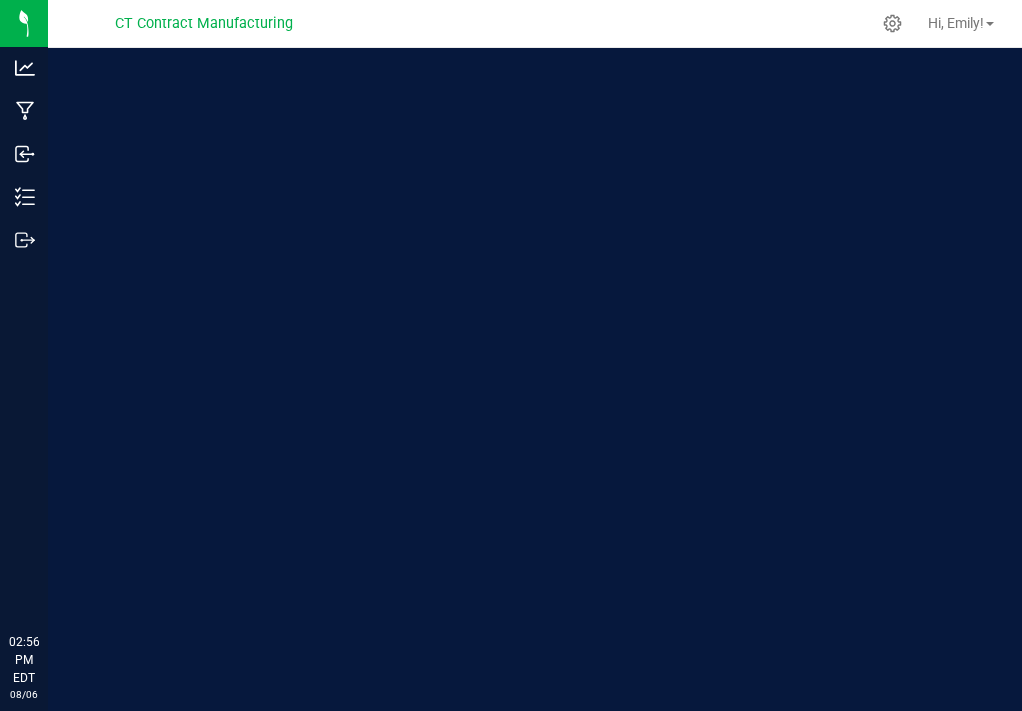 scroll, scrollTop: 0, scrollLeft: 0, axis: both 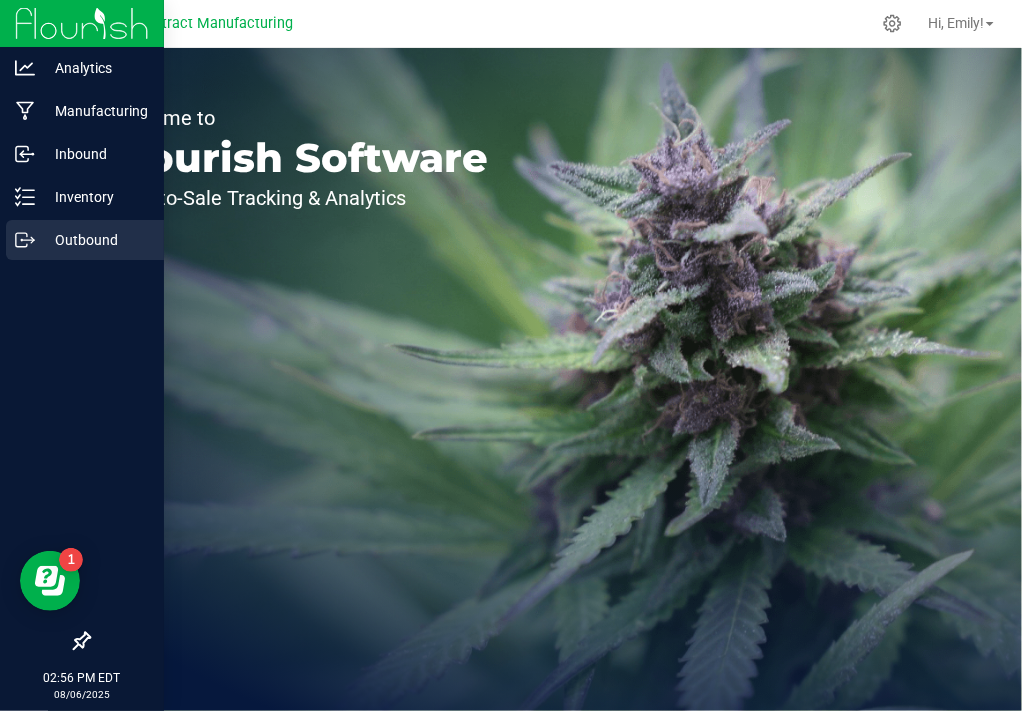 click on "Outbound" at bounding box center (95, 240) 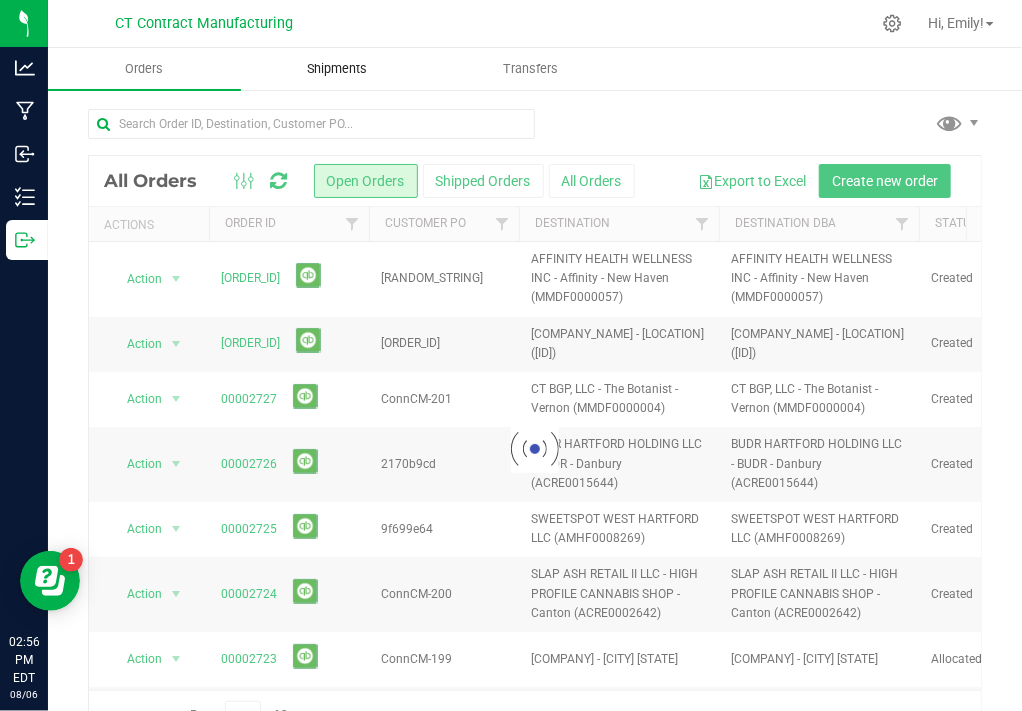 click on "Shipments" at bounding box center (338, 69) 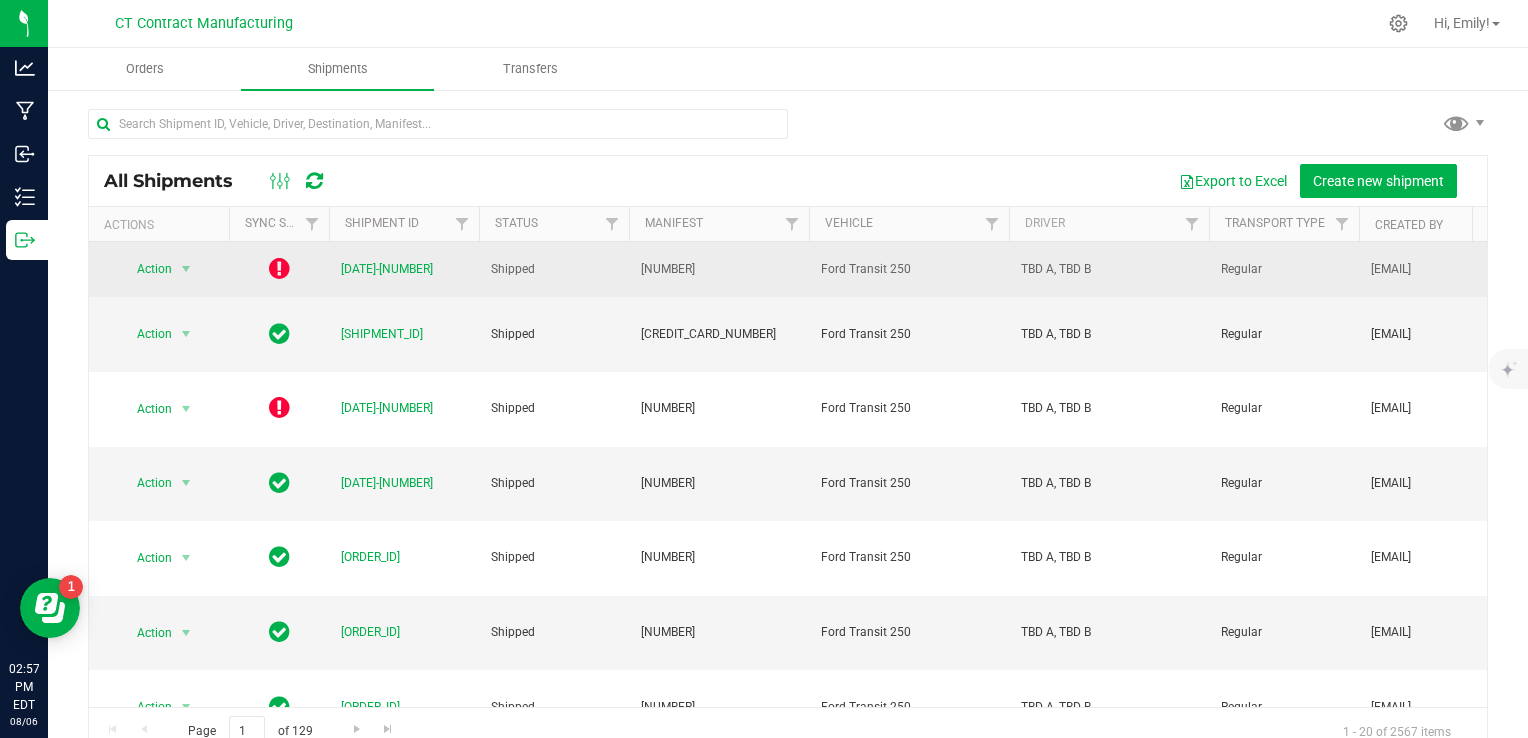 click at bounding box center [279, 268] 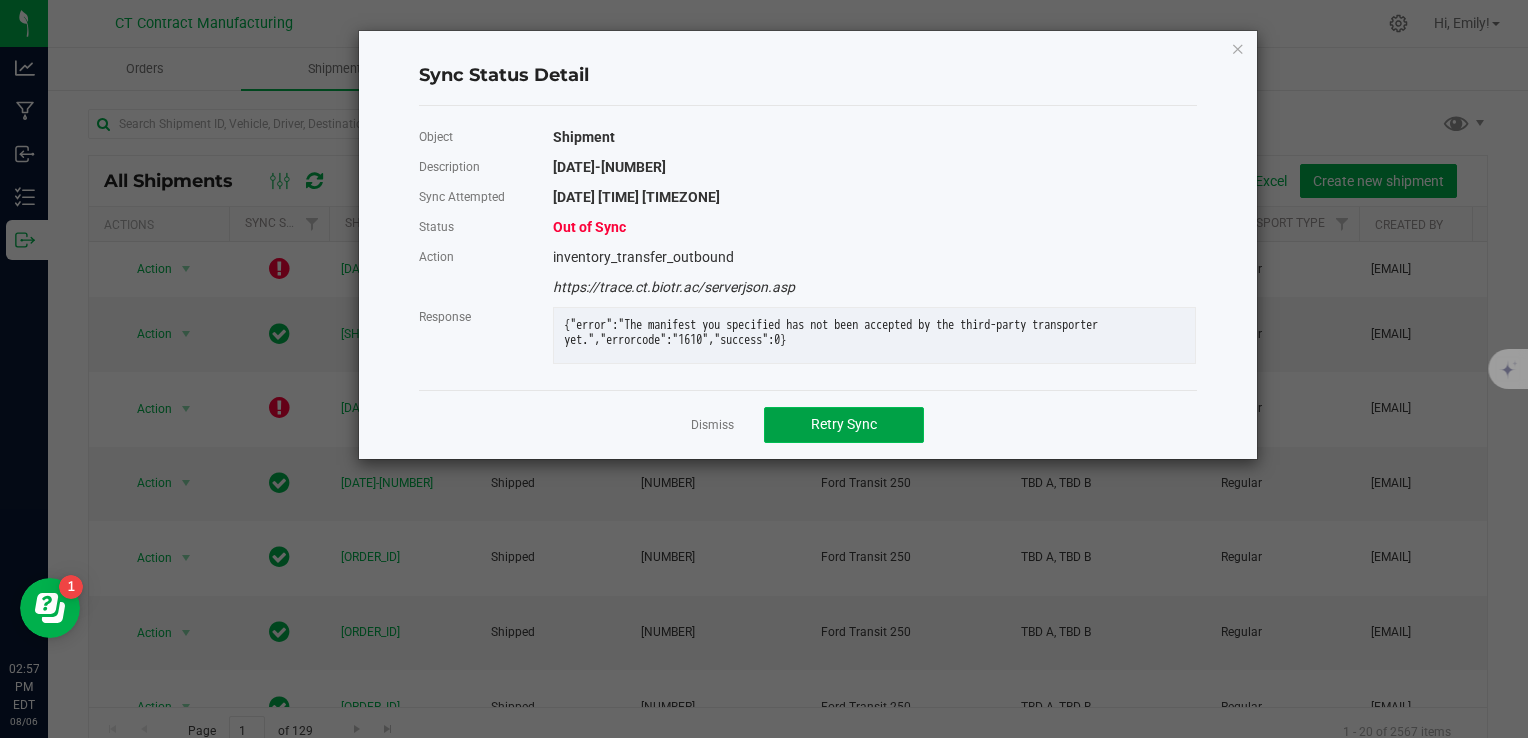 click on "Retry Sync" 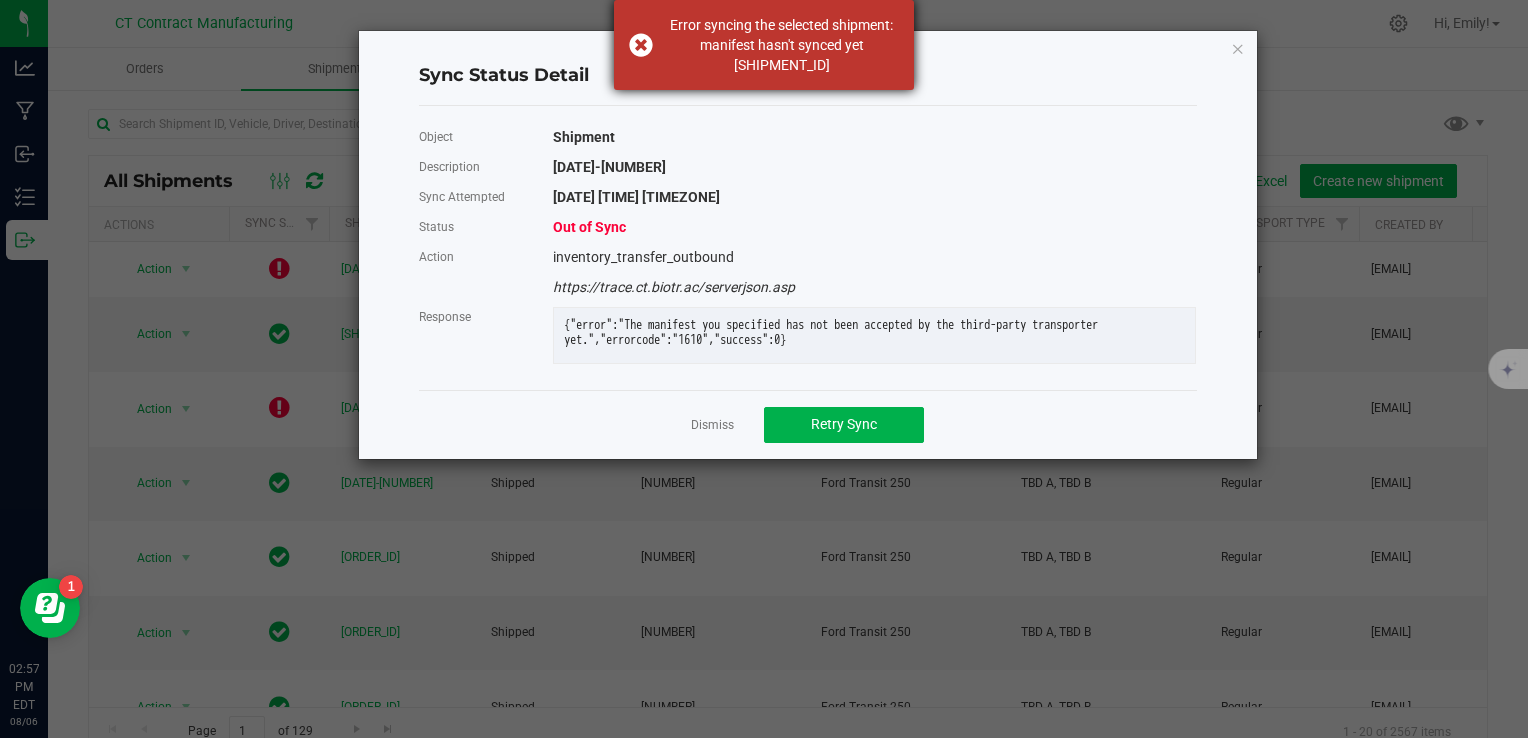 click on "Error syncing the selected shipment: manifest hasn't synced yet [SHIPMENT_ID]" at bounding box center (781, 45) 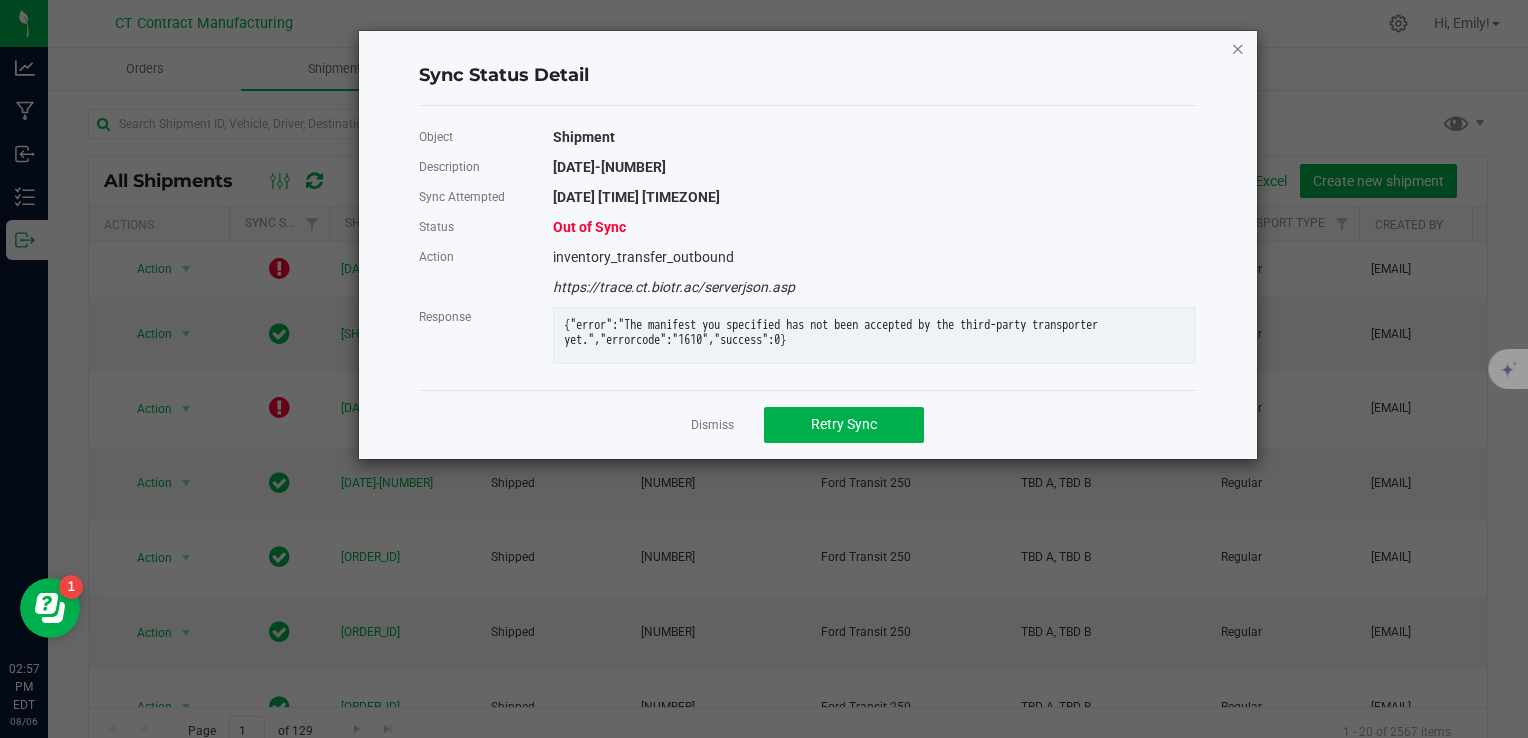 click 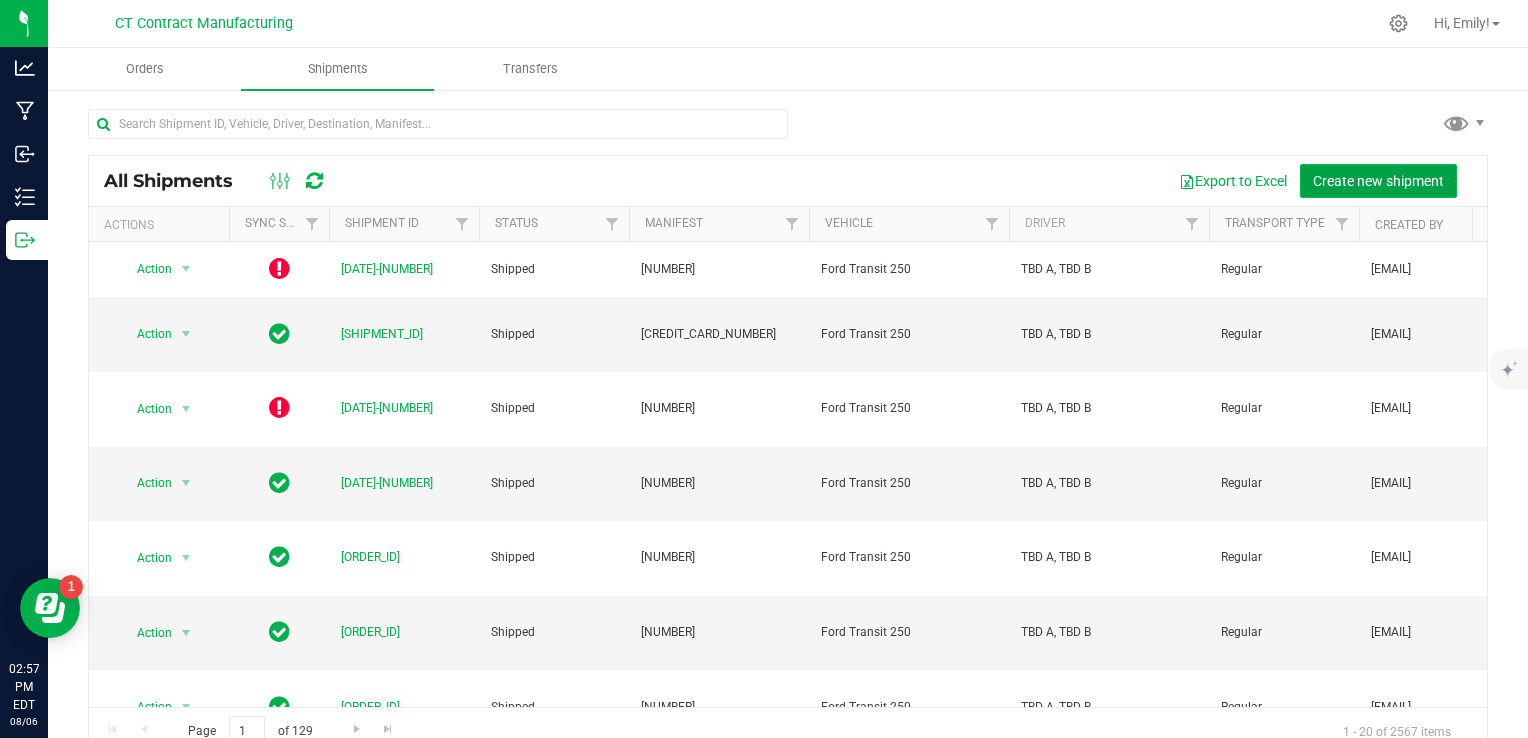 click on "Create new shipment" at bounding box center (1378, 181) 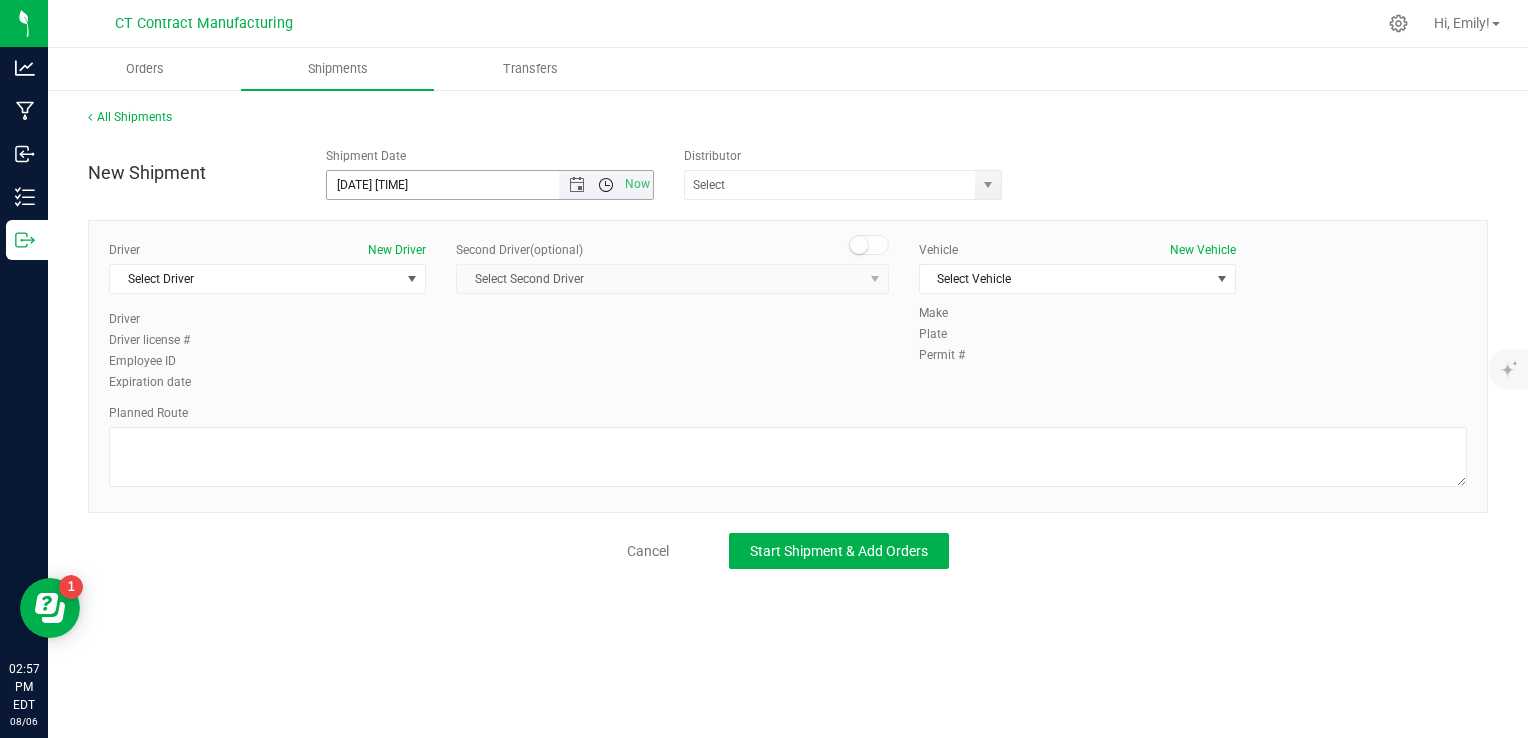 click at bounding box center (606, 185) 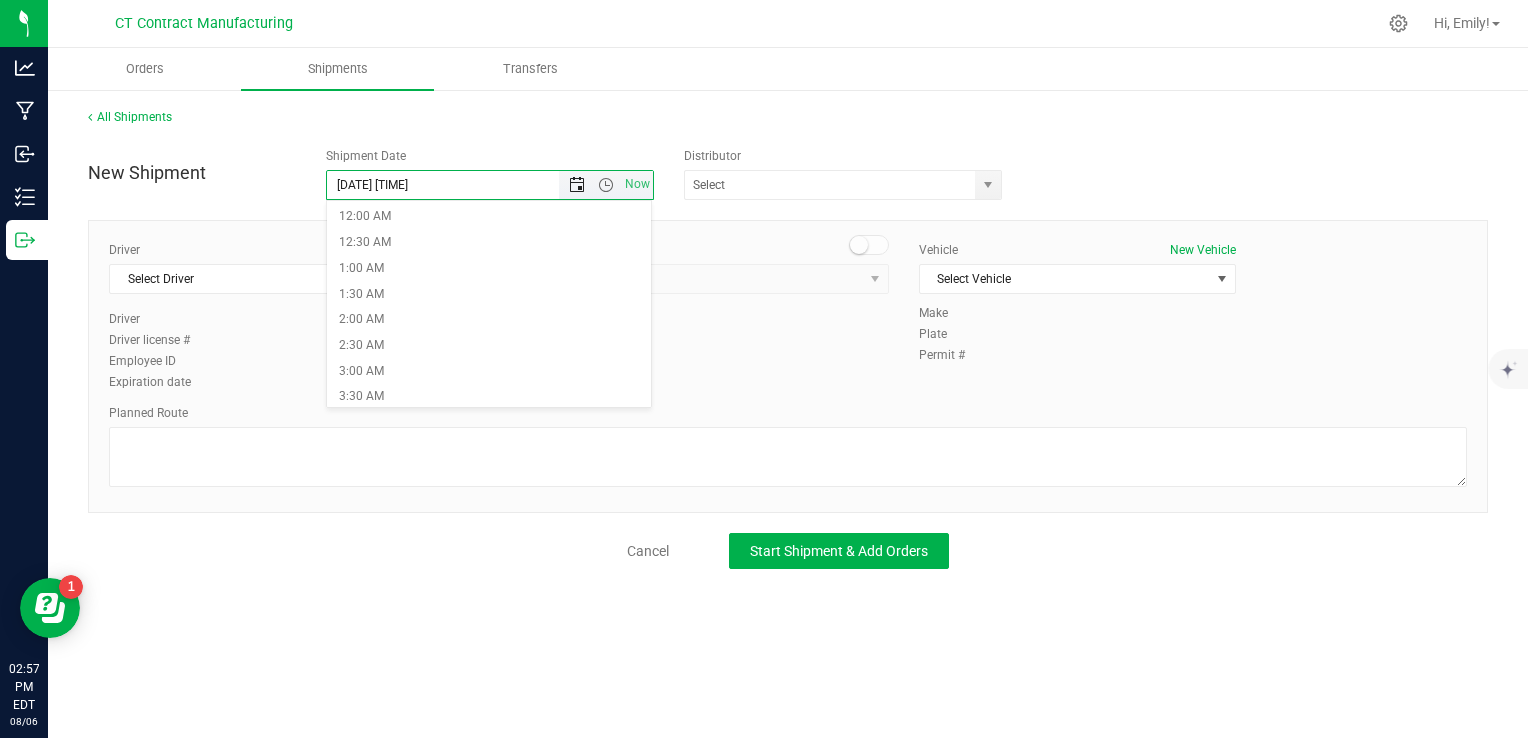 click at bounding box center (577, 185) 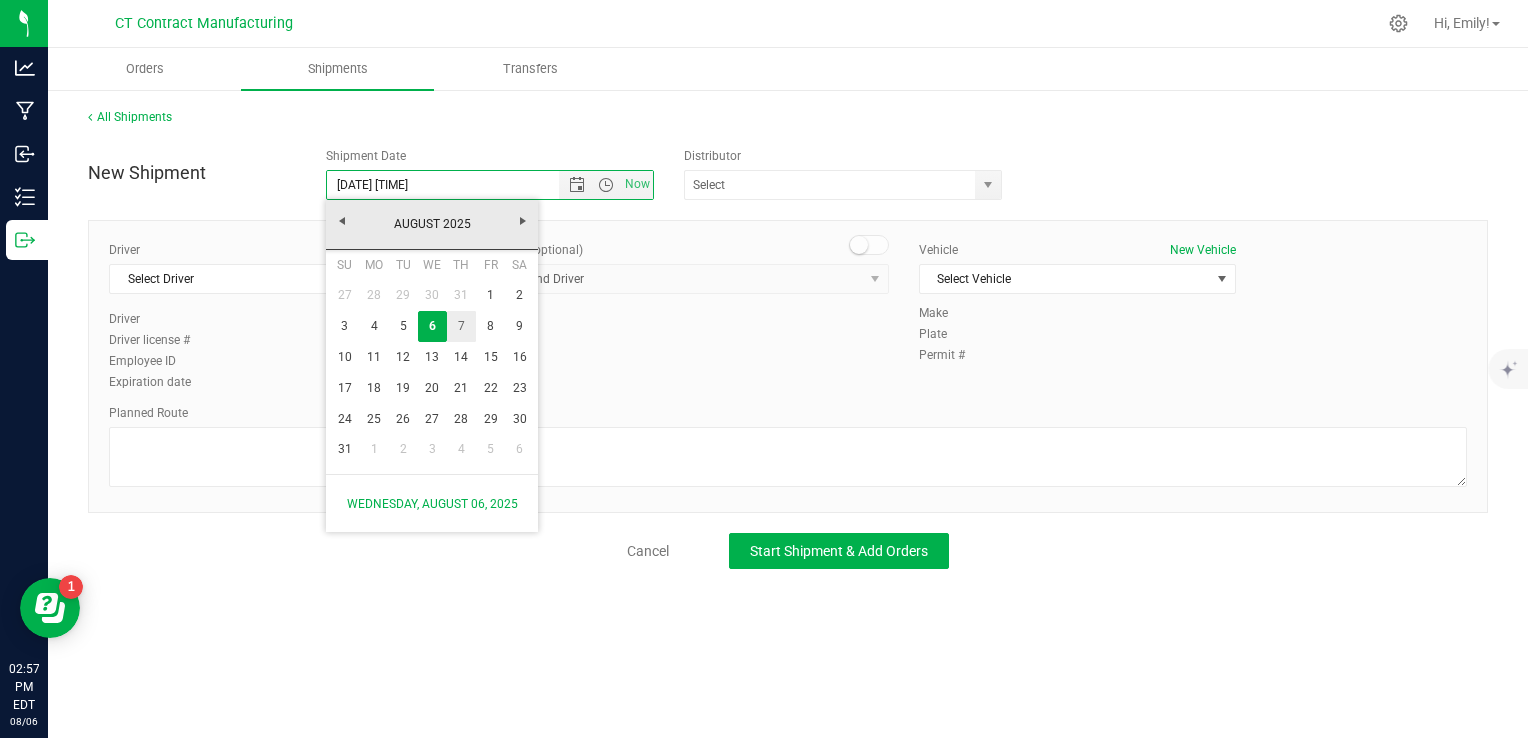 click on "7" at bounding box center (461, 326) 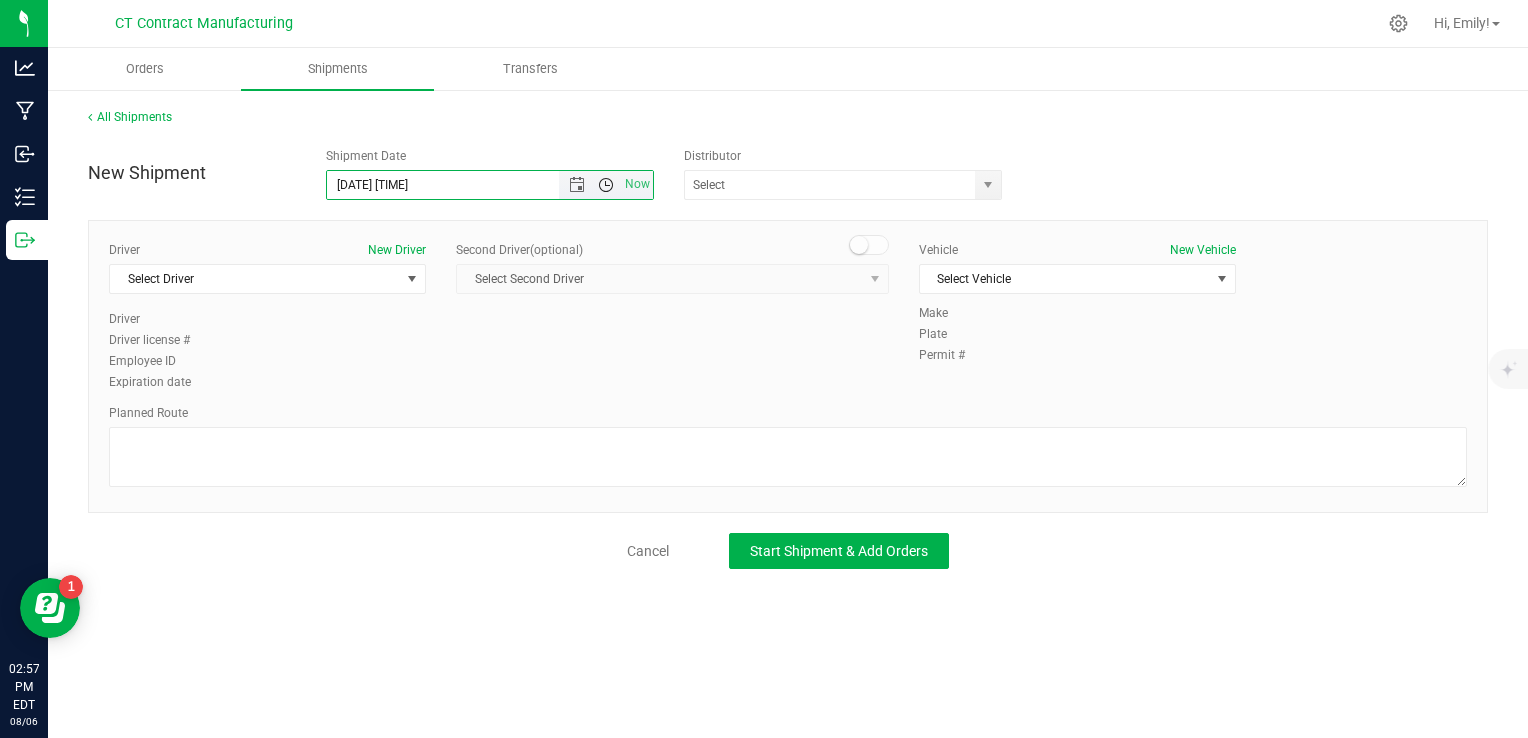 click at bounding box center [606, 185] 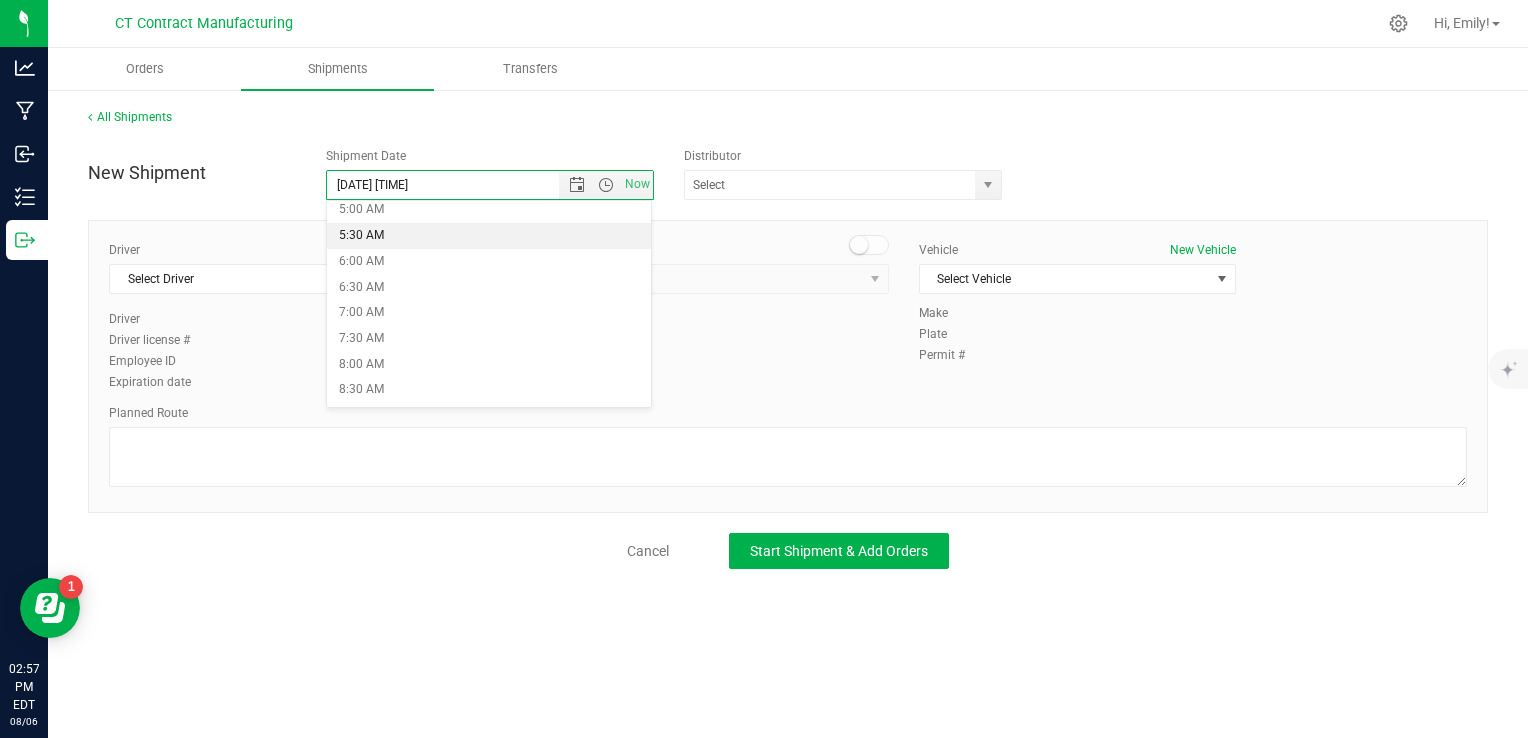 scroll, scrollTop: 300, scrollLeft: 0, axis: vertical 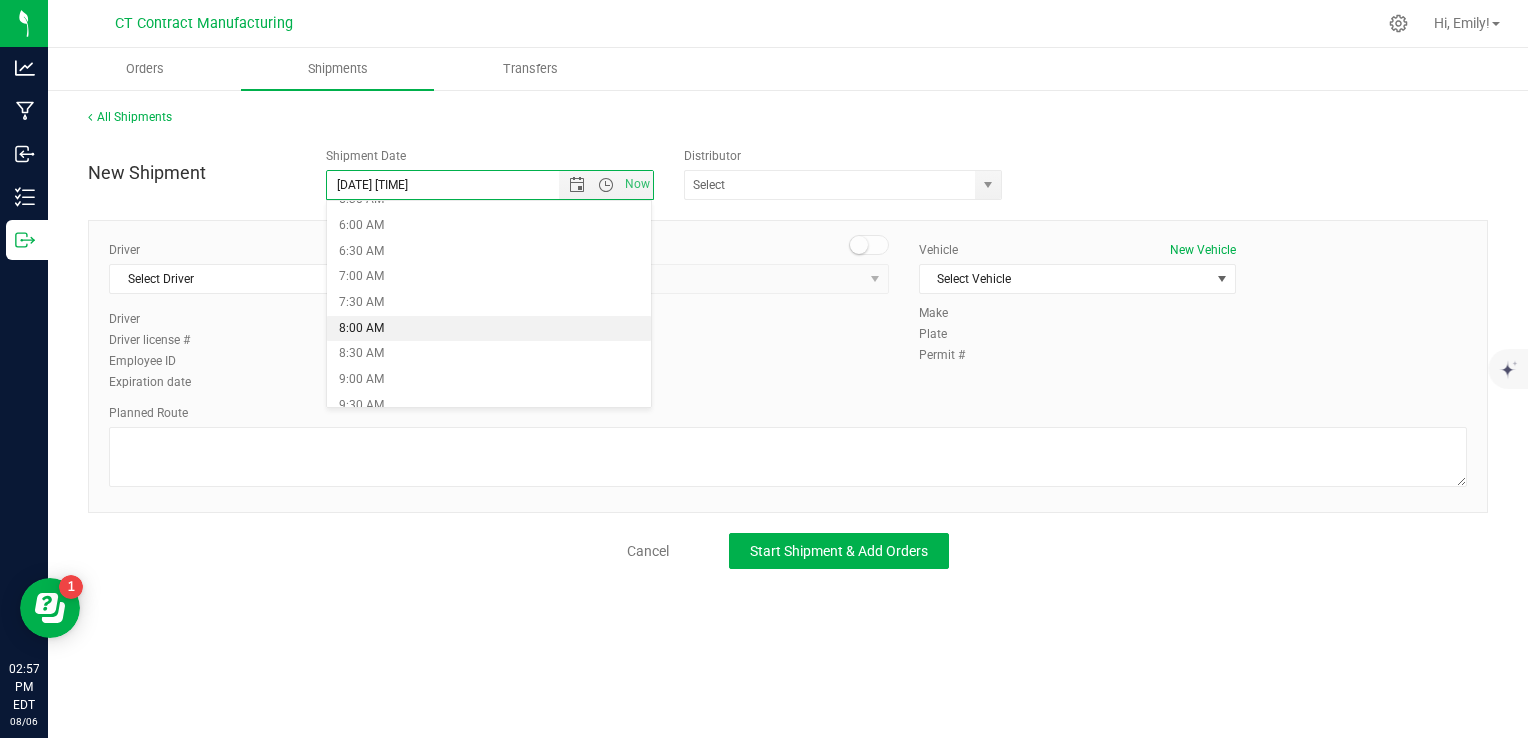 click on "8:00 AM" at bounding box center [489, 329] 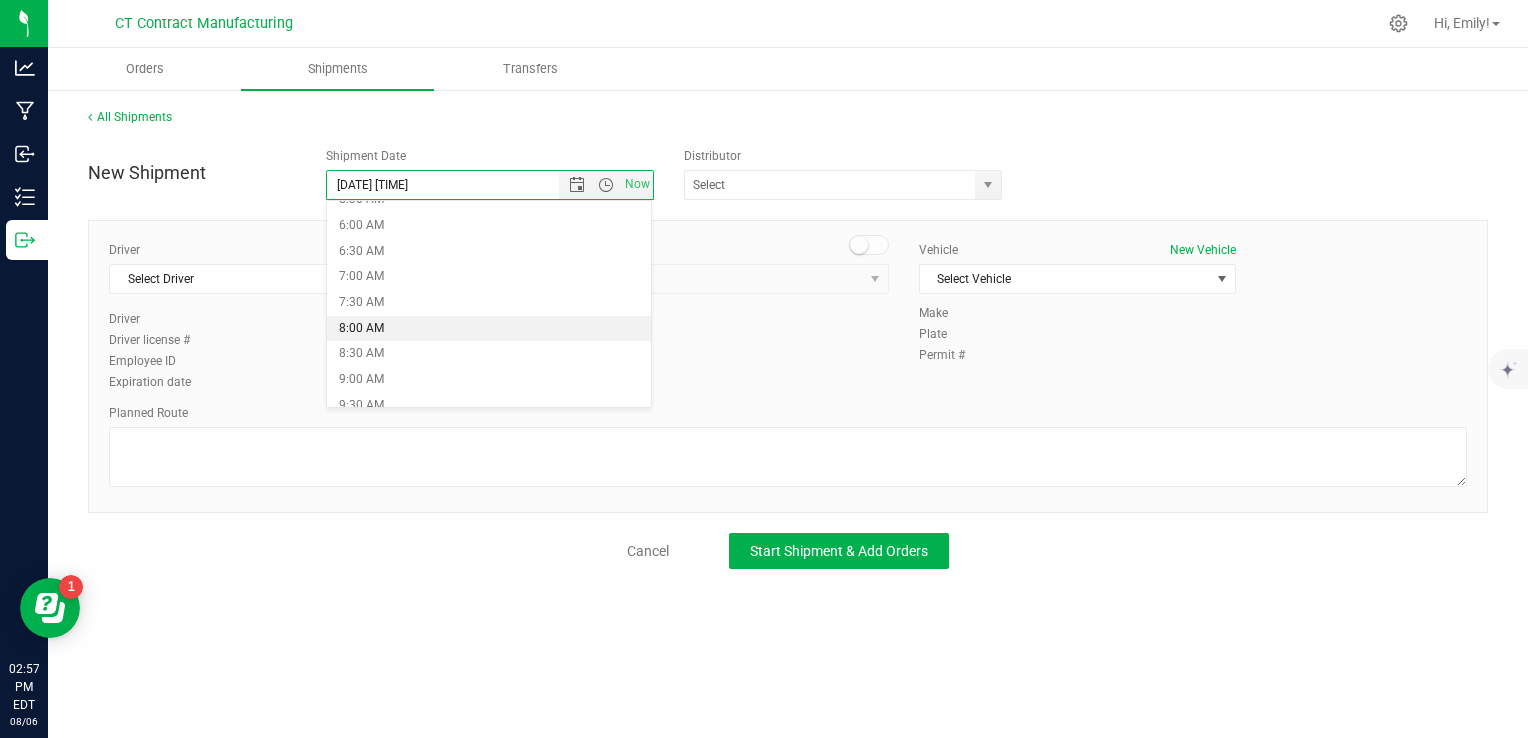type on "[DATE] [TIME]" 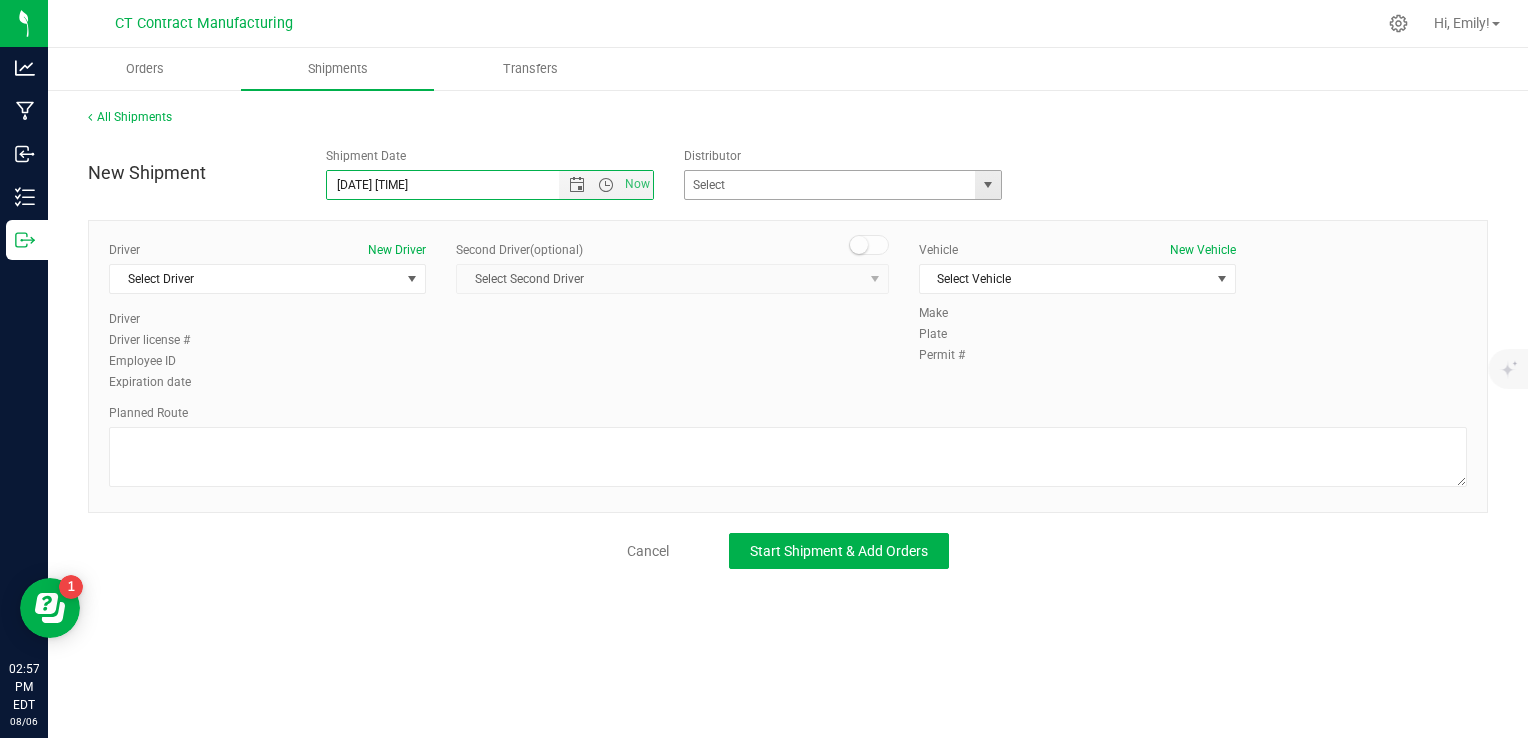 click at bounding box center (988, 185) 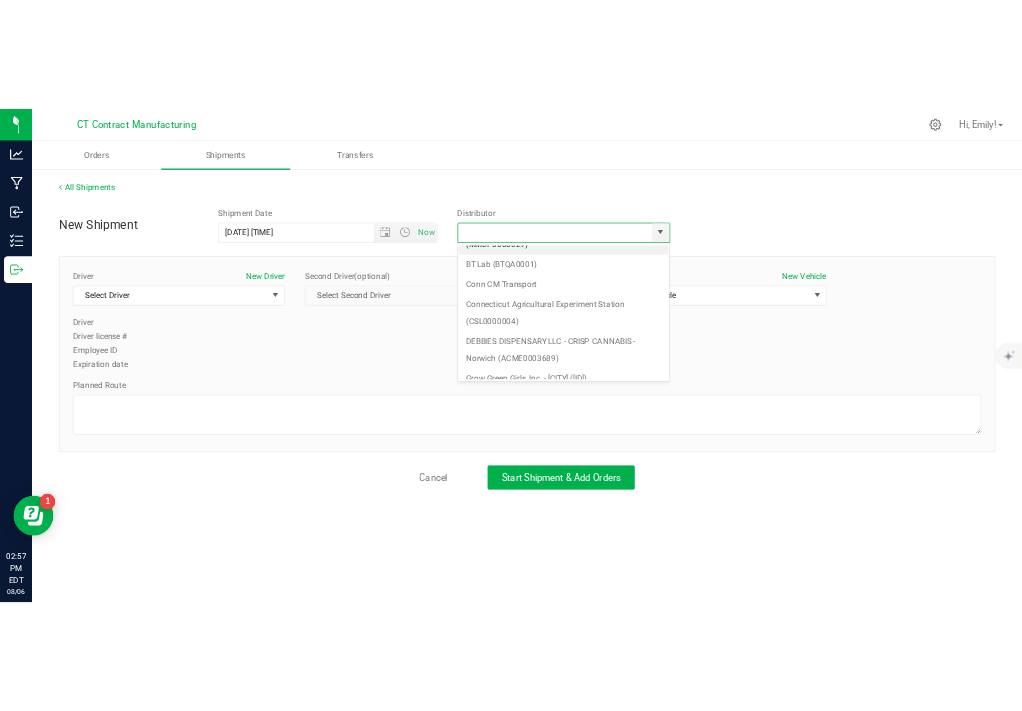 scroll, scrollTop: 200, scrollLeft: 0, axis: vertical 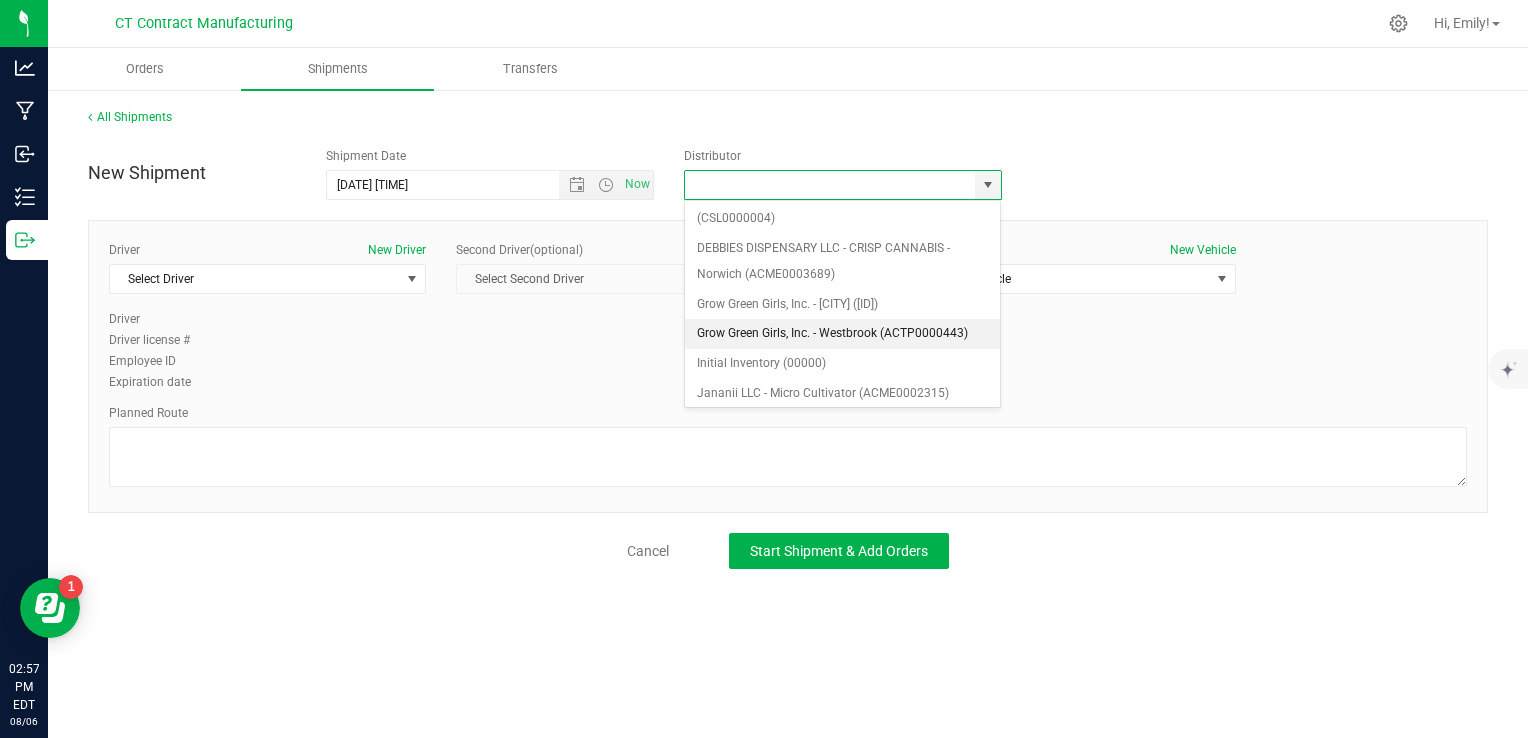 click on "Grow Green Girls, Inc. - Westbrook (ACTP0000443)" at bounding box center [843, 334] 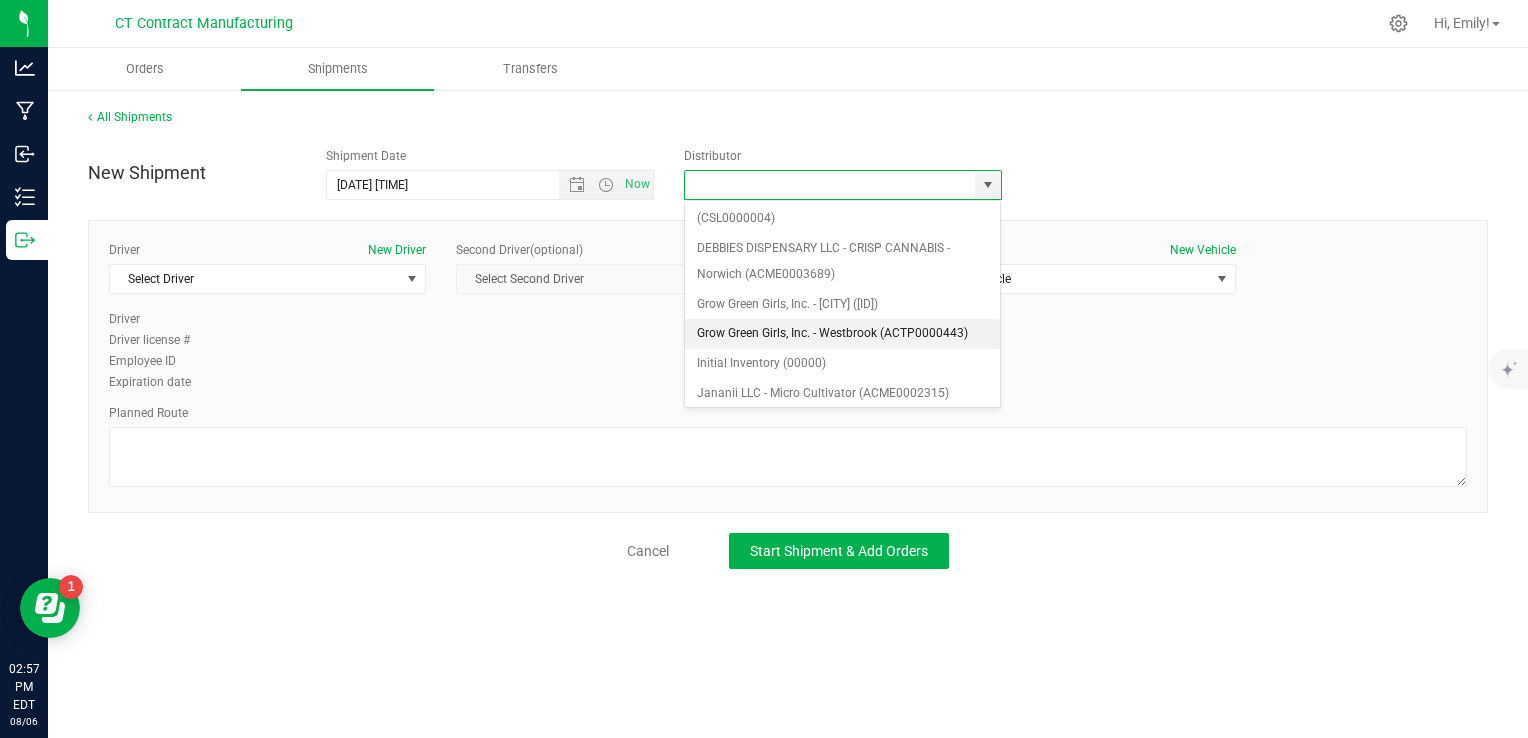 type on "Grow Green Girls, Inc. - Westbrook (ACTP0000443)" 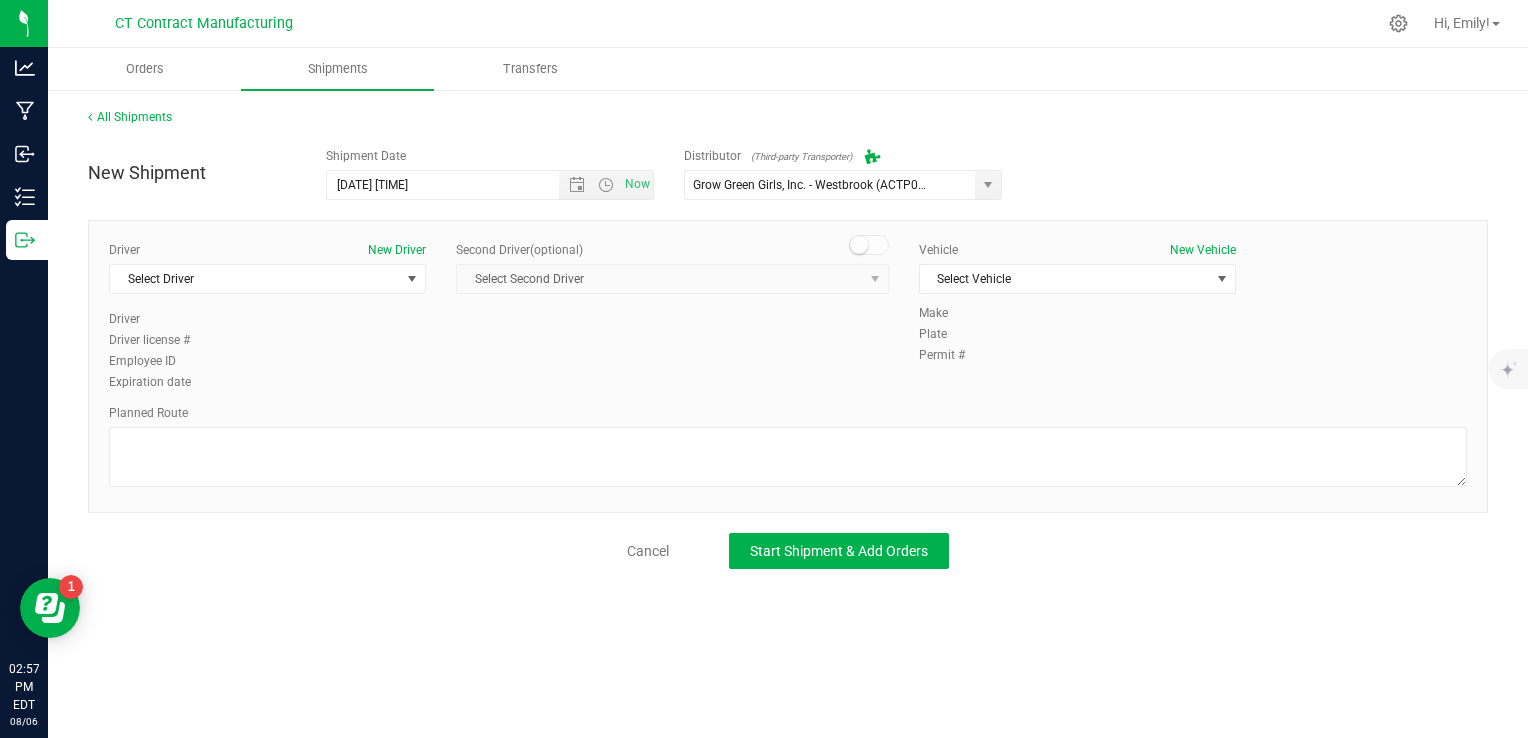 click on "All Shipments
New Shipment
Shipment Date
[DATE] [TIME]
Now
Distributor
(Third-party Transporter)
Grow Green Girls, Inc. - [CITY] ([ID]) ALTASCI LABS ([ID]) Analytics Labs CT LLC ([ID]) BLUEPOINT WELLNESS OF [CITY] LLC ([ID]) BT Lab ([ID]) Conn CM Transport Connecticut Agricultural Experiment Station ([ID])" at bounding box center [788, 338] 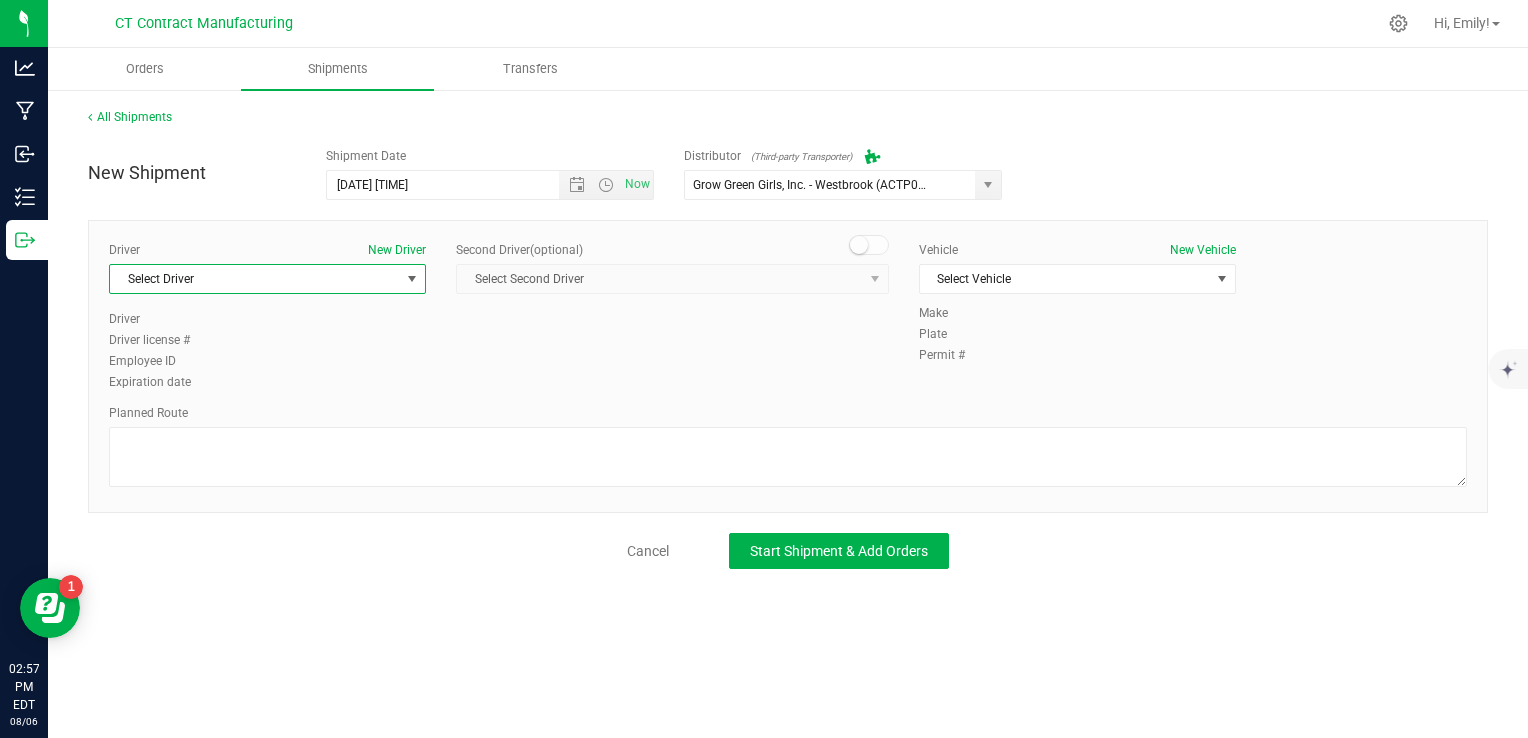 click on "Select Driver" at bounding box center (255, 279) 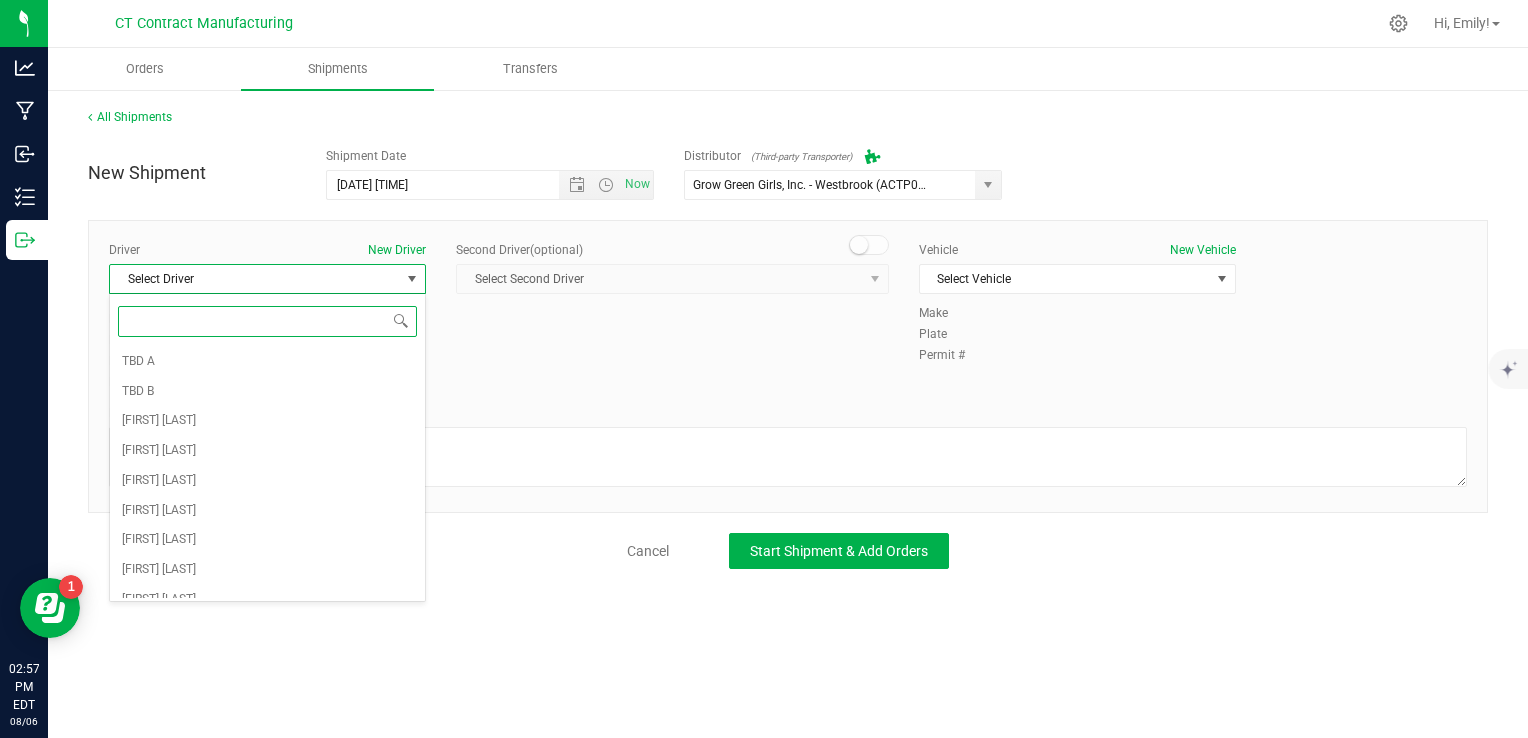 click on "Select Driver TBD A TBD B [FIRST] [LAST] [FIRST] [LAST] [FIRST] [LAST] [FIRST] [LAST] [FIRST] [LAST] [FIRST] [LAST] [FIRST] [LAST] [FIRST] [LAST] [FIRST] [LAST] [FIRST] [LAST] [FIRST] [LAST] [FIRST] [LAST] [FIRST] [LAST] [FIRST] [LAST] [FIRST] [LAST] [FIRST] [LAST] [FIRST] [LAST] [FIRST] [LAST] [FIRST] [LAST] [FIRST] [LAST] No data found." at bounding box center [267, 447] 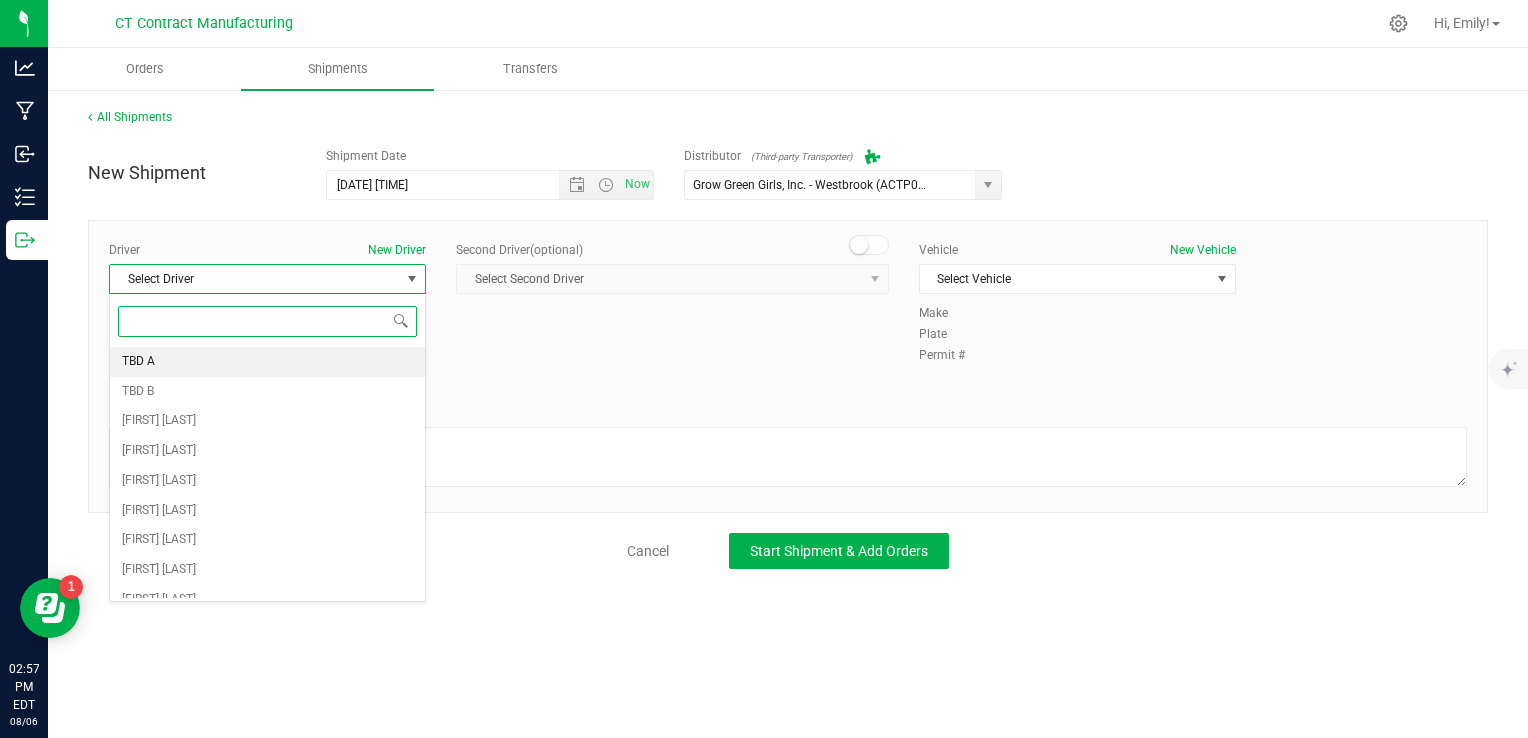 click on "TBD A" at bounding box center [267, 362] 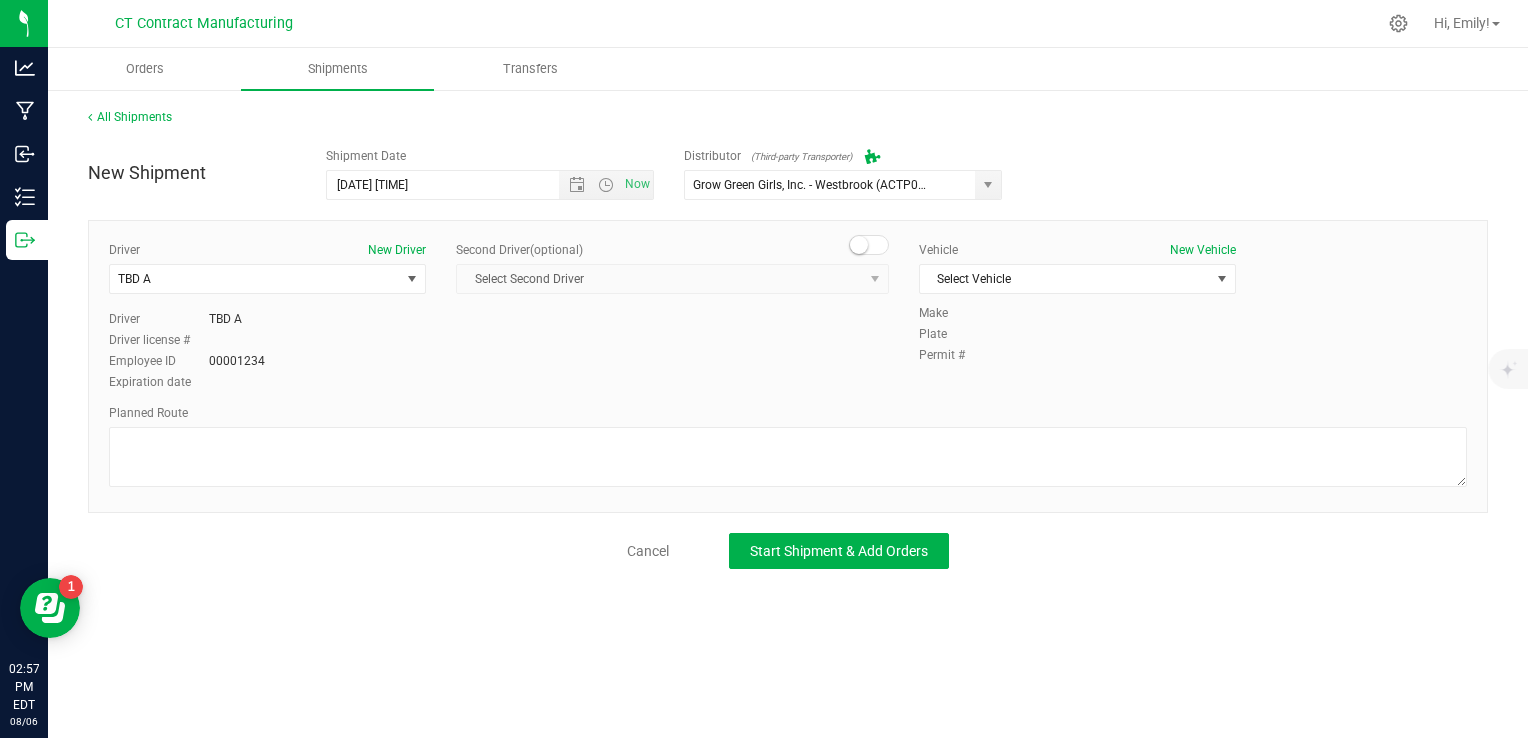 click at bounding box center (869, 245) 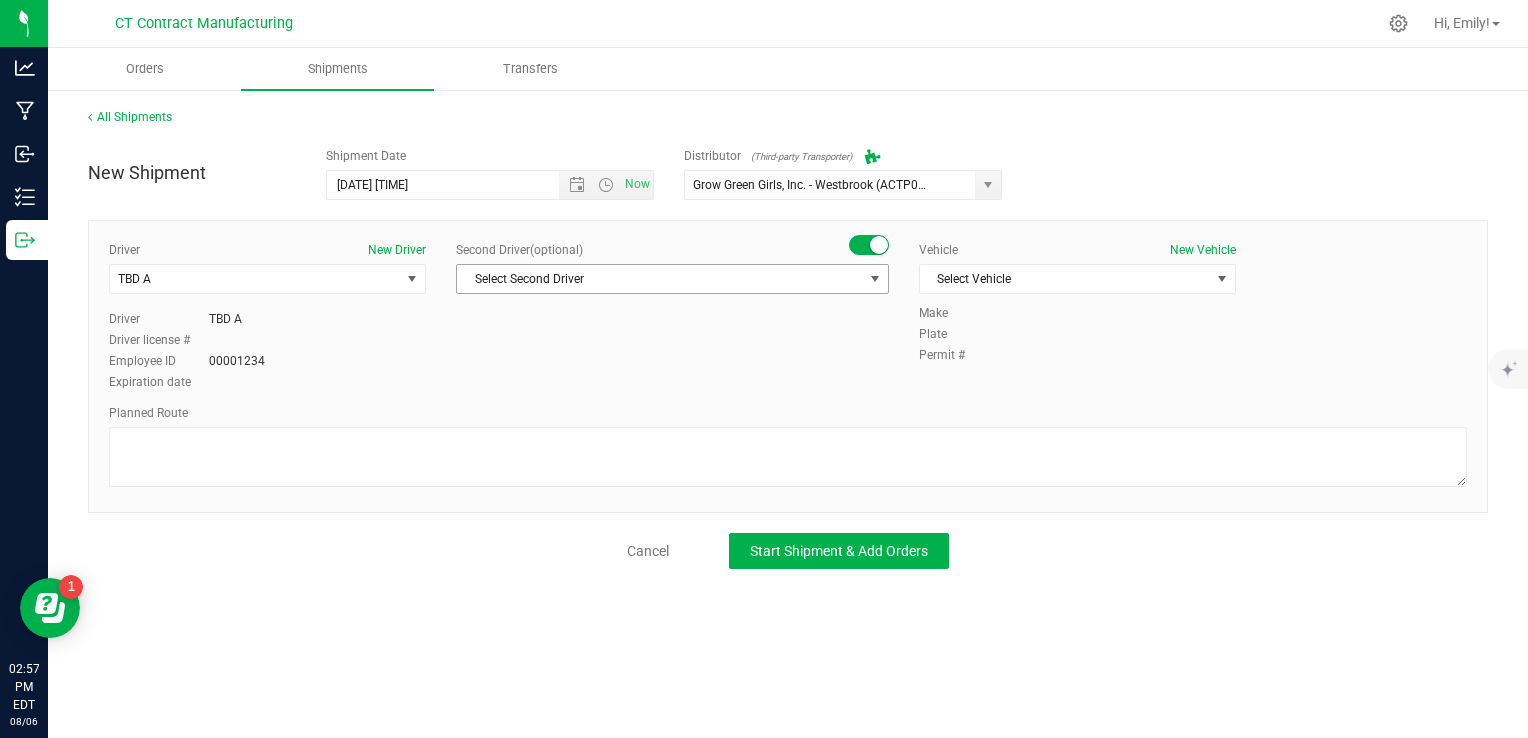 click on "Select Second Driver" at bounding box center [660, 279] 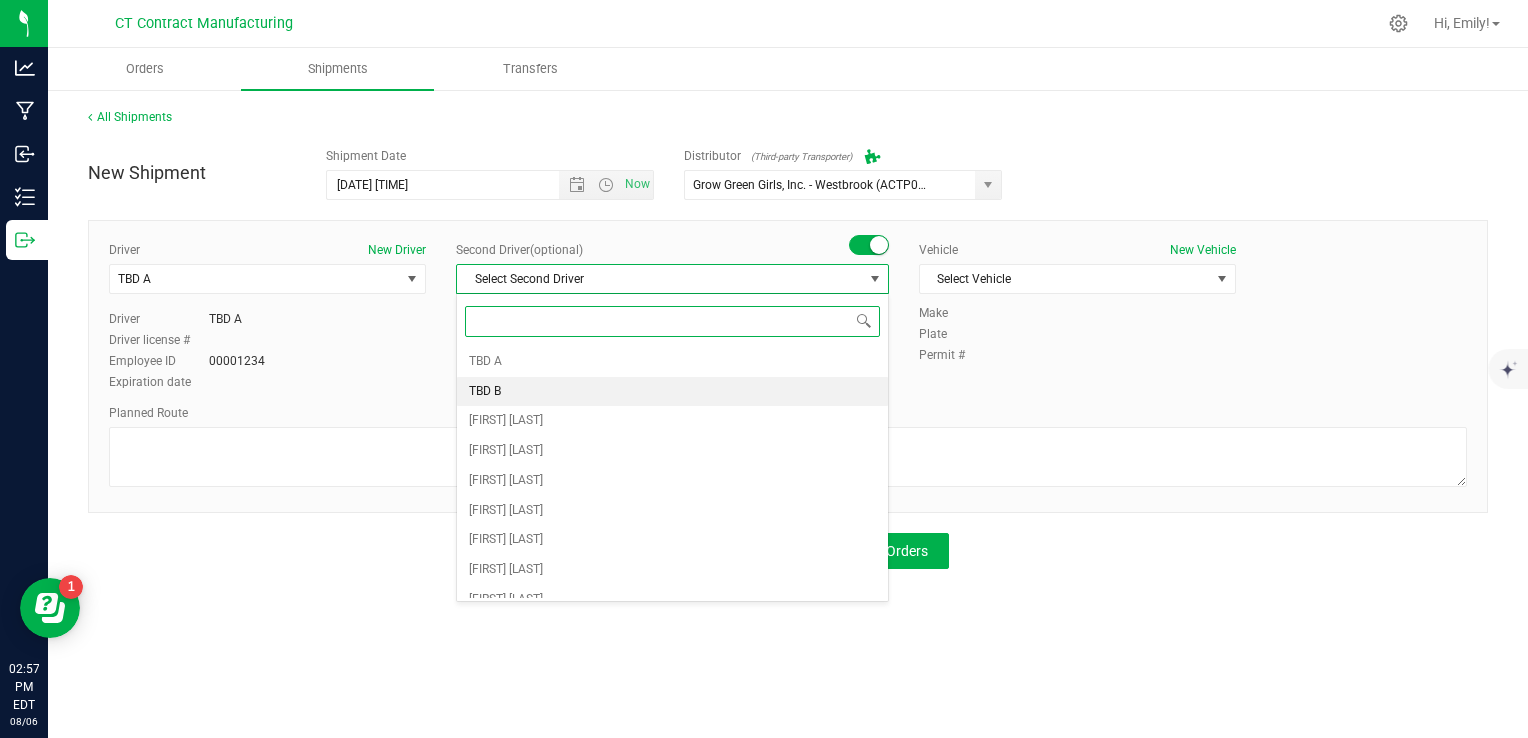 click on "TBD B" at bounding box center [672, 392] 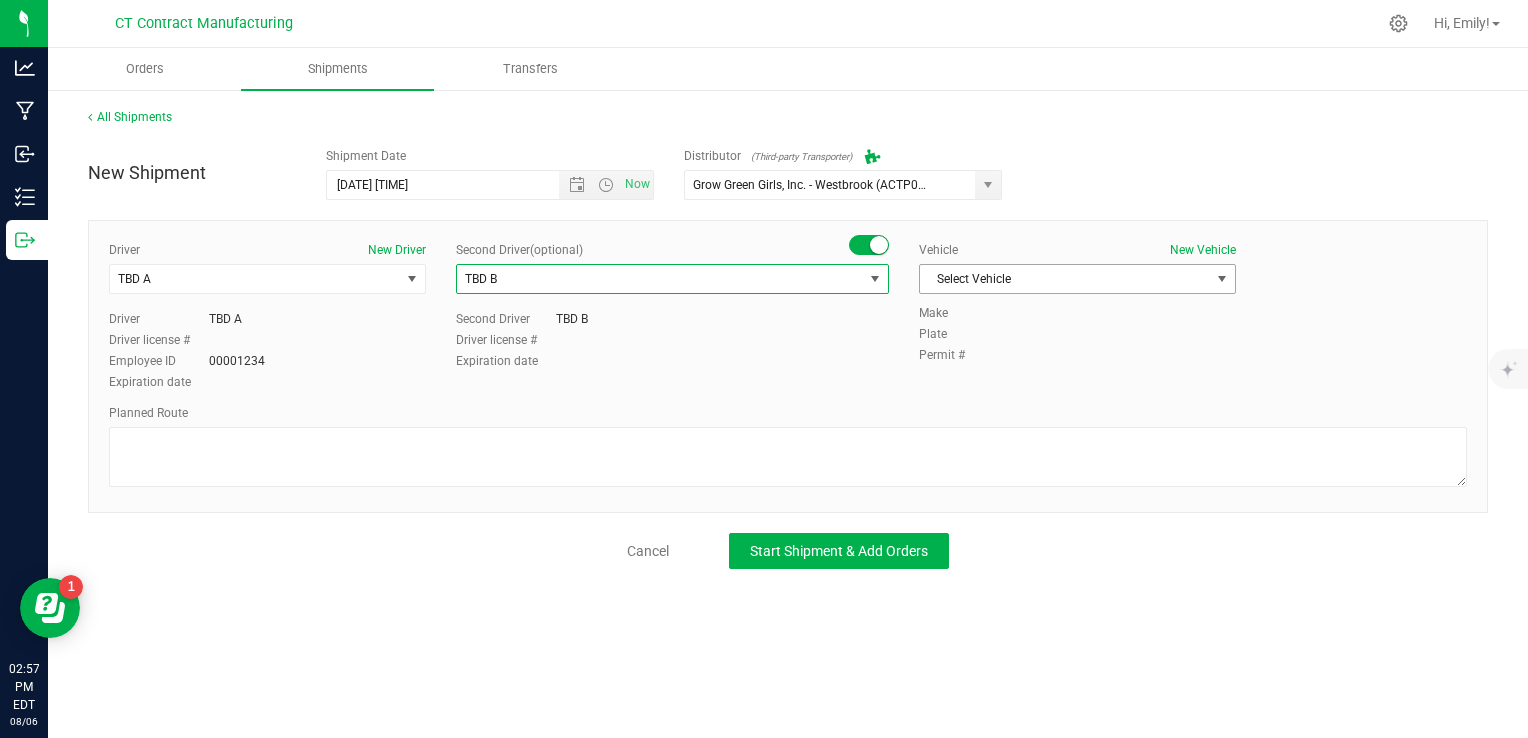 click on "Select Vehicle" at bounding box center (1065, 279) 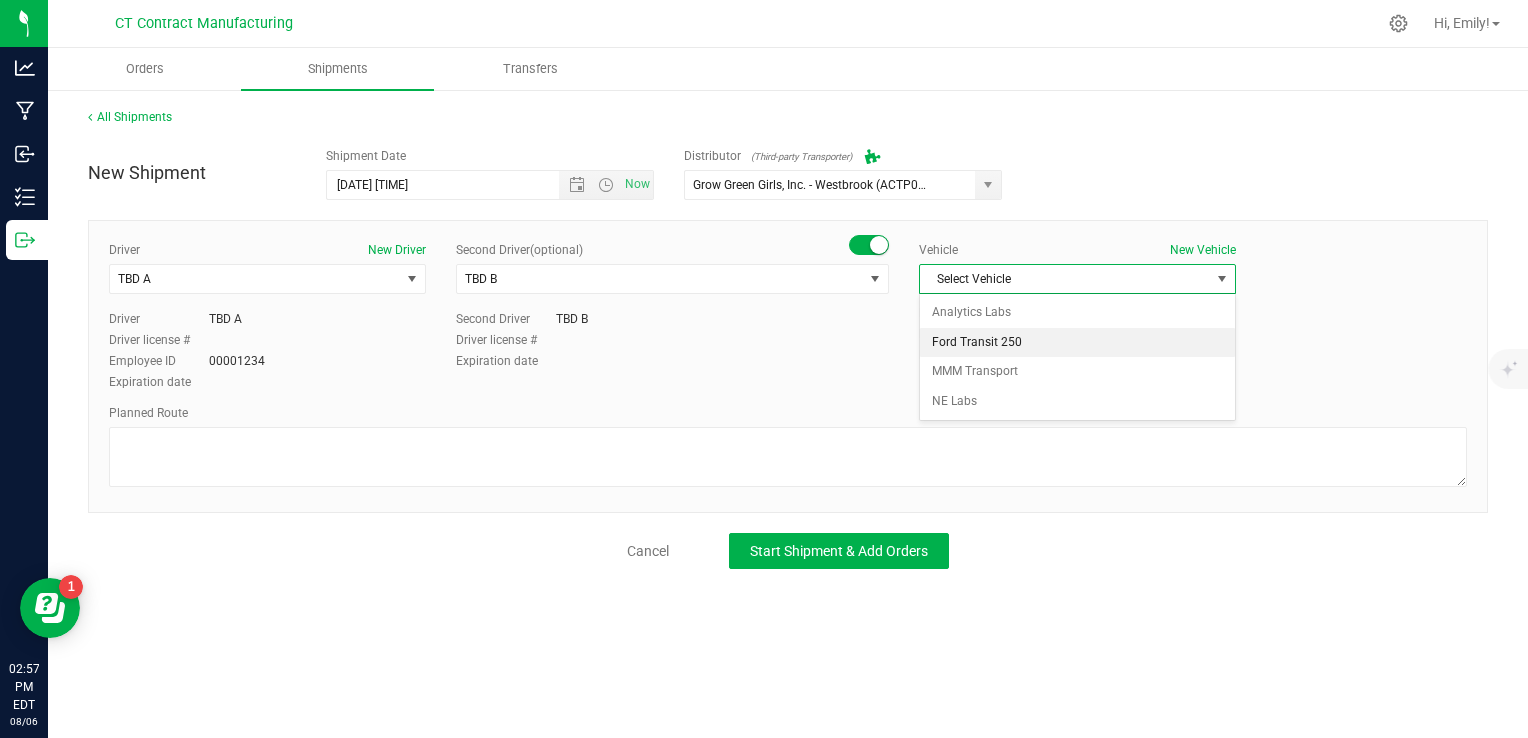 click on "Ford Transit 250" at bounding box center [1077, 343] 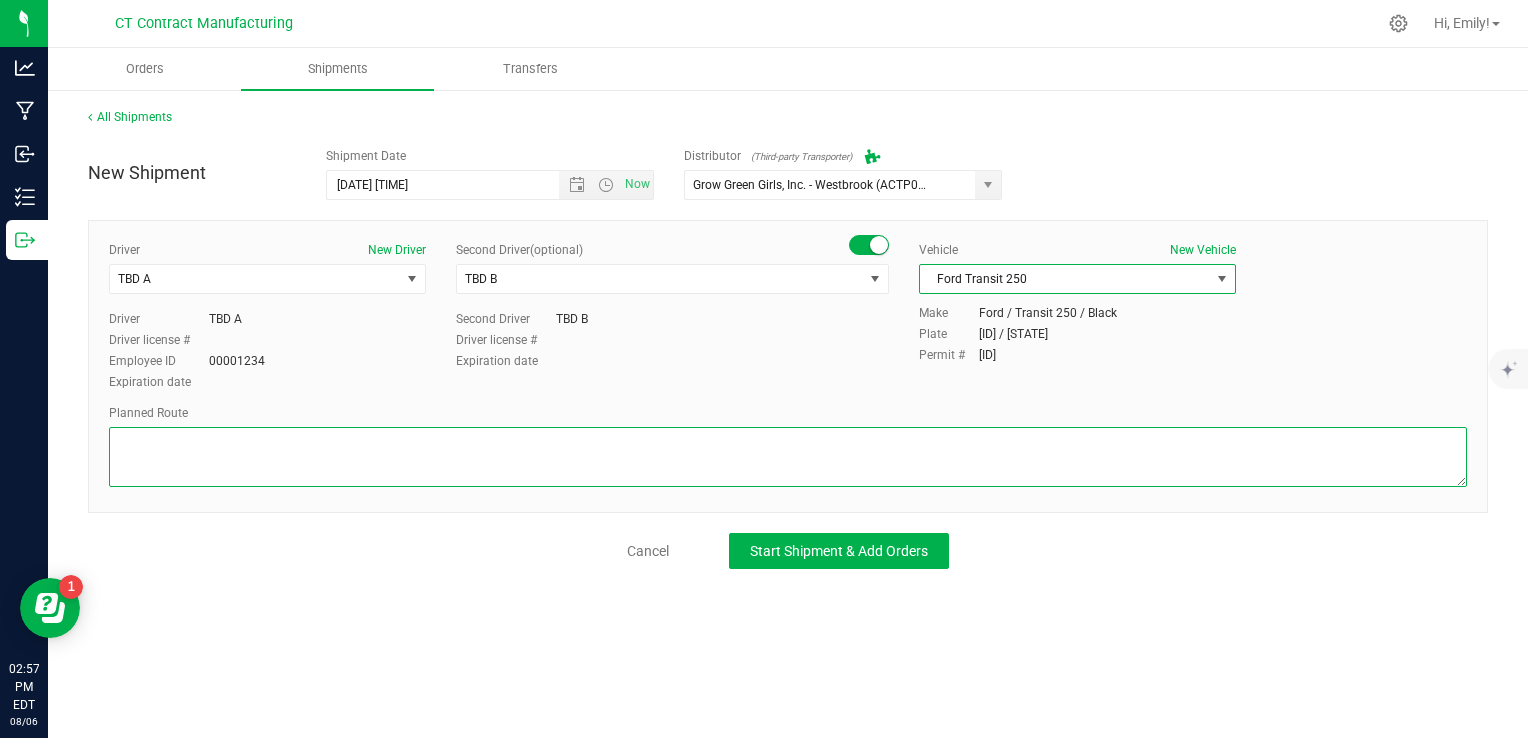 click at bounding box center (788, 457) 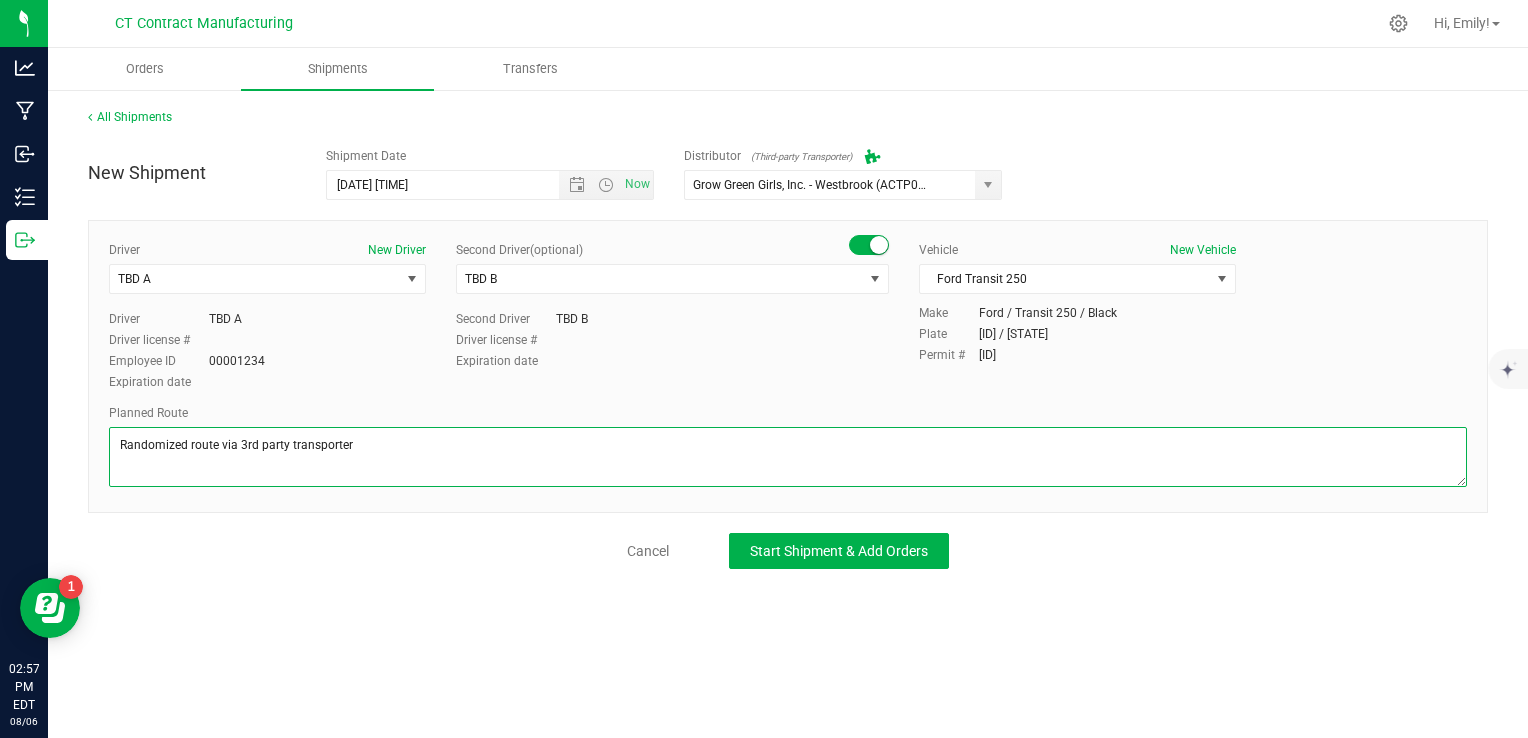 click at bounding box center (788, 457) 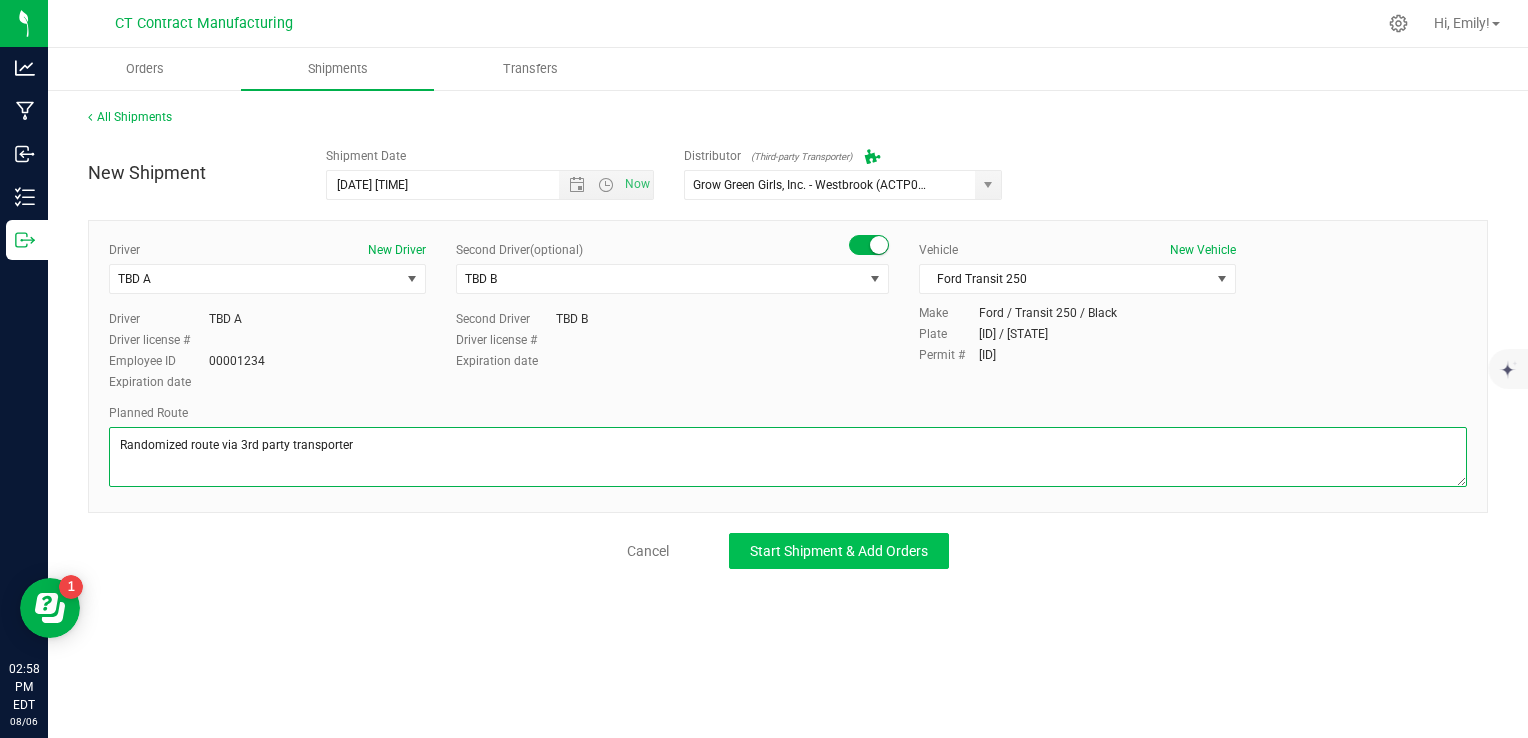 type on "Randomized route via 3rd party transporter" 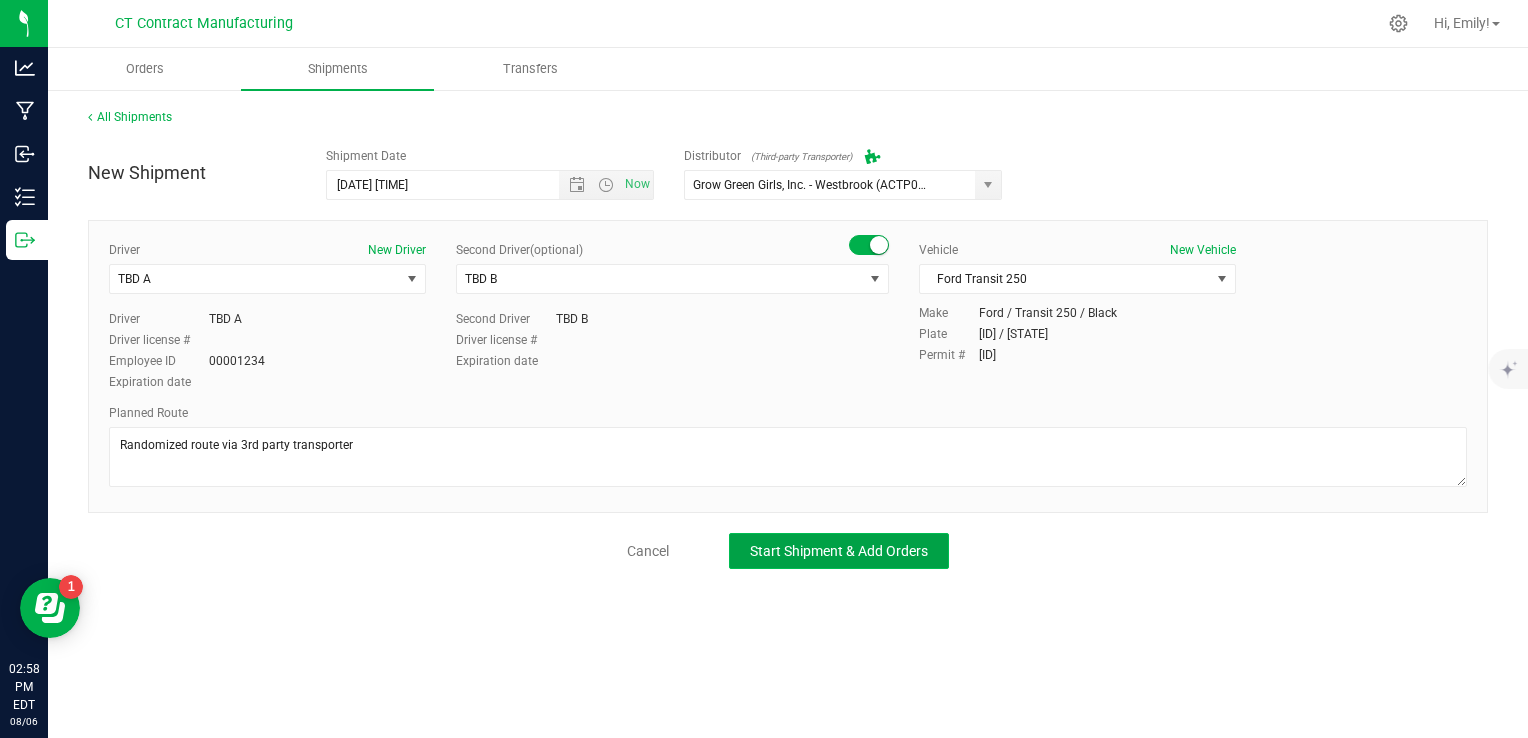 click on "Start Shipment & Add Orders" 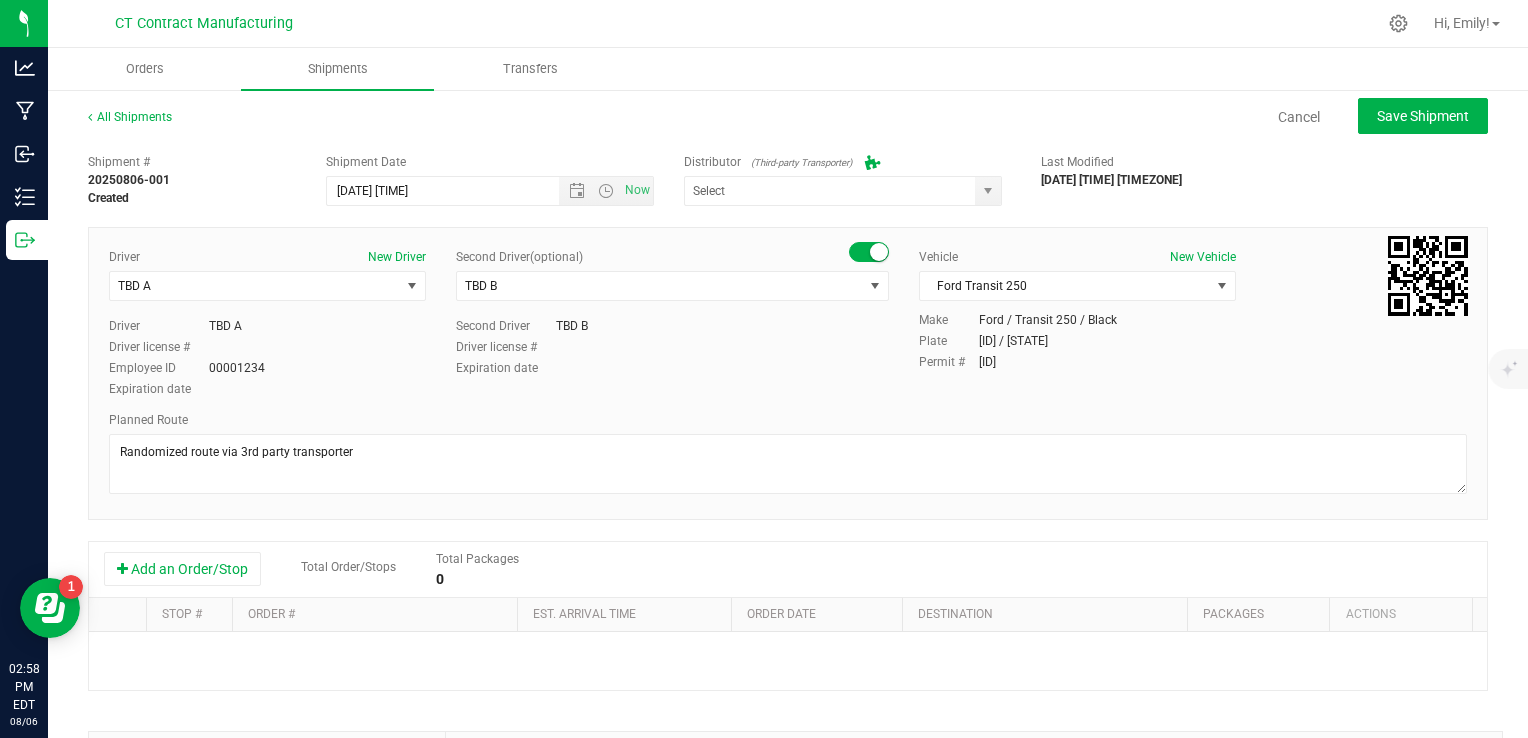 type on "Grow Green Girls, Inc. - Westbrook (ACTP0000443)" 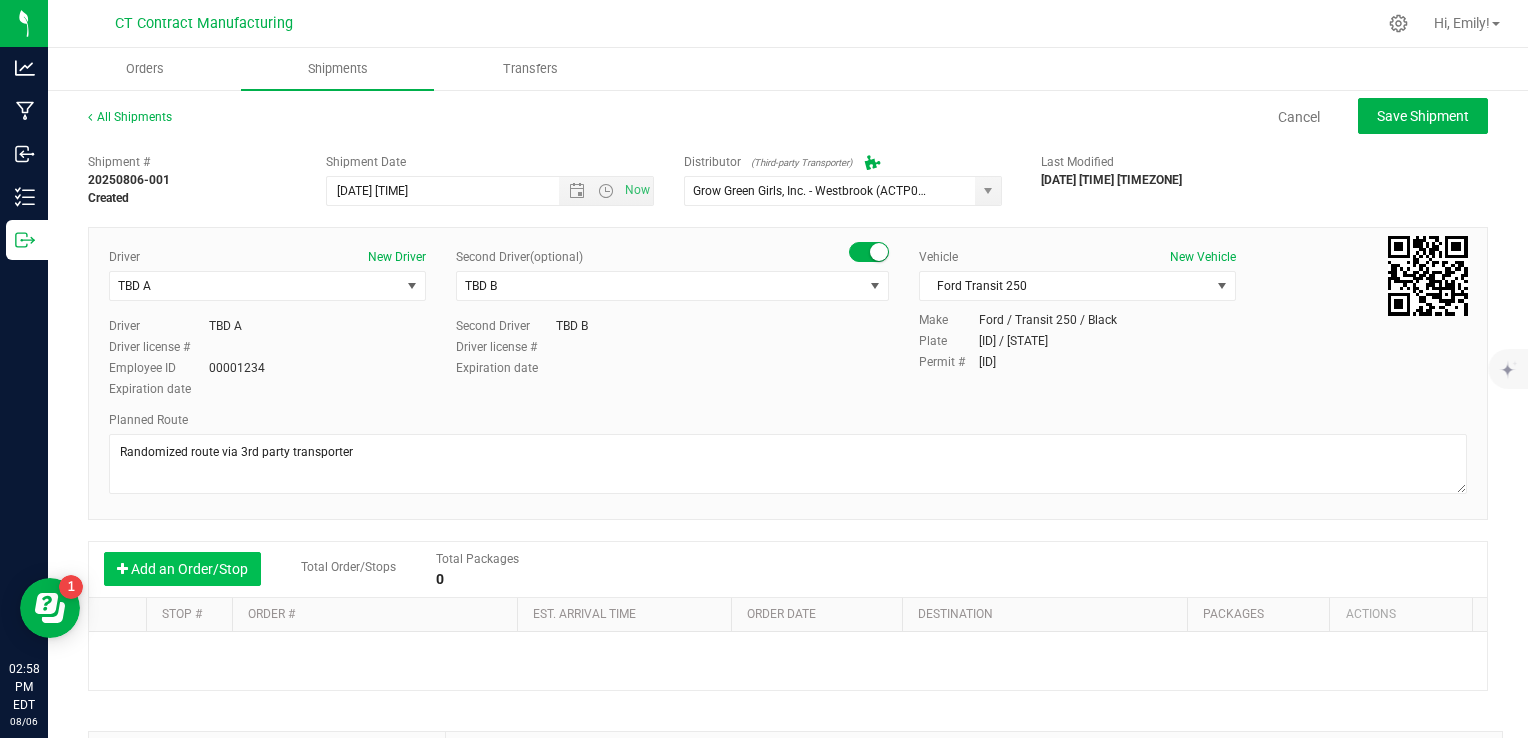 click on "Add an Order/Stop" at bounding box center [182, 569] 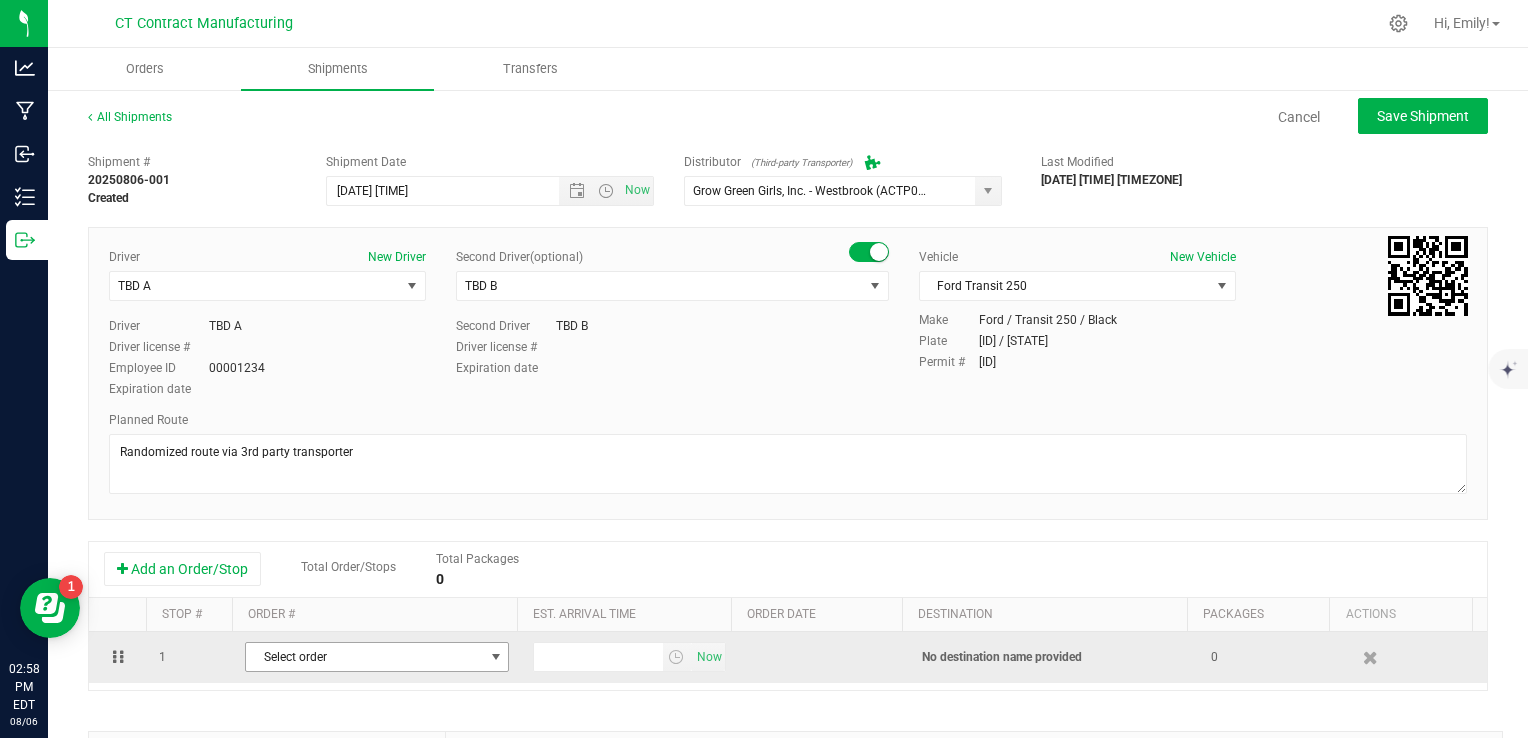 click on "Select order" at bounding box center [364, 657] 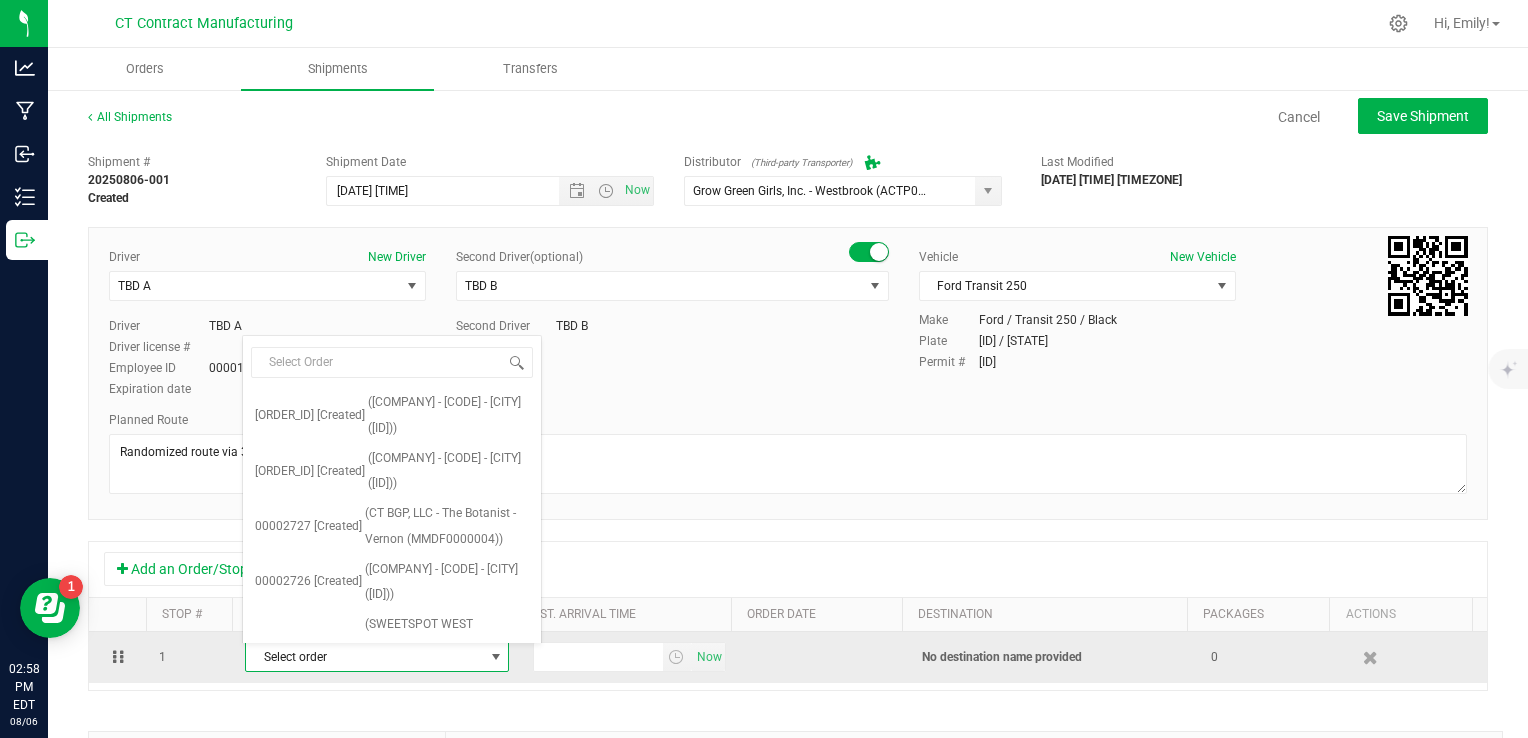 click on "Select order" at bounding box center (364, 657) 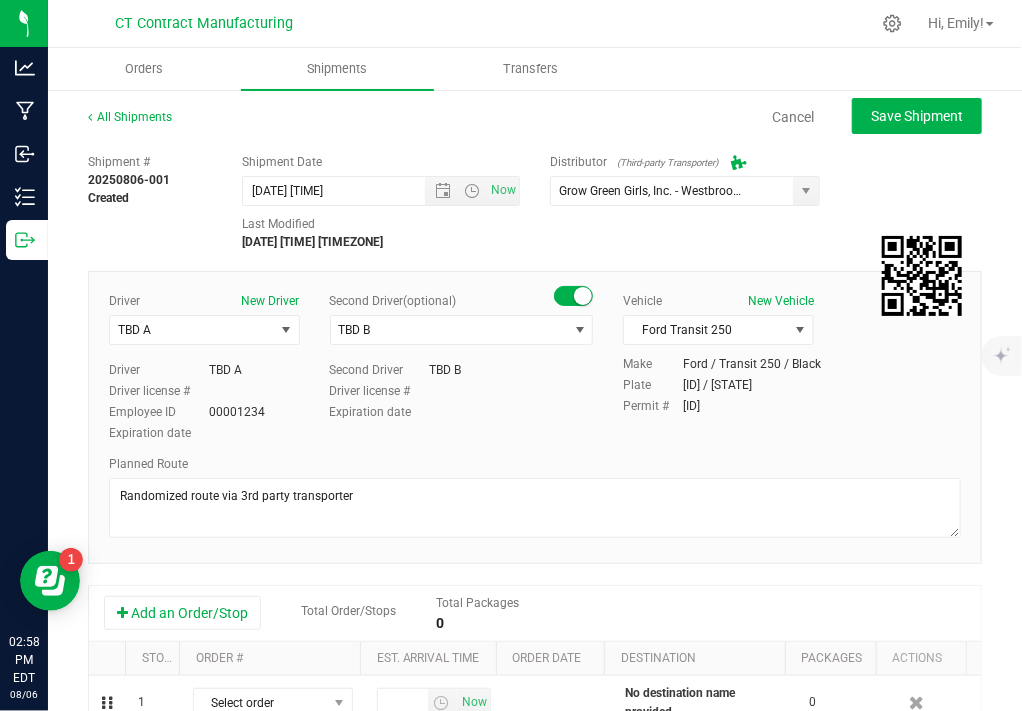 click on "Cancel
Save Shipment" at bounding box center [595, 116] 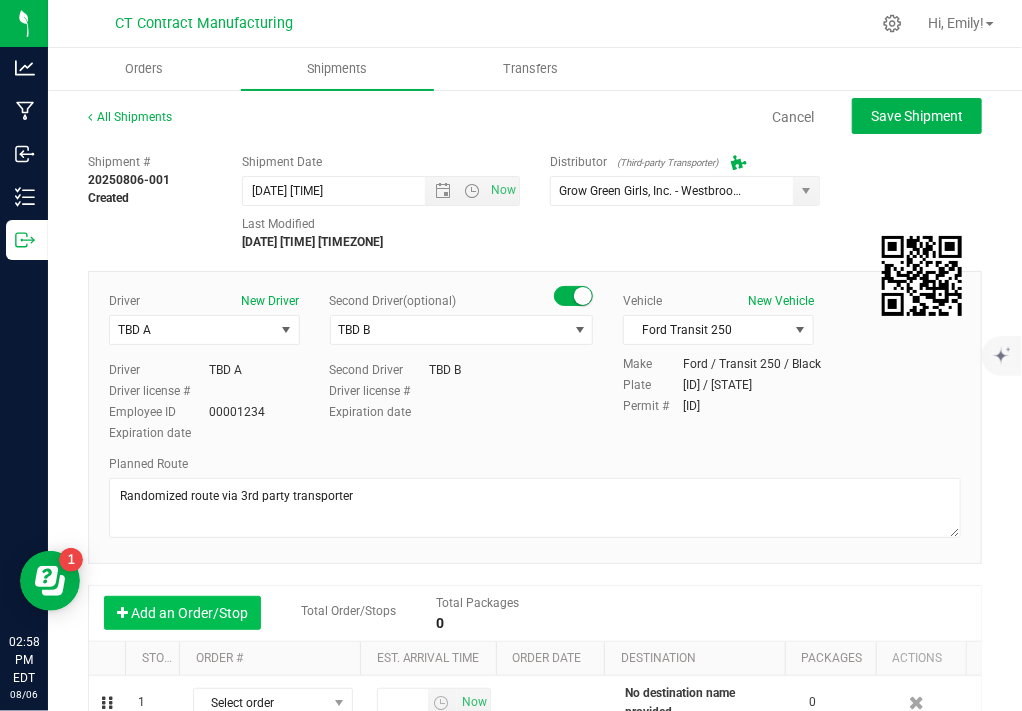 click on "Add an Order/Stop" at bounding box center [182, 613] 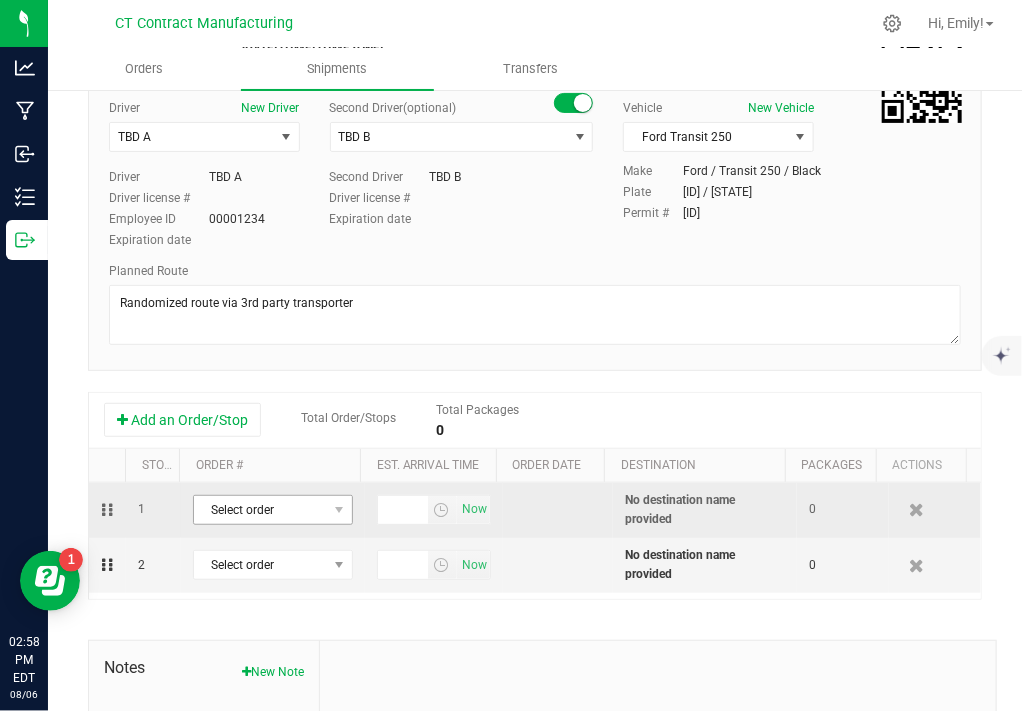 scroll, scrollTop: 200, scrollLeft: 0, axis: vertical 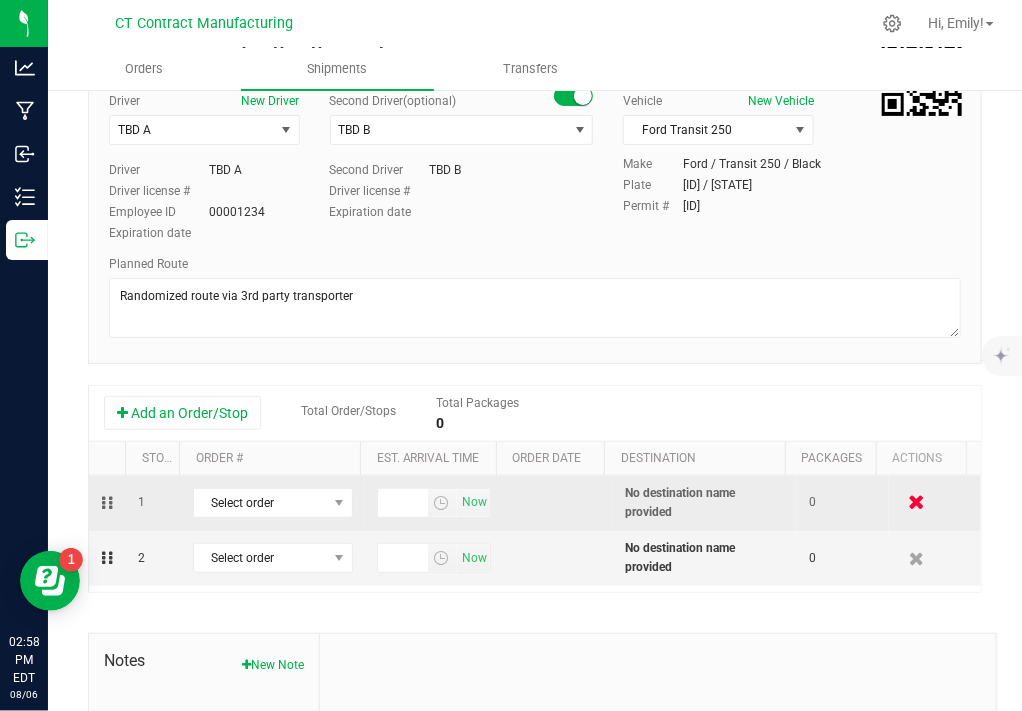 click at bounding box center [916, 503] 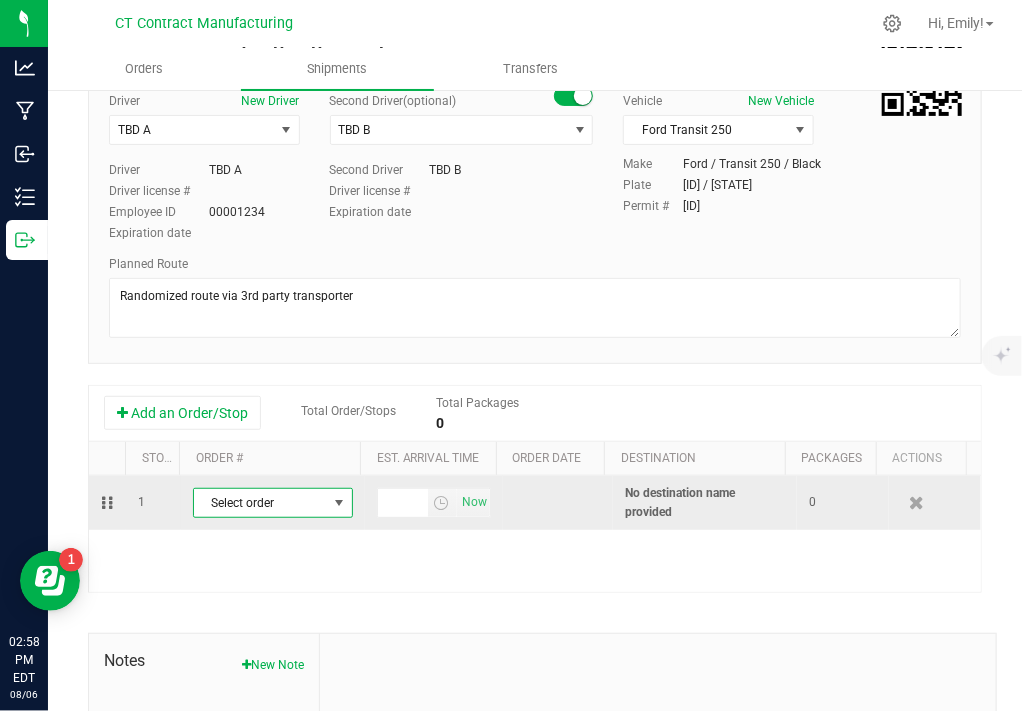 click on "Select order" at bounding box center (260, 503) 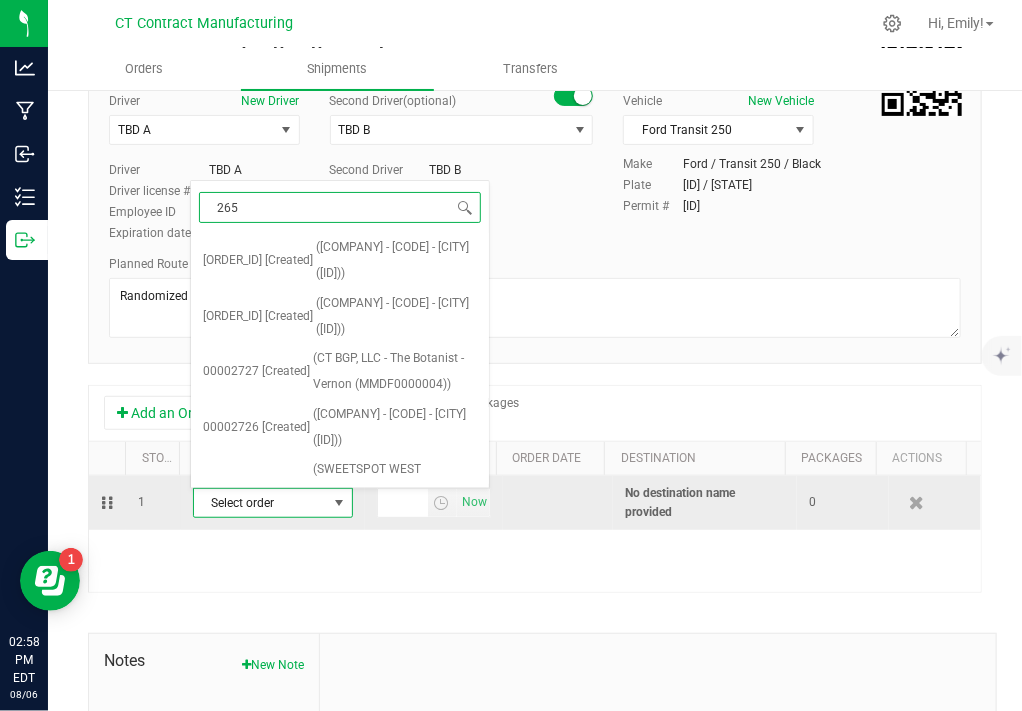 type on "[NUMBER]" 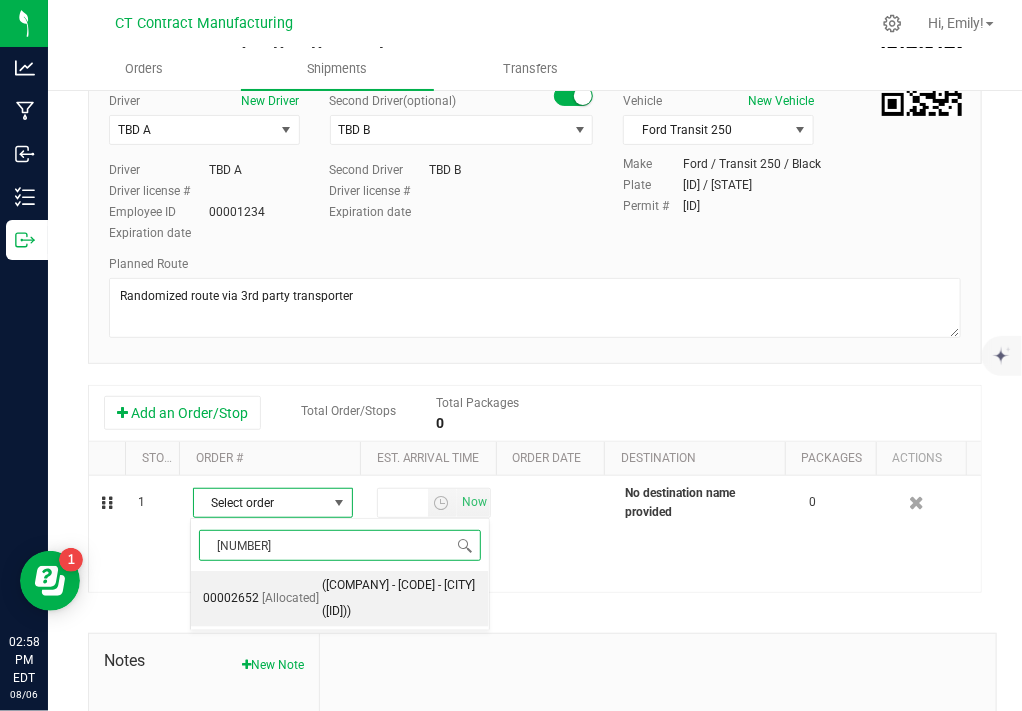 click on "([COMPANY_NAME] - [LOCATION] ([ID]))" at bounding box center [340, 598] 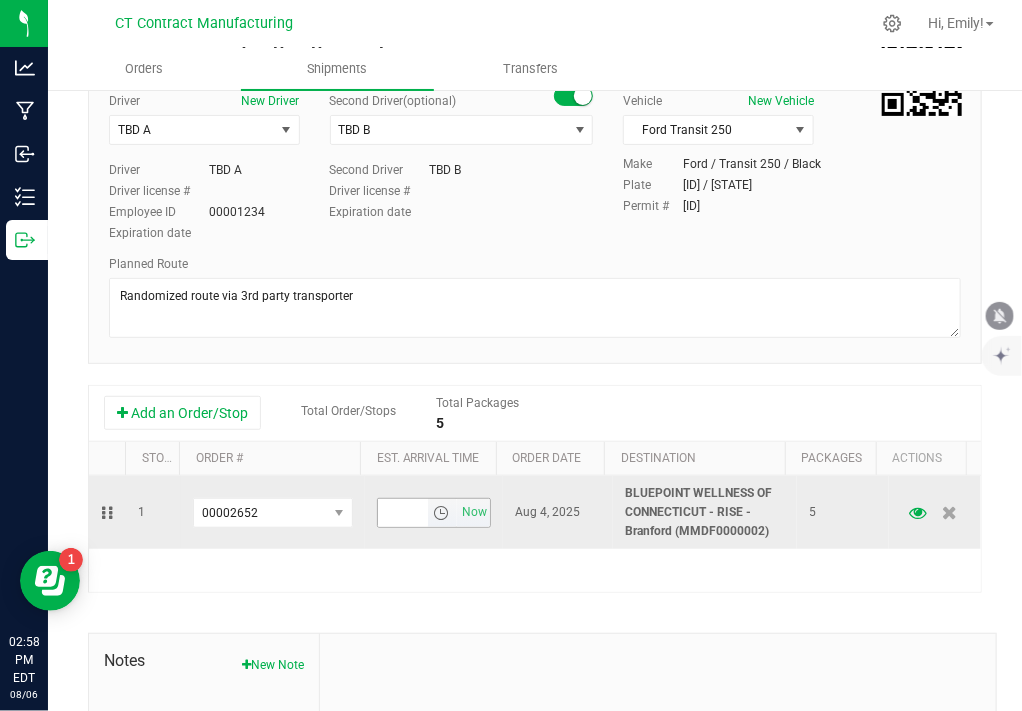 click at bounding box center [442, 513] 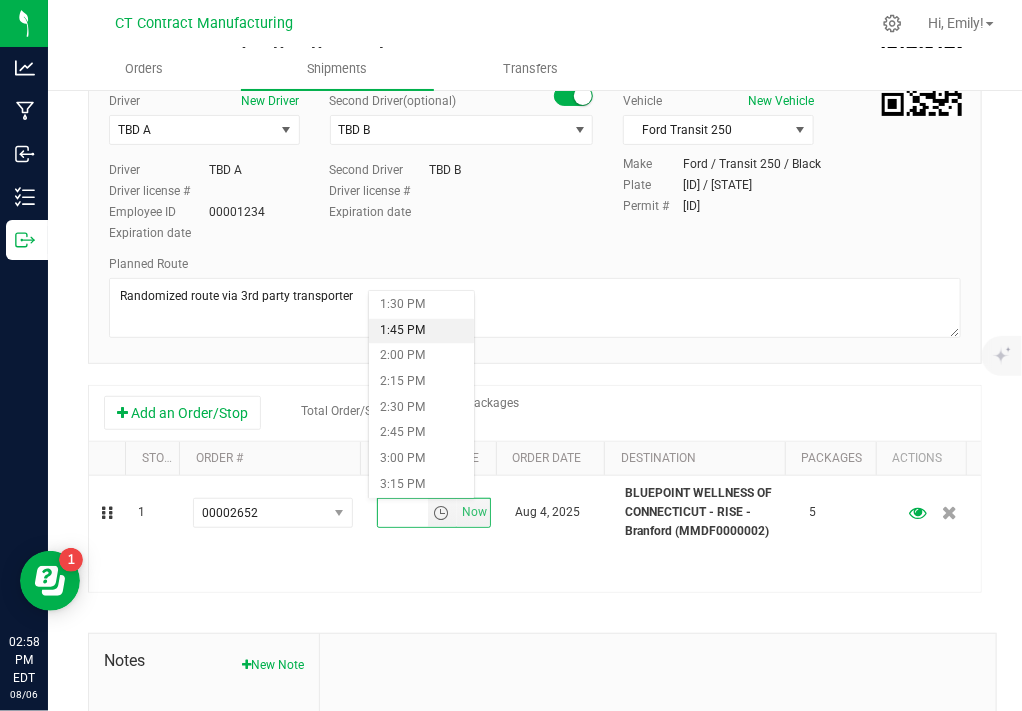 scroll, scrollTop: 1500, scrollLeft: 0, axis: vertical 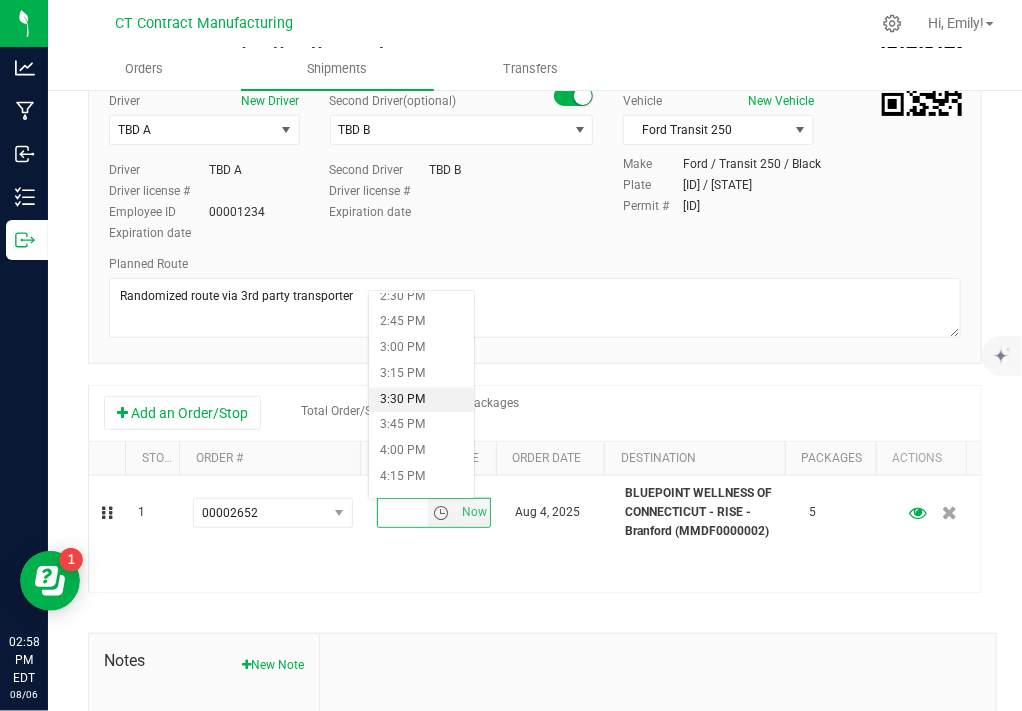 click on "3:30 PM" at bounding box center [422, 401] 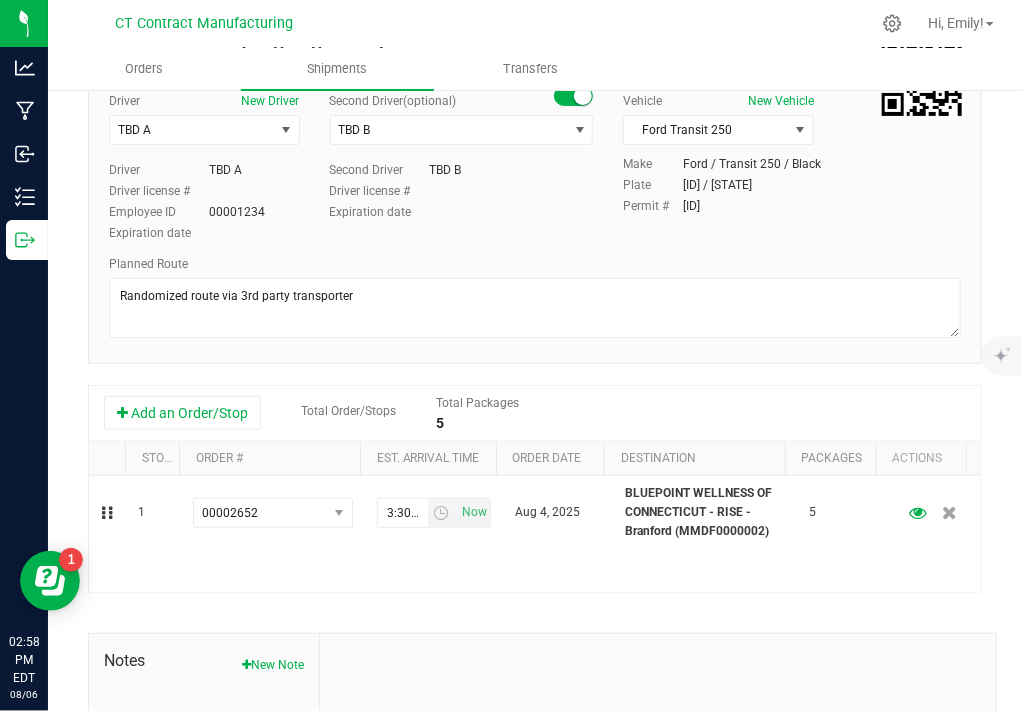 click on "Shipment #
[ORDER_ID]
Created
Shipment Date
[DATE] [TIME]
Now
Distributor
(Third-party Transporter)
[COMPANY_NAME] [COMPANY_NAME] [COMPANY_NAME] [COMPANY_NAME] [COMPANY_NAME] [COMPANY_NAME] [COMPANY_NAME] [COMPANY_NAME] [COMPANY_NAME] [COMPANY_NAME] [COMPANY_NAME] [COMPANY_NAME] [COMPANY_NAME] [COMPANY_NAME] [COMPANY_NAME] [COMPANY_NAME] [COMPANY_NAME] [COMPANY_NAME] [COMPANY_NAME] [COMPANY_NAME] [COMPANY_NAME] [COMPANY_NAME] [COMPANY_NAME] [COMPANY_NAME] [COMPANY_NAME] [COMPANY_NAME] [COMPANY_NAME] [COMPANY_NAME] [COMPANY_NAME] [COMPANY_NAME] [COMPANY_NAME] [COMPANY_NAME] [COMPANY_NAME] [COMPANY_NAME] [COMPANY_NAME] [COMPANY_NAME]" at bounding box center (535, 423) 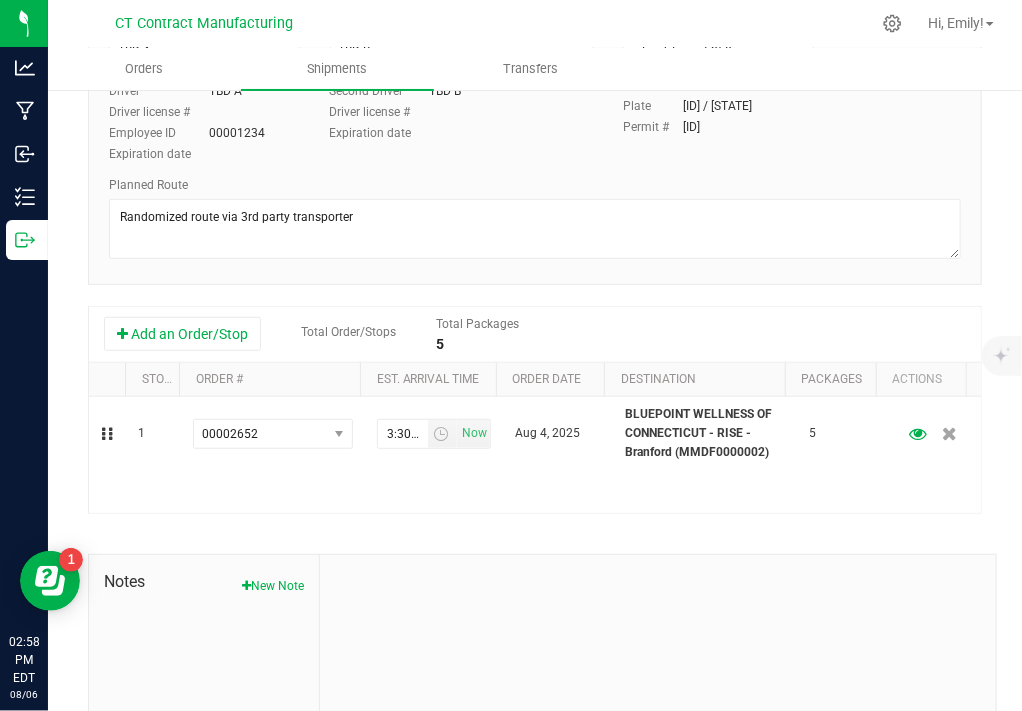scroll, scrollTop: 0, scrollLeft: 0, axis: both 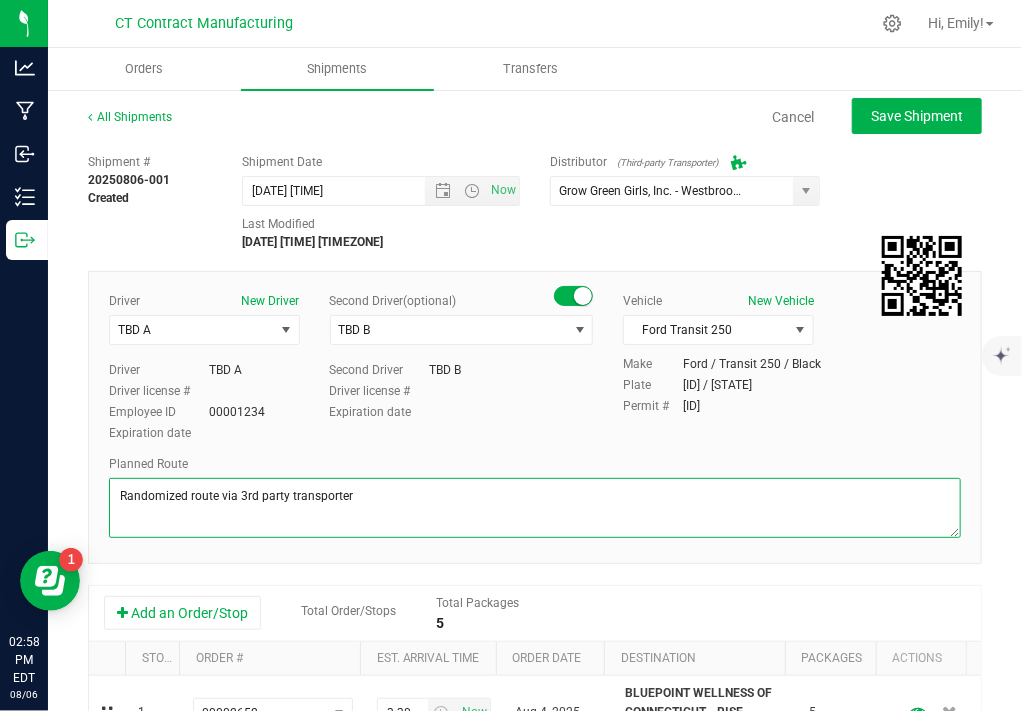 click at bounding box center (535, 508) 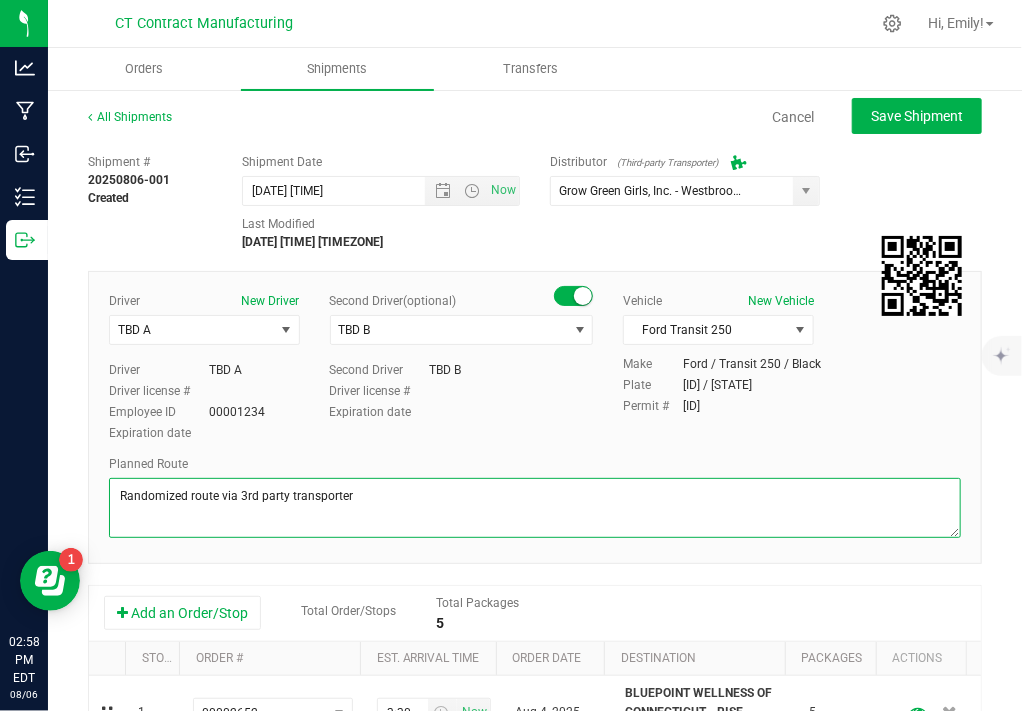 click at bounding box center [535, 508] 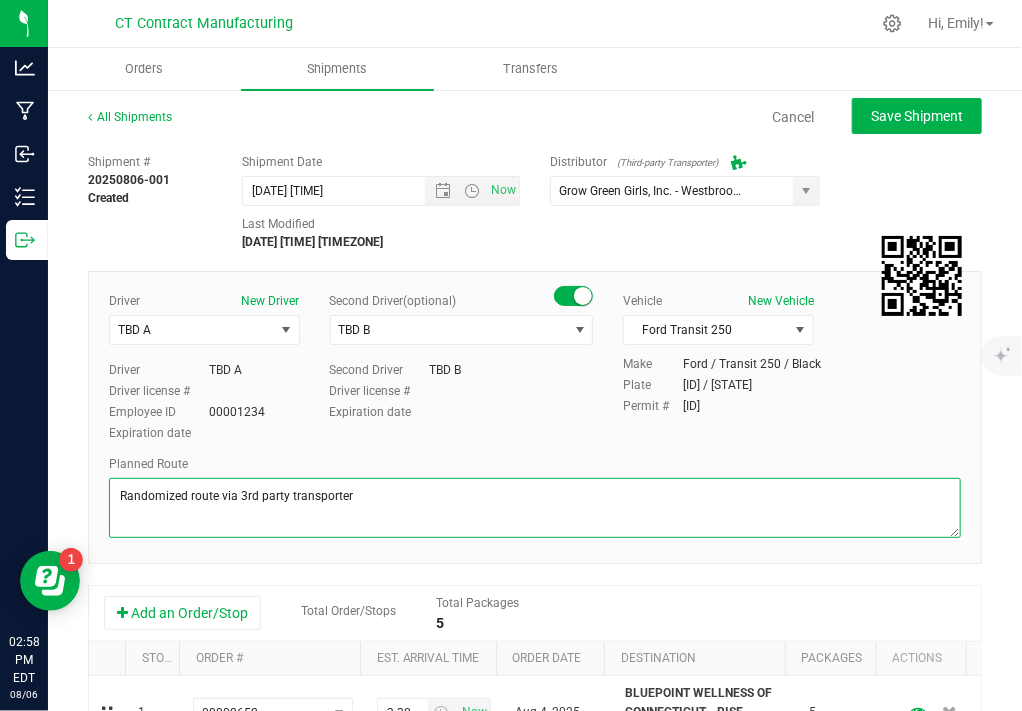 click at bounding box center [535, 508] 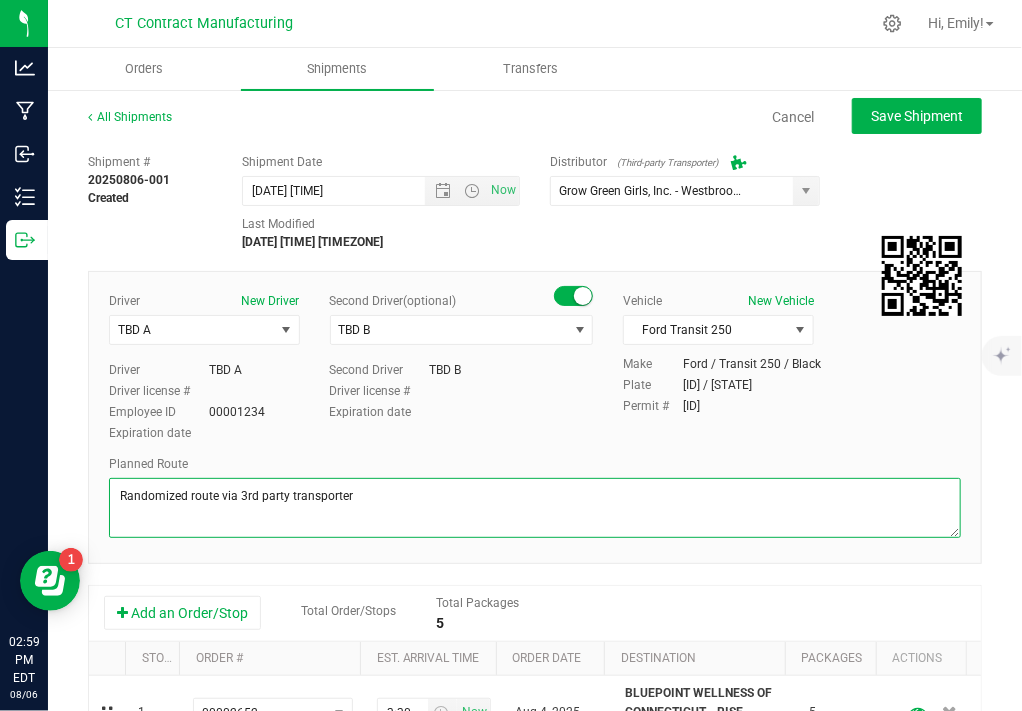 click at bounding box center (535, 508) 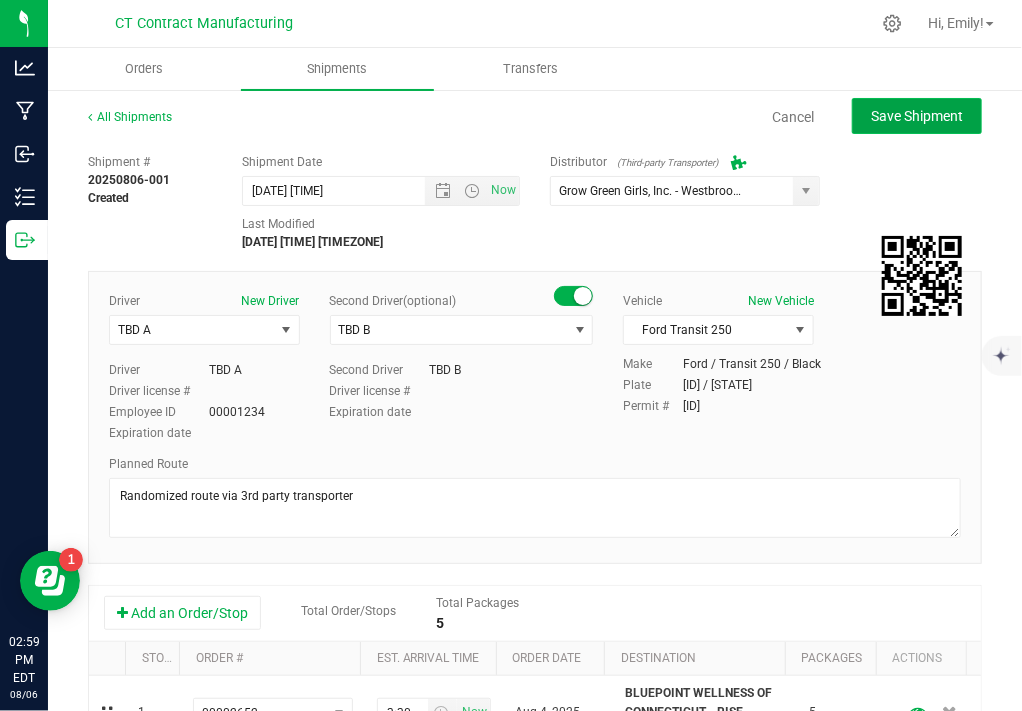 click on "Save Shipment" 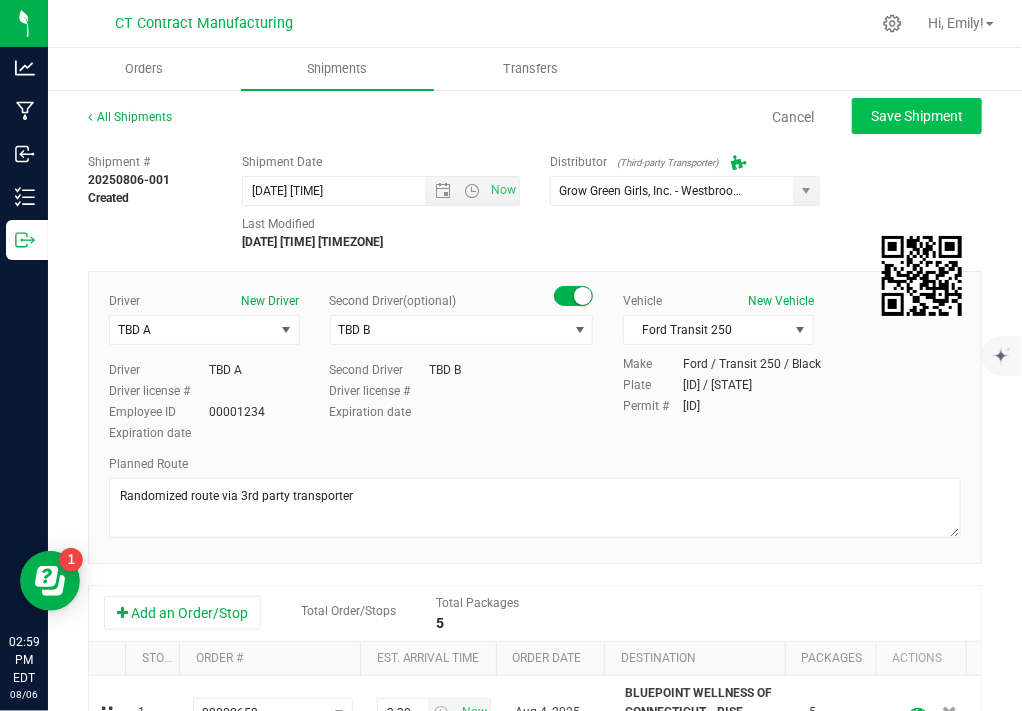 type on "[DATE] [TIME]" 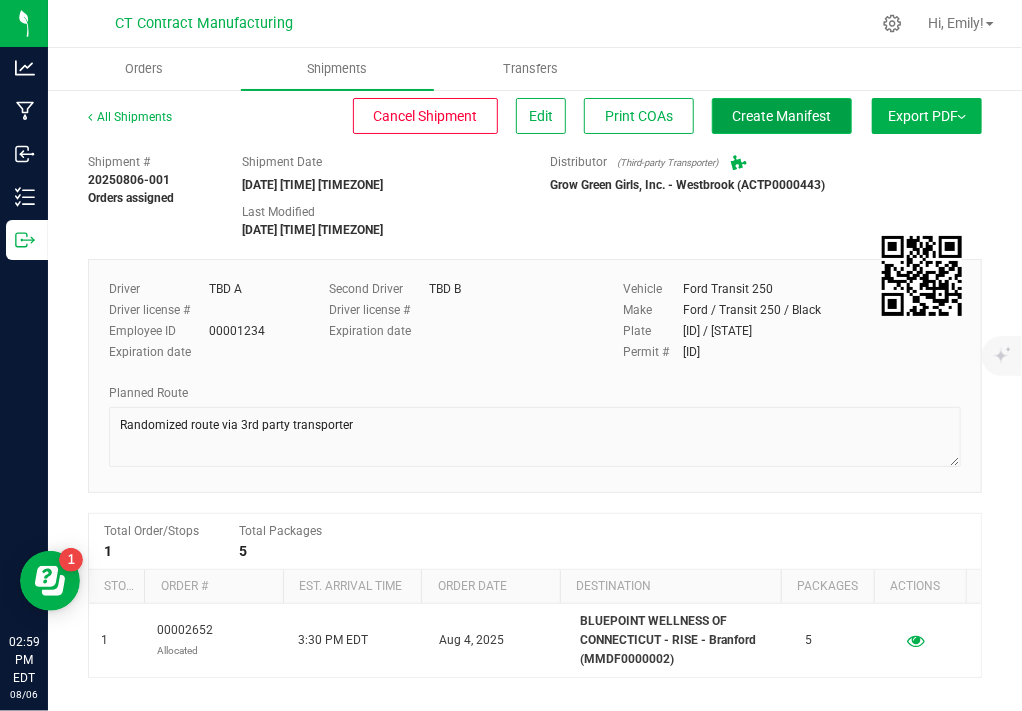 click on "Create Manifest" at bounding box center (782, 116) 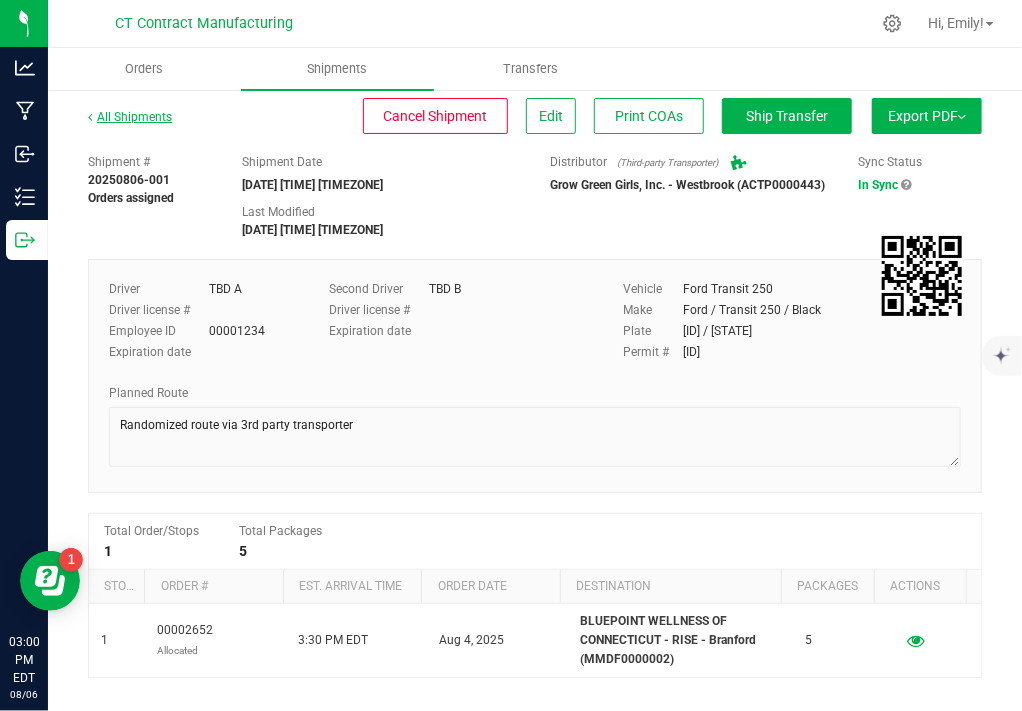 click on "All Shipments" at bounding box center (130, 117) 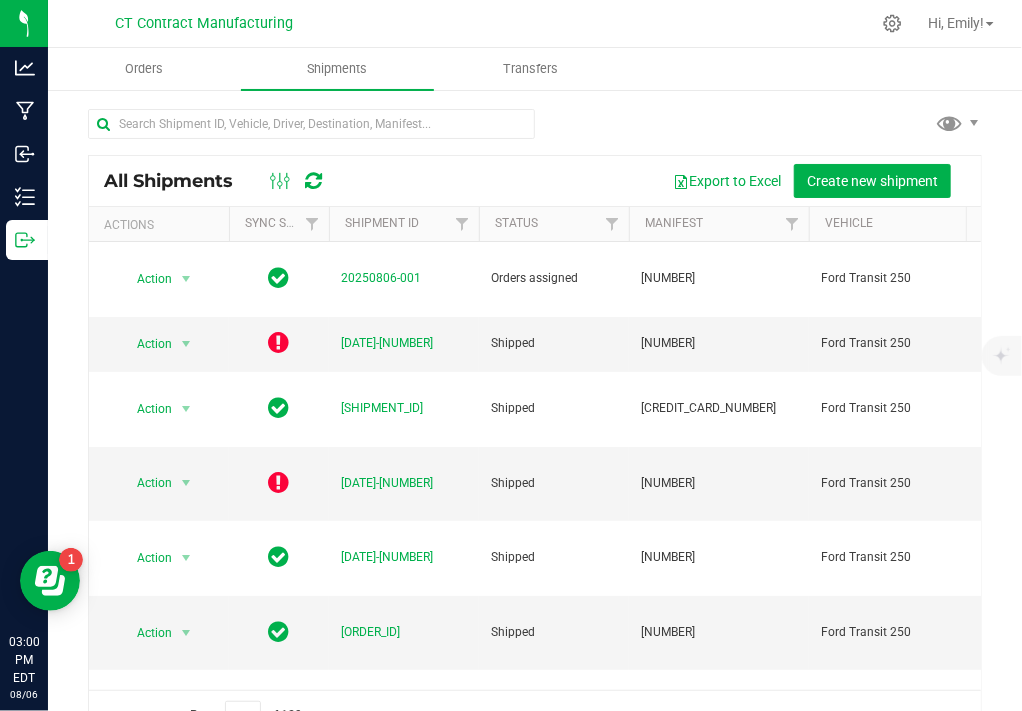 click at bounding box center [535, 132] 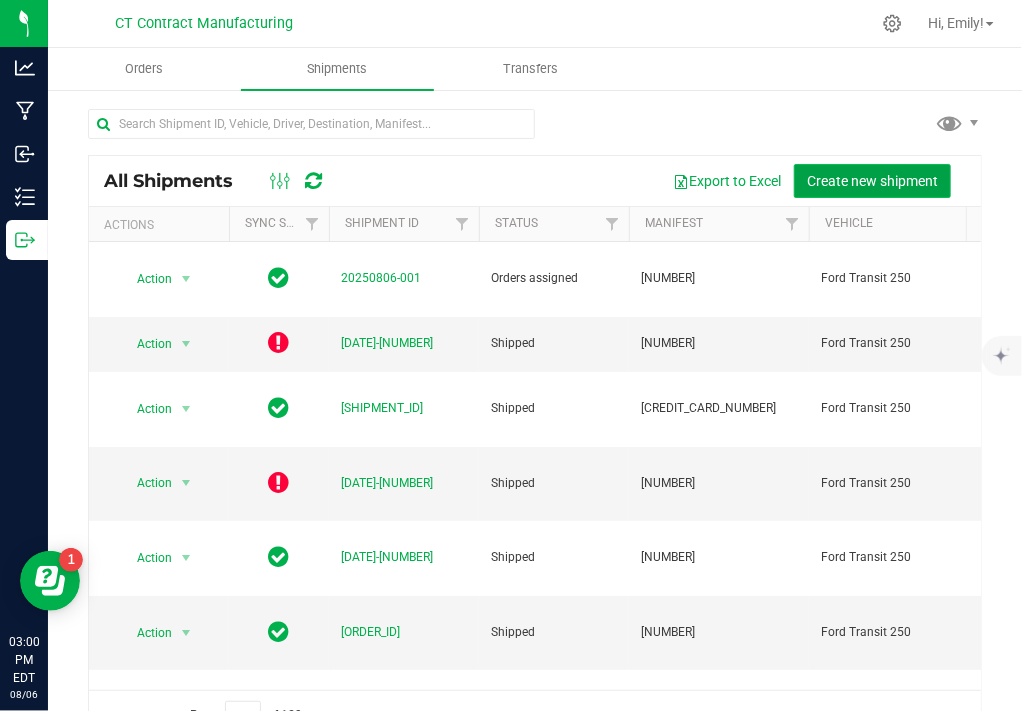 click on "Create new shipment" at bounding box center [872, 181] 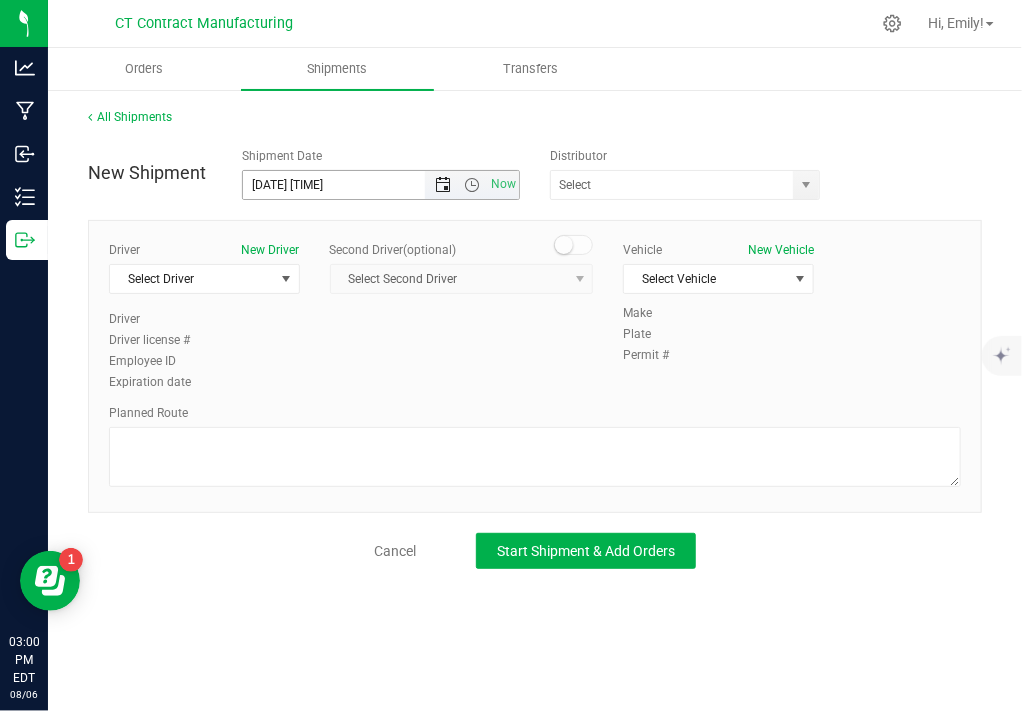 click at bounding box center [443, 185] 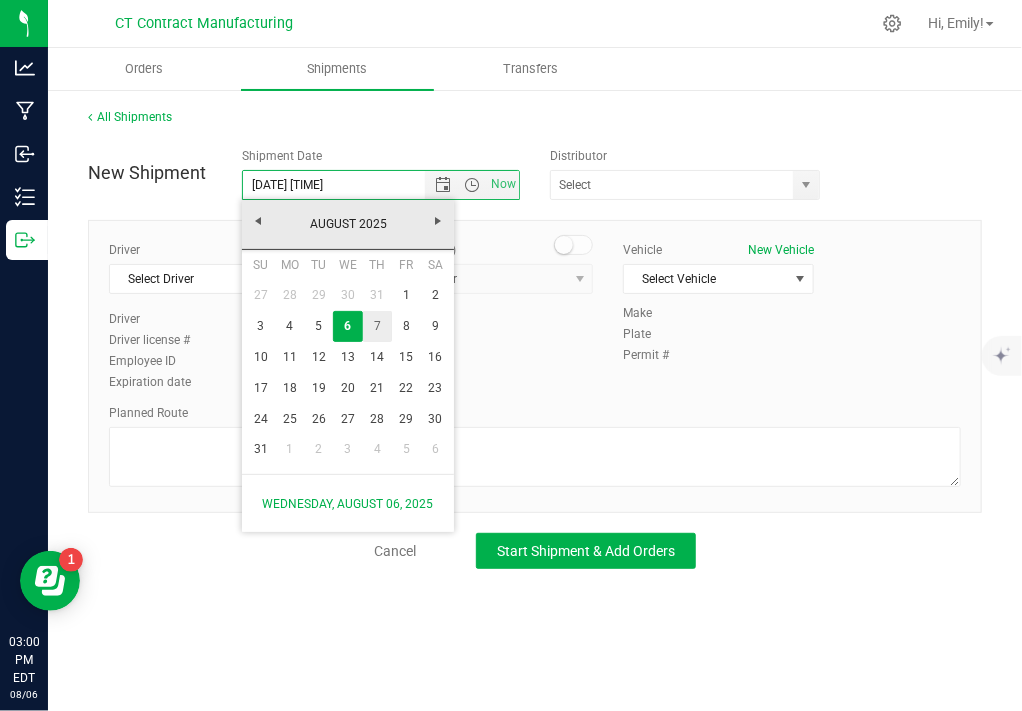 click on "7" at bounding box center (377, 326) 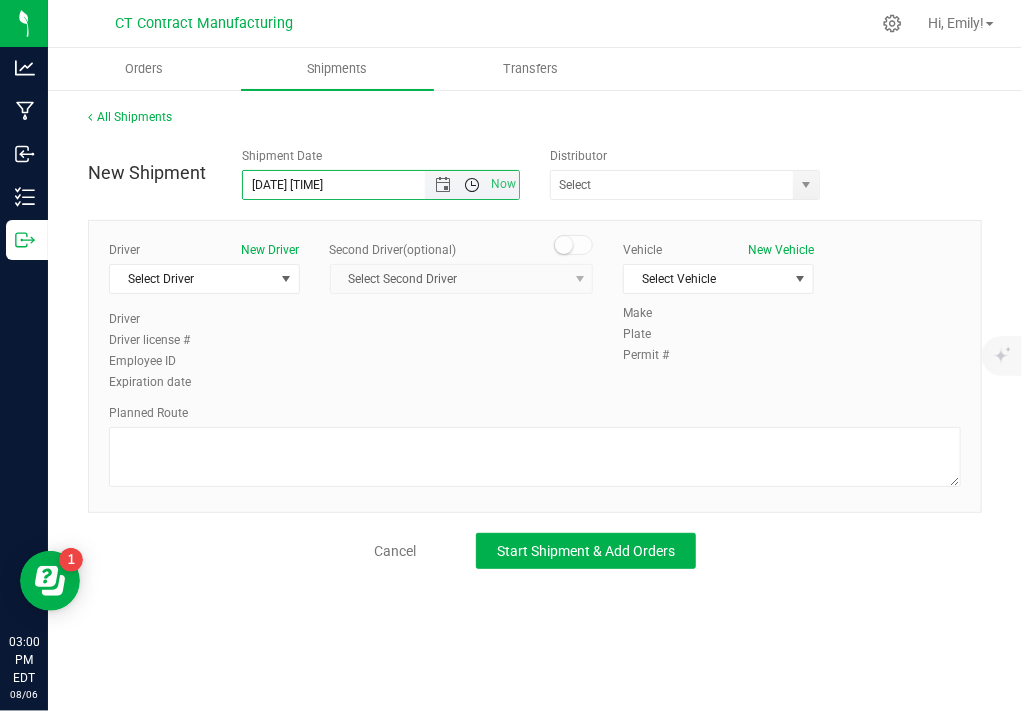 click at bounding box center (472, 185) 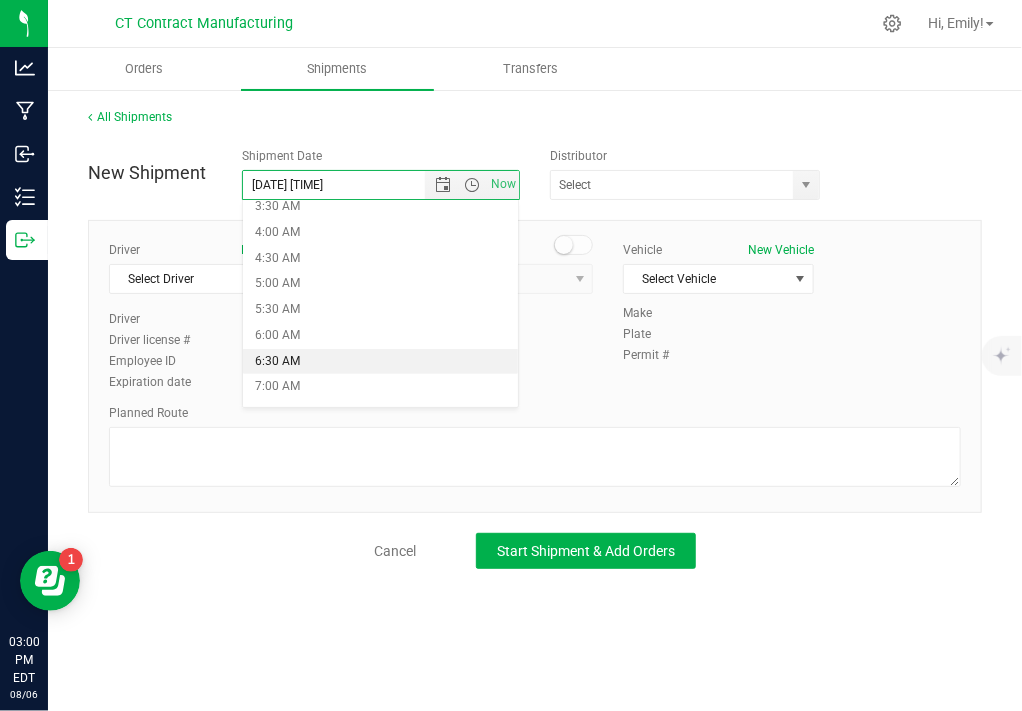 scroll, scrollTop: 290, scrollLeft: 0, axis: vertical 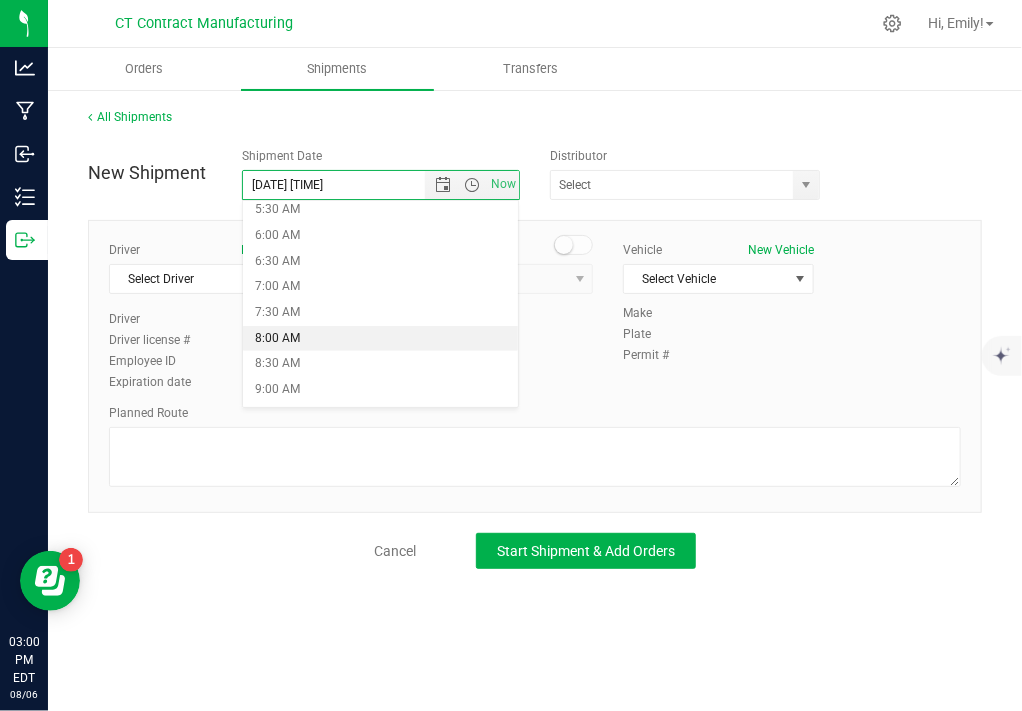 click on "8:00 AM" at bounding box center [380, 339] 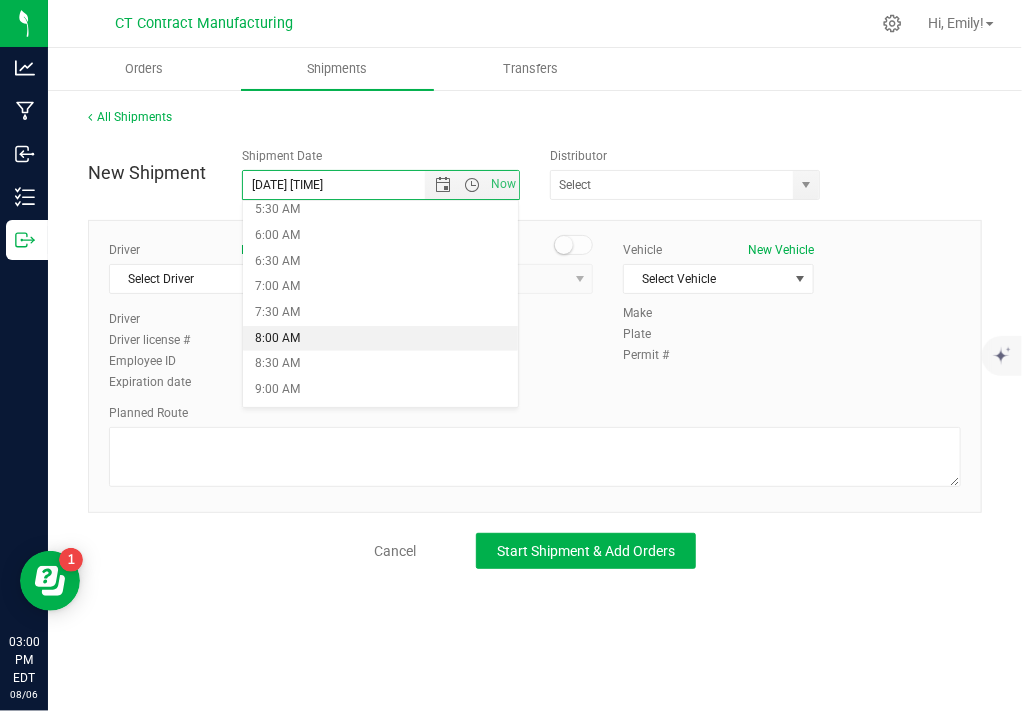 type on "[DATE] [TIME]" 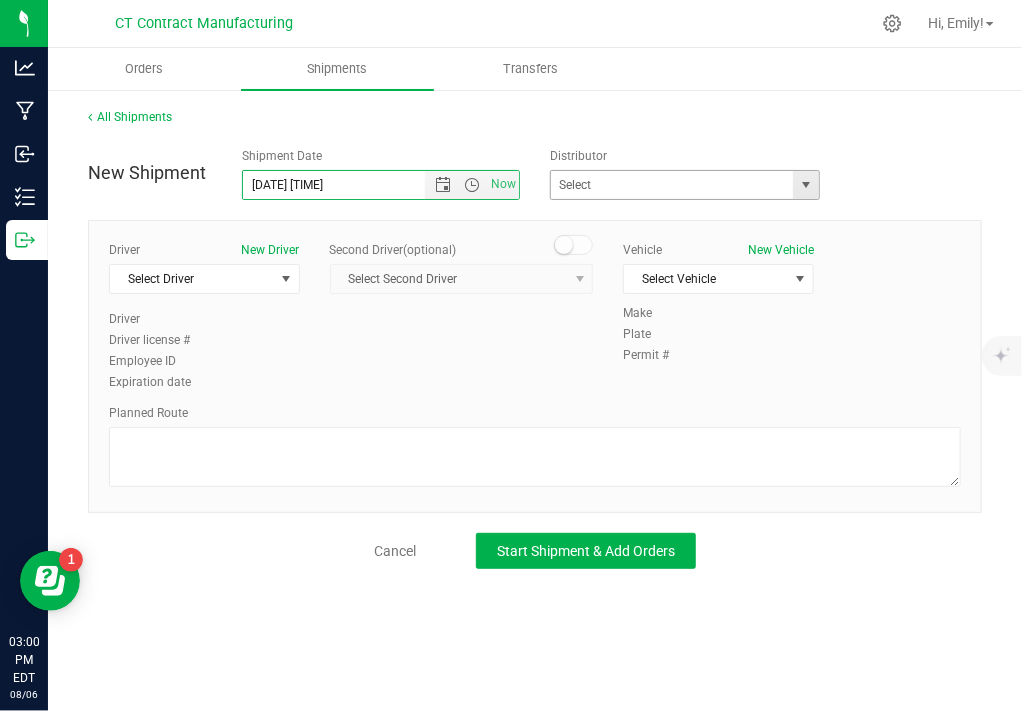 click at bounding box center [806, 185] 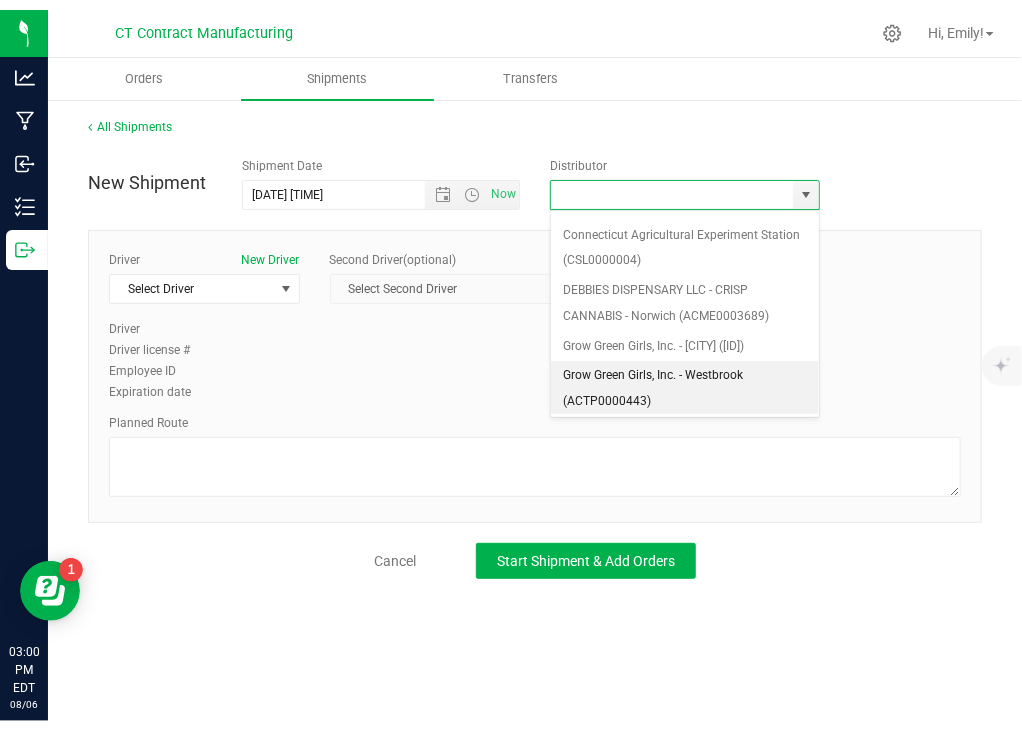 scroll, scrollTop: 200, scrollLeft: 0, axis: vertical 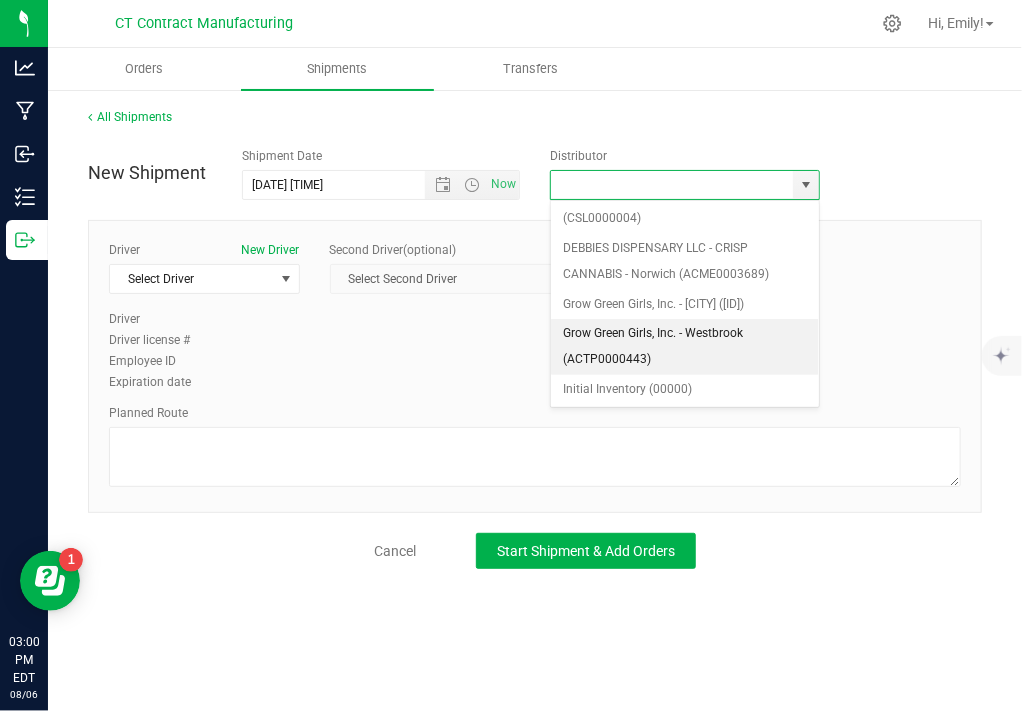 click on "Grow Green Girls, Inc. - Westbrook (ACTP0000443)" at bounding box center [685, 346] 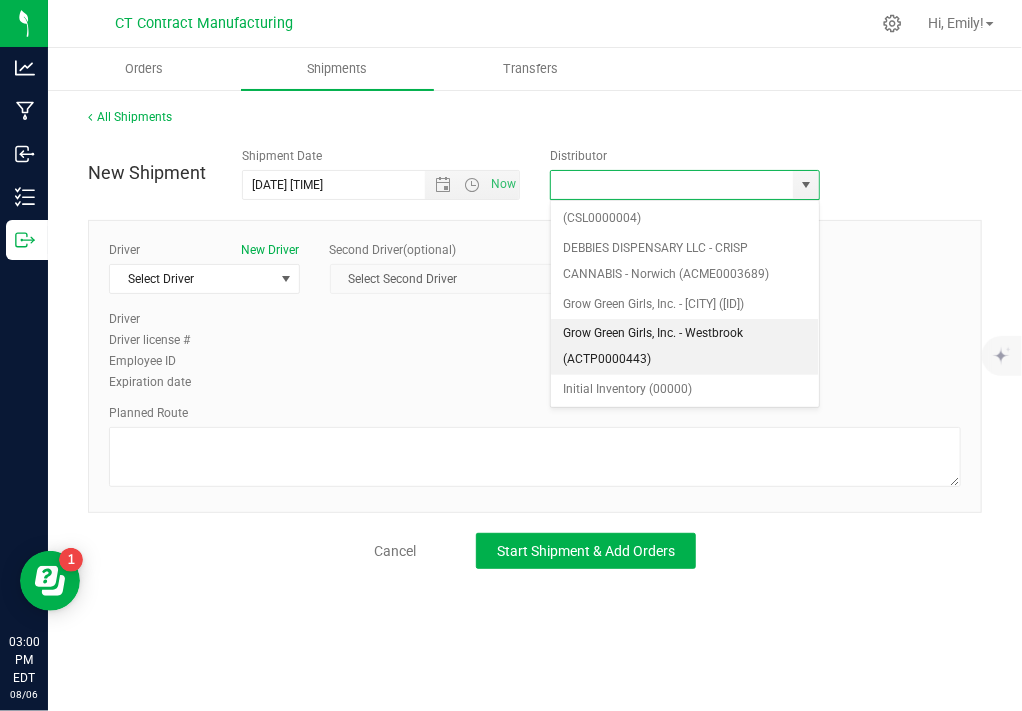 type on "Grow Green Girls, Inc. - Westbrook (ACTP0000443)" 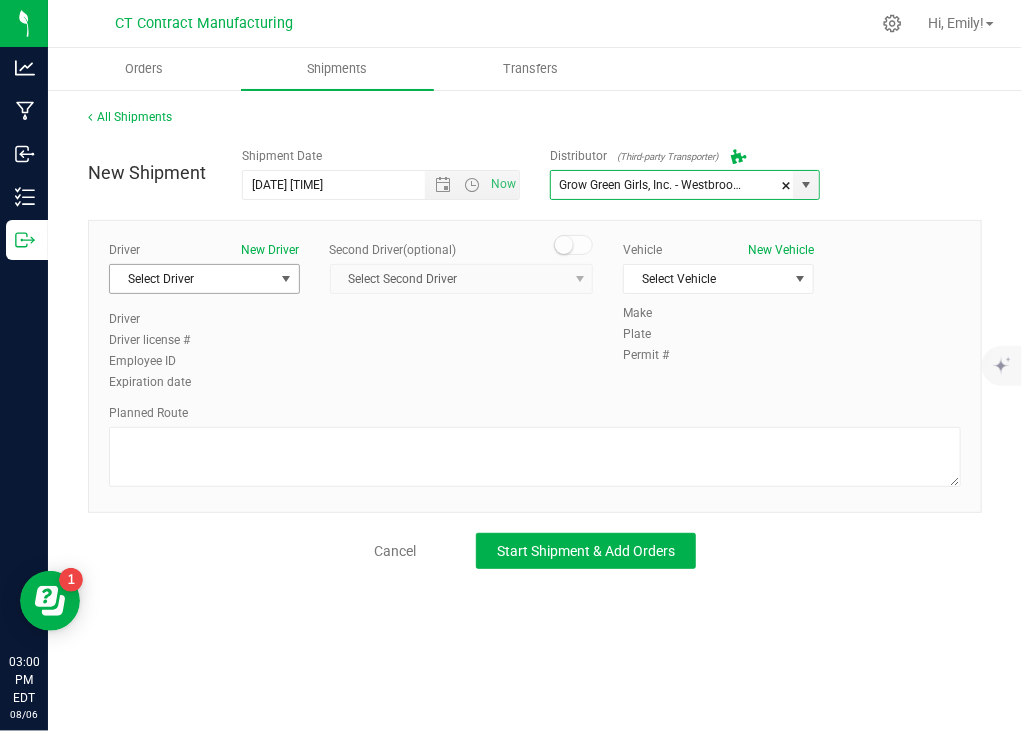 click on "Select Driver" at bounding box center (192, 279) 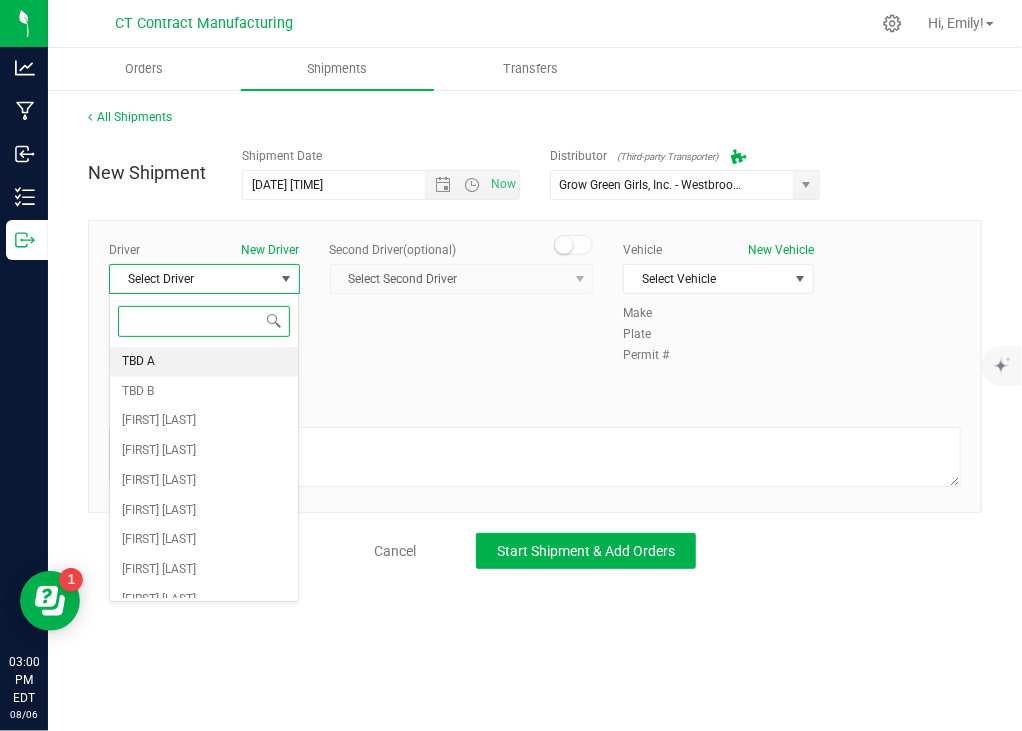 click on "TBD A" at bounding box center [204, 362] 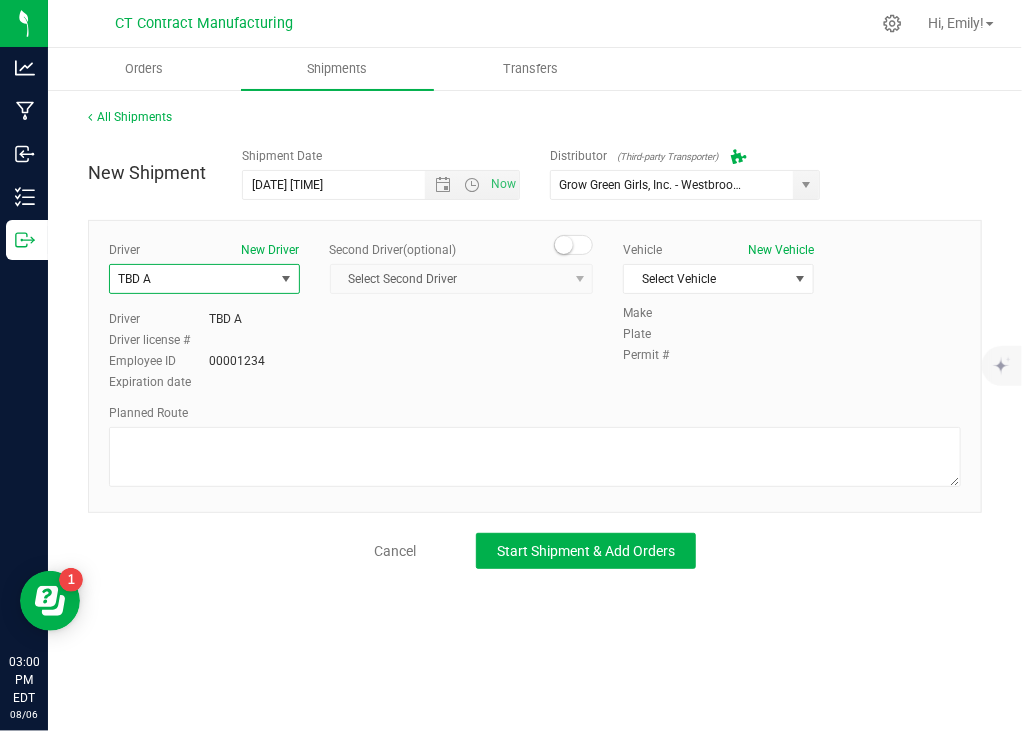 click at bounding box center (574, 245) 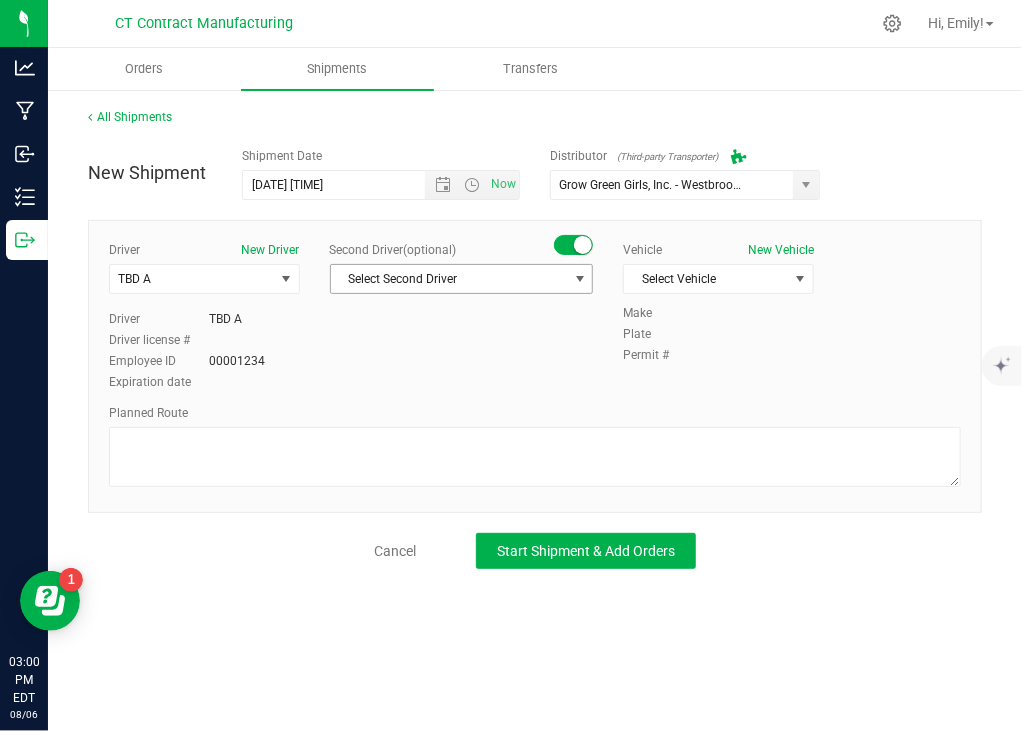 click on "Select Second Driver" at bounding box center [449, 279] 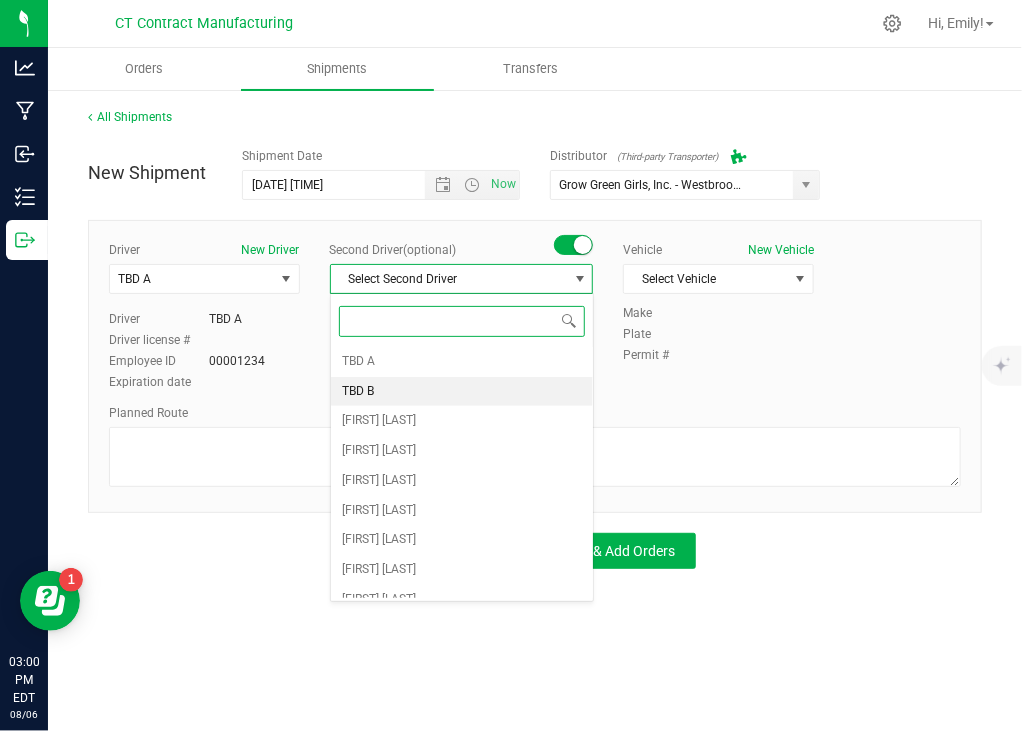 click on "TBD B" at bounding box center (462, 392) 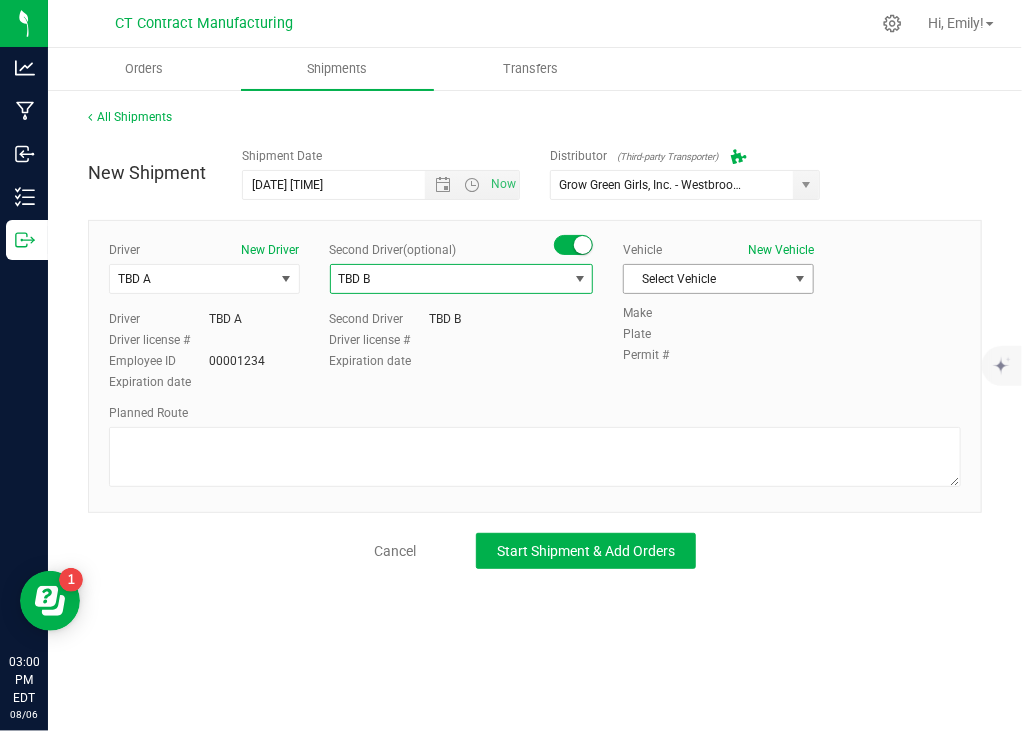 click on "Select Vehicle" at bounding box center (706, 279) 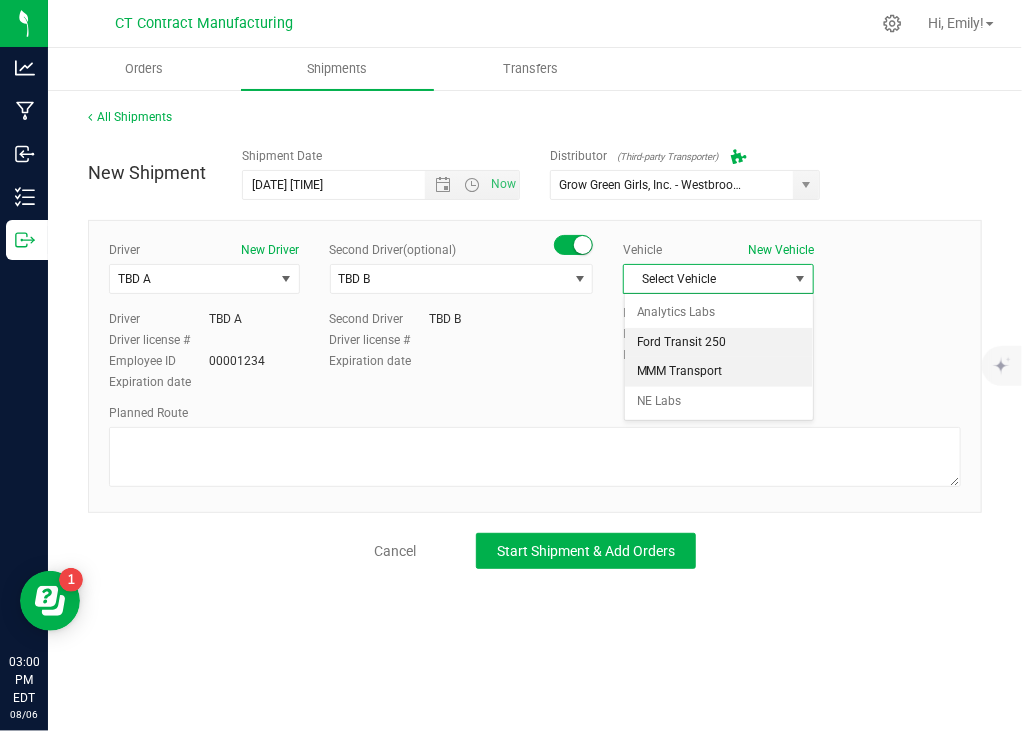 click on "Ford Transit 250" at bounding box center (719, 343) 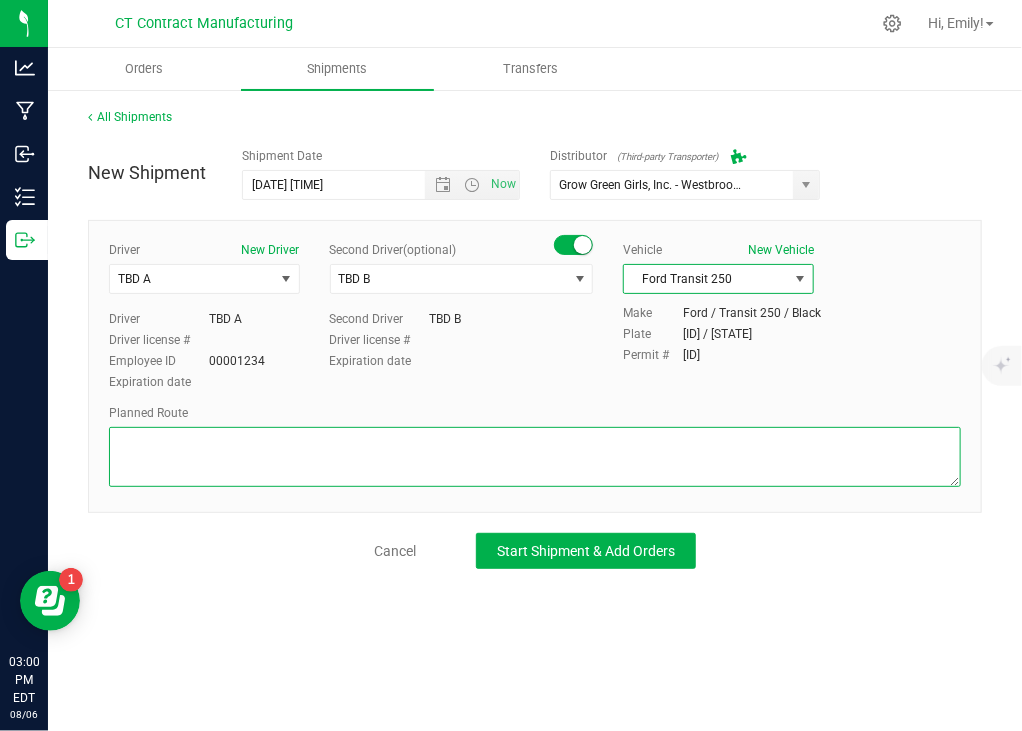 click at bounding box center (535, 457) 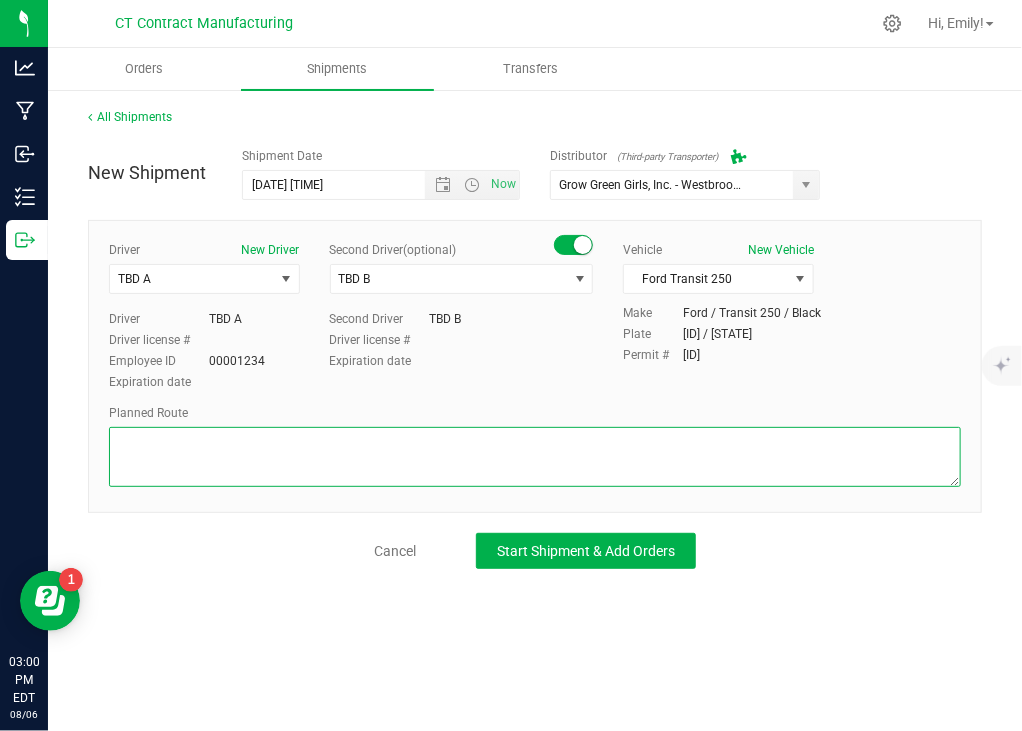 paste on "Randomized route via 3rd party transporter" 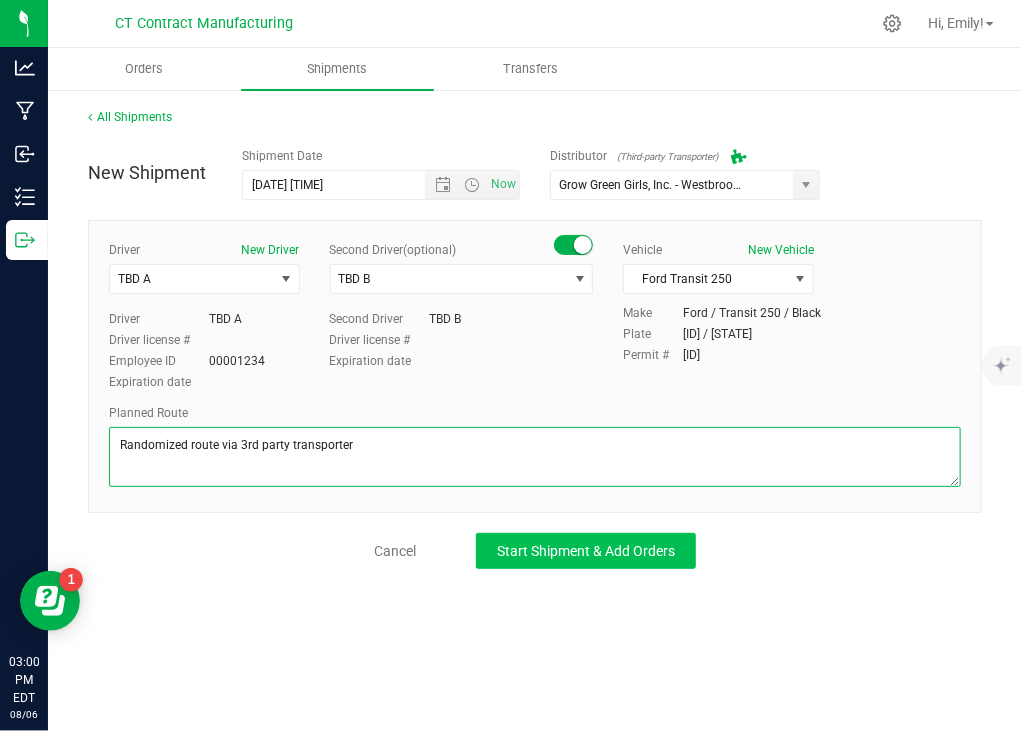 type on "Randomized route via 3rd party transporter" 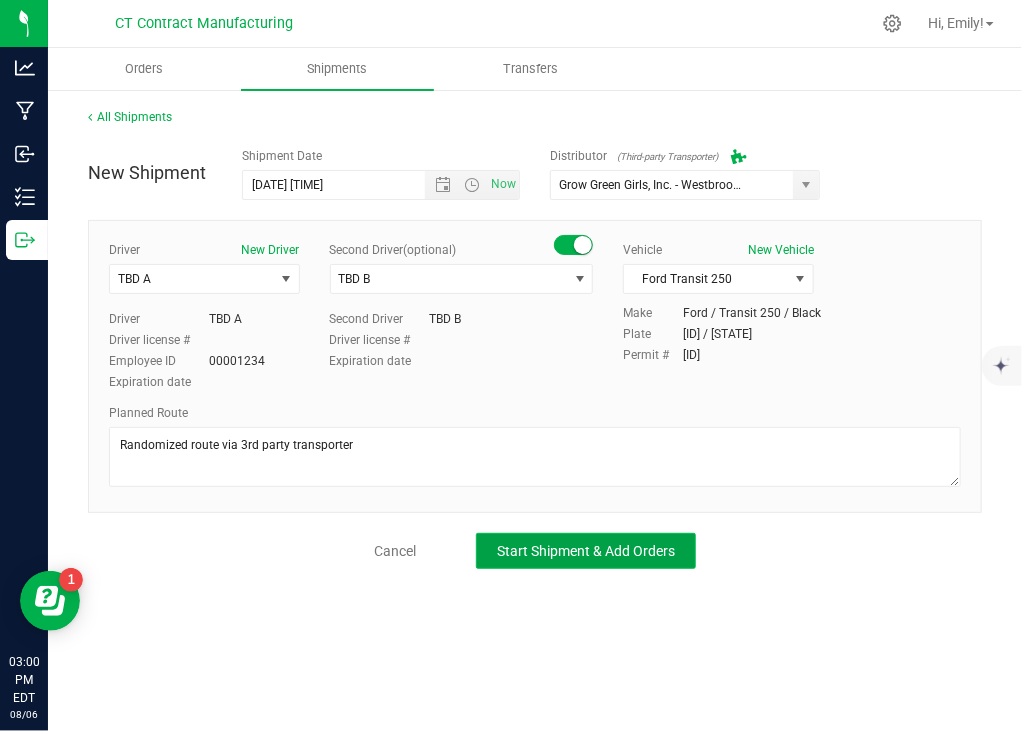 click on "Start Shipment & Add Orders" 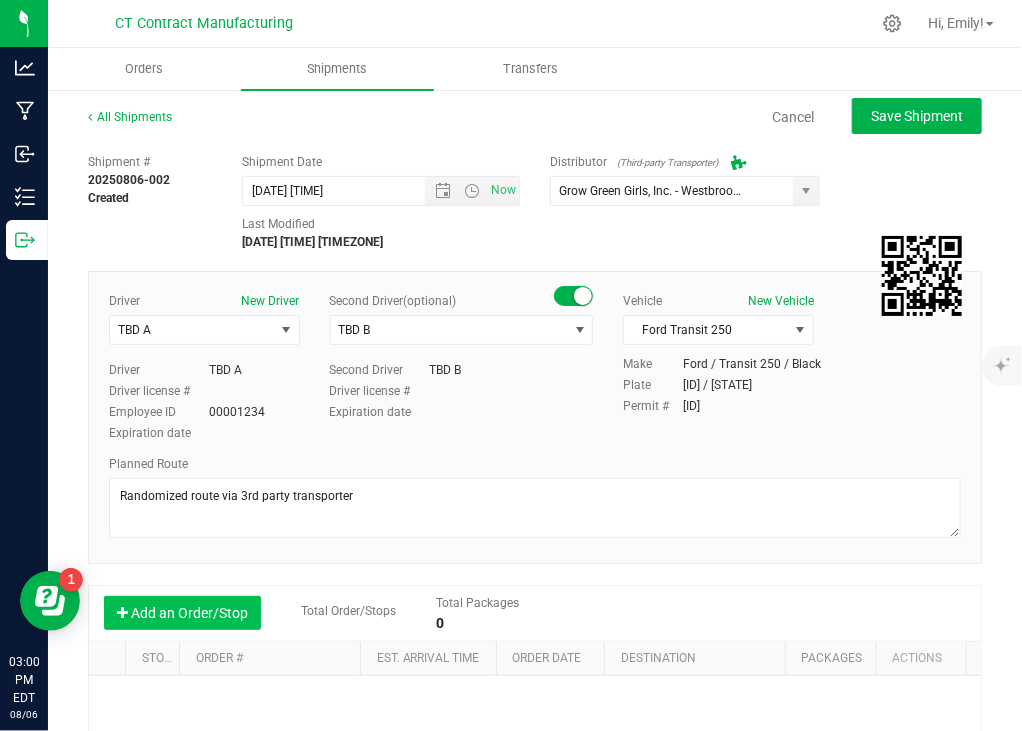 click on "Add an Order/Stop" at bounding box center (182, 613) 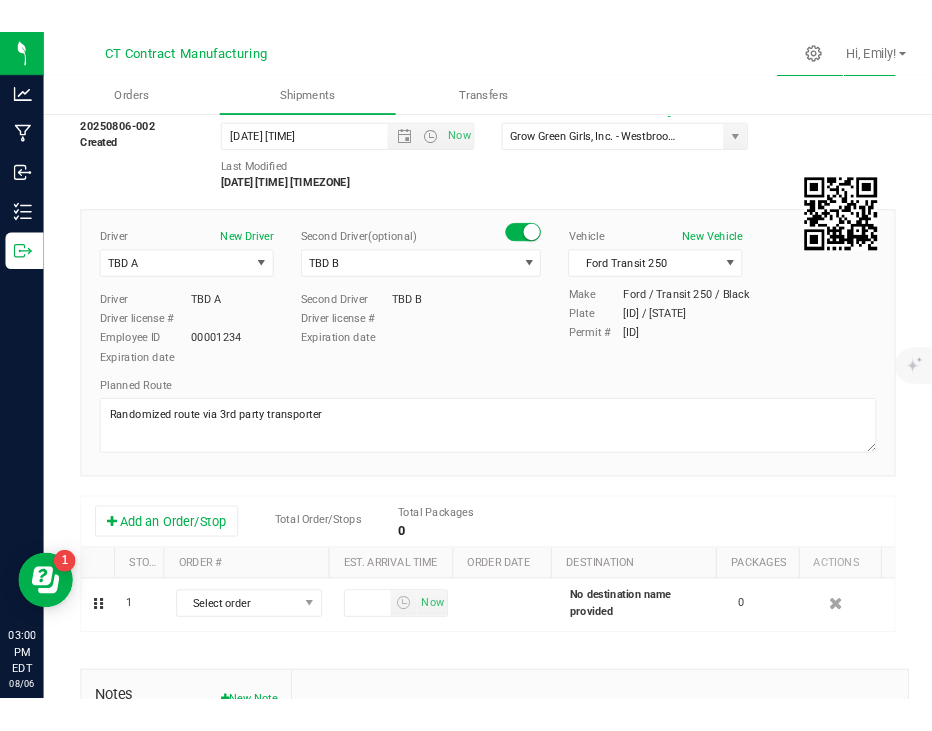 scroll, scrollTop: 200, scrollLeft: 0, axis: vertical 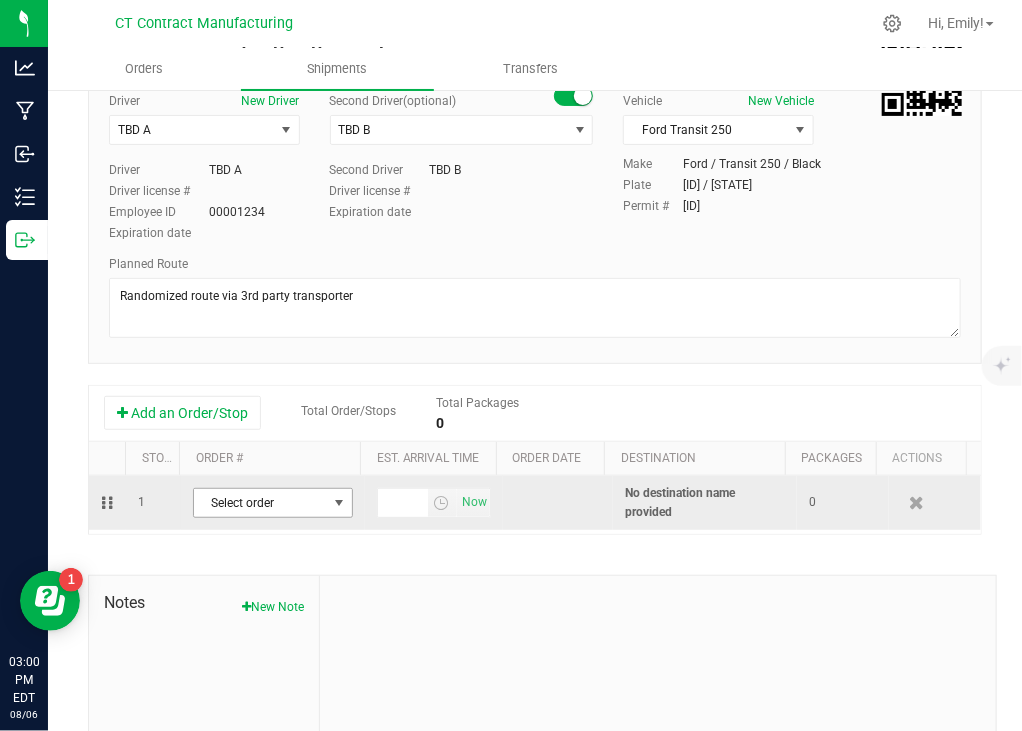 click on "Select order [ORDER_ID] [ORDER_ID] [ORDER_ID] [ORDER_ID] [ORDER_ID] [ORDER_ID] [ORDER_ID] [ORDER_ID] [ORDER_ID] [ORDER_ID] [ORDER_ID] [ORDER_ID] [ORDER_ID] [ORDER_ID] [ORDER_ID] [ORDER_ID] [ORDER_ID] [ORDER_ID] [ORDER_ID] [ORDER_ID] [ORDER_ID] [ORDER_ID] [ORDER_ID] [ORDER_ID] [ORDER_ID] [ORDER_ID] [ORDER_ID] [ORDER_ID] [ORDER_ID] [ORDER_ID] [ORDER_ID] [ORDER_ID] [ORDER_ID] [ORDER_ID] [ORDER_ID] [ORDER_ID] [ORDER_ID] [ORDER_ID] [ORDER_ID] [ORDER_ID] [ORDER_ID]" at bounding box center (273, 503) 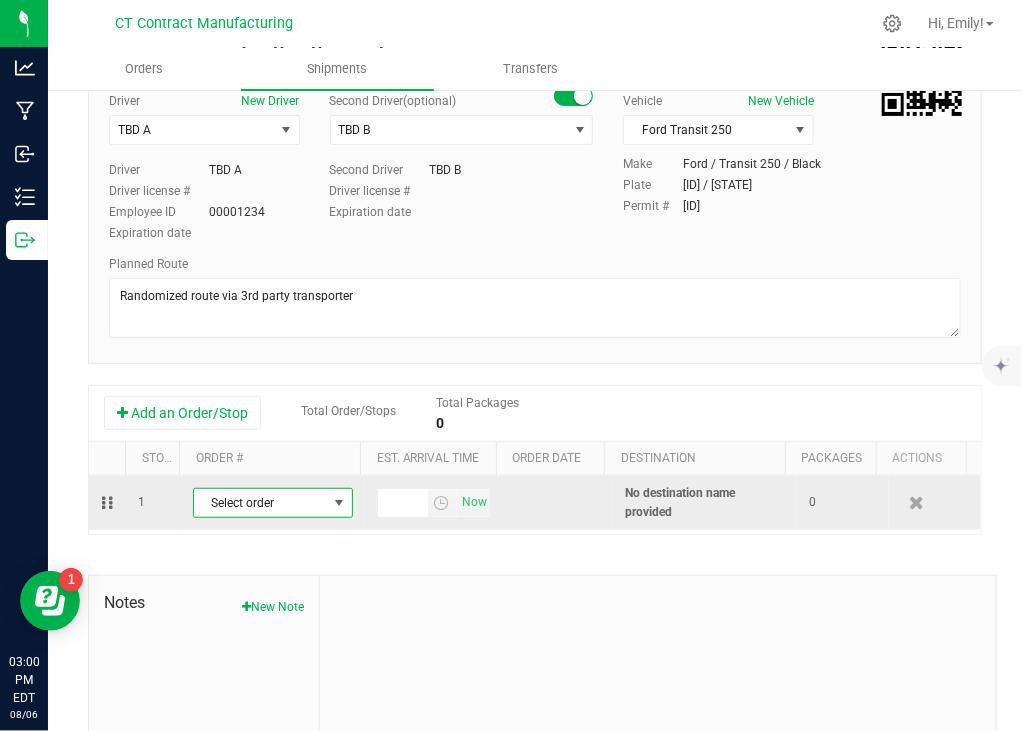 click on "Select order" at bounding box center [260, 503] 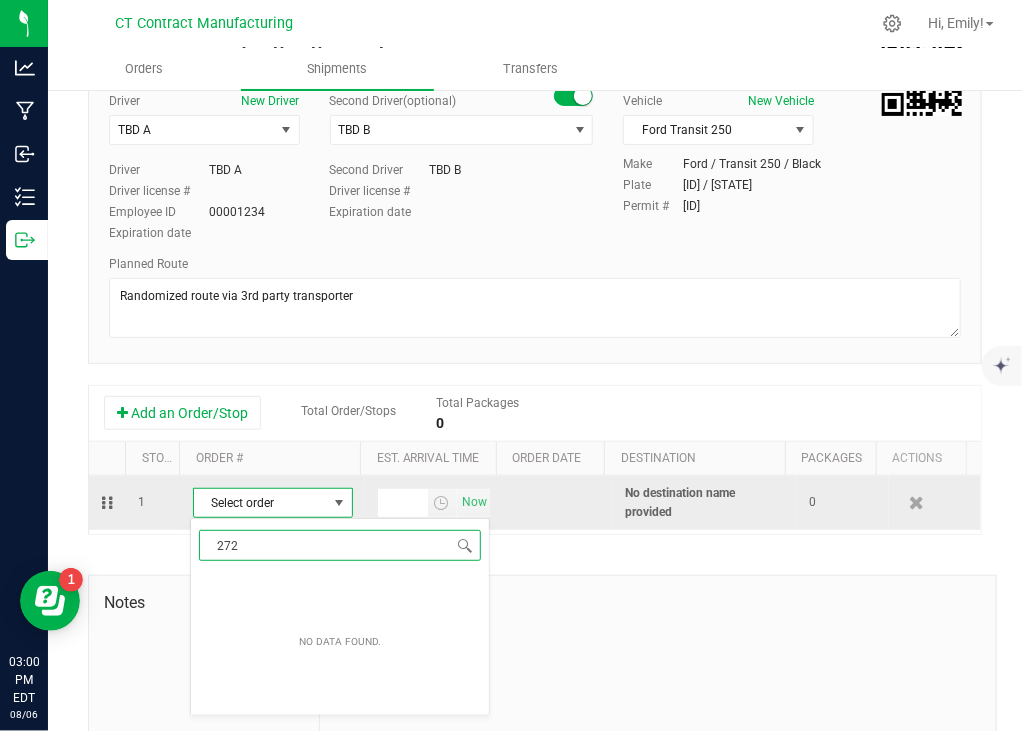 type on "2723" 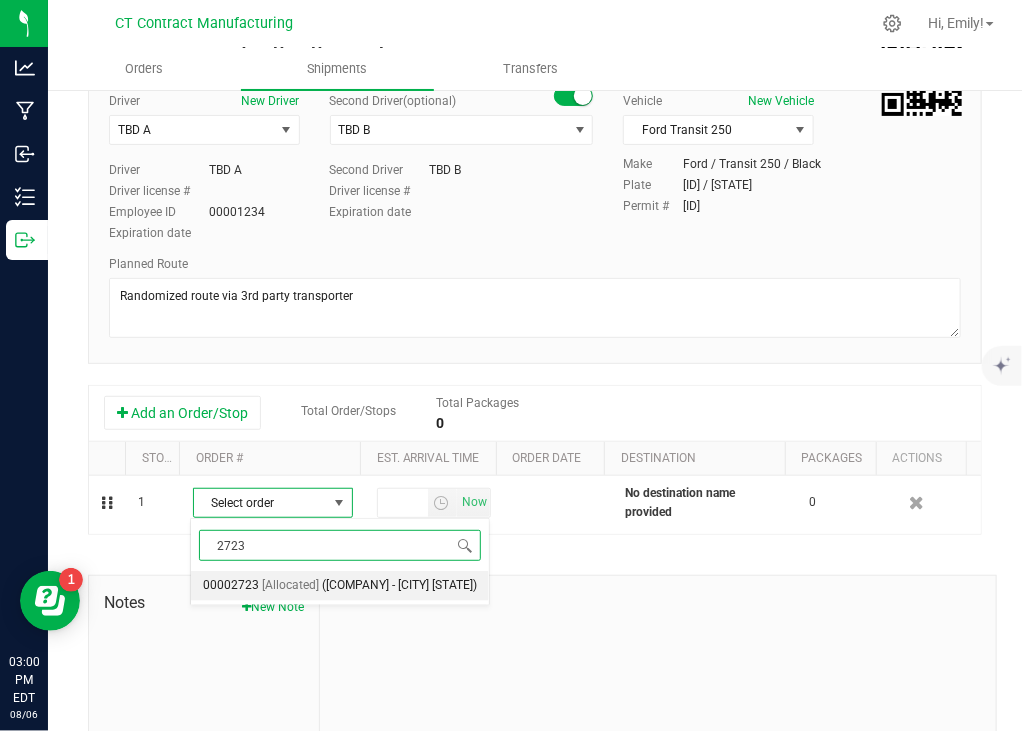 click on "[Allocated]" at bounding box center [290, 586] 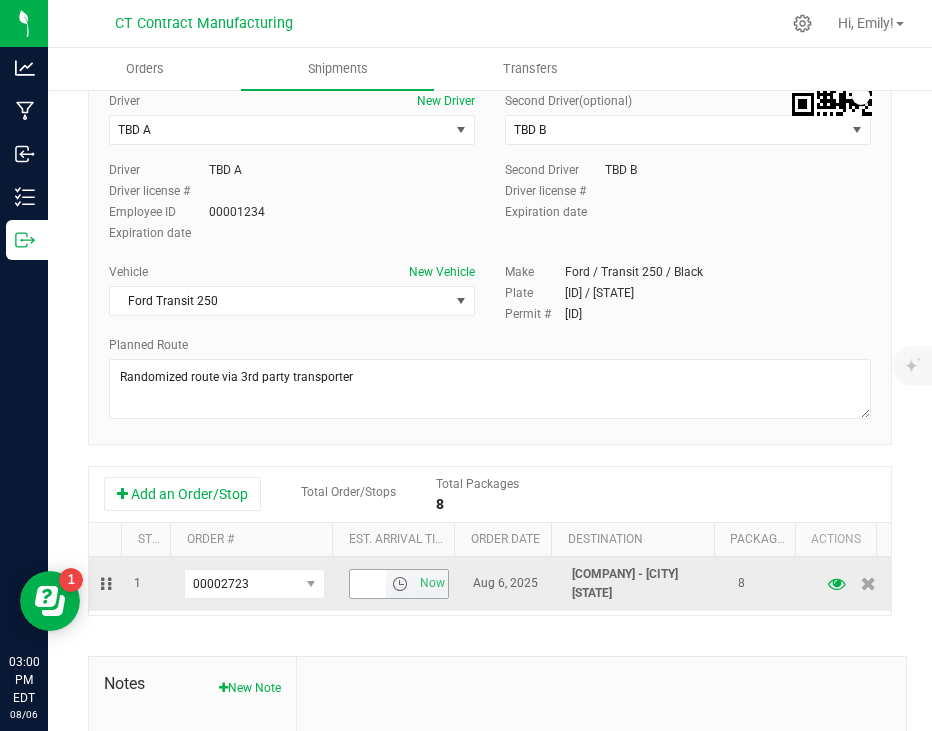 click at bounding box center (400, 584) 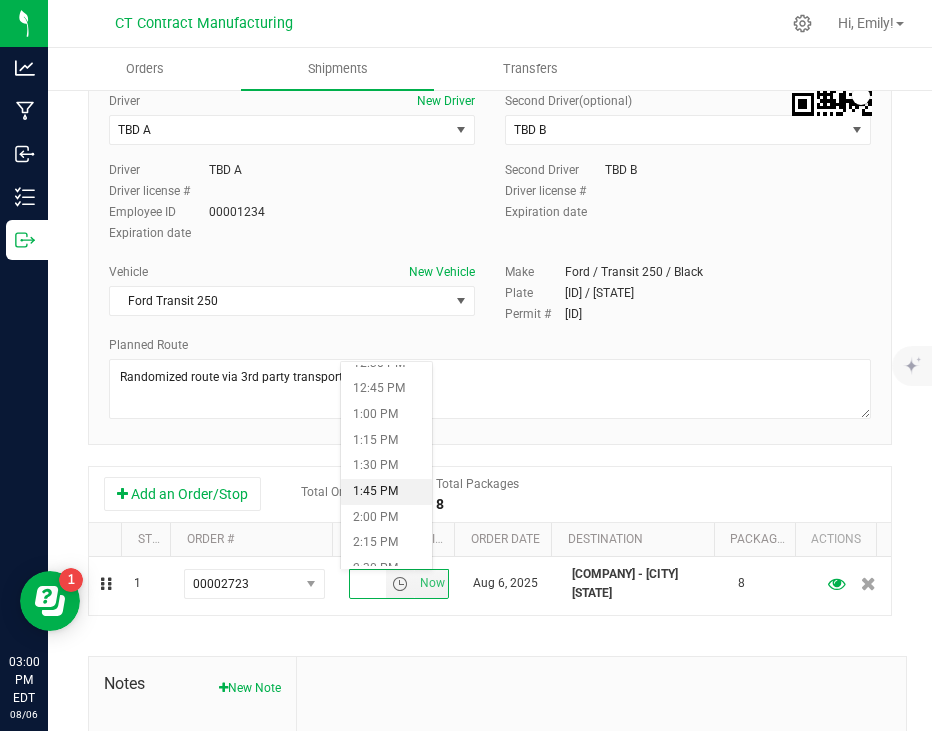 scroll, scrollTop: 1400, scrollLeft: 0, axis: vertical 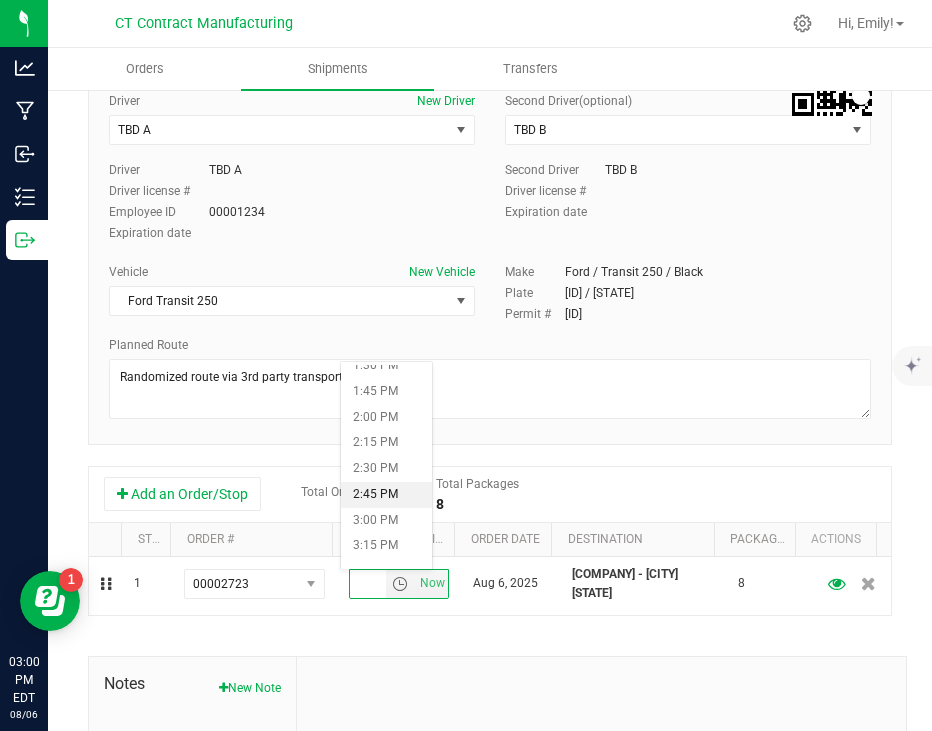 click on "2:45 PM" at bounding box center [387, 495] 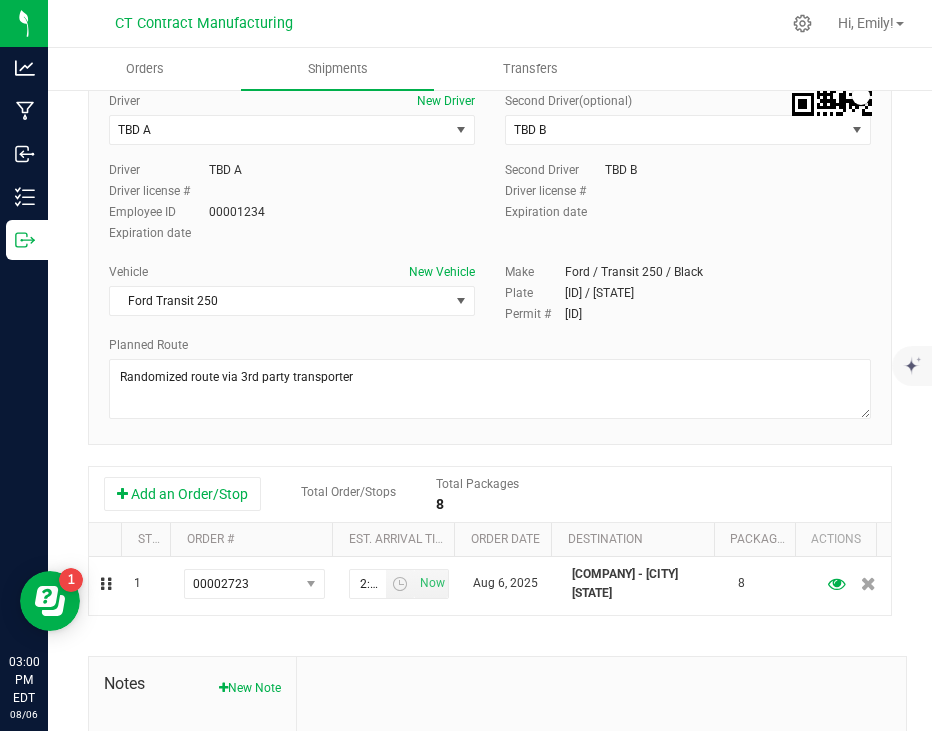 click on "Shipment #
[SHIPMENT_ID]
Created
Shipment Date
[DATE] [TIME]
Now
Distributor
(Third-party Transporter)
[COMPANY] - [CITY] ([ID]) [COMPANY] ([ID]) [COMPANY] ([ID]) [COMPANY] ([ID]) [COMPANY] ([ID]) [COMPANY]" at bounding box center (490, 435) 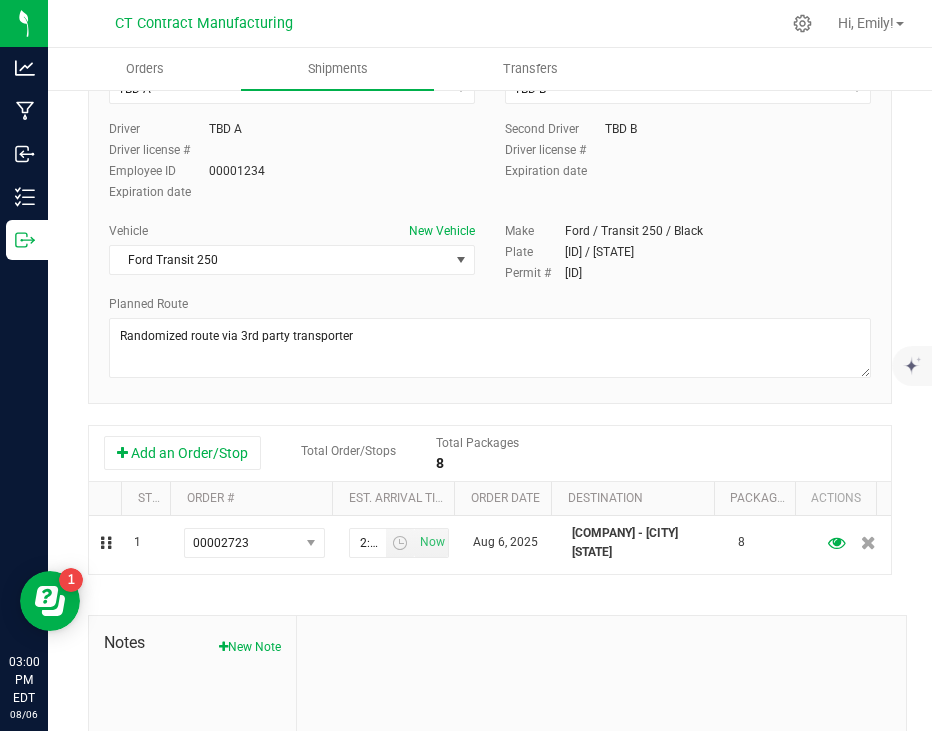 scroll, scrollTop: 0, scrollLeft: 0, axis: both 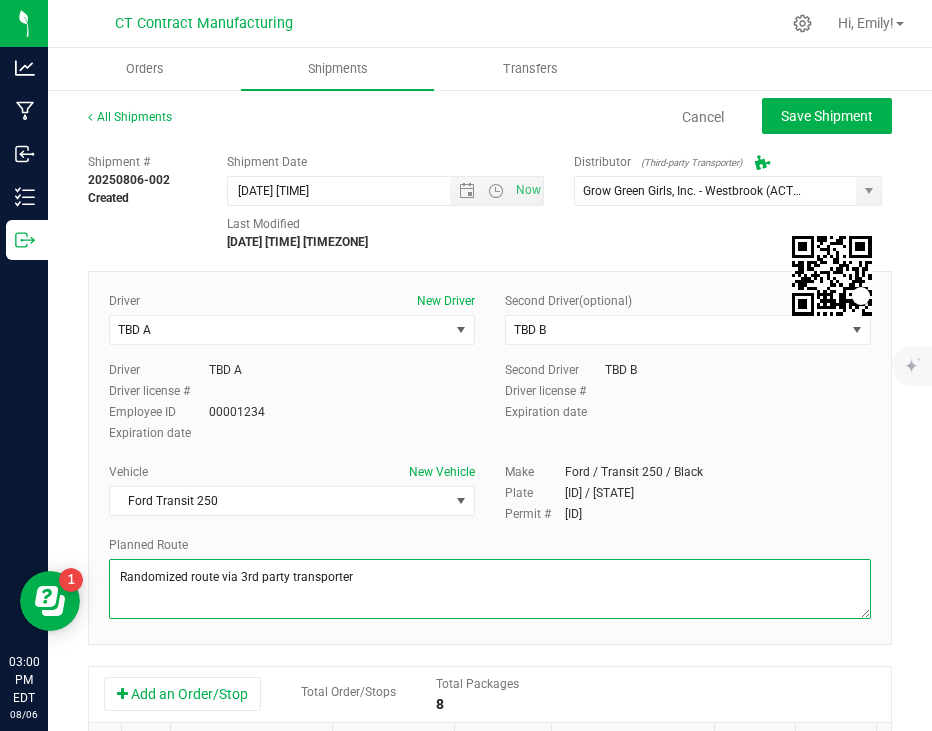 click at bounding box center (490, 589) 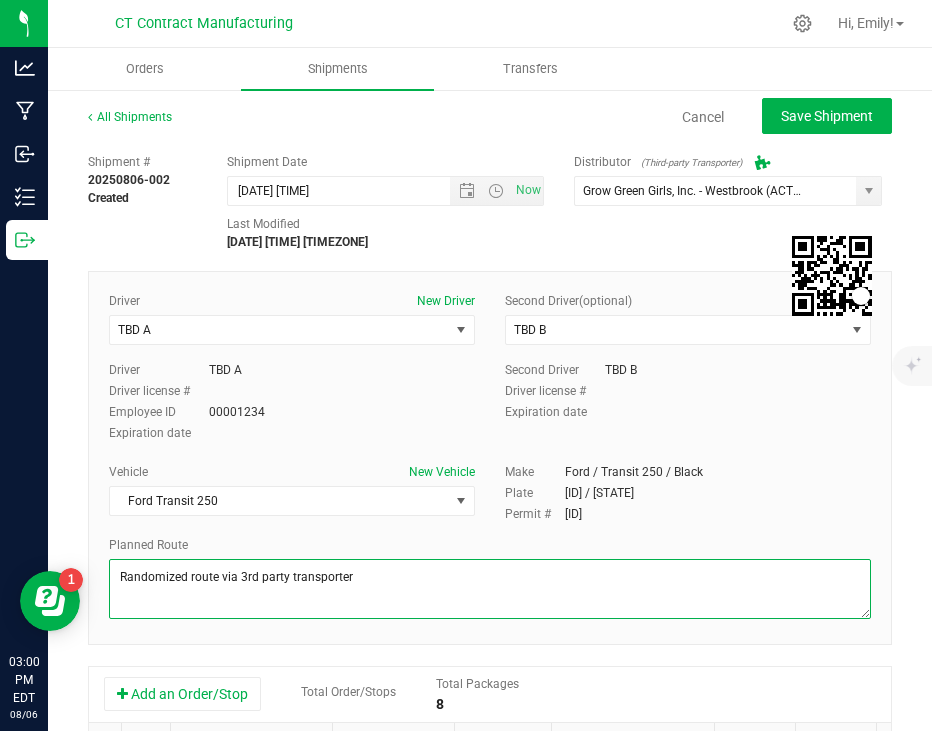 click at bounding box center (490, 589) 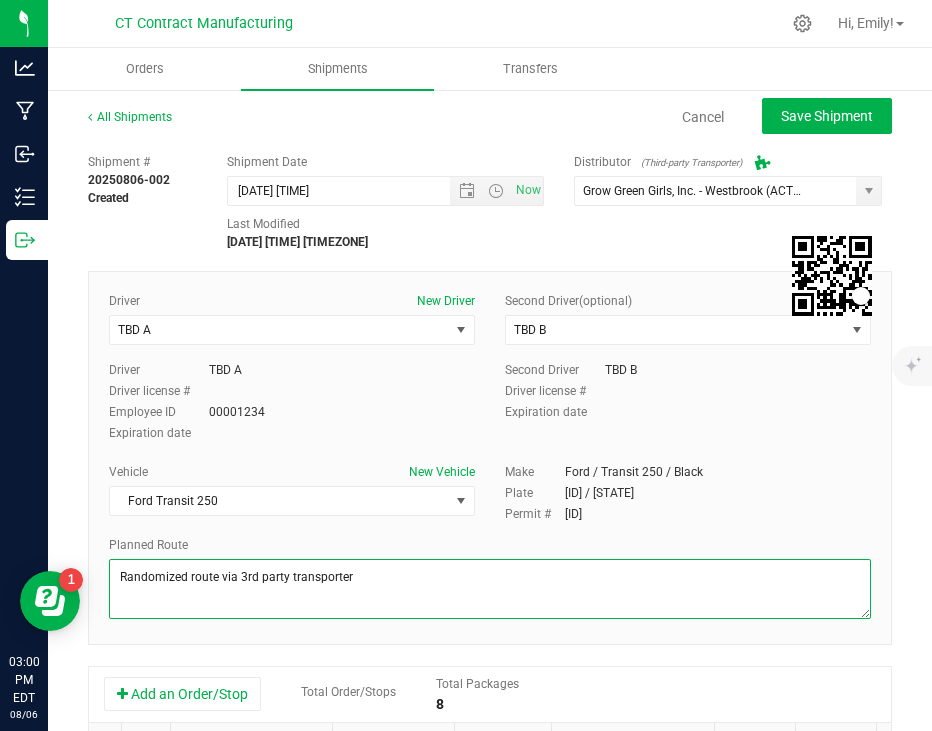 click at bounding box center (490, 589) 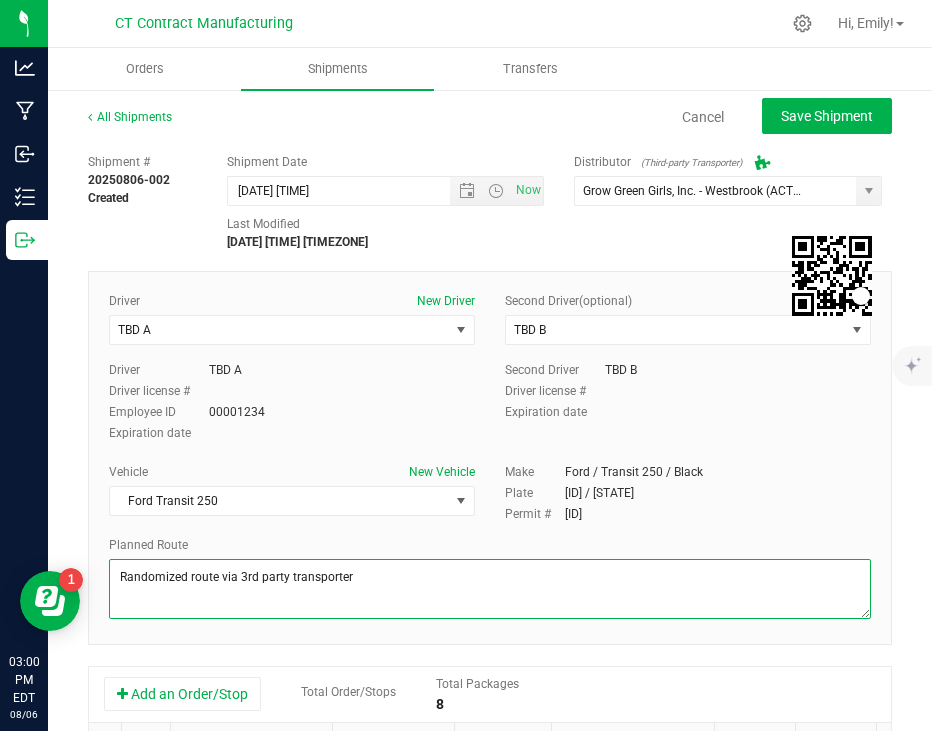 click at bounding box center [490, 589] 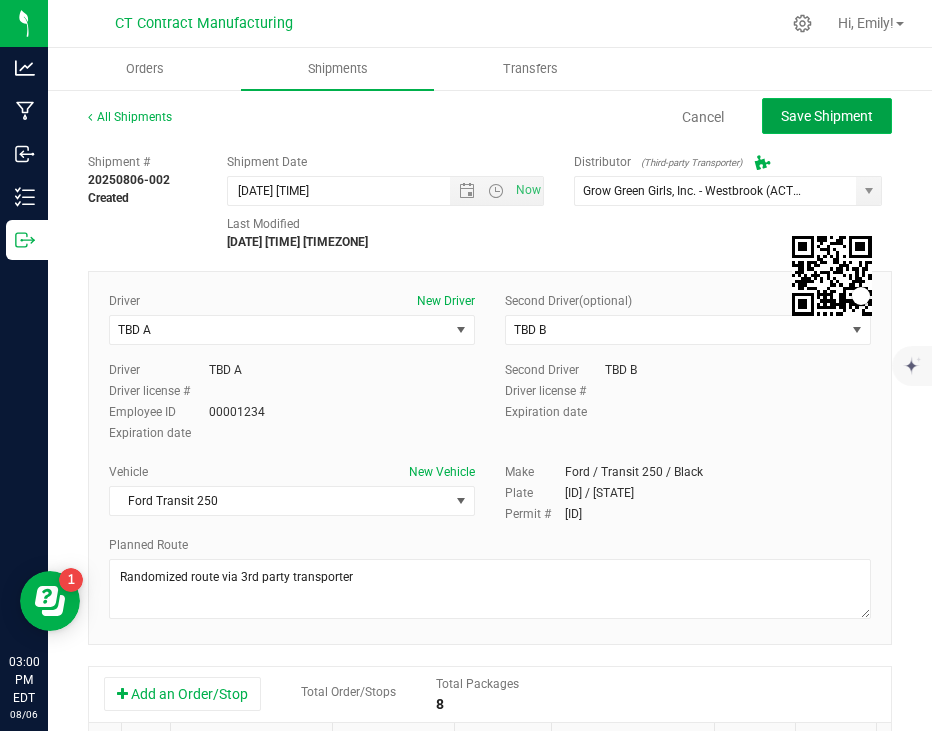 click on "Save Shipment" 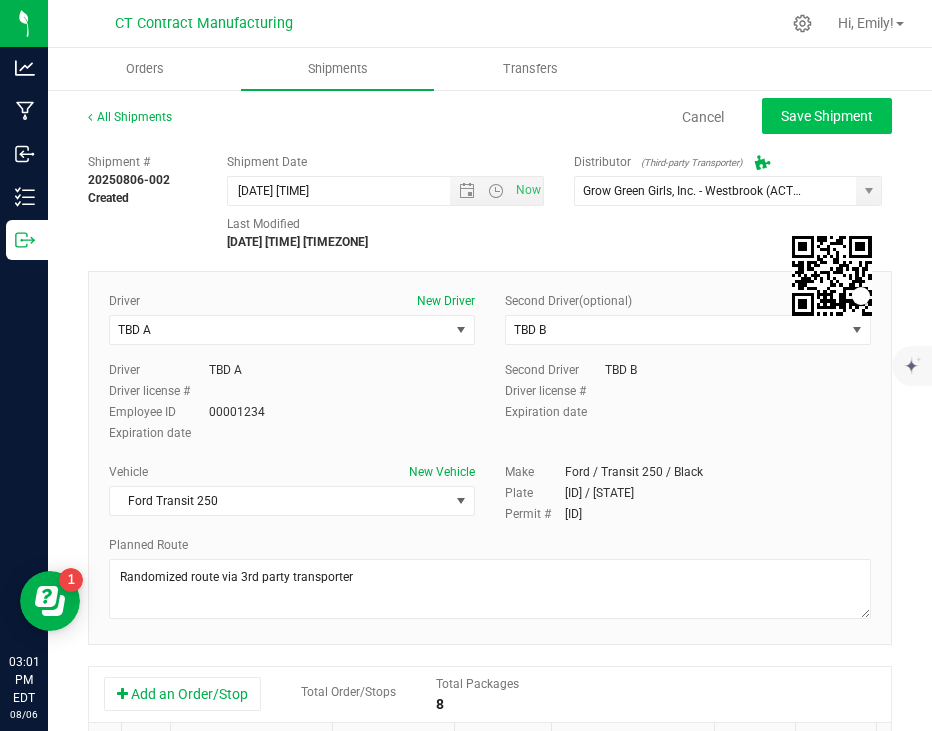 type on "[DATE] [TIME]" 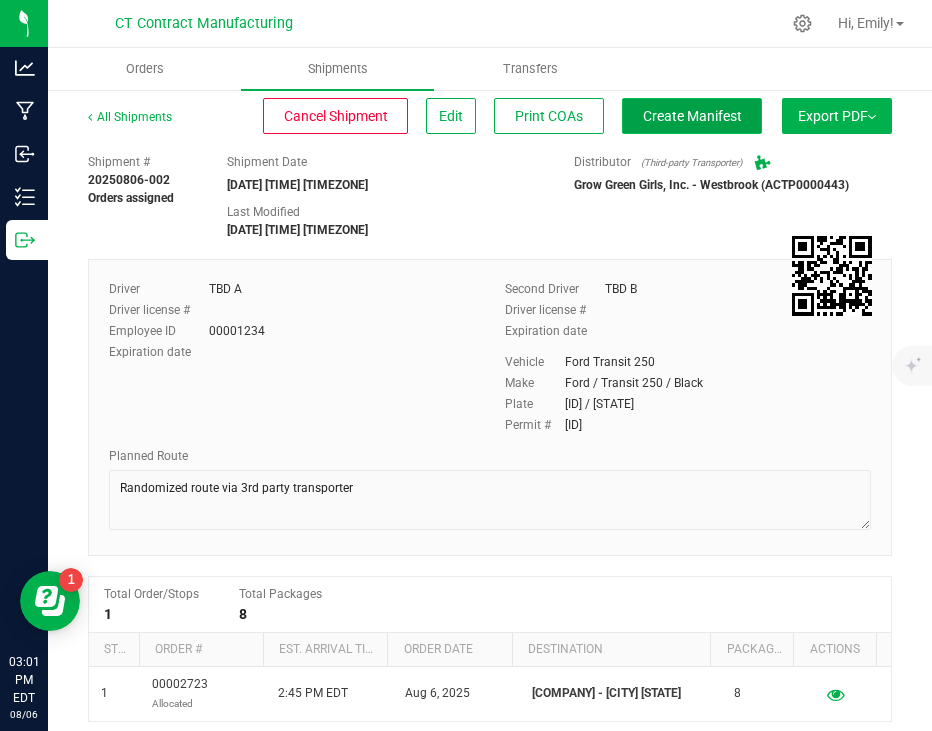 click on "Create Manifest" at bounding box center [692, 116] 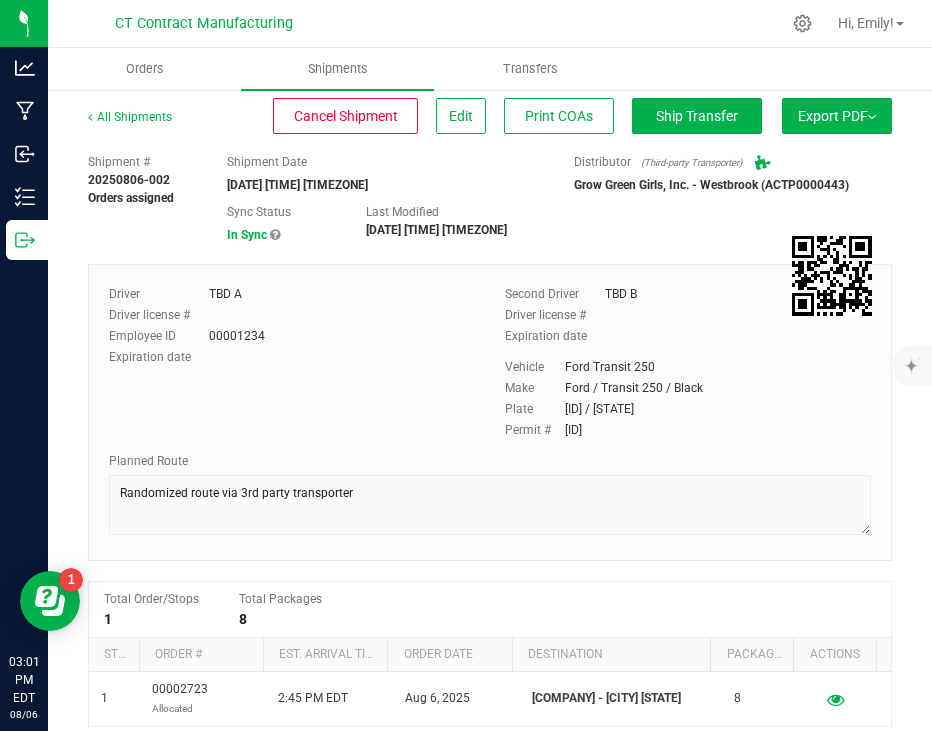 click on "Last Modified
[DATE] [TIME] [TIMEZONE]" at bounding box center (490, 221) 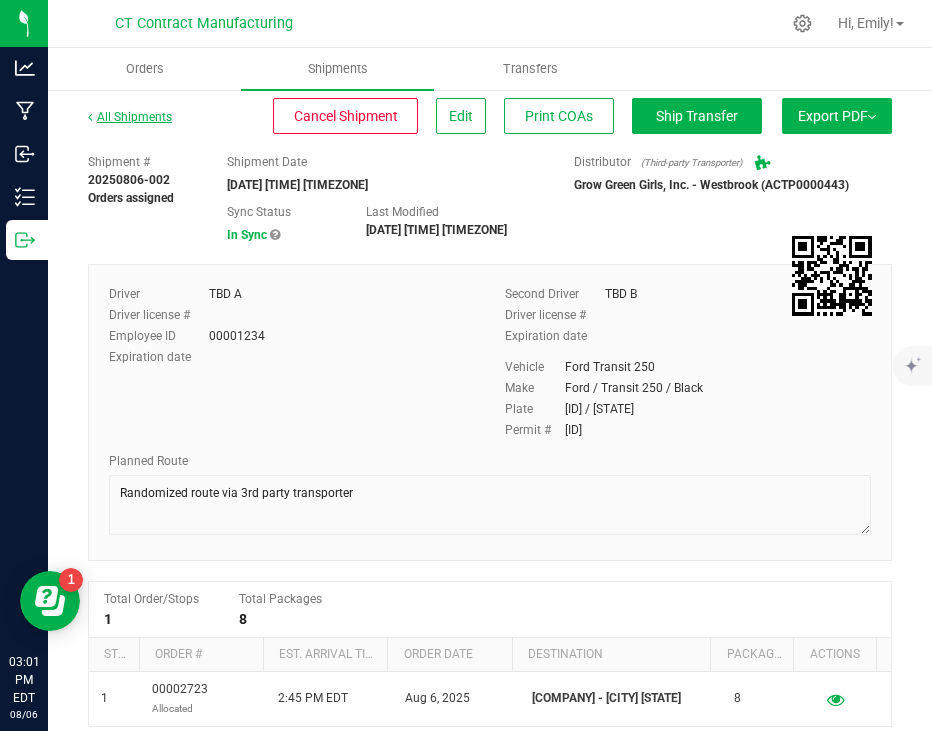 click on "All Shipments" at bounding box center [130, 117] 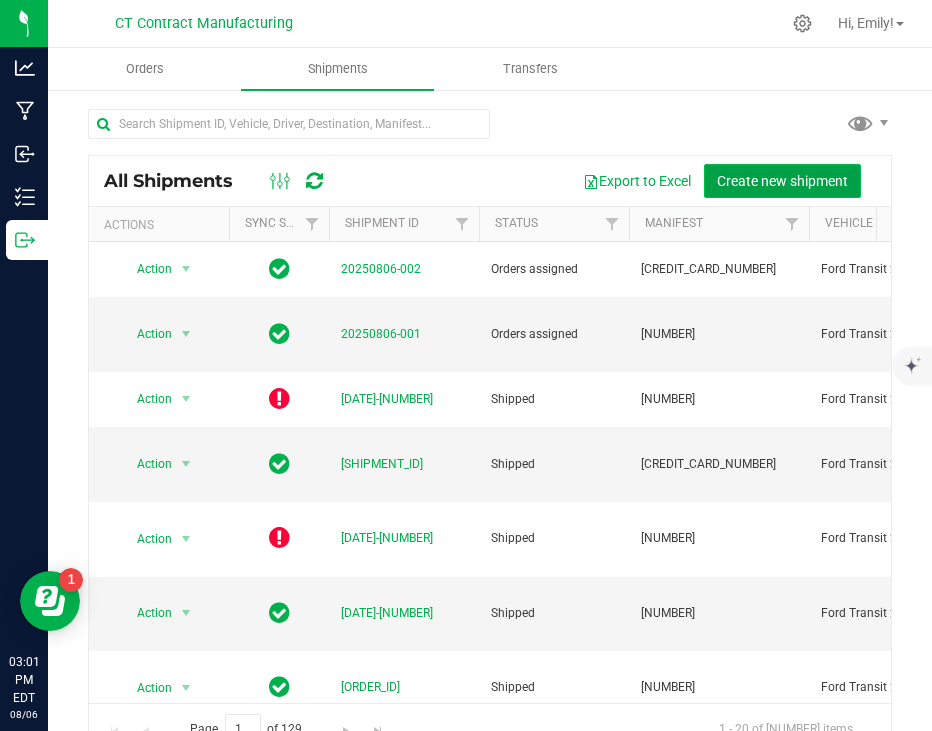 click on "Create new shipment" at bounding box center (782, 181) 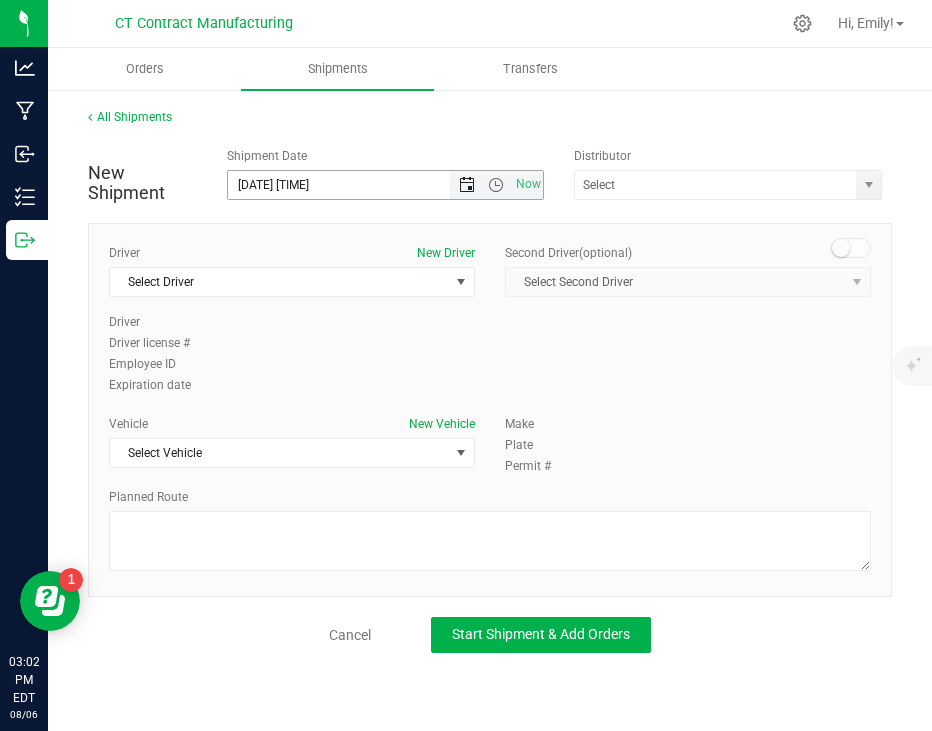 click at bounding box center (467, 185) 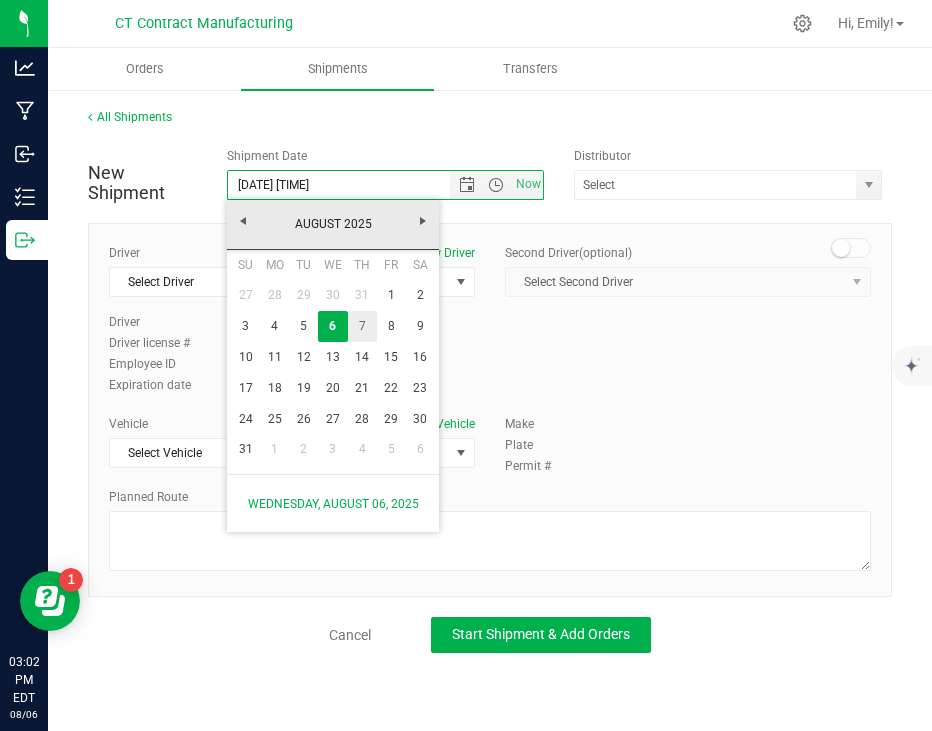 click on "7" at bounding box center [362, 326] 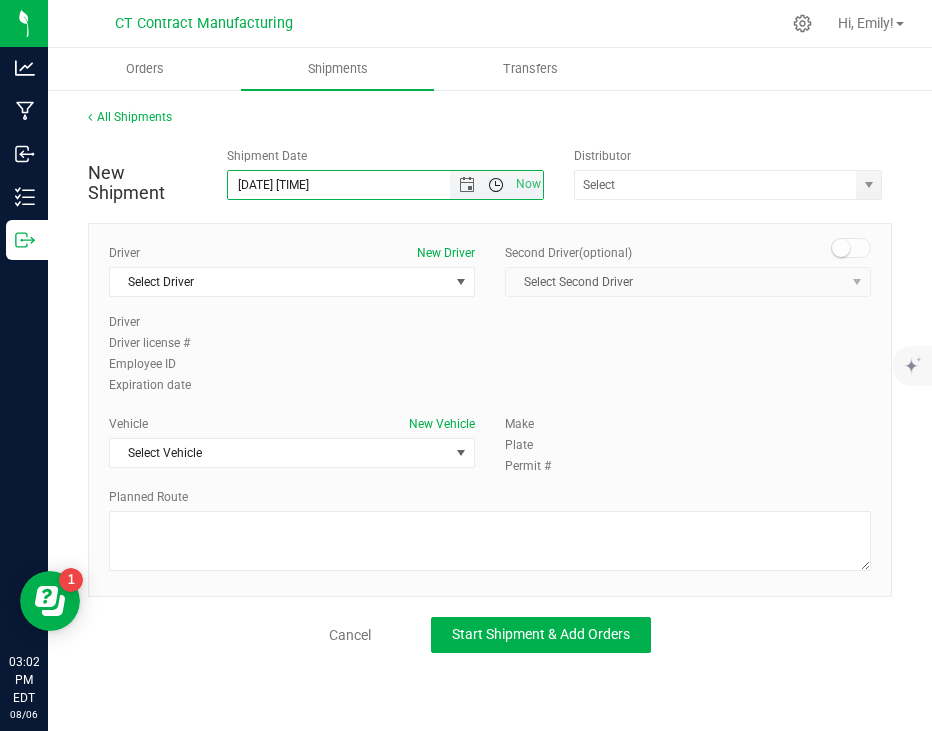 click at bounding box center (496, 185) 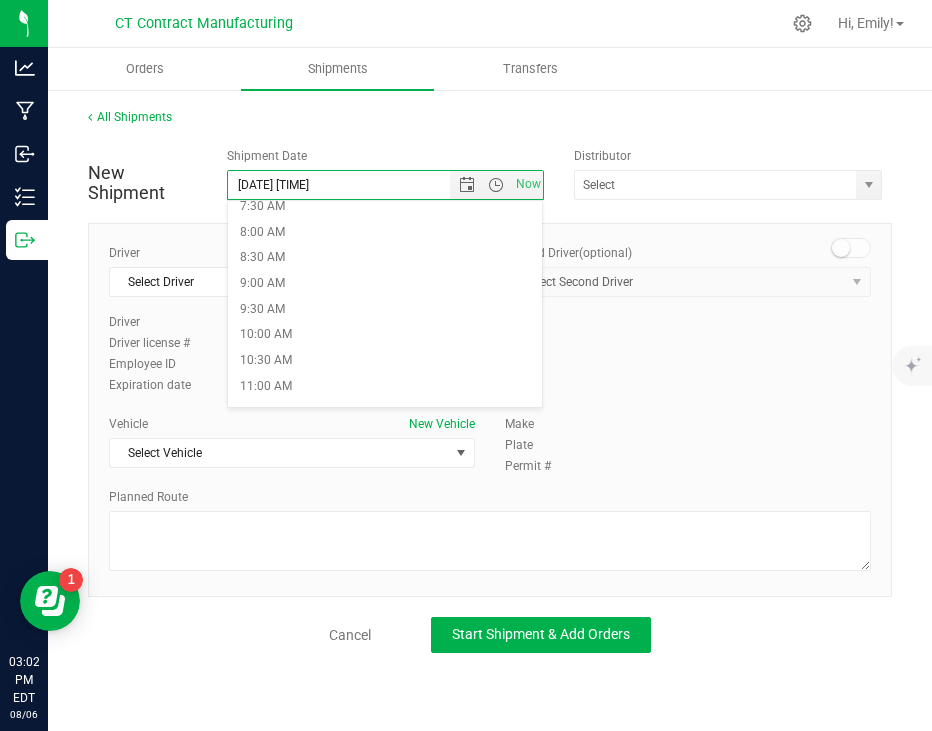 scroll, scrollTop: 400, scrollLeft: 0, axis: vertical 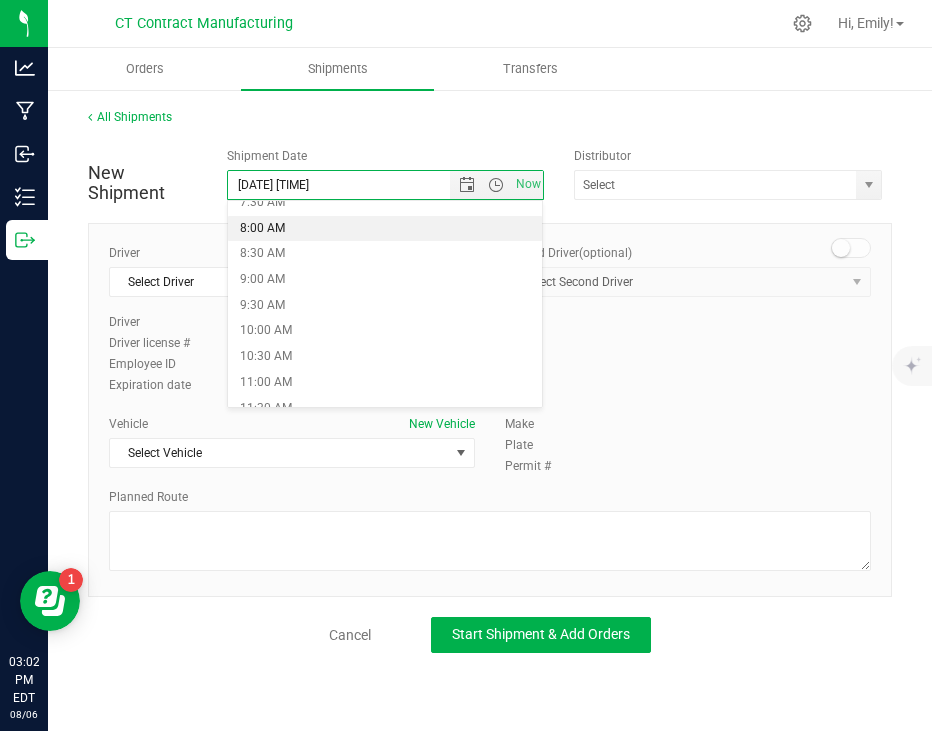 click on "8:00 AM" at bounding box center (385, 229) 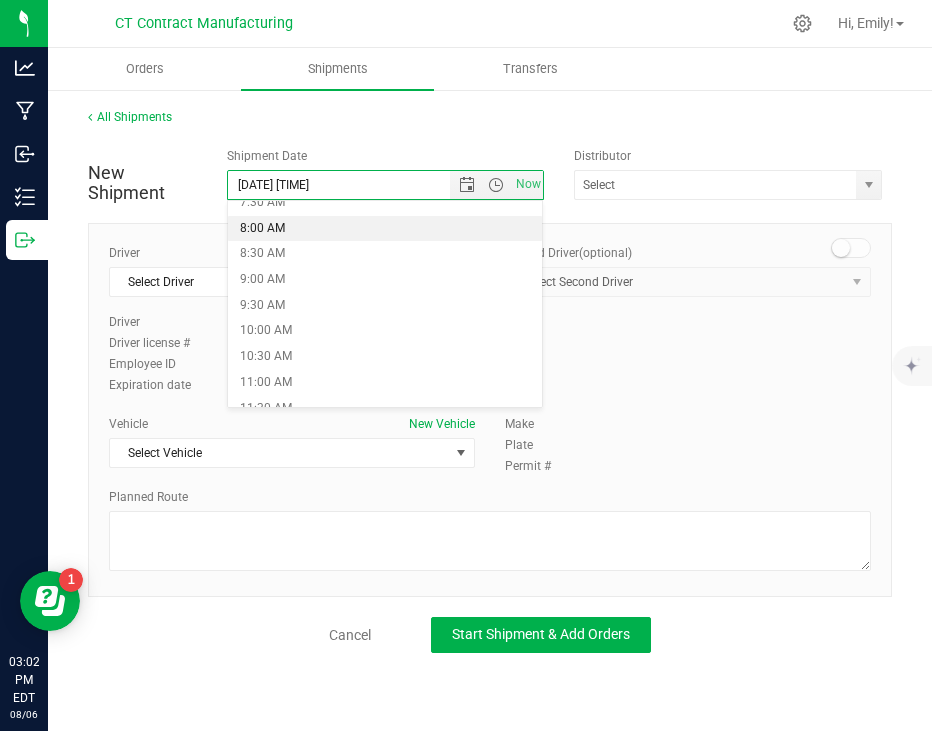 type on "[DATE] [TIME]" 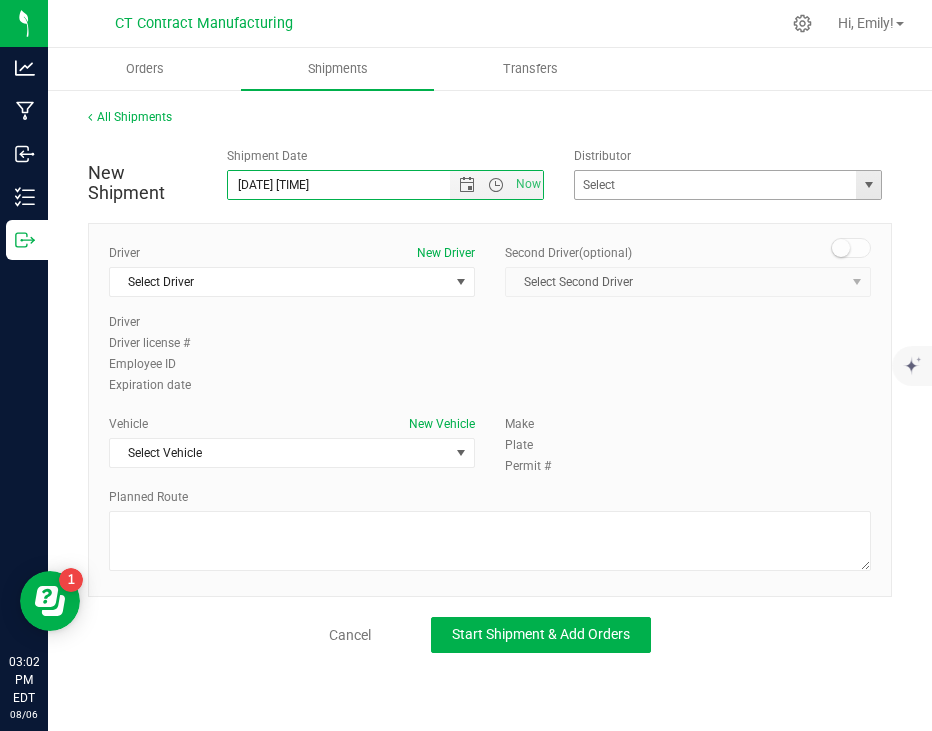 click at bounding box center [868, 185] 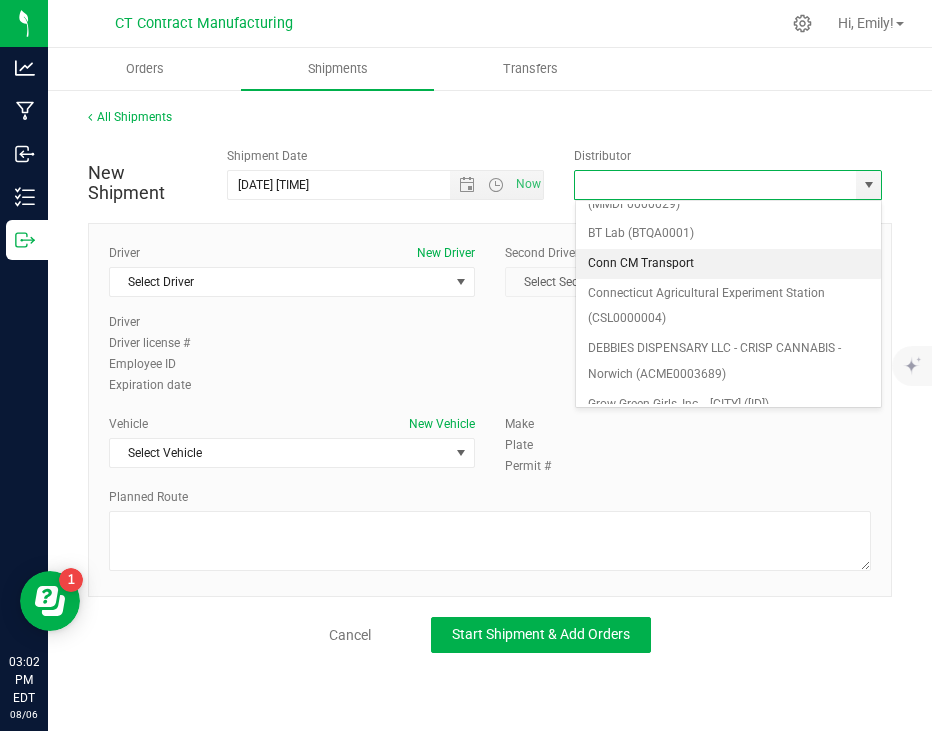scroll, scrollTop: 200, scrollLeft: 0, axis: vertical 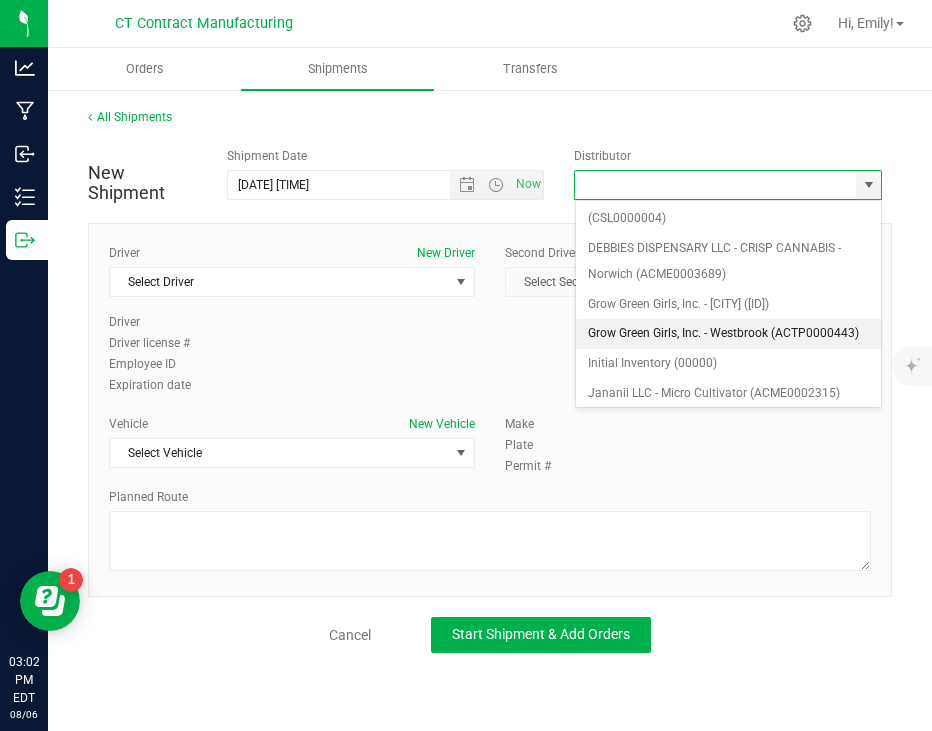 click on "Grow Green Girls, Inc. - Westbrook (ACTP0000443)" at bounding box center [729, 334] 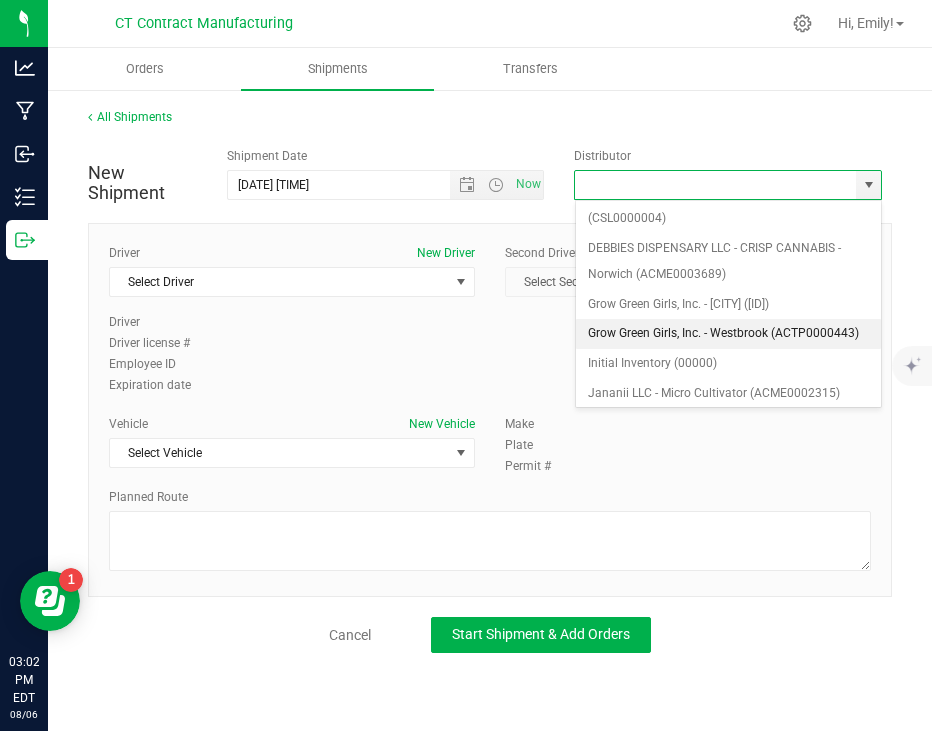type on "Grow Green Girls, Inc. - Westbrook (ACTP0000443)" 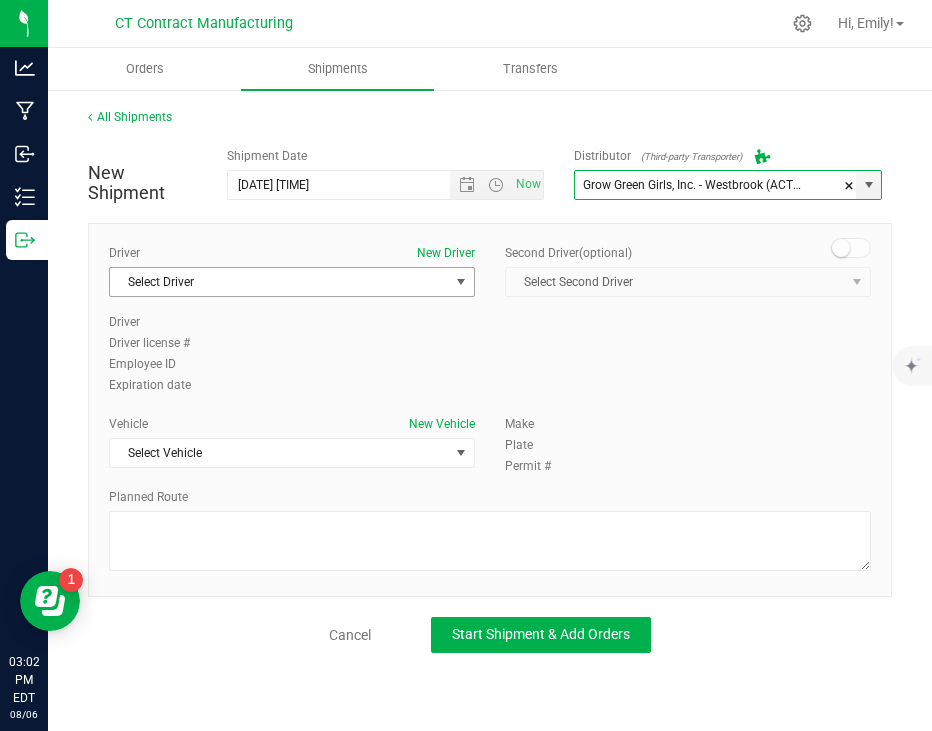 click on "Select Driver" at bounding box center [279, 282] 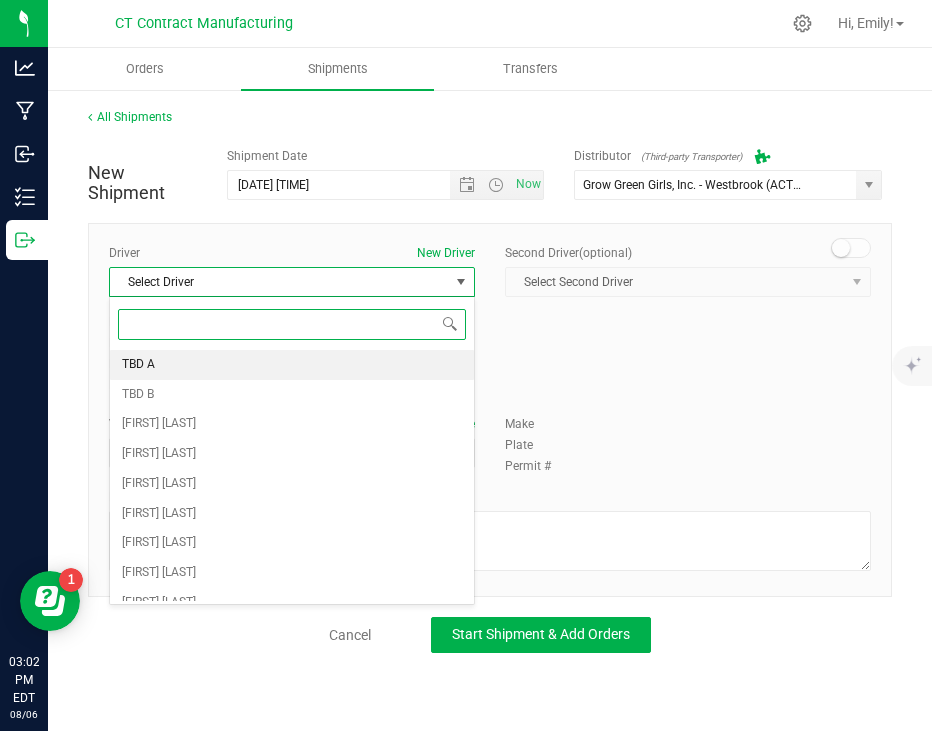 click on "TBD A" at bounding box center [292, 365] 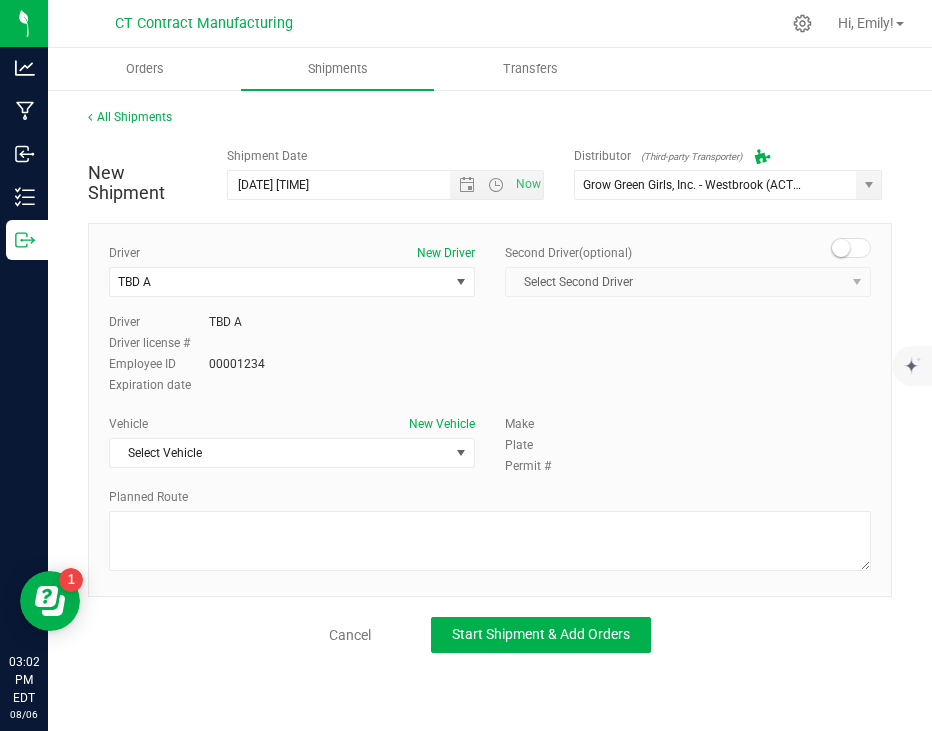 click at bounding box center [851, 248] 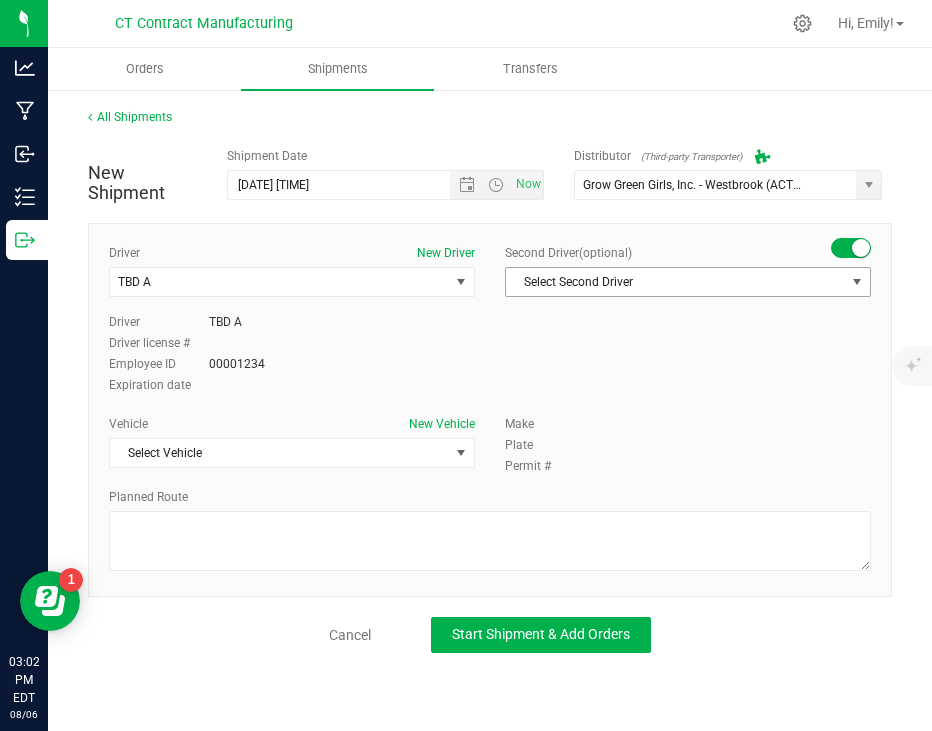 click on "Select Second Driver" at bounding box center (675, 282) 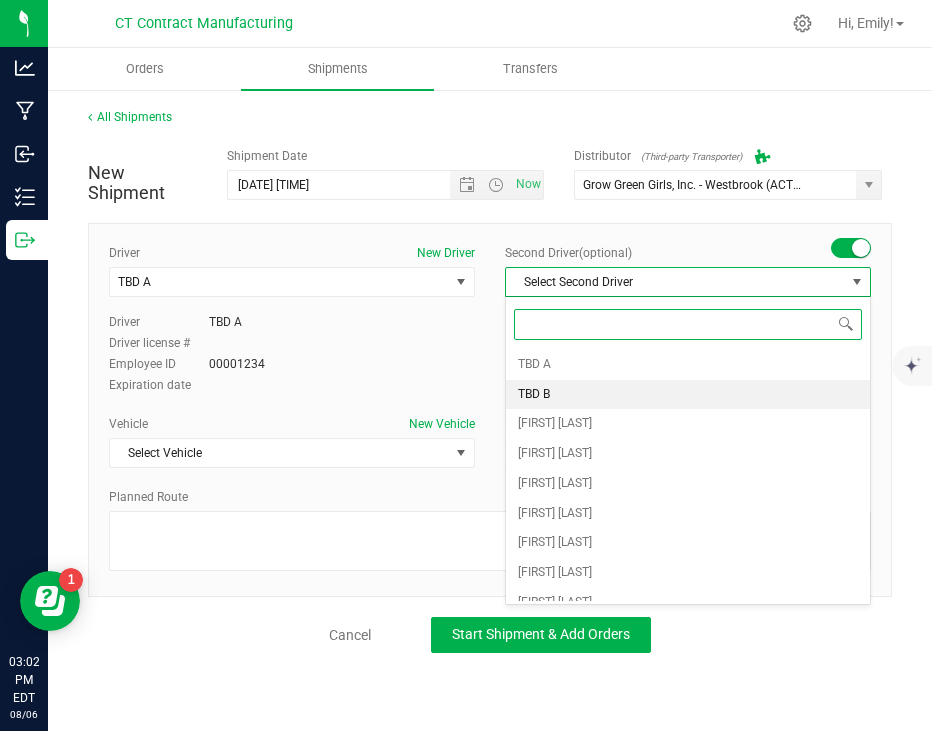 click on "TBD B" at bounding box center (688, 395) 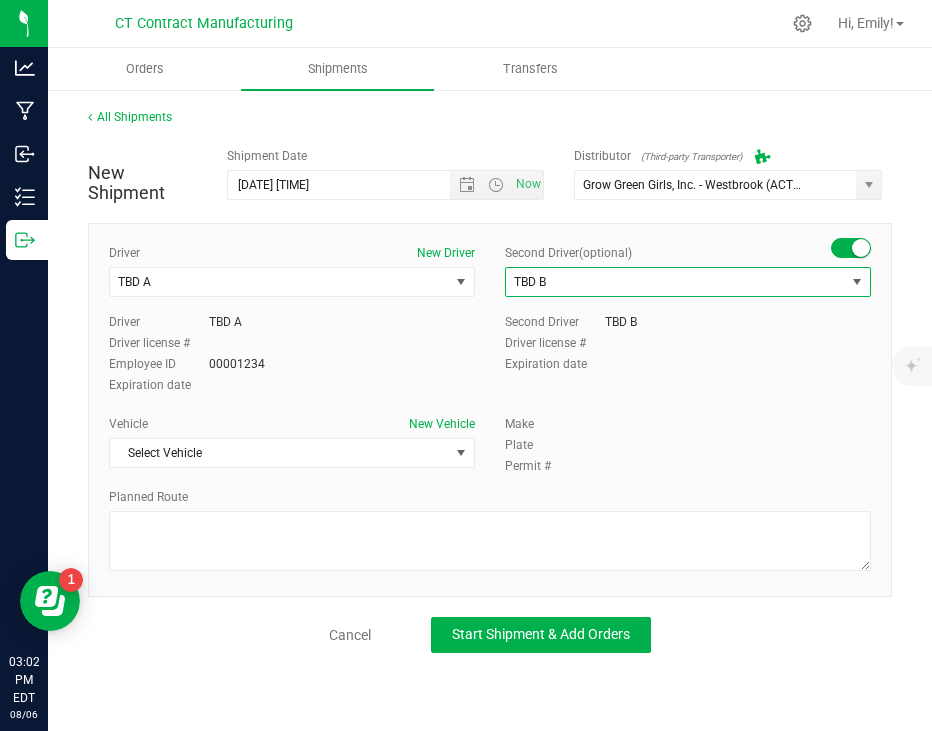 click on "Vehicle
New Vehicle
Select Vehicle Select Vehicle Analytics Labs Ford Transit 250 MMM Transport NE Labs" at bounding box center [292, 446] 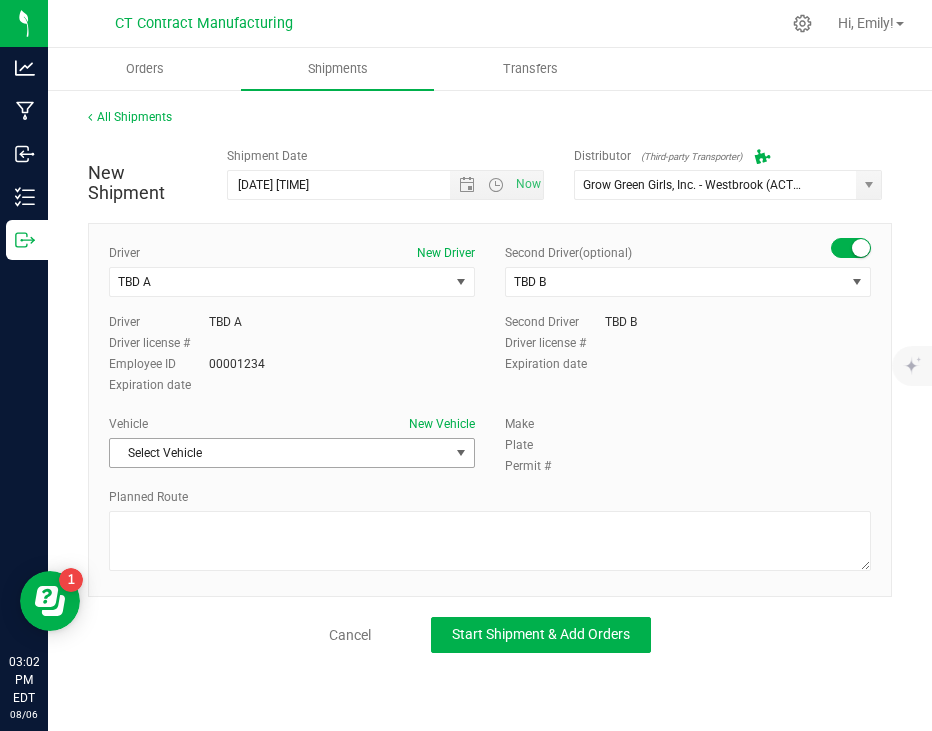 click on "Select Vehicle" at bounding box center (279, 453) 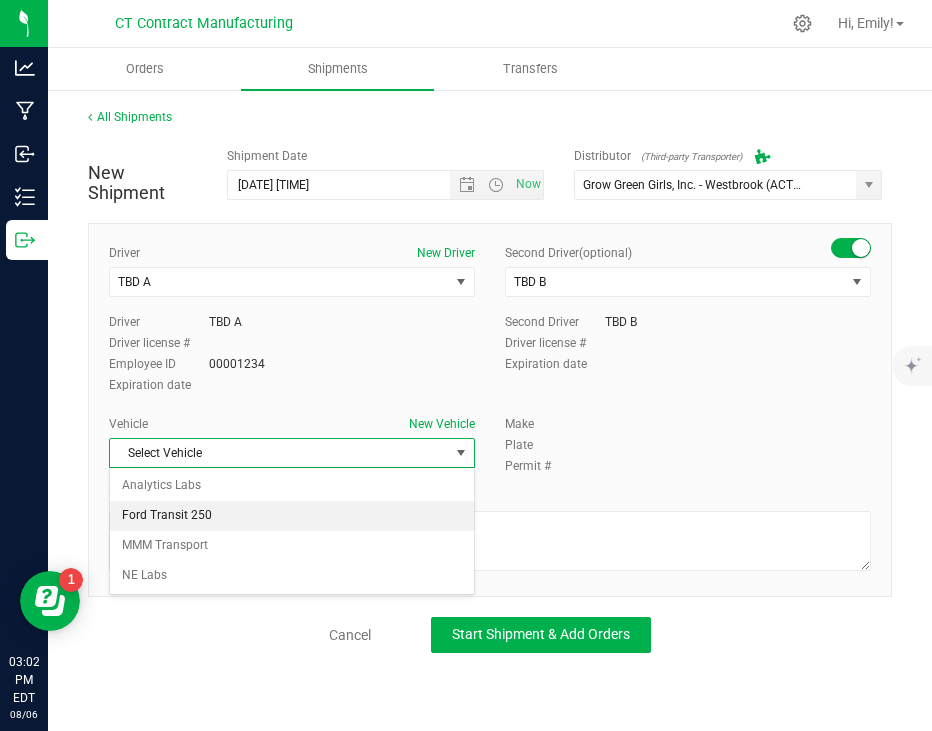 click on "Ford Transit 250" at bounding box center (292, 516) 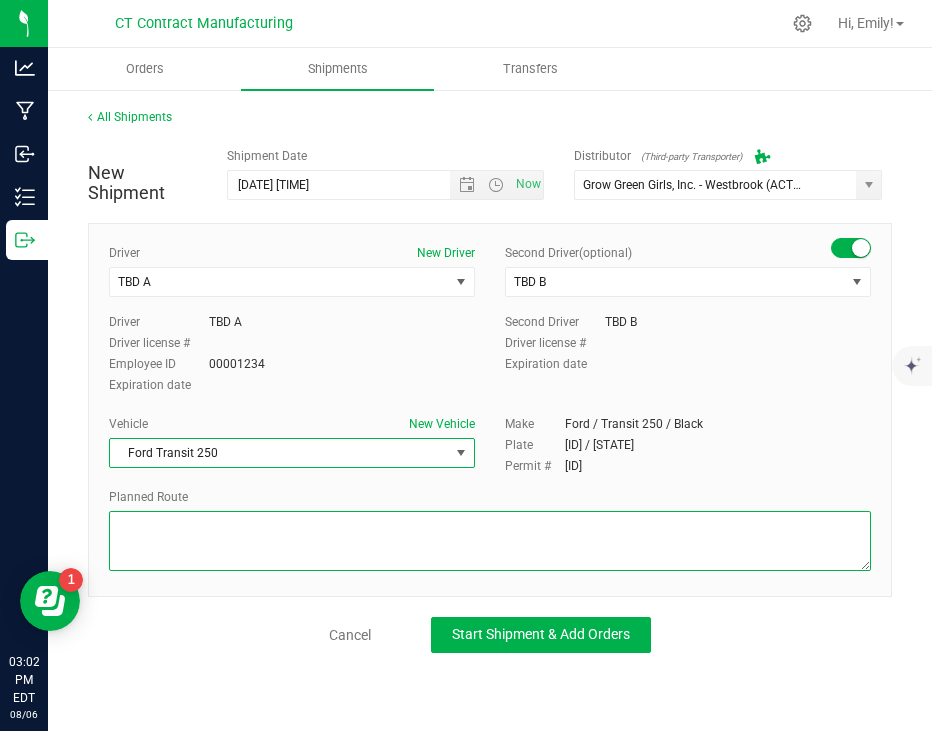 click at bounding box center (490, 541) 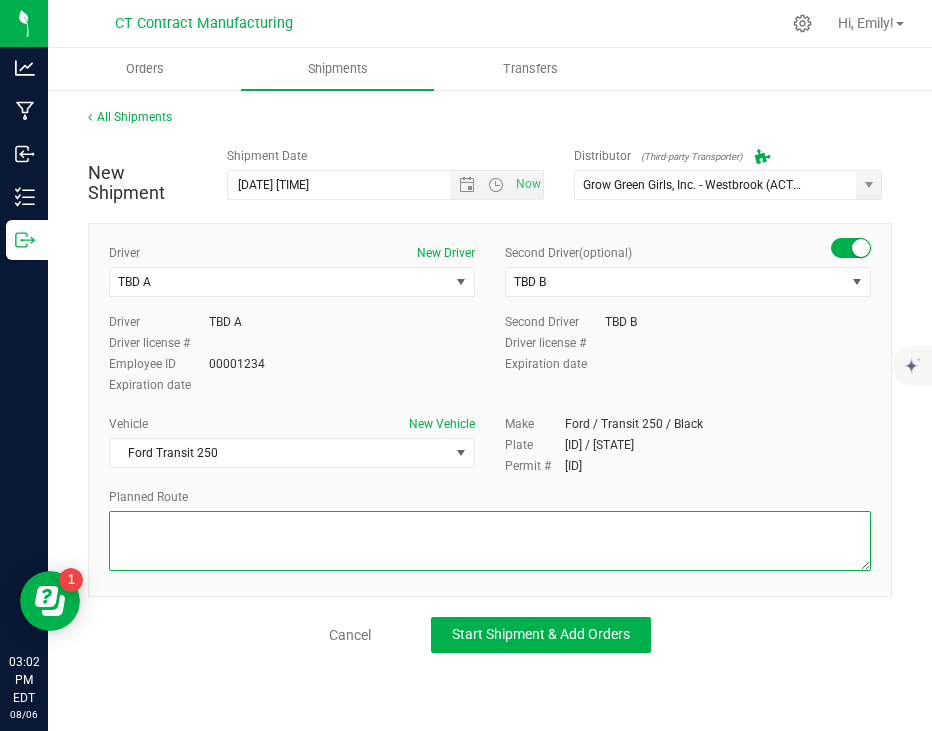 paste on "Randomized route via 3rd party transporter" 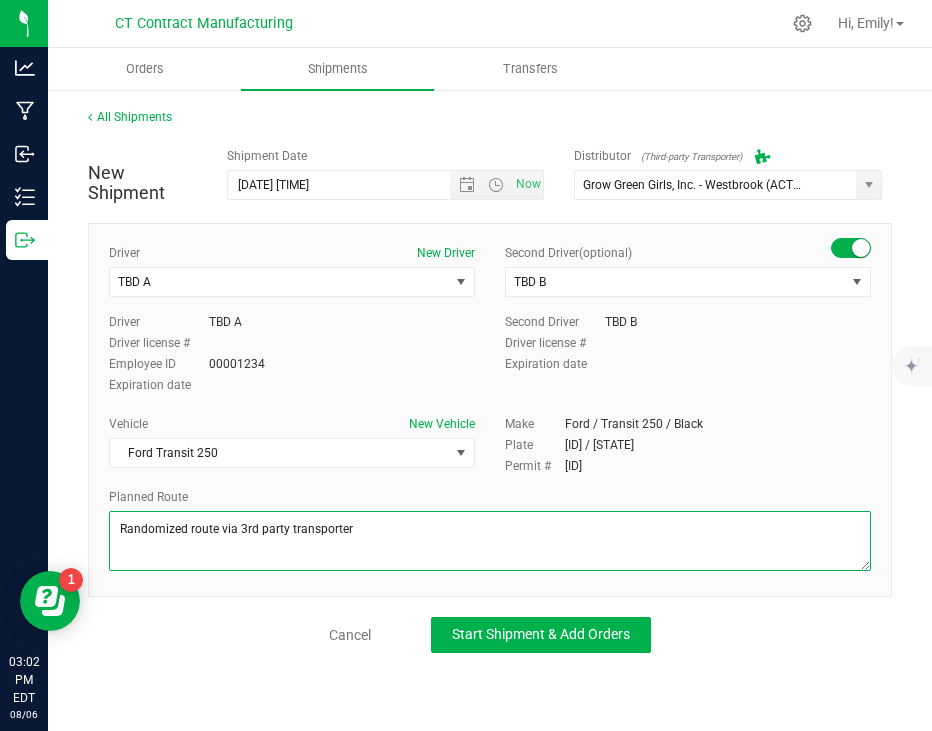 type on "Randomized route via 3rd party transporter" 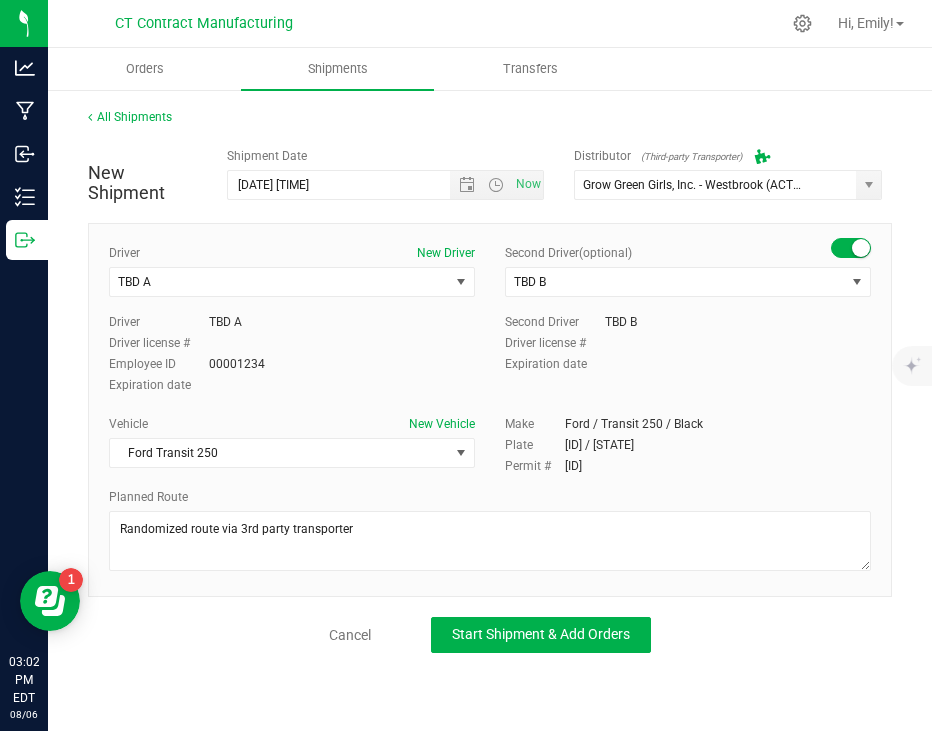 click on "New Shipment
Shipment Date
[DATE] [TIME]
Now
Distributor
(Third-party Transporter)
[COMPANY] - [CITY] ([ID]) [COMPANY] ([ID]) [COMPANY] ([ID]) [COMPANY] ([ID]) [COMPANY] ([ID]) [COMPANY] [COMPANY] ([ID]) [COMPANY] - [CITY] ([ID])" at bounding box center [490, 395] 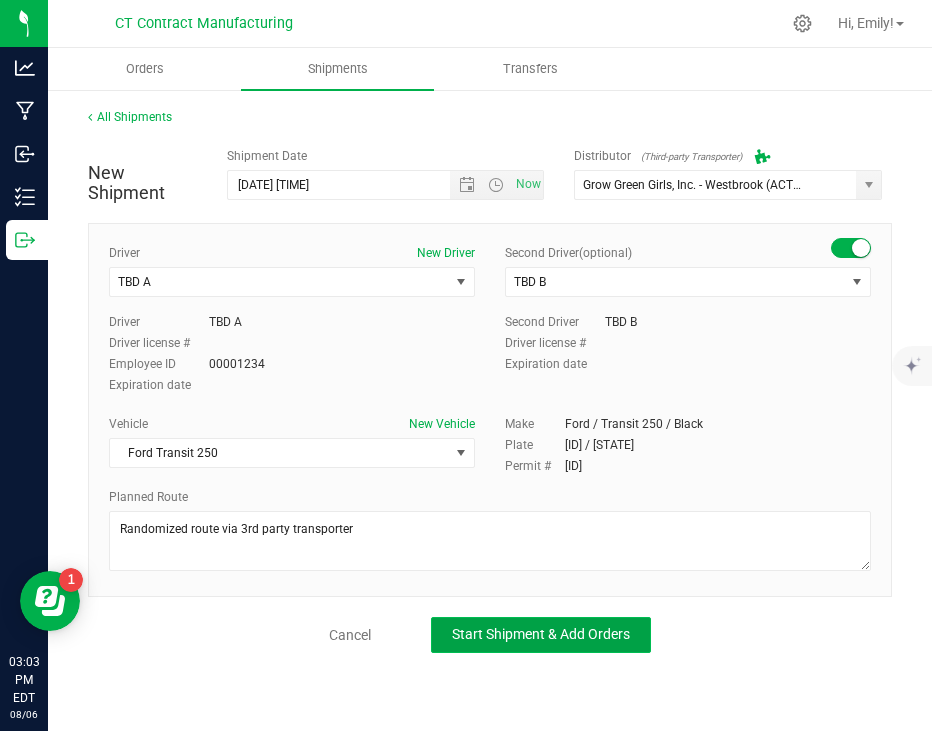 click on "Start Shipment & Add Orders" 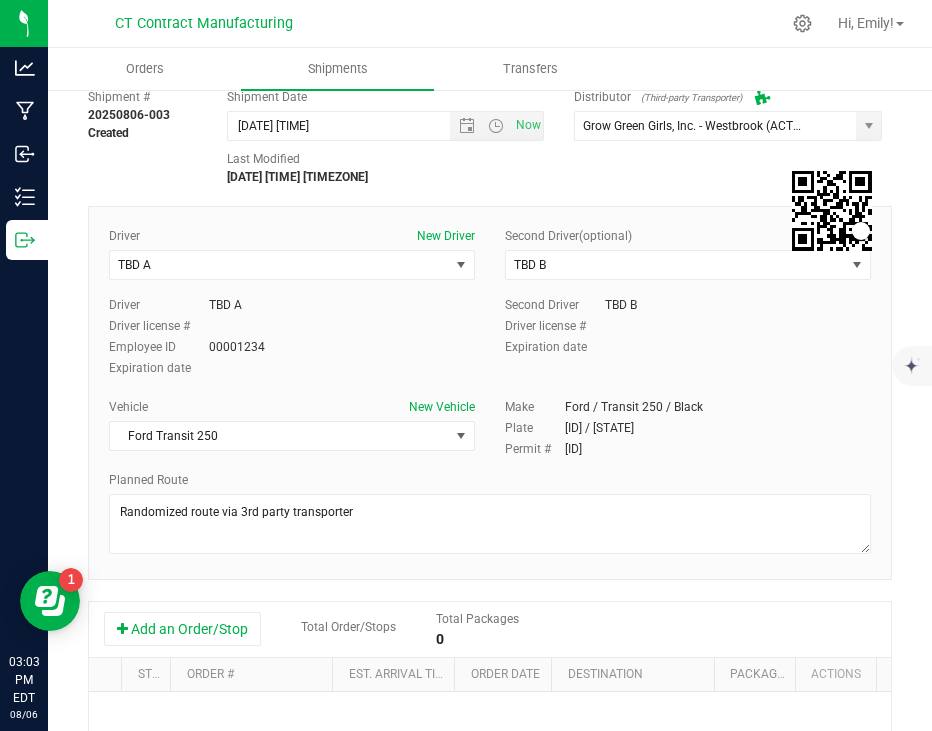 scroll, scrollTop: 100, scrollLeft: 0, axis: vertical 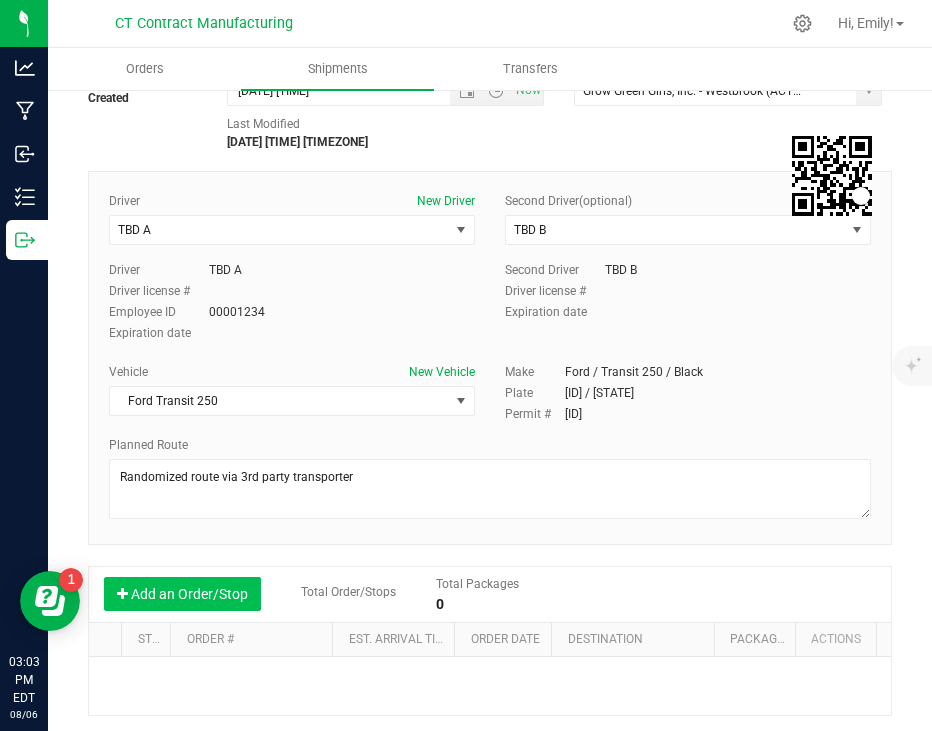 click on "Add an Order/Stop" at bounding box center (182, 594) 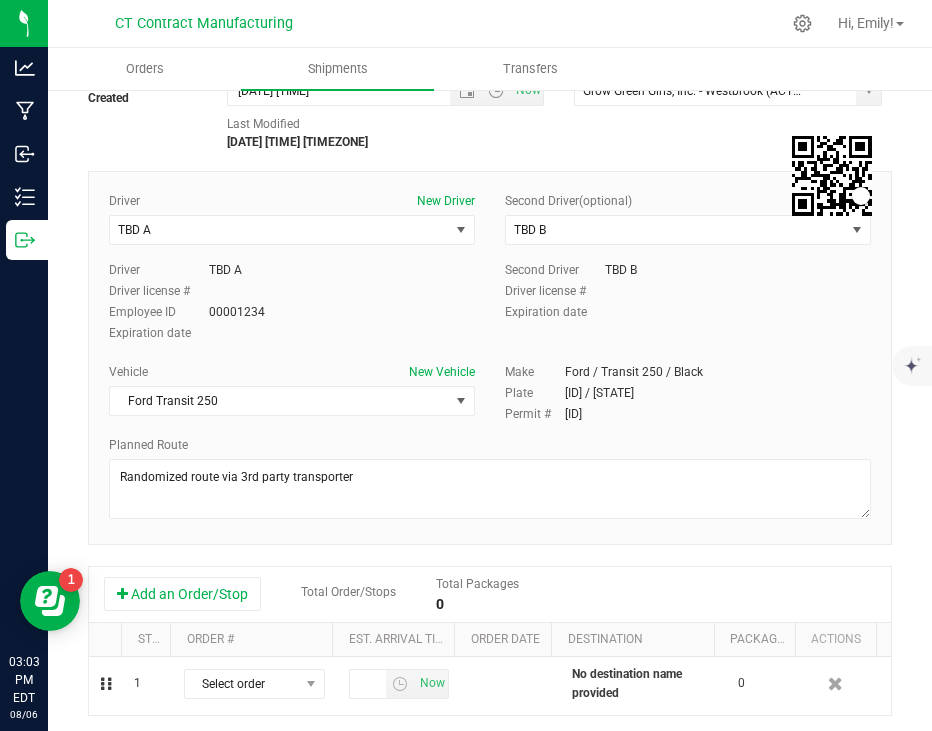 click on "Add an Order/Stop
Total Order/Stops
Total Packages
0" at bounding box center (490, 594) 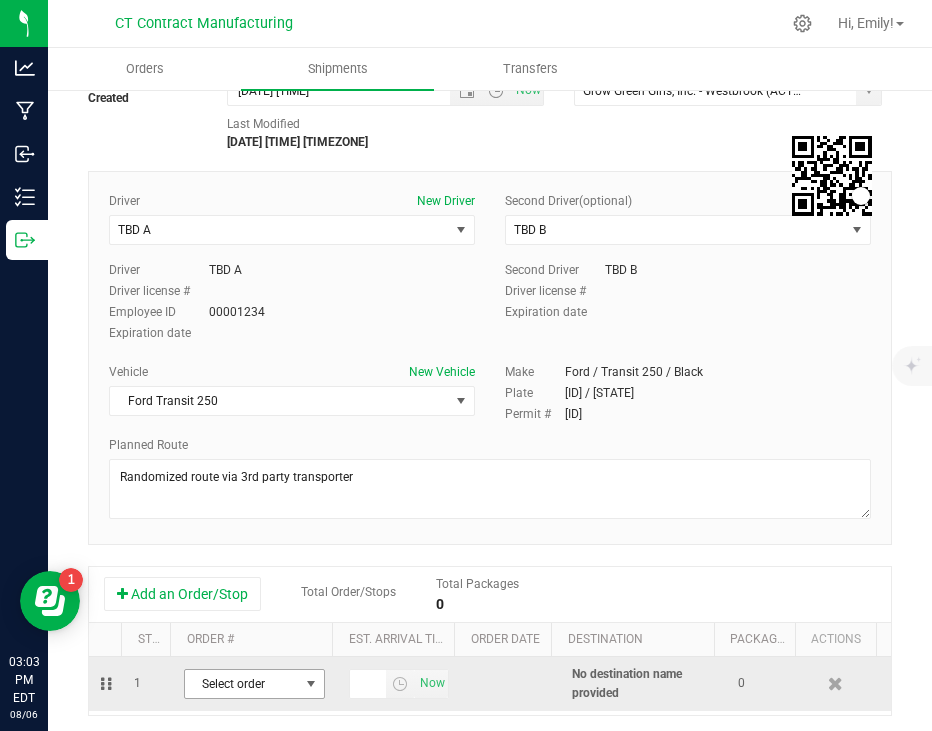 click on "Select order" at bounding box center [242, 684] 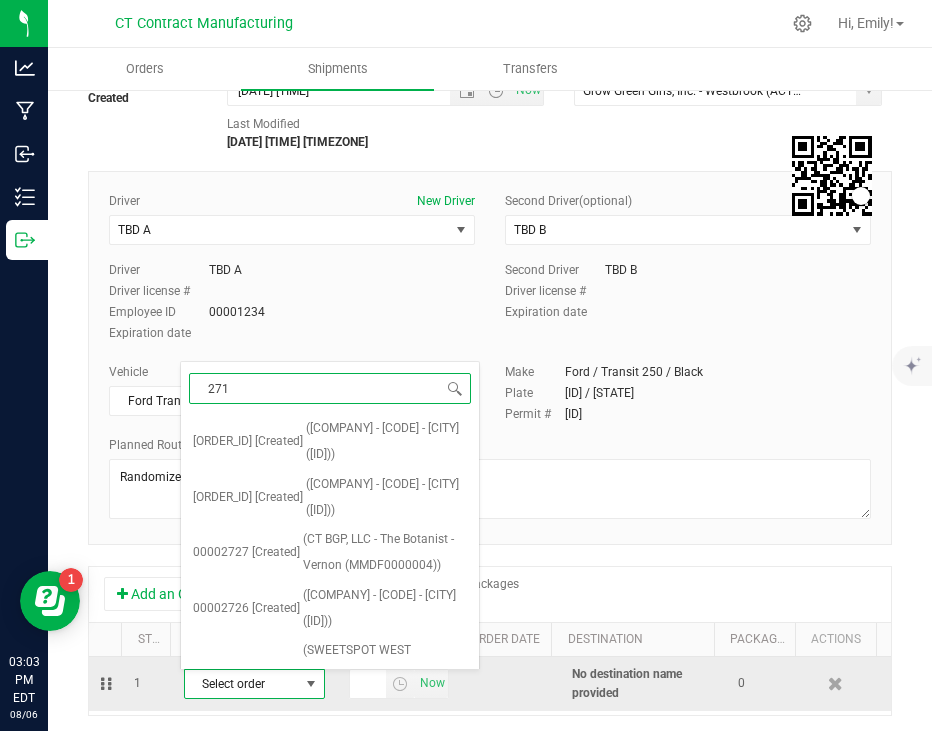 type on "[NUMBER]" 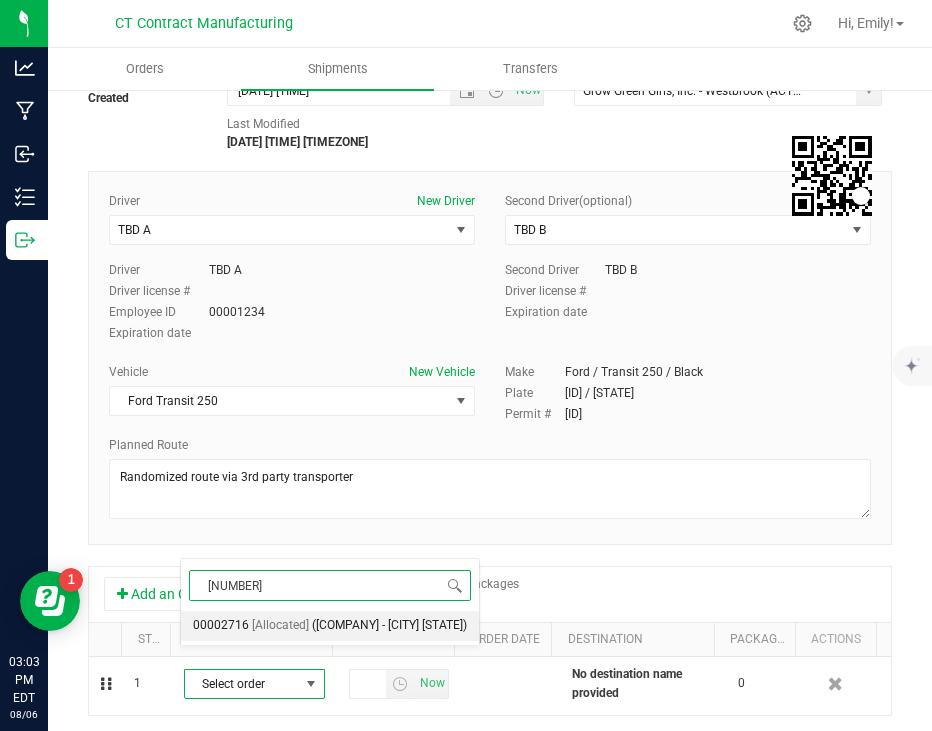 click on "[Allocated]" at bounding box center (280, 626) 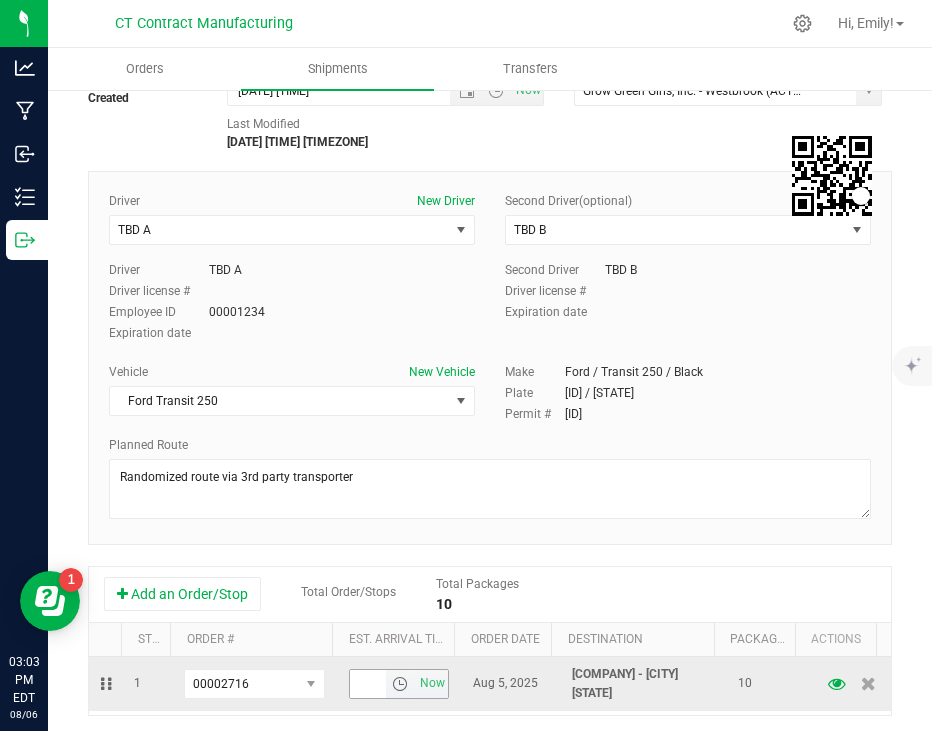 click at bounding box center (400, 684) 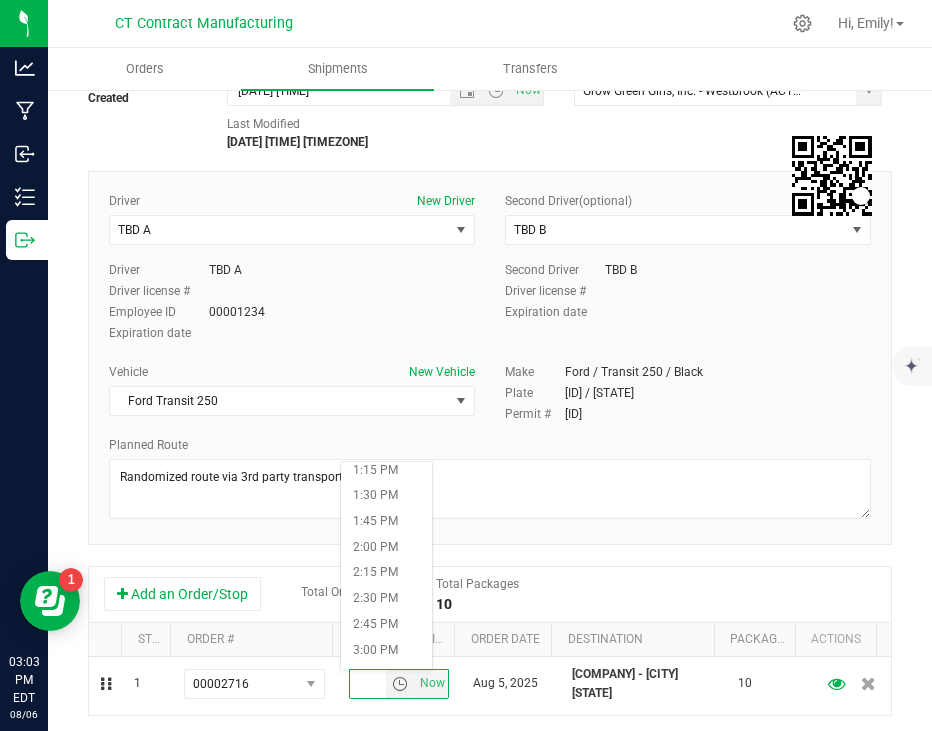 scroll, scrollTop: 1400, scrollLeft: 0, axis: vertical 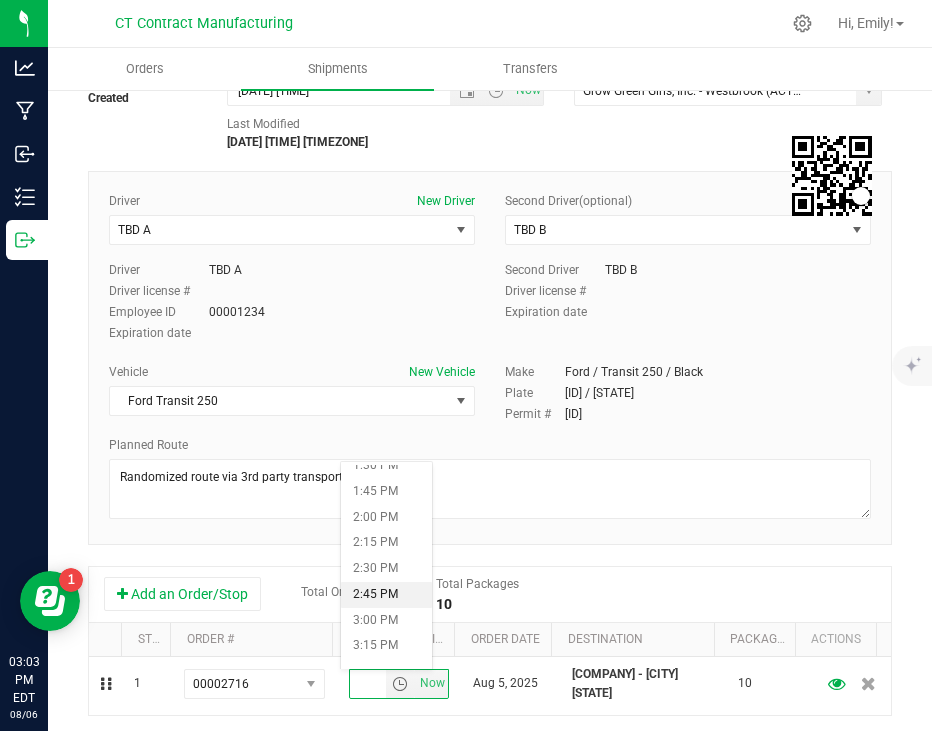 click on "2:45 PM" at bounding box center [387, 595] 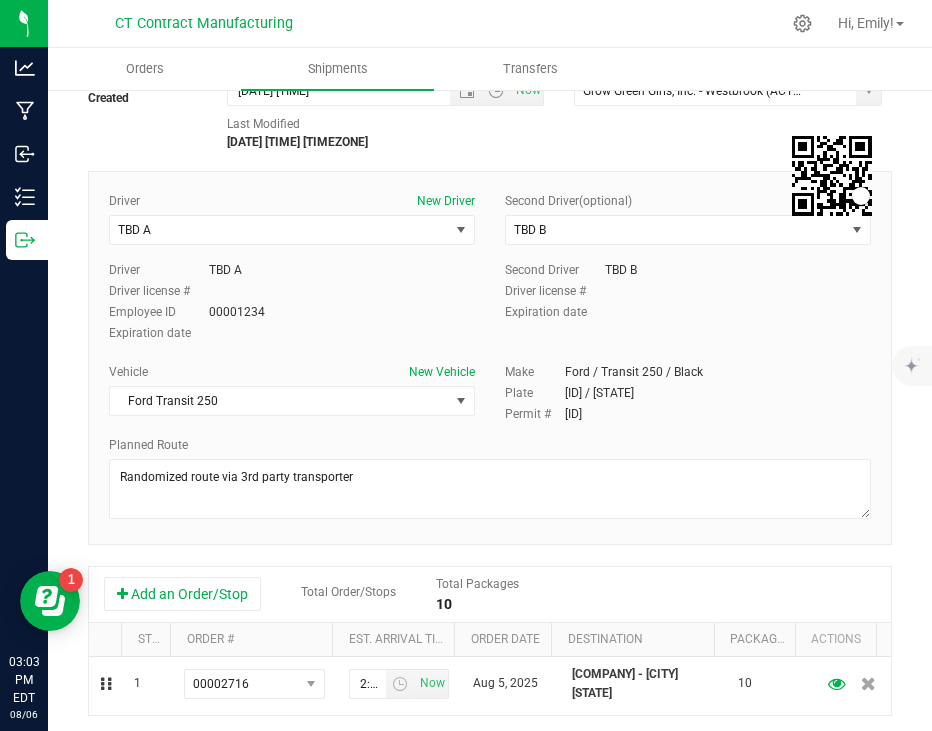 click on "Shipment #
[SHIPMENT_ID]
Created
Shipment Date
[DATE] [TIME]
Now
Distributor
(Third-party Transporter)
[COMPANY] - [CITY] ([ID]) [COMPANY] ([ID]) [COMPANY] ([ID]) [COMPANY] ([ID]) [COMPANY] ([ID]) [COMPANY]" at bounding box center (490, 535) 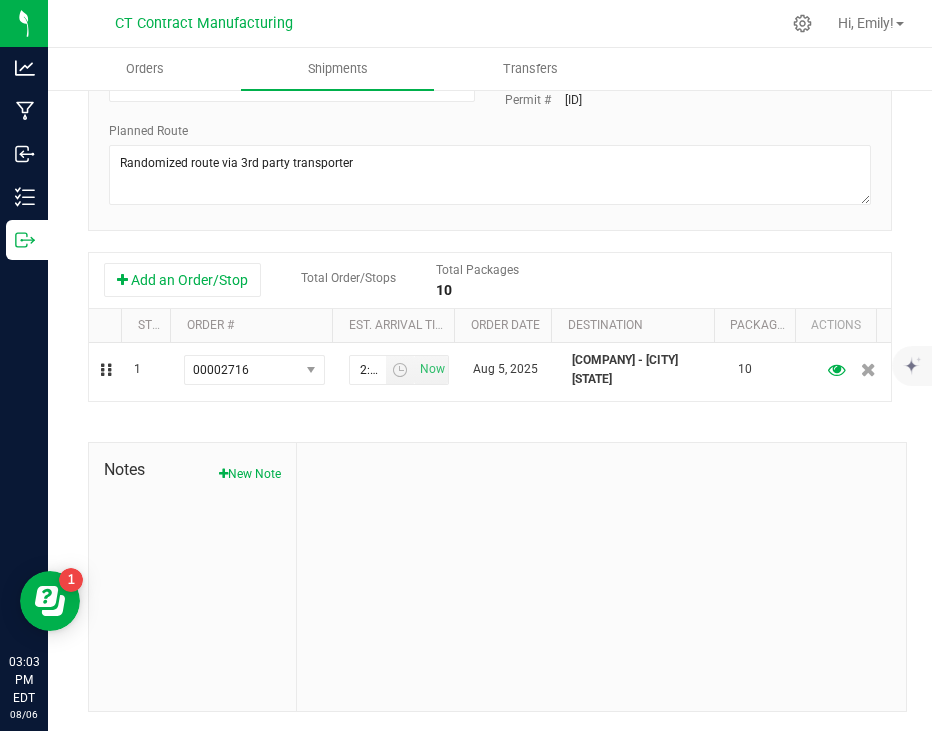 scroll, scrollTop: 0, scrollLeft: 0, axis: both 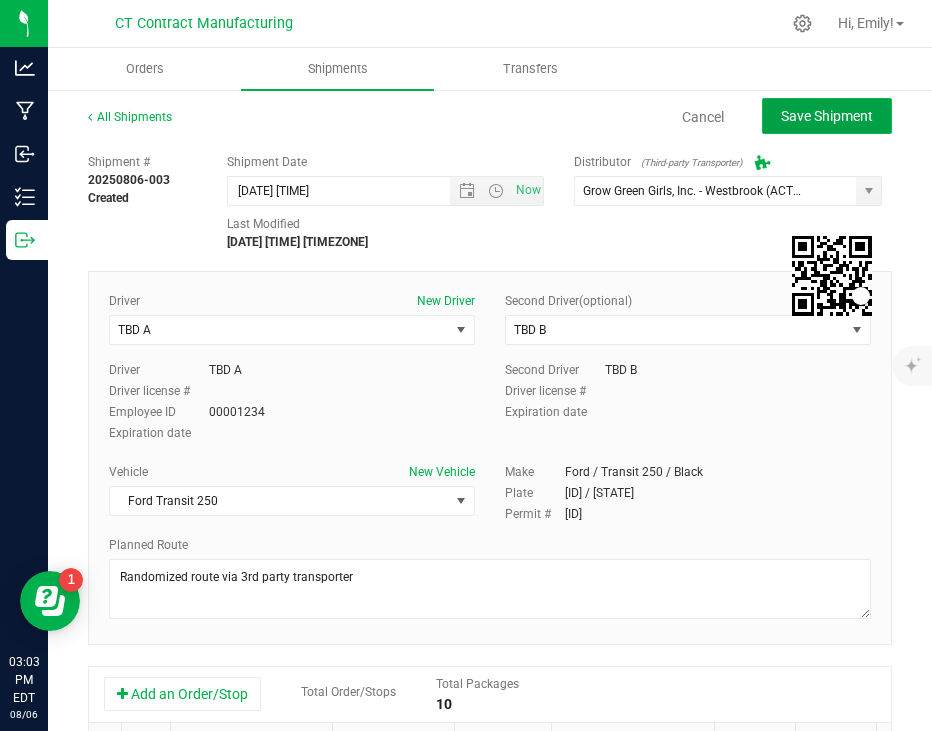 click on "Save Shipment" 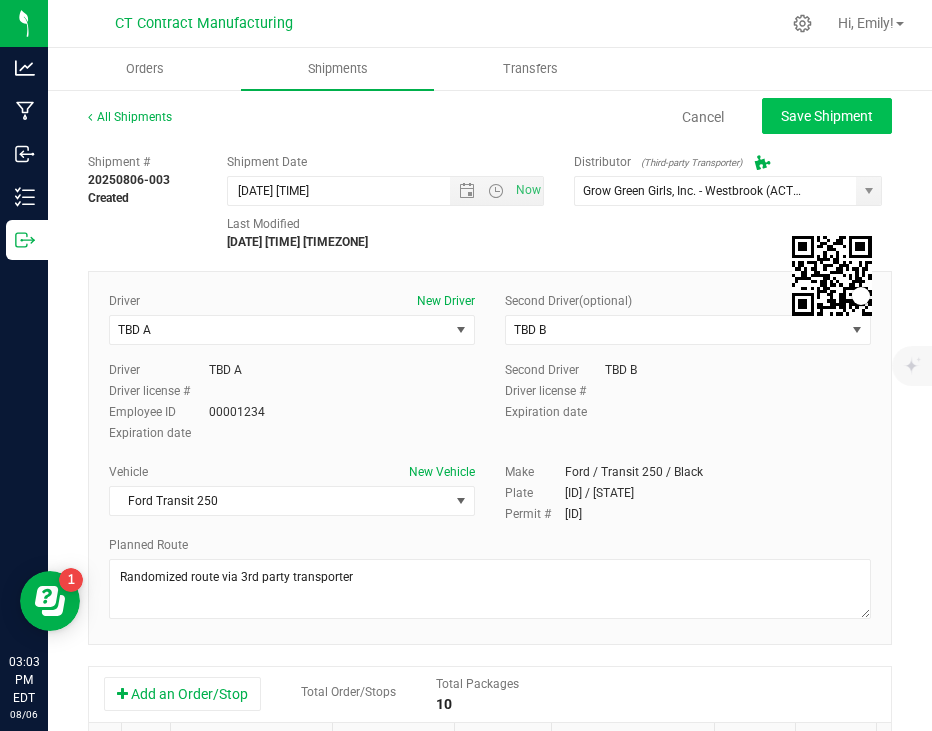 type on "[DATE] [TIME]" 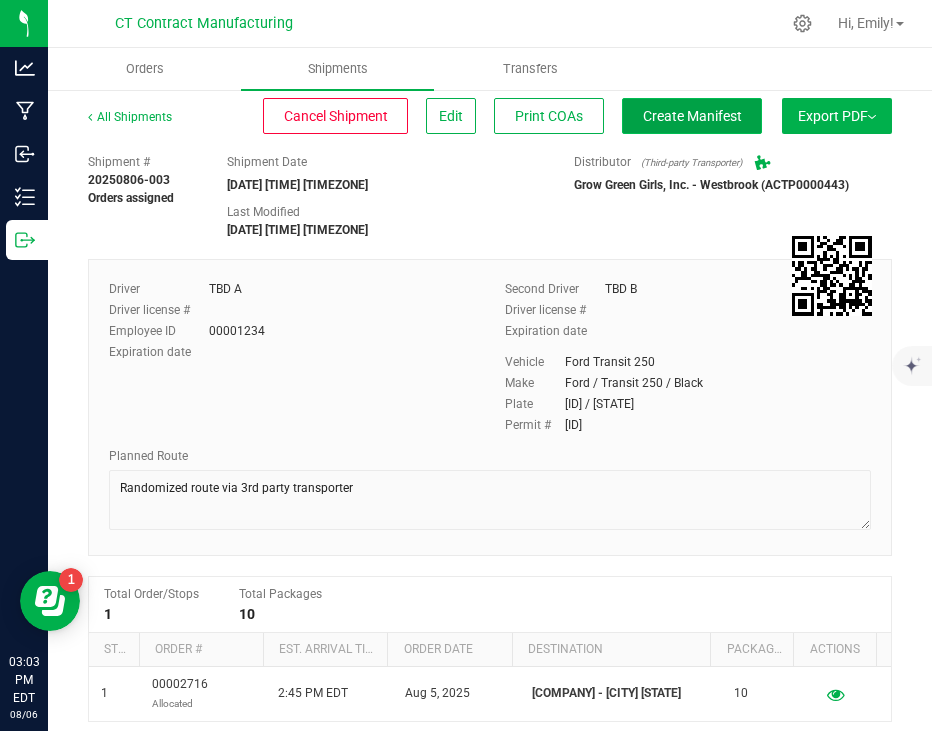 click on "Create Manifest" at bounding box center (692, 116) 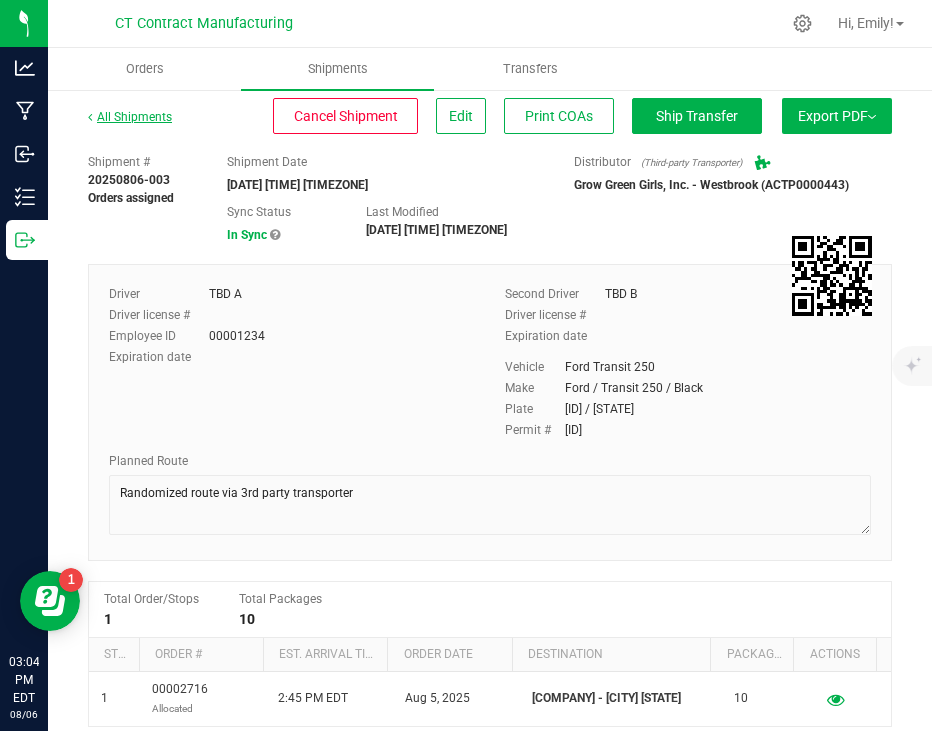 click on "All Shipments" at bounding box center [130, 117] 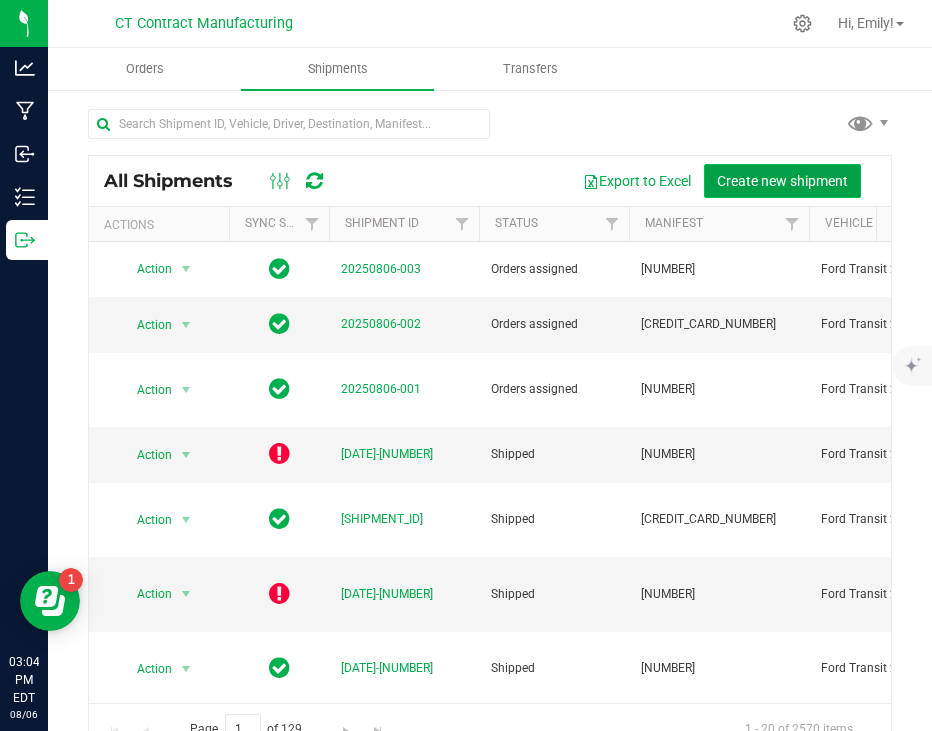 click on "Create new shipment" at bounding box center [782, 181] 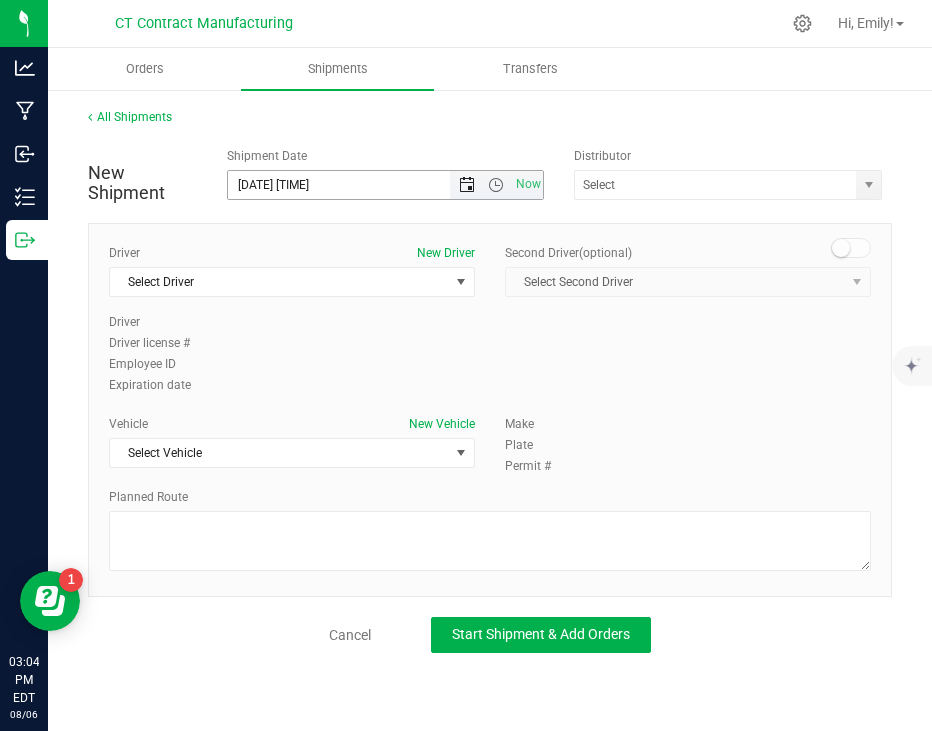 click at bounding box center (467, 185) 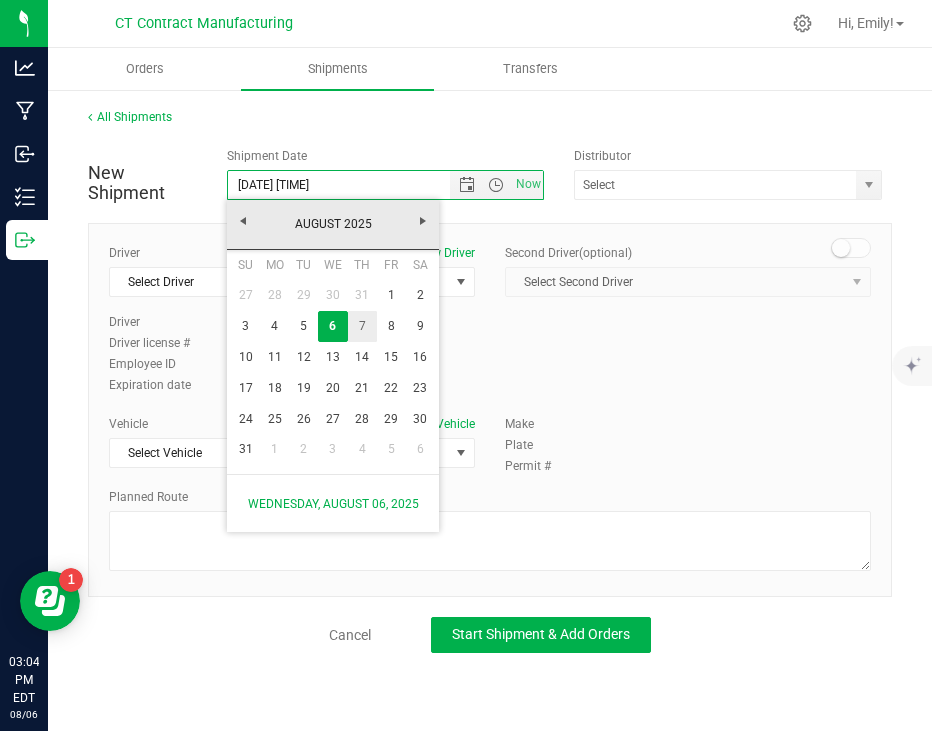 click on "7" at bounding box center (362, 326) 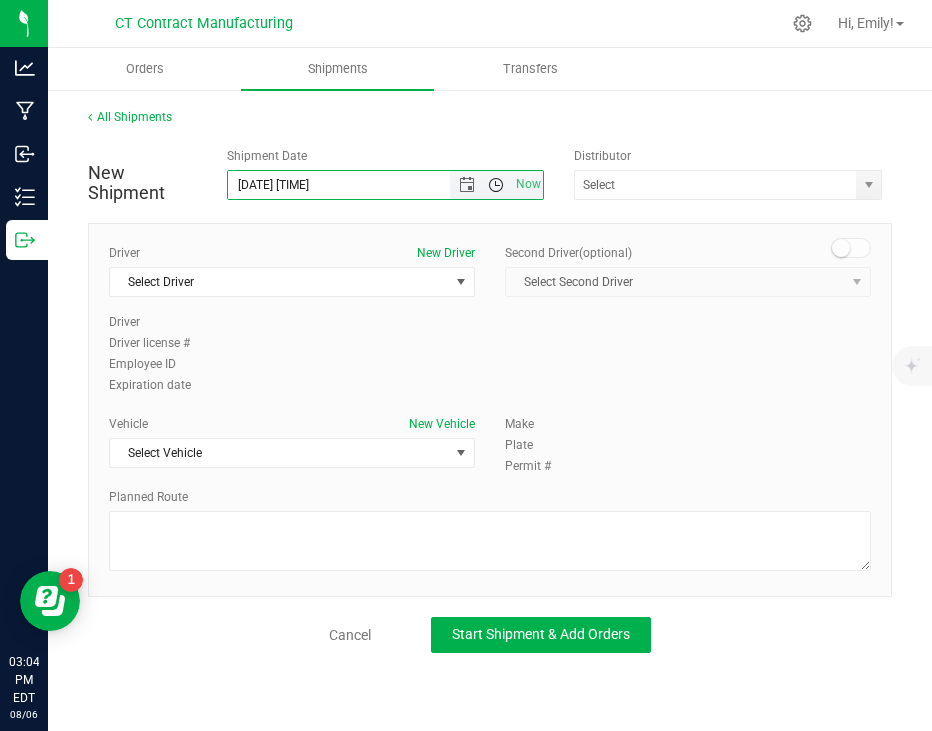 click at bounding box center [496, 185] 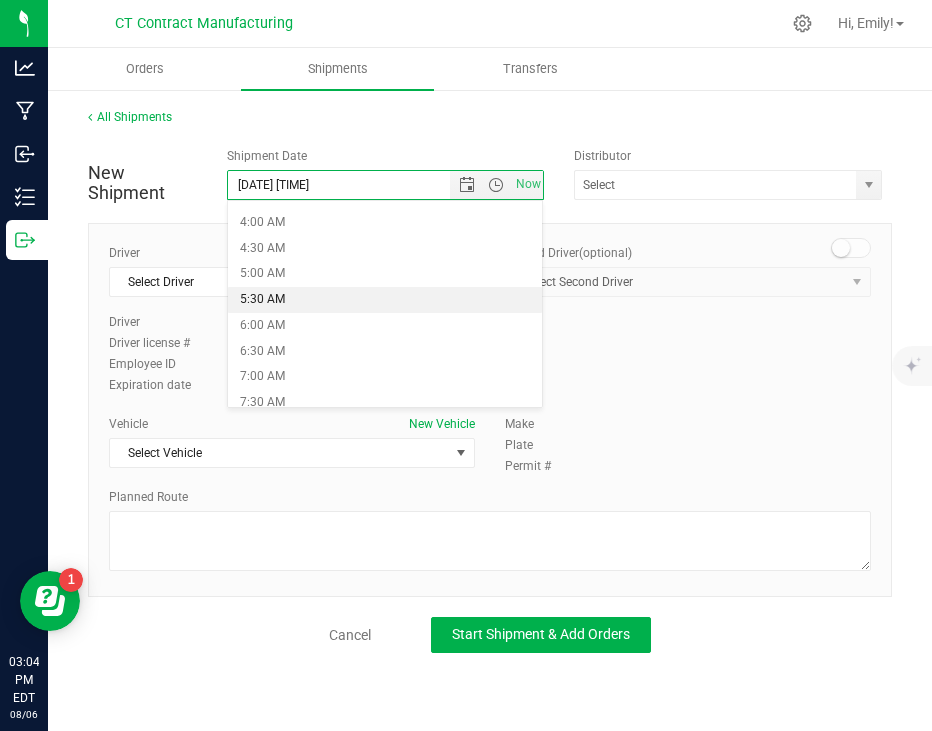scroll, scrollTop: 300, scrollLeft: 0, axis: vertical 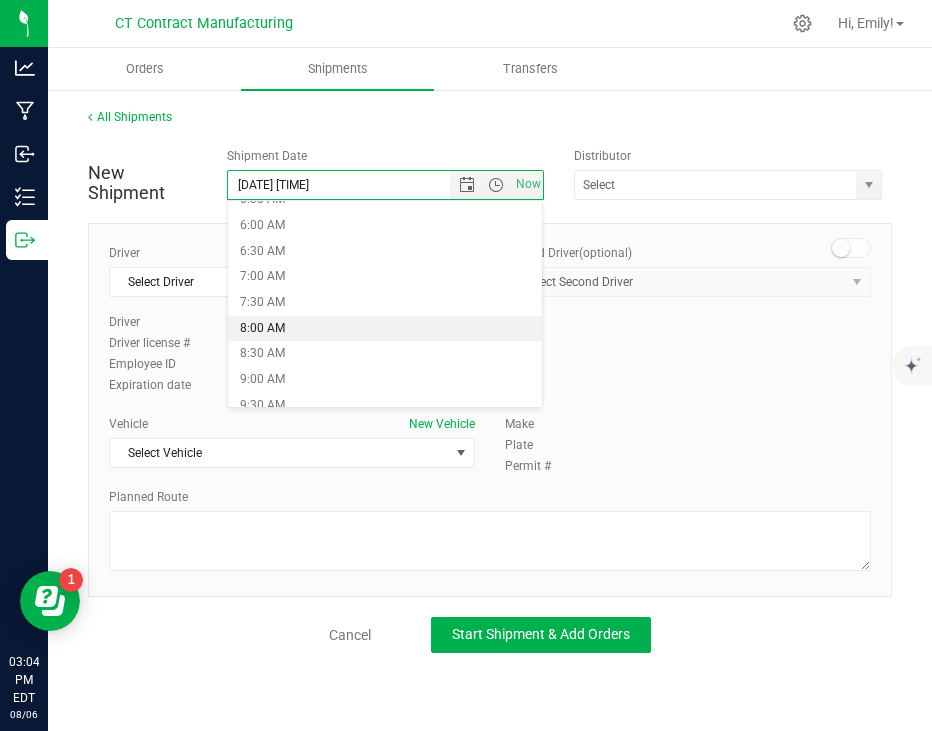 click on "8:00 AM" at bounding box center [385, 329] 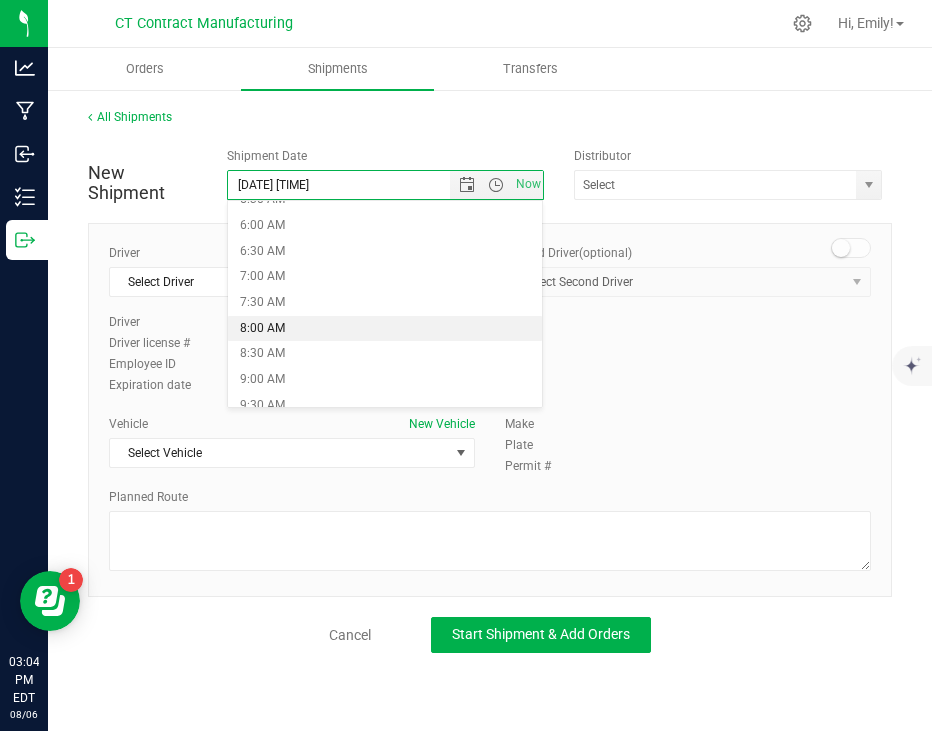 type on "[DATE] [TIME]" 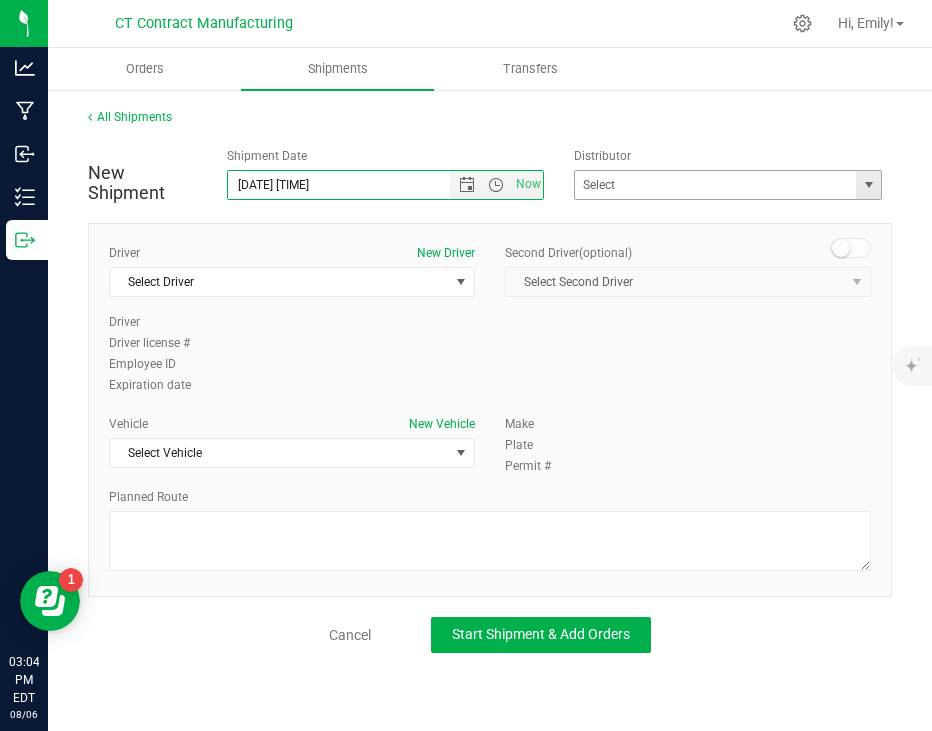 click at bounding box center [869, 185] 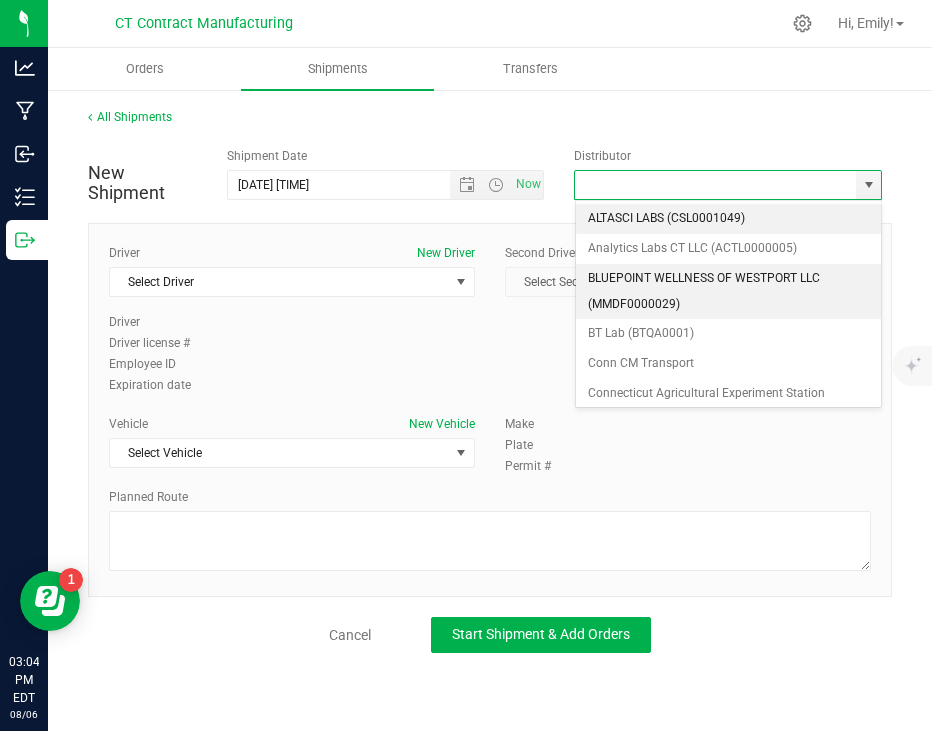 scroll, scrollTop: 200, scrollLeft: 0, axis: vertical 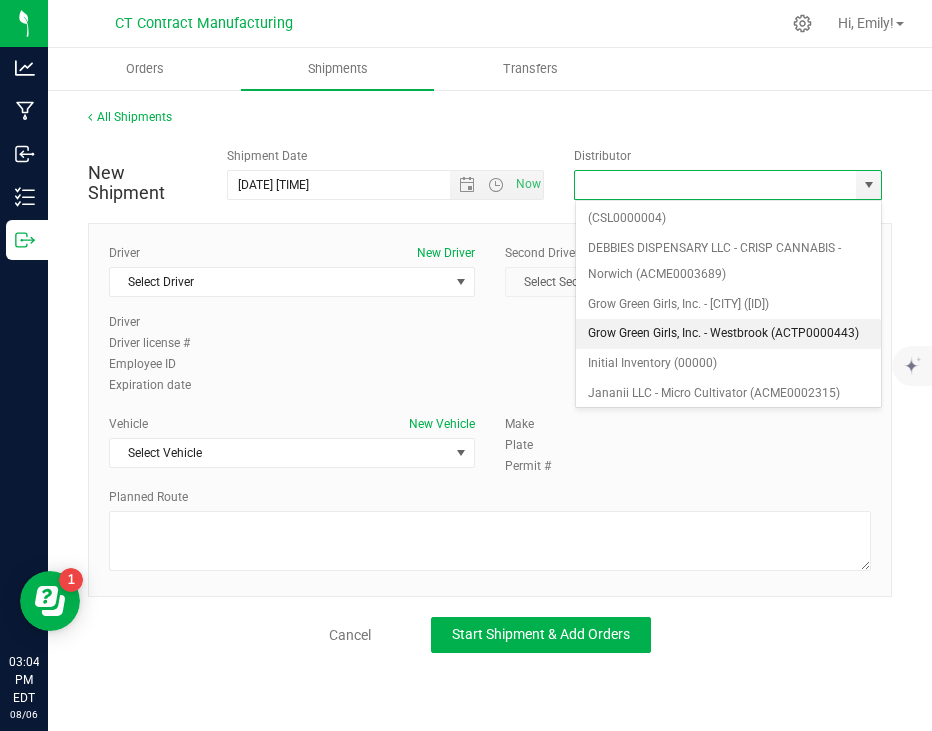 click on "Grow Green Girls, Inc. - Westbrook (ACTP0000443)" at bounding box center [729, 334] 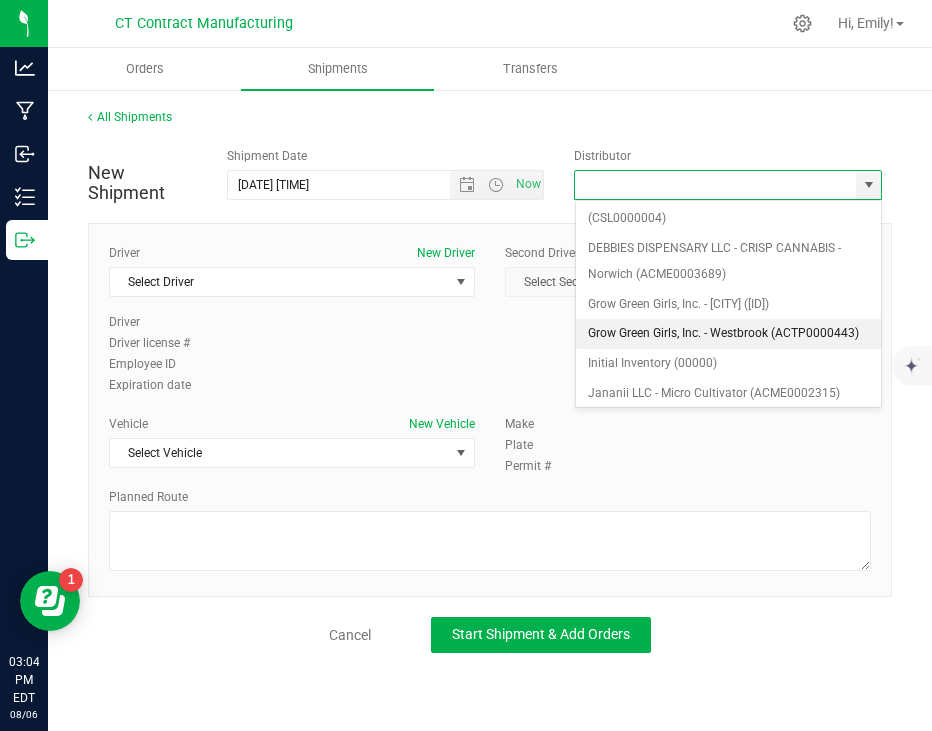 type on "Grow Green Girls, Inc. - Westbrook (ACTP0000443)" 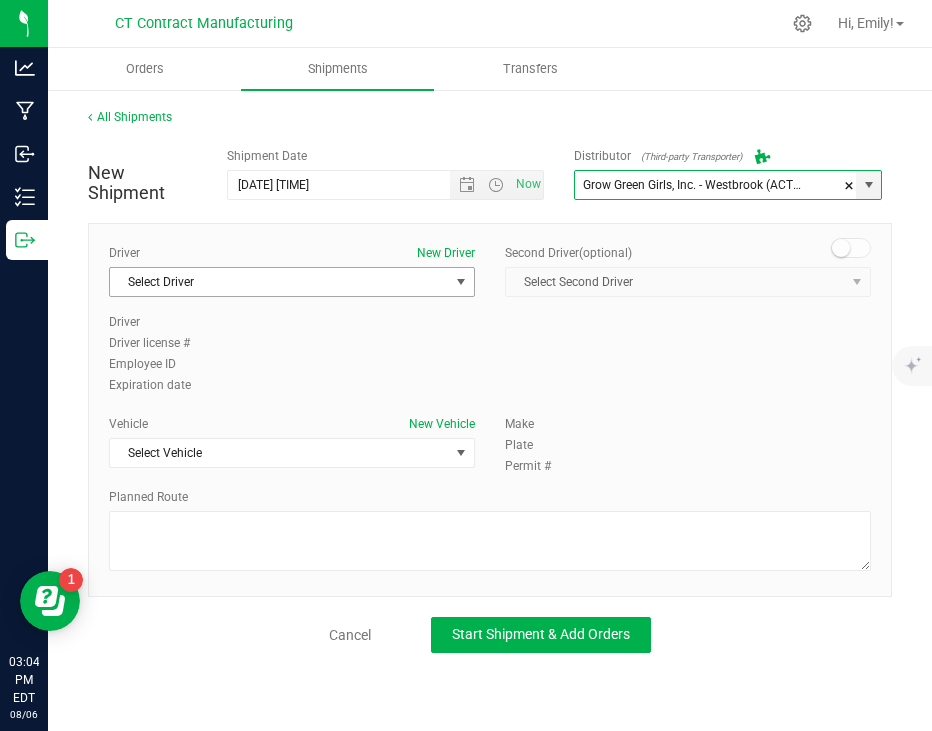 click on "Select Driver" at bounding box center [279, 282] 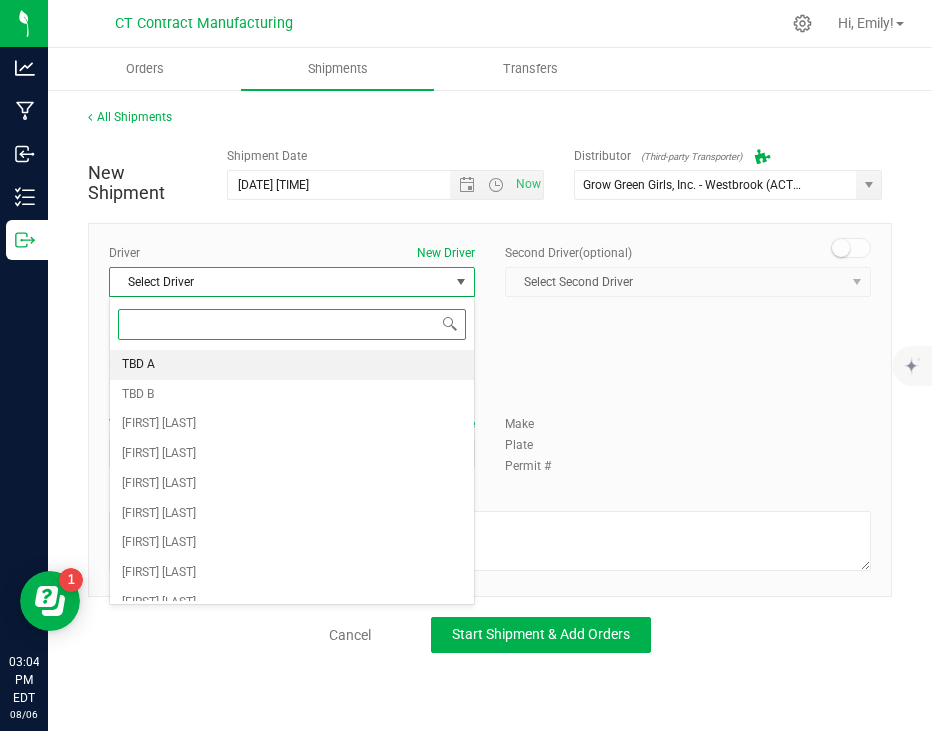click on "TBD A" at bounding box center [292, 365] 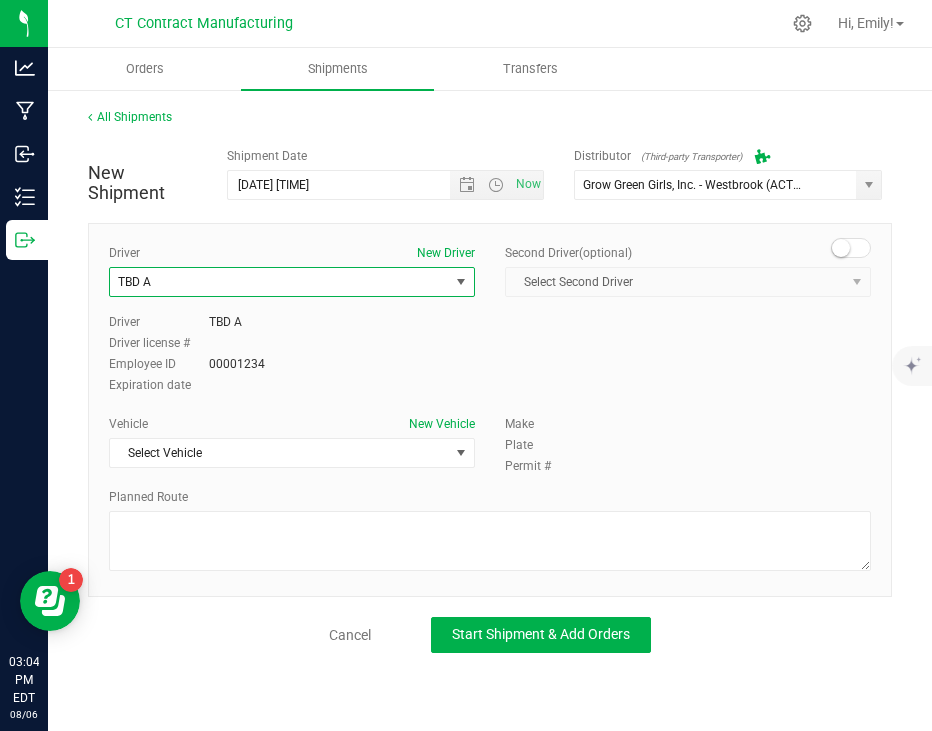 click at bounding box center (851, 248) 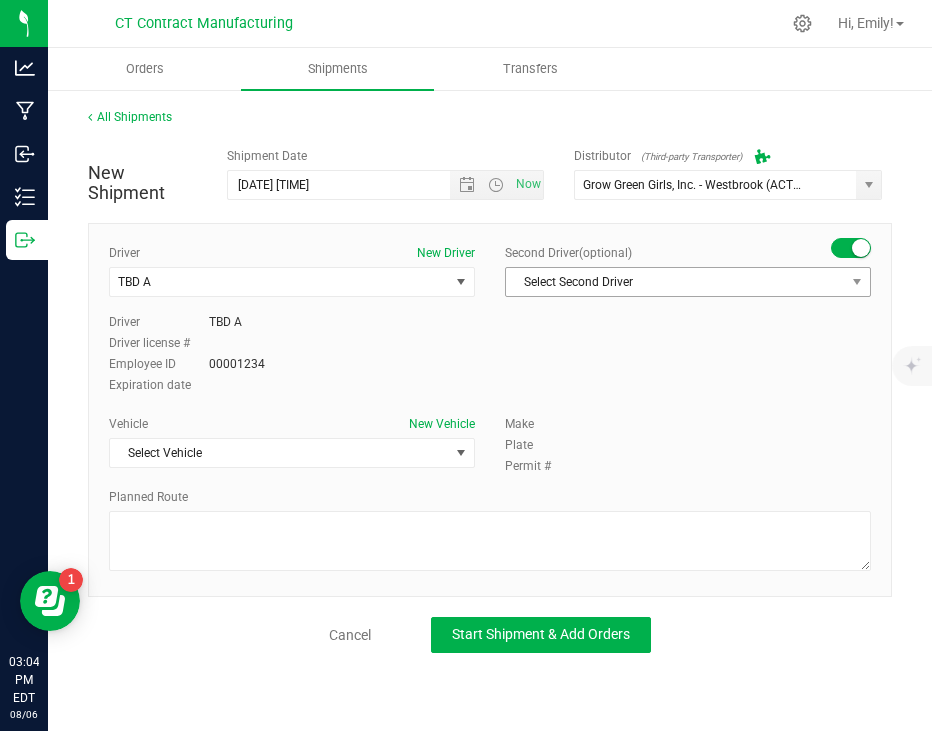click on "Select Second Driver" at bounding box center [675, 282] 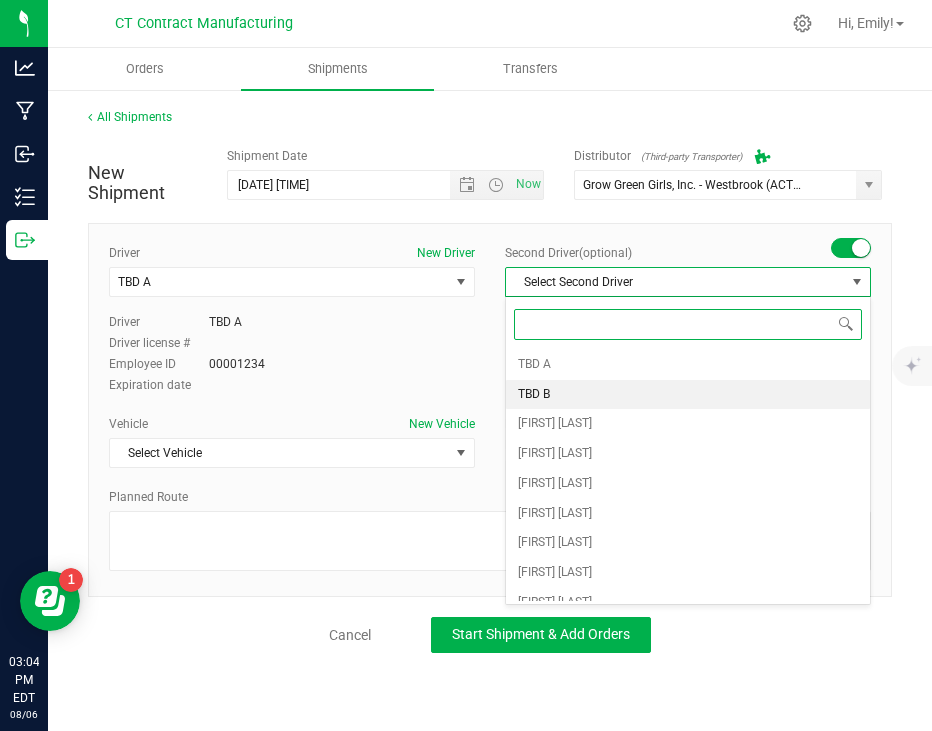 click on "TBD B" at bounding box center [688, 395] 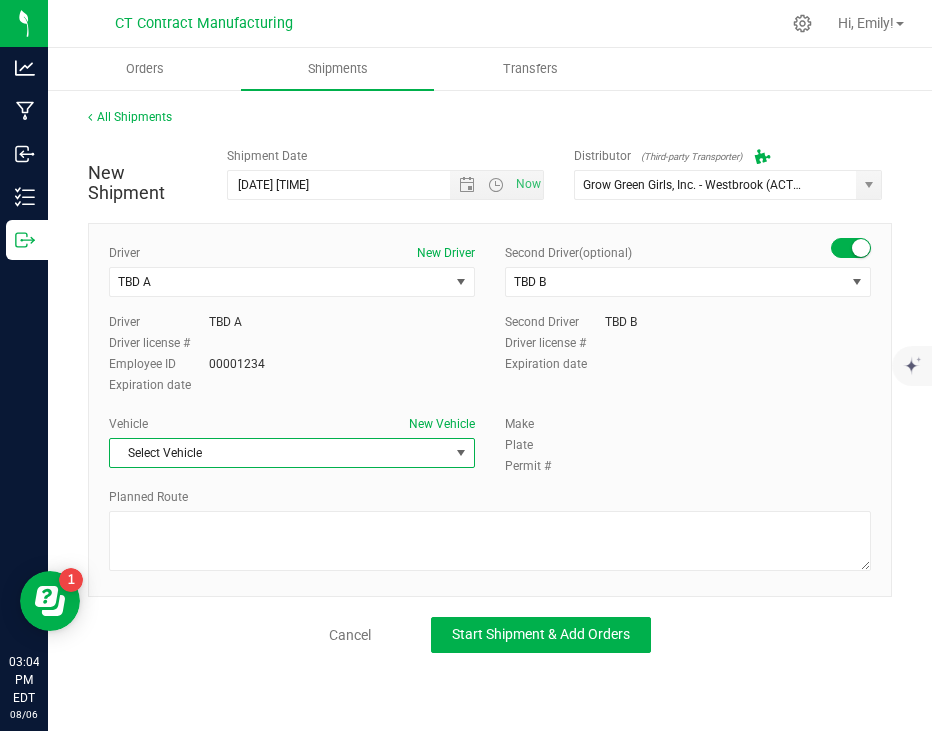 click on "Select Vehicle" at bounding box center (279, 453) 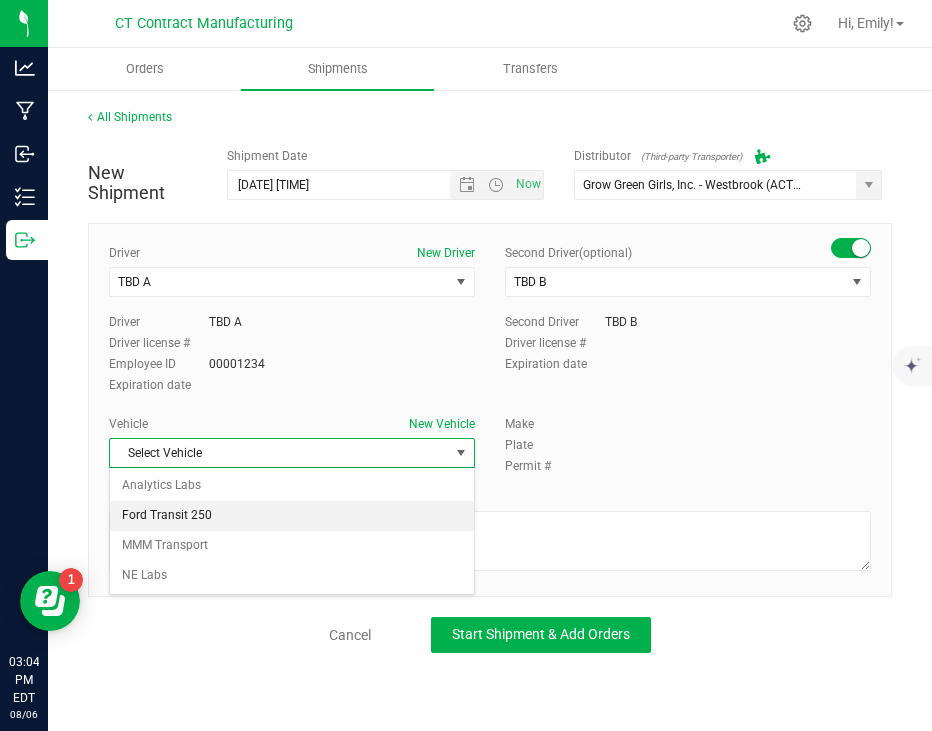 click on "Ford Transit 250" at bounding box center (292, 516) 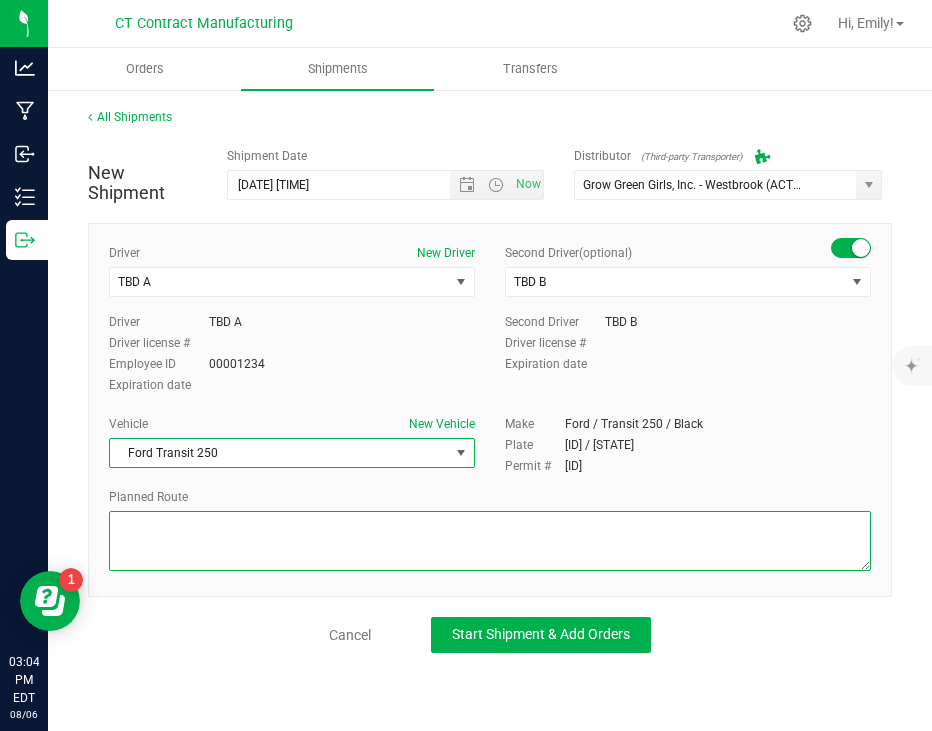 click at bounding box center (490, 541) 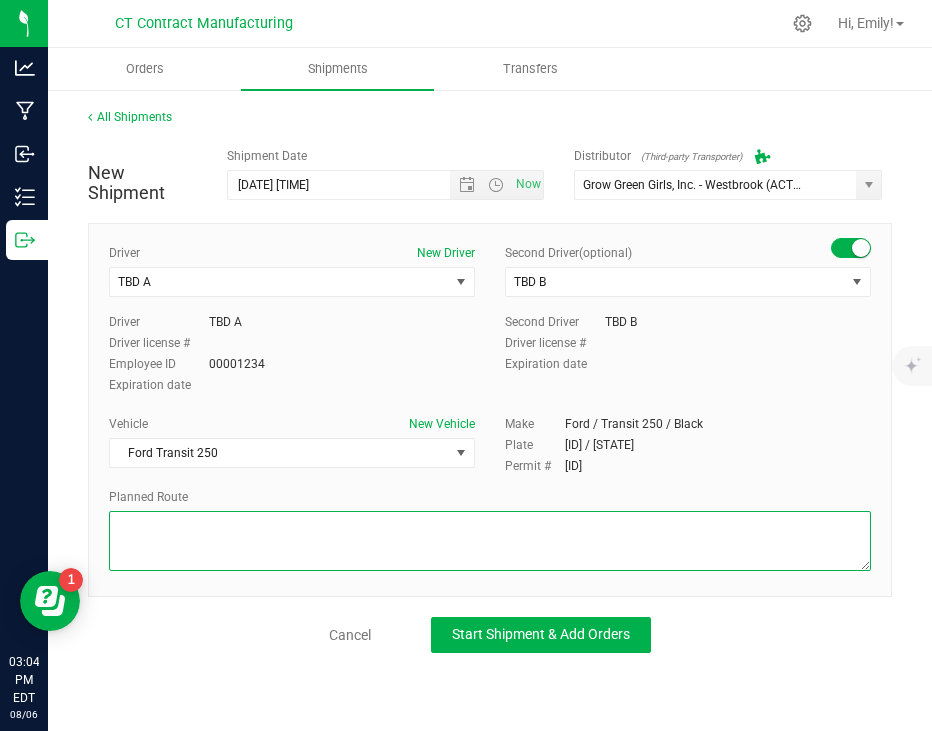 paste on "Randomized route via 3rd party transporter" 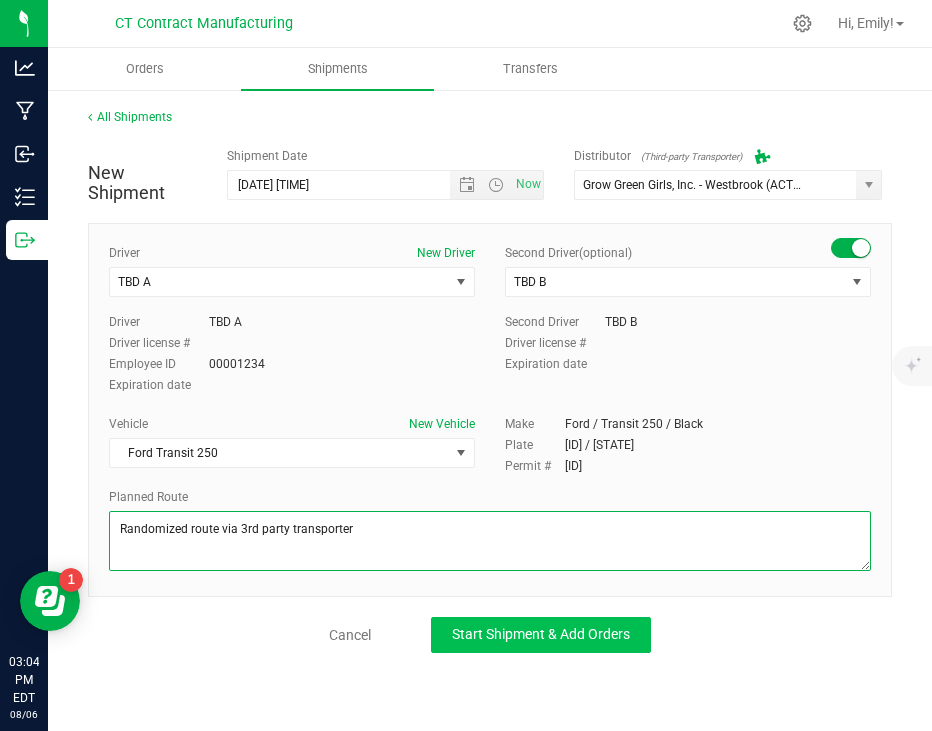 type on "Randomized route via 3rd party transporter" 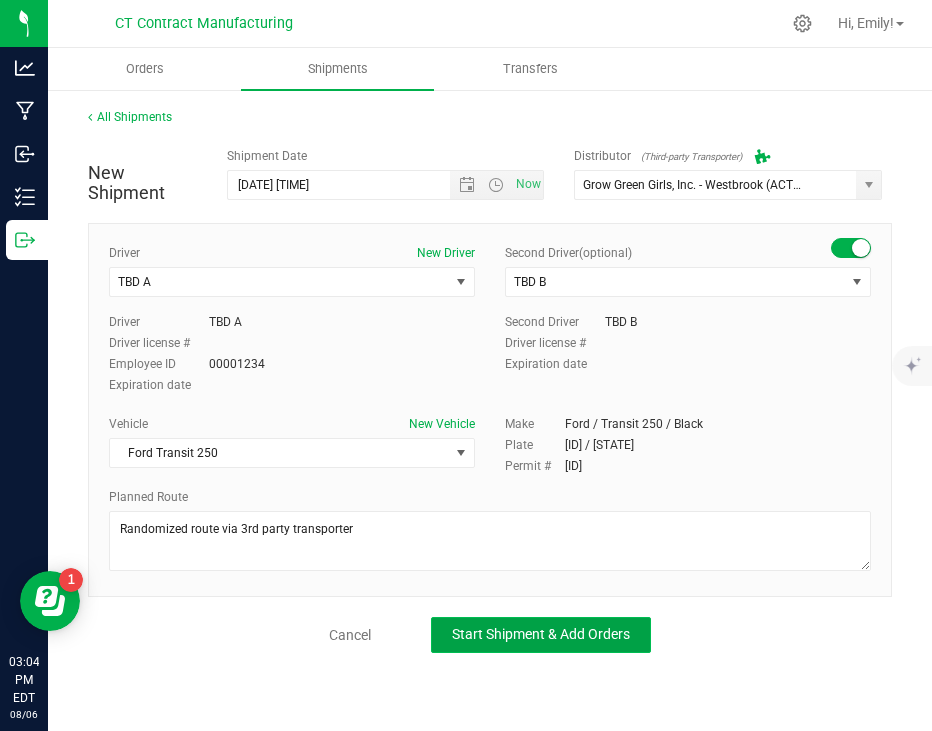 click on "Start Shipment & Add Orders" 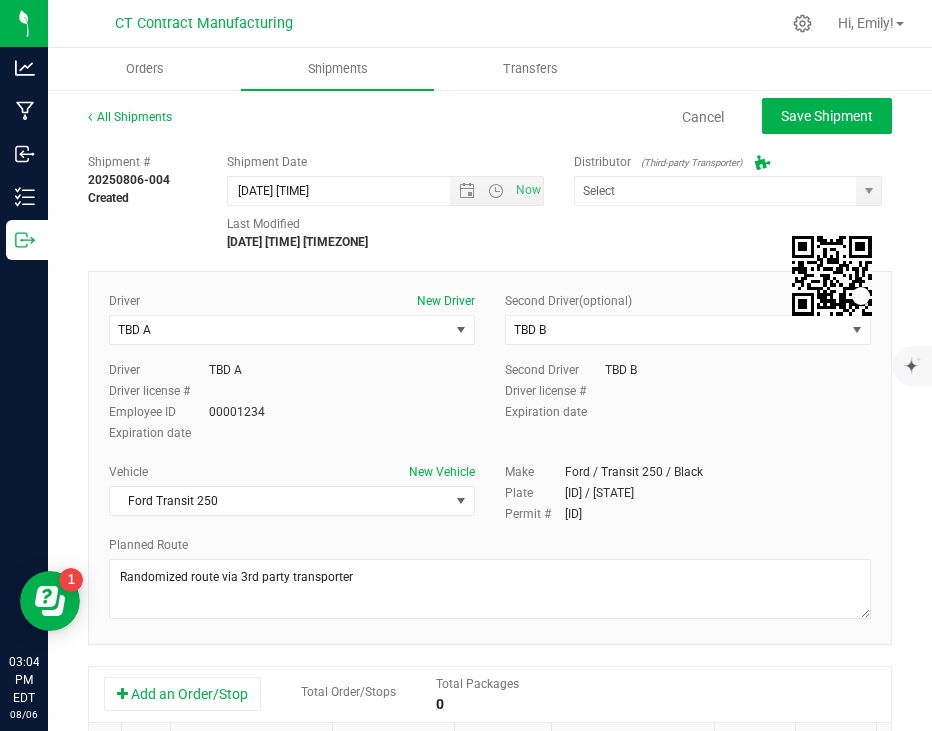 type on "Grow Green Girls, Inc. - Westbrook (ACTP0000443)" 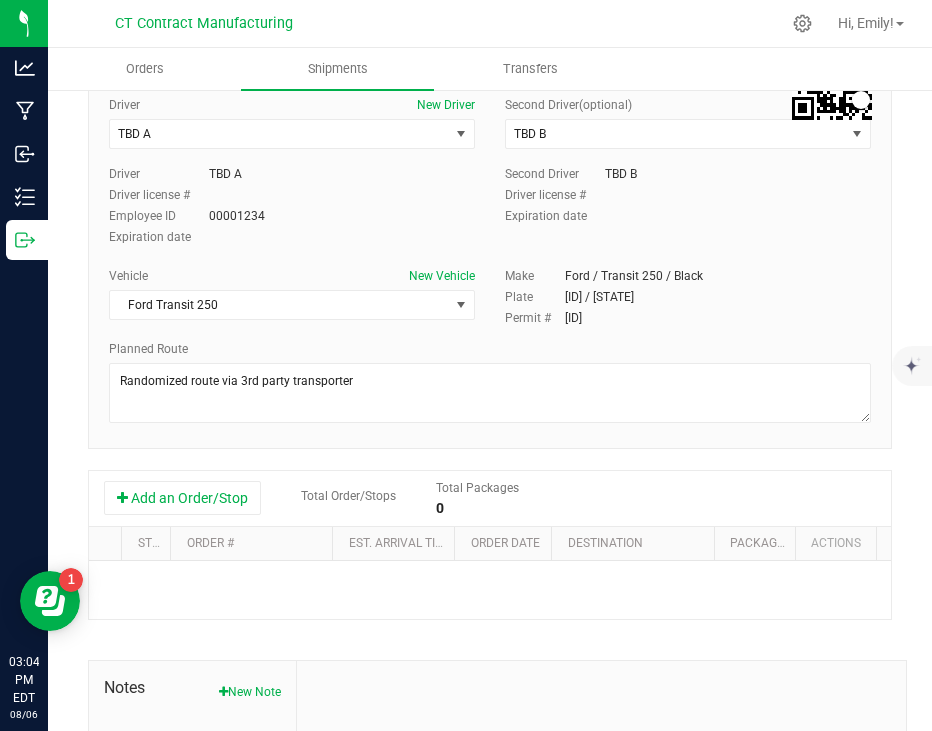 scroll, scrollTop: 200, scrollLeft: 0, axis: vertical 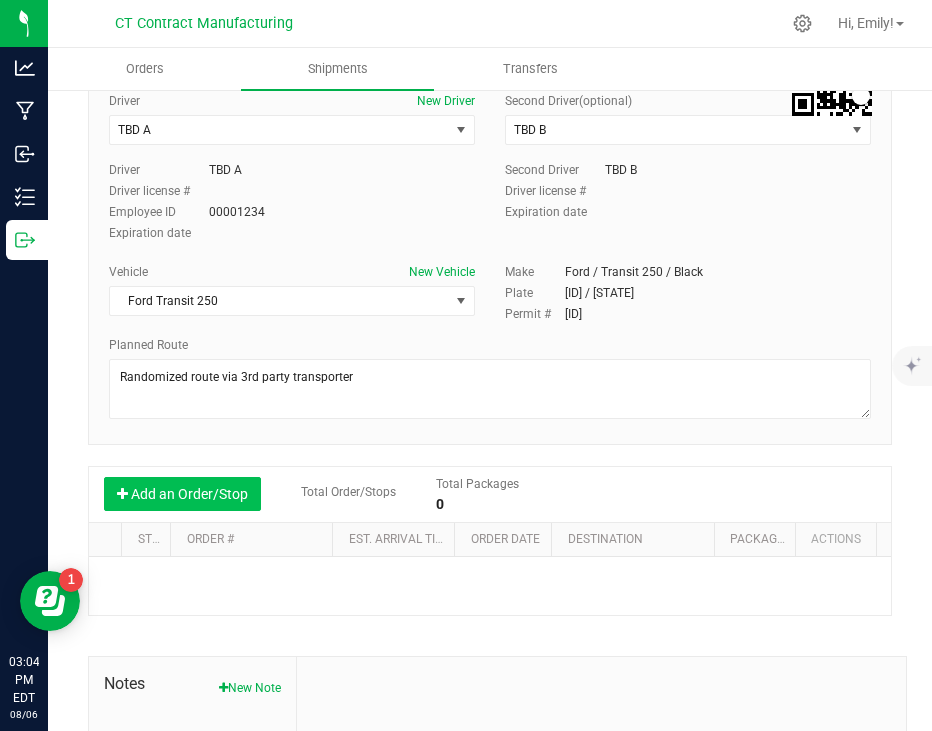 click on "Add an Order/Stop" at bounding box center [182, 494] 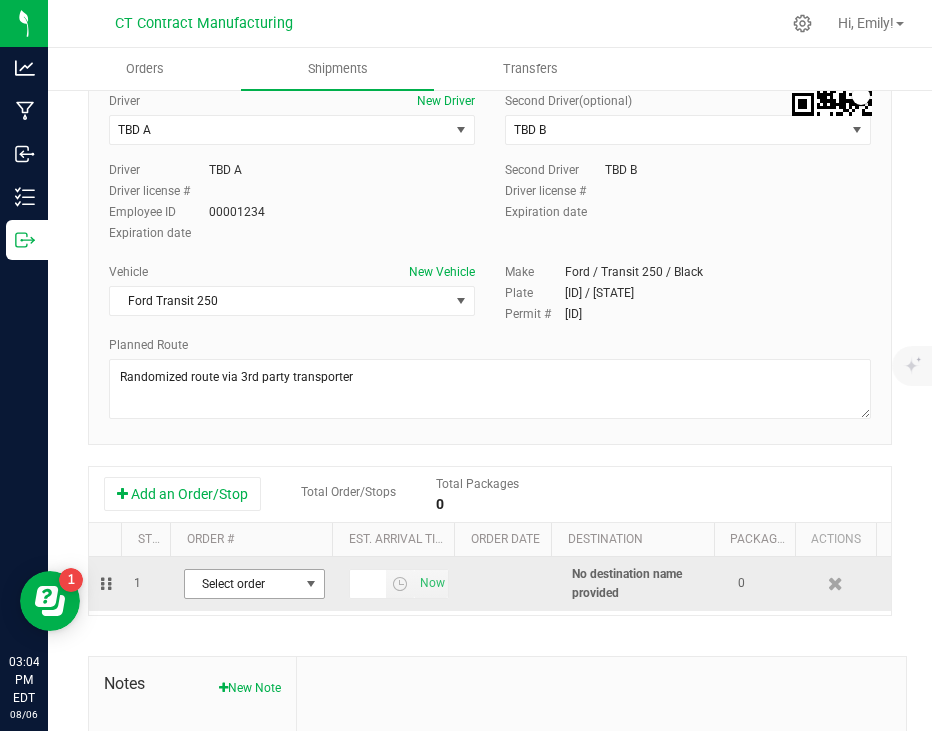 click on "Select order" at bounding box center [242, 584] 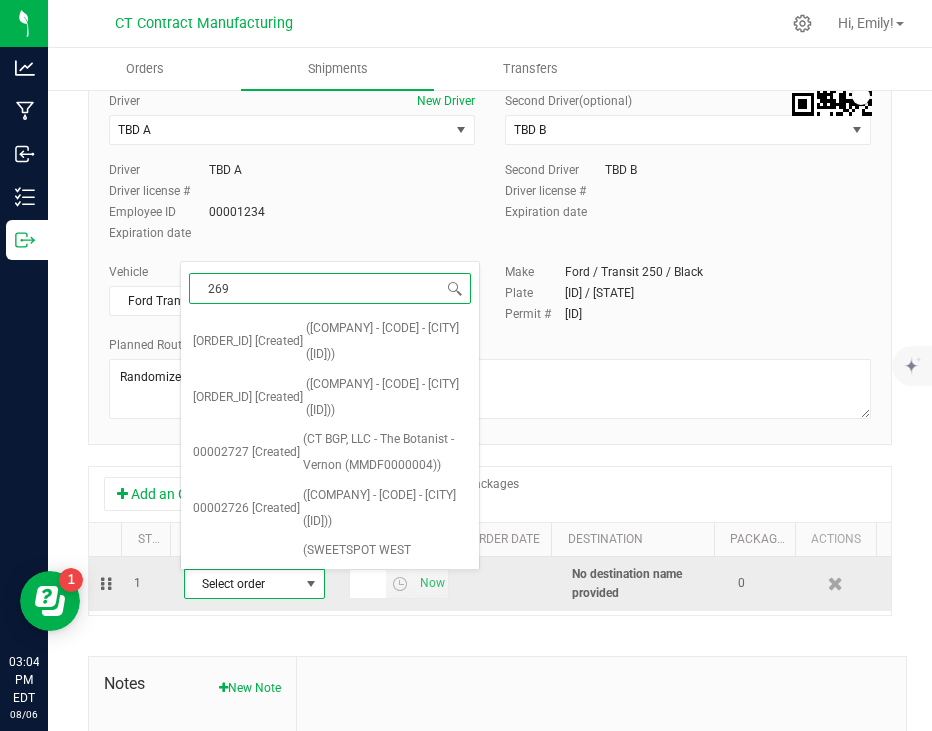 type on "2690" 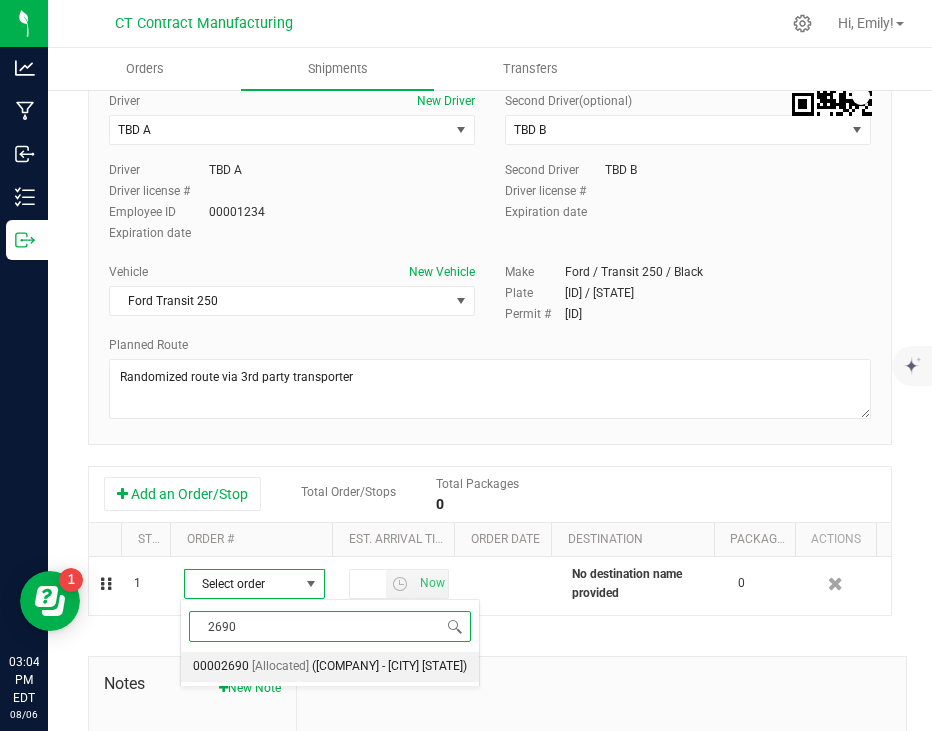 click on "[Allocated]" at bounding box center (280, 667) 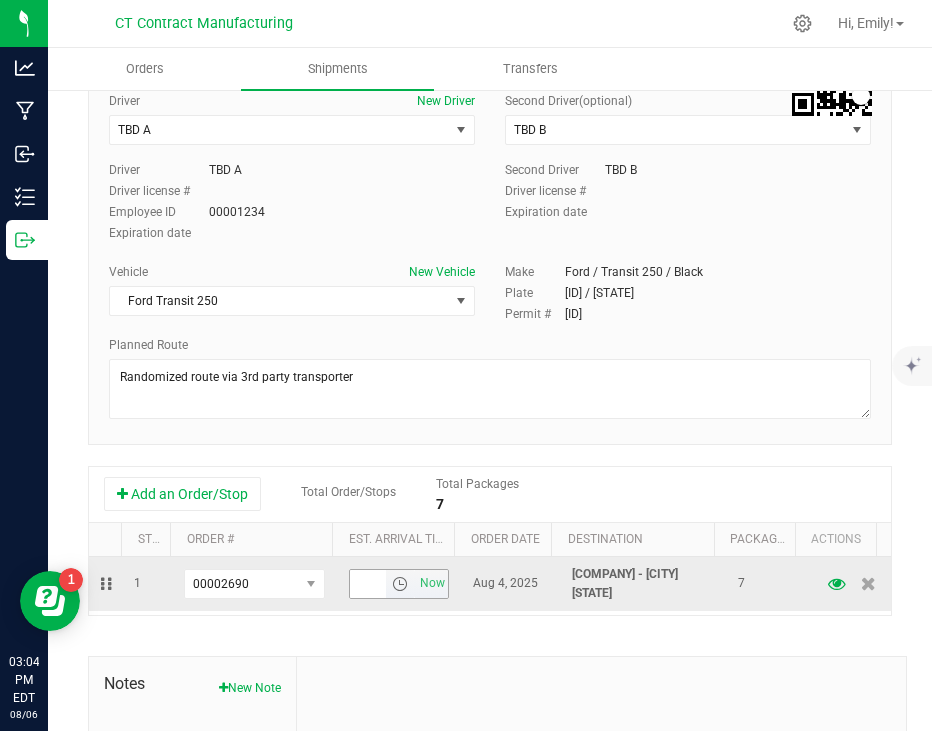 click at bounding box center [400, 584] 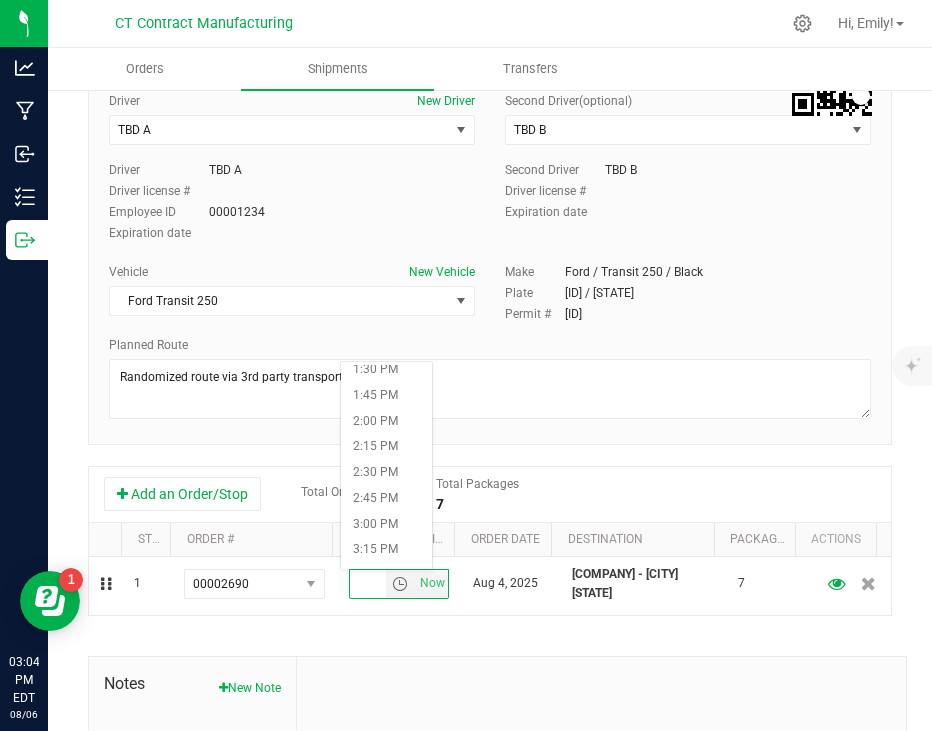 scroll, scrollTop: 1400, scrollLeft: 0, axis: vertical 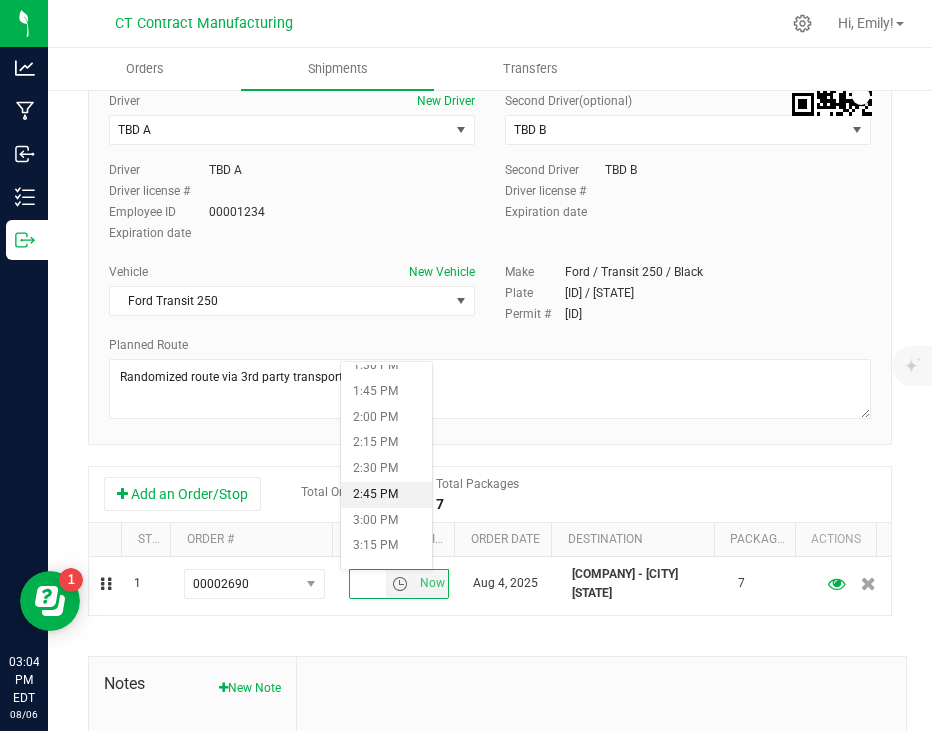 click on "2:45 PM" at bounding box center (387, 495) 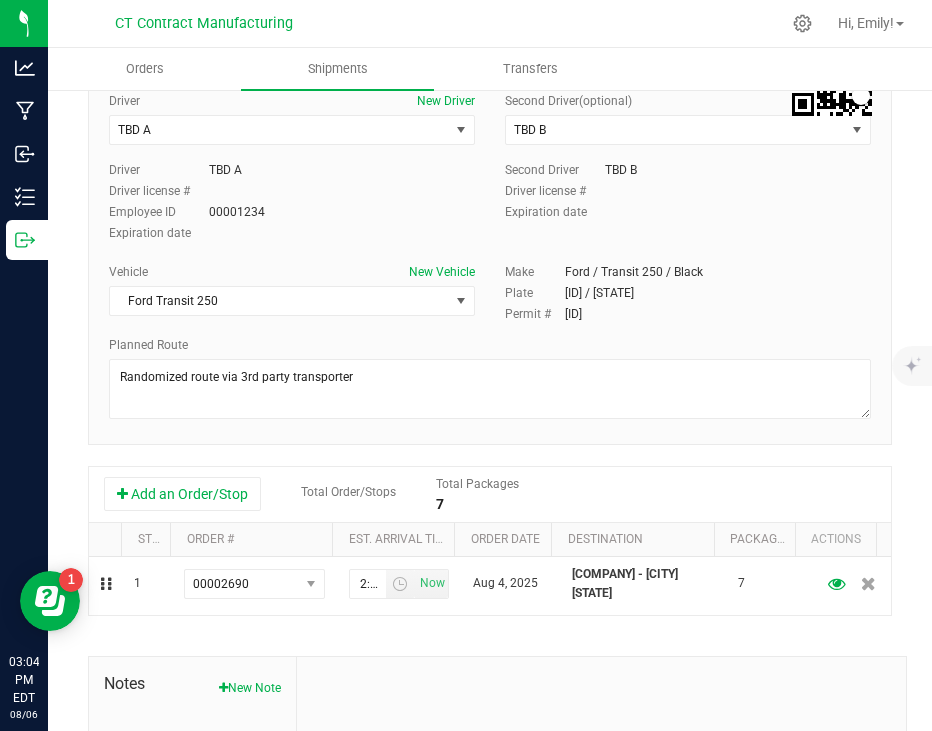 click on "Shipment #
[SHIPMENT_ID]
Created
Shipment Date
[DATE] [TIME]
Now
Distributor
(Third-party Transporter)
Grow Green Girls, Inc. - [CITY] ([ID]) ALTASCI LABS ([ID]) Analytics Labs CT LLC ([ID]) BLUEPOINT WELLNESS OF [CITY] LLC ([ID]) BT Lab ([ID]) Conn CM Transport Initial Inventory (00000)" at bounding box center [490, 435] 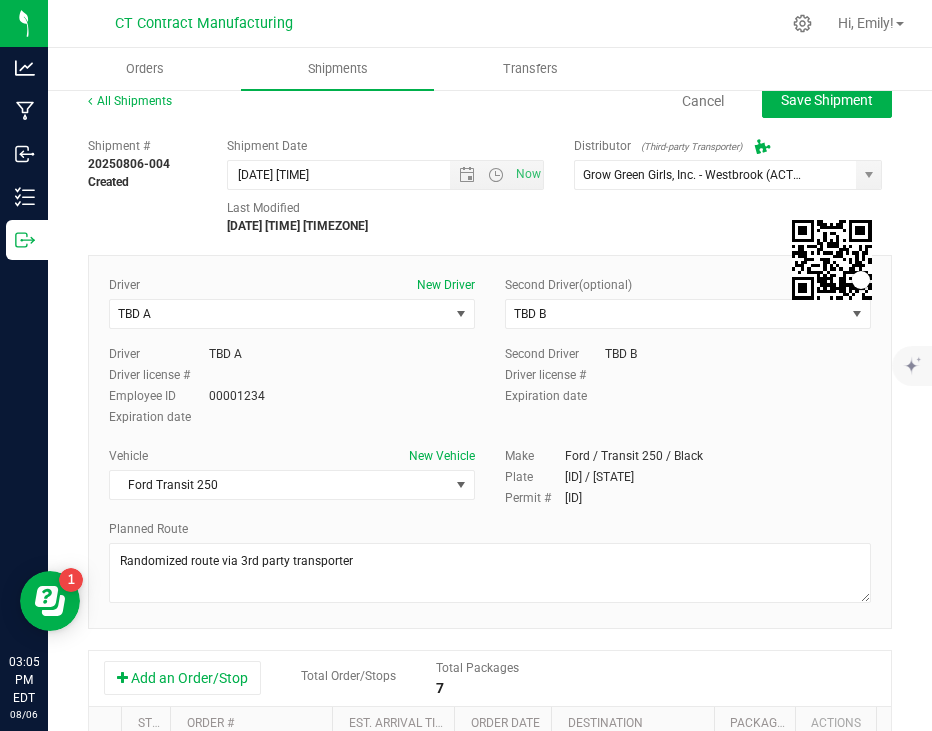 scroll, scrollTop: 0, scrollLeft: 0, axis: both 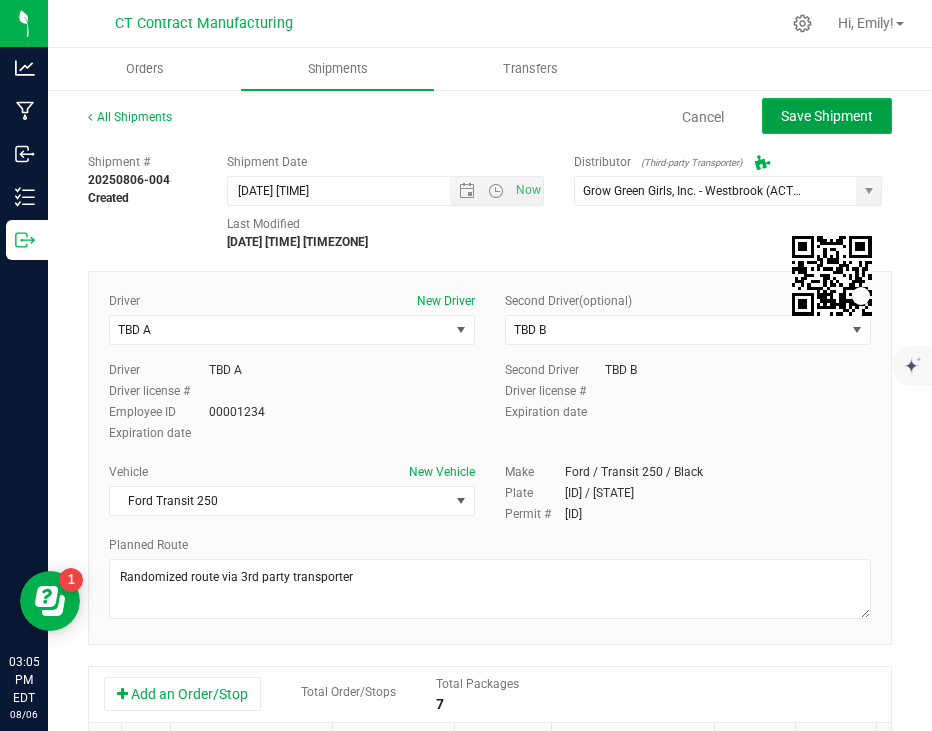 click on "Save Shipment" 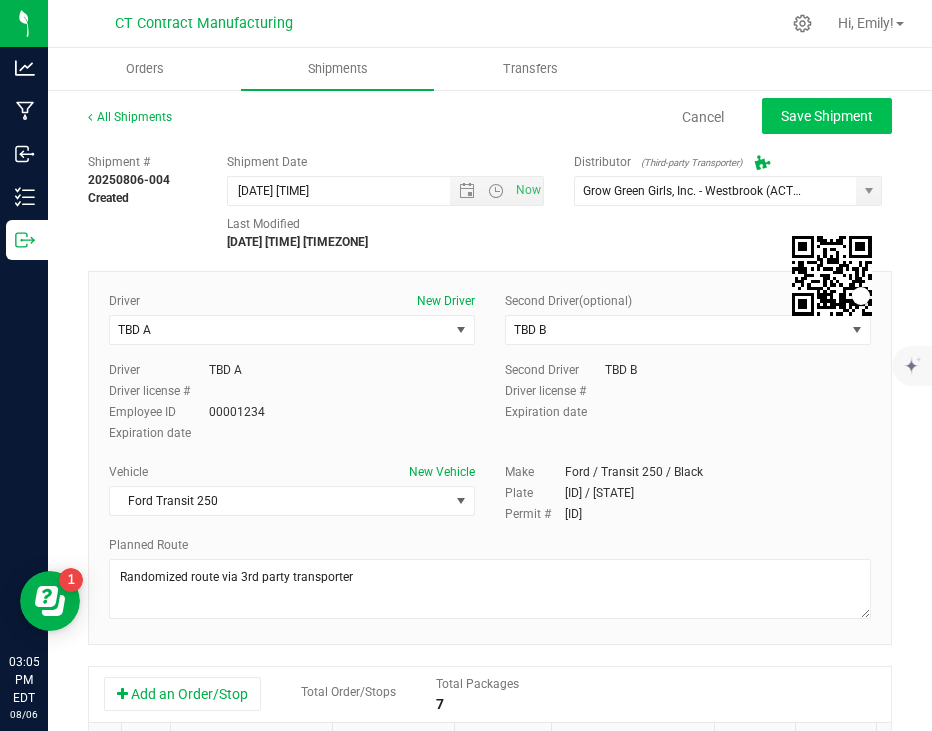 type on "[DATE] [TIME]" 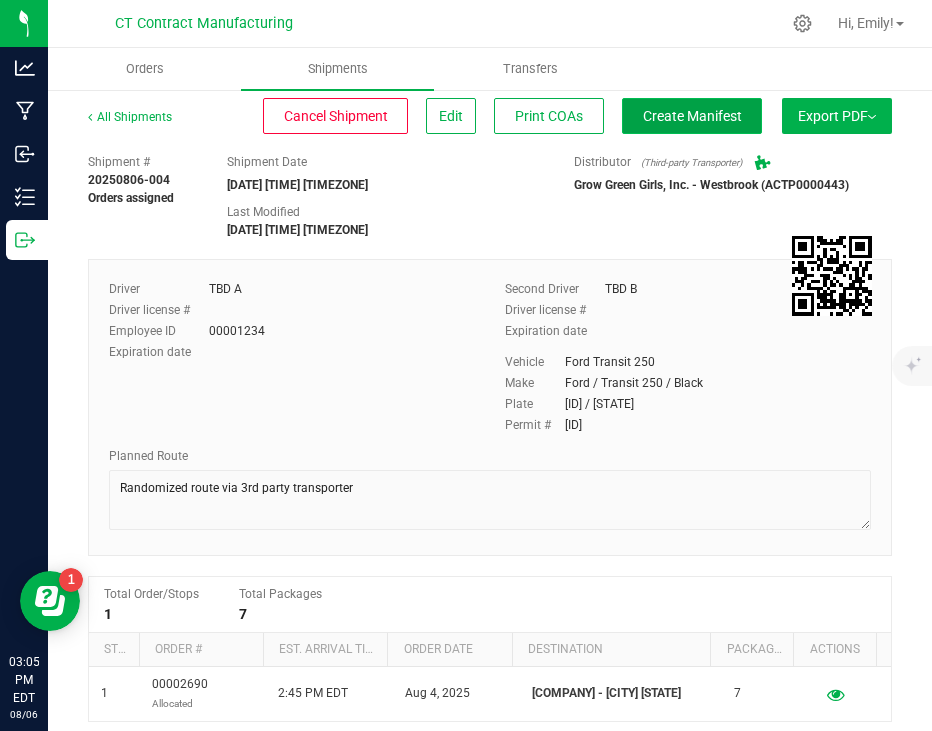 click on "Create Manifest" at bounding box center [692, 116] 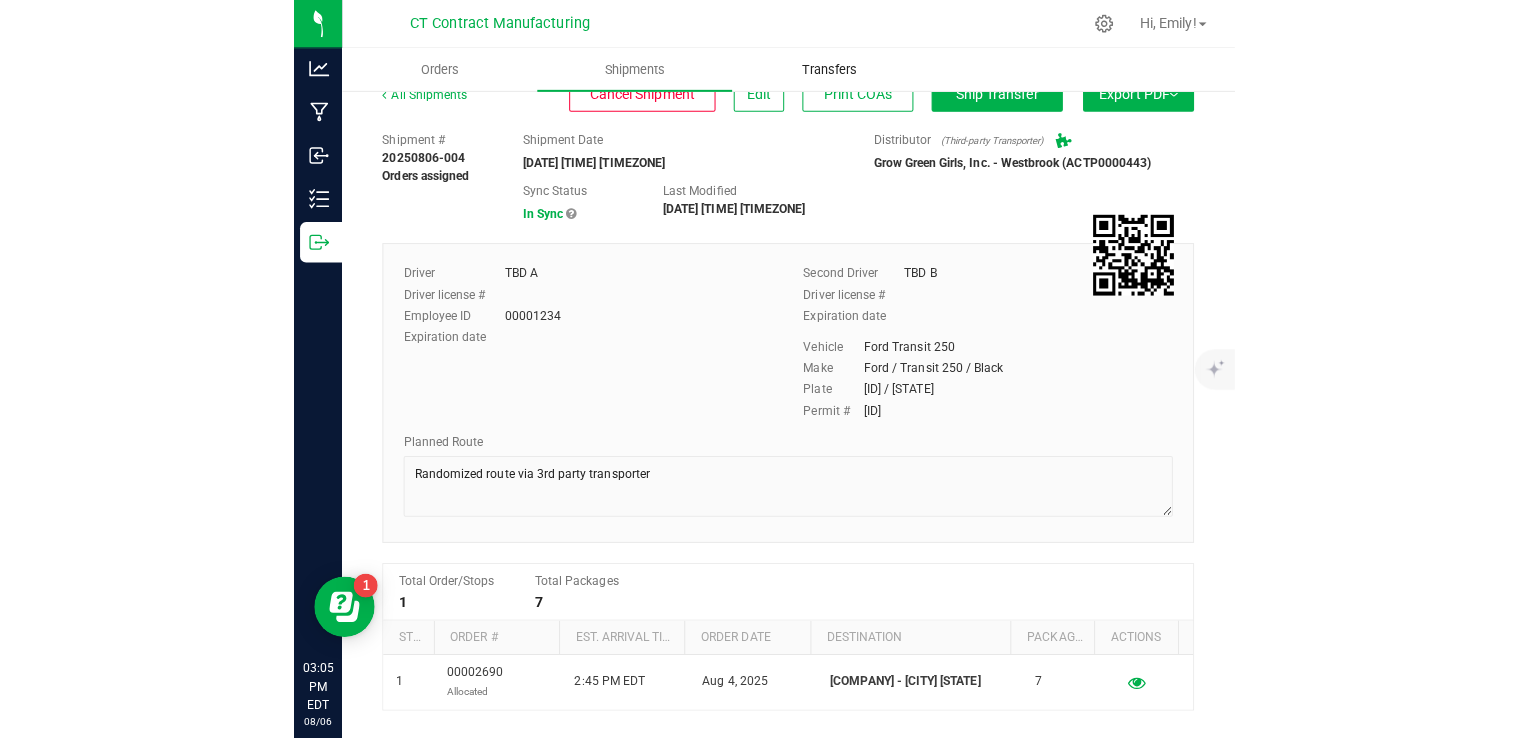 scroll, scrollTop: 0, scrollLeft: 0, axis: both 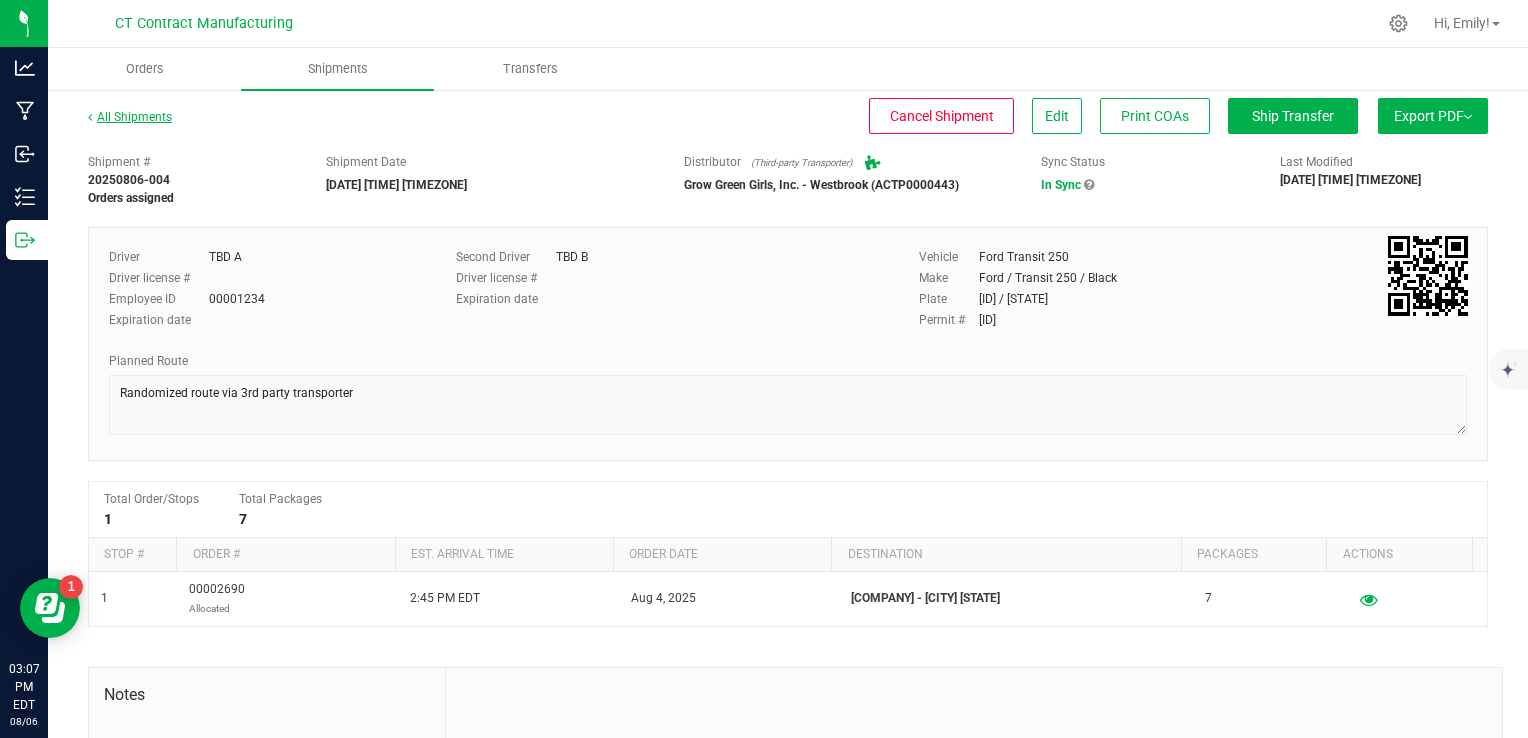 click on "All Shipments" at bounding box center (130, 117) 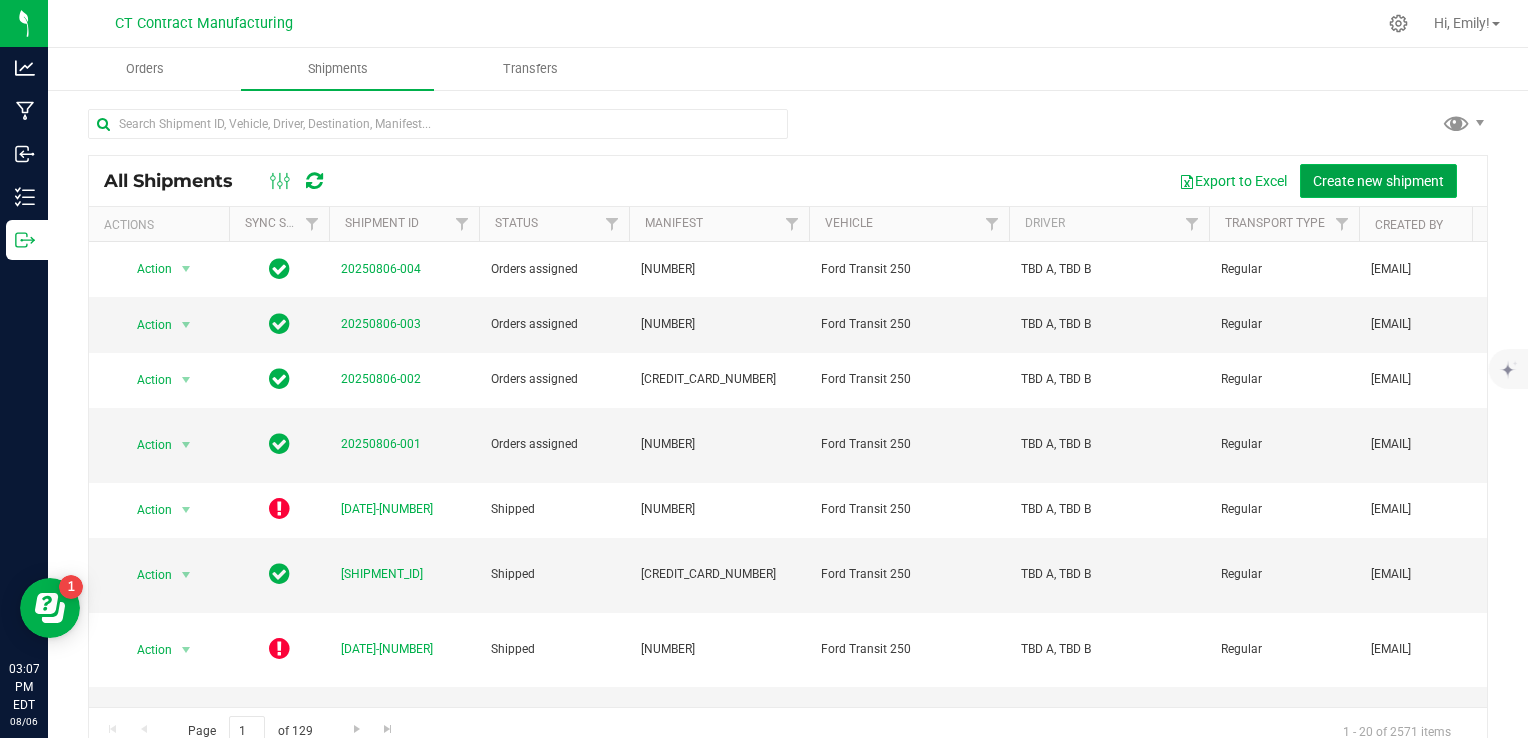 click on "Create new shipment" at bounding box center (1378, 181) 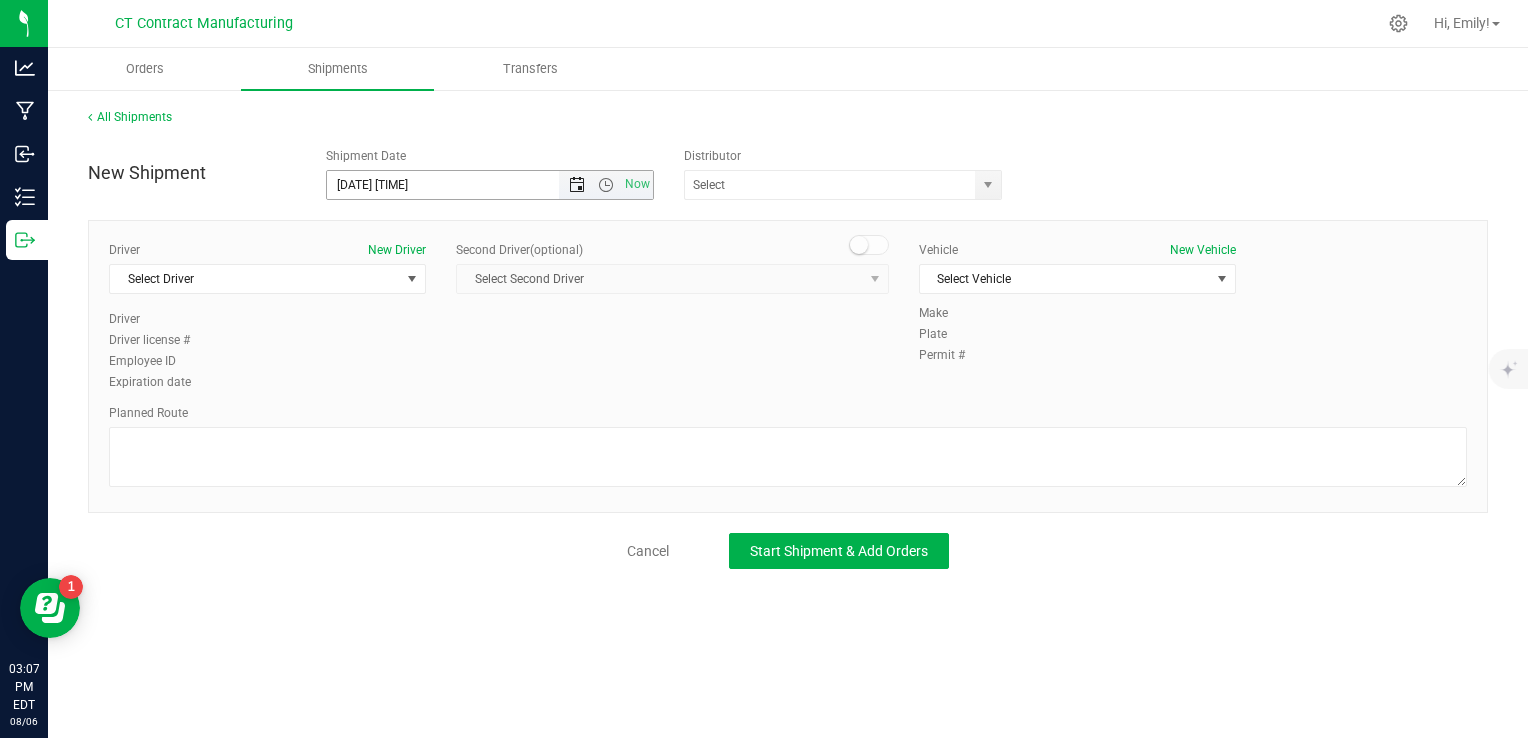 click at bounding box center [577, 185] 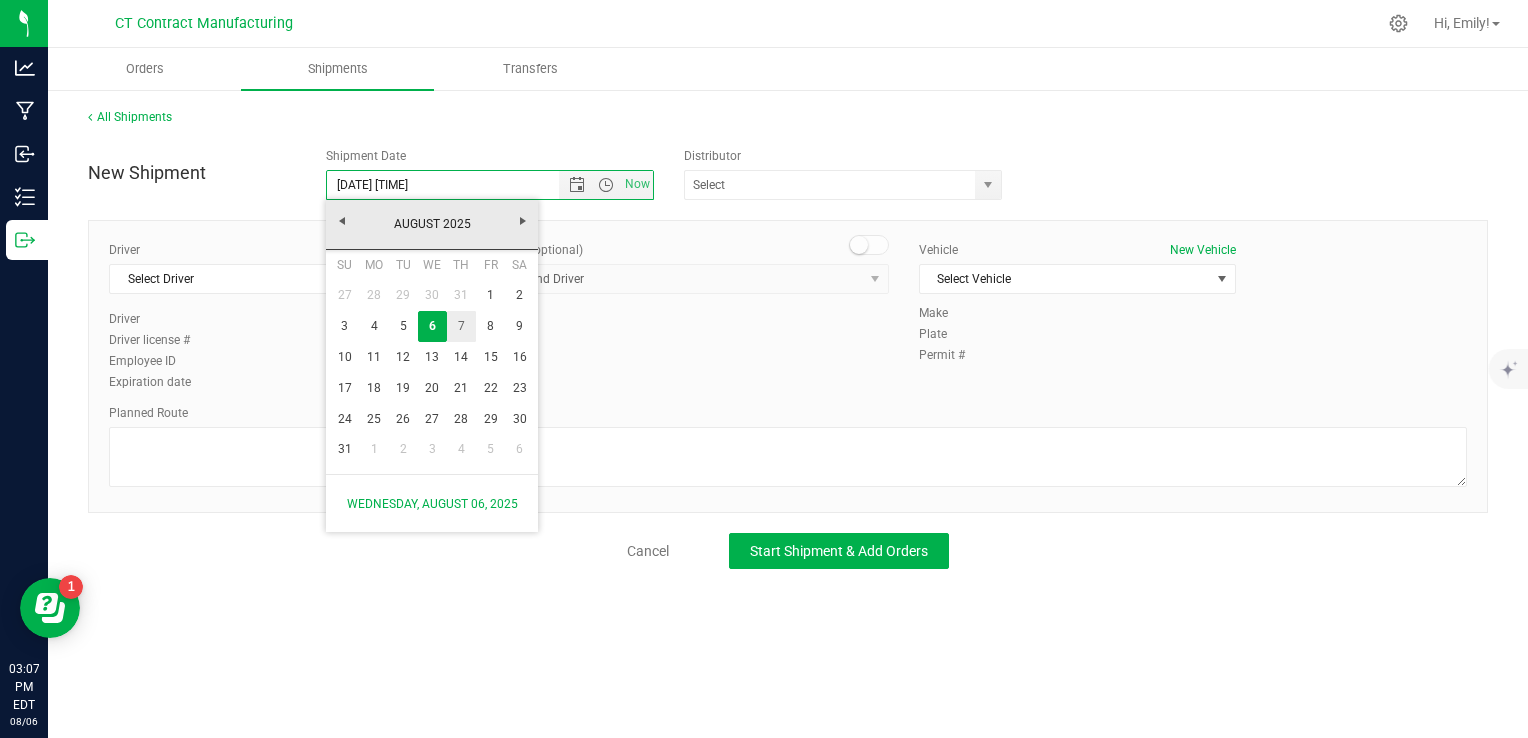 click on "7" at bounding box center [461, 326] 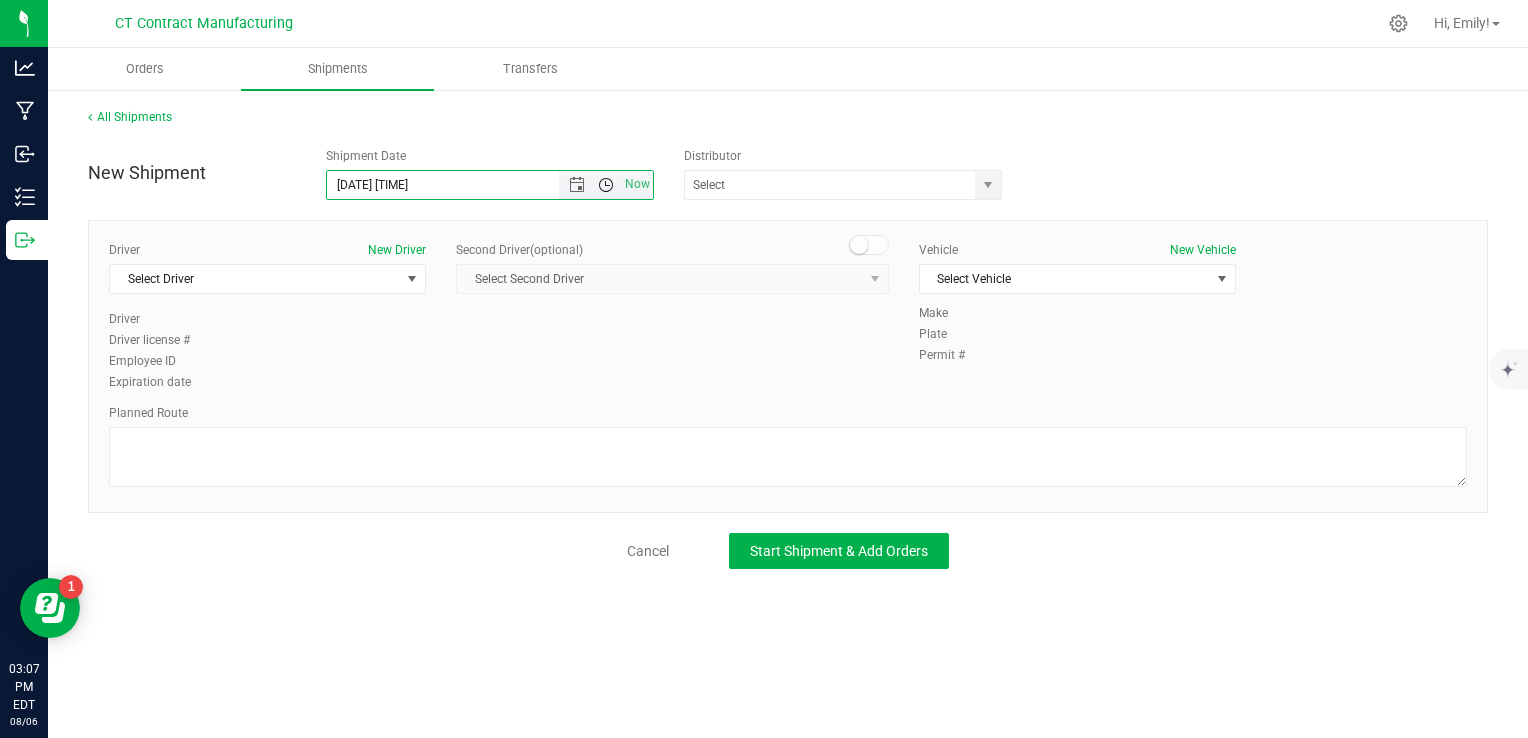 click at bounding box center (606, 185) 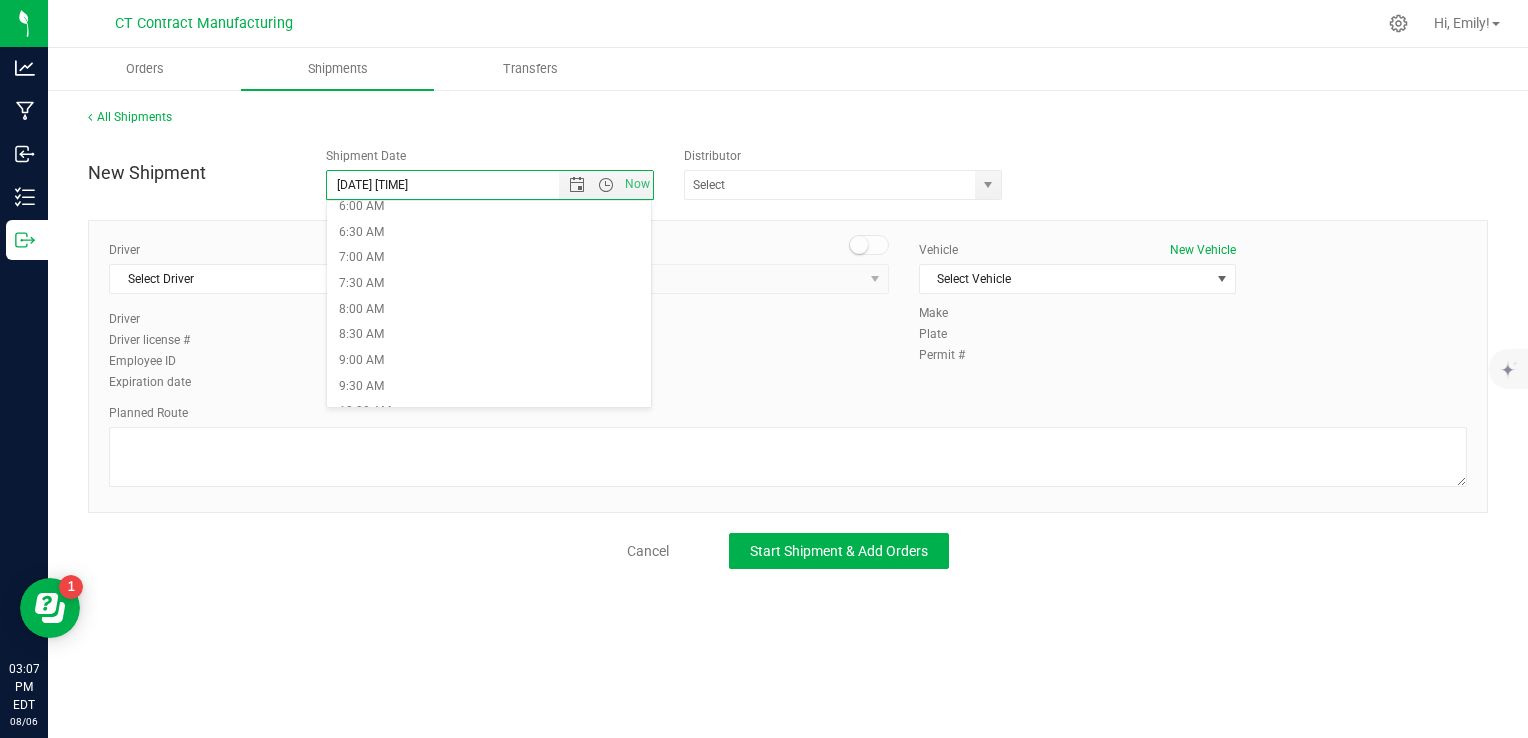 scroll, scrollTop: 400, scrollLeft: 0, axis: vertical 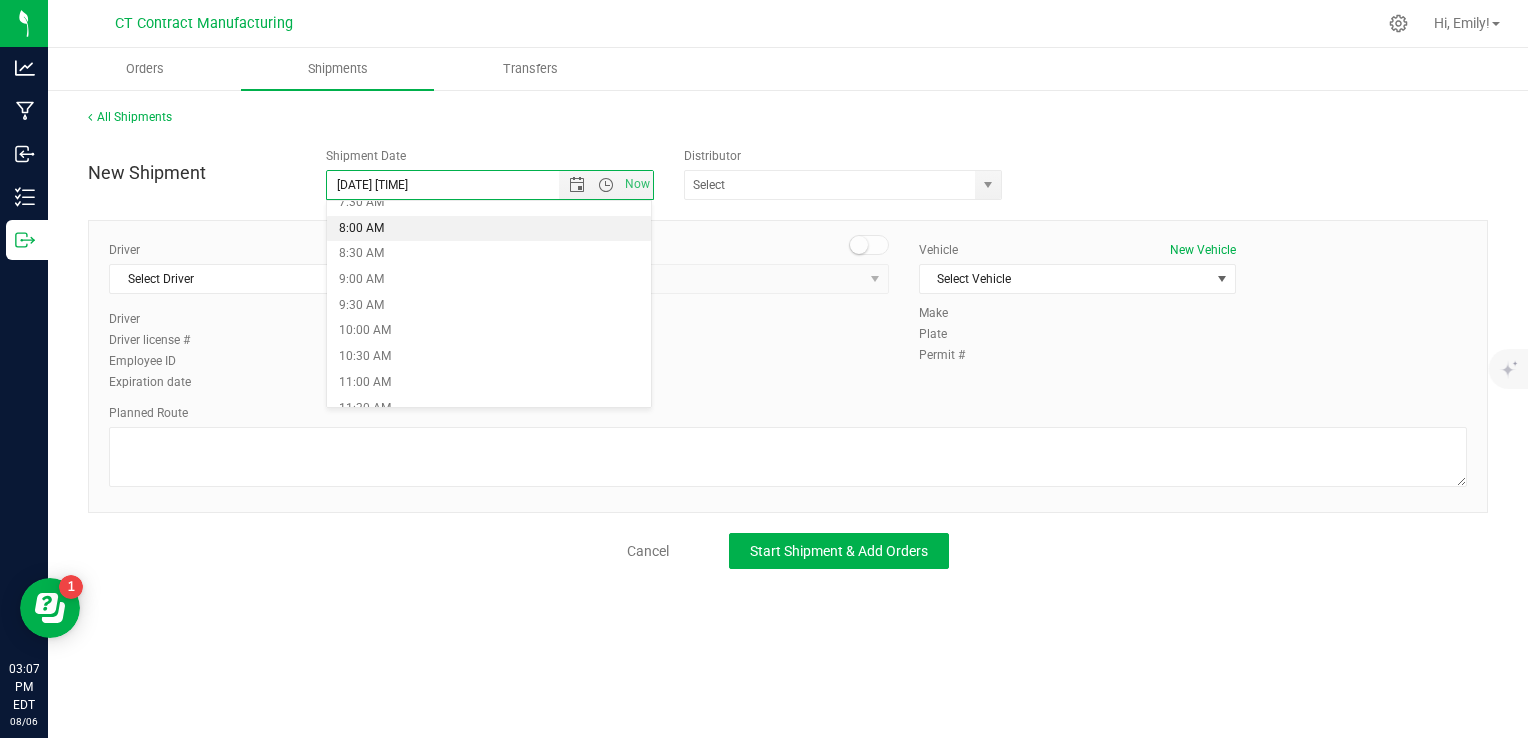 click on "8:00 AM" at bounding box center (489, 229) 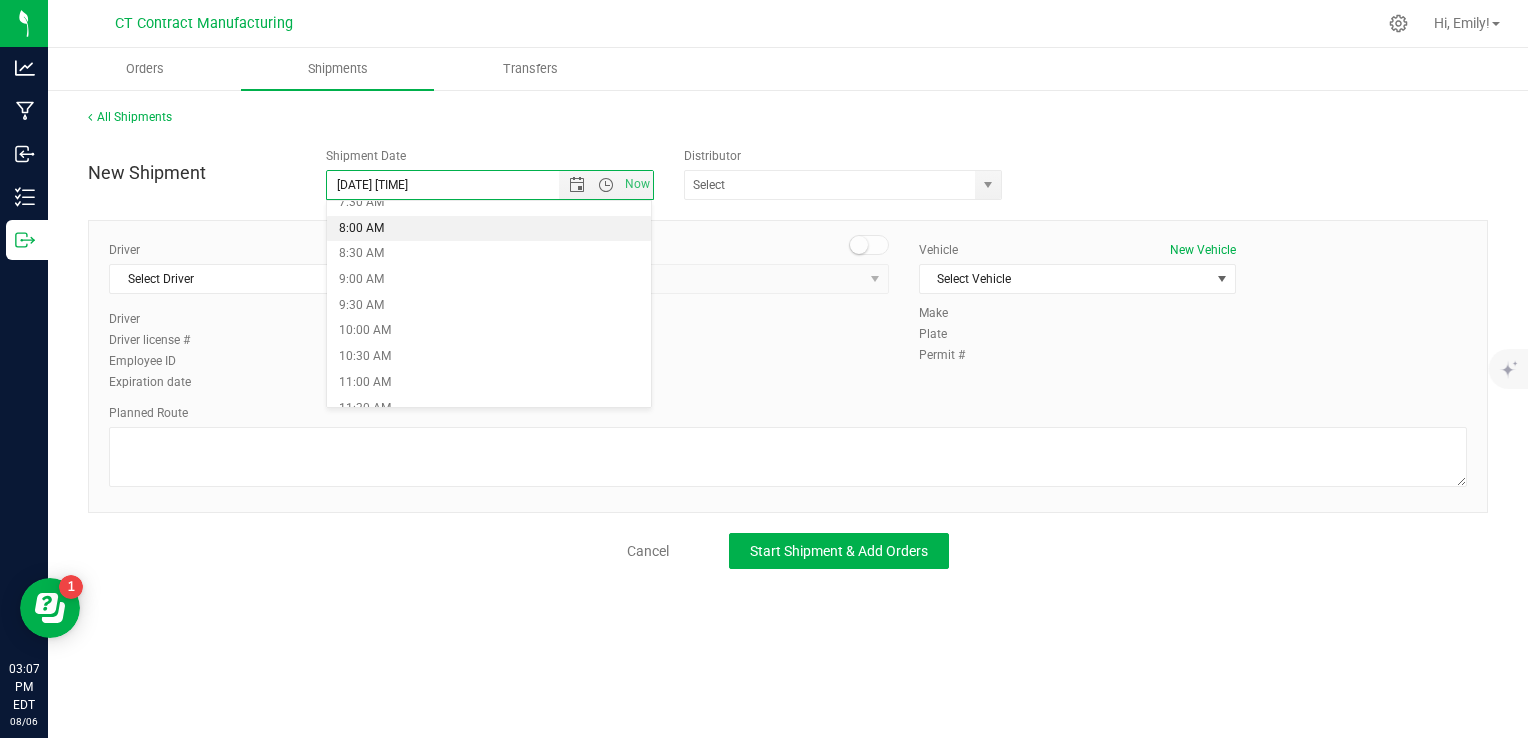 type on "[DATE] [TIME]" 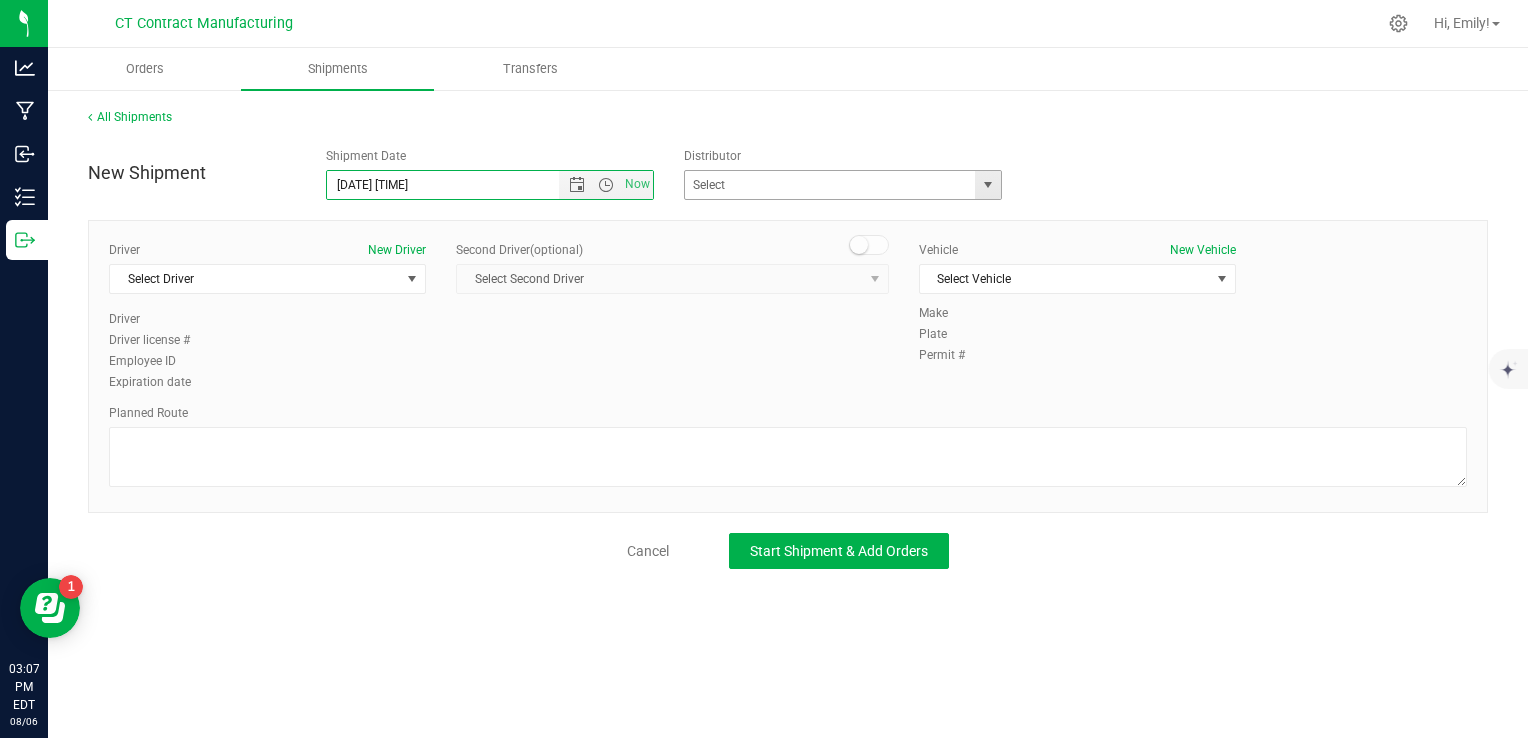click at bounding box center [988, 185] 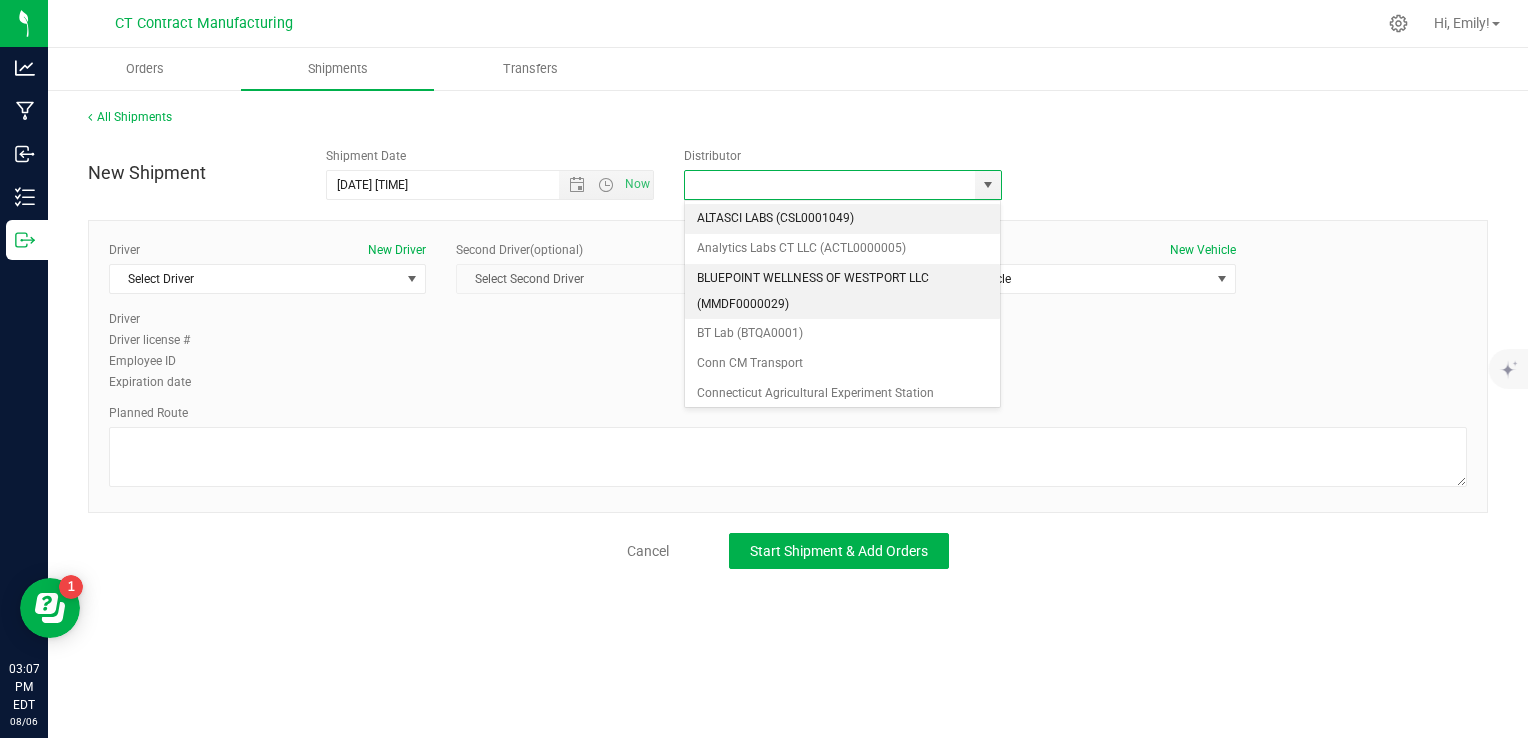scroll, scrollTop: 200, scrollLeft: 0, axis: vertical 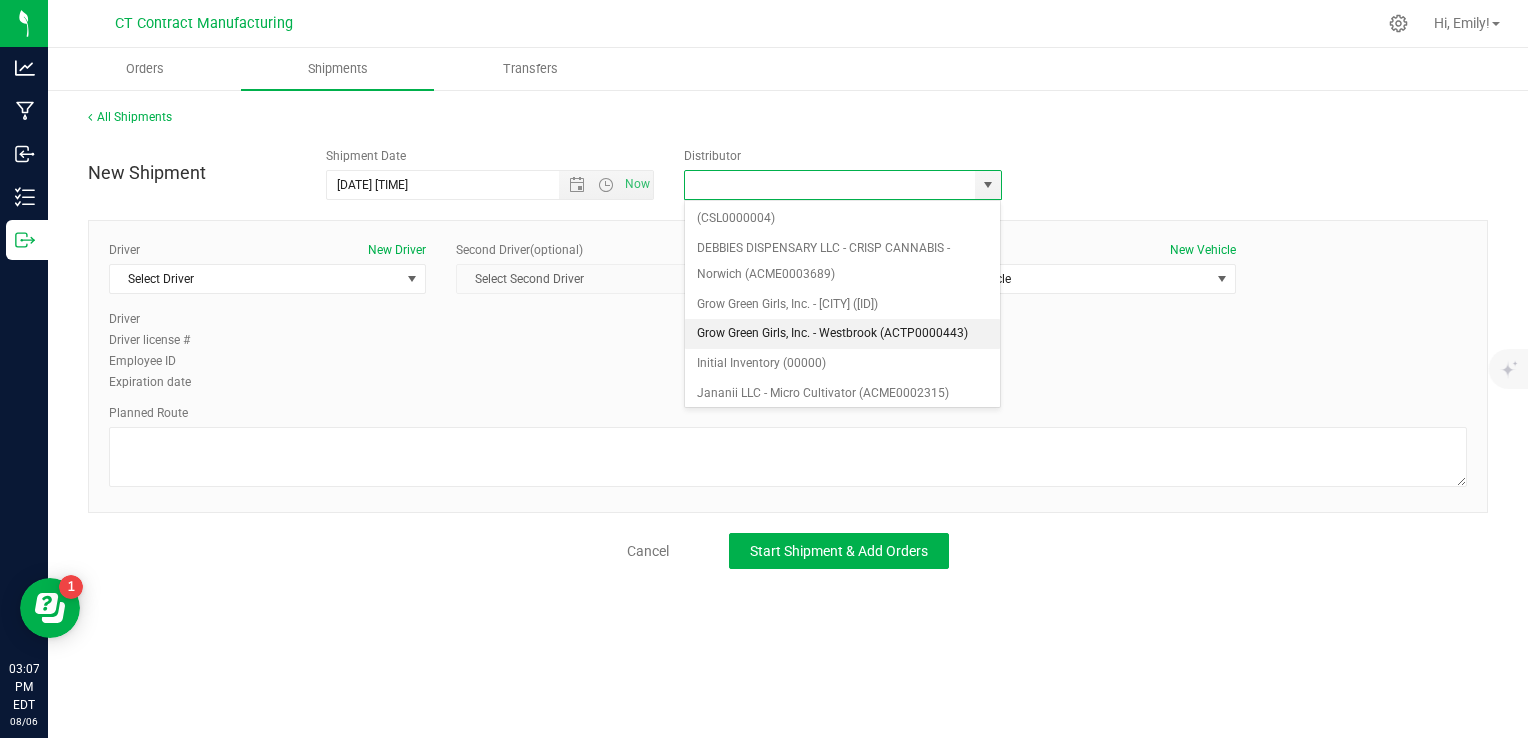 click on "Grow Green Girls, Inc. - Westbrook (ACTP0000443)" at bounding box center (843, 334) 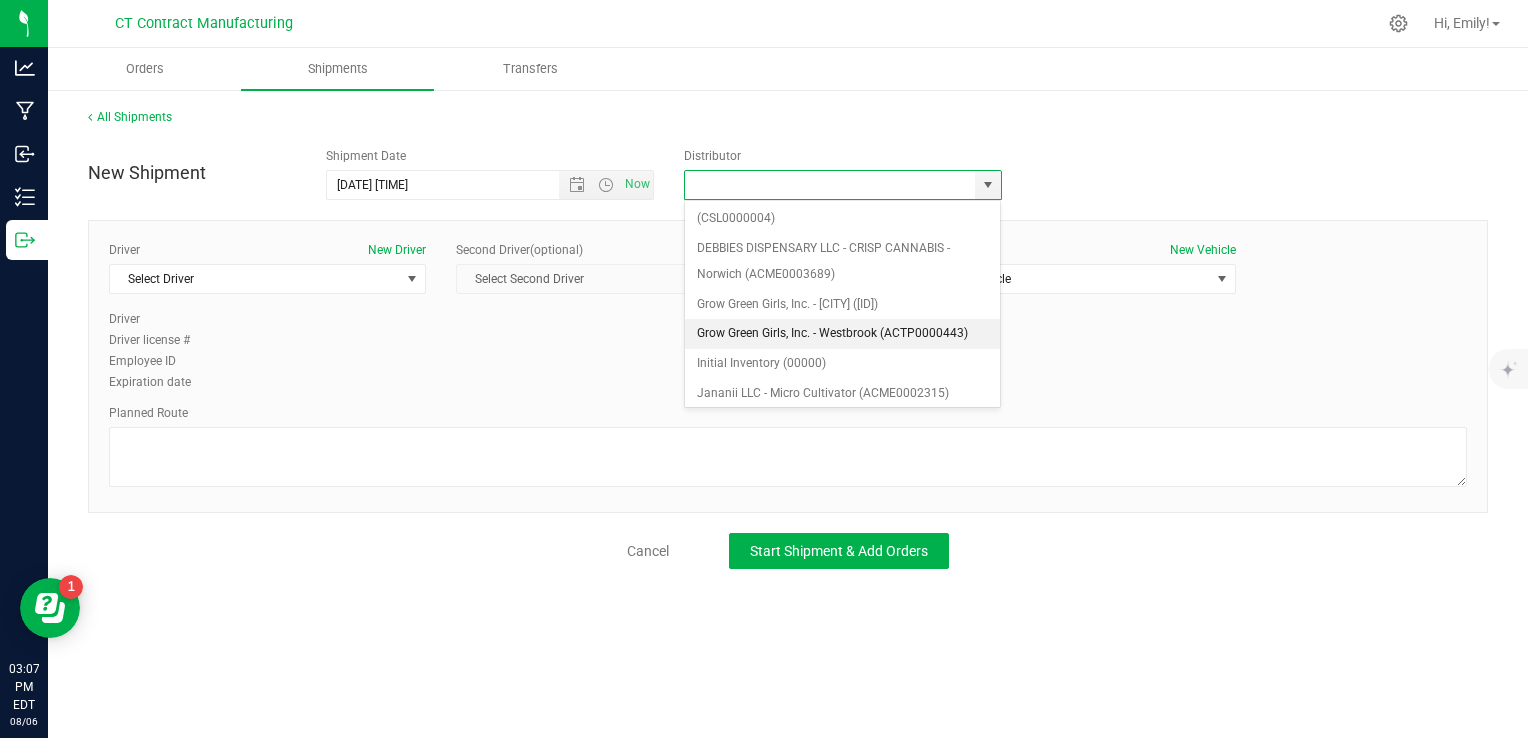 type on "Grow Green Girls, Inc. - Westbrook (ACTP0000443)" 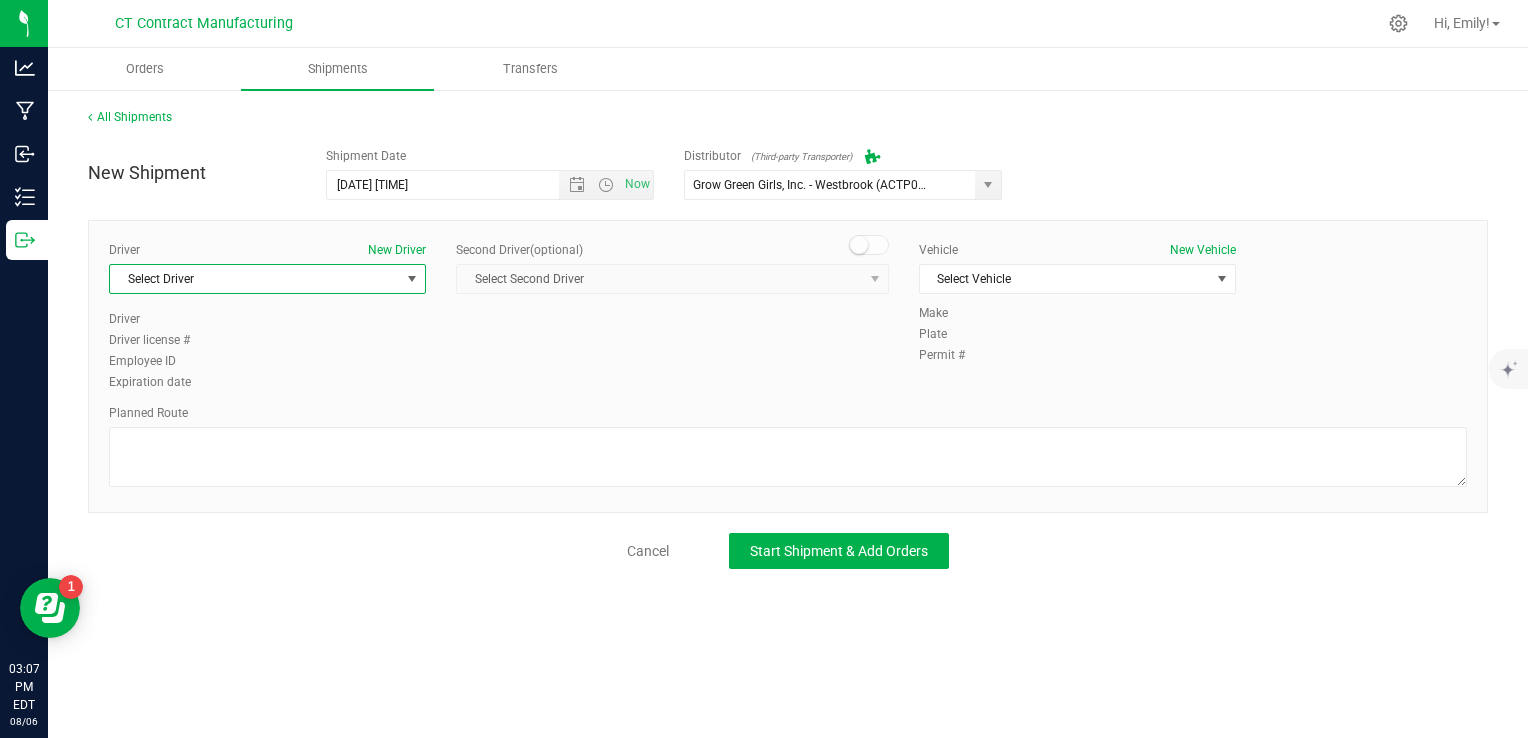 click at bounding box center (412, 279) 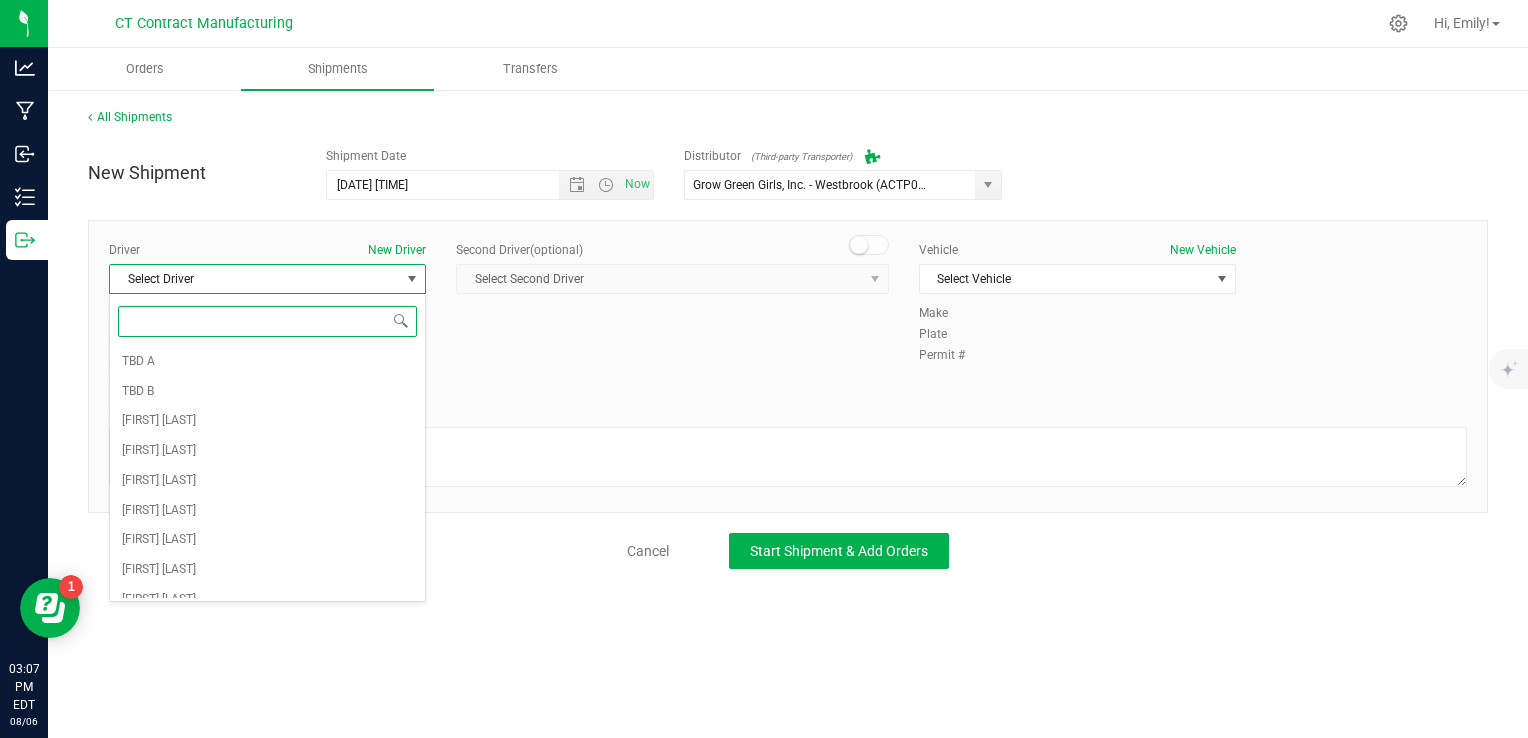 click at bounding box center [267, 321] 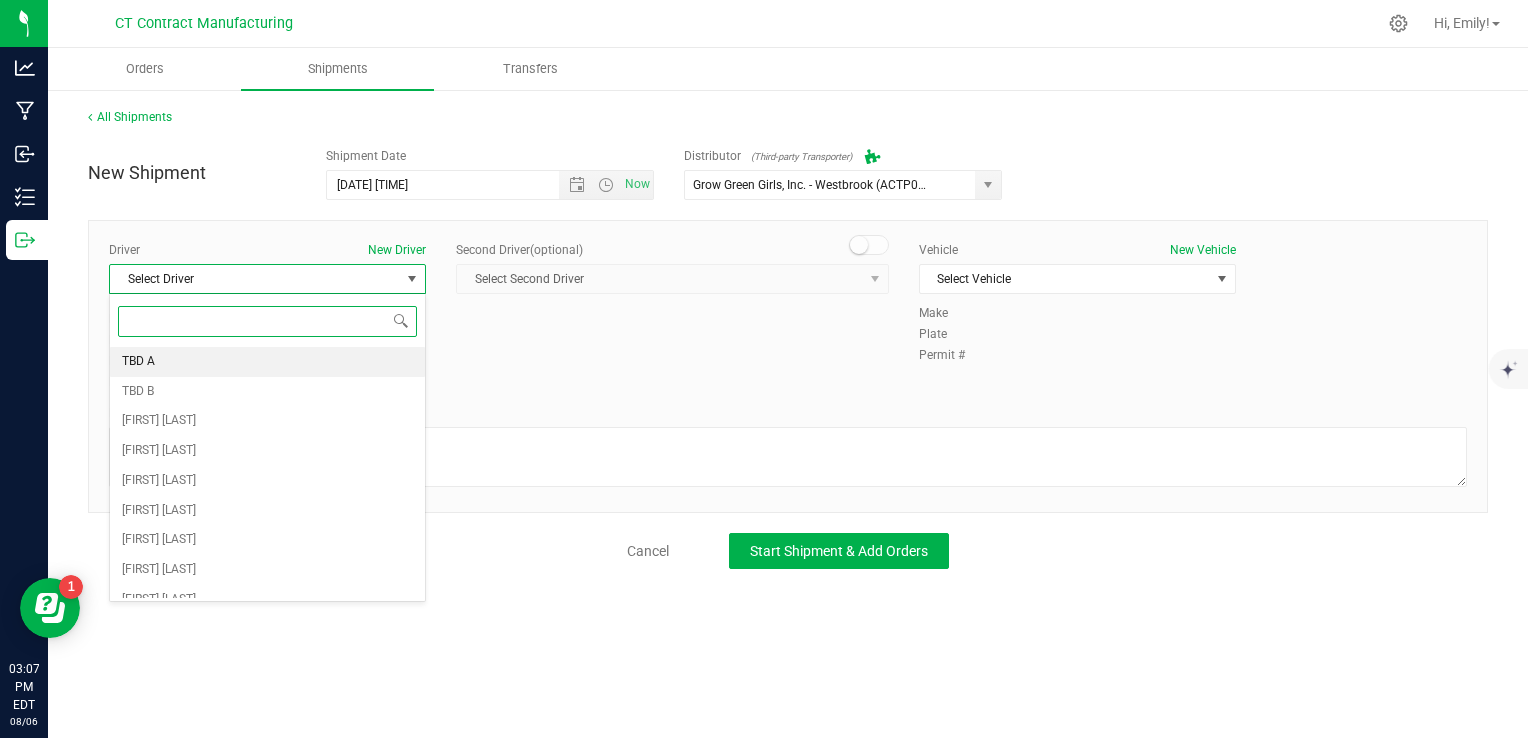 click on "TBD A" at bounding box center [267, 362] 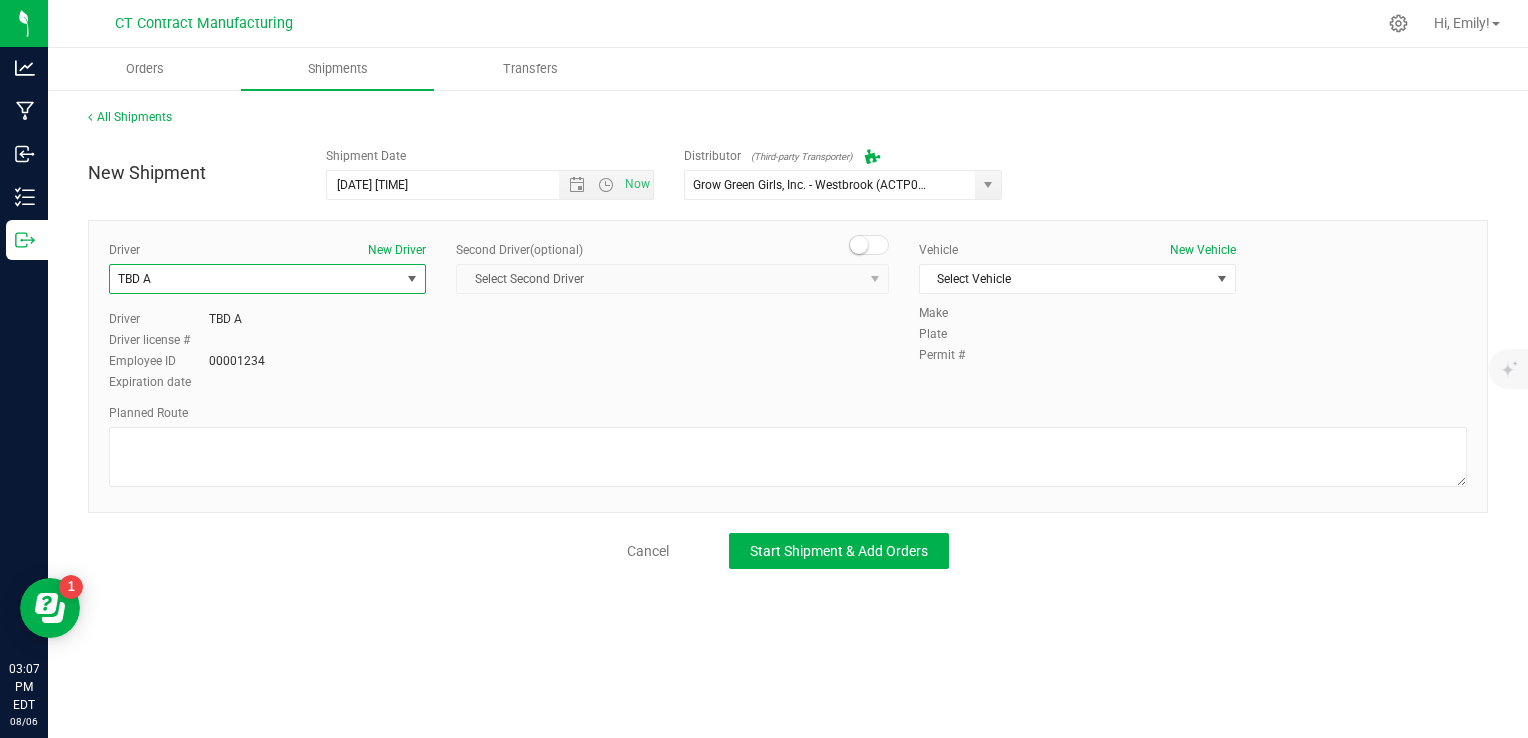 click at bounding box center [869, 245] 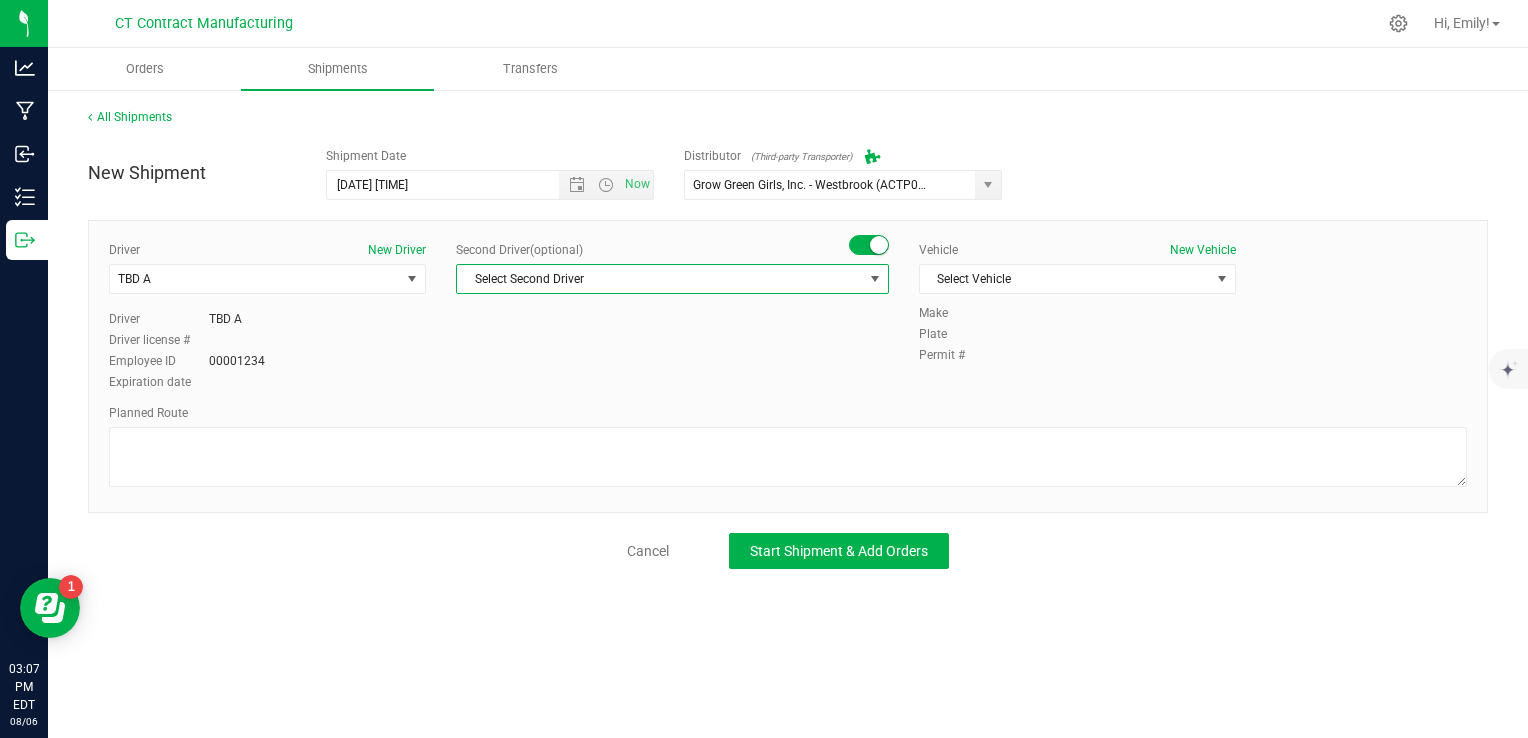 click on "Select Second Driver" at bounding box center (660, 279) 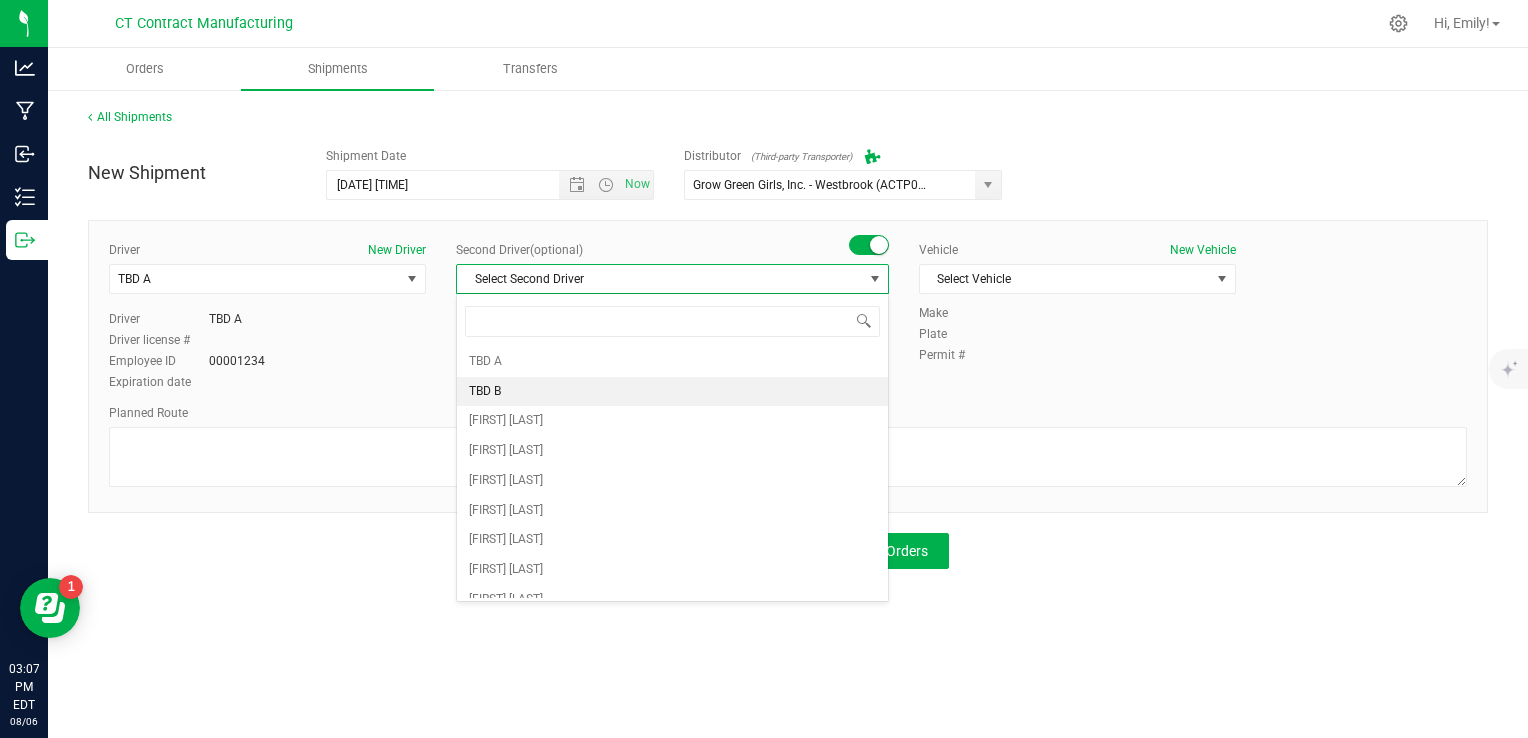 click on "TBD B" at bounding box center (672, 392) 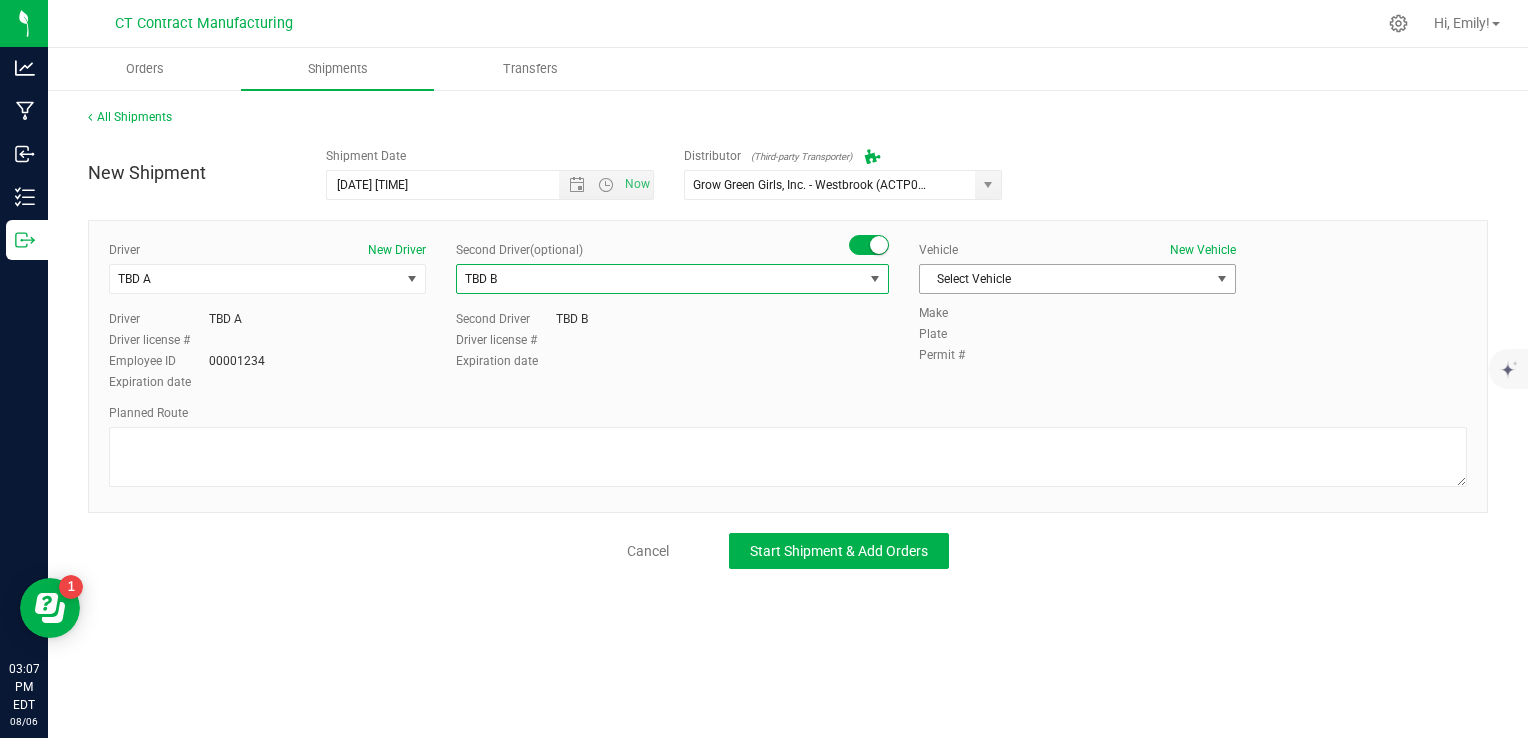 click on "Select Vehicle" at bounding box center (1065, 279) 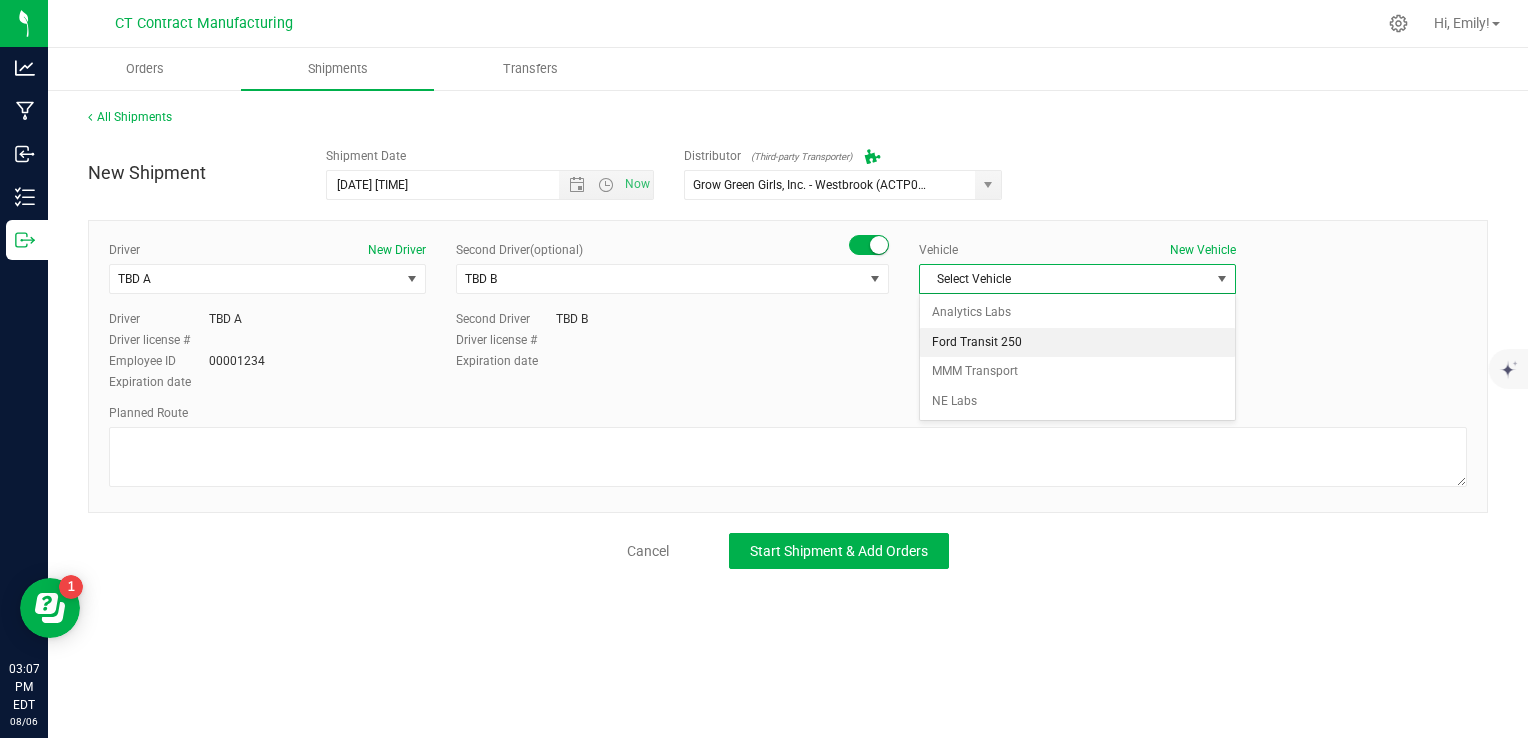 click on "Ford Transit 250" at bounding box center (1077, 343) 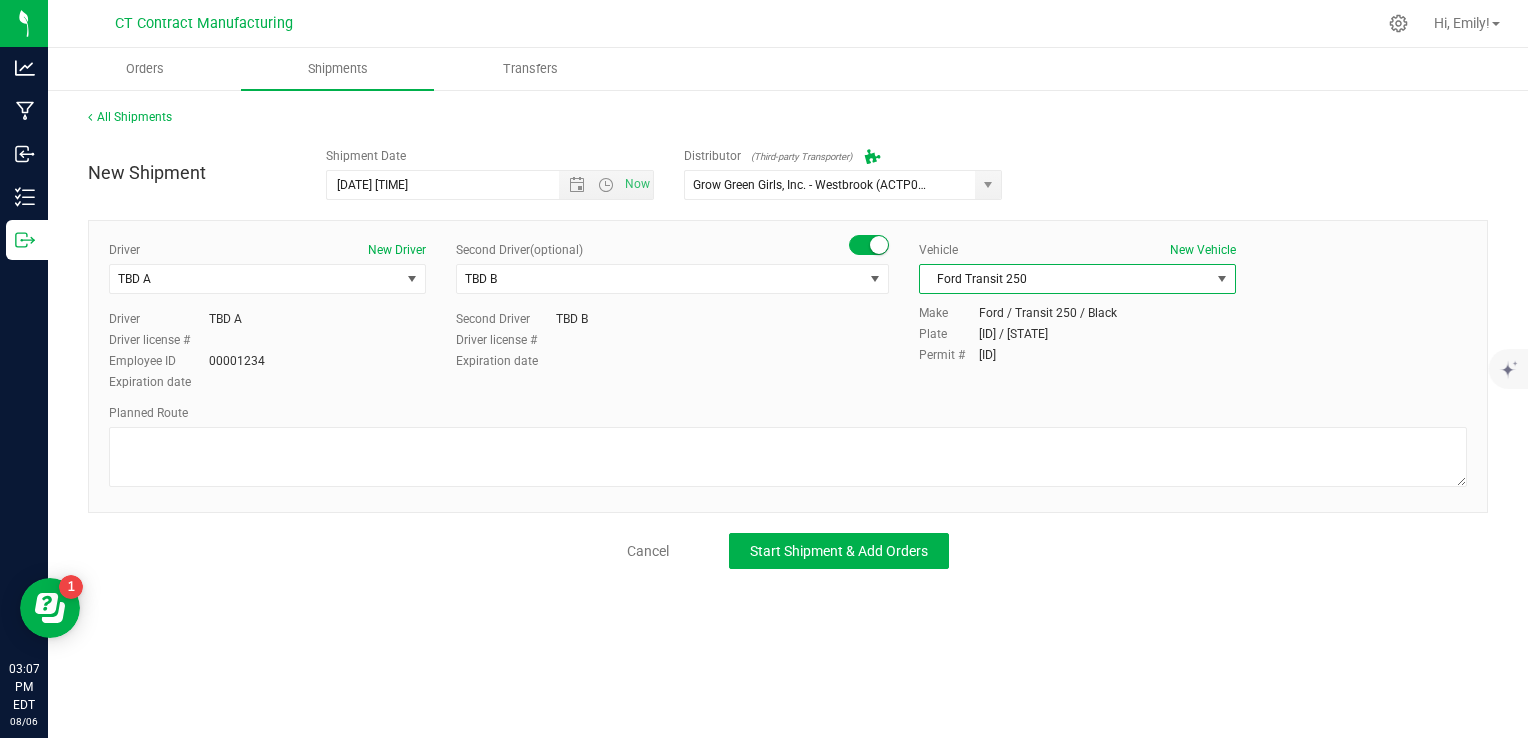 click on "Planned Route" at bounding box center [788, 413] 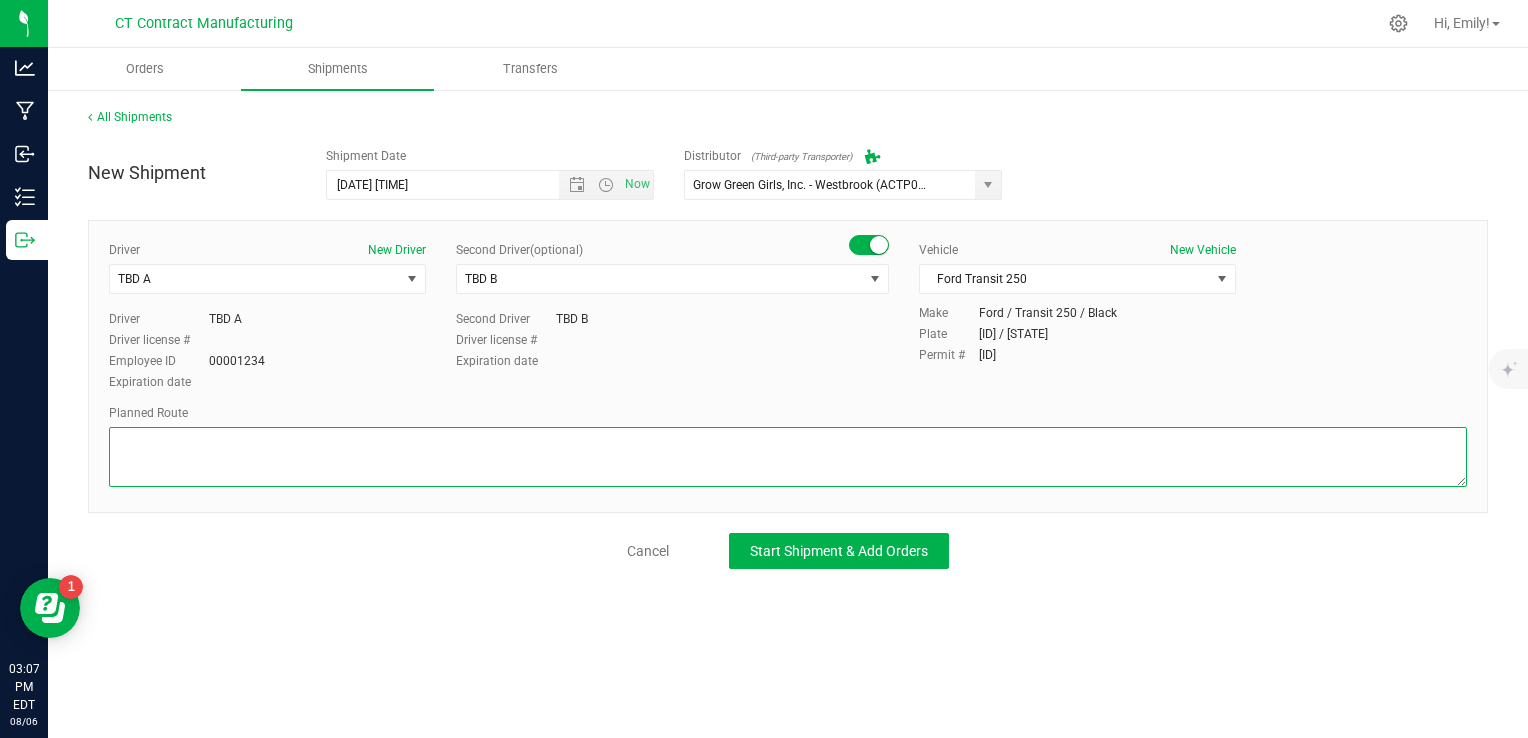 click at bounding box center [788, 457] 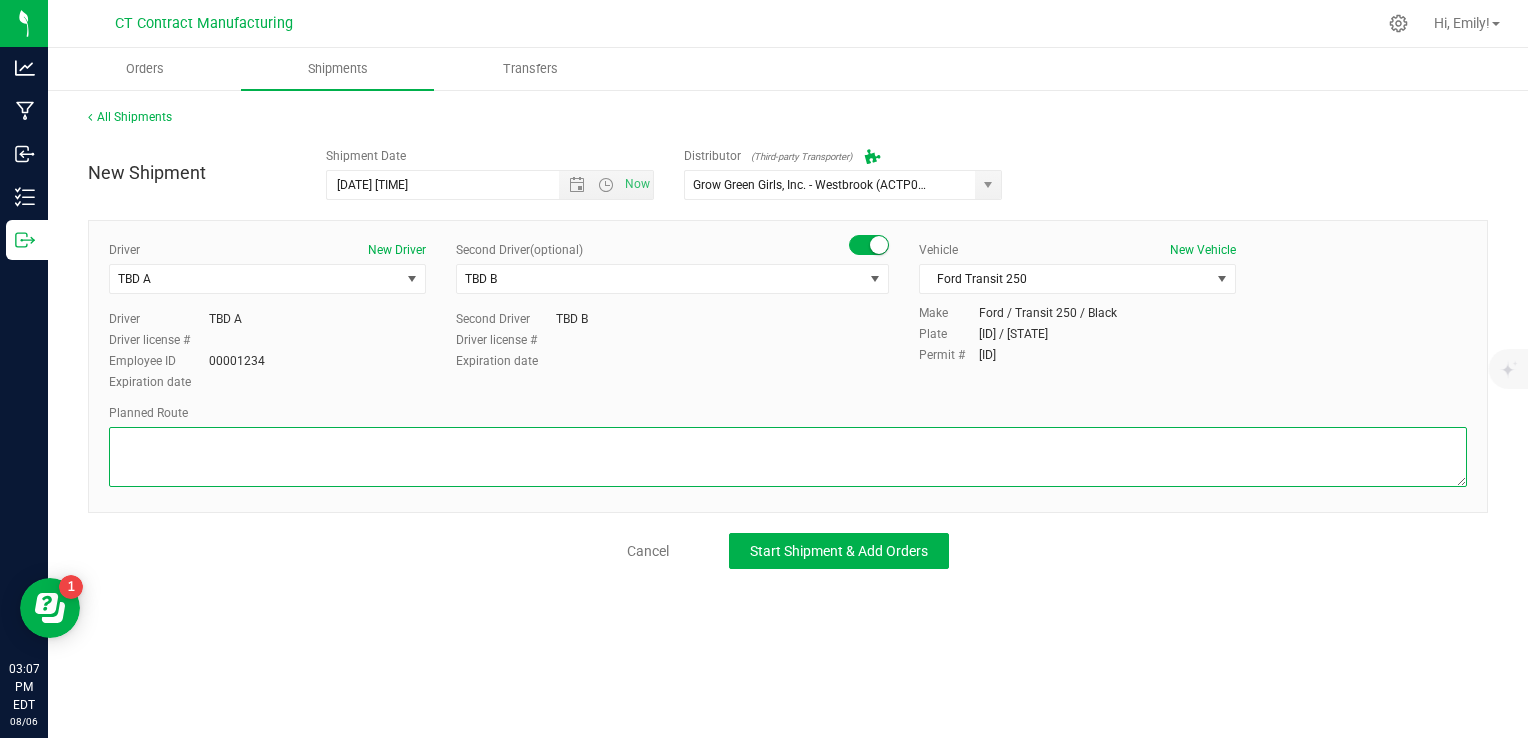 paste on "Randomized route via 3rd party transporter" 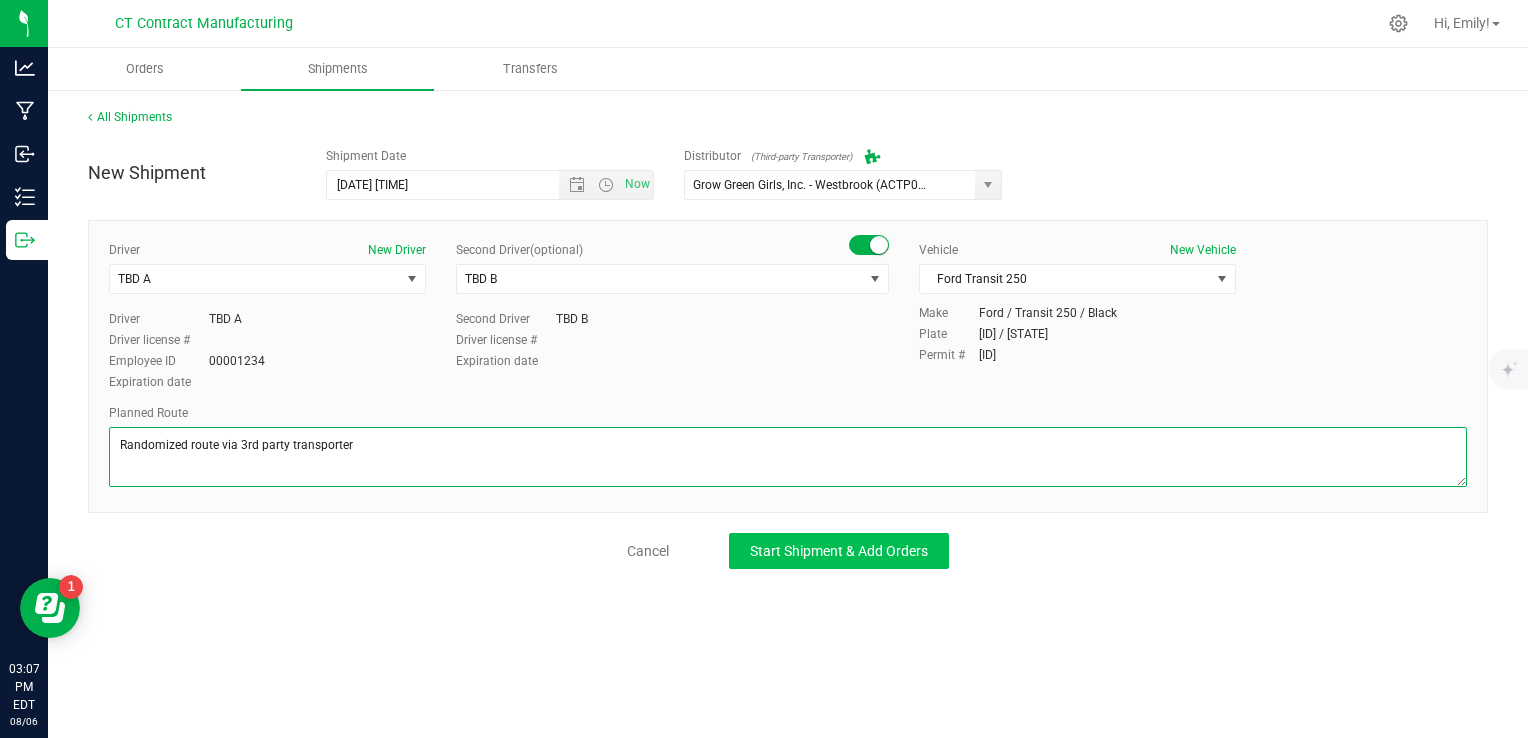 type on "Randomized route via 3rd party transporter" 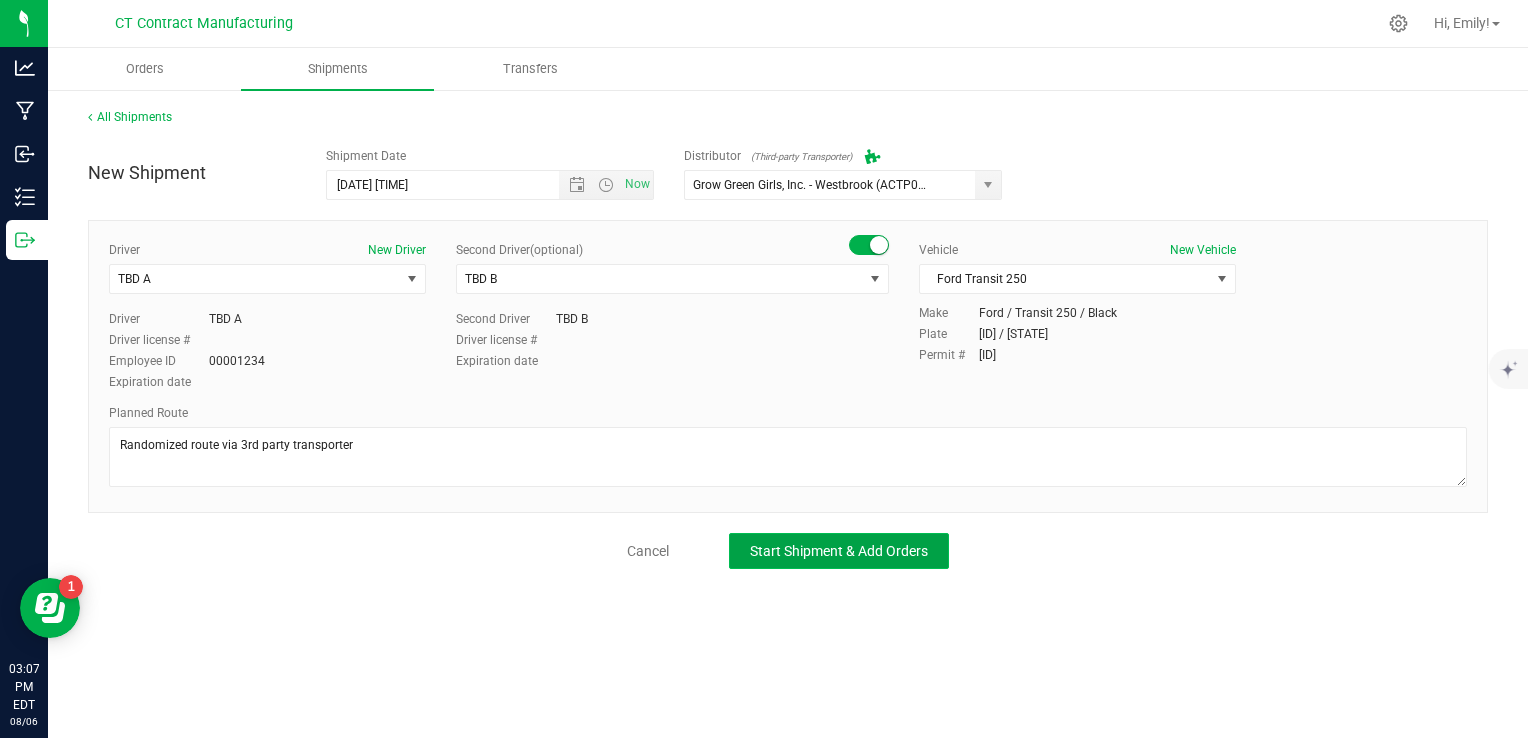 click on "Start Shipment & Add Orders" 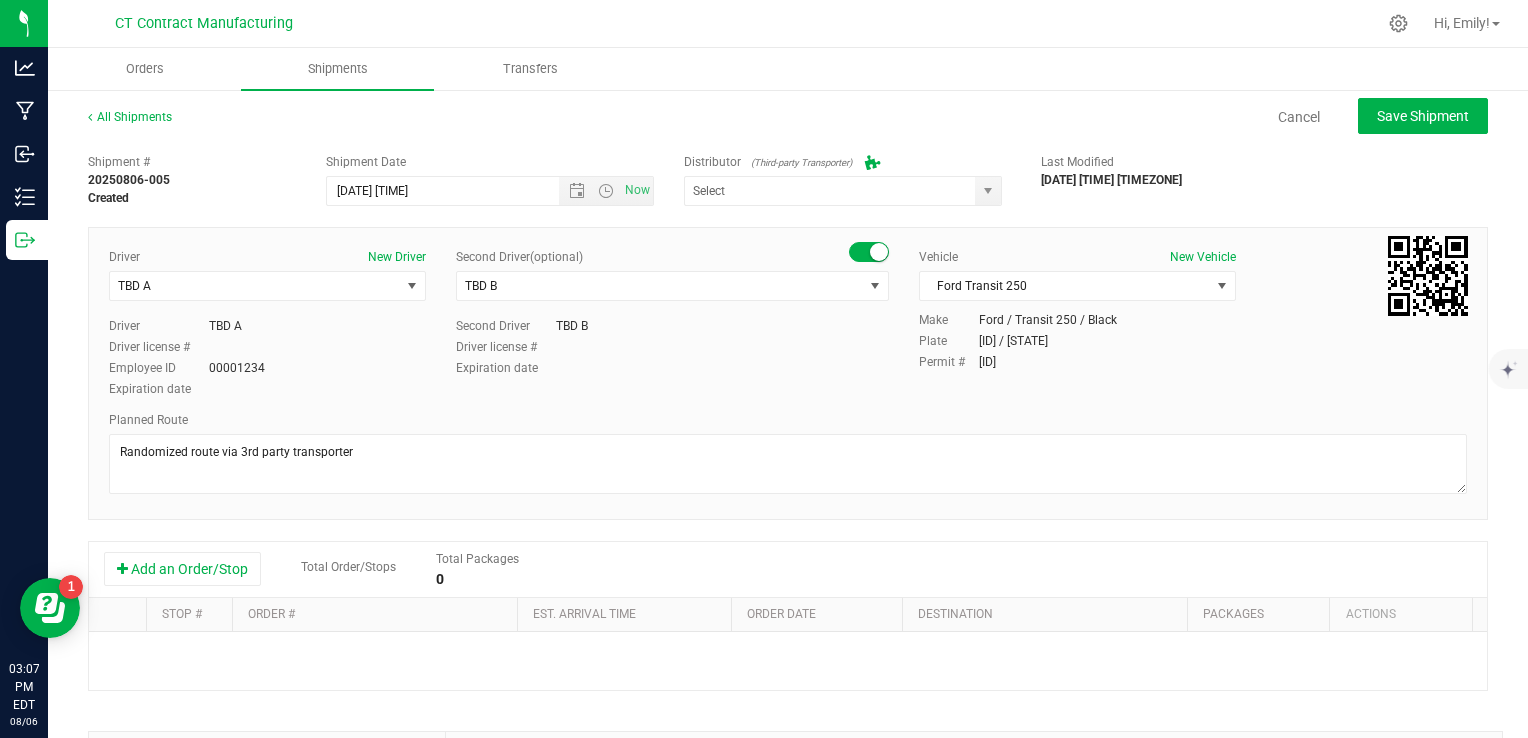 type on "Grow Green Girls, Inc. - Westbrook (ACTP0000443)" 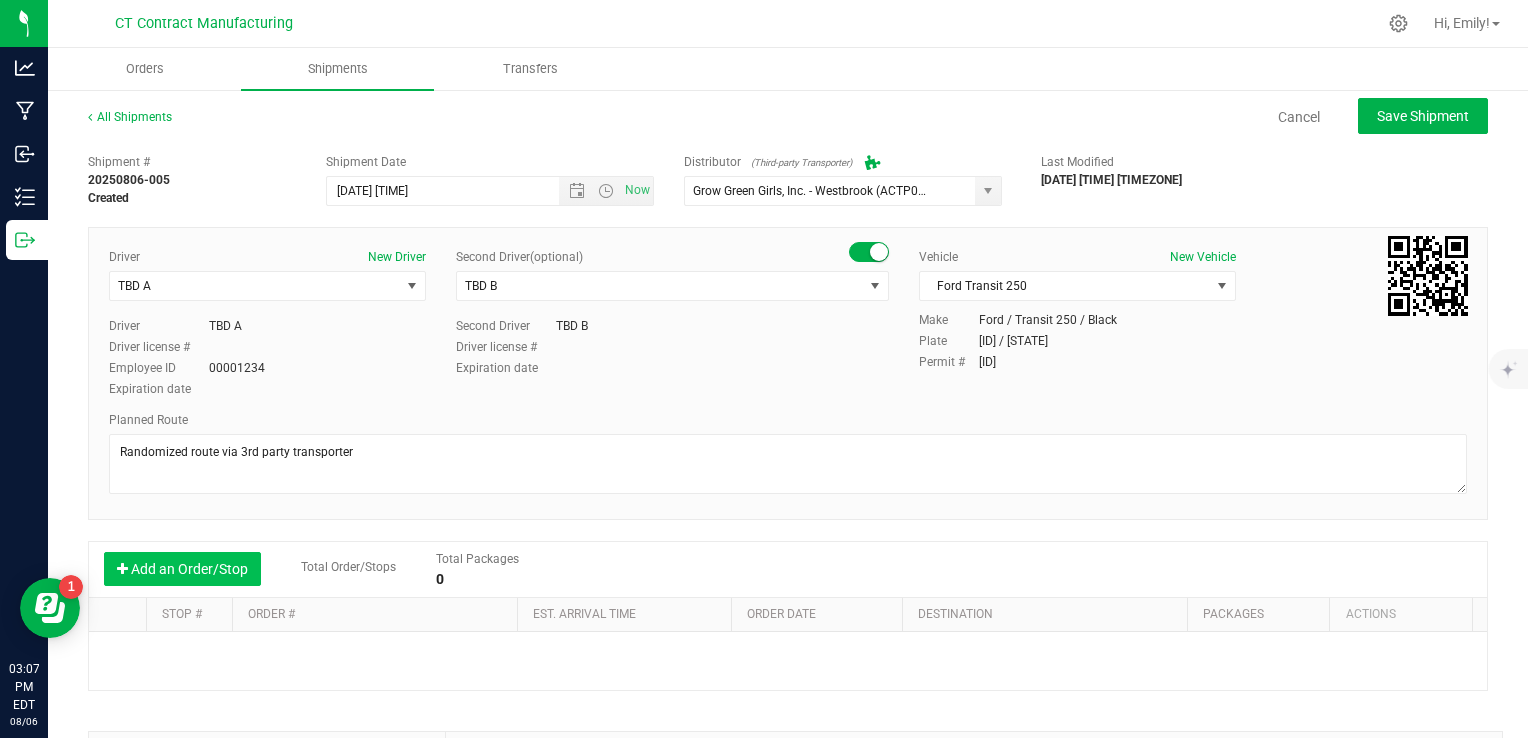 click on "Add an Order/Stop" at bounding box center (182, 569) 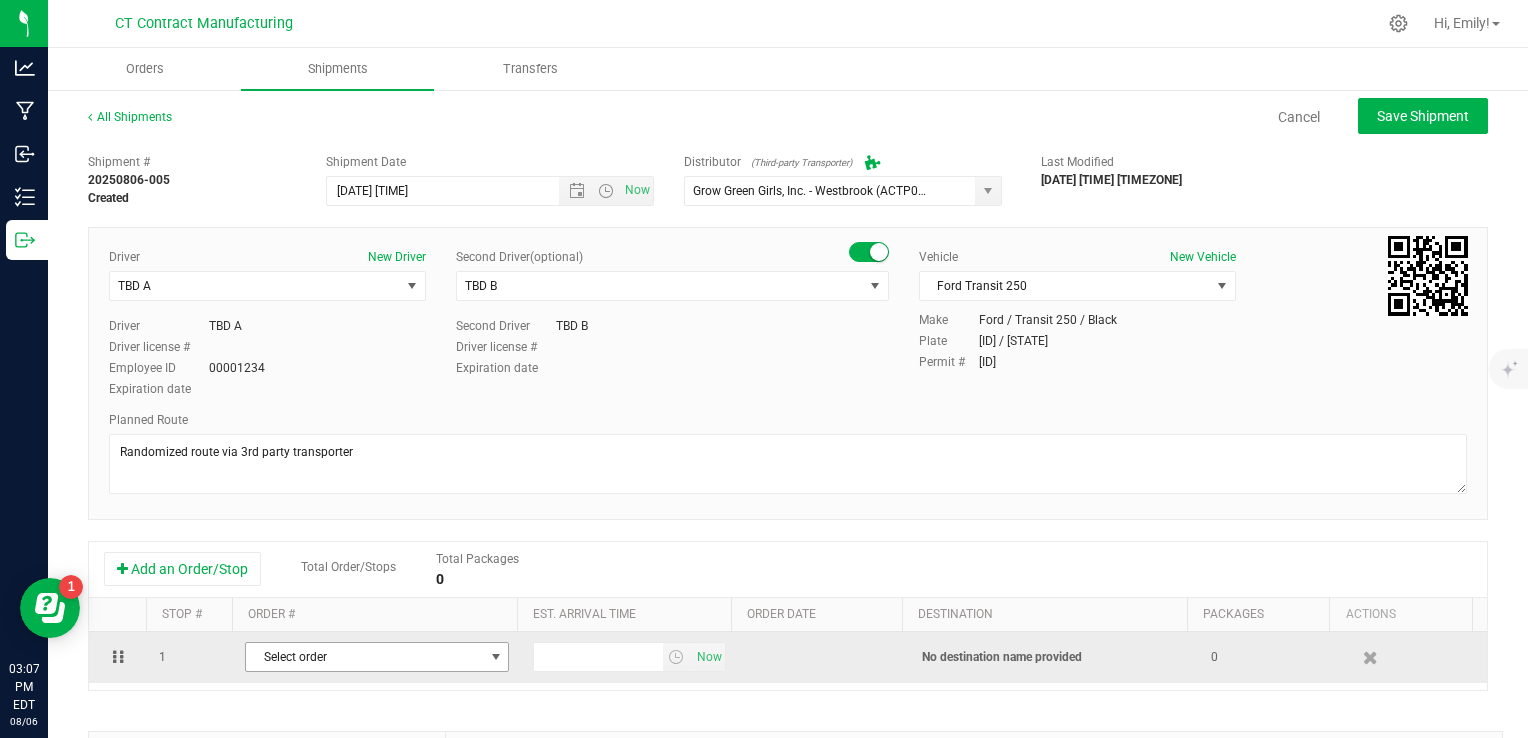 click on "Select order" at bounding box center [364, 657] 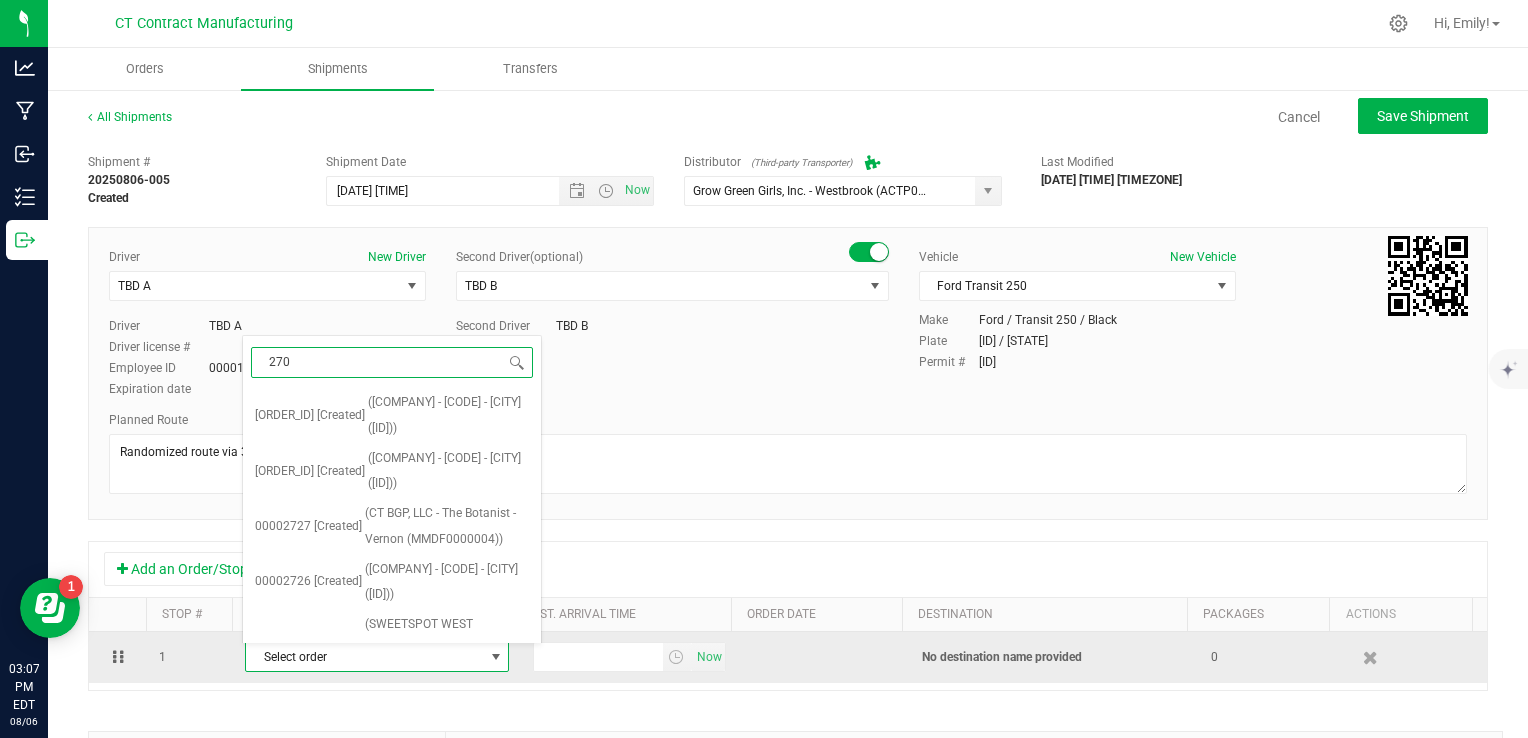 type on "2702" 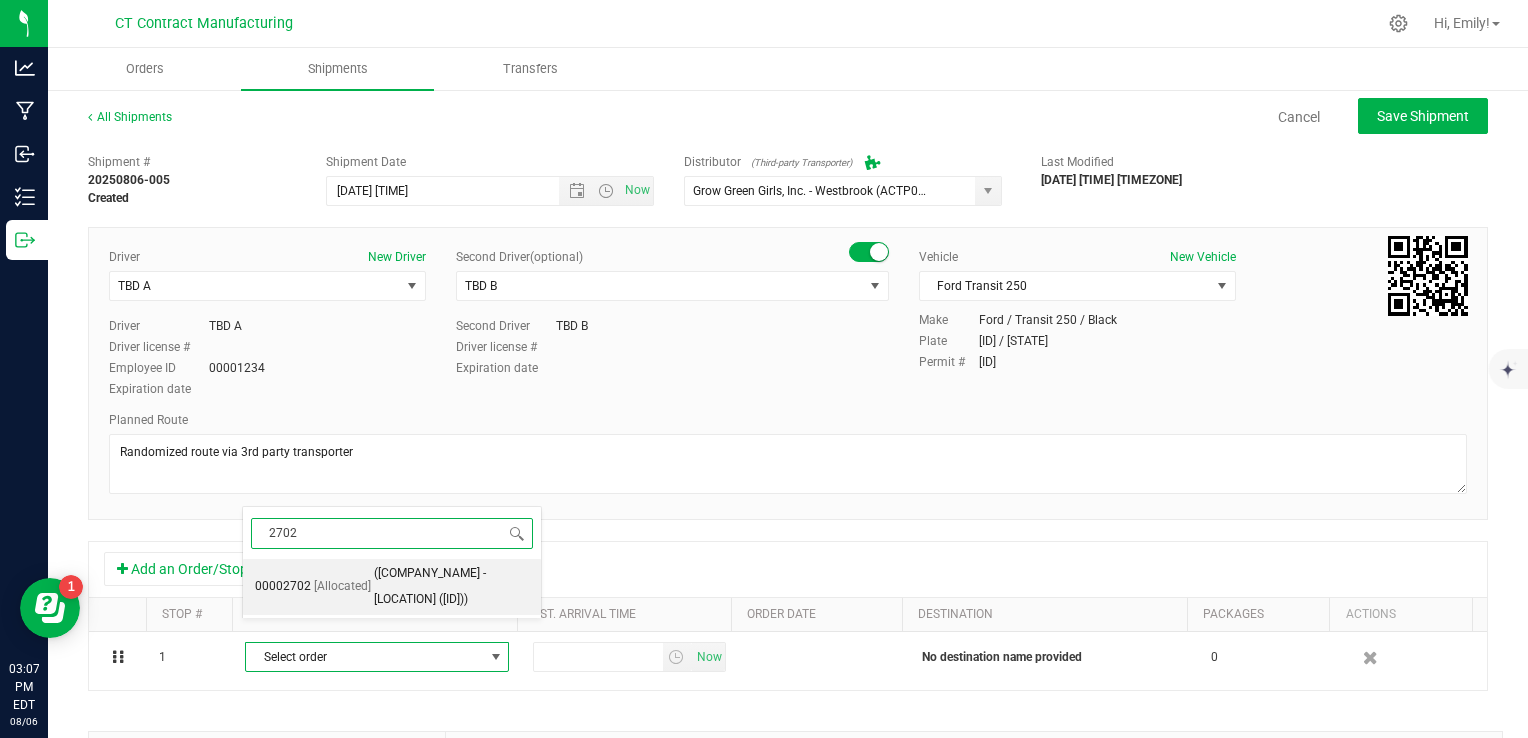 click on "([COMPANY_NAME] - [LOCATION] ([ID]))" at bounding box center [451, 586] 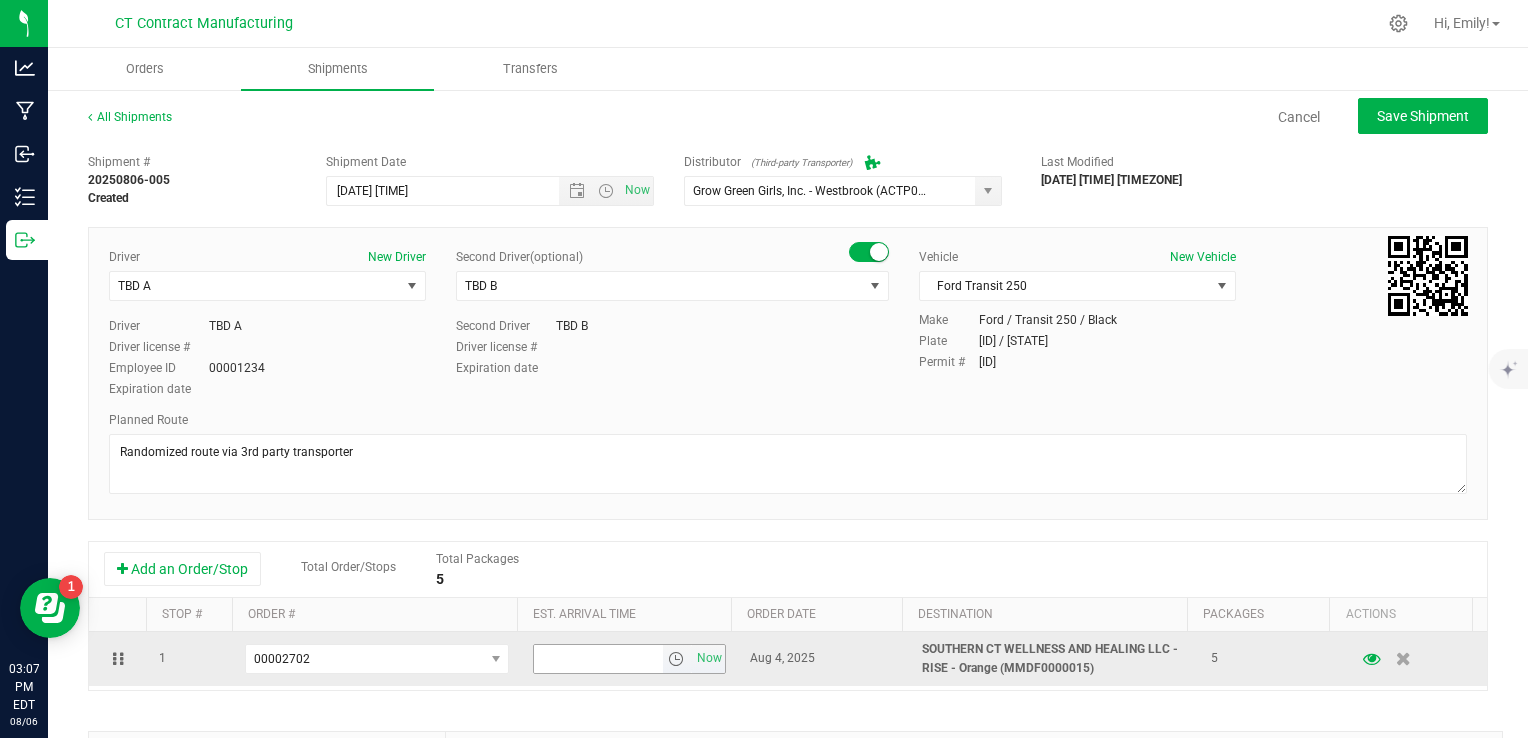 click at bounding box center [676, 659] 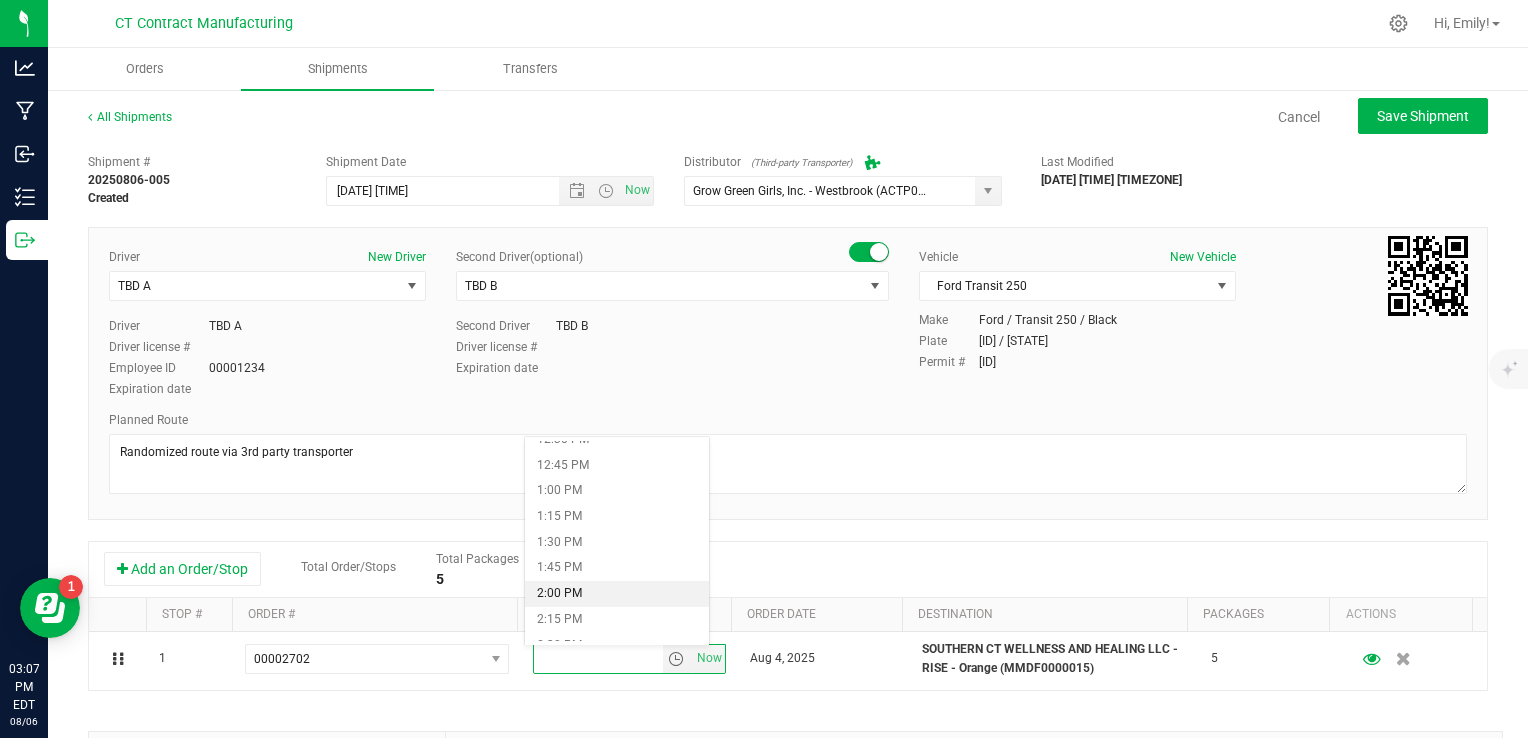 scroll, scrollTop: 1300, scrollLeft: 0, axis: vertical 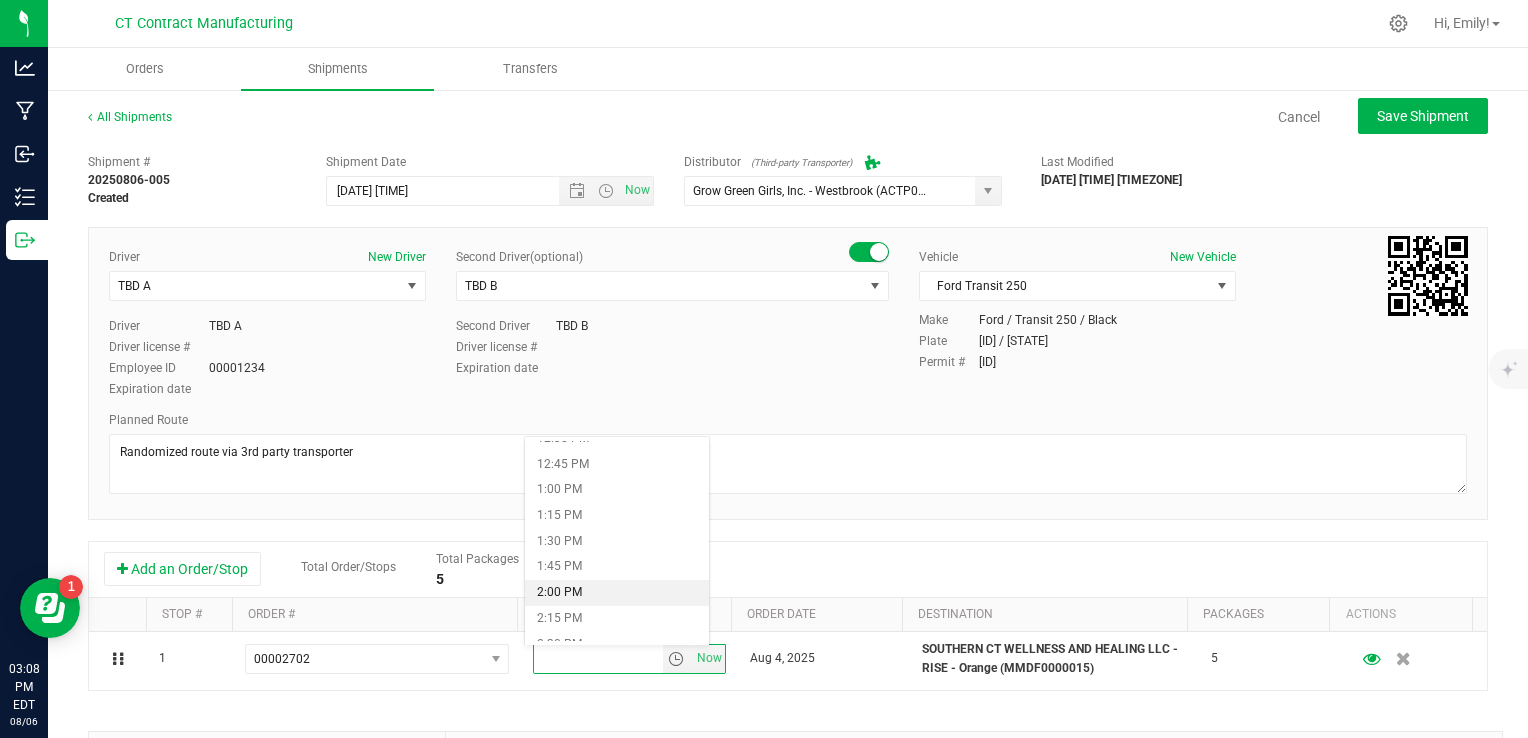 click on "2:00 PM" at bounding box center [617, 593] 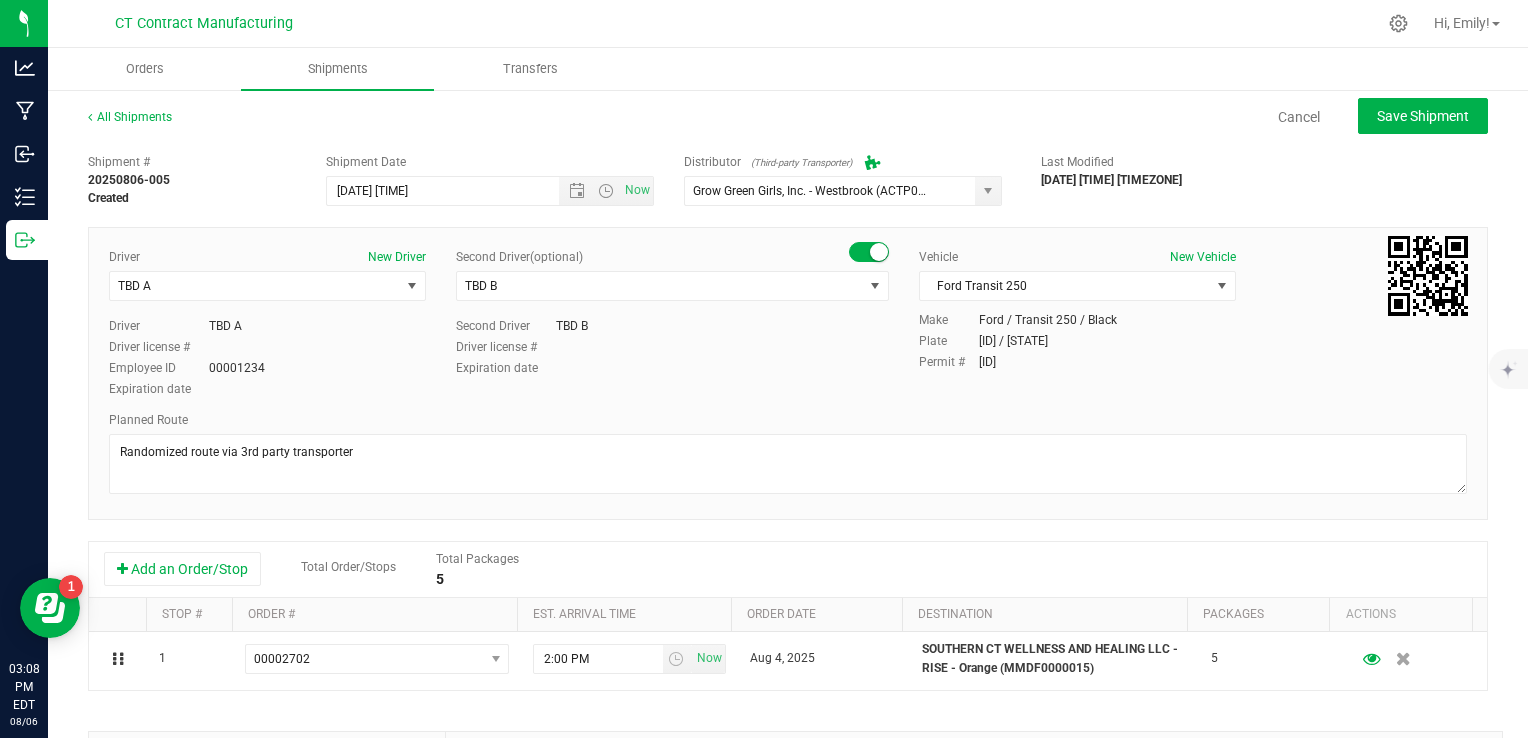click on "Add an Order/Stop
Total Order/Stops
Total Packages
5" at bounding box center [788, 569] 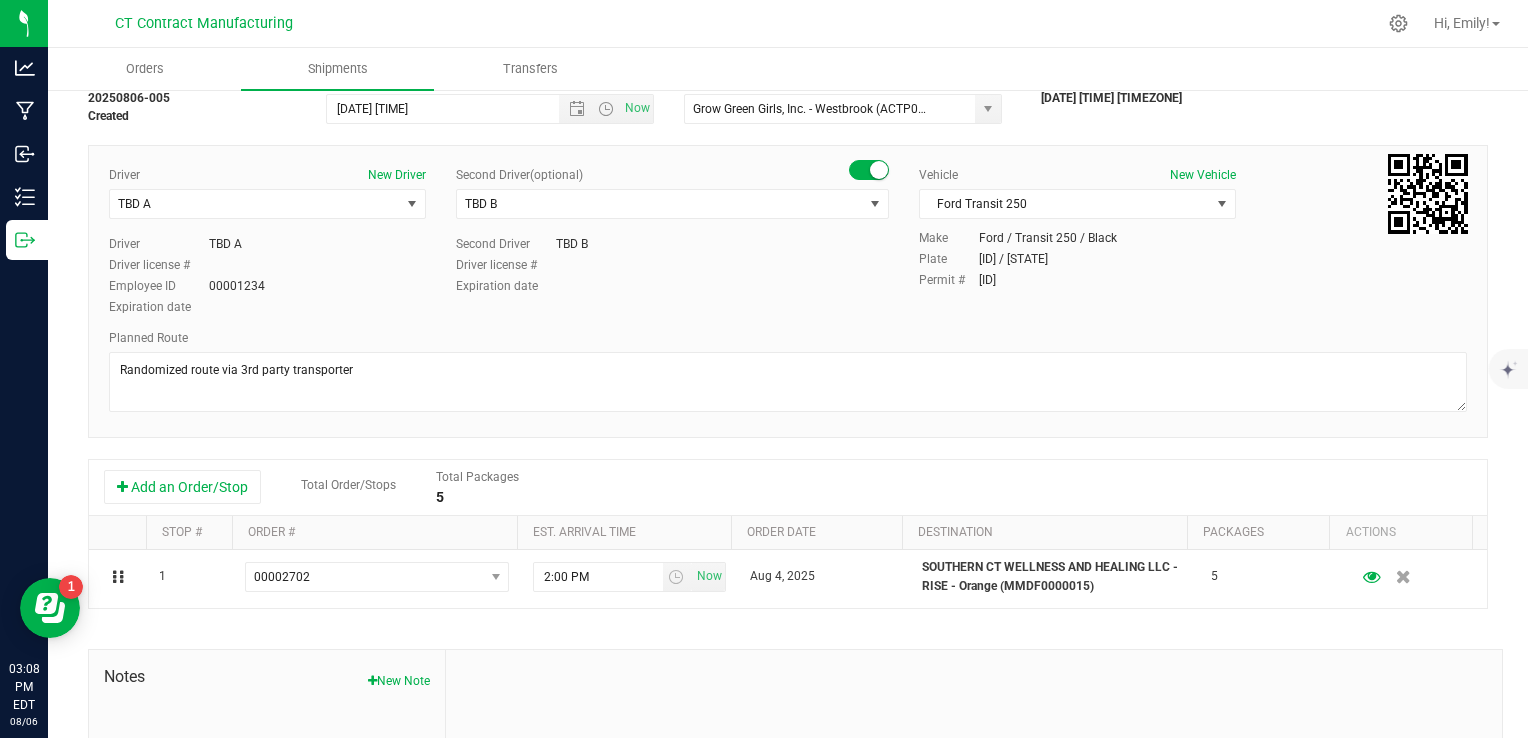 scroll, scrollTop: 0, scrollLeft: 0, axis: both 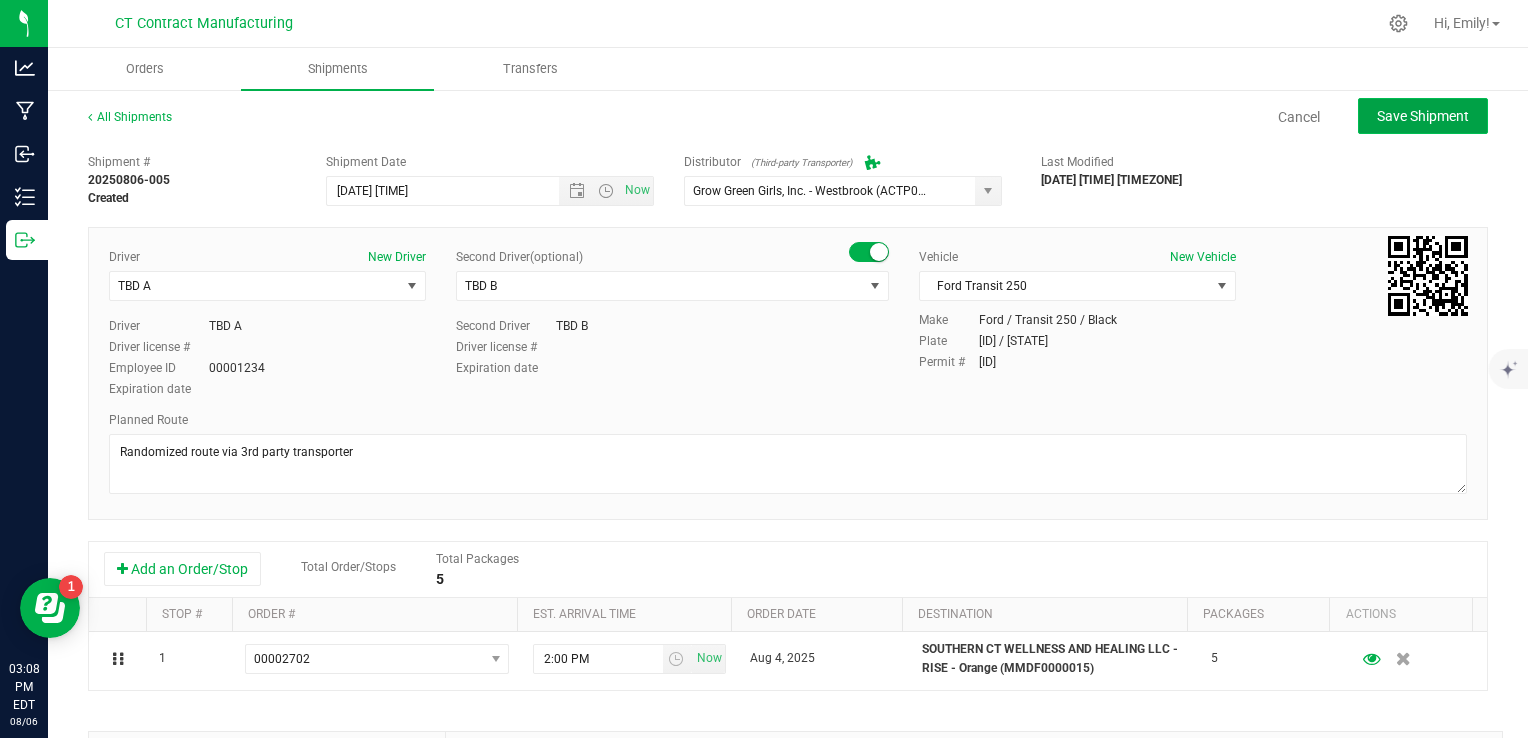 click on "Save Shipment" 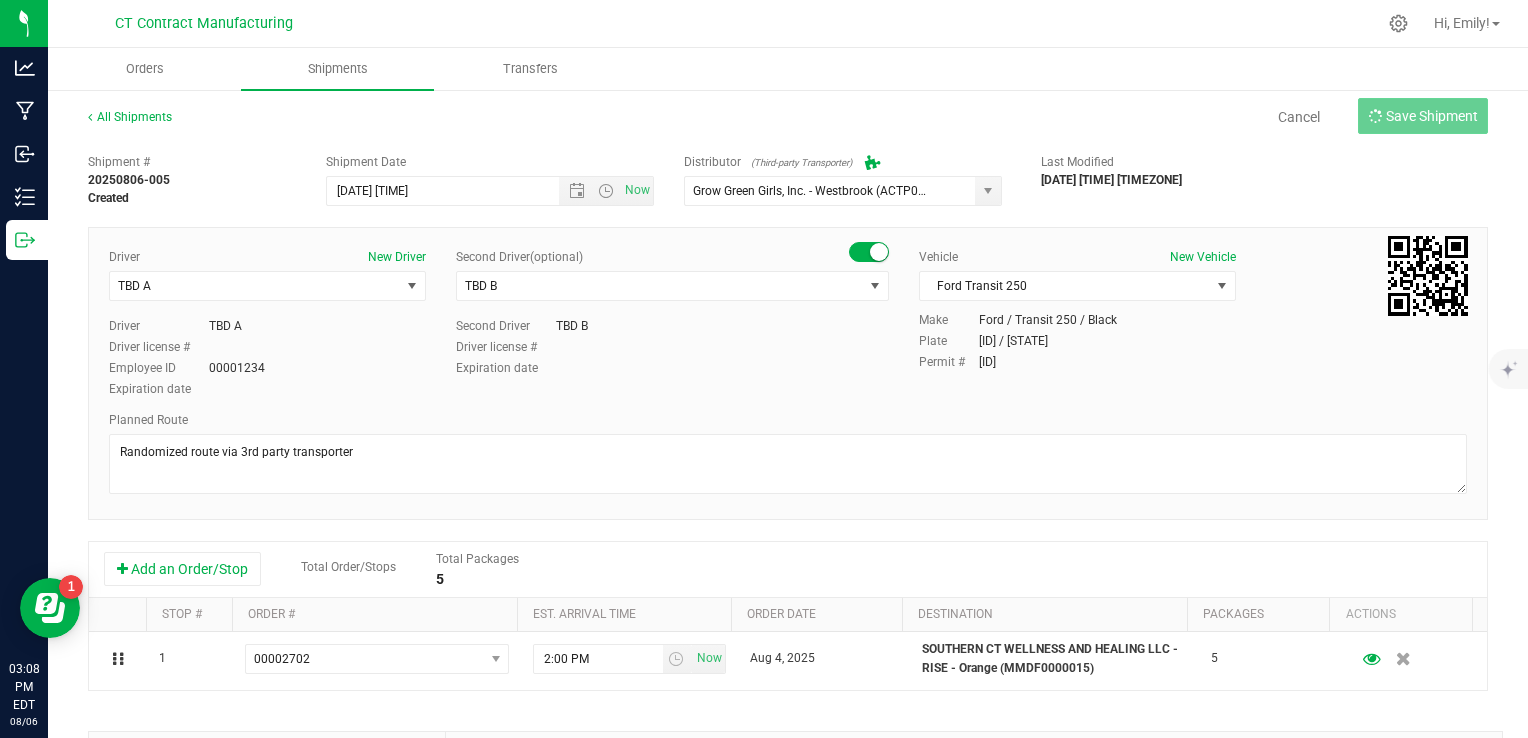 type on "[DATE] [TIME]" 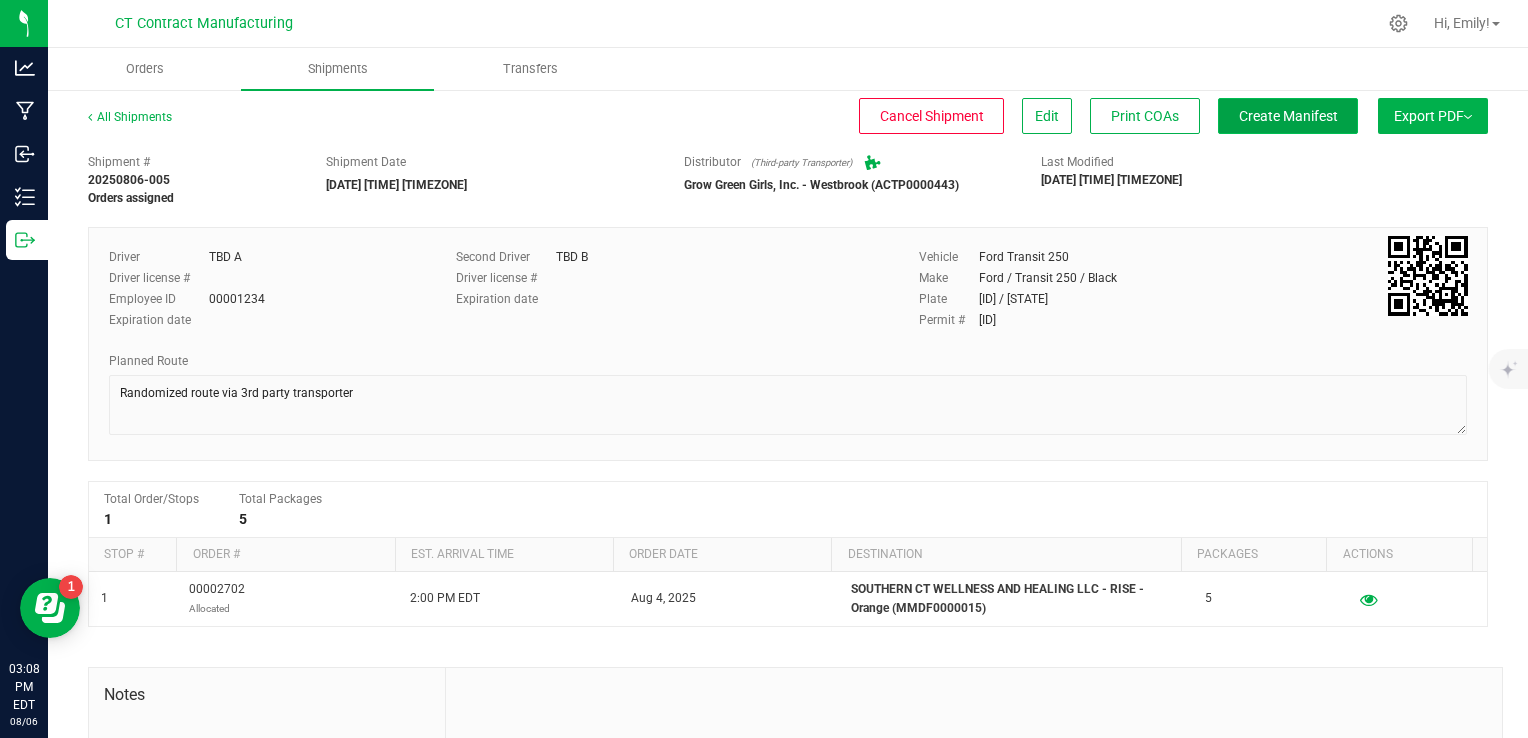 click on "Create Manifest" at bounding box center (1288, 116) 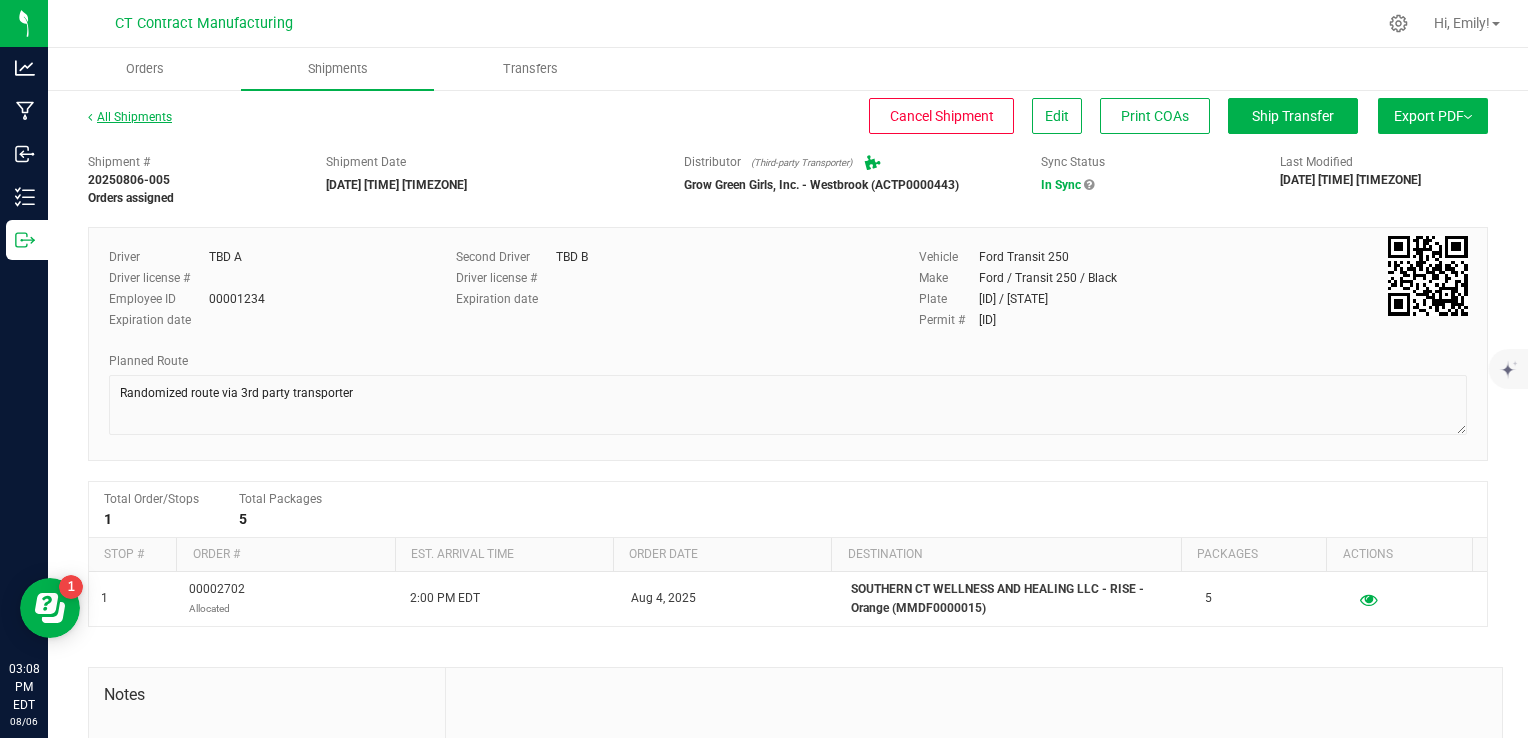 click on "All Shipments" at bounding box center (130, 117) 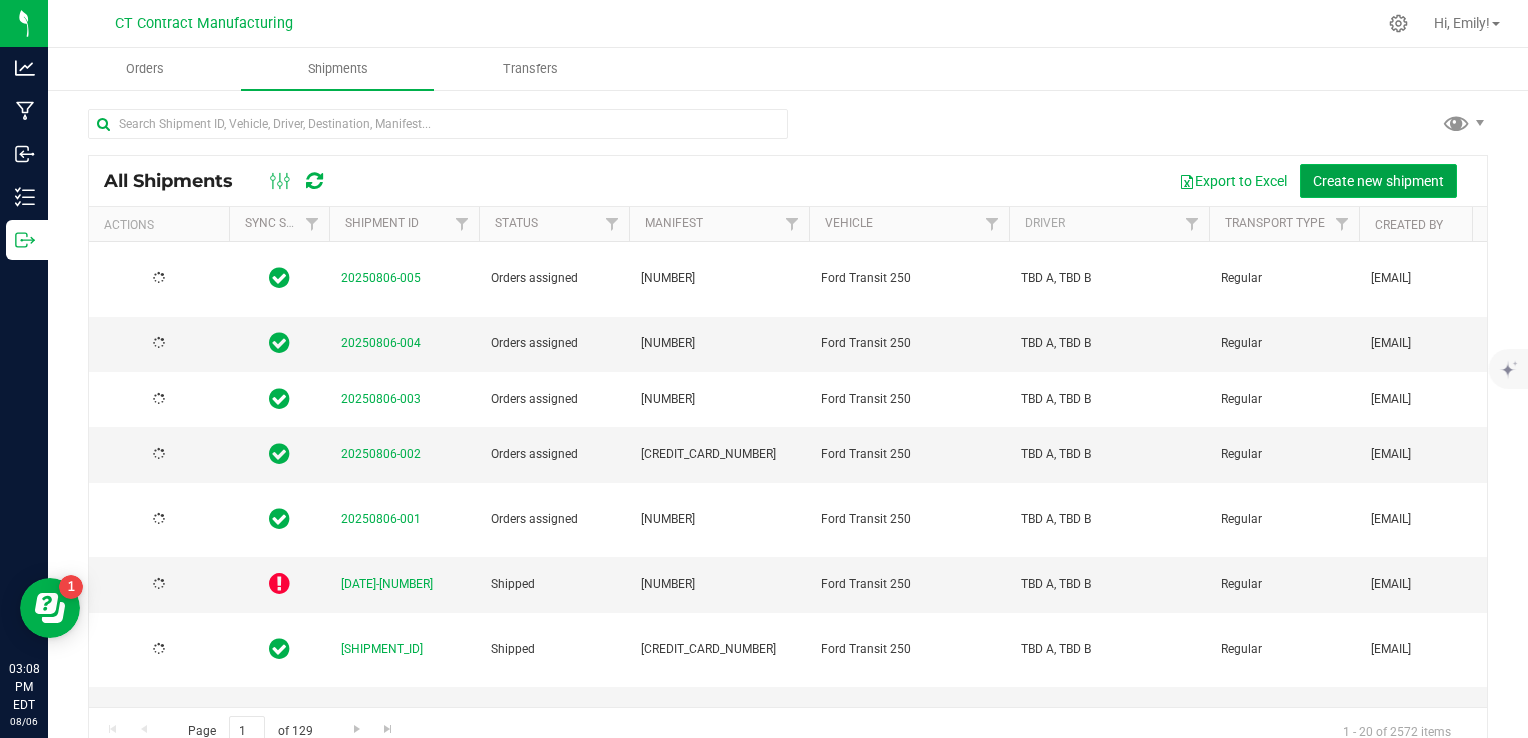 click on "Create new shipment" at bounding box center [1378, 181] 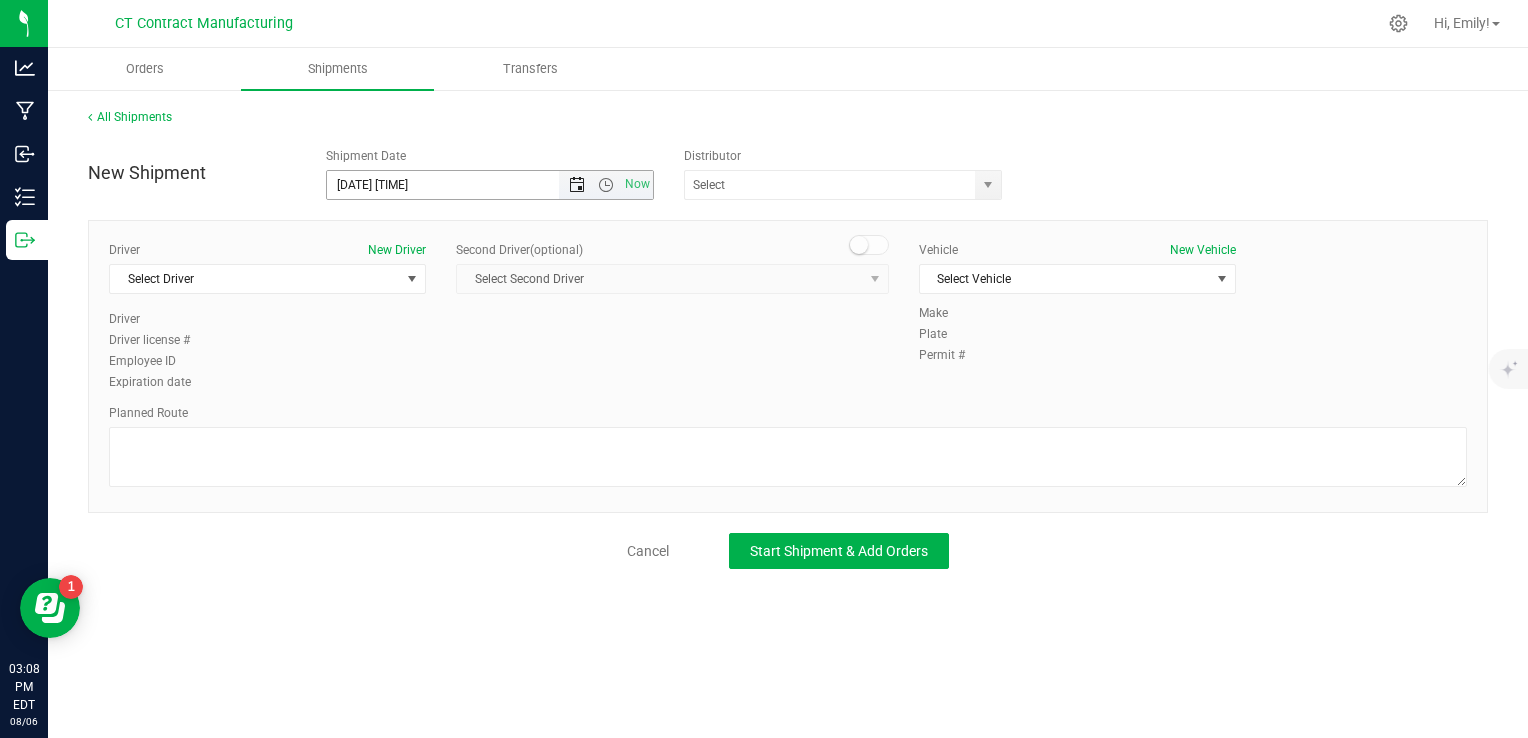 click at bounding box center (577, 185) 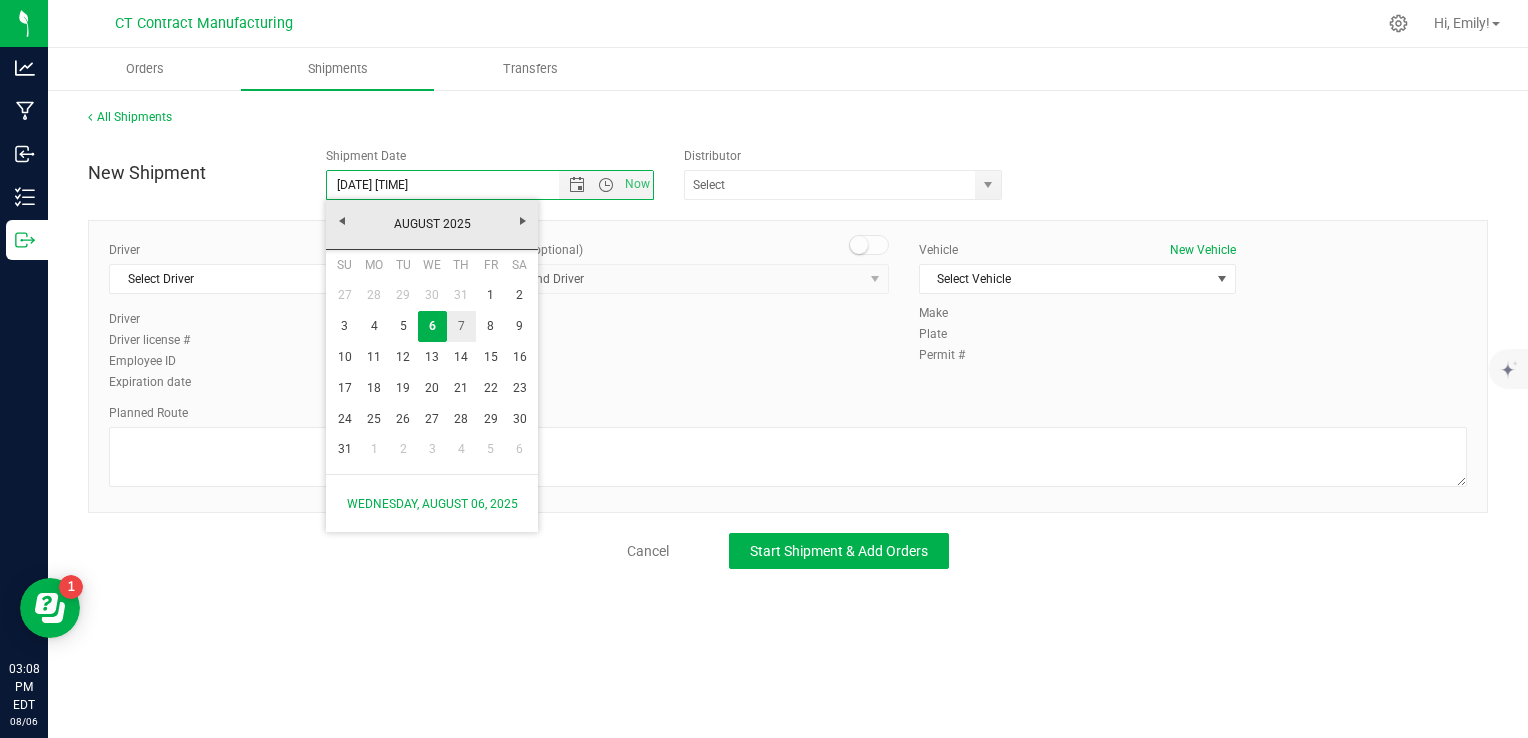 click on "7" at bounding box center (461, 326) 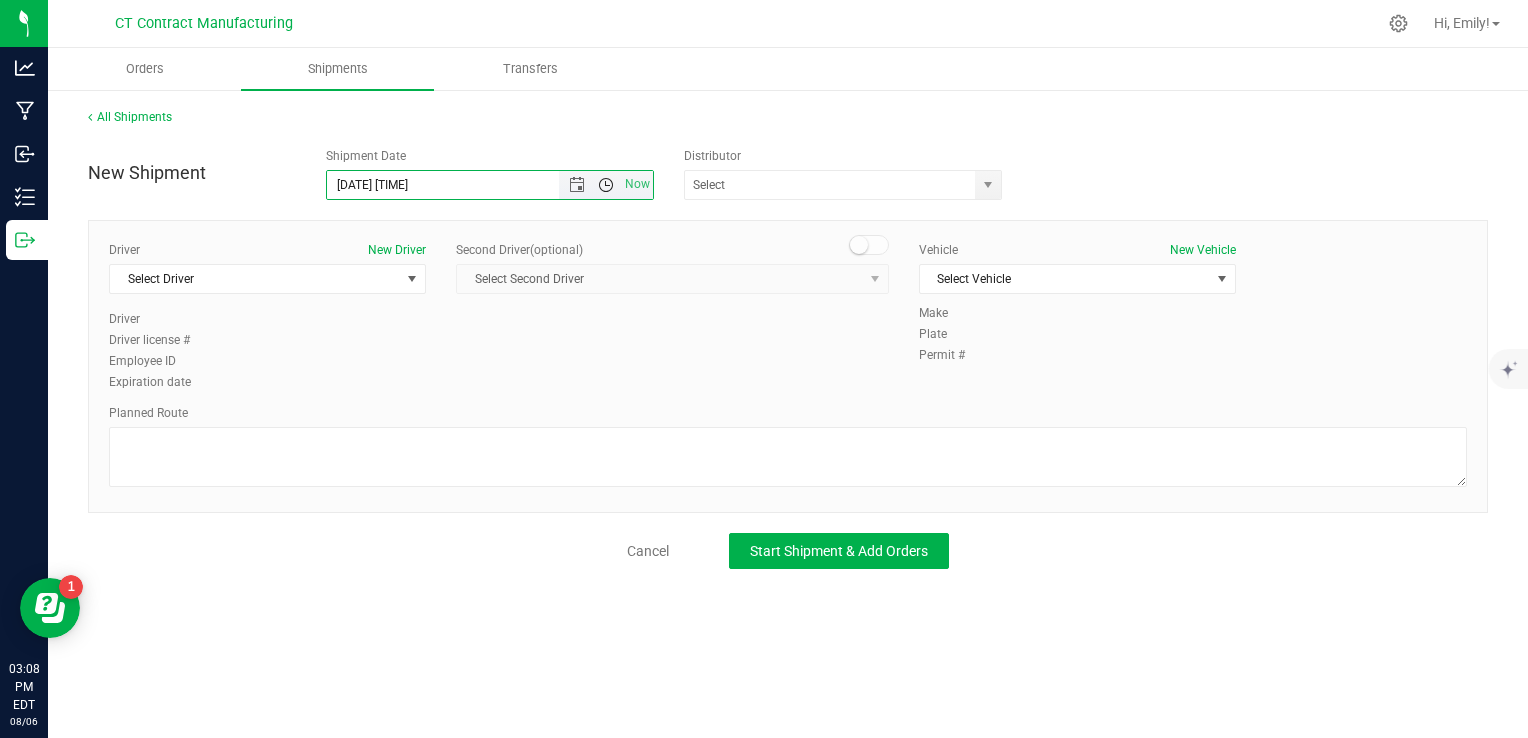 click at bounding box center (606, 185) 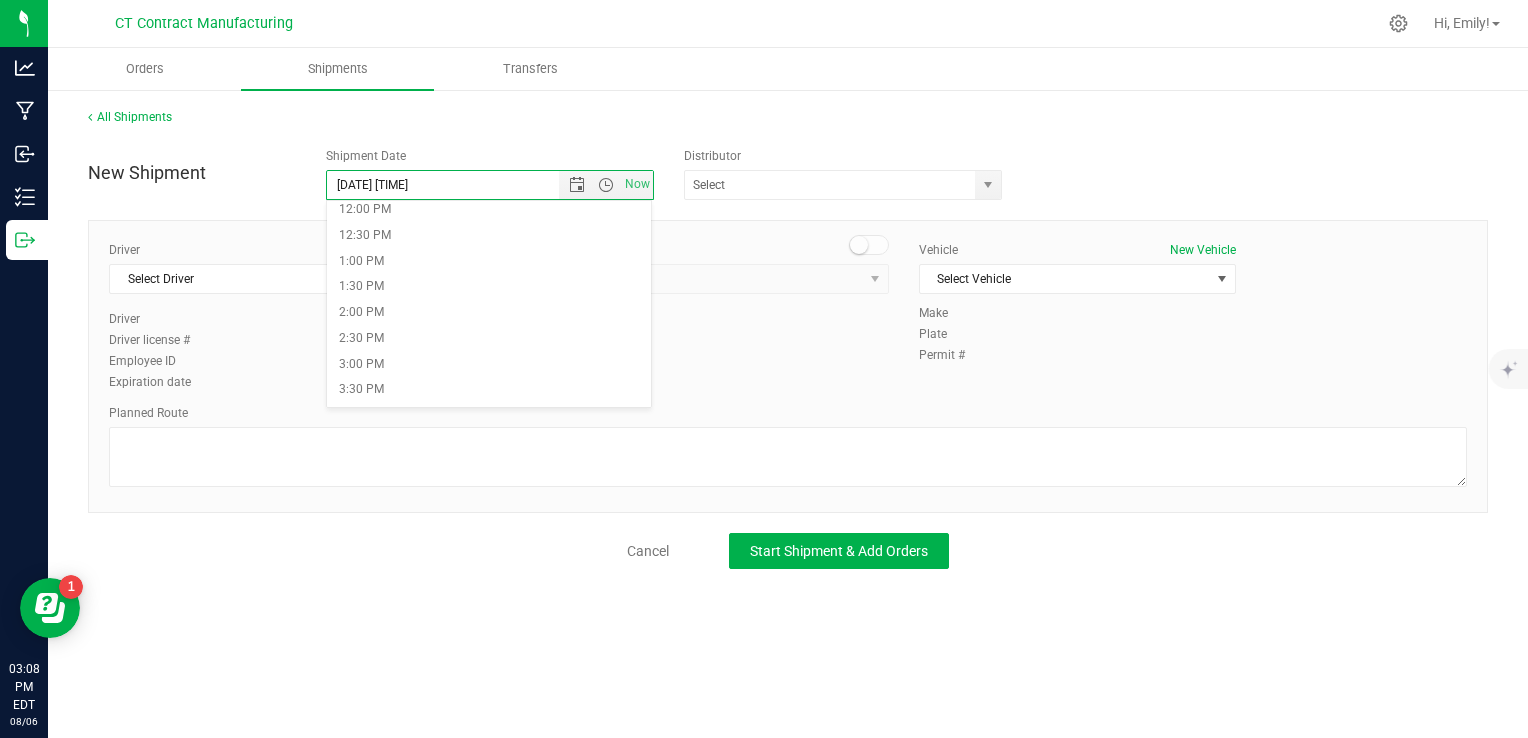scroll, scrollTop: 600, scrollLeft: 0, axis: vertical 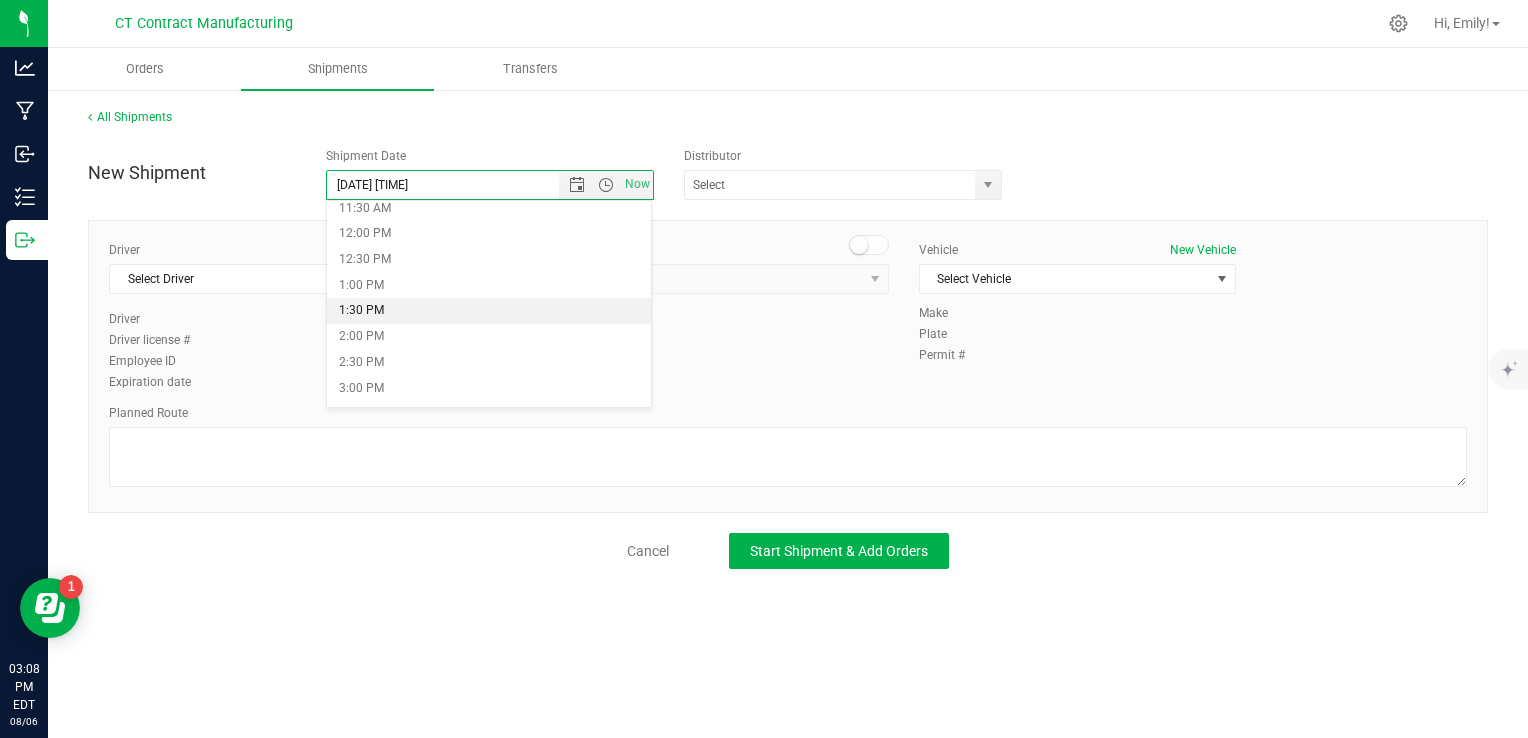 click on "1:30 PM" at bounding box center (489, 311) 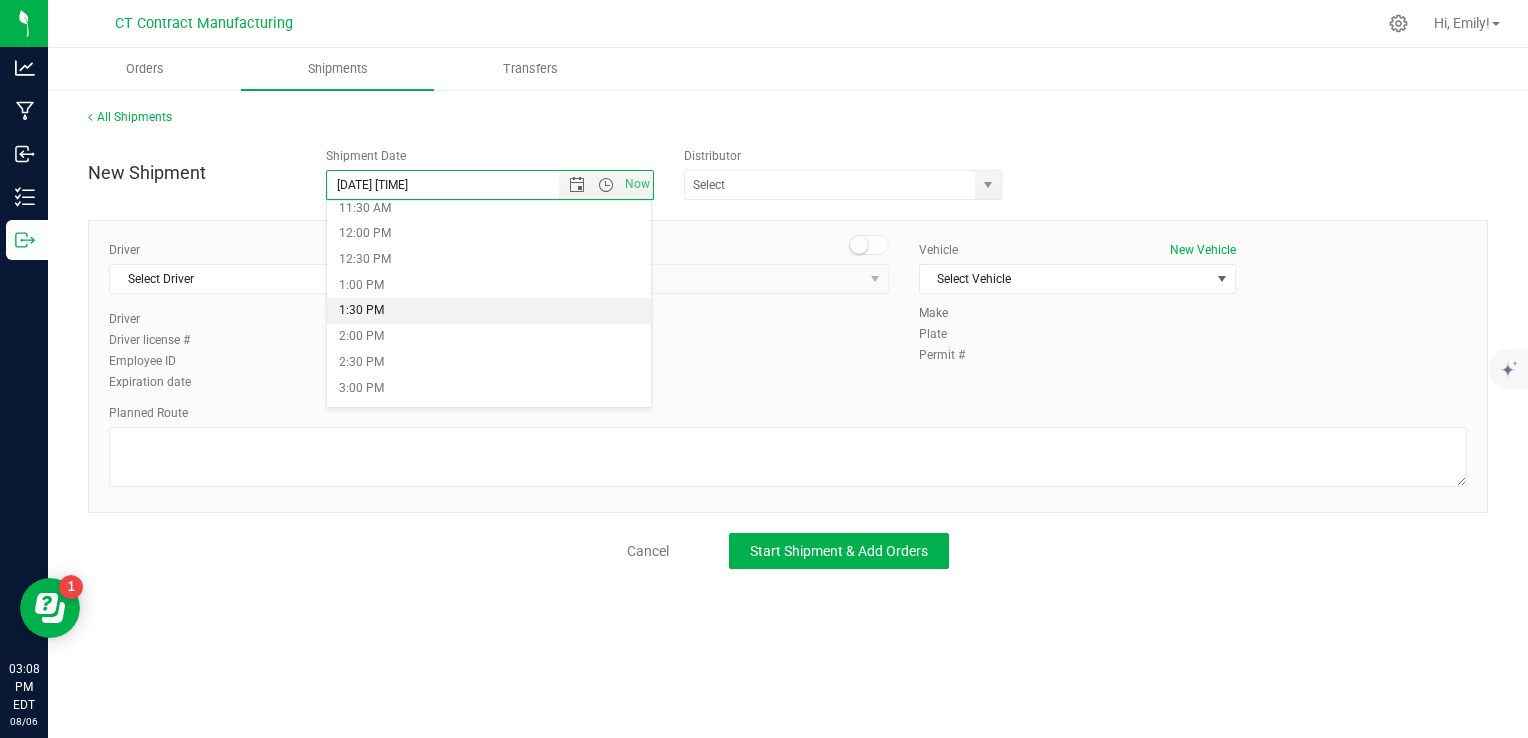 type on "[DATE] [TIME]" 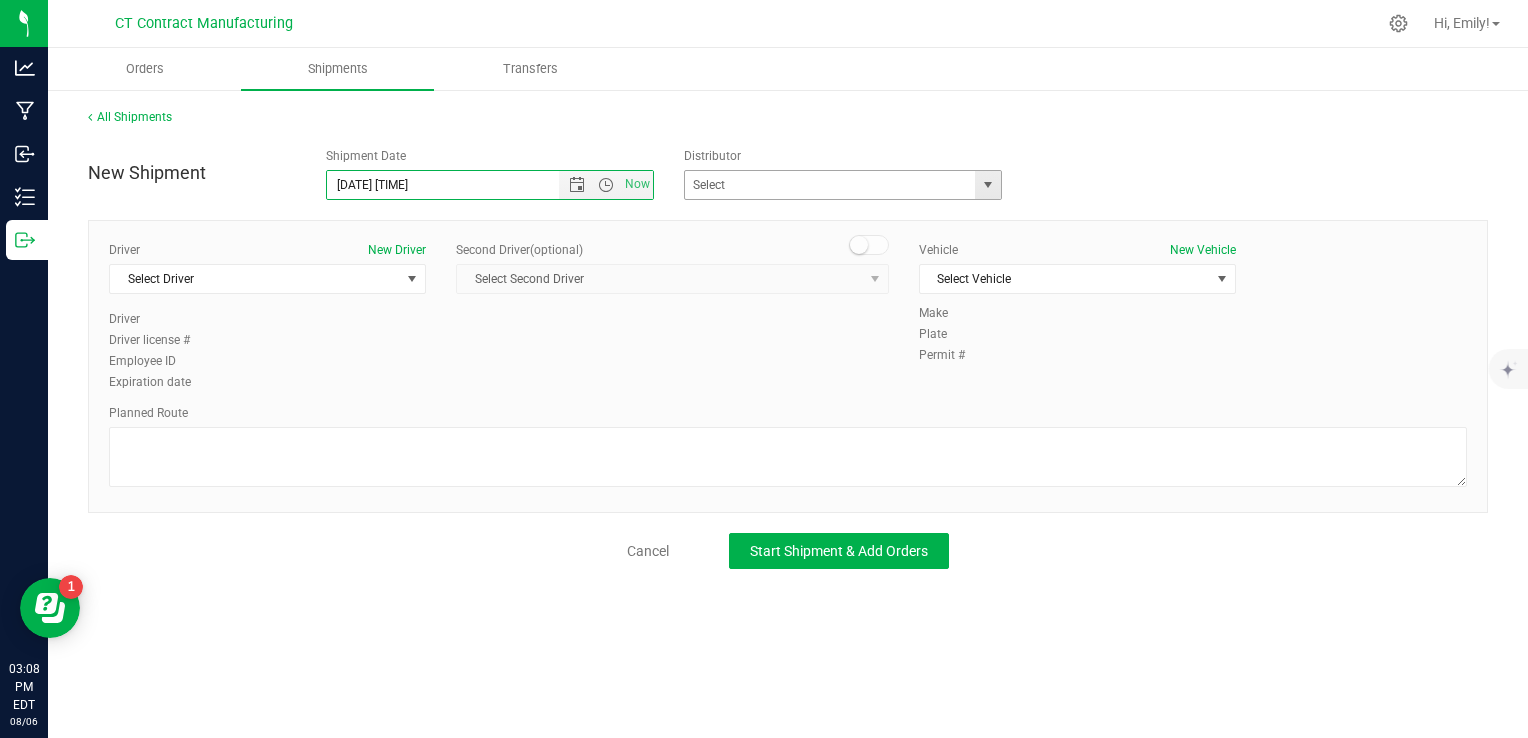 click at bounding box center (988, 185) 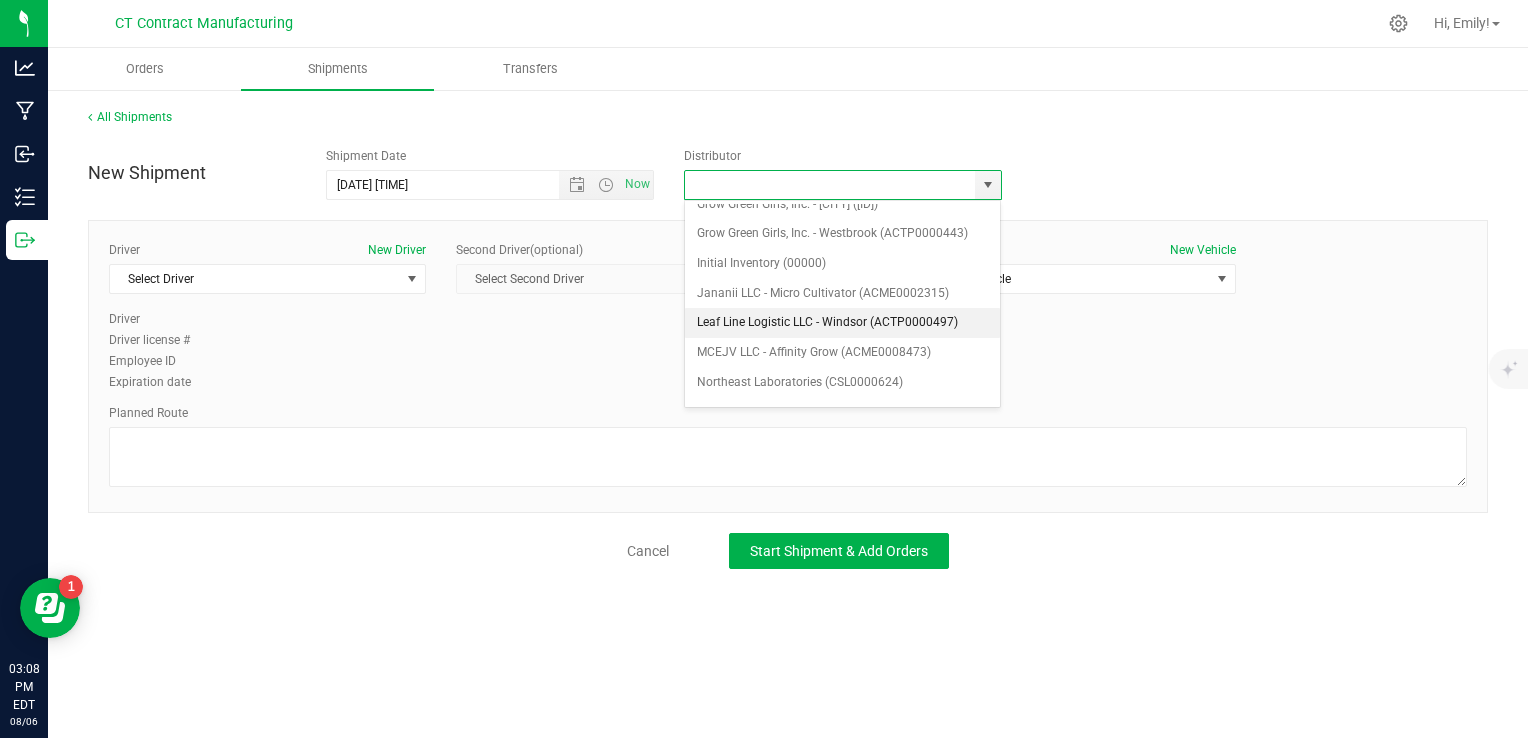 scroll, scrollTop: 200, scrollLeft: 0, axis: vertical 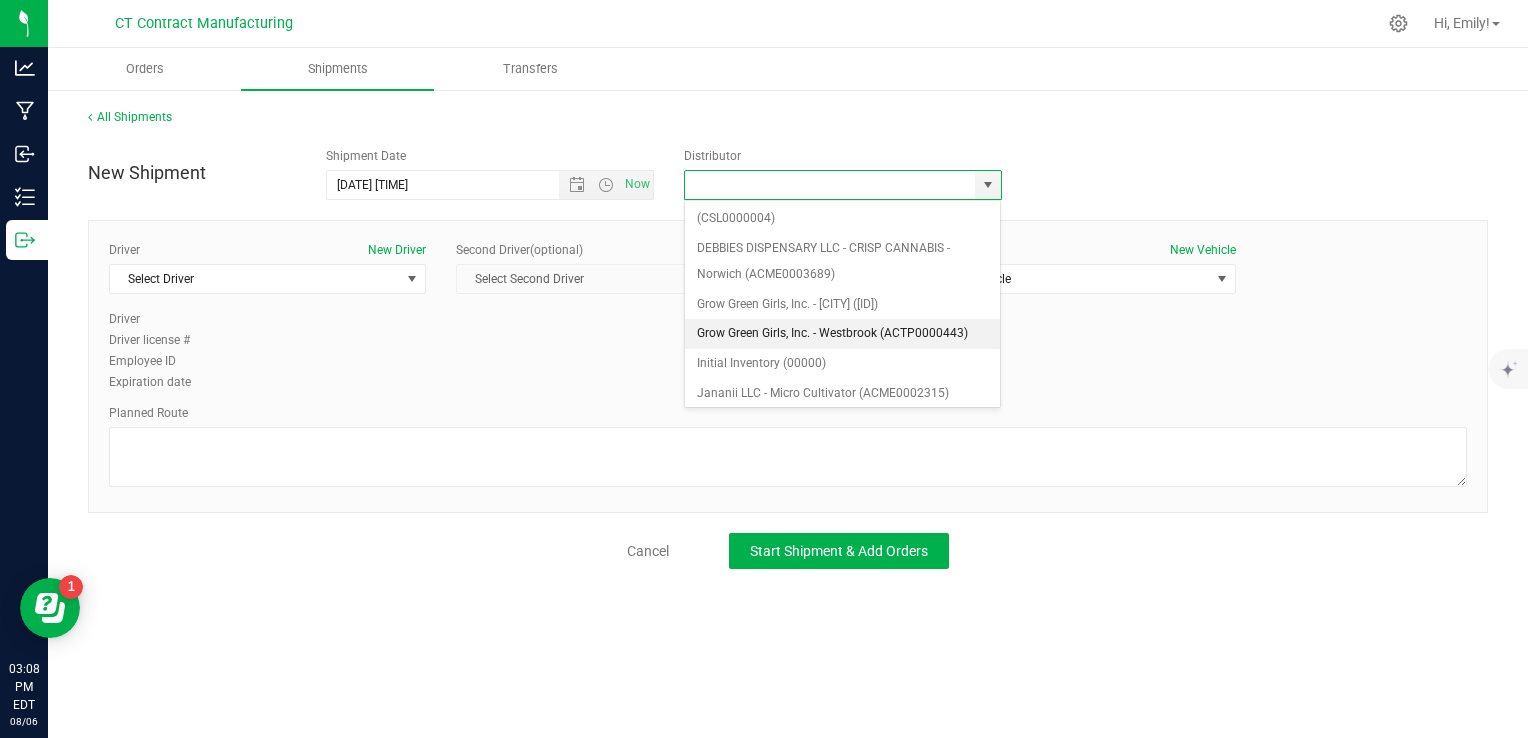 click on "Grow Green Girls, Inc. - Westbrook (ACTP0000443)" at bounding box center [843, 334] 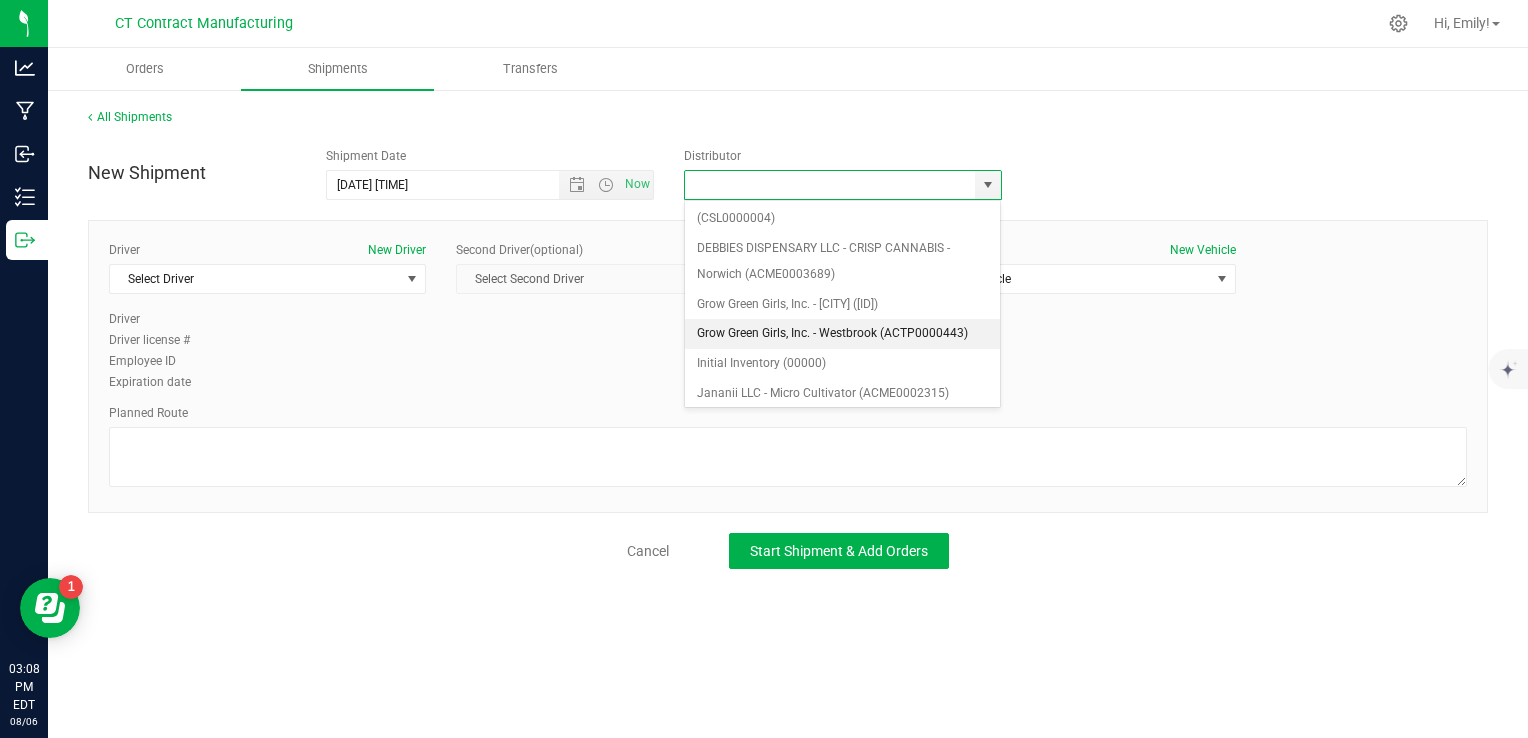 type on "Grow Green Girls, Inc. - Westbrook (ACTP0000443)" 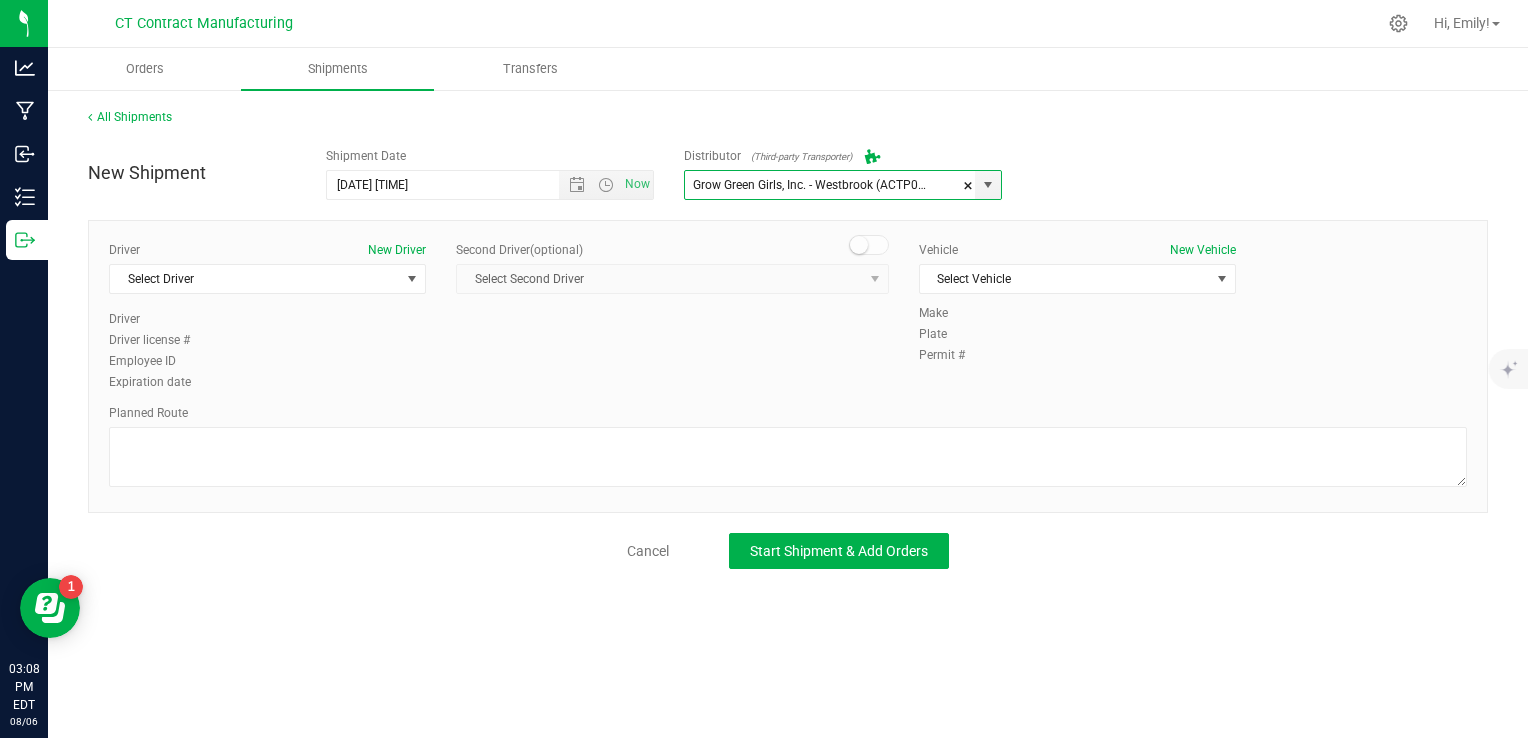click on "Driver
New Driver
Select Driver Select Driver TBD A TBD B [FIRST] [LAST] [FIRST] [LAST] [FIRST] [LAST] [FIRST] [LAST] [FIRST] [LAST] [FIRST] [LAST] [FIRST] [LAST] [FIRST] [LAST] [FIRST] [LAST] [FIRST] [LAST] [FIRST] [LAST] [FIRST] [LAST] [FIRST] [LAST] [FIRST] [LAST] [FIRST] [LAST] [FIRST] [LAST]" at bounding box center [267, 275] 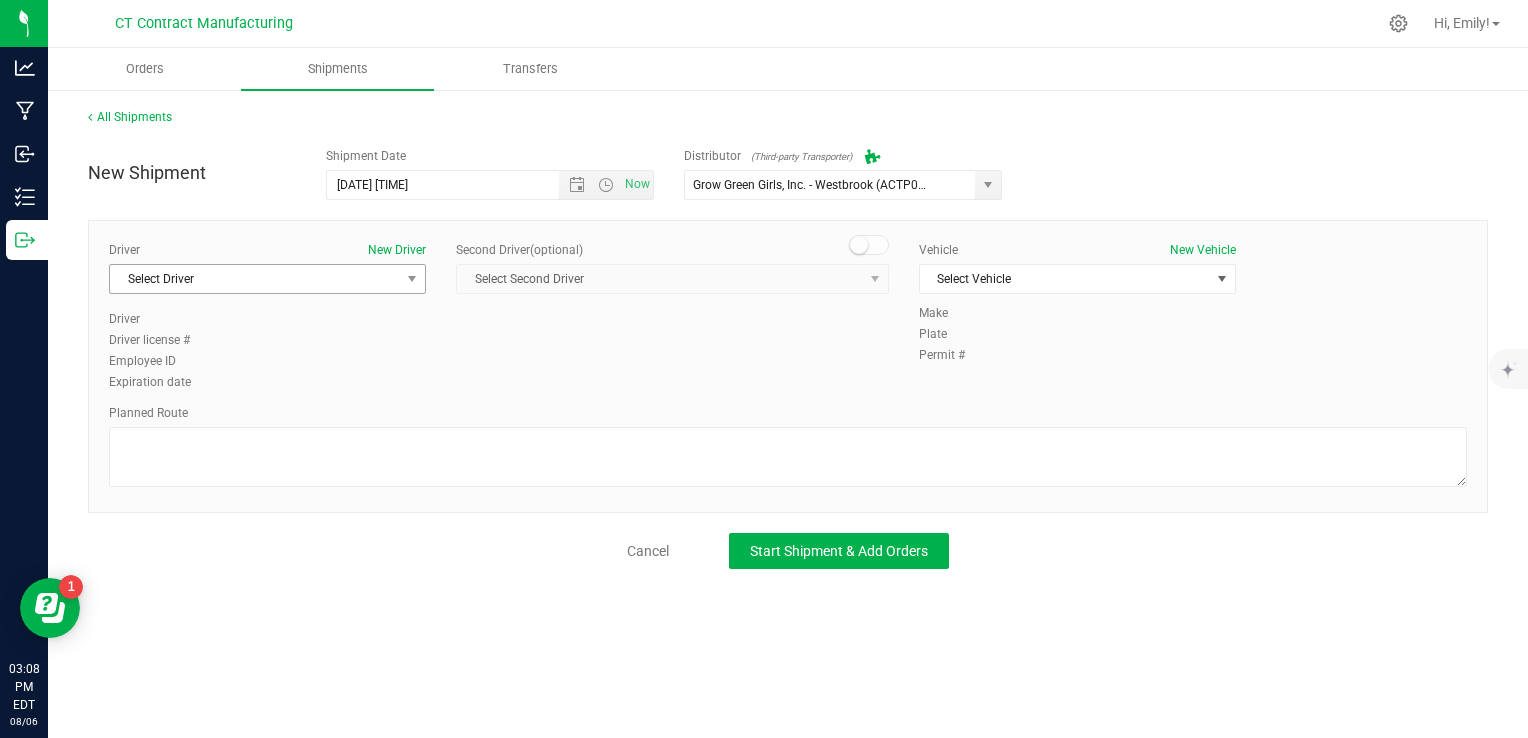 click on "Select Driver" at bounding box center (267, 279) 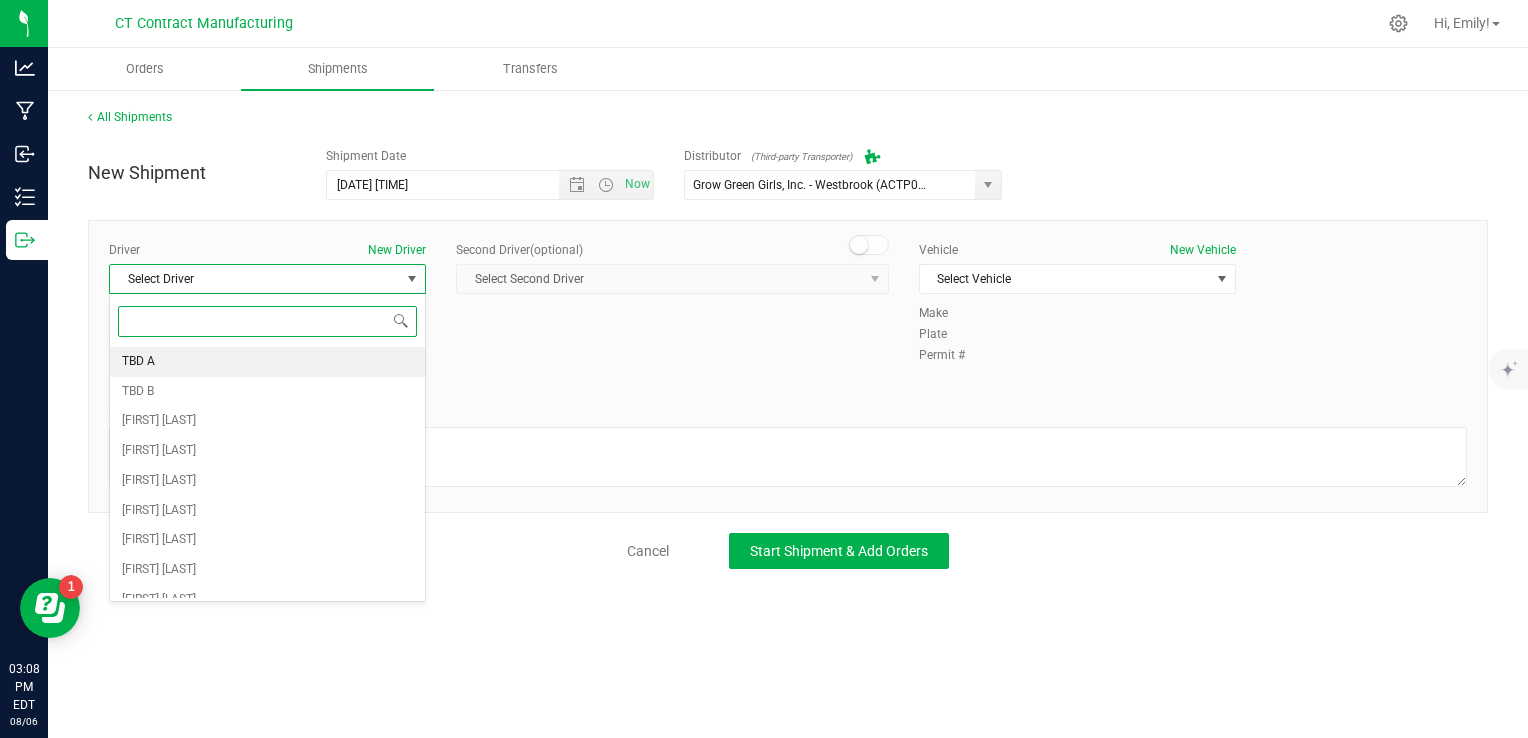 click on "TBD A" at bounding box center (267, 362) 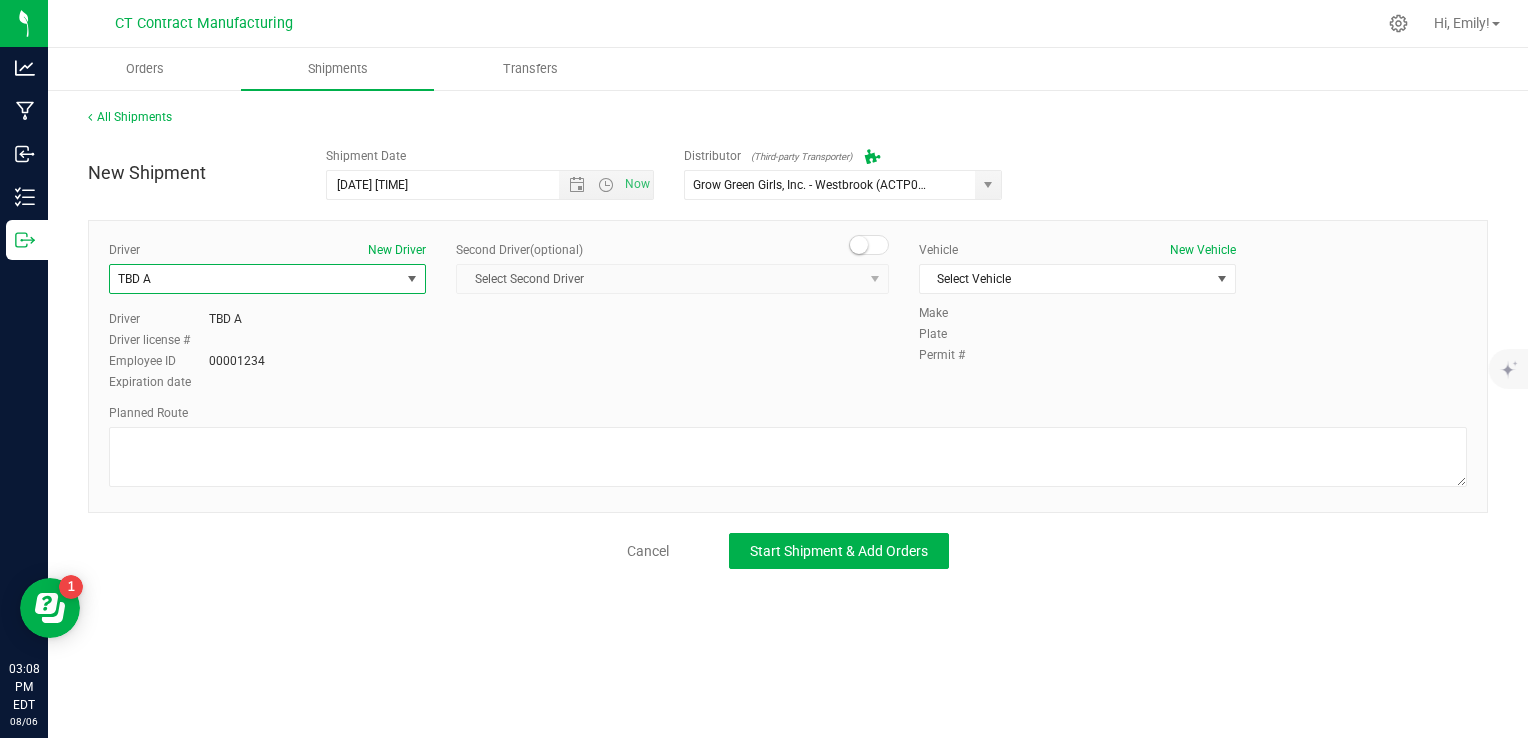 click at bounding box center [869, 245] 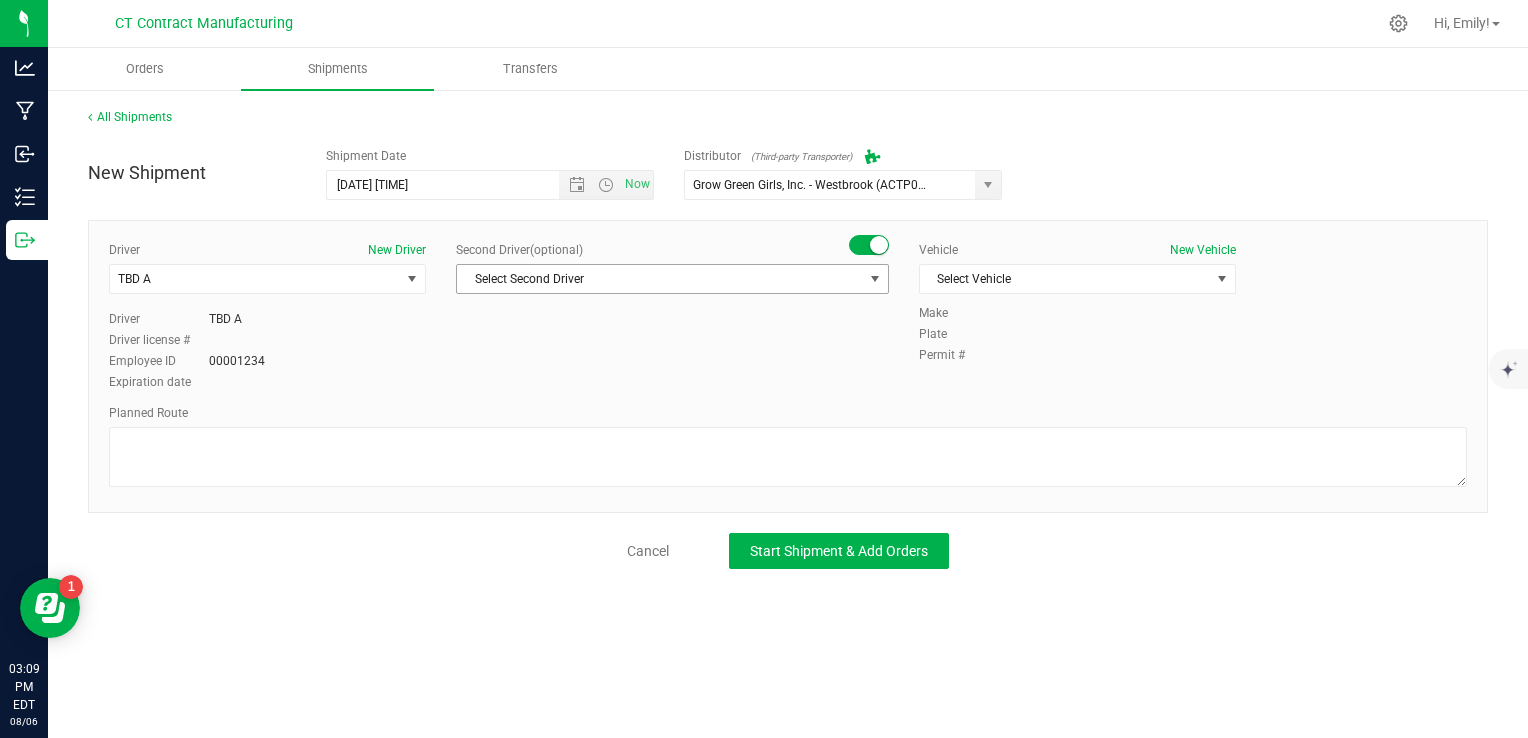 click on "Select Second Driver" at bounding box center (660, 279) 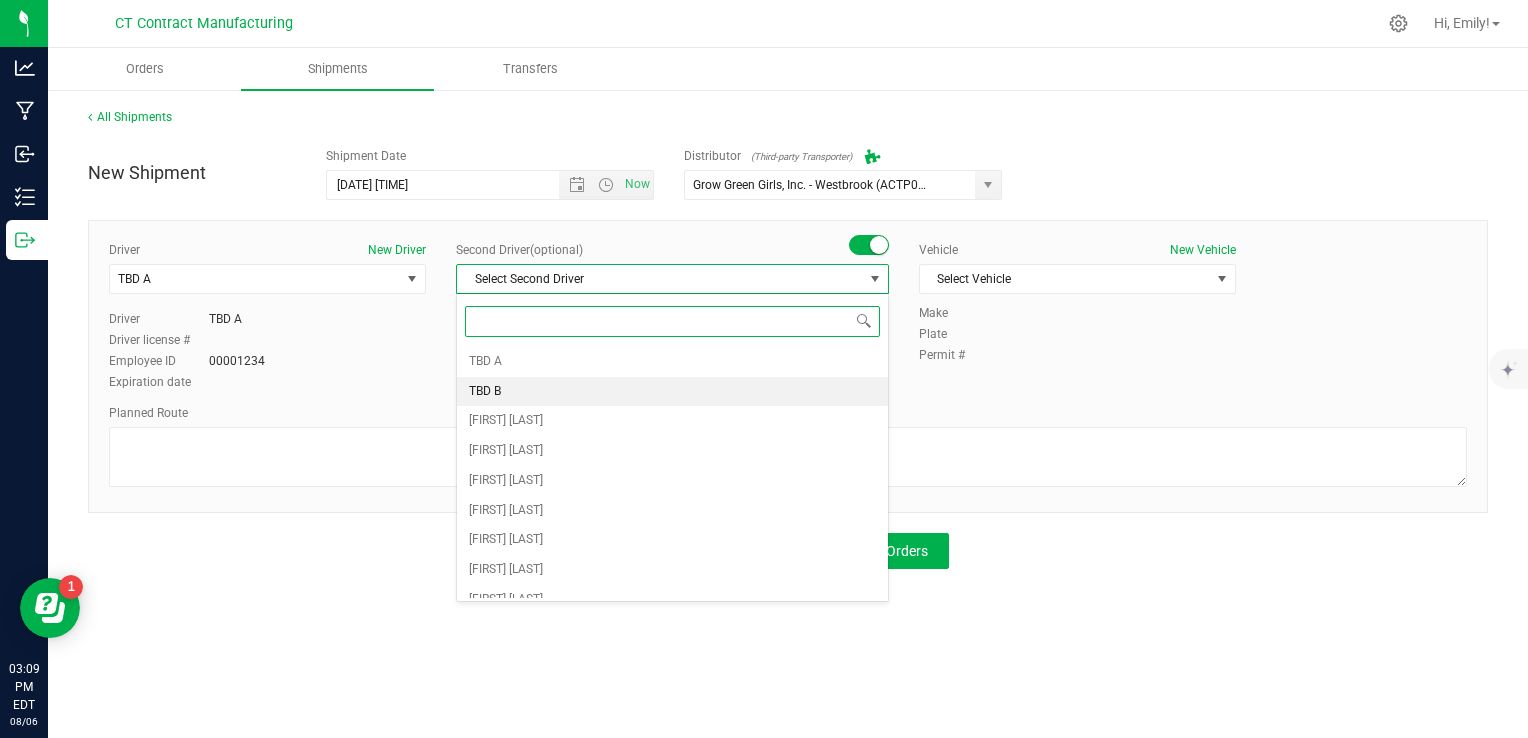 click on "TBD B" at bounding box center (672, 392) 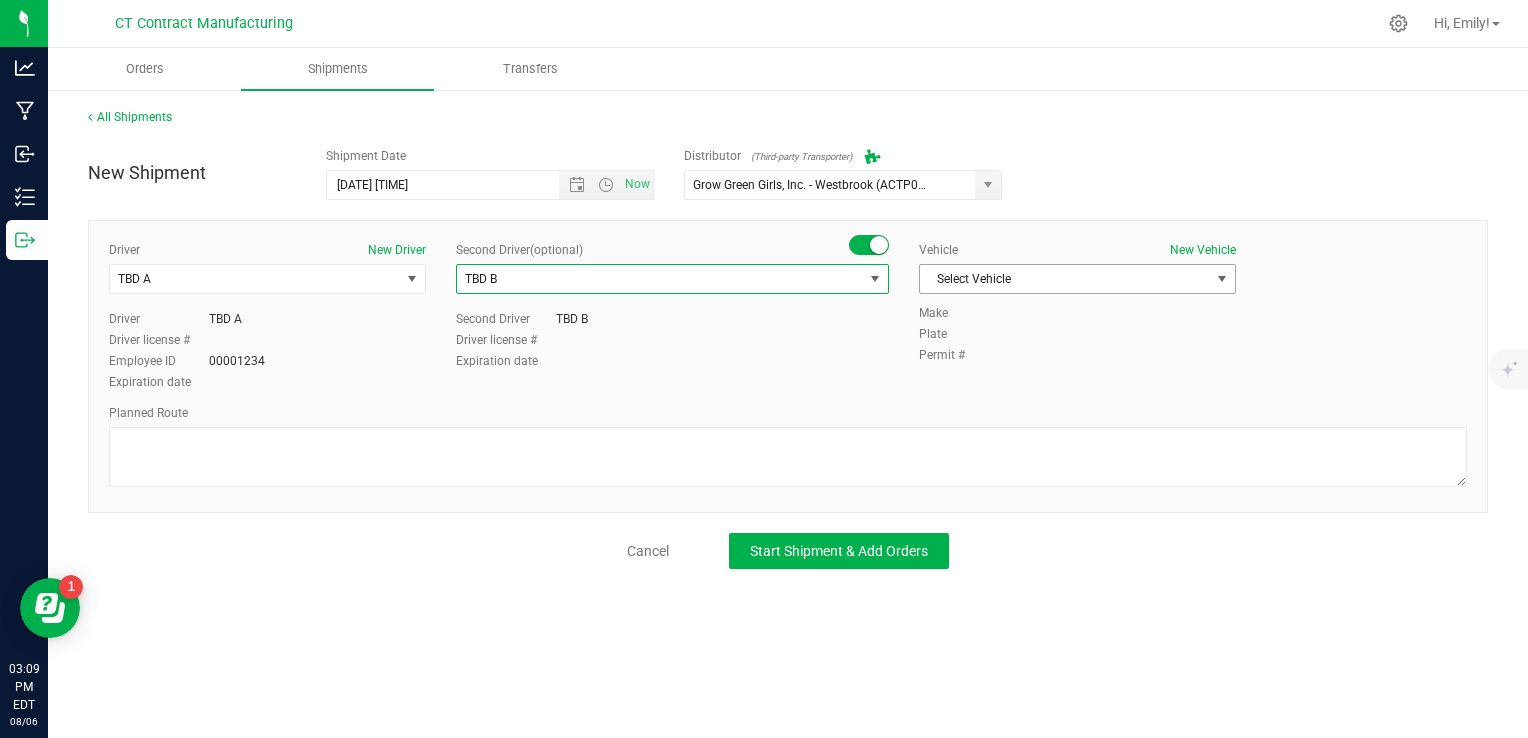 click on "Select Vehicle" at bounding box center (1065, 279) 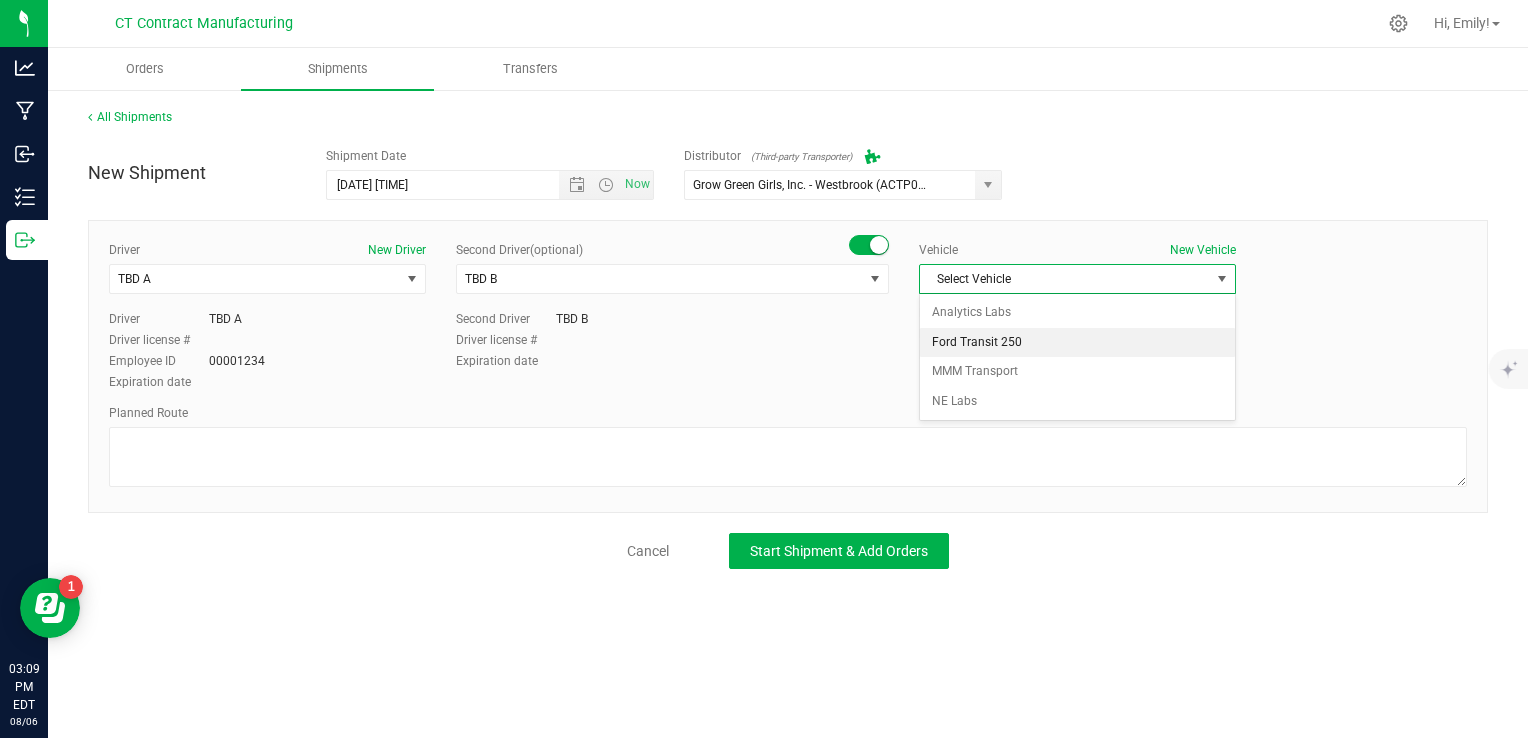 click on "Ford Transit 250" at bounding box center [1077, 343] 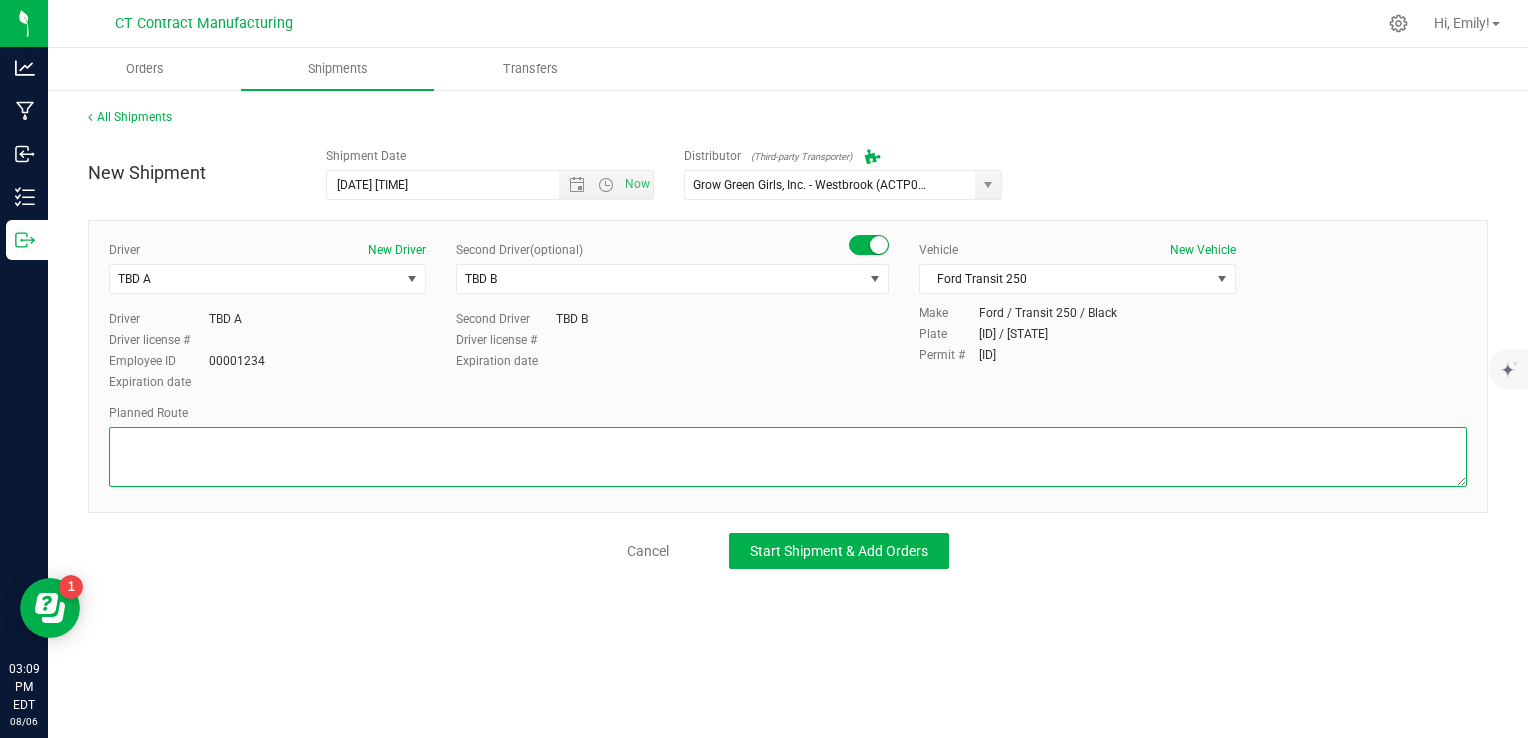 click at bounding box center [788, 457] 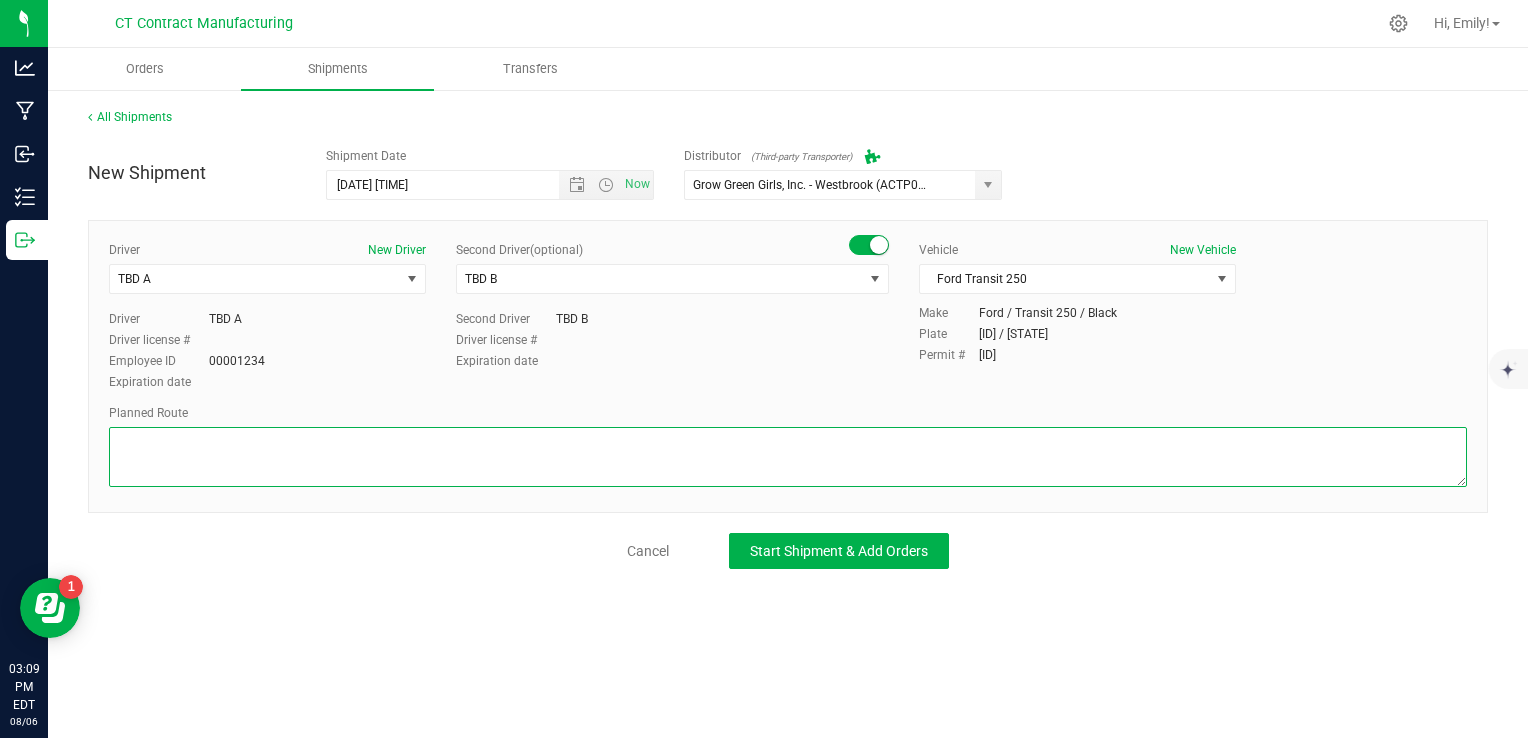 paste on "Randomized route via 3rd party transporter" 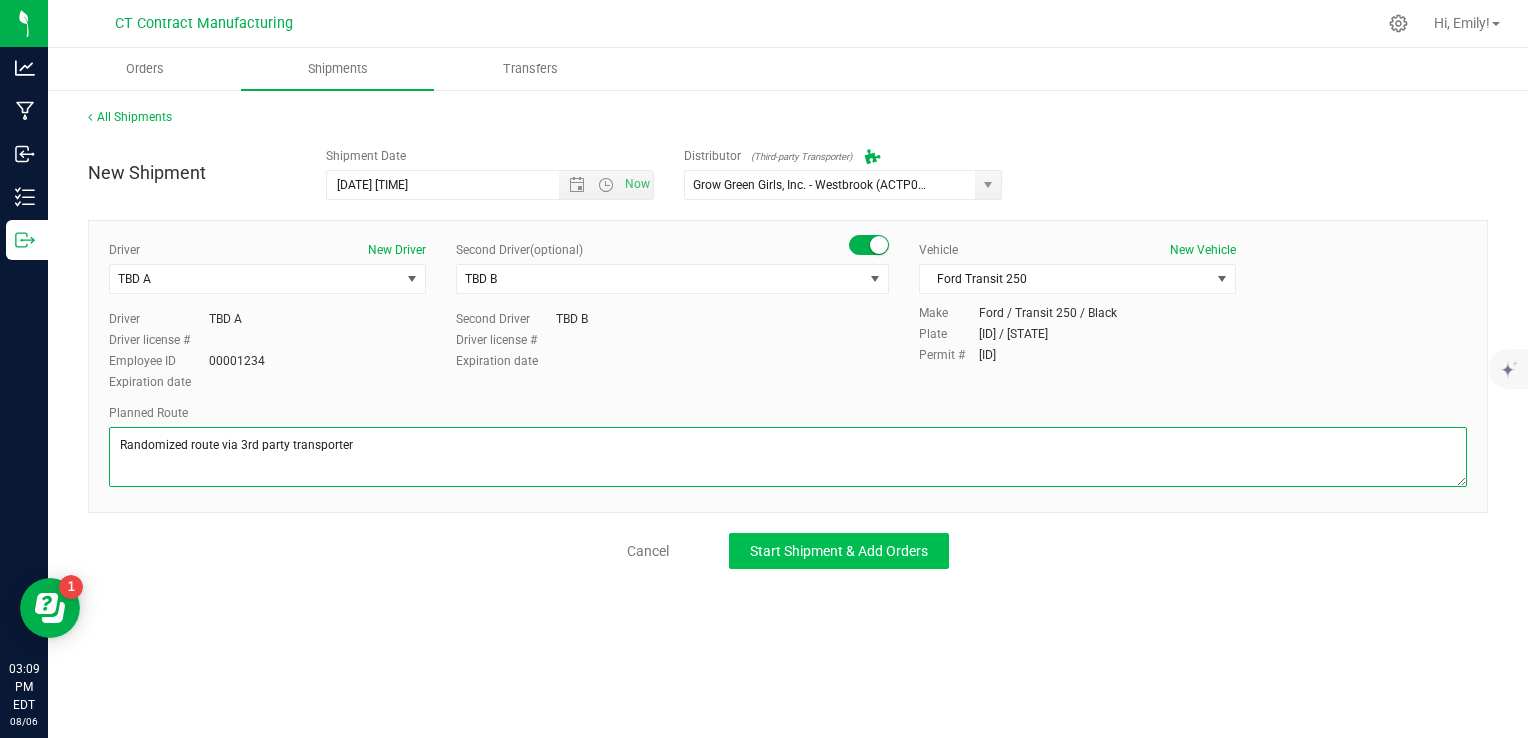type on "Randomized route via 3rd party transporter" 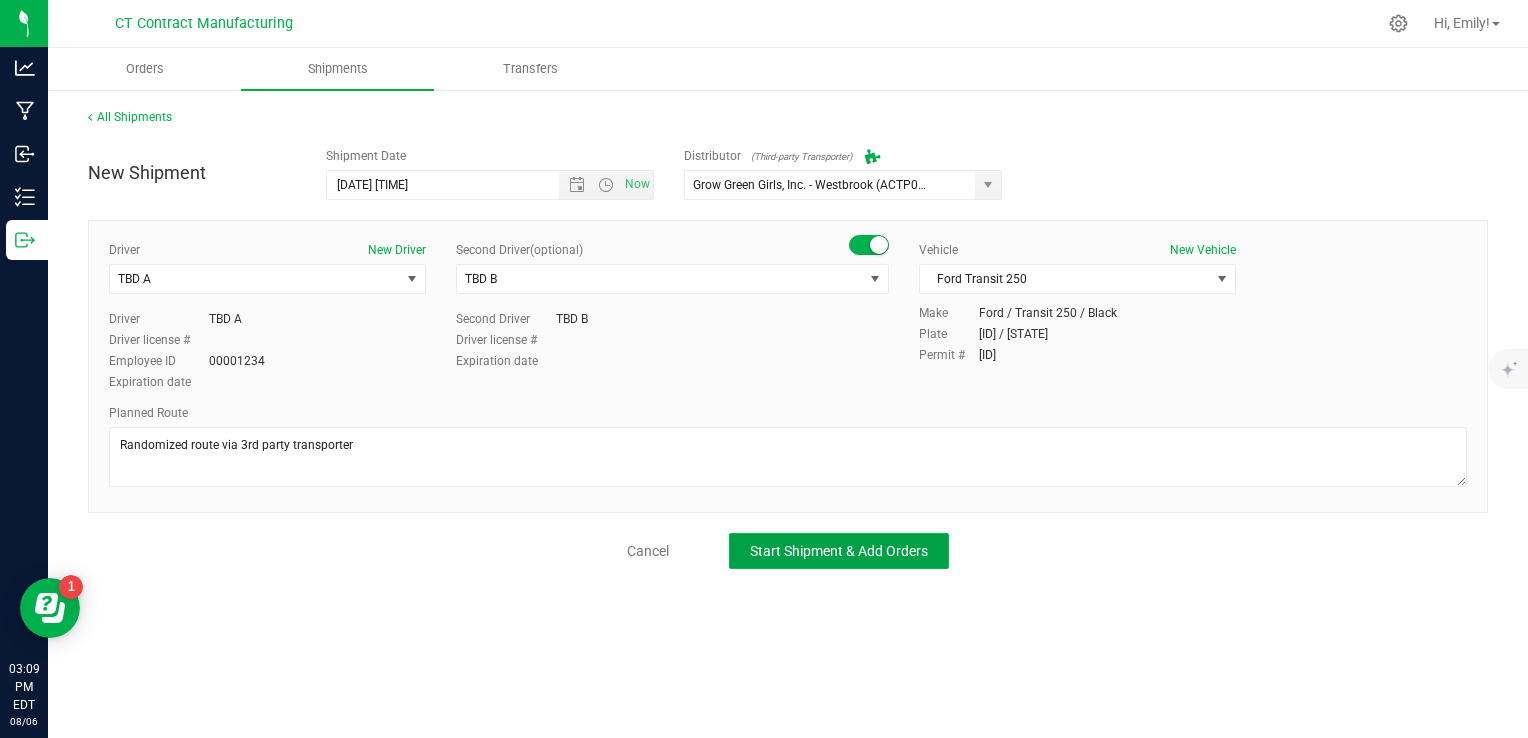 click on "Start Shipment & Add Orders" 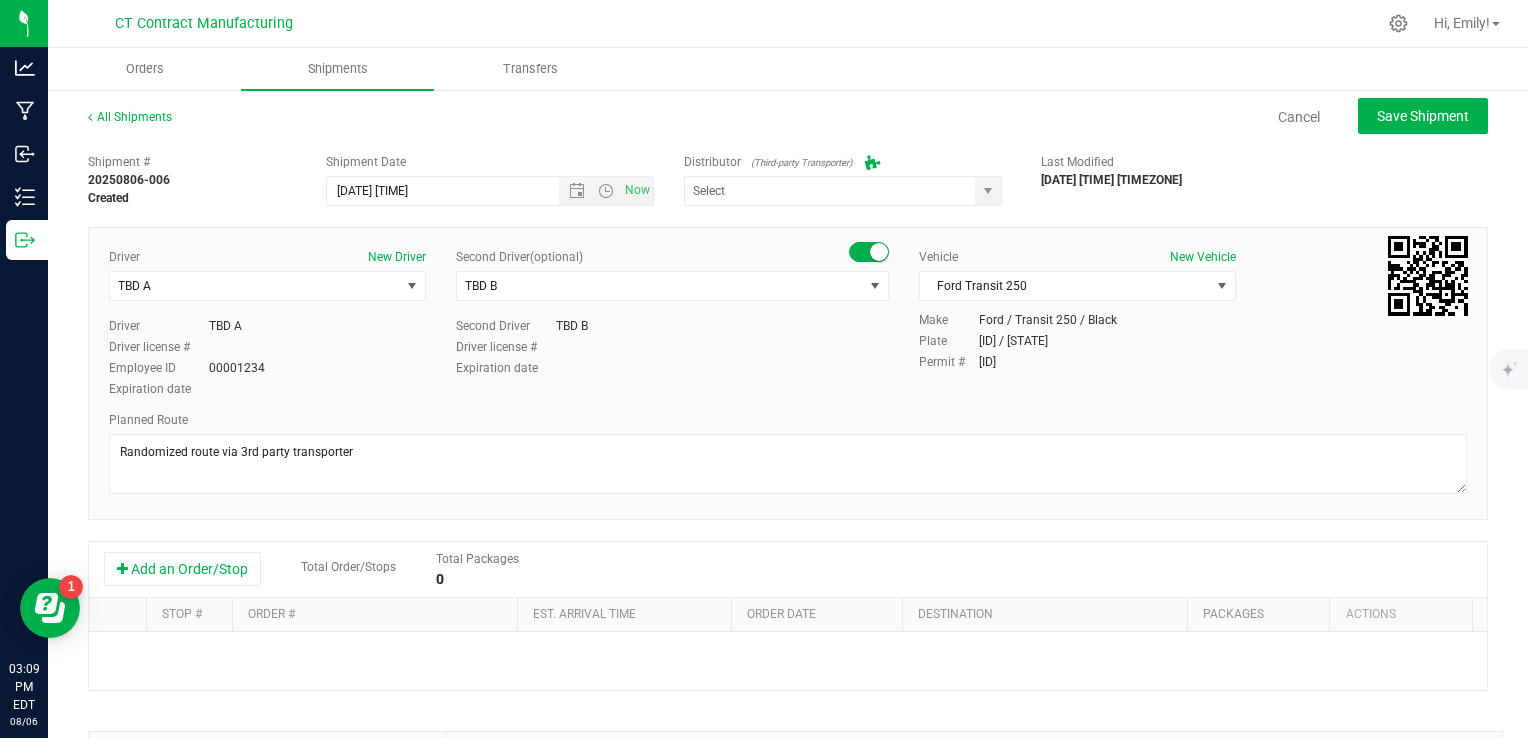 type on "Grow Green Girls, Inc. - Westbrook (ACTP0000443)" 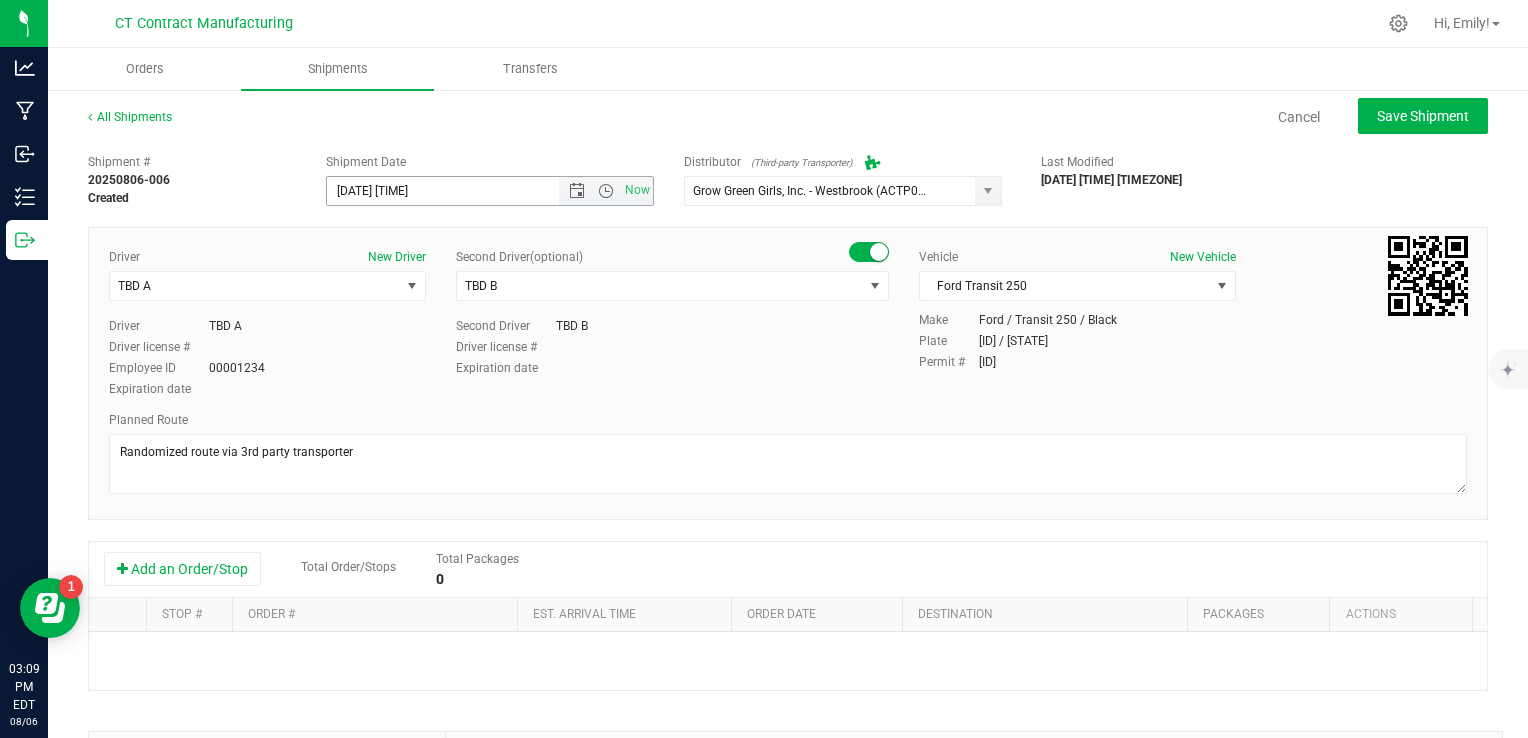click on "Now" at bounding box center [606, 191] 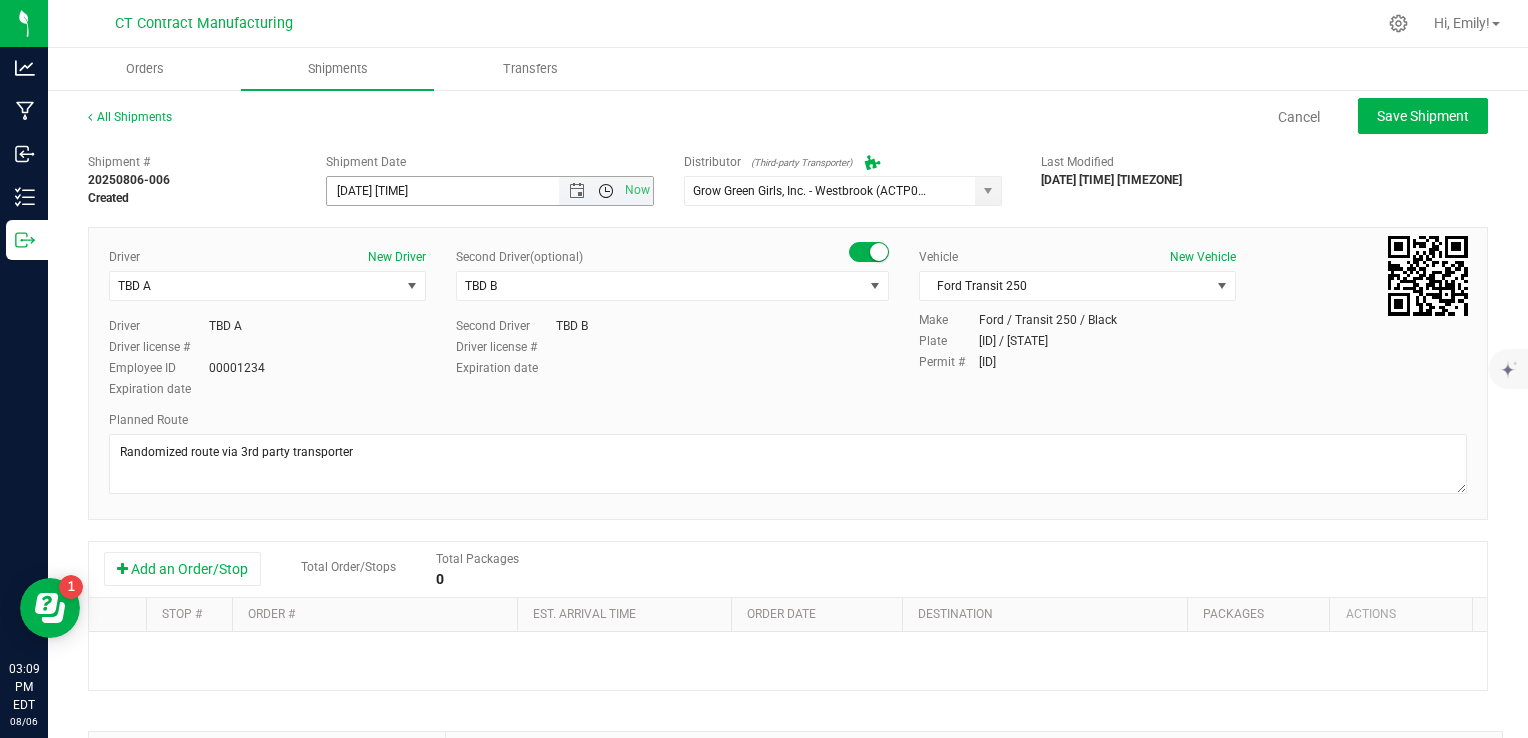 click at bounding box center [606, 191] 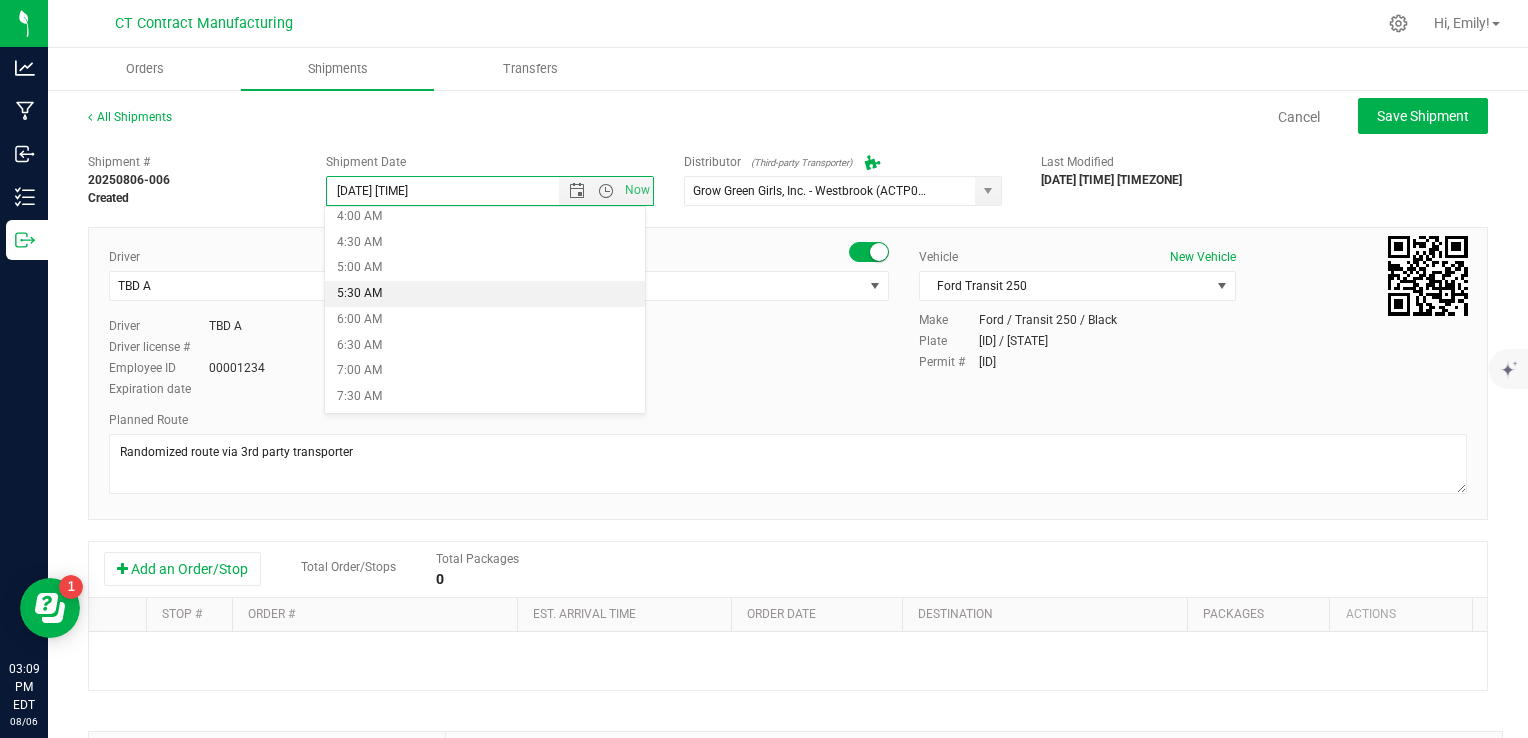scroll, scrollTop: 312, scrollLeft: 0, axis: vertical 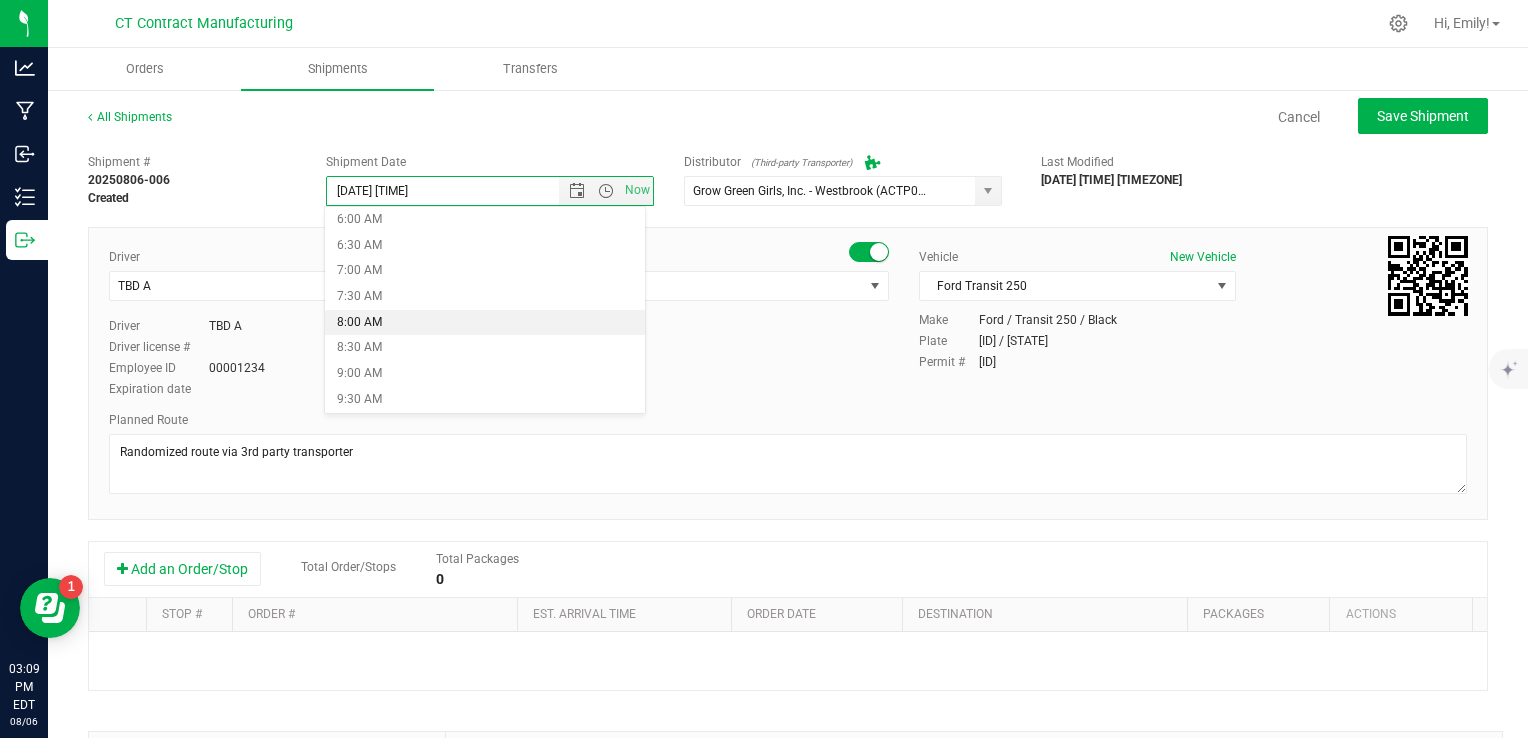 click on "8:00 AM" at bounding box center (485, 323) 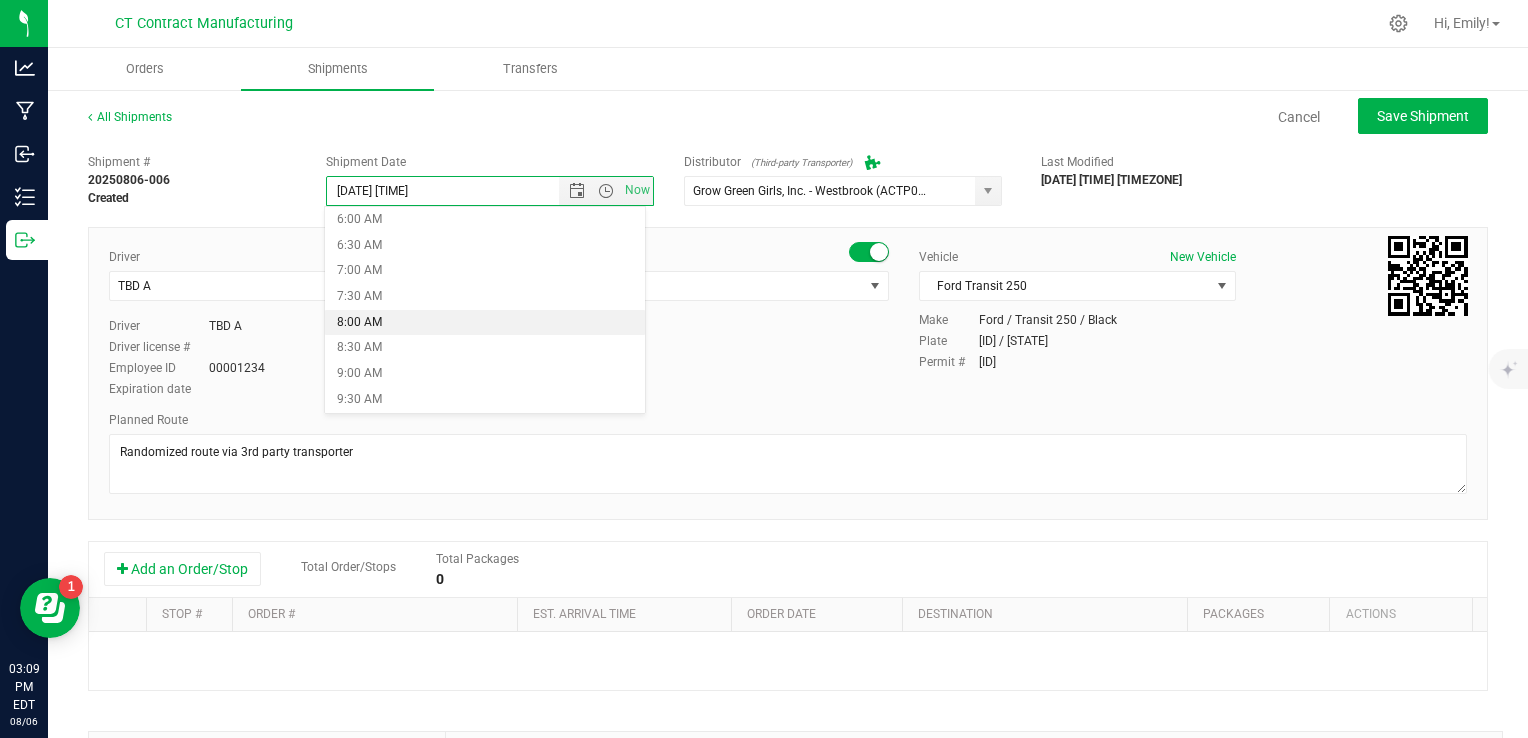 type on "[DATE] [TIME]" 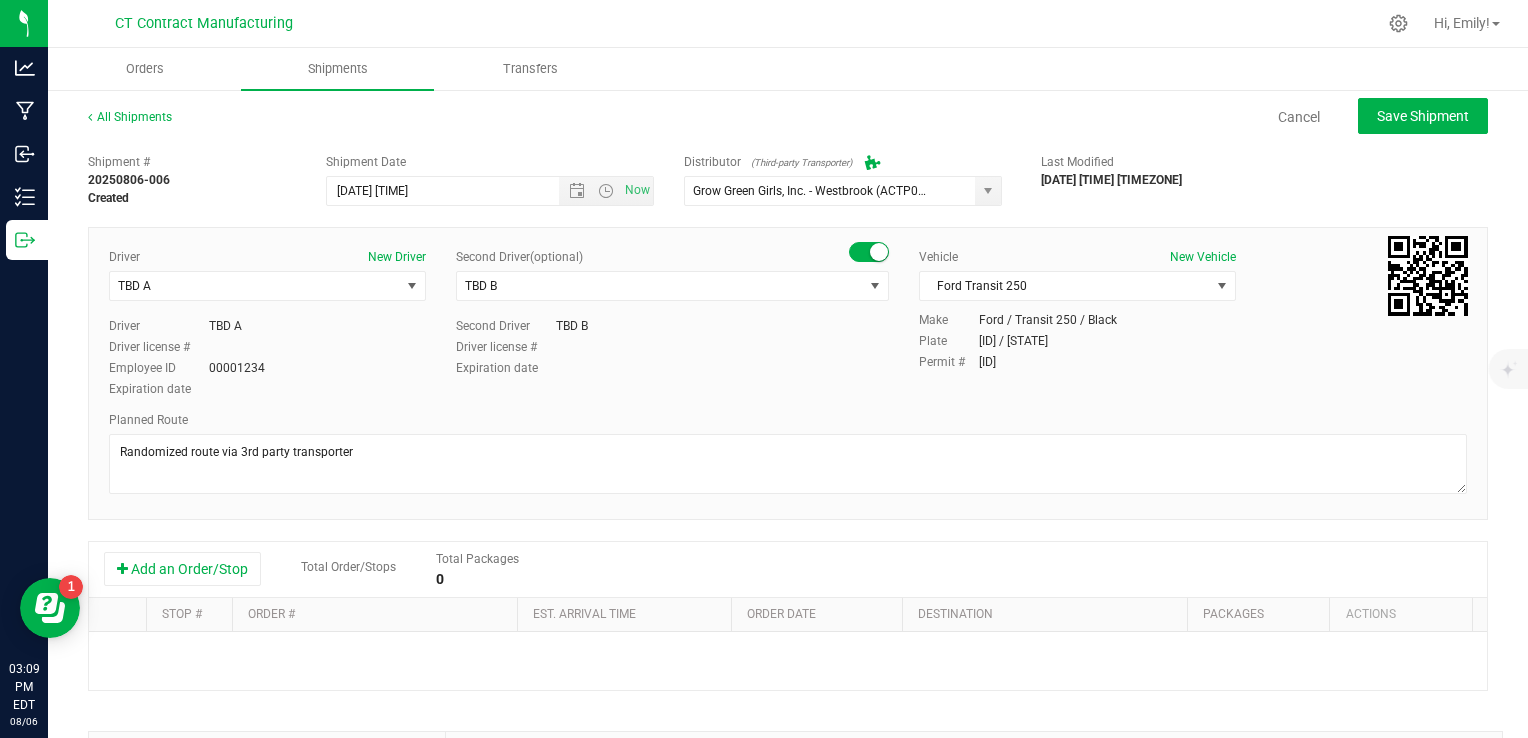 click on "Cancel
Save Shipment" at bounding box center (848, 116) 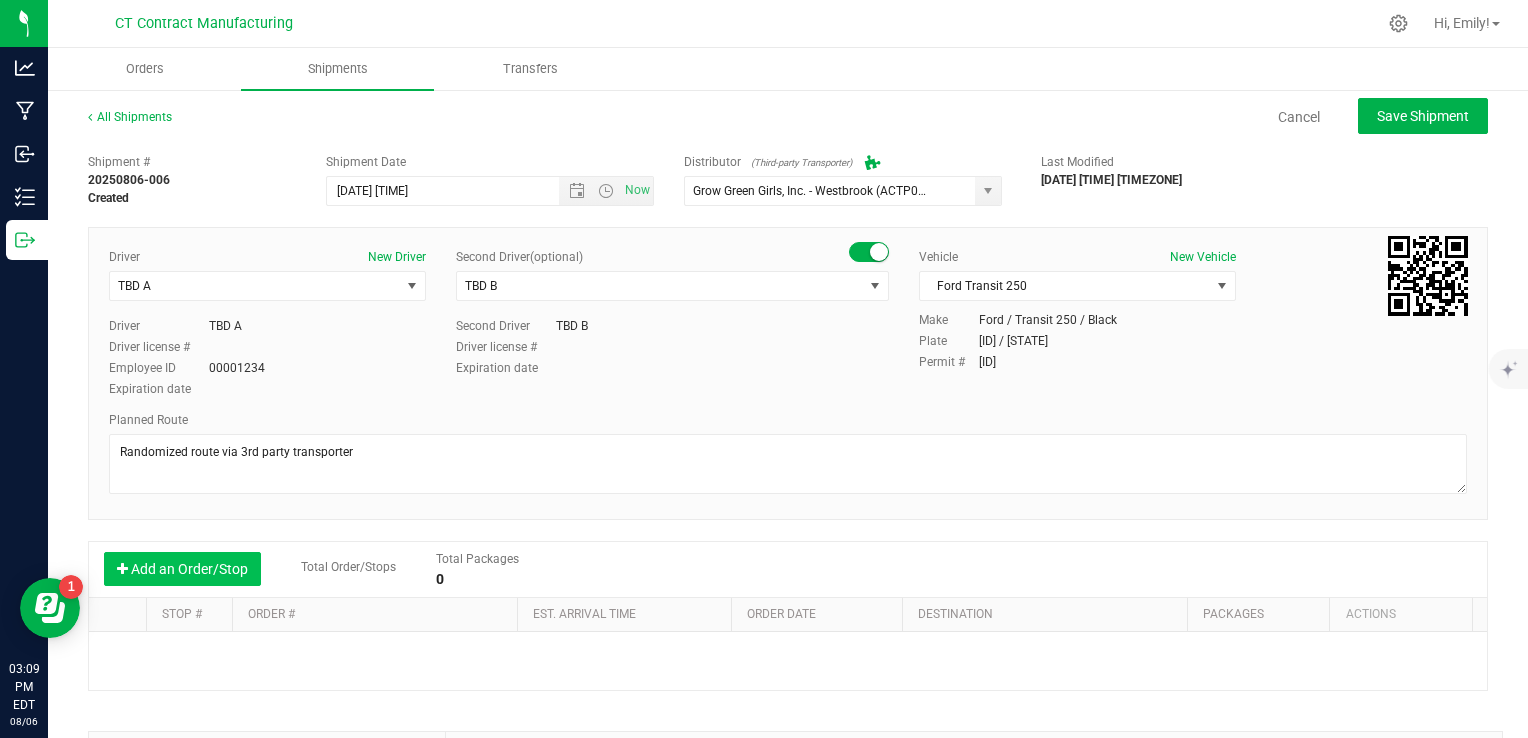 click on "Add an Order/Stop" at bounding box center [182, 569] 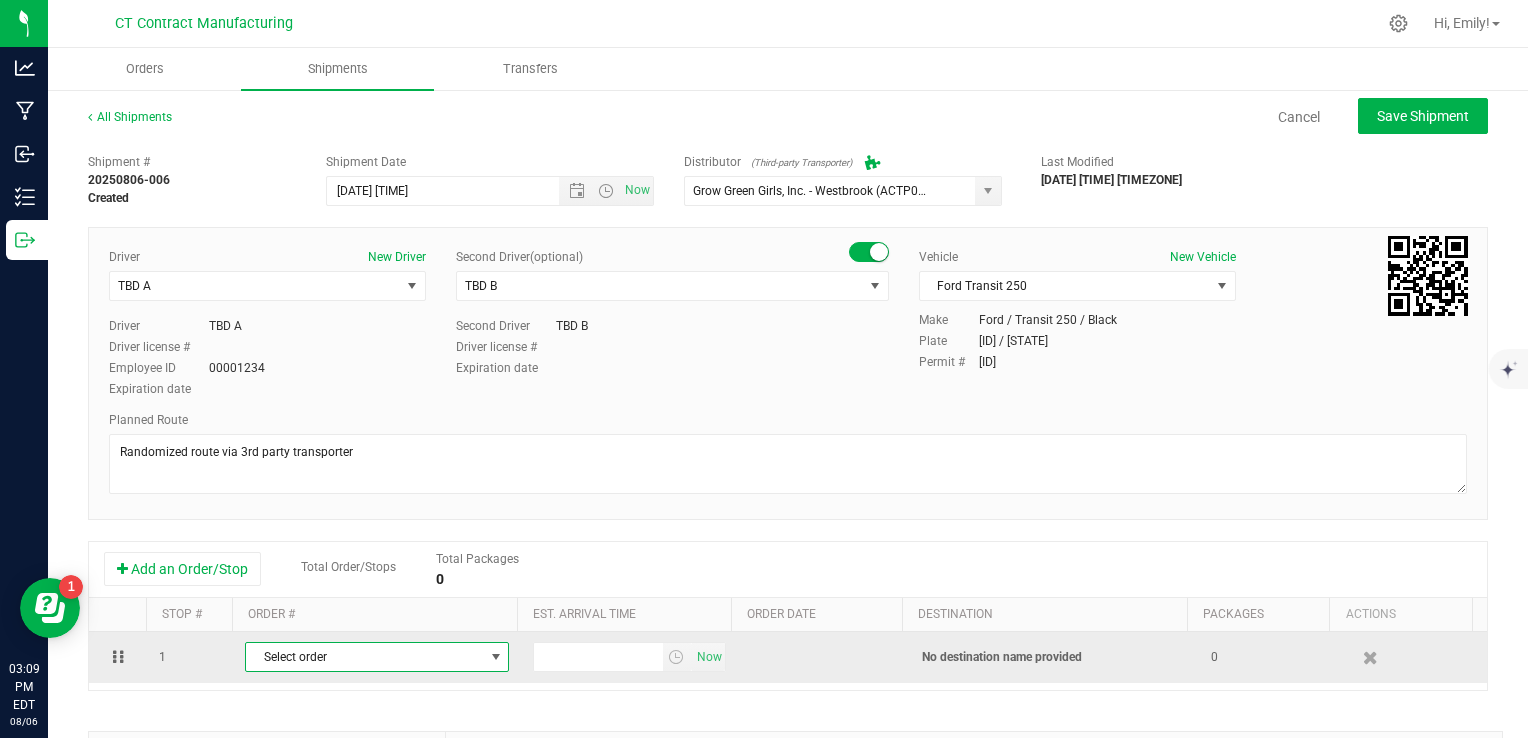 click on "Select order" at bounding box center (364, 657) 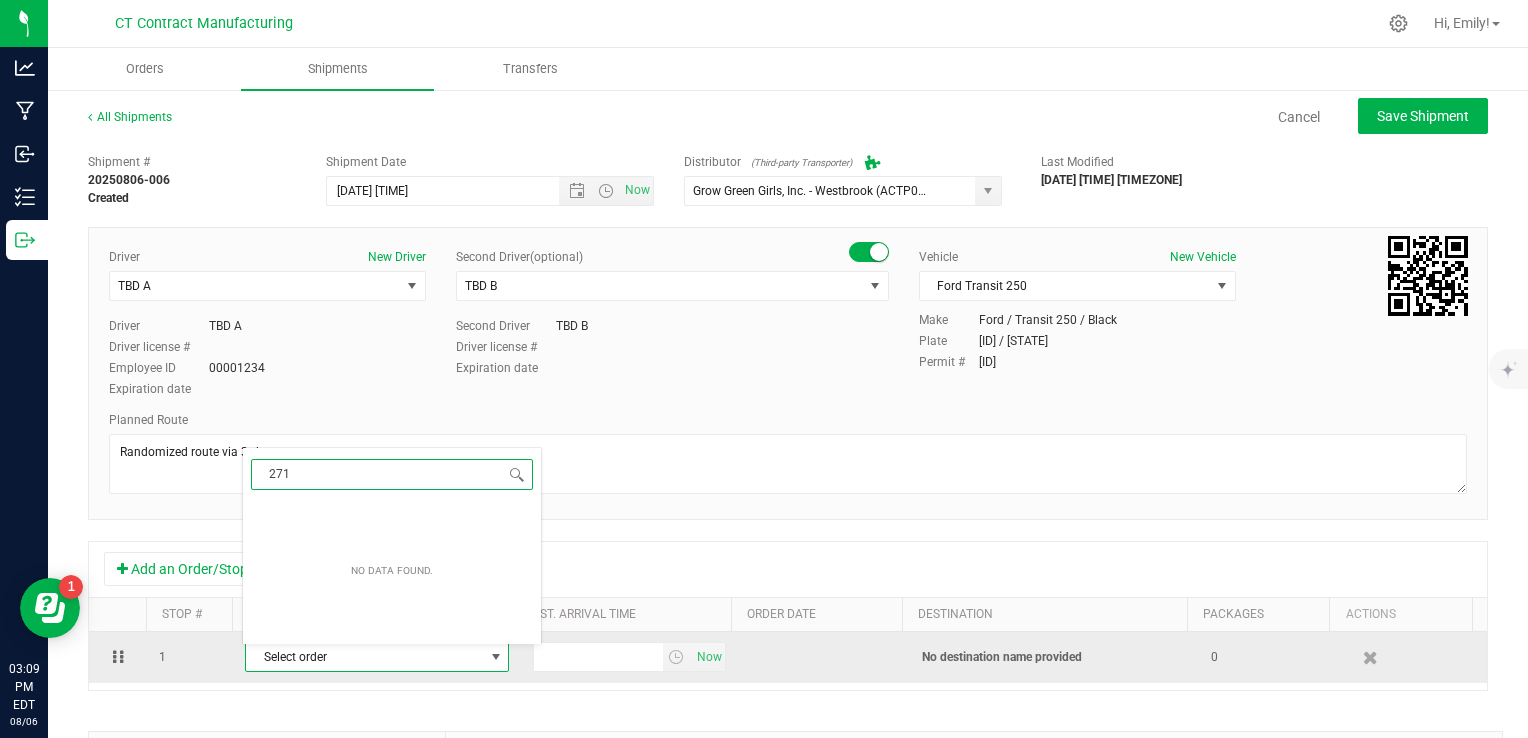 type on "[ID]" 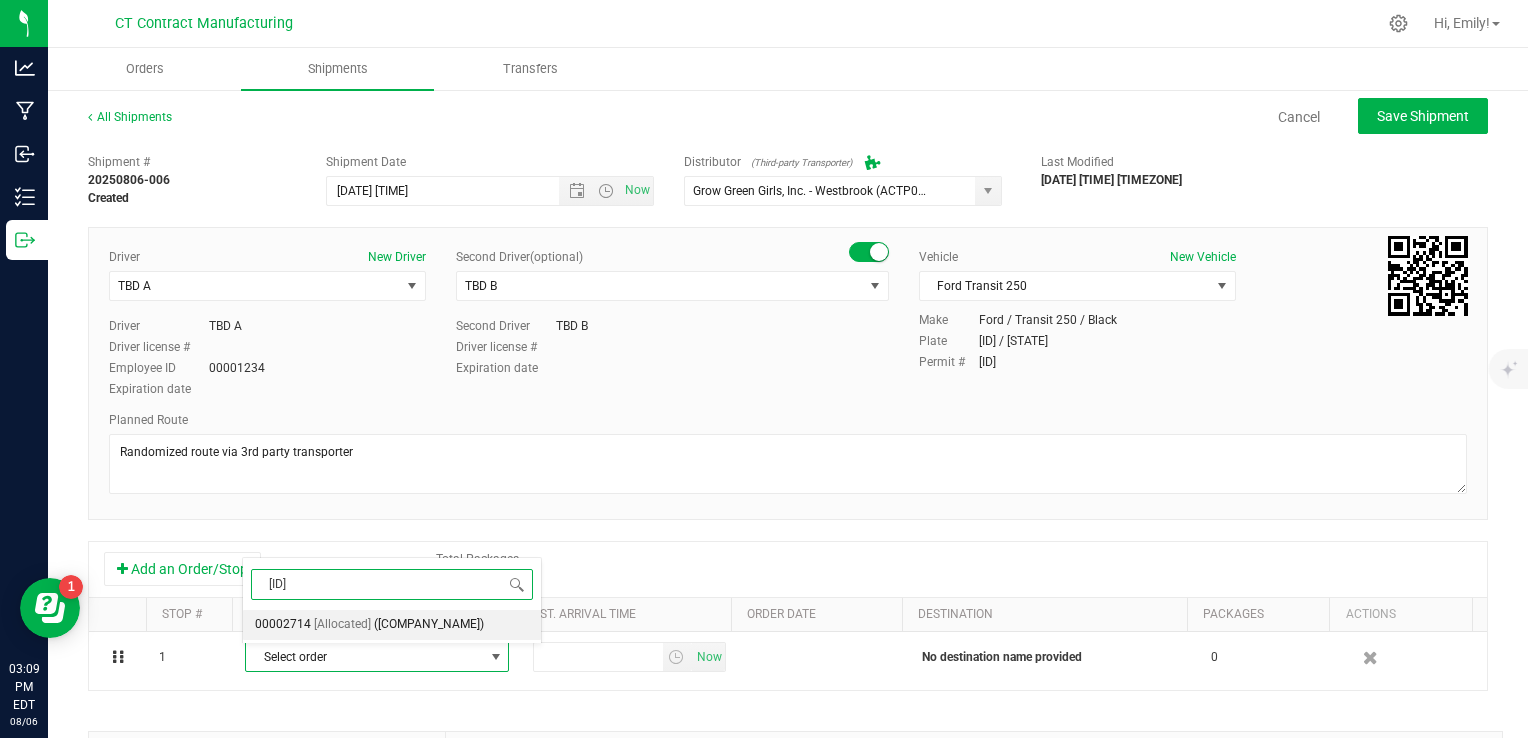 click on "[ID]
[STATUS]
([COMPANY])" at bounding box center [392, 625] 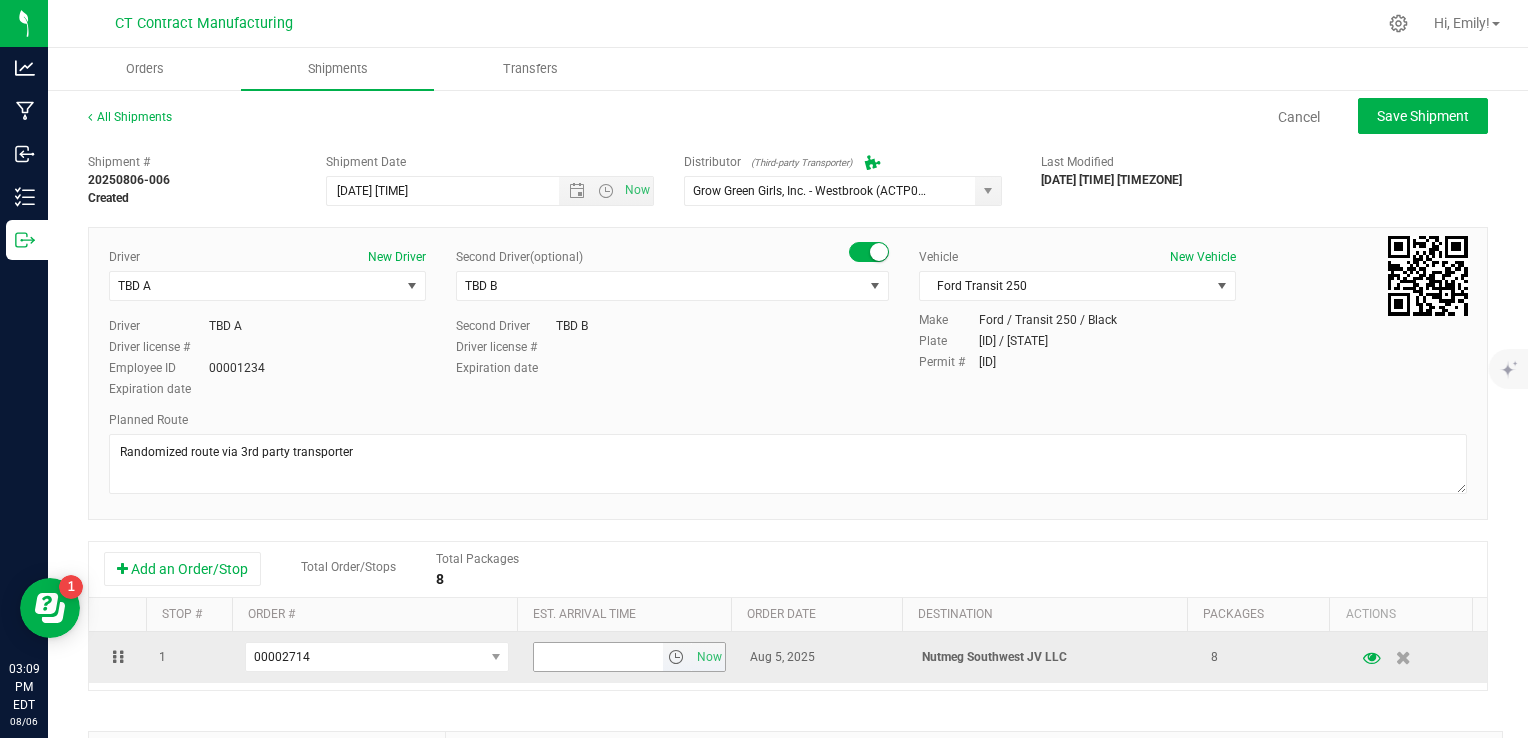 click at bounding box center (676, 657) 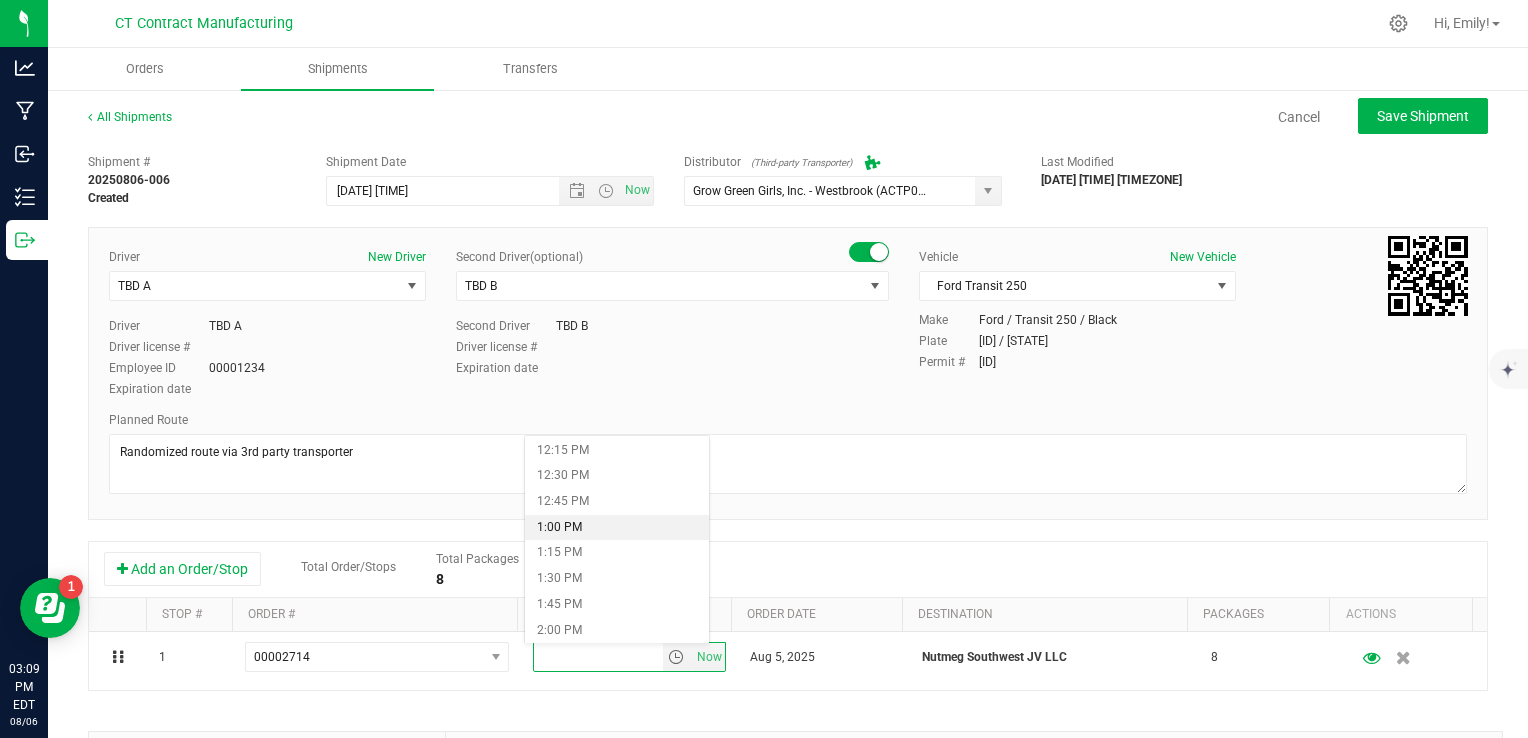 scroll, scrollTop: 1300, scrollLeft: 0, axis: vertical 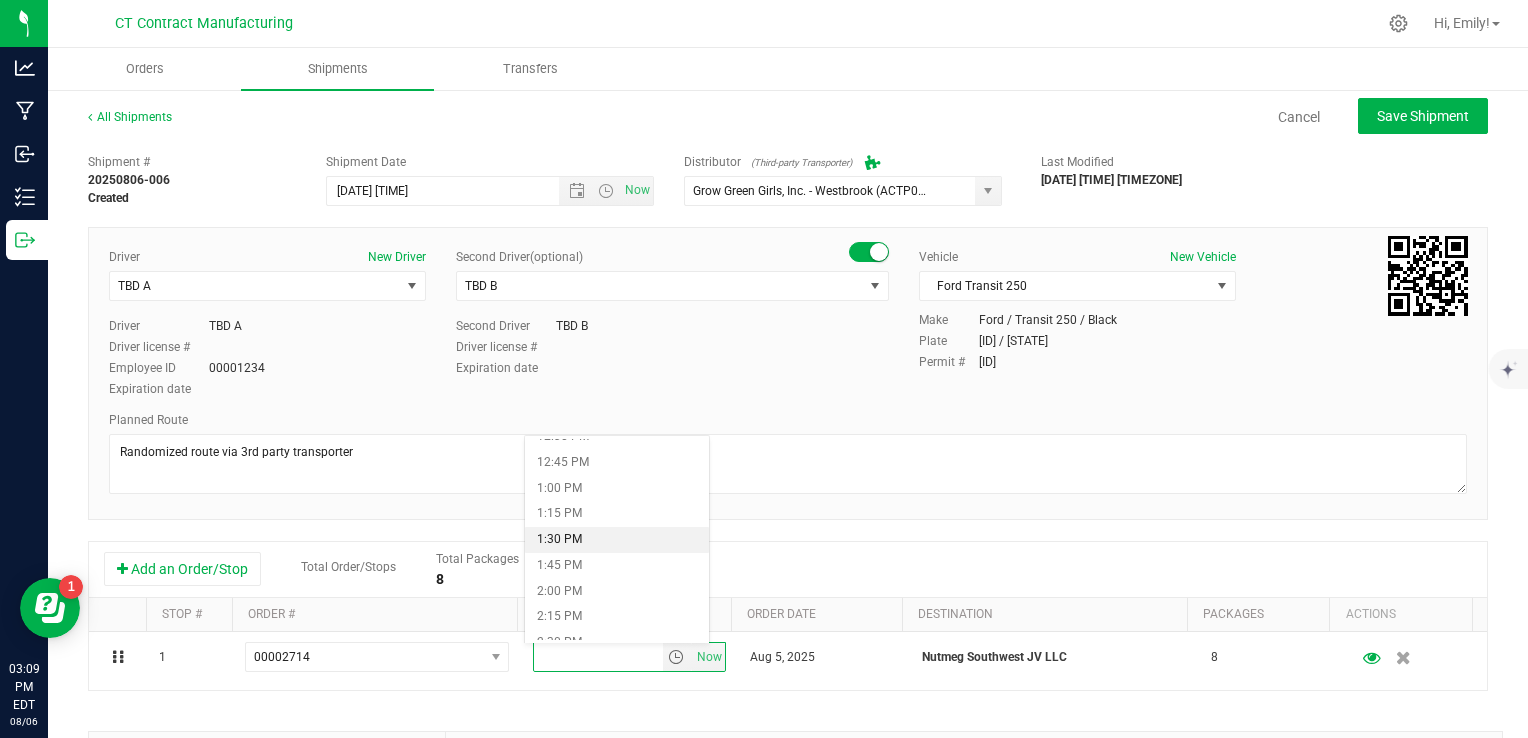 click on "1:30 PM" at bounding box center [617, 540] 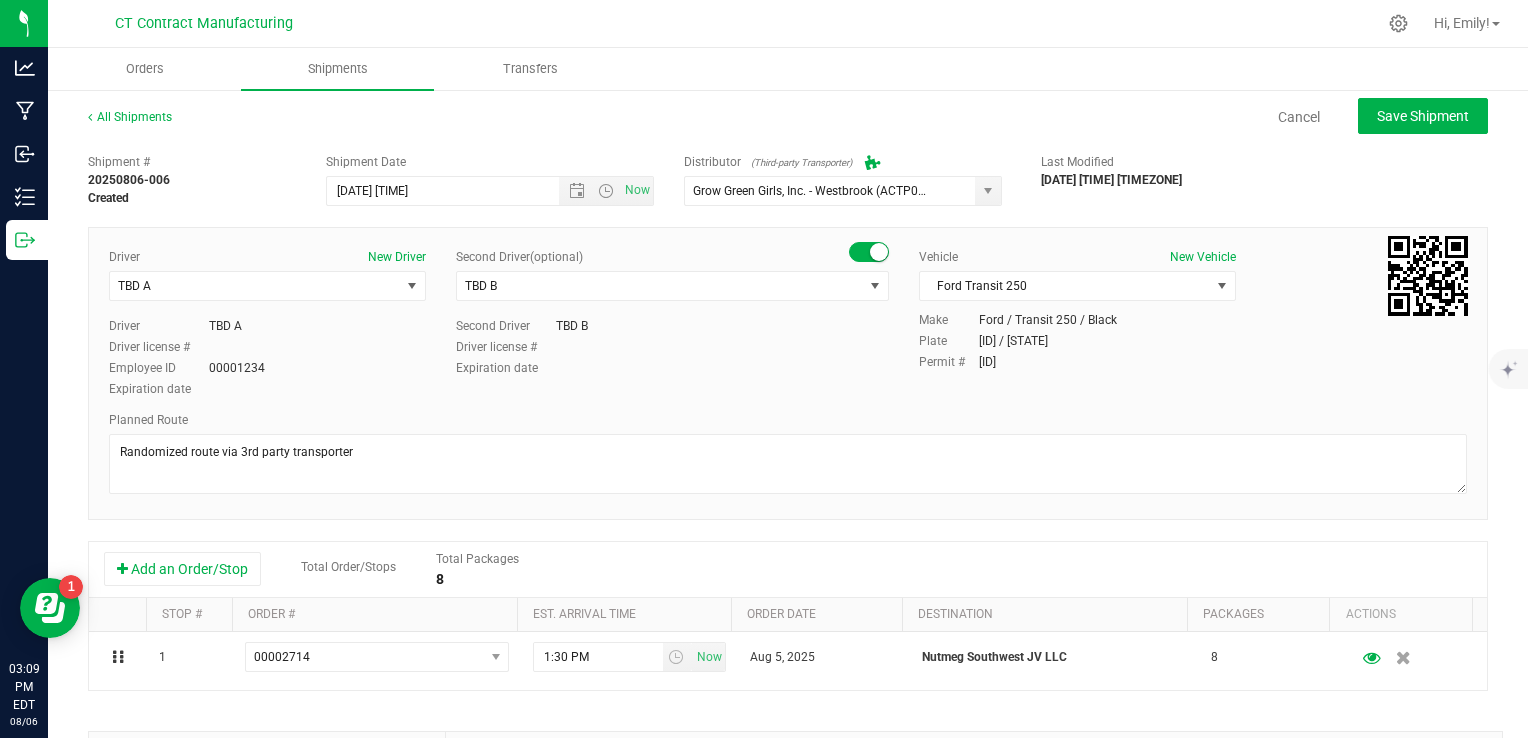 click on "Shipment #
[SHIPMENT_ID]
Created
Shipment Date
[DATE] [TIME]
Now
Distributor
(Third-party Transporter)
Grow Green Girls, Inc. - [CITY] ([ID]) ALTASCI LABS ([ID]) Analytics Labs CT LLC ([ID]) BLUEPOINT WELLNESS OF [CITY] LLC ([ID]) BT Lab ([ID]) Conn CM Transport Initial Inventory (00000)" at bounding box center [788, 572] 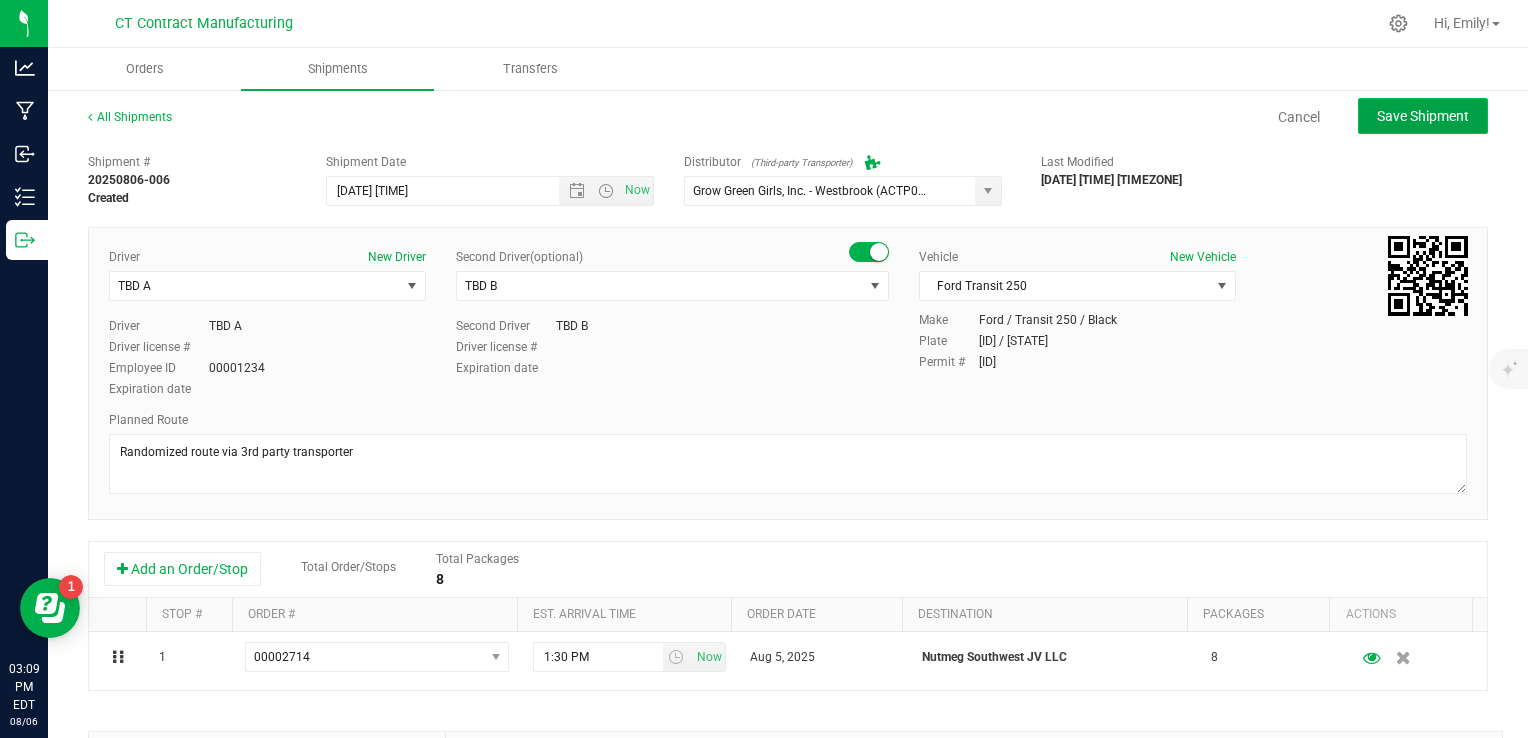 click on "Save Shipment" 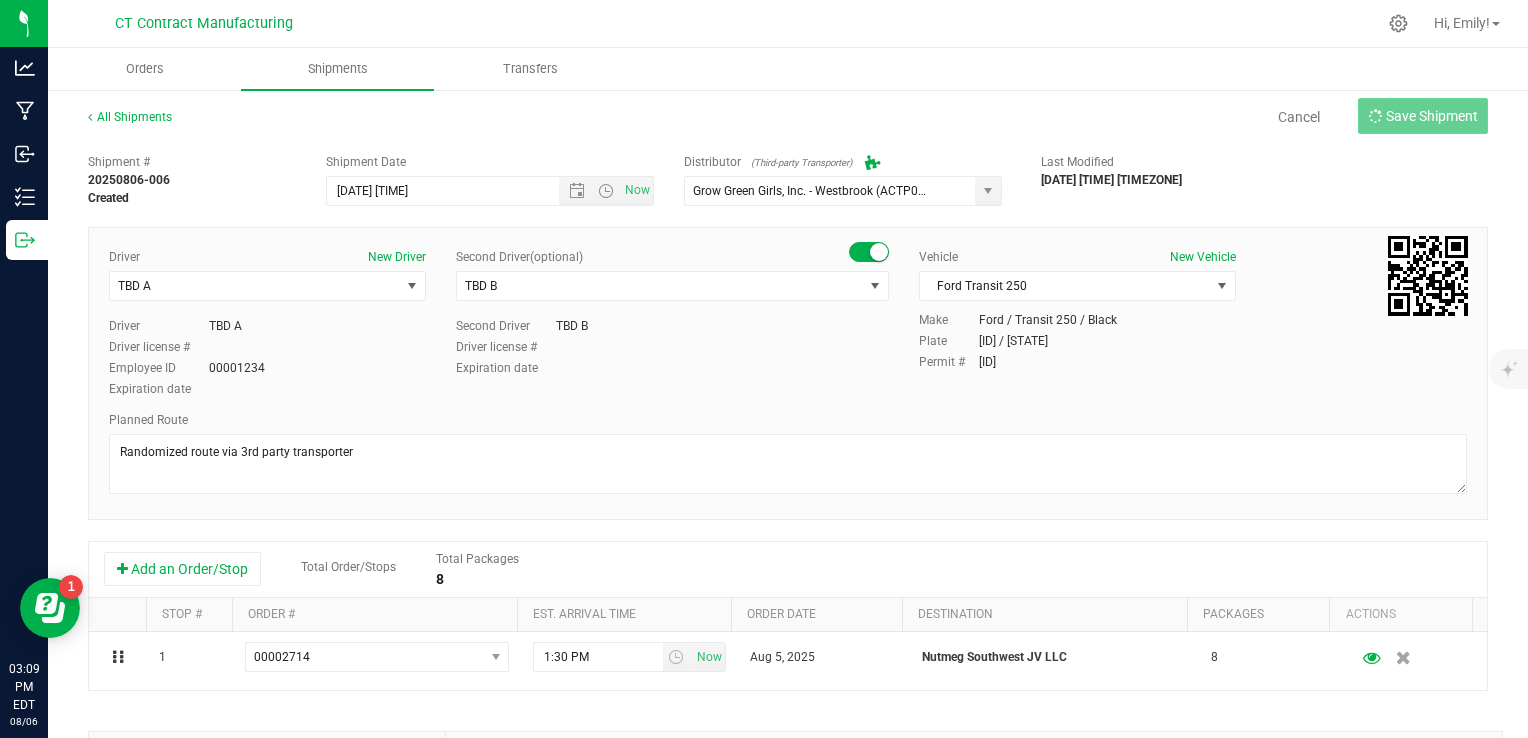 type on "[DATE] [TIME]" 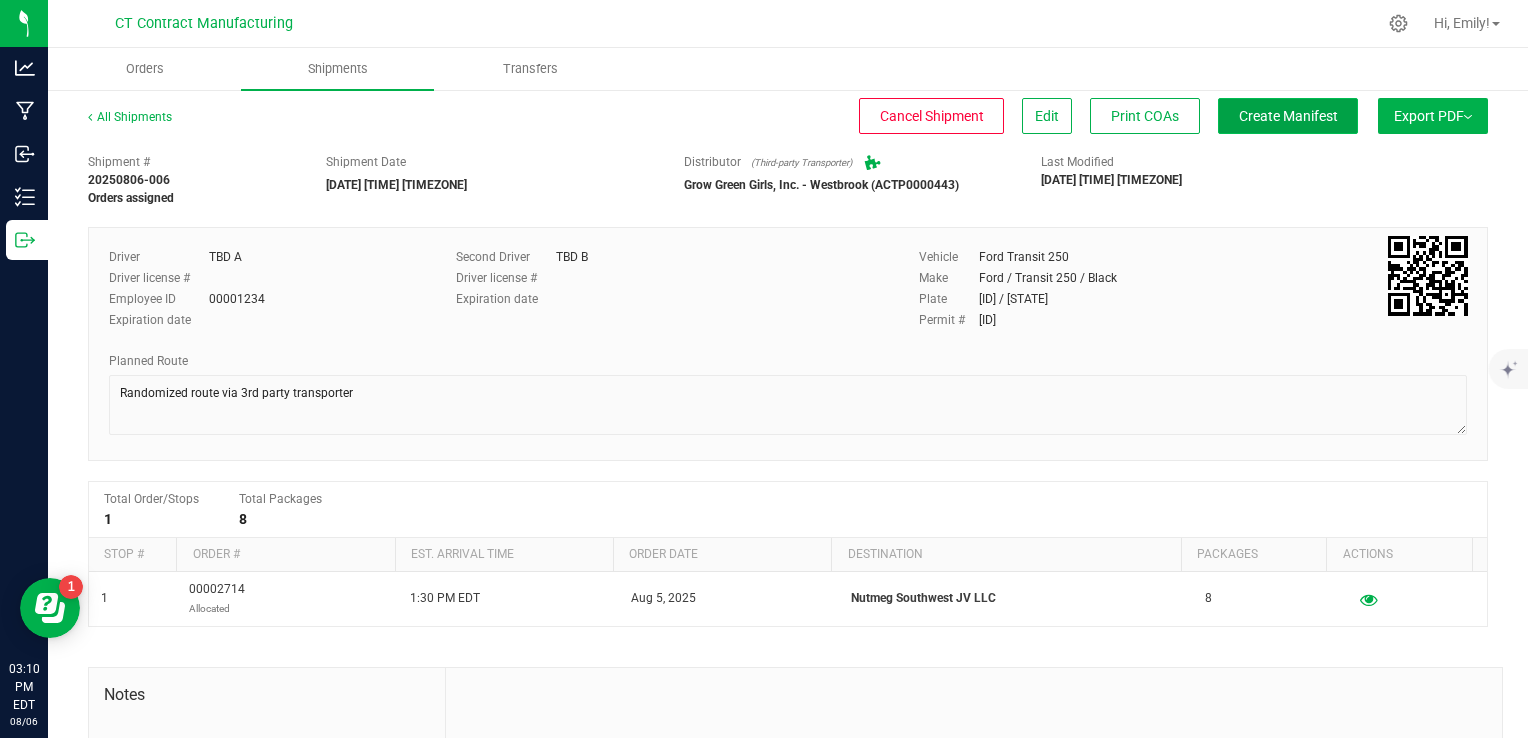click on "Create Manifest" at bounding box center (1288, 116) 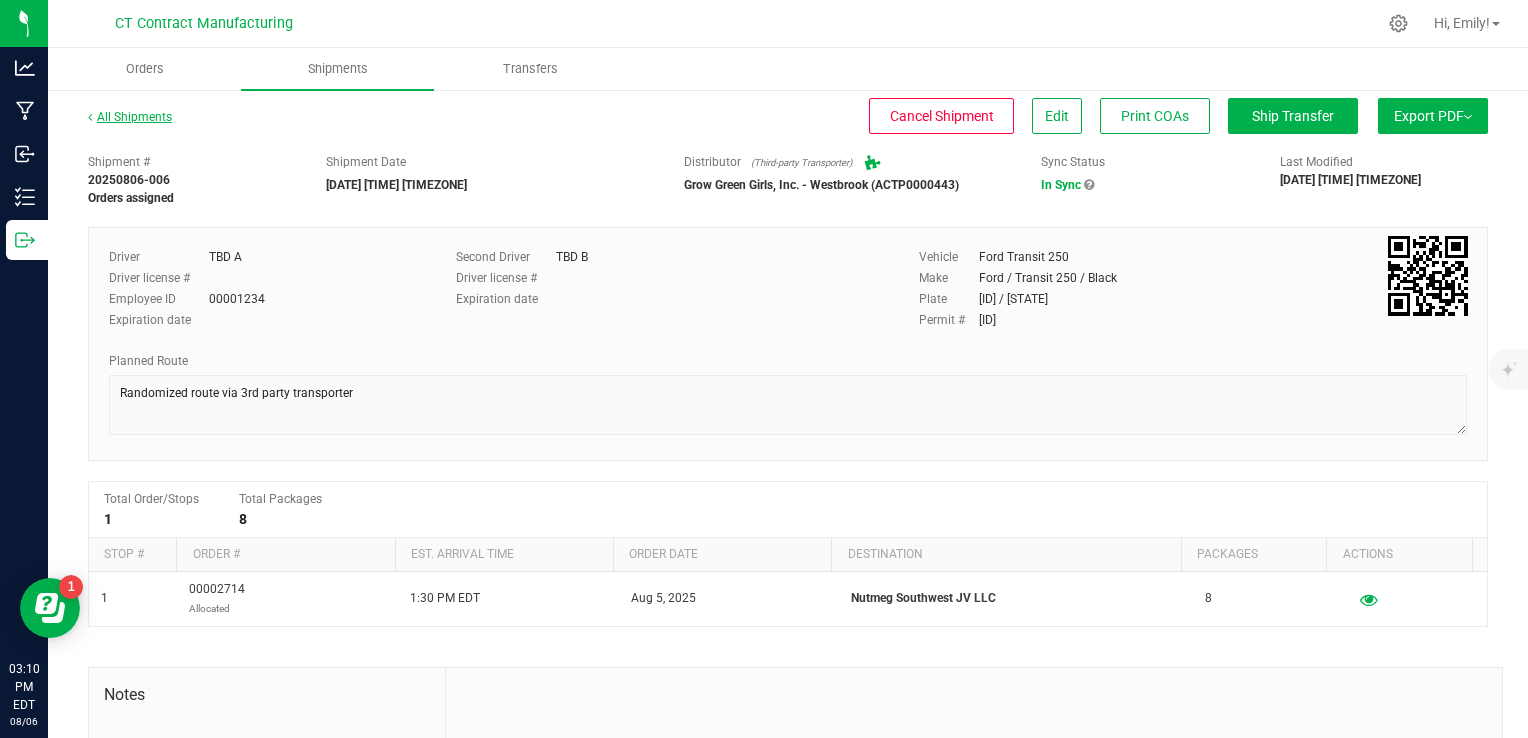 click on "All Shipments" at bounding box center (130, 117) 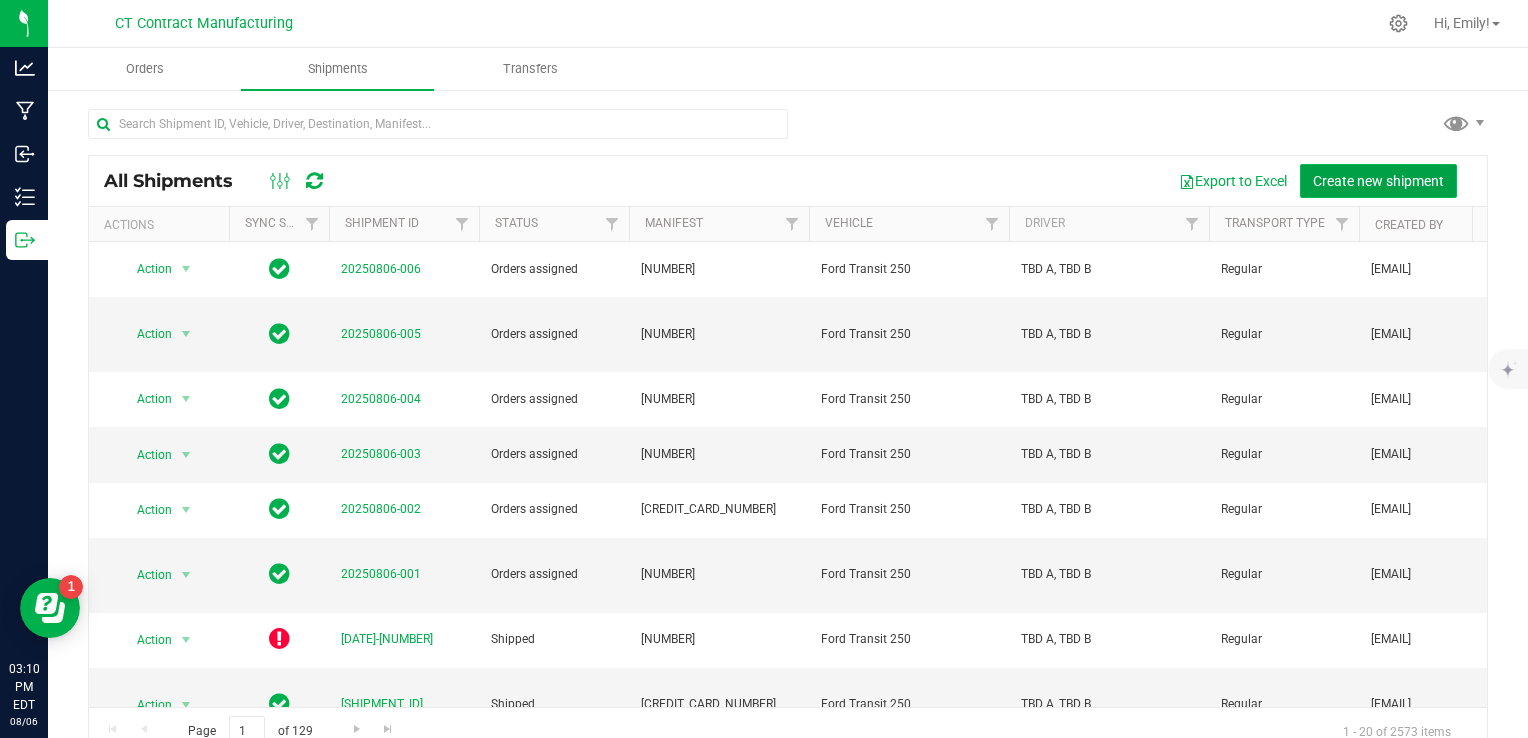 click on "Create new shipment" at bounding box center [1378, 181] 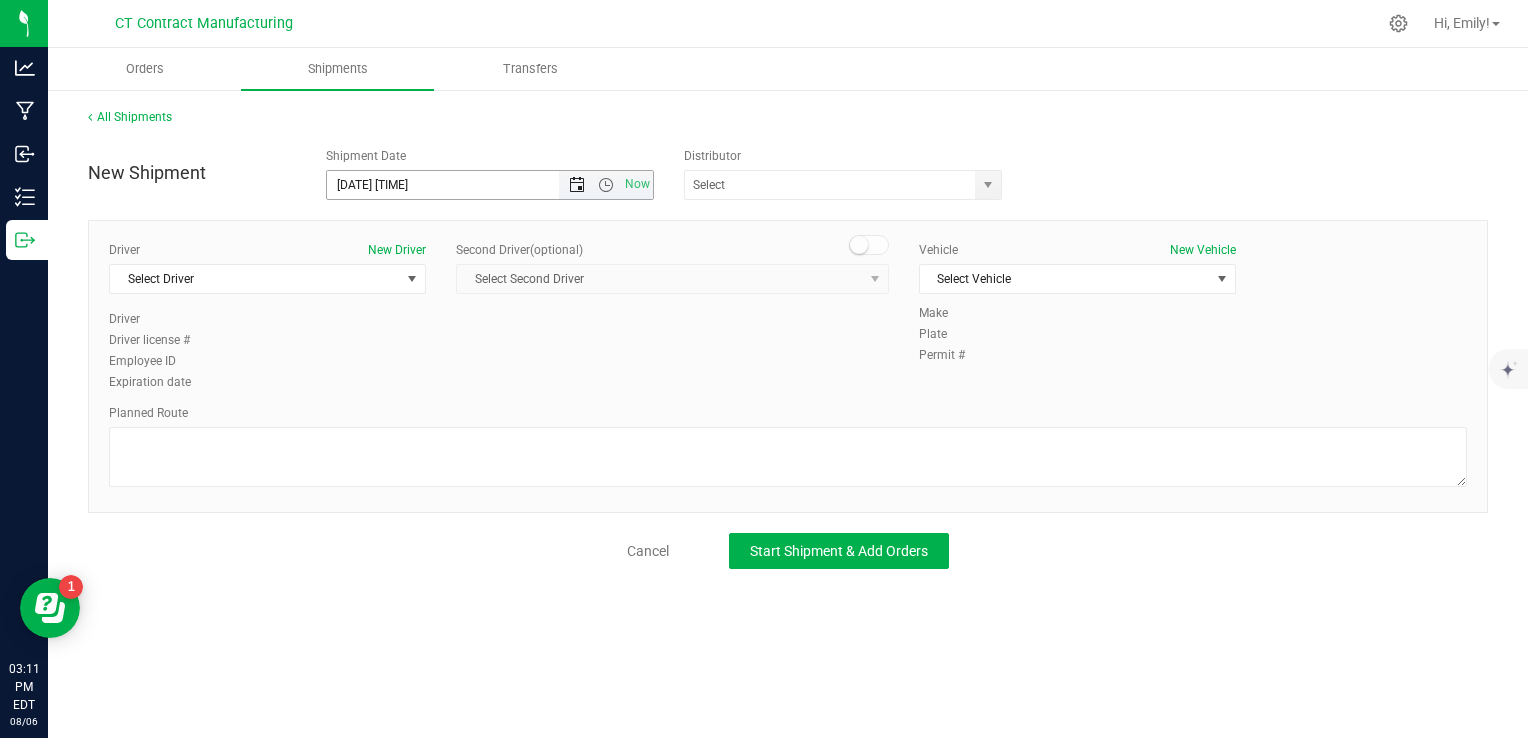click at bounding box center [577, 185] 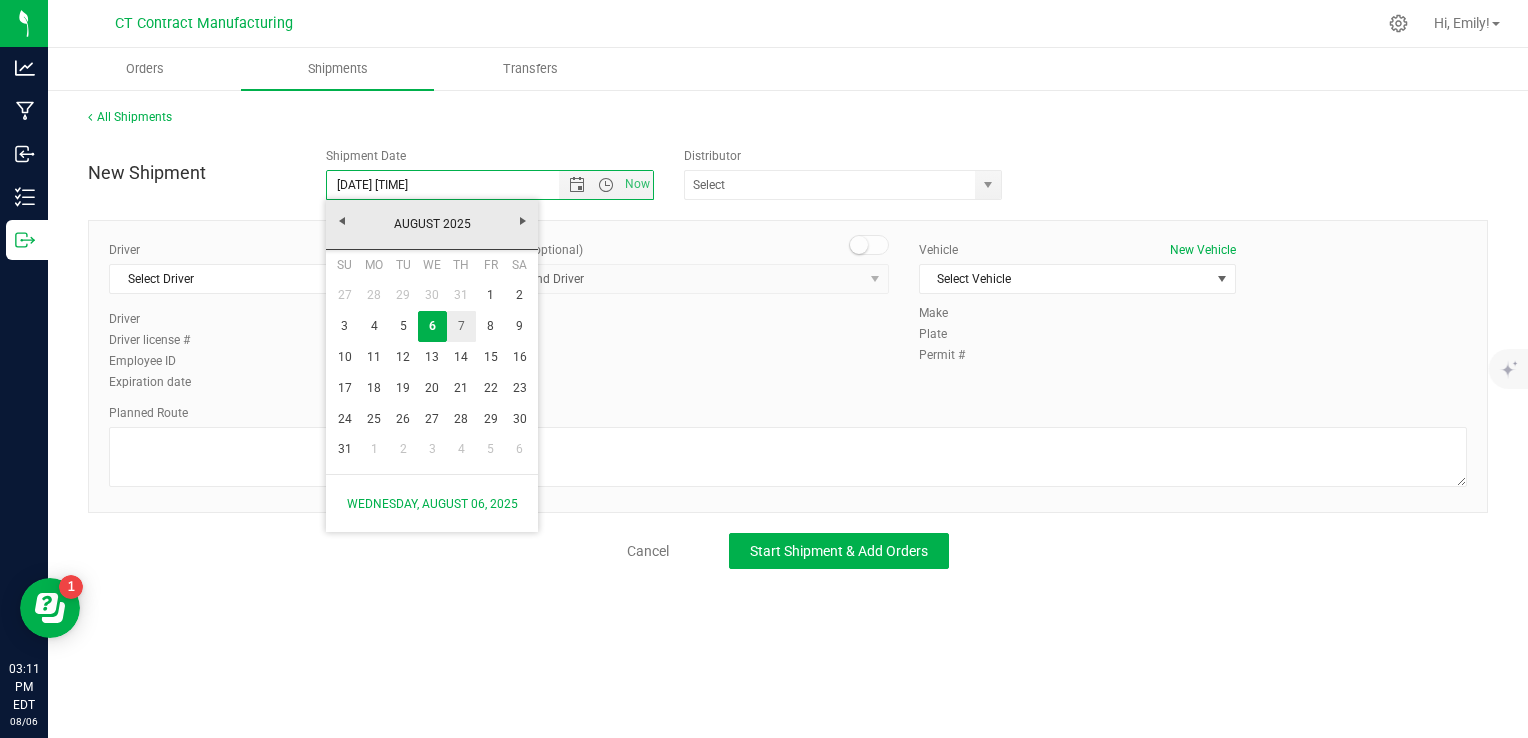 click on "7" at bounding box center (461, 326) 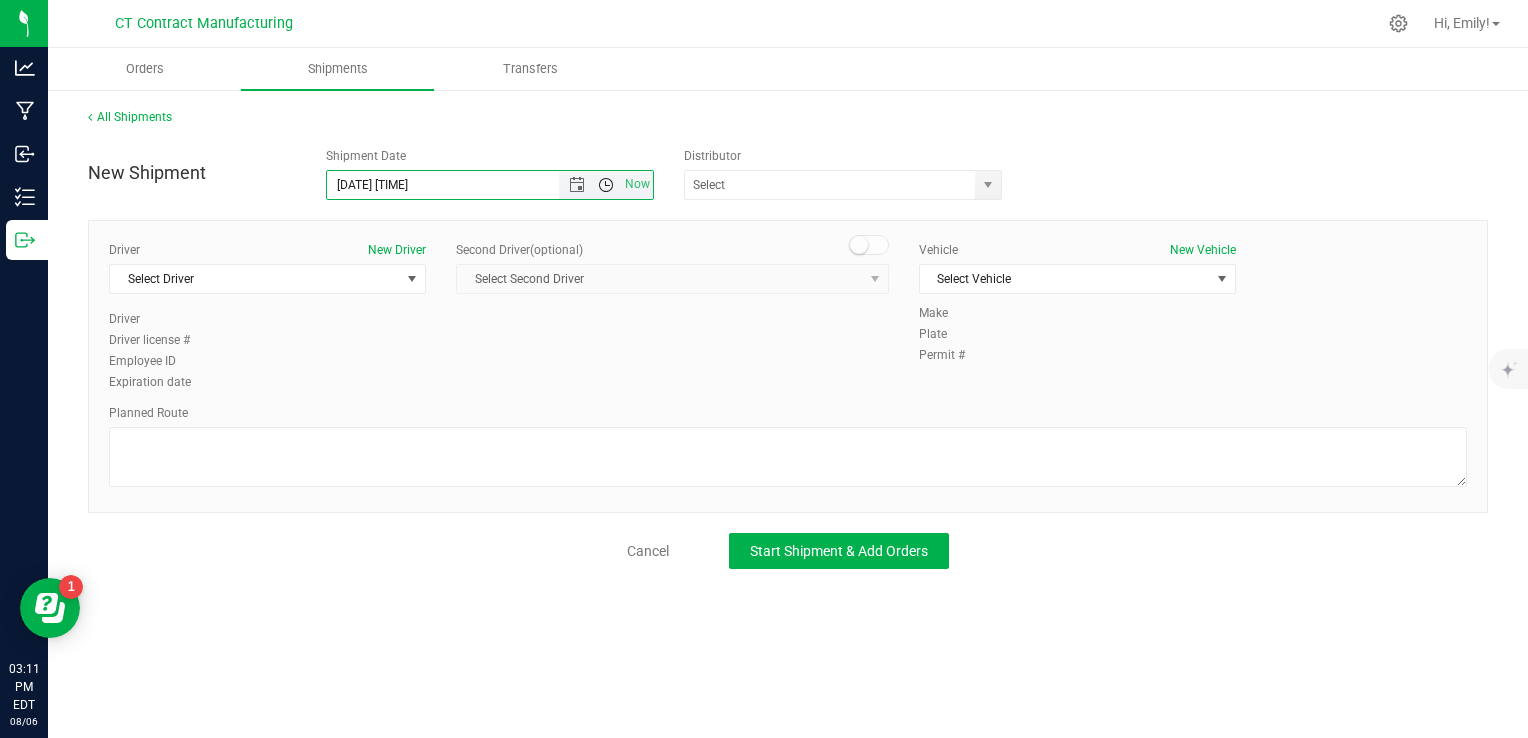 click at bounding box center (606, 185) 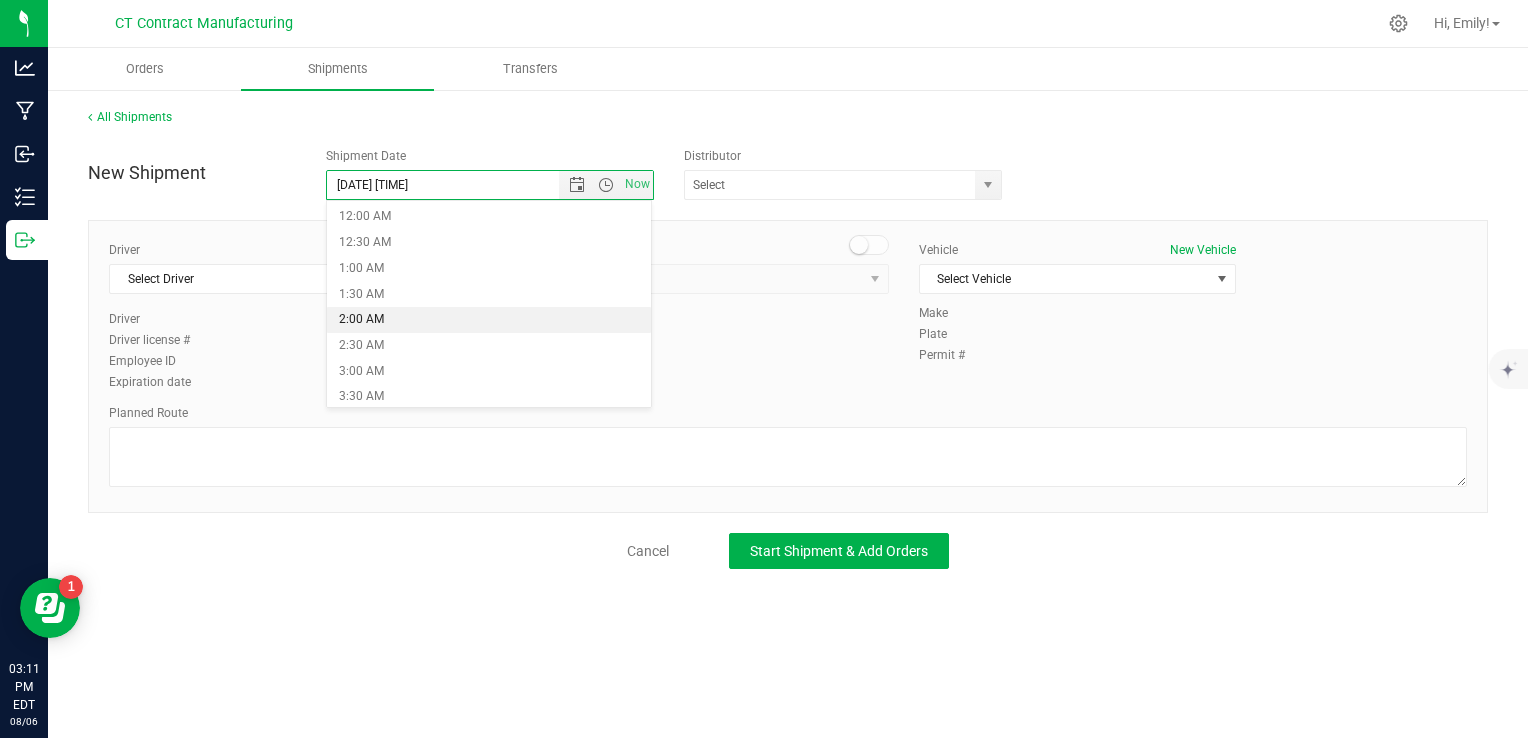 scroll, scrollTop: 300, scrollLeft: 0, axis: vertical 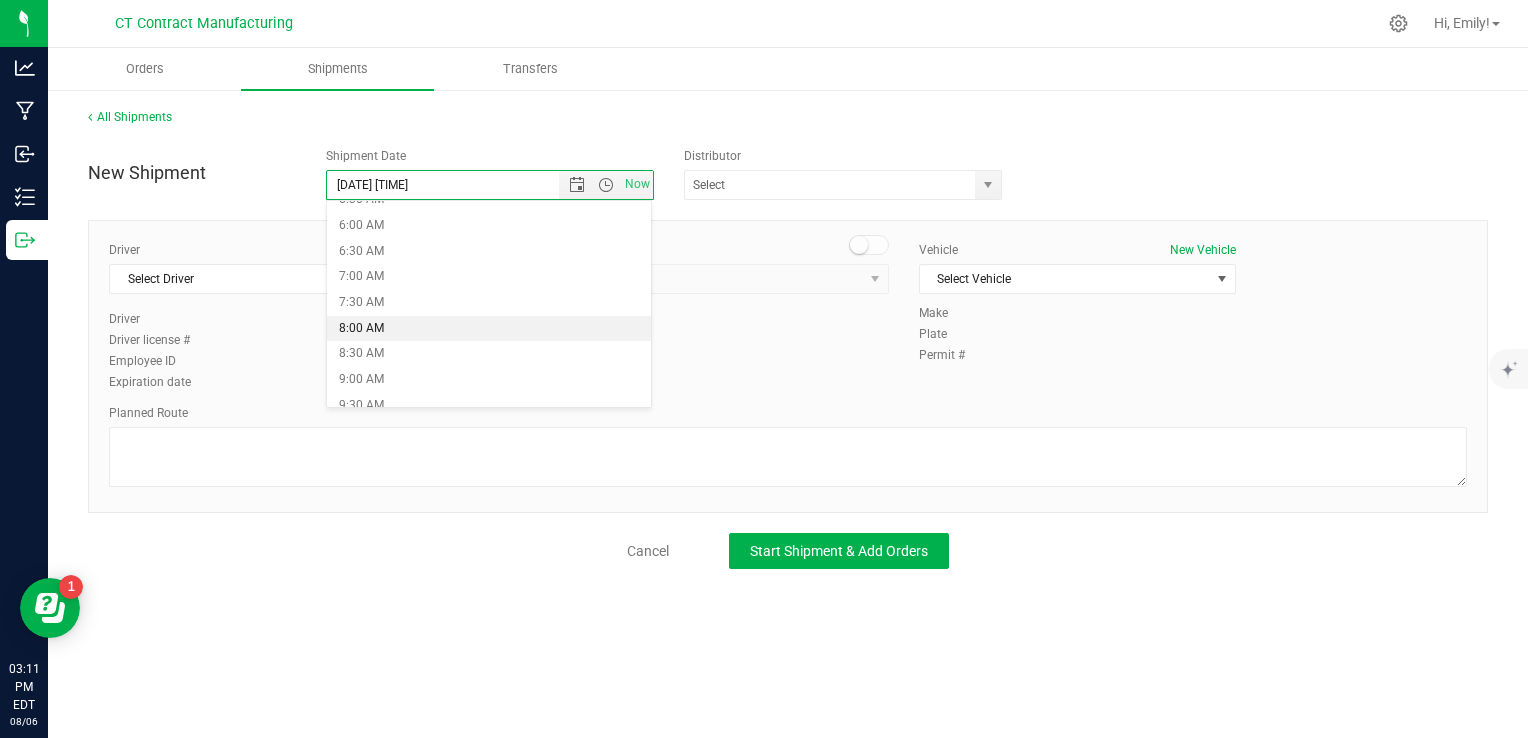 click on "8:00 AM" at bounding box center [489, 329] 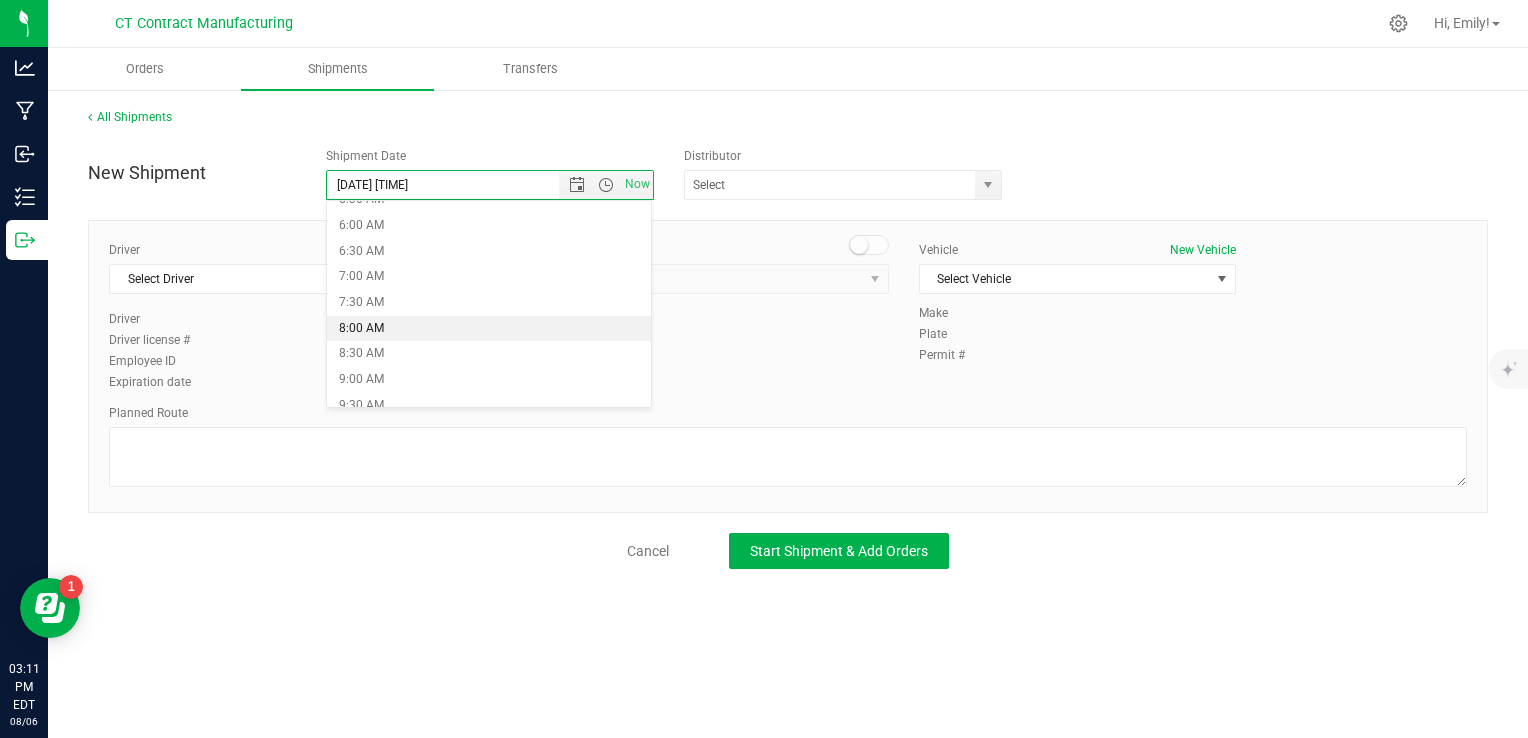 type on "[DATE] [TIME]" 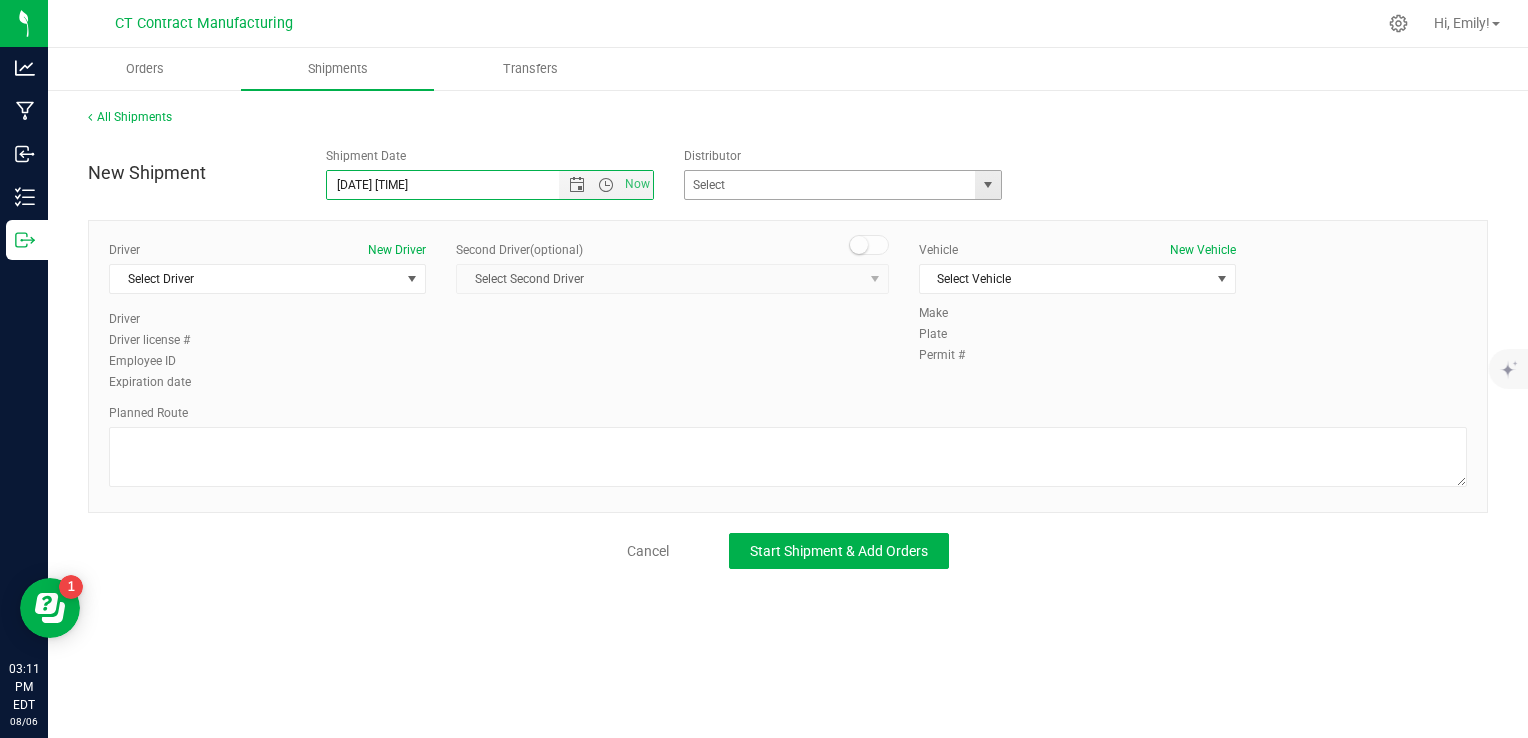 click at bounding box center (988, 185) 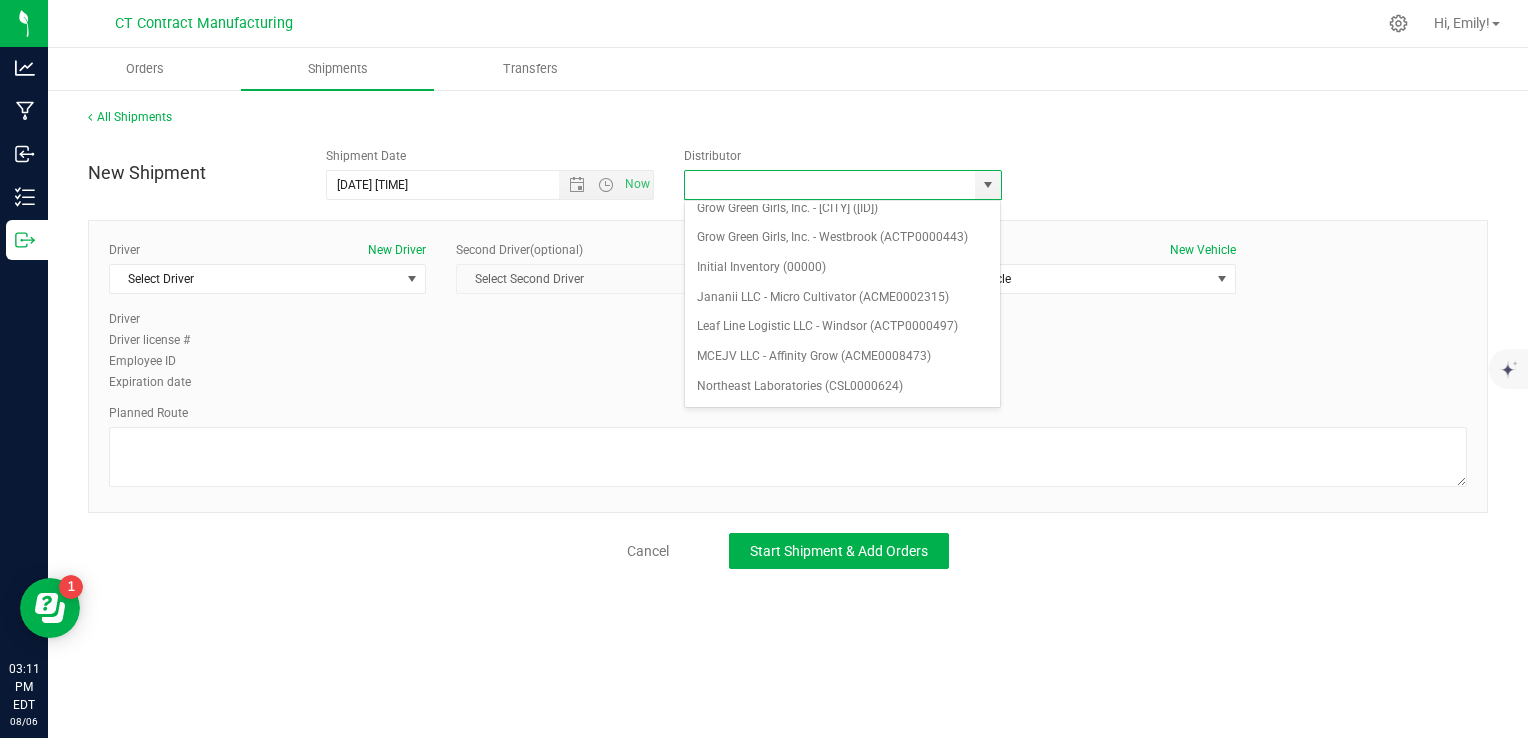 scroll, scrollTop: 300, scrollLeft: 0, axis: vertical 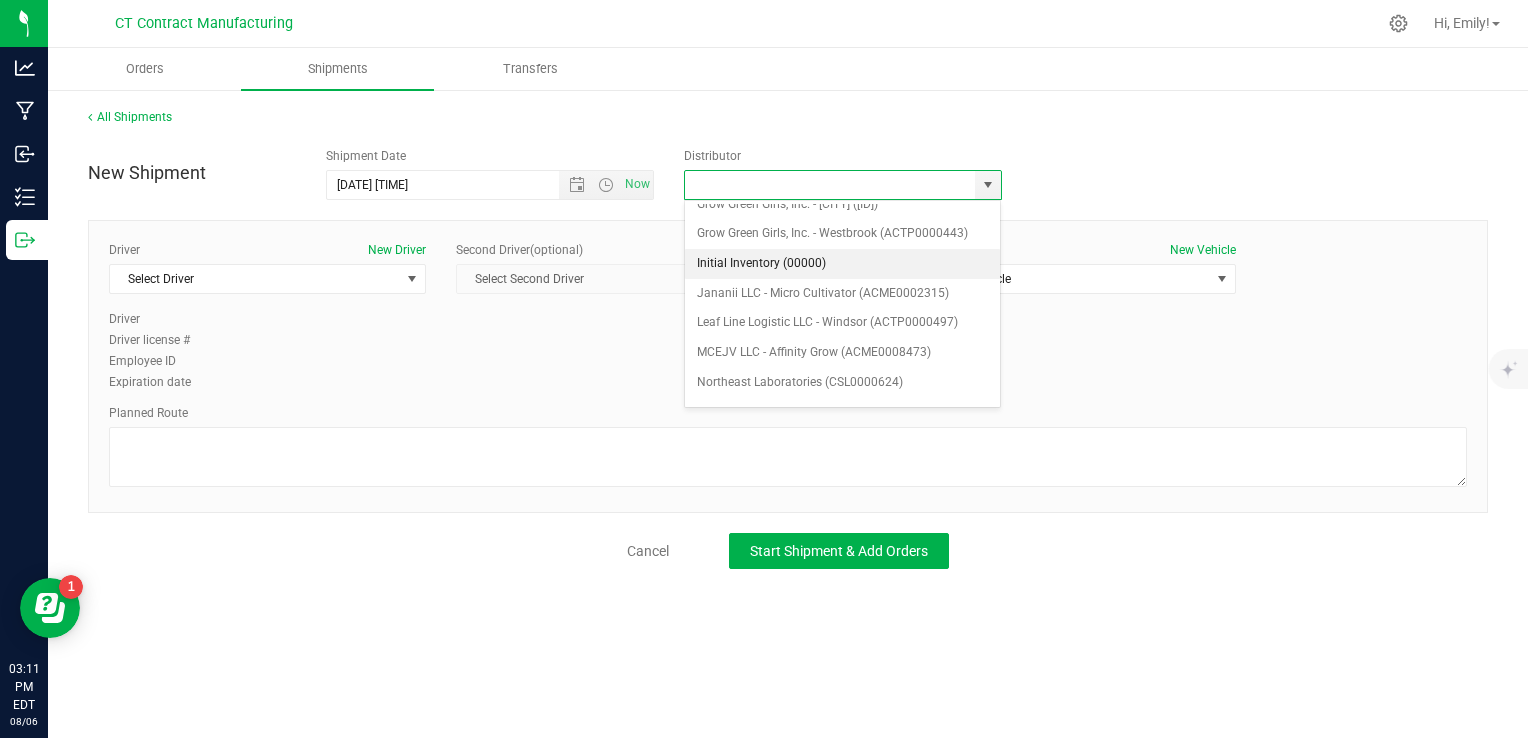 click on "Initial Inventory (00000)" at bounding box center [843, 264] 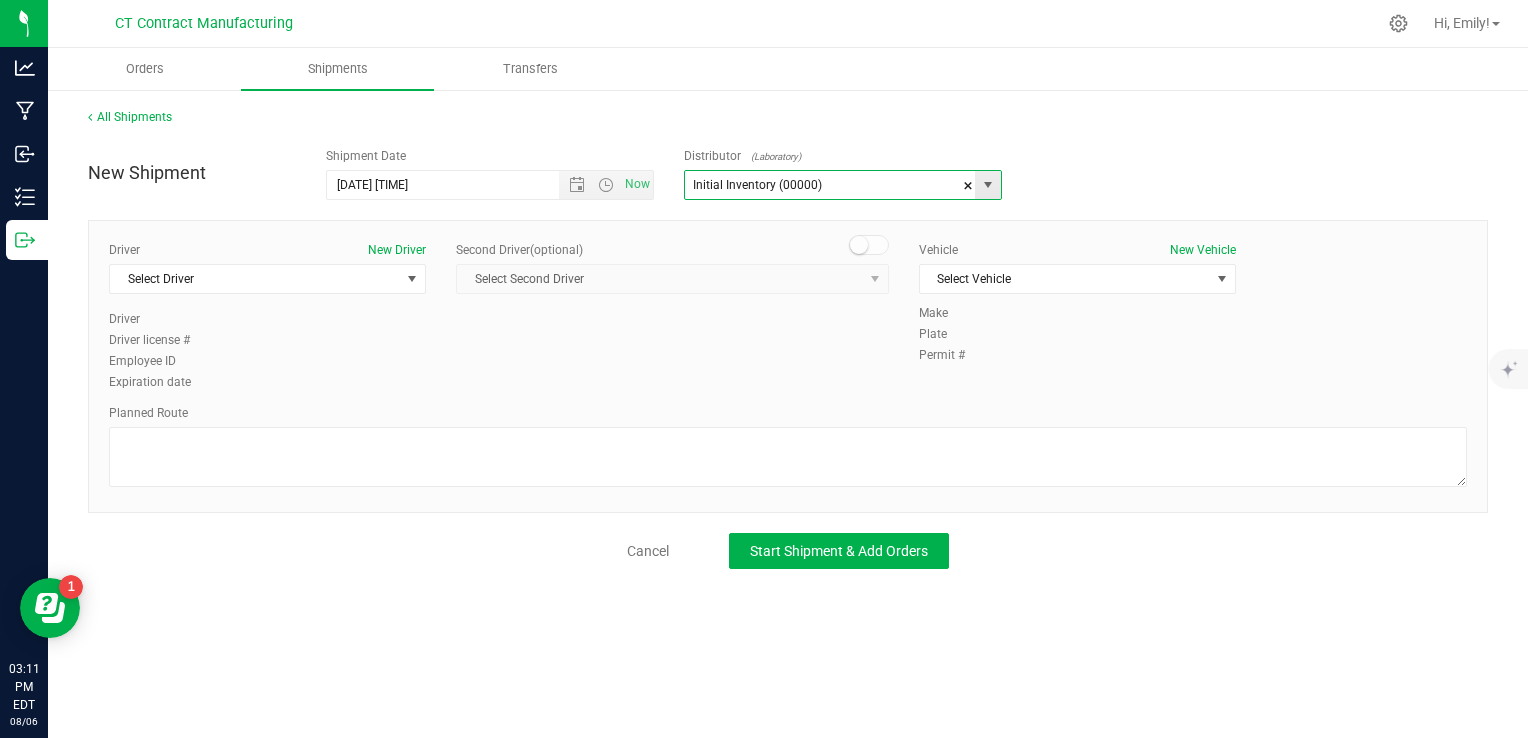 click at bounding box center (988, 185) 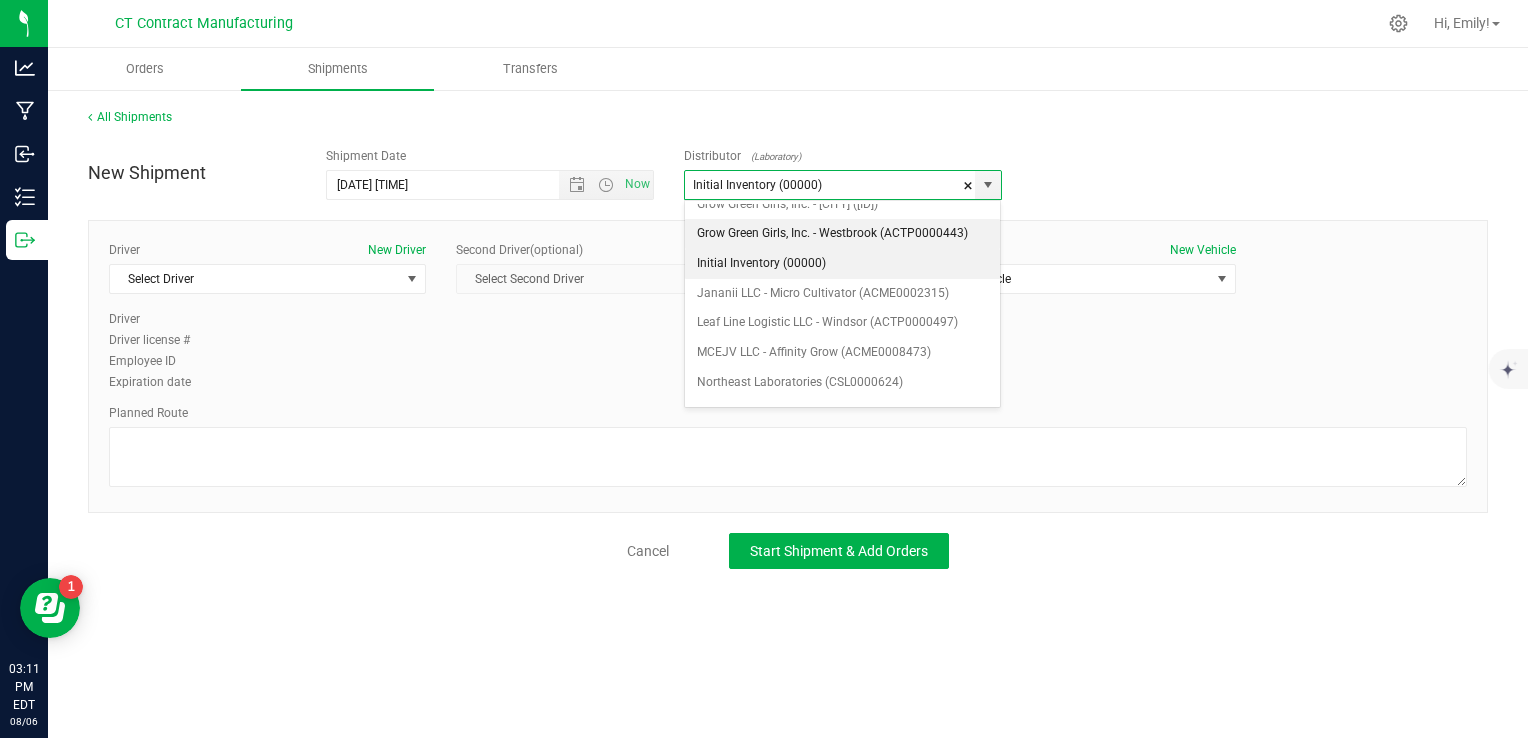 click on "Grow Green Girls, Inc. - Westbrook (ACTP0000443)" at bounding box center (843, 234) 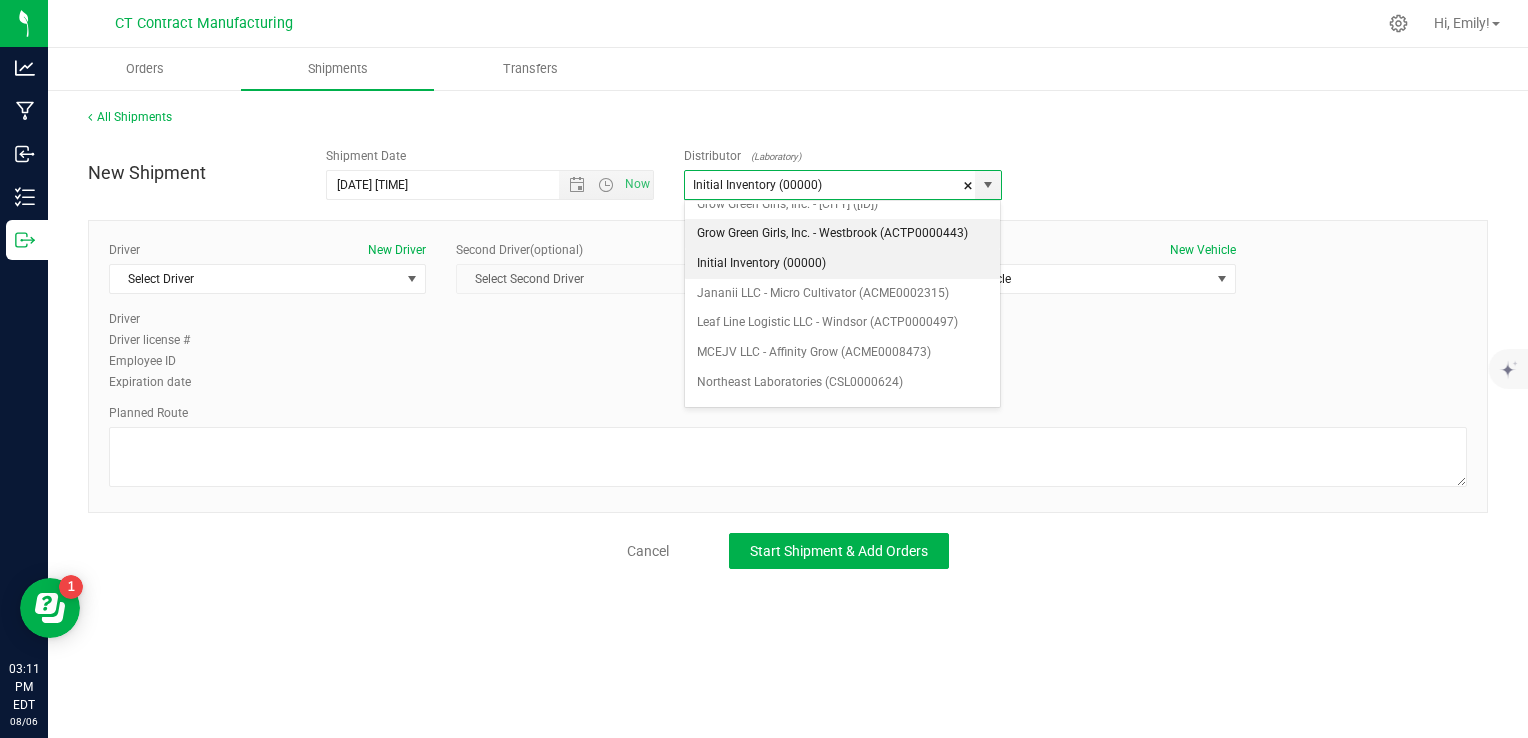 type on "Grow Green Girls, Inc. - Westbrook (ACTP0000443)" 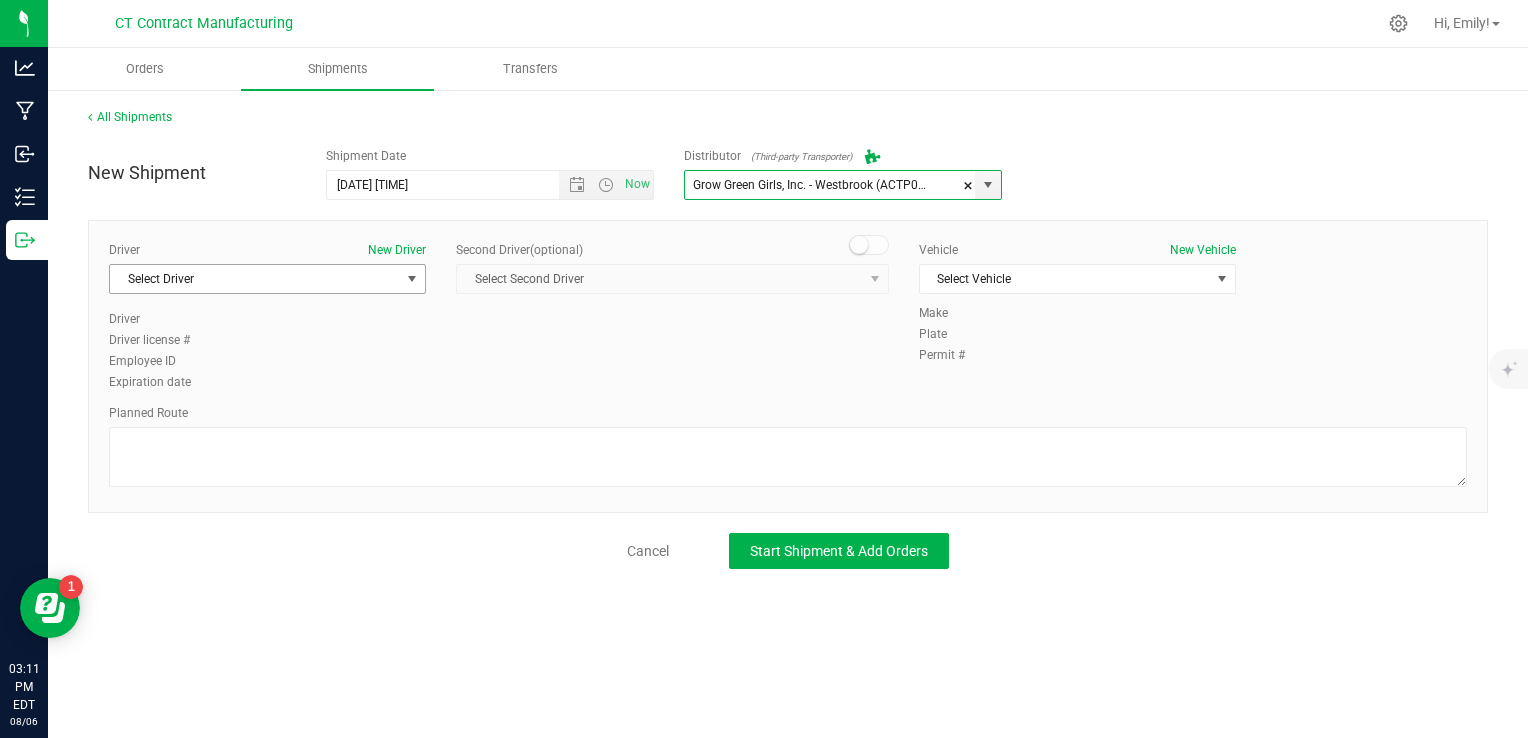 click at bounding box center (412, 279) 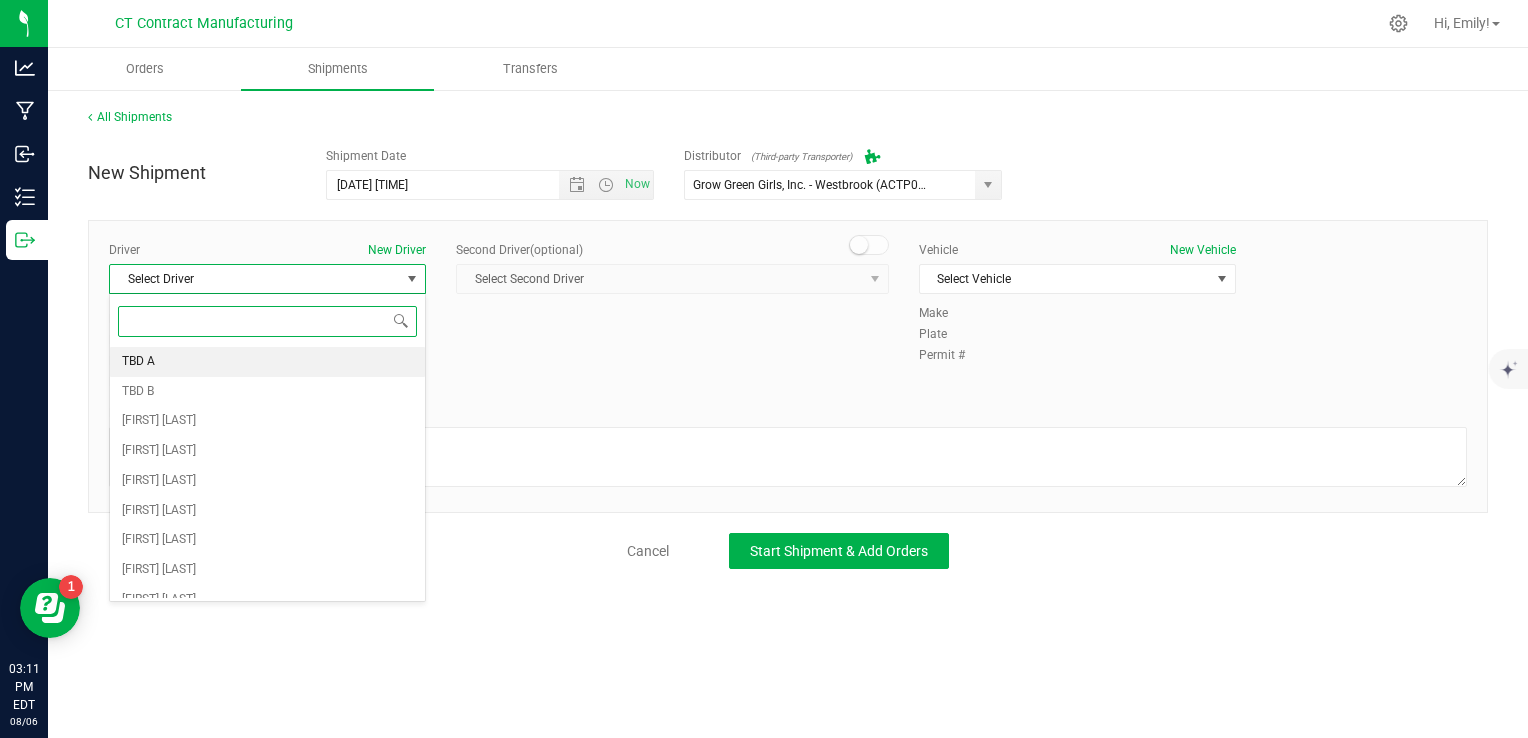 click on "TBD A" at bounding box center [267, 362] 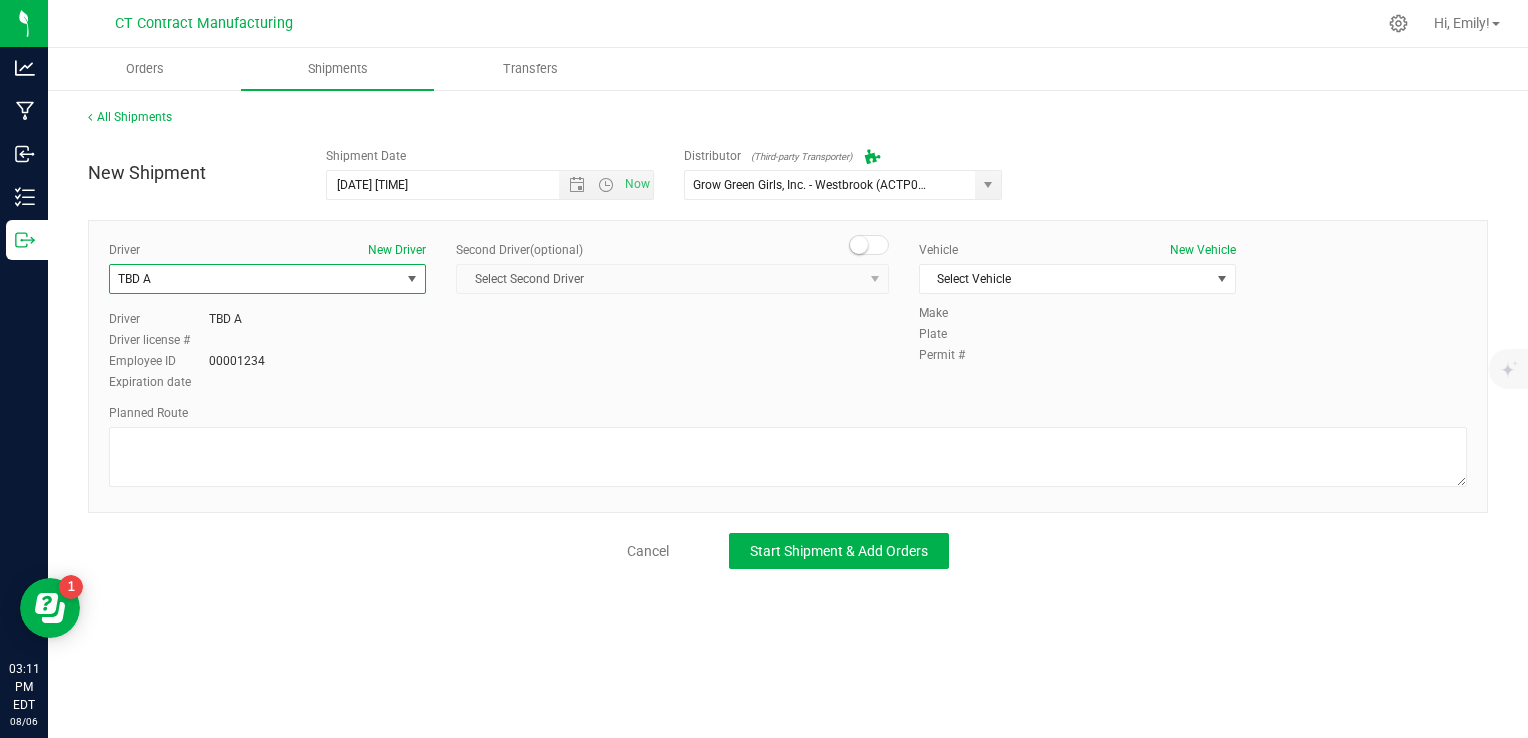 click at bounding box center [869, 245] 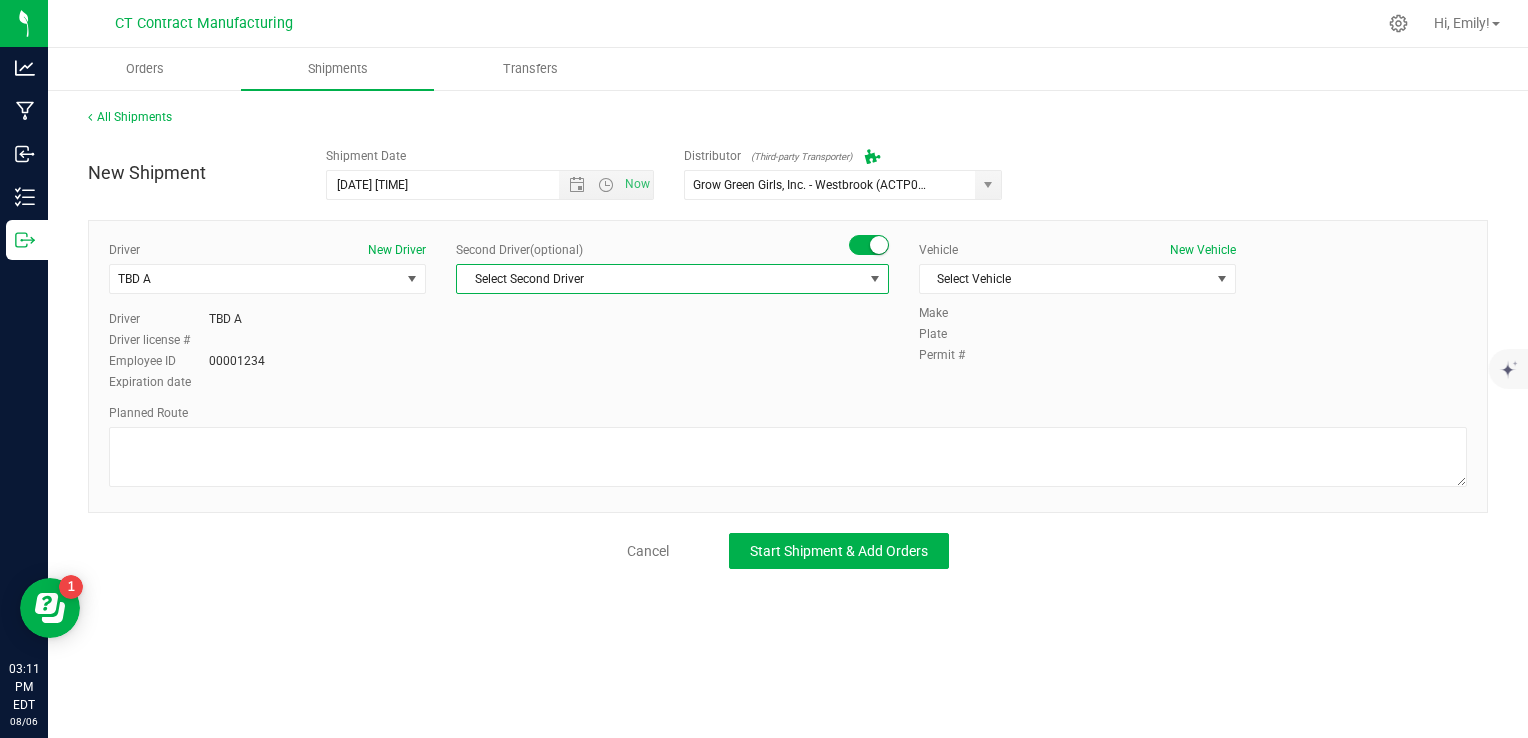 click on "Select Second Driver" at bounding box center (660, 279) 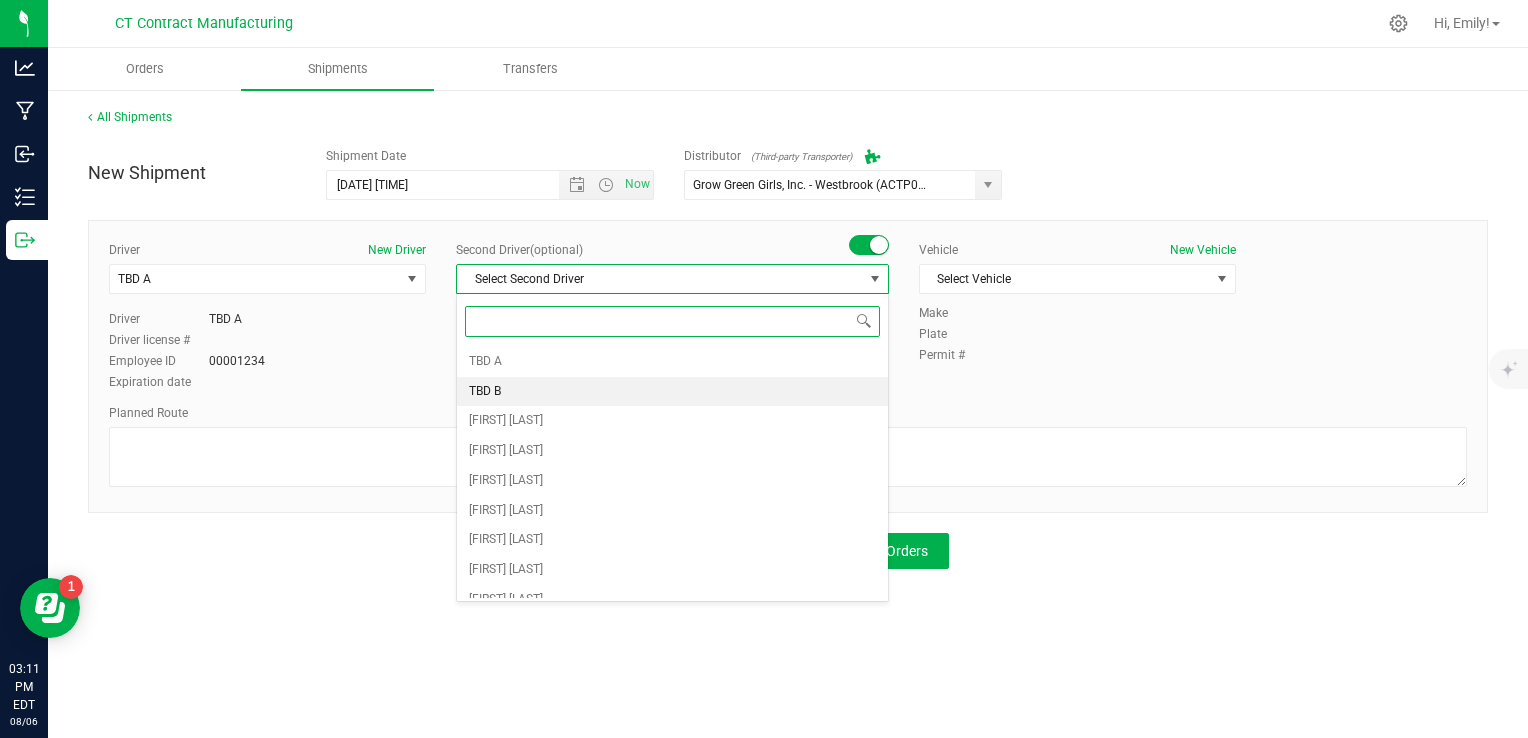 click on "TBD B" at bounding box center [672, 392] 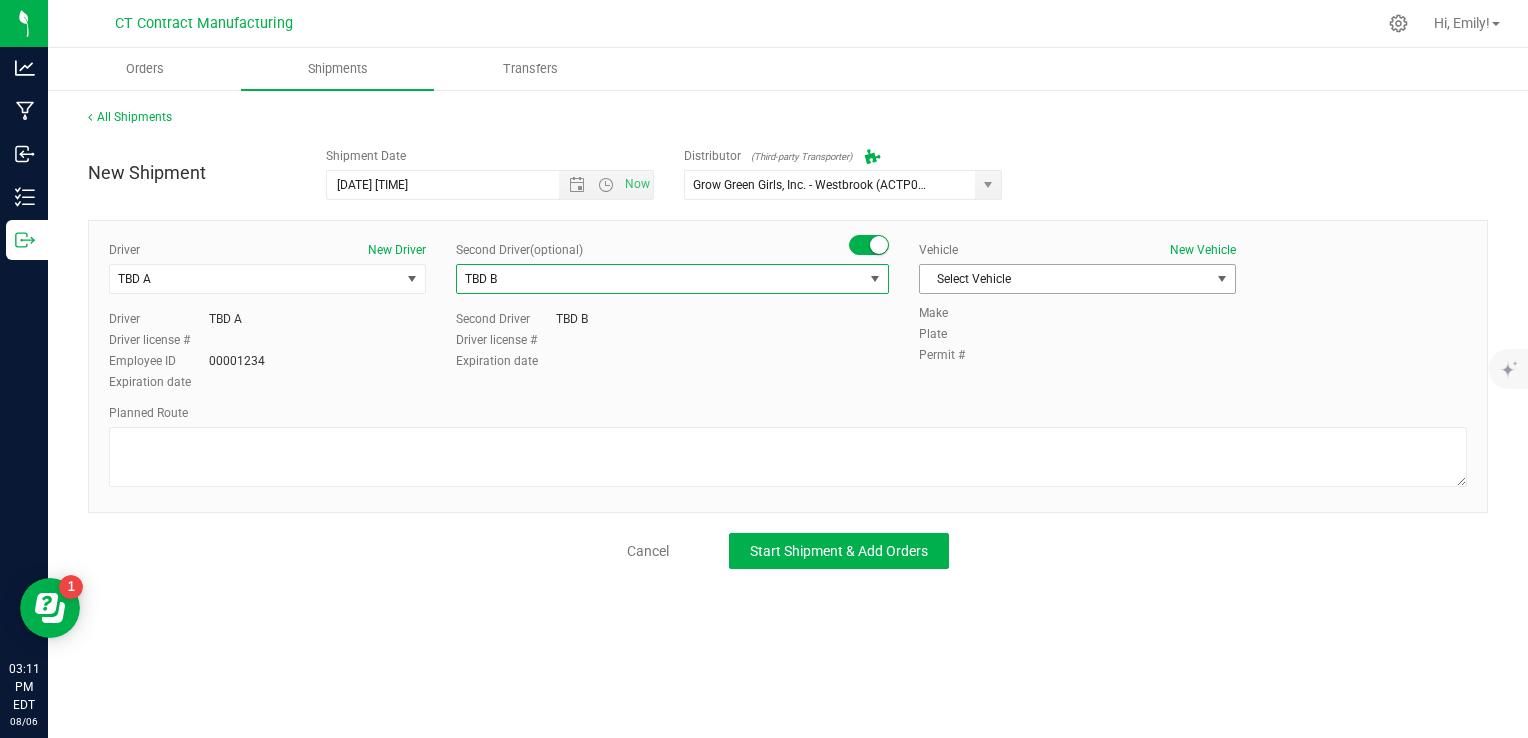 click on "Select Vehicle" at bounding box center [1065, 279] 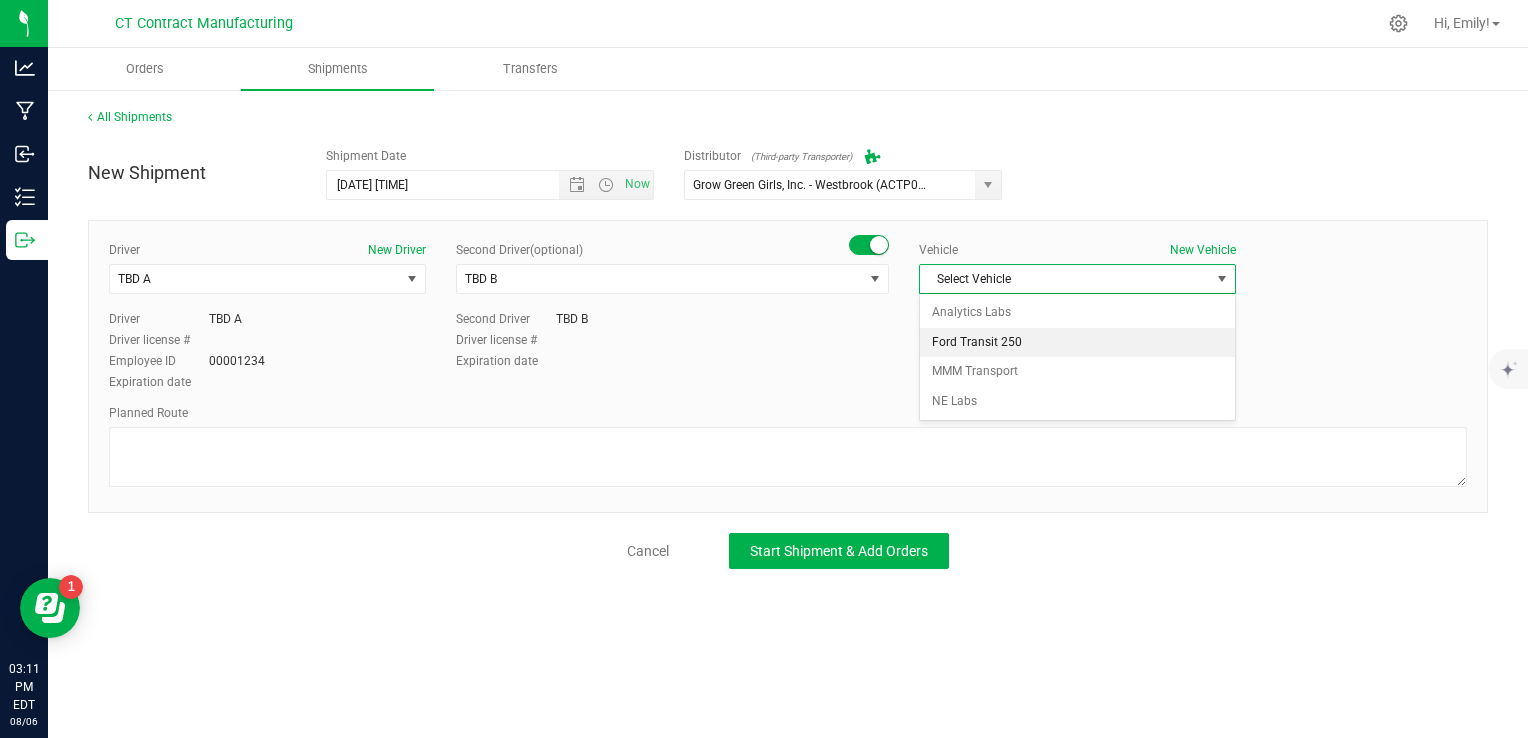 click on "Ford Transit 250" at bounding box center (1077, 343) 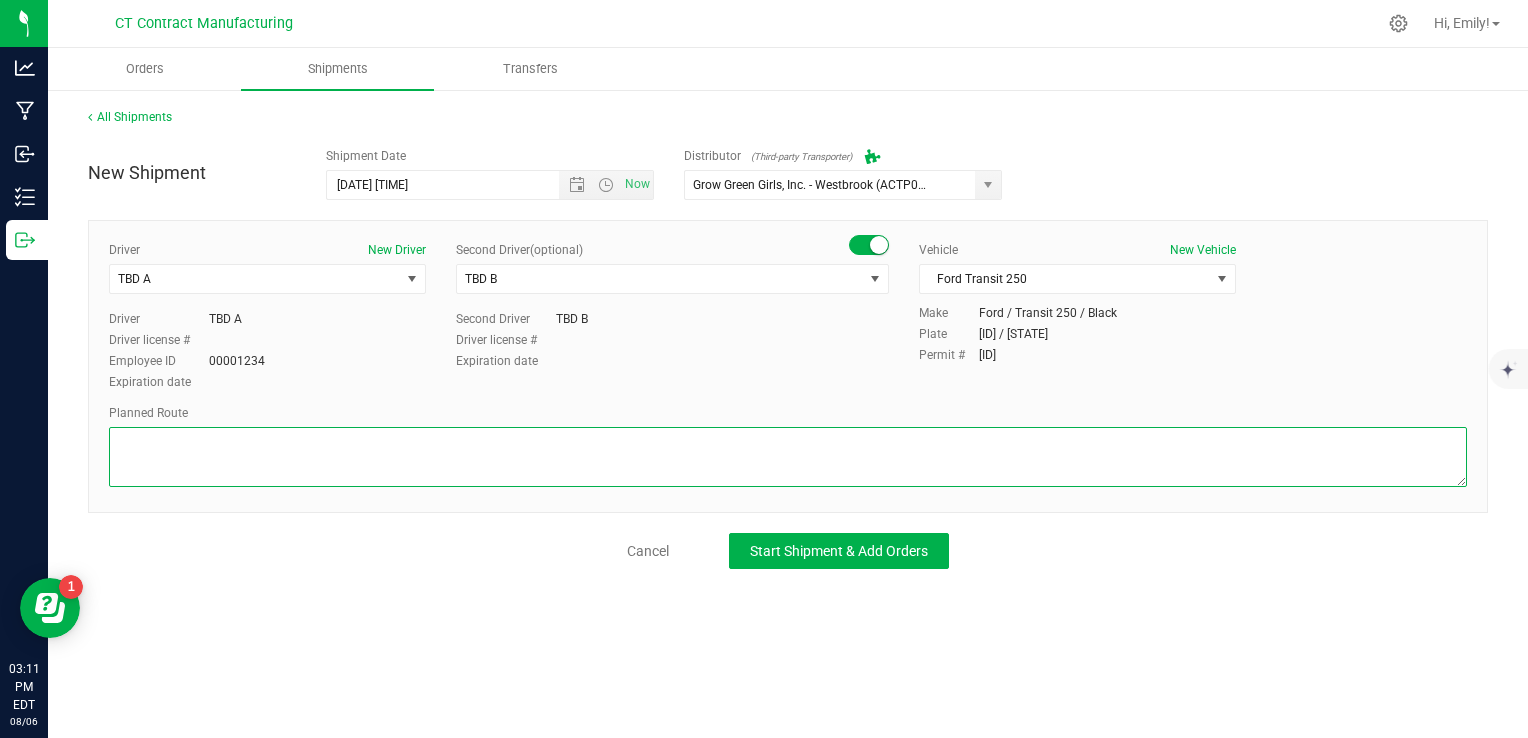 click at bounding box center [788, 457] 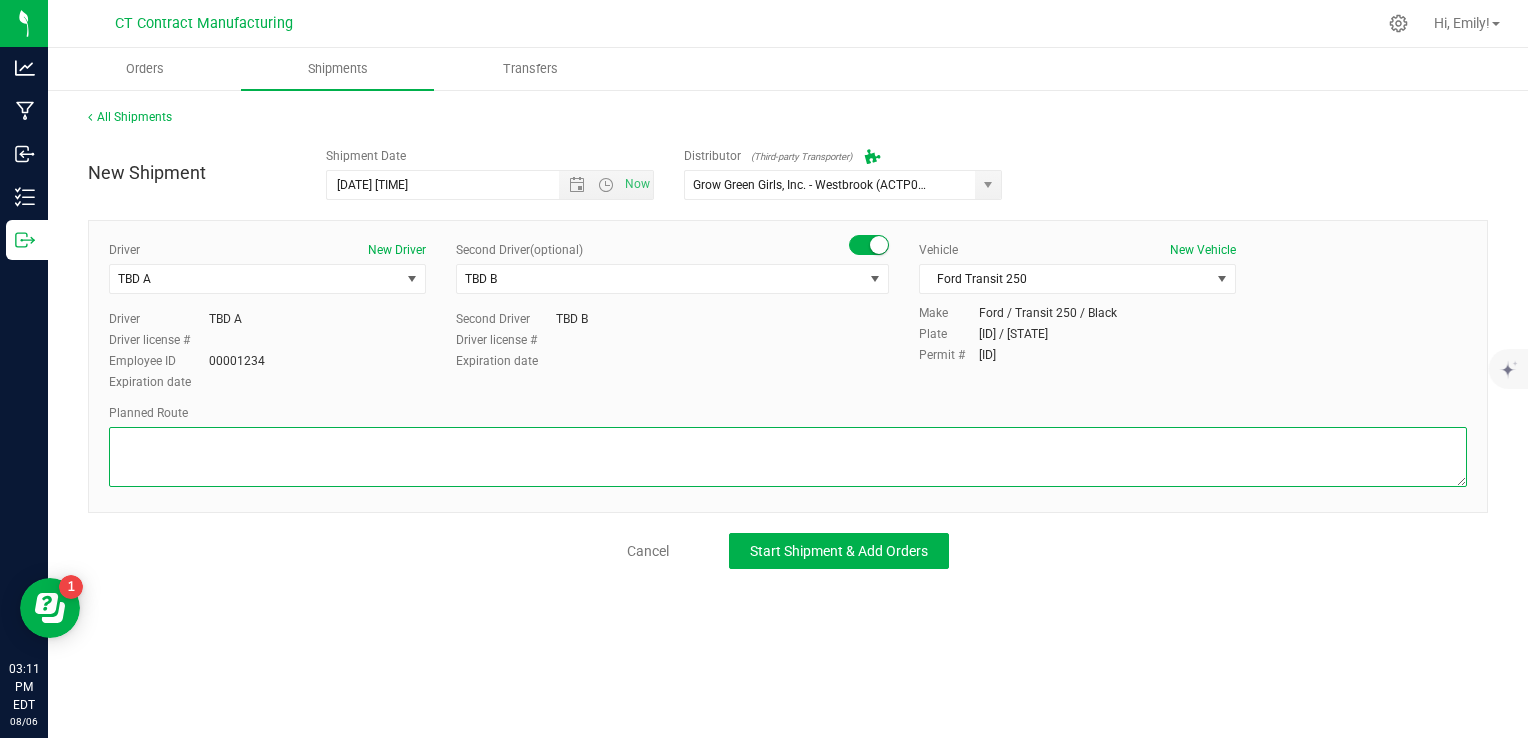 paste on "Randomized route via 3rd party transporter" 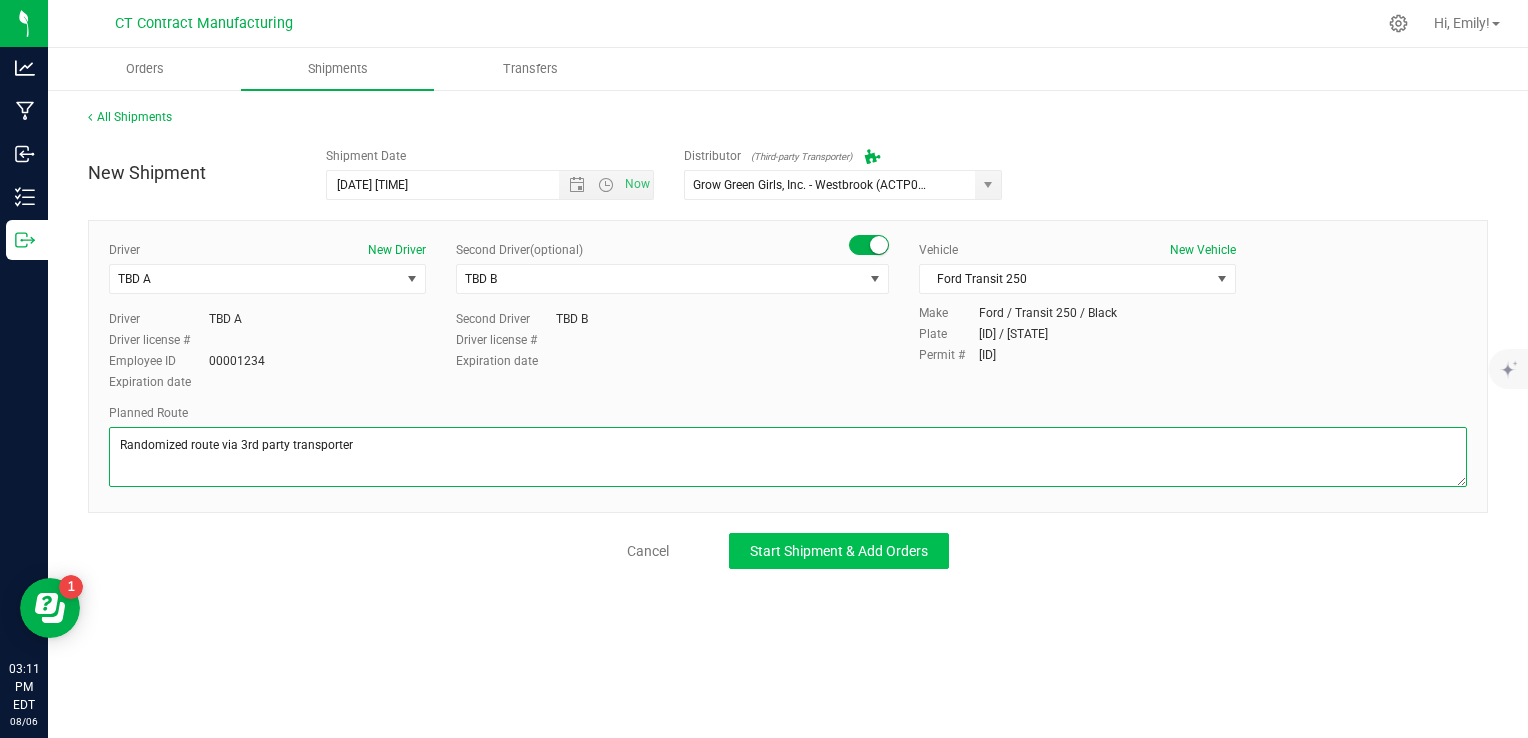 type on "Randomized route via 3rd party transporter" 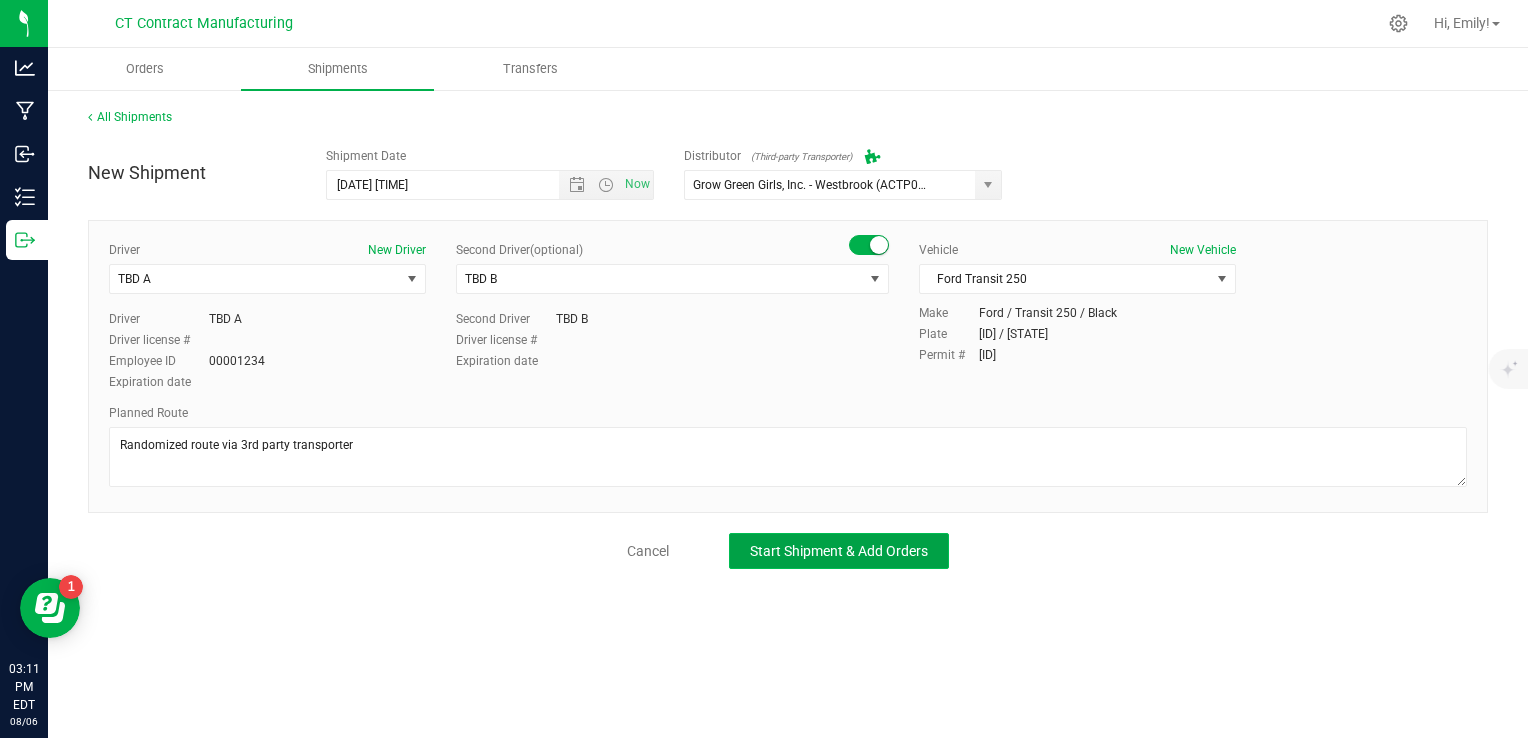 click on "Start Shipment & Add Orders" 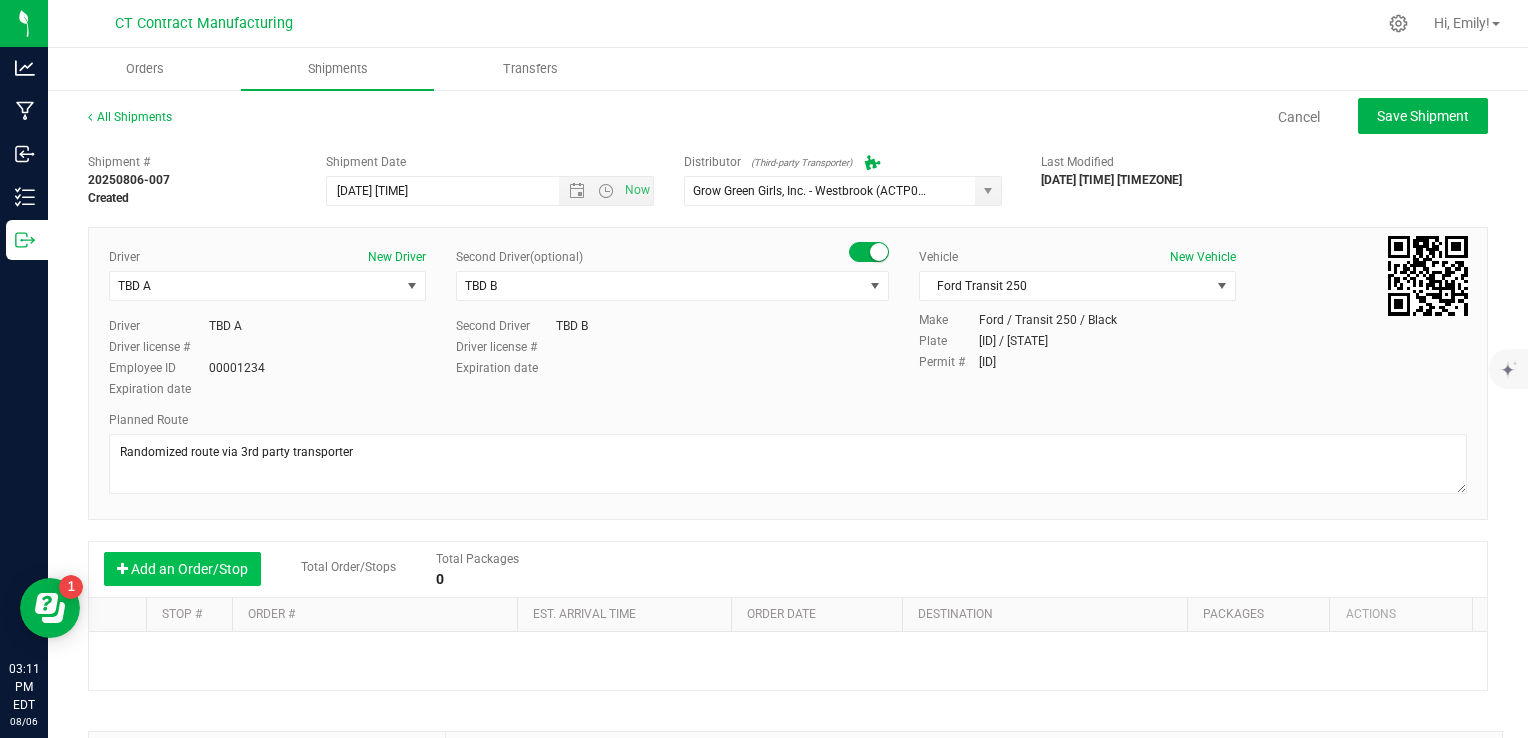 click on "Add an Order/Stop" at bounding box center [182, 569] 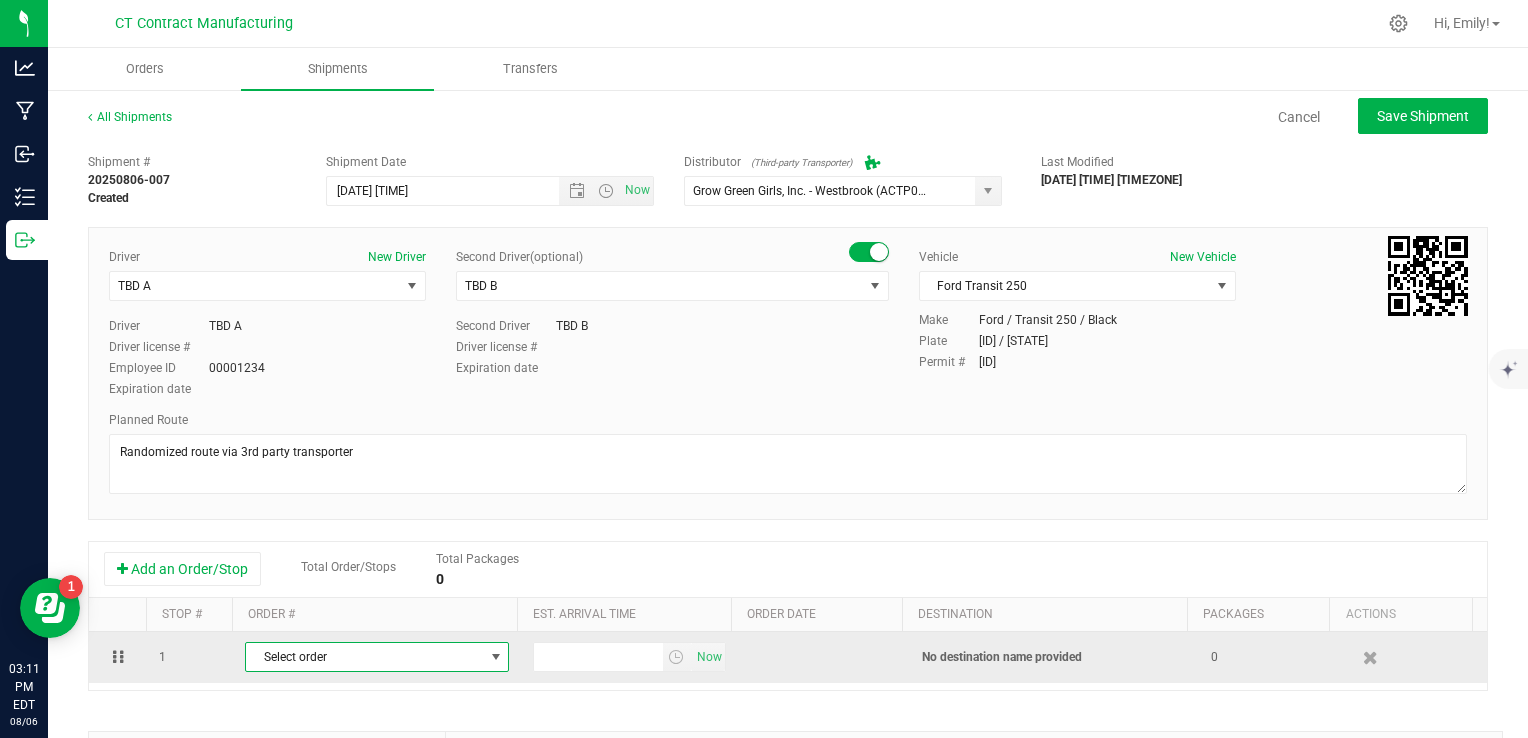 click on "Select order" at bounding box center (364, 657) 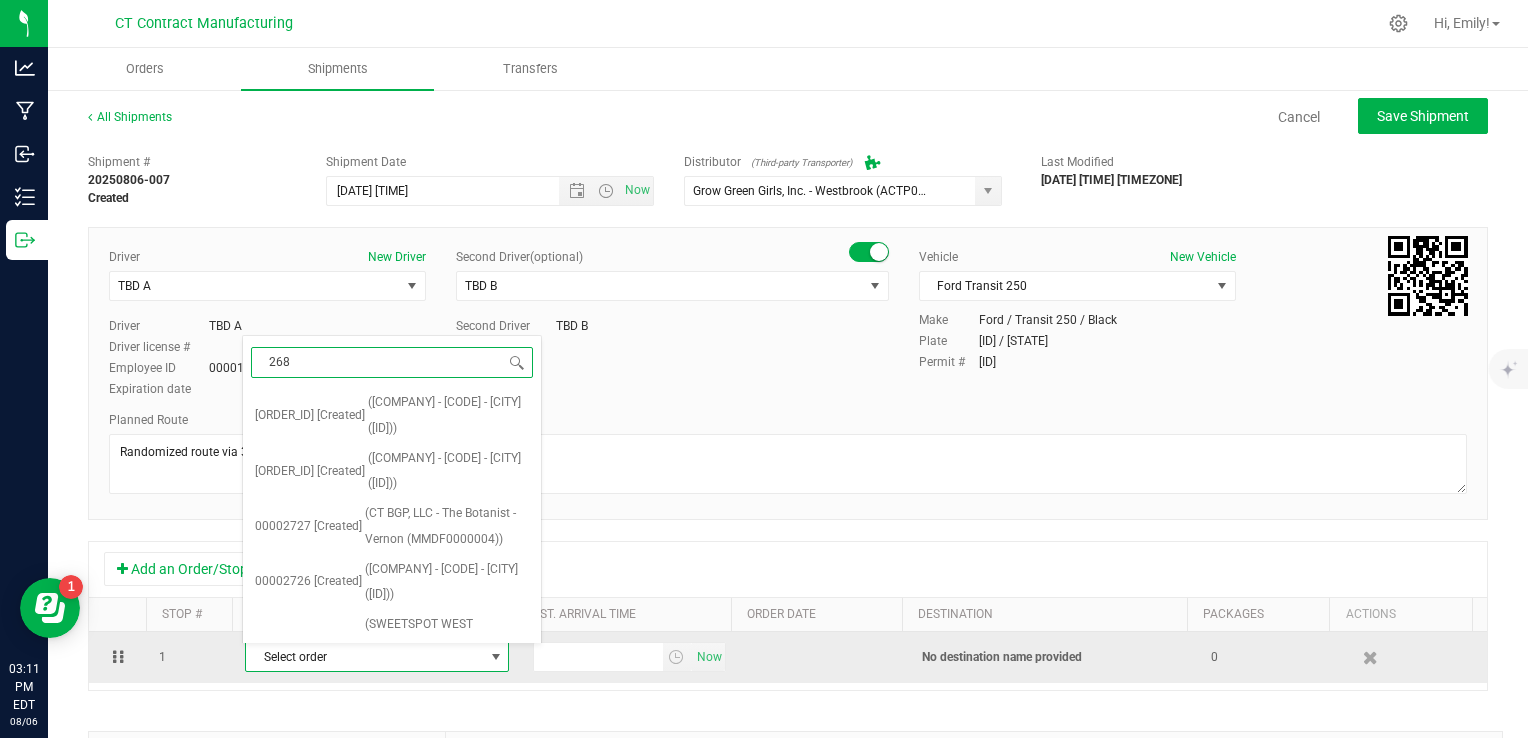type on "2687" 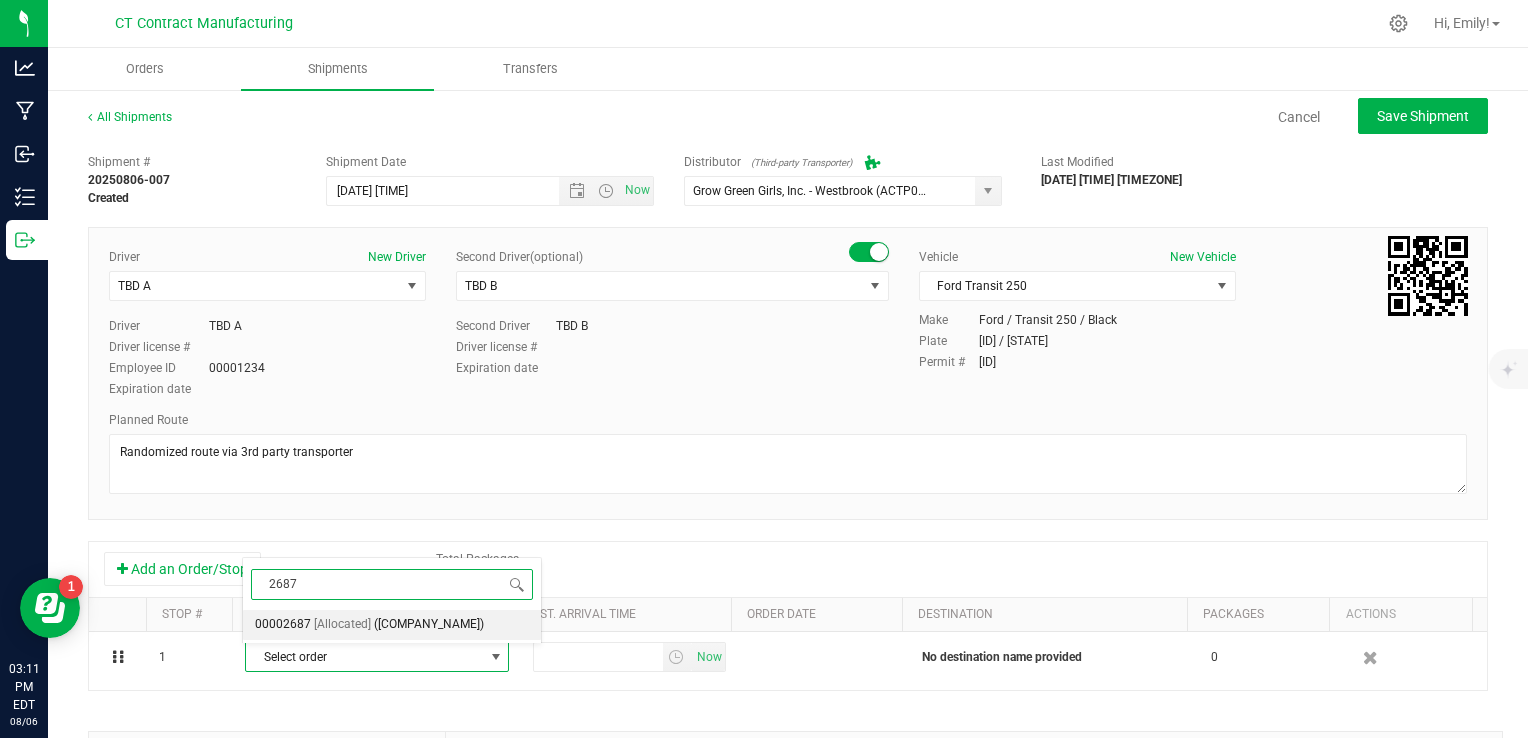 click on "([COMPANY_NAME])" at bounding box center (429, 625) 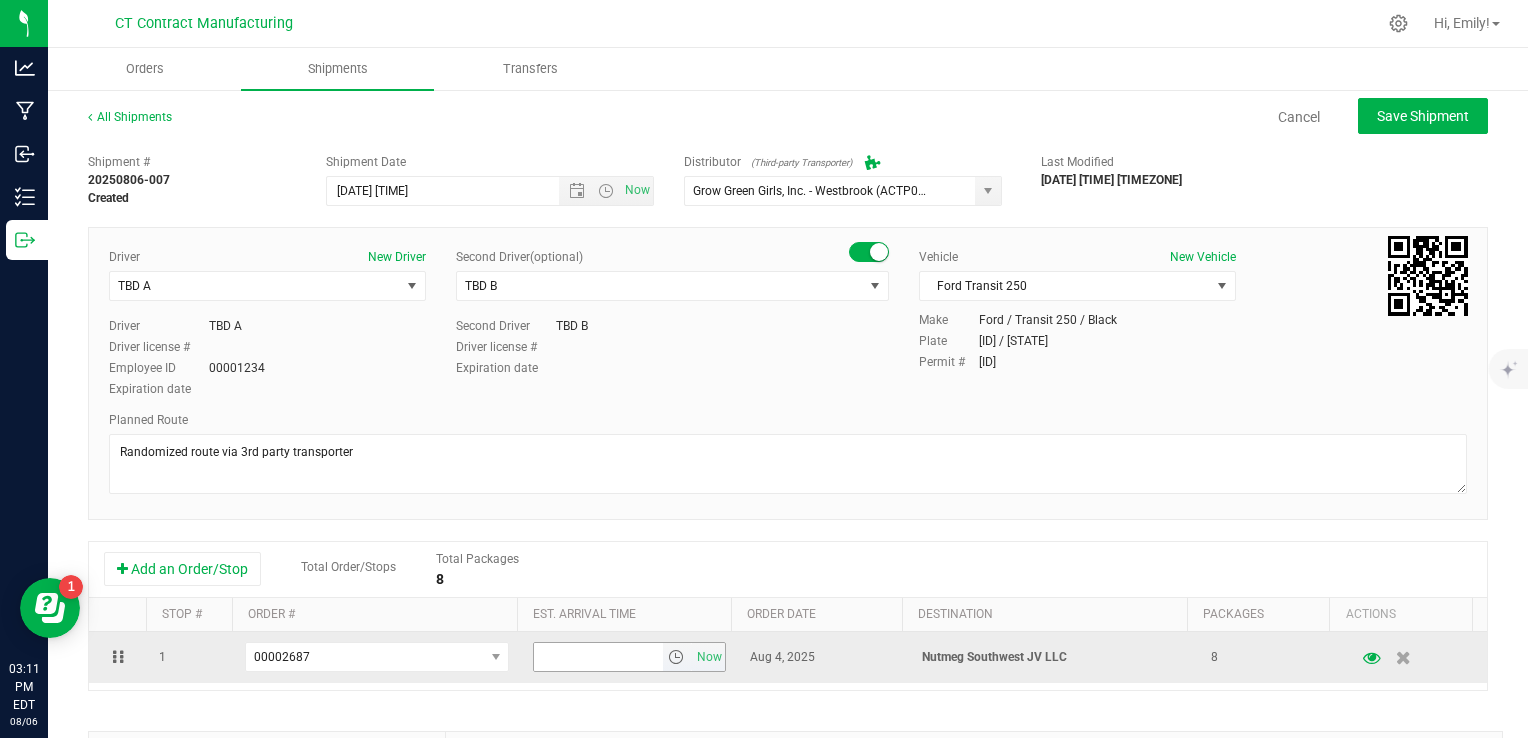 click at bounding box center (676, 657) 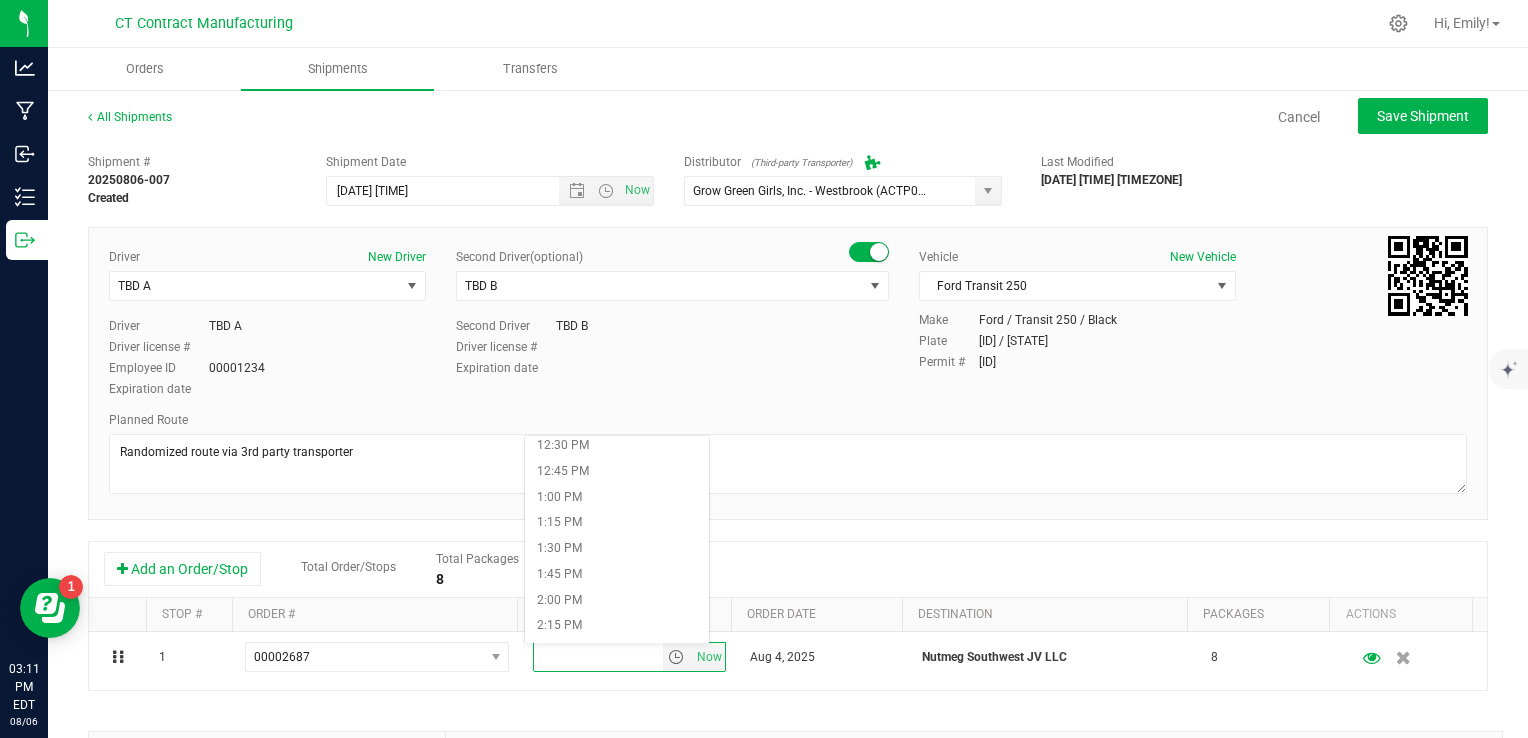 scroll, scrollTop: 1300, scrollLeft: 0, axis: vertical 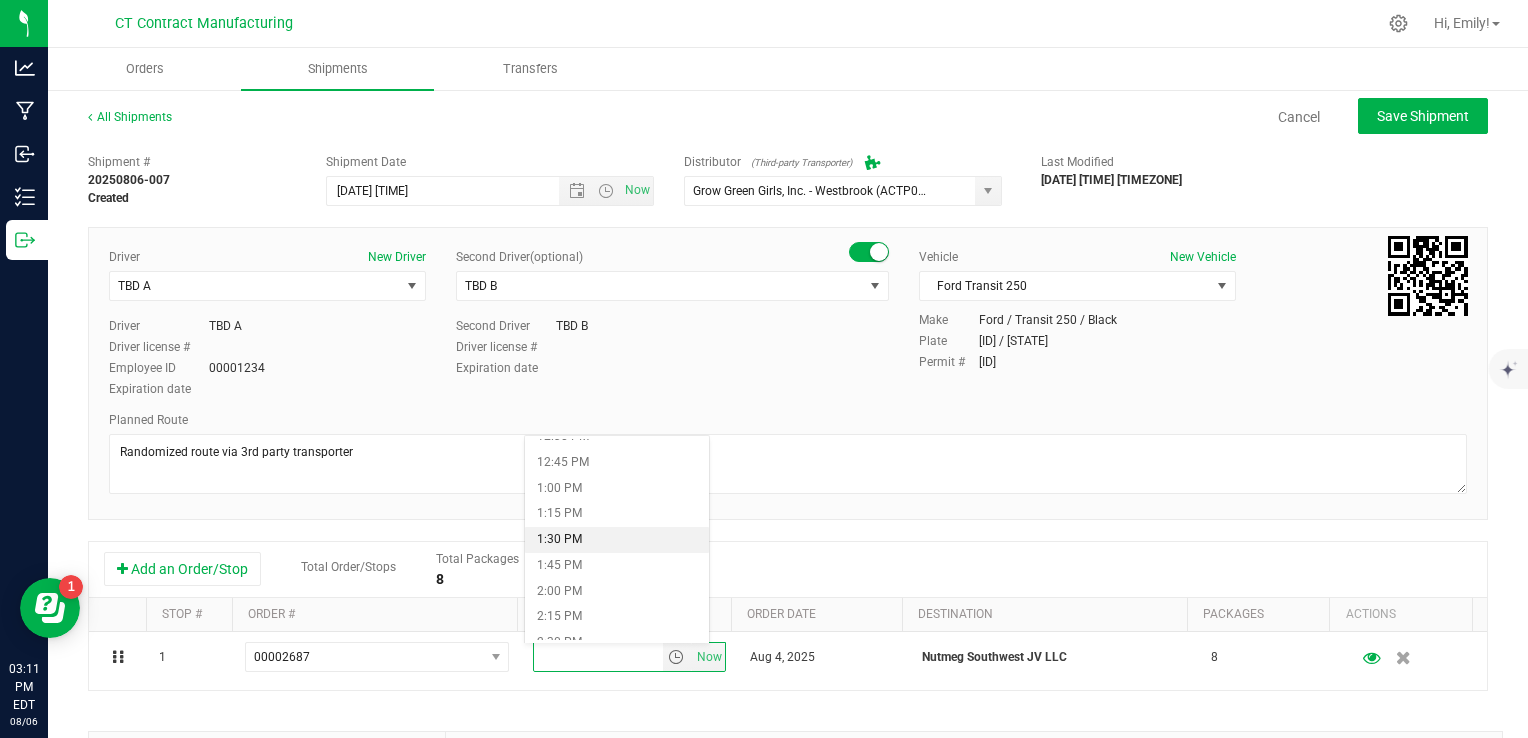 click on "1:30 PM" at bounding box center (617, 540) 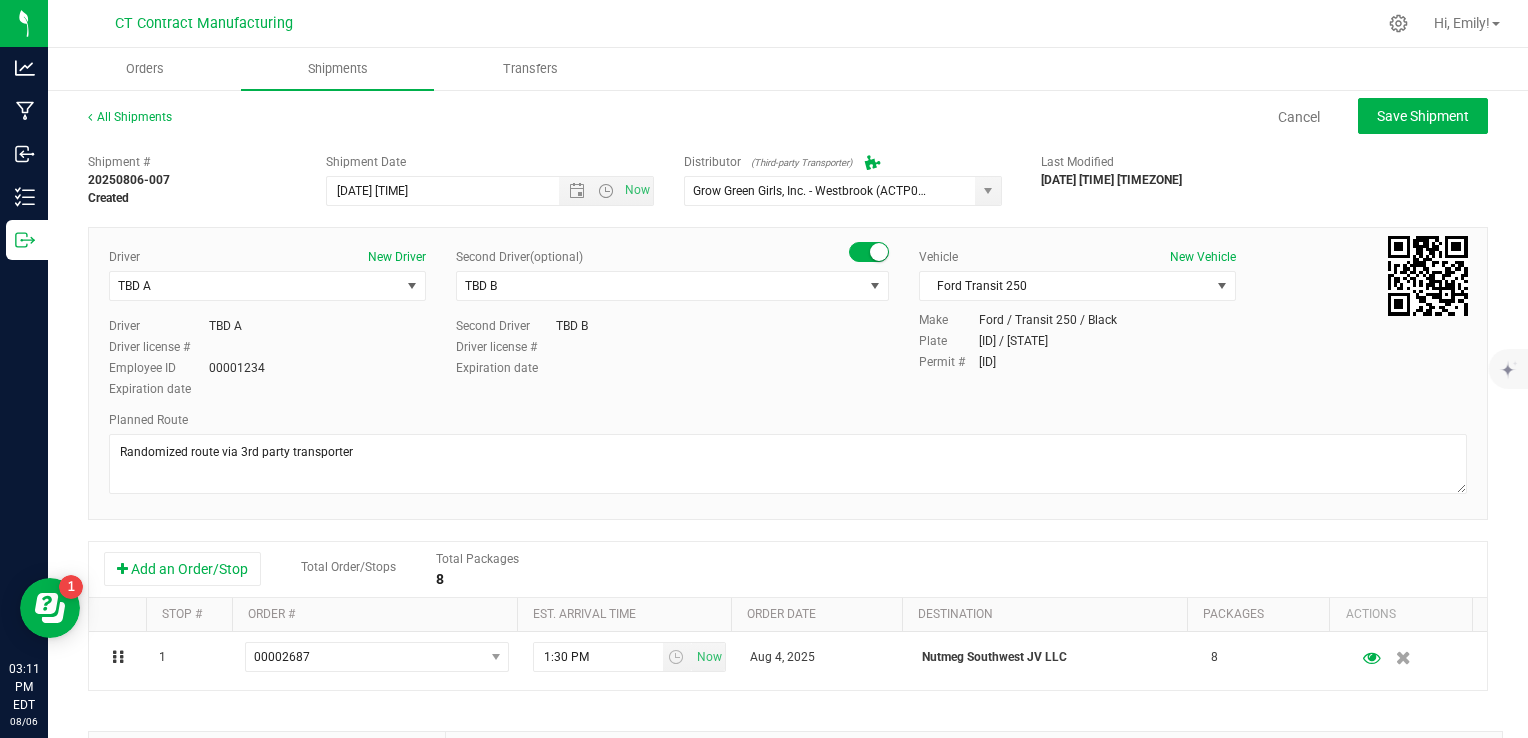 click on "Shipment #
[ORDER_ID]
Created
Shipment Date
[DATE] [TIME]
Now
Distributor
(Third-party Transporter)
[COMPANY_NAME] [COMPANY_NAME] [COMPANY_NAME] [COMPANY_NAME] [COMPANY_NAME] [COMPANY_NAME] [COMPANY_NAME] [COMPANY_NAME] [COMPANY_NAME] [COMPANY_NAME] [COMPANY_NAME] [COMPANY_NAME] [COMPANY_NAME] [COMPANY_NAME] [COMPANY_NAME] [COMPANY_NAME] [COMPANY_NAME] [COMPANY_NAME] [COMPANY_NAME] [COMPANY_NAME] [COMPANY_NAME] [COMPANY_NAME] [COMPANY_NAME] [COMPANY_NAME] [COMPANY_NAME] [COMPANY_NAME] [COMPANY_NAME] [COMPANY_NAME] [COMPANY_NAME] [COMPANY_NAME] [COMPANY_NAME] [COMPANY_NAME] [COMPANY_NAME] [COMPANY_NAME] [COMPANY_NAME] [COMPANY_NAME]" at bounding box center [788, 572] 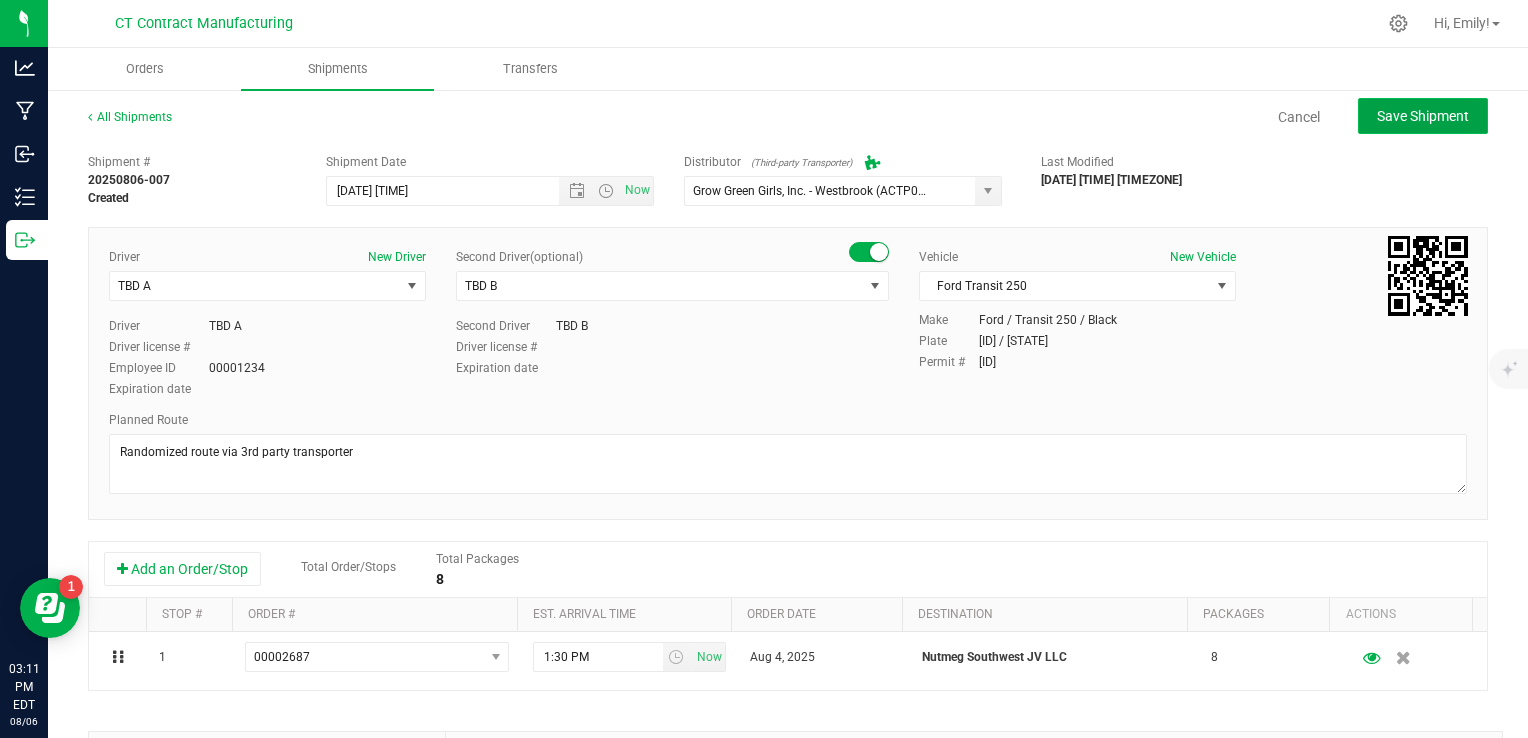 click on "Save Shipment" 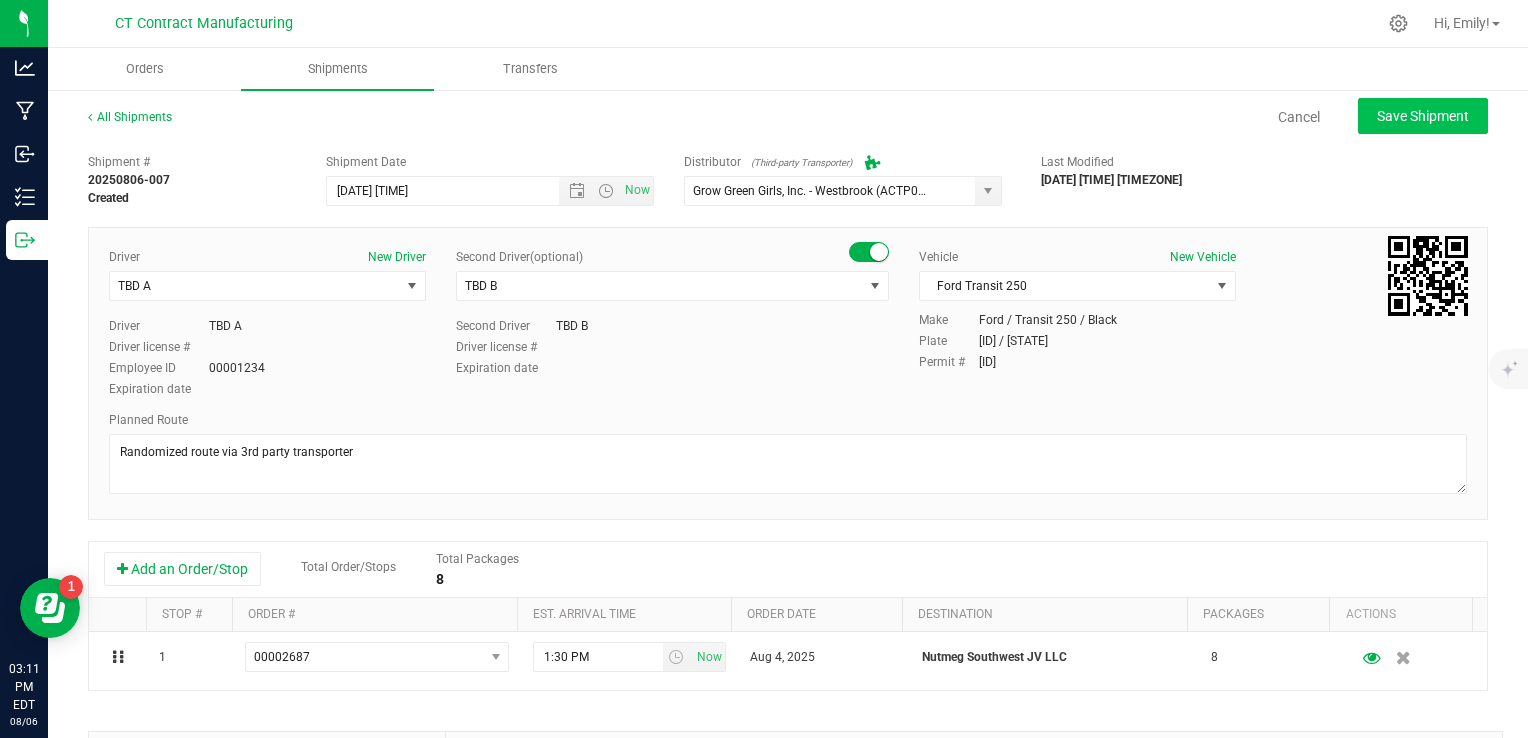 type on "[DATE] [TIME]" 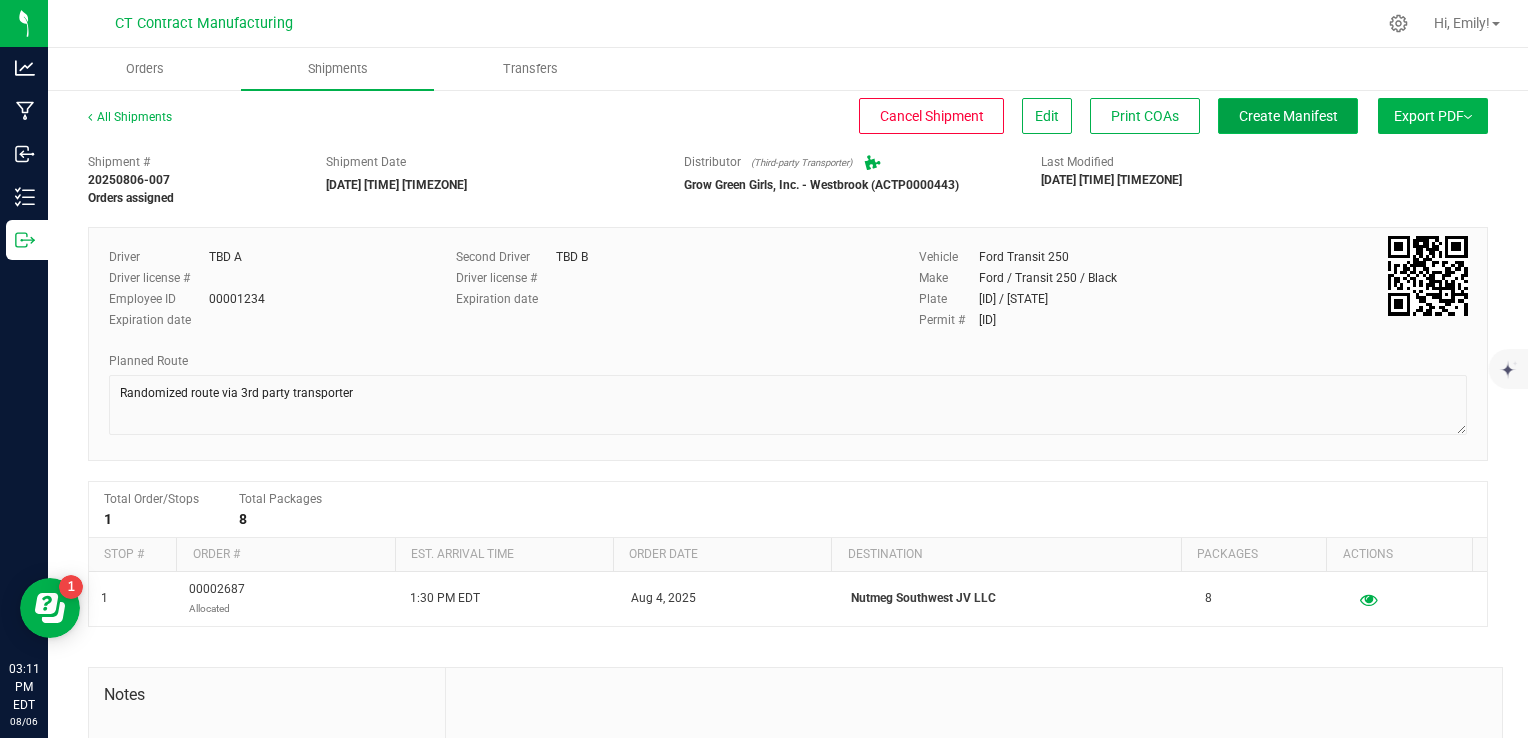 click on "Create Manifest" at bounding box center [1288, 116] 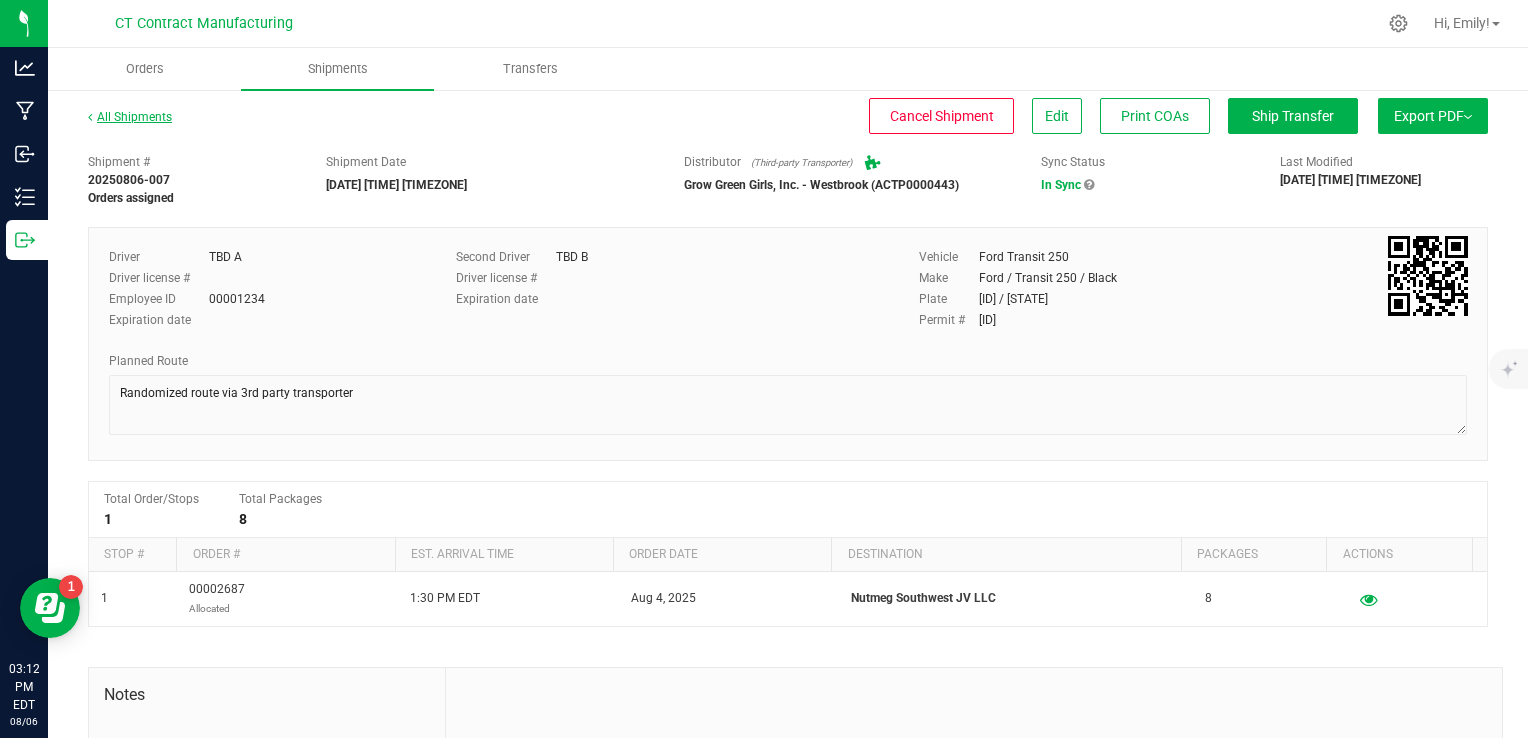 click on "All Shipments" at bounding box center (130, 117) 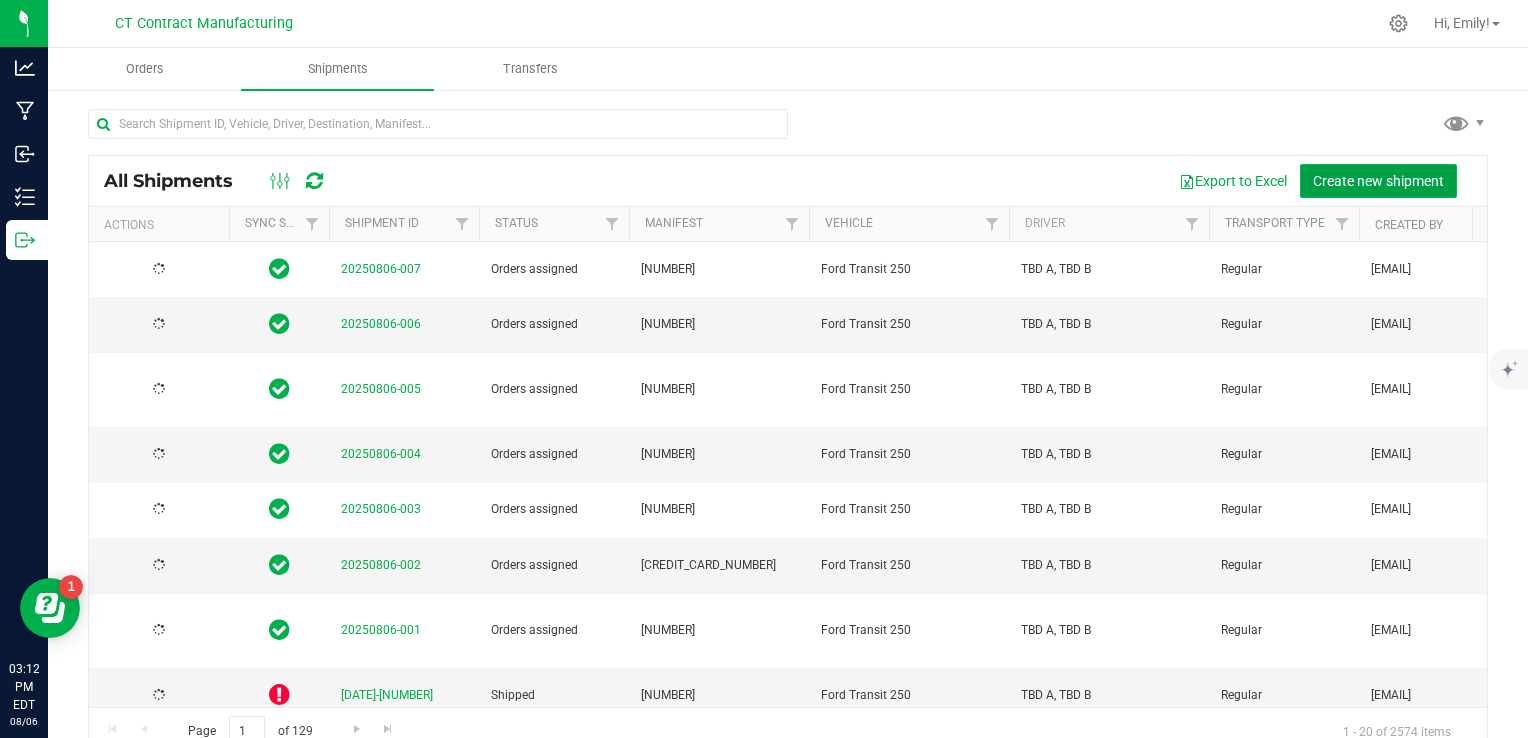 click on "Create new shipment" at bounding box center (1378, 181) 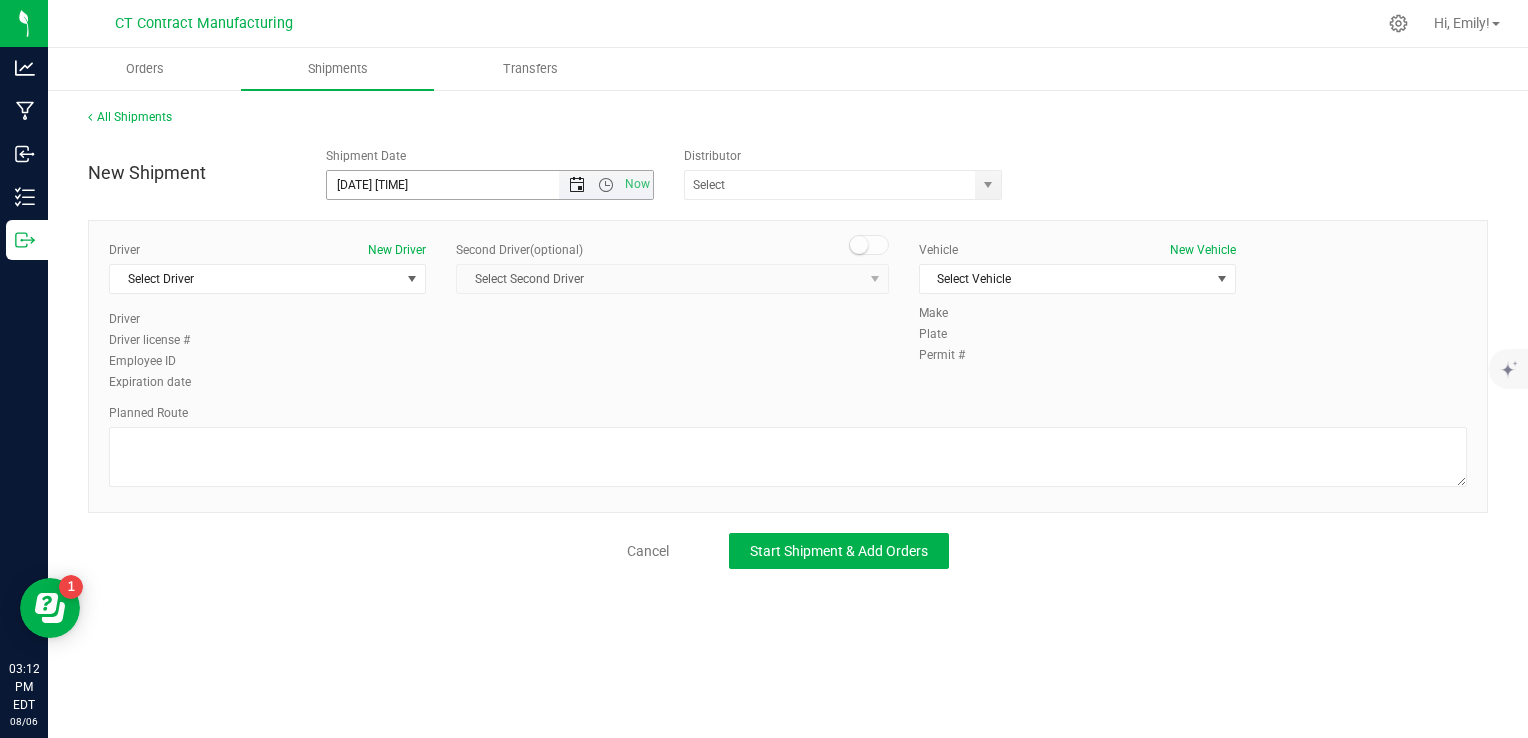 click at bounding box center [577, 185] 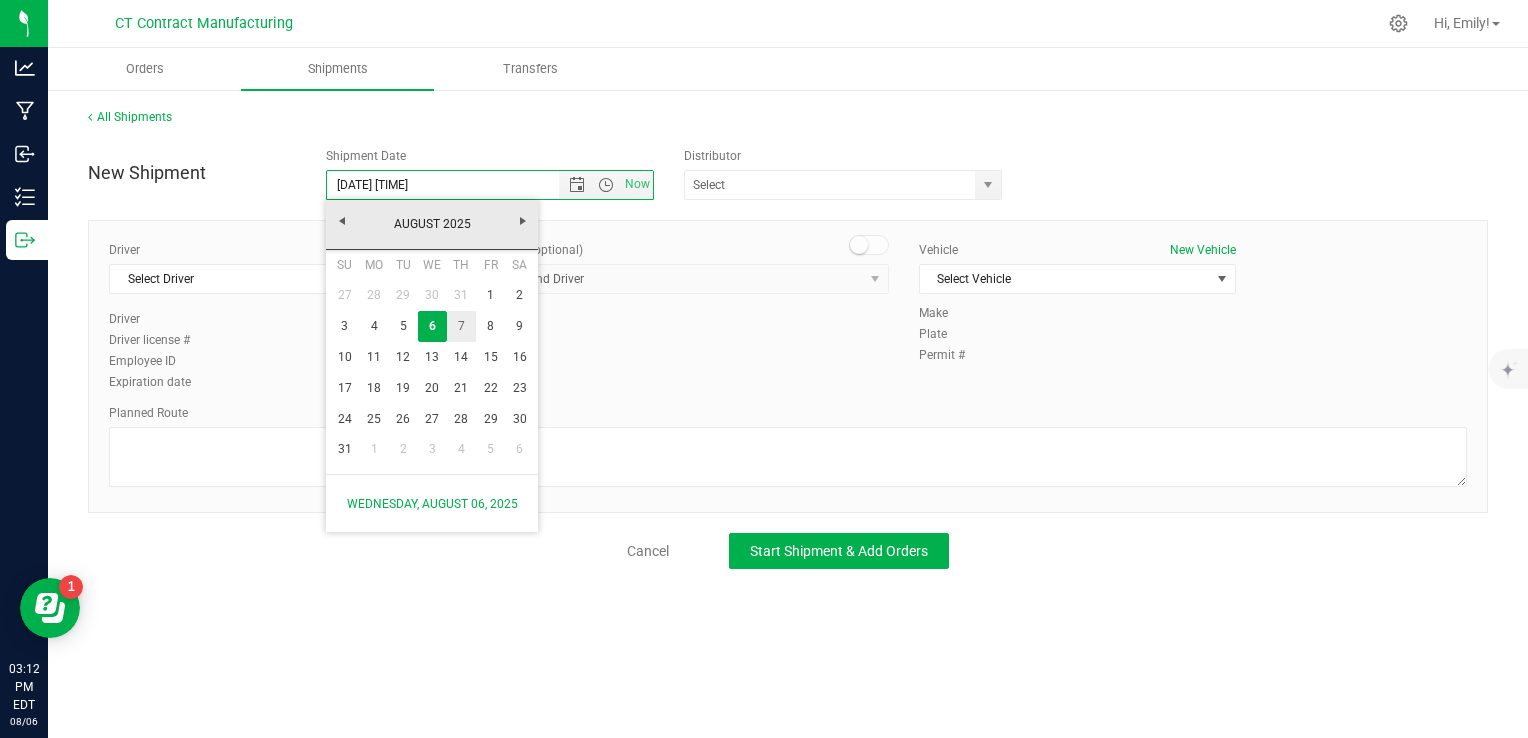 click on "7" at bounding box center (461, 326) 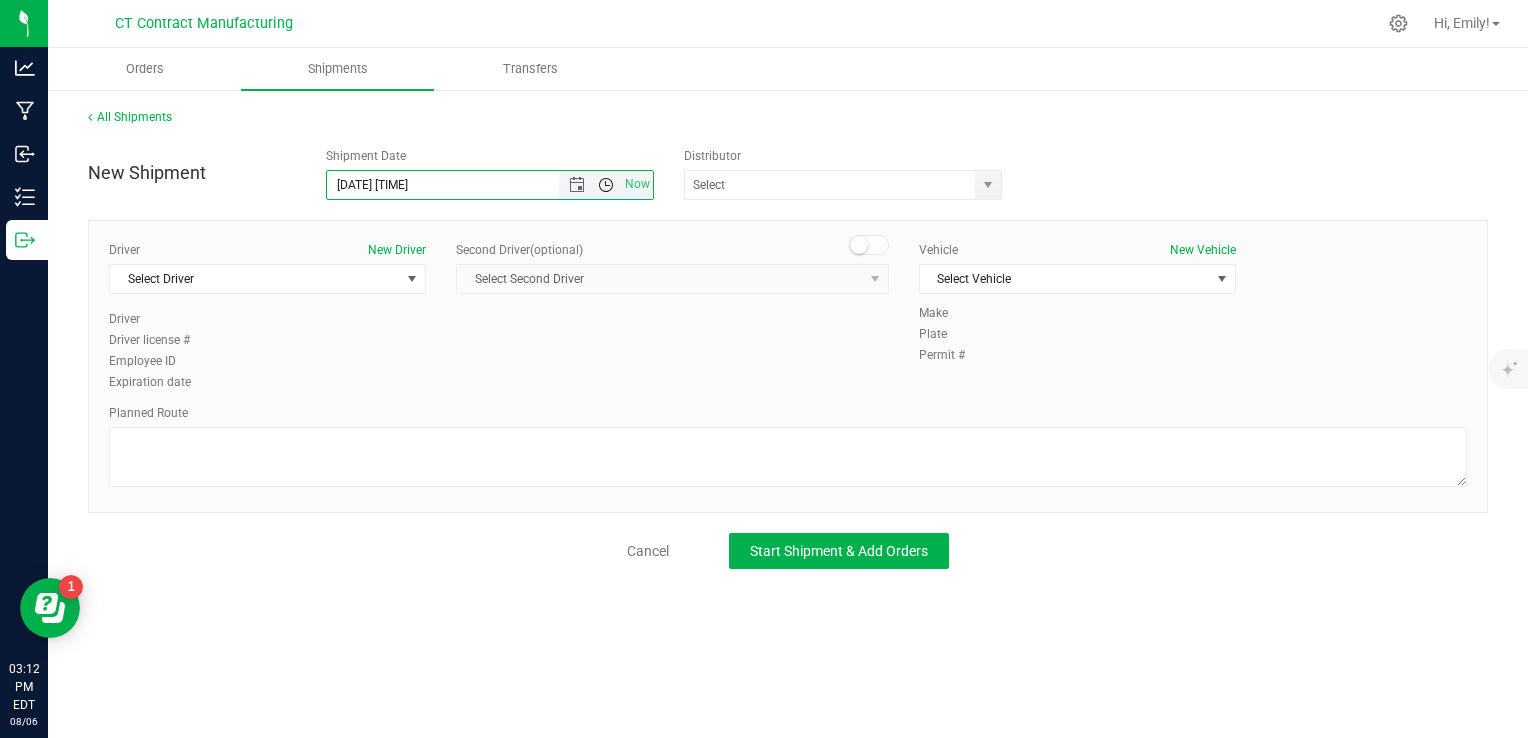 click at bounding box center (606, 185) 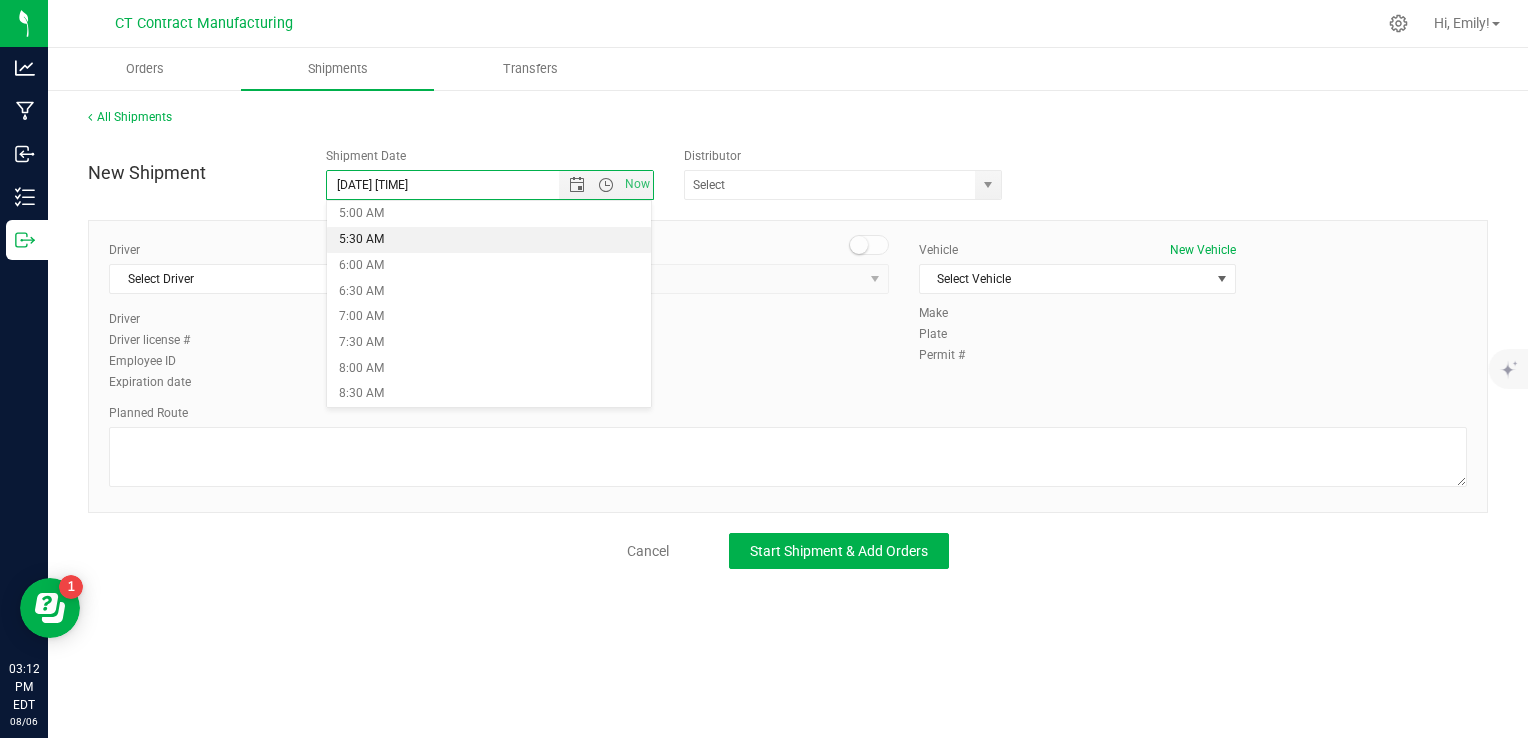 scroll, scrollTop: 300, scrollLeft: 0, axis: vertical 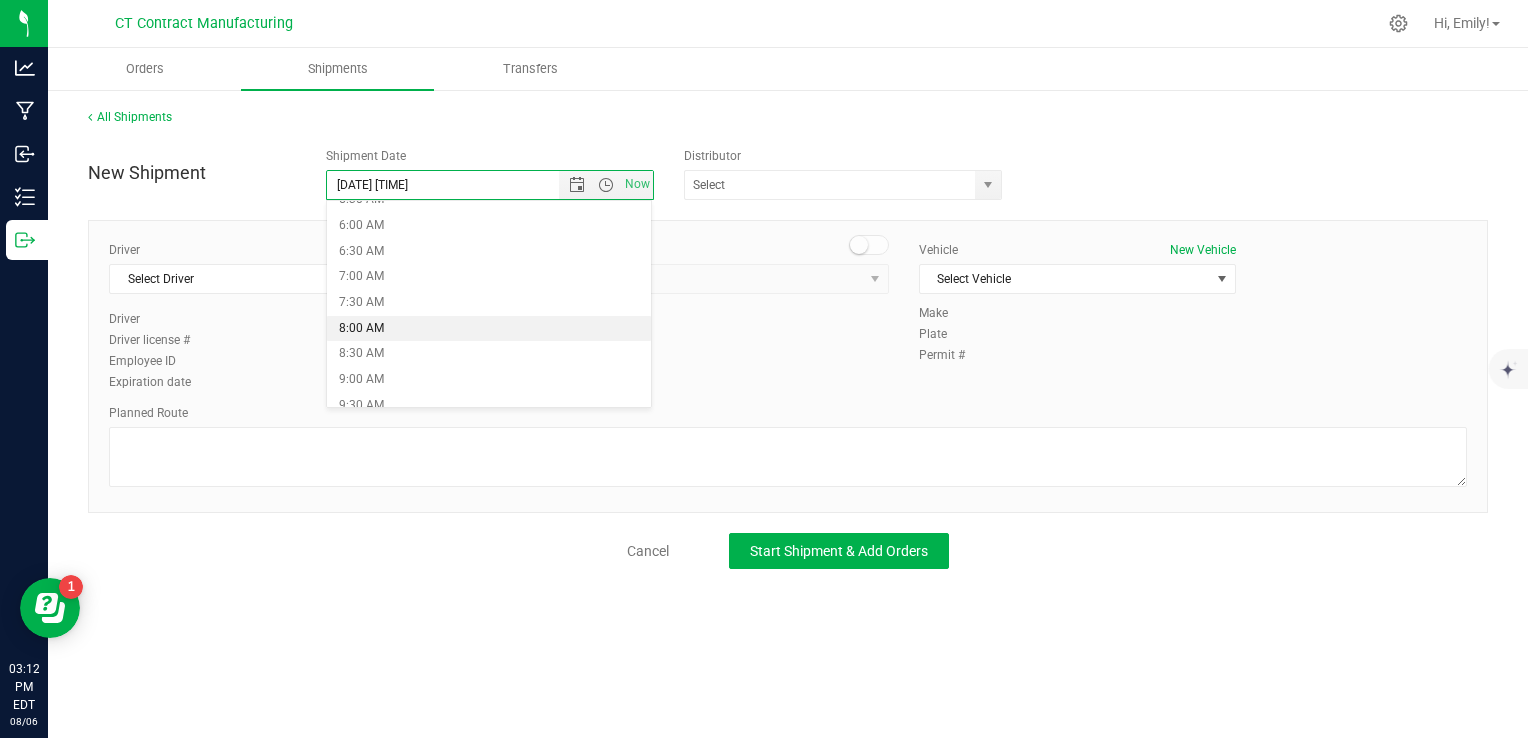 click on "8:00 AM" at bounding box center [489, 329] 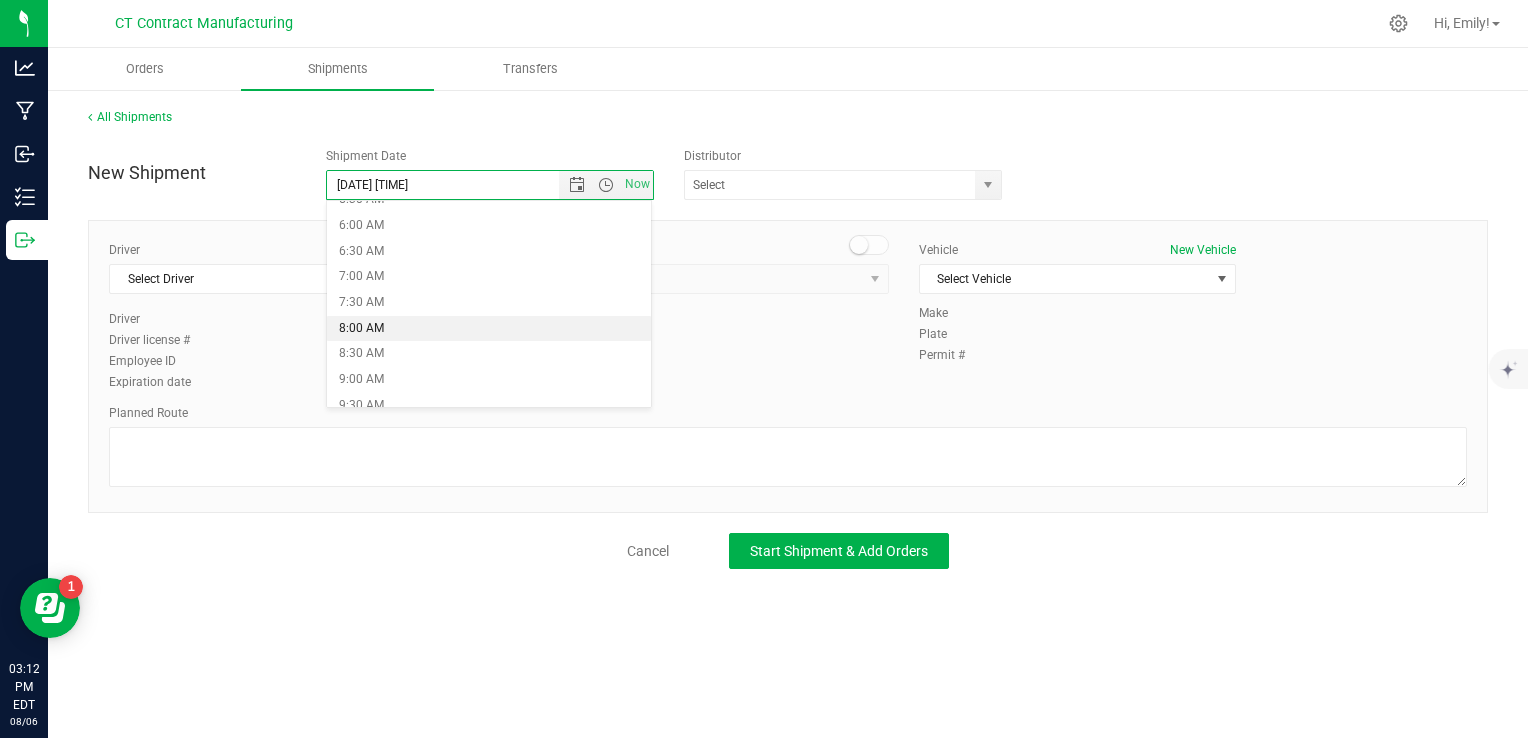 type on "[DATE] [TIME]" 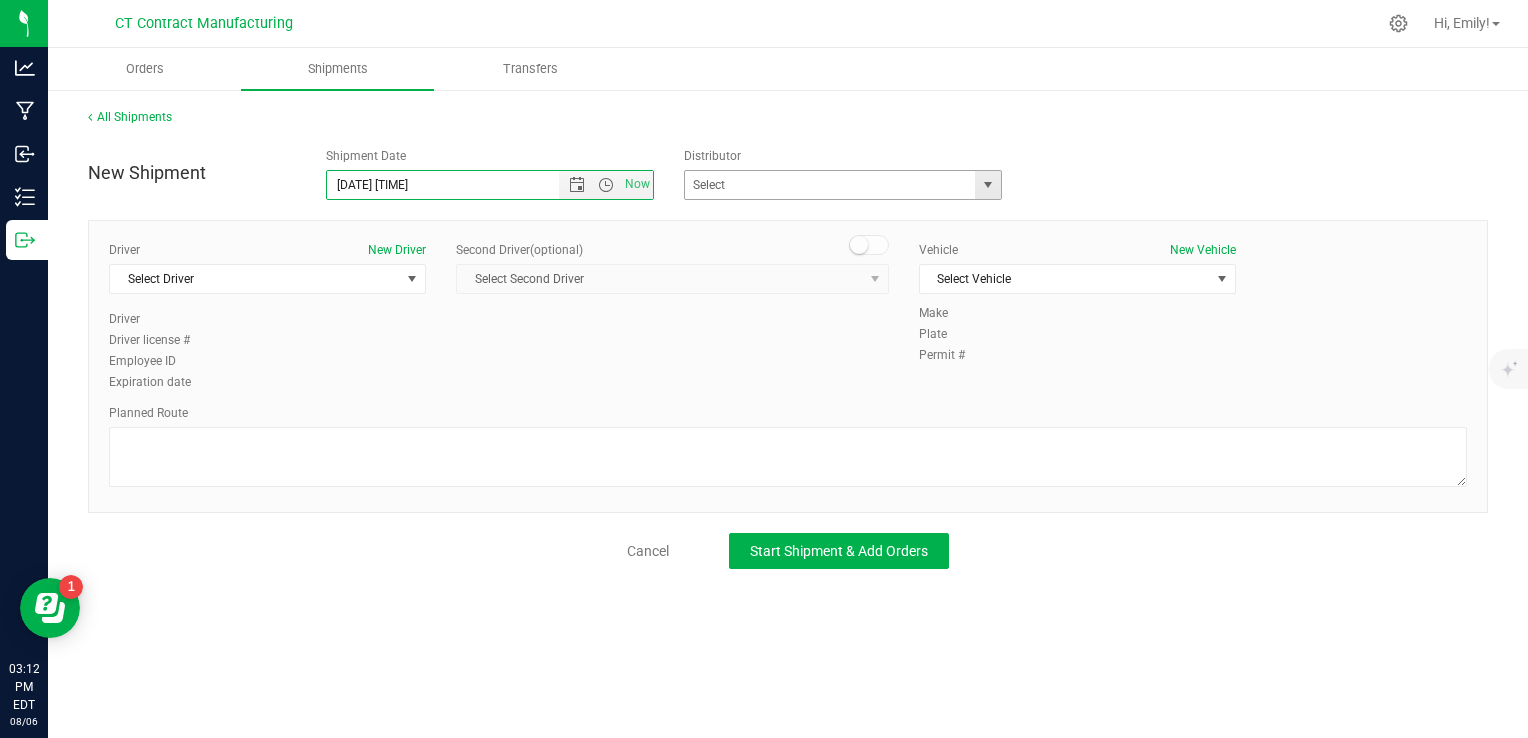 click at bounding box center [987, 185] 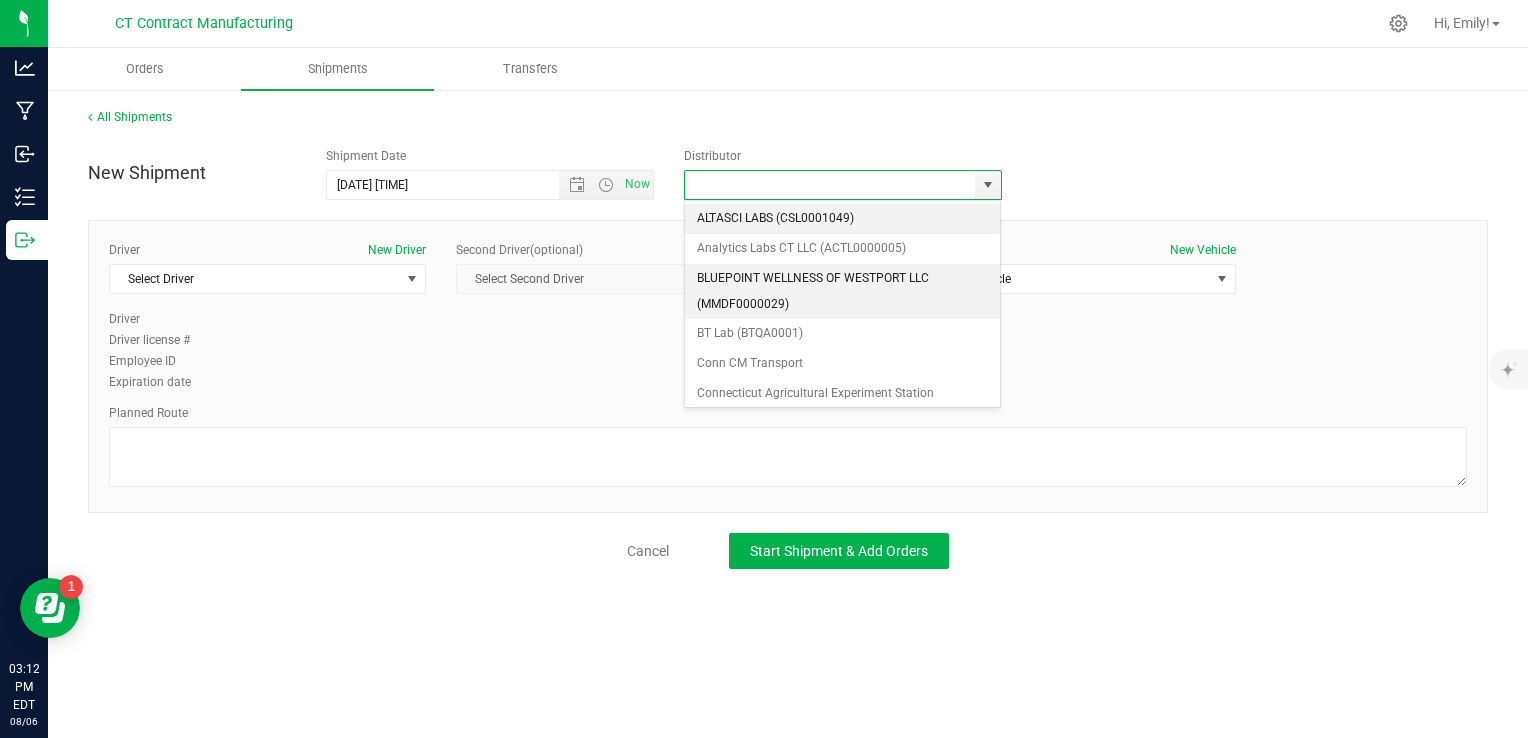 scroll, scrollTop: 200, scrollLeft: 0, axis: vertical 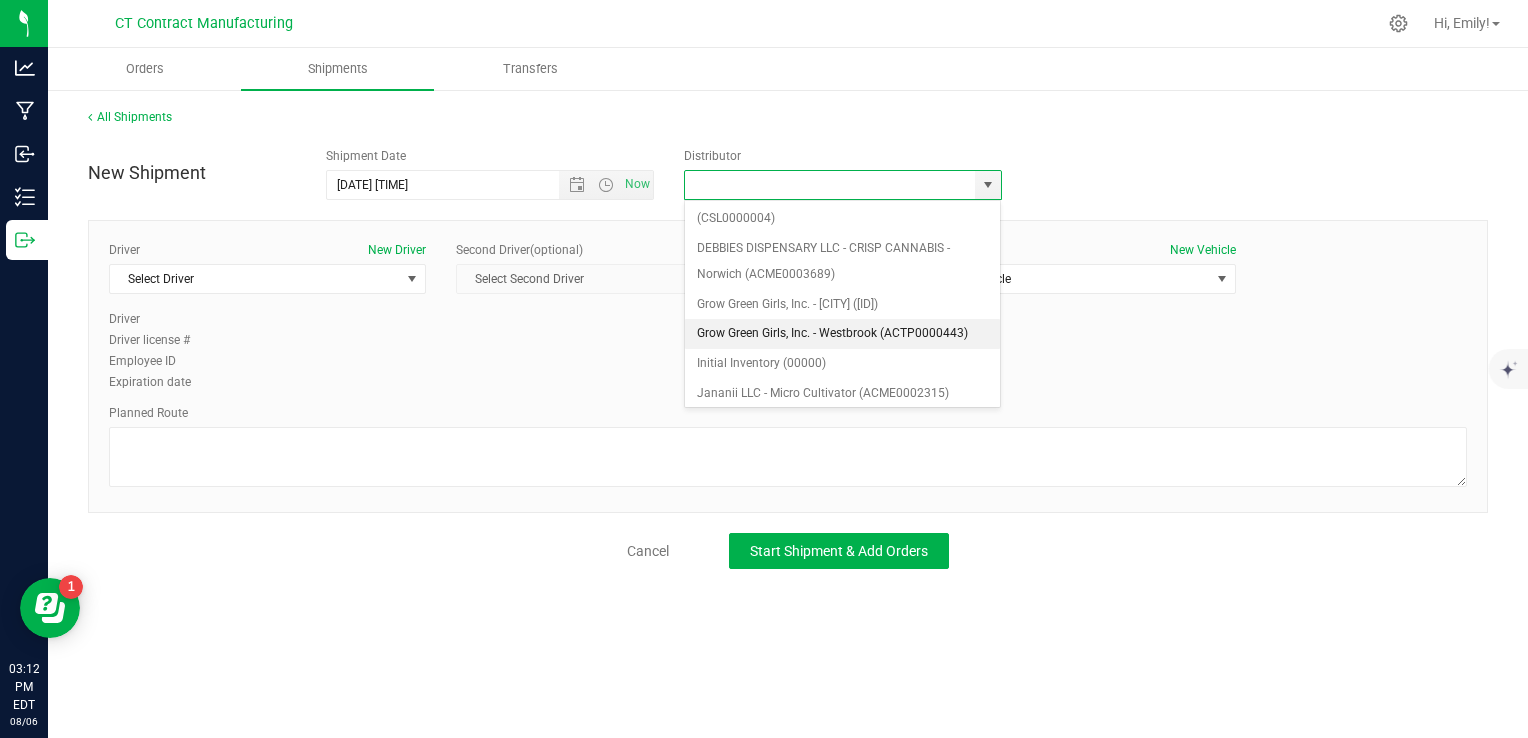 click on "Grow Green Girls, Inc. - Westbrook (ACTP0000443)" at bounding box center (843, 334) 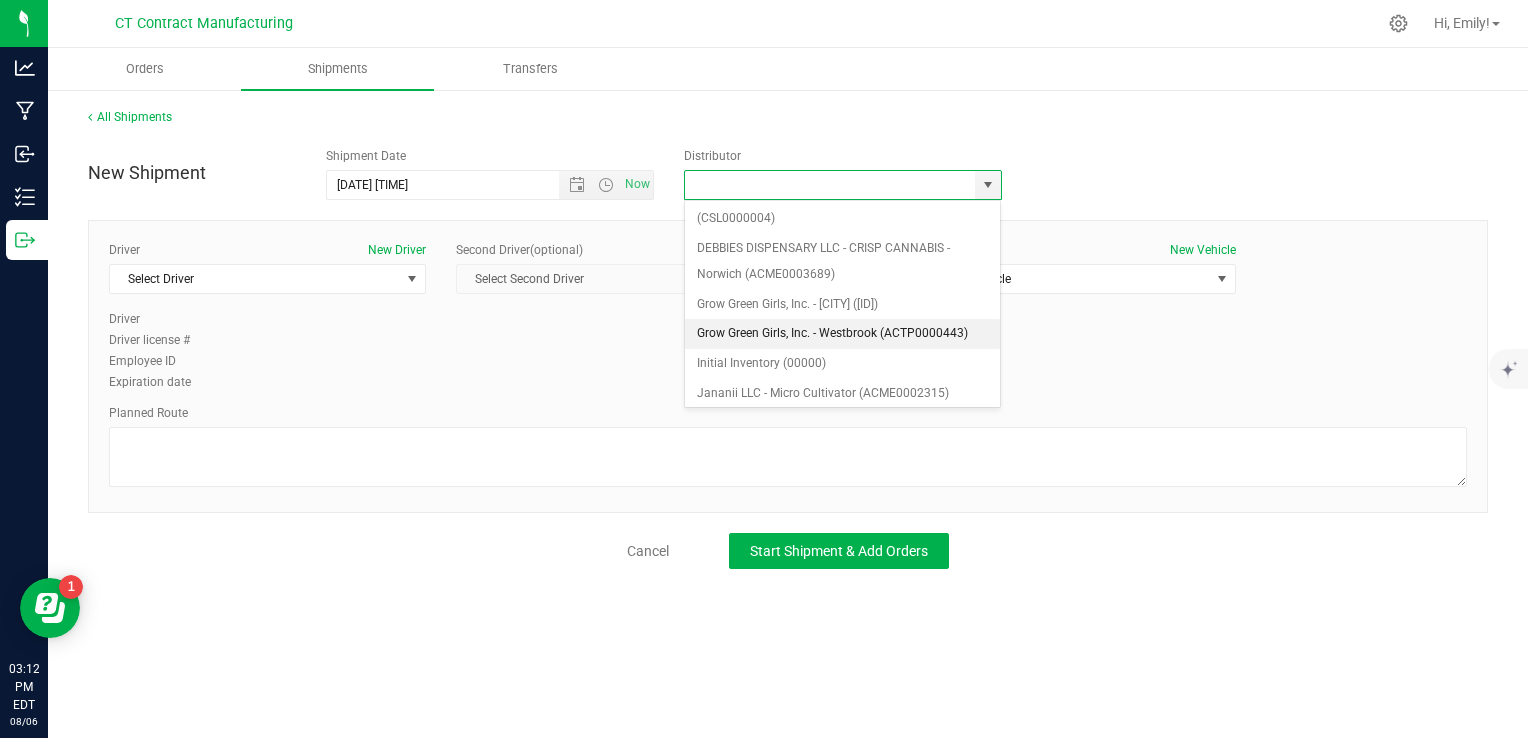type on "Grow Green Girls, Inc. - Westbrook (ACTP0000443)" 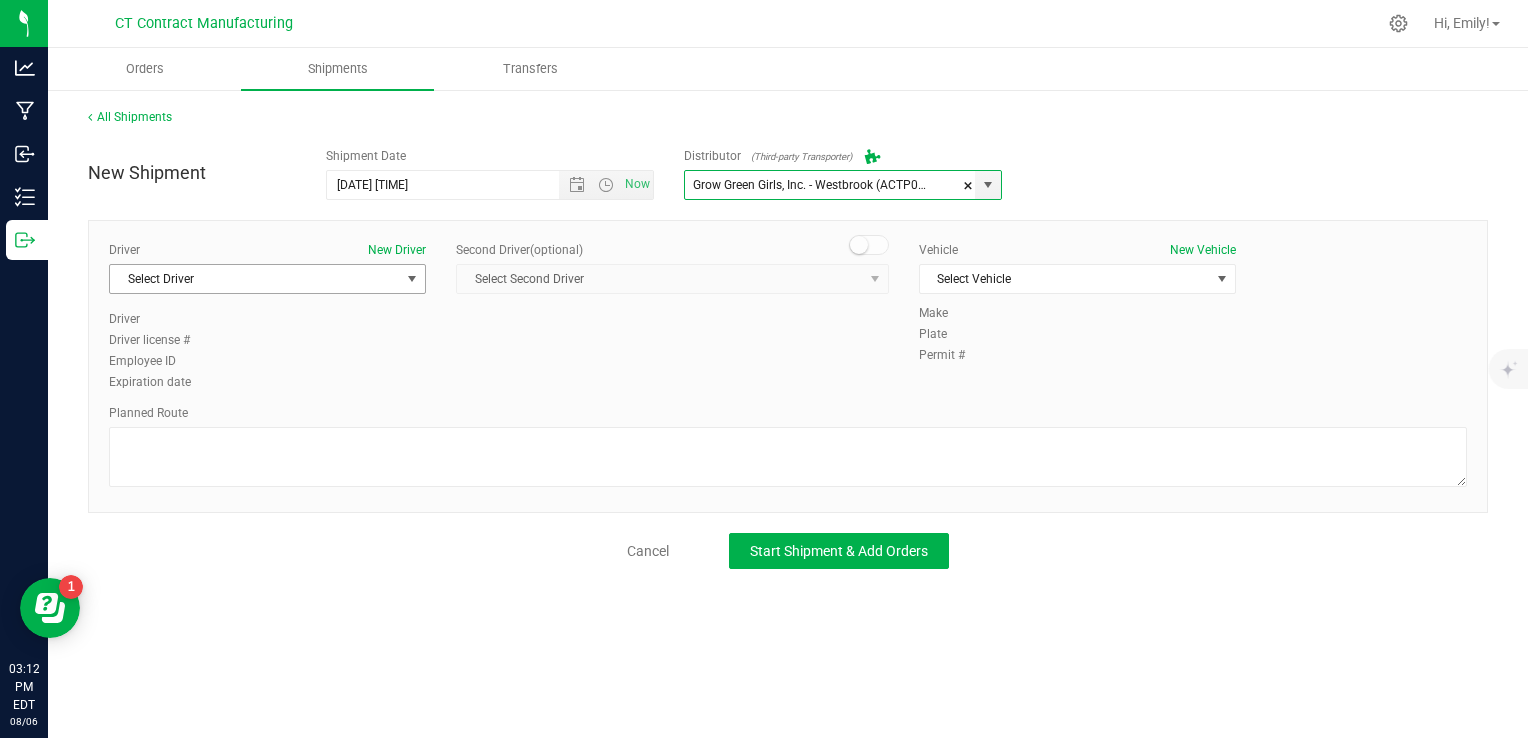 click on "Select Driver" at bounding box center (255, 279) 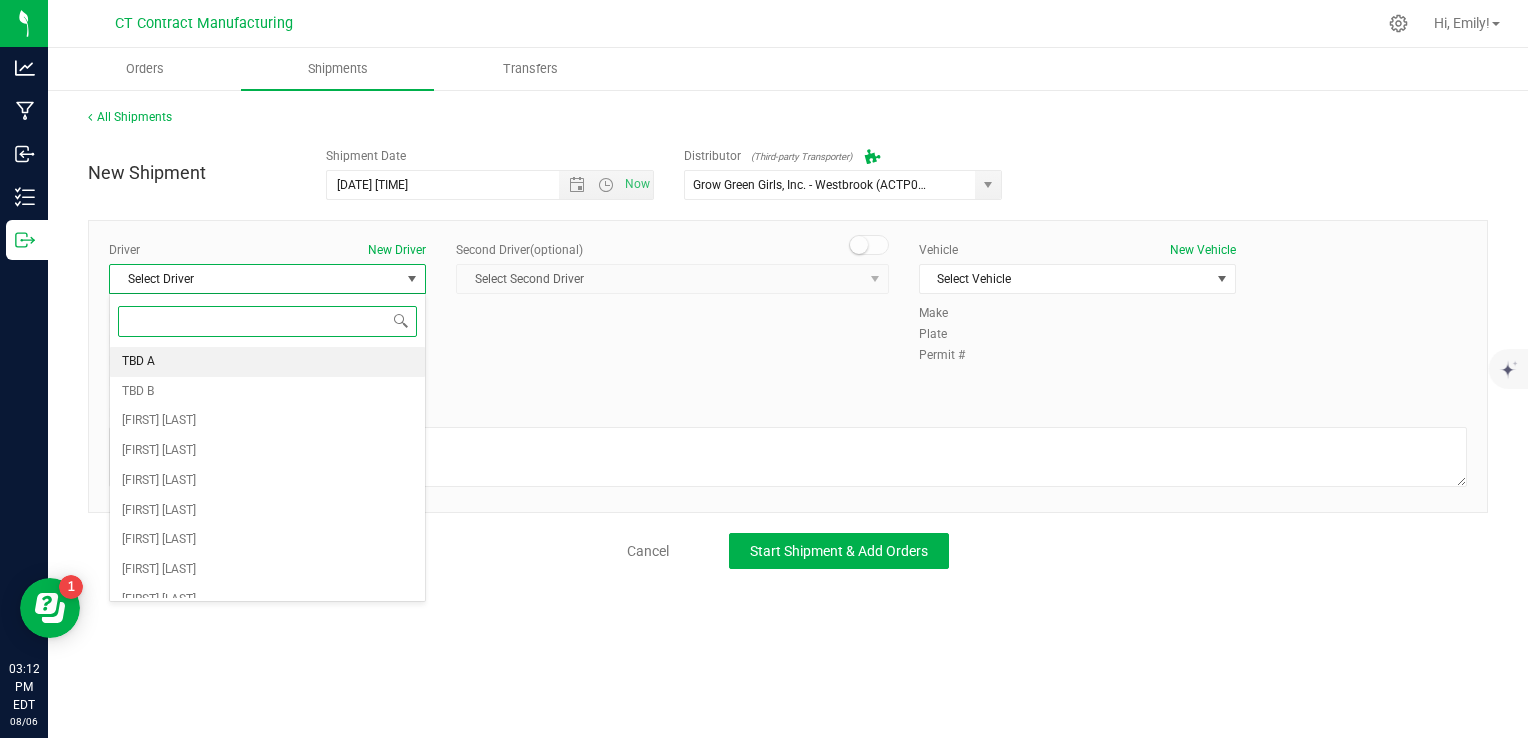 click on "TBD A" at bounding box center [267, 362] 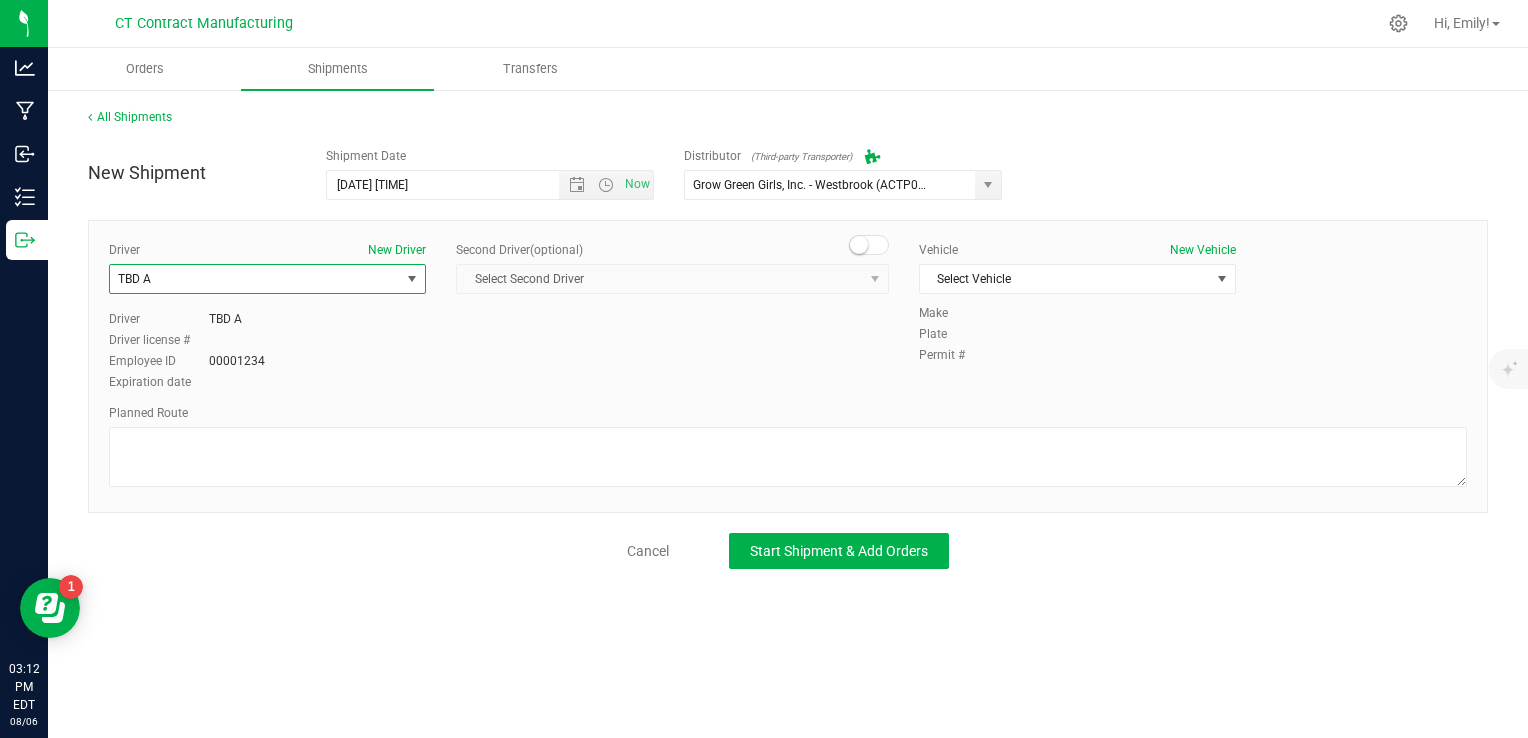 click at bounding box center [869, 245] 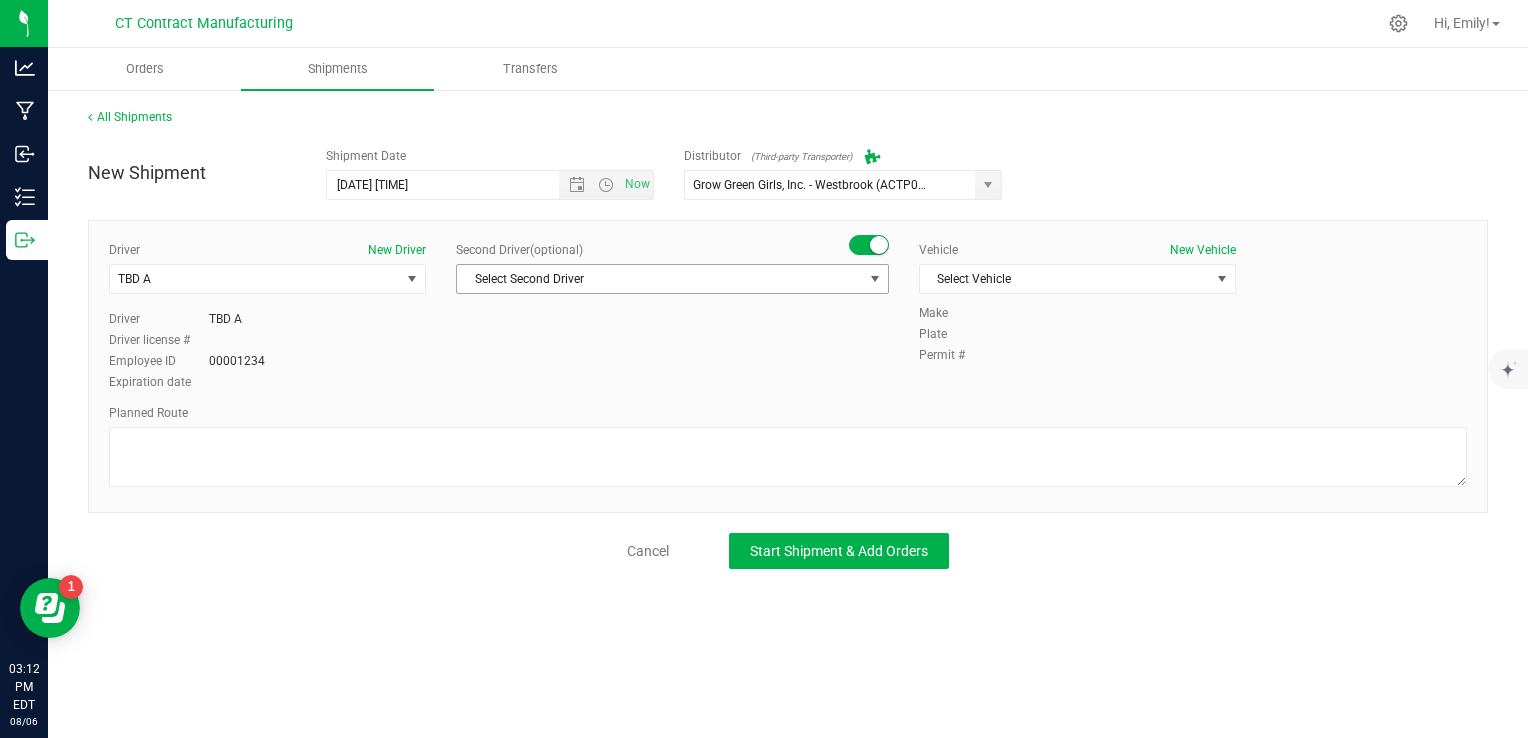 click on "Select Second Driver" at bounding box center (660, 279) 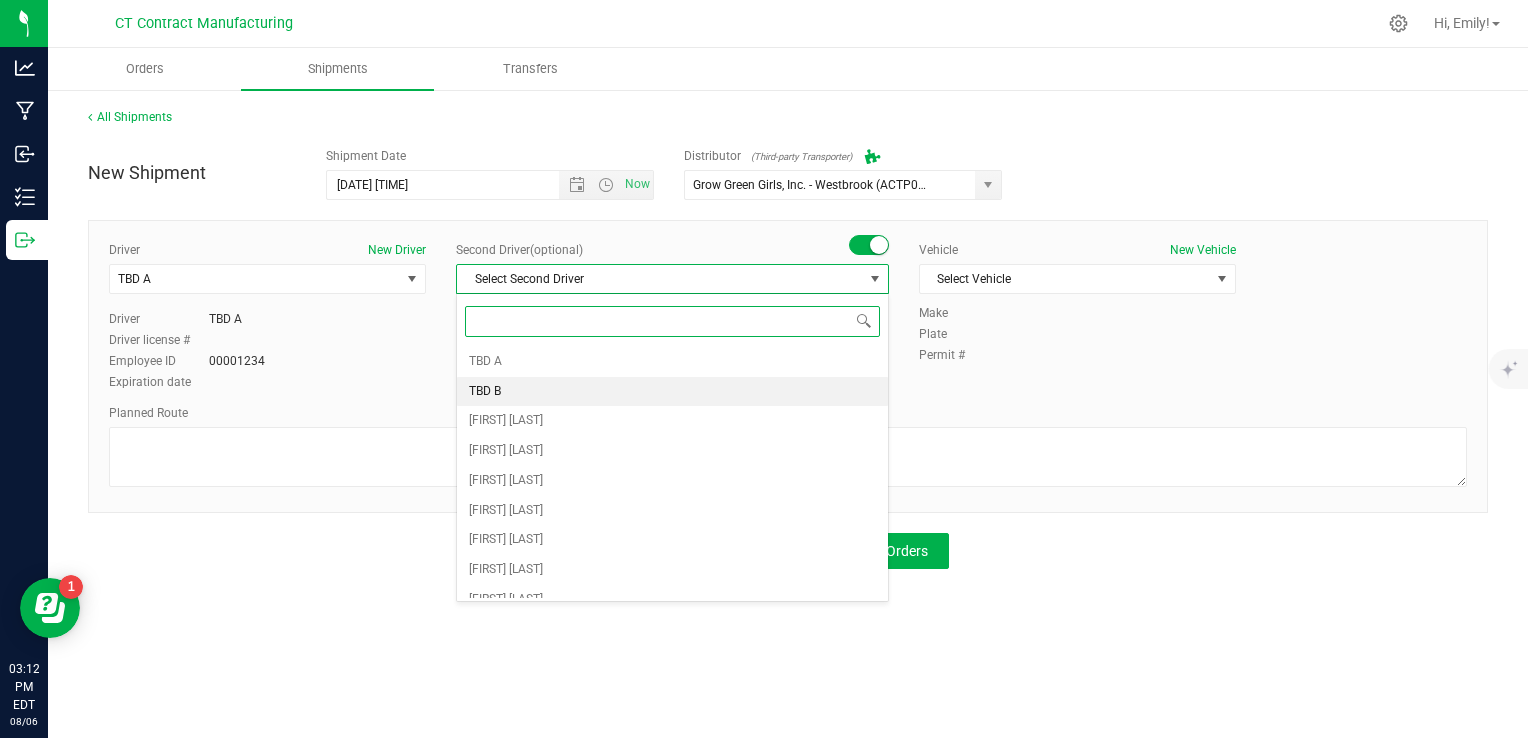 click on "TBD B" at bounding box center [672, 392] 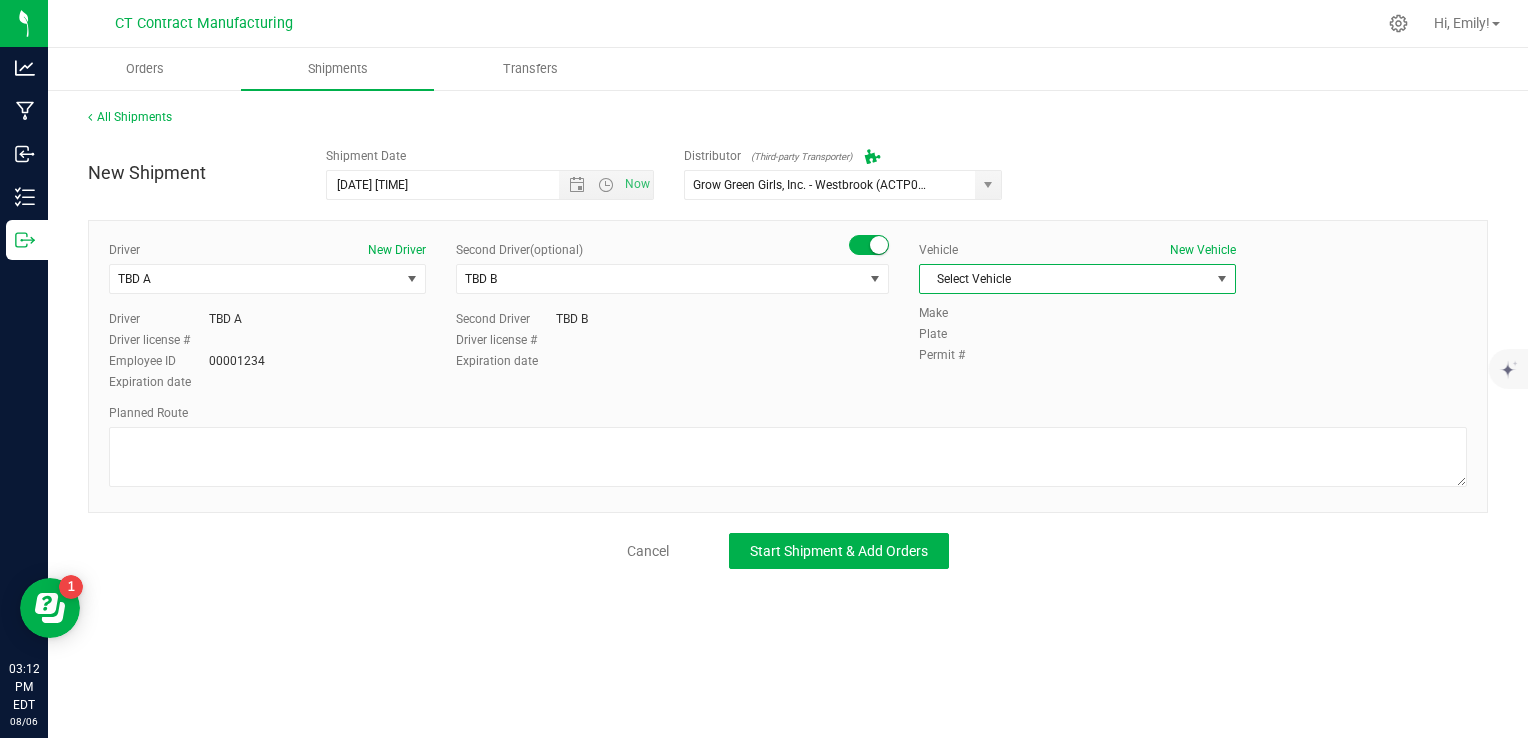 click on "Select Vehicle" at bounding box center (1065, 279) 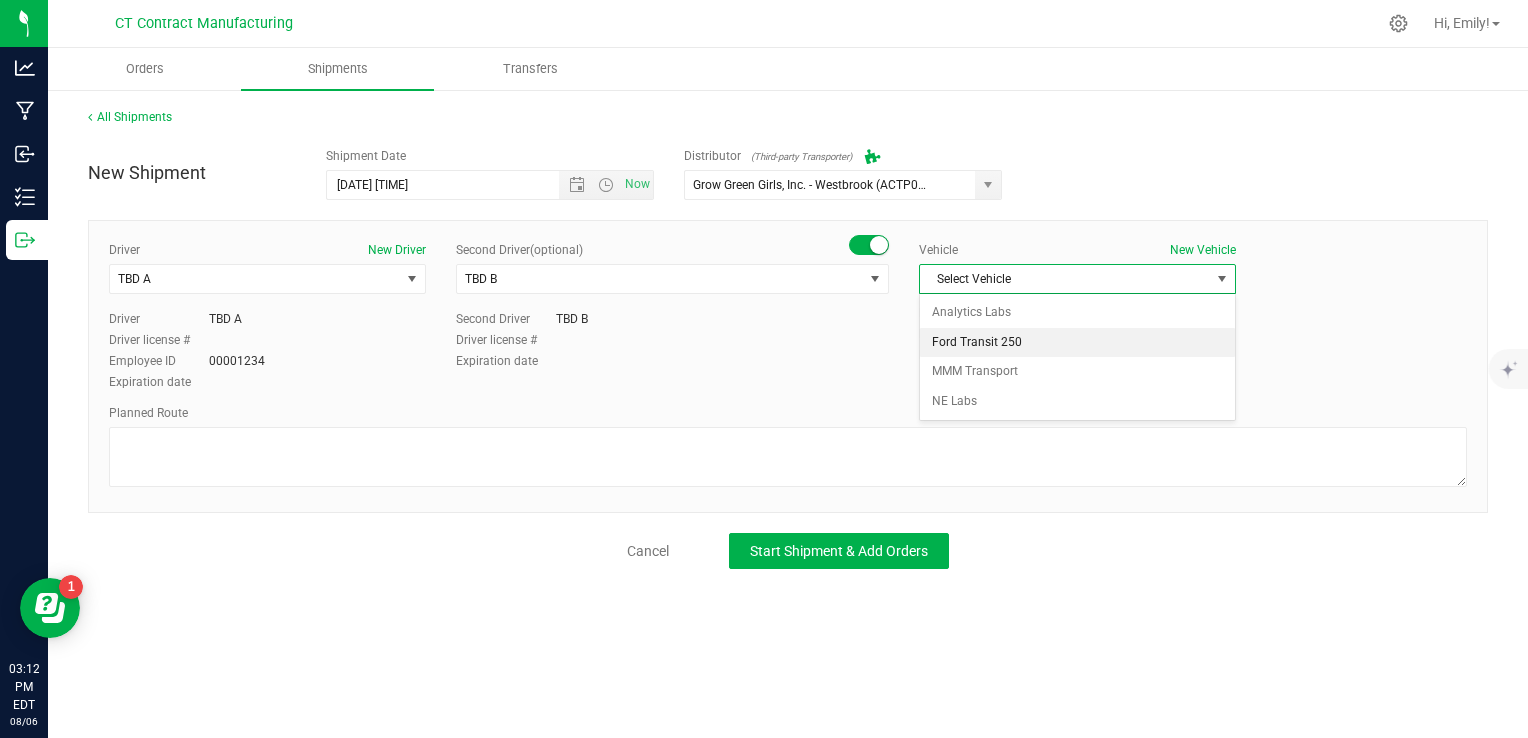 click on "Ford Transit 250" at bounding box center (1077, 343) 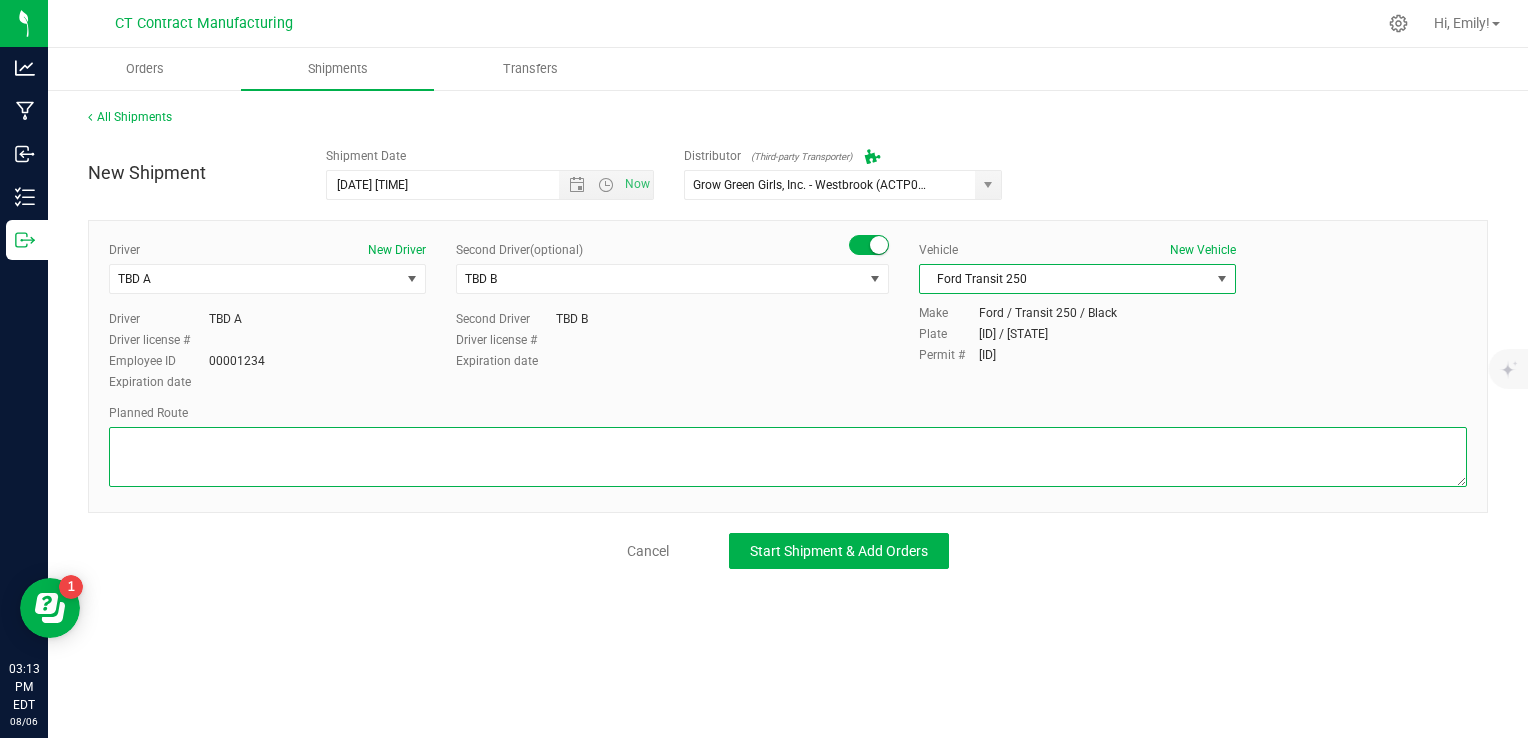 click at bounding box center (788, 457) 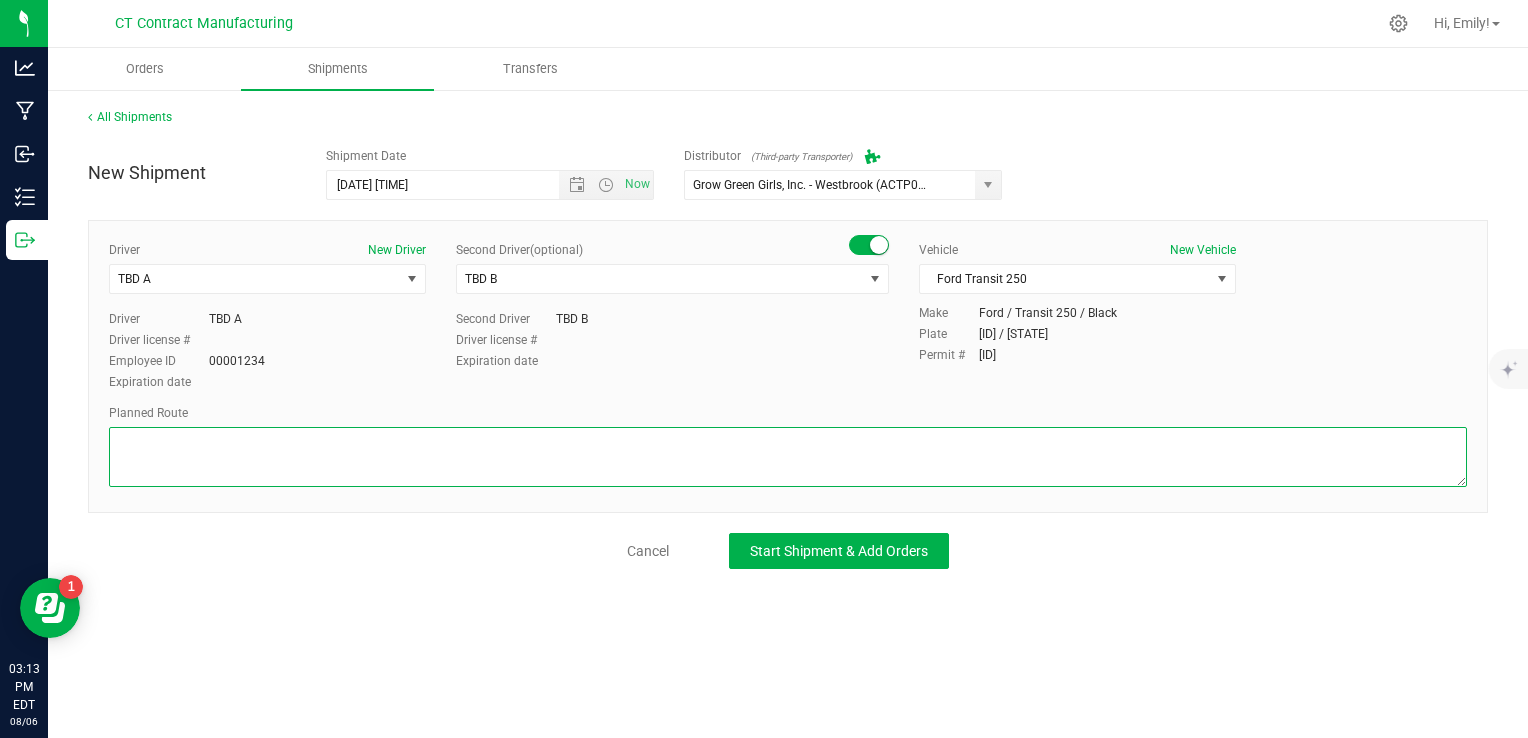 paste on "Randomized route via 3rd party transporter" 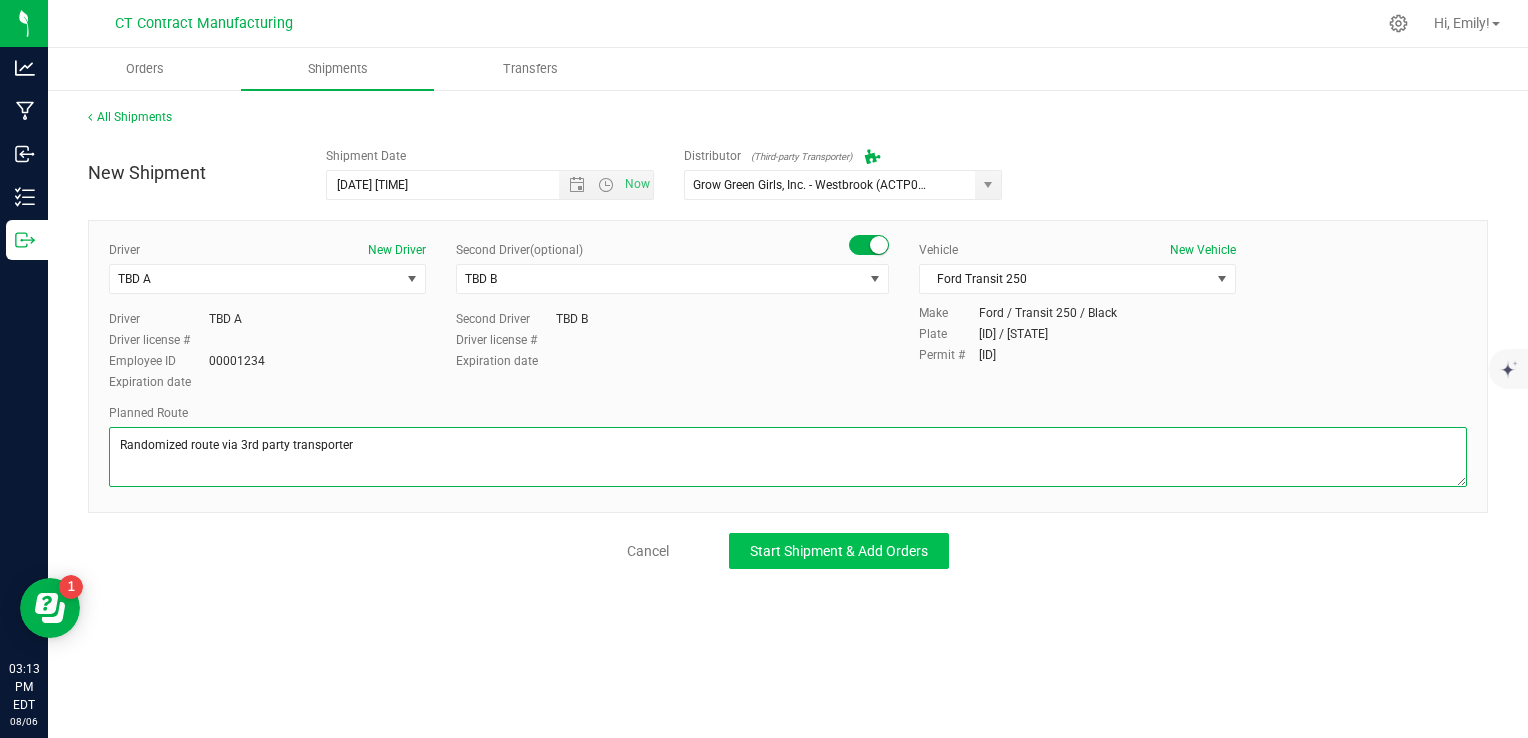 type on "Randomized route via 3rd party transporter" 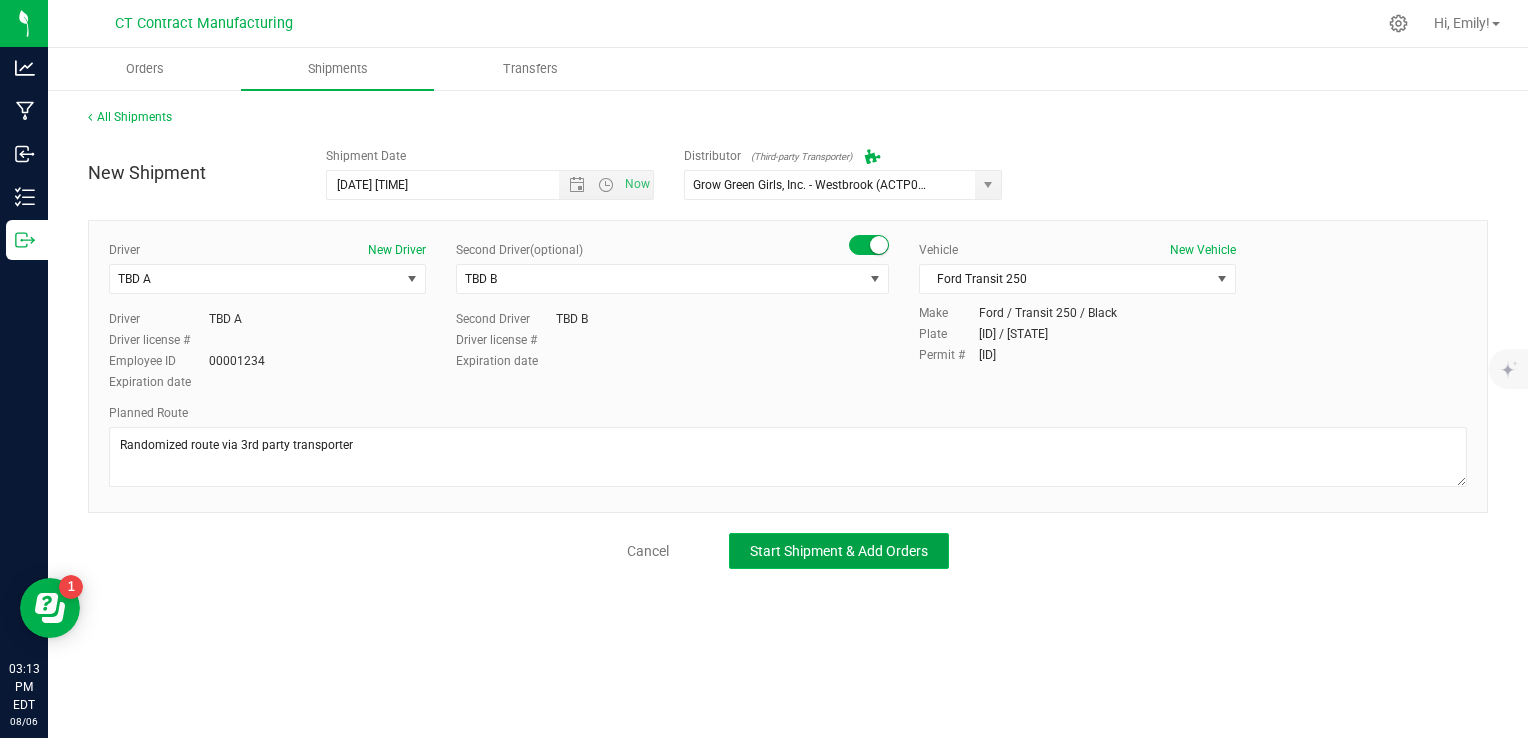 click on "Start Shipment & Add Orders" 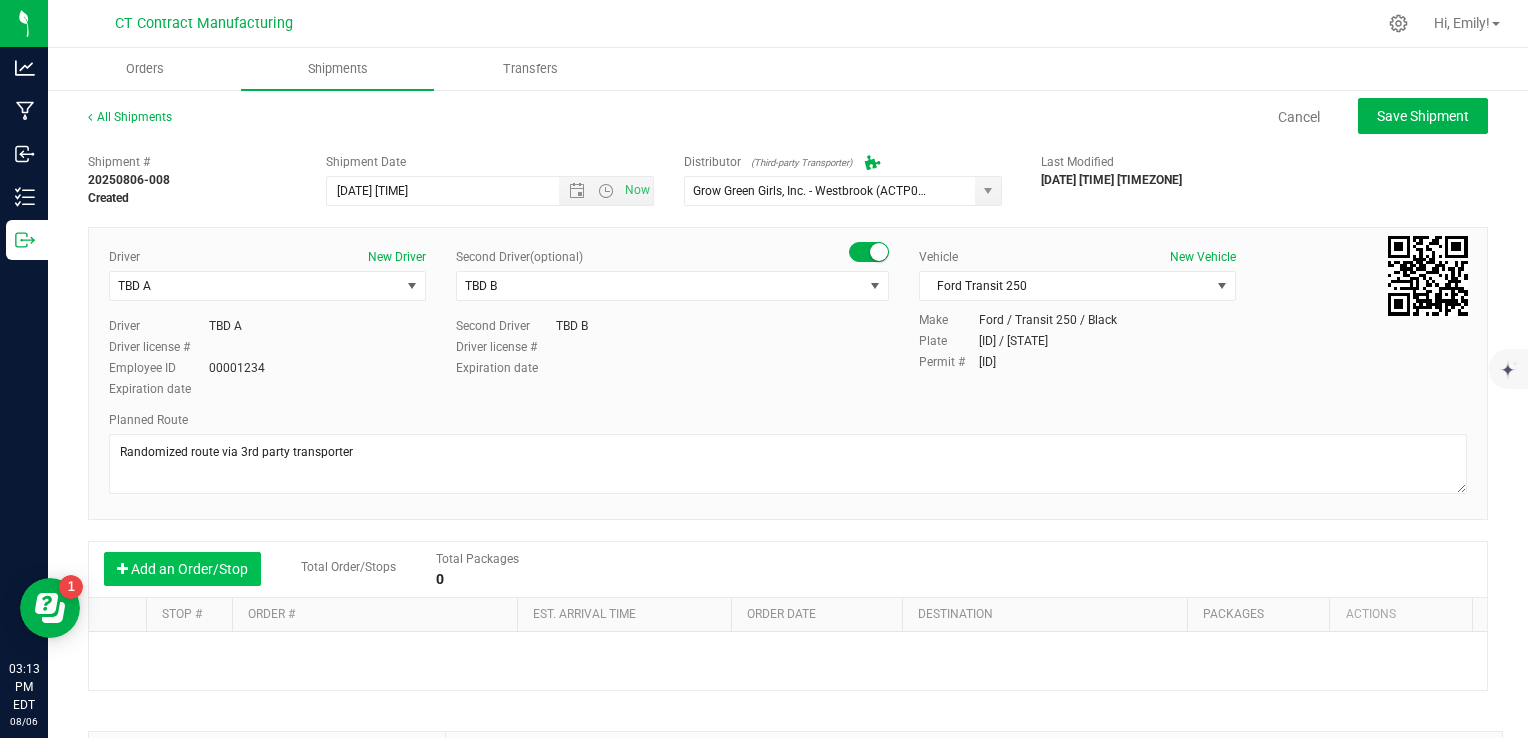 click on "Add an Order/Stop" at bounding box center (182, 569) 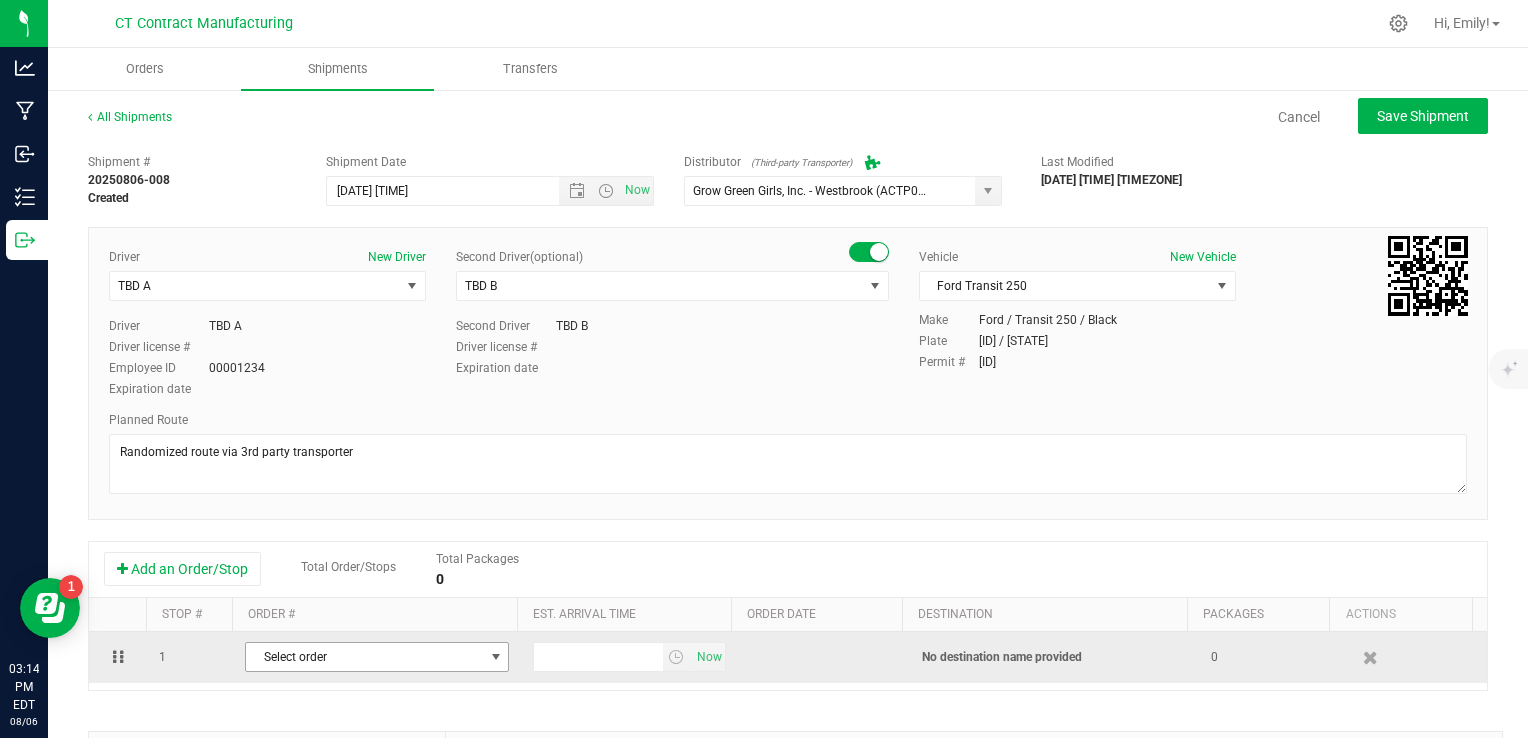 click on "Select order" at bounding box center (364, 657) 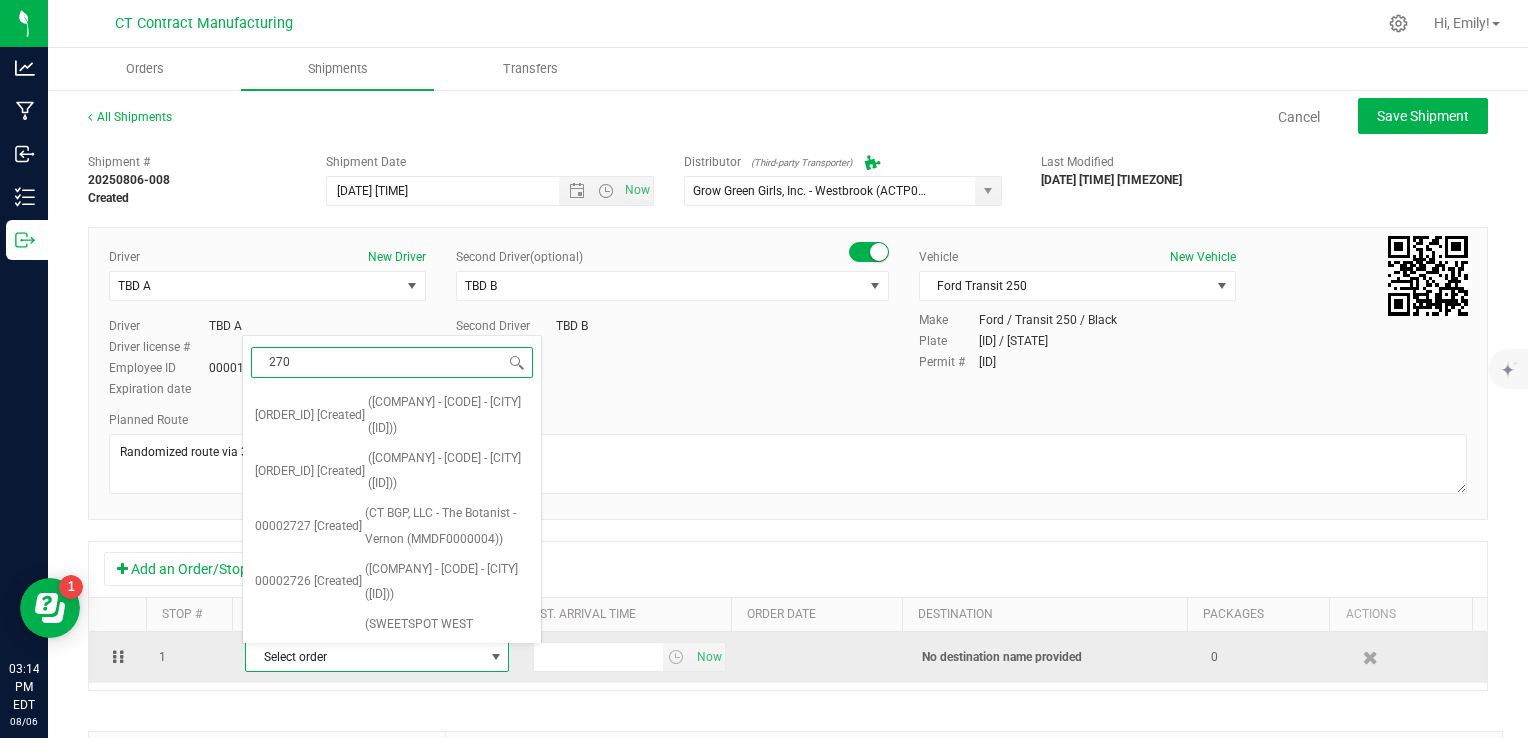 type on "[ID]" 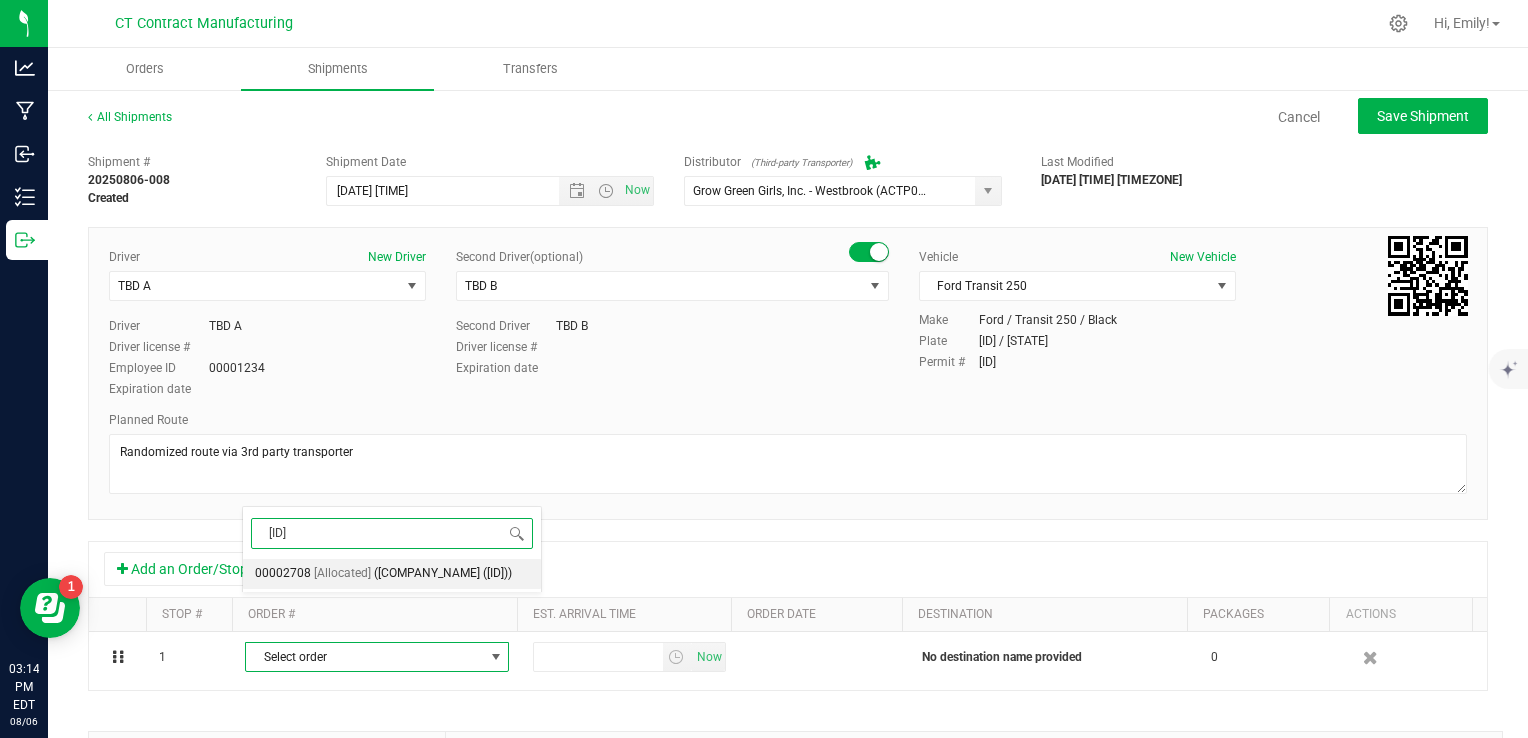 click on "([COMPANY_NAME] ([ID]))" at bounding box center (443, 574) 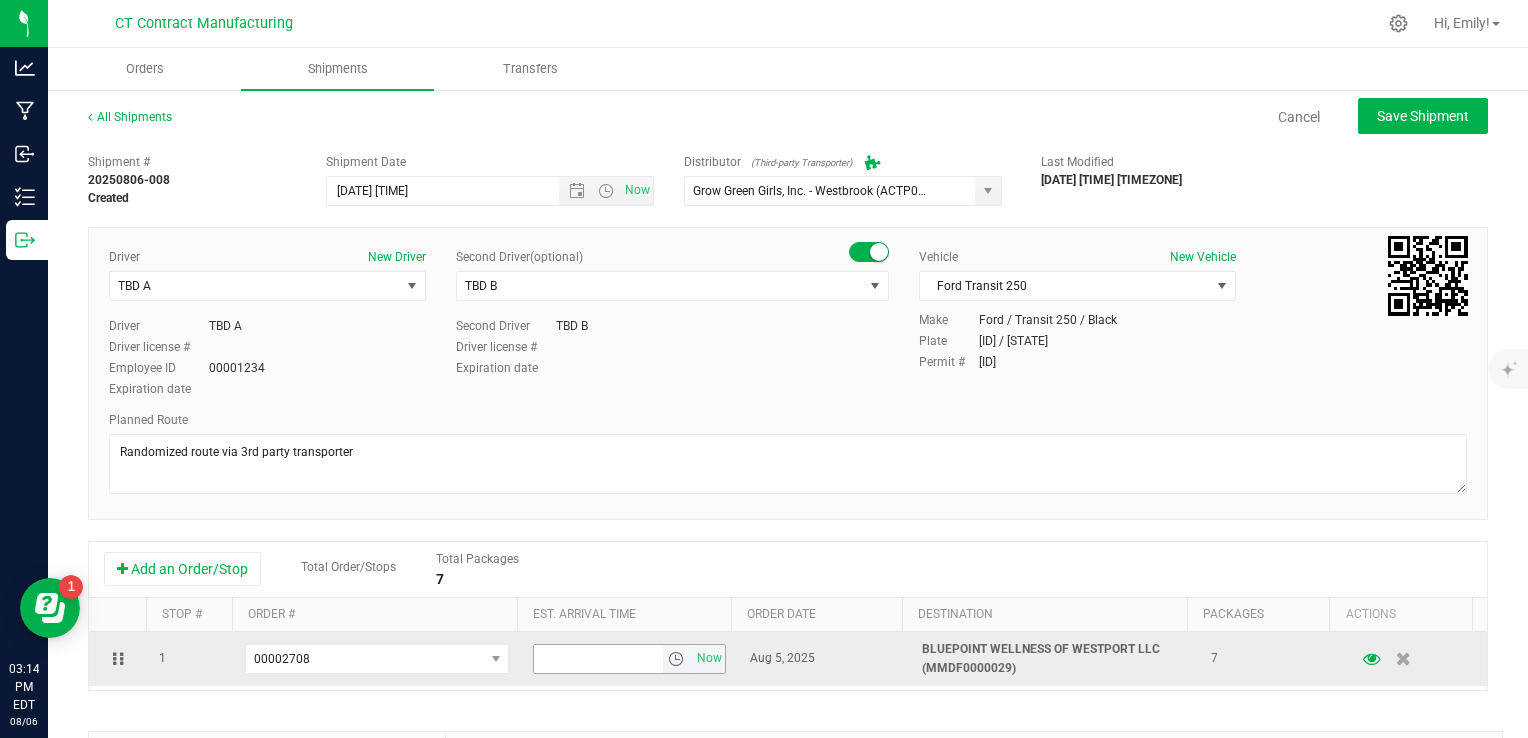 click at bounding box center [676, 659] 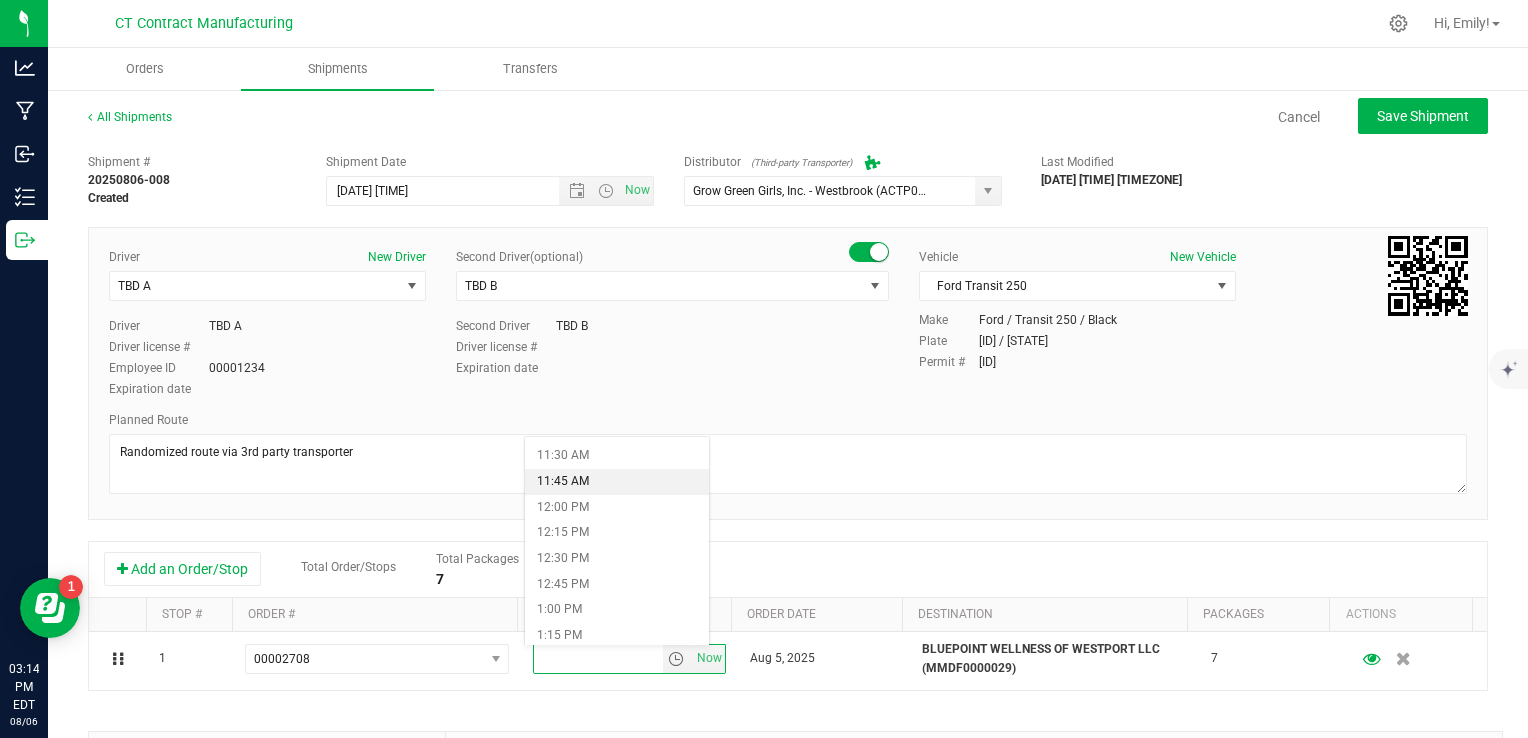 scroll, scrollTop: 1200, scrollLeft: 0, axis: vertical 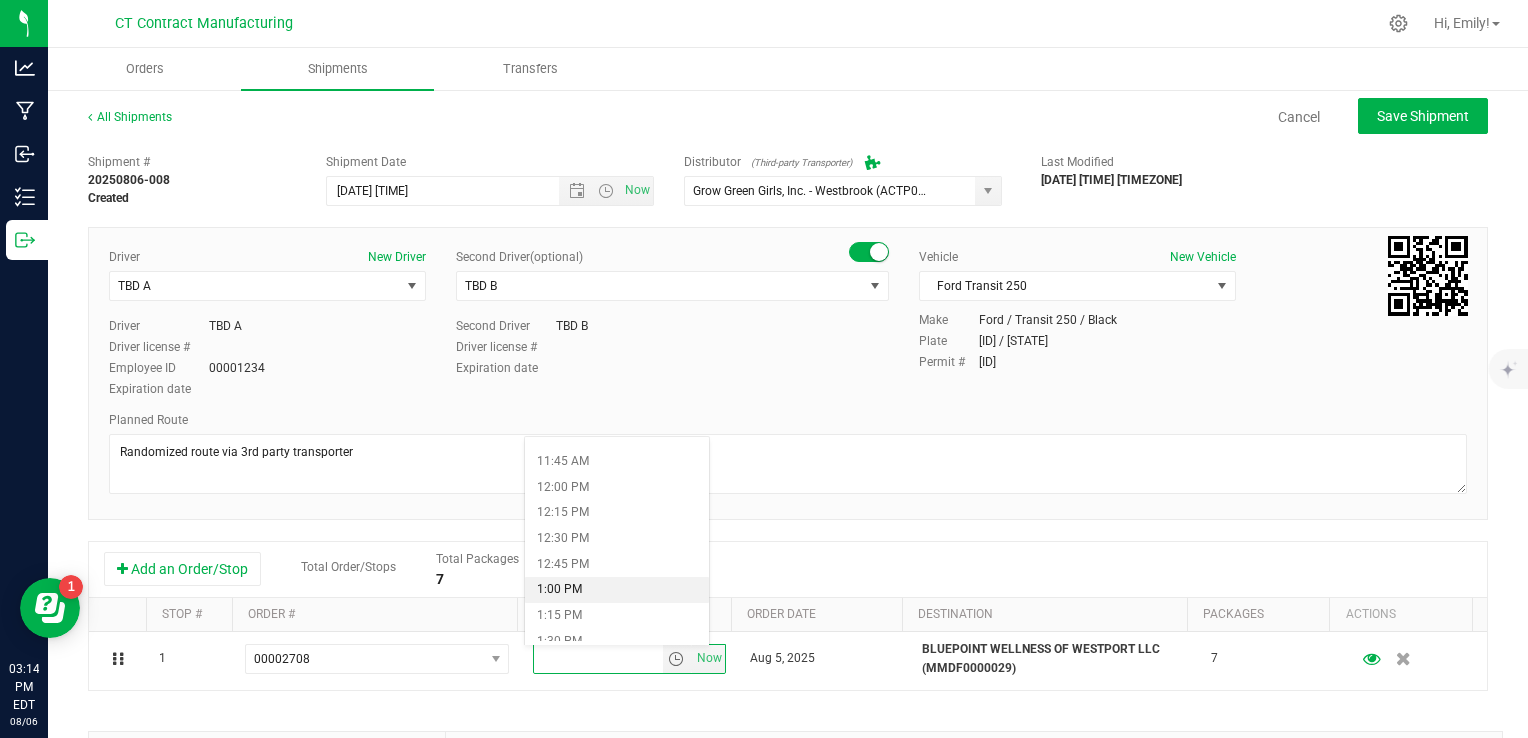 click on "1:00 PM" at bounding box center [617, 590] 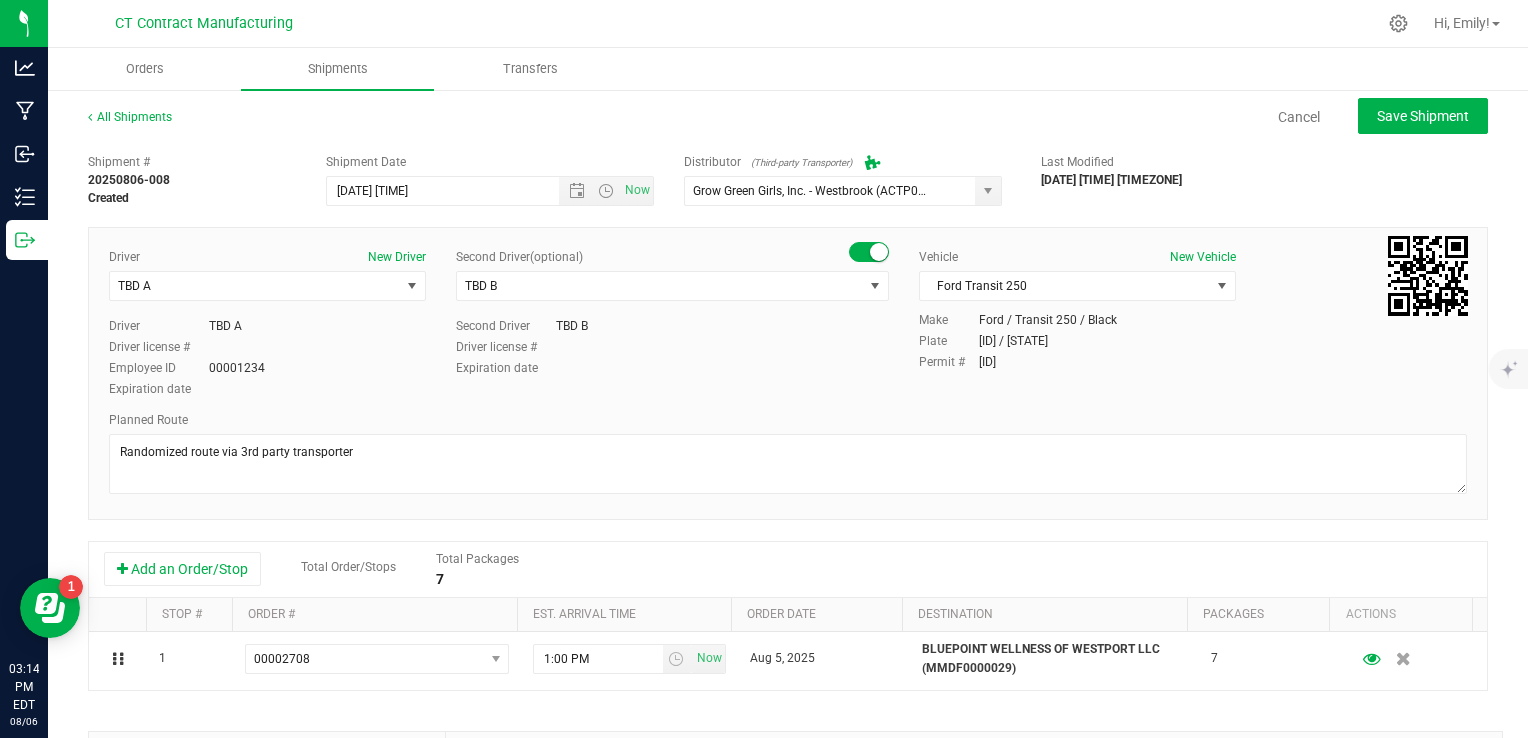 click on "Shipment #
[SHIPMENT_ID]
Created
Shipment Date
[DATE] [TIME]
Now
Distributor
(Third-party Transporter)
Grow Green Girls, Inc. - [CITY] ([ID]) ALTASCI LABS ([ID]) Analytics Labs CT LLC ([ID]) BLUEPOINT WELLNESS OF [CITY] LLC ([ID]) BT Lab ([ID]) Conn CM Transport Initial Inventory (00000)" at bounding box center (788, 572) 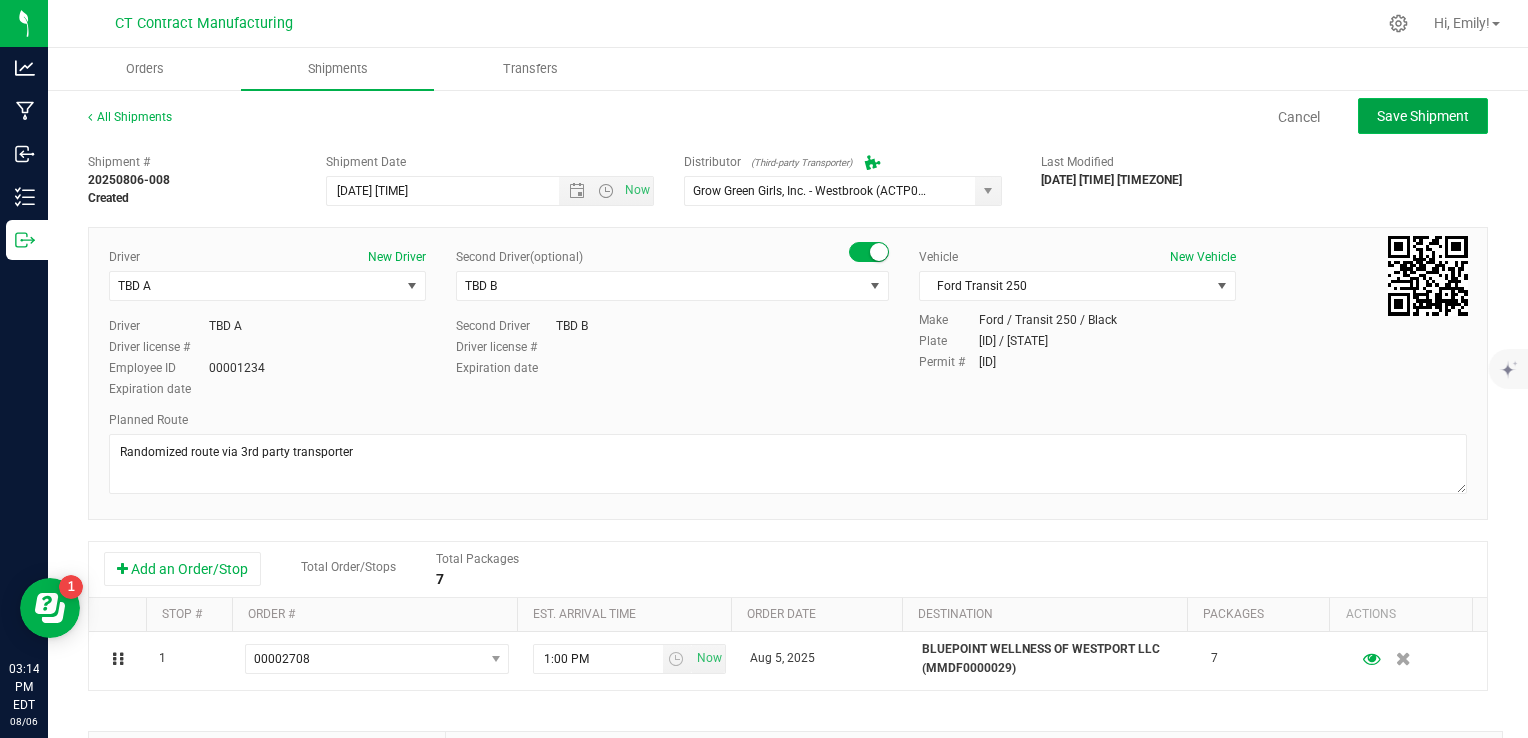 click on "Save Shipment" 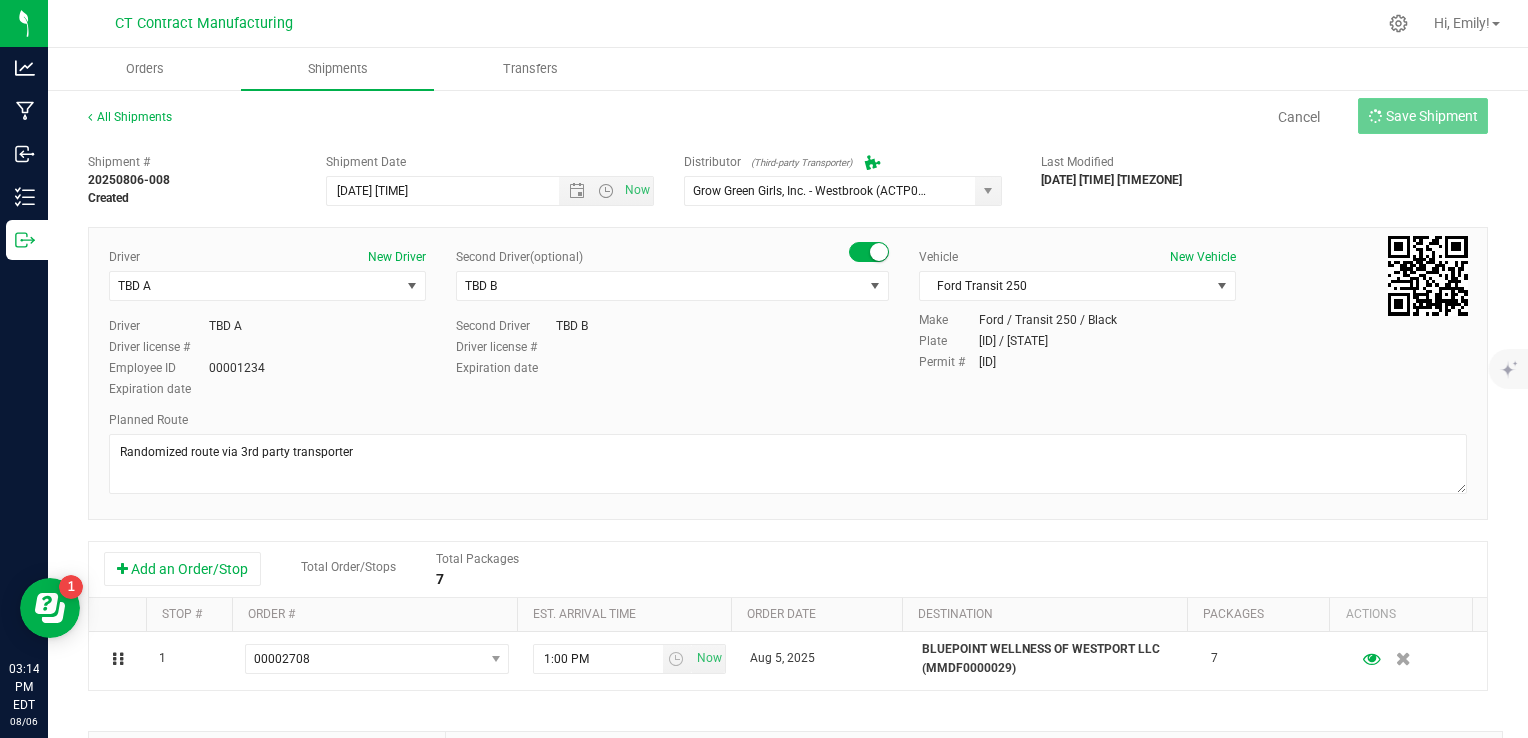 type on "[DATE] [TIME]" 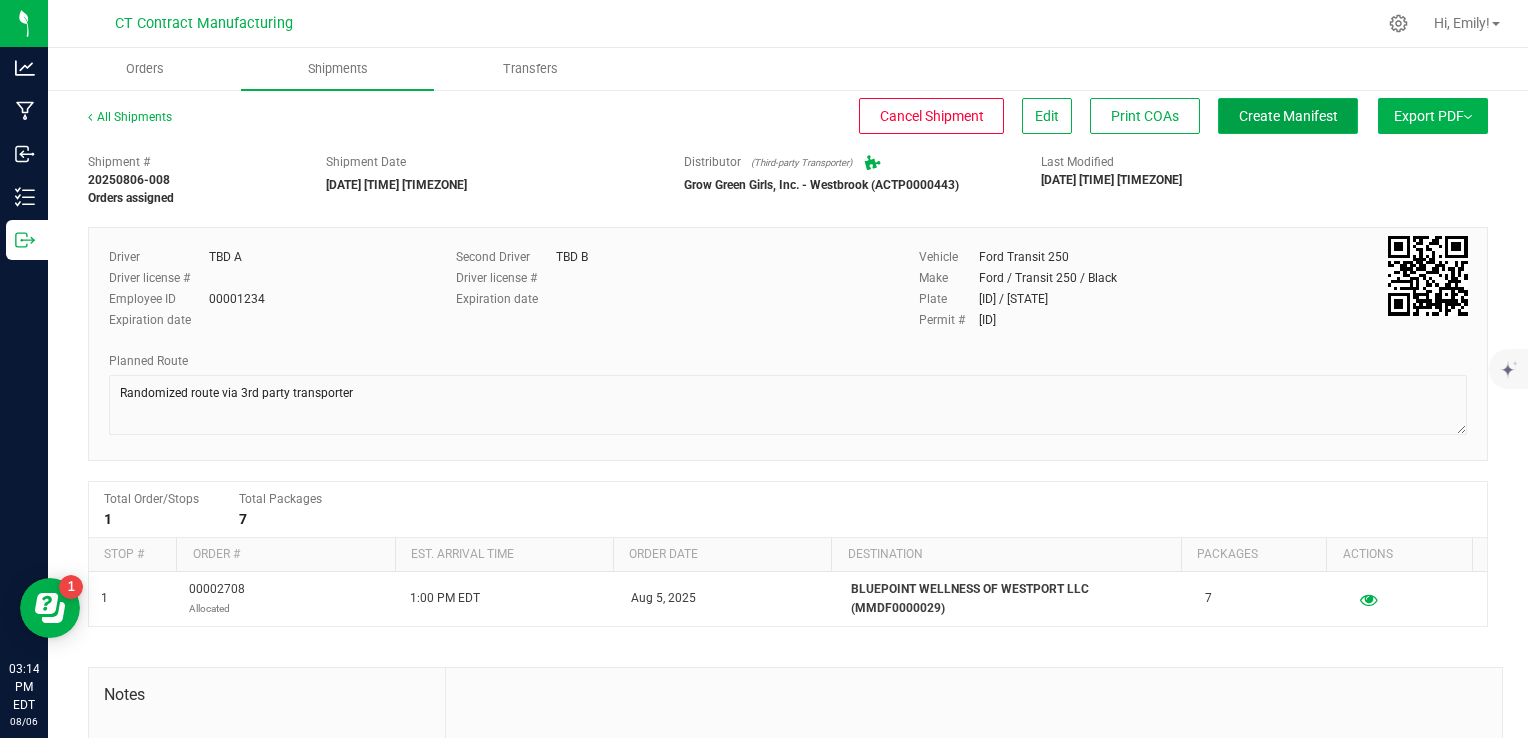 click on "Create Manifest" at bounding box center [1288, 116] 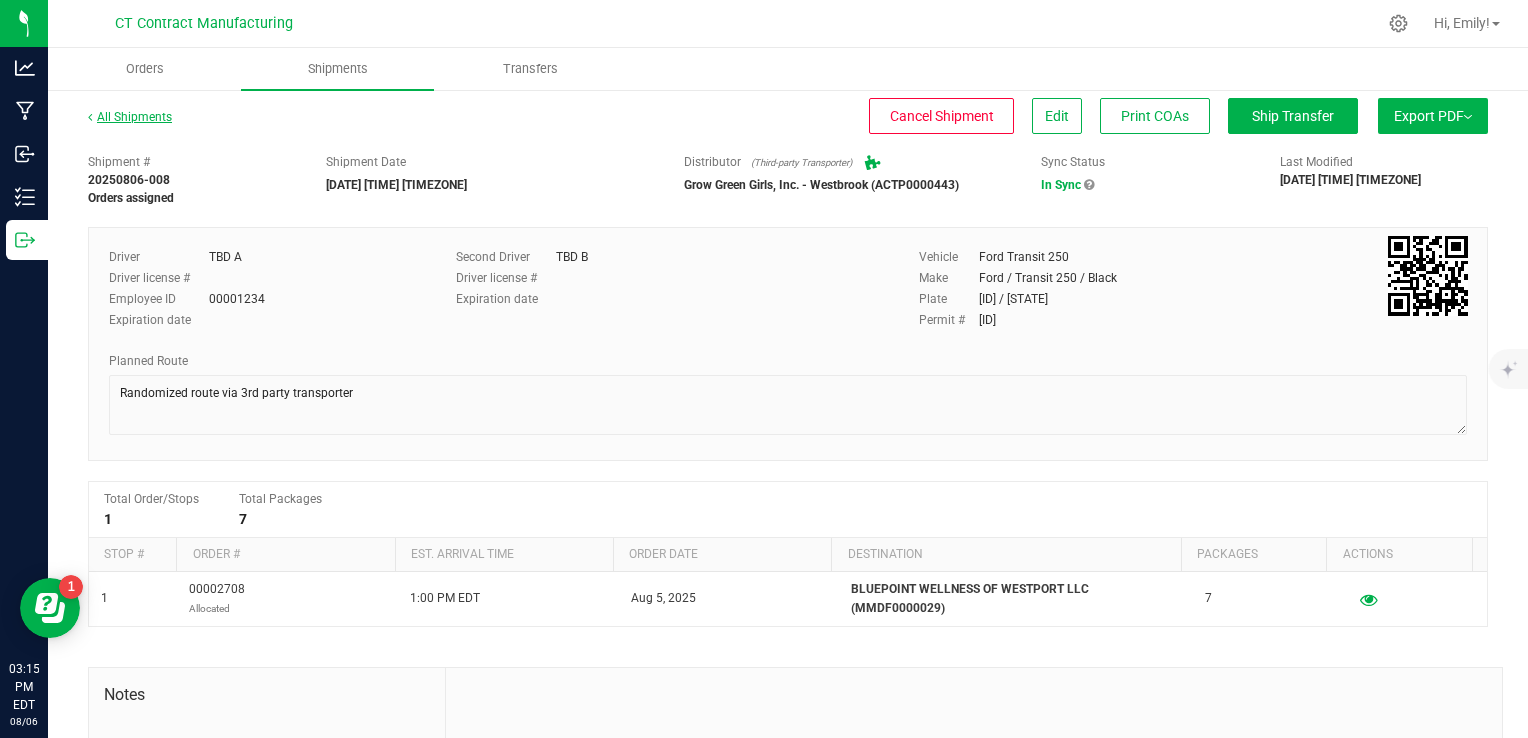 click on "All Shipments" at bounding box center (130, 117) 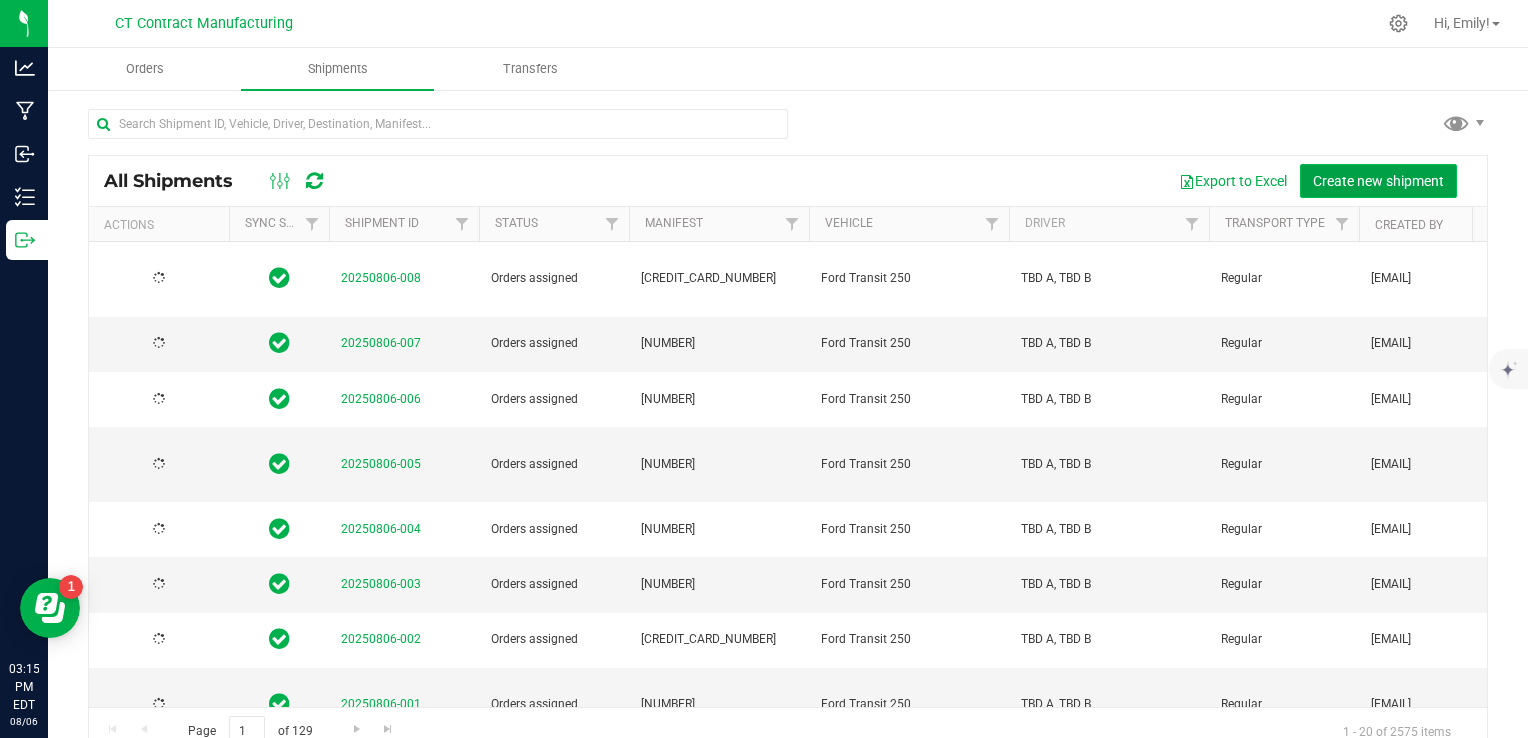 click on "Create new shipment" at bounding box center [1378, 181] 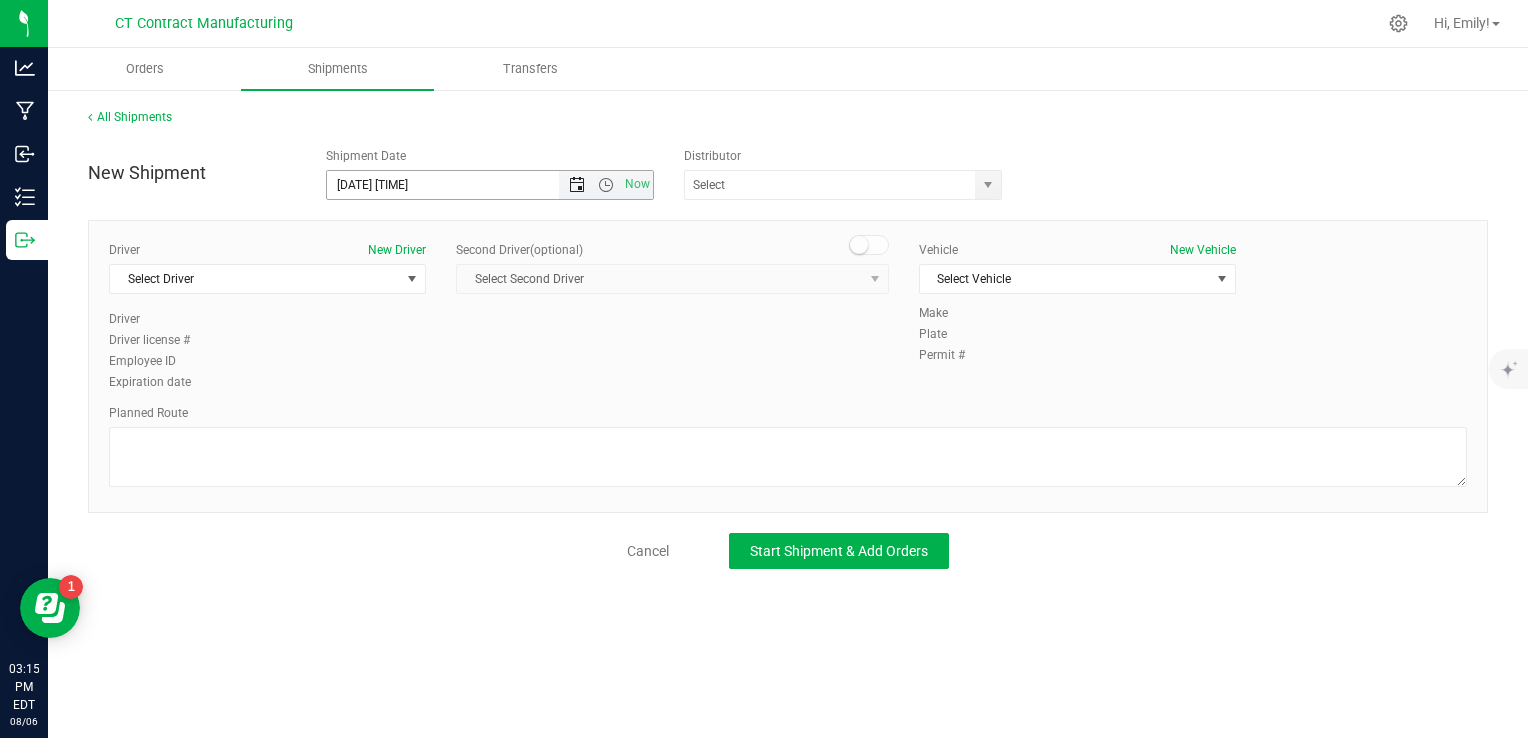 click at bounding box center [577, 185] 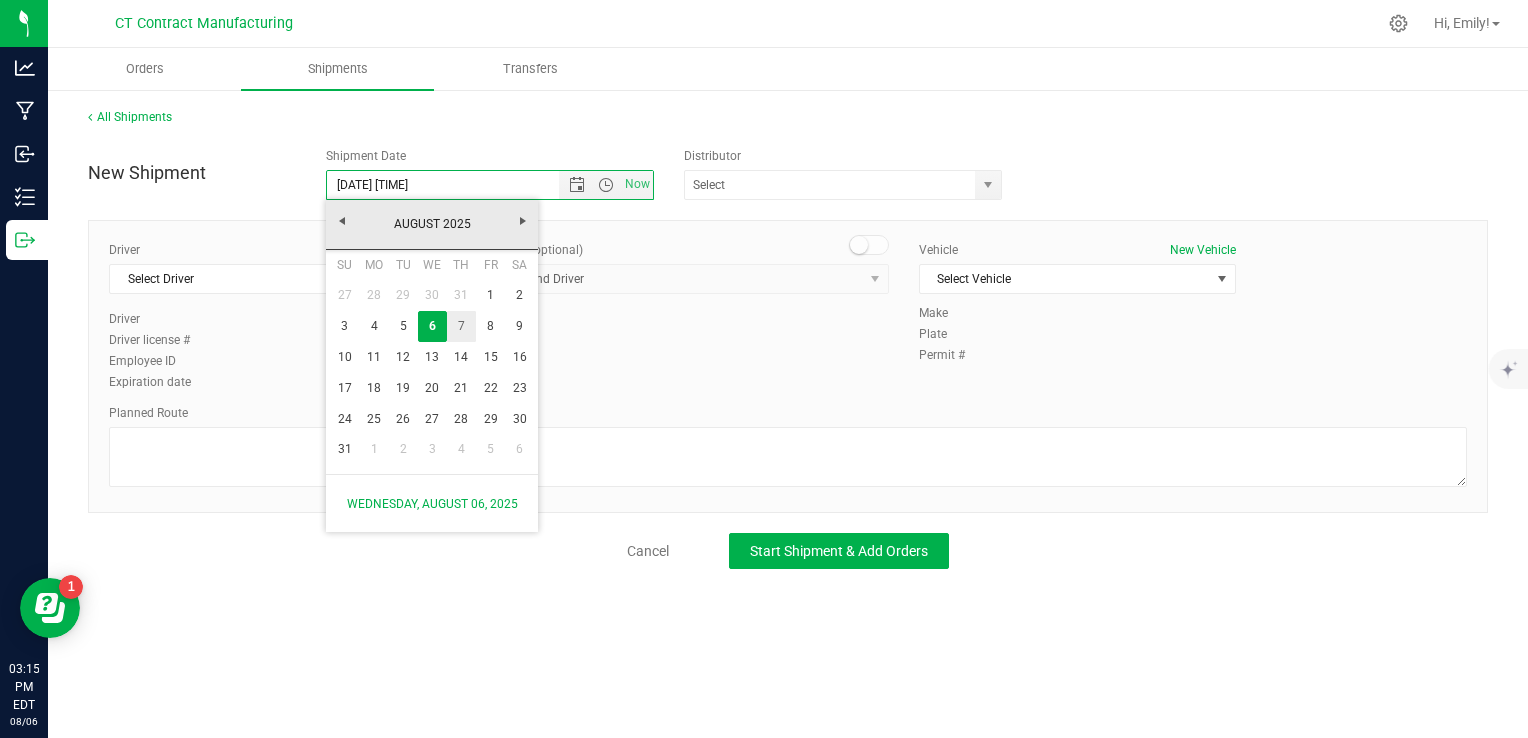 click on "7" at bounding box center (461, 326) 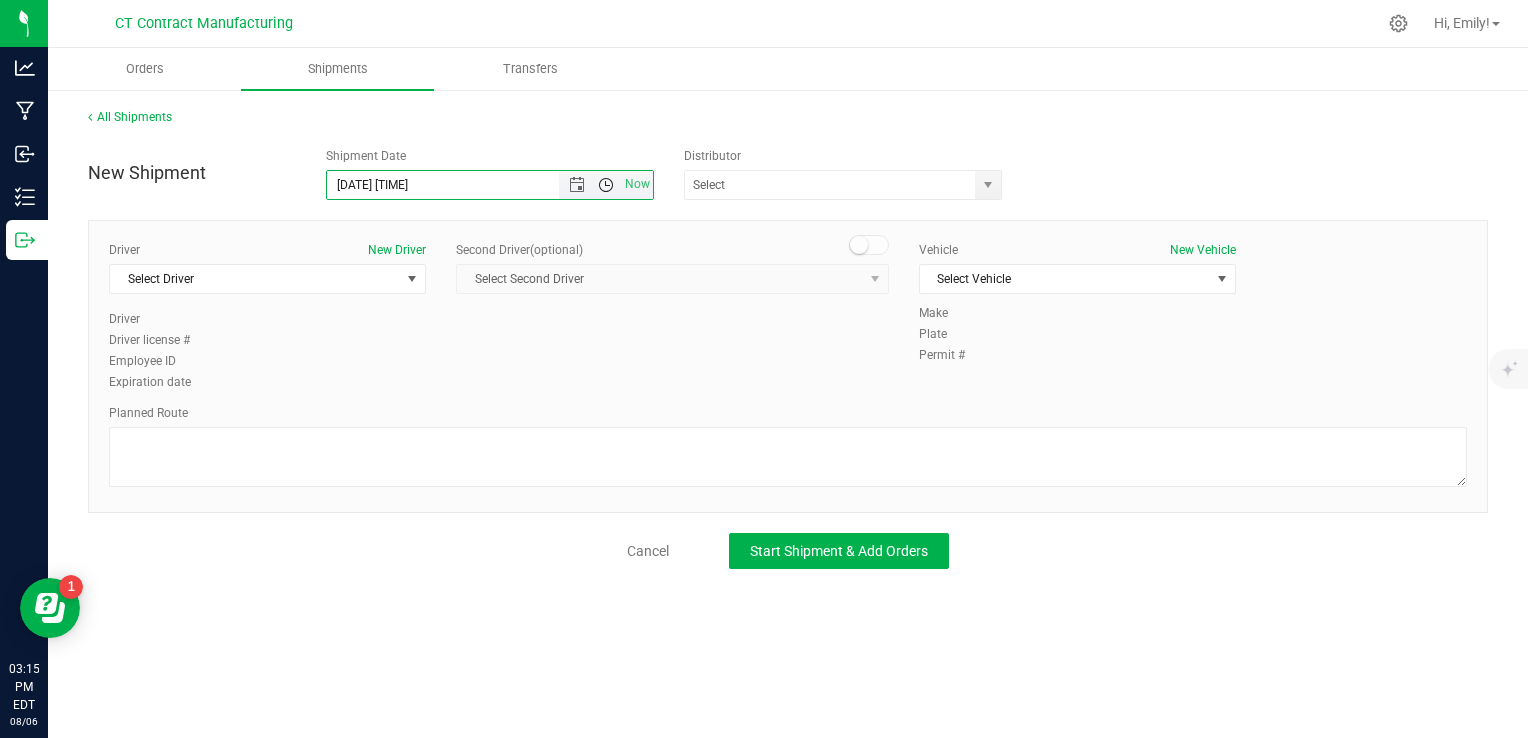 click at bounding box center [606, 185] 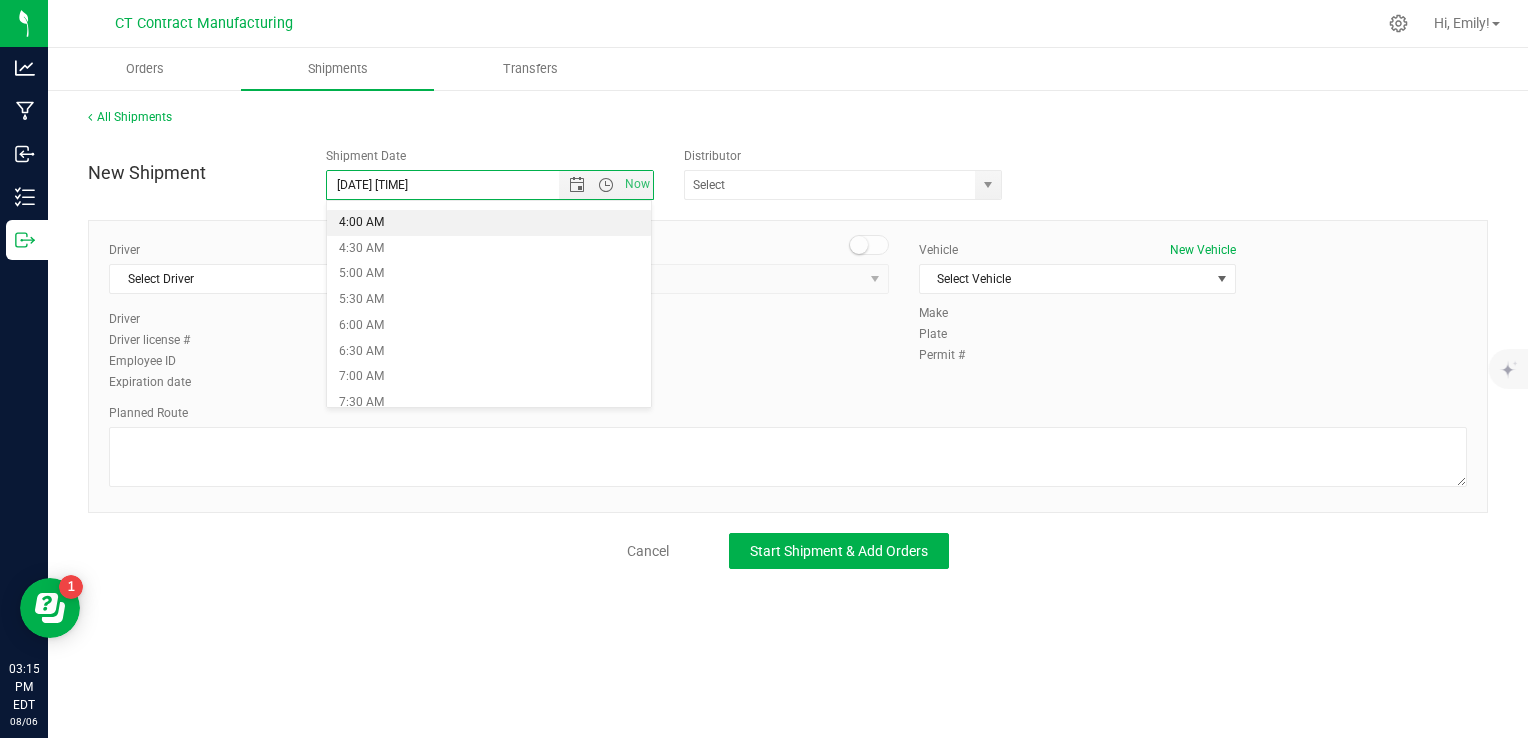 scroll, scrollTop: 300, scrollLeft: 0, axis: vertical 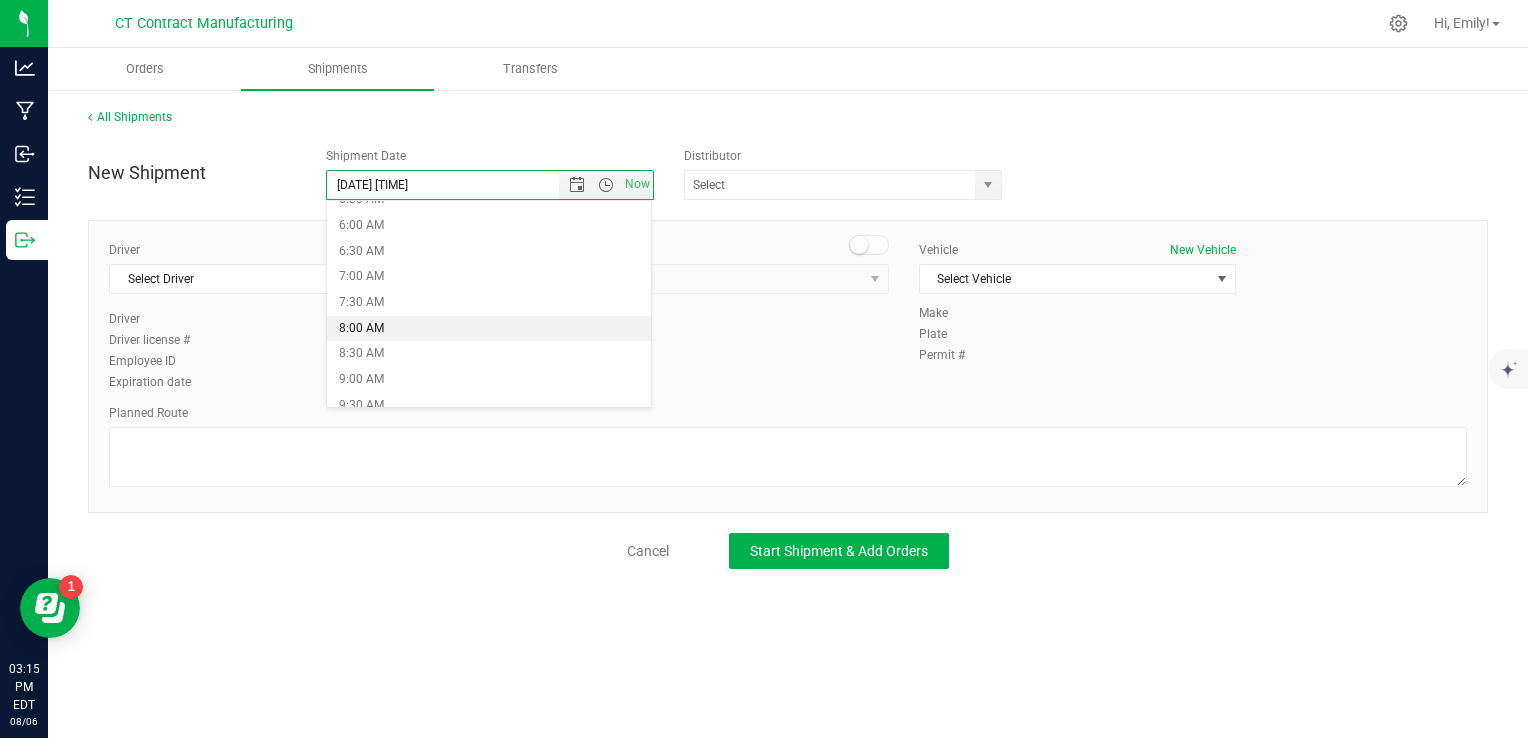 click on "8:00 AM" at bounding box center (489, 329) 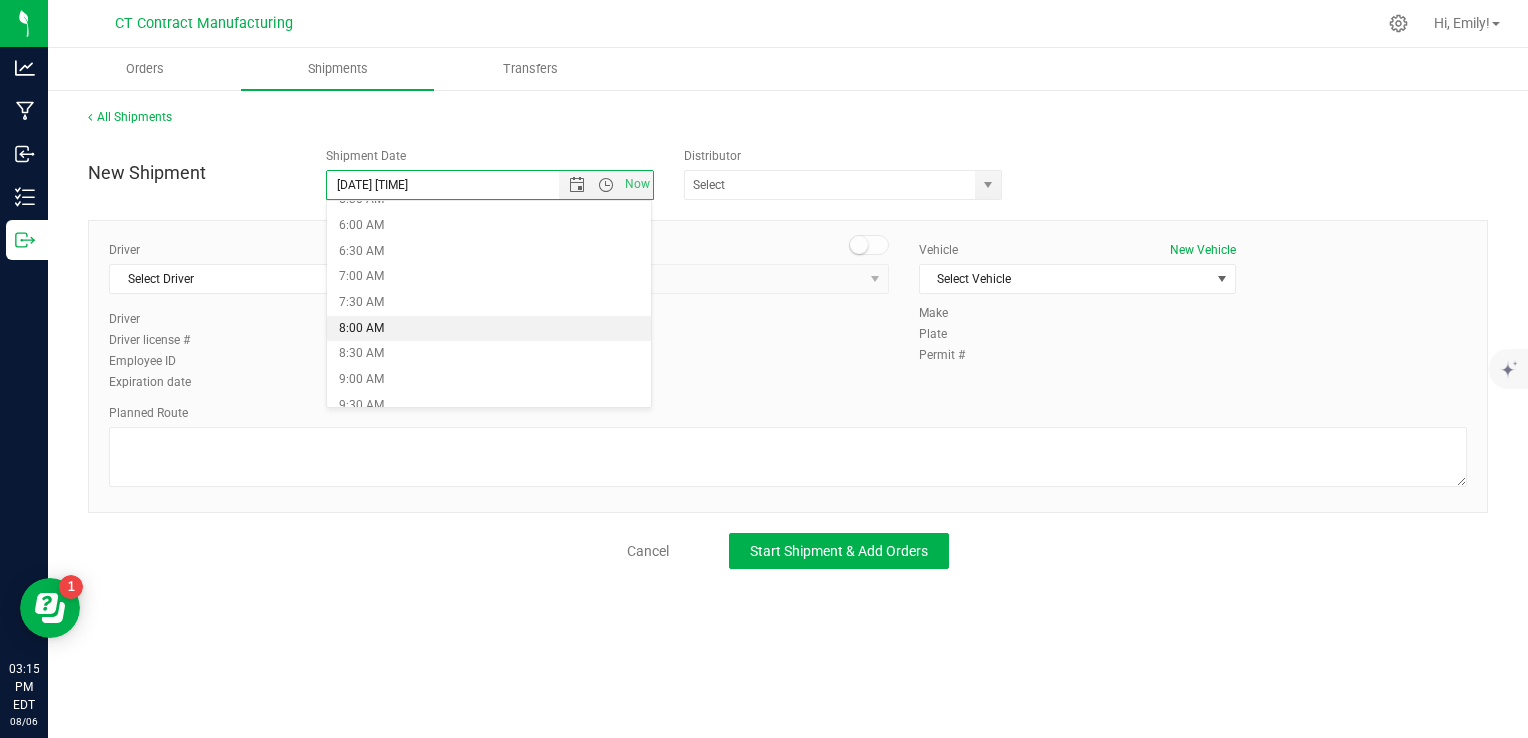 type on "[DATE] [TIME]" 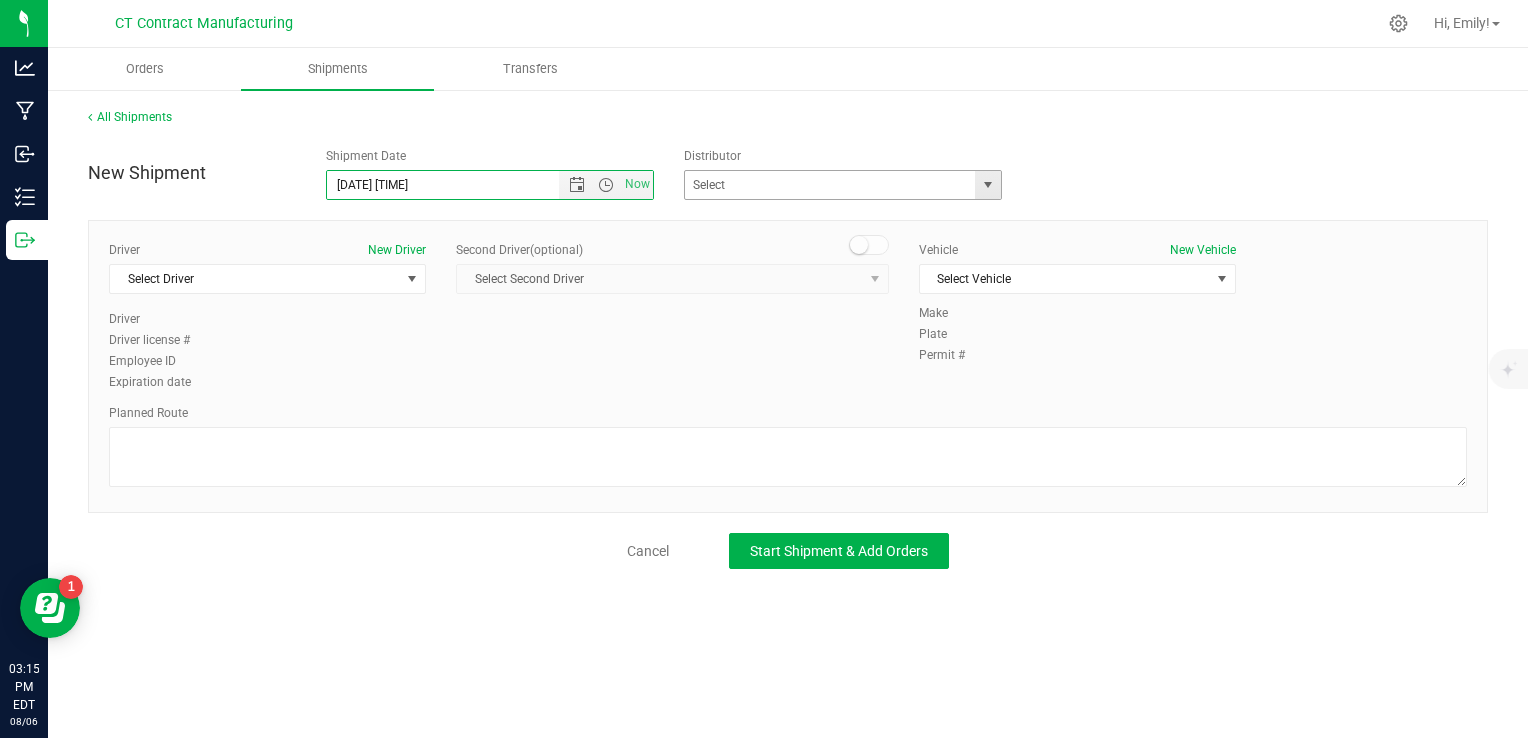 click at bounding box center (988, 185) 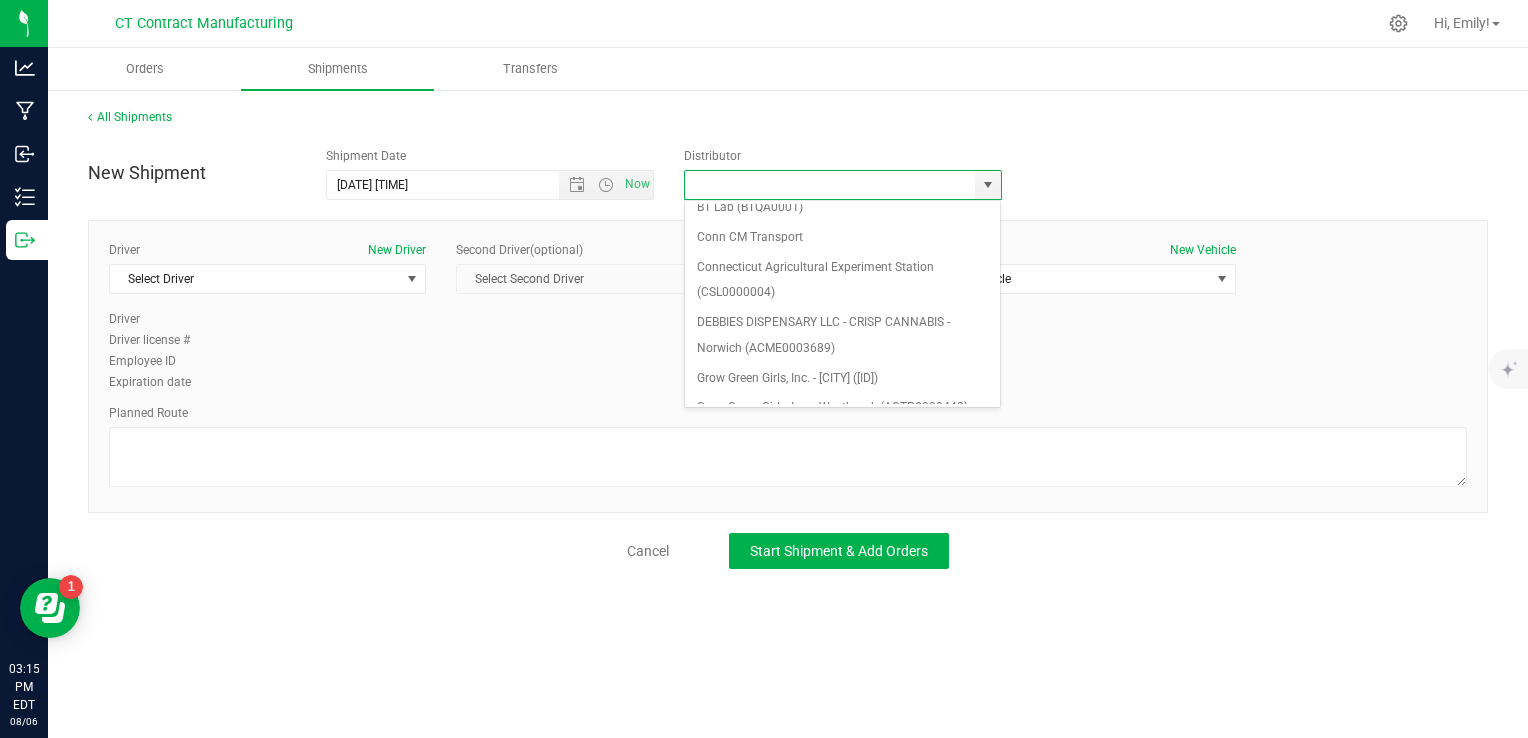 scroll, scrollTop: 200, scrollLeft: 0, axis: vertical 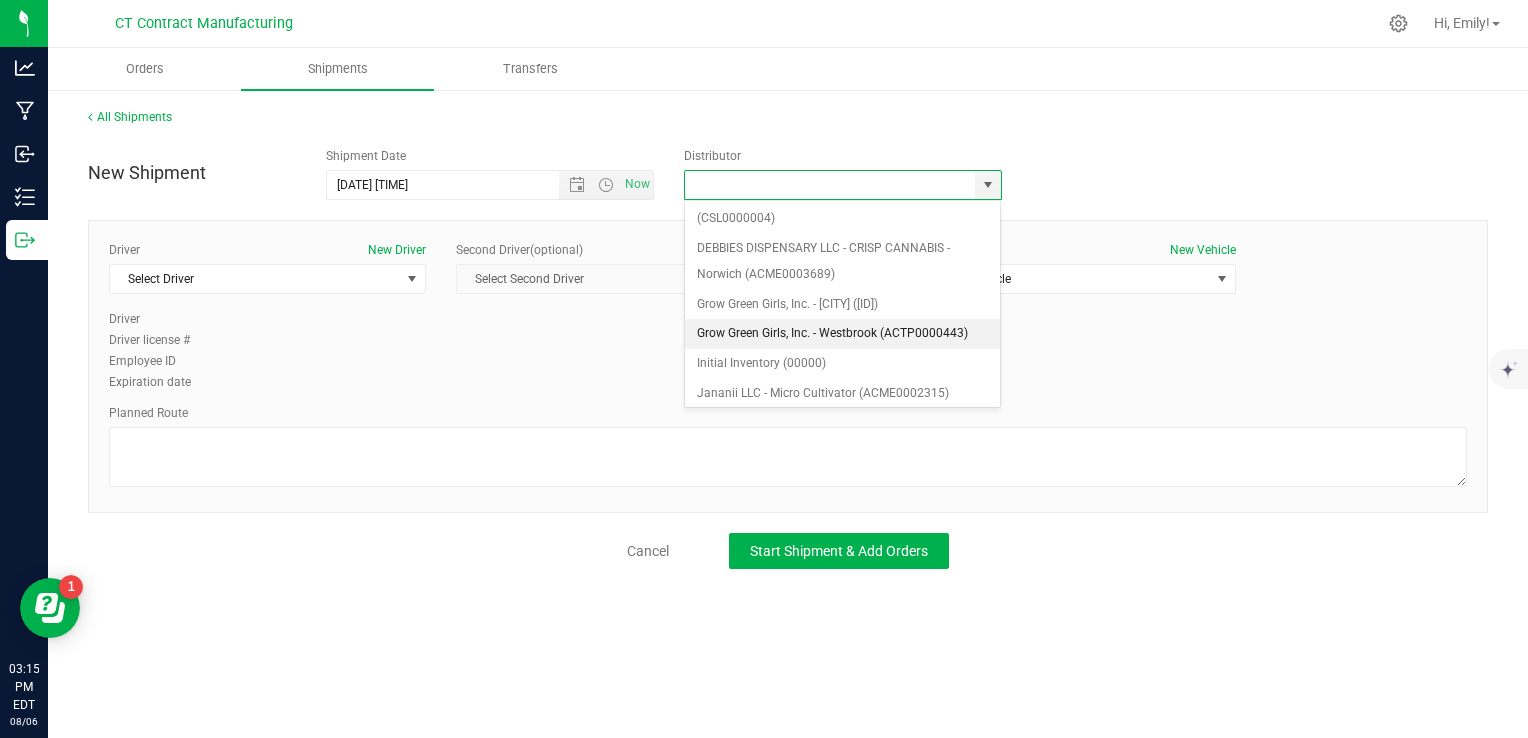 click on "Grow Green Girls, Inc. - Westbrook (ACTP0000443)" at bounding box center (843, 334) 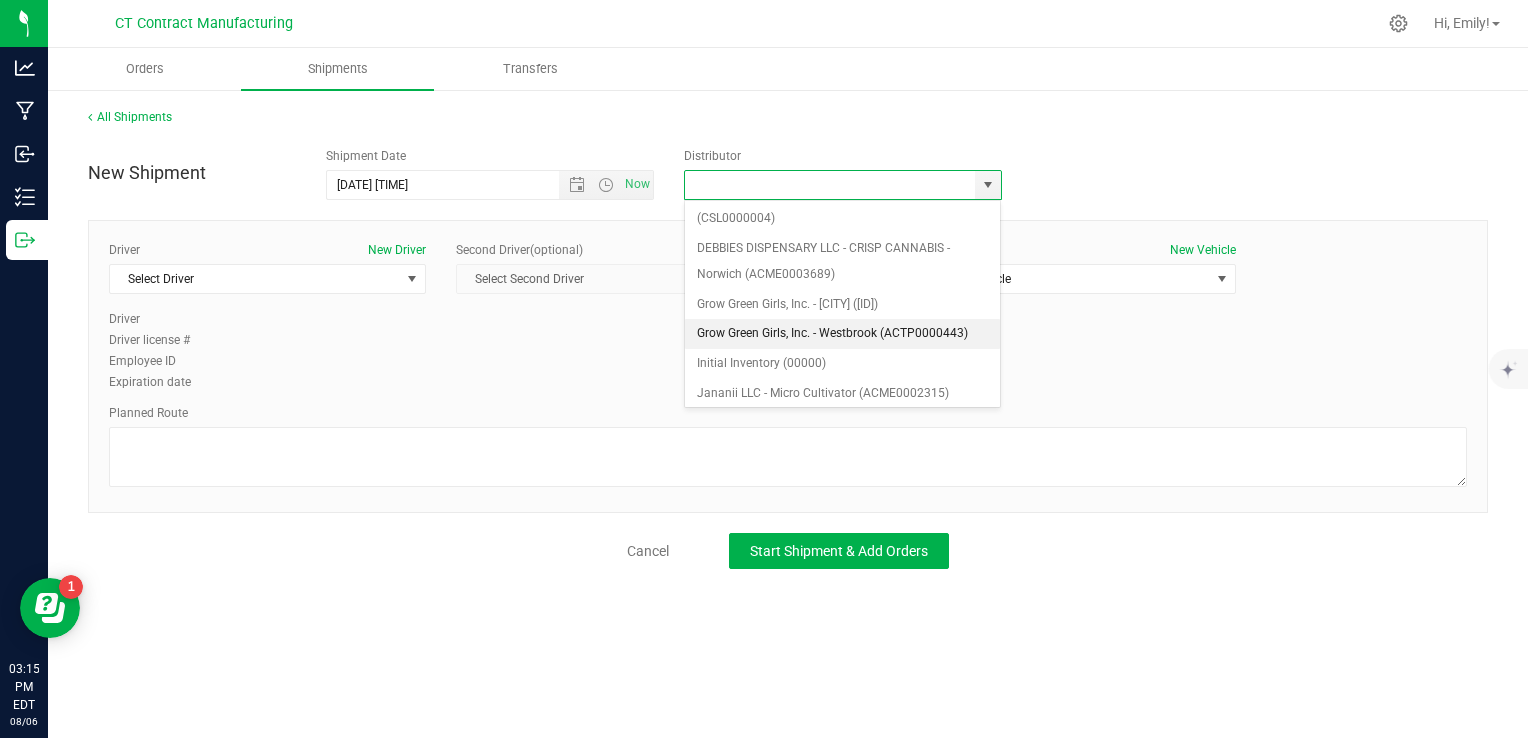 type on "Grow Green Girls, Inc. - Westbrook (ACTP0000443)" 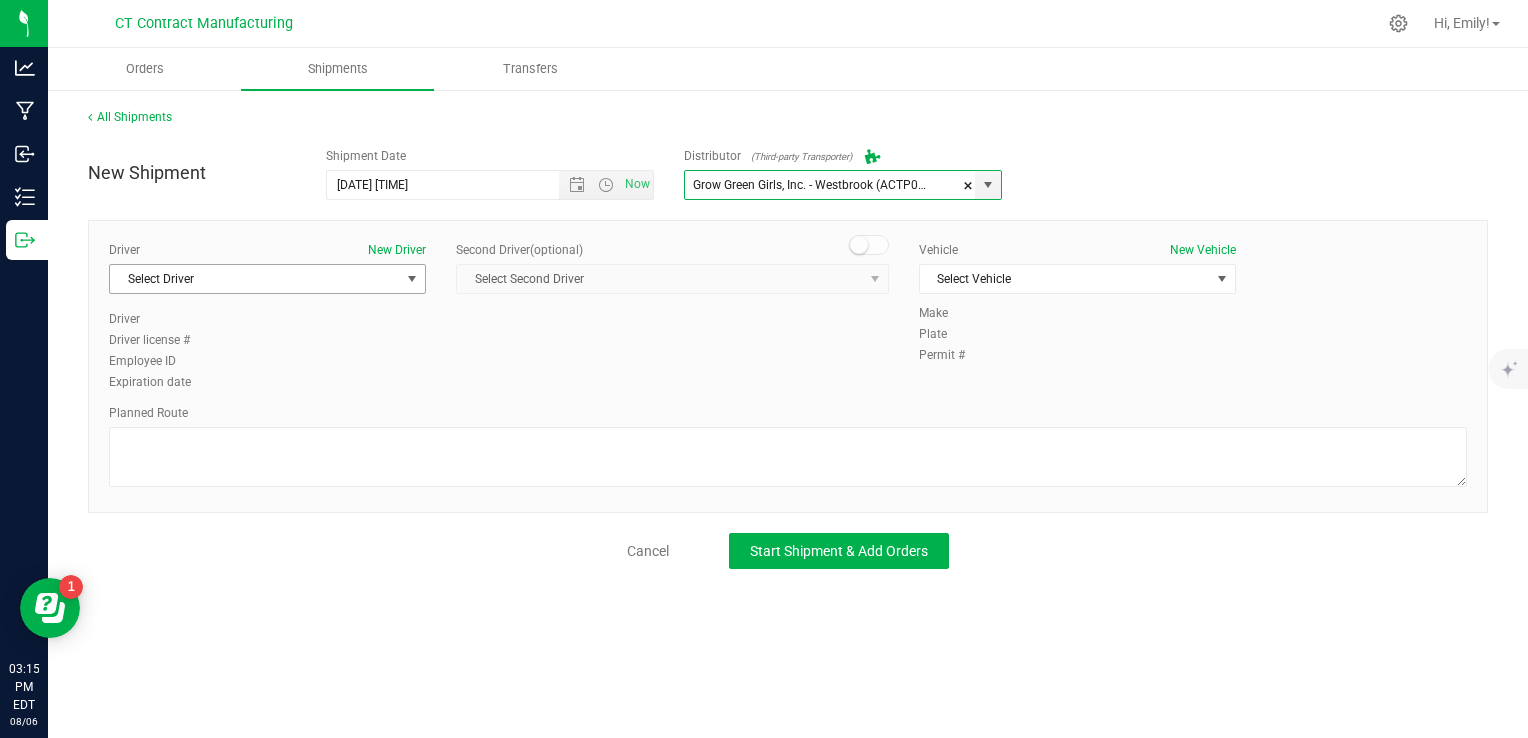 click on "Select Driver" at bounding box center (255, 279) 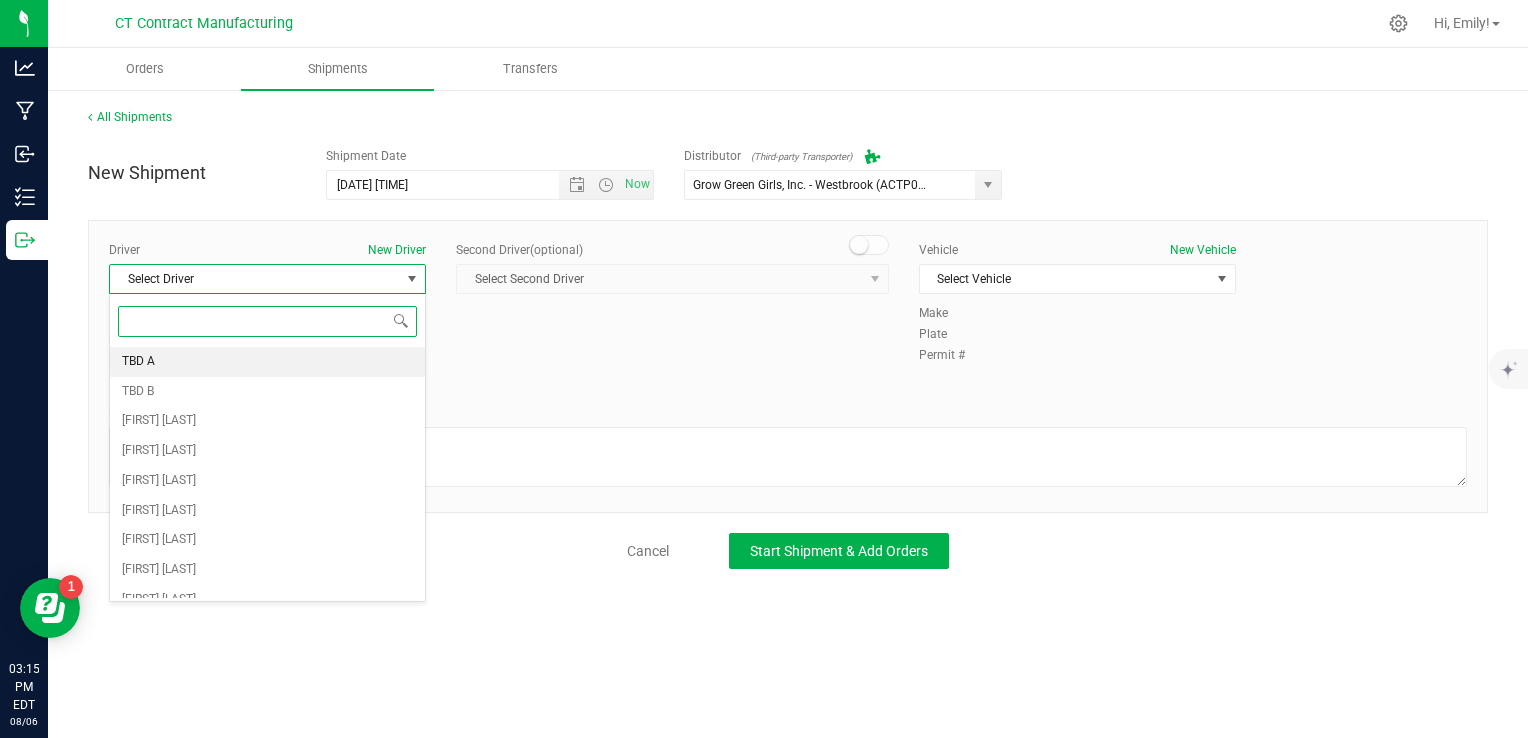click on "TBD A" at bounding box center (267, 362) 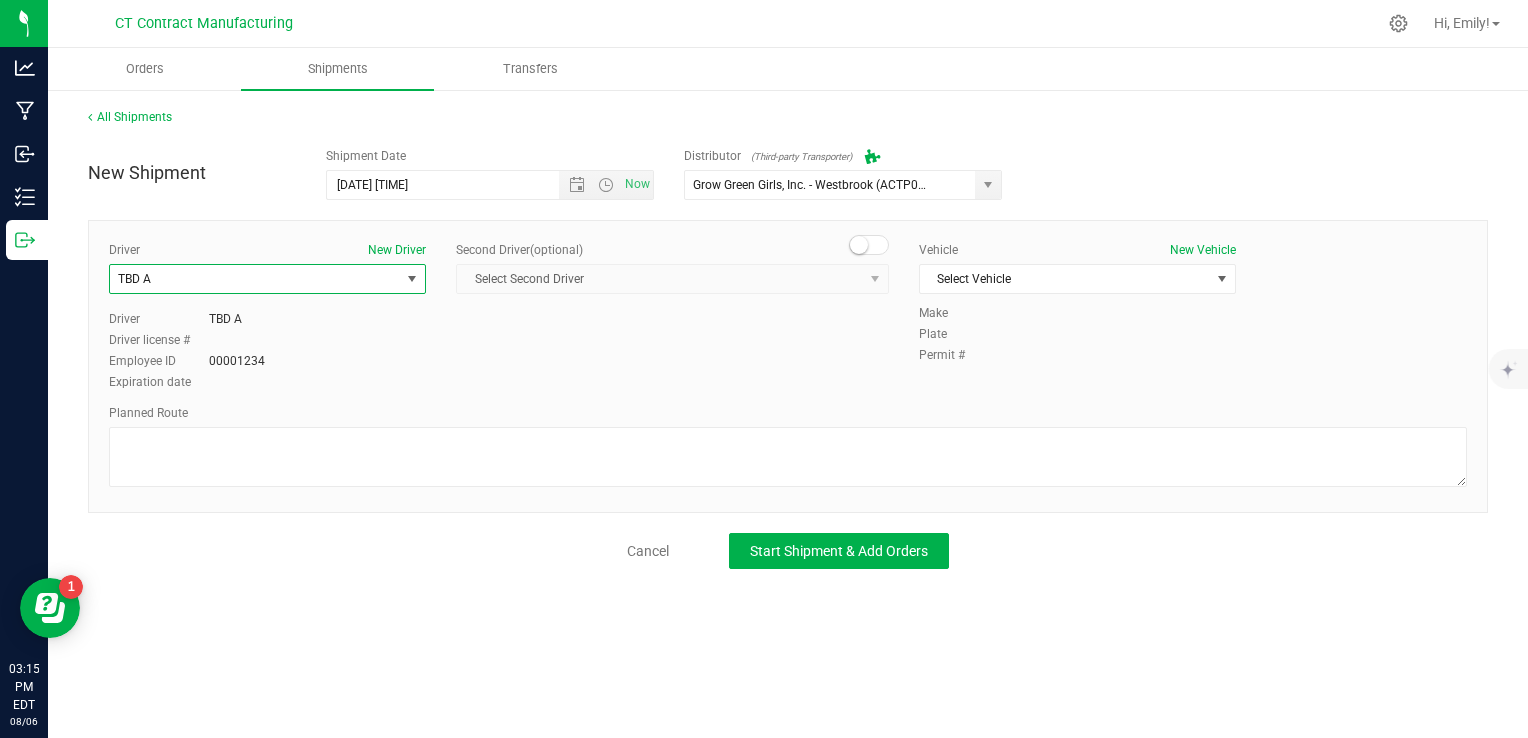 click at bounding box center (869, 245) 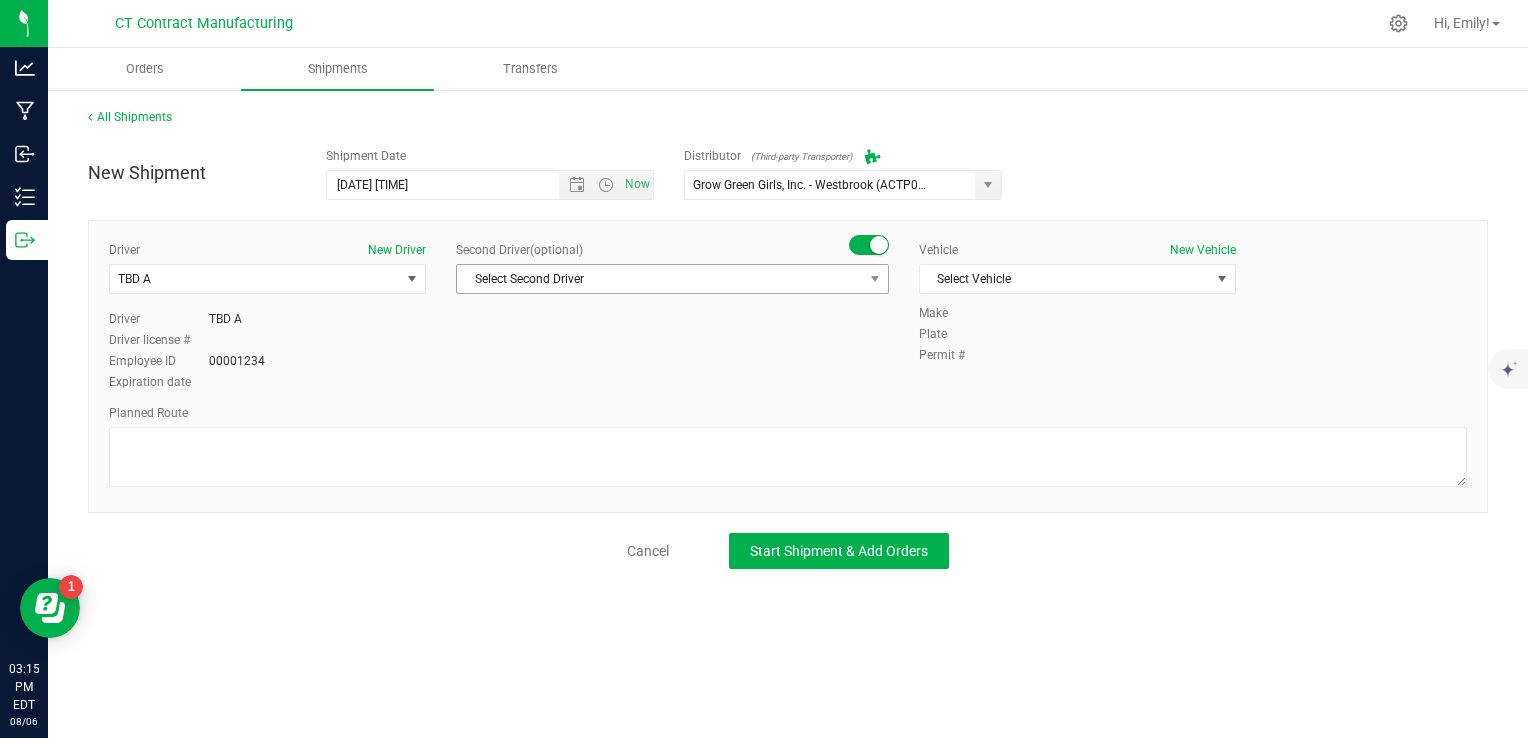 click on "Second Driver
(optional)
Select Second Driver Select Second Driver TBD A TBD B [FIRST] [LAST] [FIRST] [LAST] [FIRST] [LAST] [FIRST] [LAST] [FIRST] [LAST] [FIRST] [LAST] [FIRST] [LAST] [FIRST] [LAST] [FIRST] [LAST] [FIRST] [LAST] [FIRST] [LAST] [FIRST] [LAST] [FIRST] [LAST] [FIRST] [LAST] [FIRST] [LAST] [FIRST] [LAST]" at bounding box center (672, 275) 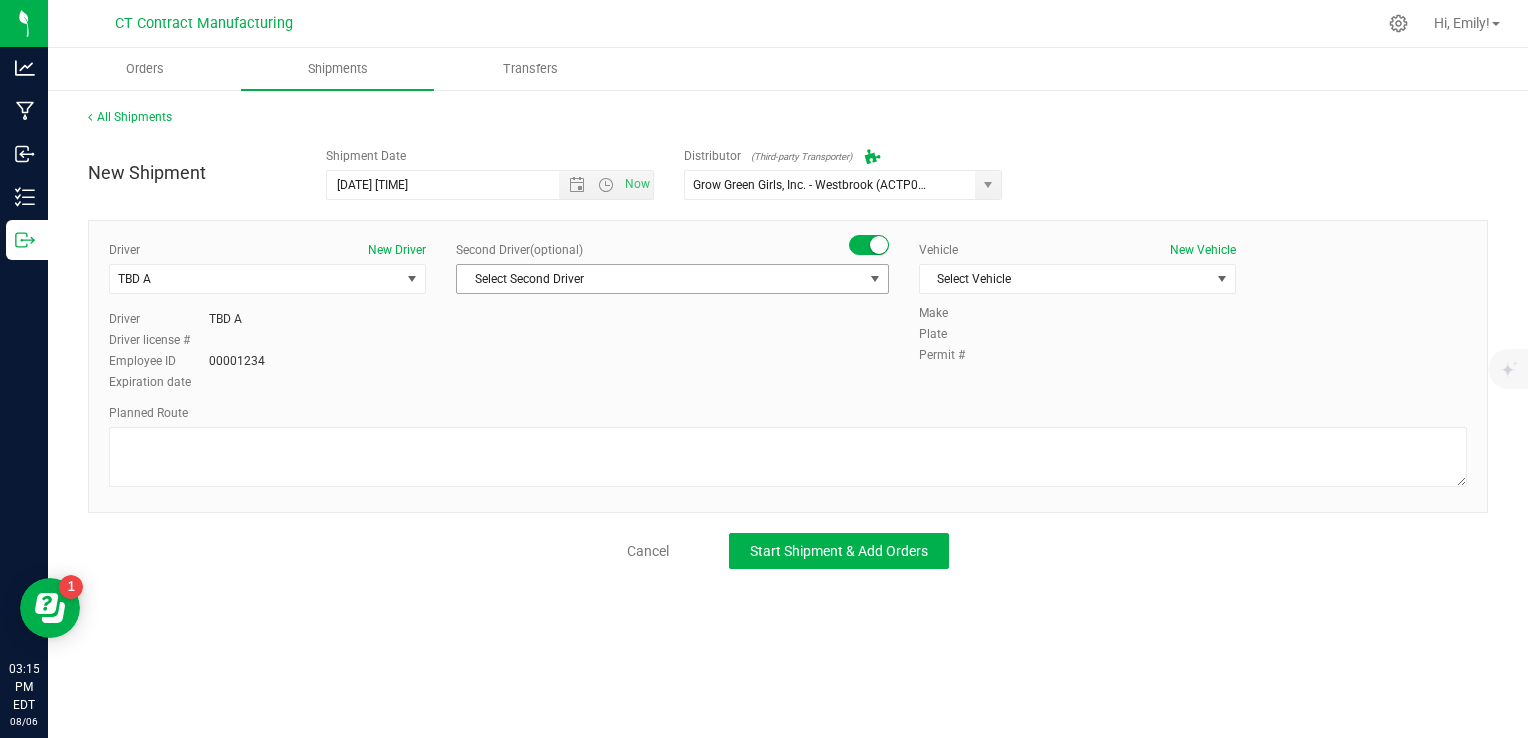 click on "Select Second Driver" at bounding box center [660, 279] 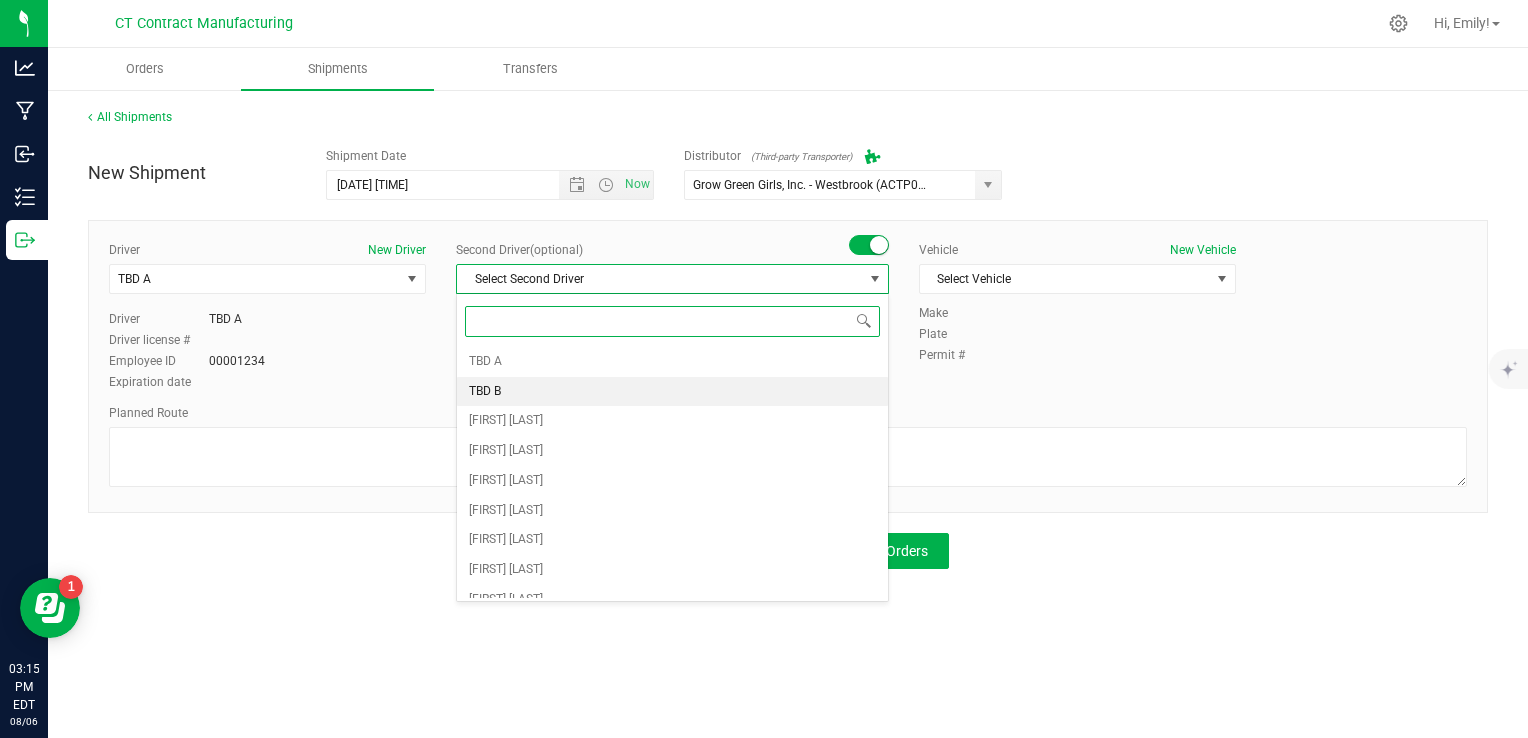 click on "TBD B" at bounding box center (672, 392) 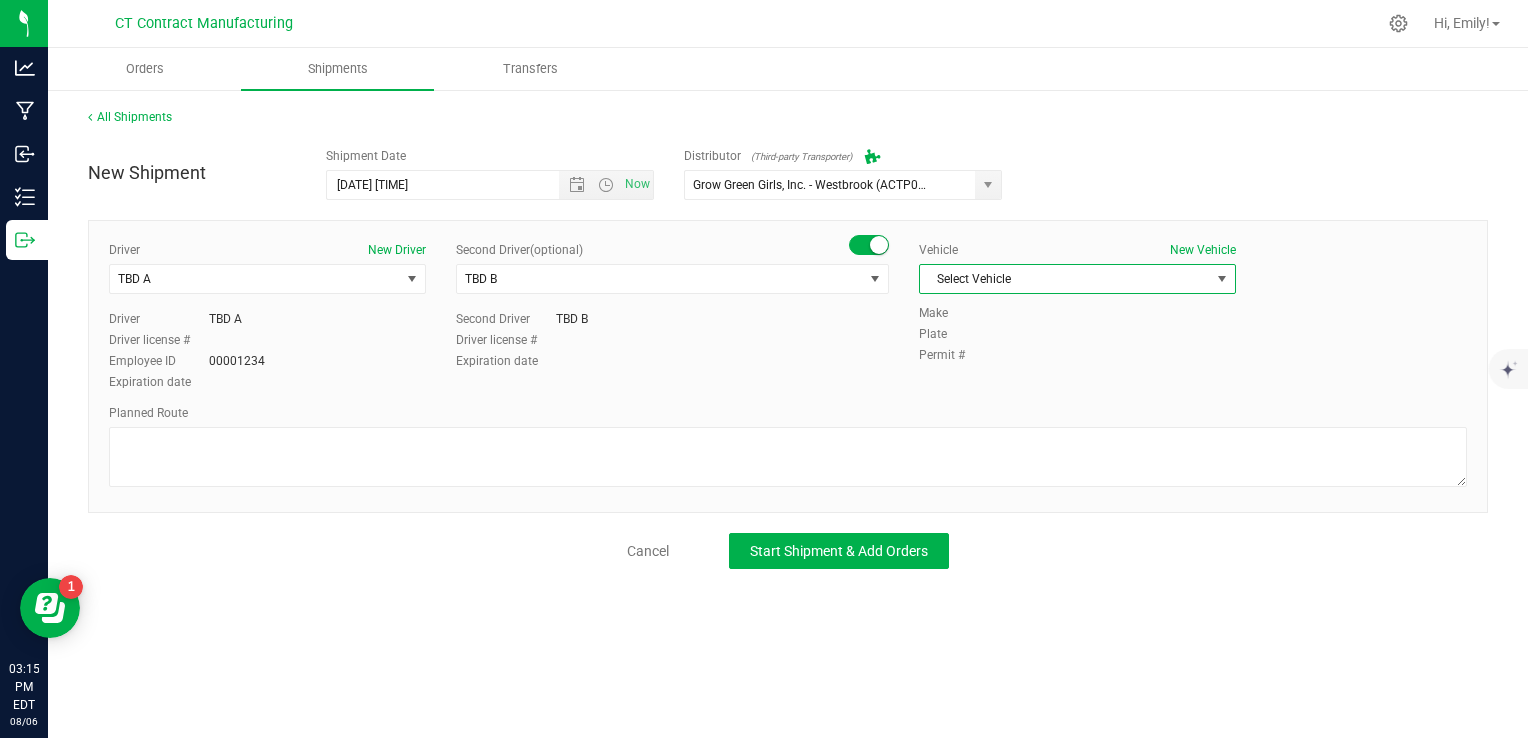 click on "Select Vehicle" at bounding box center [1065, 279] 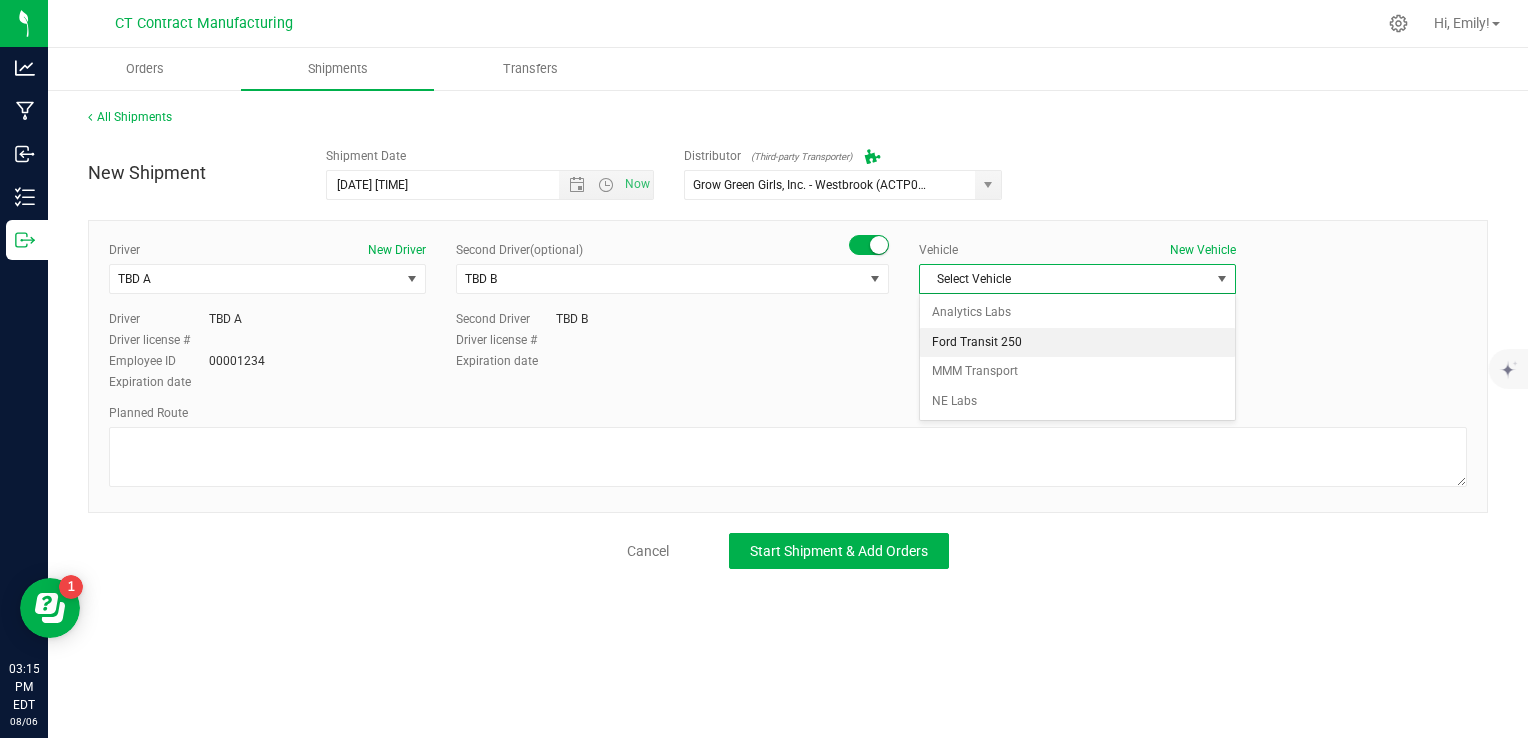 click on "Ford Transit 250" at bounding box center [1077, 343] 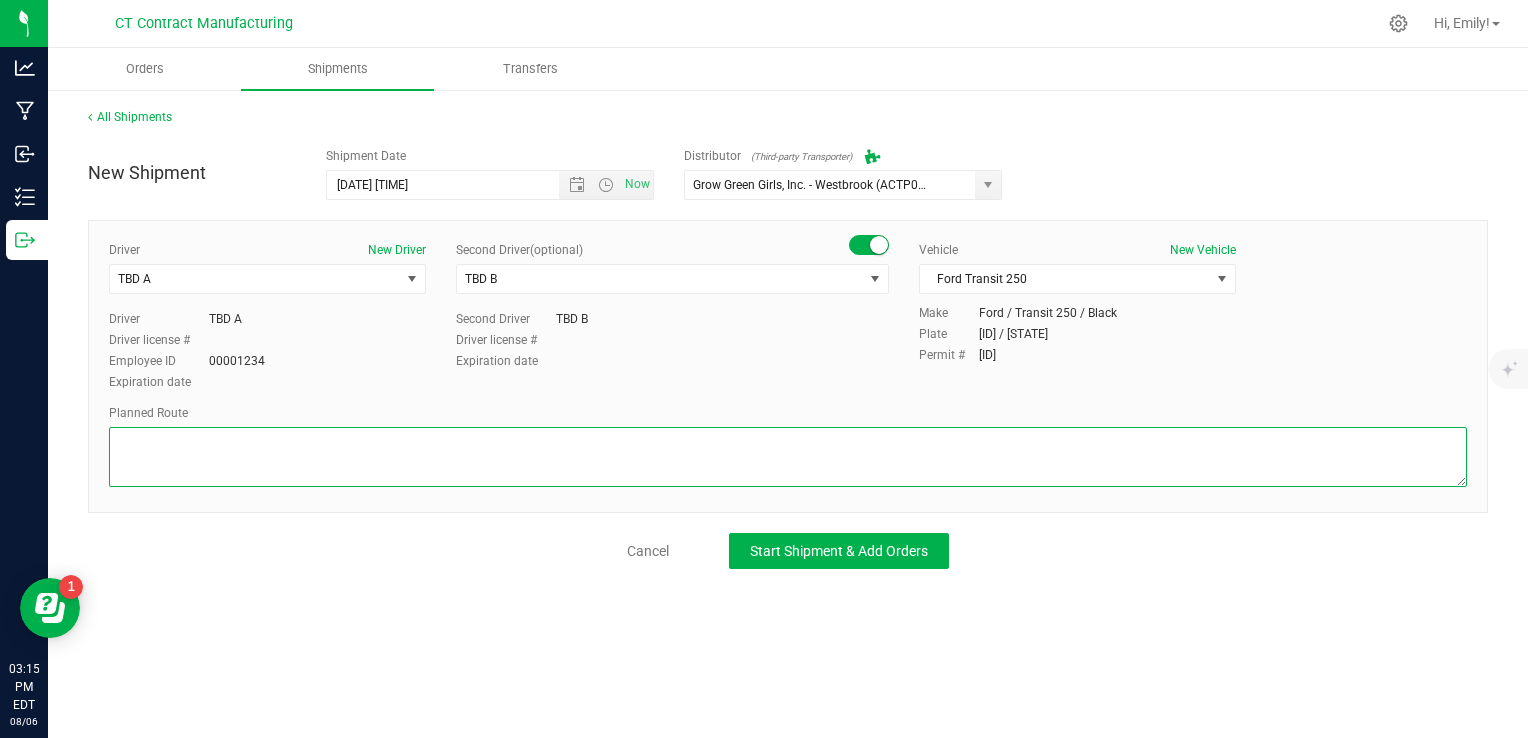 click at bounding box center [788, 457] 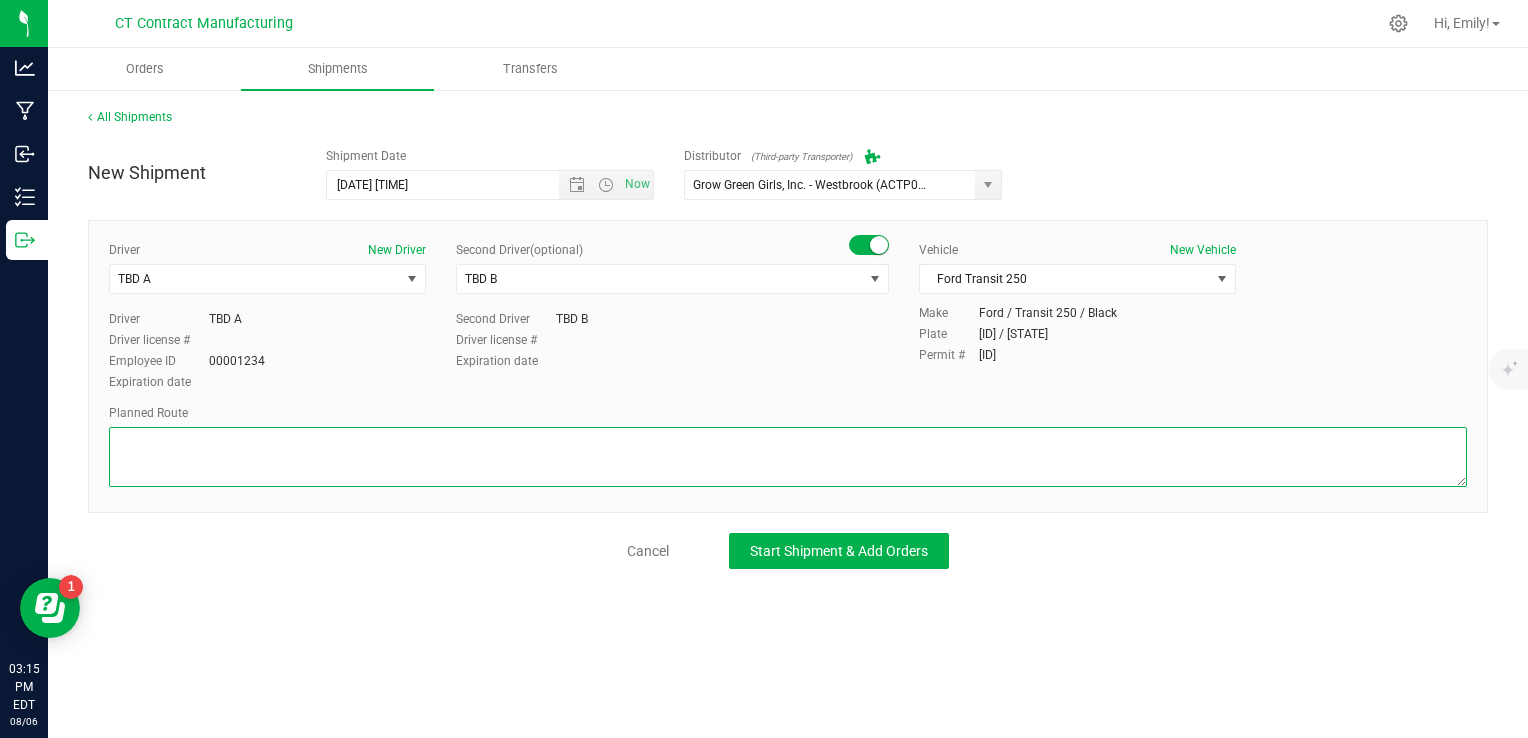 paste on "Randomized route via 3rd party transporter" 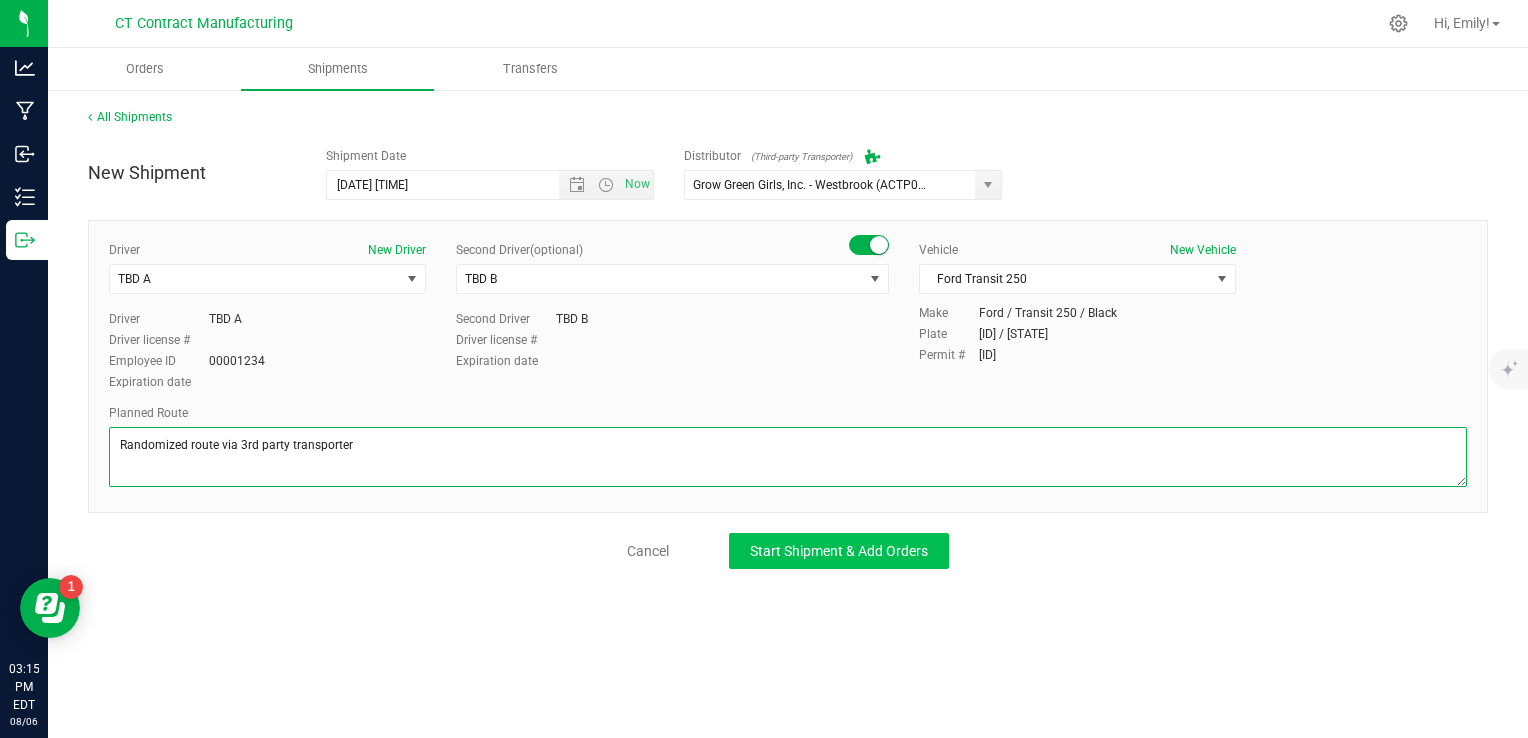 type on "Randomized route via 3rd party transporter" 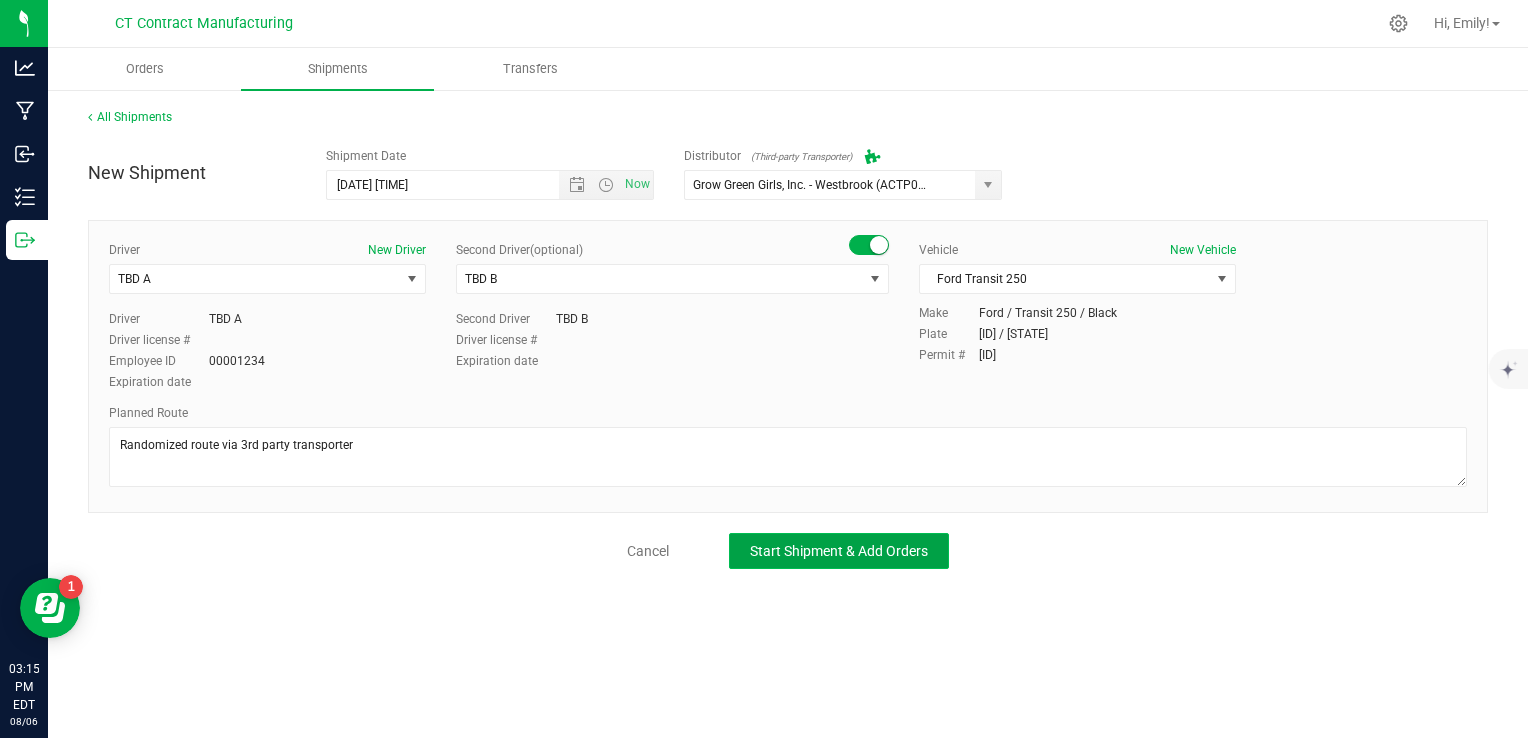 click on "Start Shipment & Add Orders" 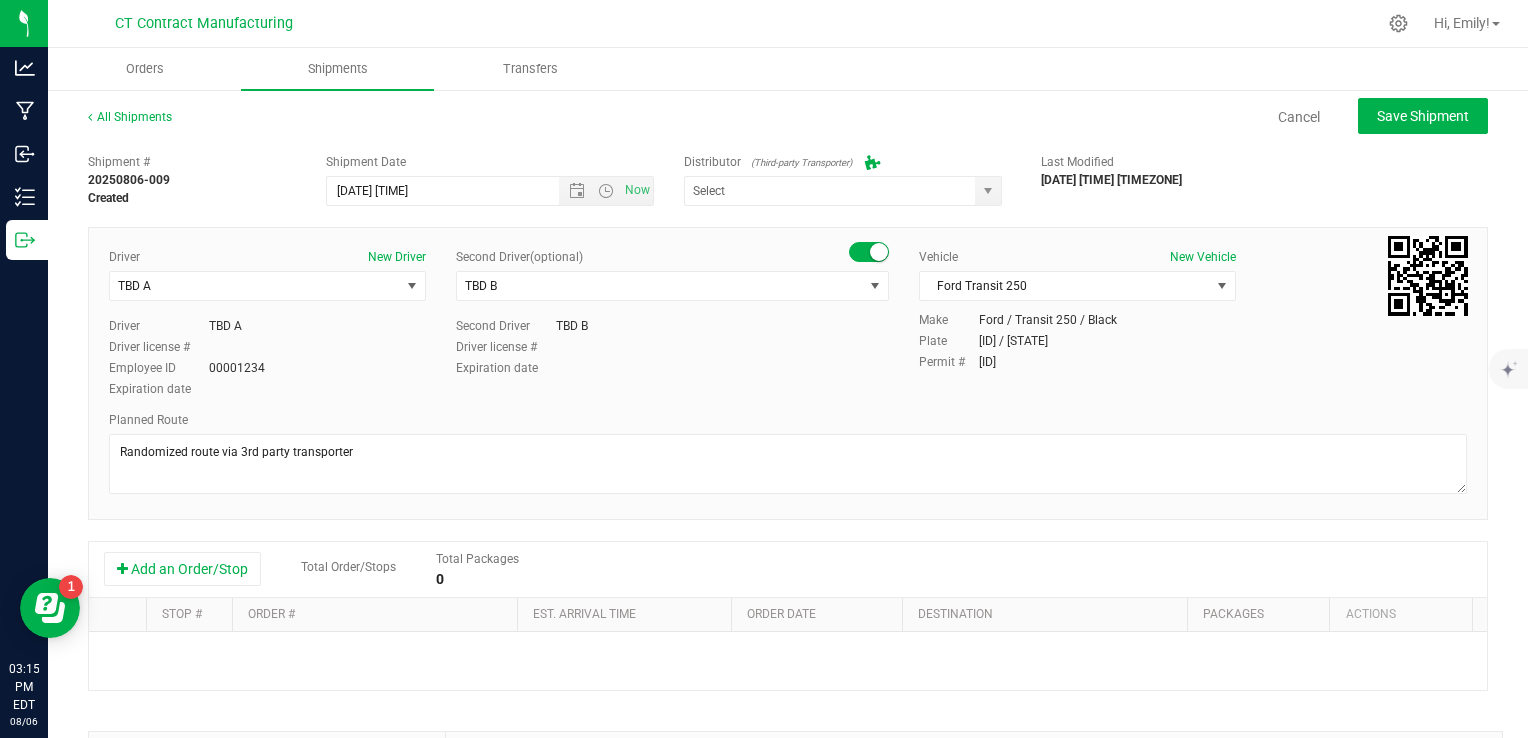 type on "Grow Green Girls, Inc. - Westbrook (ACTP0000443)" 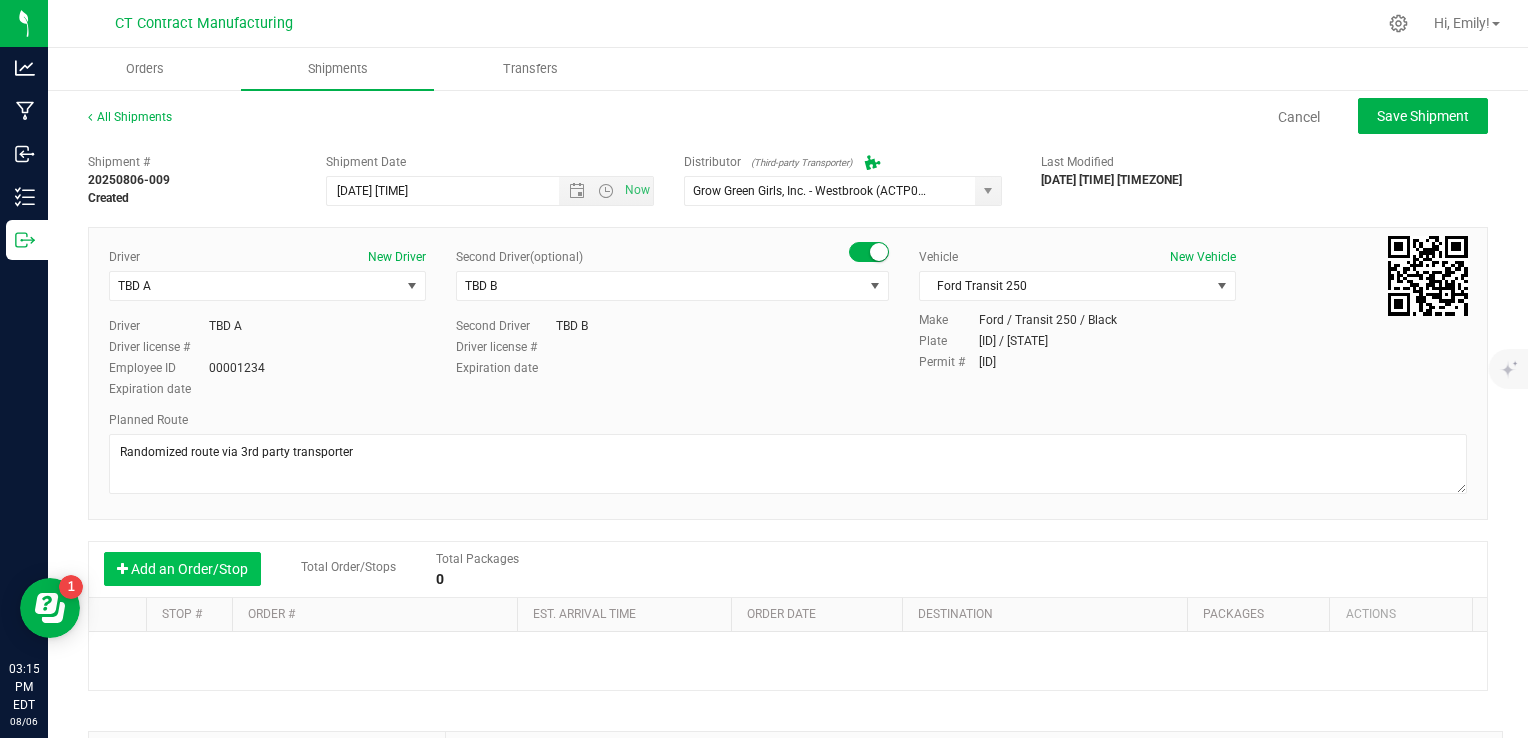 click on "Add an Order/Stop" at bounding box center [182, 569] 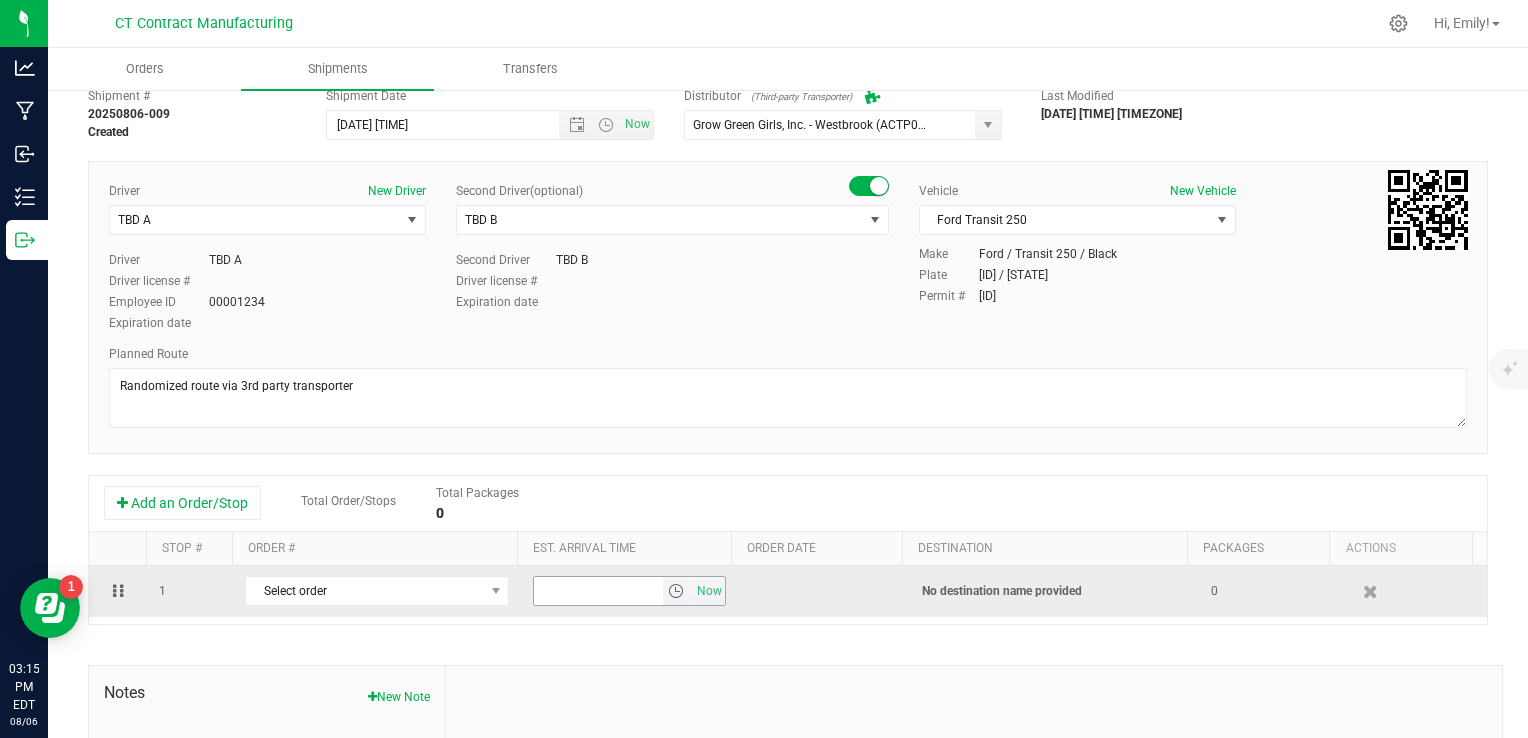 scroll, scrollTop: 100, scrollLeft: 0, axis: vertical 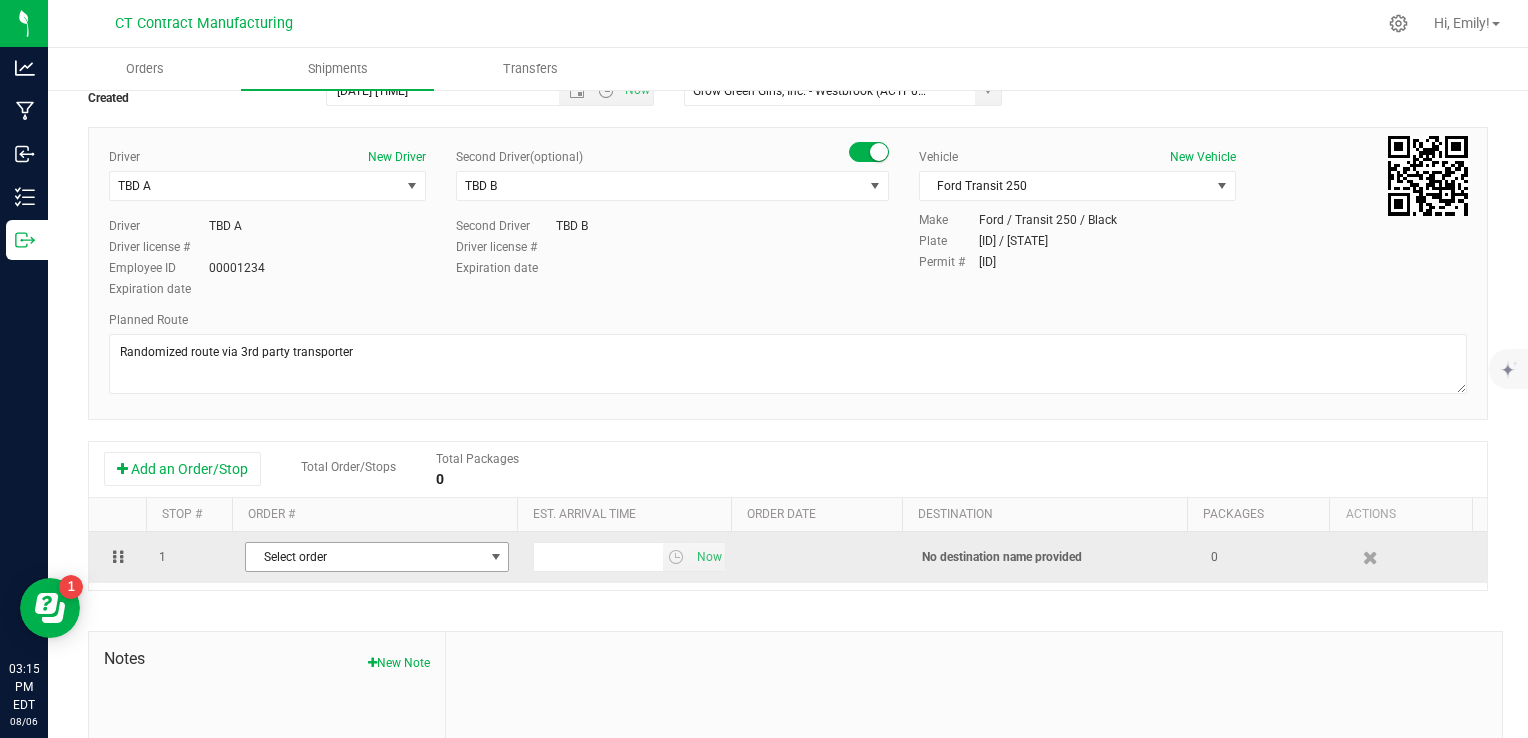 click on "Select order" at bounding box center (364, 557) 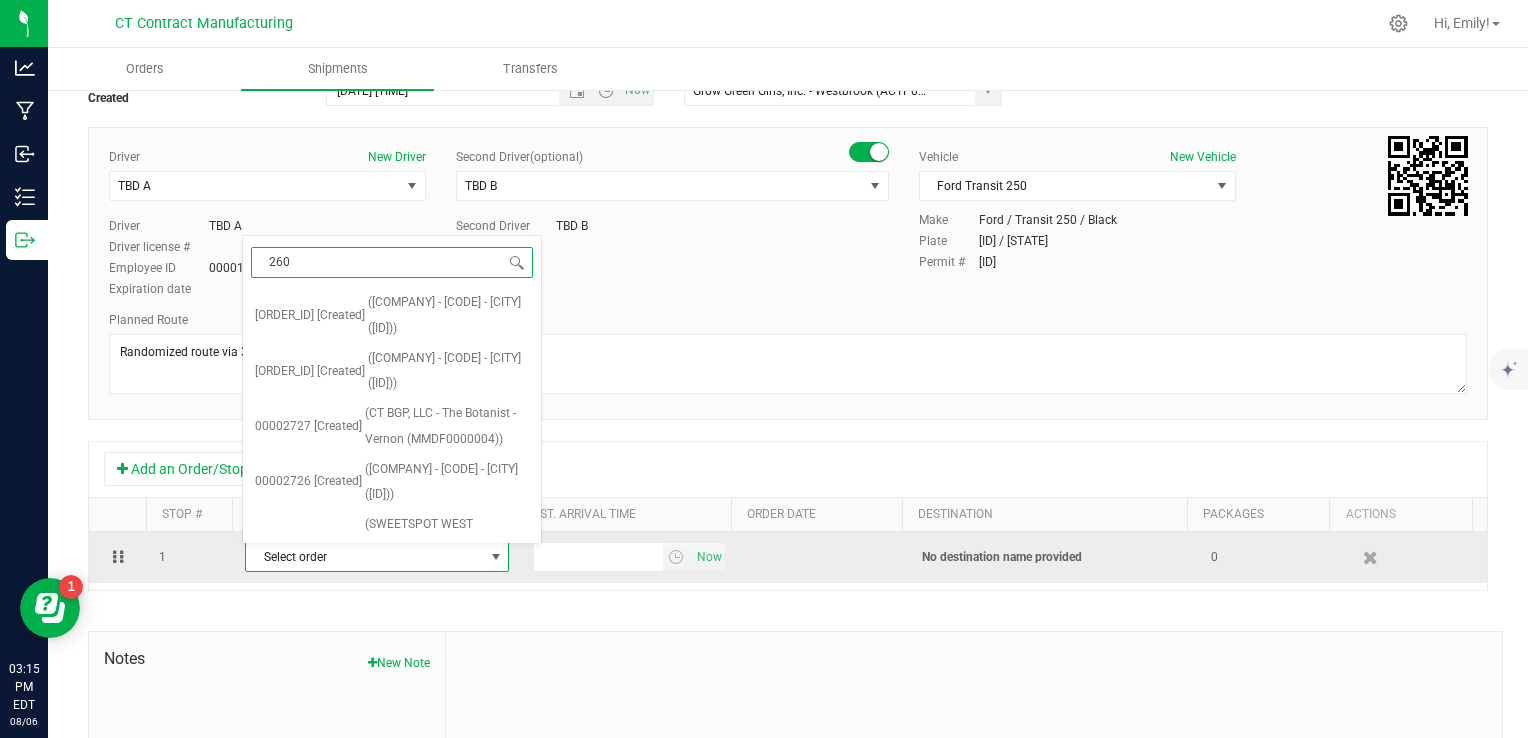 type on "2607" 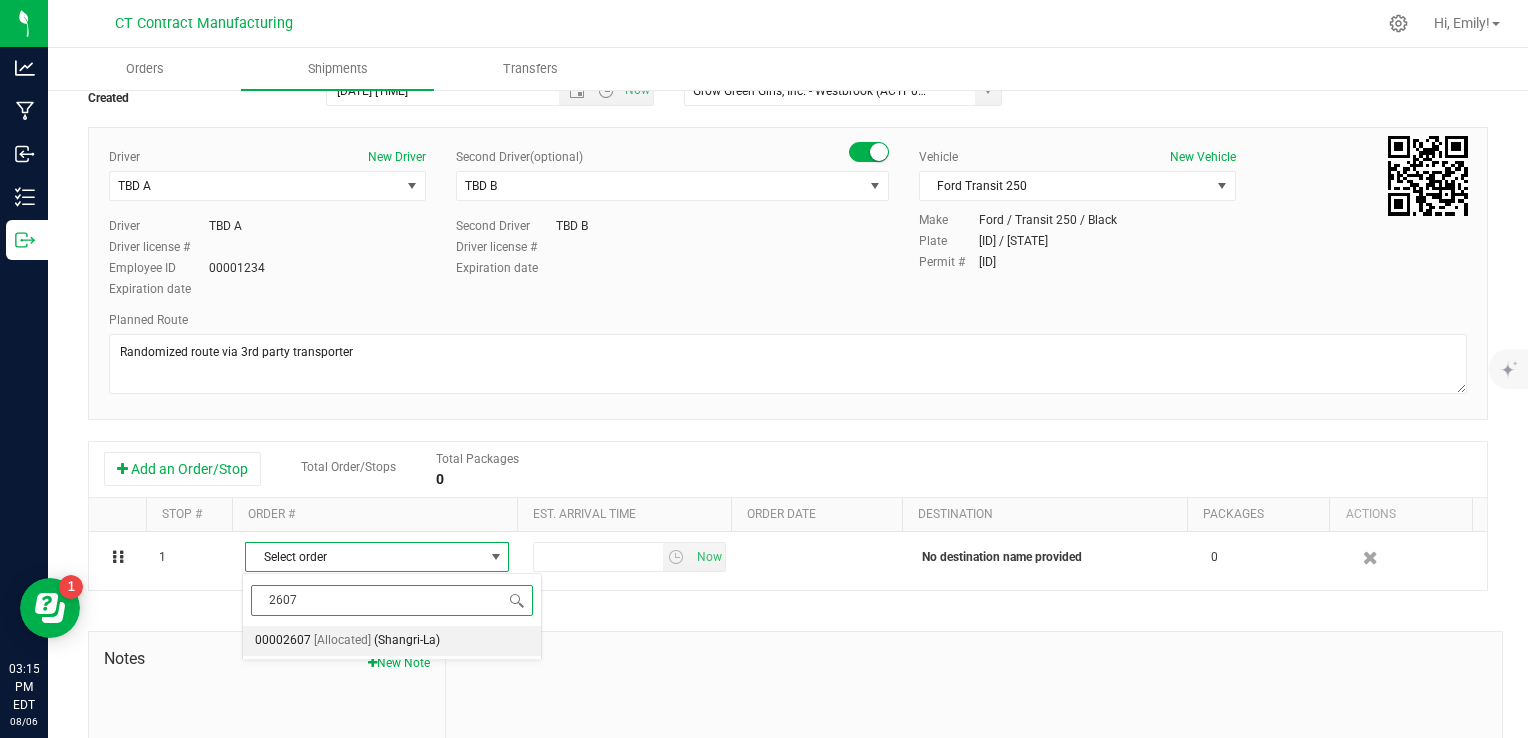 click on "(Shangri-La)" at bounding box center [407, 641] 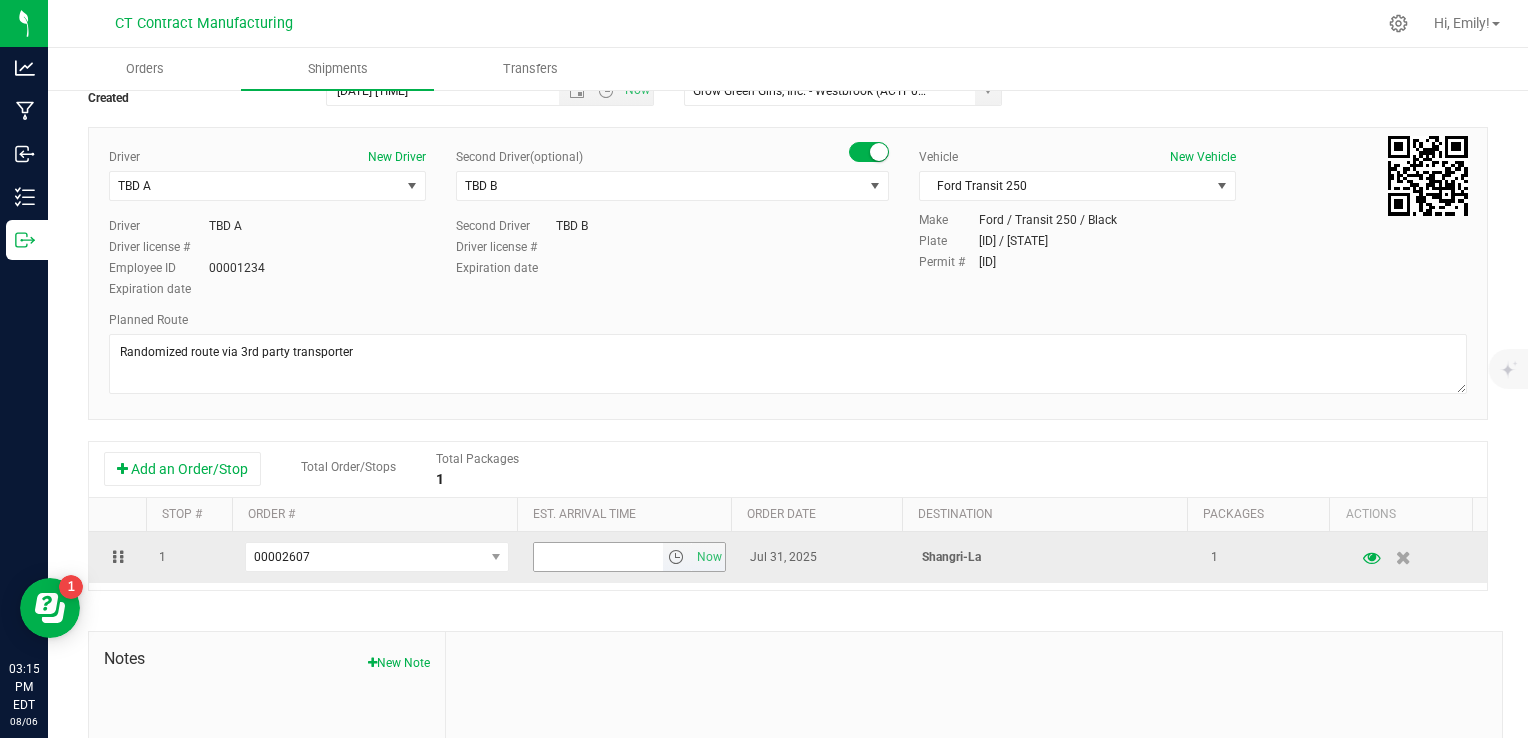 click at bounding box center [676, 557] 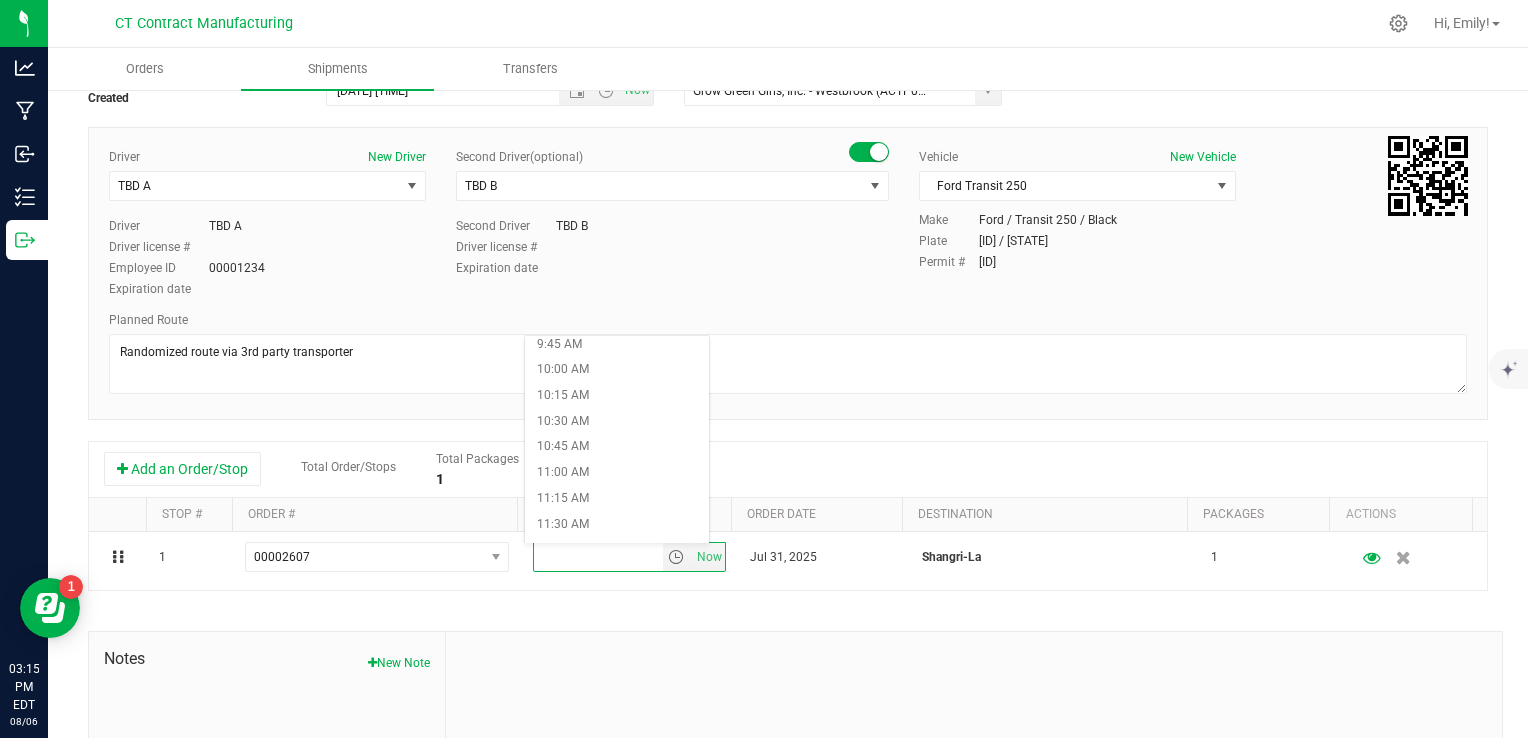 scroll, scrollTop: 1100, scrollLeft: 0, axis: vertical 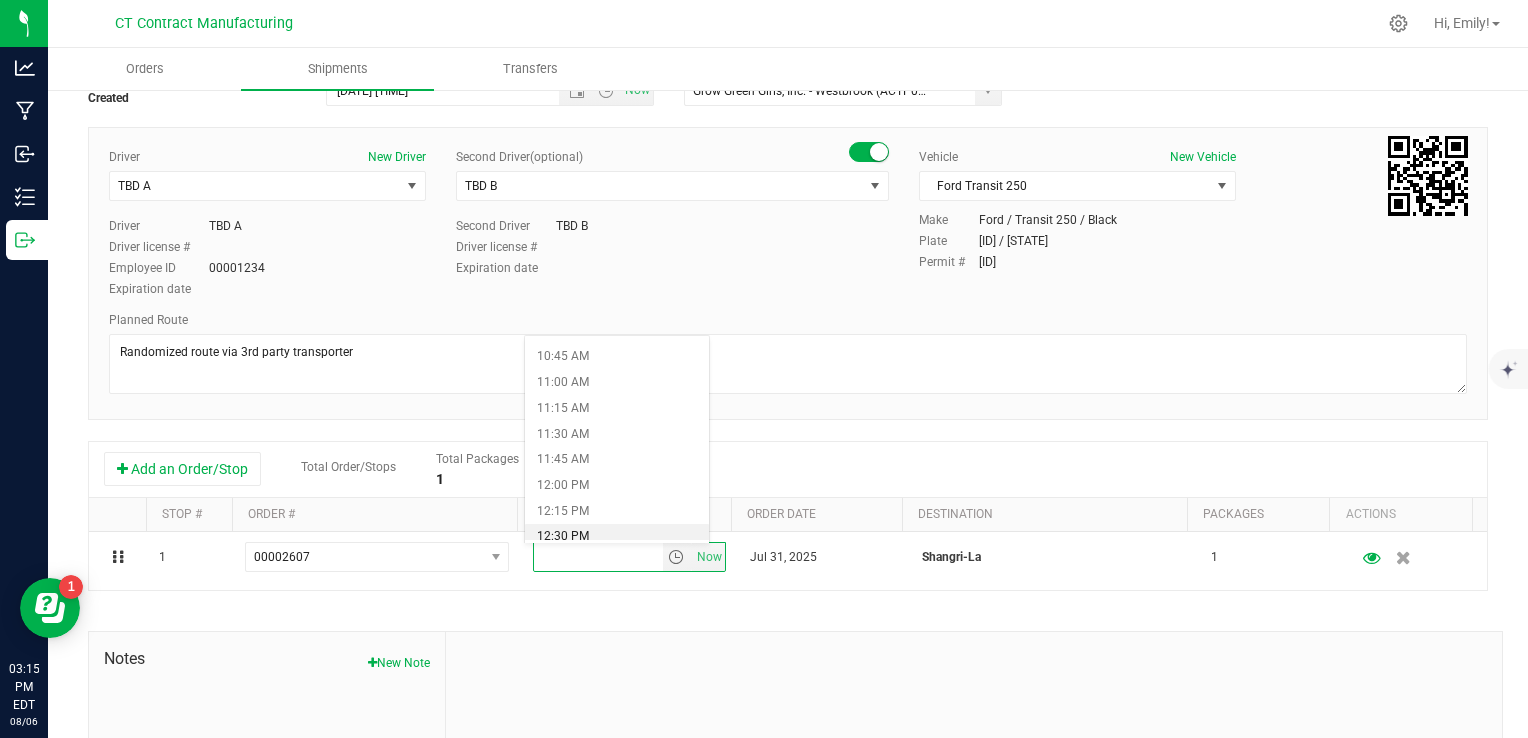 click on "12:30 PM" at bounding box center (617, 537) 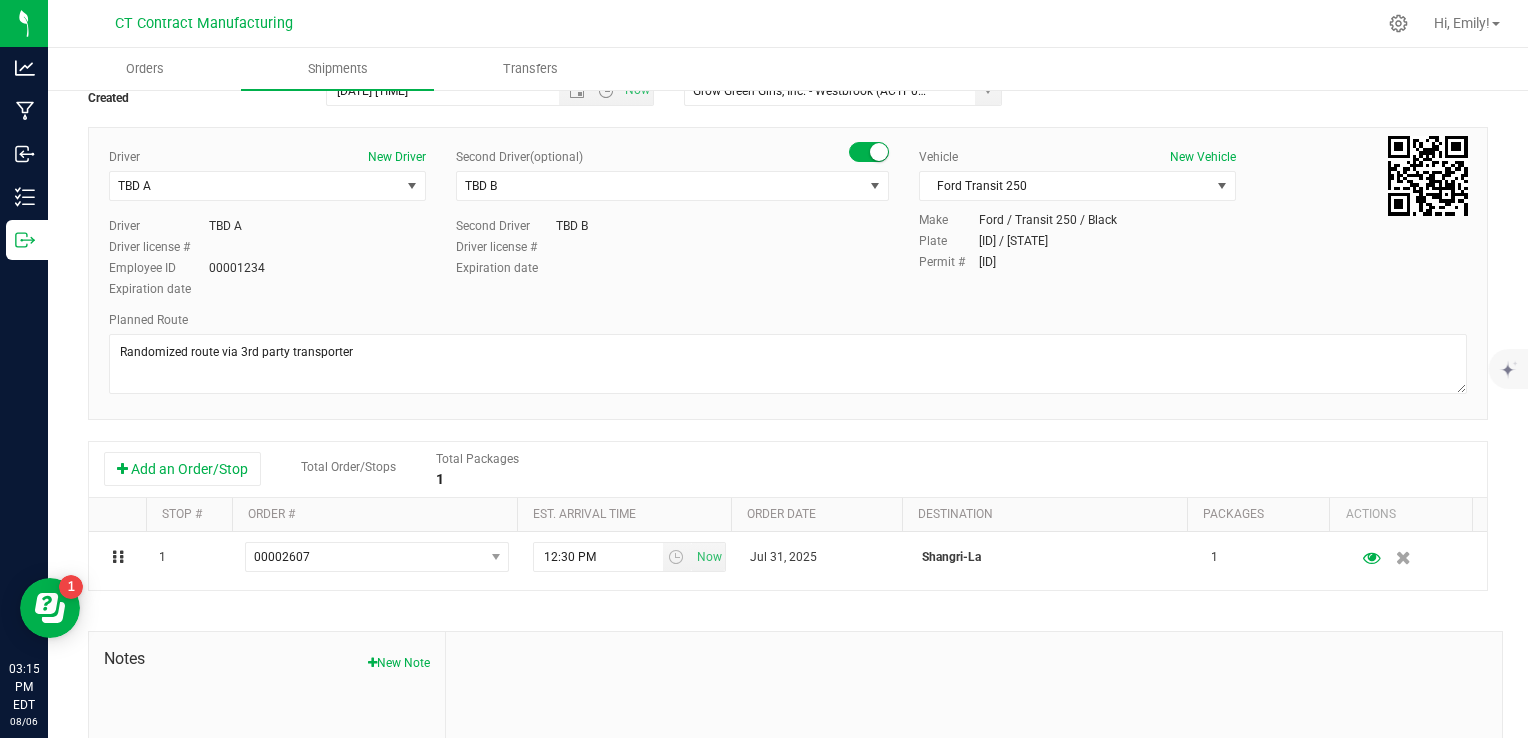click on "Shipment #
[SHIPMENT_ID]
Created
Shipment Date
[DATE] [TIME]
Now
Distributor
(Third-party Transporter)
Grow Green Girls, Inc. - [CITY] ([ID]) ALTASCI LABS ([ID]) Analytics Labs CT LLC ([ID]) BLUEPOINT WELLNESS OF [CITY] LLC ([ID]) BT Lab ([ID]) Conn CM Transport Initial Inventory (00000)" at bounding box center (788, 472) 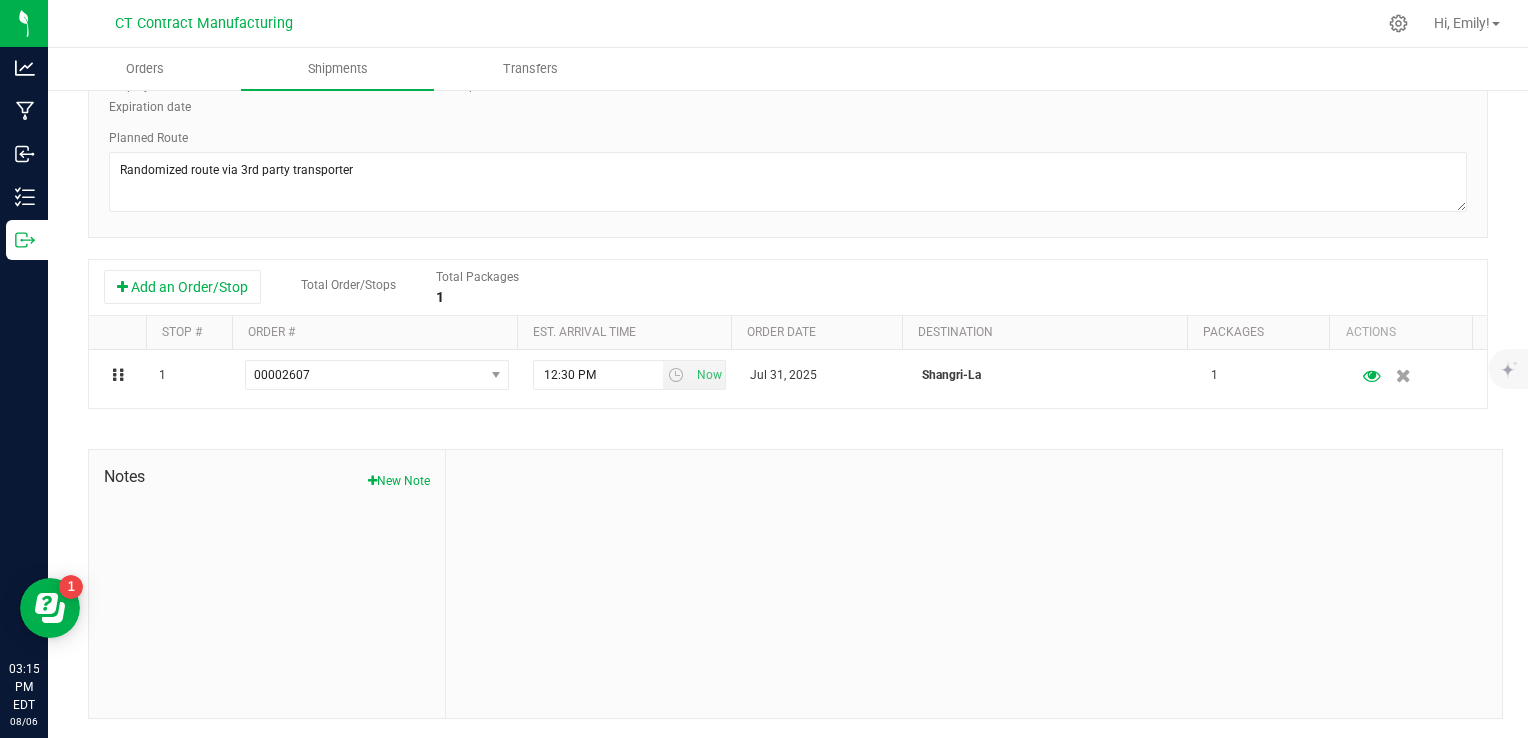 scroll, scrollTop: 0, scrollLeft: 0, axis: both 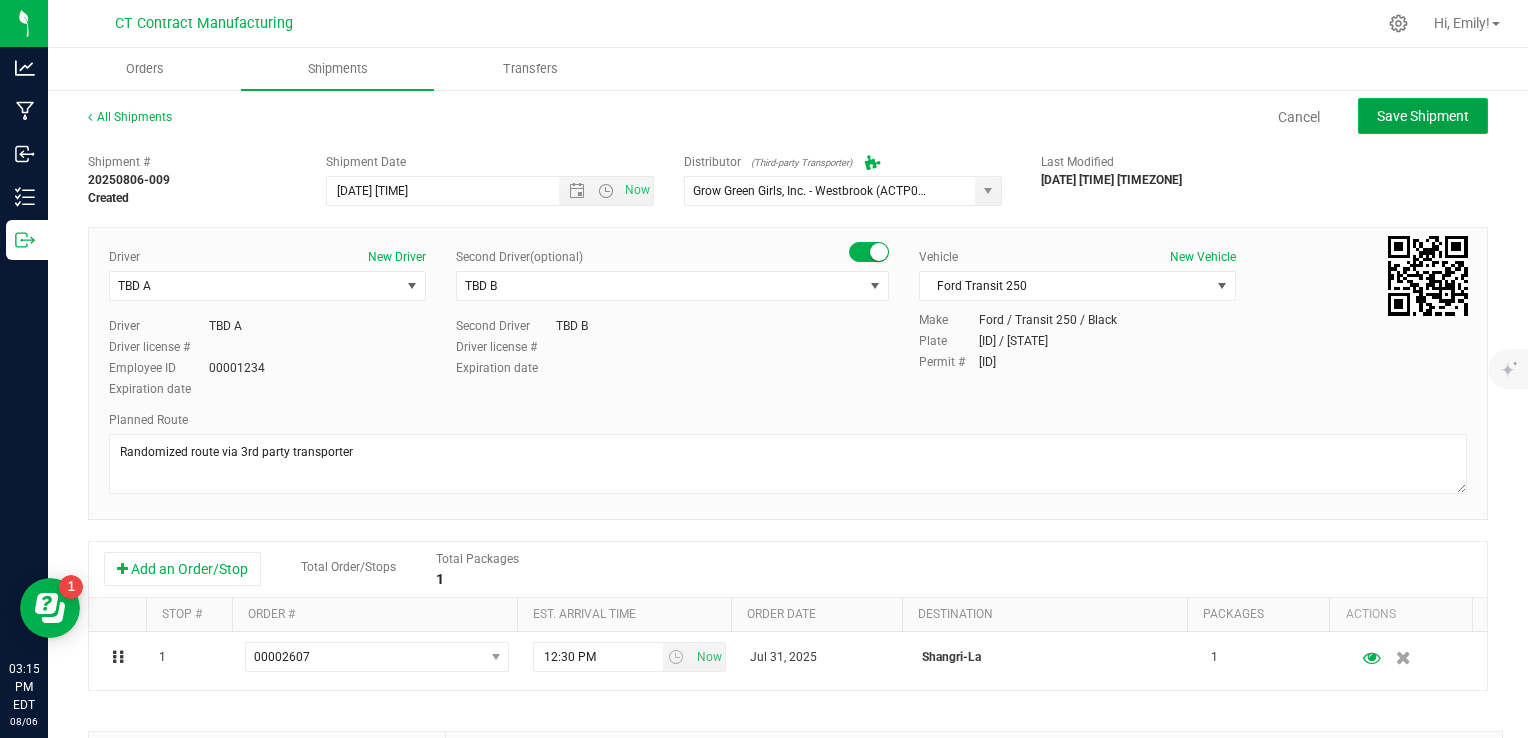 click on "Save Shipment" 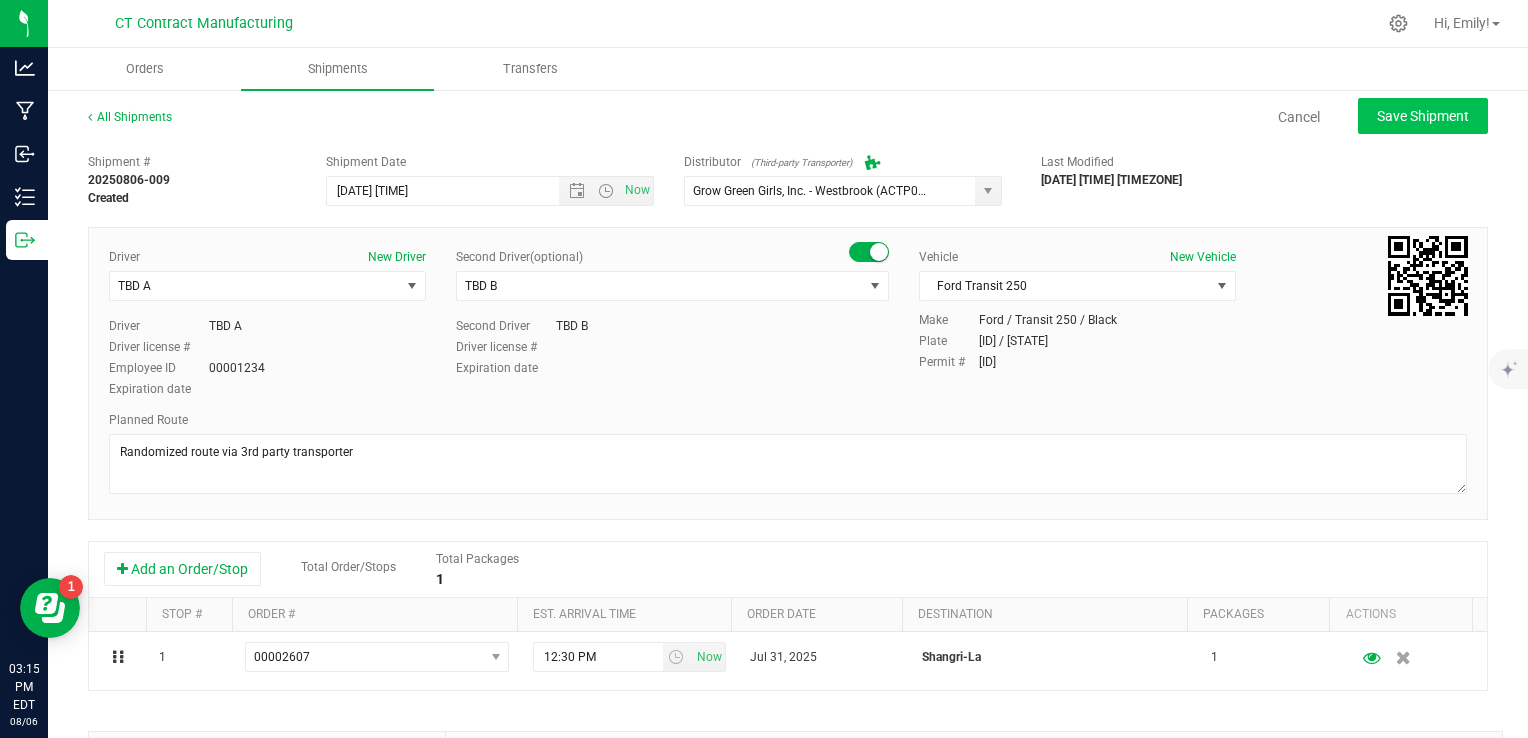 type on "[DATE] [TIME]" 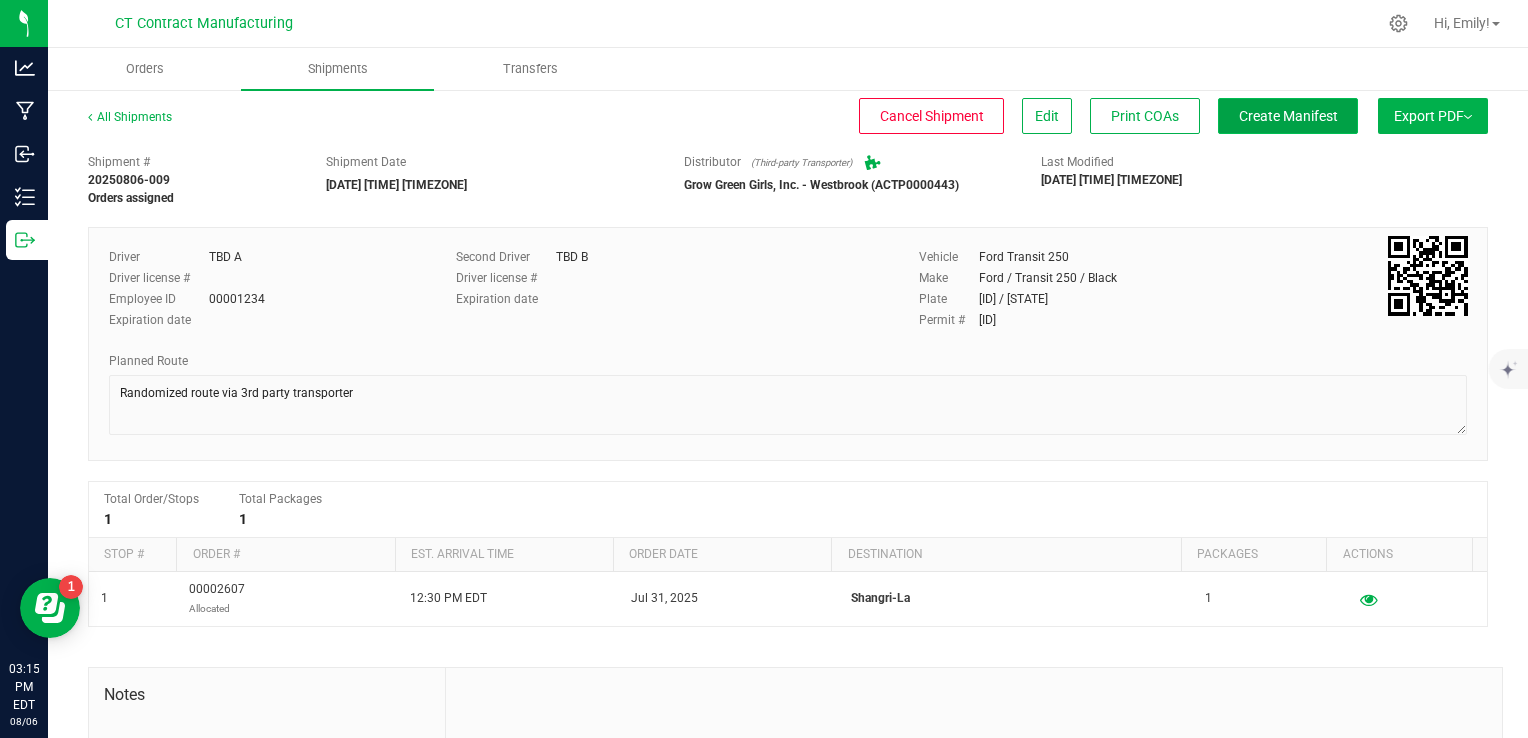 click on "Create Manifest" at bounding box center (1288, 116) 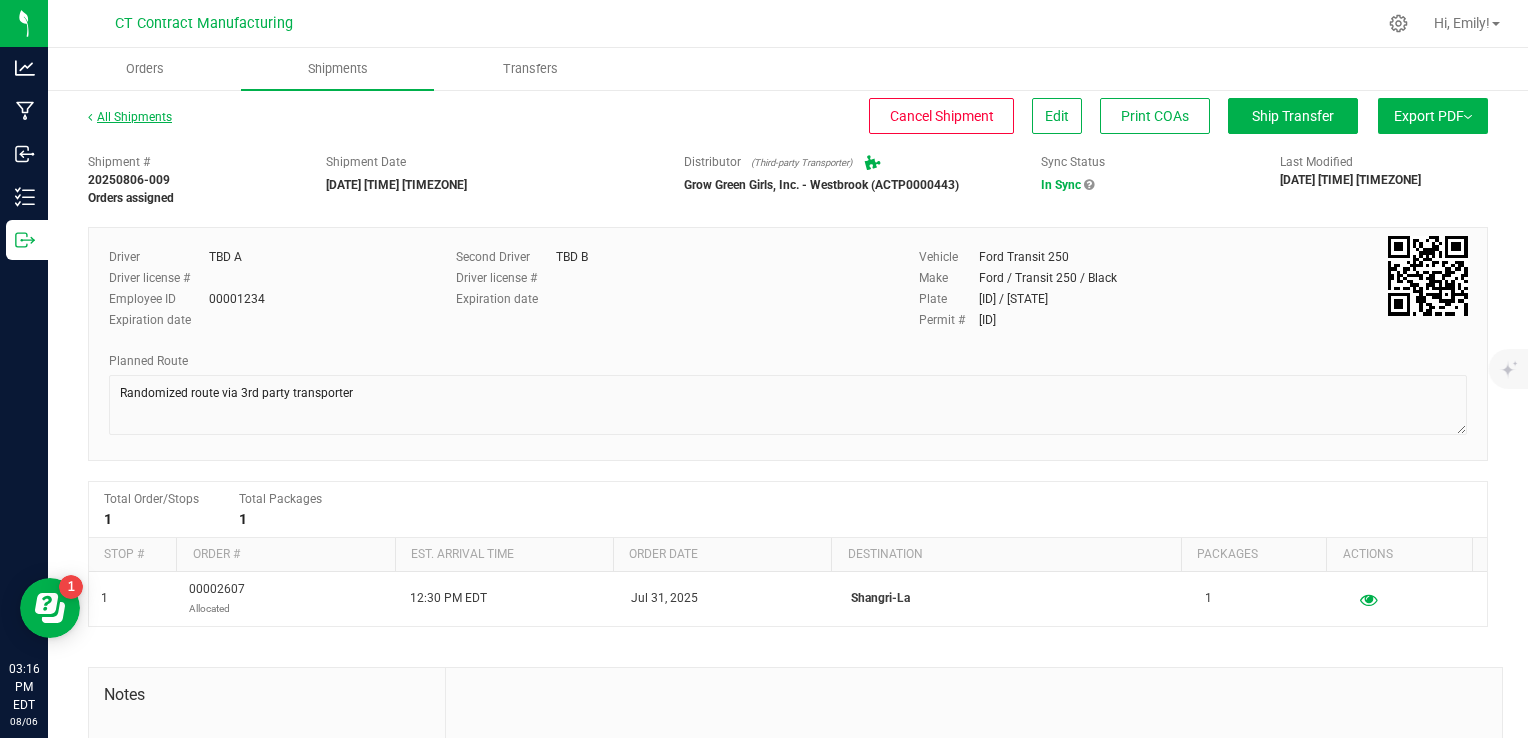 click on "All Shipments" at bounding box center (130, 117) 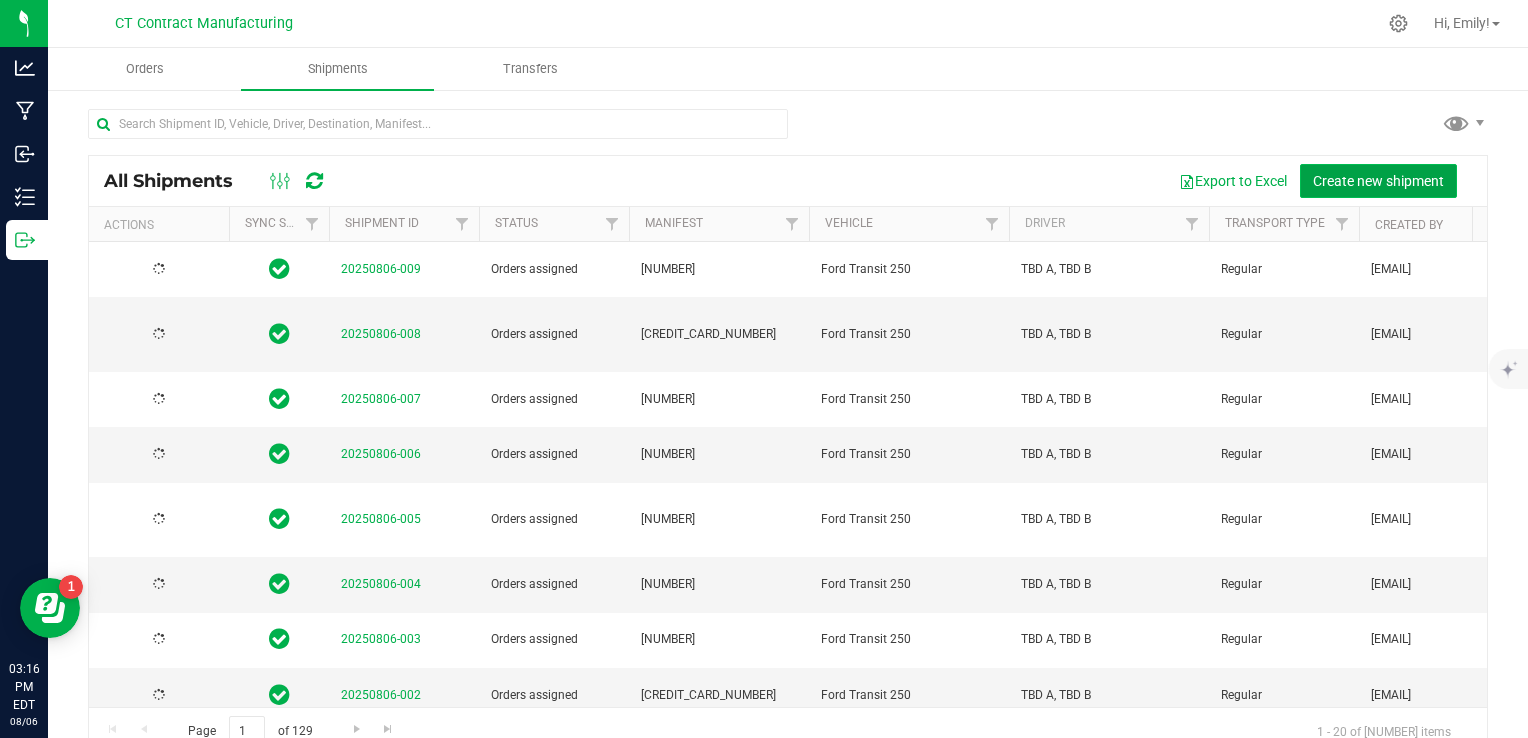 click on "Create new shipment" at bounding box center [1378, 181] 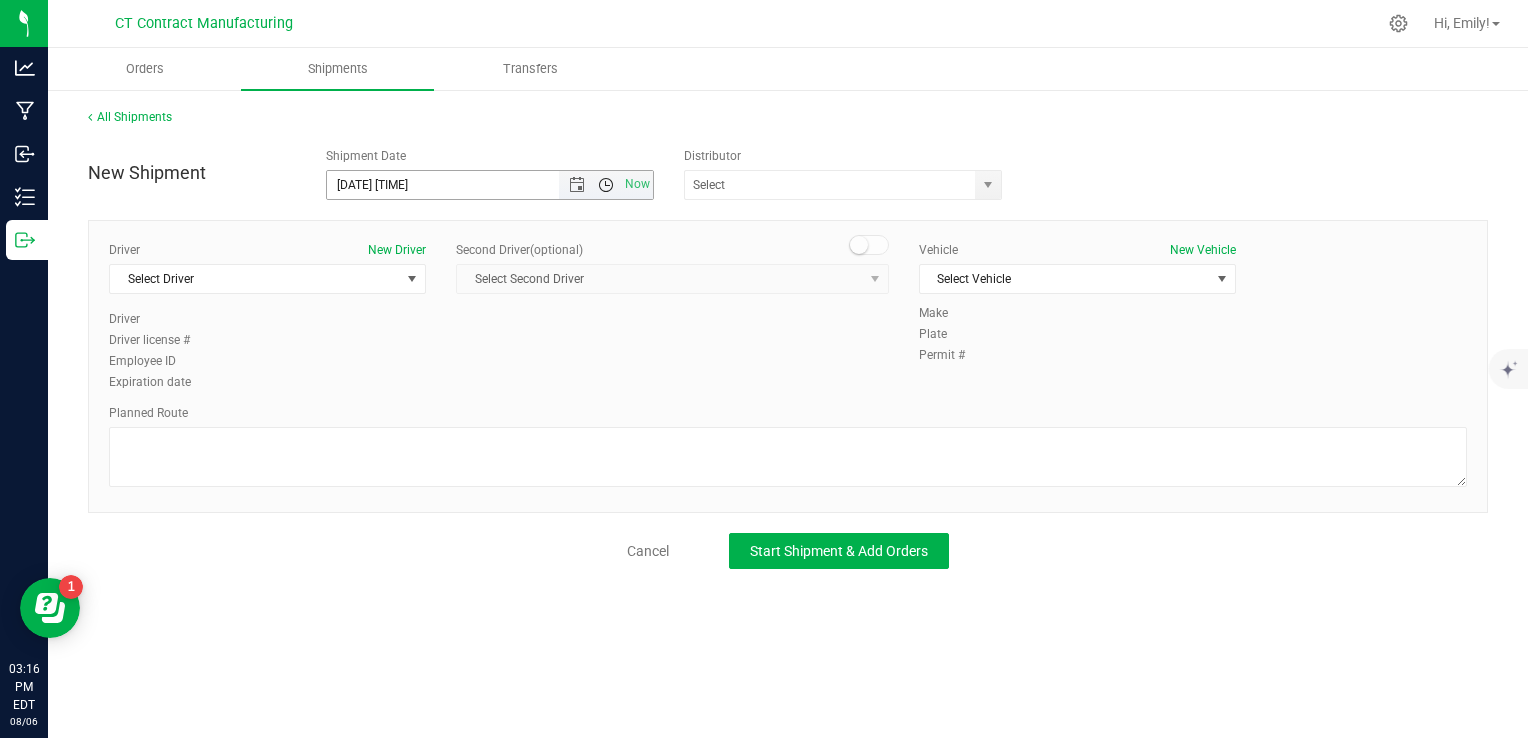 click at bounding box center (606, 185) 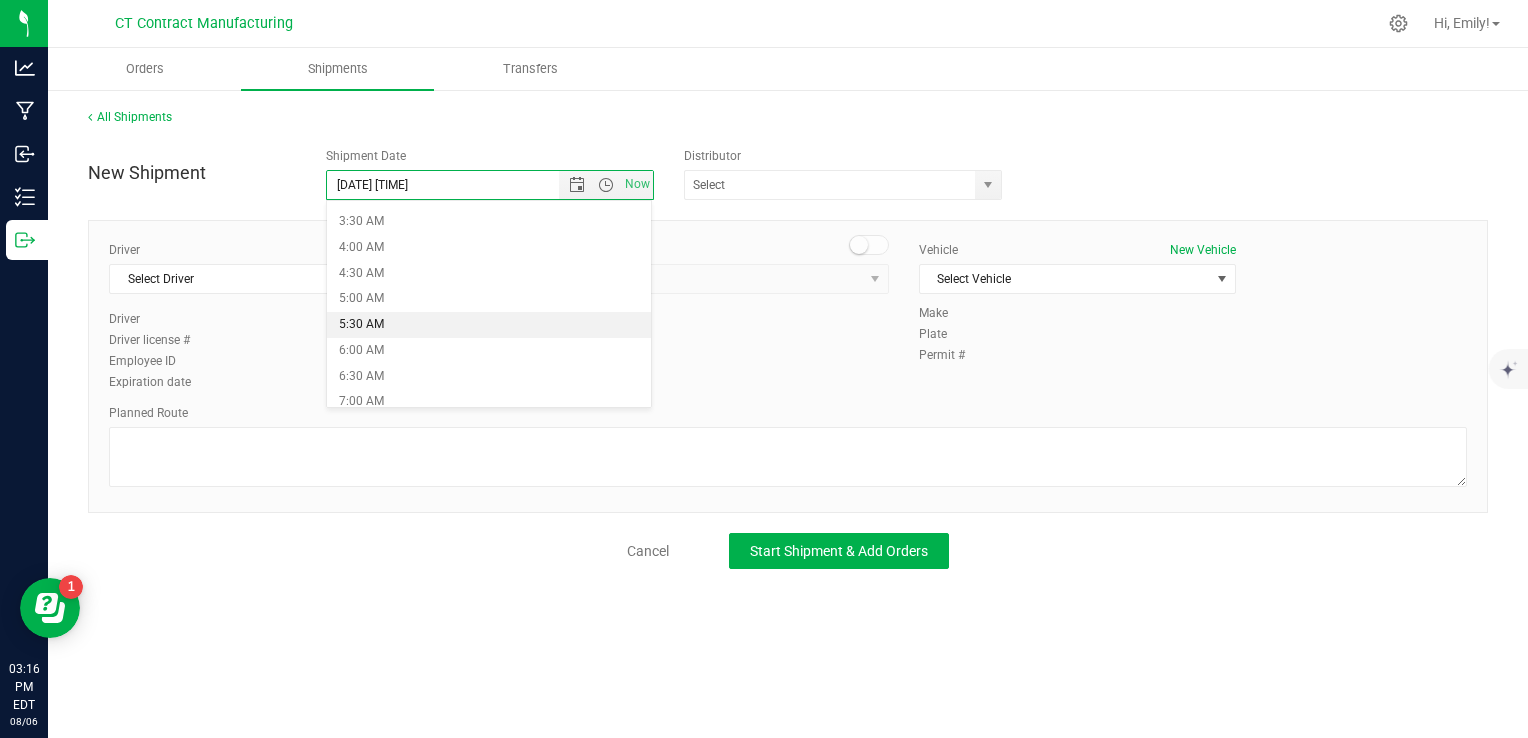 scroll, scrollTop: 200, scrollLeft: 0, axis: vertical 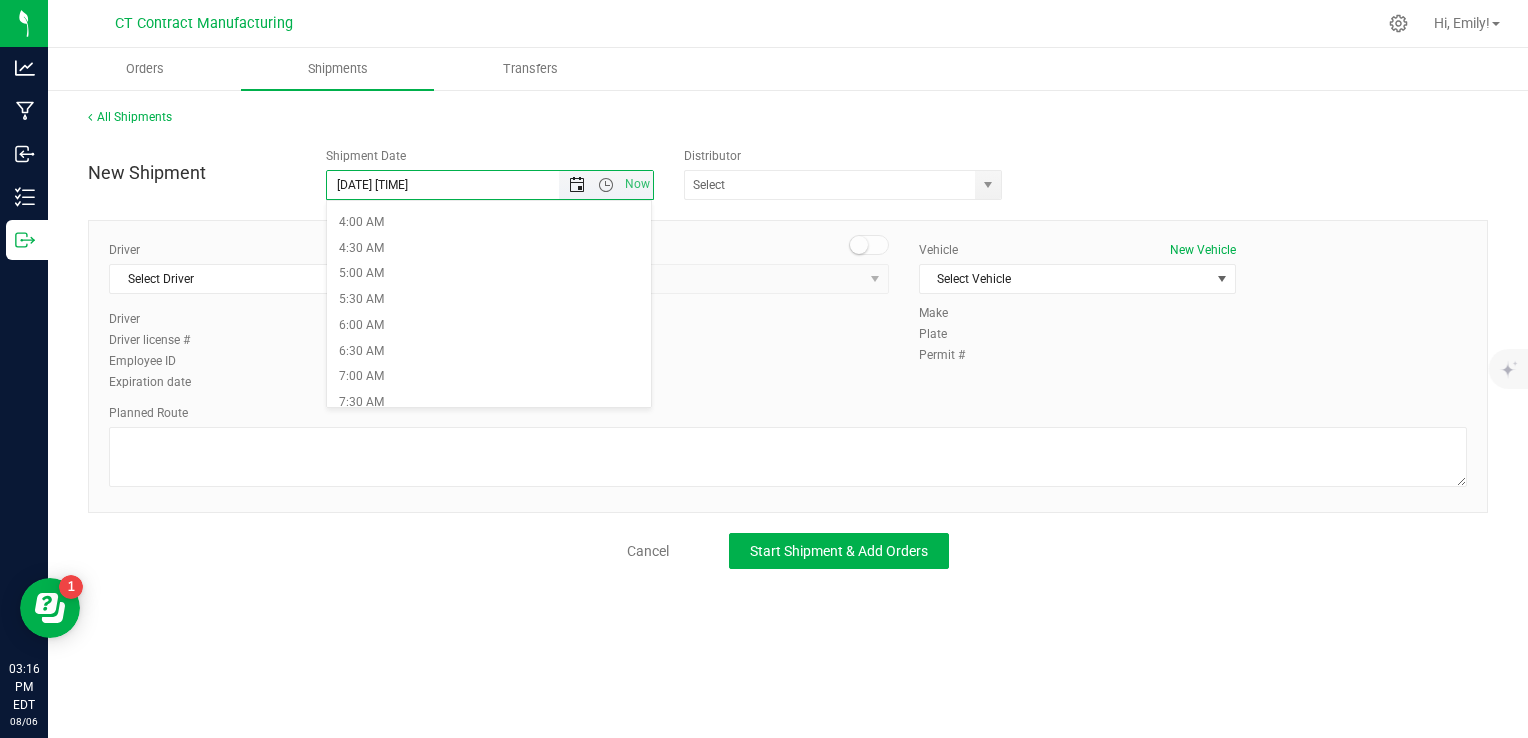 click at bounding box center (577, 185) 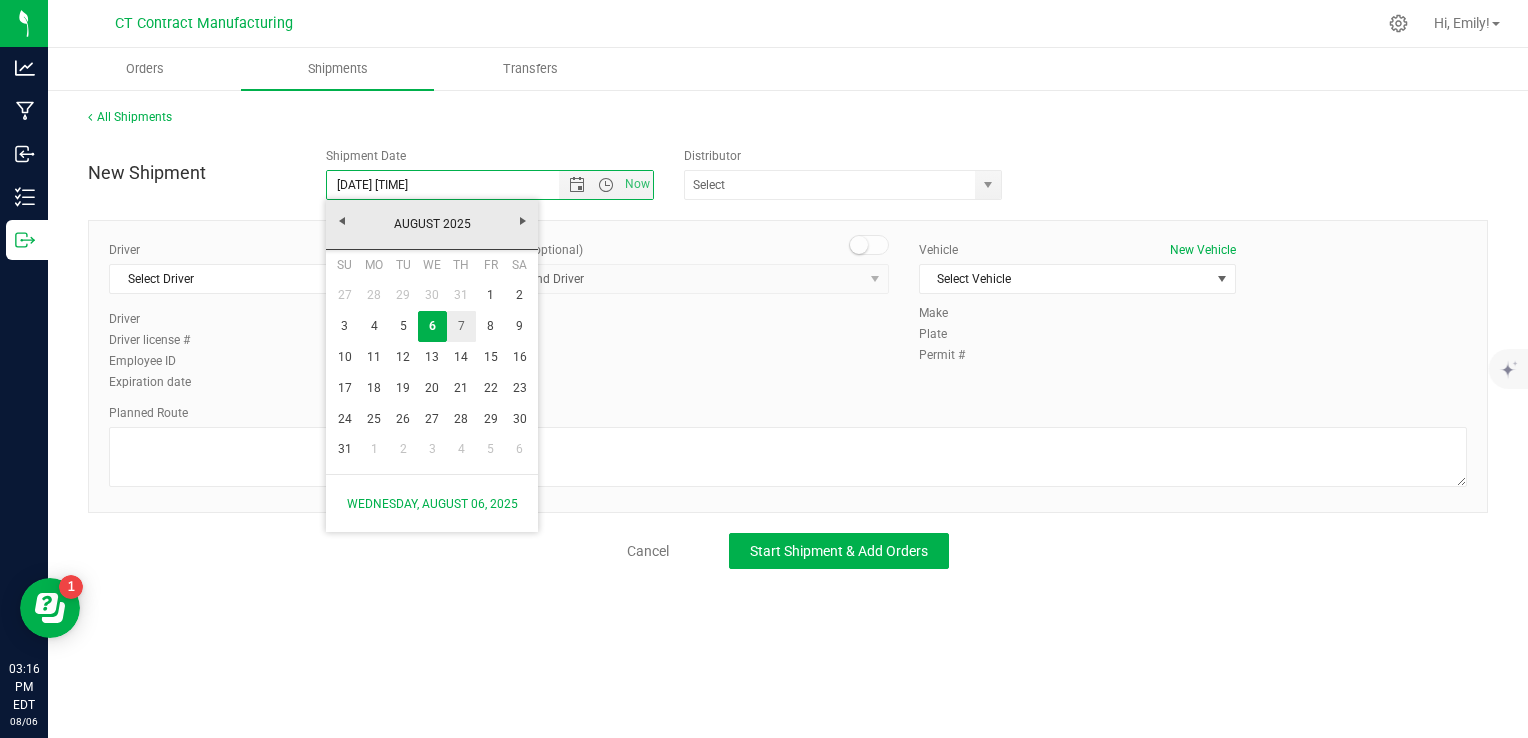 click on "7" at bounding box center (461, 326) 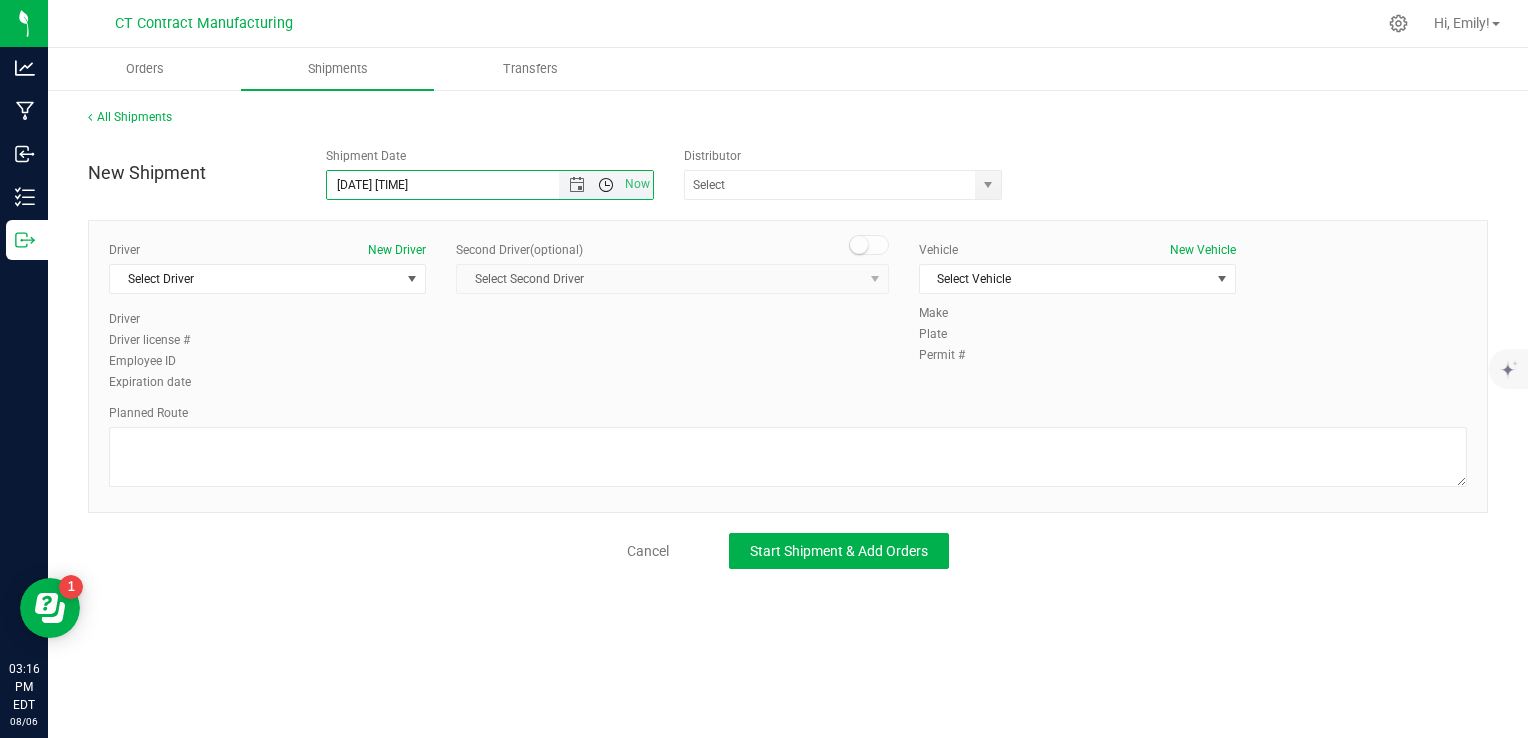 click at bounding box center [606, 185] 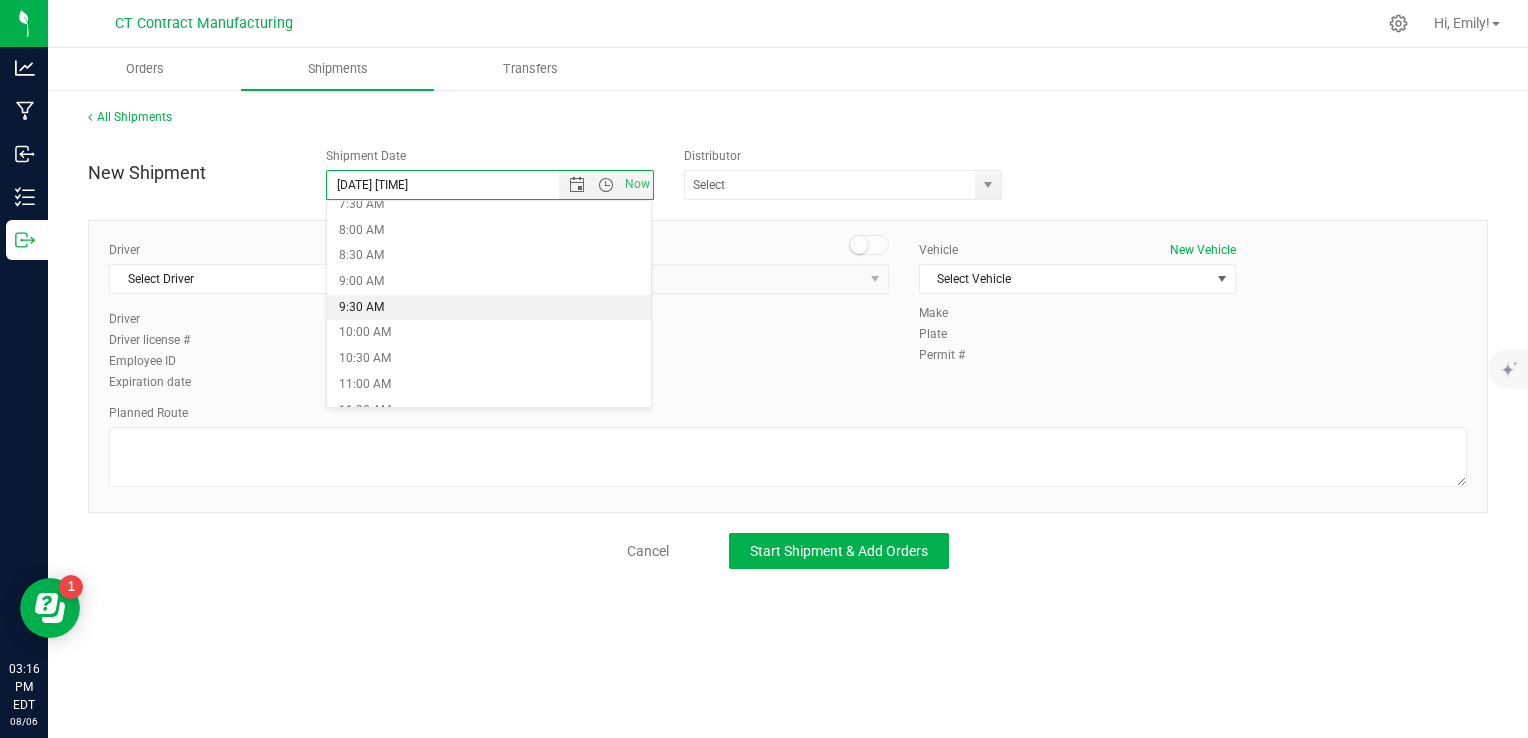 scroll, scrollTop: 400, scrollLeft: 0, axis: vertical 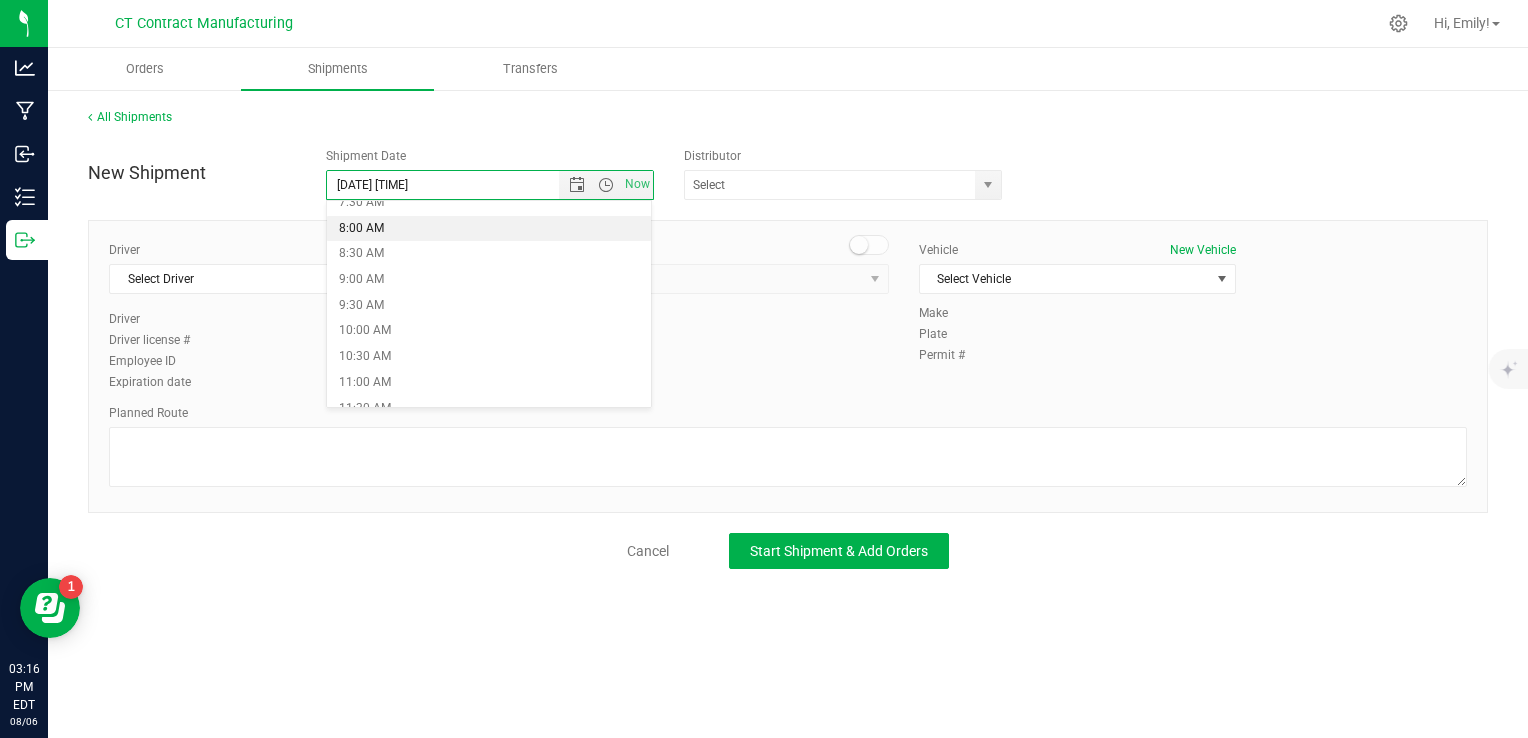 click on "8:00 AM" at bounding box center [489, 229] 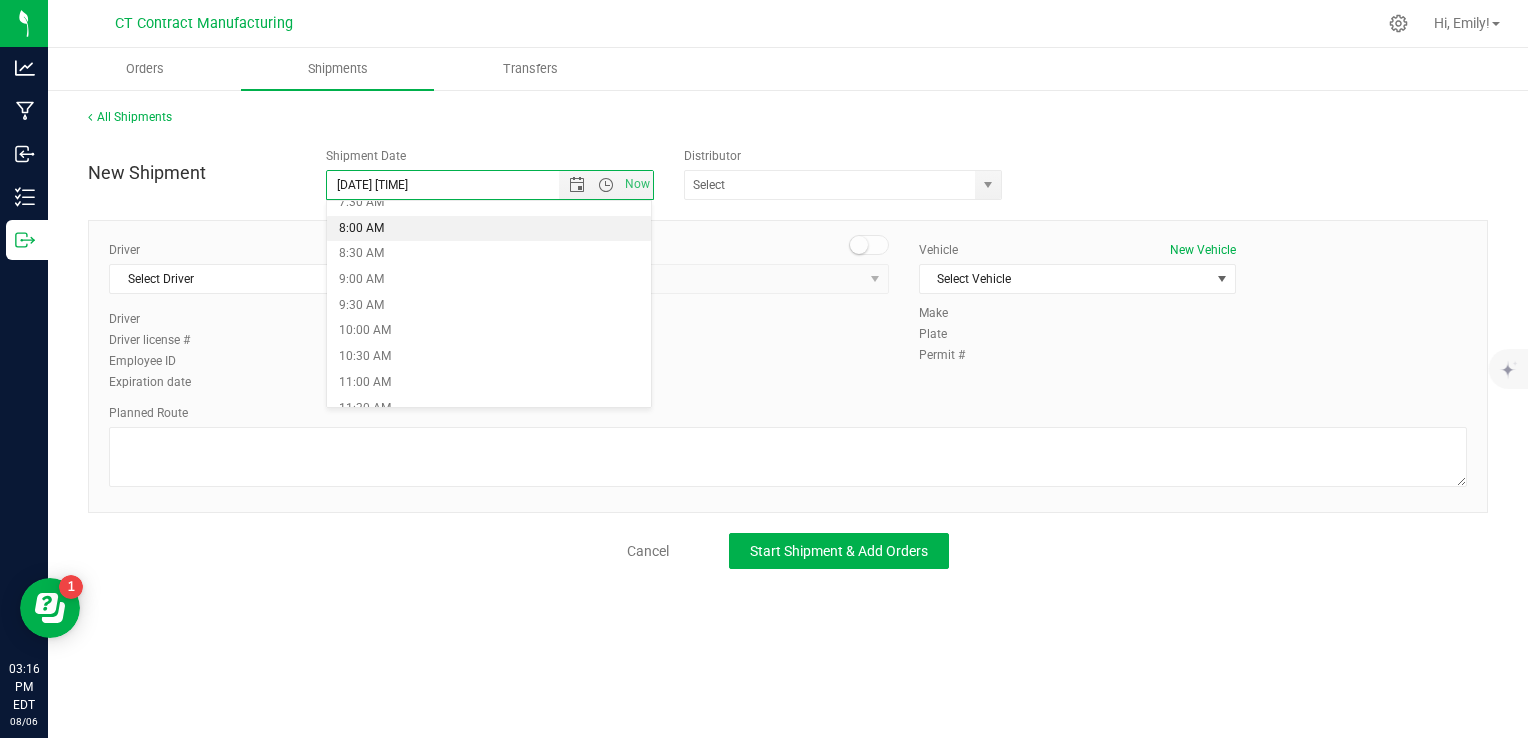 type on "[DATE] [TIME]" 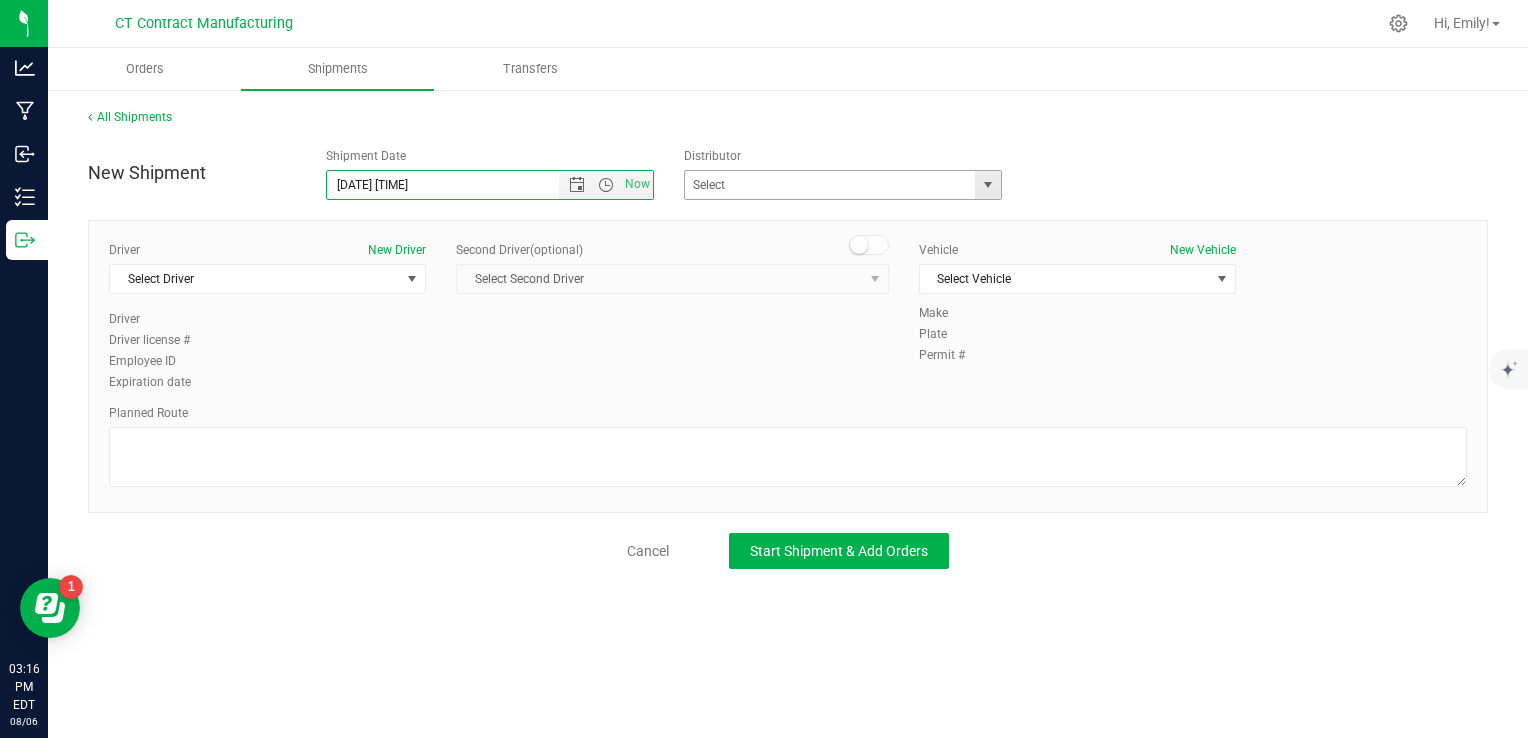 click at bounding box center (988, 185) 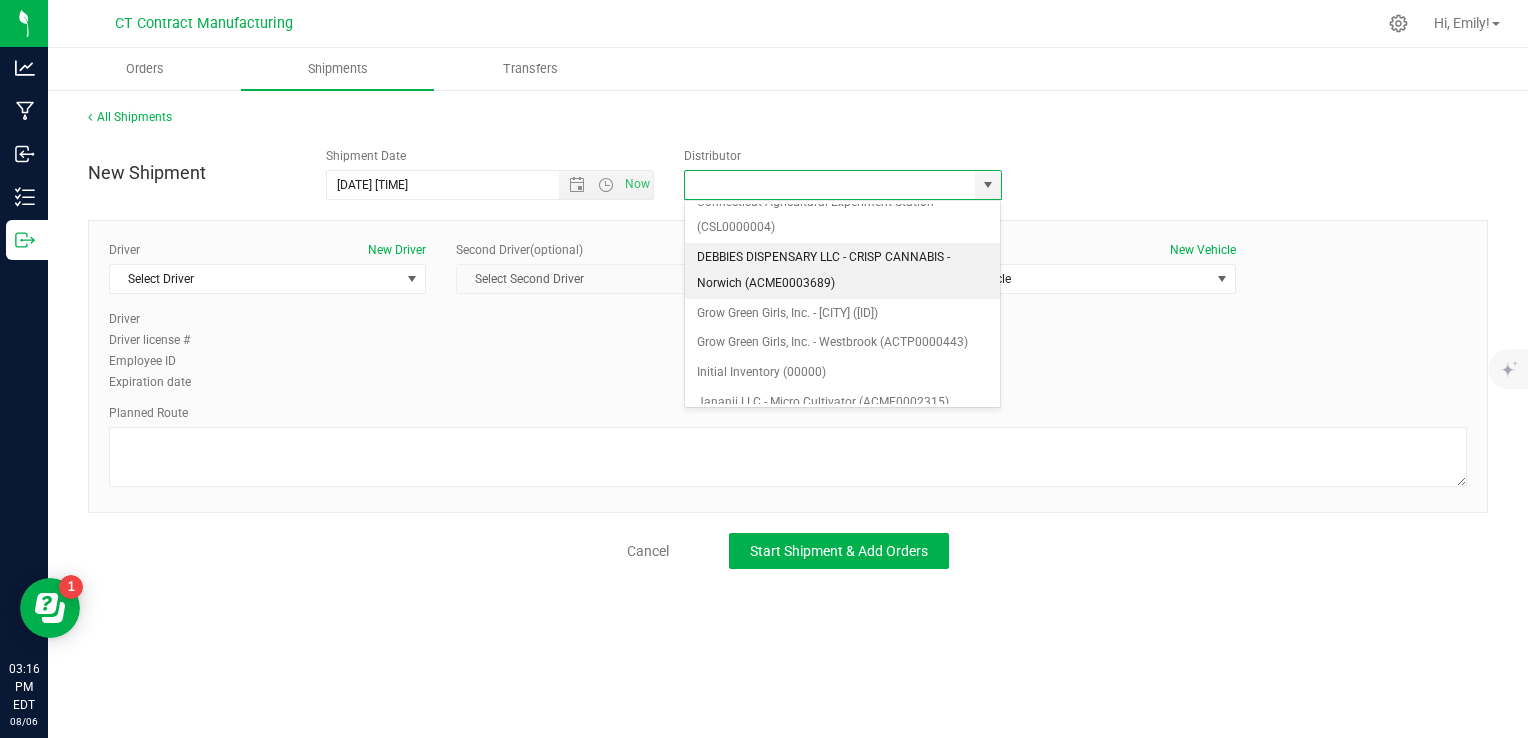 scroll, scrollTop: 200, scrollLeft: 0, axis: vertical 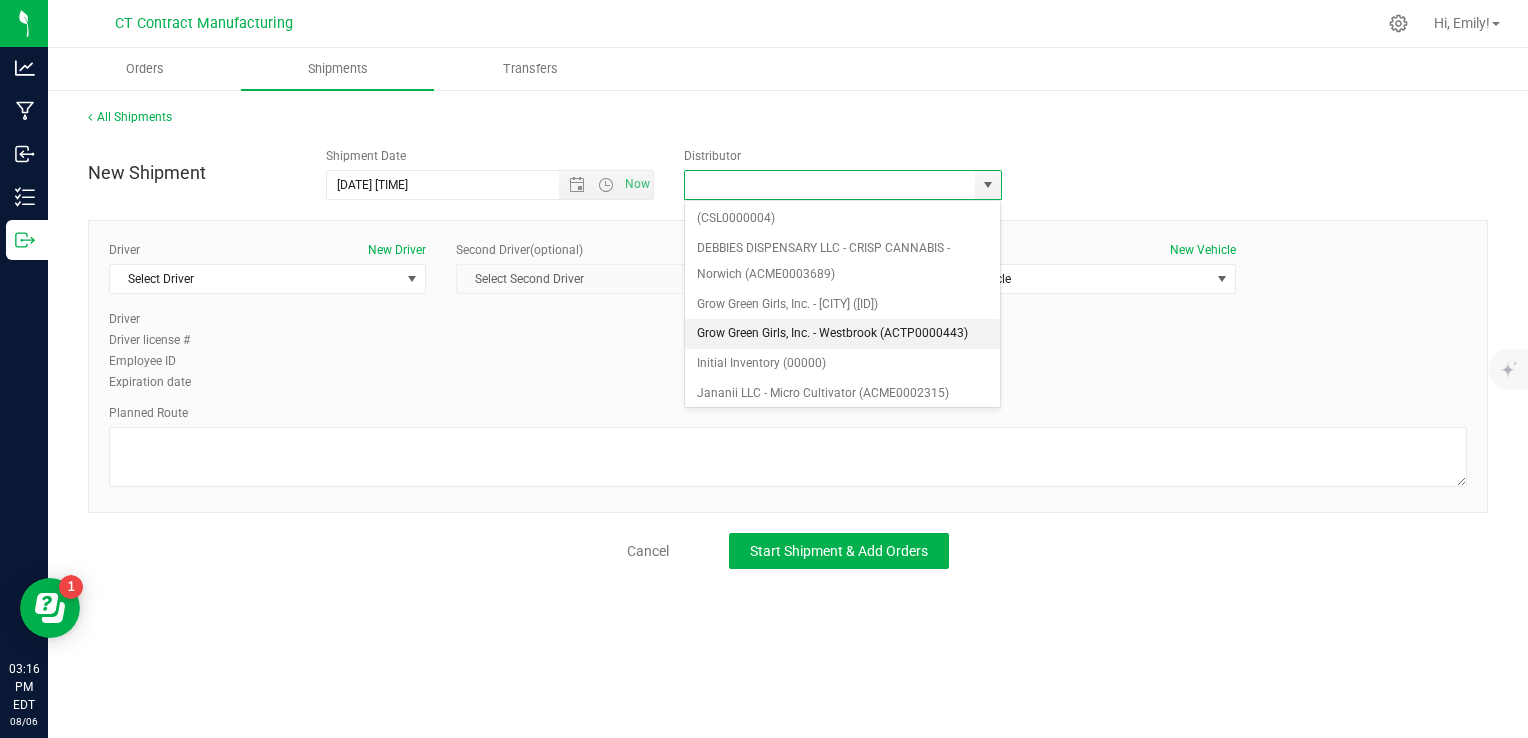 click on "Grow Green Girls, Inc. - Westbrook (ACTP0000443)" at bounding box center (843, 334) 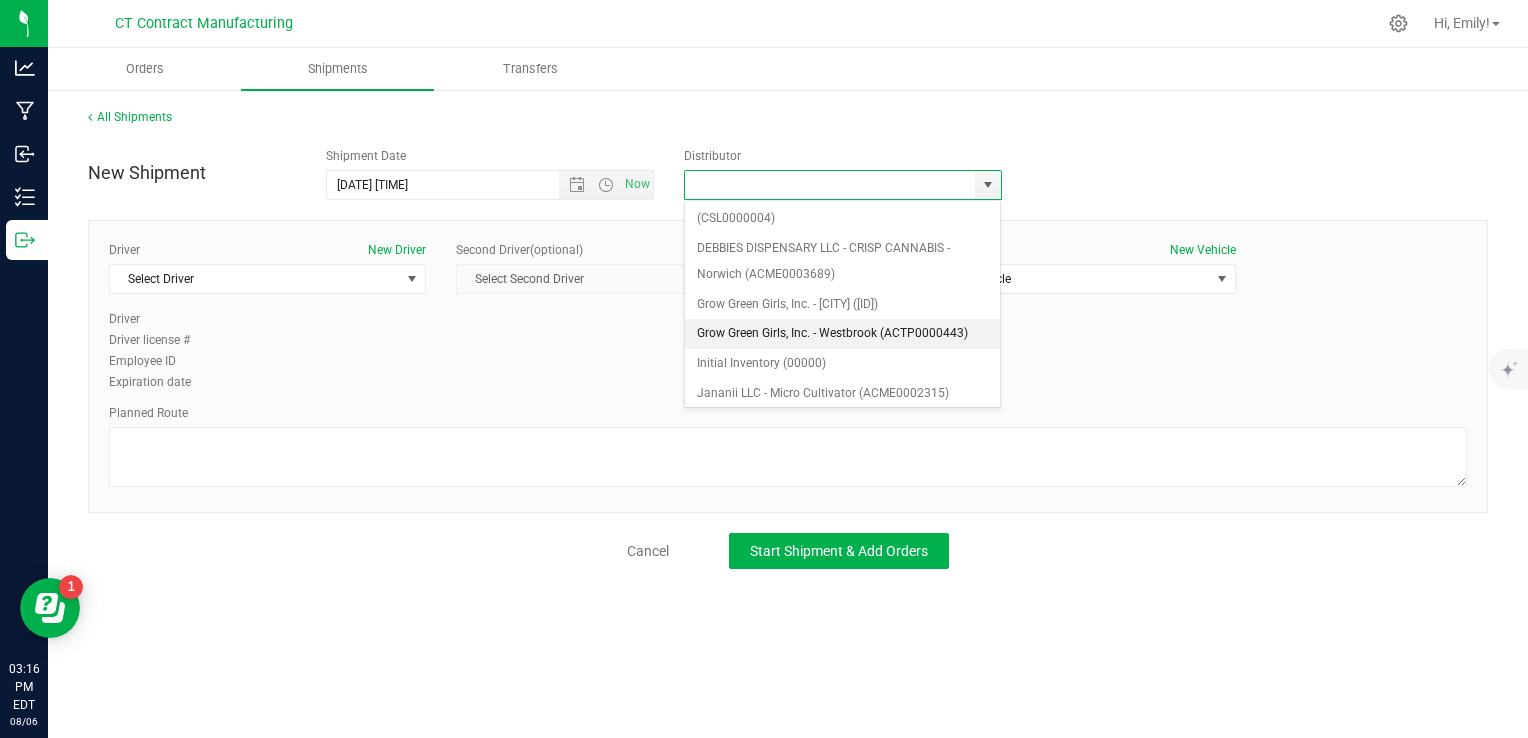 type on "Grow Green Girls, Inc. - Westbrook (ACTP0000443)" 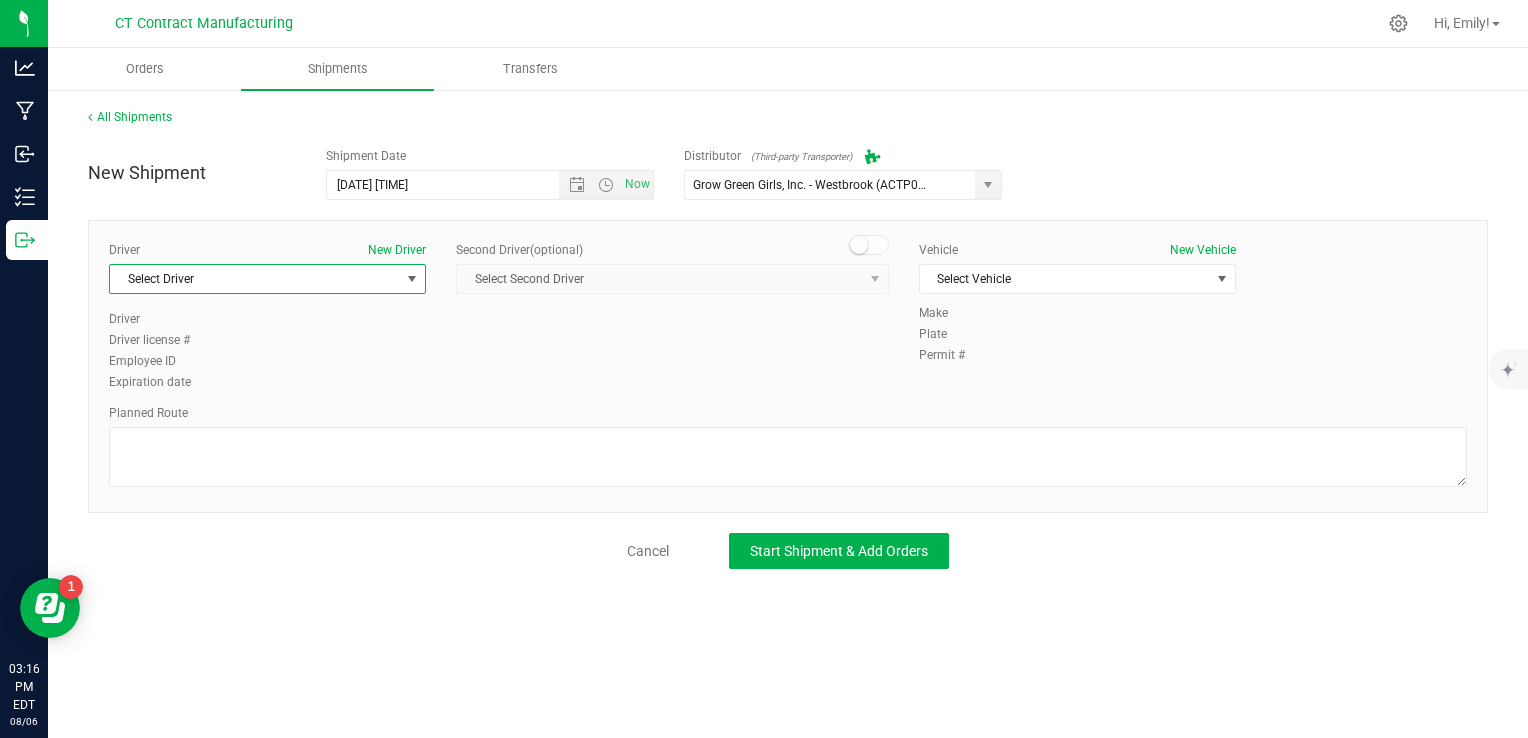 click on "Select Driver" at bounding box center (255, 279) 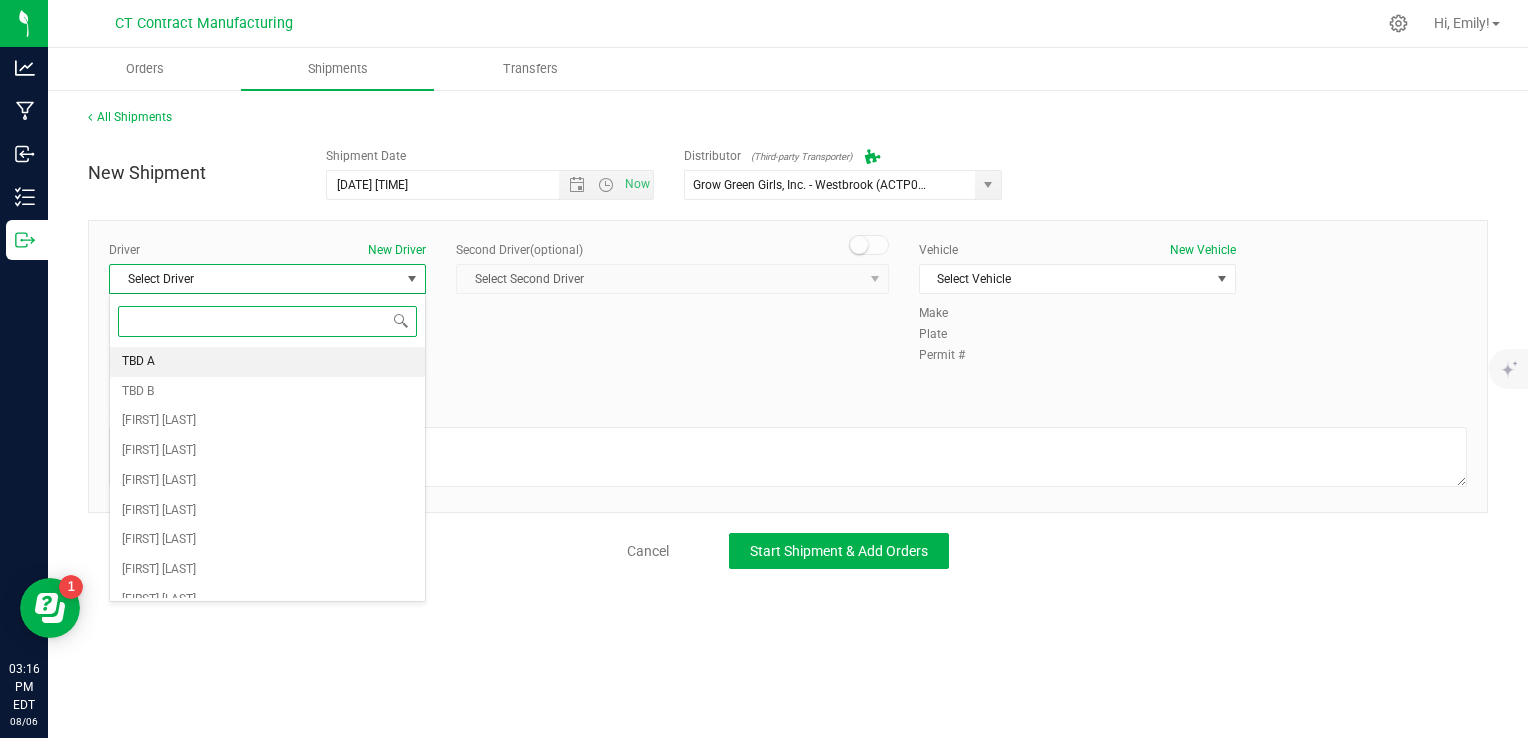 click on "TBD A" at bounding box center (267, 362) 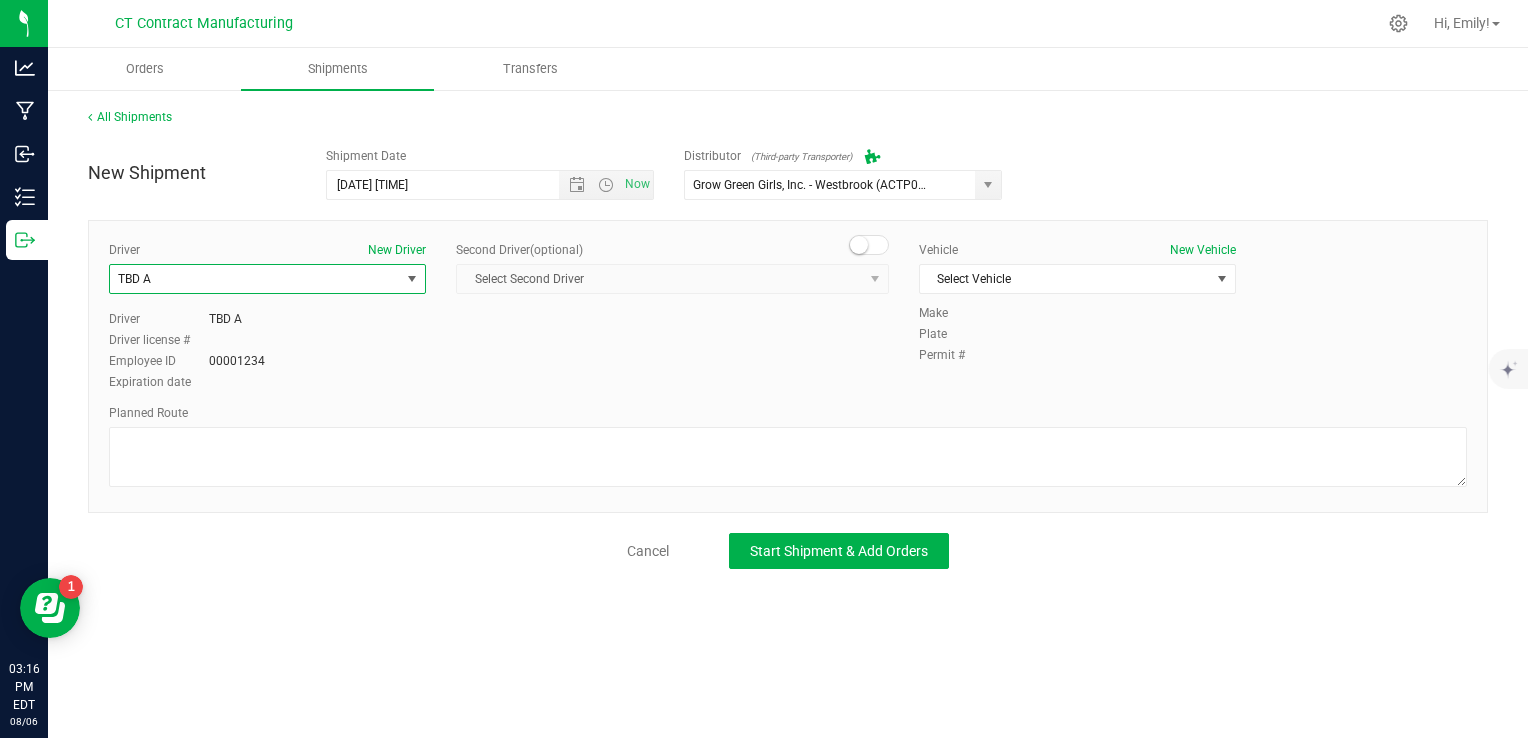 click at bounding box center [869, 245] 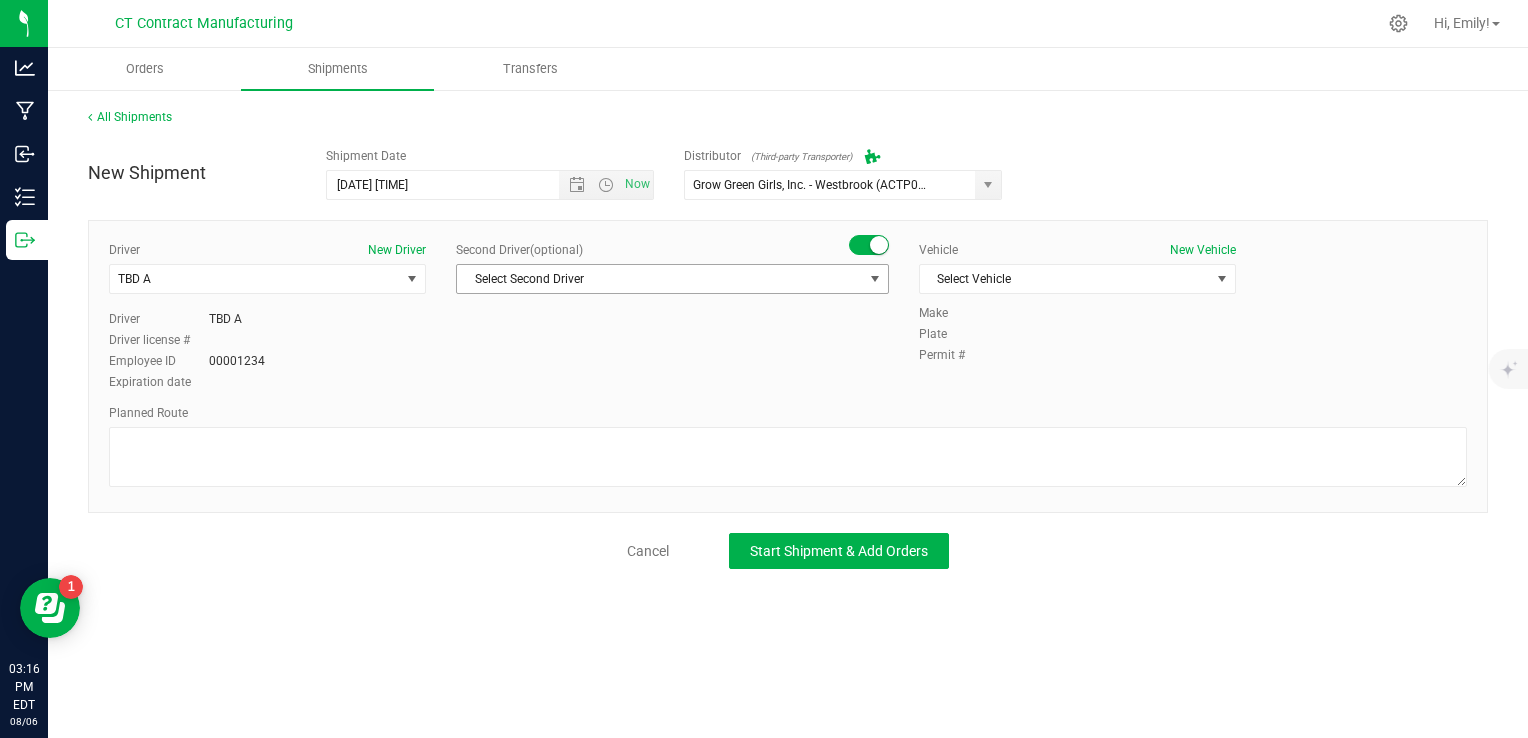 click on "Select Second Driver" at bounding box center [660, 279] 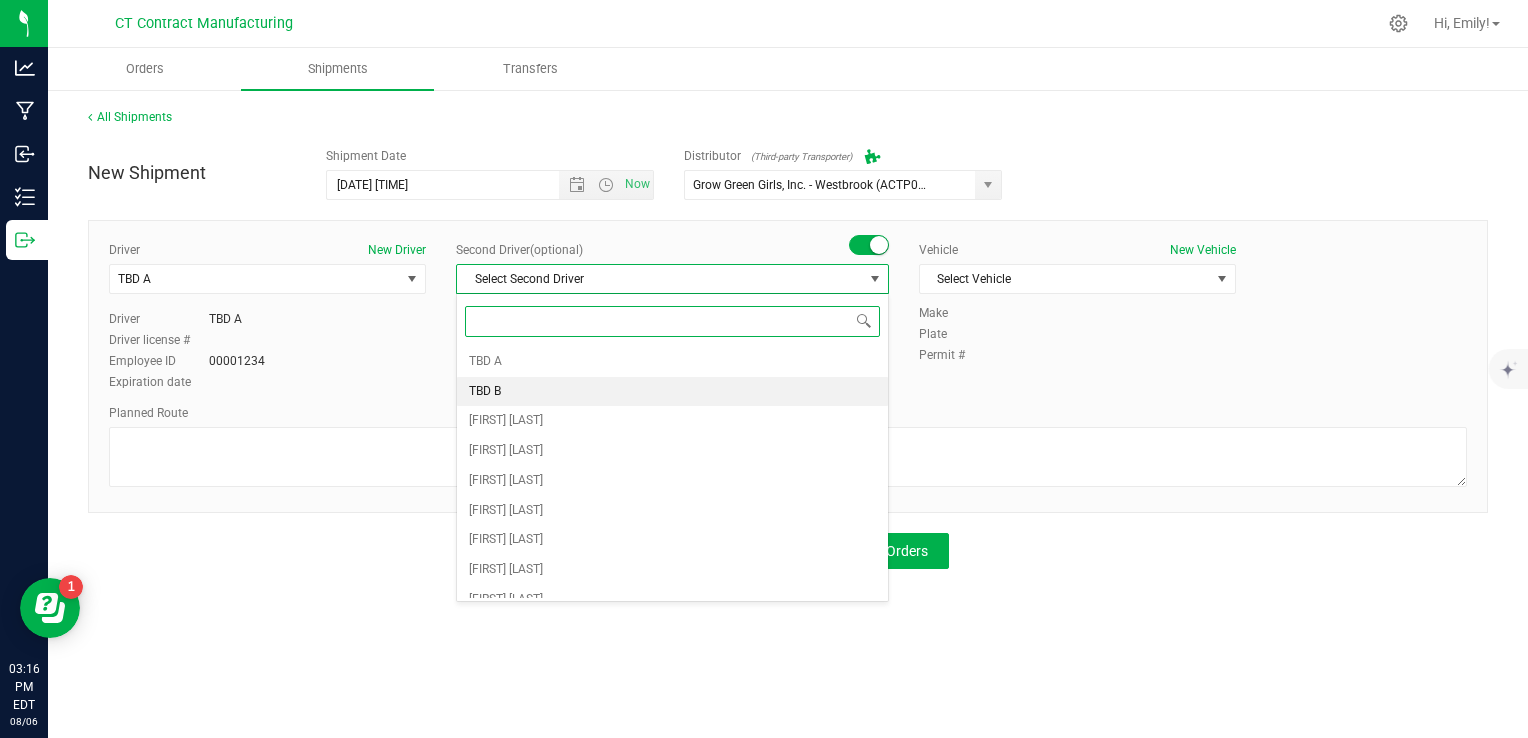 click on "TBD B" at bounding box center (672, 392) 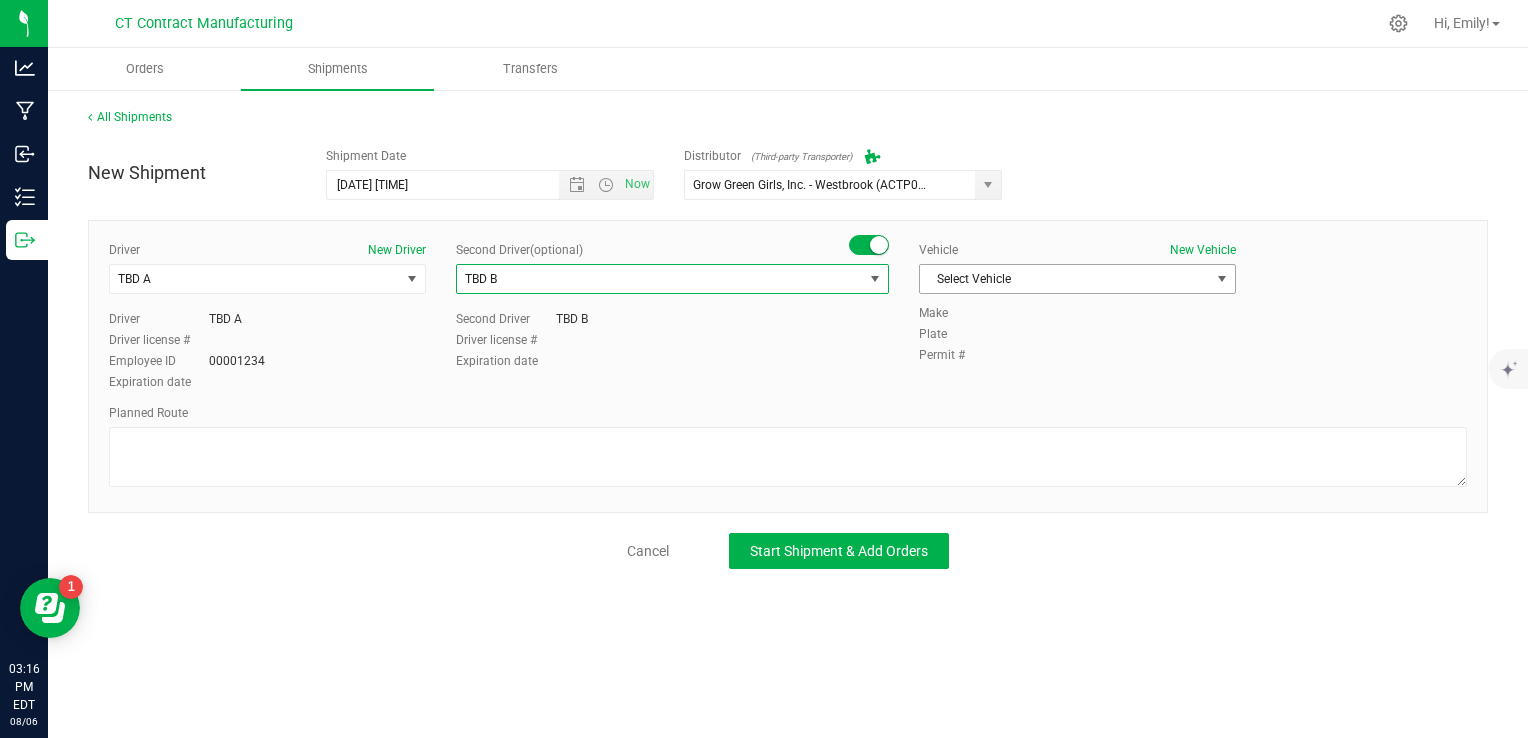 click on "Select Vehicle" at bounding box center (1065, 279) 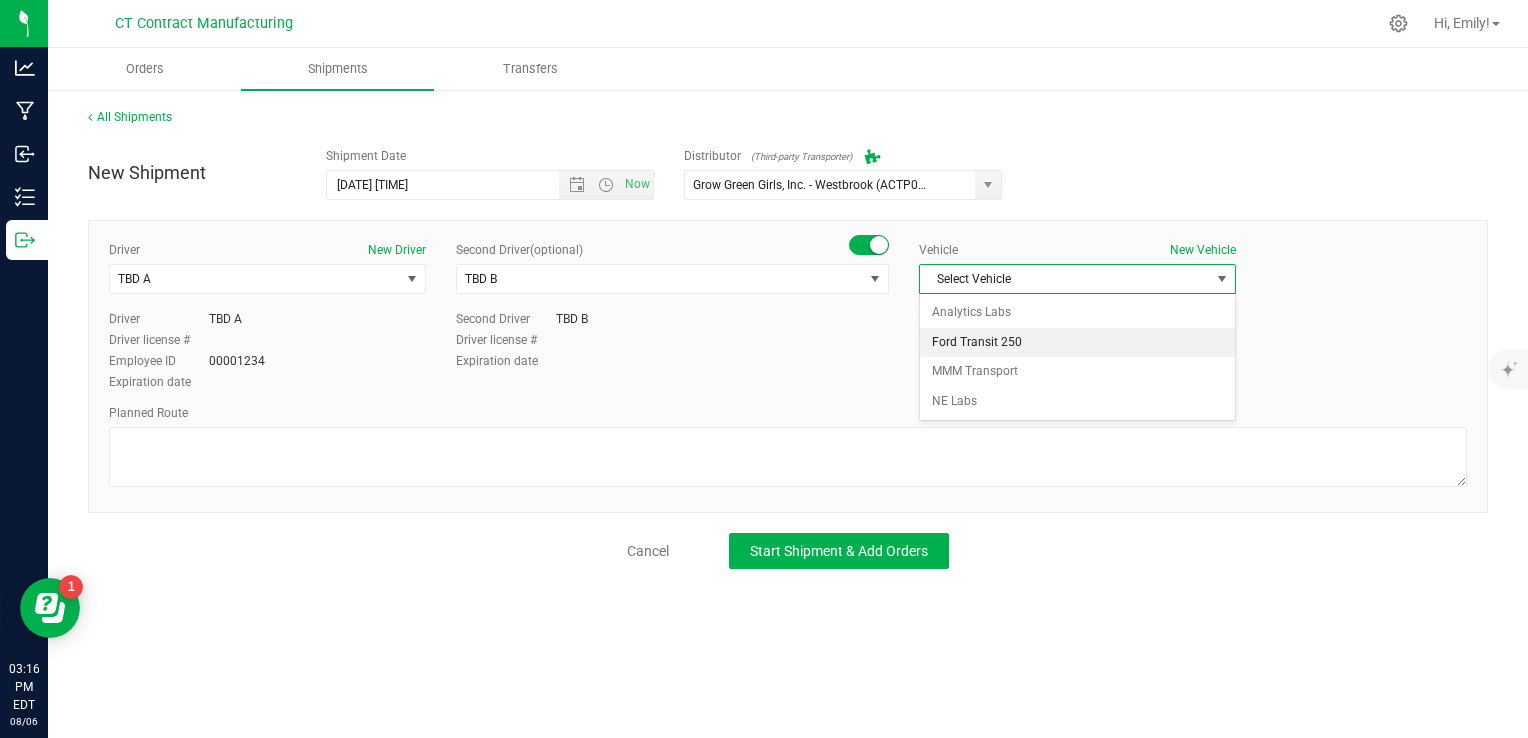 click on "Ford Transit 250" at bounding box center (1077, 343) 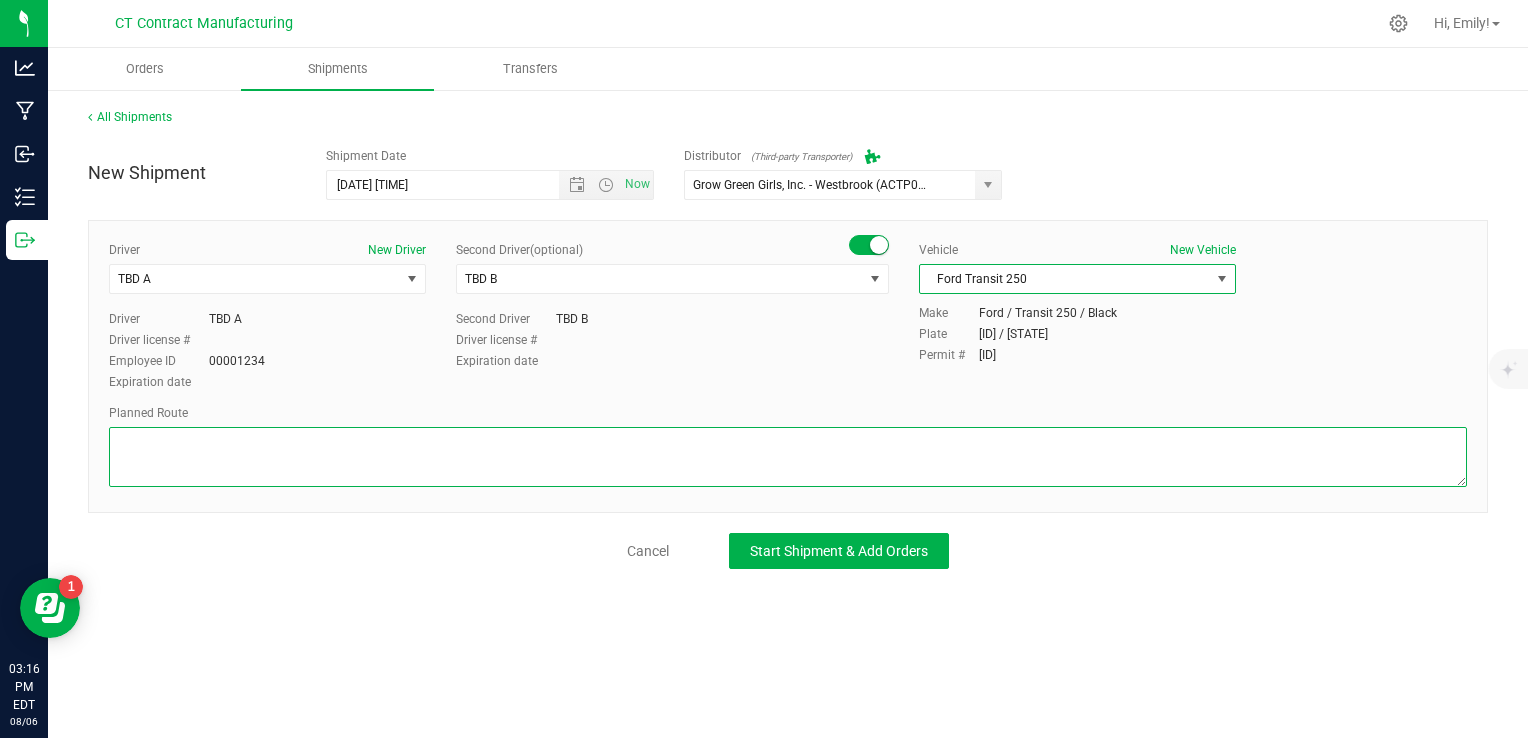 click at bounding box center [788, 457] 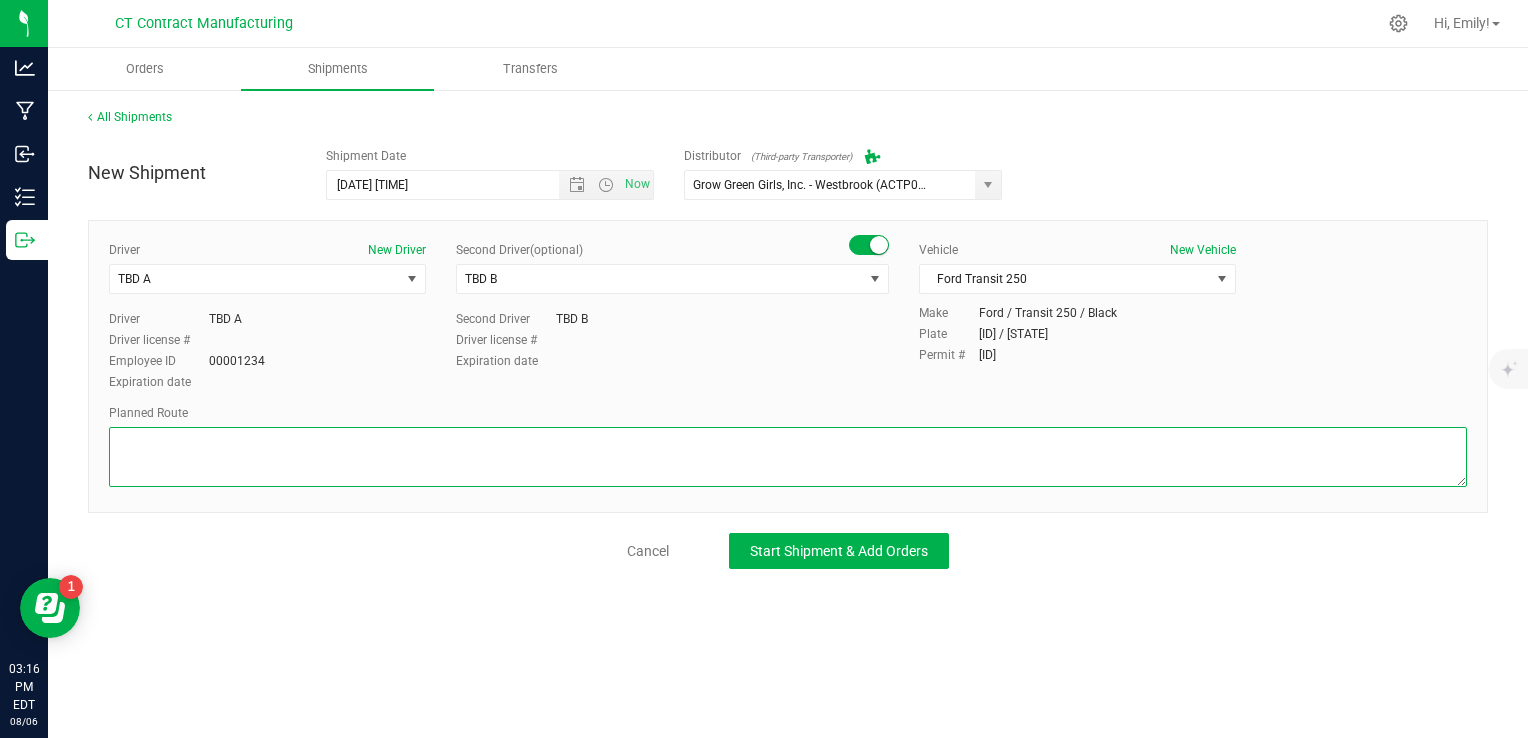 paste on "Randomized route via 3rd party transporter" 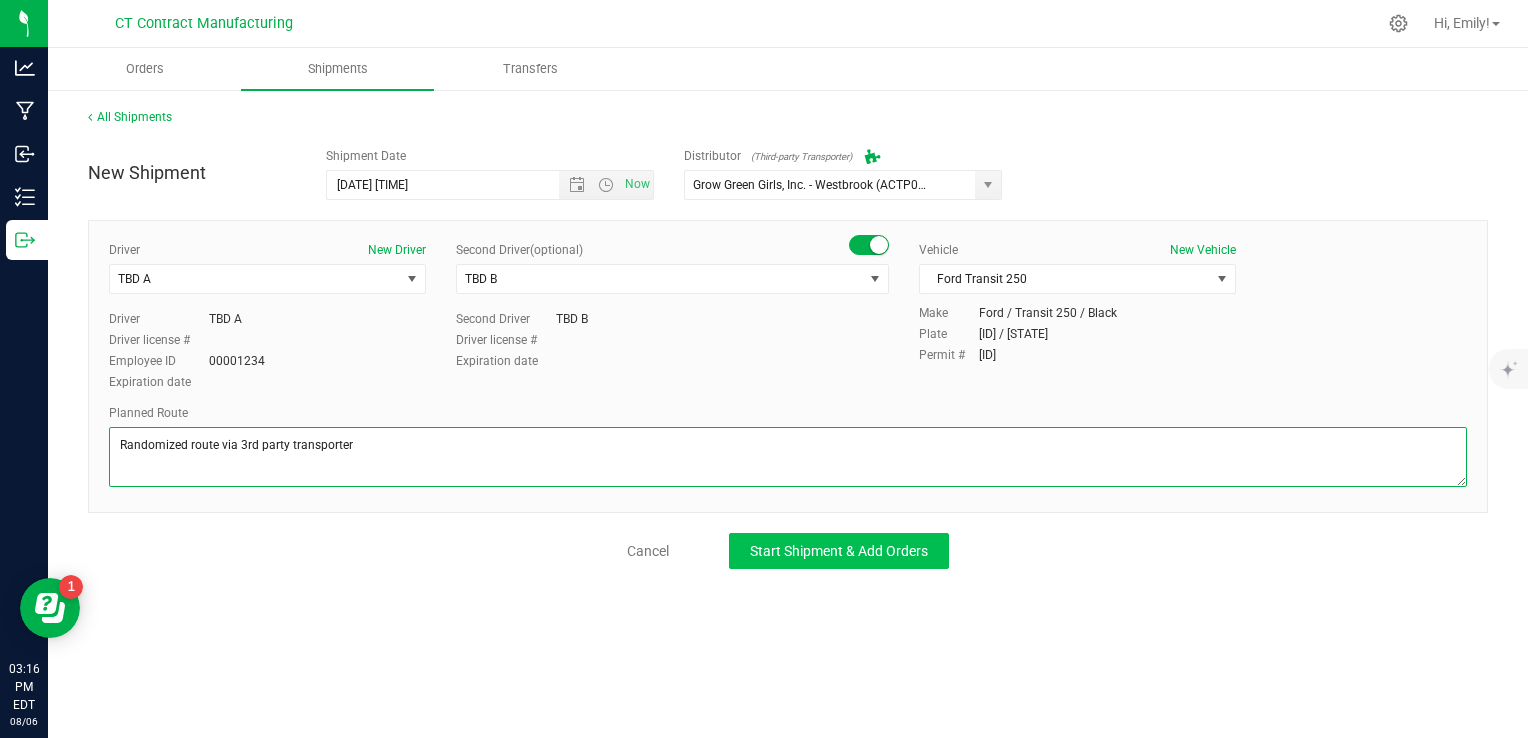 type on "Randomized route via 3rd party transporter" 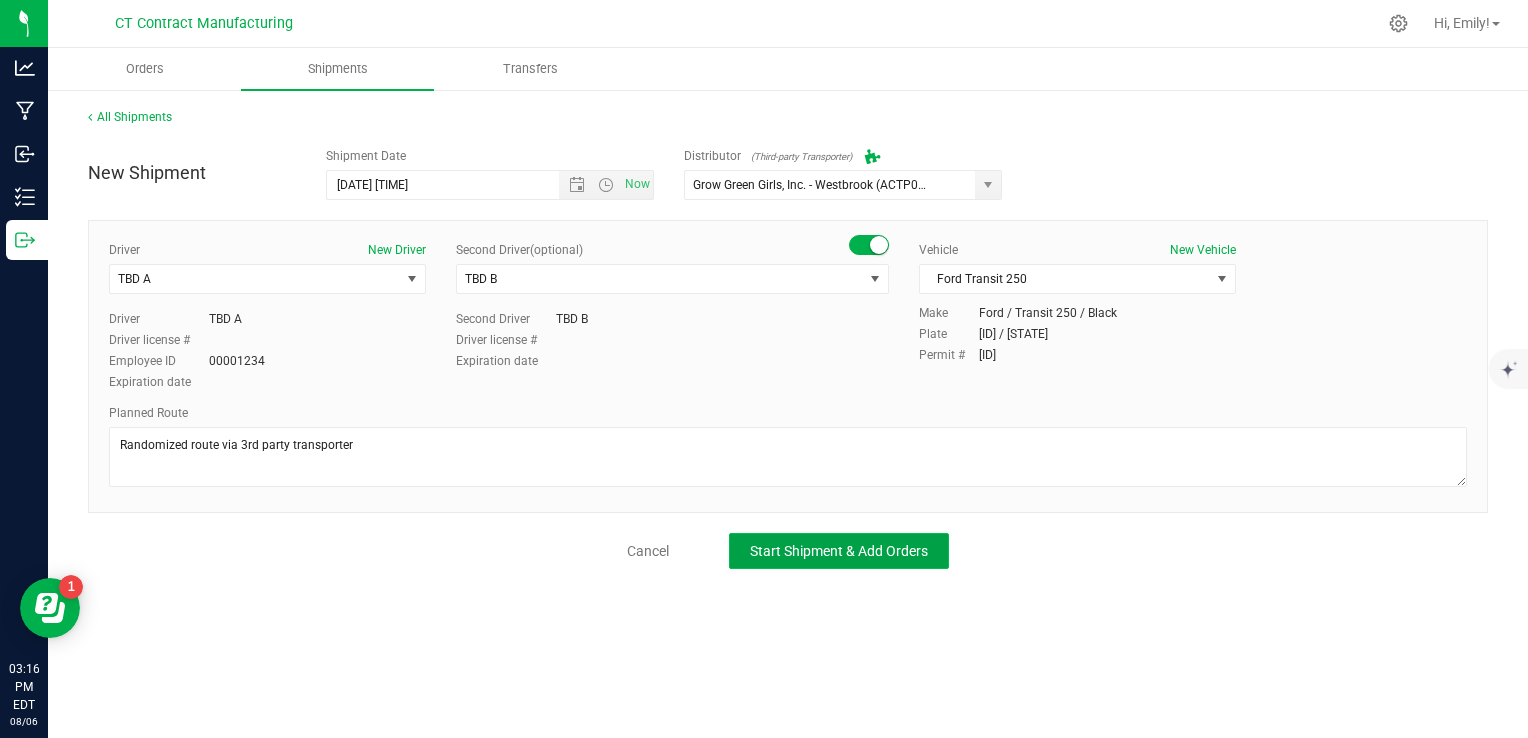 click on "Start Shipment & Add Orders" 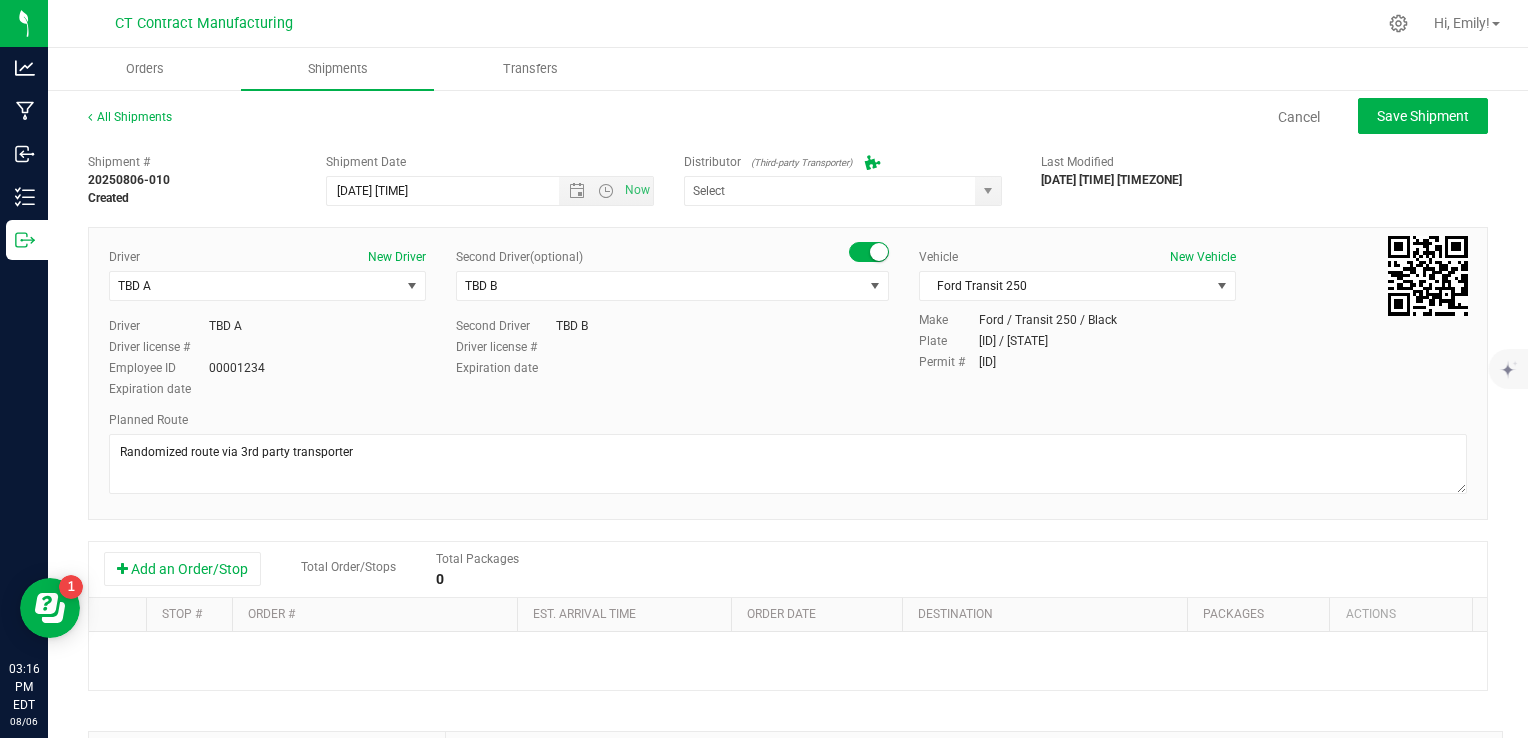 type on "Grow Green Girls, Inc. - Westbrook (ACTP0000443)" 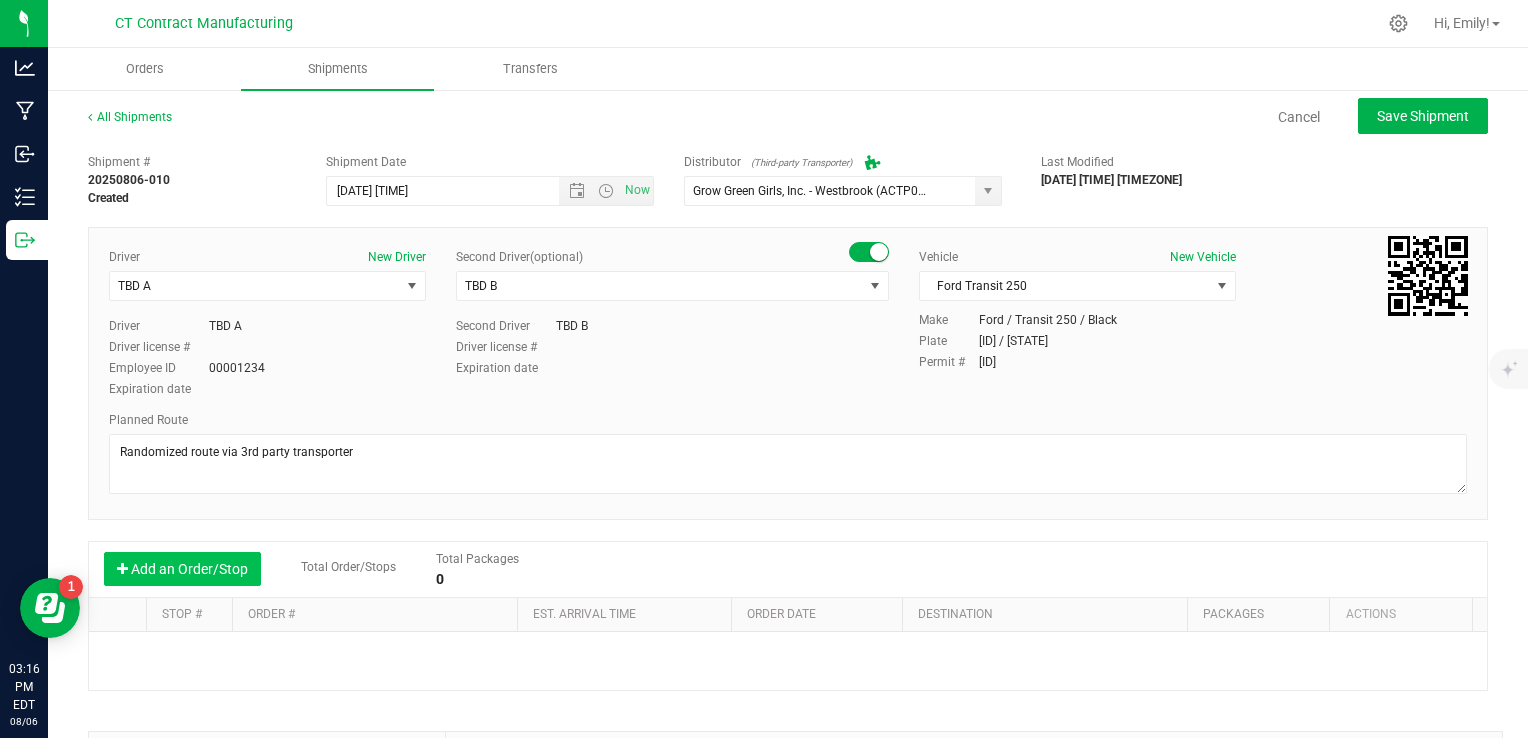 click on "Add an Order/Stop" at bounding box center [182, 569] 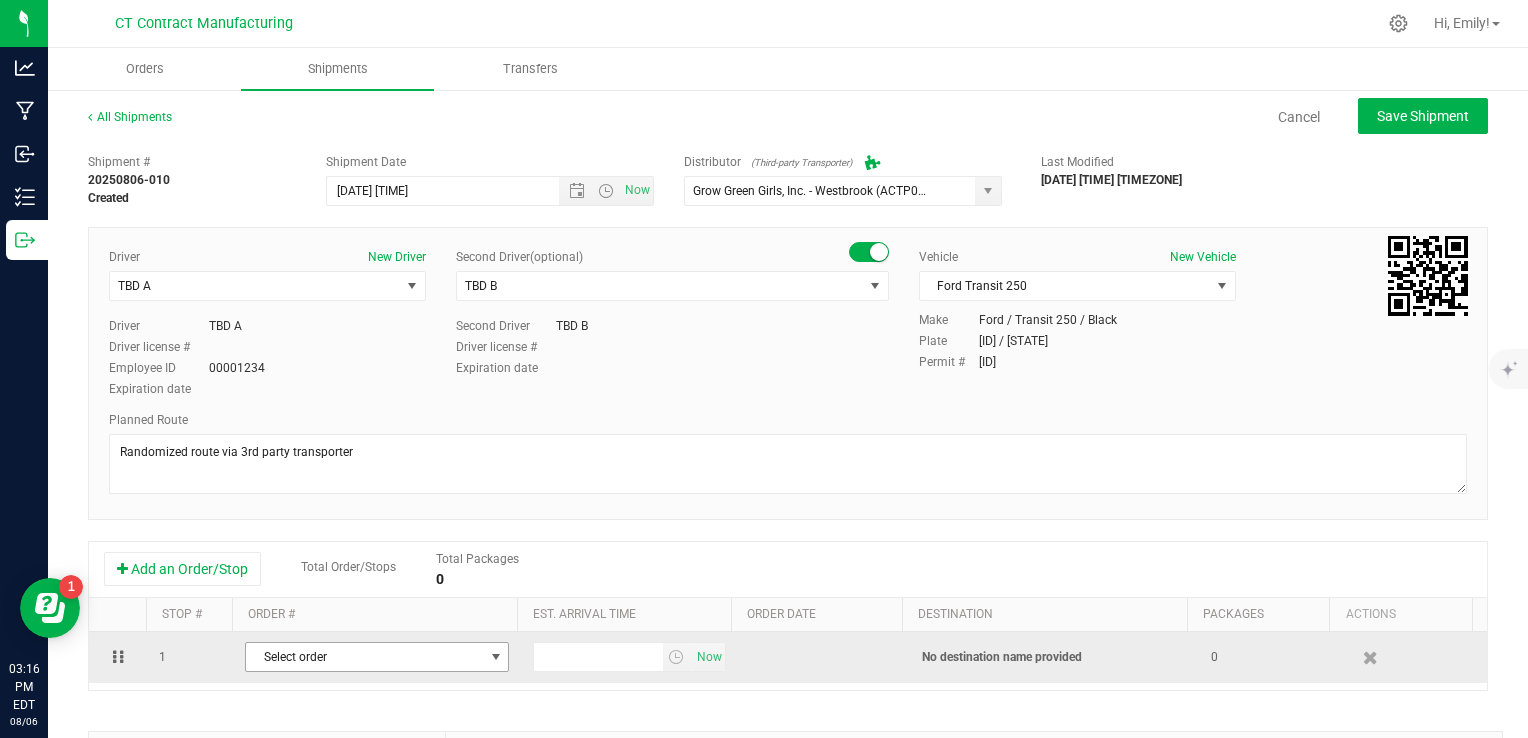 click on "Select order" at bounding box center (364, 657) 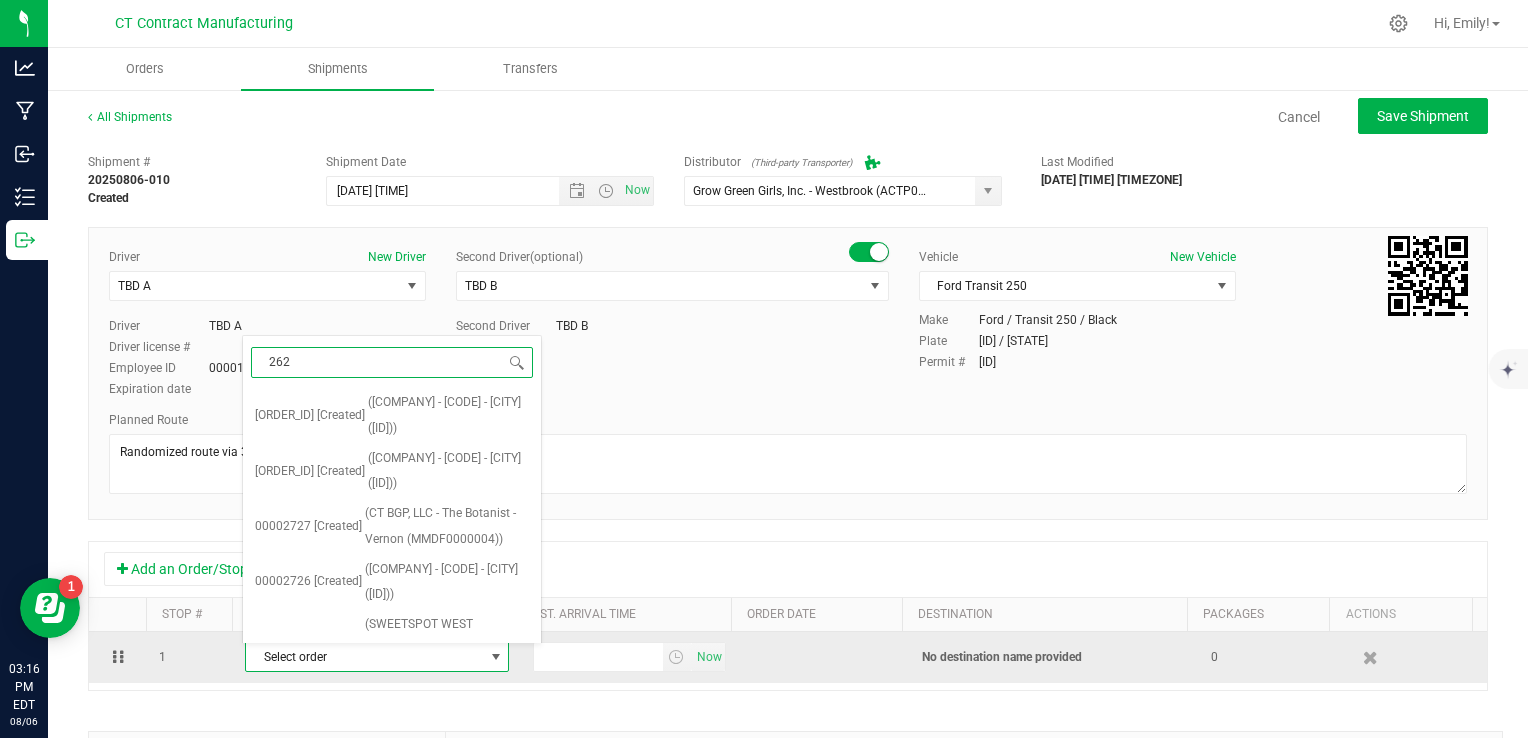 type on "2620" 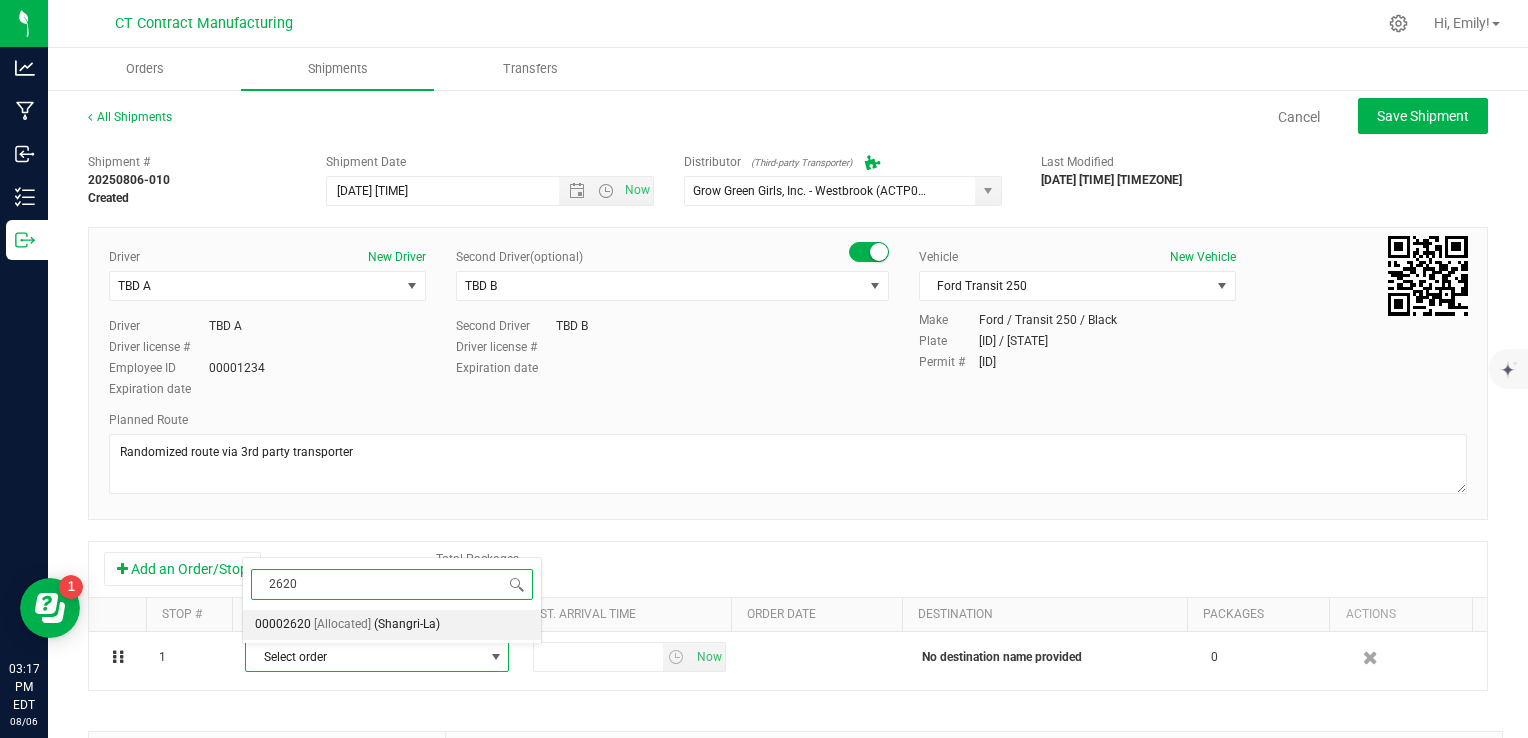 click on "(Shangri-La)" at bounding box center (407, 625) 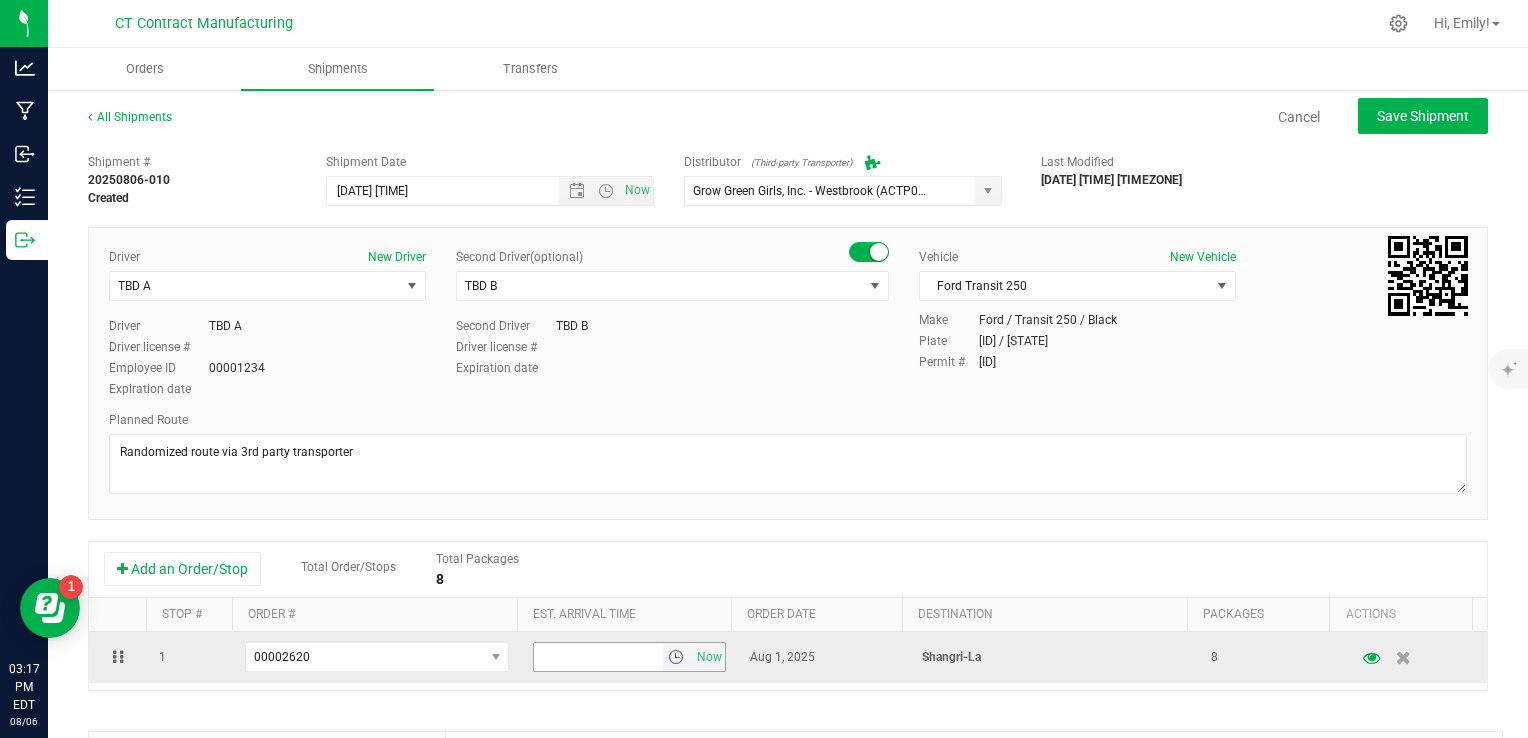 click at bounding box center (676, 657) 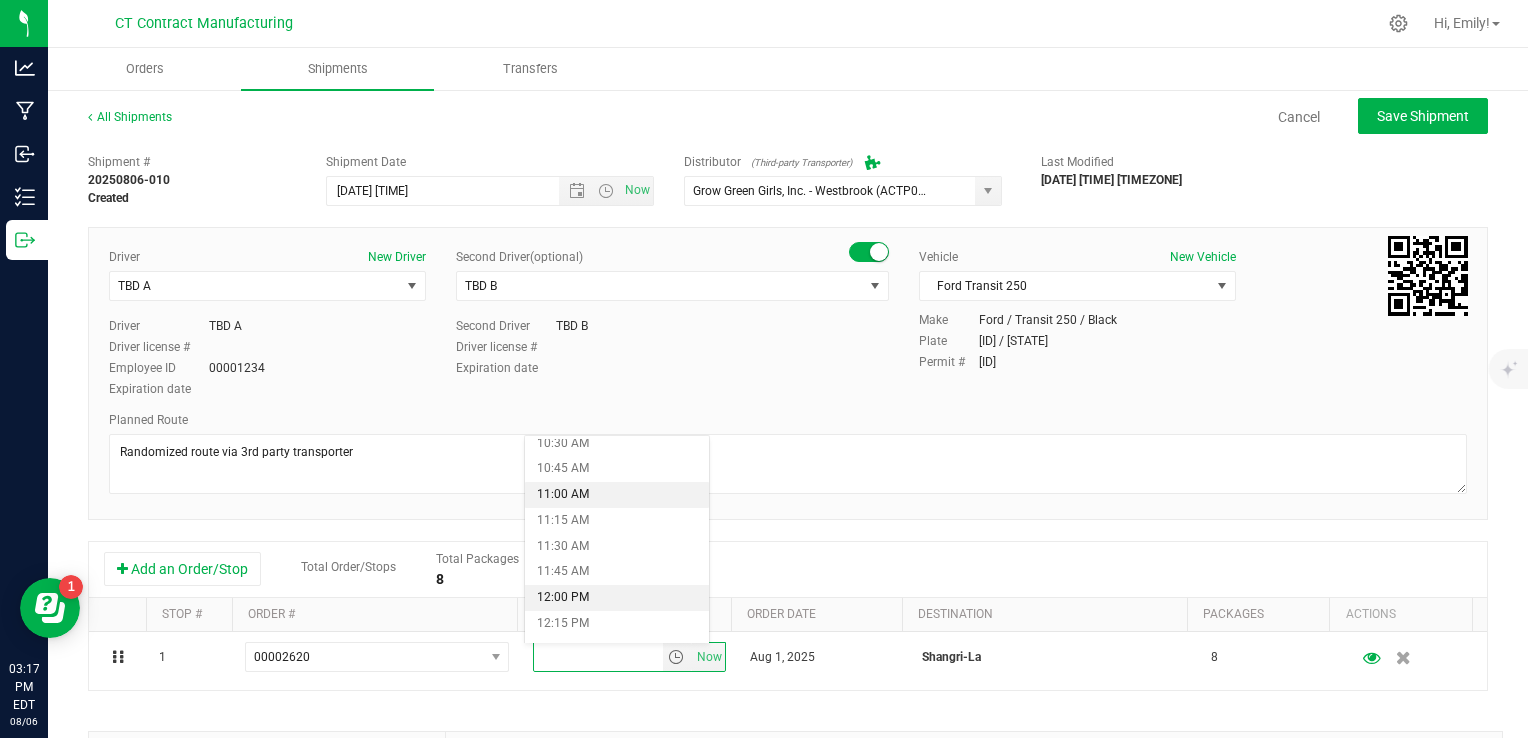 scroll, scrollTop: 1100, scrollLeft: 0, axis: vertical 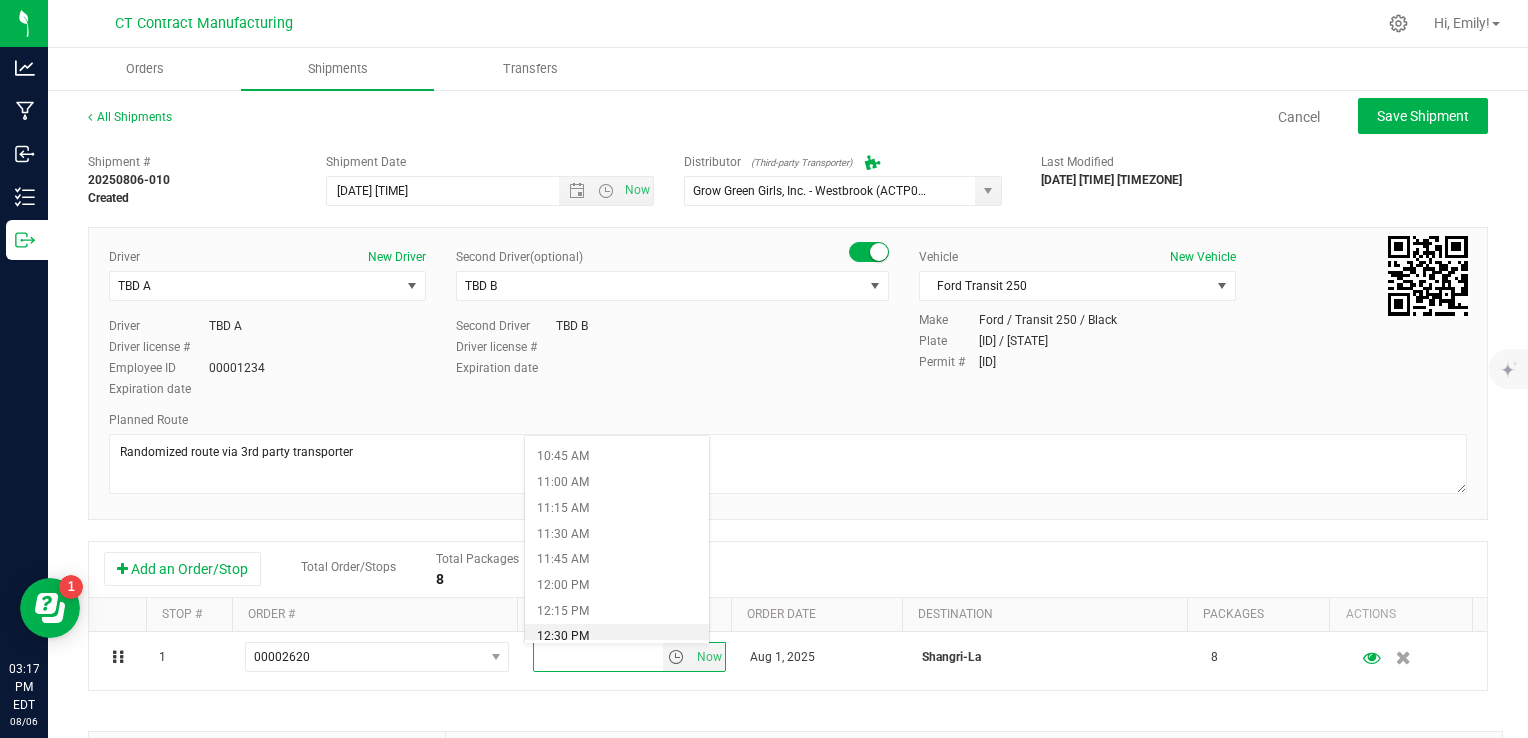 click on "12:30 PM" at bounding box center [617, 637] 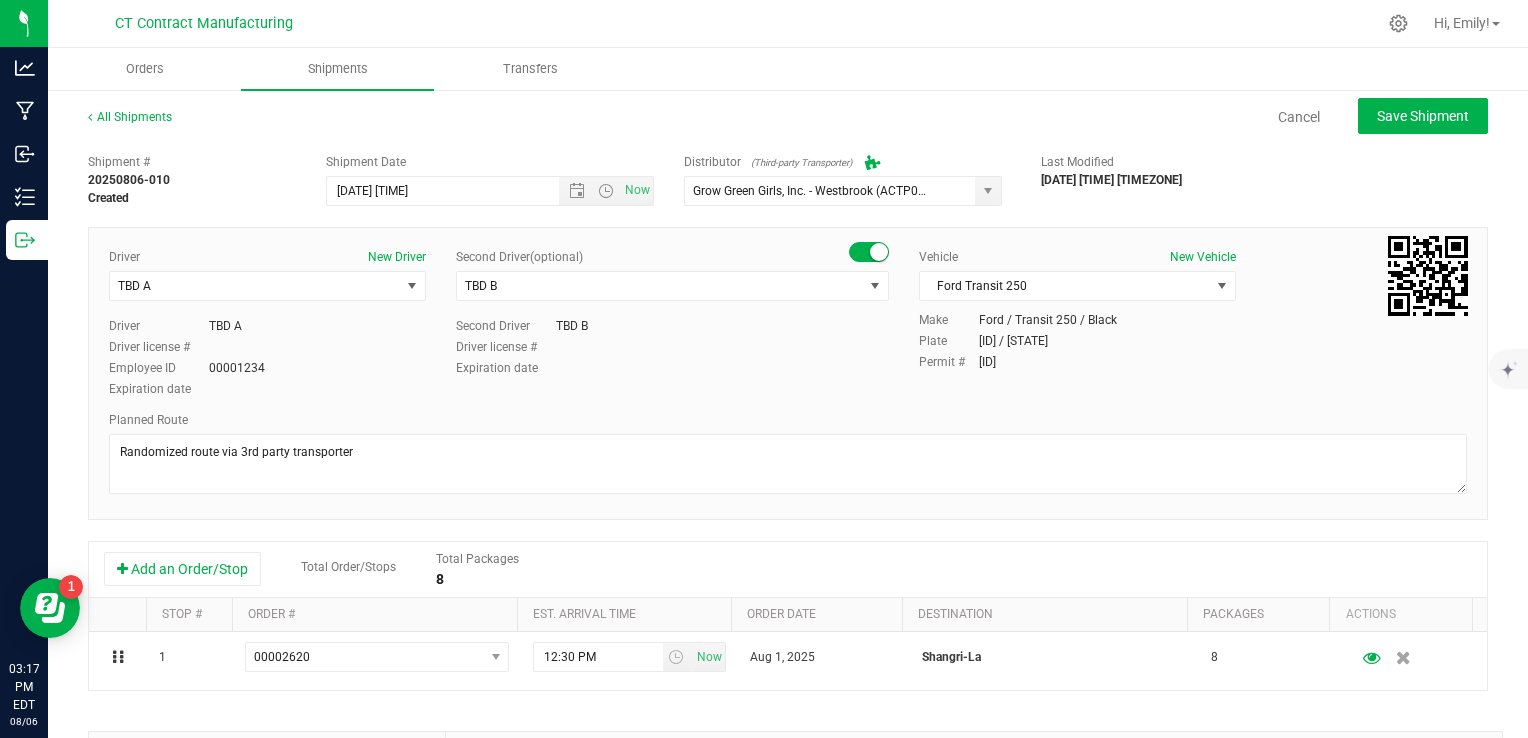 click on "Shipment #
[SHIPMENT_ID]
Created
Shipment Date
[DATE] [TIME]
Now
Distributor
(Third-party Transporter)
Grow Green Girls, Inc. - [CITY] ([ID]) ALTASCI LABS ([ID]) Analytics Labs CT LLC ([ID]) BLUEPOINT WELLNESS OF [CITY] LLC ([ID]) BT Lab ([ID]) Conn CM Transport Initial Inventory (00000)" at bounding box center (788, 572) 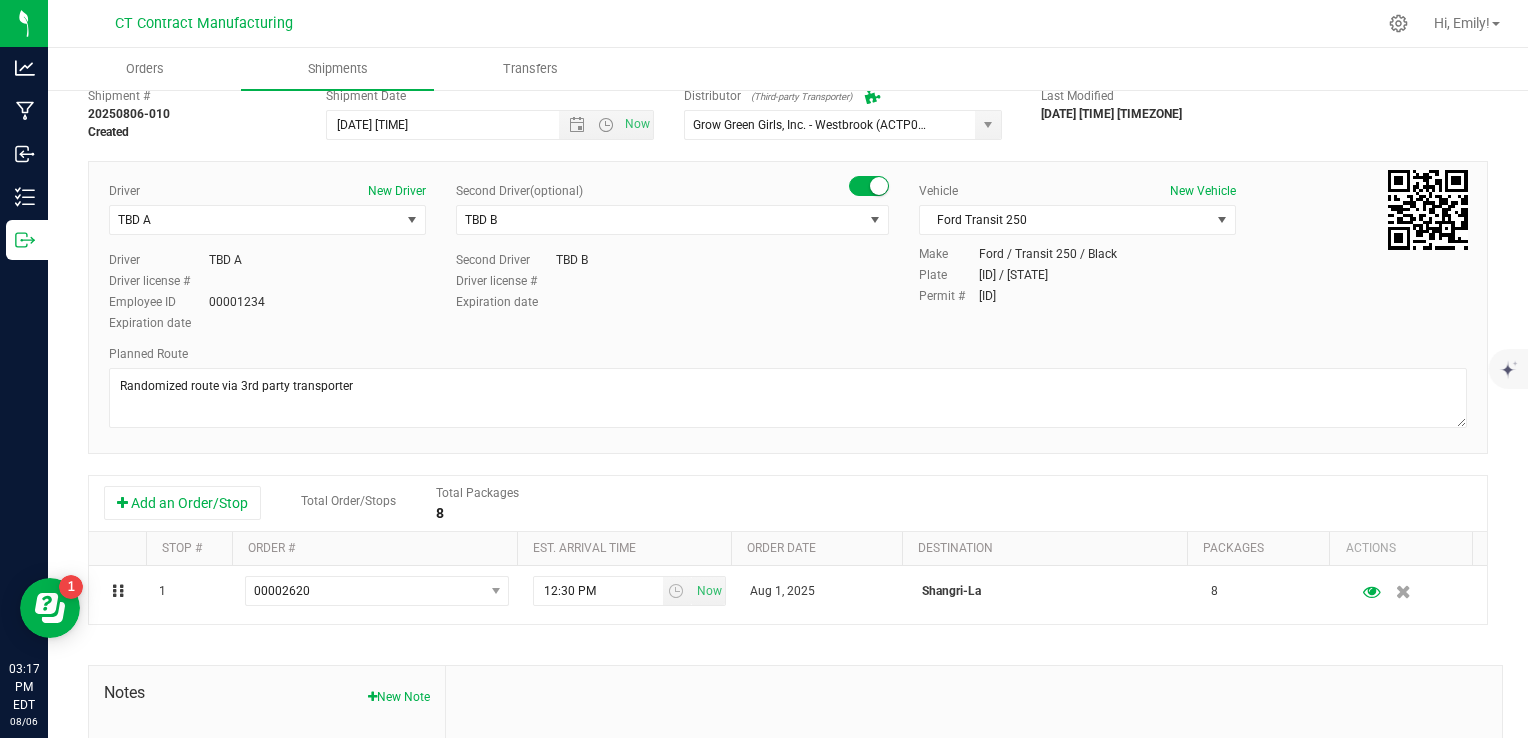 scroll, scrollTop: 0, scrollLeft: 0, axis: both 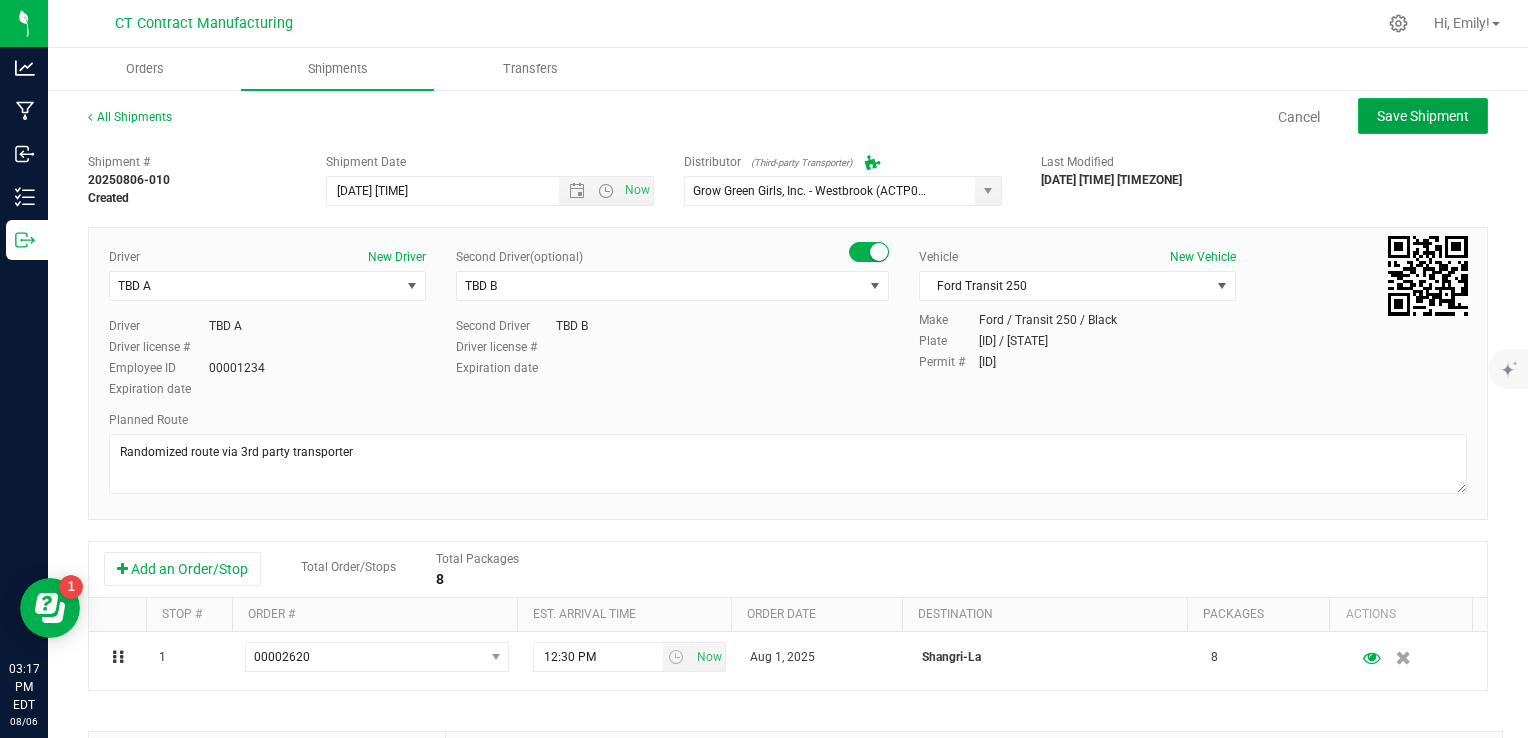 click on "Save Shipment" 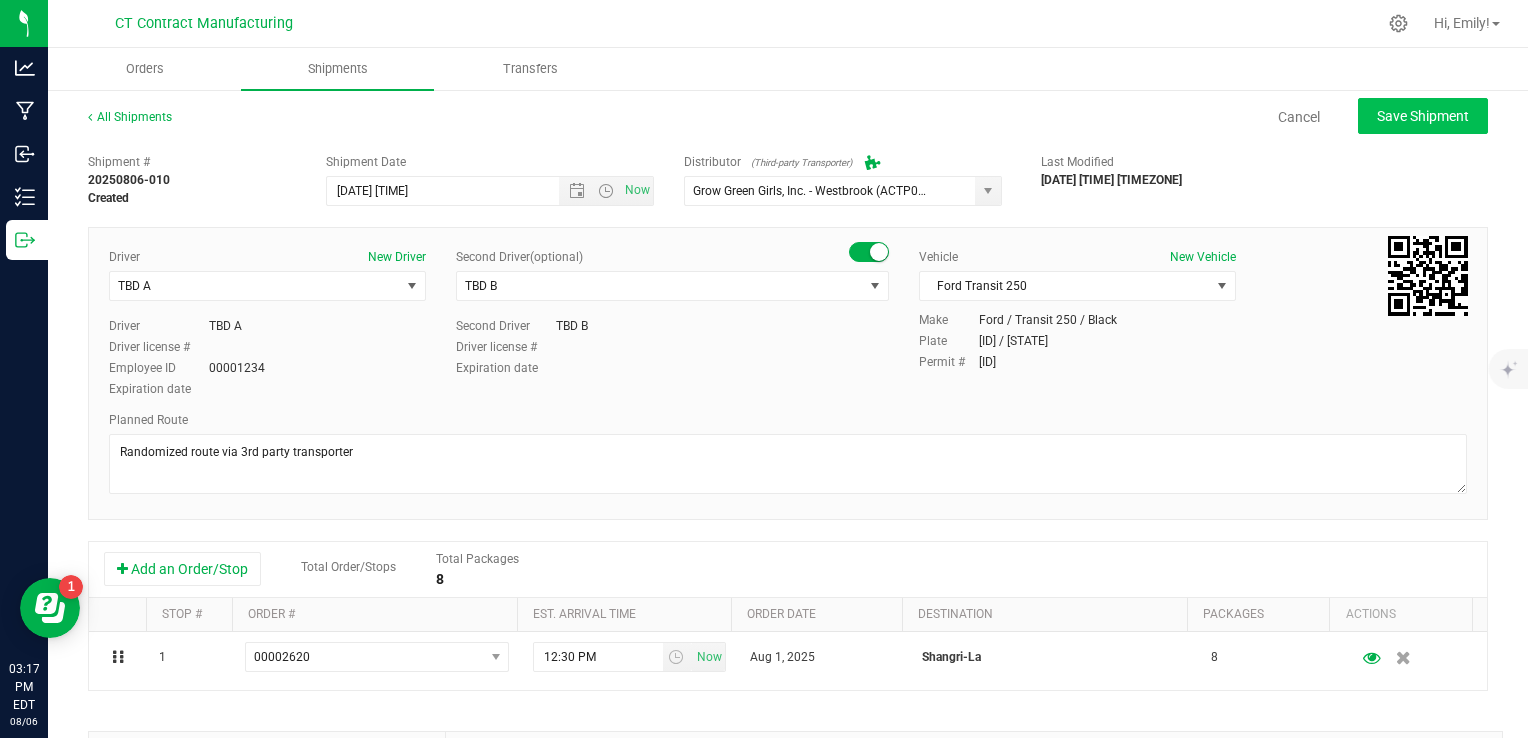 type on "[DATE] [TIME]" 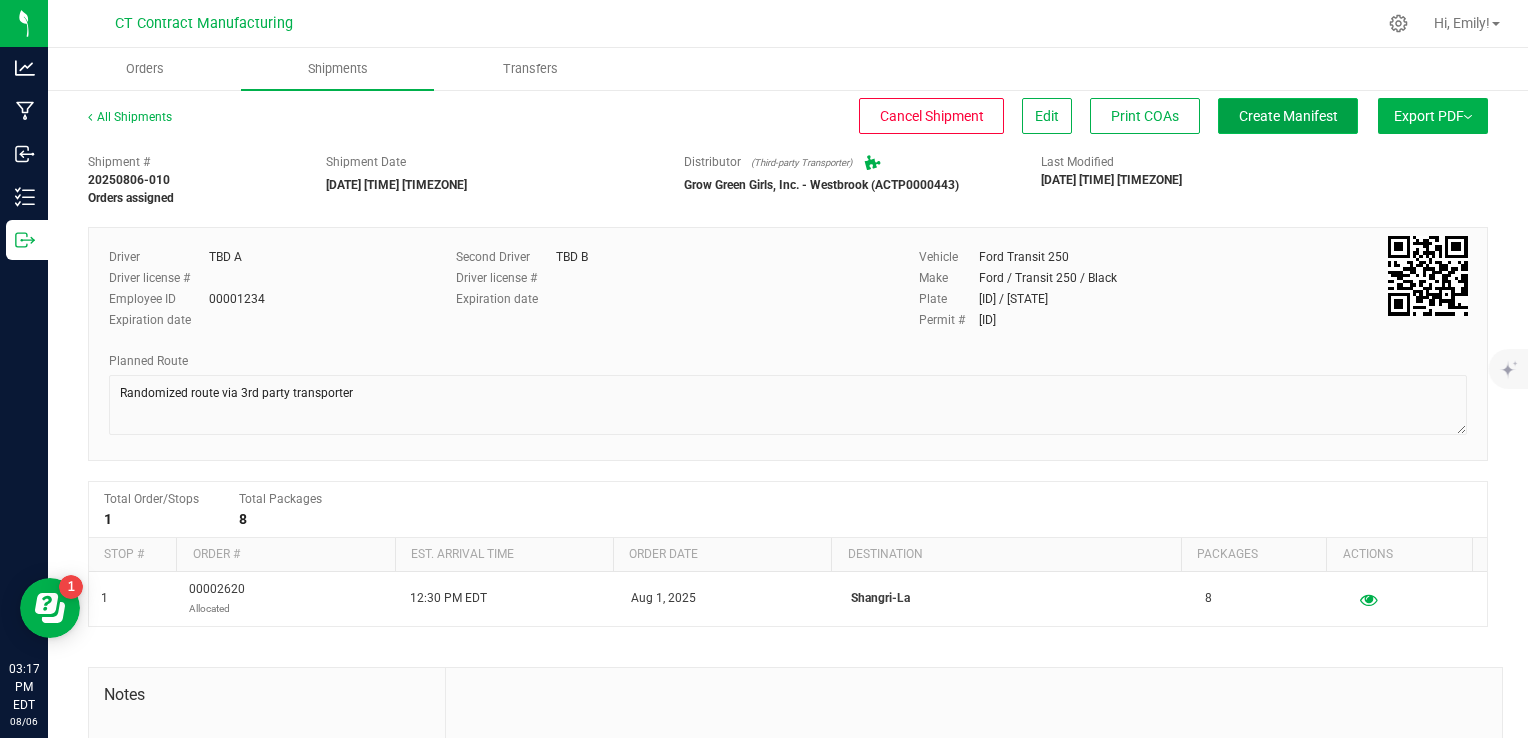 click on "Create Manifest" at bounding box center (1288, 116) 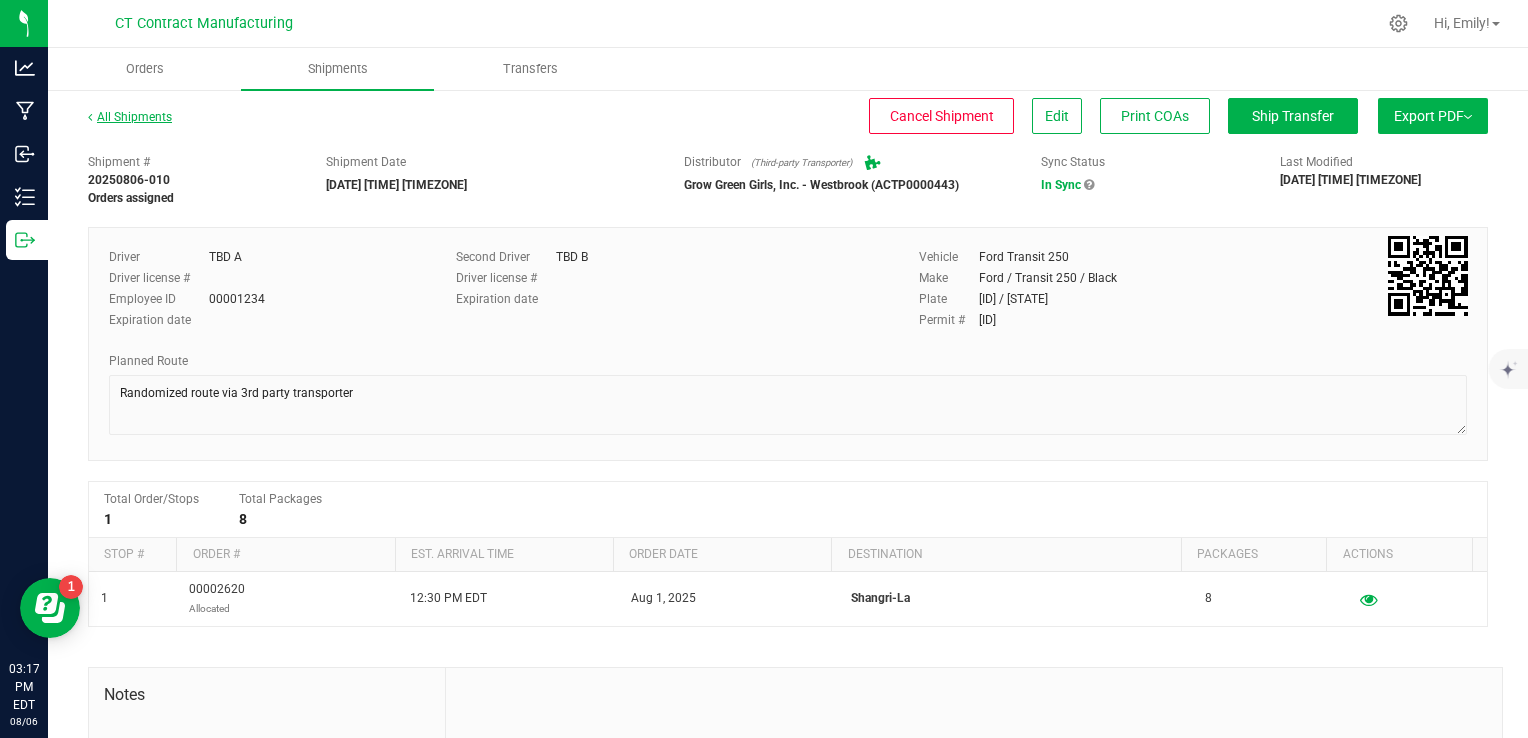 click on "All Shipments" at bounding box center (130, 117) 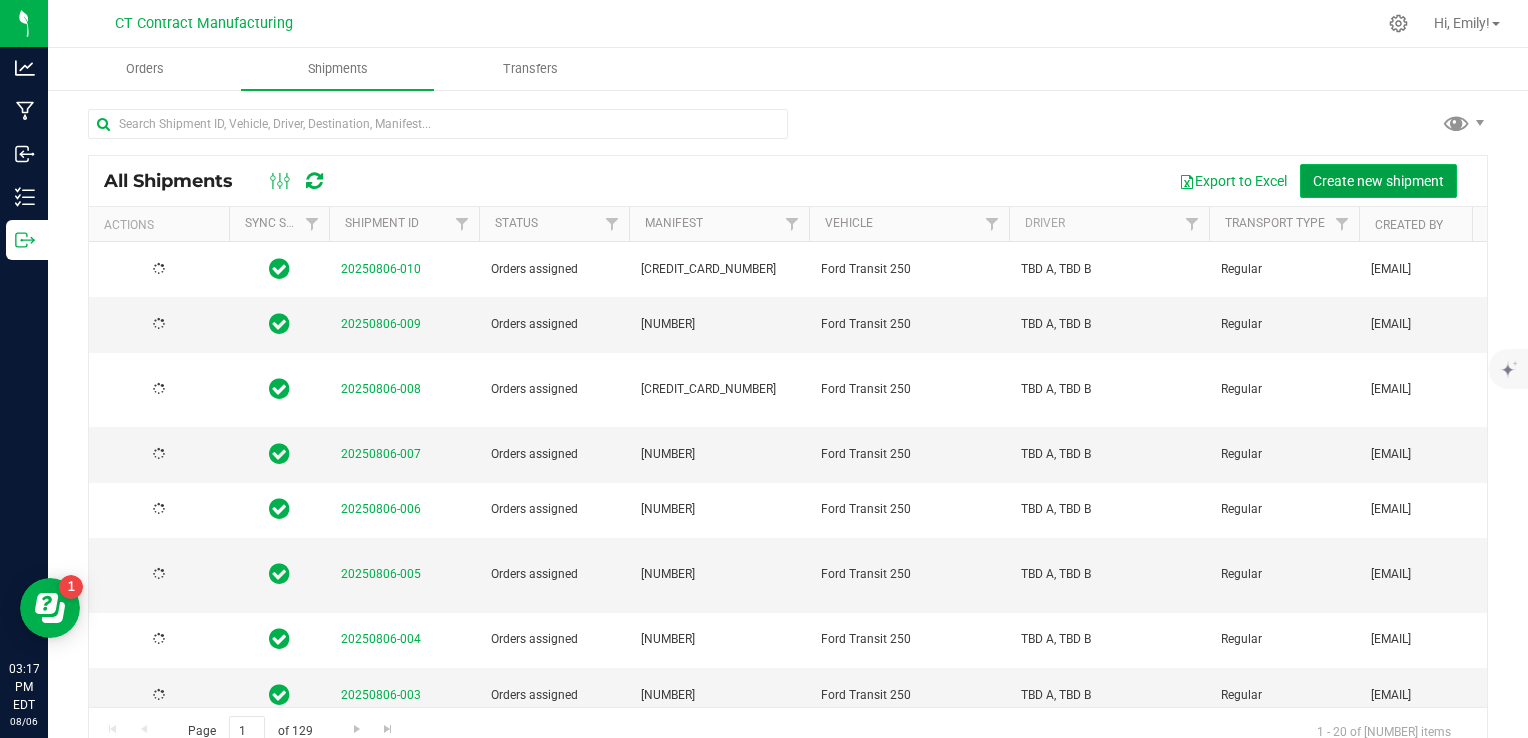 click on "Create new shipment" at bounding box center [1378, 181] 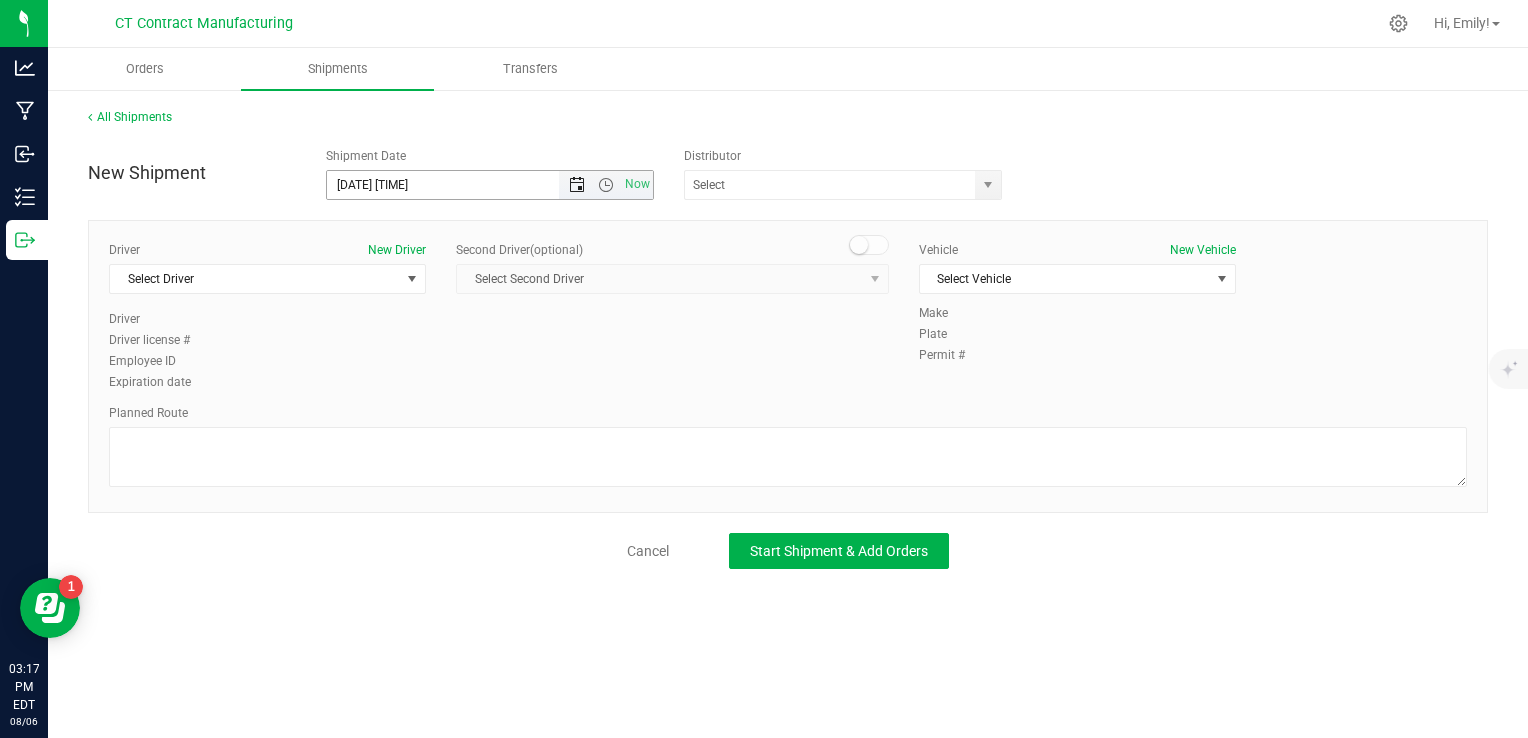 click at bounding box center (577, 185) 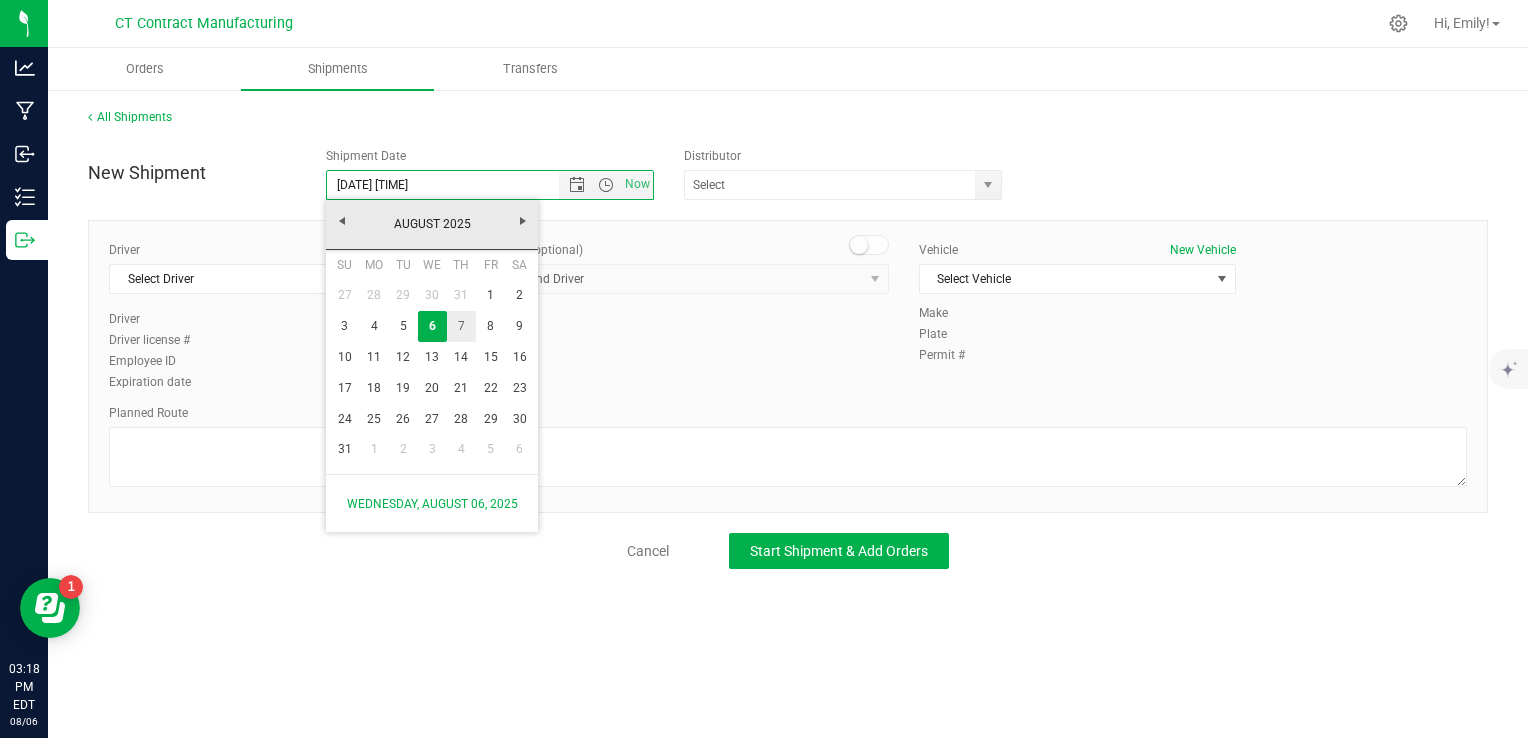 click on "7" at bounding box center (461, 326) 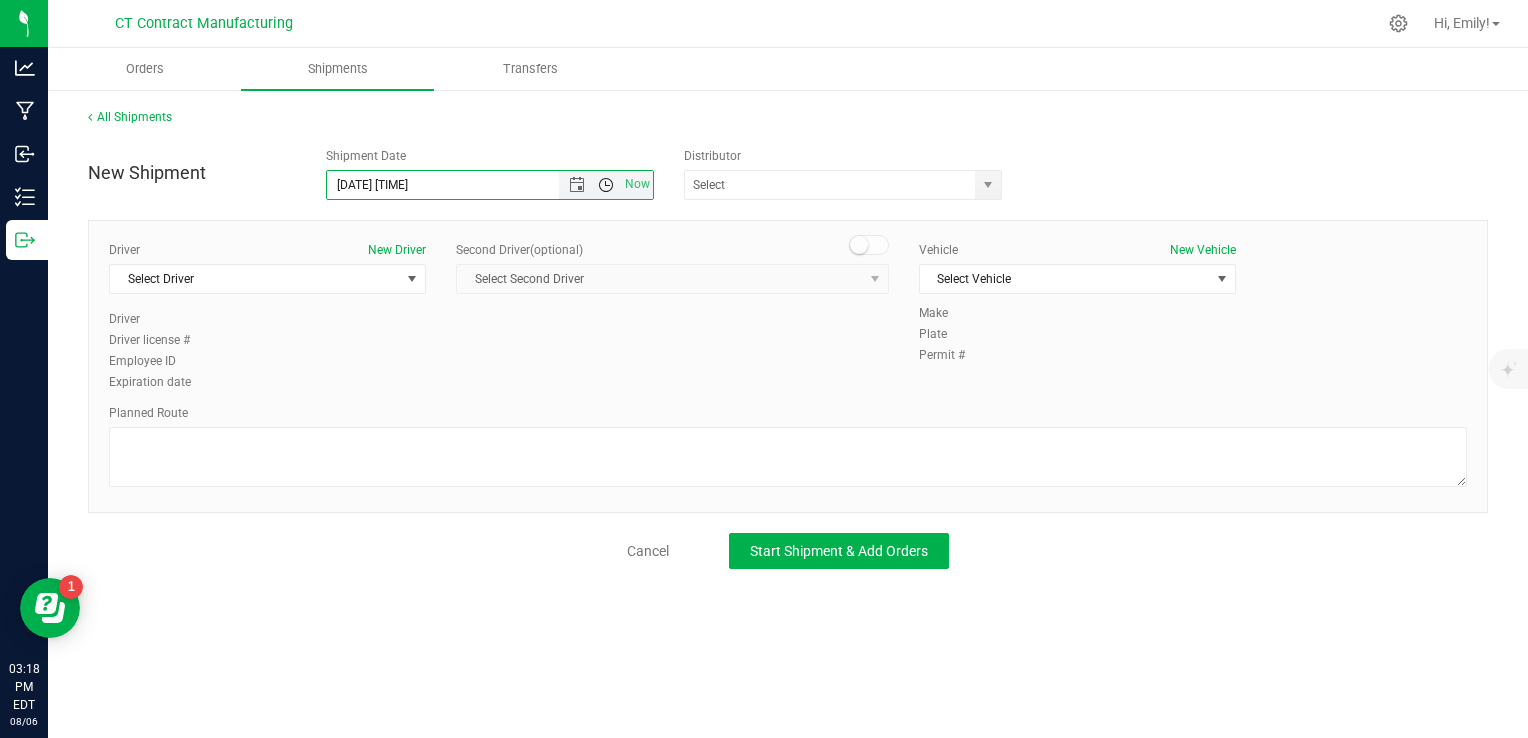 click at bounding box center [606, 185] 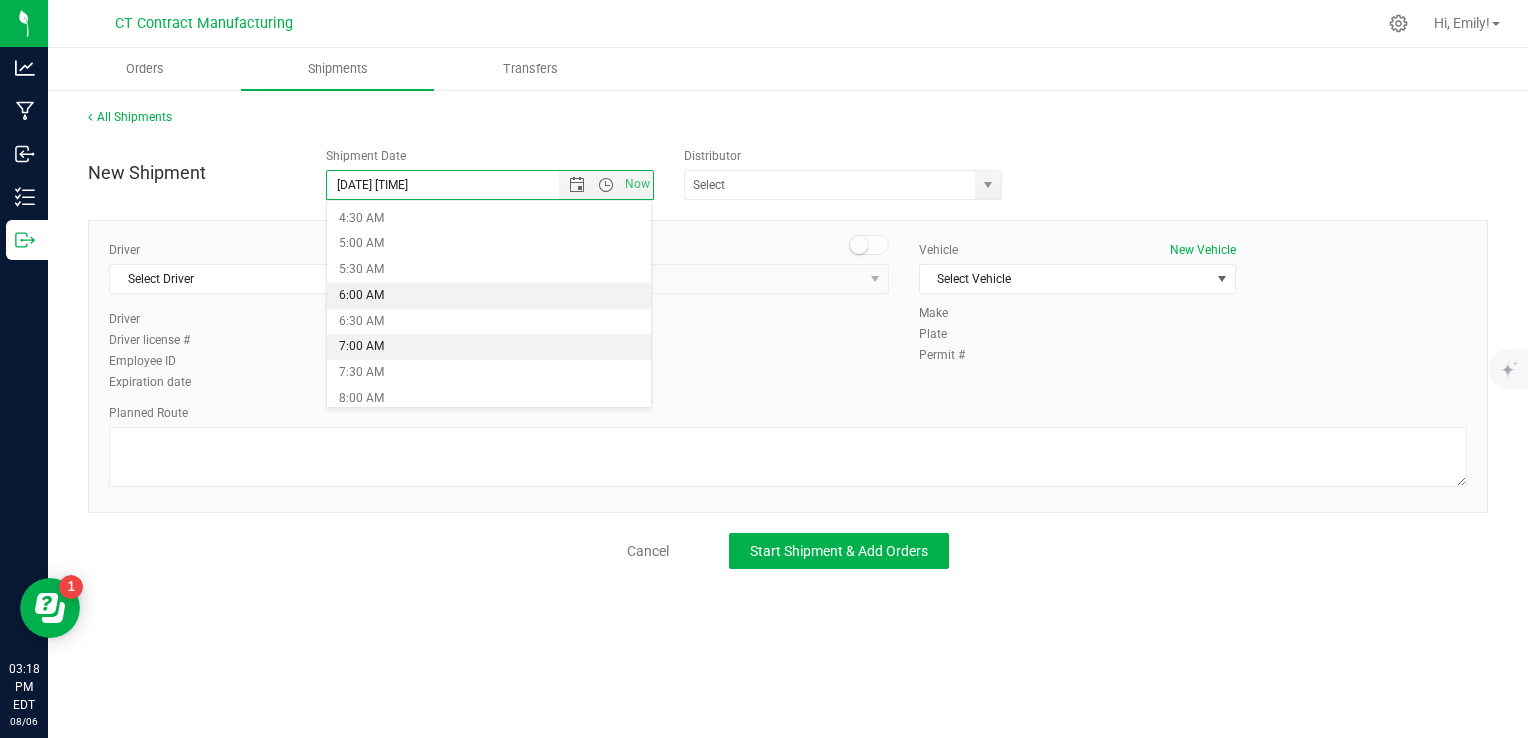 scroll, scrollTop: 300, scrollLeft: 0, axis: vertical 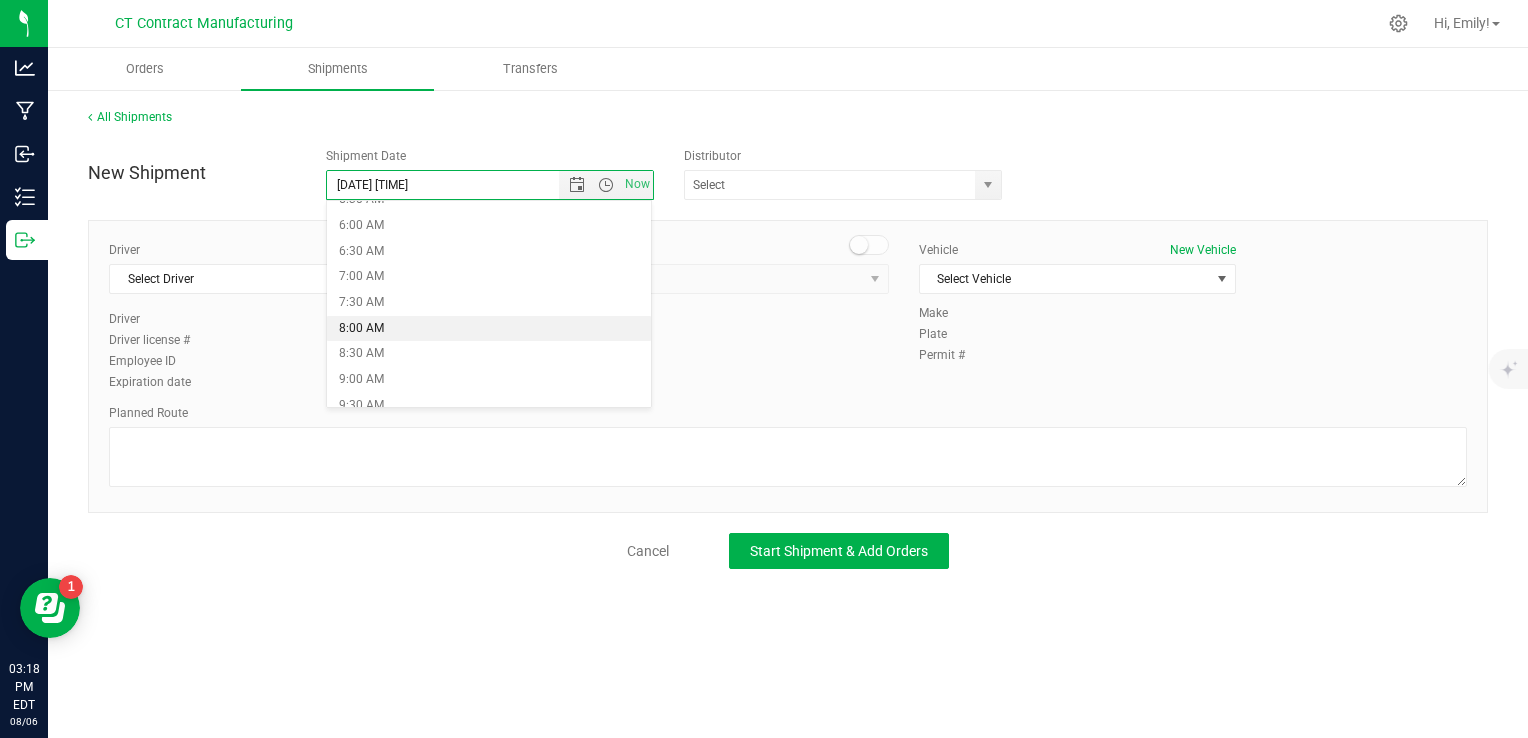 click on "8:00 AM" at bounding box center [489, 329] 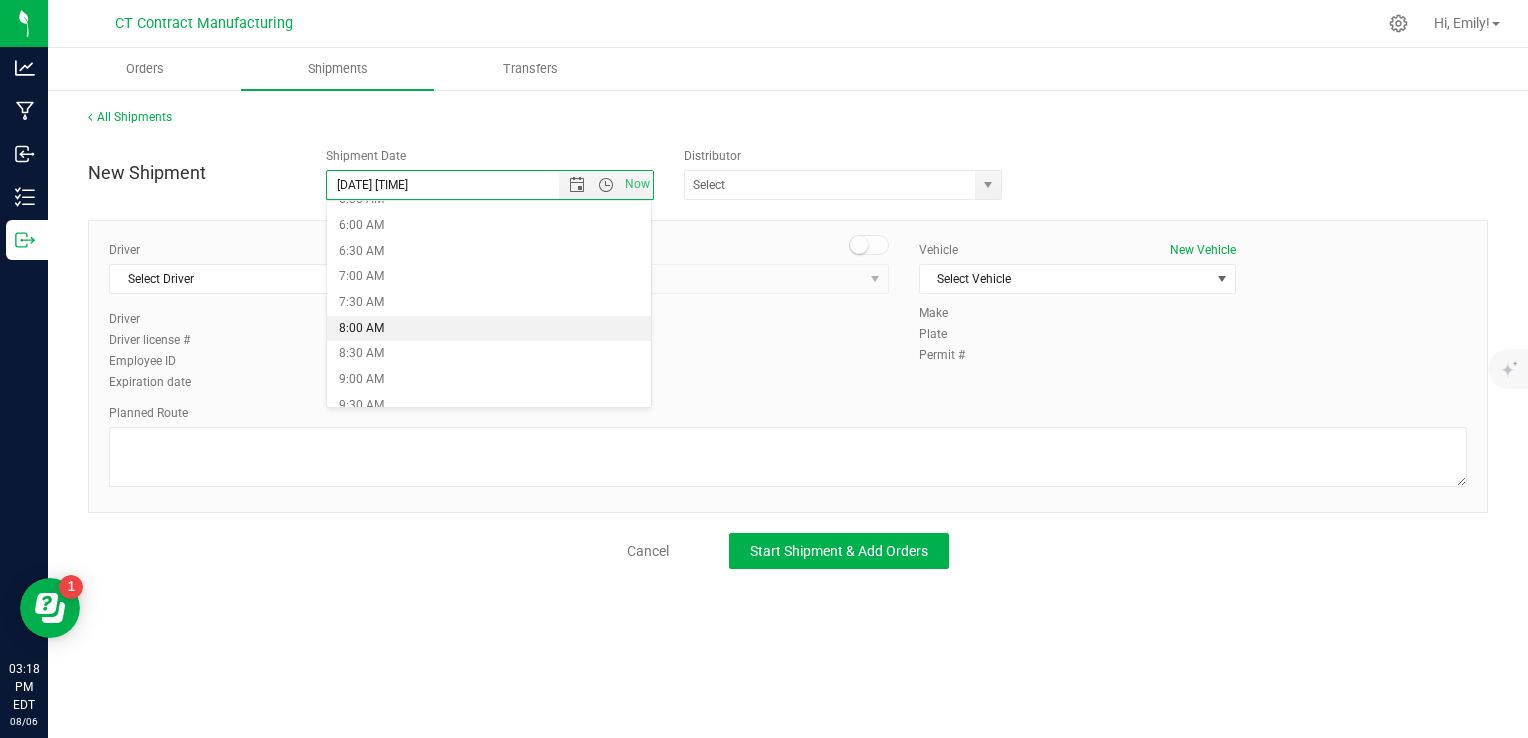 type on "[DATE] [TIME]" 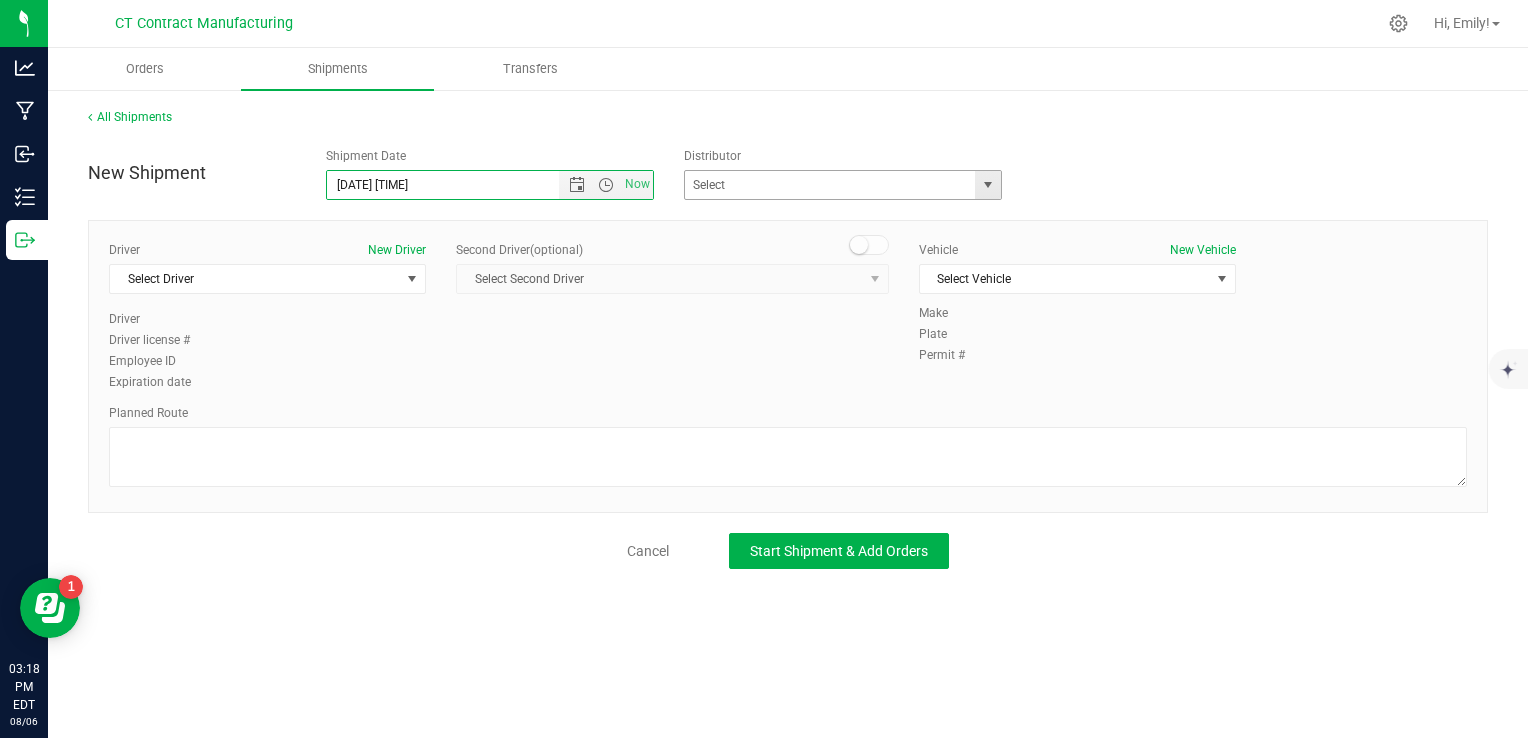 click at bounding box center (988, 185) 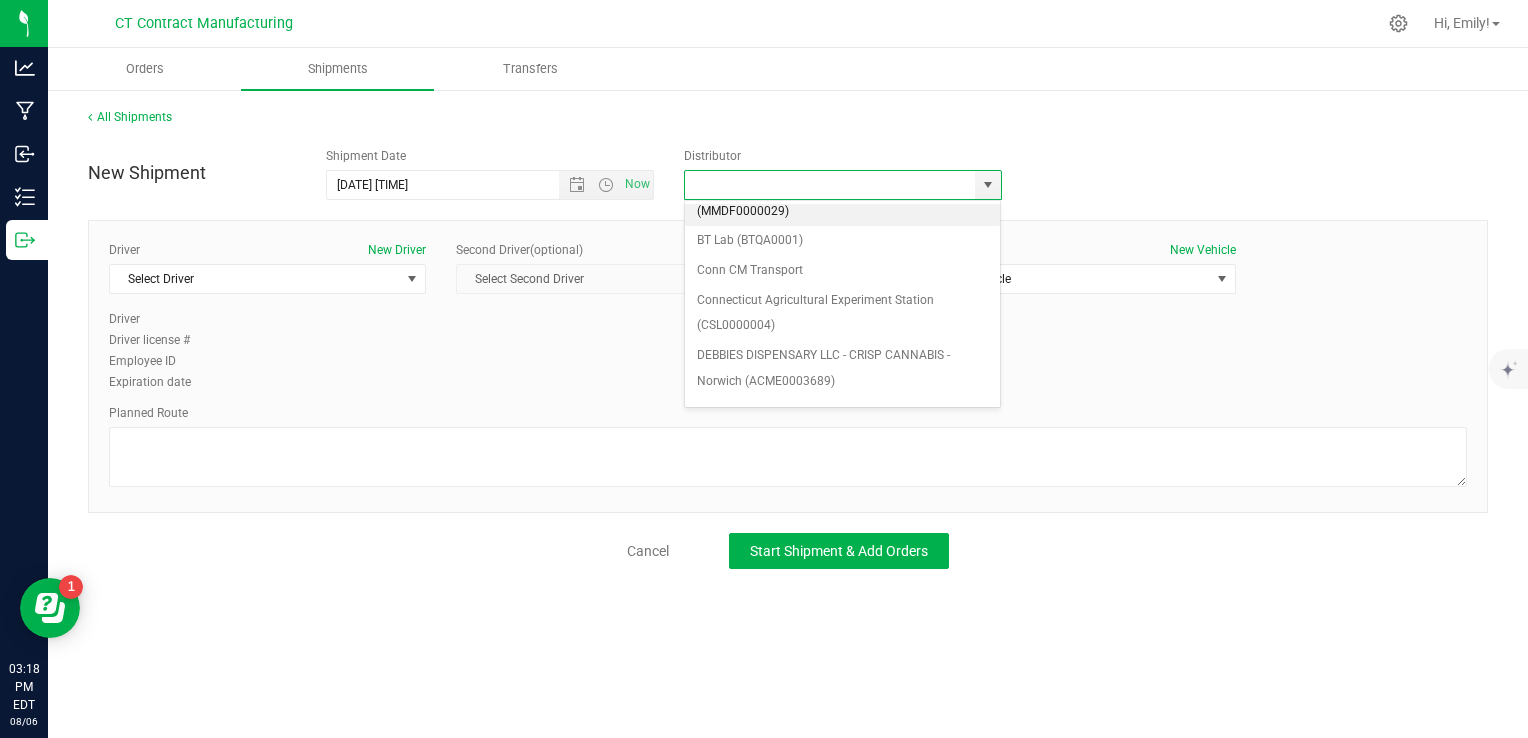 scroll, scrollTop: 200, scrollLeft: 0, axis: vertical 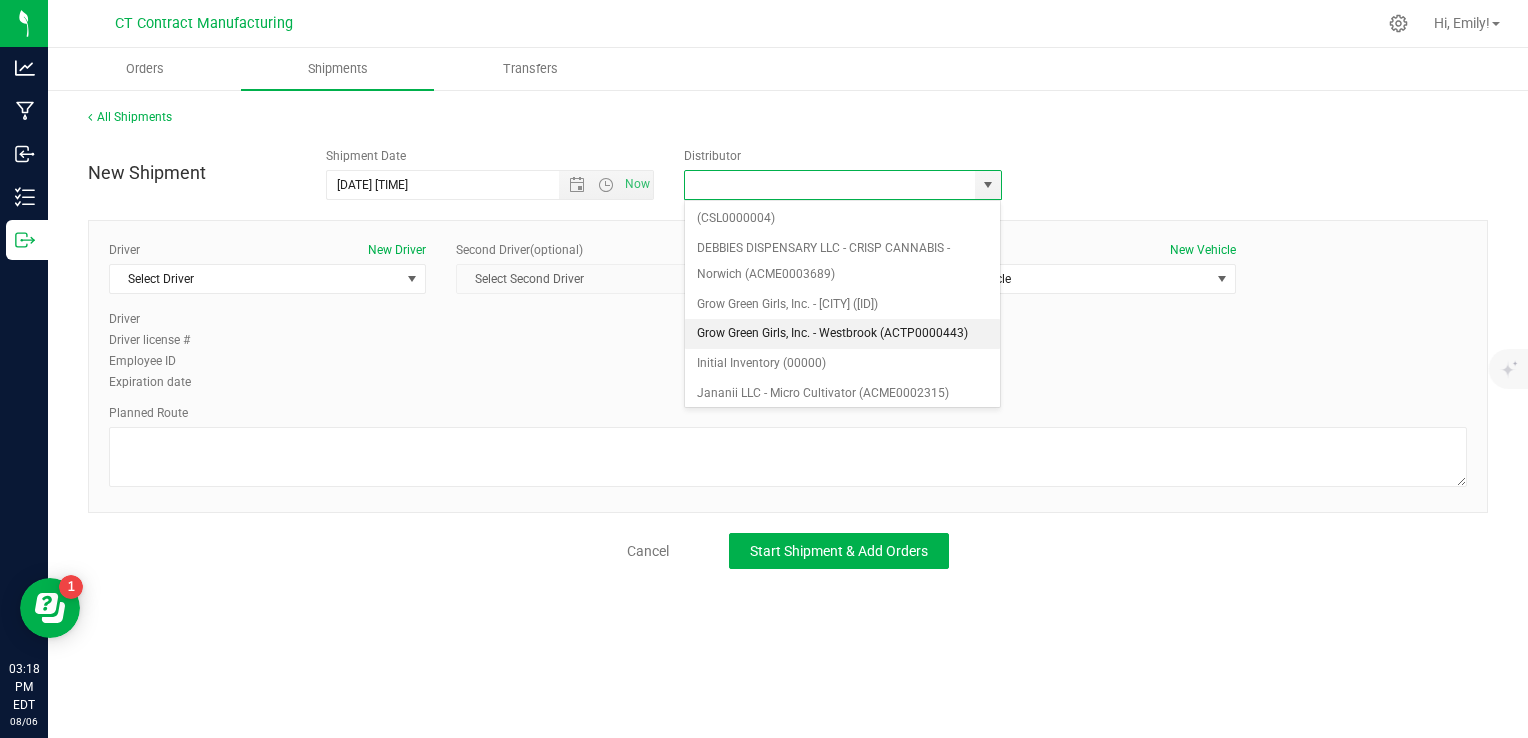 click on "Grow Green Girls, Inc. - Westbrook (ACTP0000443)" at bounding box center (843, 334) 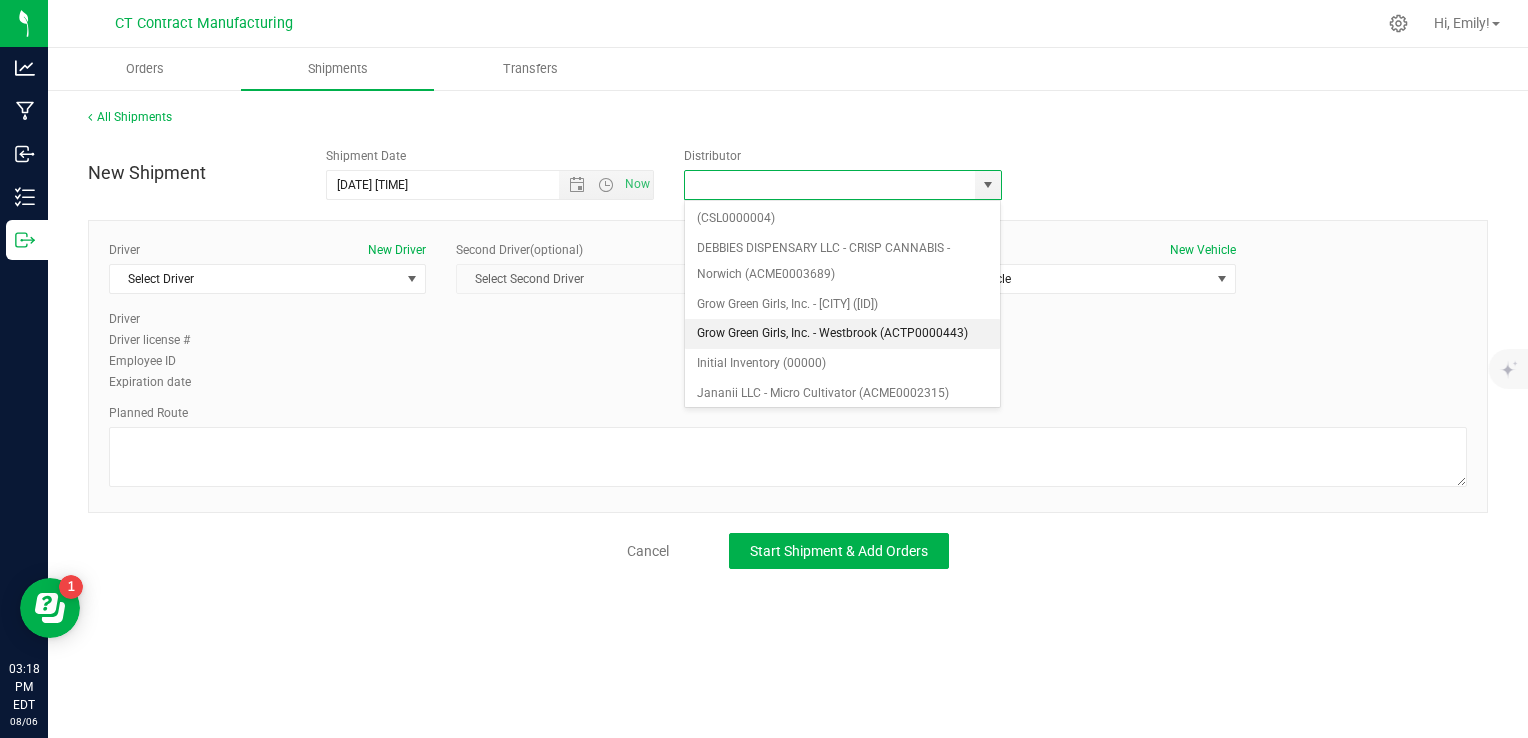 type on "Grow Green Girls, Inc. - Westbrook (ACTP0000443)" 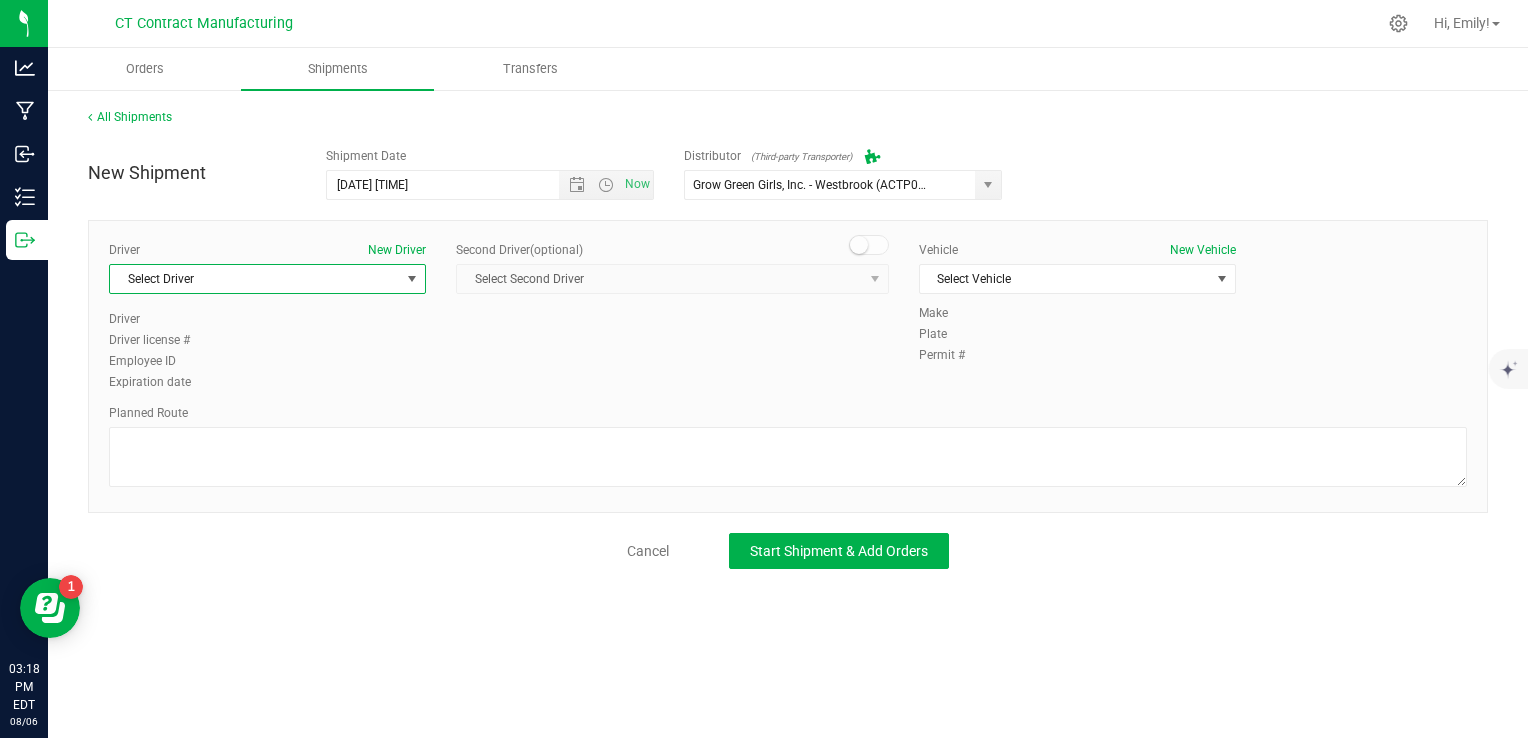 click on "Select Driver" at bounding box center [255, 279] 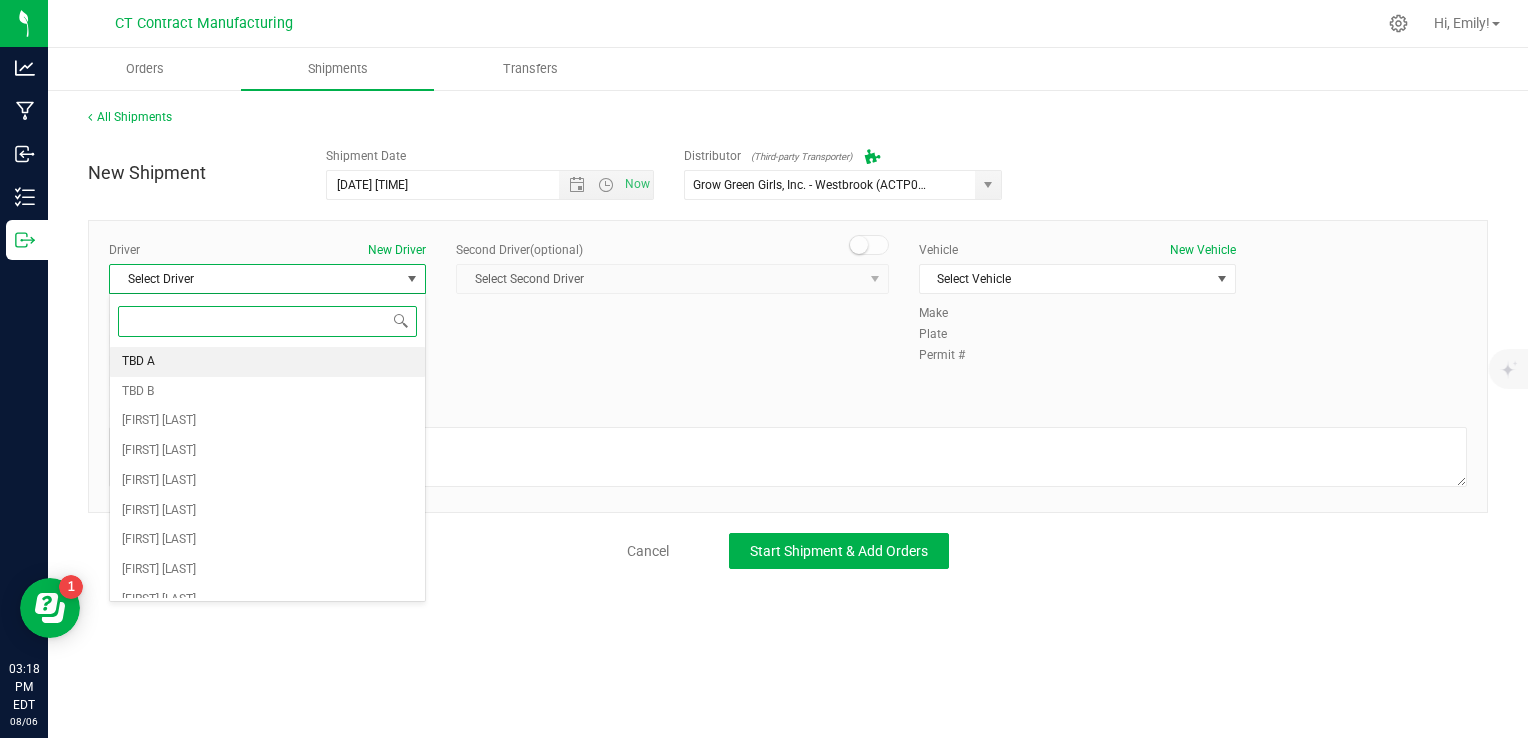 click on "TBD A" at bounding box center [267, 362] 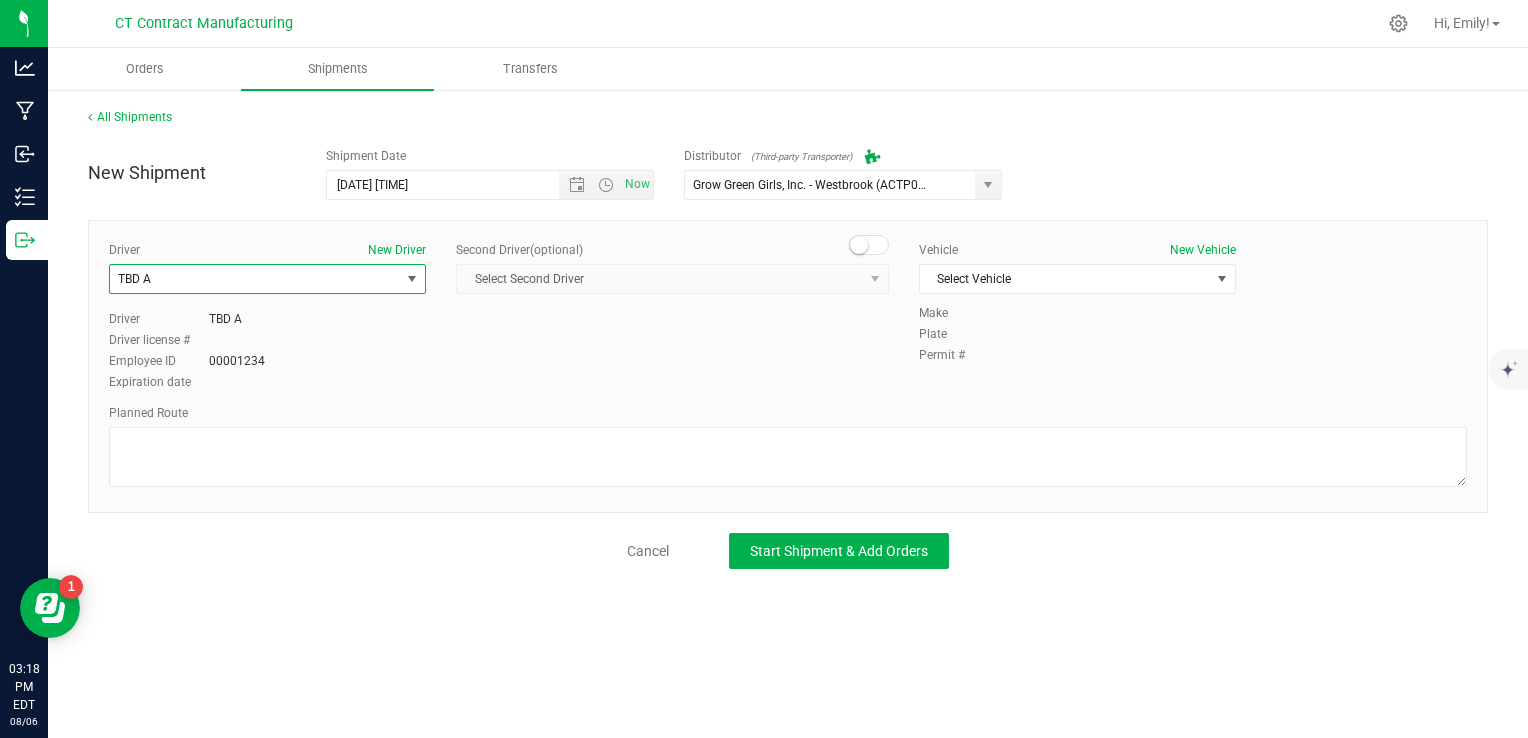 click at bounding box center [869, 245] 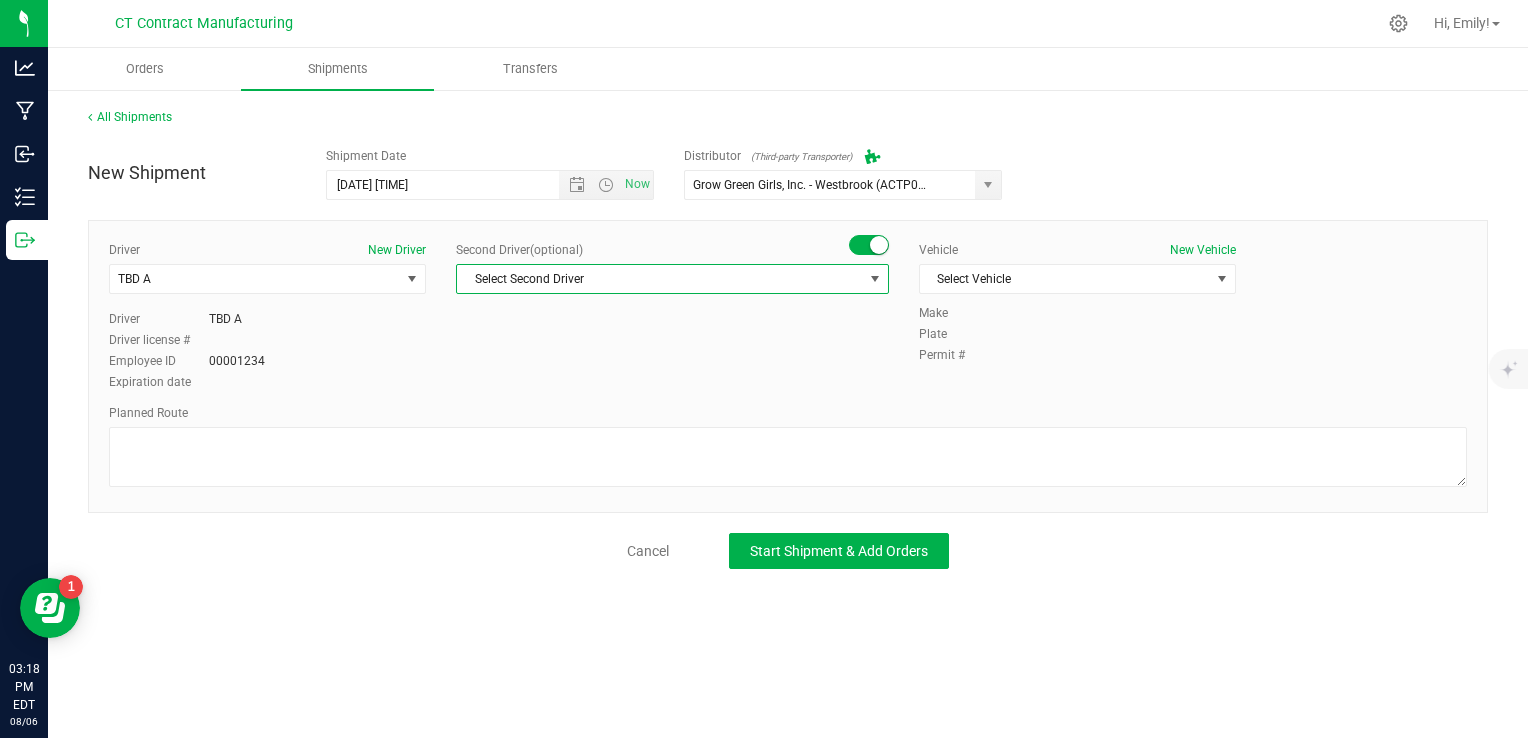 click on "Select Second Driver" at bounding box center (660, 279) 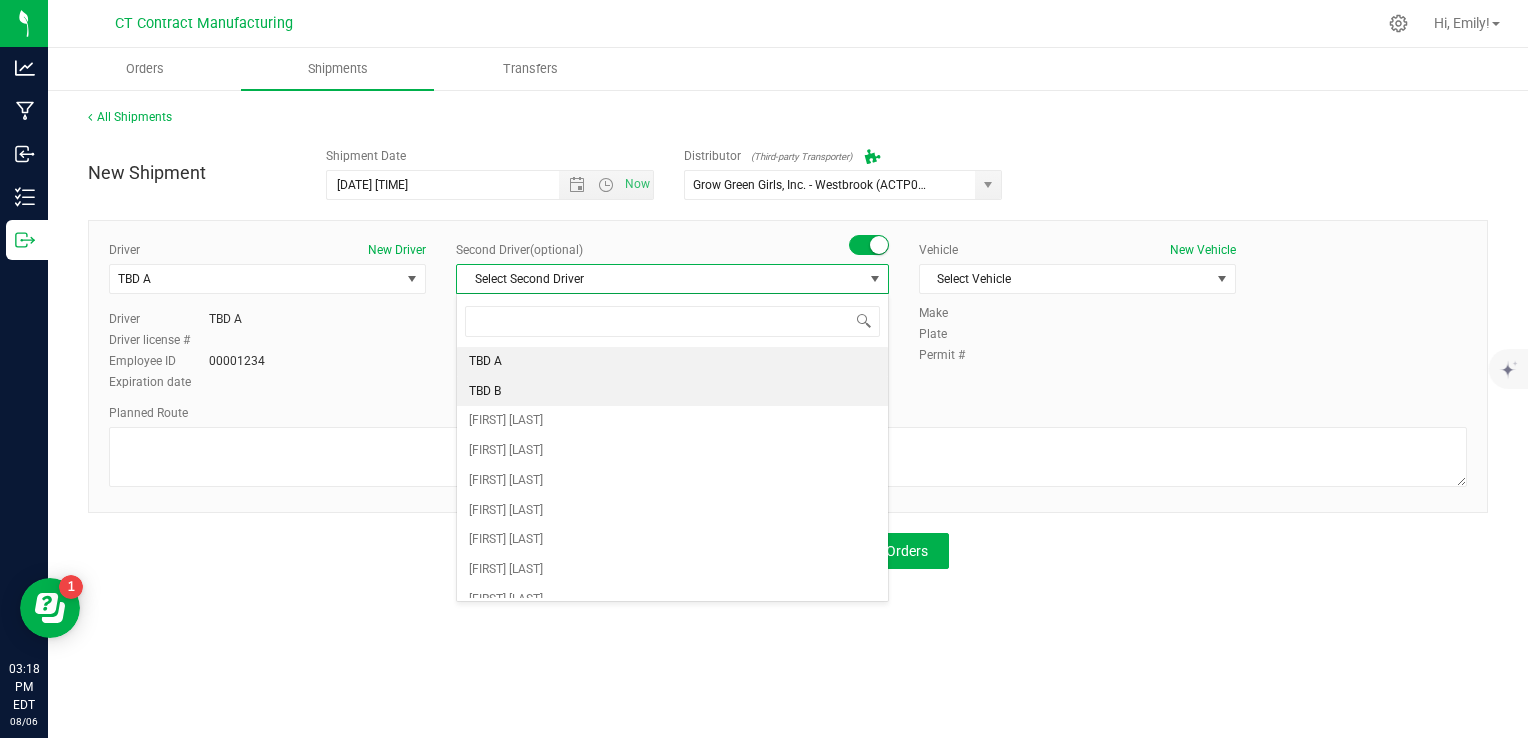 click on "TBD B" at bounding box center (672, 392) 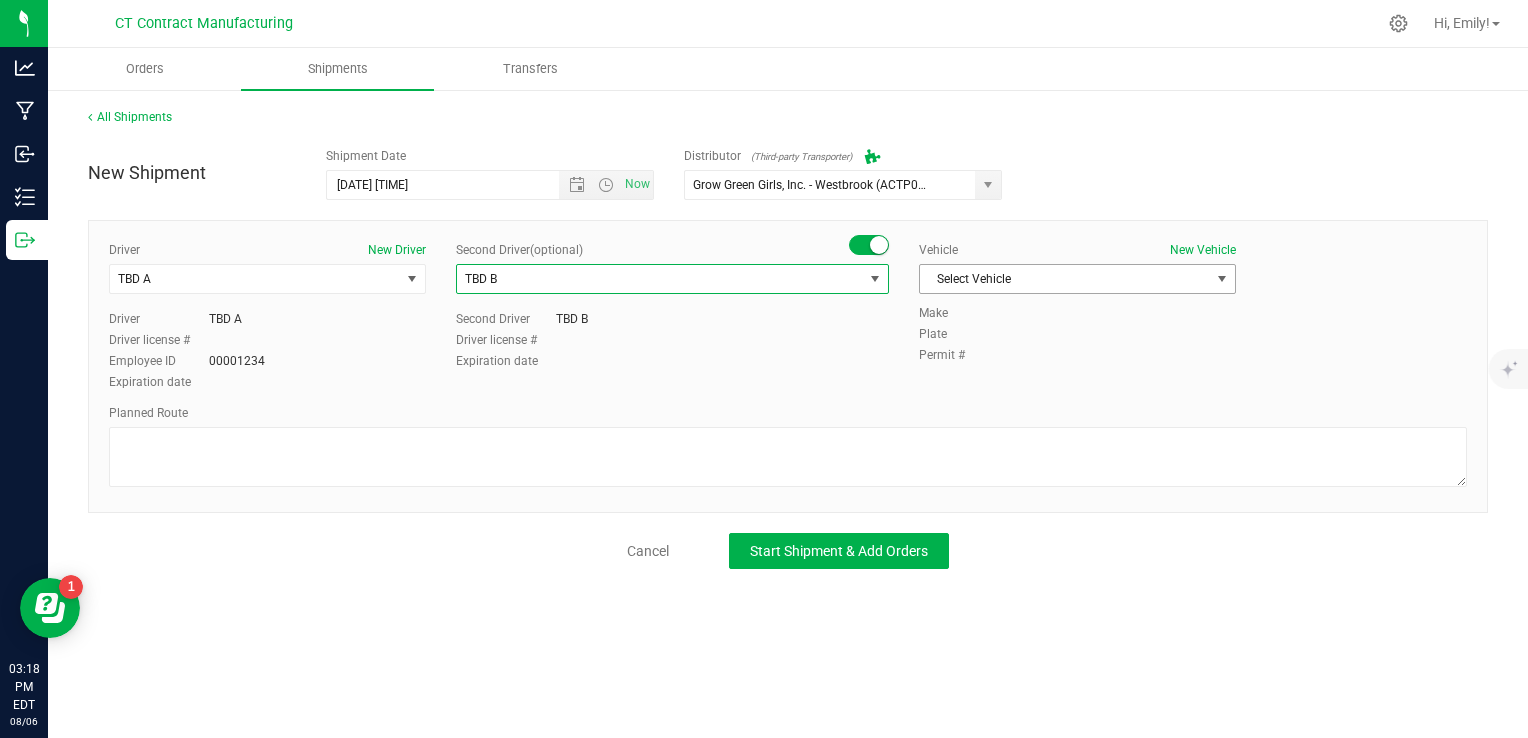 click on "Select Vehicle" at bounding box center [1065, 279] 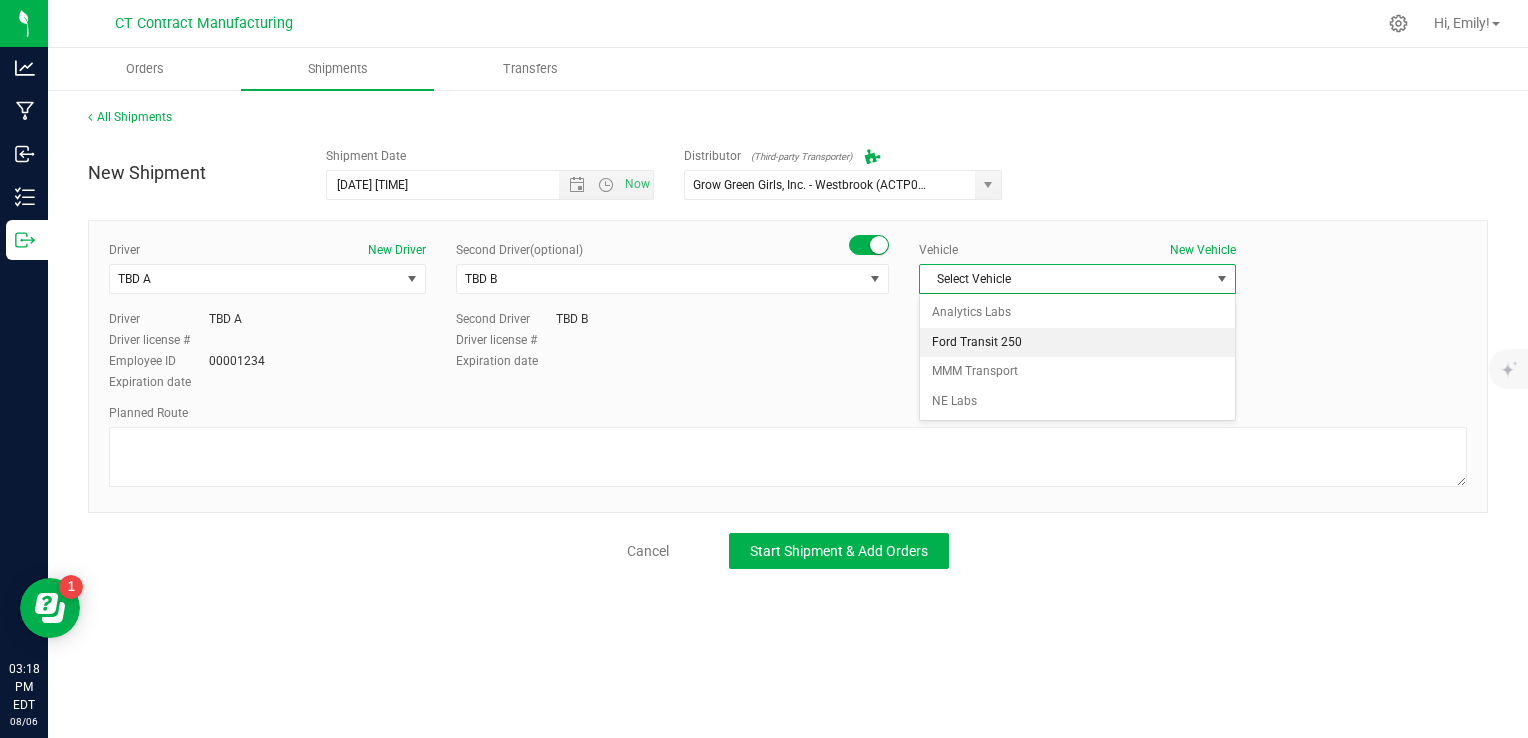 click on "Ford Transit 250" at bounding box center (1077, 343) 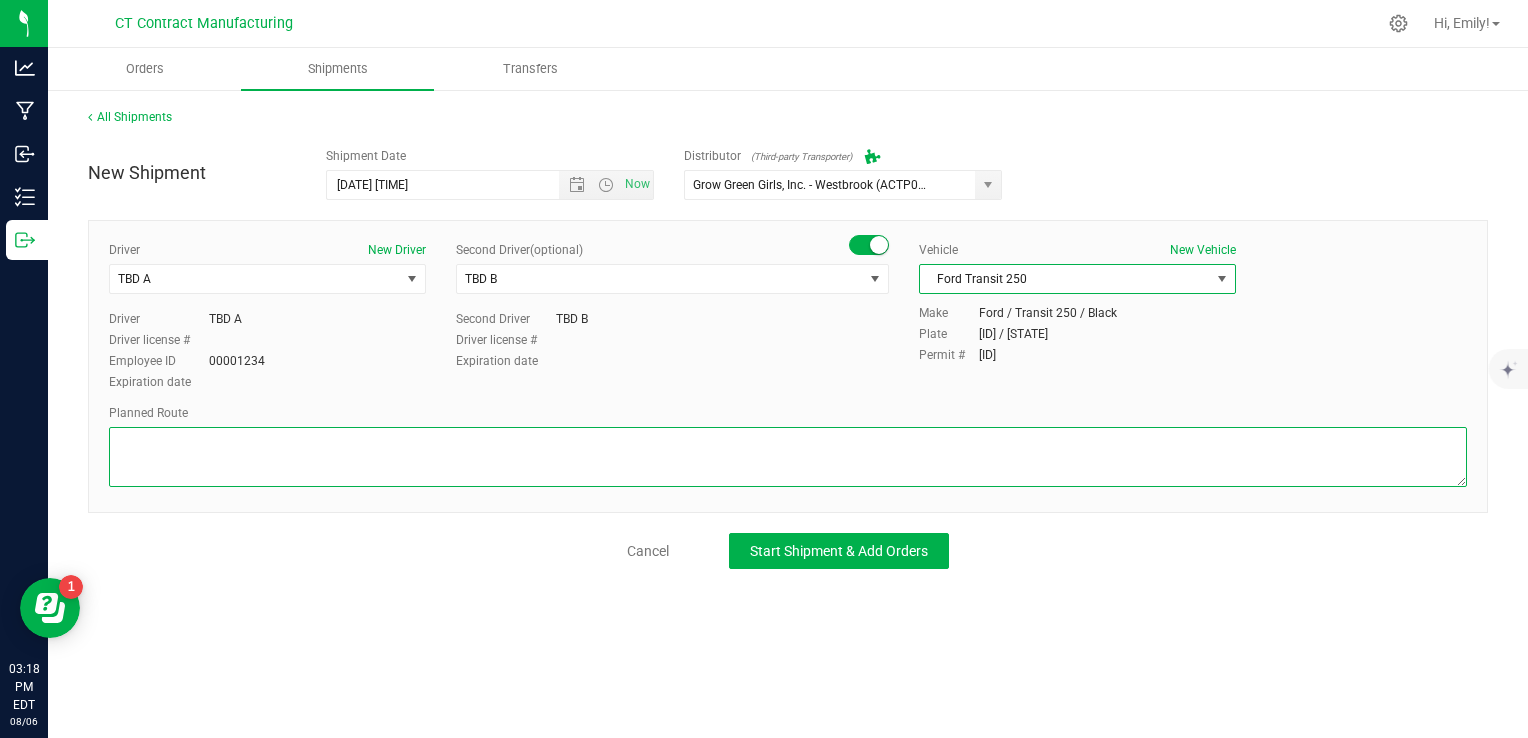 click at bounding box center (788, 457) 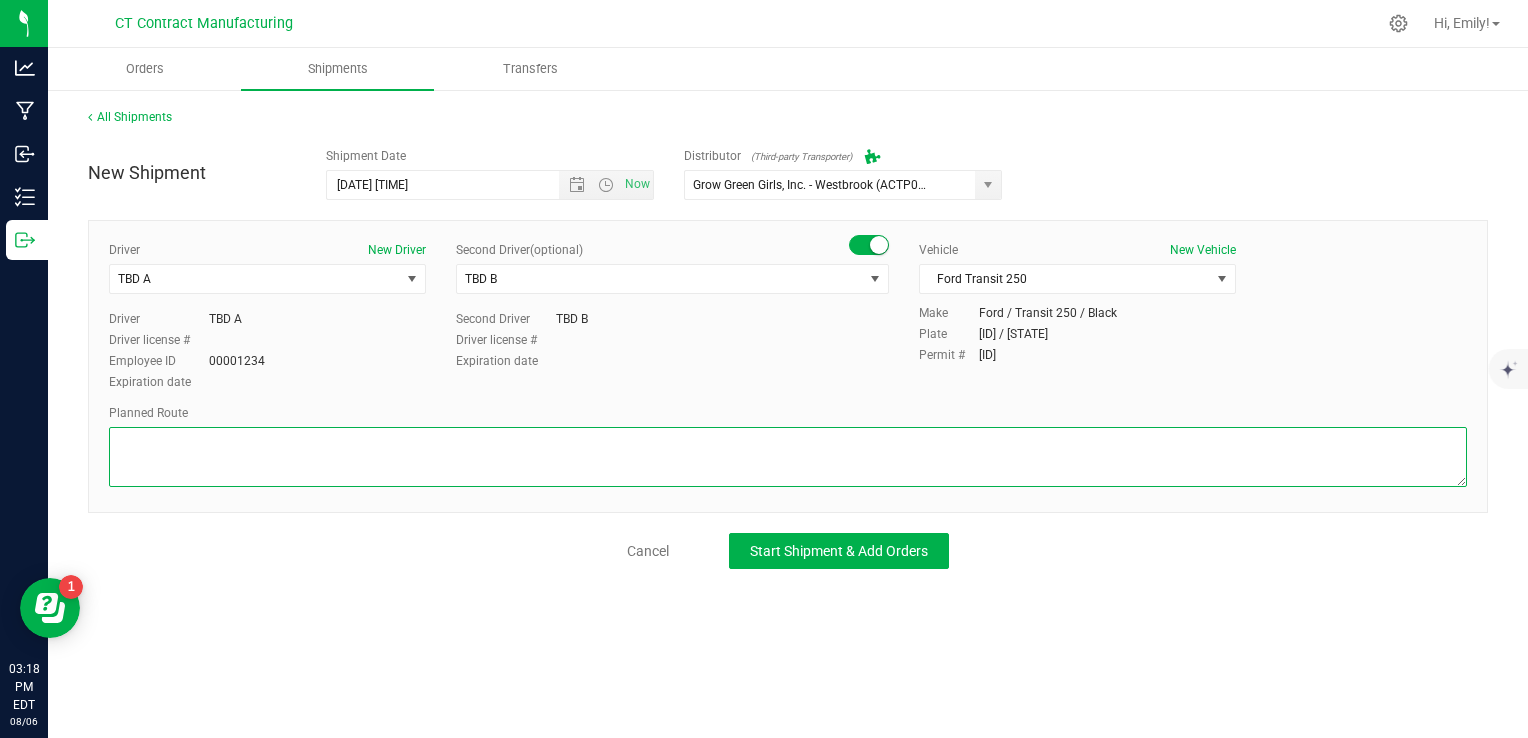 paste on "Randomized route via 3rd party transporter" 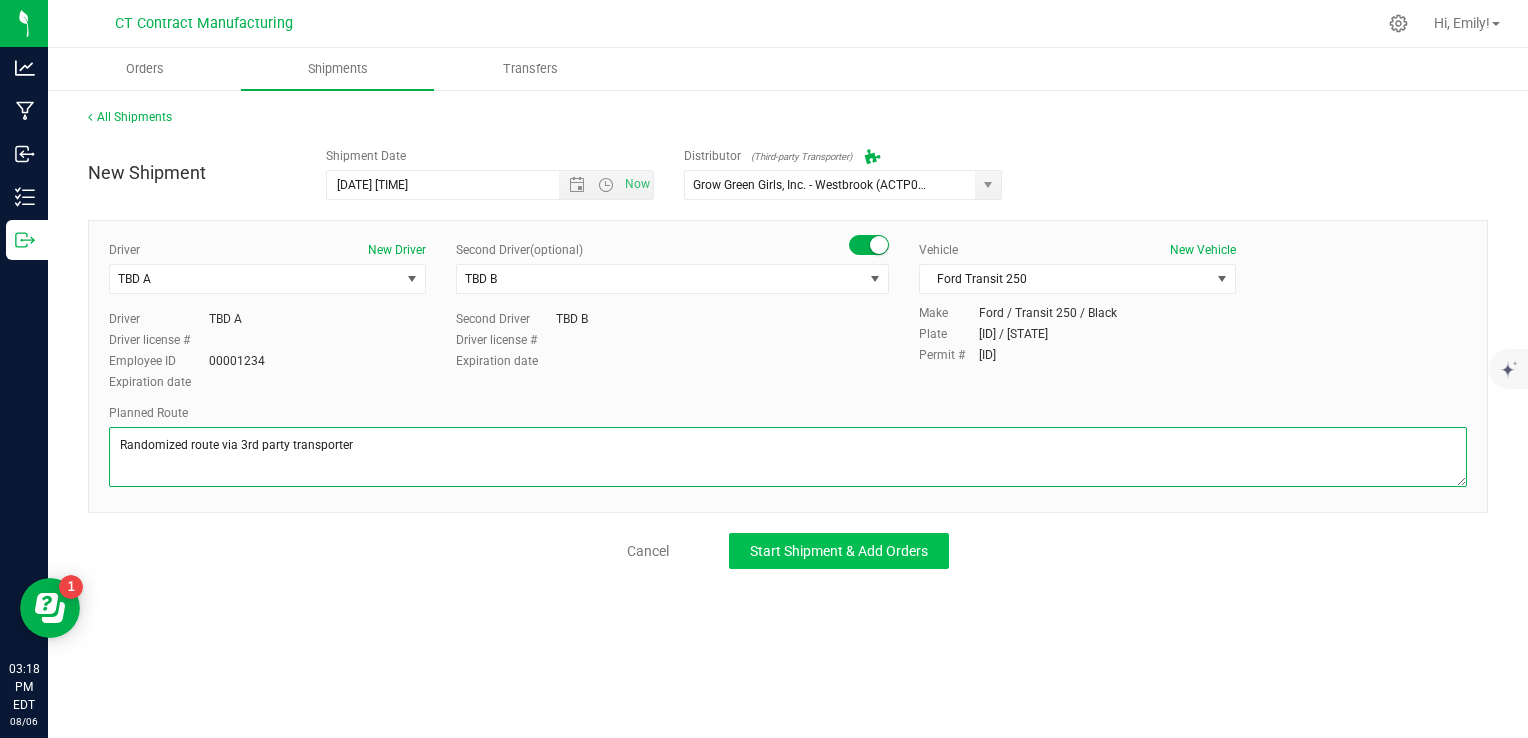 type on "Randomized route via 3rd party transporter" 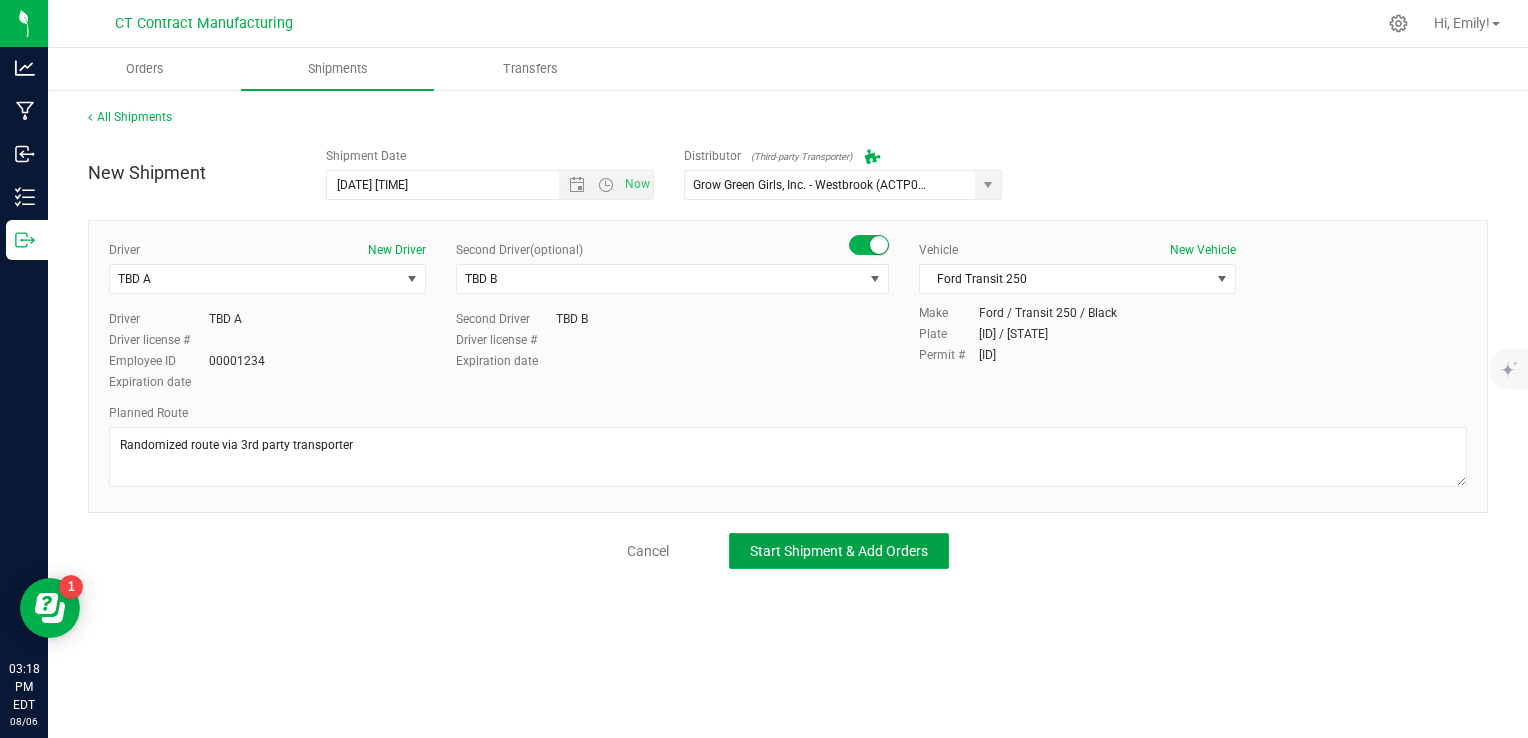 click on "Start Shipment & Add Orders" 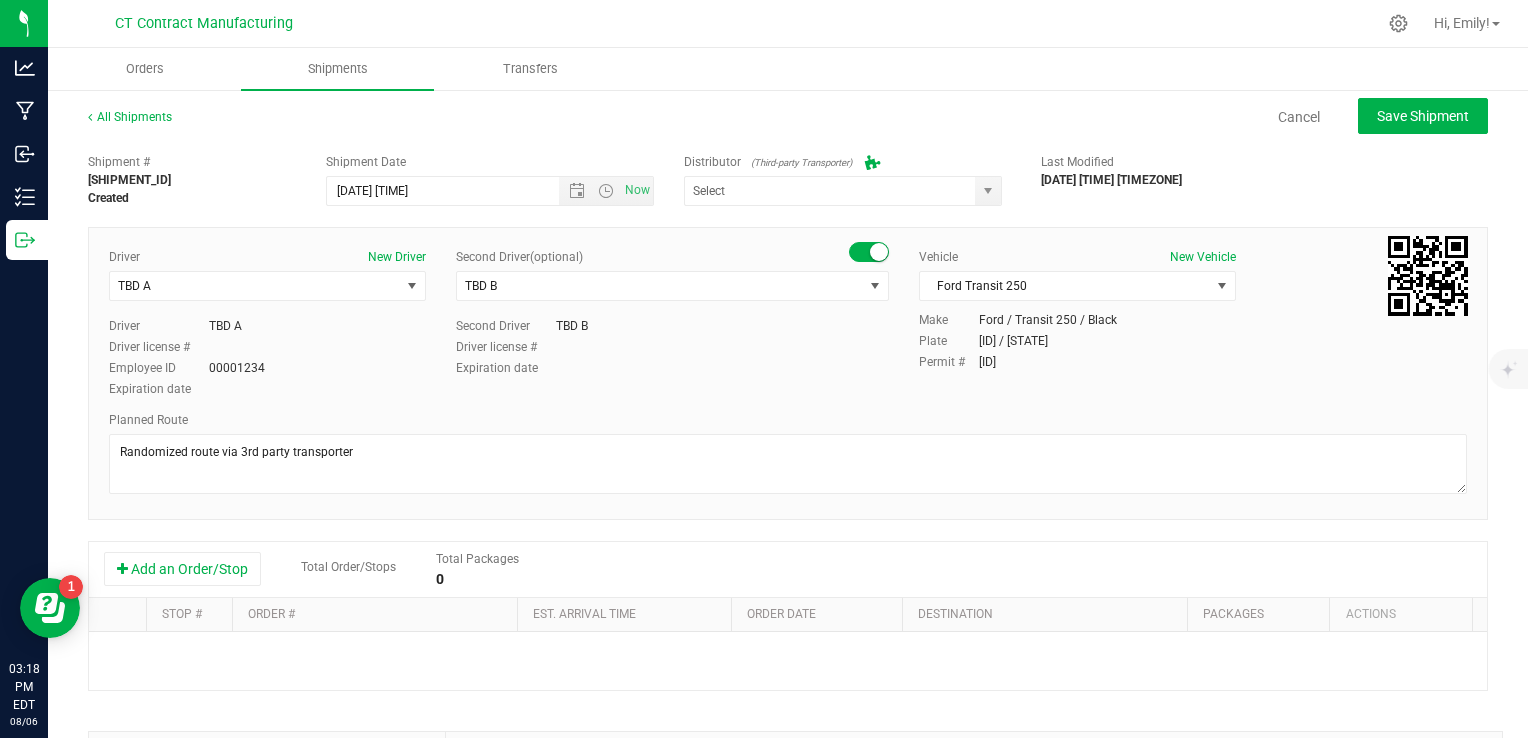 type on "Grow Green Girls, Inc. - Westbrook (ACTP0000443)" 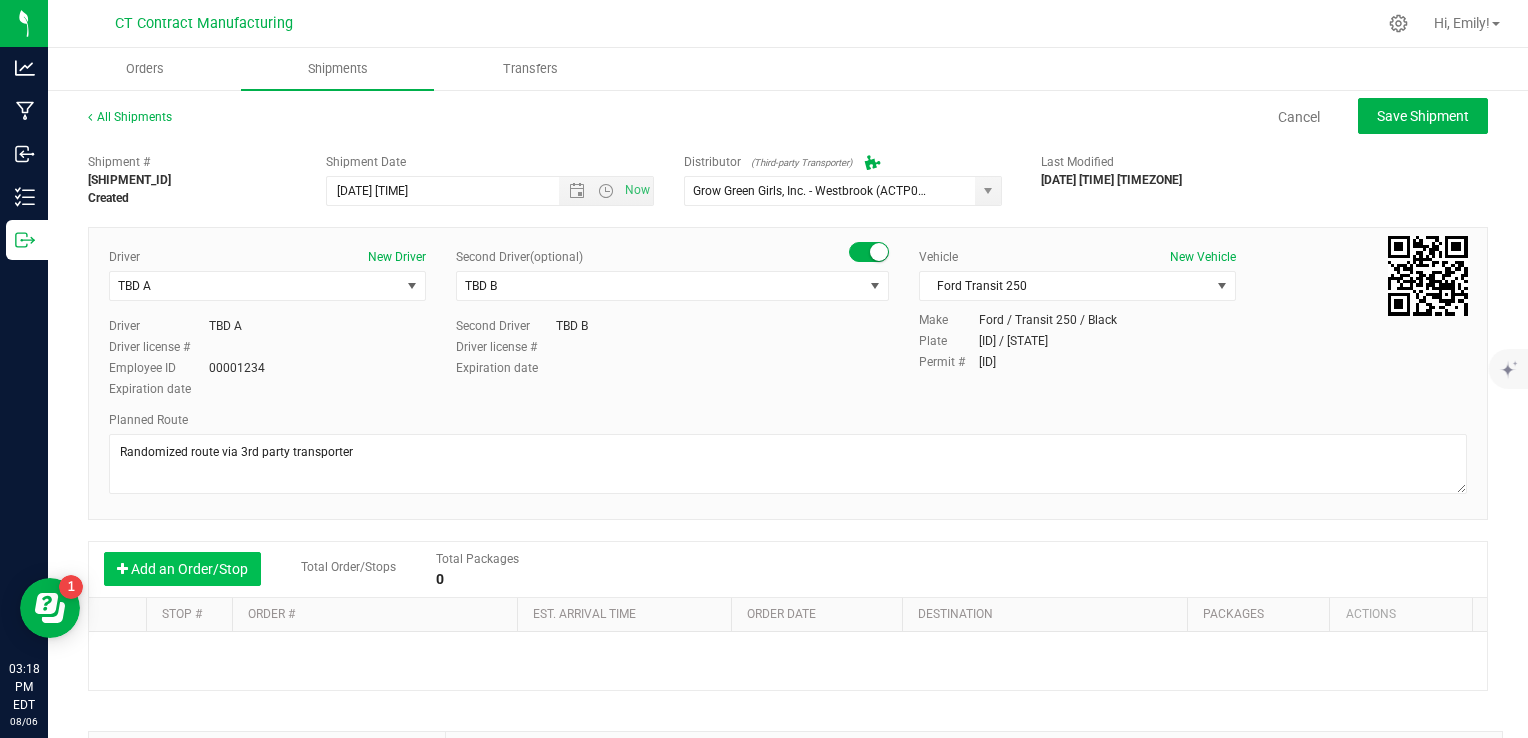 click on "Add an Order/Stop" at bounding box center (182, 569) 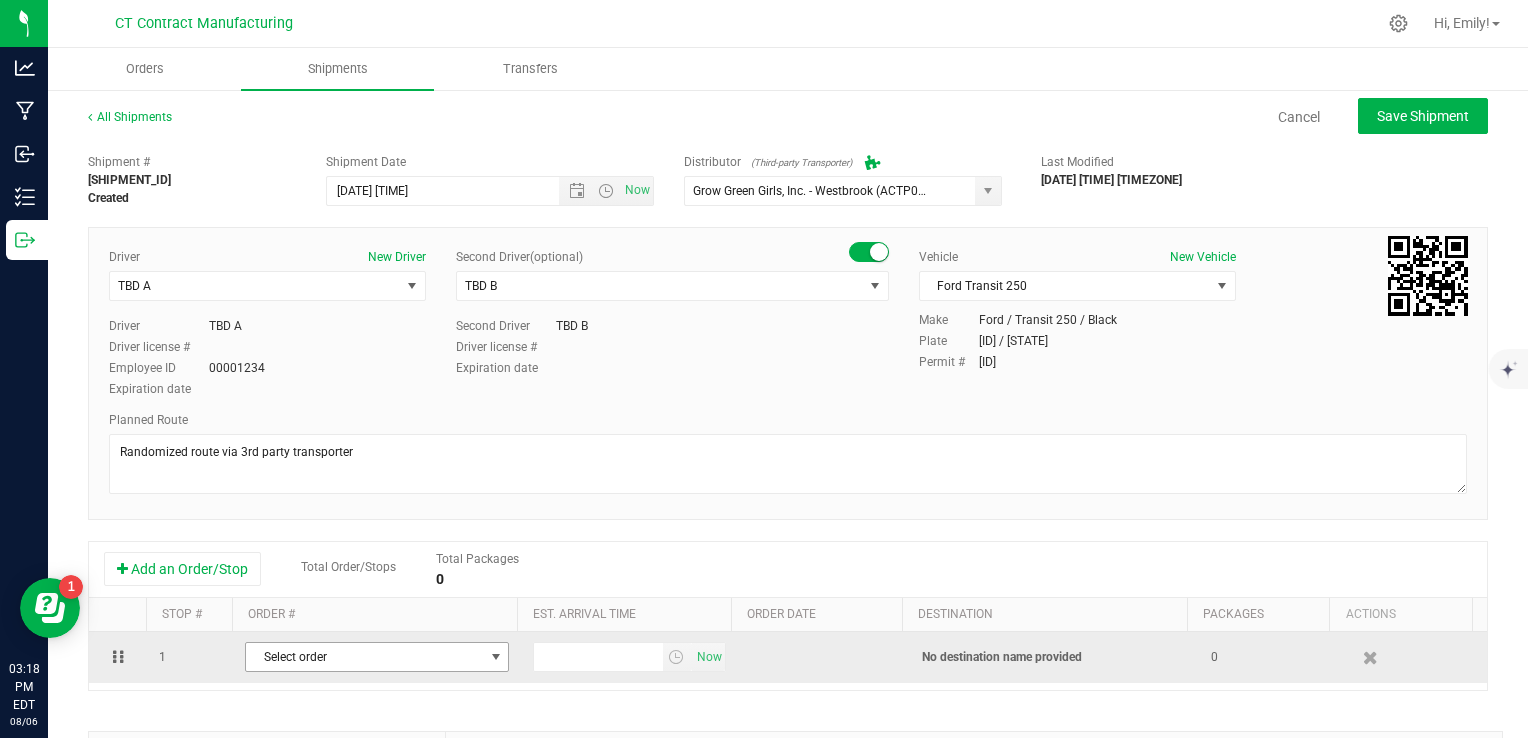 click on "Select order" at bounding box center [364, 657] 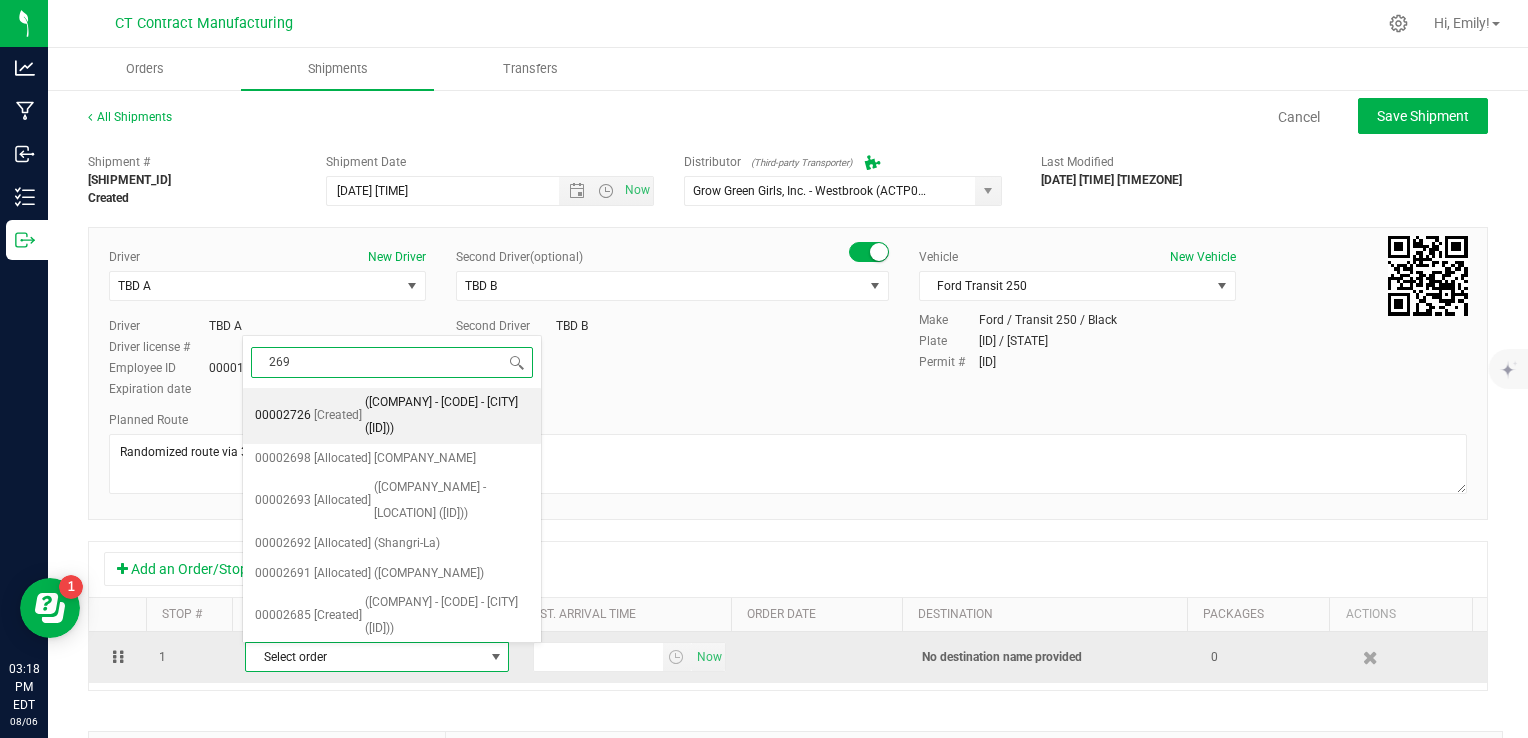type on "2692" 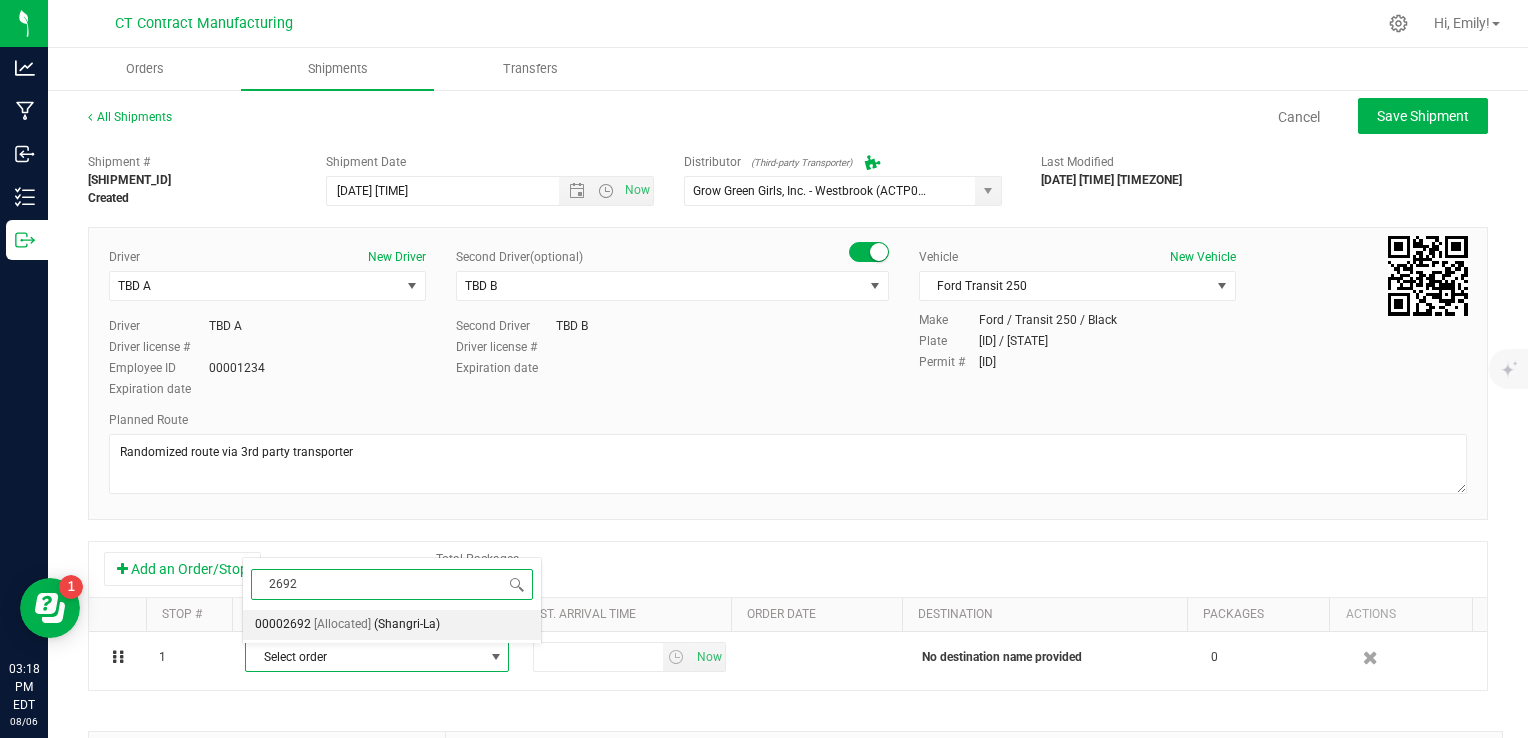 click on "(Shangri-La)" at bounding box center [407, 625] 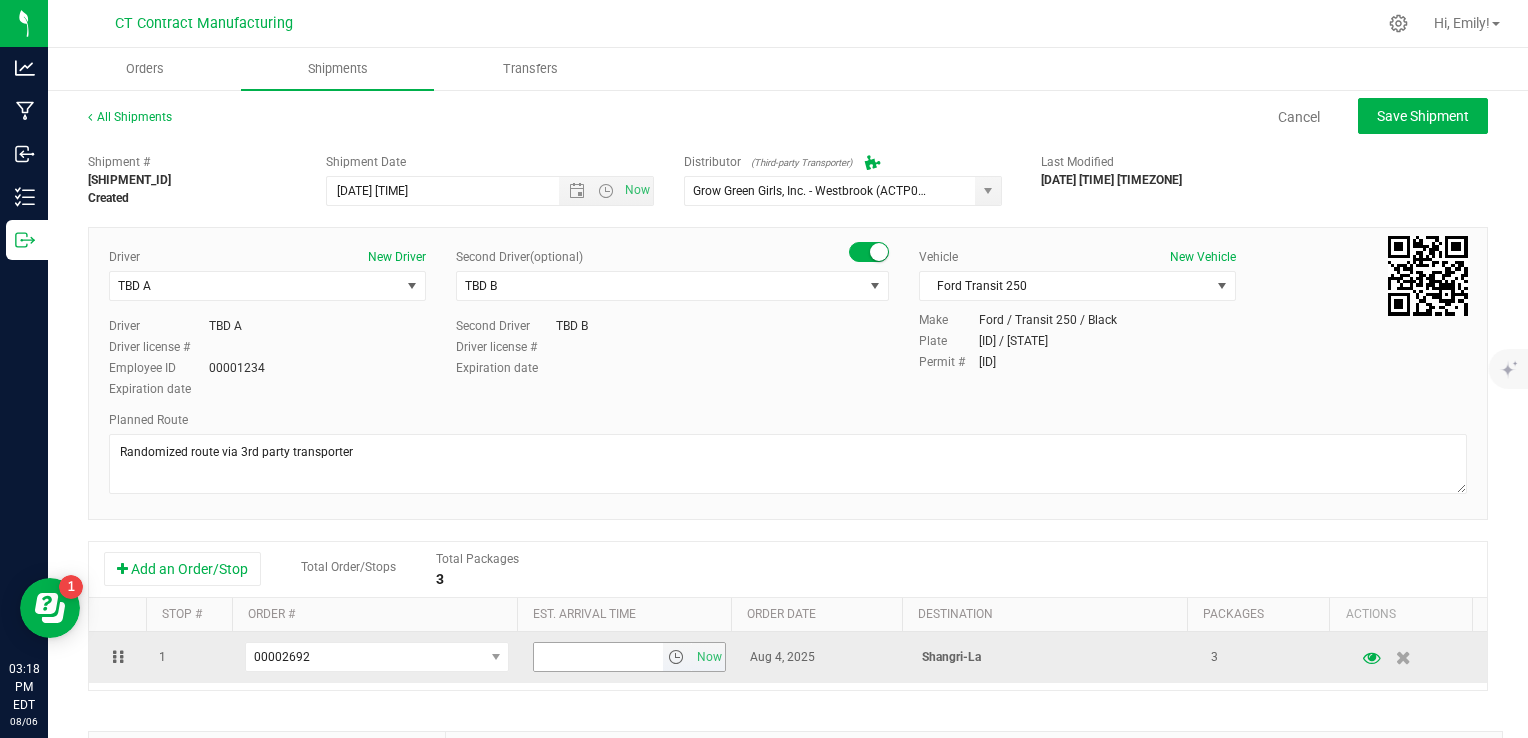 click at bounding box center [676, 657] 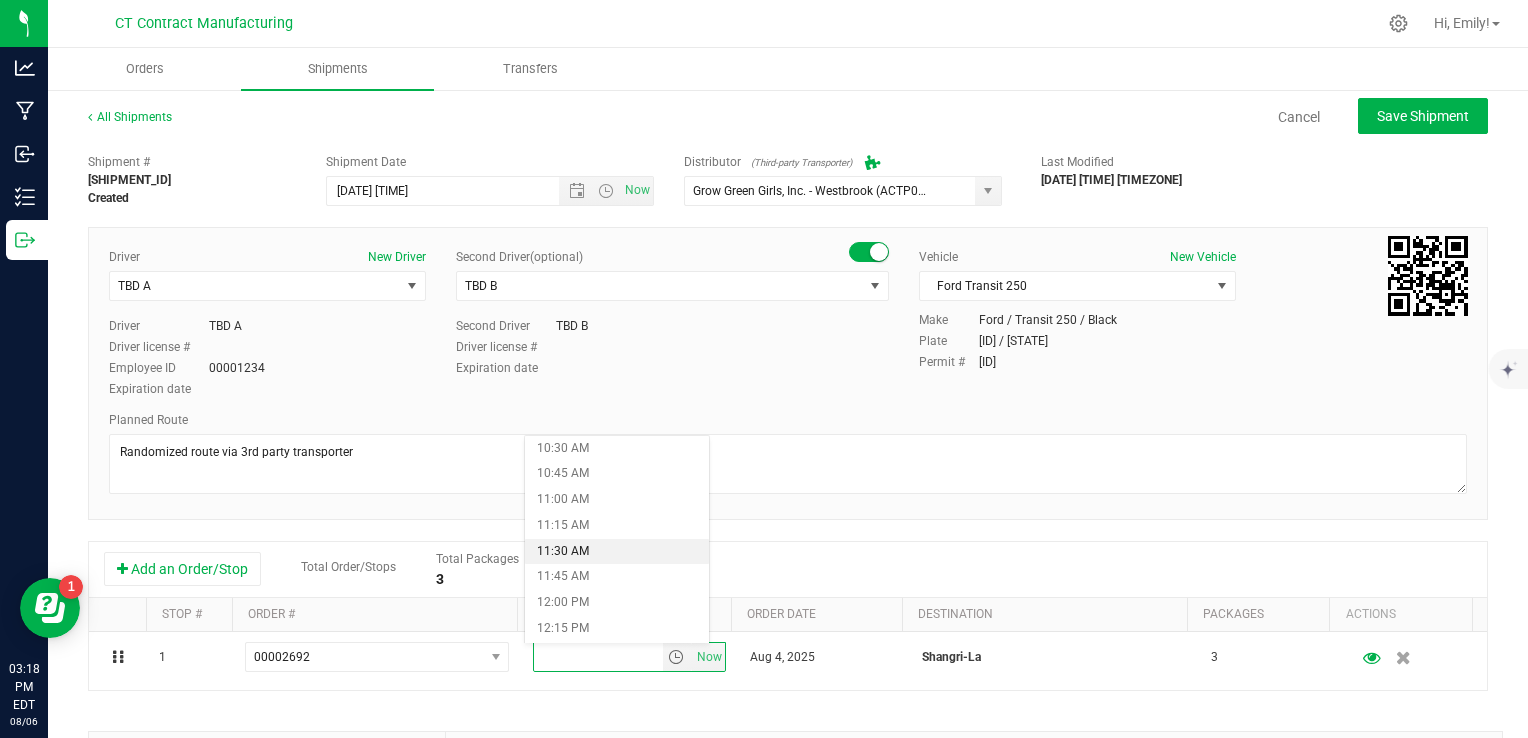 scroll, scrollTop: 1100, scrollLeft: 0, axis: vertical 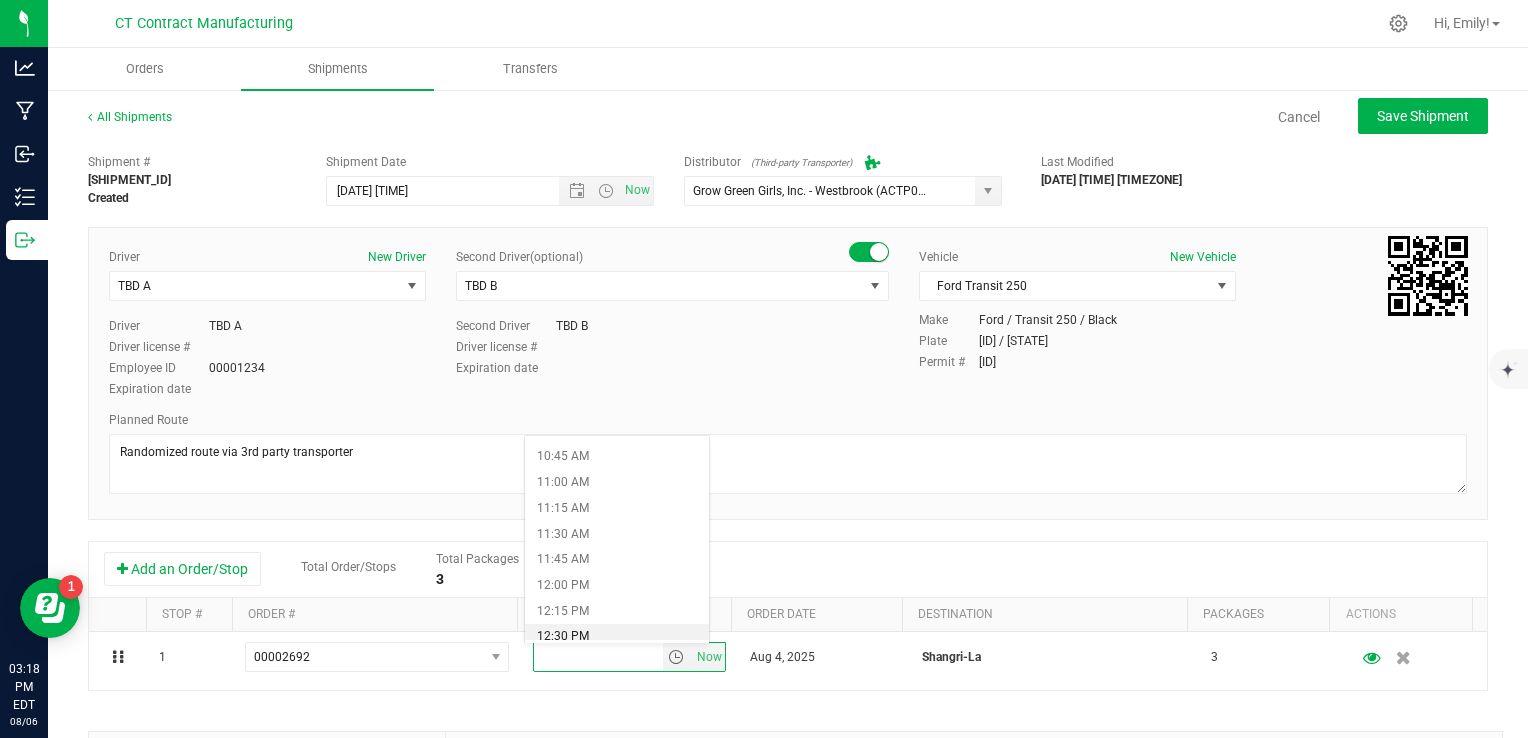 click on "12:30 PM" at bounding box center [617, 637] 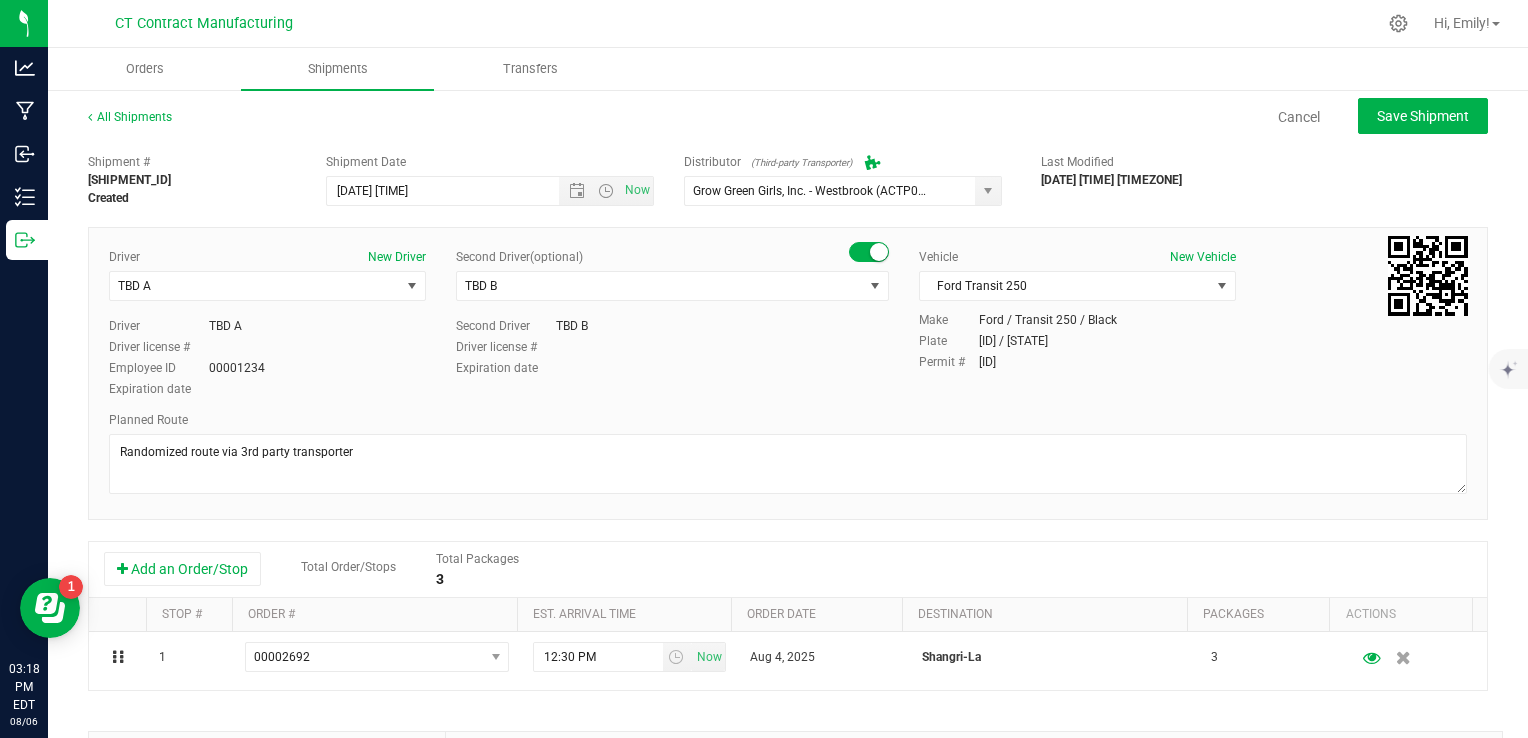 click on "Add an Order/Stop
Total Order/Stops
Total Packages
3" at bounding box center (788, 569) 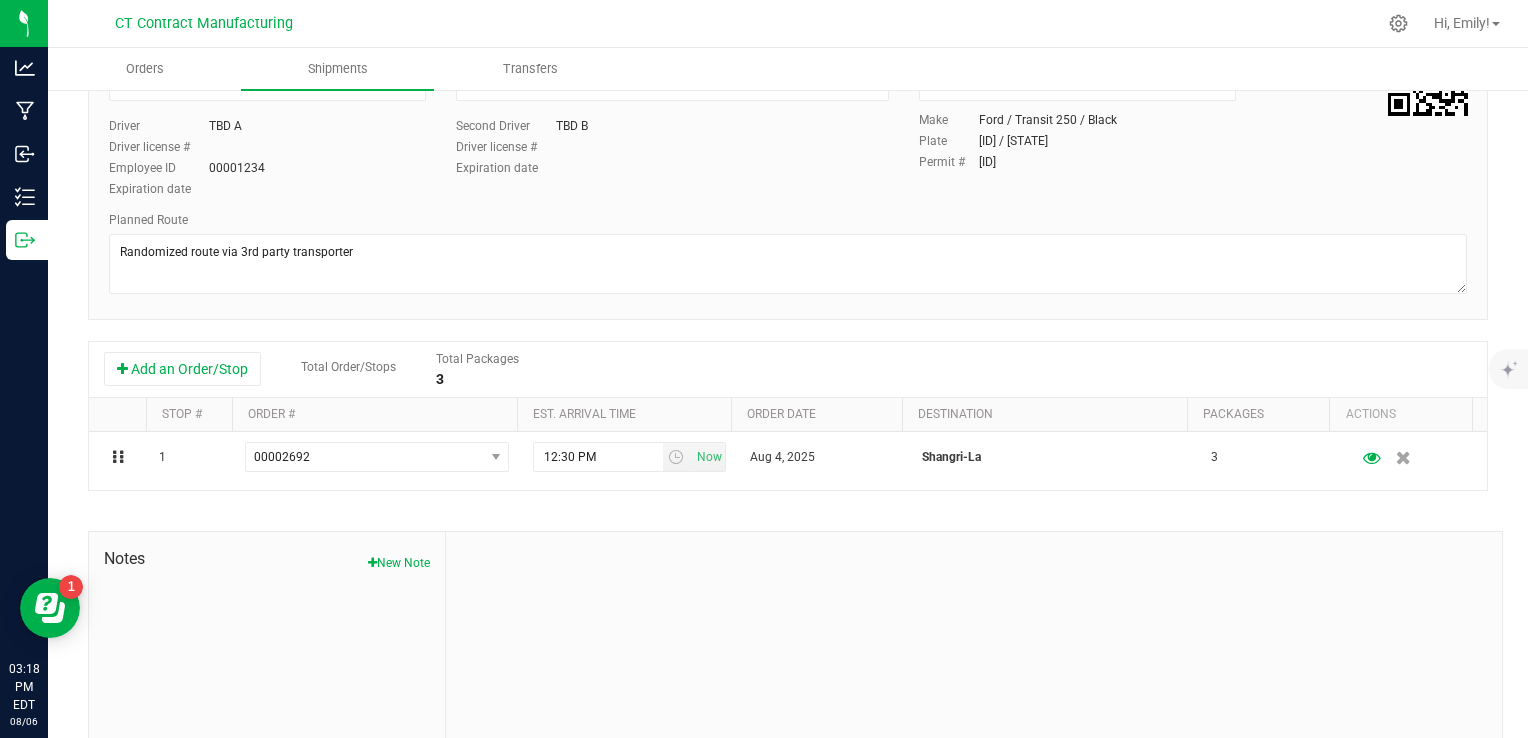 scroll, scrollTop: 0, scrollLeft: 0, axis: both 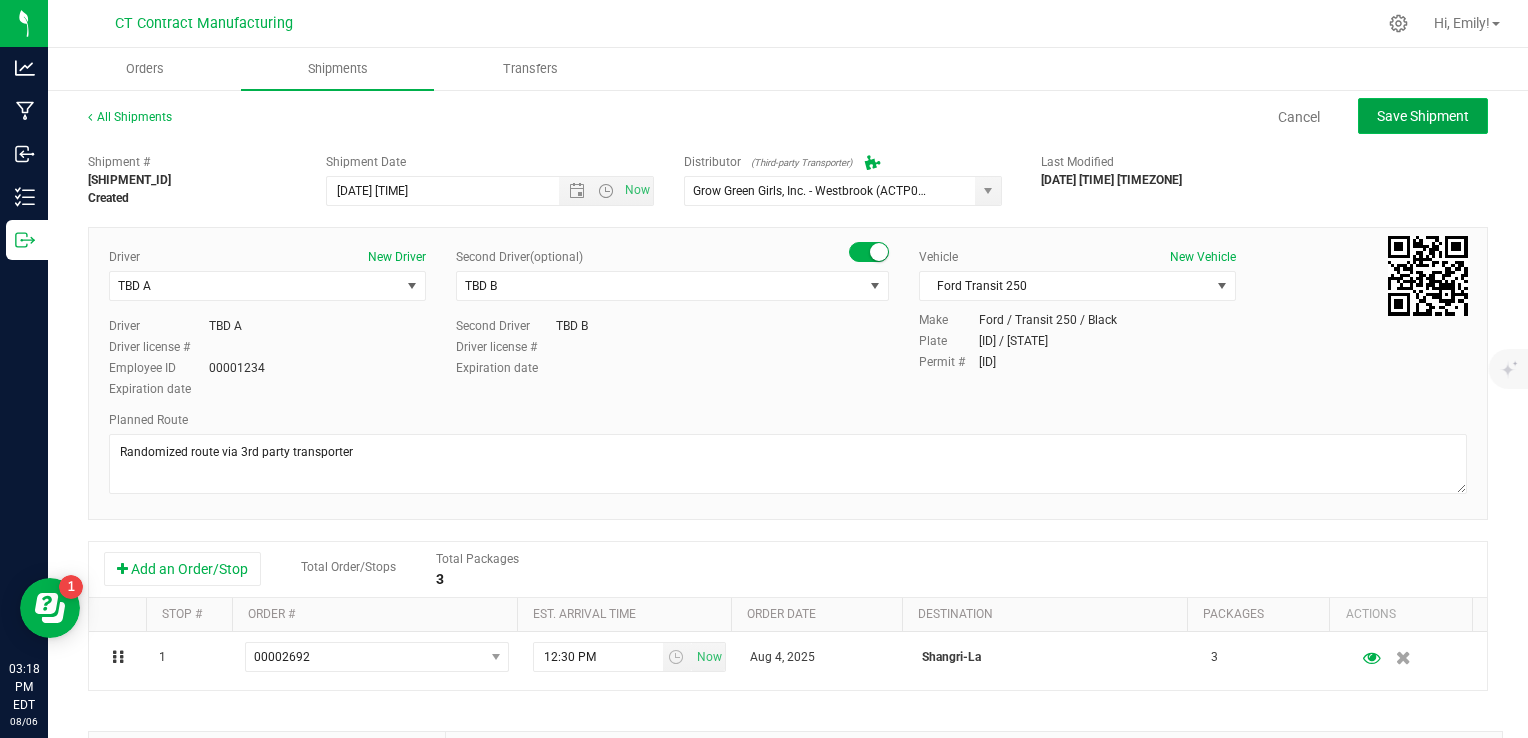 click on "Save Shipment" 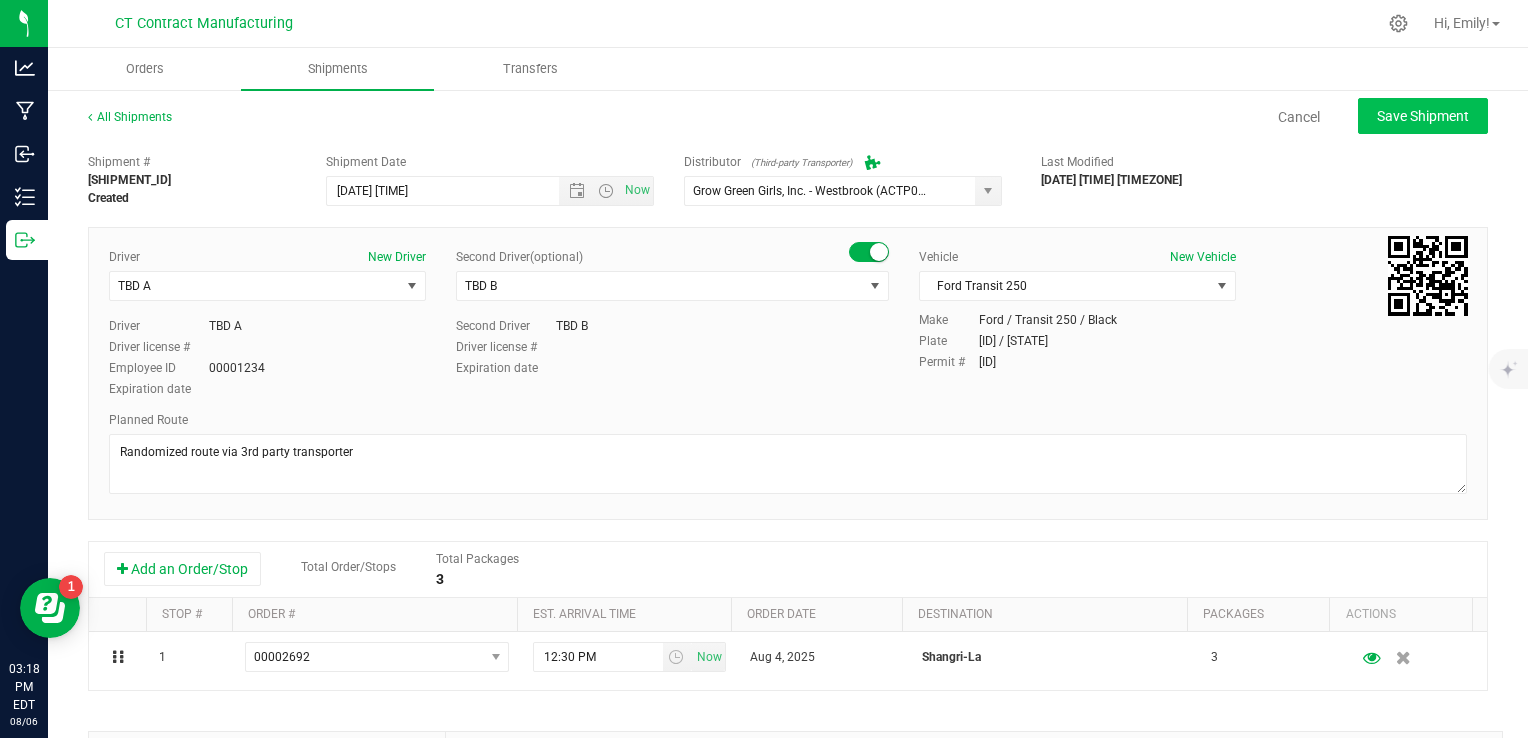 type on "[DATE] [TIME]" 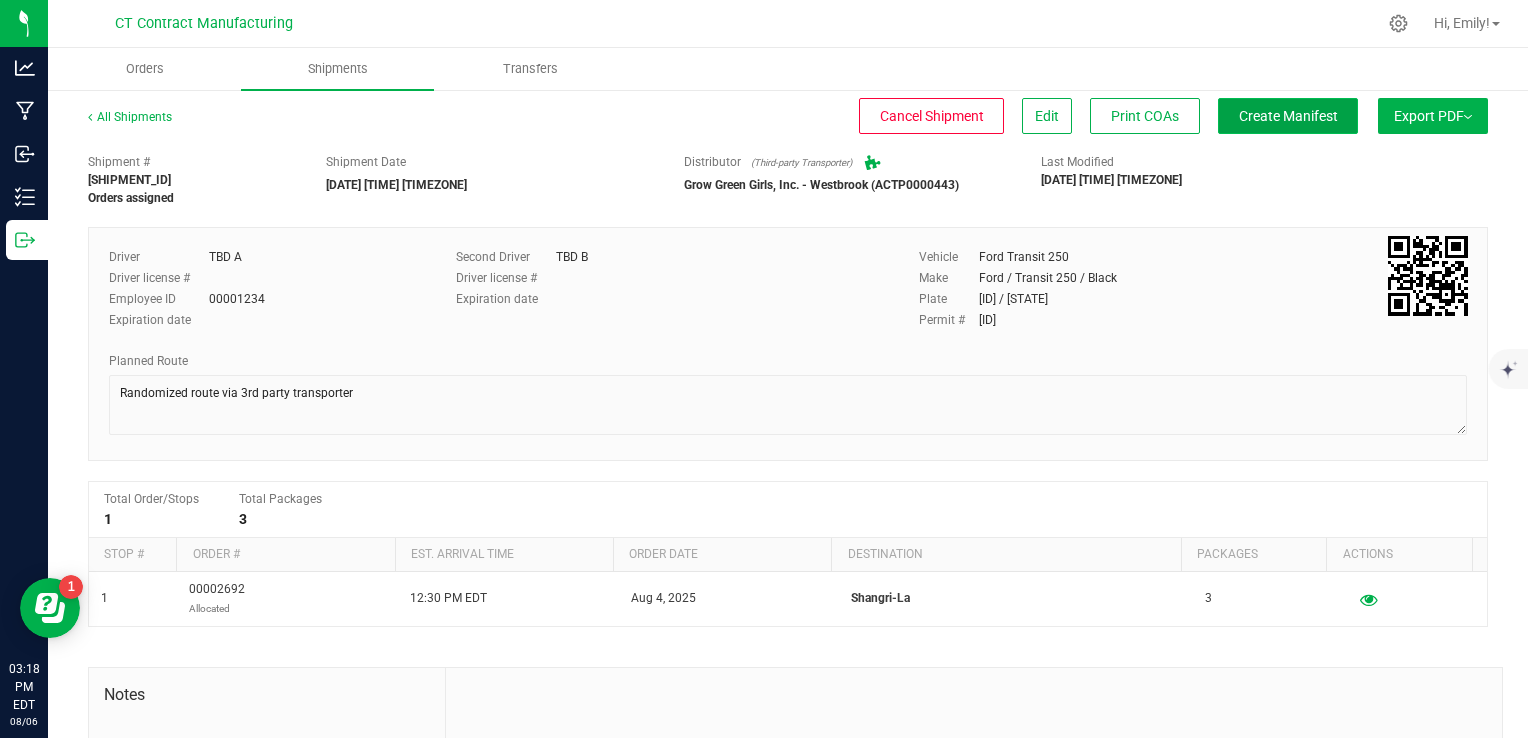 click on "Create Manifest" at bounding box center [1288, 116] 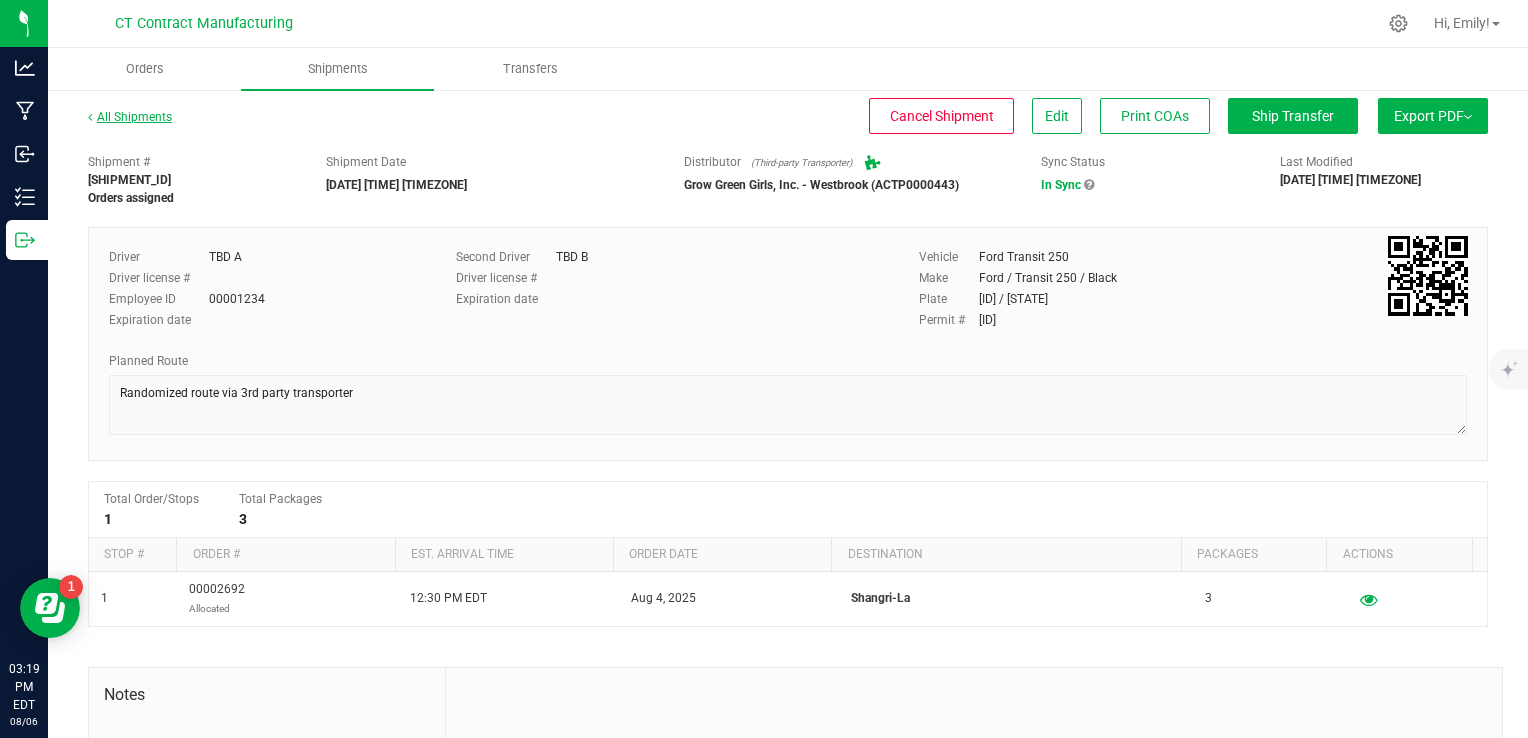 click on "All Shipments" at bounding box center [130, 117] 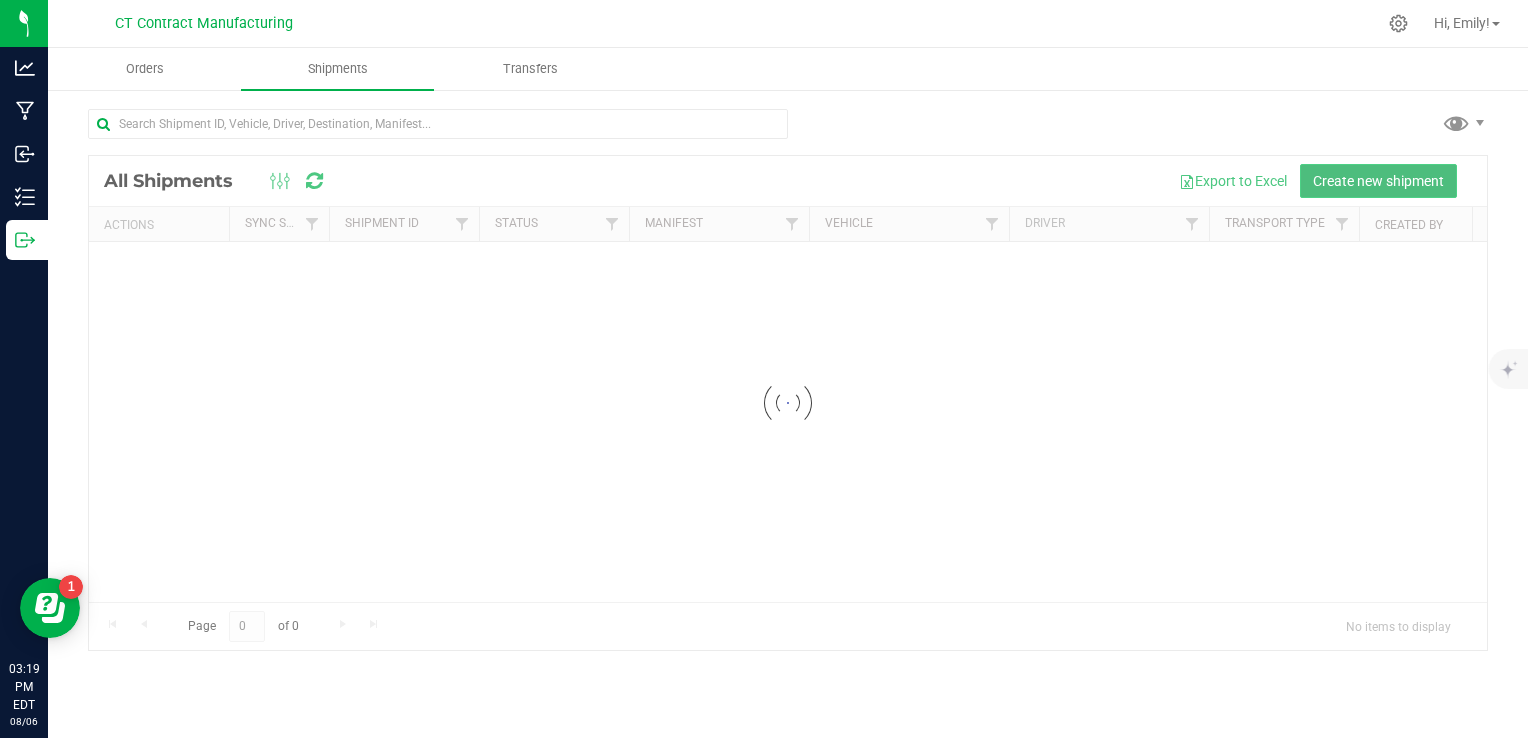 click on "Create new shipment" at bounding box center [1378, 181] 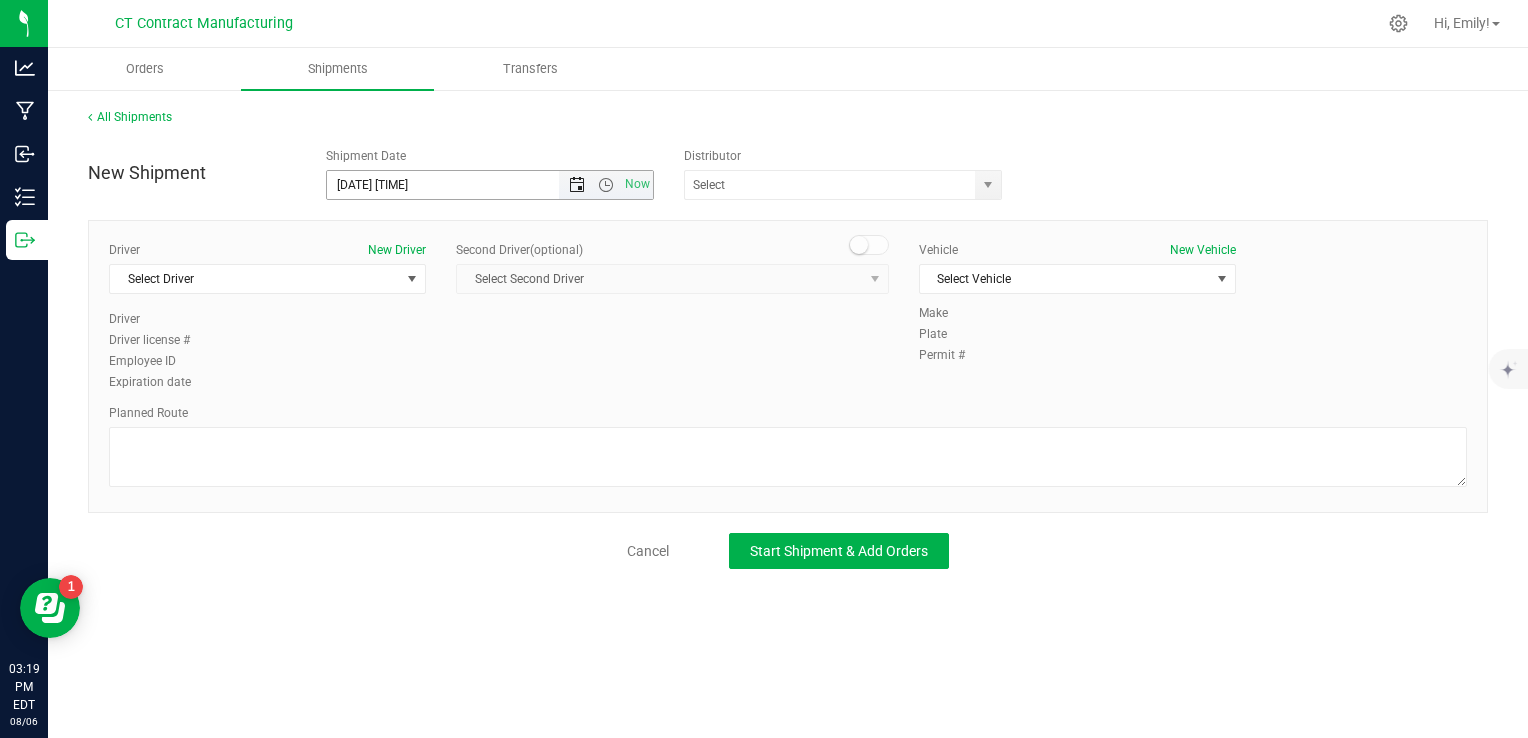 click at bounding box center [577, 185] 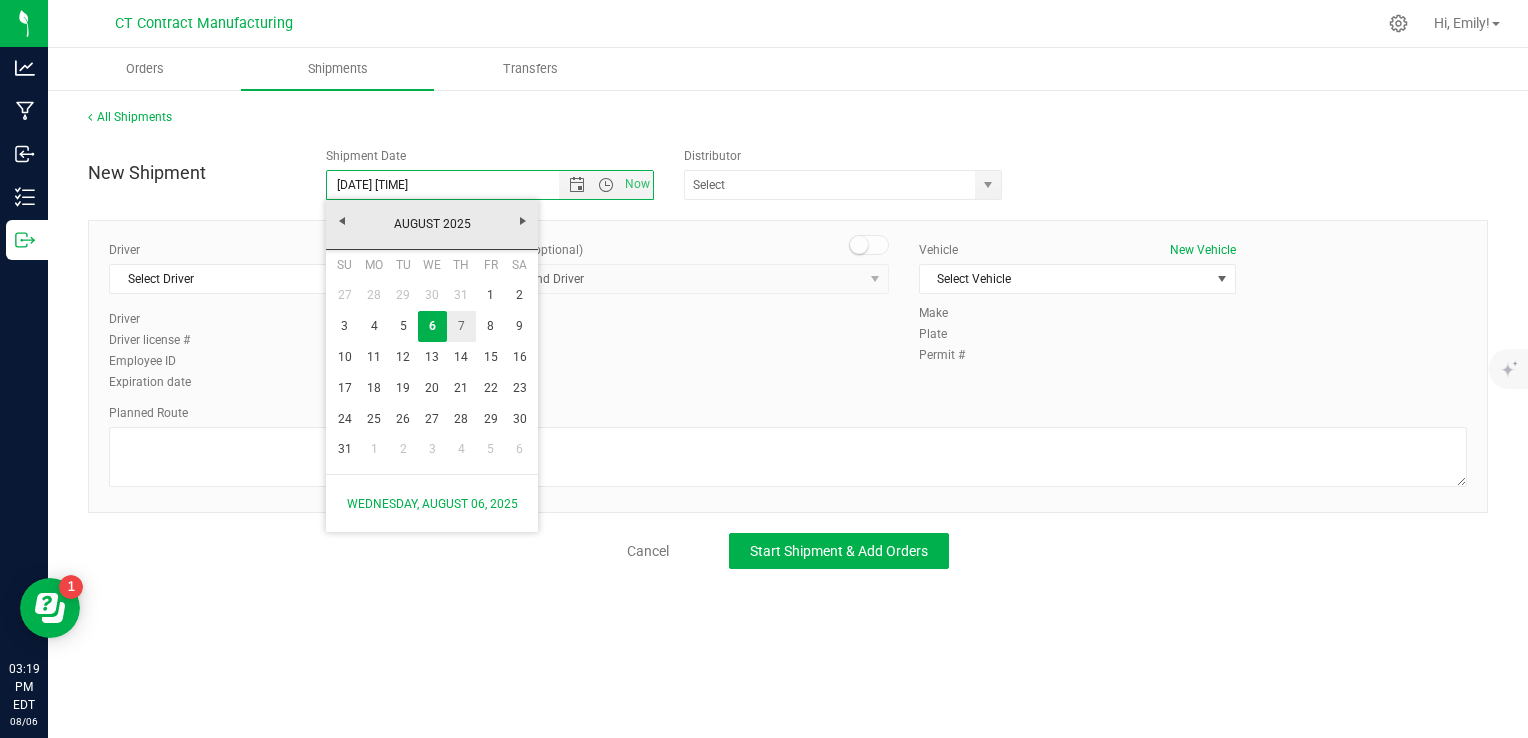 click on "7" at bounding box center [461, 326] 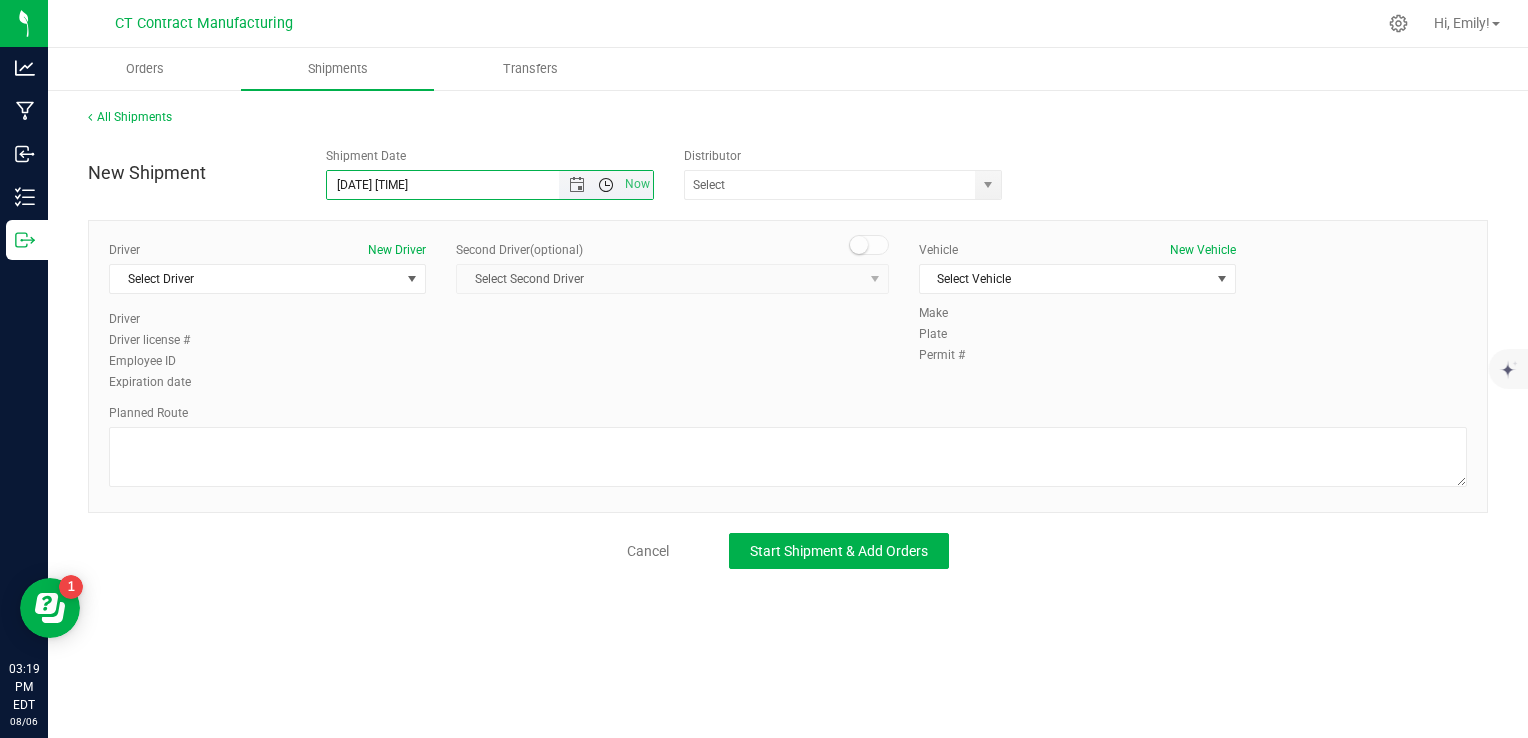 click at bounding box center (606, 185) 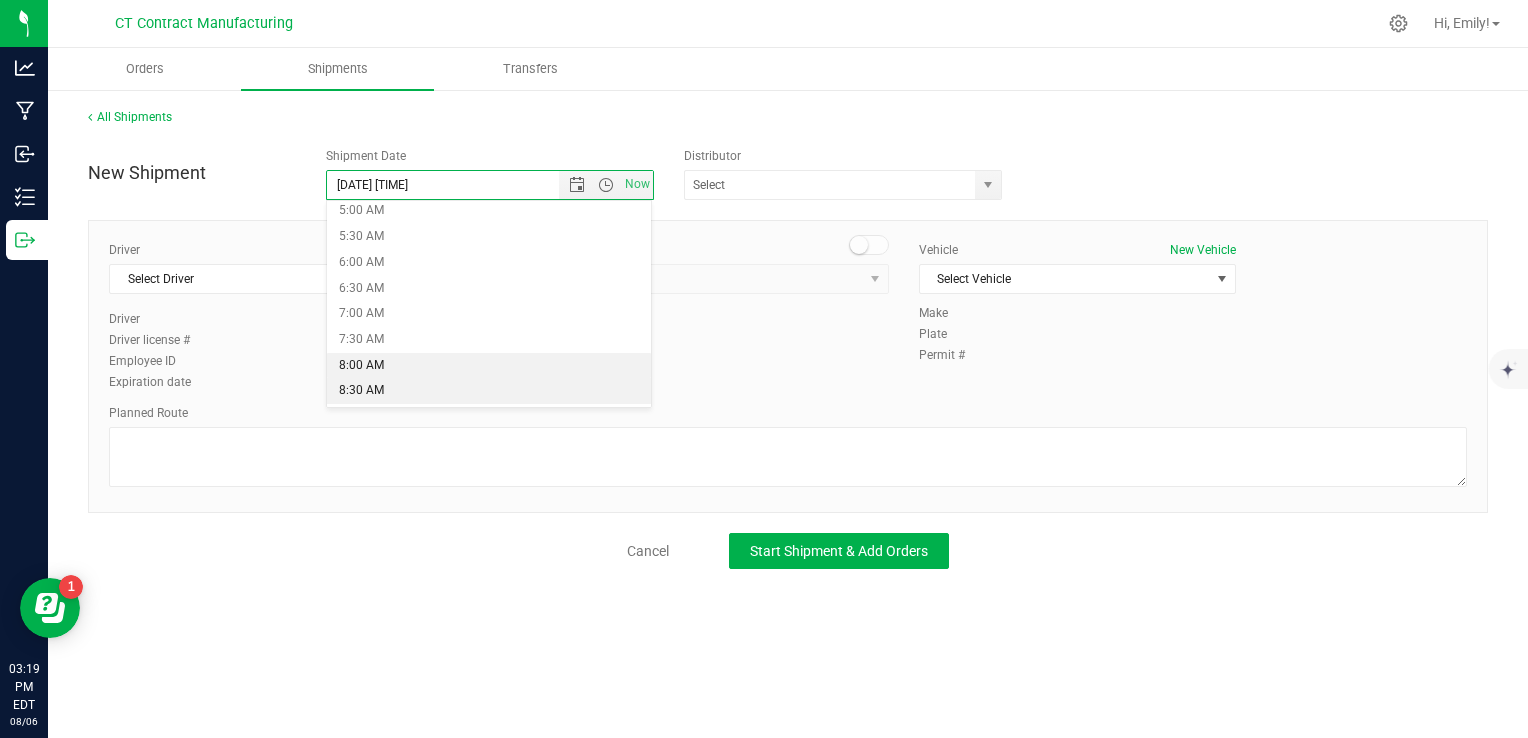 scroll, scrollTop: 300, scrollLeft: 0, axis: vertical 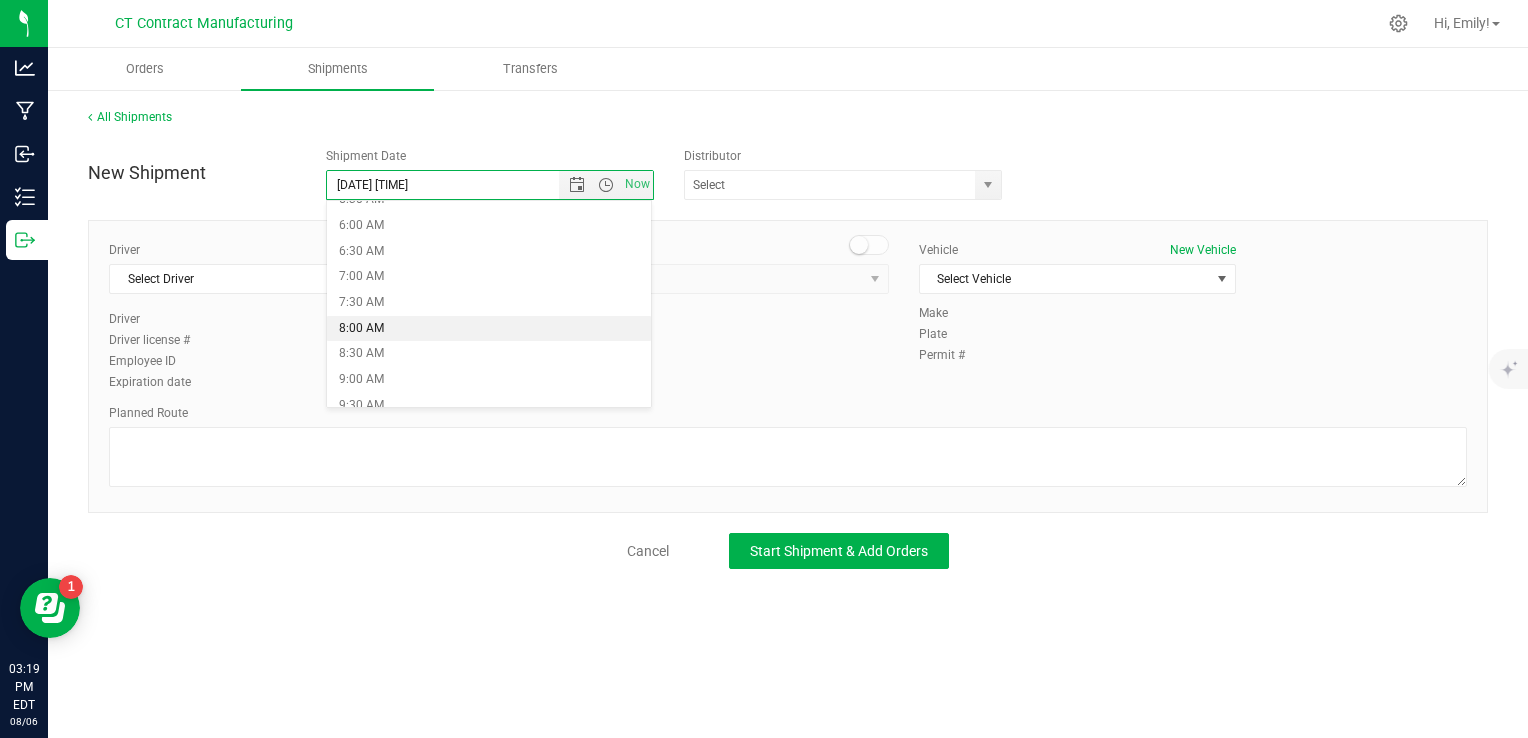 click on "8:00 AM" at bounding box center (489, 329) 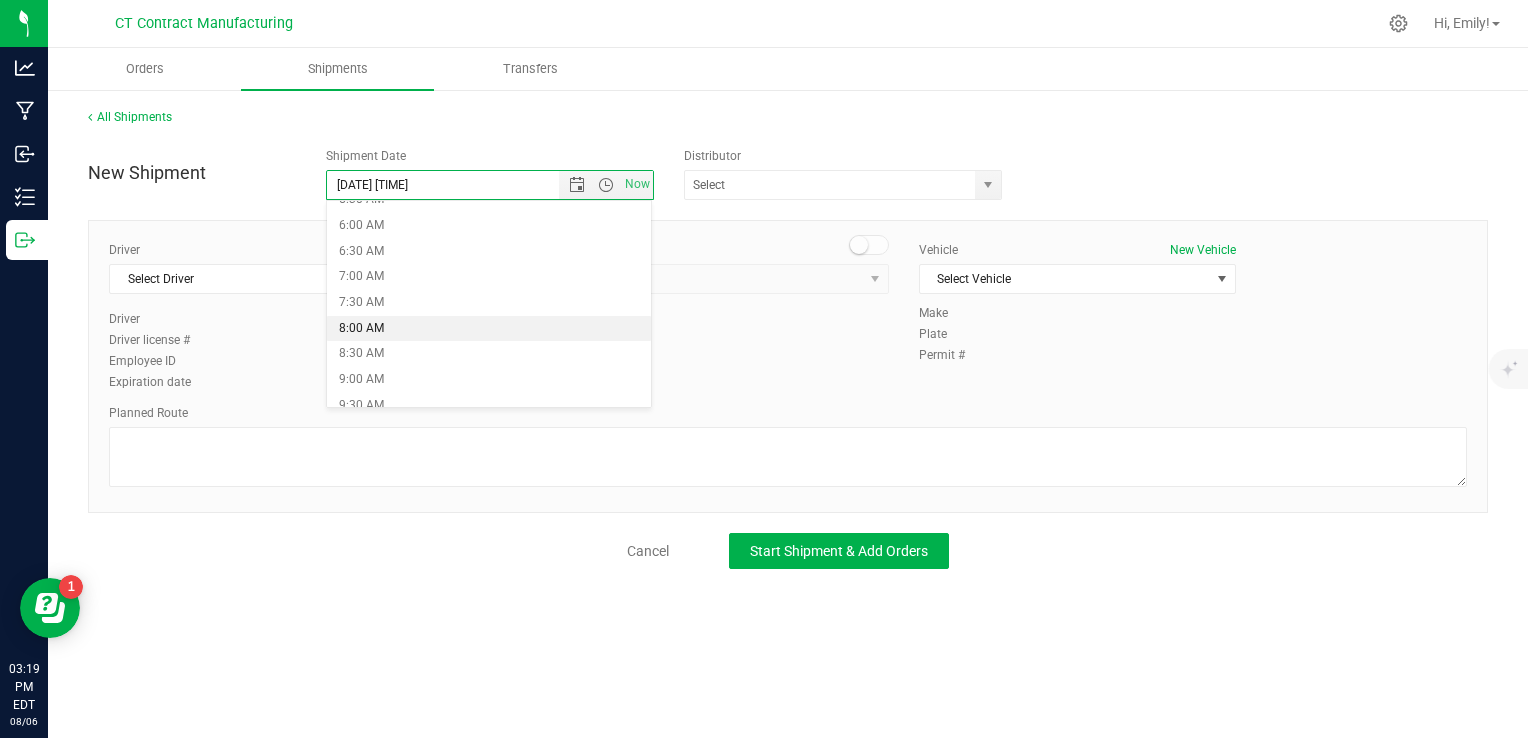 type on "[DATE] [TIME]" 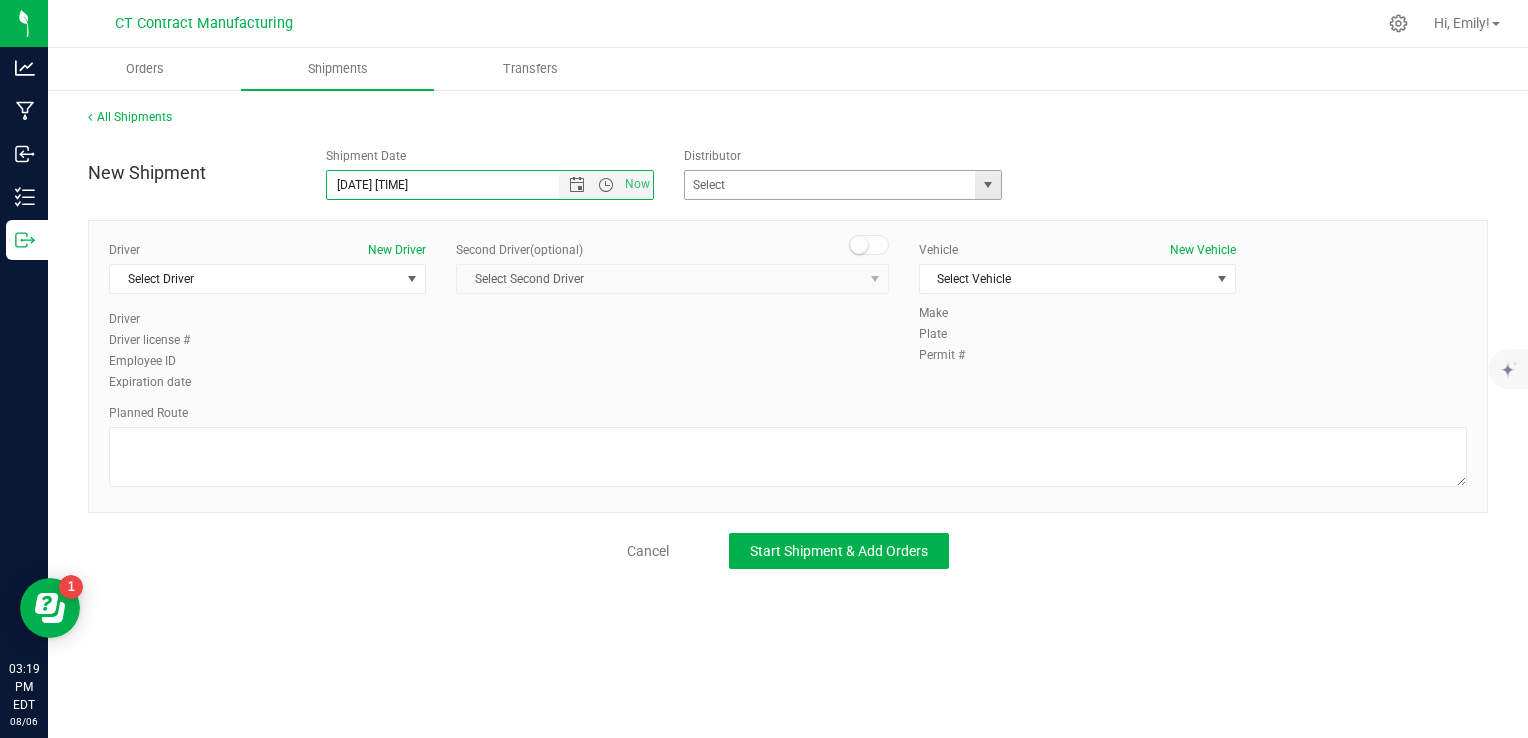 click at bounding box center [988, 185] 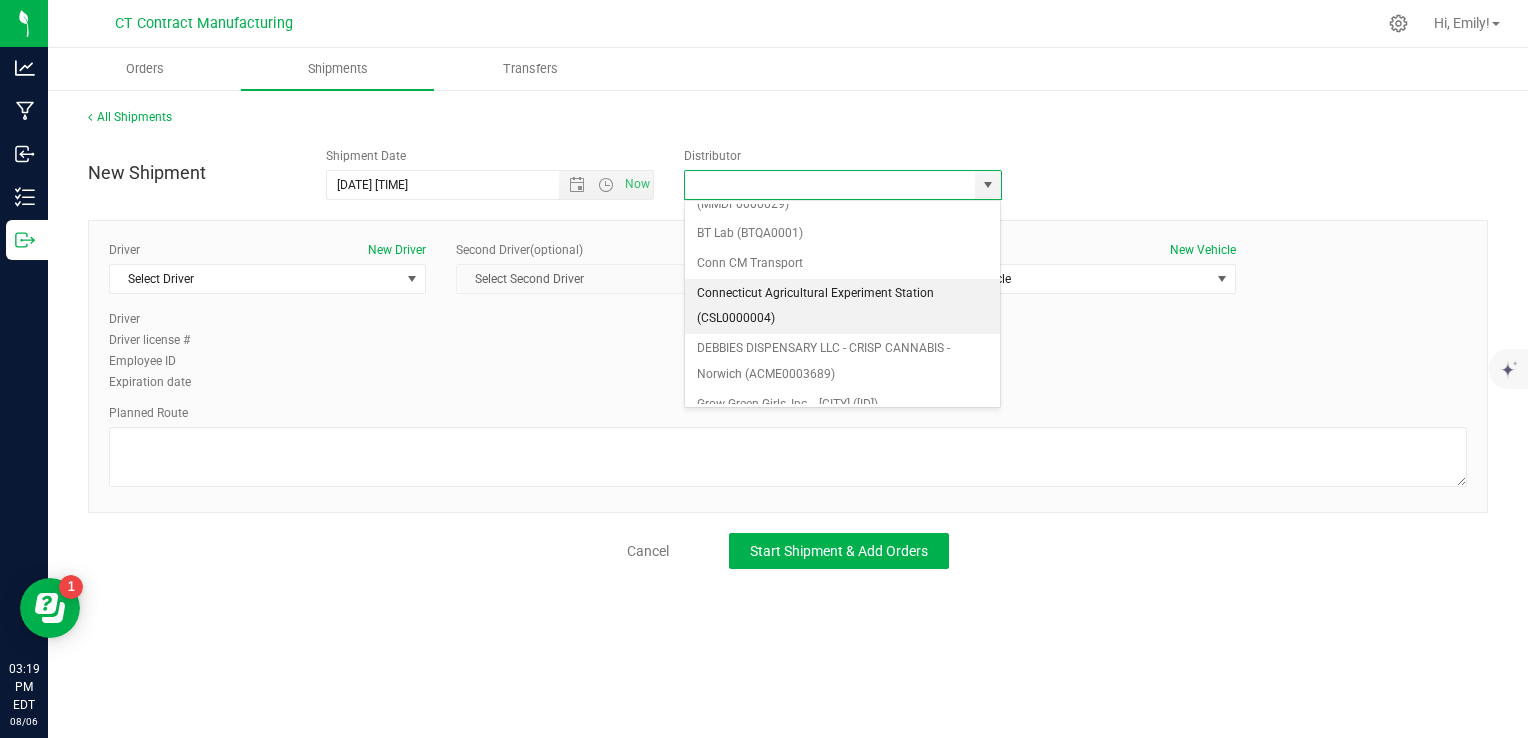 scroll, scrollTop: 300, scrollLeft: 0, axis: vertical 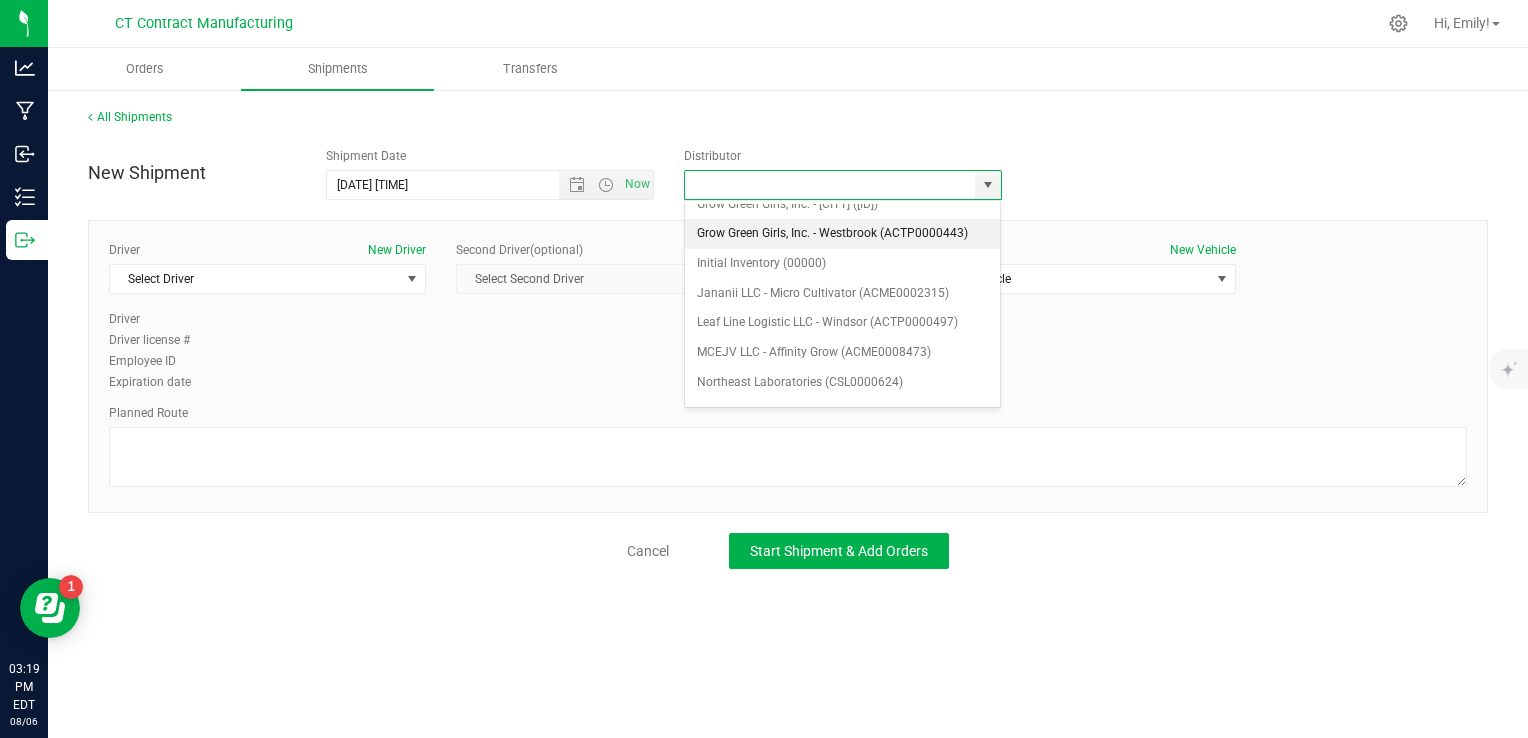 click on "Grow Green Girls, Inc. - Westbrook (ACTP0000443)" at bounding box center [843, 234] 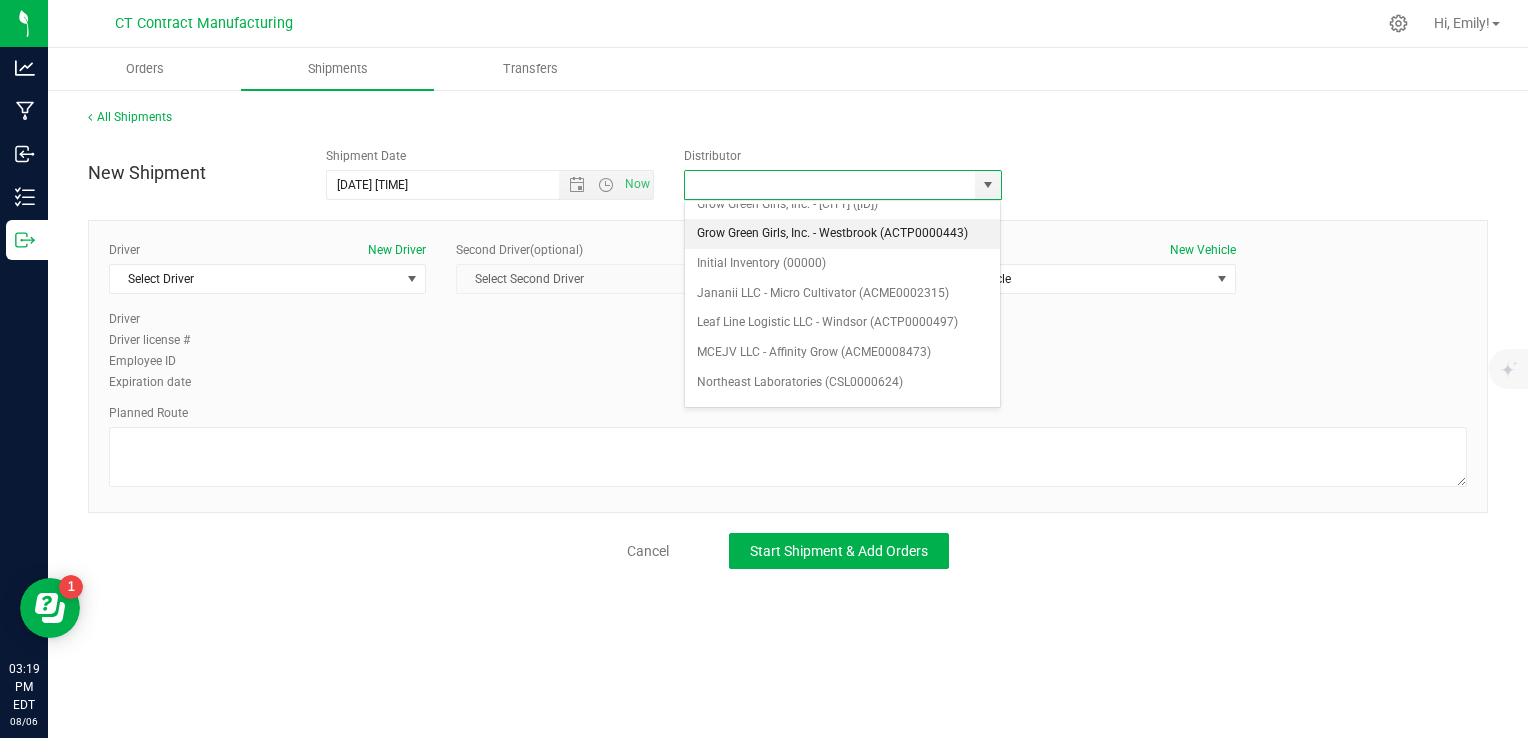 type on "Grow Green Girls, Inc. - Westbrook (ACTP0000443)" 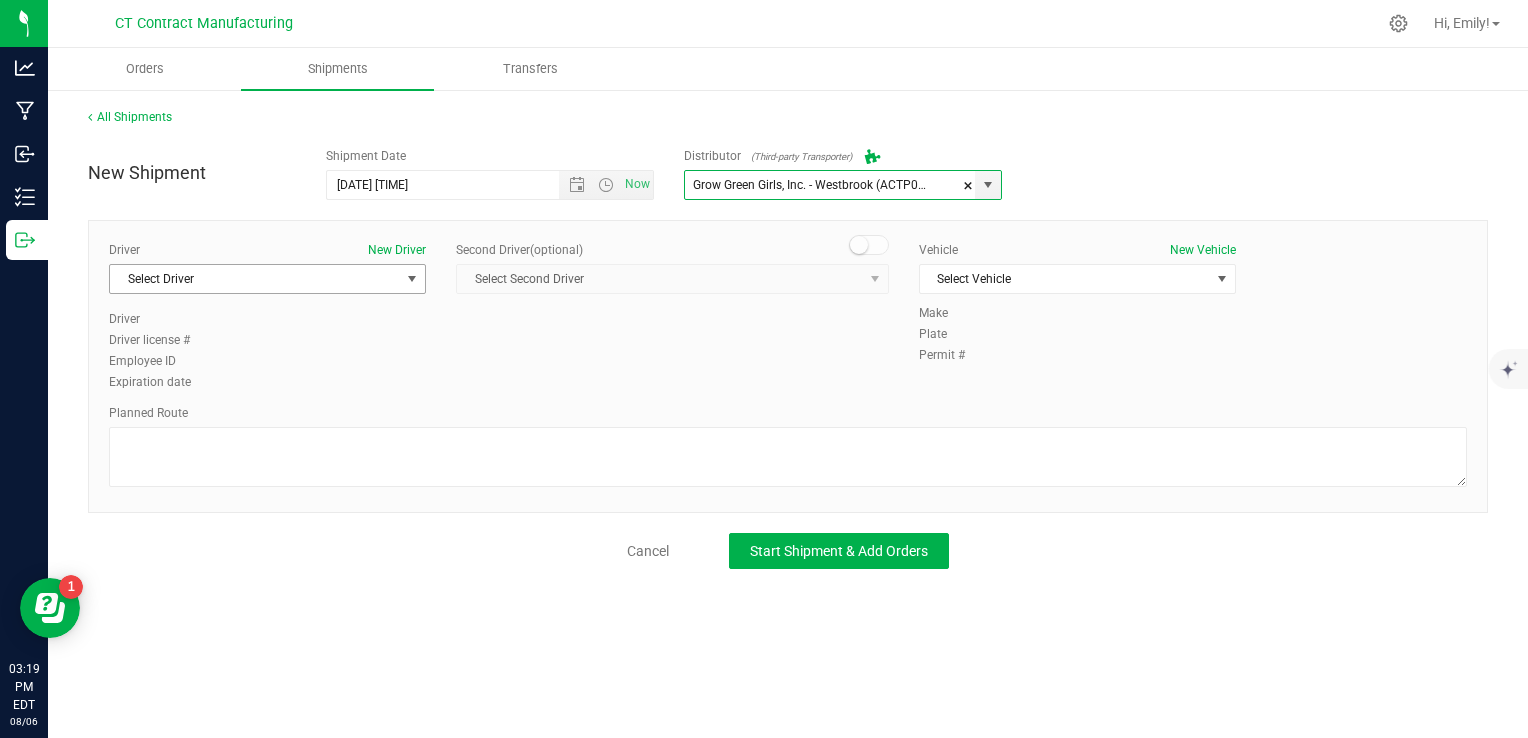 click on "Select Driver" at bounding box center (255, 279) 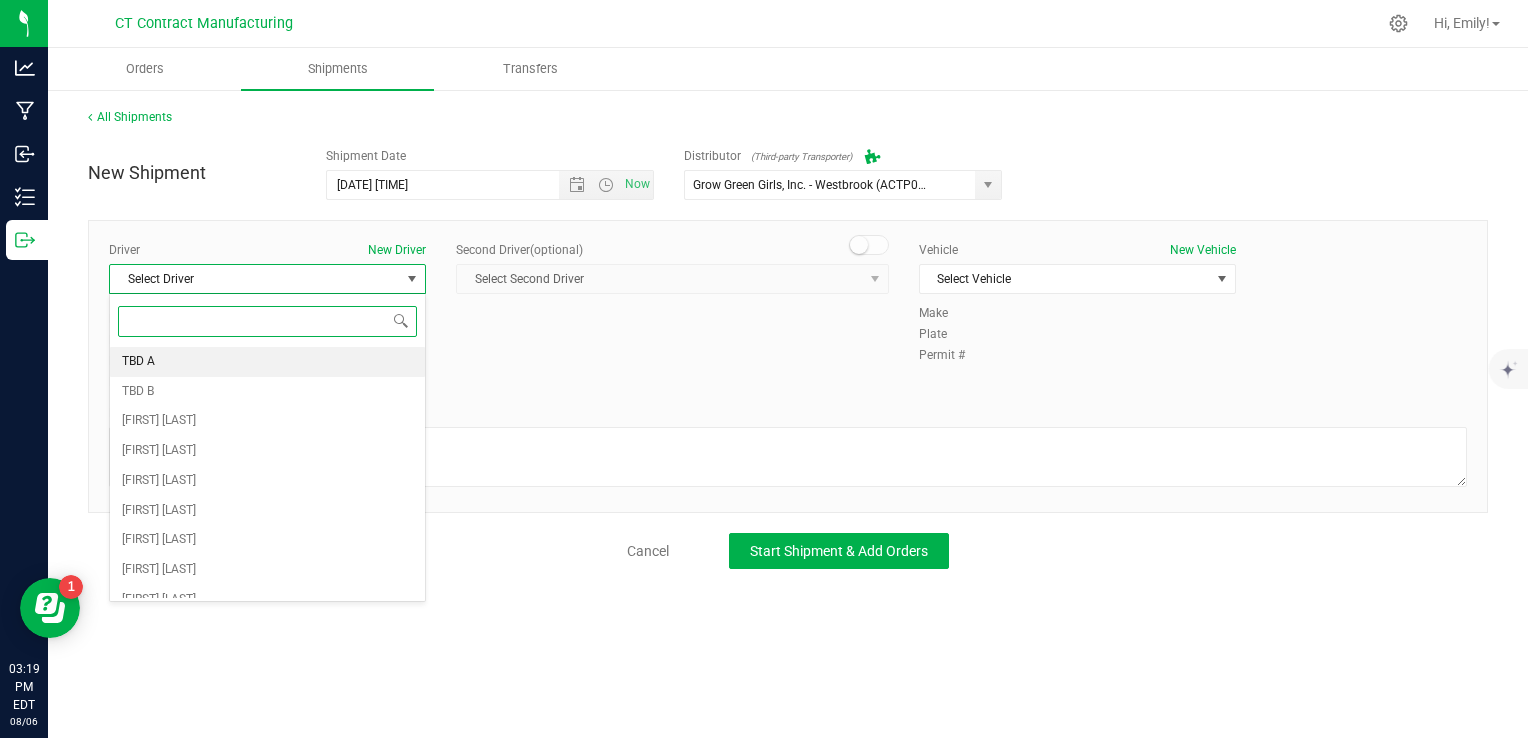 click on "TBD A" at bounding box center [267, 362] 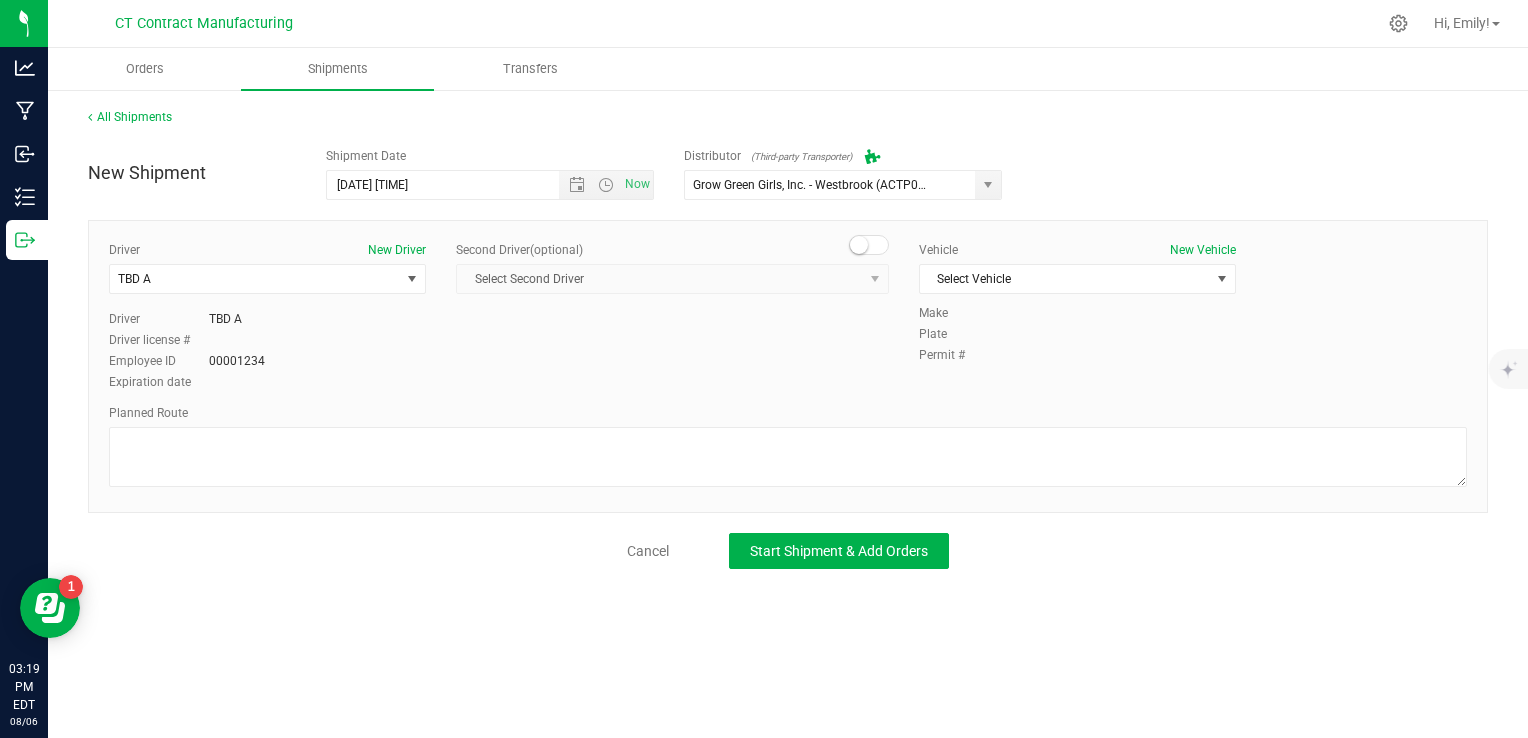 click on "Second Driver
(optional)
Select Second Driver Select Second Driver TBD A TBD B [FIRST] [LAST] [FIRST] [LAST] [FIRST] [LAST] [FIRST] [LAST] [FIRST] [LAST] [FIRST] [LAST] [FIRST] [LAST] [FIRST] [LAST] [FIRST] [LAST] [FIRST] [LAST] [FIRST] [LAST] [FIRST] [LAST] [FIRST] [LAST] [FIRST] [LAST] [FIRST] [LAST] [FIRST] [LAST]" at bounding box center (672, 275) 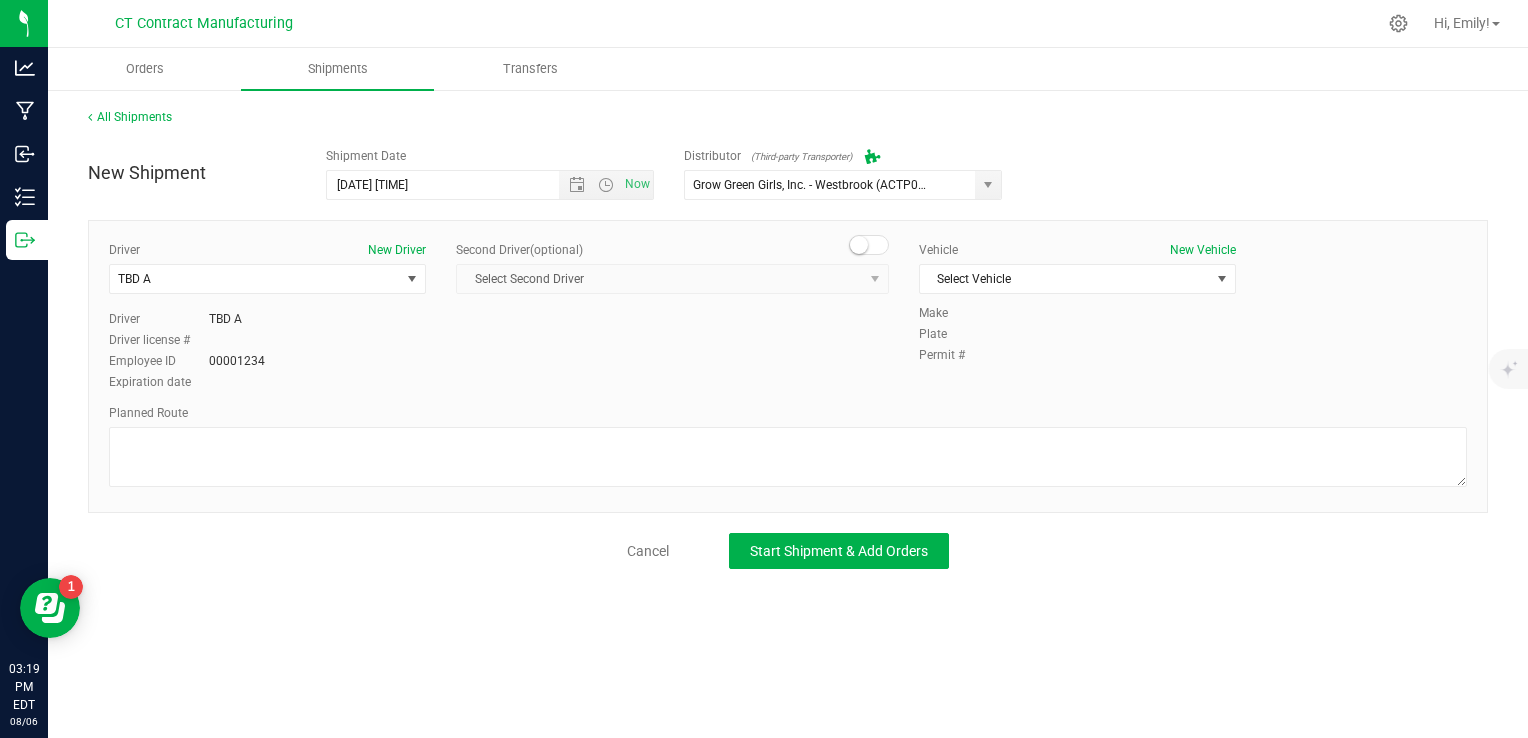 click at bounding box center (869, 245) 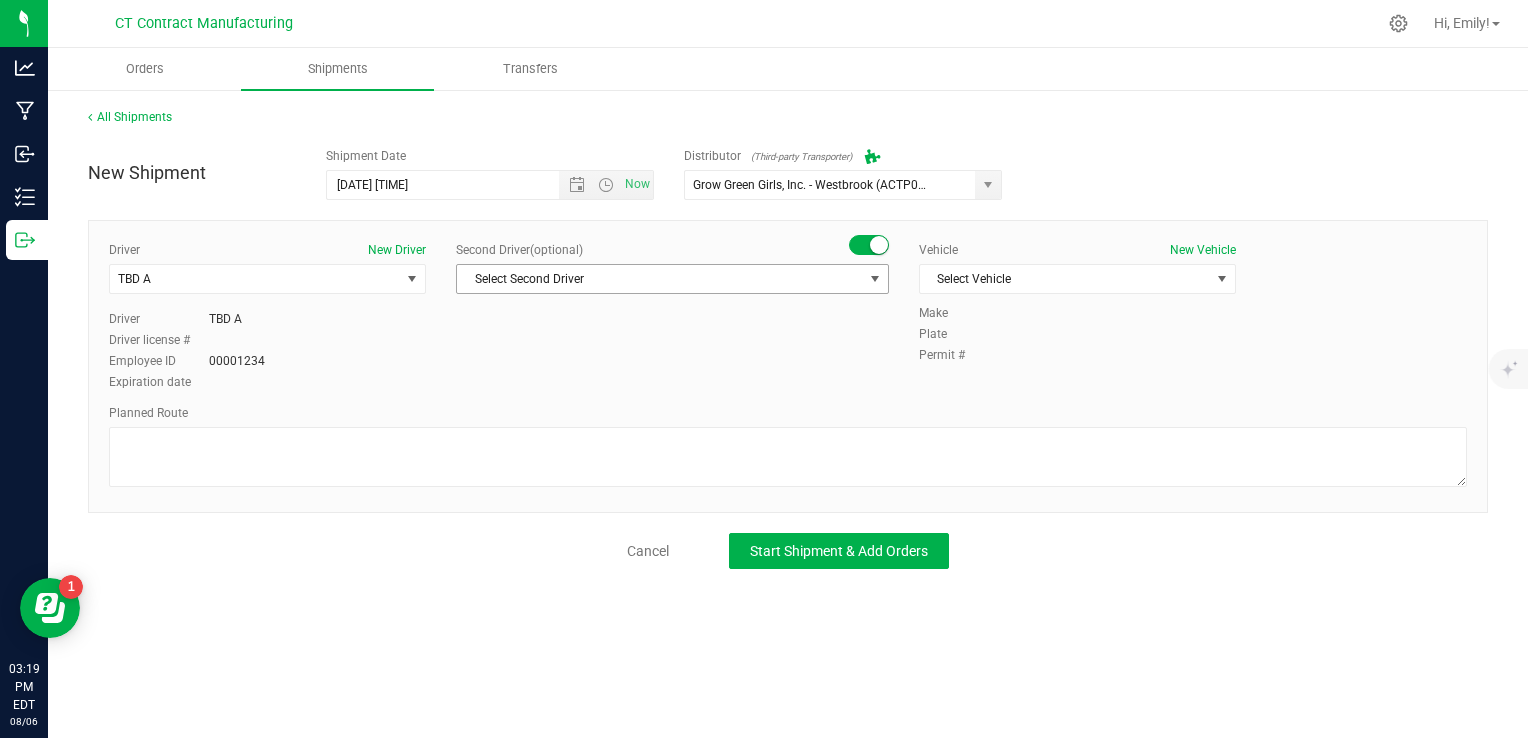 click on "Second Driver
(optional)
Select Second Driver Select Second Driver TBD A TBD B [FIRST] [LAST] [FIRST] [LAST] [FIRST] [LAST] [FIRST] [LAST] [FIRST] [LAST] [FIRST] [LAST] [FIRST] [LAST] [FIRST] [LAST] [FIRST] [LAST] [FIRST] [LAST] [FIRST] [LAST] [FIRST] [LAST] [FIRST] [LAST] [FIRST] [LAST] [FIRST] [LAST] [FIRST] [LAST]" at bounding box center (672, 275) 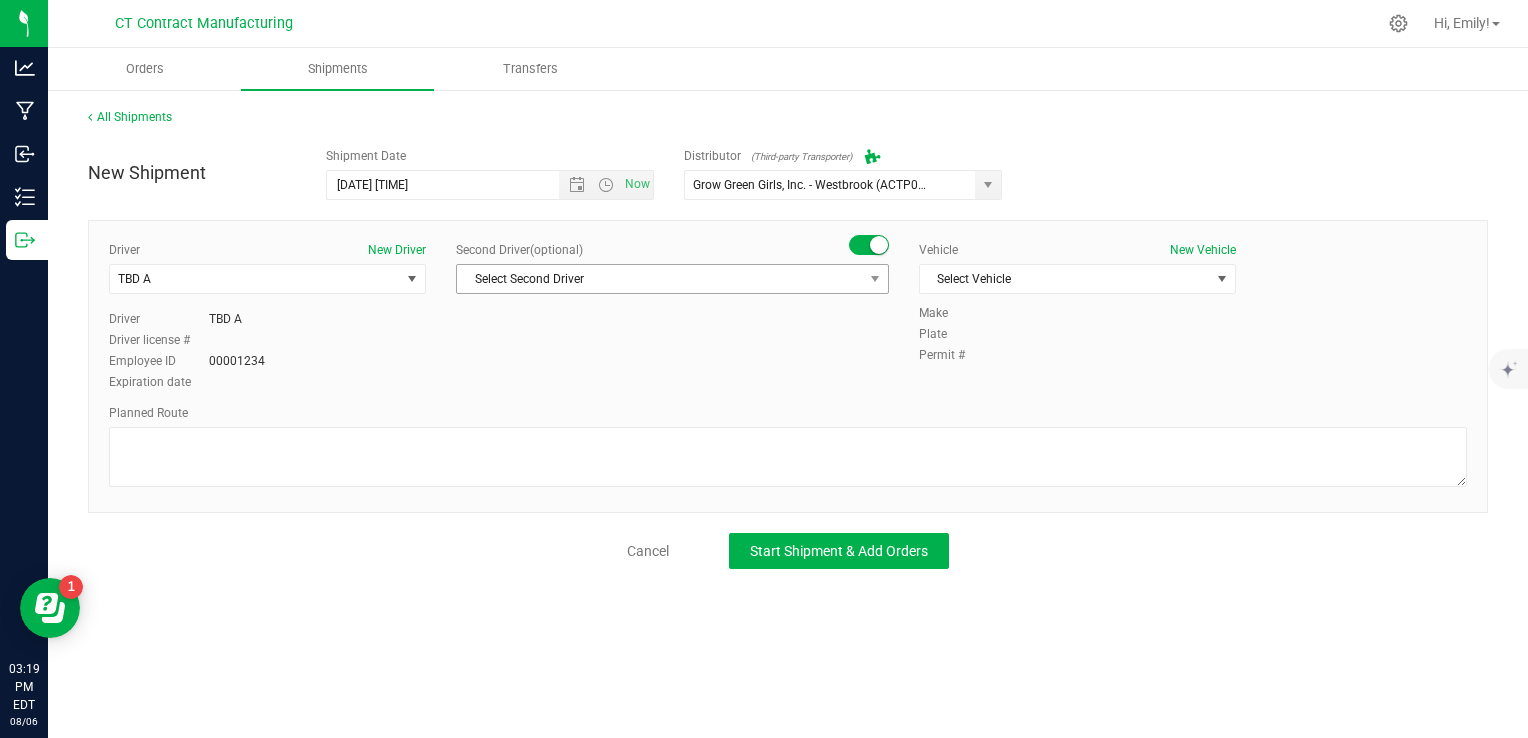 click on "Select Second Driver" at bounding box center [660, 279] 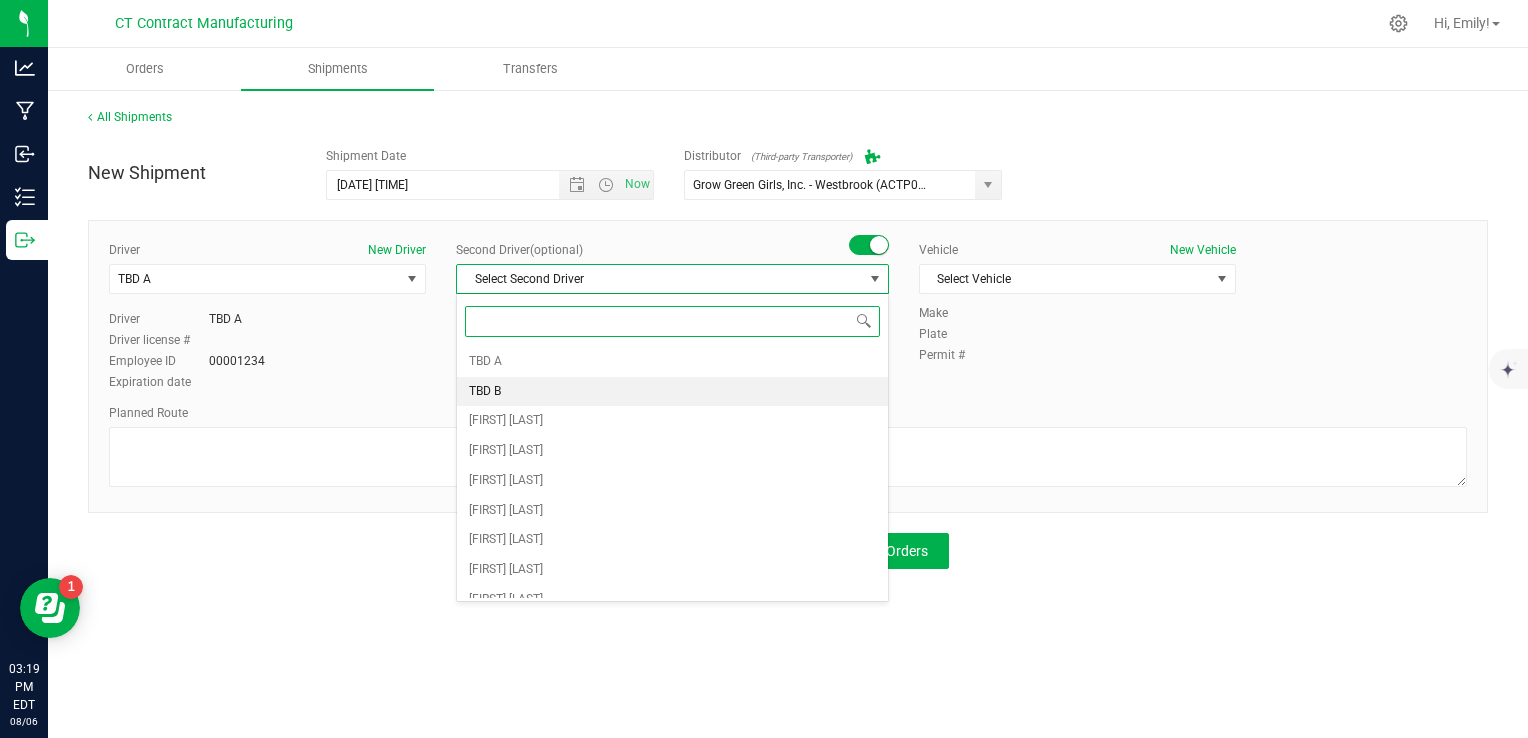 click on "TBD B" at bounding box center [672, 392] 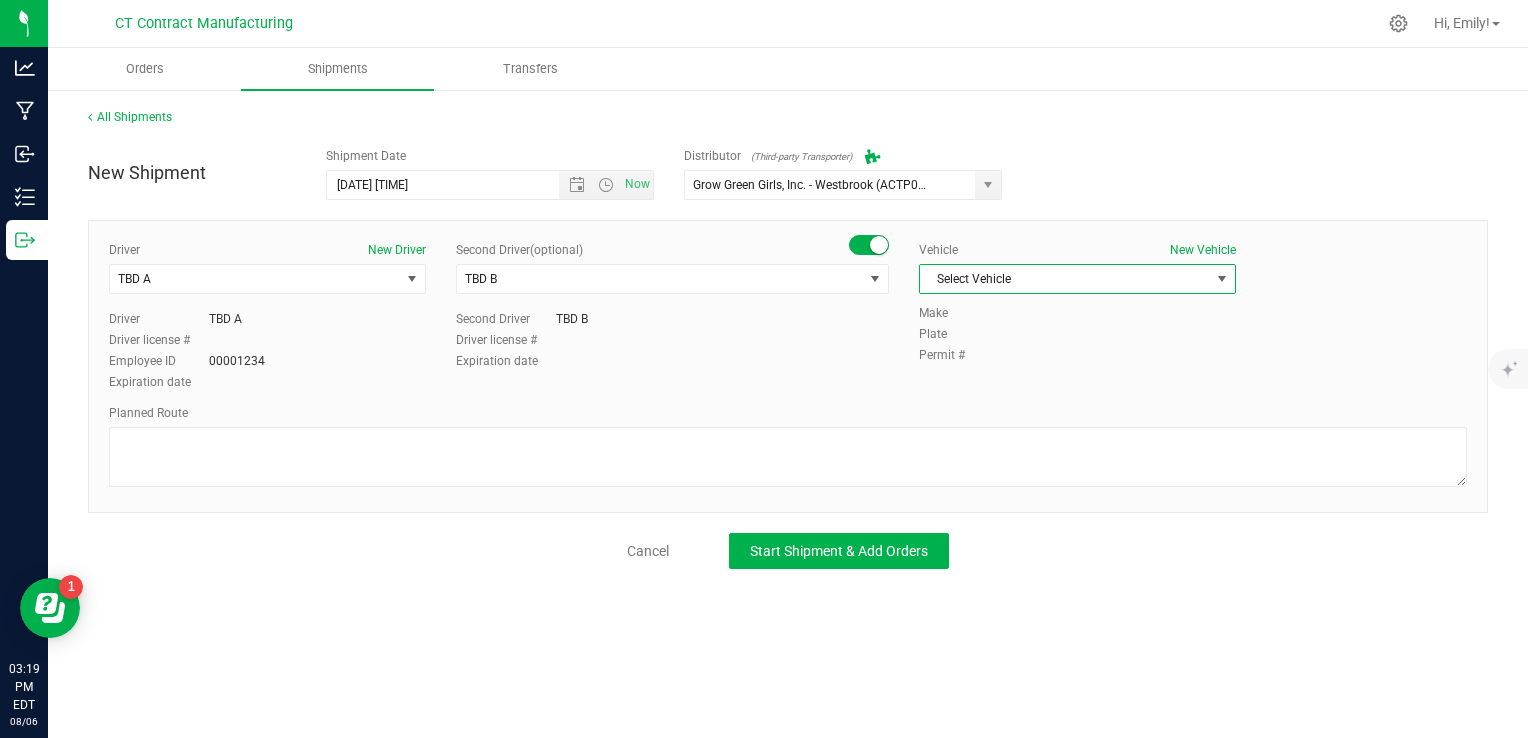 click on "Select Vehicle" at bounding box center (1065, 279) 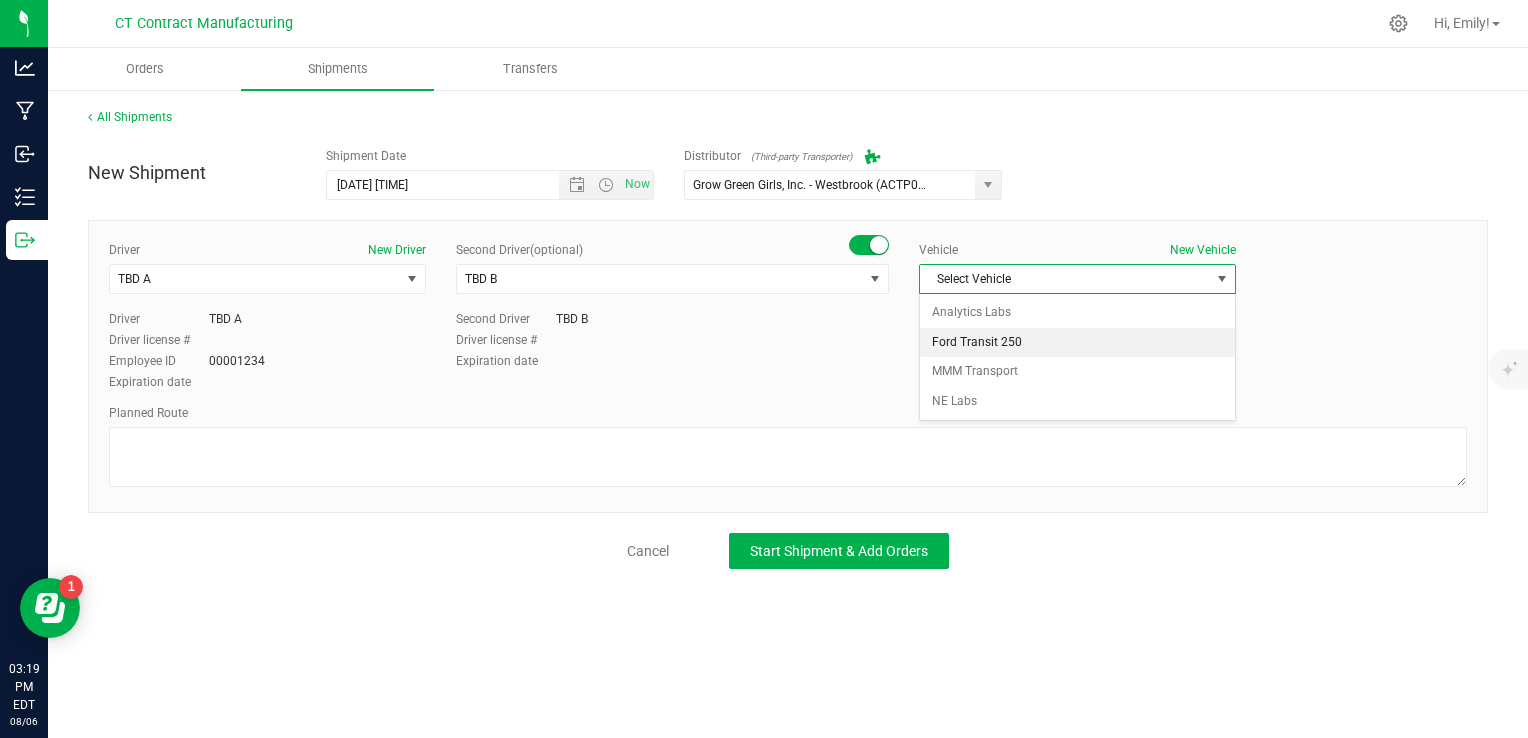 click on "Ford Transit 250" at bounding box center (1077, 343) 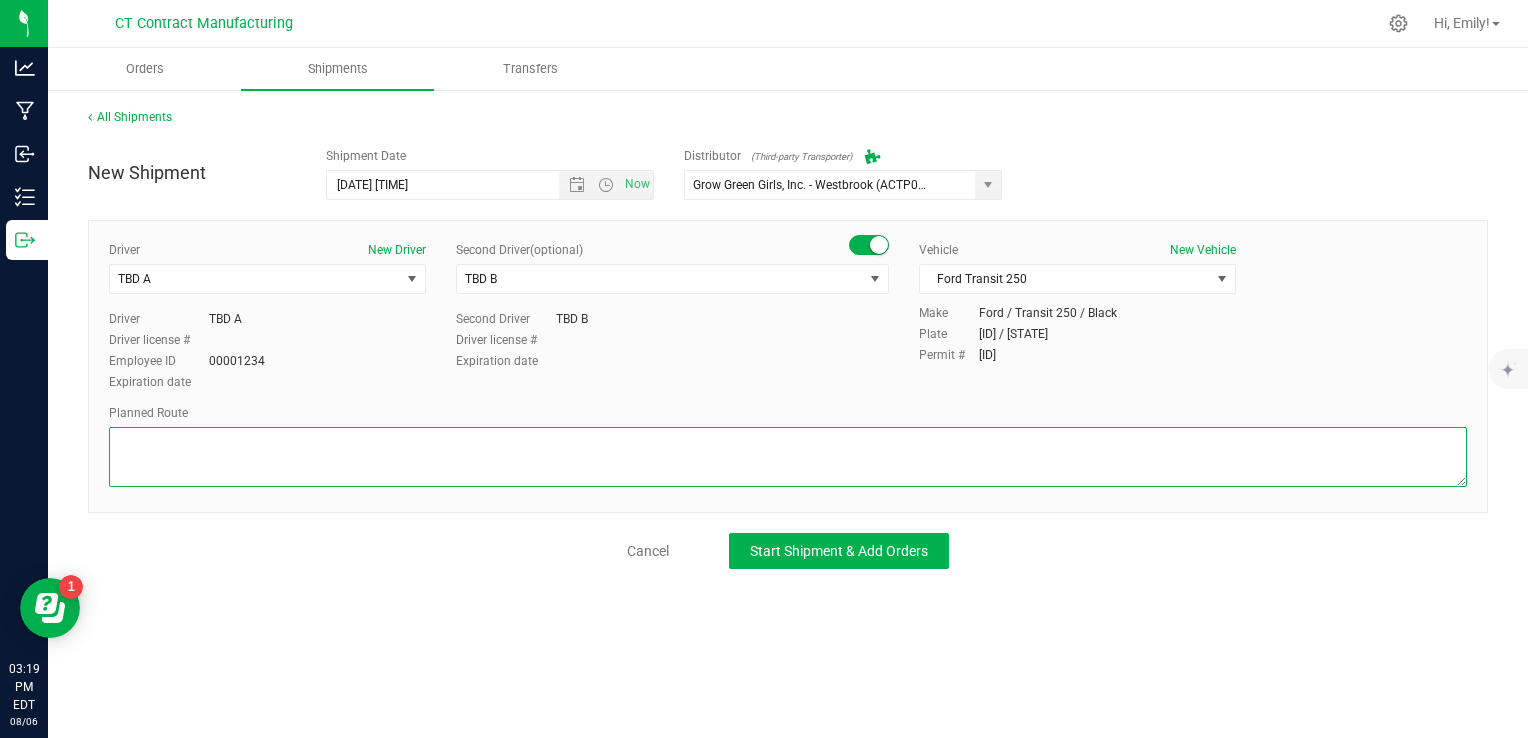 click at bounding box center [788, 457] 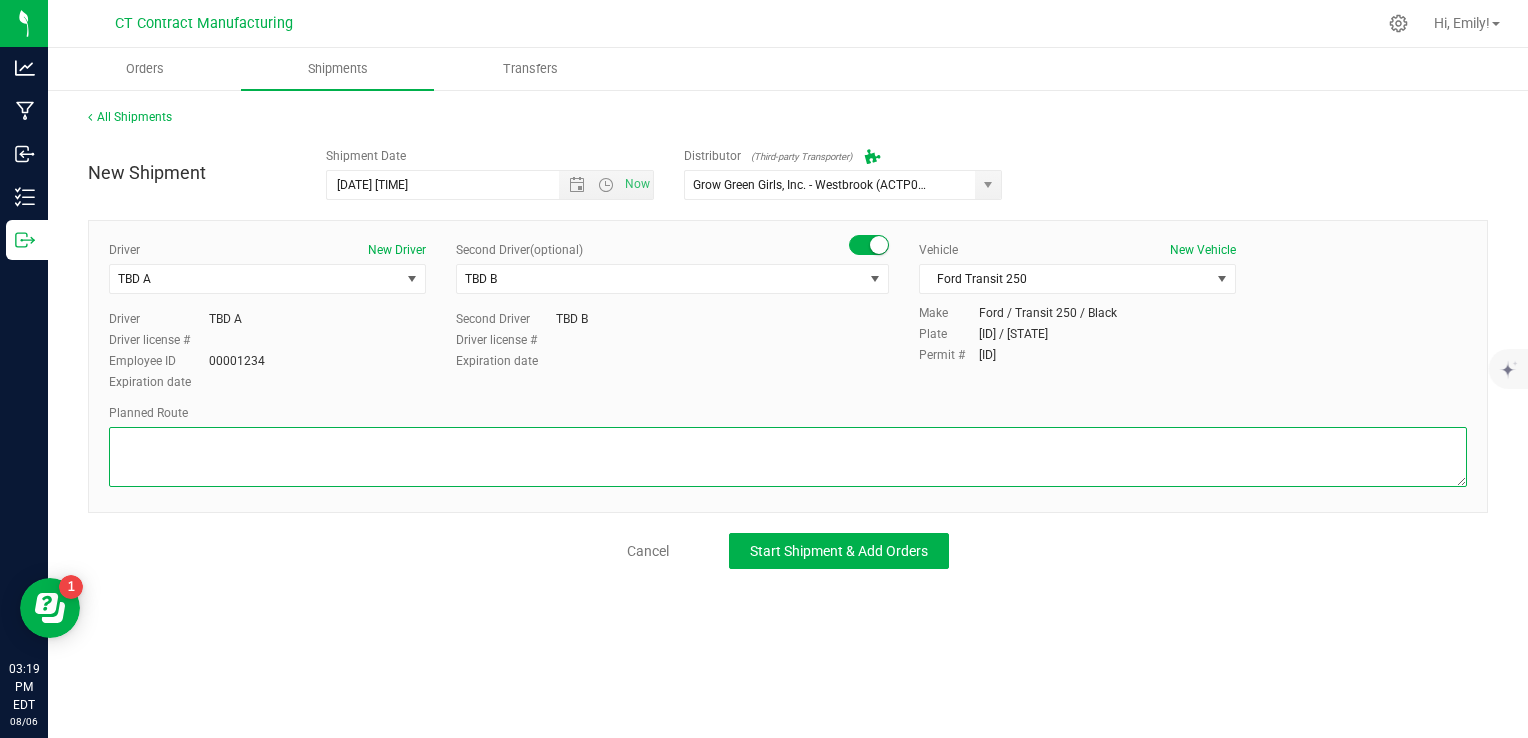 paste on "Randomized route via 3rd party transporter" 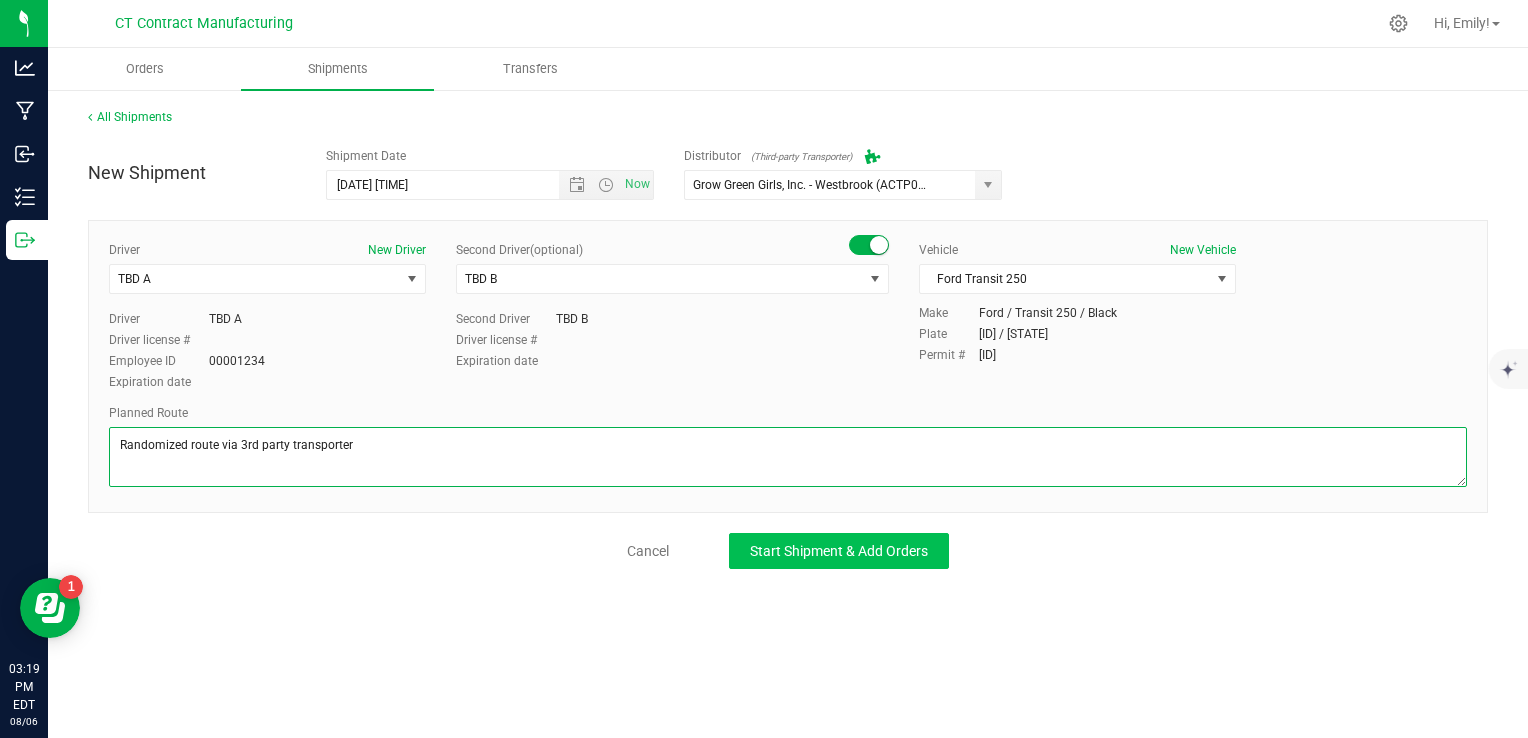 type on "Randomized route via 3rd party transporter" 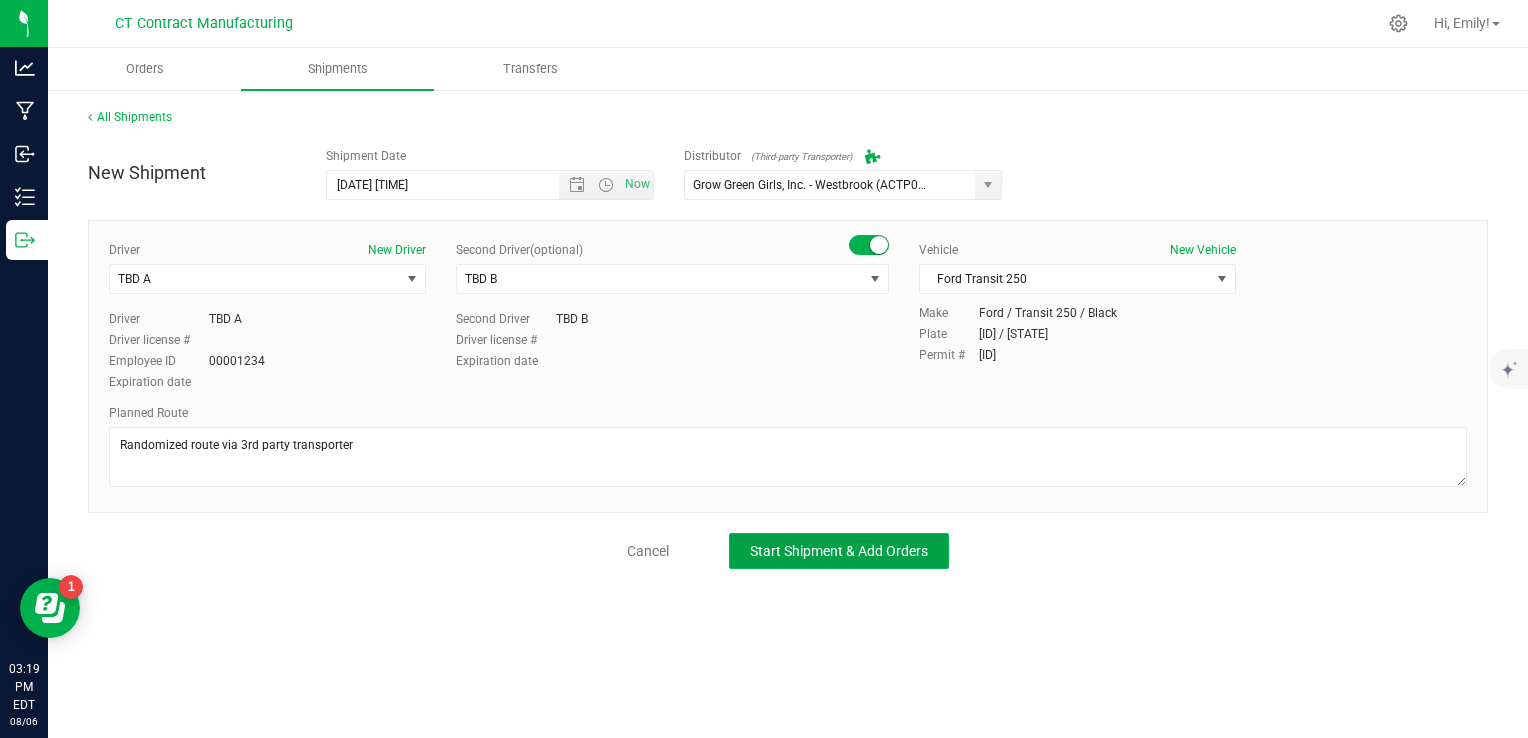 click on "Start Shipment & Add Orders" 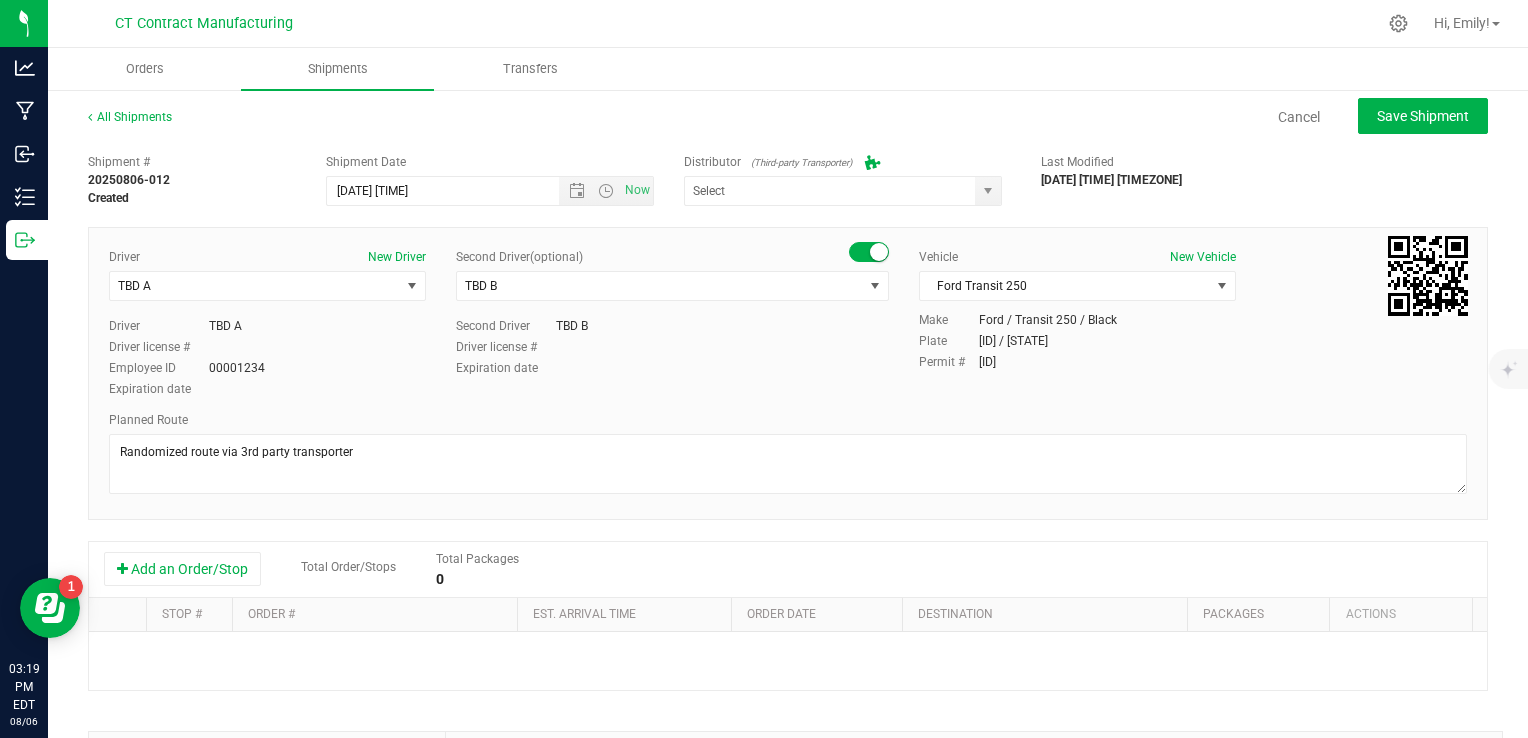 type on "Grow Green Girls, Inc. - Westbrook (ACTP0000443)" 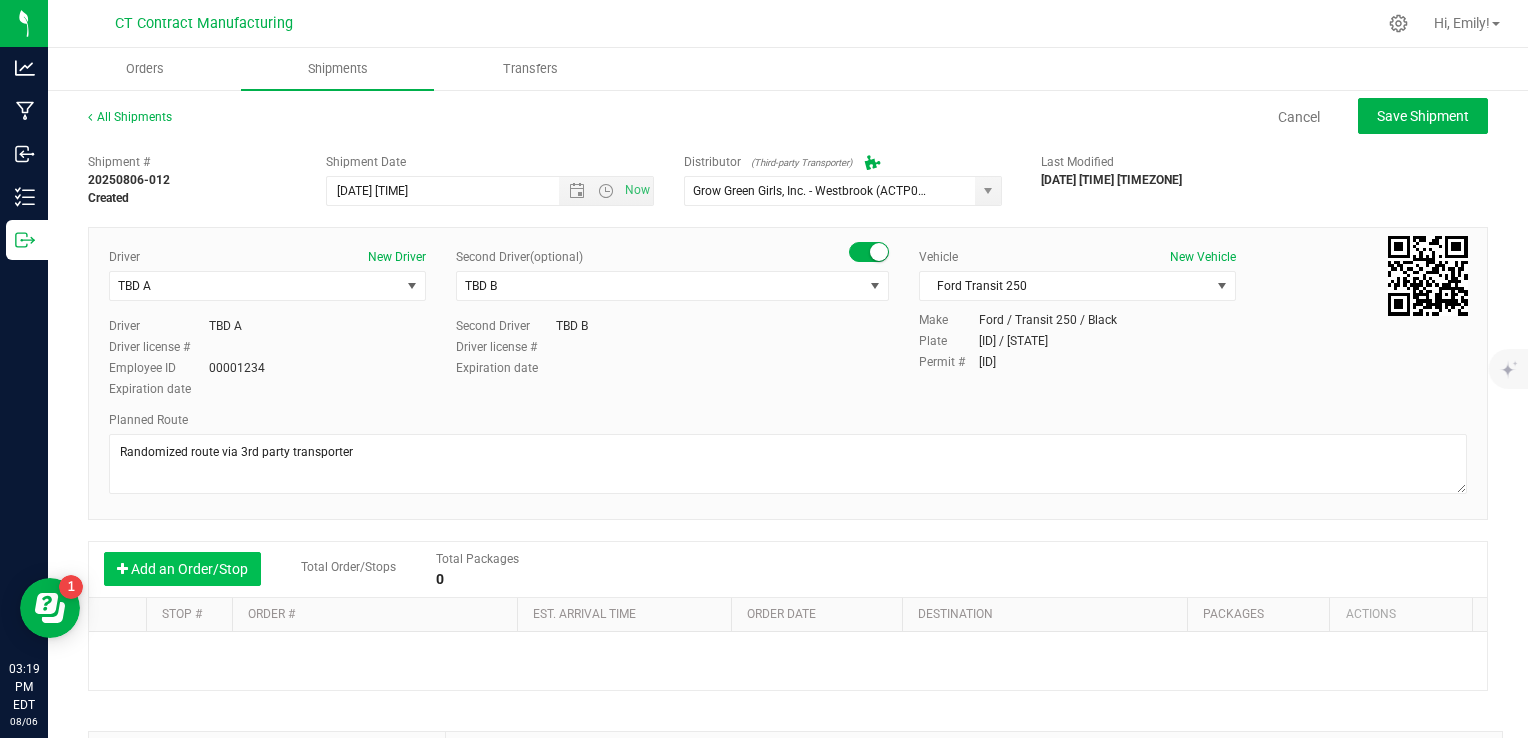 click on "Add an Order/Stop" at bounding box center [182, 569] 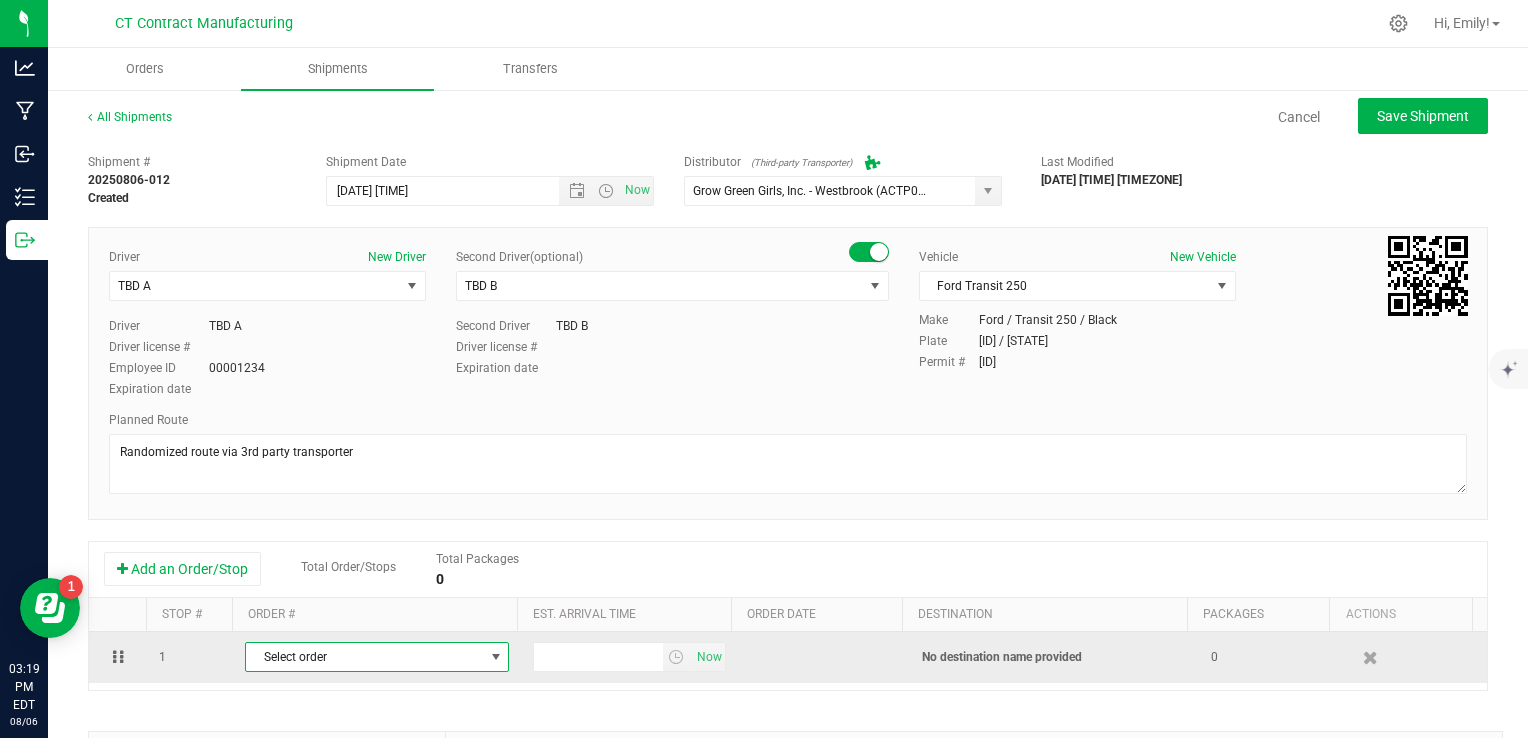 click on "Select order" at bounding box center [364, 657] 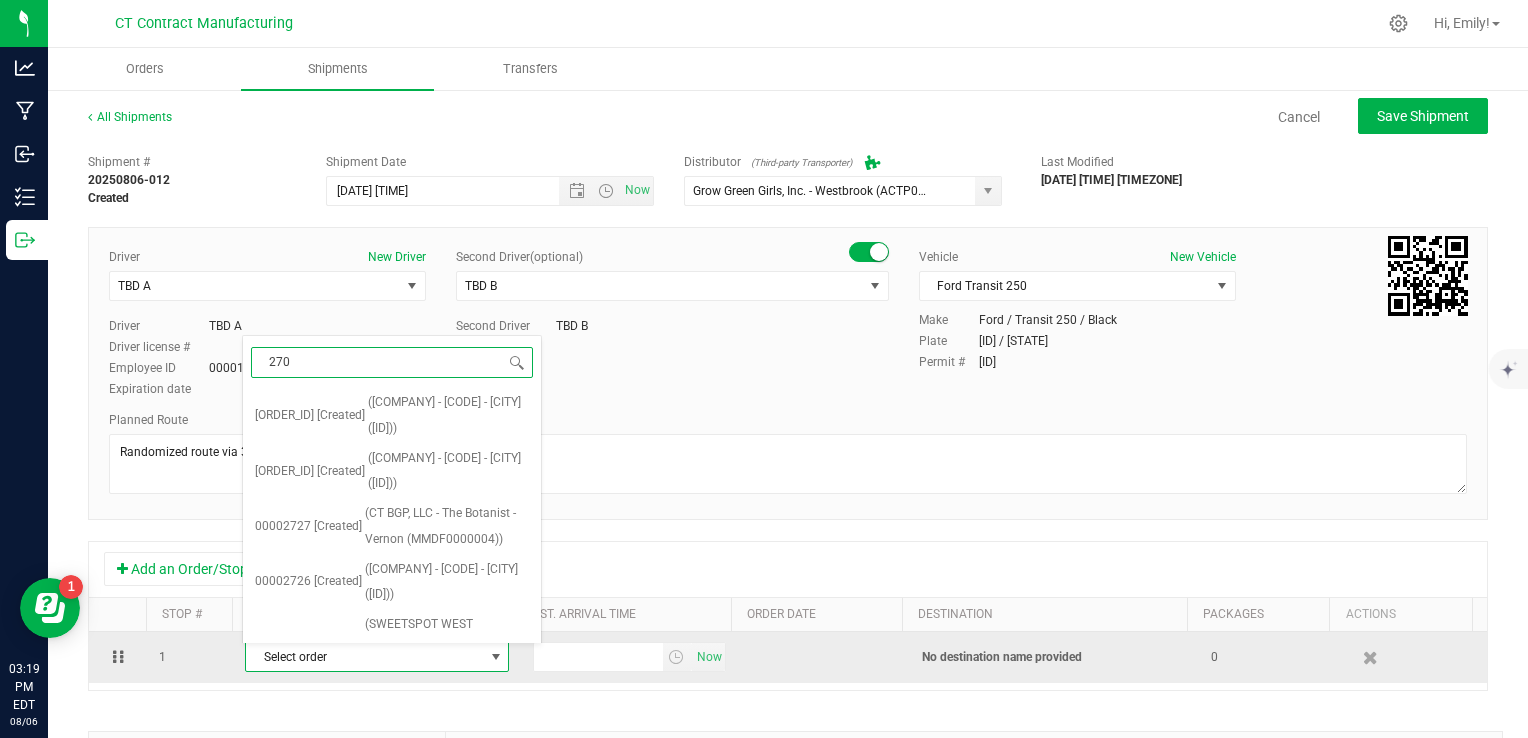 type on "2706" 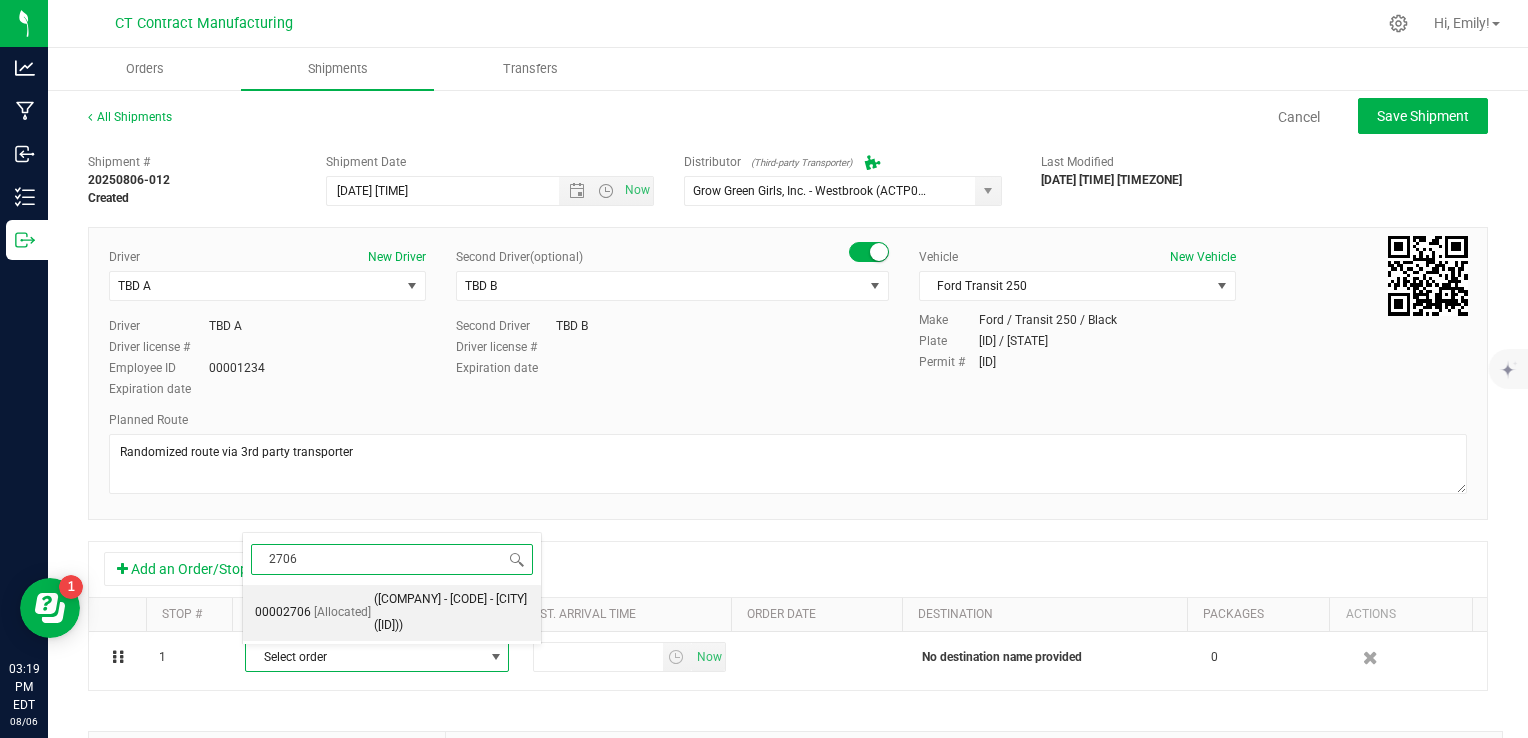 click on "([COMPANY] - [CODE] - [CITY] ([ID]))" at bounding box center [451, 612] 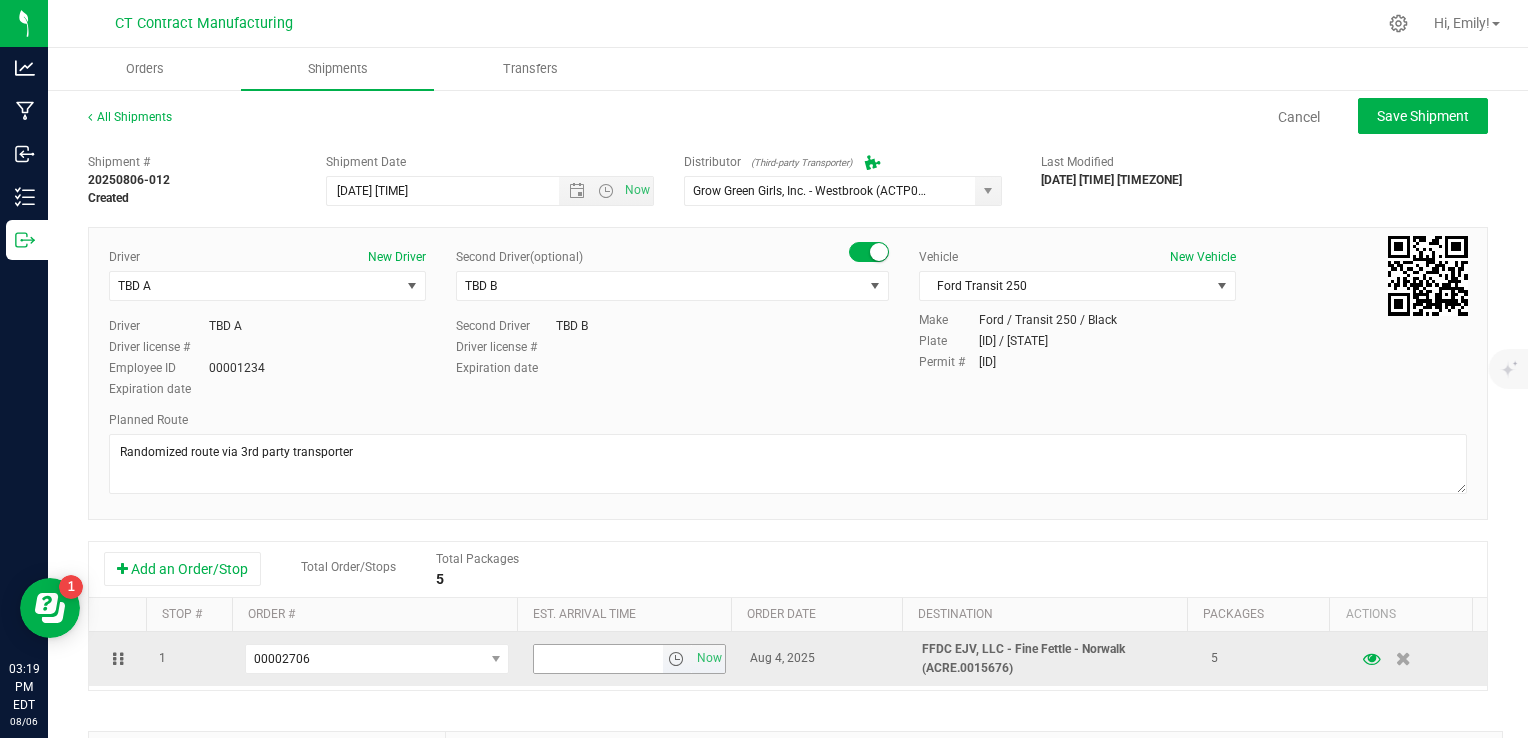click at bounding box center [676, 659] 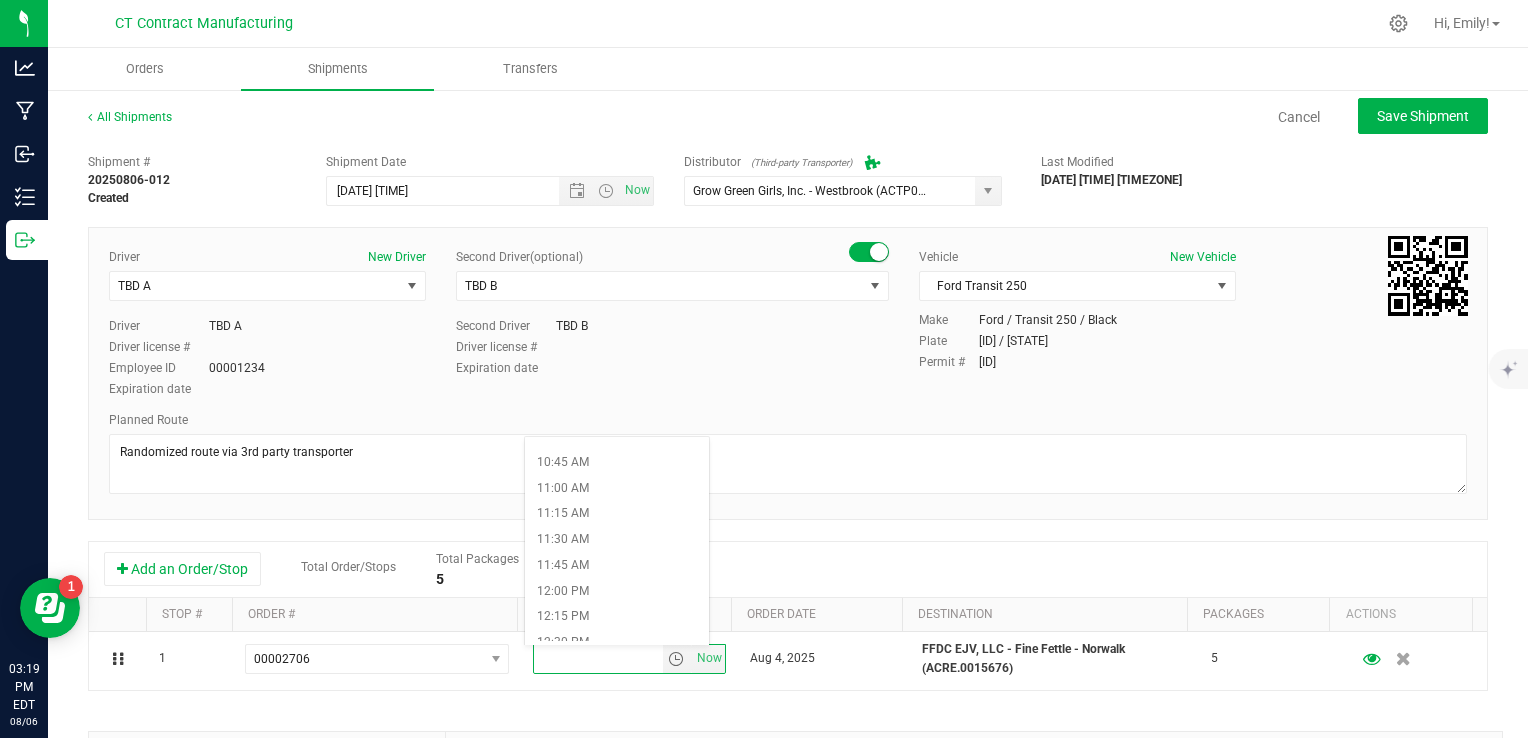scroll, scrollTop: 1100, scrollLeft: 0, axis: vertical 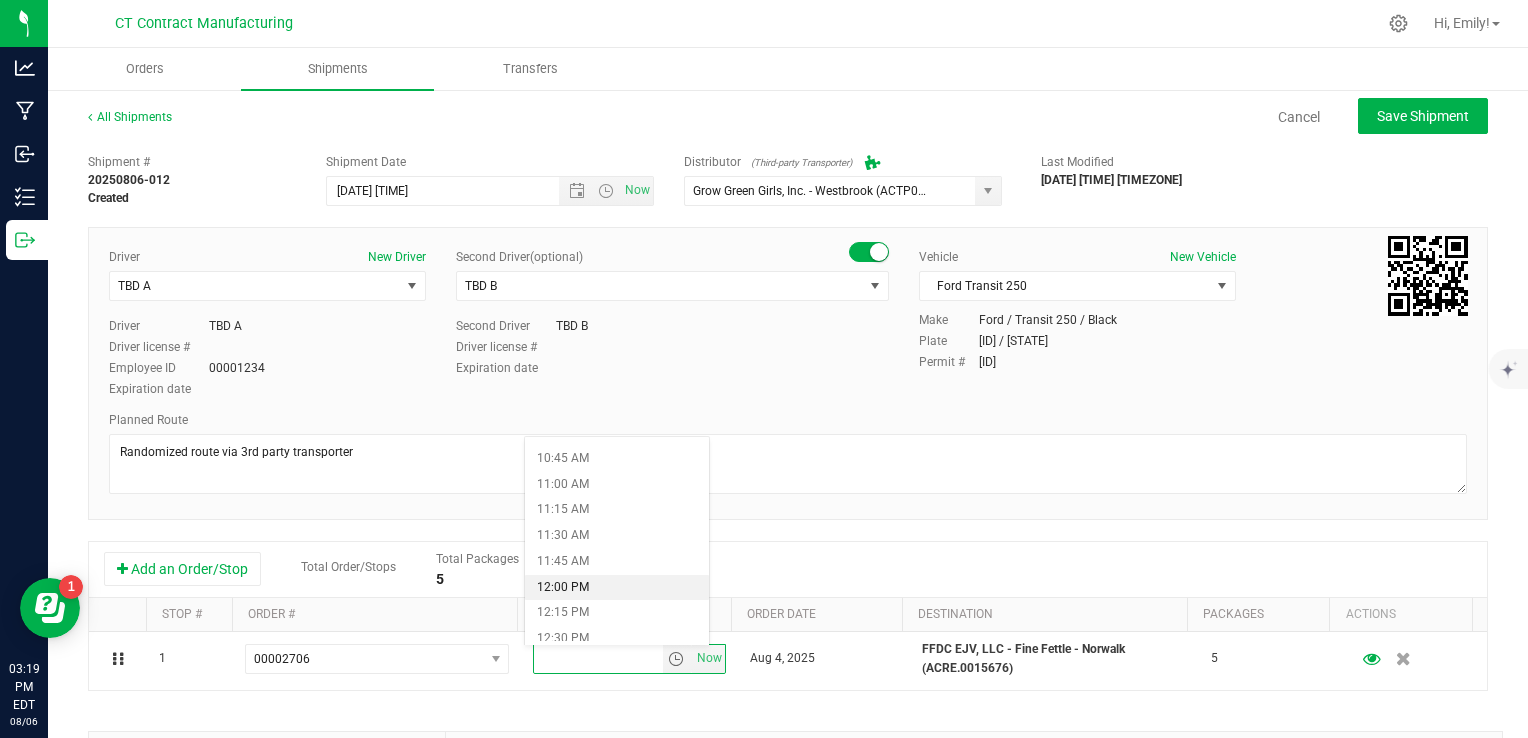 click on "12:00 PM" at bounding box center (617, 588) 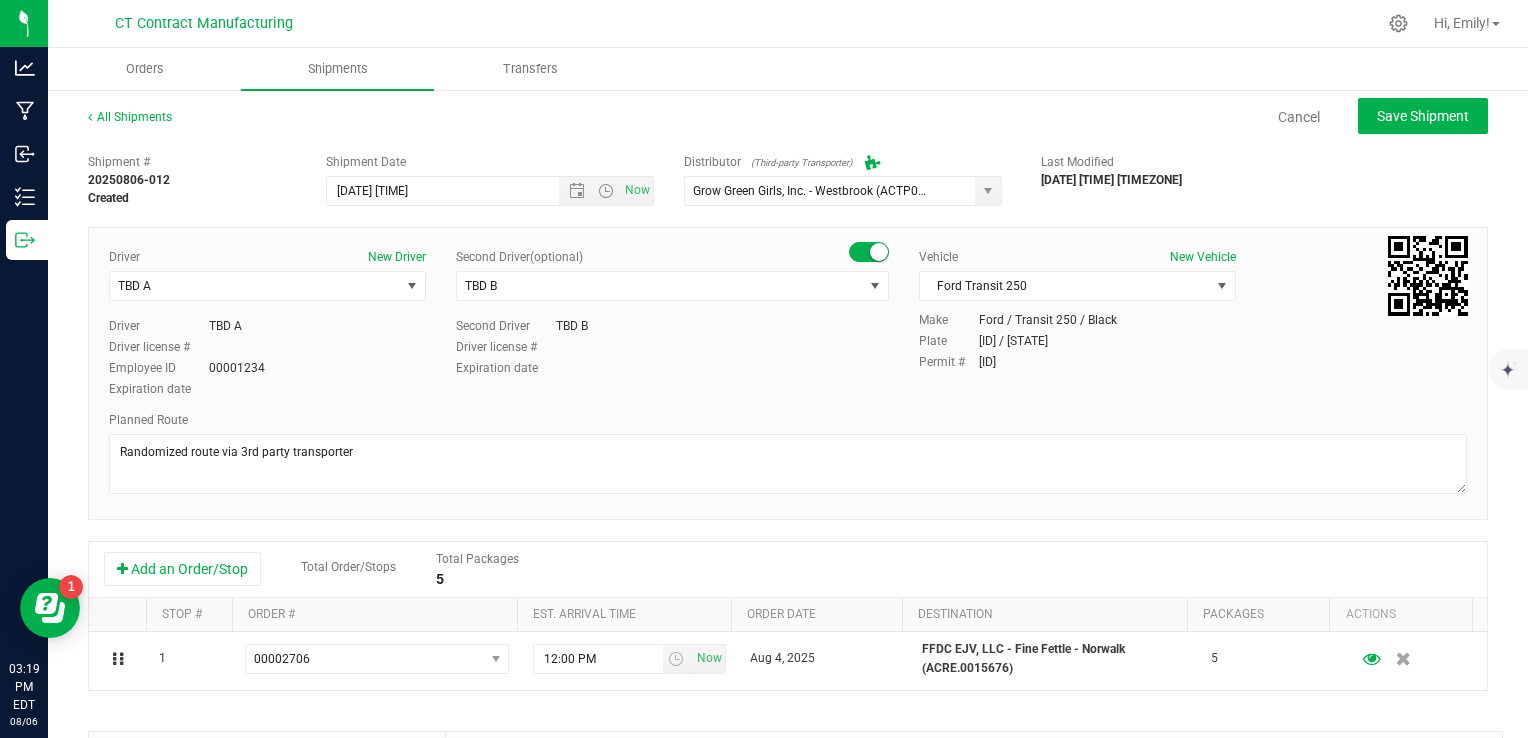 click on "Add an Order/Stop
Total Order/Stops
Total Packages
5" at bounding box center [788, 569] 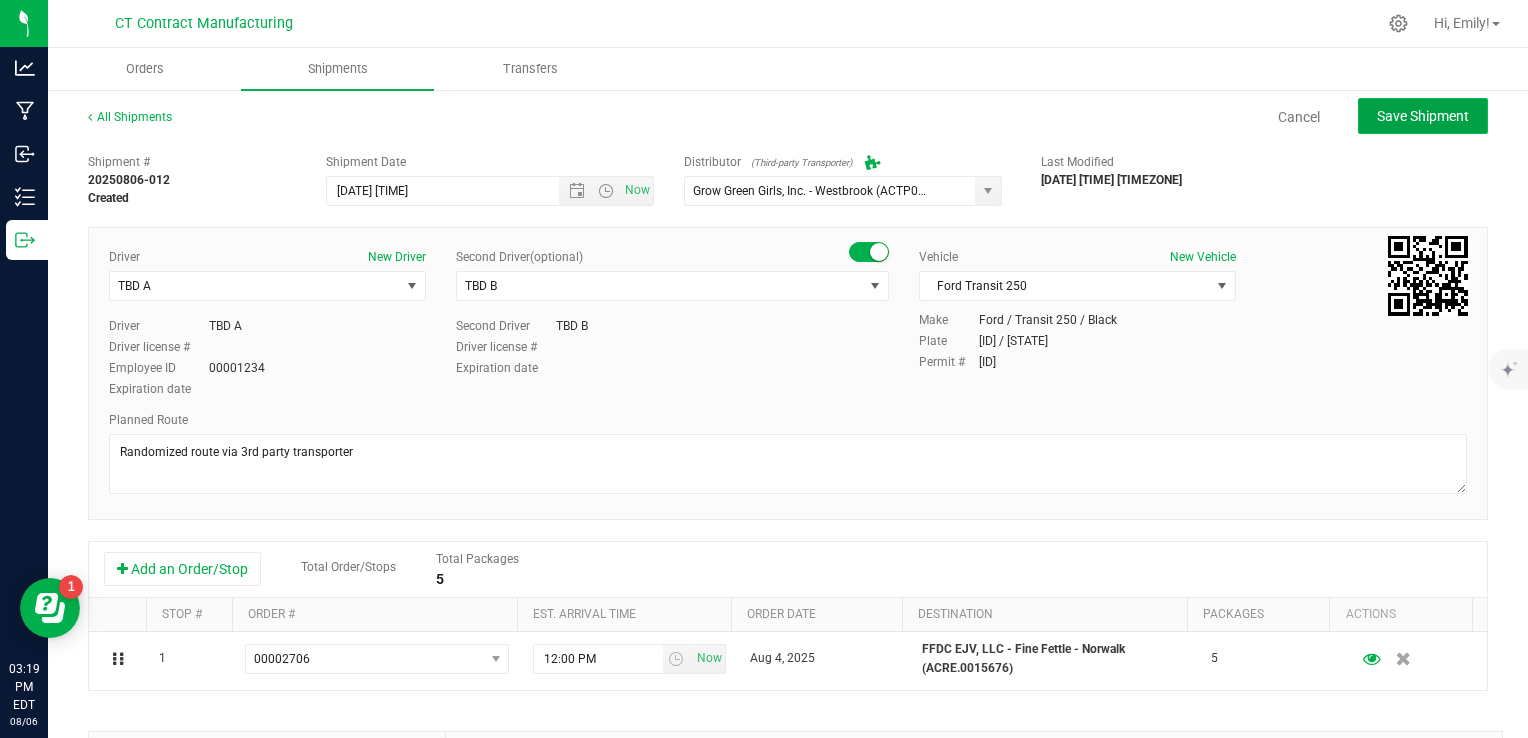 click on "Save Shipment" 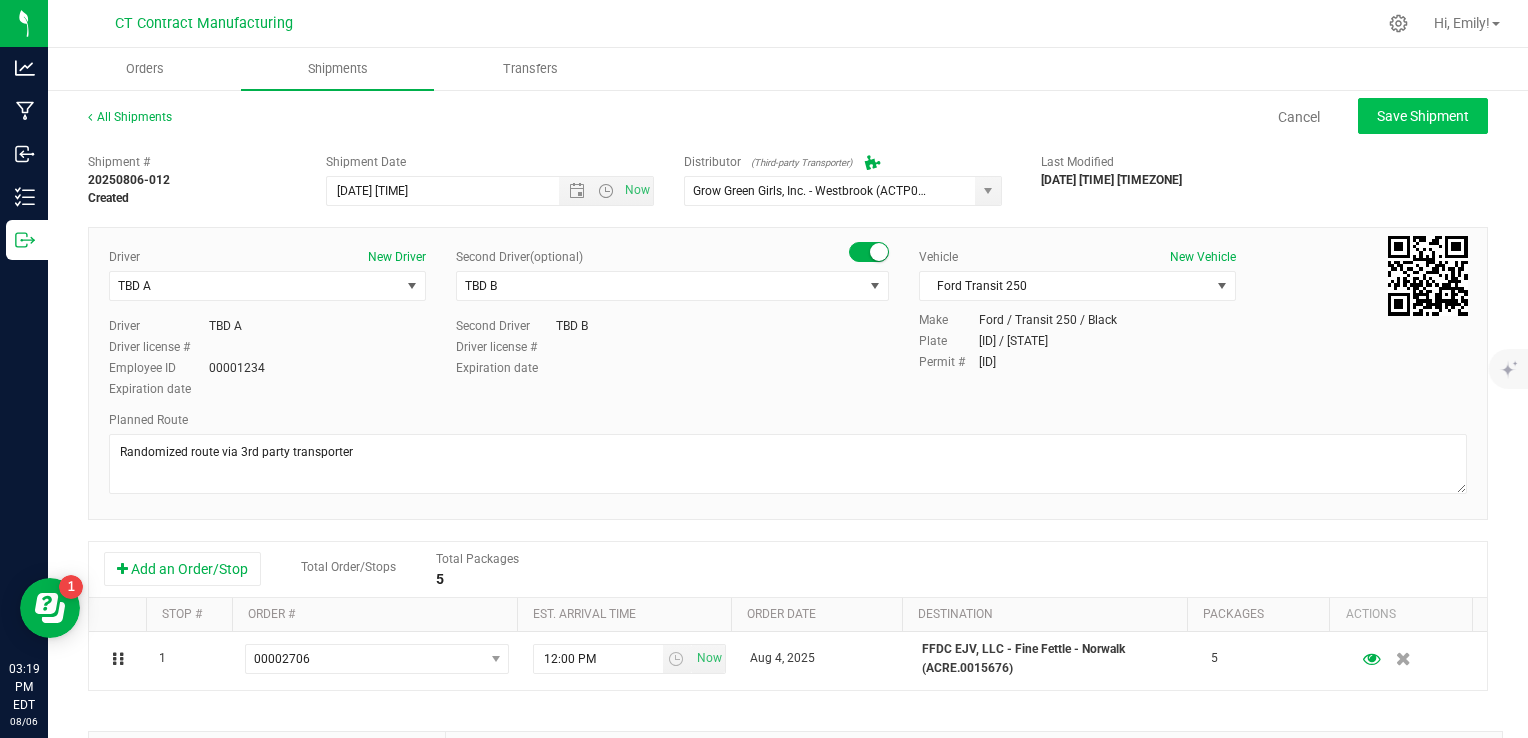 type on "[DATE] [TIME]" 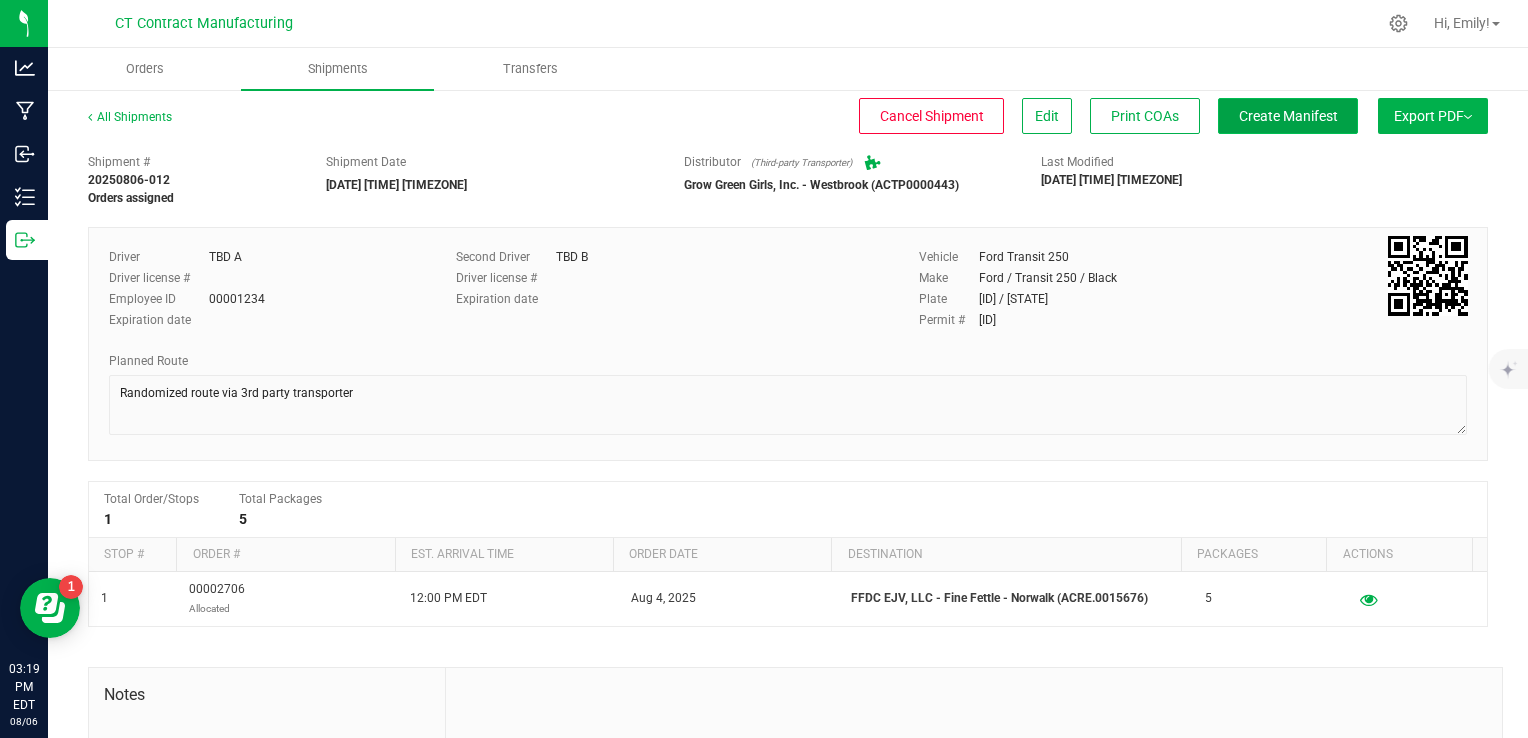click on "Create Manifest" at bounding box center [1288, 116] 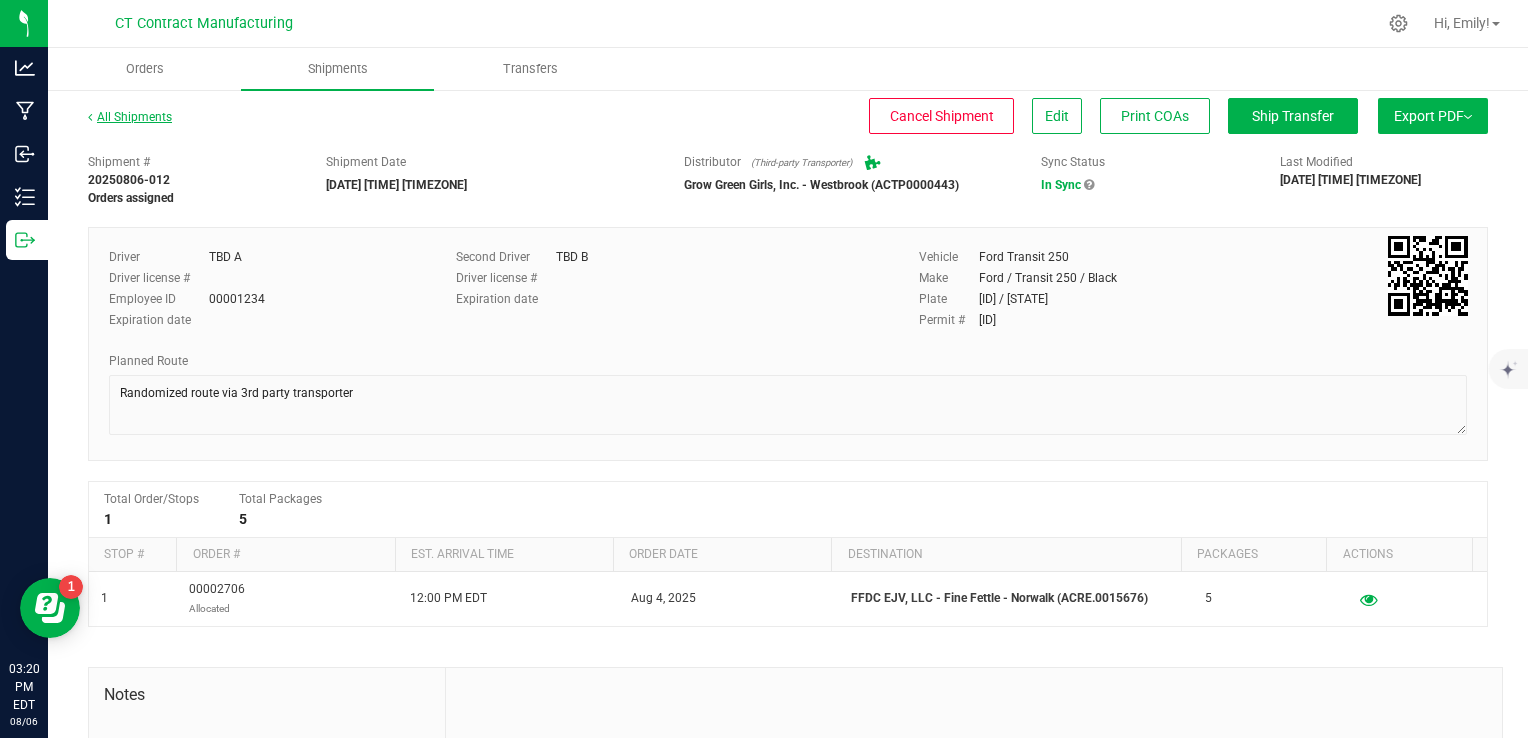 click on "All Shipments" at bounding box center (130, 117) 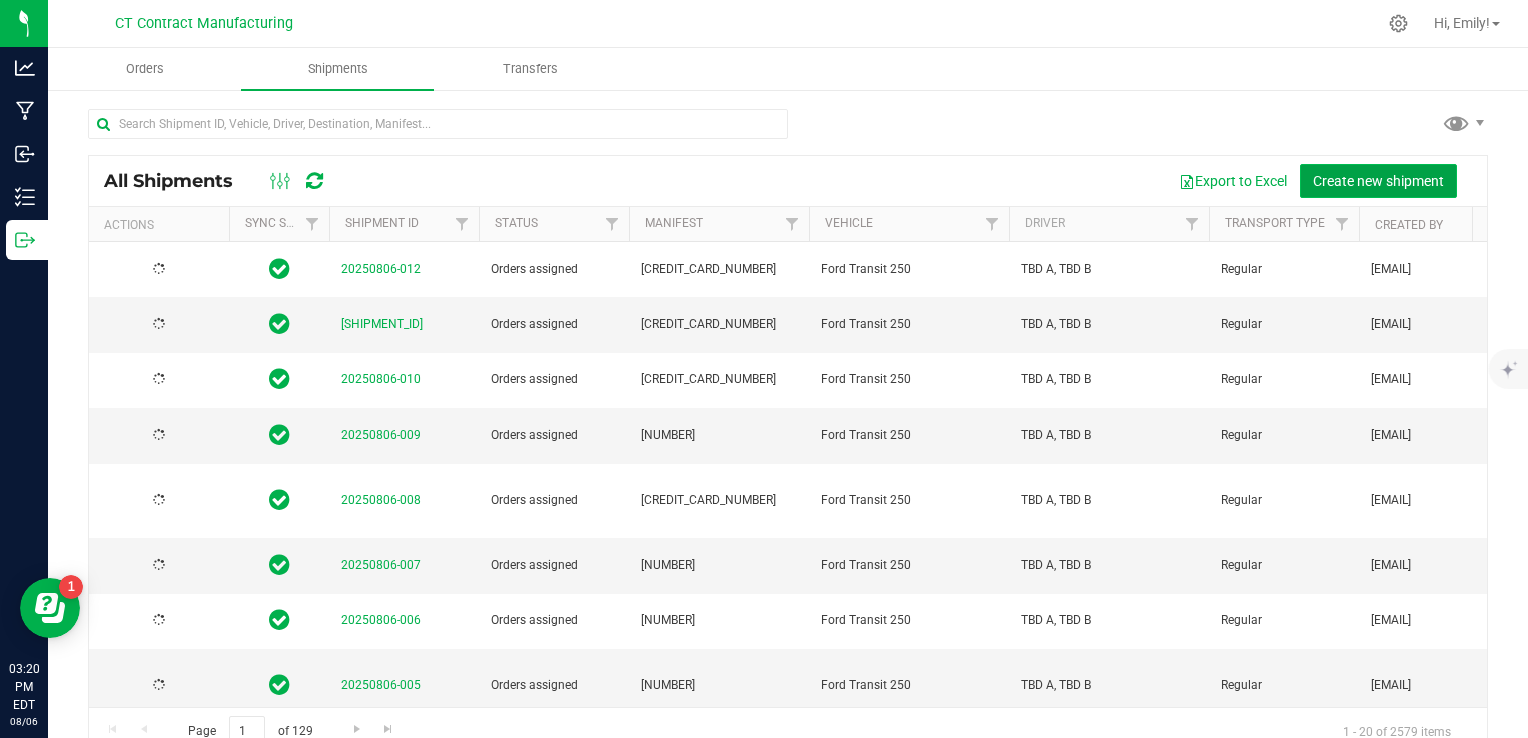 click on "Create new shipment" at bounding box center (1378, 181) 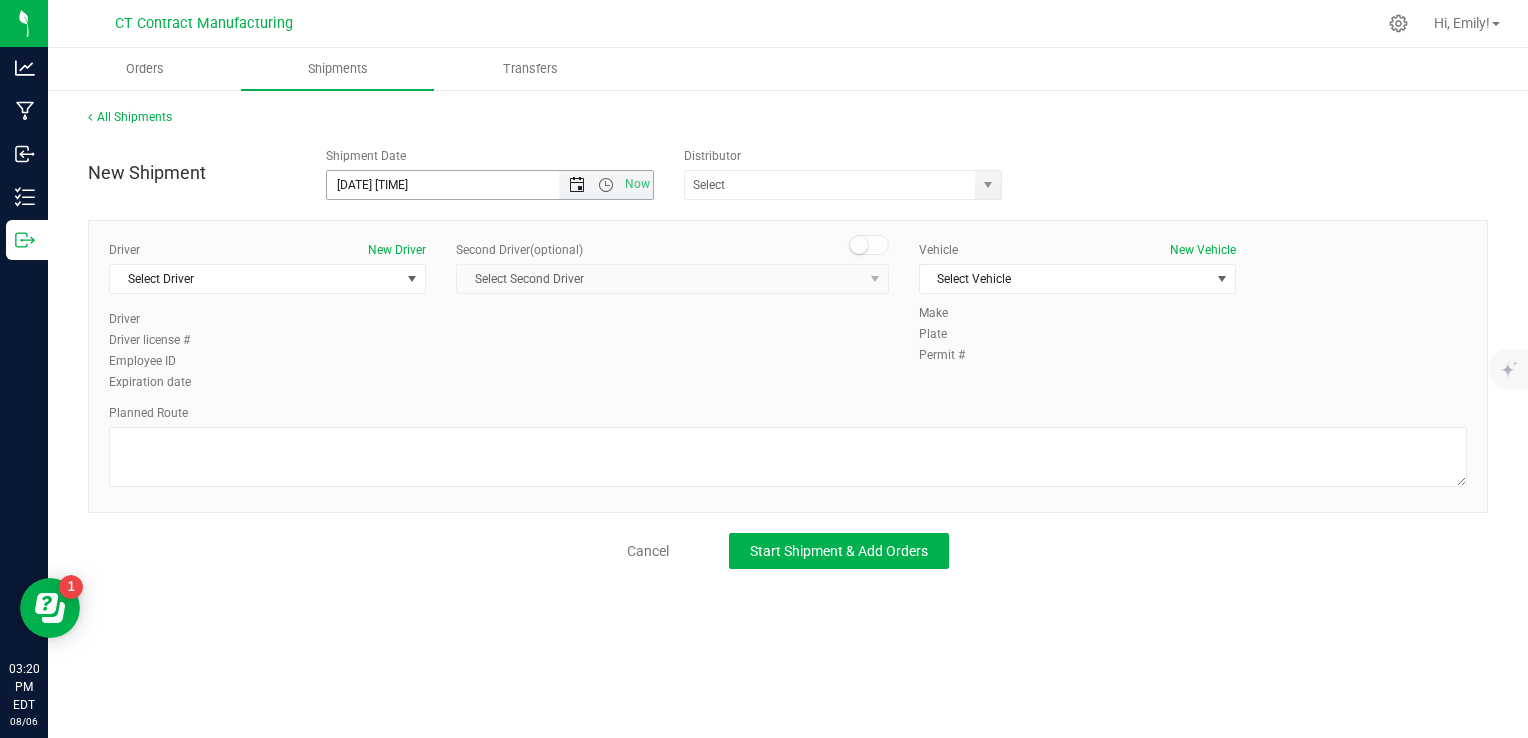 click at bounding box center [577, 185] 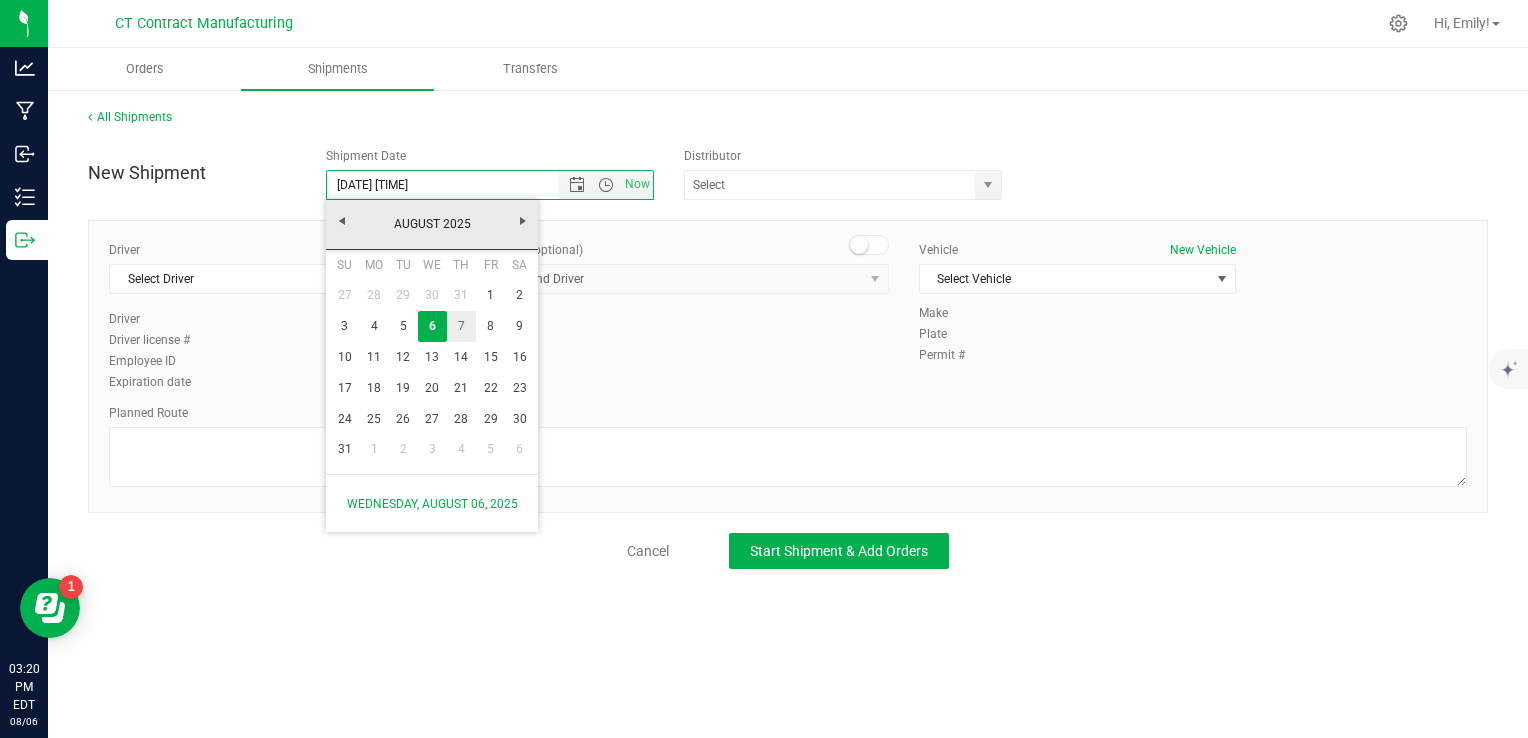 click on "7" at bounding box center (461, 326) 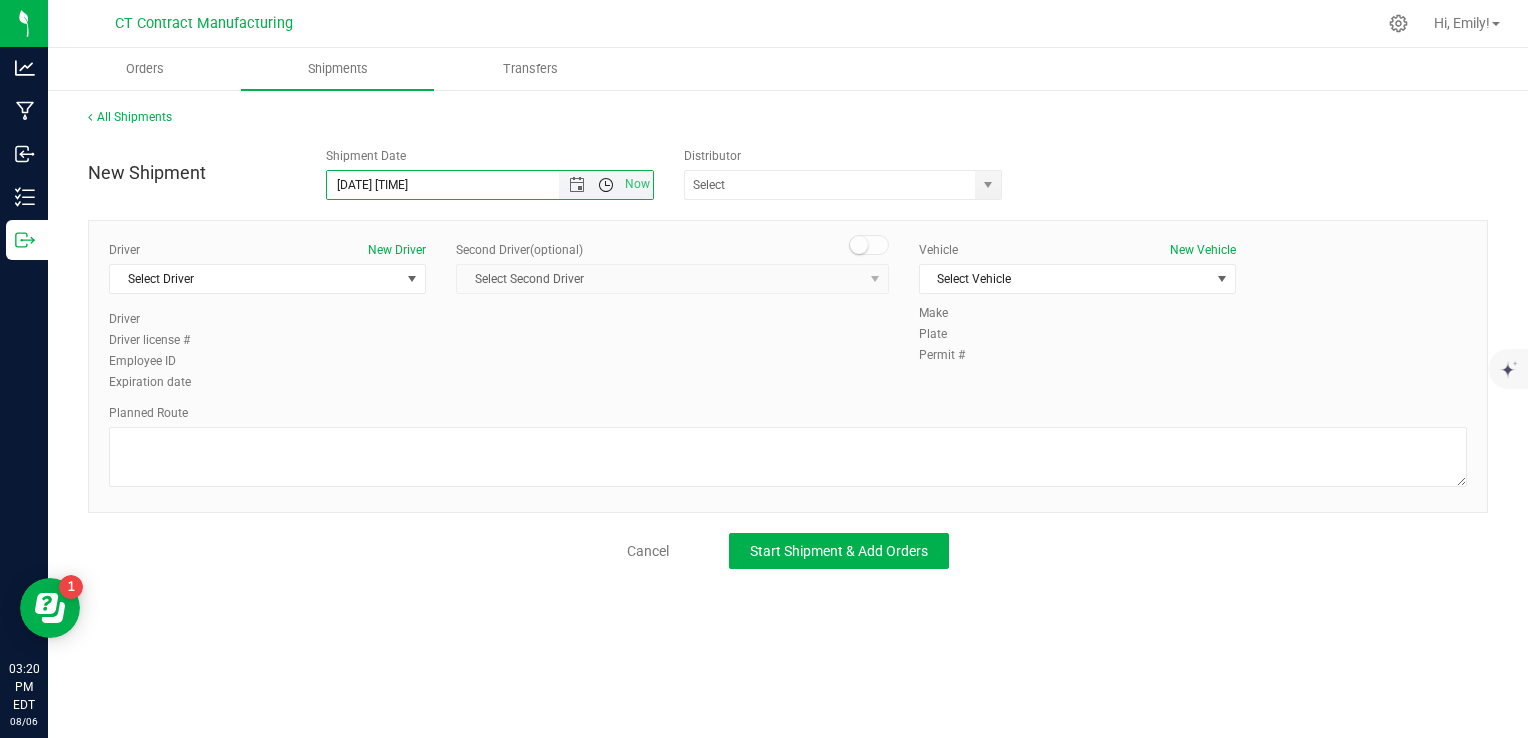 click at bounding box center (606, 185) 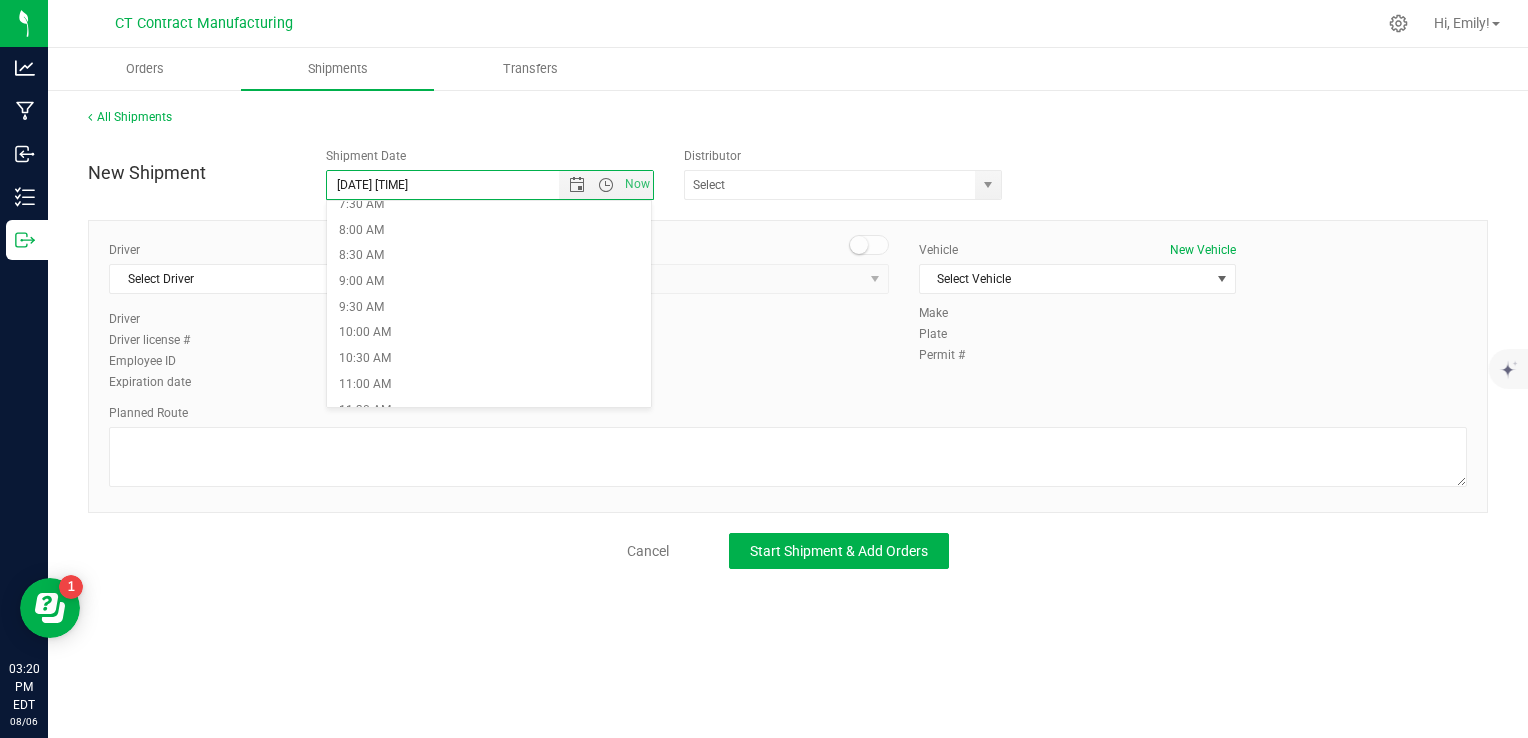 scroll, scrollTop: 400, scrollLeft: 0, axis: vertical 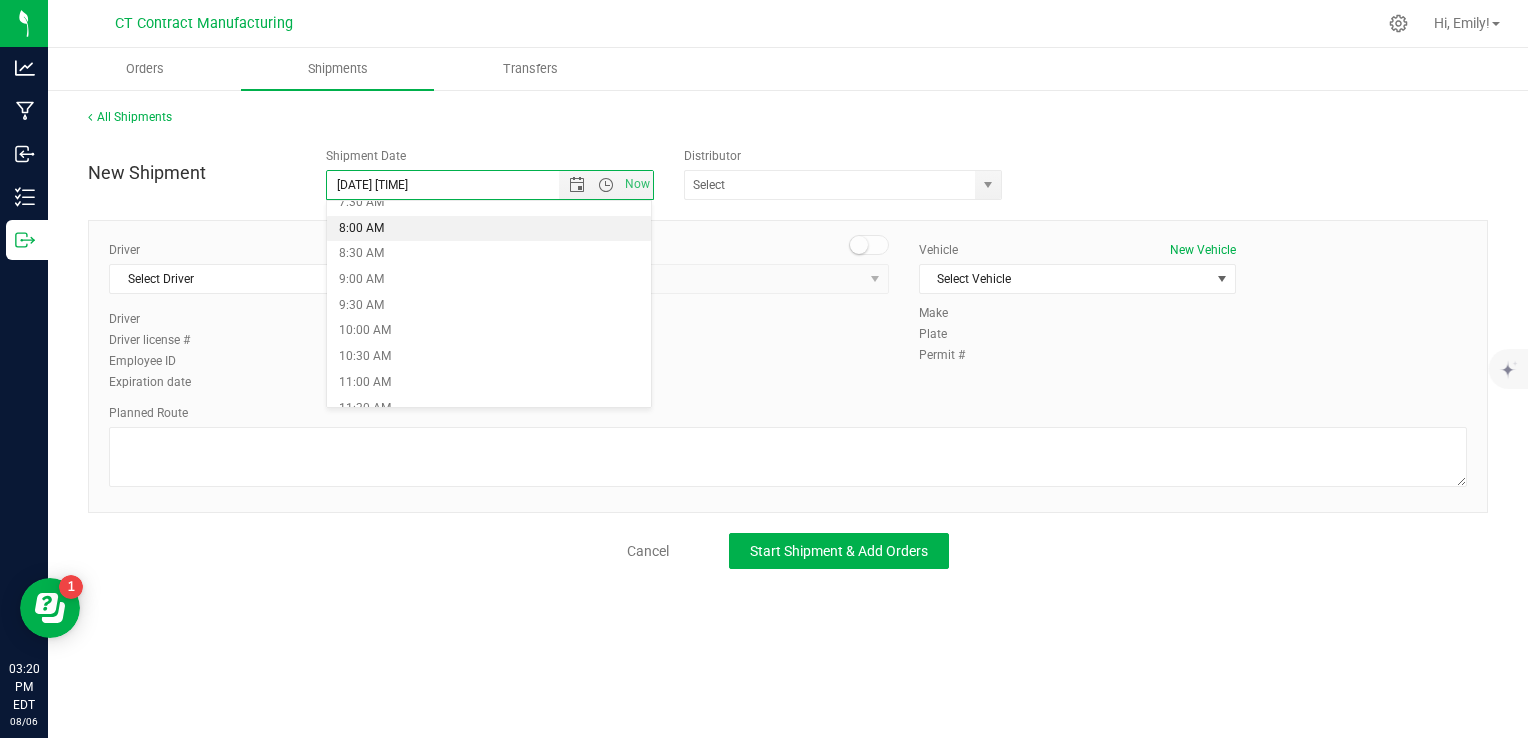 click on "8:00 AM" at bounding box center (489, 229) 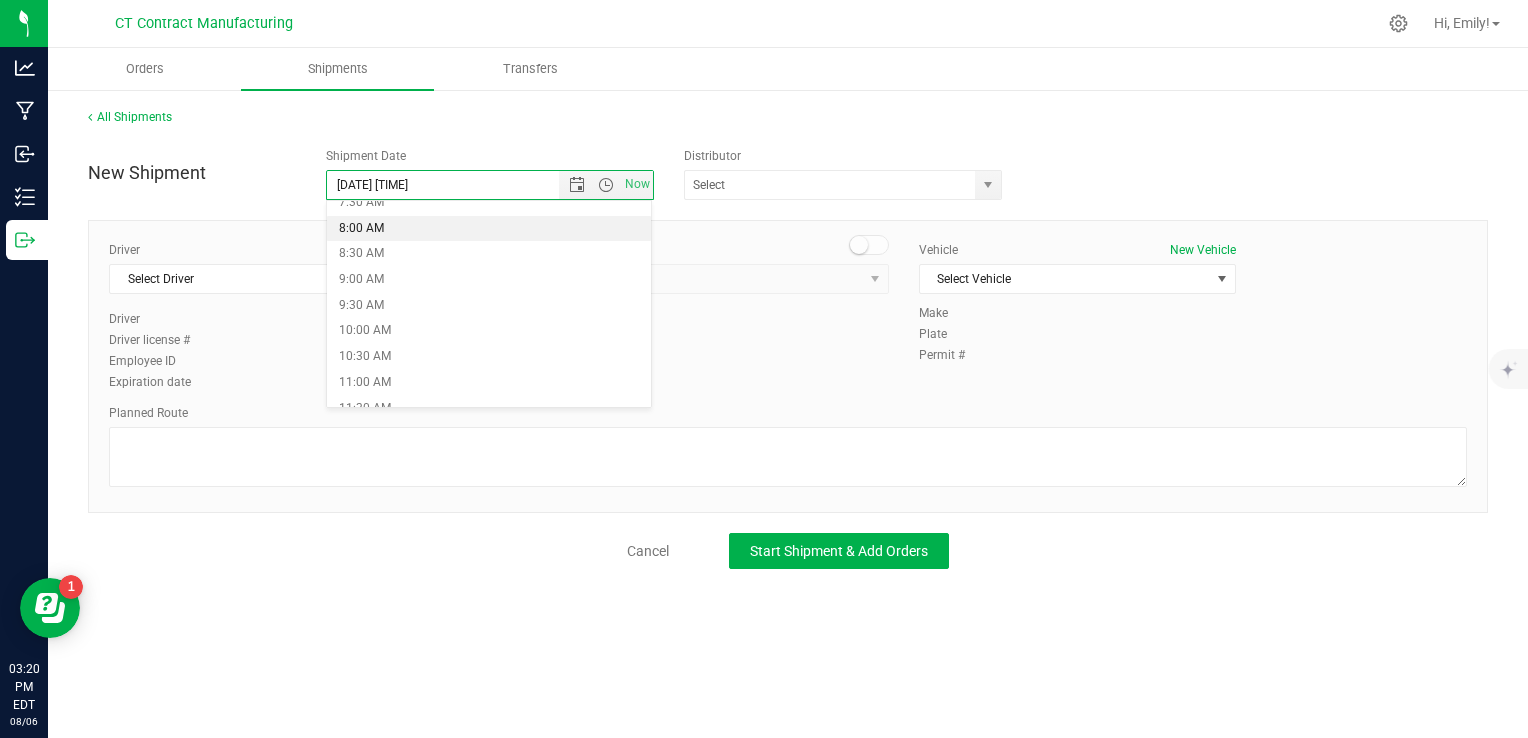 type on "[DATE] [TIME]" 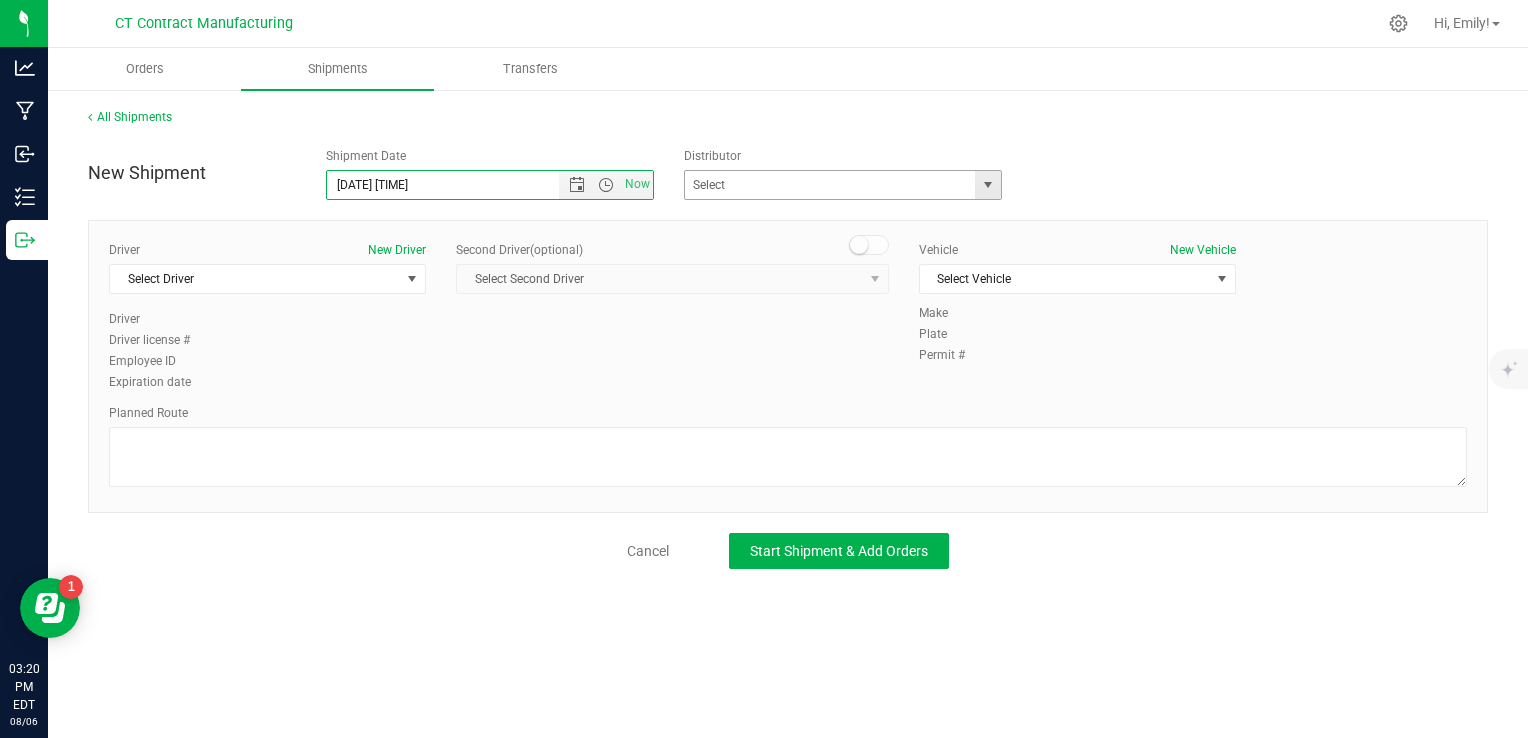 click at bounding box center (988, 185) 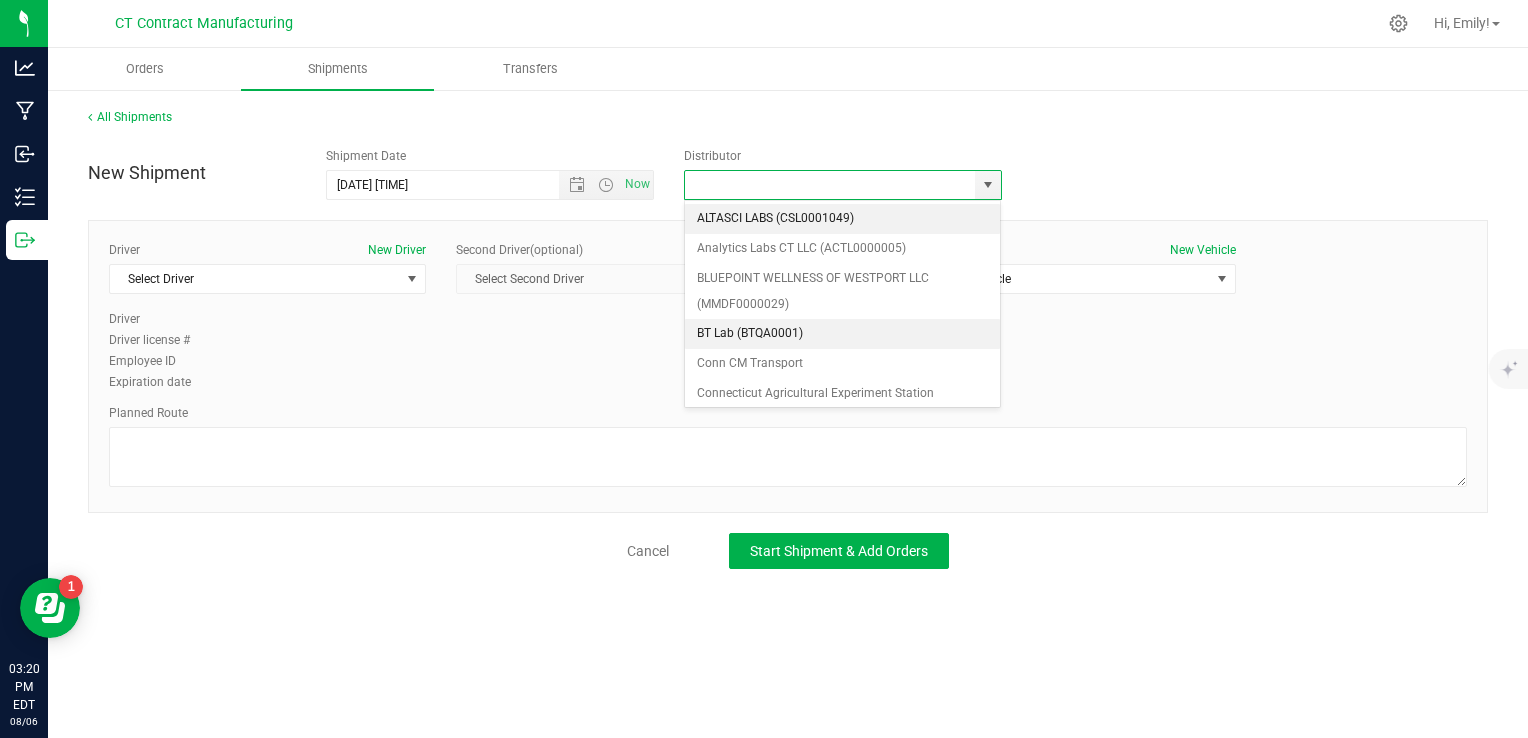 scroll, scrollTop: 200, scrollLeft: 0, axis: vertical 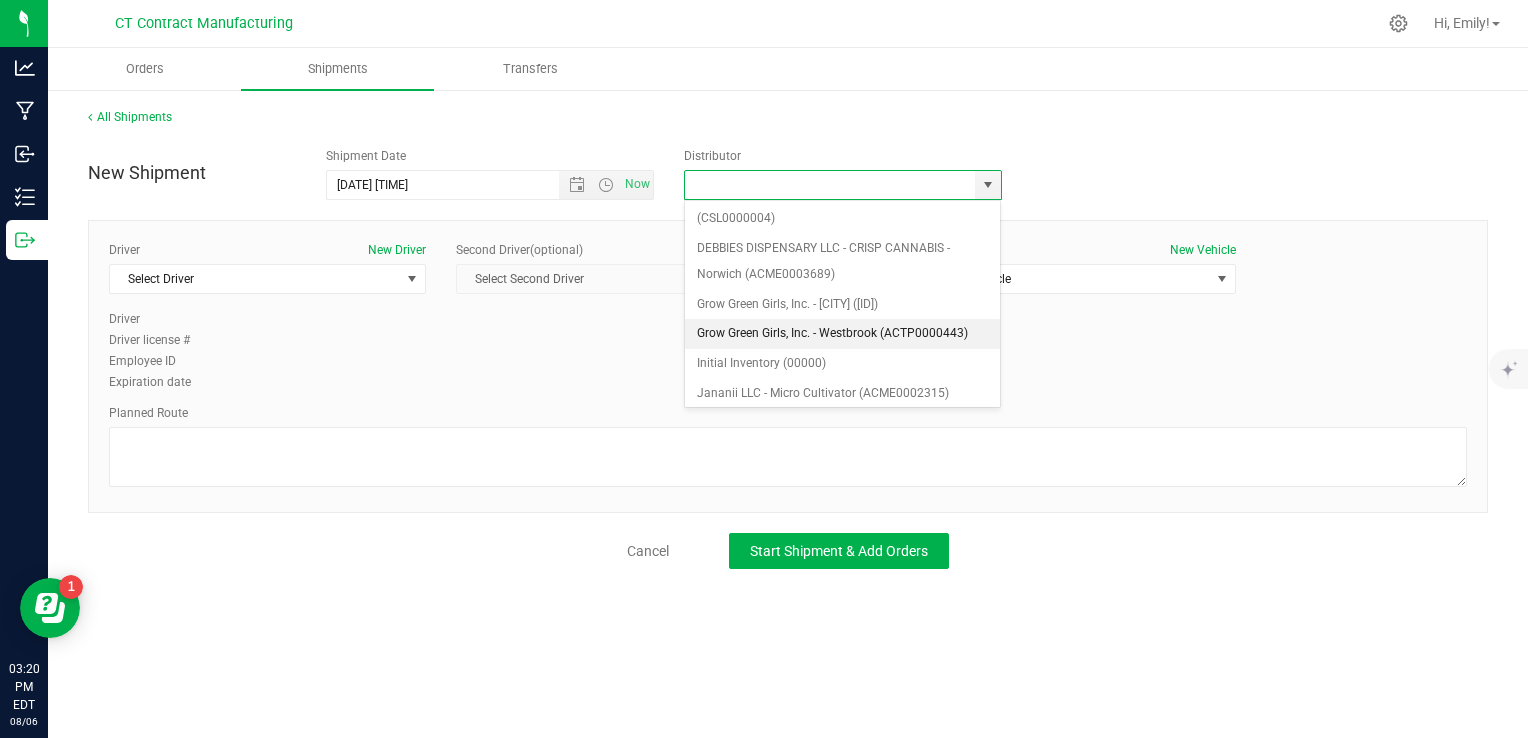 click on "Grow Green Girls, Inc. - Westbrook (ACTP0000443)" at bounding box center [843, 334] 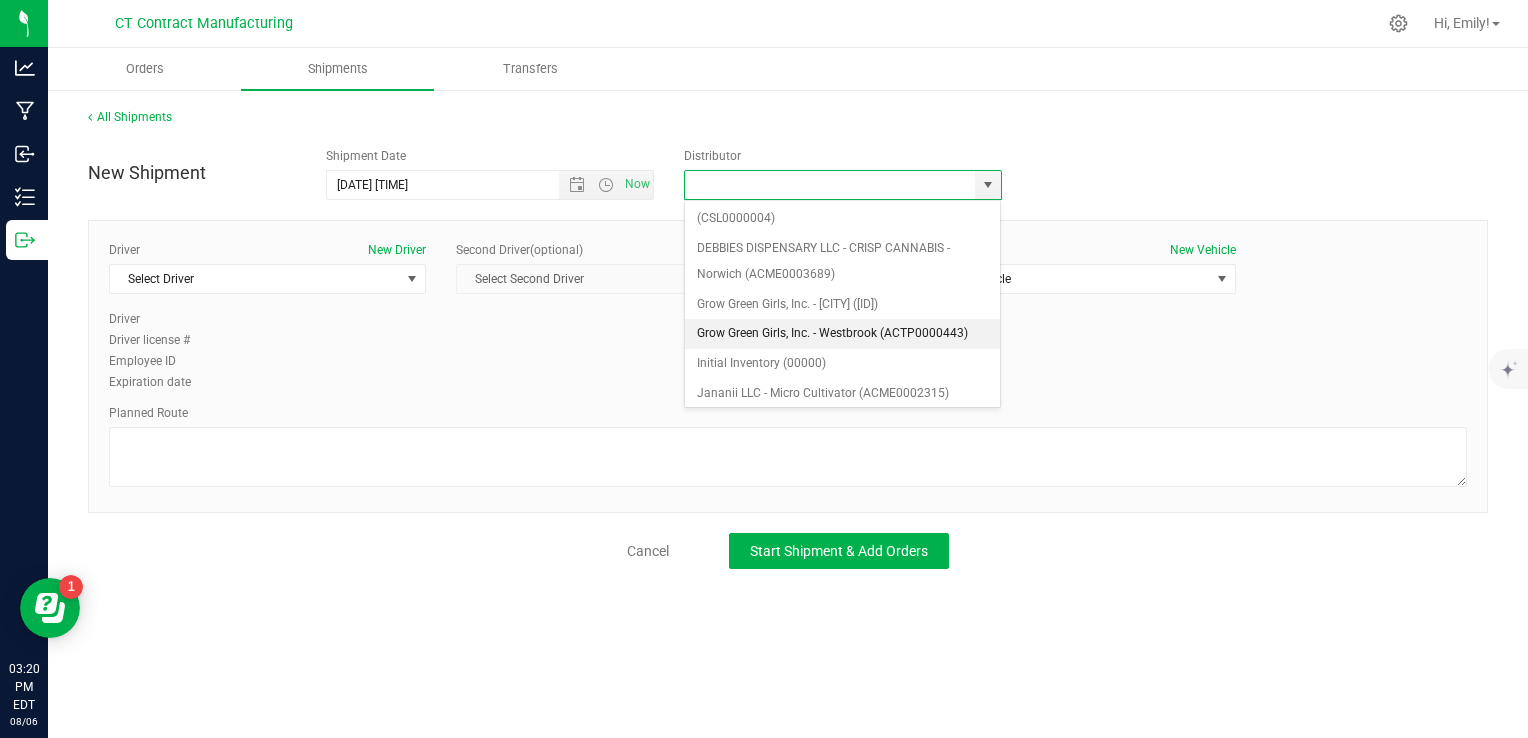 type on "Grow Green Girls, Inc. - Westbrook (ACTP0000443)" 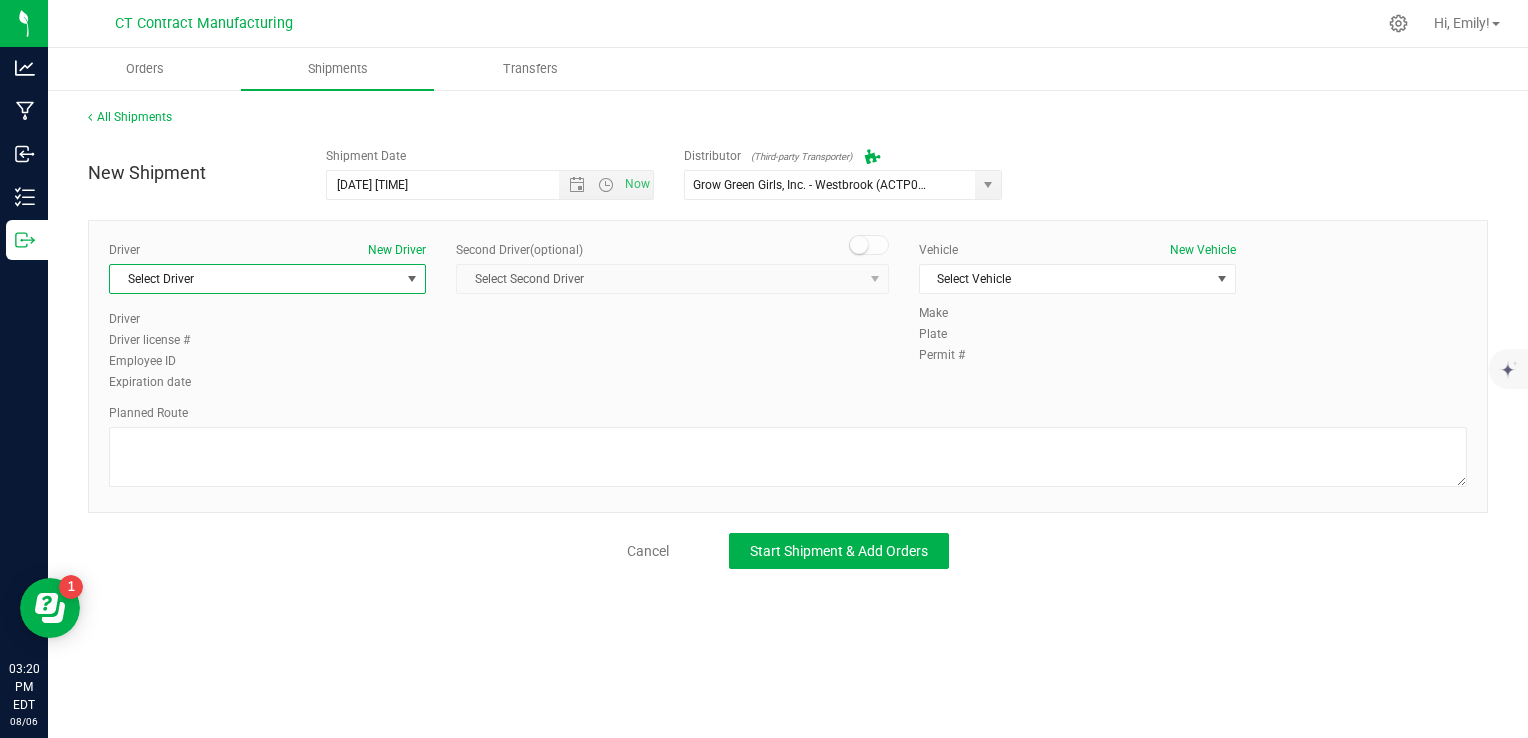 click on "Select Driver" at bounding box center [255, 279] 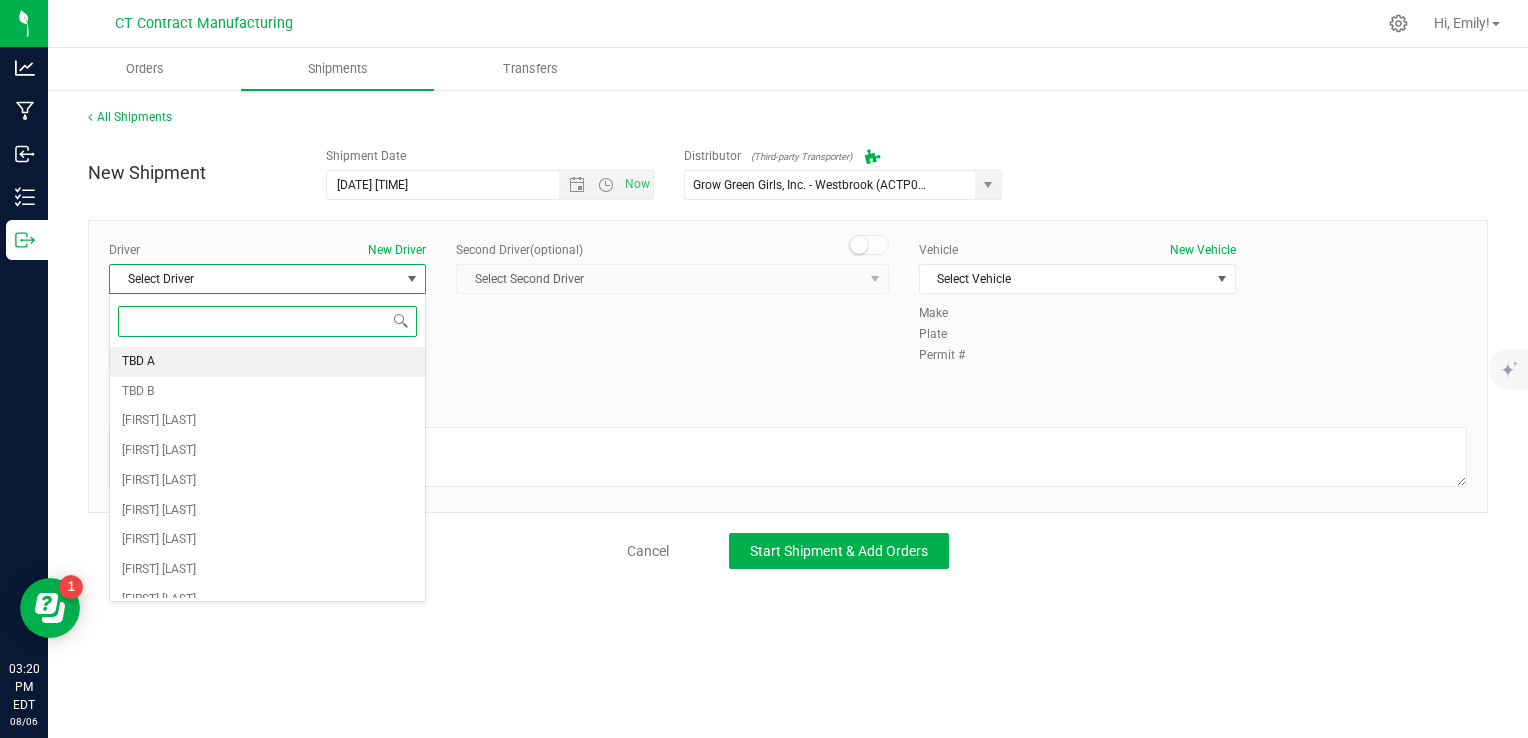 click on "TBD A" at bounding box center (267, 362) 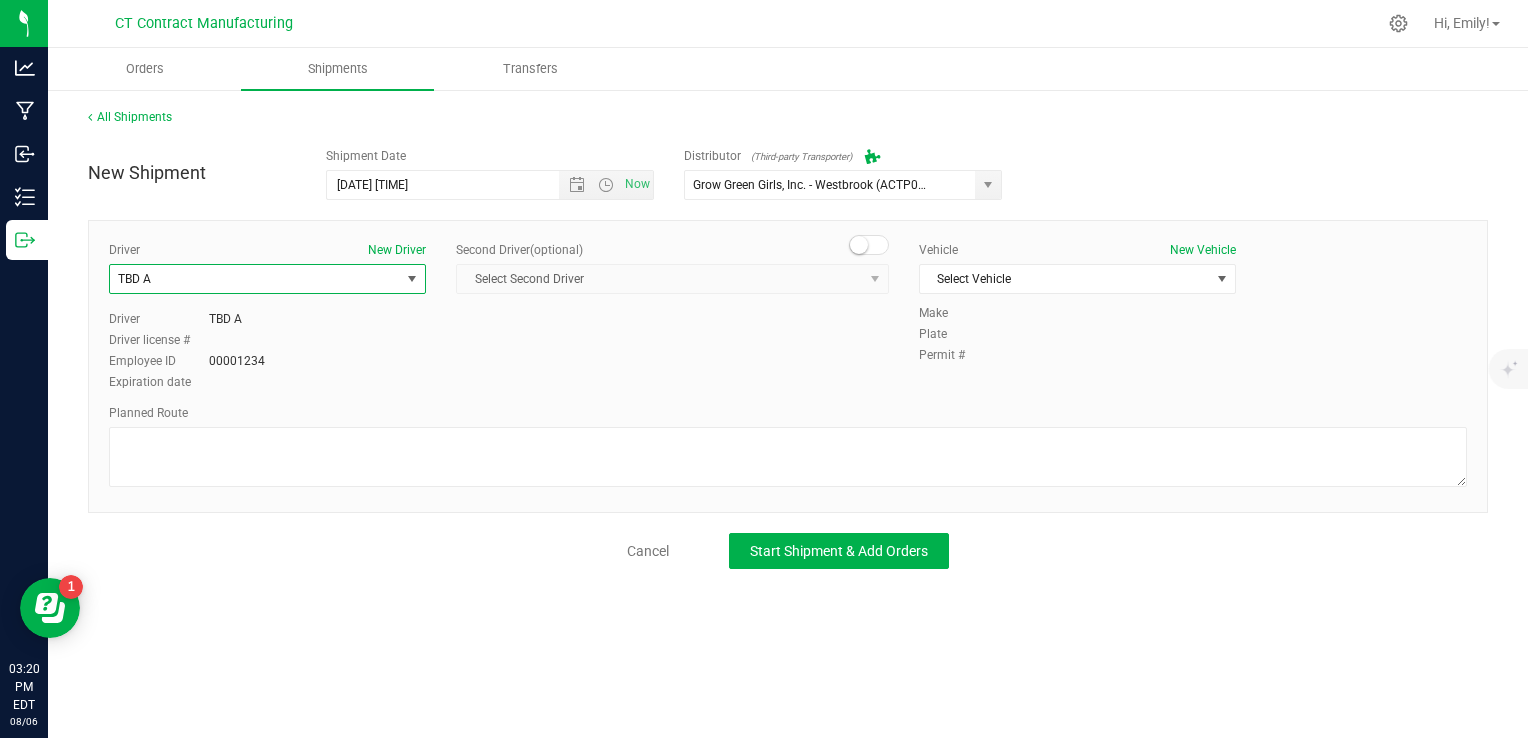 click at bounding box center [869, 245] 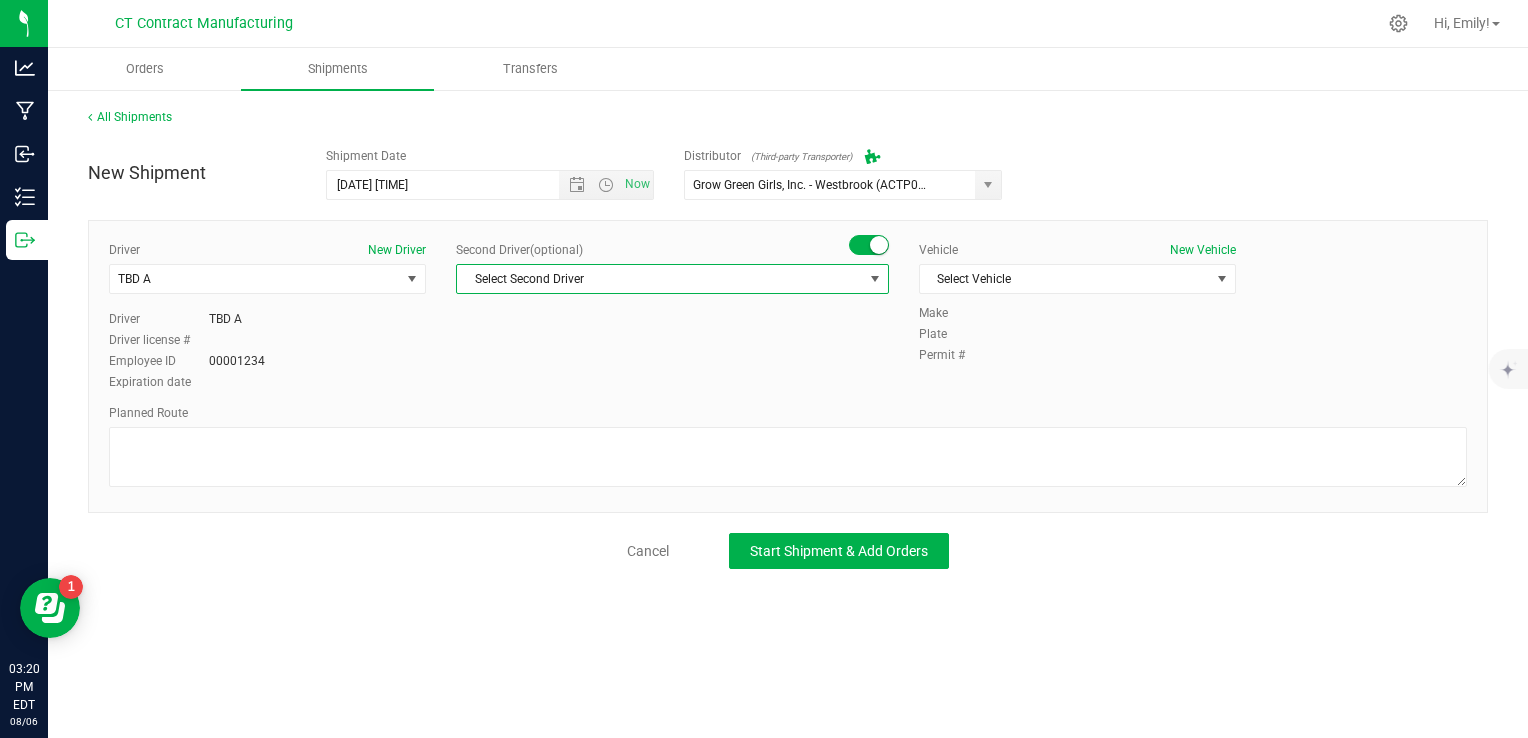 click on "Select Second Driver" at bounding box center [660, 279] 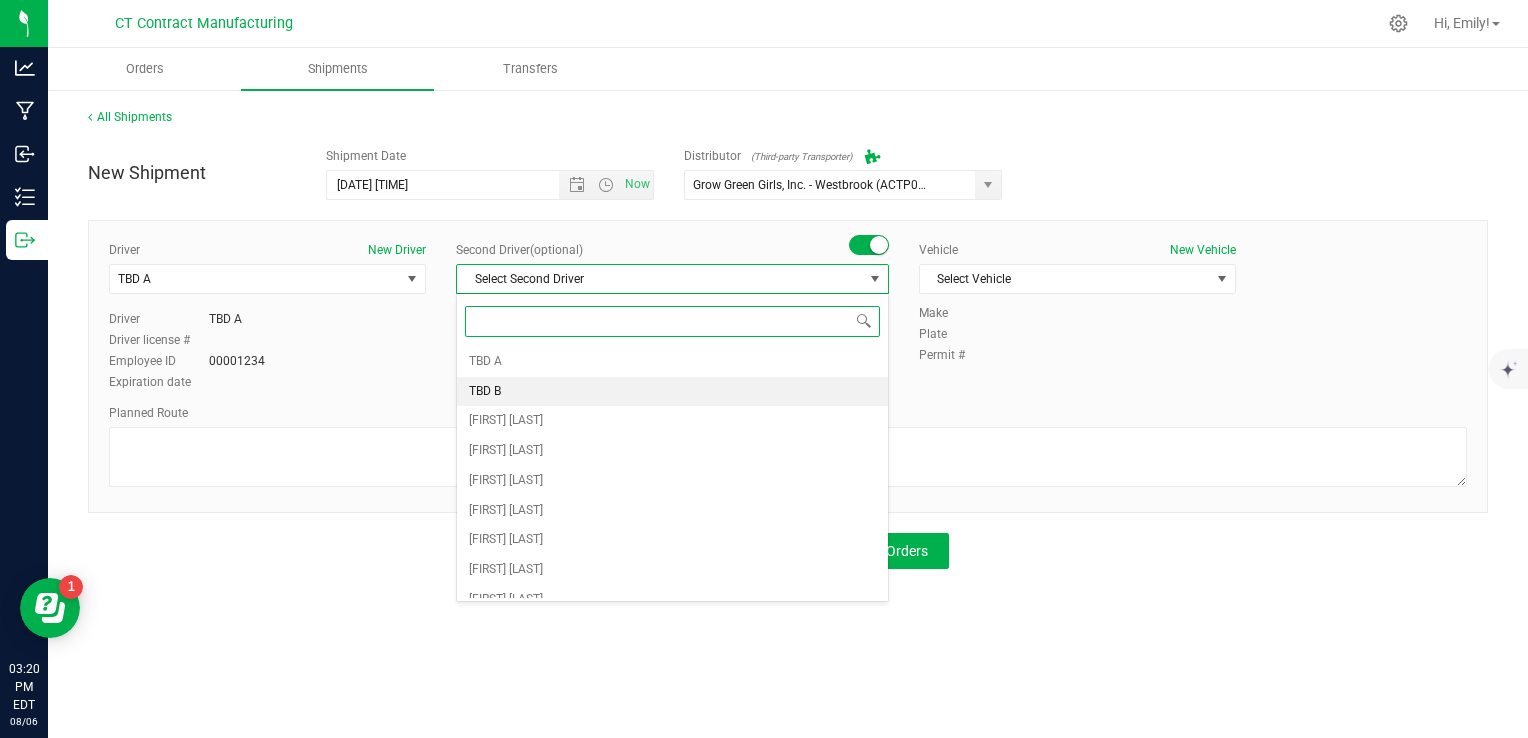 click on "TBD B" at bounding box center (672, 392) 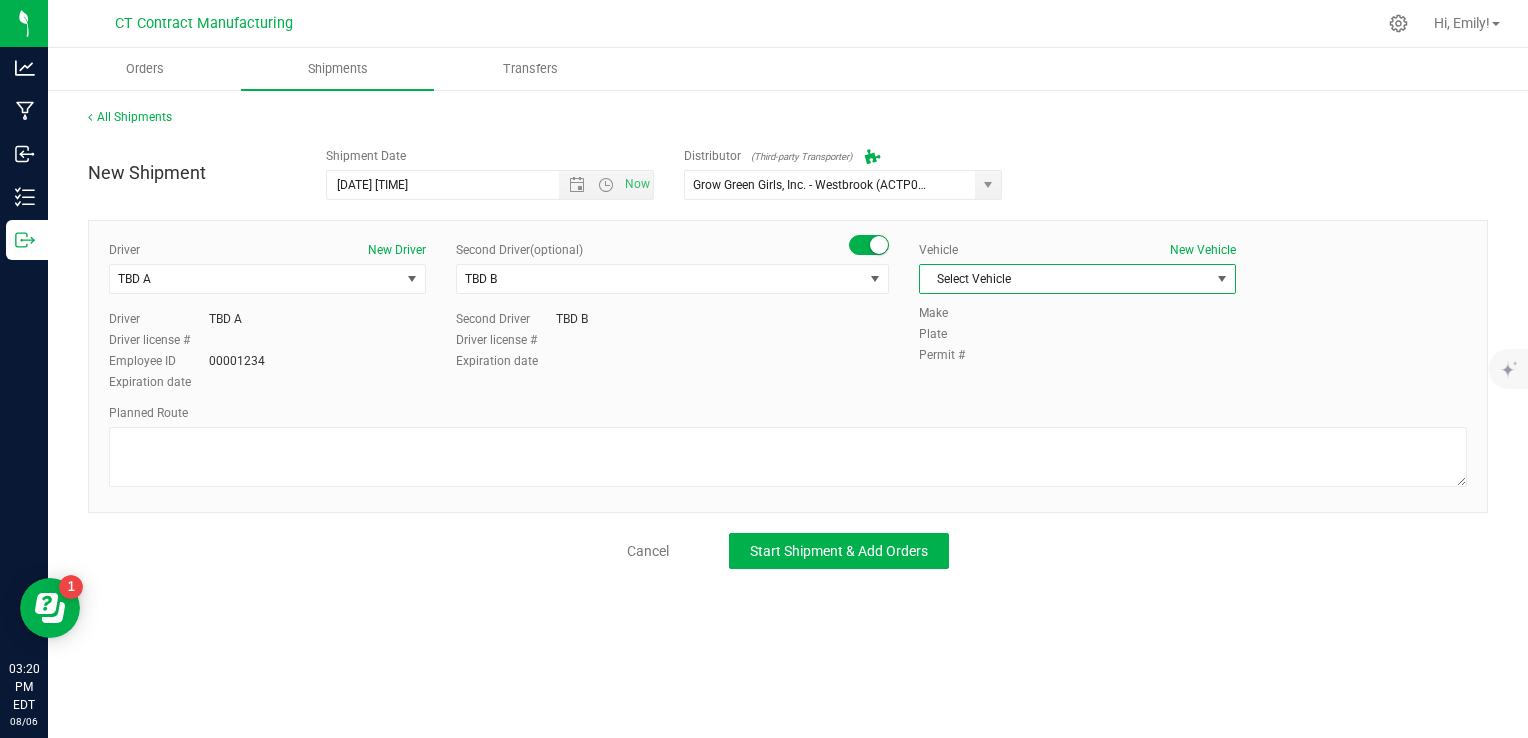 click on "Select Vehicle" at bounding box center [1065, 279] 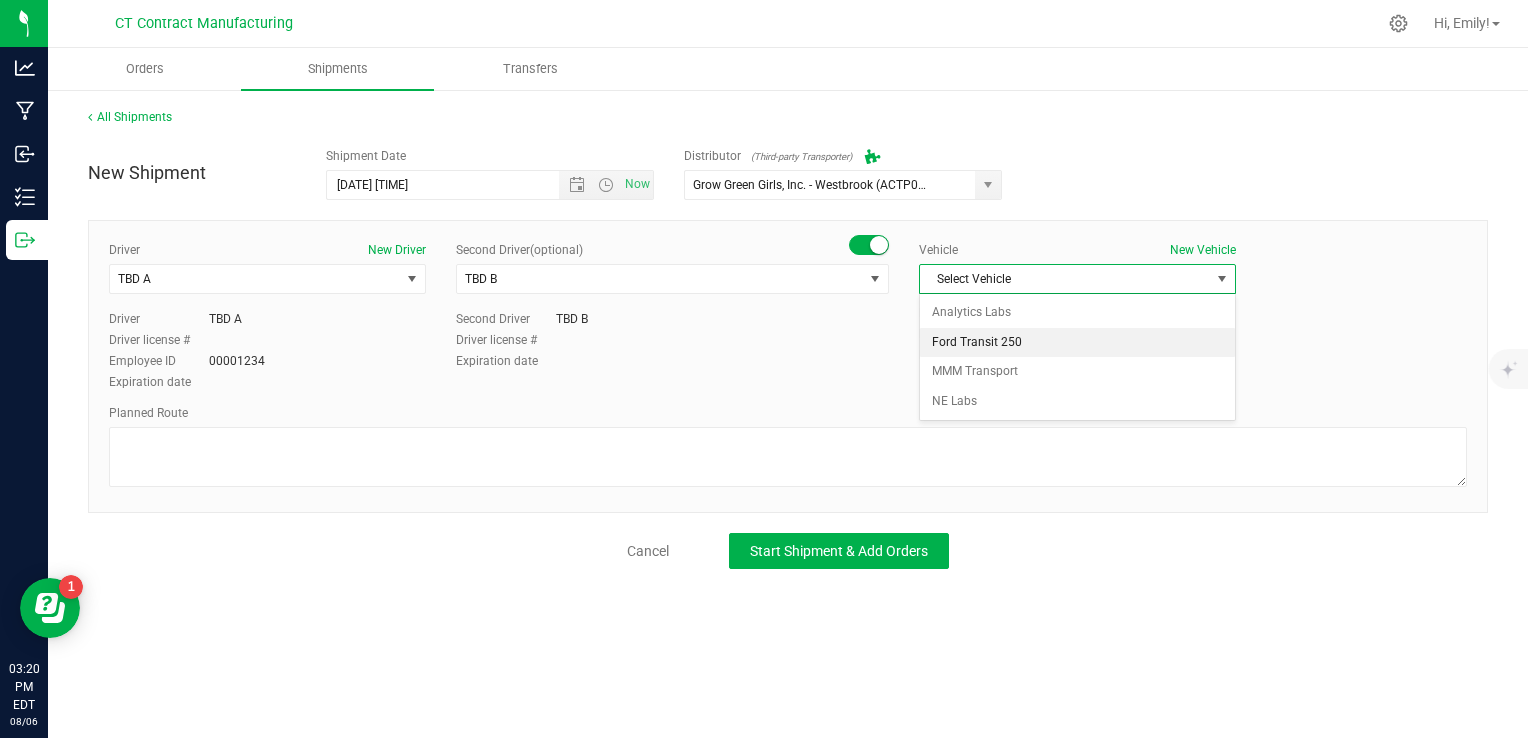 click on "Ford Transit 250" at bounding box center (1077, 343) 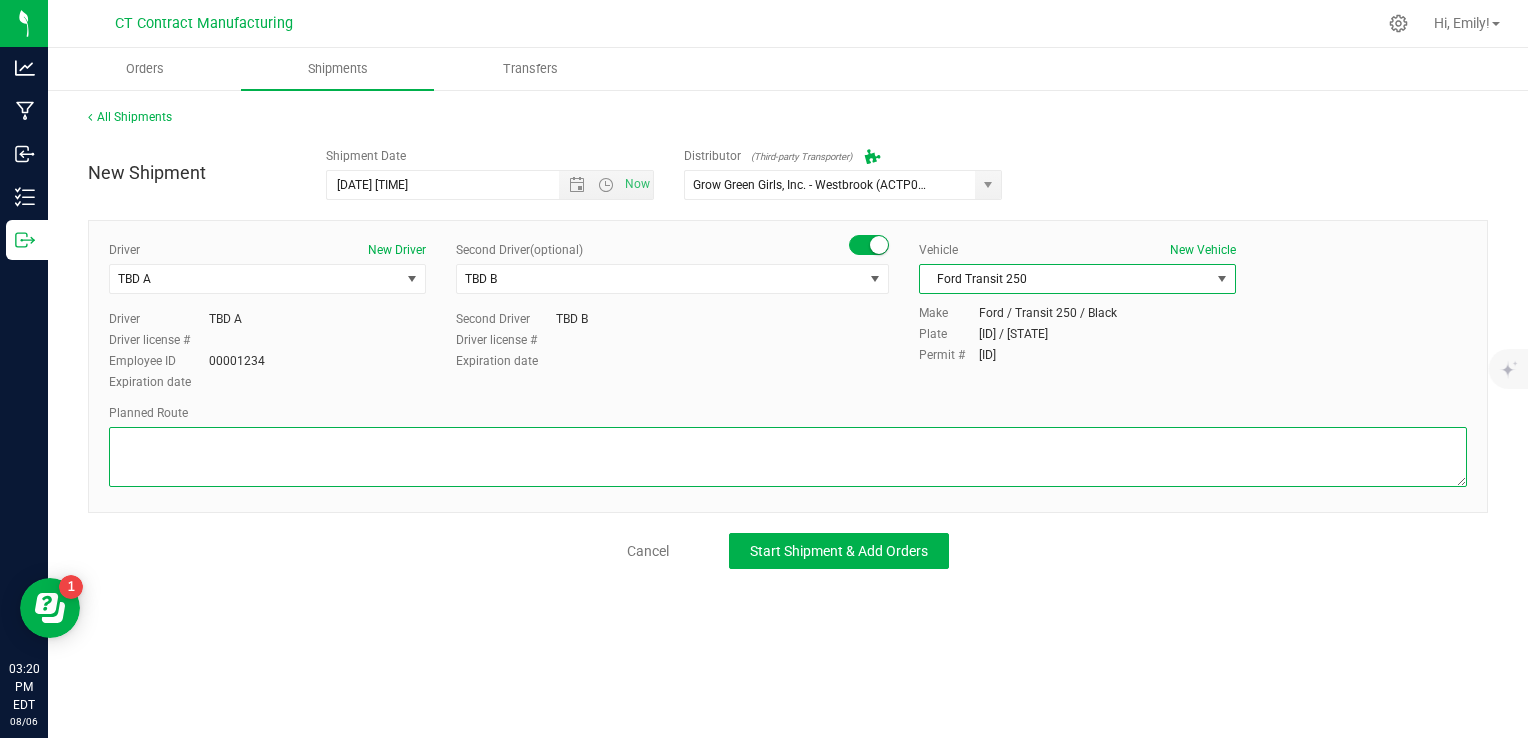 click at bounding box center (788, 457) 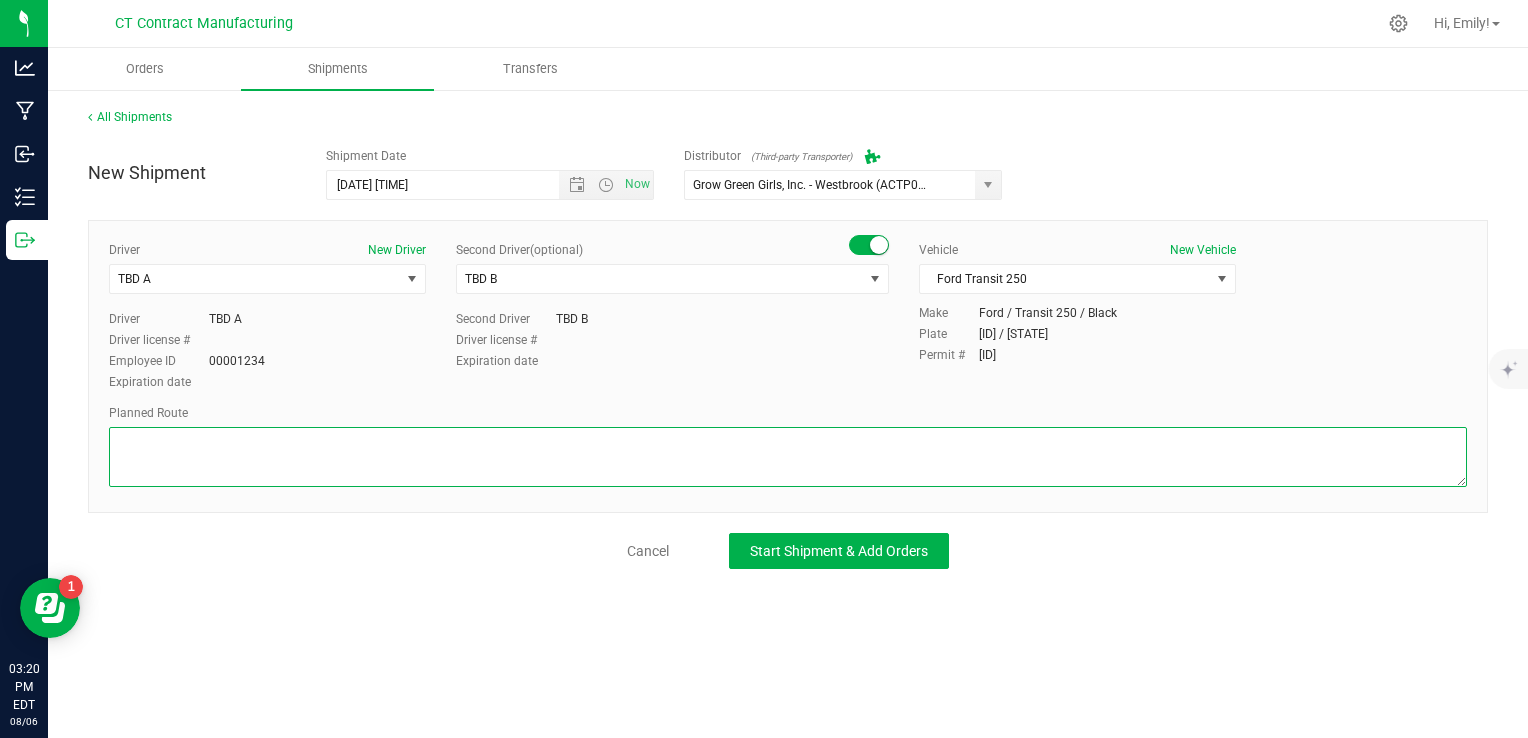 paste on "Randomized route via 3rd party transporter" 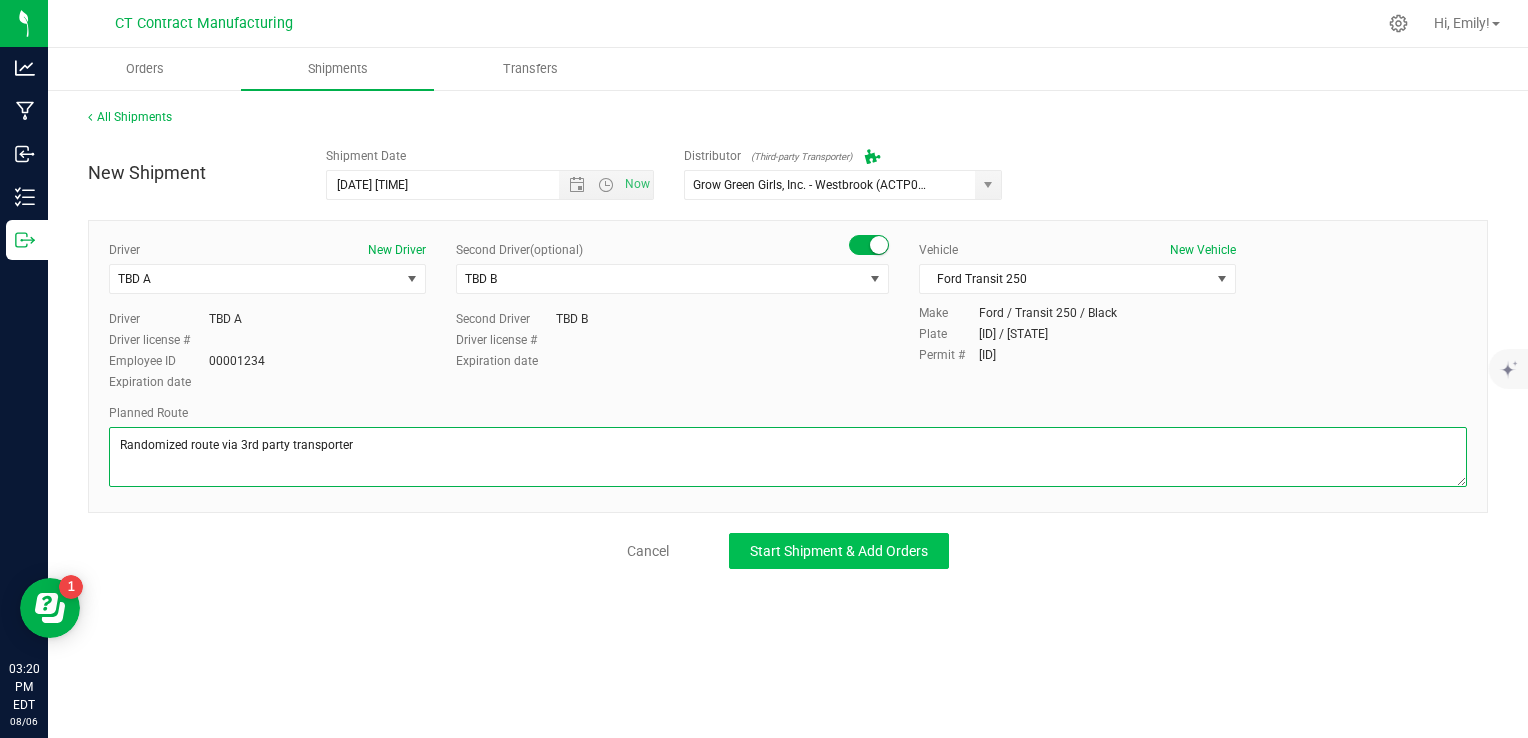 type on "Randomized route via 3rd party transporter" 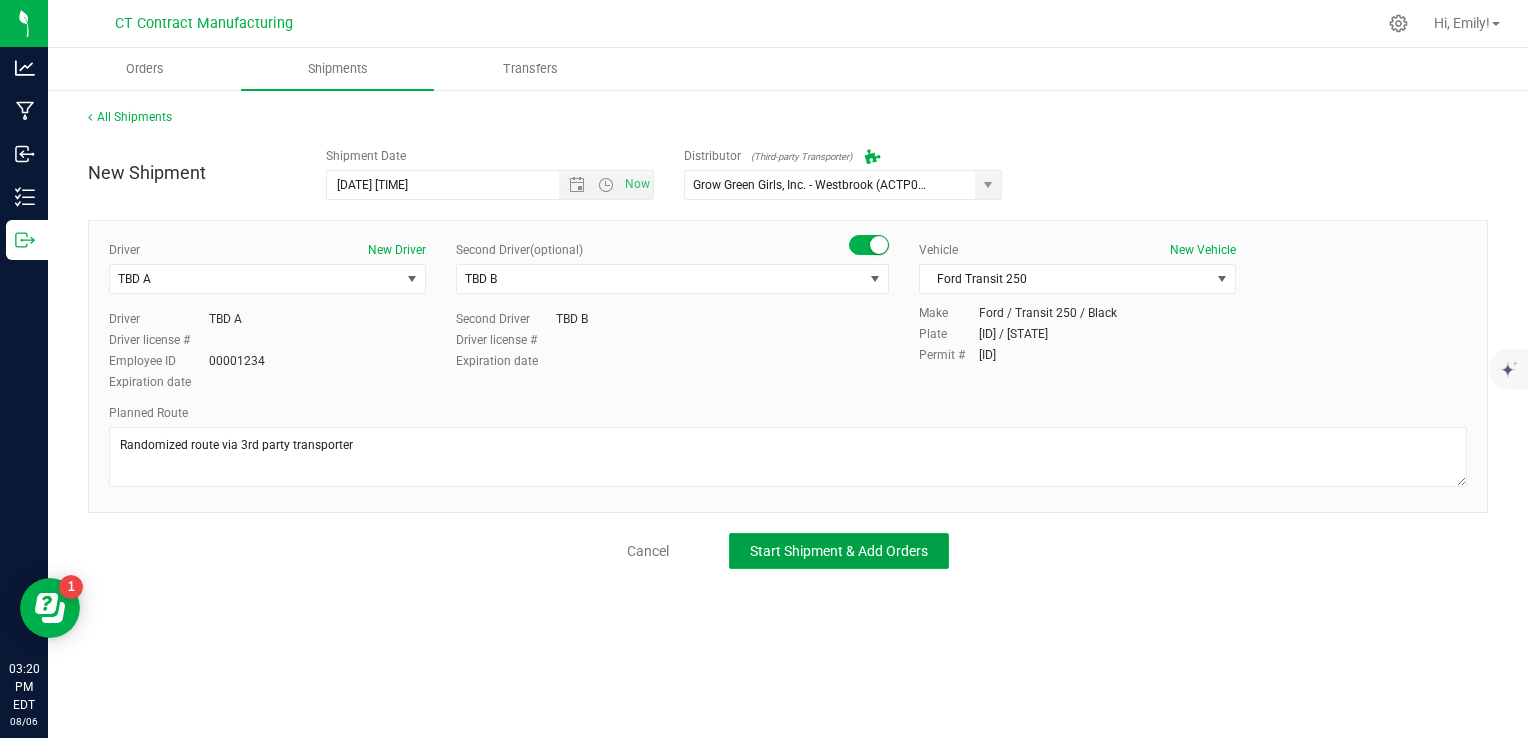 click on "Start Shipment & Add Orders" 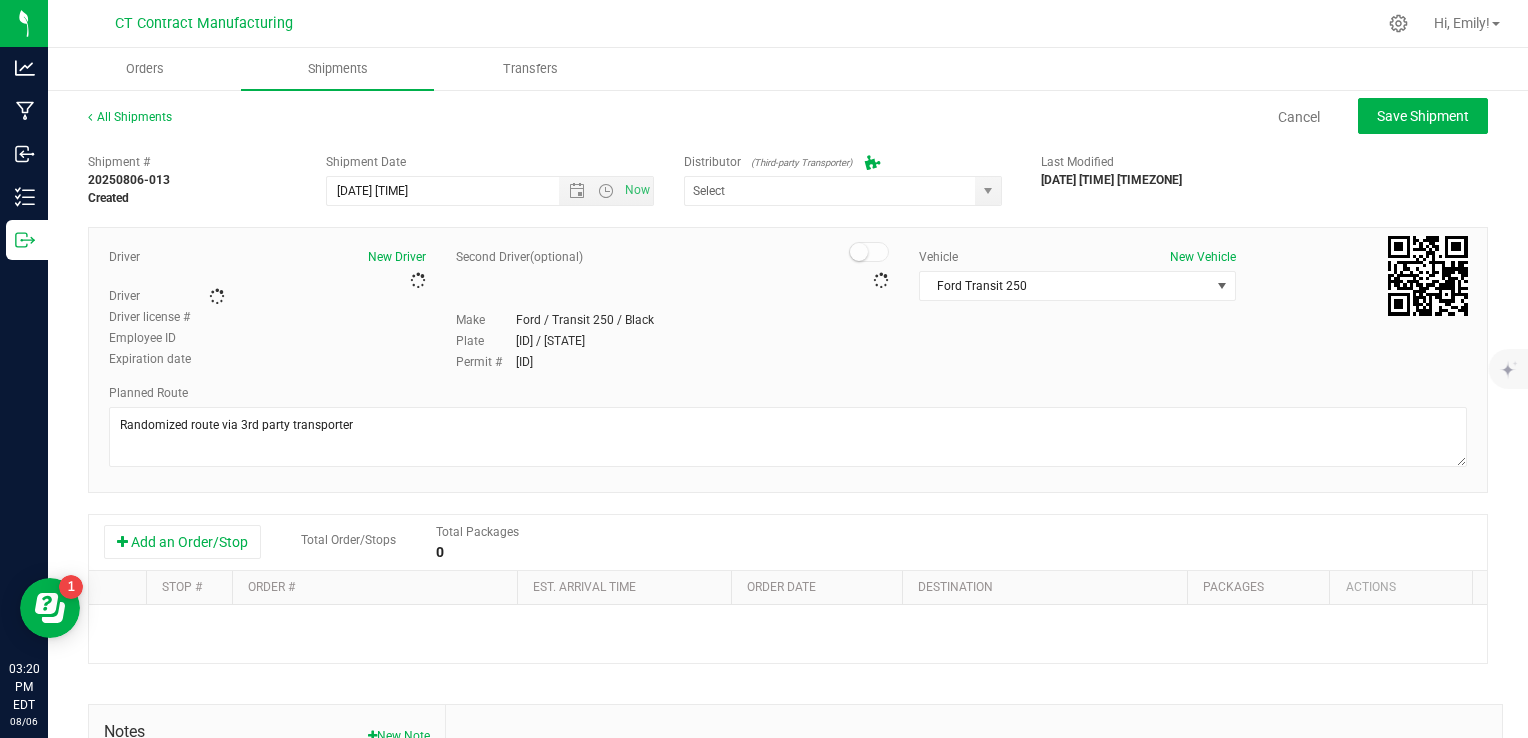 type on "Grow Green Girls, Inc. - Westbrook (ACTP0000443)" 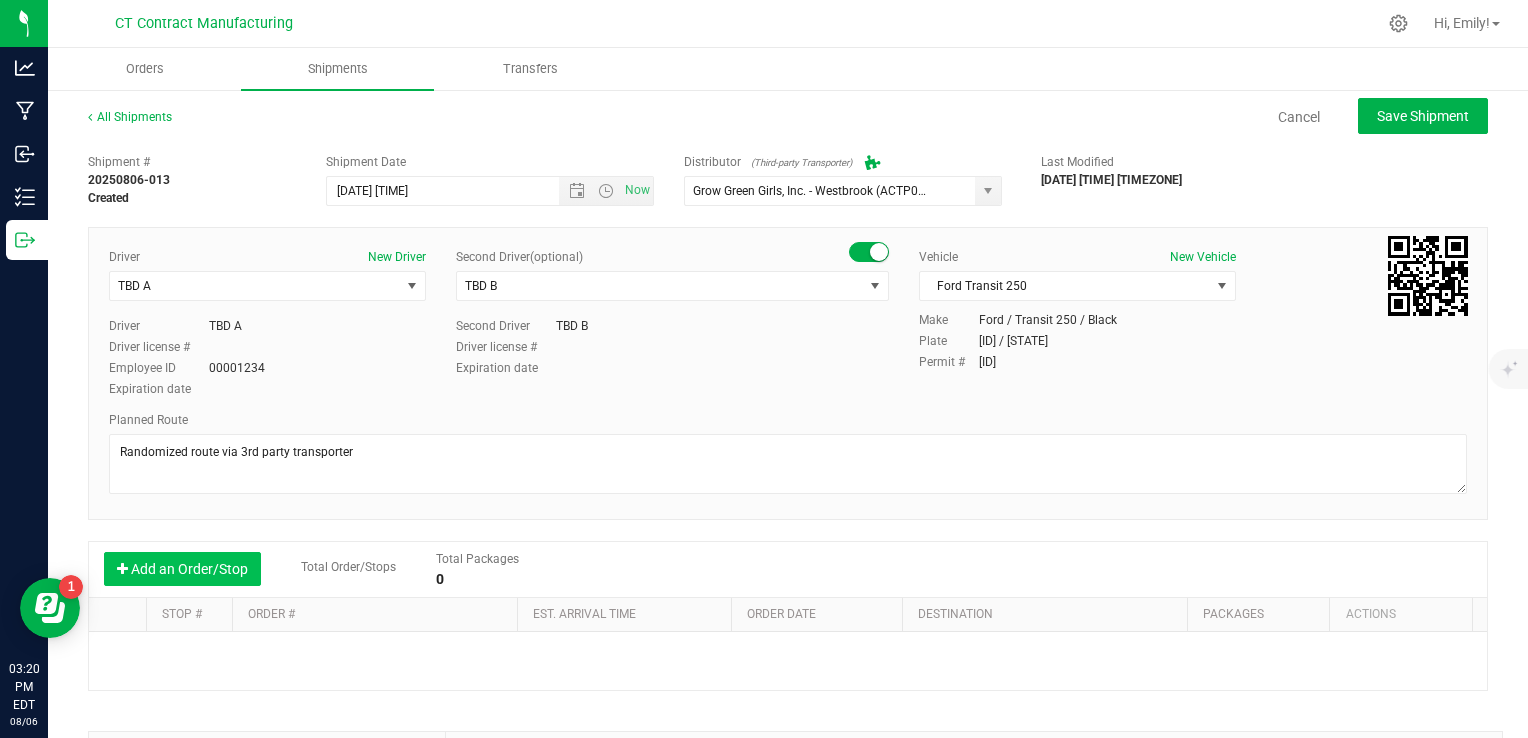 click on "Add an Order/Stop" at bounding box center (182, 569) 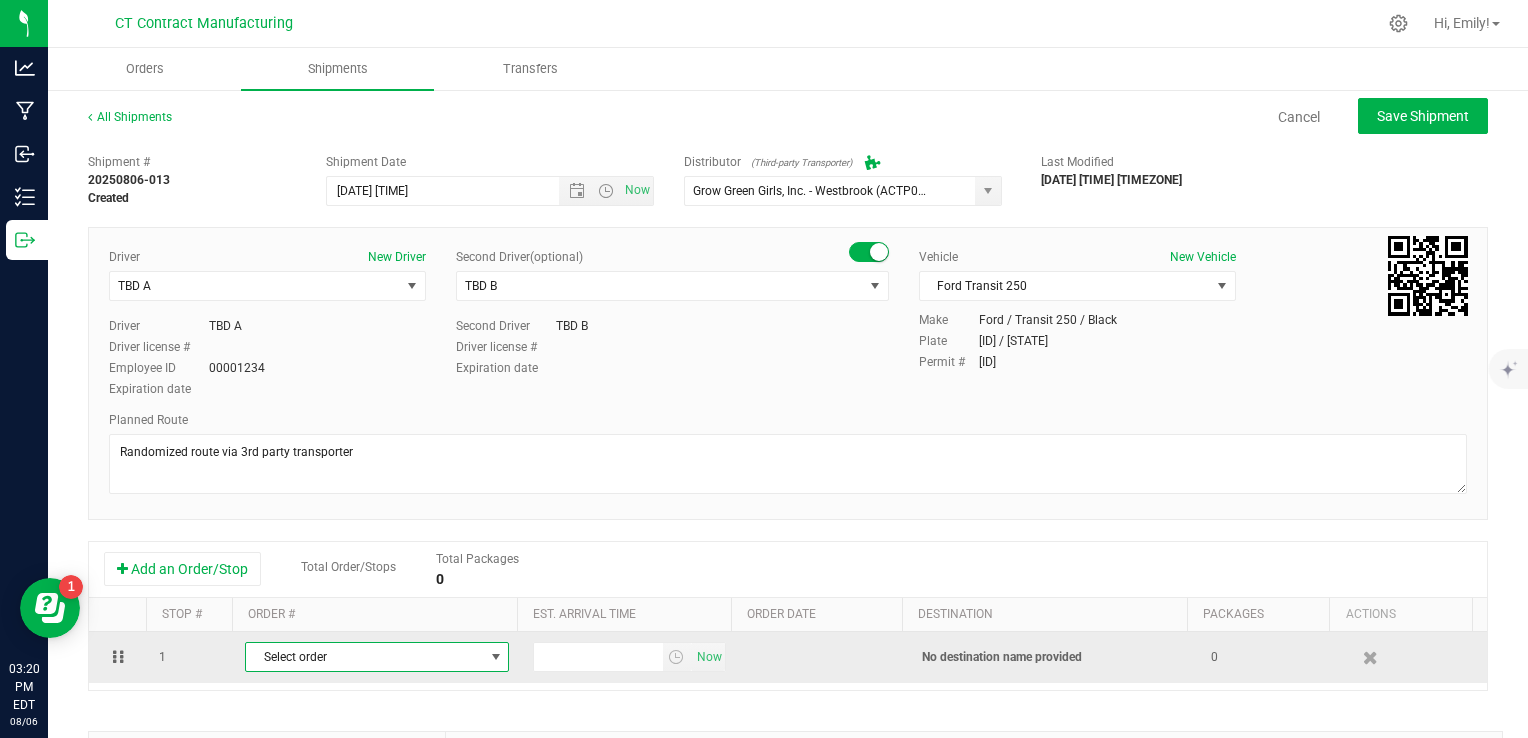 click on "Select order" at bounding box center [364, 657] 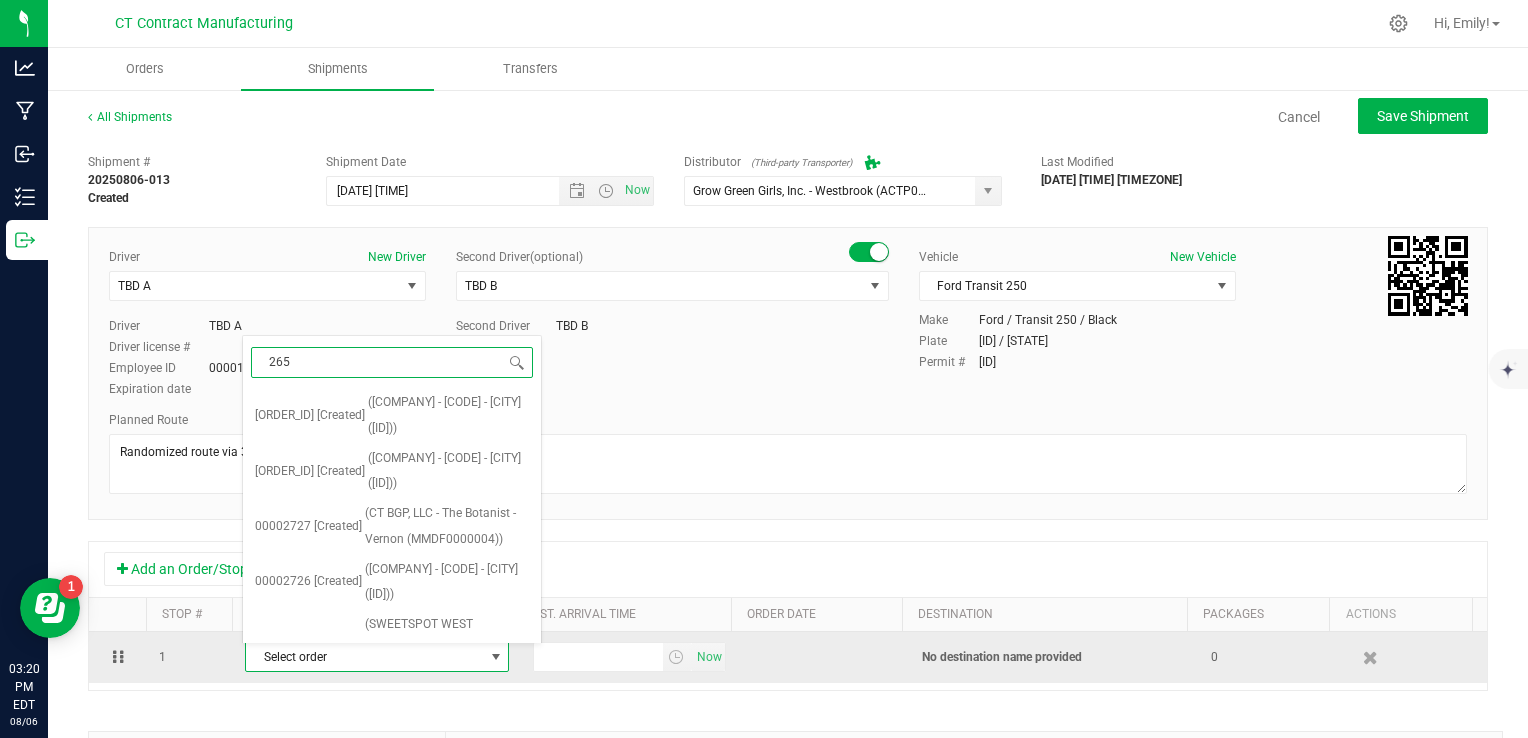 type on "[NUMBER]" 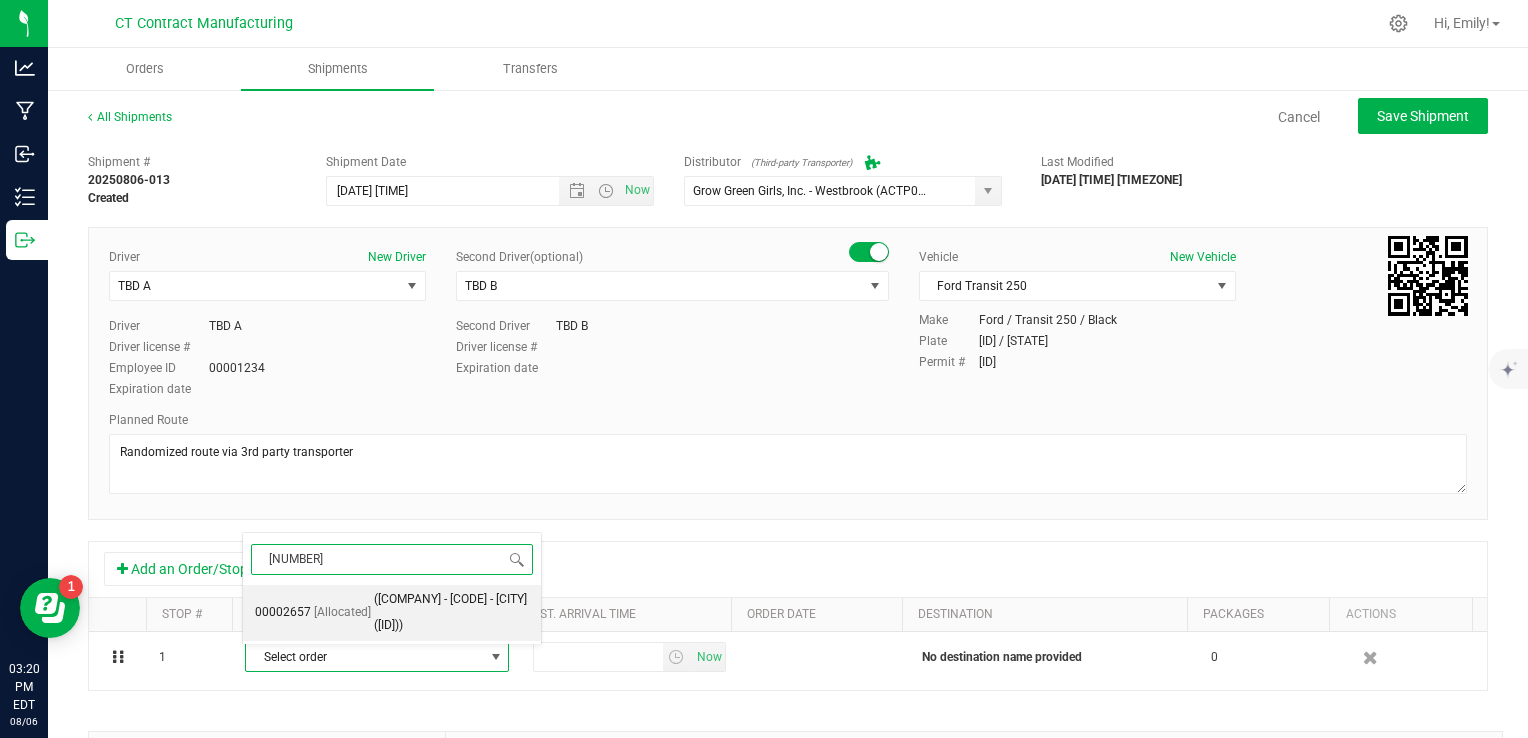 click on "([COMPANY] - [CODE] - [CITY] ([ID]))" at bounding box center [451, 612] 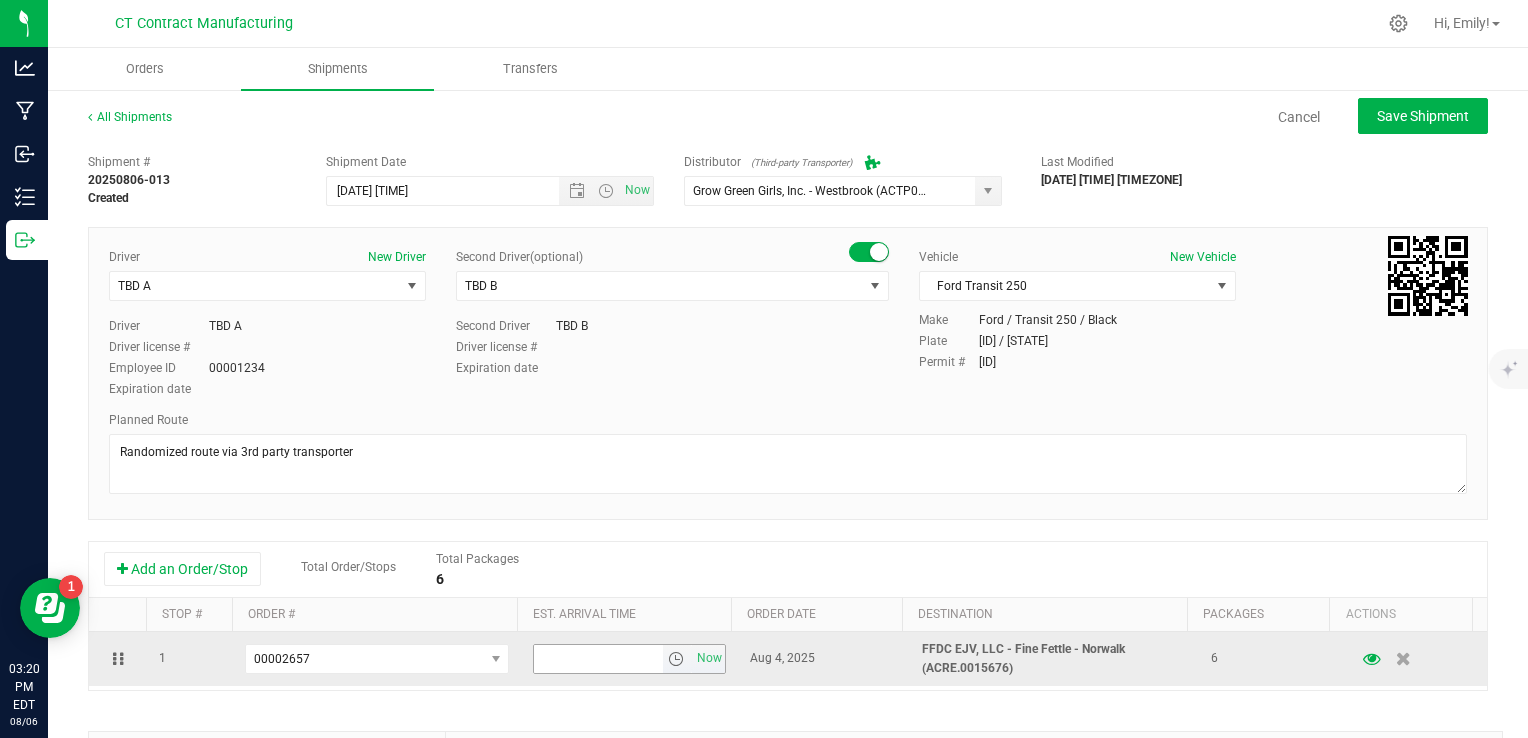 click at bounding box center (676, 659) 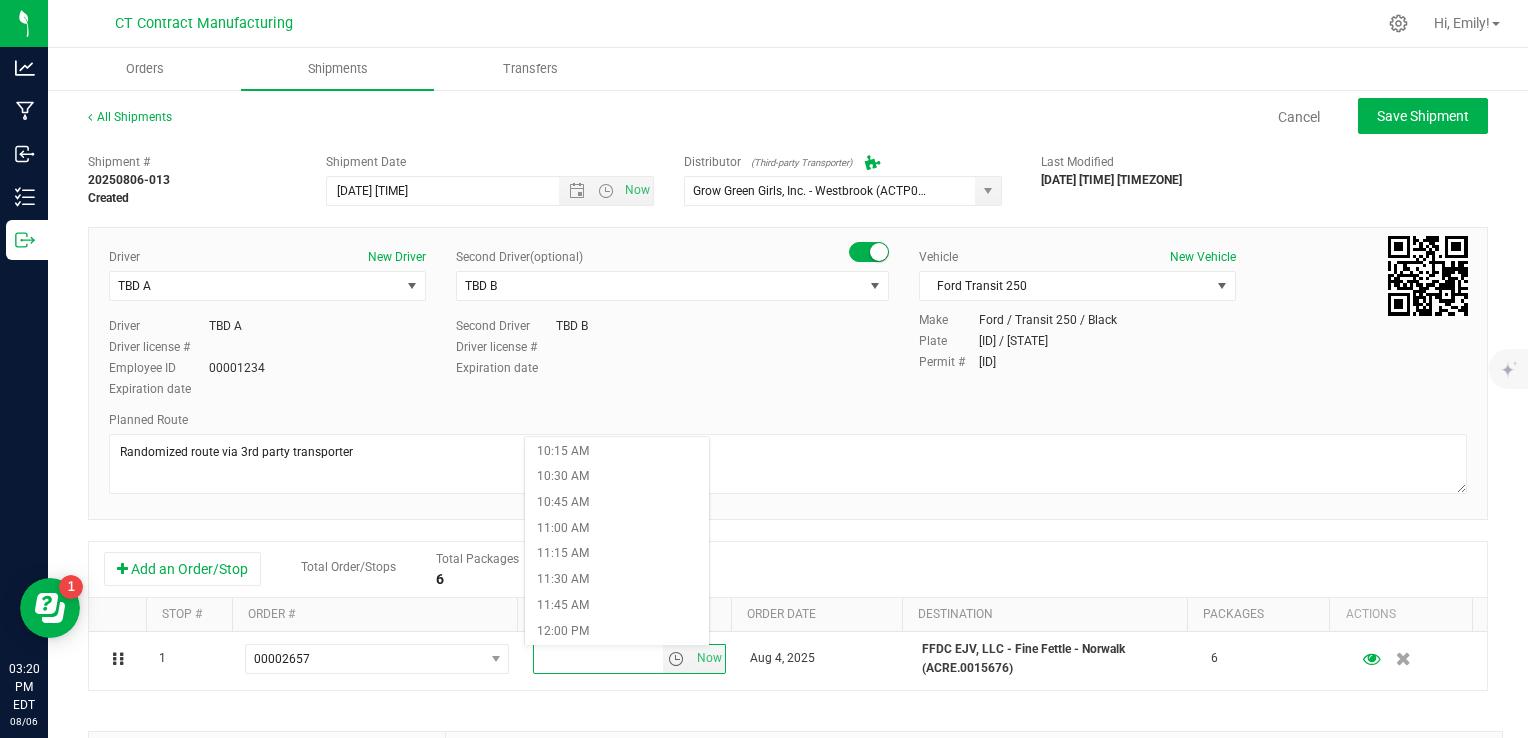 scroll, scrollTop: 1100, scrollLeft: 0, axis: vertical 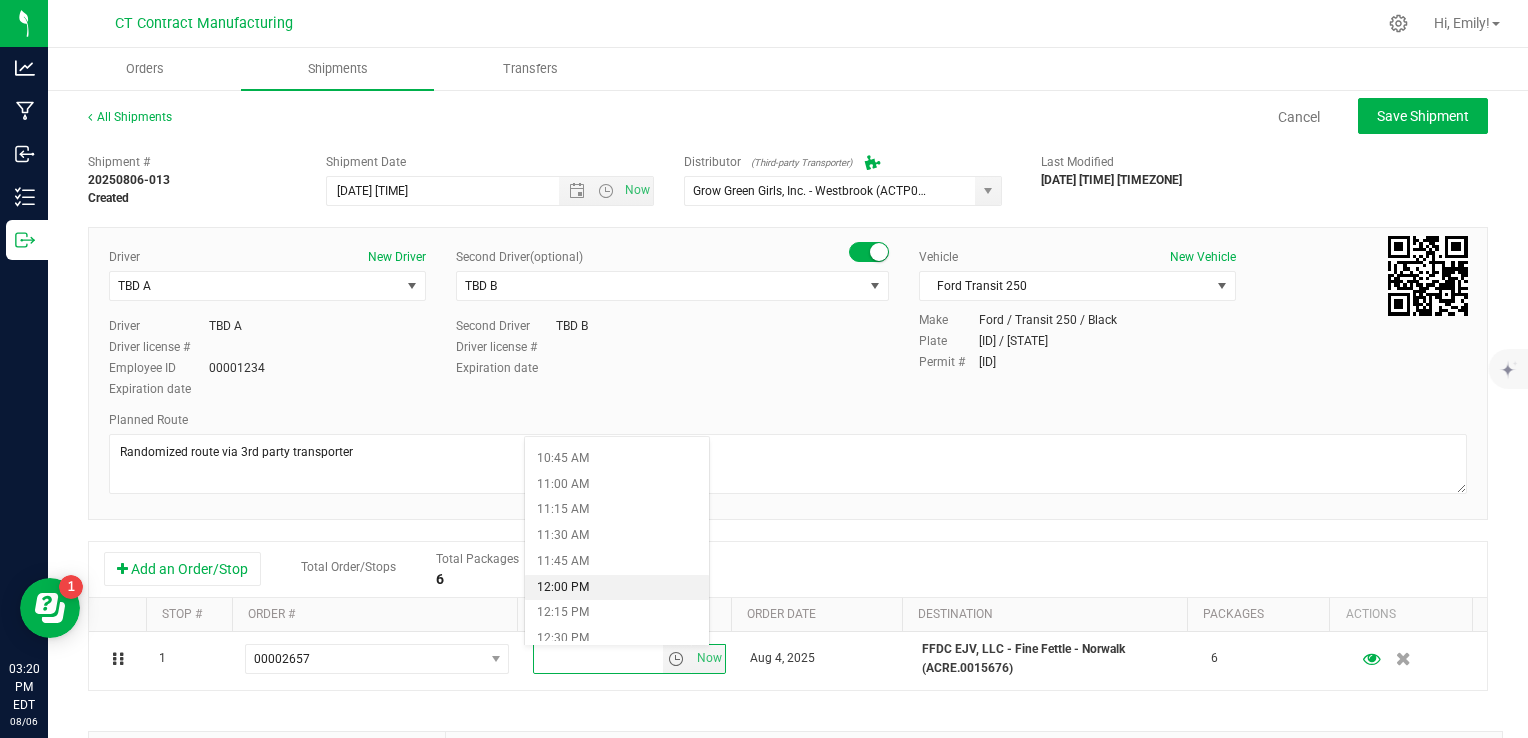 click on "12:00 PM" at bounding box center [617, 588] 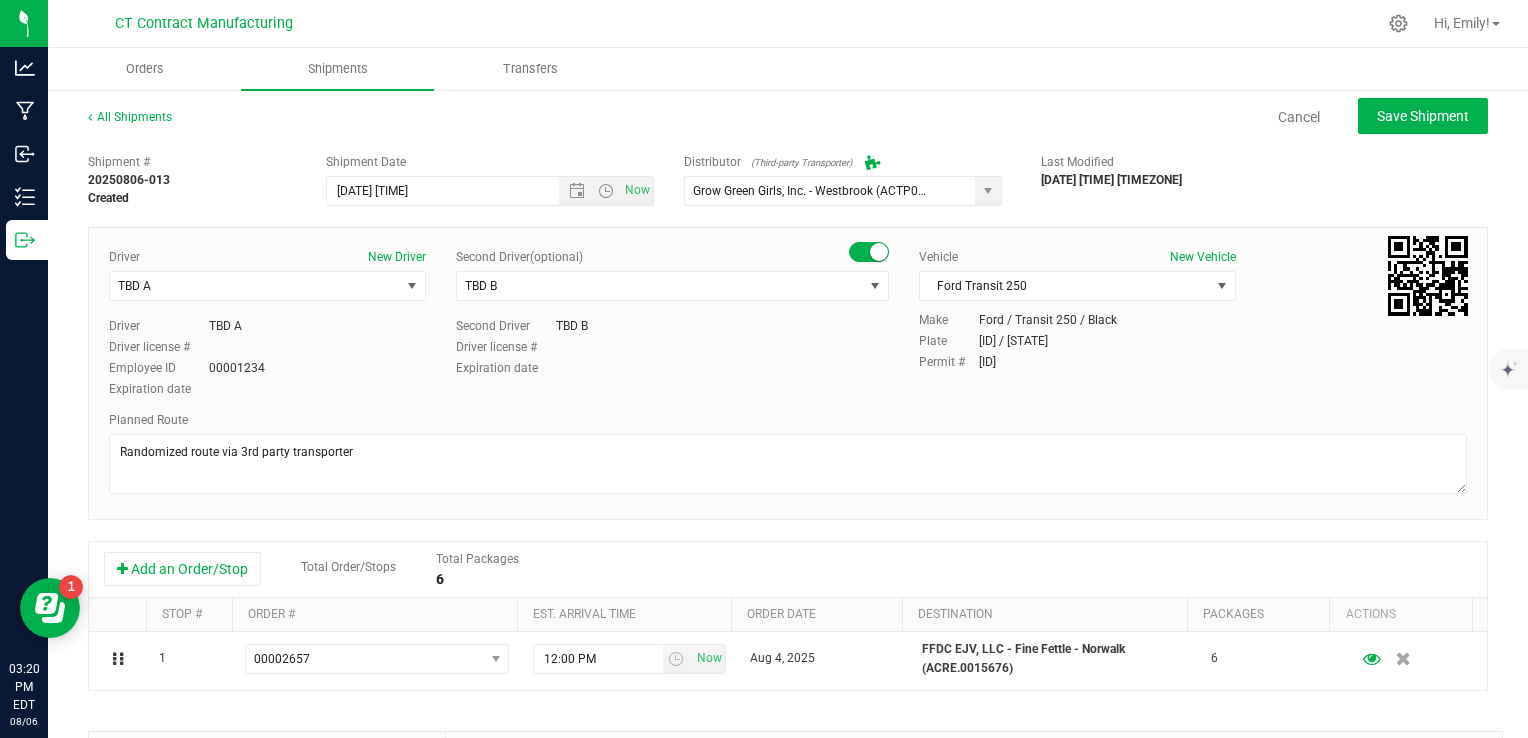 click on "Add an Order/Stop
Total Order/Stops
Total Packages
6" at bounding box center (788, 569) 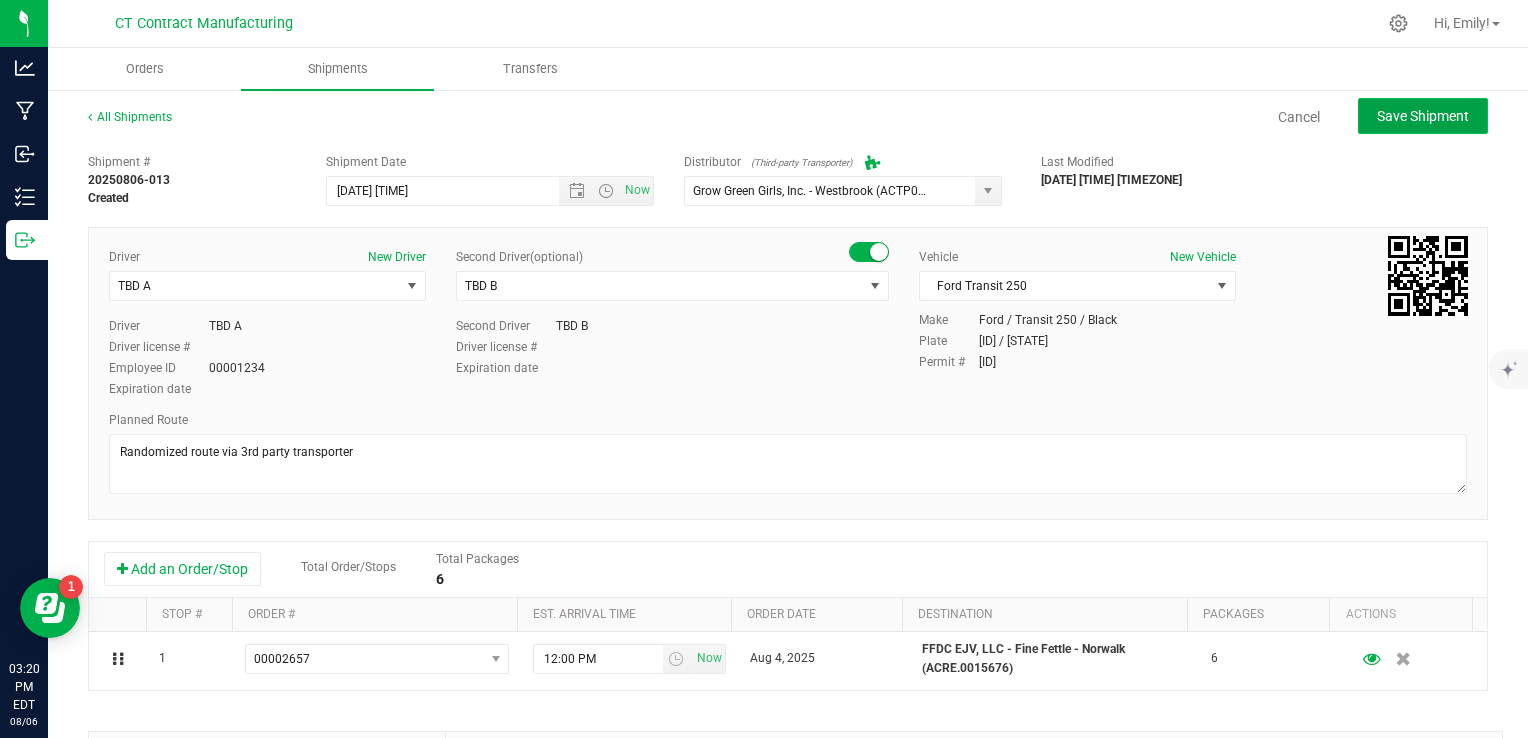 click on "Save Shipment" 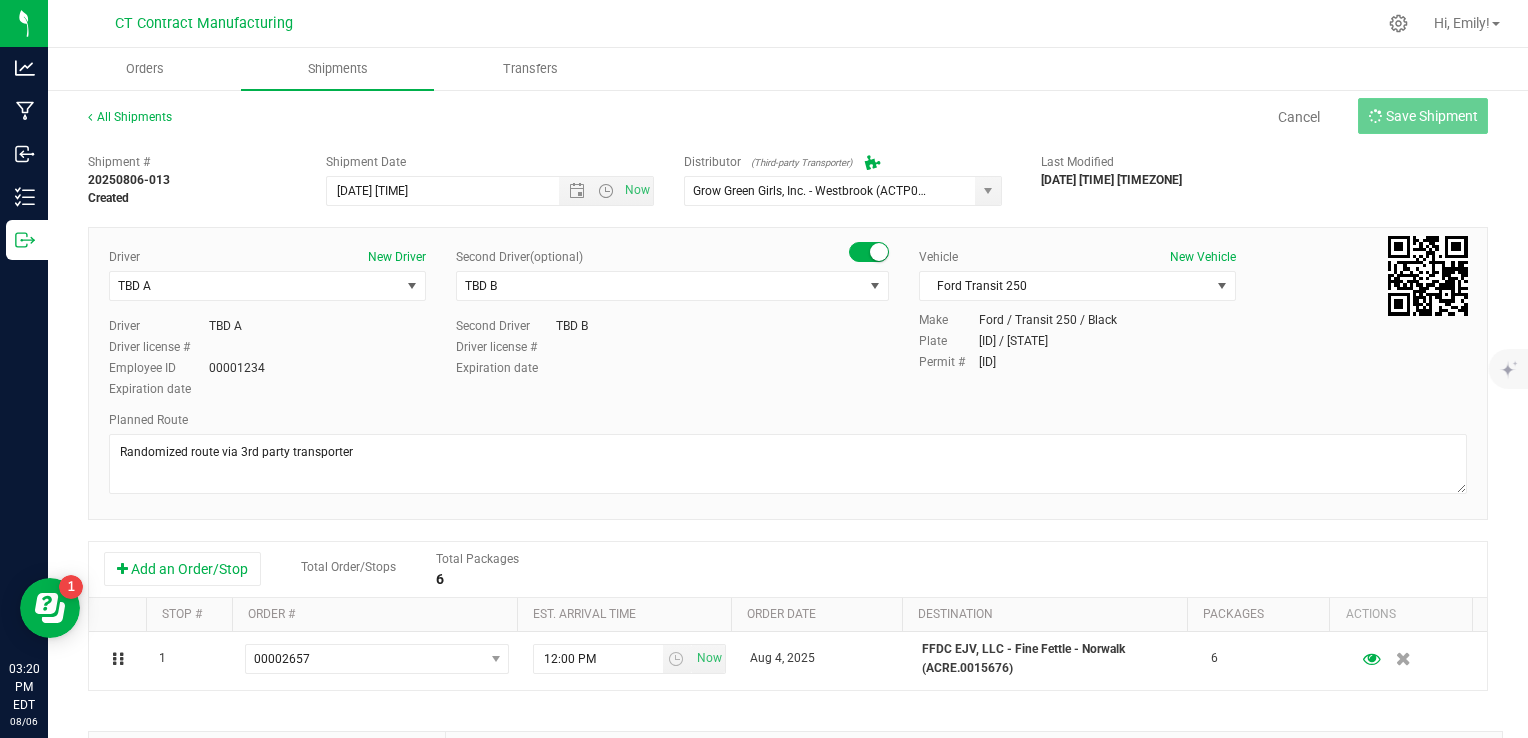 type on "[DATE] [TIME]" 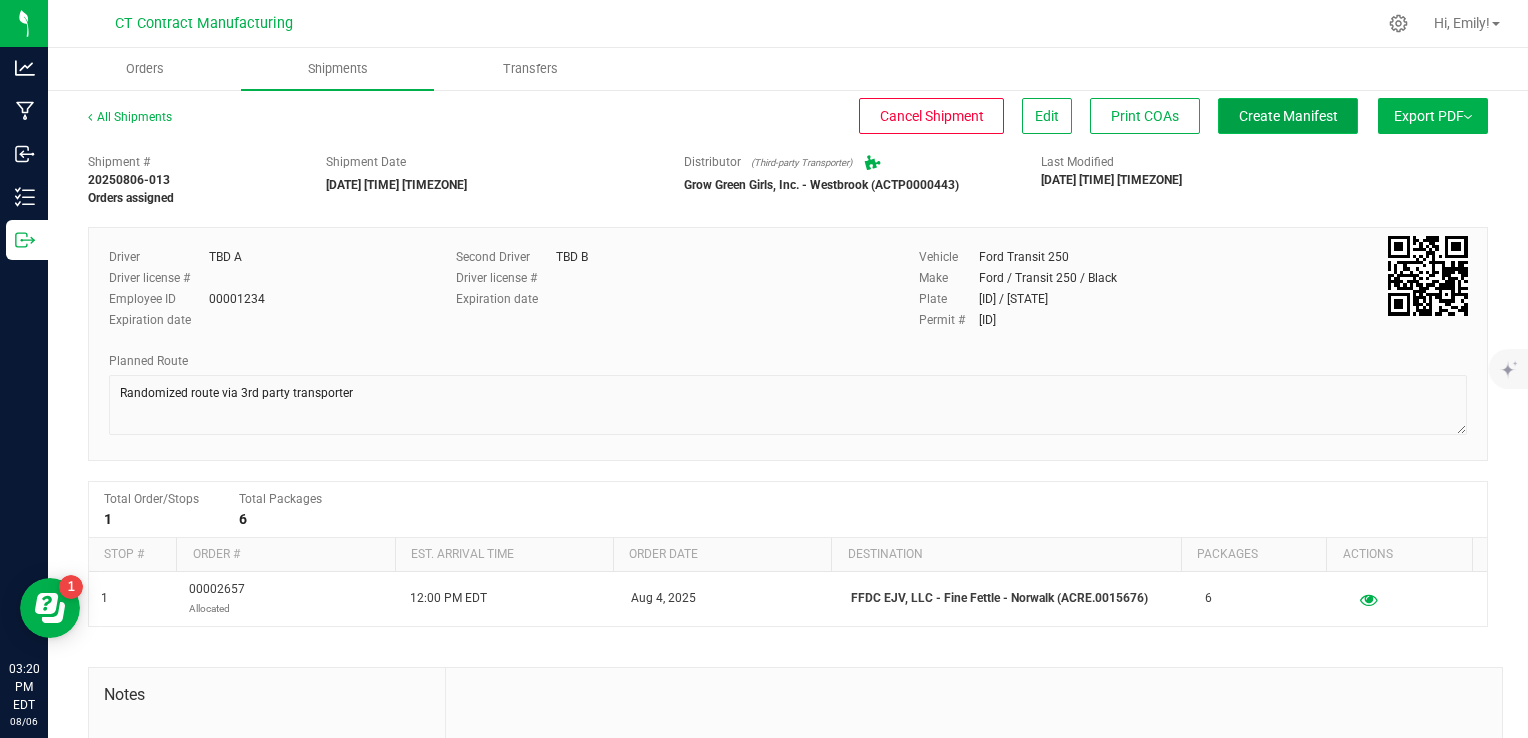 click on "Create Manifest" at bounding box center [1288, 116] 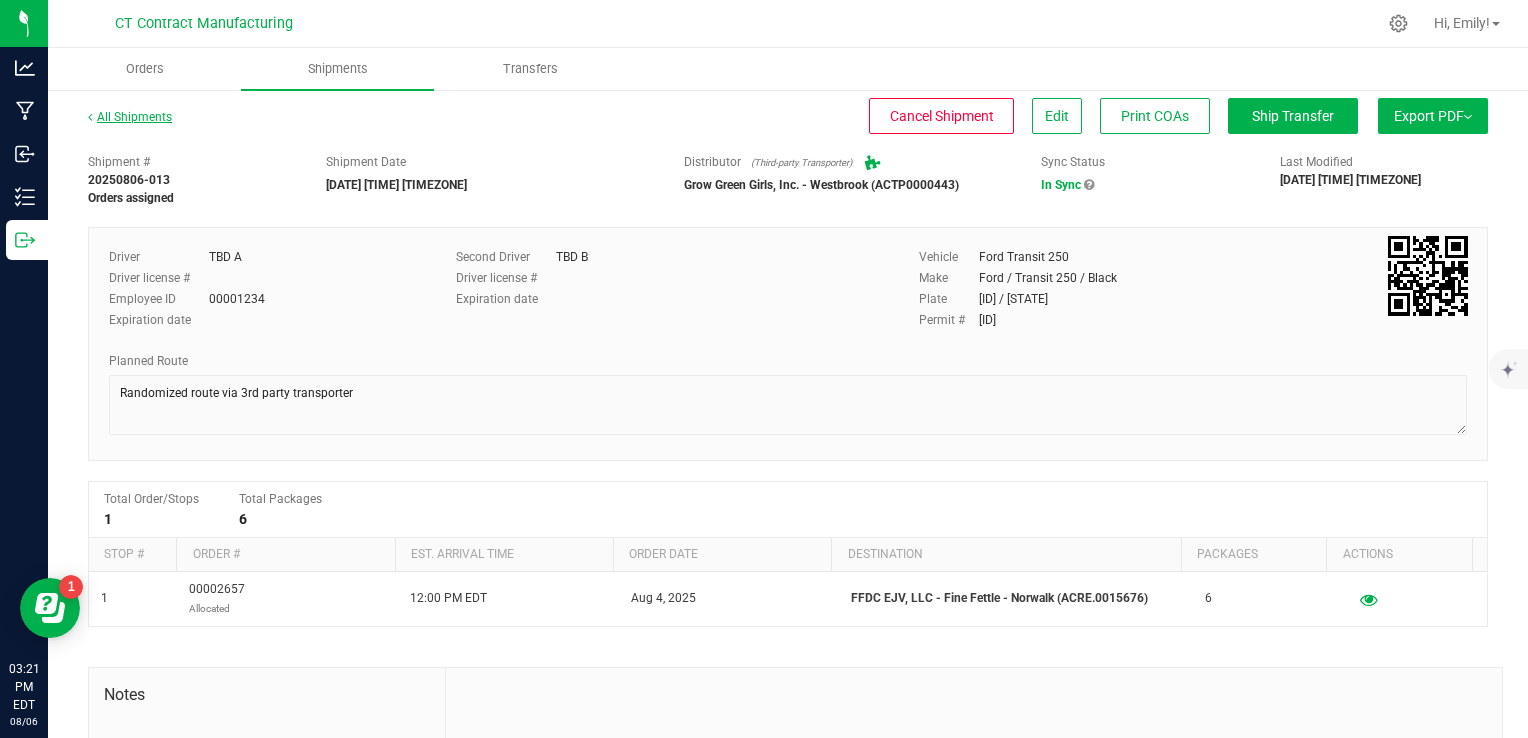 click on "All Shipments" at bounding box center [130, 117] 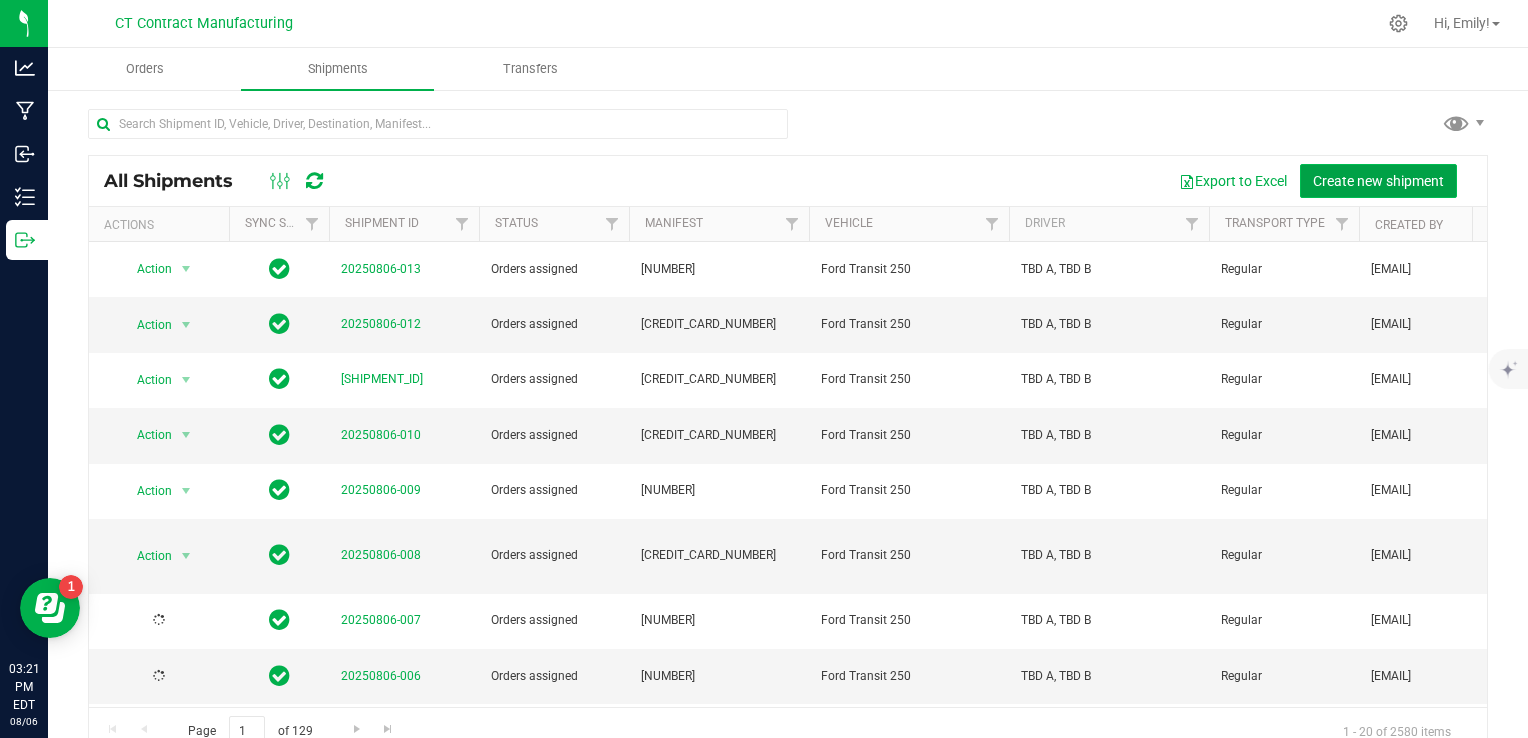 click on "Create new shipment" at bounding box center (1378, 181) 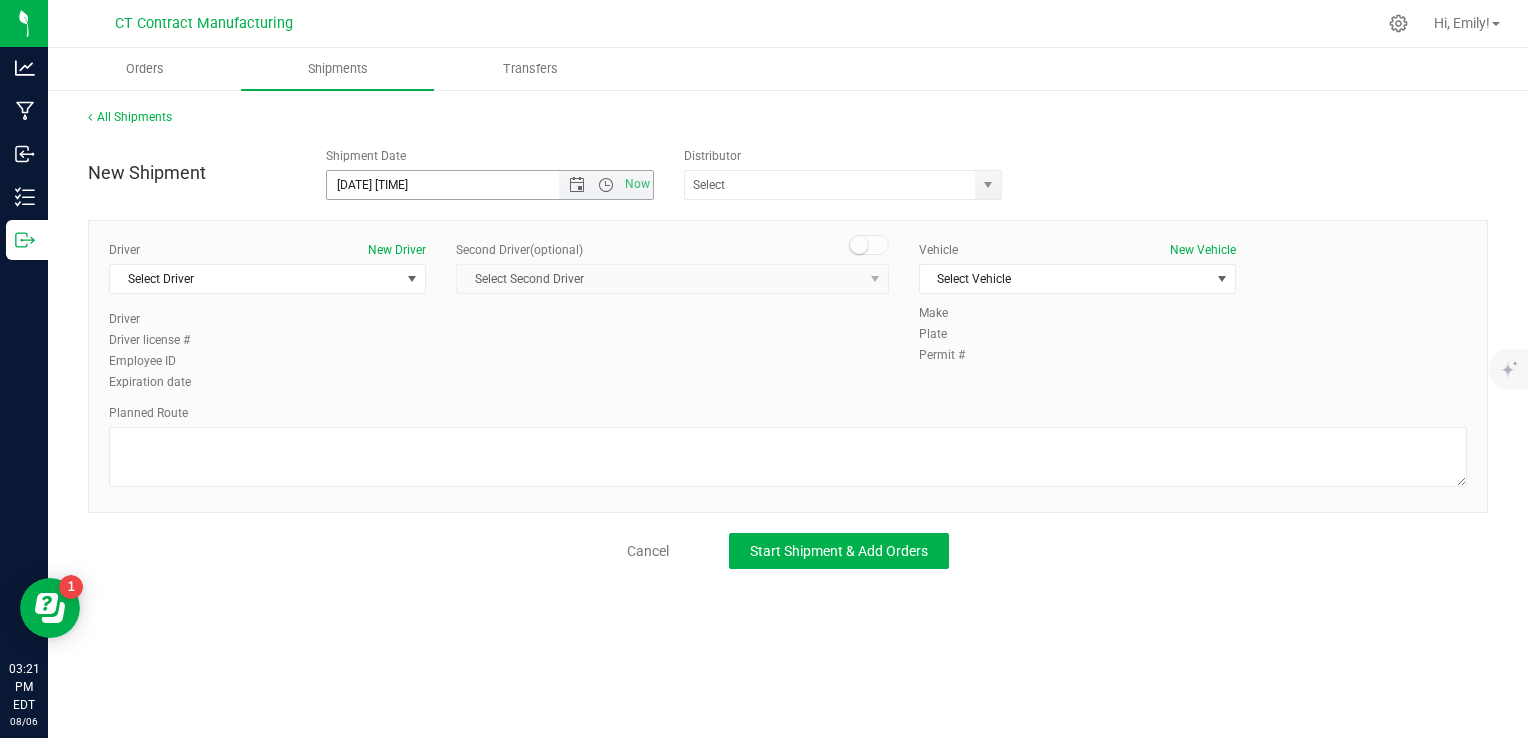 click on "Now" at bounding box center [606, 185] 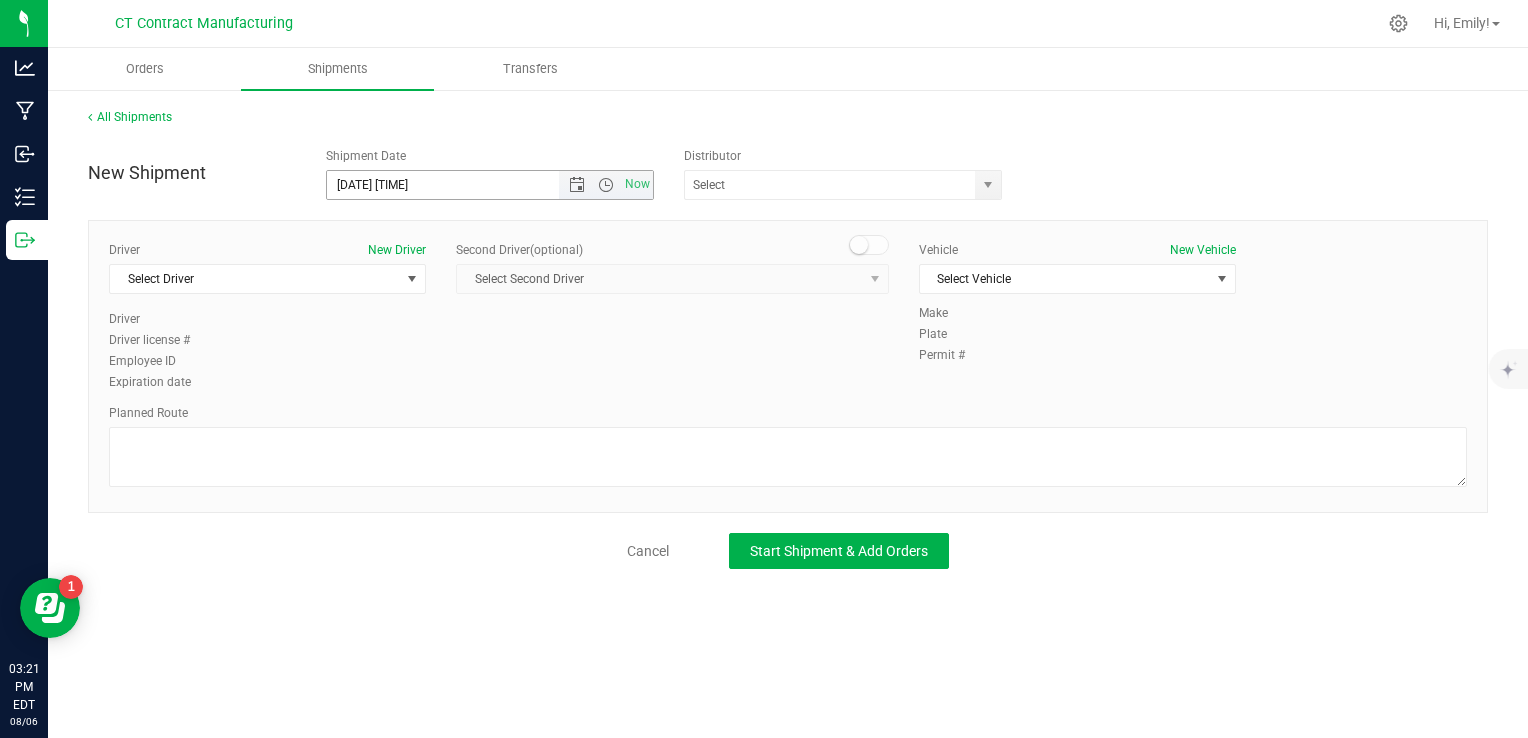 click on "Now" at bounding box center [606, 185] 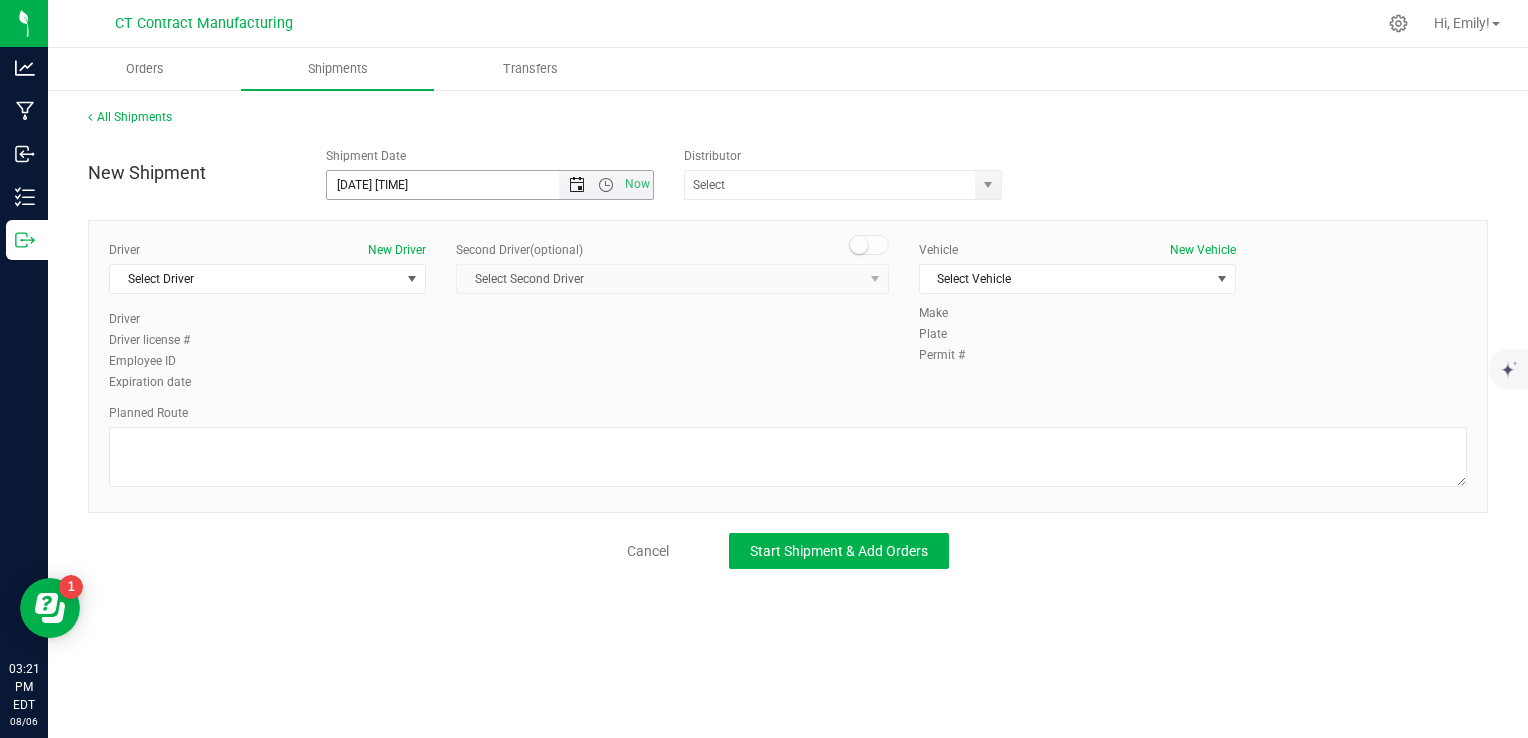 click at bounding box center [577, 185] 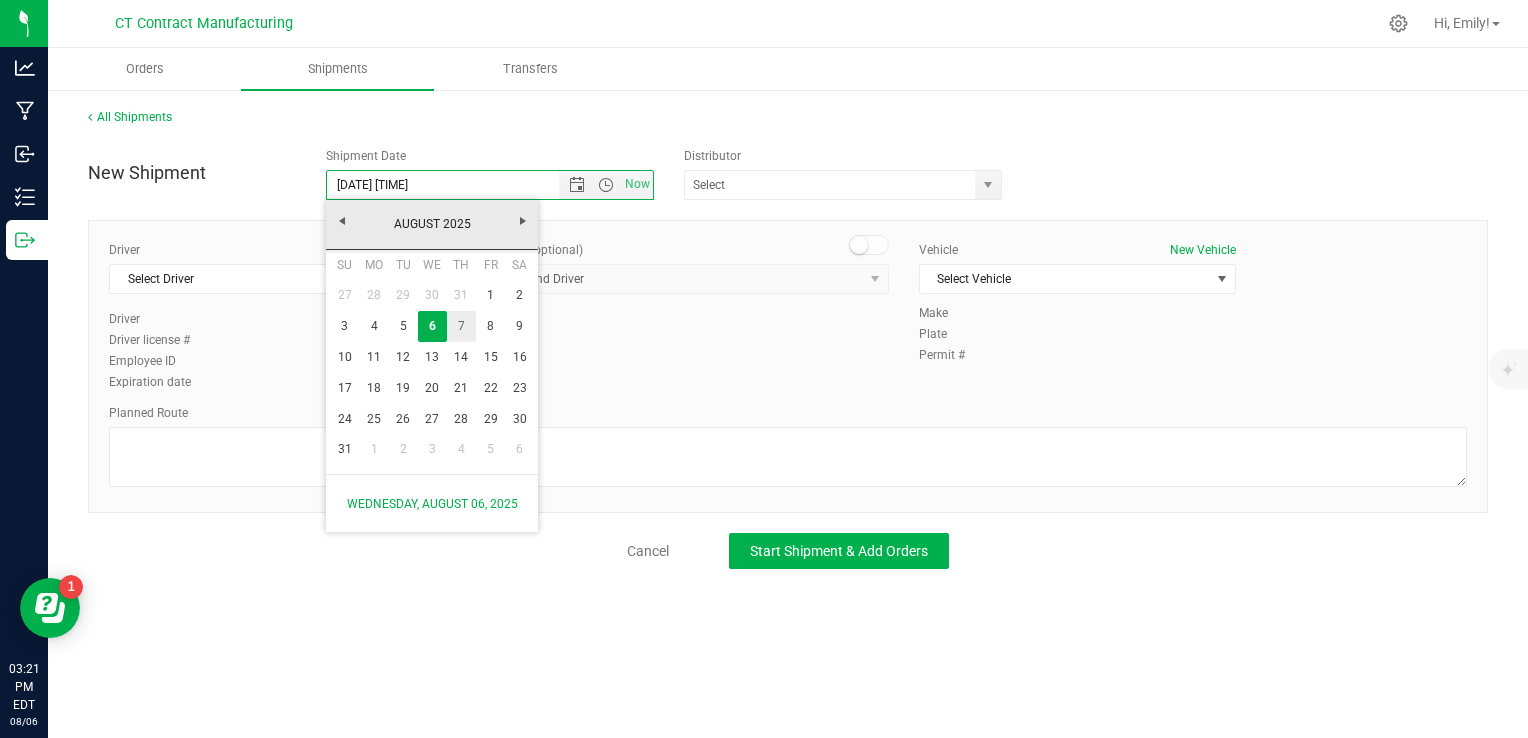click on "7" at bounding box center [461, 326] 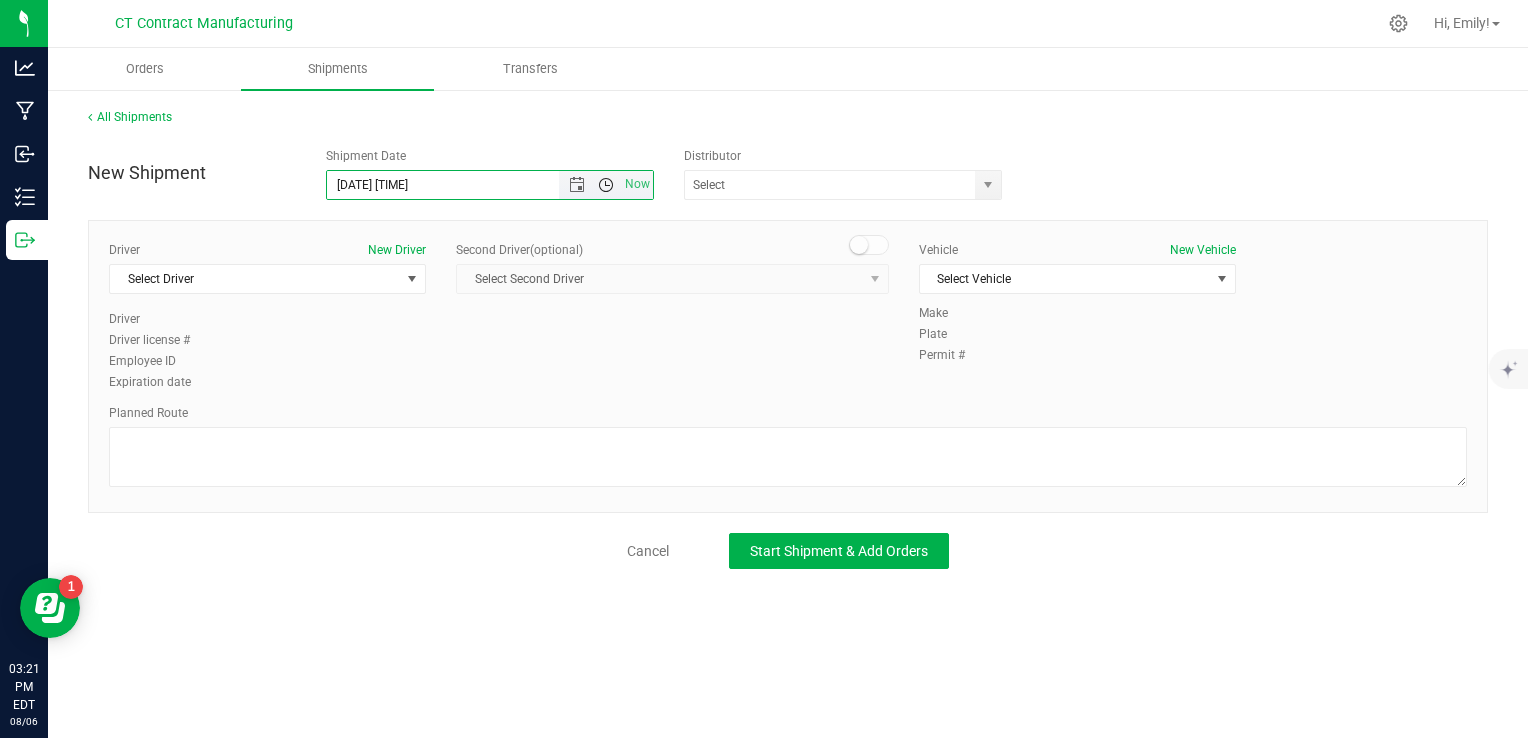 click at bounding box center (606, 185) 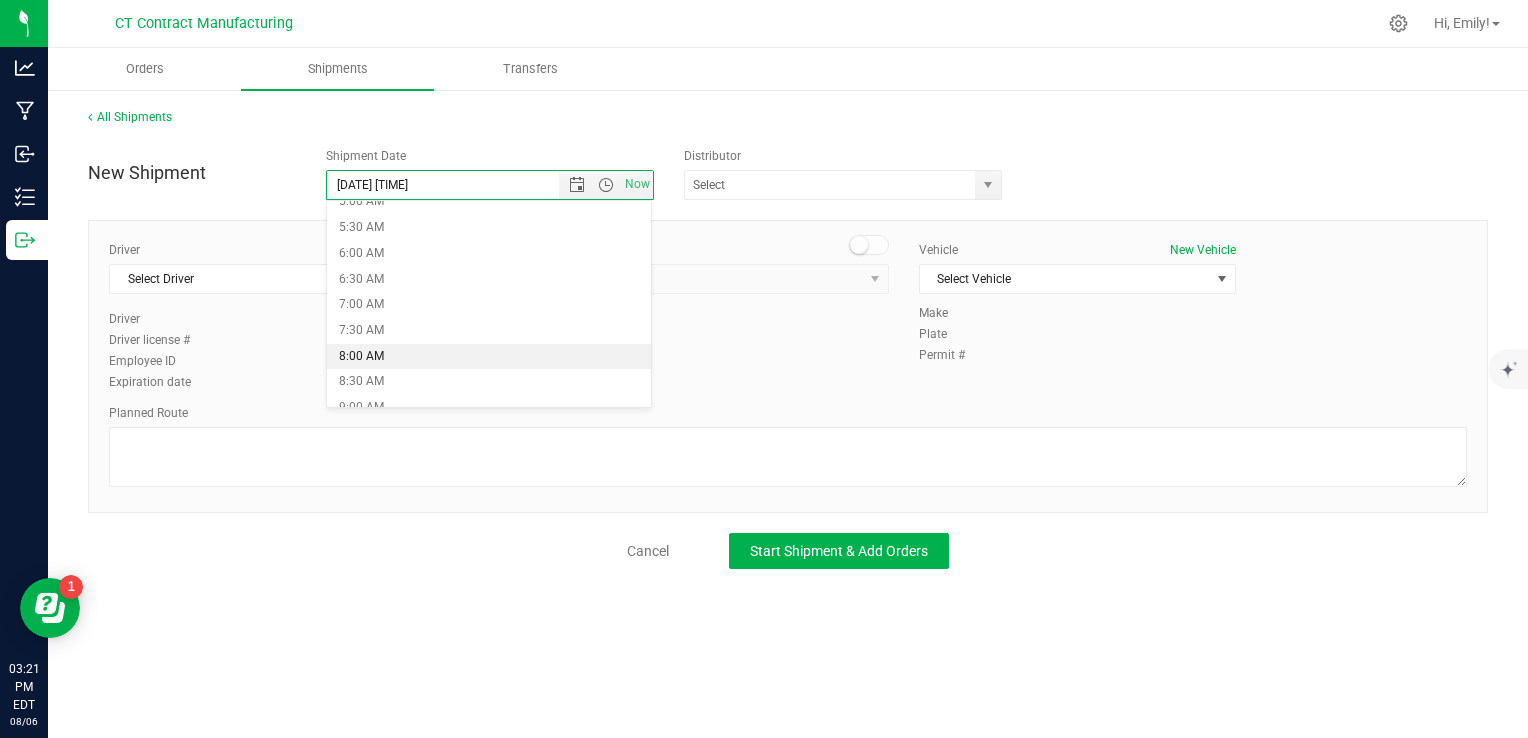 scroll, scrollTop: 300, scrollLeft: 0, axis: vertical 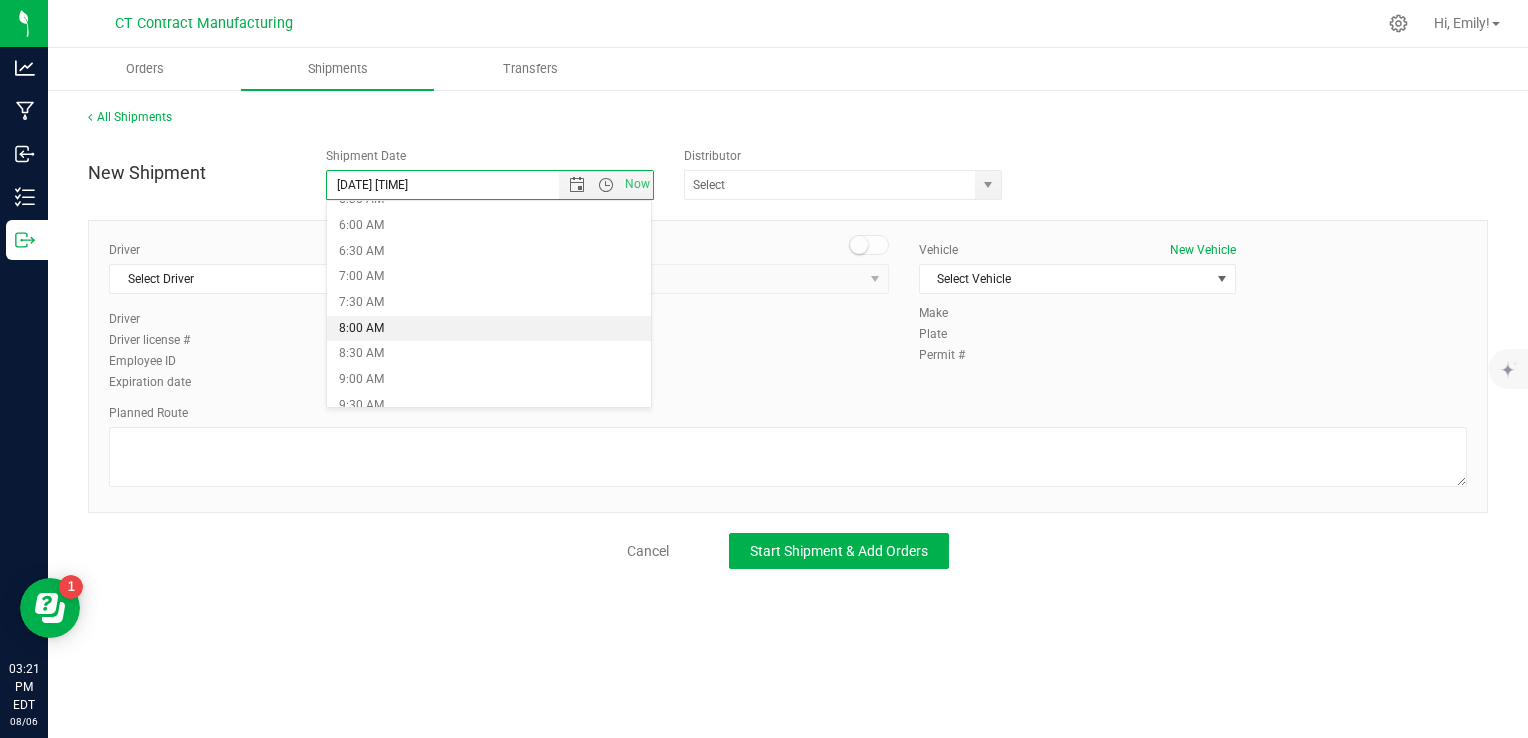 click on "8:00 AM" at bounding box center (489, 329) 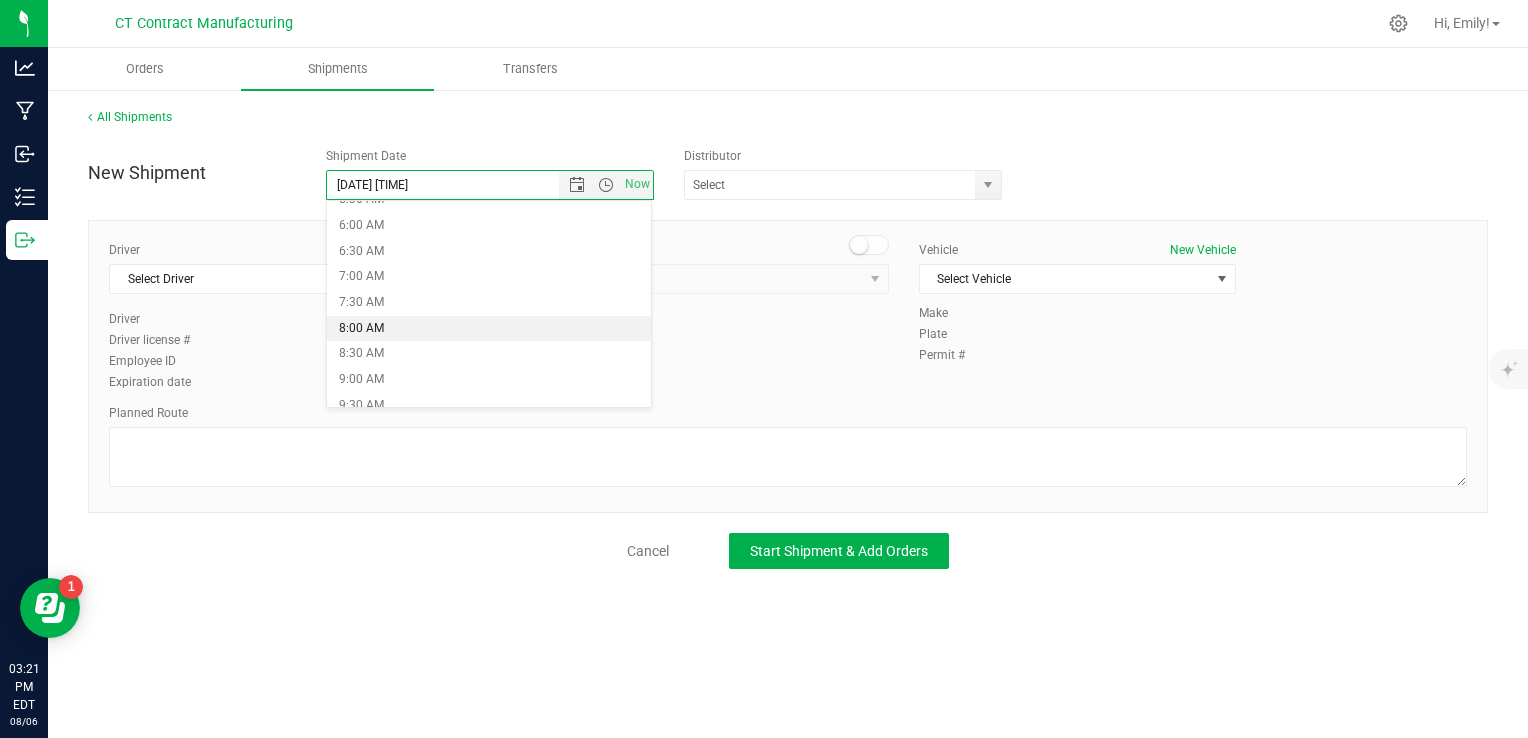 type on "[DATE] [TIME]" 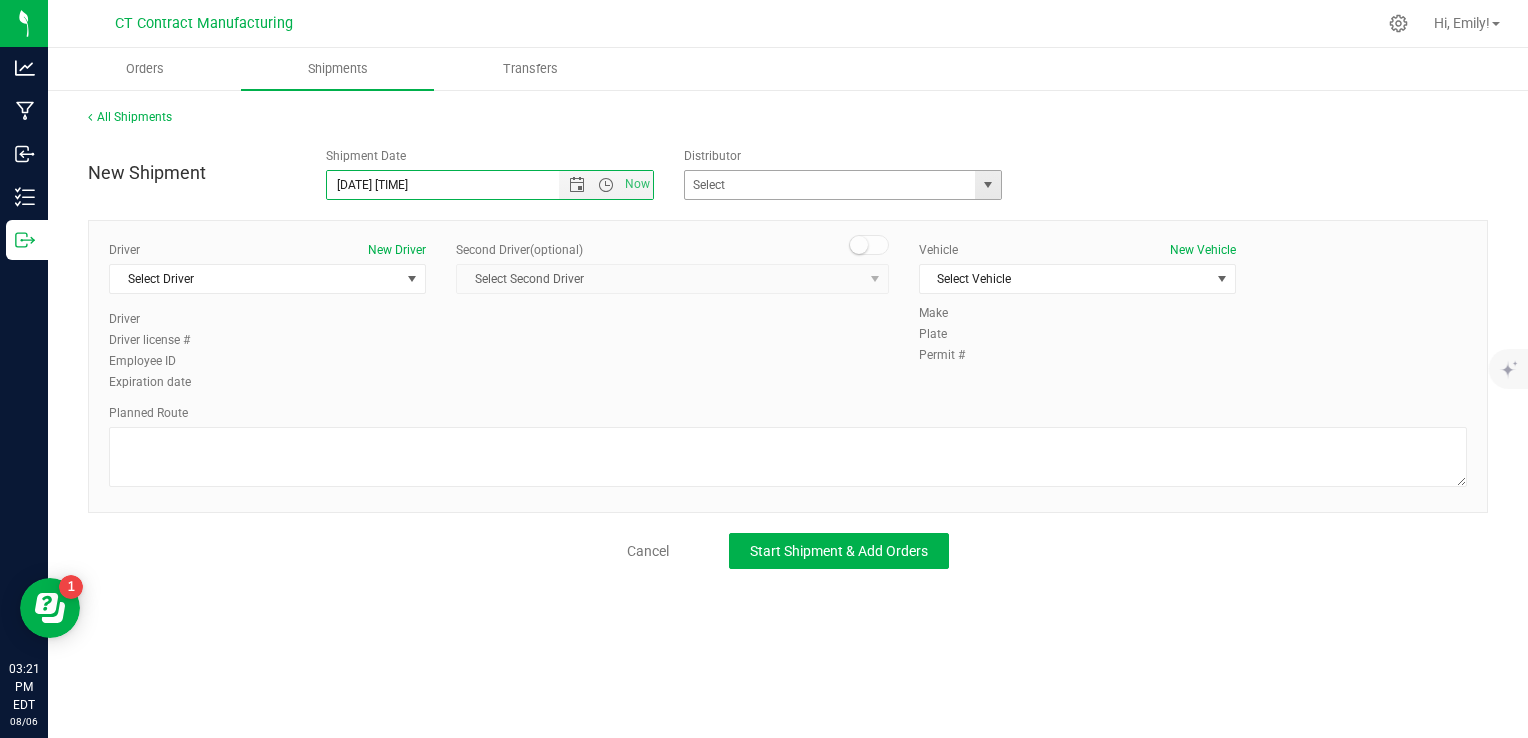 click at bounding box center [988, 185] 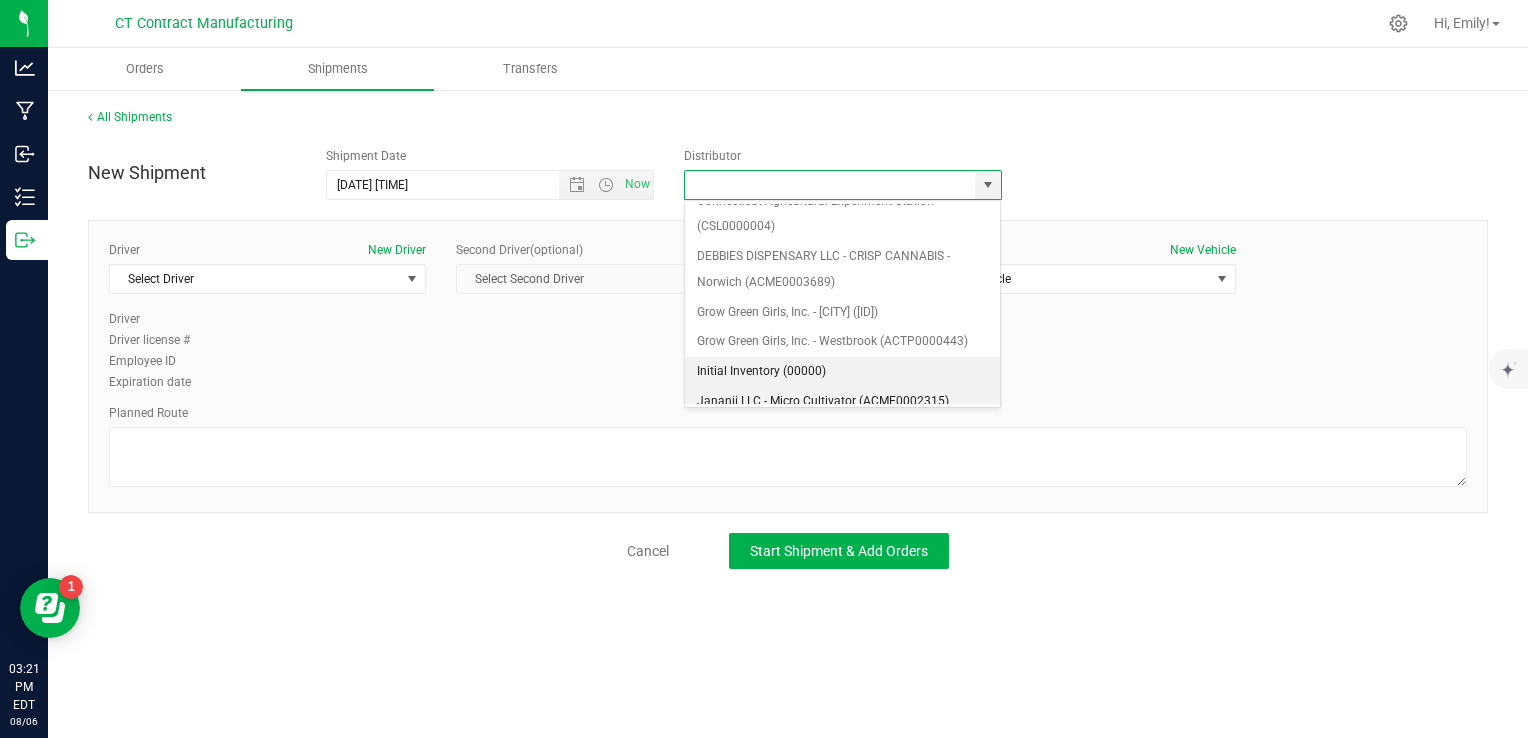 scroll, scrollTop: 300, scrollLeft: 0, axis: vertical 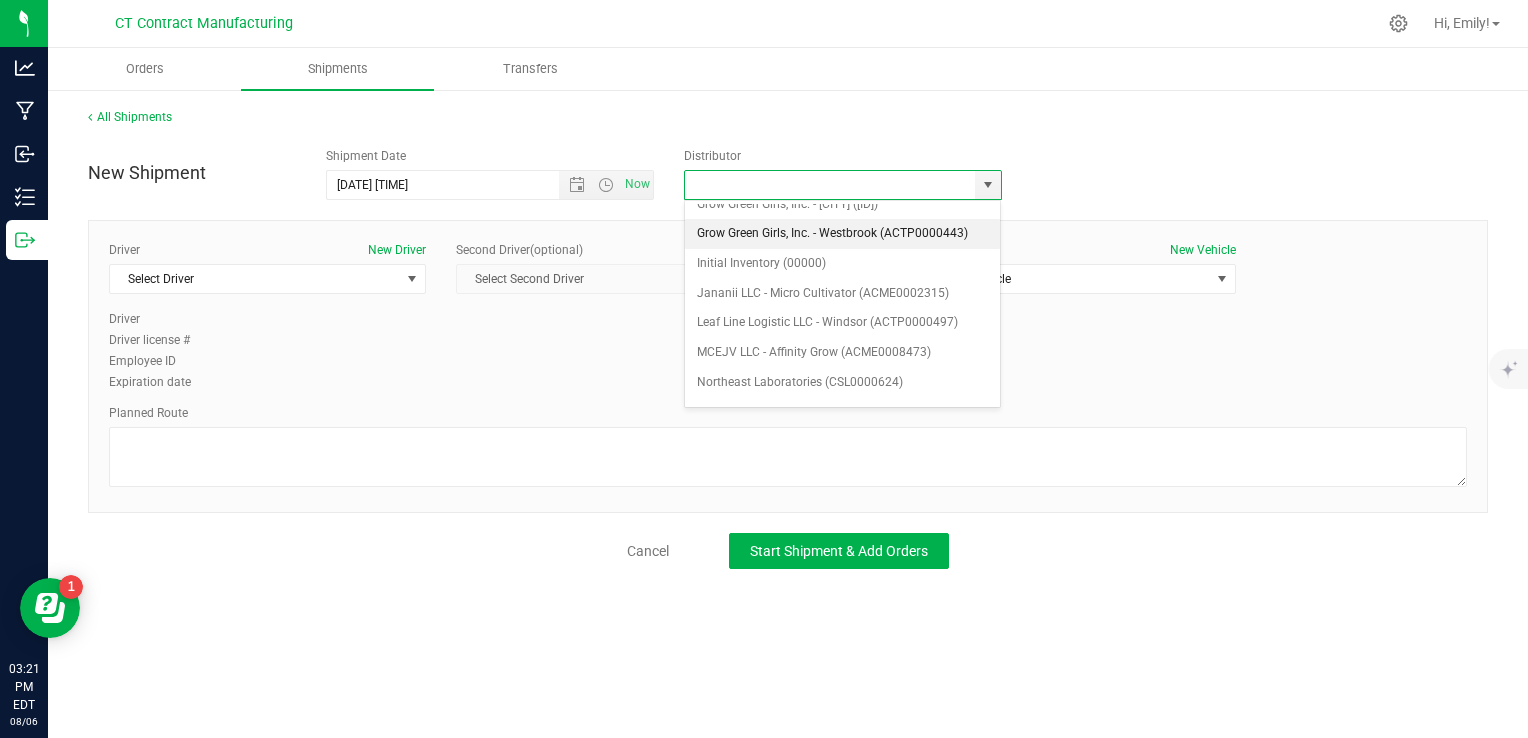 click on "Grow Green Girls, Inc. - Westbrook (ACTP0000443)" at bounding box center [843, 234] 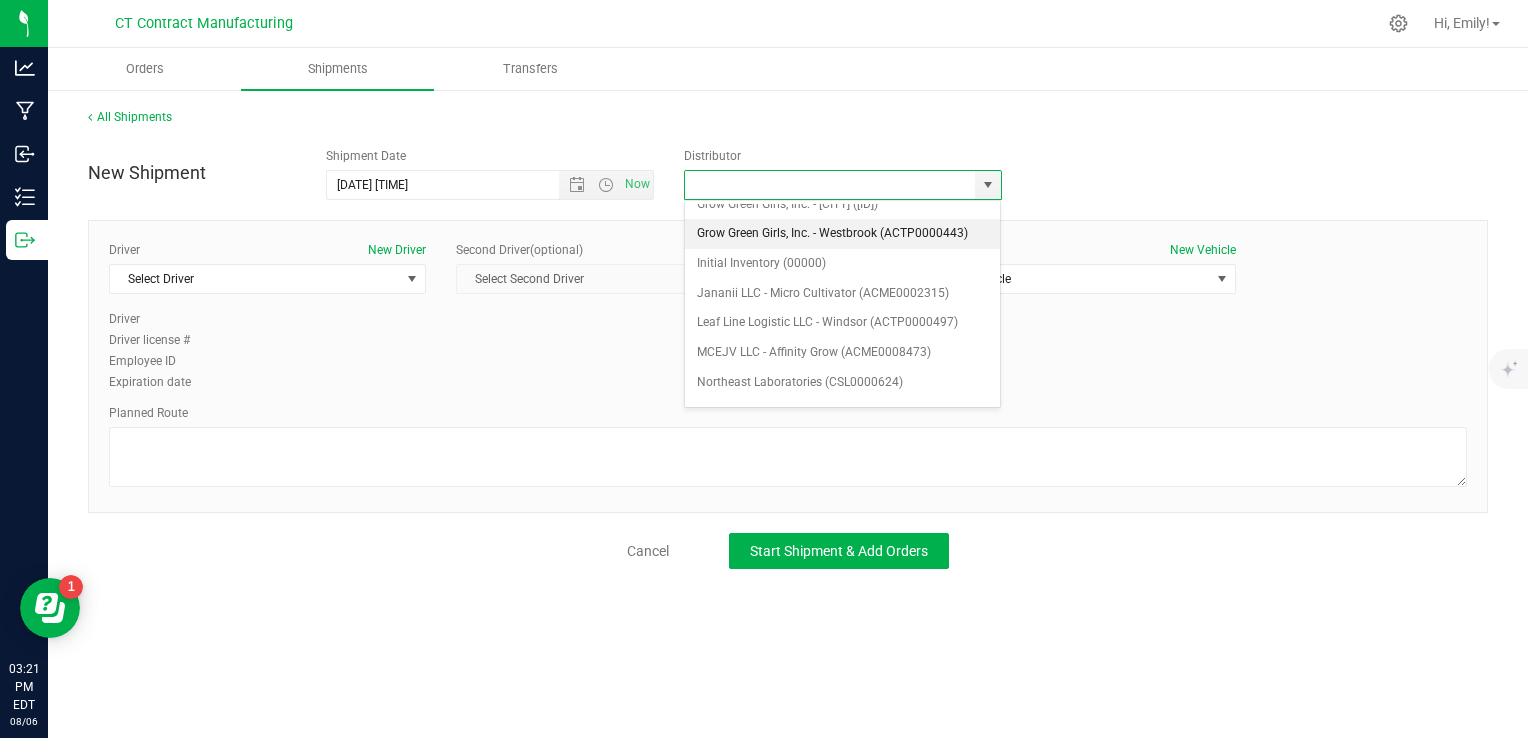 type on "Grow Green Girls, Inc. - Westbrook (ACTP0000443)" 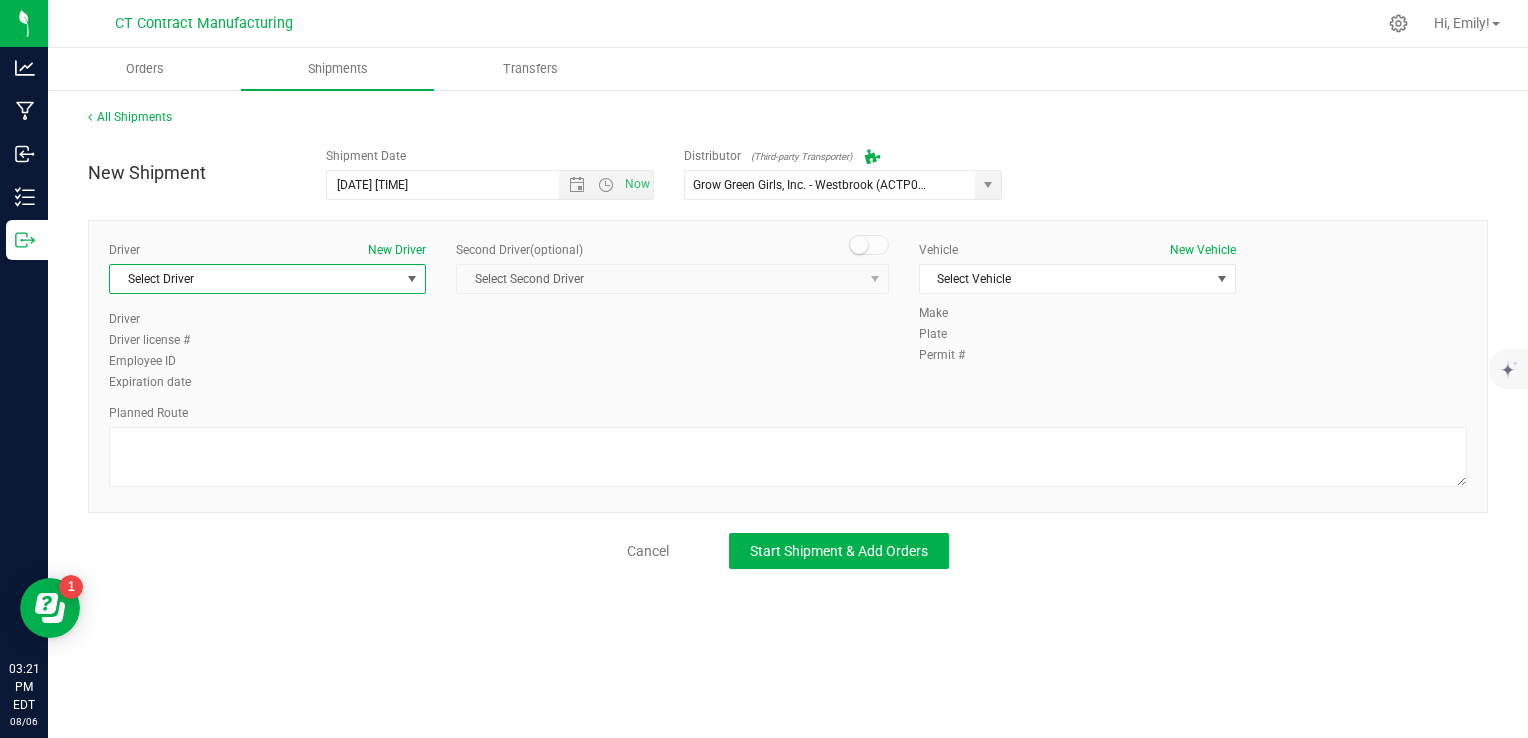 click at bounding box center [412, 279] 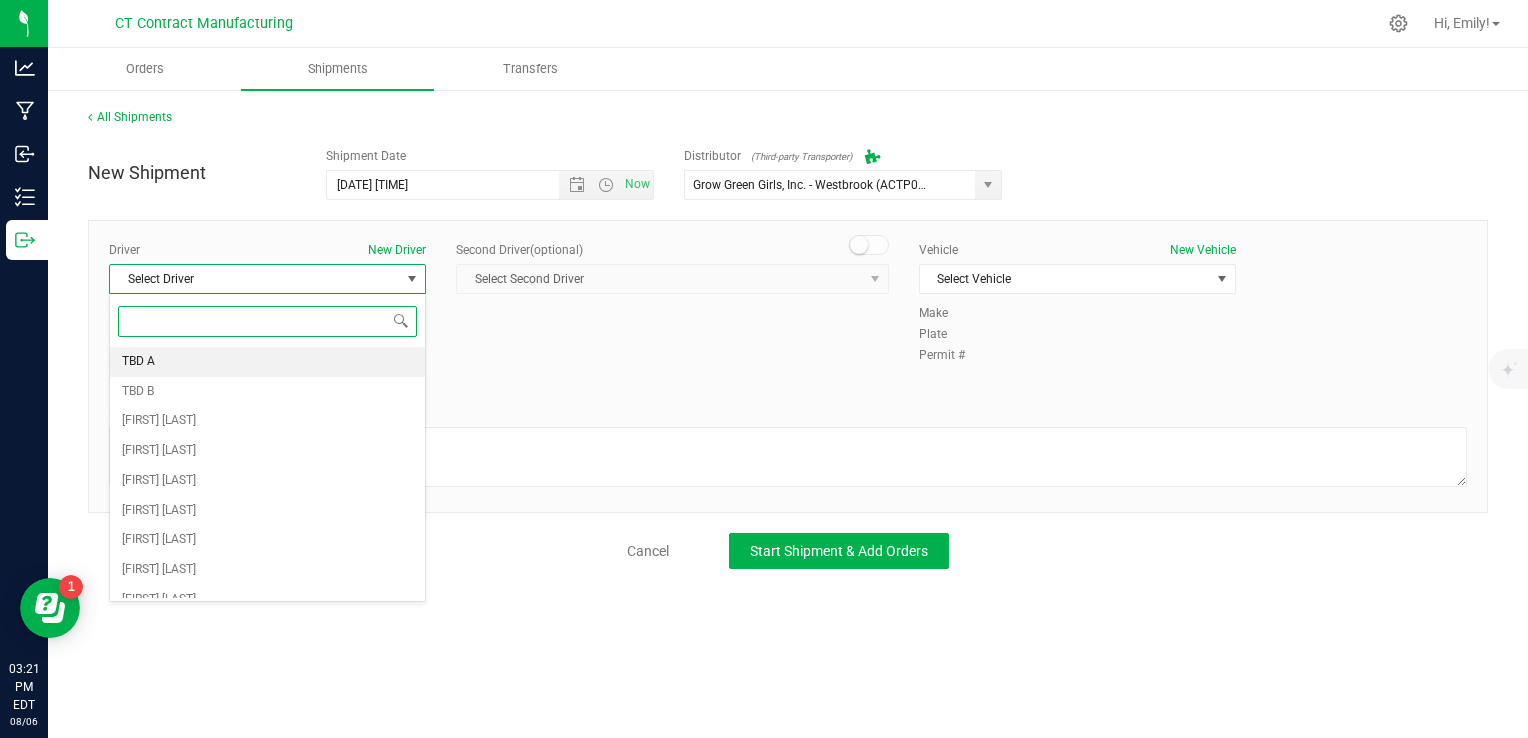 click on "TBD A" at bounding box center (267, 362) 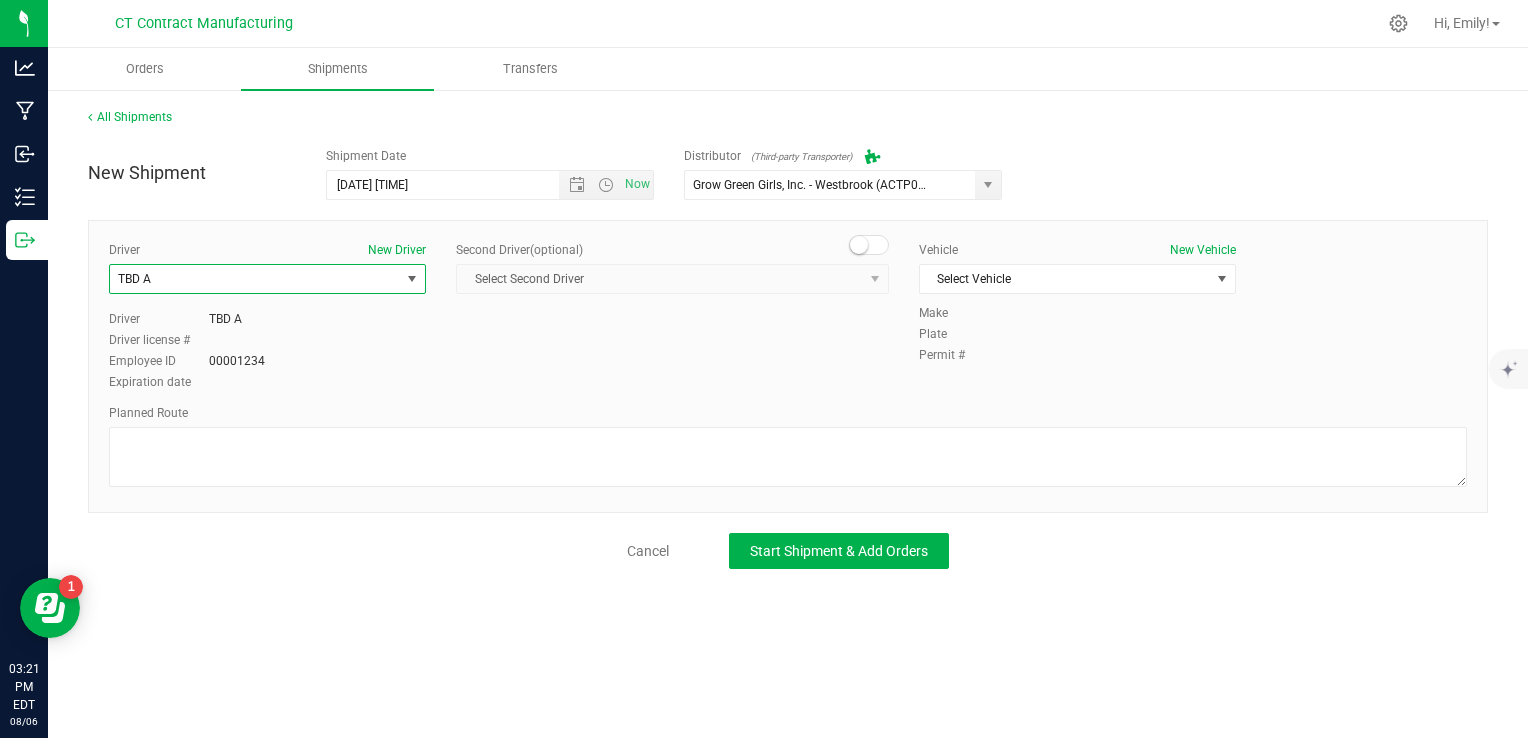 click at bounding box center [859, 245] 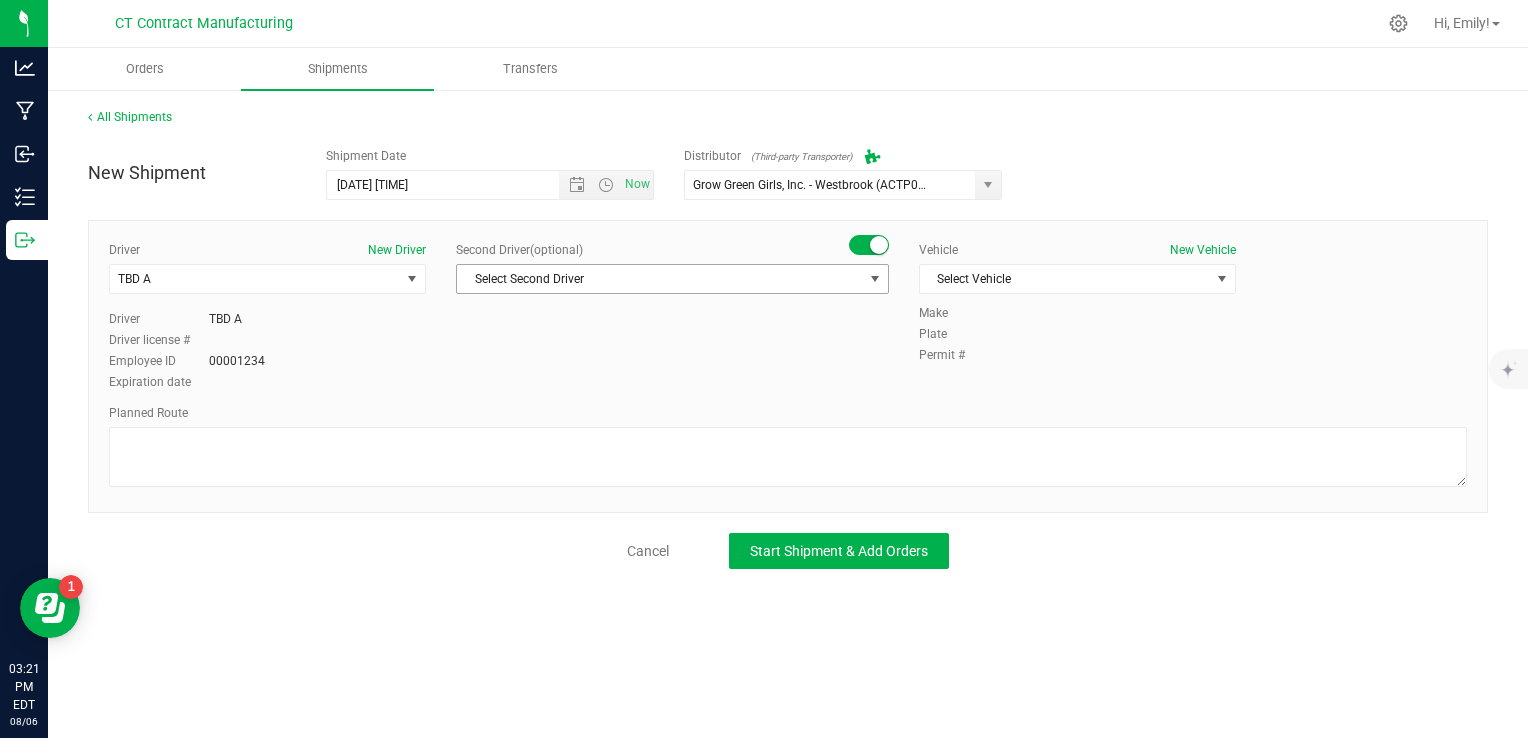 click on "Select Second Driver" at bounding box center (660, 279) 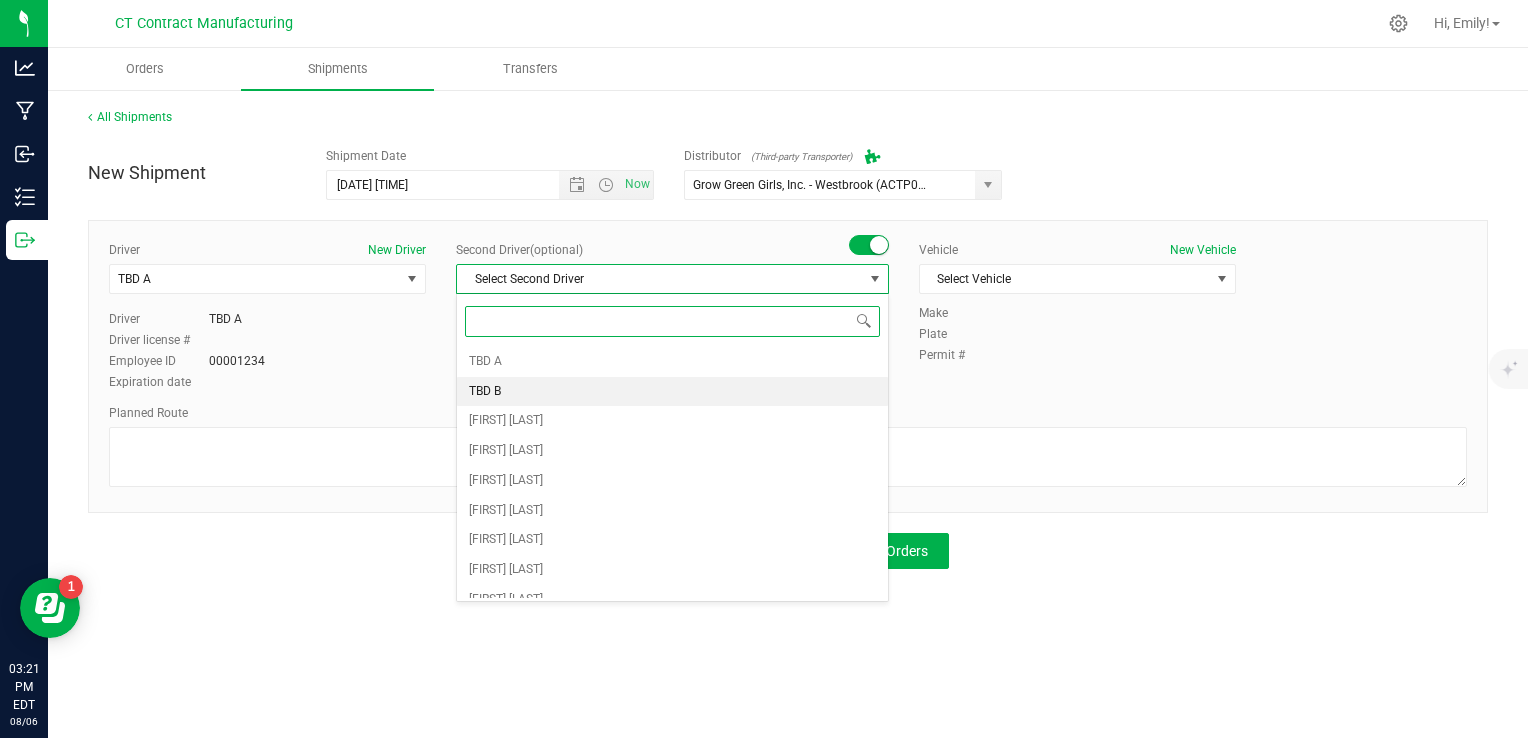 click on "TBD B" at bounding box center (672, 392) 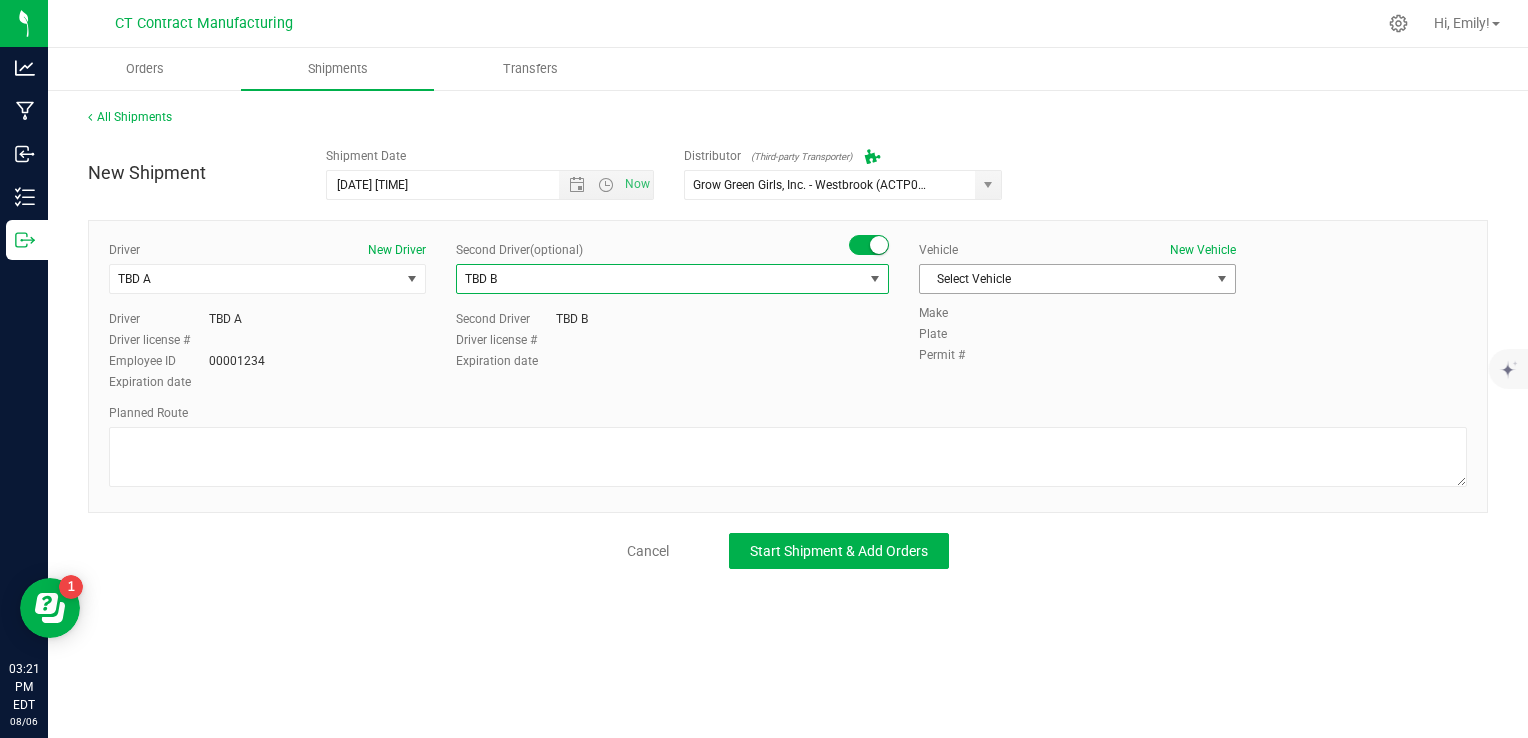 click on "Select Vehicle" at bounding box center (1065, 279) 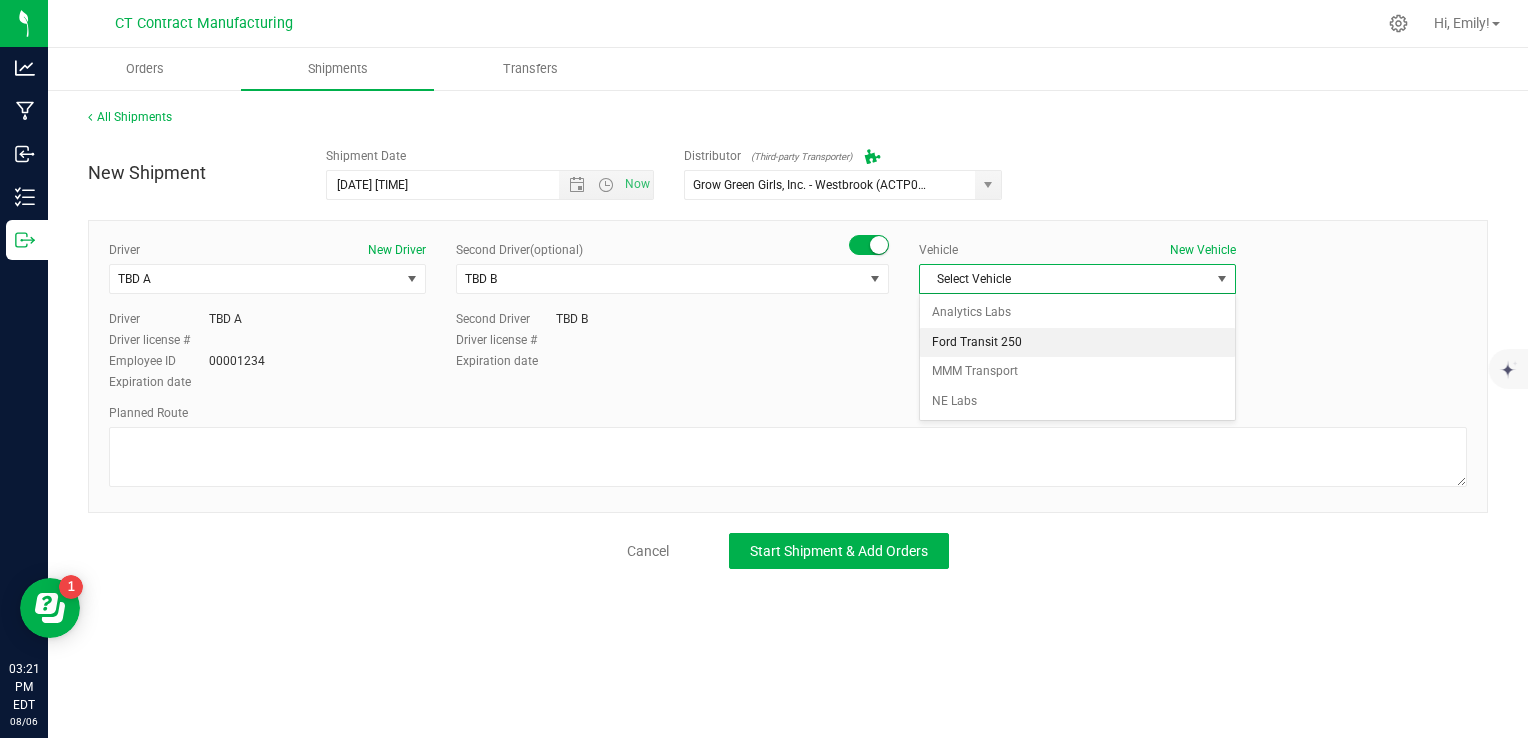 click on "Ford Transit 250" at bounding box center [1077, 343] 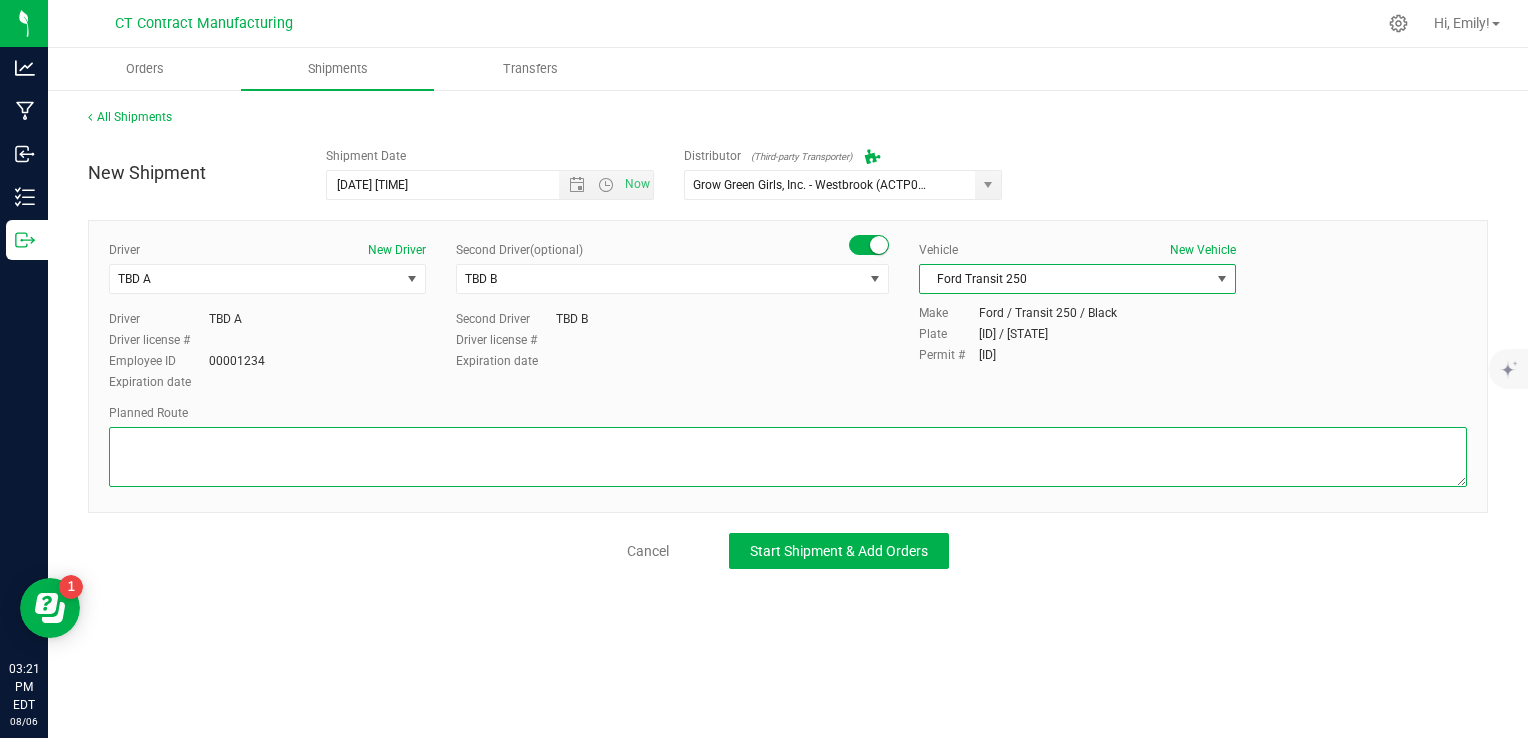 click at bounding box center [788, 457] 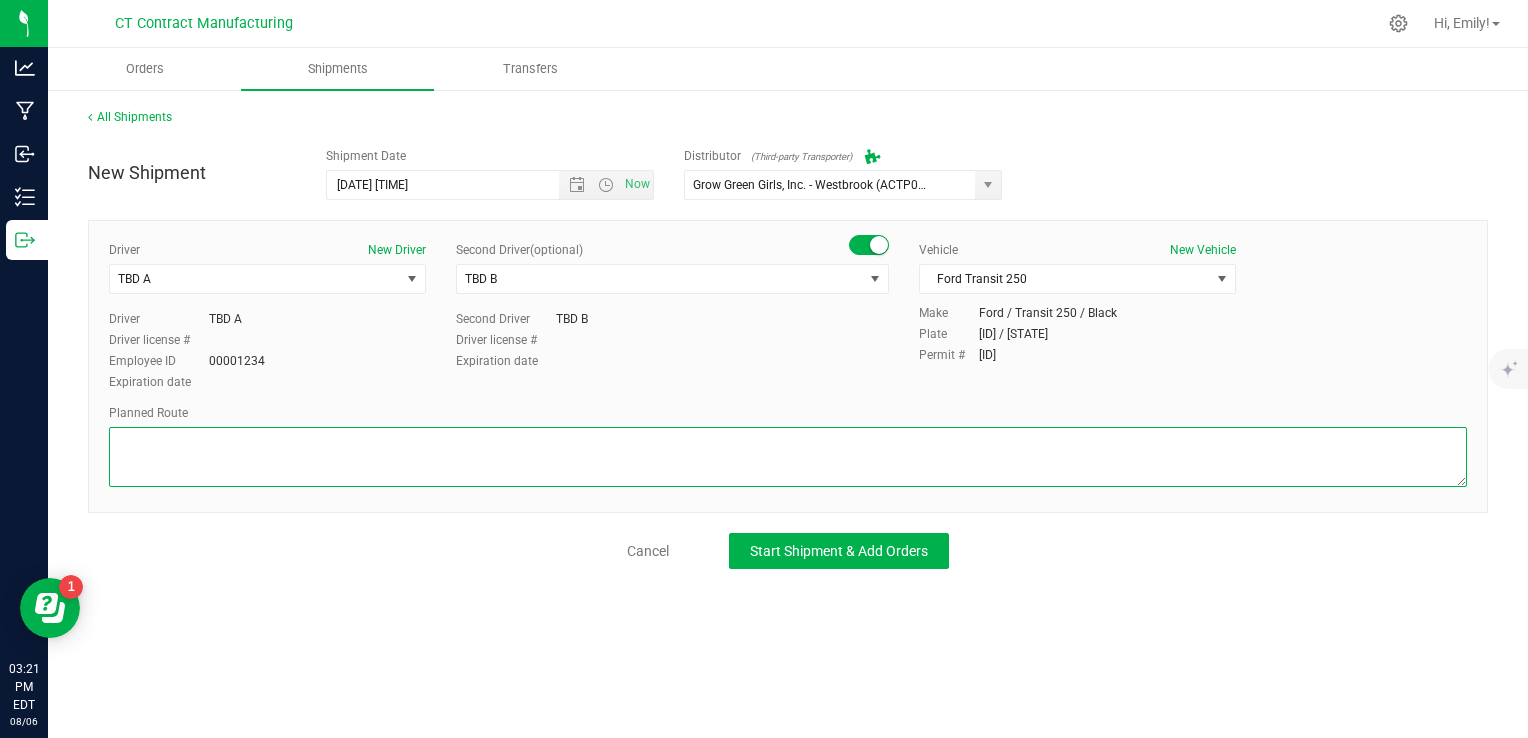paste on "Randomized route via 3rd party transporter" 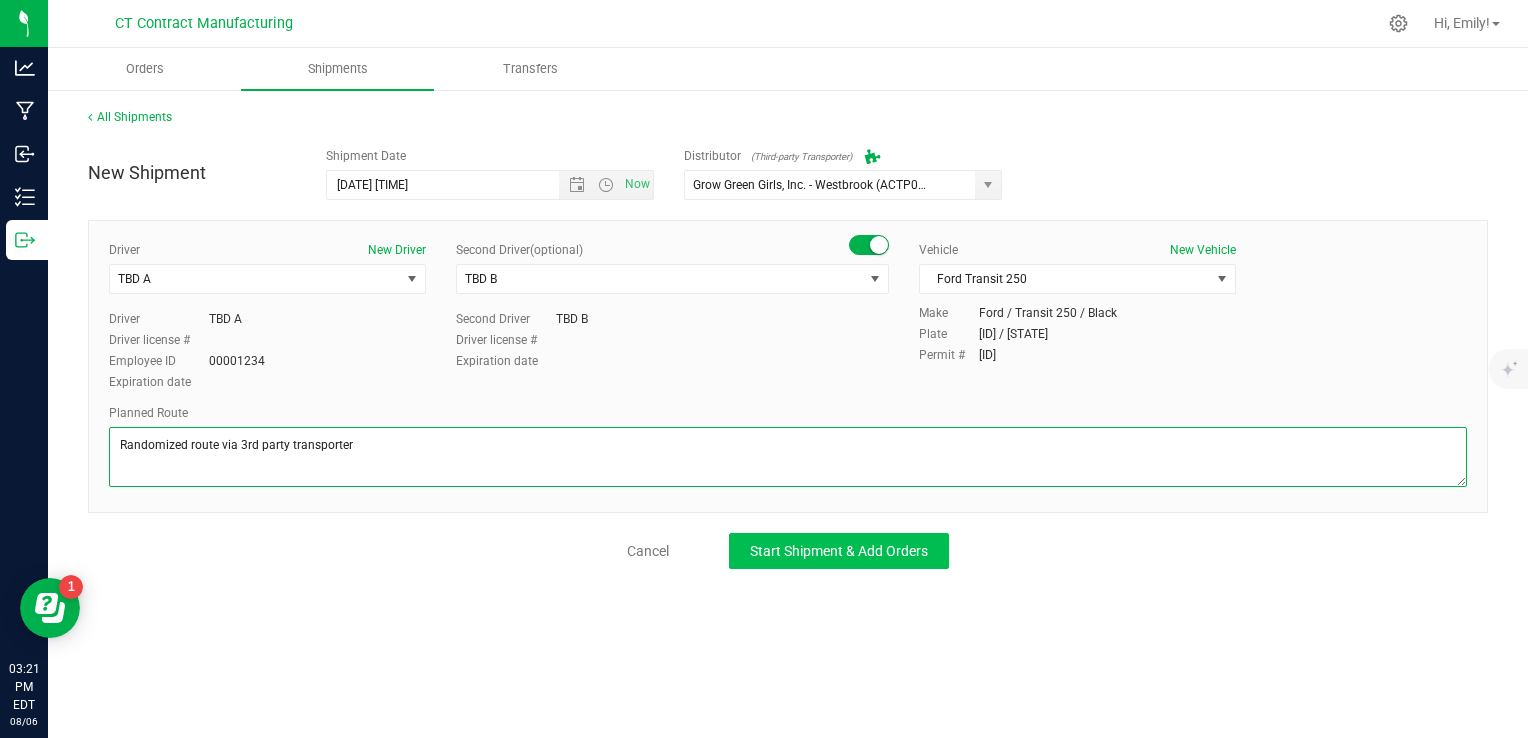 type on "Randomized route via 3rd party transporter" 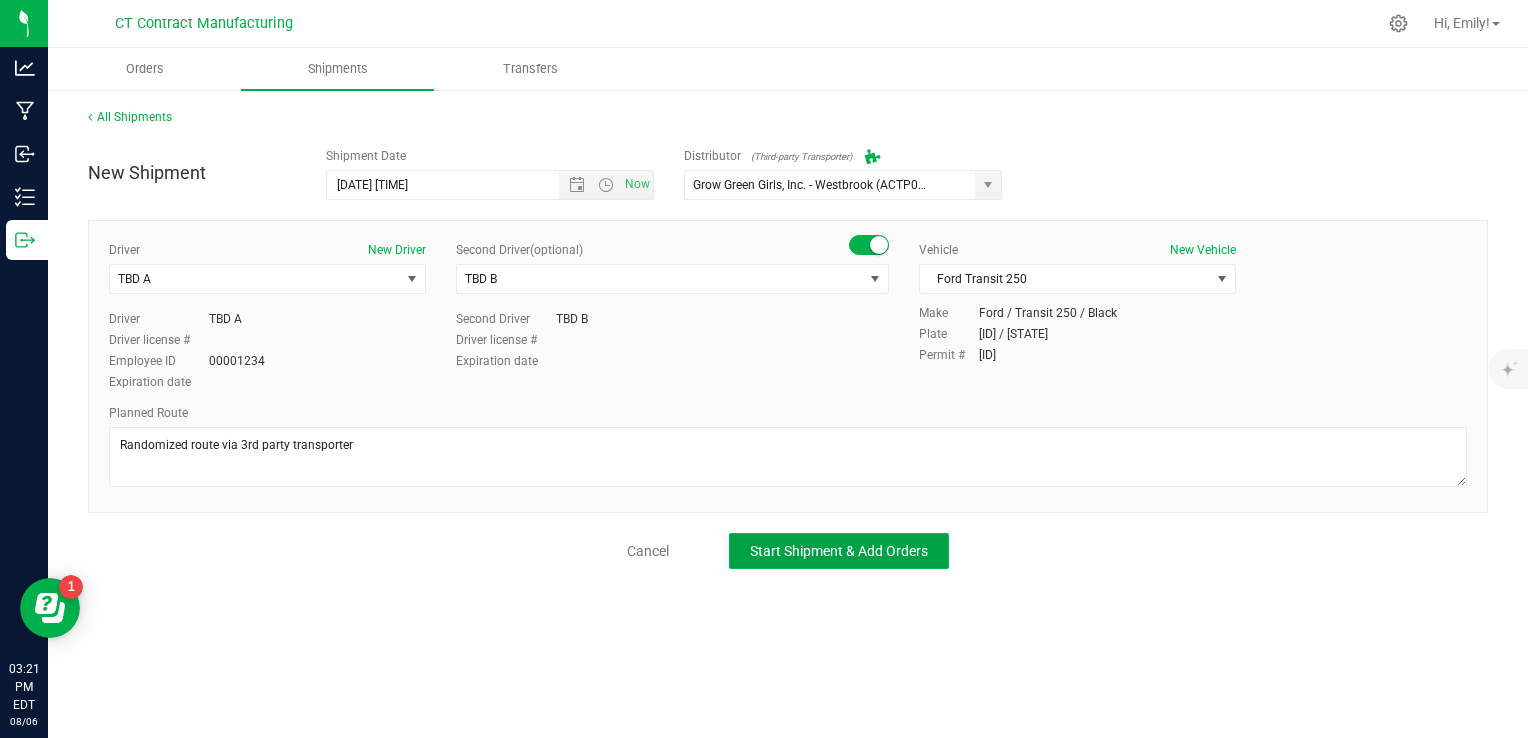 click on "Start Shipment & Add Orders" 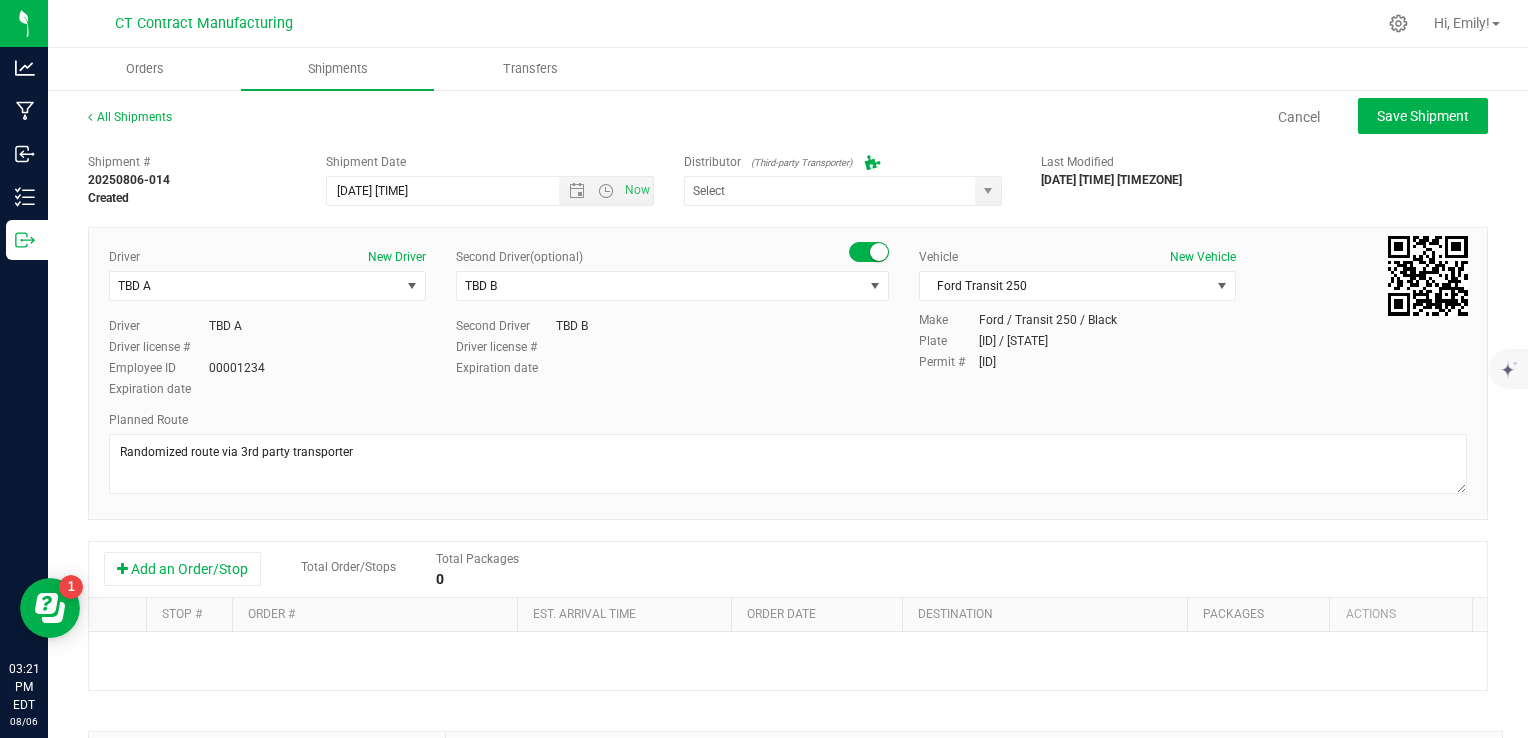 type on "Grow Green Girls, Inc. - Westbrook (ACTP0000443)" 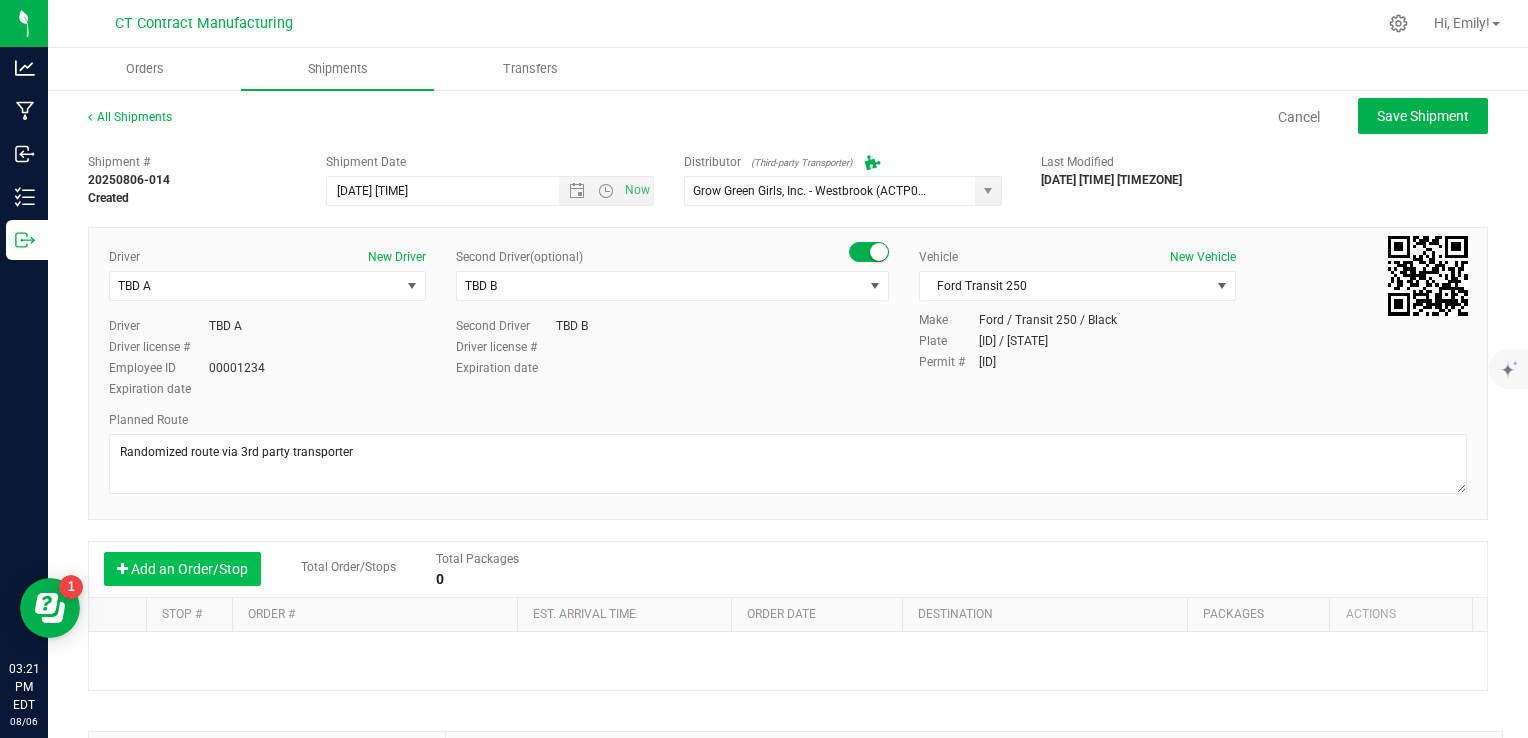 click on "Add an Order/Stop" at bounding box center [182, 569] 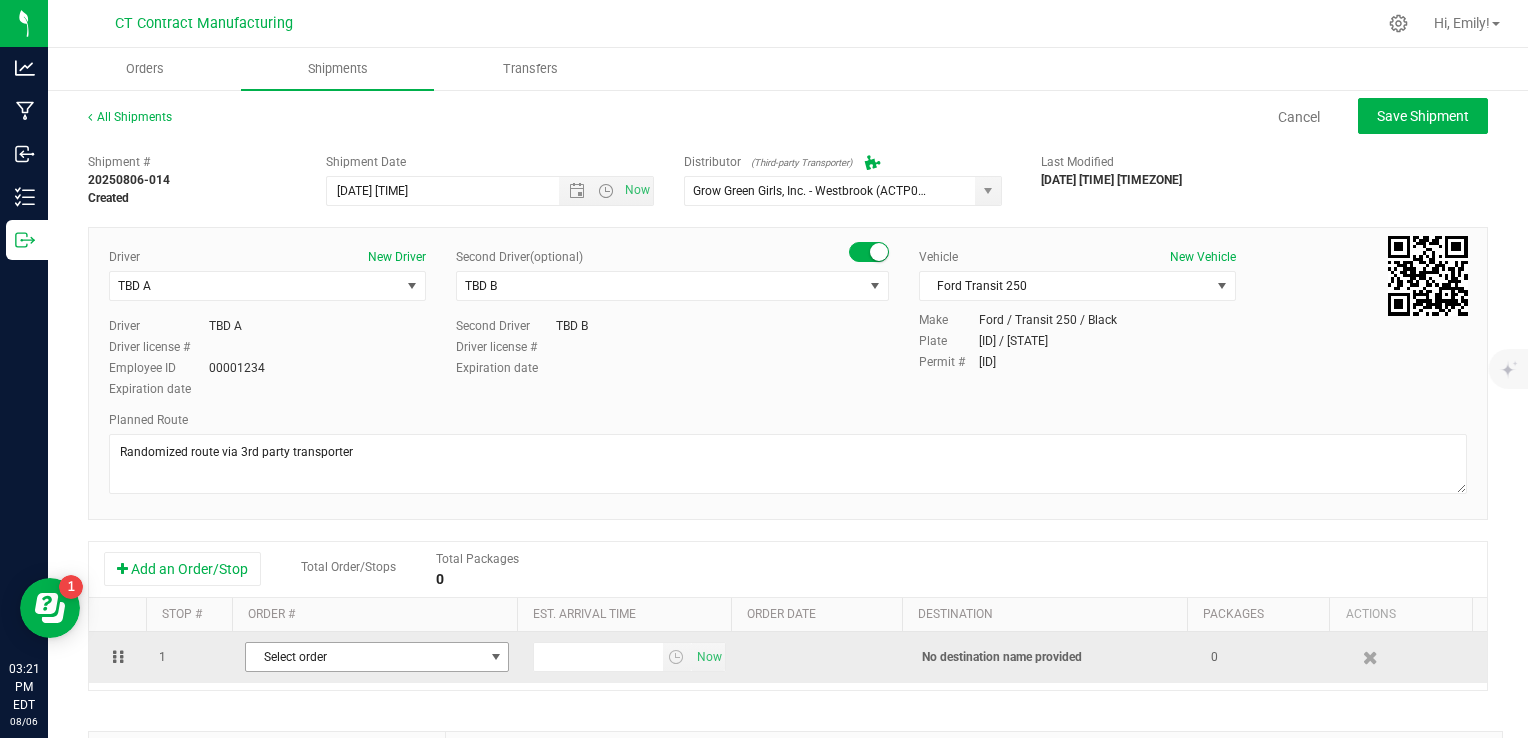 click on "Select order" at bounding box center (364, 657) 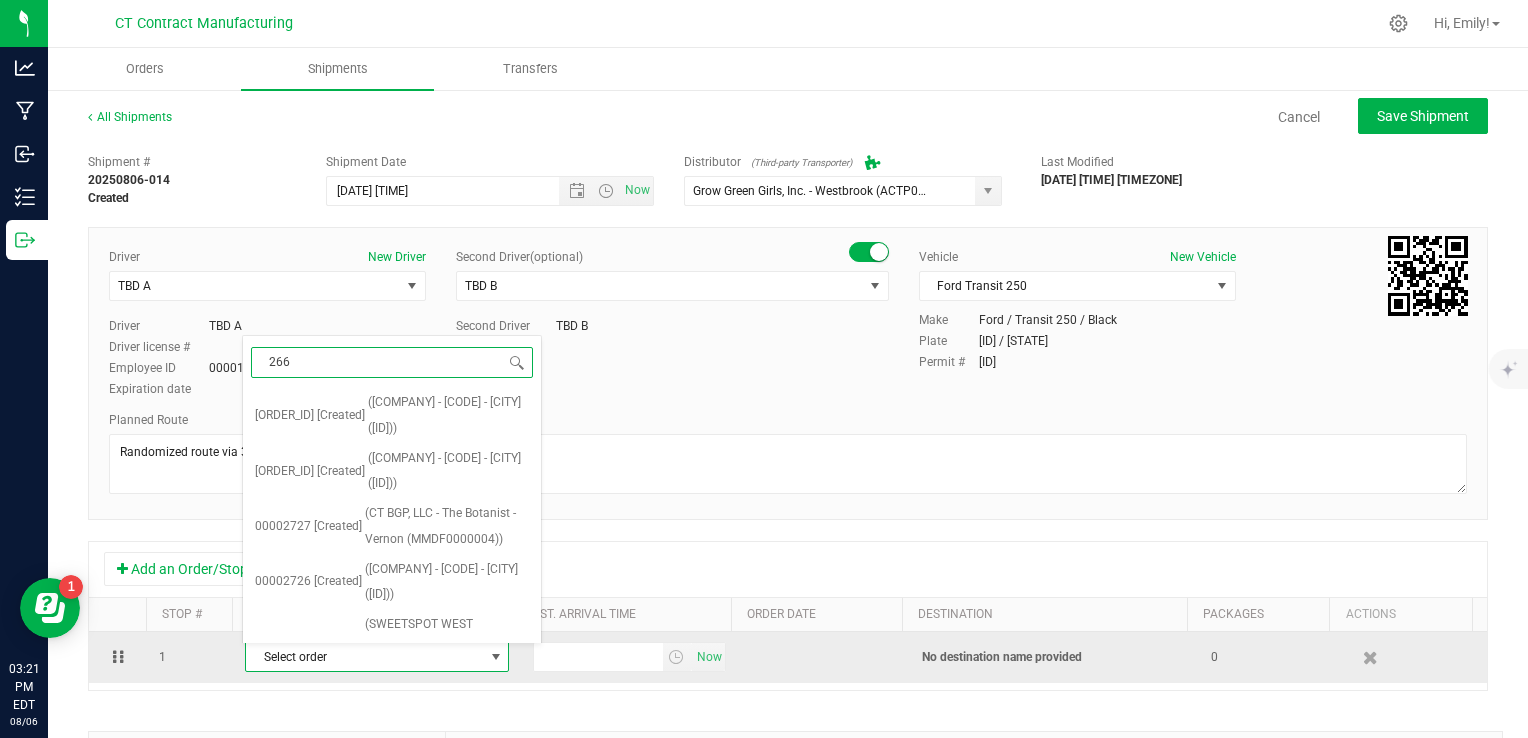 type on "[NUMBER]" 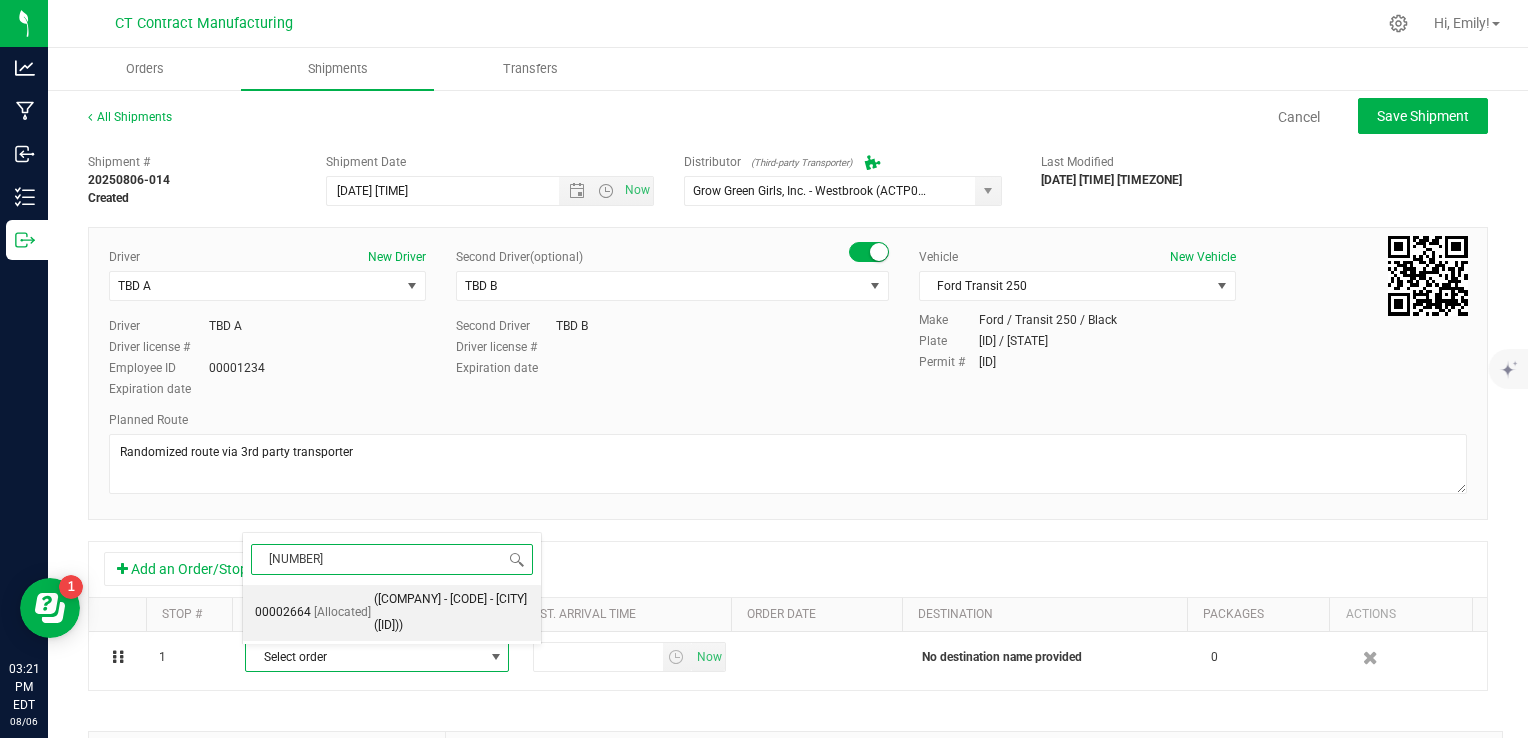 click on "([COMPANY] - [CODE] - [CITY] ([ID]))" at bounding box center [451, 612] 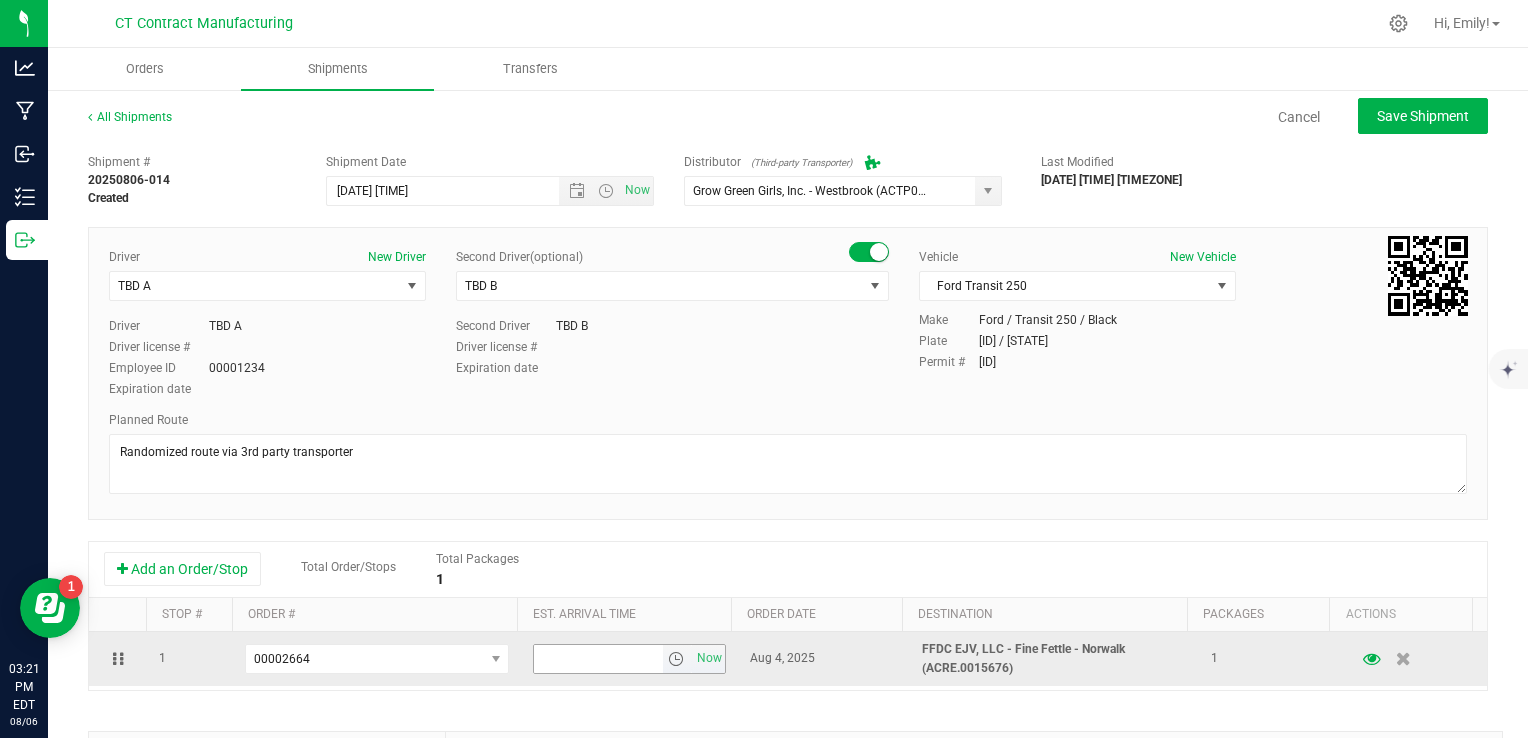 click at bounding box center [676, 659] 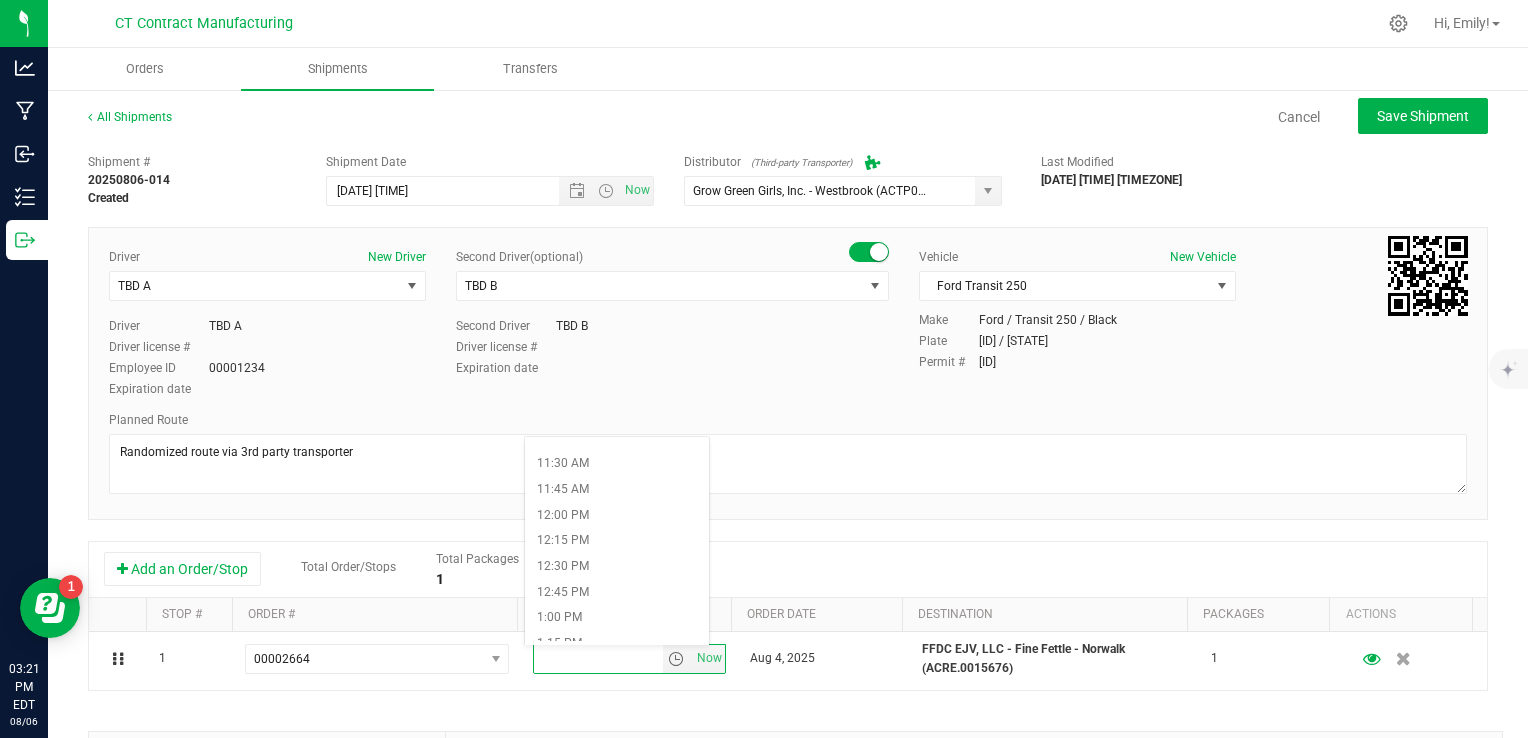 scroll, scrollTop: 1200, scrollLeft: 0, axis: vertical 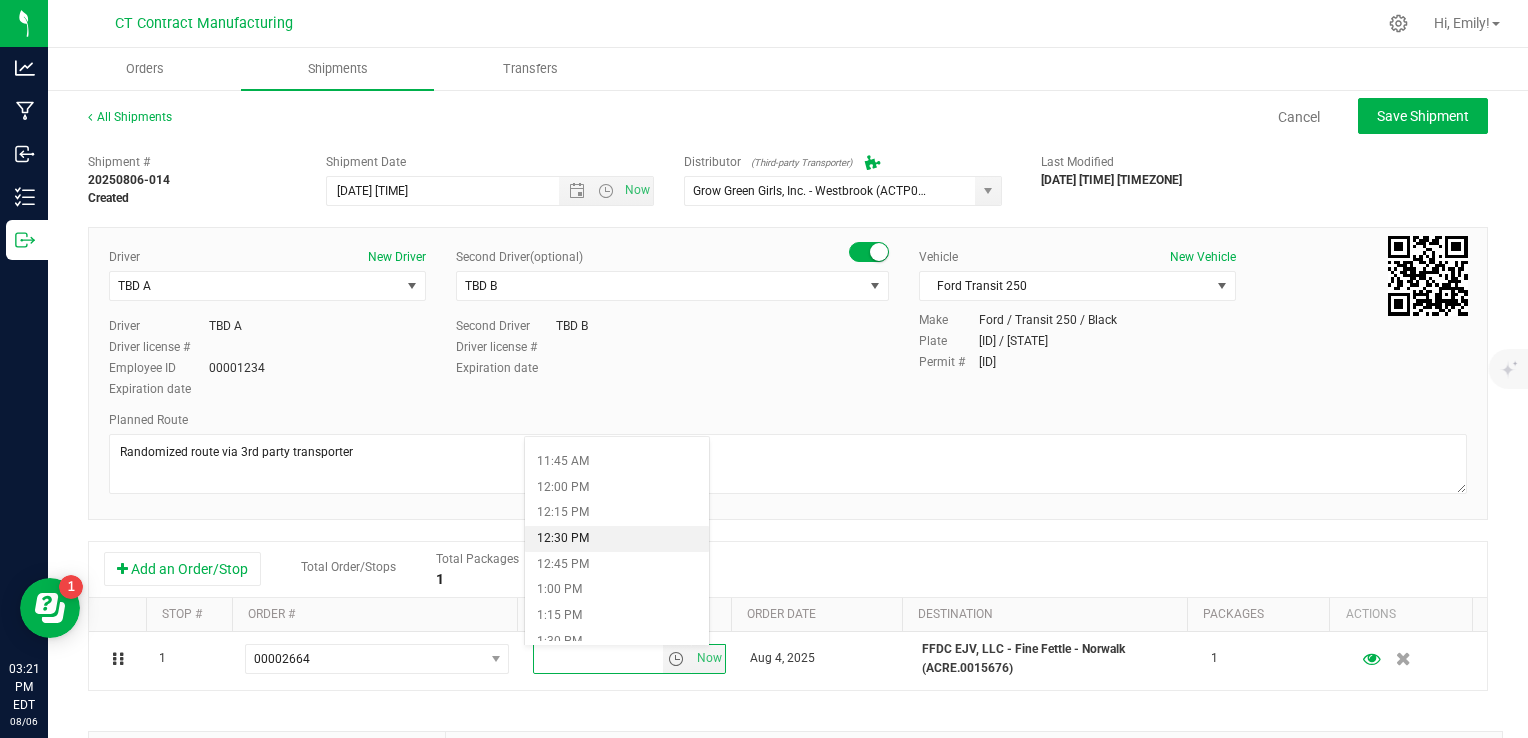 click on "12:30 PM" at bounding box center [617, 539] 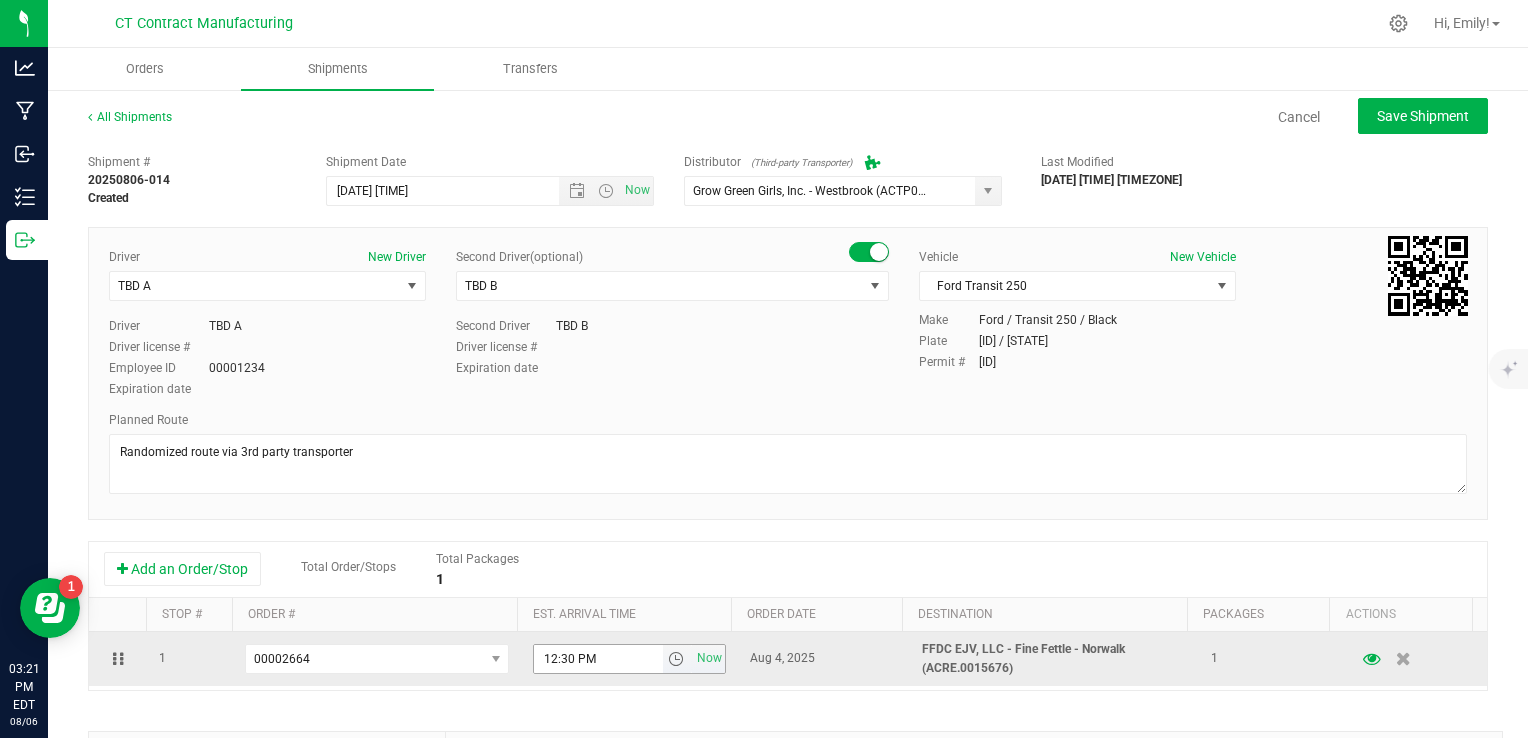 click at bounding box center (676, 659) 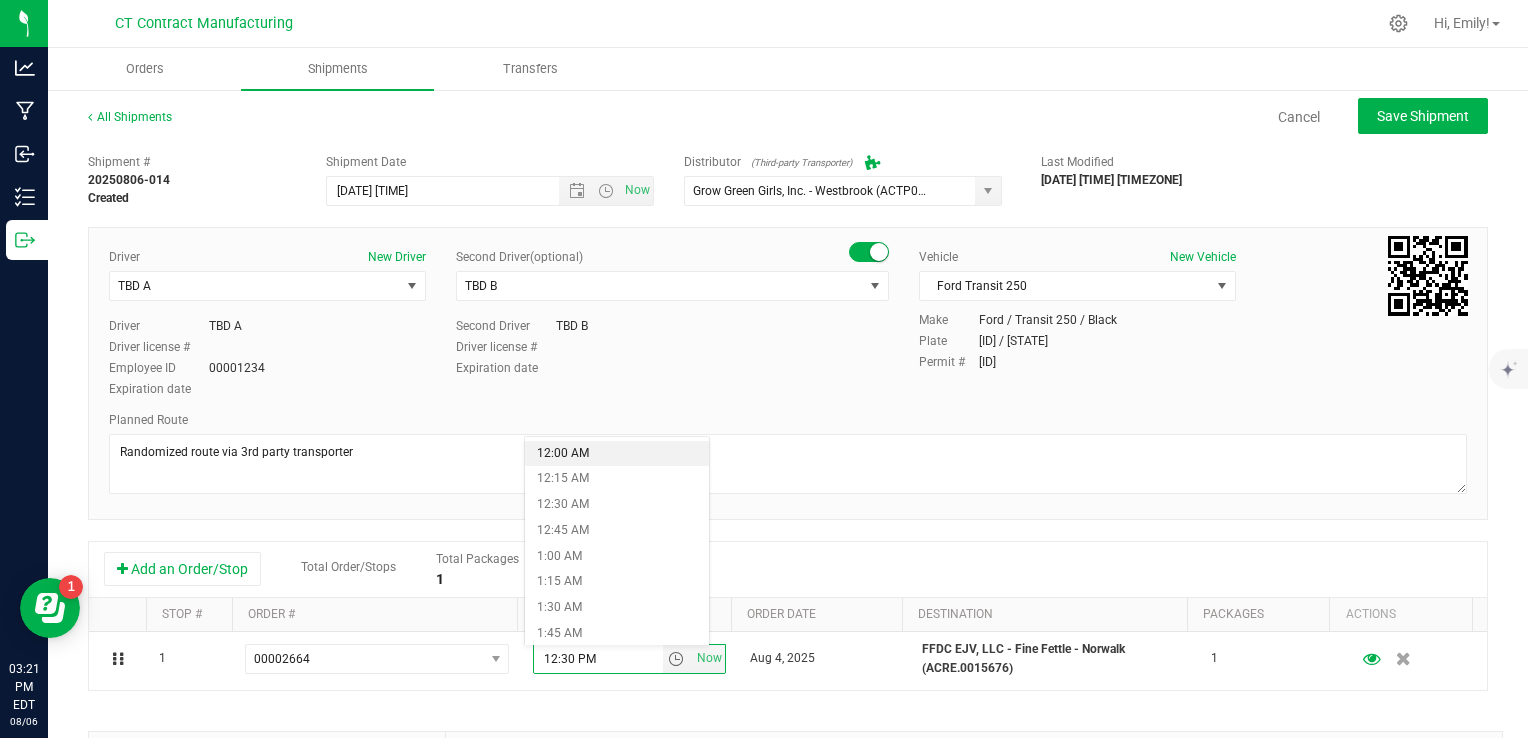 click on "12:00 AM" at bounding box center (617, 454) 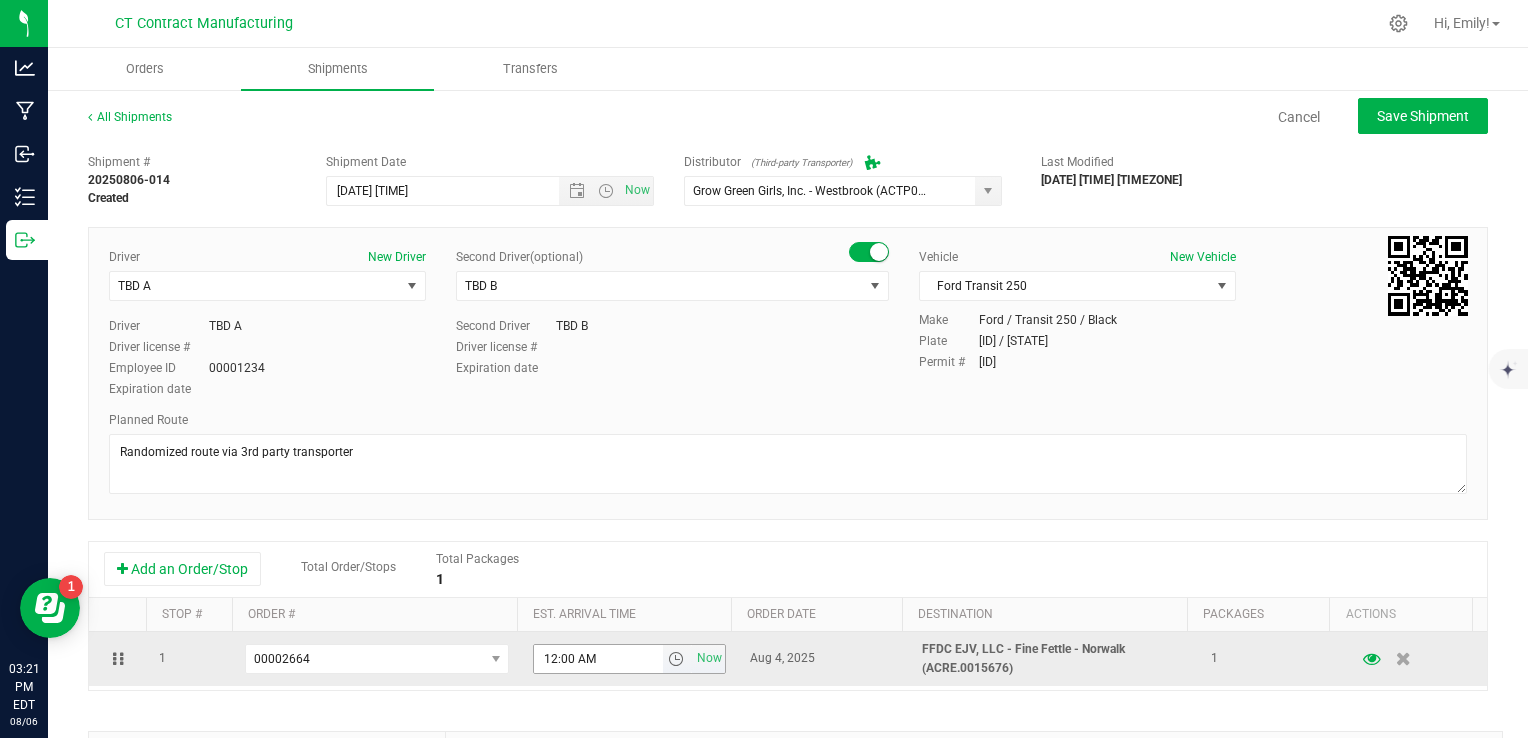 click at bounding box center (676, 659) 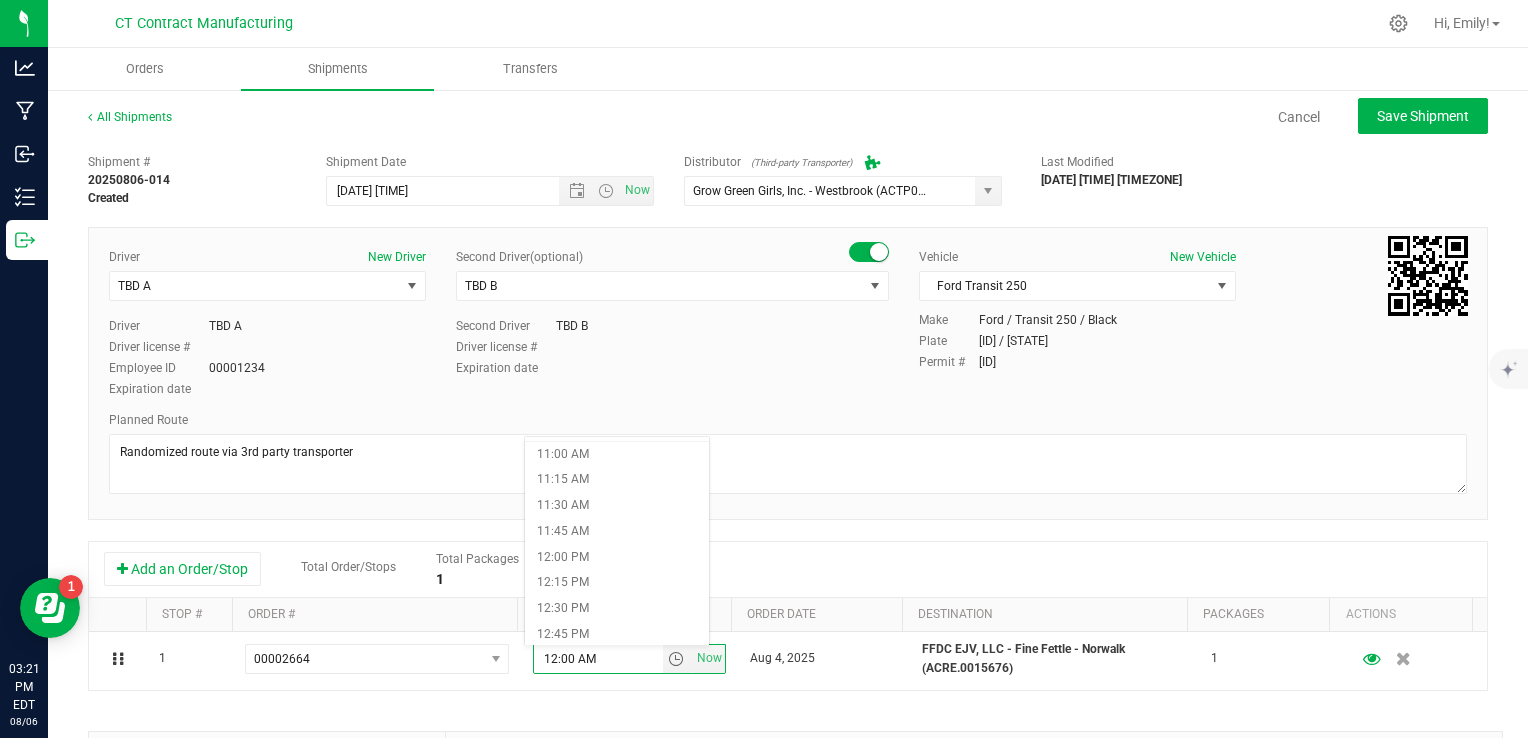scroll, scrollTop: 1200, scrollLeft: 0, axis: vertical 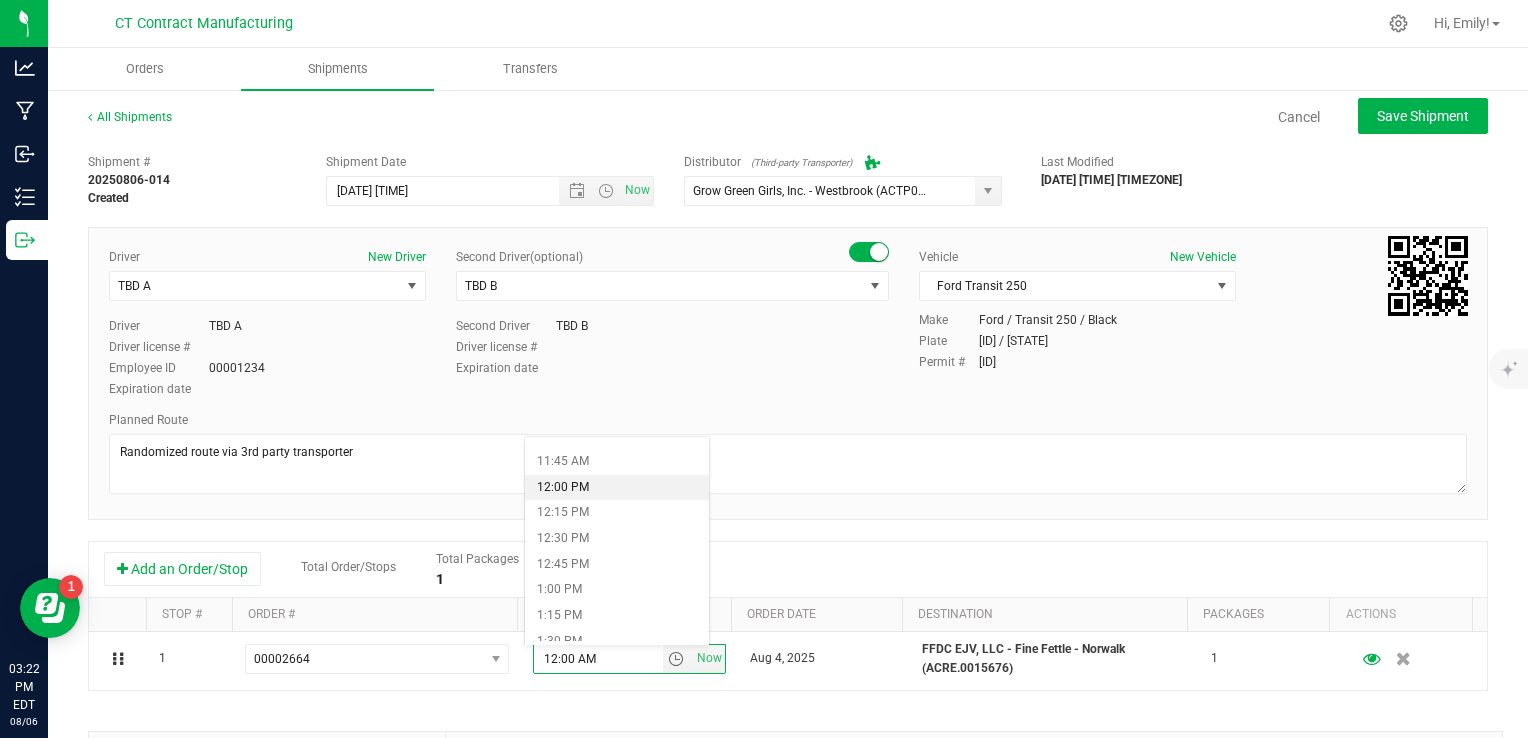 click on "12:00 PM" at bounding box center (617, 488) 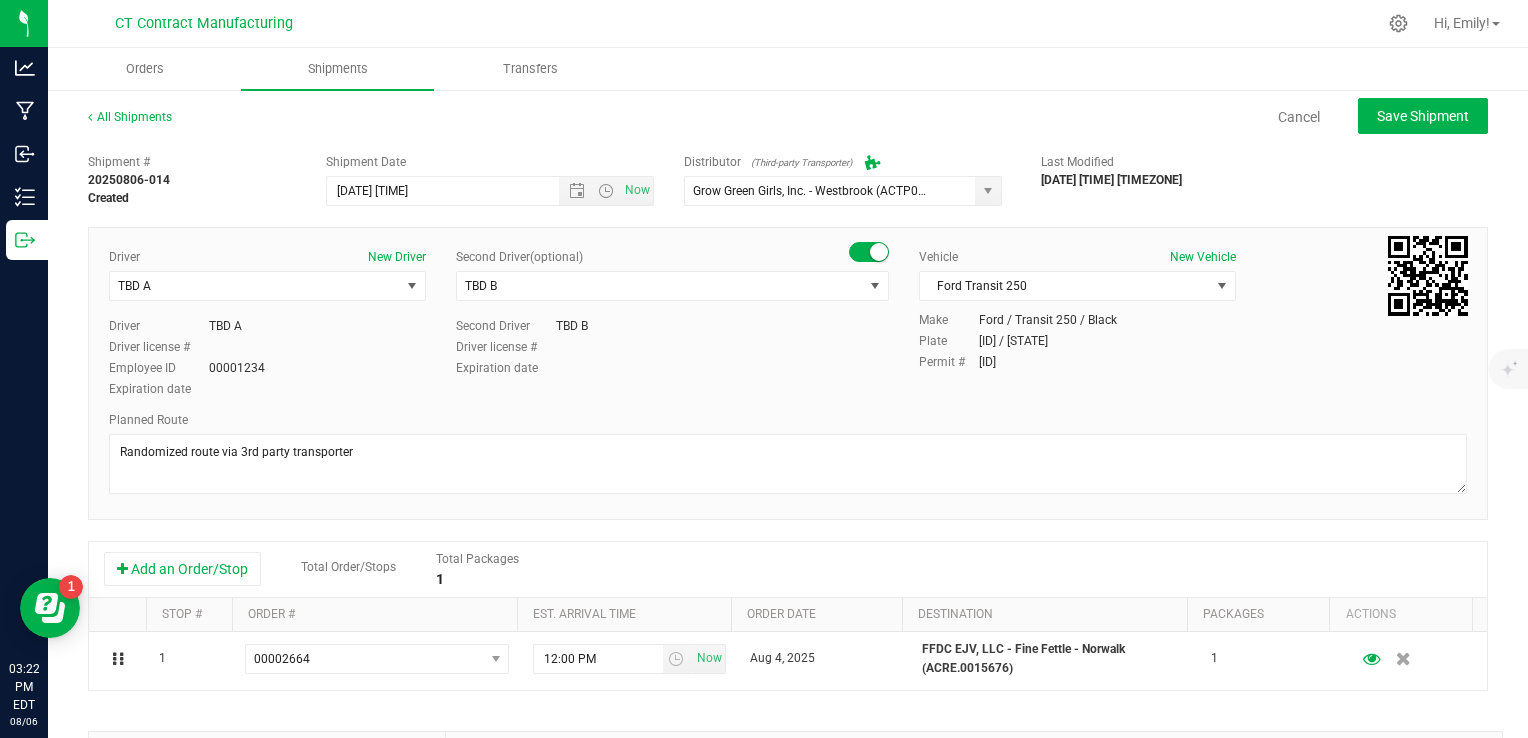 click on "Shipment #
[ORDER_ID]
Created
Shipment Date
[DATE] [TIME]
Now
Distributor
(Third-party Transporter)
[COMPANY_NAME] [COMPANY_NAME] [COMPANY_NAME] [COMPANY_NAME] [COMPANY_NAME] [COMPANY_NAME] [COMPANY_NAME] [COMPANY_NAME] [COMPANY_NAME] [COMPANY_NAME] [COMPANY_NAME] [COMPANY_NAME] [COMPANY_NAME] [COMPANY_NAME] [COMPANY_NAME] [COMPANY_NAME] [COMPANY_NAME] [COMPANY_NAME] [COMPANY_NAME] [COMPANY_NAME] [COMPANY_NAME] [COMPANY_NAME] [COMPANY_NAME] [COMPANY_NAME] [COMPANY_NAME] [COMPANY_NAME] [COMPANY_NAME] [COMPANY_NAME] [COMPANY_NAME] [COMPANY_NAME] [COMPANY_NAME] [COMPANY_NAME] [COMPANY_NAME] [COMPANY_NAME] [COMPANY_NAME] [COMPANY_NAME]" at bounding box center (788, 572) 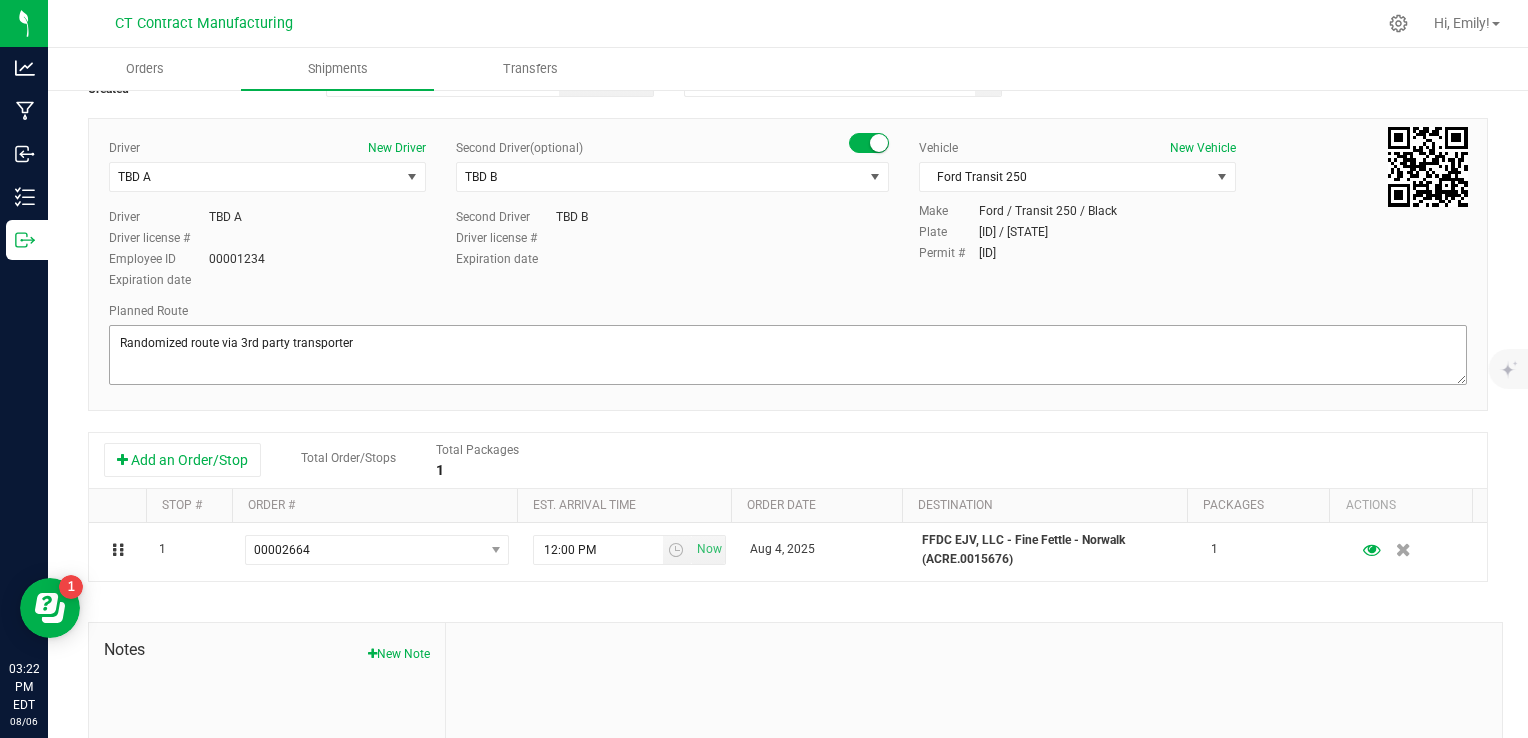 scroll, scrollTop: 0, scrollLeft: 0, axis: both 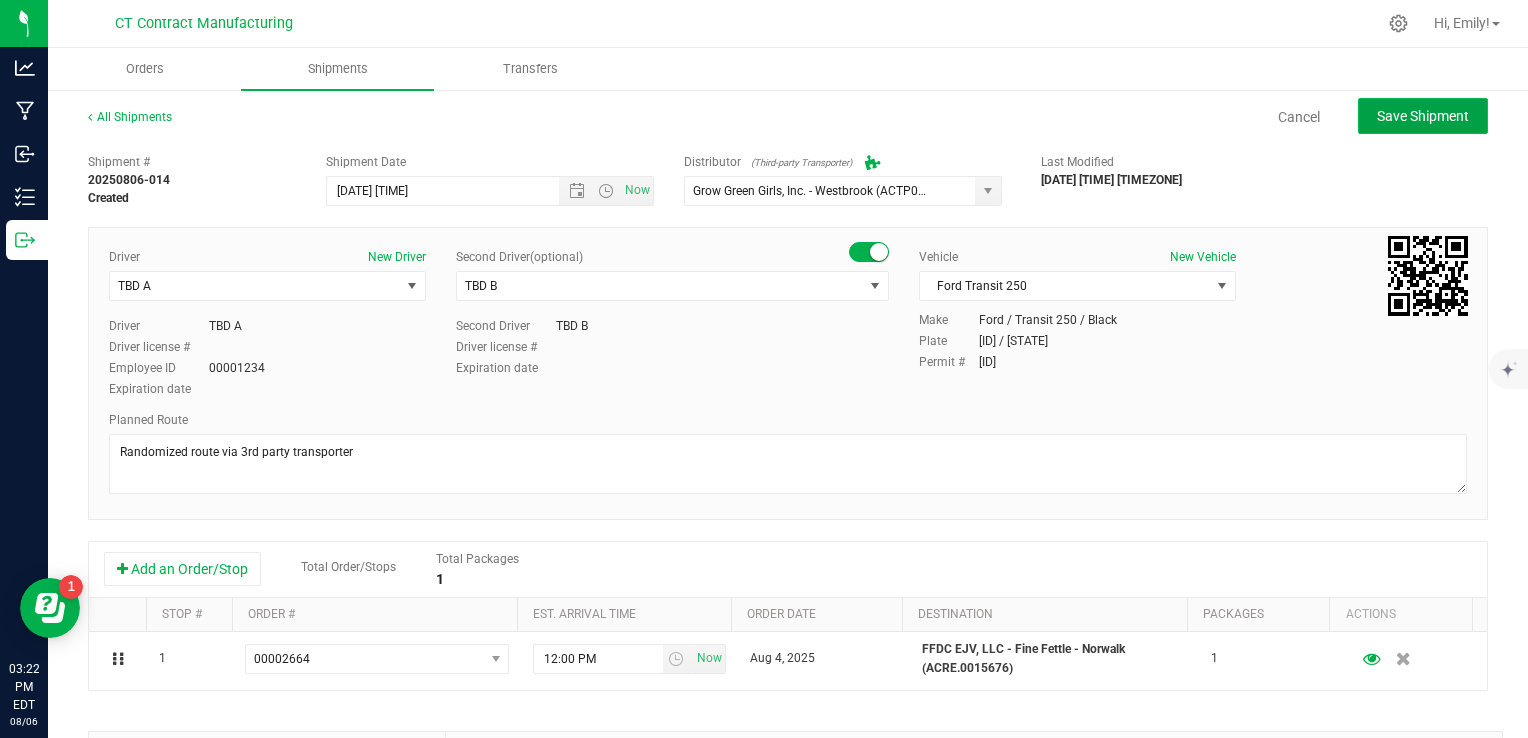 click on "Save Shipment" 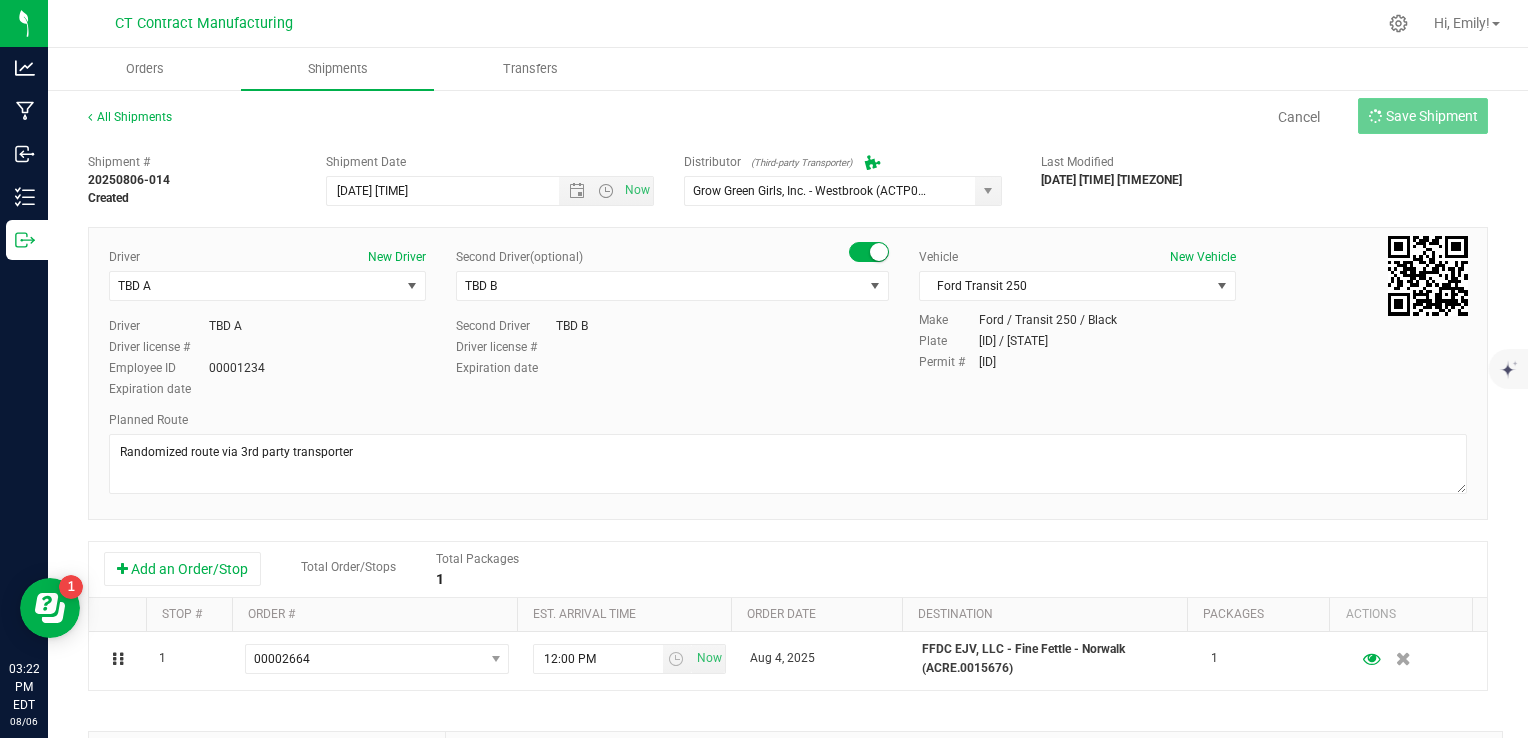 type on "[DATE] [TIME]" 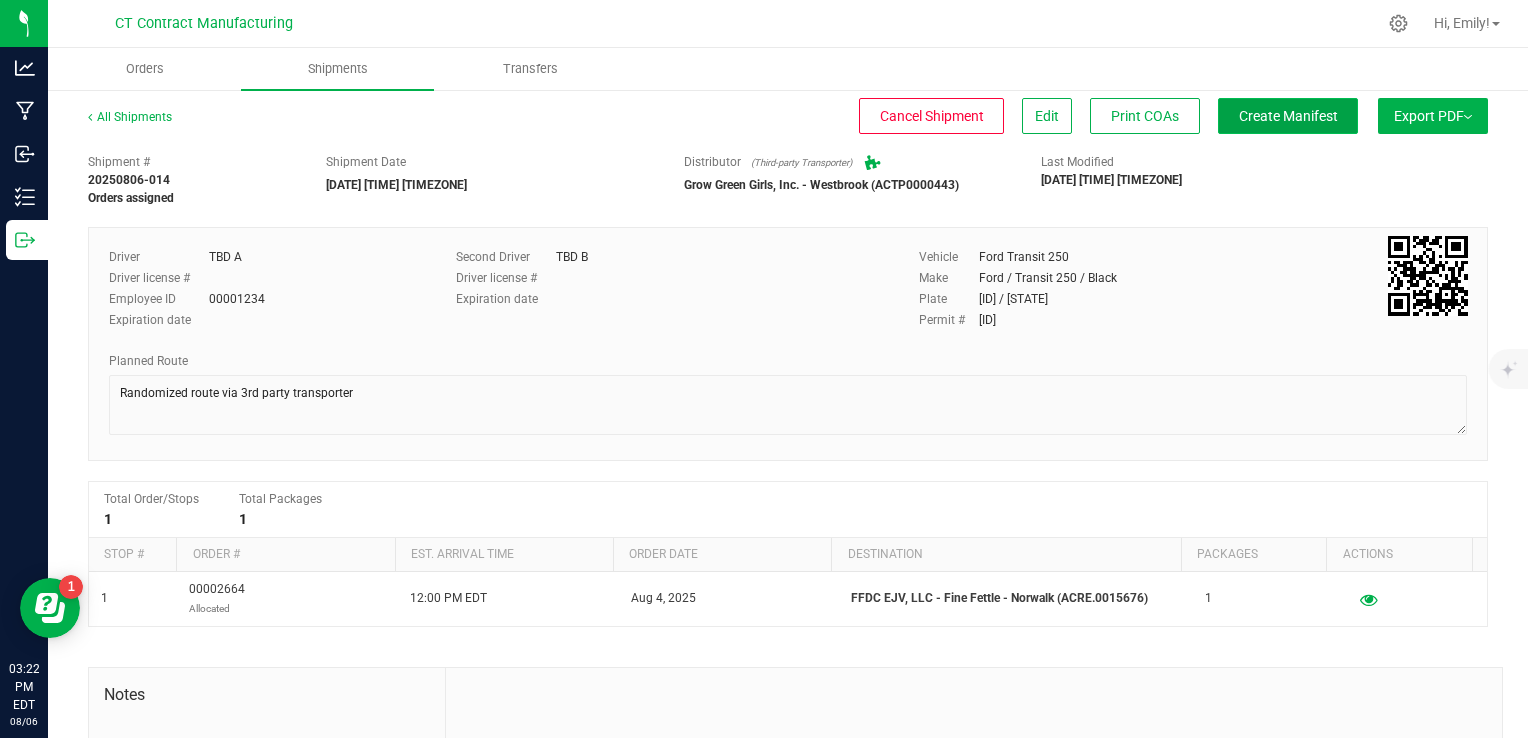 click on "Create Manifest" at bounding box center [1288, 116] 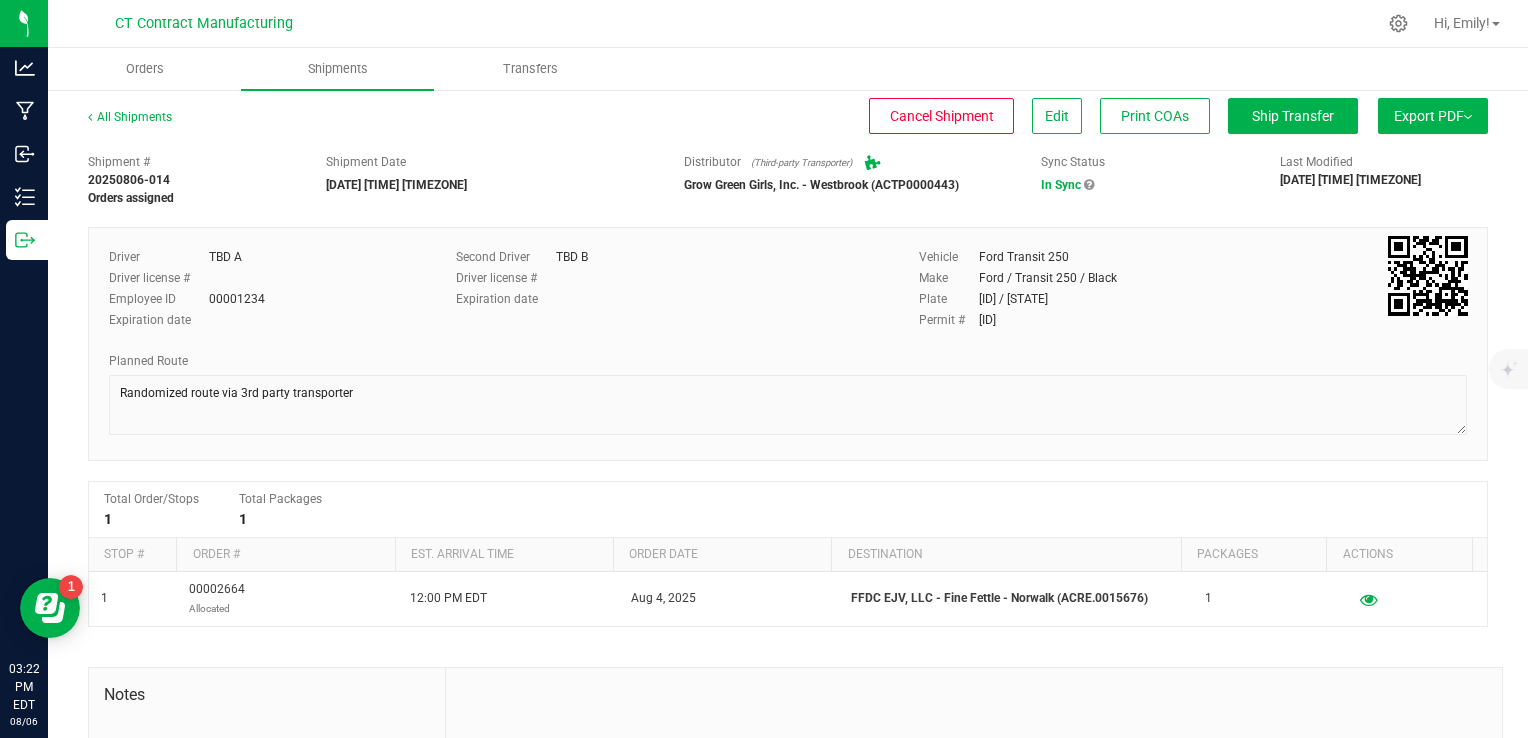 click on "Shipment #
[SHIPMENT_ID]
Orders assigned
1" at bounding box center [788, 522] 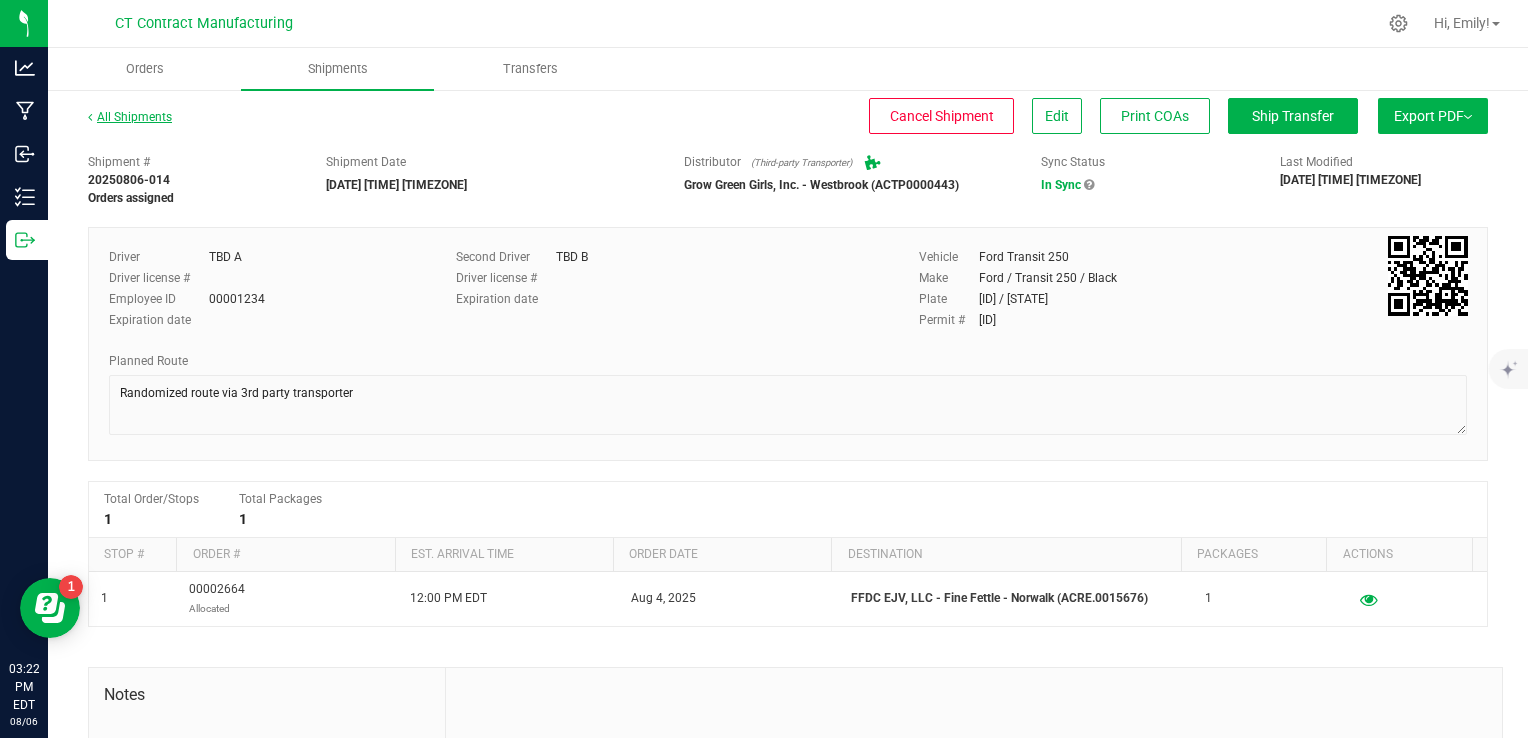 click on "All Shipments" at bounding box center [130, 117] 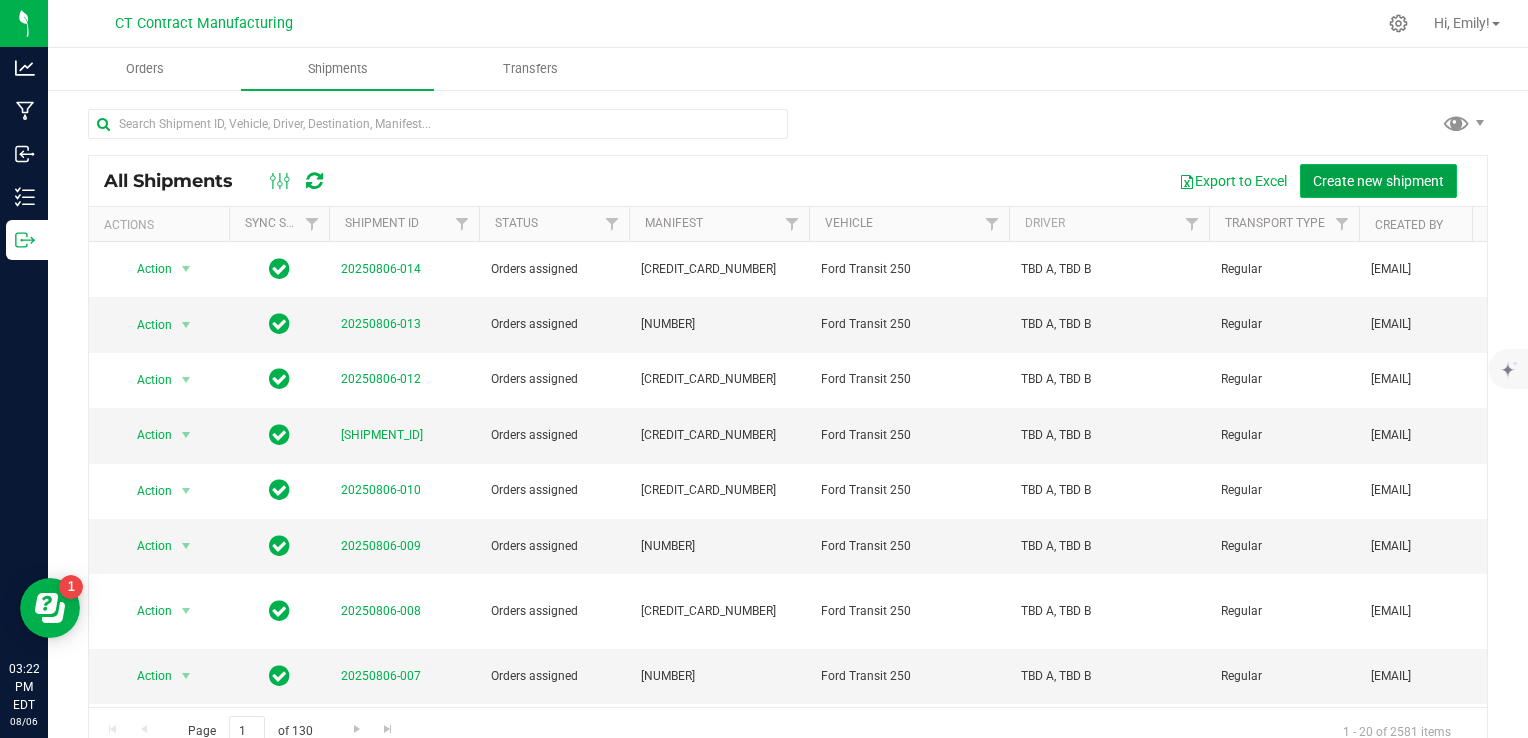 click on "Create new shipment" at bounding box center [1378, 181] 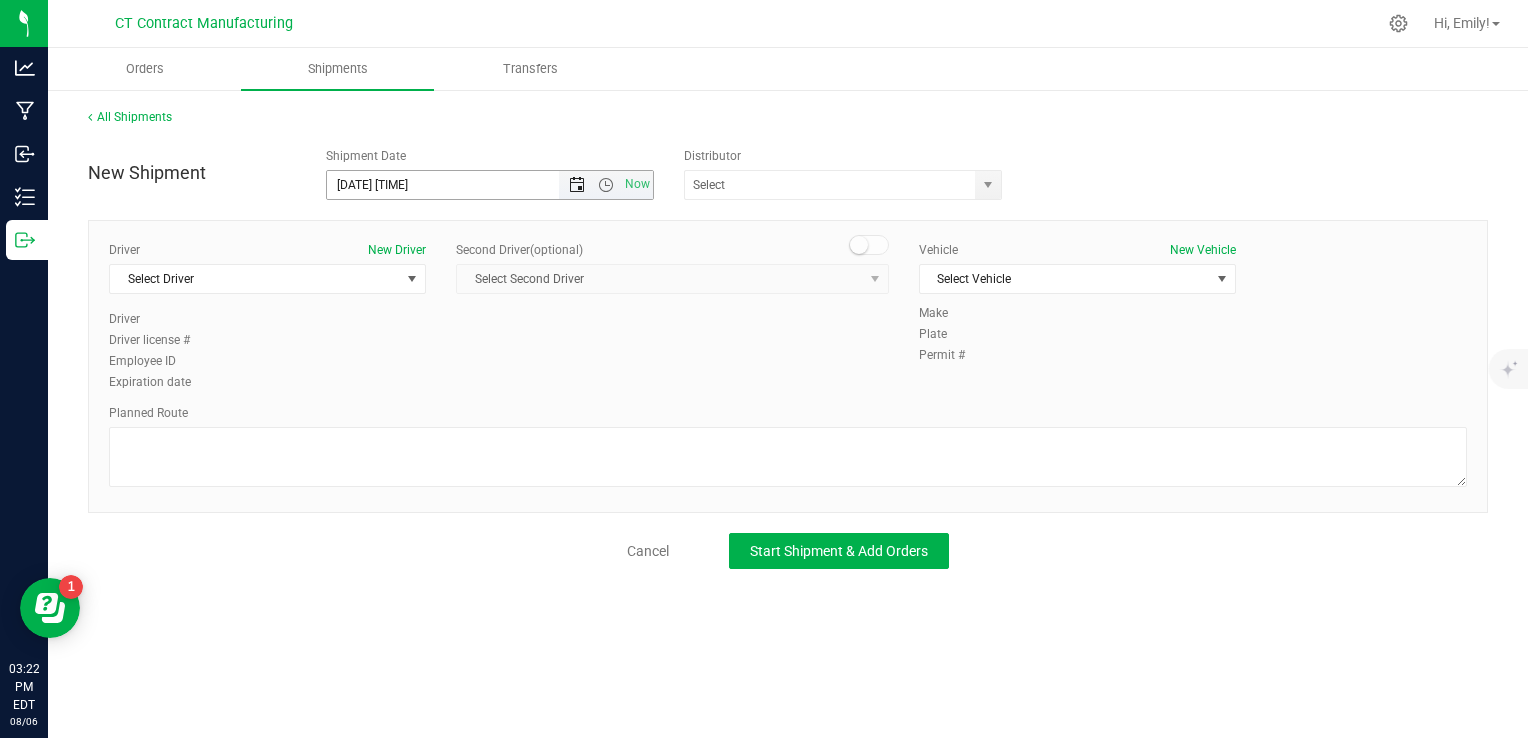 click at bounding box center [577, 185] 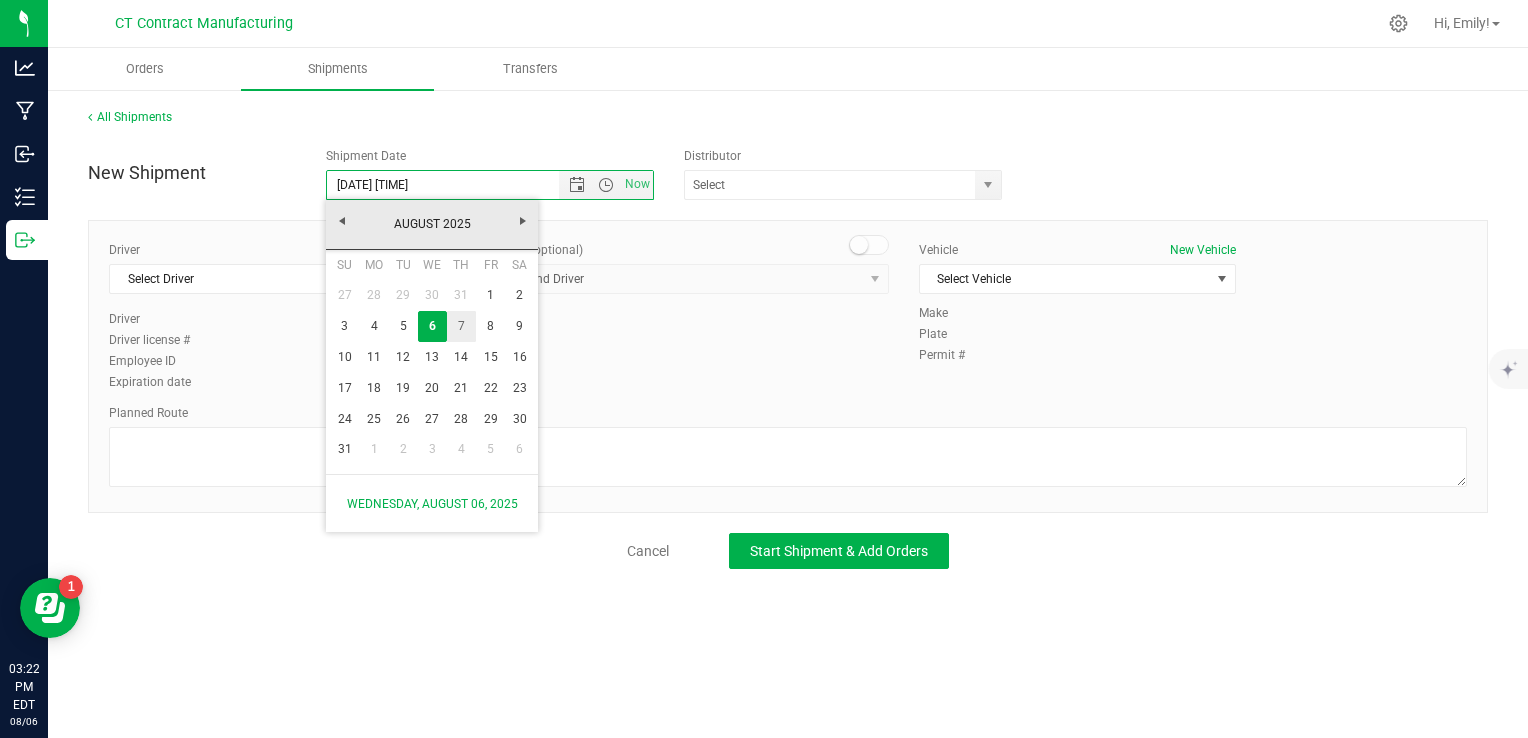 click on "7" at bounding box center (461, 326) 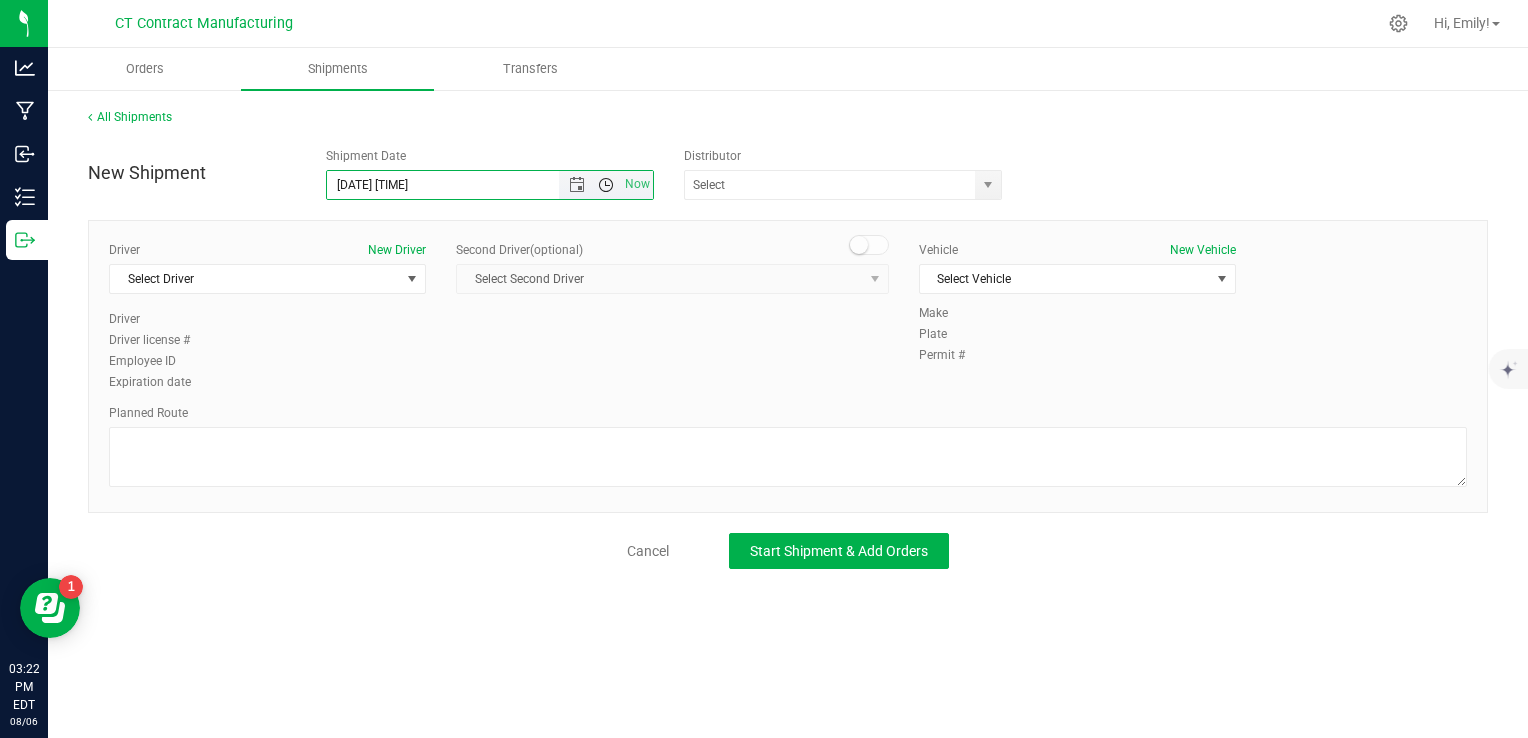 click at bounding box center (606, 185) 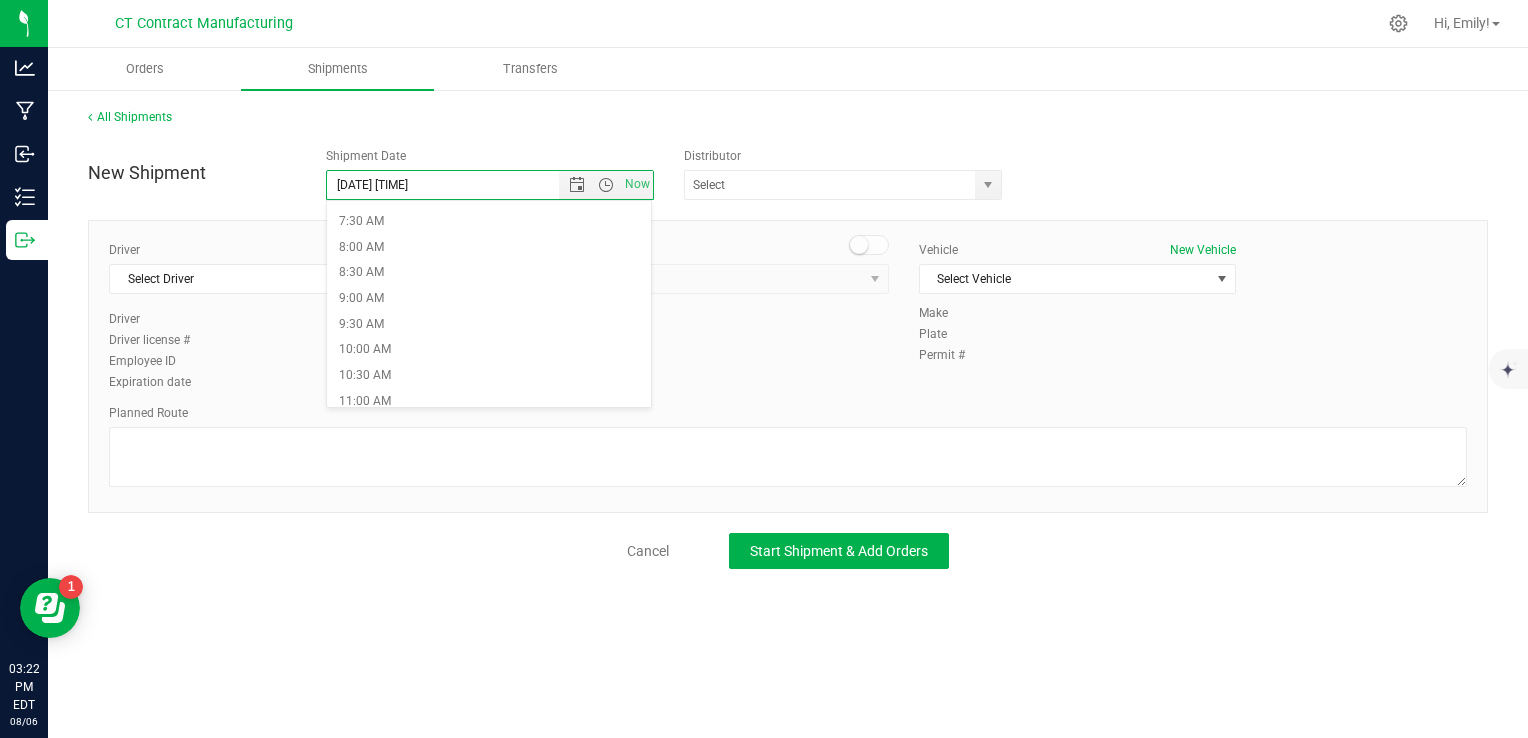 scroll, scrollTop: 400, scrollLeft: 0, axis: vertical 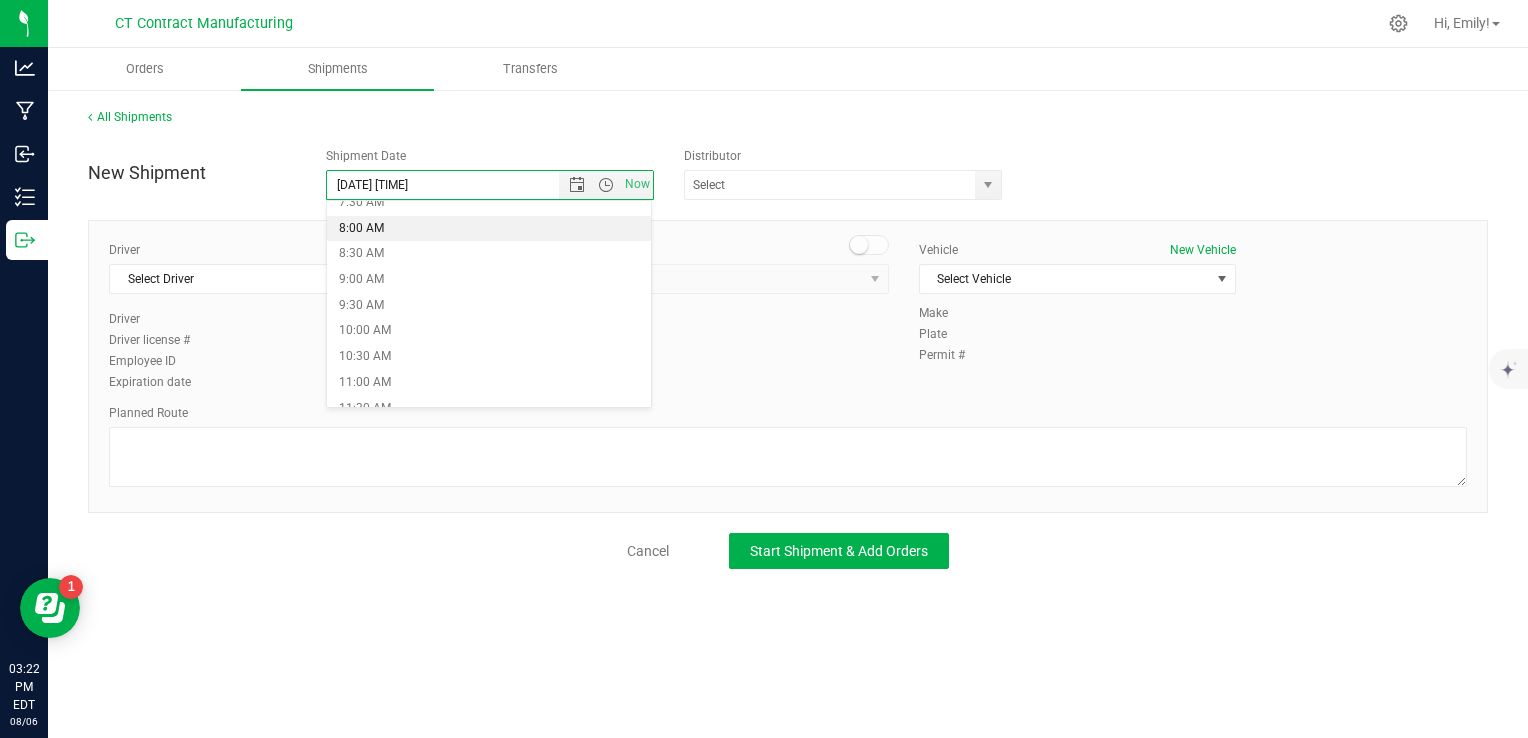 click on "8:00 AM" at bounding box center (489, 229) 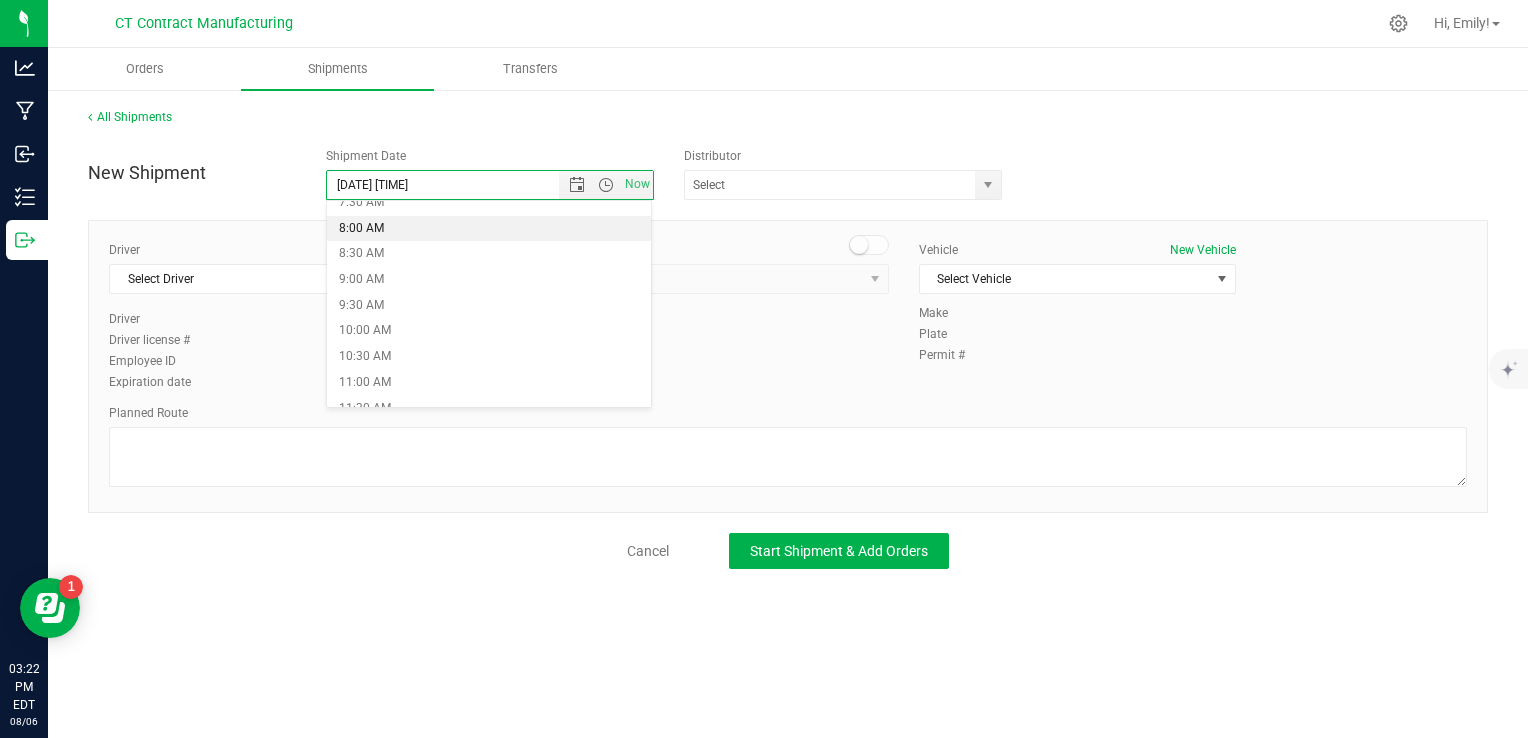 type on "[DATE] [TIME]" 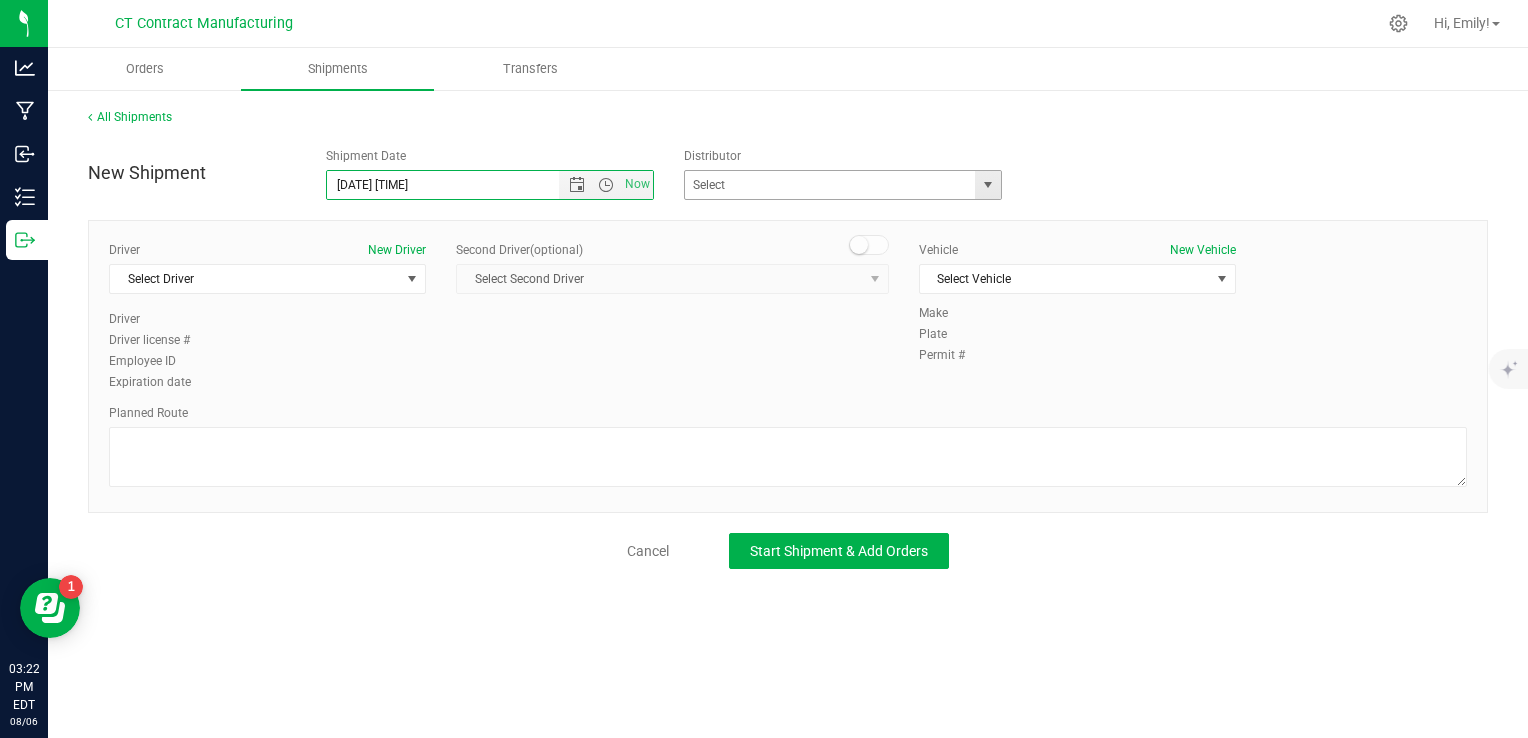 click at bounding box center (988, 185) 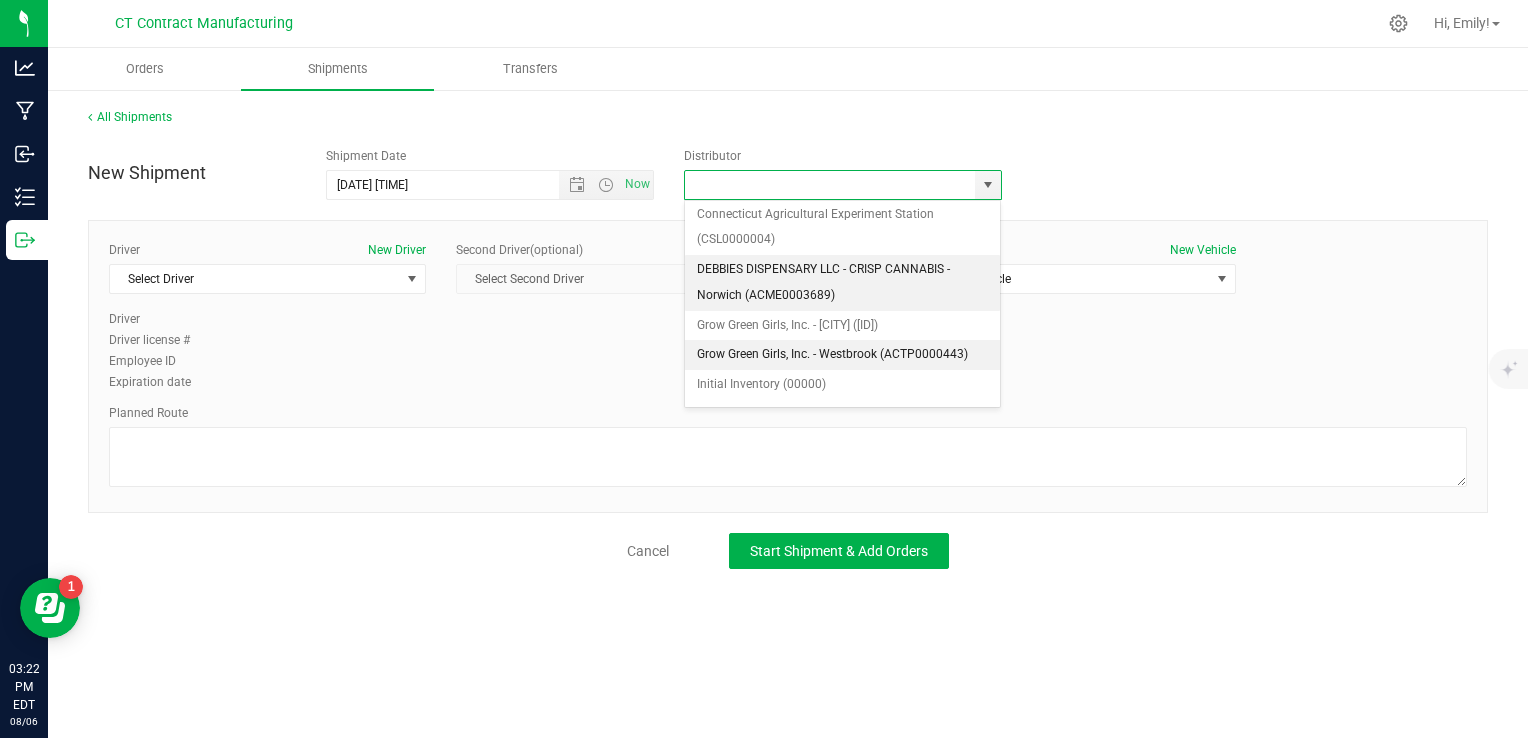 scroll, scrollTop: 200, scrollLeft: 0, axis: vertical 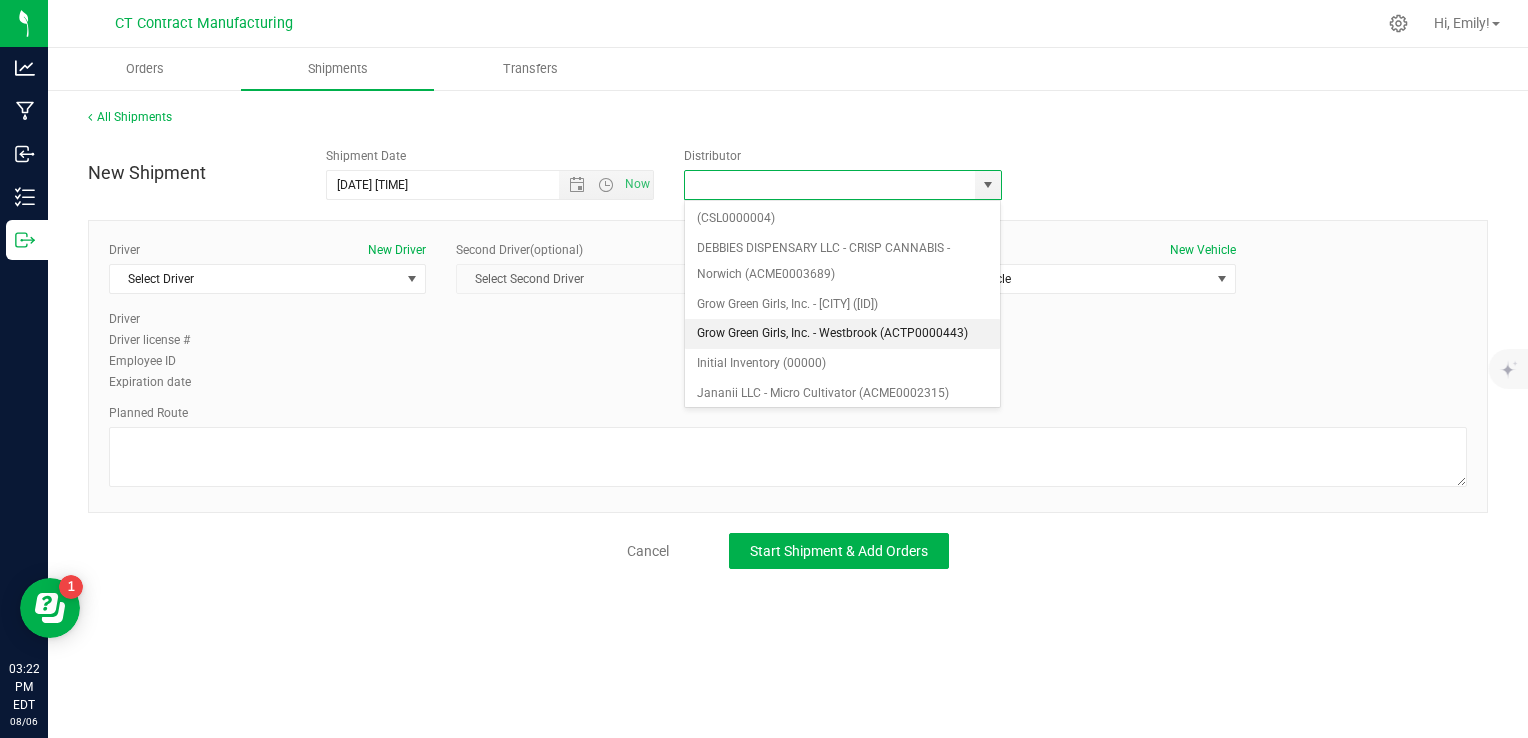 click on "Grow Green Girls, Inc. - Westbrook (ACTP0000443)" at bounding box center [843, 334] 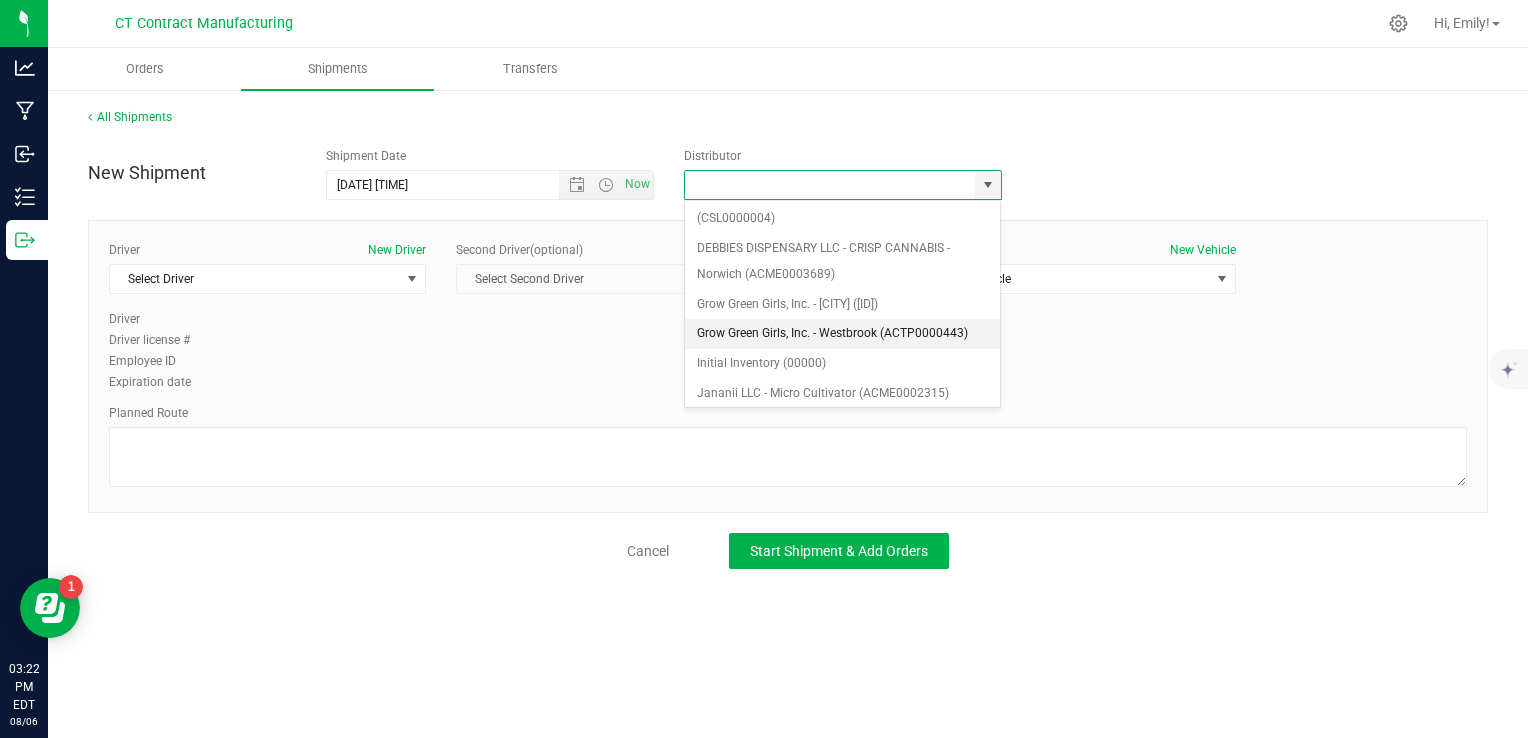 type on "Grow Green Girls, Inc. - Westbrook (ACTP0000443)" 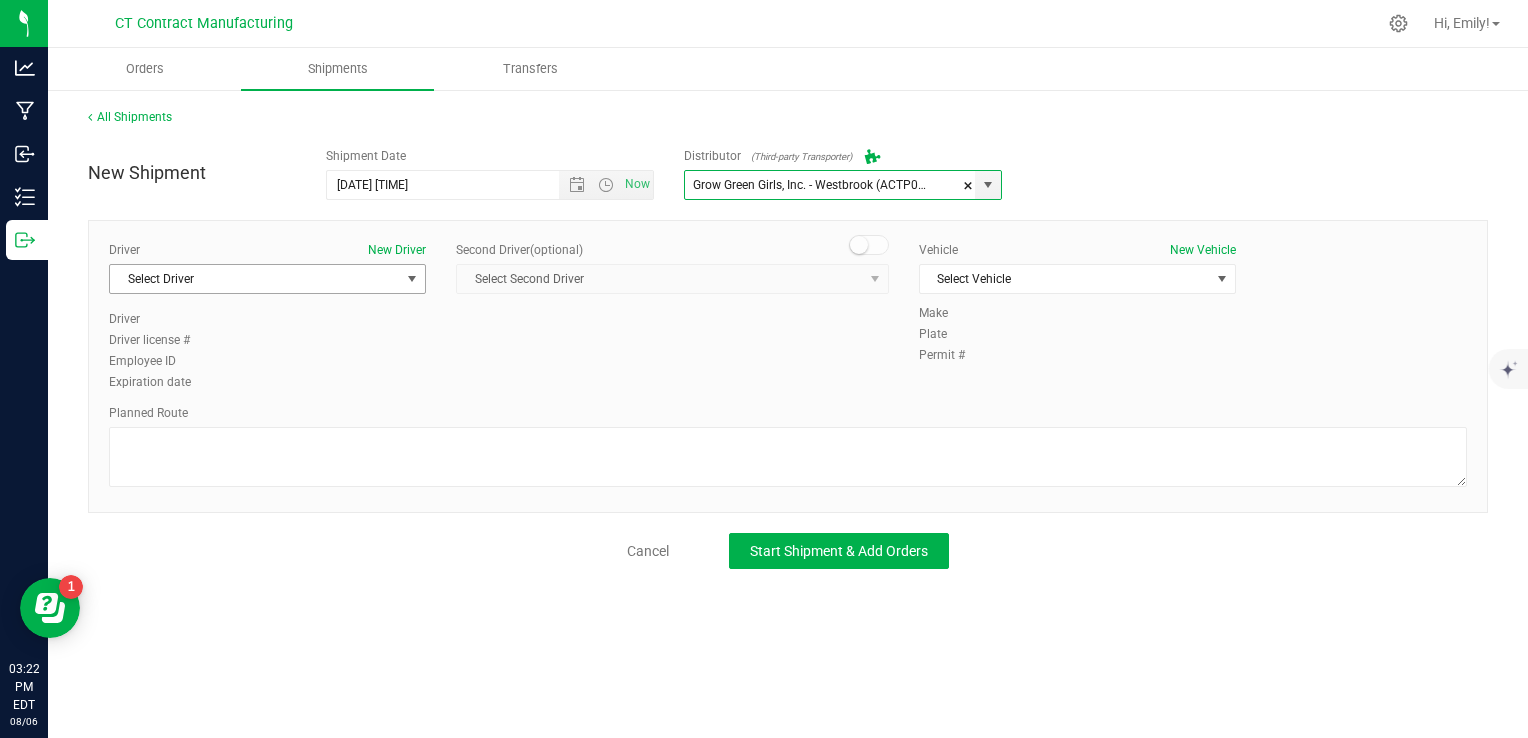 click at bounding box center [412, 279] 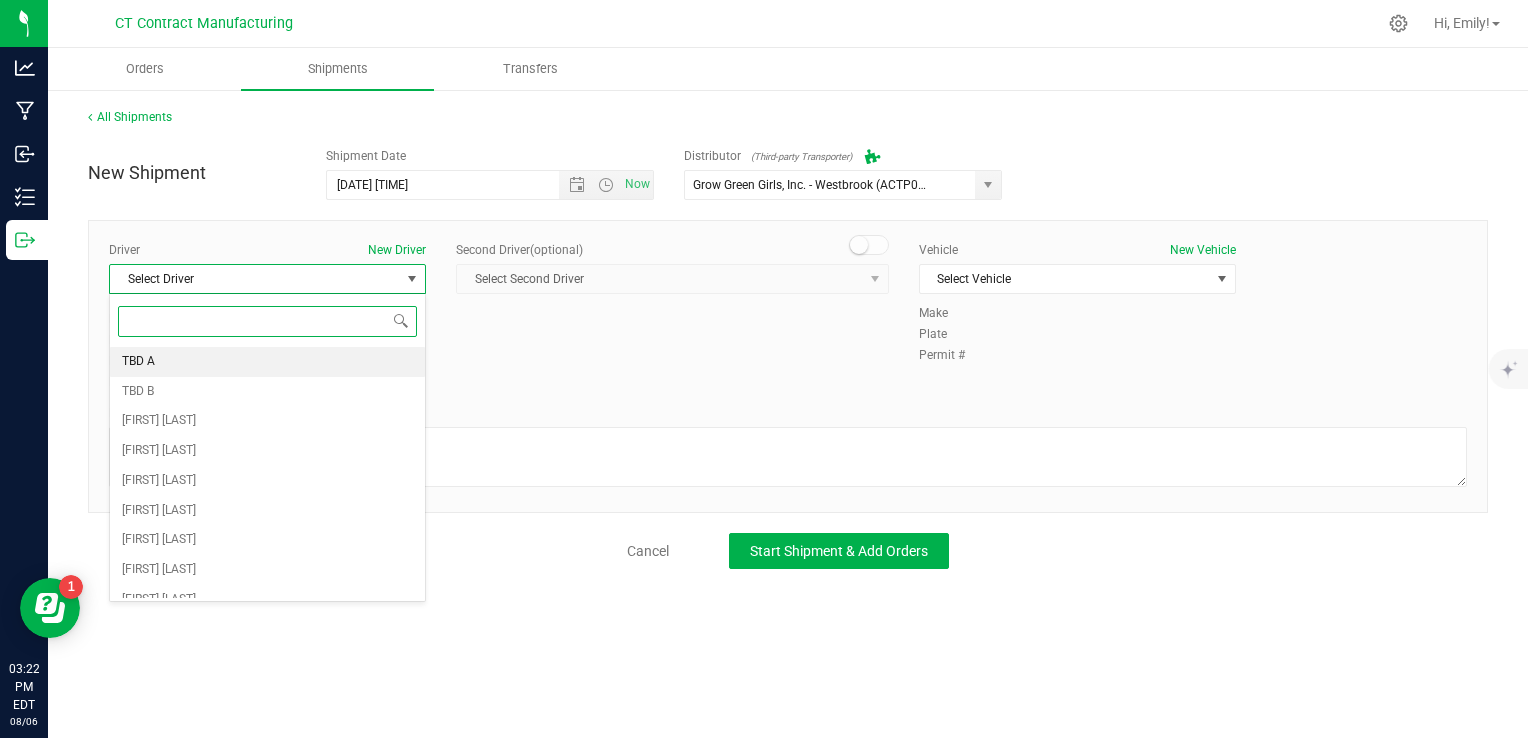 click on "TBD A" at bounding box center [267, 362] 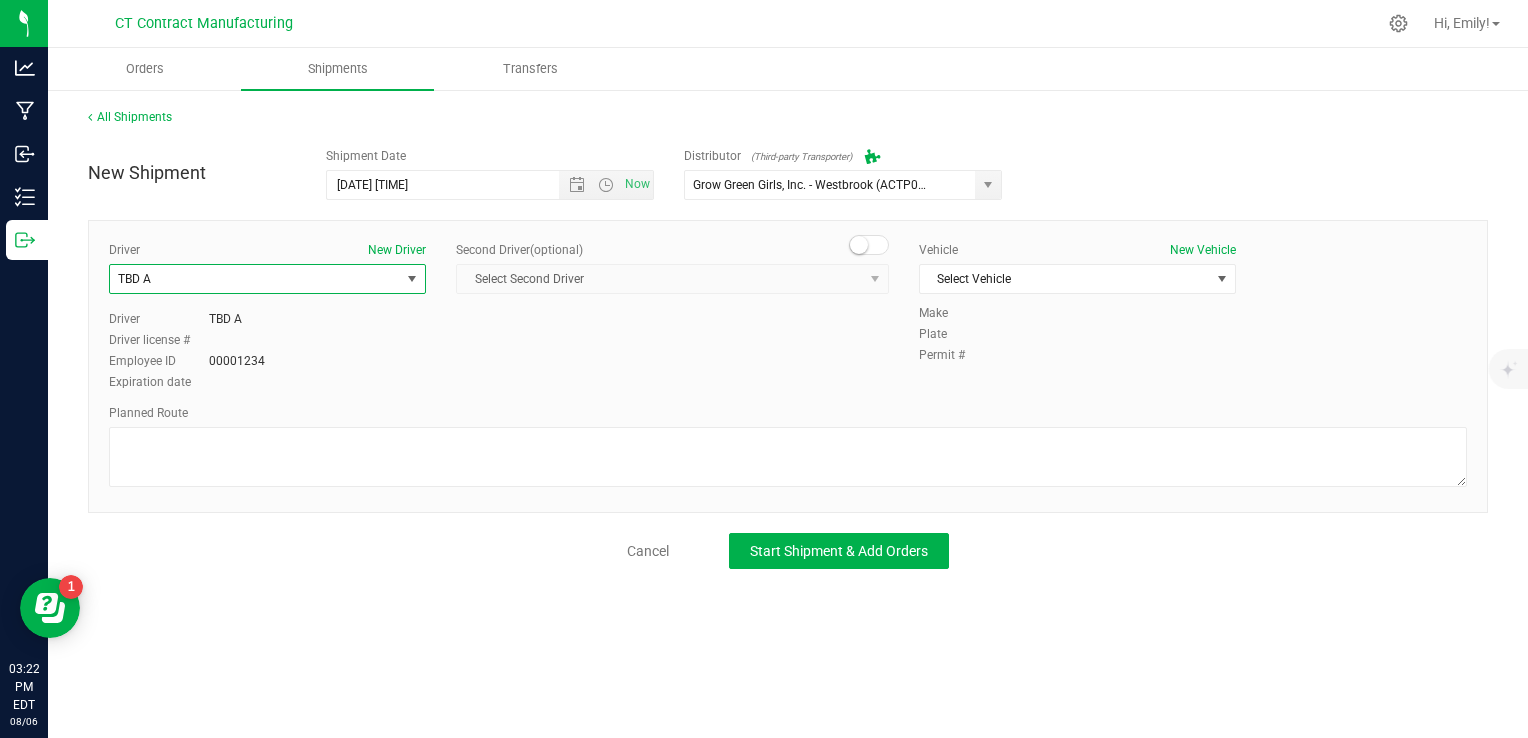 click at bounding box center (869, 245) 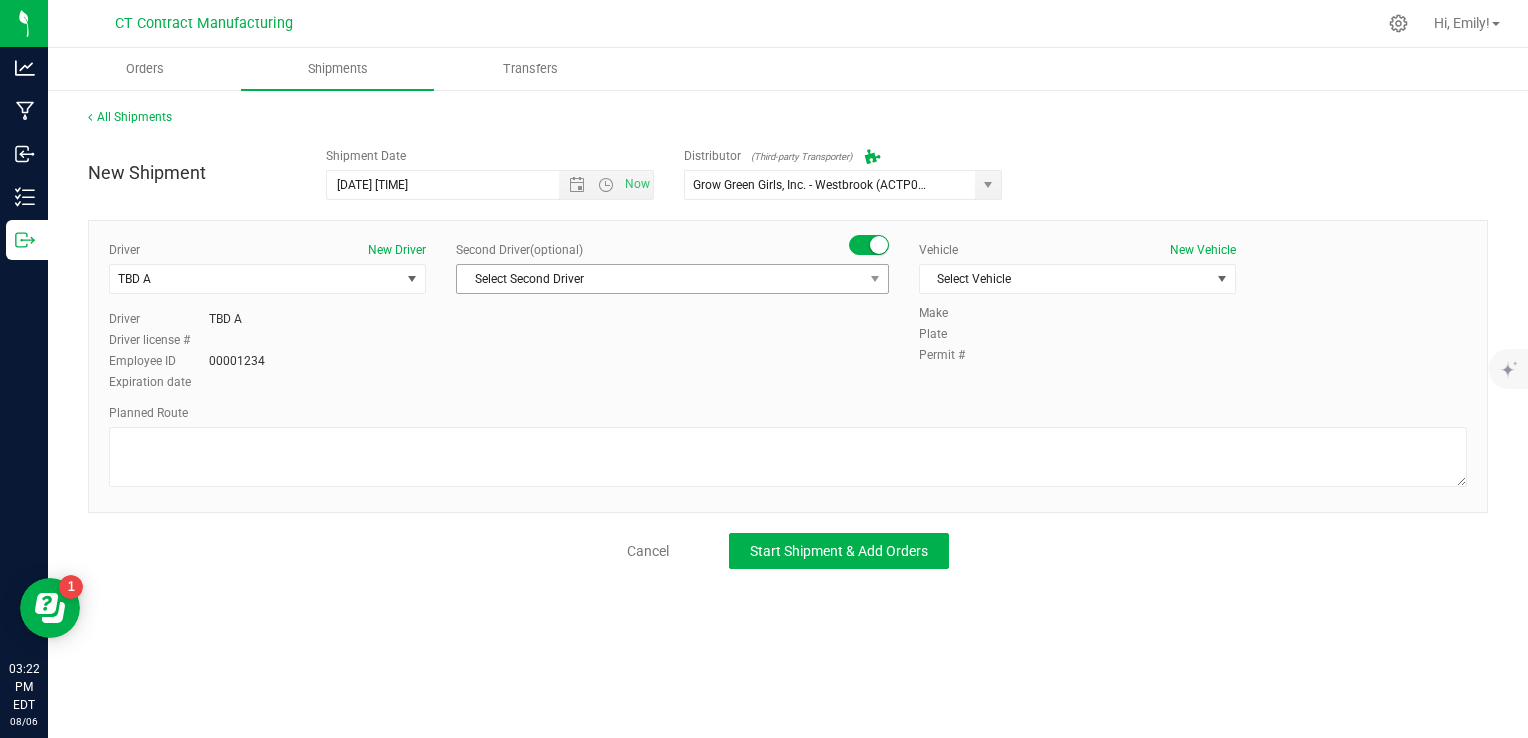 click on "Select Second Driver" at bounding box center [660, 279] 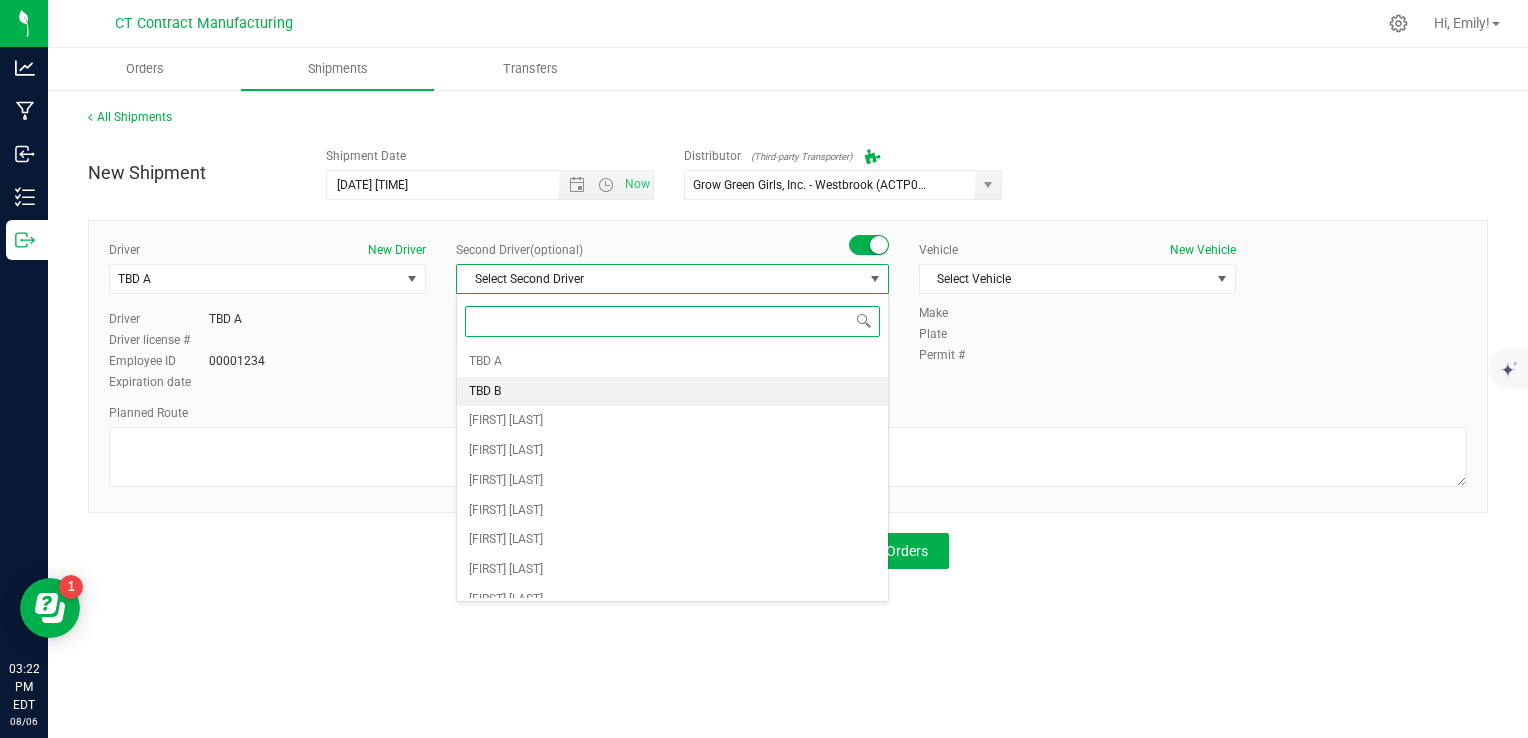 click on "TBD B" at bounding box center [672, 392] 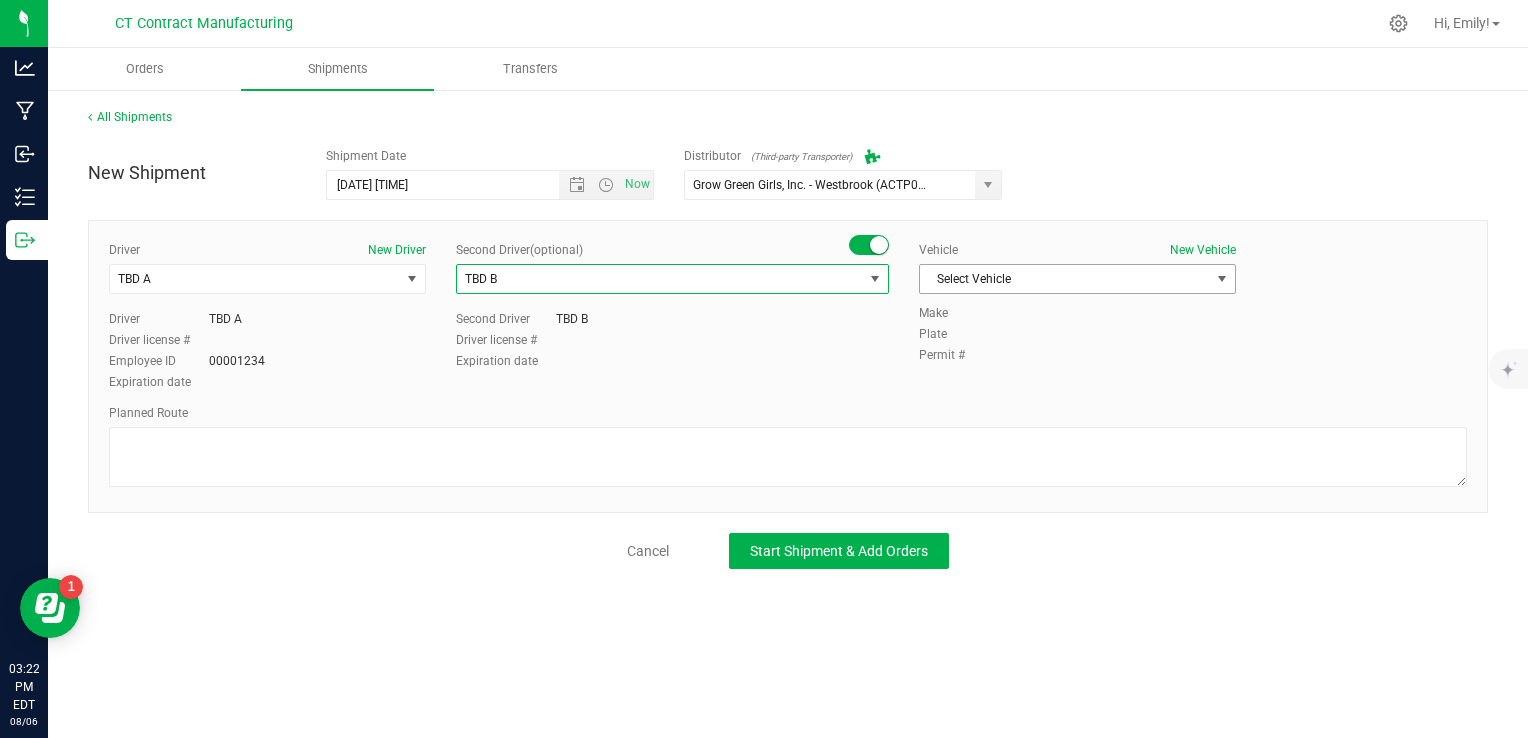 click on "Select Vehicle" at bounding box center (1065, 279) 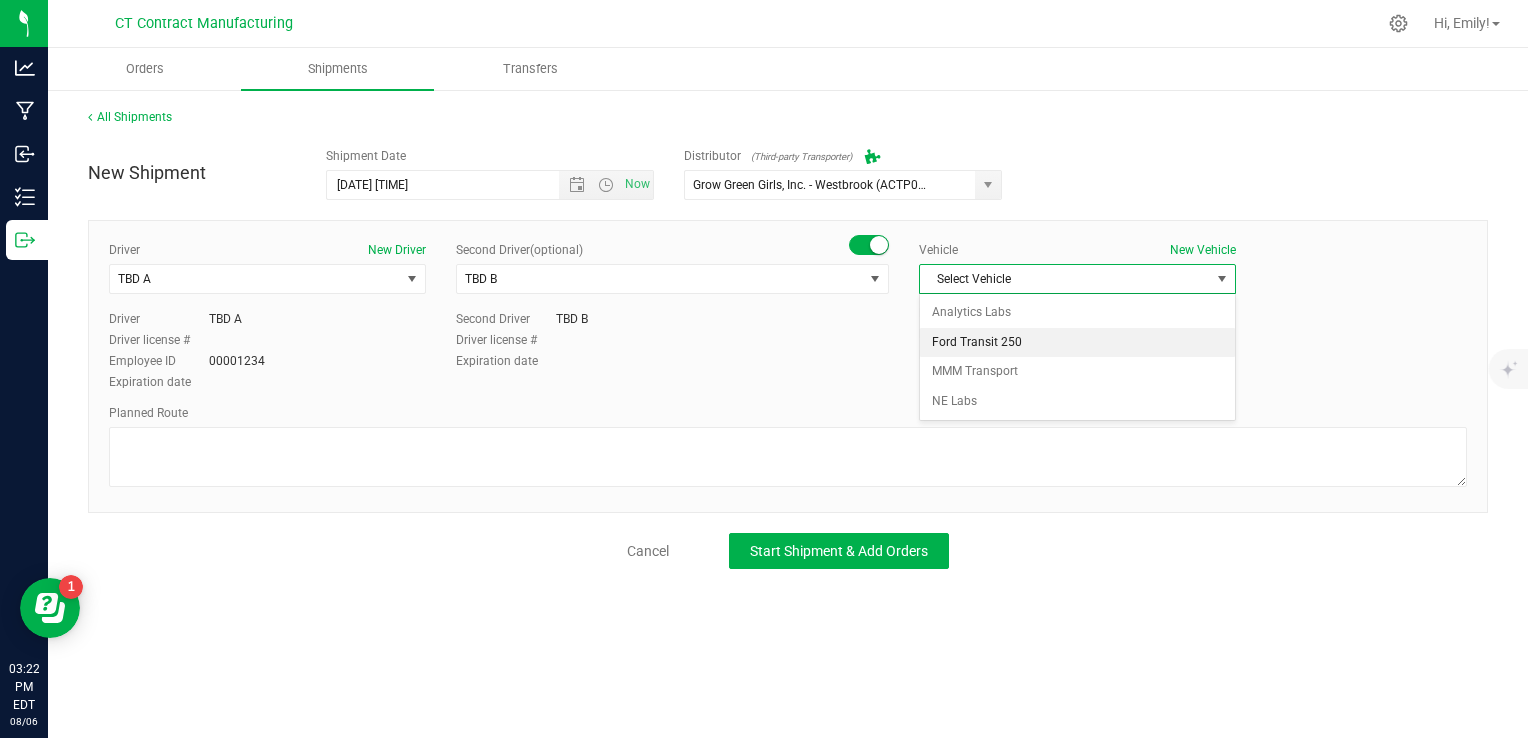 click on "Ford Transit 250" at bounding box center (1077, 343) 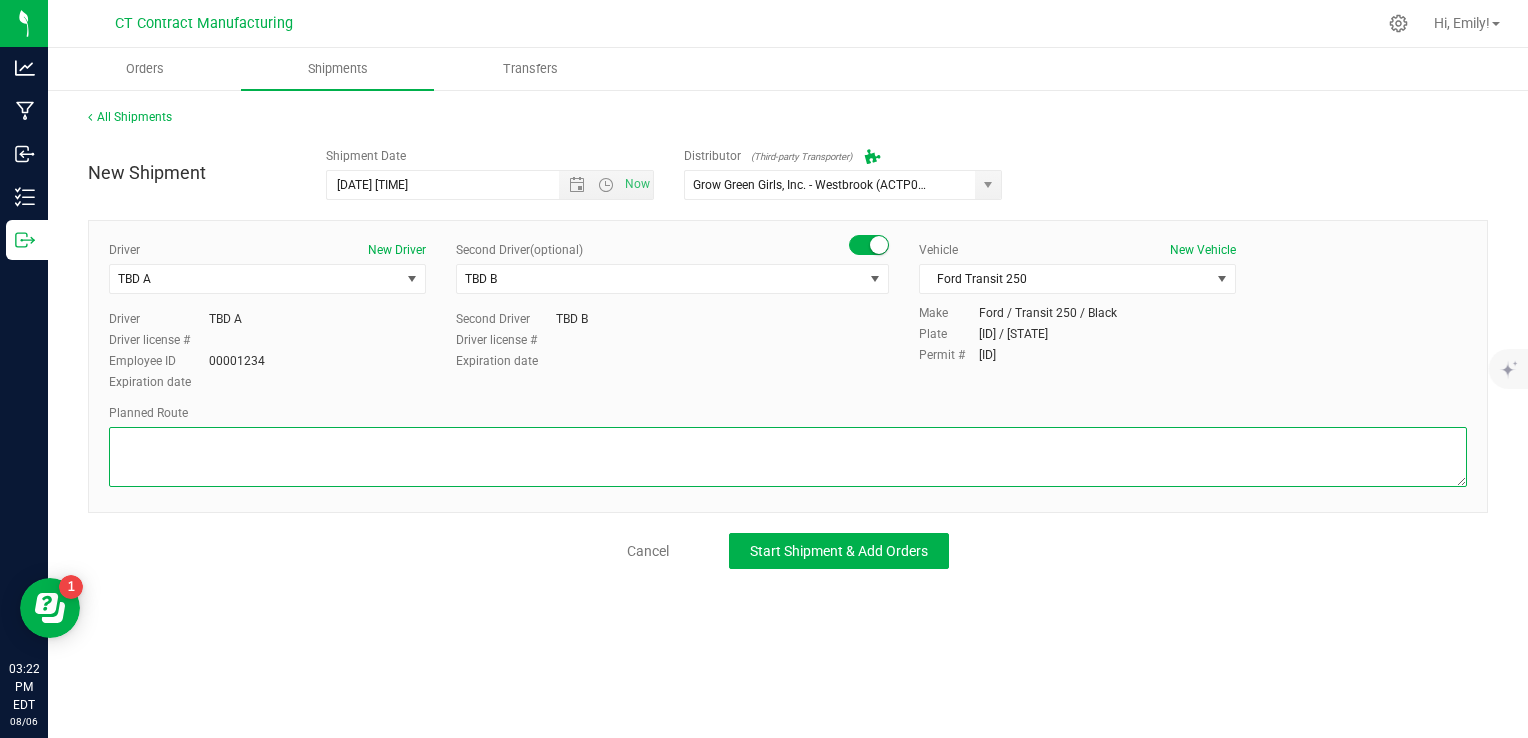 click at bounding box center (788, 457) 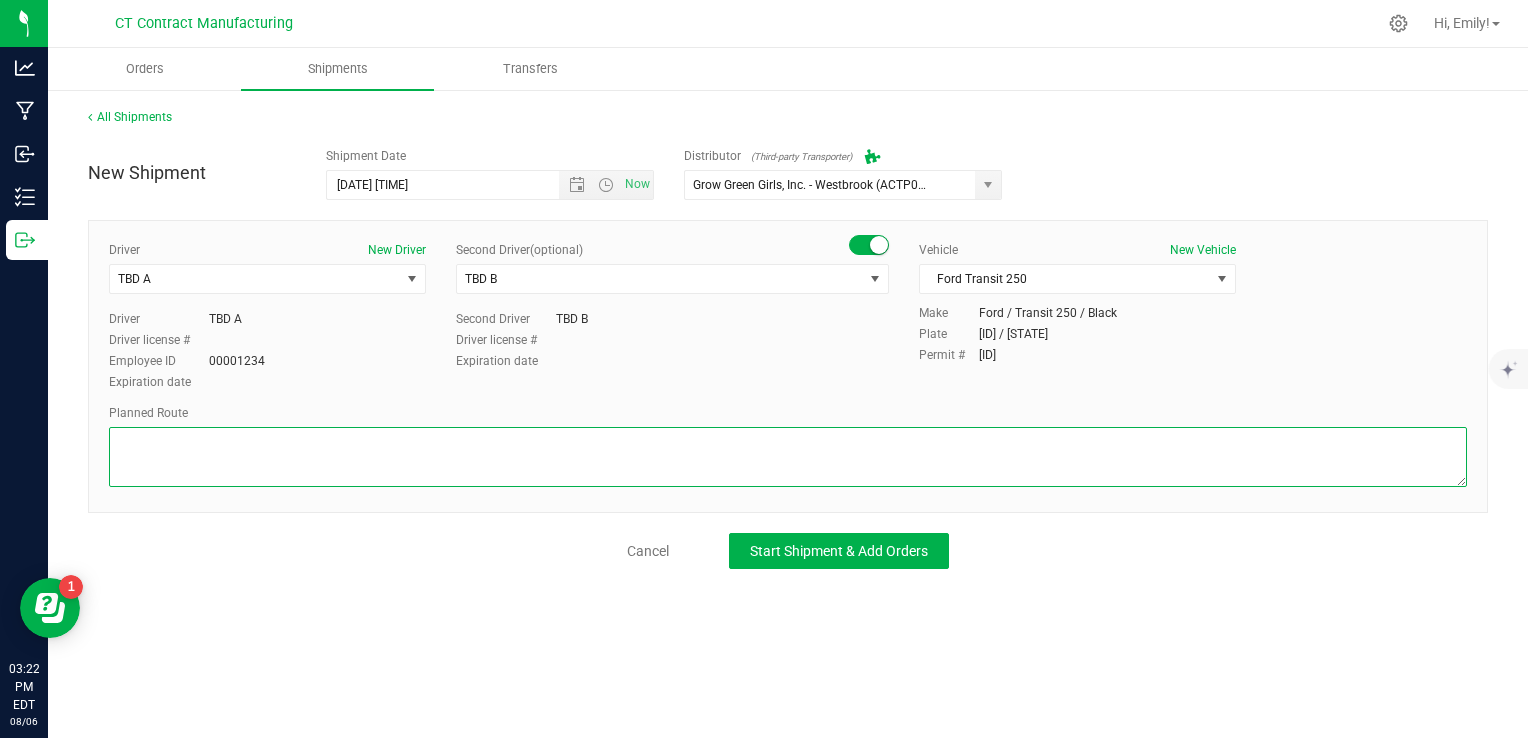 paste on "Randomized route via 3rd party transporter" 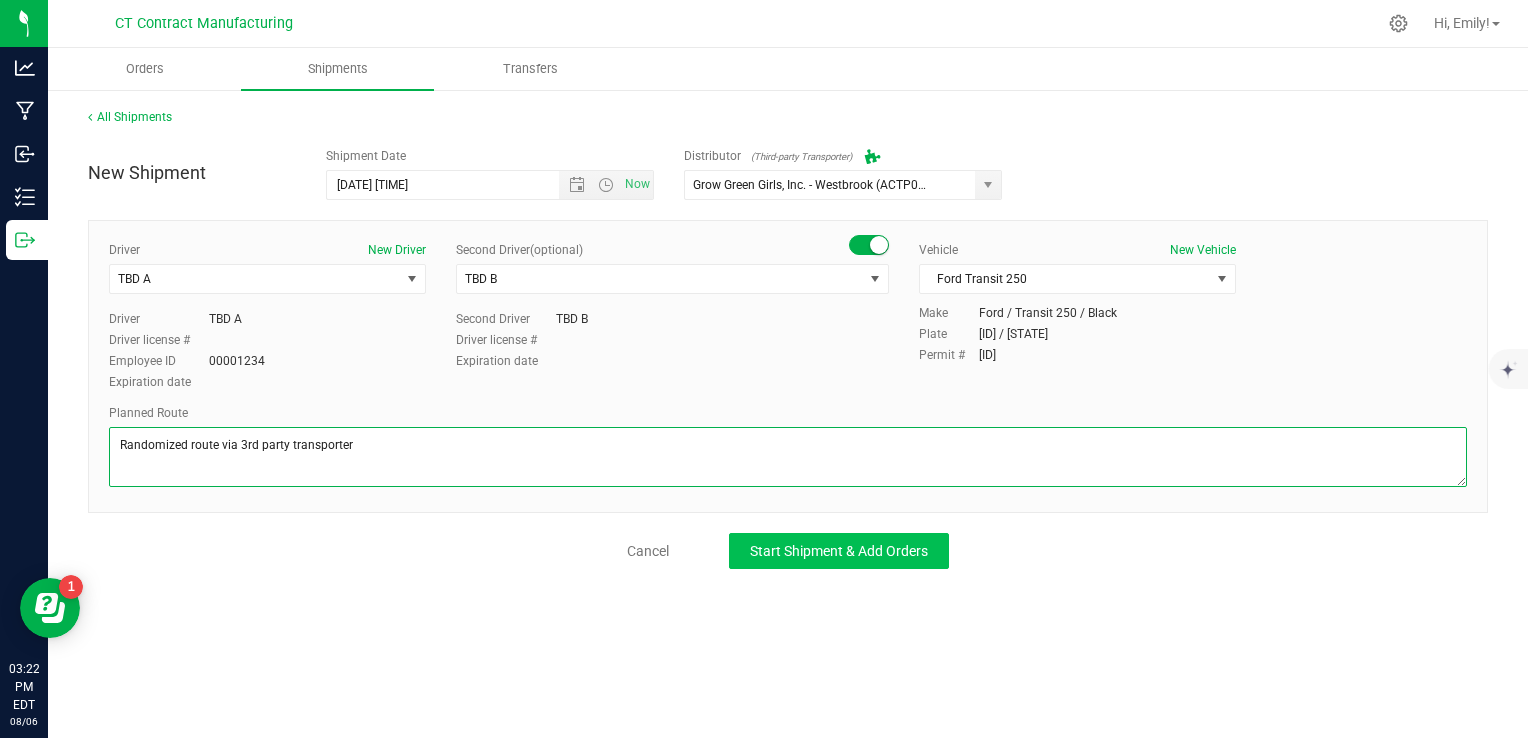 type on "Randomized route via 3rd party transporter" 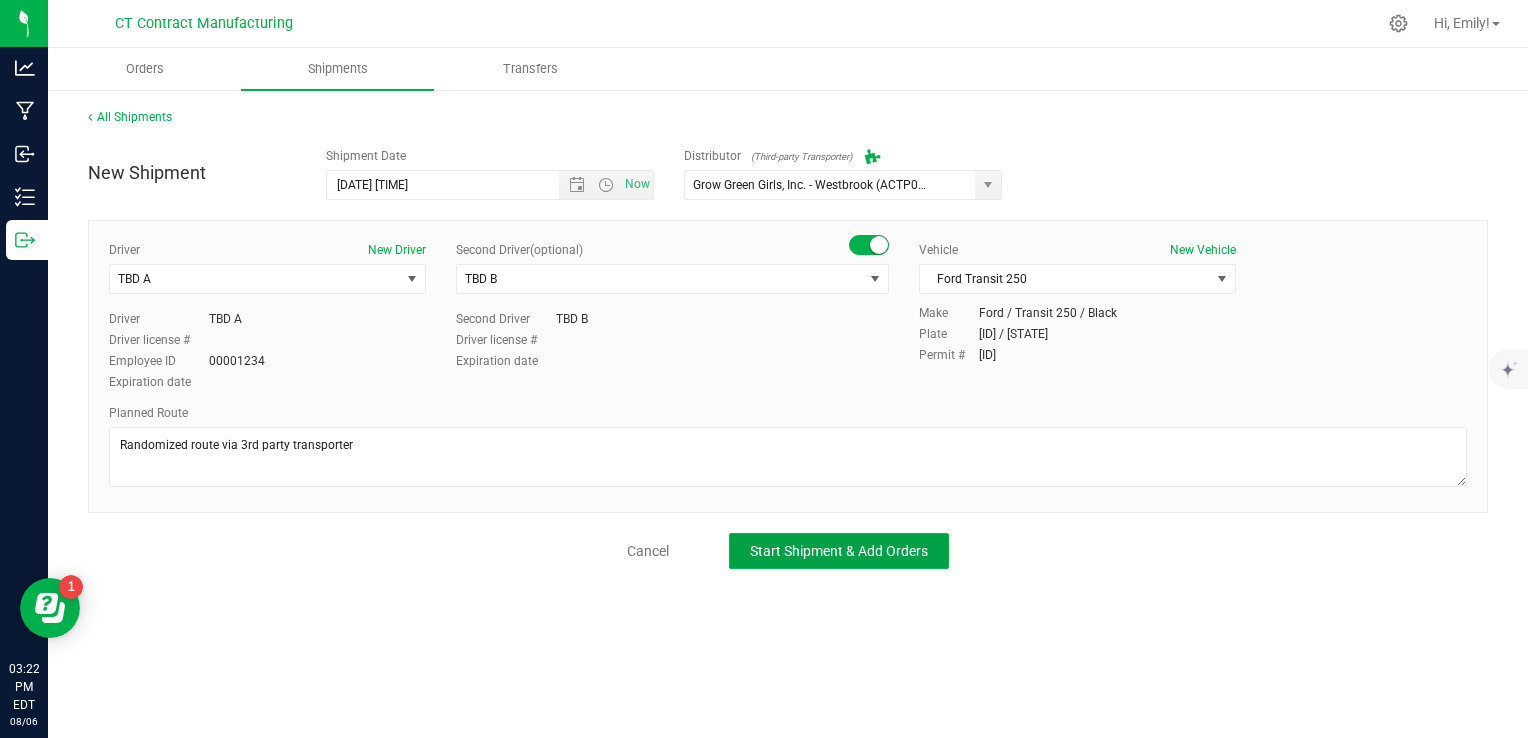 click on "Start Shipment & Add Orders" 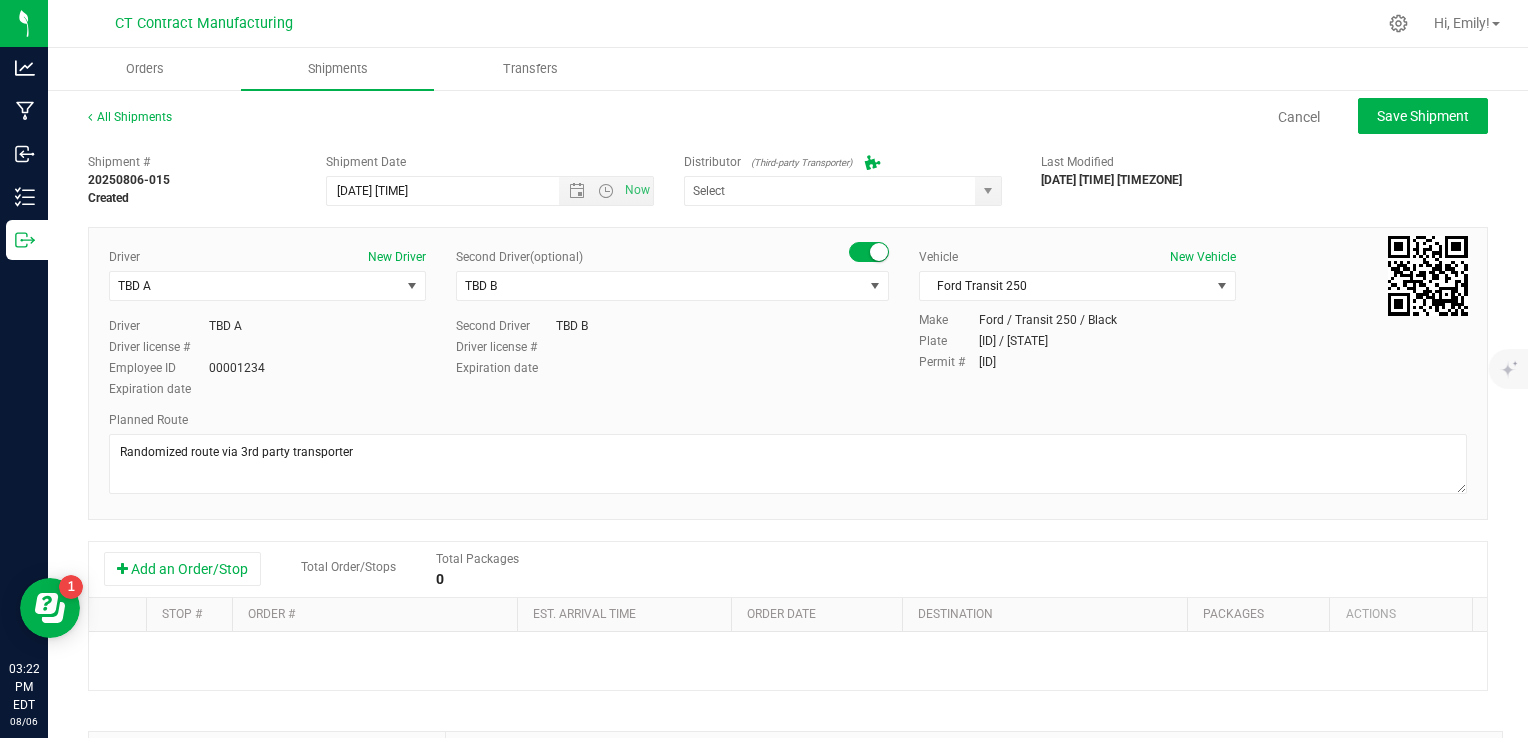 type on "Grow Green Girls, Inc. - Westbrook (ACTP0000443)" 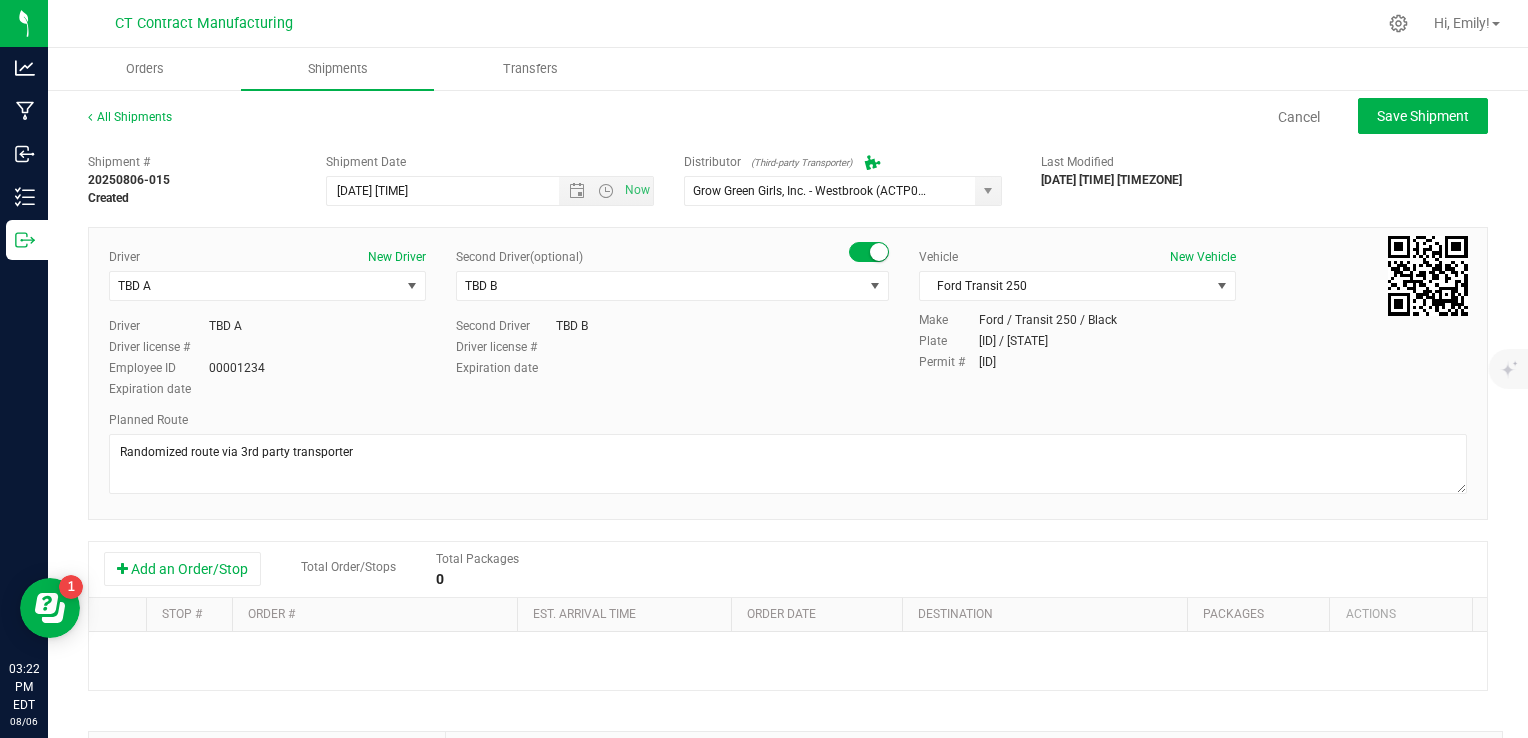 scroll, scrollTop: 100, scrollLeft: 0, axis: vertical 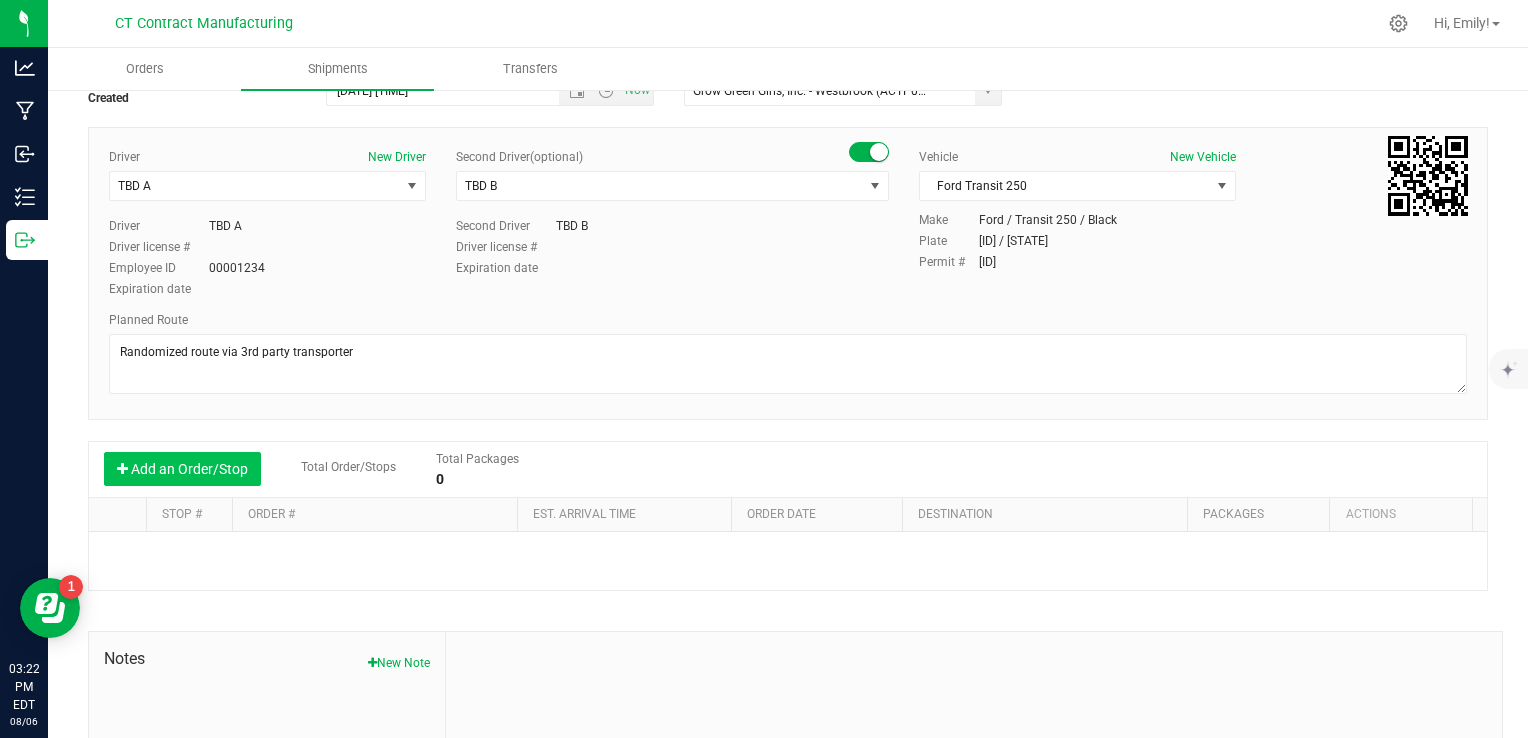 click on "Add an Order/Stop" at bounding box center [182, 469] 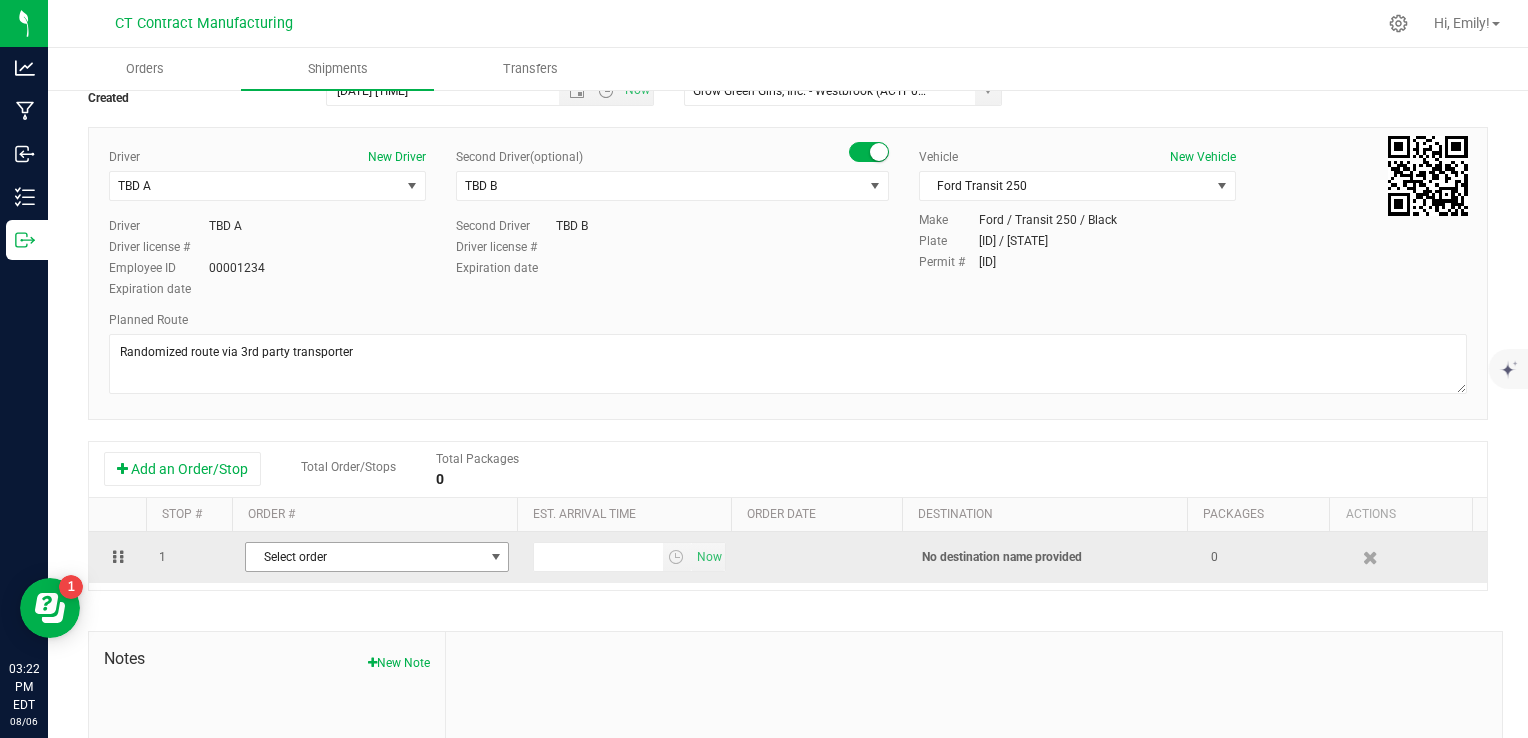 click on "Select order" at bounding box center (364, 557) 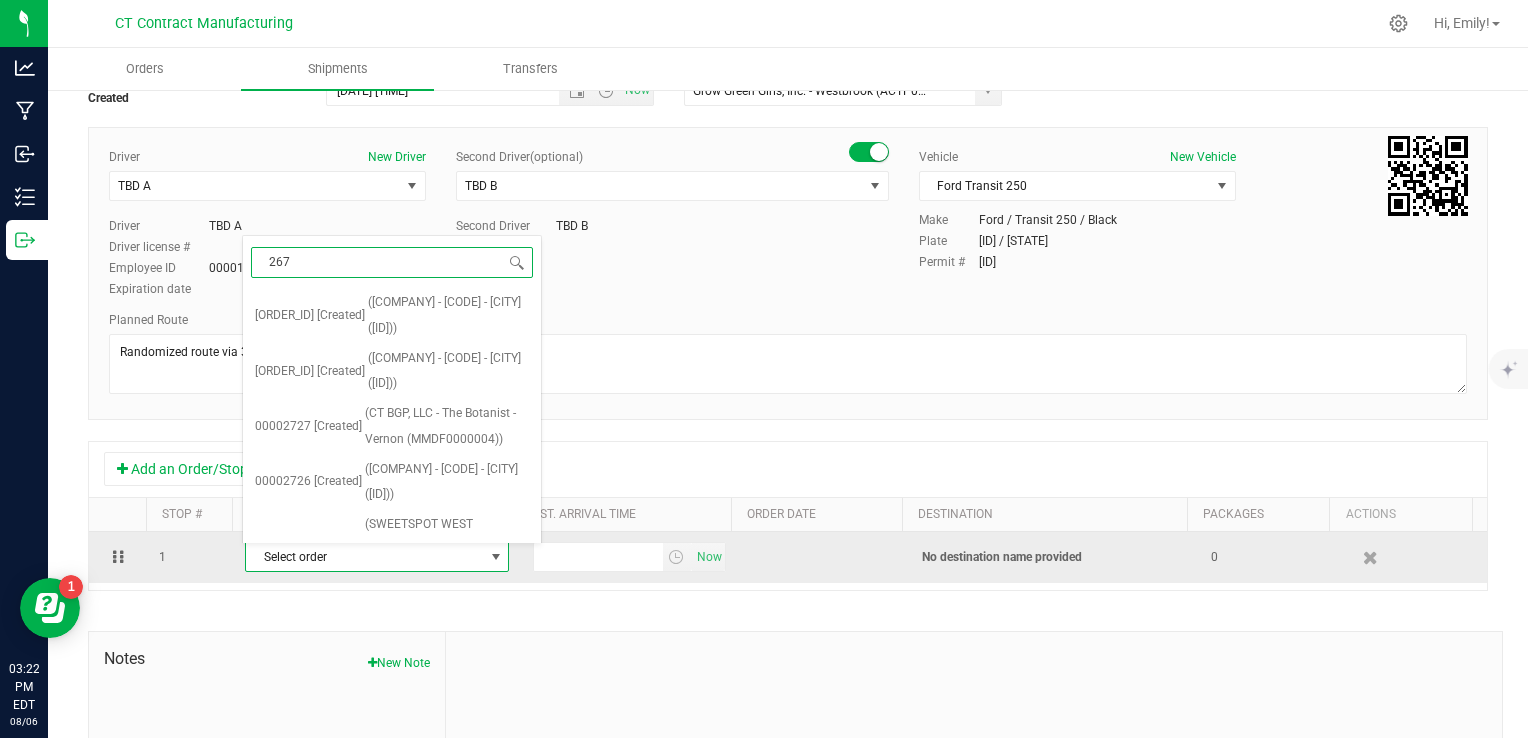 type on "[NUMBER]" 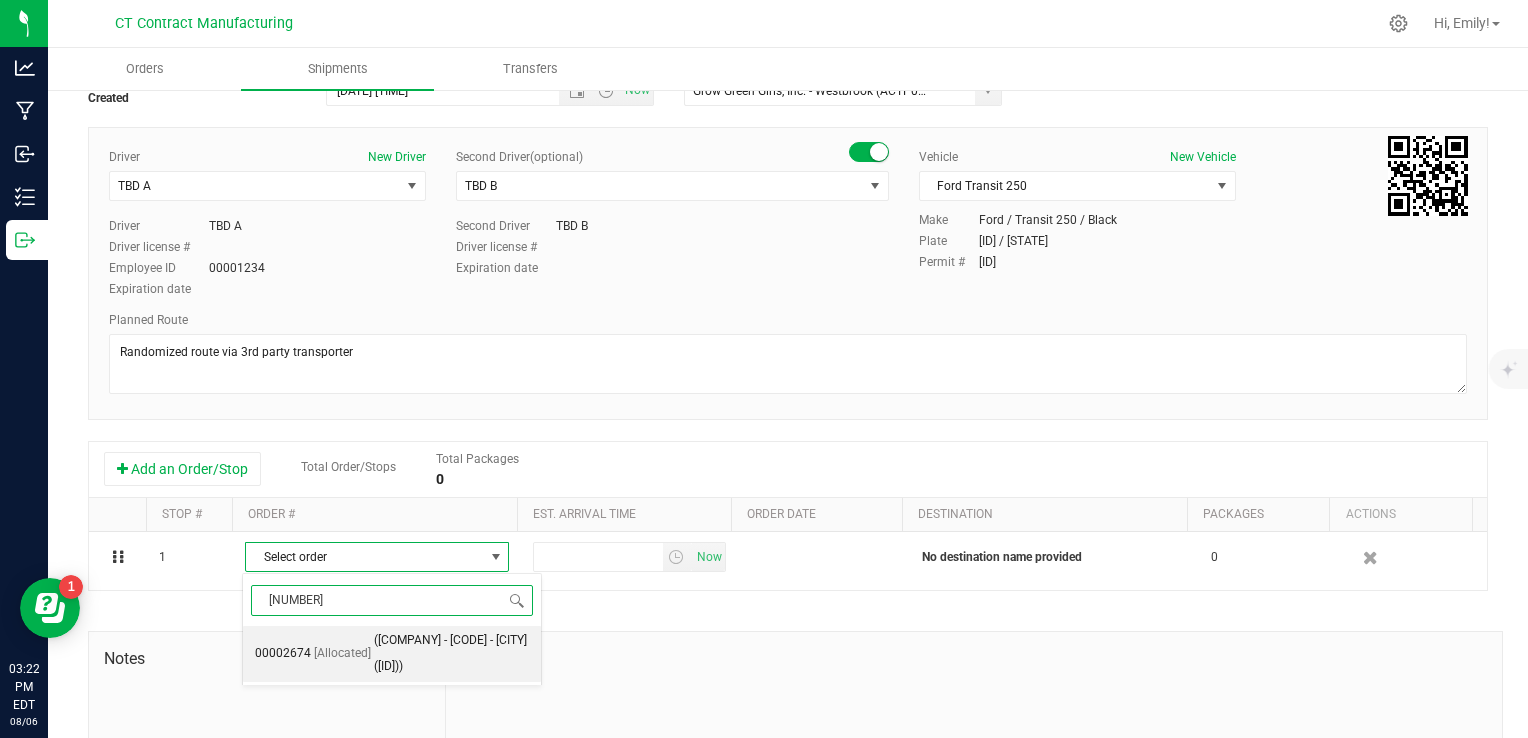 click on "[Allocated]" at bounding box center (342, 654) 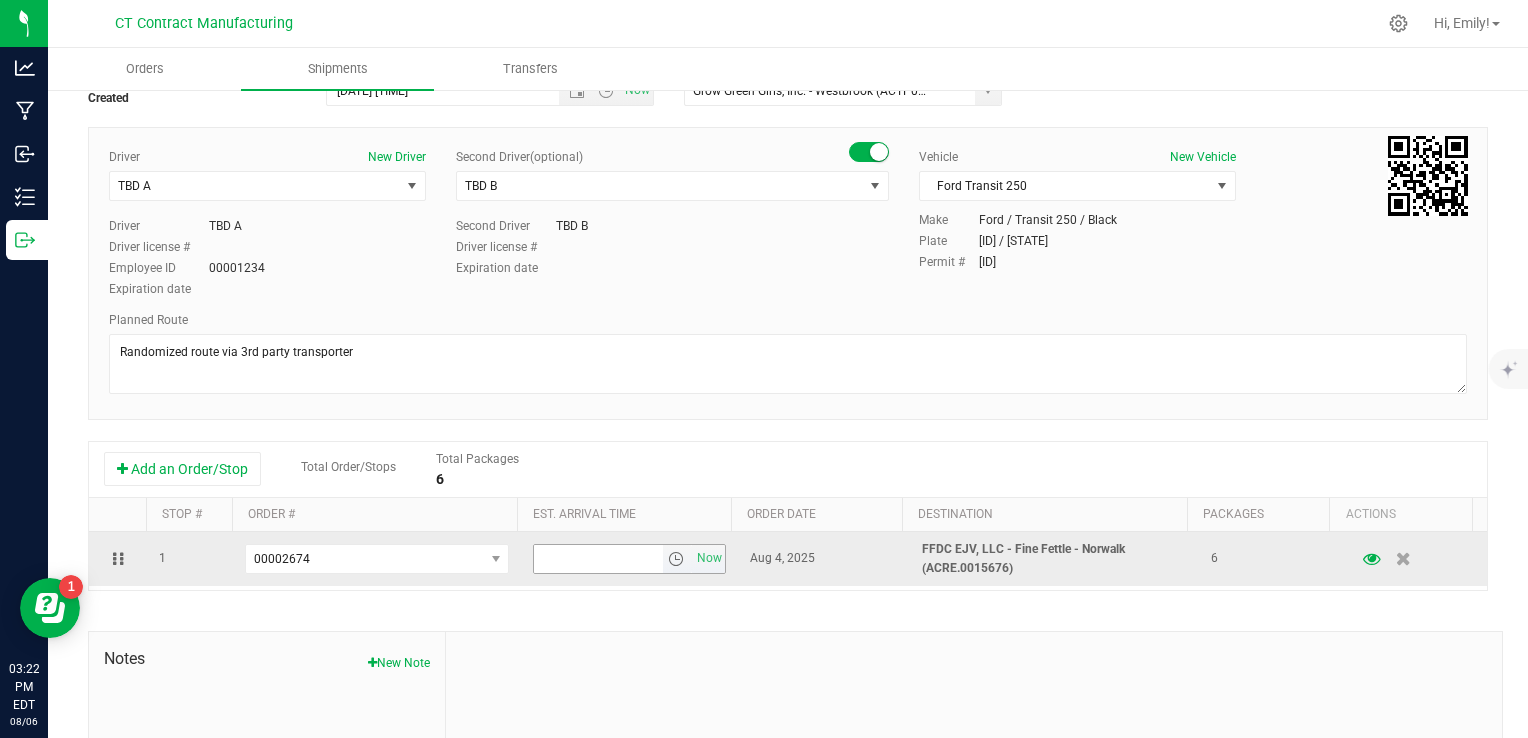 click at bounding box center [676, 559] 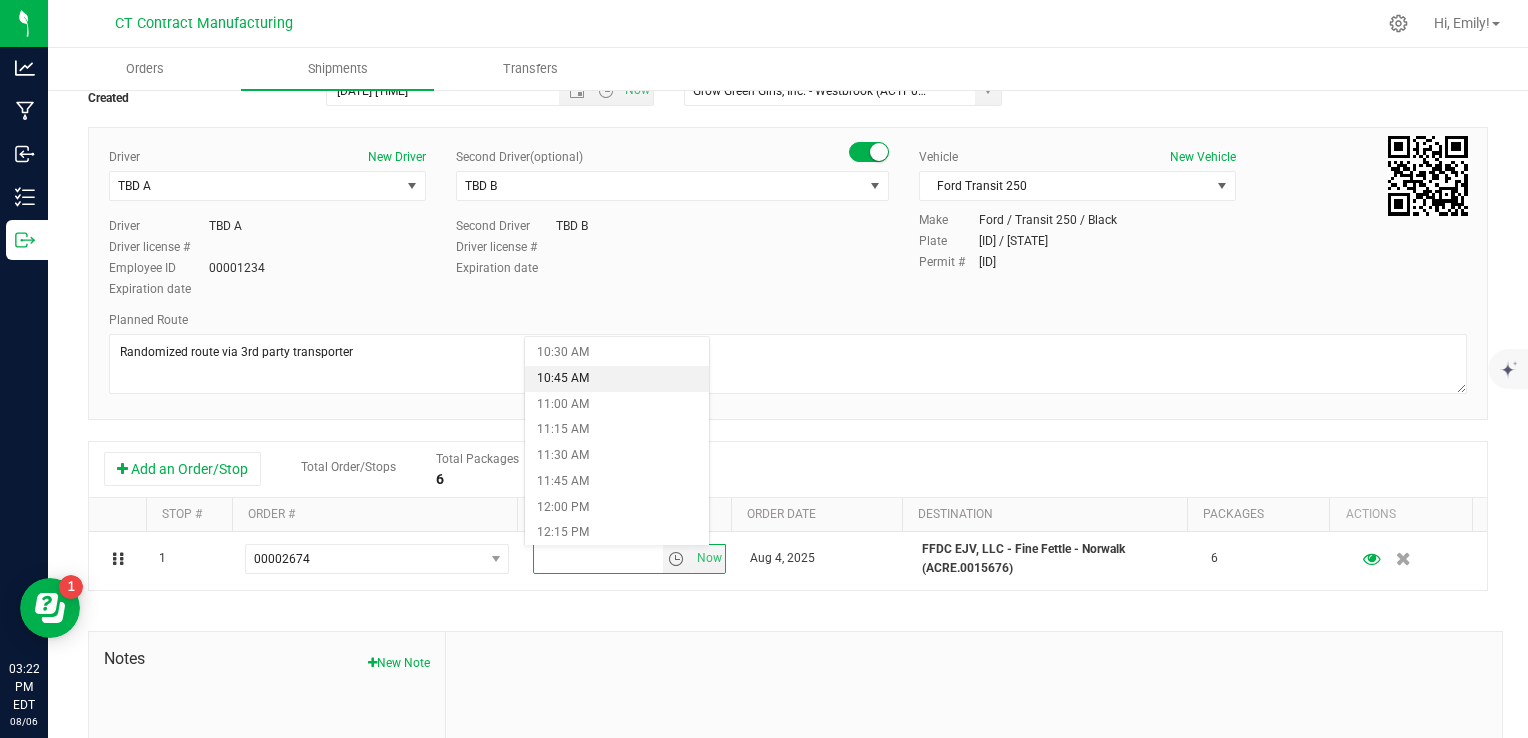 scroll, scrollTop: 1100, scrollLeft: 0, axis: vertical 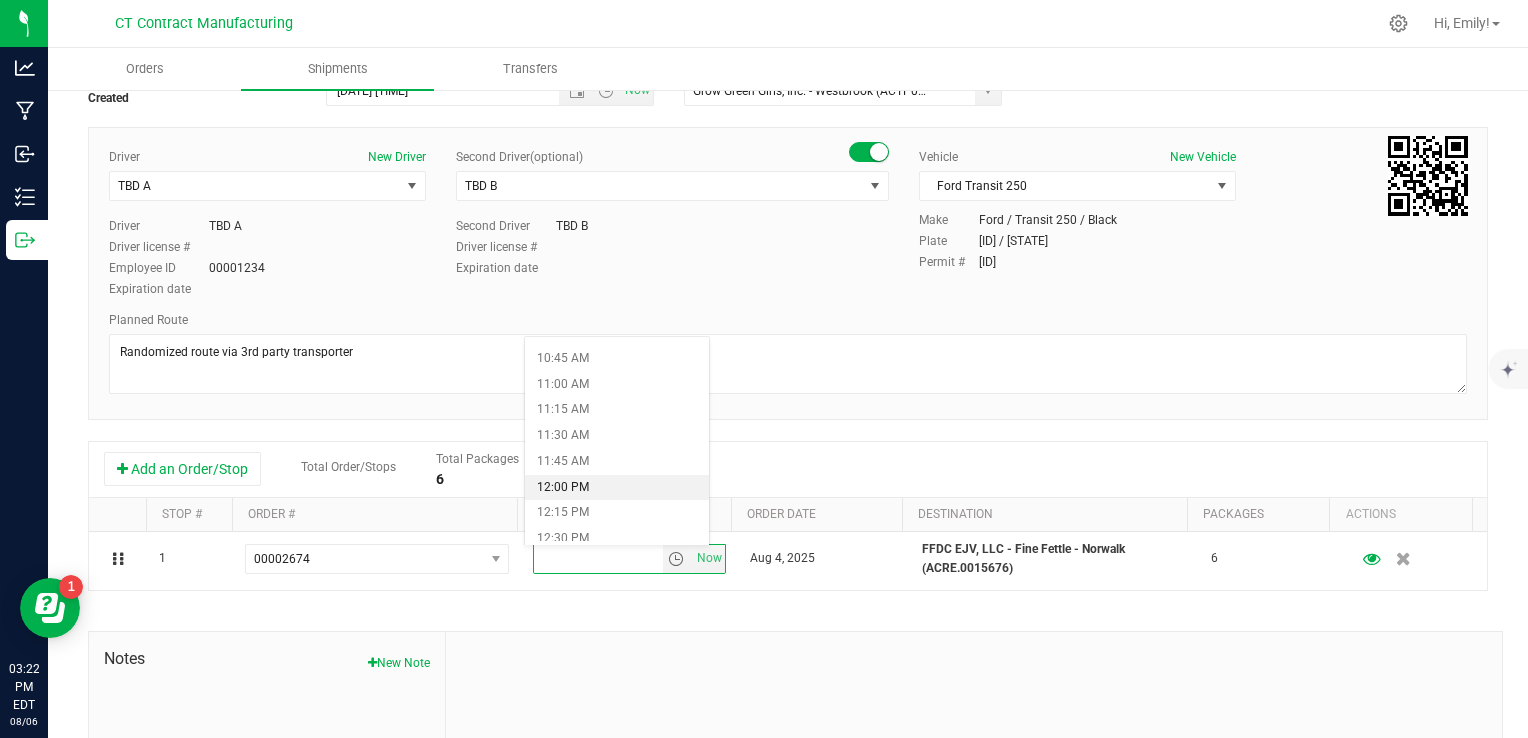 click on "12:00 PM" at bounding box center [617, 488] 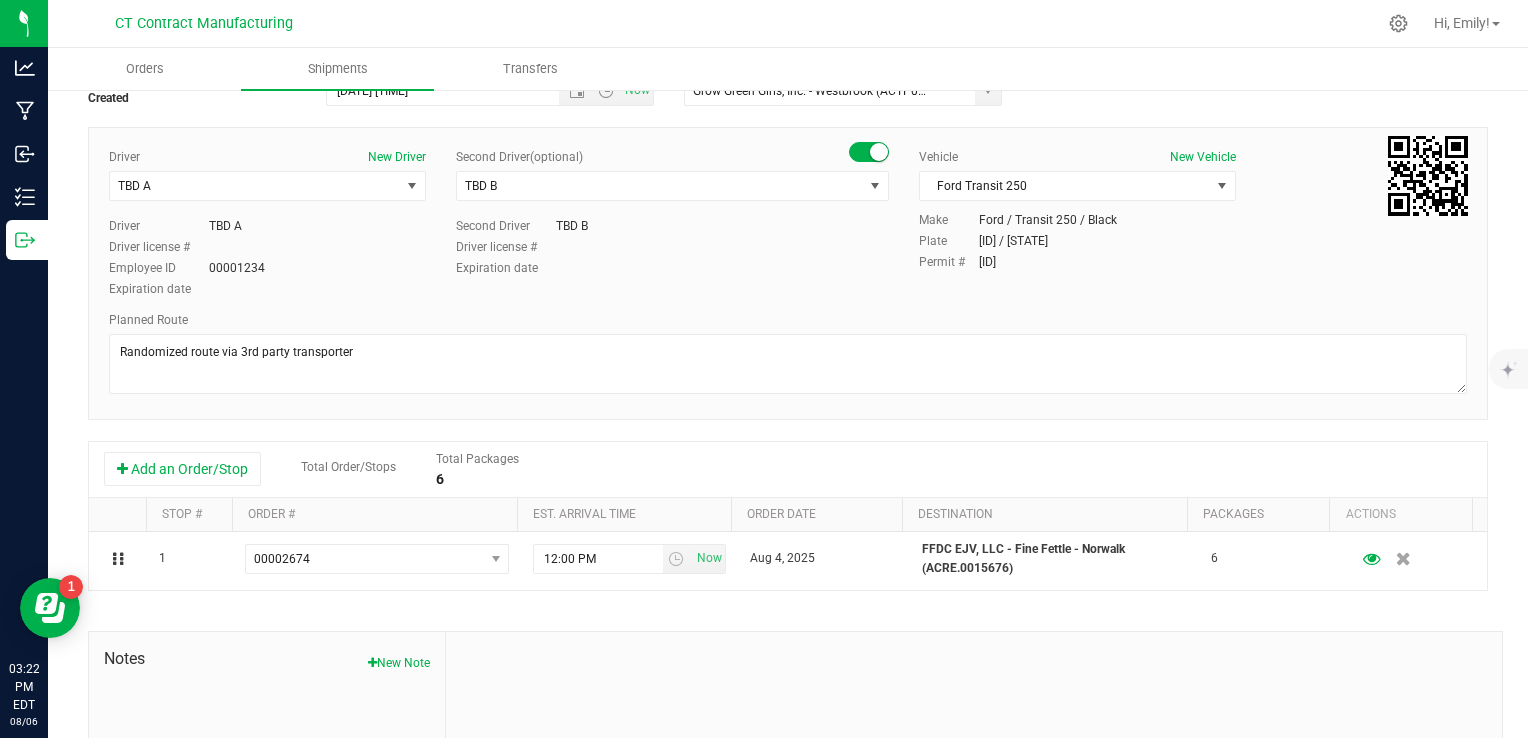 click on "Add an Order/Stop
Total Order/Stops
Total Packages
6" at bounding box center [788, 469] 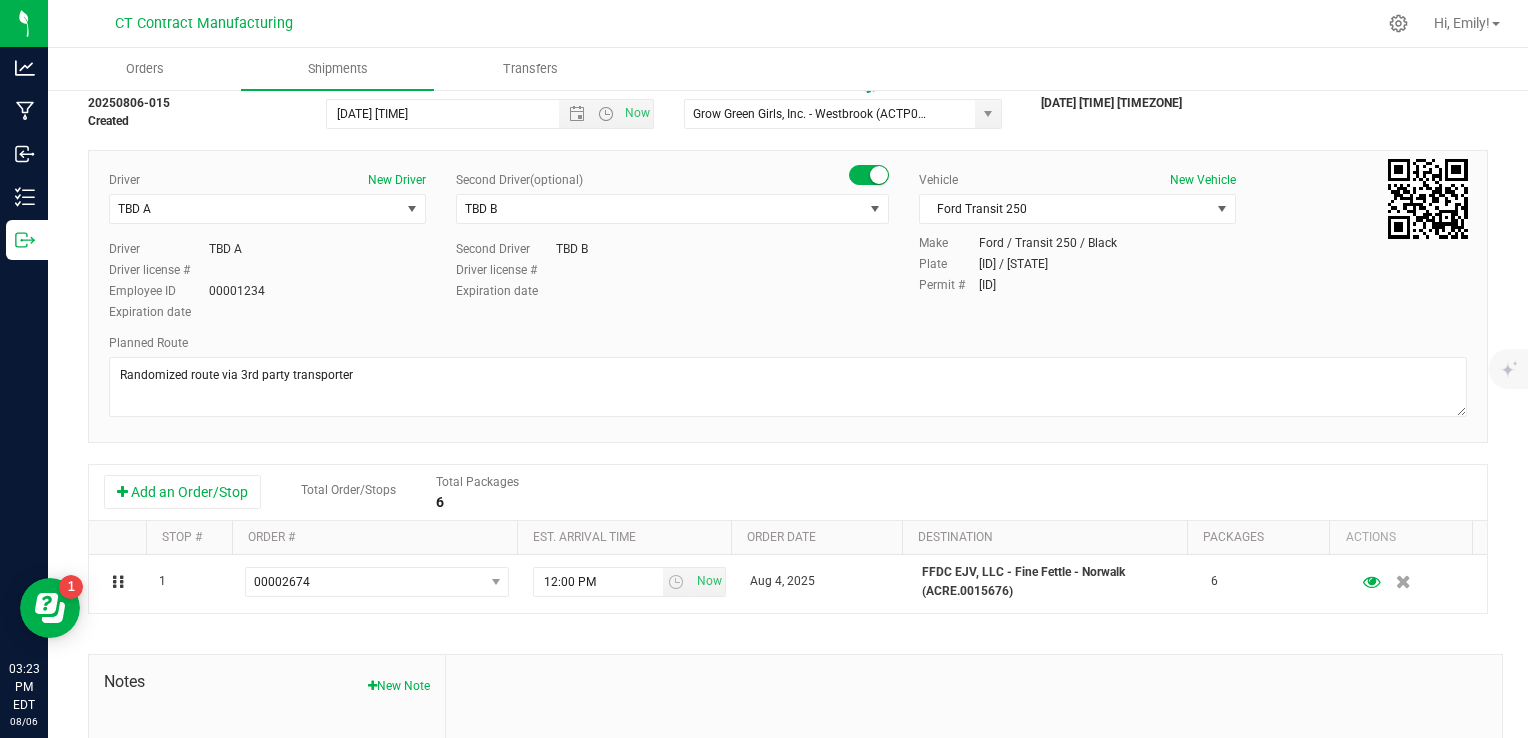 scroll, scrollTop: 0, scrollLeft: 0, axis: both 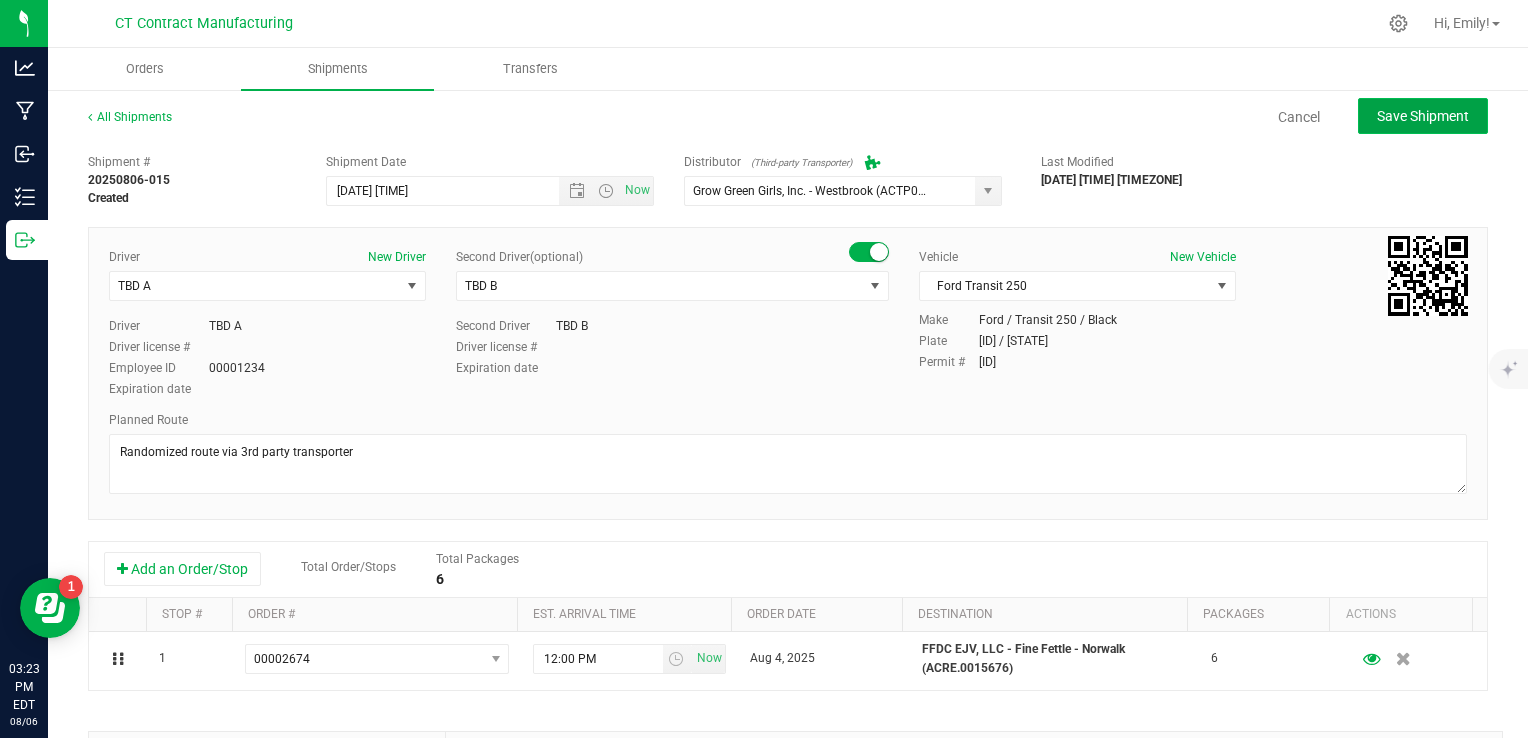 click on "Save Shipment" 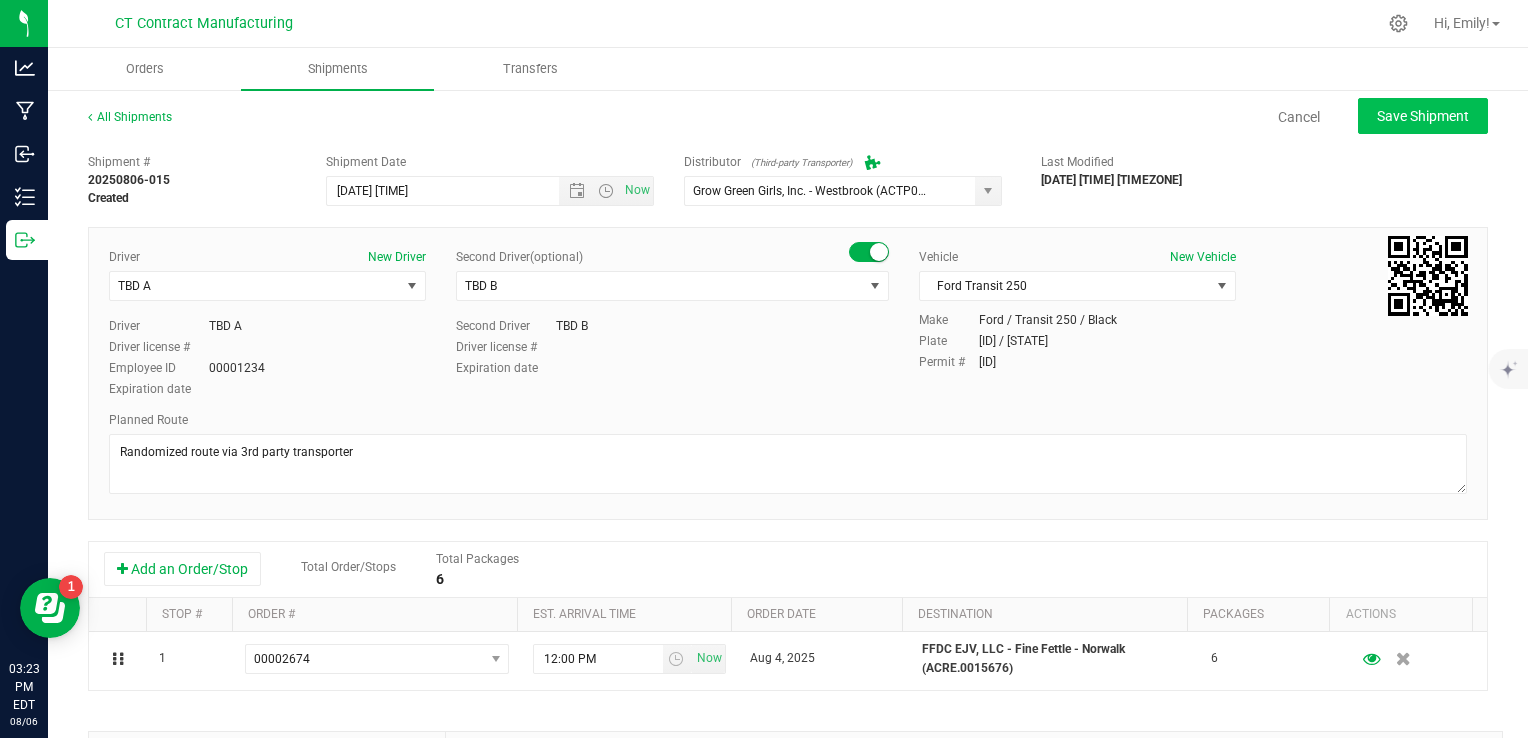 type on "[DATE] [TIME]" 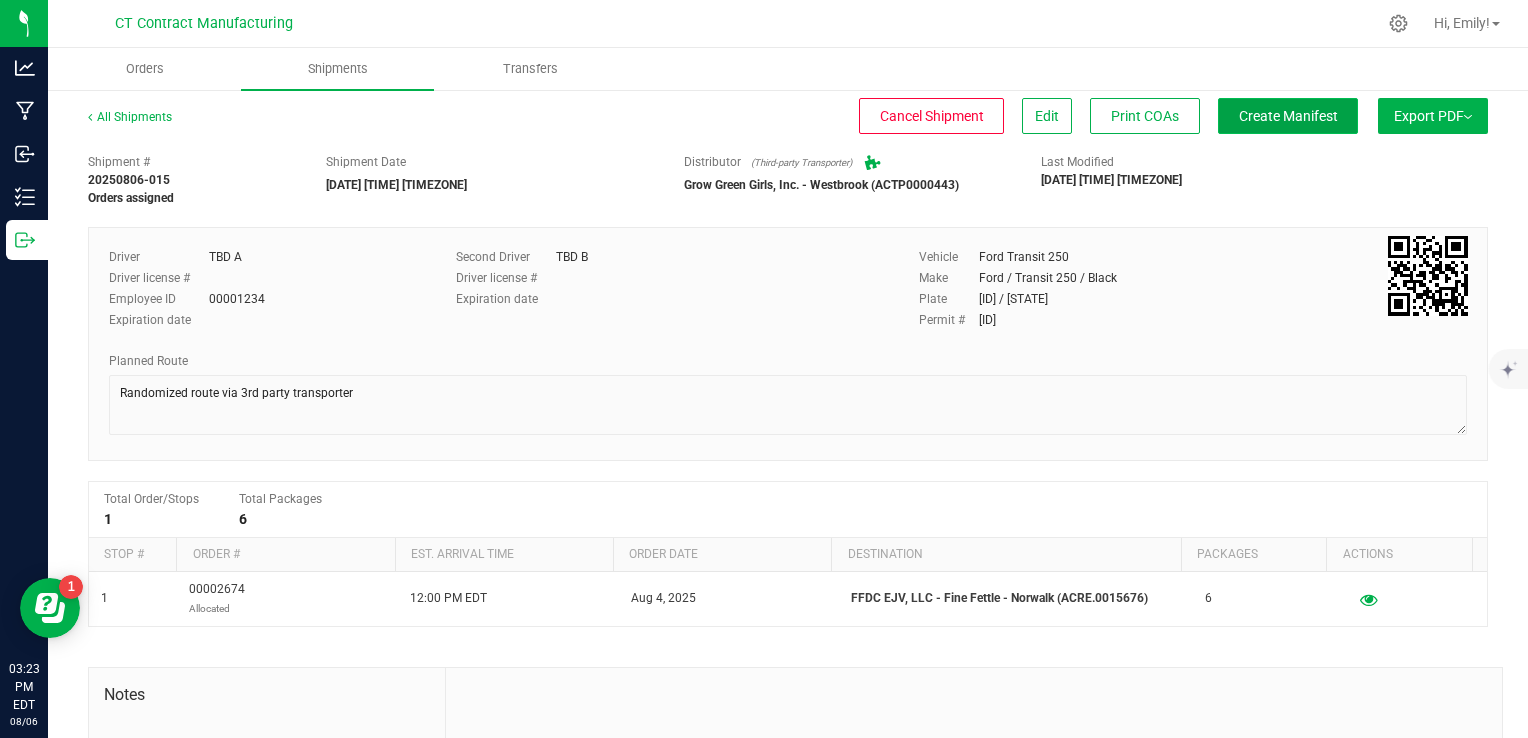 click on "Create Manifest" at bounding box center (1288, 116) 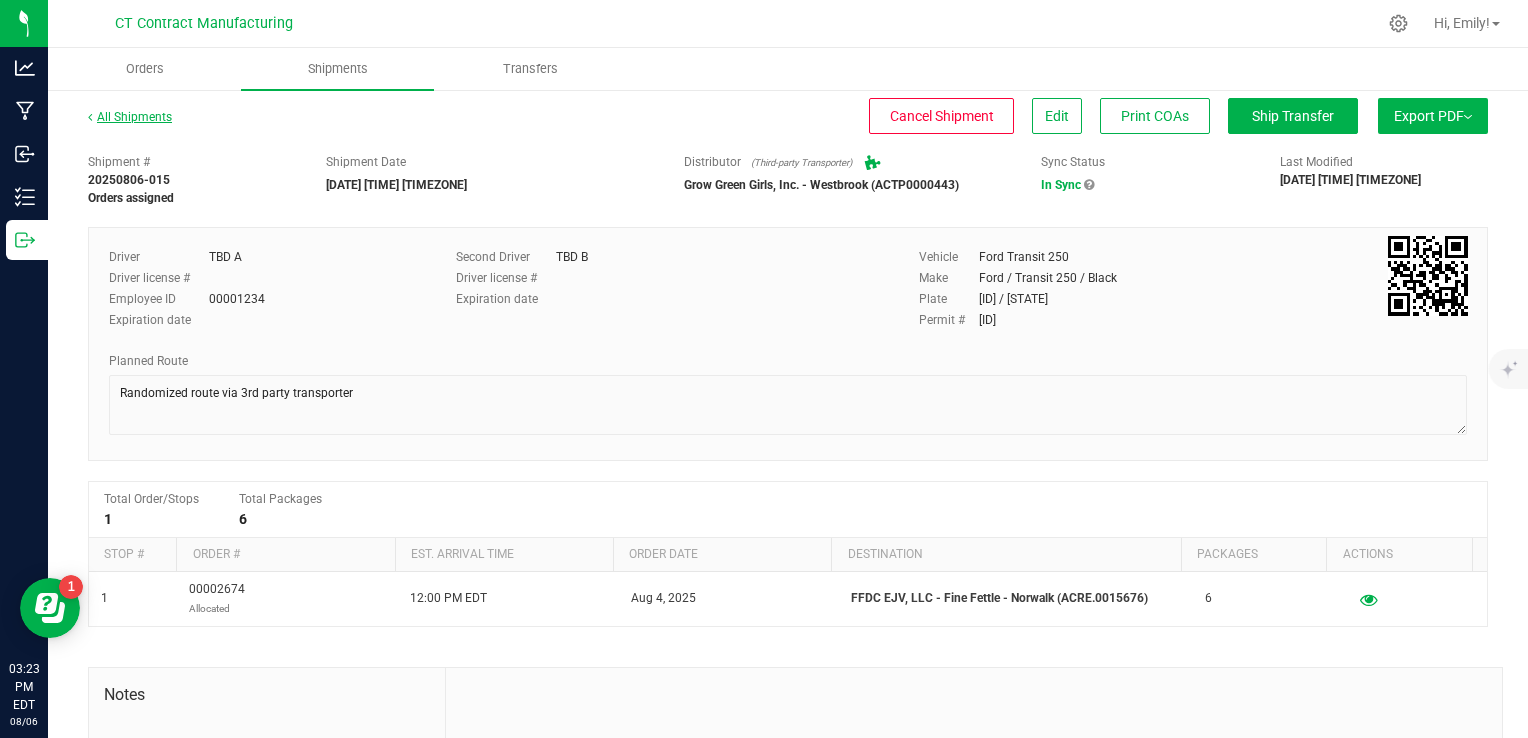 click on "All Shipments" at bounding box center (130, 117) 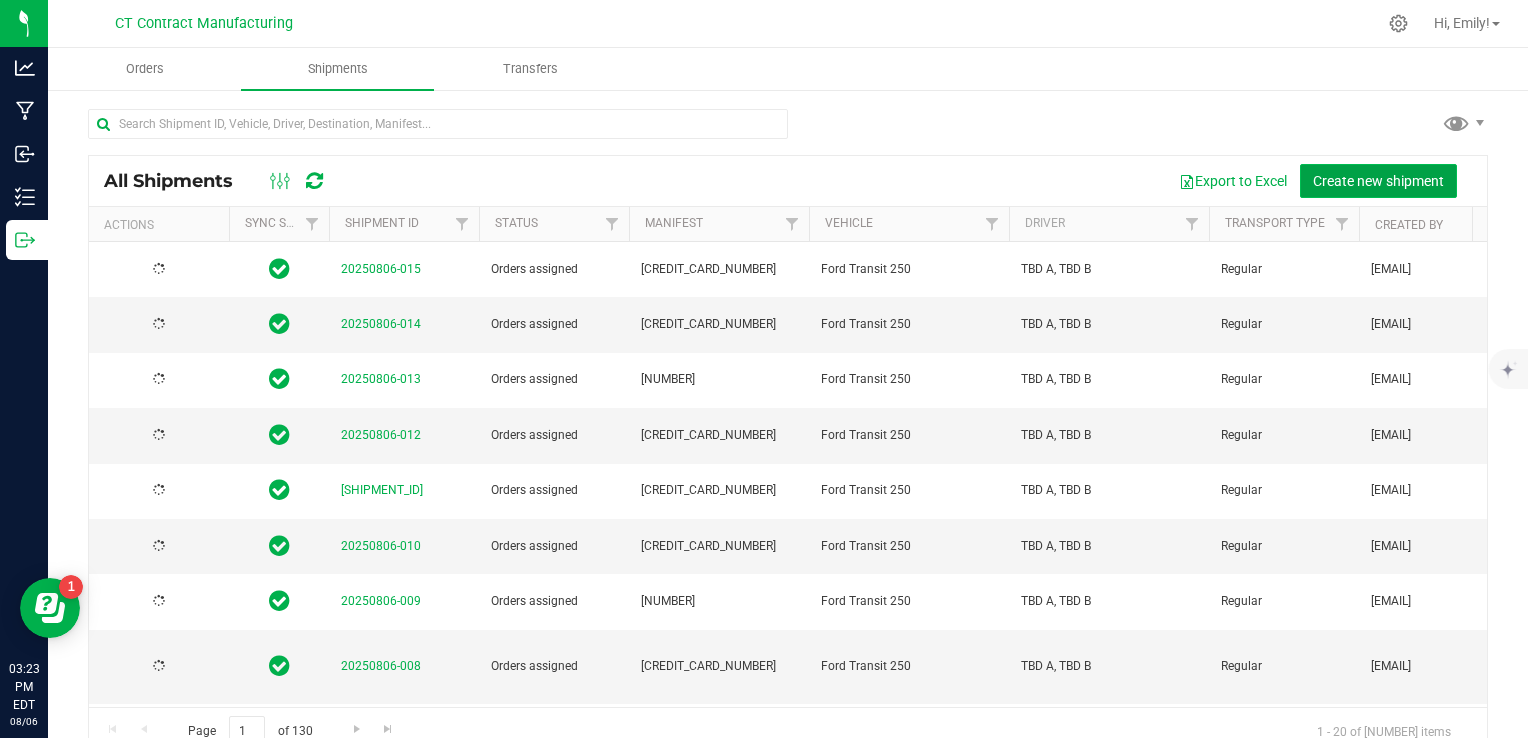 click on "Create new shipment" at bounding box center (1378, 181) 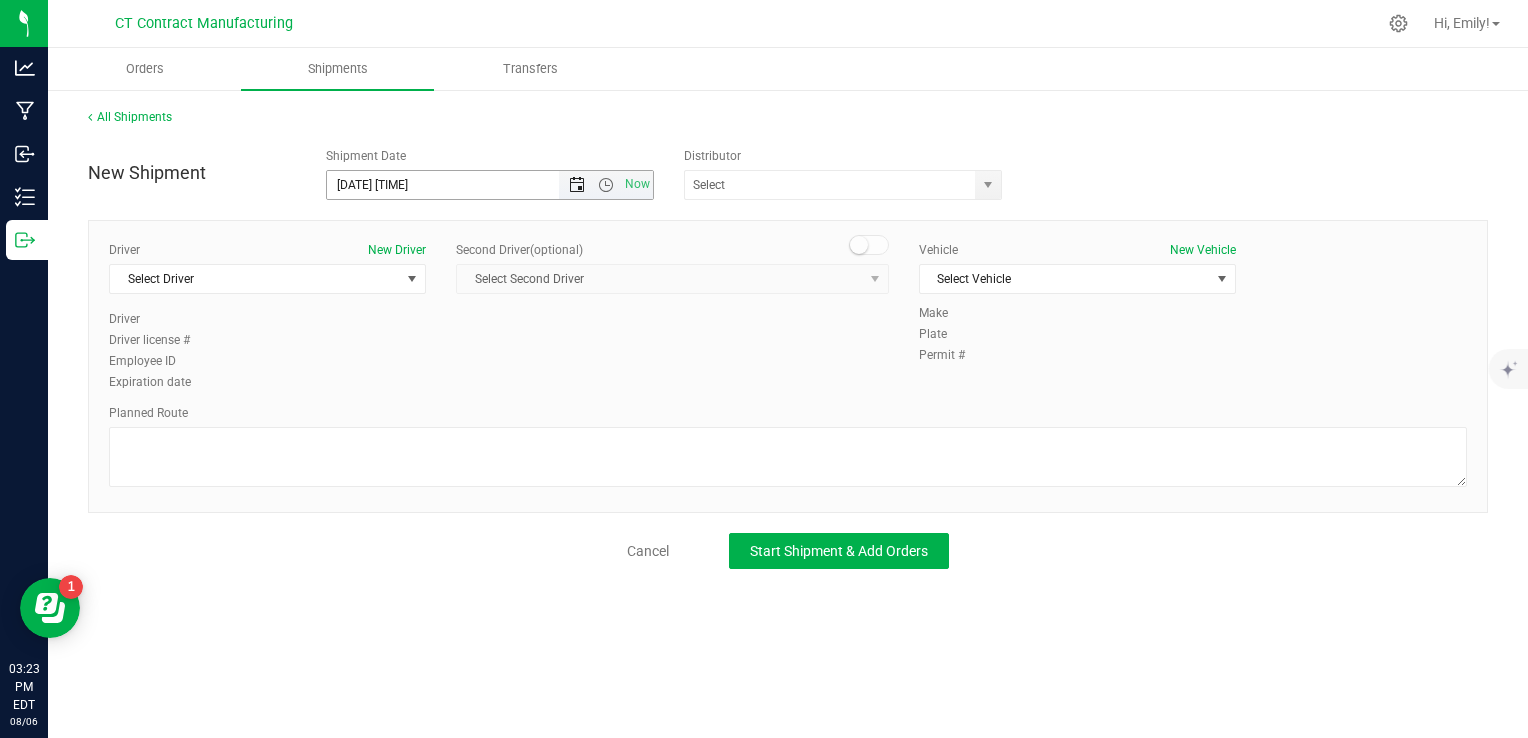click at bounding box center (577, 185) 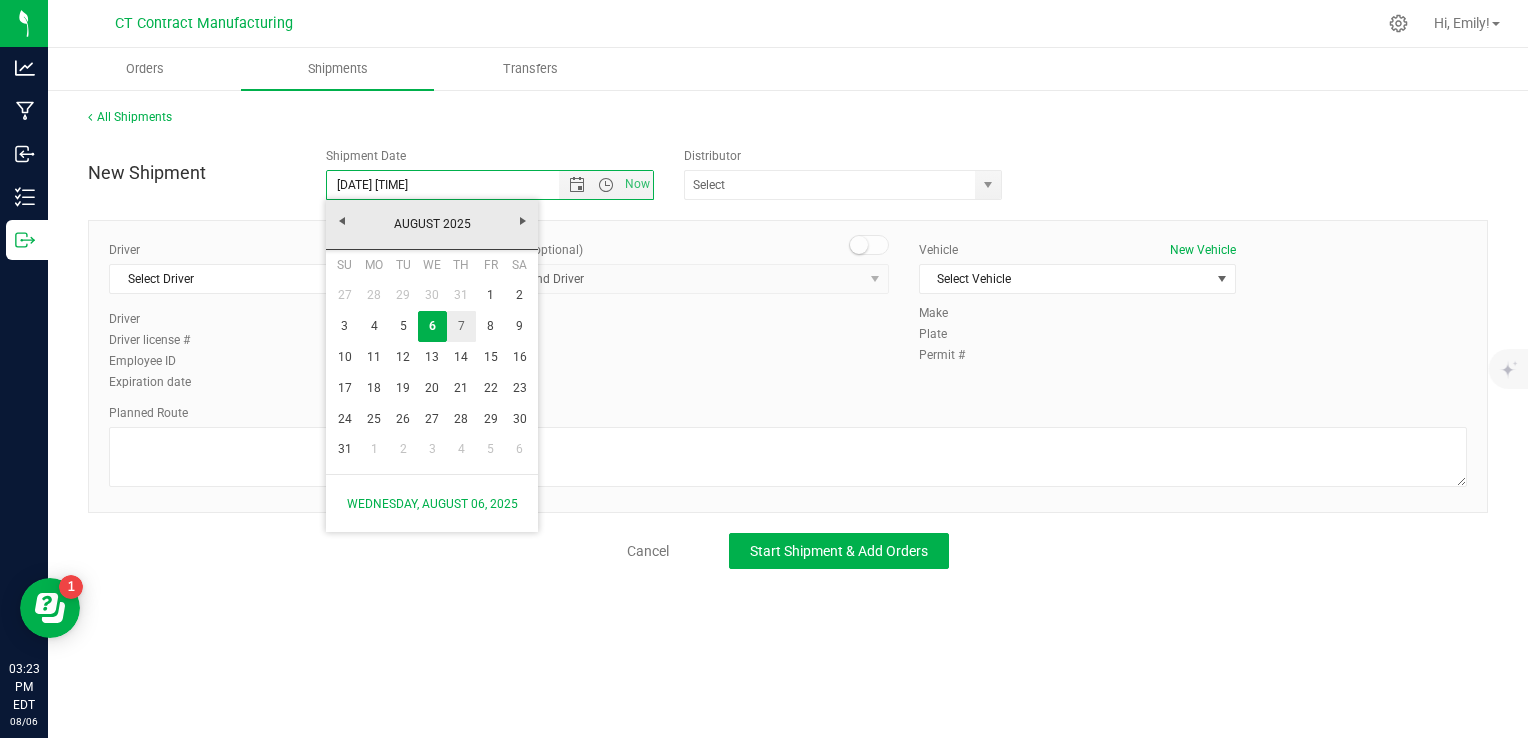 click on "7" at bounding box center [461, 326] 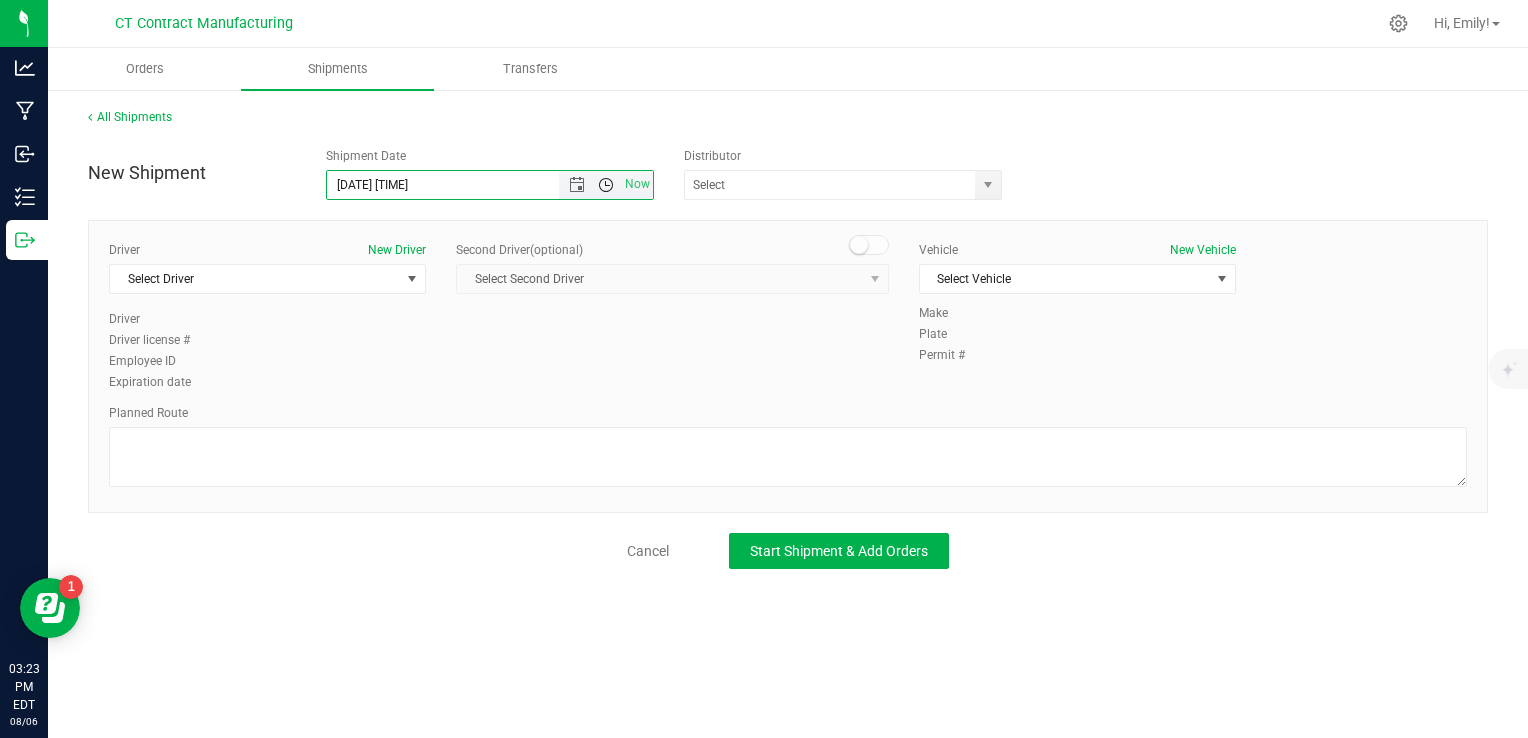 click at bounding box center (606, 185) 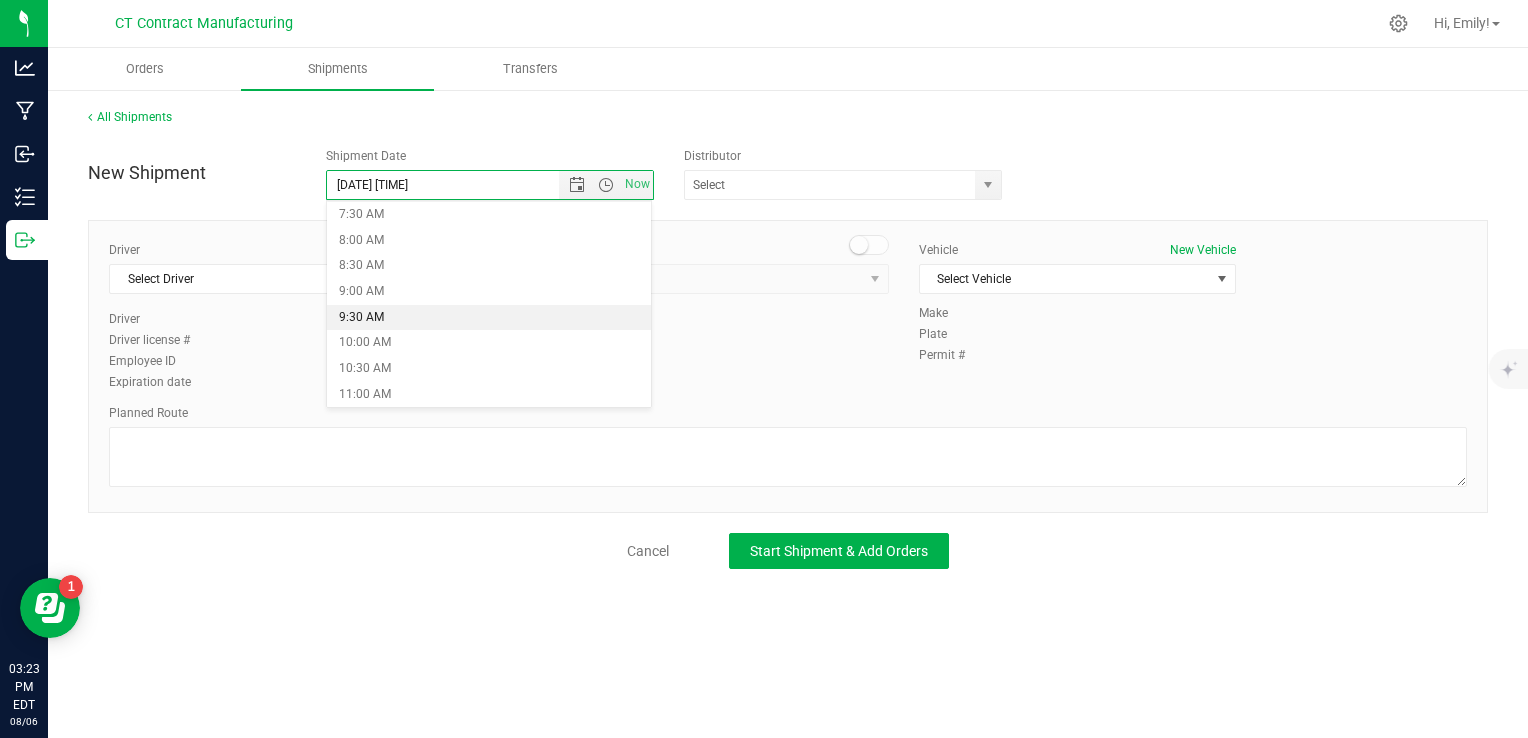 scroll, scrollTop: 400, scrollLeft: 0, axis: vertical 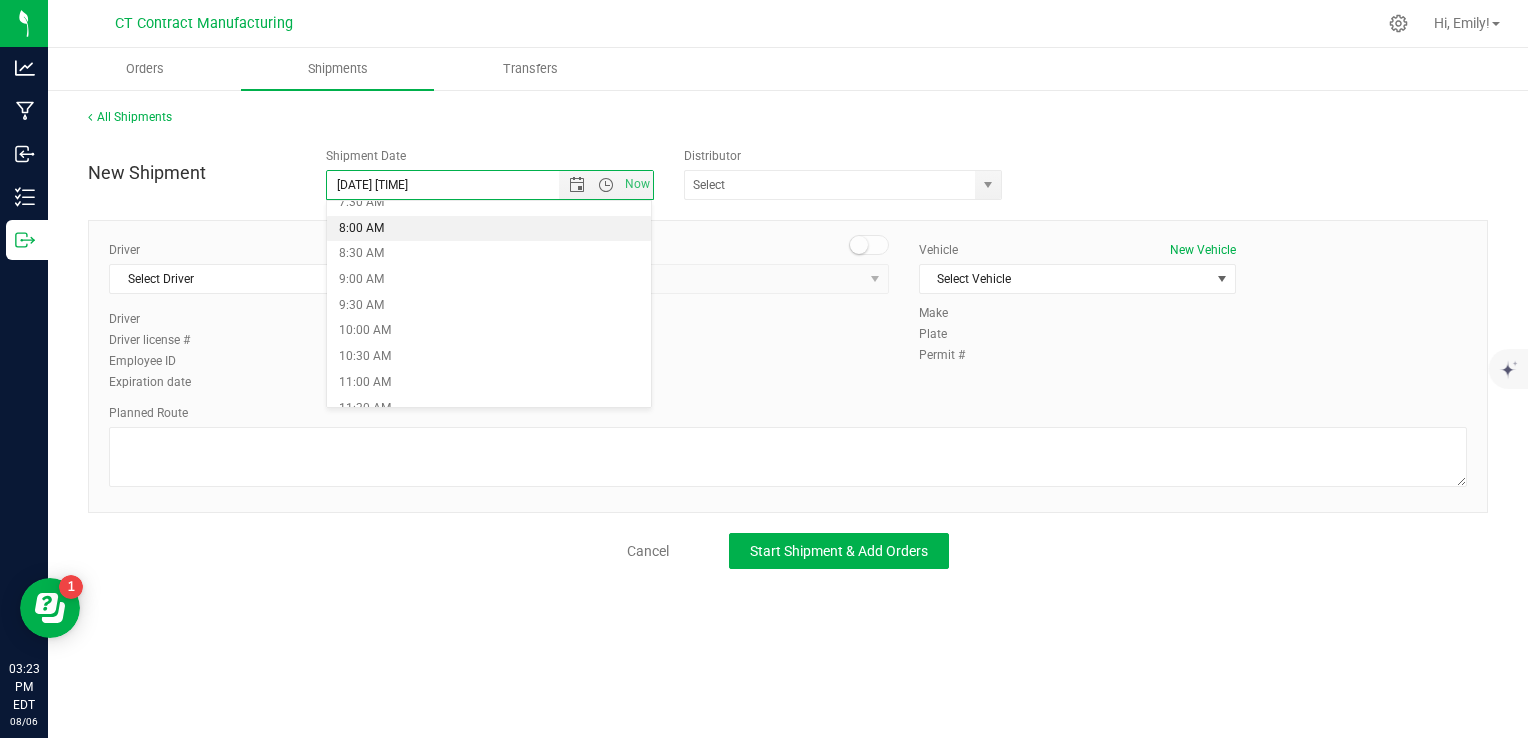 click on "8:00 AM" at bounding box center [489, 229] 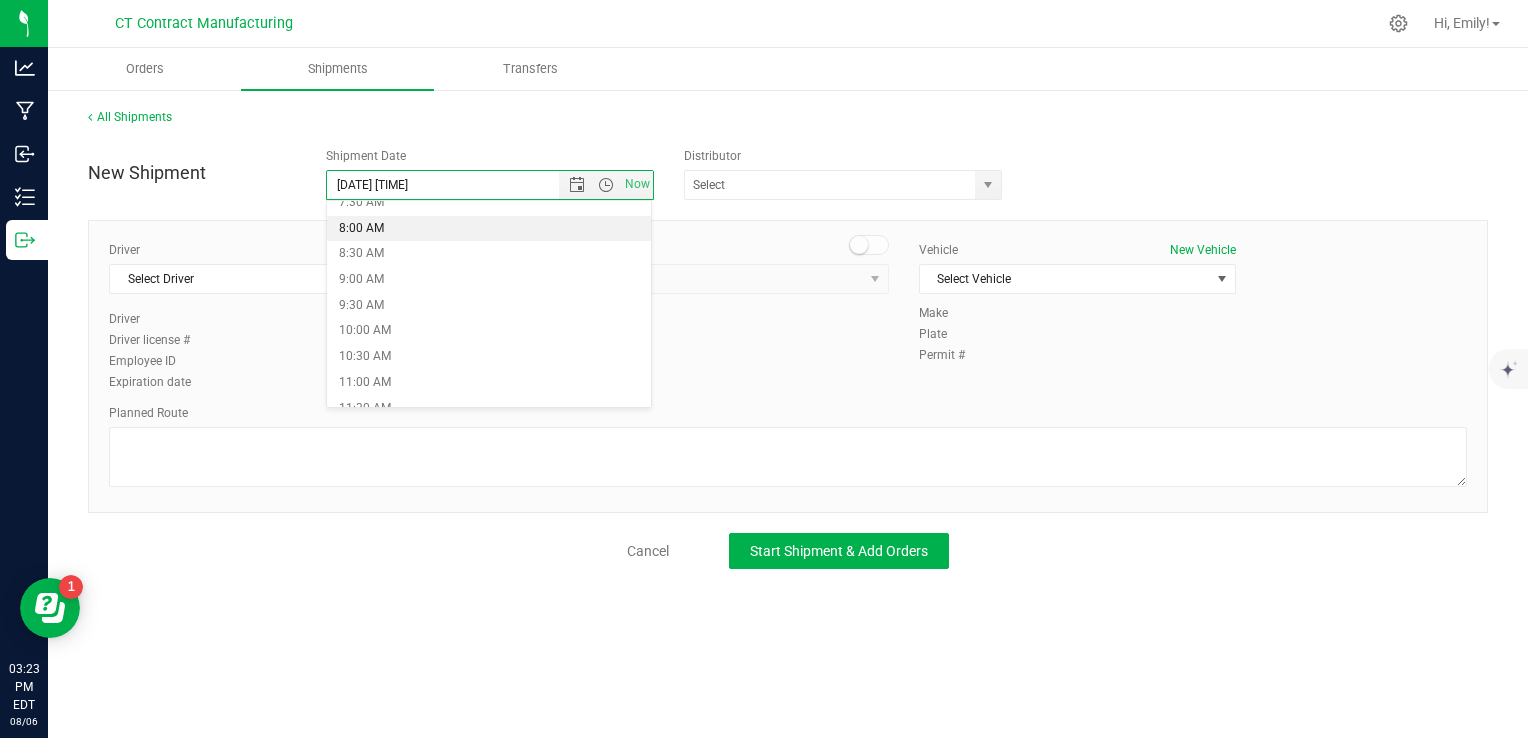 type on "[DATE] [TIME]" 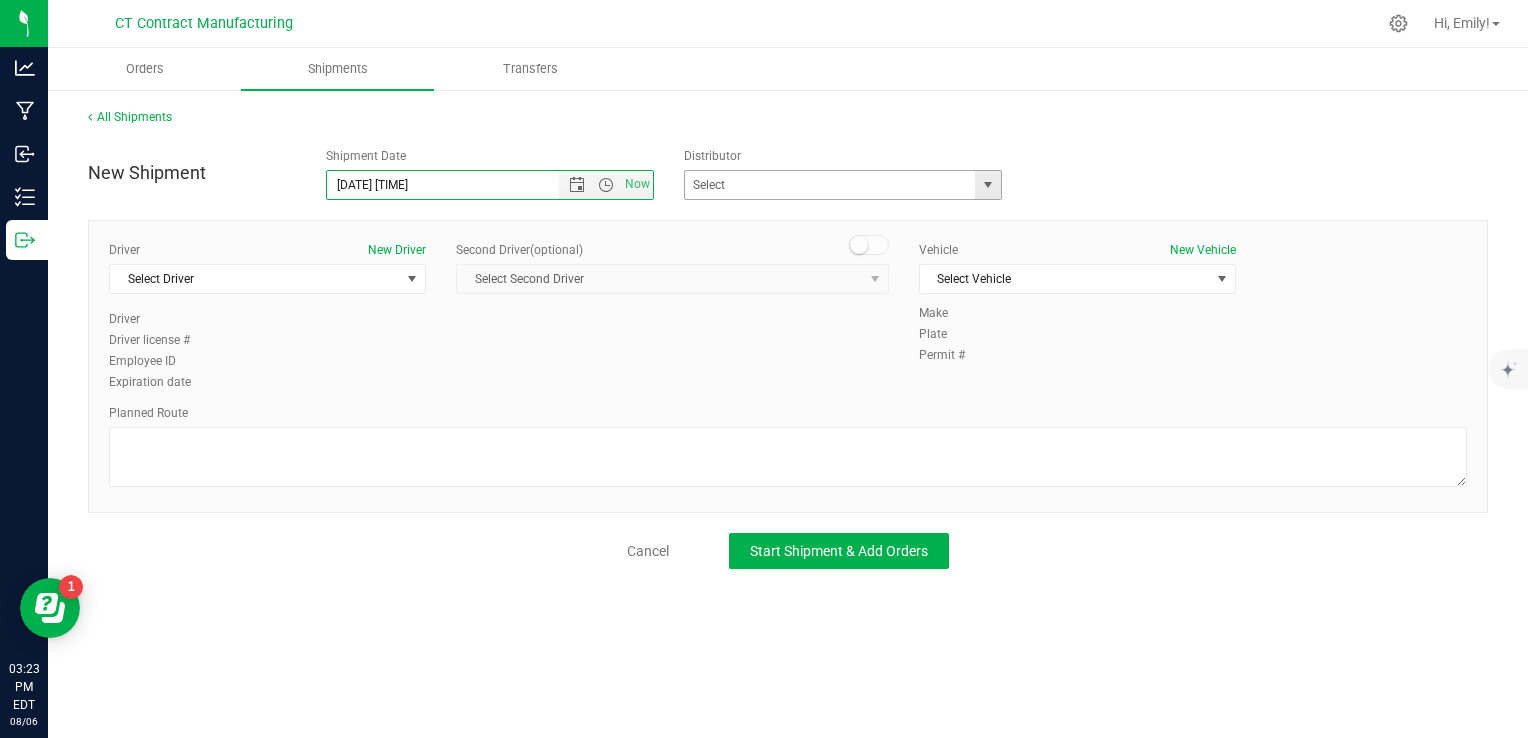 click at bounding box center (987, 185) 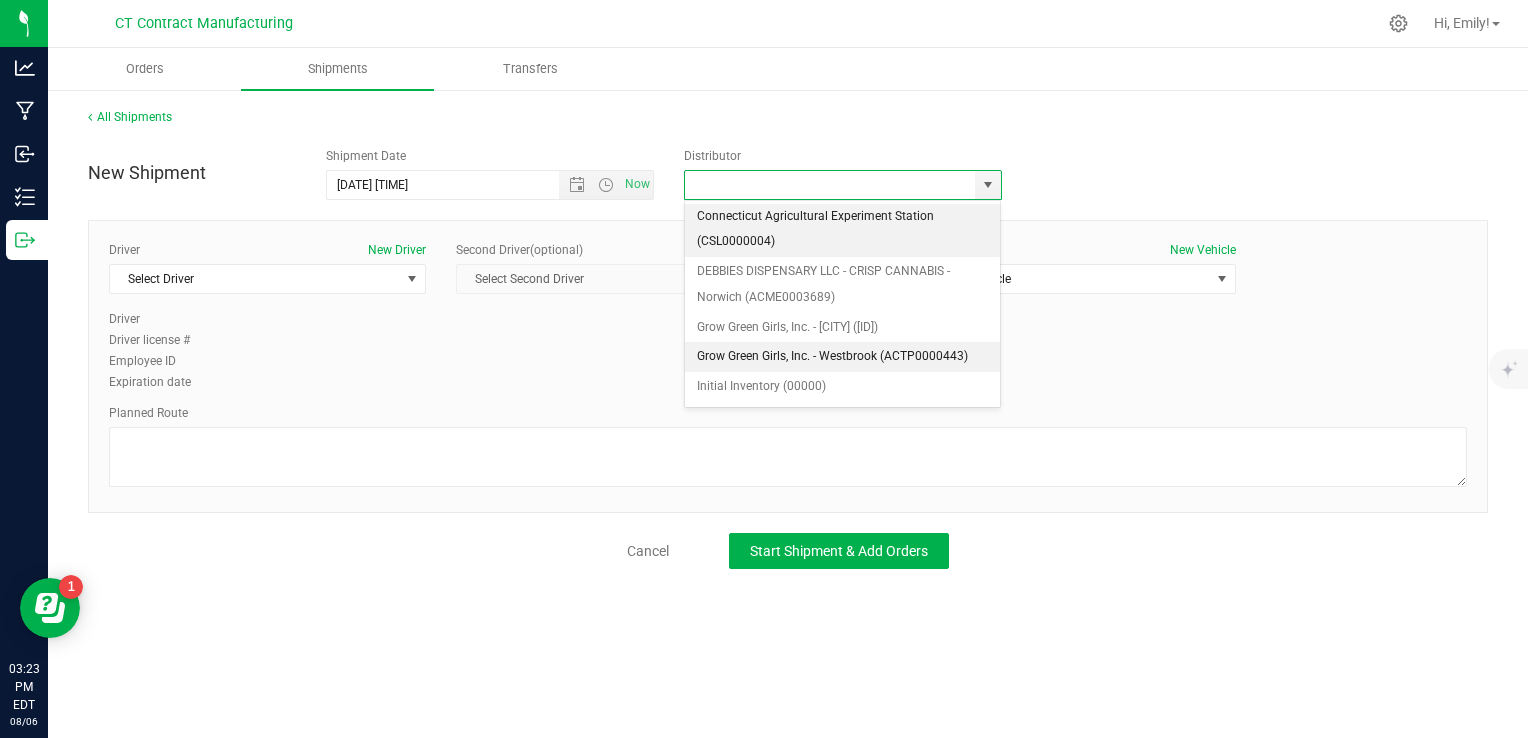 scroll, scrollTop: 200, scrollLeft: 0, axis: vertical 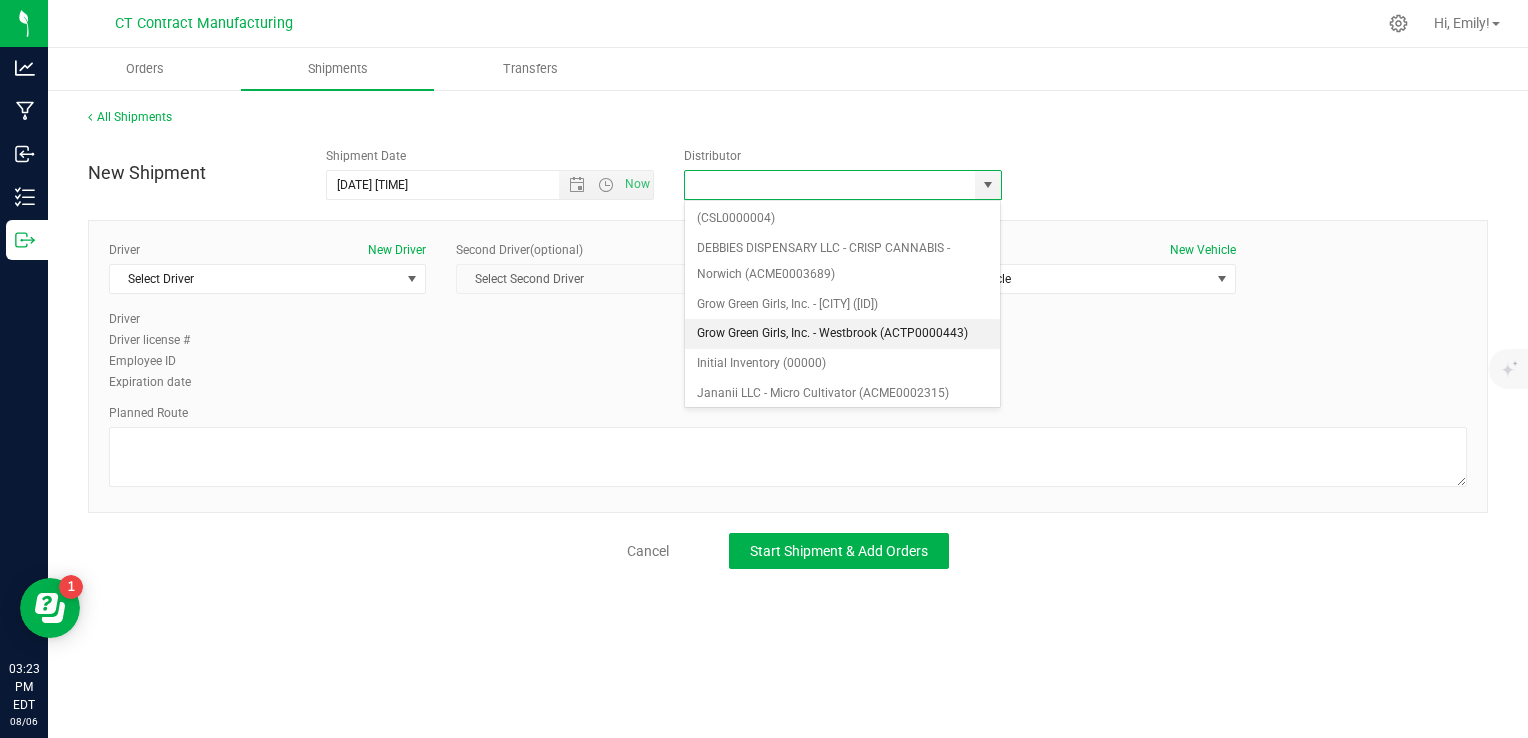 click on "Grow Green Girls, Inc. - Westbrook (ACTP0000443)" at bounding box center (843, 334) 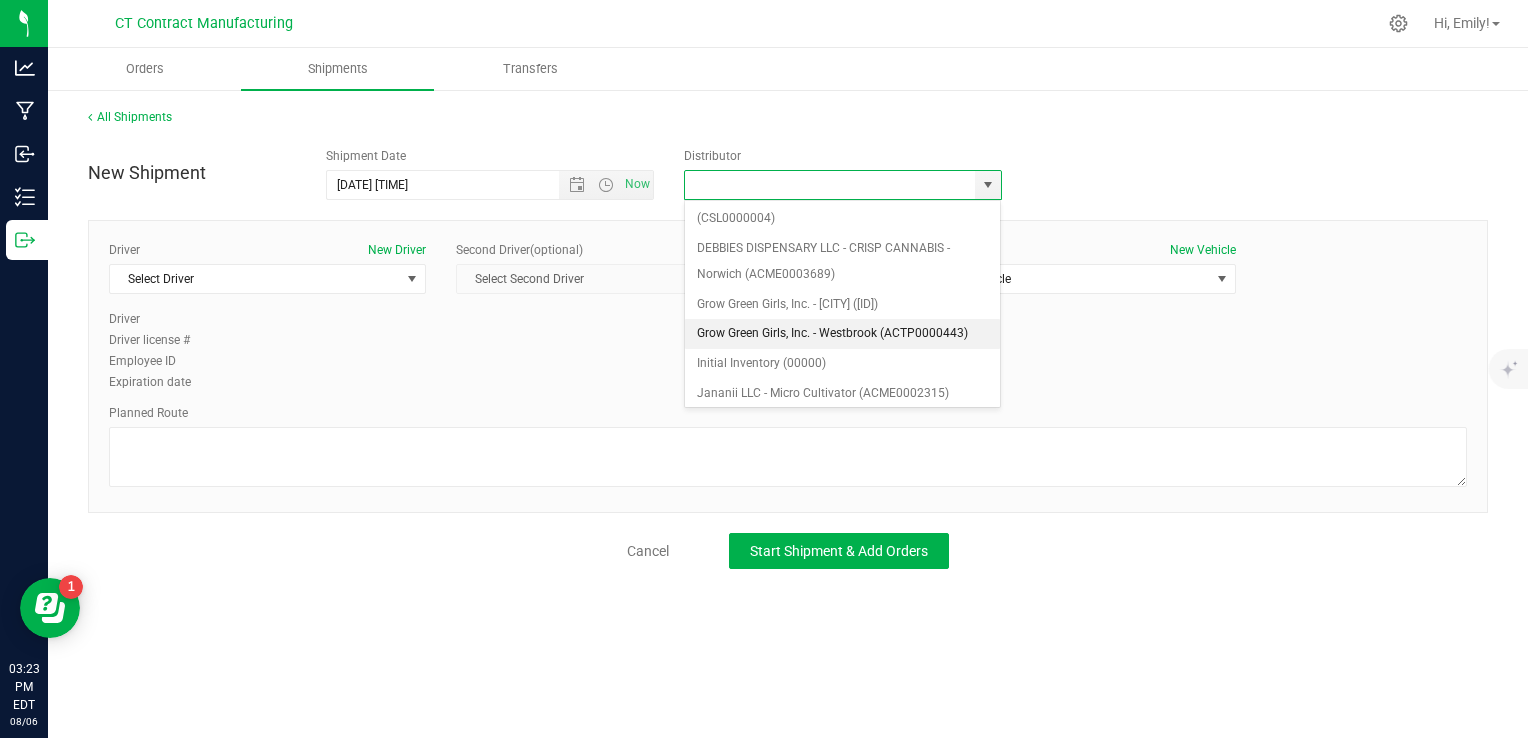 type on "Grow Green Girls, Inc. - Westbrook (ACTP0000443)" 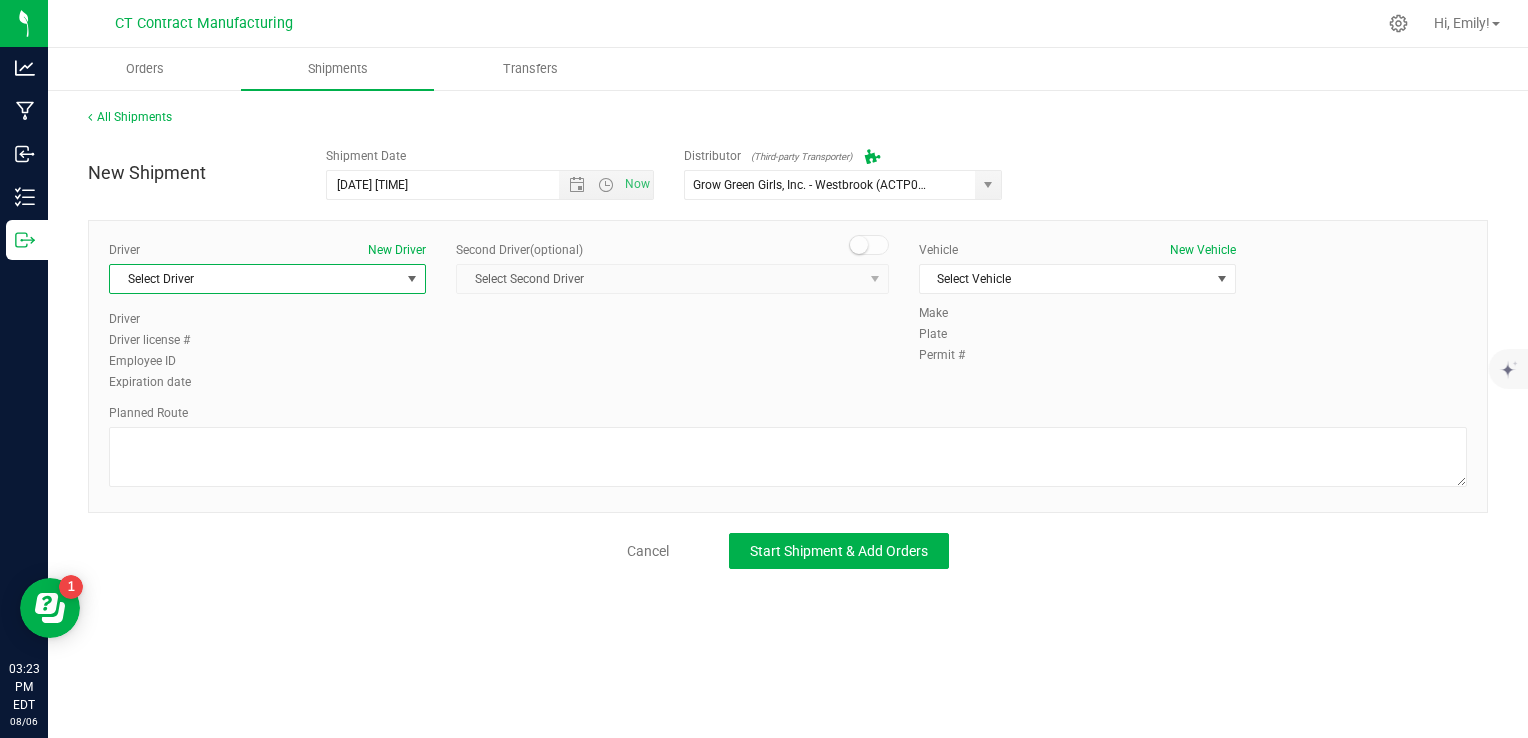 click at bounding box center [412, 279] 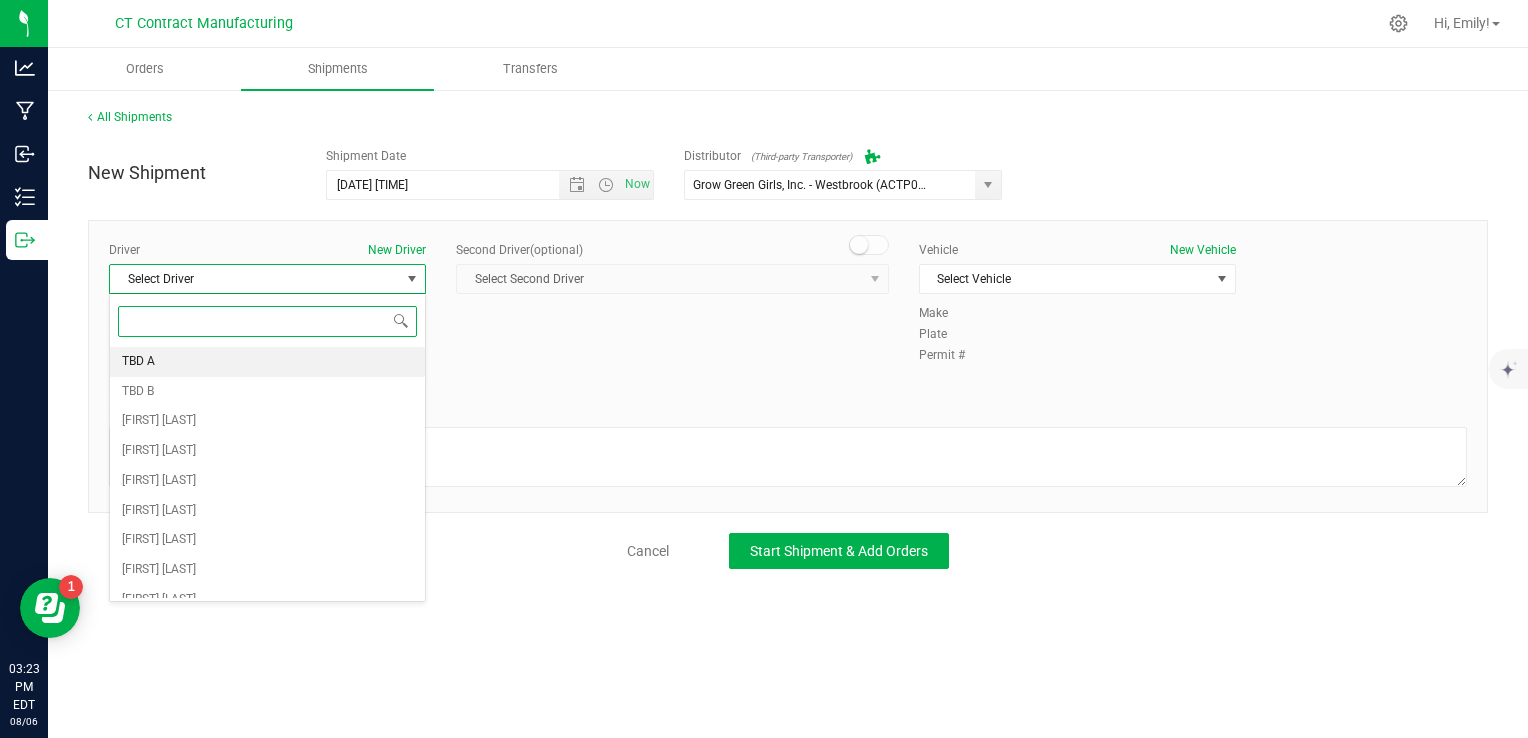 click on "TBD A" at bounding box center (267, 362) 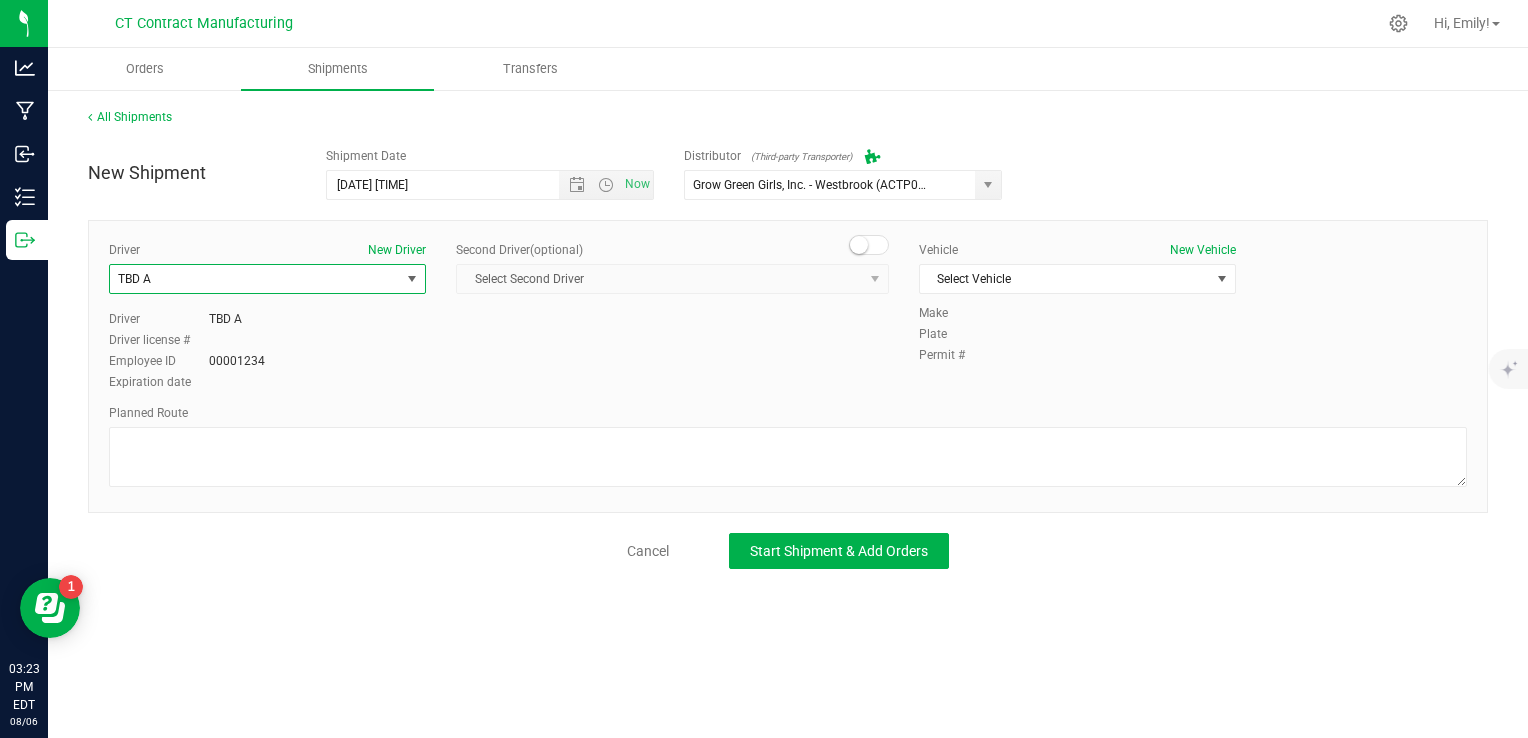 click at bounding box center [869, 245] 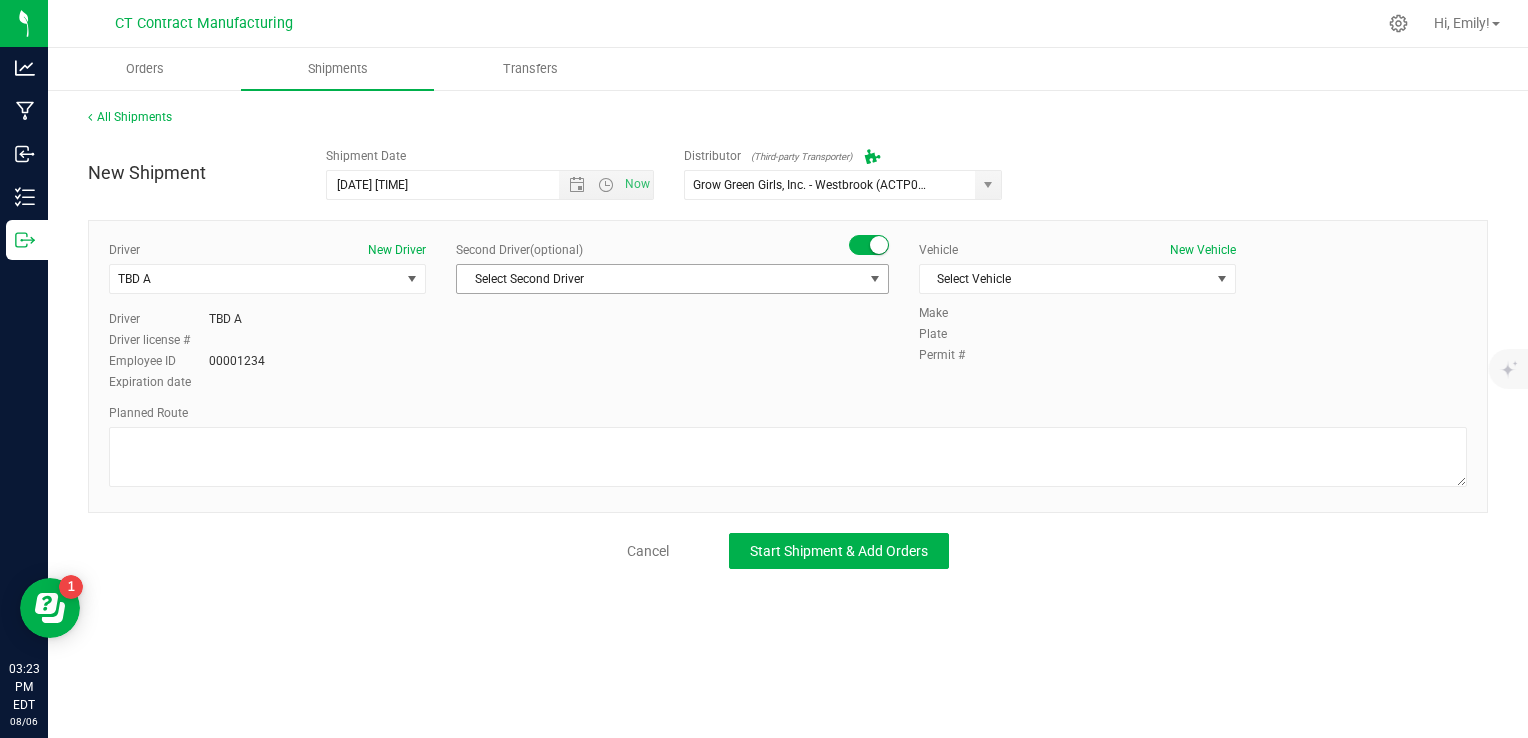click on "Select Second Driver" at bounding box center (660, 279) 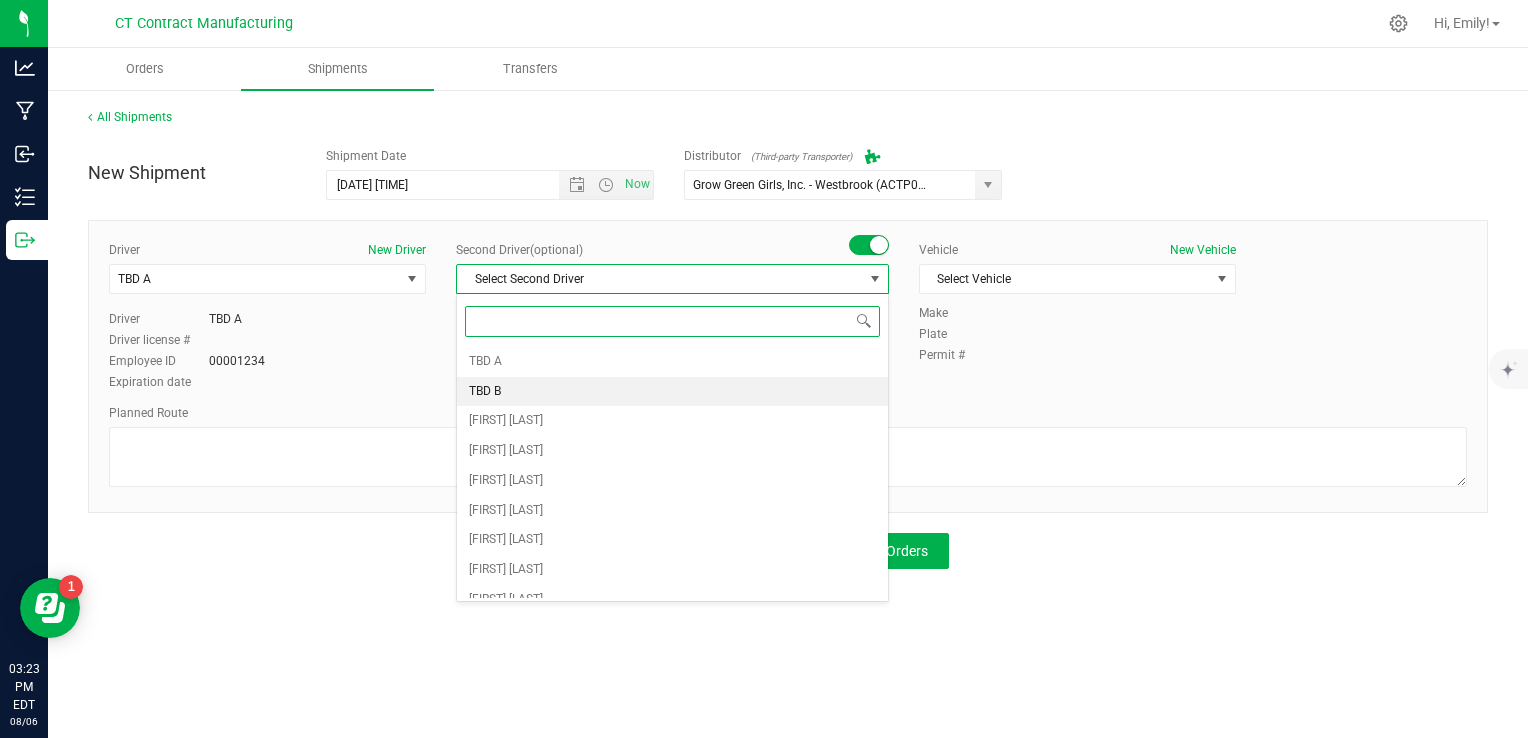 click on "TBD B" at bounding box center [672, 392] 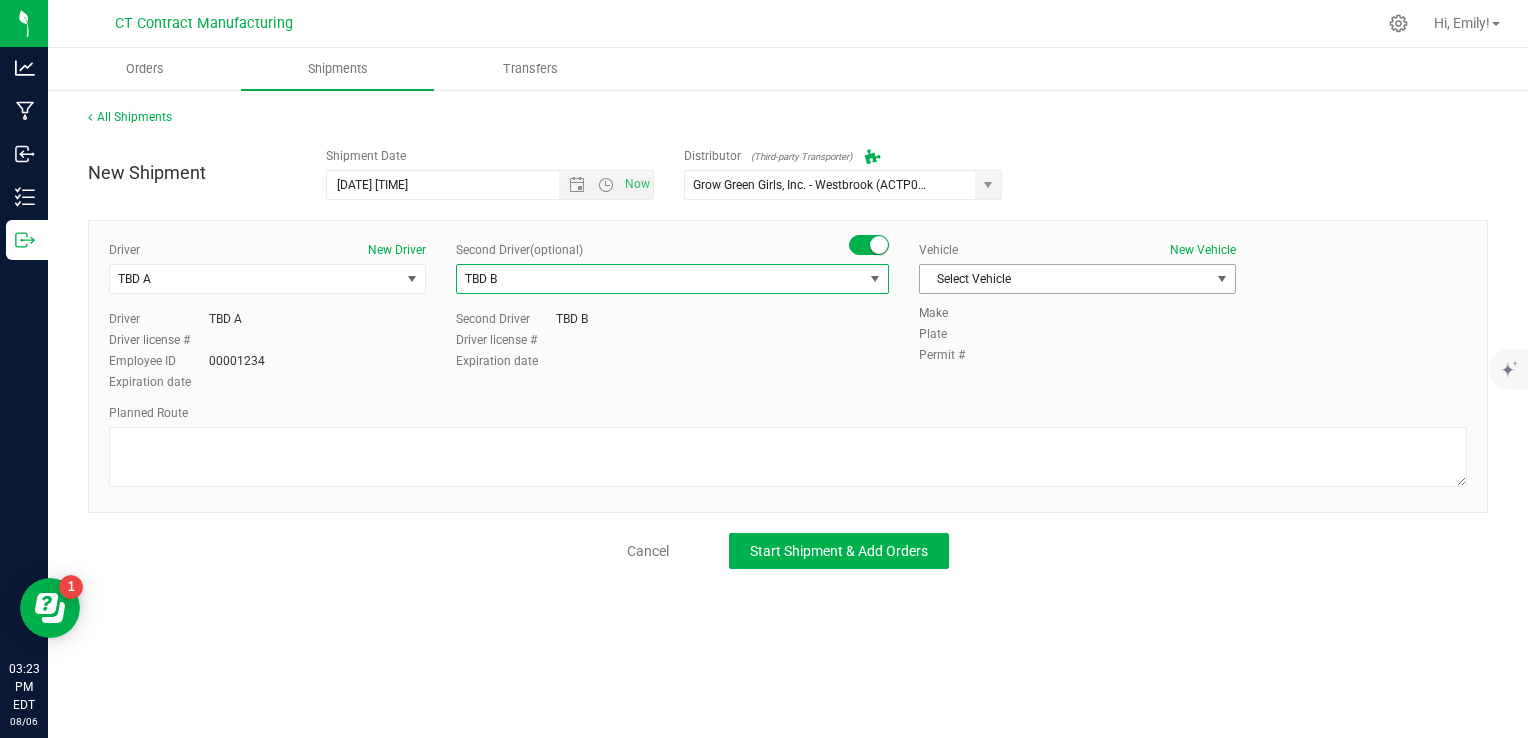 click on "Select Vehicle" at bounding box center (1065, 279) 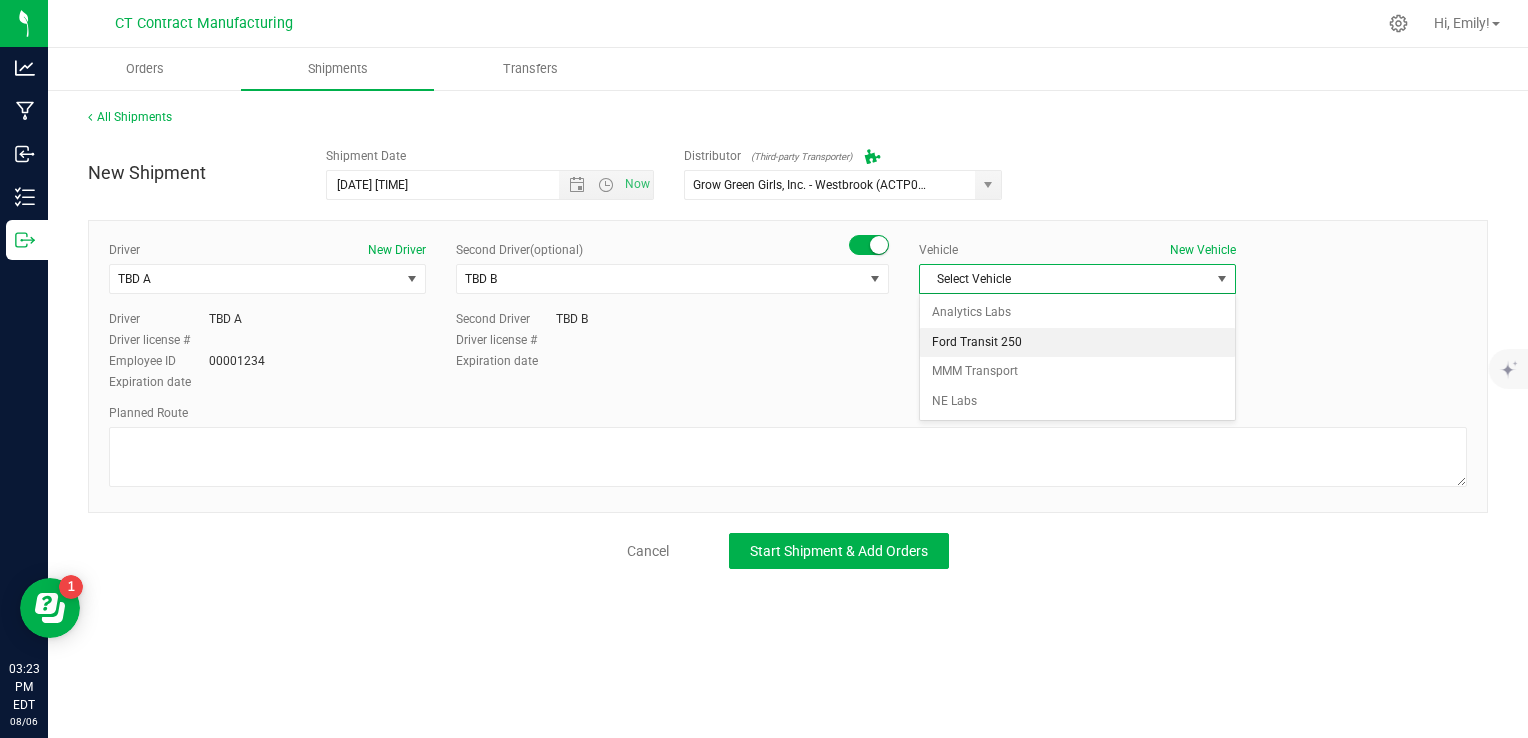 click on "Ford Transit 250" at bounding box center [1077, 343] 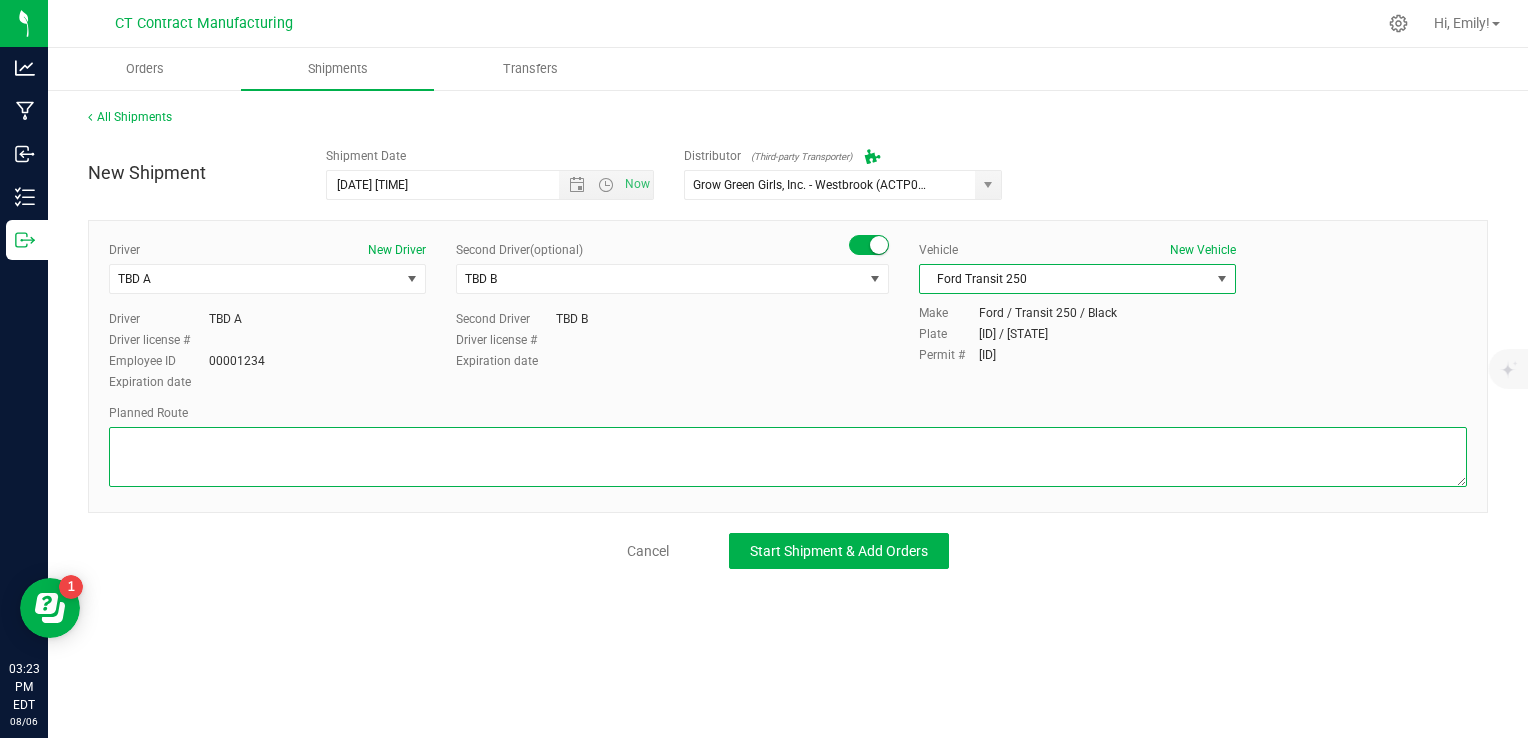 click at bounding box center [788, 457] 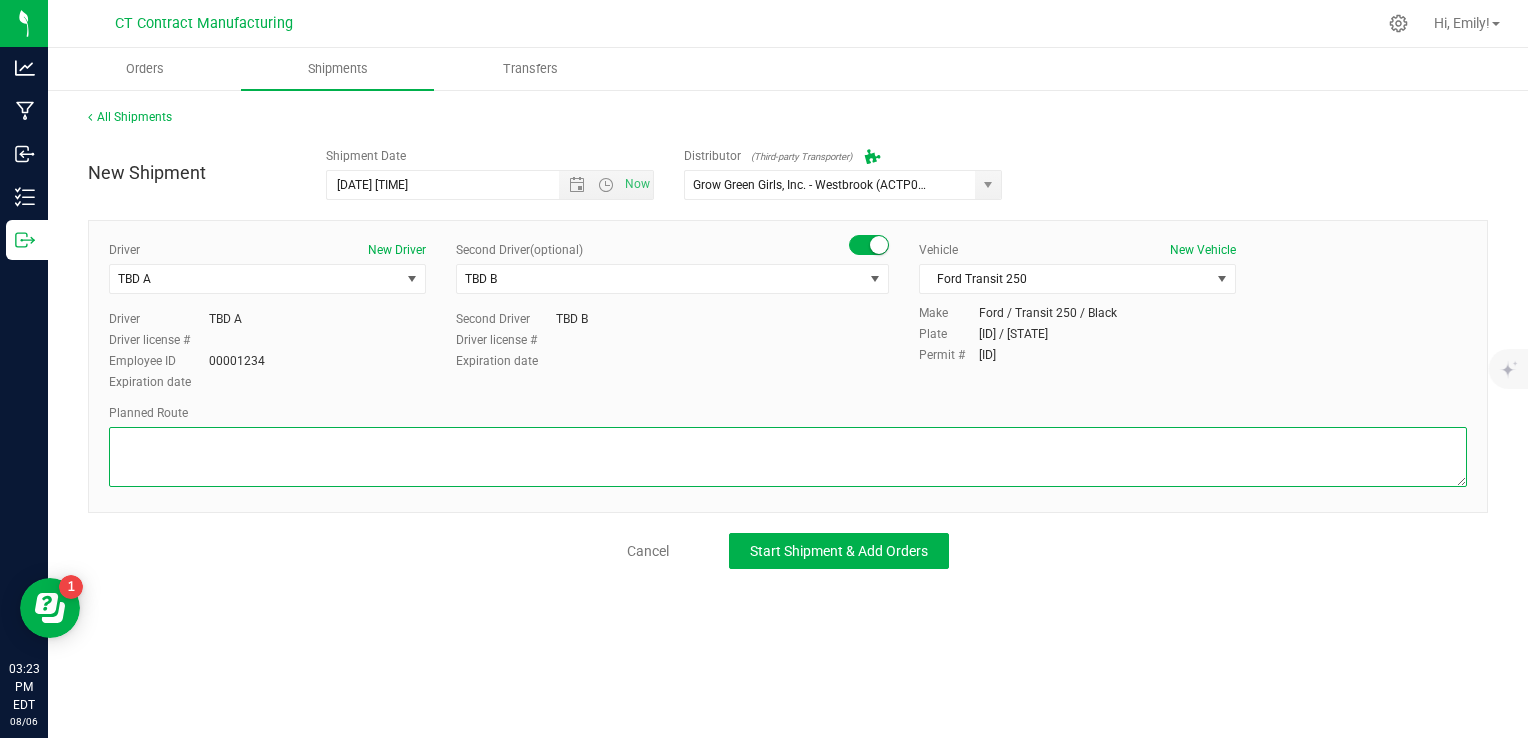 paste on "Randomized route via 3rd party transporter" 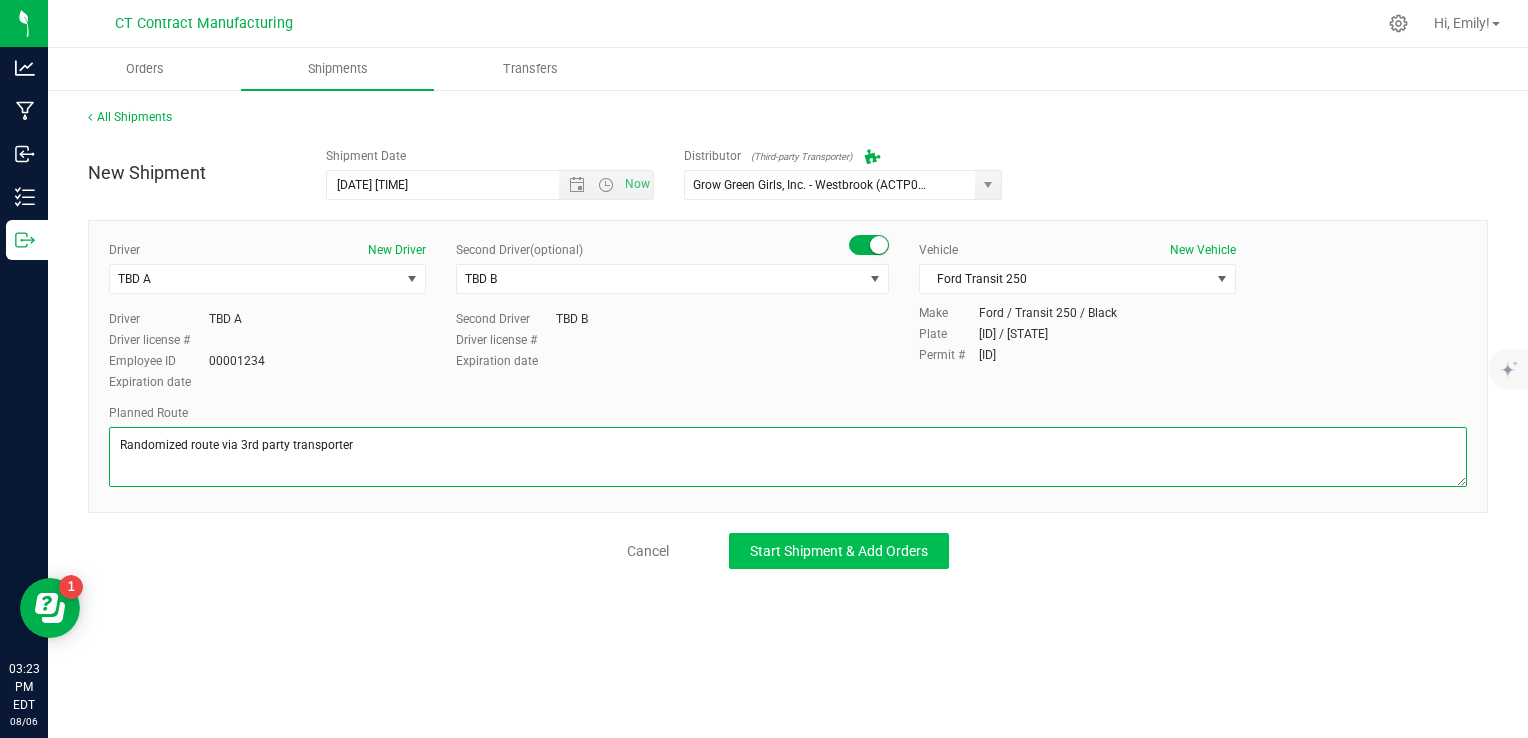 type on "Randomized route via 3rd party transporter" 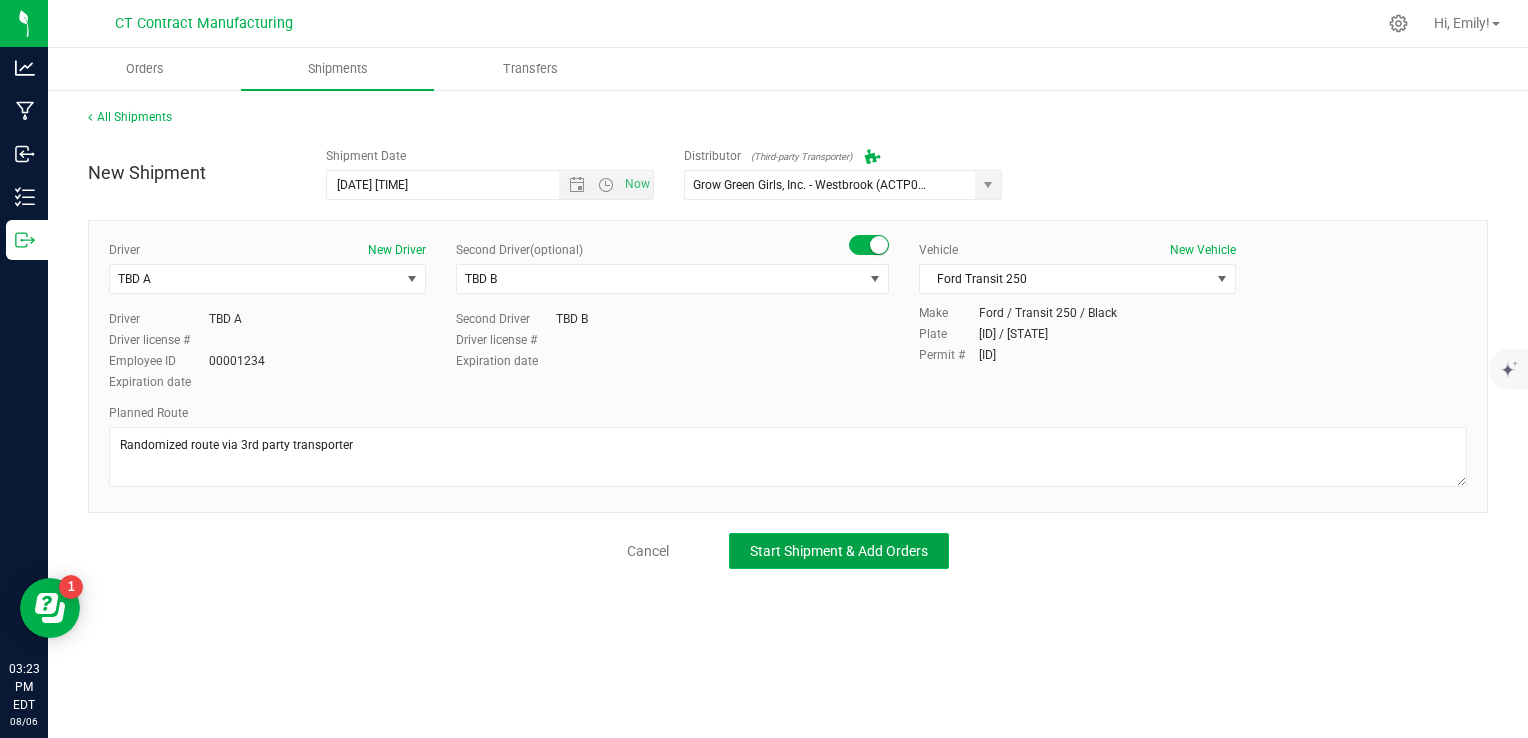 click on "Start Shipment & Add Orders" 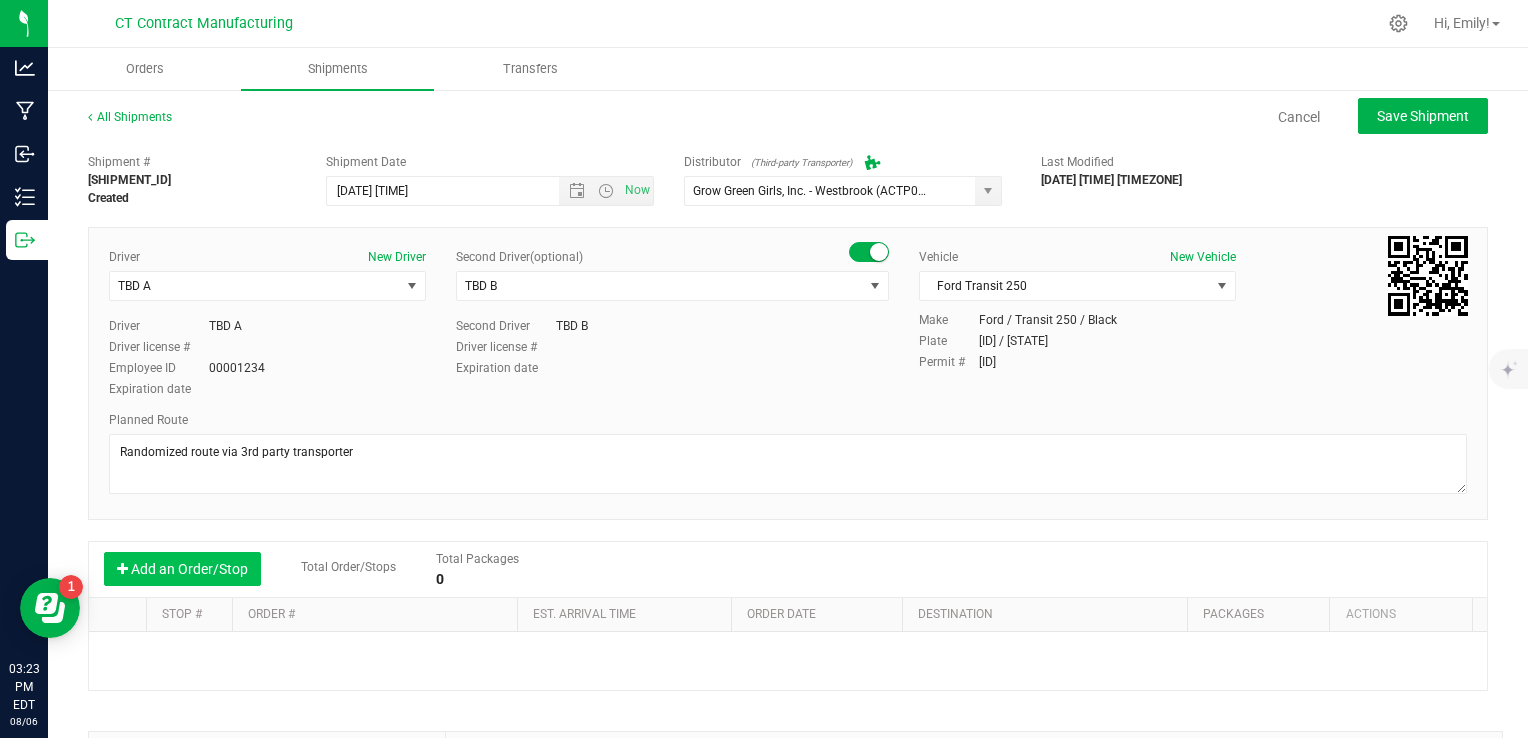 click on "Add an Order/Stop" at bounding box center [182, 569] 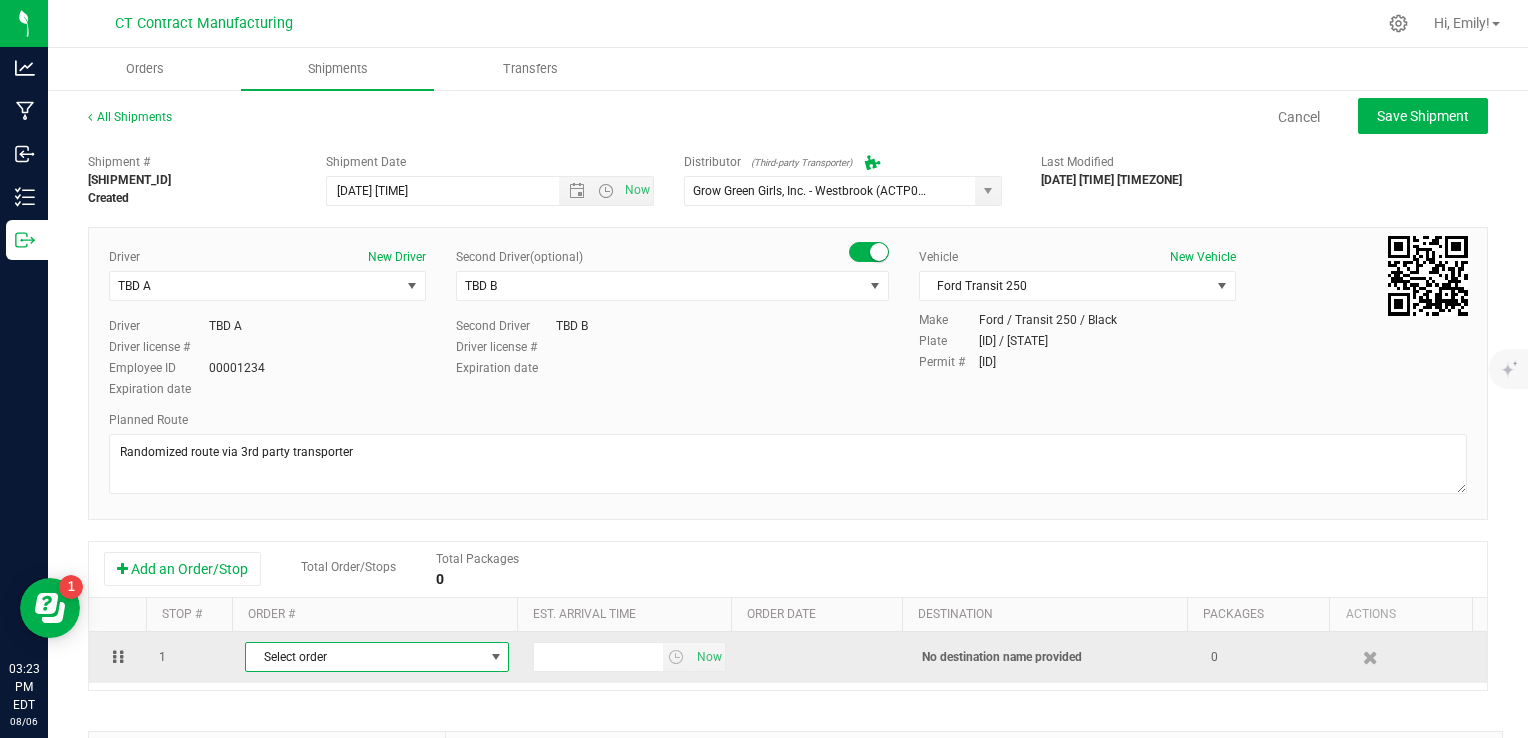 click on "Select order" at bounding box center [364, 657] 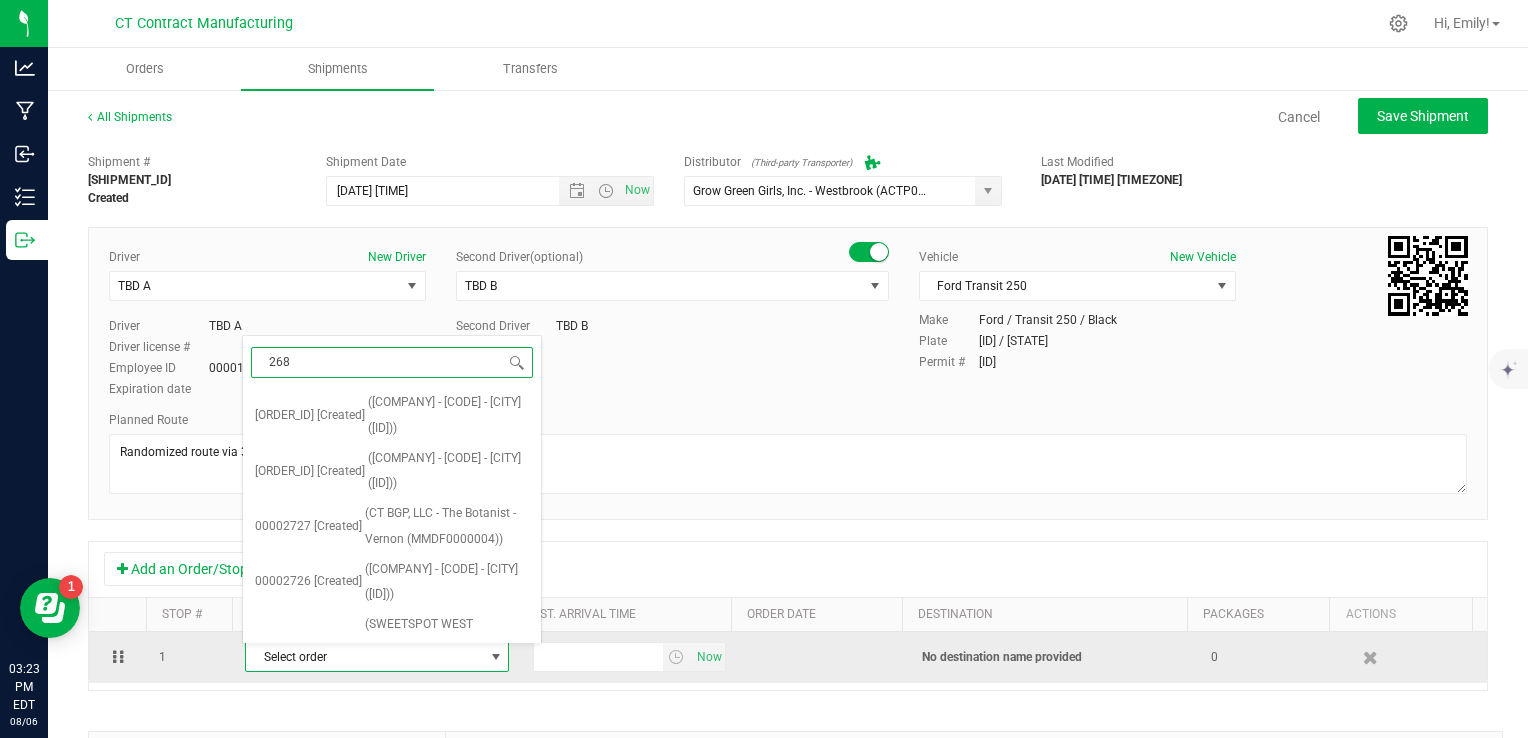 type on "2682" 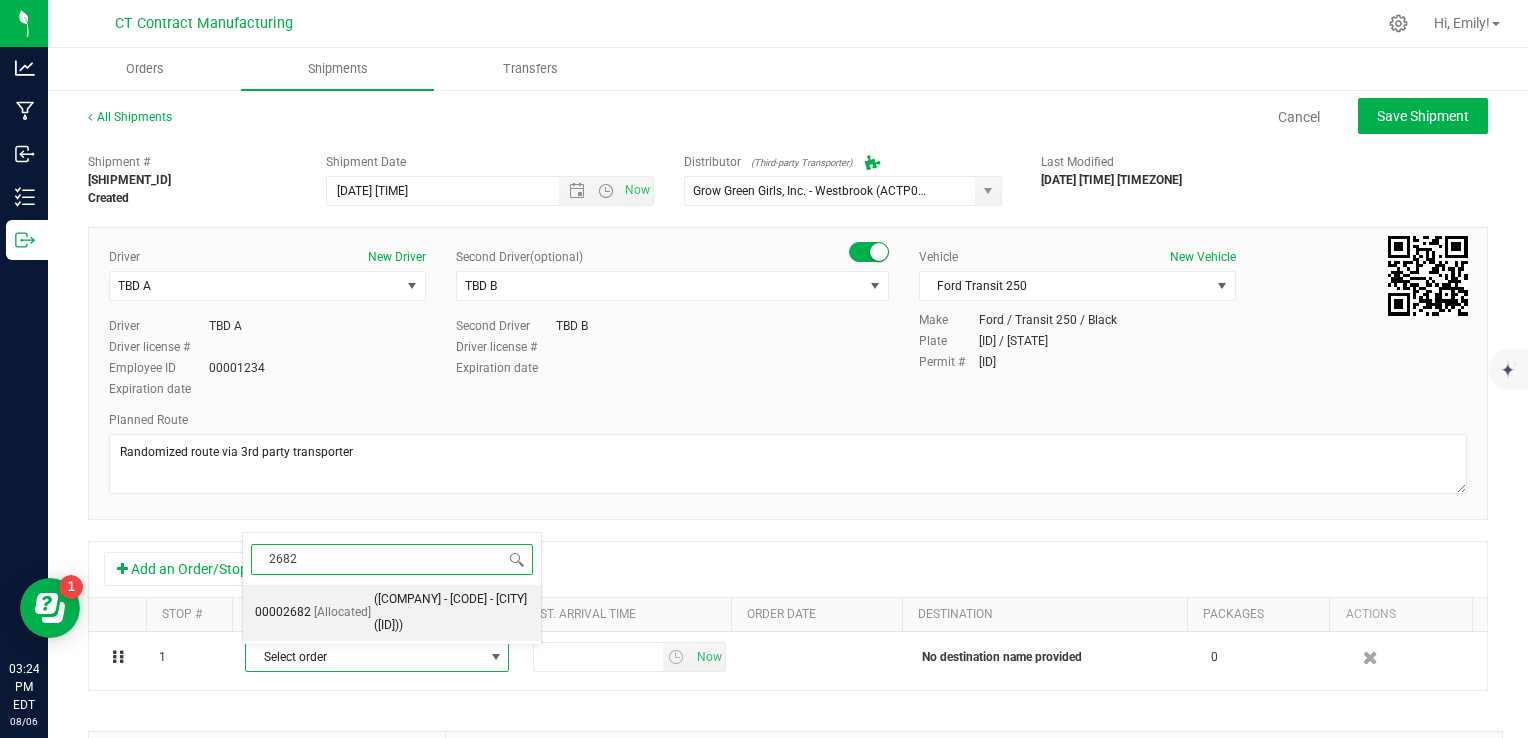 click on "([COMPANY] - [CODE] - [CITY] ([ID]))" at bounding box center (451, 612) 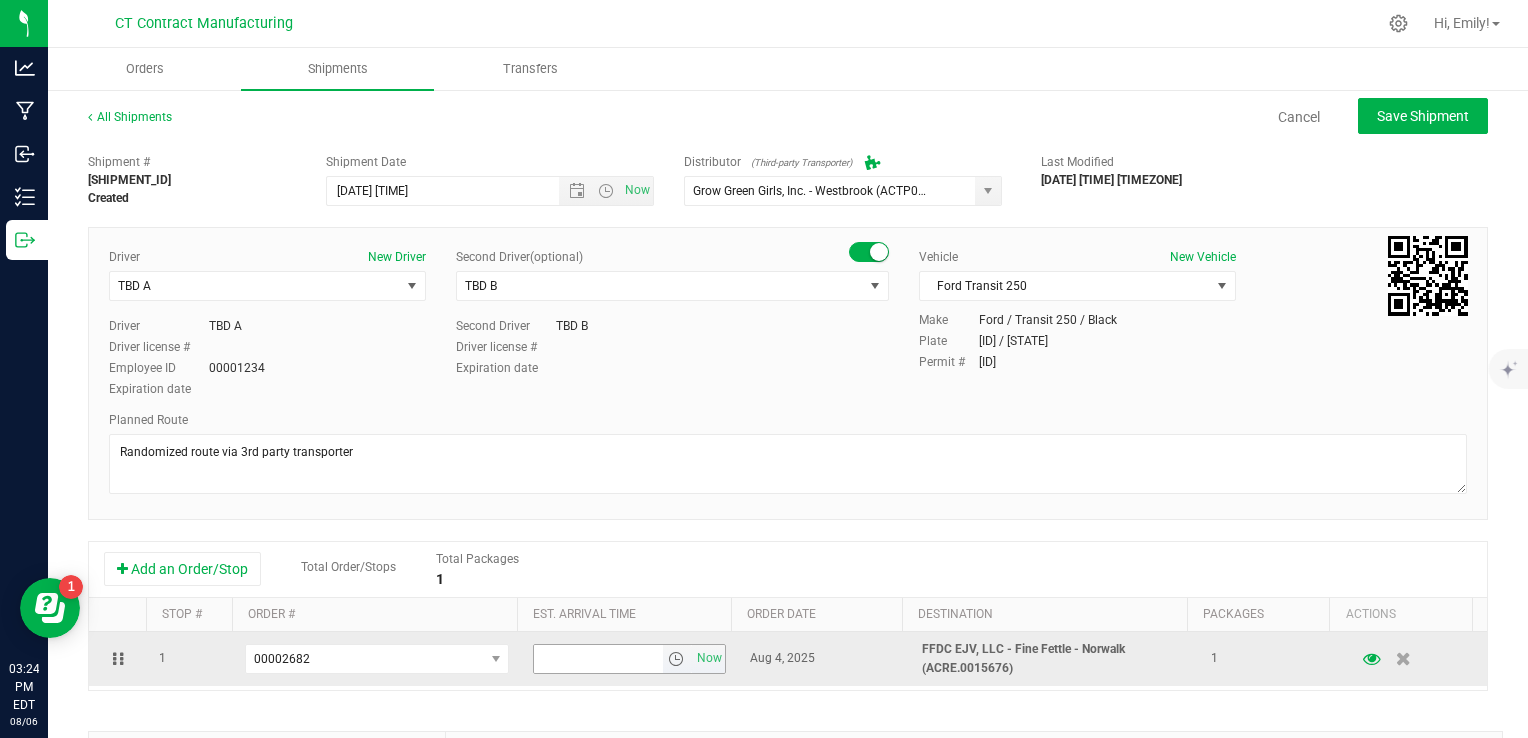 click at bounding box center [676, 659] 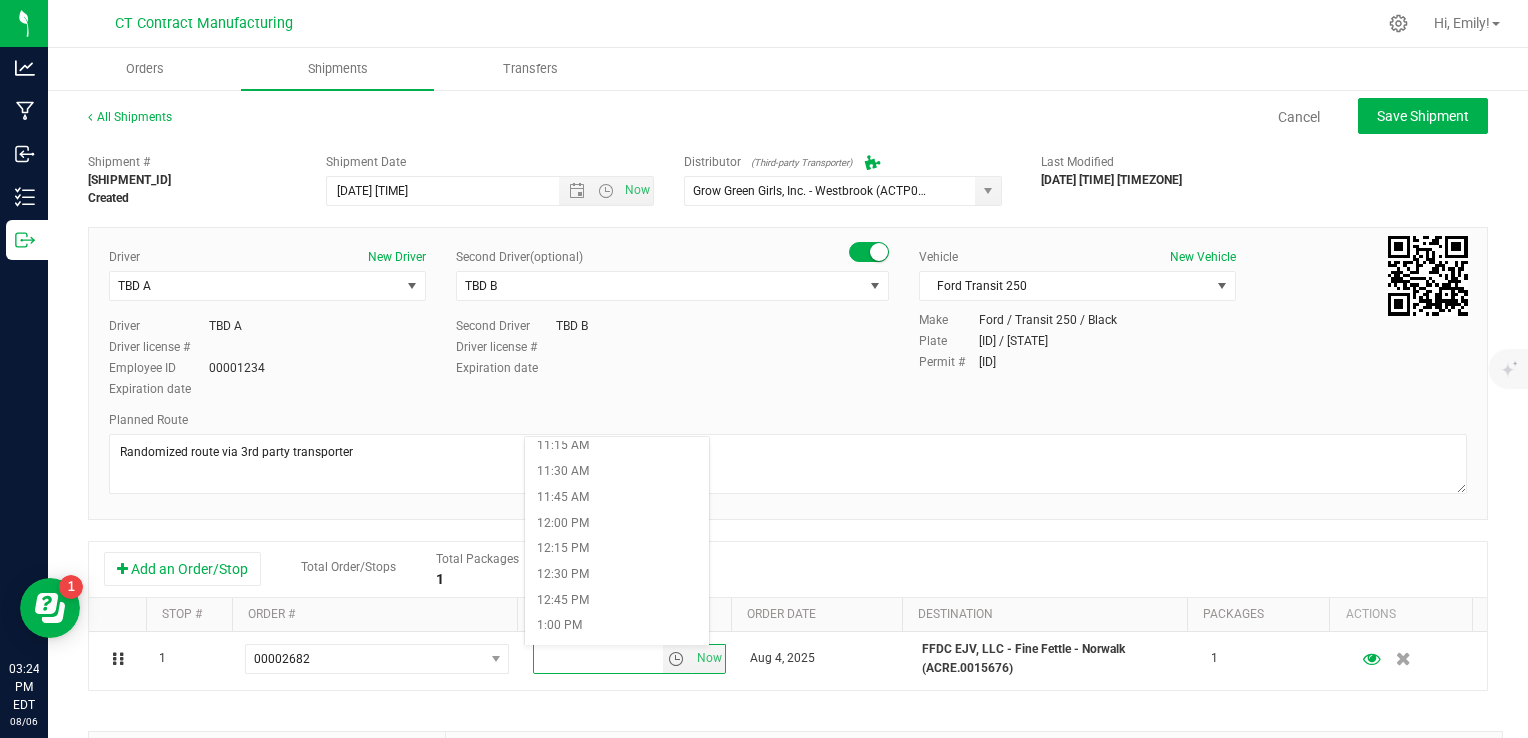 scroll, scrollTop: 1200, scrollLeft: 0, axis: vertical 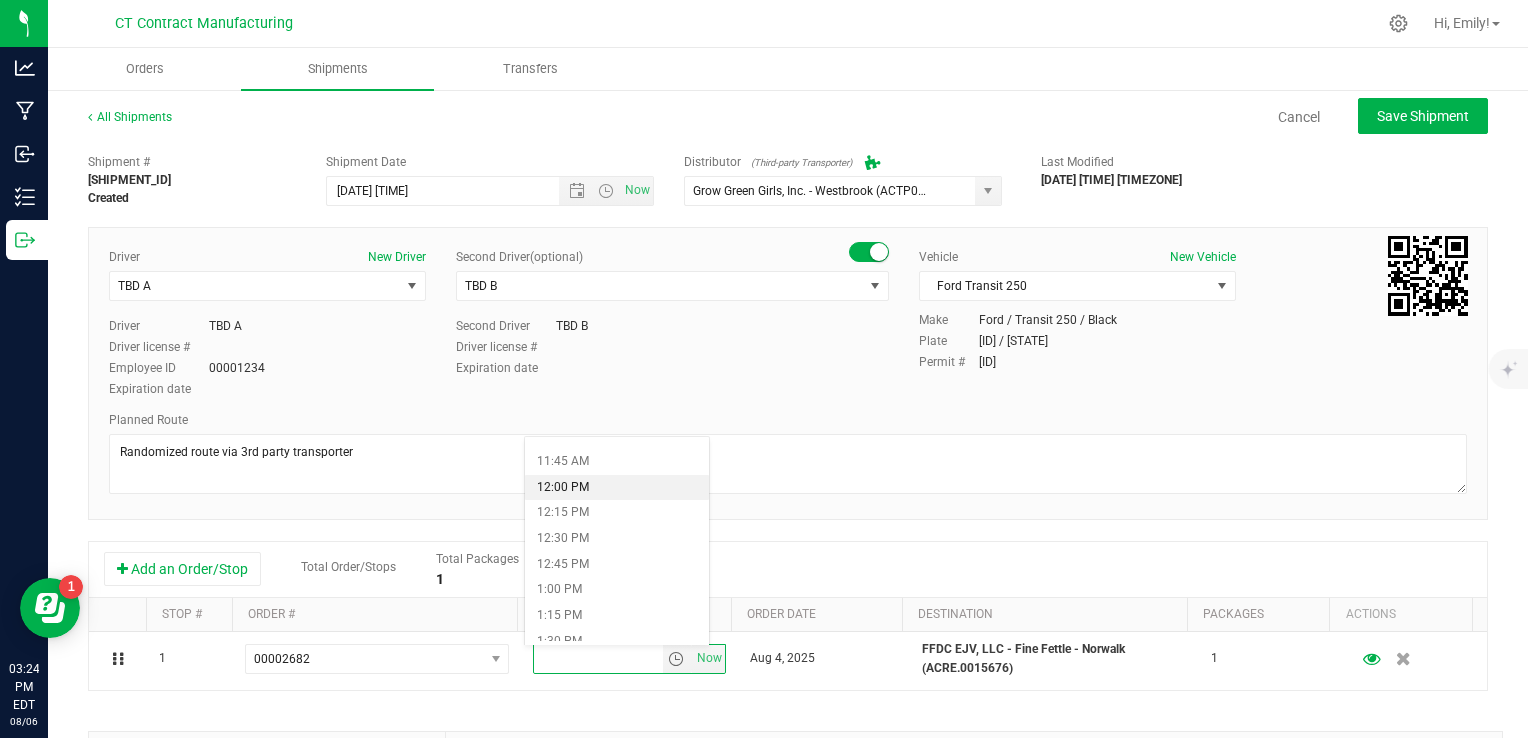click on "12:00 PM" at bounding box center (617, 488) 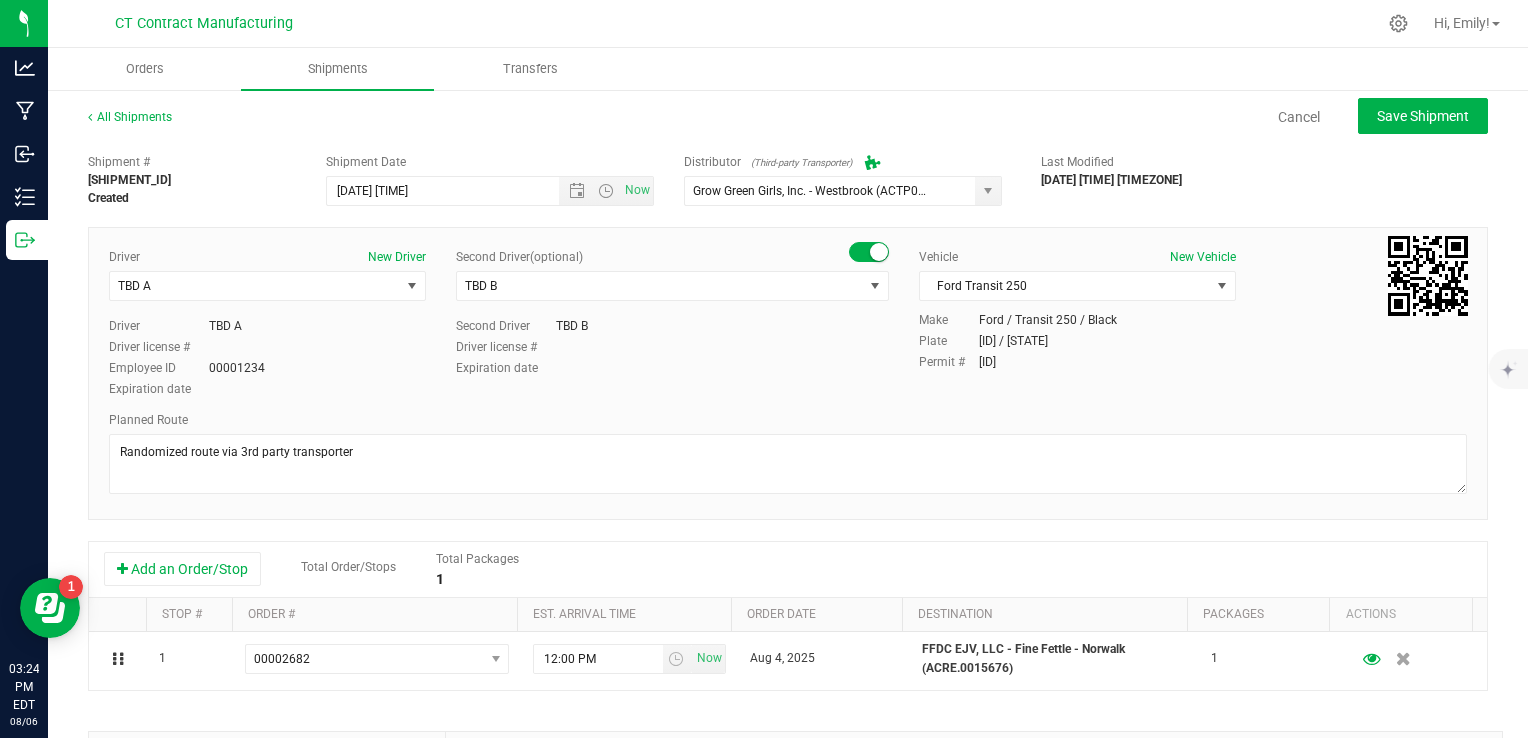 click on "Shipment #
[ORDER_ID]
Created
Shipment Date
[DATE] [TIME]
Now
Distributor
(Third-party Transporter)
[COMPANY_NAME] [COMPANY_NAME] [COMPANY_NAME] [COMPANY_NAME] [COMPANY_NAME] [COMPANY_NAME] [COMPANY_NAME] [COMPANY_NAME] [COMPANY_NAME] [COMPANY_NAME] [COMPANY_NAME] [COMPANY_NAME] [COMPANY_NAME] [COMPANY_NAME] [COMPANY_NAME] [COMPANY_NAME] [COMPANY_NAME] [COMPANY_NAME] [COMPANY_NAME] [COMPANY_NAME] [COMPANY_NAME] [COMPANY_NAME] [COMPANY_NAME] [COMPANY_NAME] [COMPANY_NAME] [COMPANY_NAME] [COMPANY_NAME] [COMPANY_NAME] [COMPANY_NAME] [COMPANY_NAME] [COMPANY_NAME] [COMPANY_NAME] [COMPANY_NAME] [COMPANY_NAME] [COMPANY_NAME] [COMPANY_NAME]" at bounding box center (788, 572) 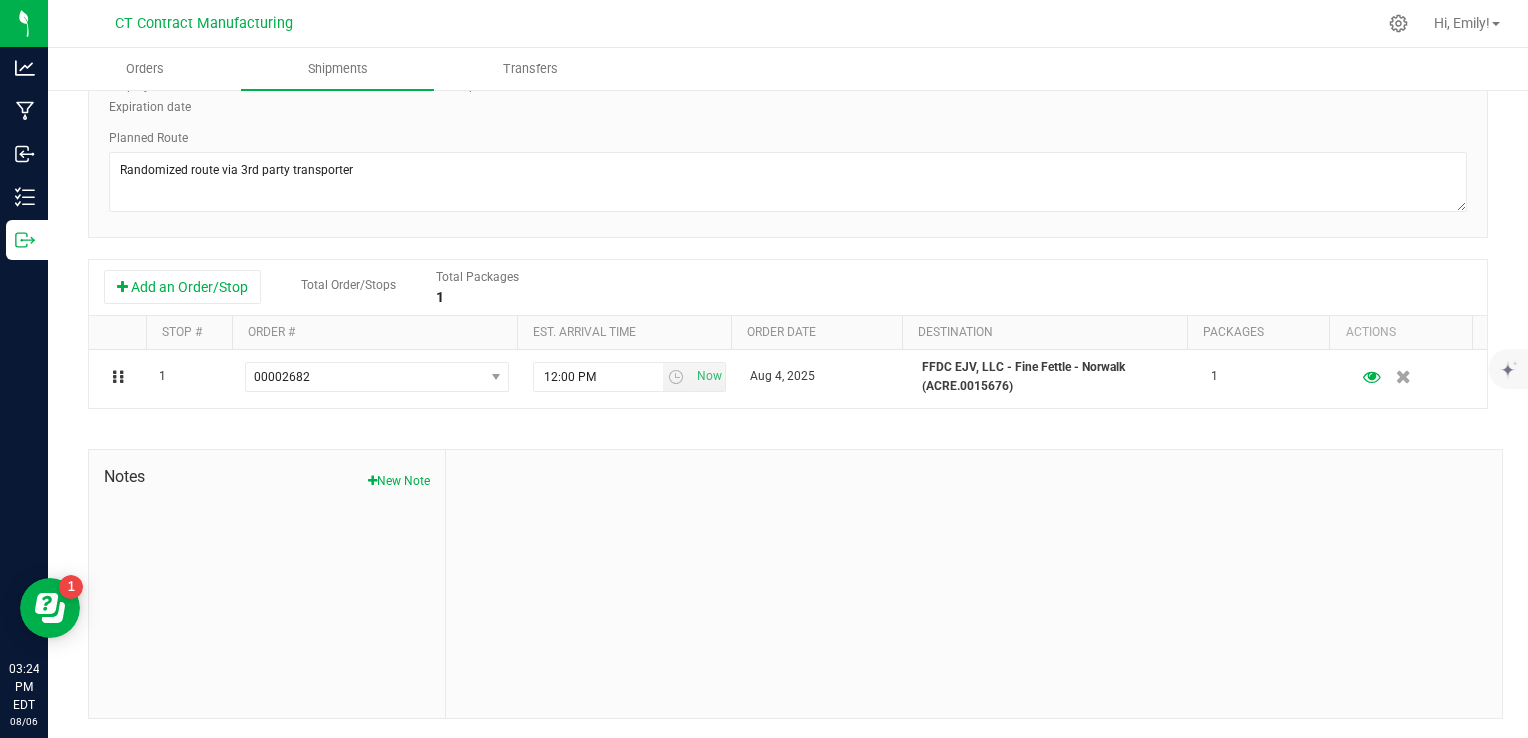 scroll, scrollTop: 0, scrollLeft: 0, axis: both 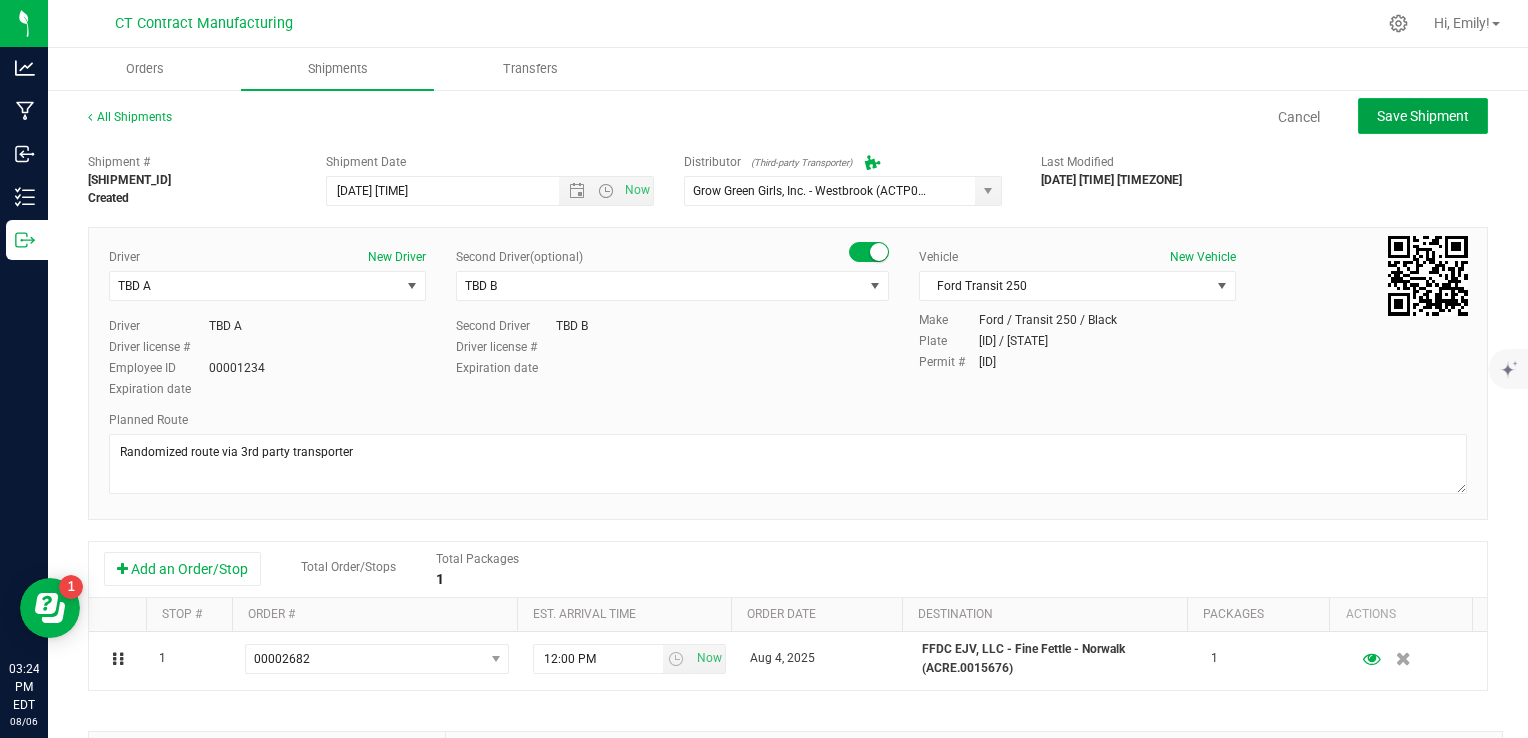 click on "Save Shipment" 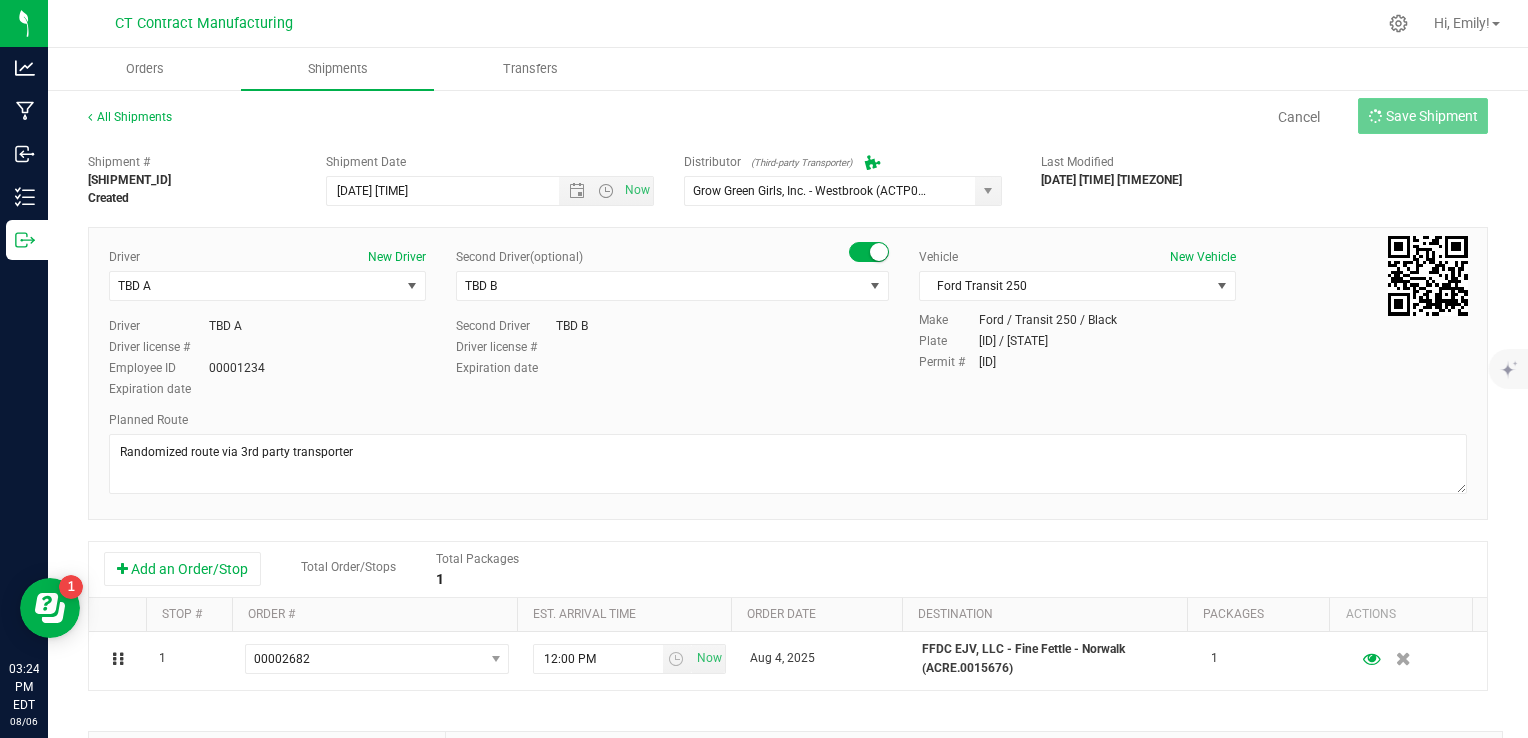 type on "[DATE] [TIME]" 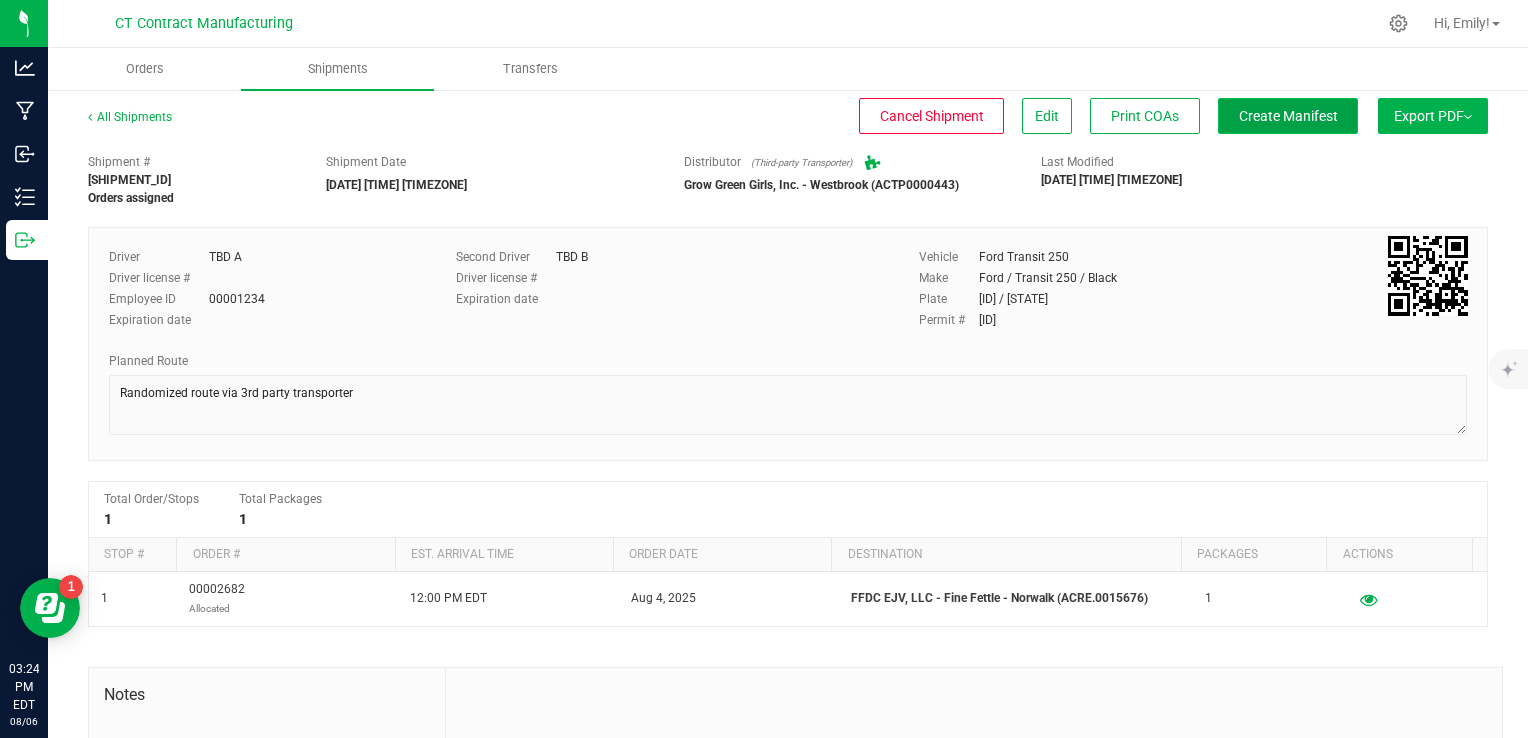 click on "Create Manifest" at bounding box center (1288, 116) 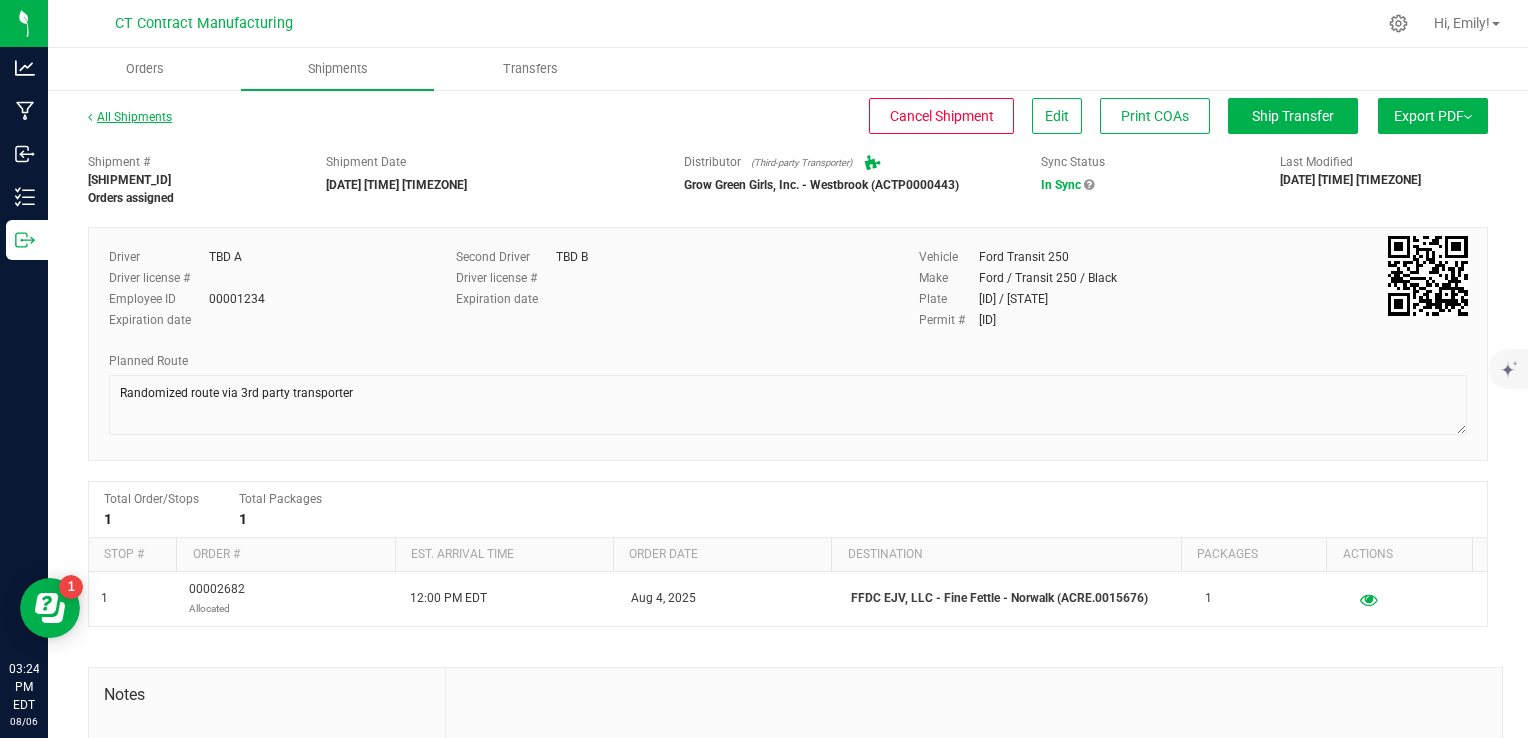 click on "All Shipments" at bounding box center (130, 117) 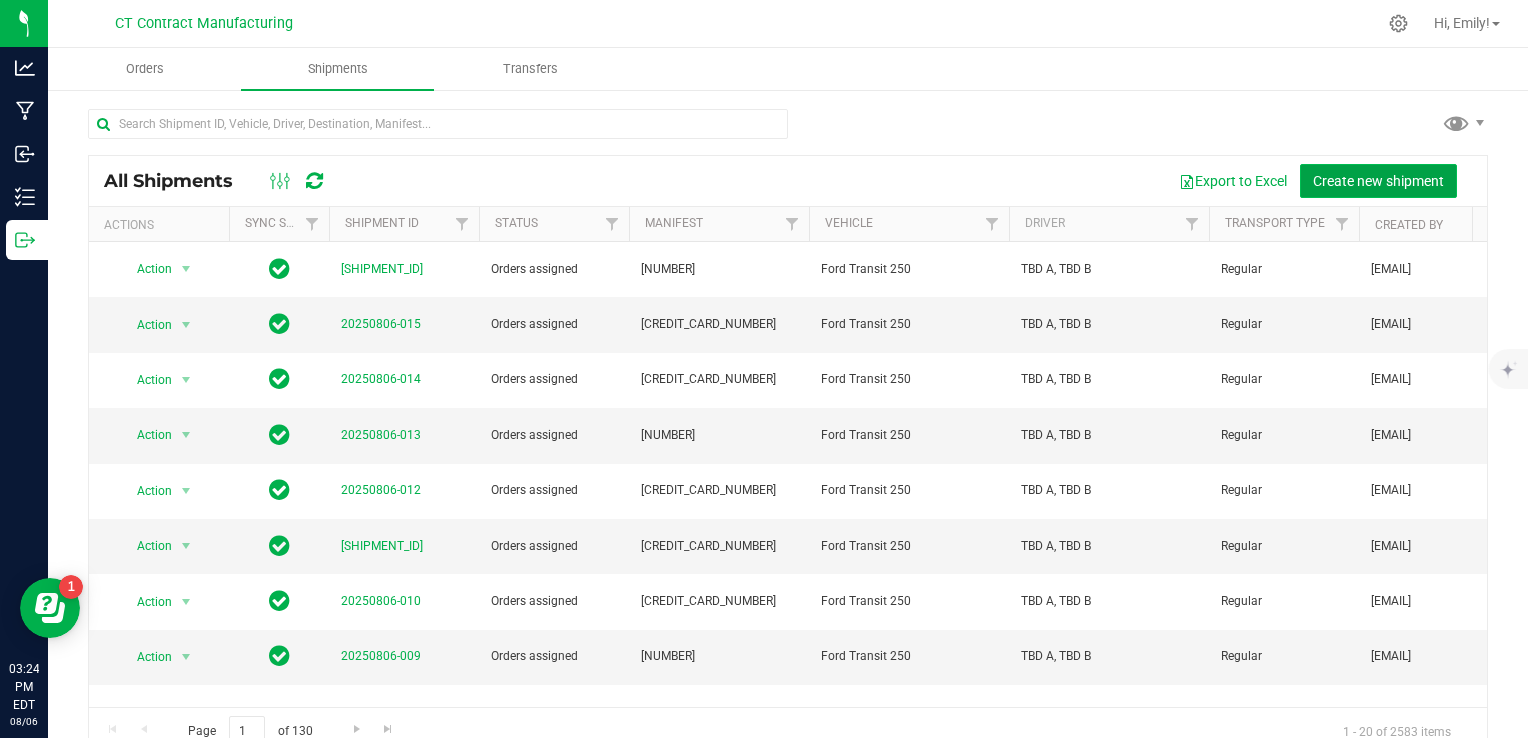 click on "Create new shipment" at bounding box center (1378, 181) 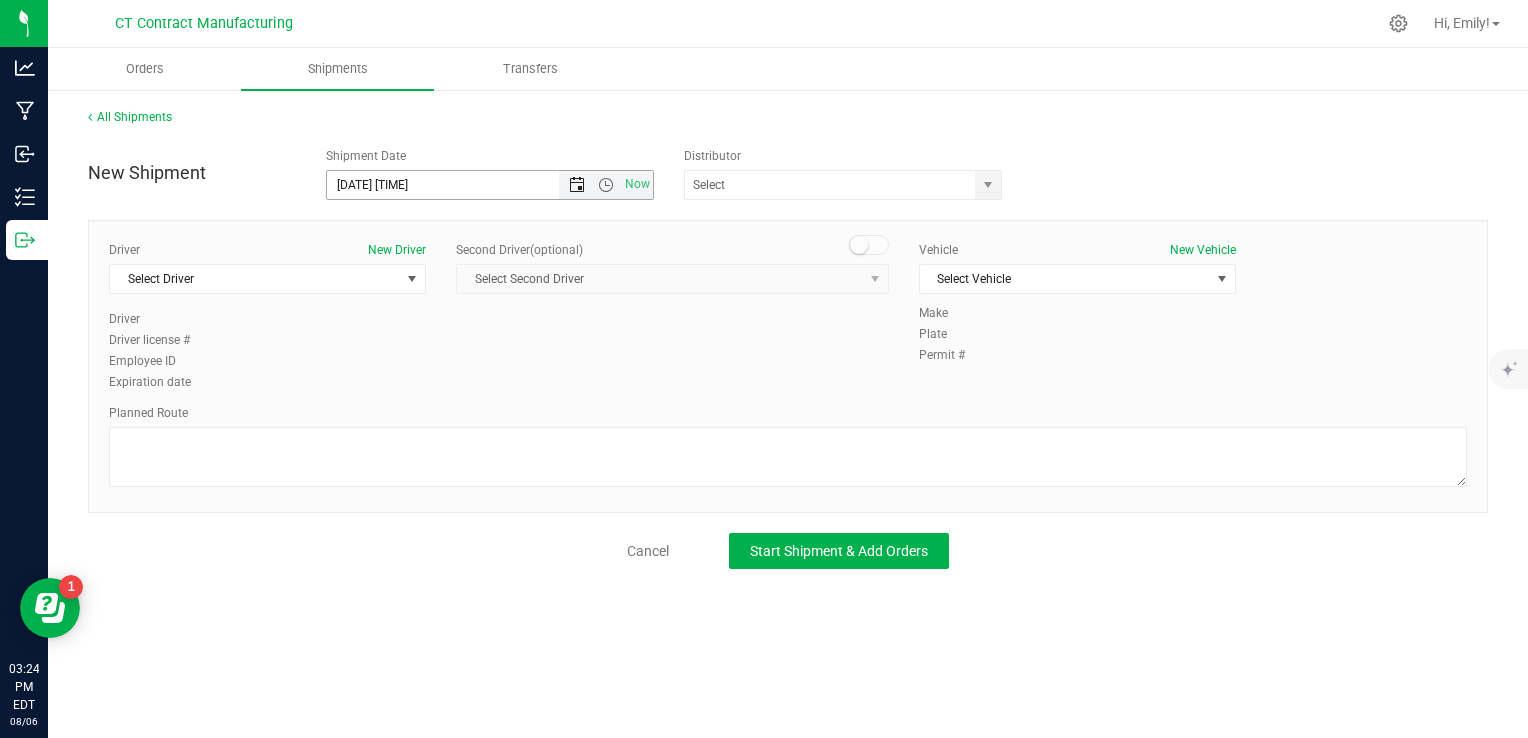 click at bounding box center (577, 185) 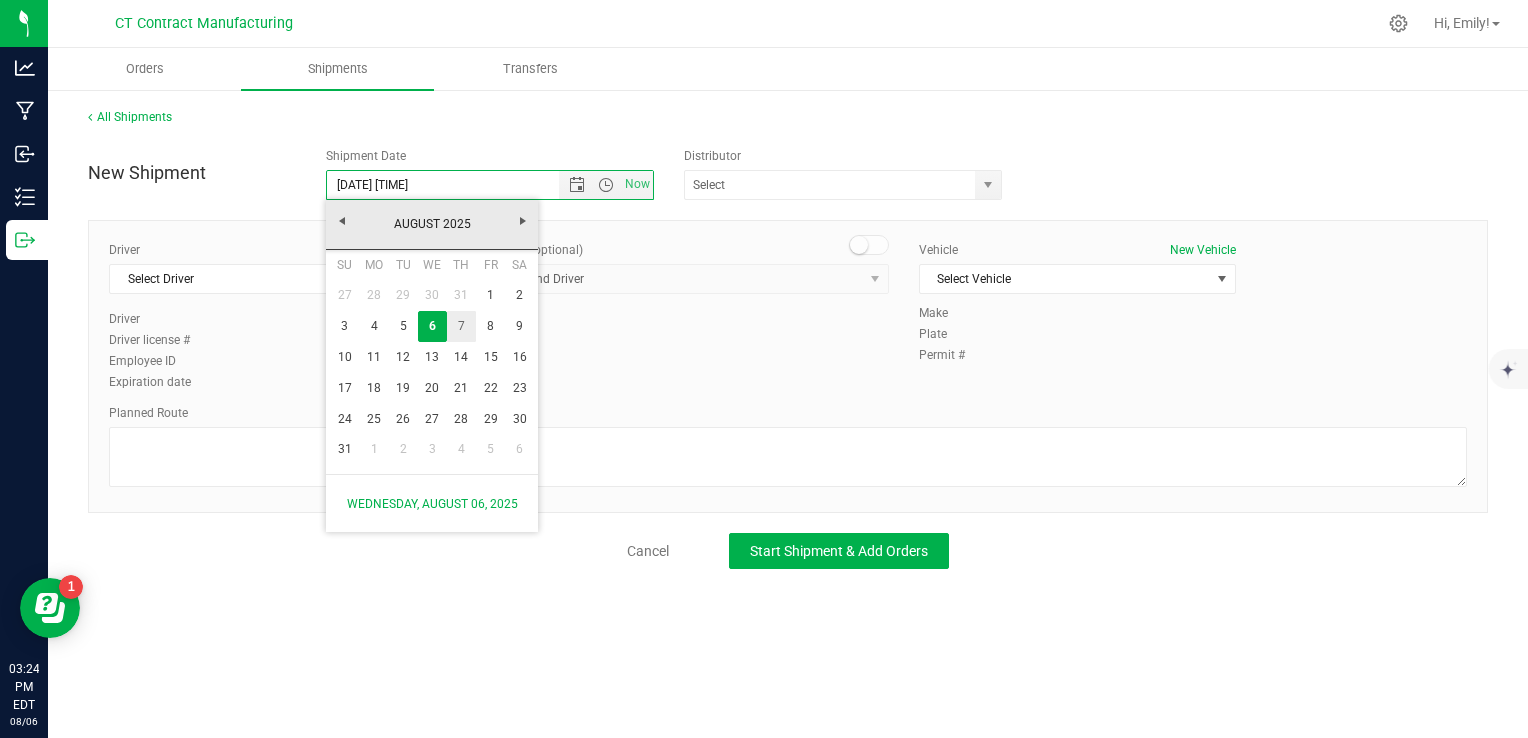 click on "7" at bounding box center [461, 326] 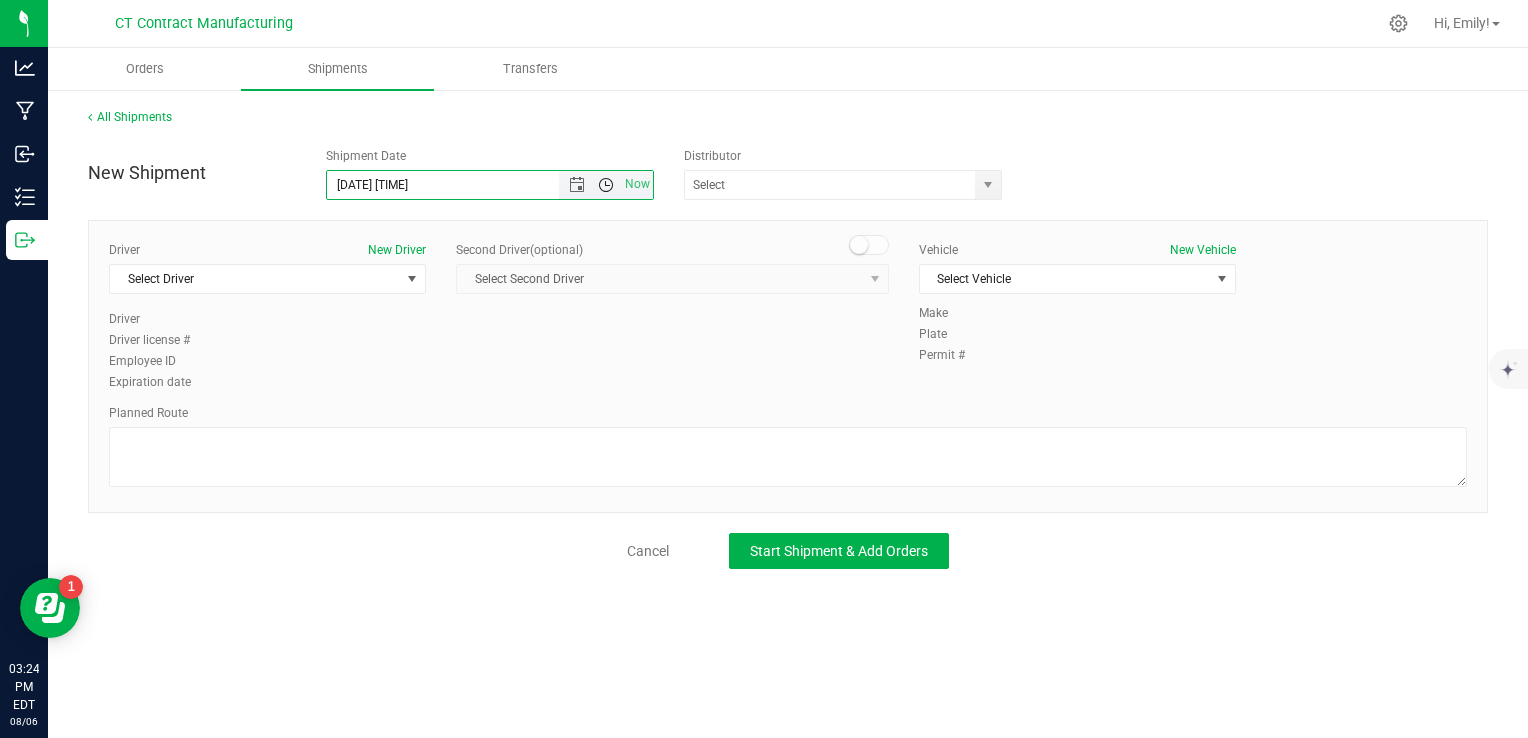 click at bounding box center (606, 185) 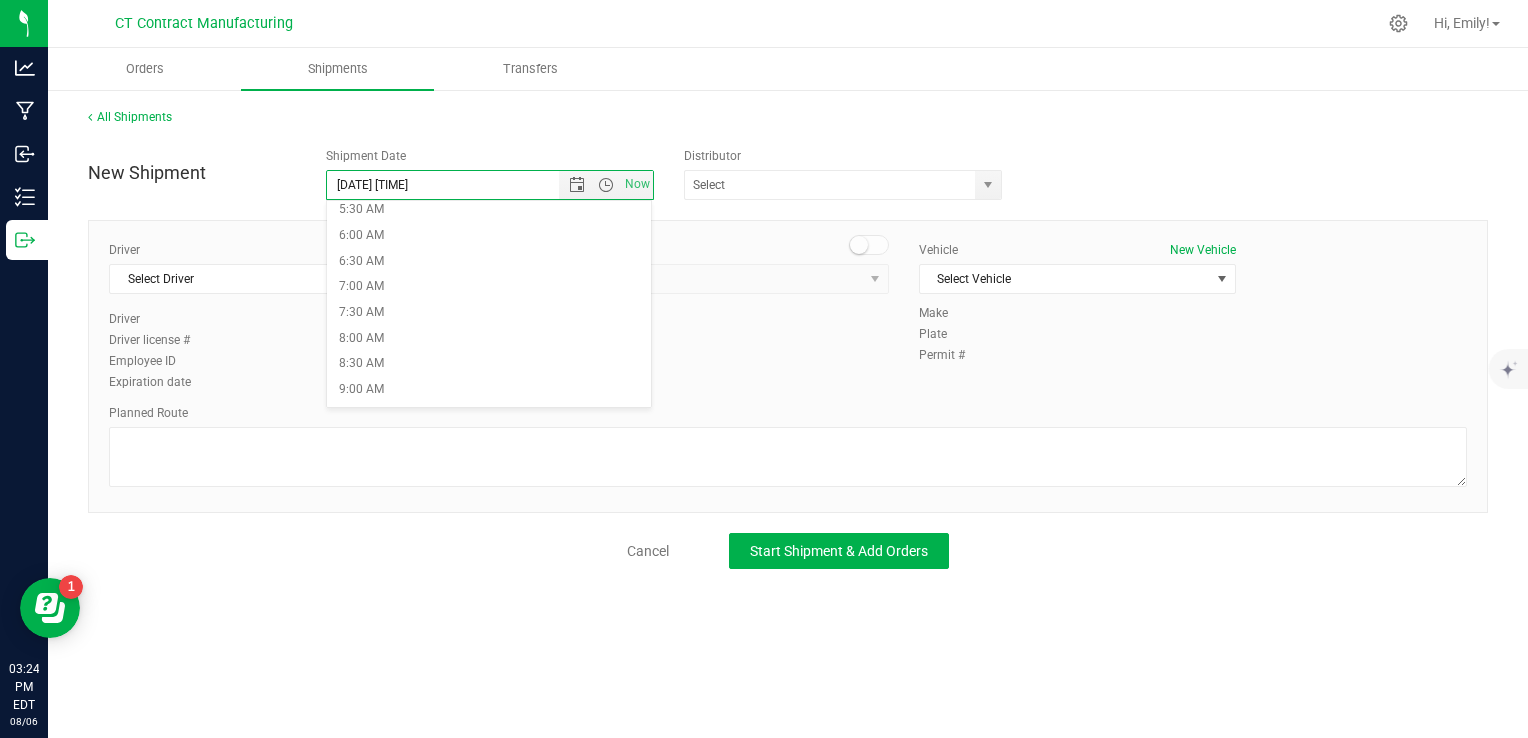 scroll, scrollTop: 300, scrollLeft: 0, axis: vertical 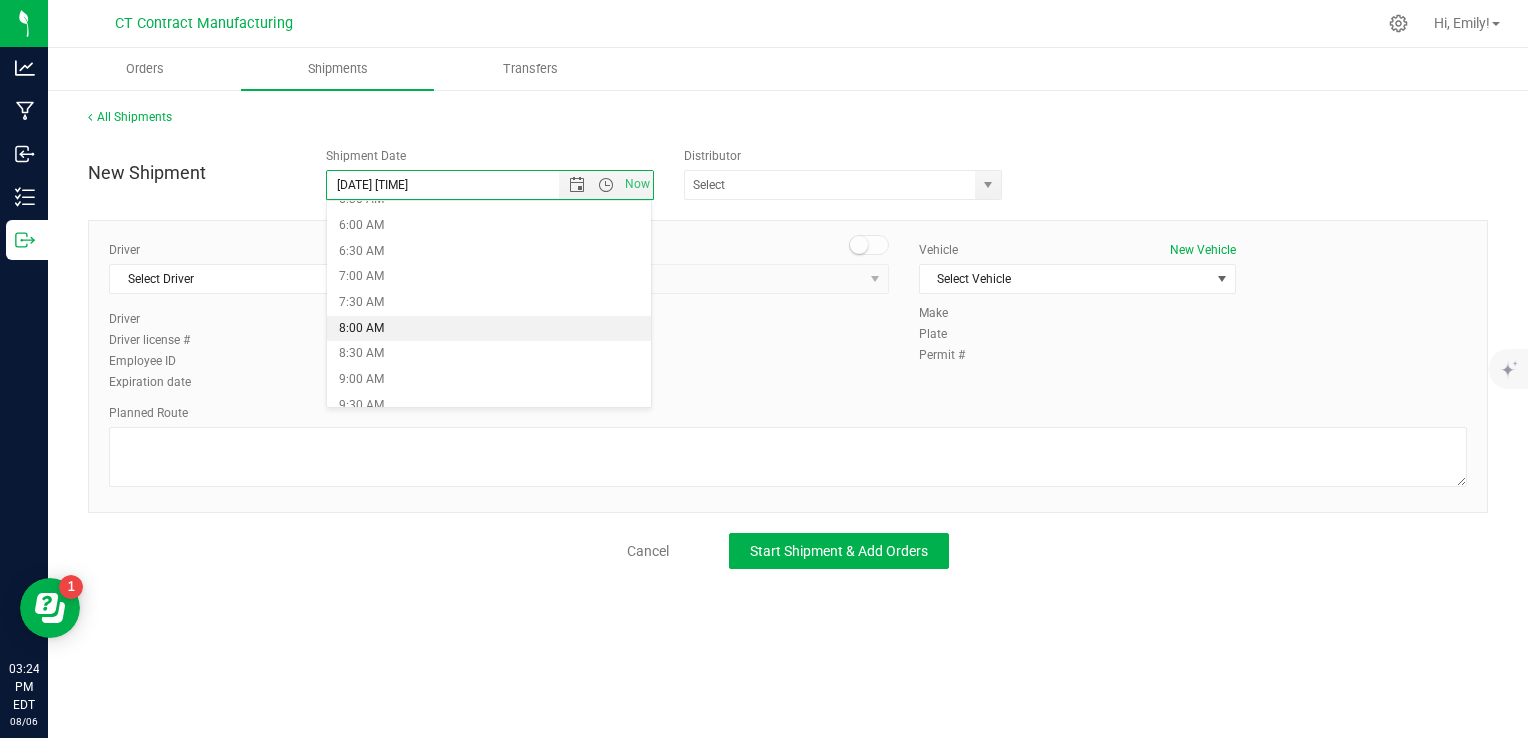 click on "8:00 AM" at bounding box center [489, 329] 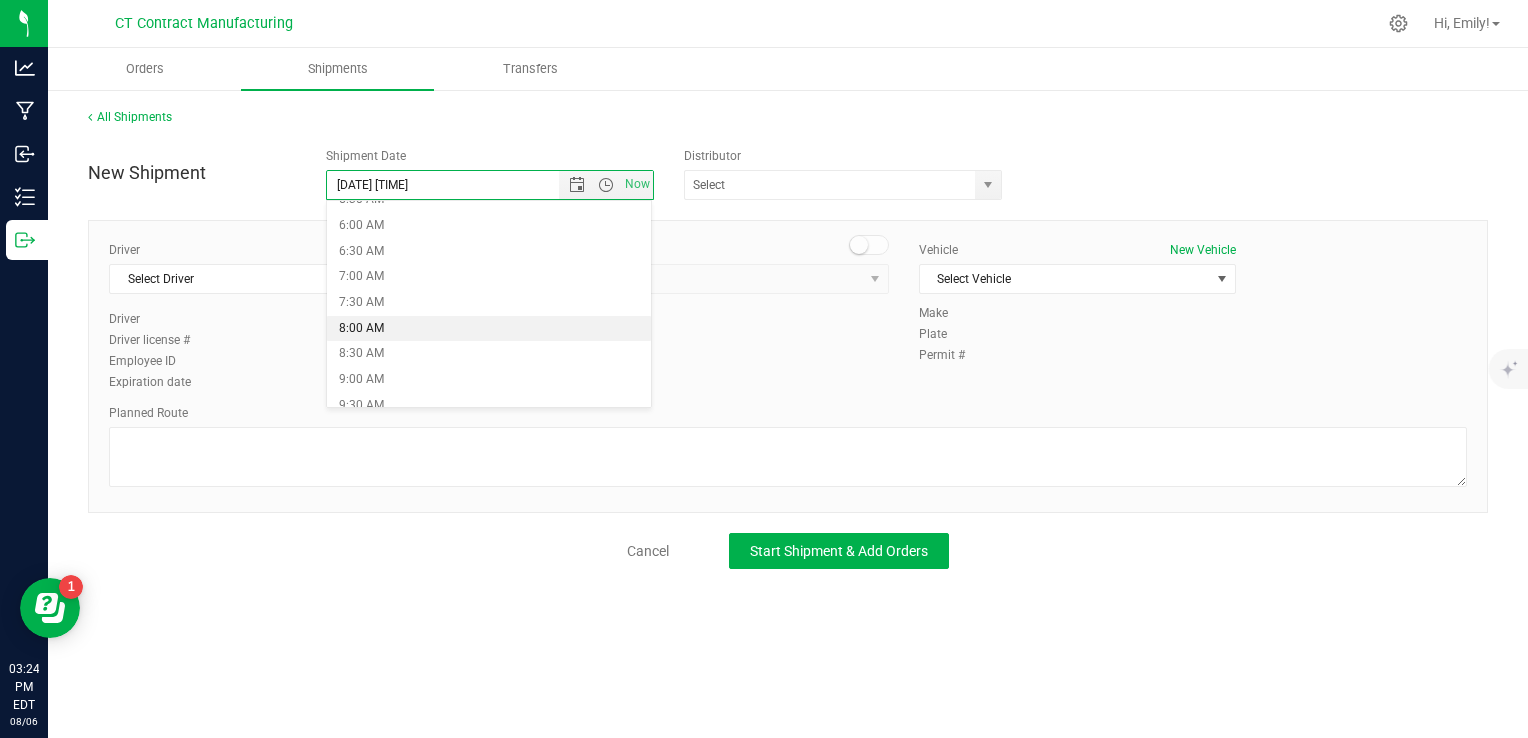 type on "[DATE] [TIME]" 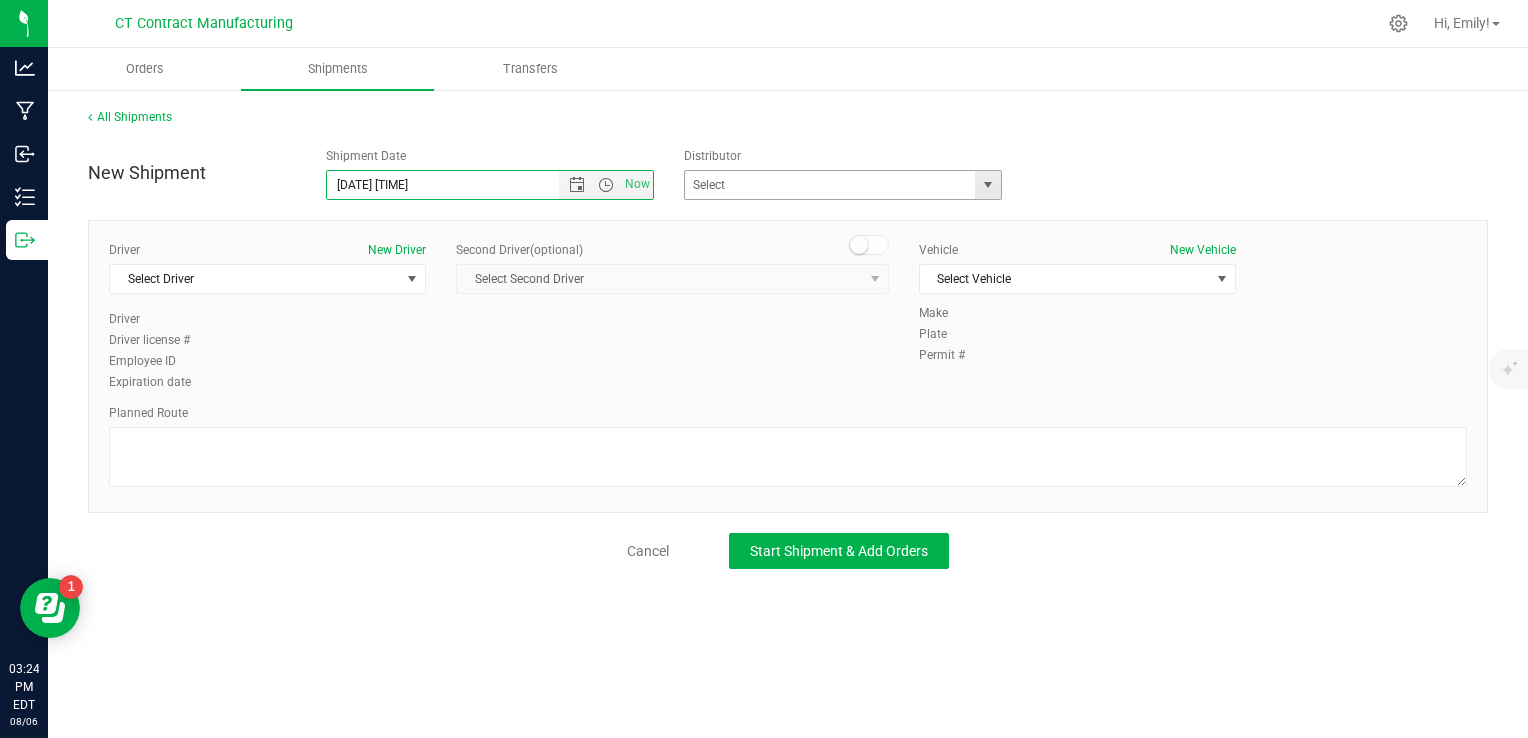 click at bounding box center [988, 185] 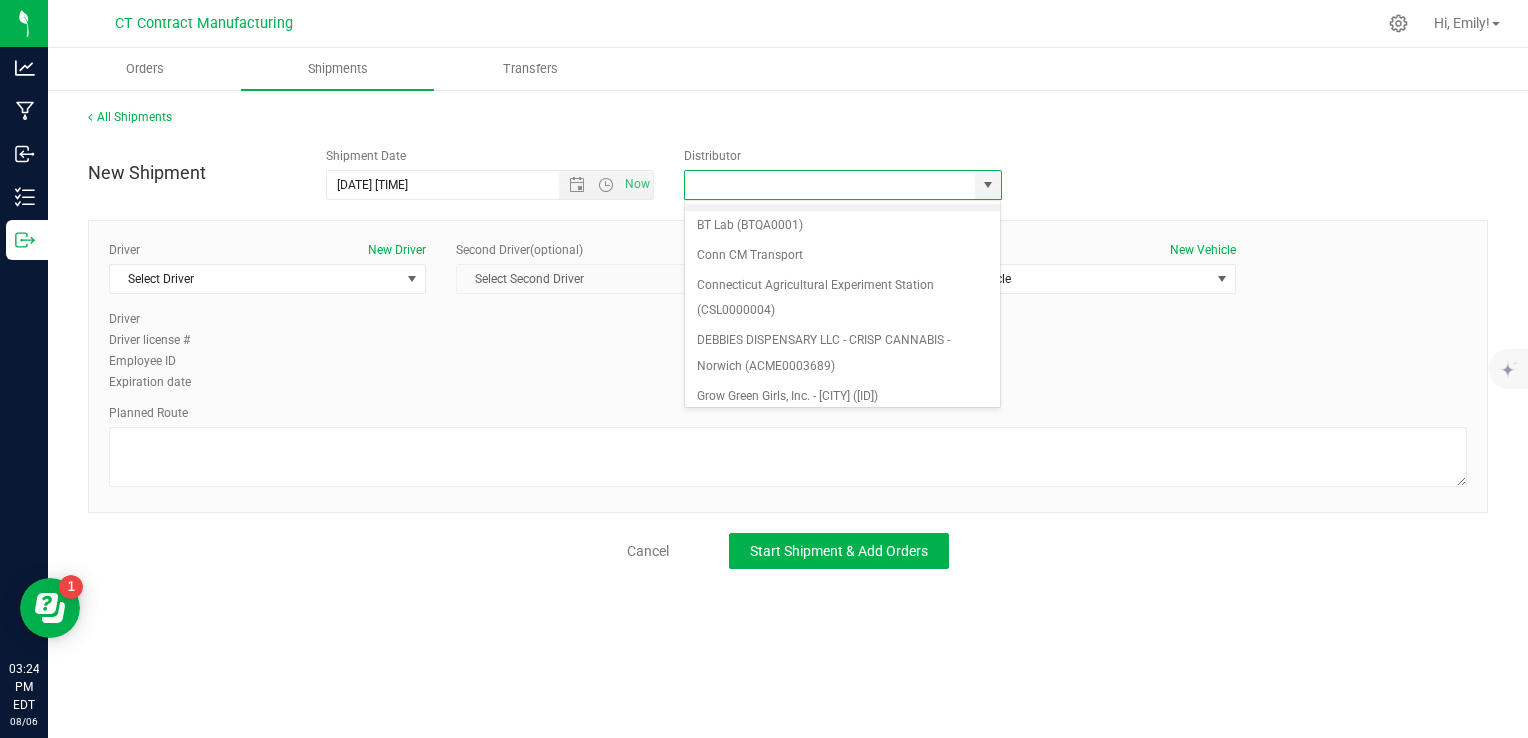 scroll, scrollTop: 200, scrollLeft: 0, axis: vertical 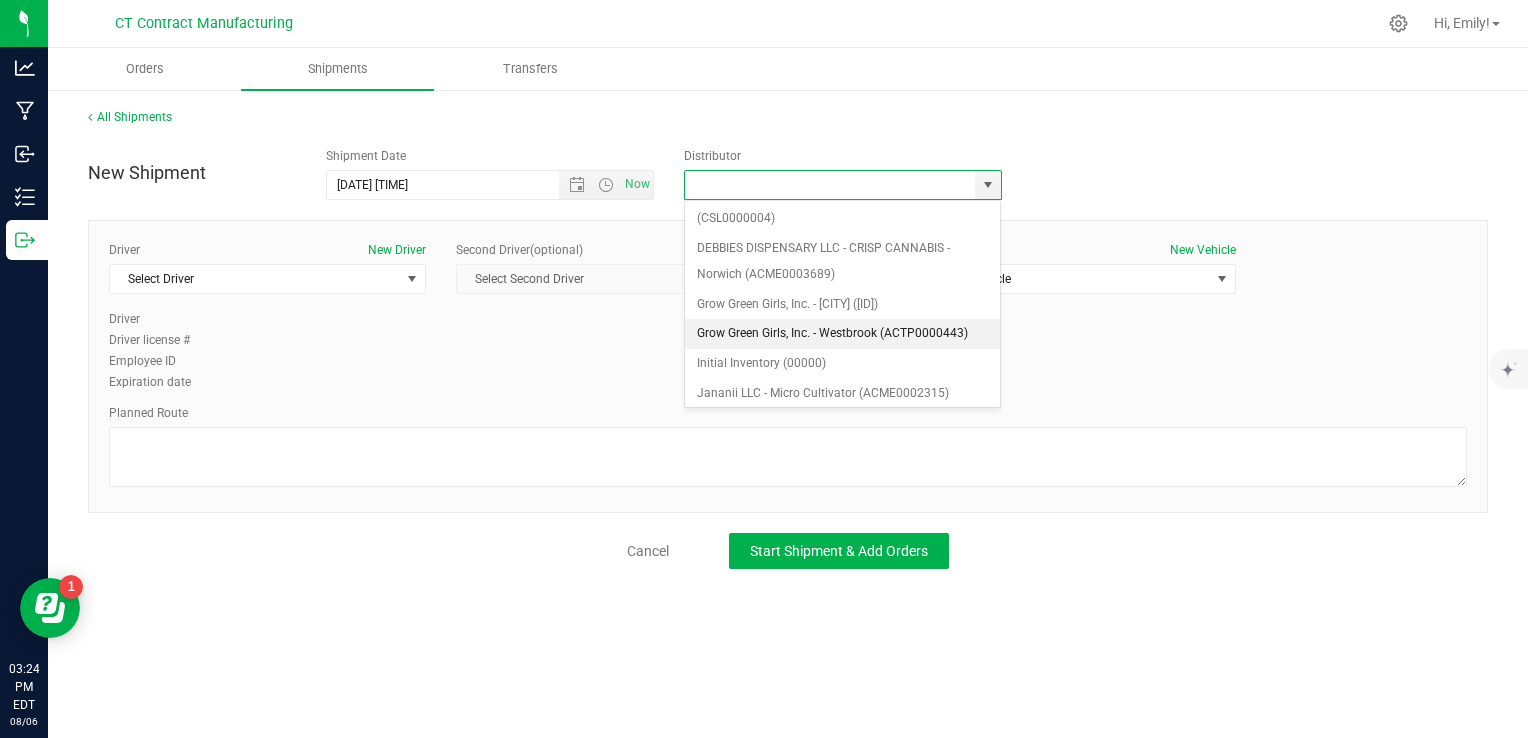 click on "Grow Green Girls, Inc. - Westbrook (ACTP0000443)" at bounding box center (843, 334) 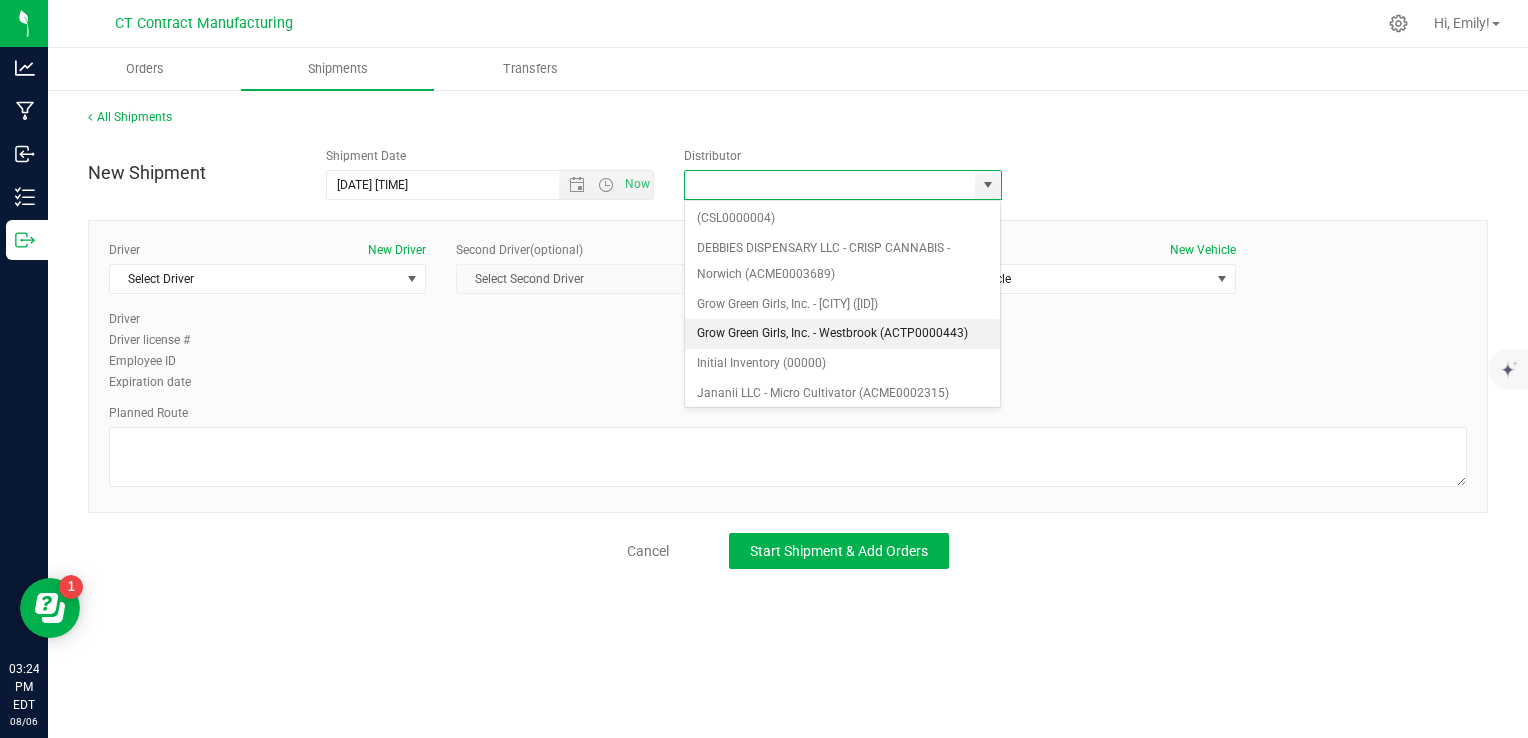 type on "Grow Green Girls, Inc. - Westbrook (ACTP0000443)" 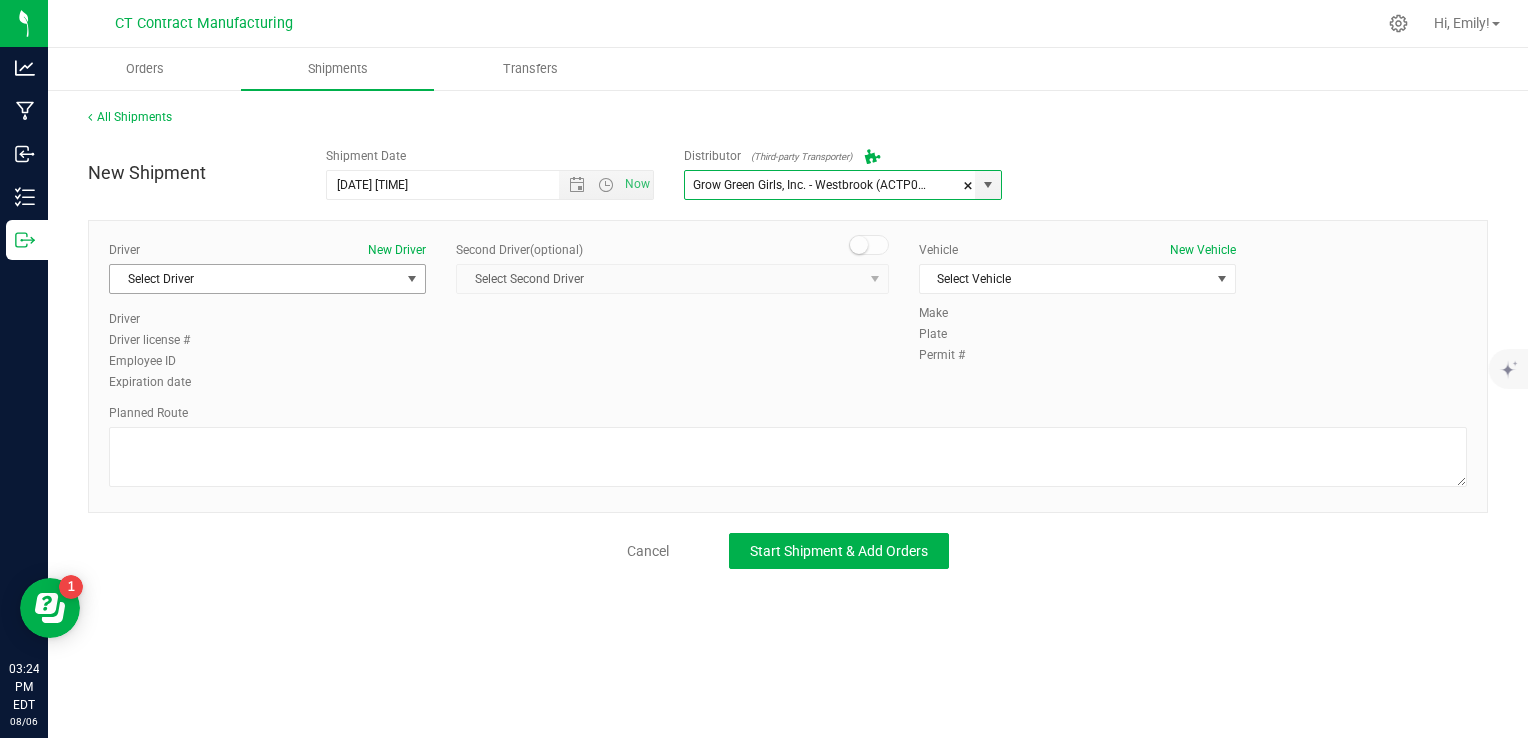 click at bounding box center (412, 279) 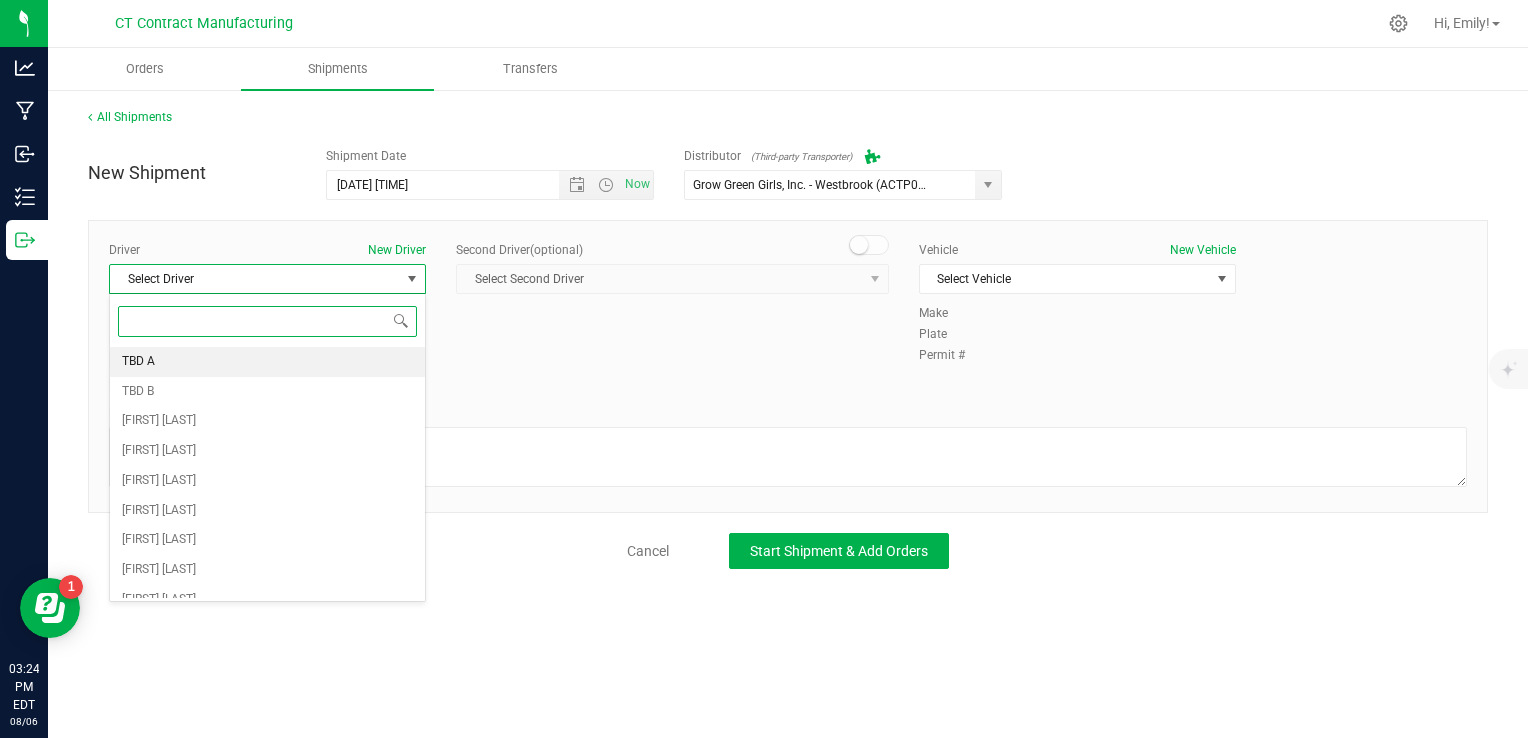 click on "TBD A" at bounding box center [267, 362] 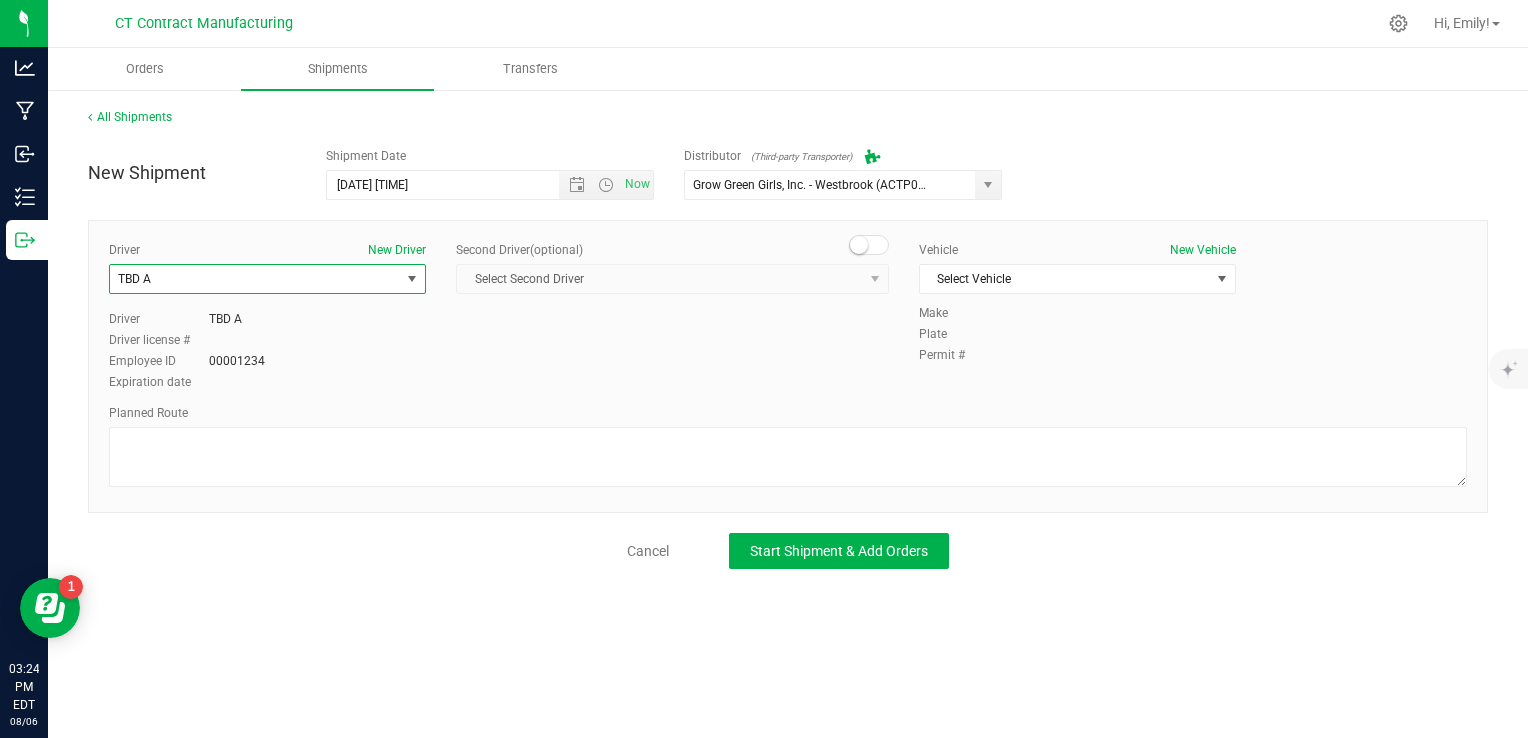 click at bounding box center (859, 245) 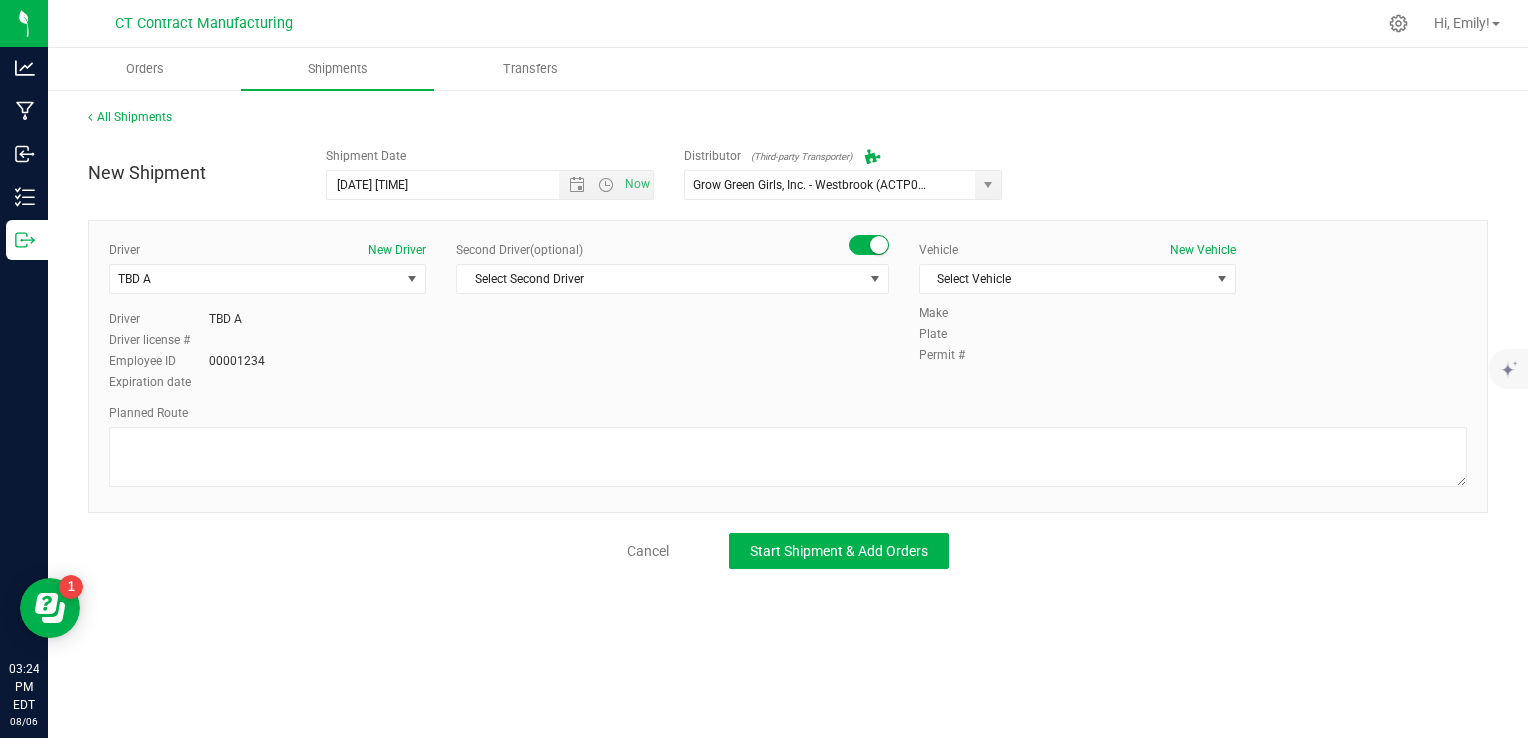 click on "Second Driver
(optional)
Select Second Driver Select Second Driver TBD A TBD B [FIRST] [LAST] [FIRST] [LAST] [FIRST] [LAST] [FIRST] [LAST] [FIRST] [LAST] [FIRST] [LAST] [FIRST] [LAST] [FIRST] [LAST] [FIRST] [LAST] [FIRST] [LAST] [FIRST] [LAST] [FIRST] [LAST] [FIRST] [LAST] [FIRST] [LAST] [FIRST] [LAST] [FIRST] [LAST]" at bounding box center [672, 275] 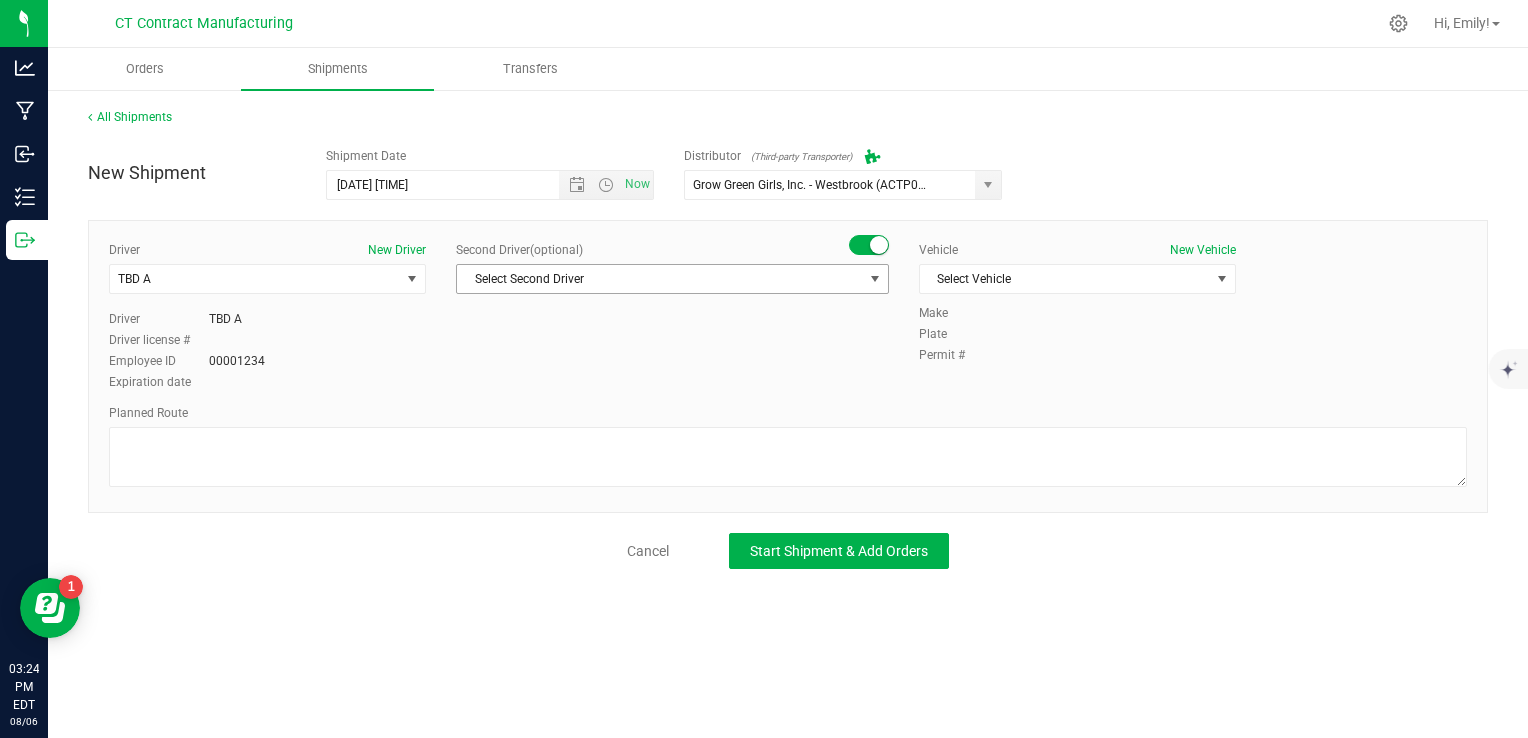 click on "Select Second Driver" at bounding box center [660, 279] 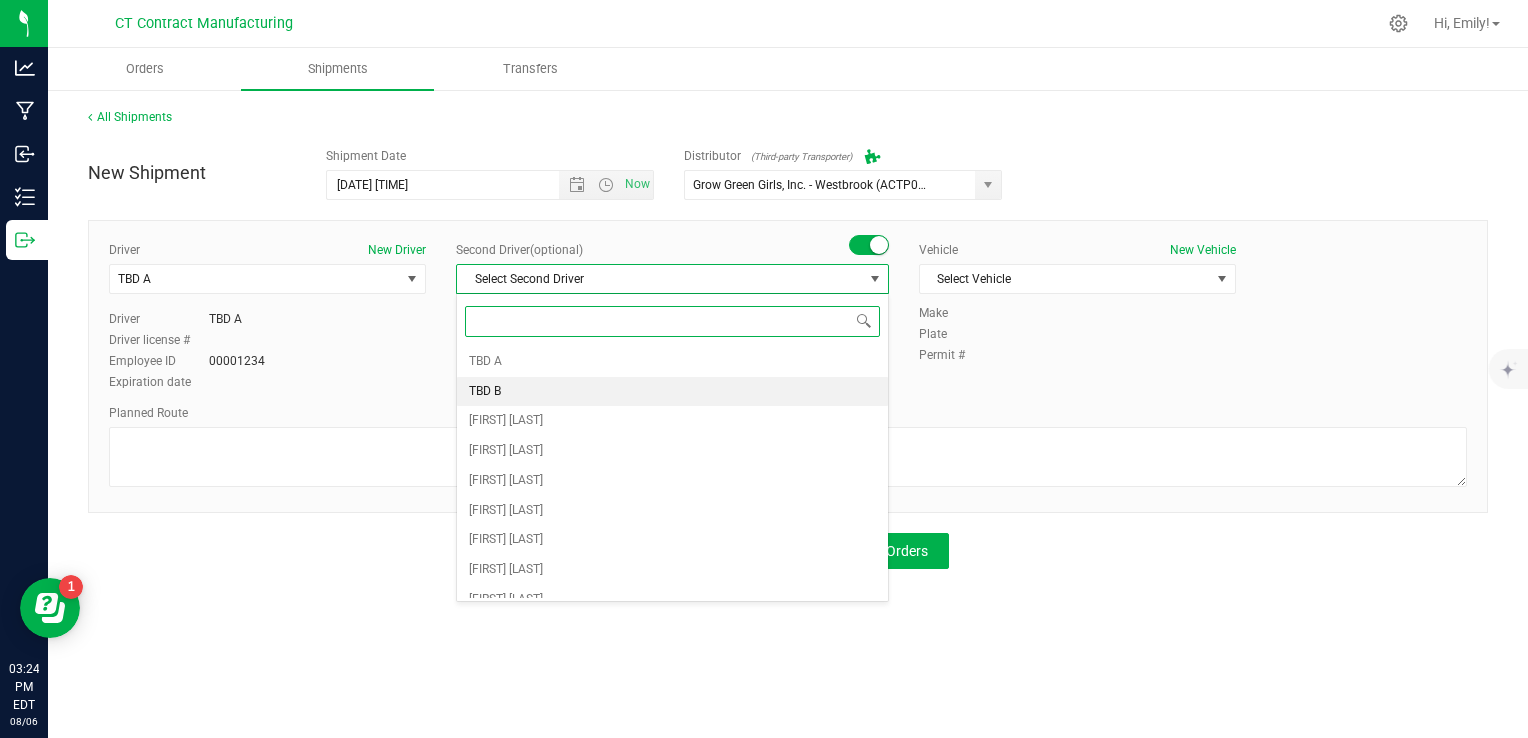 click on "TBD B" at bounding box center (672, 392) 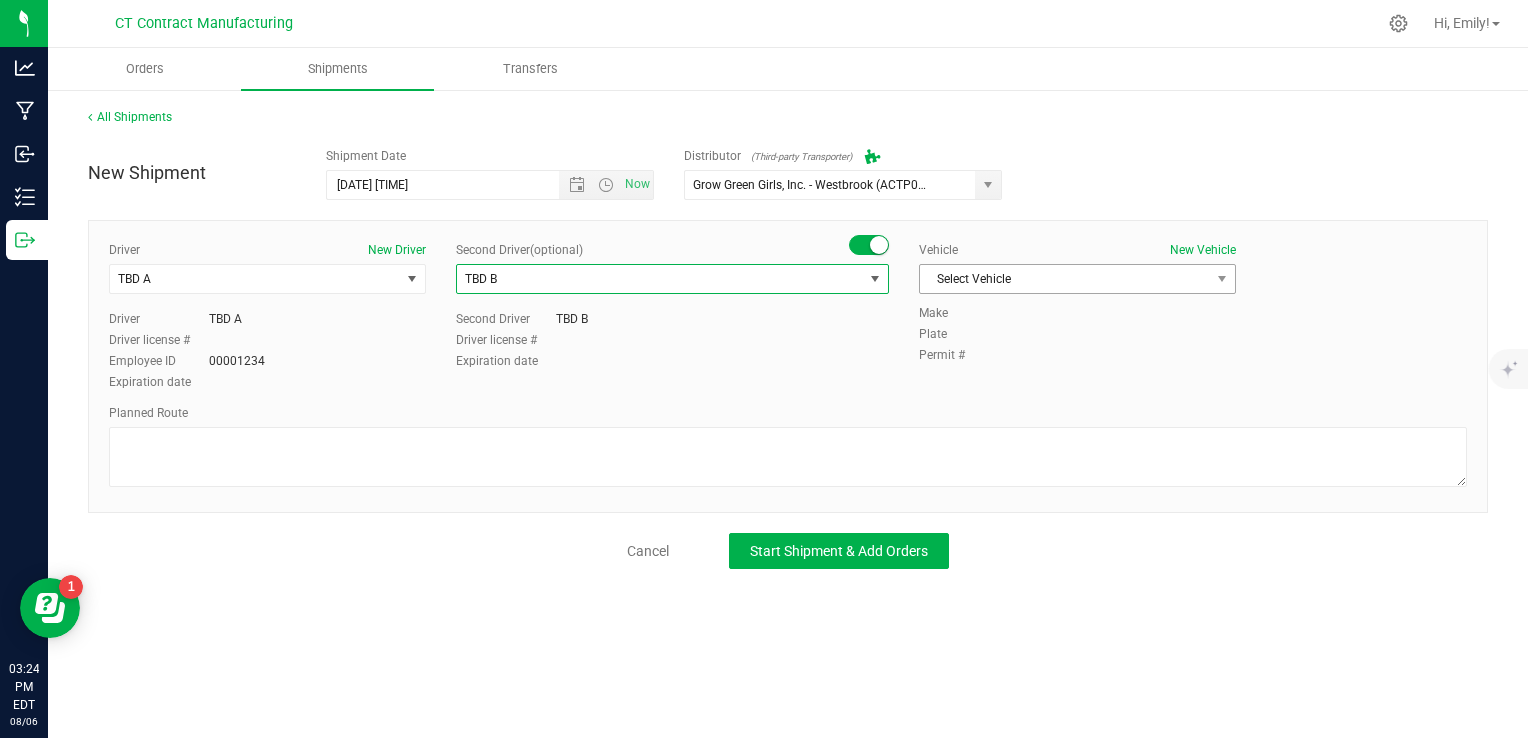 click on "Select Vehicle" at bounding box center (1065, 279) 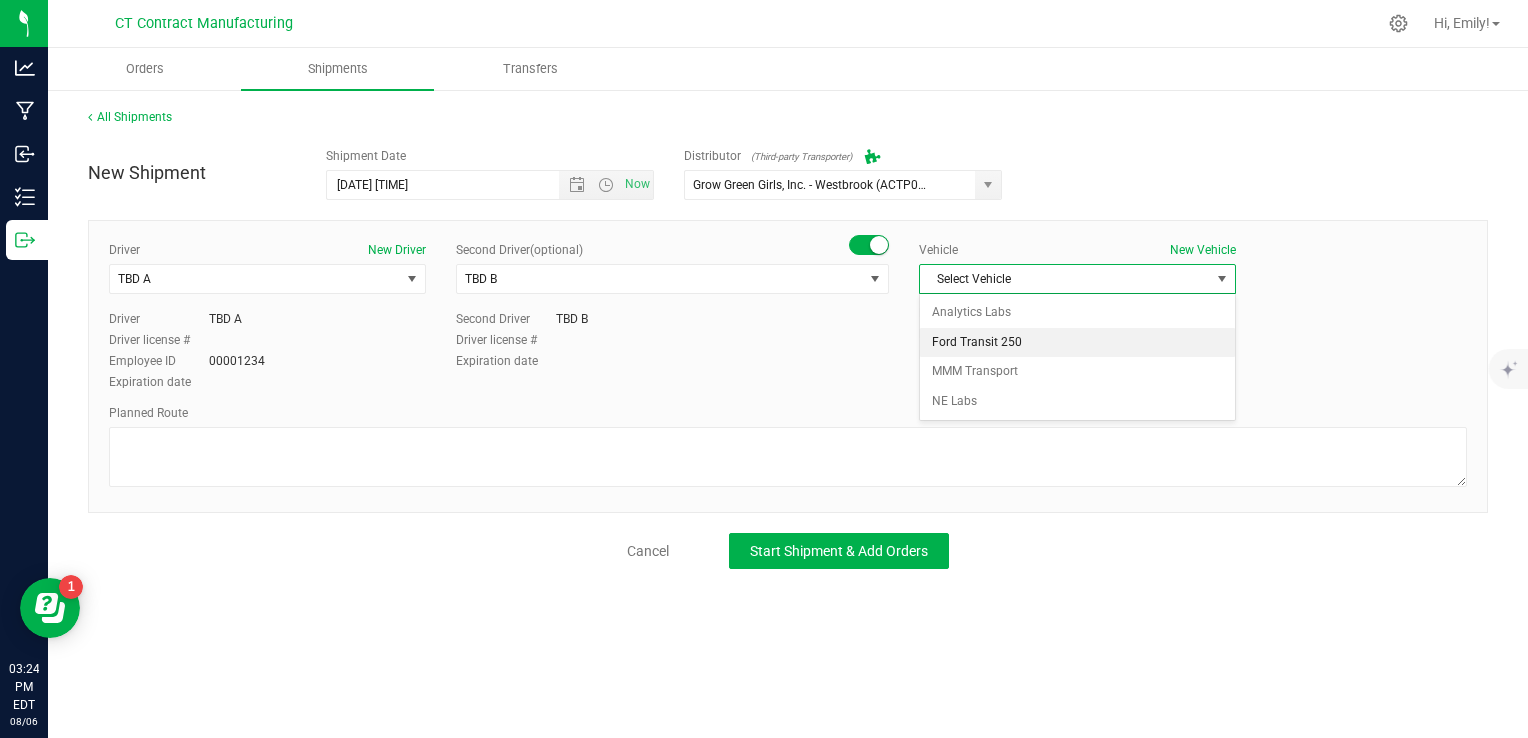 click on "Ford Transit 250" at bounding box center (1077, 343) 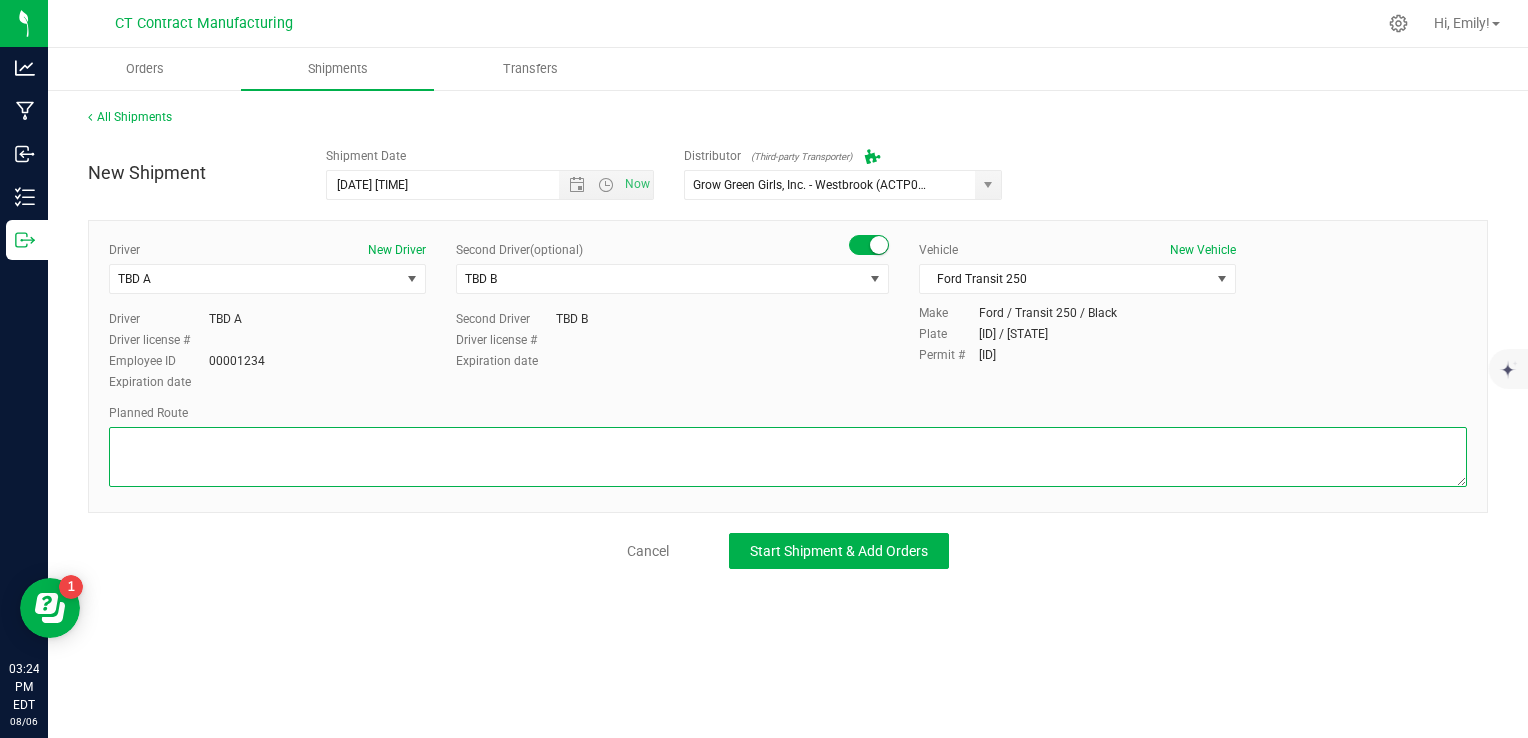 click at bounding box center [788, 457] 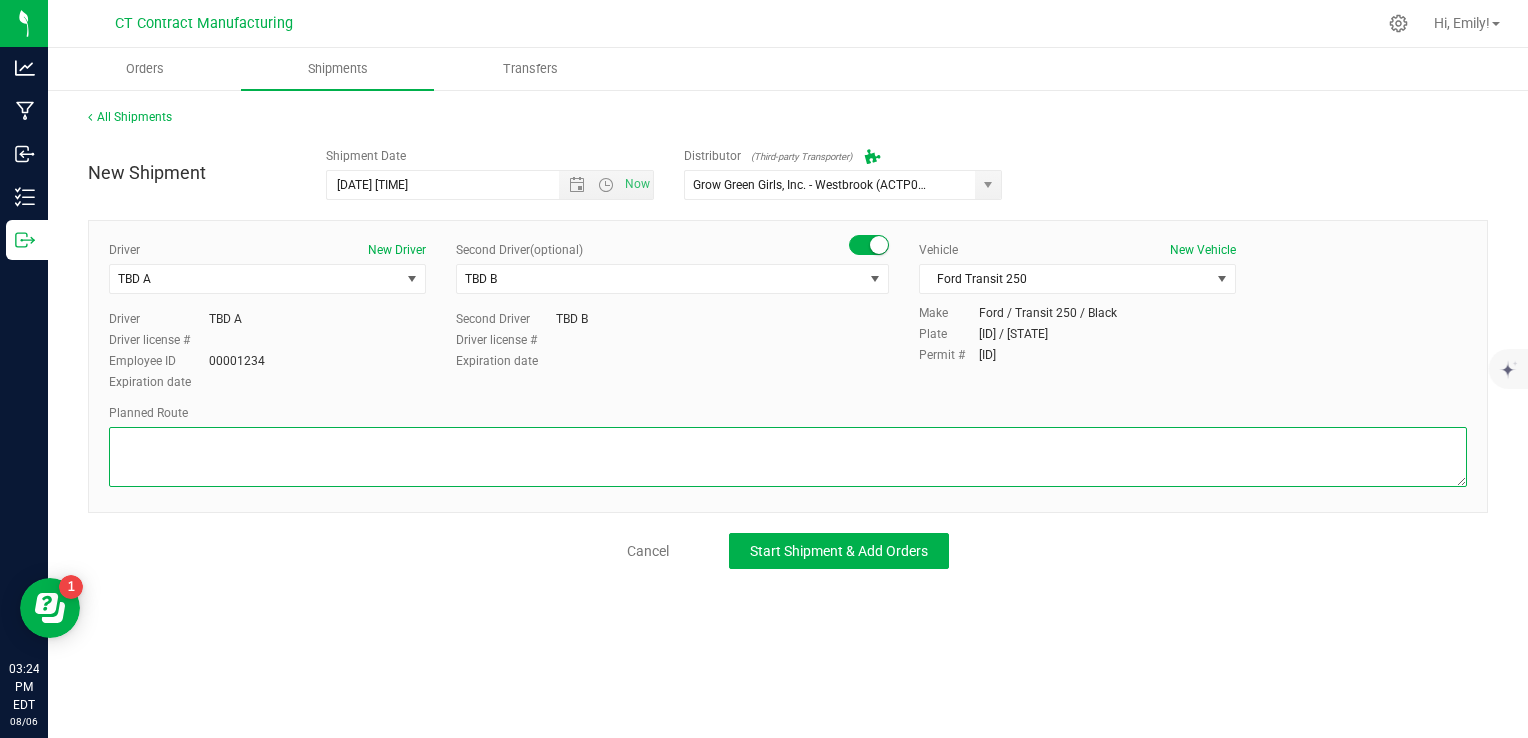 paste on "Randomized route via 3rd party transporter" 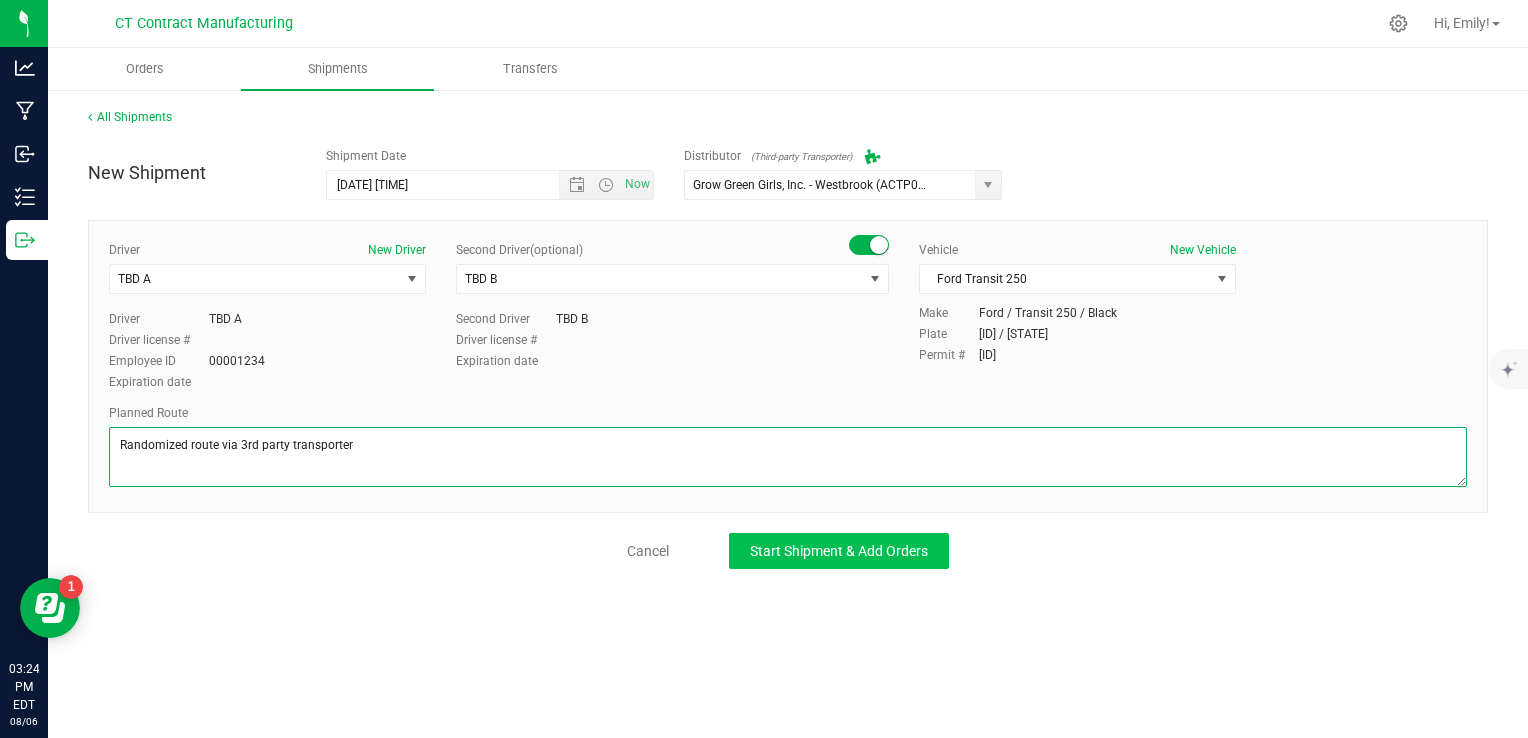 type on "Randomized route via 3rd party transporter" 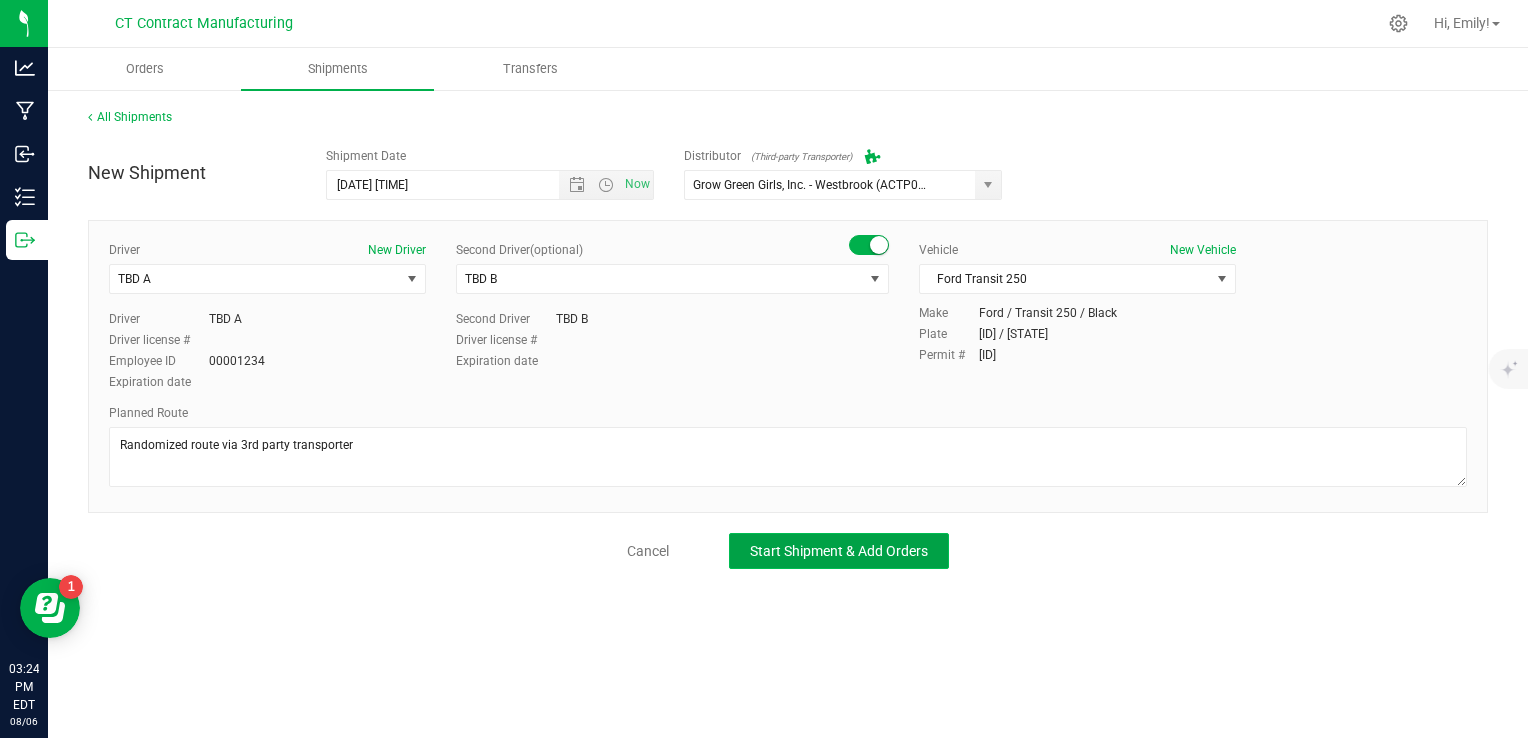 click on "Start Shipment & Add Orders" 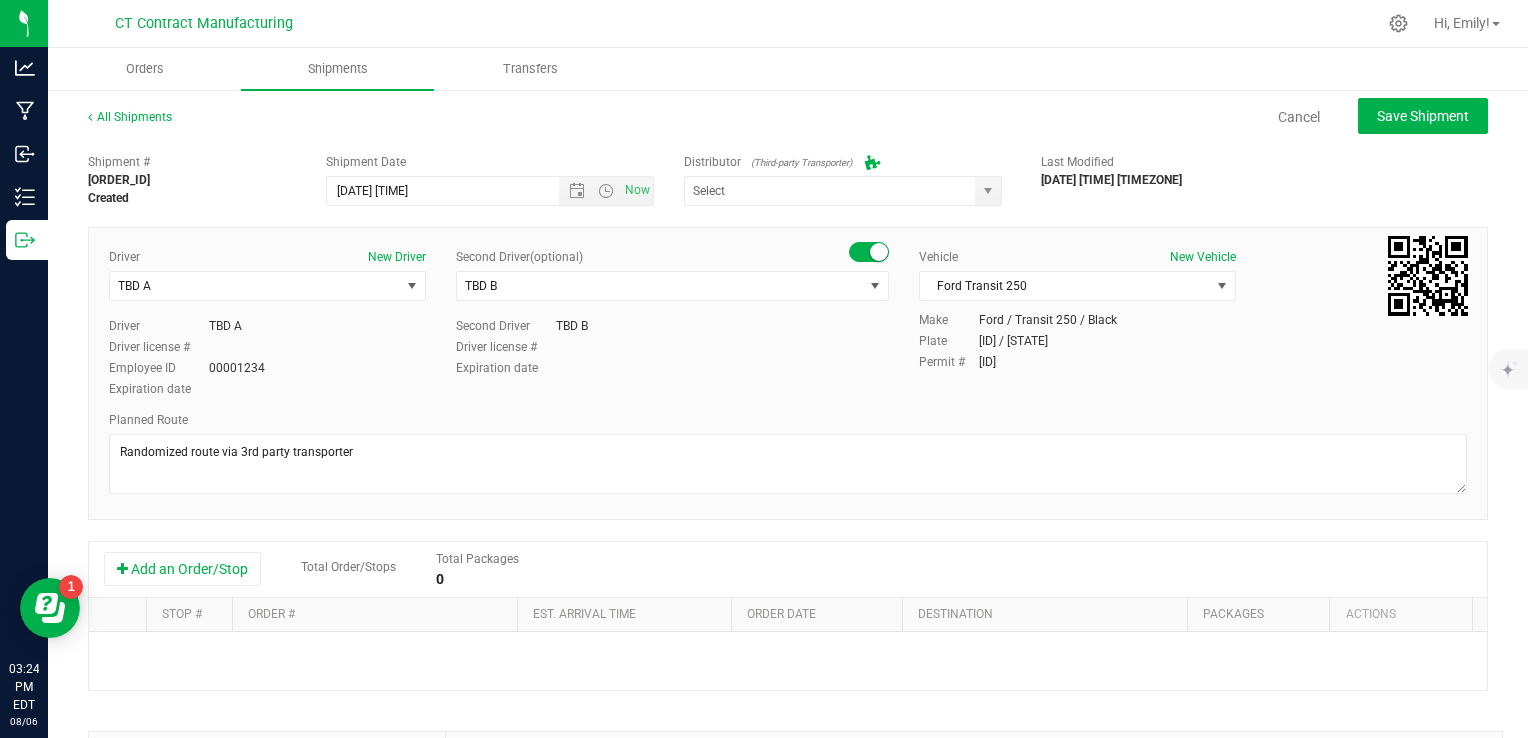 type on "Grow Green Girls, Inc. - Westbrook (ACTP0000443)" 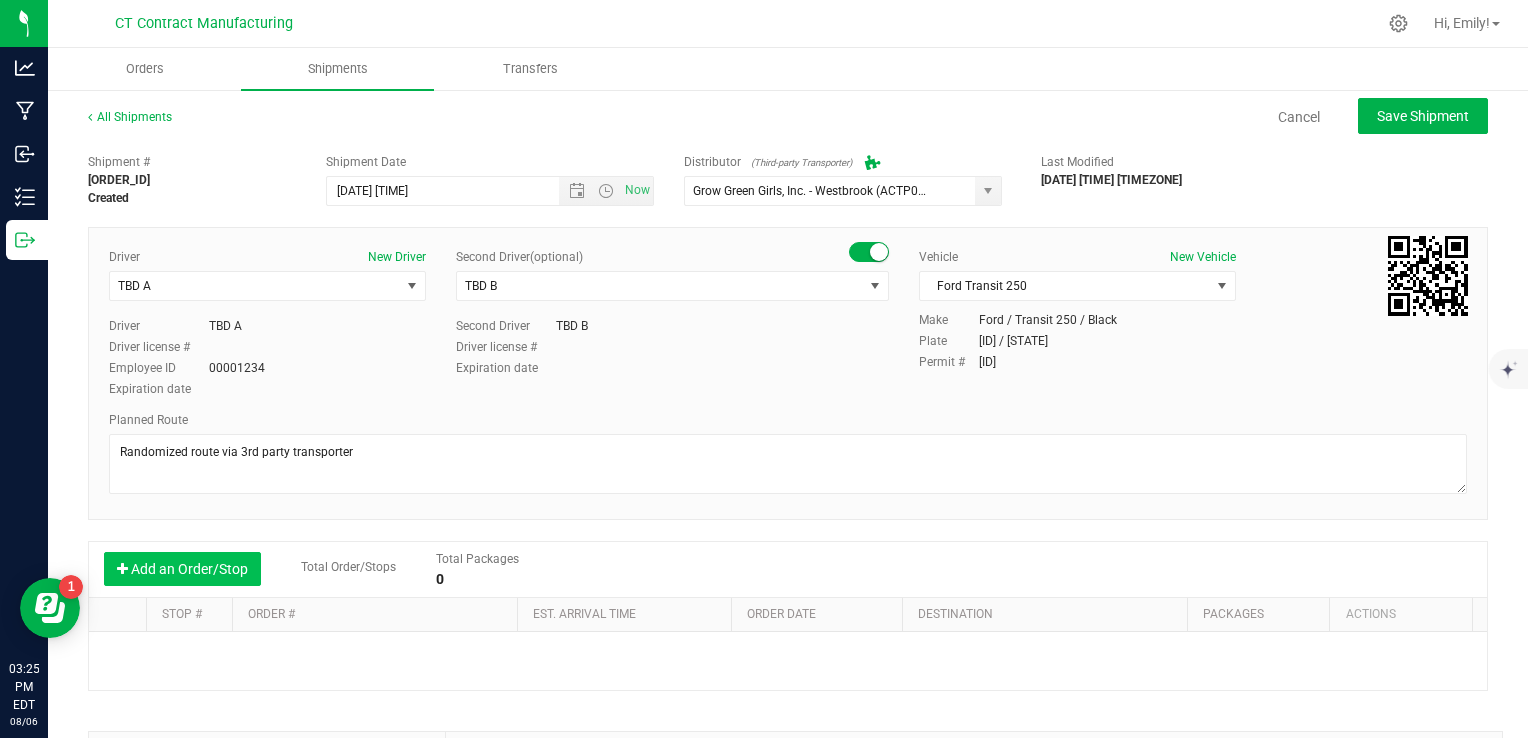 click on "Add an Order/Stop" at bounding box center (182, 569) 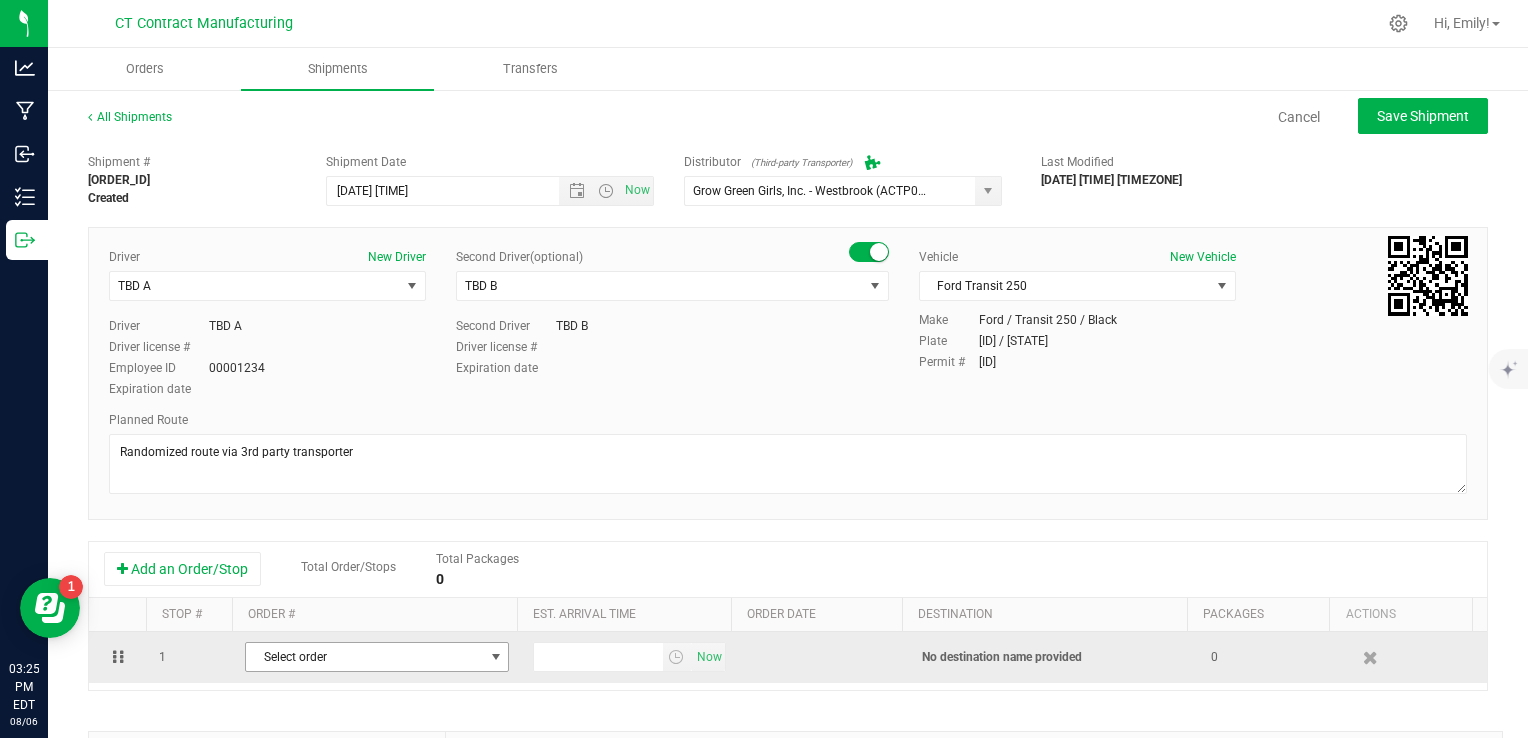 click on "Select order" at bounding box center (364, 657) 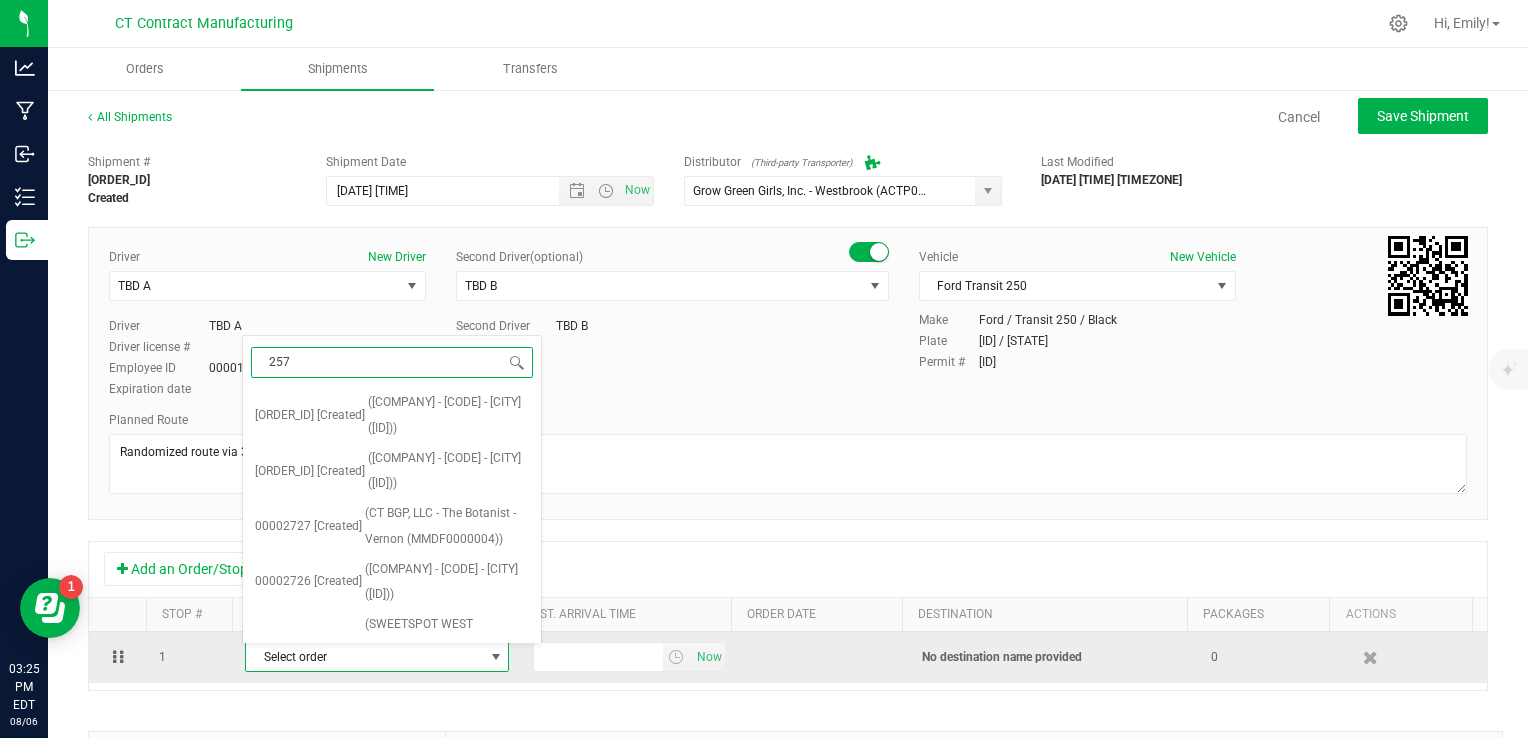 type on "[NUMBER]" 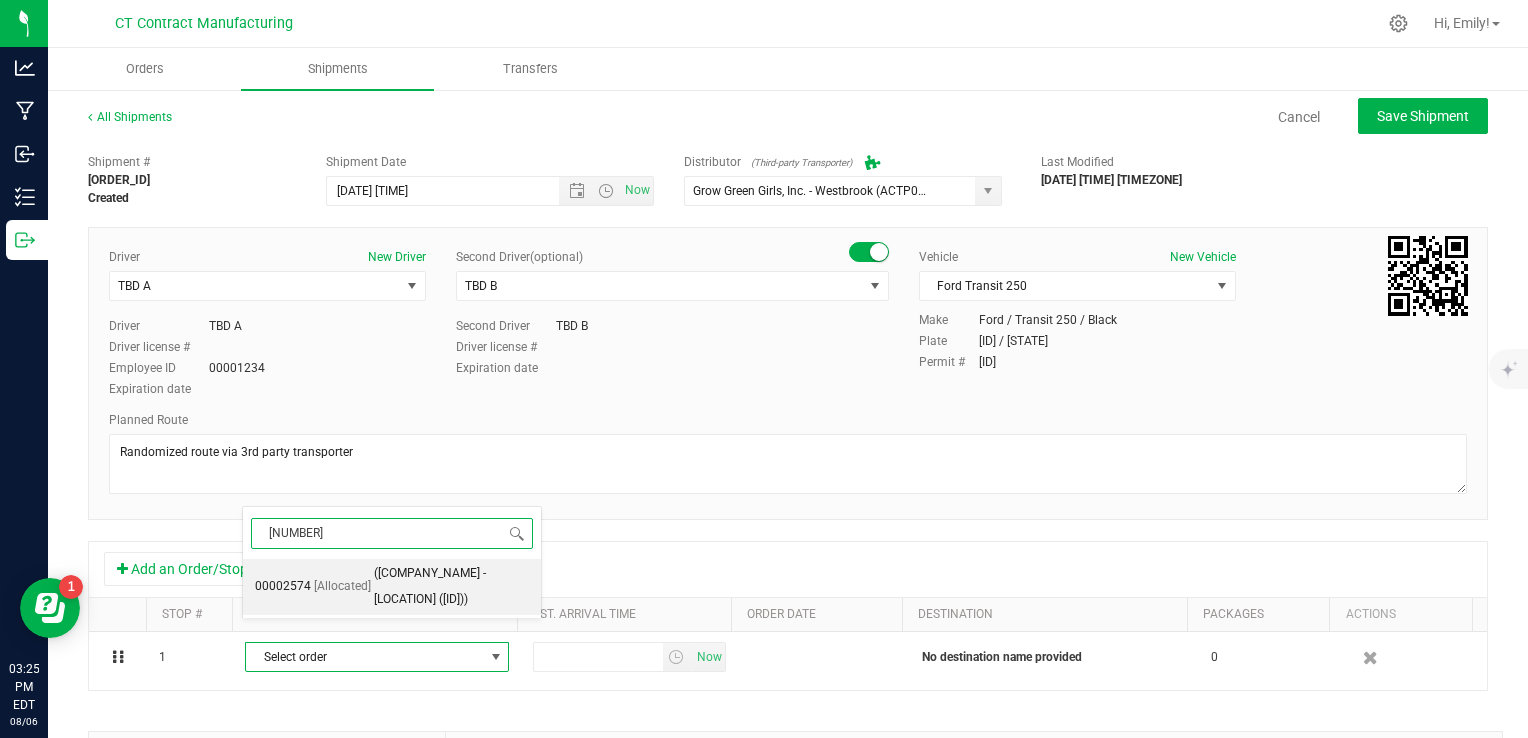 click on "([COMPANY_NAME] - [LOCATION] ([ID]))" at bounding box center (451, 586) 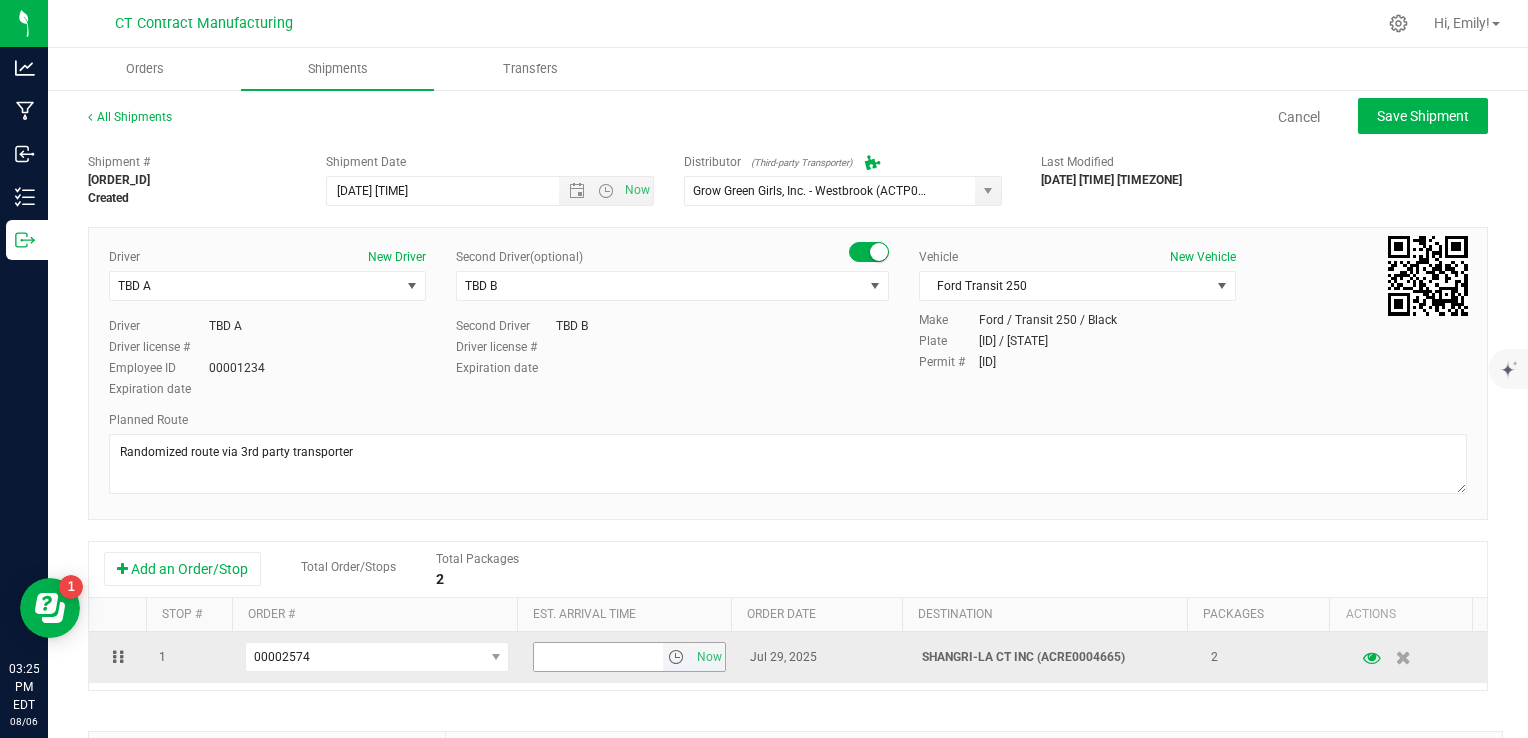 click at bounding box center (676, 657) 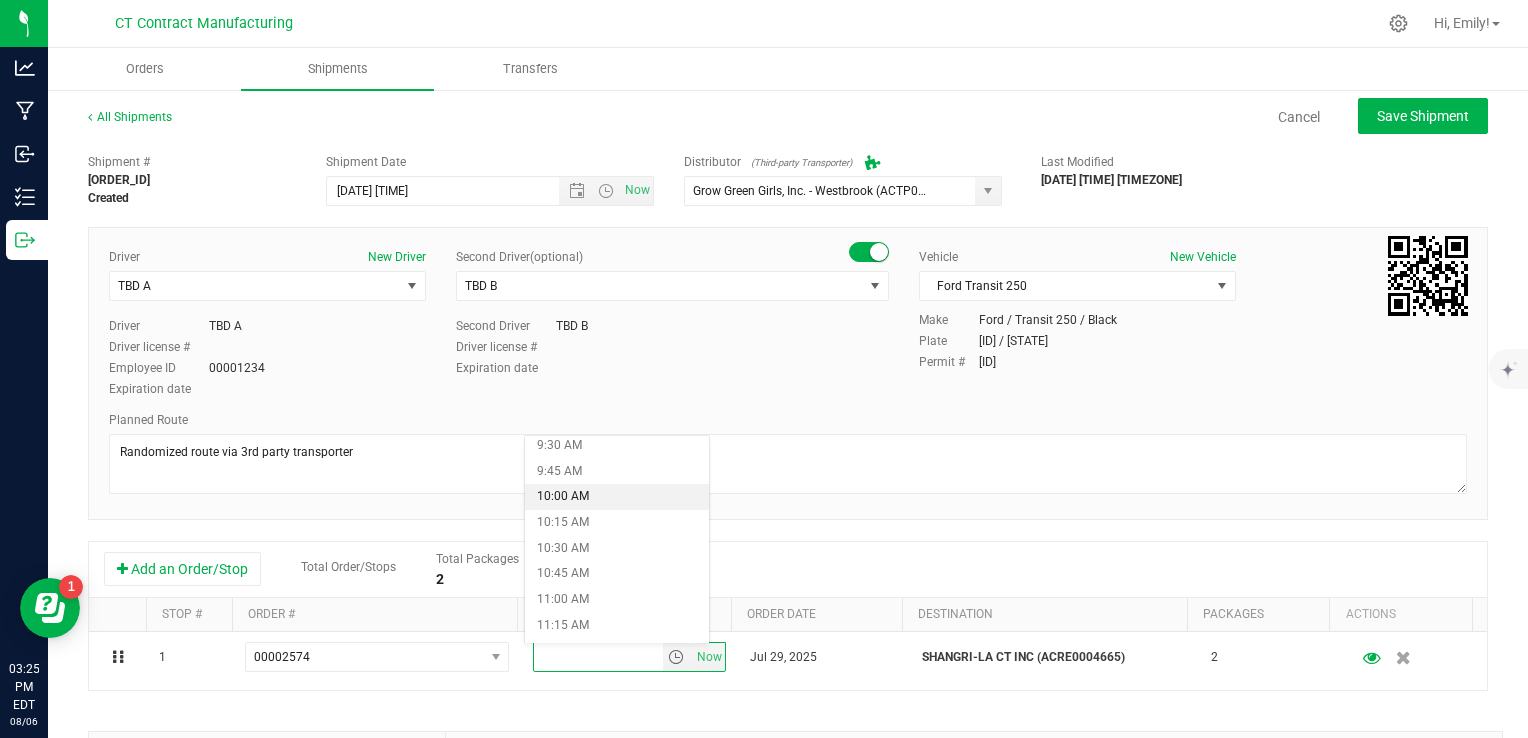 scroll, scrollTop: 1000, scrollLeft: 0, axis: vertical 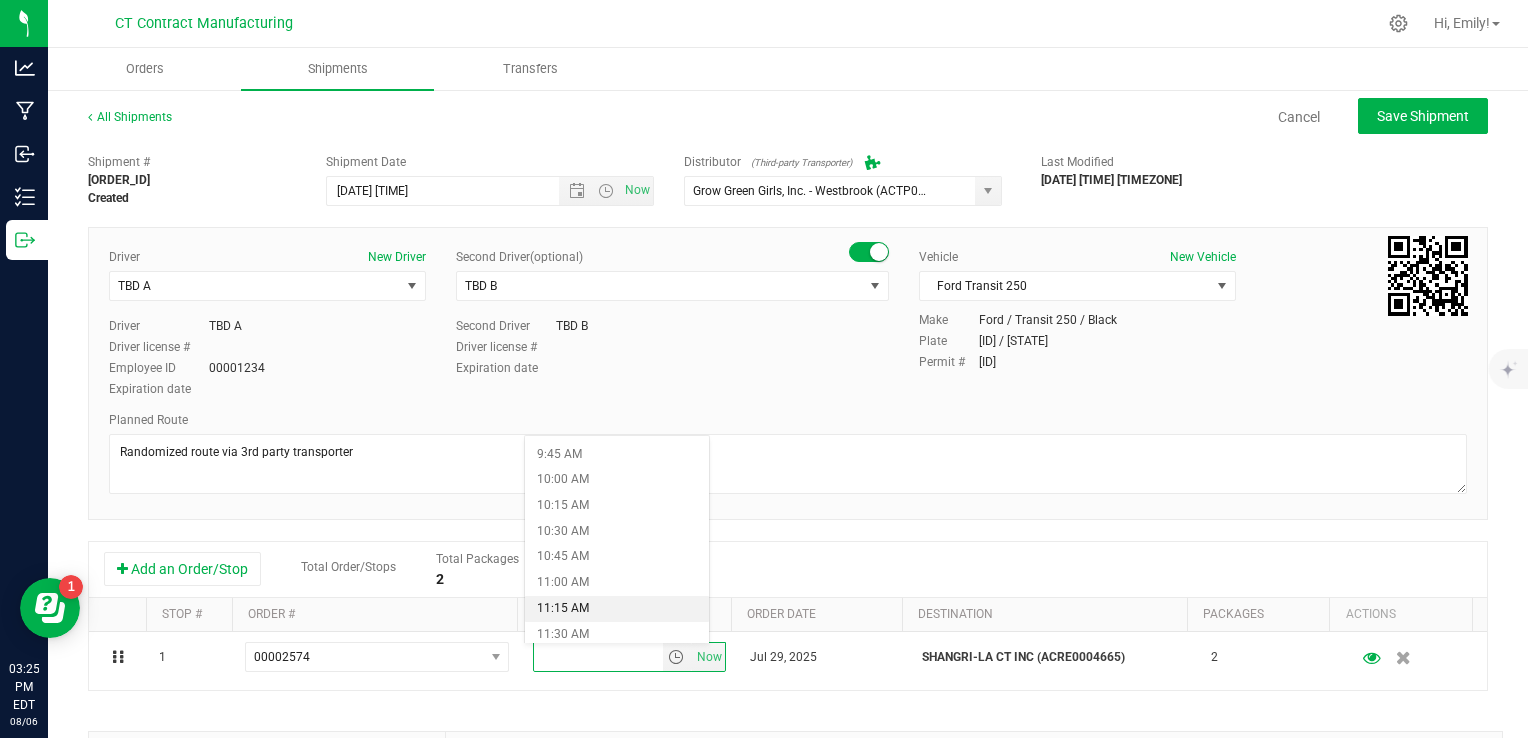 click on "11:15 AM" at bounding box center (617, 609) 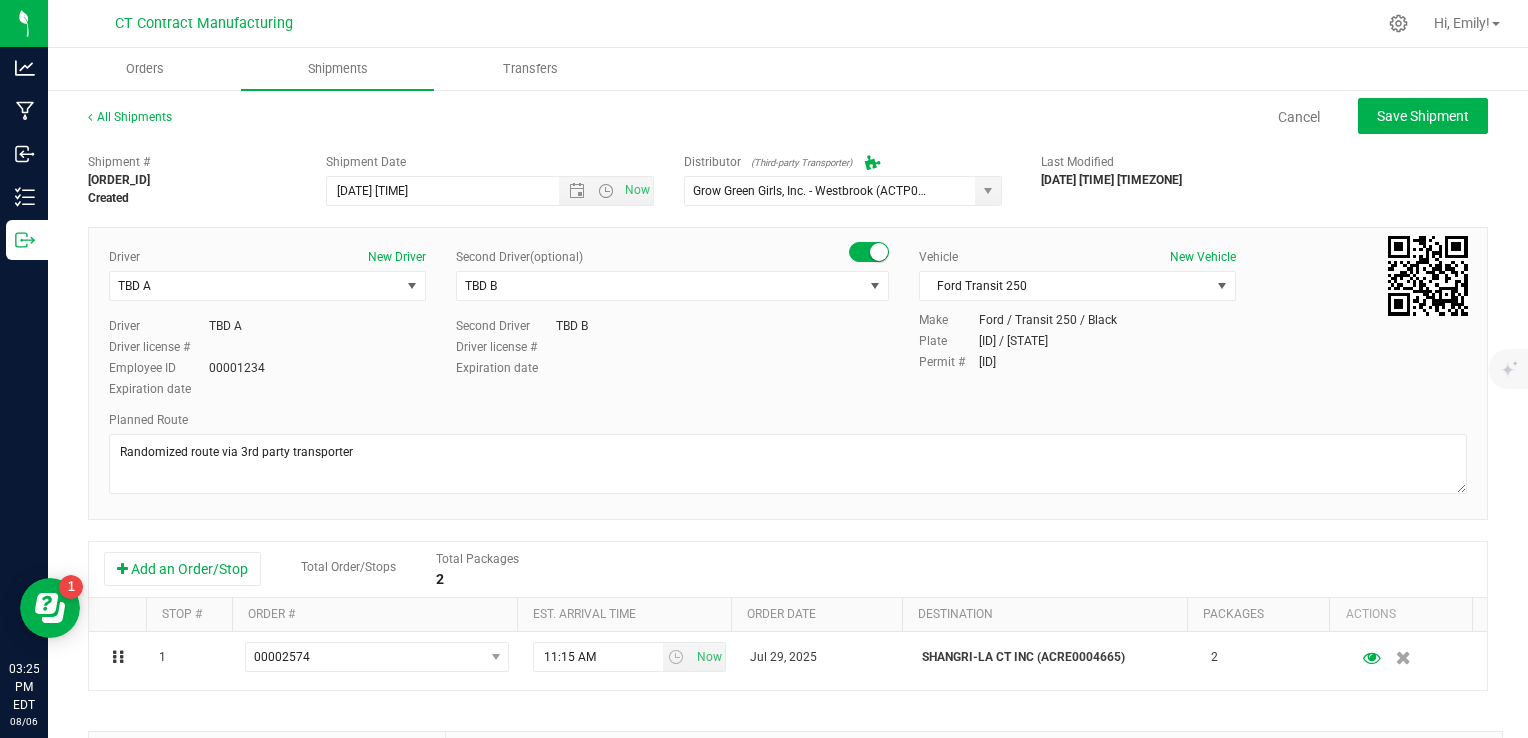 click on "Add an Order/Stop
Total Order/Stops
Total Packages
2" at bounding box center (788, 570) 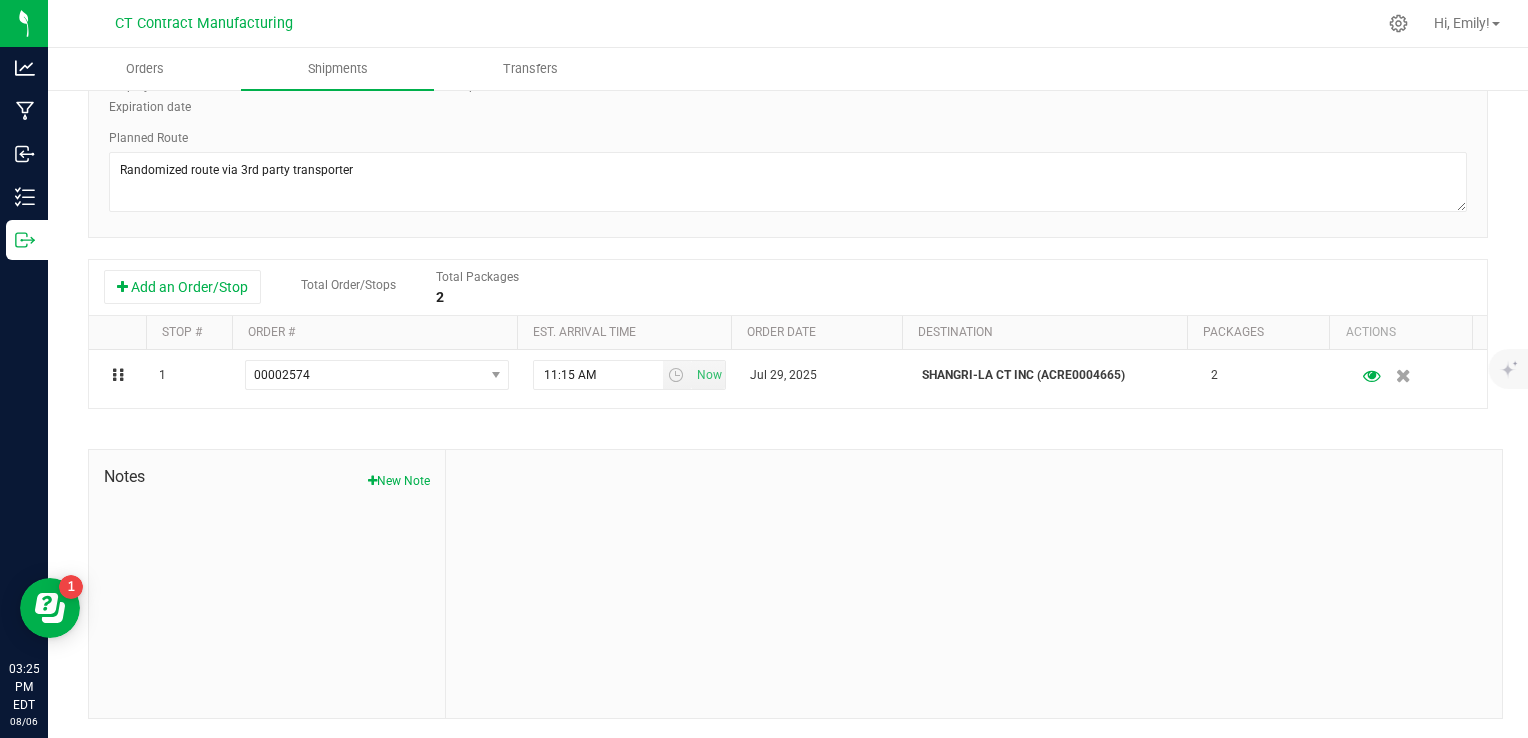scroll, scrollTop: 0, scrollLeft: 0, axis: both 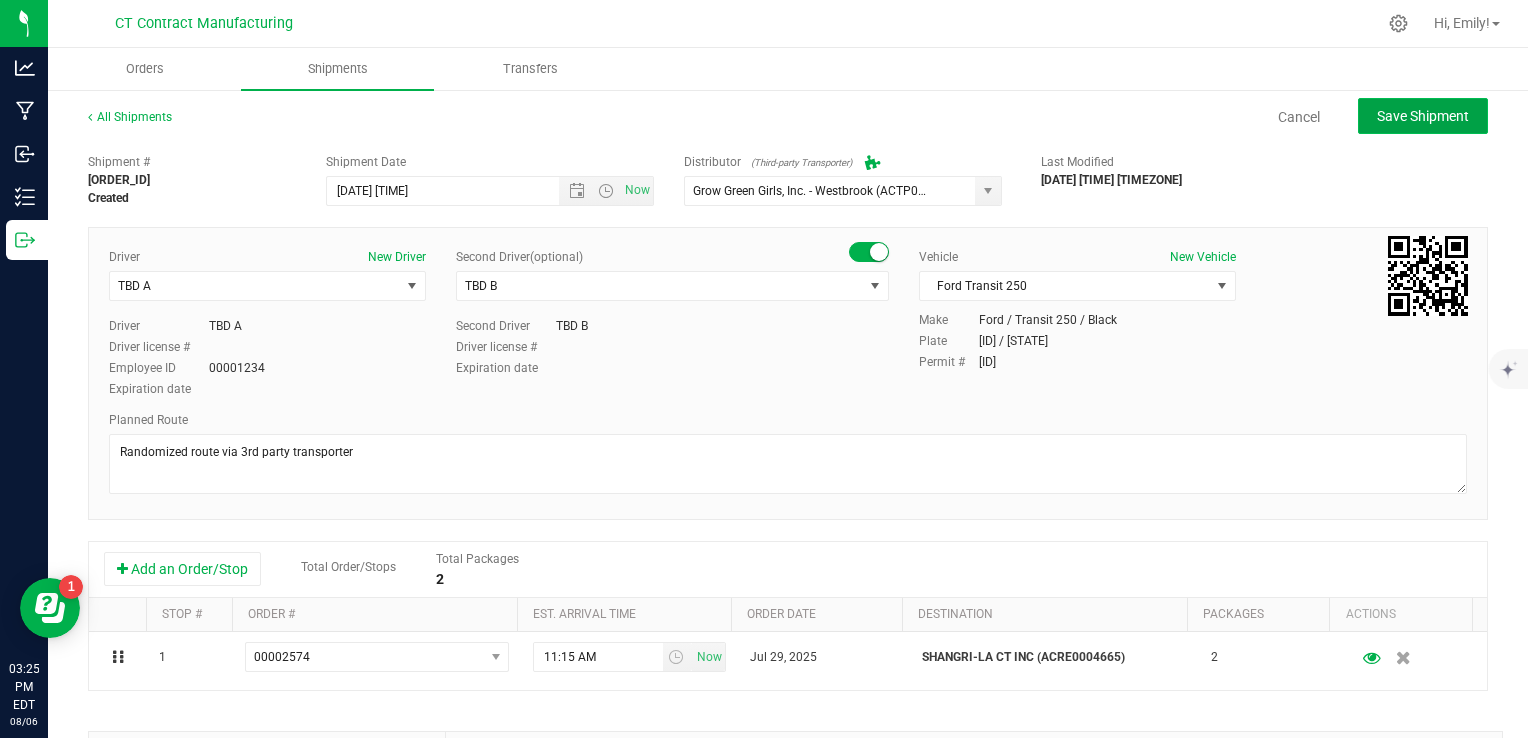 click on "Save Shipment" 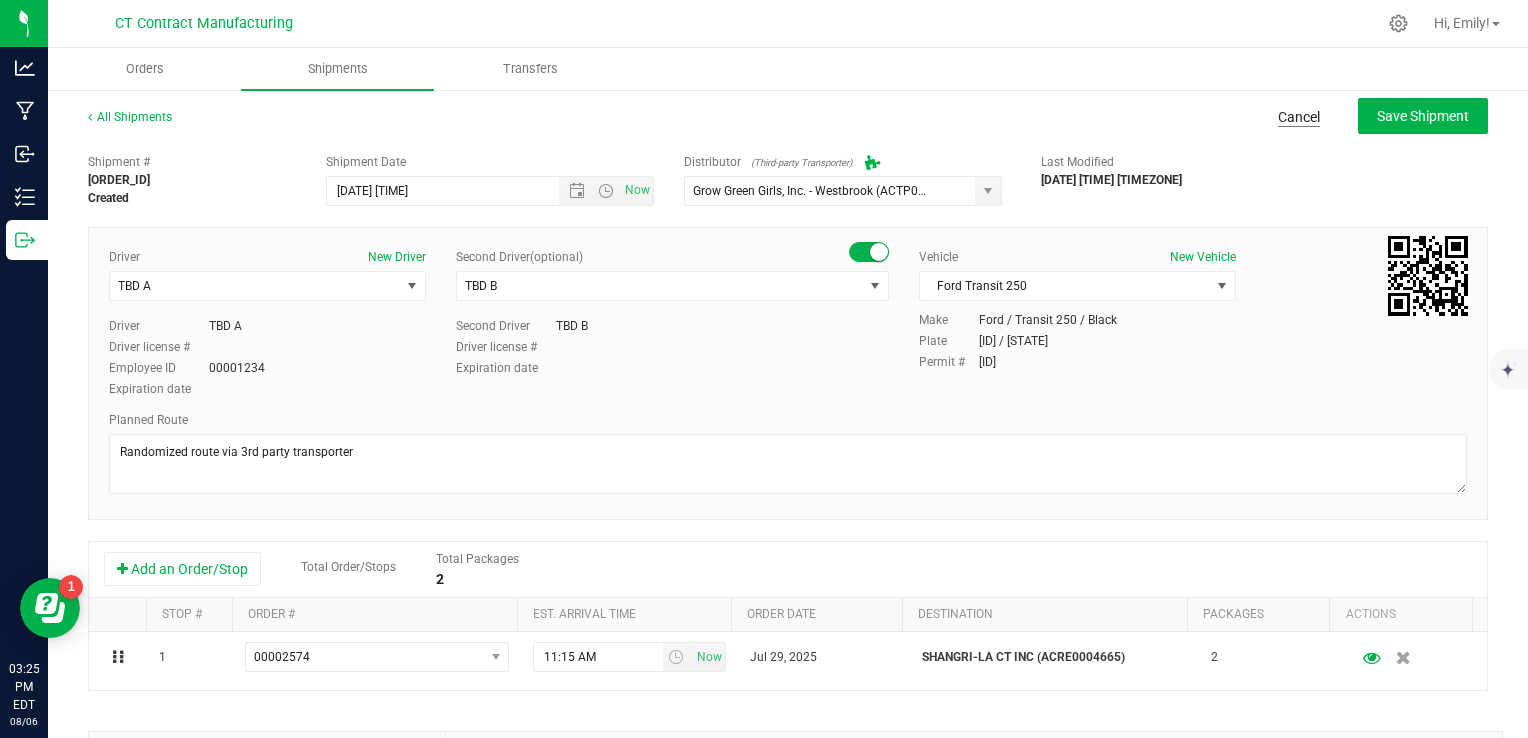 type on "[DATE] [TIME]" 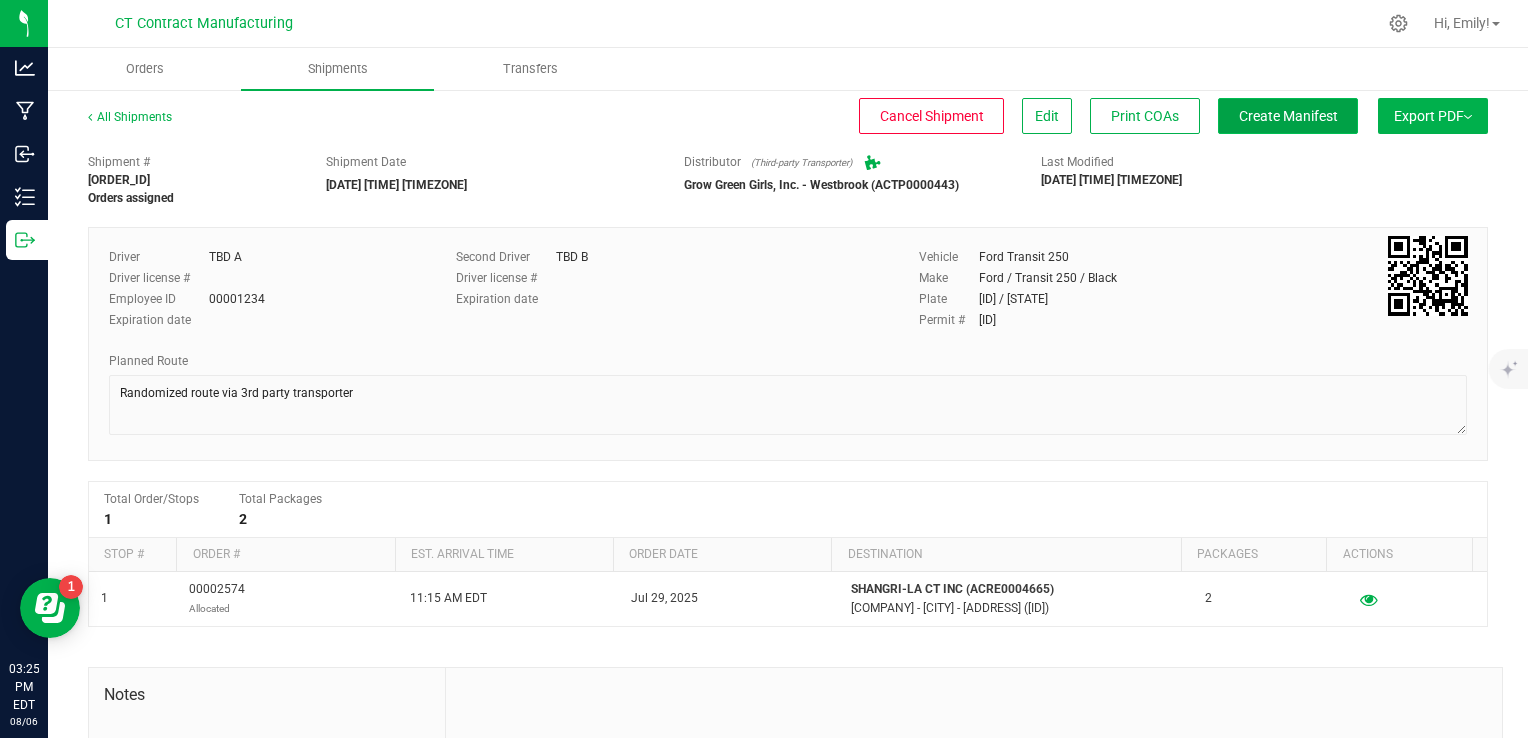 click on "Create Manifest" at bounding box center [1288, 116] 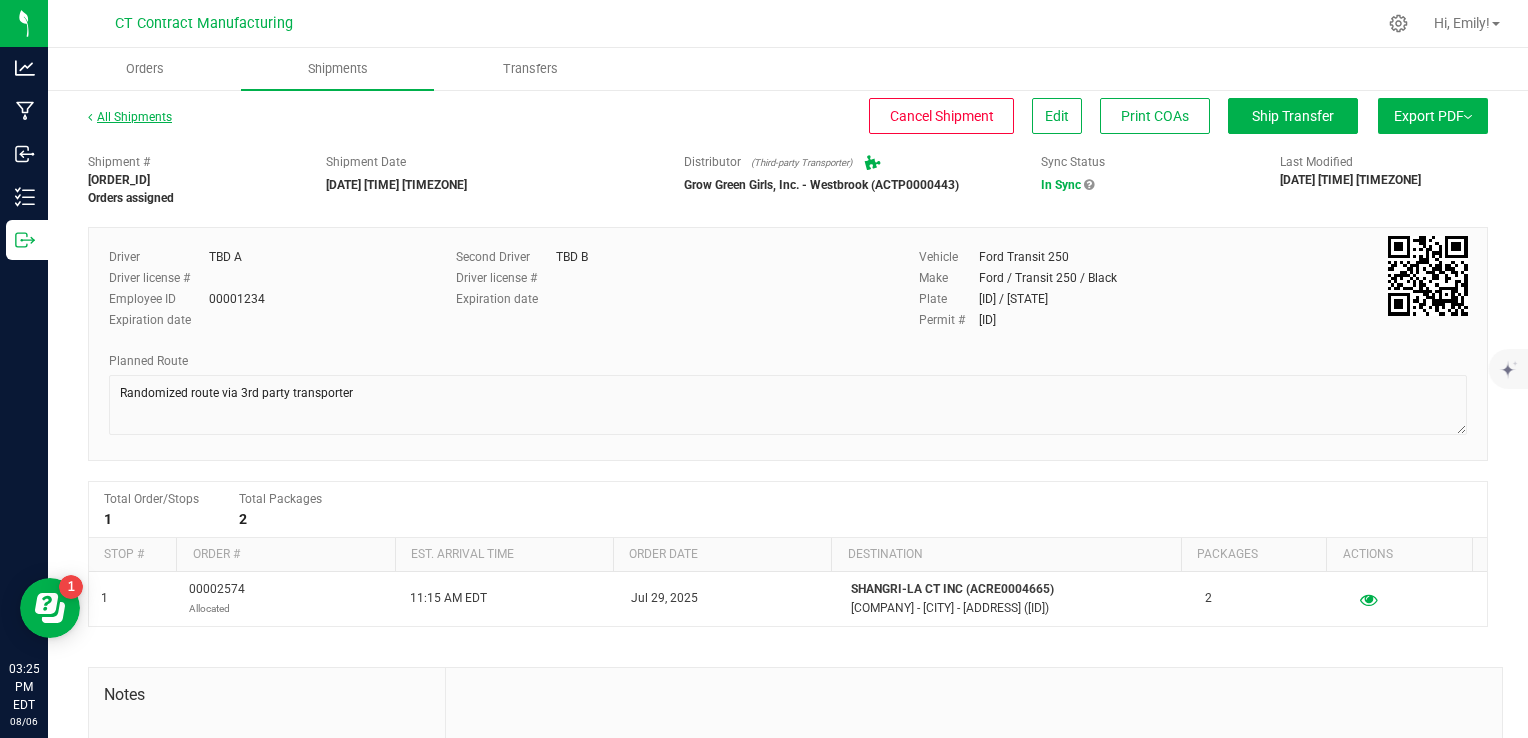 click on "All Shipments" at bounding box center [130, 117] 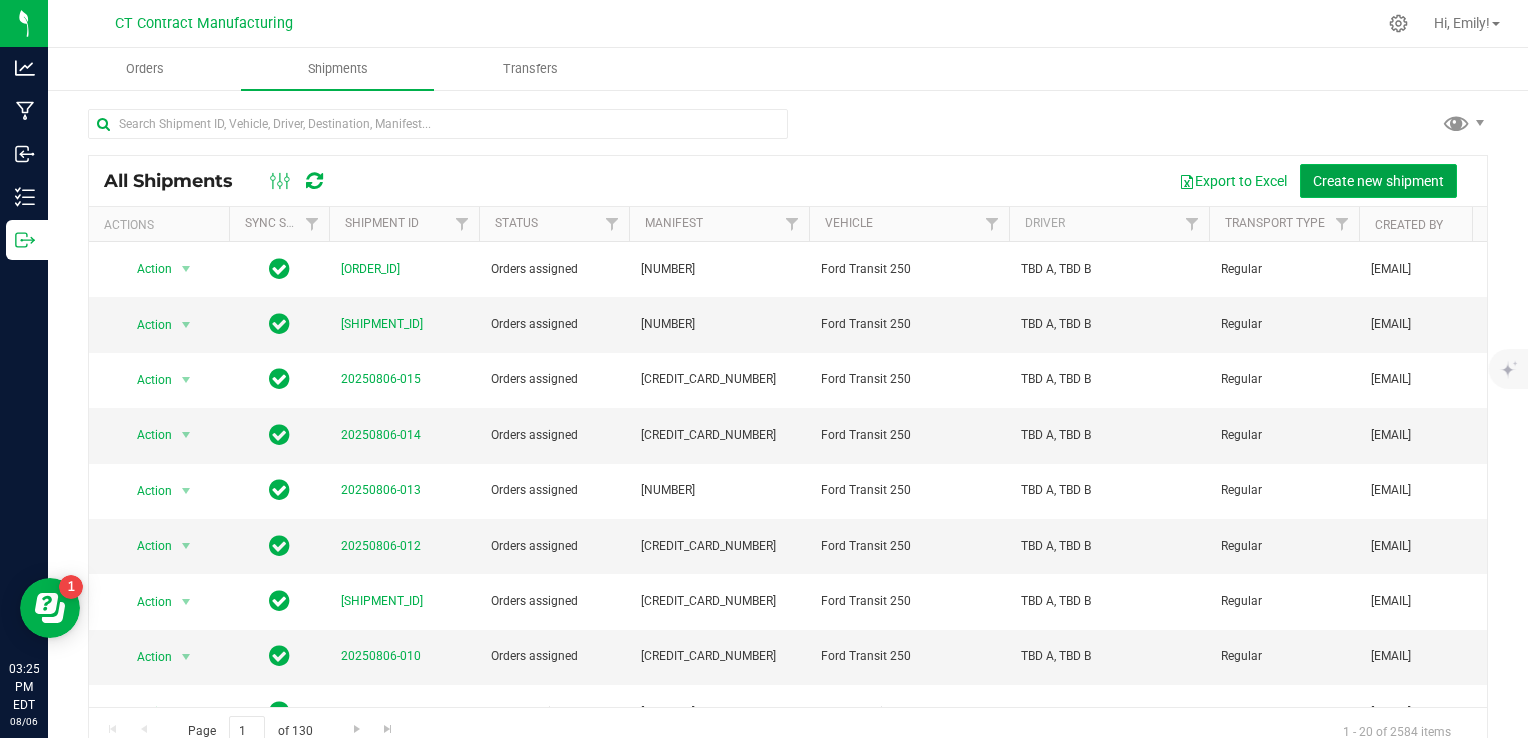 click on "Create new shipment" at bounding box center (1378, 181) 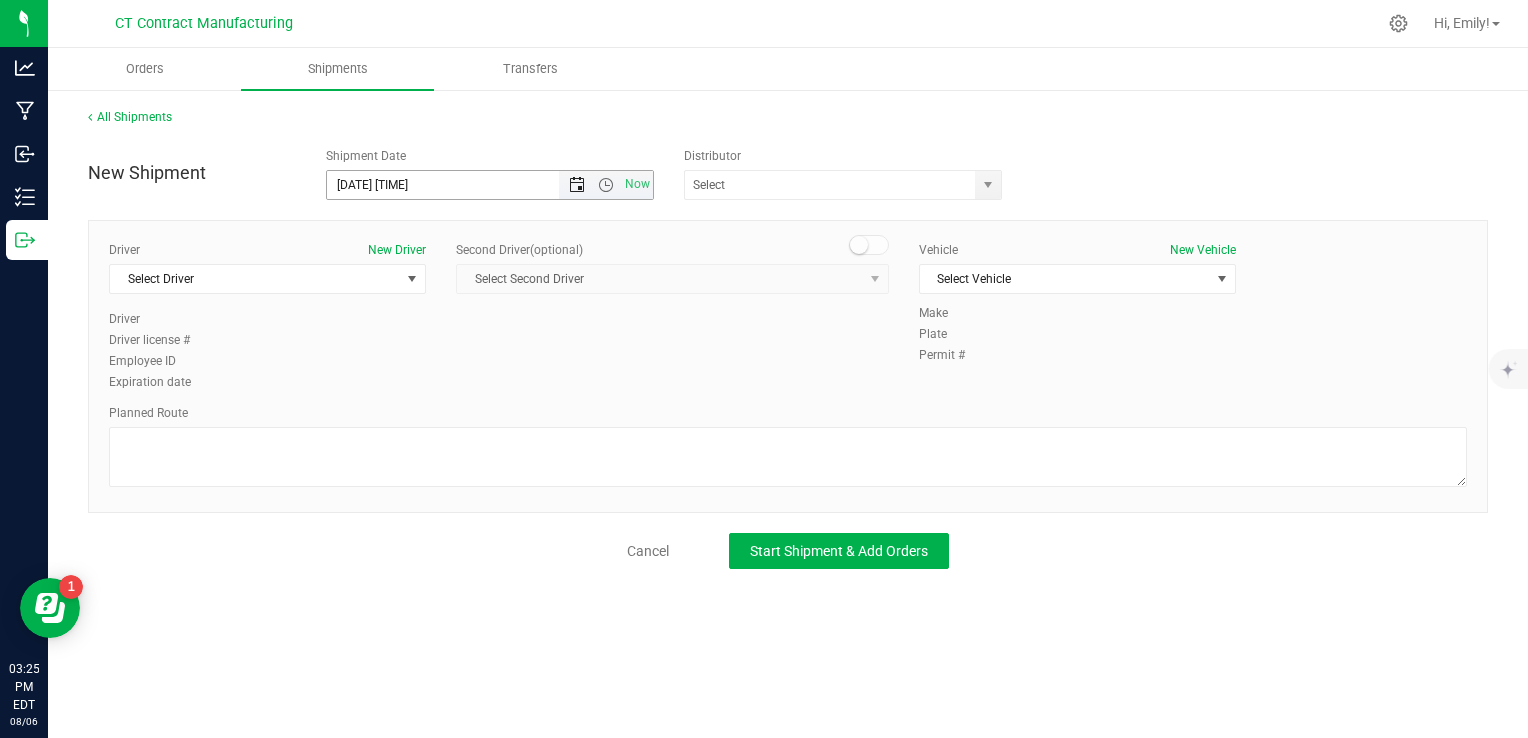 click at bounding box center [577, 185] 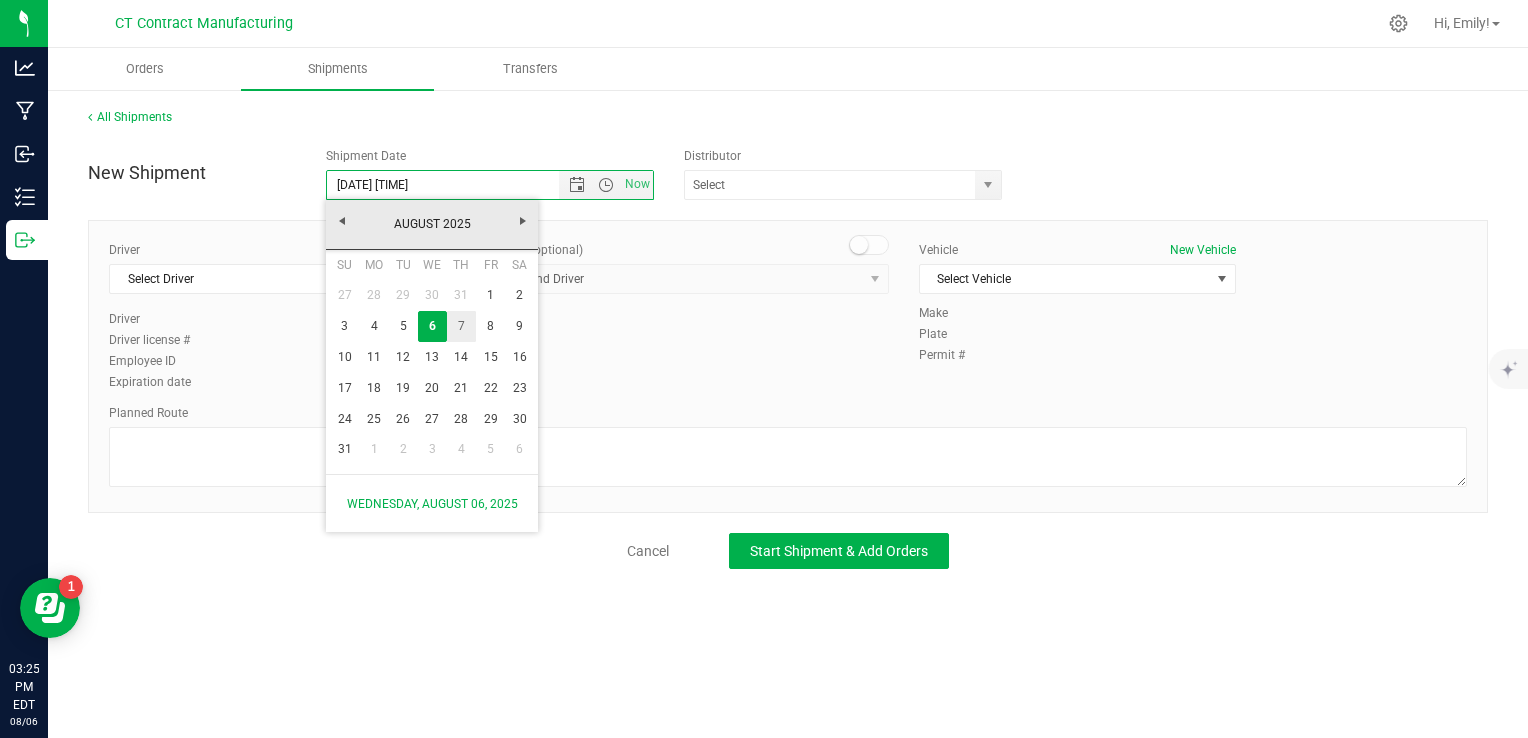 click on "7" at bounding box center [461, 326] 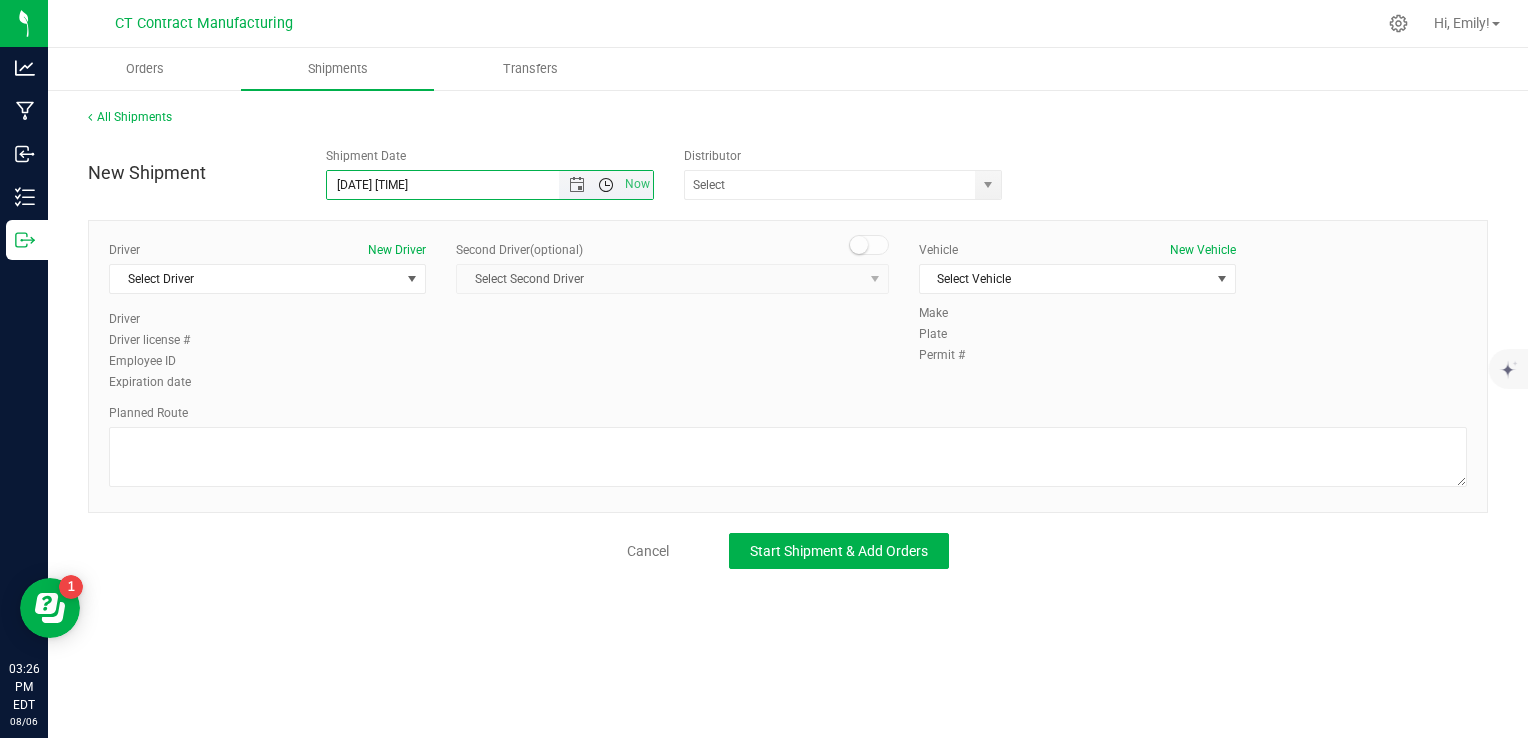 click at bounding box center (606, 185) 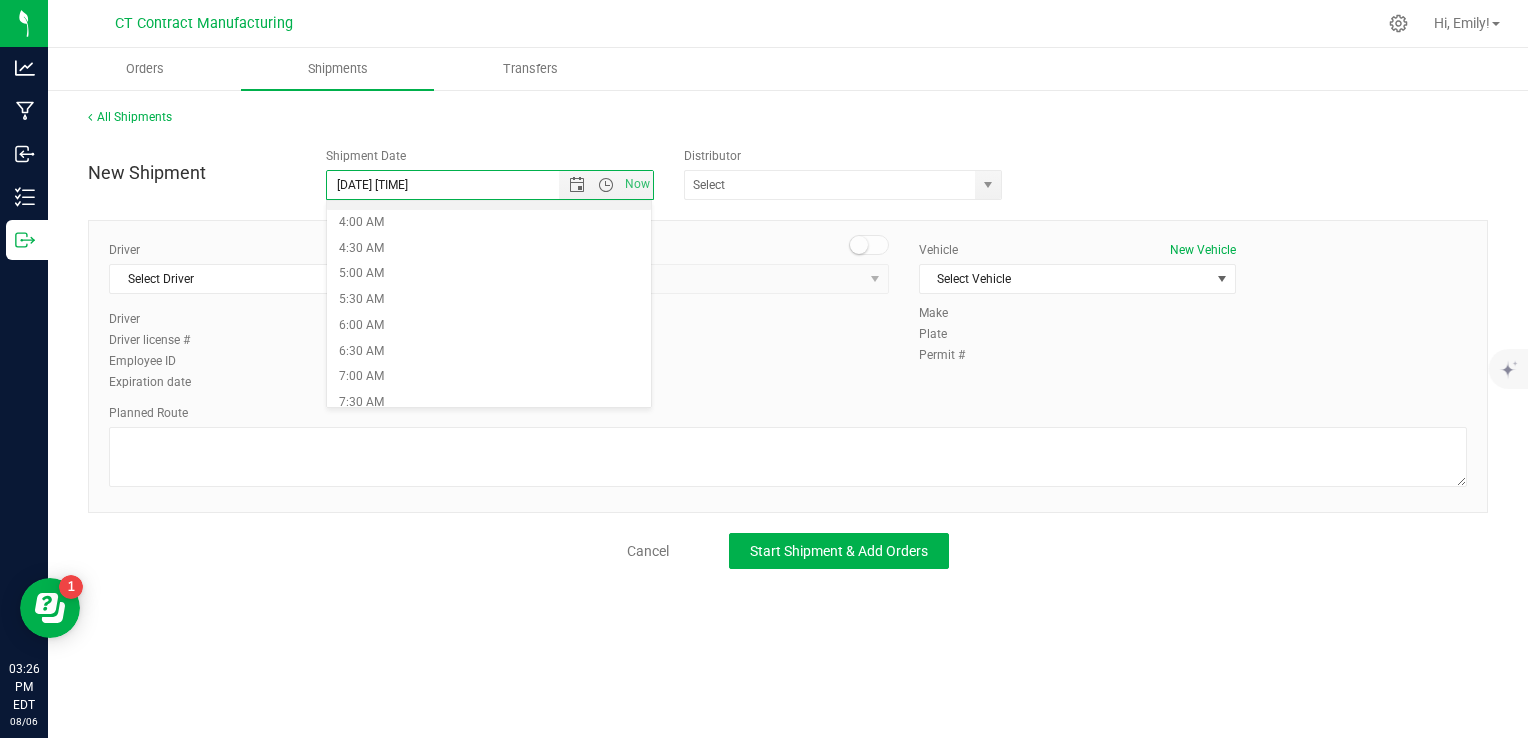 scroll, scrollTop: 300, scrollLeft: 0, axis: vertical 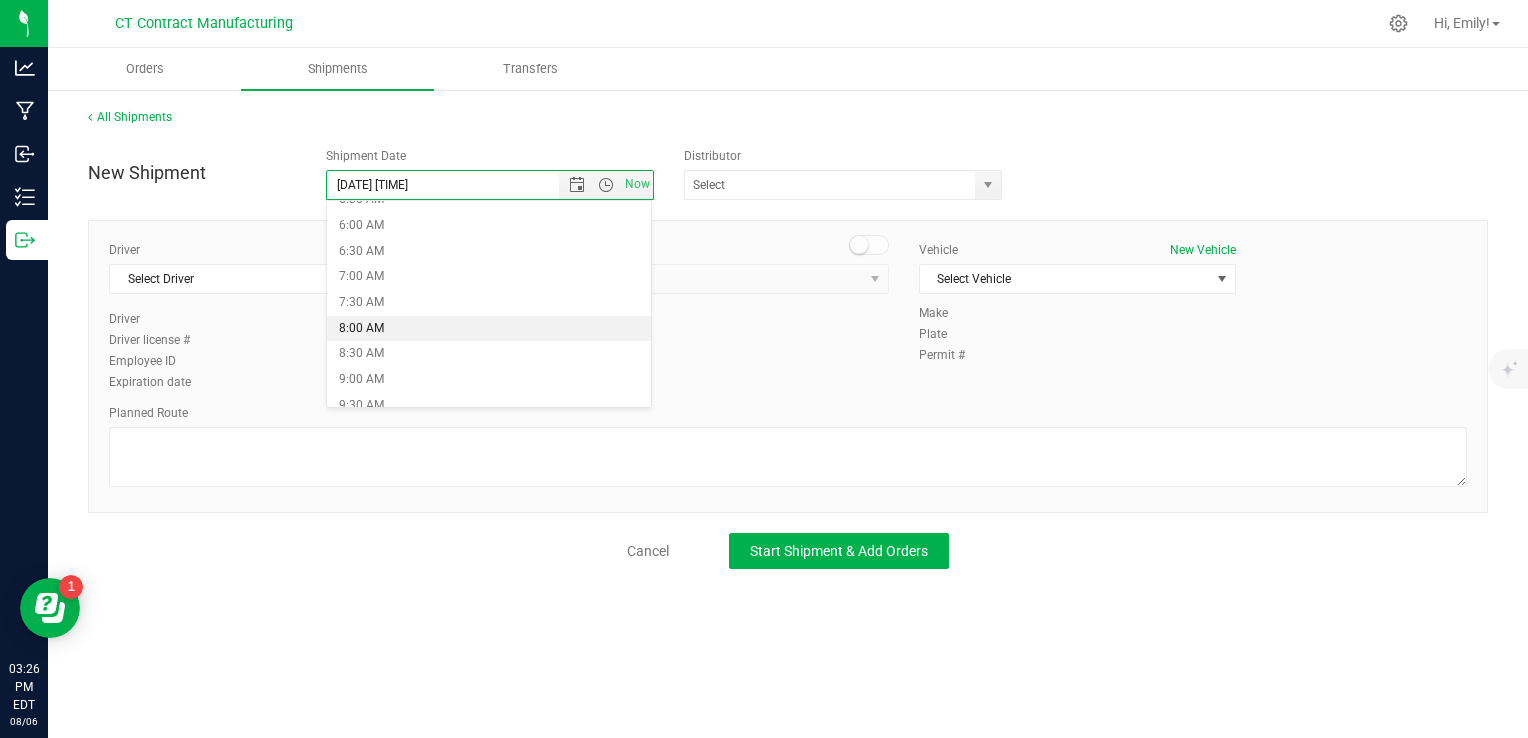 click on "8:00 AM" at bounding box center [489, 329] 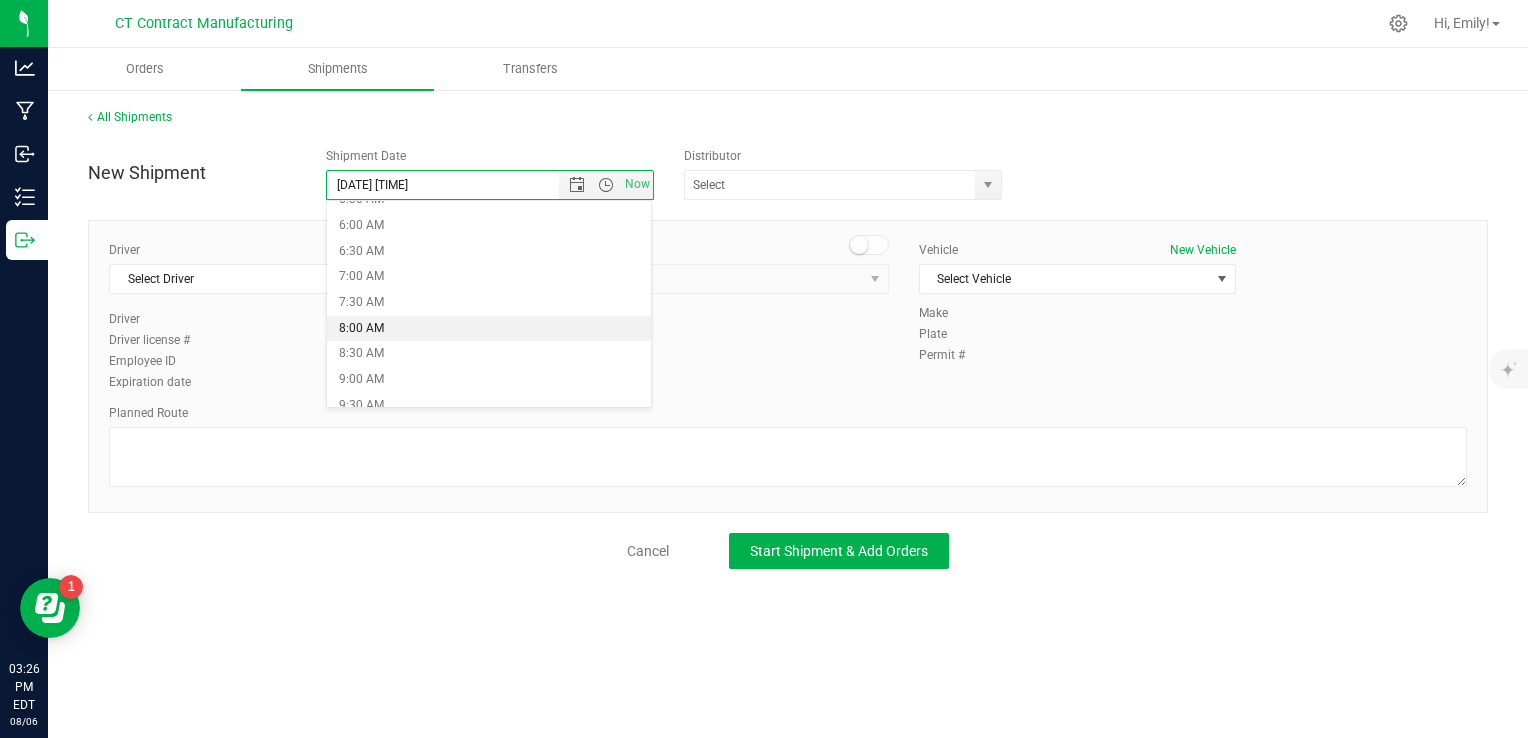 type on "[DATE] [TIME]" 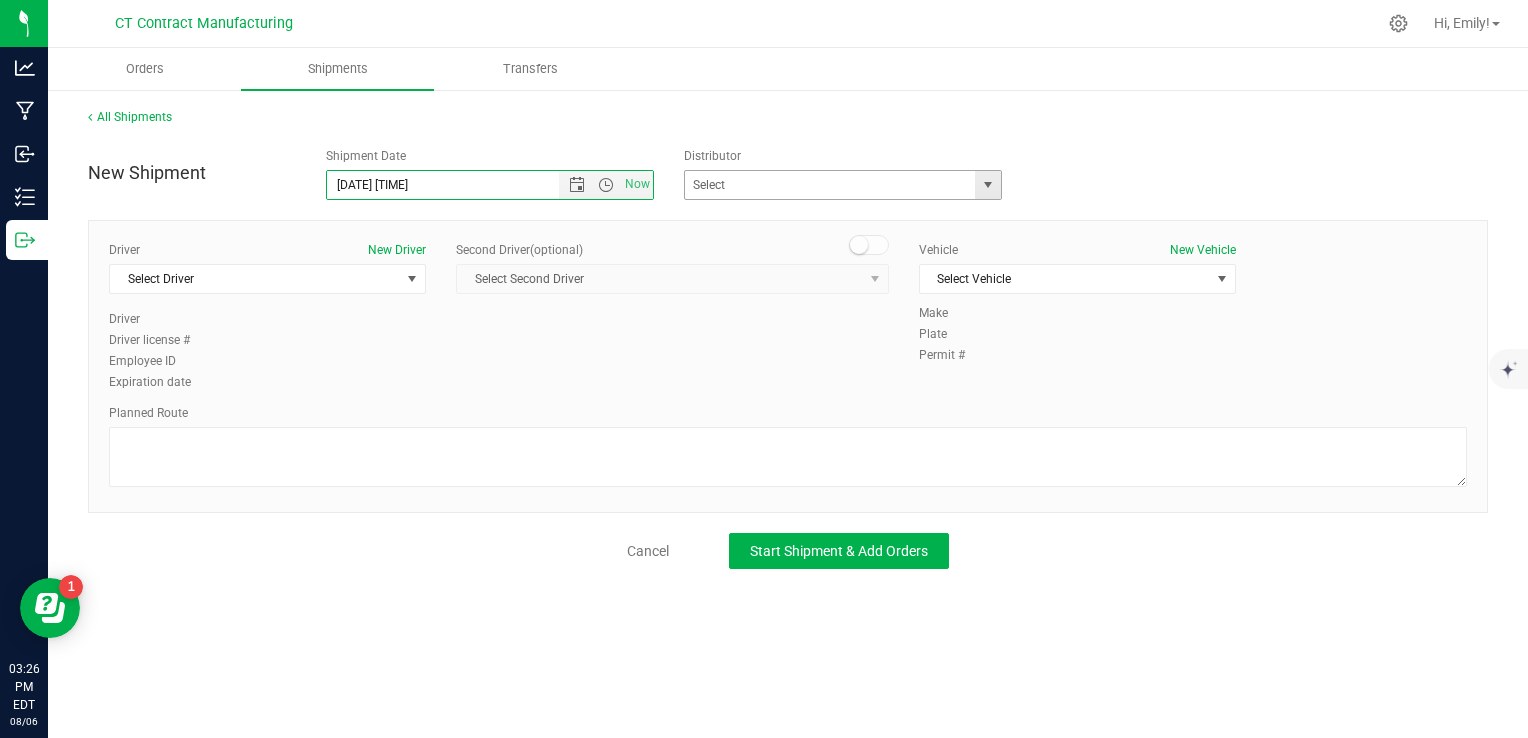 click at bounding box center [988, 185] 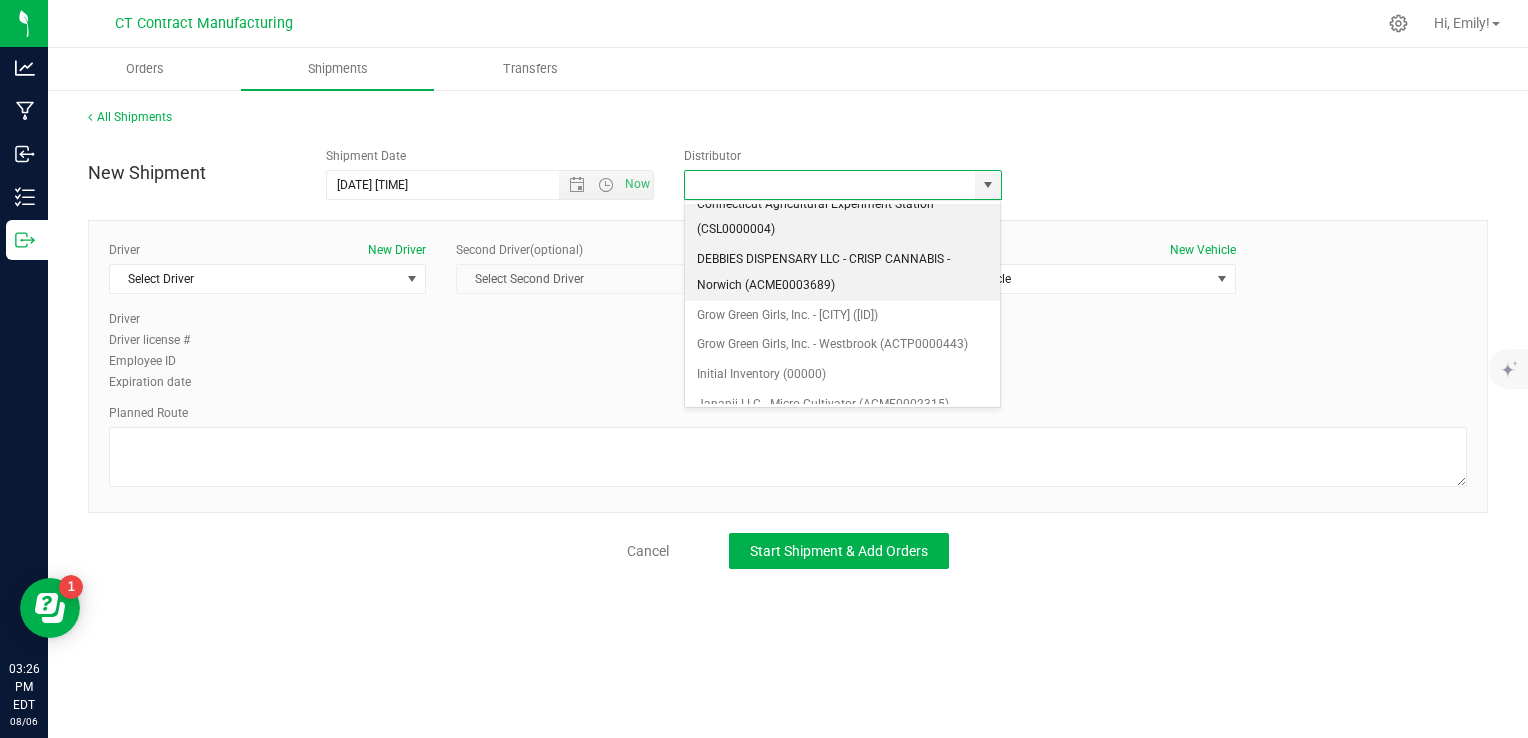 scroll, scrollTop: 200, scrollLeft: 0, axis: vertical 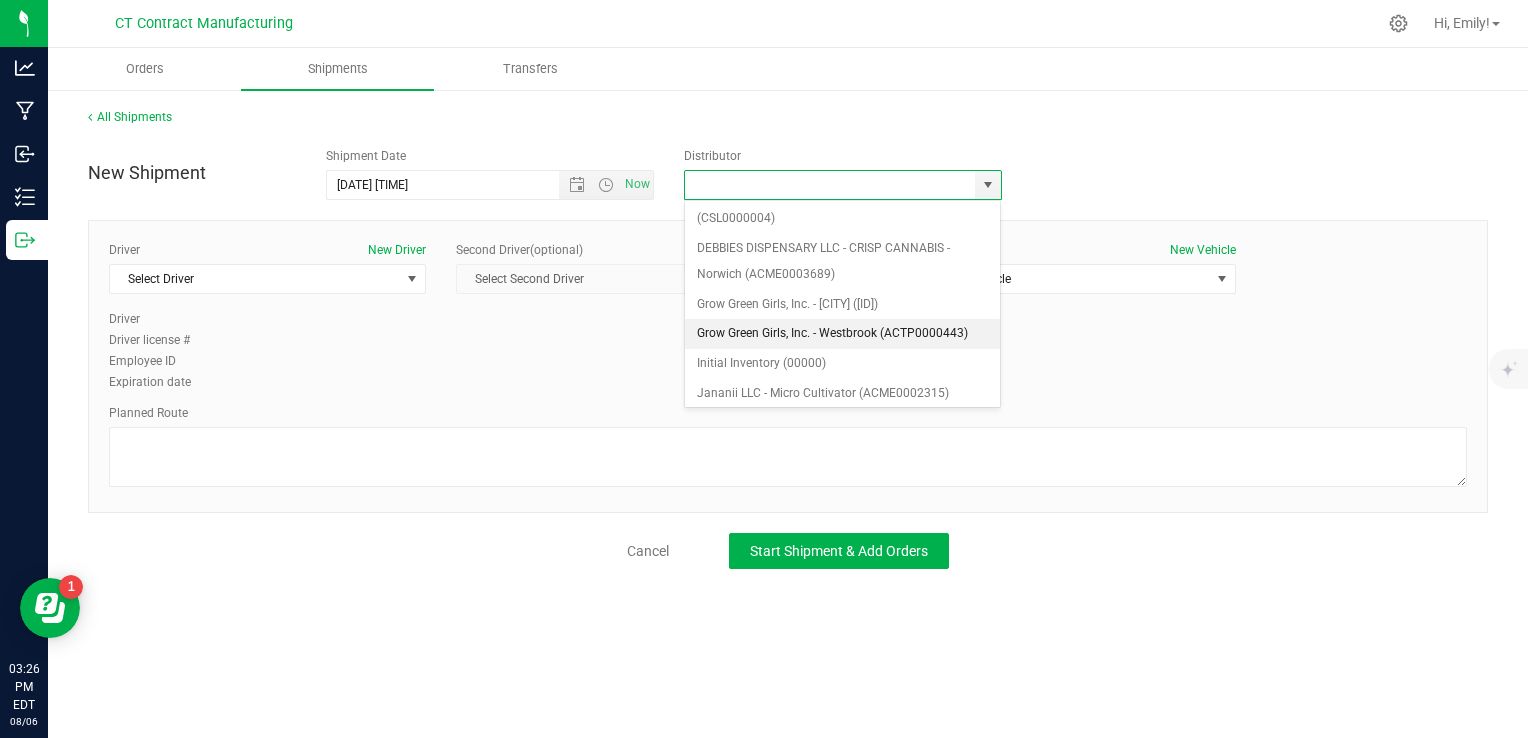 click on "Grow Green Girls, Inc. - Westbrook (ACTP0000443)" at bounding box center (843, 334) 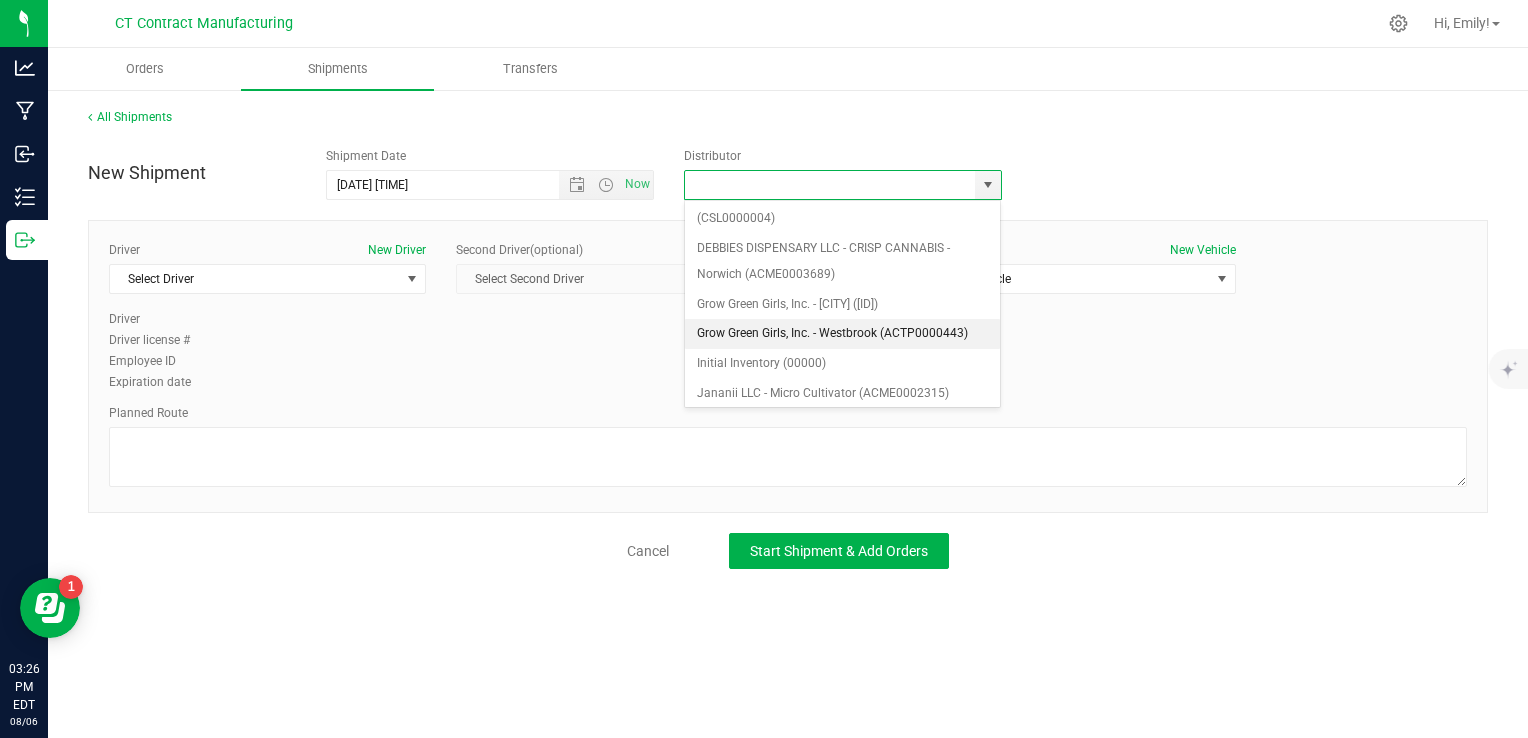 type on "Grow Green Girls, Inc. - Westbrook (ACTP0000443)" 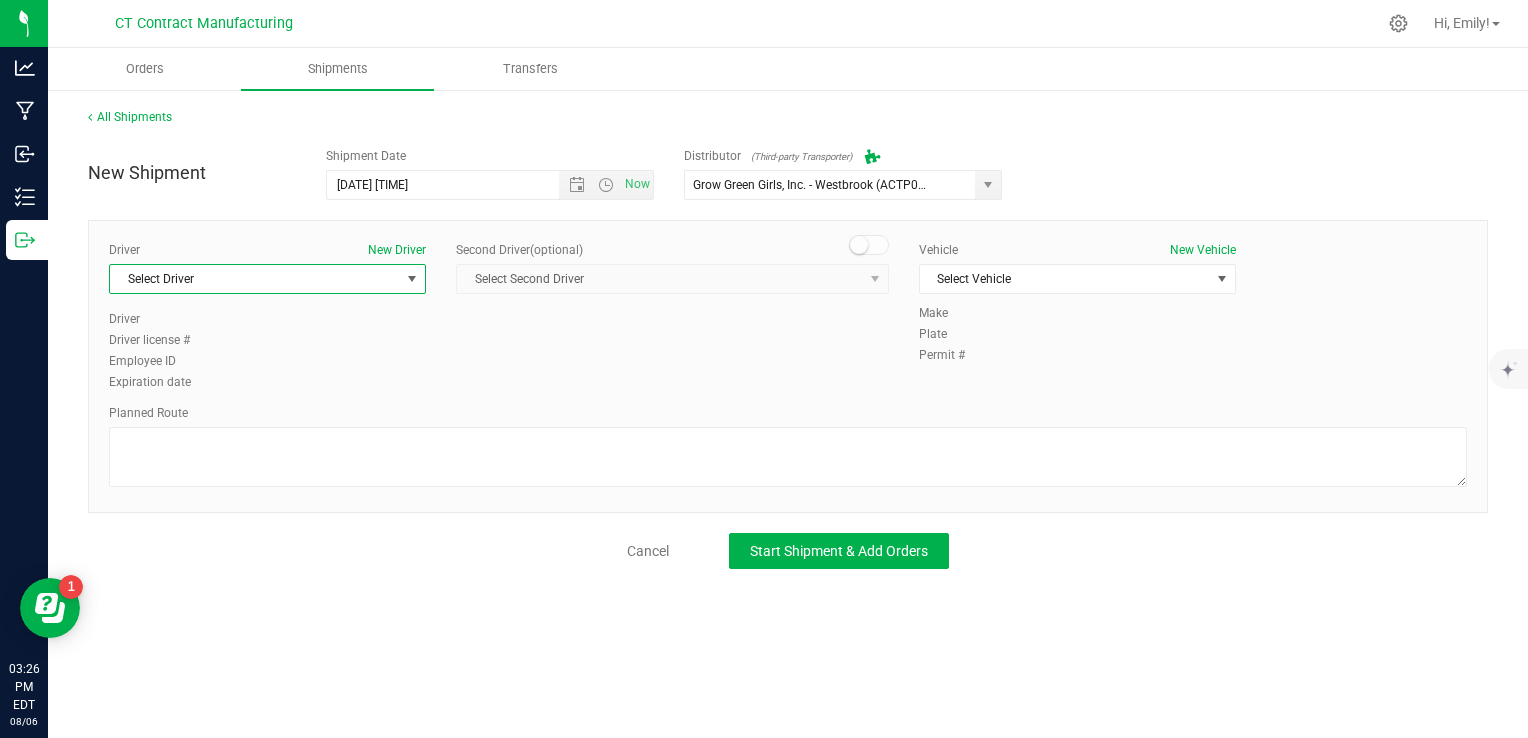 click at bounding box center (412, 279) 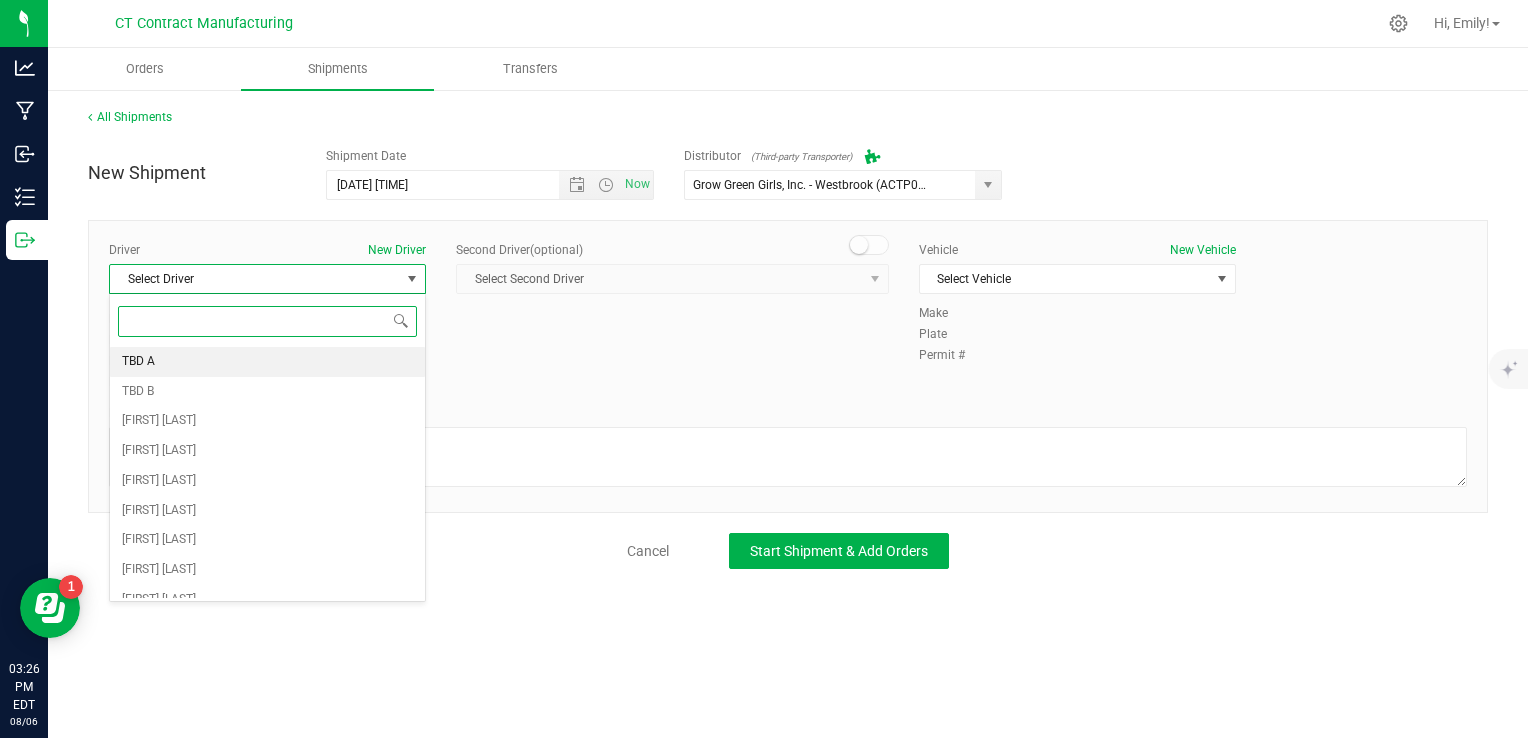 click on "TBD A" at bounding box center [267, 362] 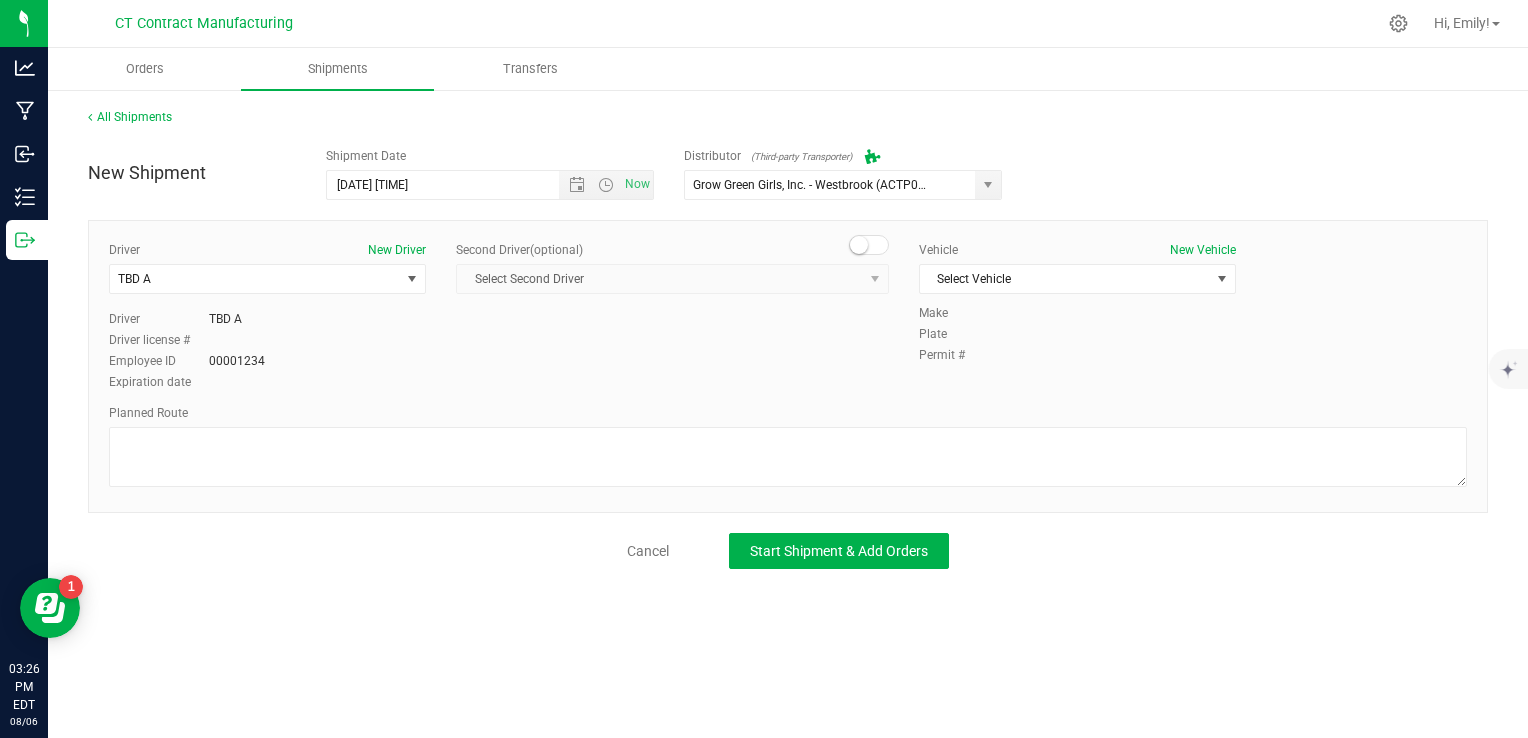 click on "Driver
New Driver
TBD A Select Driver TBD A TBD B [FIRST] [LAST] [FIRST] [LAST] [FIRST] [LAST] [FIRST] [LAST] [FIRST] [LAST] [FIRST] [LAST] [FIRST] [LAST] [FIRST] [LAST] [FIRST] [LAST] [FIRST] [LAST] [FIRST] [LAST] [FIRST] [LAST] [FIRST] [LAST] [FIRST] [LAST] [FIRST] [LAST] [FIRST] [LAST] [FIRST] [LAST] [FIRST] [LAST]
Driver
TBD A
Driver license #
Employee ID
00001234" at bounding box center (788, 366) 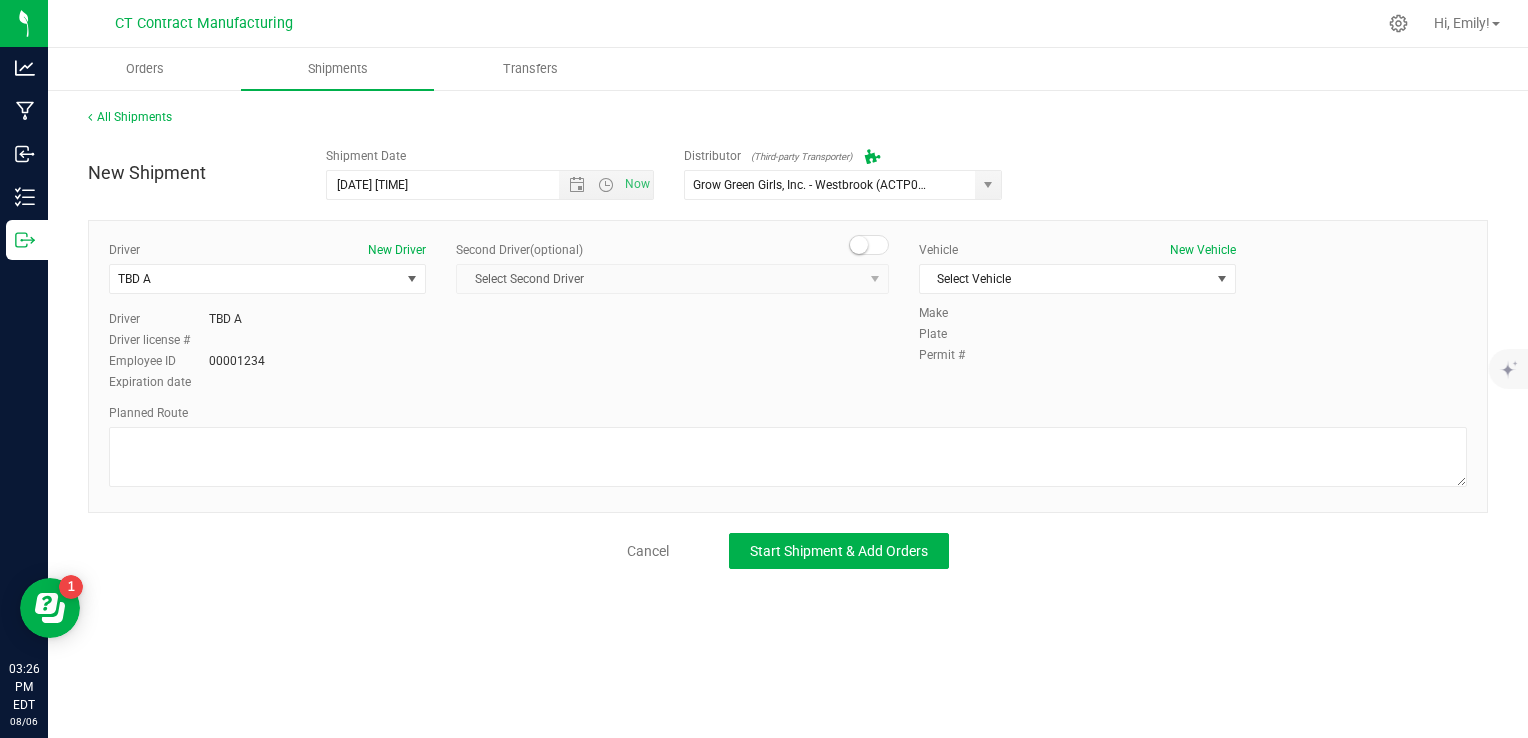 click at bounding box center [869, 245] 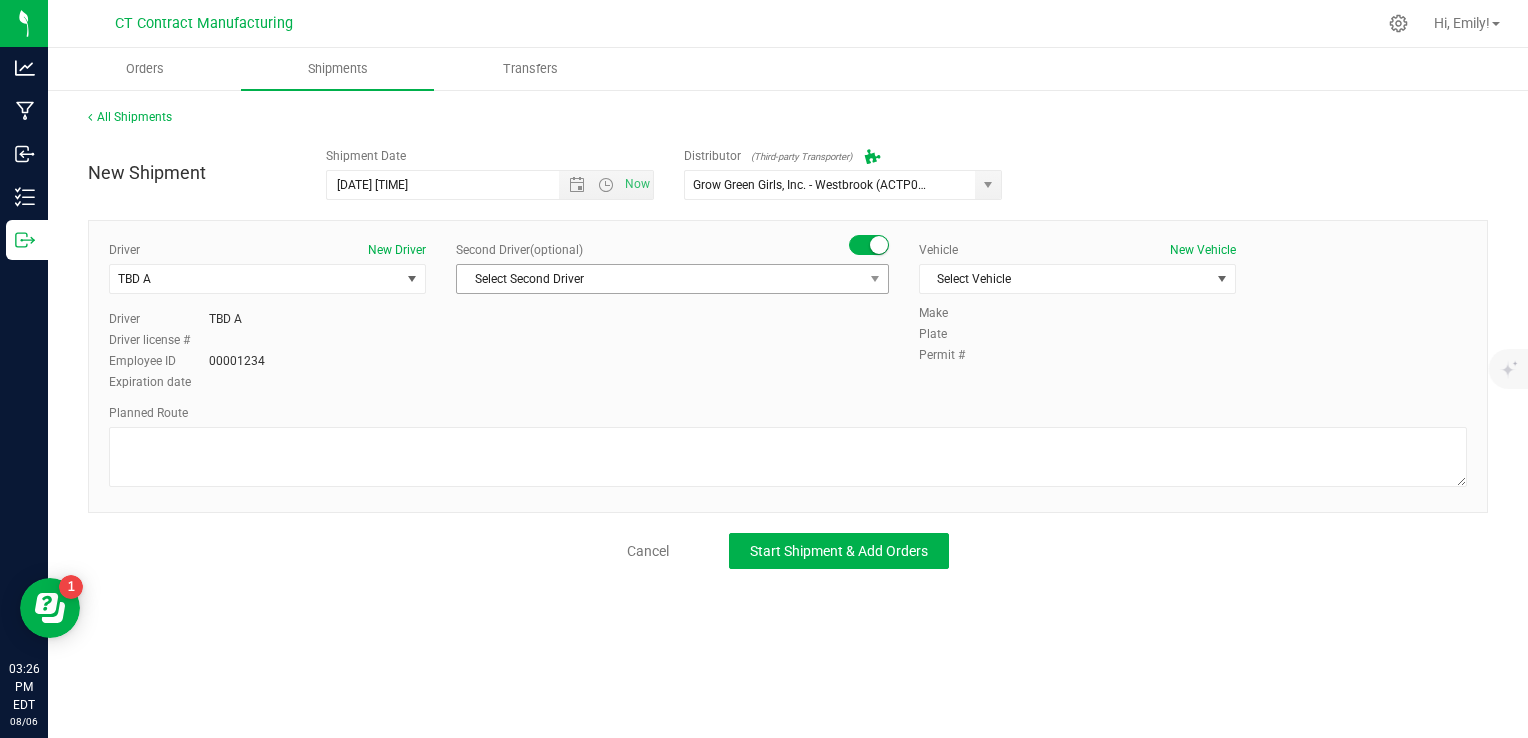 click on "Select Second Driver" at bounding box center (660, 279) 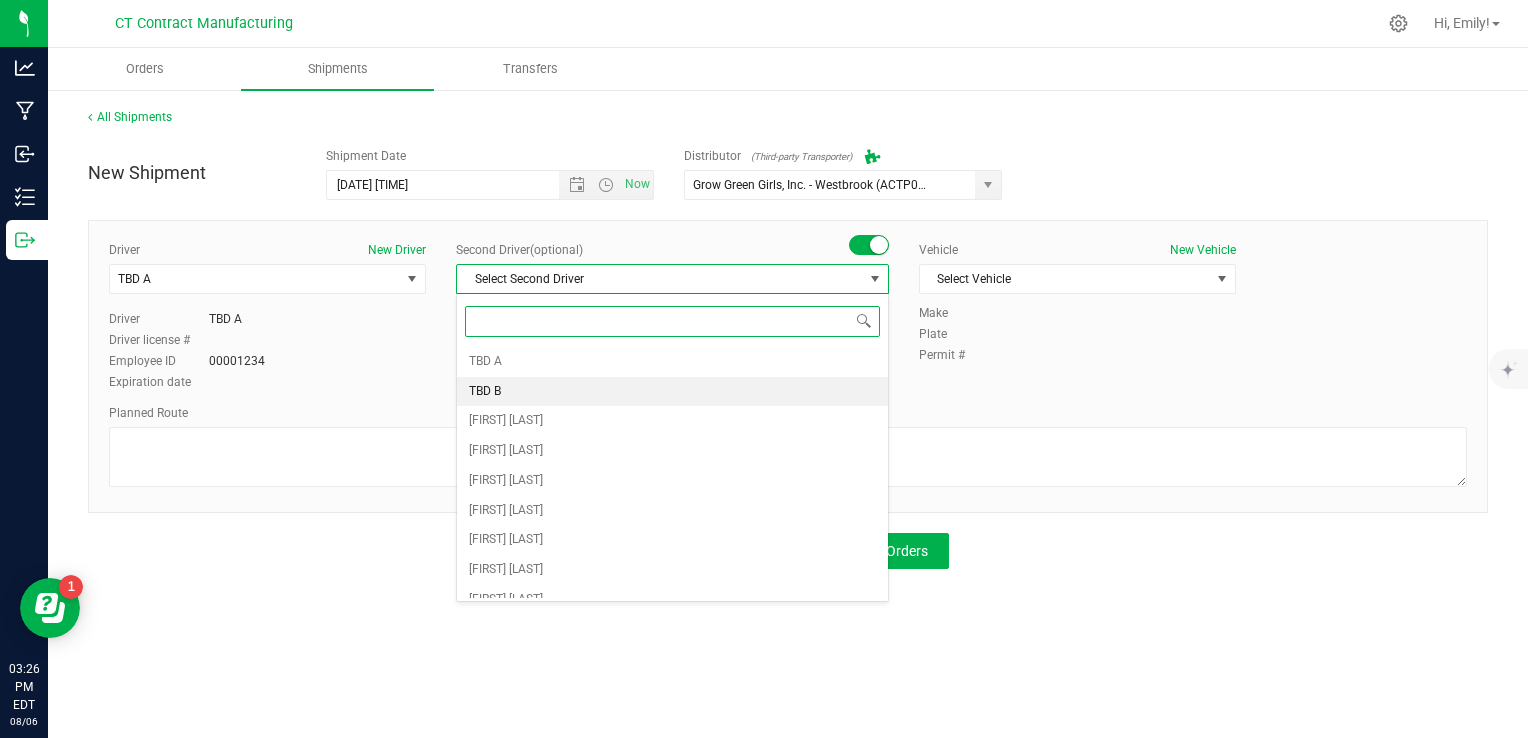 click on "TBD B" at bounding box center (672, 392) 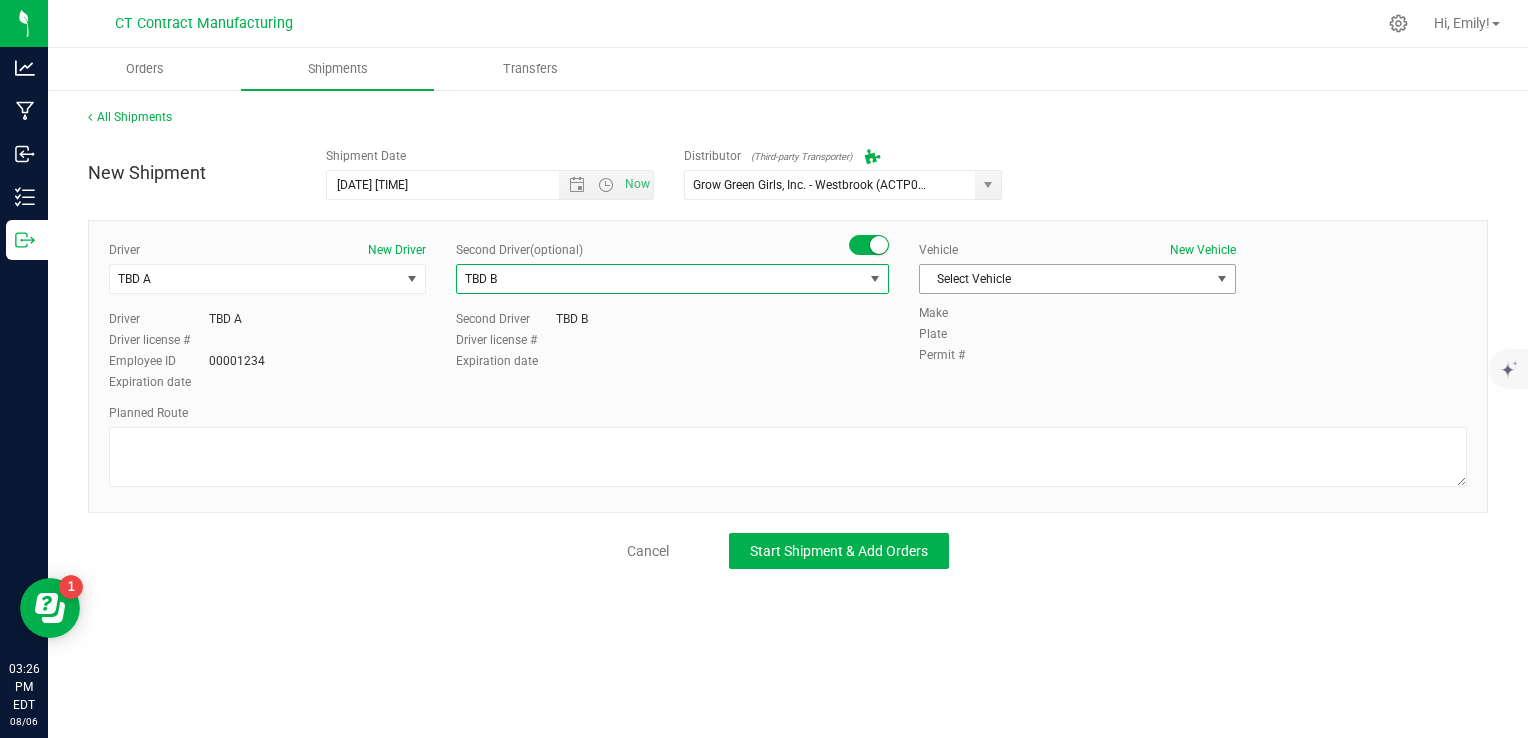 click on "Select Vehicle" at bounding box center (1065, 279) 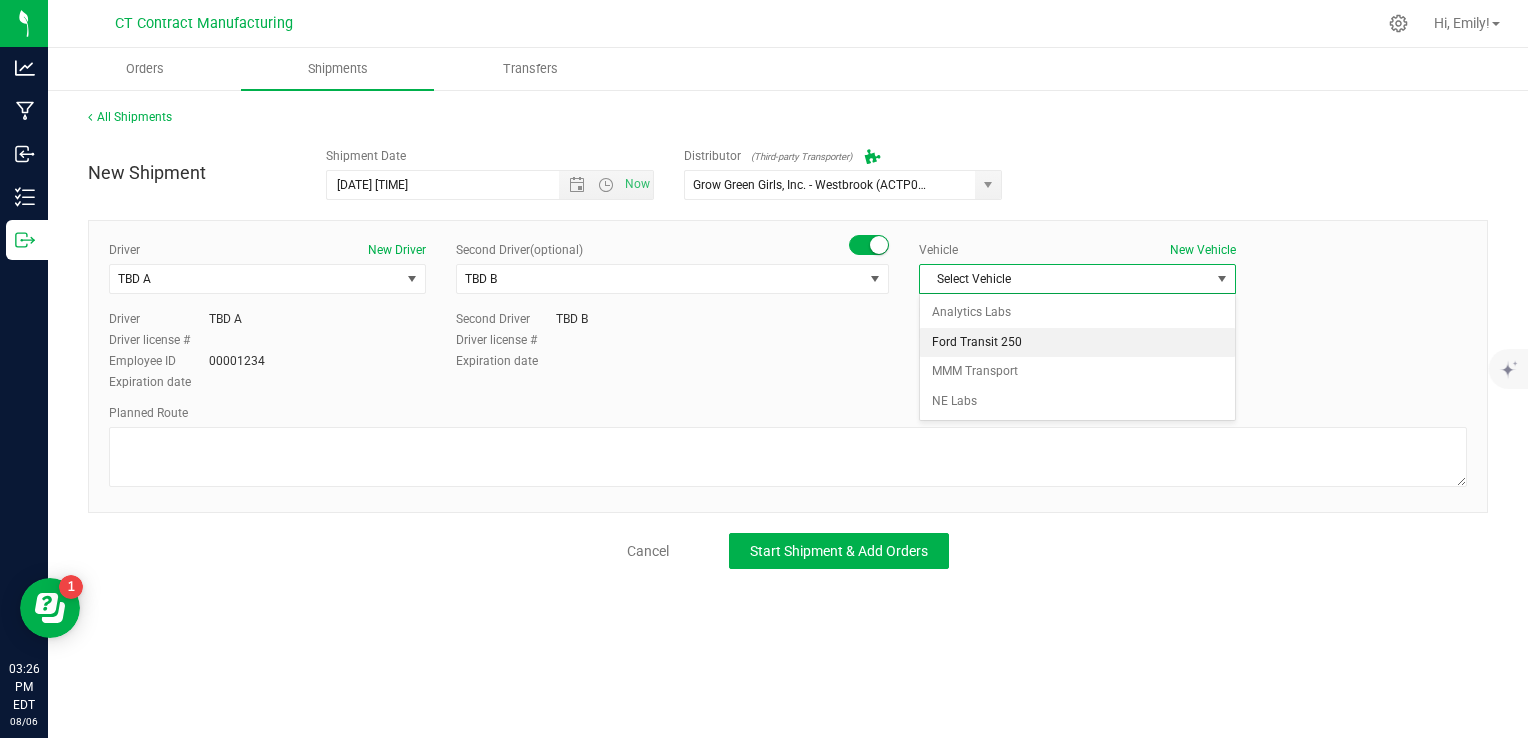 click on "Ford Transit 250" at bounding box center (1077, 343) 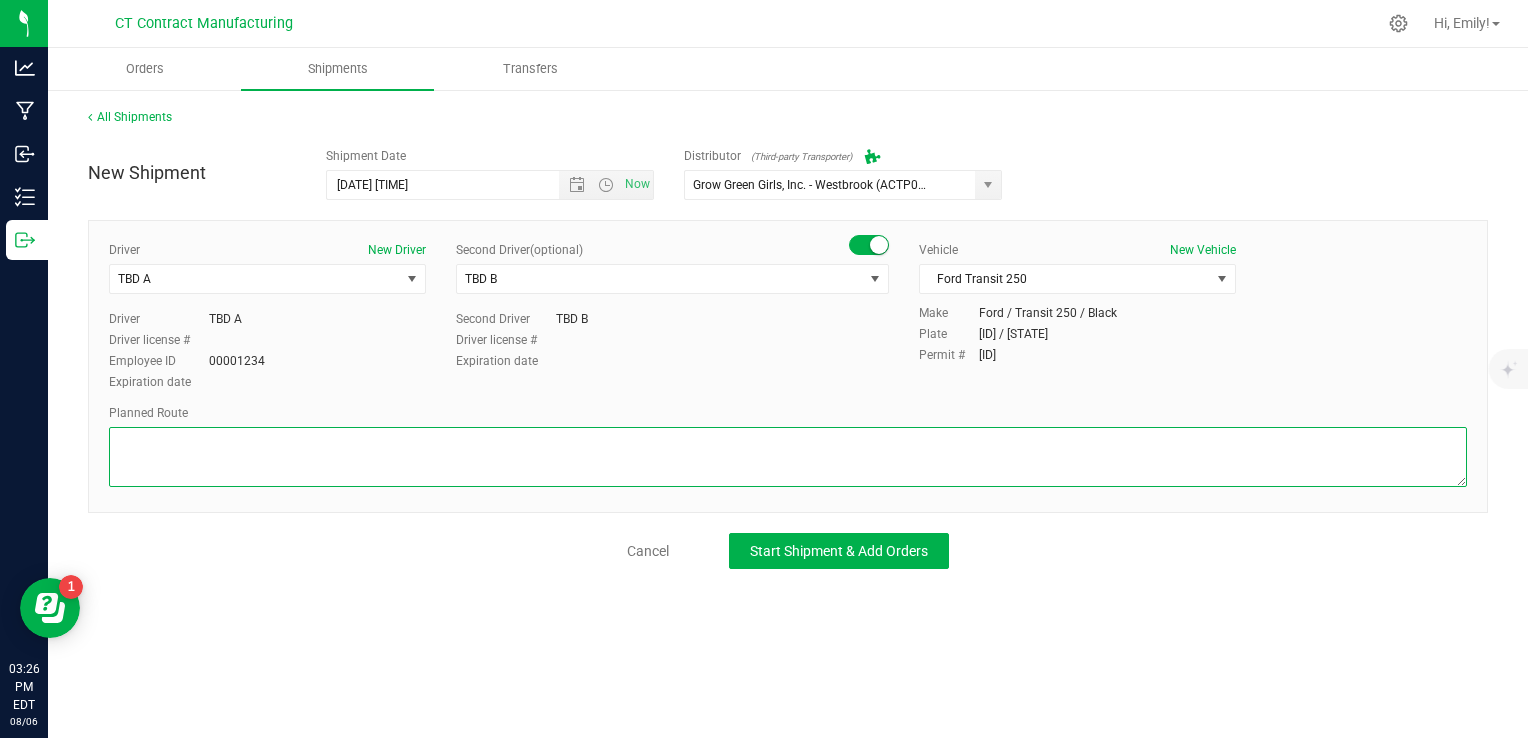 click at bounding box center (788, 457) 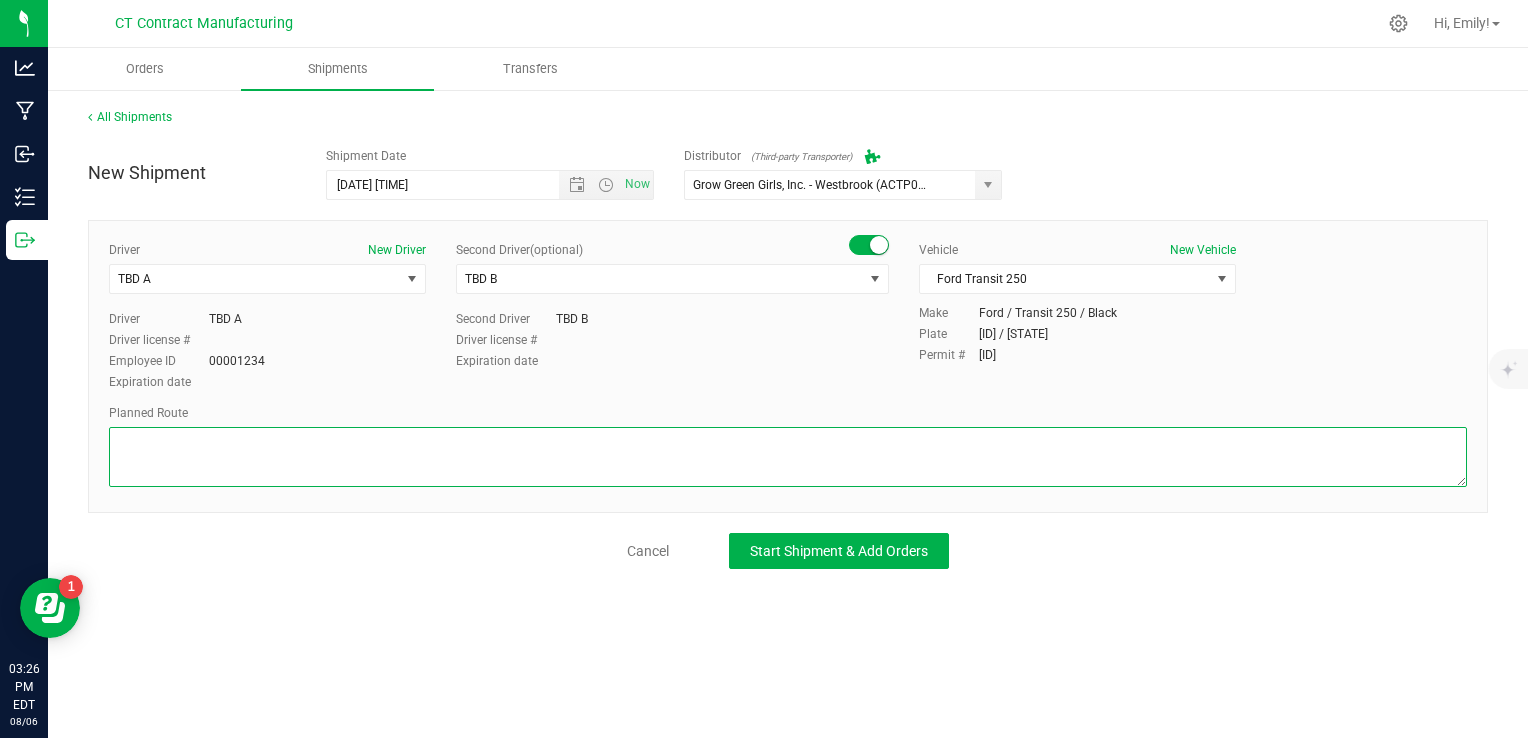 paste on "Randomized route via 3rd party transporter" 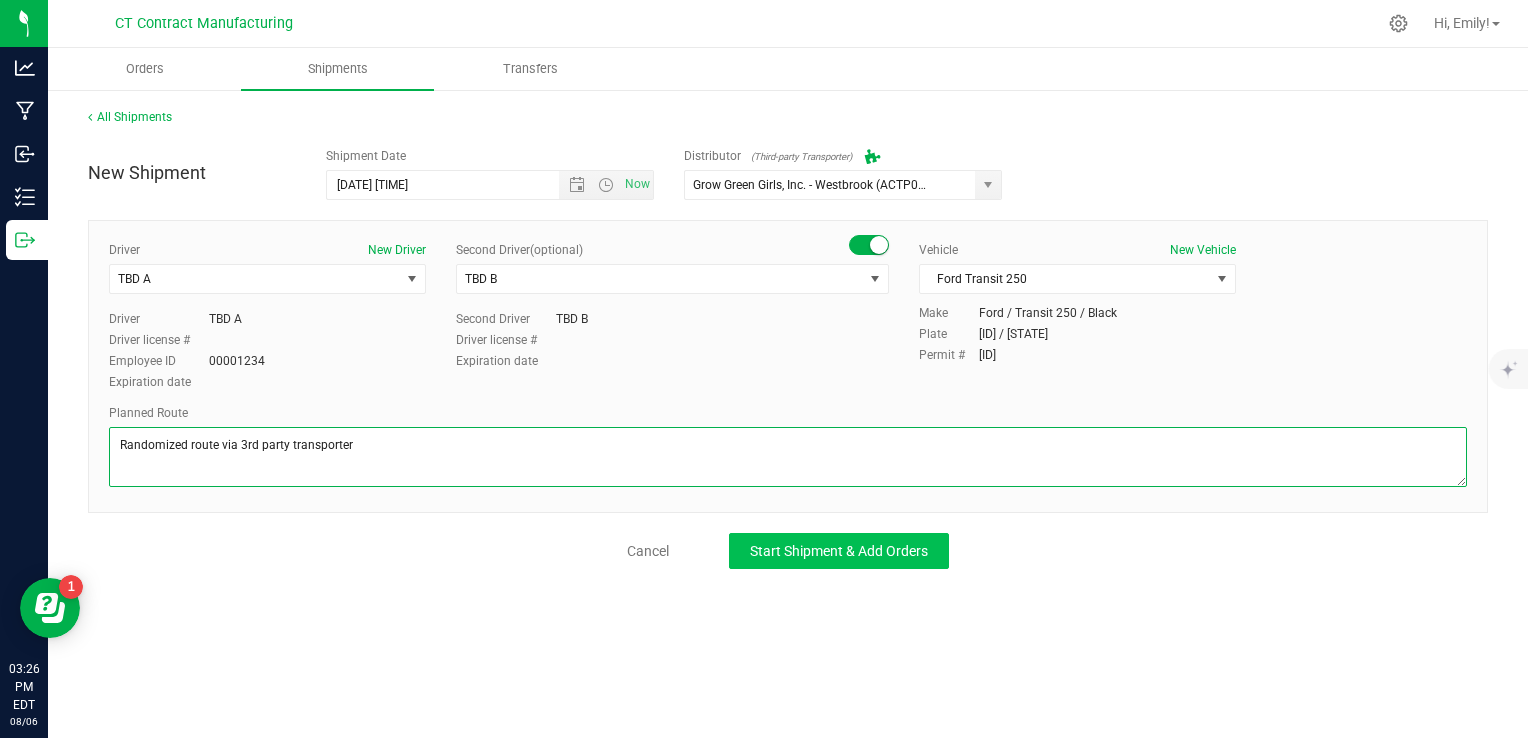 type on "Randomized route via 3rd party transporter" 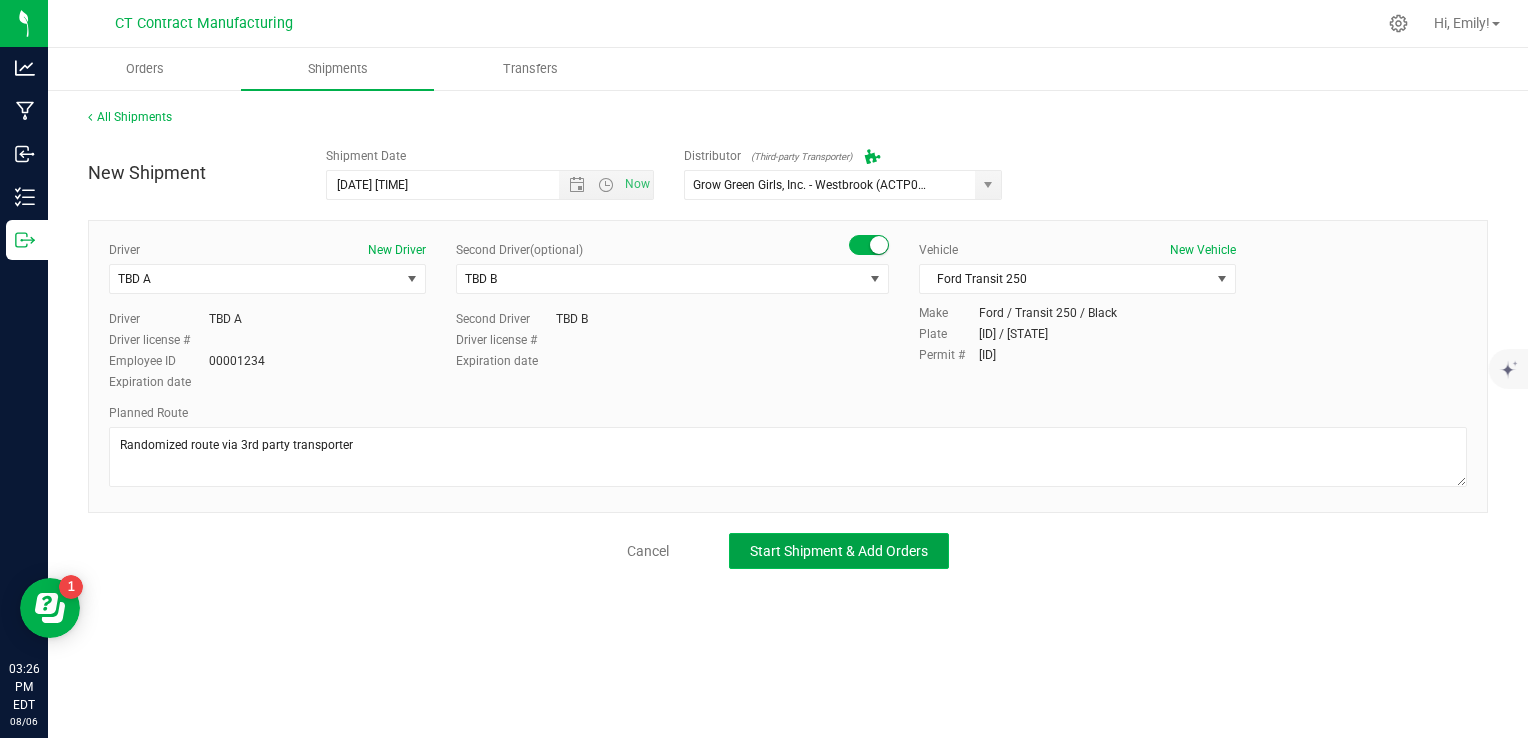 click on "Start Shipment & Add Orders" 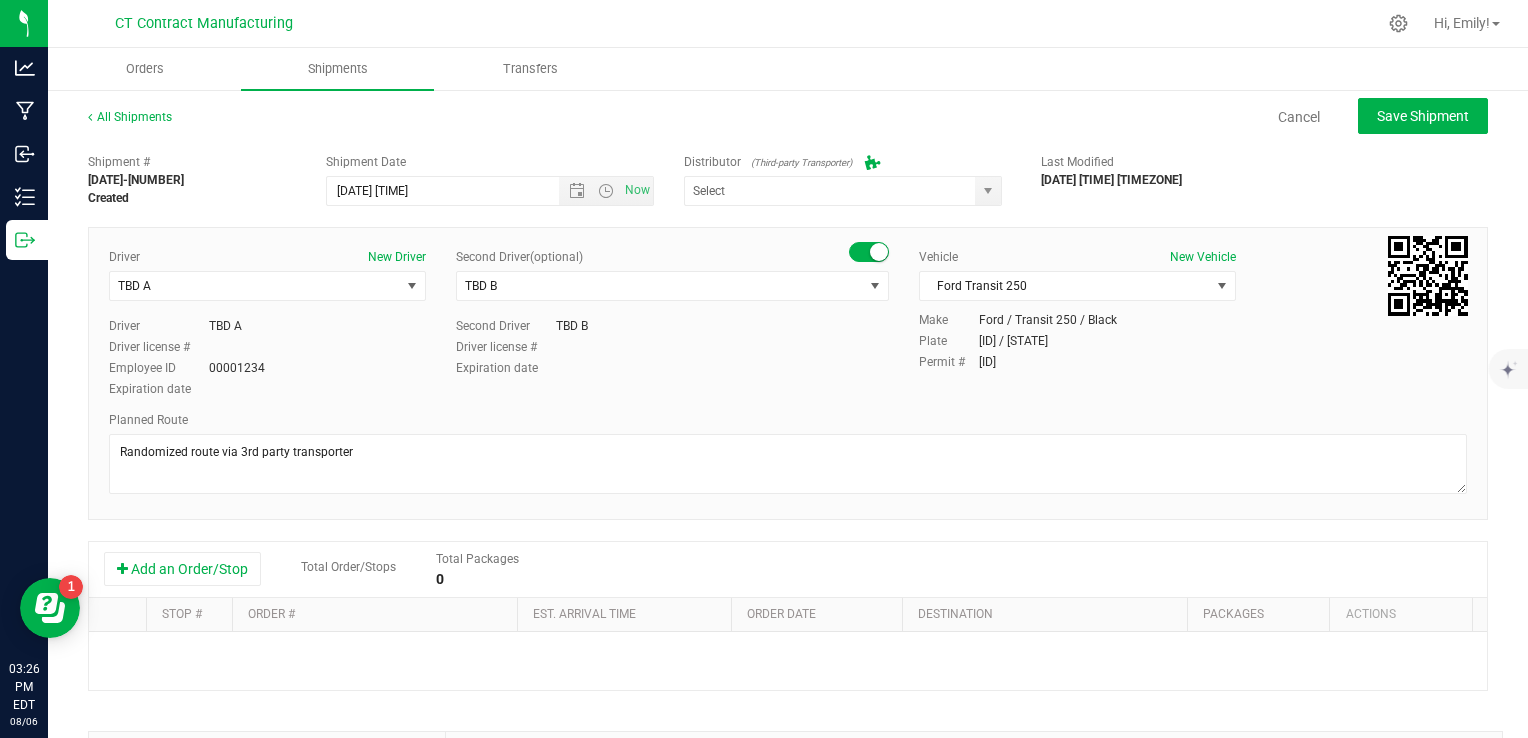 type on "Grow Green Girls, Inc. - Westbrook (ACTP0000443)" 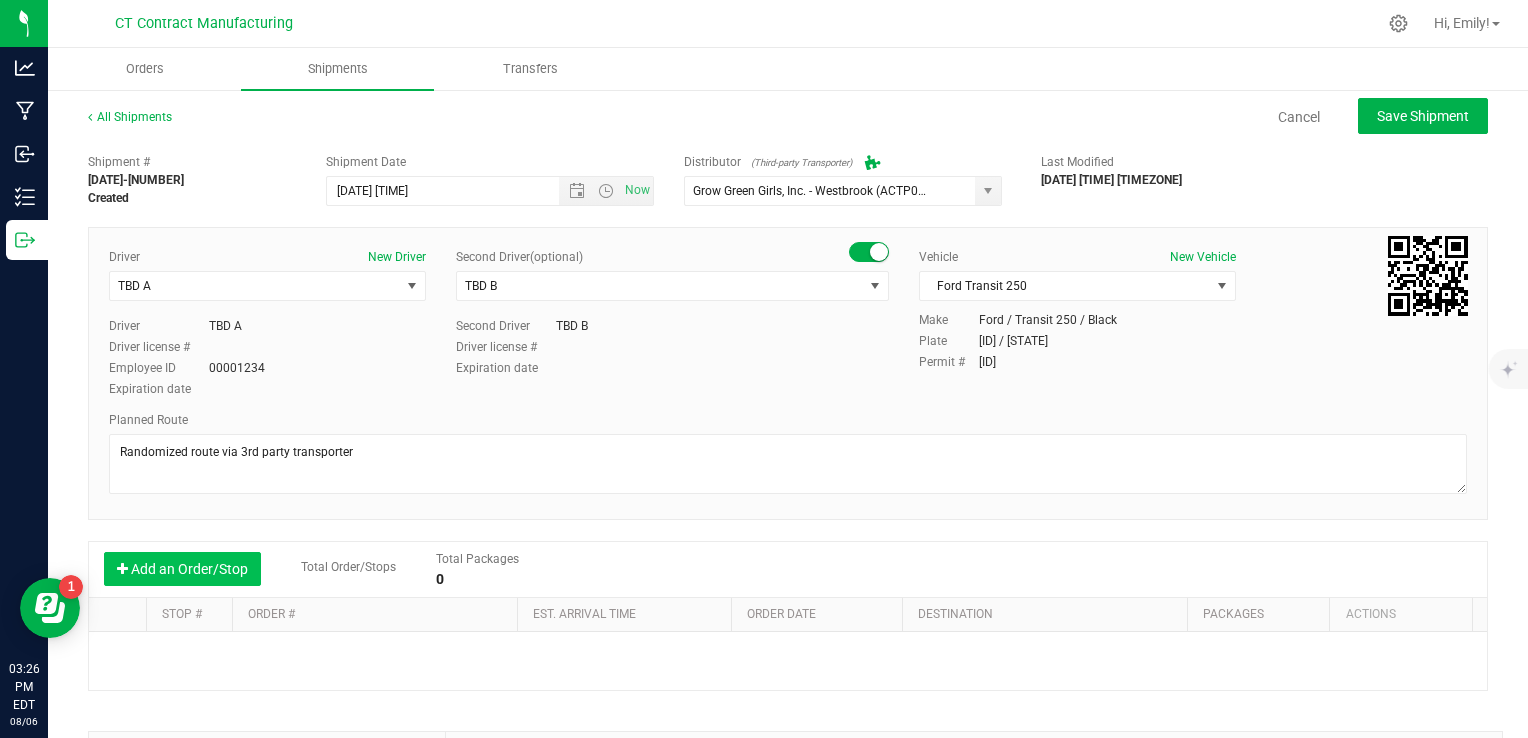 click on "Add an Order/Stop" at bounding box center [182, 569] 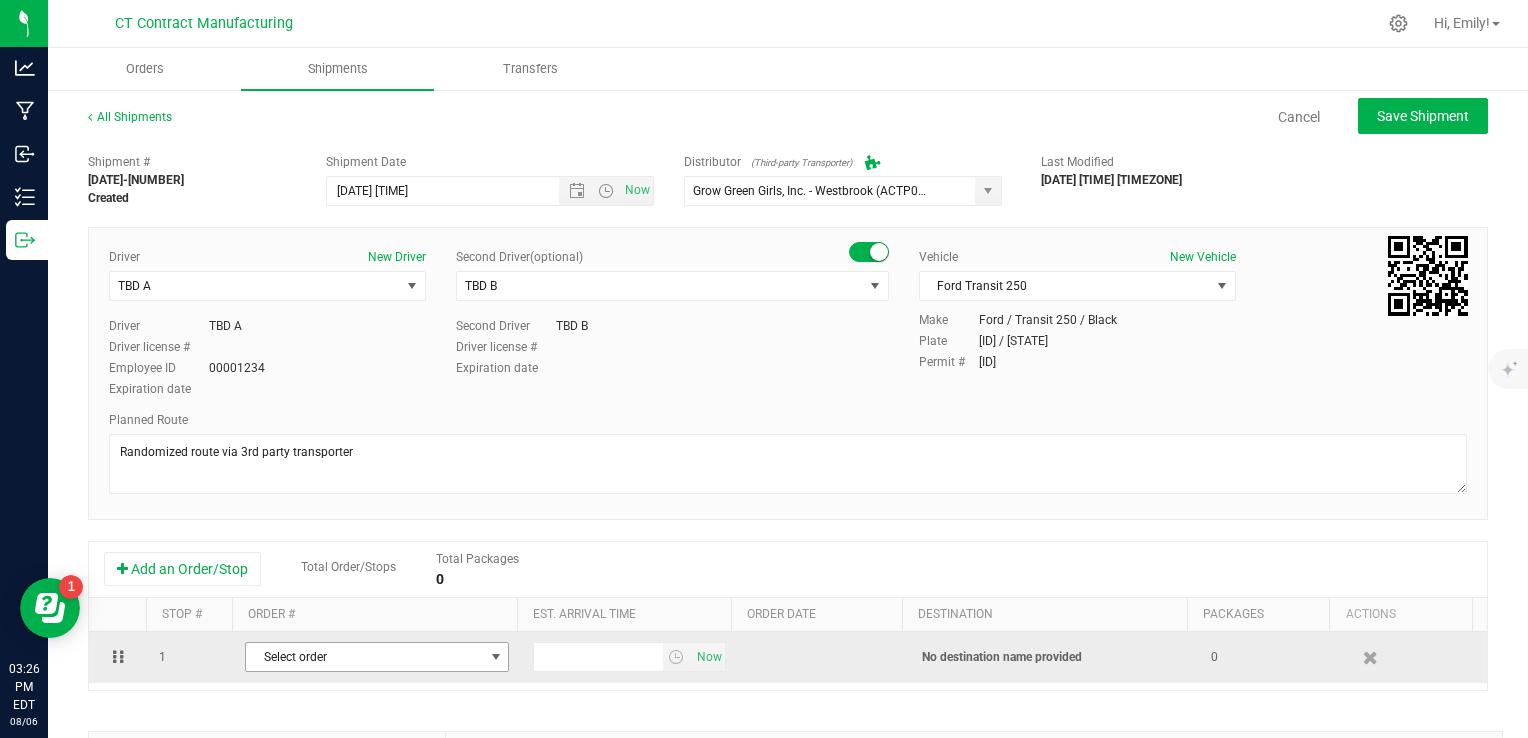 click on "Select order" at bounding box center [364, 657] 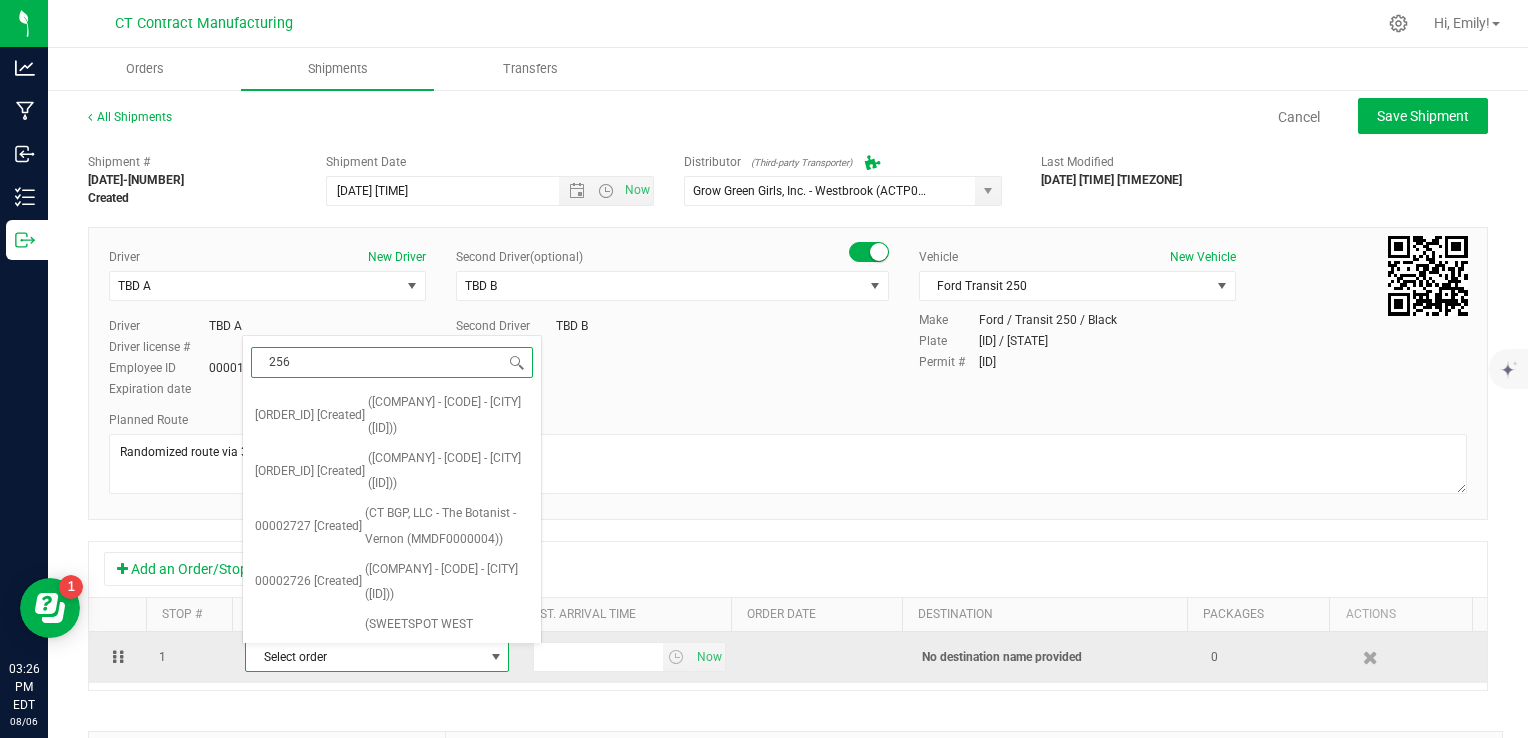 type on "[NUMBER]" 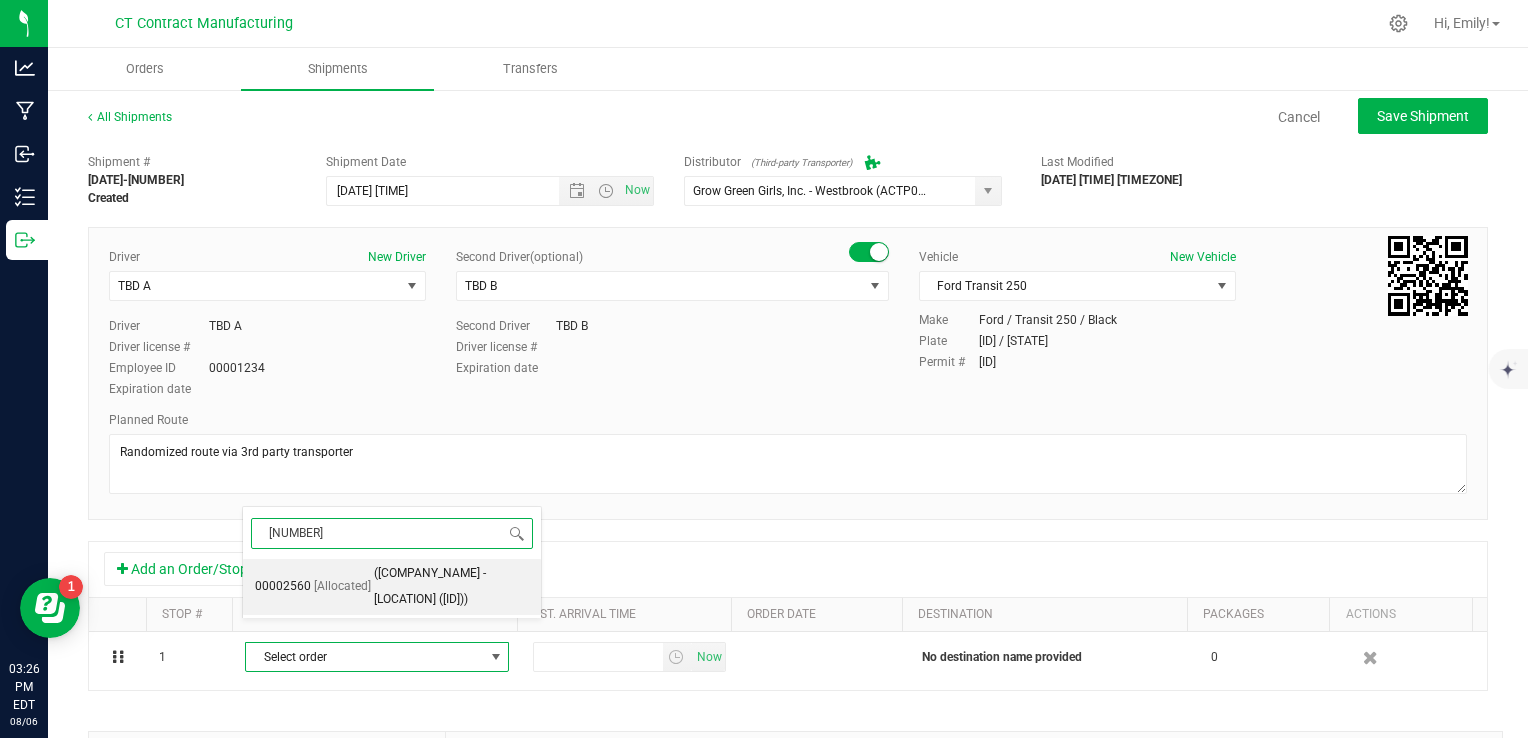 click on "([COMPANY_NAME] - [LOCATION] ([ID]))" at bounding box center (451, 586) 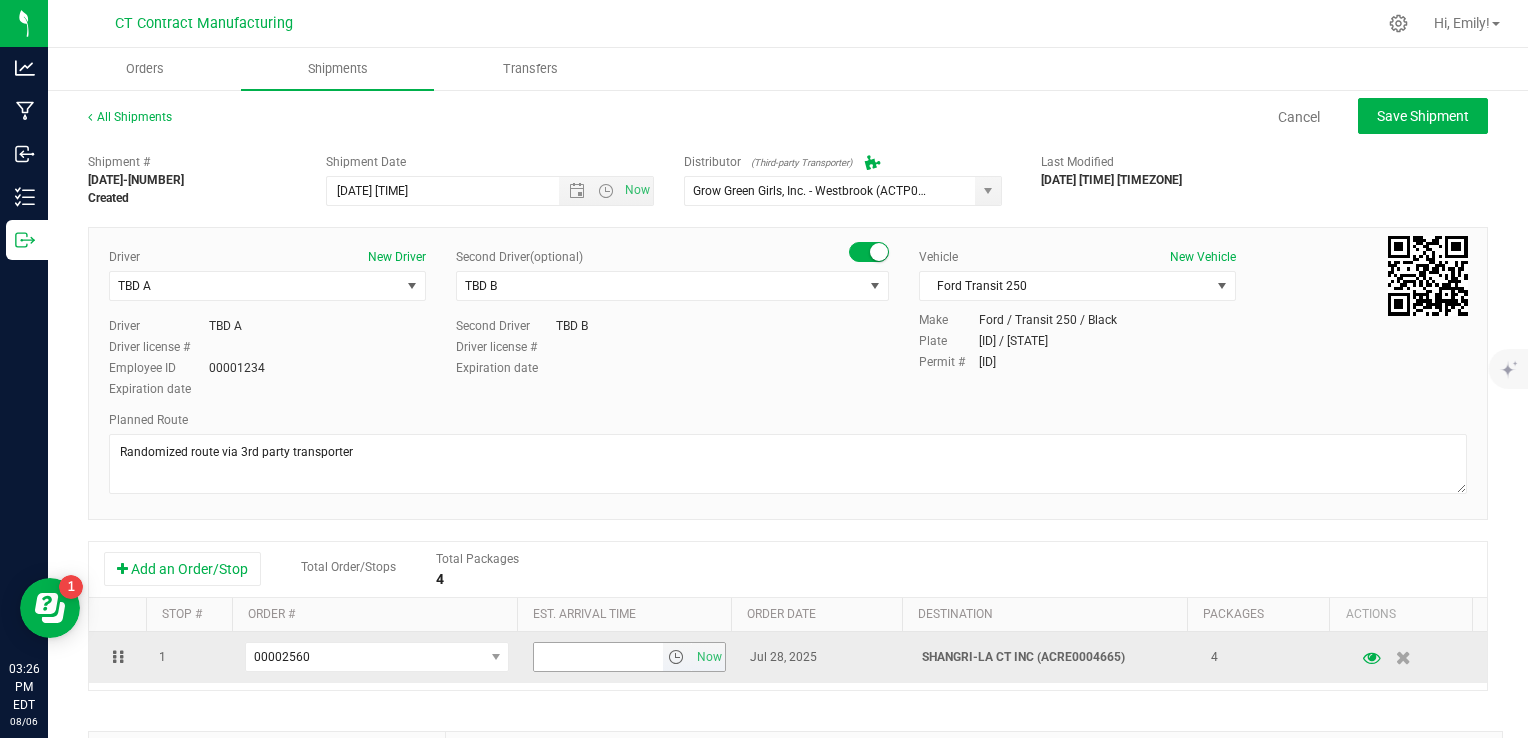 click at bounding box center [676, 657] 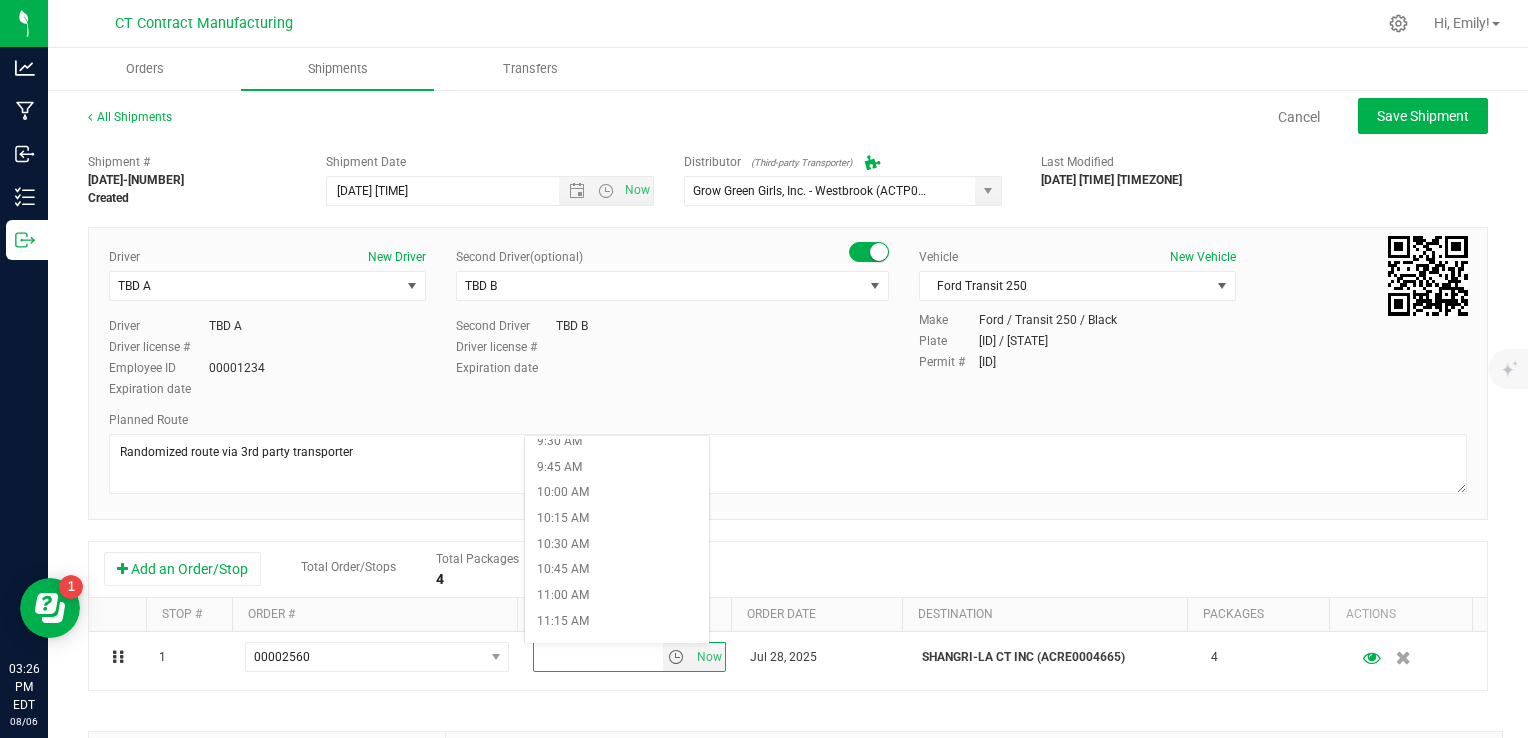 scroll, scrollTop: 1000, scrollLeft: 0, axis: vertical 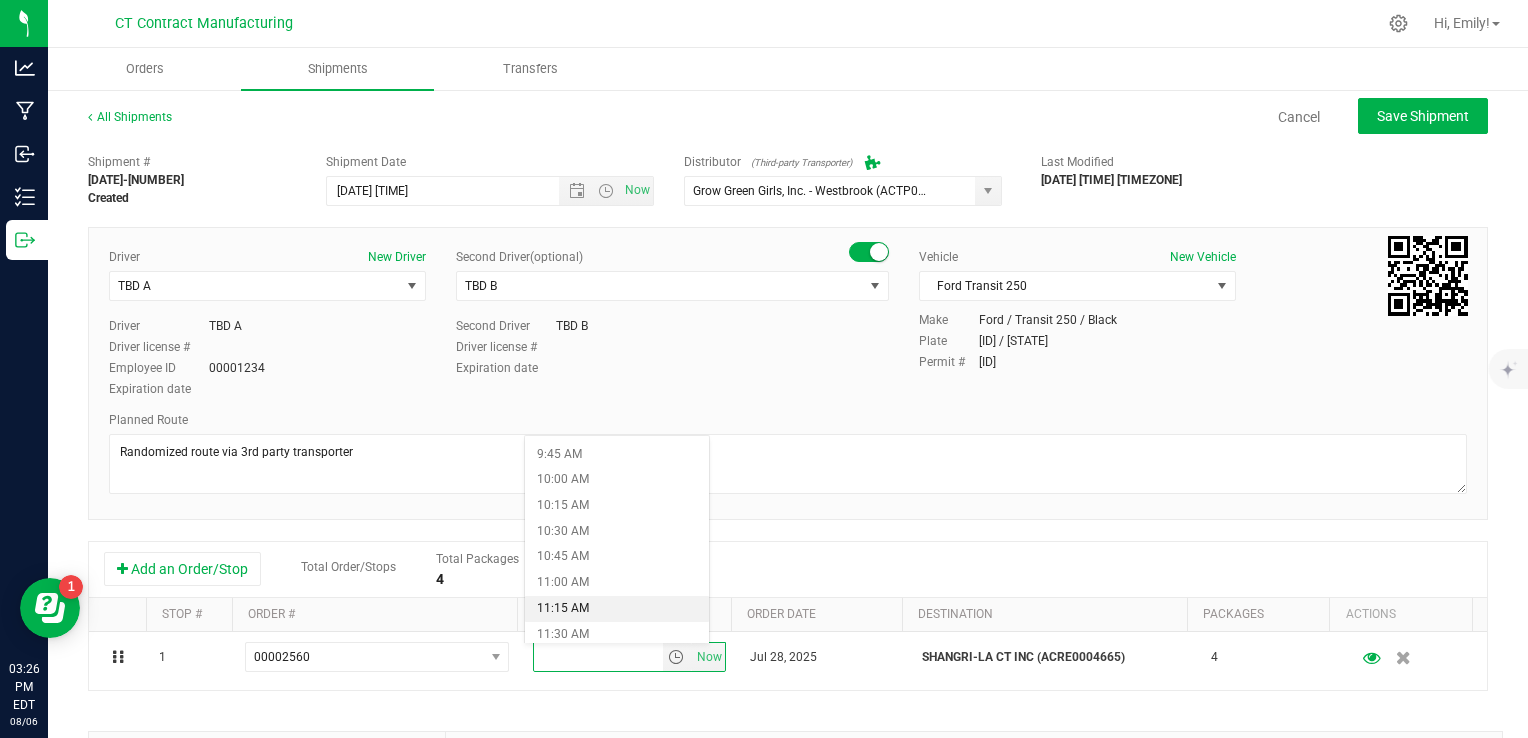 click on "11:15 AM" at bounding box center [617, 609] 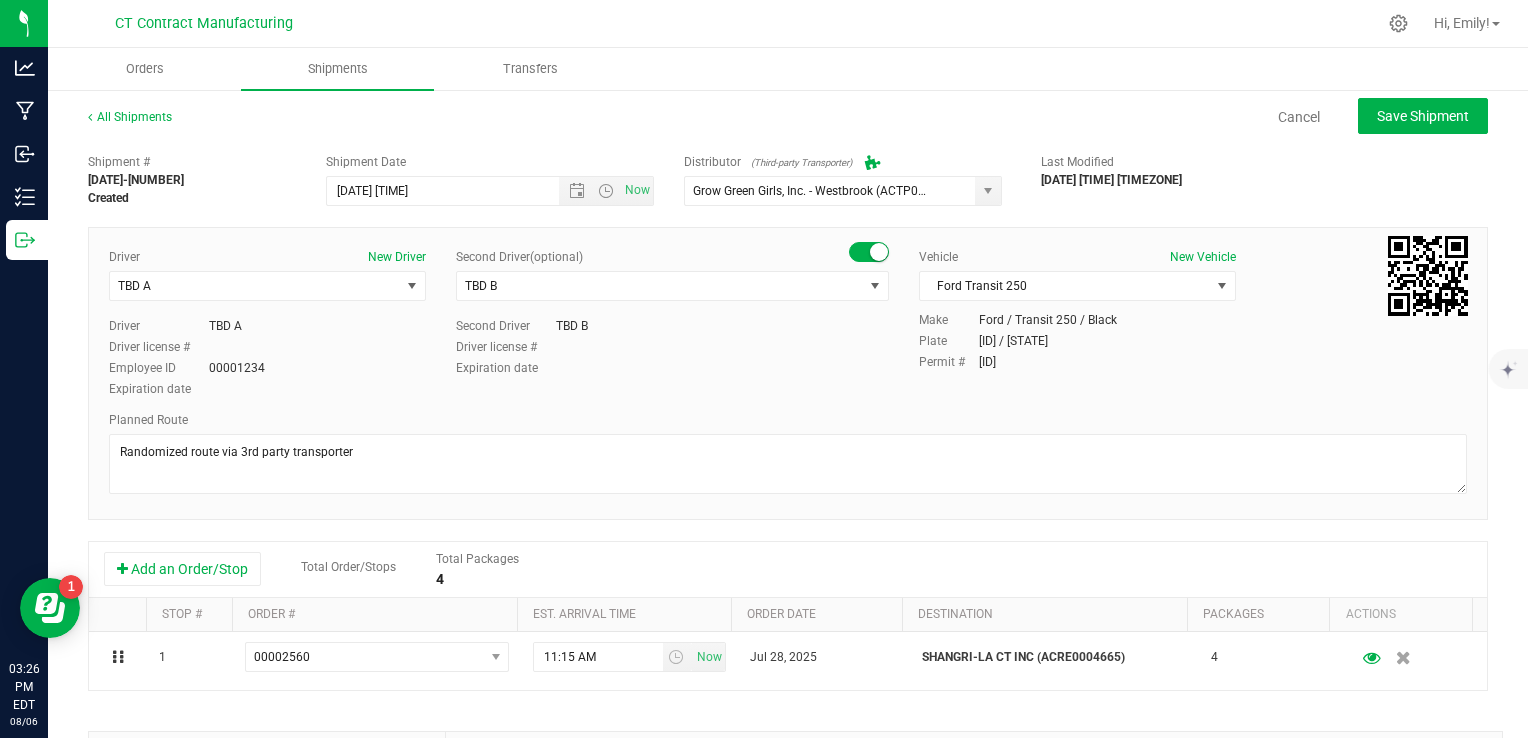 click on "Add an Order/Stop
Total Order/Stops
Total Packages
4" at bounding box center (788, 569) 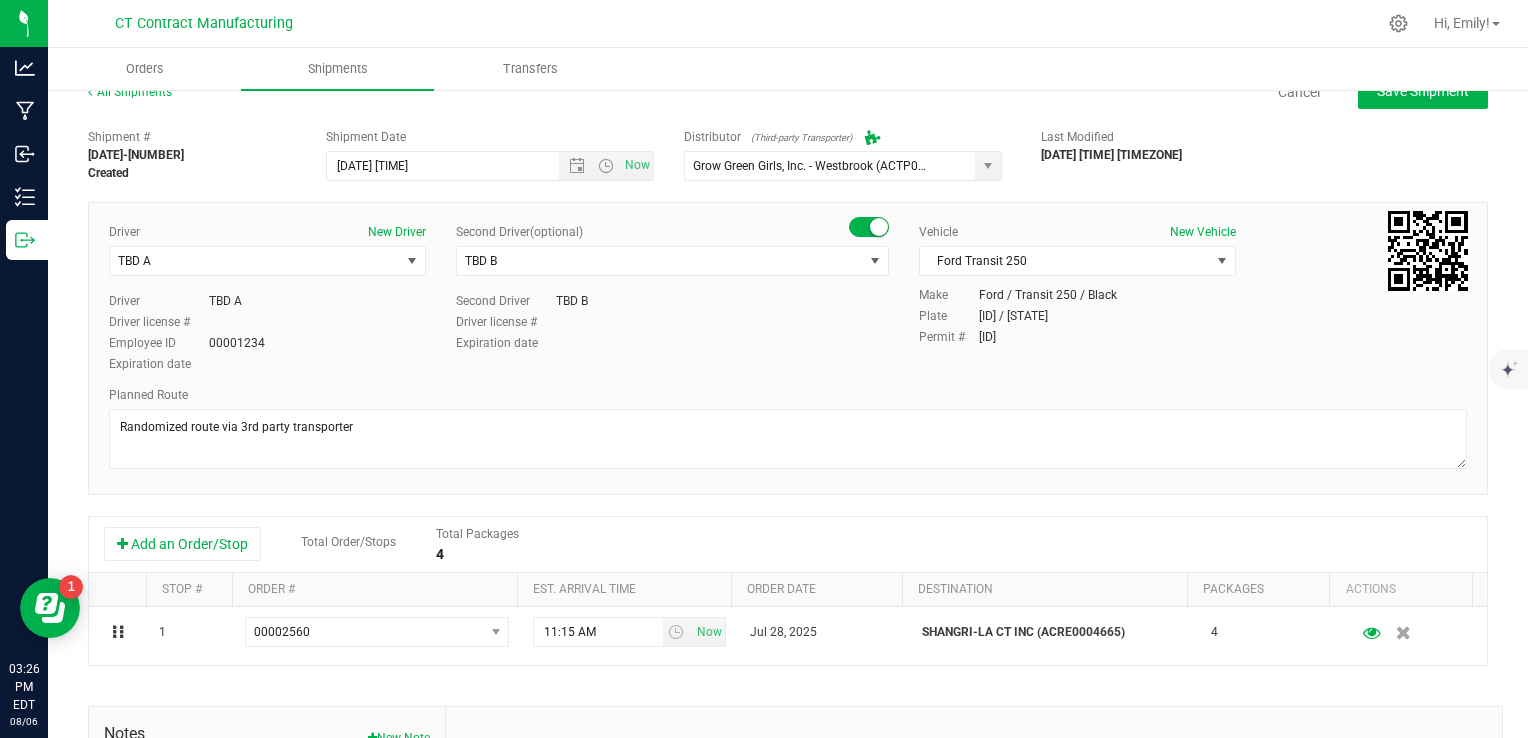 scroll, scrollTop: 0, scrollLeft: 0, axis: both 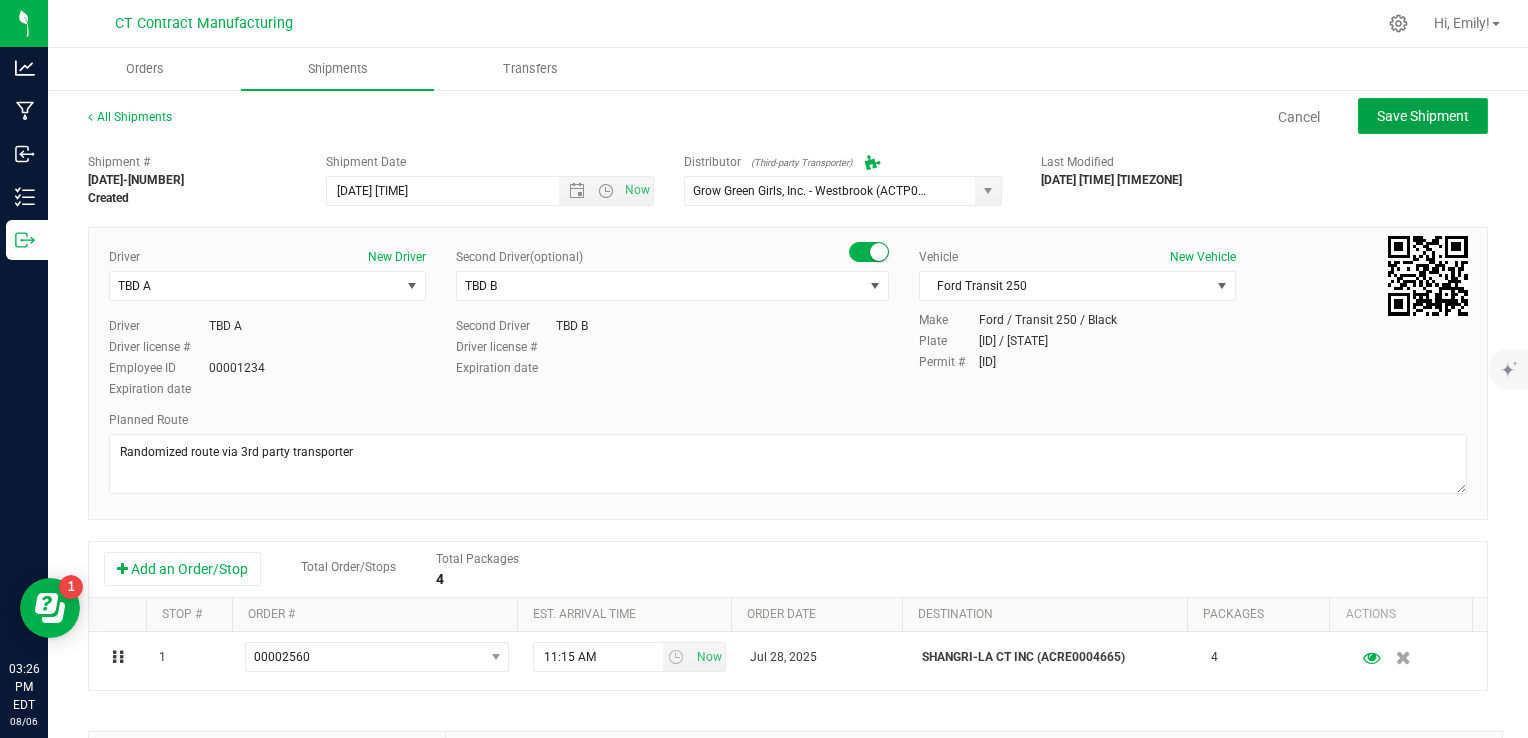 click on "Save Shipment" 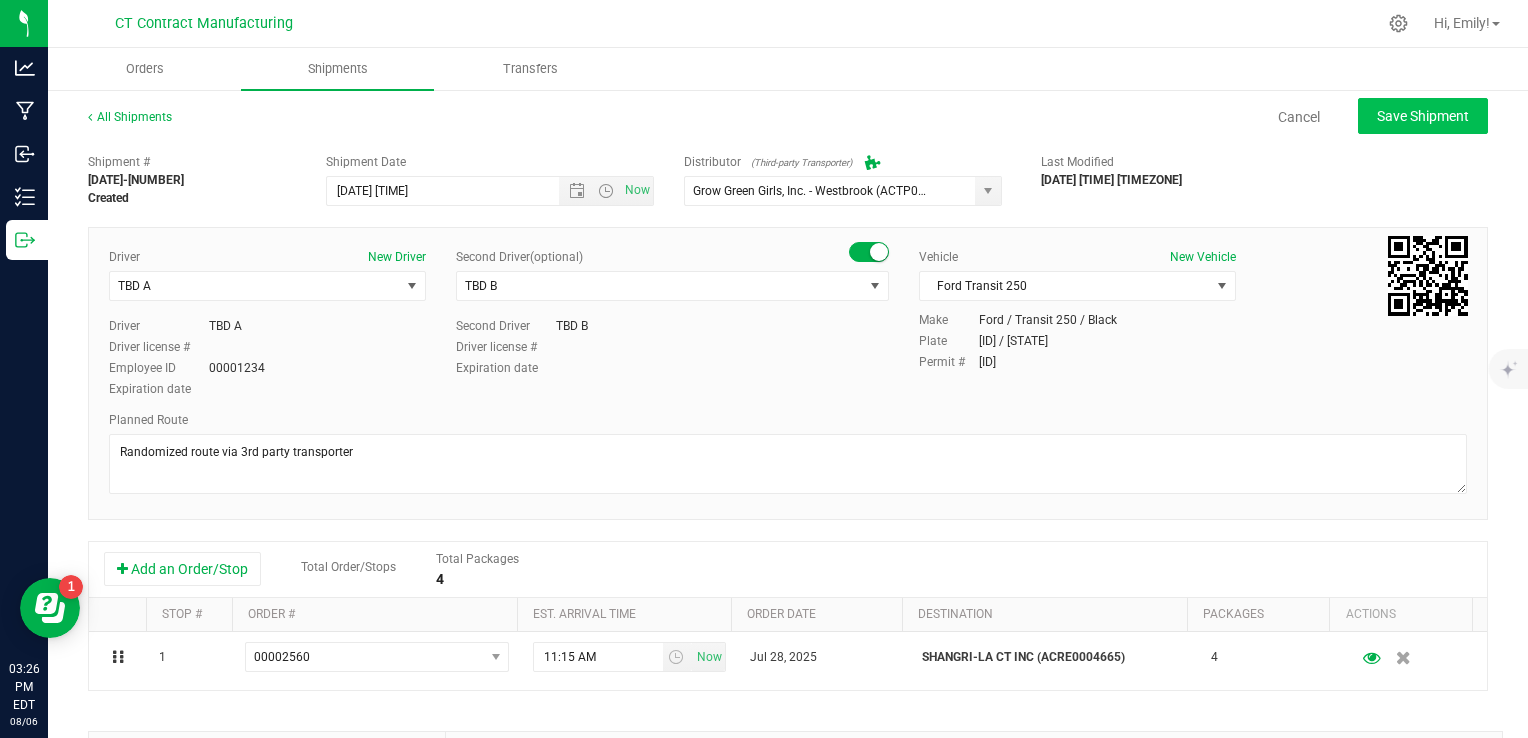 type on "[DATE] [TIME]" 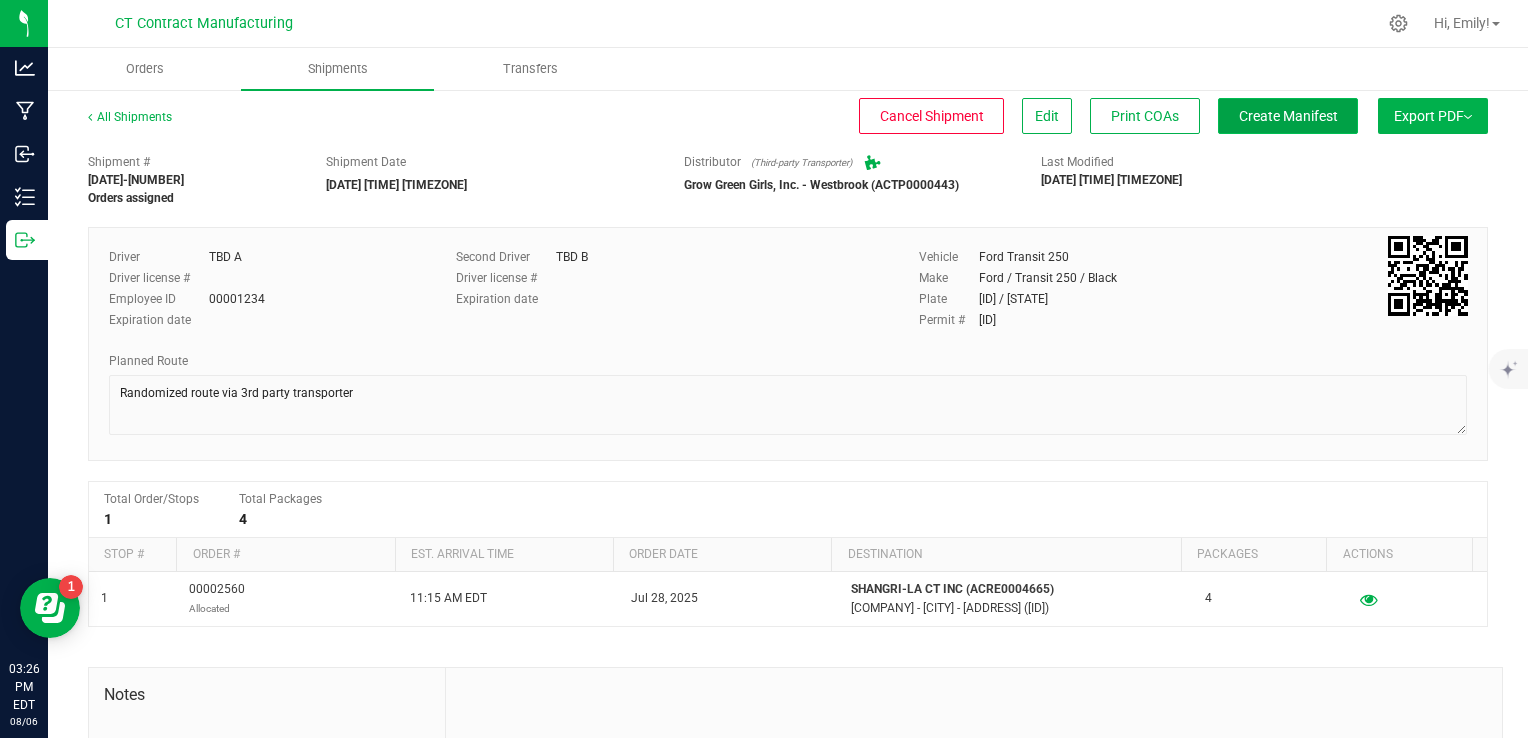 click on "Create Manifest" at bounding box center [1288, 116] 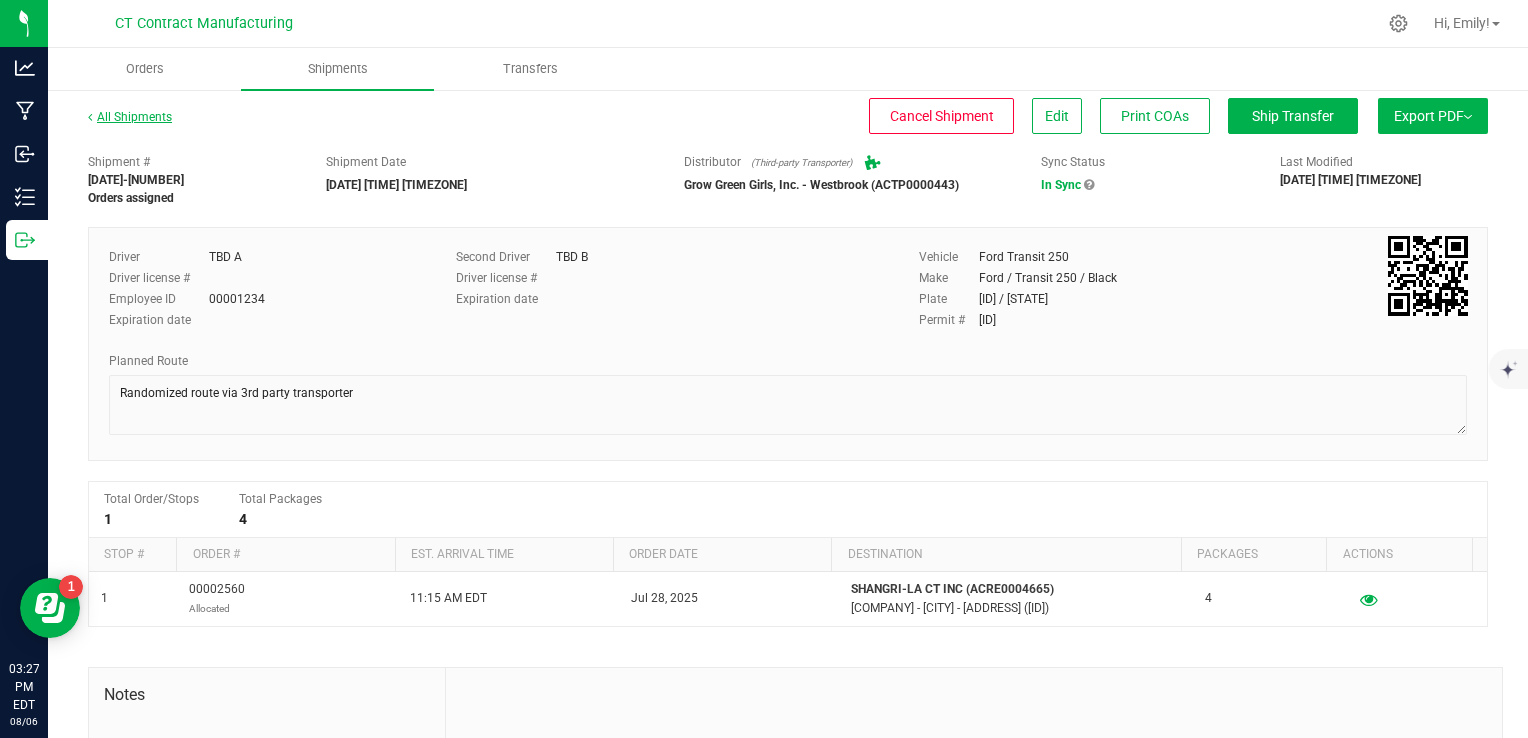 click on "All Shipments" at bounding box center [130, 117] 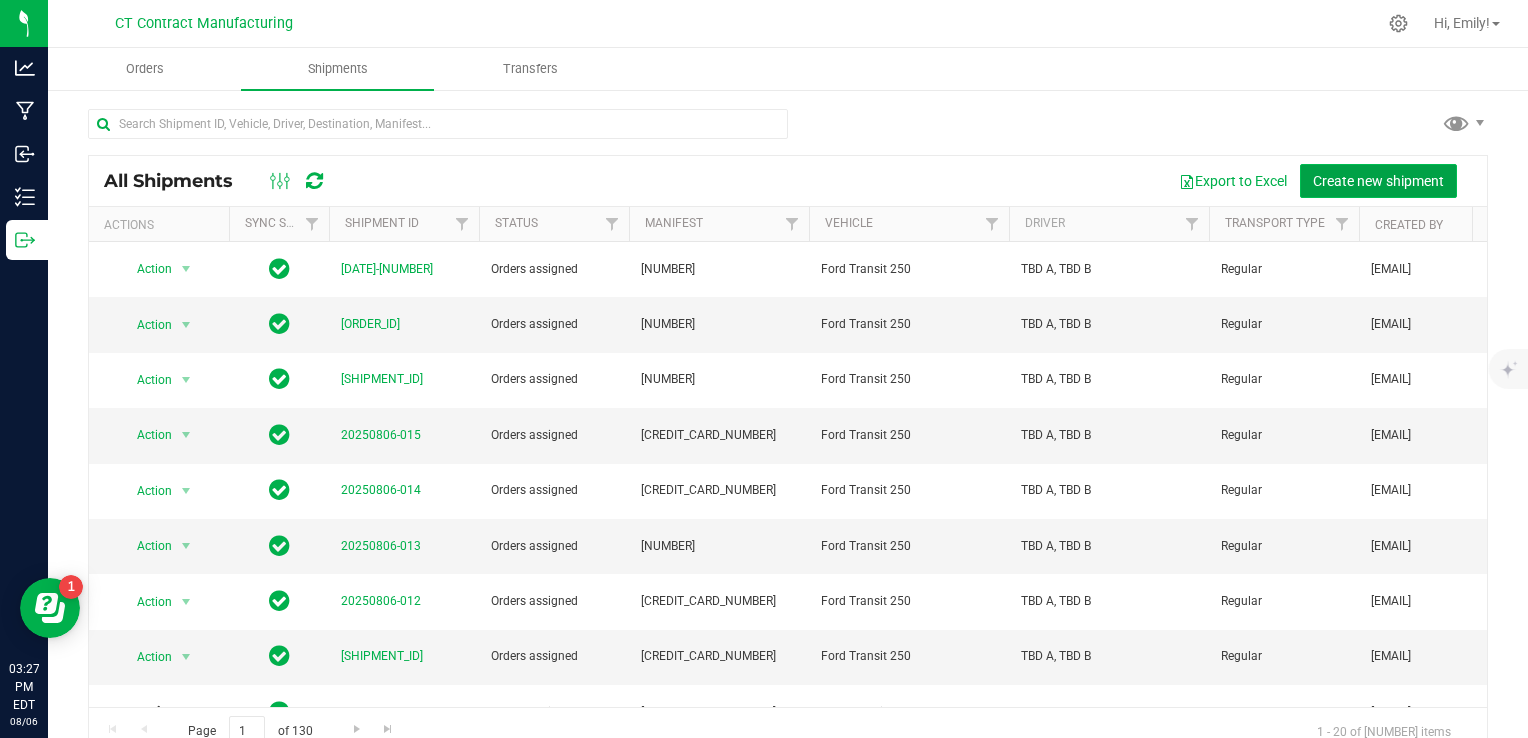 click on "Create new shipment" at bounding box center (1378, 181) 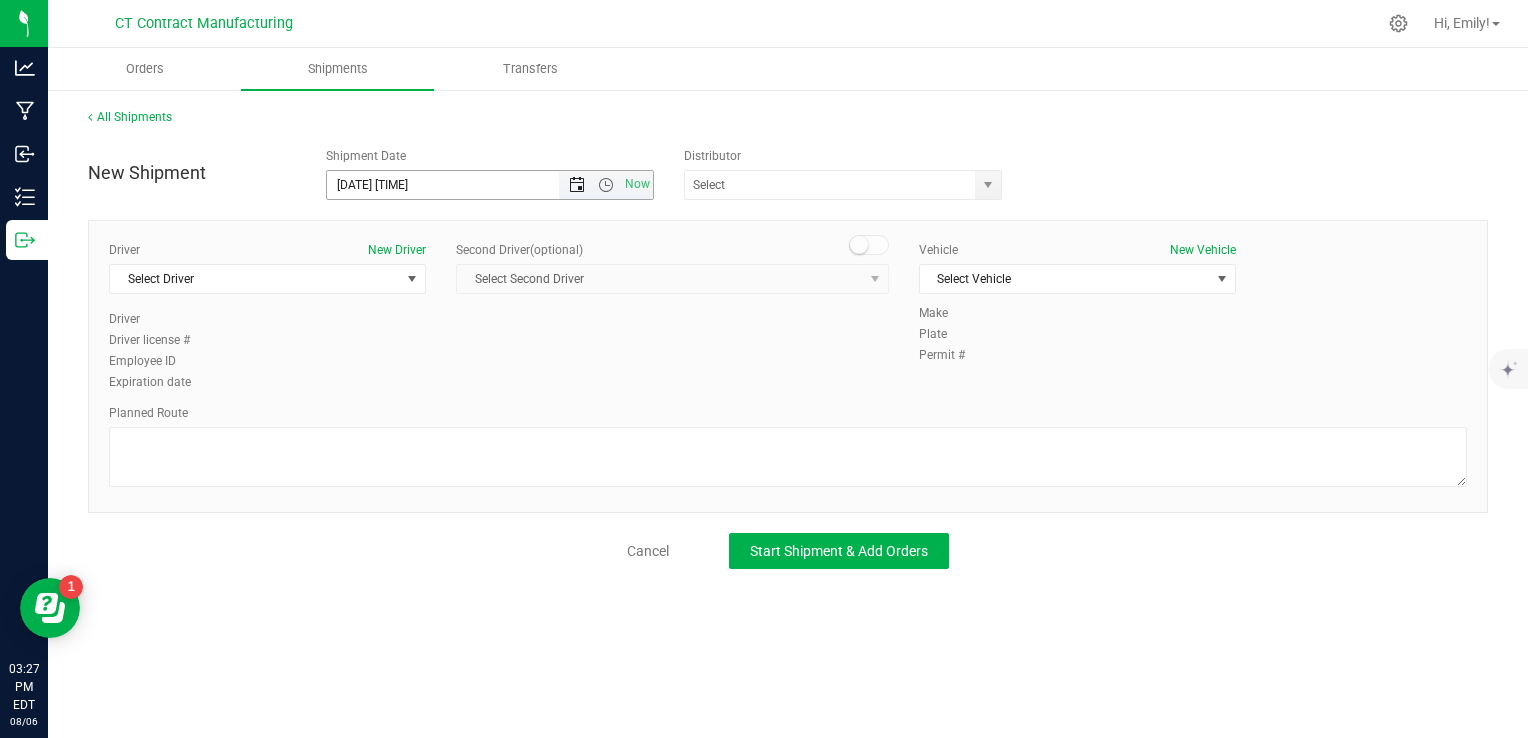 click at bounding box center [577, 185] 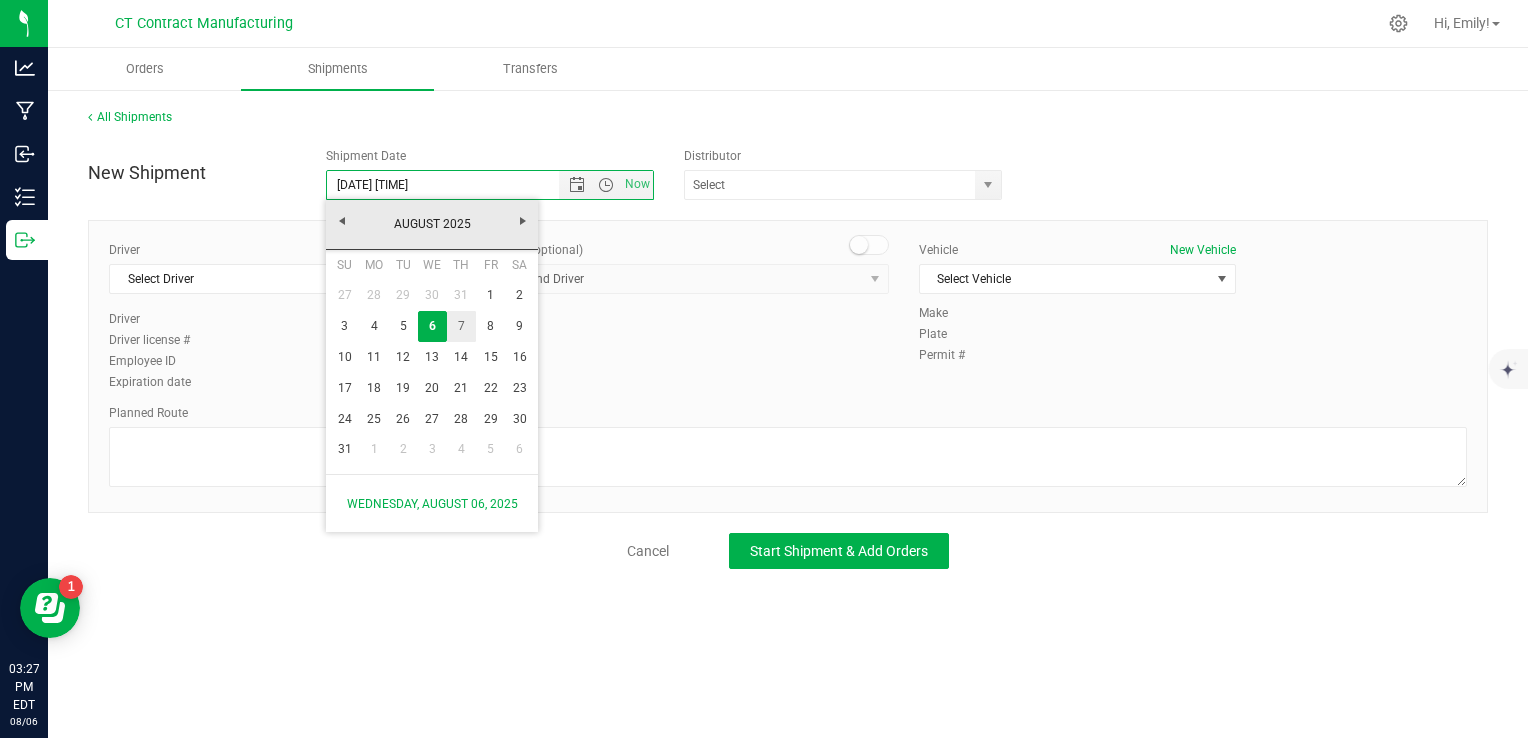 click on "7" at bounding box center [461, 326] 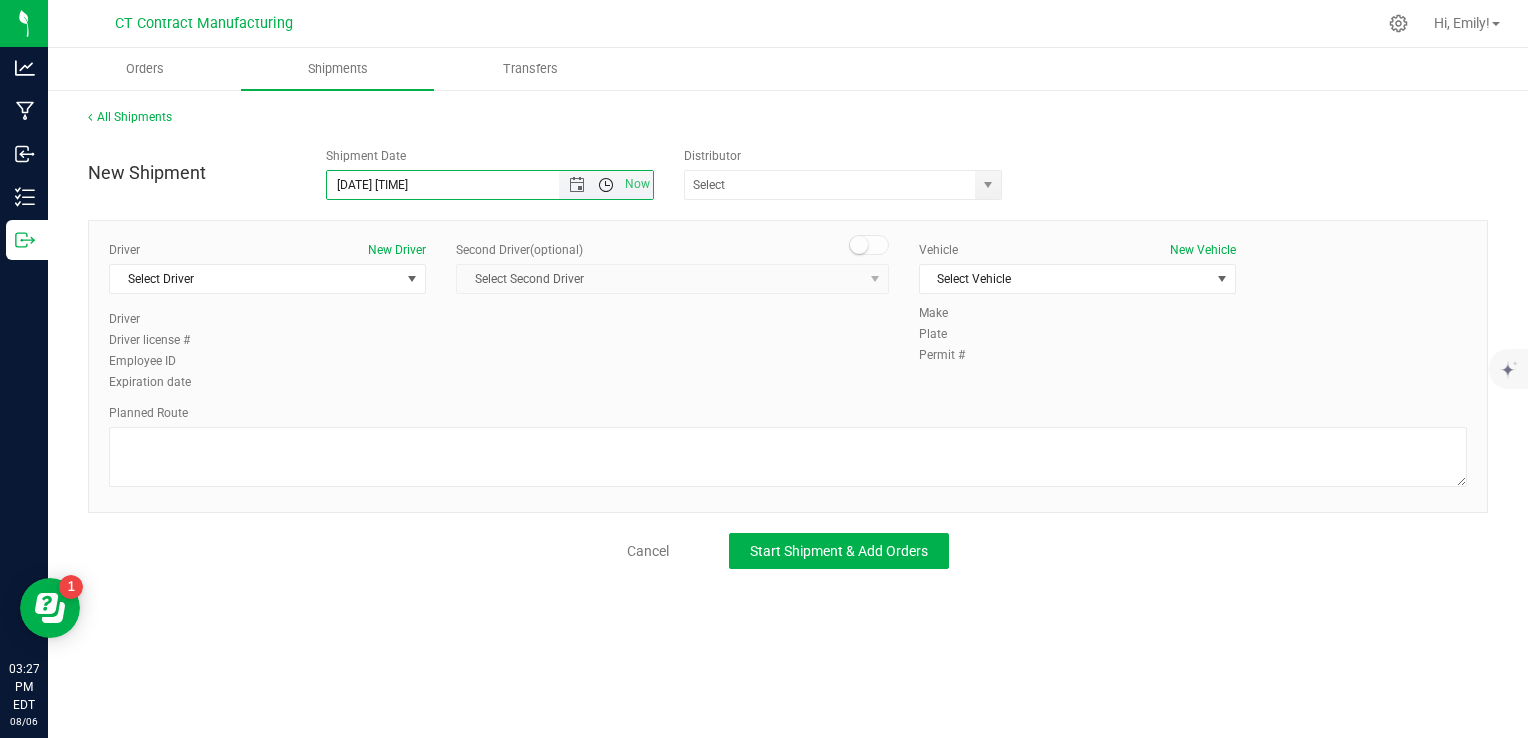 click at bounding box center (606, 185) 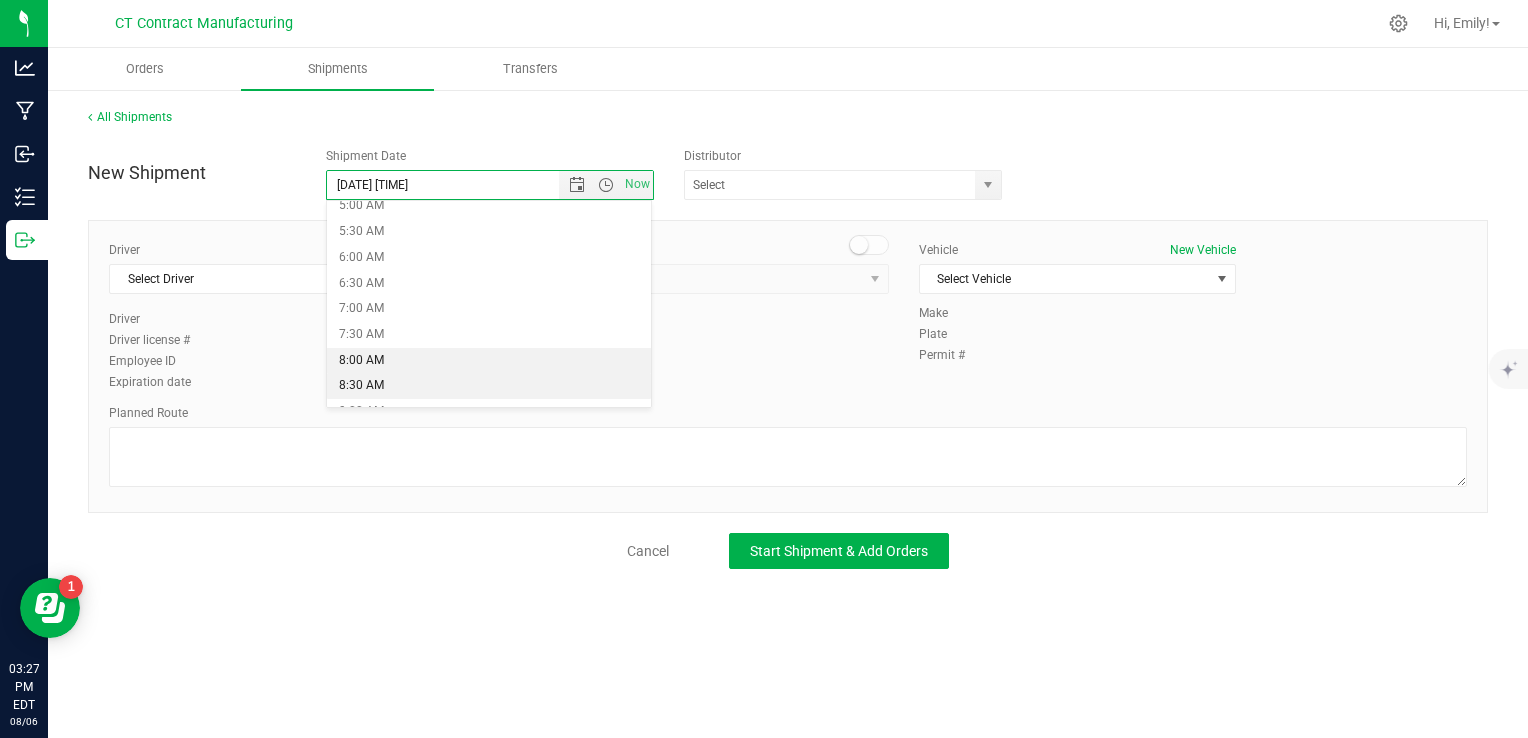 scroll, scrollTop: 300, scrollLeft: 0, axis: vertical 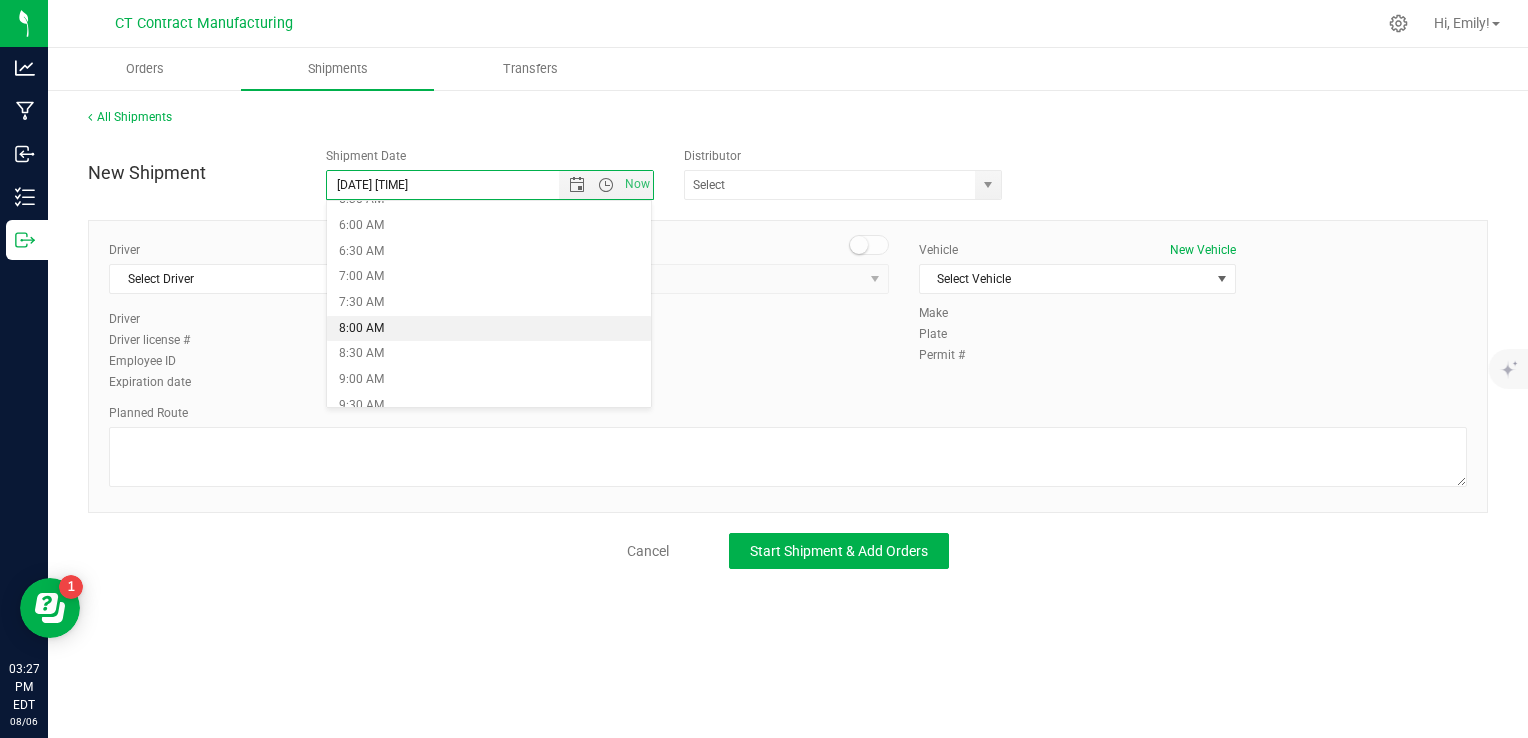 click on "8:00 AM" at bounding box center [489, 329] 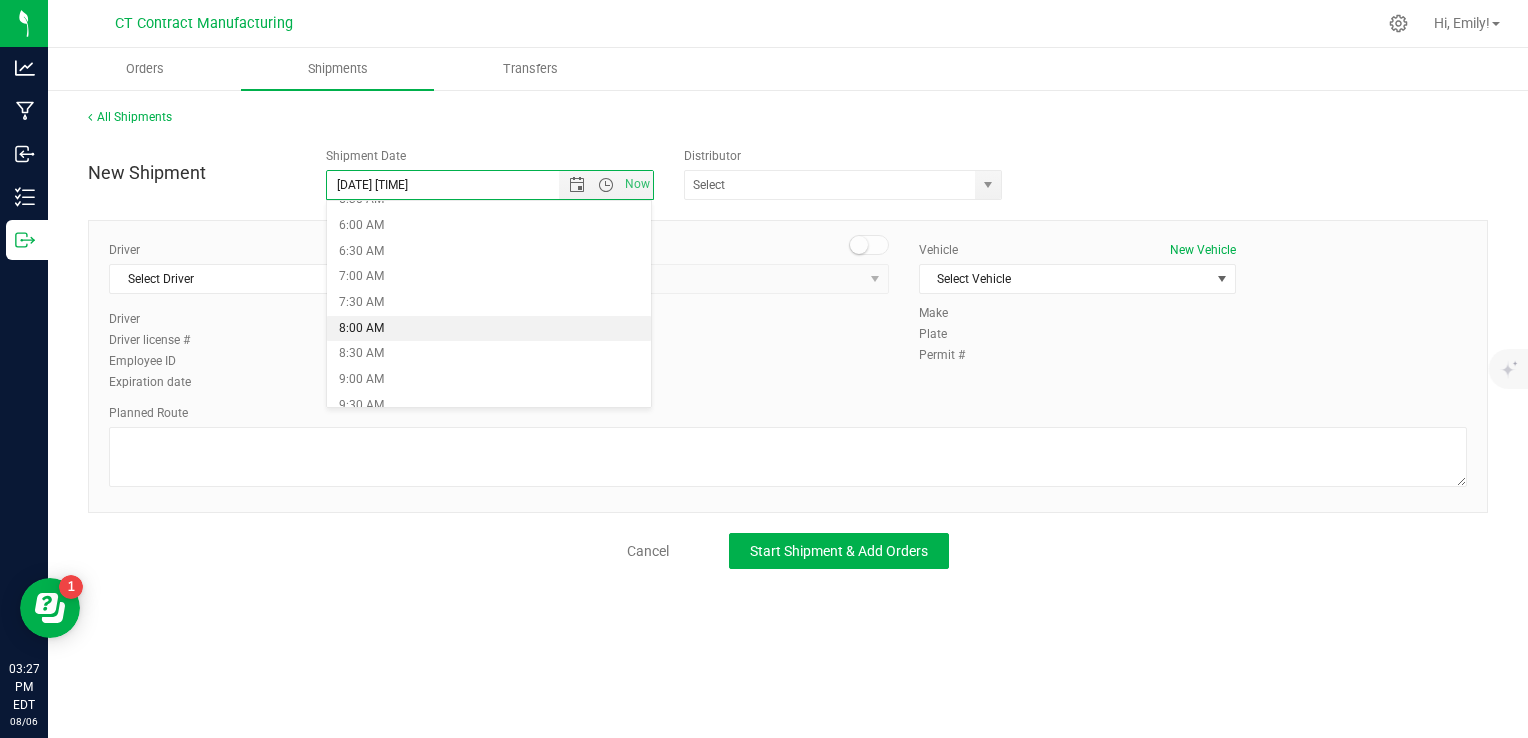 type on "[DATE] [TIME]" 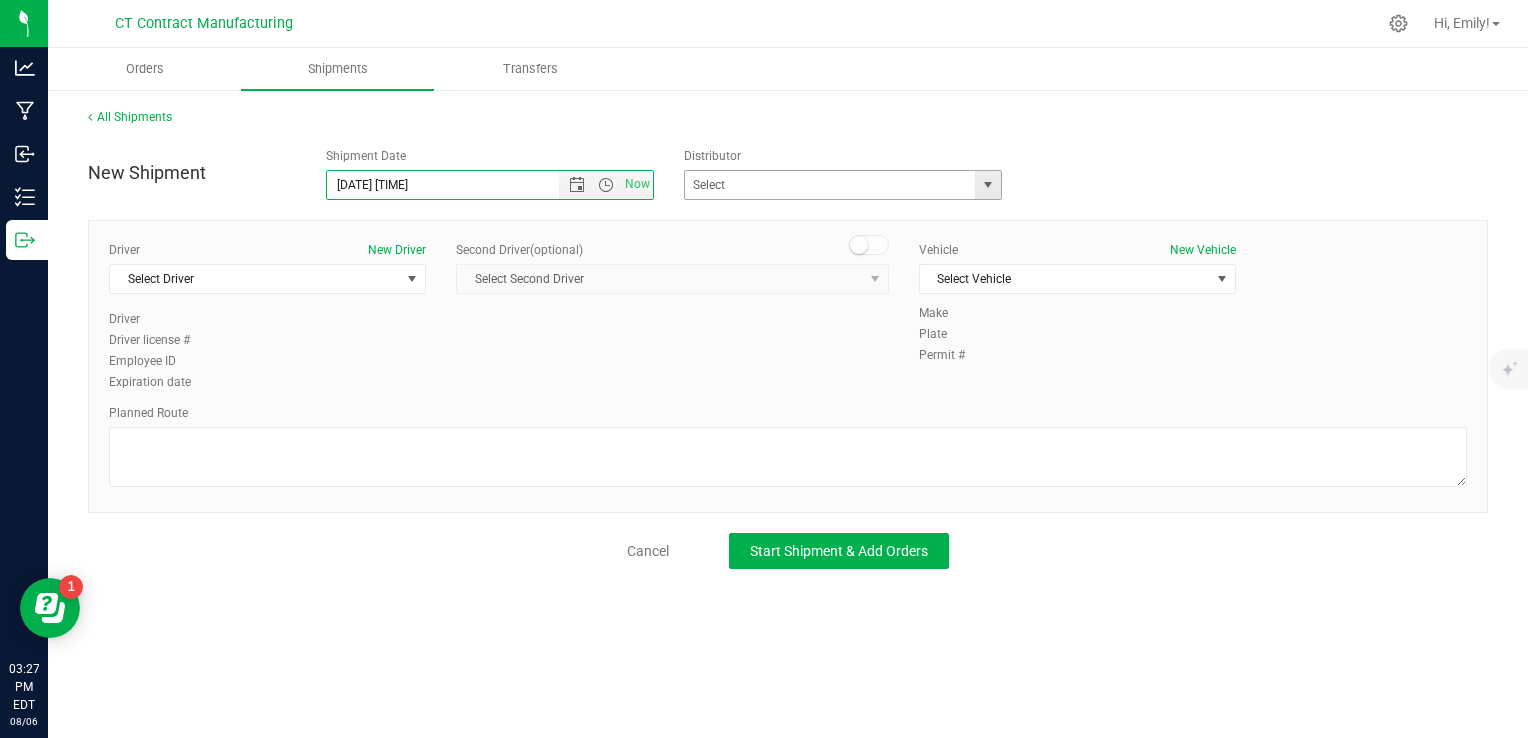 click at bounding box center [988, 185] 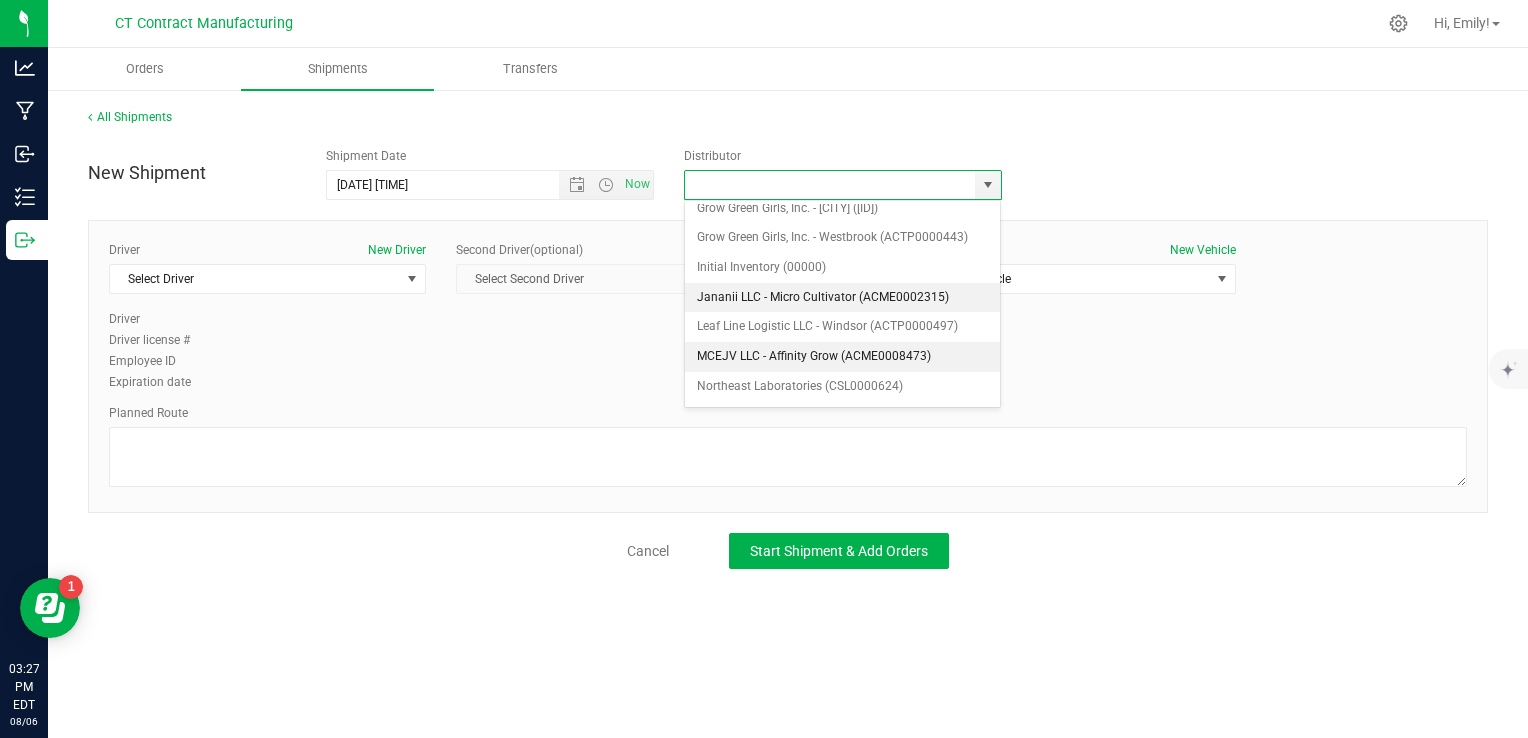 scroll, scrollTop: 300, scrollLeft: 0, axis: vertical 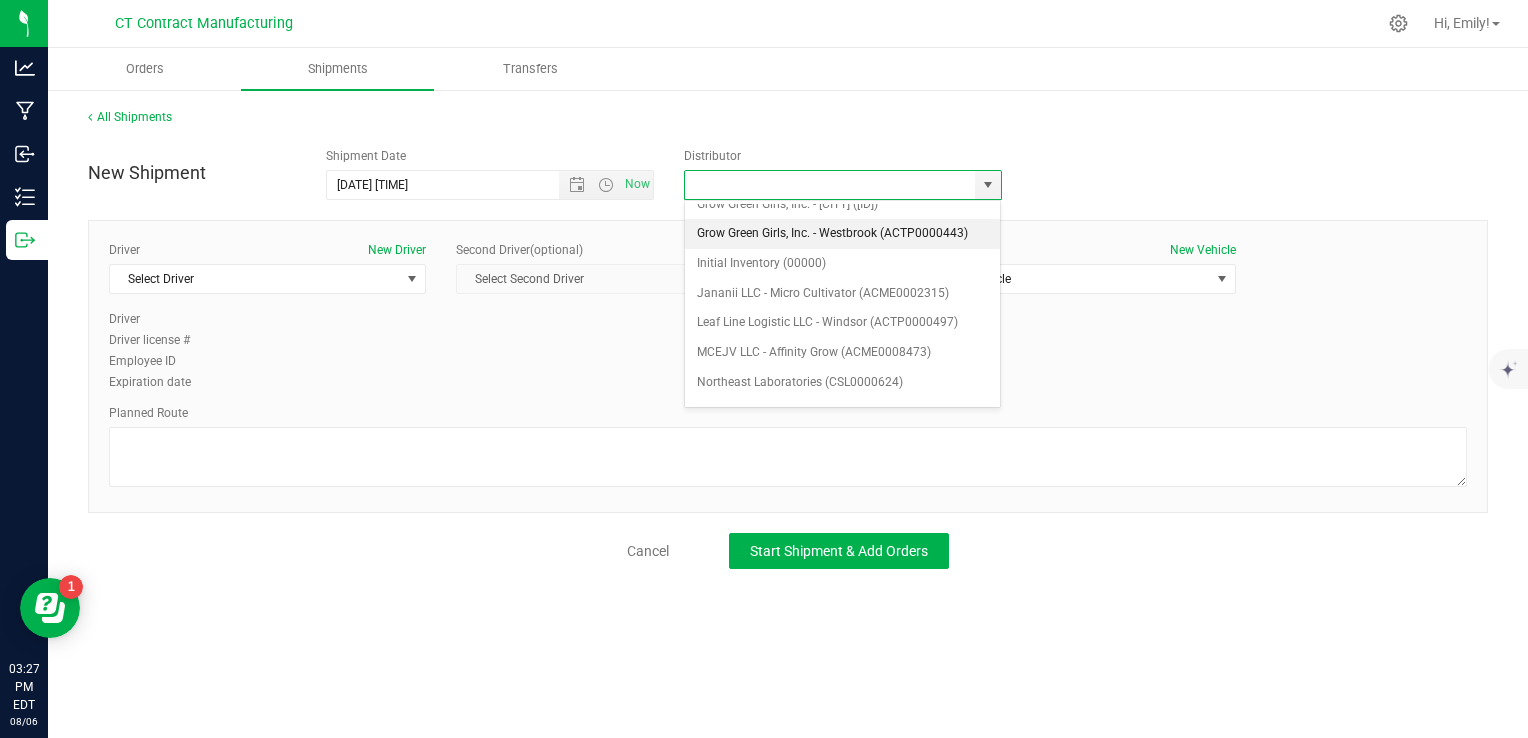 click on "Grow Green Girls, Inc. - Westbrook (ACTP0000443)" at bounding box center (843, 234) 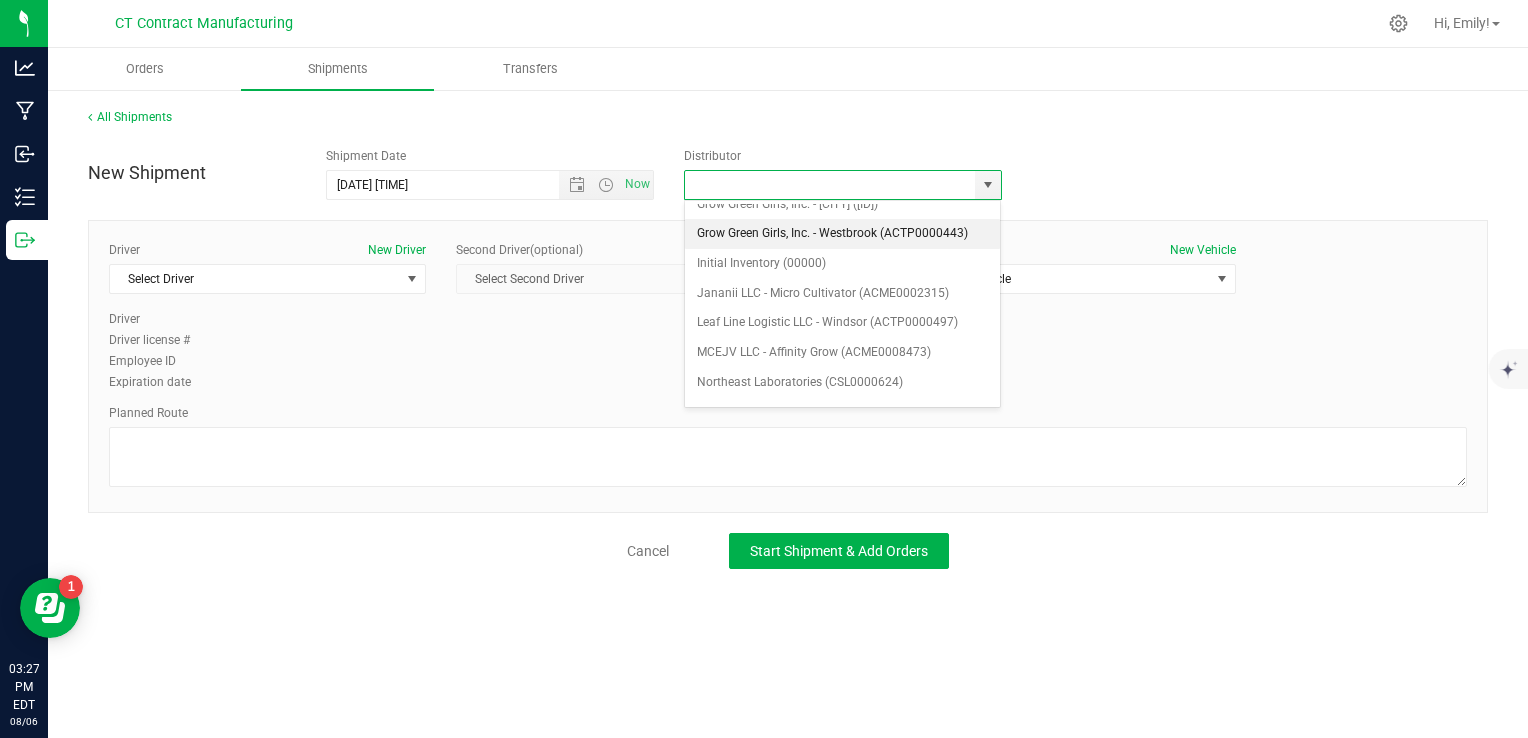 type on "Grow Green Girls, Inc. - Westbrook (ACTP0000443)" 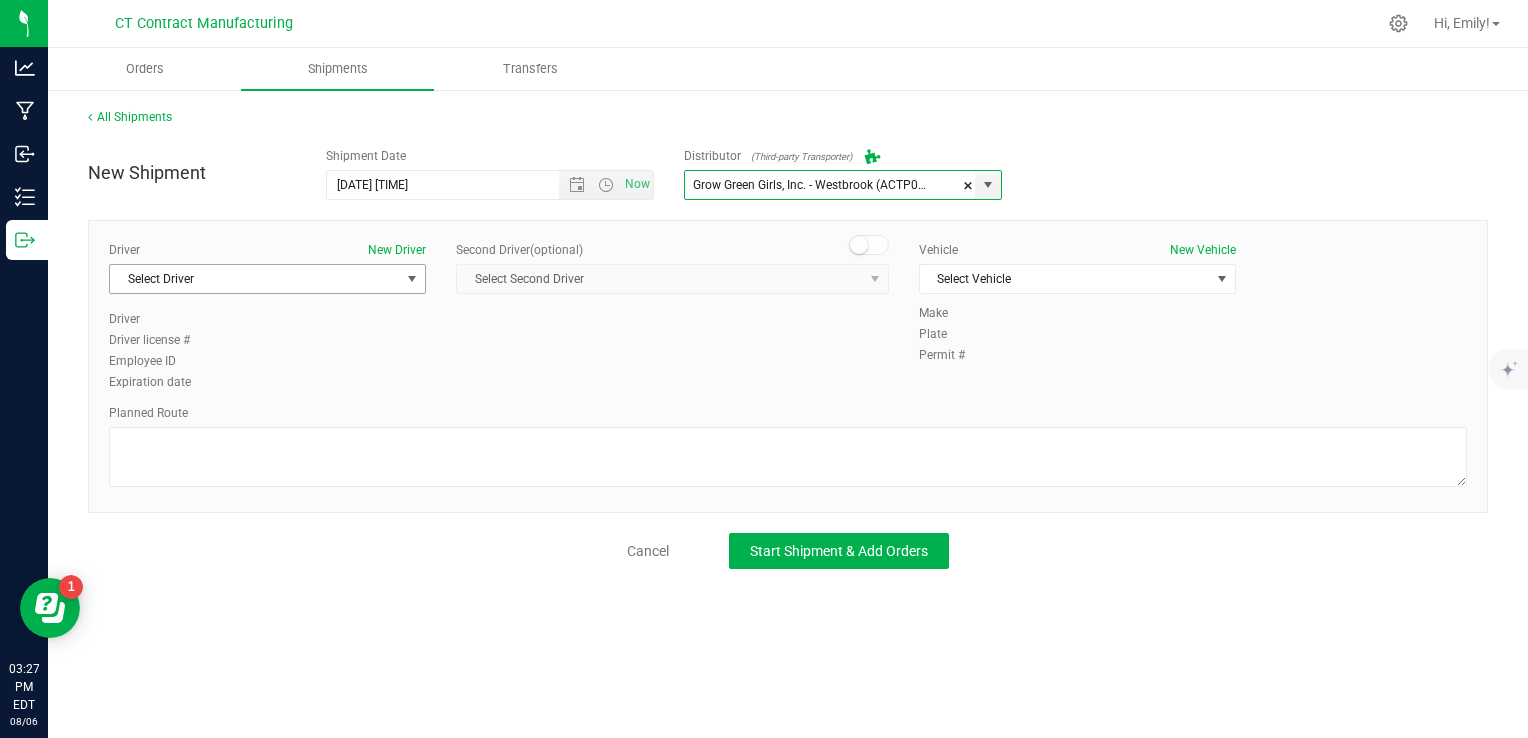 click on "Select Driver" at bounding box center (255, 279) 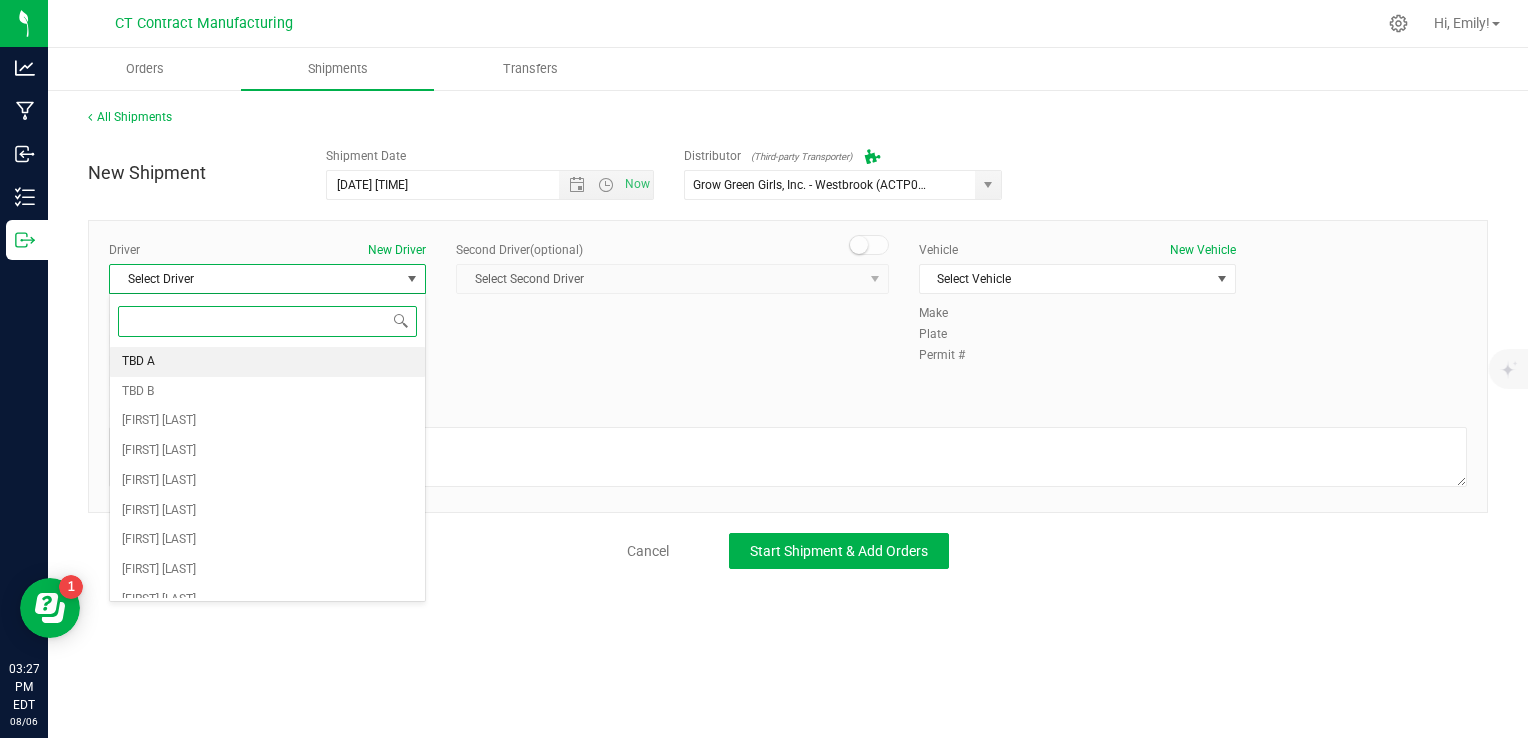 click on "TBD A" at bounding box center (267, 362) 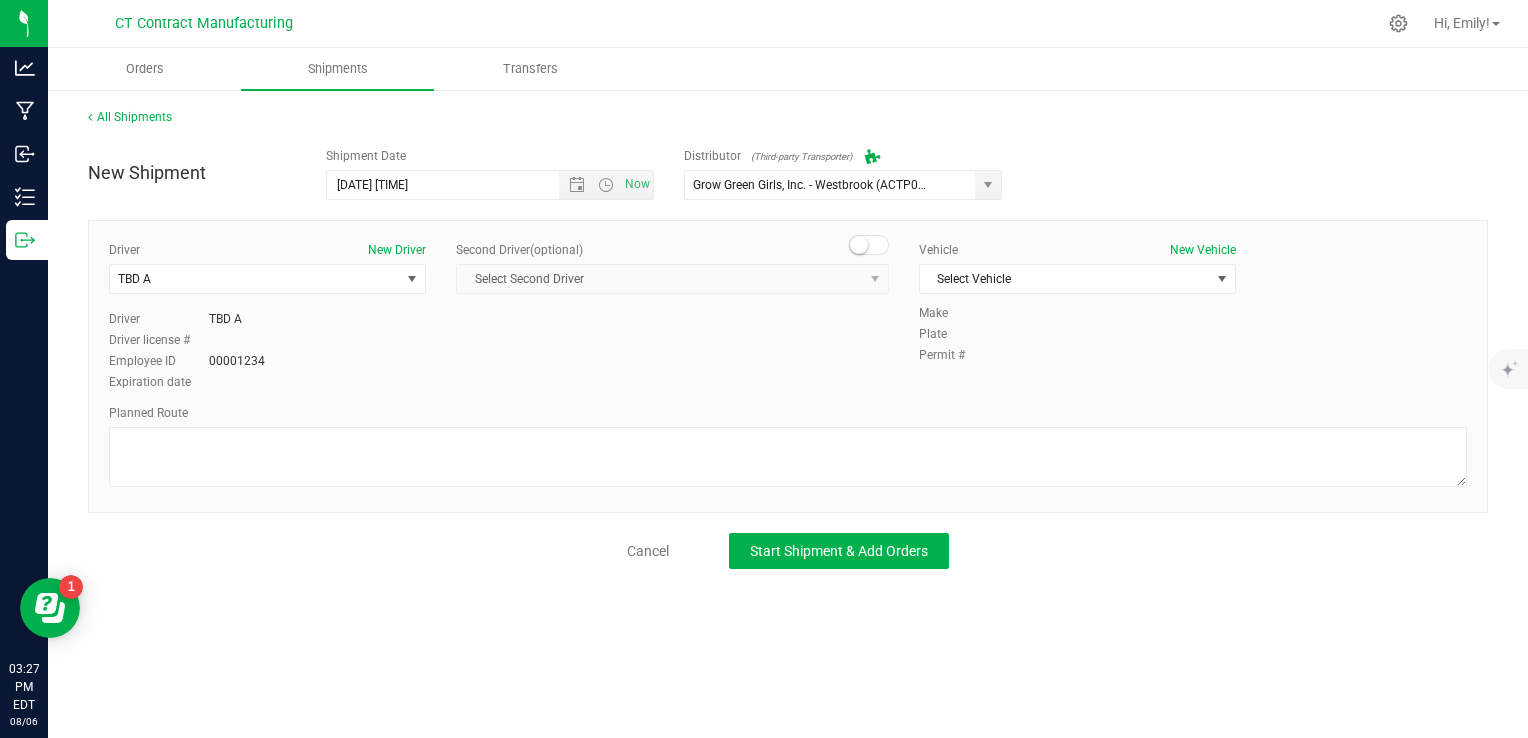 click at bounding box center (869, 245) 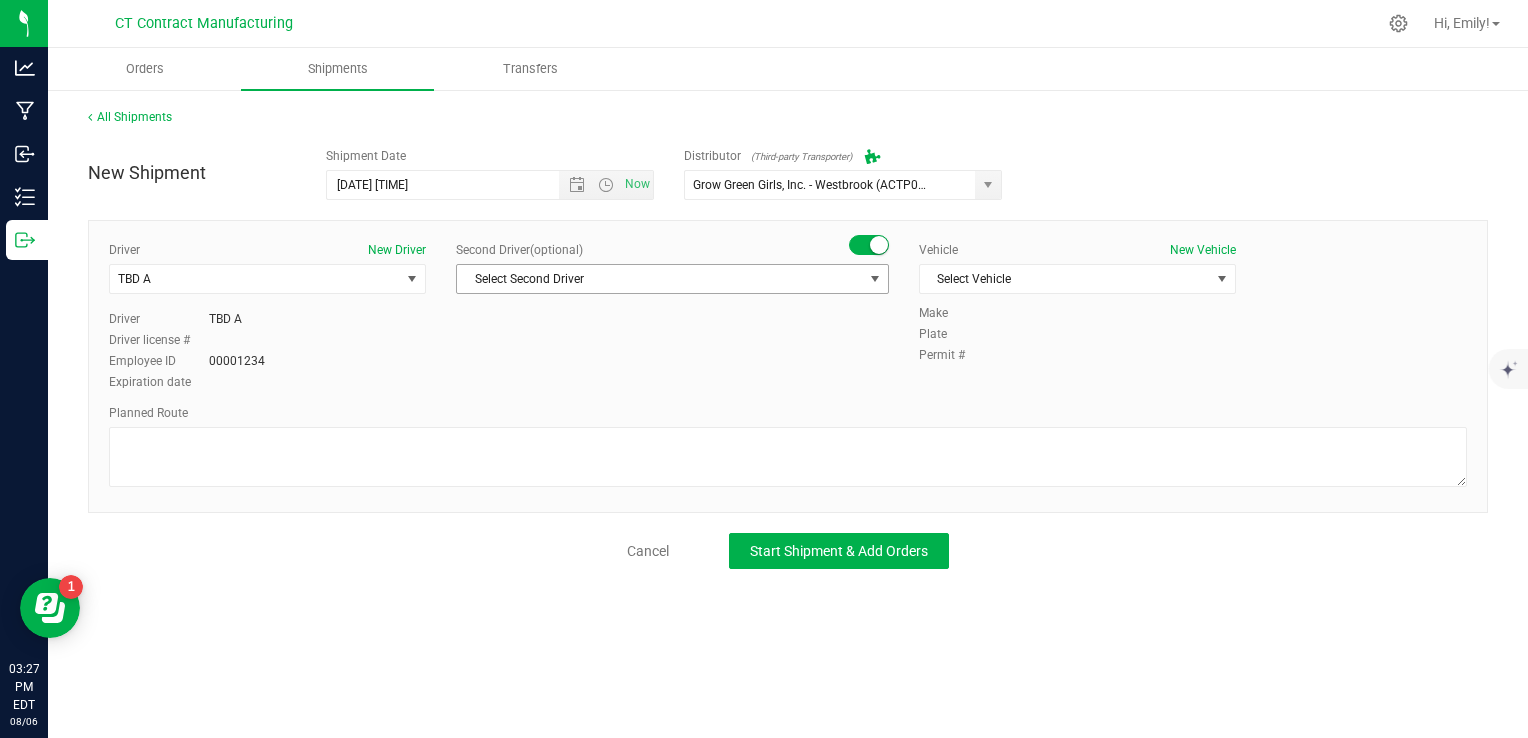 click on "Select Second Driver" at bounding box center [660, 279] 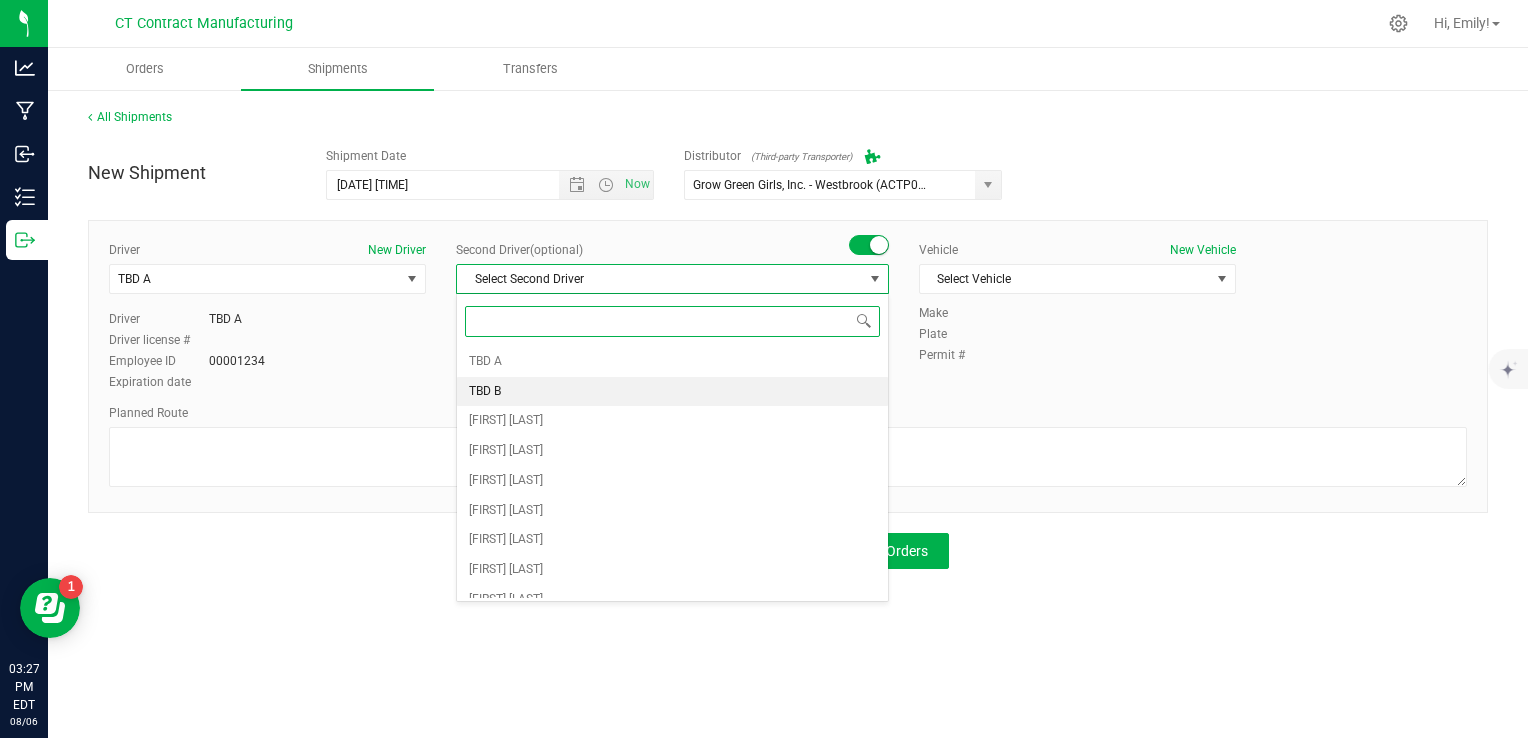 click on "TBD B" at bounding box center [672, 392] 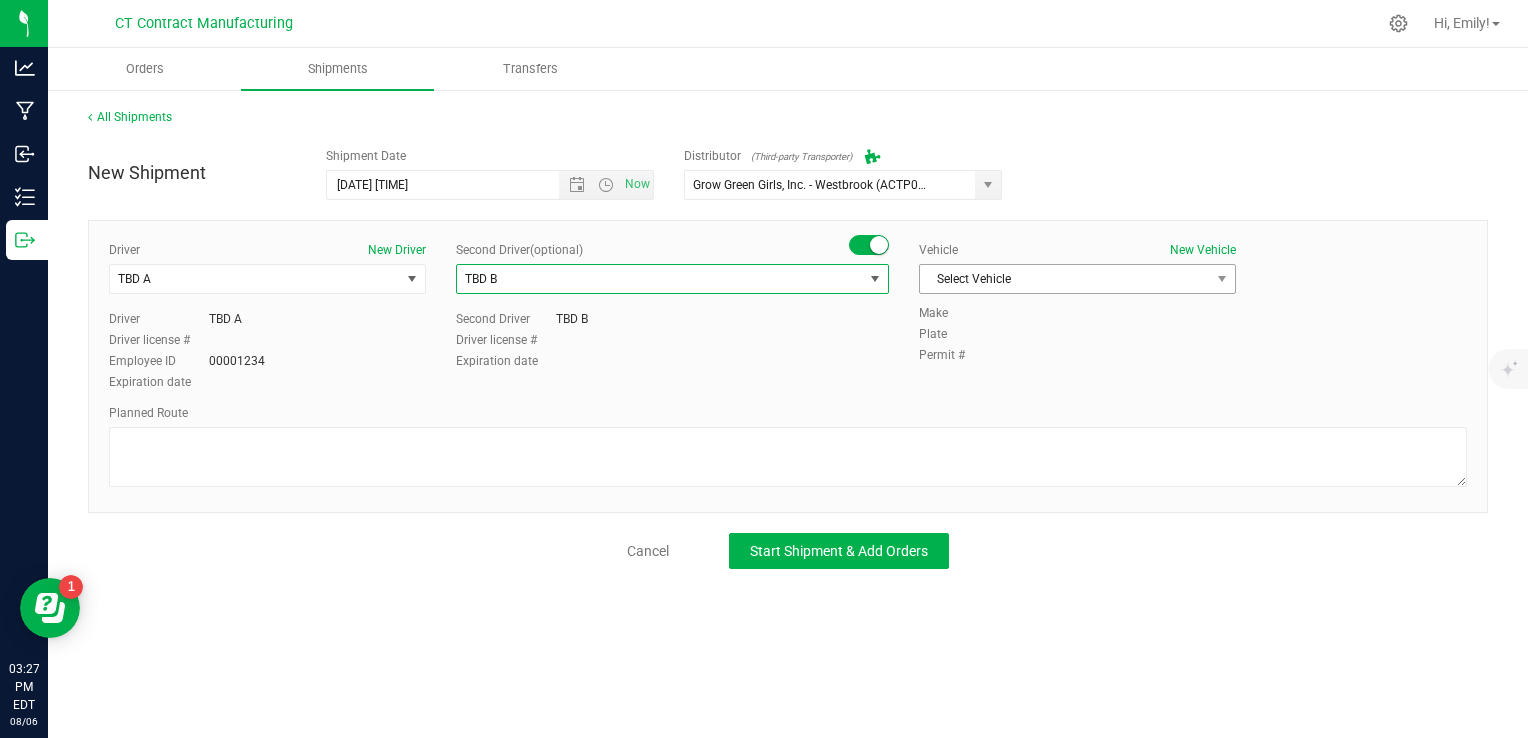click on "Select Vehicle" at bounding box center [1065, 279] 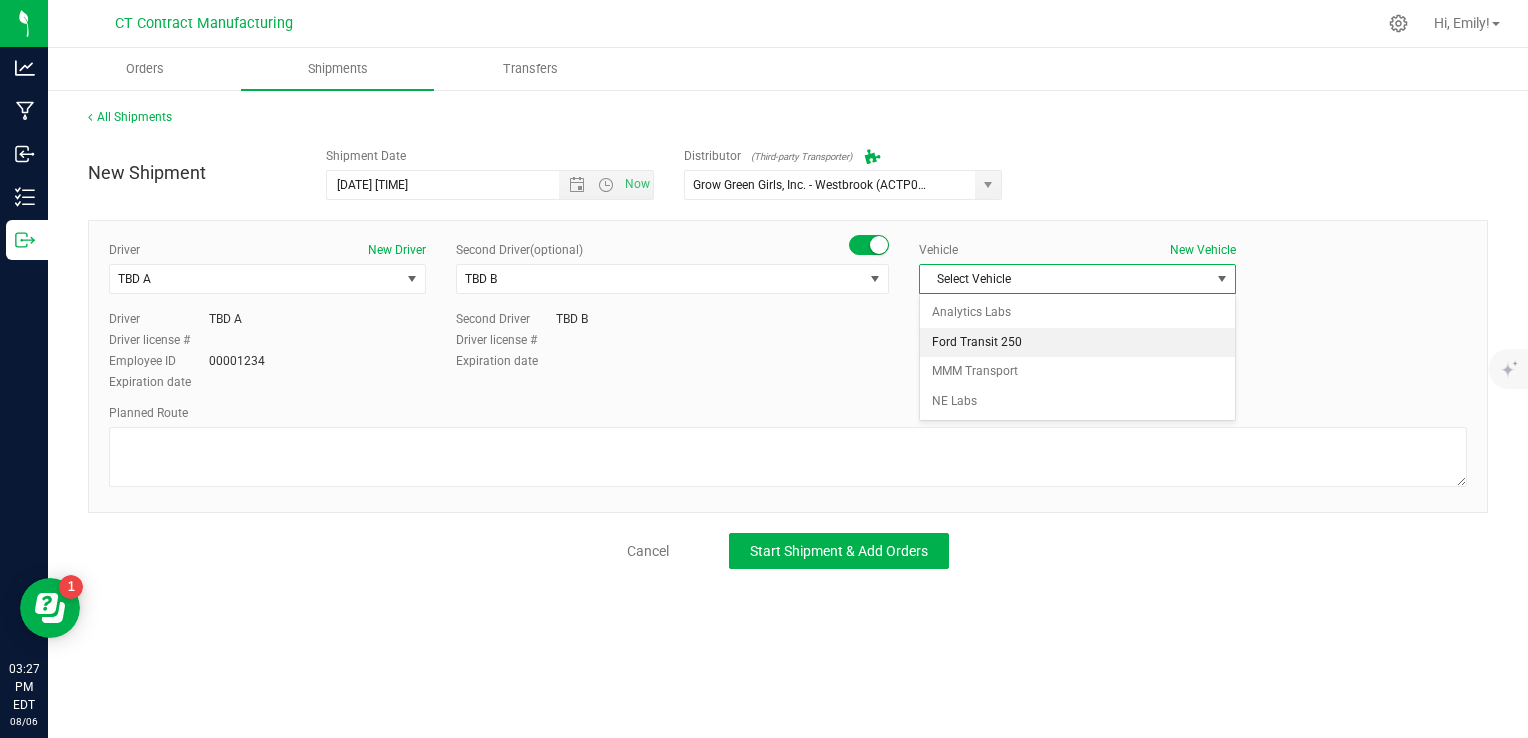 click on "Ford Transit 250" at bounding box center [1077, 343] 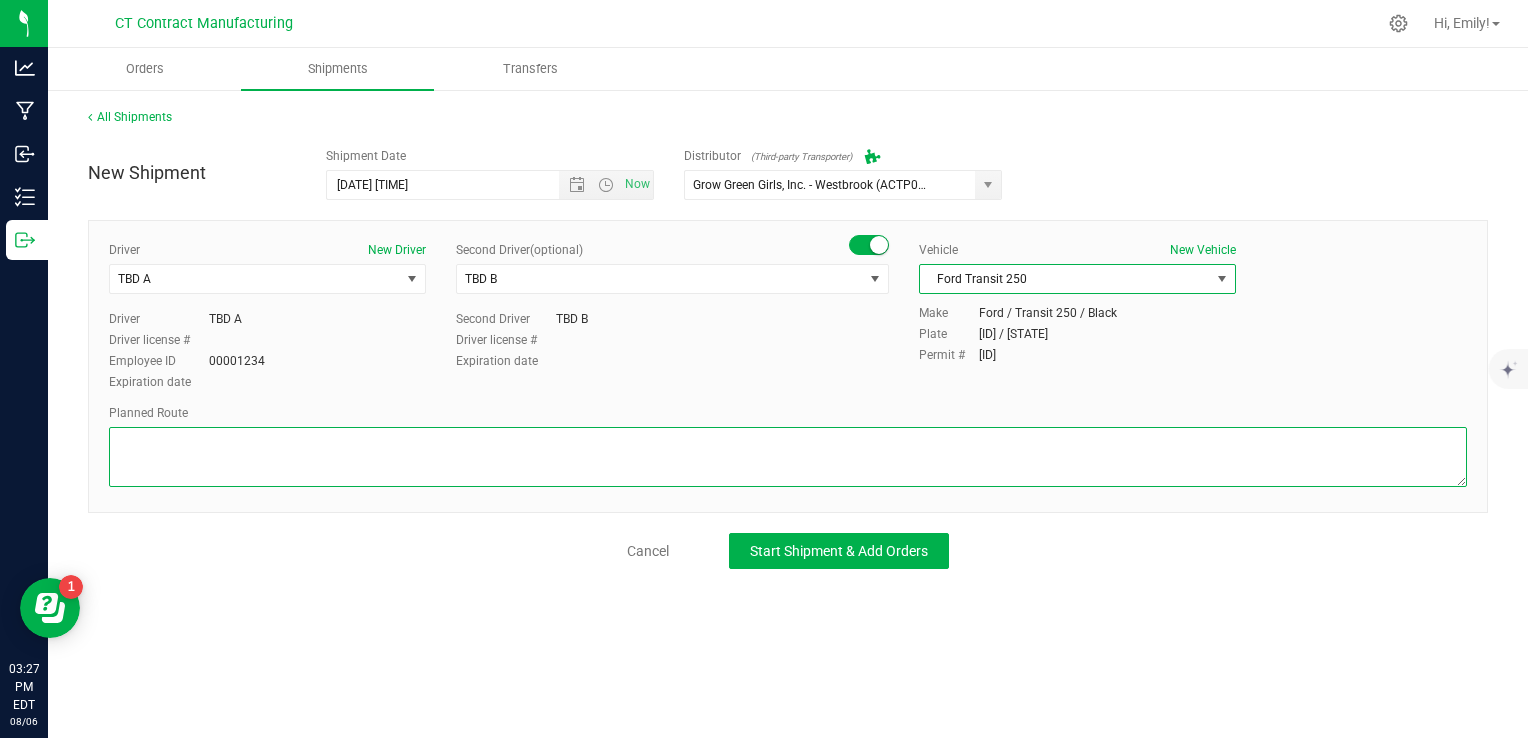 click at bounding box center [788, 457] 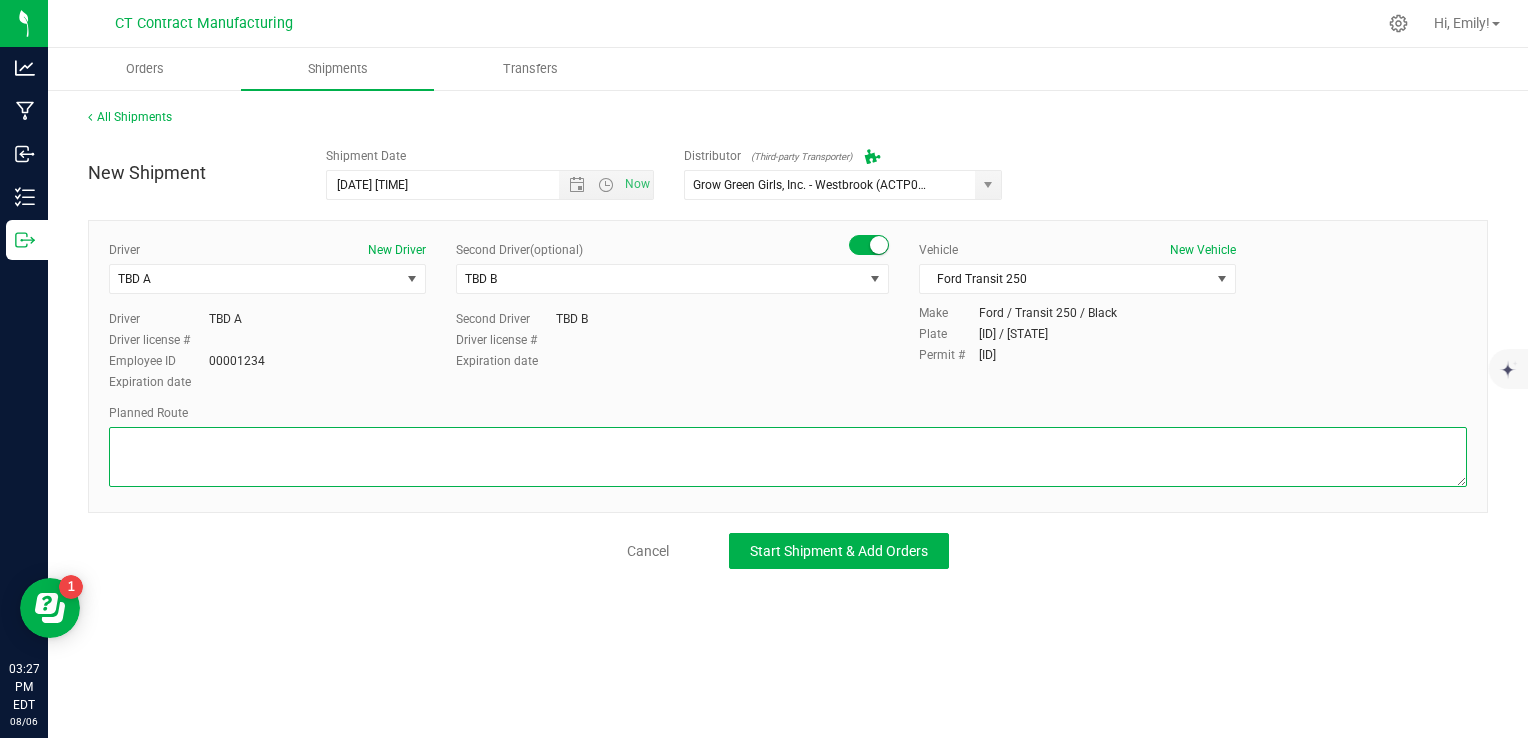 paste on "Randomized route via 3rd party transporter" 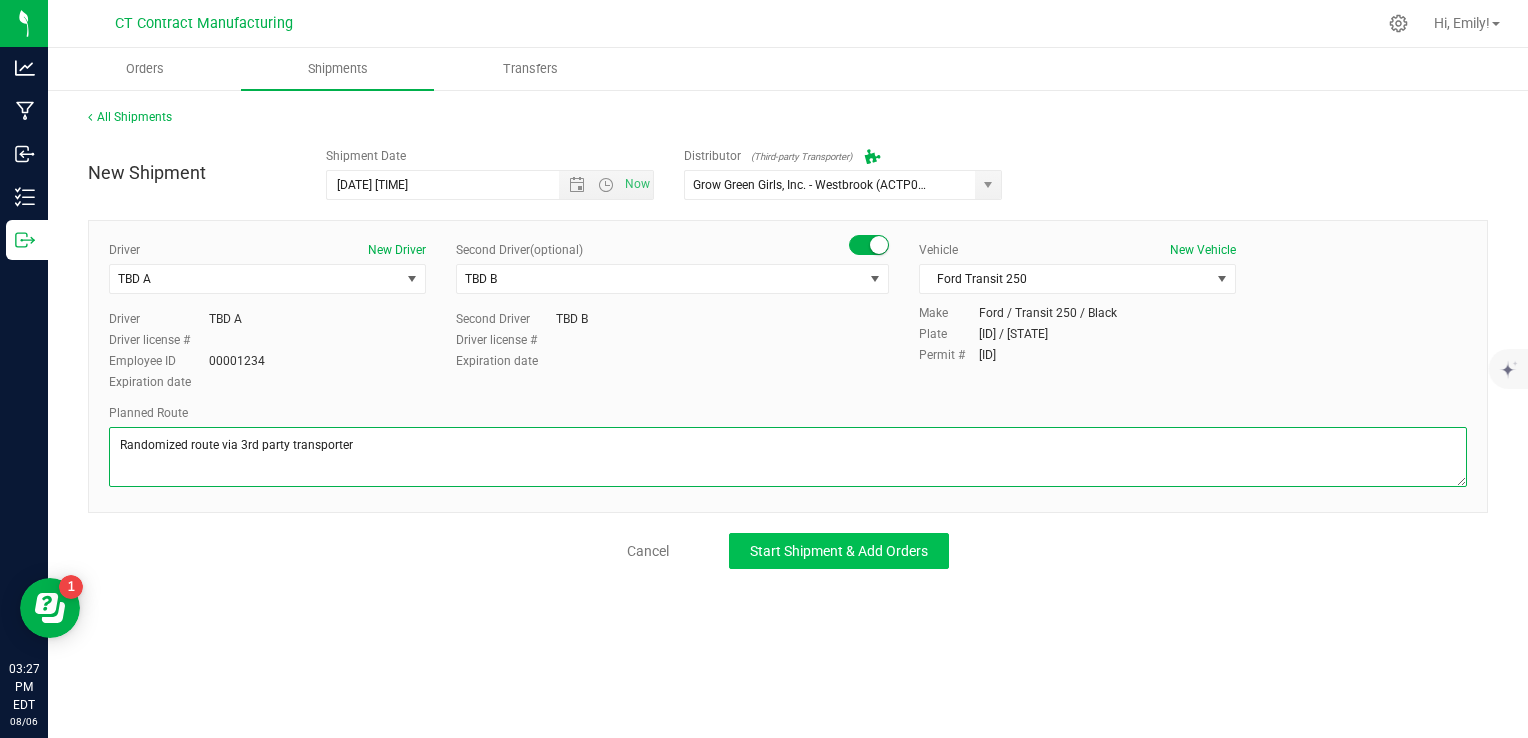 type on "Randomized route via 3rd party transporter" 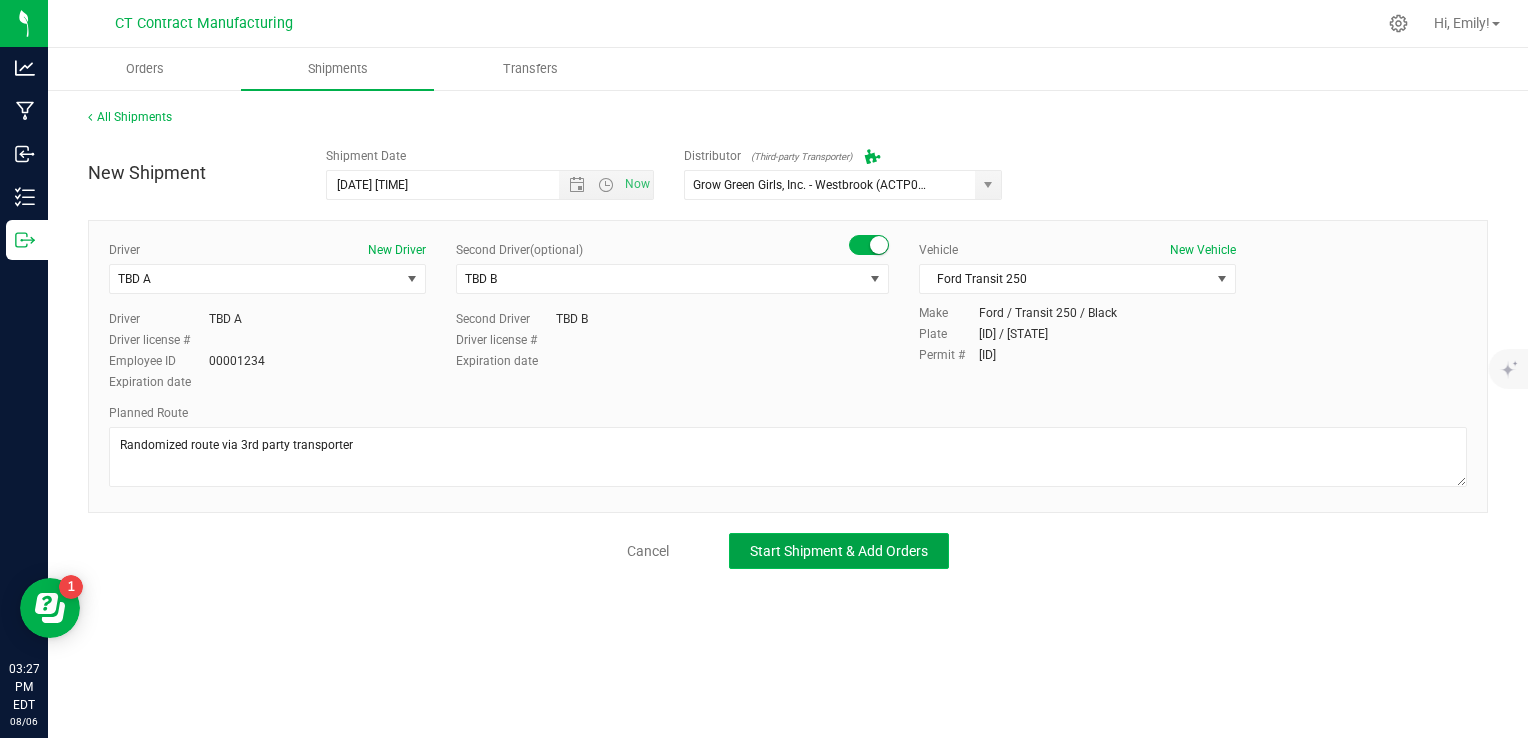 click on "Start Shipment & Add Orders" 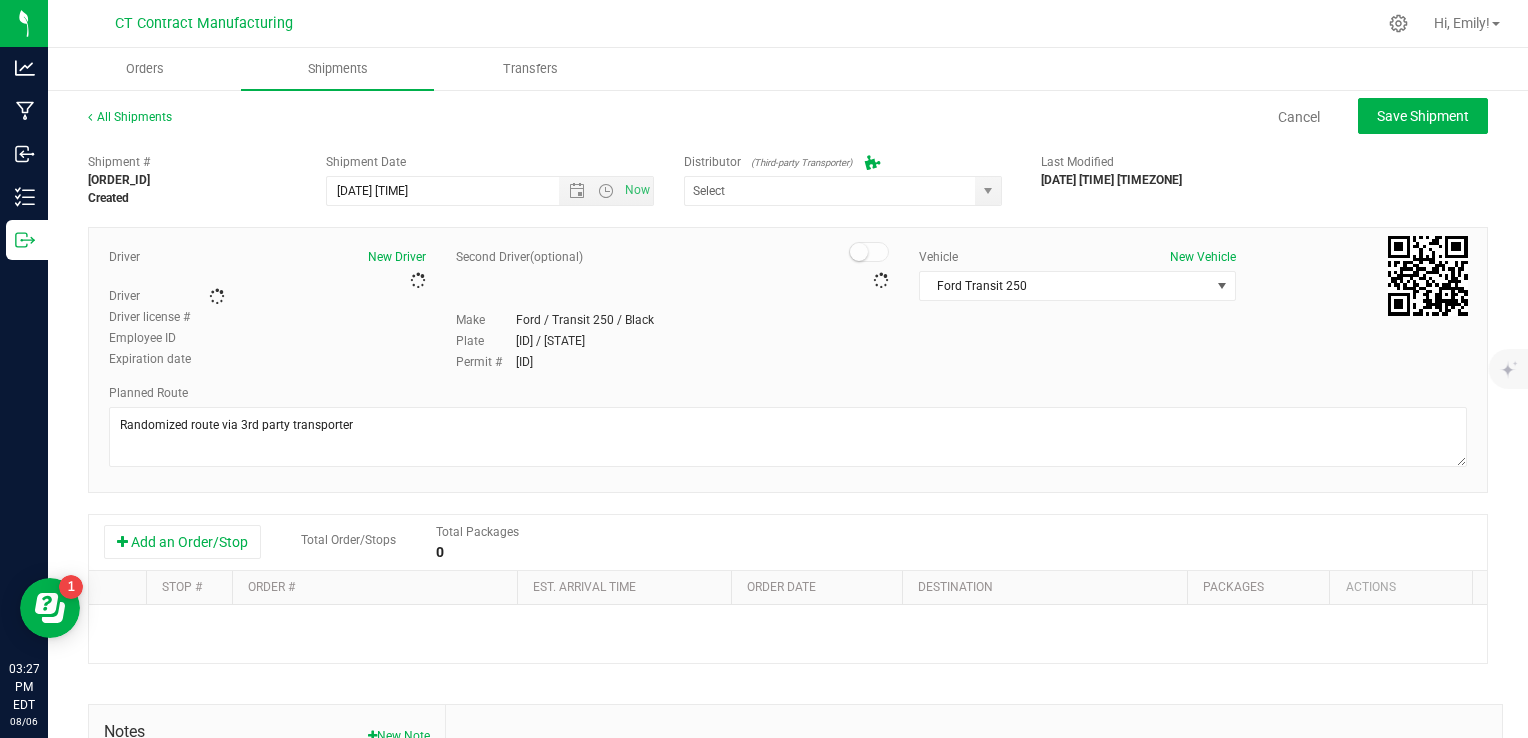 type on "Grow Green Girls, Inc. - Westbrook (ACTP0000443)" 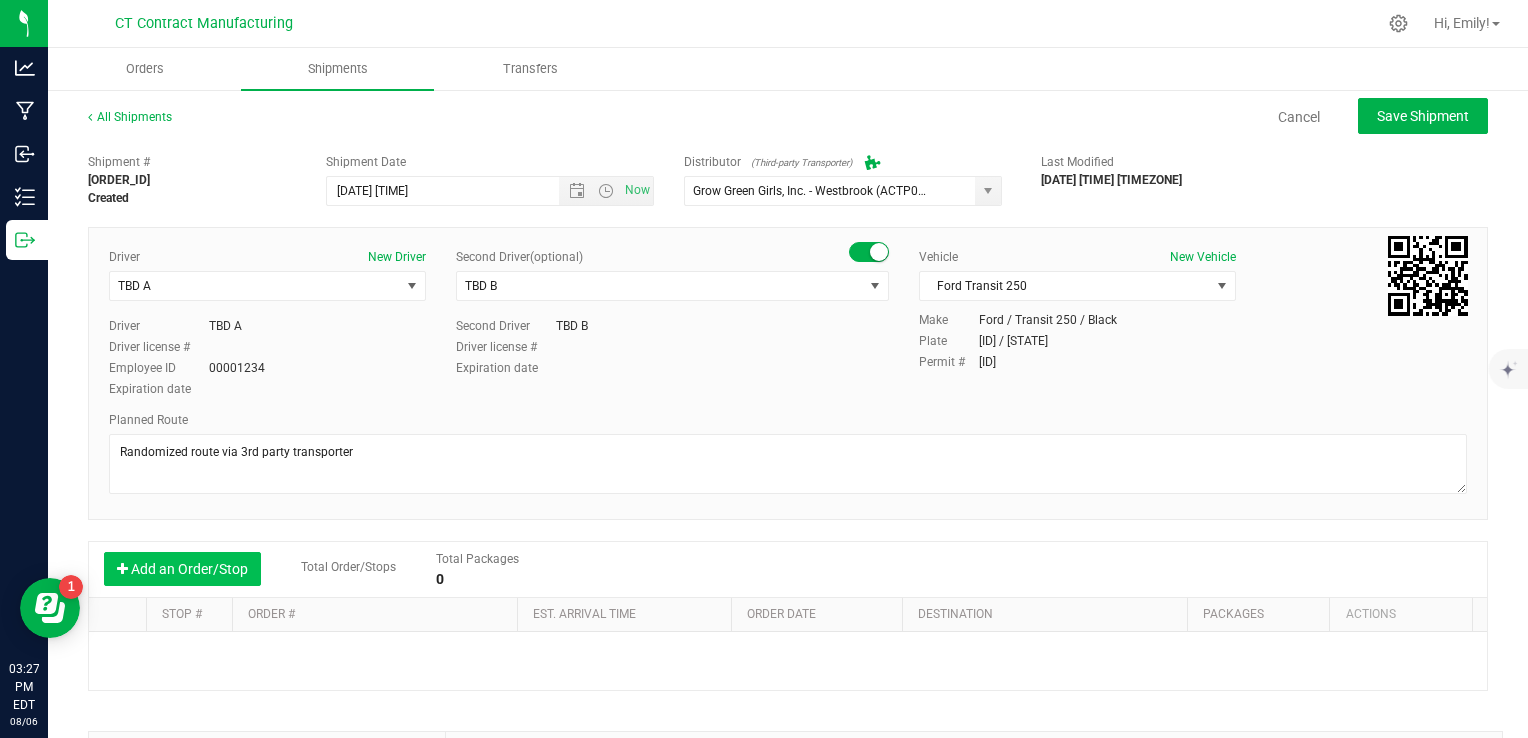 click on "Add an Order/Stop" at bounding box center (182, 569) 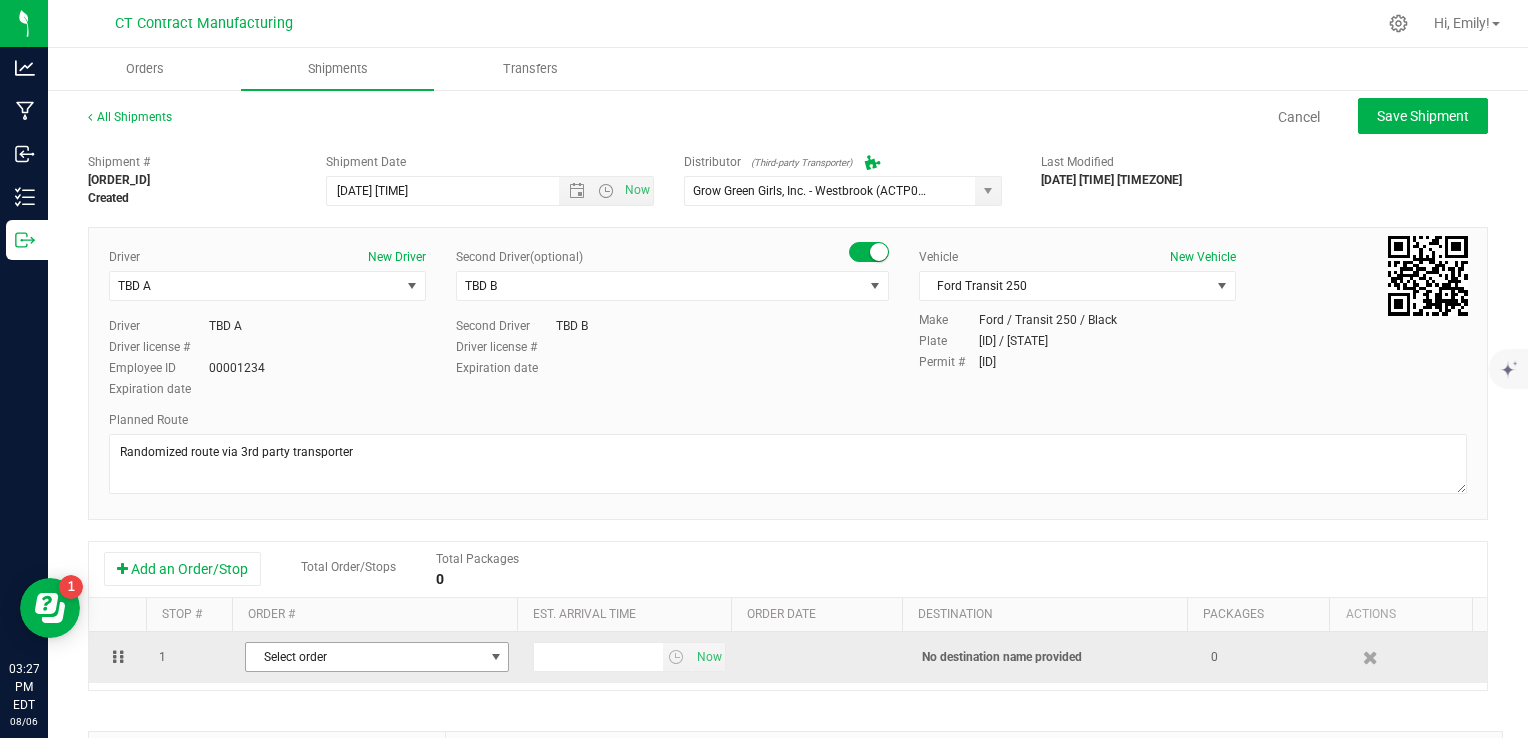 click on "Select order" at bounding box center (364, 657) 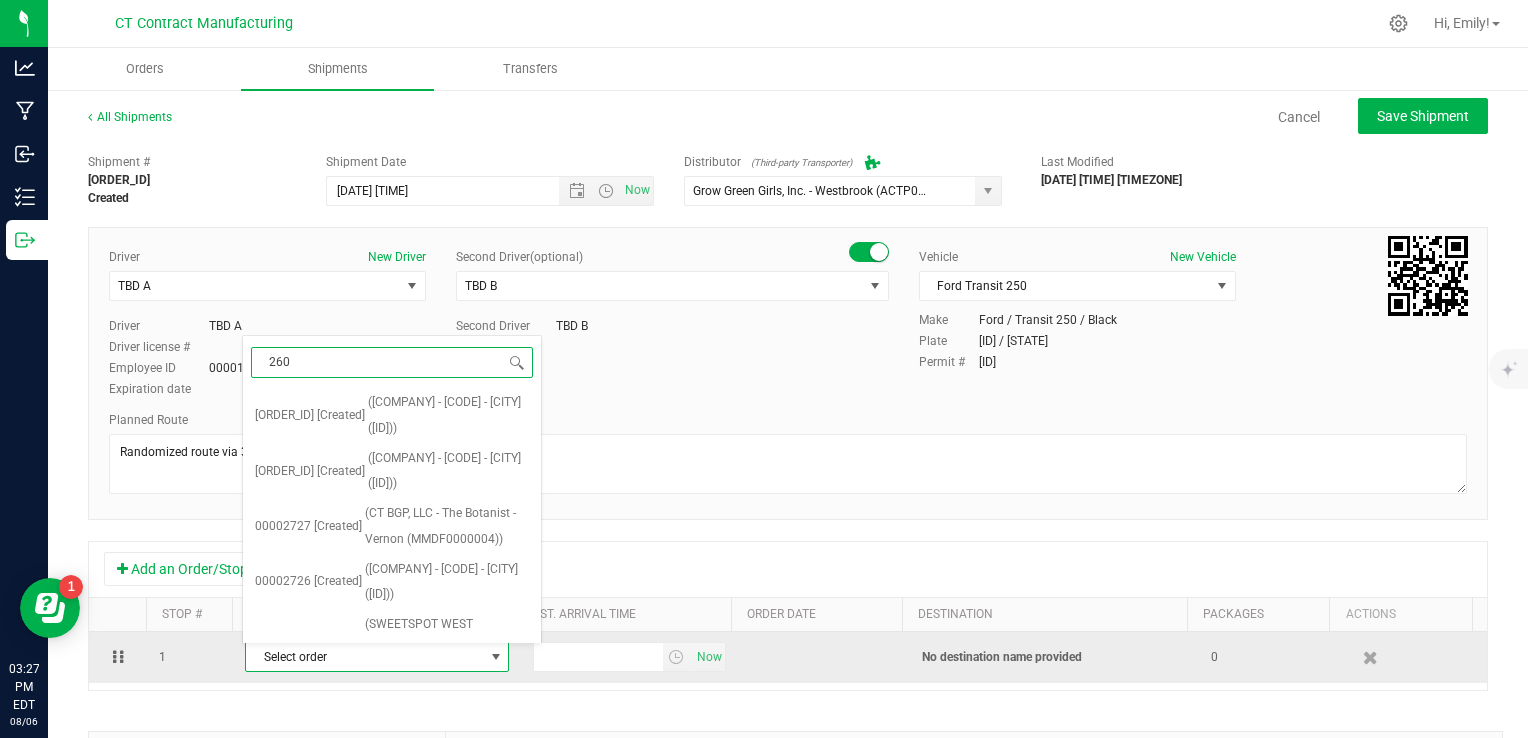 type on "2608" 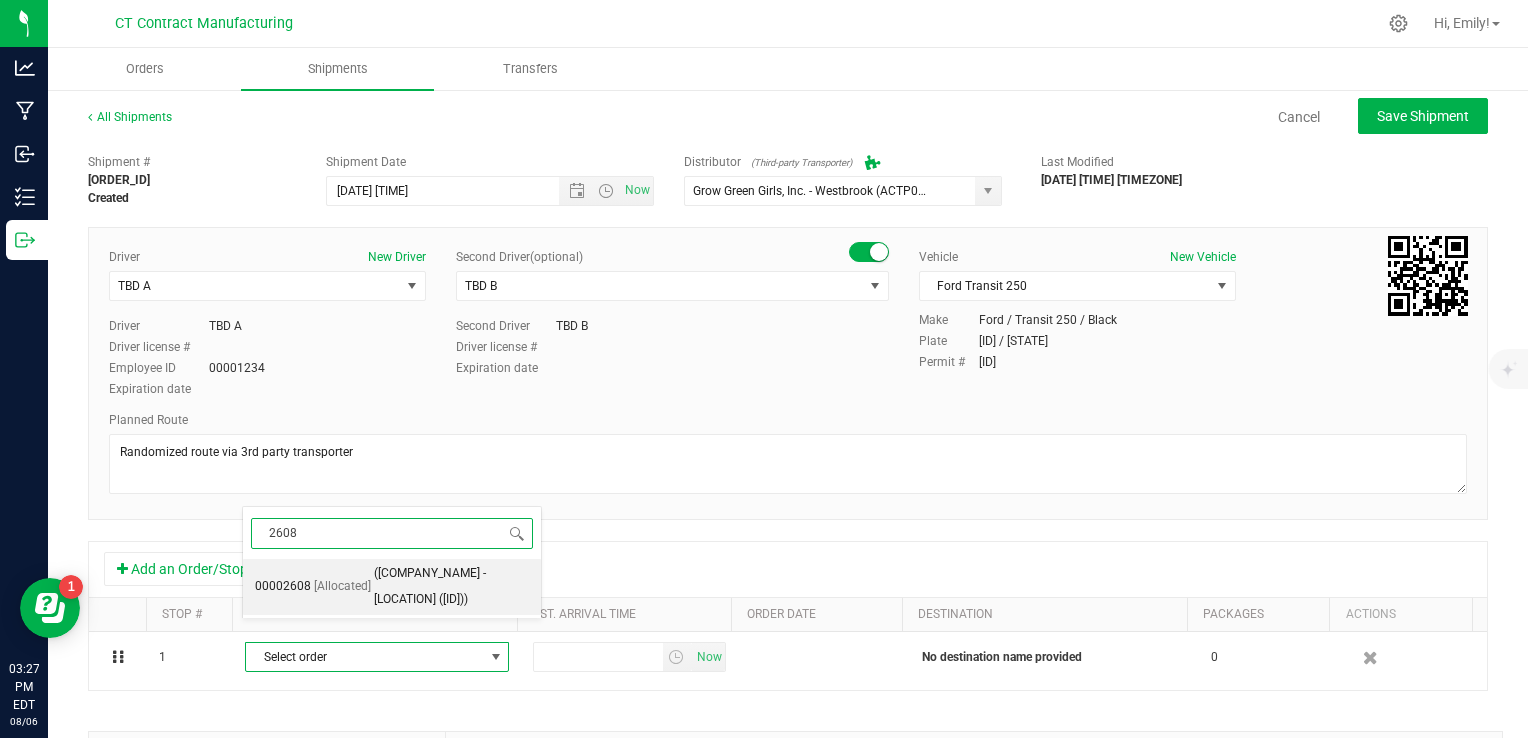 click on "([COMPANY_NAME] - [LOCATION] ([ID]))" at bounding box center [451, 586] 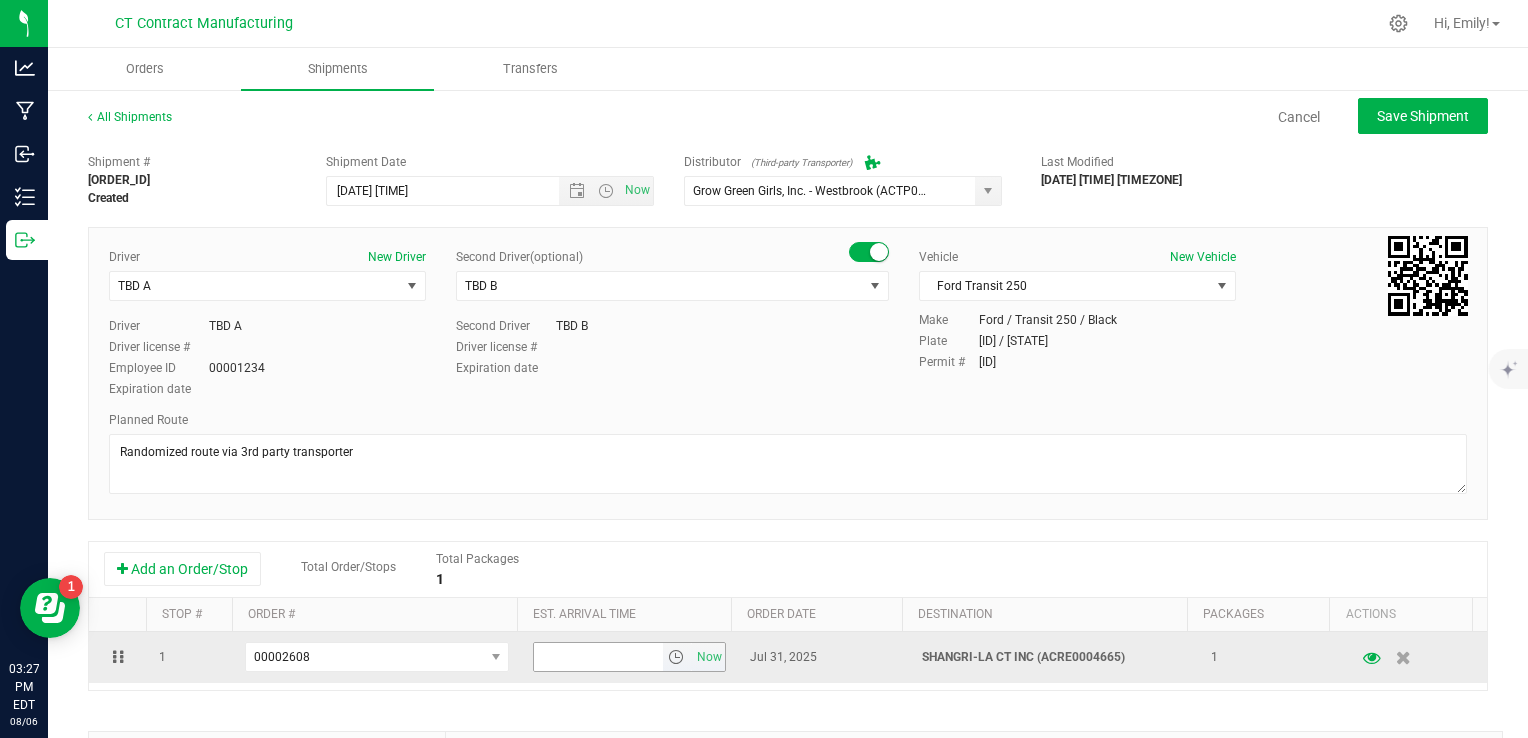 click at bounding box center (676, 657) 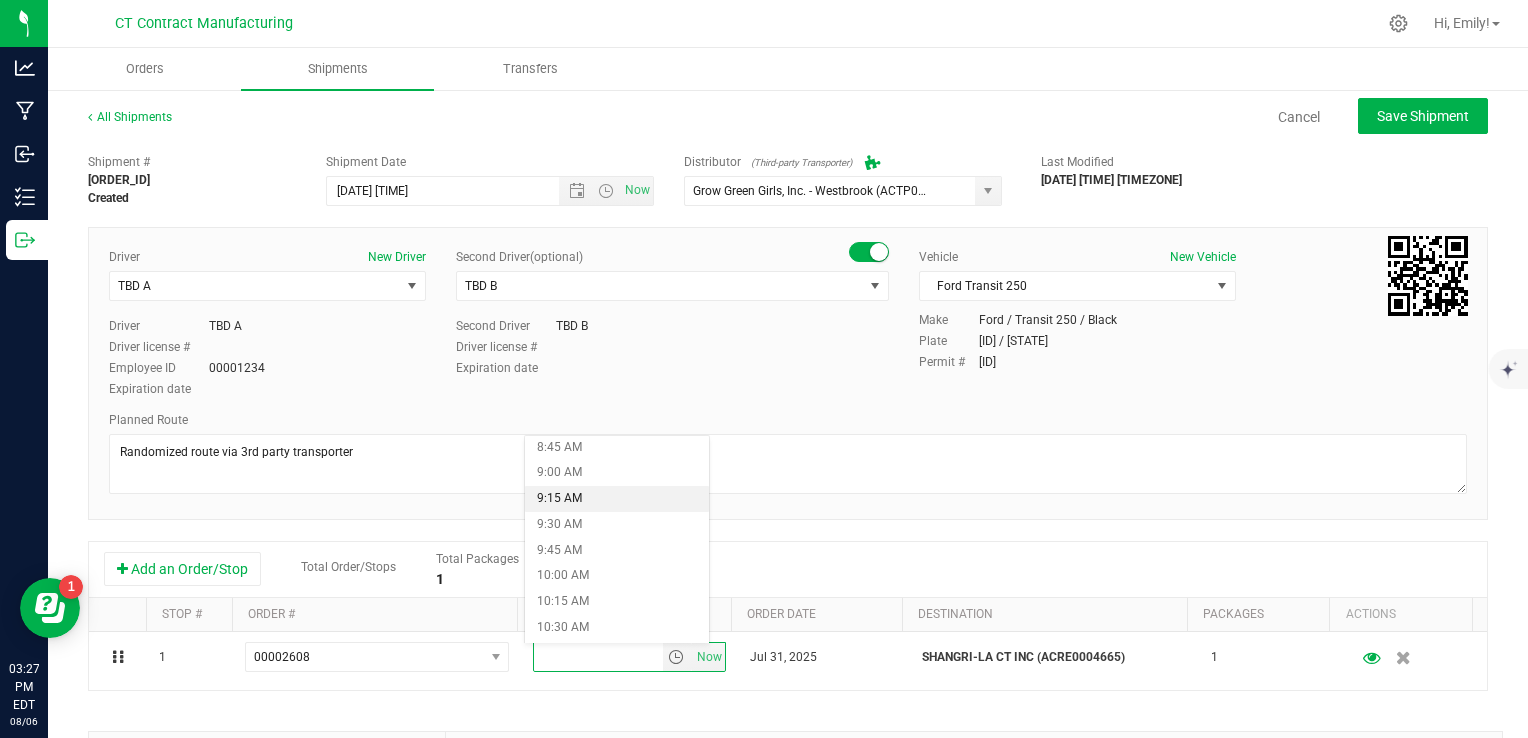 scroll, scrollTop: 1000, scrollLeft: 0, axis: vertical 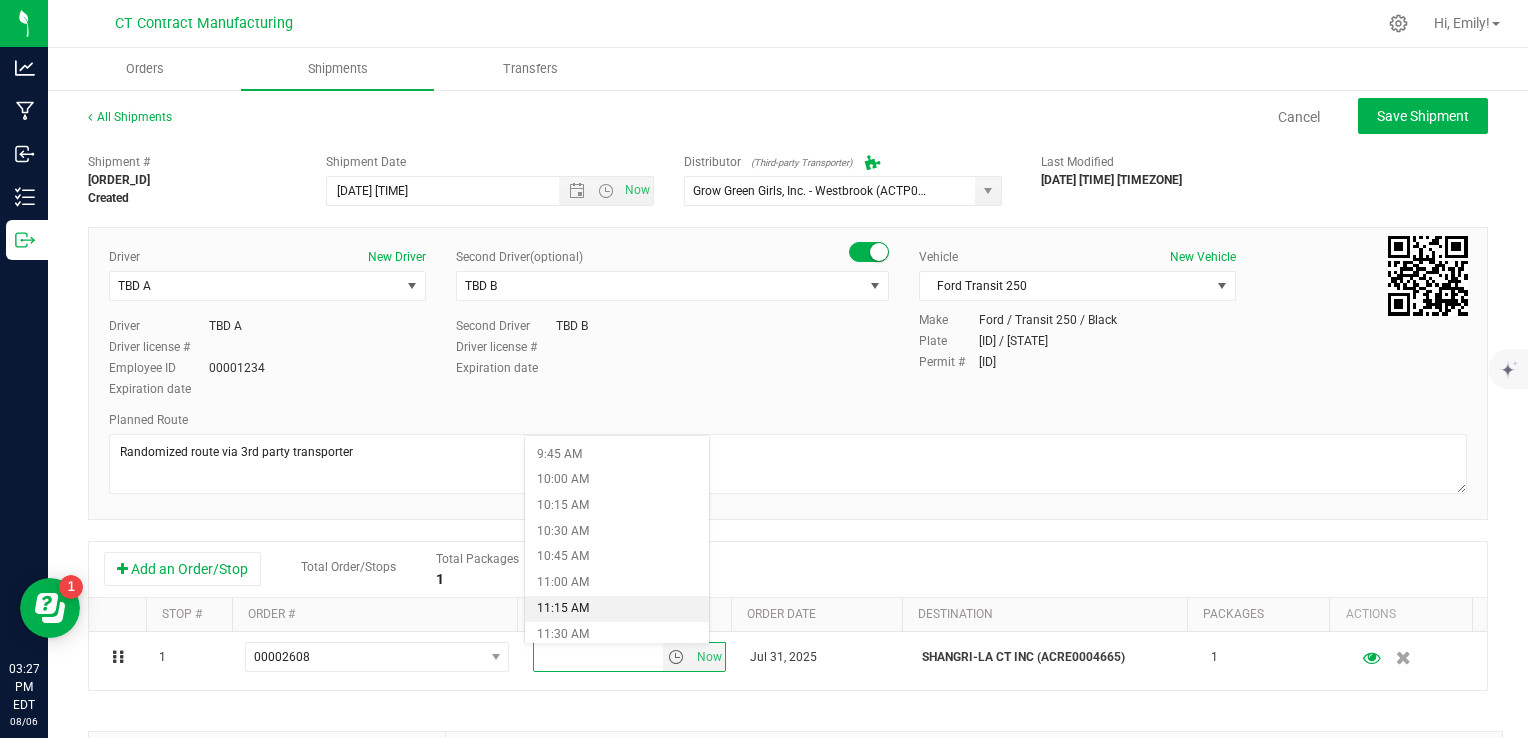 click on "11:15 AM" at bounding box center (617, 609) 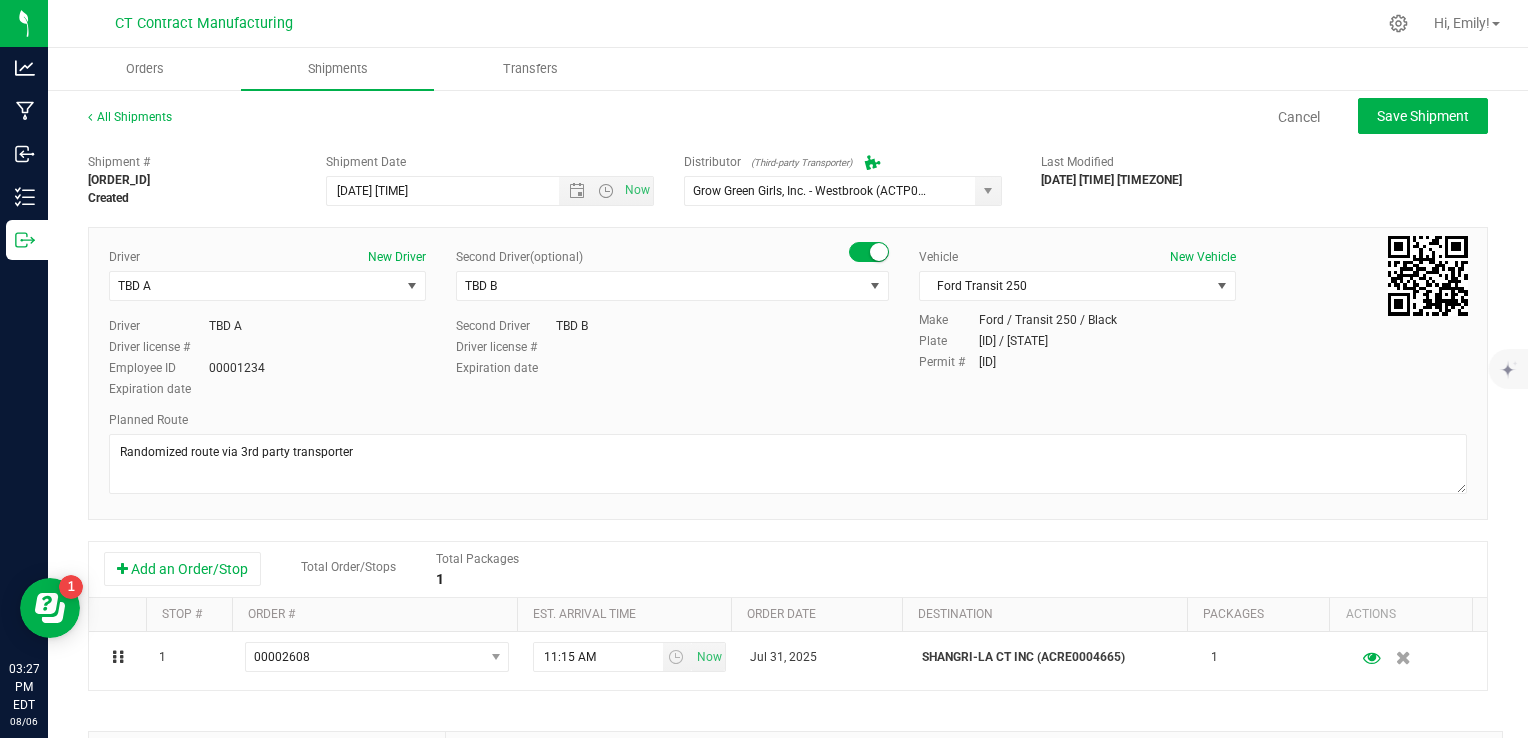 click on "Add an Order/Stop
Total Order/Stops
Total Packages
1" at bounding box center (788, 569) 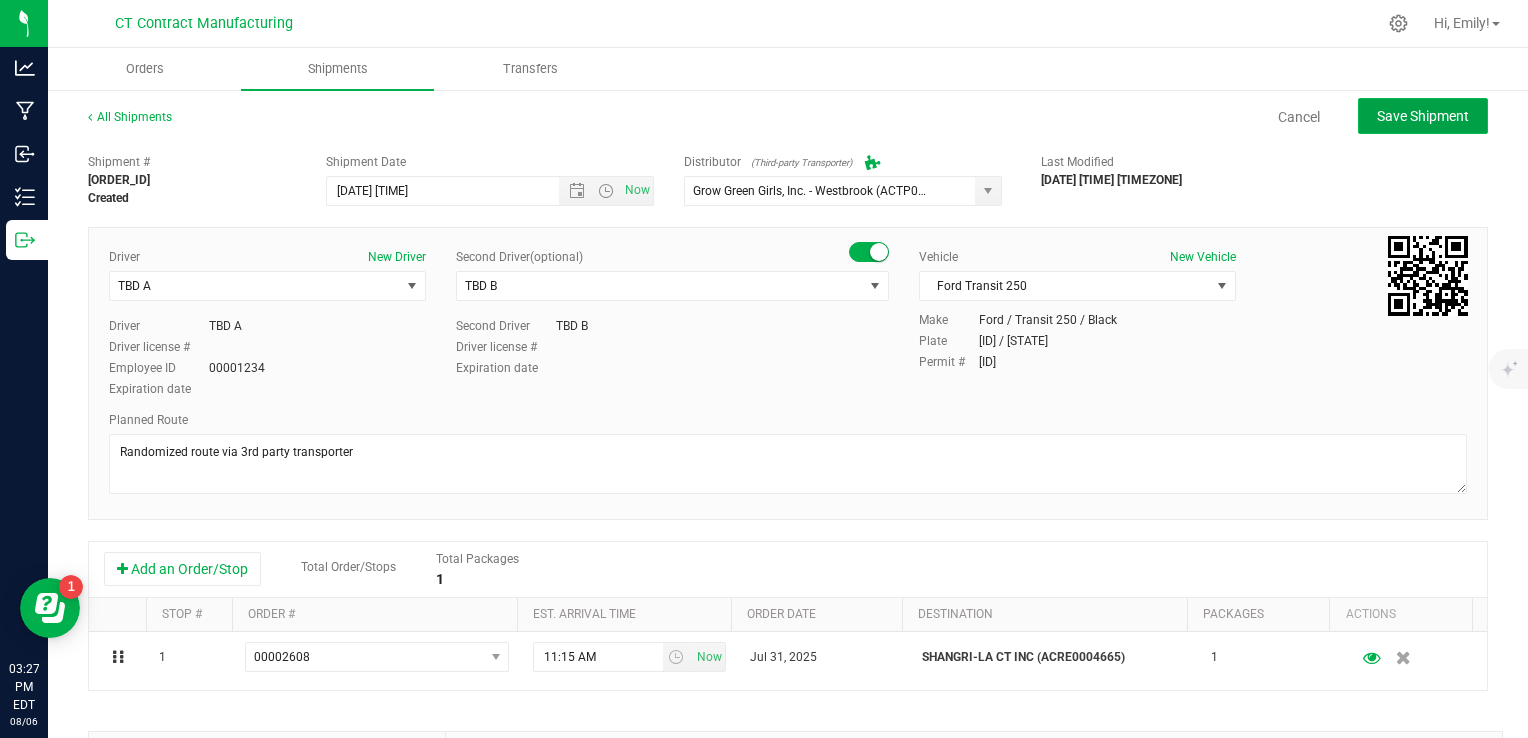 click on "Save Shipment" 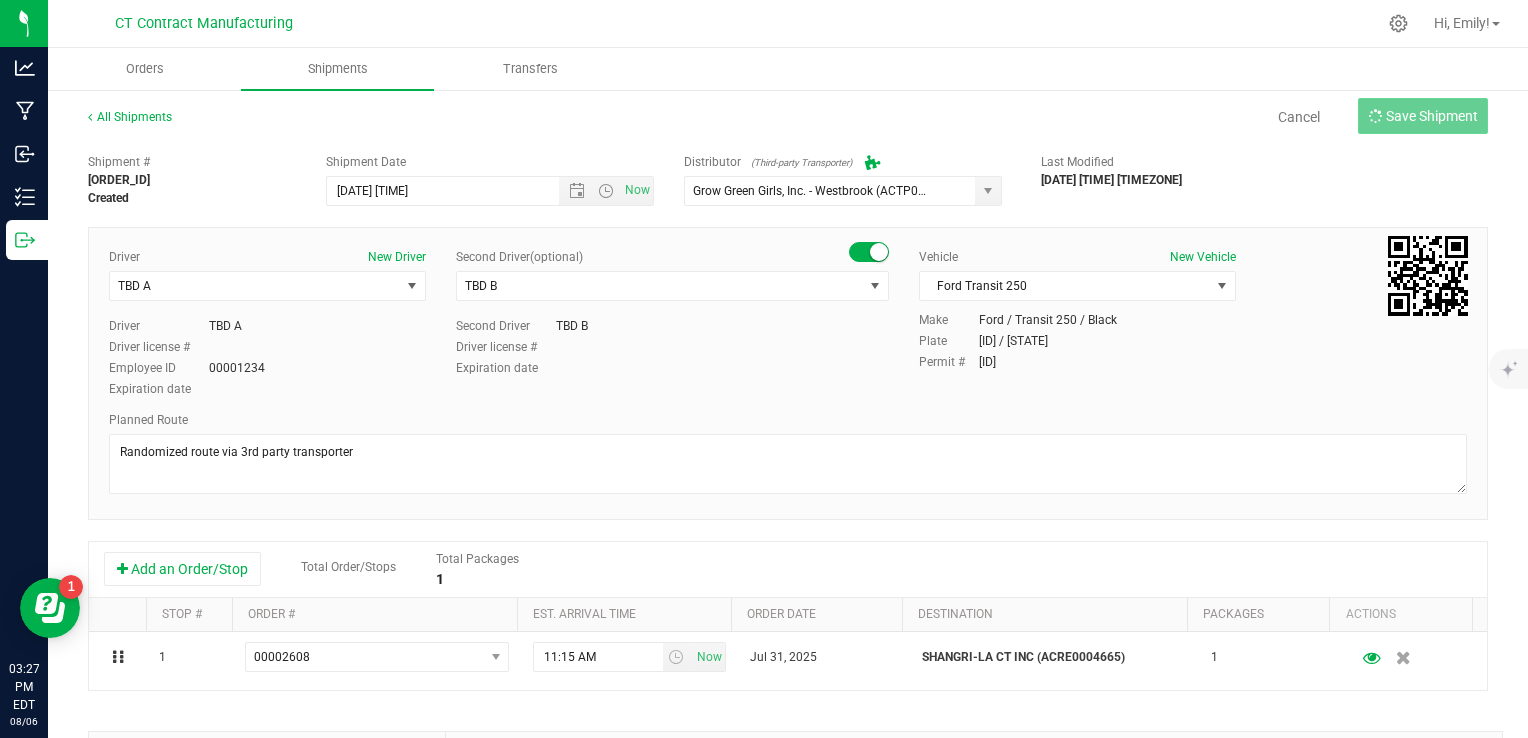 type on "[DATE] [TIME]" 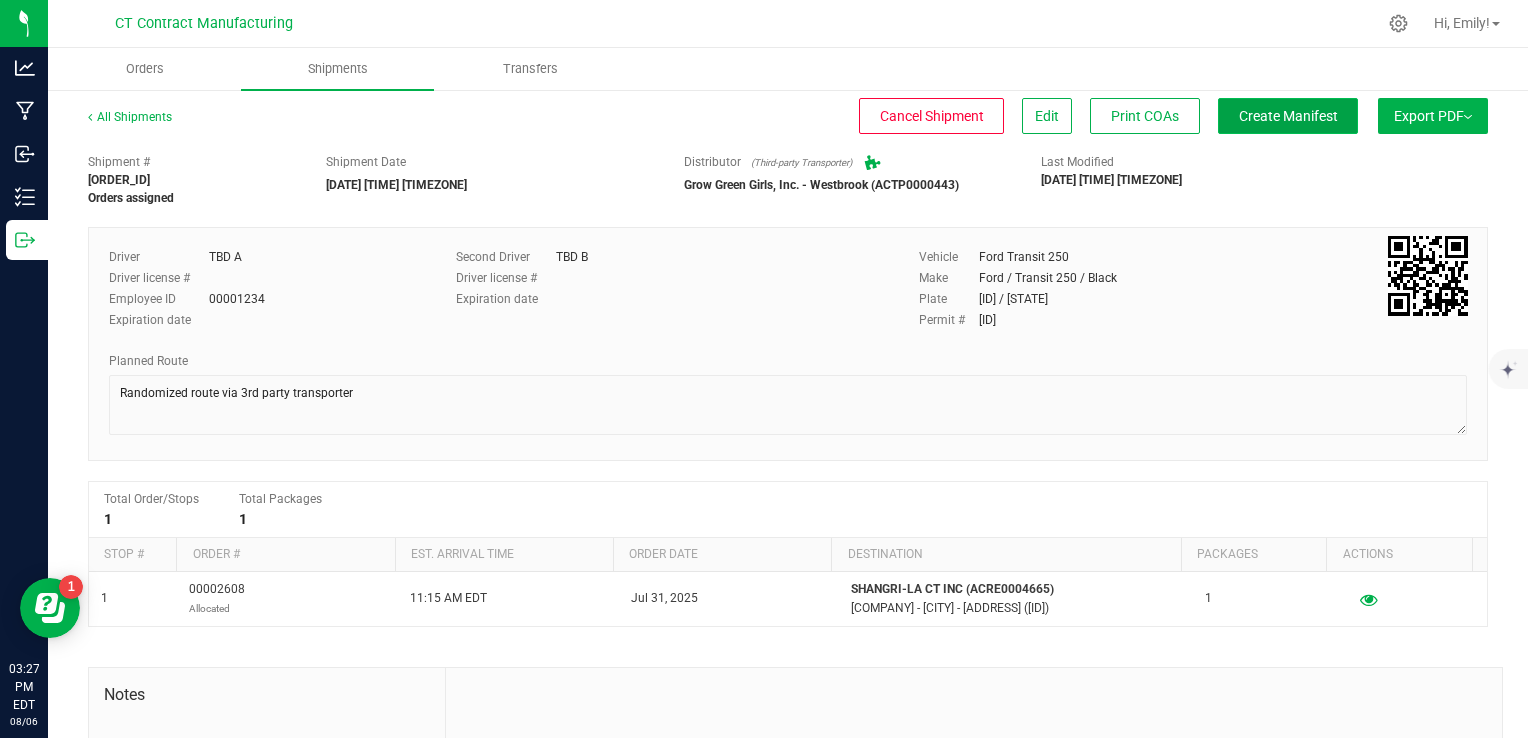 click on "Create Manifest" at bounding box center [1288, 116] 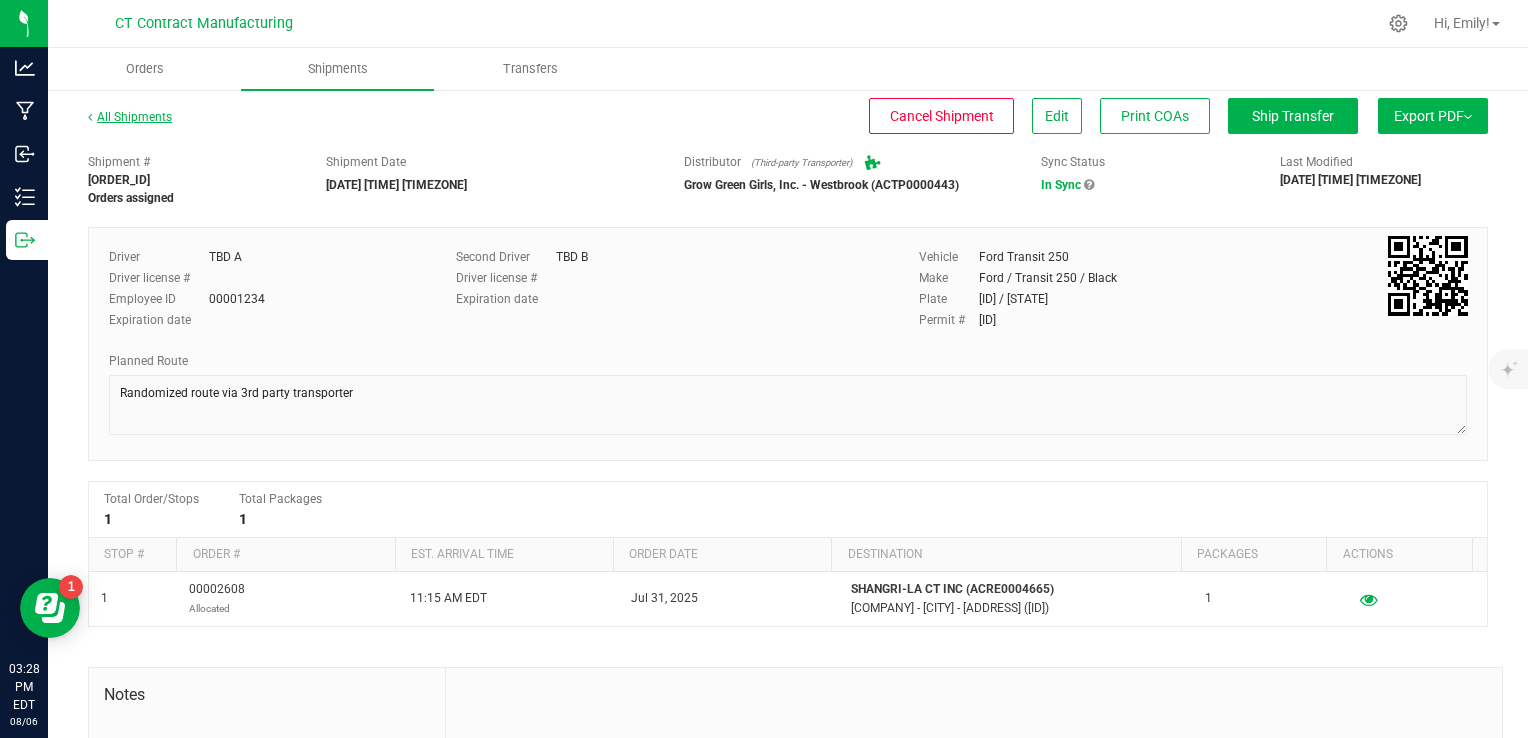 click on "All Shipments" at bounding box center (130, 117) 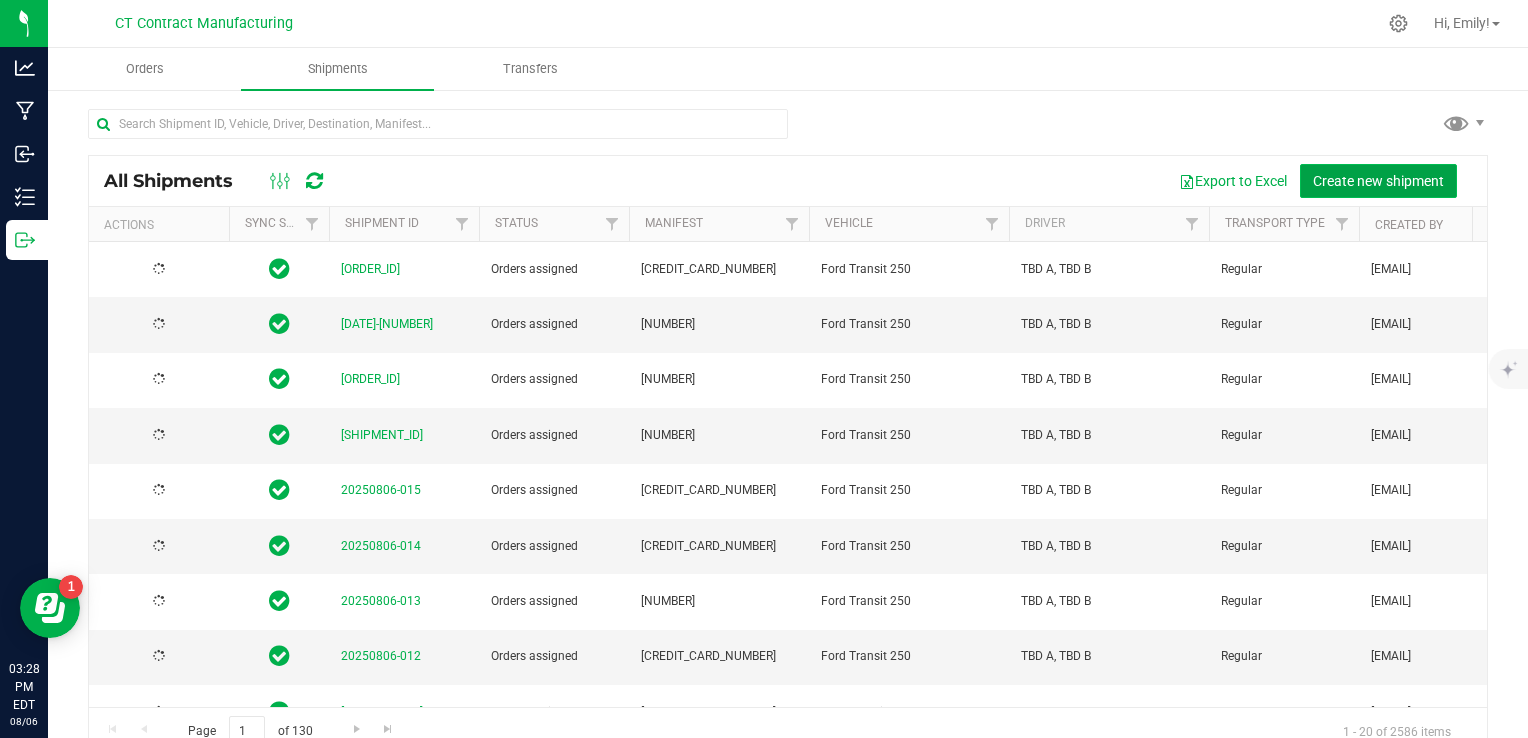 click on "Create new shipment" at bounding box center [1378, 181] 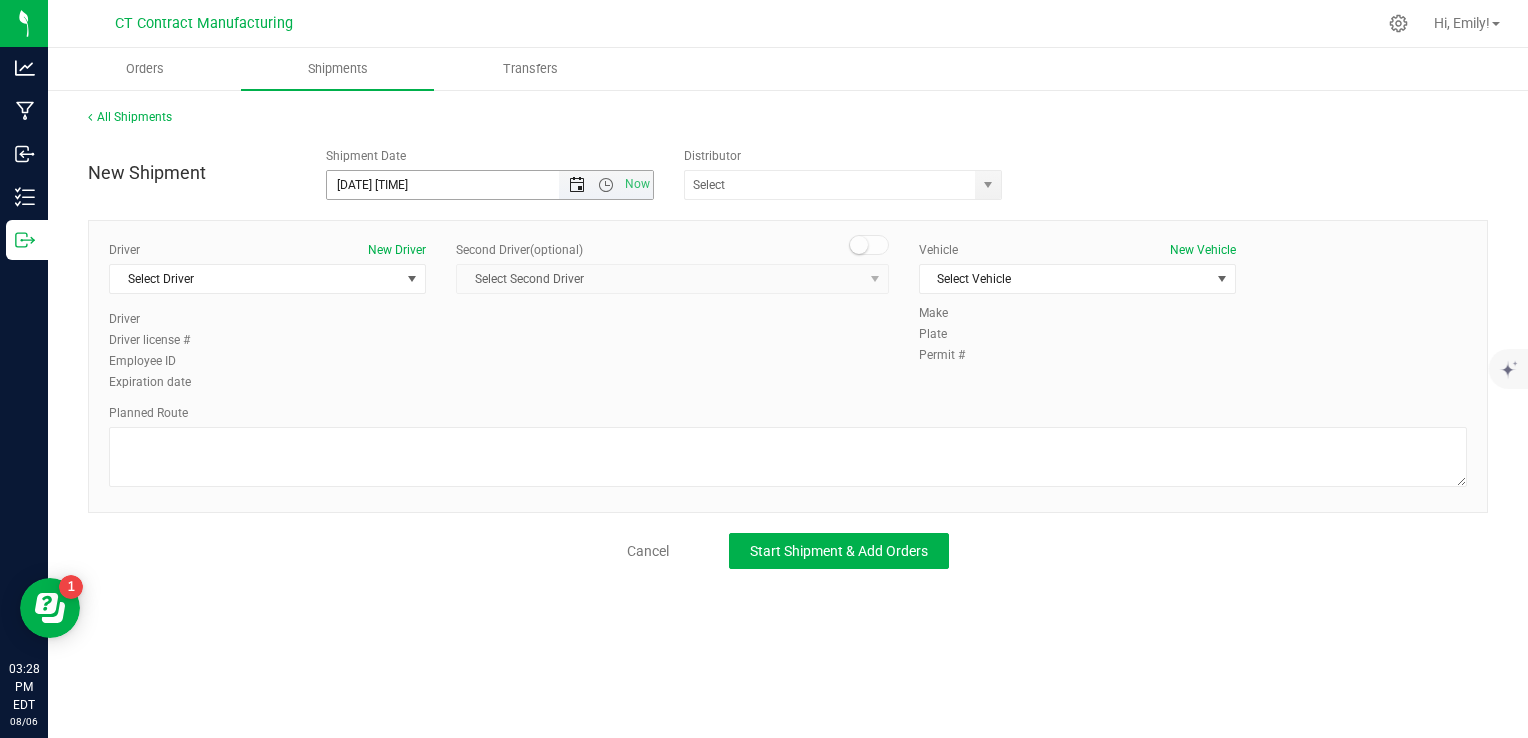 click at bounding box center (577, 185) 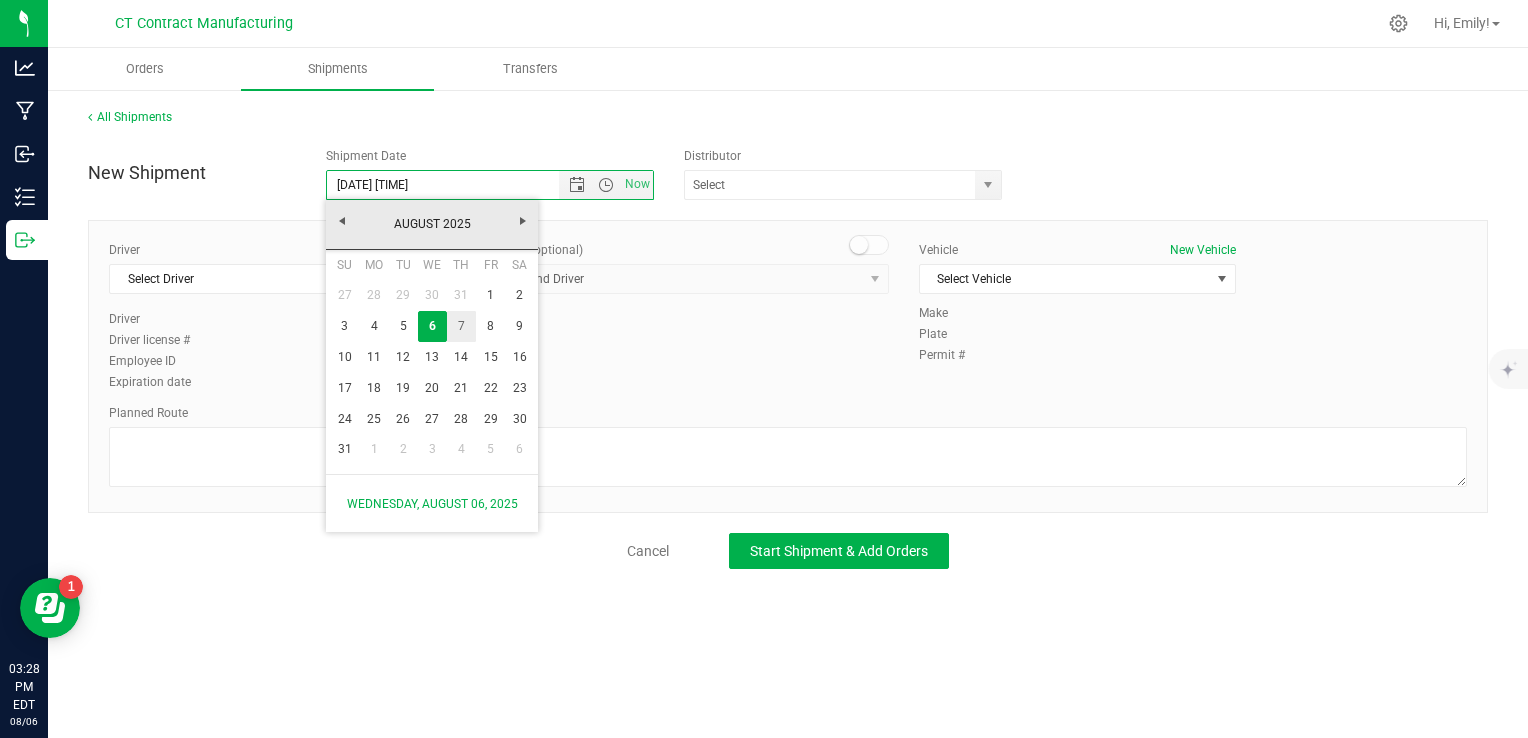 click on "7" at bounding box center [461, 326] 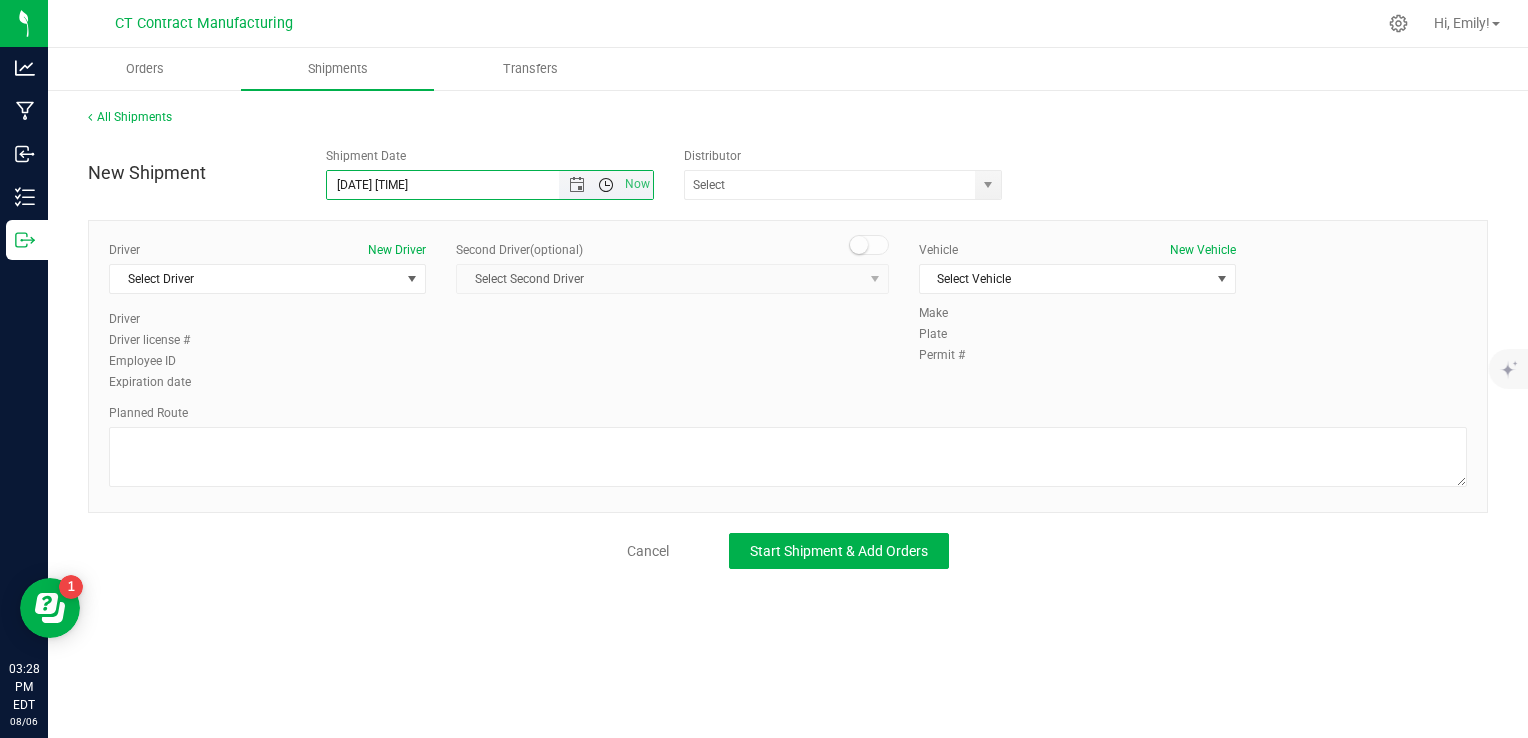 click at bounding box center (606, 185) 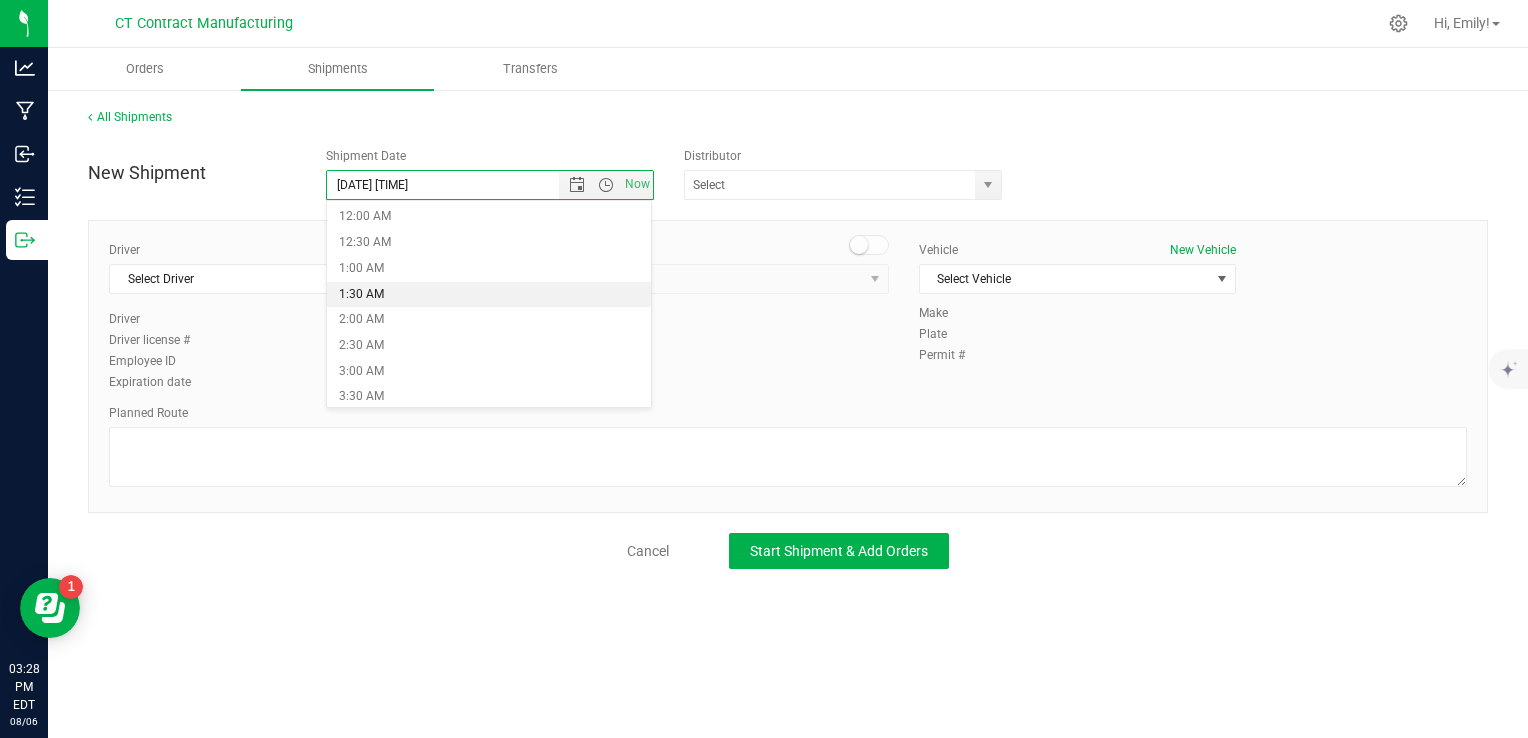 scroll, scrollTop: 300, scrollLeft: 0, axis: vertical 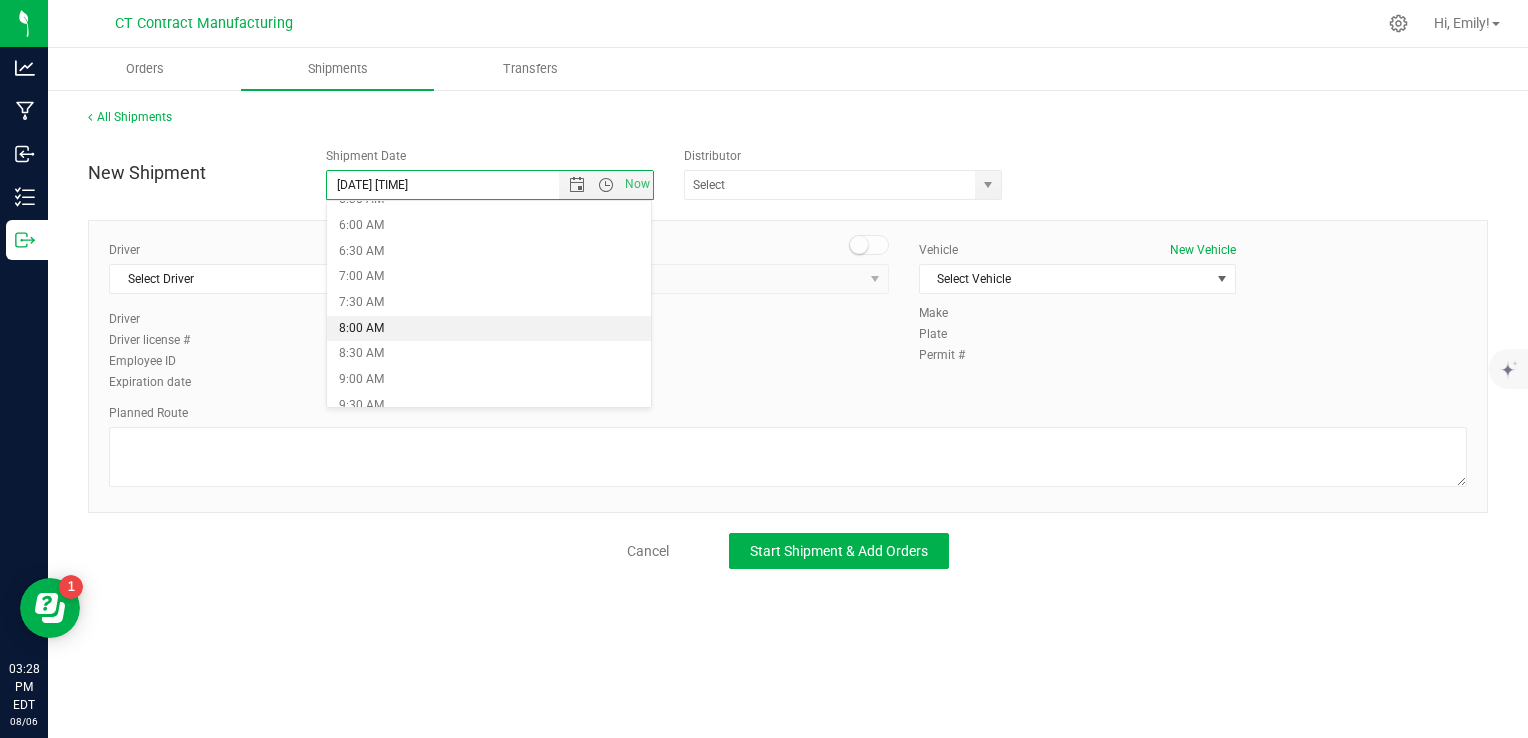 click on "8:00 AM" at bounding box center (489, 329) 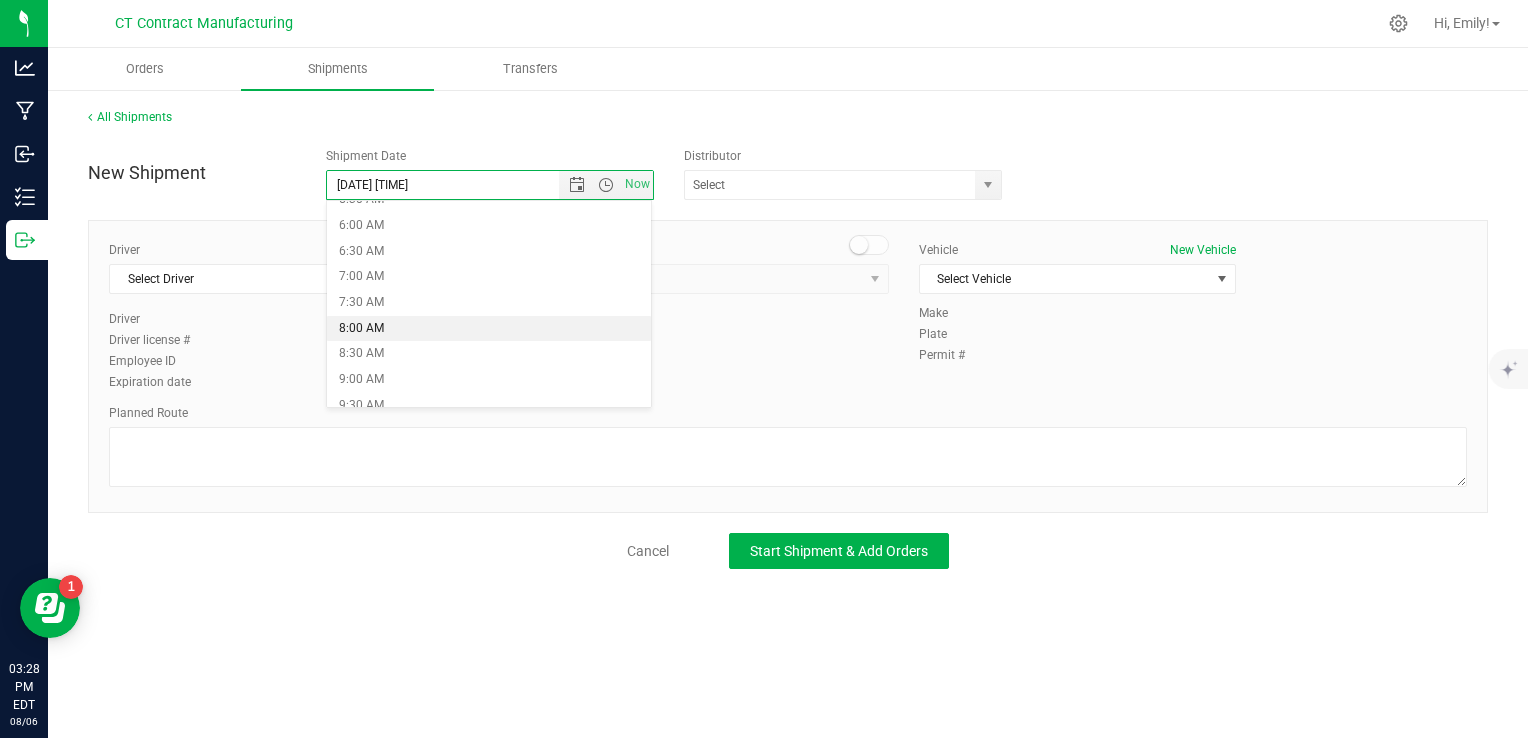 type on "[DATE] [TIME]" 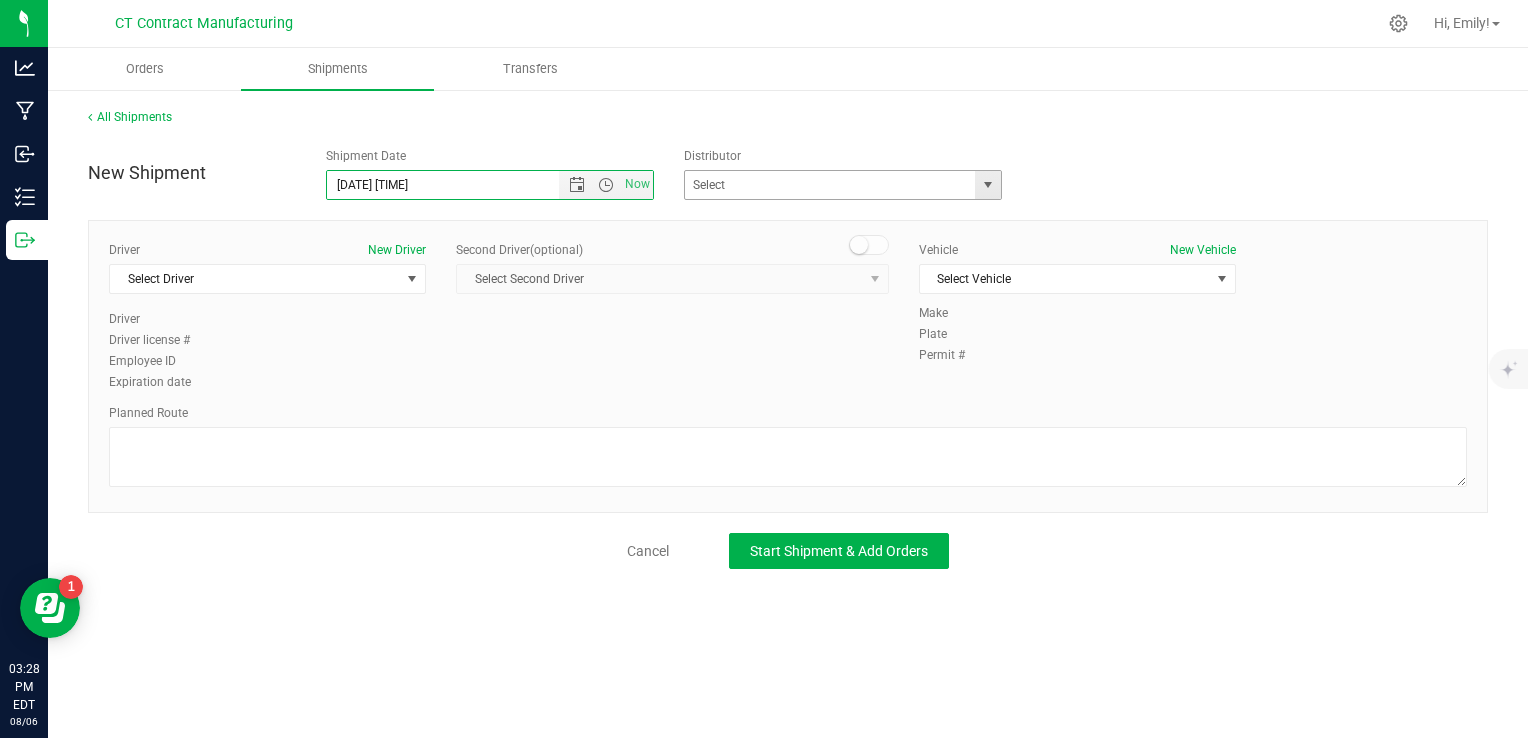 click at bounding box center (988, 185) 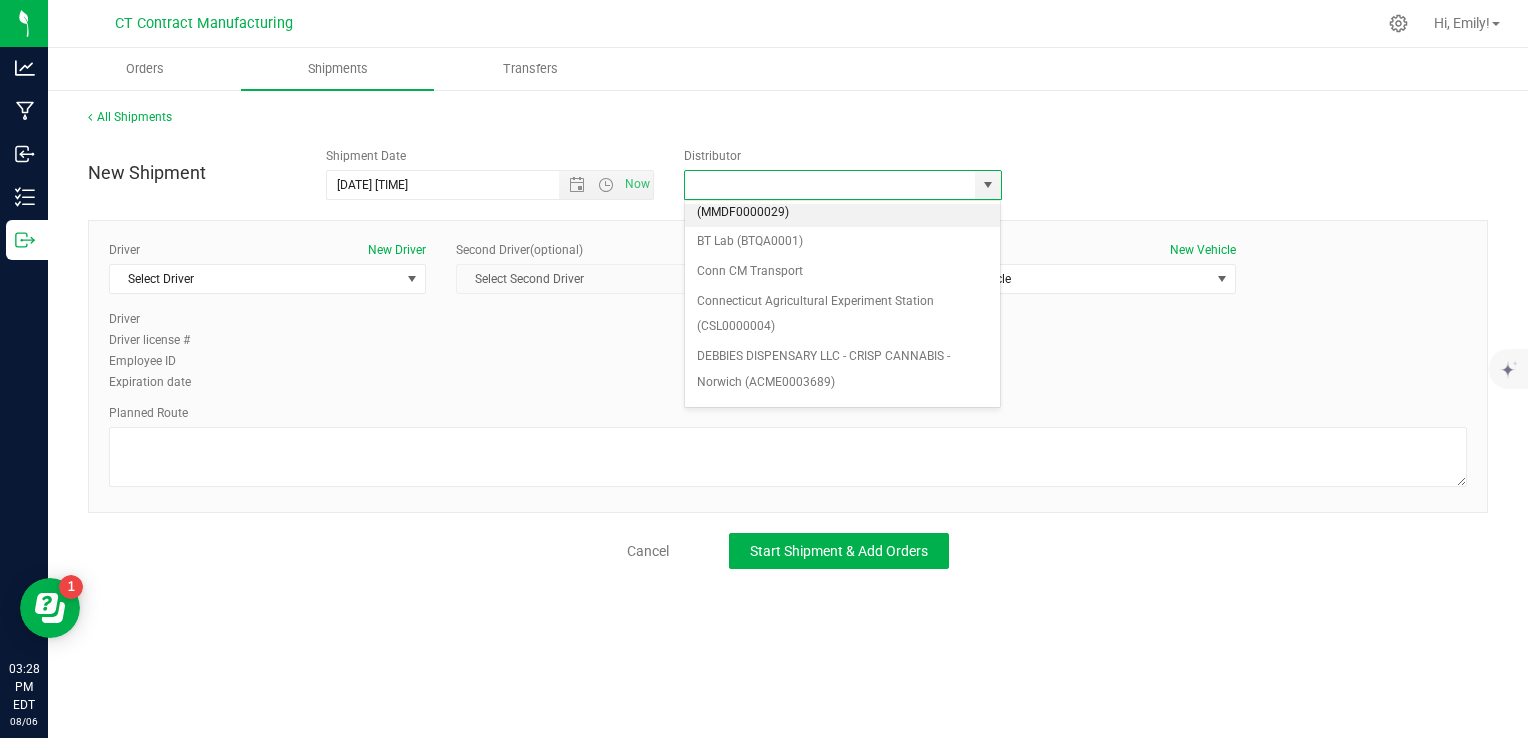 scroll, scrollTop: 200, scrollLeft: 0, axis: vertical 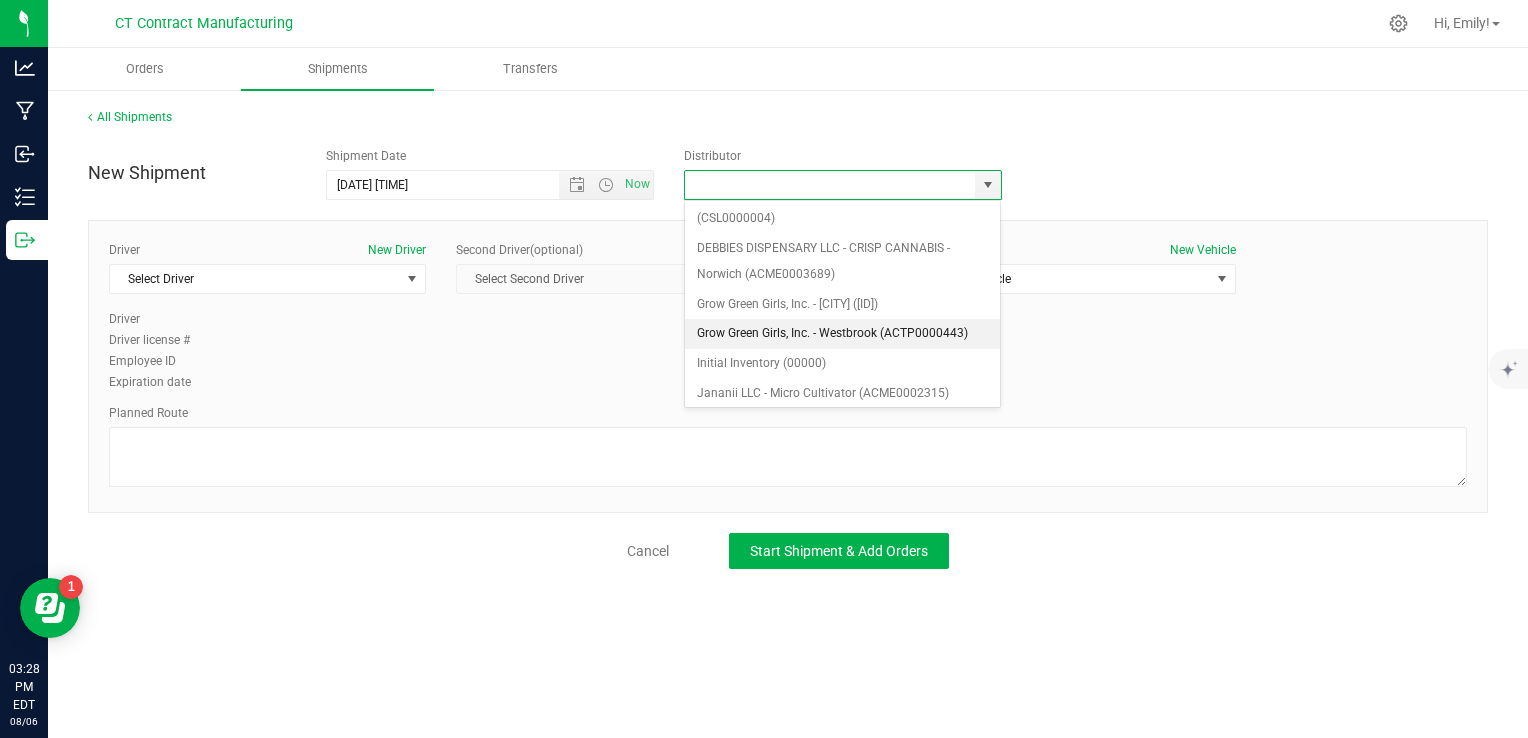 click on "Grow Green Girls, Inc. - Westbrook (ACTP0000443)" at bounding box center (843, 334) 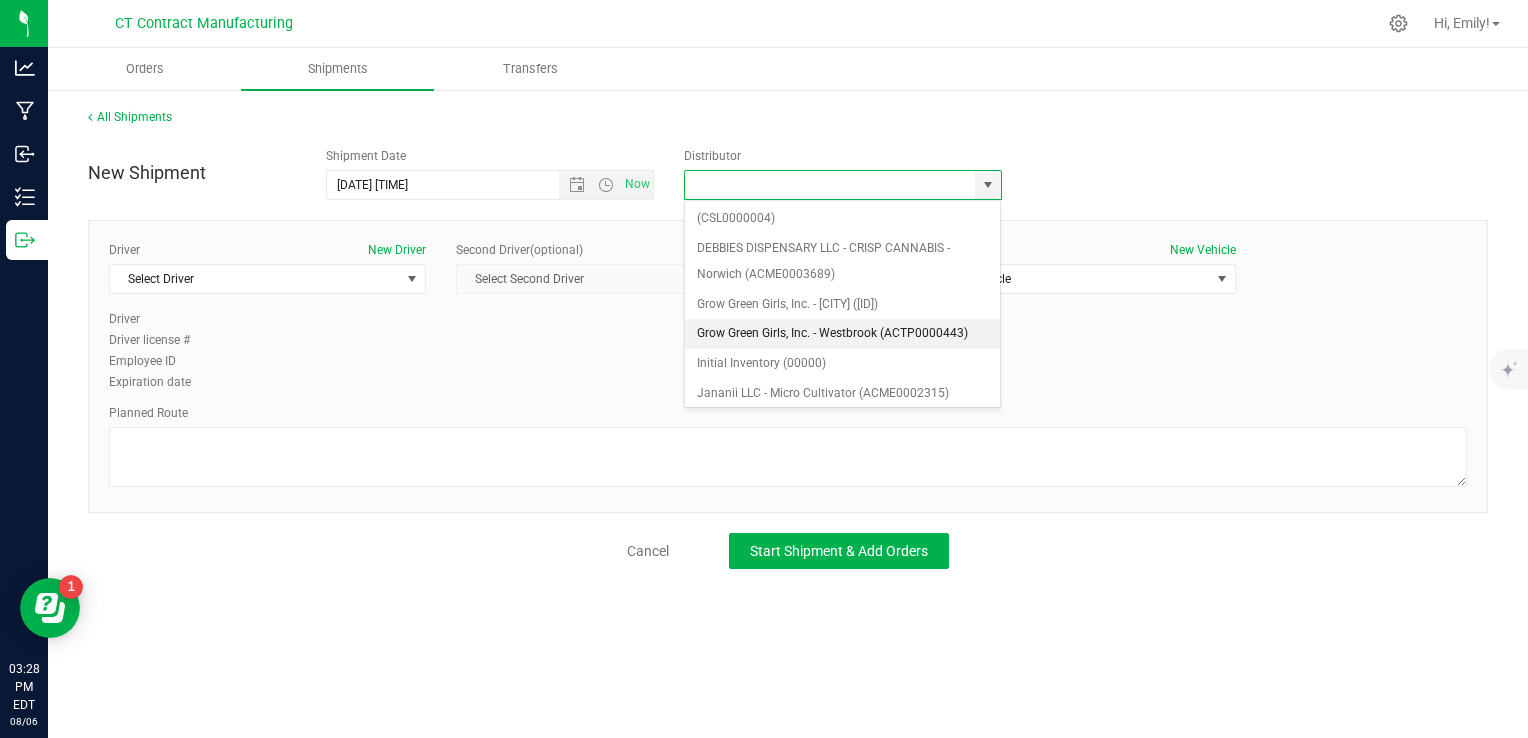type on "Grow Green Girls, Inc. - Westbrook (ACTP0000443)" 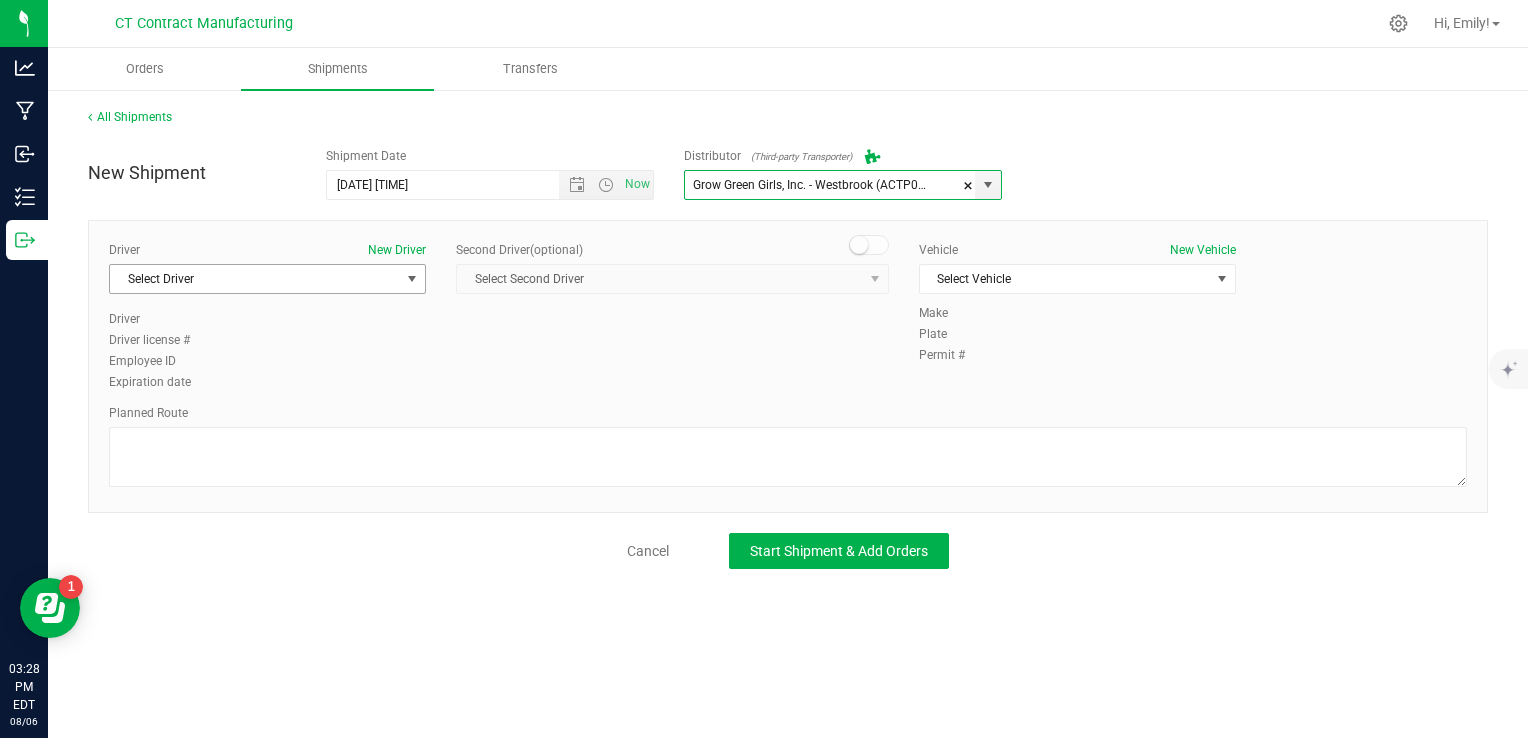 click at bounding box center [412, 279] 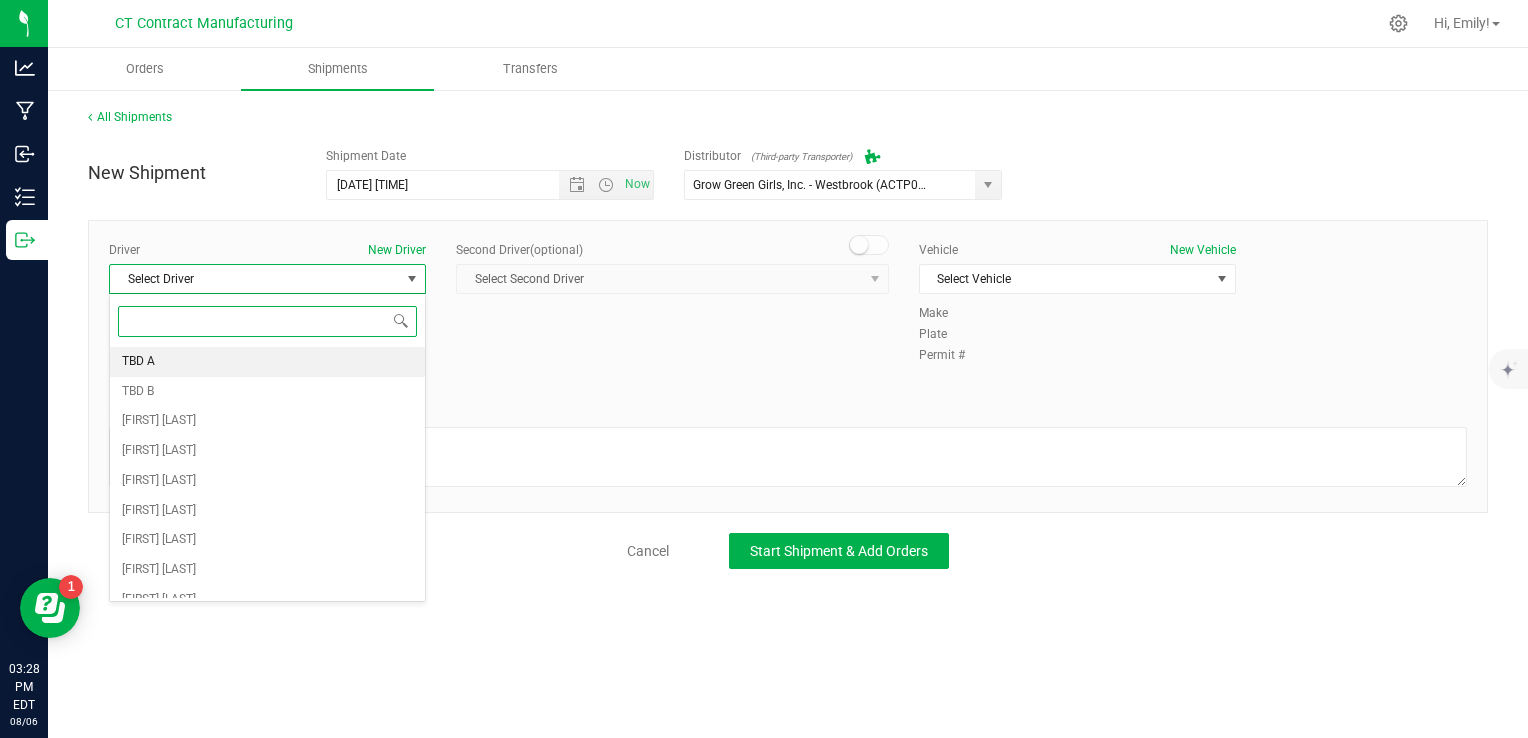 click on "TBD A" at bounding box center (267, 362) 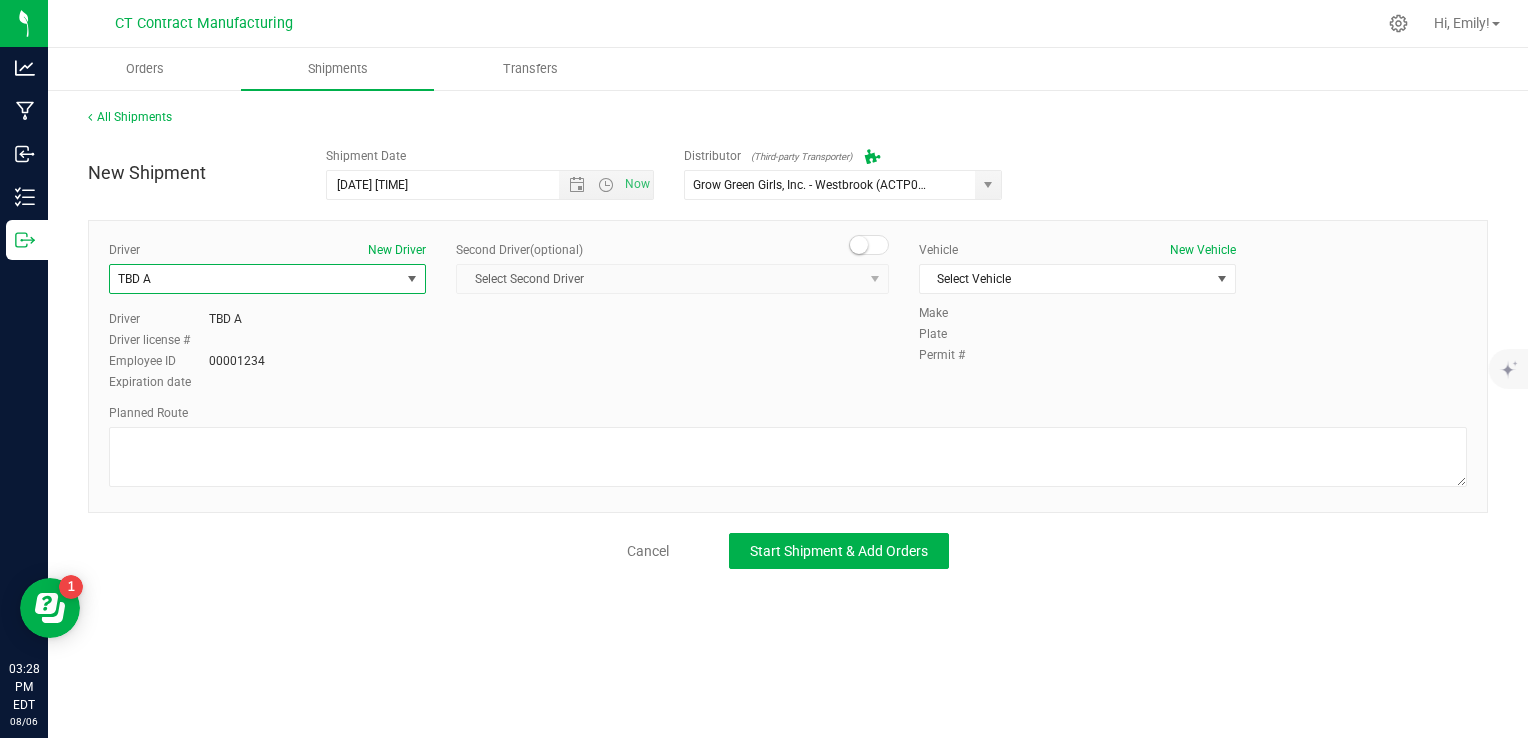 click at bounding box center [859, 245] 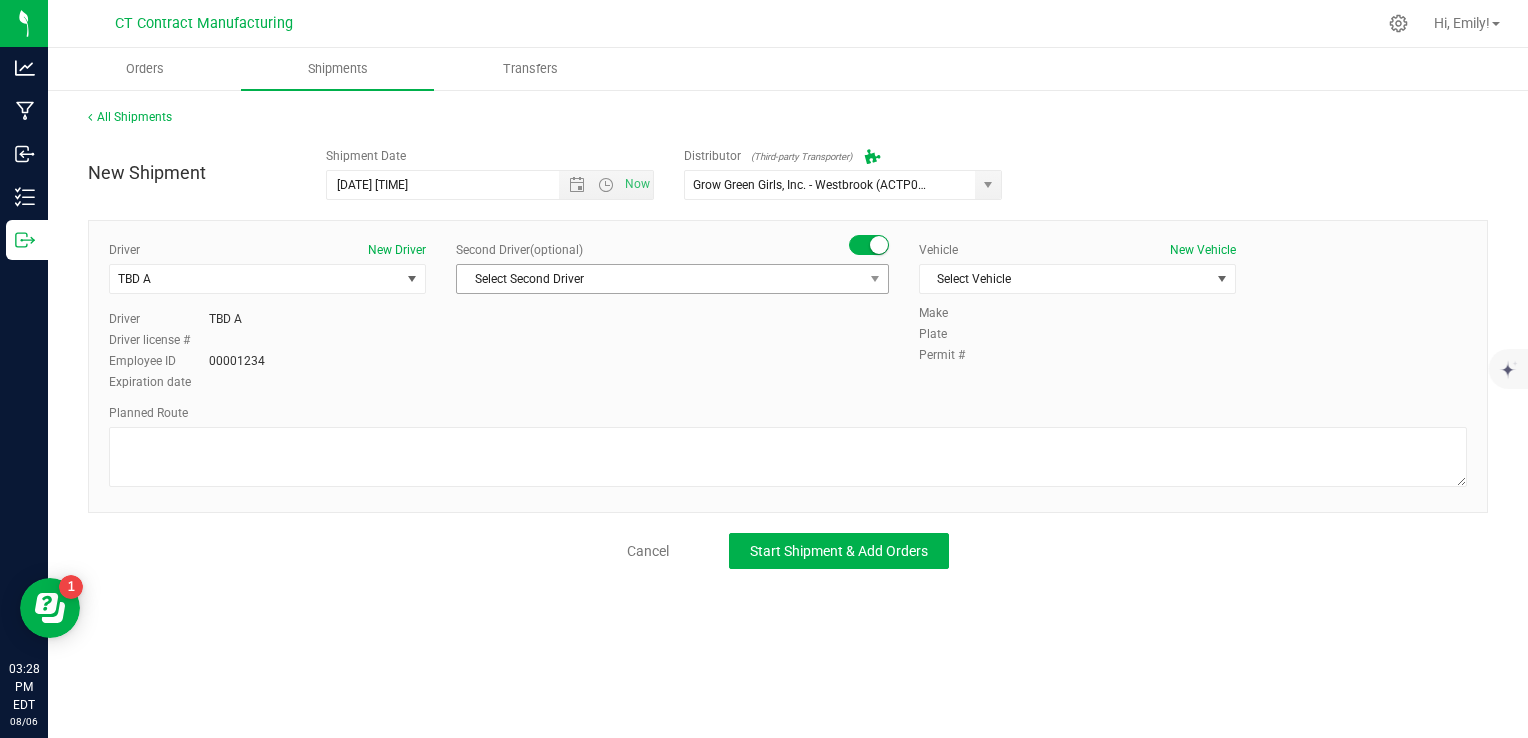 click on "Select Second Driver" at bounding box center (660, 279) 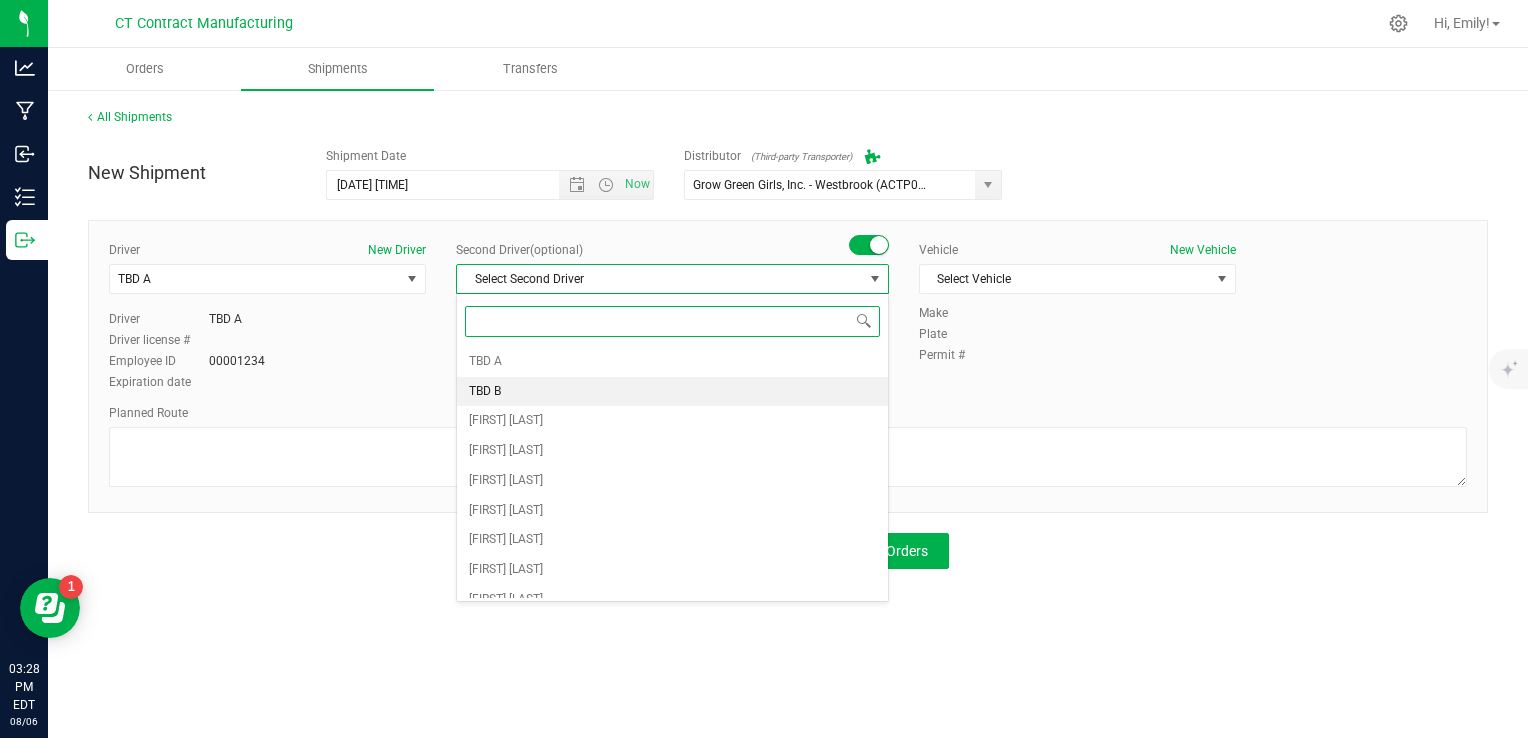 click on "TBD B" at bounding box center [672, 392] 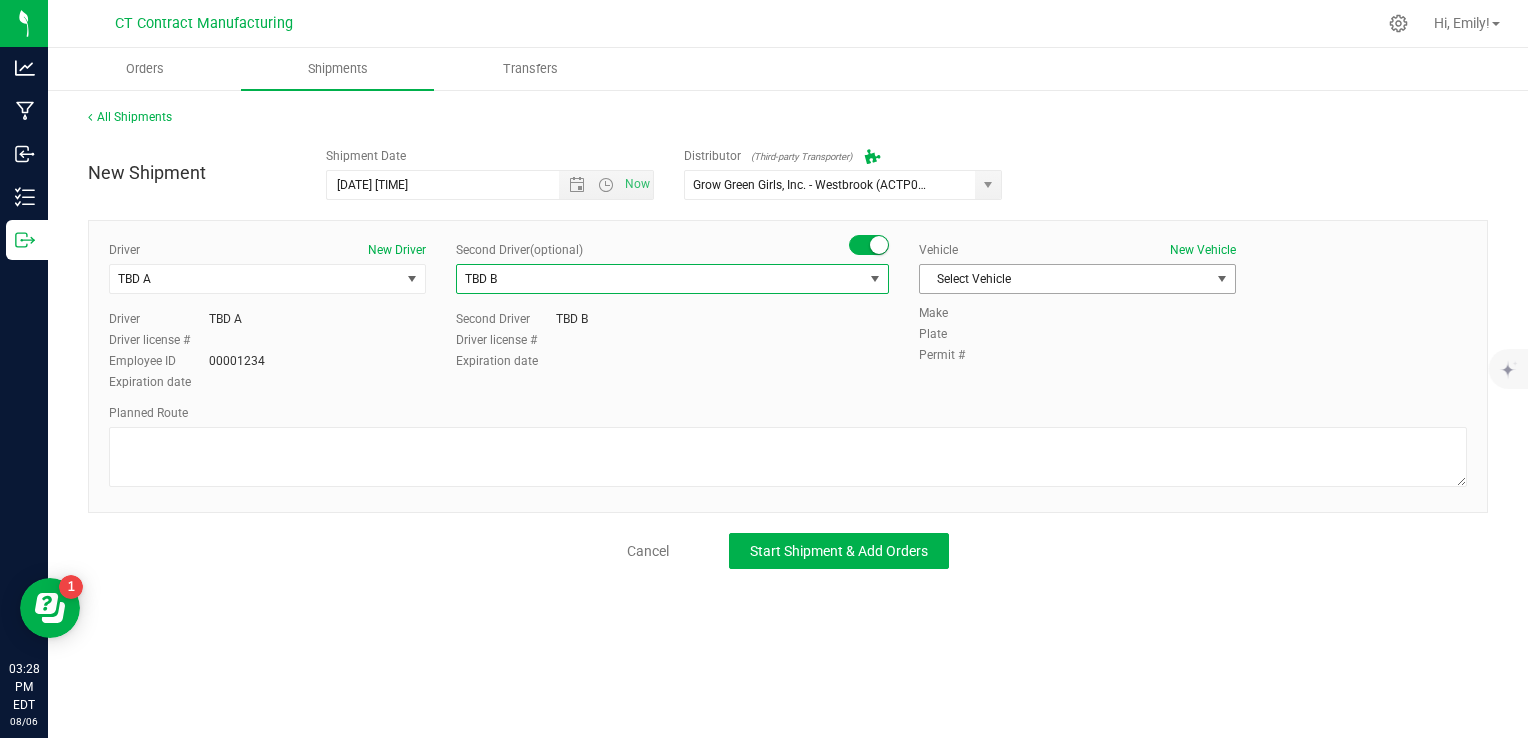 click on "Select Vehicle" at bounding box center (1065, 279) 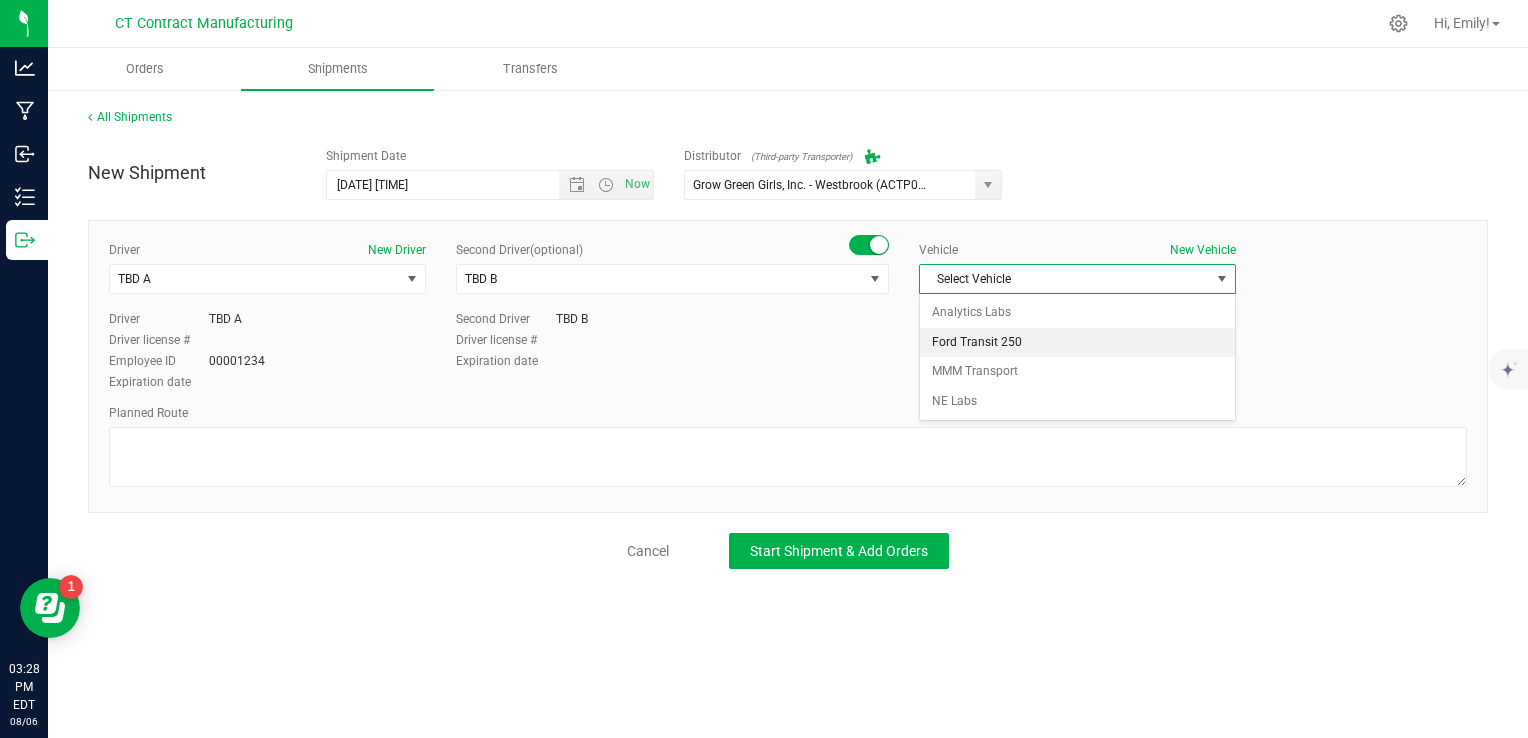 click on "Ford Transit 250" at bounding box center (1077, 343) 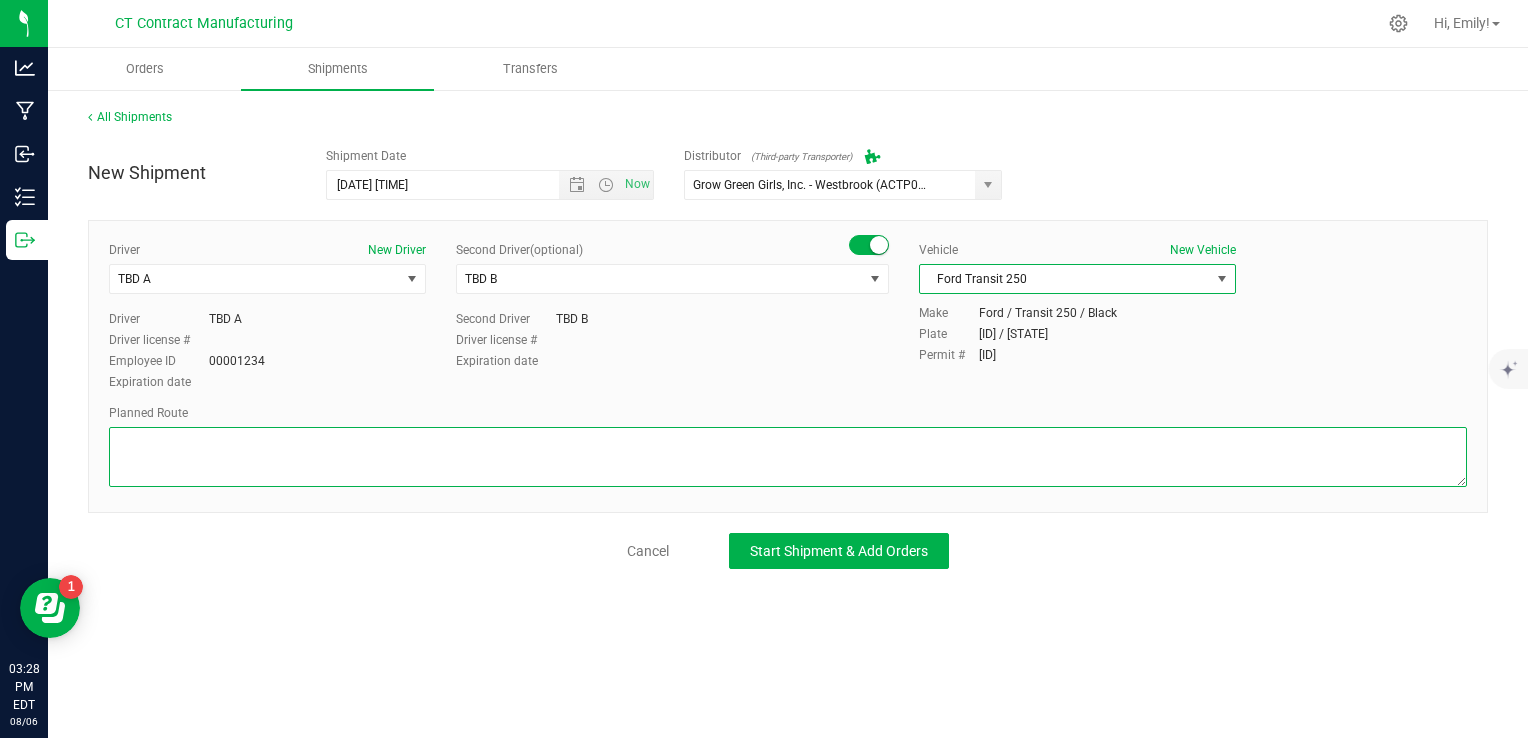 click at bounding box center (788, 457) 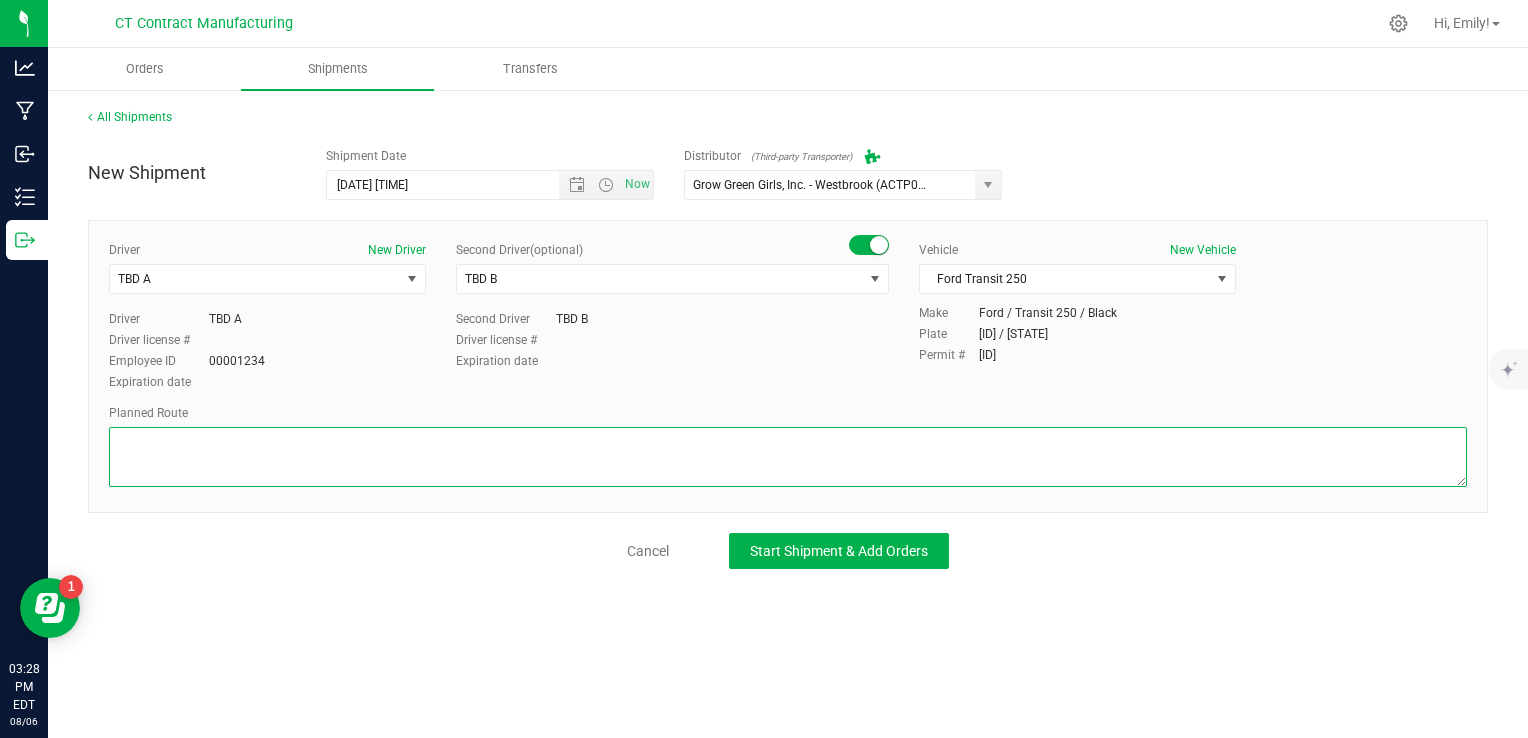paste on "Randomized route via 3rd party transporter" 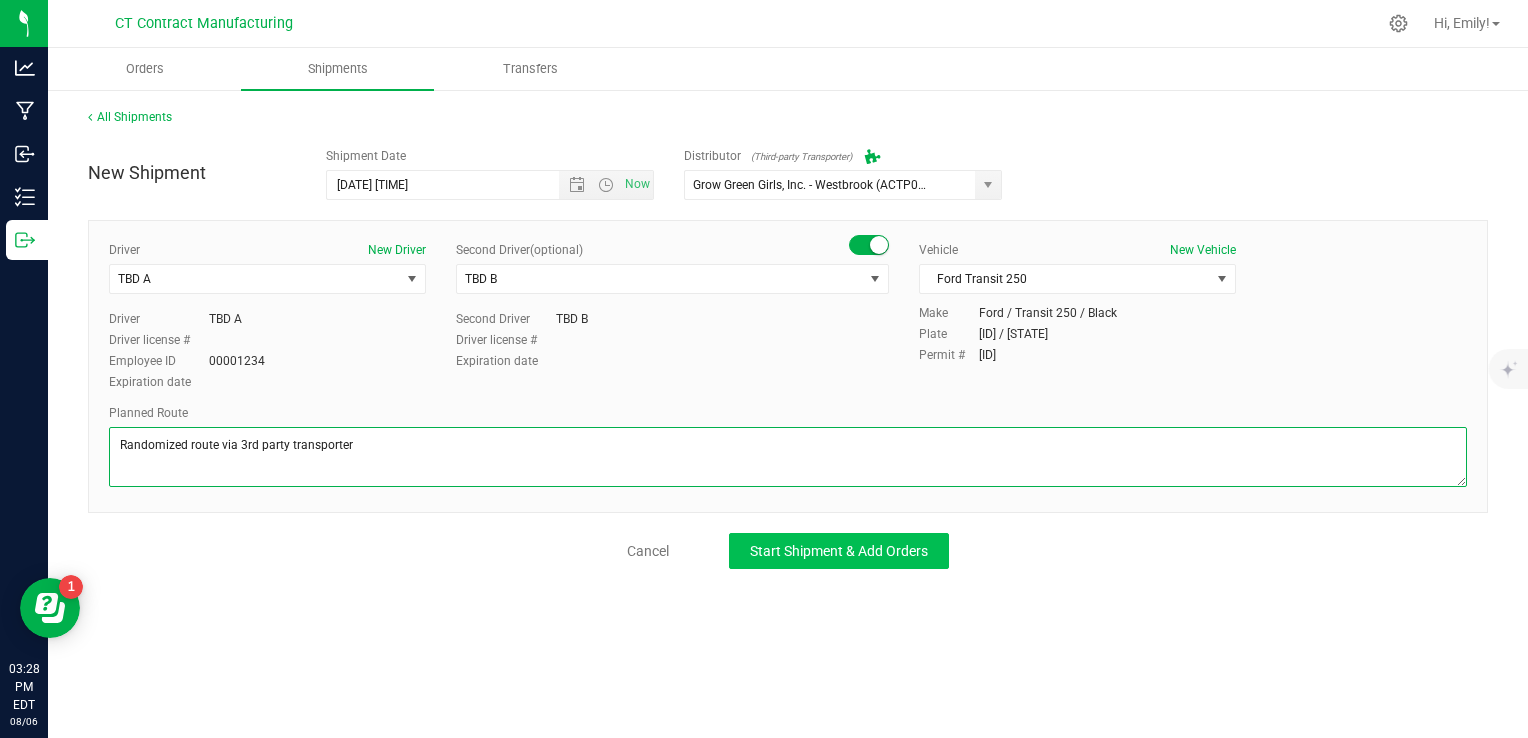type on "Randomized route via 3rd party transporter" 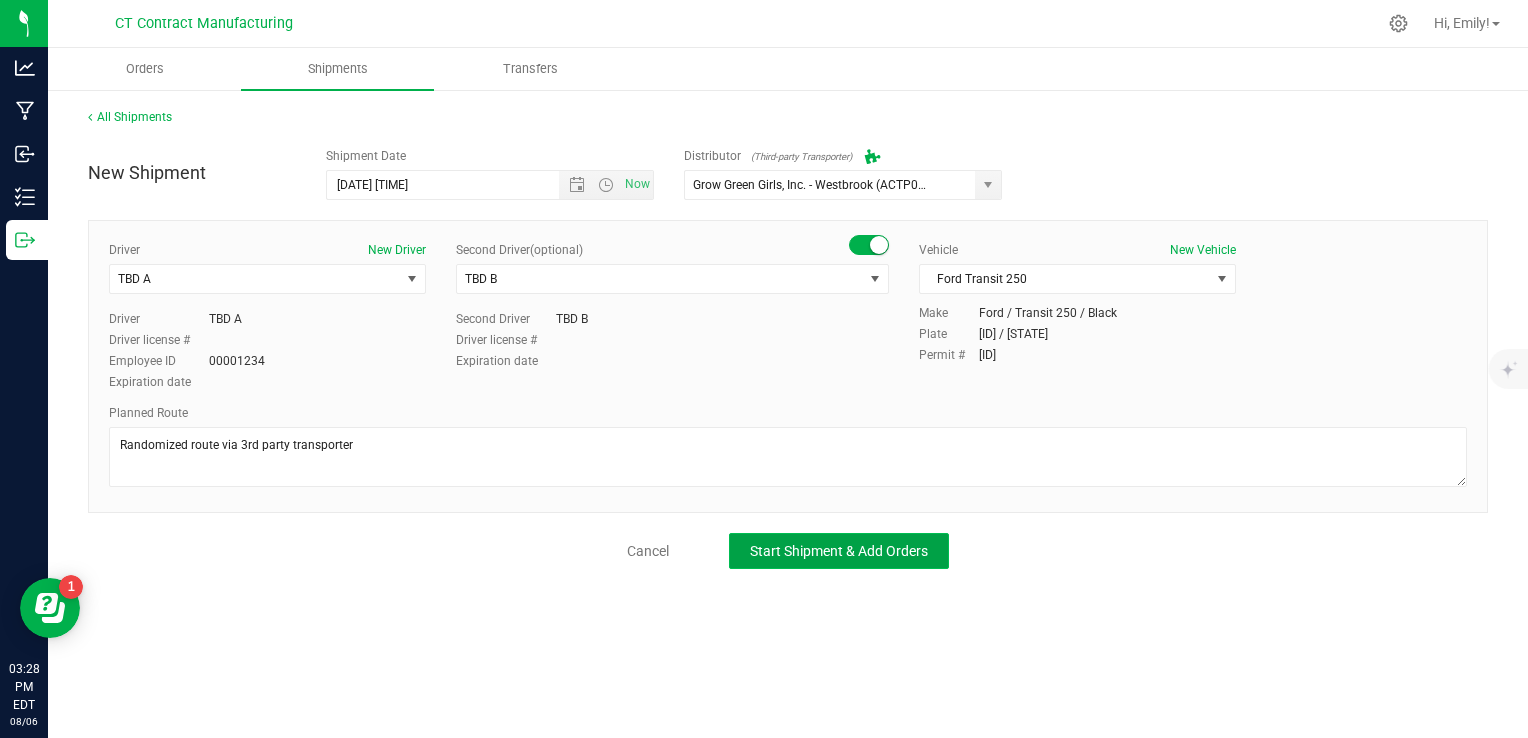 click on "Start Shipment & Add Orders" 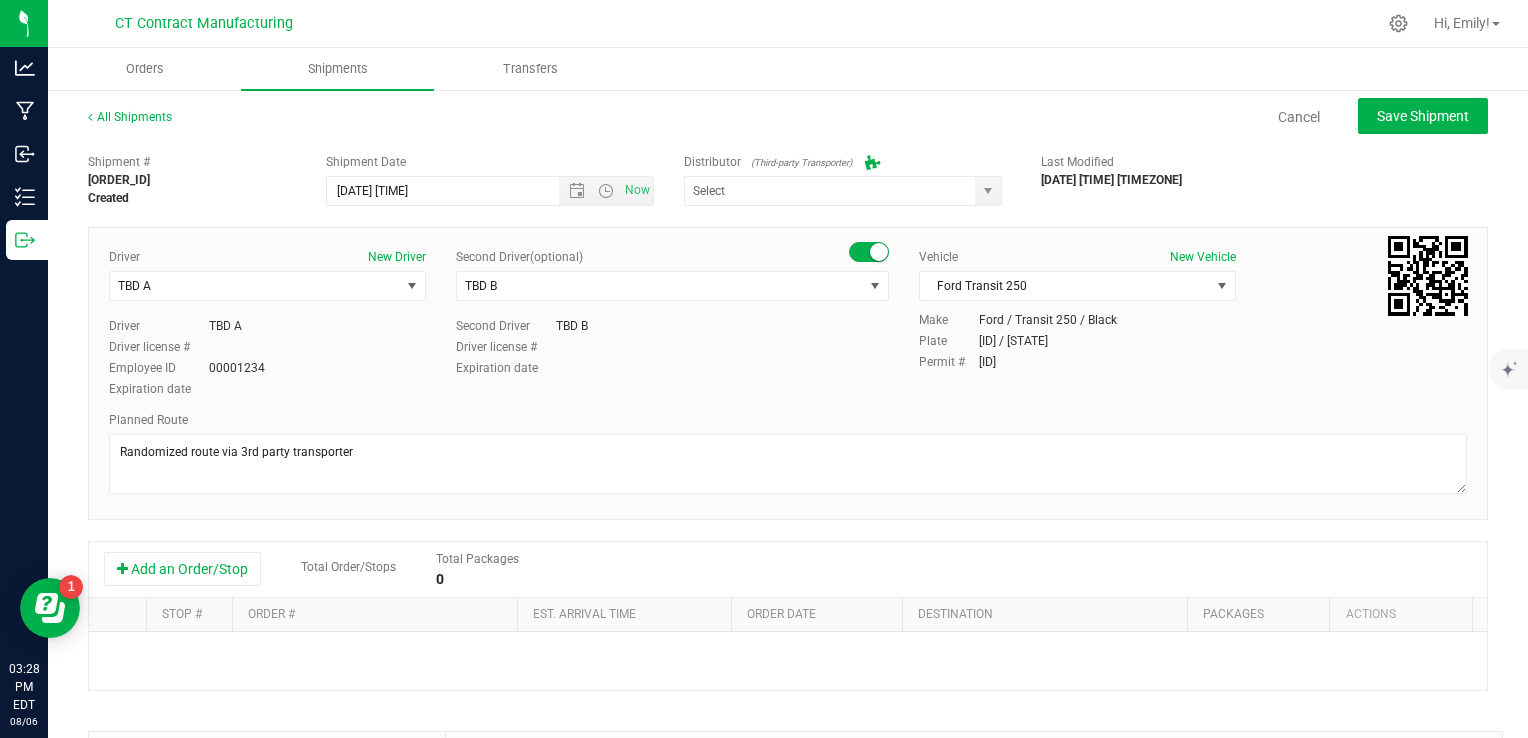 type on "Grow Green Girls, Inc. - Westbrook (ACTP0000443)" 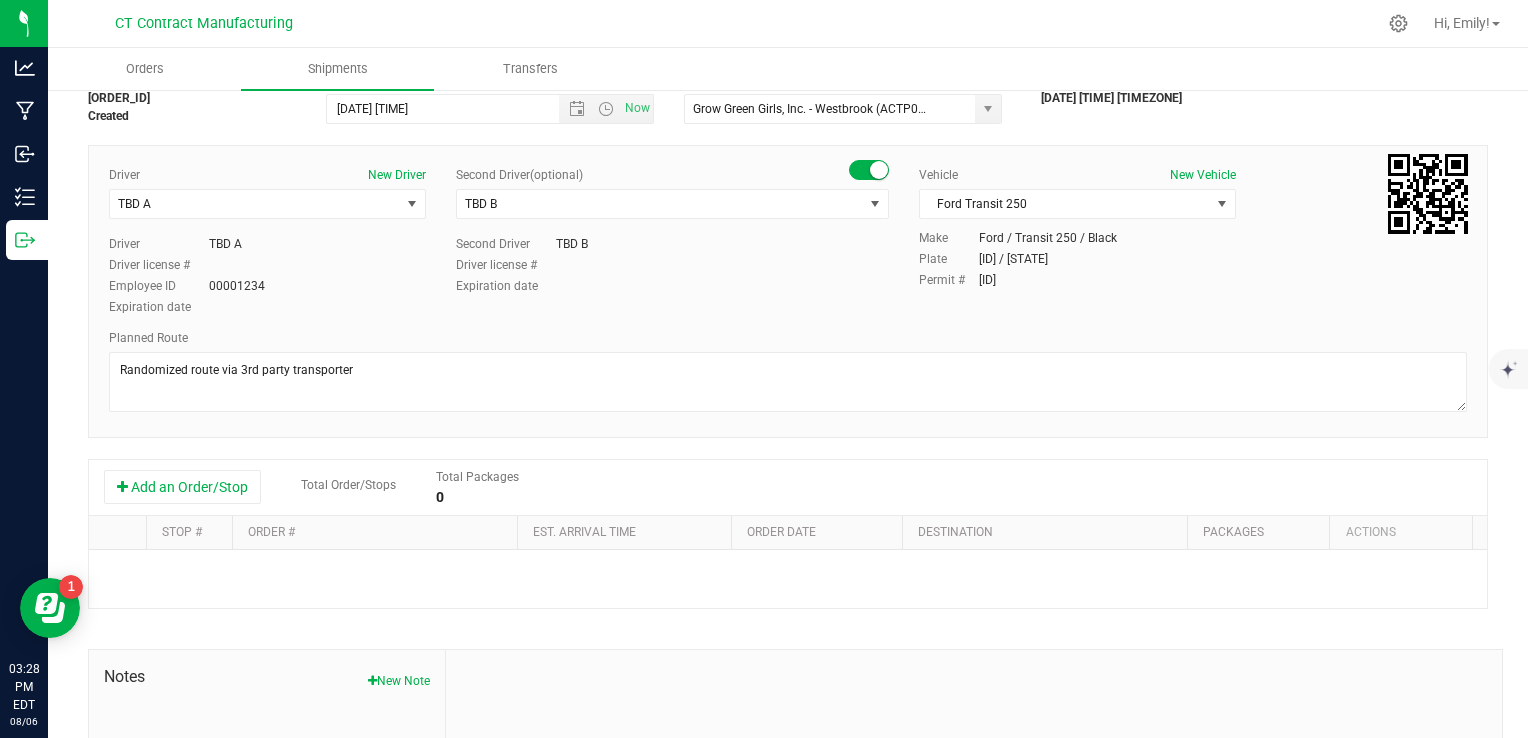 scroll, scrollTop: 100, scrollLeft: 0, axis: vertical 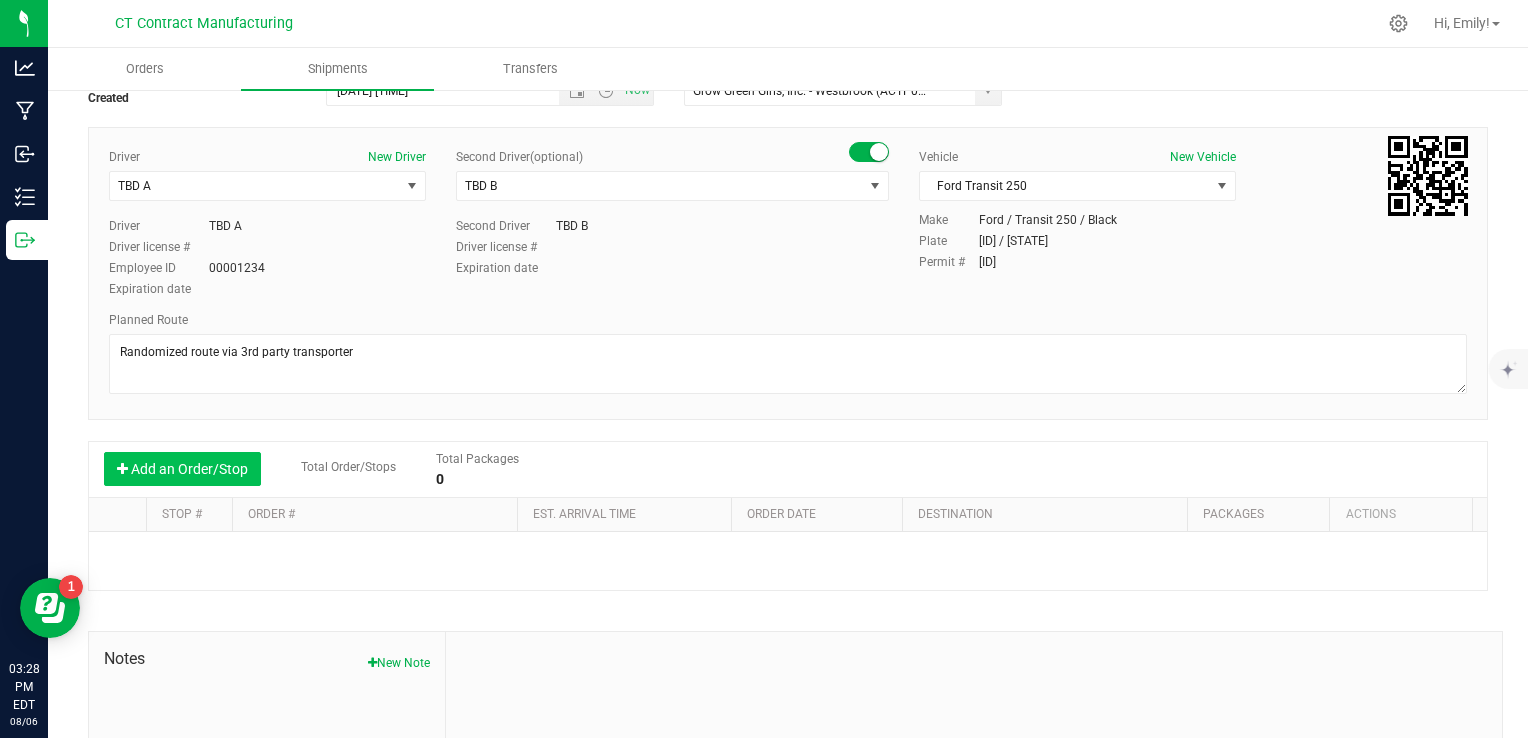 click on "Add an Order/Stop" at bounding box center [182, 469] 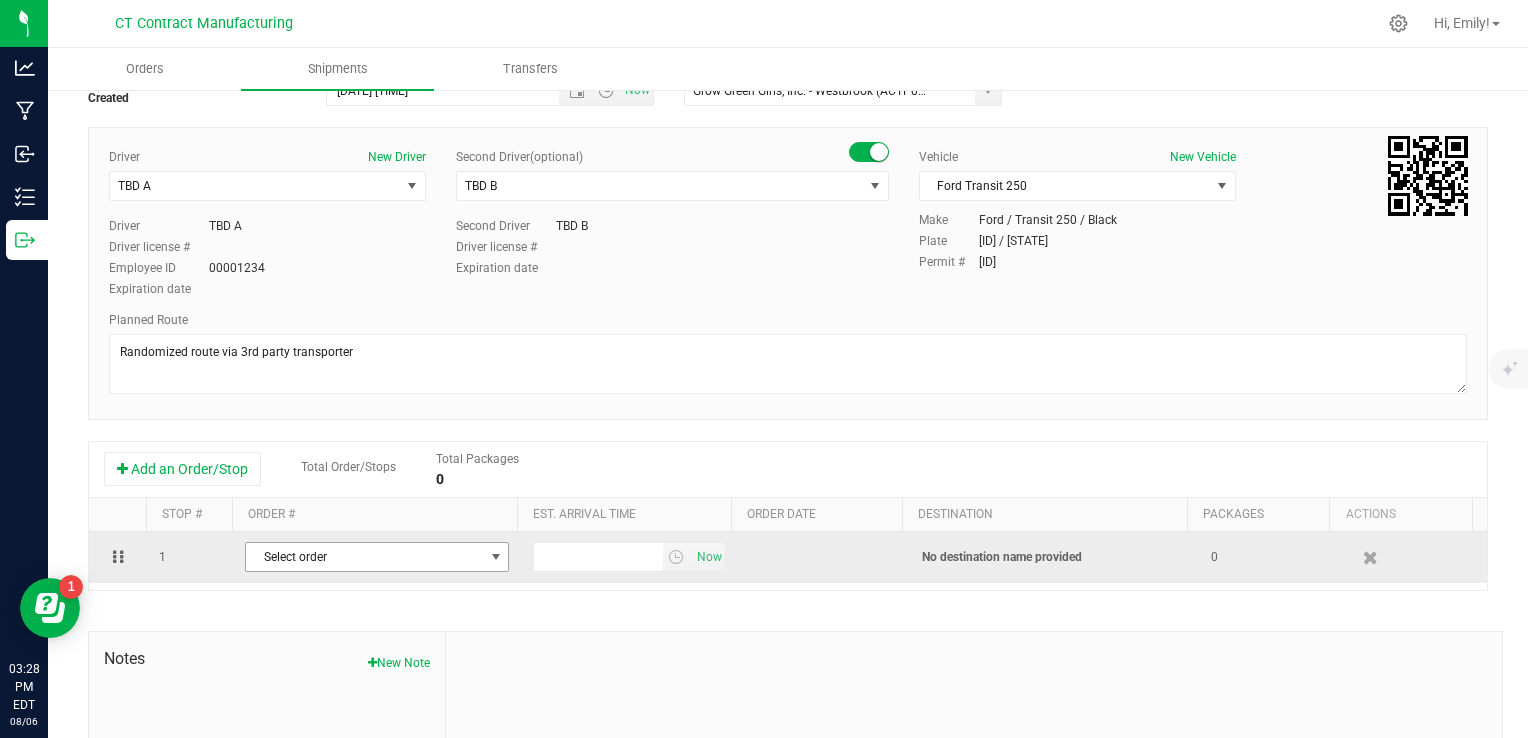 click on "Select order" at bounding box center [364, 557] 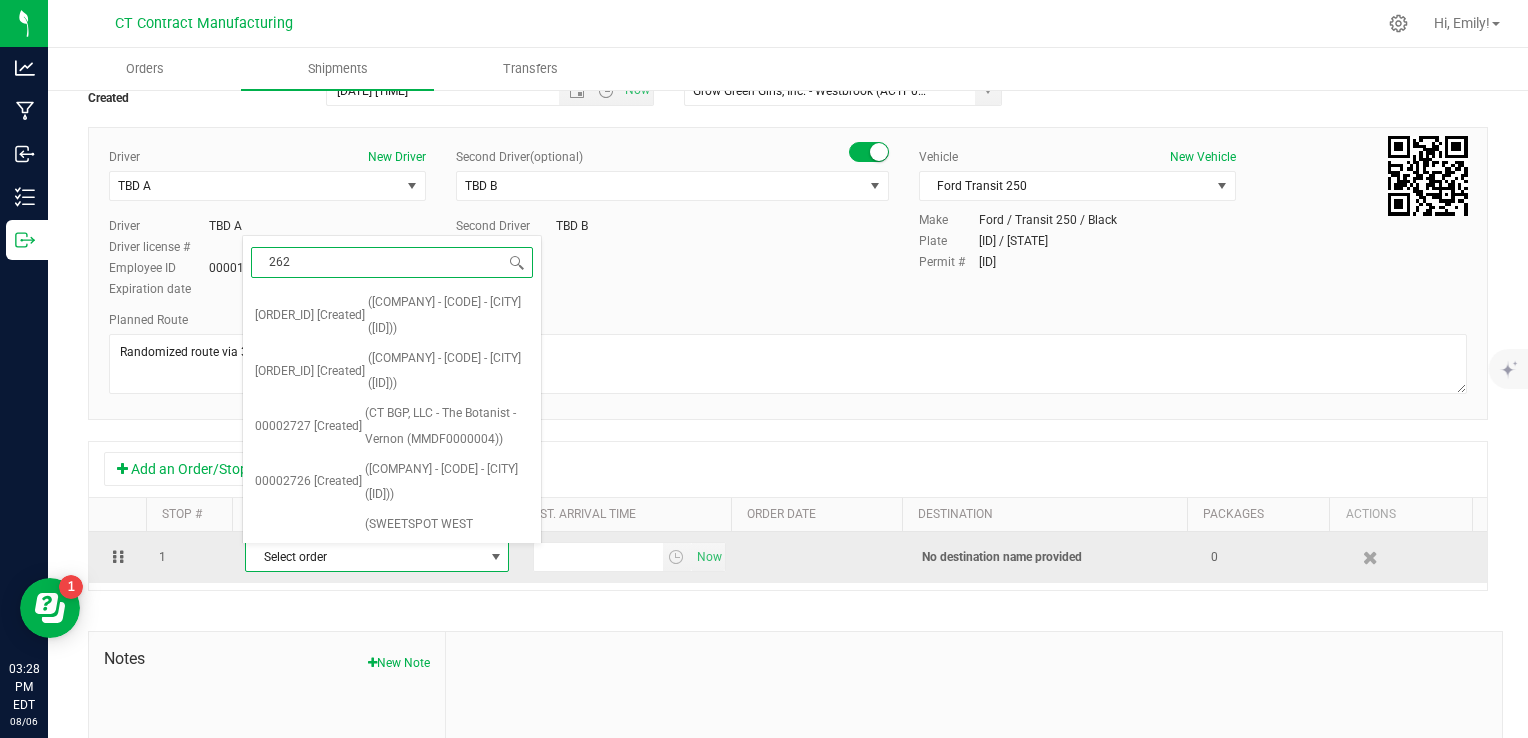 type on "2621" 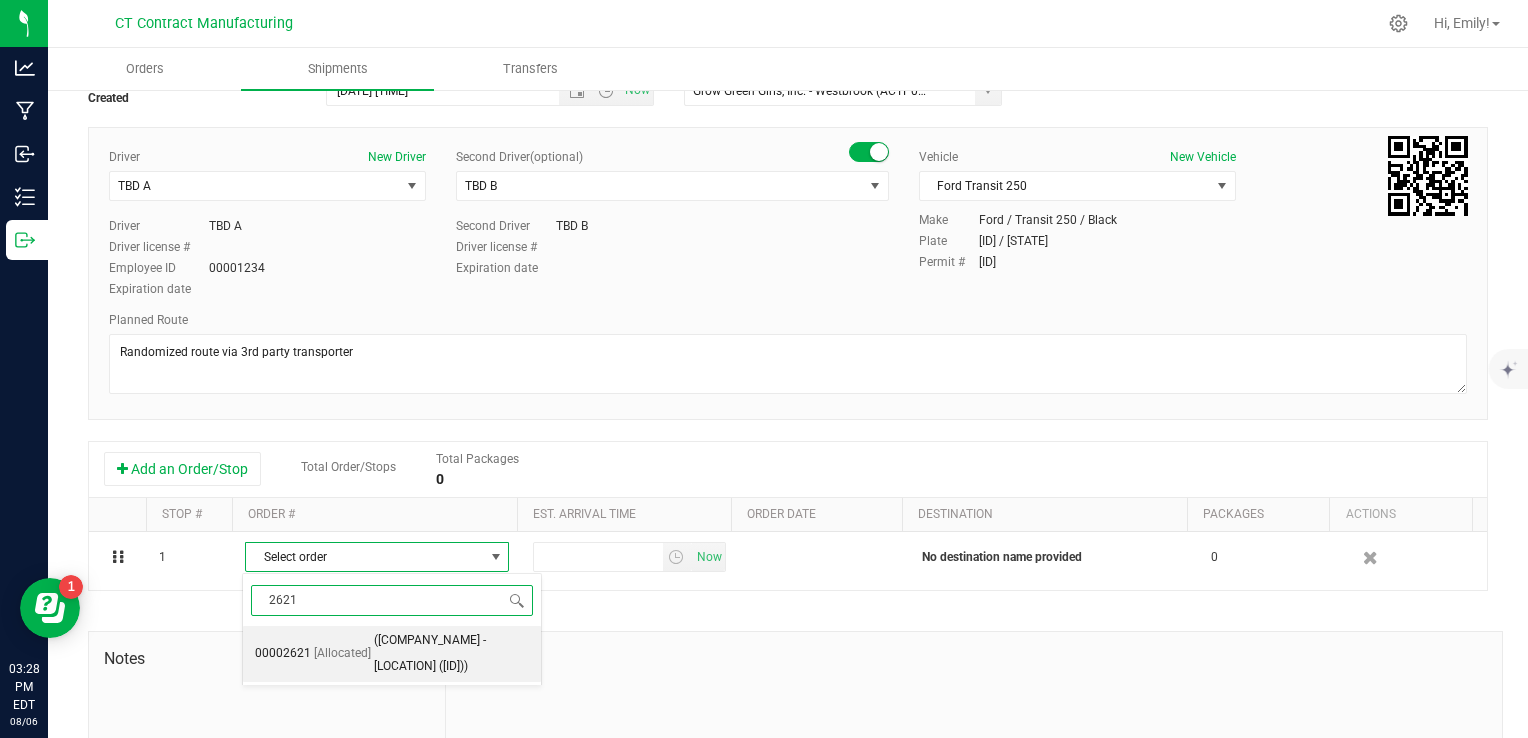 click on "([COMPANY_NAME] - [LOCATION] ([ID]))" at bounding box center [451, 653] 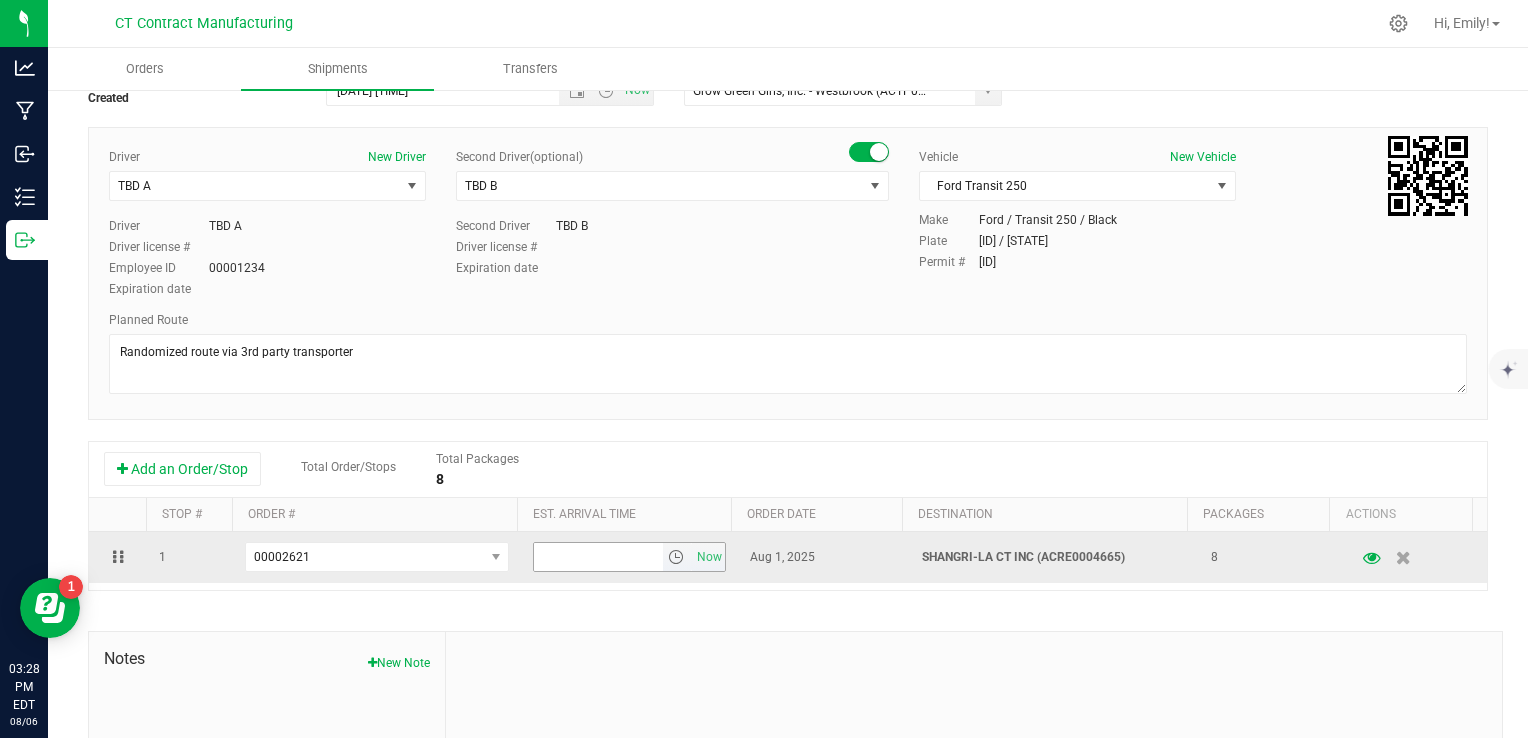 click at bounding box center (676, 557) 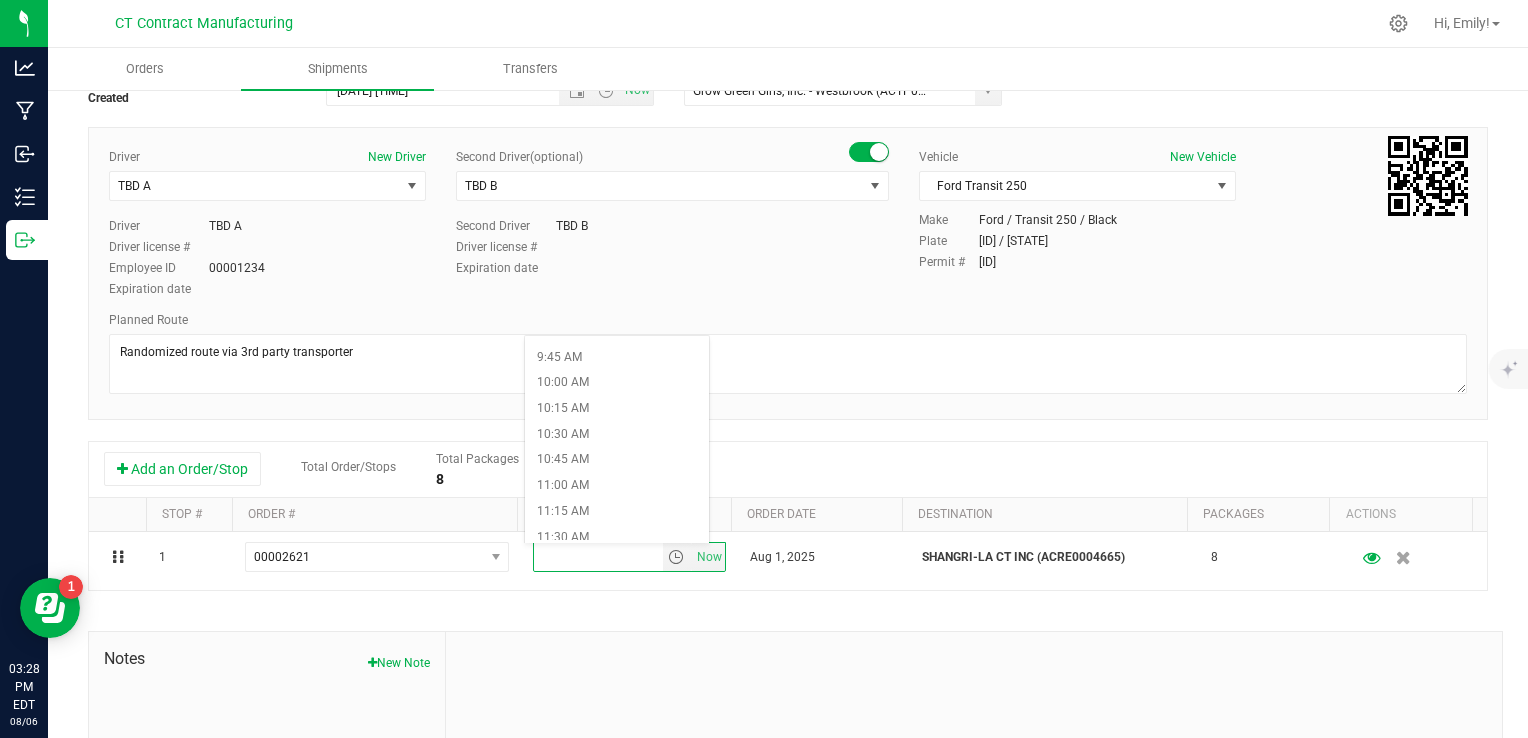 scroll, scrollTop: 1000, scrollLeft: 0, axis: vertical 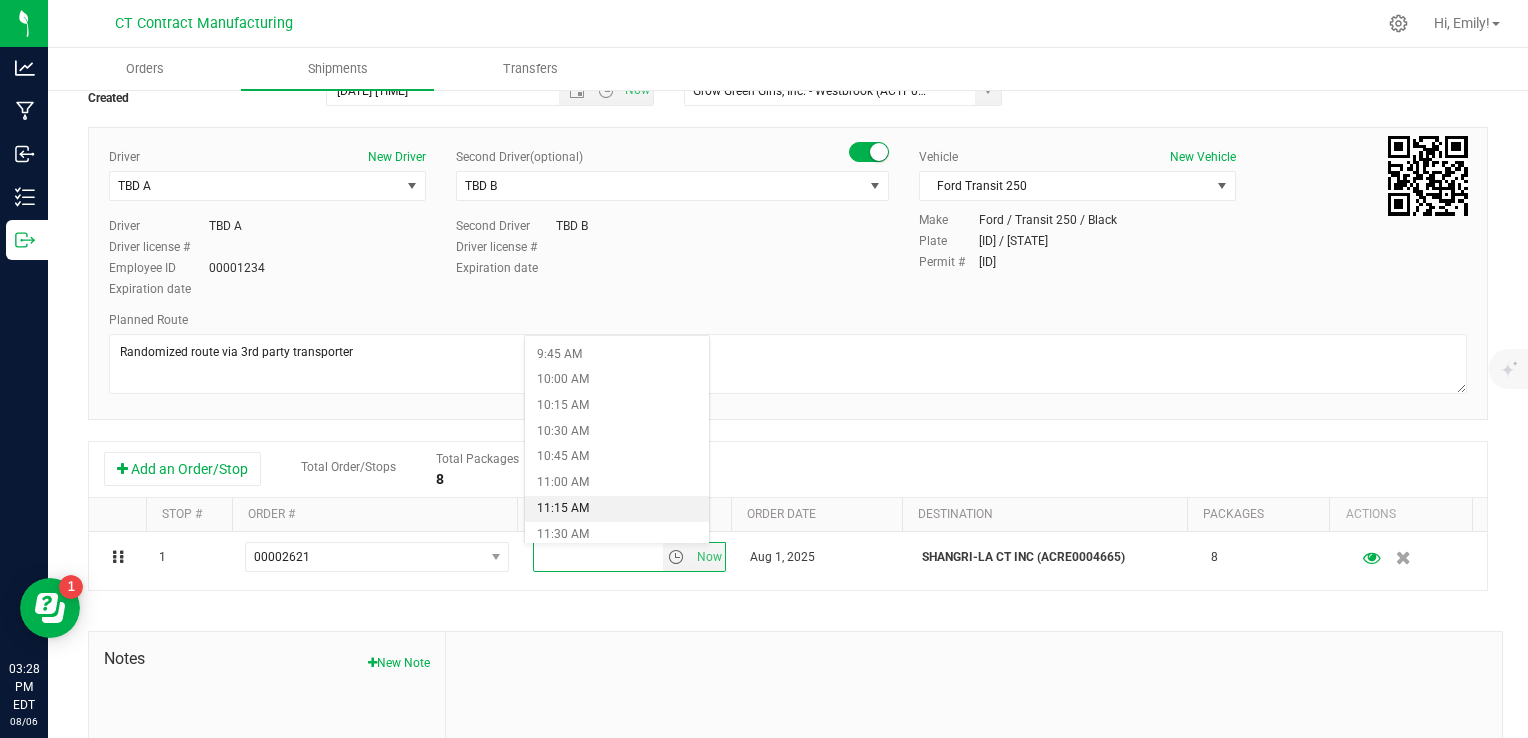 click on "11:15 AM" at bounding box center (617, 509) 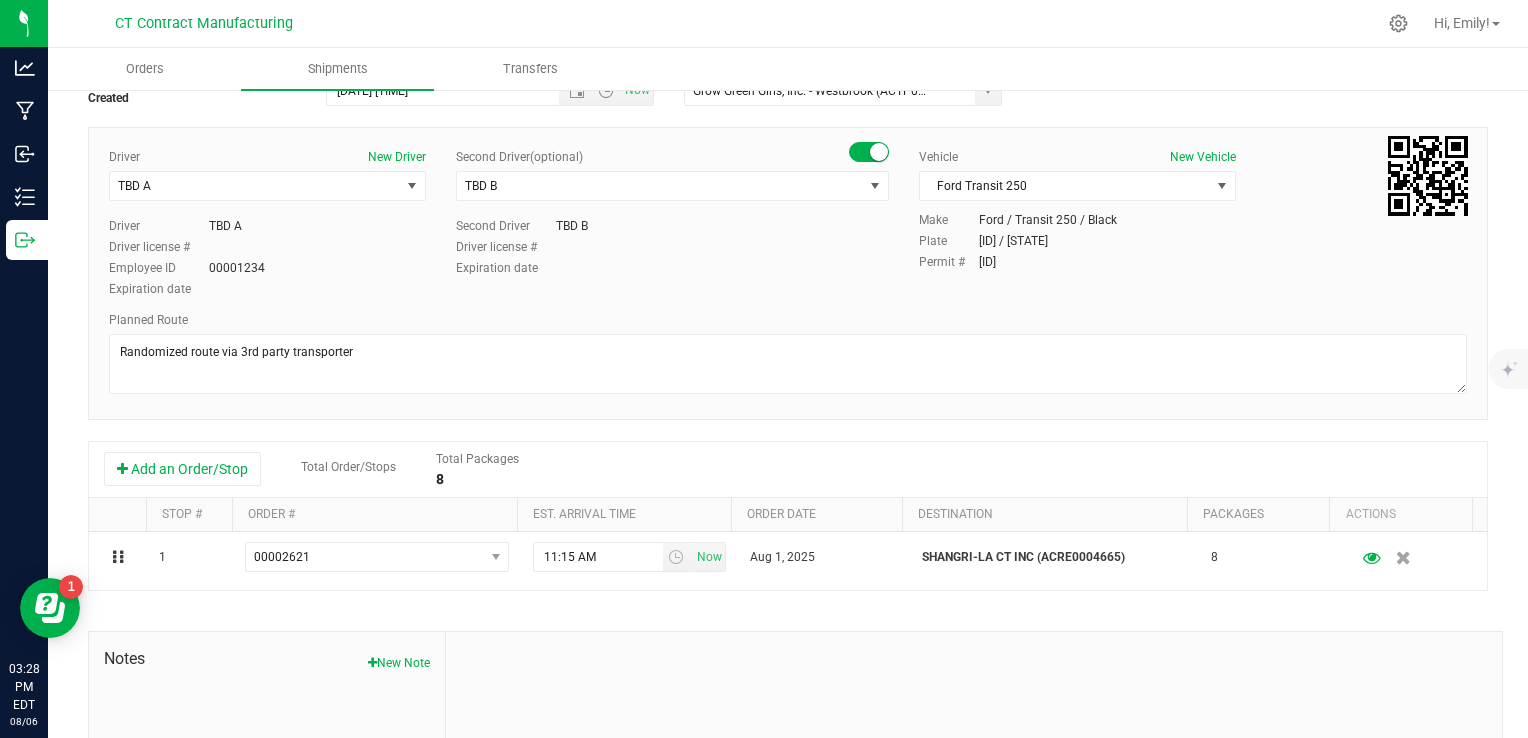 click on "Add an Order/Stop
Total Order/Stops
Total Packages
8" at bounding box center (788, 469) 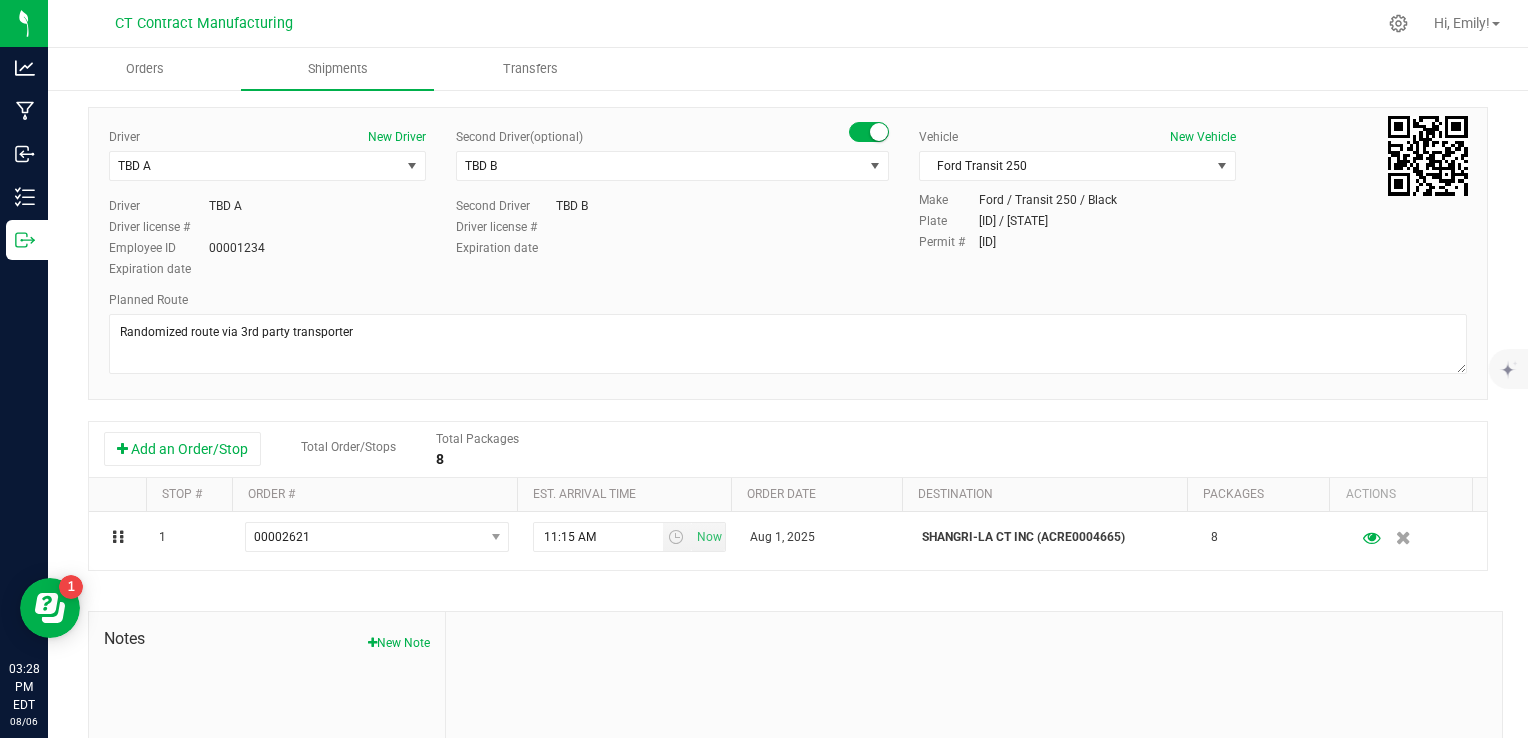 scroll, scrollTop: 0, scrollLeft: 0, axis: both 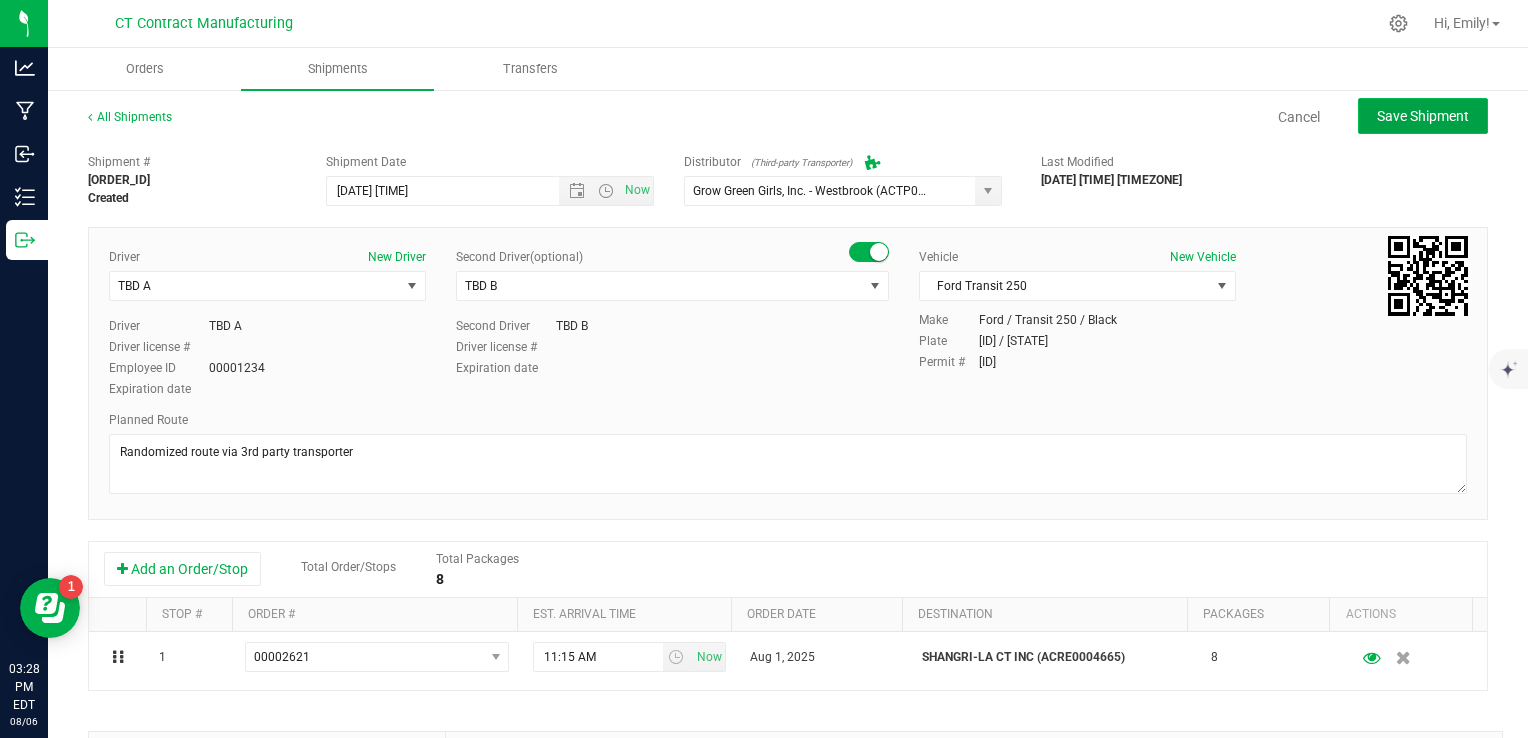 click on "Save Shipment" 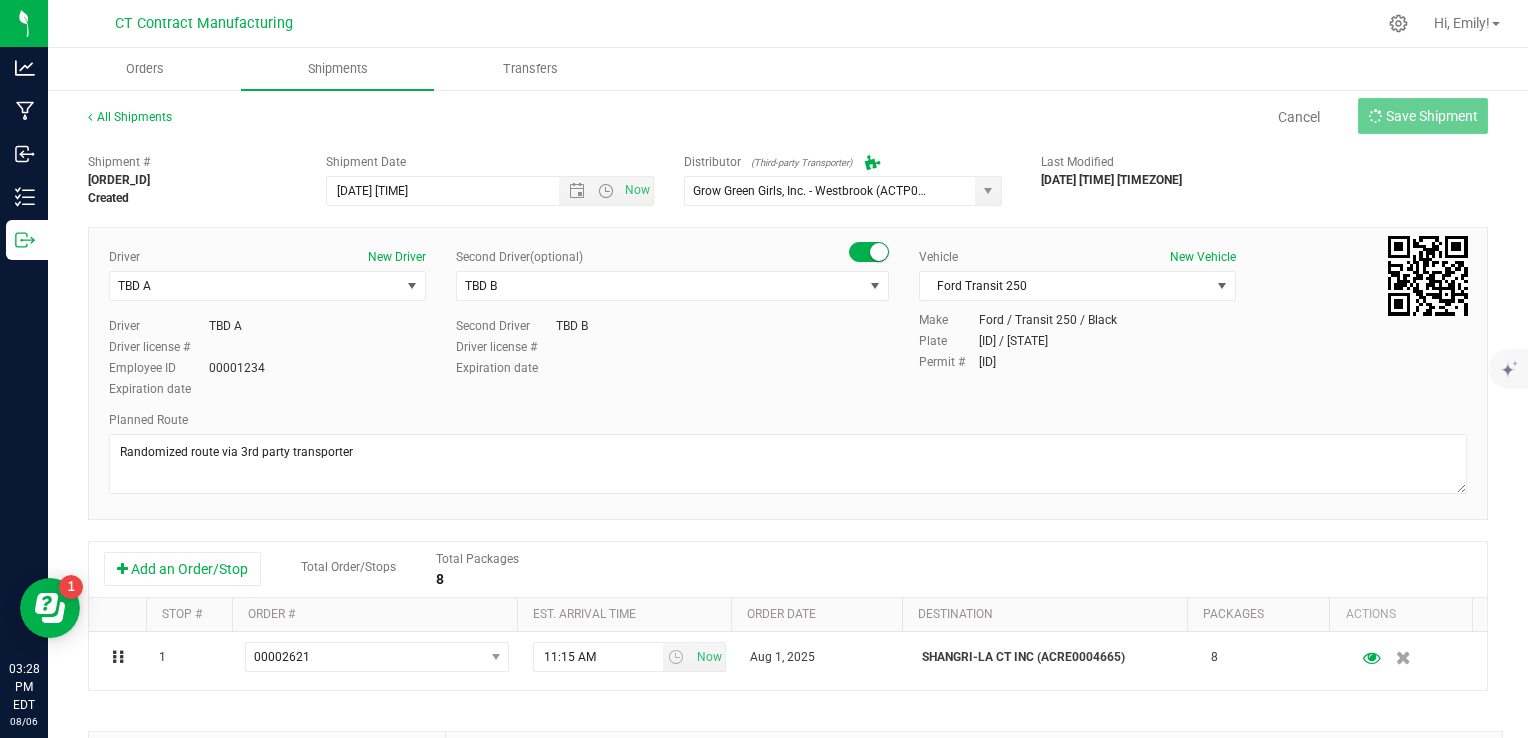type on "[DATE] [TIME]" 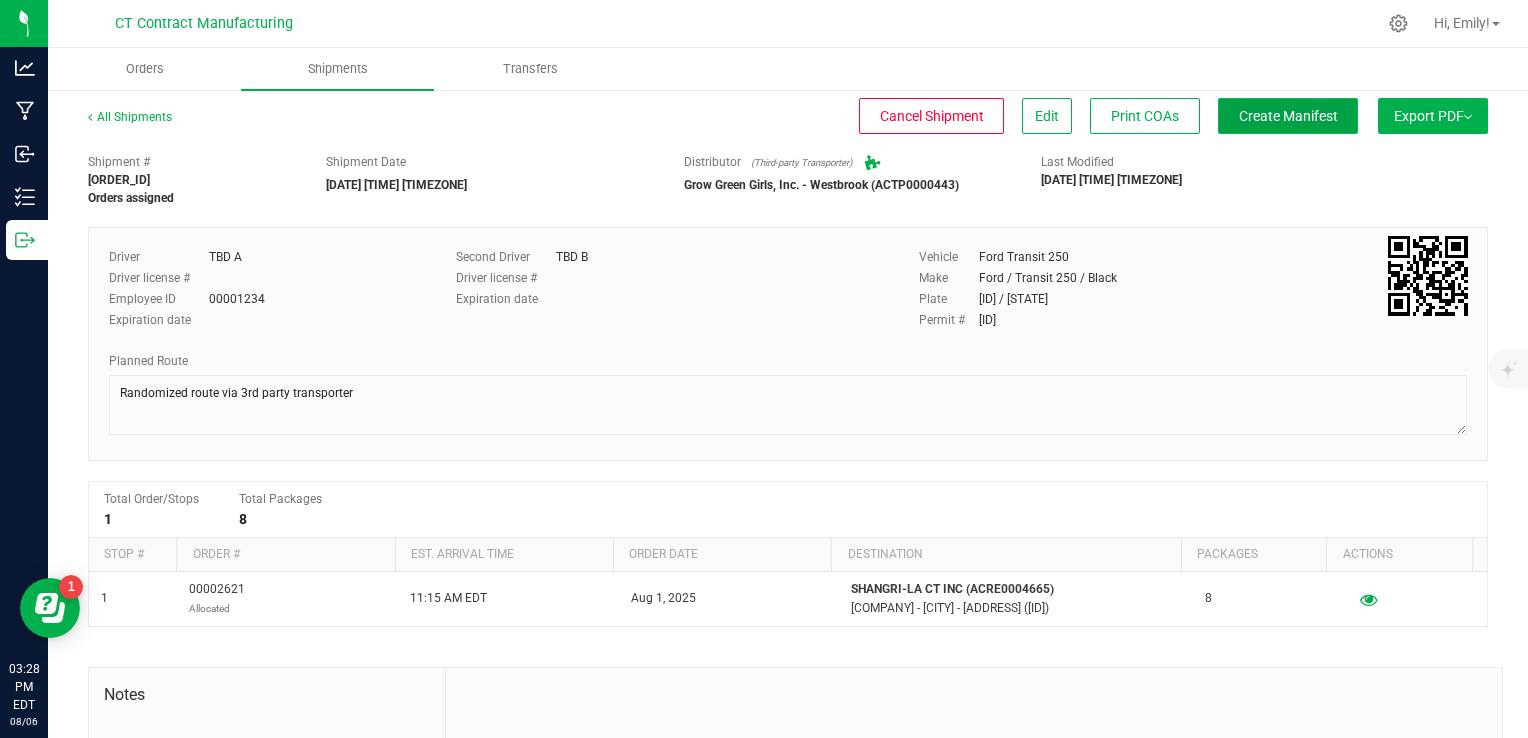 click on "Create Manifest" at bounding box center [1288, 116] 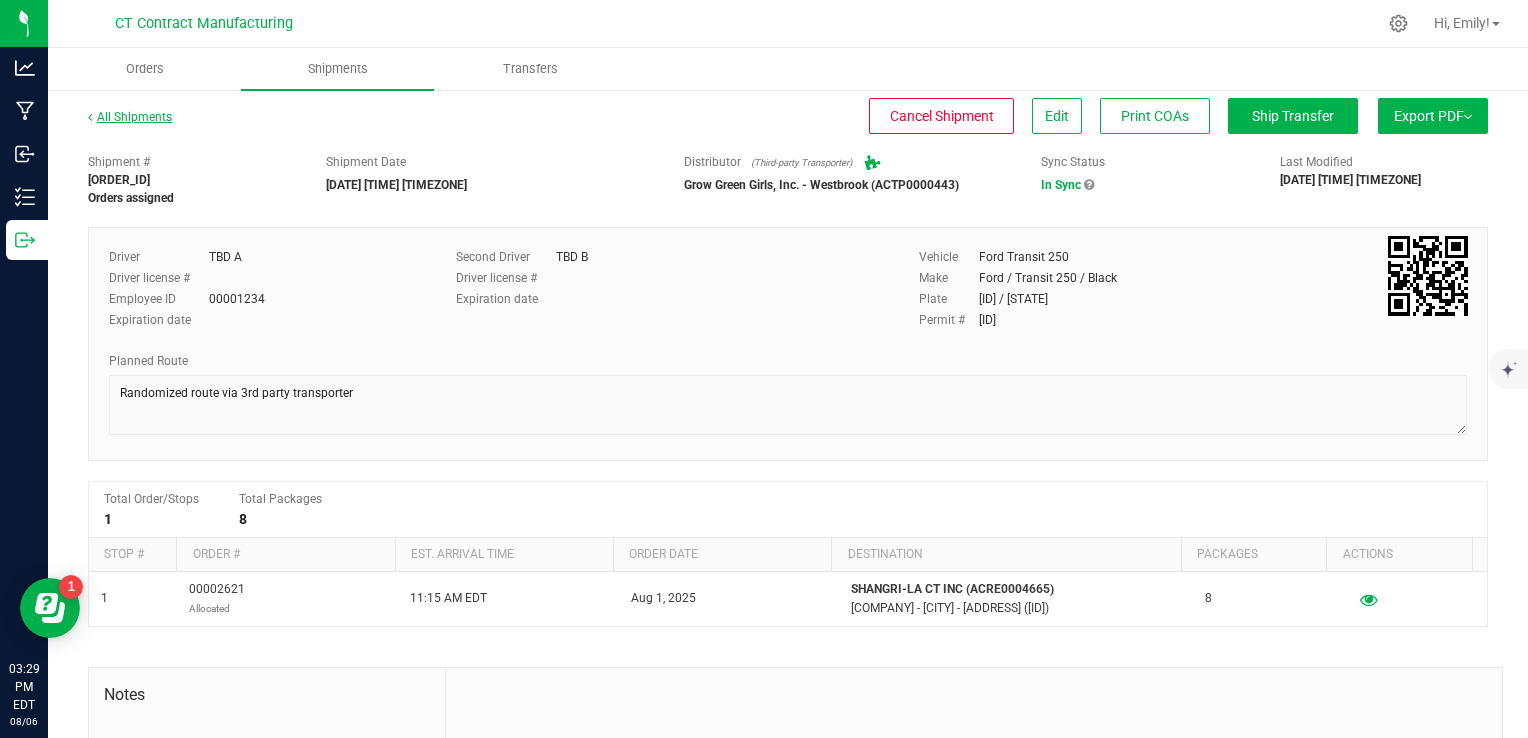 click on "All Shipments" at bounding box center (130, 117) 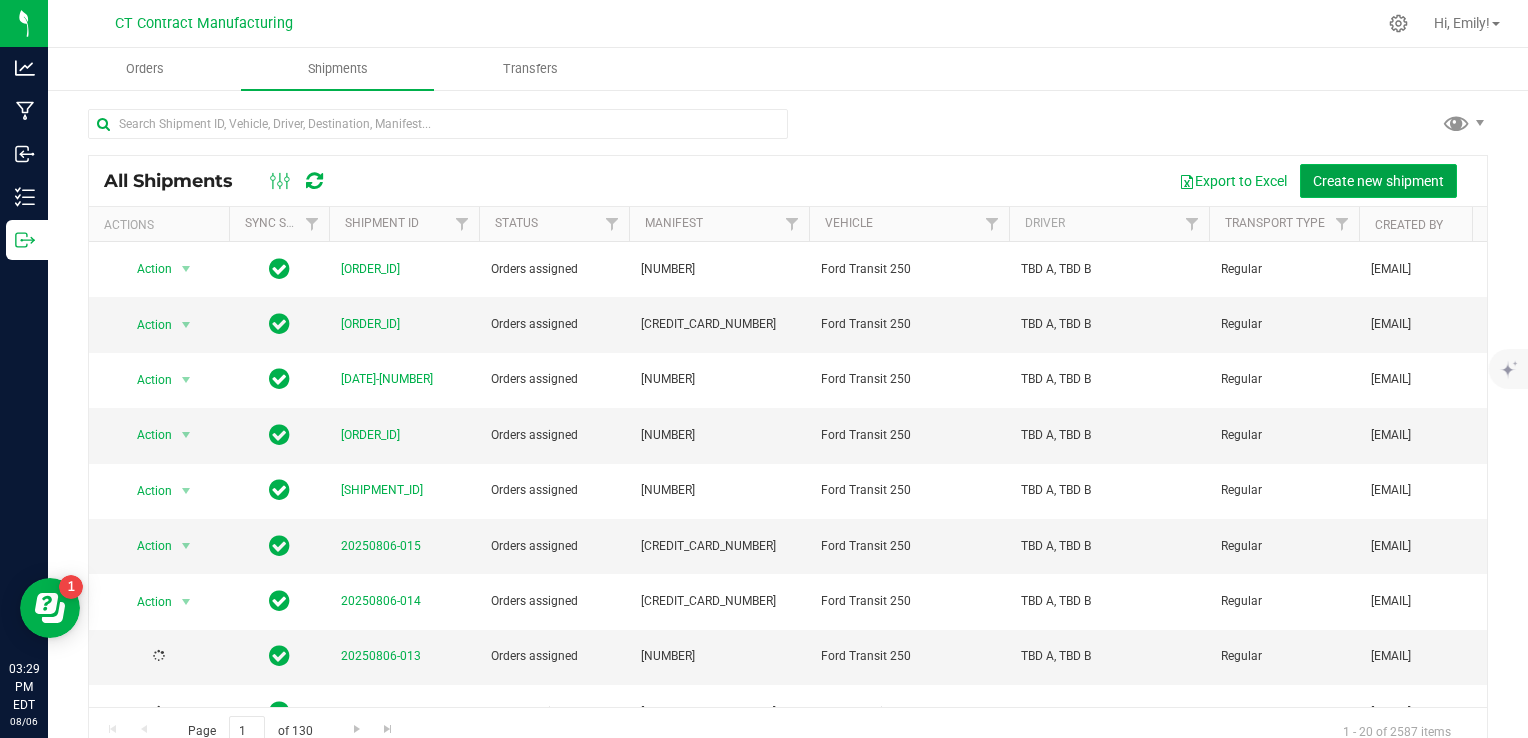 click on "Create new shipment" at bounding box center (1378, 181) 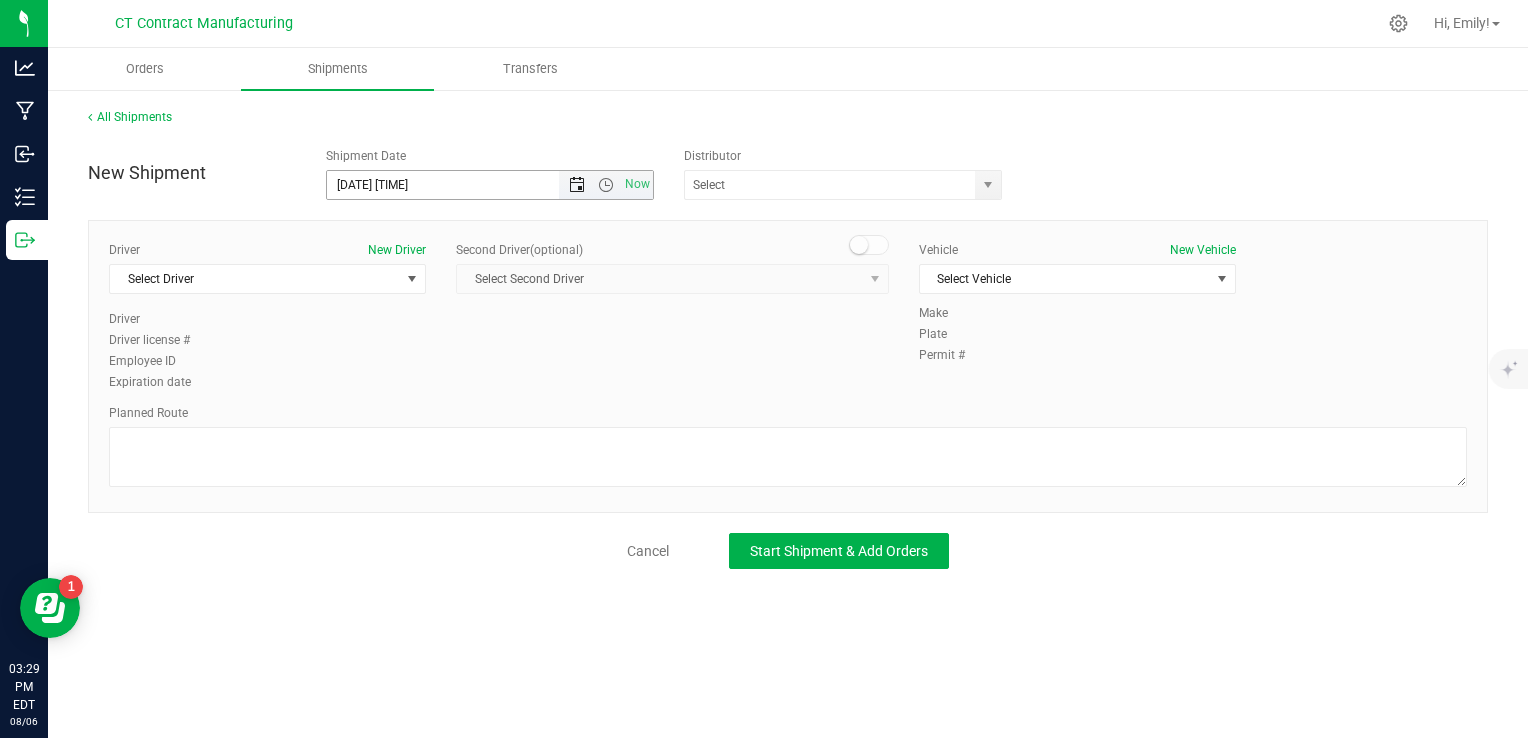 click at bounding box center [577, 185] 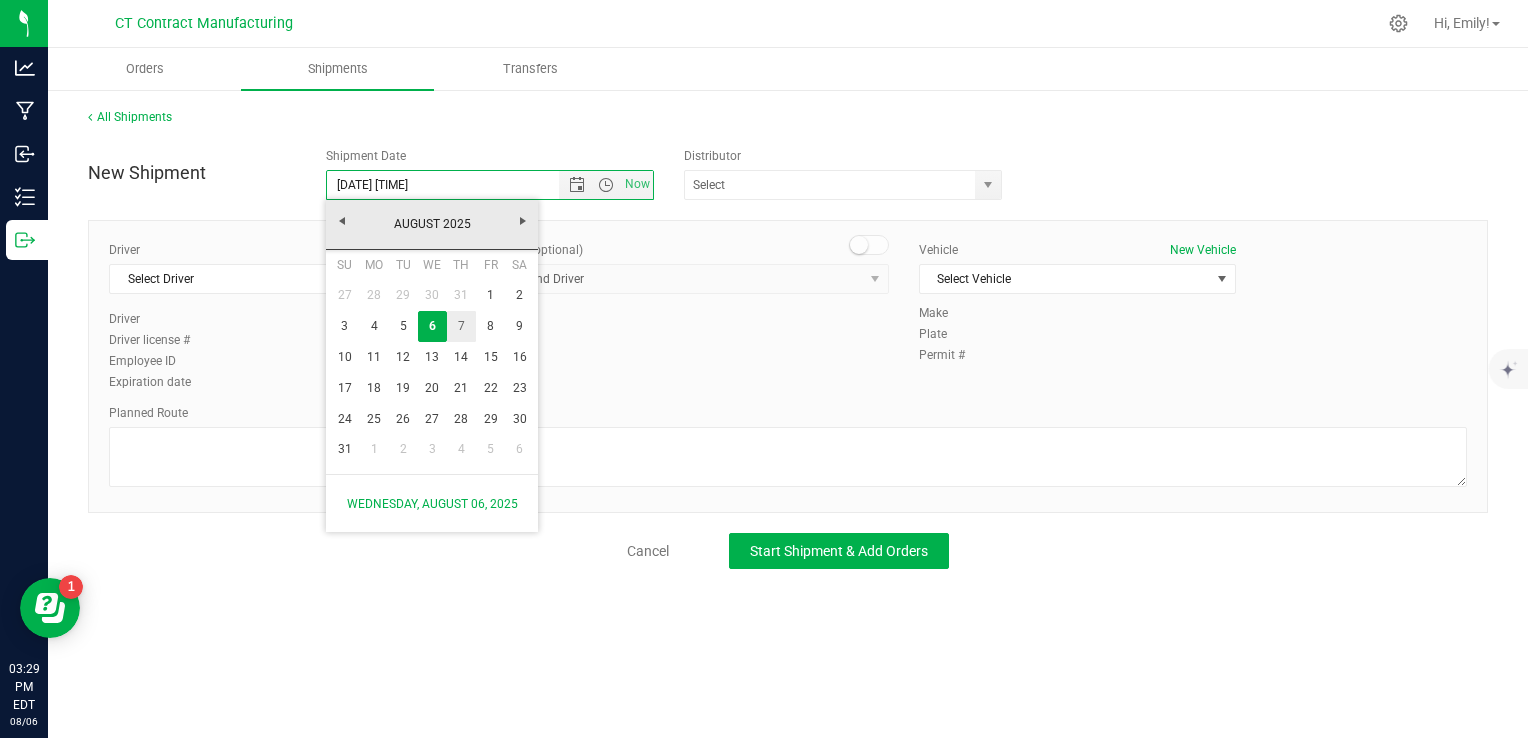 click on "7" at bounding box center [461, 326] 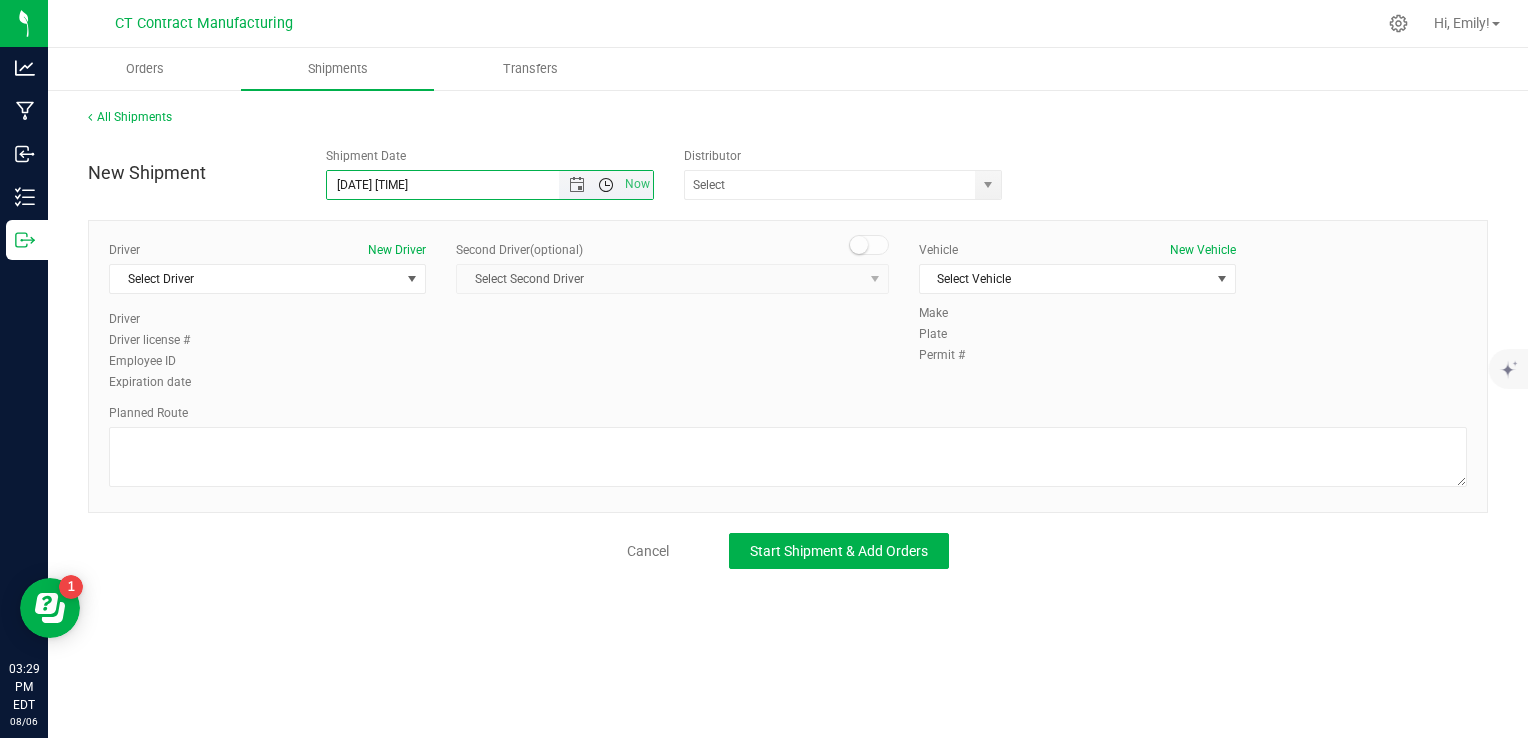 click at bounding box center (606, 185) 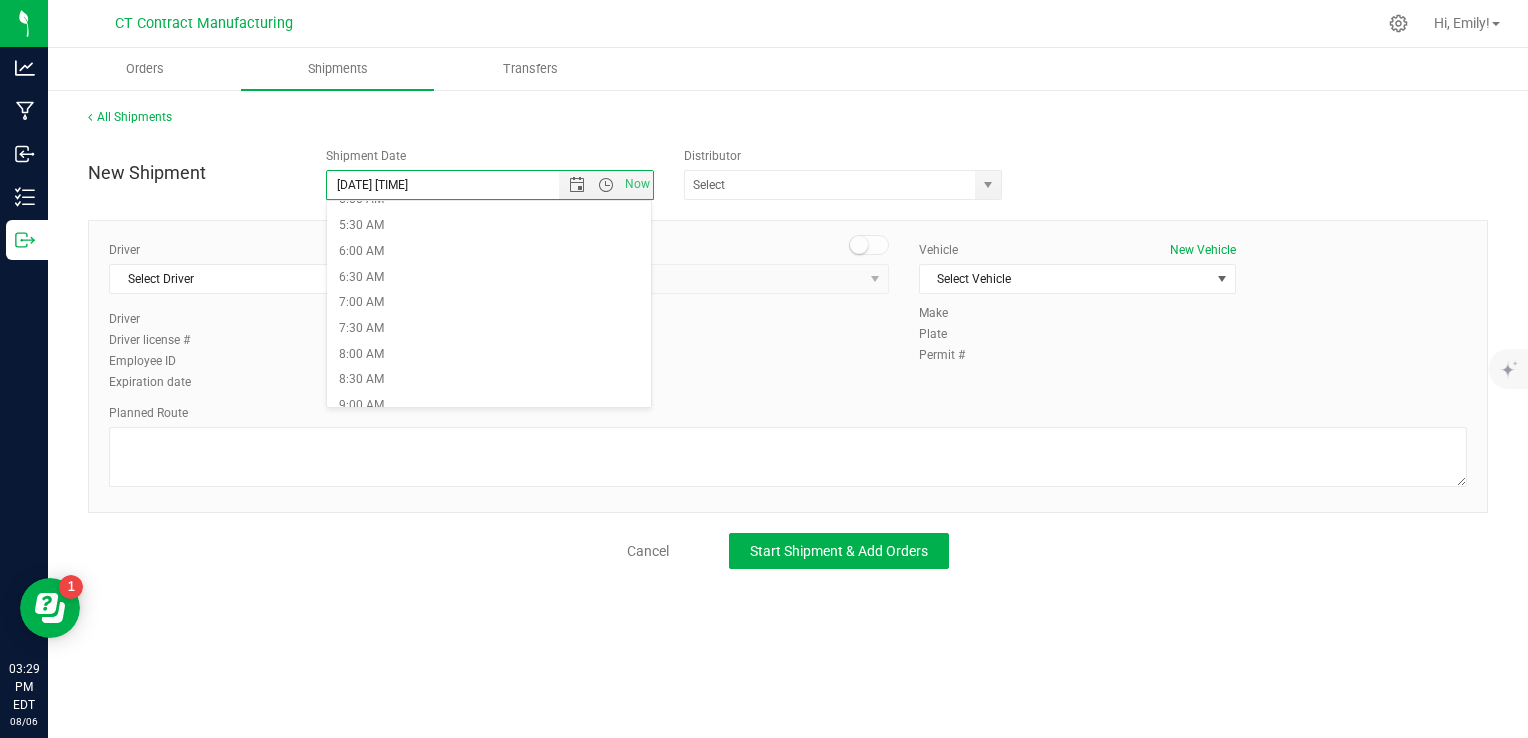 scroll, scrollTop: 300, scrollLeft: 0, axis: vertical 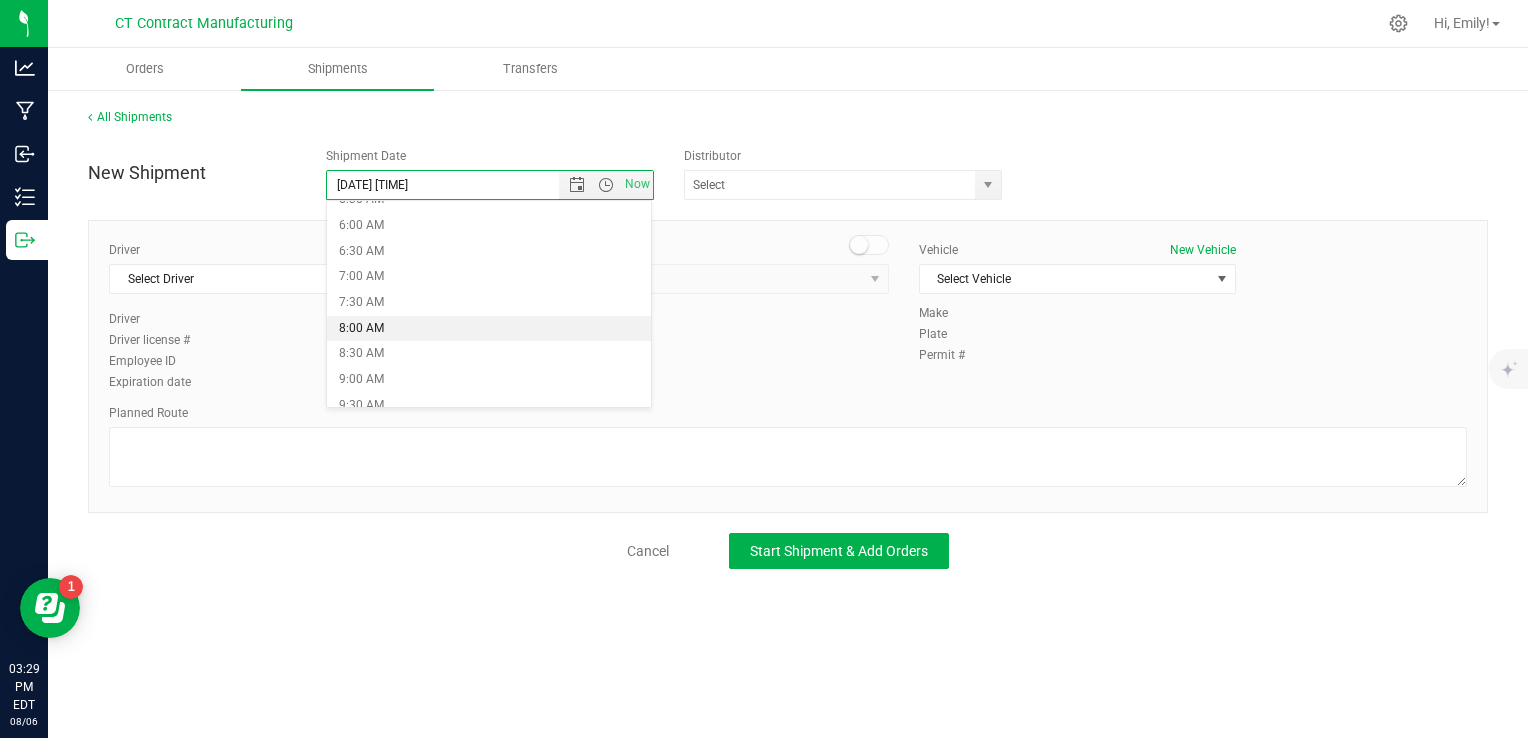 click on "8:00 AM" at bounding box center (489, 329) 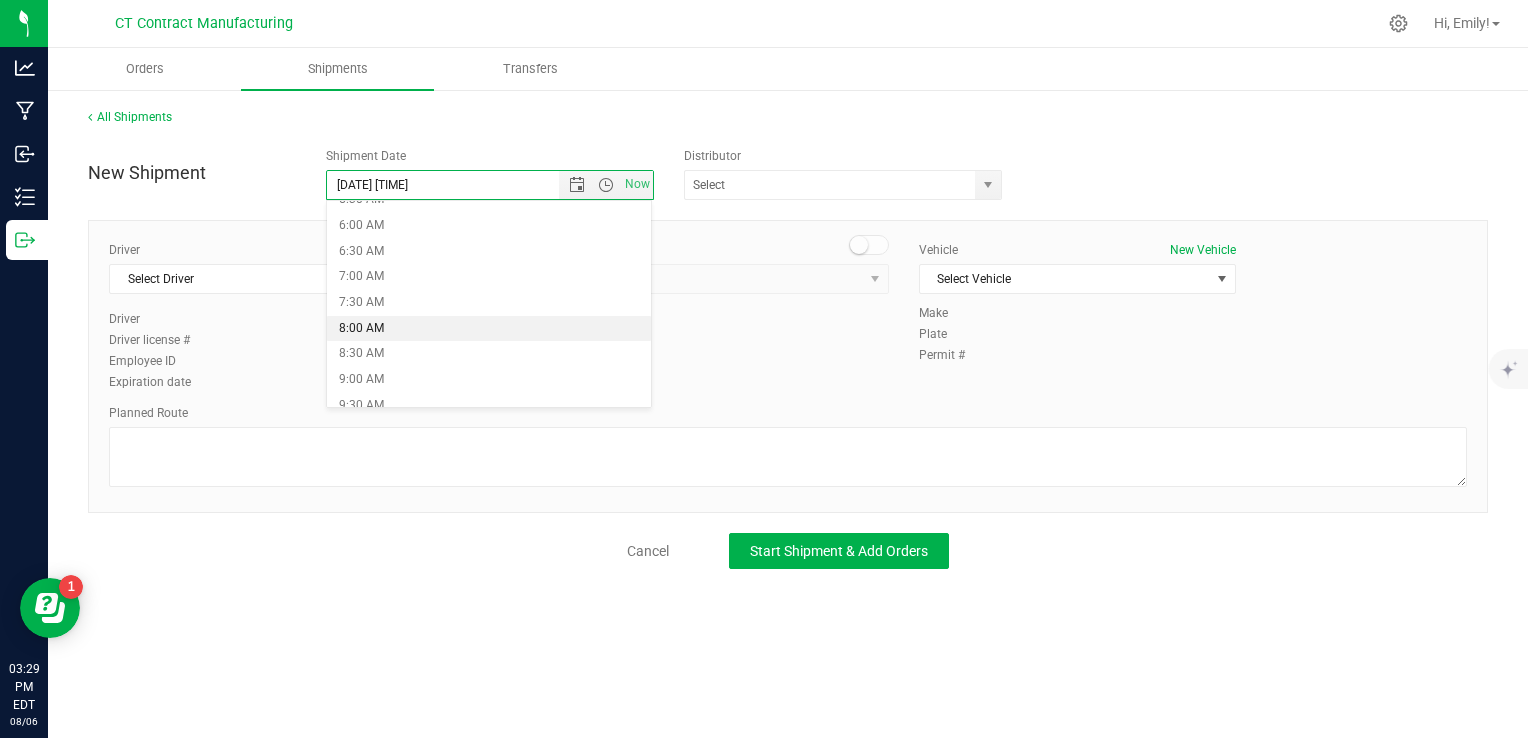 type on "[DATE] [TIME]" 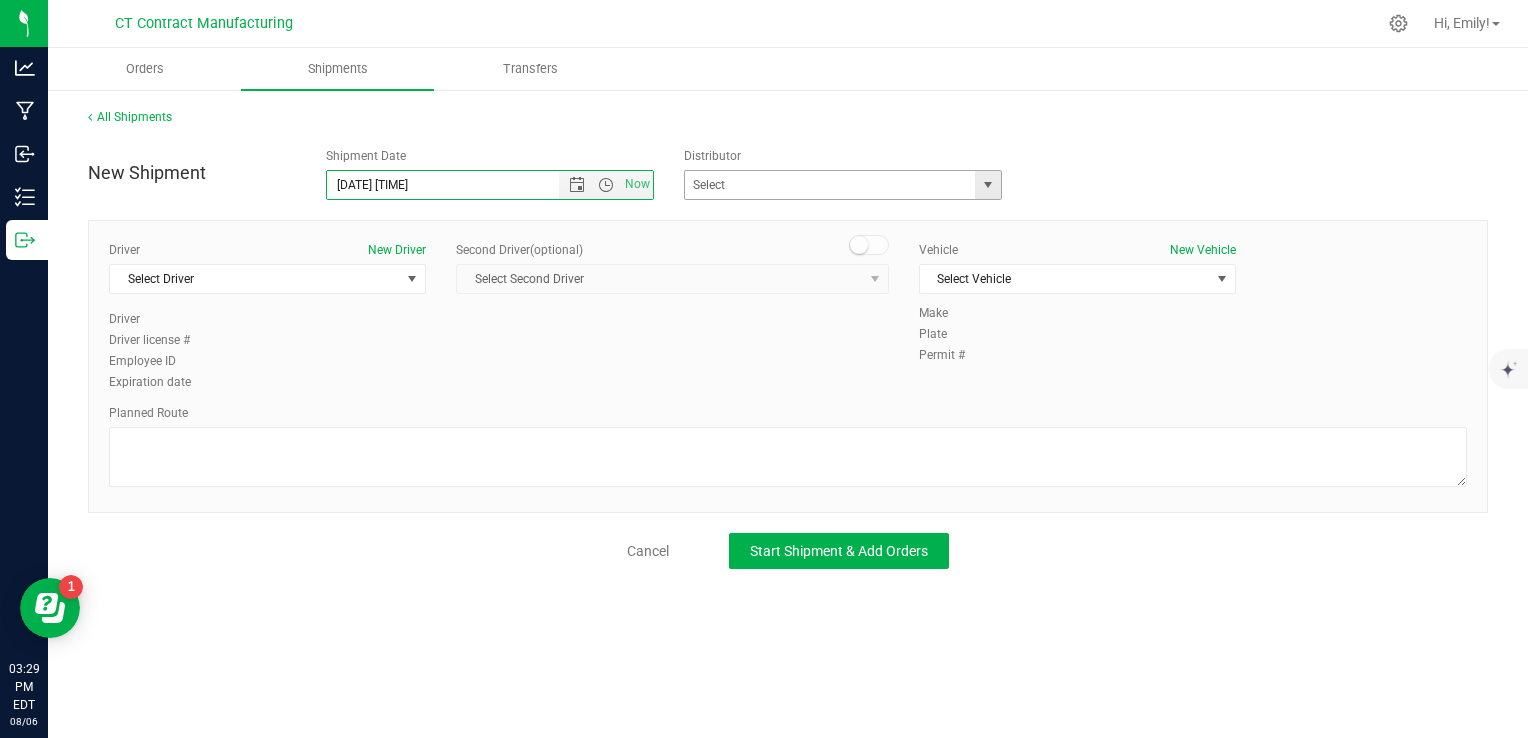 click at bounding box center [987, 185] 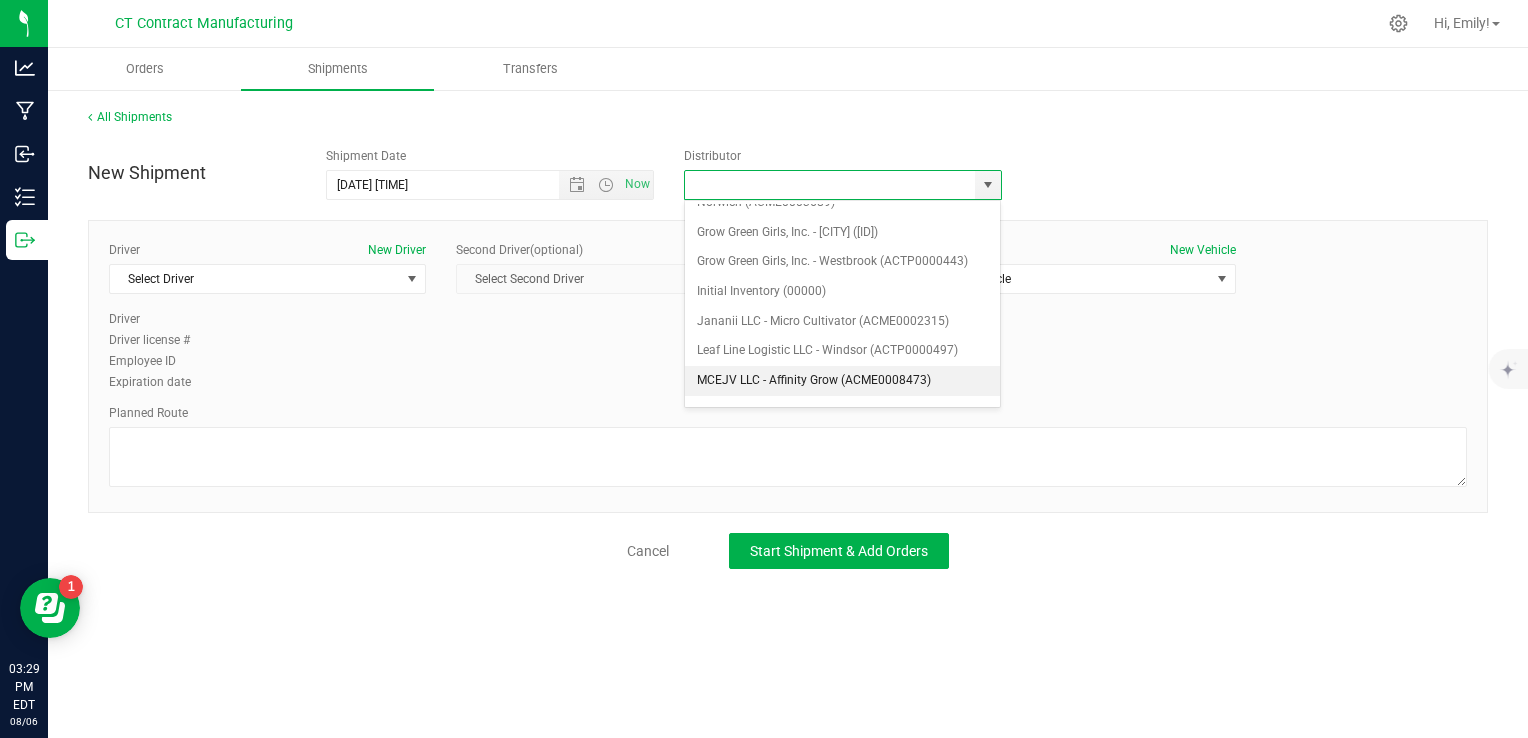 scroll, scrollTop: 300, scrollLeft: 0, axis: vertical 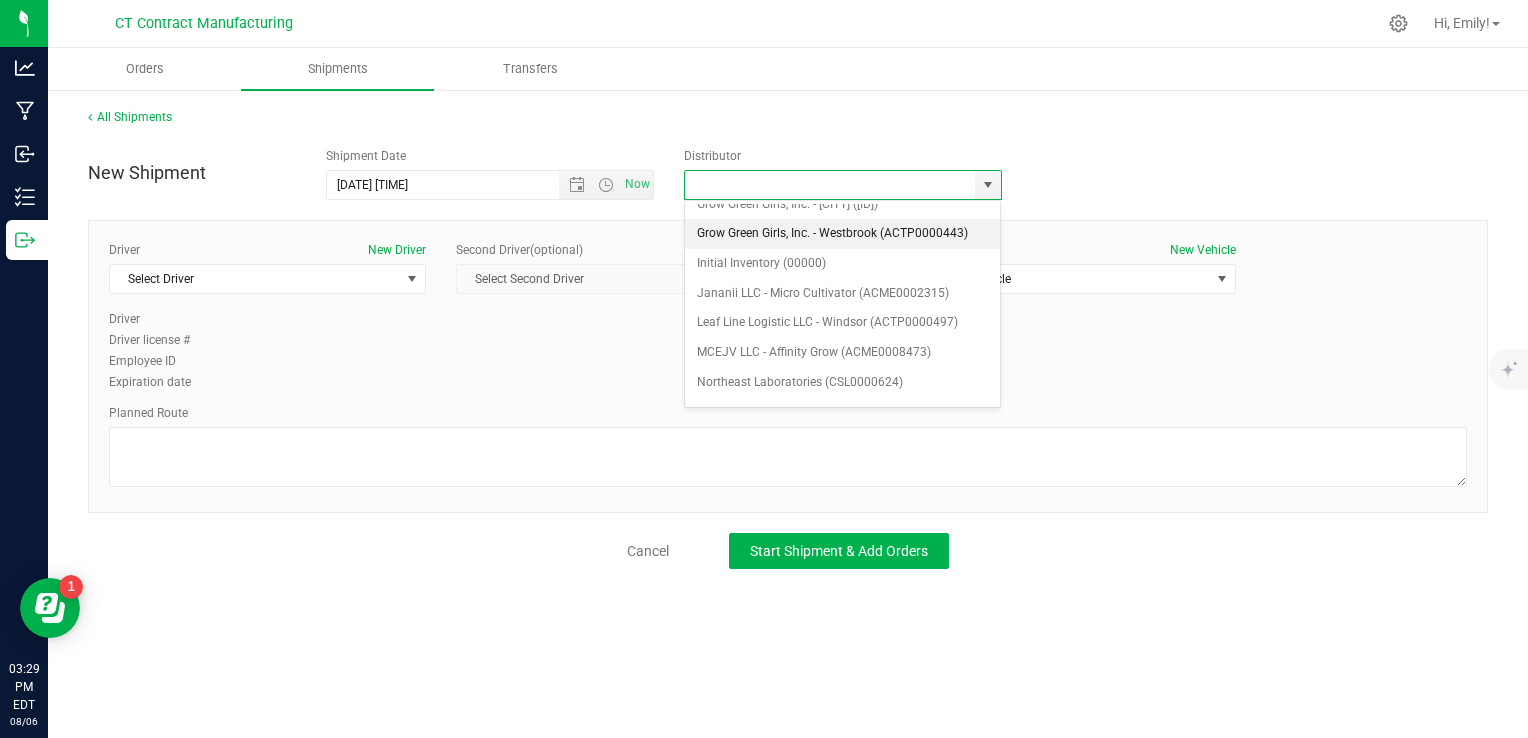 click on "Grow Green Girls, Inc. - Westbrook (ACTP0000443)" at bounding box center [843, 234] 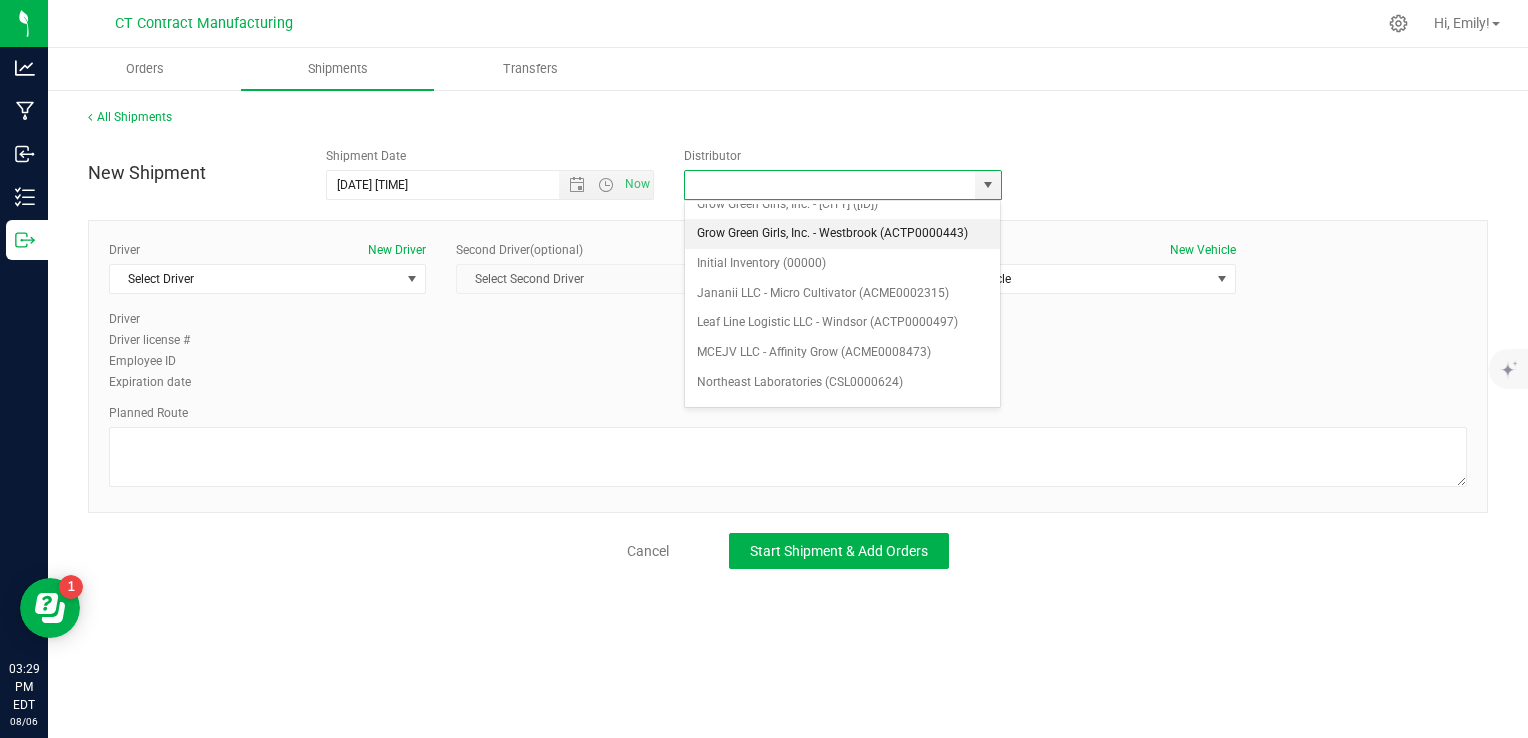 type on "Grow Green Girls, Inc. - Westbrook (ACTP0000443)" 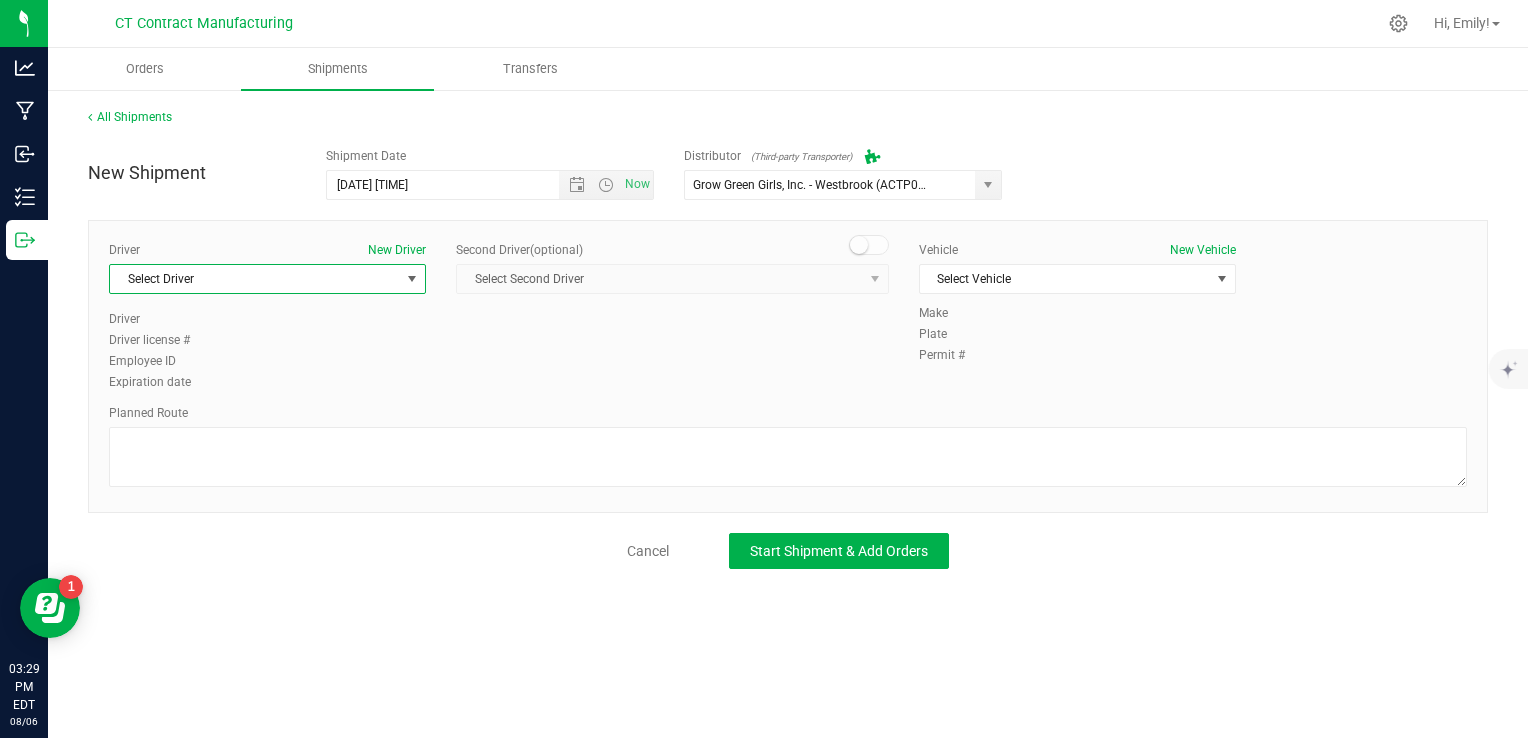 click on "Select Driver" at bounding box center (255, 279) 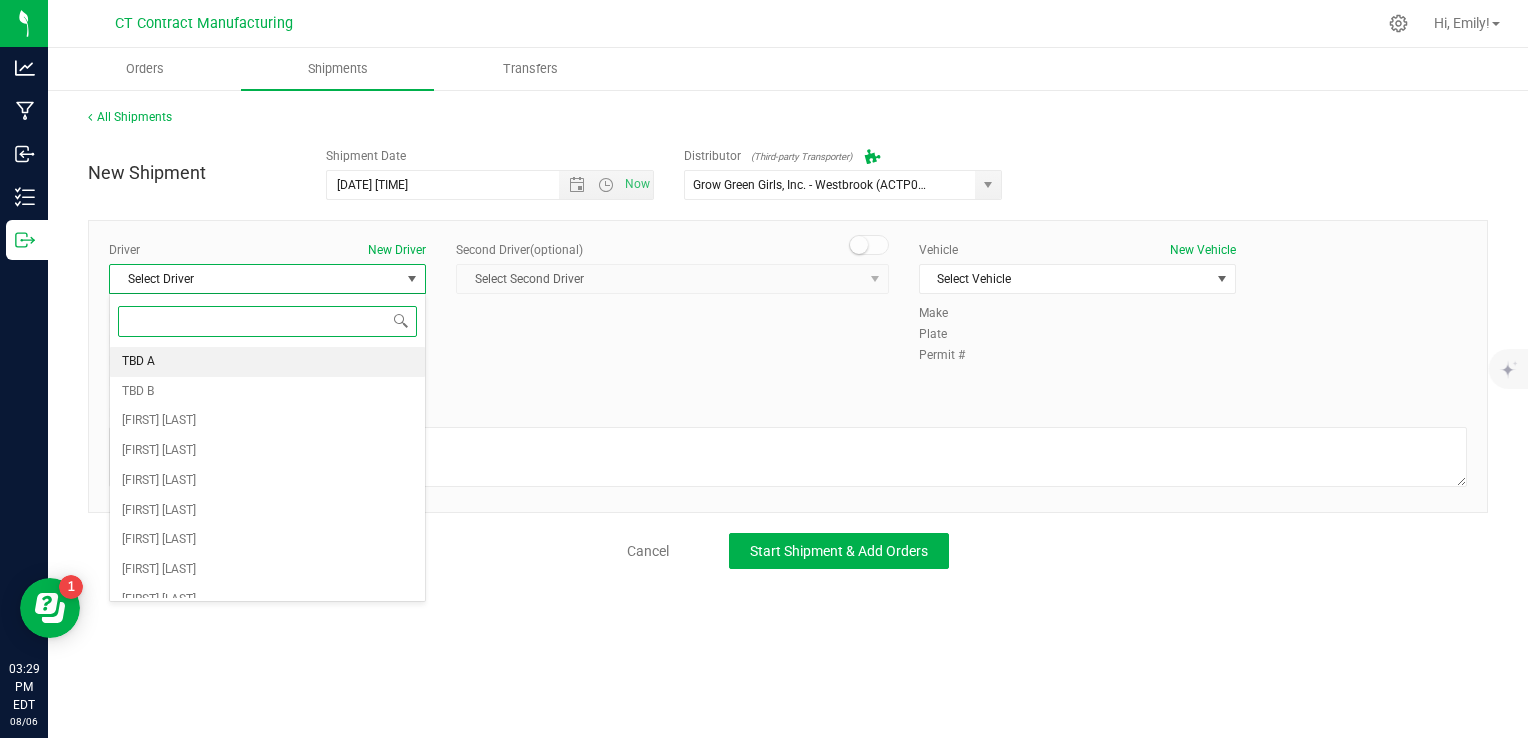 click on "TBD A" at bounding box center [267, 362] 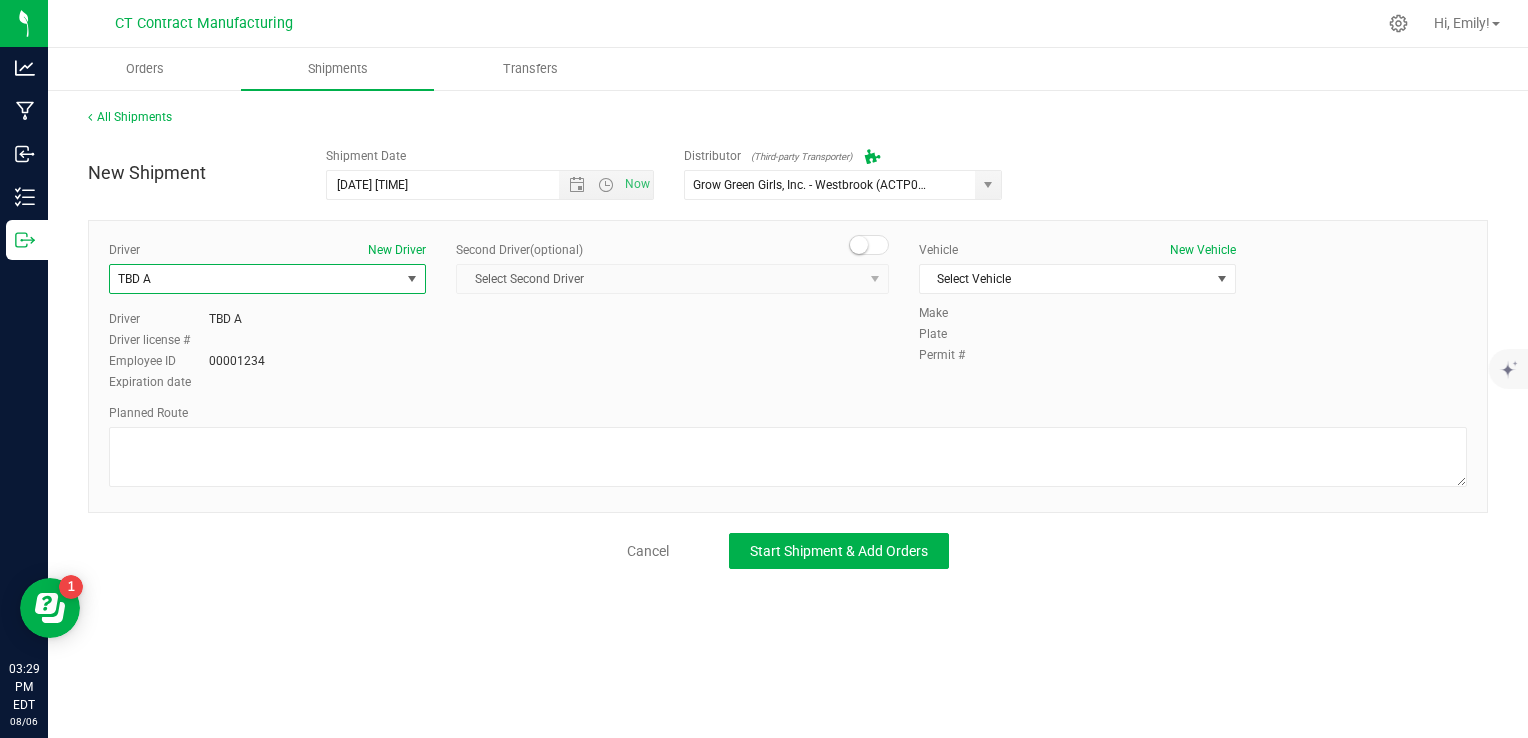 click at bounding box center [869, 245] 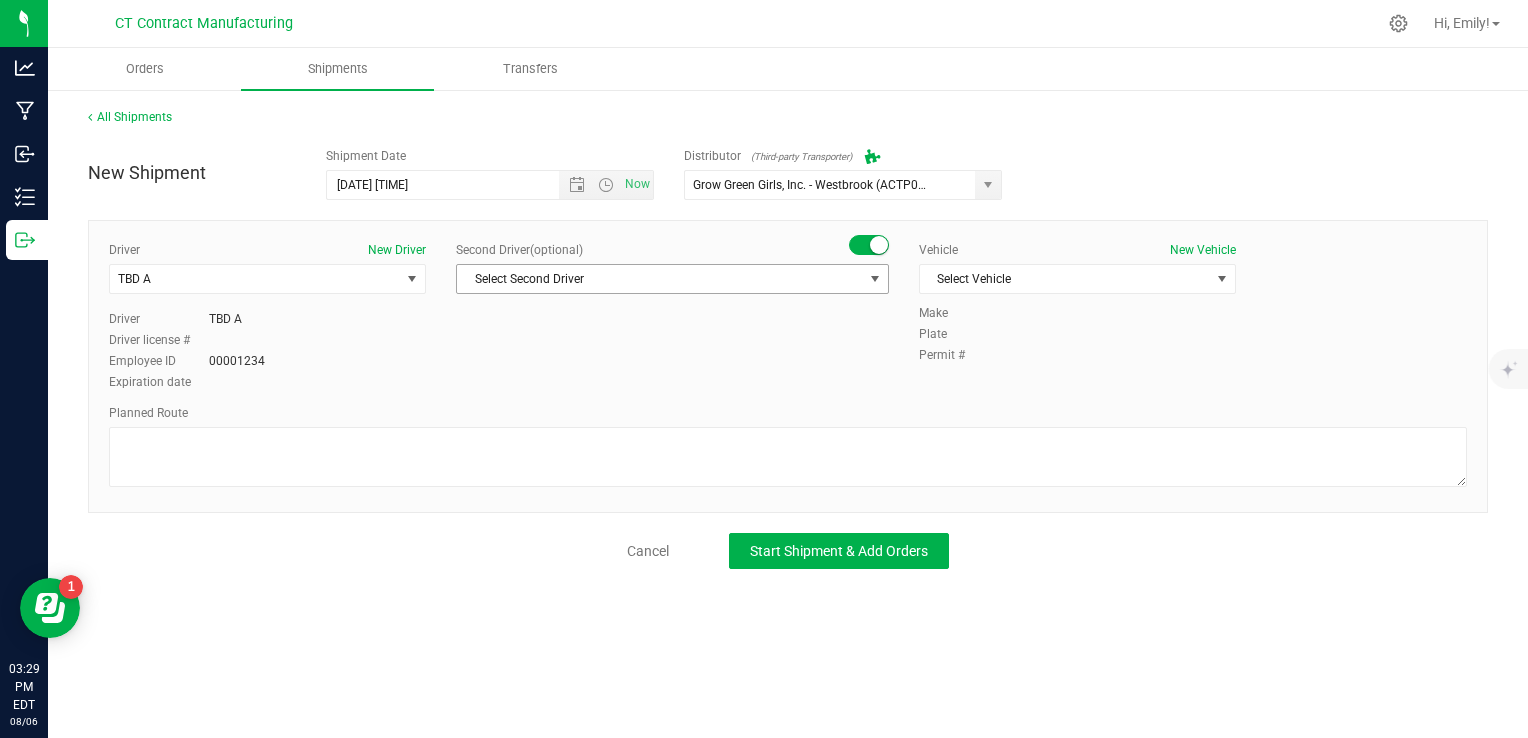click on "Select Second Driver" at bounding box center [660, 279] 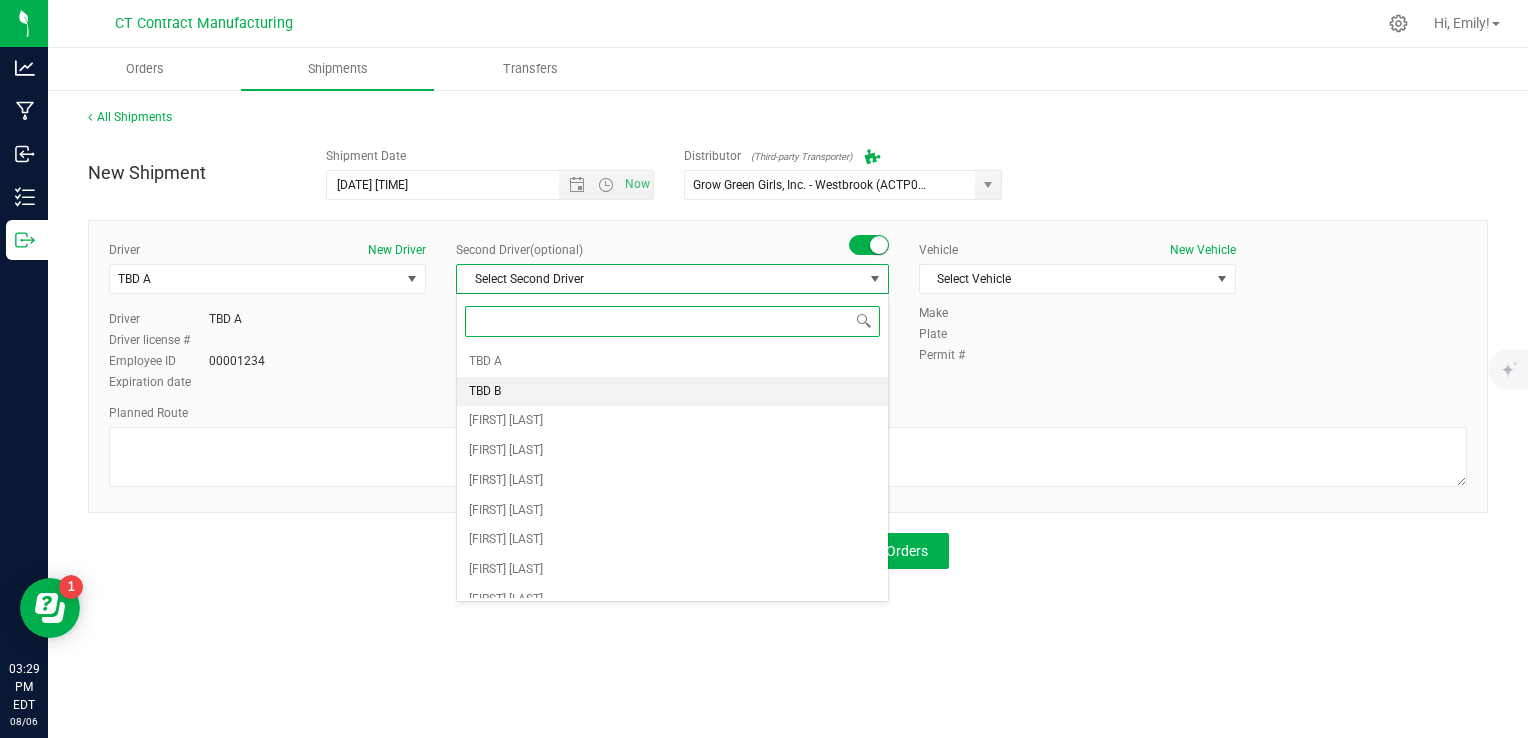 click on "TBD B" at bounding box center [672, 392] 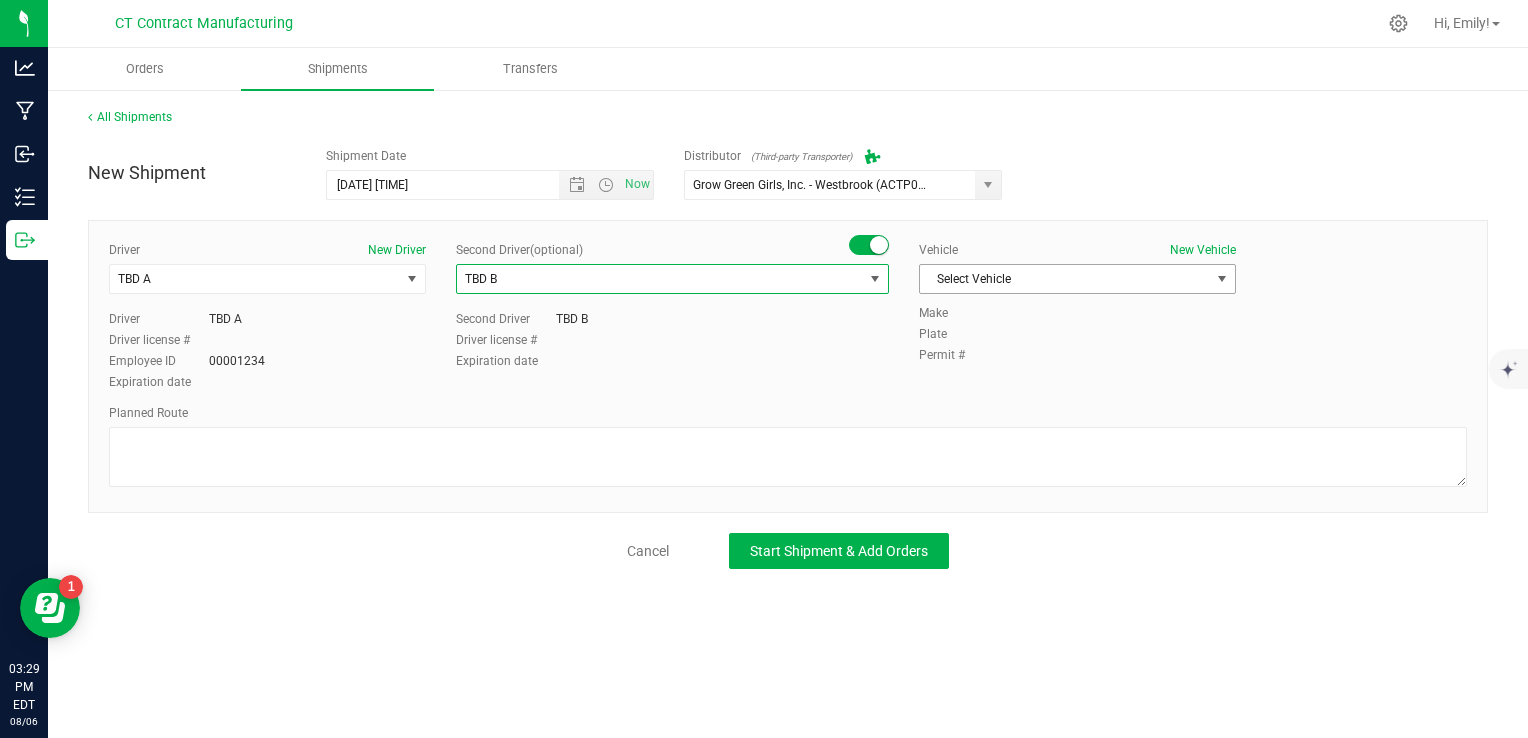 click on "Select Vehicle" at bounding box center [1065, 279] 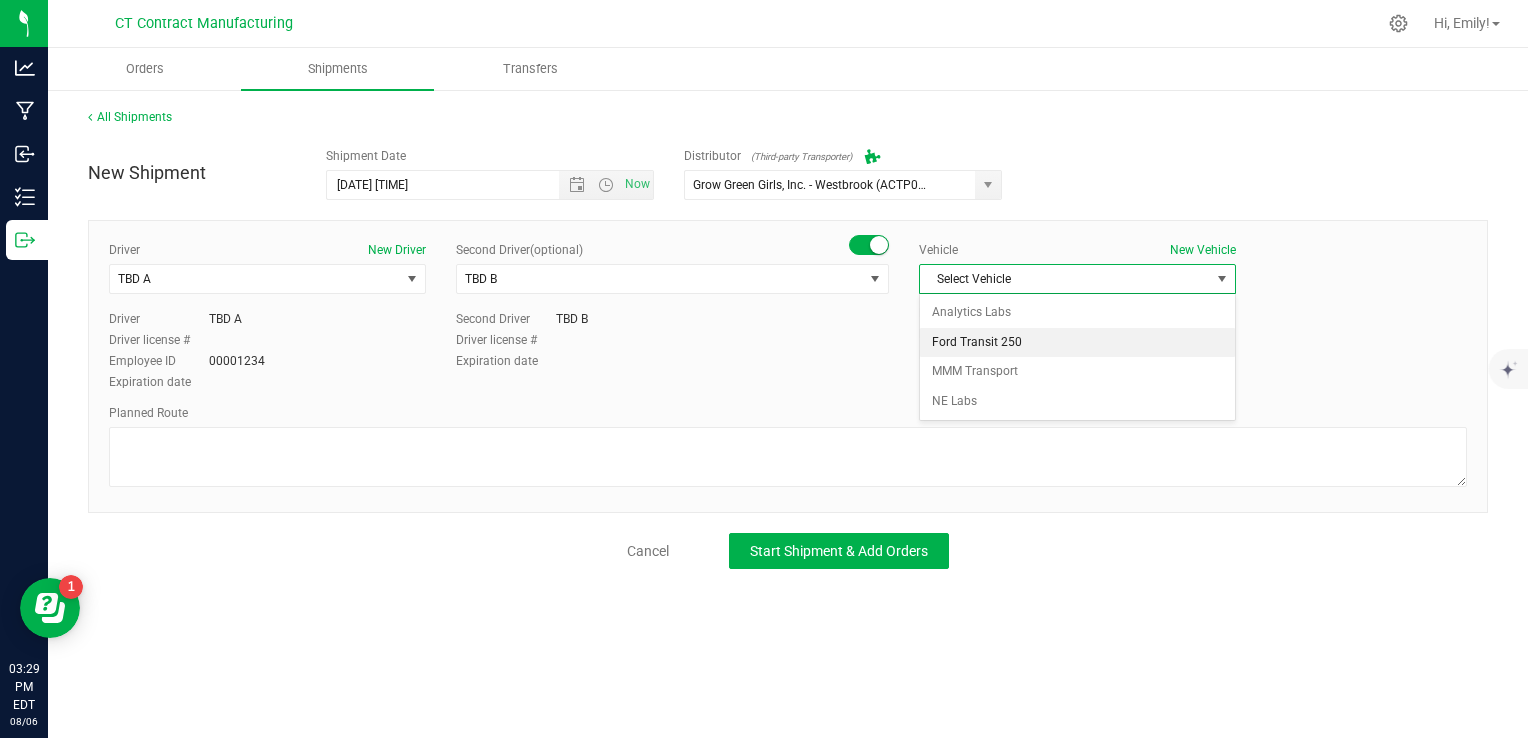 click on "Ford Transit 250" at bounding box center [1077, 343] 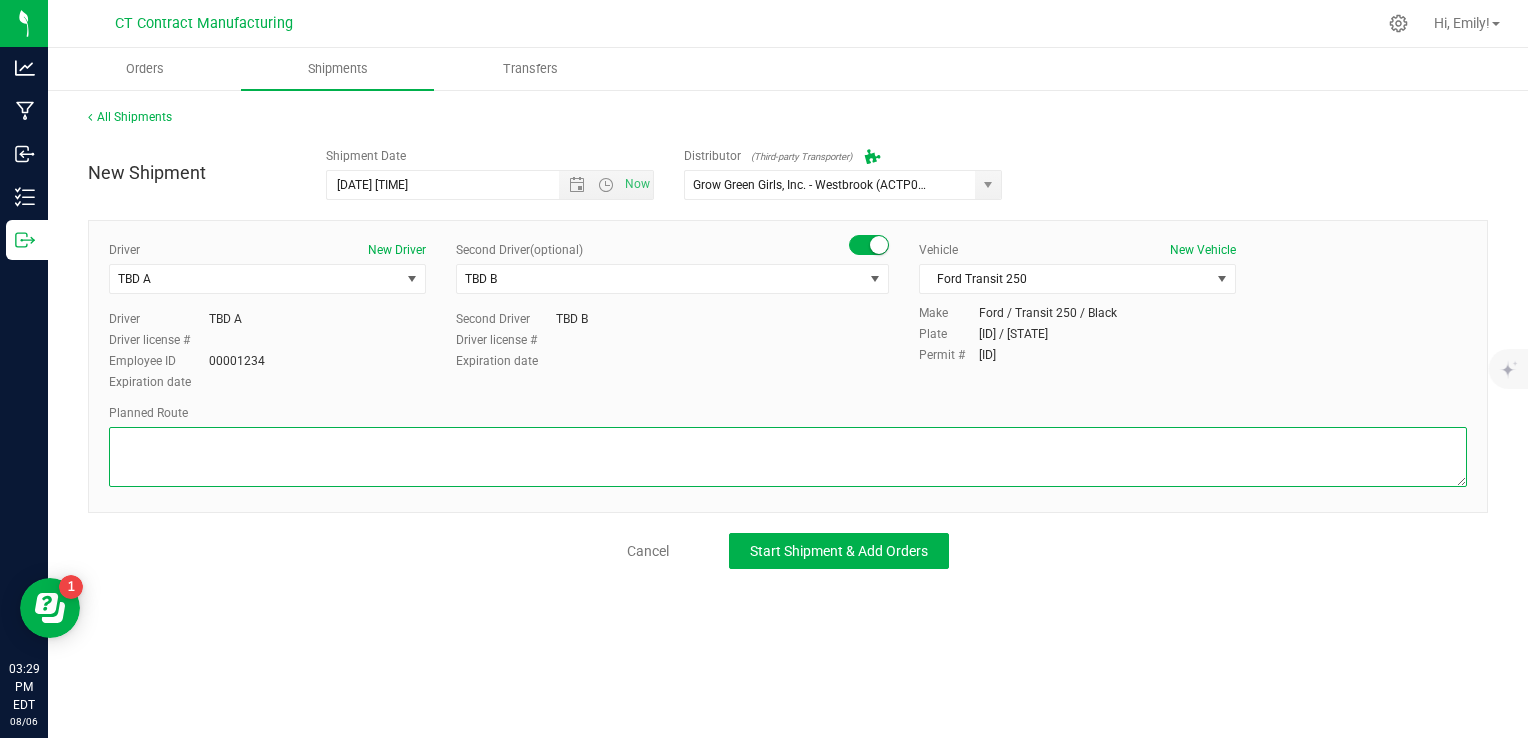 click at bounding box center (788, 457) 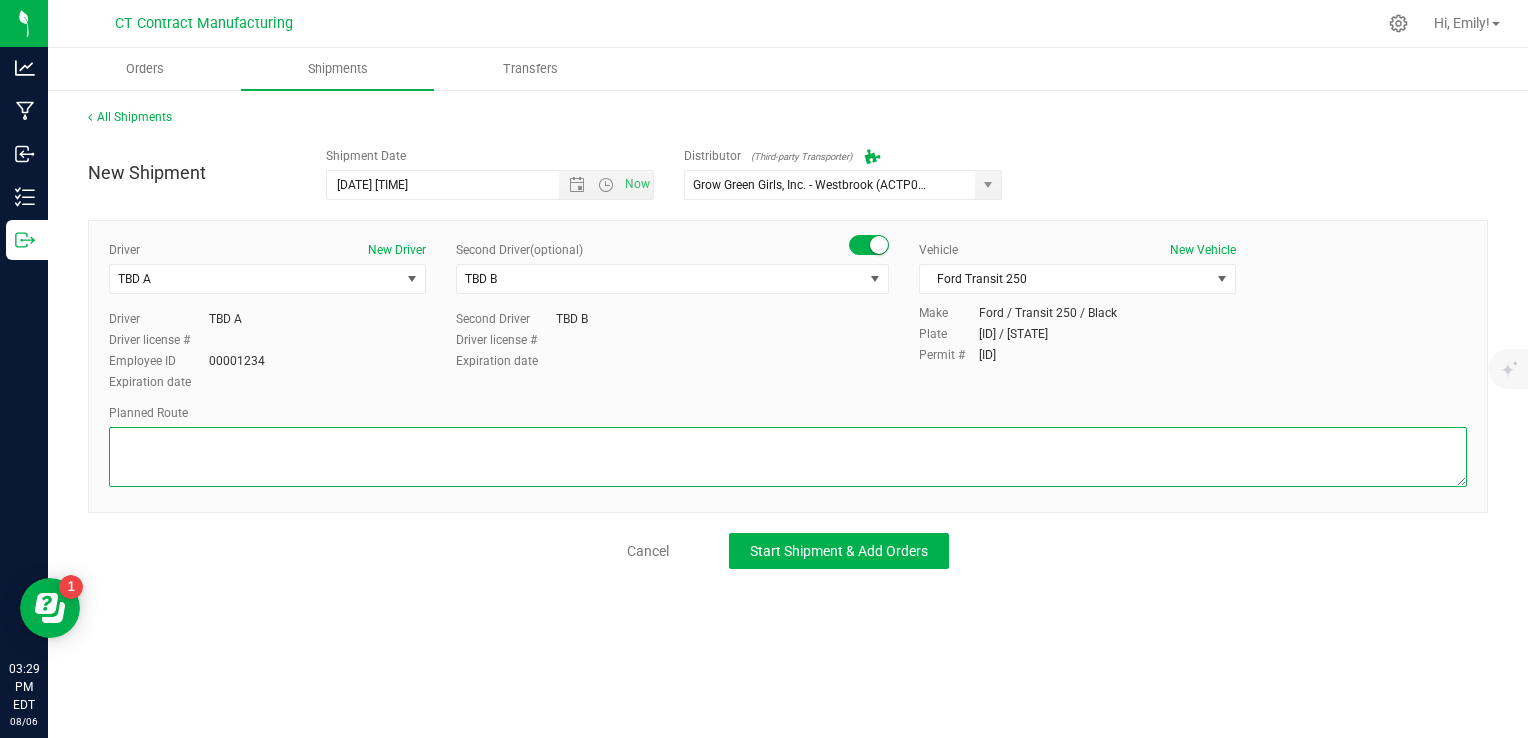 paste on "Randomized route via 3rd party transporter" 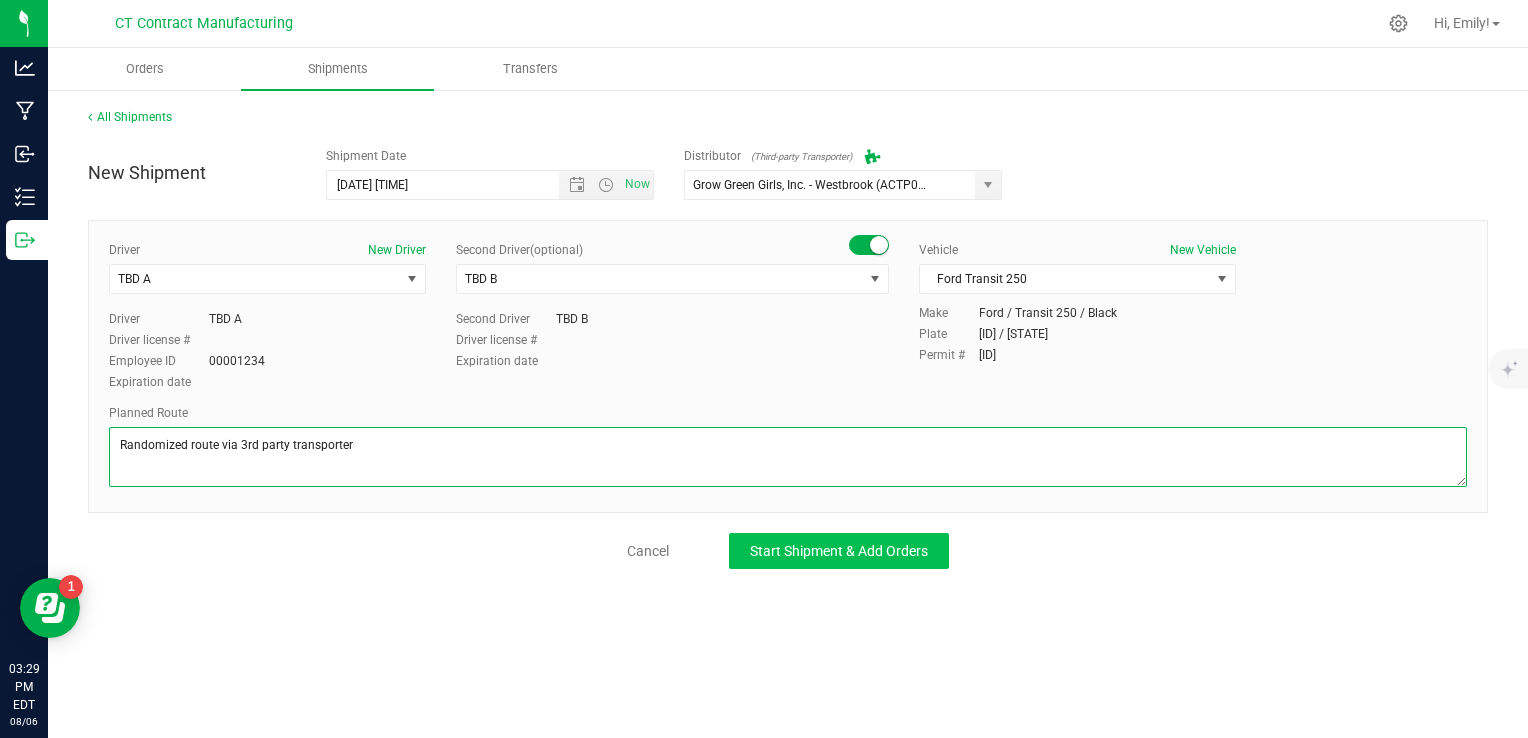 type on "Randomized route via 3rd party transporter" 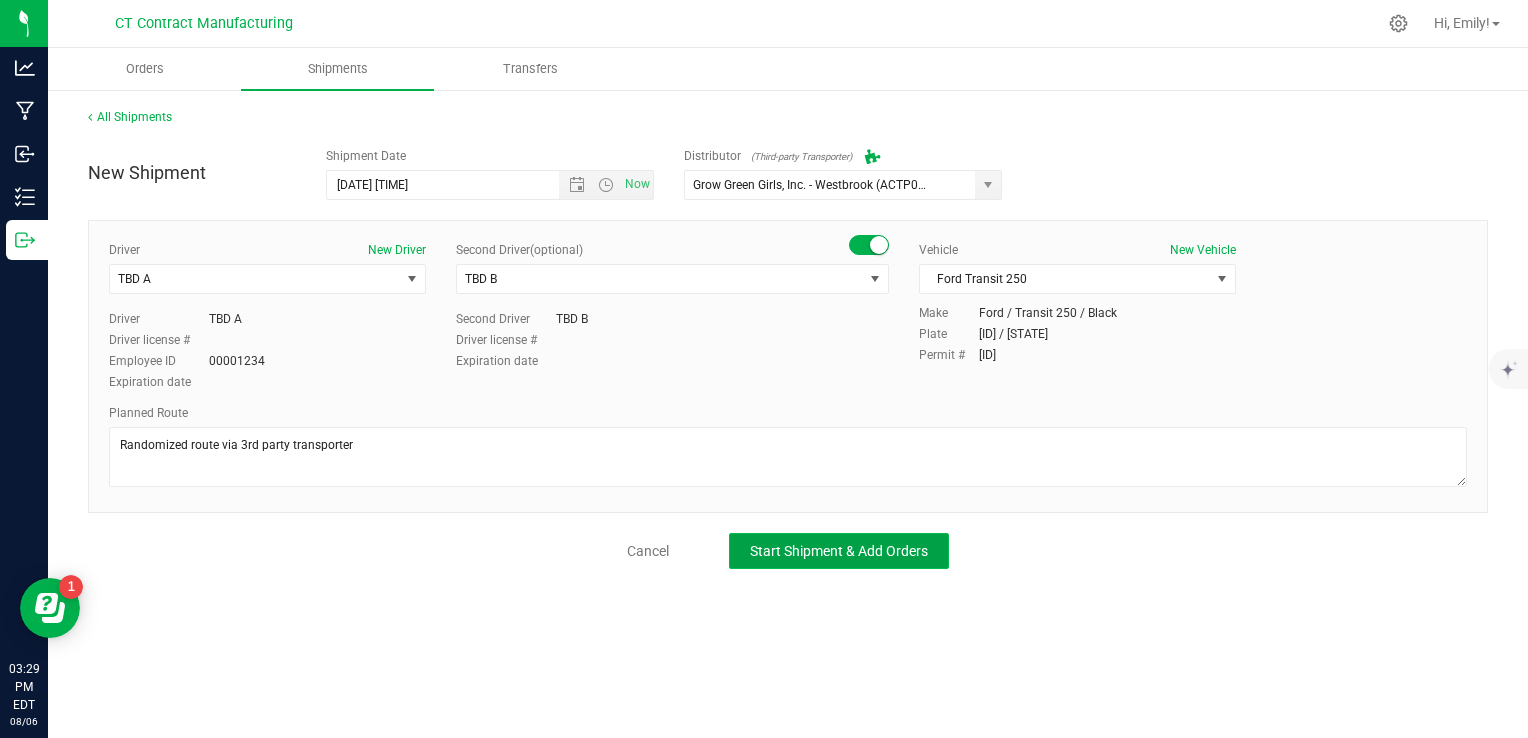 click on "Start Shipment & Add Orders" 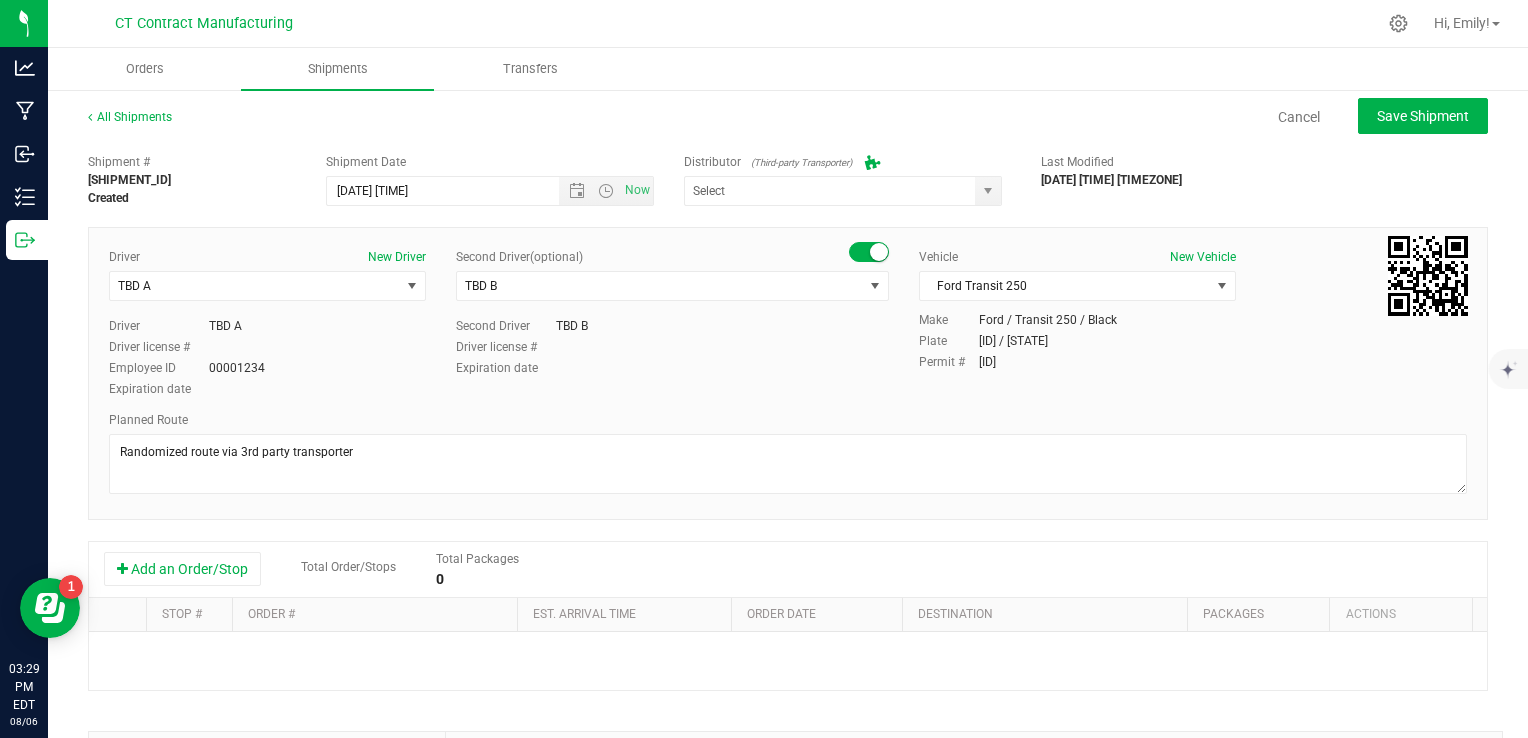 type on "Grow Green Girls, Inc. - Westbrook (ACTP0000443)" 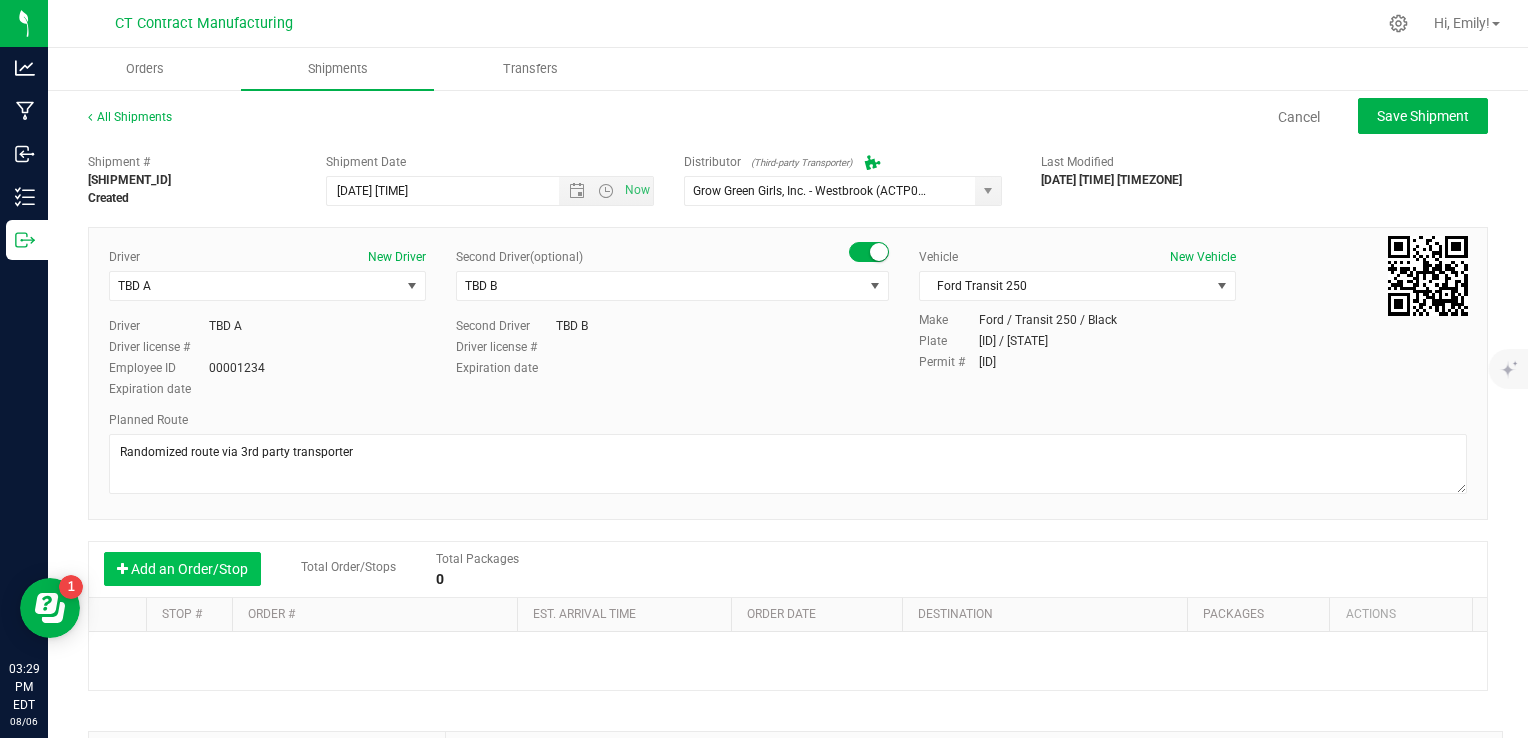 click on "Add an Order/Stop" at bounding box center (182, 569) 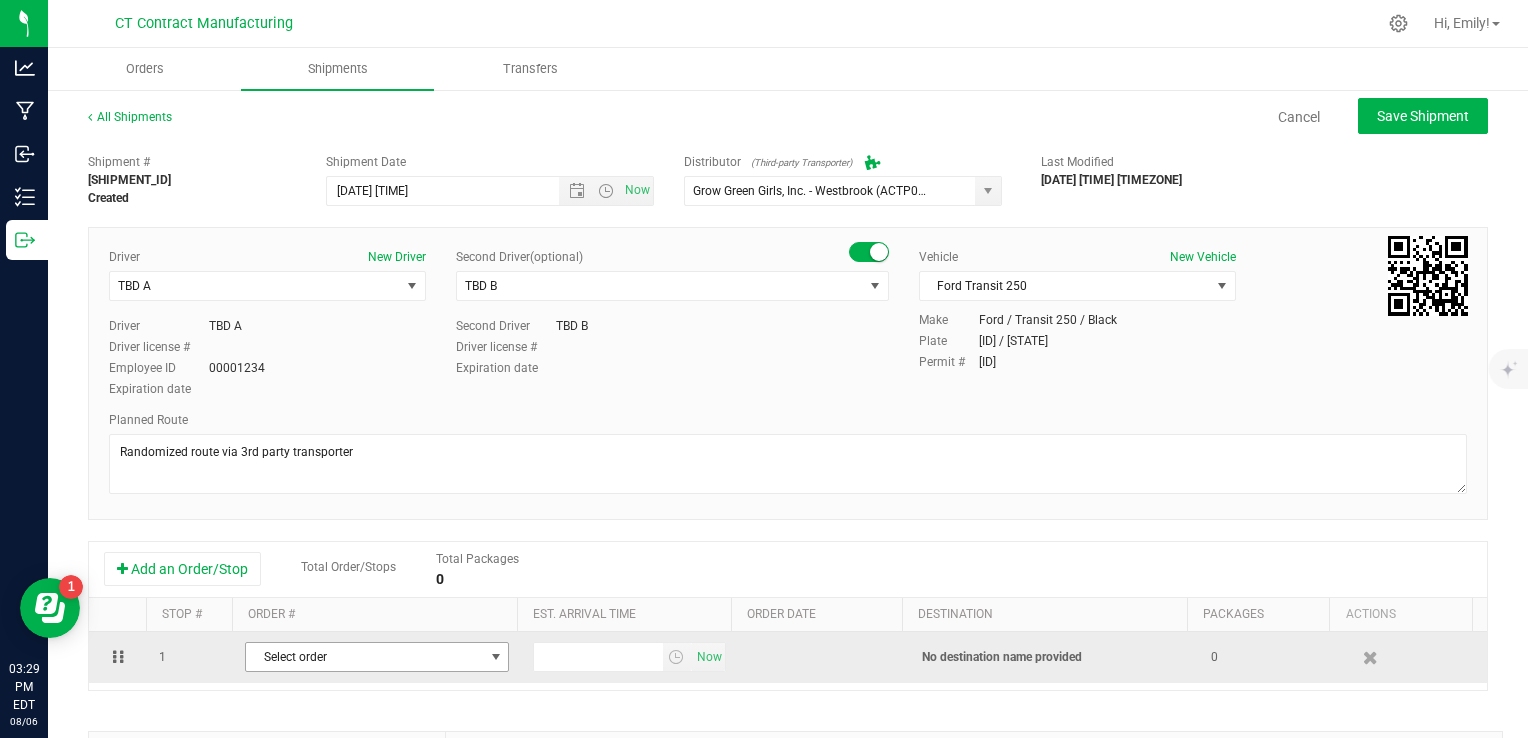 click on "Select order" at bounding box center (364, 657) 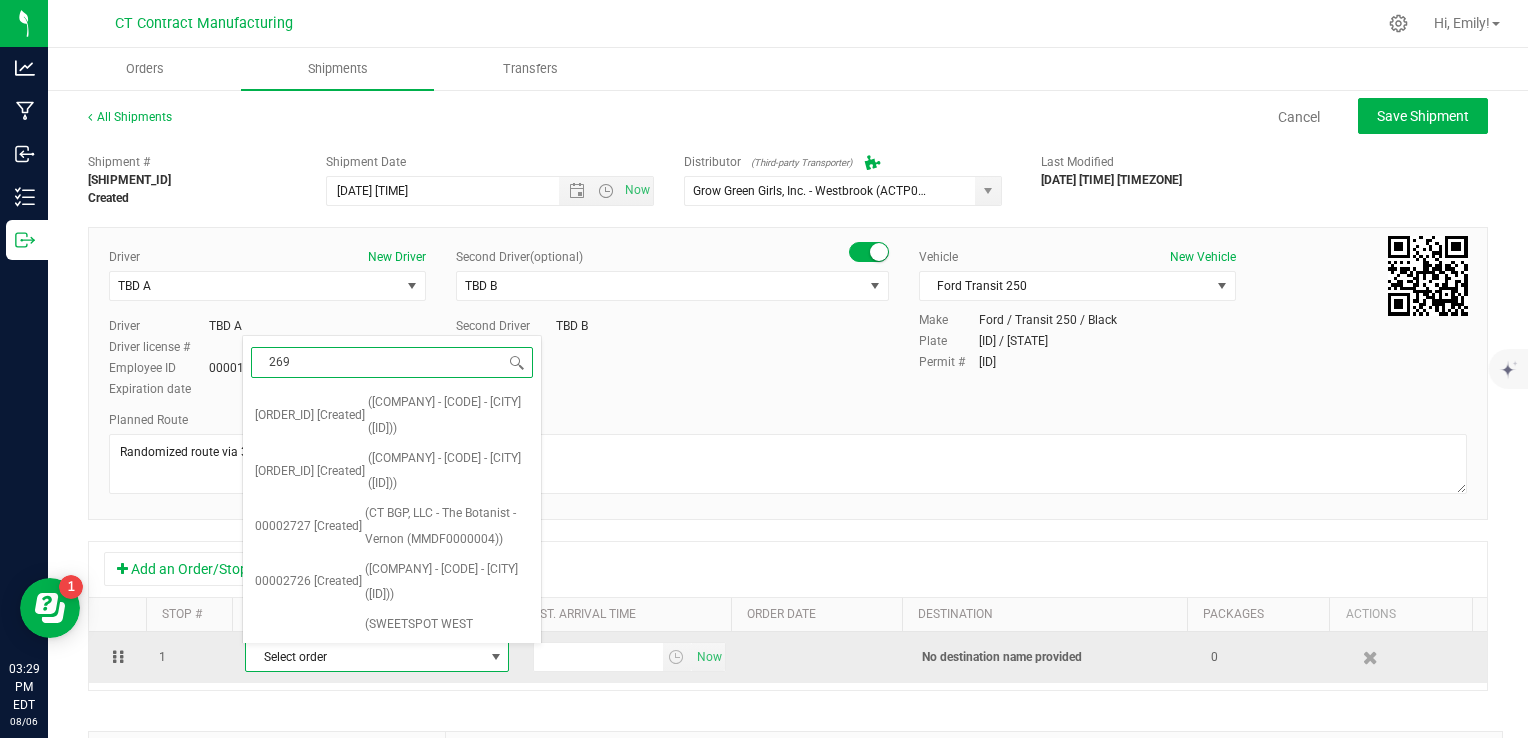 type on "2693" 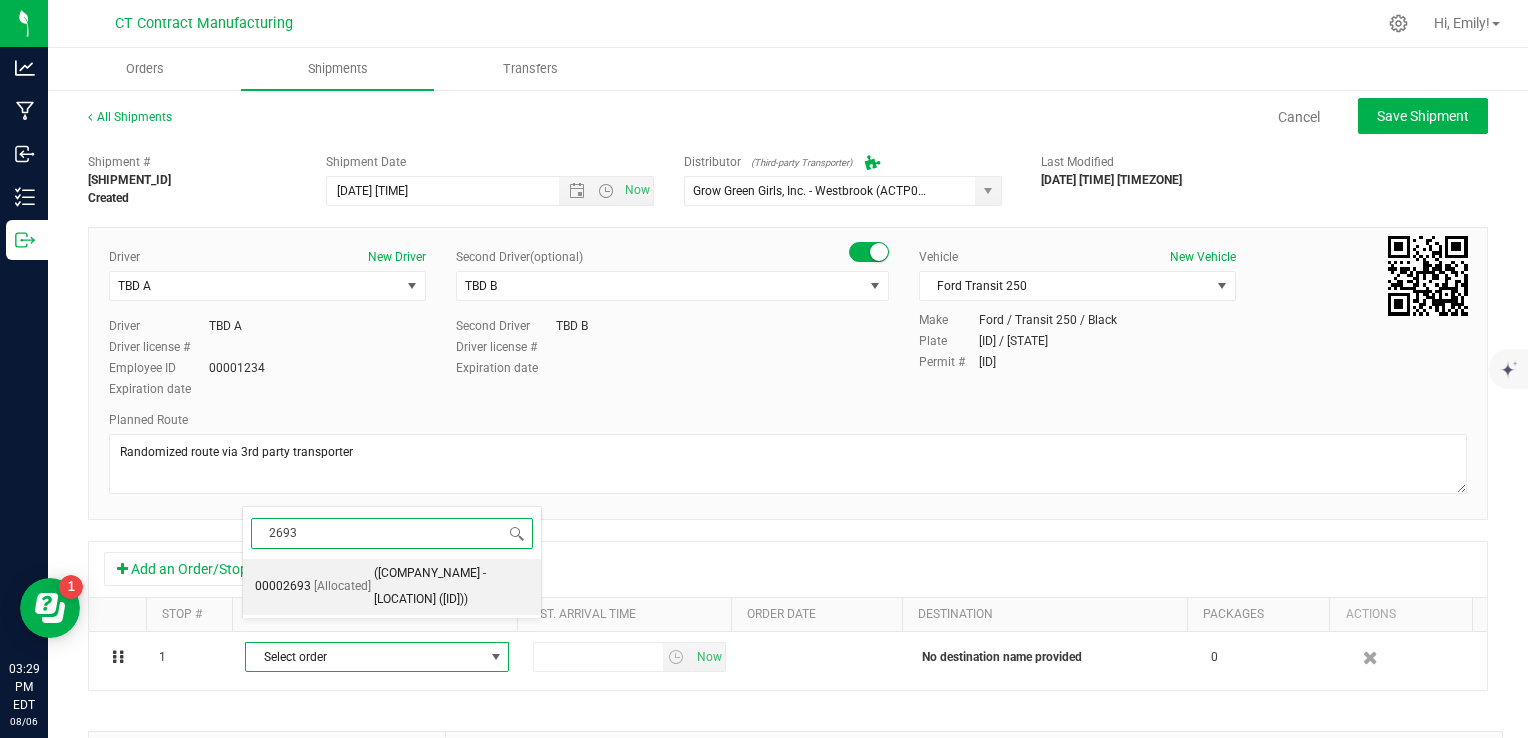 click on "([COMPANY_NAME] - [LOCATION] ([ID]))" at bounding box center [451, 586] 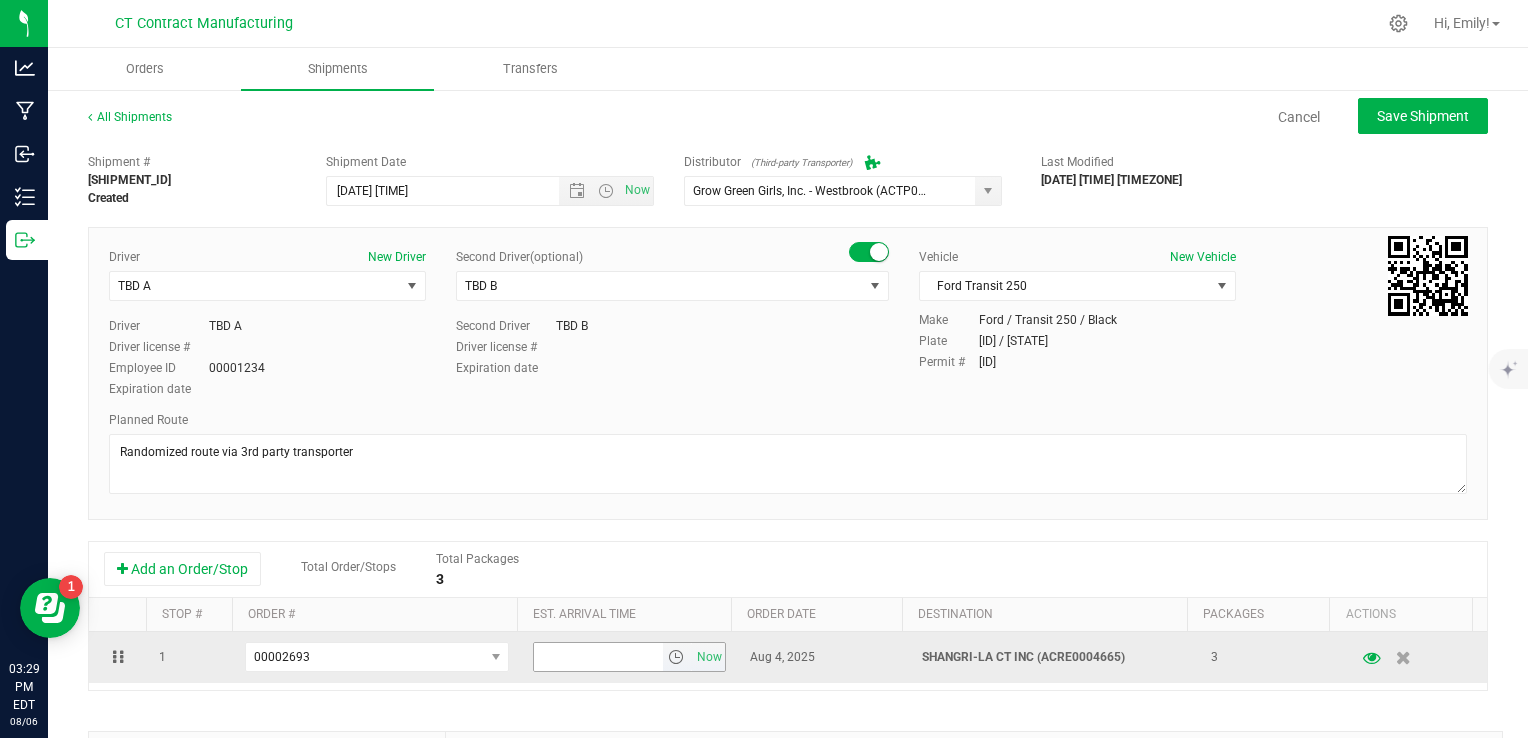 click at bounding box center (676, 657) 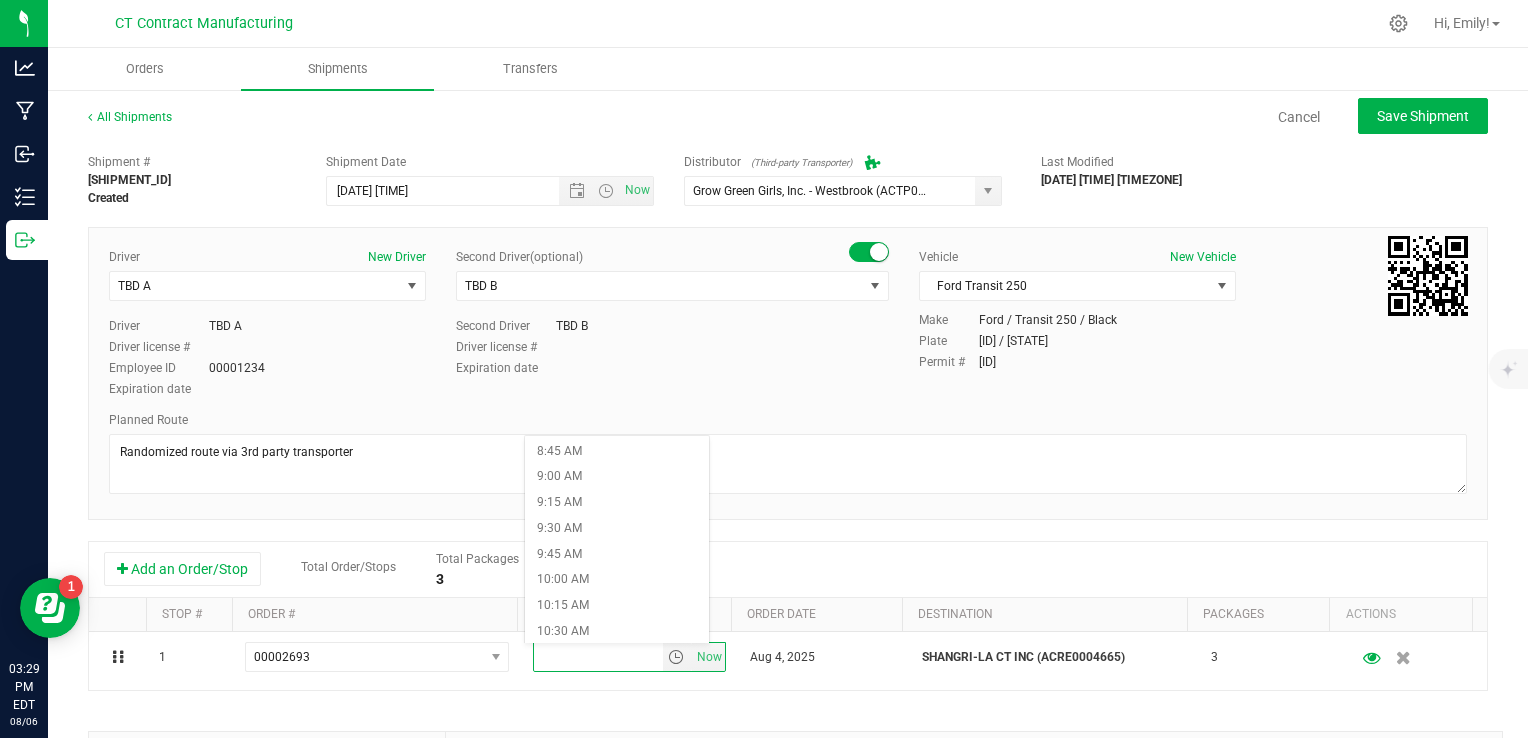 scroll, scrollTop: 1100, scrollLeft: 0, axis: vertical 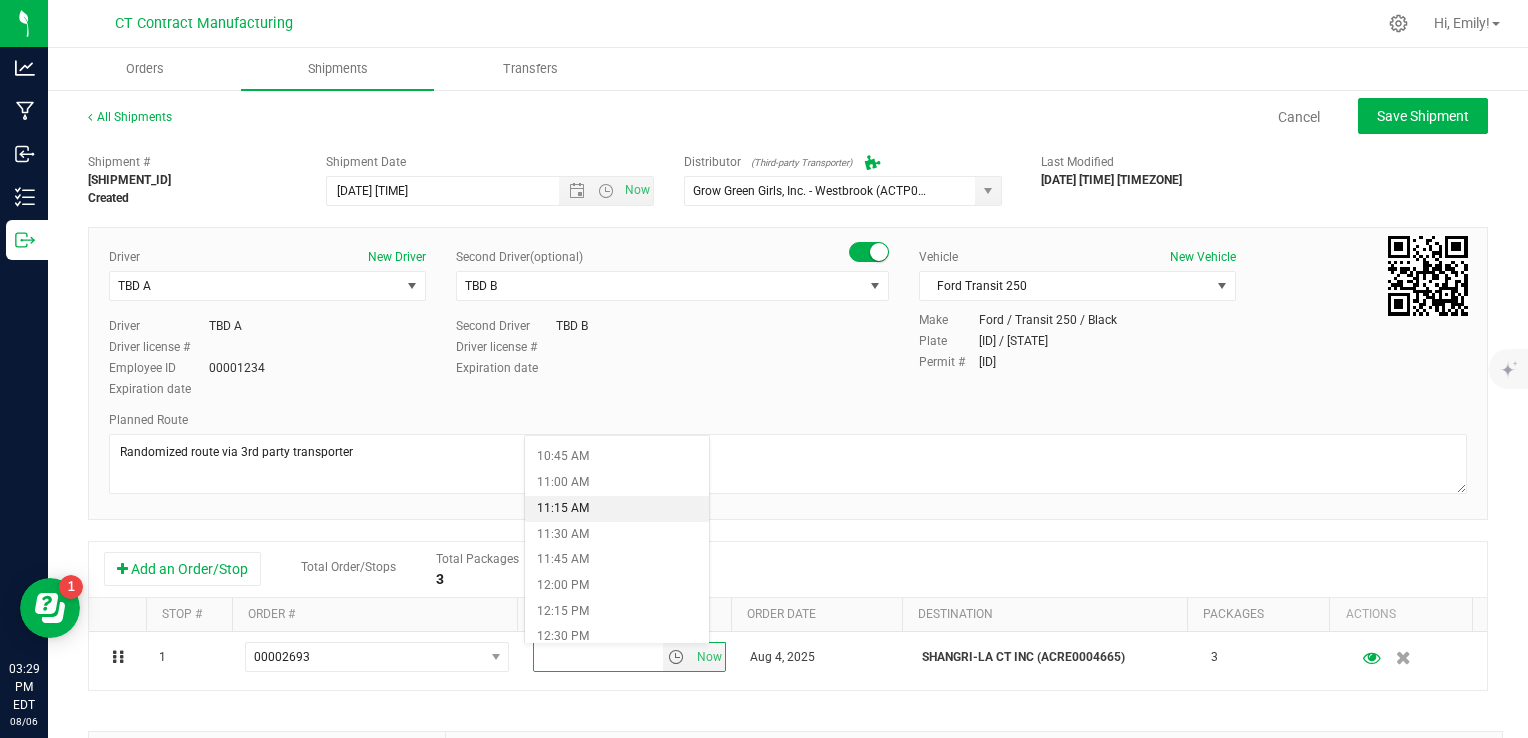 click on "11:15 AM" at bounding box center (617, 509) 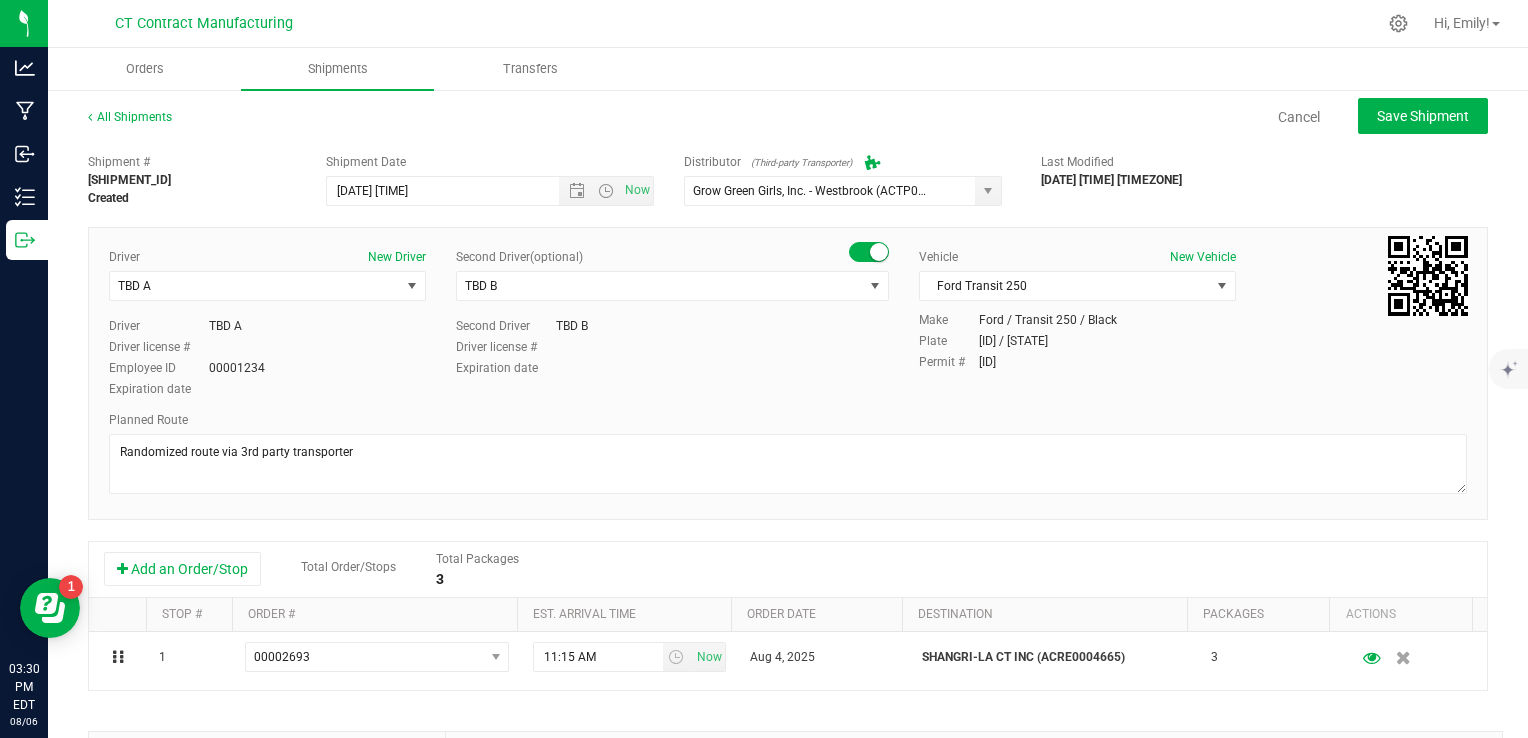 click on "Add an Order/Stop
Total Order/Stops
Total Packages
3" at bounding box center (788, 570) 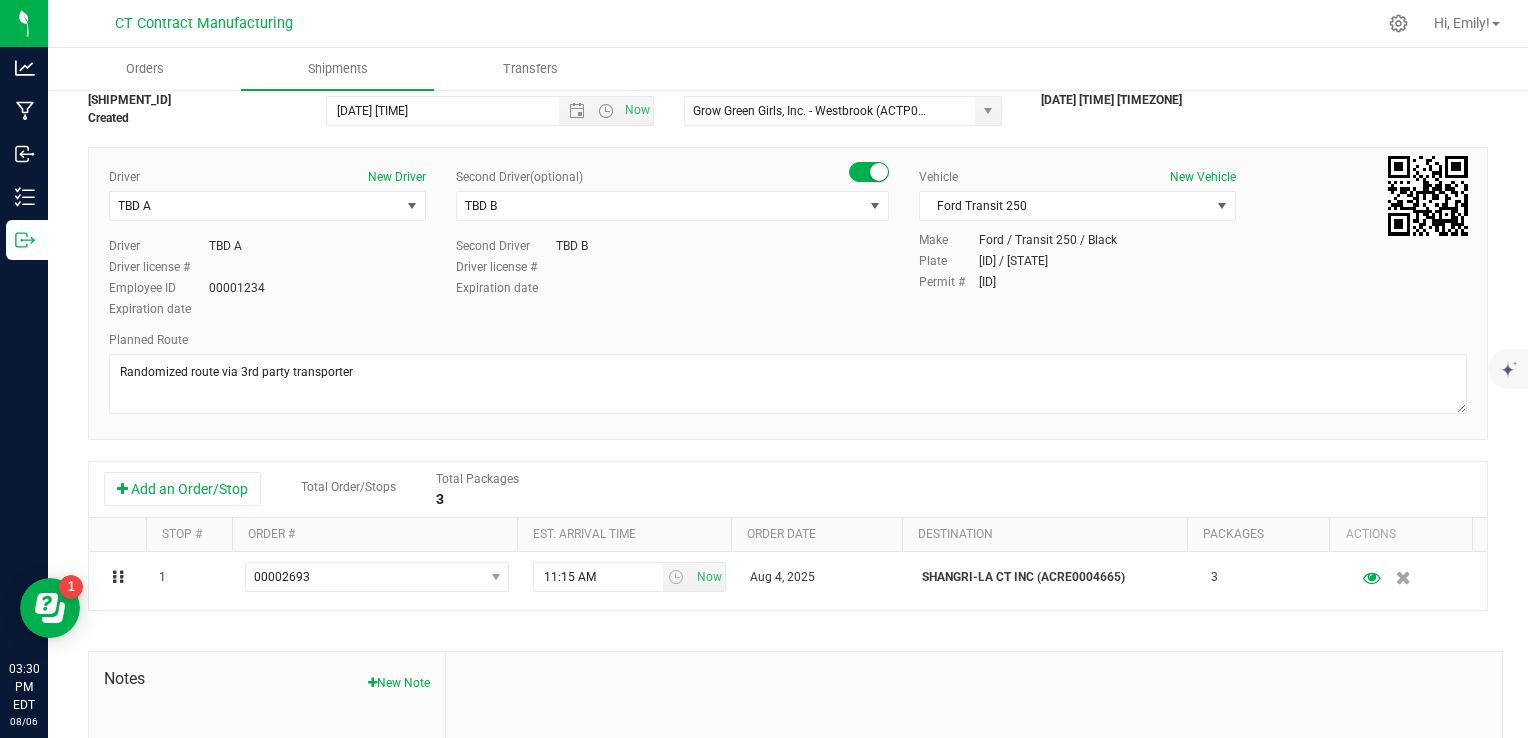 scroll, scrollTop: 0, scrollLeft: 0, axis: both 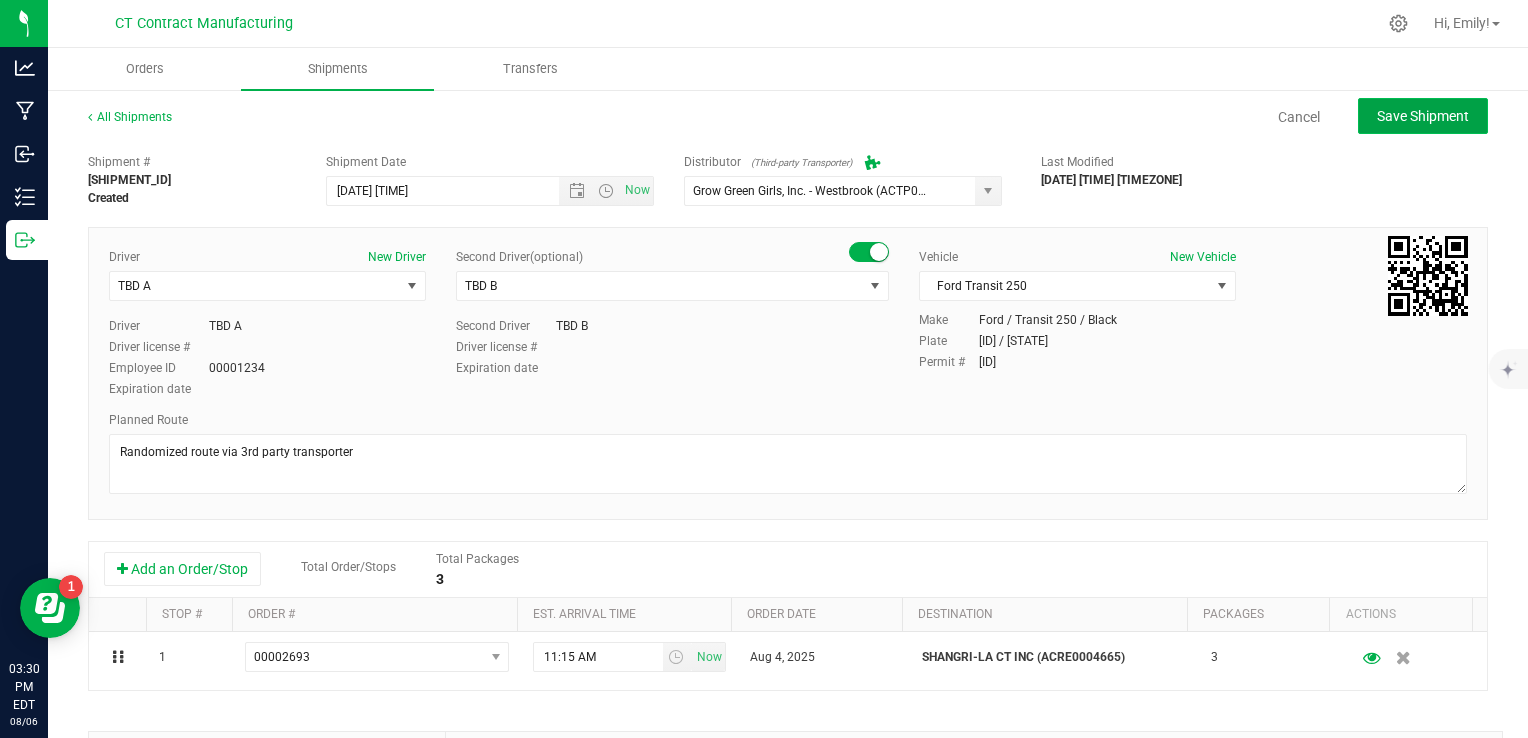 click on "Save Shipment" 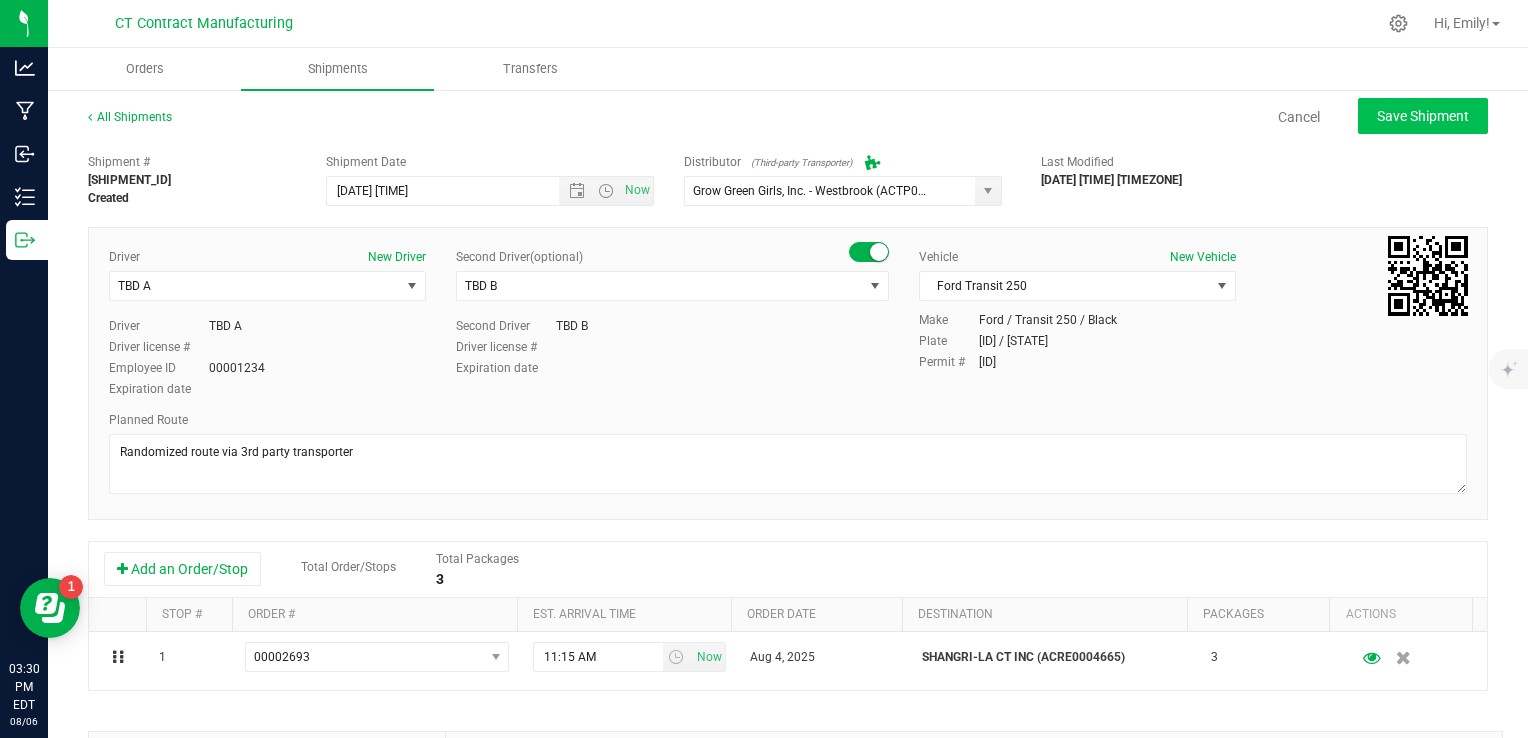 type on "[DATE] [TIME]" 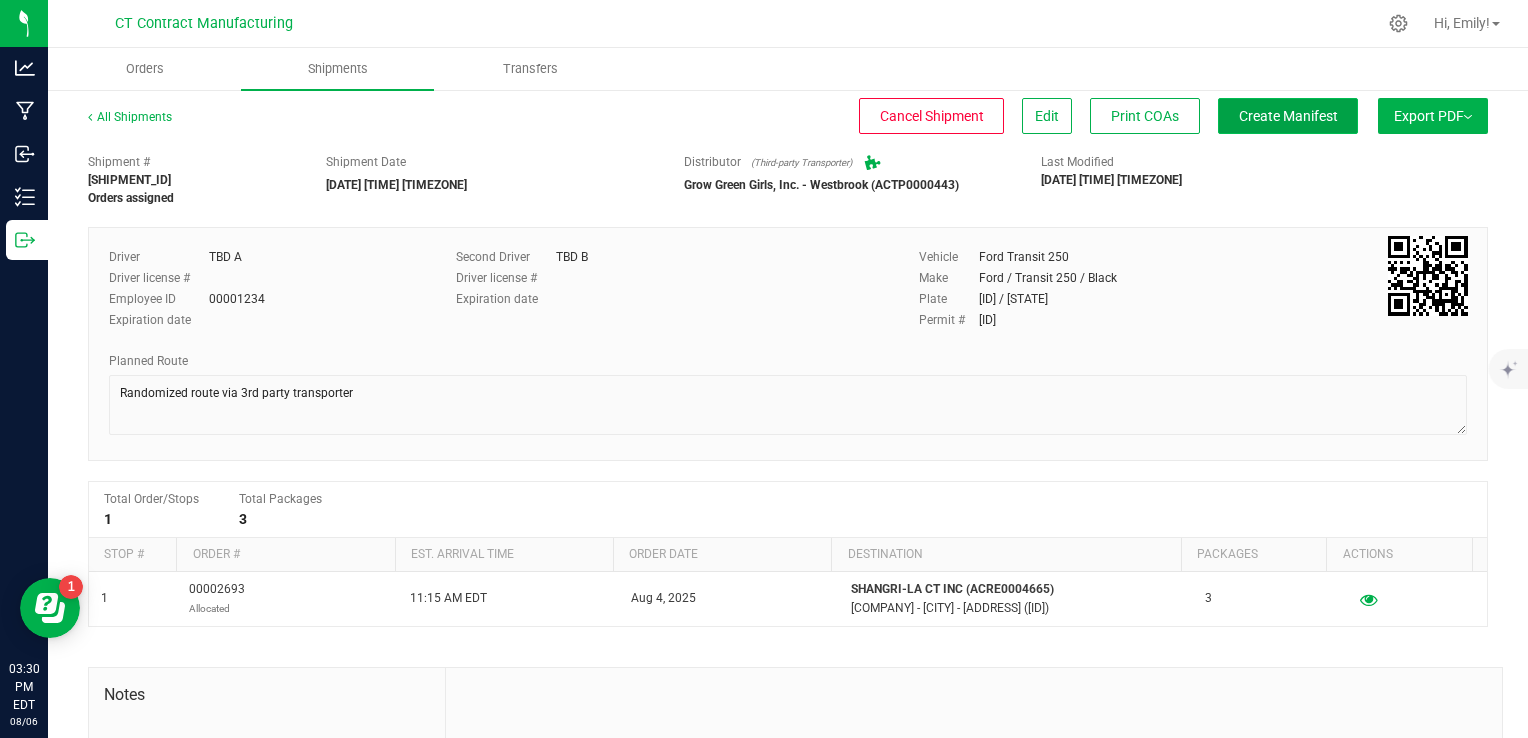 click on "Create Manifest" at bounding box center [1288, 116] 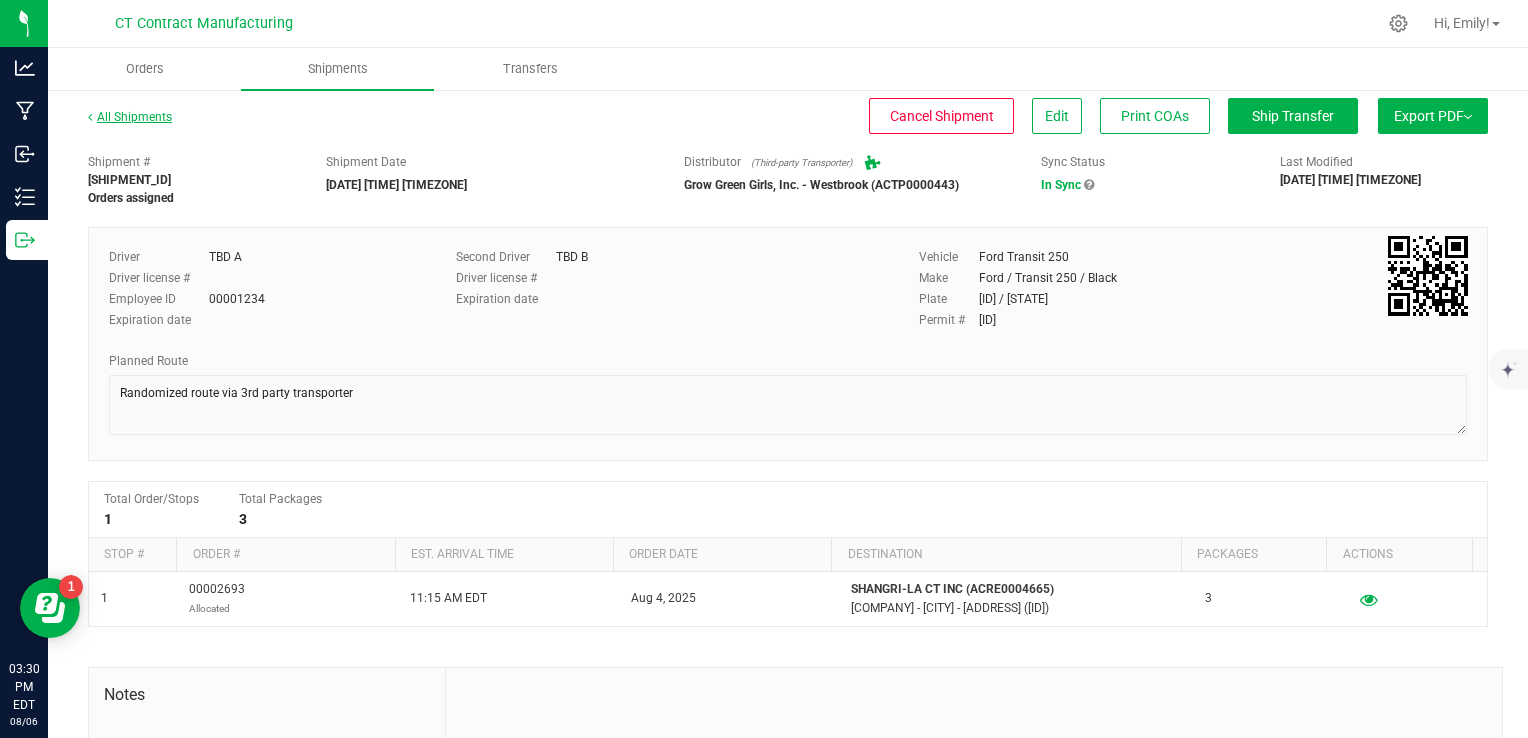 click on "All Shipments" at bounding box center [130, 117] 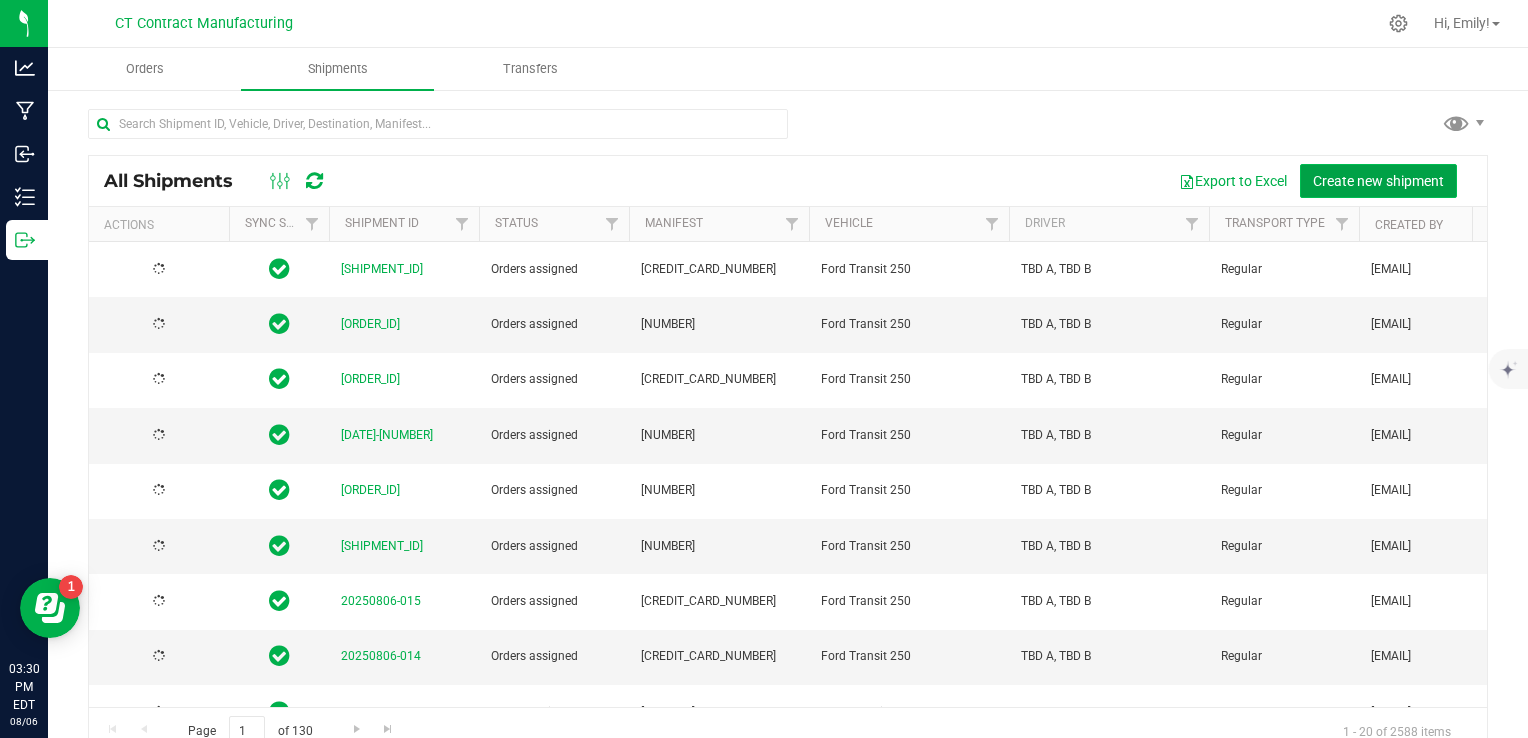 click on "Create new shipment" at bounding box center [1378, 181] 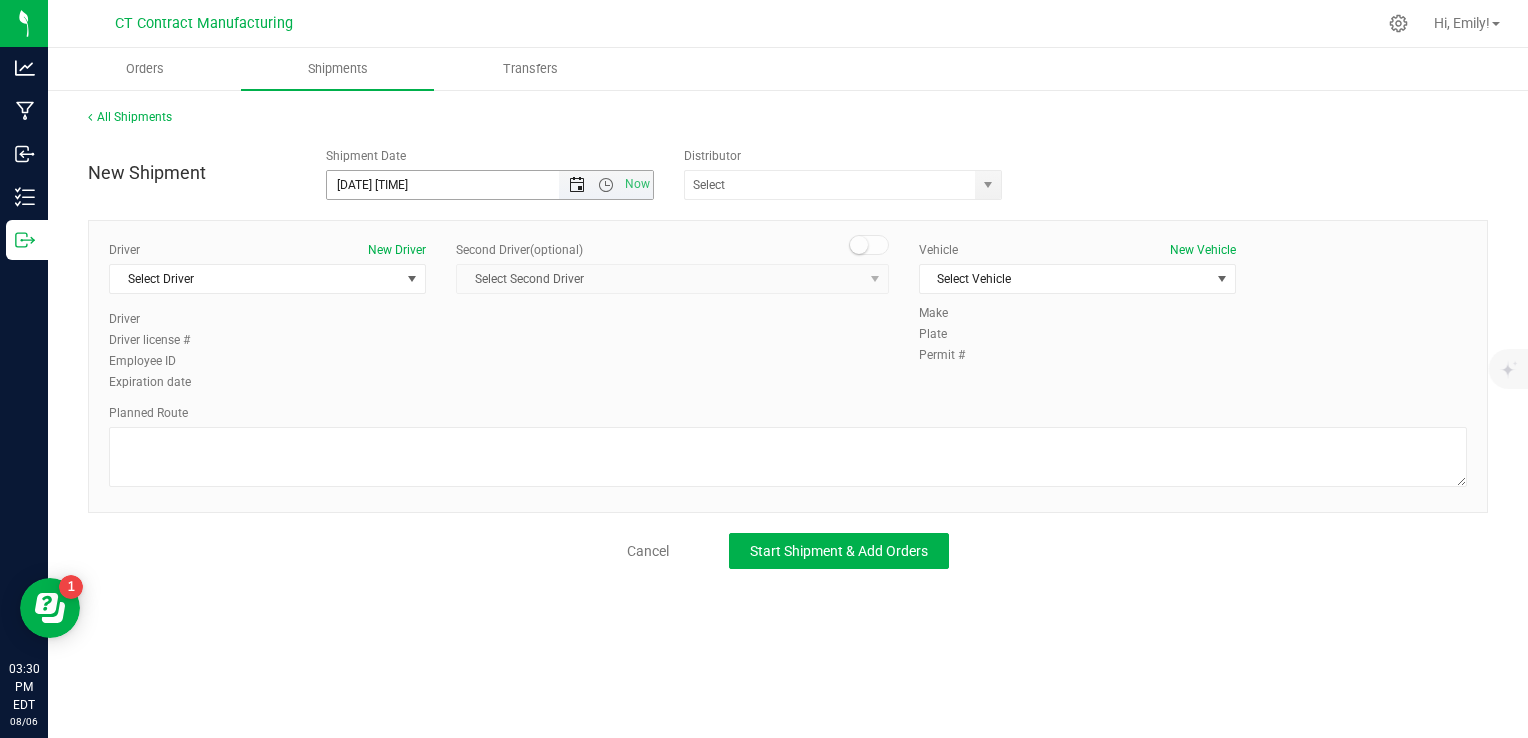 click at bounding box center [577, 185] 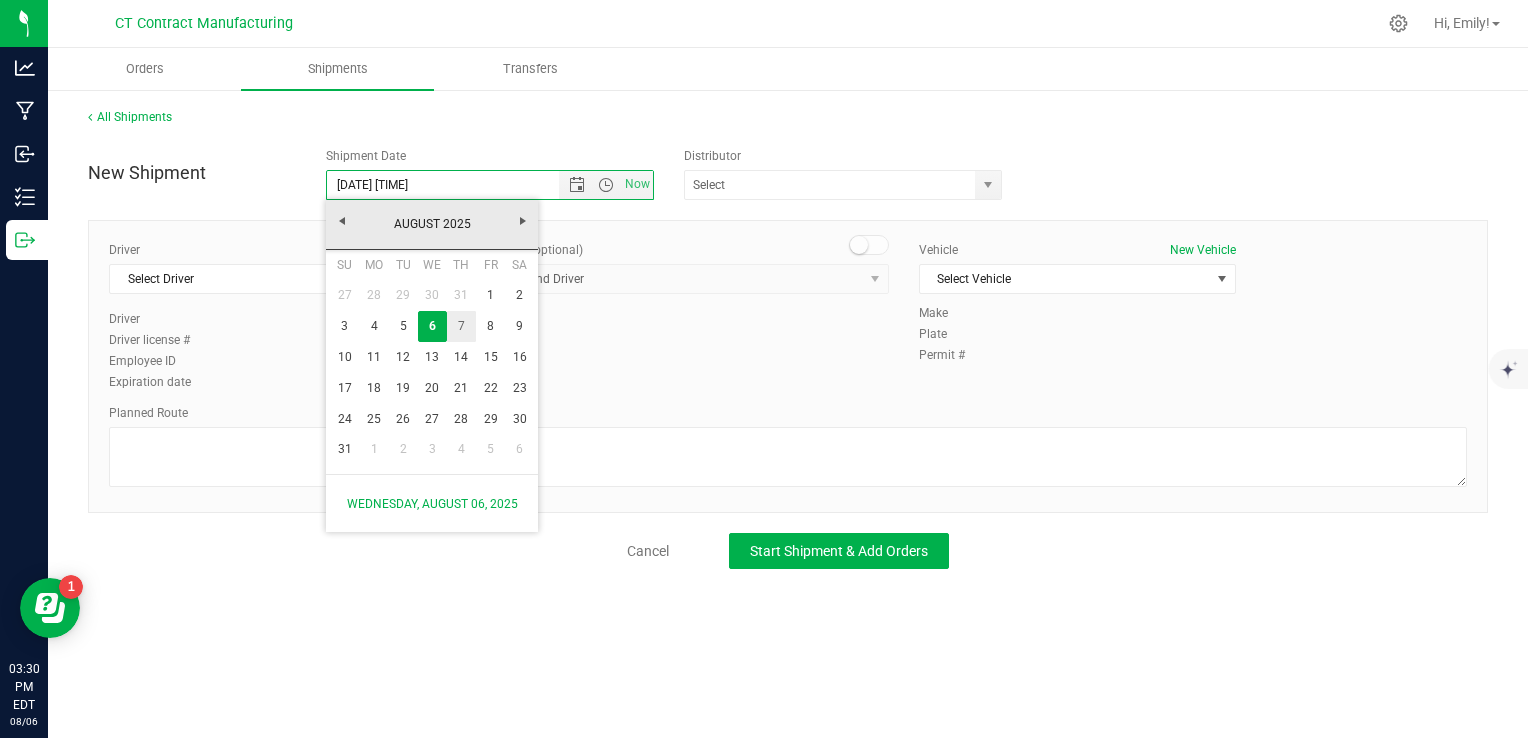 click on "7" at bounding box center (461, 326) 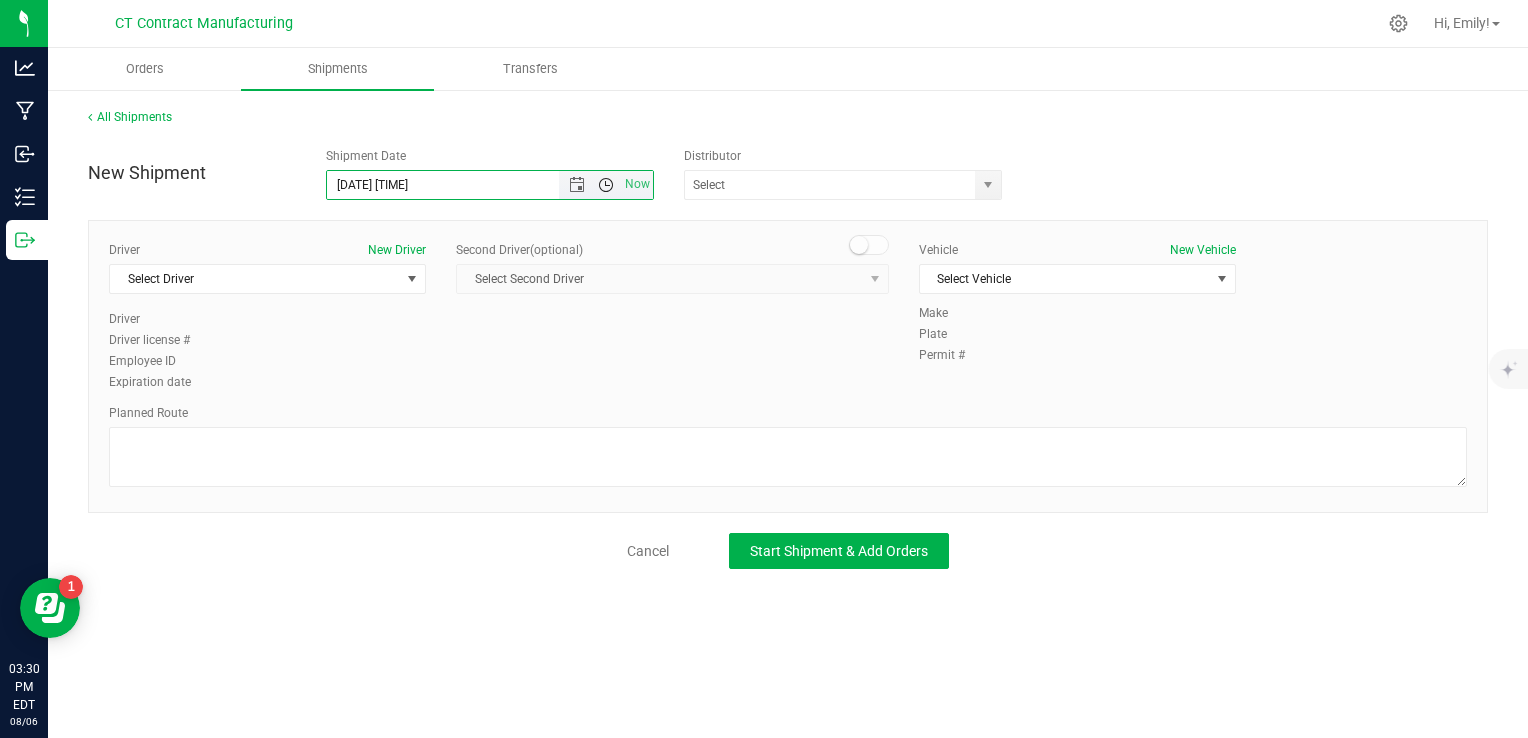 click at bounding box center [606, 185] 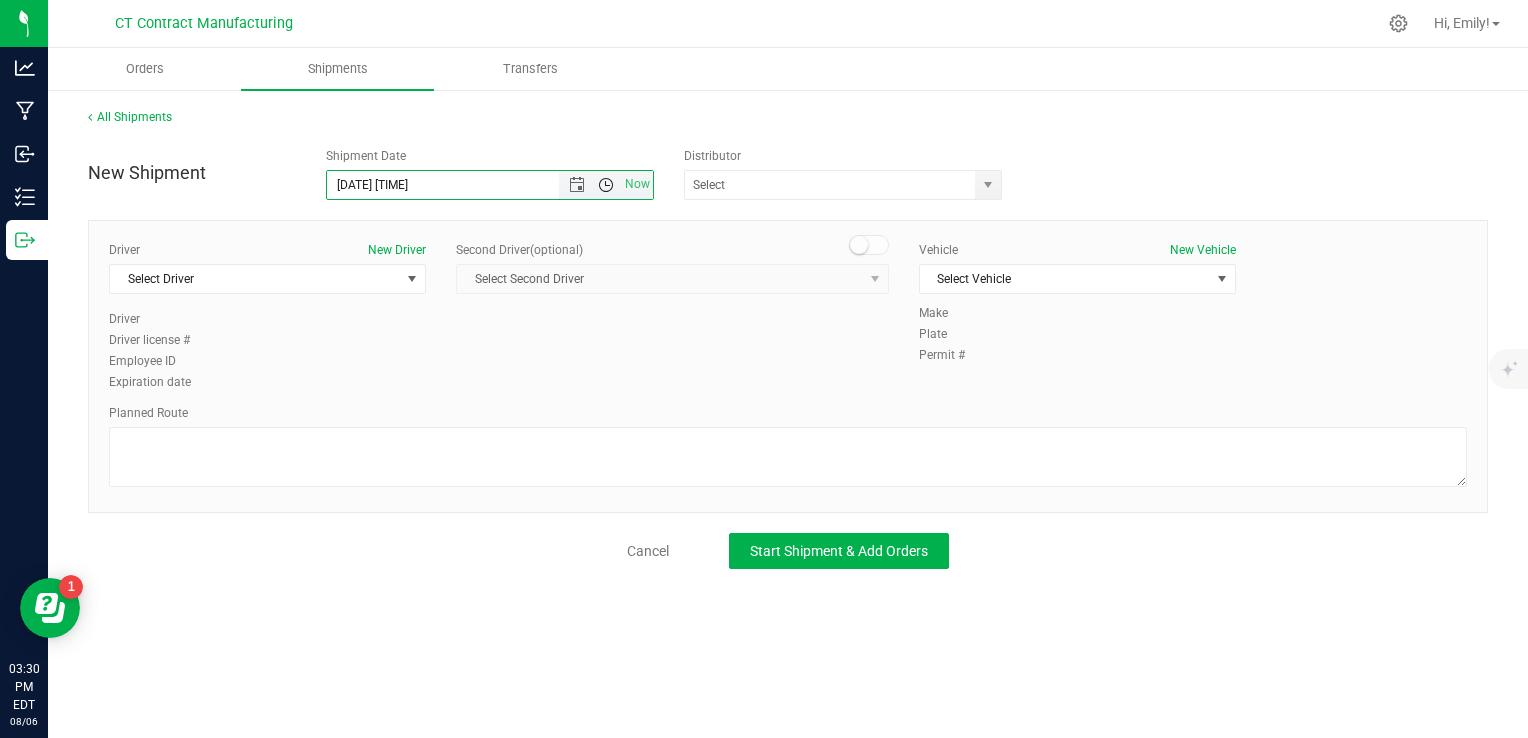 scroll, scrollTop: 616, scrollLeft: 0, axis: vertical 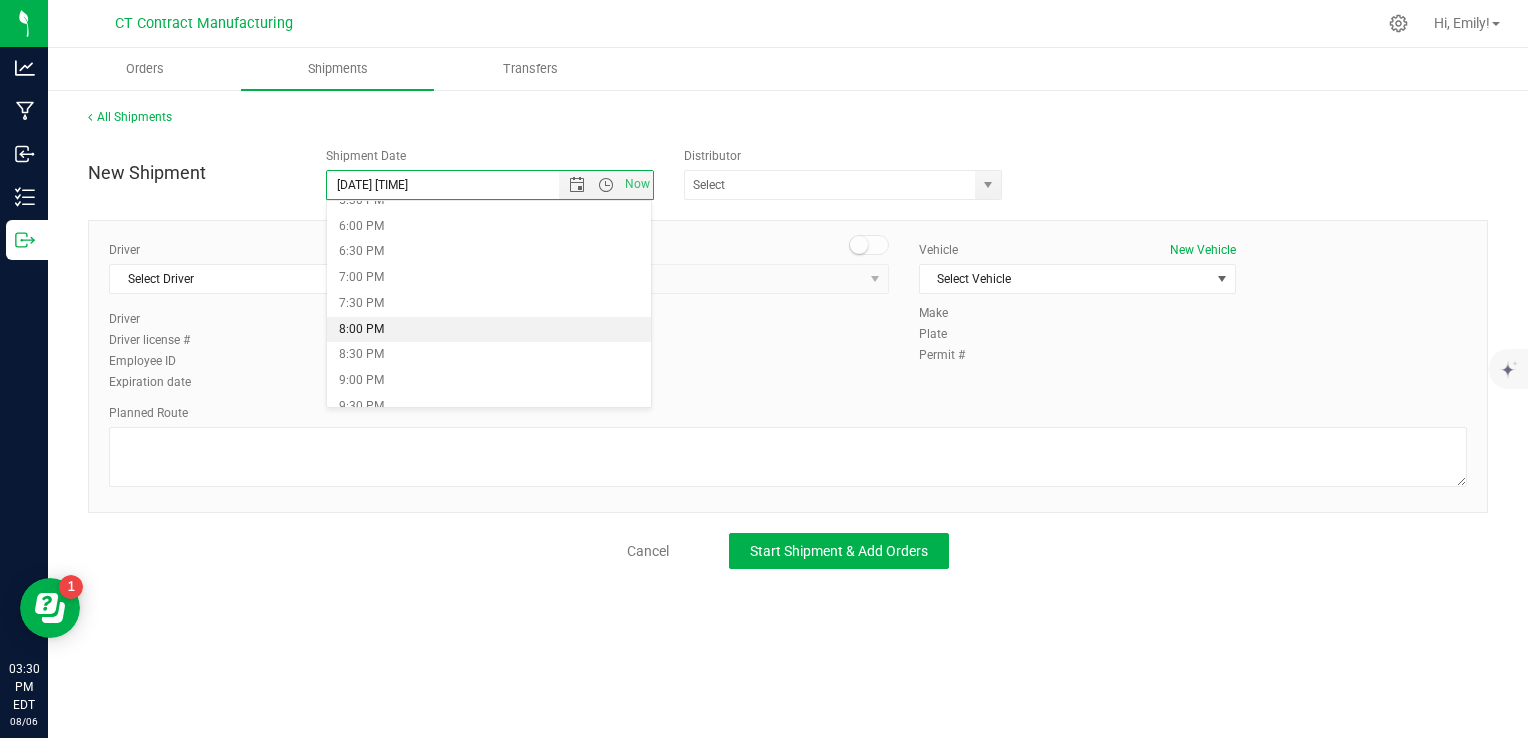 click on "8:00 PM" at bounding box center (489, 330) 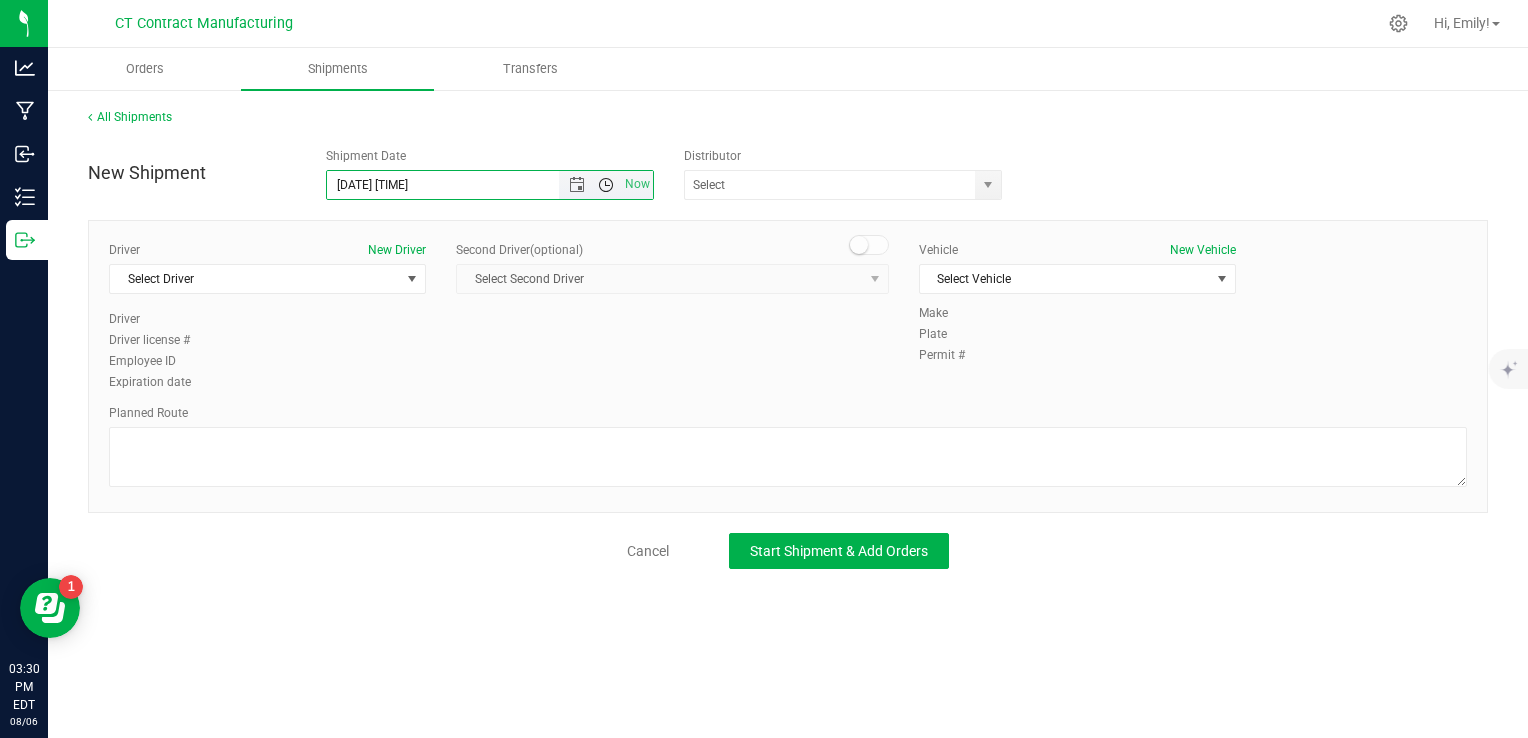 click at bounding box center (606, 185) 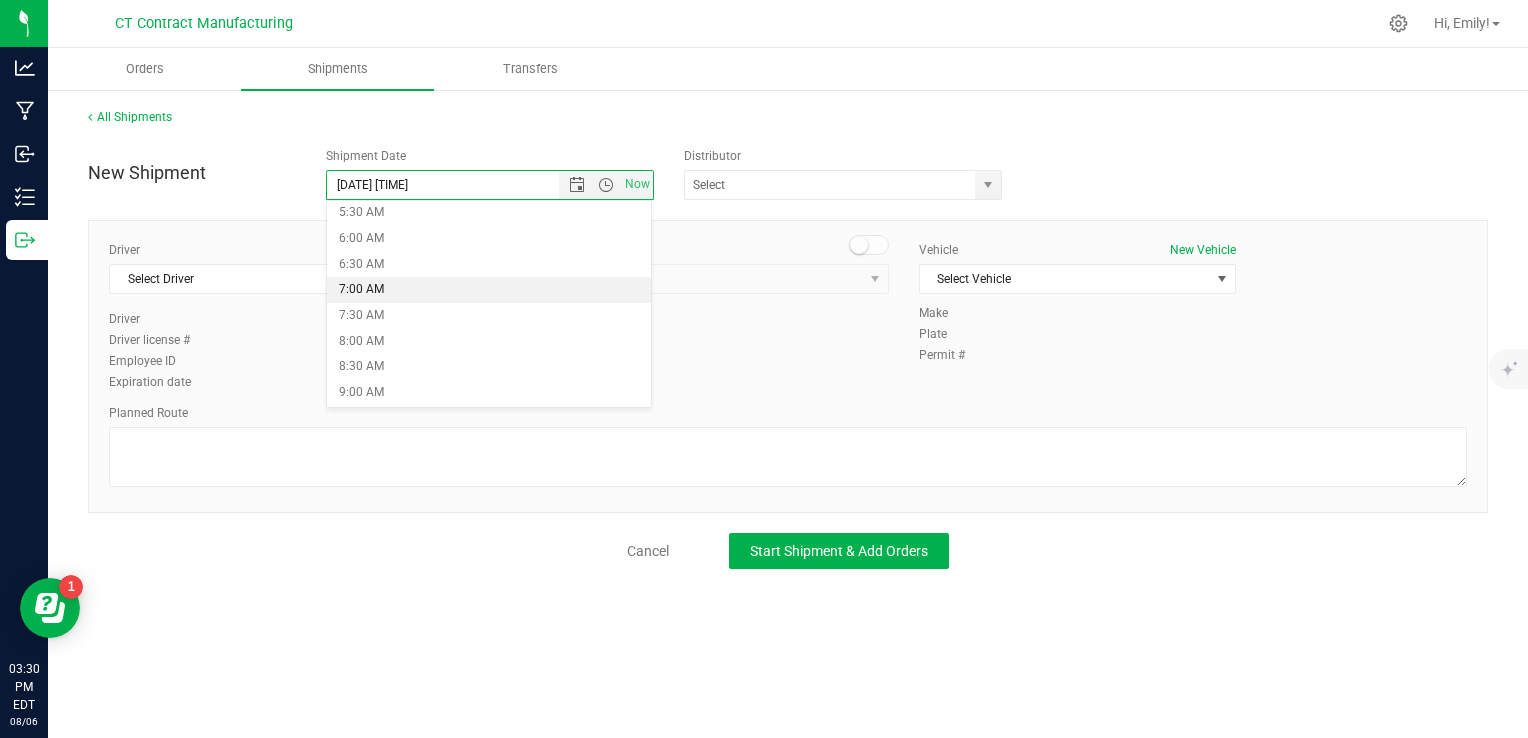 scroll, scrollTop: 316, scrollLeft: 0, axis: vertical 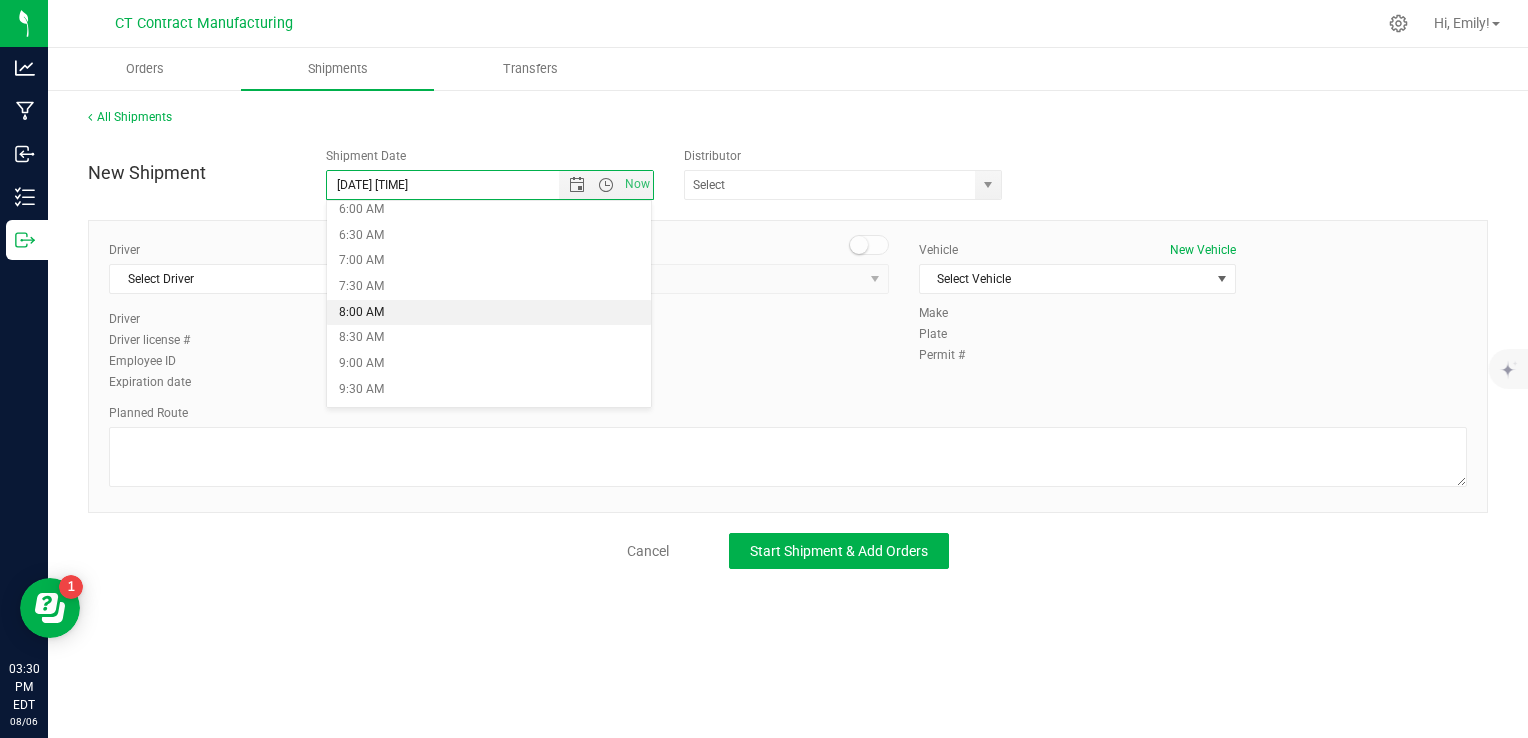 click on "8:00 AM" at bounding box center [489, 313] 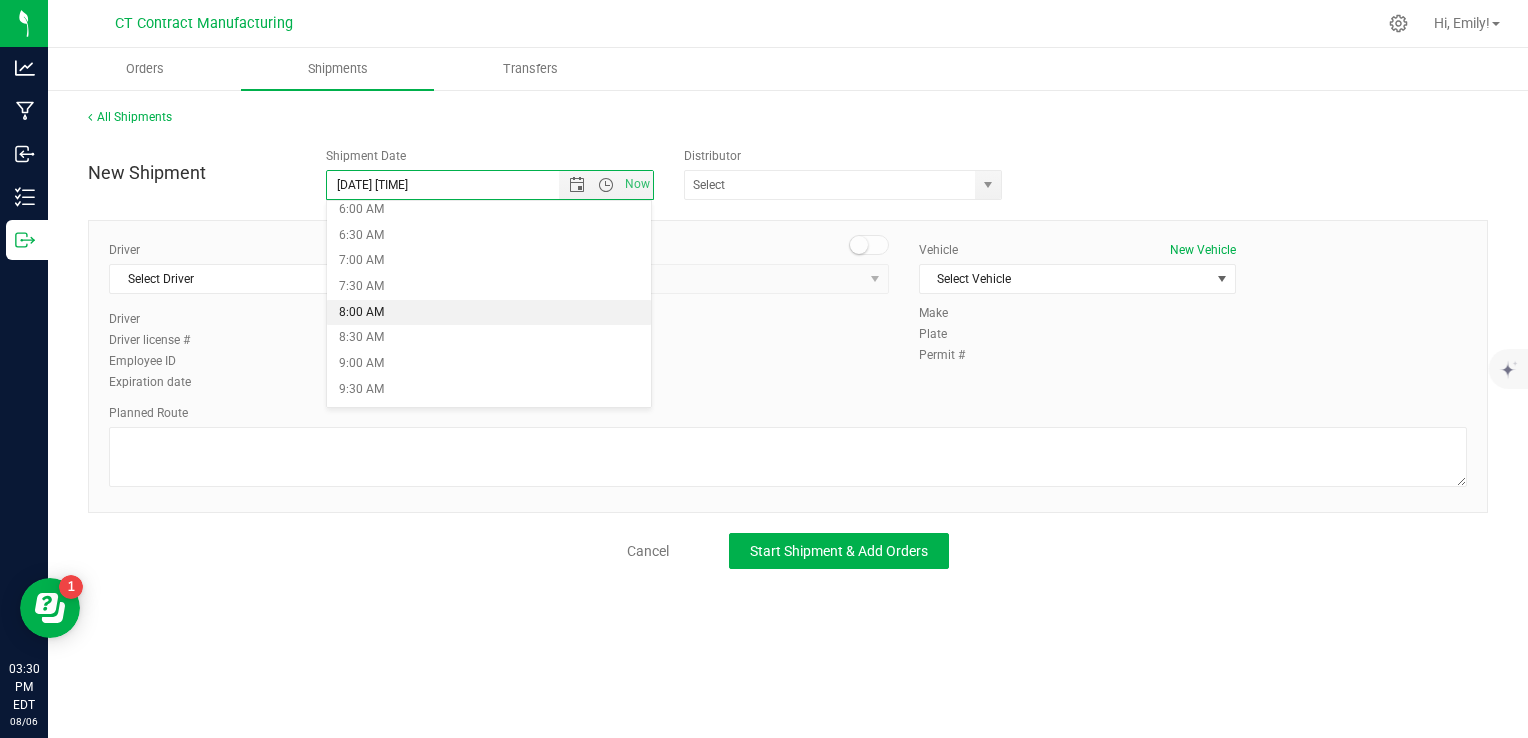 type on "[DATE] [TIME]" 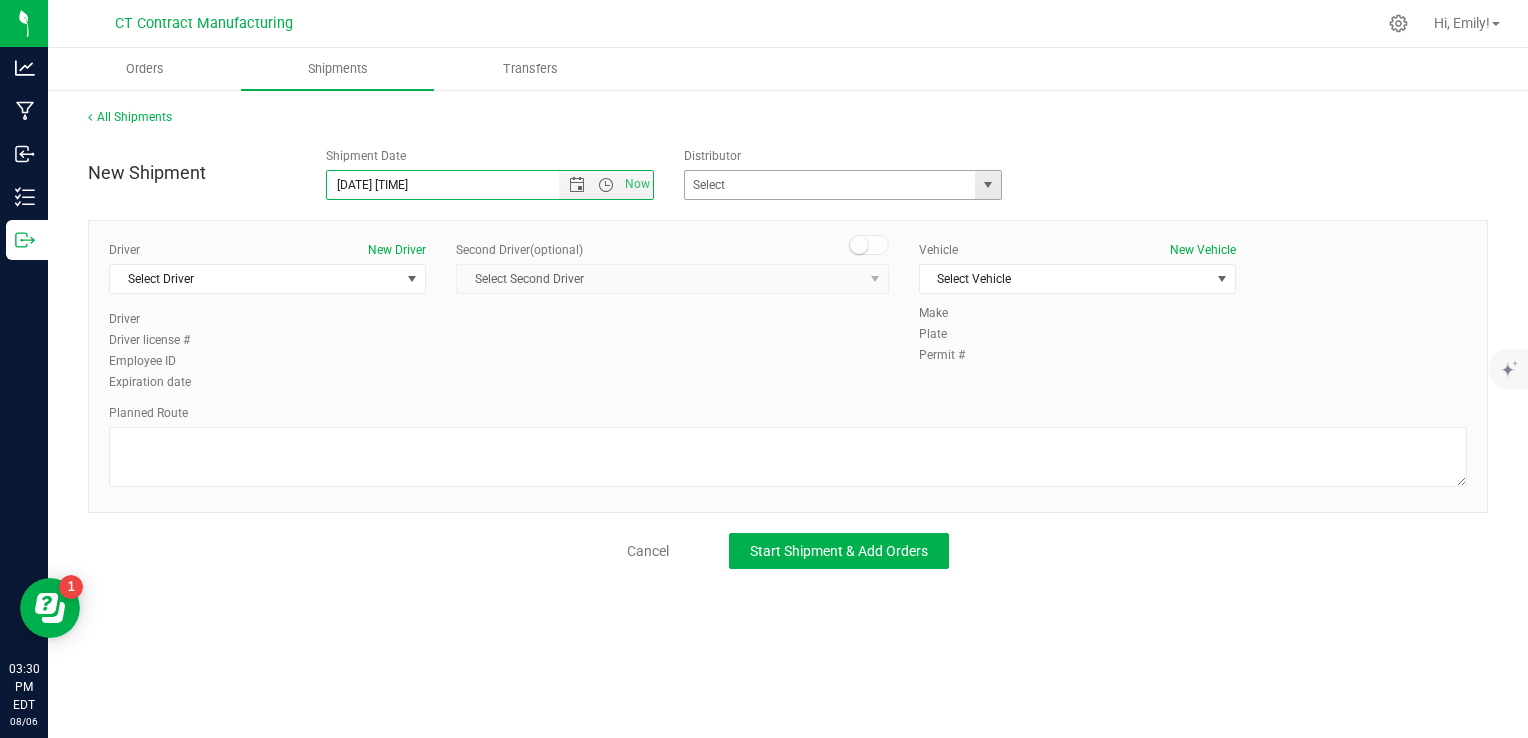 click at bounding box center [987, 185] 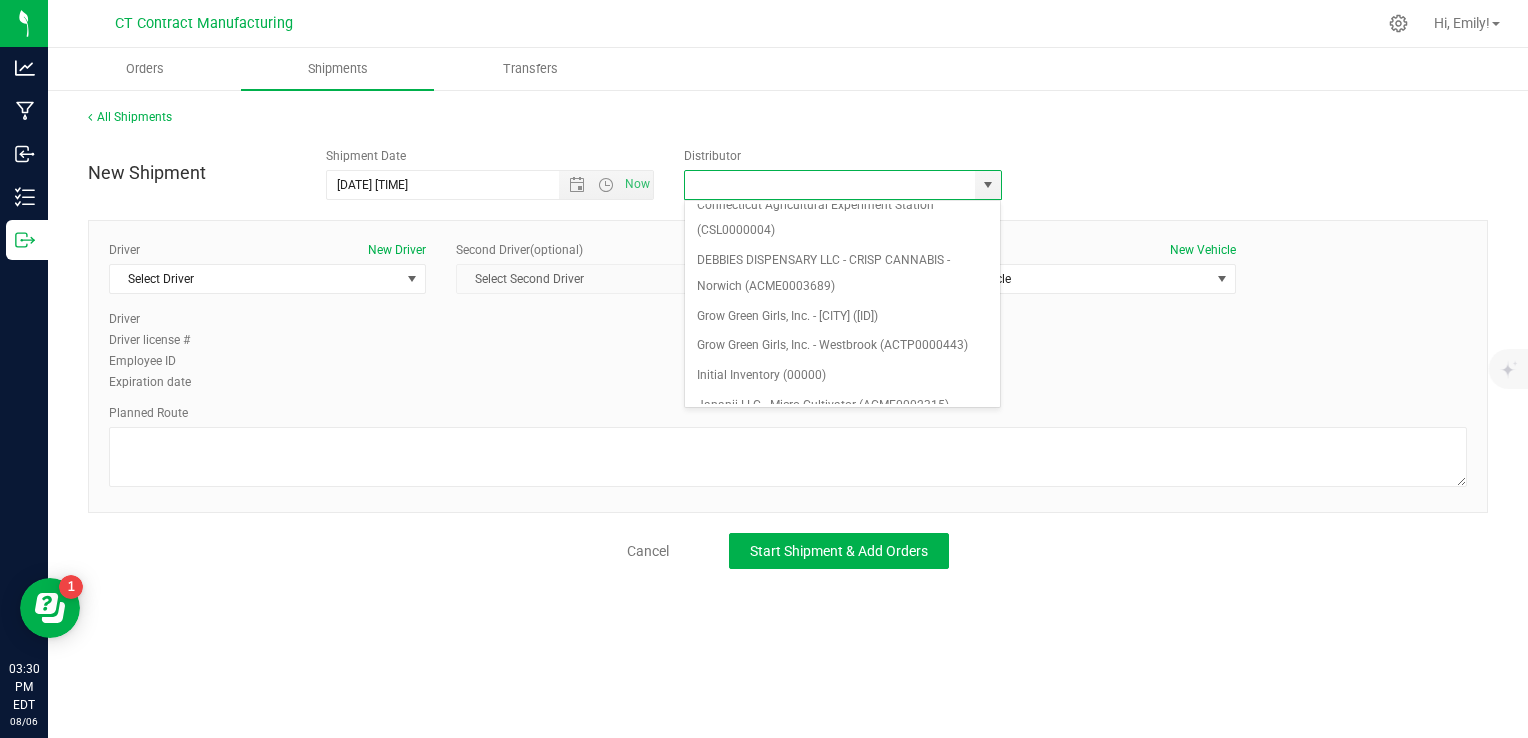 scroll, scrollTop: 200, scrollLeft: 0, axis: vertical 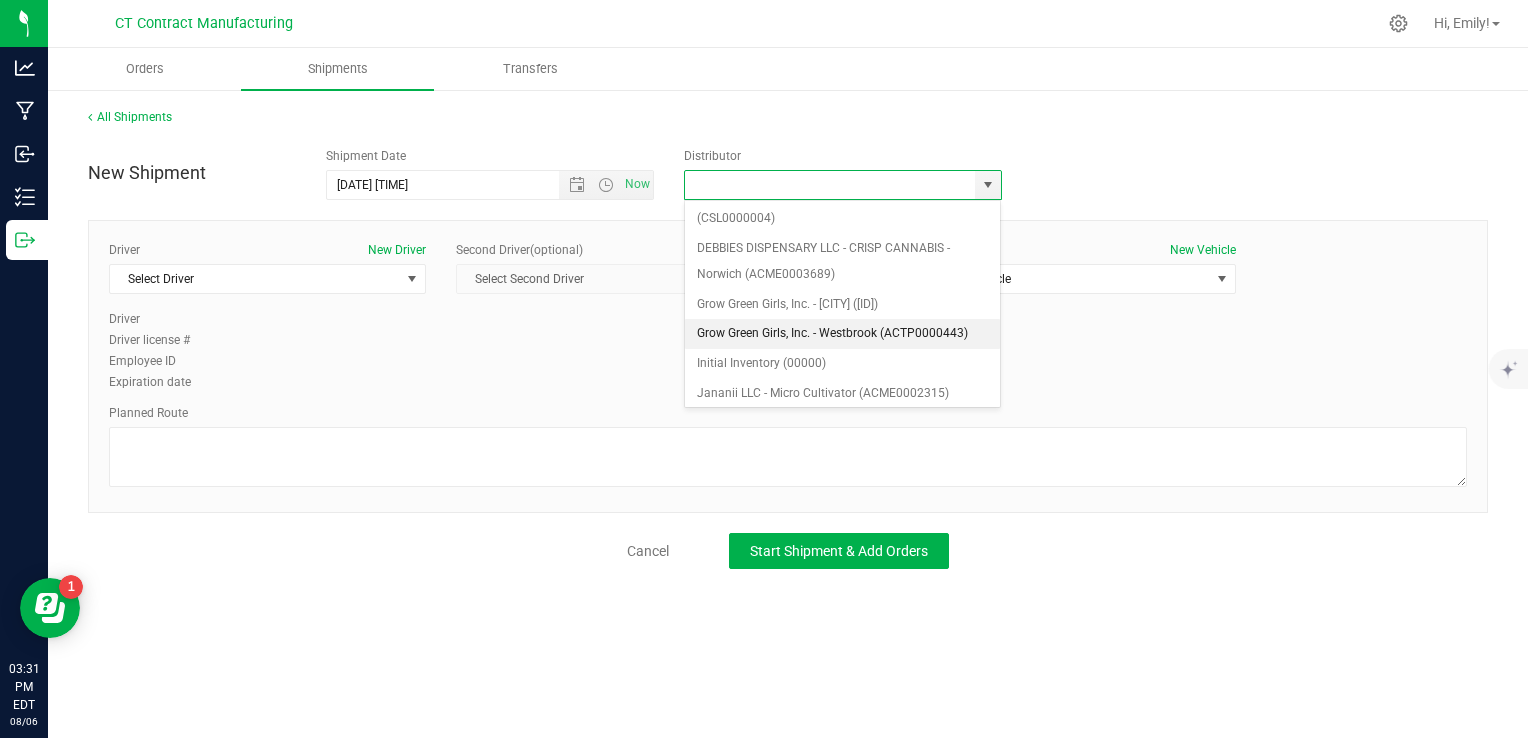 click on "Grow Green Girls, Inc. - Westbrook (ACTP0000443)" at bounding box center [843, 334] 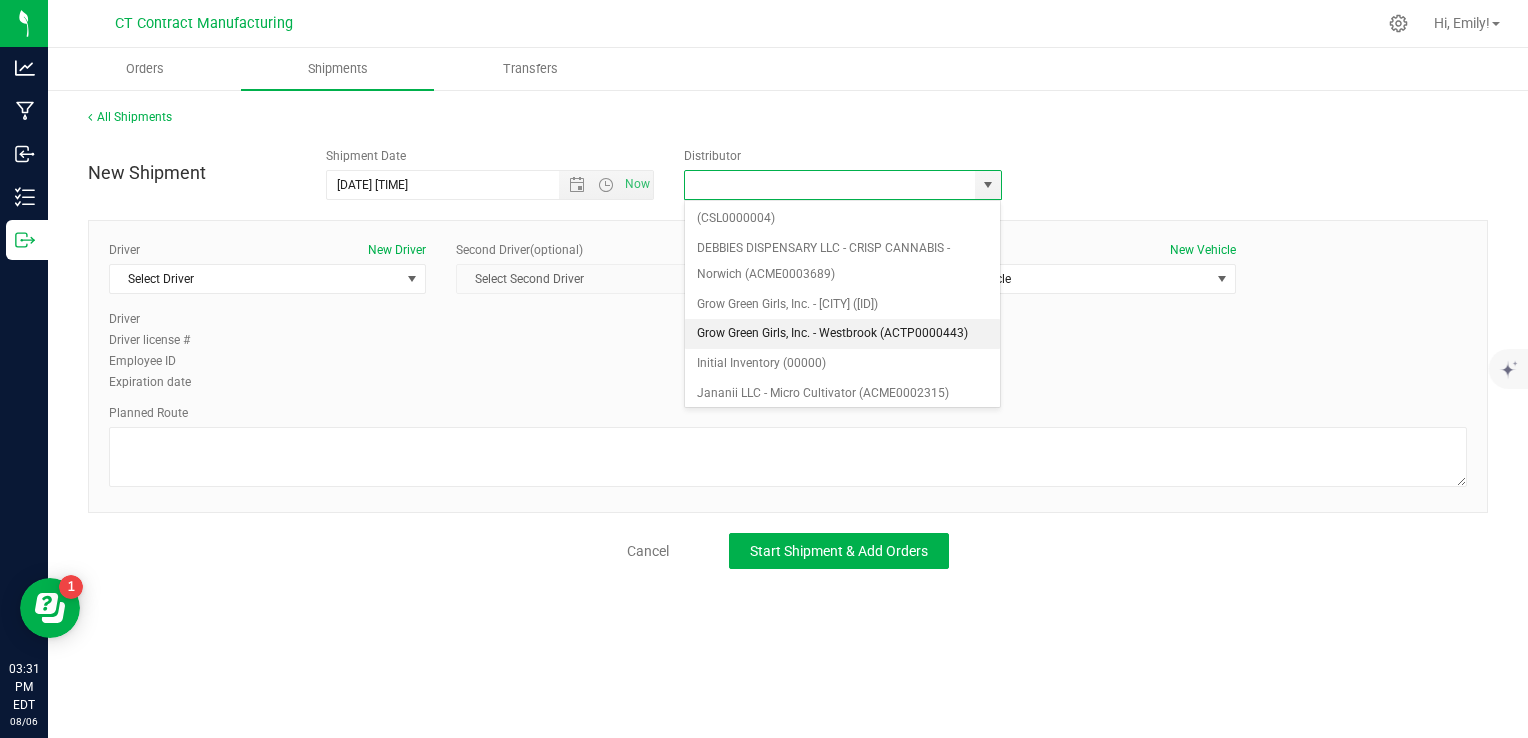 type on "Grow Green Girls, Inc. - Westbrook (ACTP0000443)" 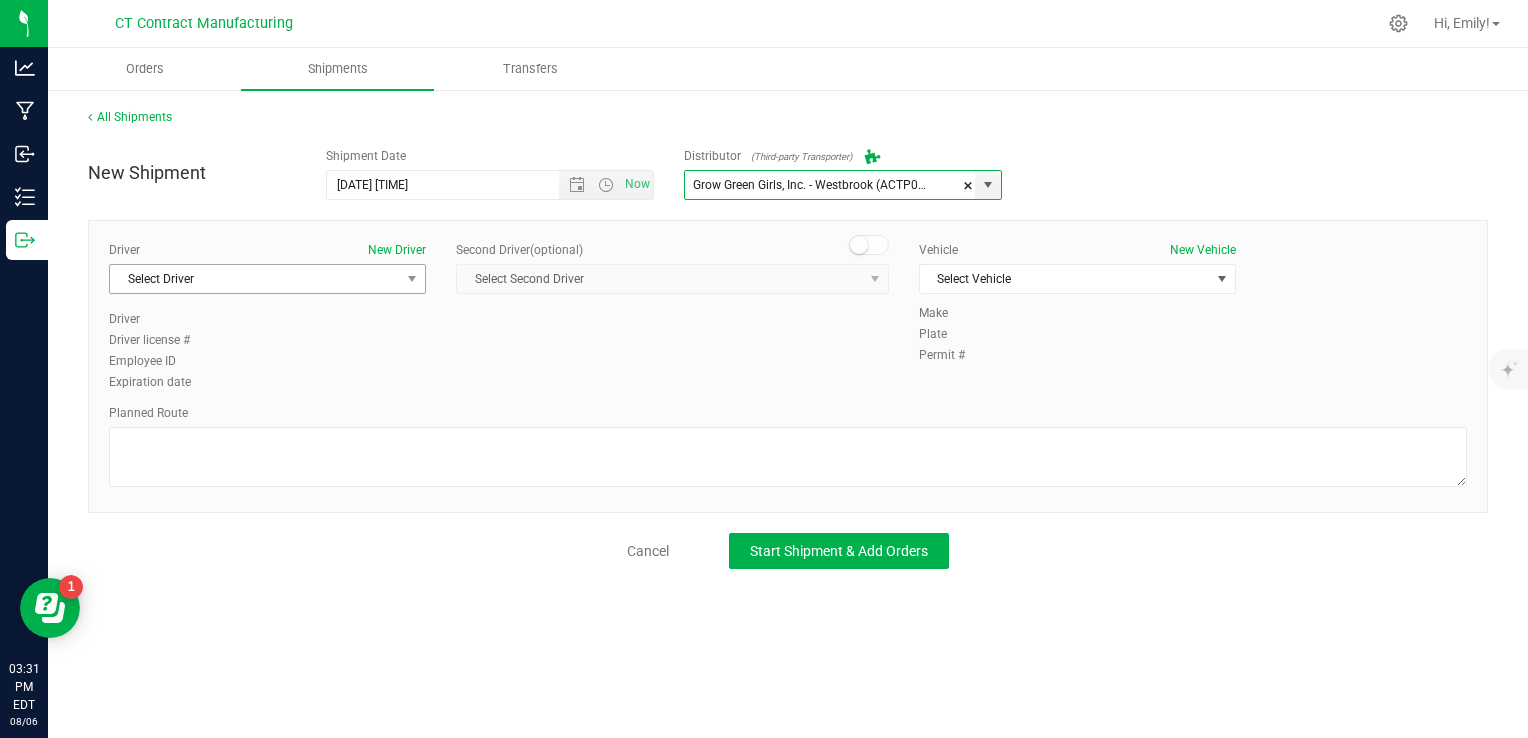 click at bounding box center [412, 279] 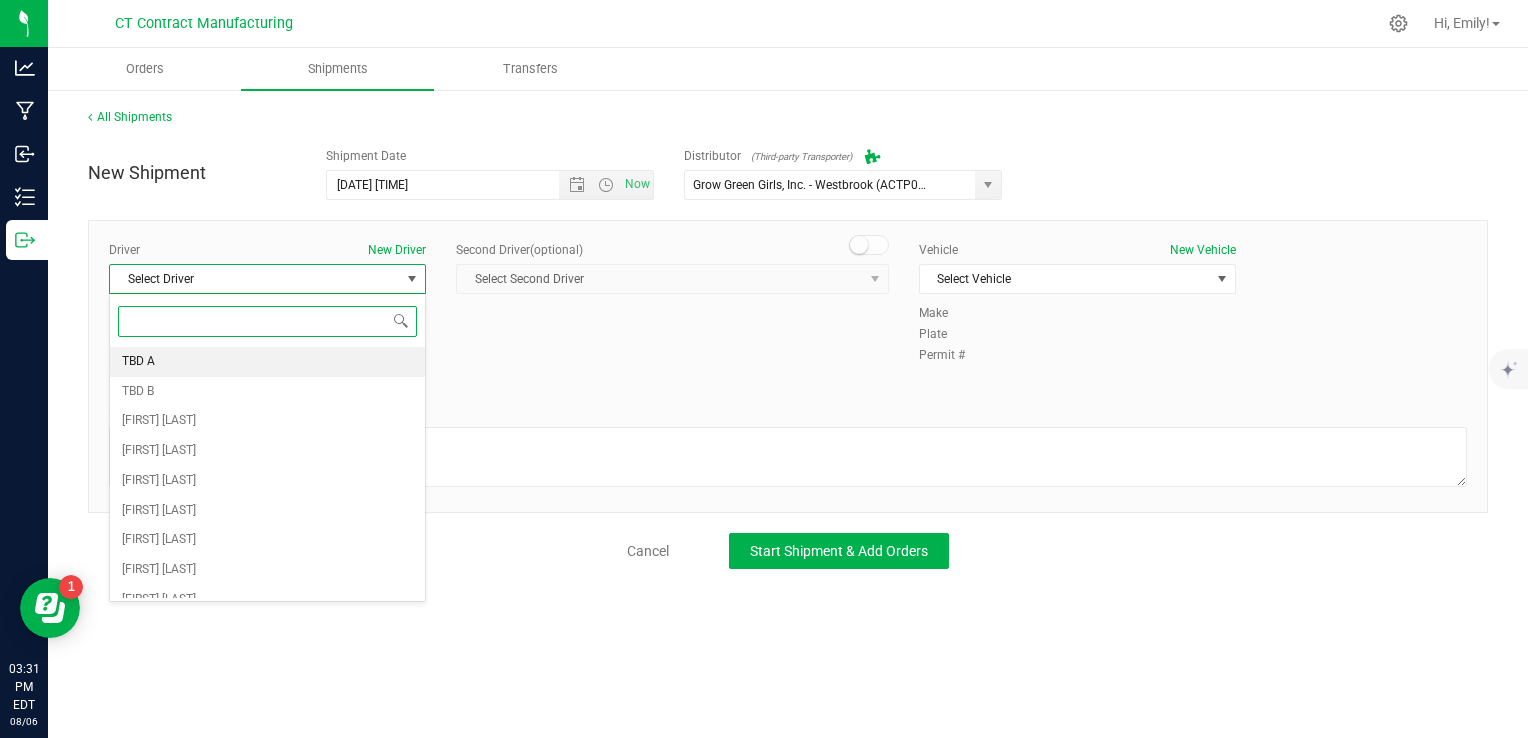 click on "TBD A" at bounding box center (267, 362) 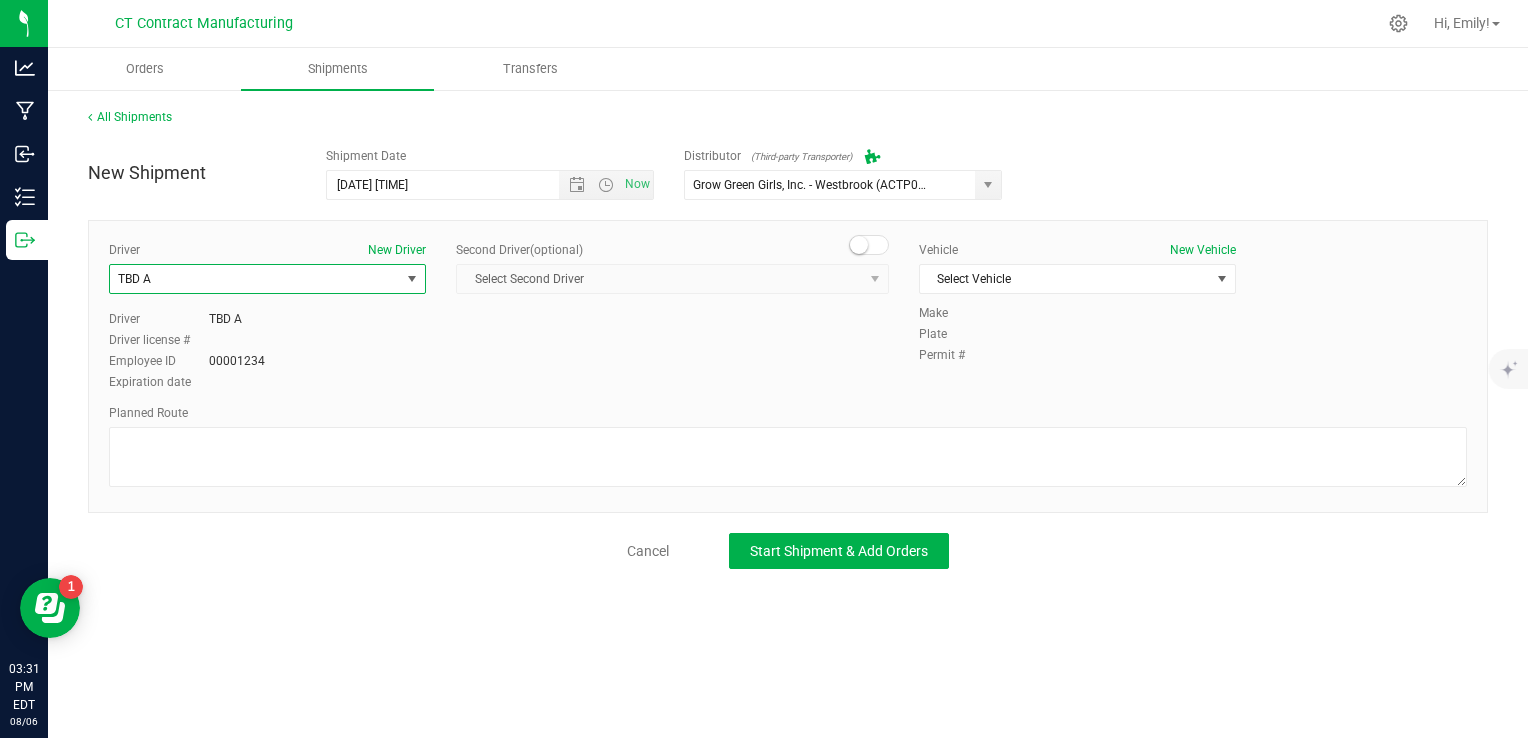 click on "Second Driver
(optional)
Select Second Driver Select Second Driver TBD A TBD B [FIRST] [LAST] [FIRST] [LAST] [FIRST] [LAST] [FIRST] [LAST] [FIRST] [LAST] [FIRST] [LAST] [FIRST] [LAST] [FIRST] [LAST] [FIRST] [LAST] [FIRST] [LAST] [FIRST] [LAST] [FIRST] [LAST] [FIRST] [LAST] [FIRST] [LAST] [FIRST] [LAST] [FIRST] [LAST]" at bounding box center (672, 275) 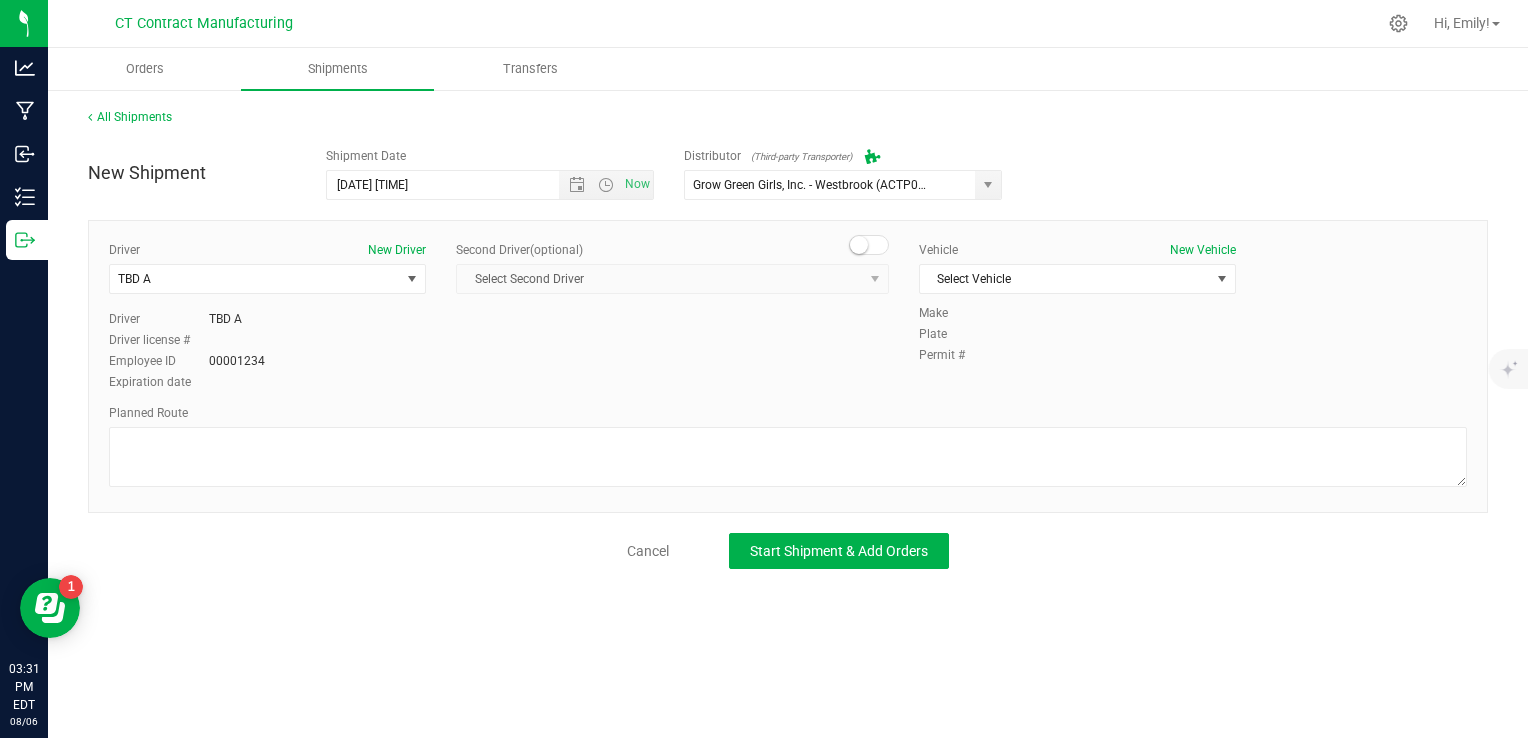click at bounding box center [869, 245] 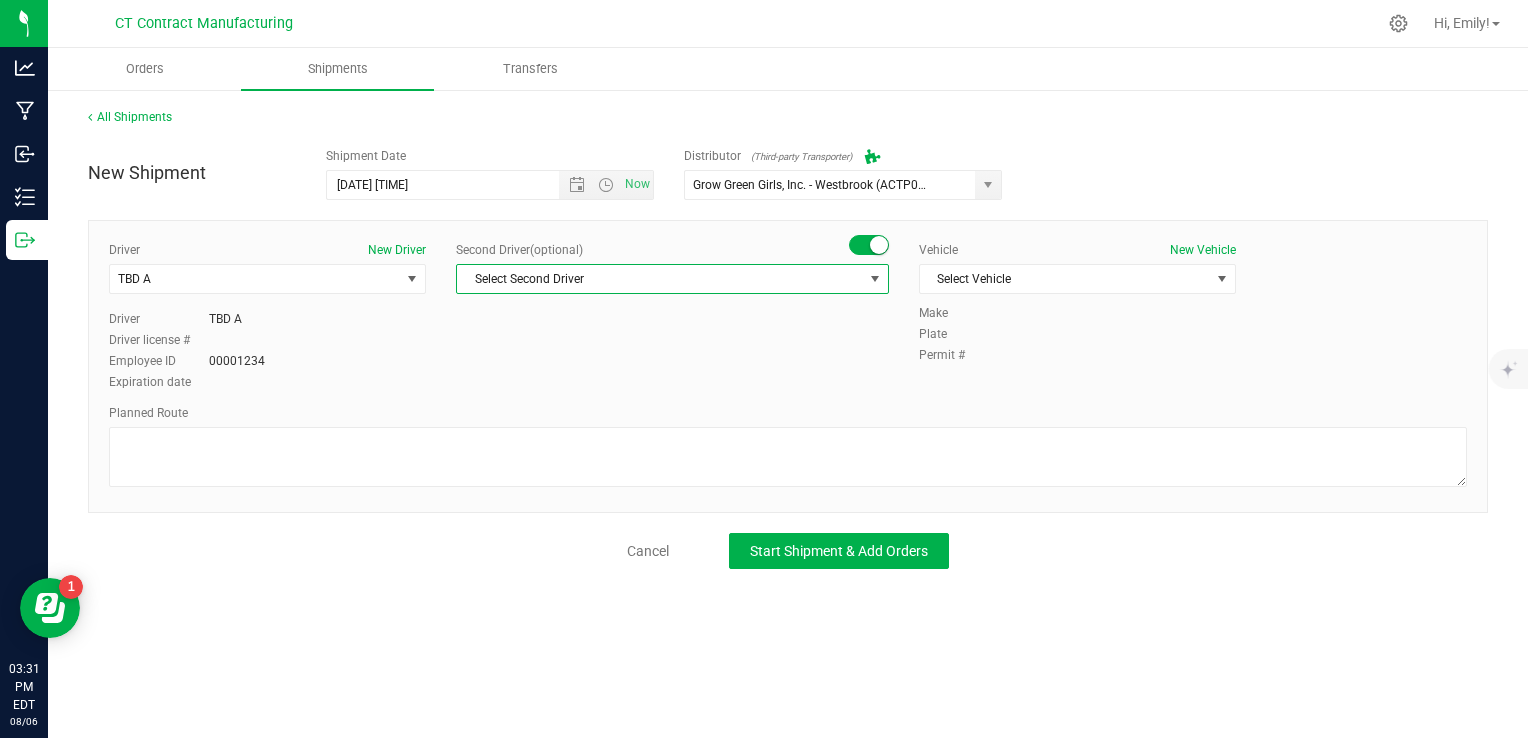 click on "Select Second Driver" at bounding box center [660, 279] 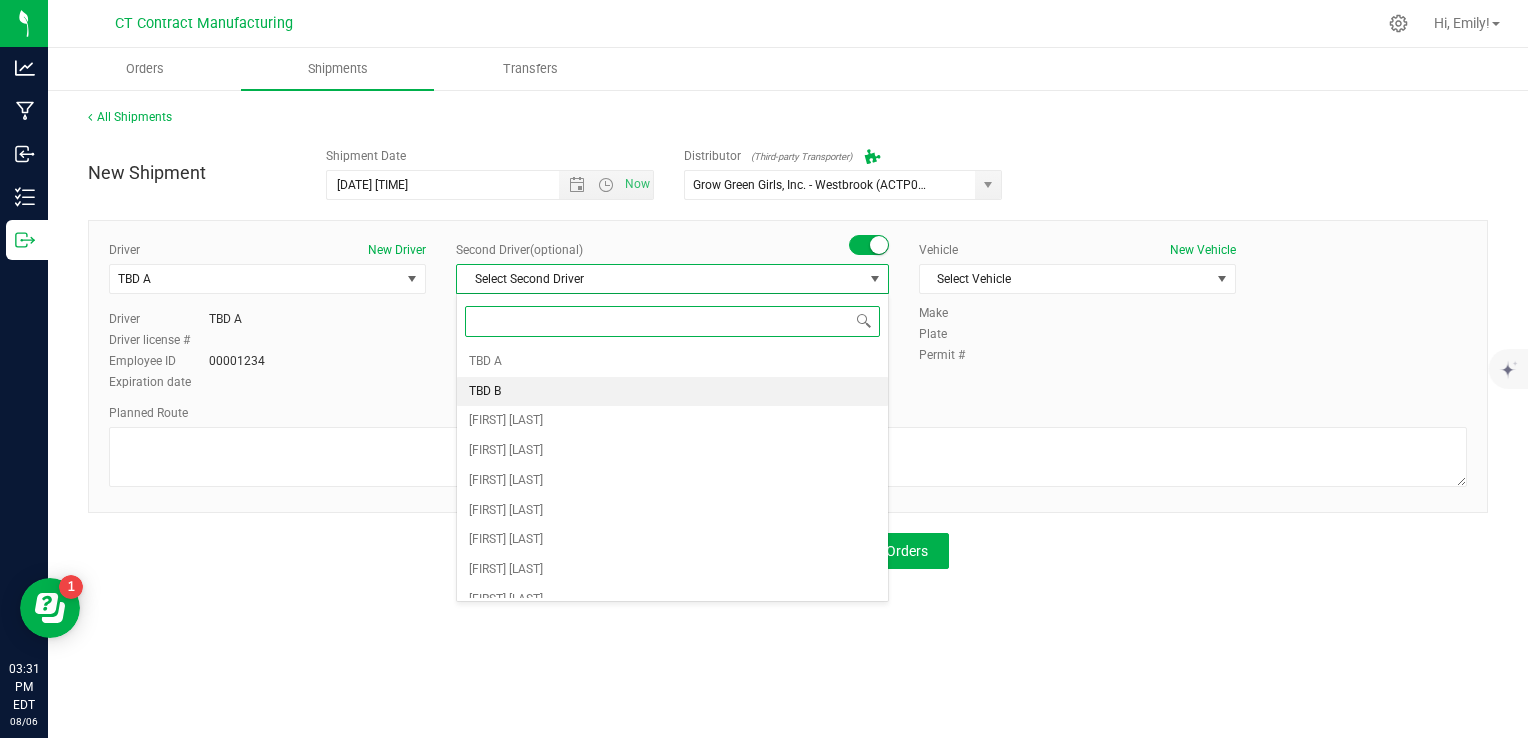 click on "TBD B" at bounding box center [672, 392] 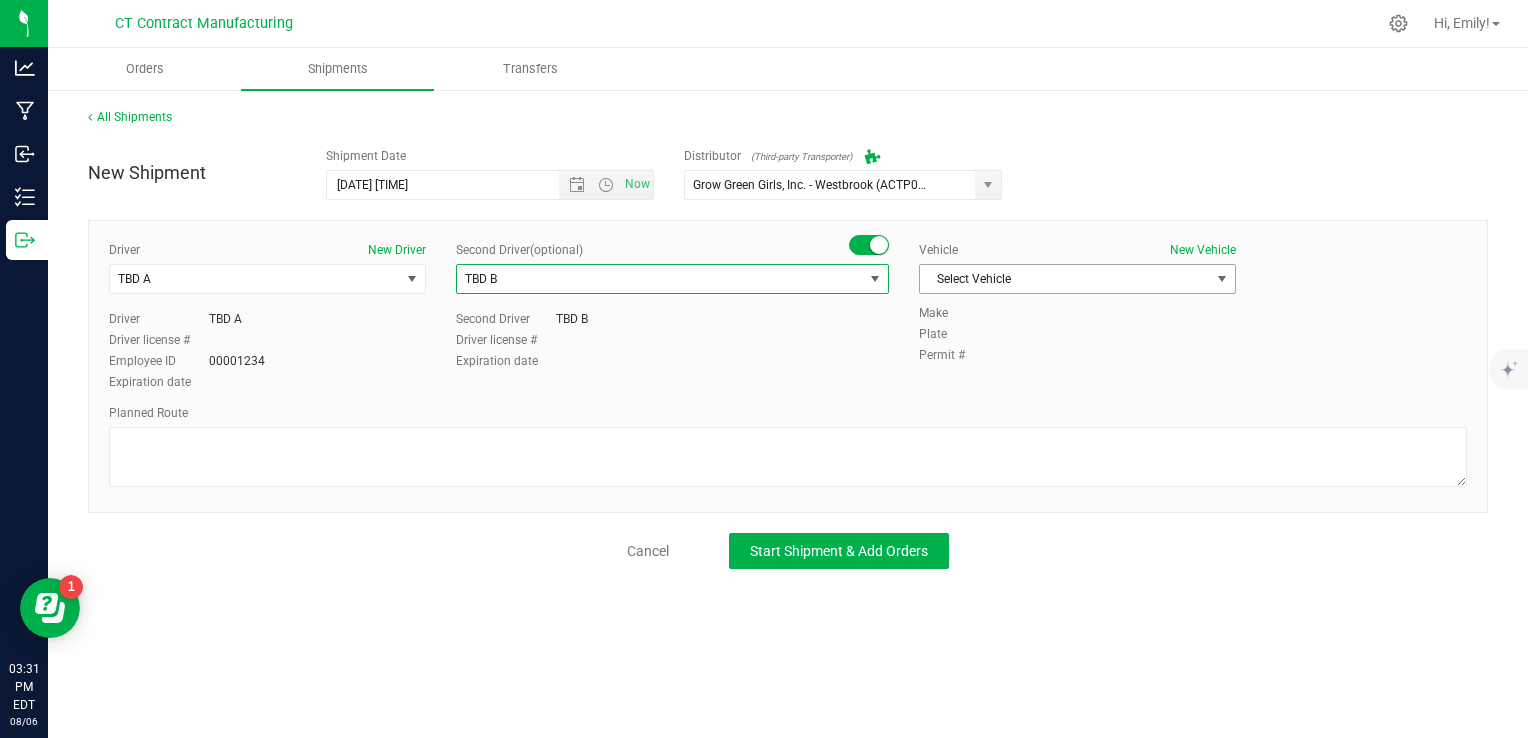 click on "Select Vehicle" at bounding box center (1065, 279) 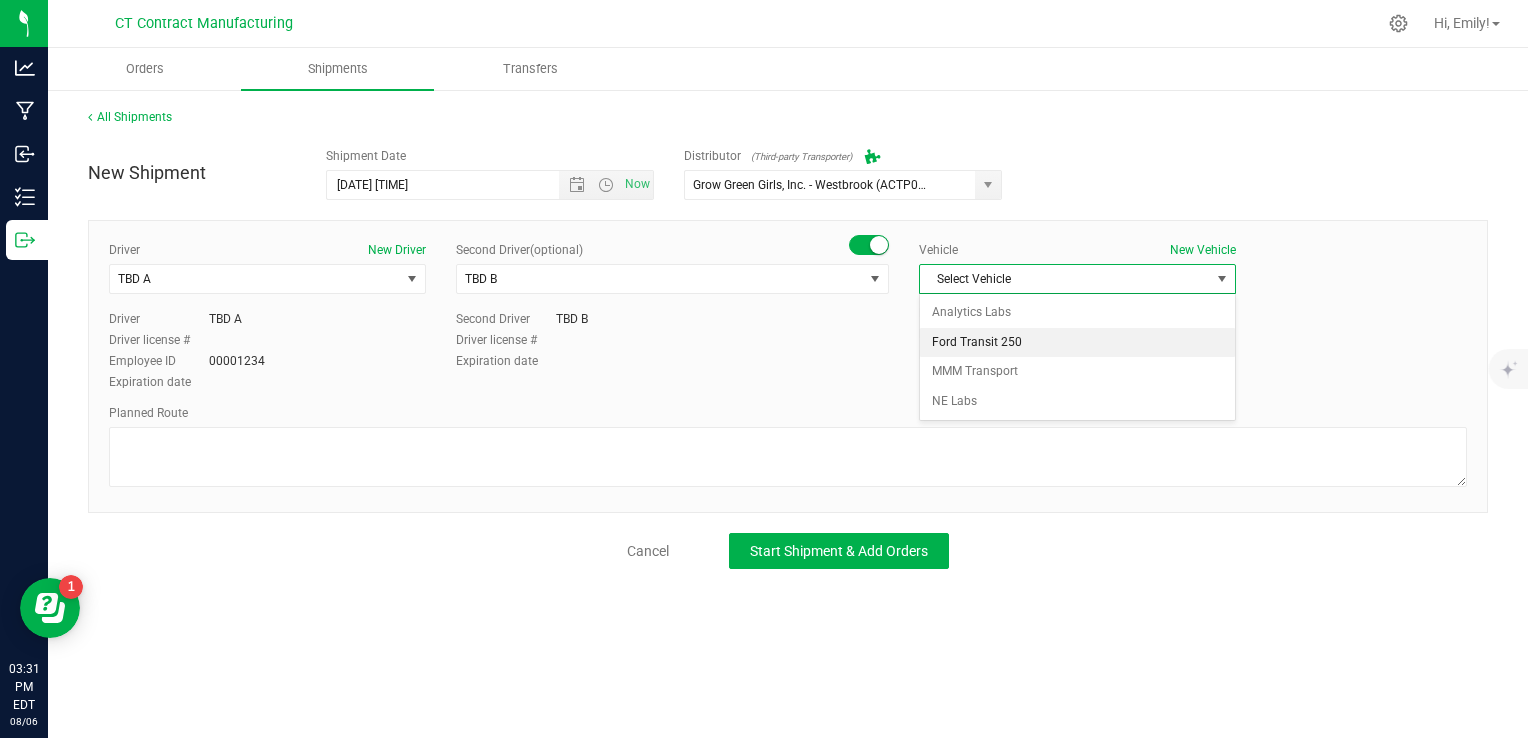 click on "Ford Transit 250" at bounding box center (1077, 343) 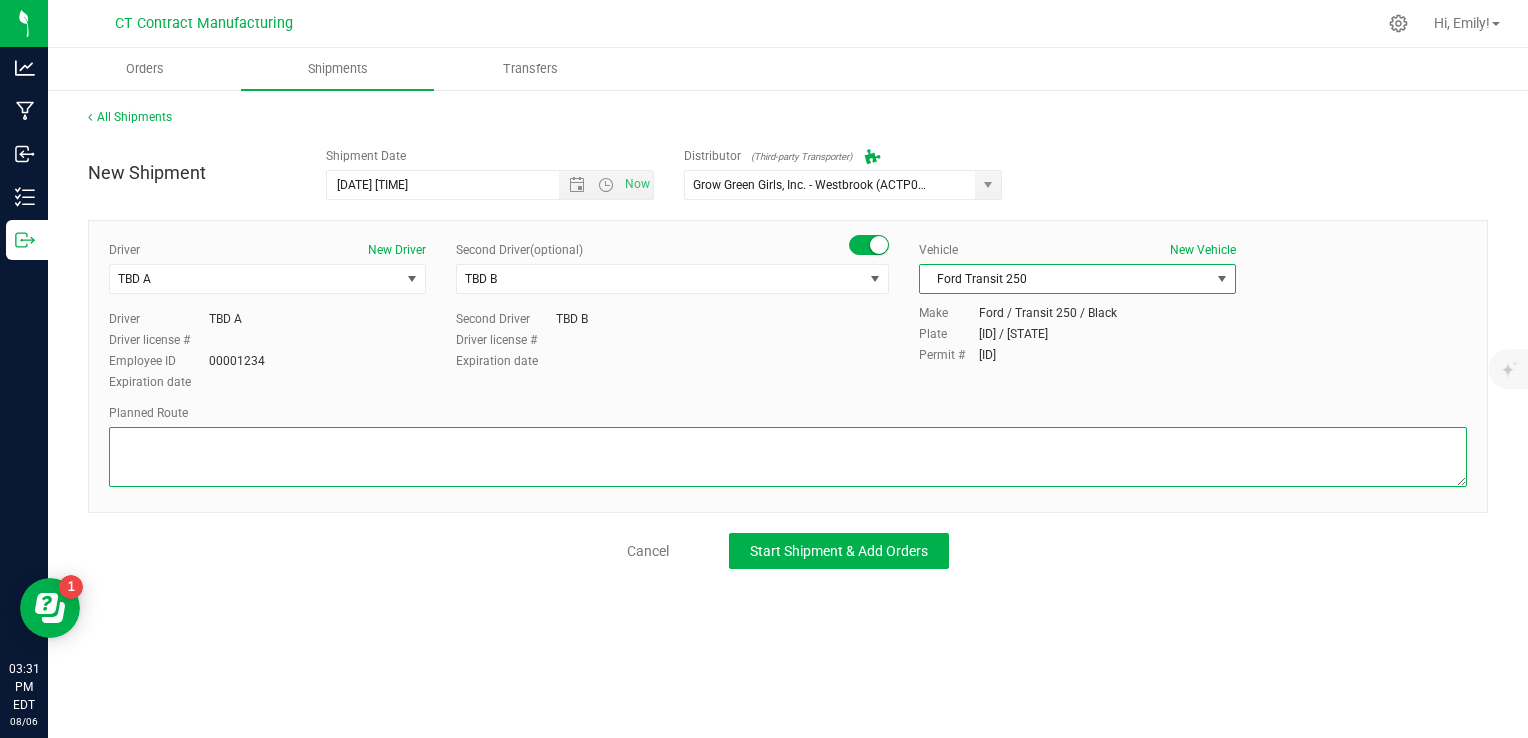 click at bounding box center (788, 457) 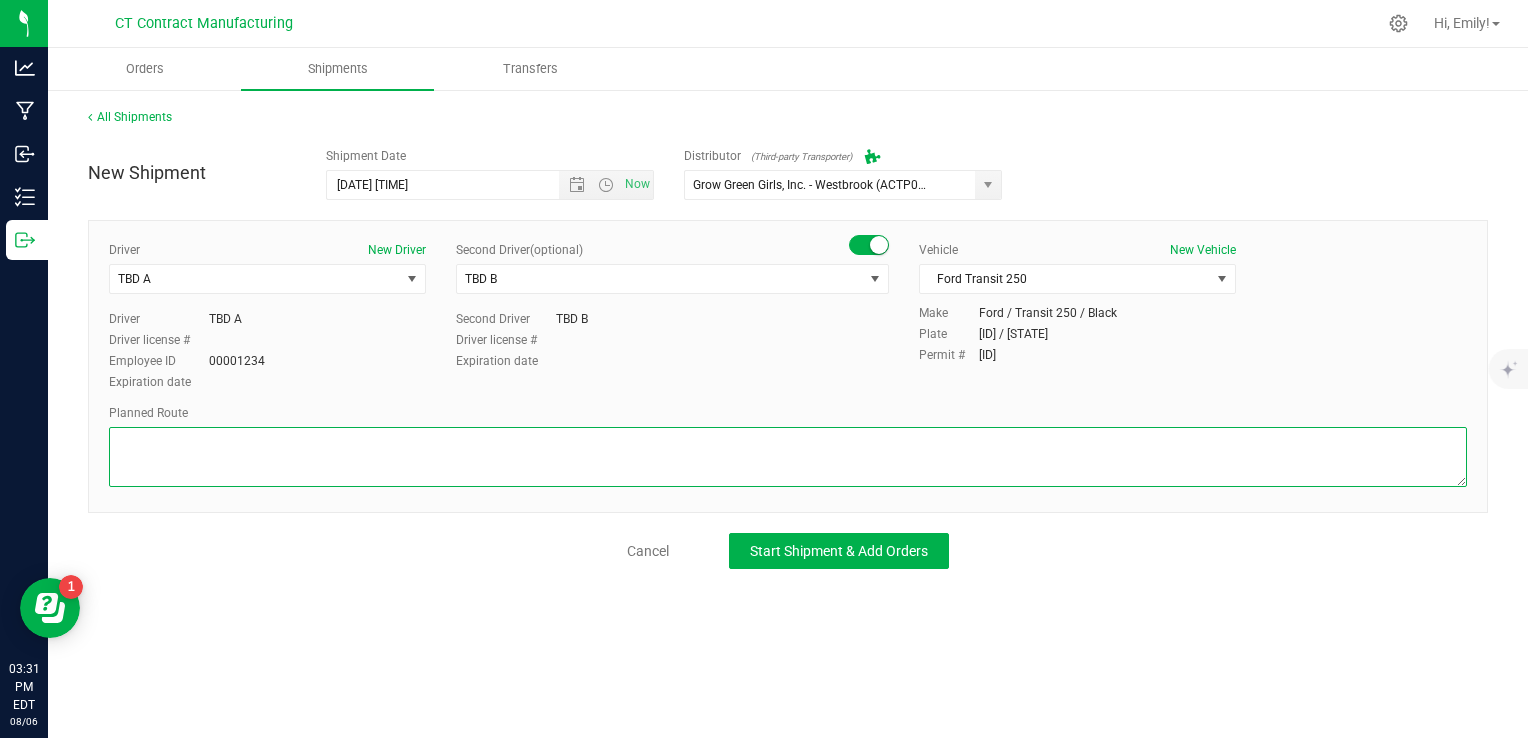 paste on "Randomized route via 3rd party transporter" 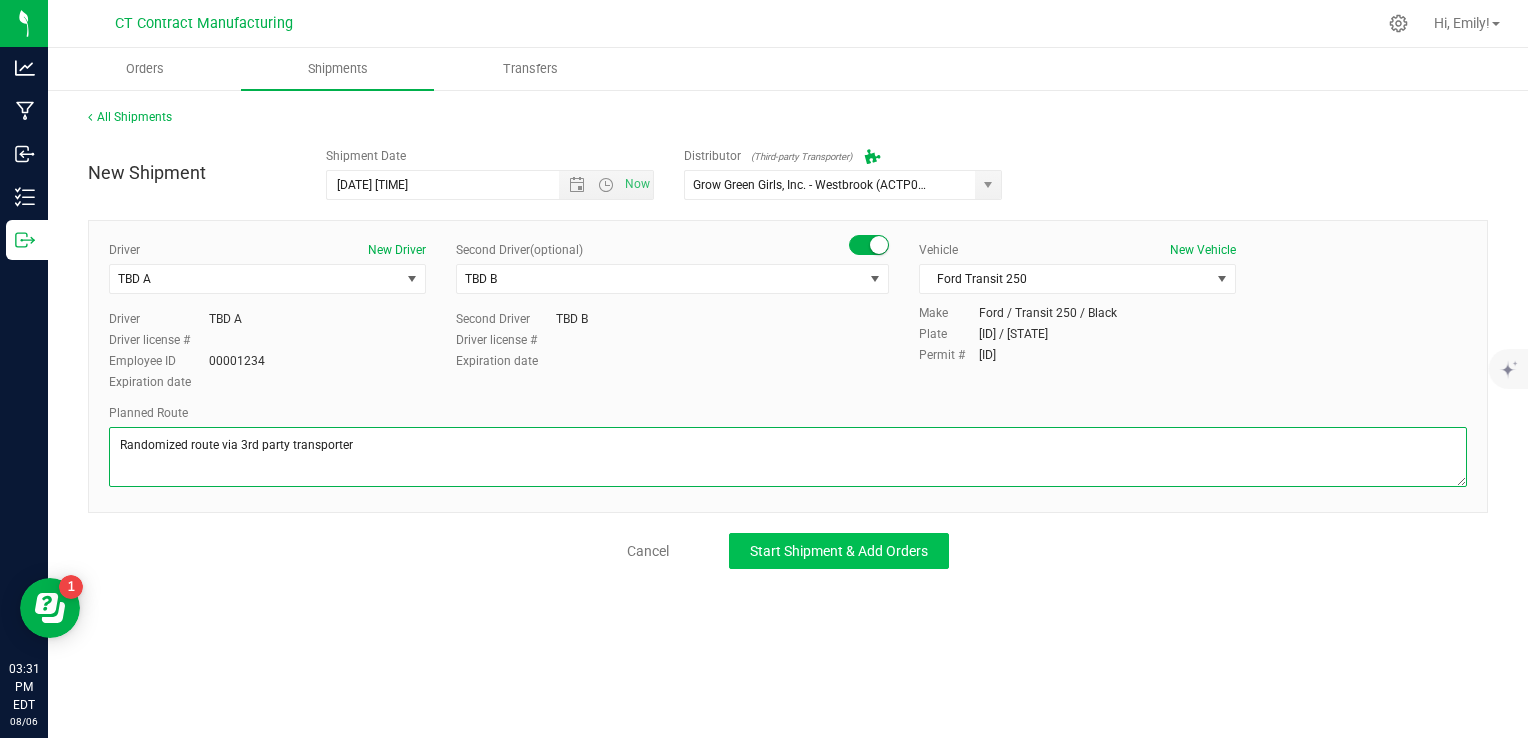 type on "Randomized route via 3rd party transporter" 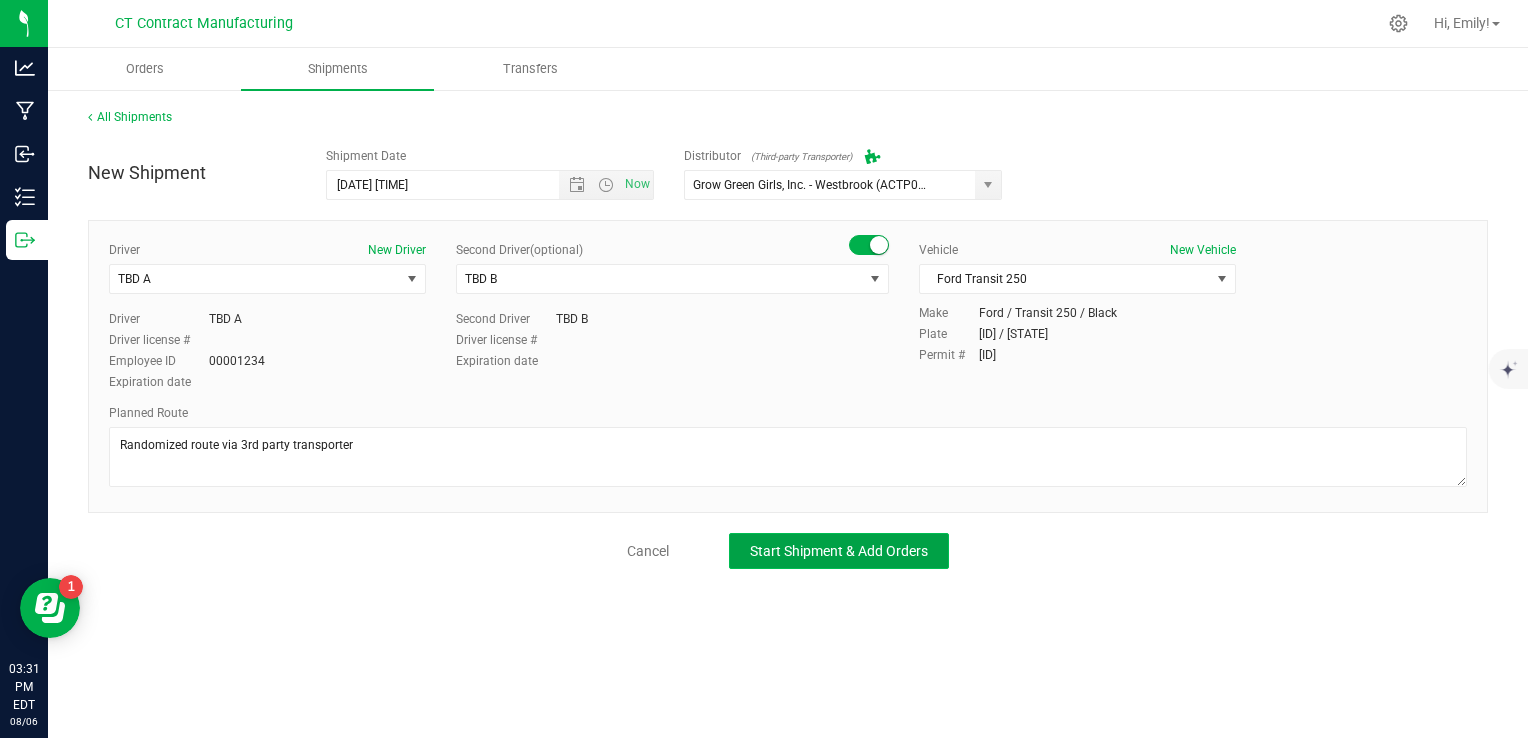 click on "Start Shipment & Add Orders" 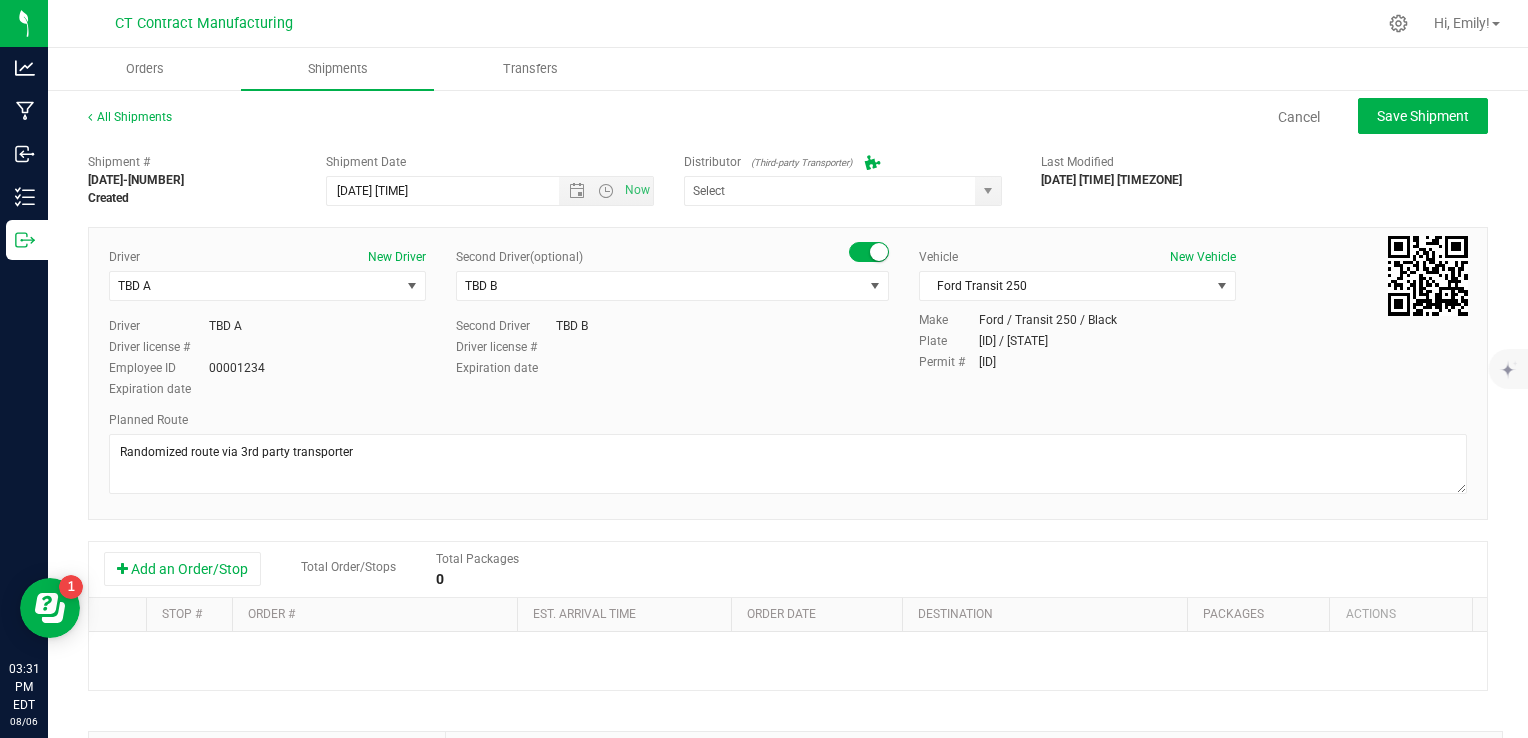 type on "Grow Green Girls, Inc. - Westbrook (ACTP0000443)" 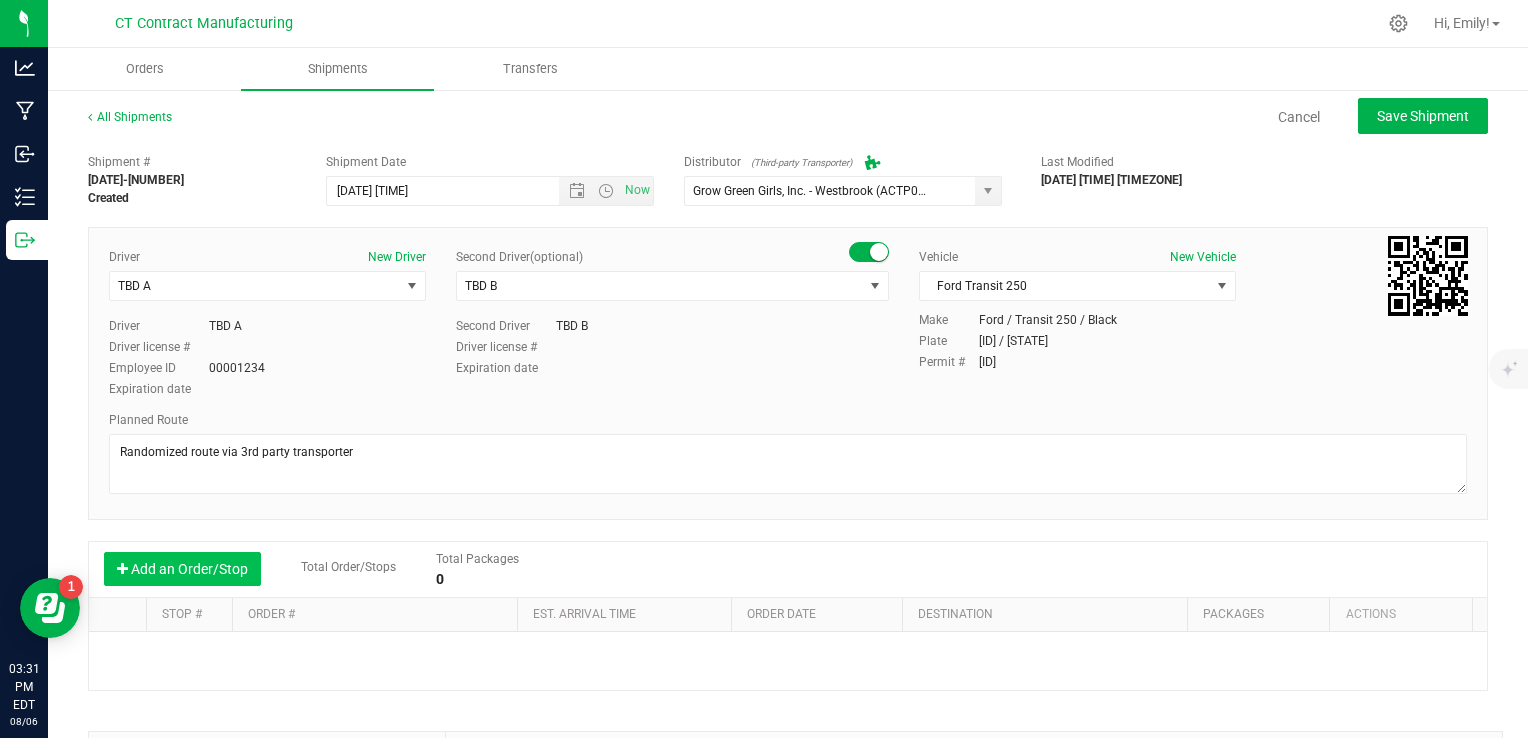 click on "Add an Order/Stop" at bounding box center (182, 569) 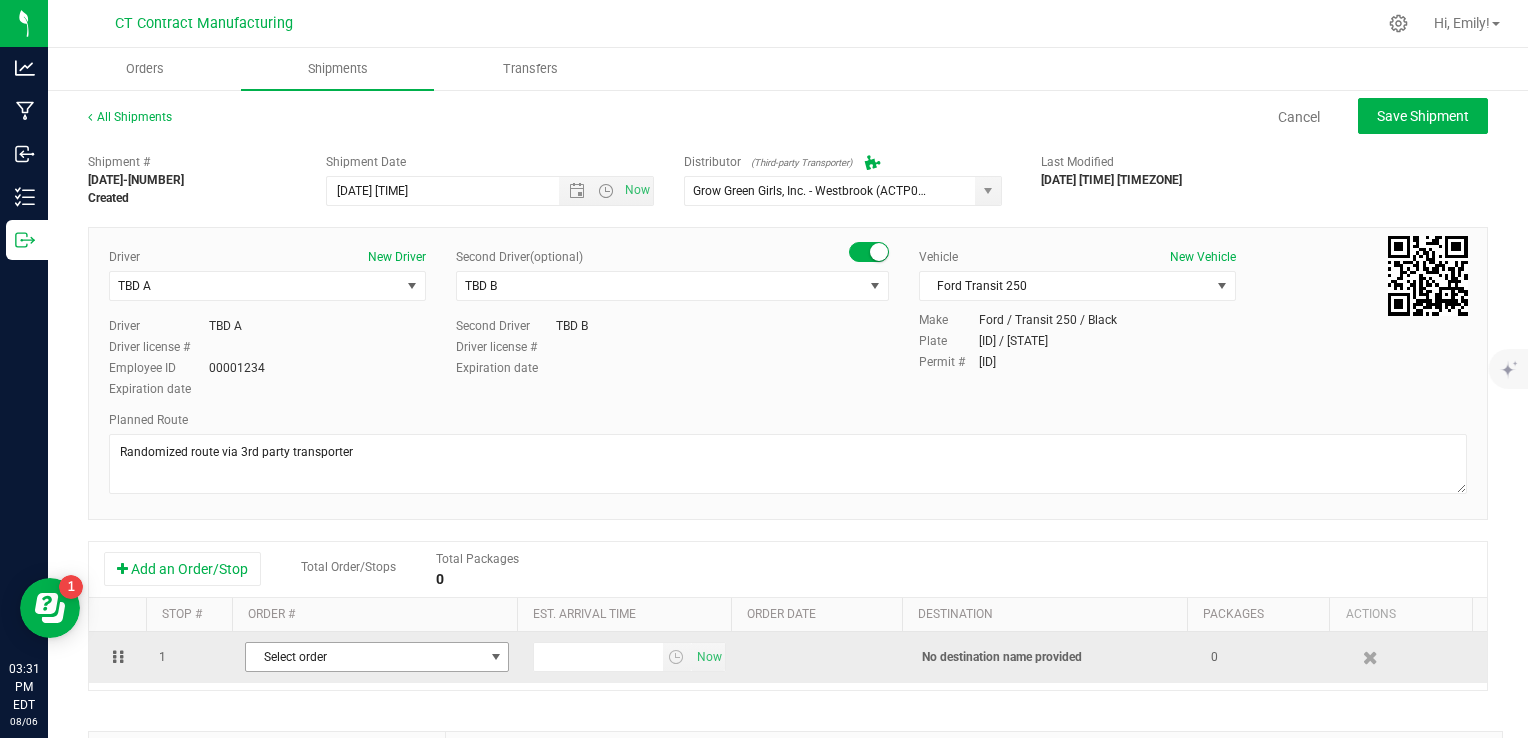 click on "Select order" at bounding box center [364, 657] 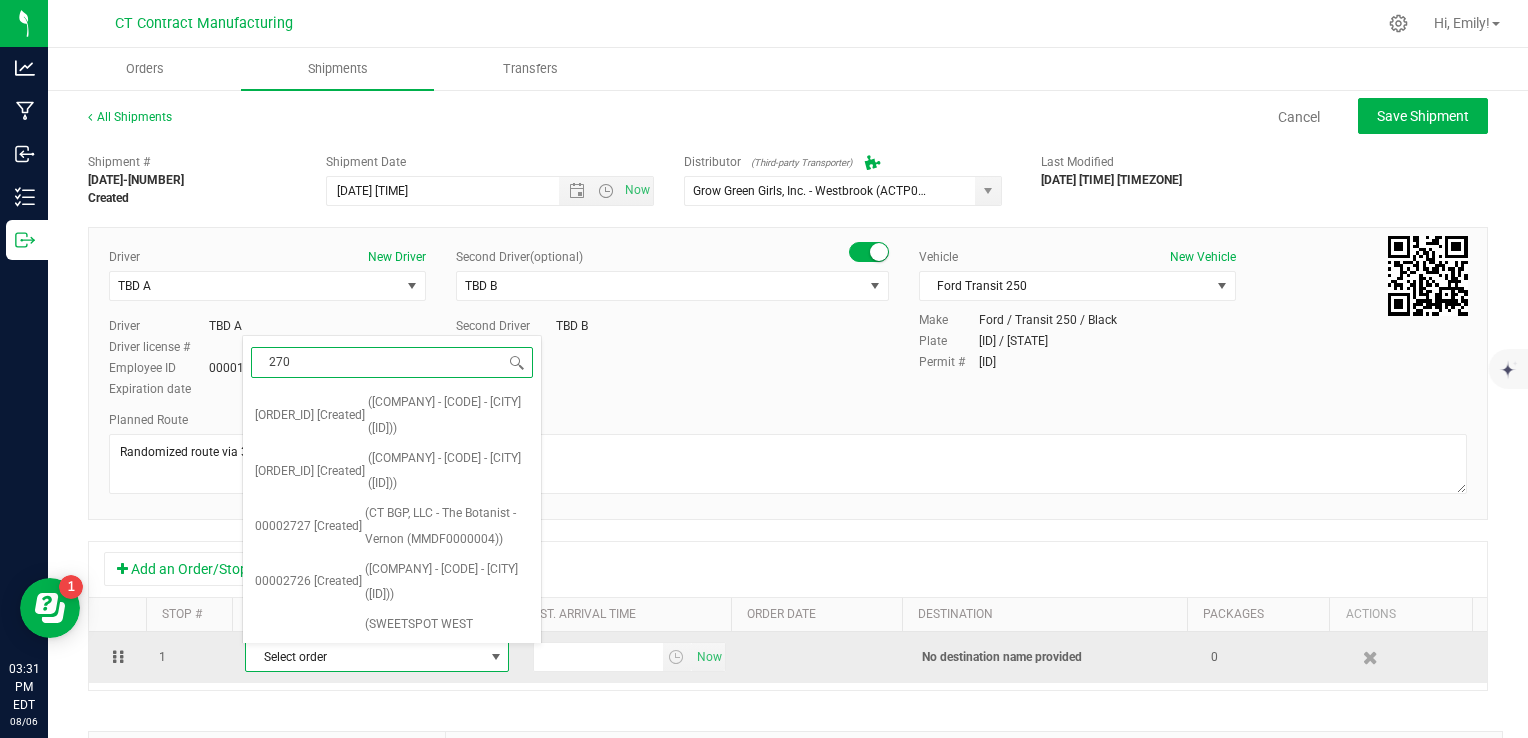 type on "2709" 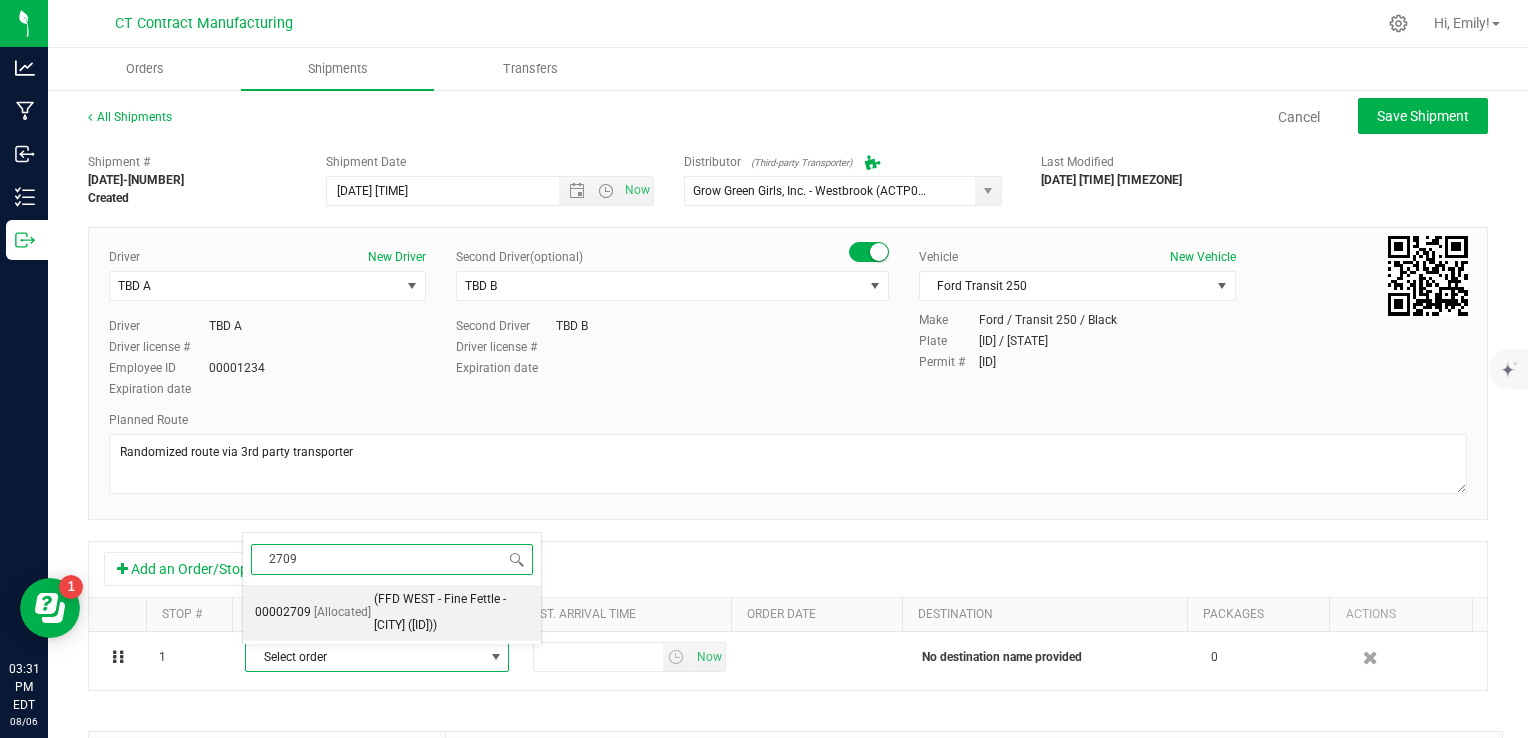 click on "(FFD WEST - Fine Fettle - [CITY] ([ID]))" at bounding box center [451, 612] 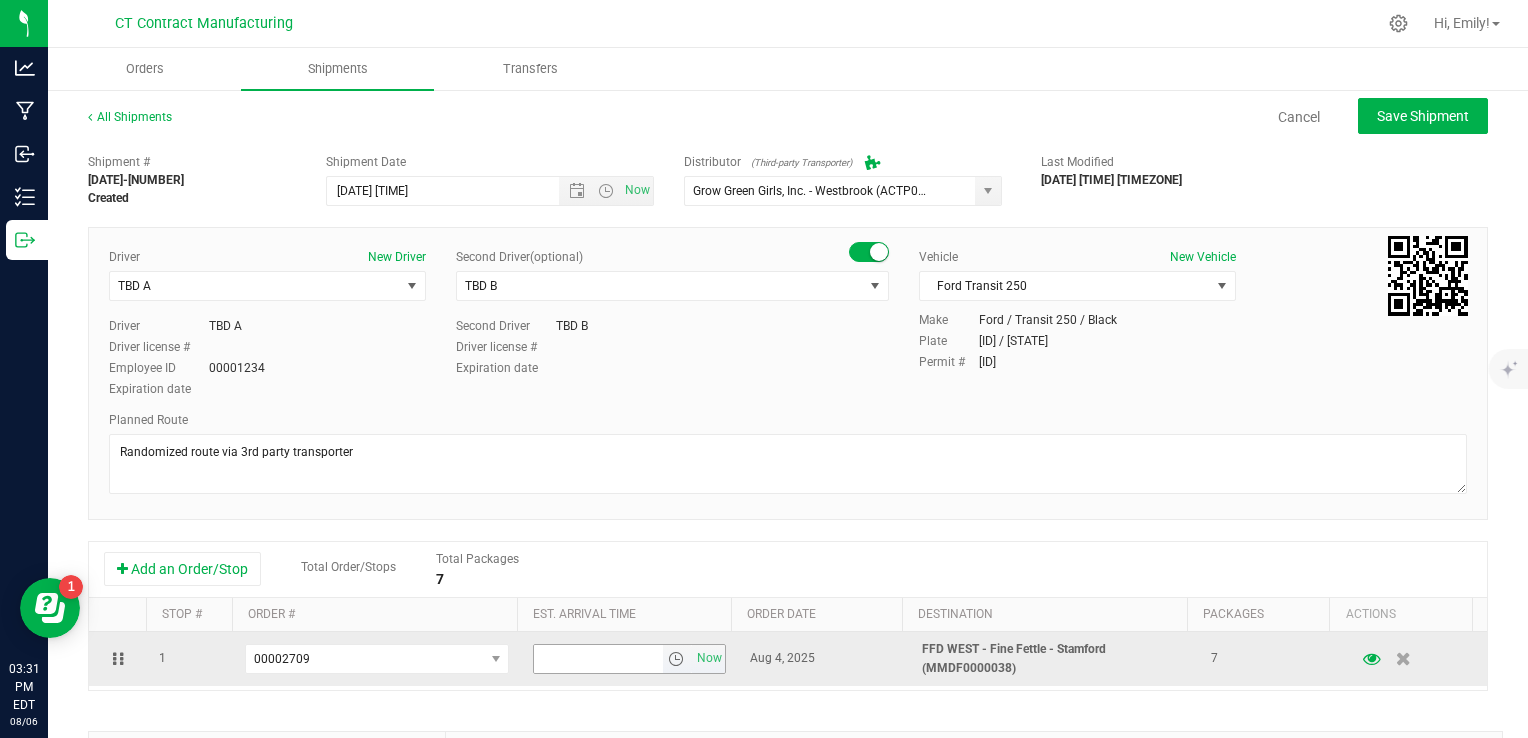 click at bounding box center [676, 659] 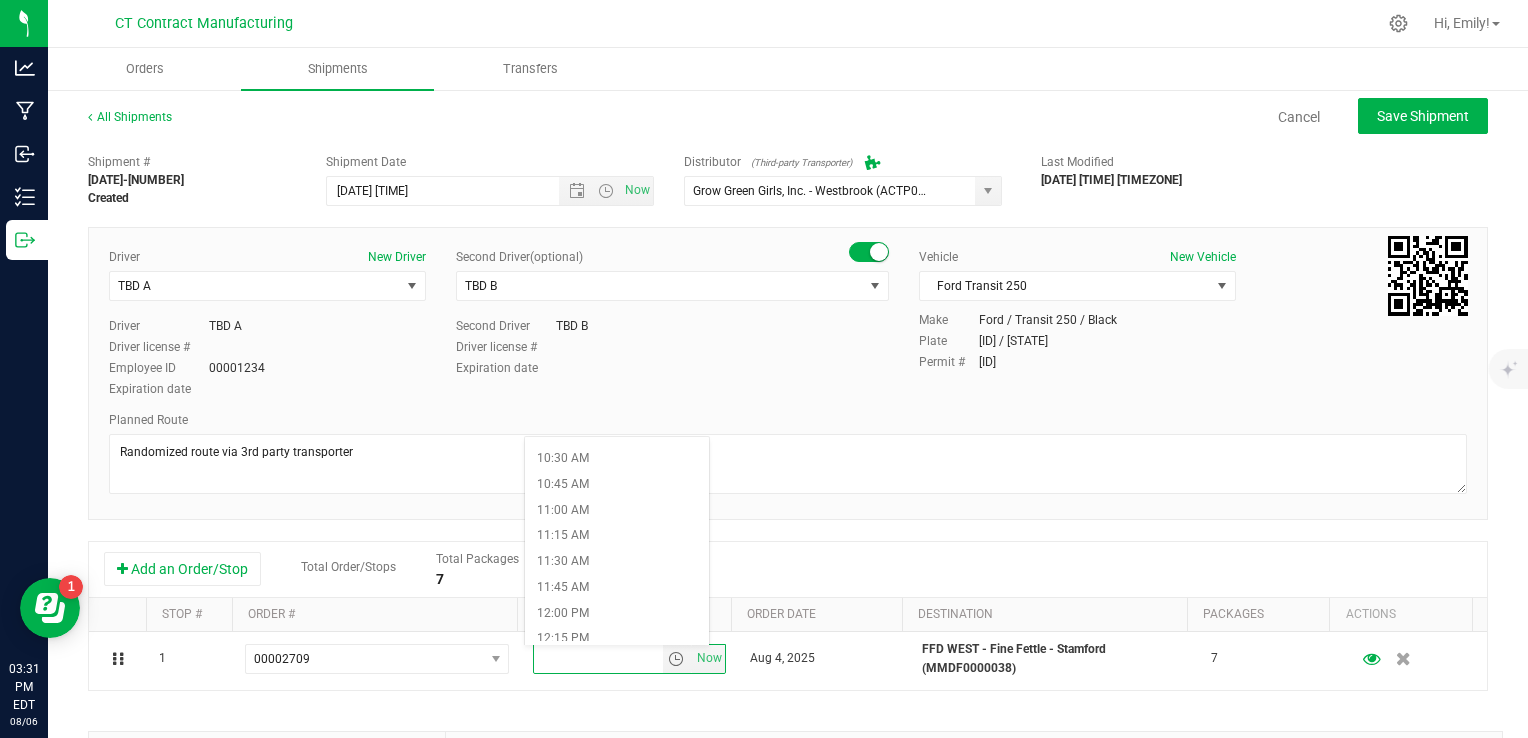 scroll, scrollTop: 1100, scrollLeft: 0, axis: vertical 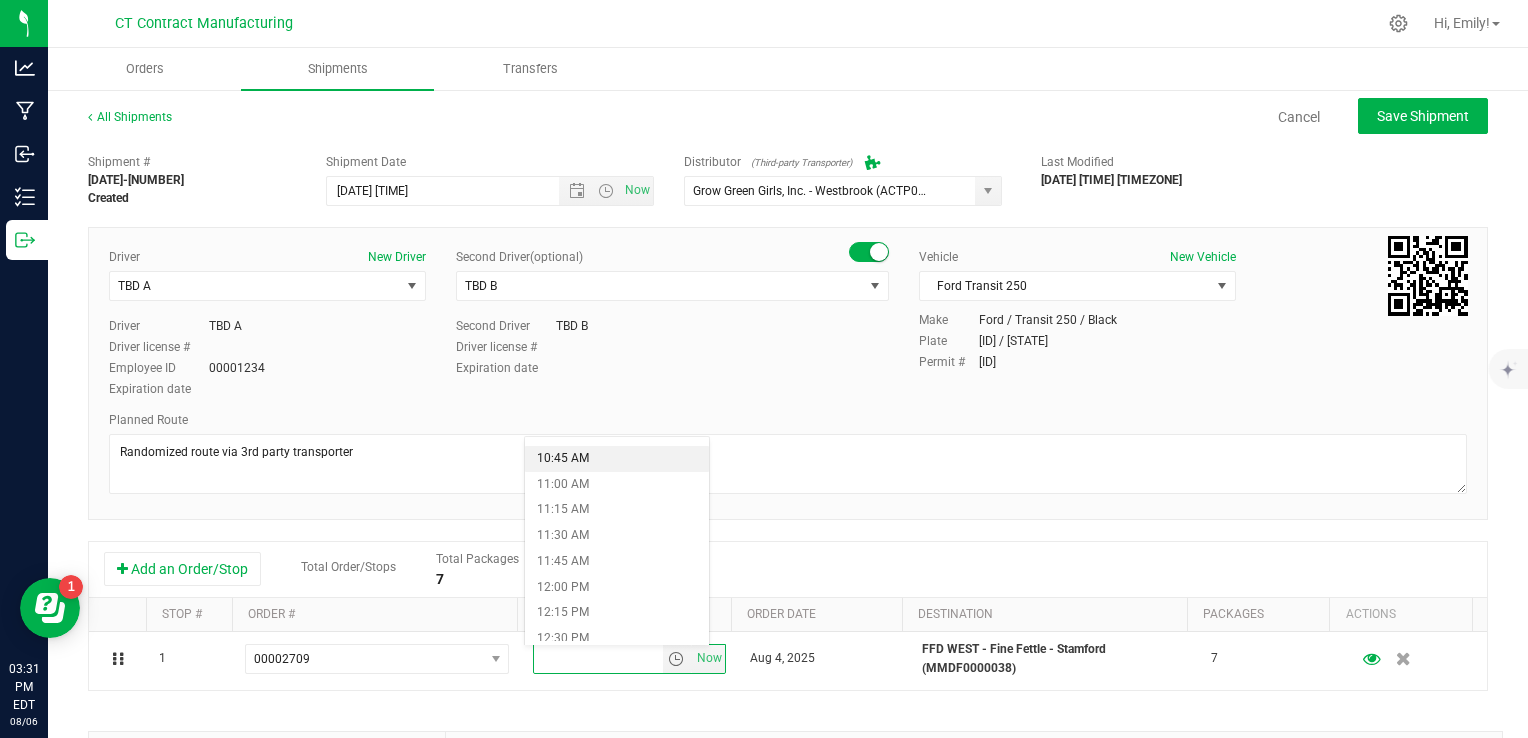 click on "10:45 AM" at bounding box center (617, 459) 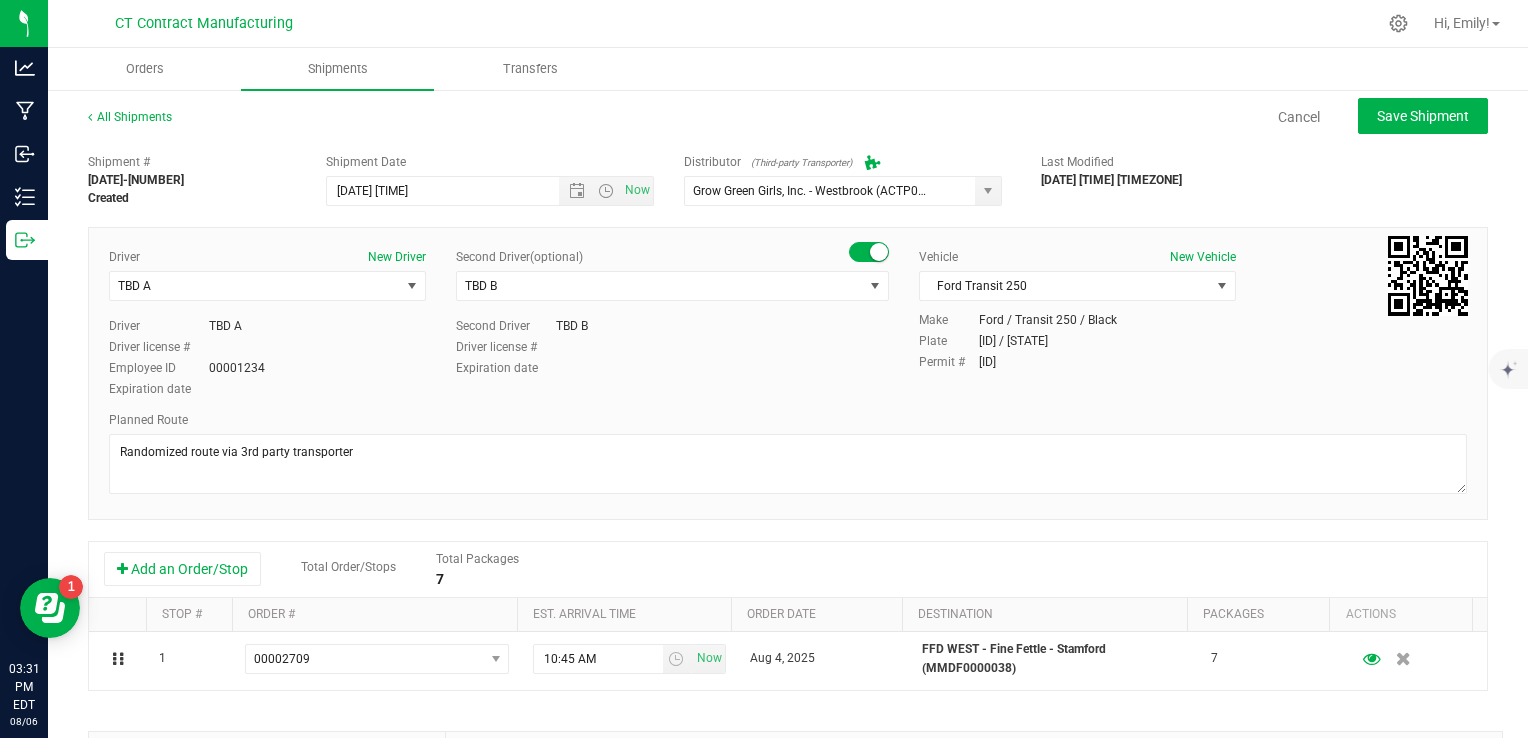 click on "Driver
New Driver
TBD A Select Driver TBD A TBD B [FIRST] [LAST] [FIRST] [LAST] [FIRST] [LAST] [FIRST] [LAST] [FIRST] [LAST] [FIRST] [LAST] [FIRST] [LAST] [FIRST] [LAST] [FIRST] [LAST] [FIRST] [LAST] [FIRST] [LAST] [FIRST] [LAST] [FIRST] [LAST] [FIRST] [LAST] [FIRST] [LAST] [FIRST] [LAST] [FIRST] [LAST] [FIRST] [LAST]
Driver
TBD A
Driver license #
Employee ID
00001234" at bounding box center (788, 373) 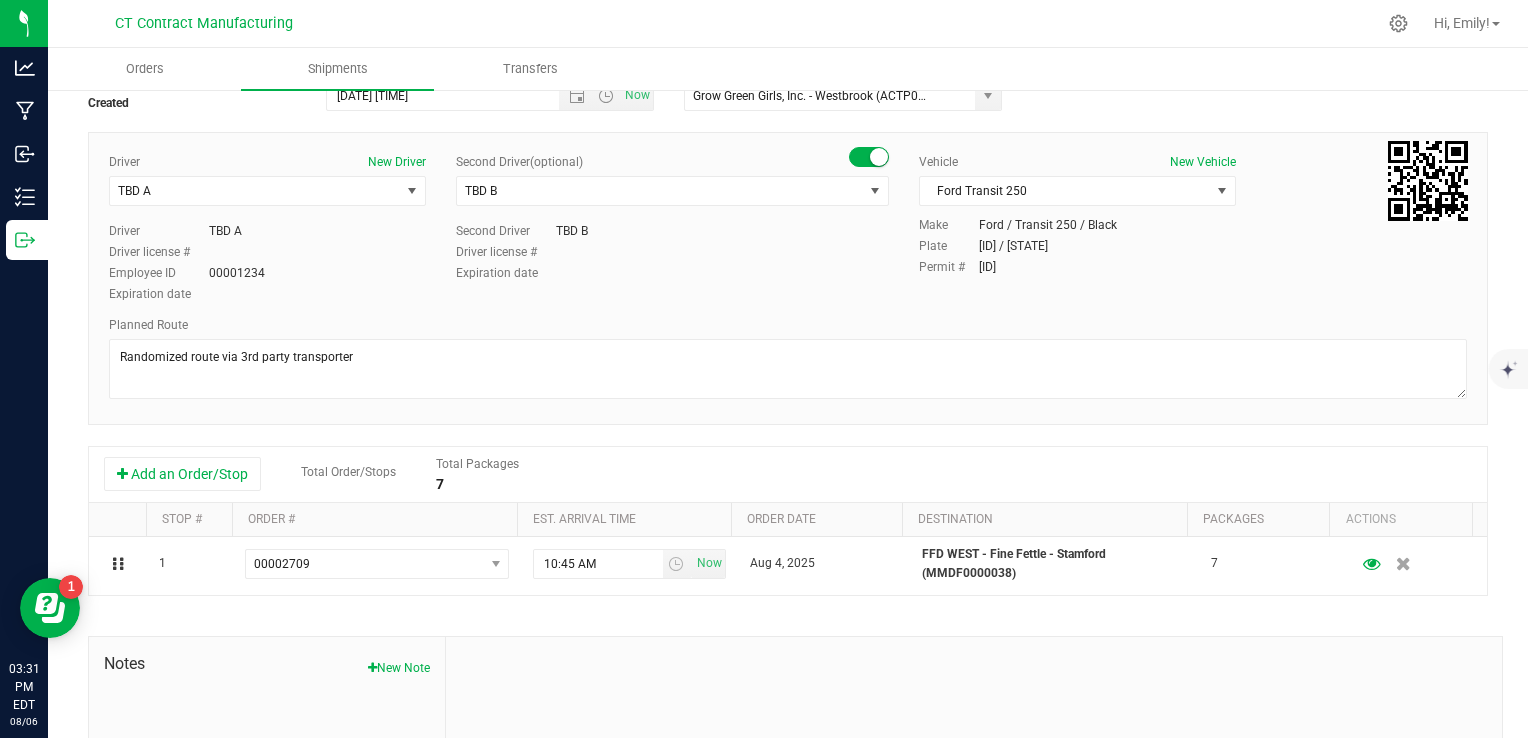 scroll, scrollTop: 0, scrollLeft: 0, axis: both 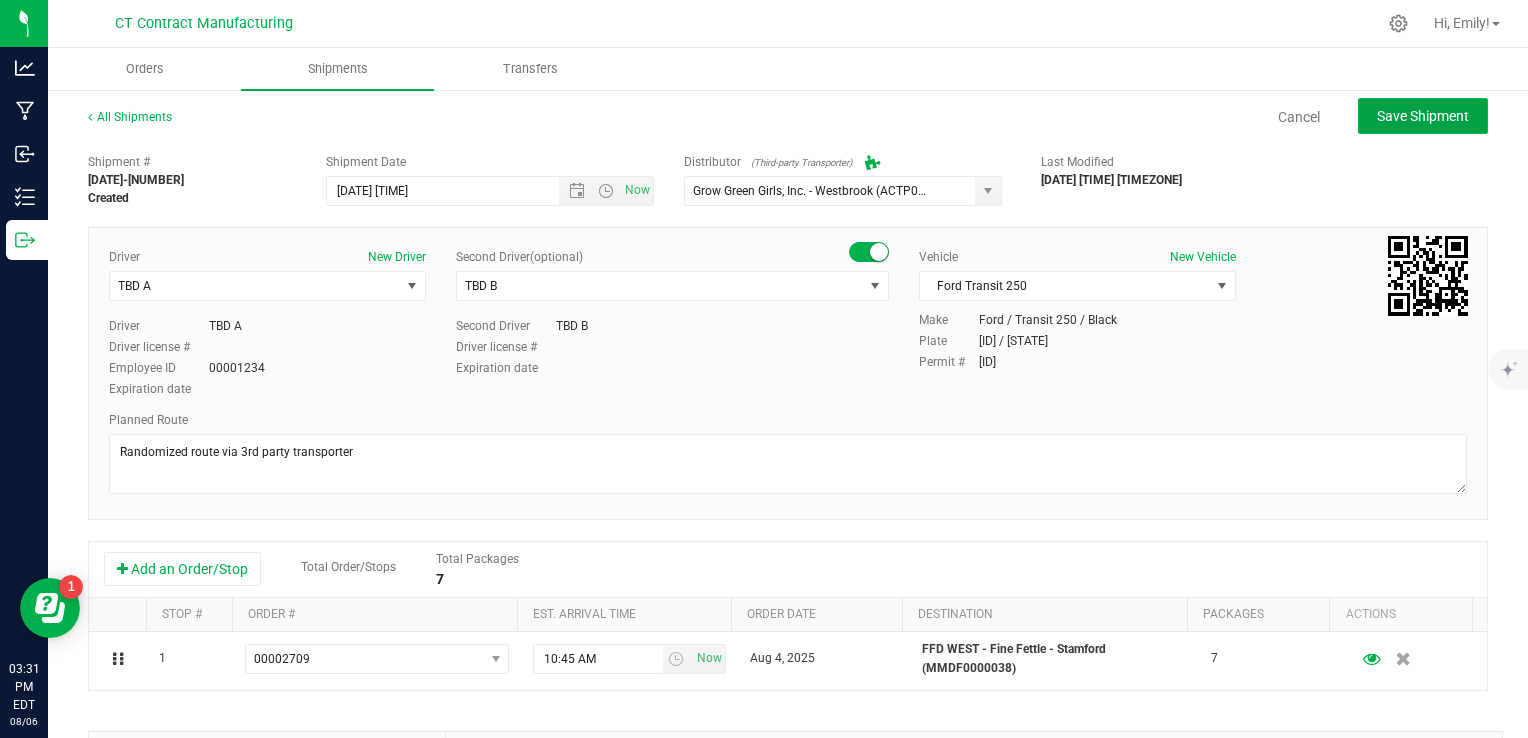 click on "Save Shipment" 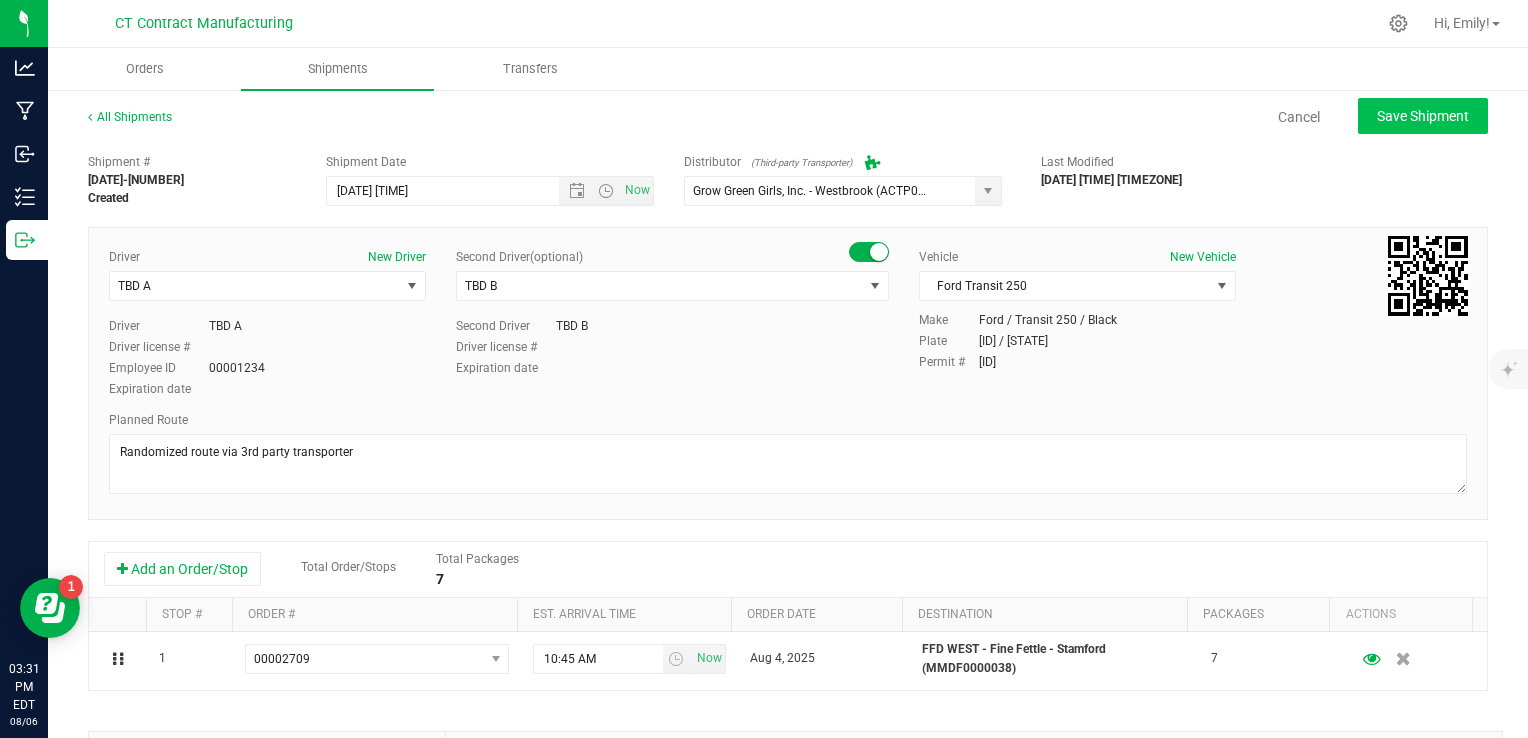 type on "[DATE] [TIME]" 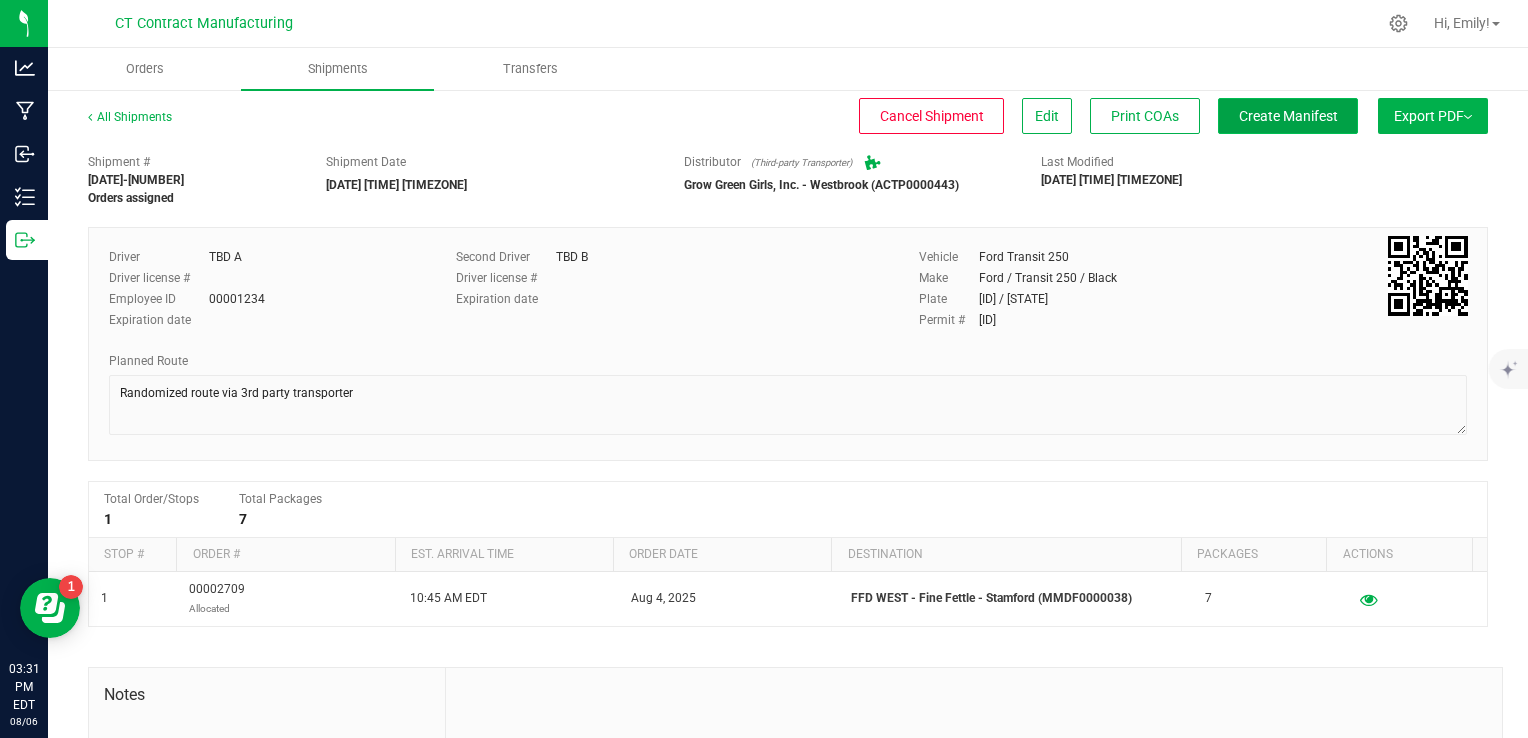 click on "Create Manifest" at bounding box center (1288, 116) 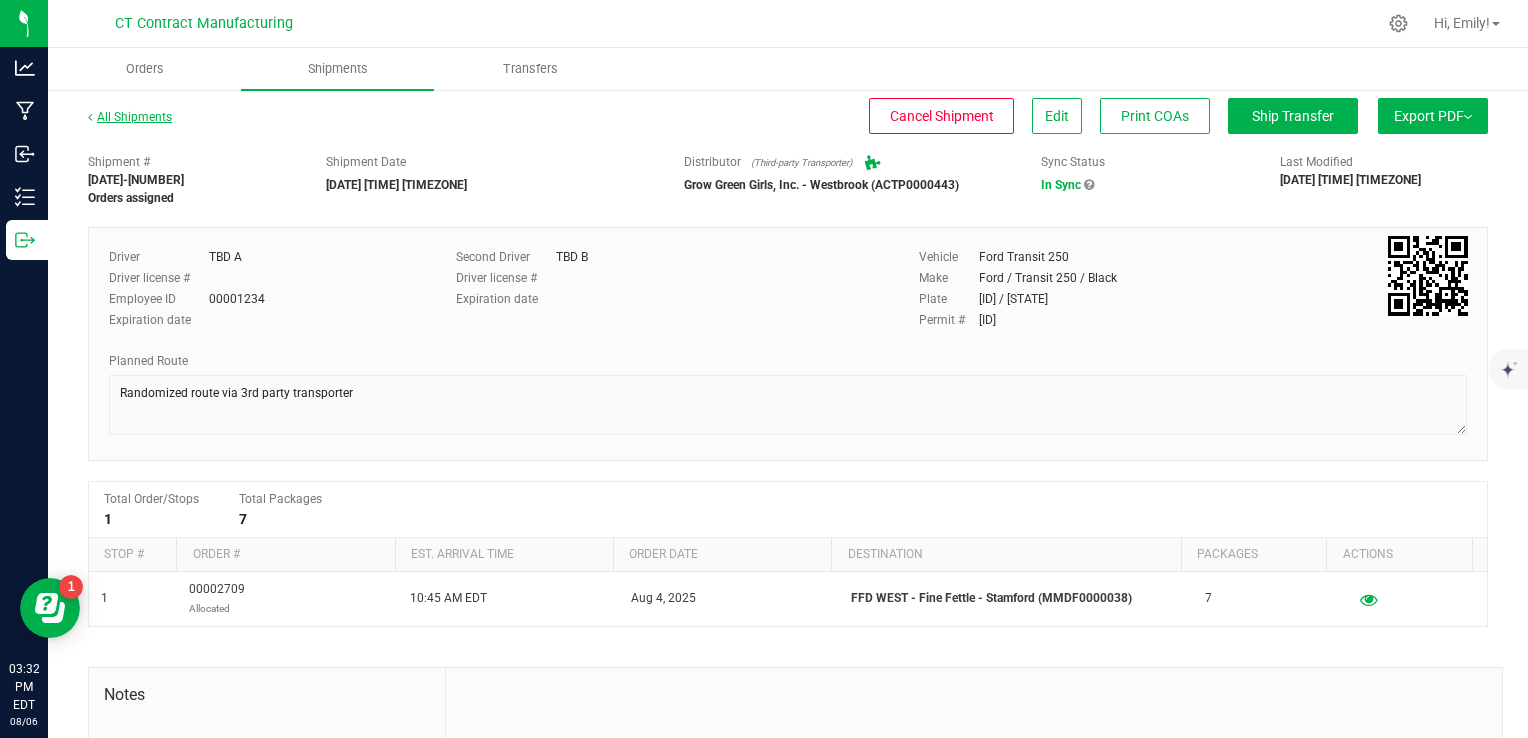 click on "All Shipments" at bounding box center (130, 117) 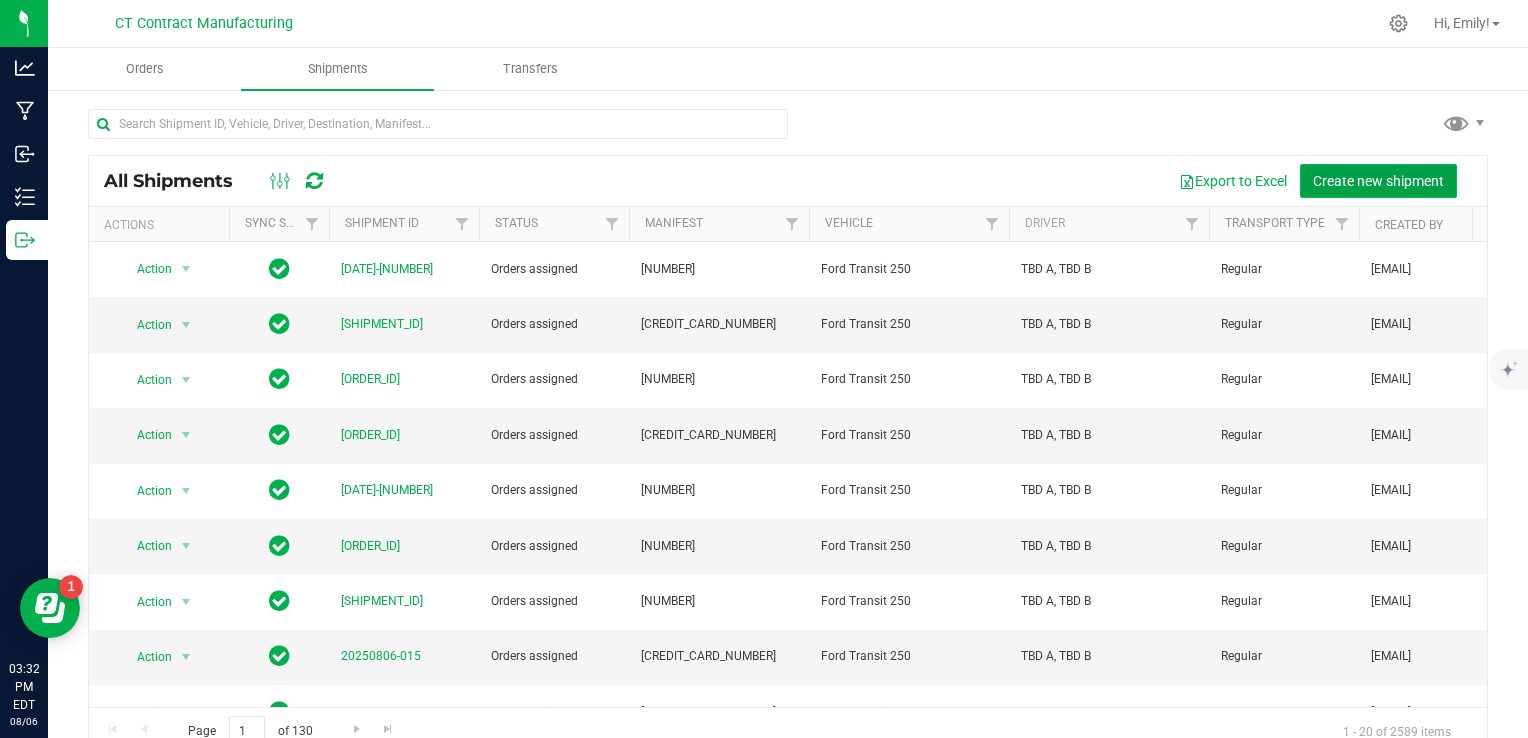 click on "Create new shipment" at bounding box center [1378, 181] 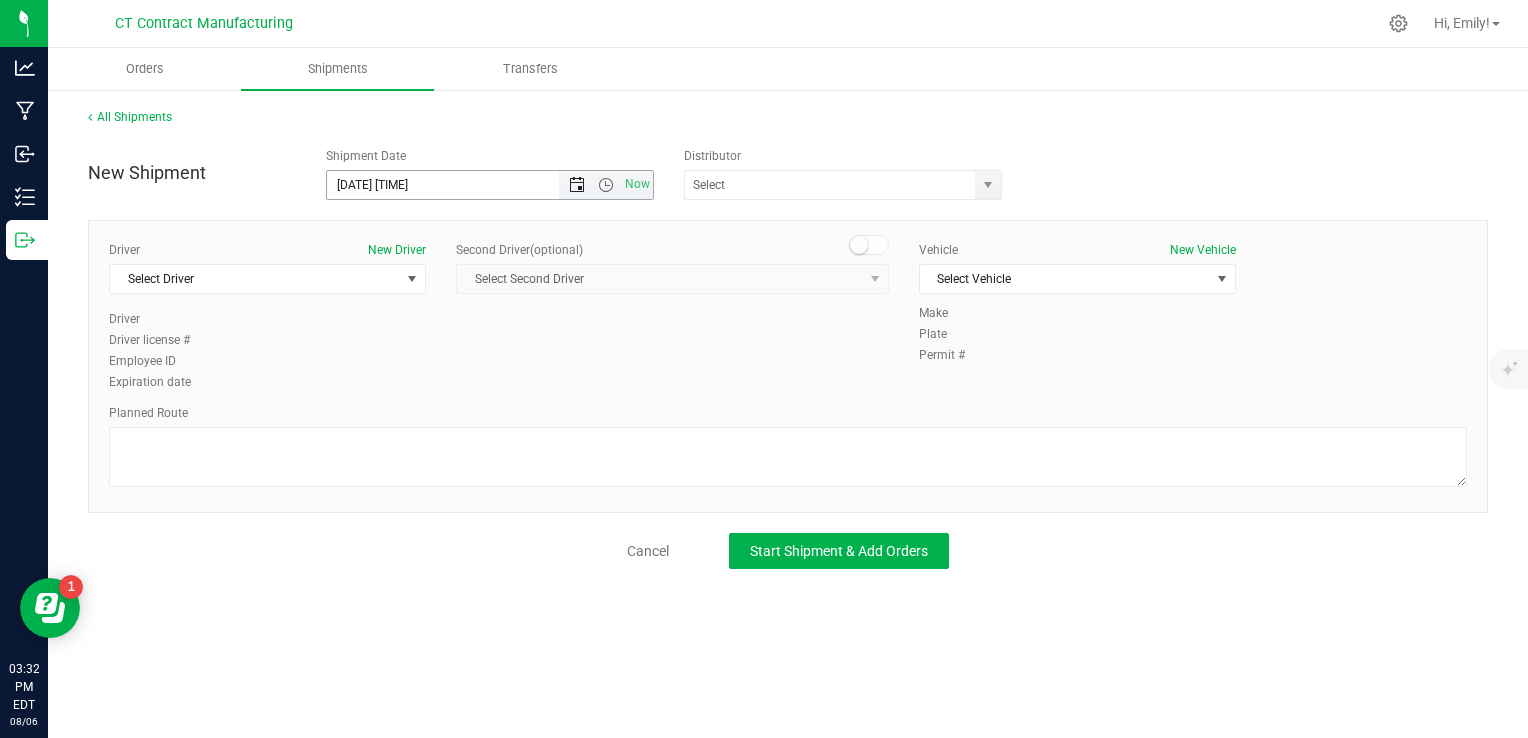 click at bounding box center [577, 185] 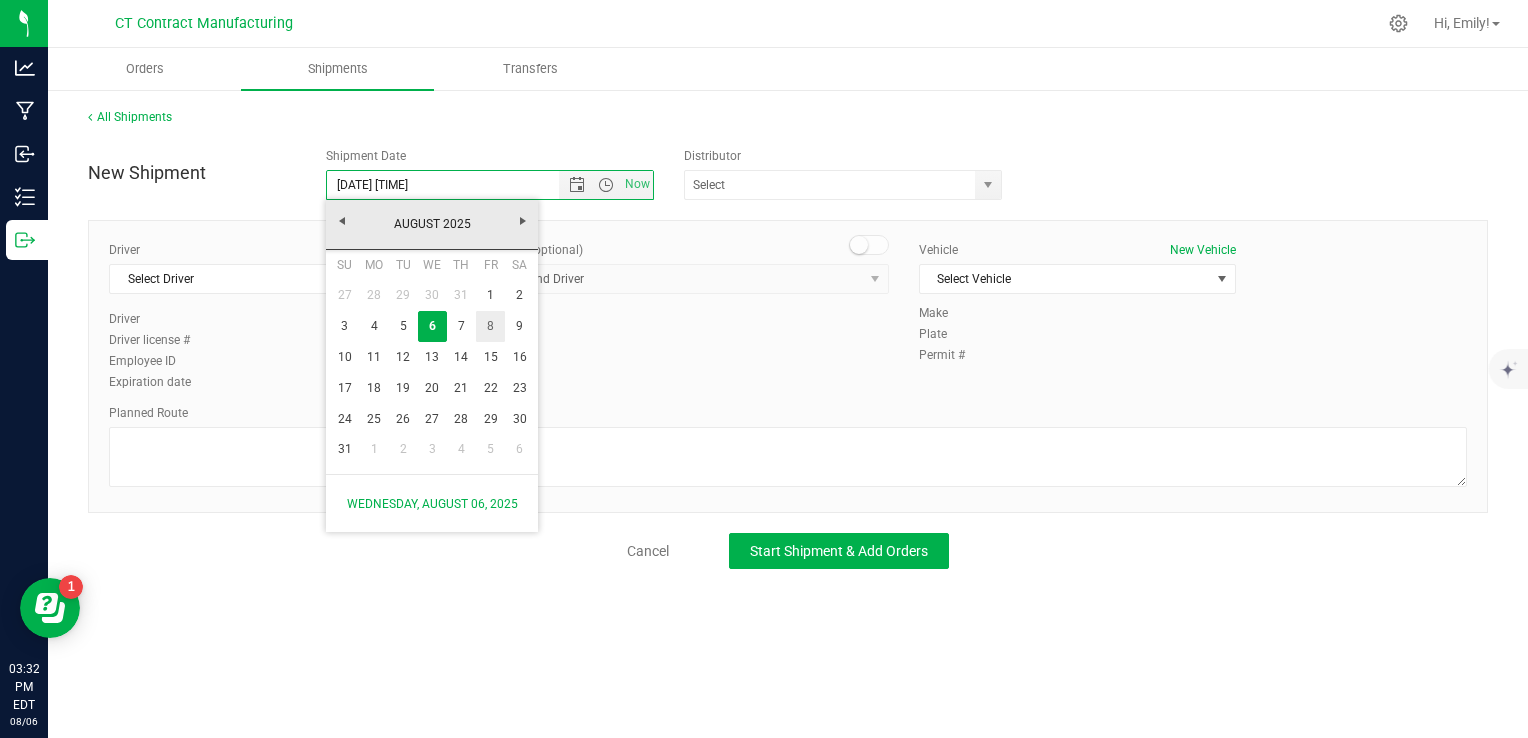 click on "7" at bounding box center [461, 326] 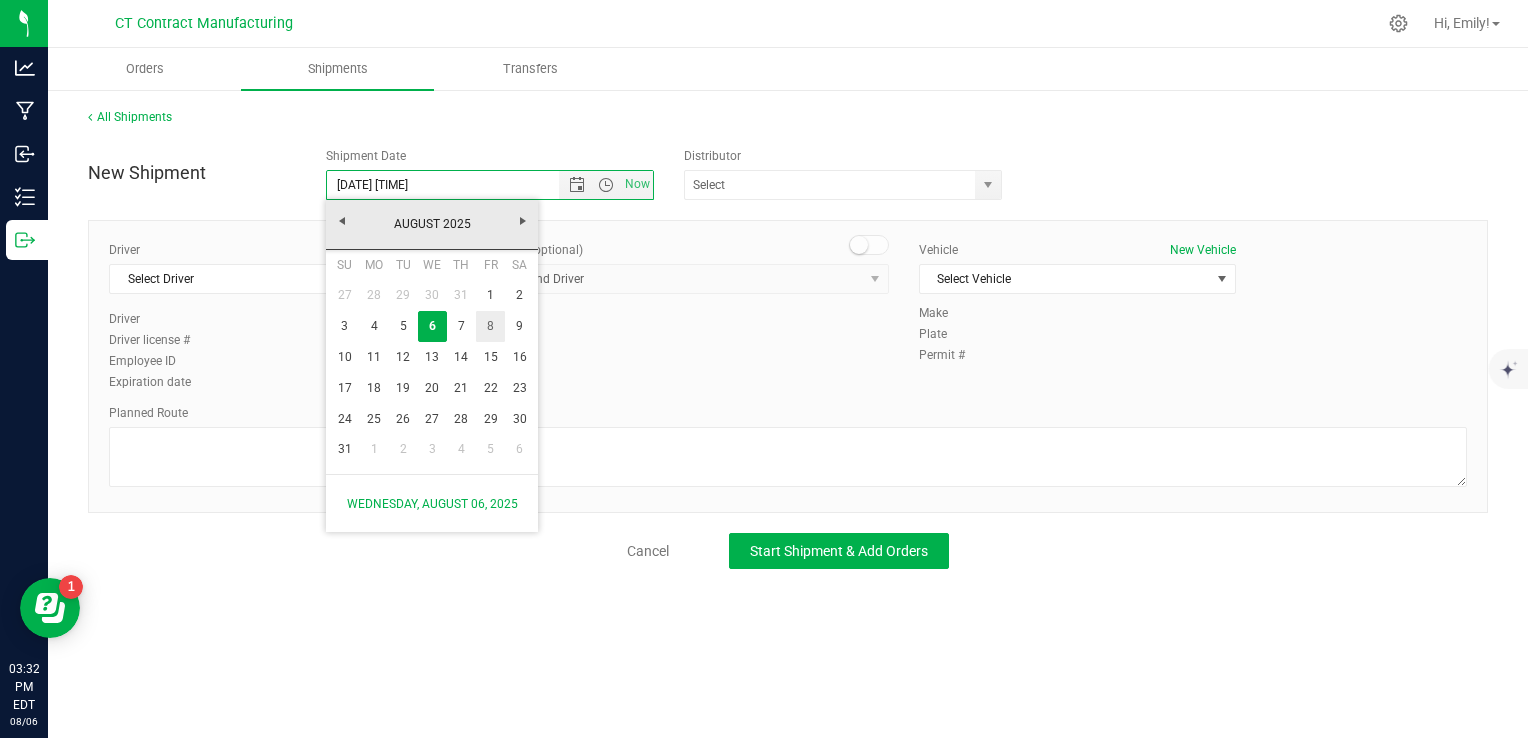 type on "[DATE] [TIME]" 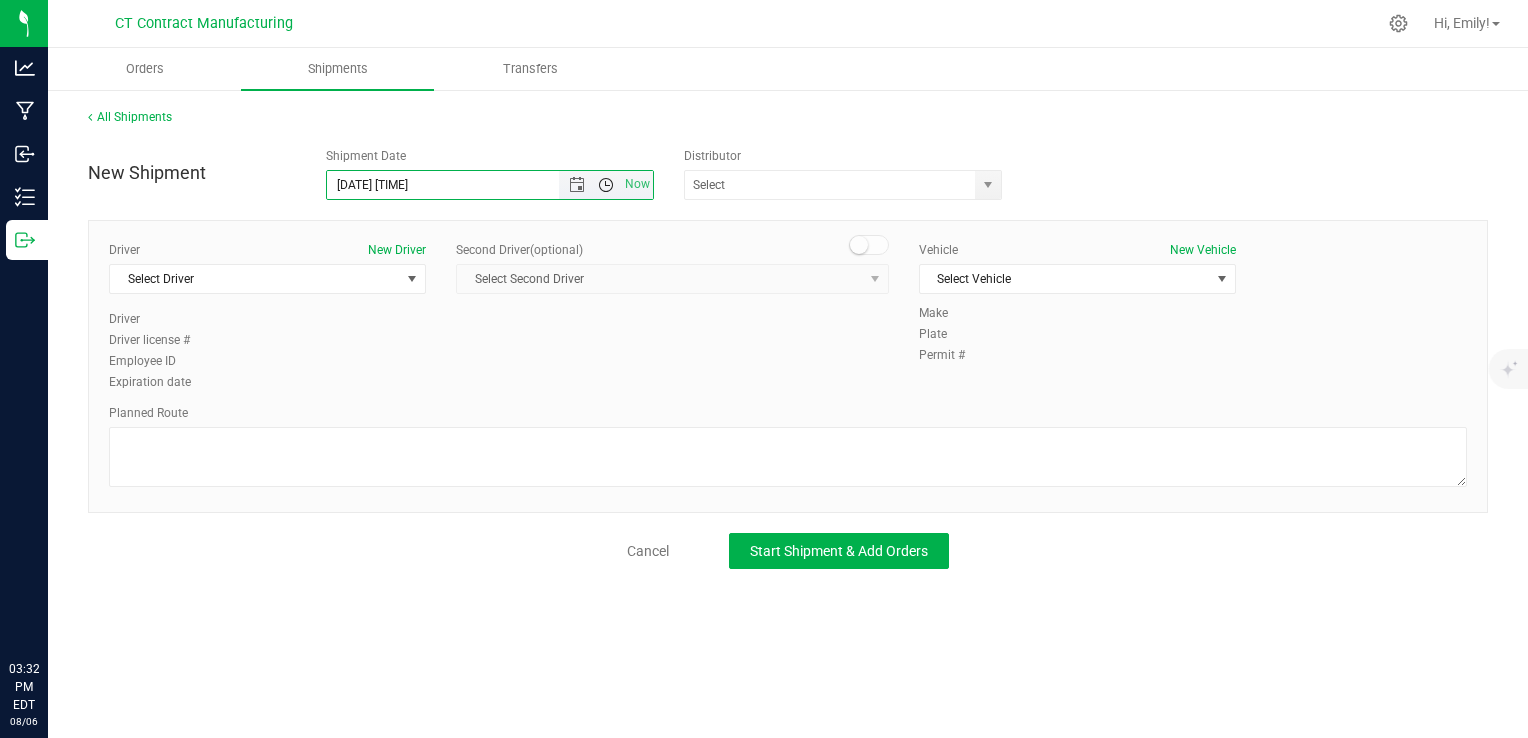 click at bounding box center (606, 185) 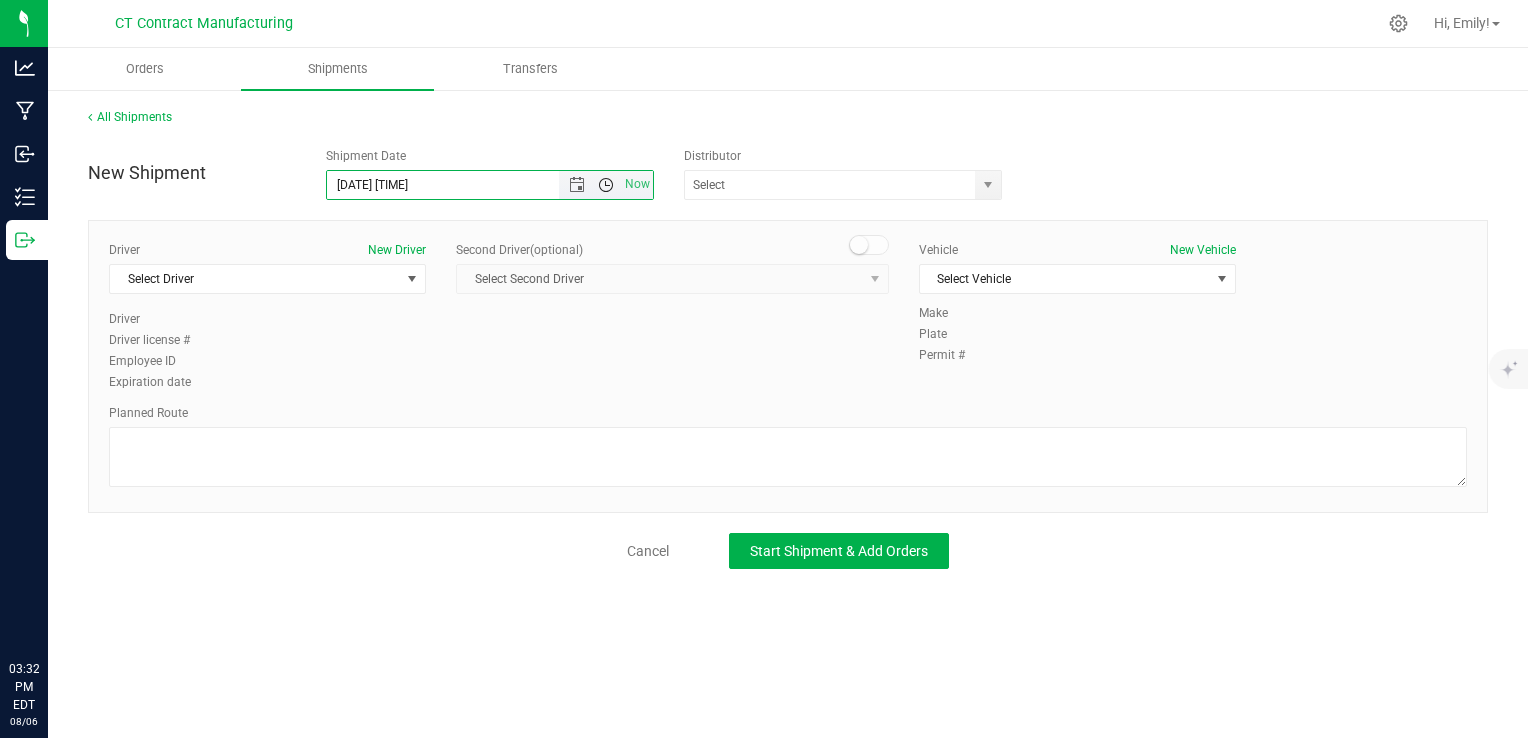 scroll, scrollTop: 0, scrollLeft: 0, axis: both 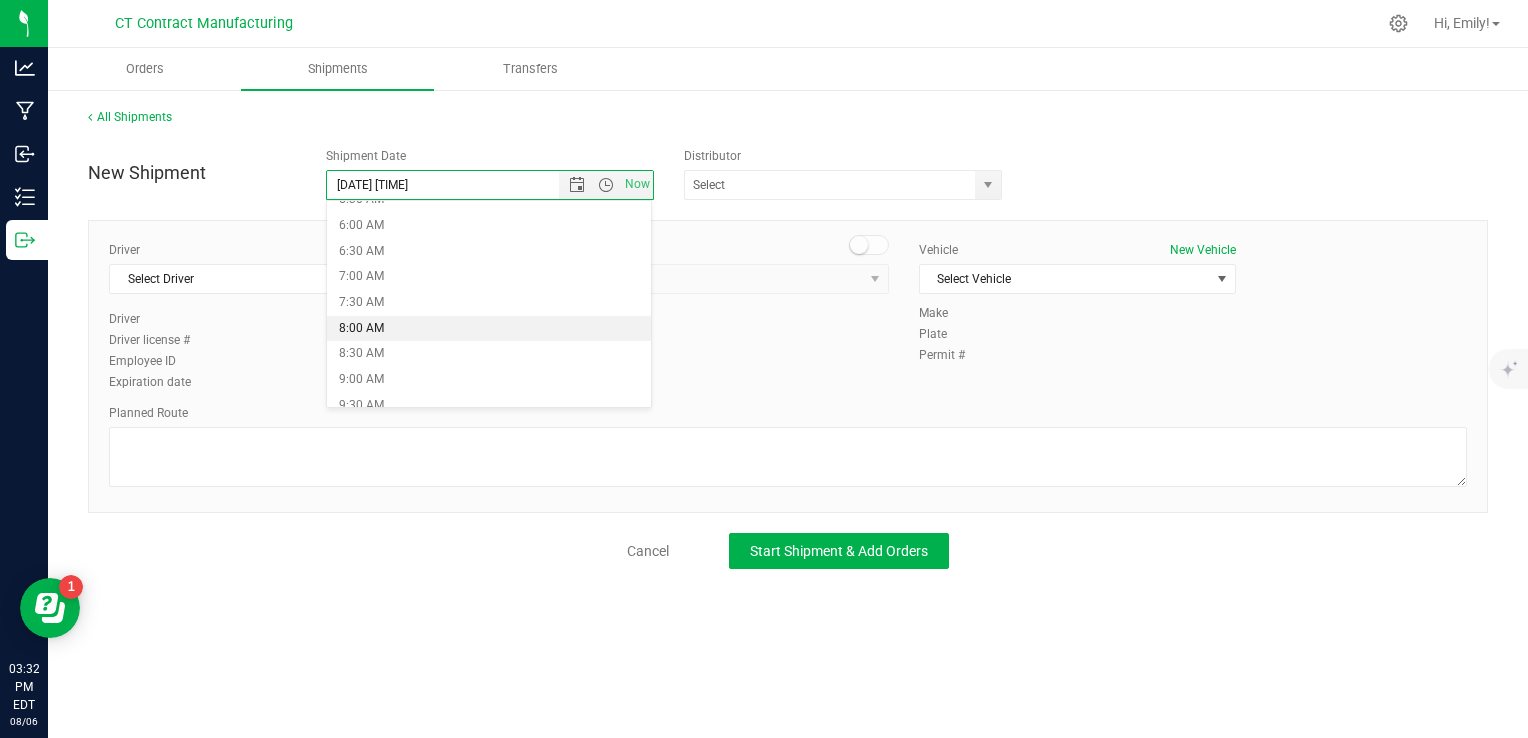 click on "8:00 AM" at bounding box center [489, 329] 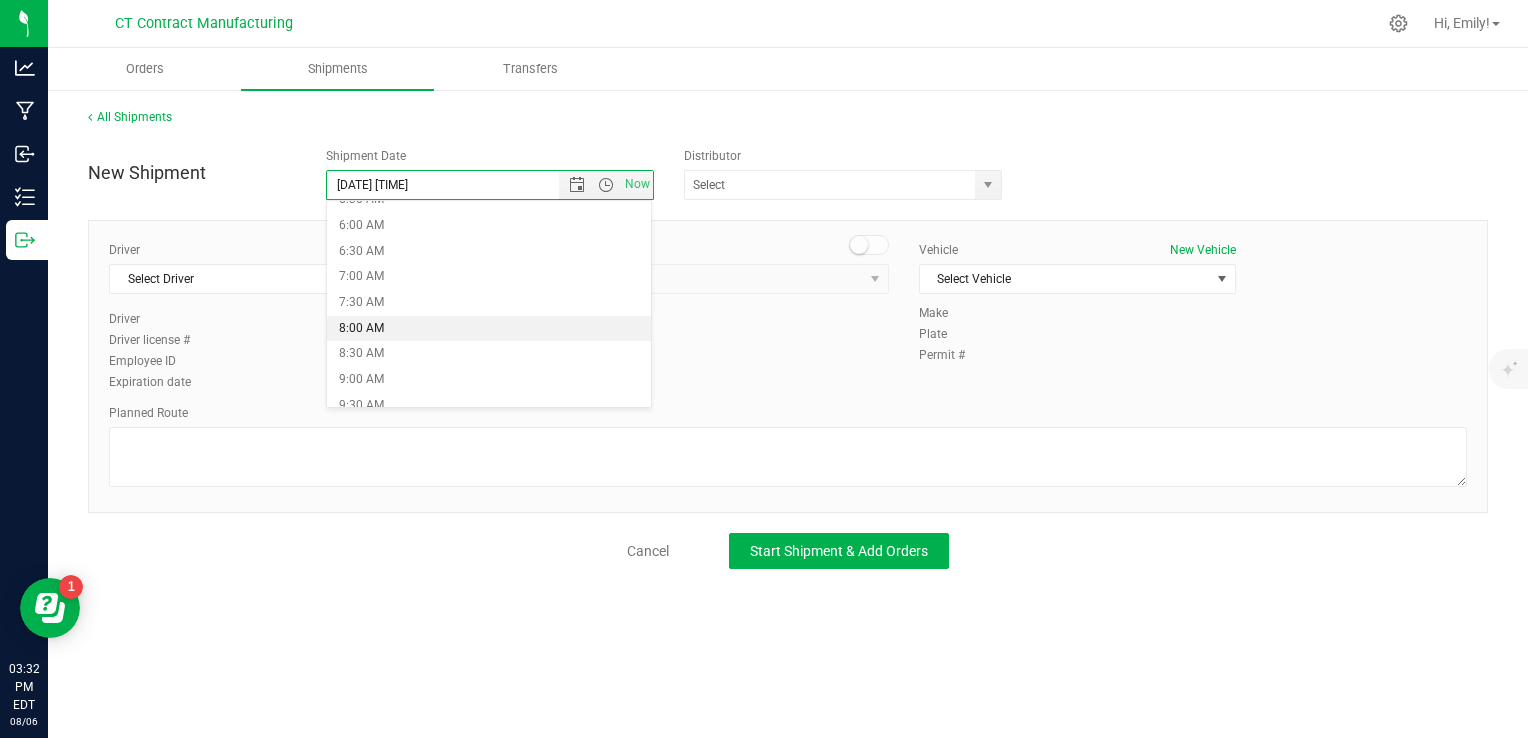 type on "[DATE] [TIME]" 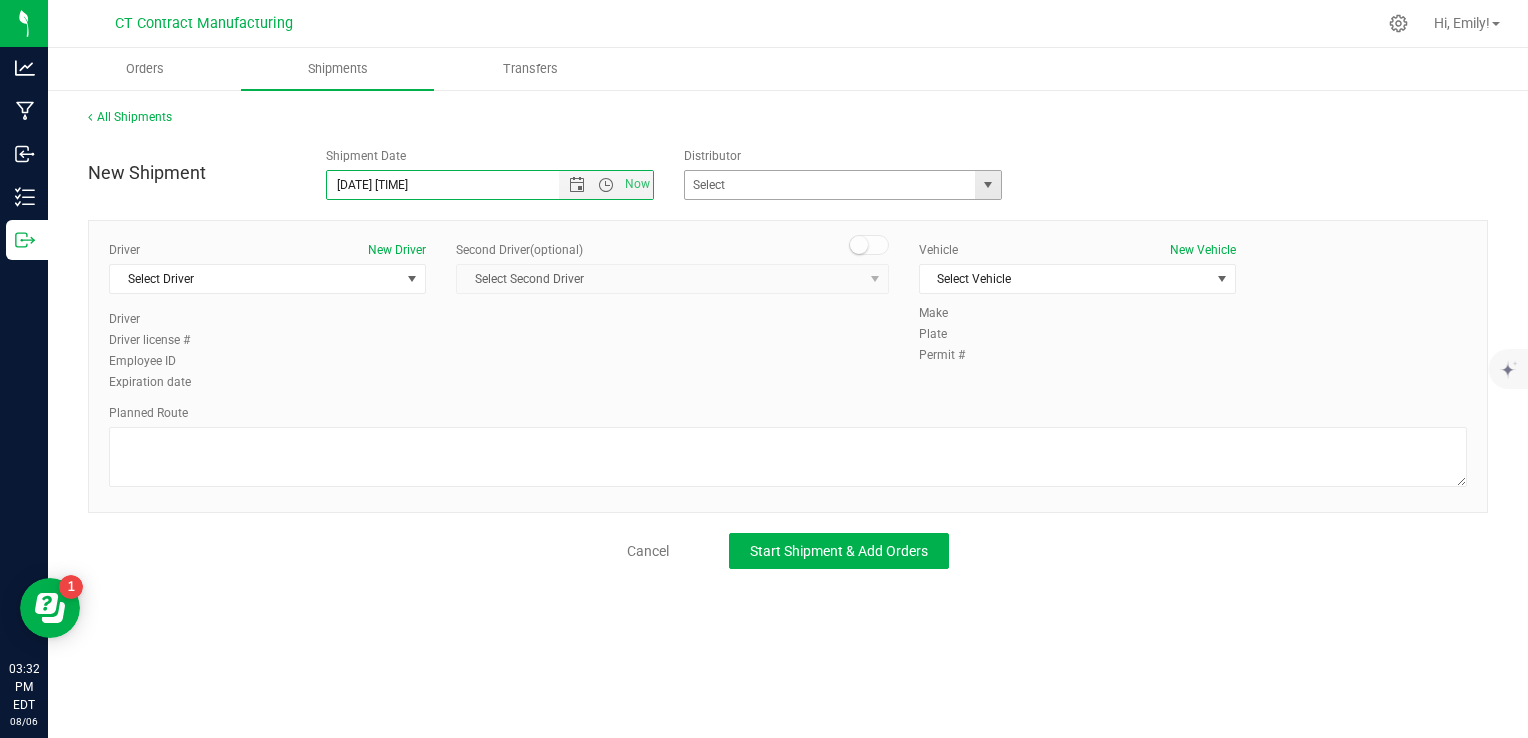 click at bounding box center (988, 185) 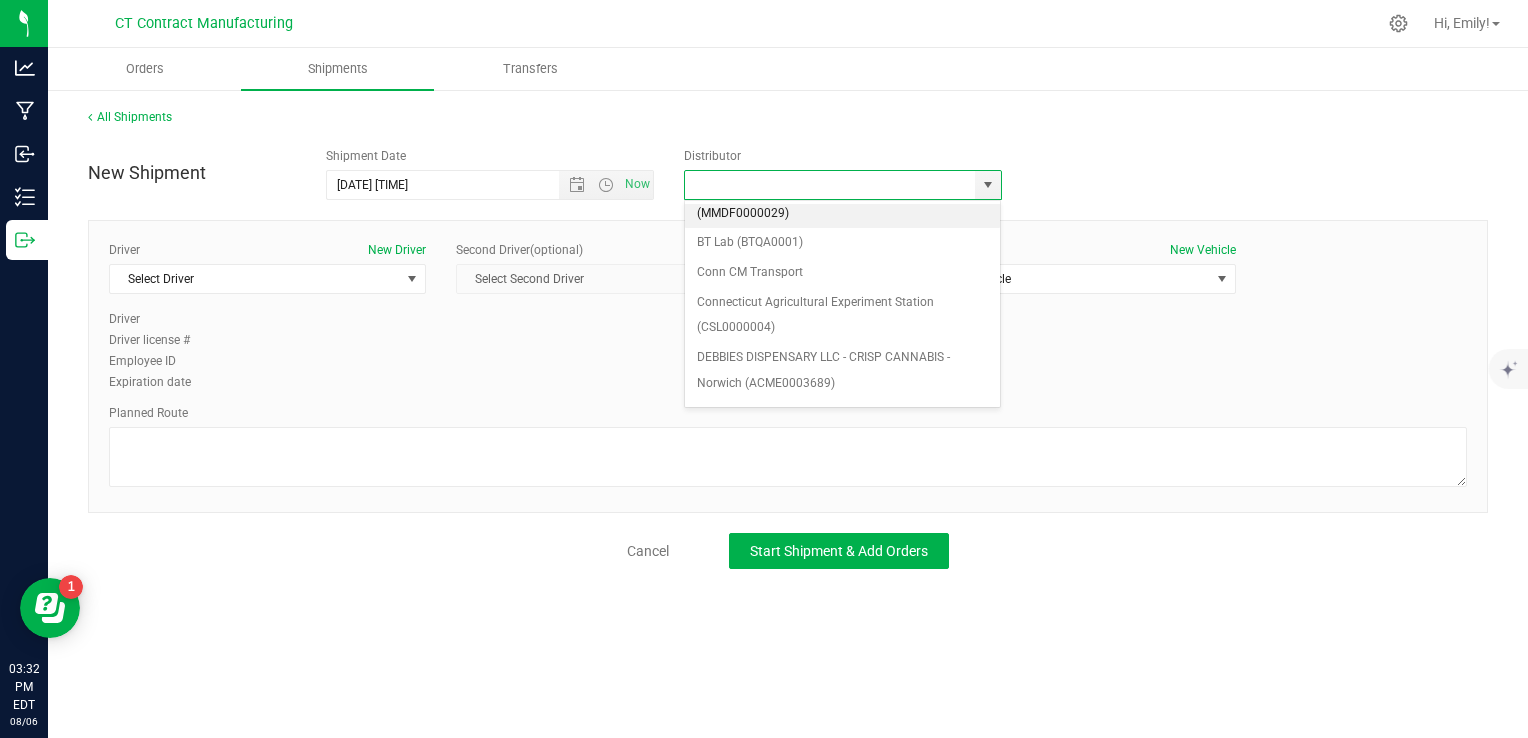 scroll, scrollTop: 200, scrollLeft: 0, axis: vertical 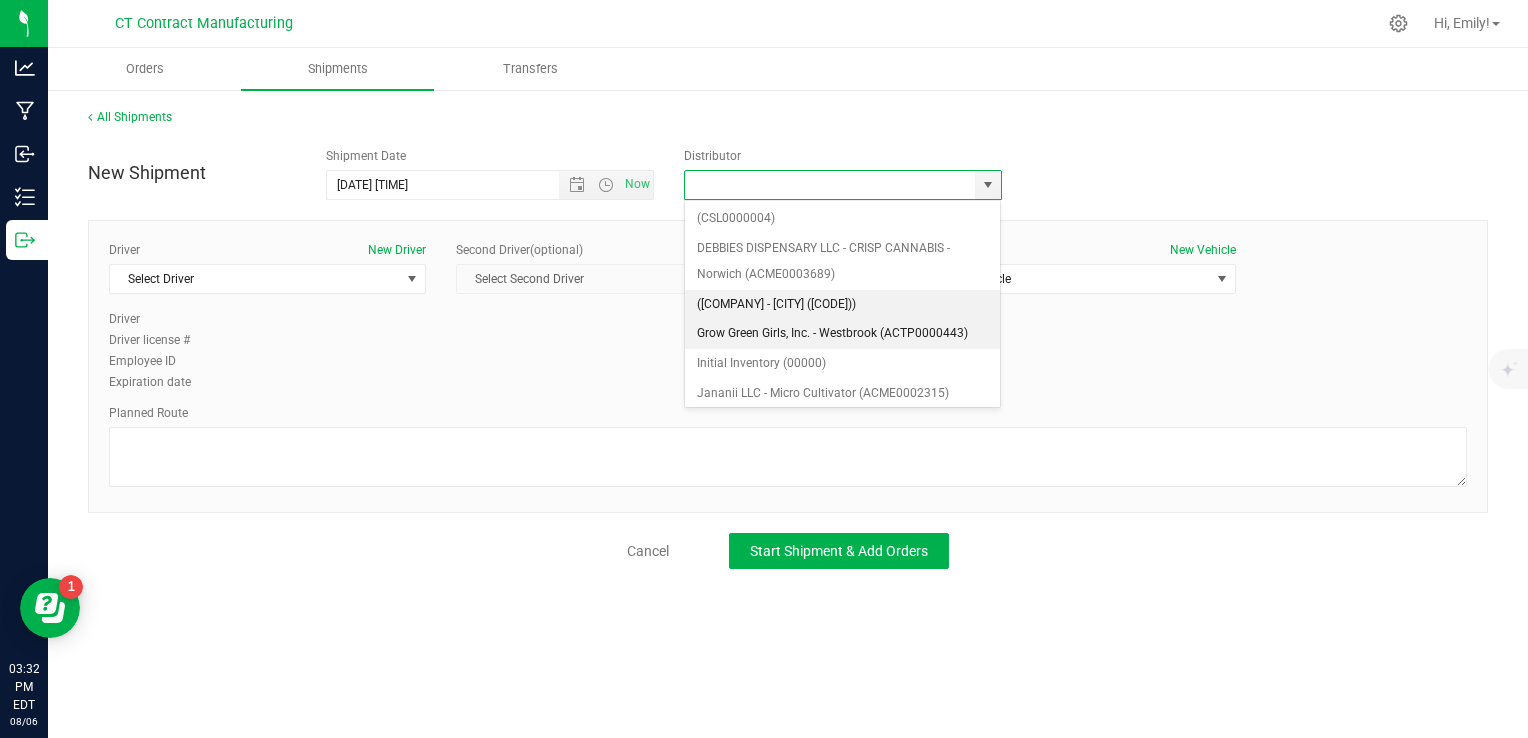 click on "Grow Green Girls, Inc. - Westbrook (ACTP0000443)" at bounding box center (843, 334) 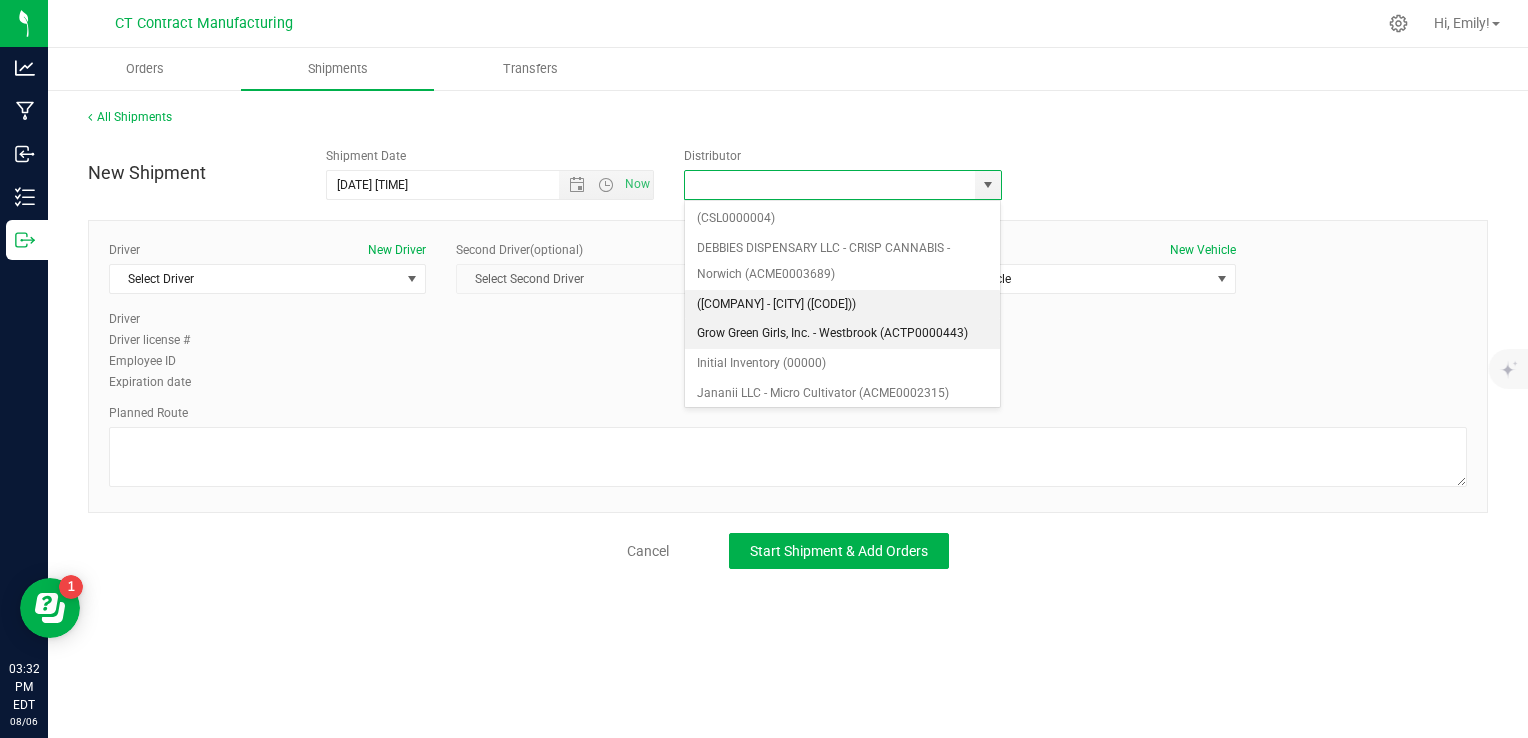type on "Grow Green Girls, Inc. - Westbrook (ACTP0000443)" 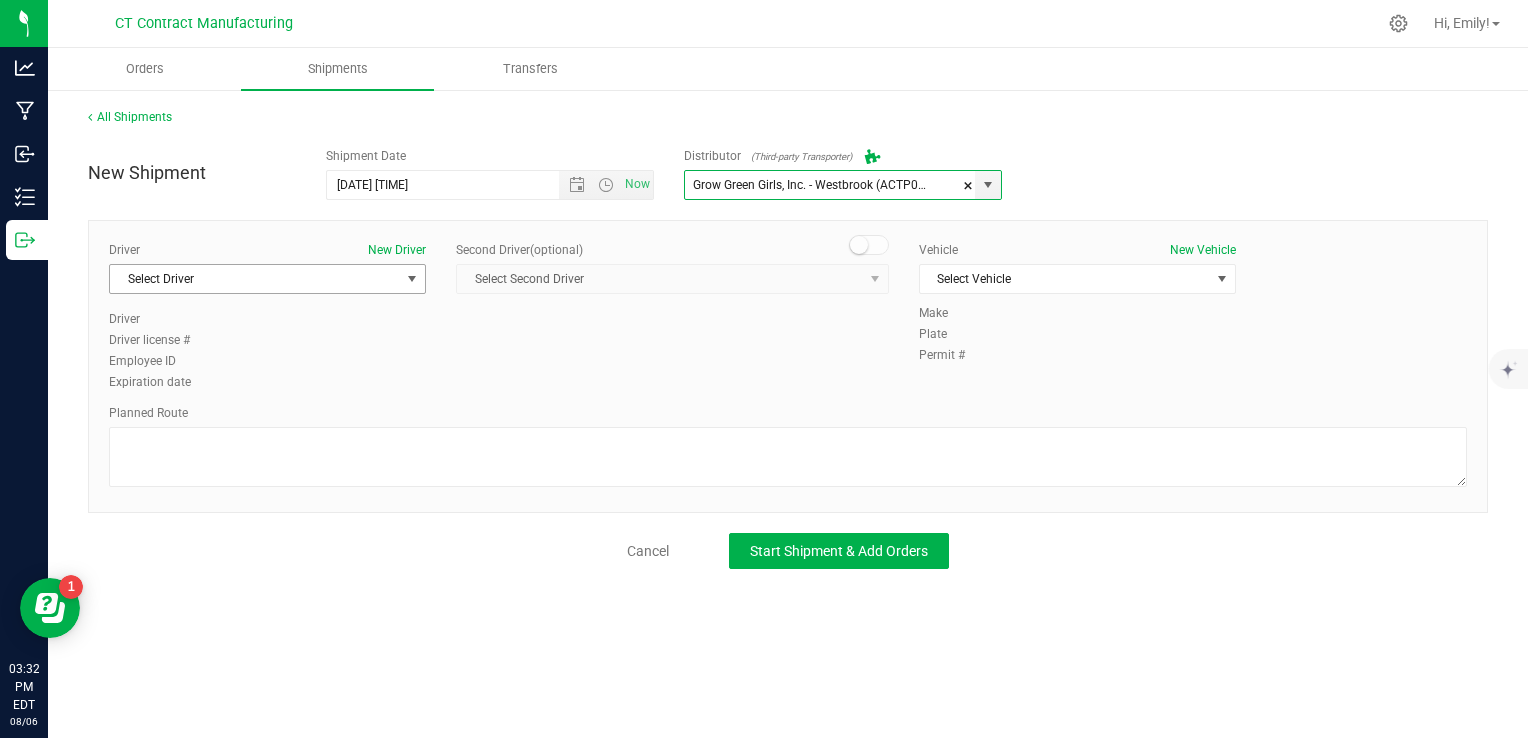 click on "Select Driver" at bounding box center (255, 279) 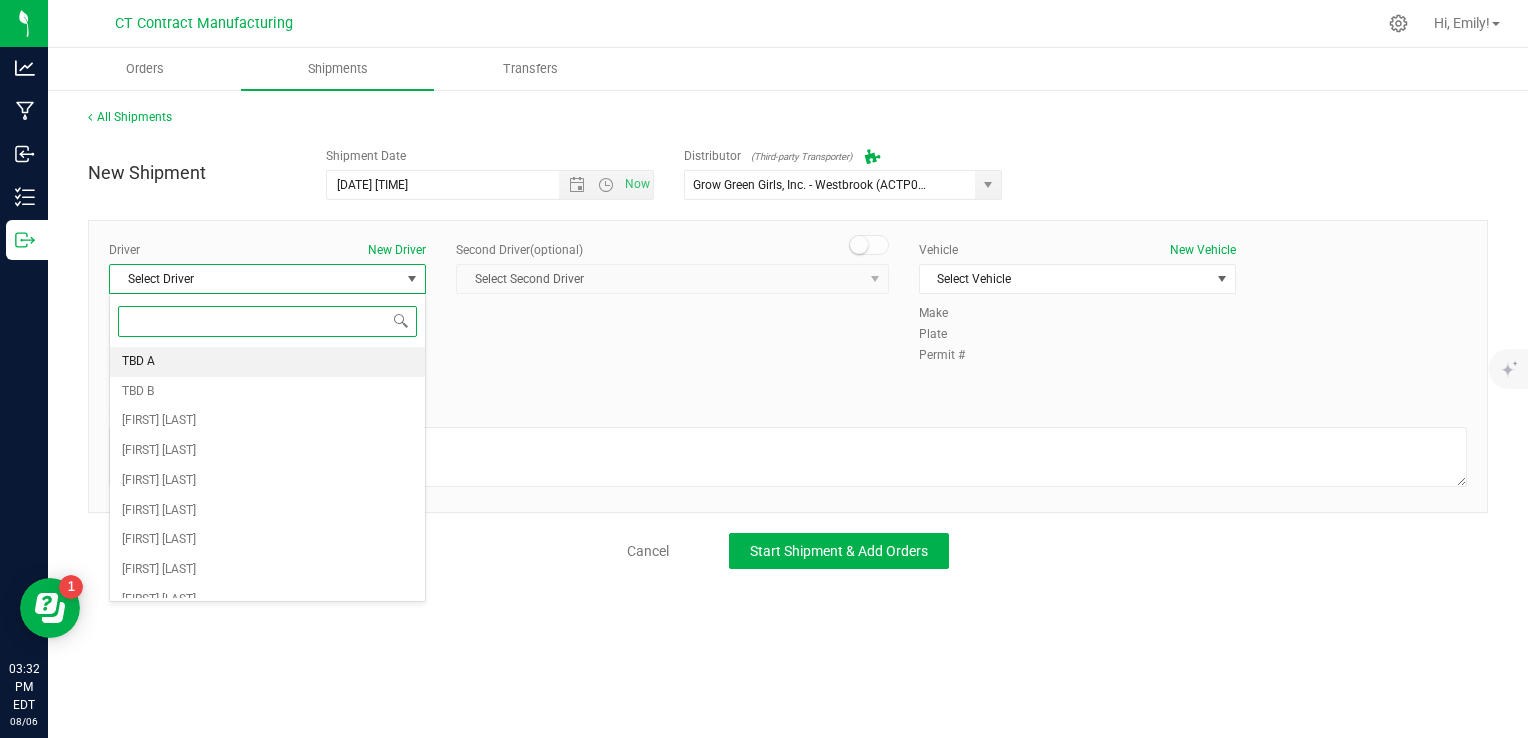 click on "TBD A" at bounding box center [267, 362] 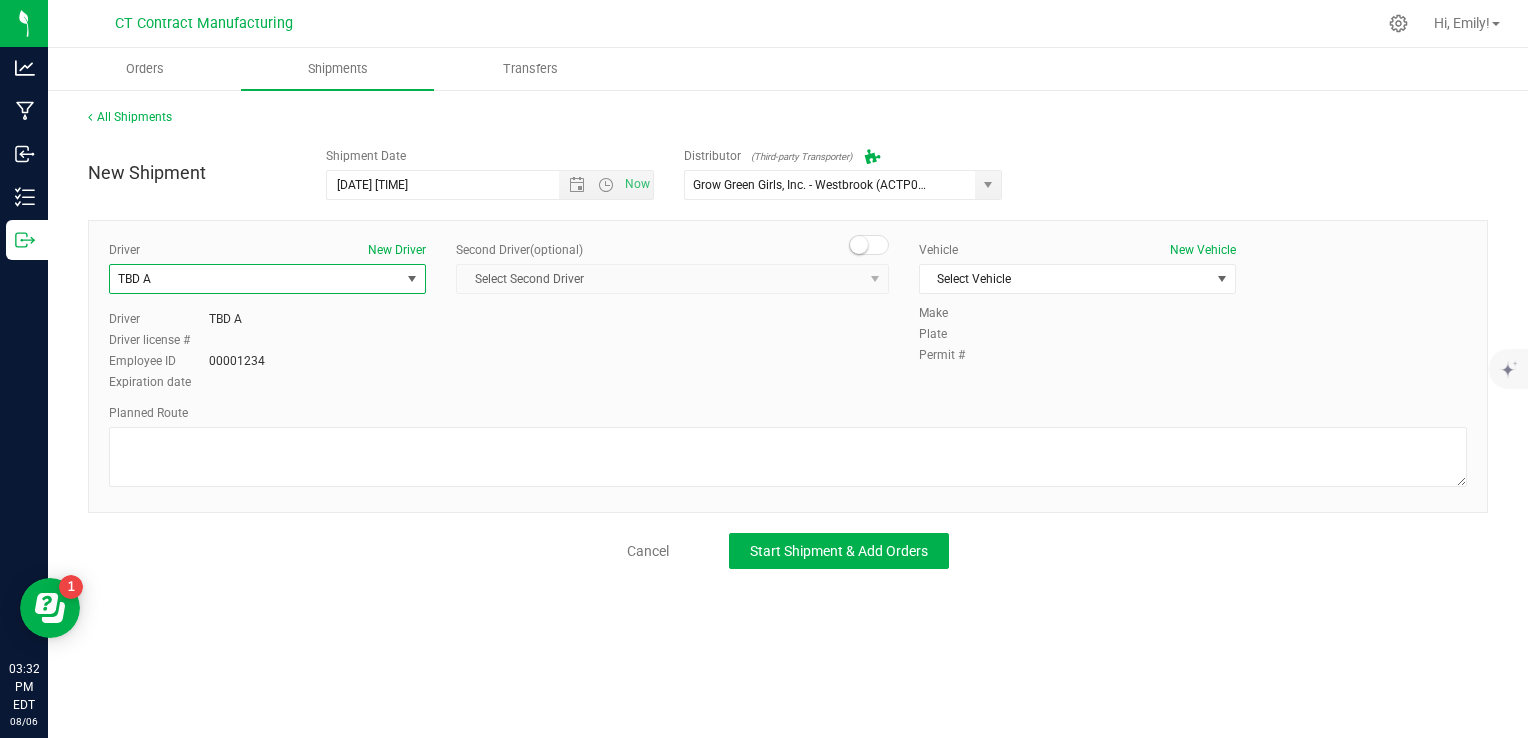 click at bounding box center (869, 245) 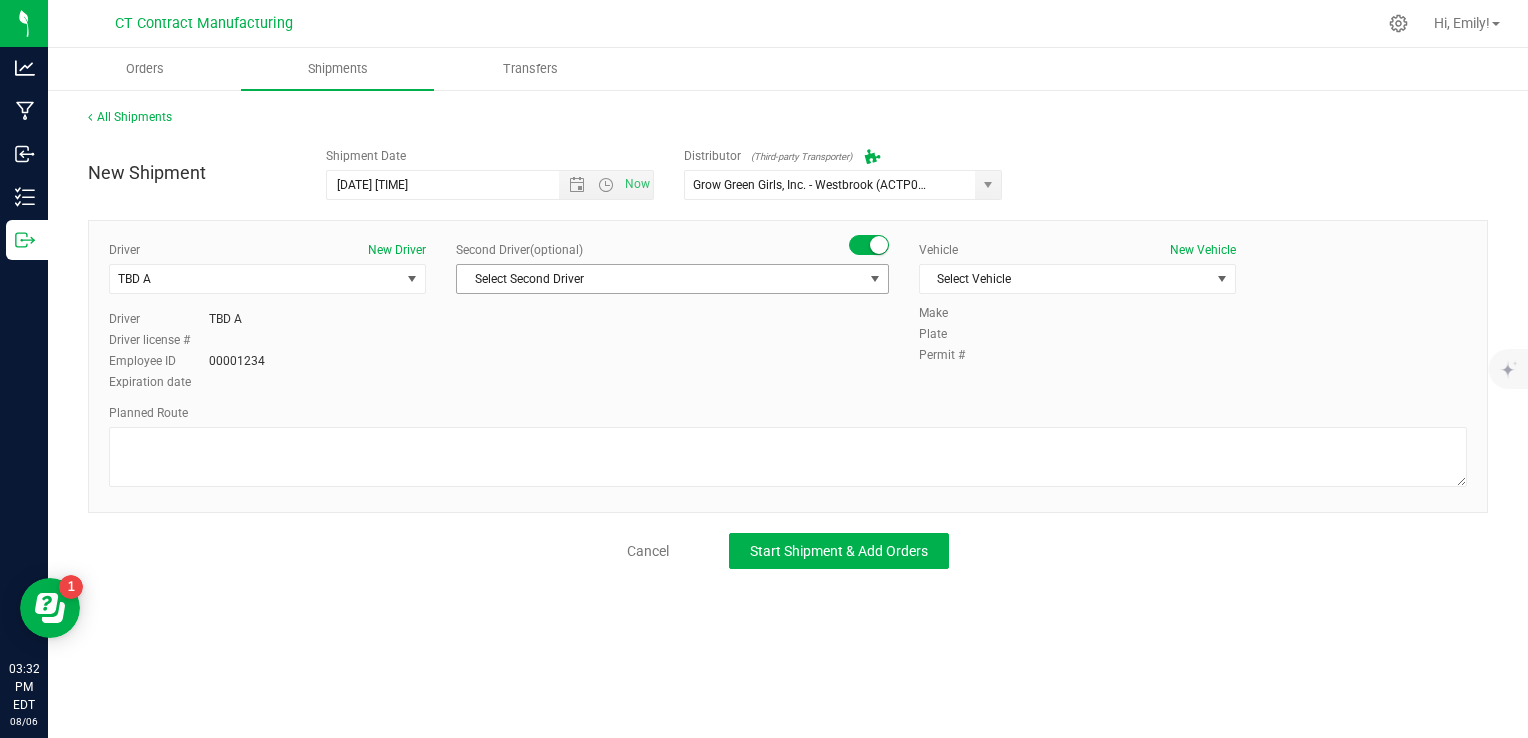 click on "Select Second Driver" at bounding box center (660, 279) 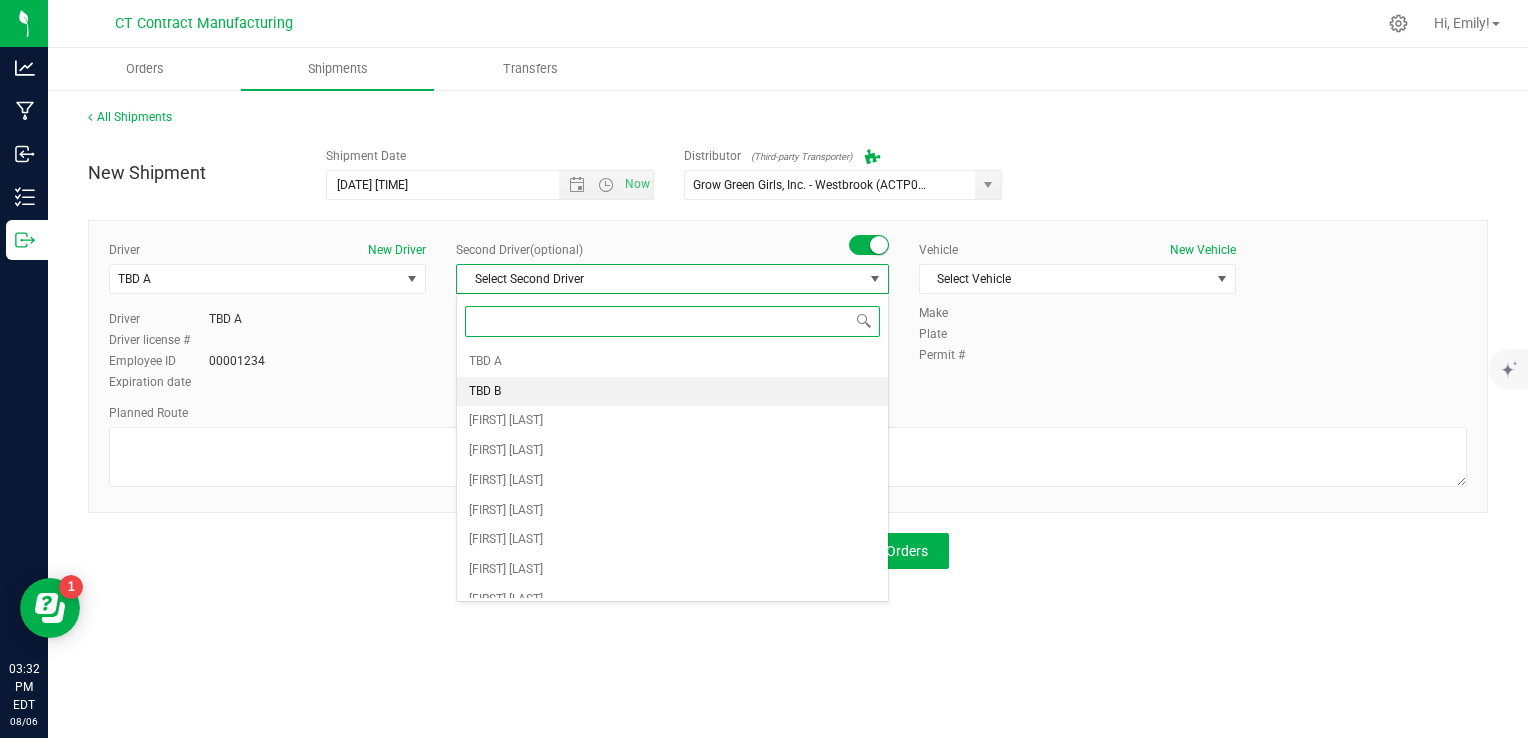 click on "TBD B" at bounding box center (672, 392) 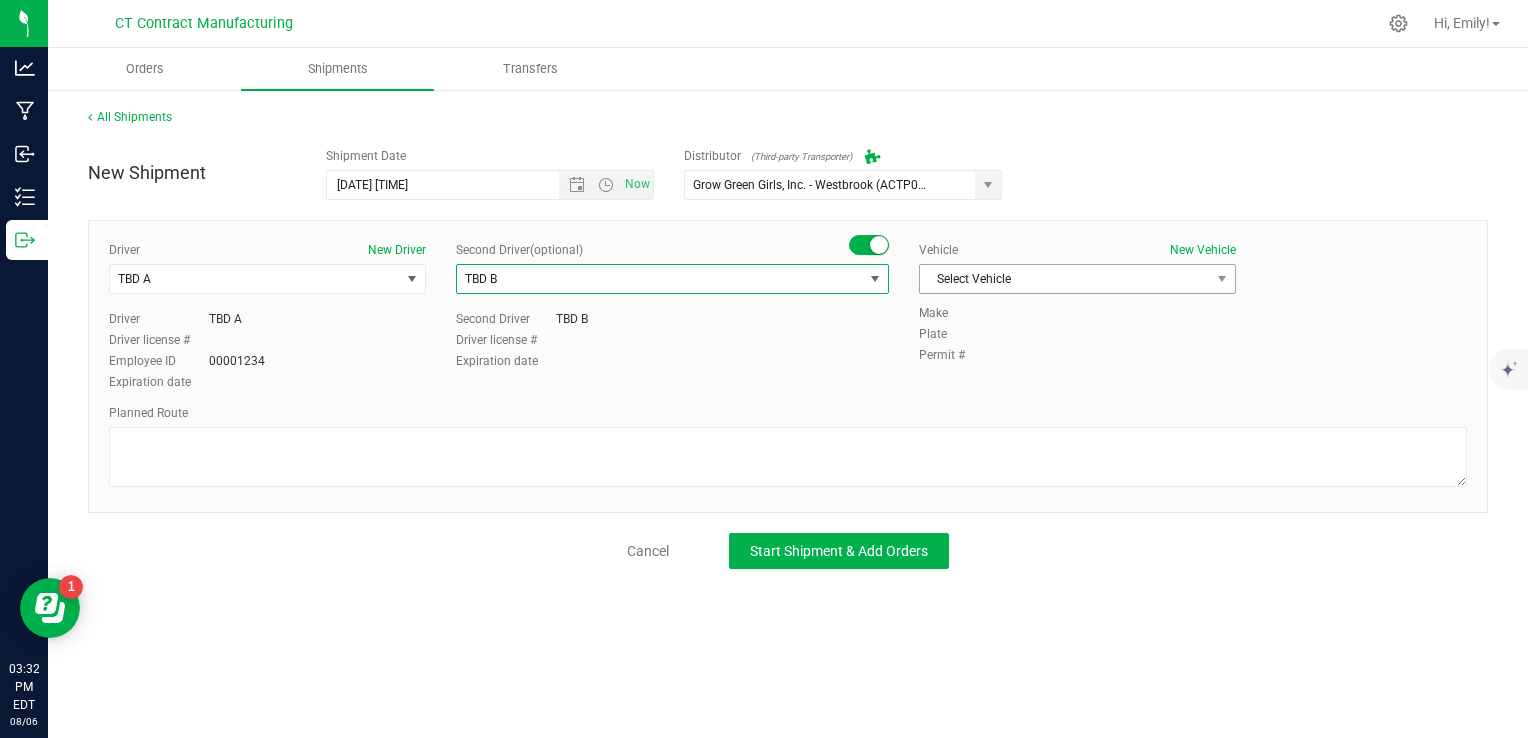 click on "Select Vehicle" at bounding box center [1065, 279] 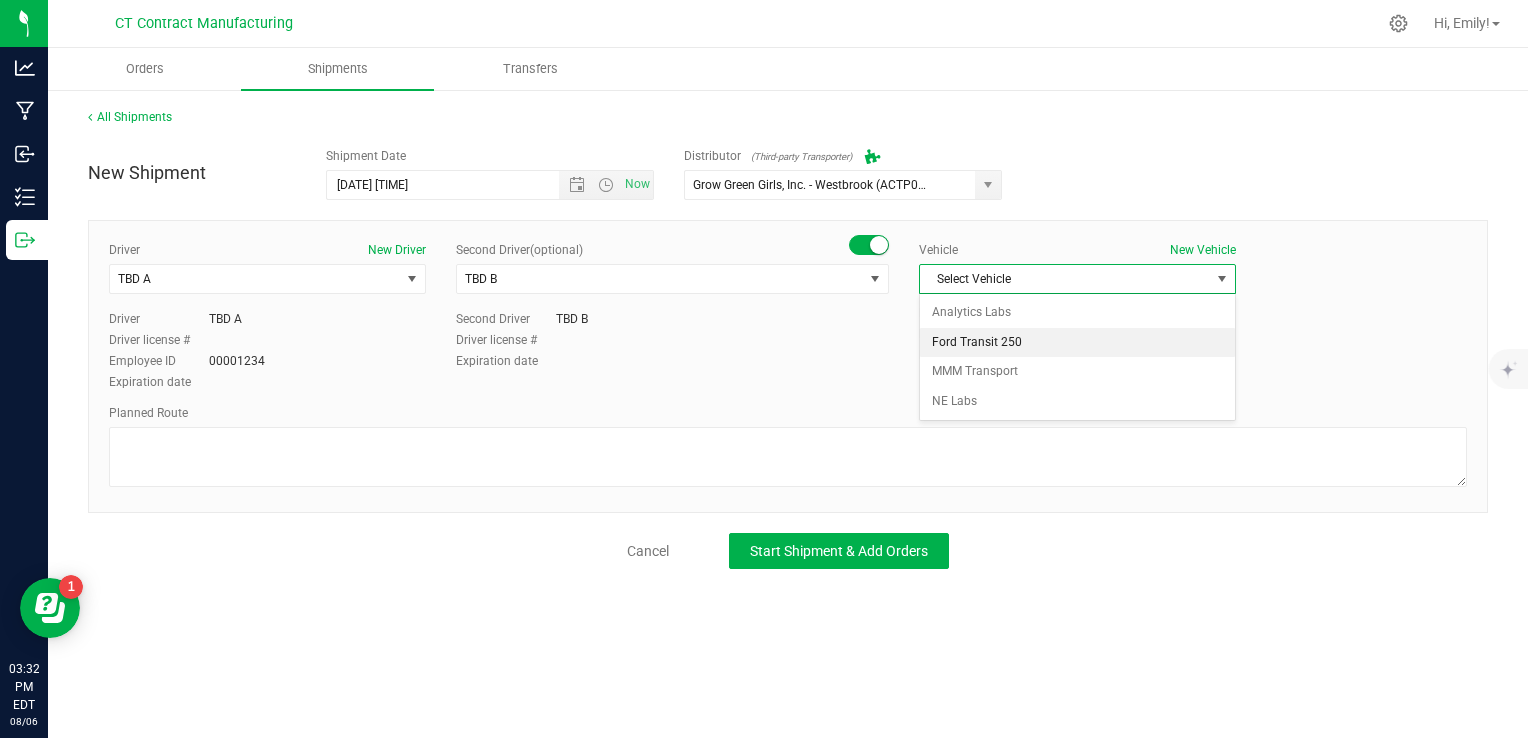 click on "Ford Transit 250" at bounding box center (1077, 343) 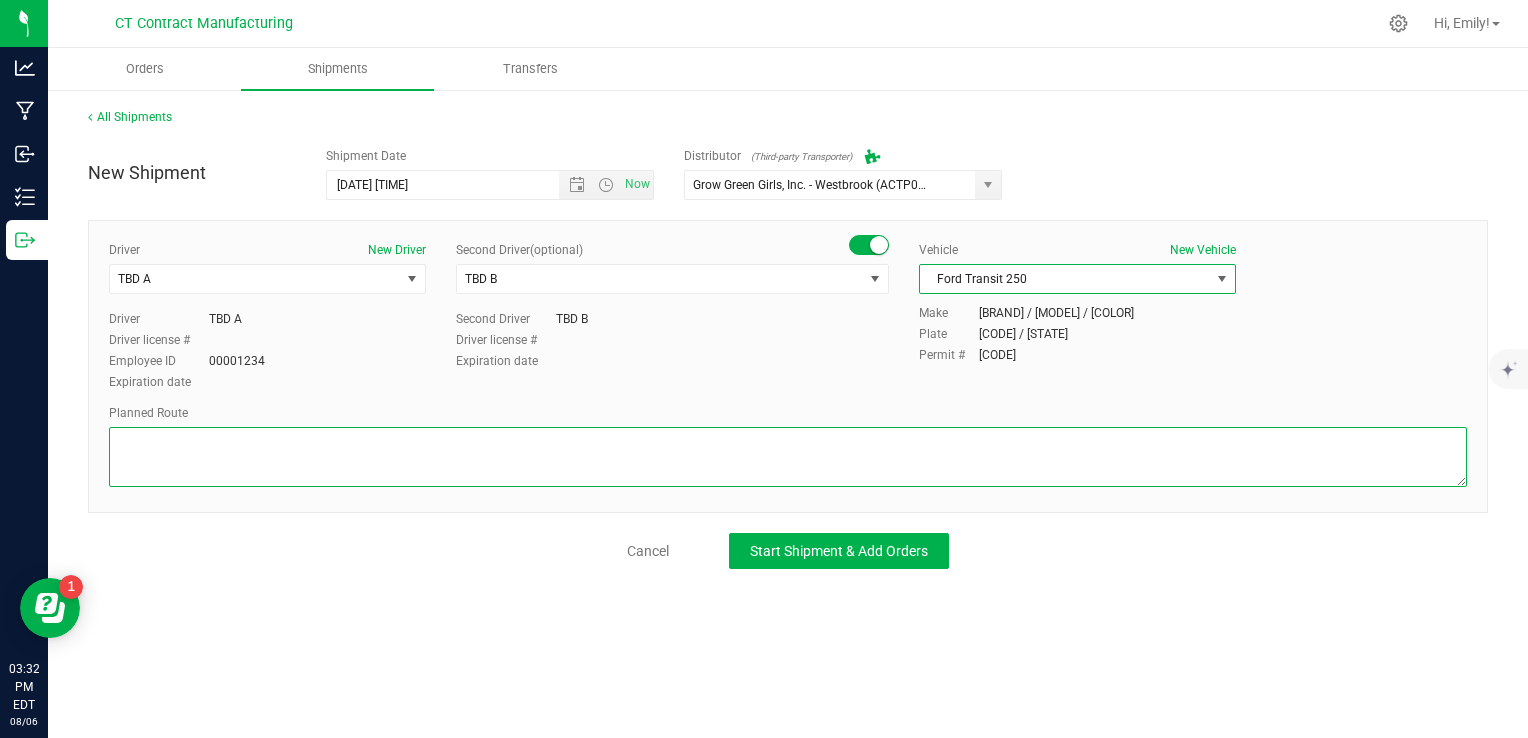 click at bounding box center [788, 457] 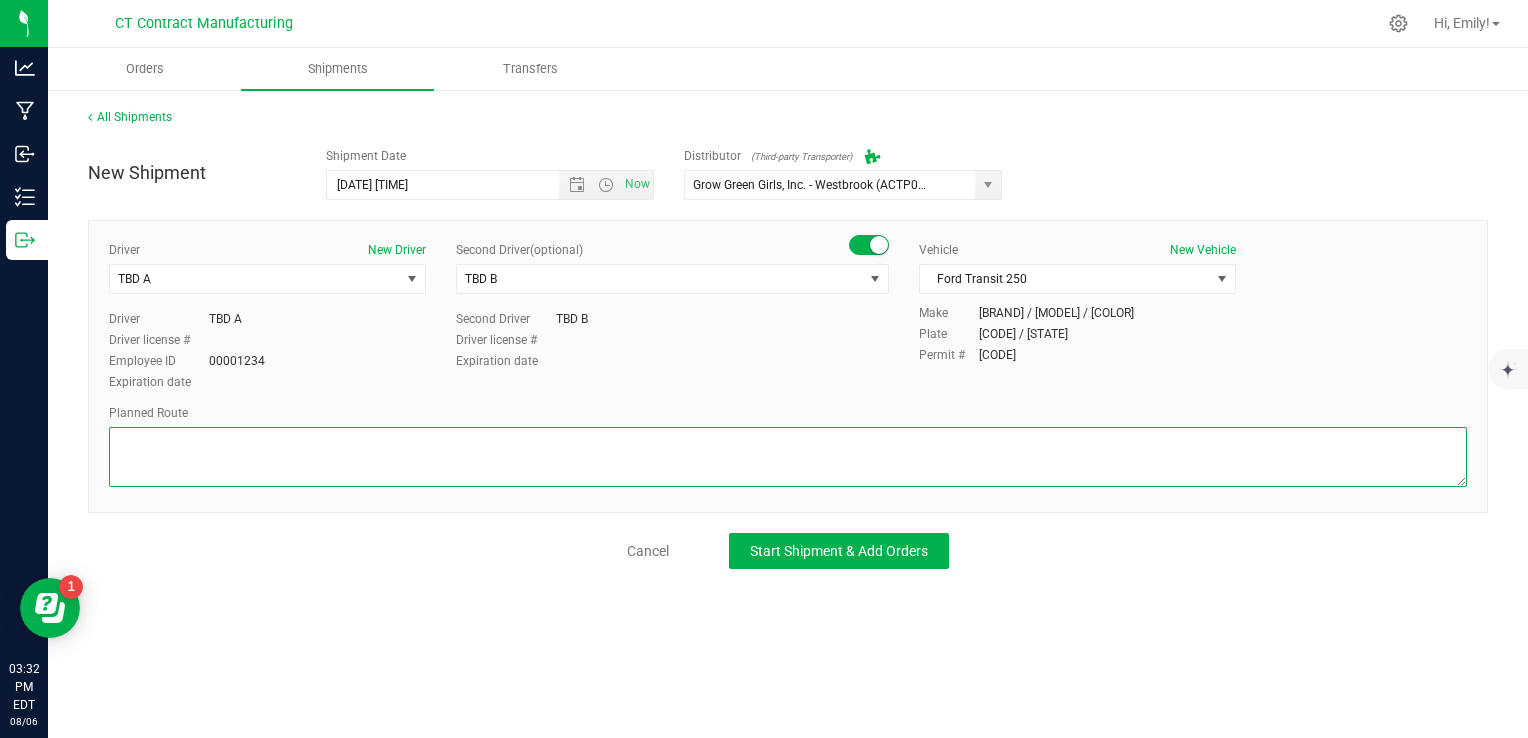 paste on "Randomized route via 3rd party transporter" 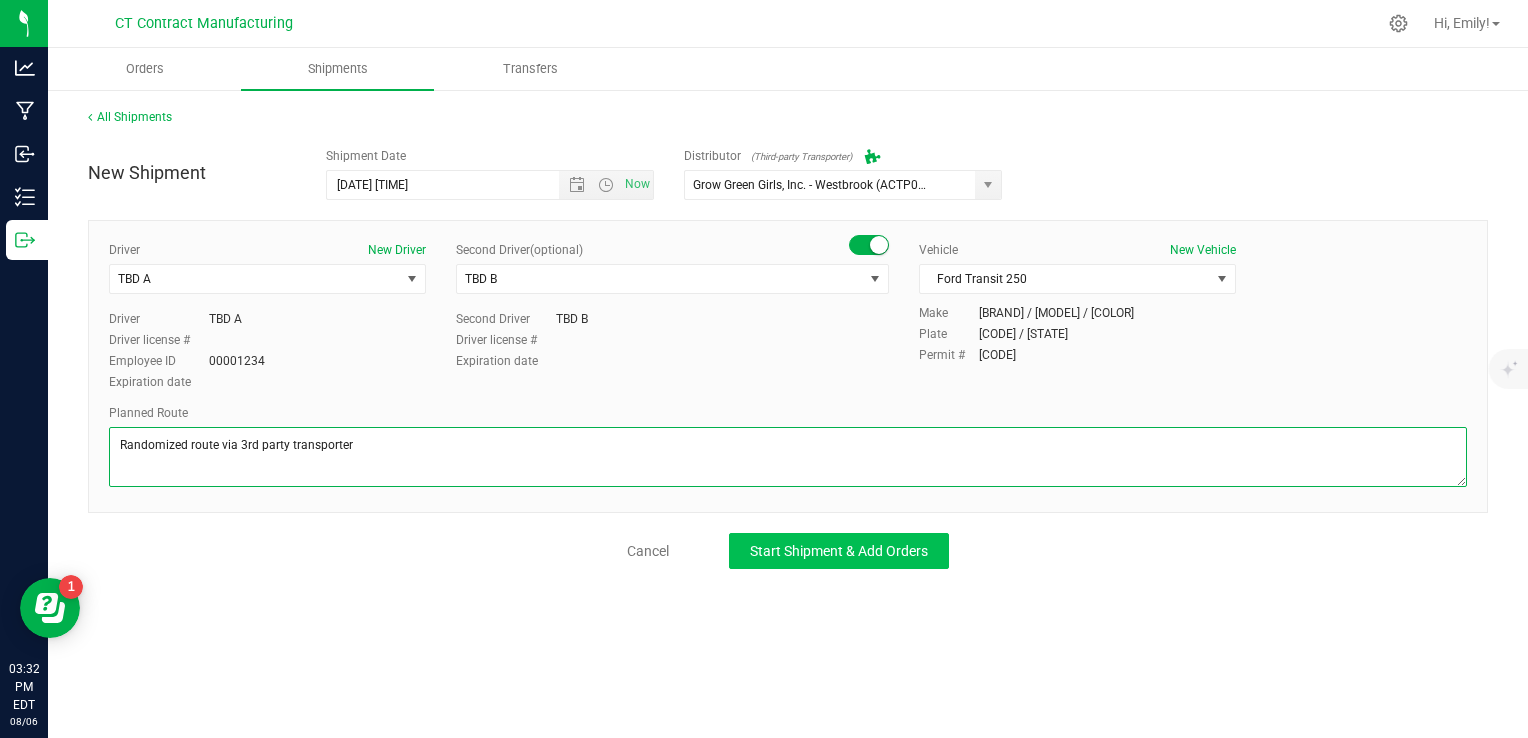 type on "Randomized route via 3rd party transporter" 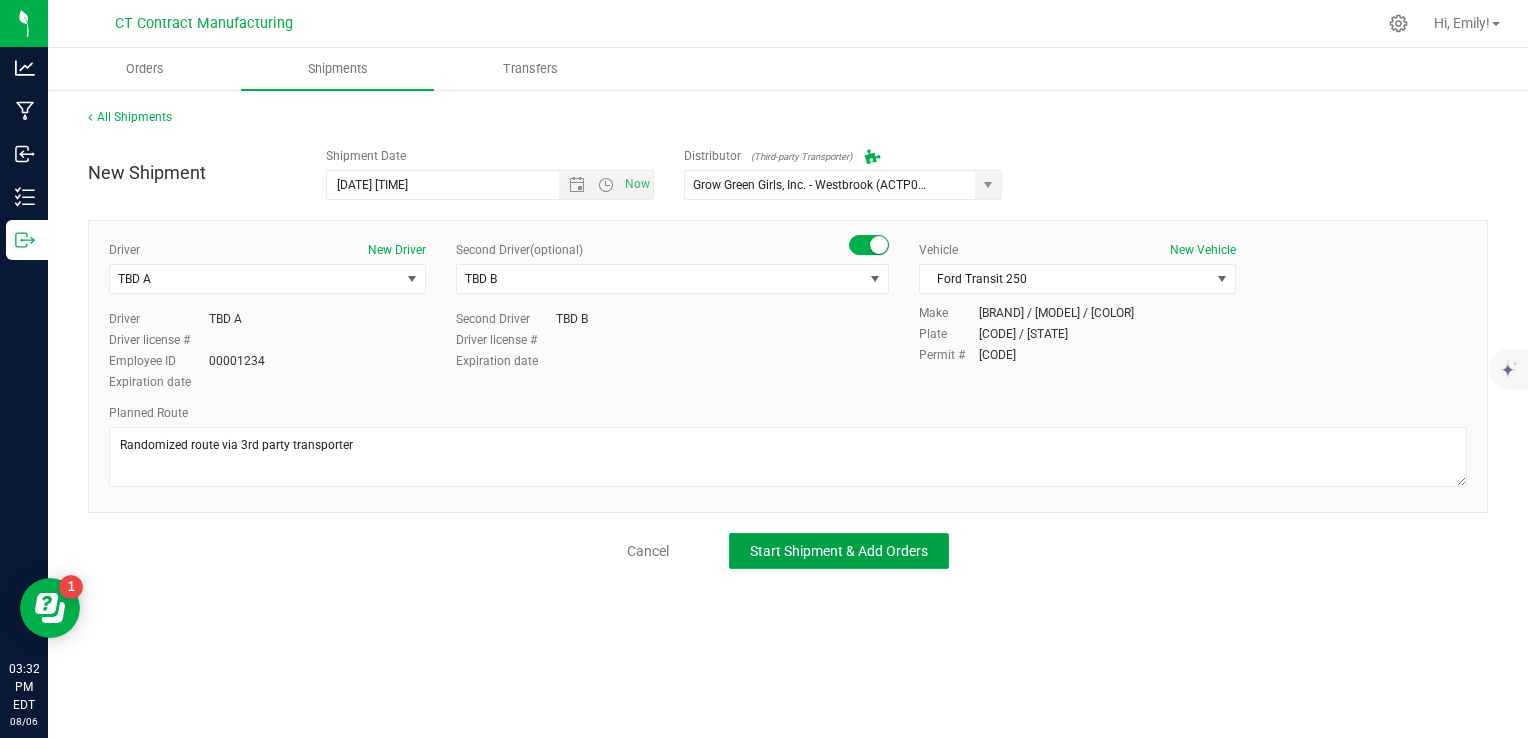 click on "Start Shipment & Add Orders" 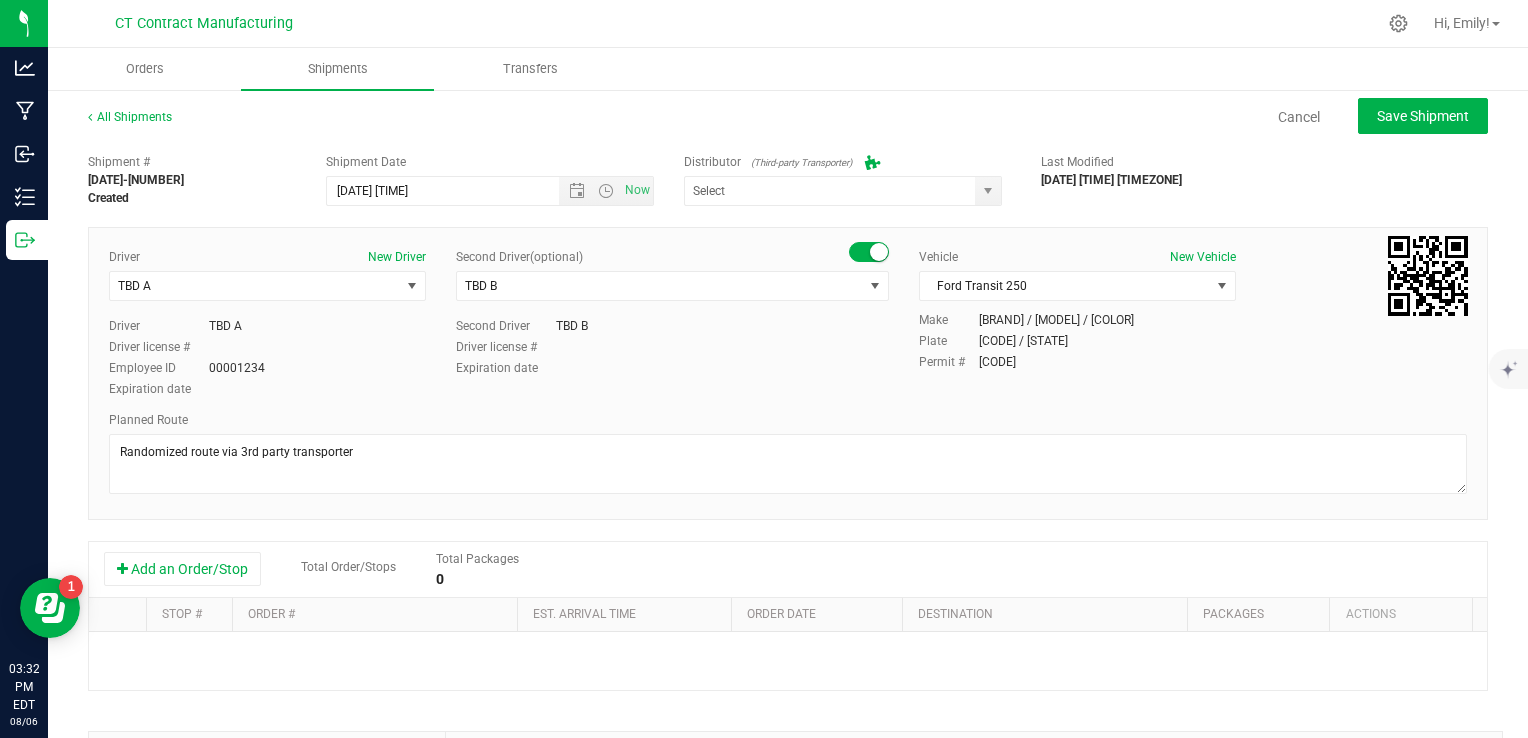 type on "Grow Green Girls, Inc. - Westbrook (ACTP0000443)" 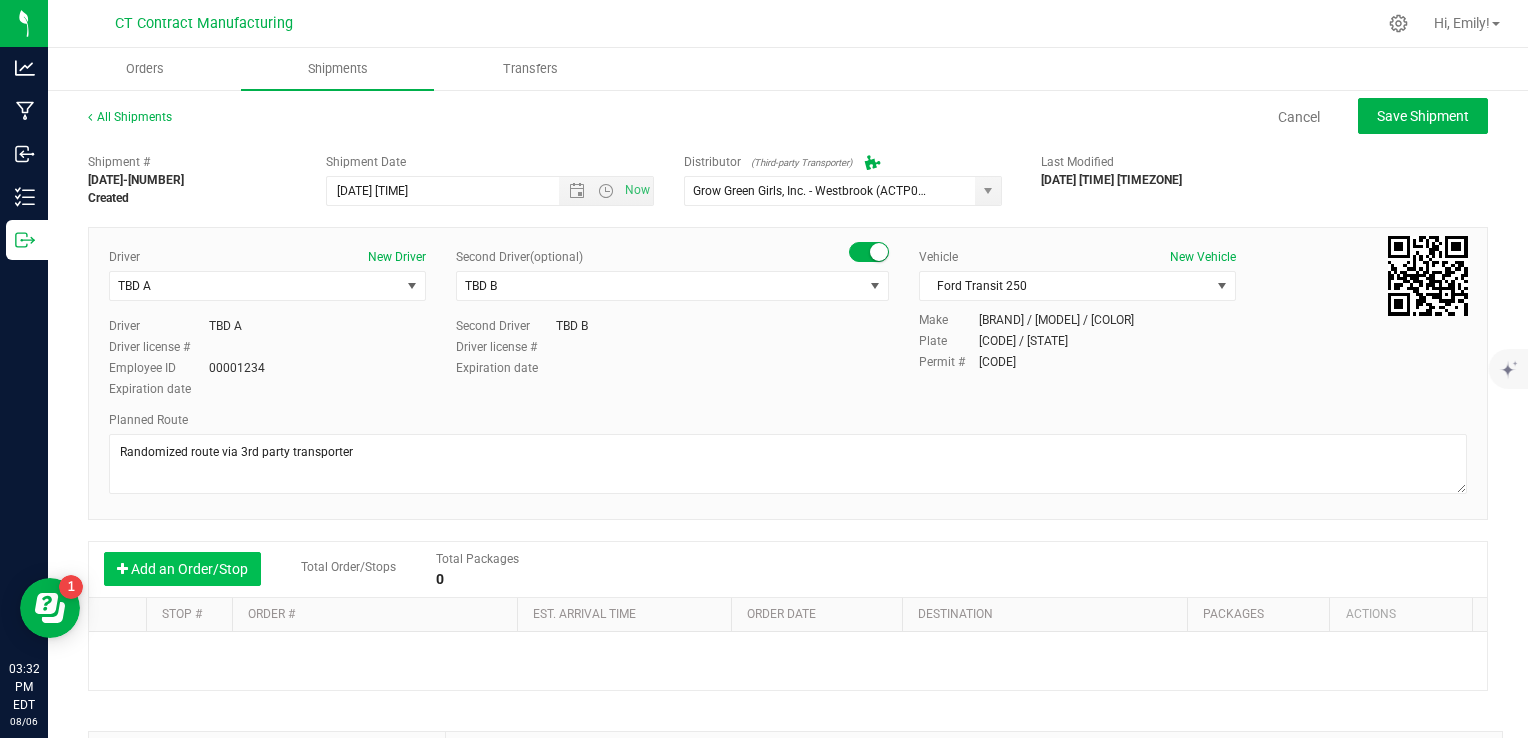 click on "Add an Order/Stop" at bounding box center [182, 569] 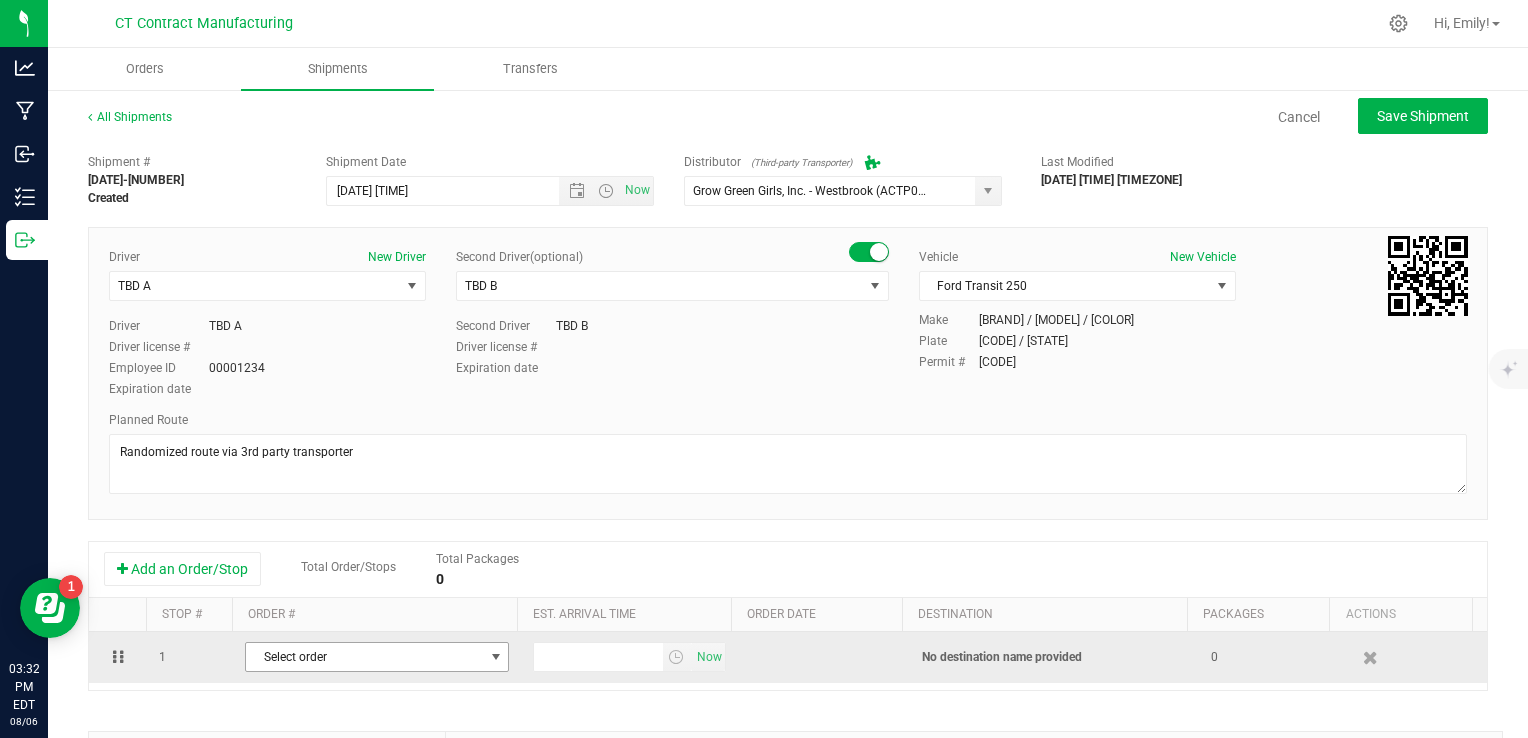 click on "Select order" at bounding box center (364, 657) 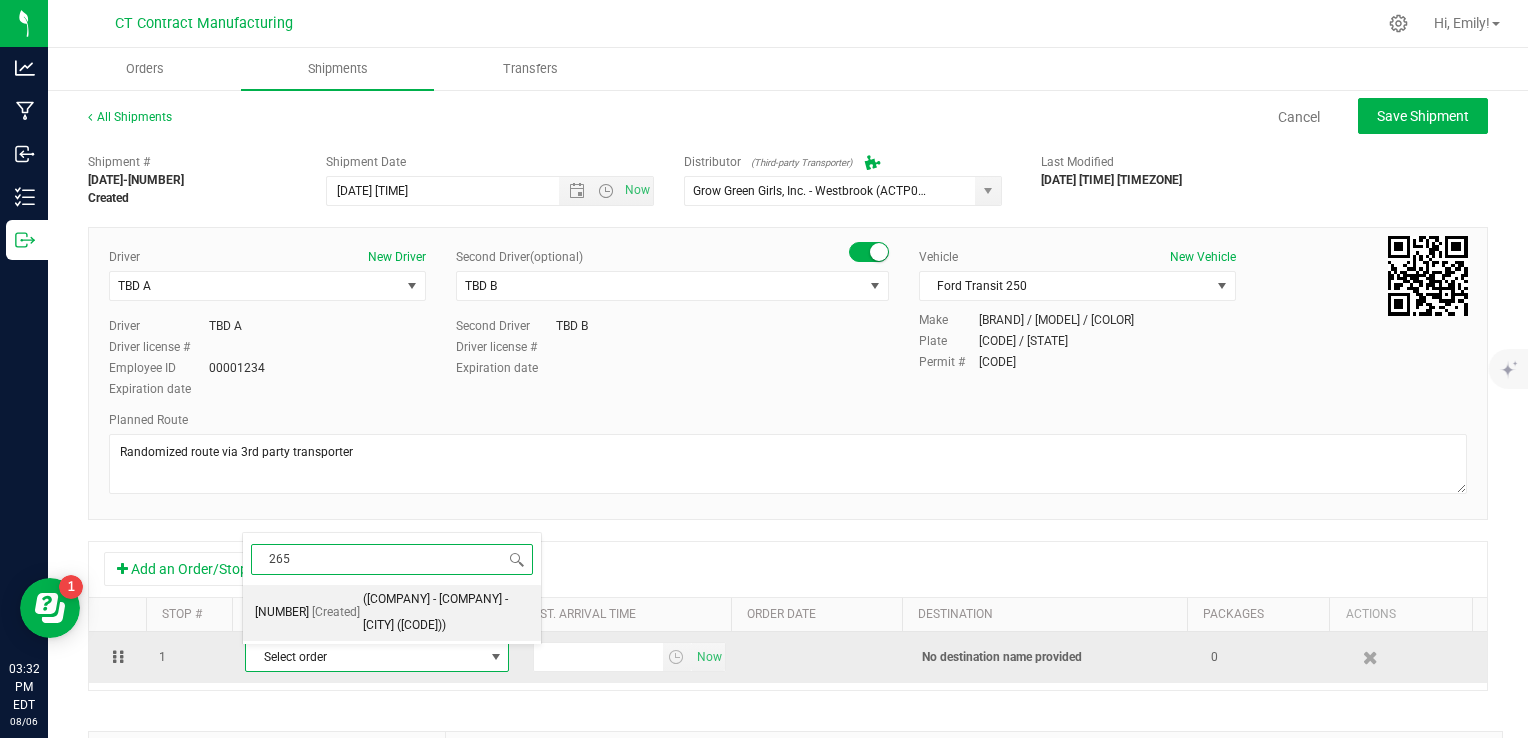 type on "2658" 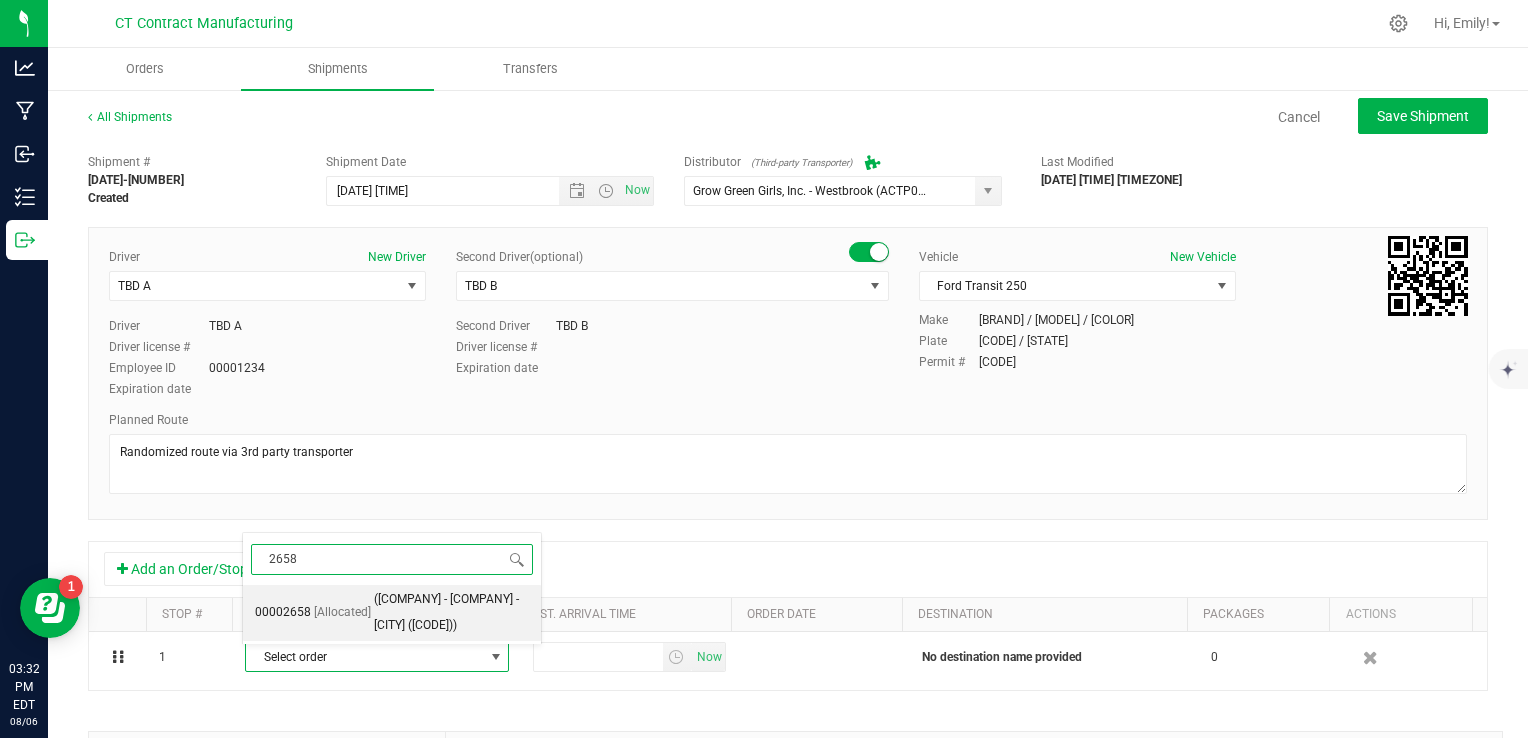 click on "(FFD WEST - Fine Fettle - [CITY] ([ID]))" at bounding box center [451, 612] 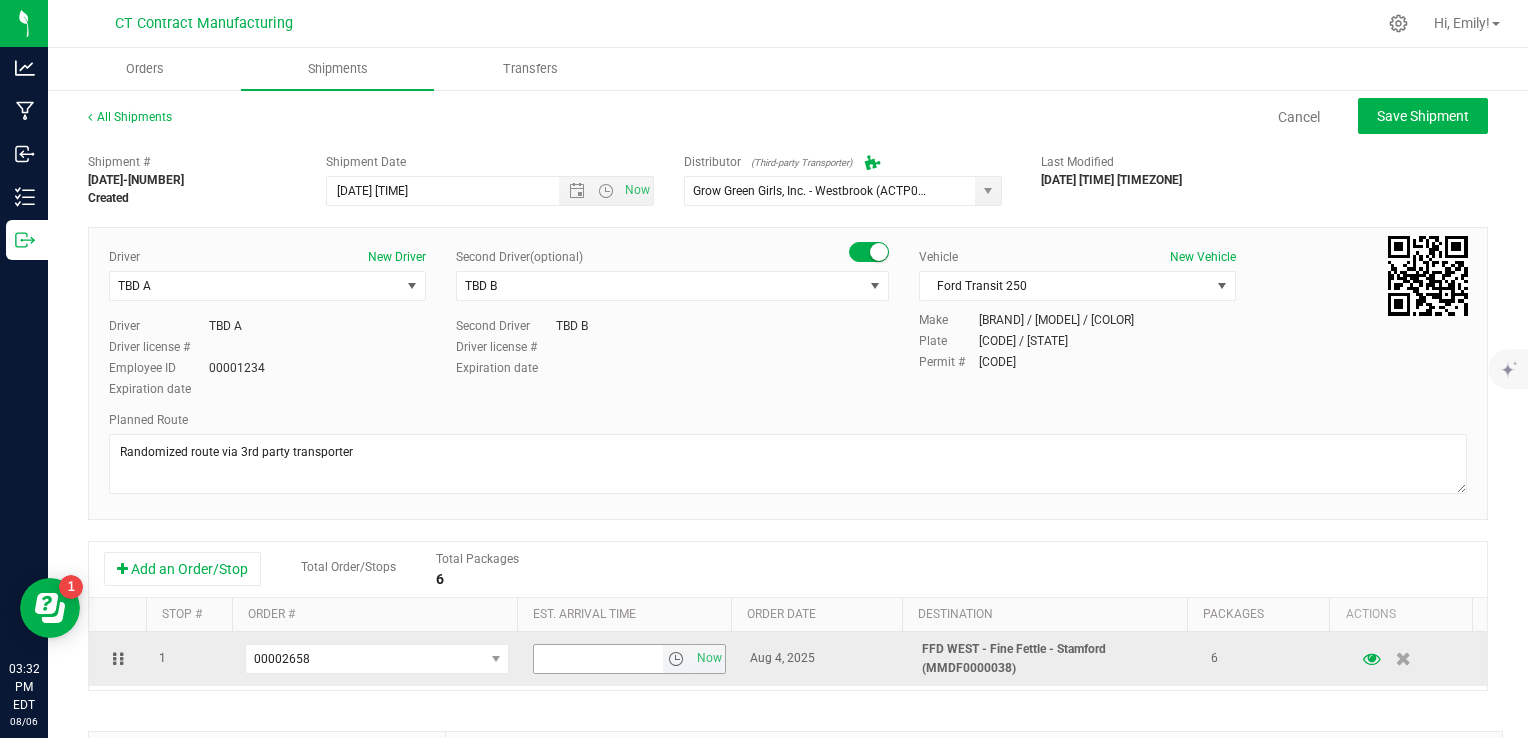 click at bounding box center (676, 659) 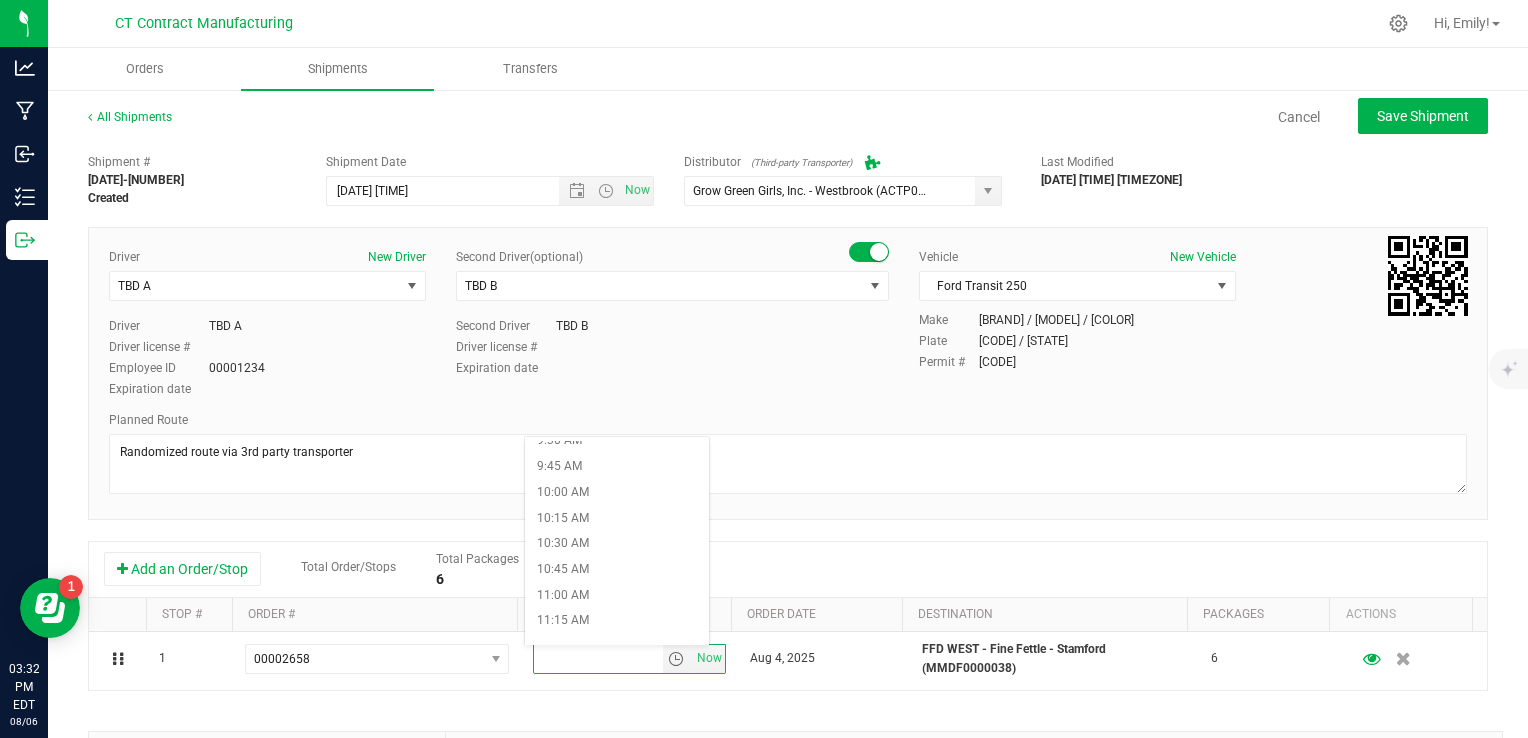 scroll, scrollTop: 1000, scrollLeft: 0, axis: vertical 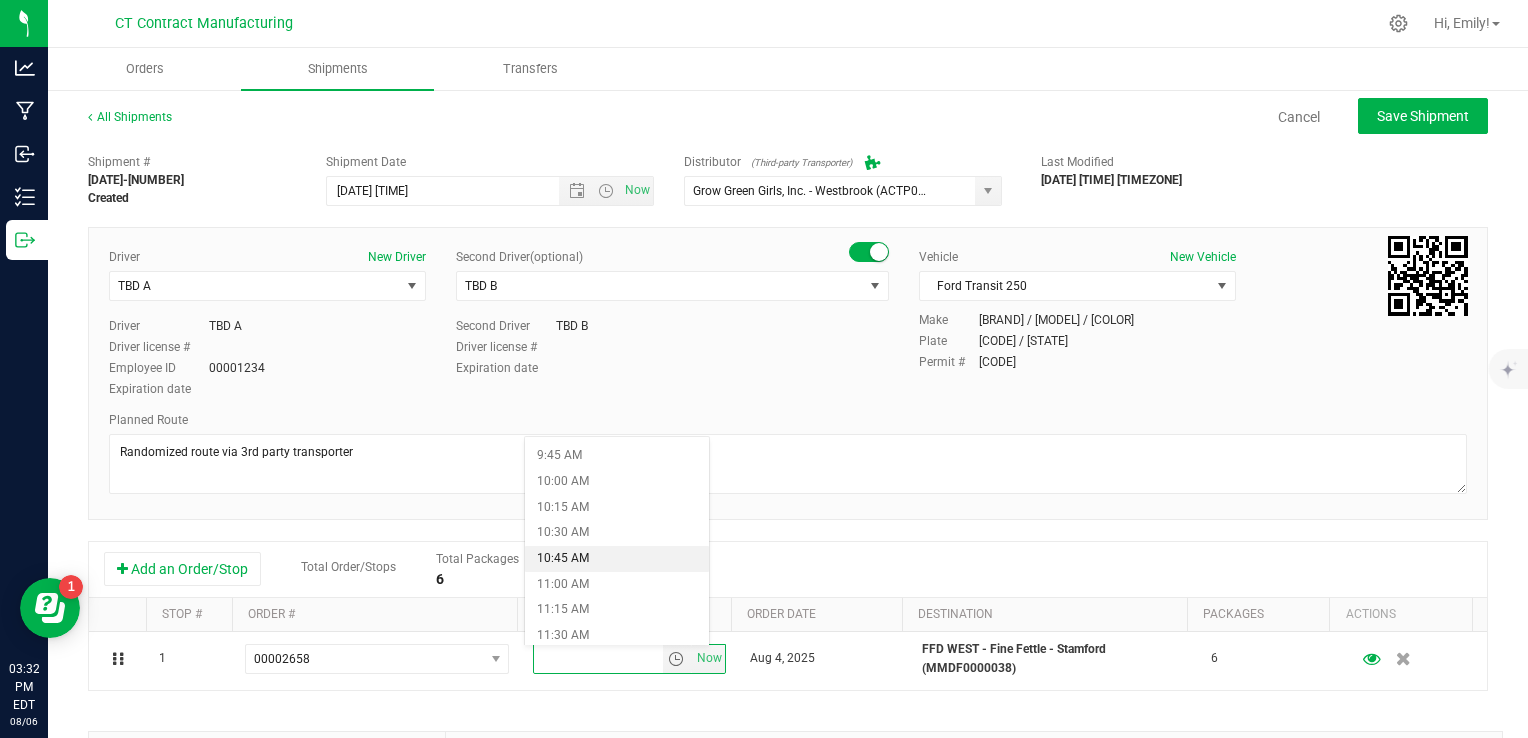 click on "10:45 AM" at bounding box center [617, 559] 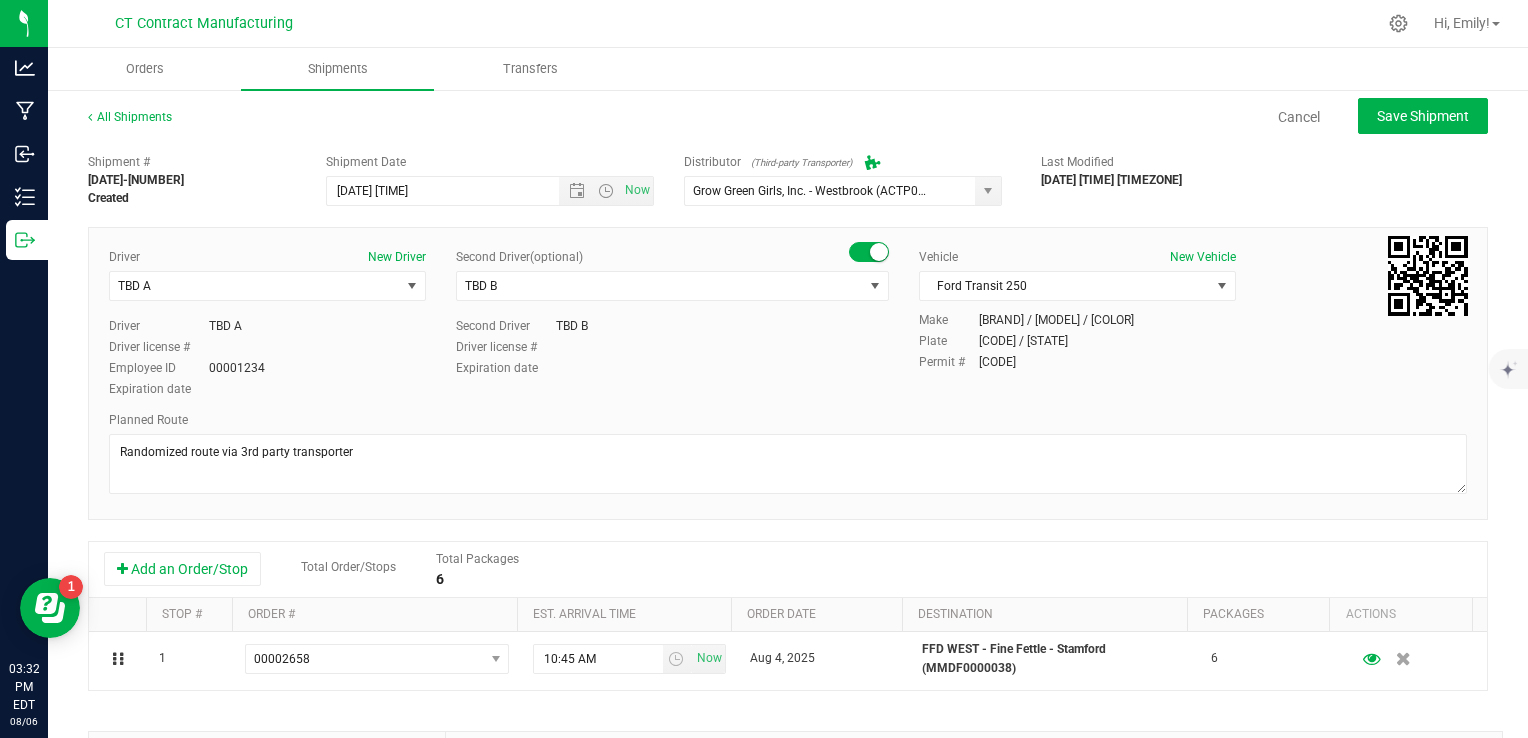 click on "Add an Order/Stop
Total Order/Stops
Total Packages
6" at bounding box center [788, 570] 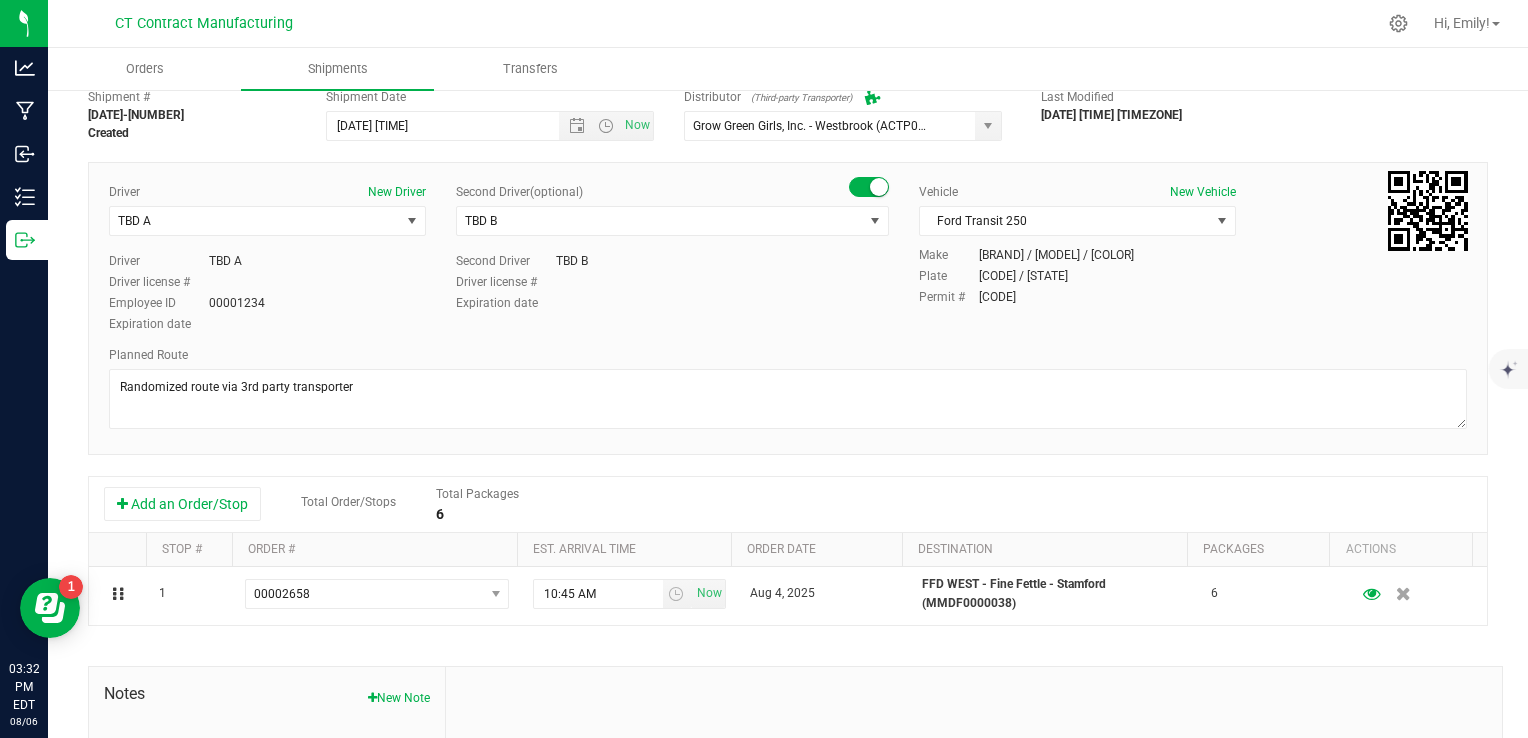 scroll, scrollTop: 0, scrollLeft: 0, axis: both 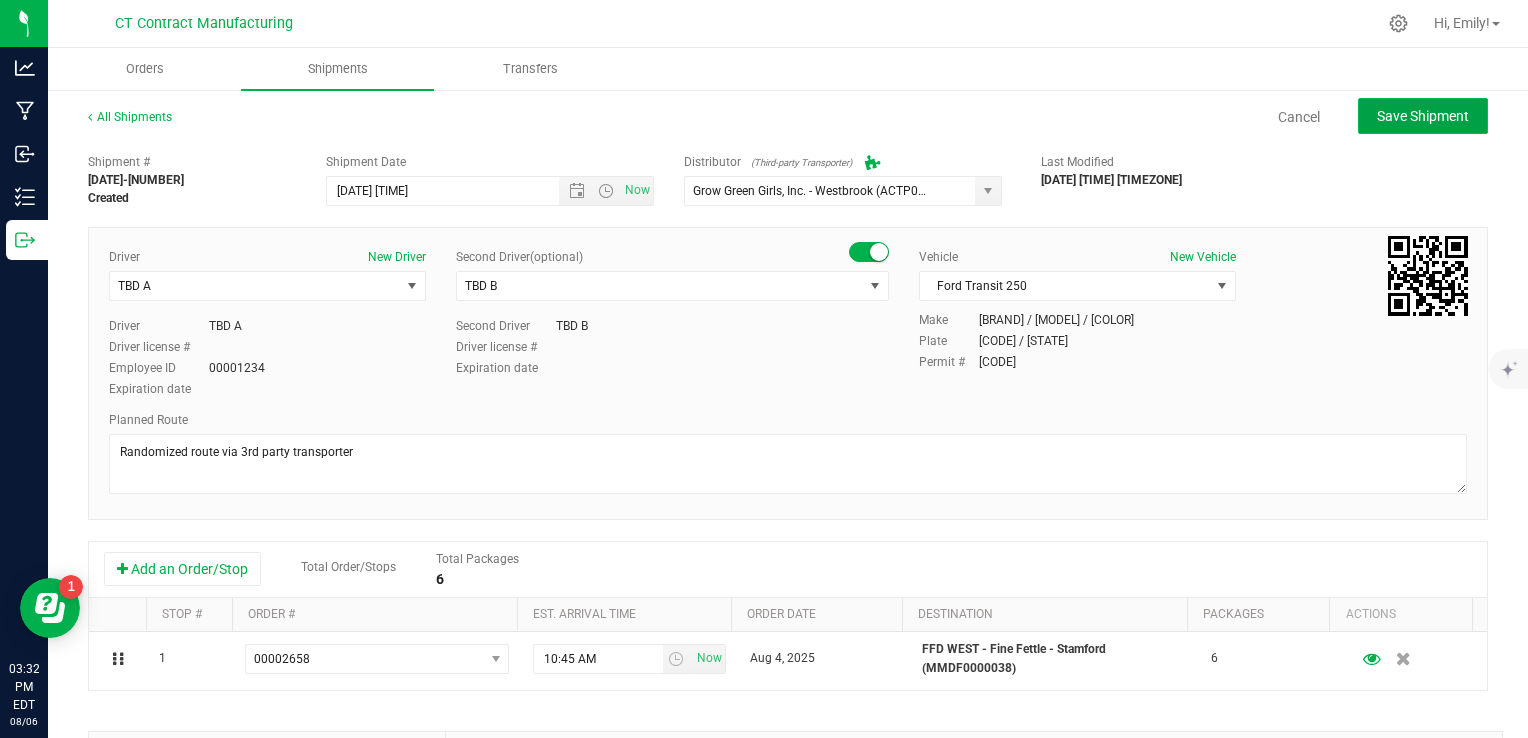 click on "Save Shipment" 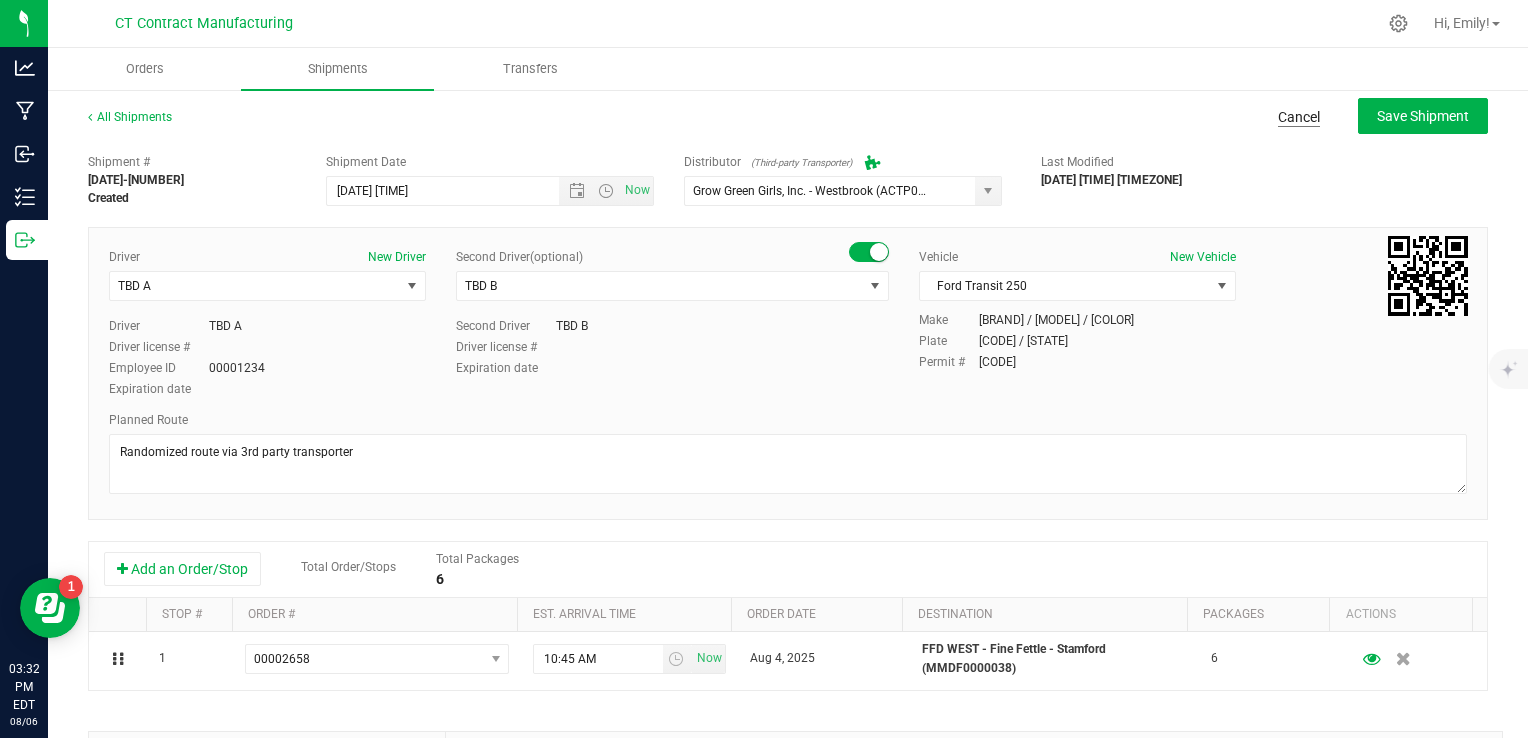 type on "[DATE] [TIME]" 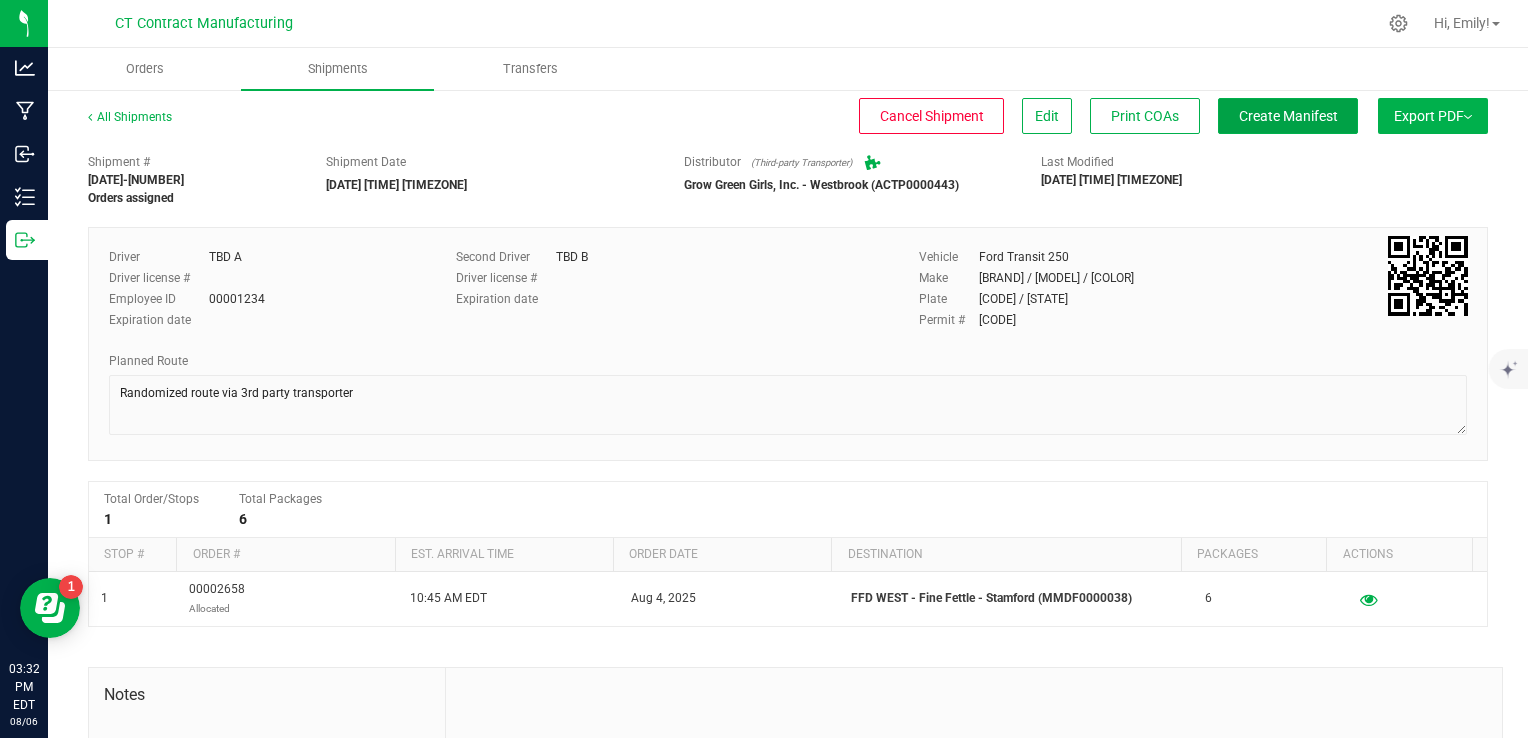 click on "Create Manifest" at bounding box center (1288, 116) 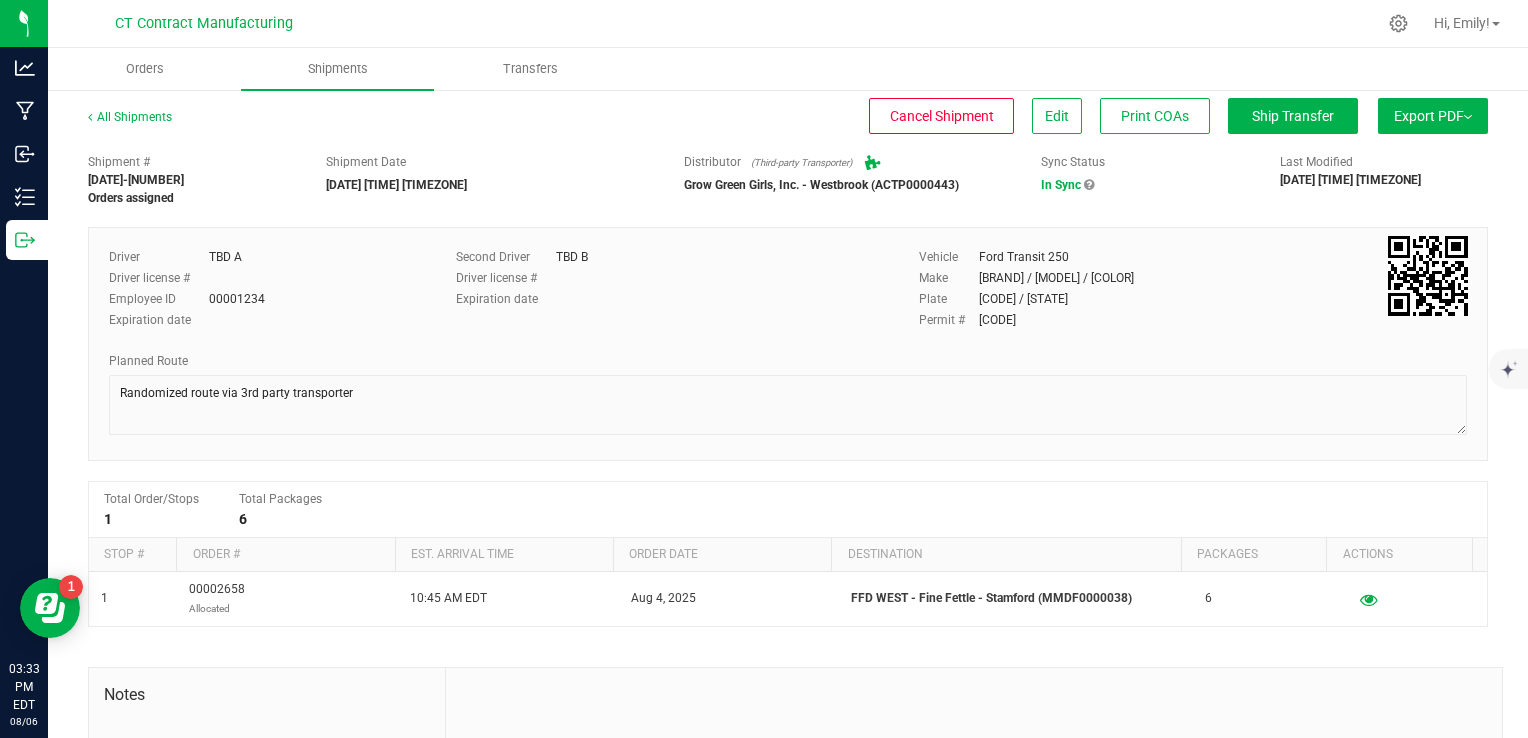 click on "All Shipments" at bounding box center (148, 123) 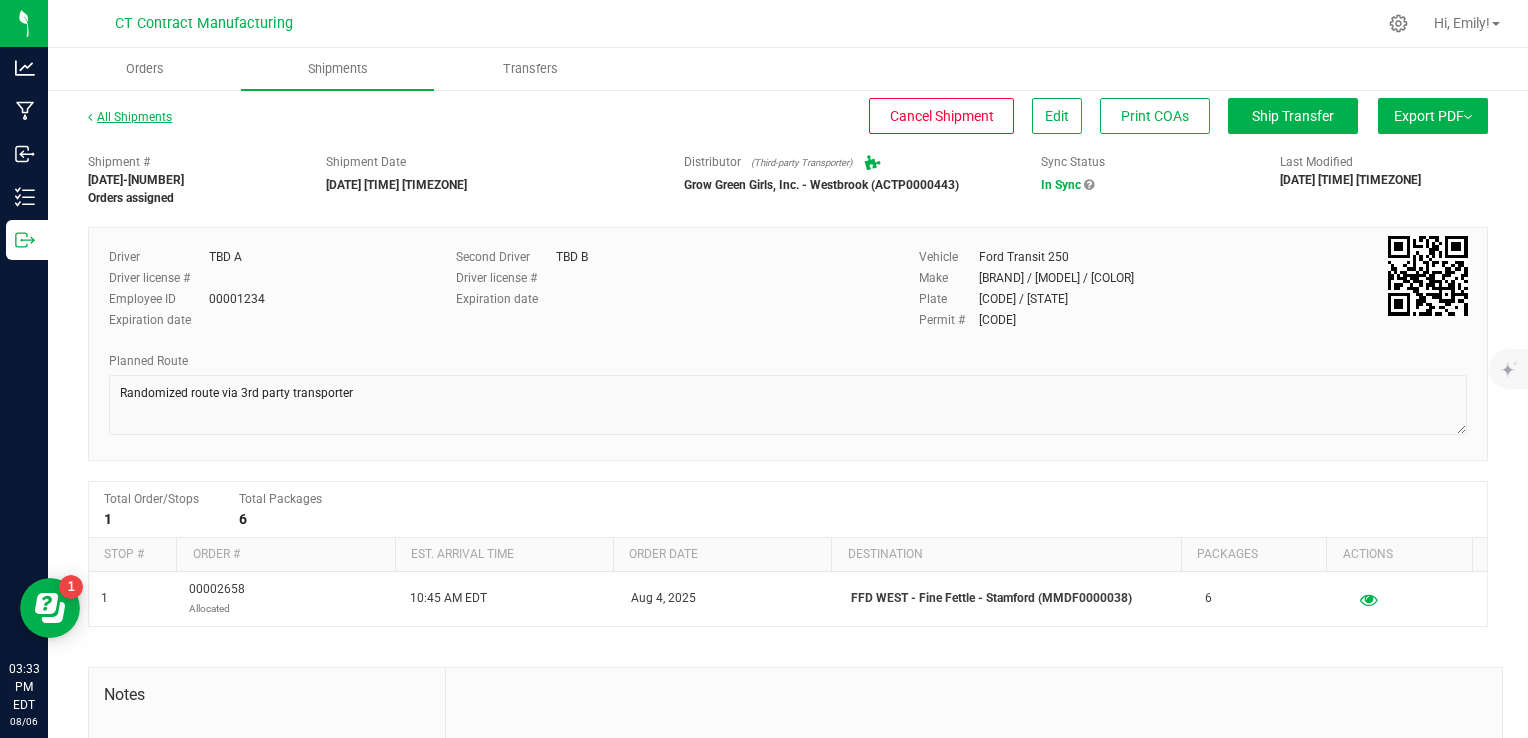 click on "All Shipments" at bounding box center [130, 117] 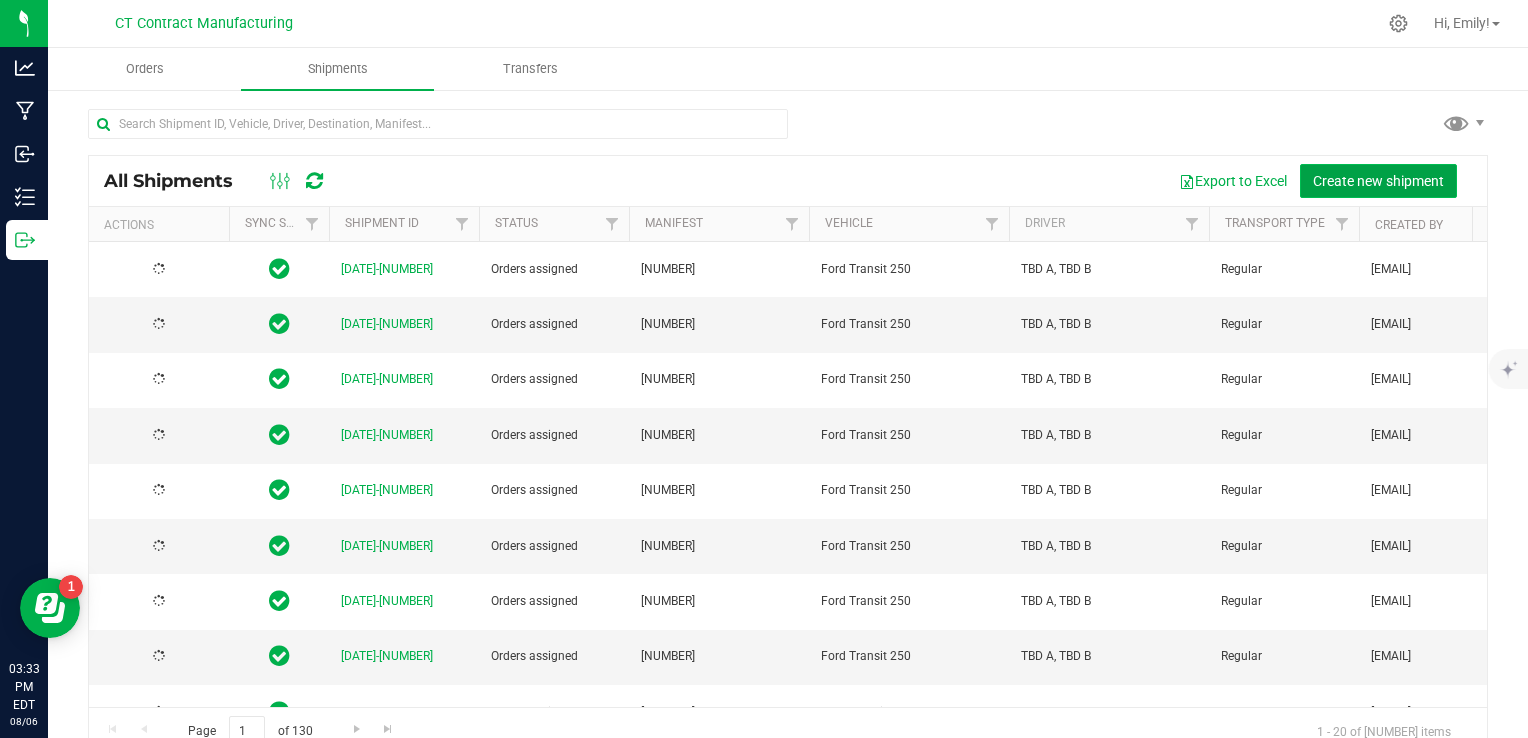 click on "Create new shipment" at bounding box center [1378, 181] 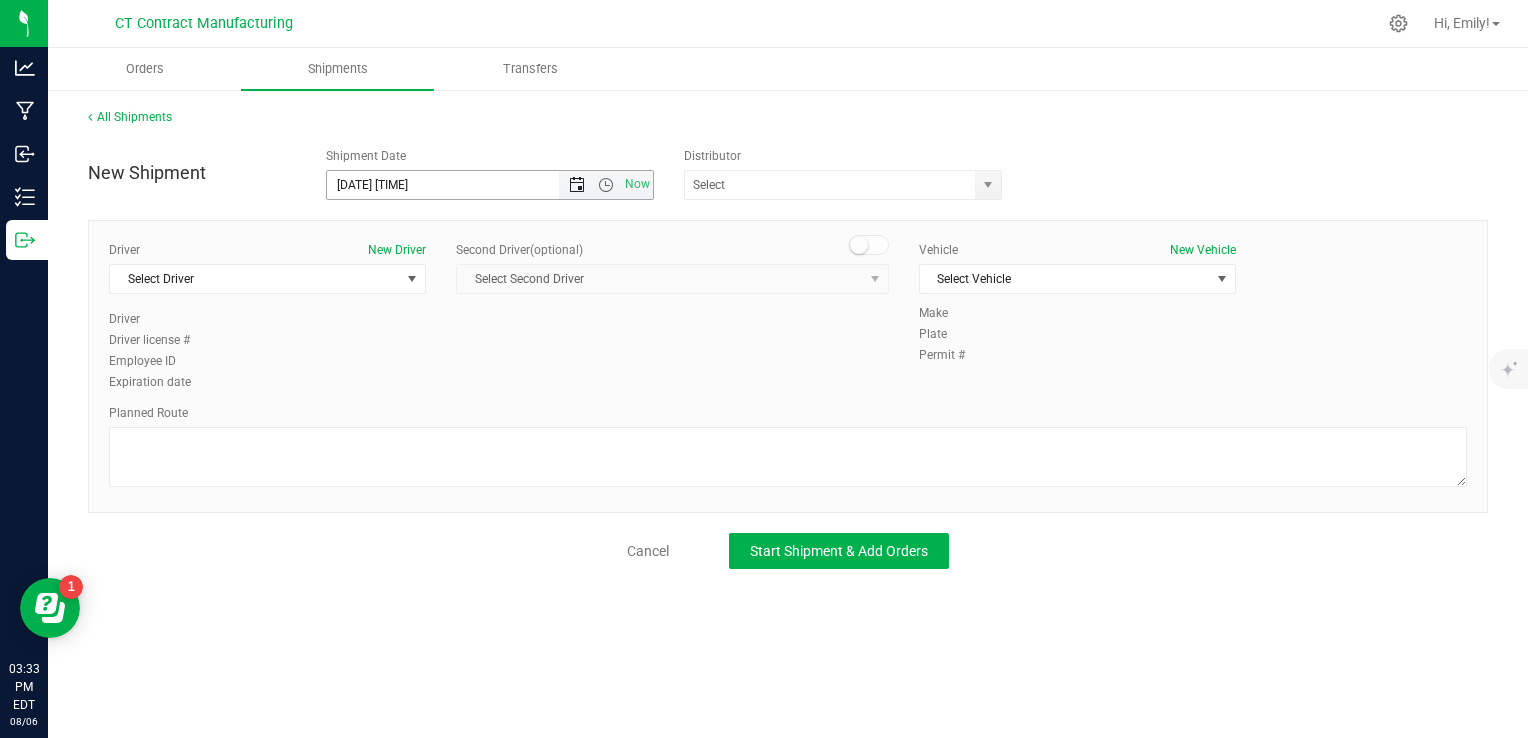 click at bounding box center (577, 185) 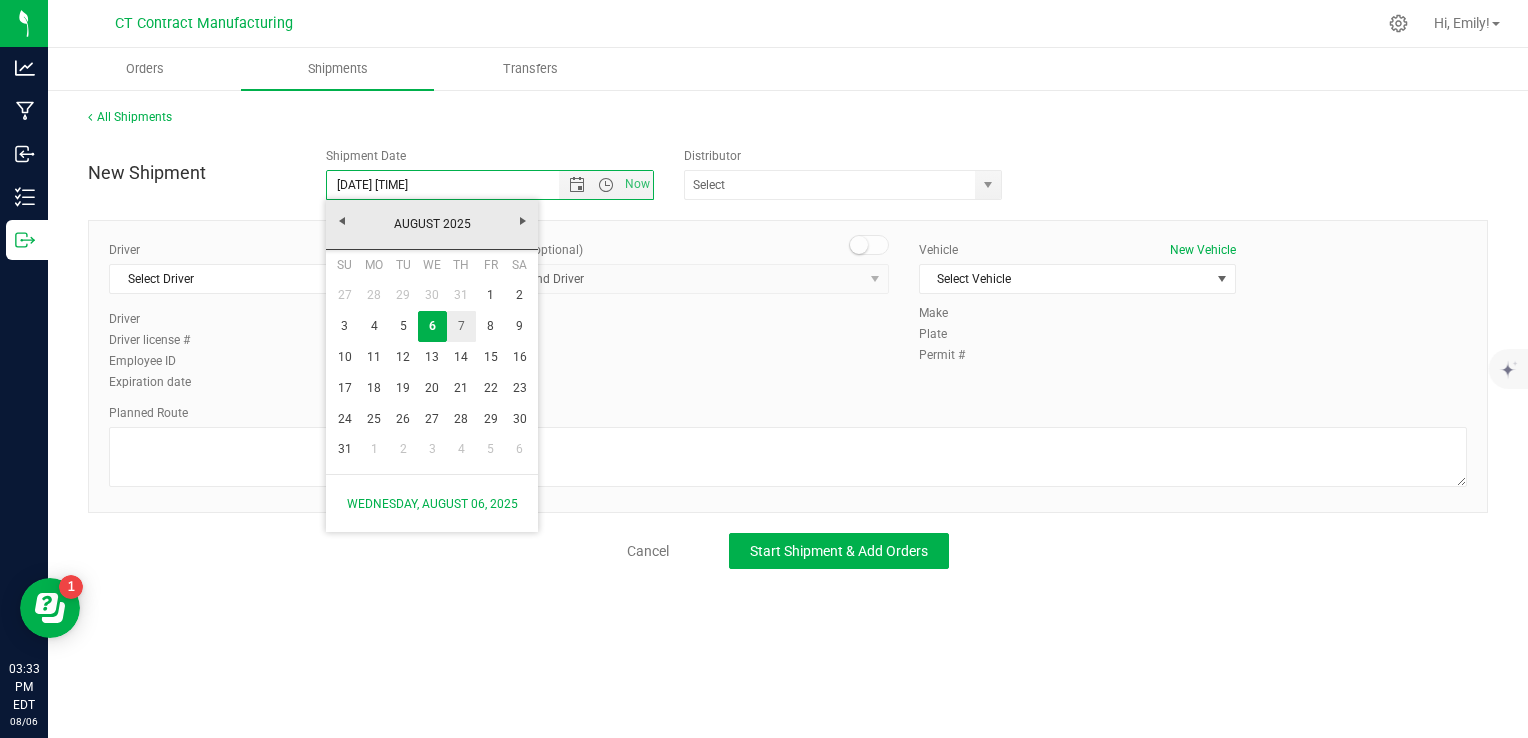 click on "7" at bounding box center (461, 326) 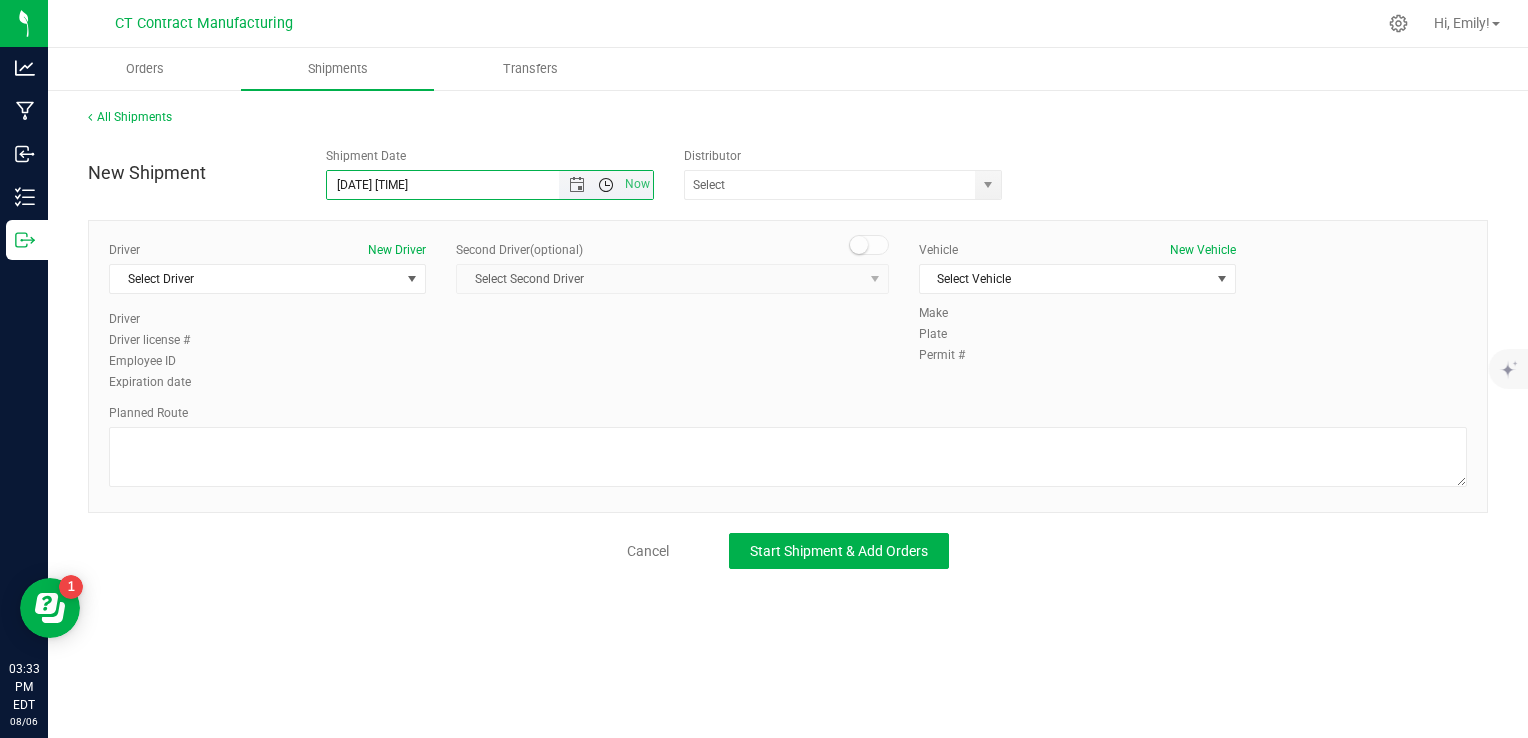 click at bounding box center [606, 185] 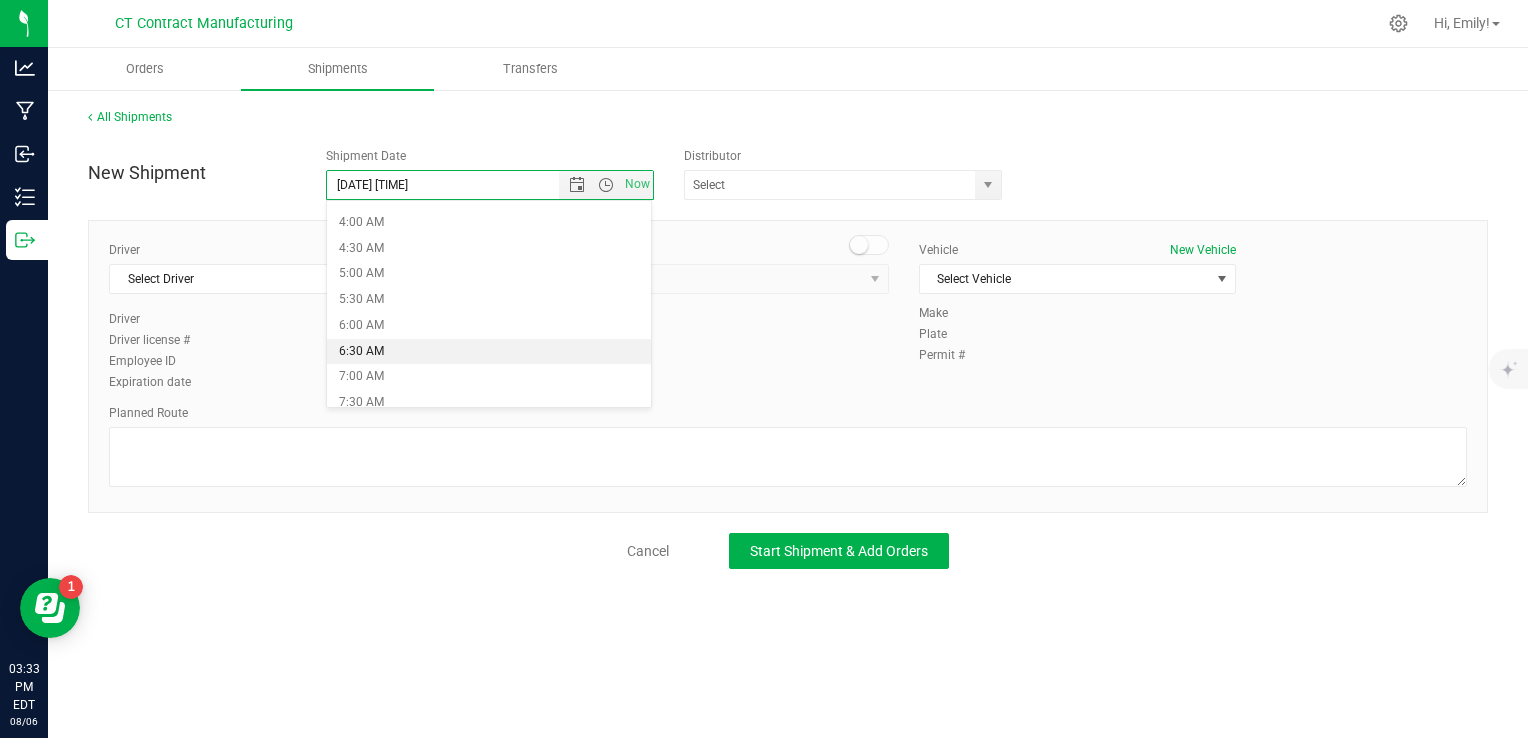 scroll, scrollTop: 300, scrollLeft: 0, axis: vertical 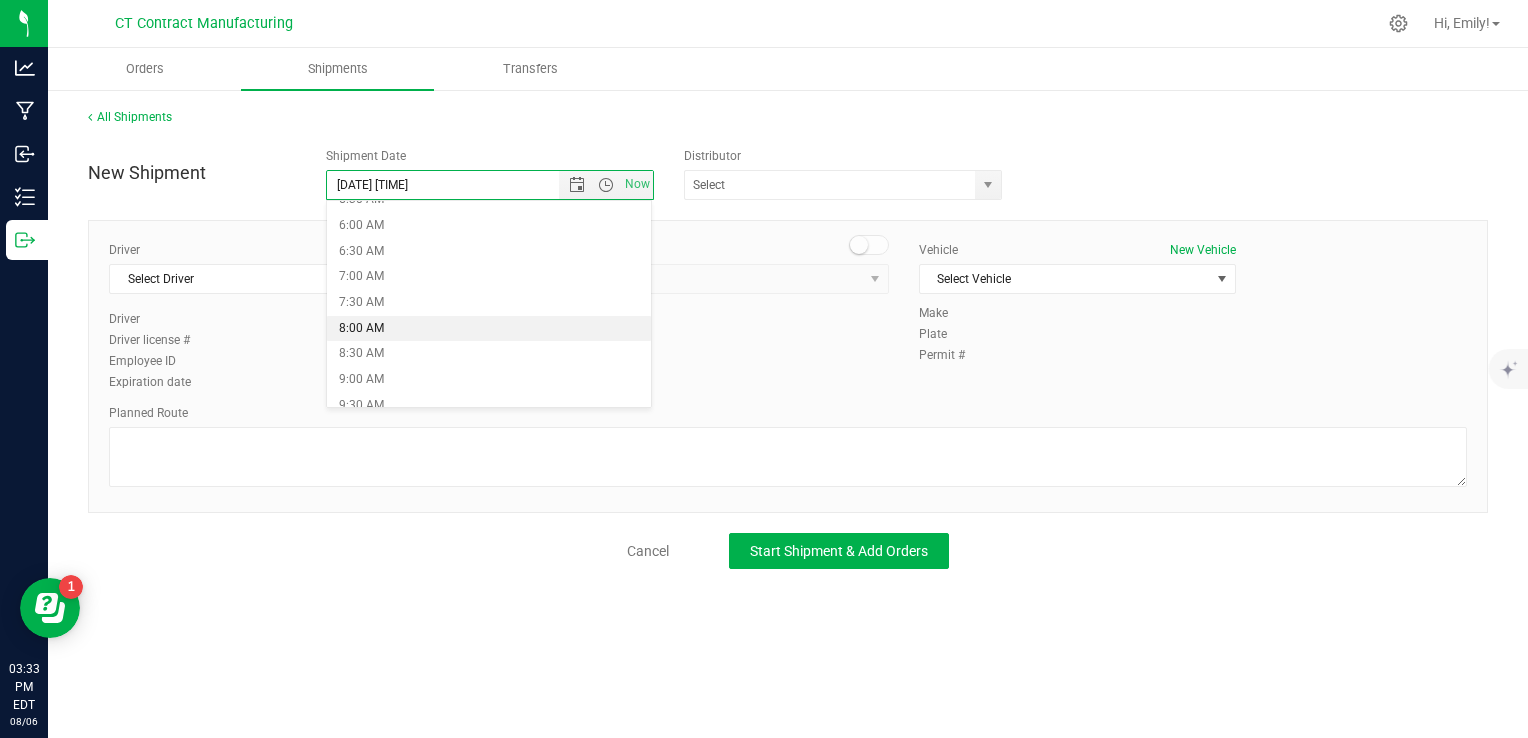 click on "8:00 AM" at bounding box center [489, 329] 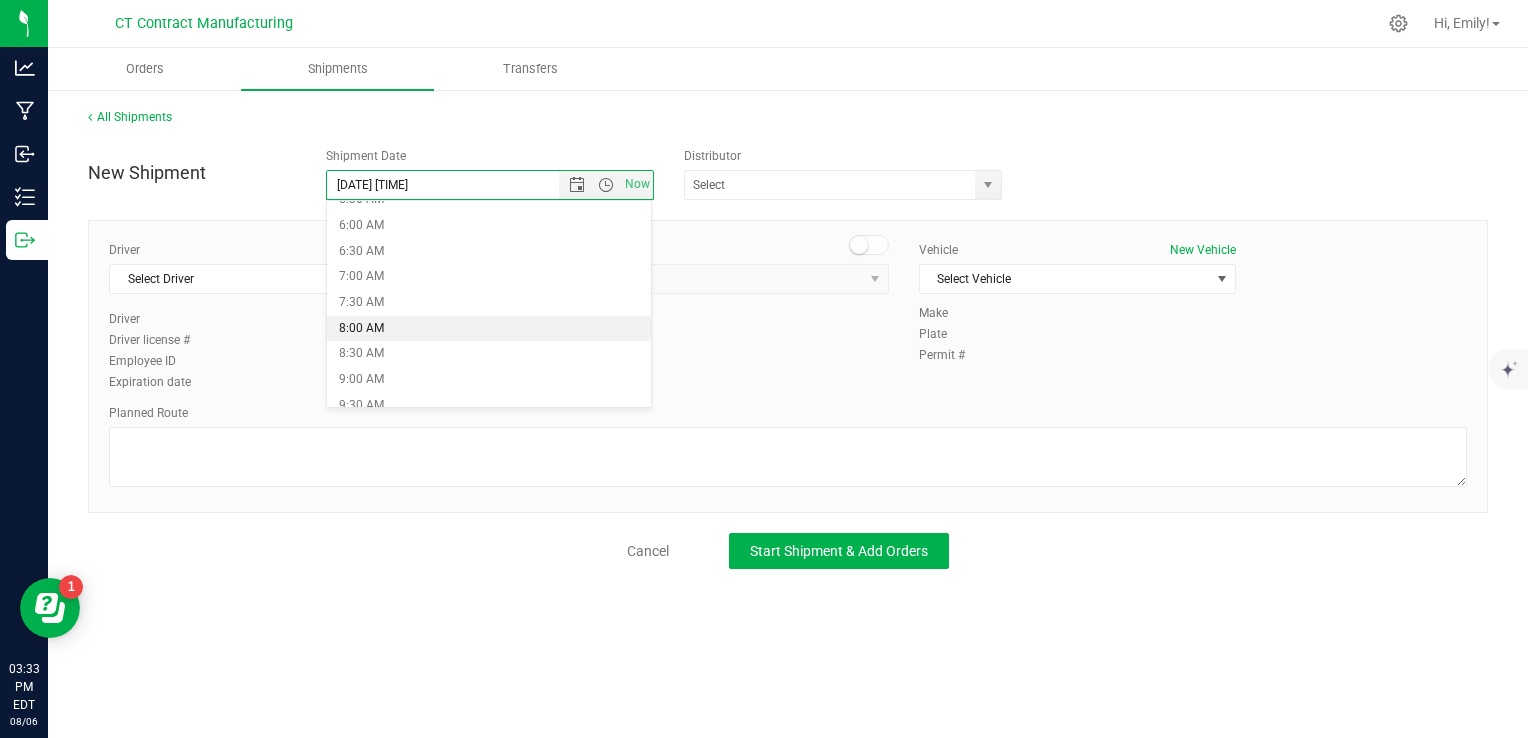type on "[DATE] [TIME]" 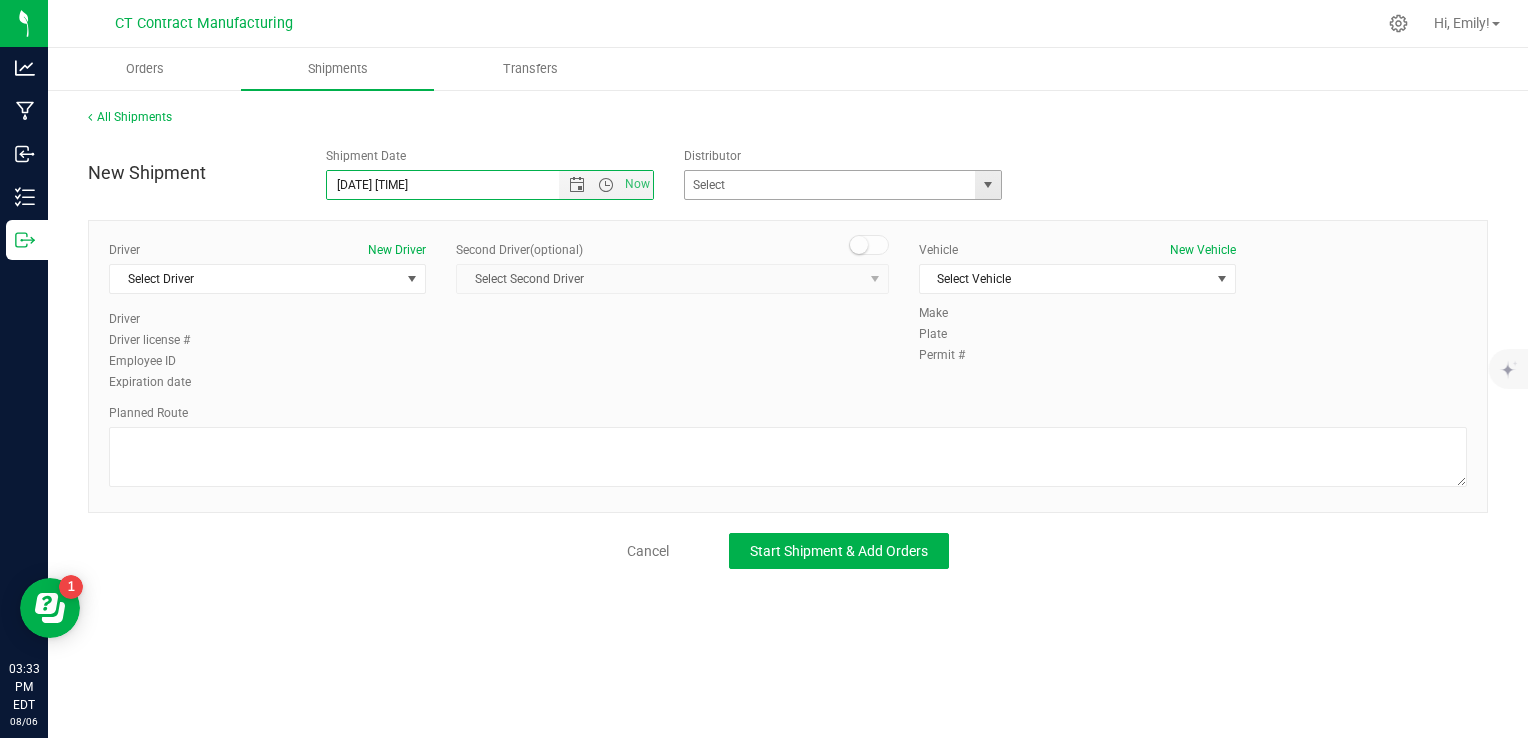click at bounding box center [988, 185] 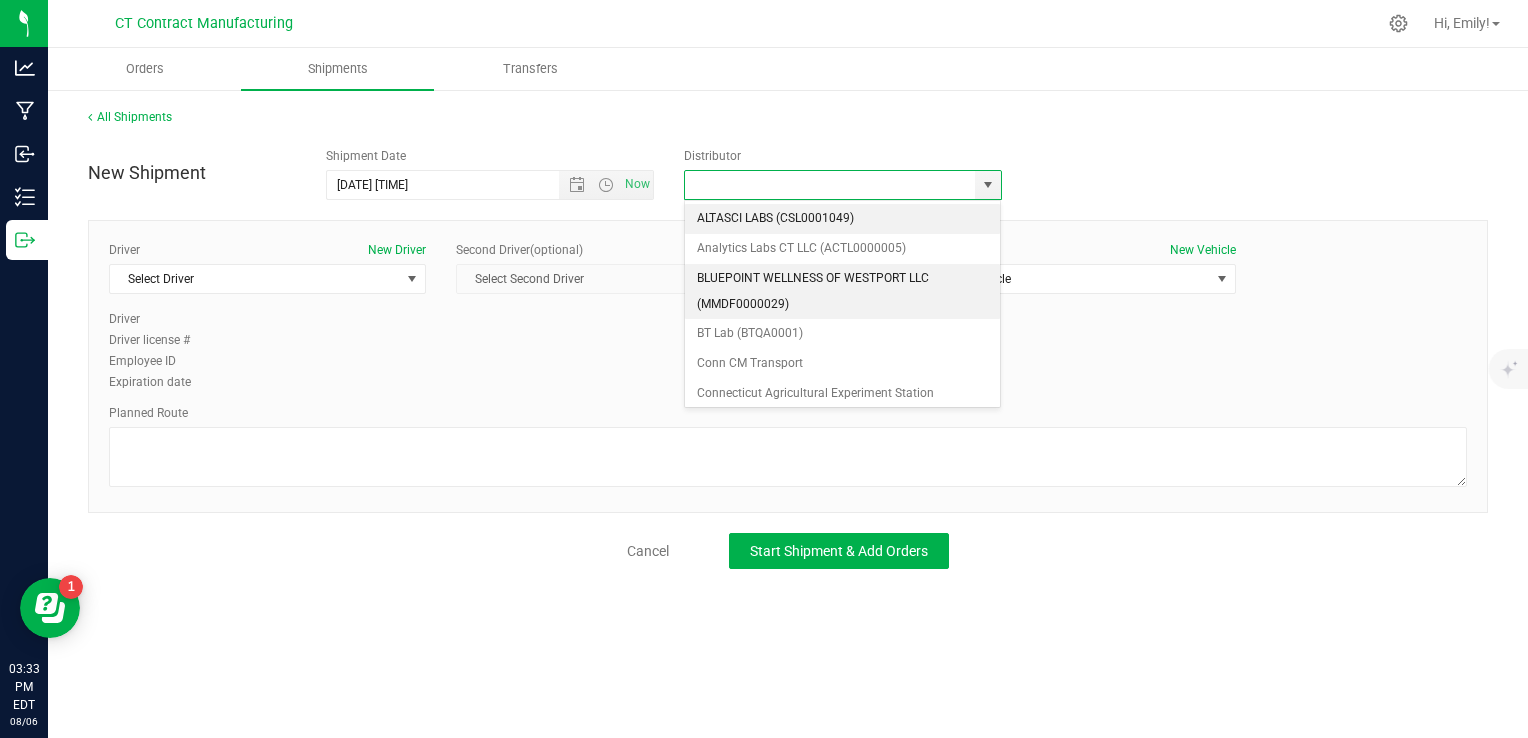 scroll, scrollTop: 200, scrollLeft: 0, axis: vertical 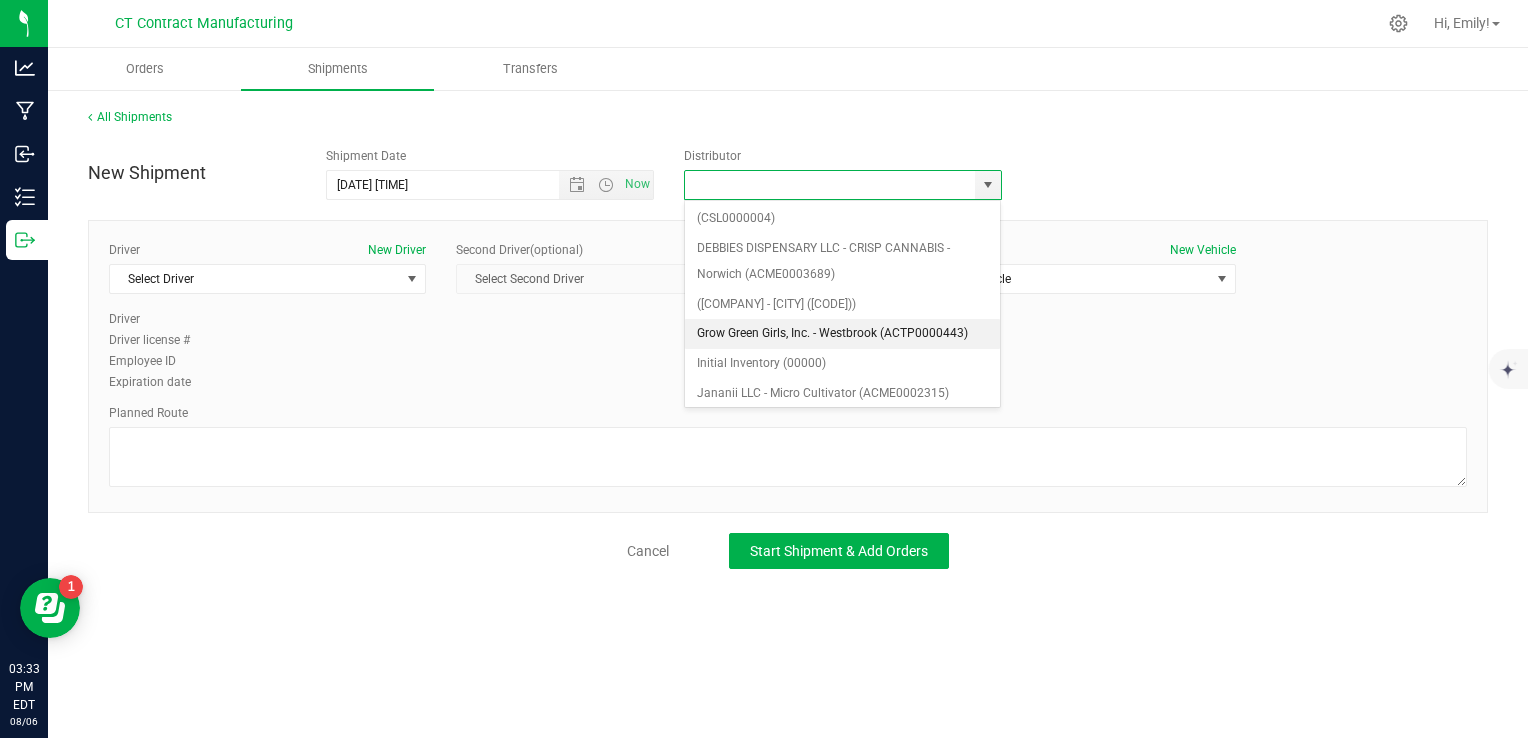 click on "Grow Green Girls, Inc. - Westbrook (ACTP0000443)" at bounding box center (843, 334) 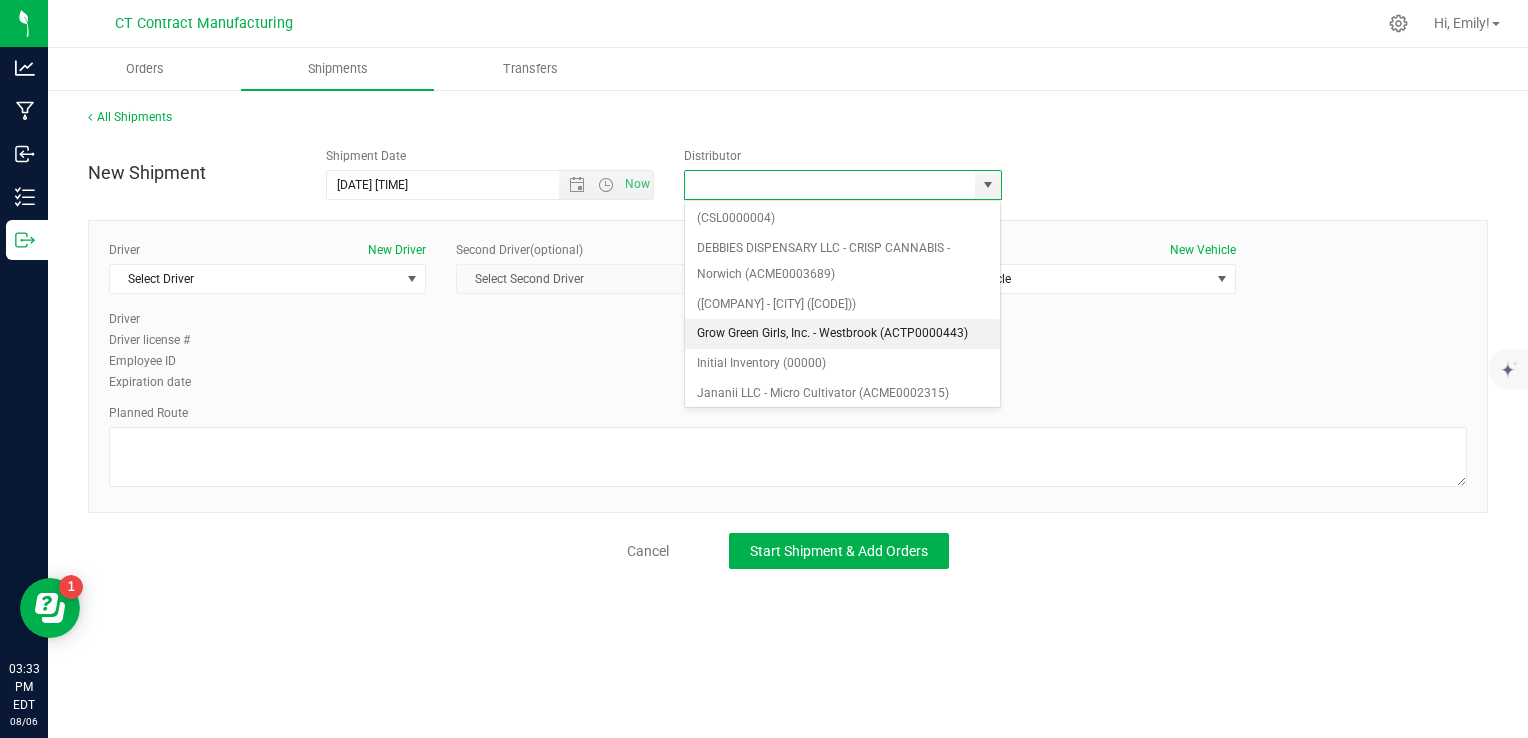 type on "Grow Green Girls, Inc. - Westbrook (ACTP0000443)" 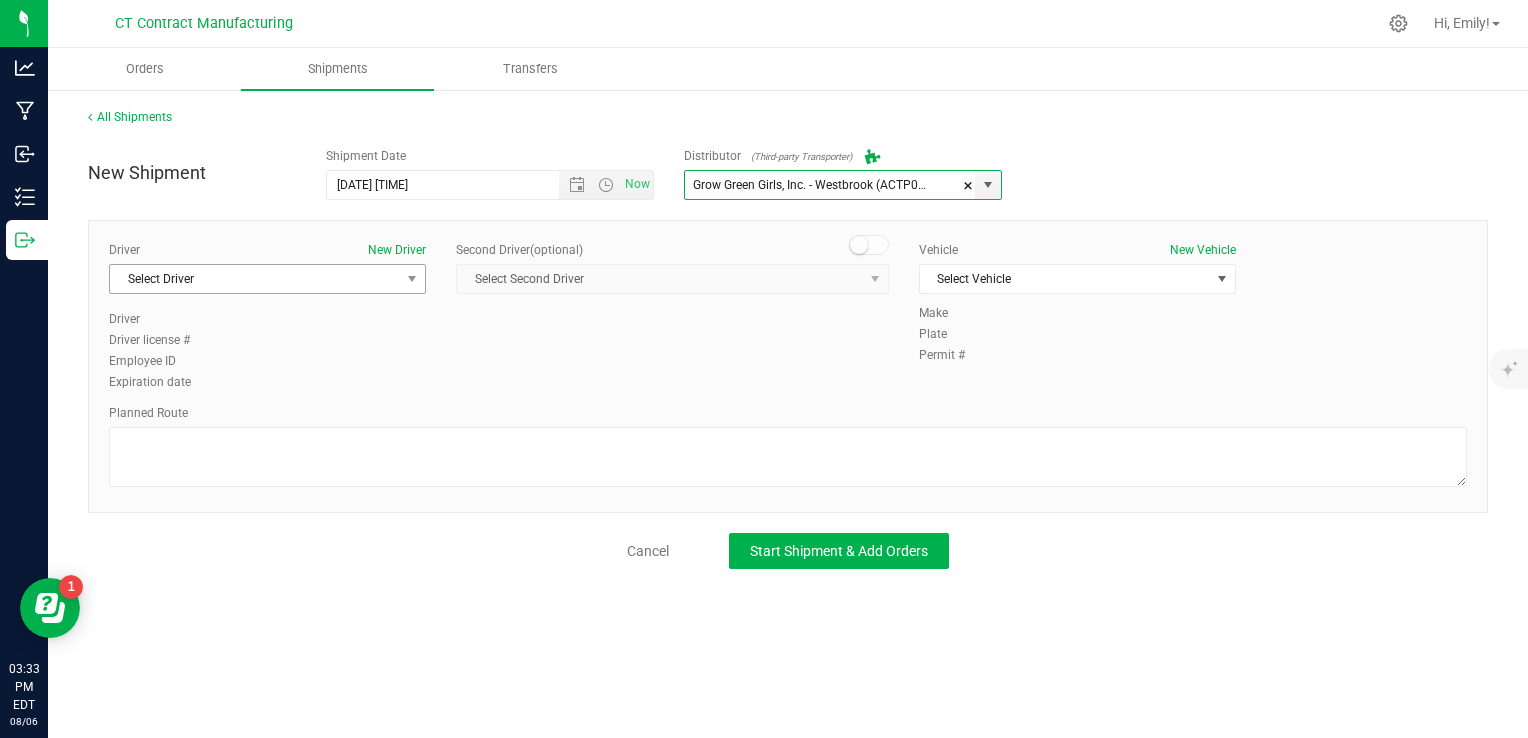 click on "Select Driver" at bounding box center (255, 279) 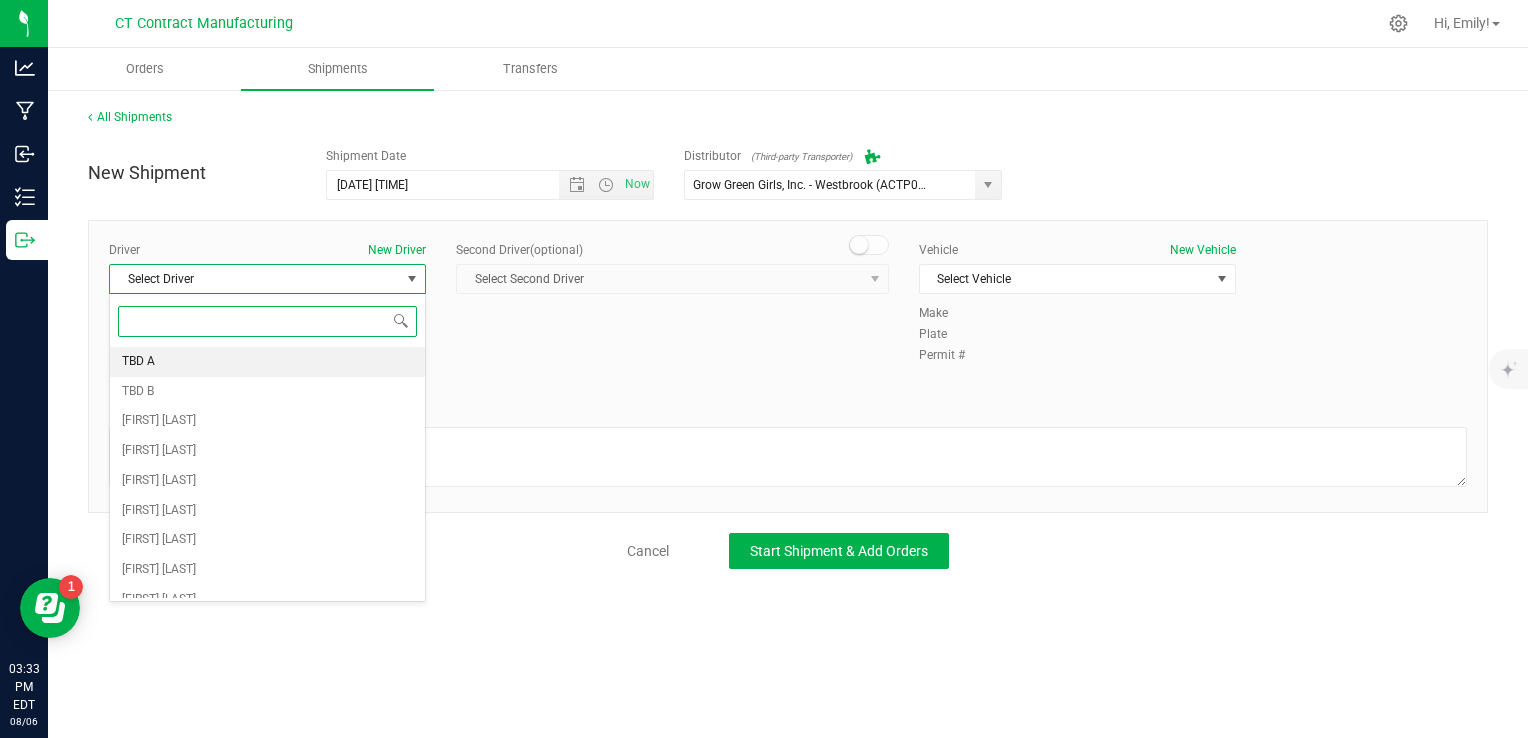 click on "TBD A" at bounding box center [267, 362] 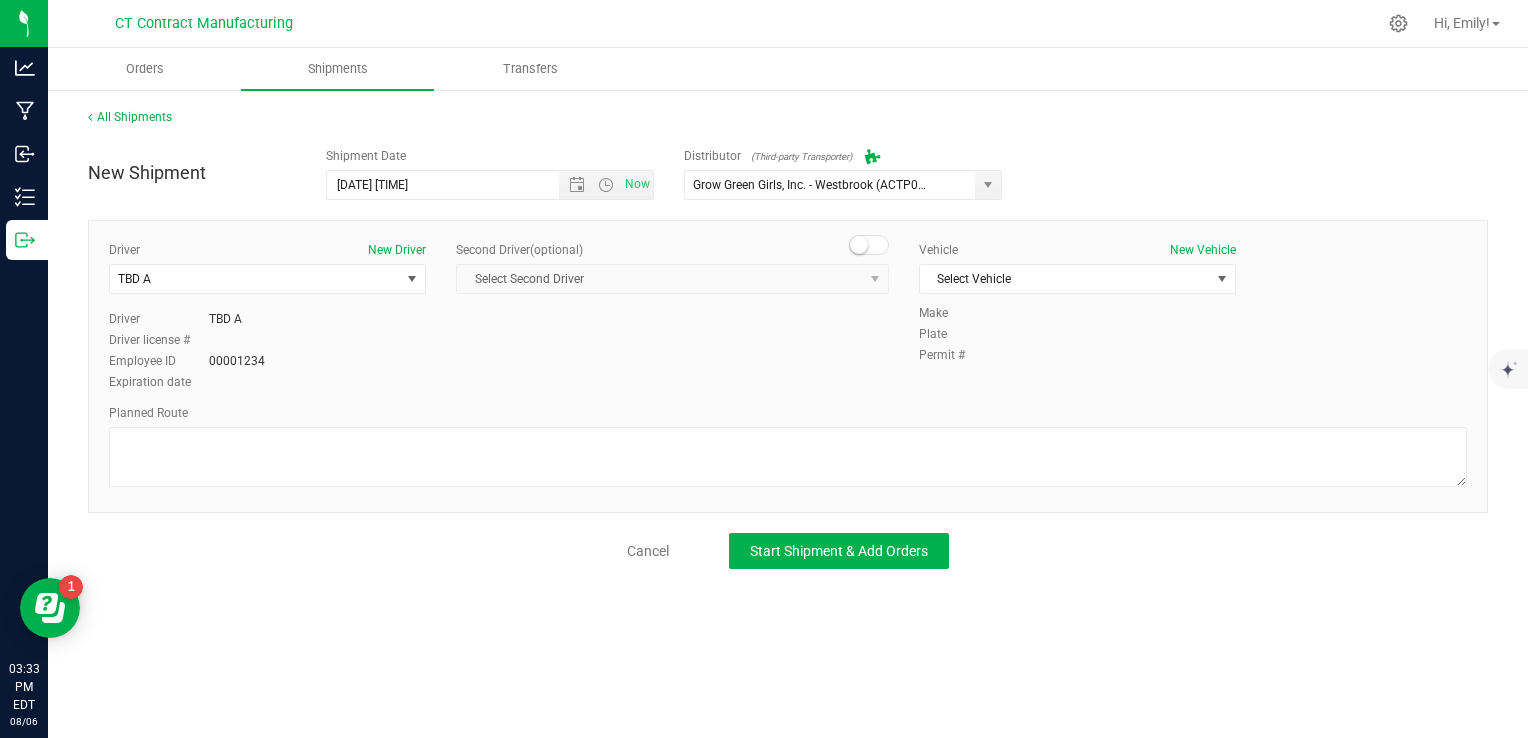 click at bounding box center [869, 245] 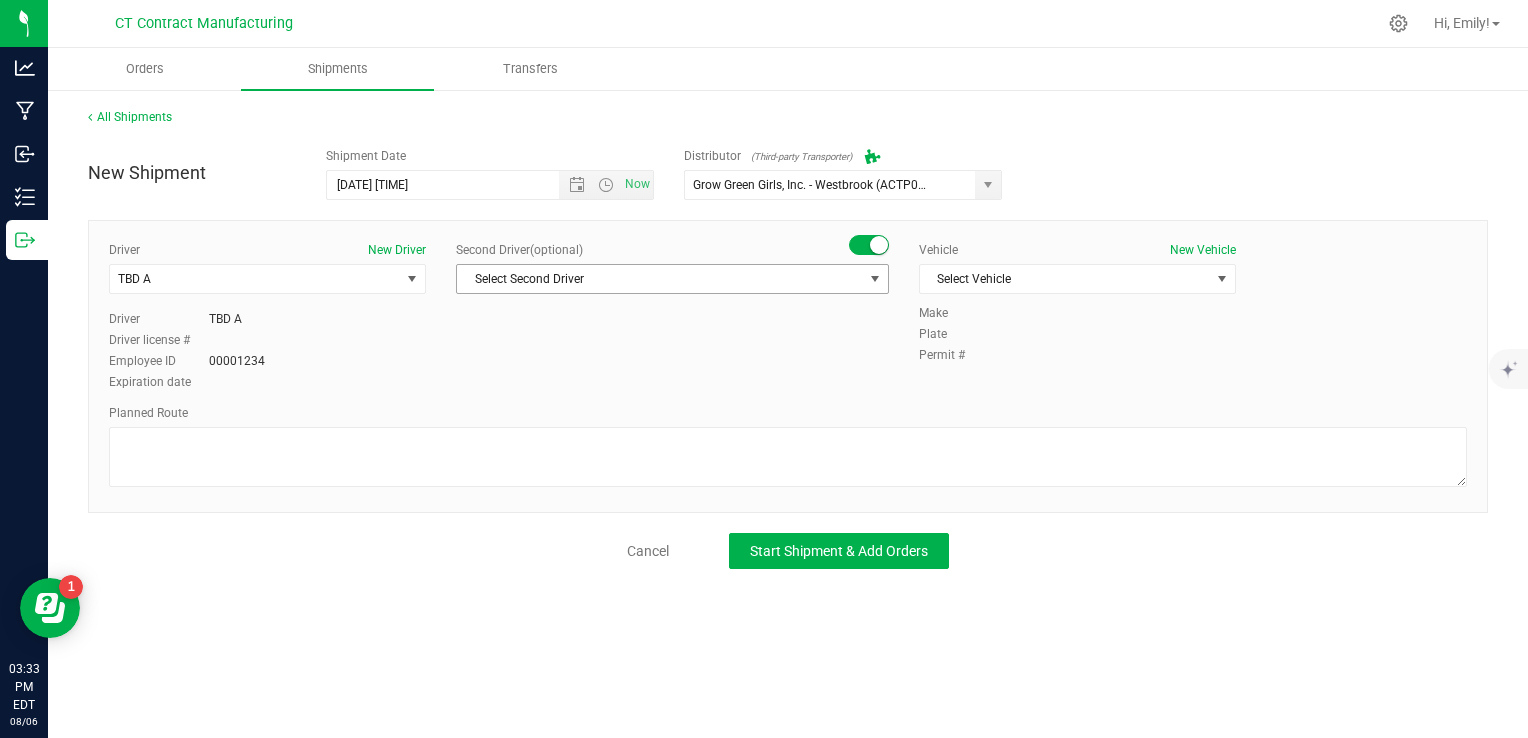 click on "Select Second Driver" at bounding box center [660, 279] 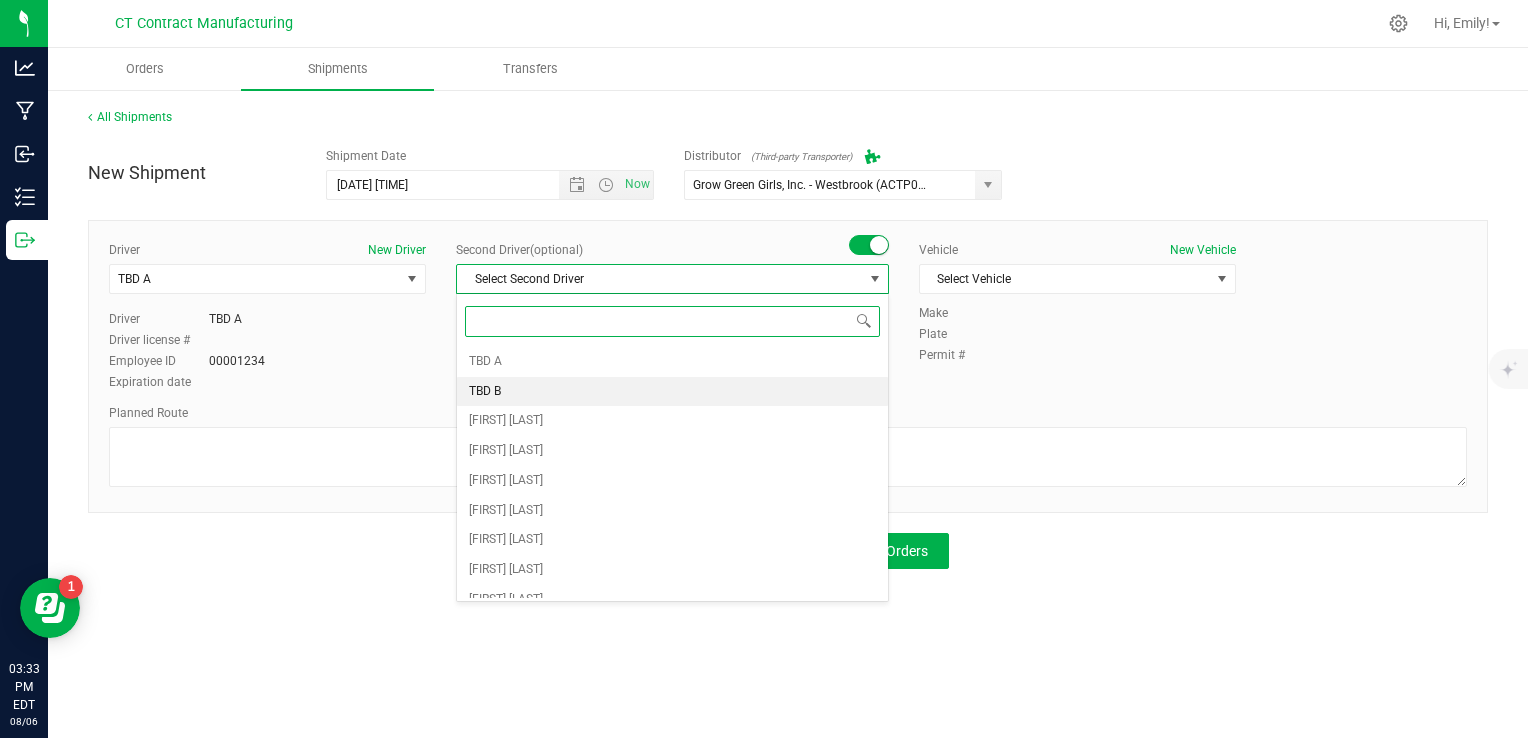 click on "TBD B" at bounding box center [672, 392] 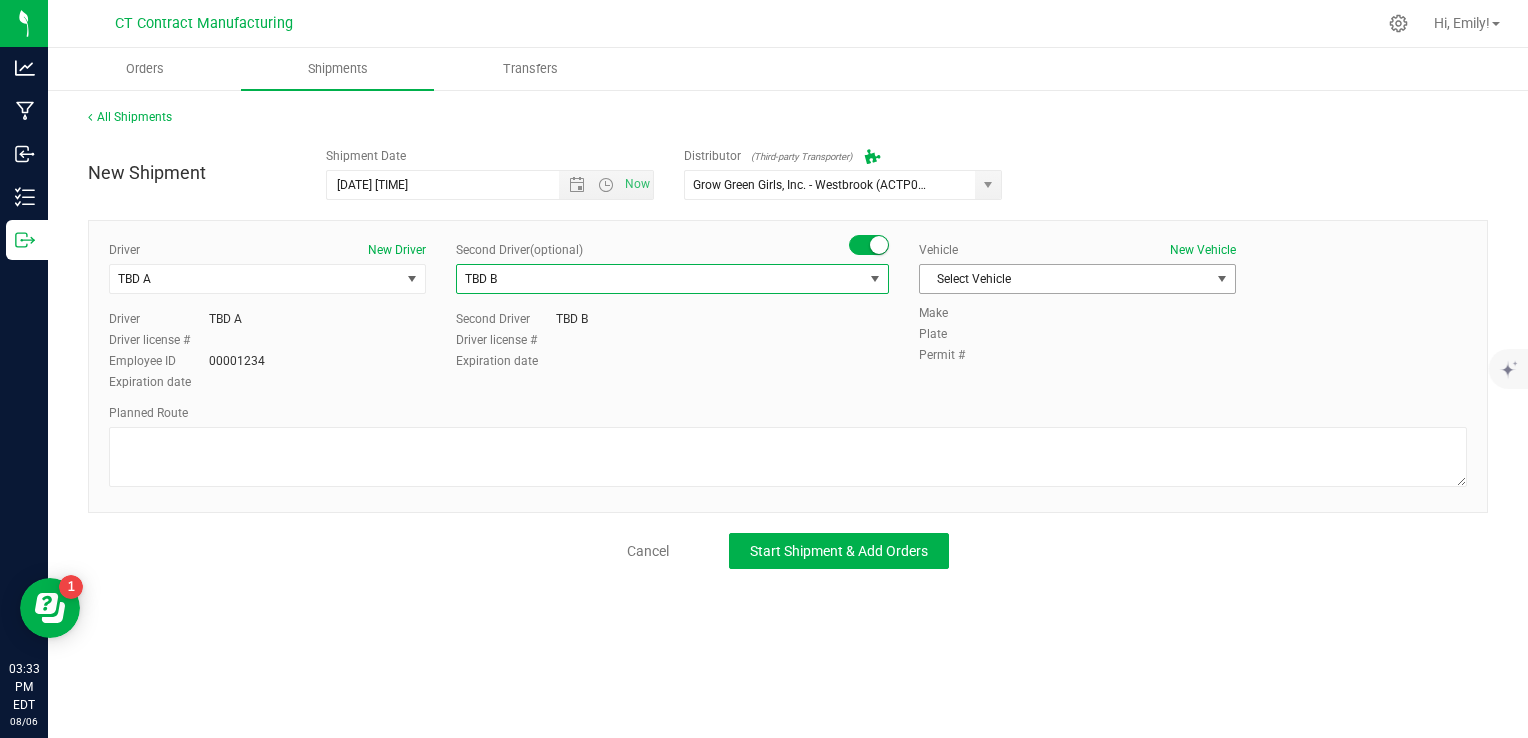 click on "Select Vehicle" at bounding box center (1065, 279) 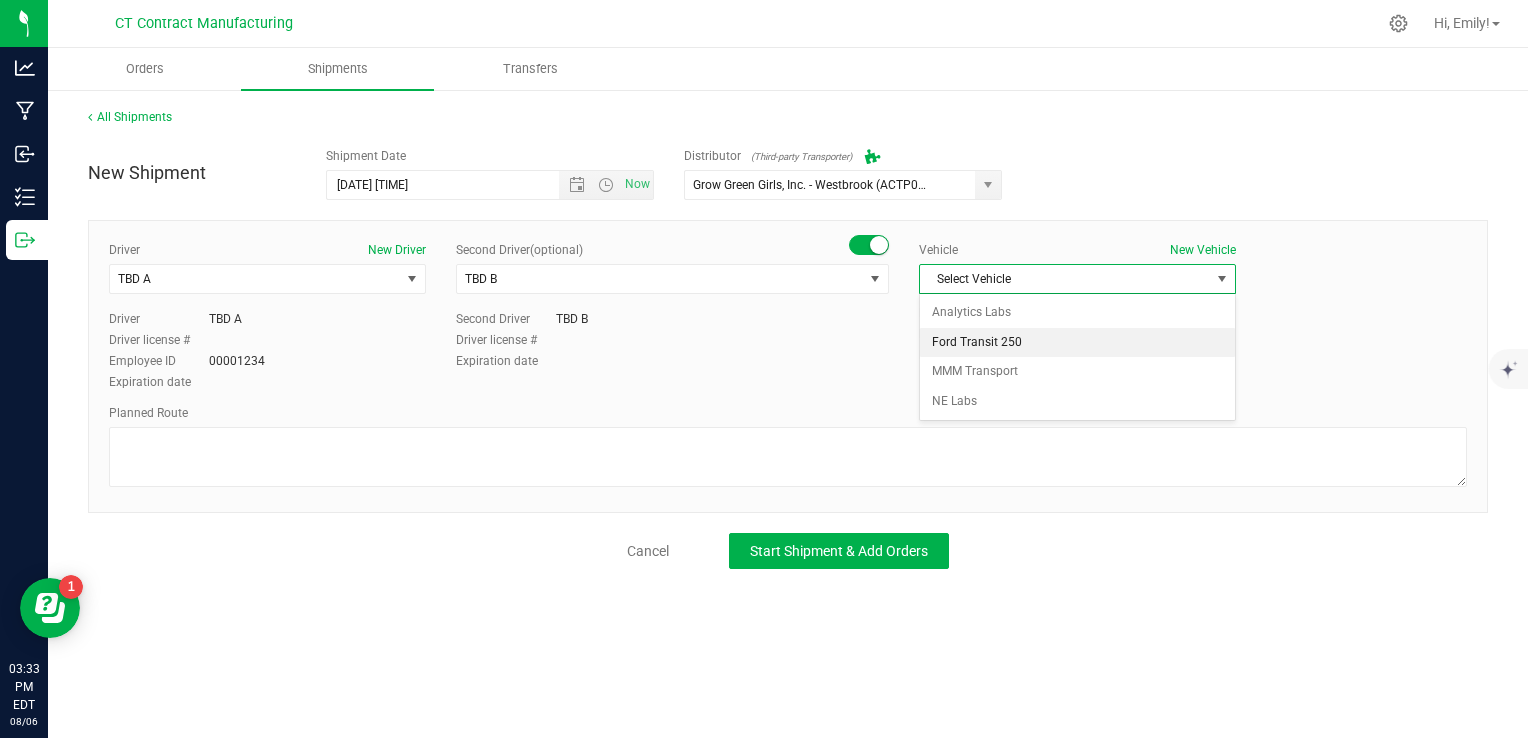 click on "Ford Transit 250" at bounding box center [1077, 343] 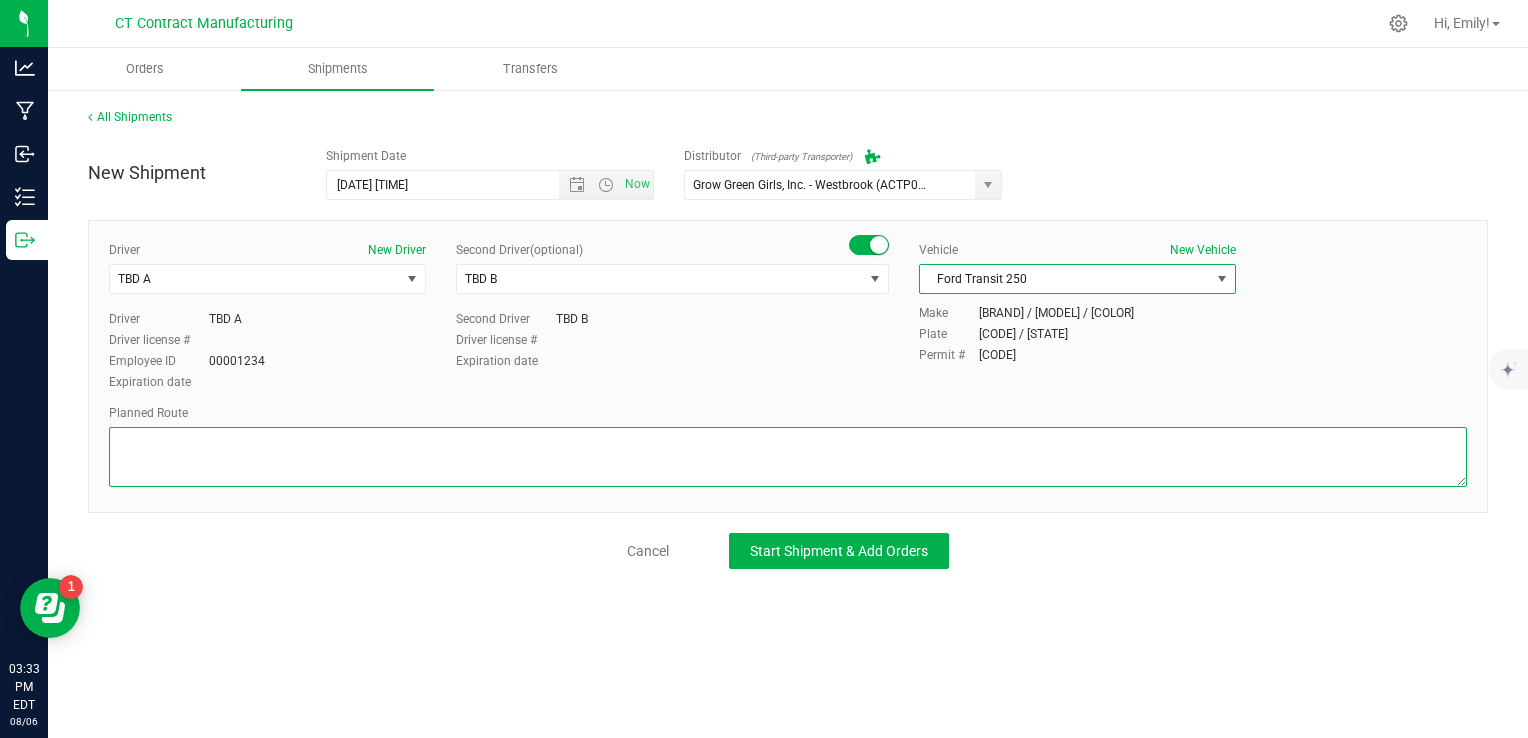 click at bounding box center [788, 457] 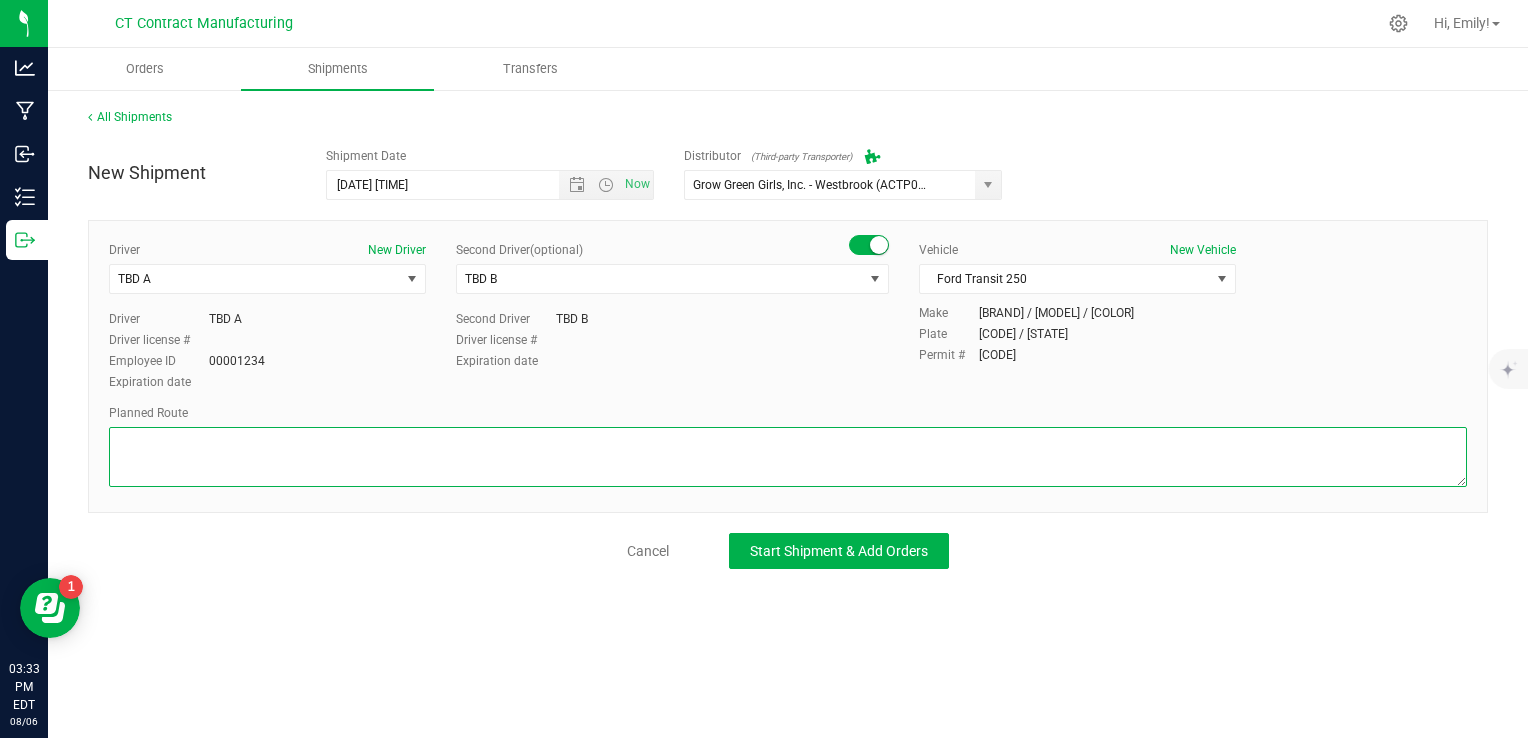 paste on "Randomized route via 3rd party transporter" 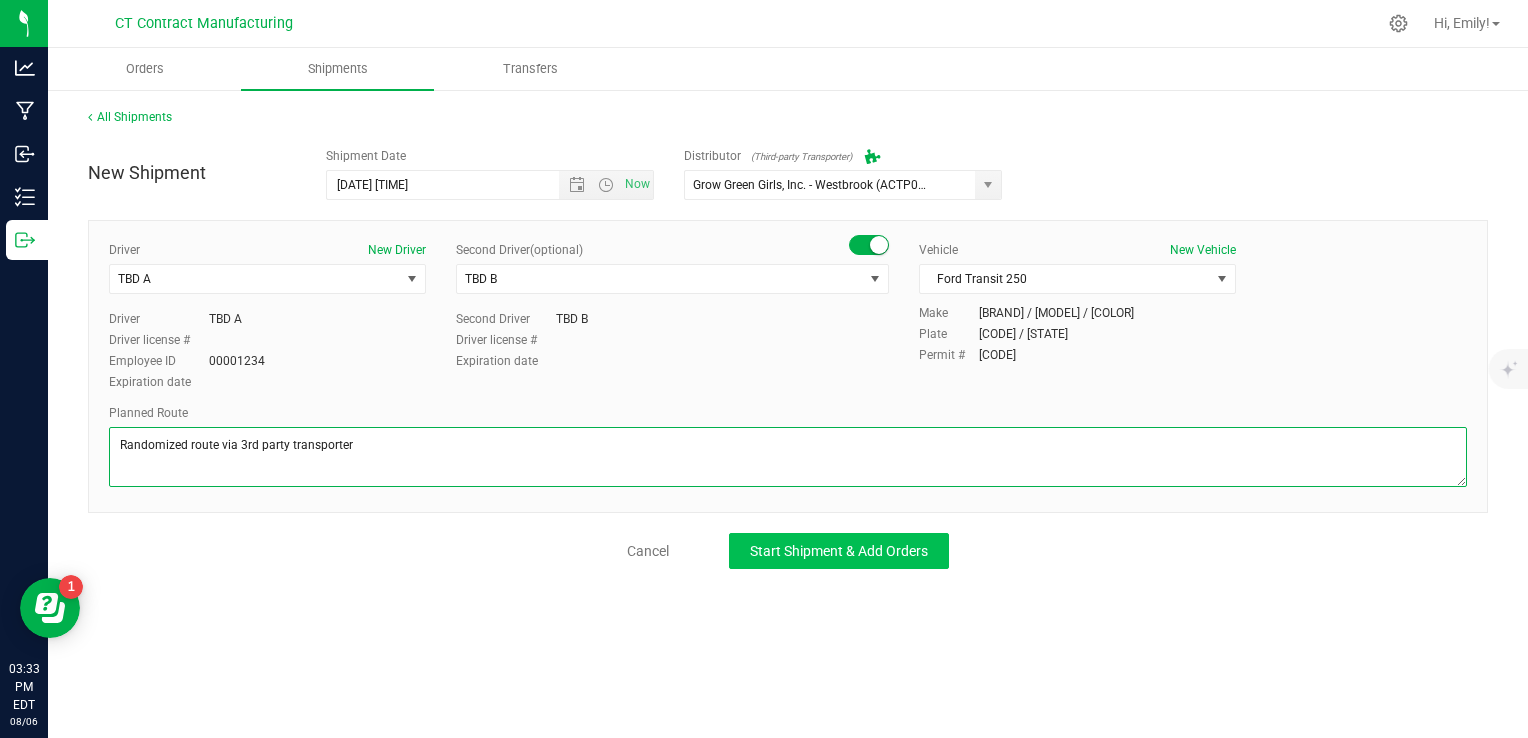 type on "Randomized route via 3rd party transporter" 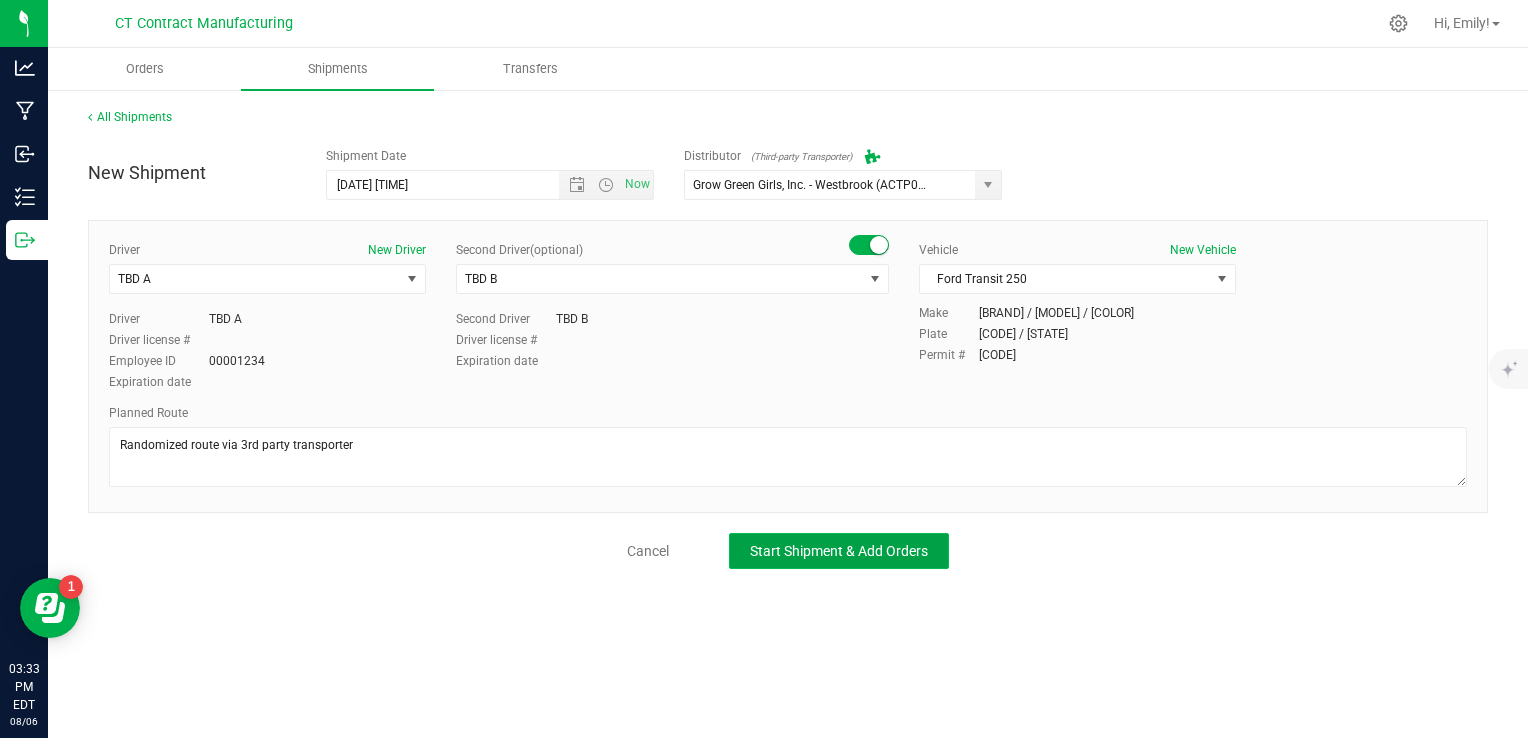 click on "Start Shipment & Add Orders" 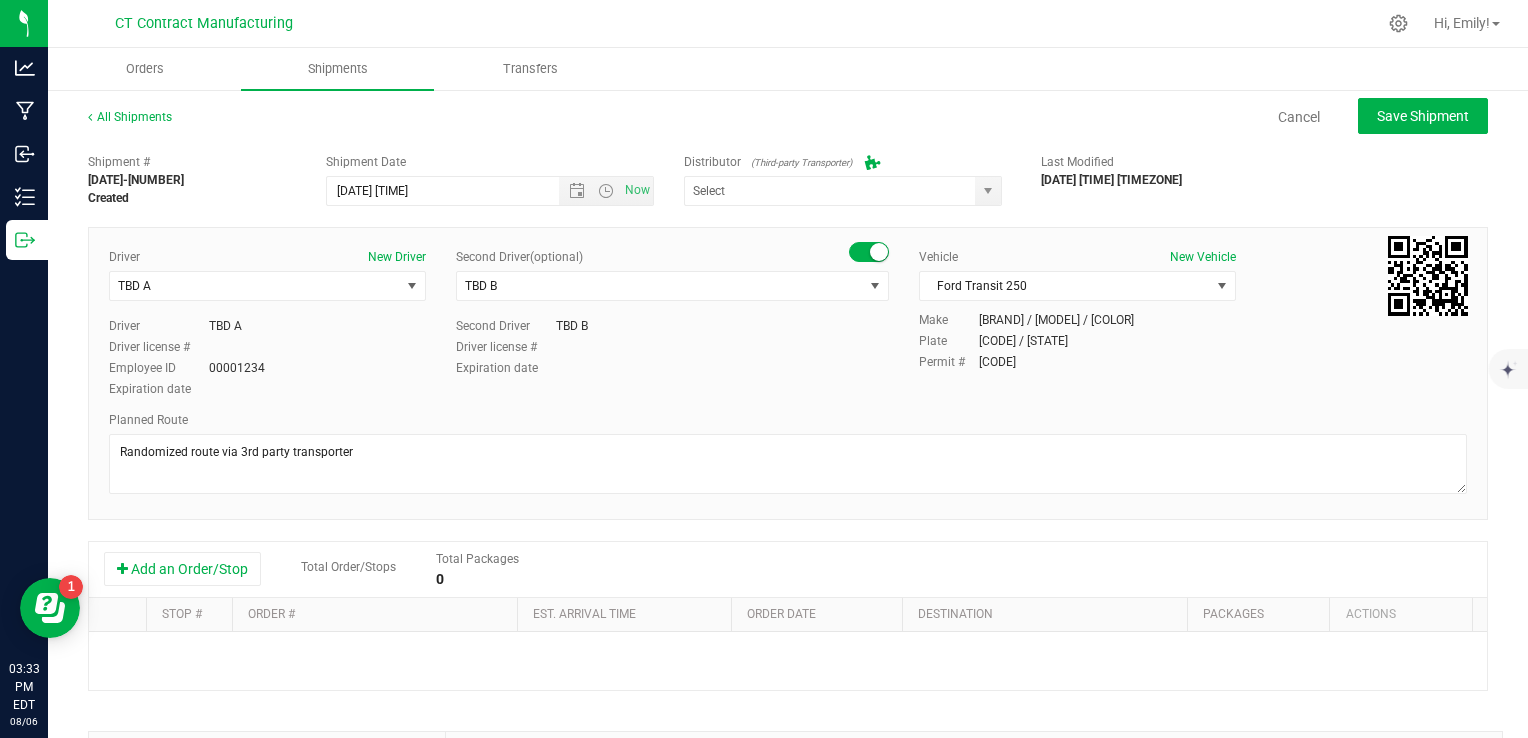 type on "Grow Green Girls, Inc. - Westbrook (ACTP0000443)" 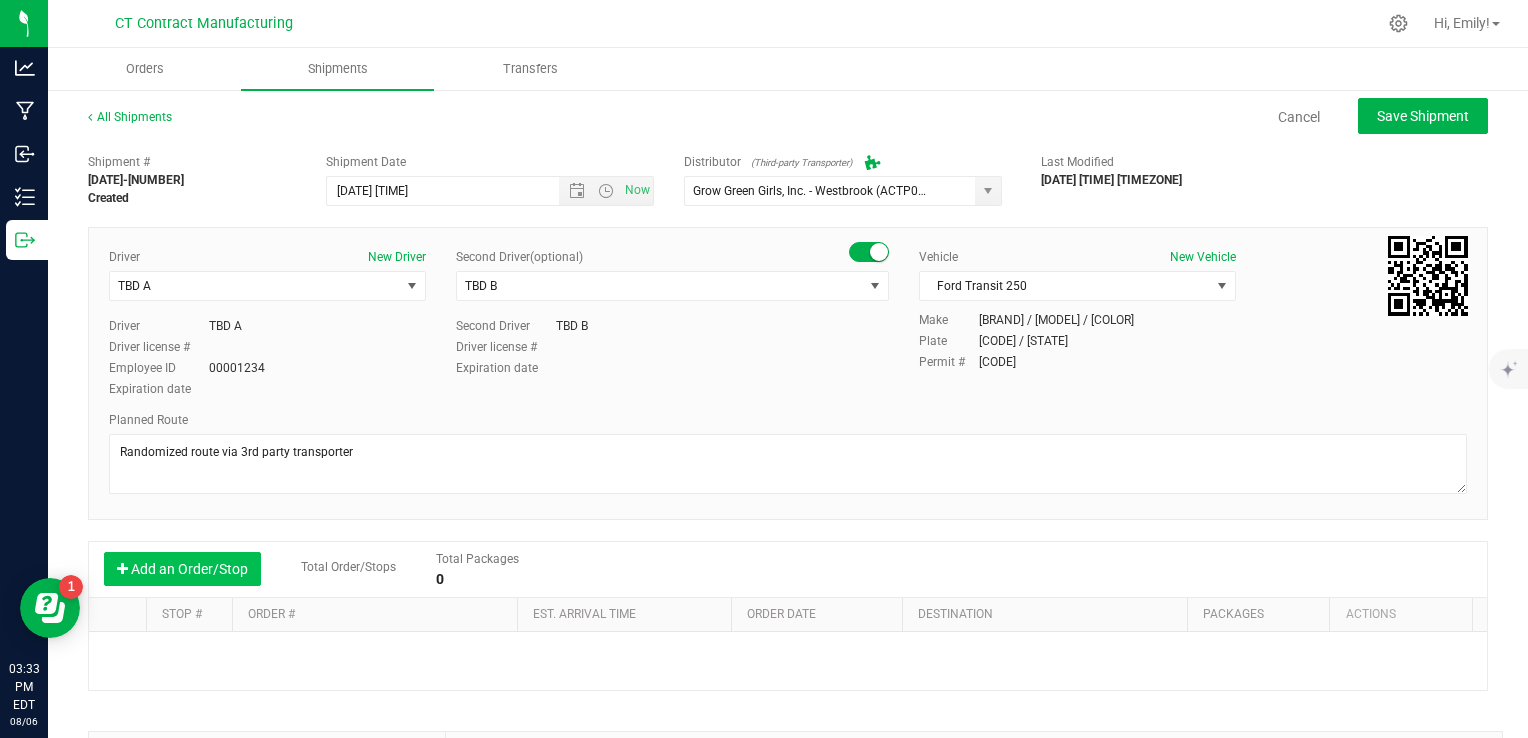 click on "Add an Order/Stop" at bounding box center (182, 569) 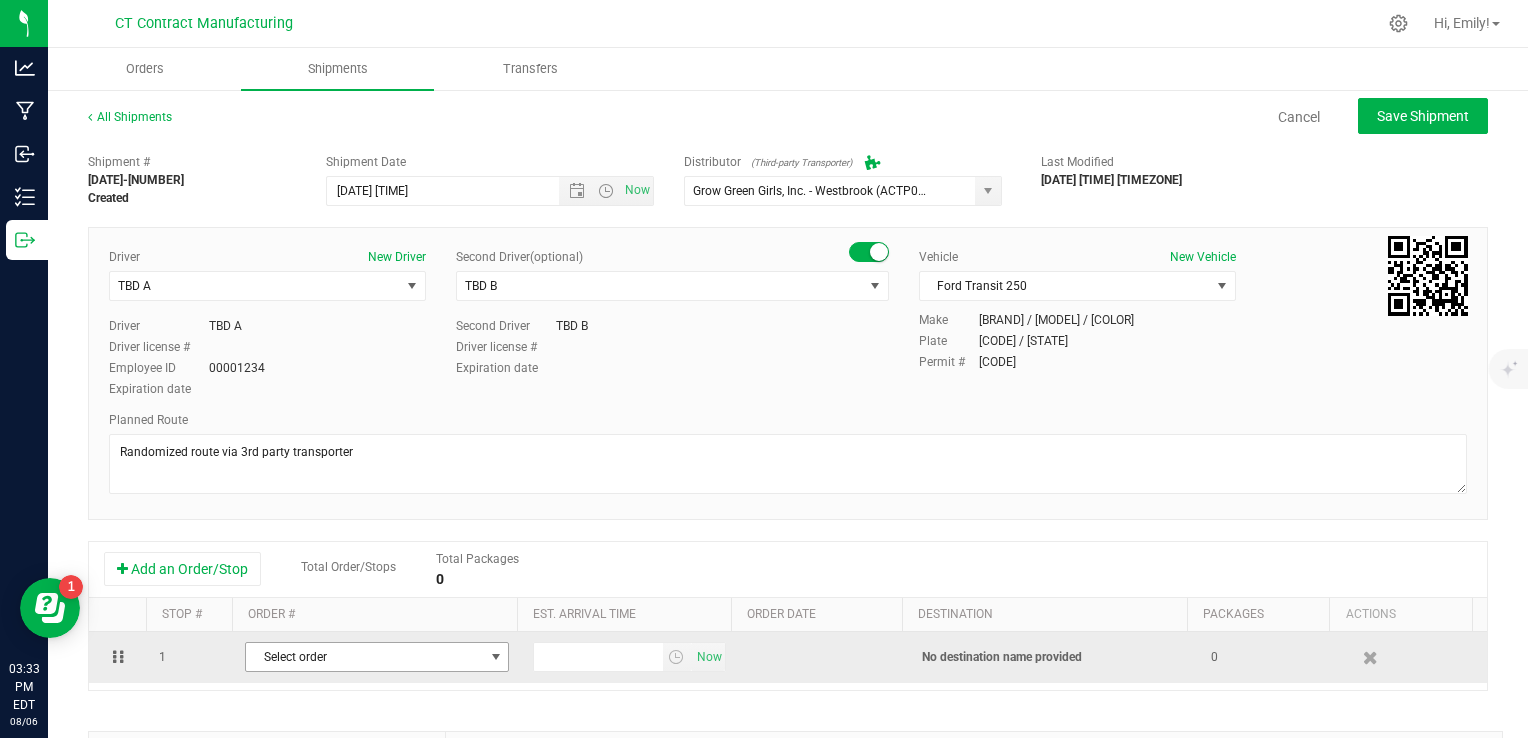 click on "Select order" at bounding box center (364, 657) 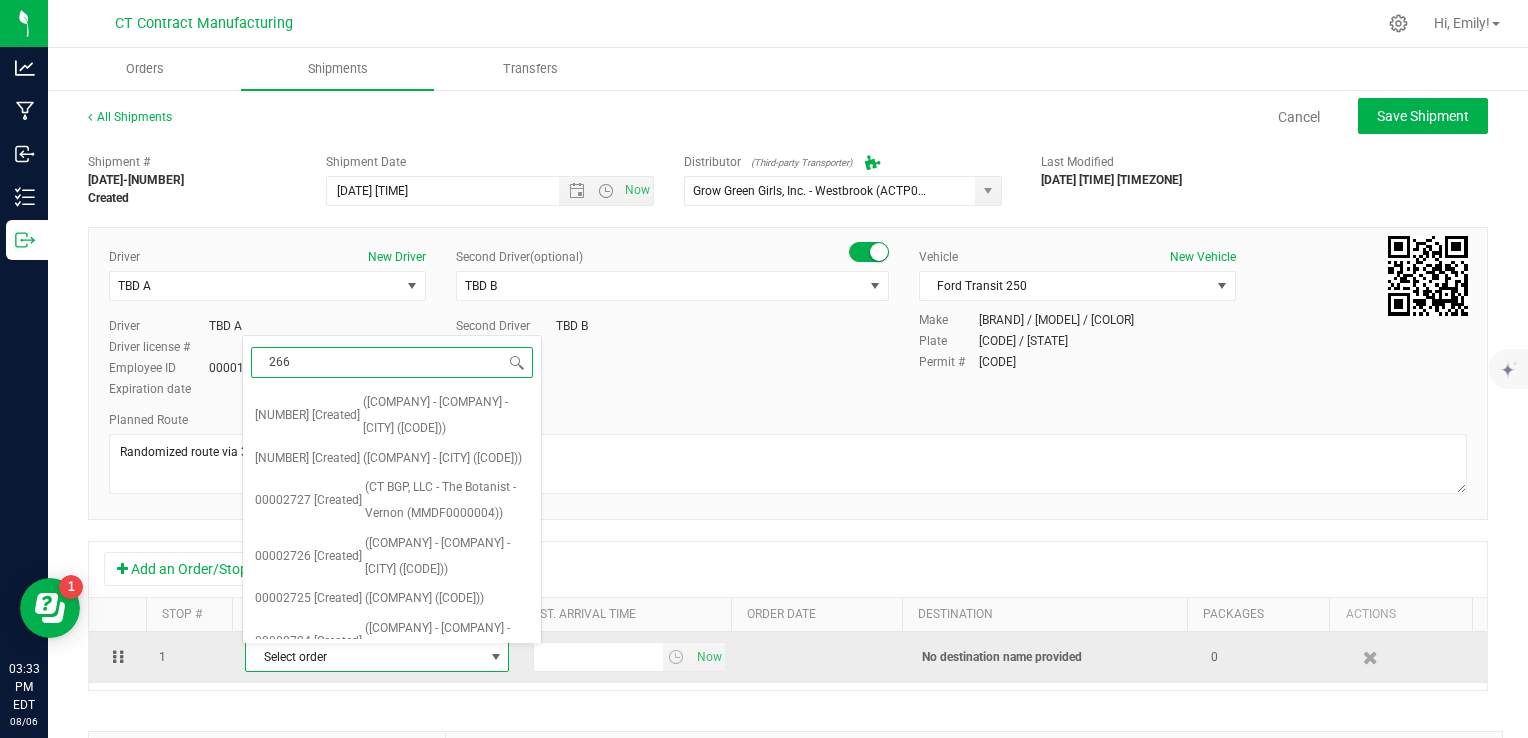 type on "2666" 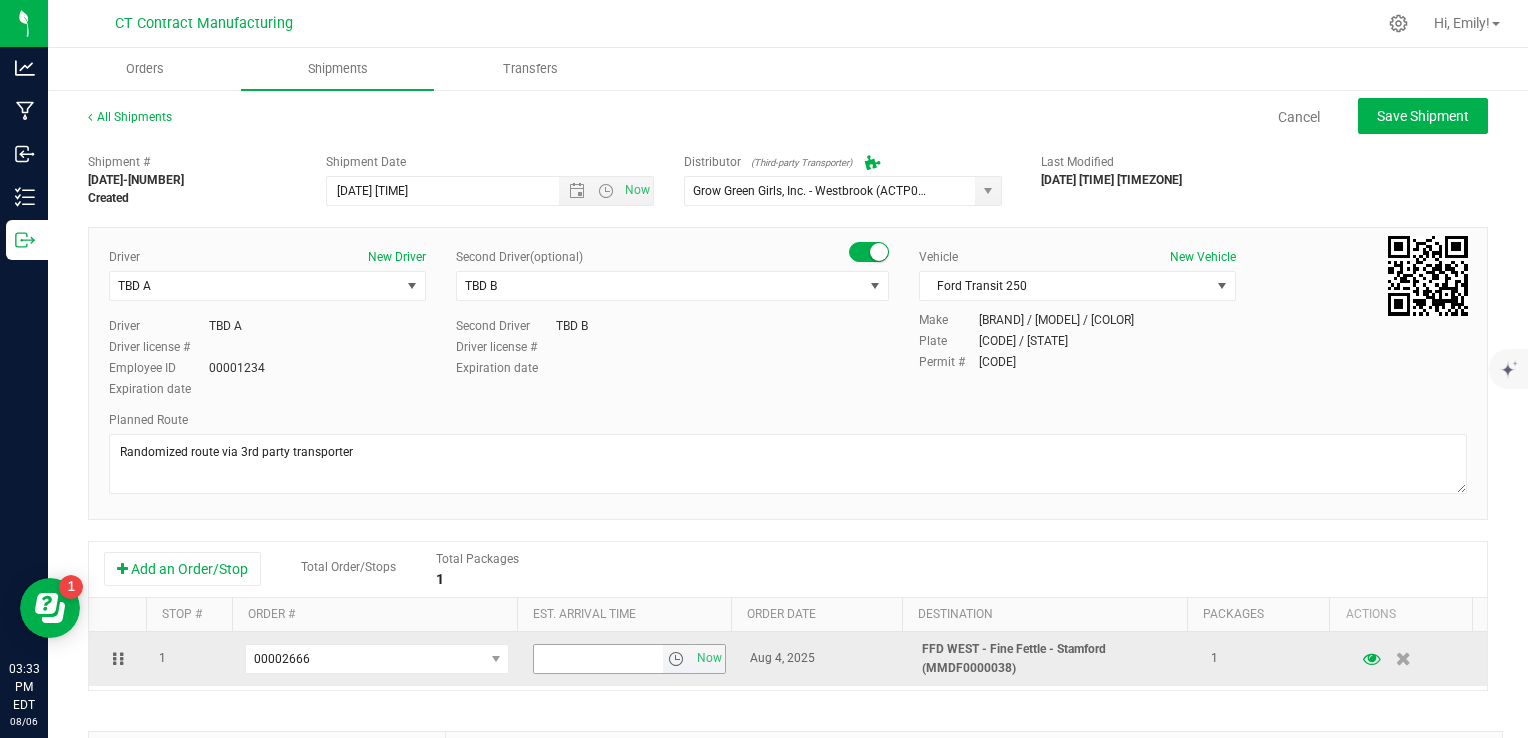 click at bounding box center (676, 659) 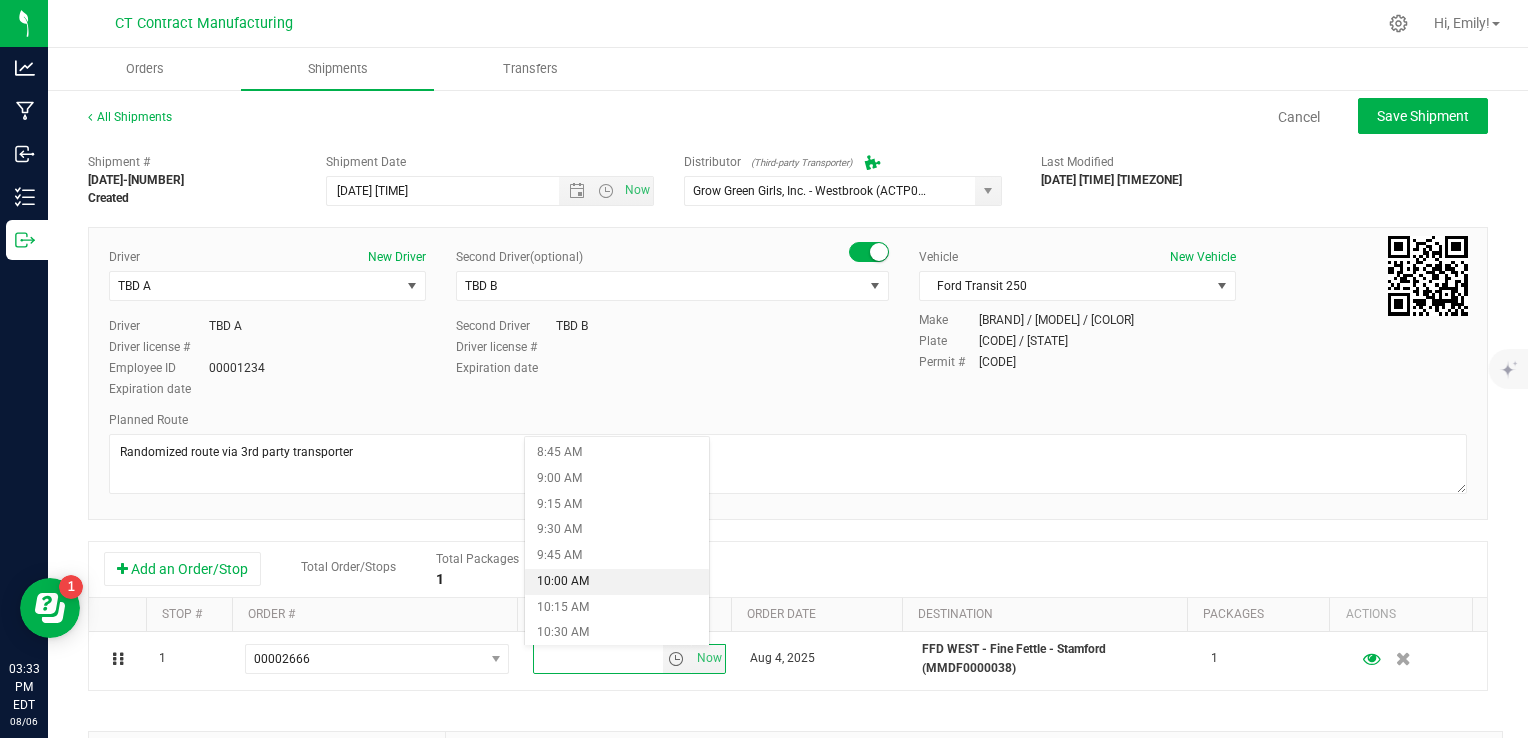 scroll, scrollTop: 1000, scrollLeft: 0, axis: vertical 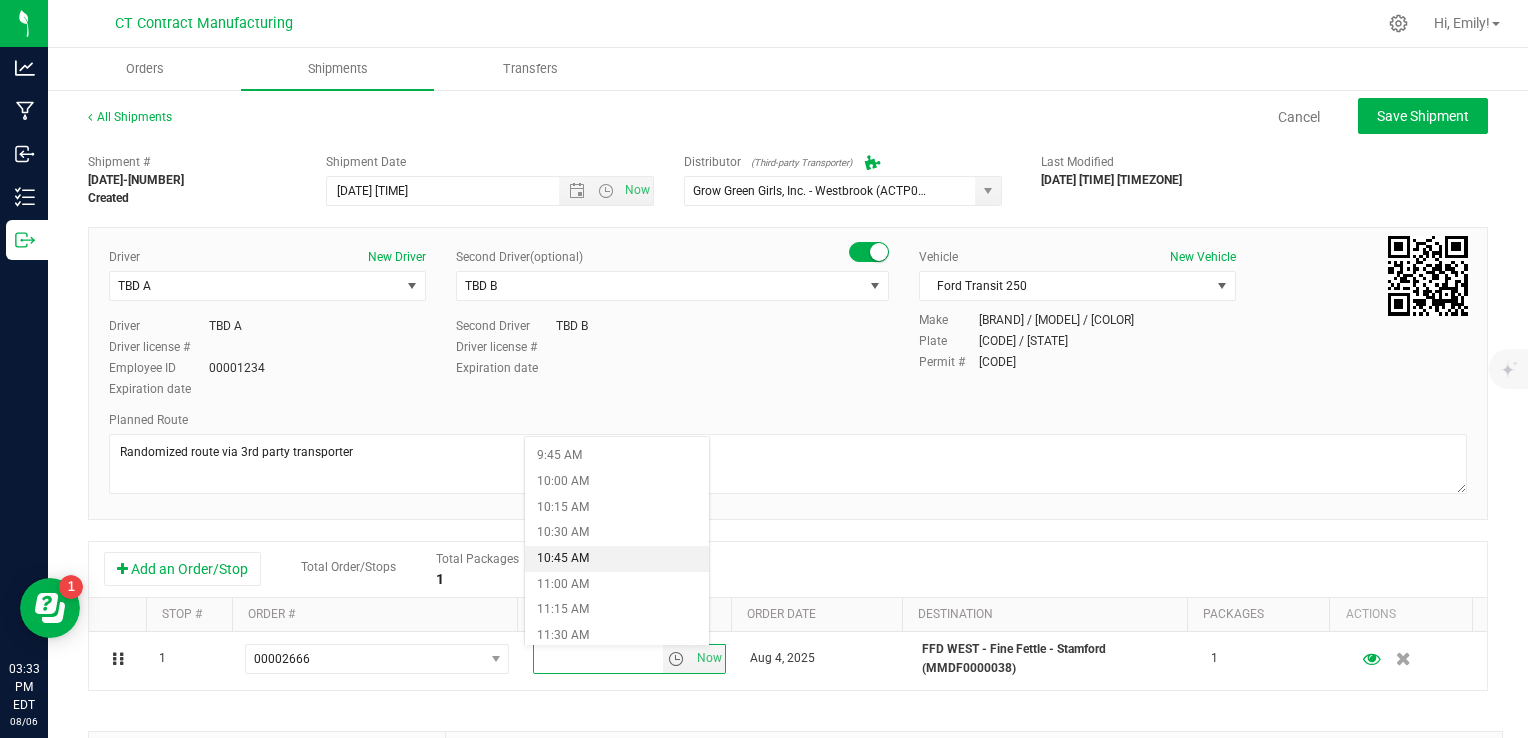 click on "10:45 AM" at bounding box center [617, 559] 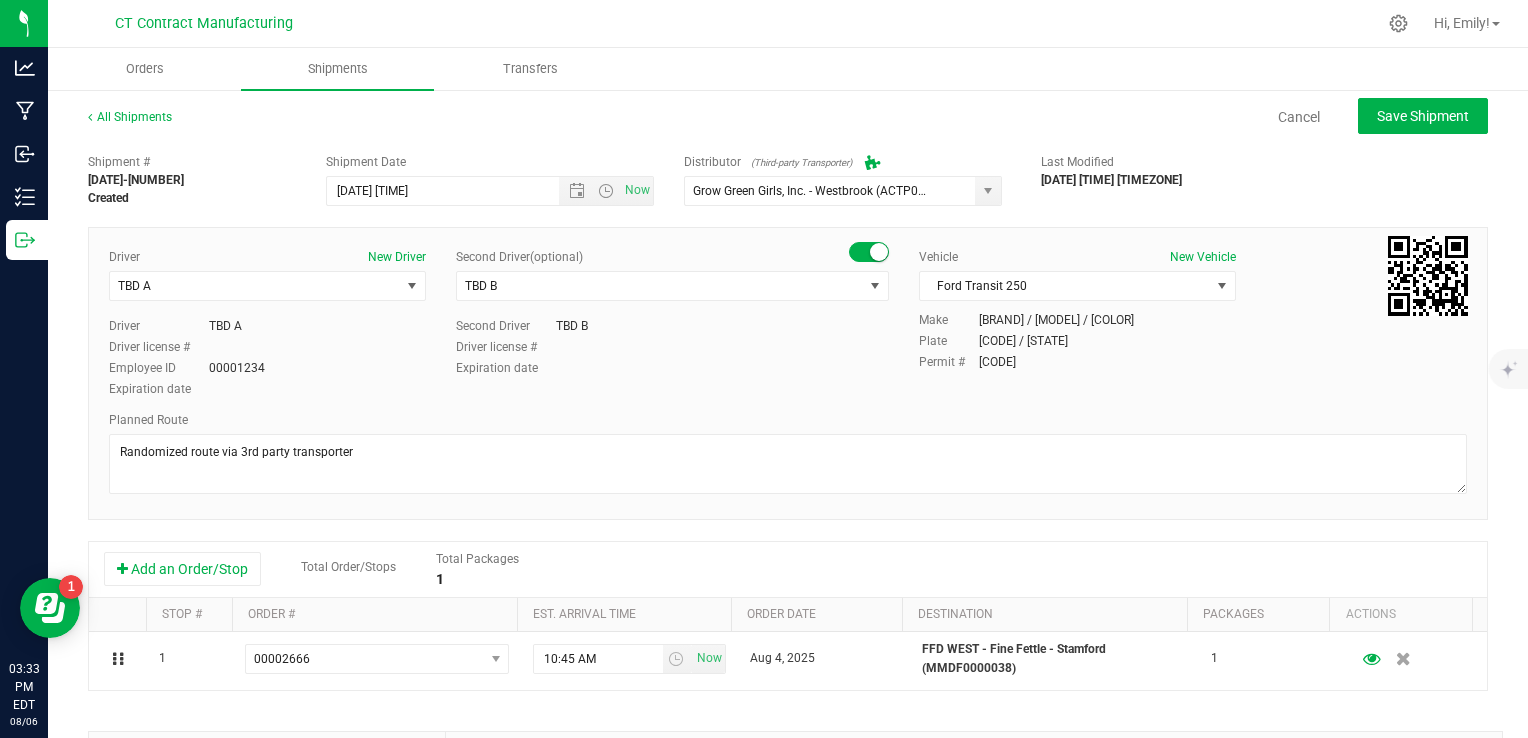 click on "Add an Order/Stop
Total Order/Stops
Total Packages
1" at bounding box center (788, 570) 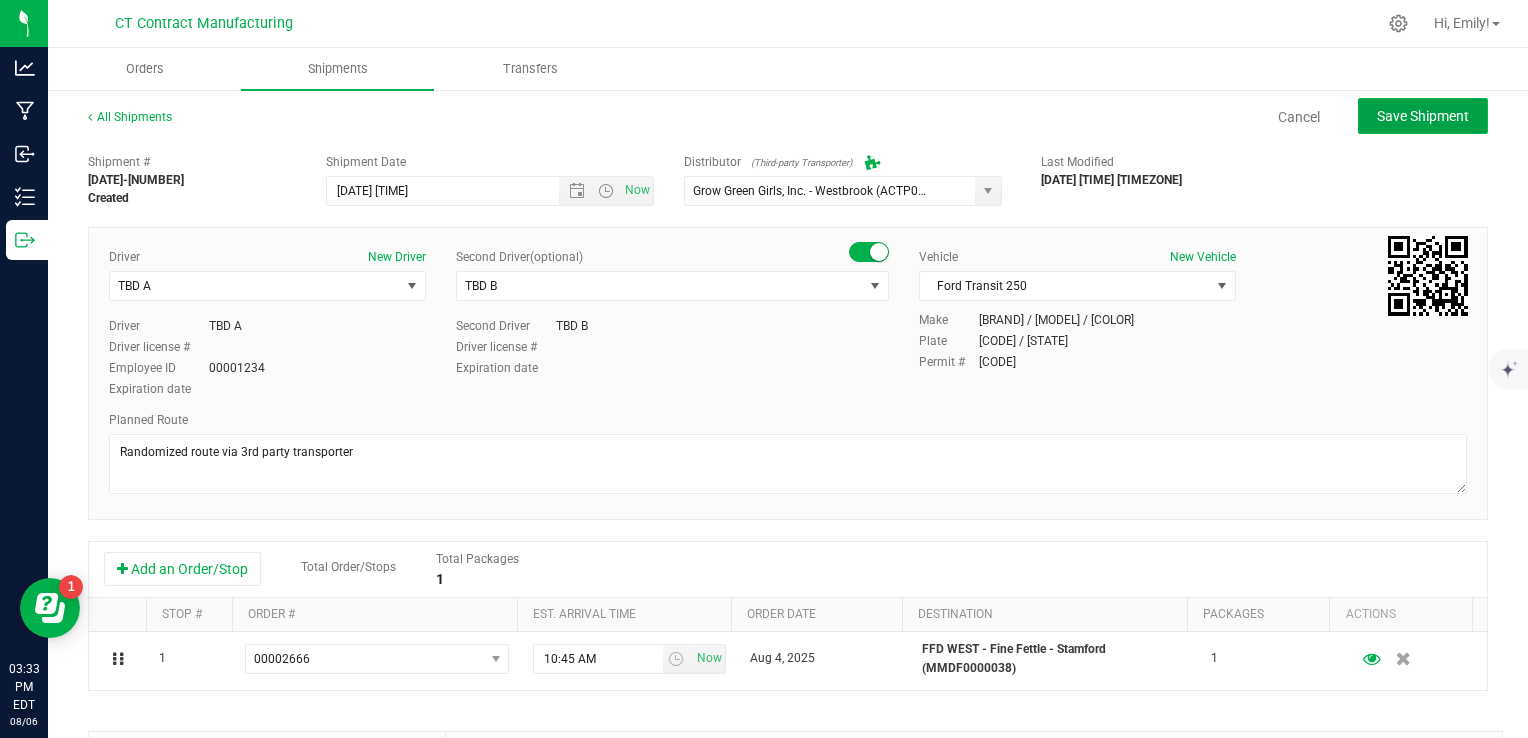 click on "Save Shipment" 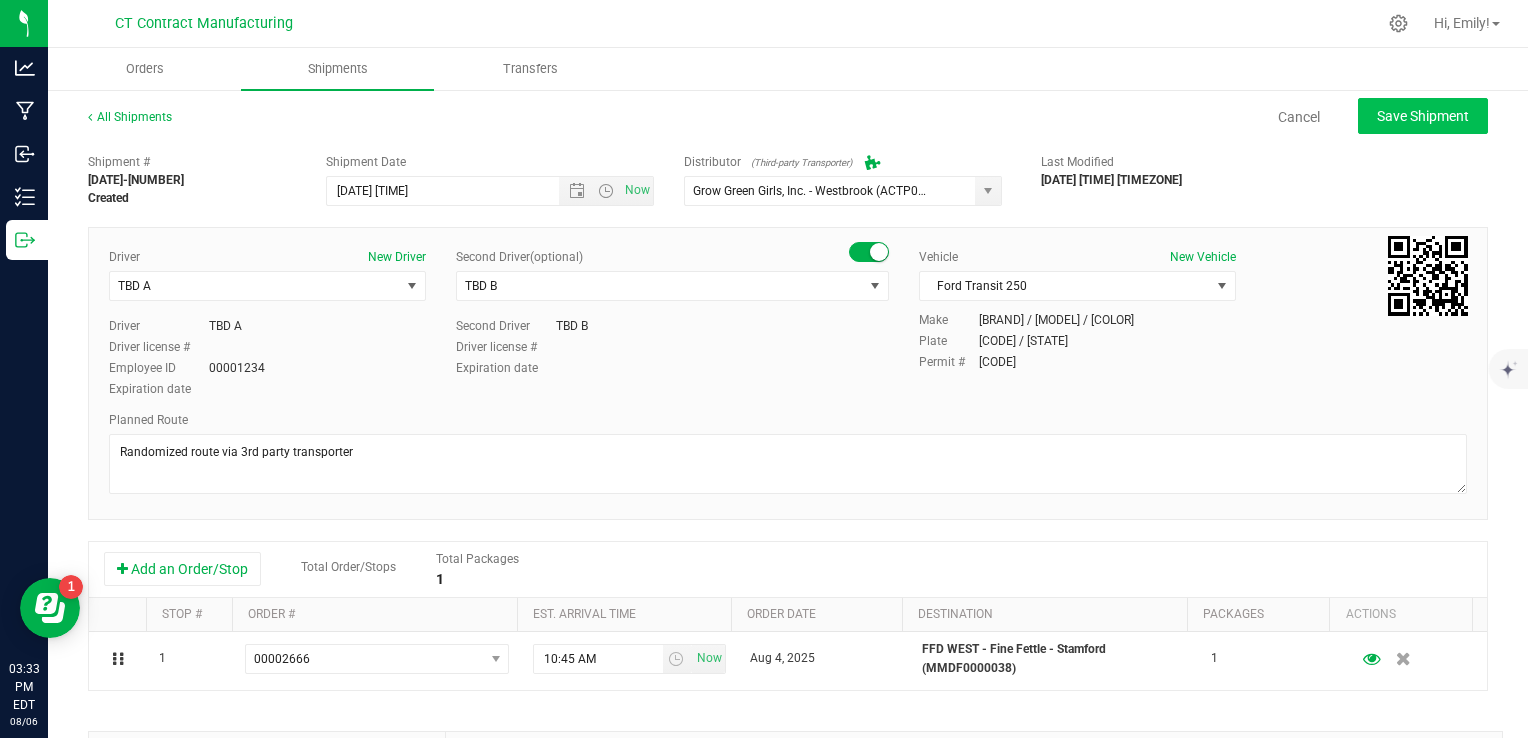 type on "[DATE] [TIME]" 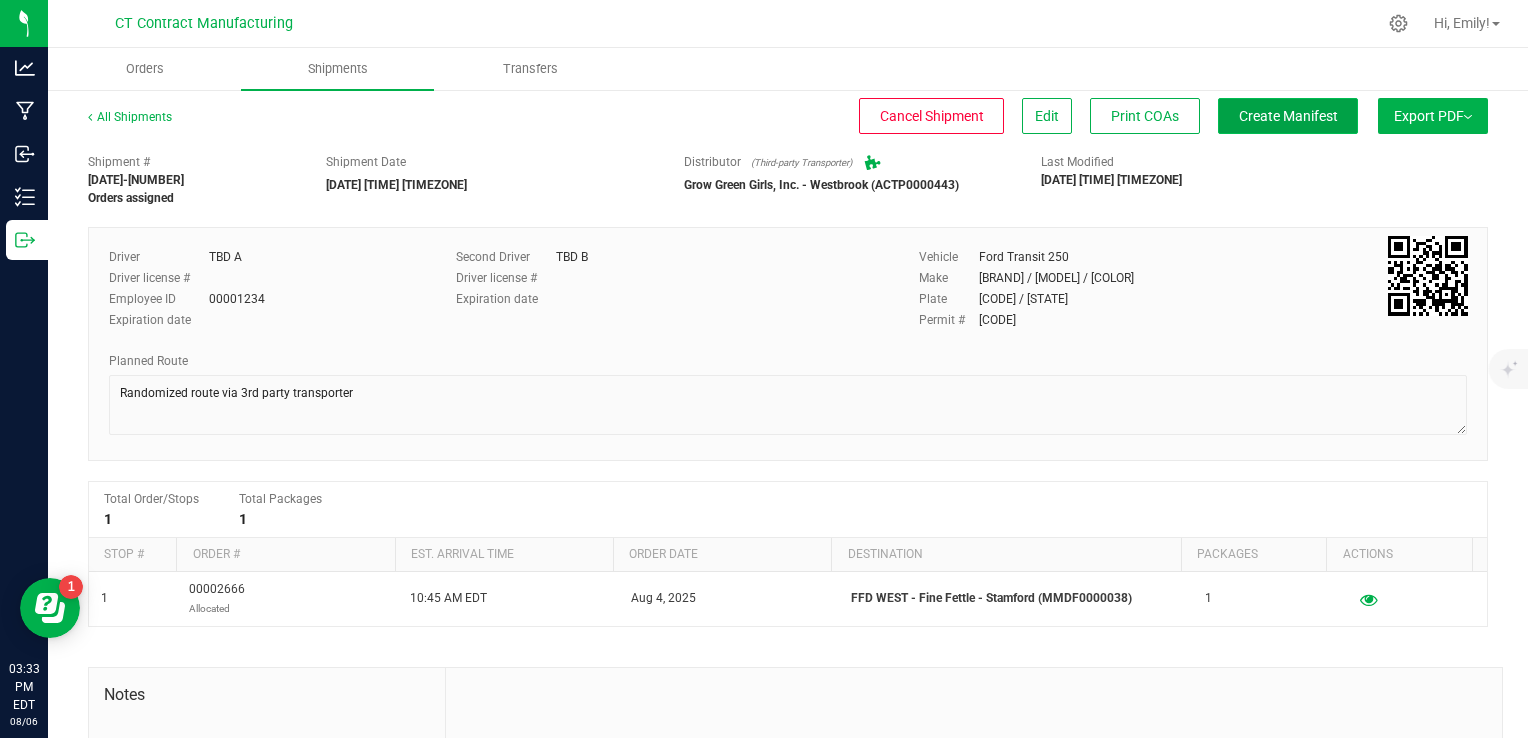 click on "Create Manifest" at bounding box center (1288, 116) 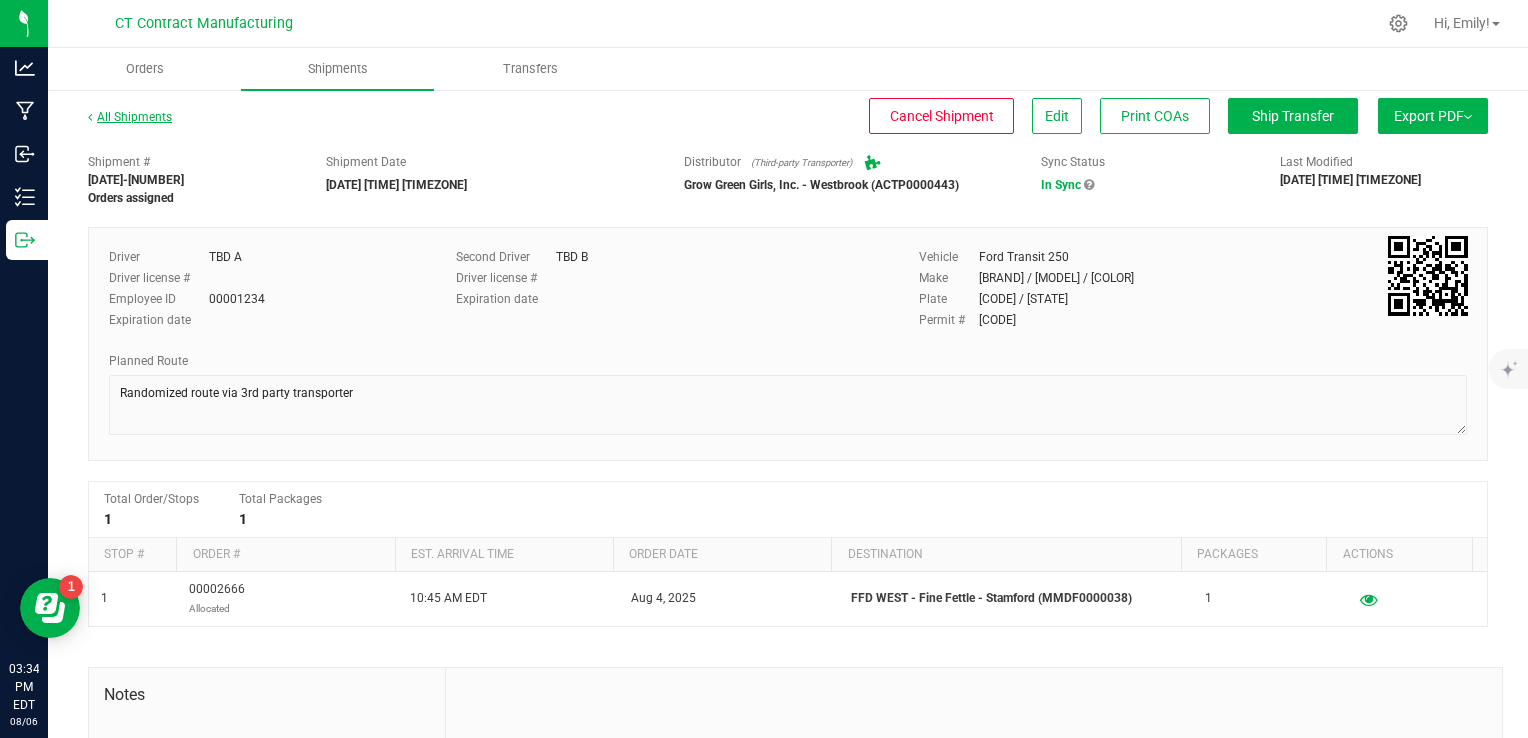 click on "All Shipments" at bounding box center (130, 117) 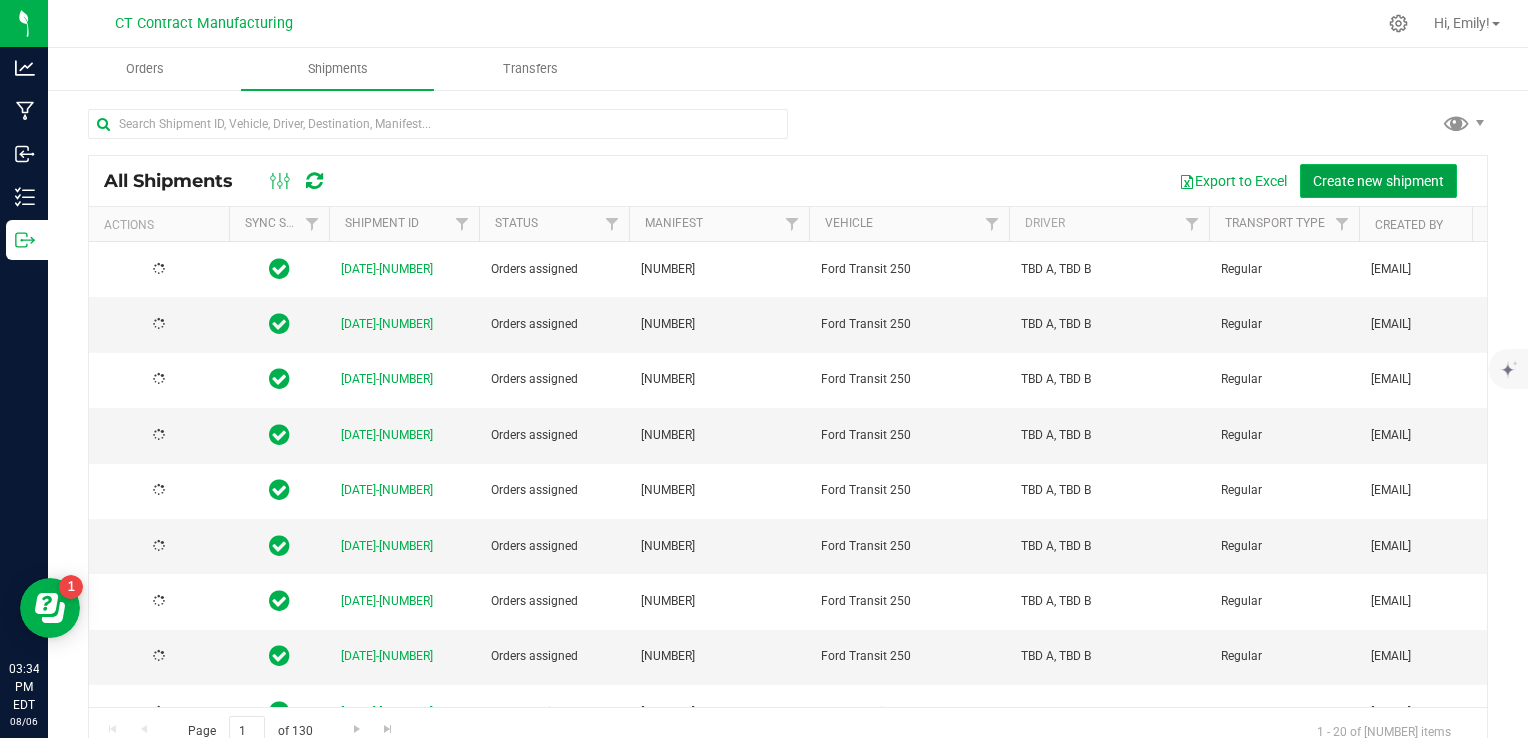 click on "Create new shipment" at bounding box center [1378, 181] 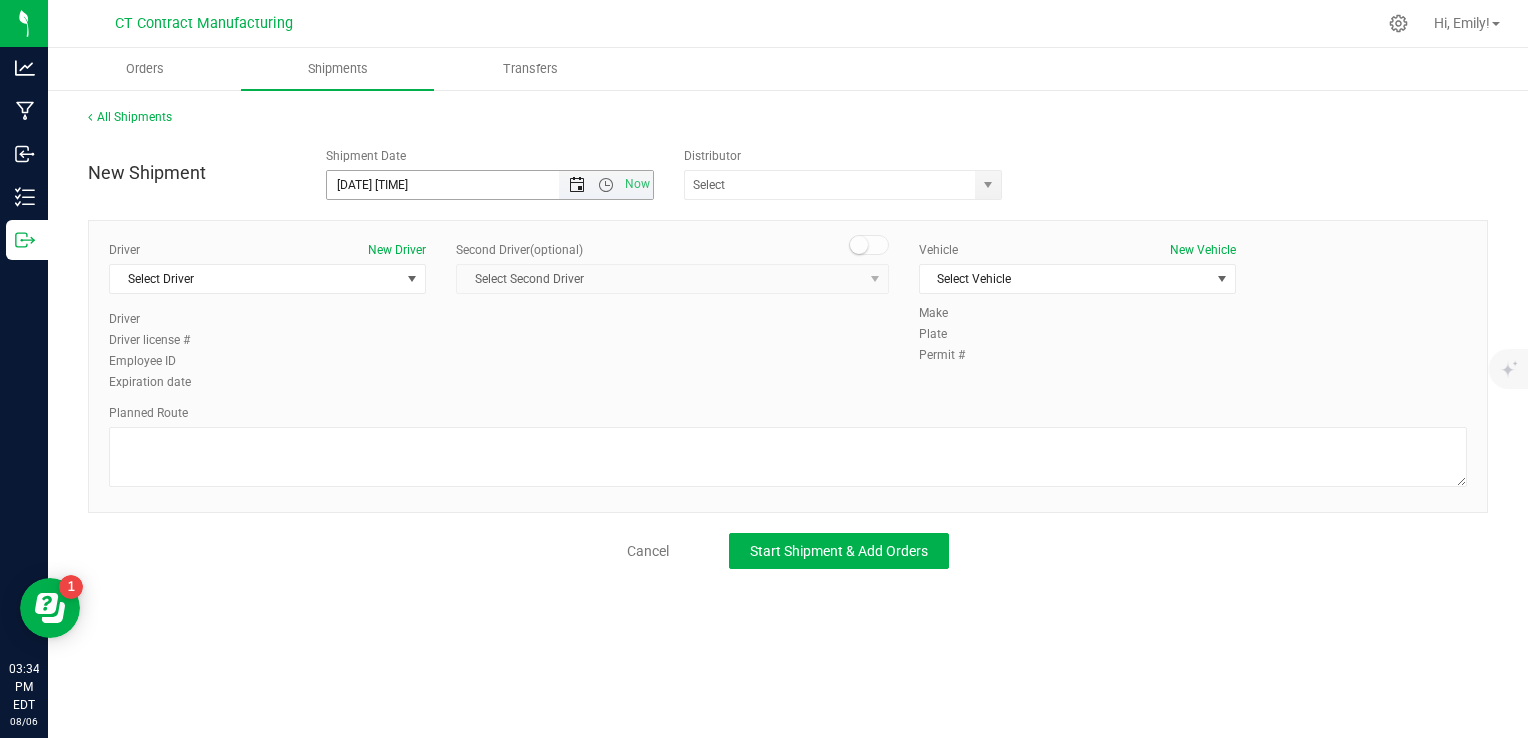 click at bounding box center (577, 185) 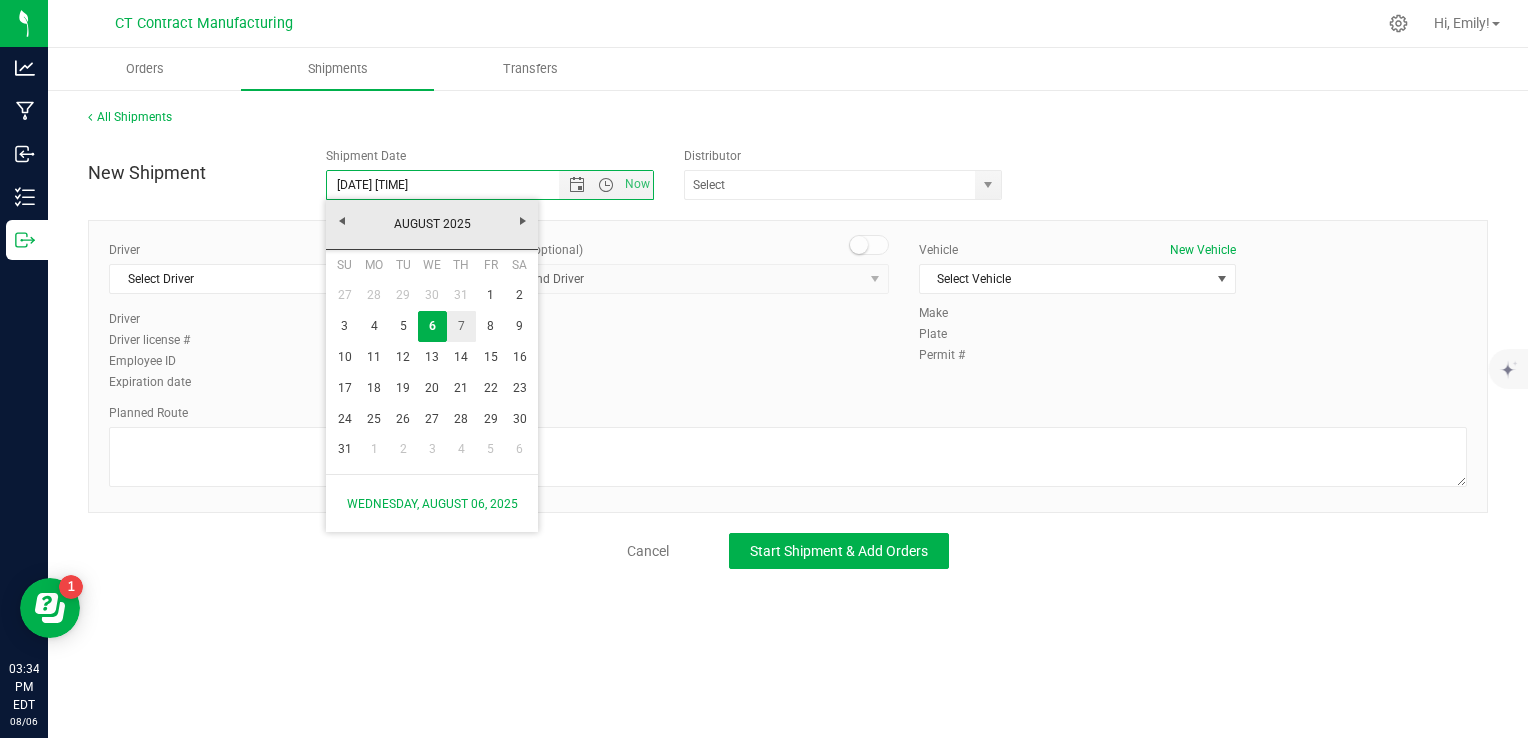 click on "7" at bounding box center [461, 326] 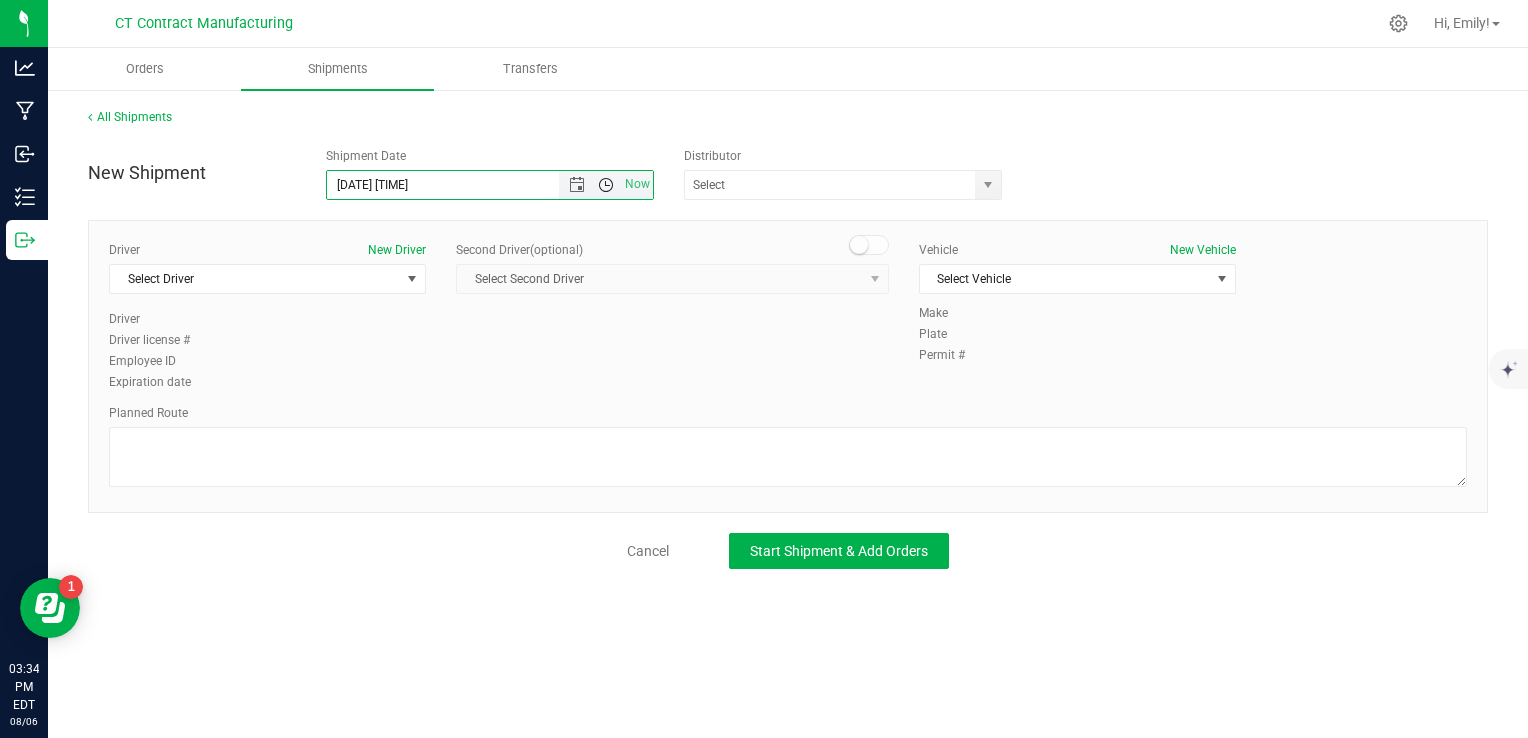 click at bounding box center (606, 185) 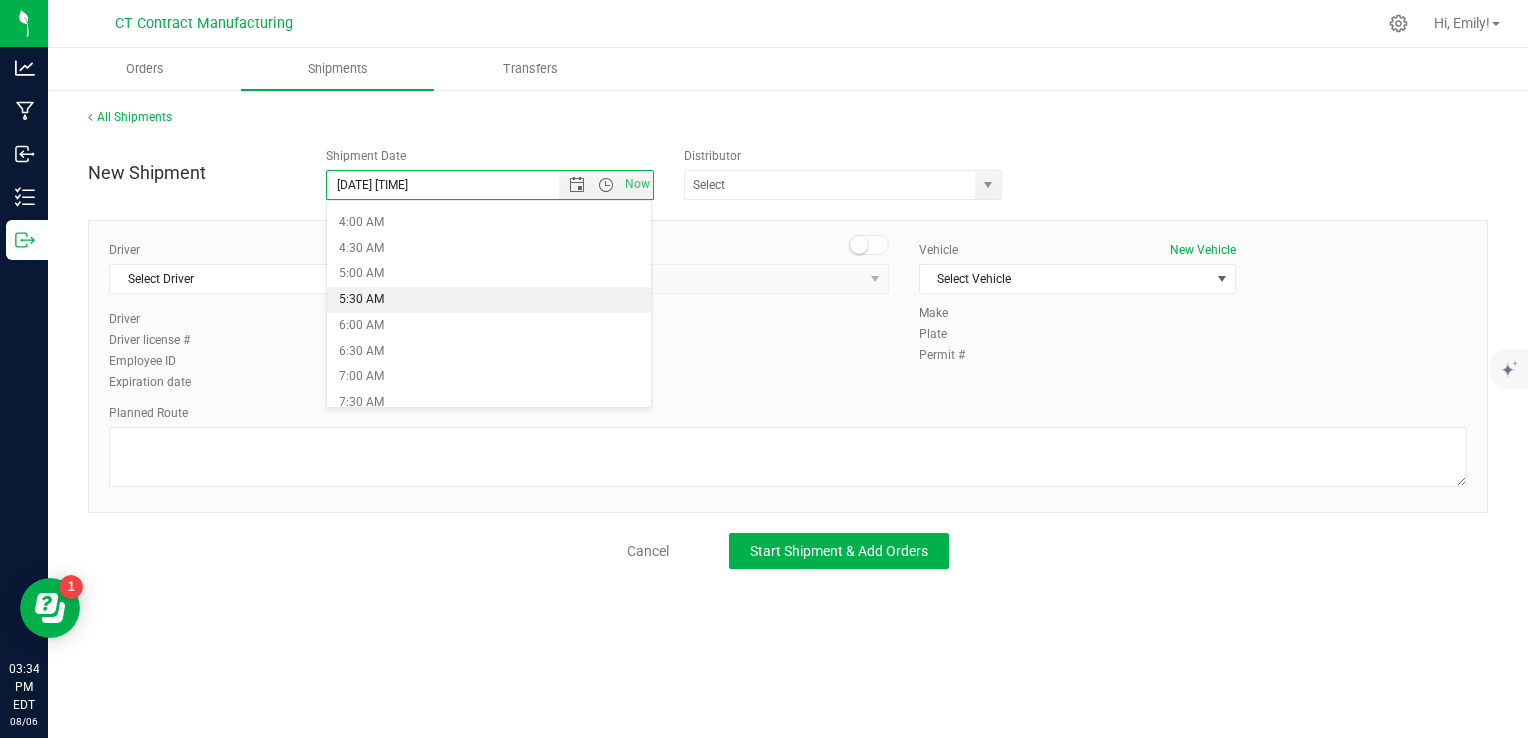 scroll, scrollTop: 300, scrollLeft: 0, axis: vertical 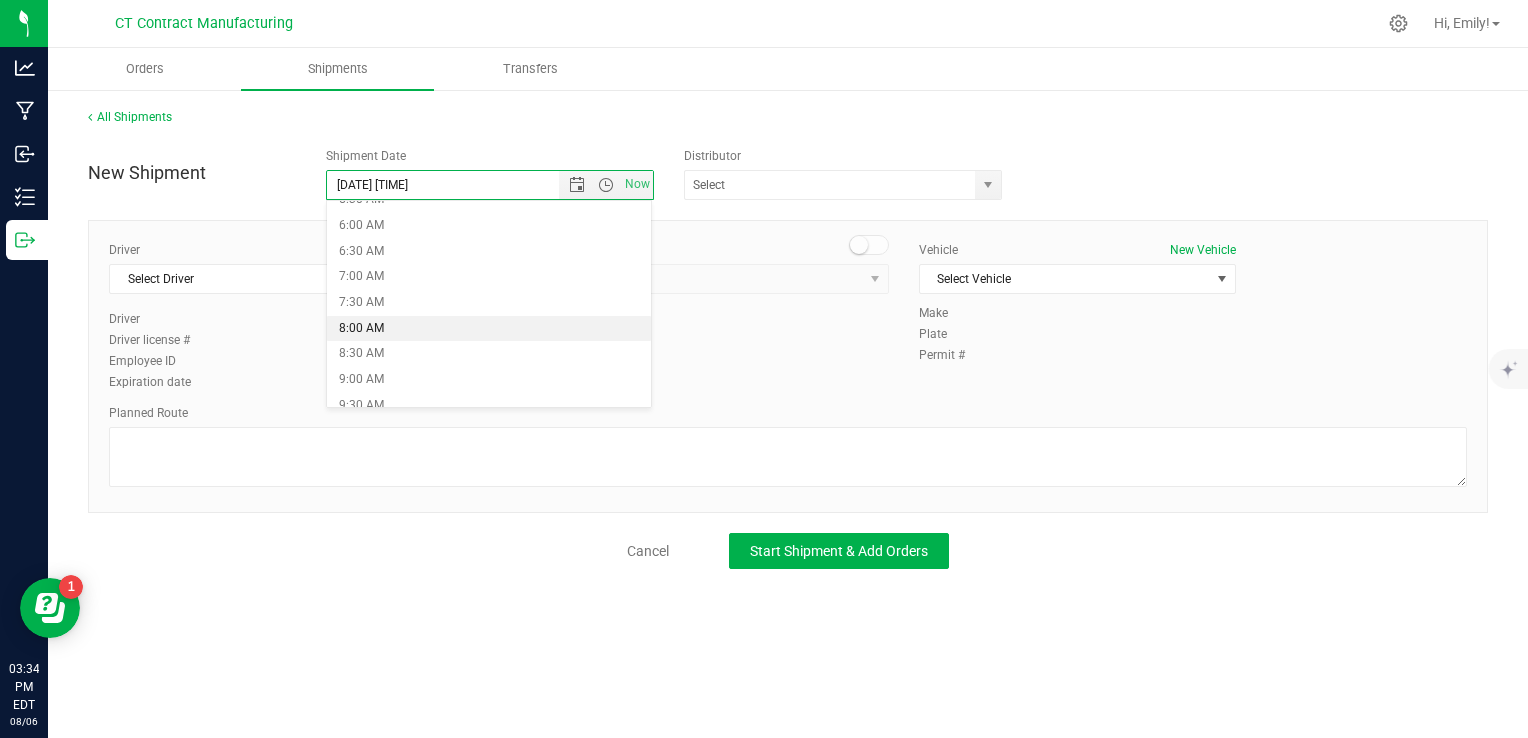 click on "8:00 AM" at bounding box center [489, 329] 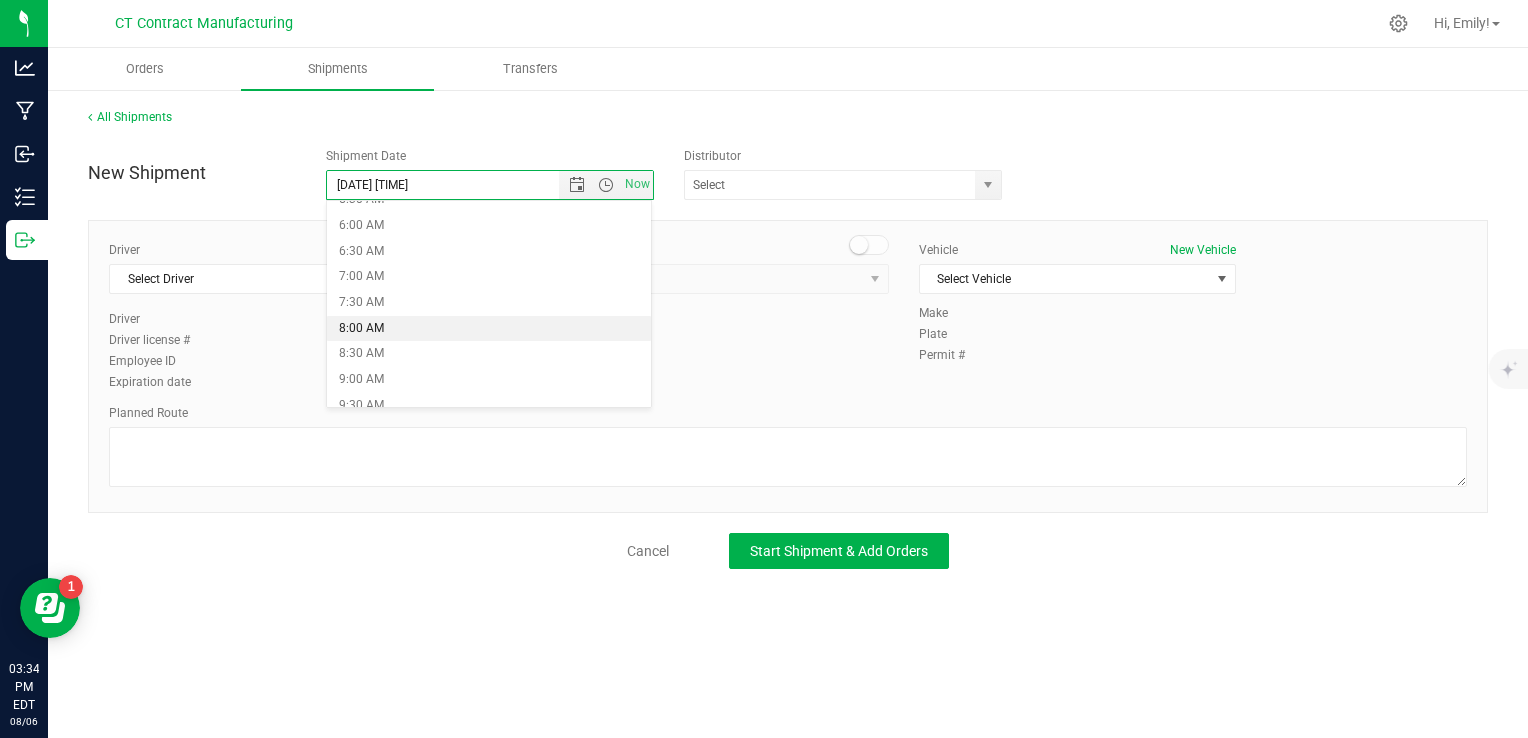 type on "[DATE] [TIME]" 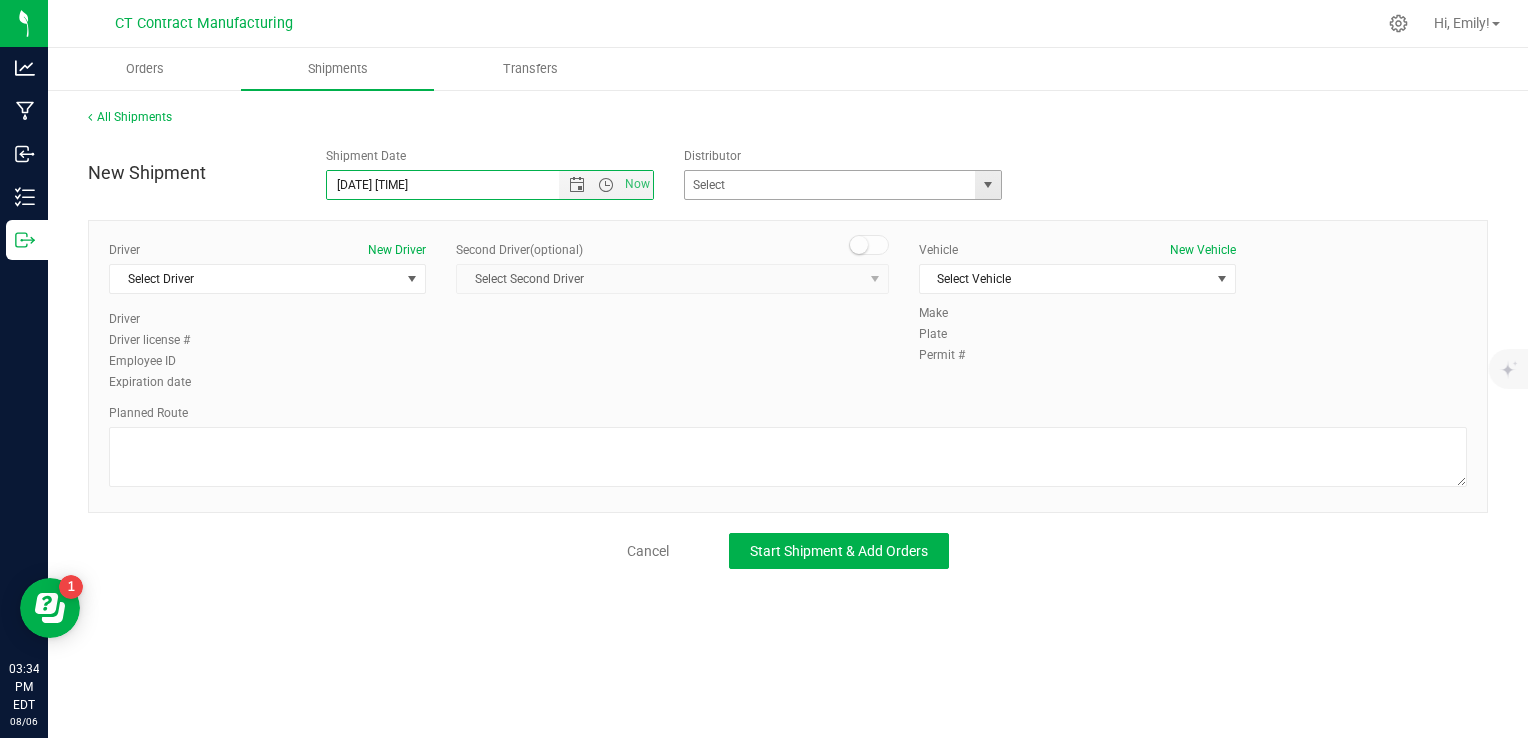 click at bounding box center (987, 185) 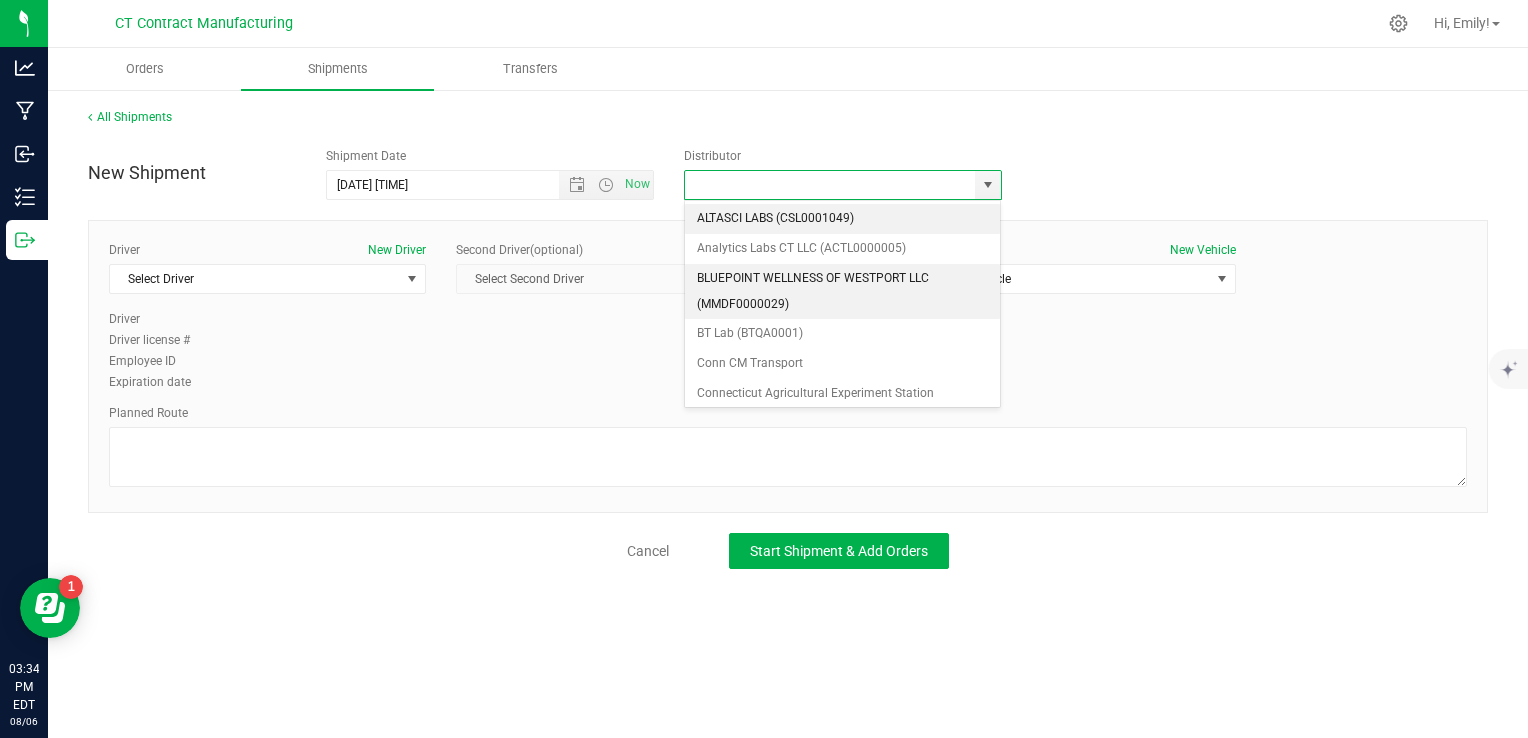 scroll, scrollTop: 200, scrollLeft: 0, axis: vertical 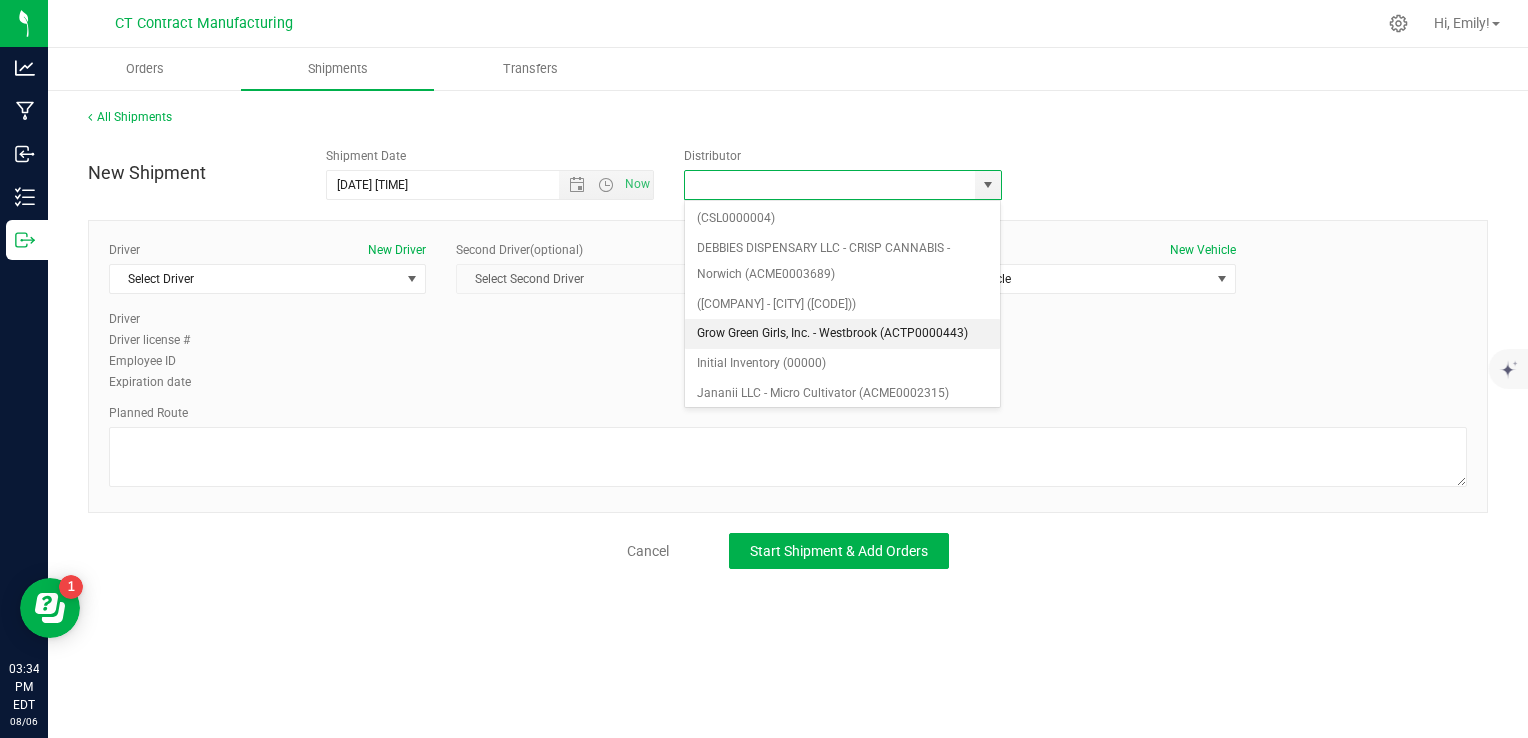 click on "Grow Green Girls, Inc. - Westbrook (ACTP0000443)" at bounding box center [843, 334] 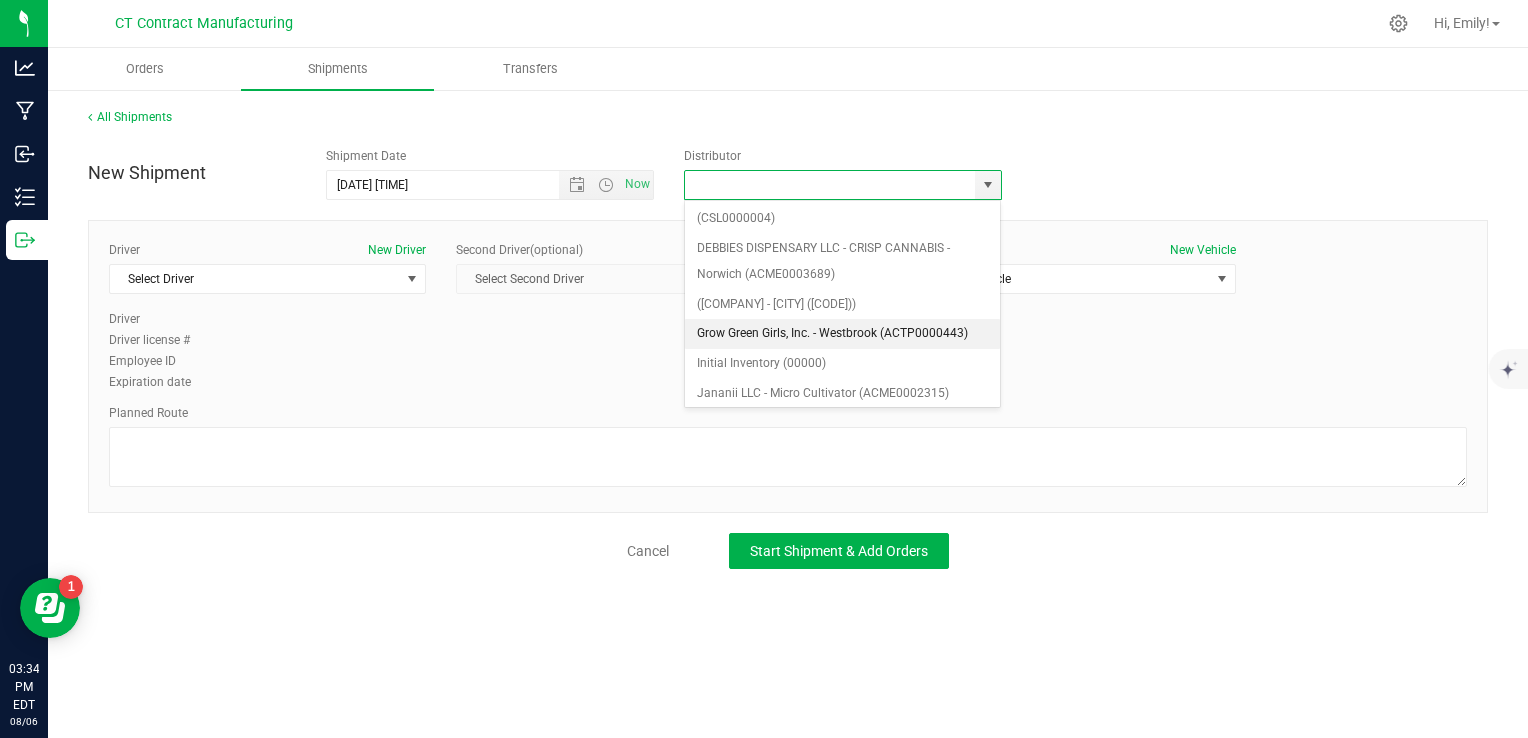 type on "Grow Green Girls, Inc. - Westbrook (ACTP0000443)" 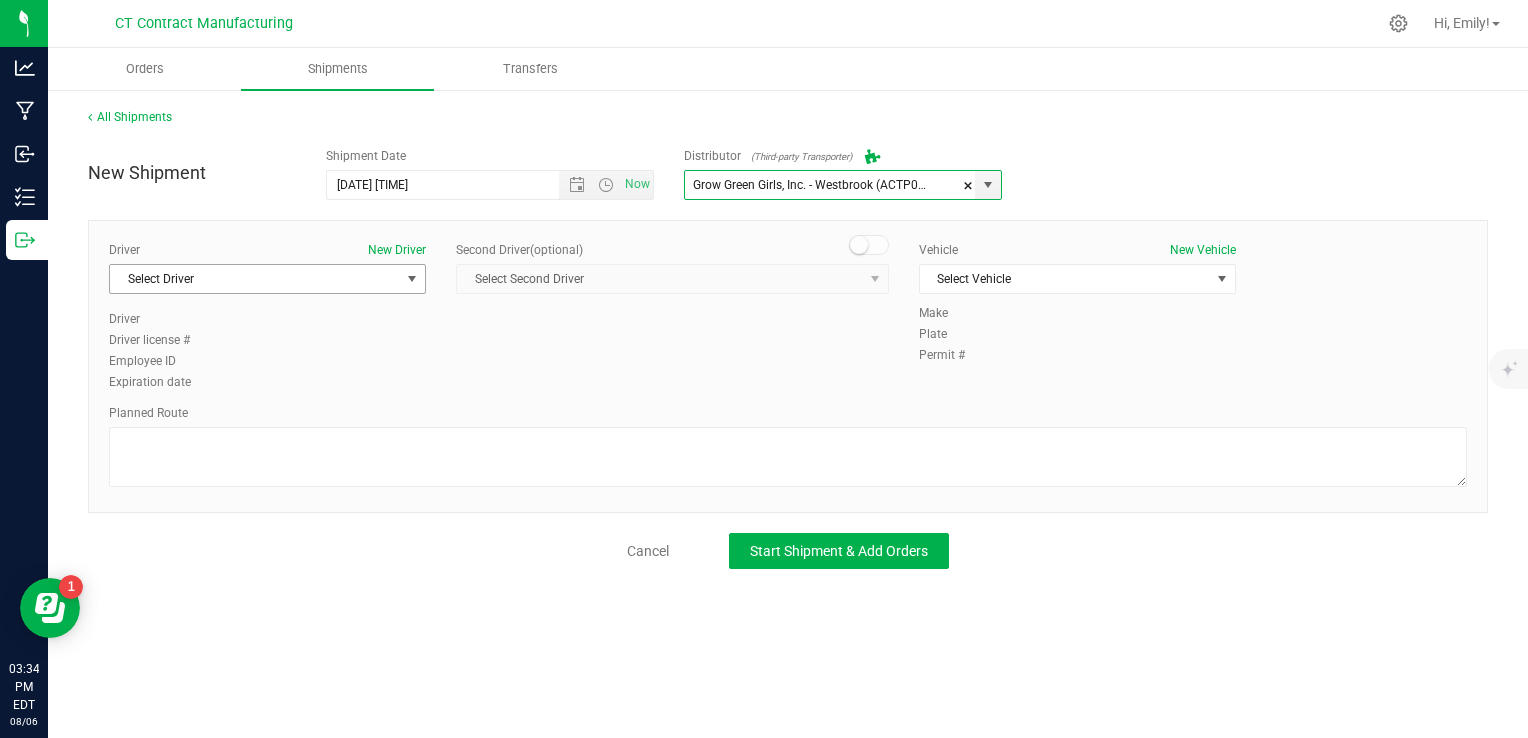 click on "Select Driver" at bounding box center (255, 279) 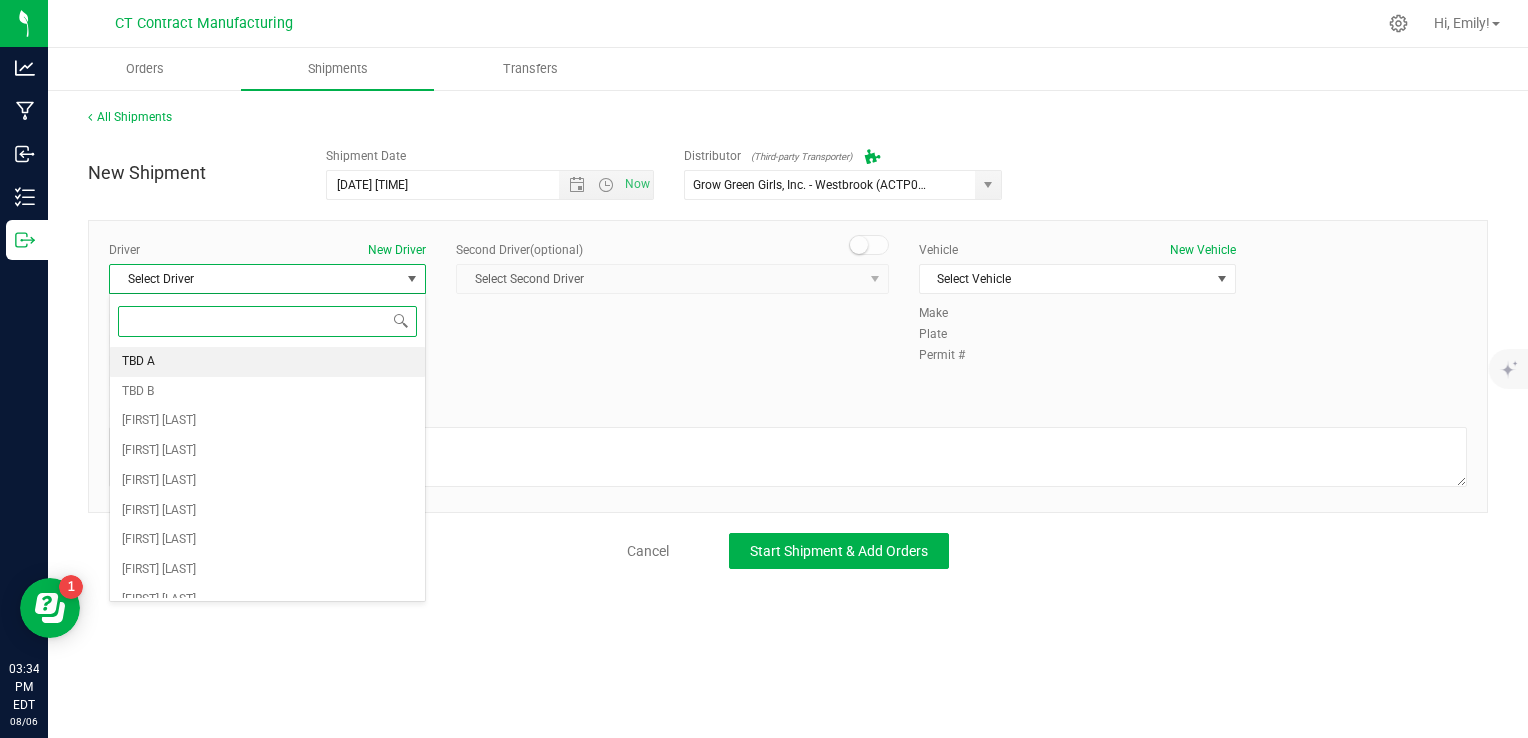 click on "TBD A" at bounding box center [267, 362] 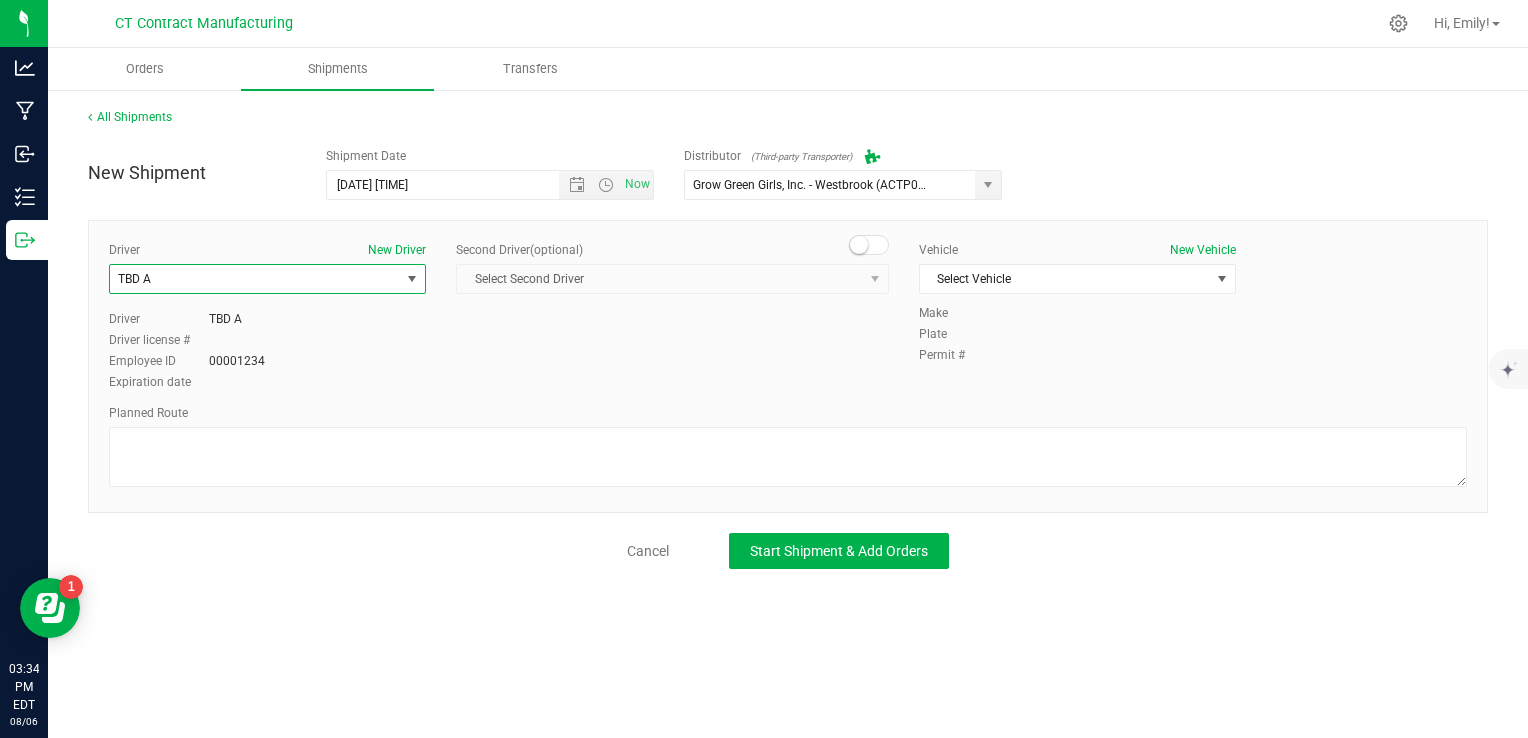 click at bounding box center (869, 245) 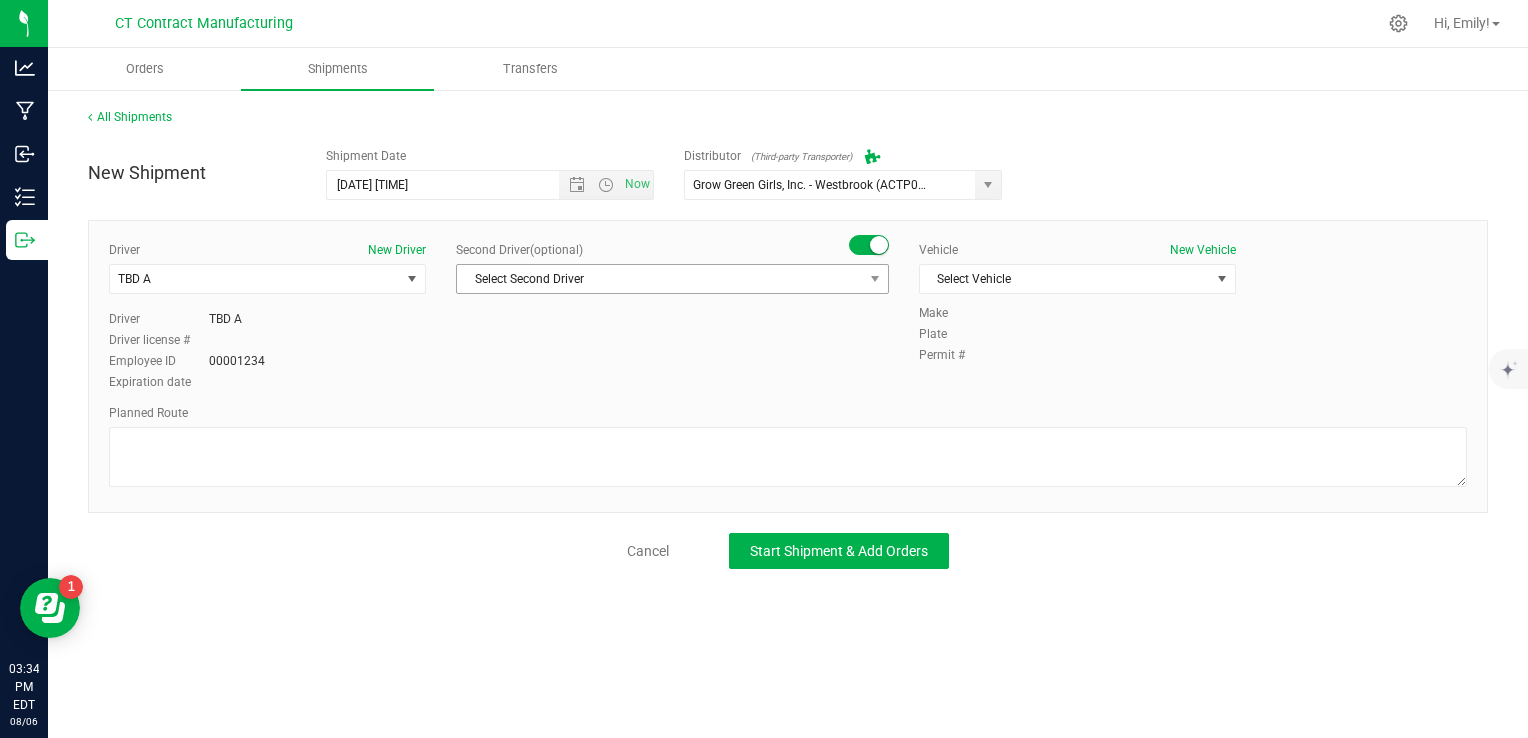 click on "Select Second Driver" at bounding box center (660, 279) 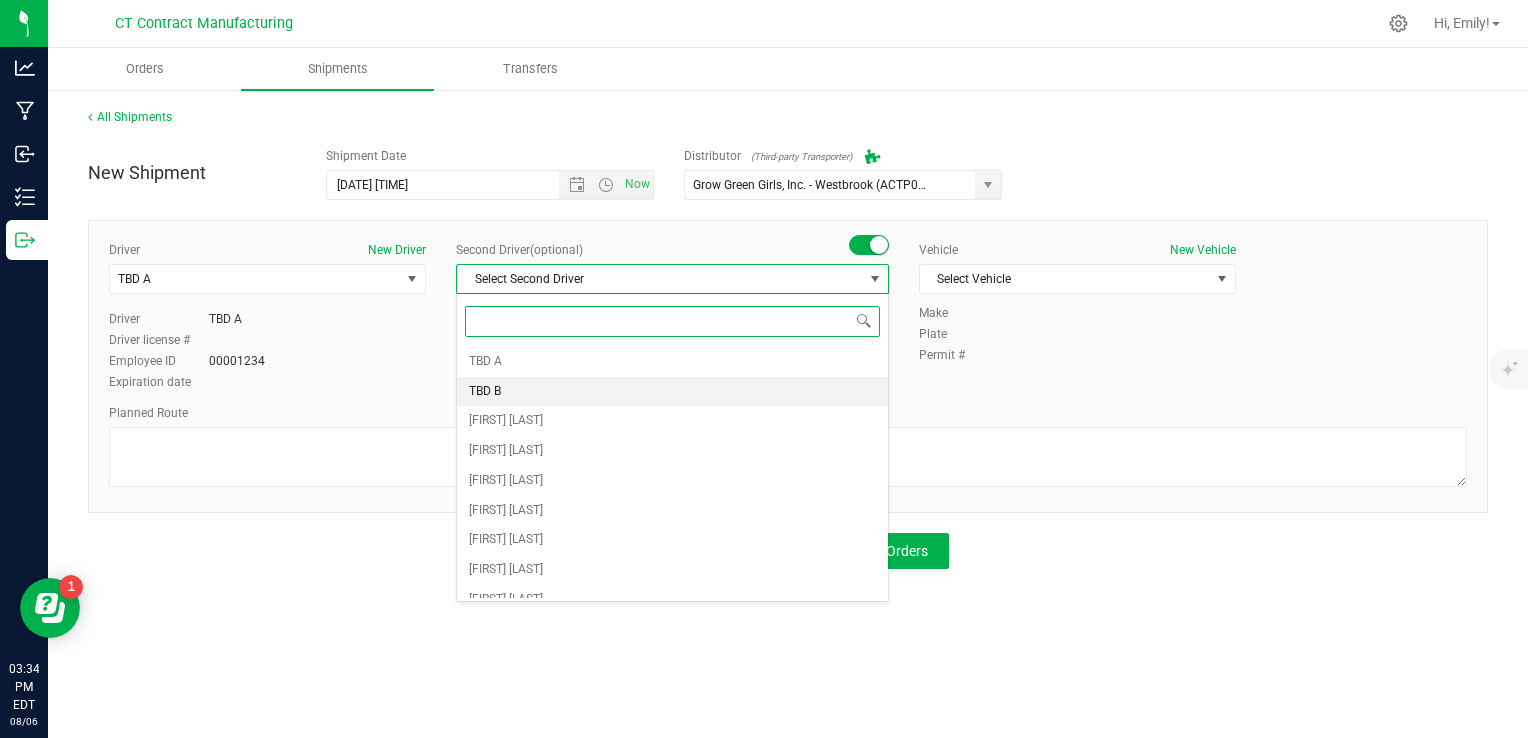 click on "TBD B" at bounding box center (672, 392) 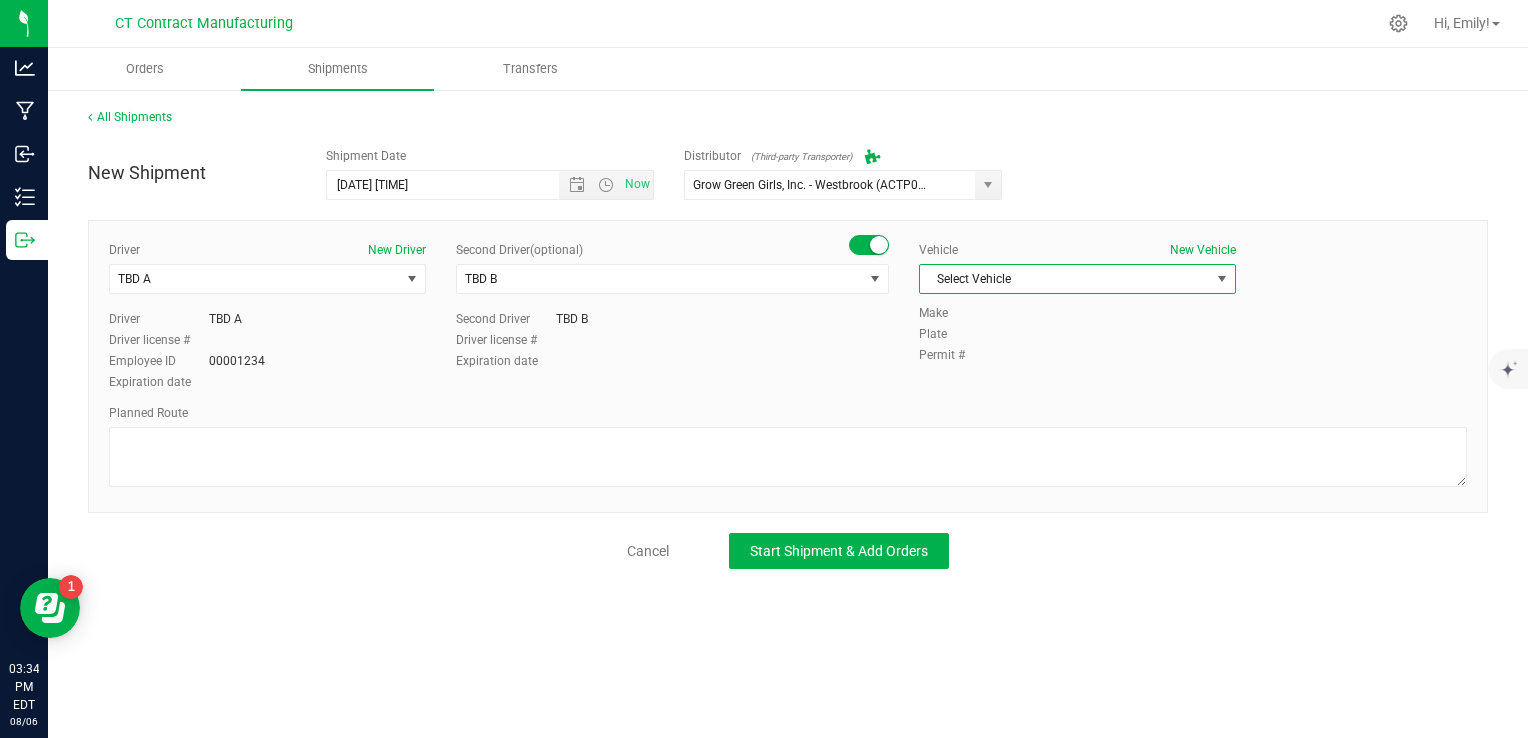 click on "Select Vehicle" at bounding box center [1065, 279] 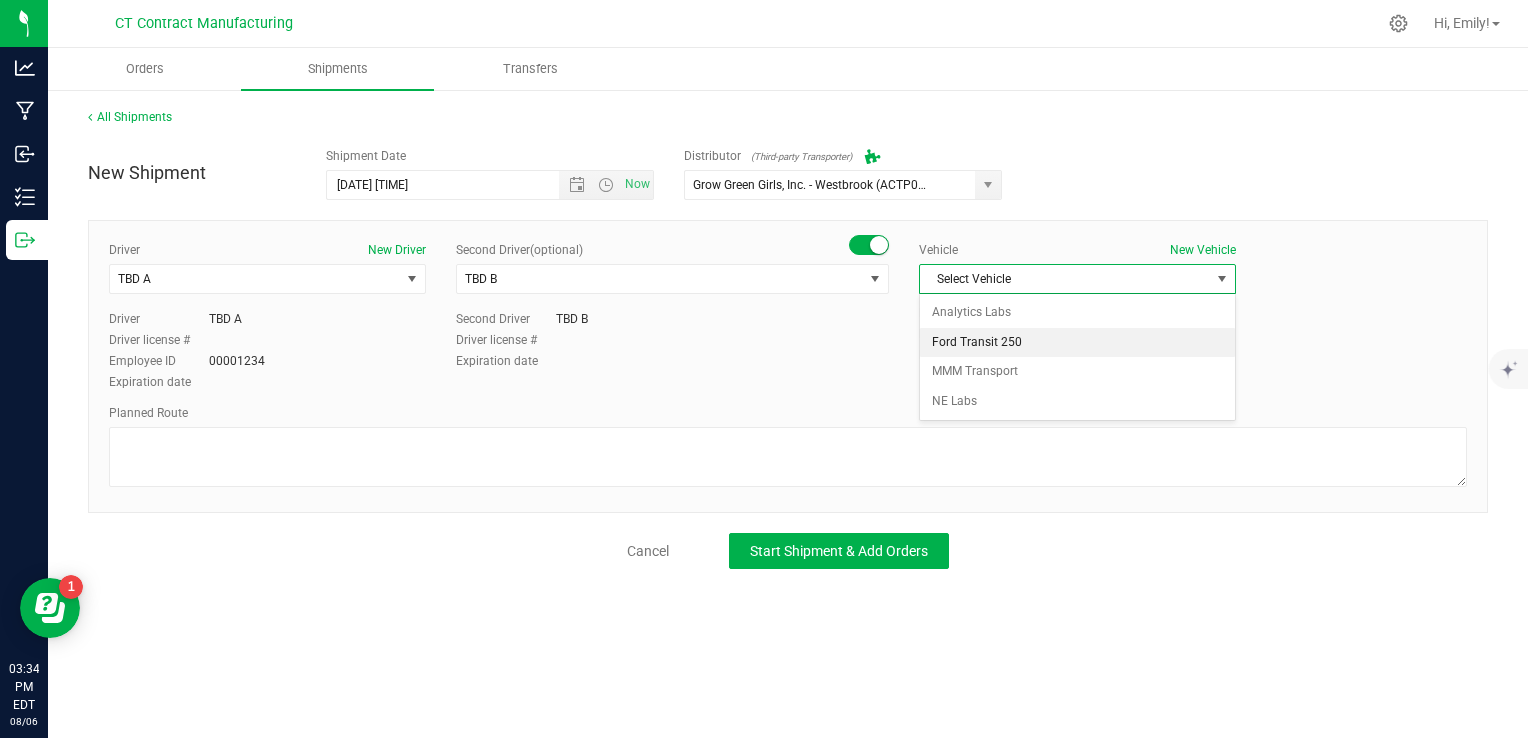 click on "Ford Transit 250" at bounding box center [1077, 343] 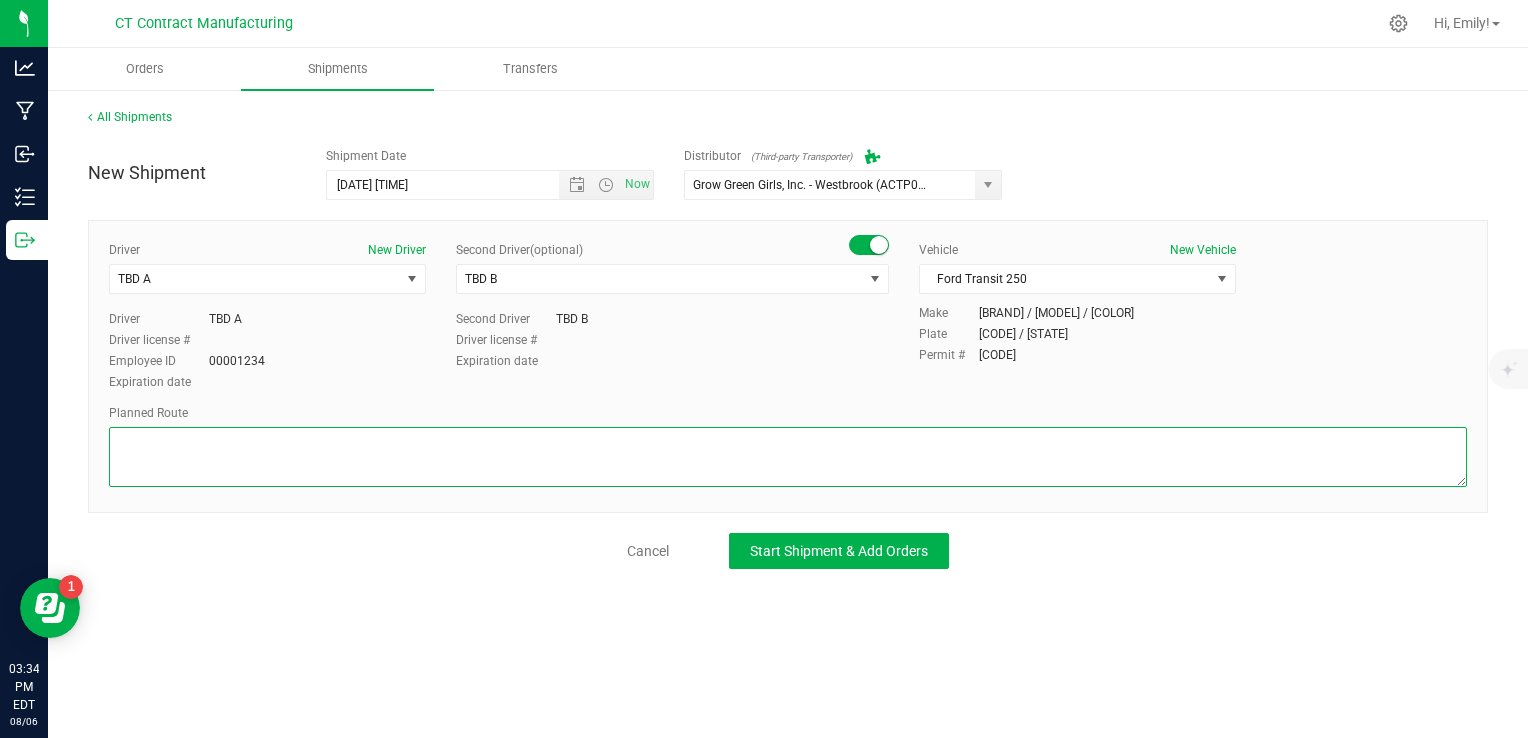 click at bounding box center (788, 457) 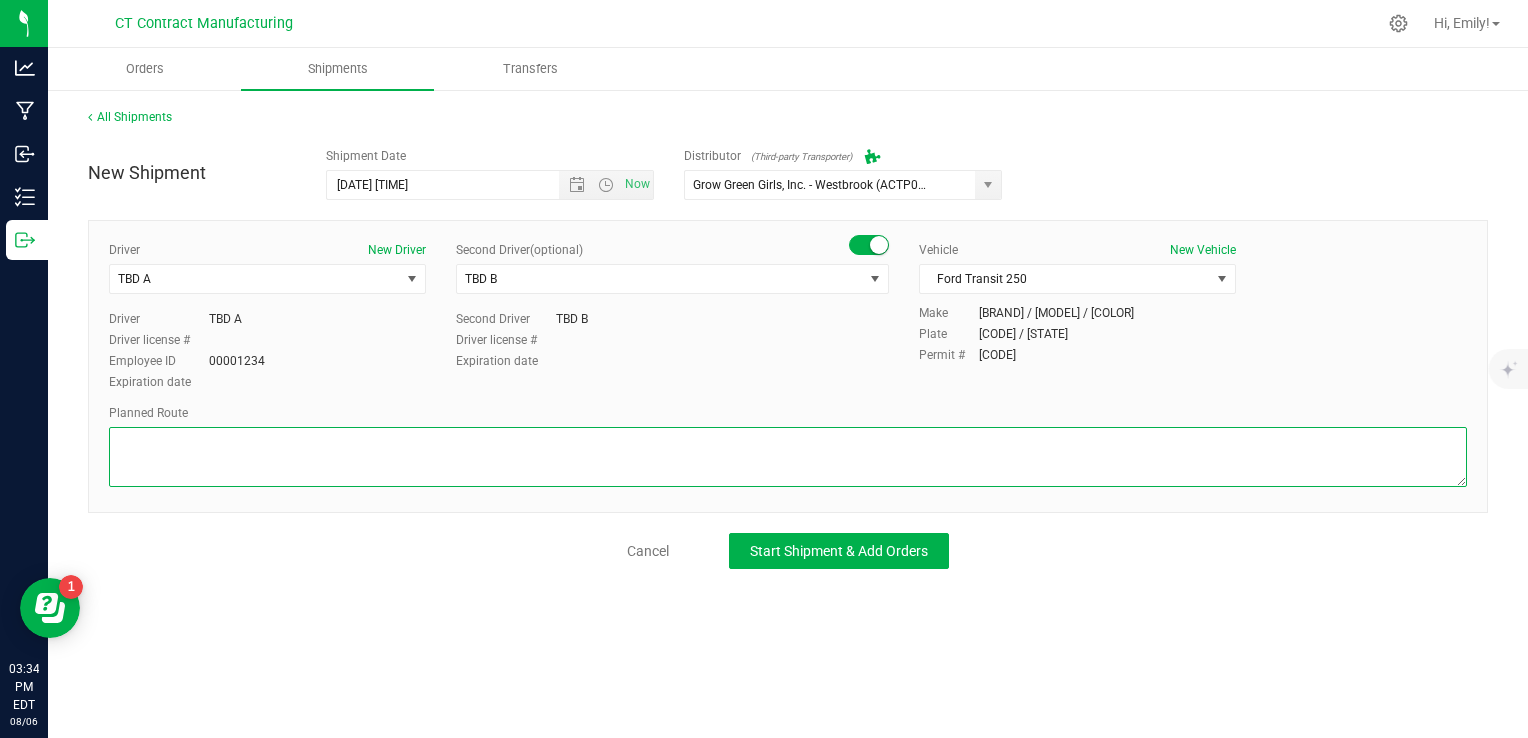 paste on "Randomized route via 3rd party transporter" 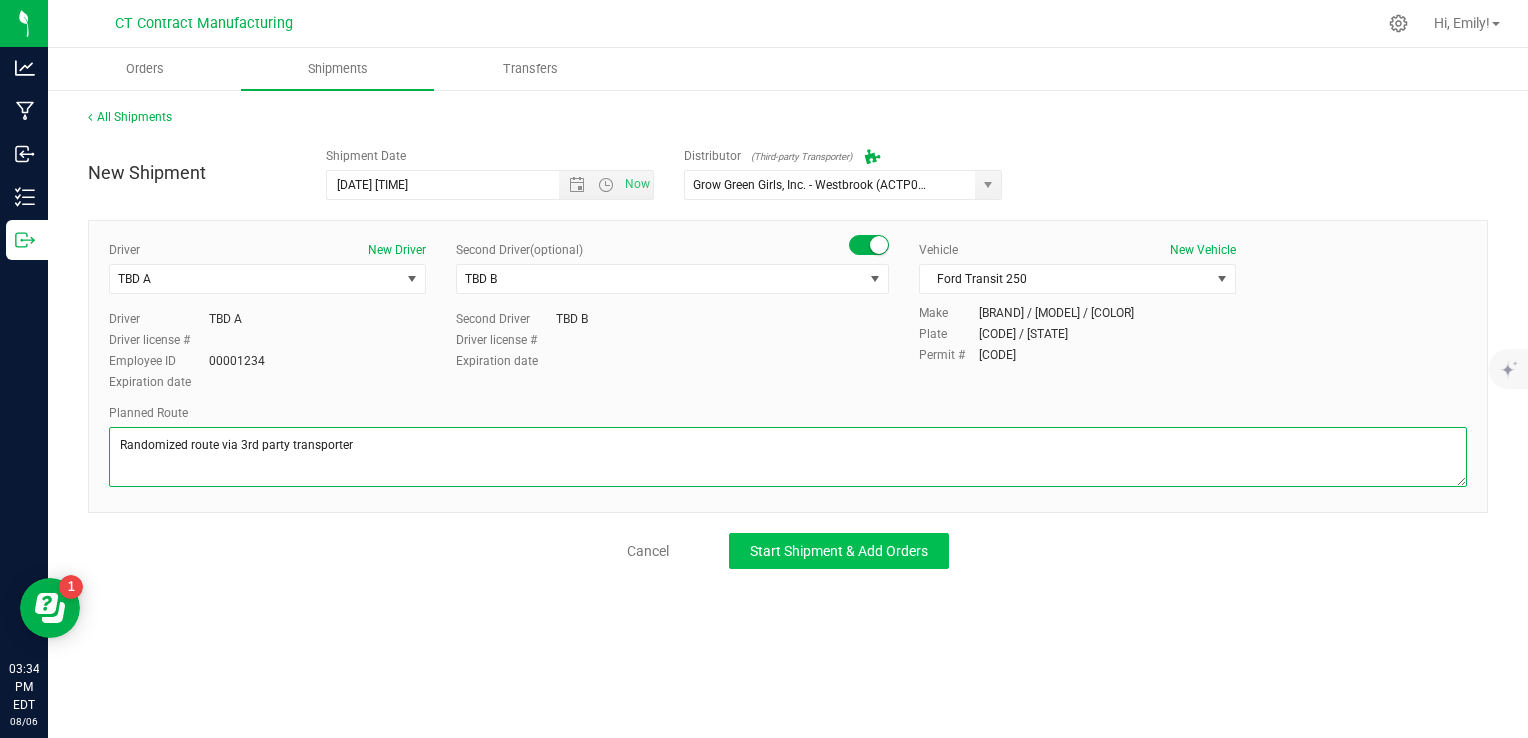 type on "Randomized route via 3rd party transporter" 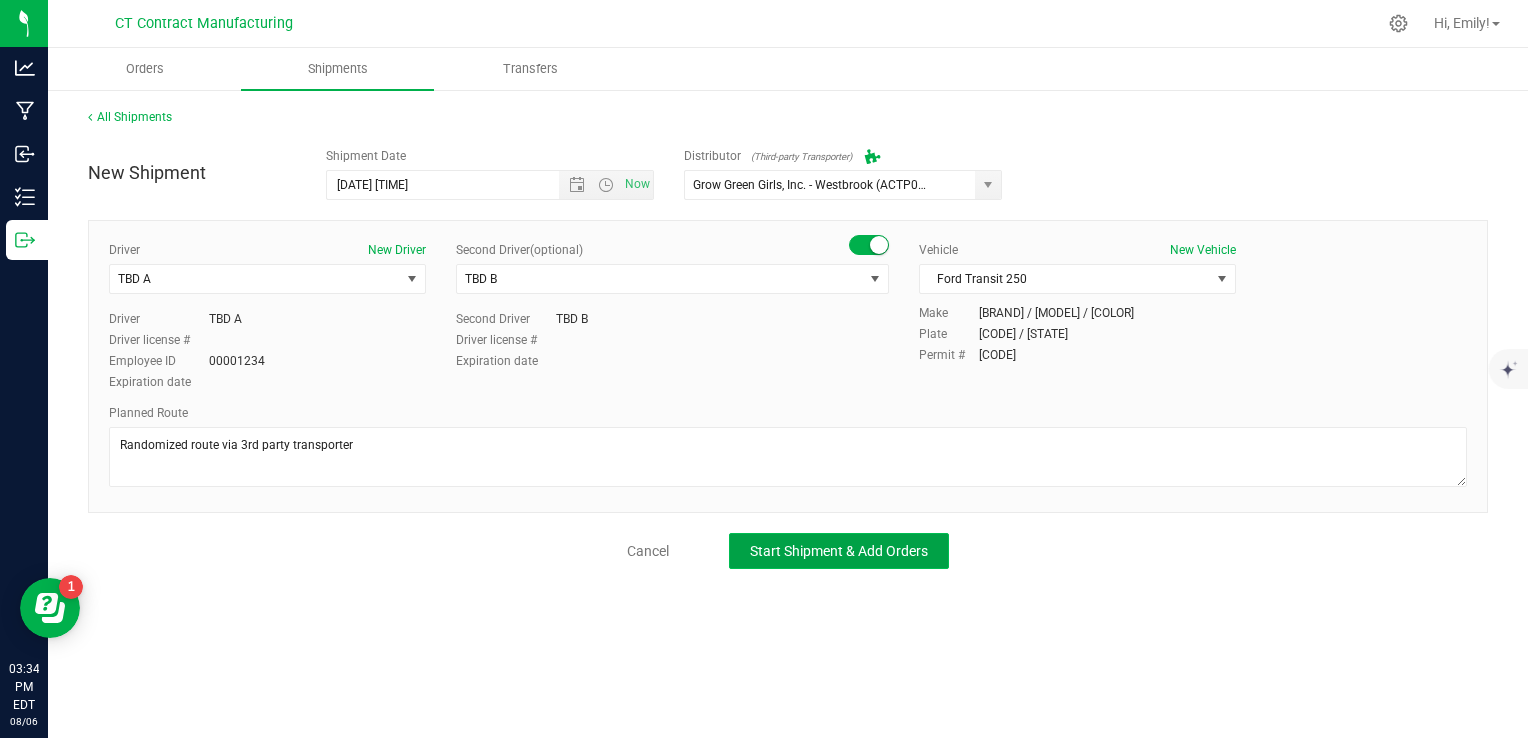 click on "Start Shipment & Add Orders" 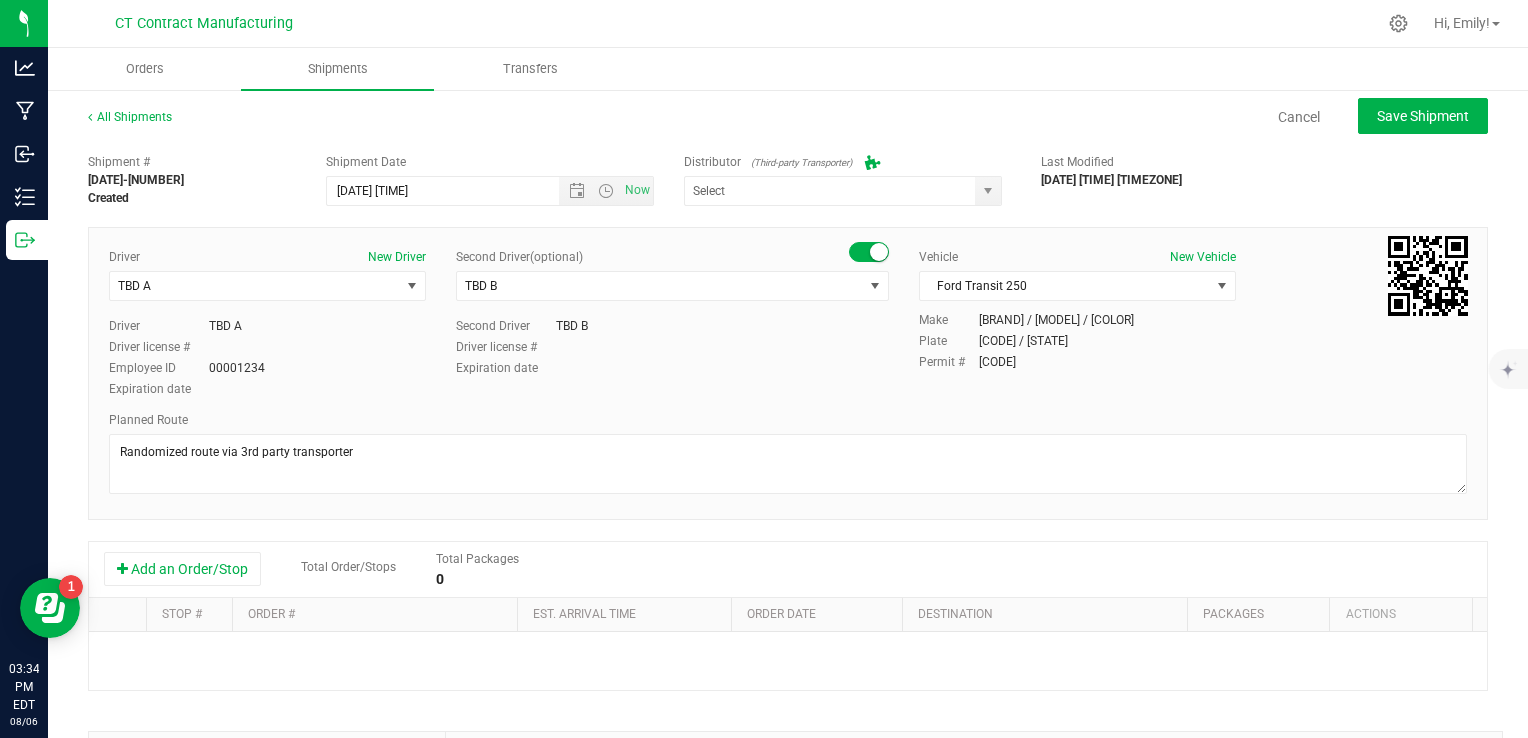 type on "Grow Green Girls, Inc. - Westbrook (ACTP0000443)" 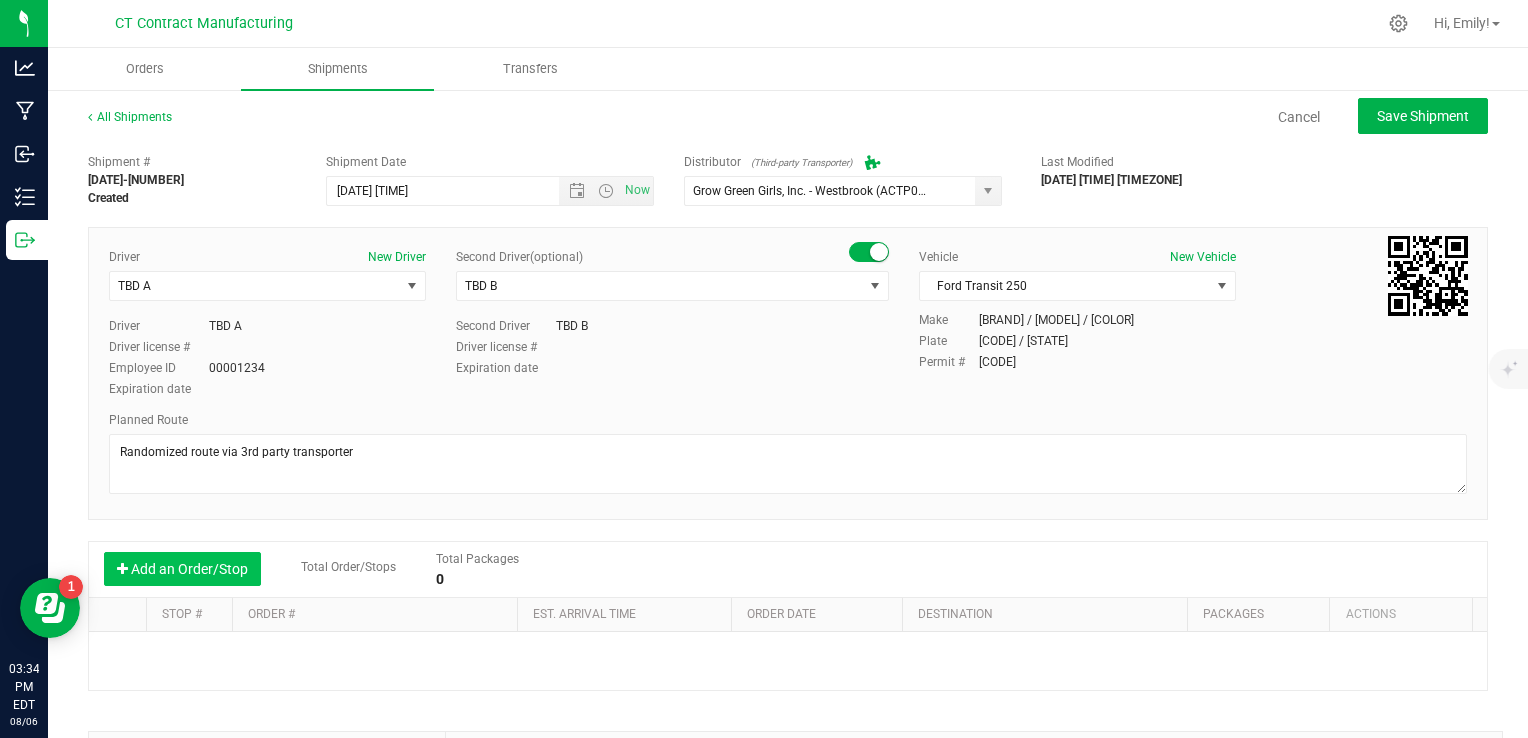click on "Add an Order/Stop" at bounding box center (182, 569) 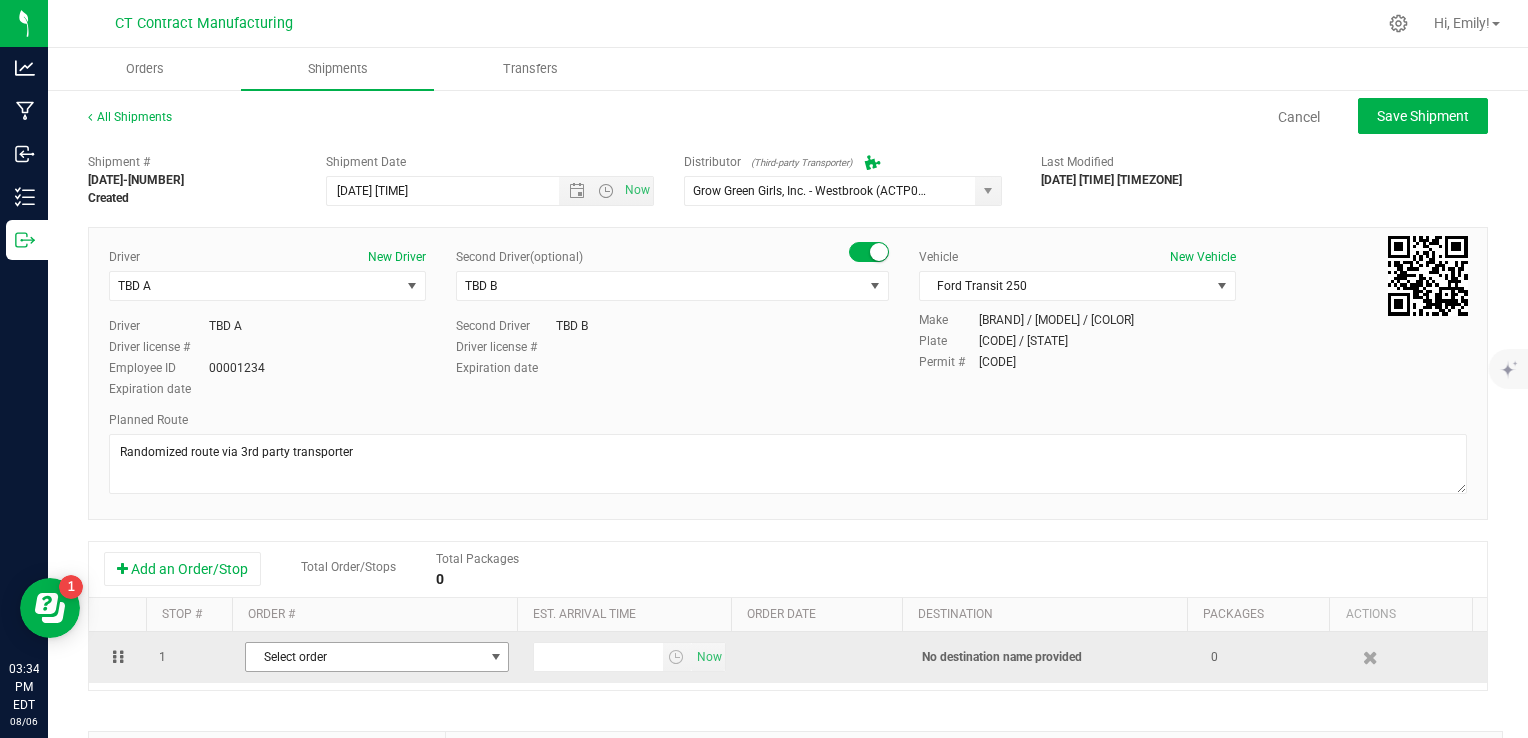 click on "Select order" at bounding box center (364, 657) 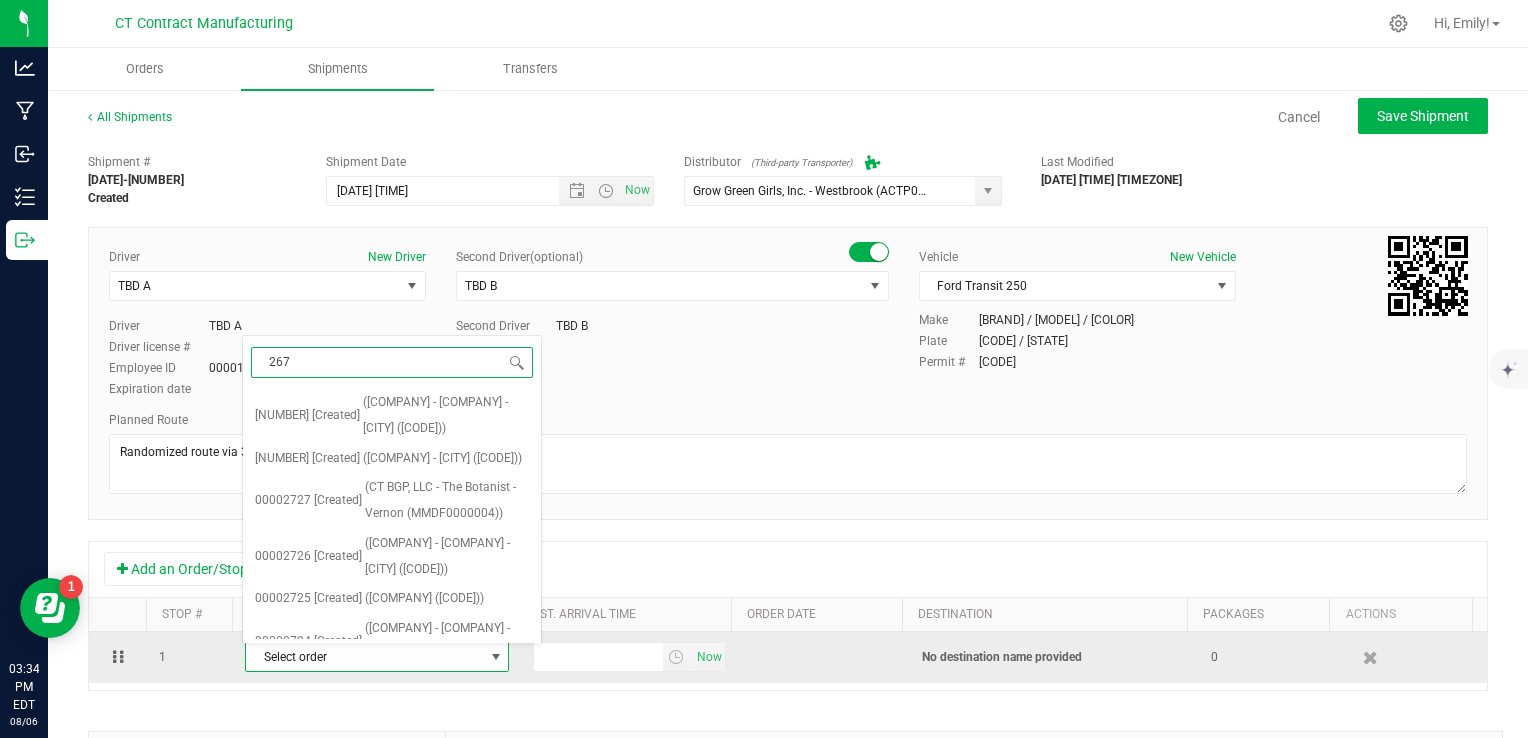 type on "2676" 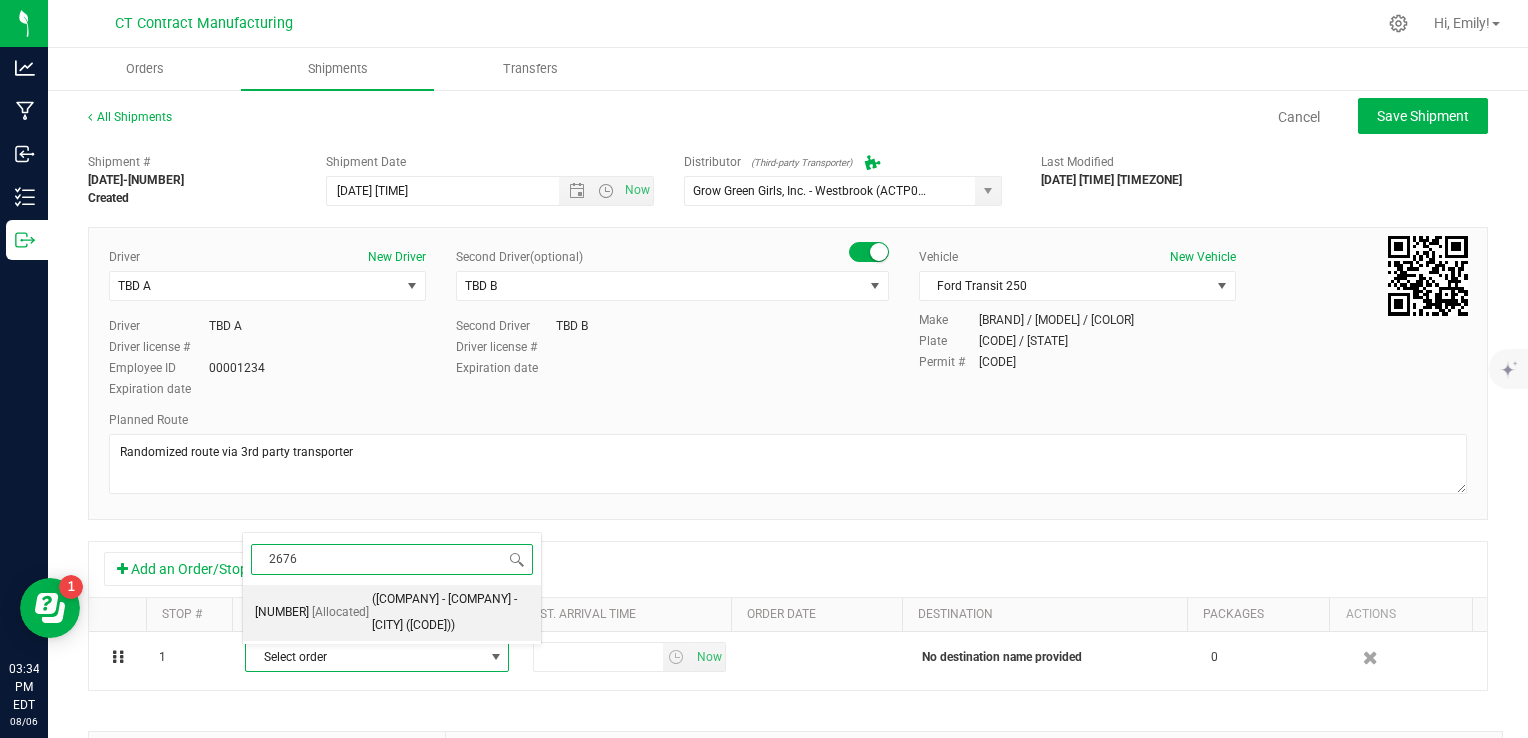 click on "(FFD WEST - Fine Fettle - [CITY] ([ID]))" at bounding box center (450, 612) 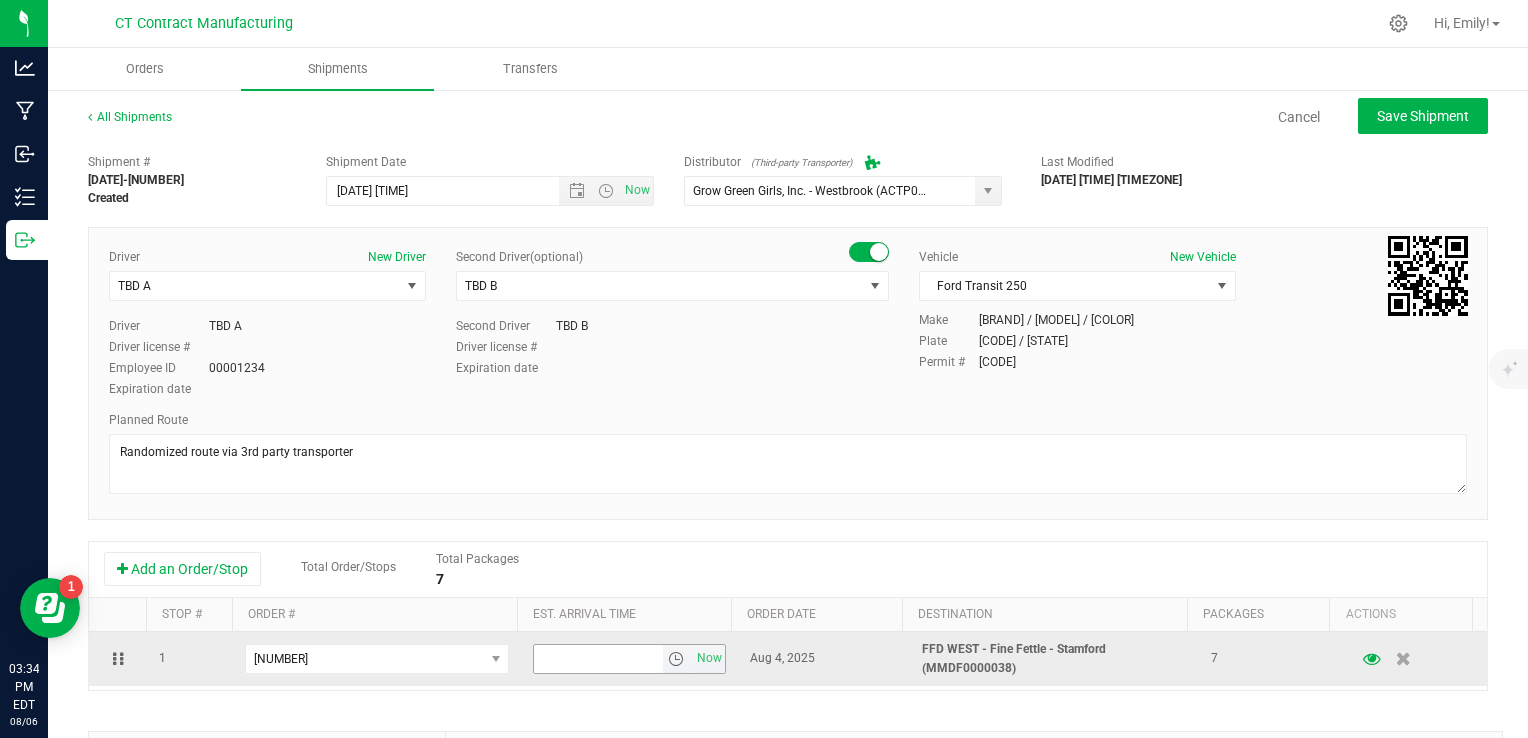 click at bounding box center (676, 659) 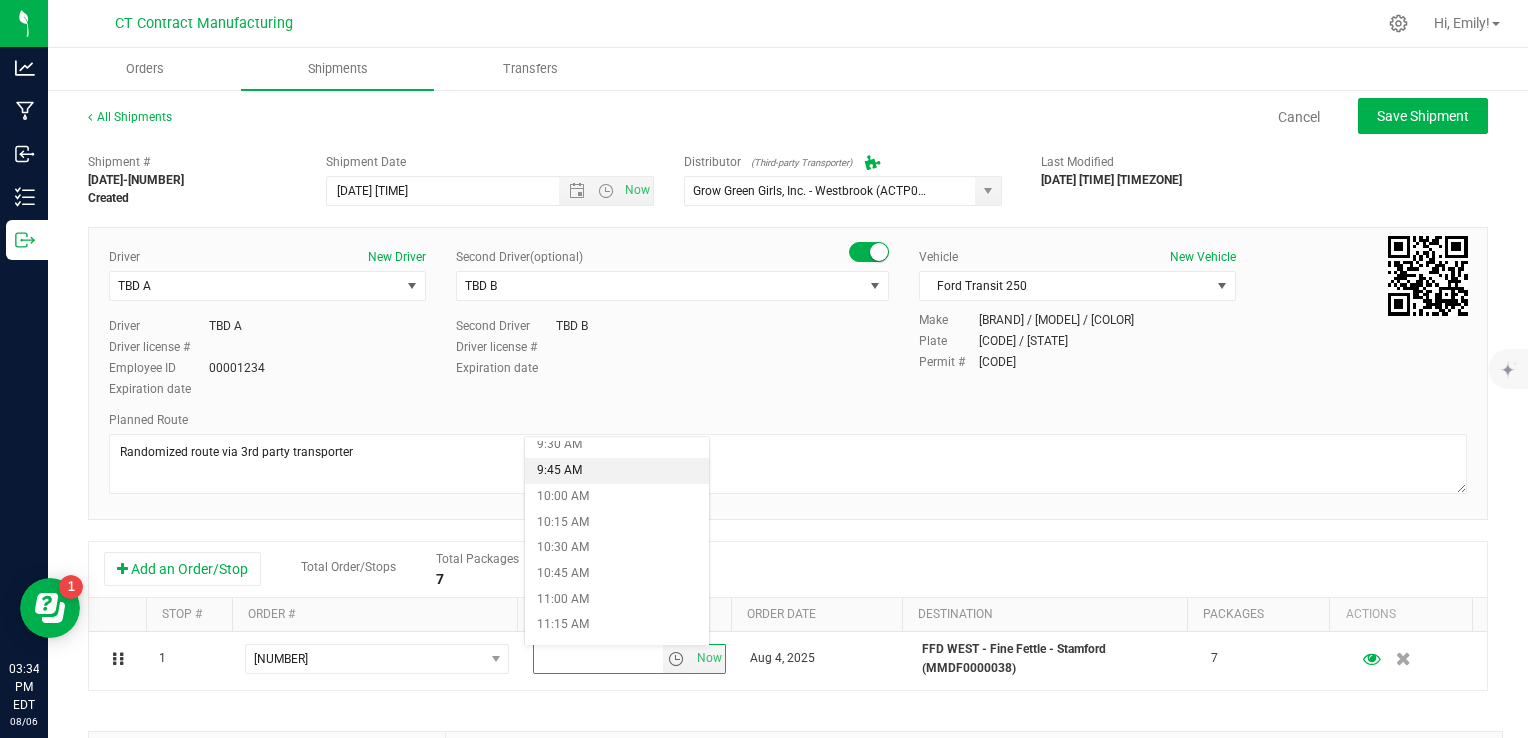 scroll, scrollTop: 1000, scrollLeft: 0, axis: vertical 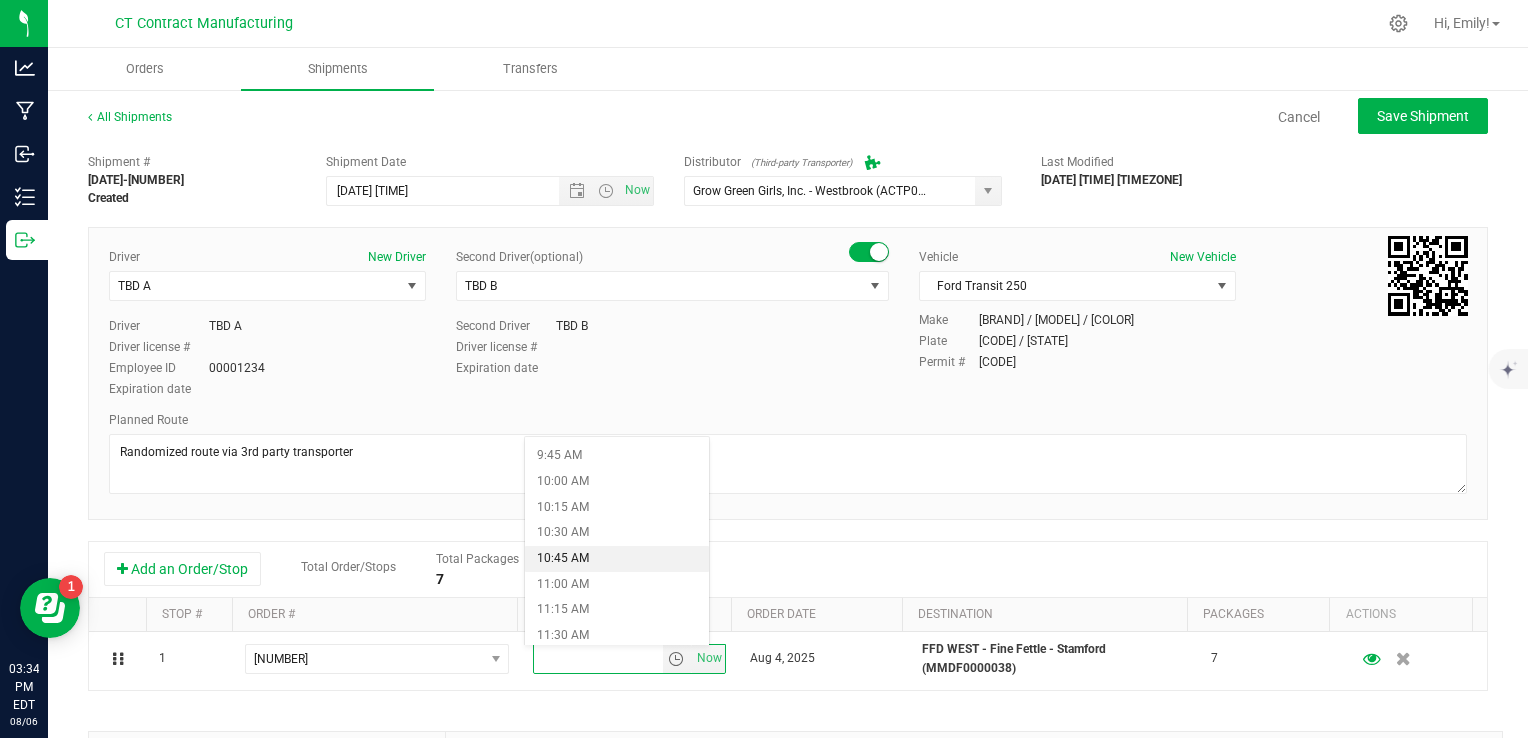 click on "10:45 AM" at bounding box center [617, 559] 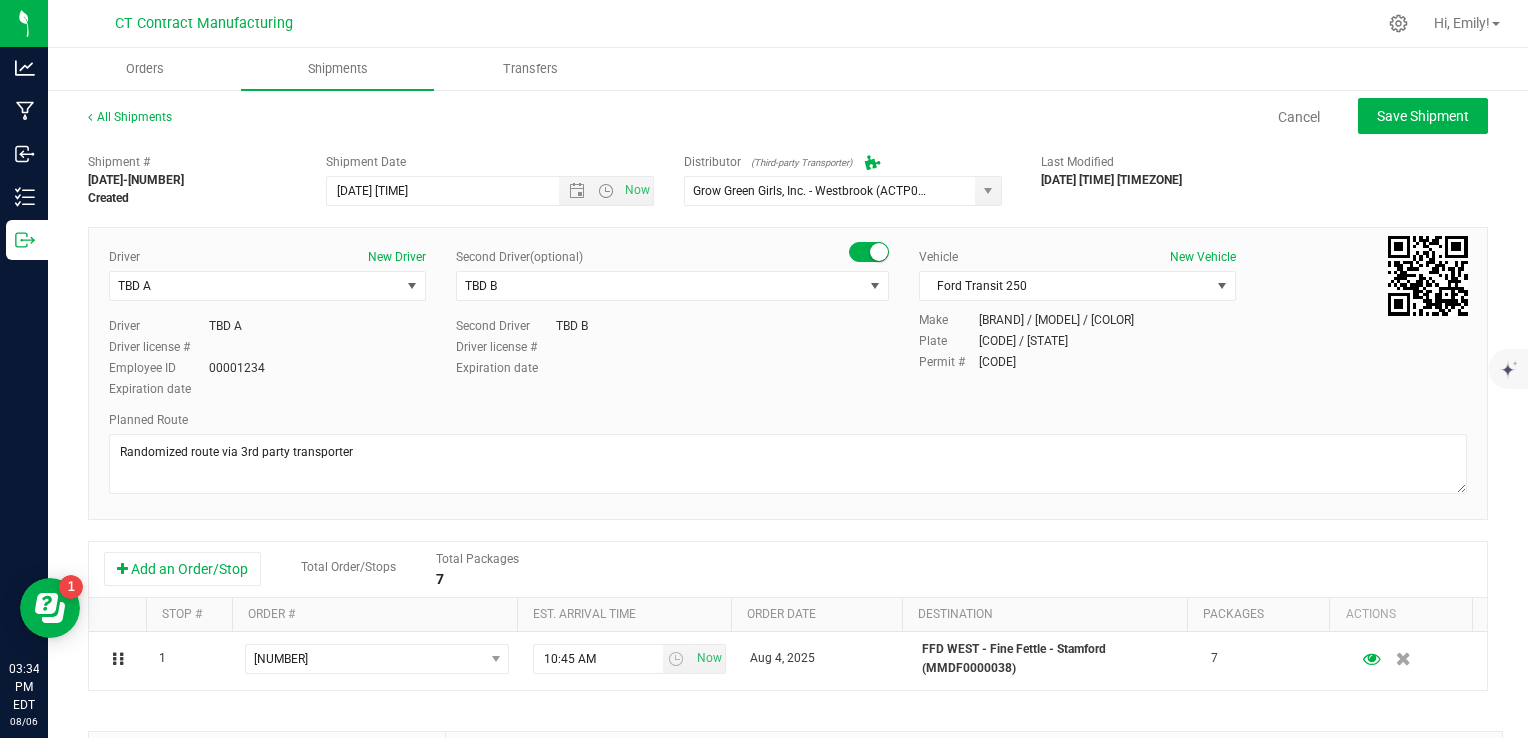 click on "Shipment #
20250806-025
Created
Shipment Date
8/7/2025 8:00 AM
Now
Distributor
(Third-party Transporter)
Grow Green Girls, Inc. - Westbrook (ACTP0000443) ALTASCI LABS (CSL0001049) Analytics Labs CT LLC (ACTL0000005) BLUEPOINT WELLNESS OF WESTPORT LLC (MMDF0000029) BT Lab (BTQA0001) Conn CM Transport Initial Inventory (00000)" at bounding box center [788, 572] 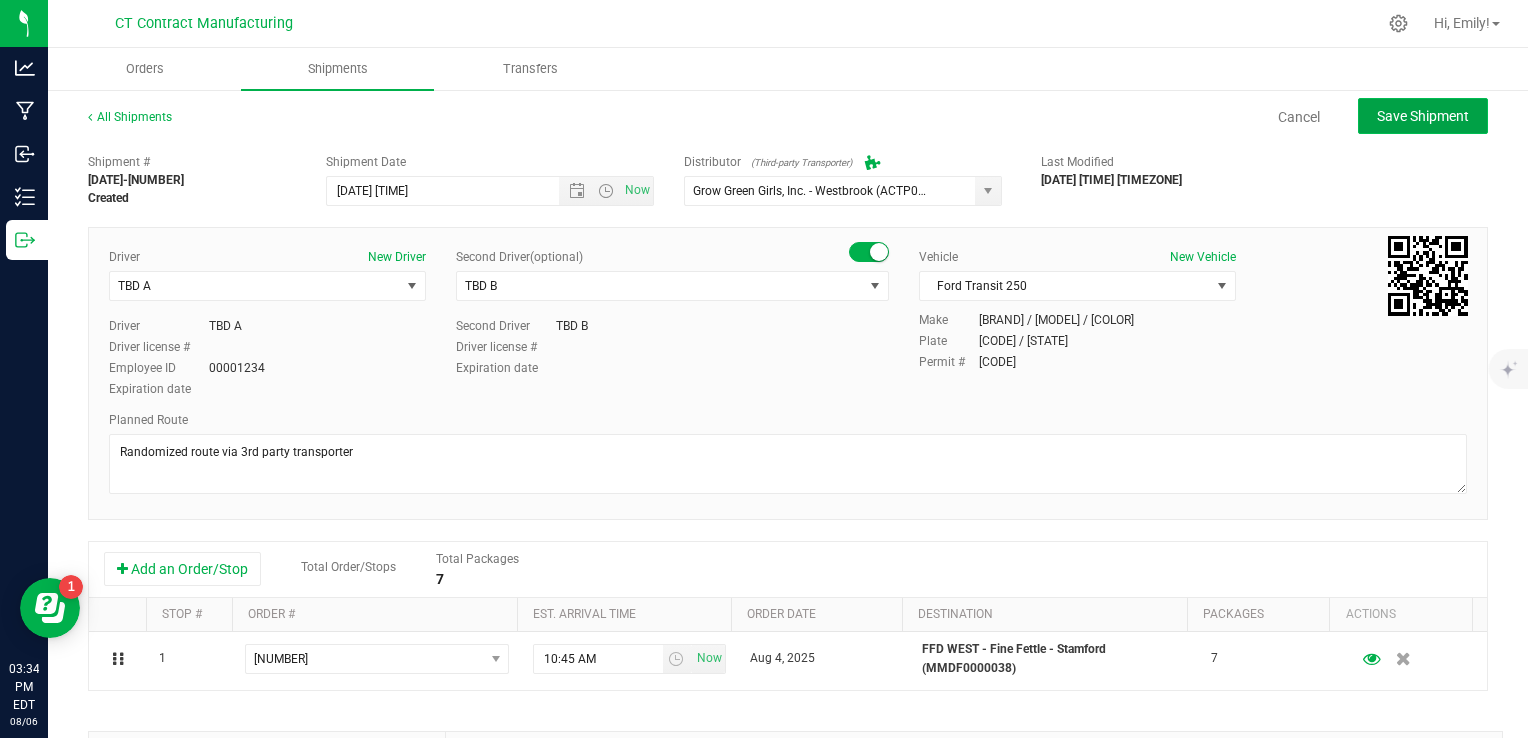 click on "Save Shipment" 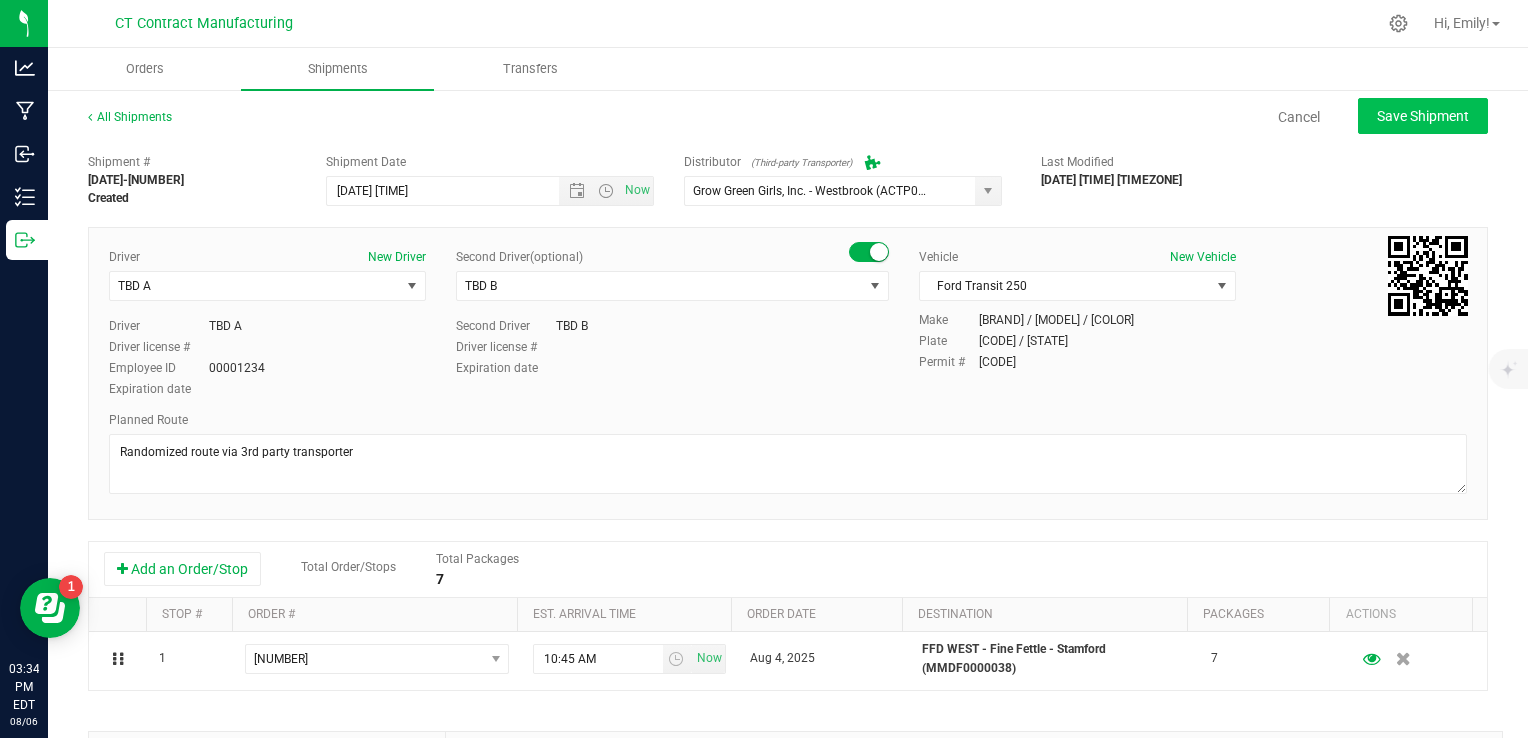 type on "[DATE] [TIME]" 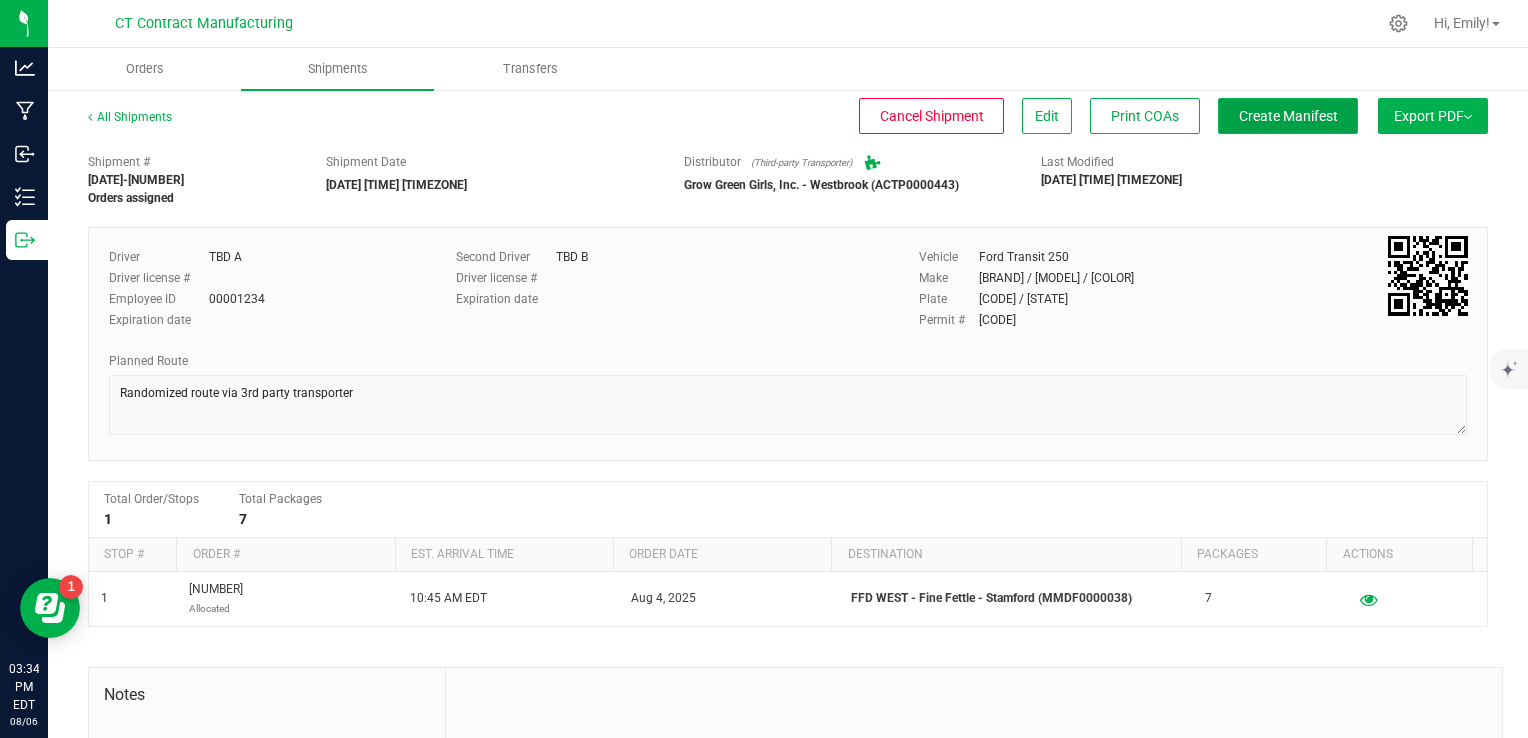 click on "Create Manifest" at bounding box center [1288, 116] 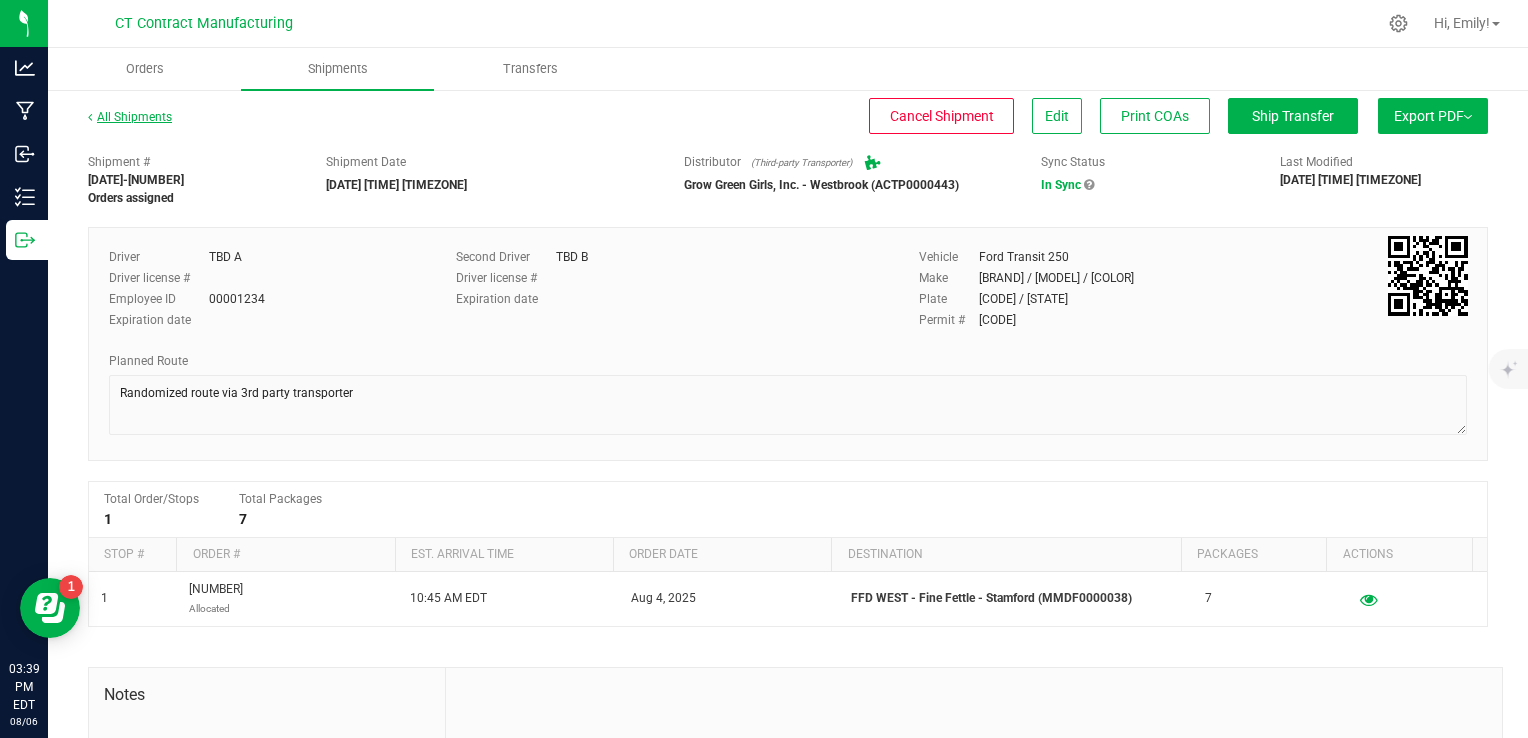 click on "All Shipments" at bounding box center (130, 117) 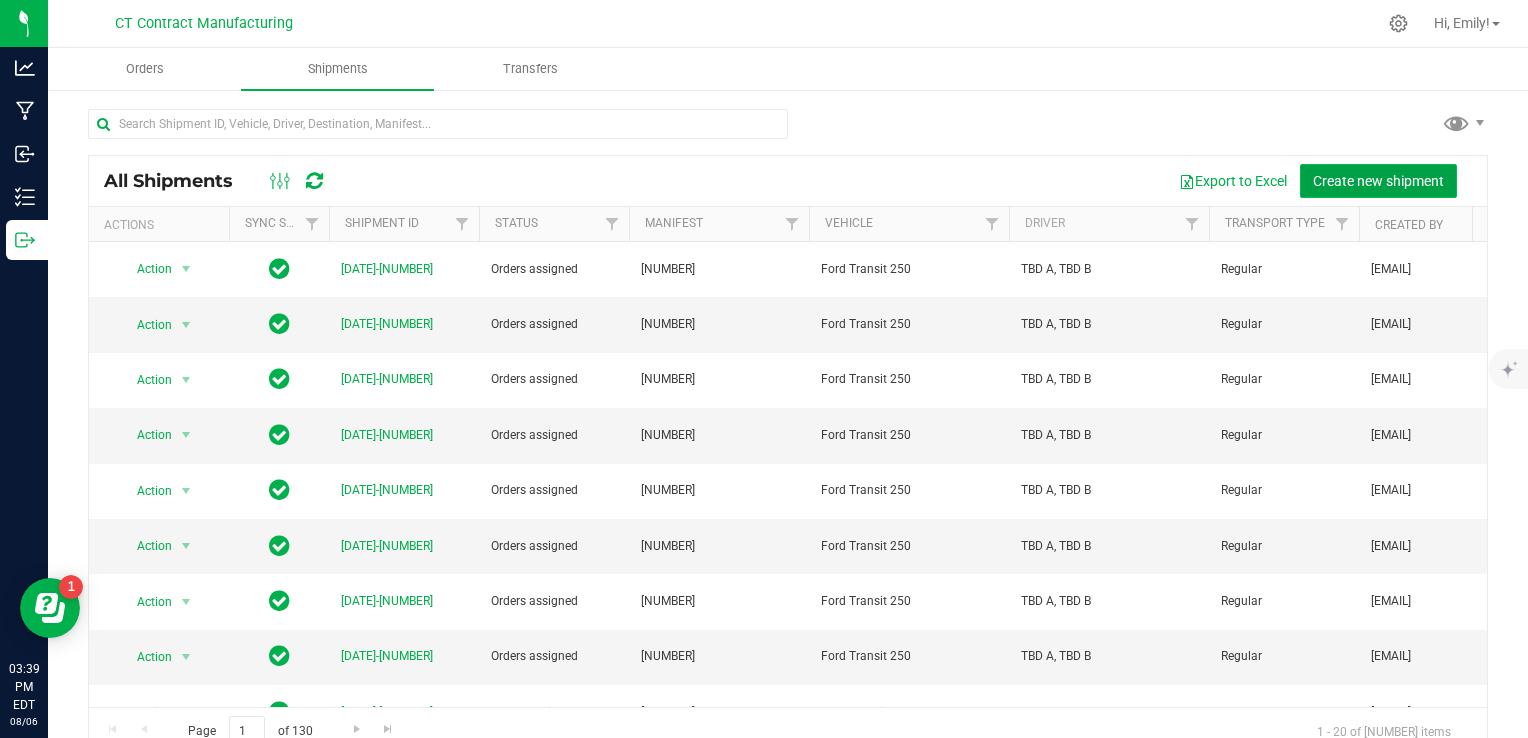 click on "Create new shipment" at bounding box center [1378, 181] 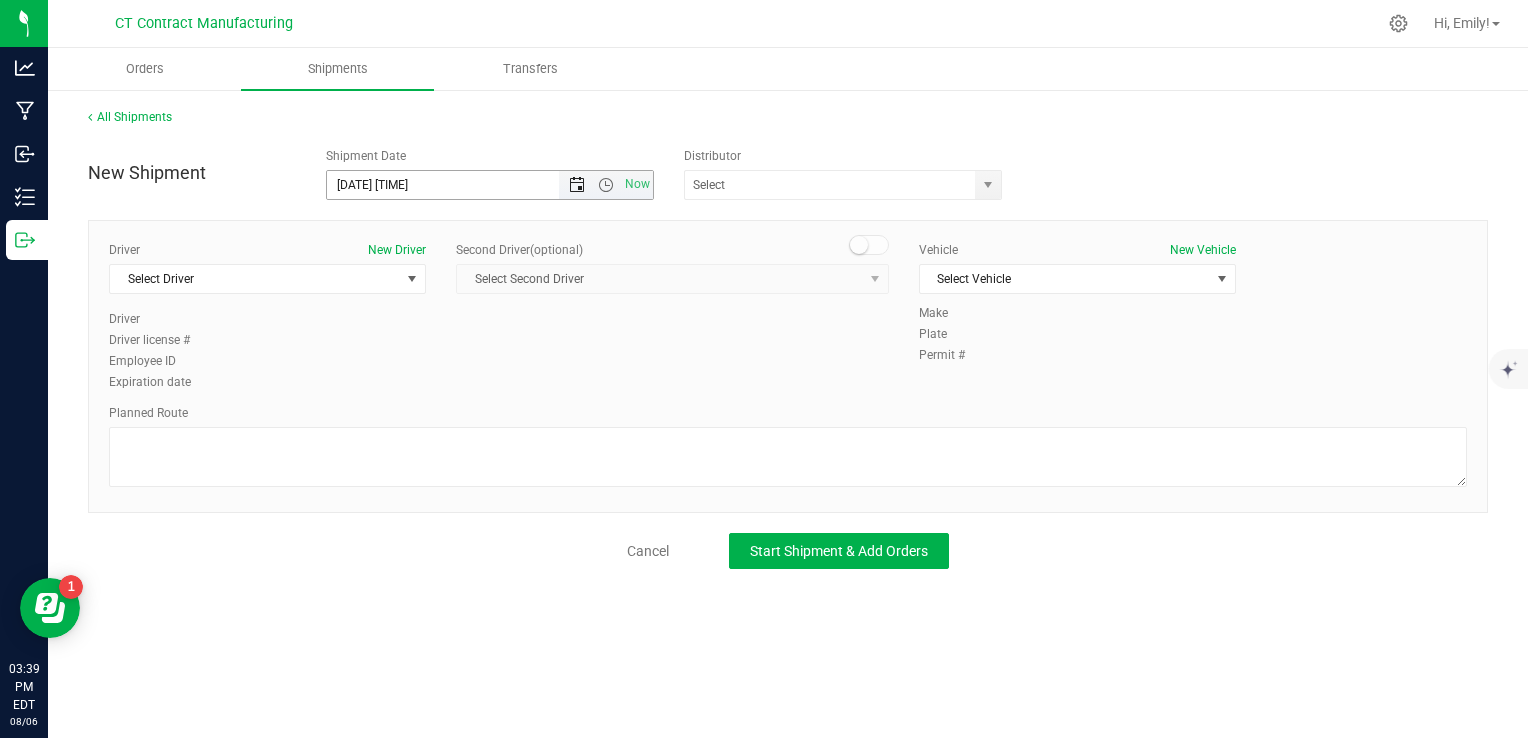 click at bounding box center (577, 185) 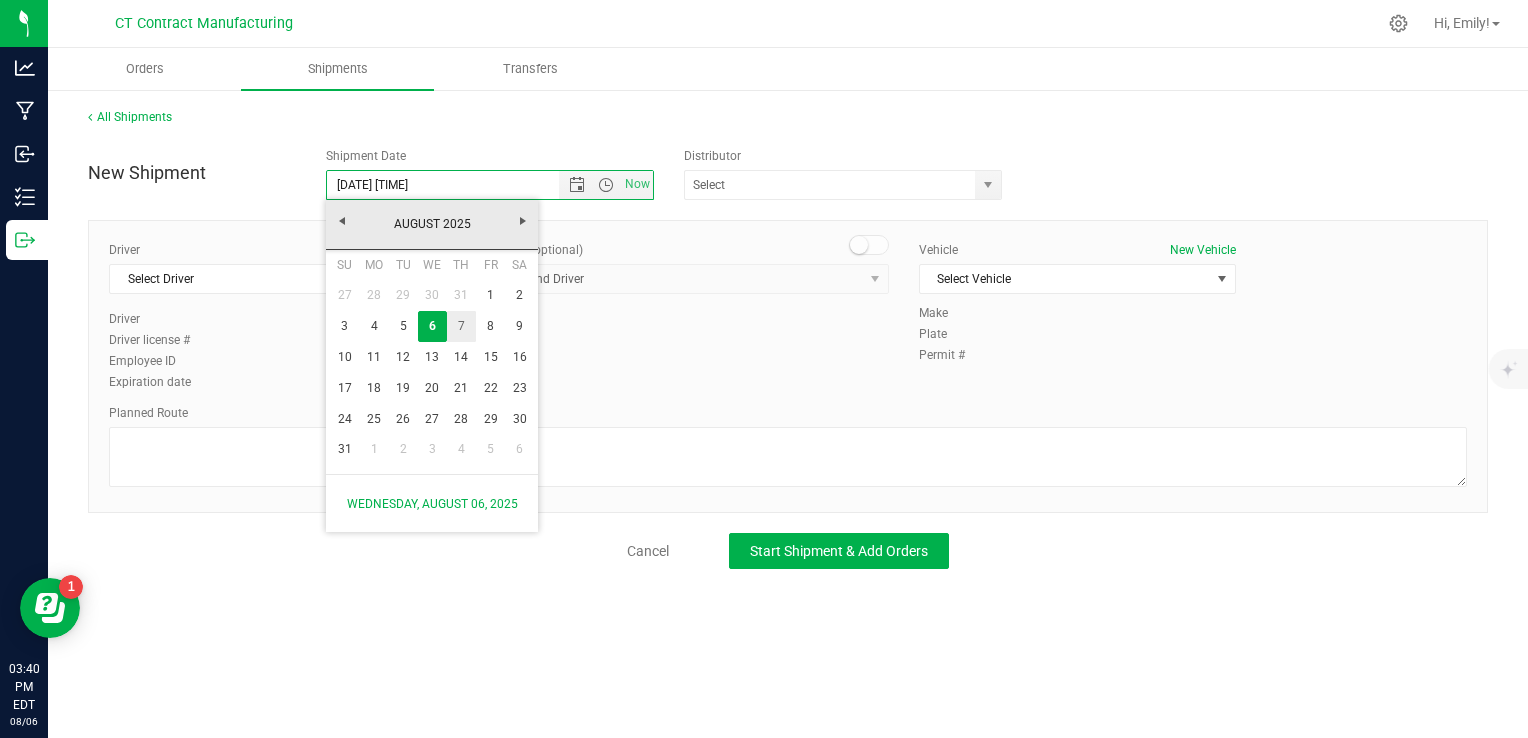 click on "7" at bounding box center [461, 326] 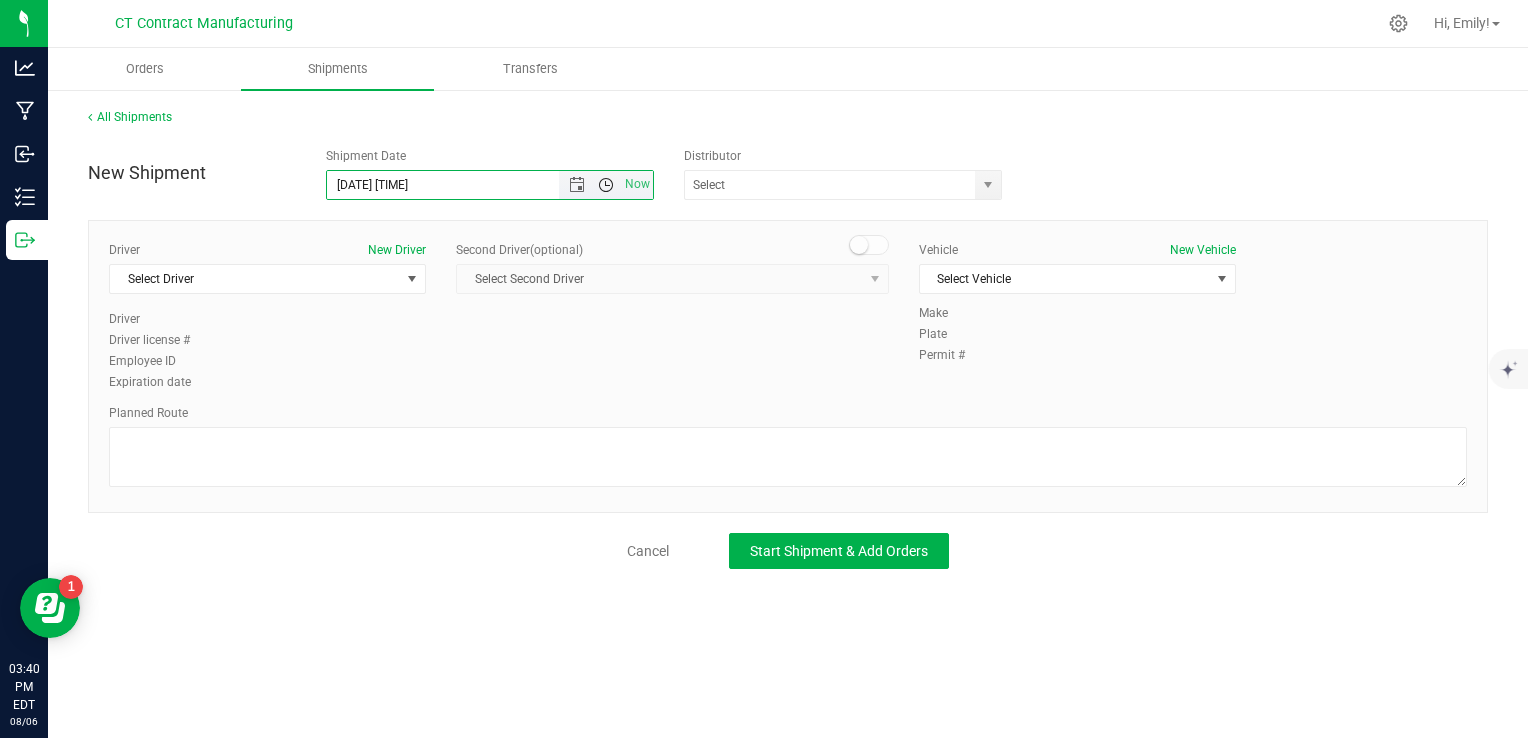 click at bounding box center [606, 185] 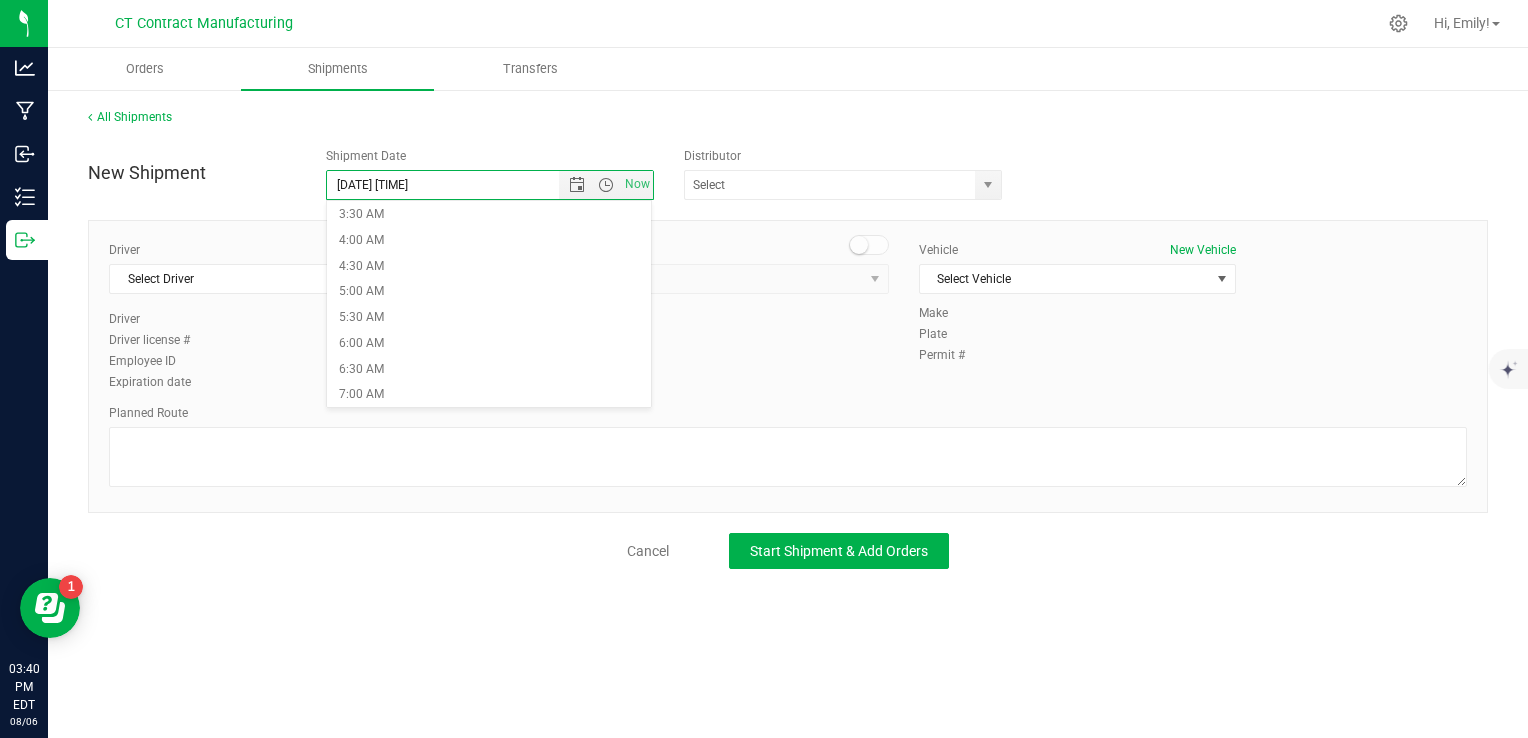 scroll, scrollTop: 300, scrollLeft: 0, axis: vertical 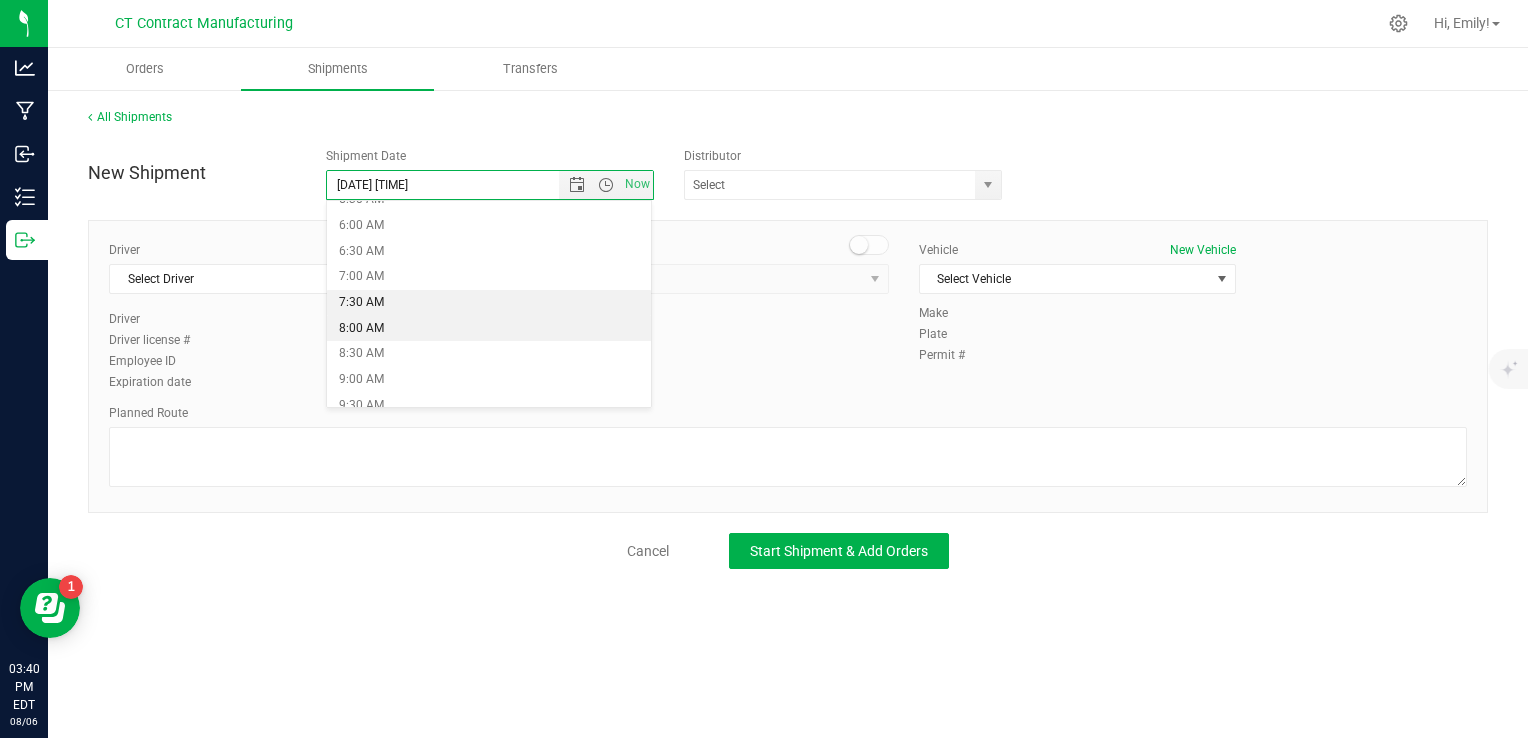 click on "8:00 AM" at bounding box center [489, 329] 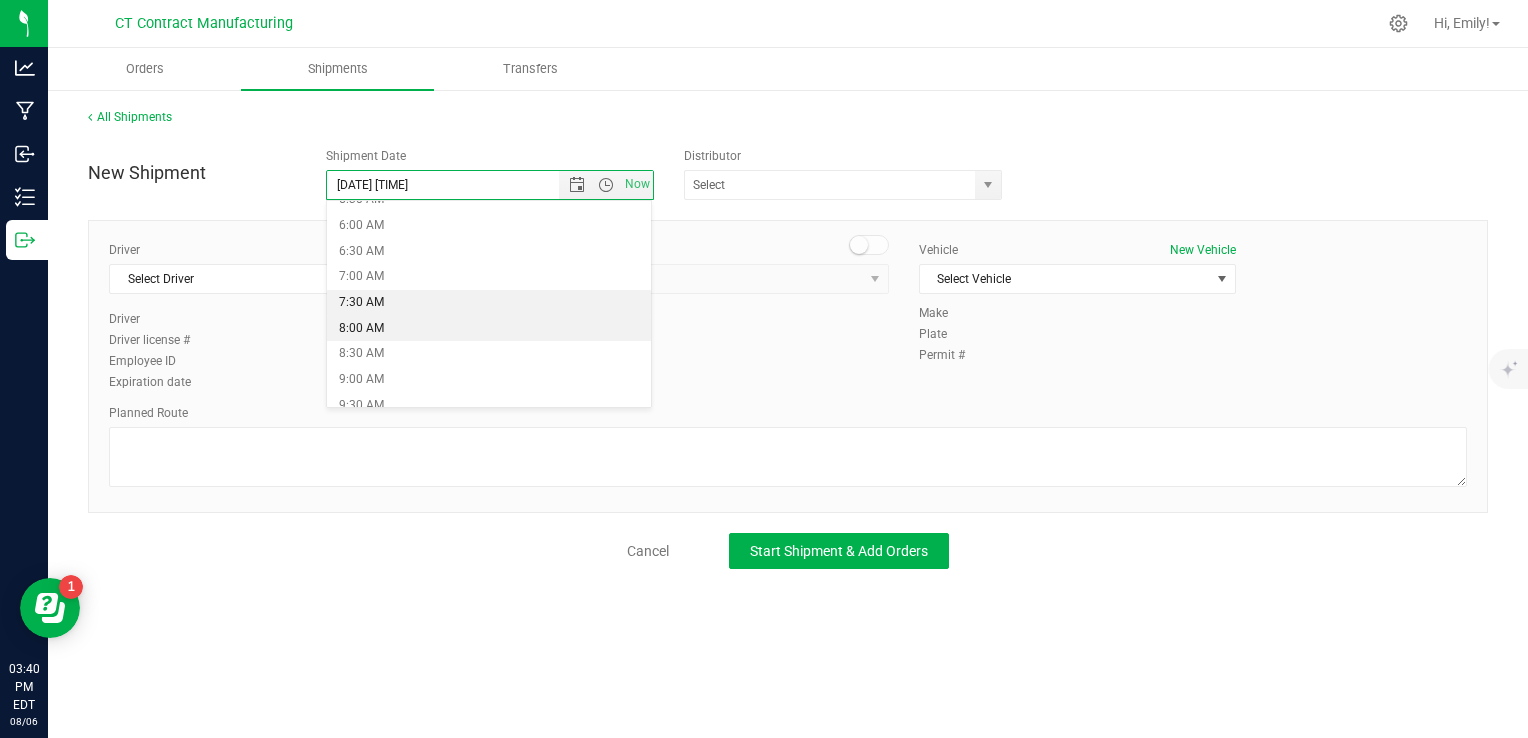 type on "[DATE] [TIME]" 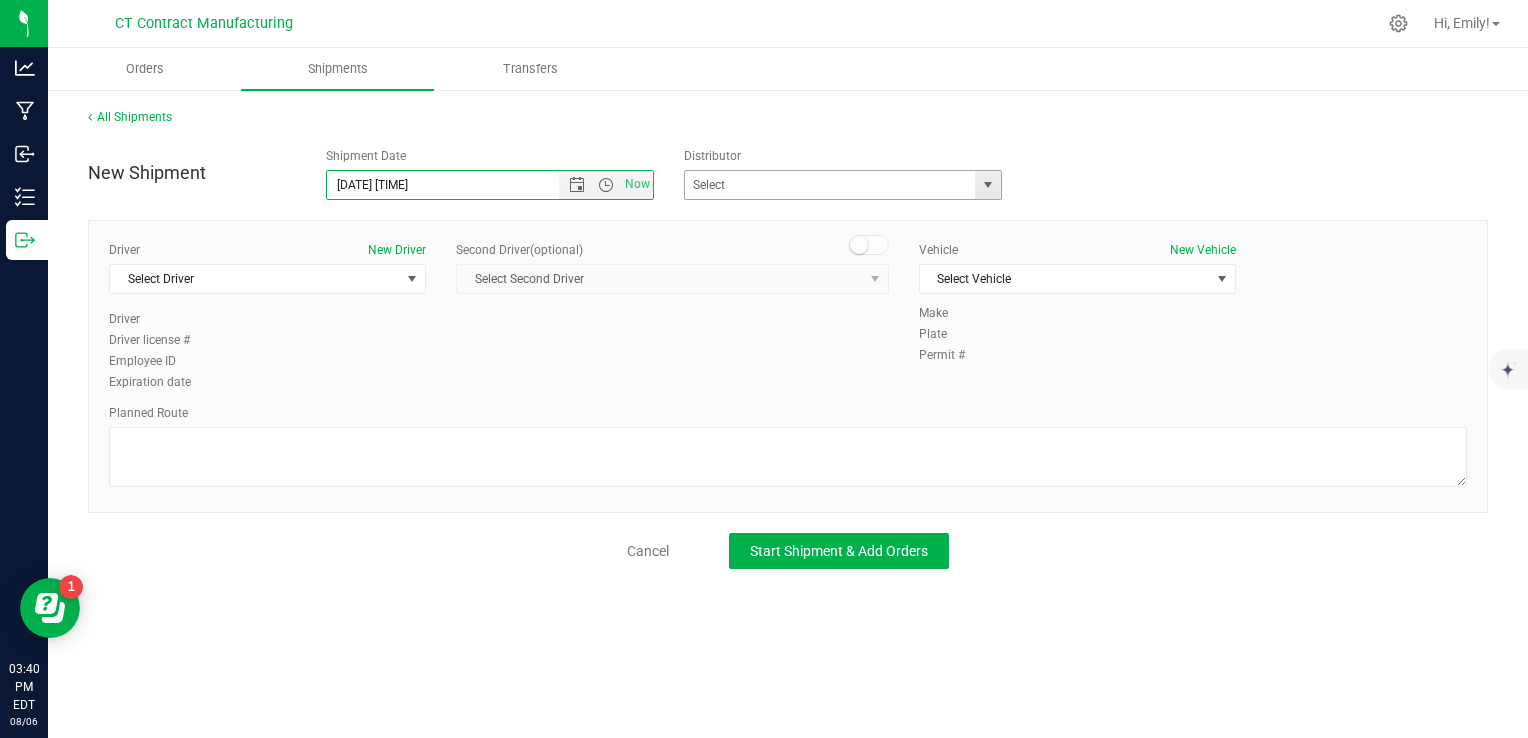 click at bounding box center (988, 185) 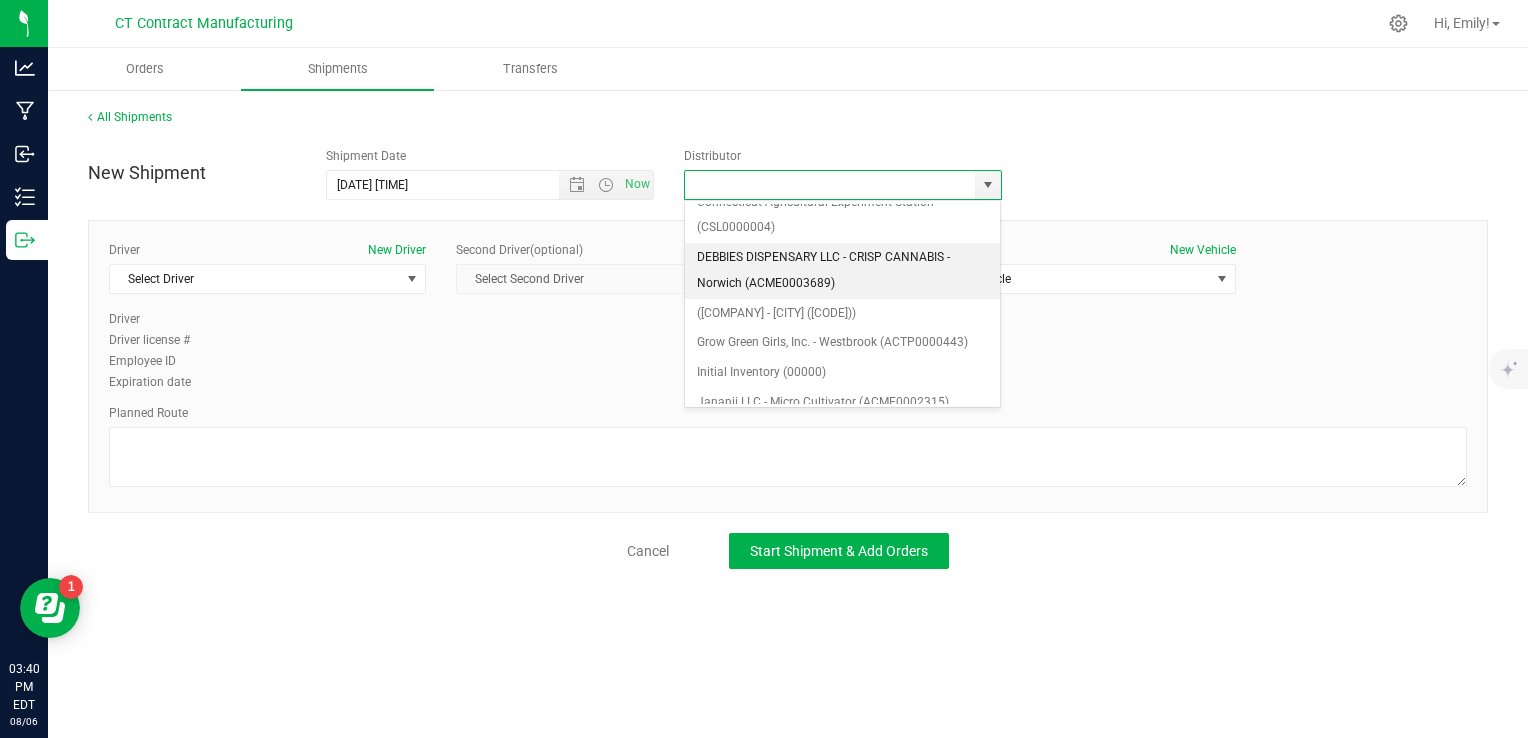 scroll, scrollTop: 200, scrollLeft: 0, axis: vertical 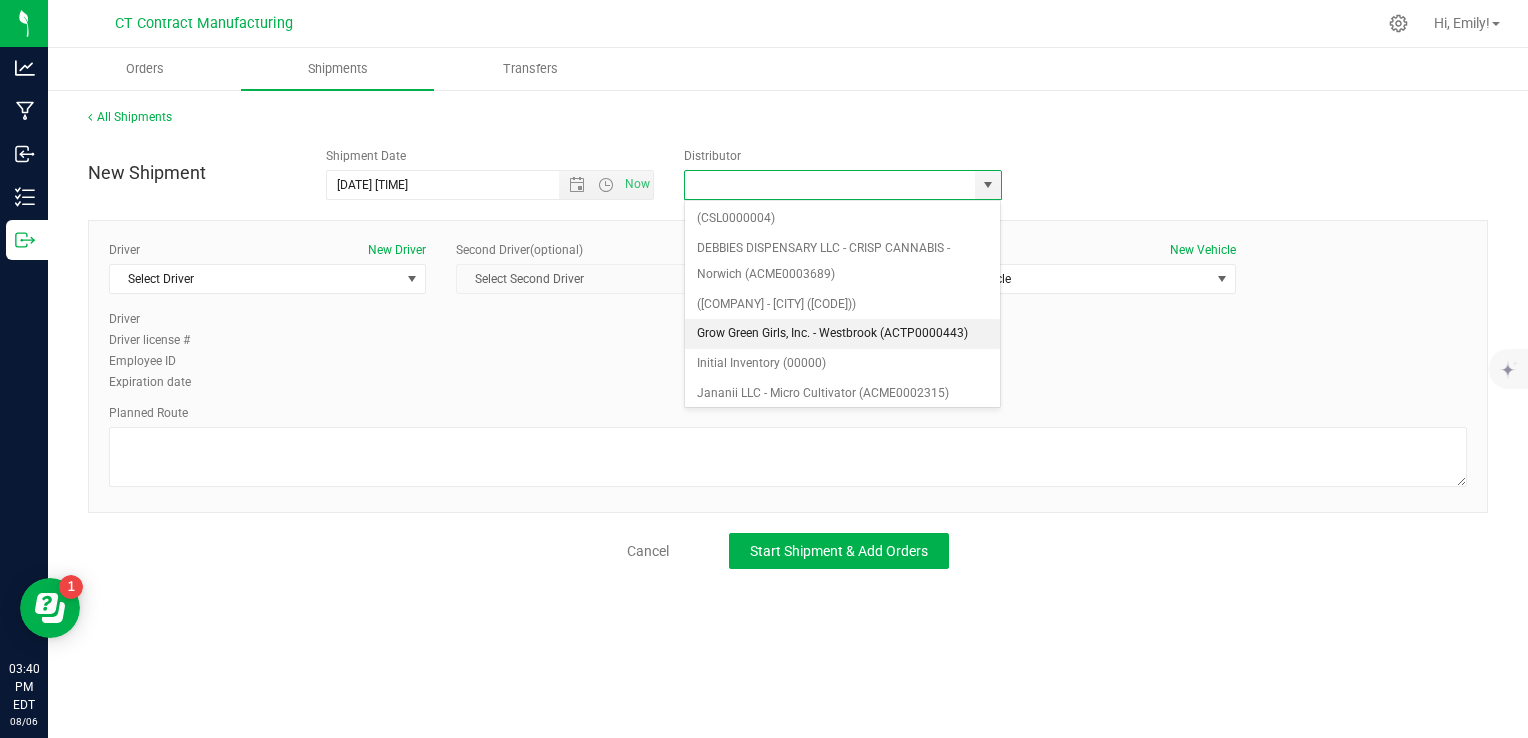 click on "Grow Green Girls, Inc. - Westbrook (ACTP0000443)" at bounding box center [843, 334] 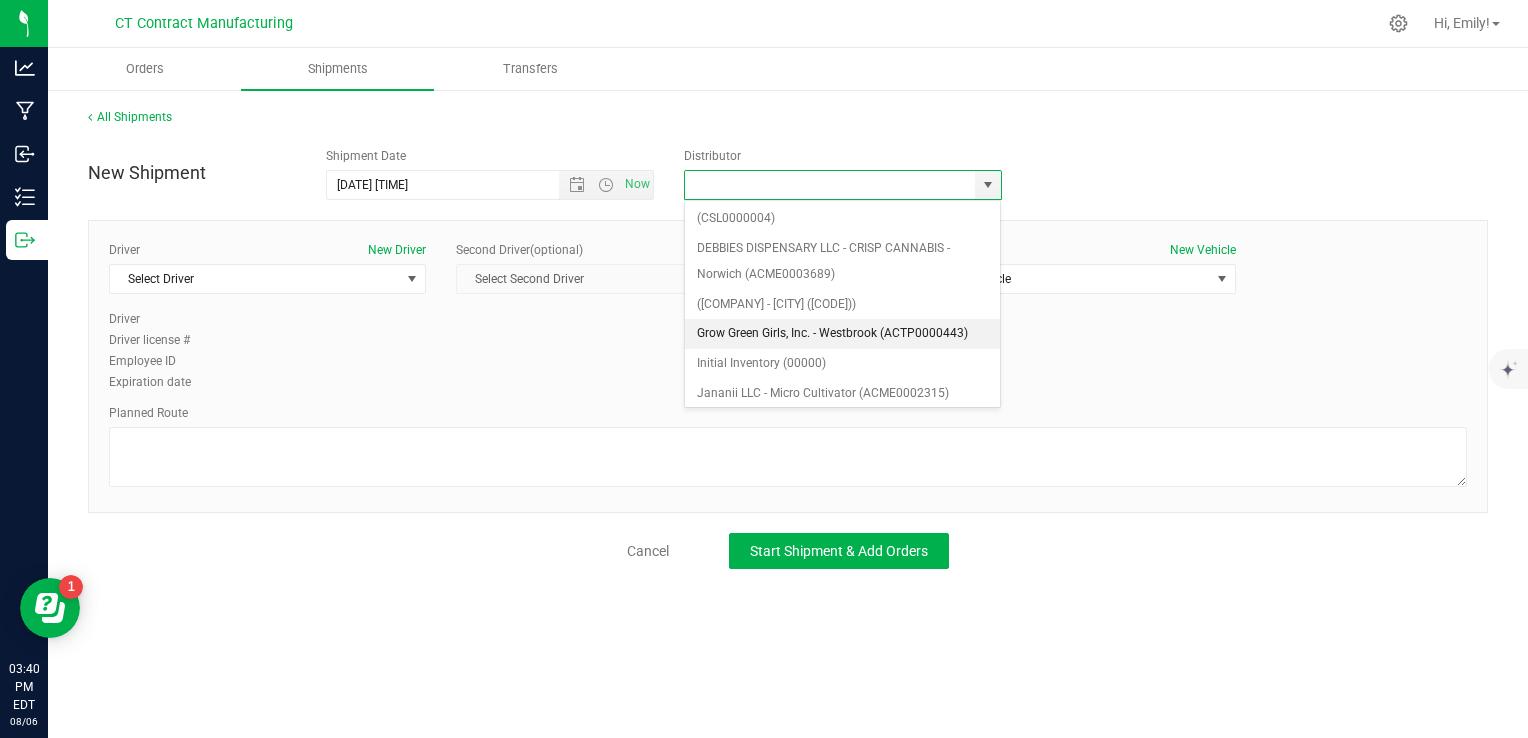 type on "Grow Green Girls, Inc. - Westbrook (ACTP0000443)" 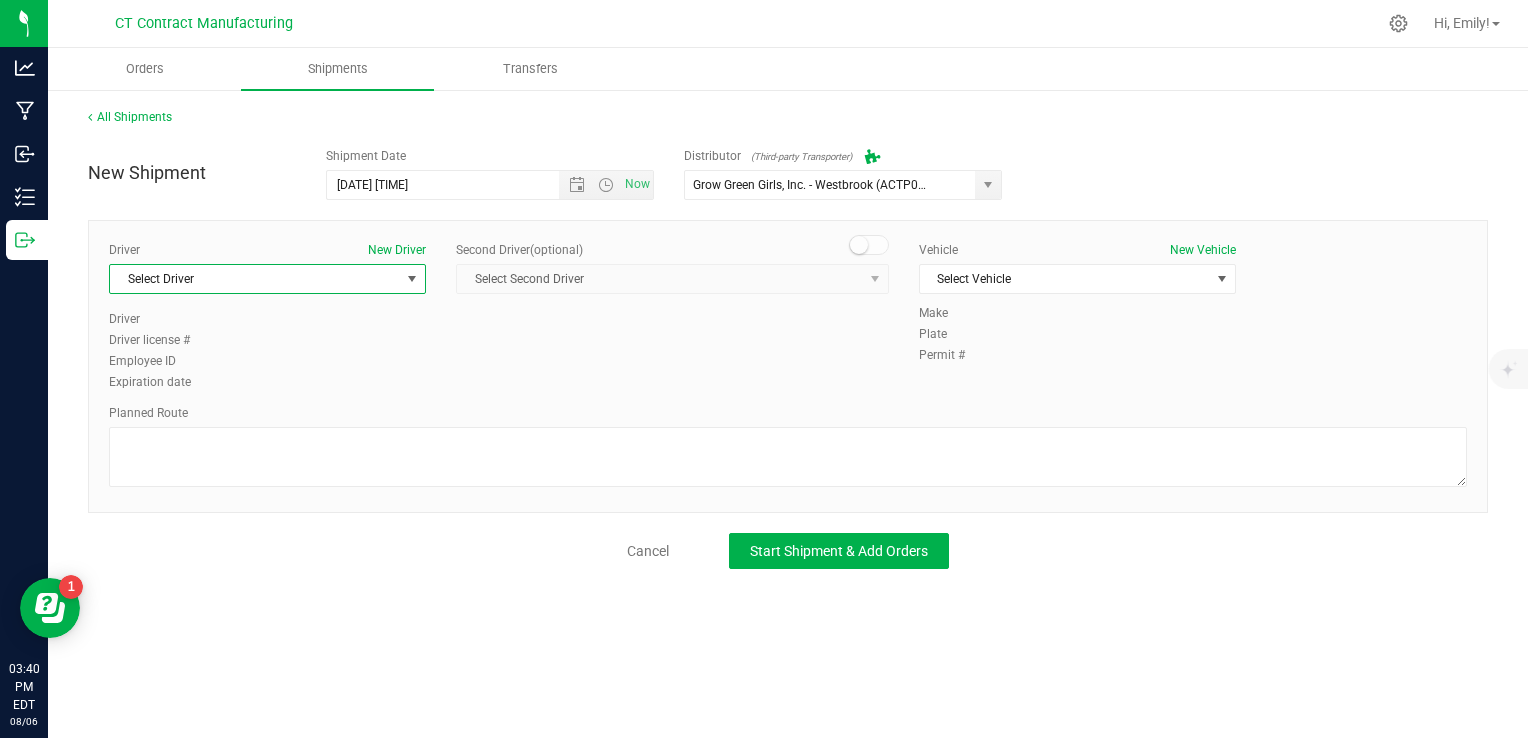 click on "Select Driver" at bounding box center (255, 279) 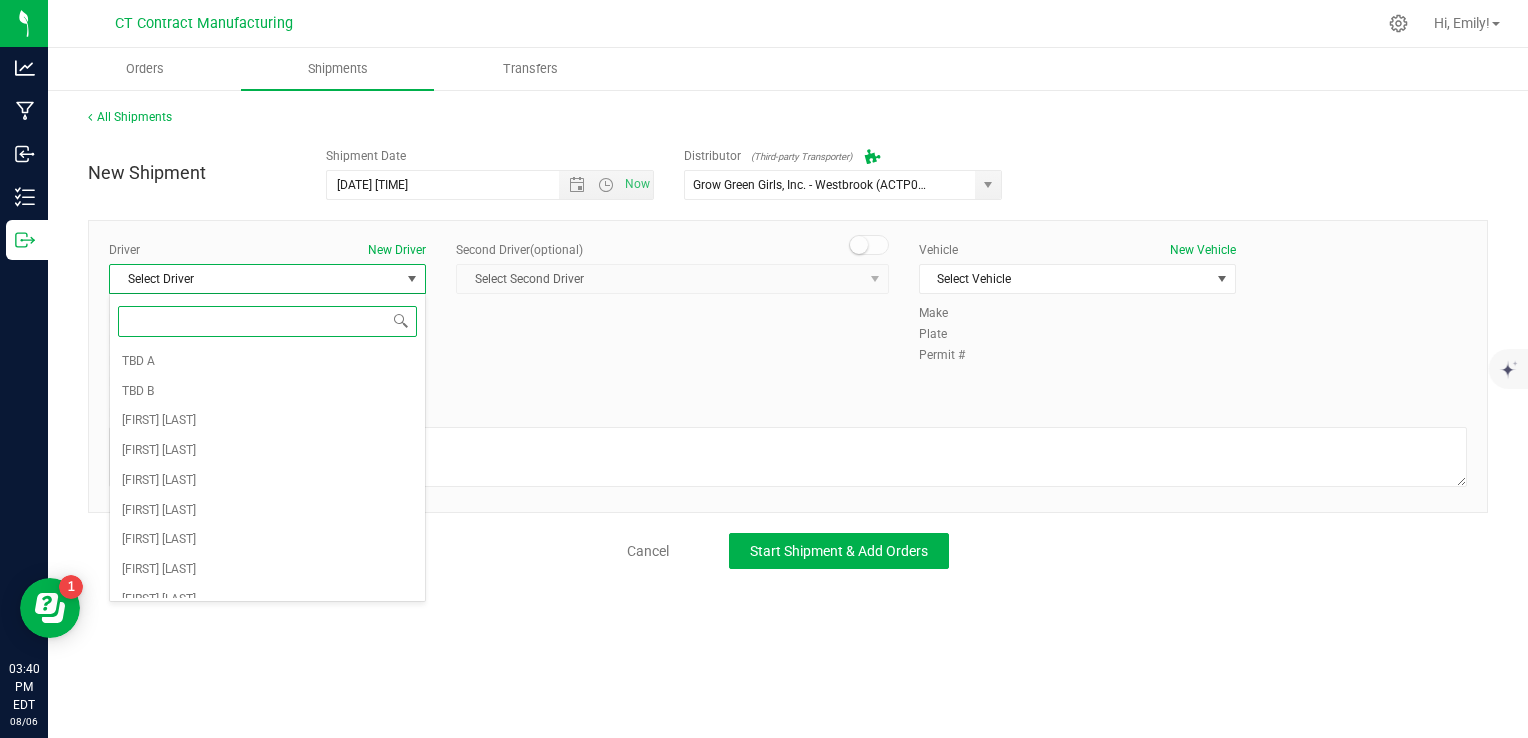 click at bounding box center [267, 321] 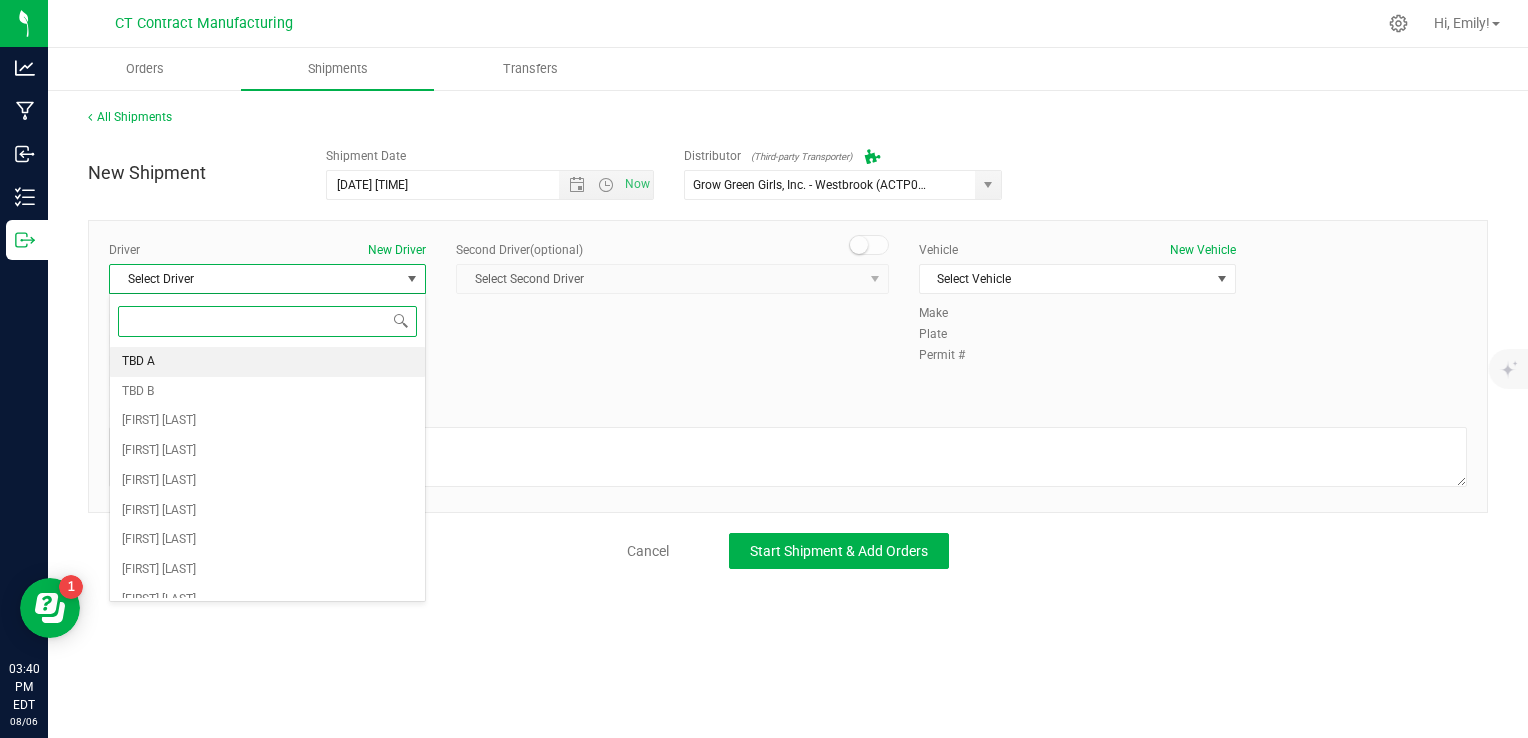 click on "TBD A" at bounding box center (267, 362) 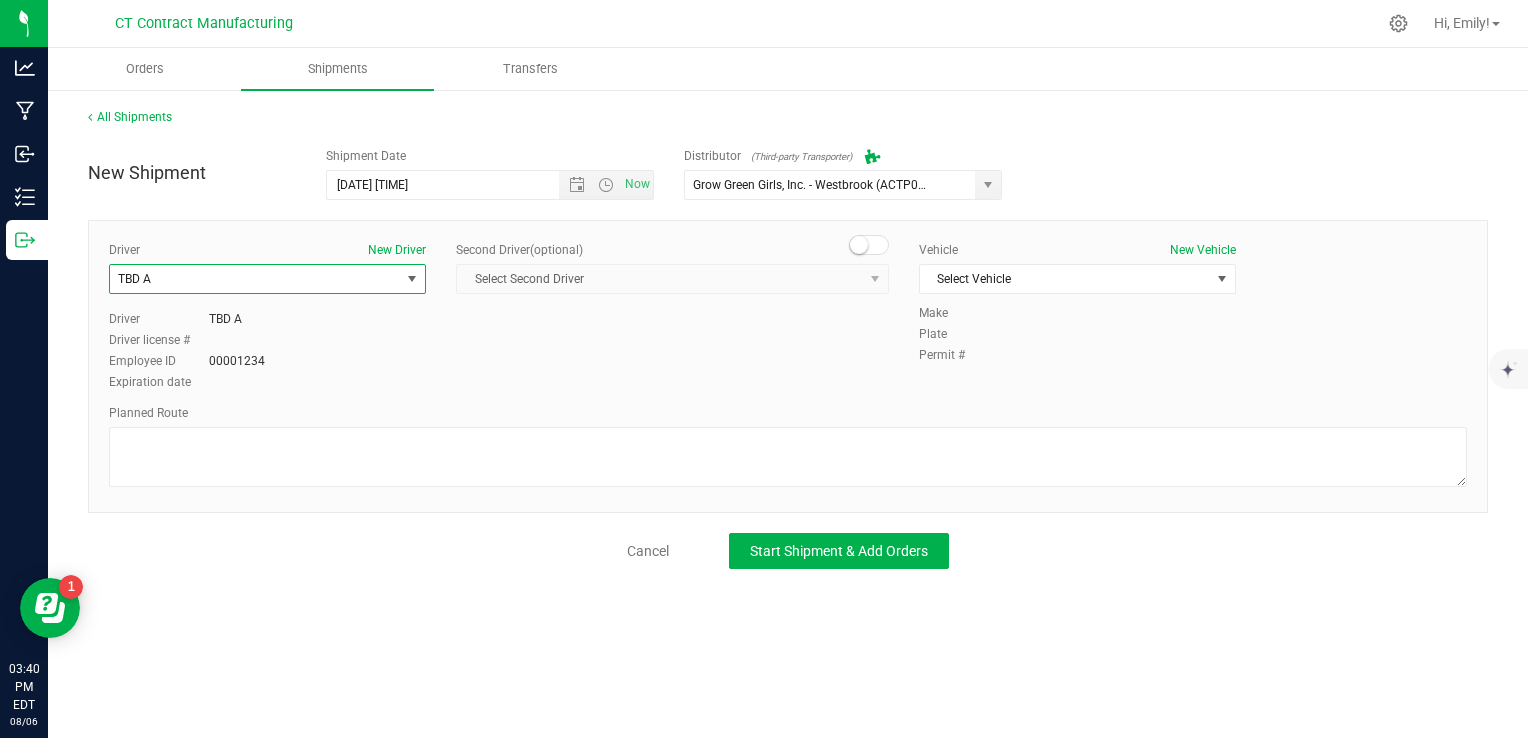 click at bounding box center (869, 245) 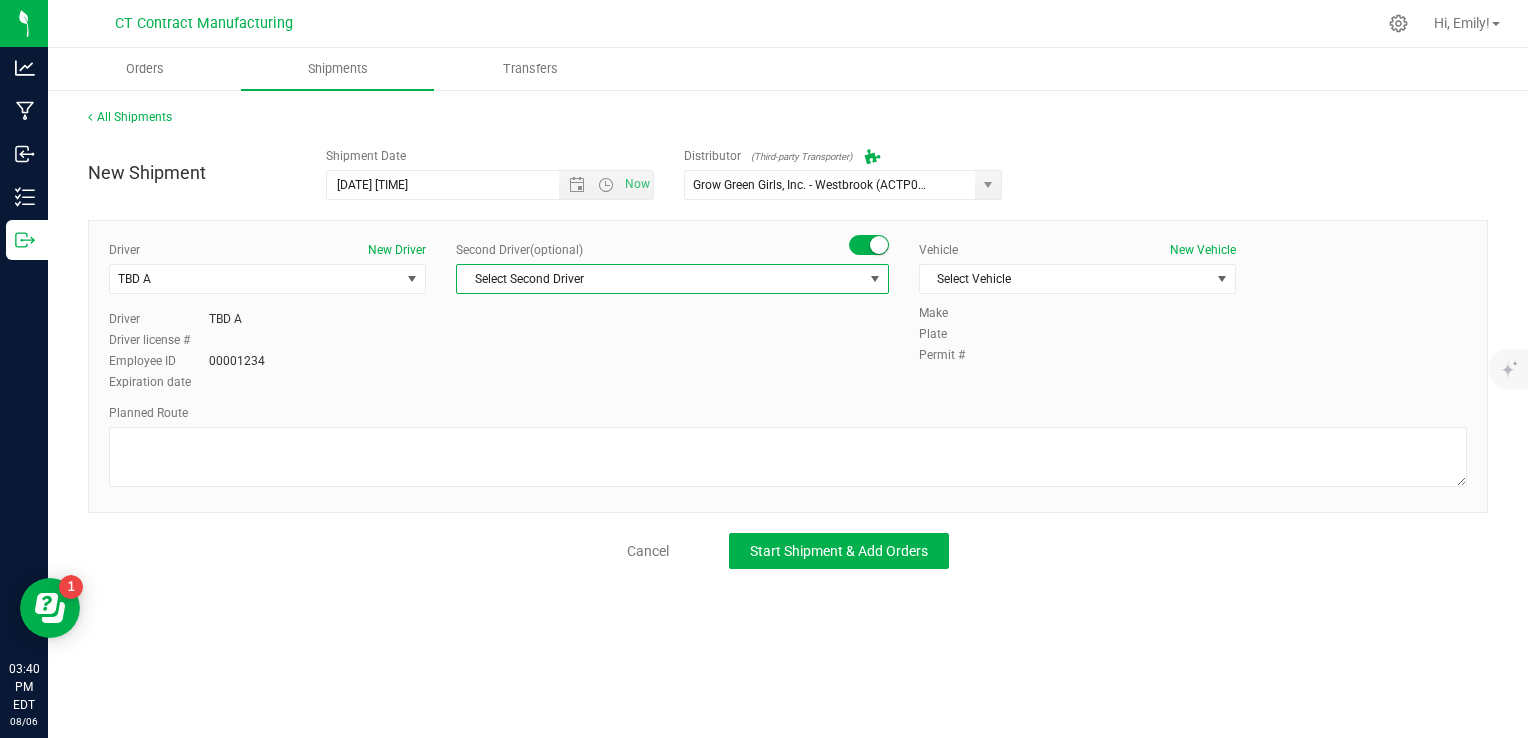 drag, startPoint x: 832, startPoint y: 281, endPoint x: 805, endPoint y: 287, distance: 27.658634 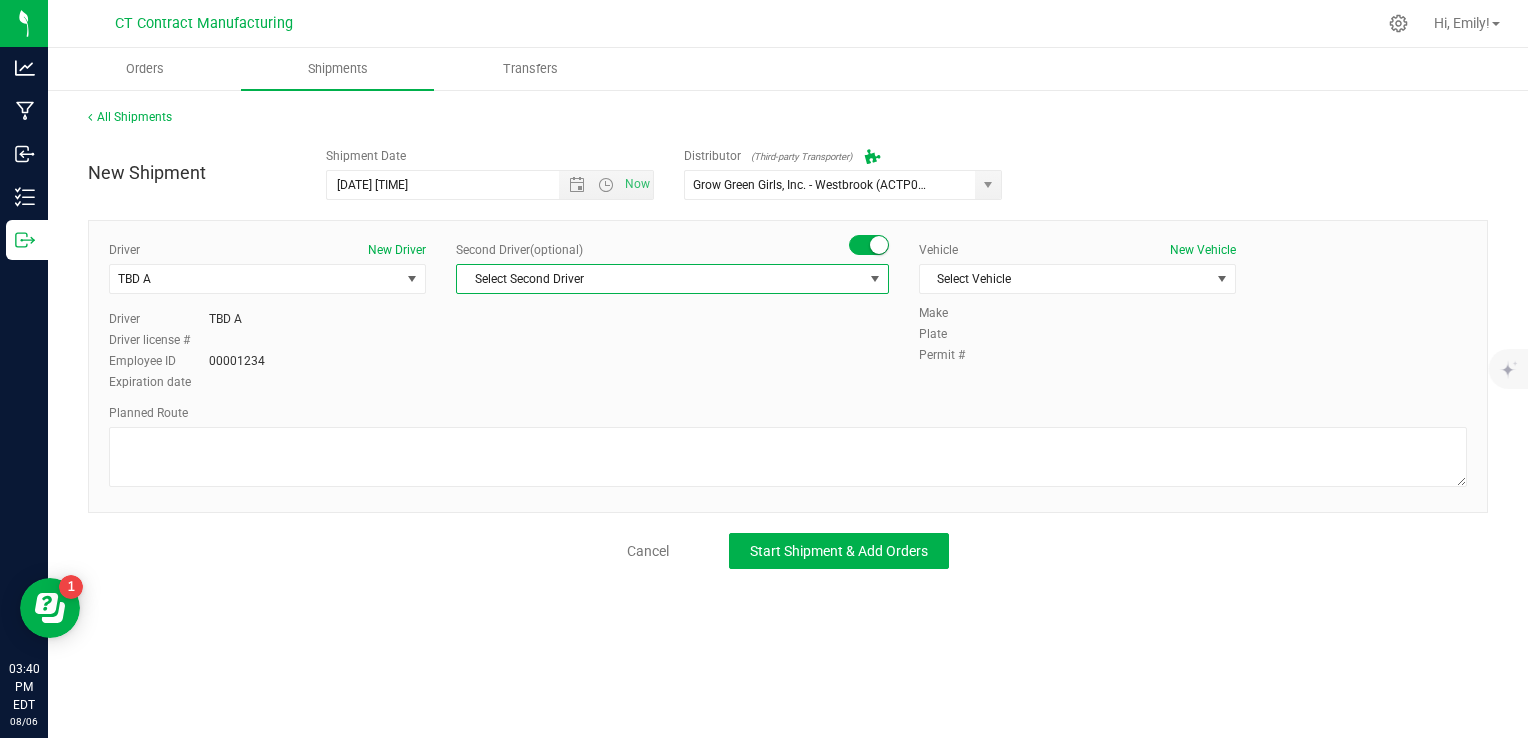 click on "Select Second Driver" at bounding box center [660, 279] 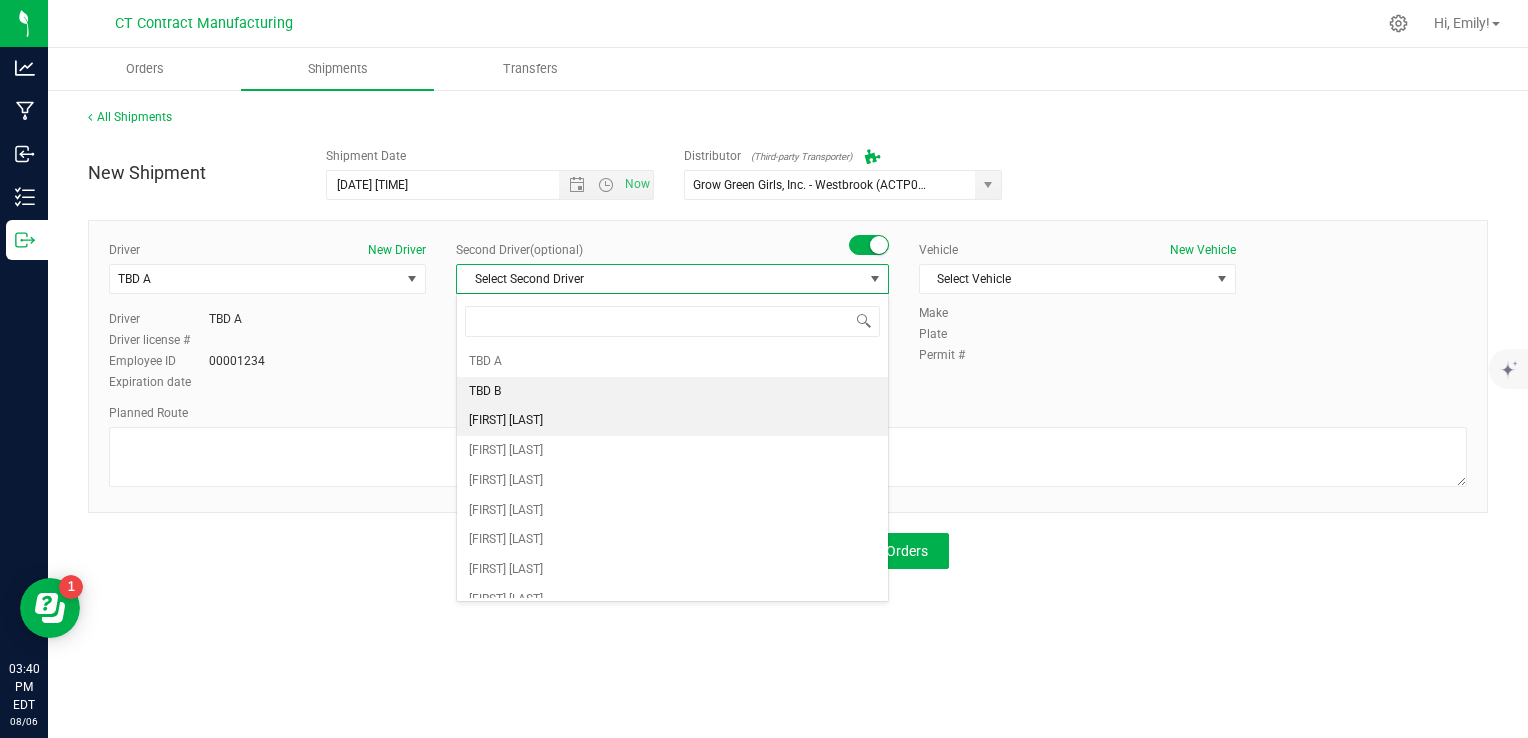click on "TBD B" at bounding box center (672, 392) 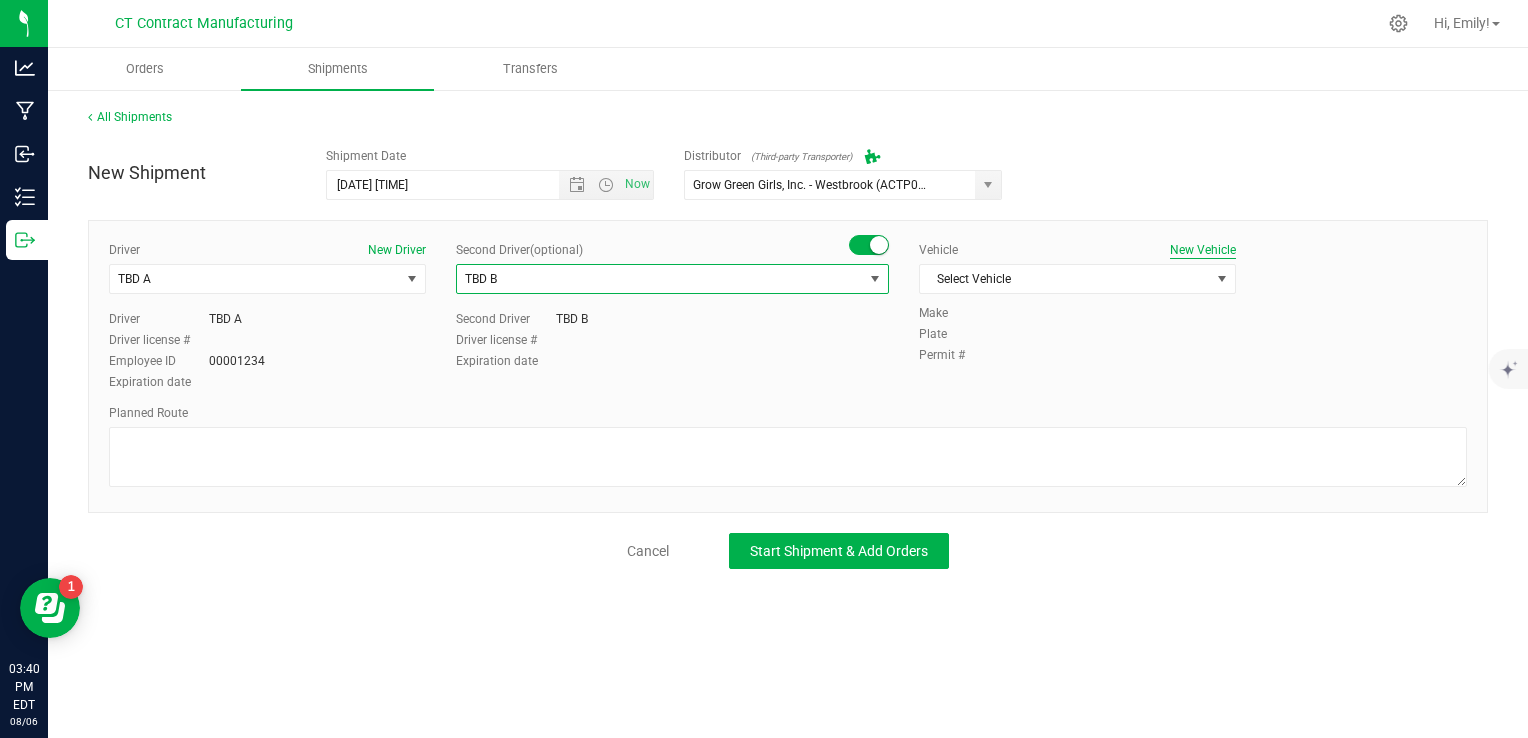 click on "New Vehicle" at bounding box center (1203, 250) 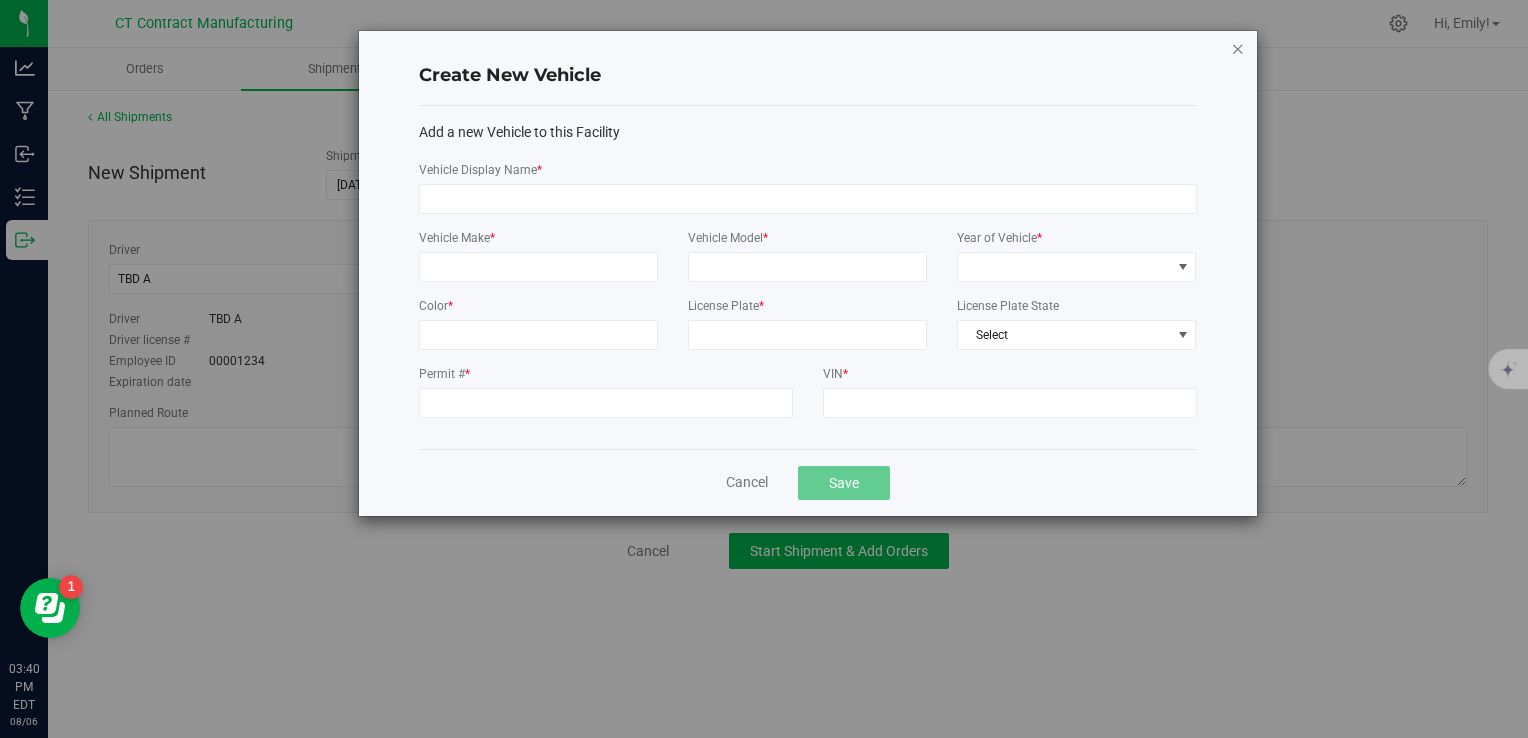 click at bounding box center (1238, 48) 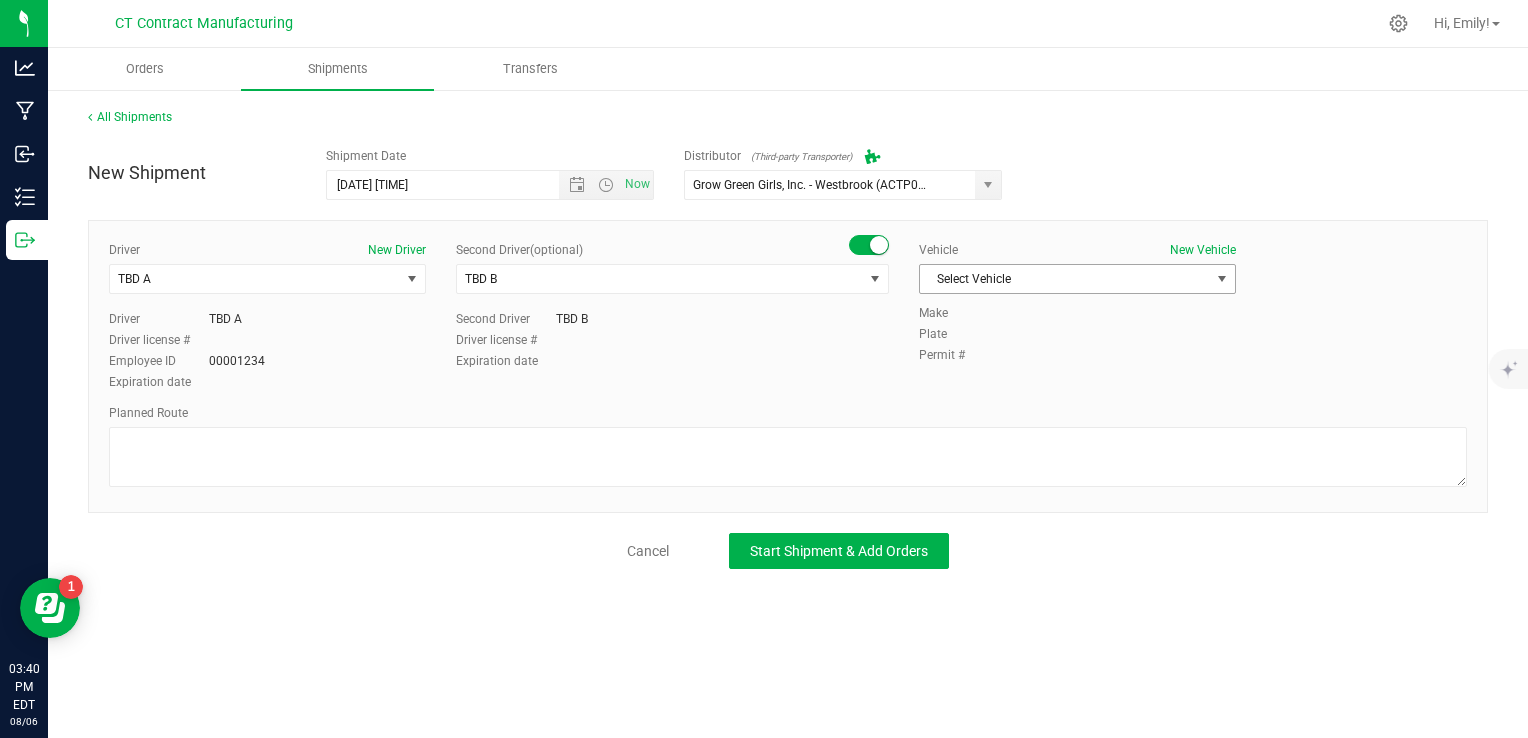 click on "Select Vehicle" at bounding box center [1065, 279] 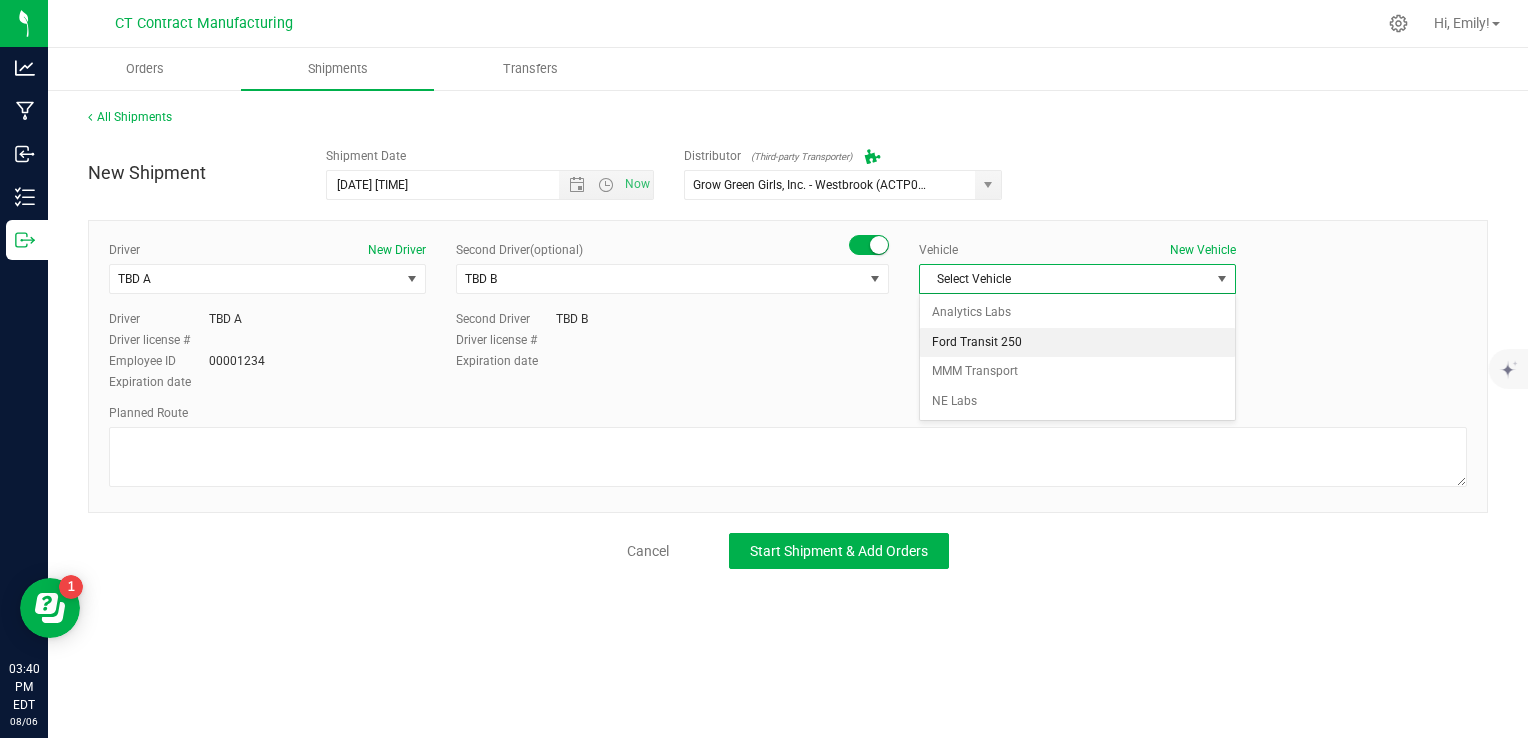 click on "Ford Transit 250" at bounding box center [1077, 343] 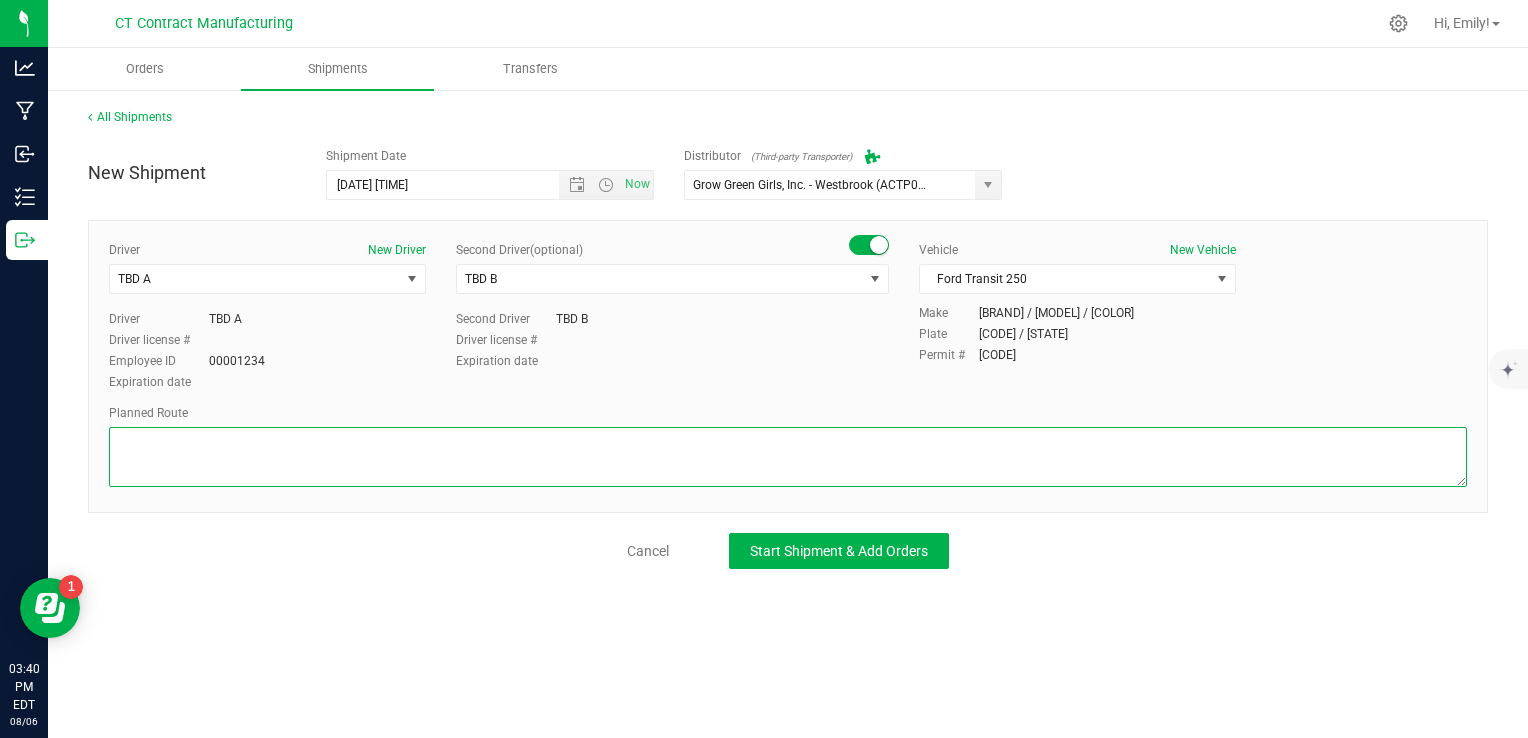 click at bounding box center (788, 457) 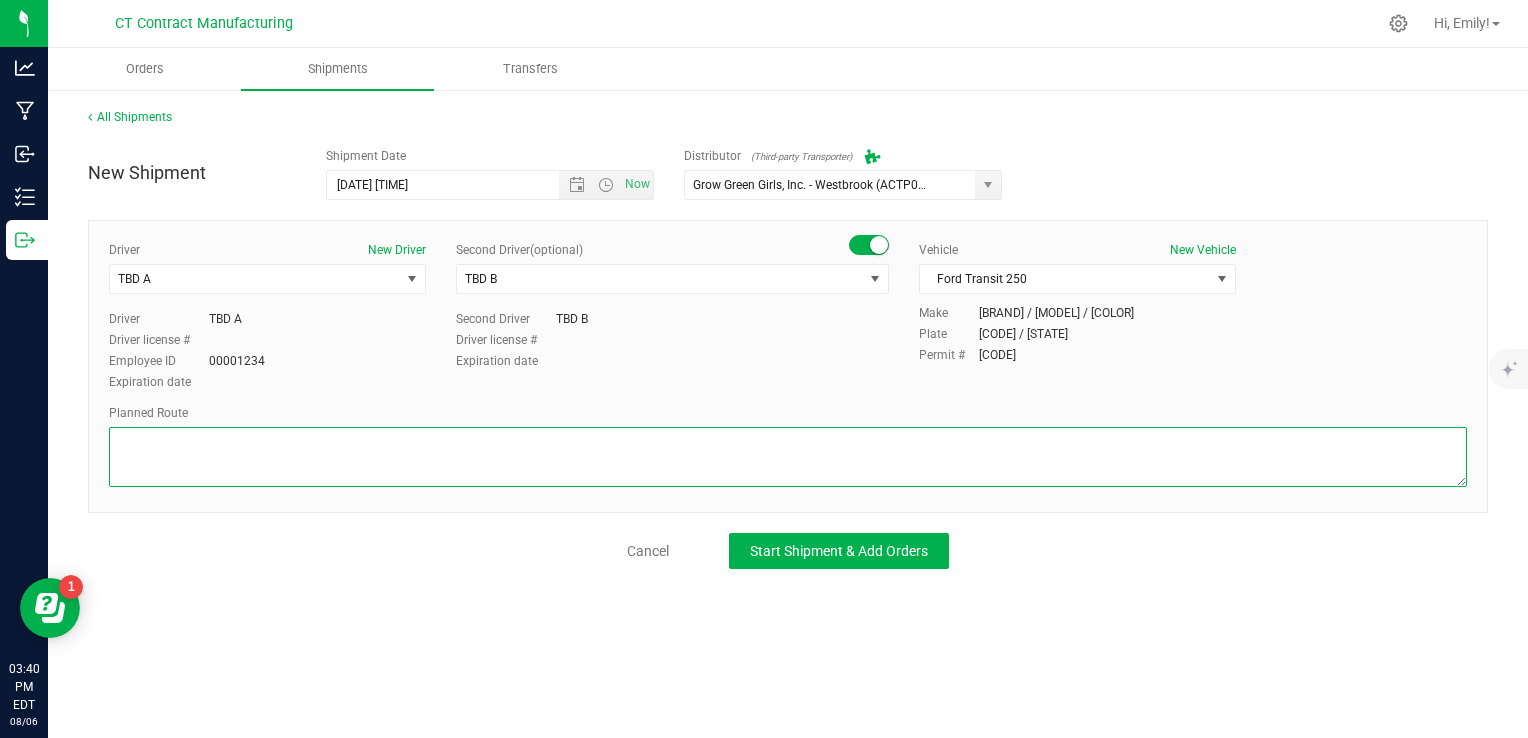 paste on "Randomized route via 3rd party transporter" 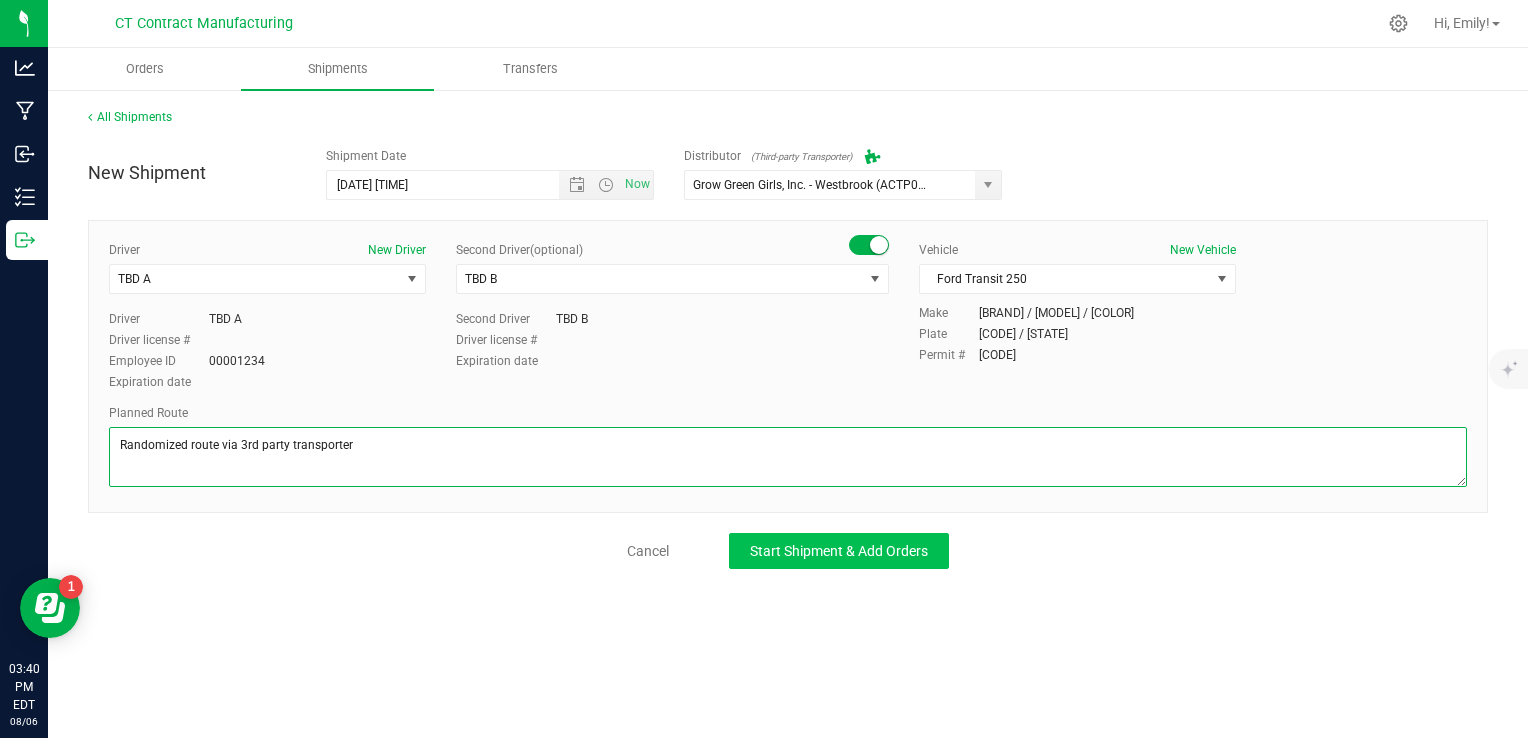 type on "Randomized route via 3rd party transporter" 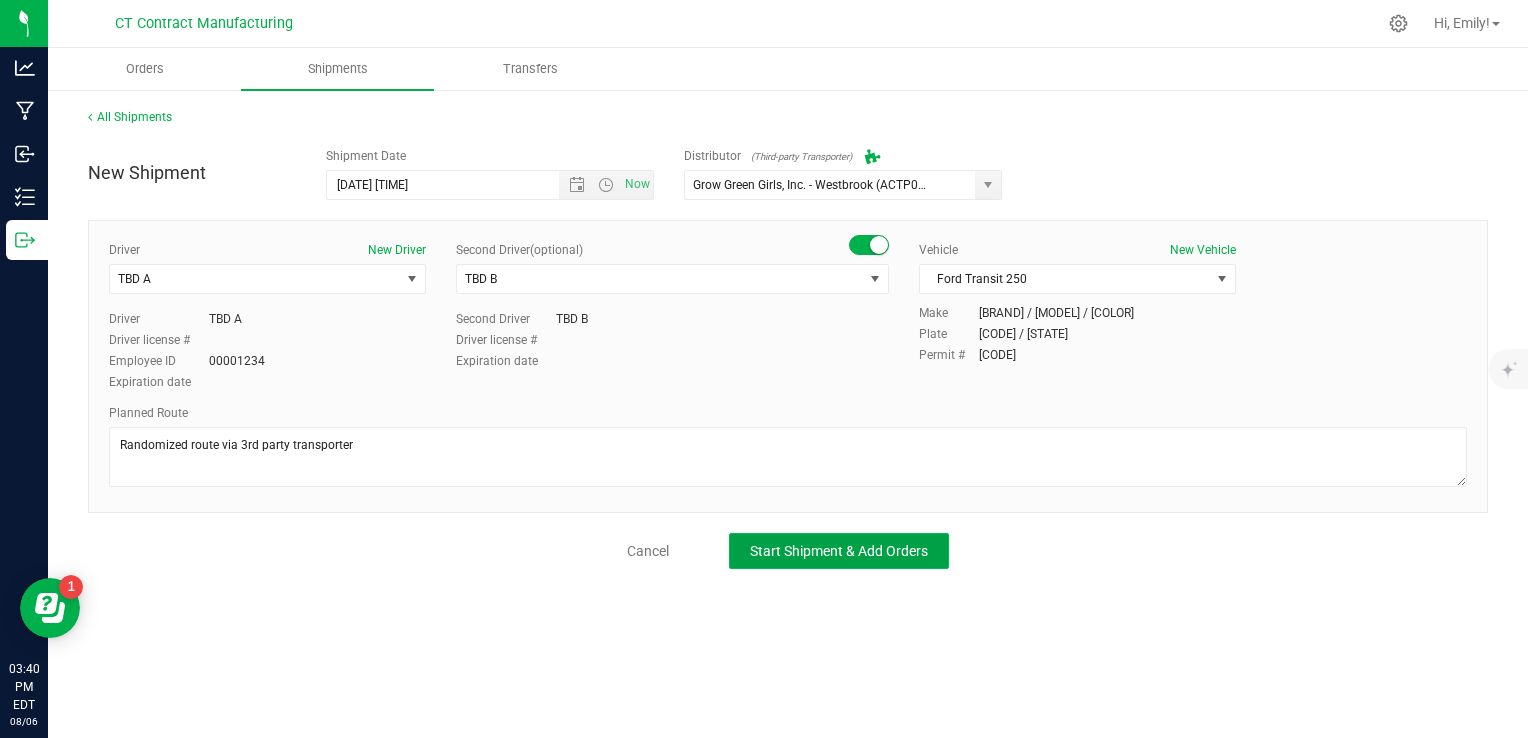 click on "Start Shipment & Add Orders" 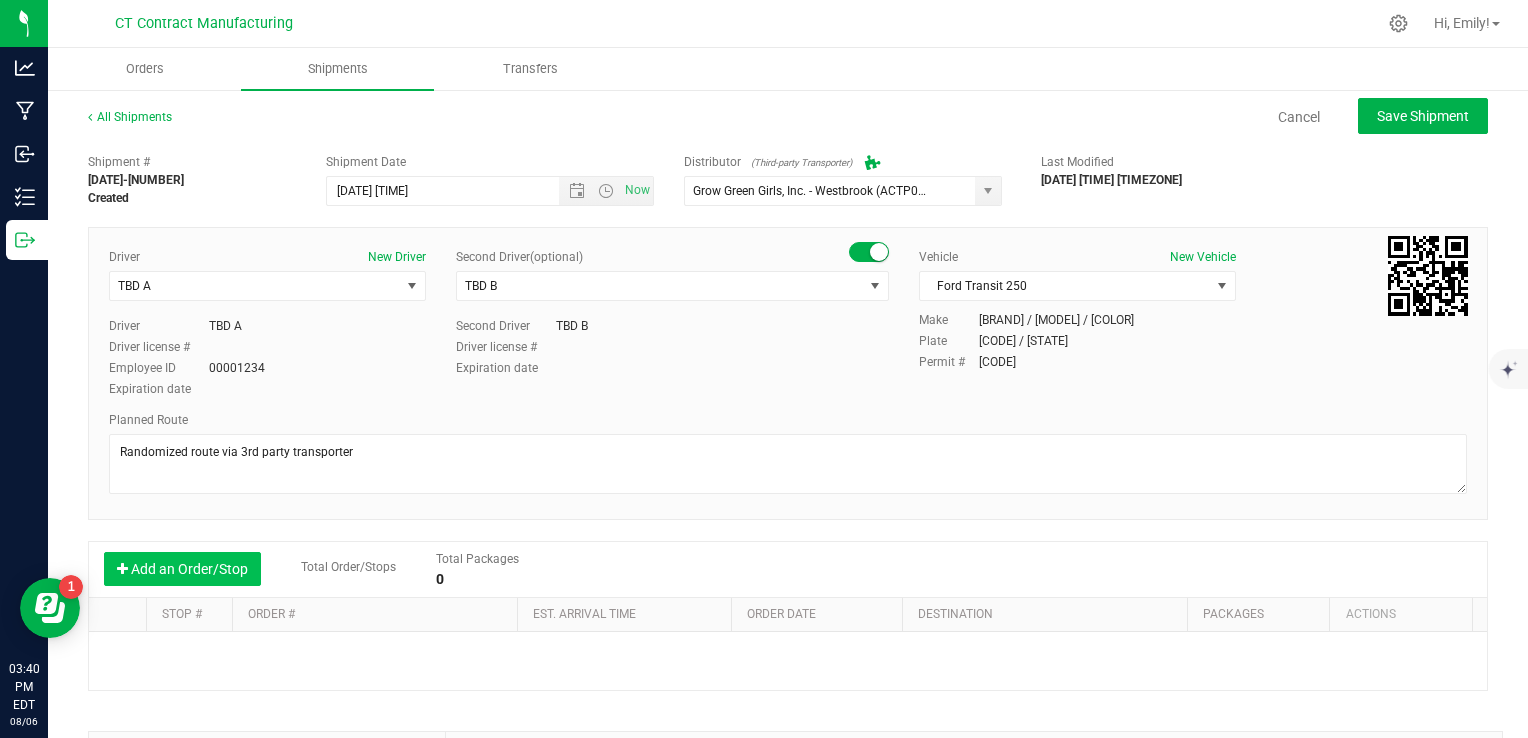 click on "Add an Order/Stop" at bounding box center [182, 569] 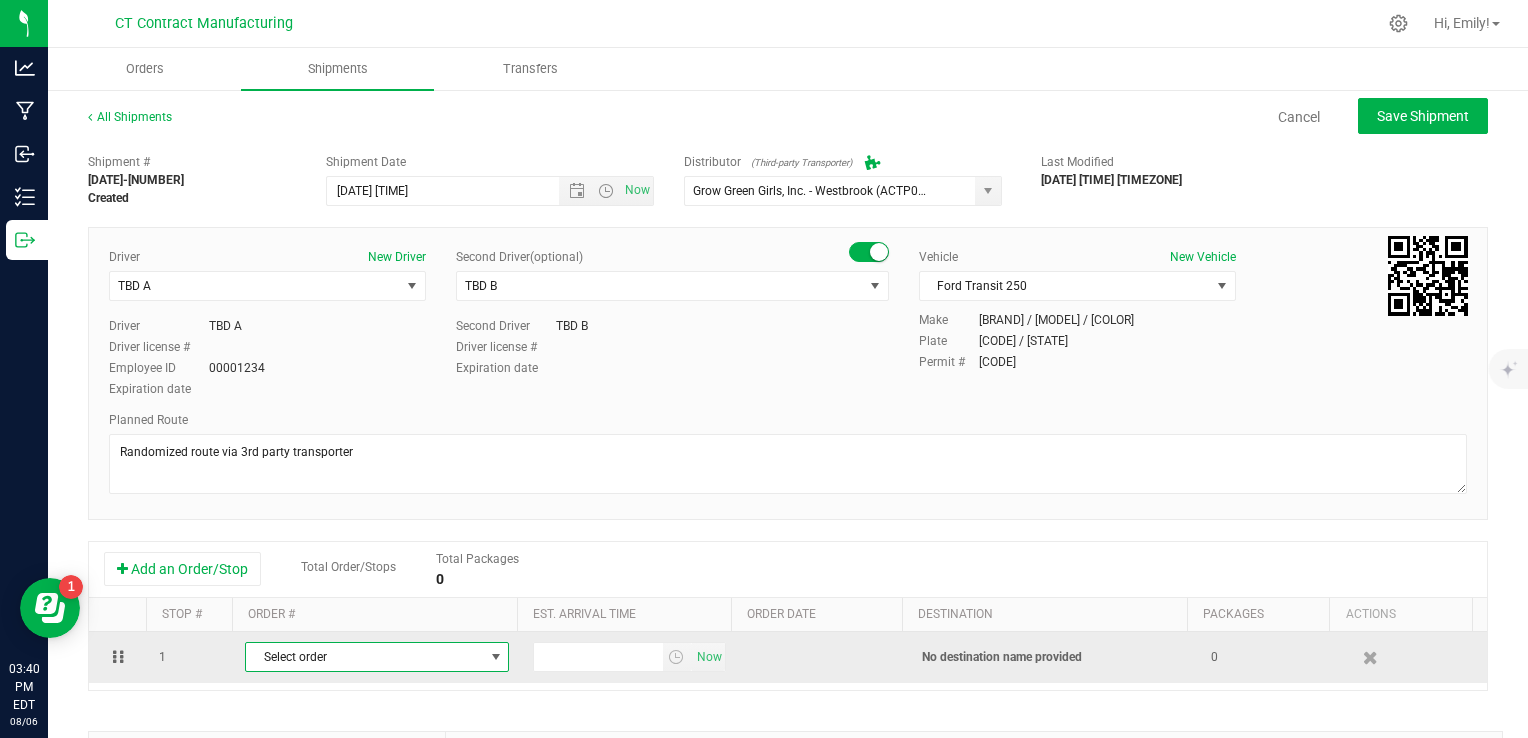 click on "Select order" at bounding box center (364, 657) 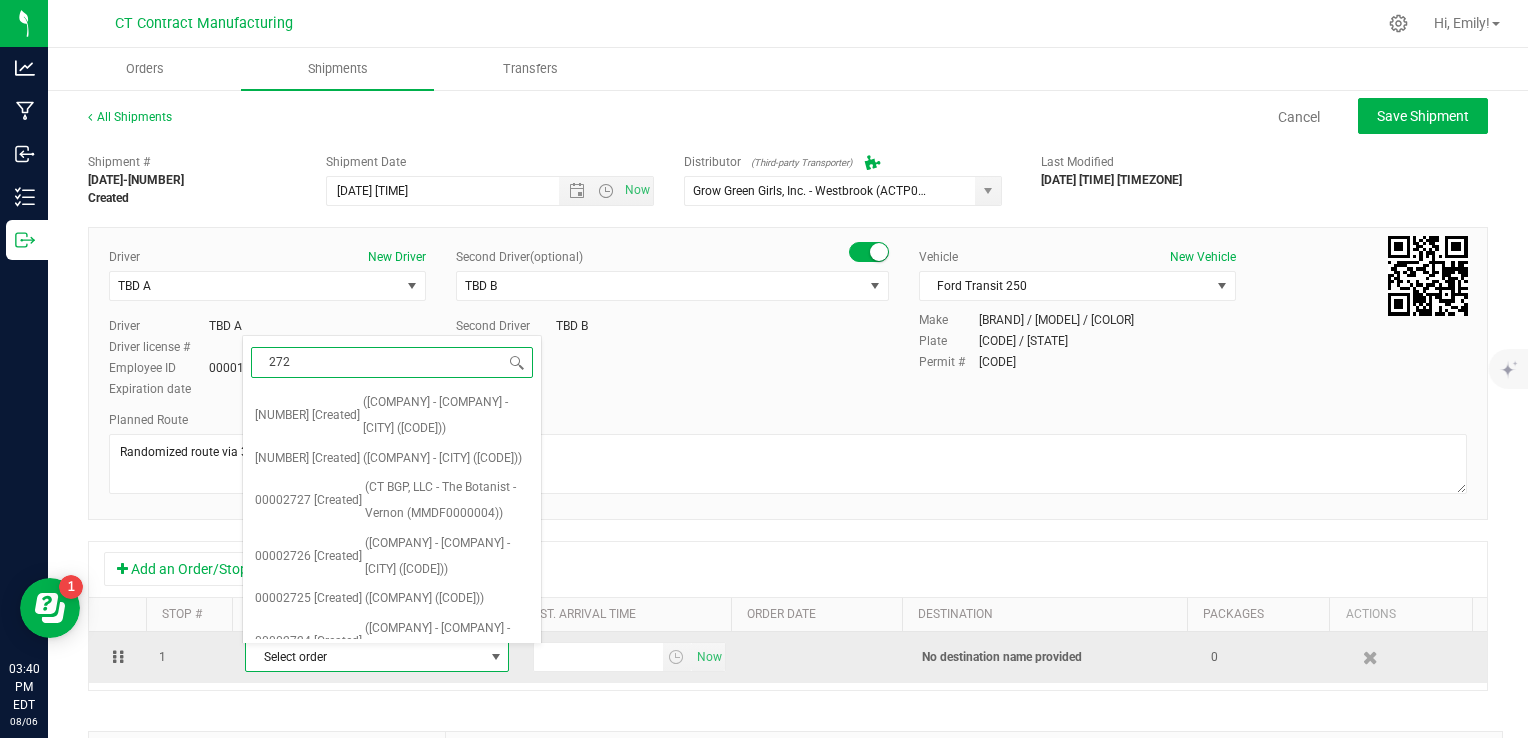 type on "2722" 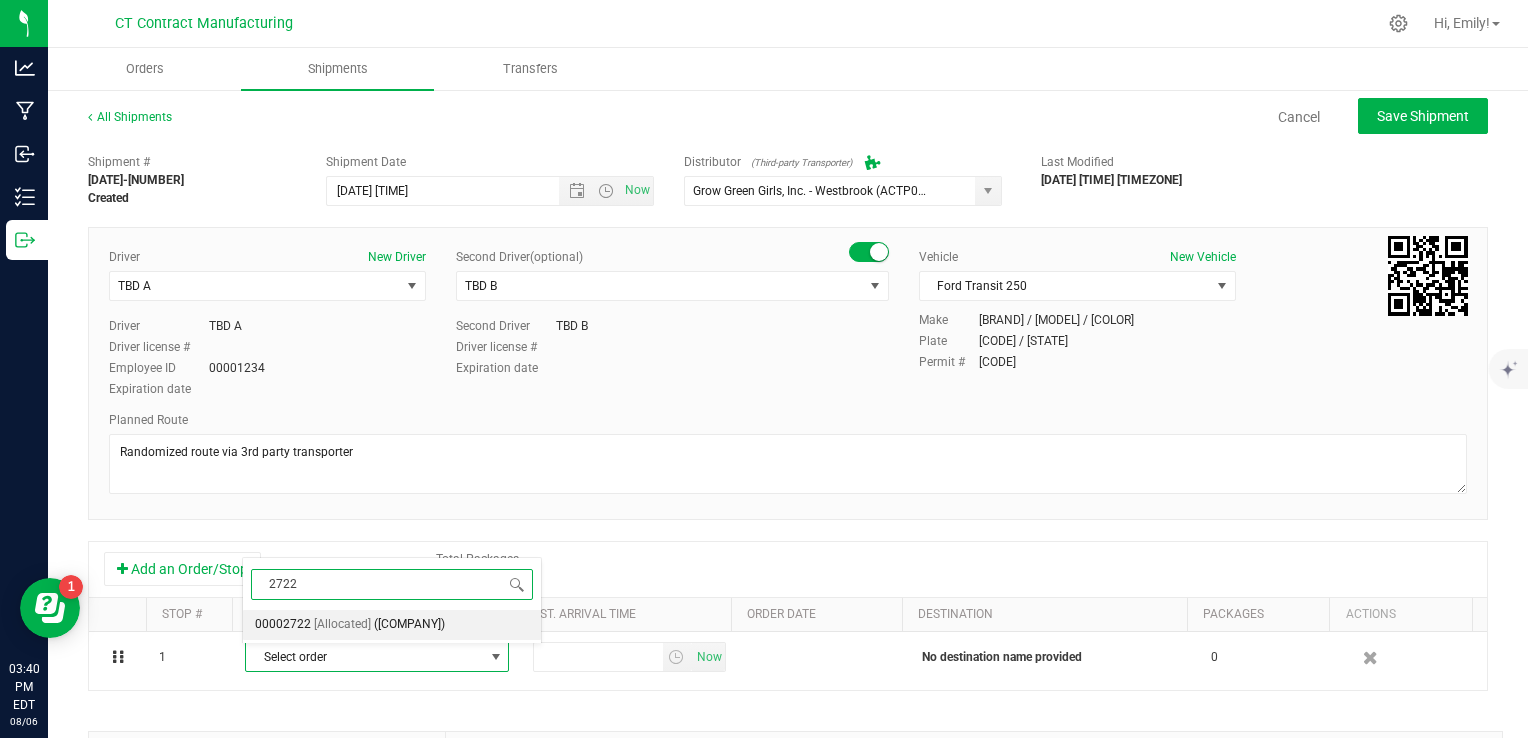 click on "([COMPANY_NAME])" at bounding box center (409, 625) 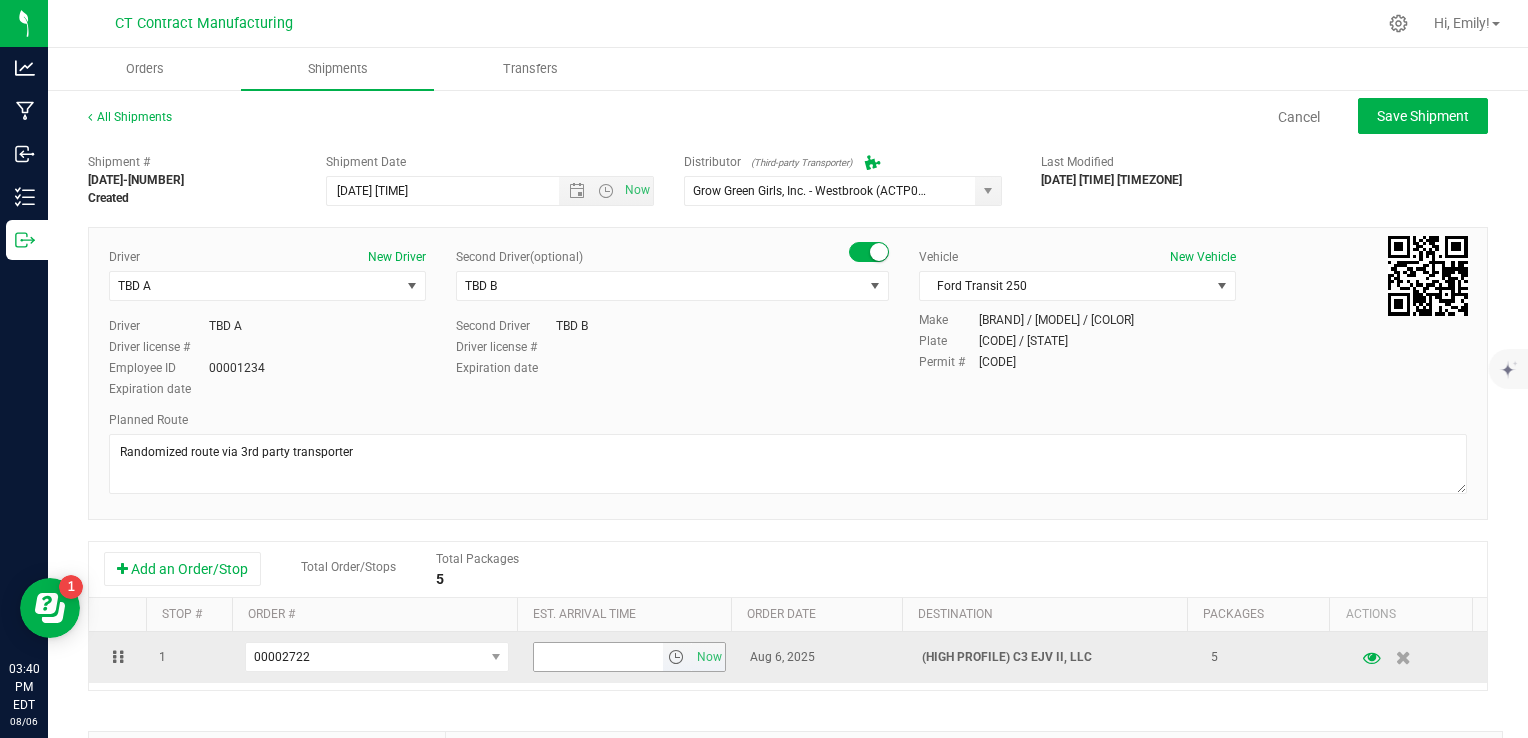 click at bounding box center (676, 657) 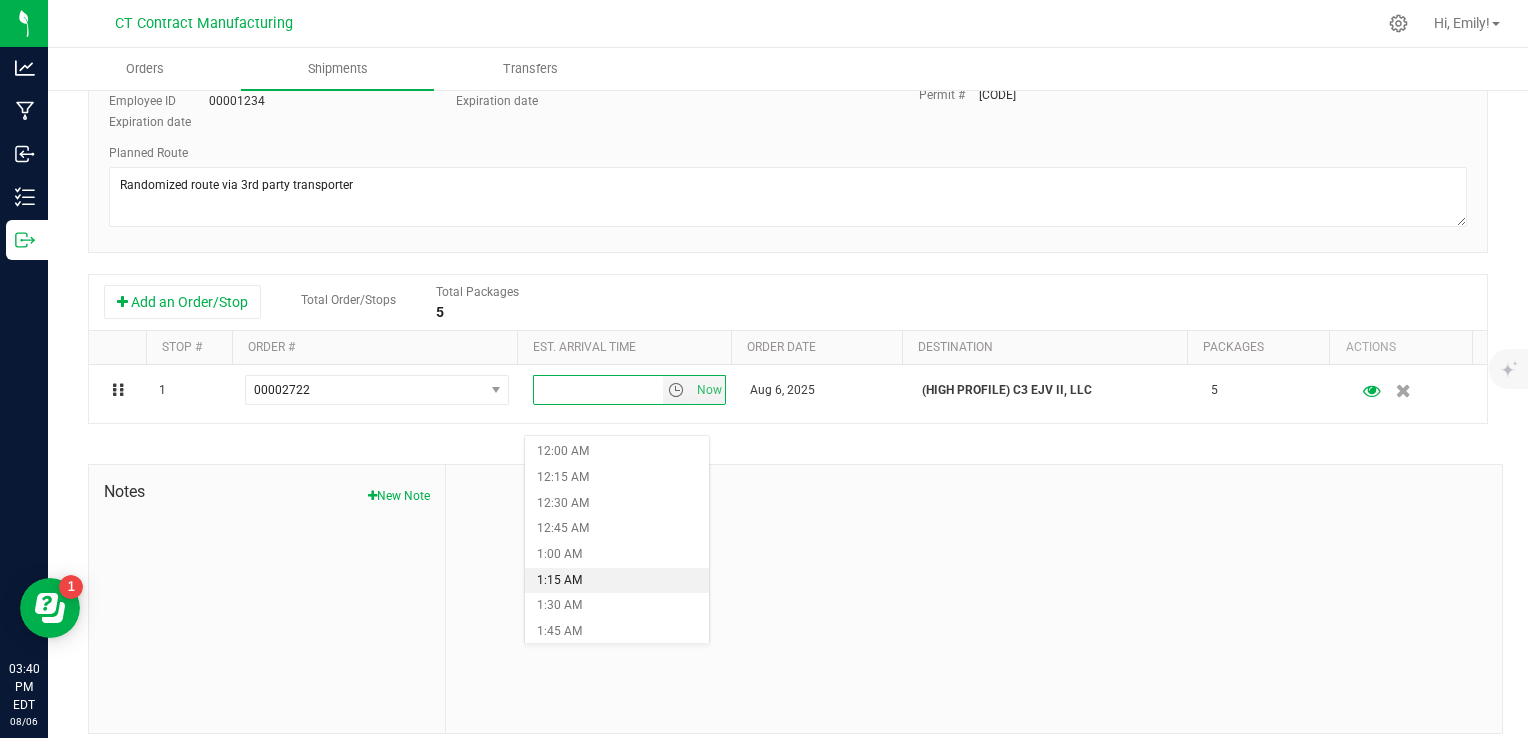 scroll, scrollTop: 282, scrollLeft: 0, axis: vertical 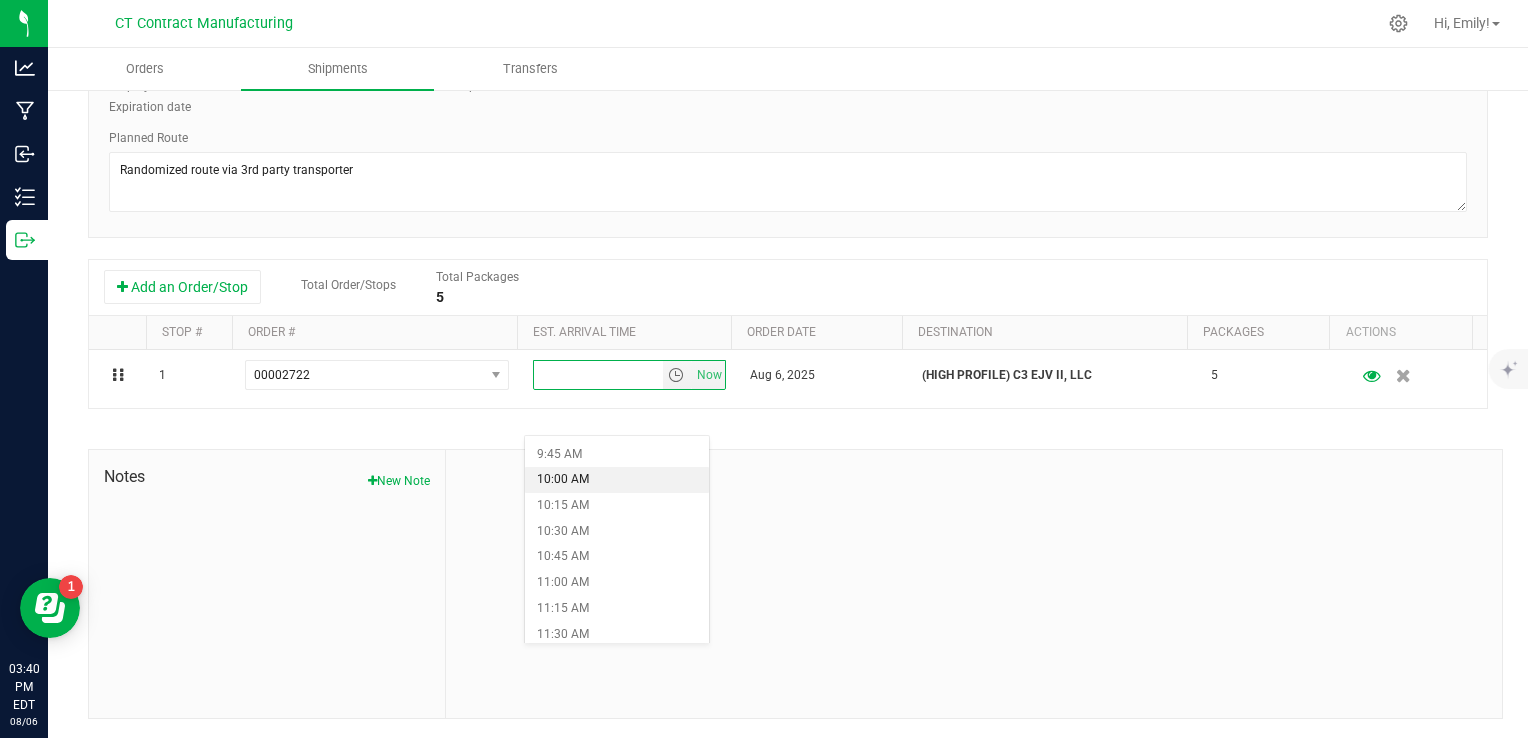 click on "10:00 AM" at bounding box center [617, 480] 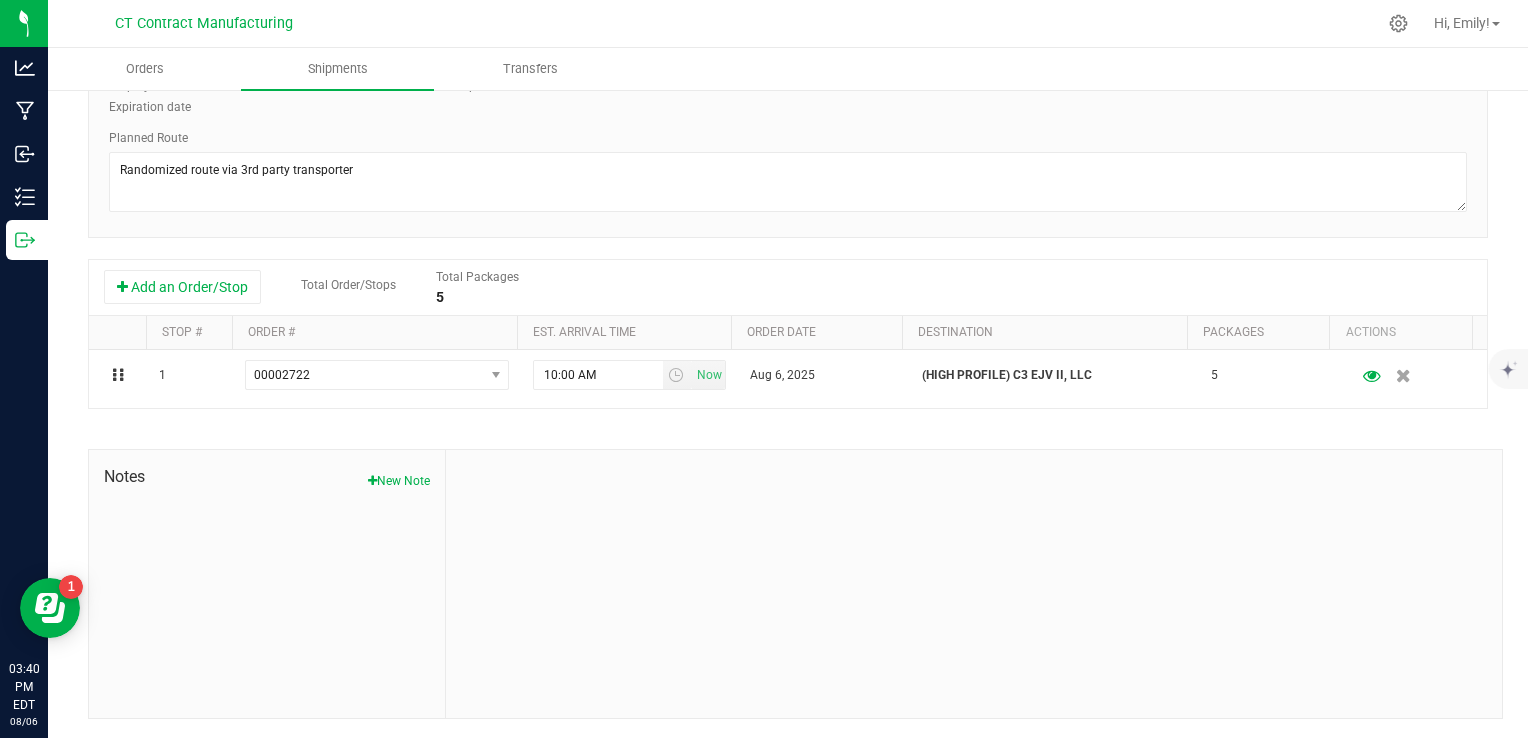 click on "Add an Order/Stop
Total Order/Stops
Total Packages
5" at bounding box center [788, 287] 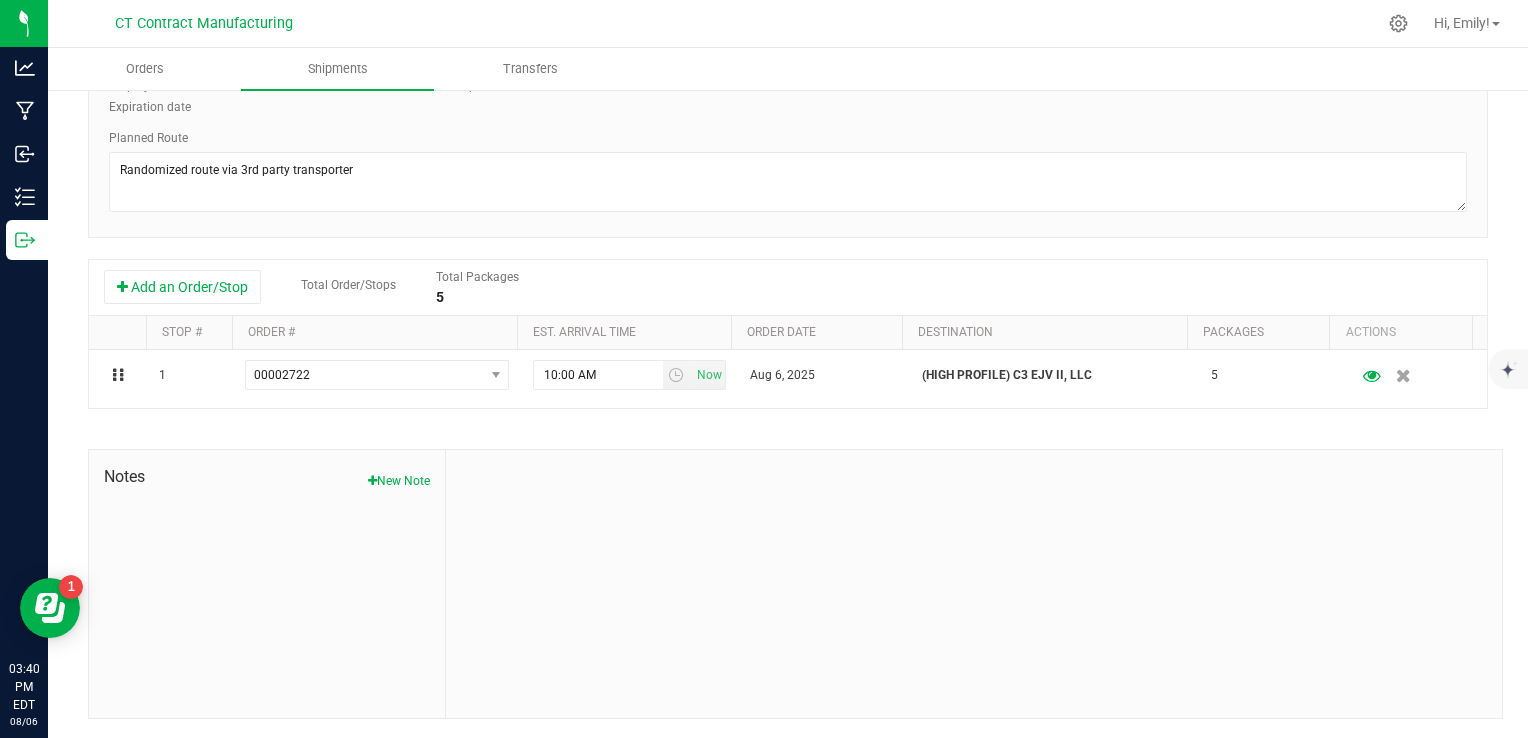 click at bounding box center [974, 584] 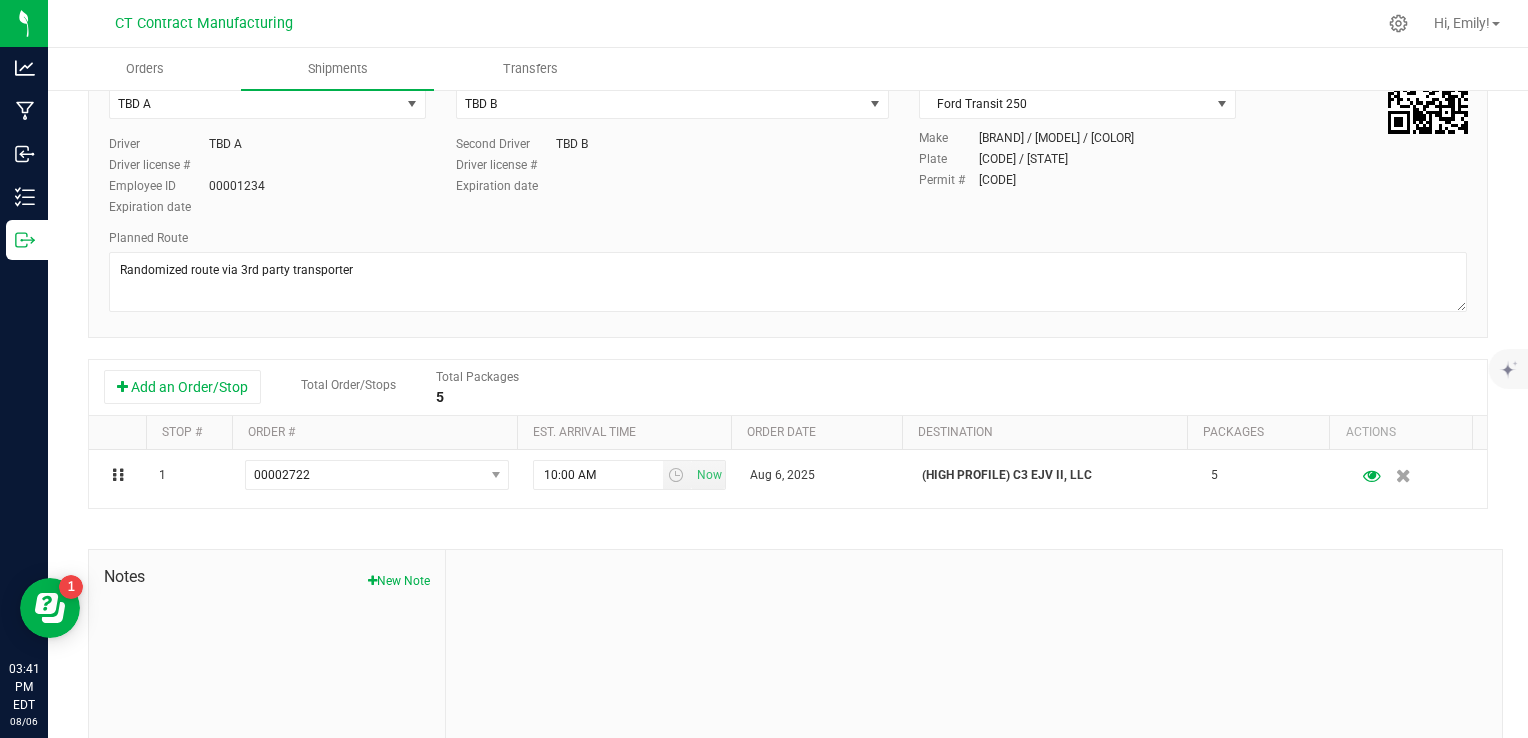 scroll, scrollTop: 0, scrollLeft: 0, axis: both 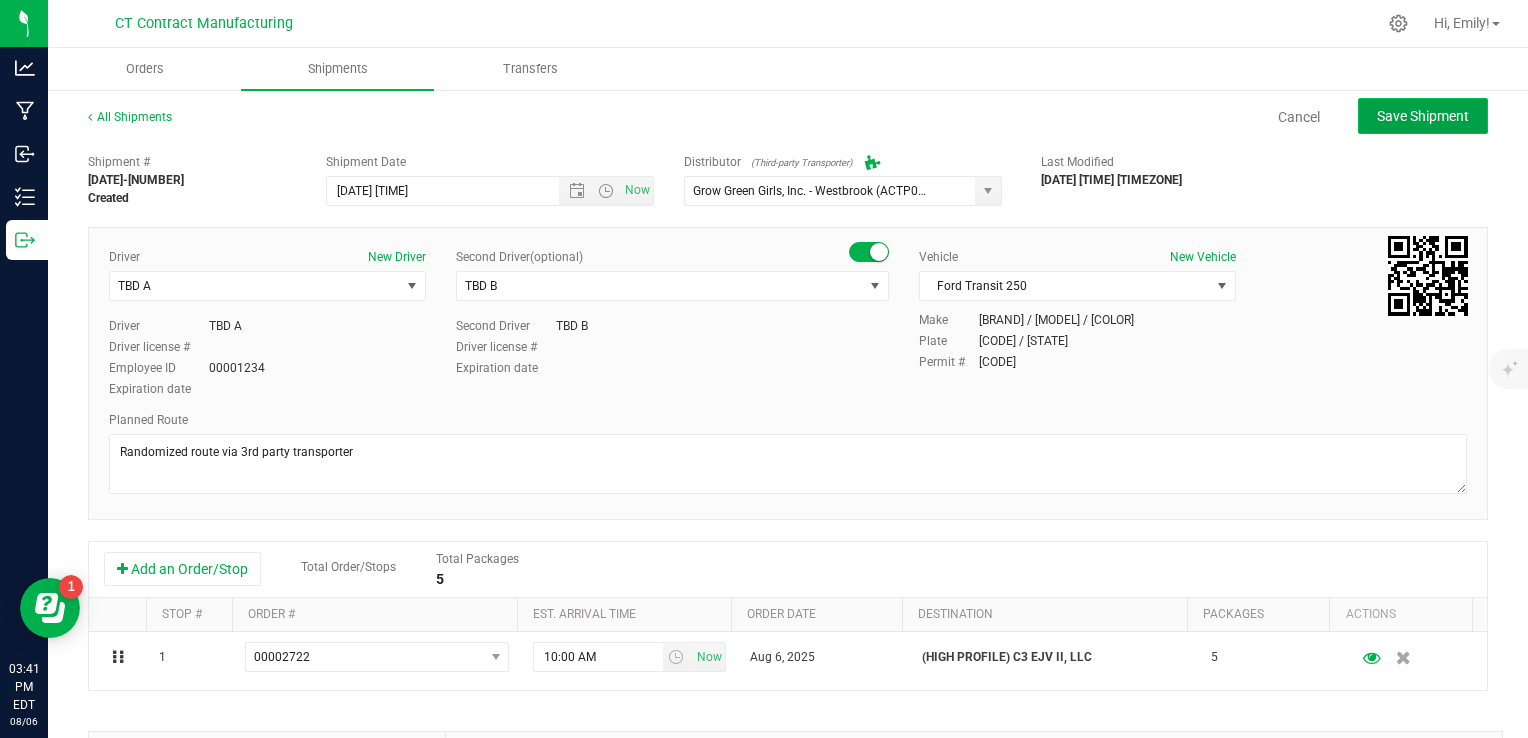 click on "Save Shipment" 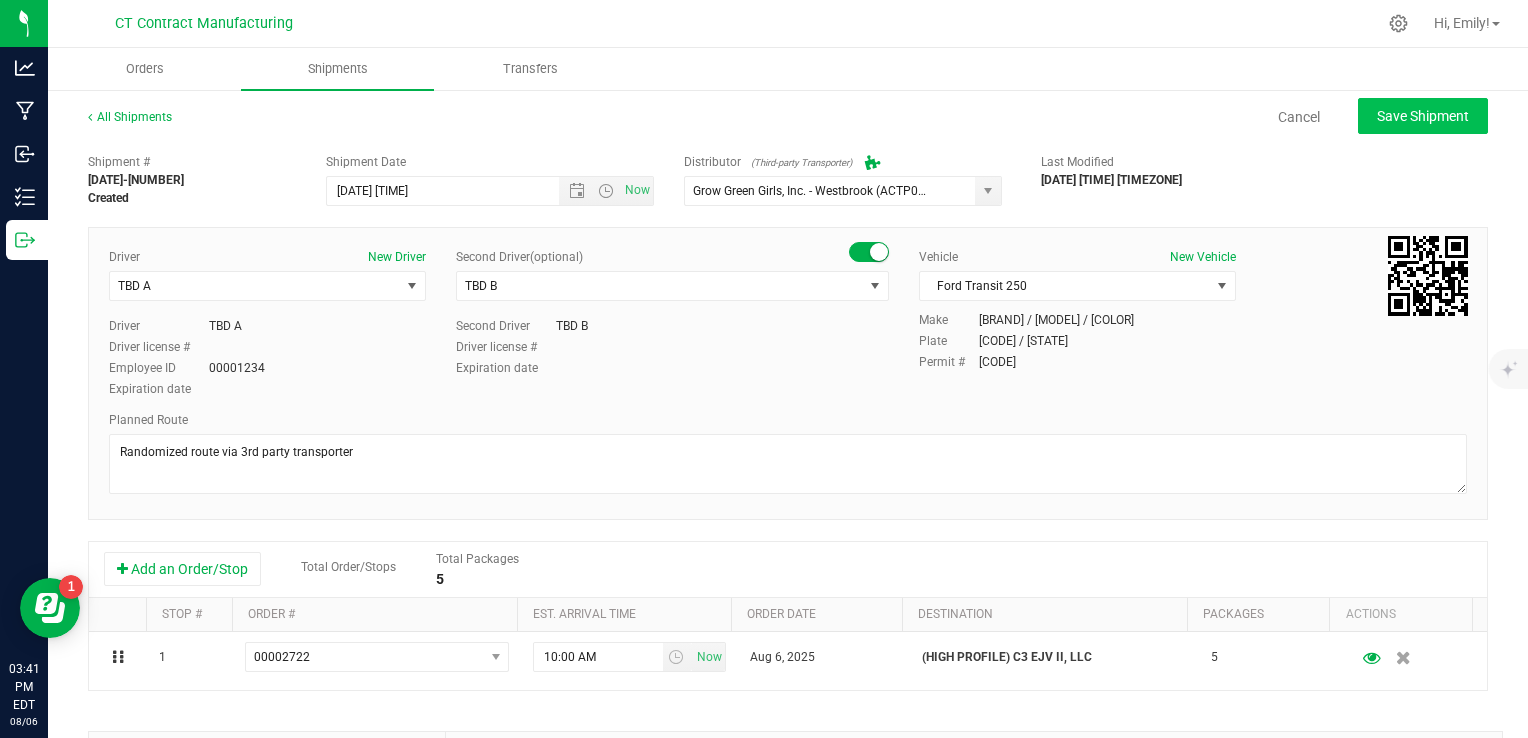 type on "[DATE] [TIME]" 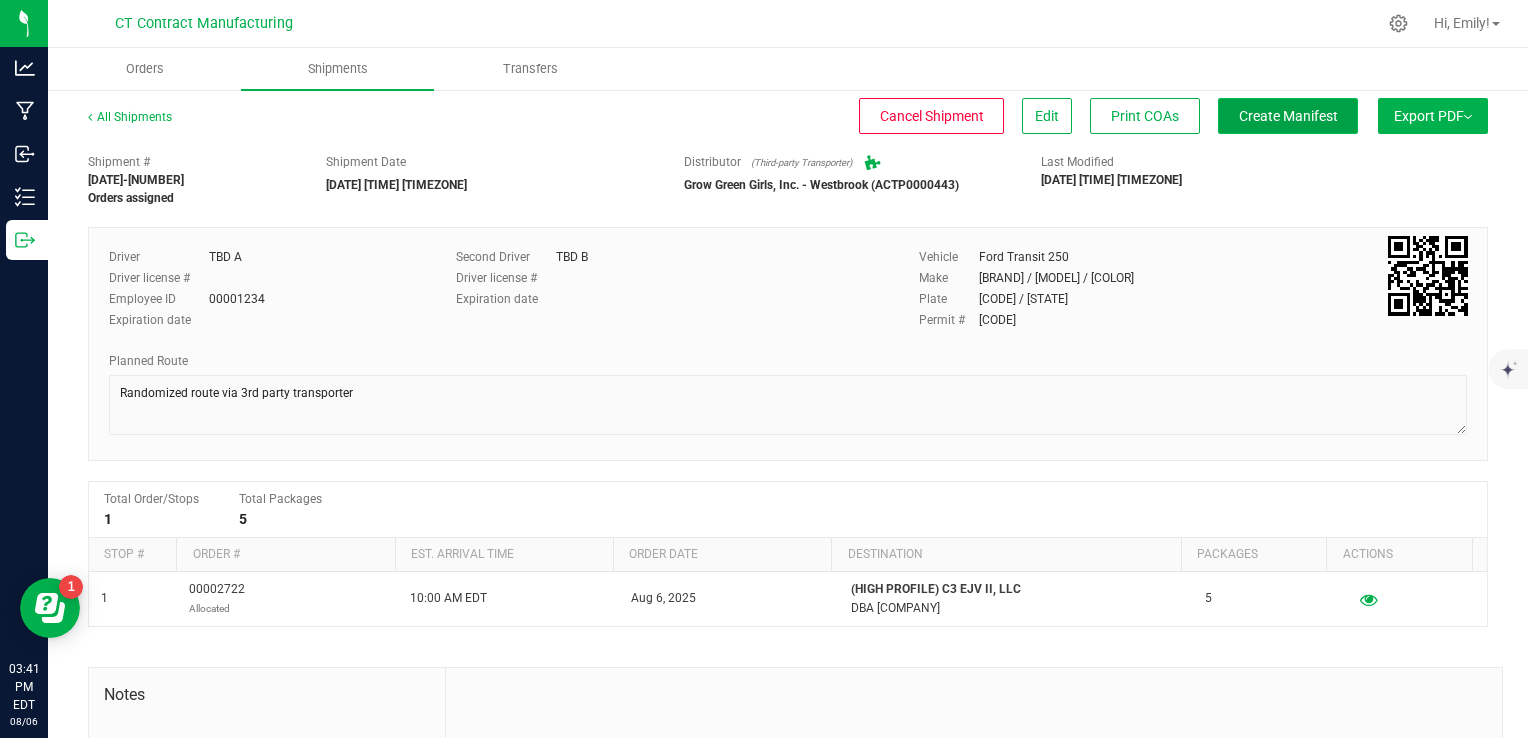 click on "Create Manifest" at bounding box center [1288, 116] 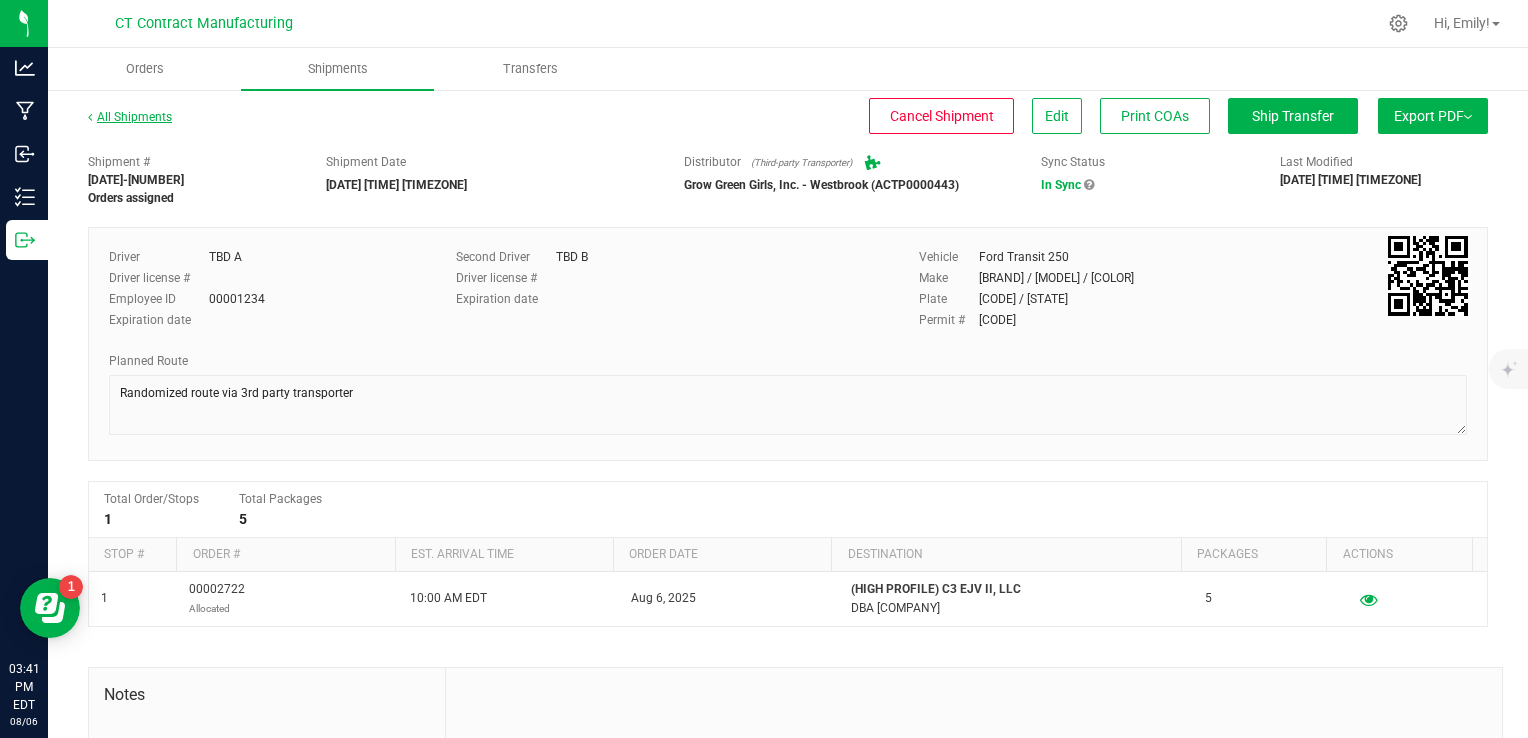 click on "All Shipments" at bounding box center [130, 117] 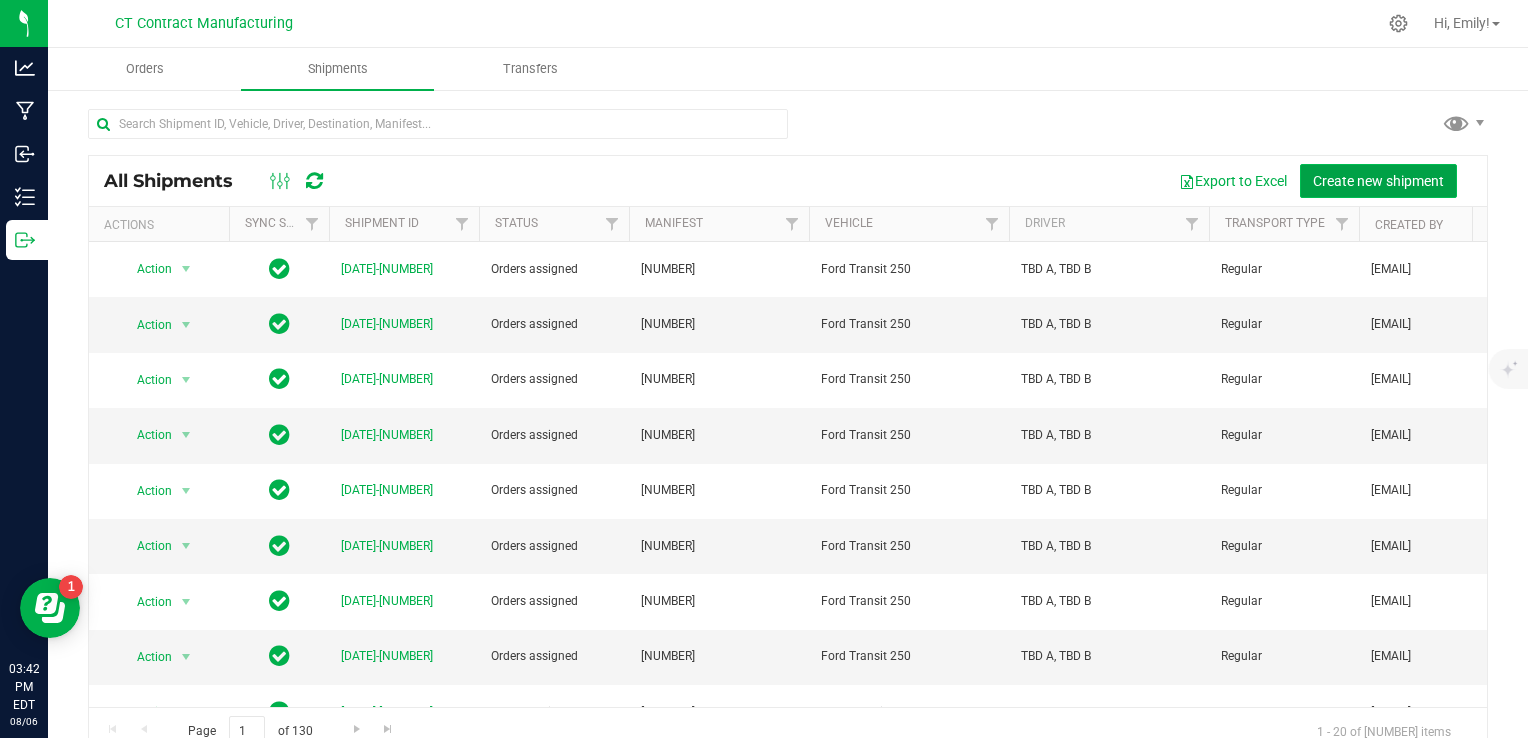click on "Create new shipment" at bounding box center [1378, 181] 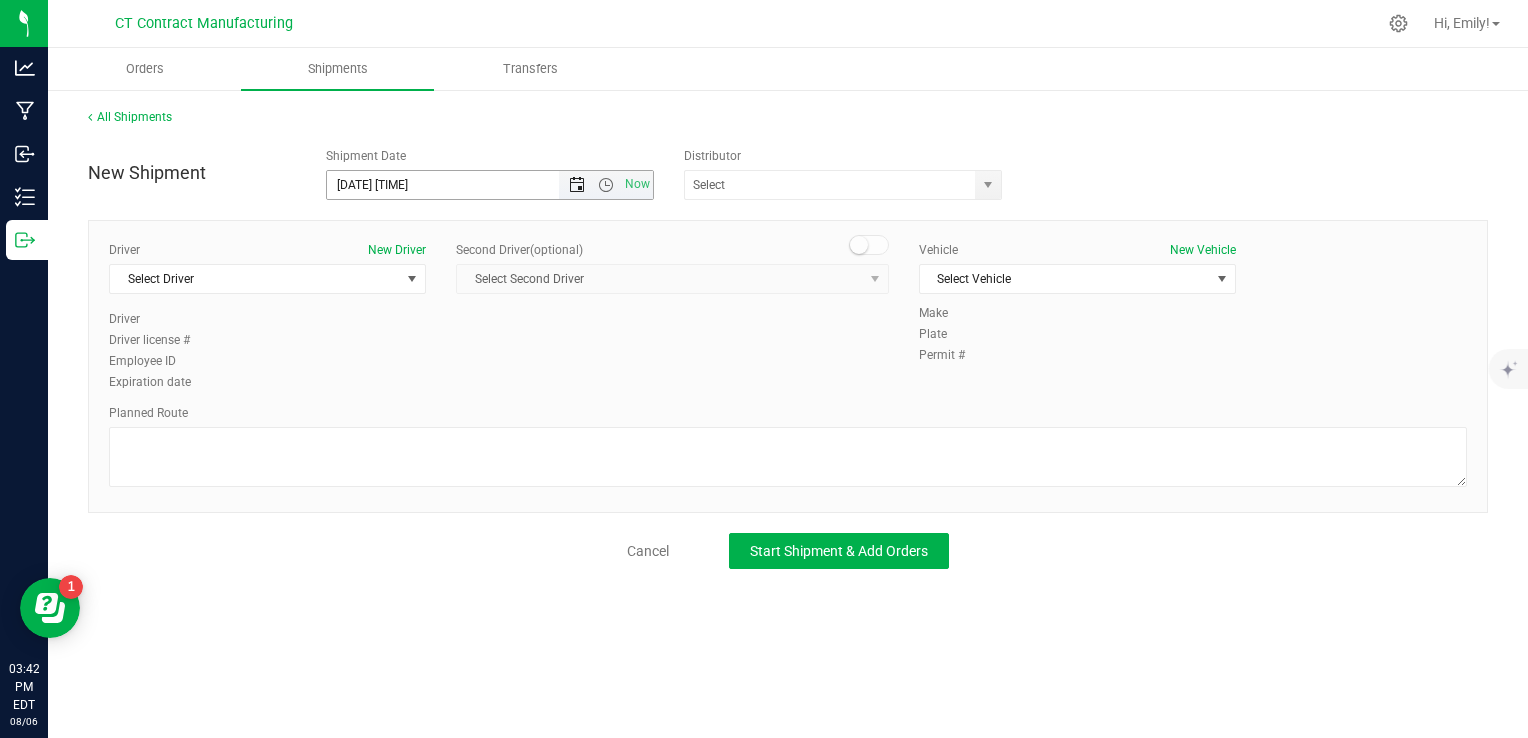 click at bounding box center (577, 185) 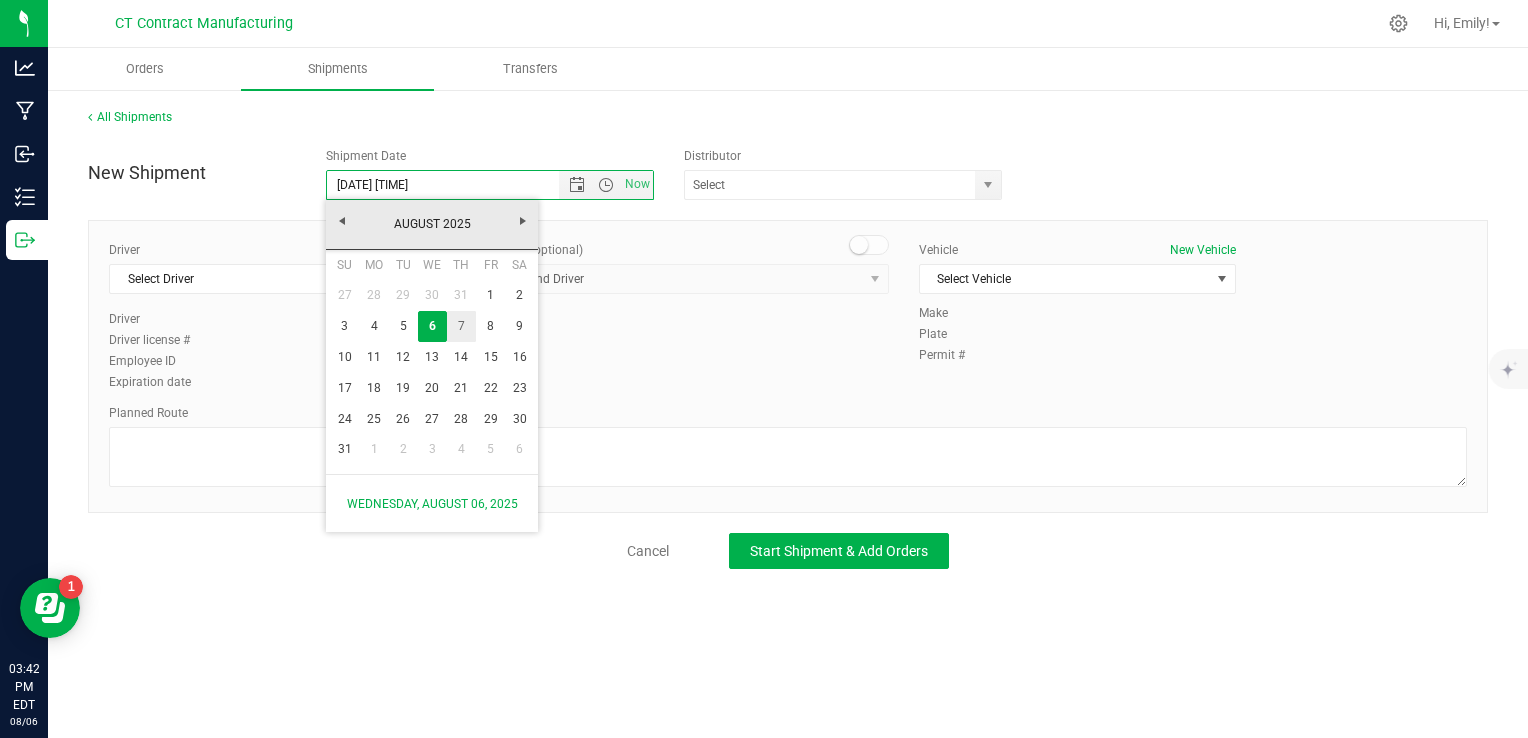 click on "7" at bounding box center (461, 326) 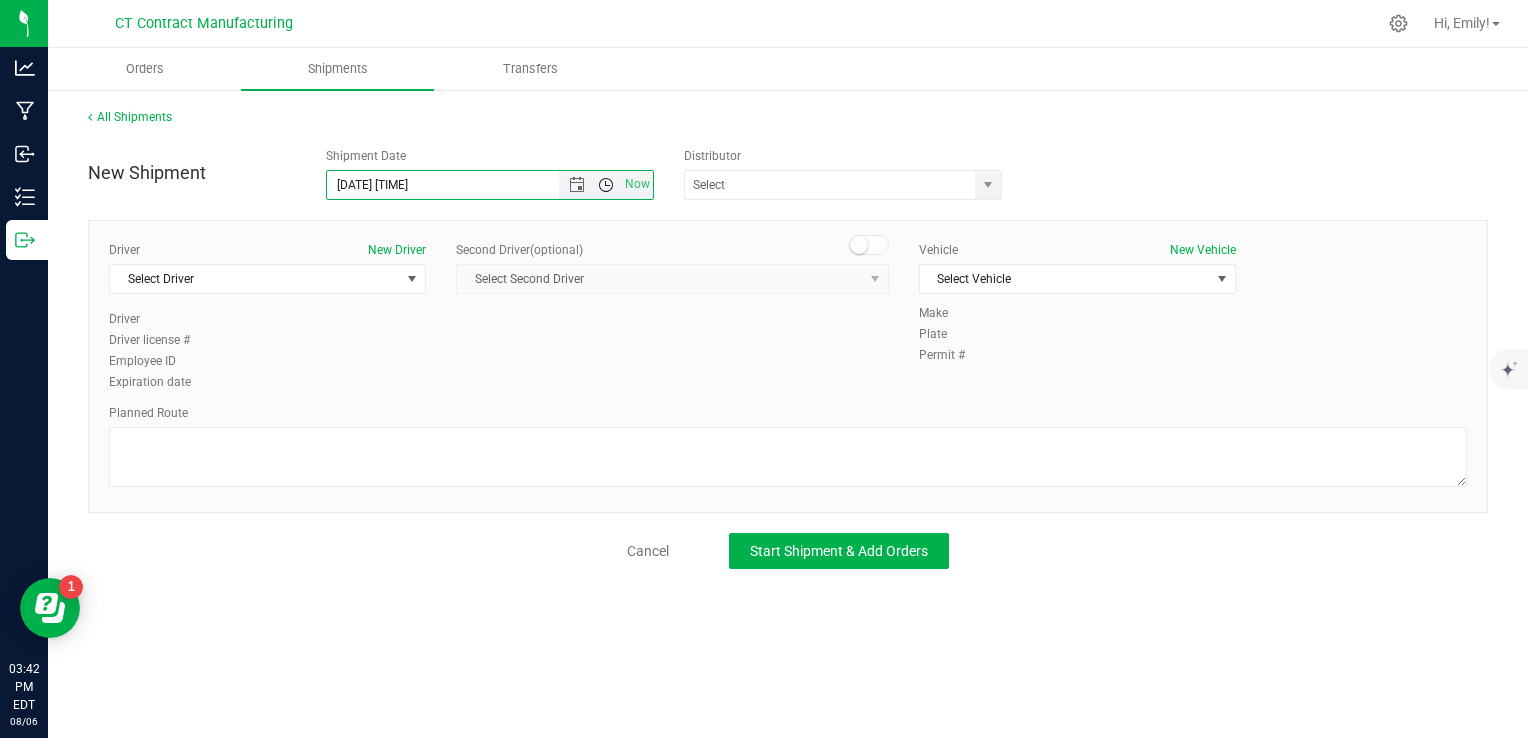 click at bounding box center [606, 185] 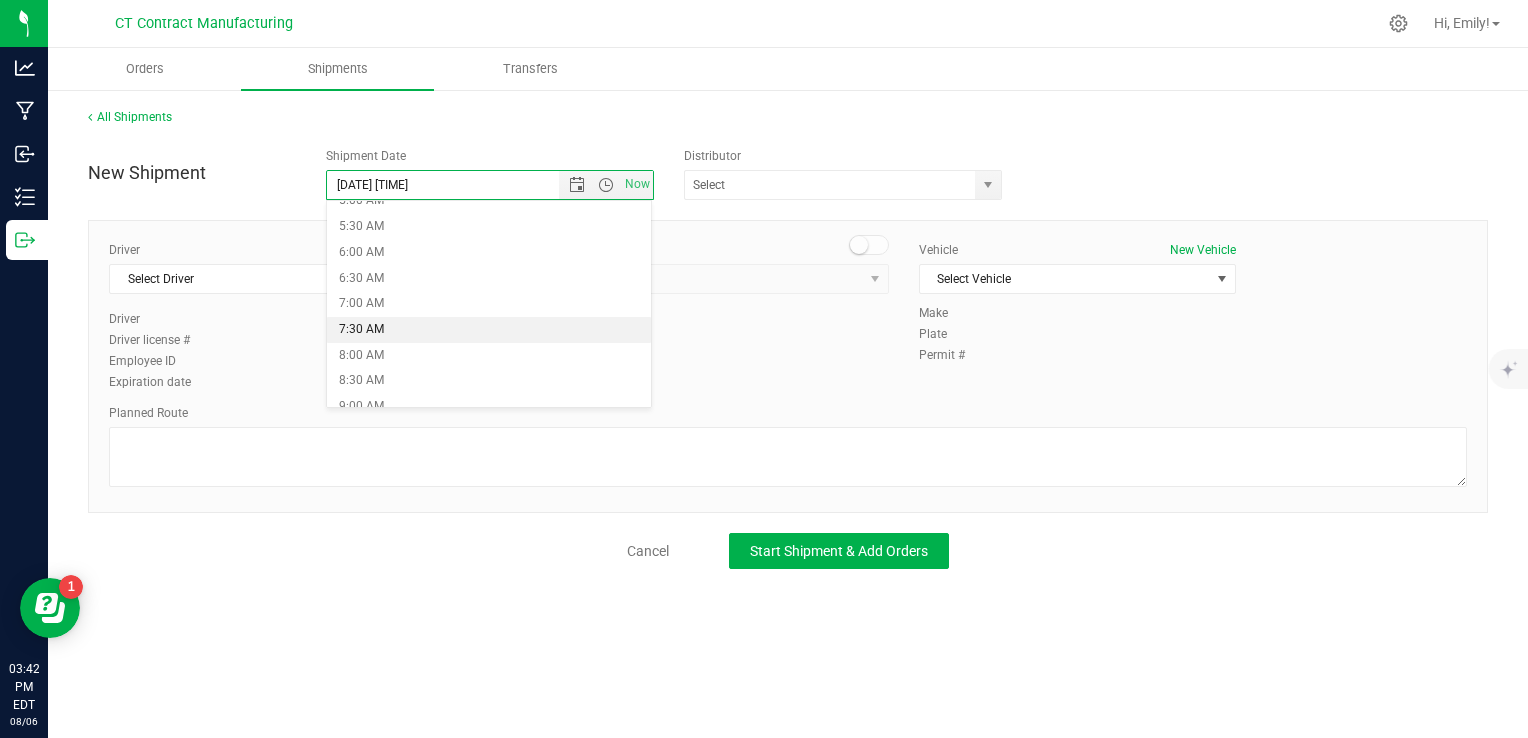 scroll, scrollTop: 300, scrollLeft: 0, axis: vertical 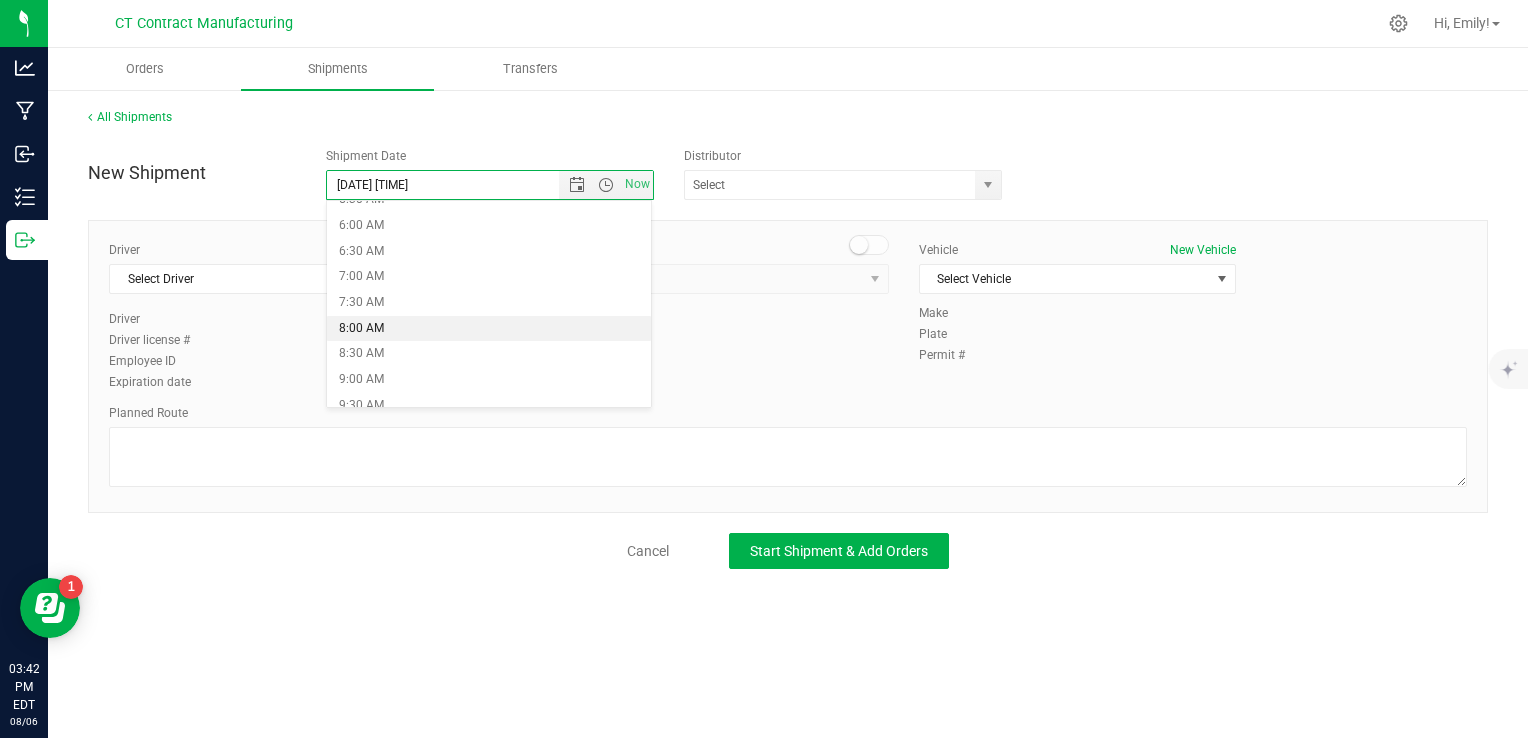 click on "8:00 AM" at bounding box center (489, 329) 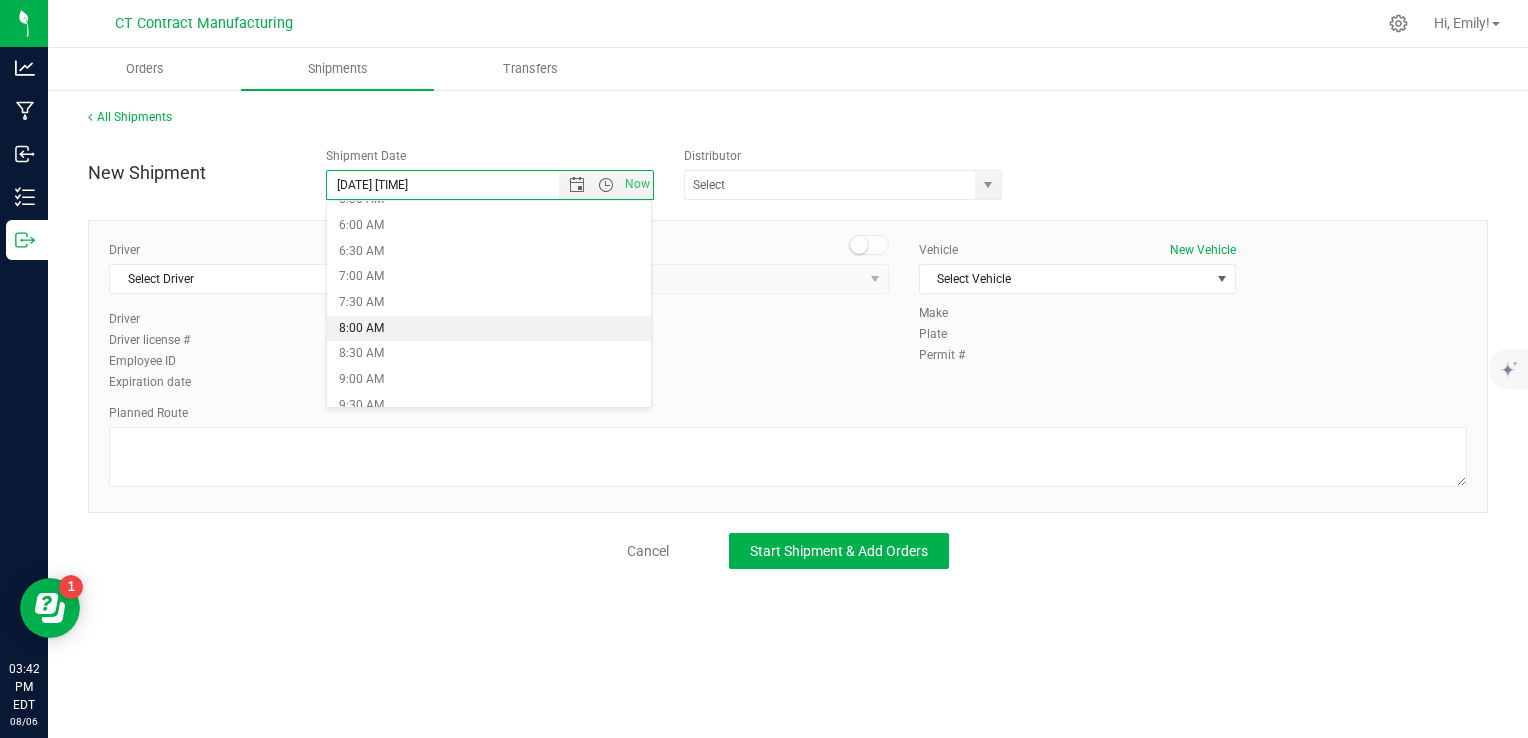 type on "[DATE] [TIME]" 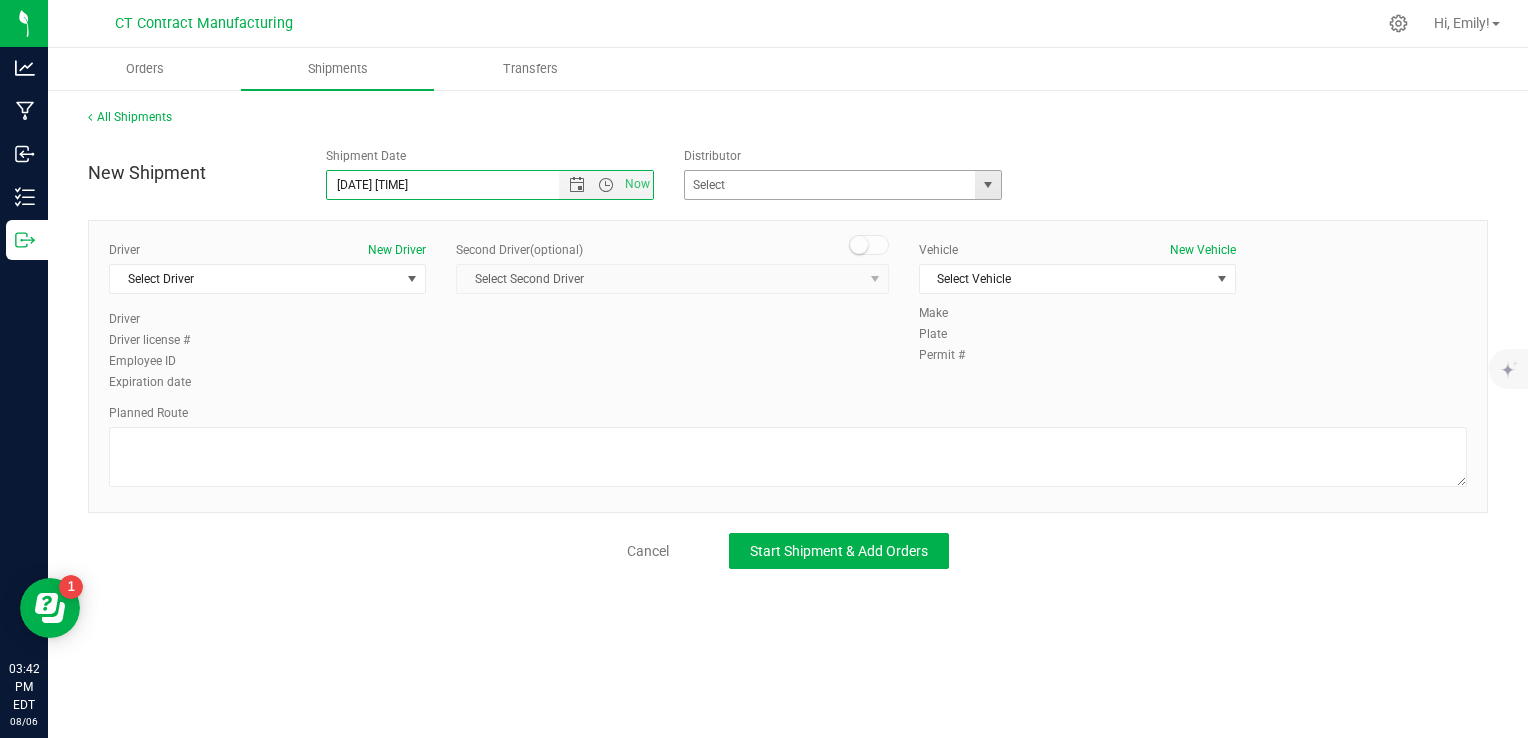 click at bounding box center (987, 185) 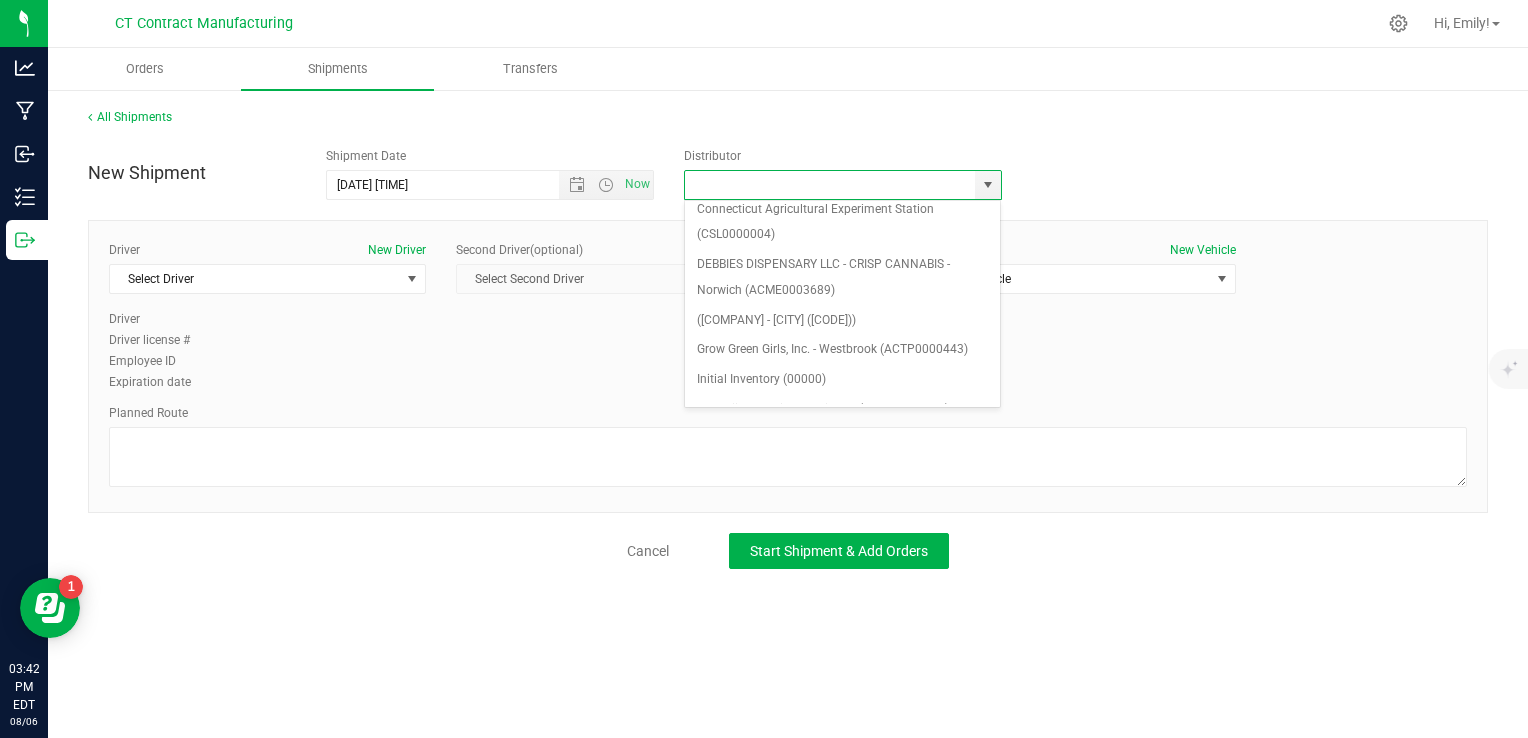 scroll, scrollTop: 200, scrollLeft: 0, axis: vertical 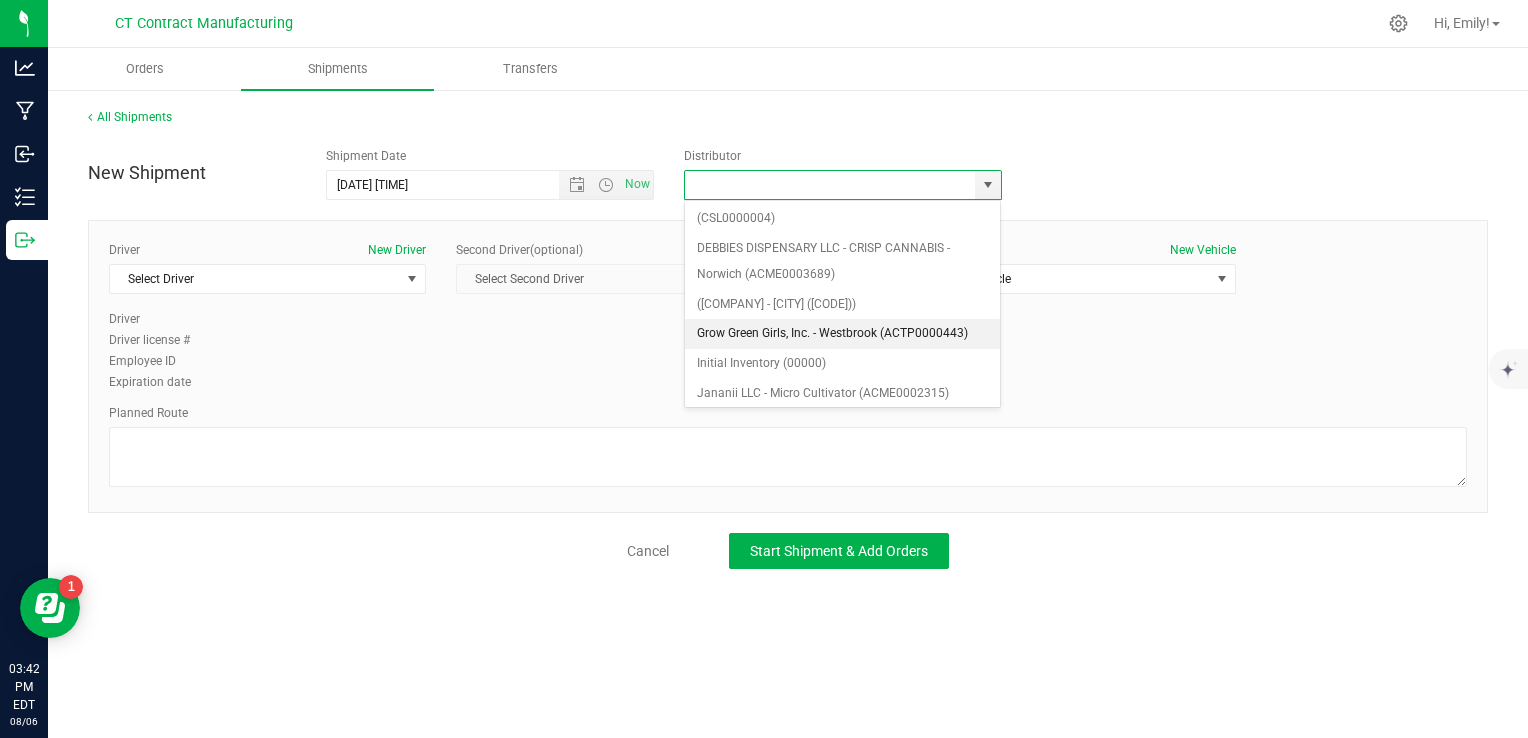click on "Grow Green Girls, Inc. - Westbrook (ACTP0000443)" at bounding box center [843, 334] 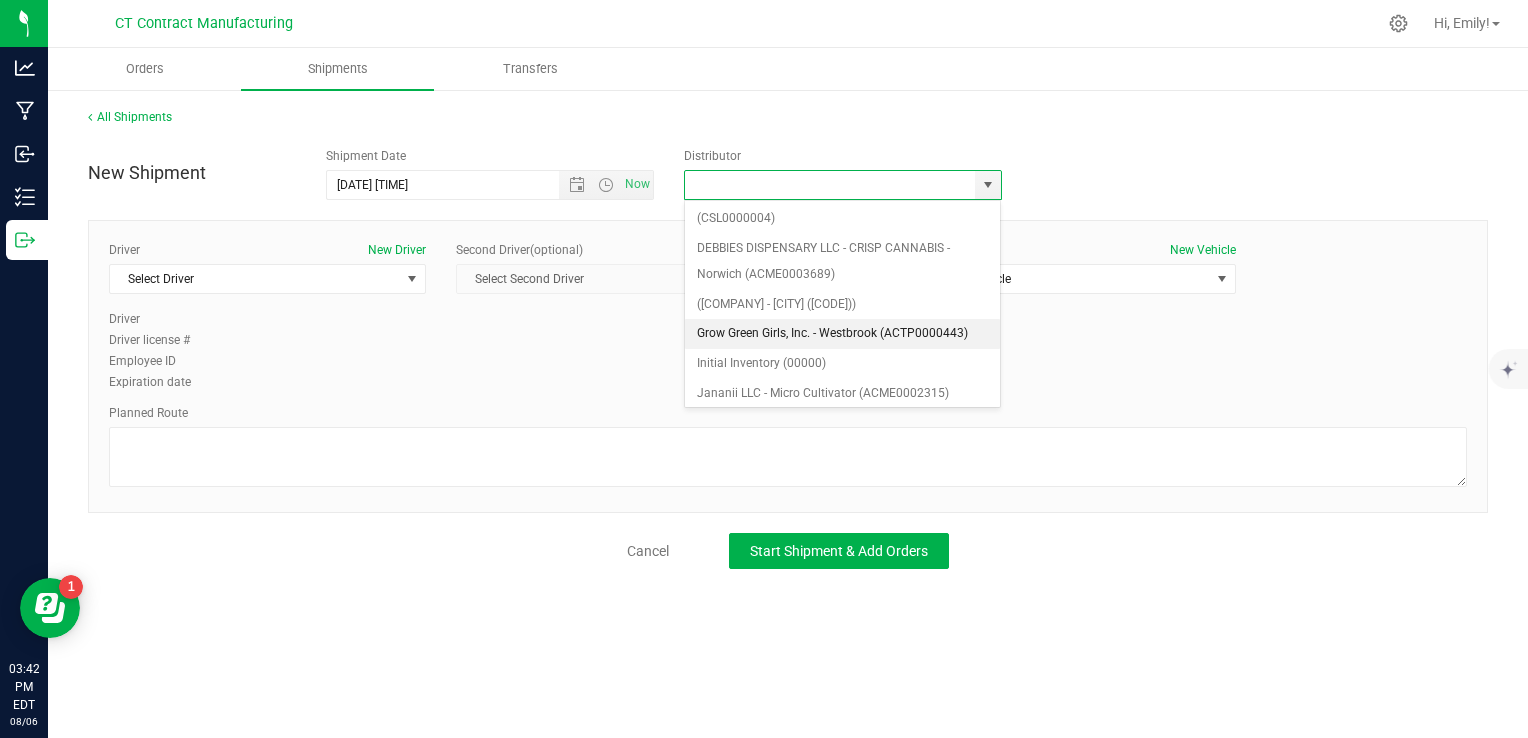 type on "Grow Green Girls, Inc. - Westbrook (ACTP0000443)" 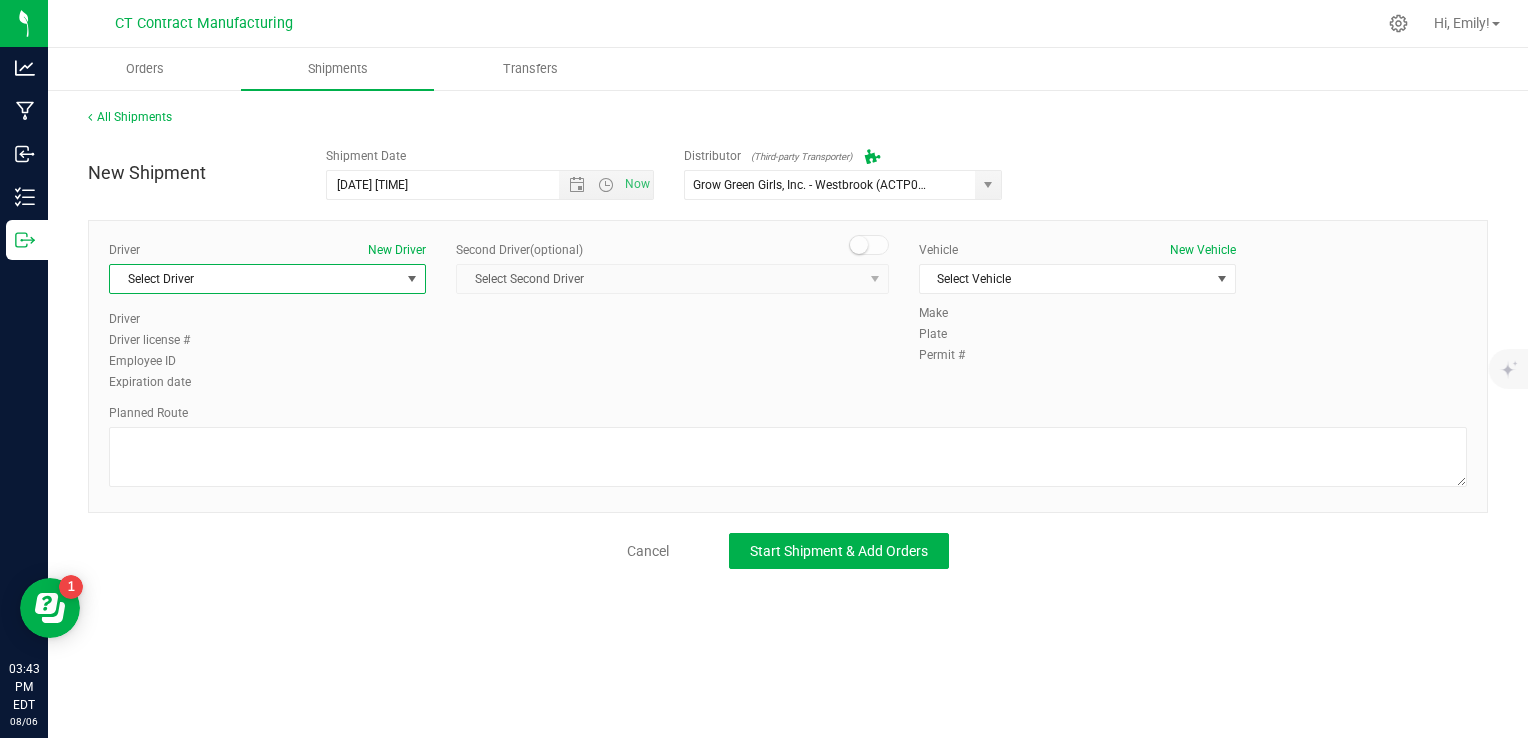click on "Select Driver" at bounding box center [255, 279] 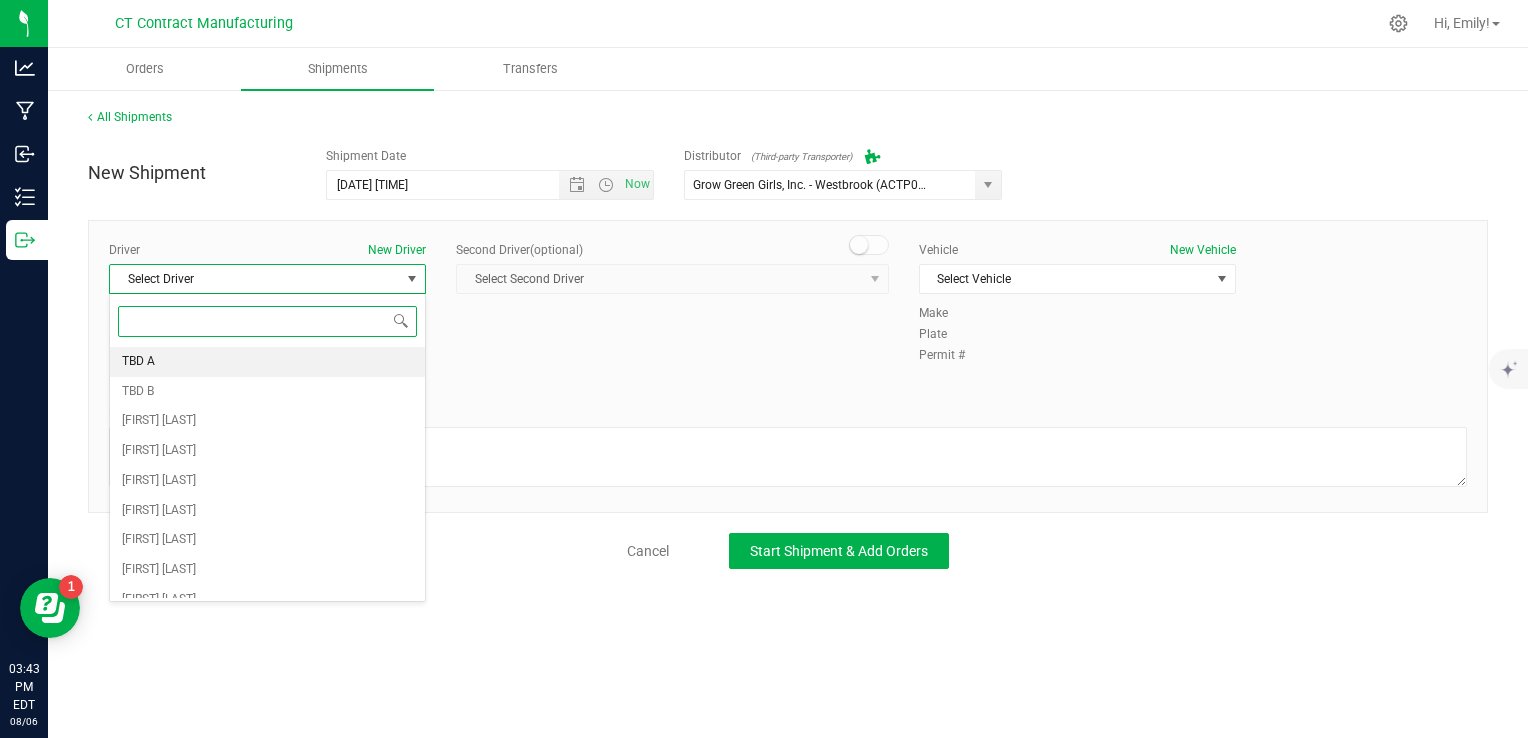 click on "TBD A" at bounding box center (267, 362) 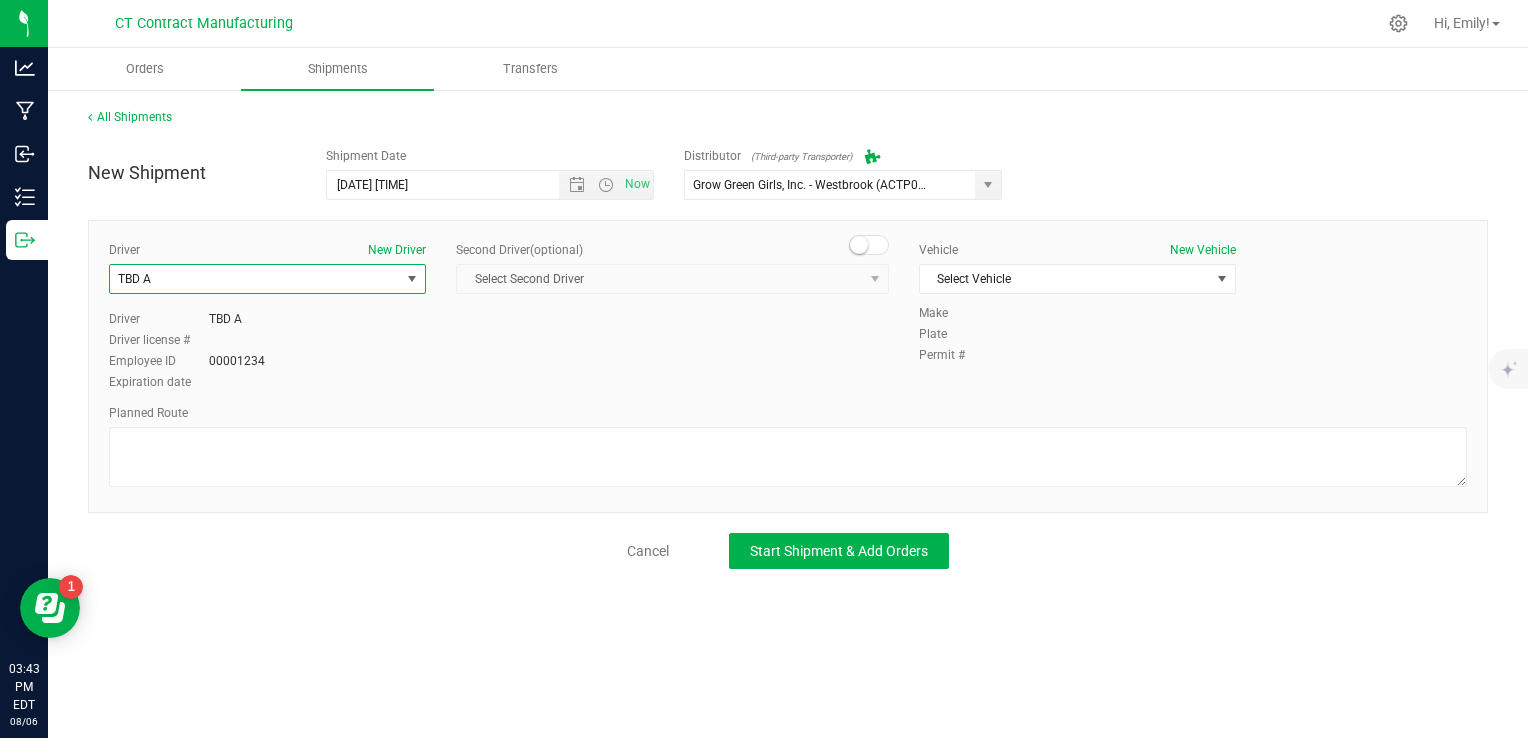 click at bounding box center [859, 245] 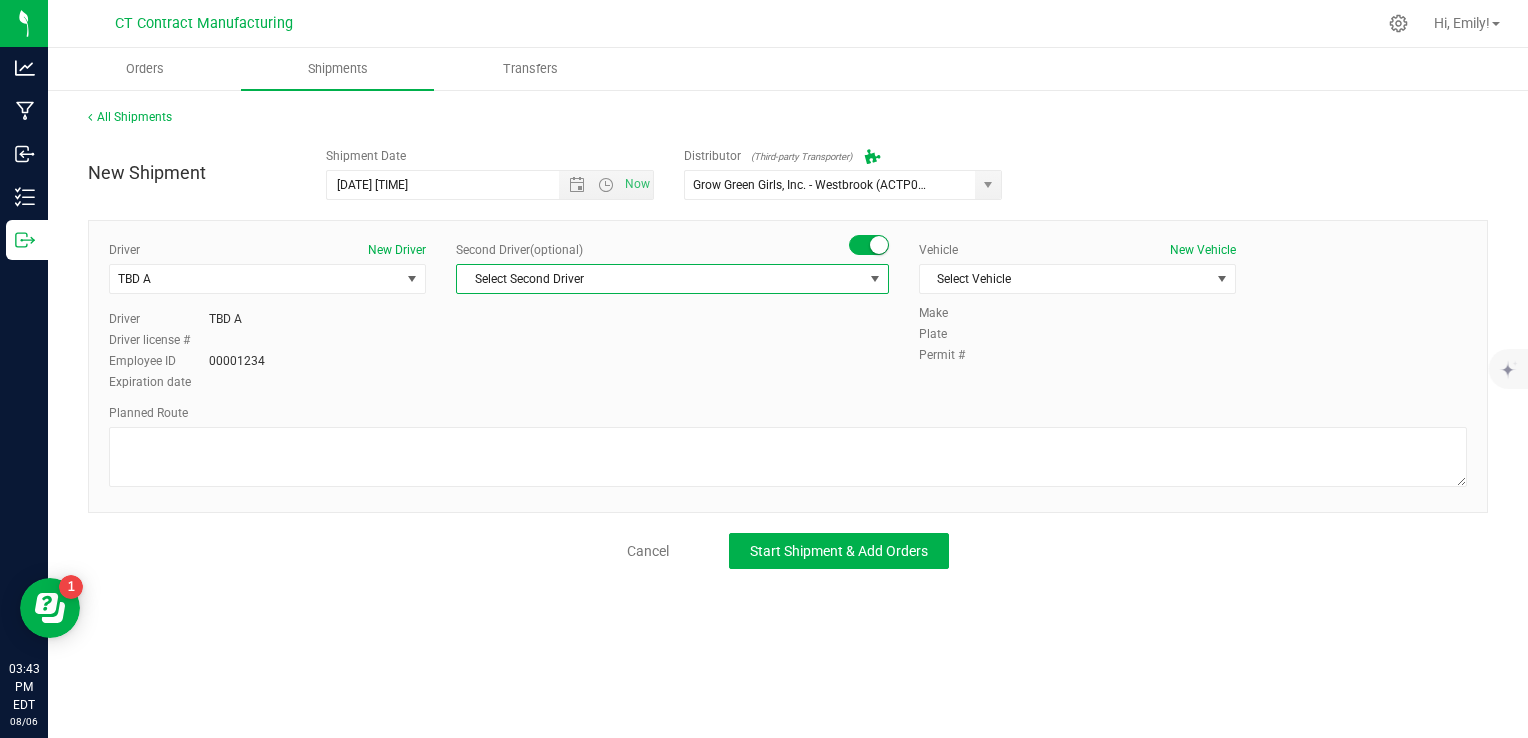 click on "Select Second Driver" at bounding box center [660, 279] 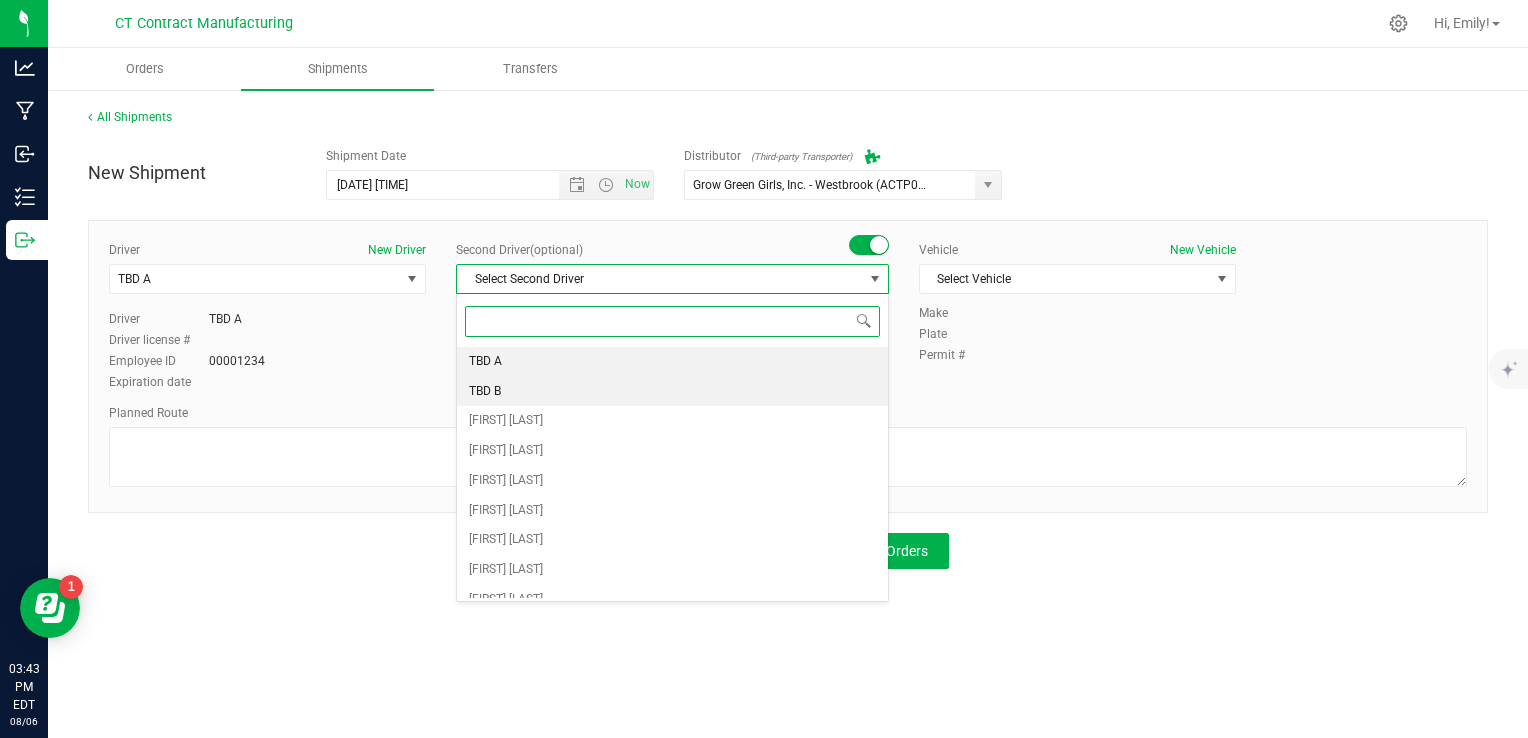 click on "TBD B" at bounding box center (672, 392) 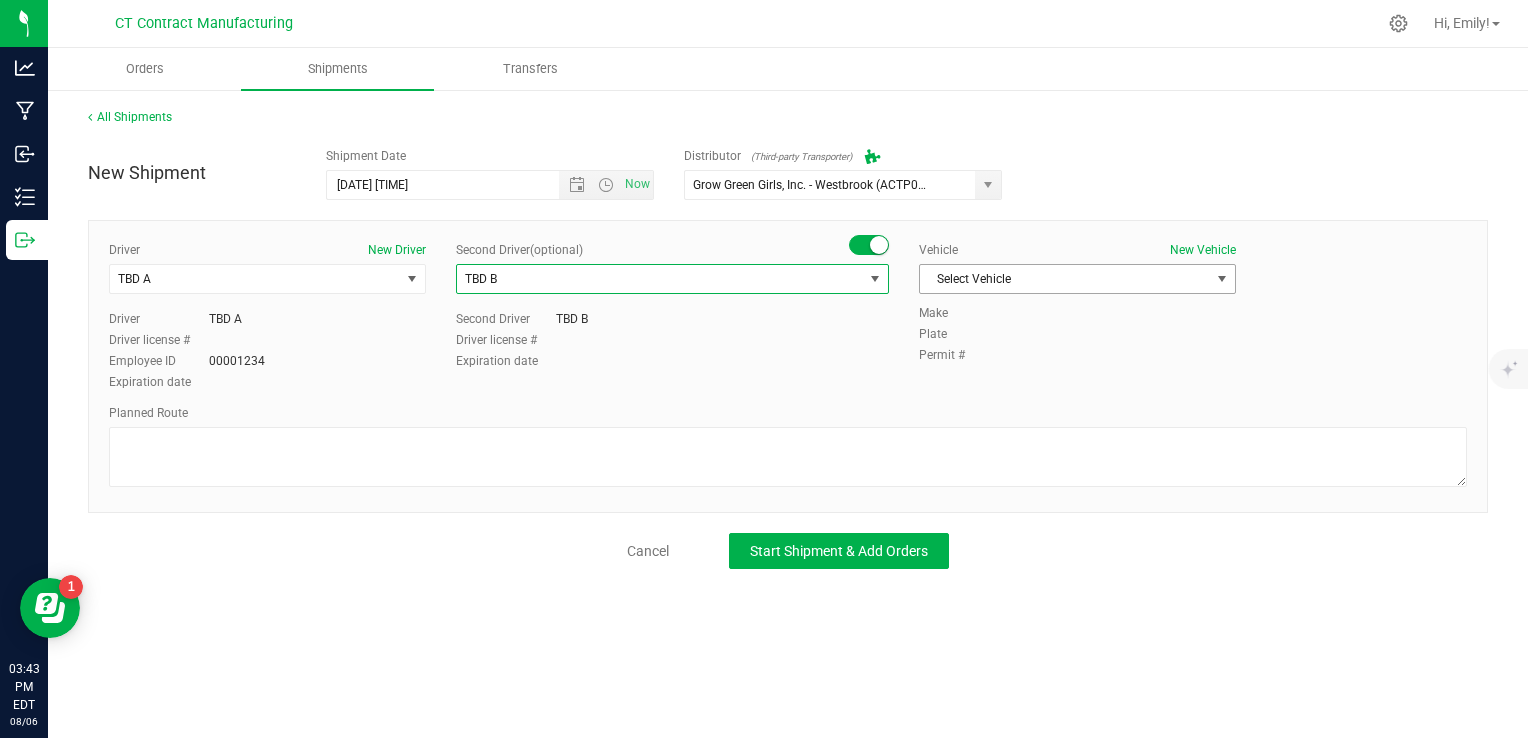 click on "Select Vehicle" at bounding box center [1065, 279] 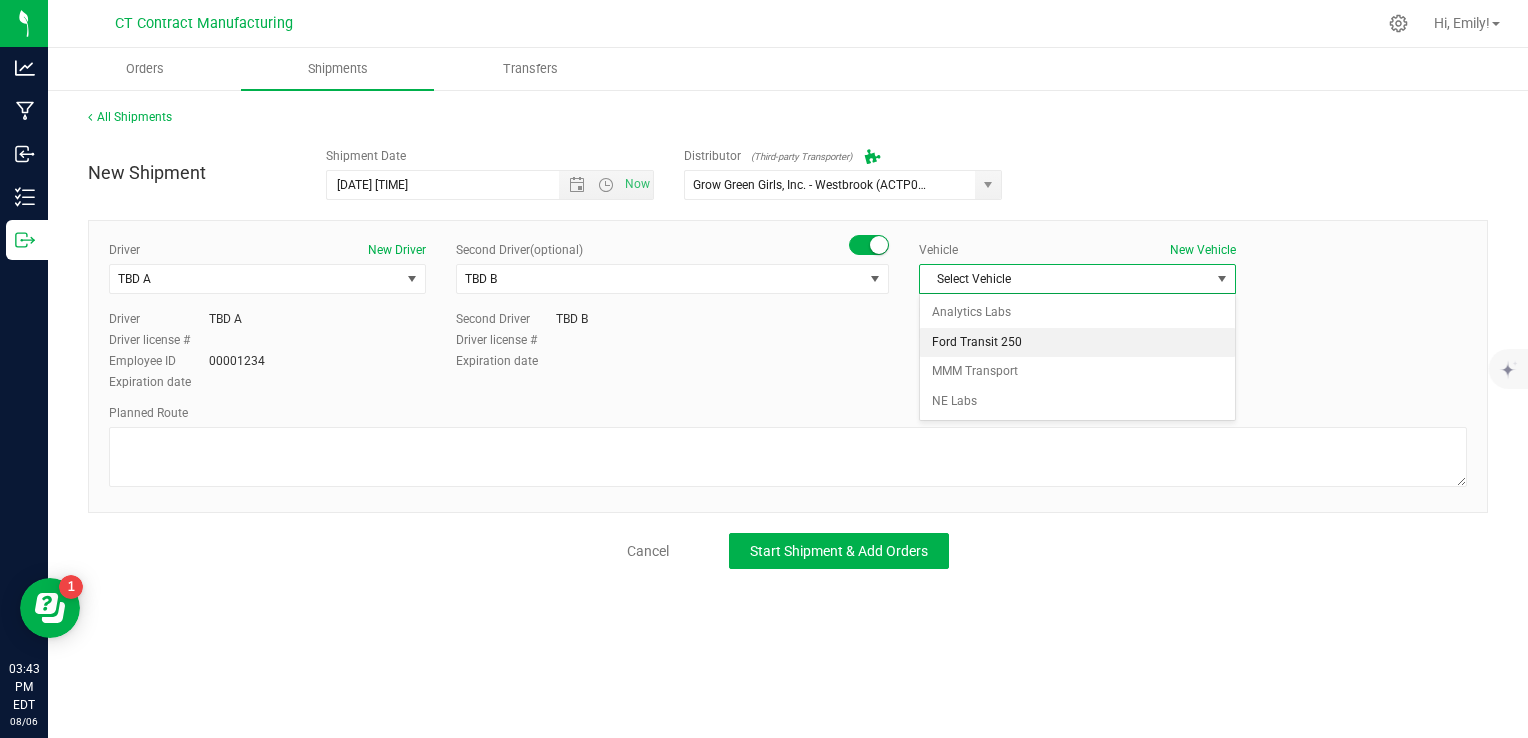 click on "Ford Transit 250" at bounding box center (1077, 343) 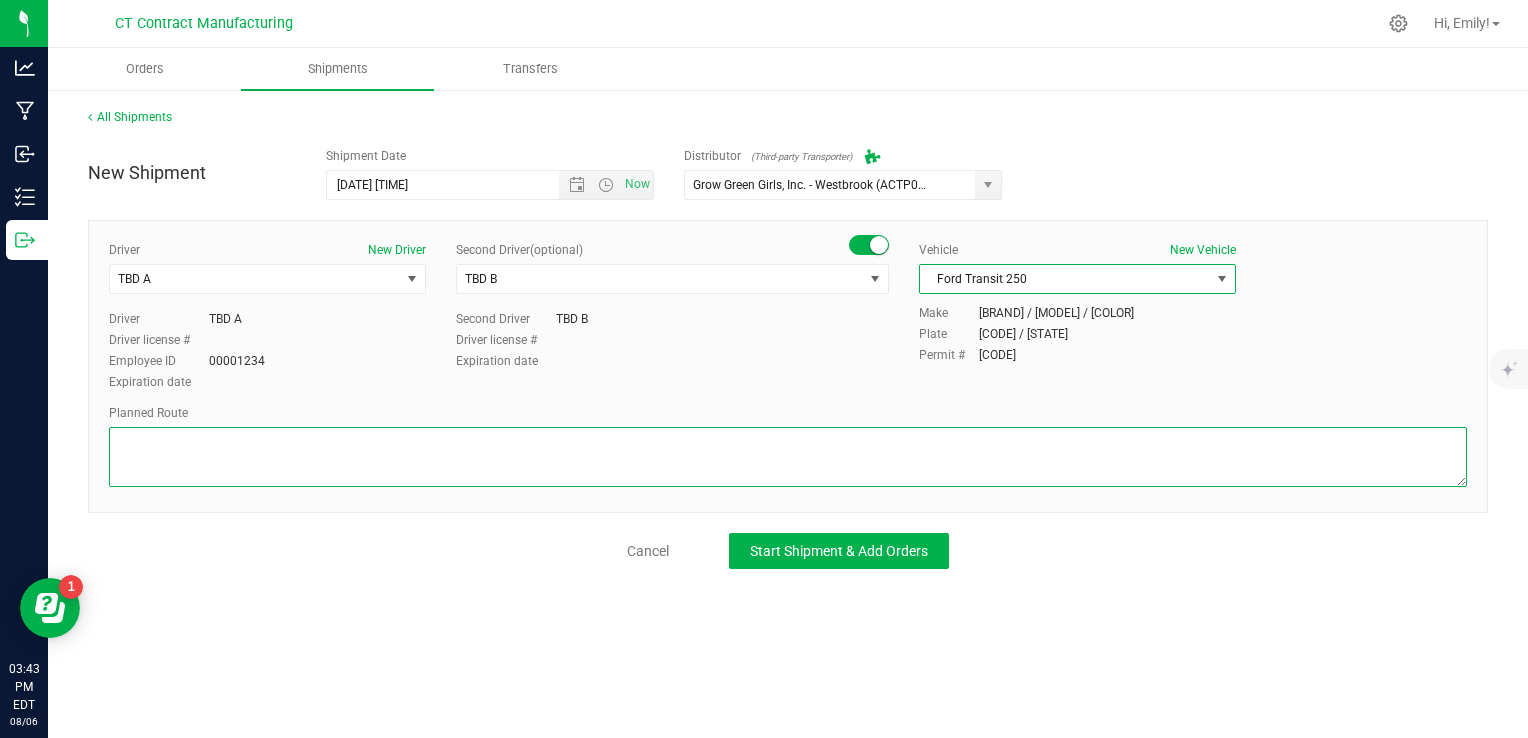 click at bounding box center (788, 457) 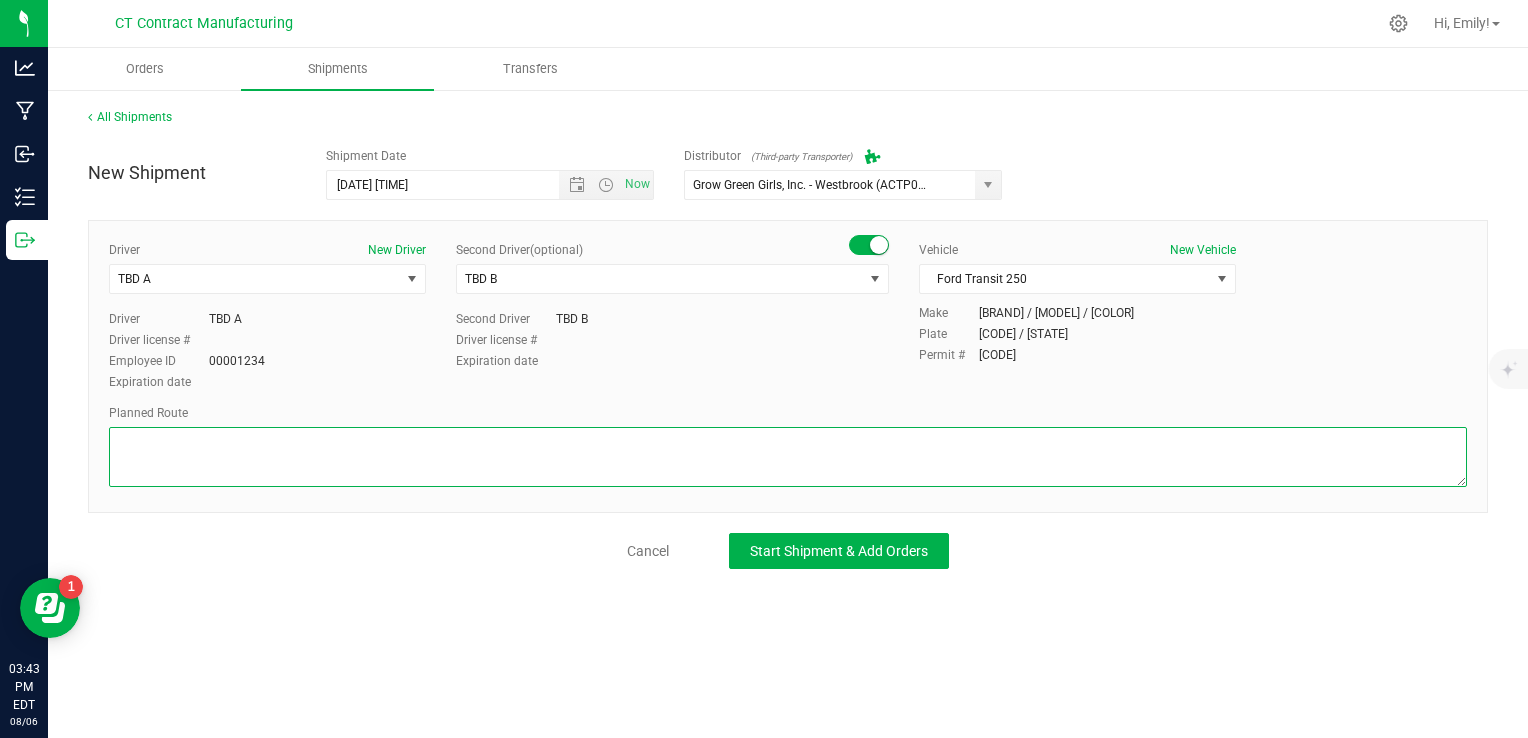 paste on "Randomized route via 3rd party transporter" 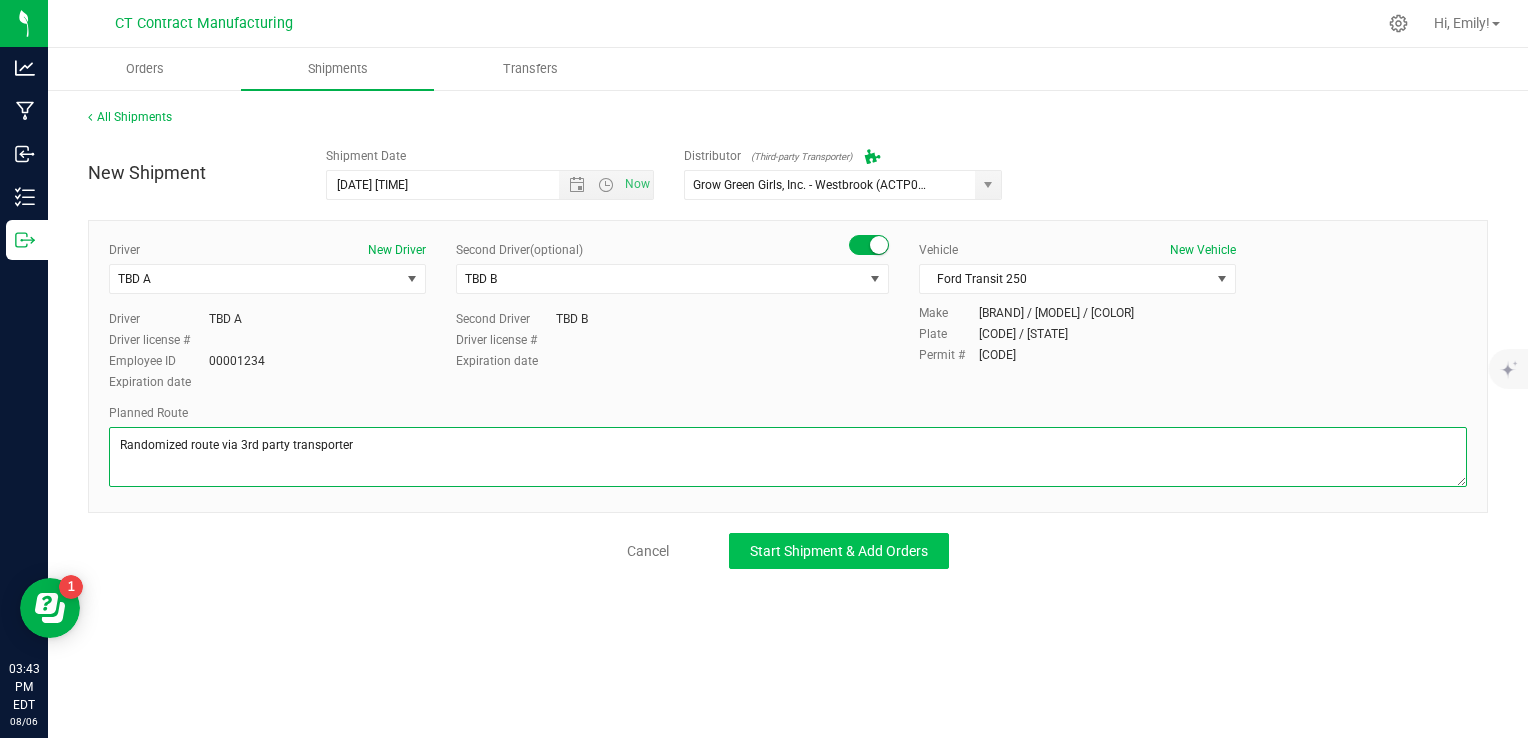 type on "Randomized route via 3rd party transporter" 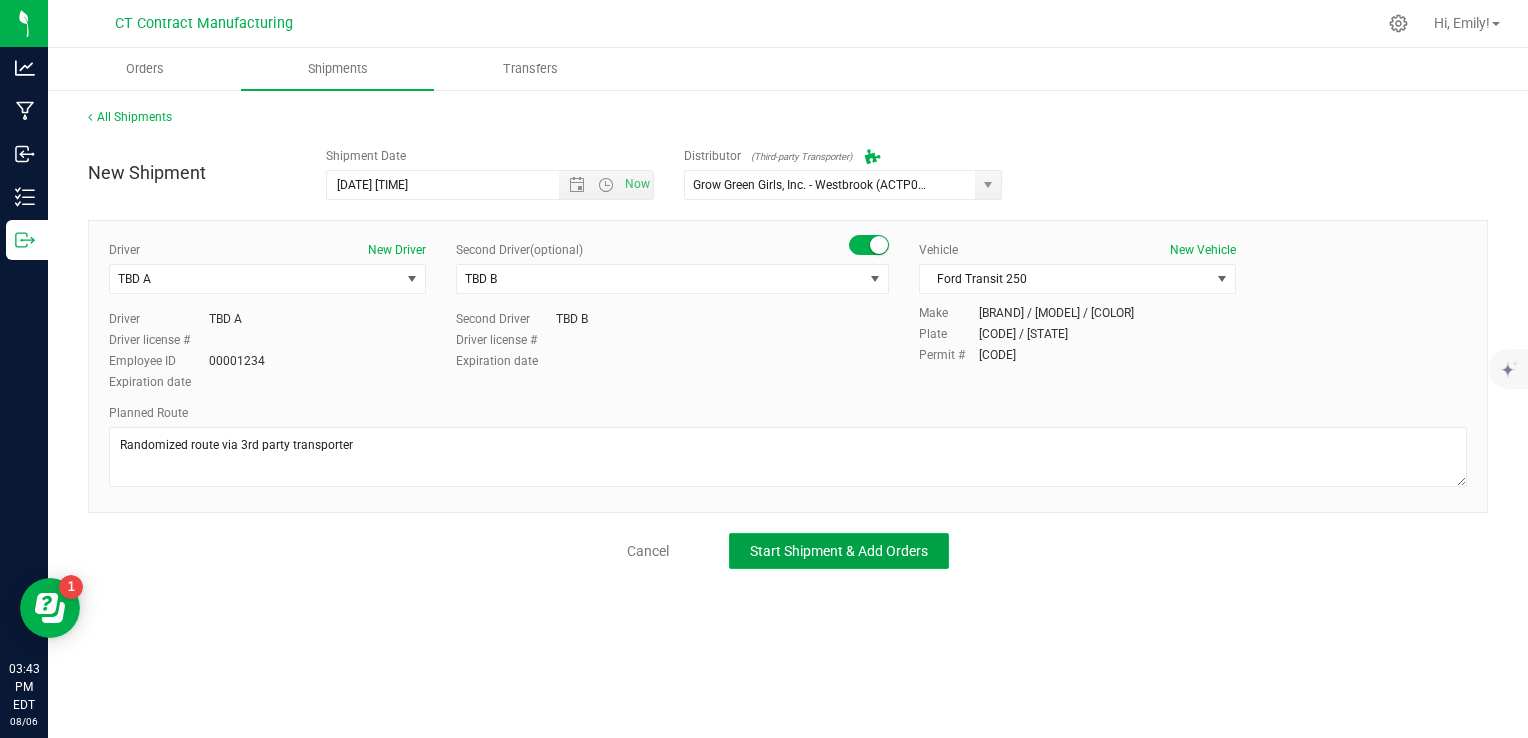click on "Start Shipment & Add Orders" 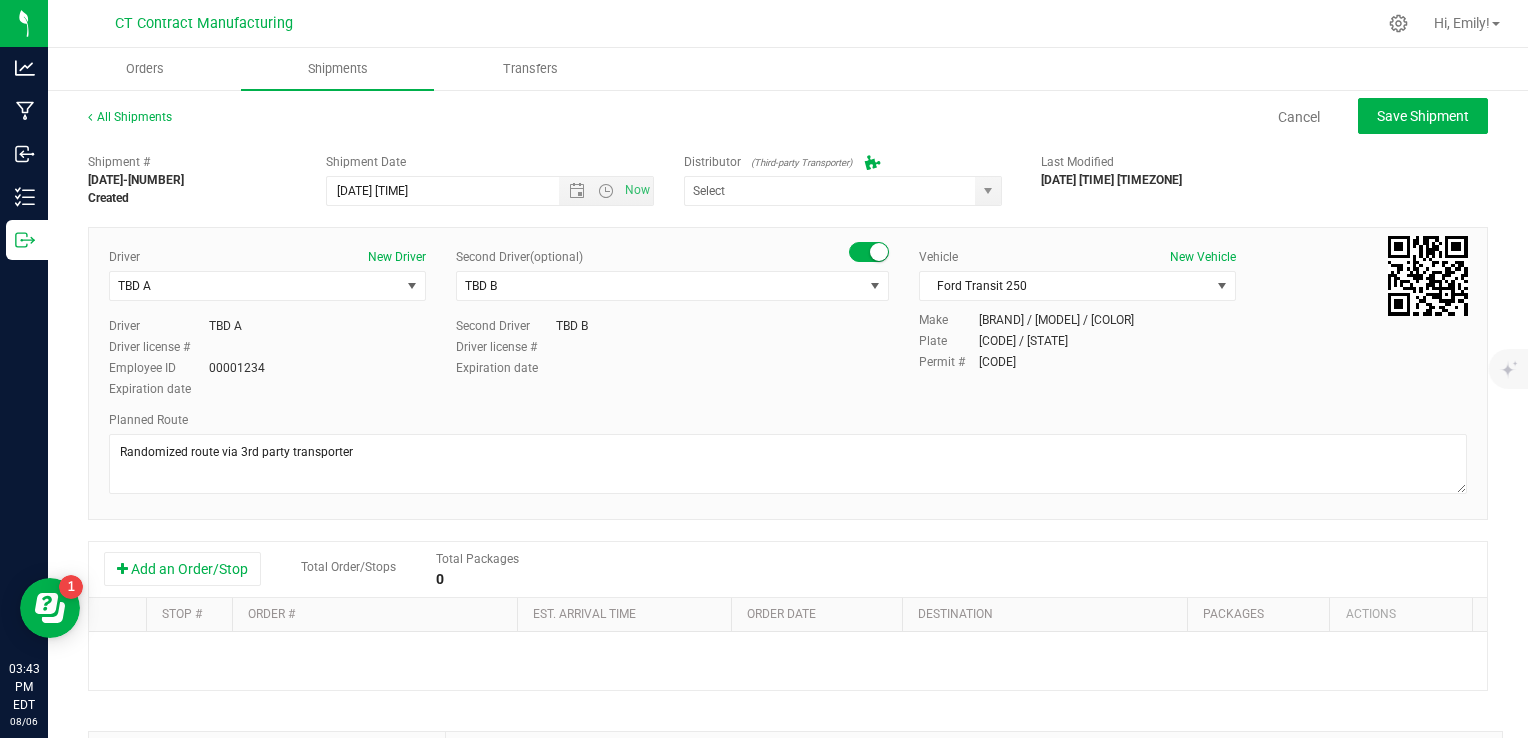 type on "Grow Green Girls, Inc. - Westbrook (ACTP0000443)" 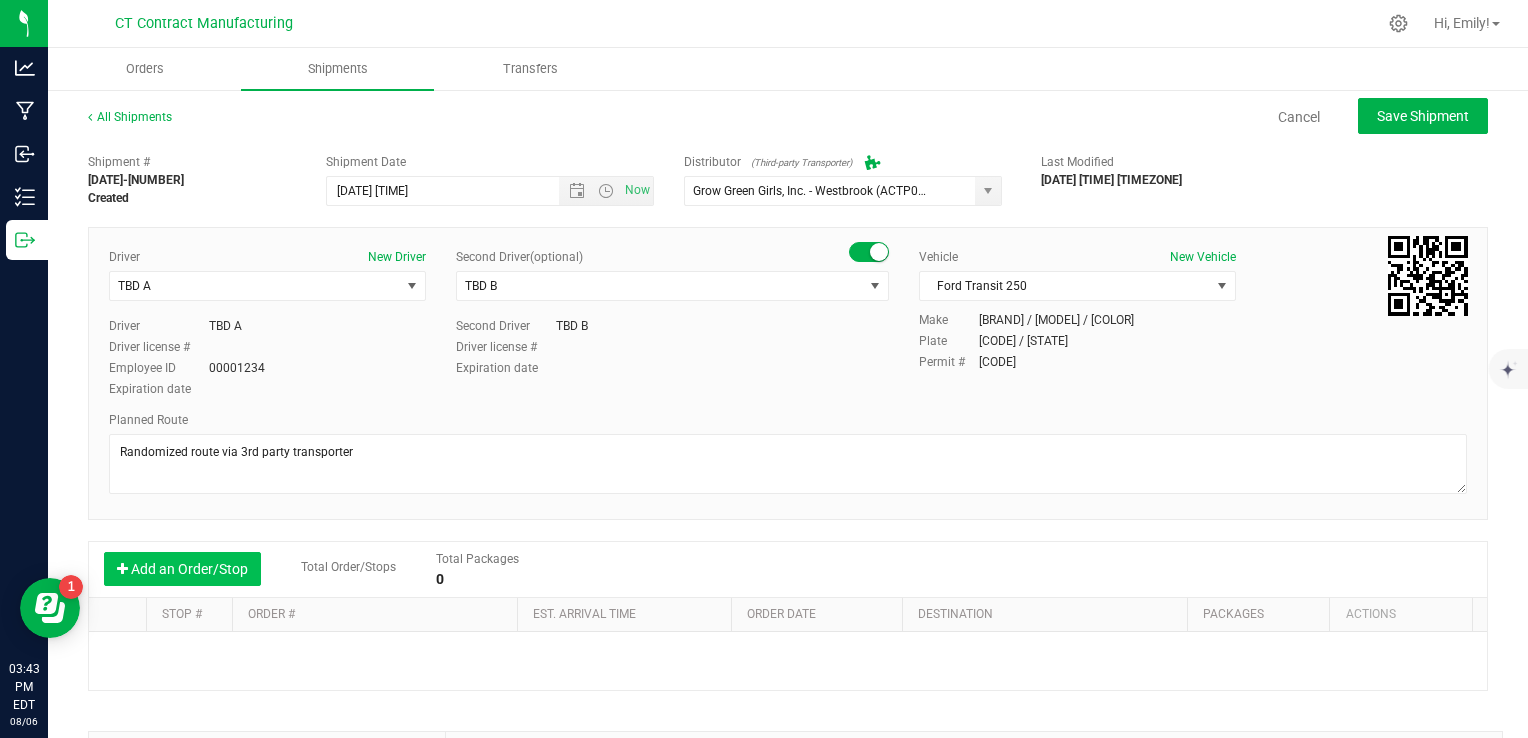 click on "Add an Order/Stop" at bounding box center [182, 569] 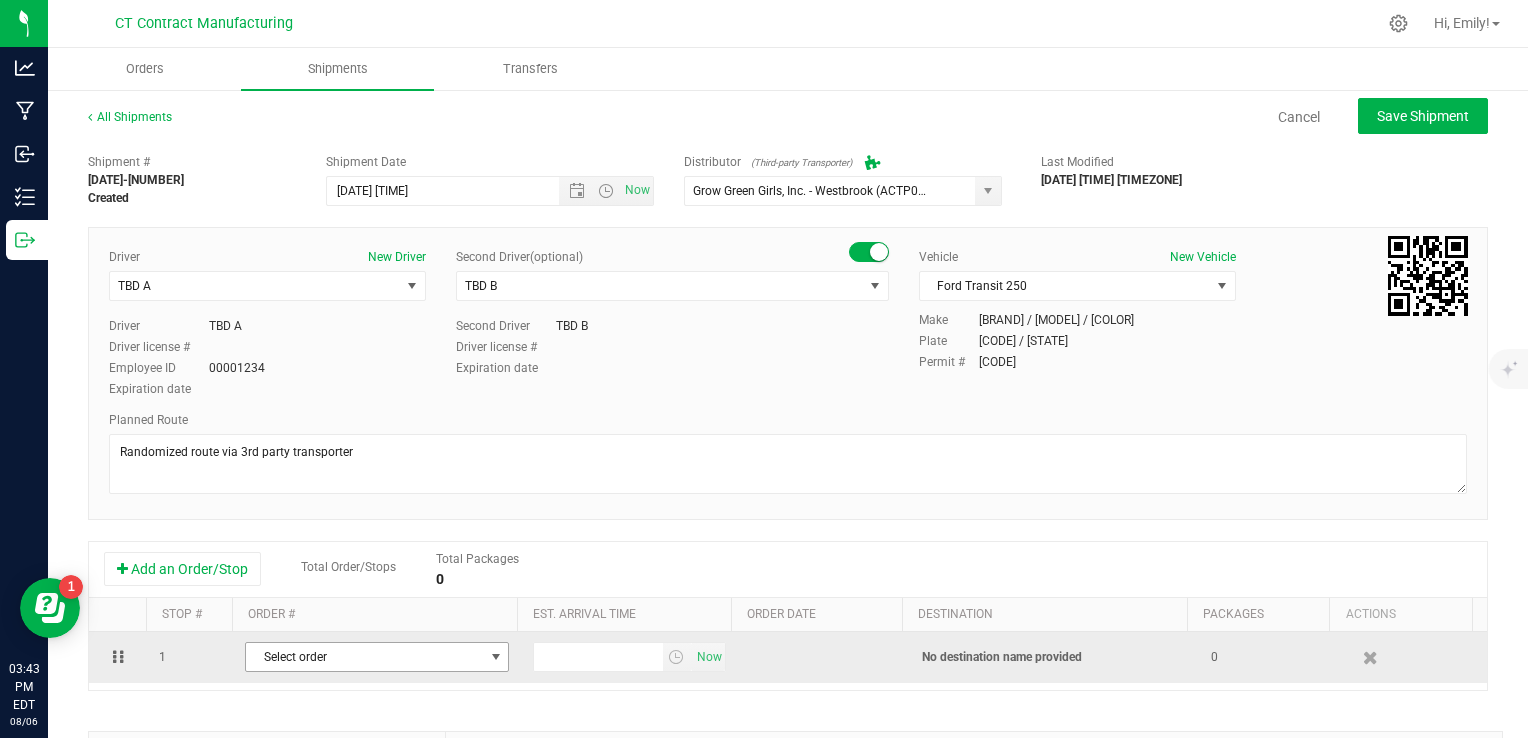 click on "Select order" at bounding box center [364, 657] 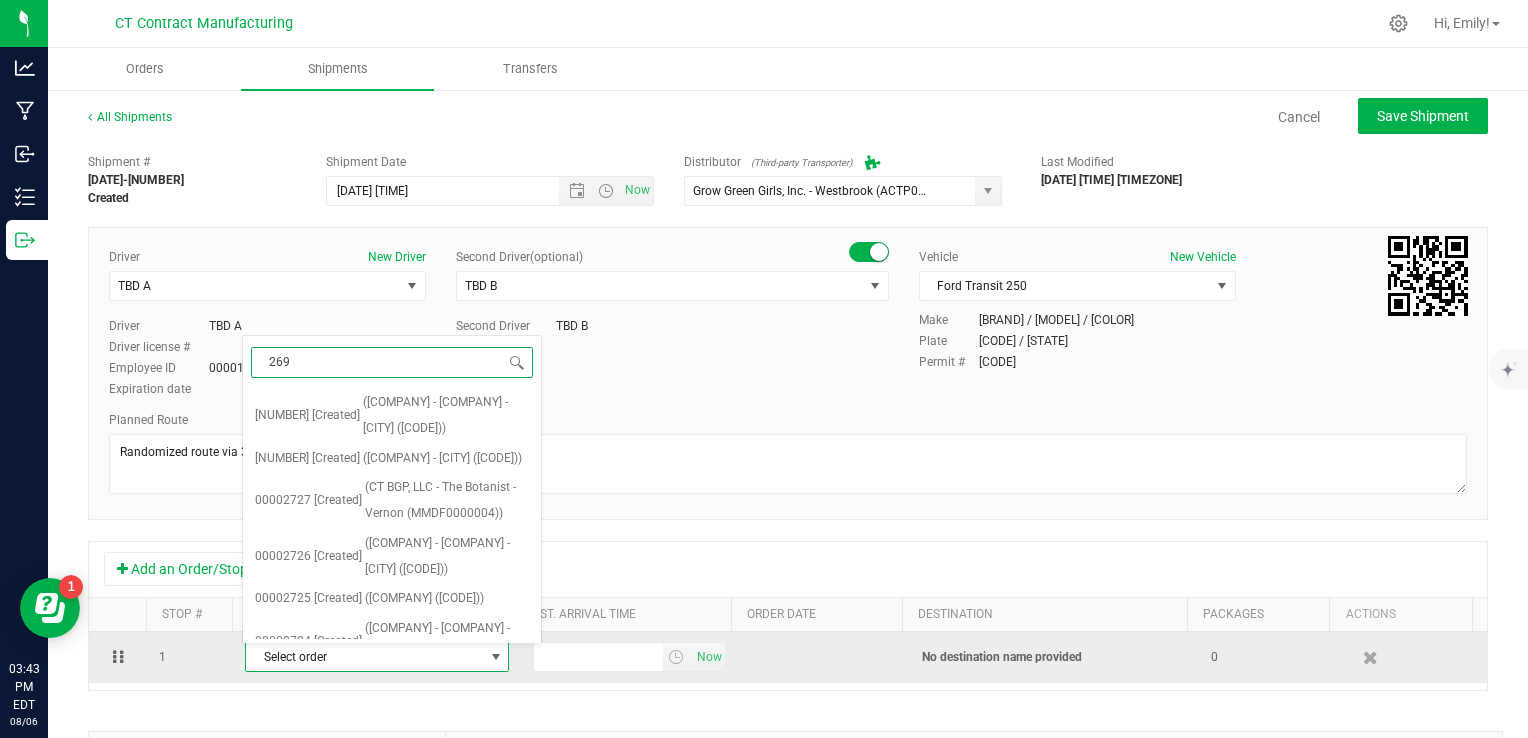 type on "2691" 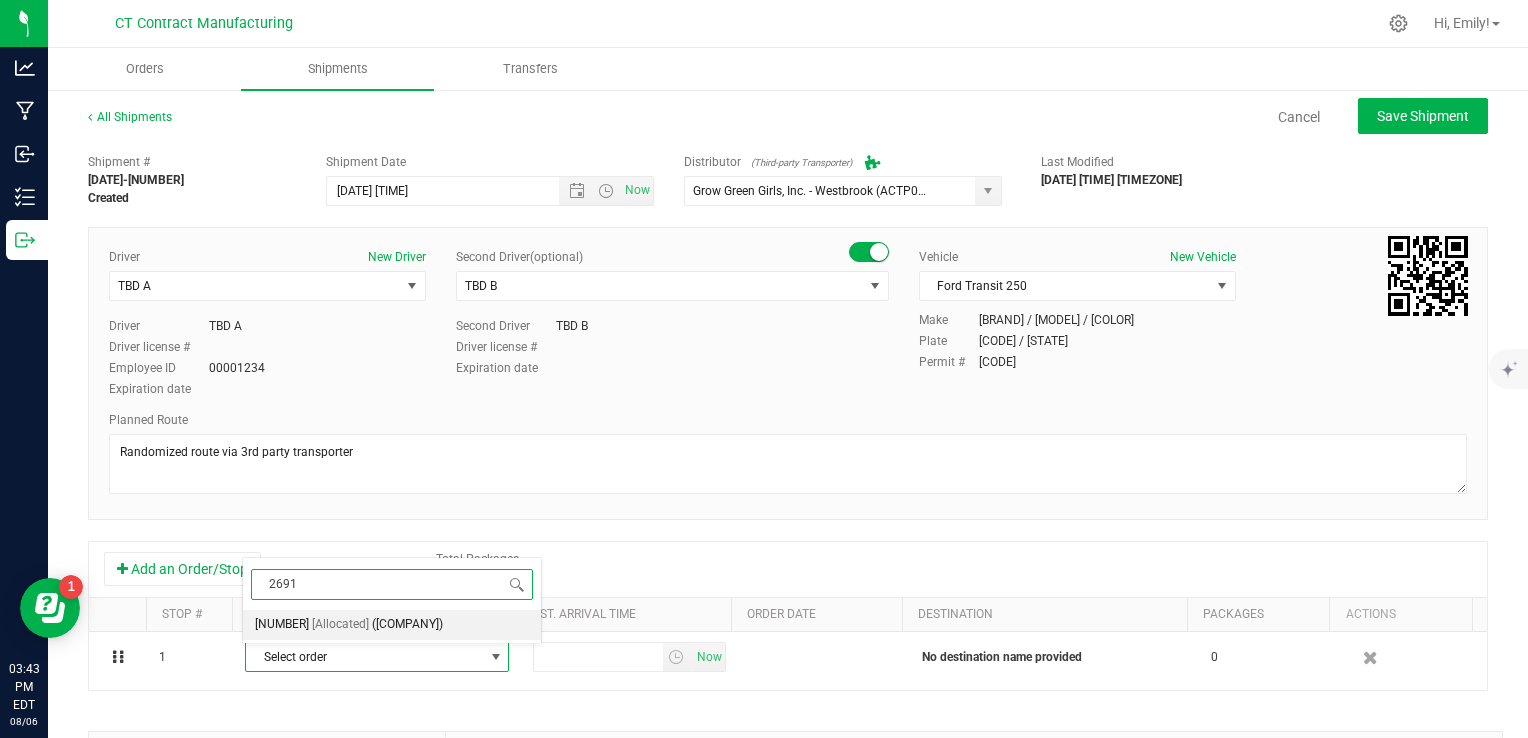 click on "00002691
[Allocated]
(C3 EJV II, LLC)" at bounding box center (392, 625) 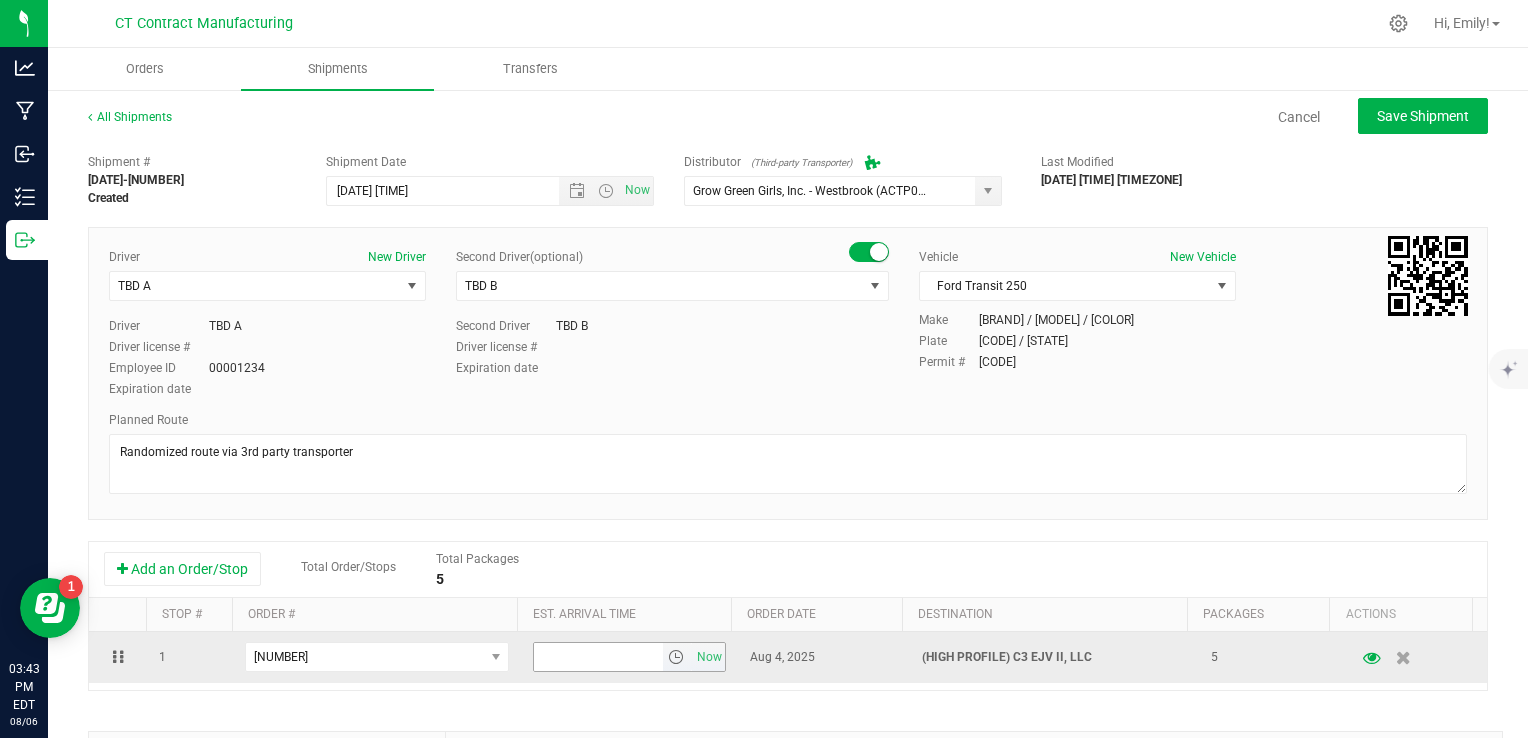 click at bounding box center [676, 657] 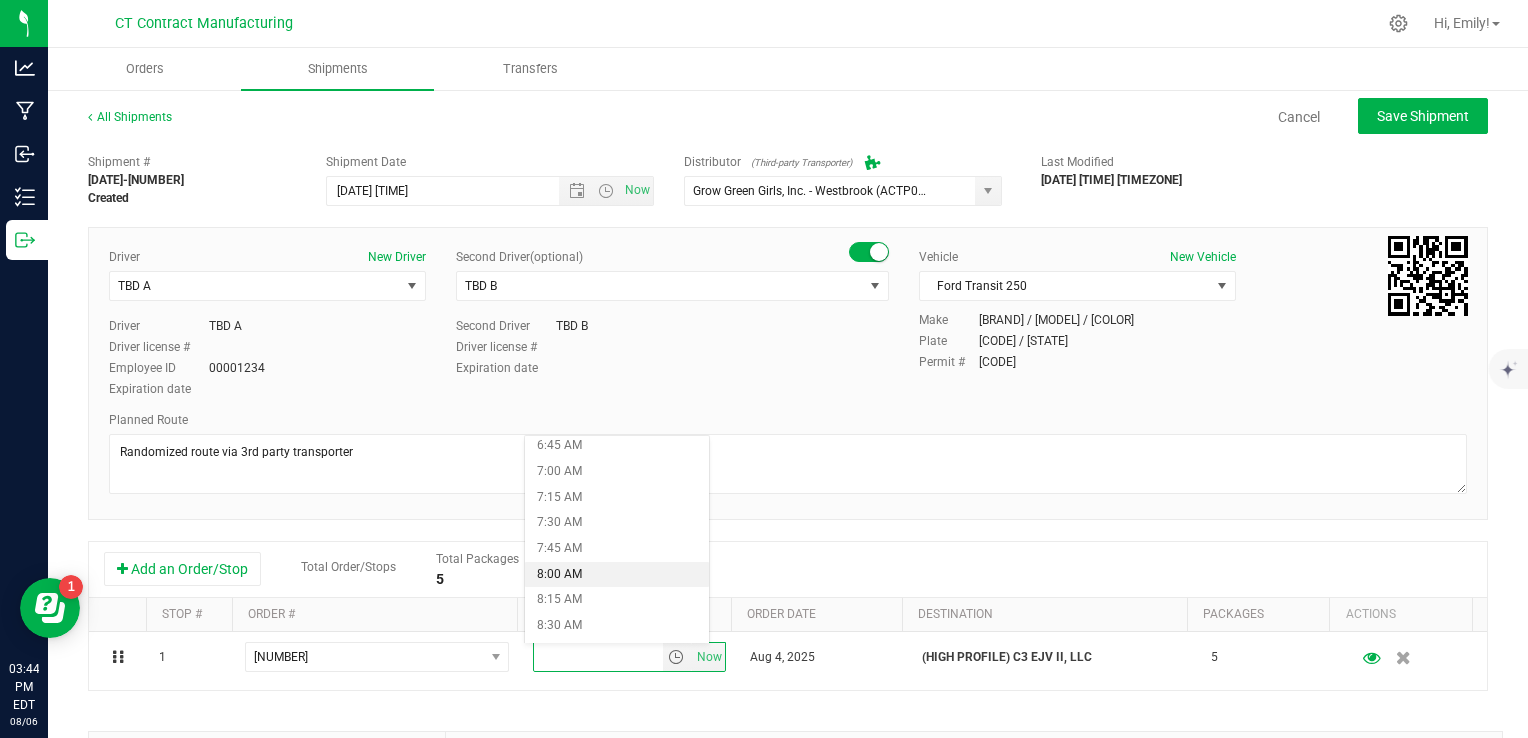 scroll, scrollTop: 900, scrollLeft: 0, axis: vertical 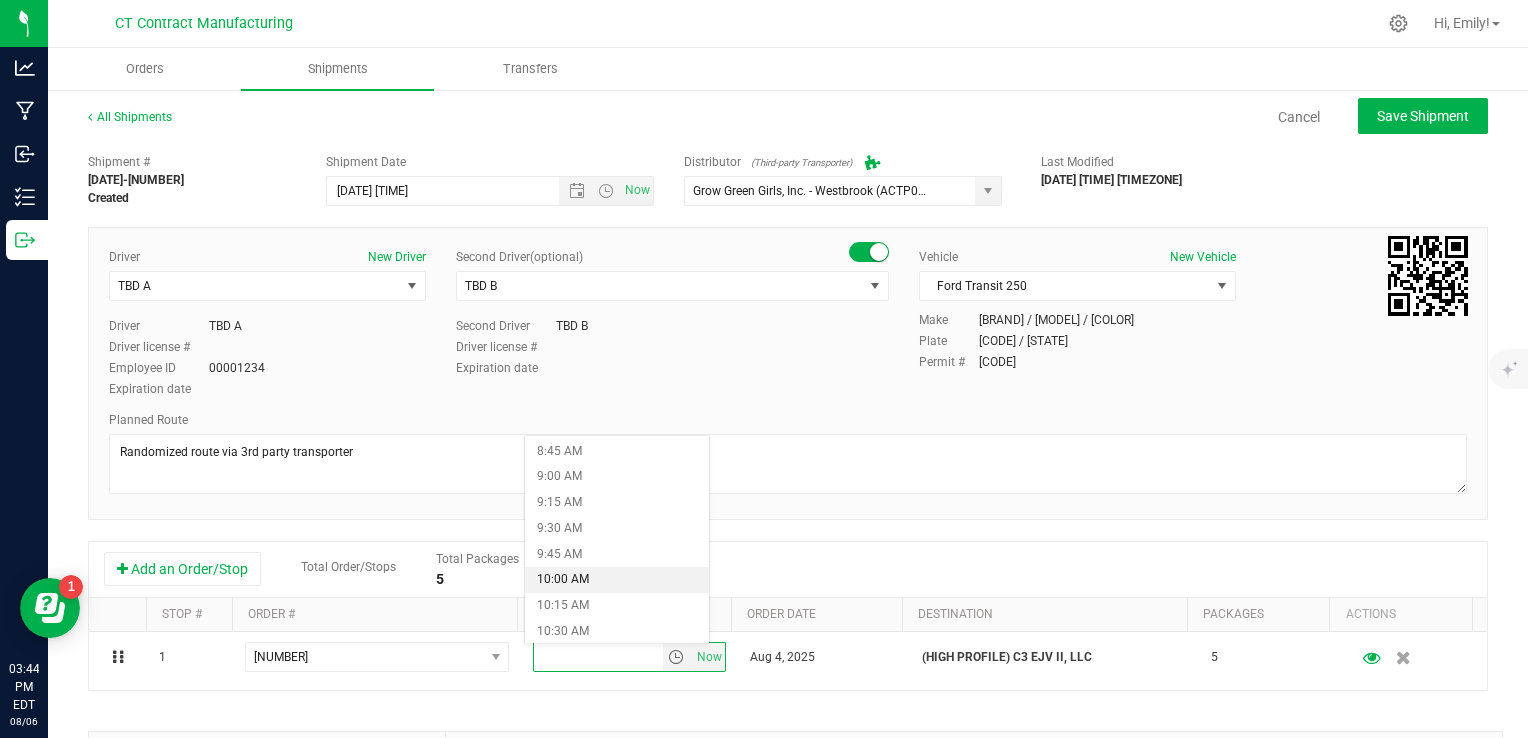 click on "10:00 AM" at bounding box center [617, 580] 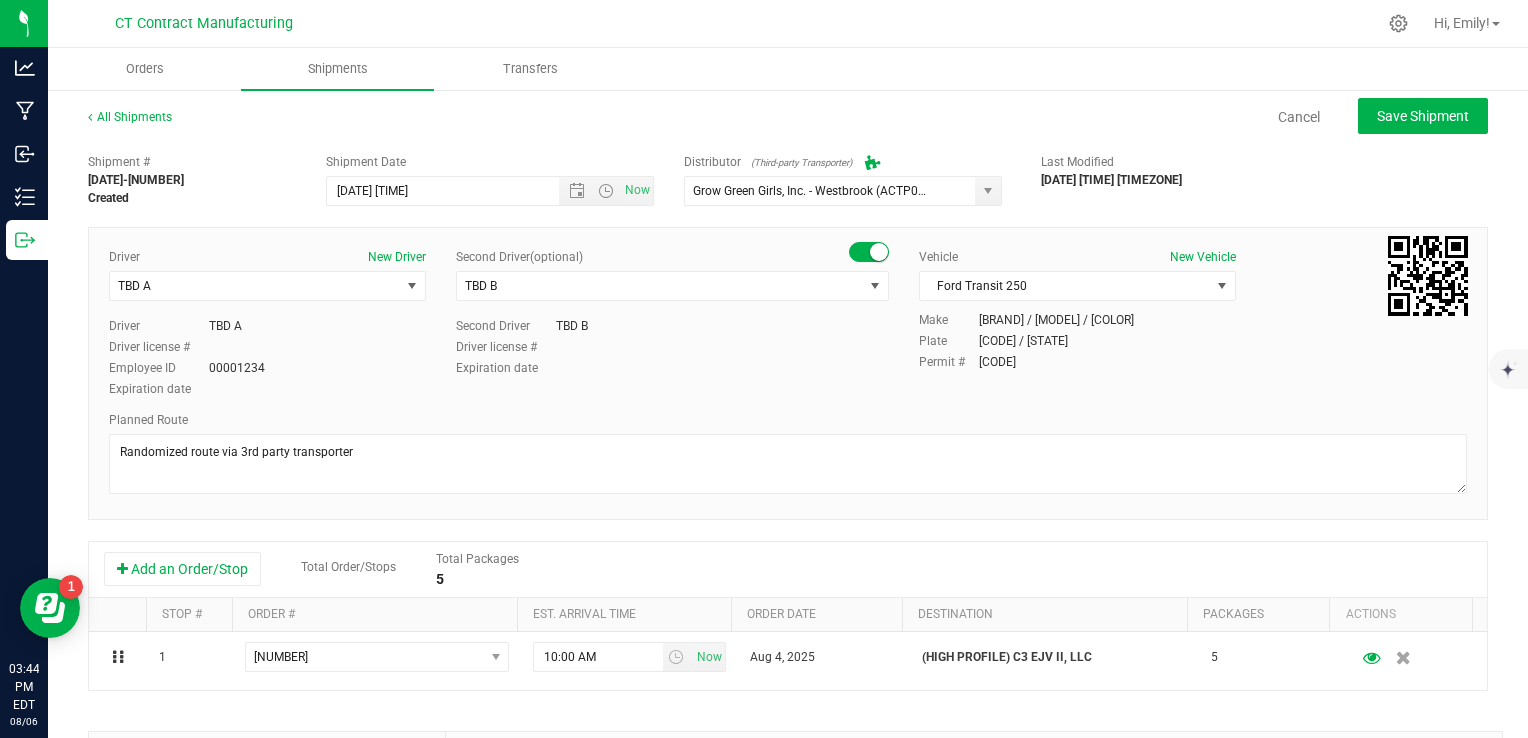 click on "Add an Order/Stop
Total Order/Stops
Total Packages
5" at bounding box center (788, 569) 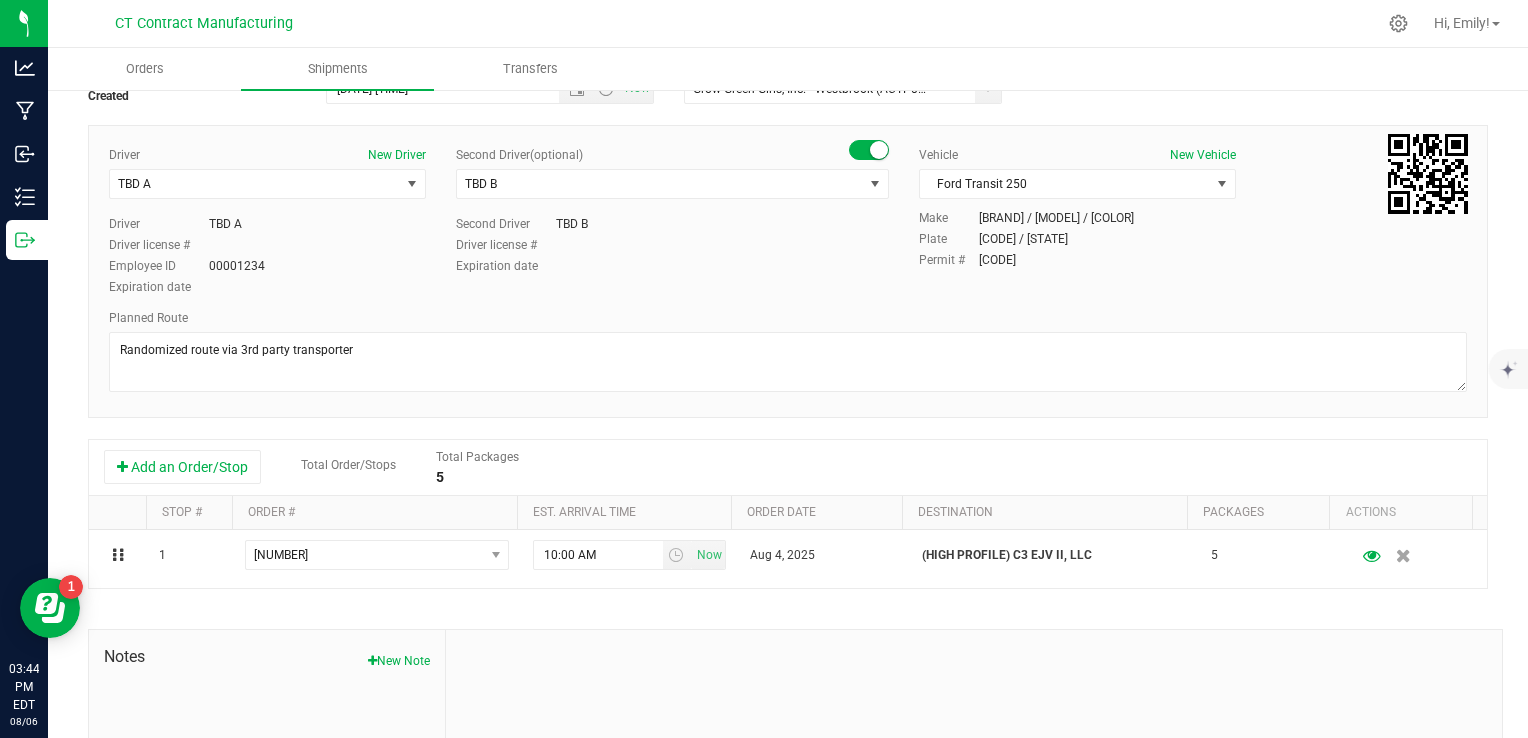scroll, scrollTop: 0, scrollLeft: 0, axis: both 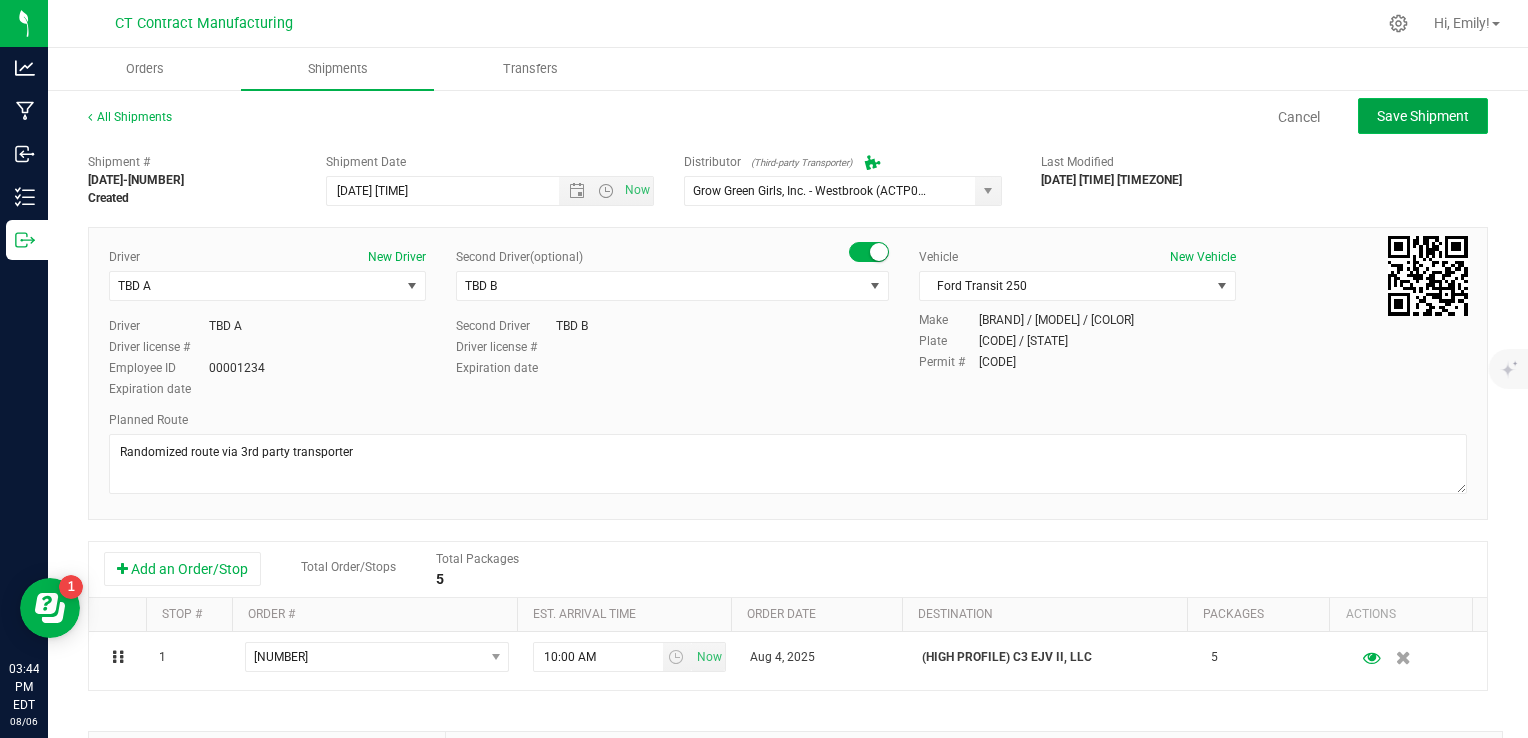 click on "Save Shipment" 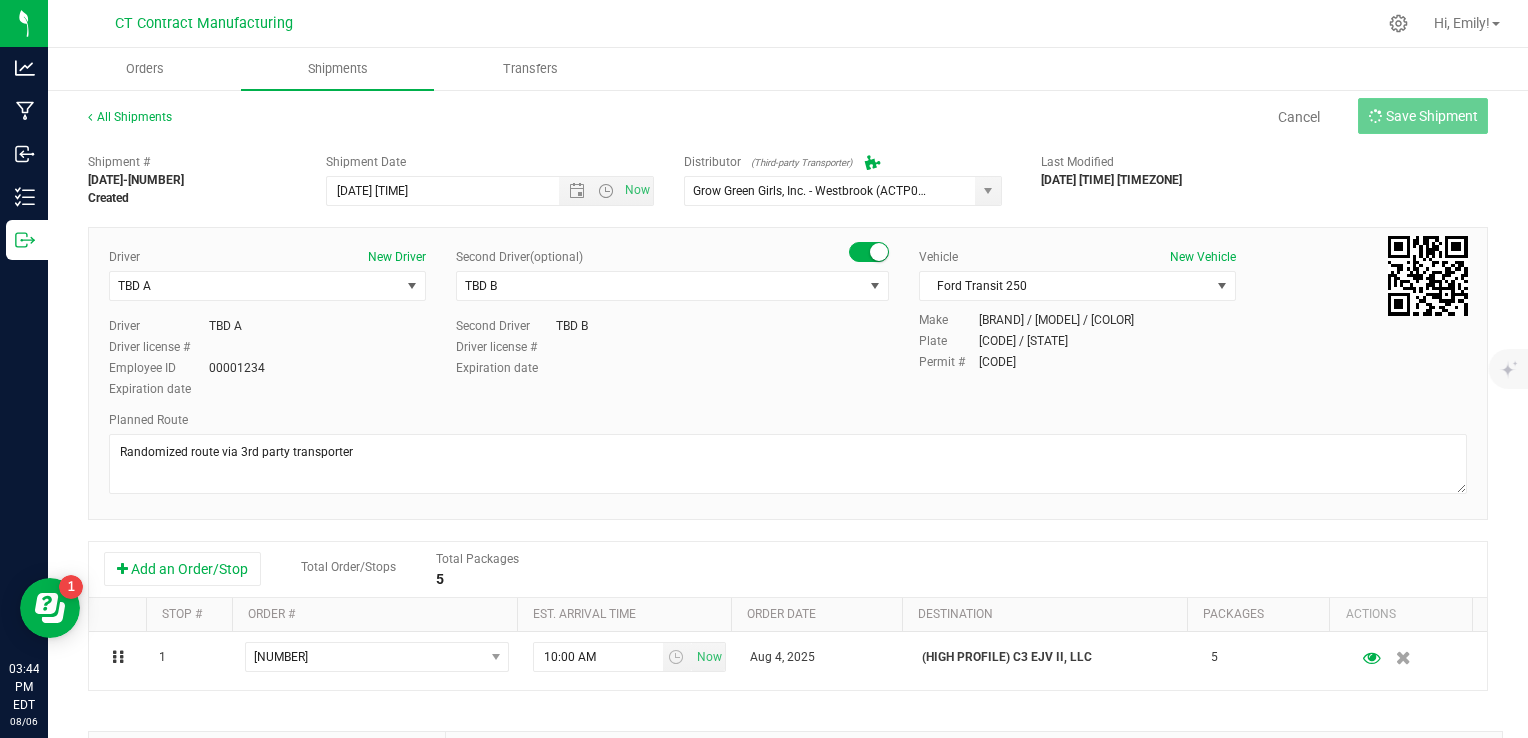 type on "[DATE] [TIME]" 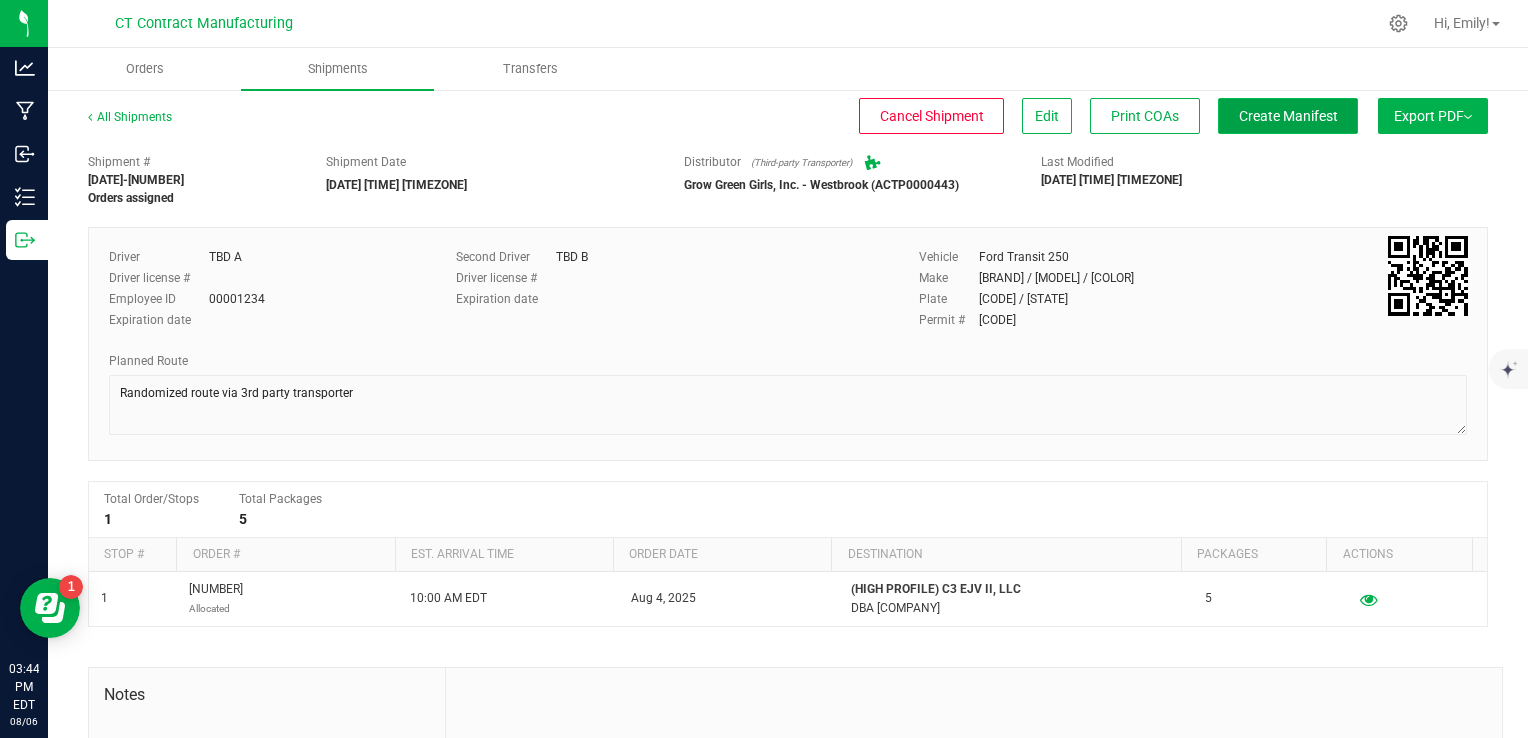 click on "Create Manifest" at bounding box center (1288, 116) 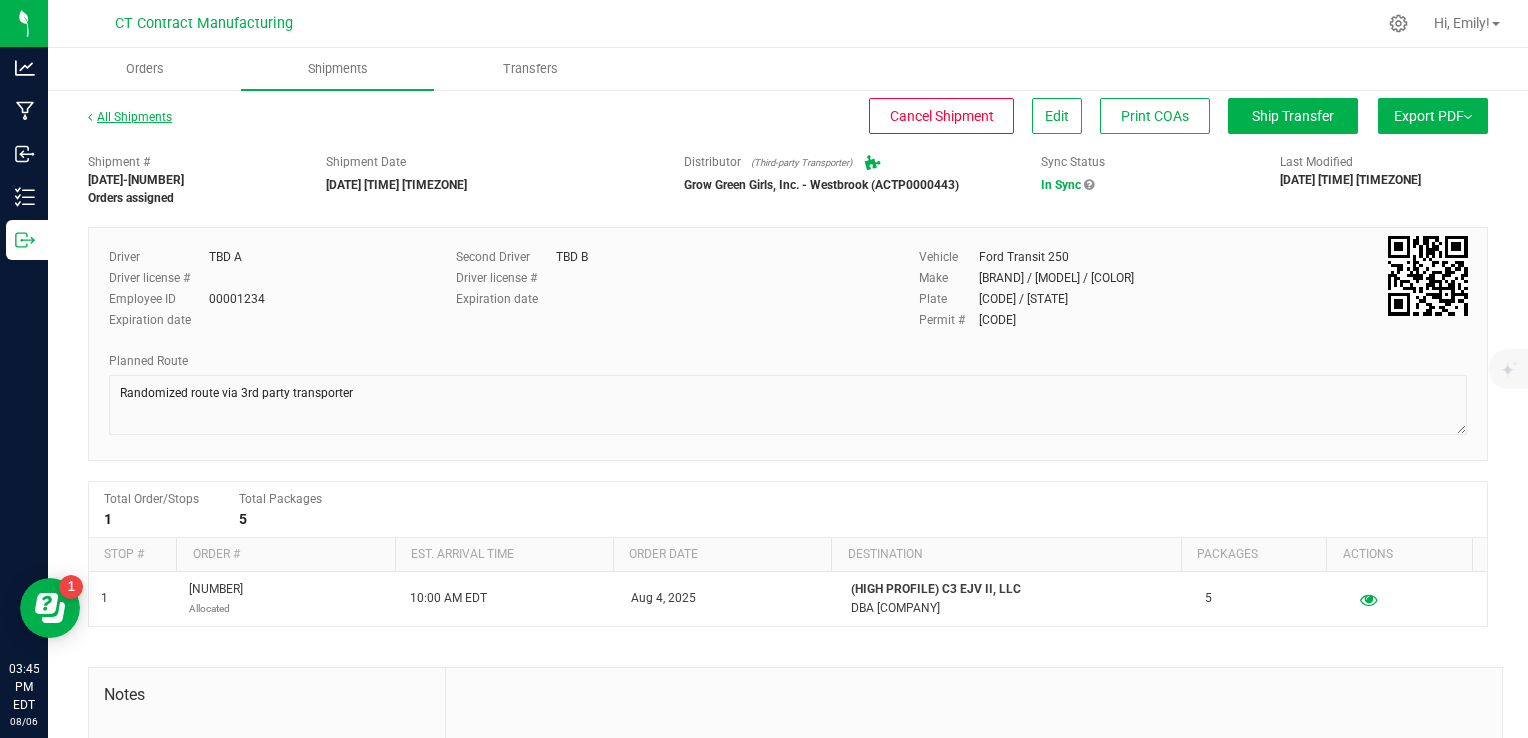 click on "All Shipments" at bounding box center (130, 117) 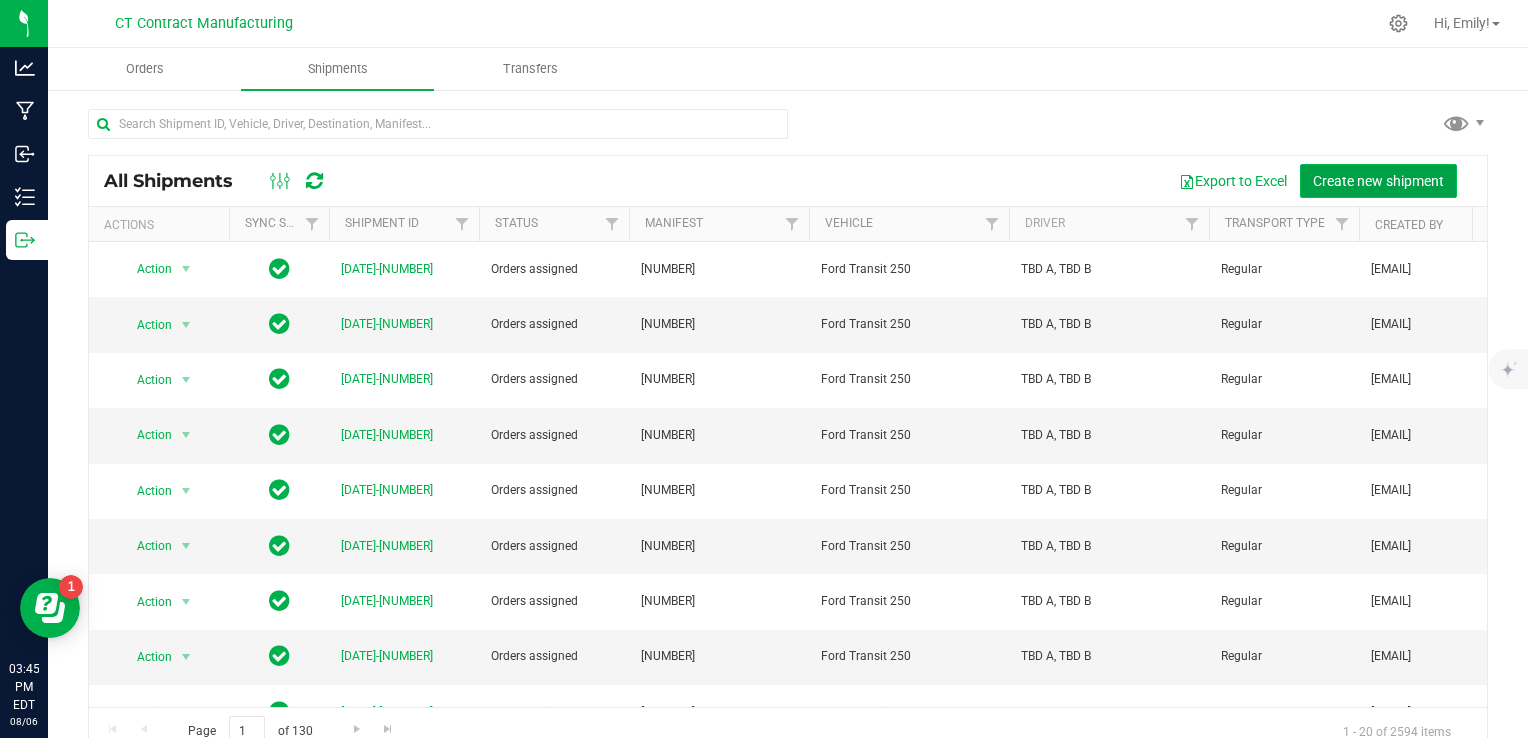 click on "Create new shipment" at bounding box center [1378, 181] 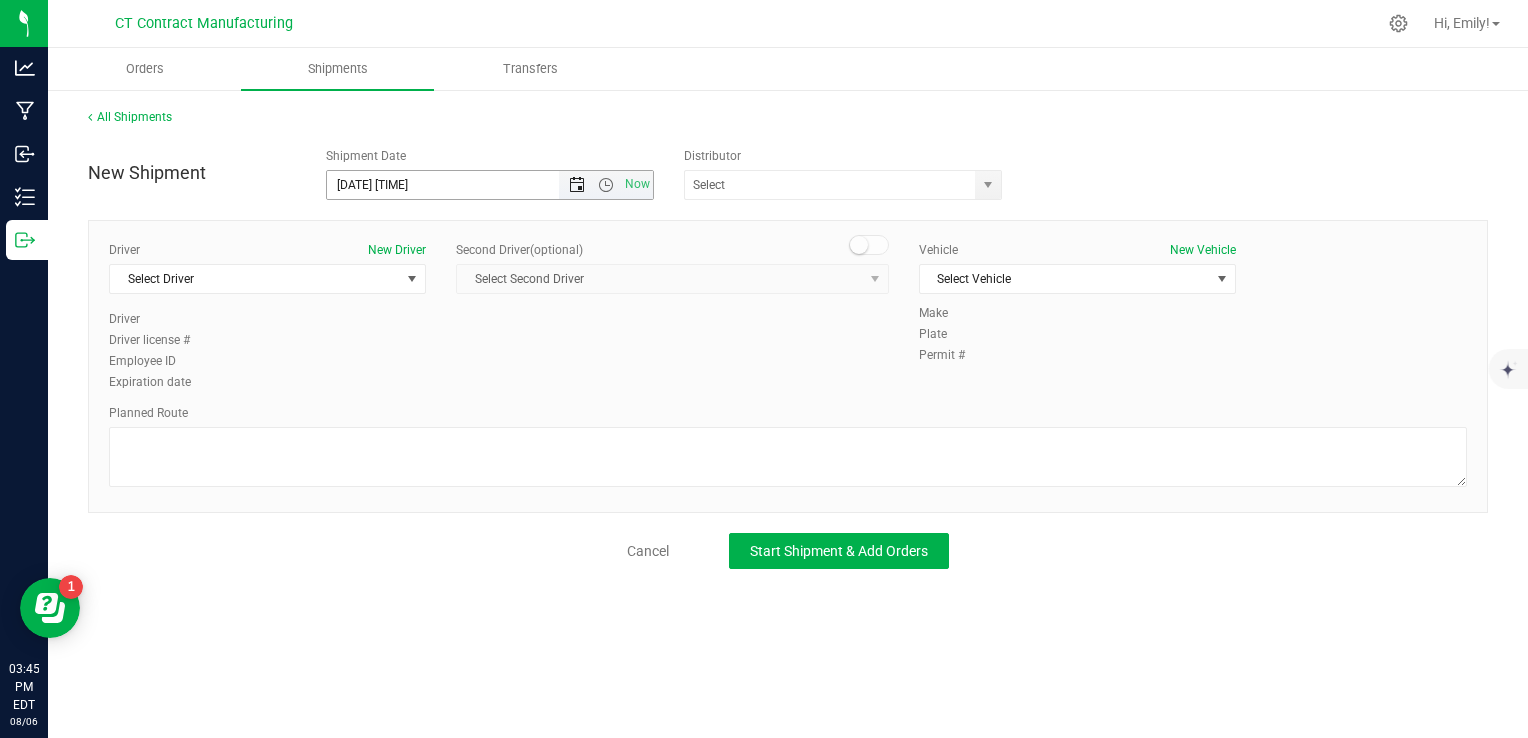 click at bounding box center [577, 185] 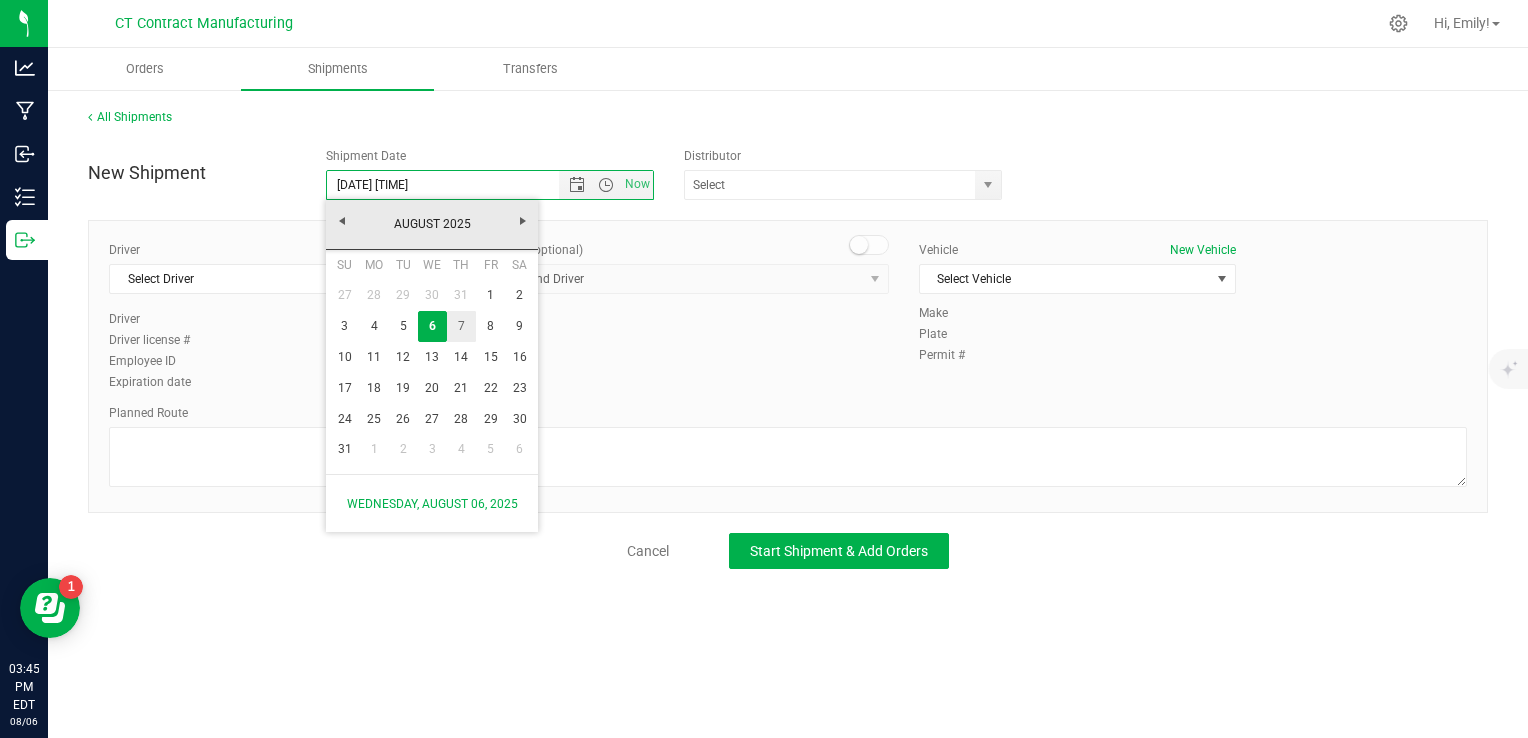 click on "7" at bounding box center (461, 326) 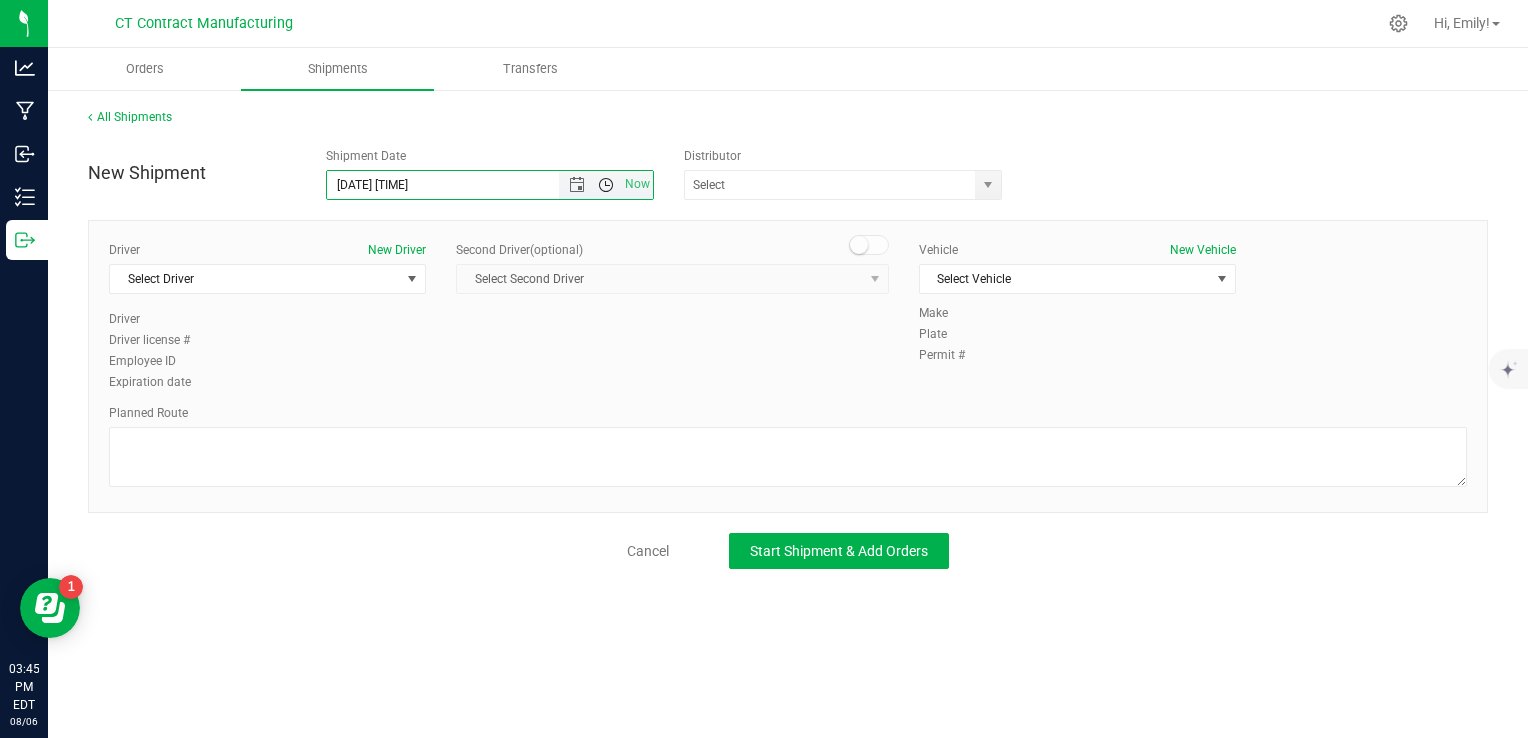 click at bounding box center [606, 185] 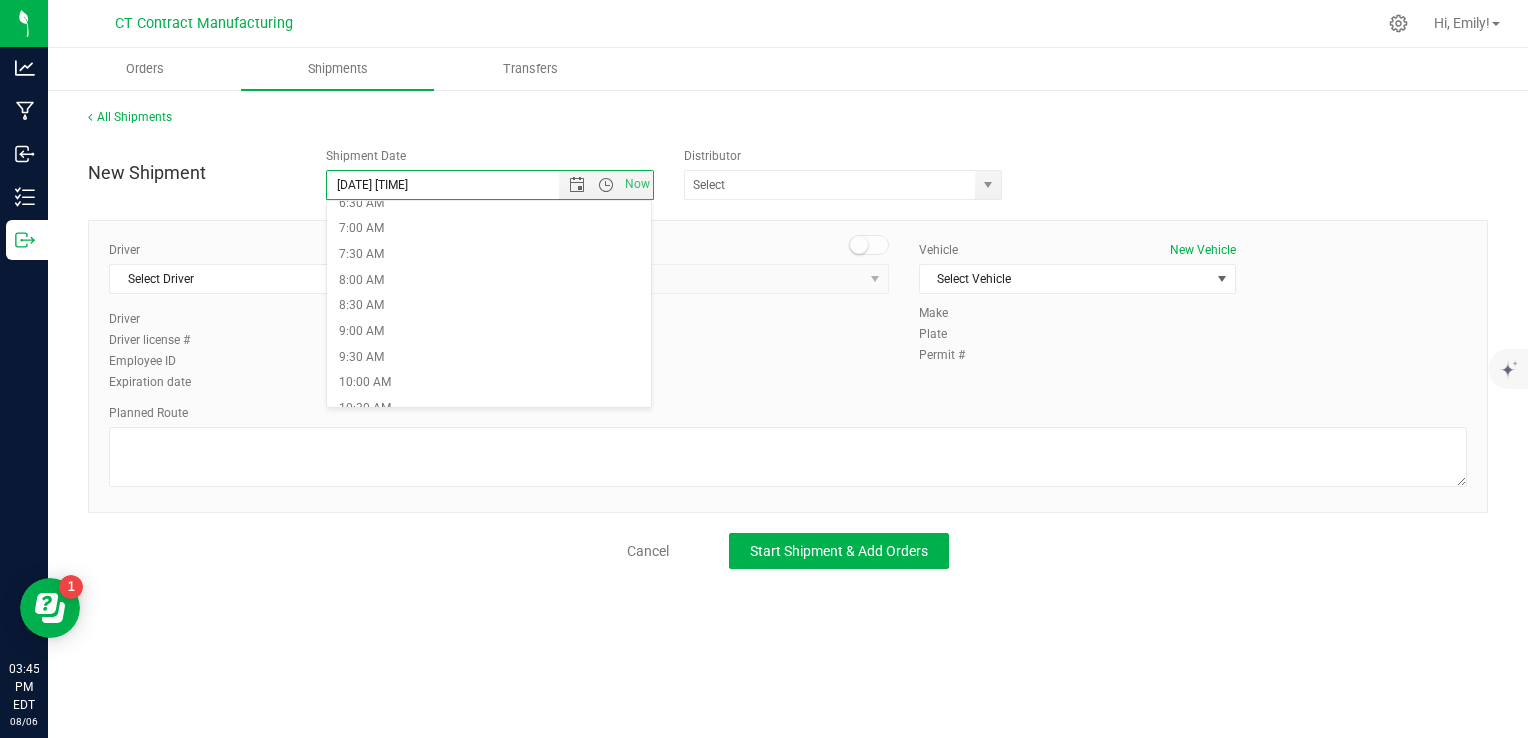 scroll, scrollTop: 400, scrollLeft: 0, axis: vertical 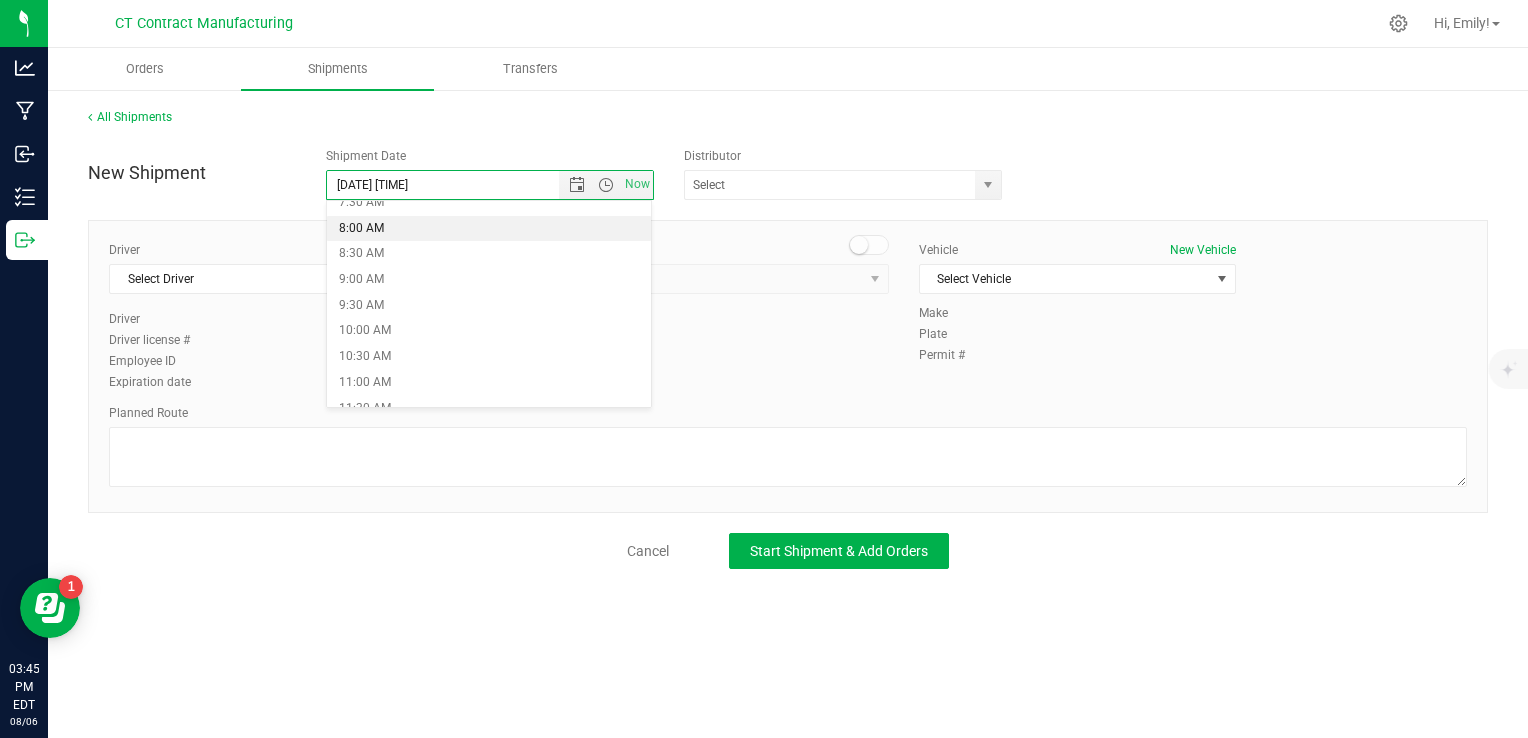 click on "8:00 AM" at bounding box center (489, 229) 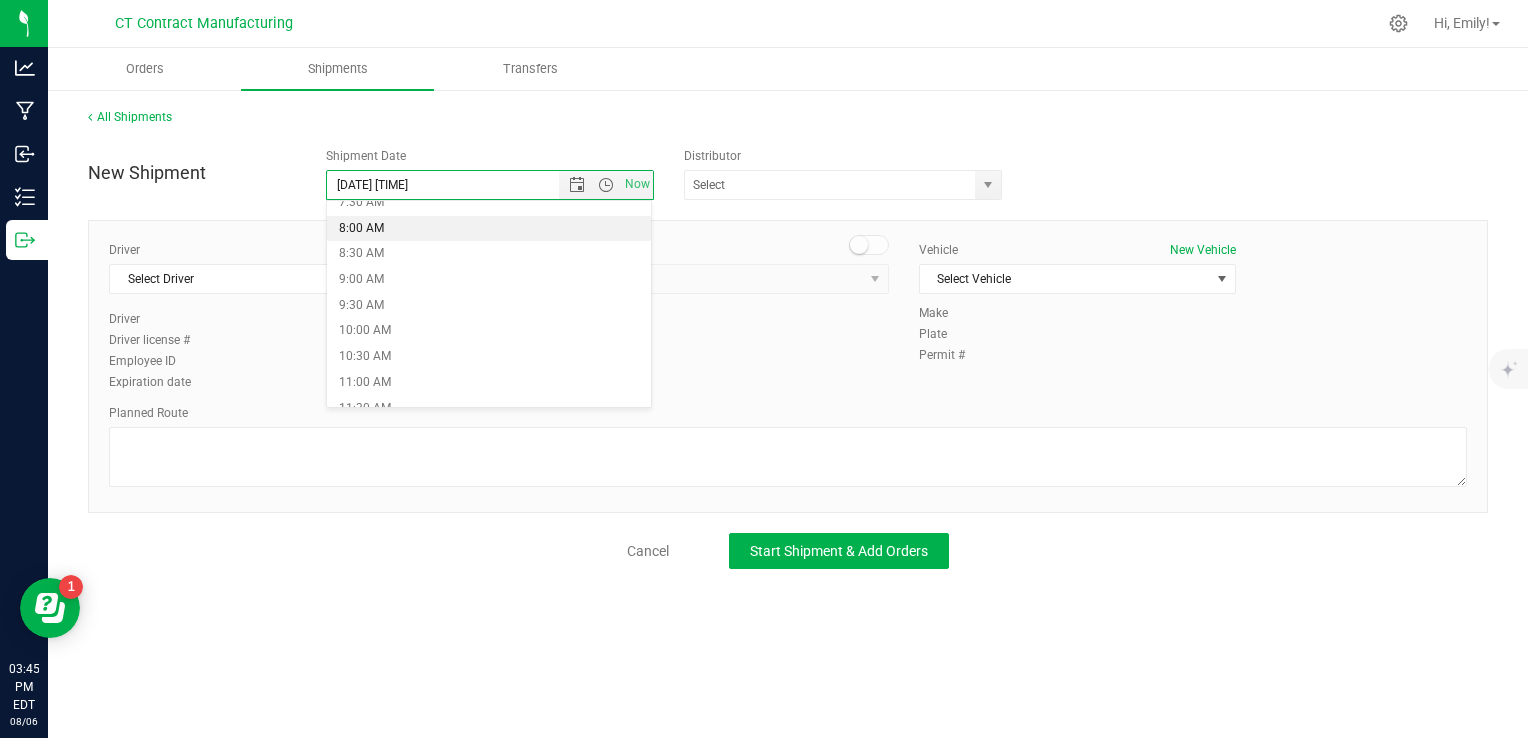 type on "[DATE] [TIME]" 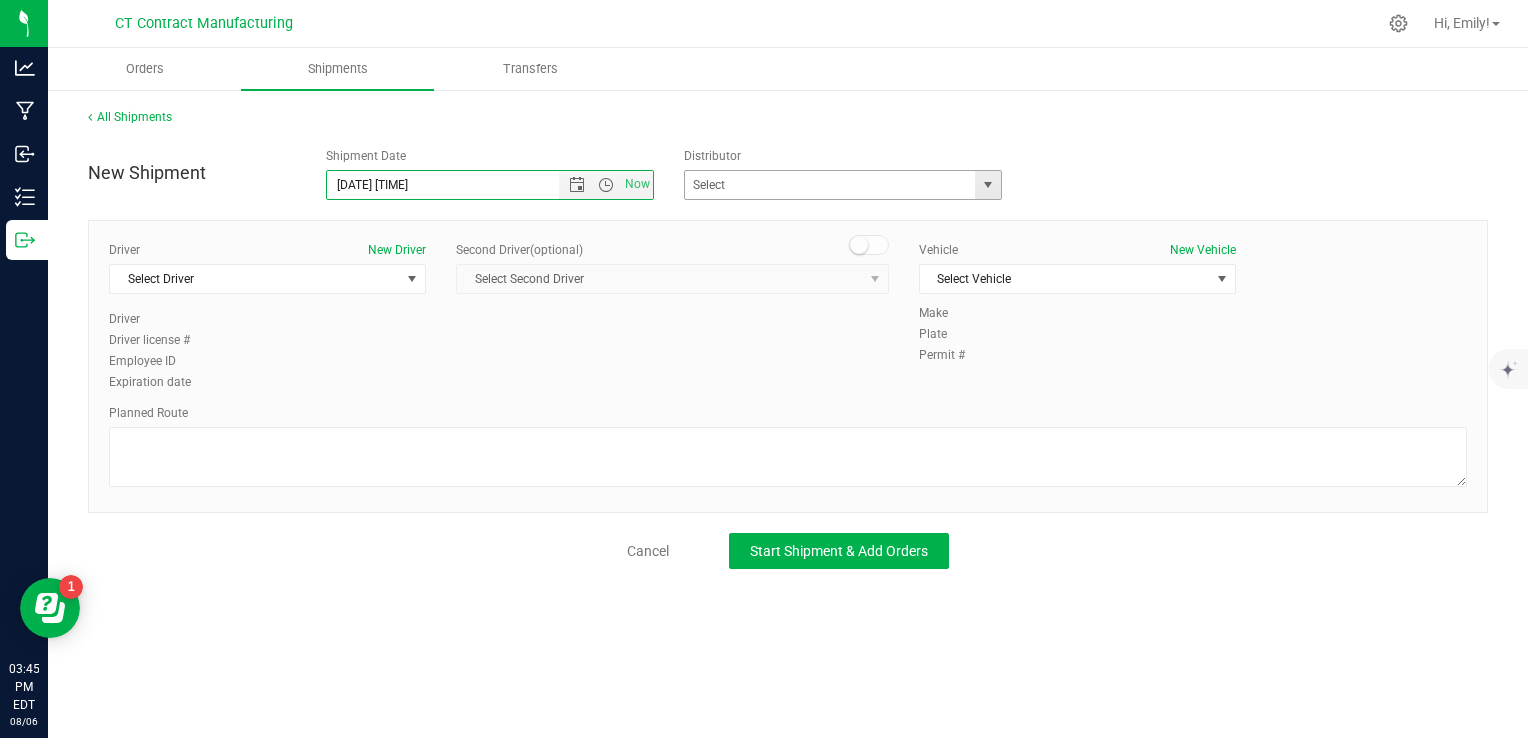 click at bounding box center (988, 185) 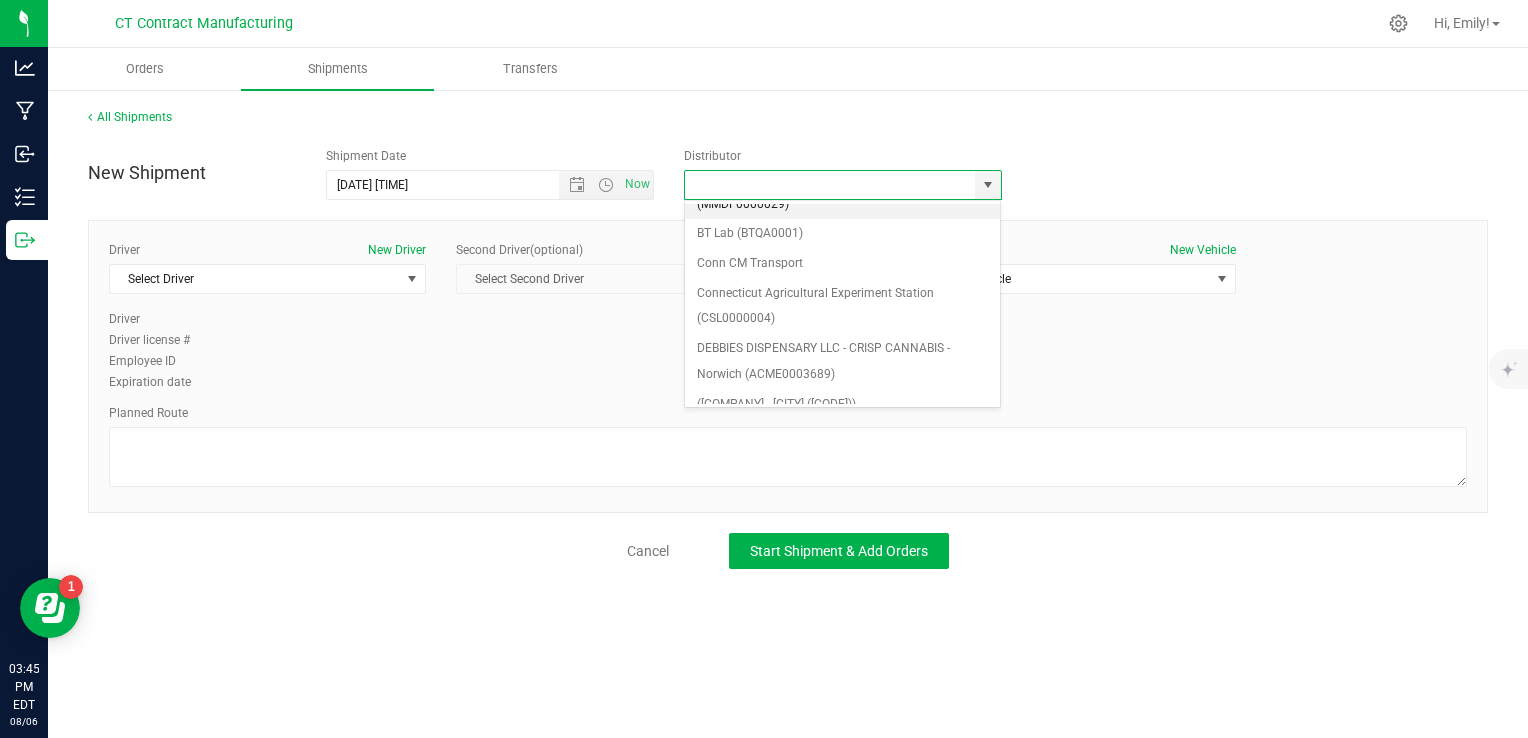 scroll, scrollTop: 200, scrollLeft: 0, axis: vertical 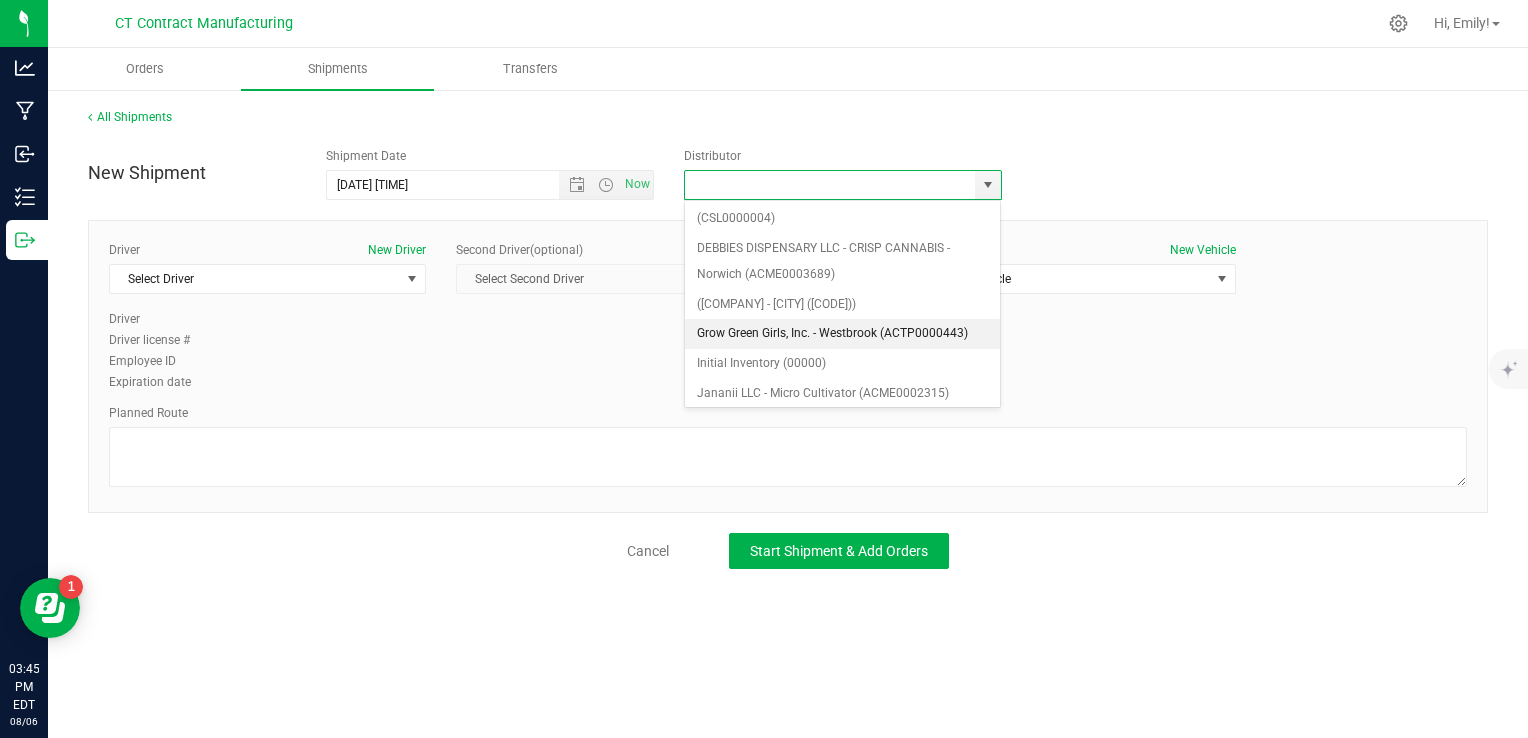 click on "Grow Green Girls, Inc. - Westbrook (ACTP0000443)" at bounding box center [843, 334] 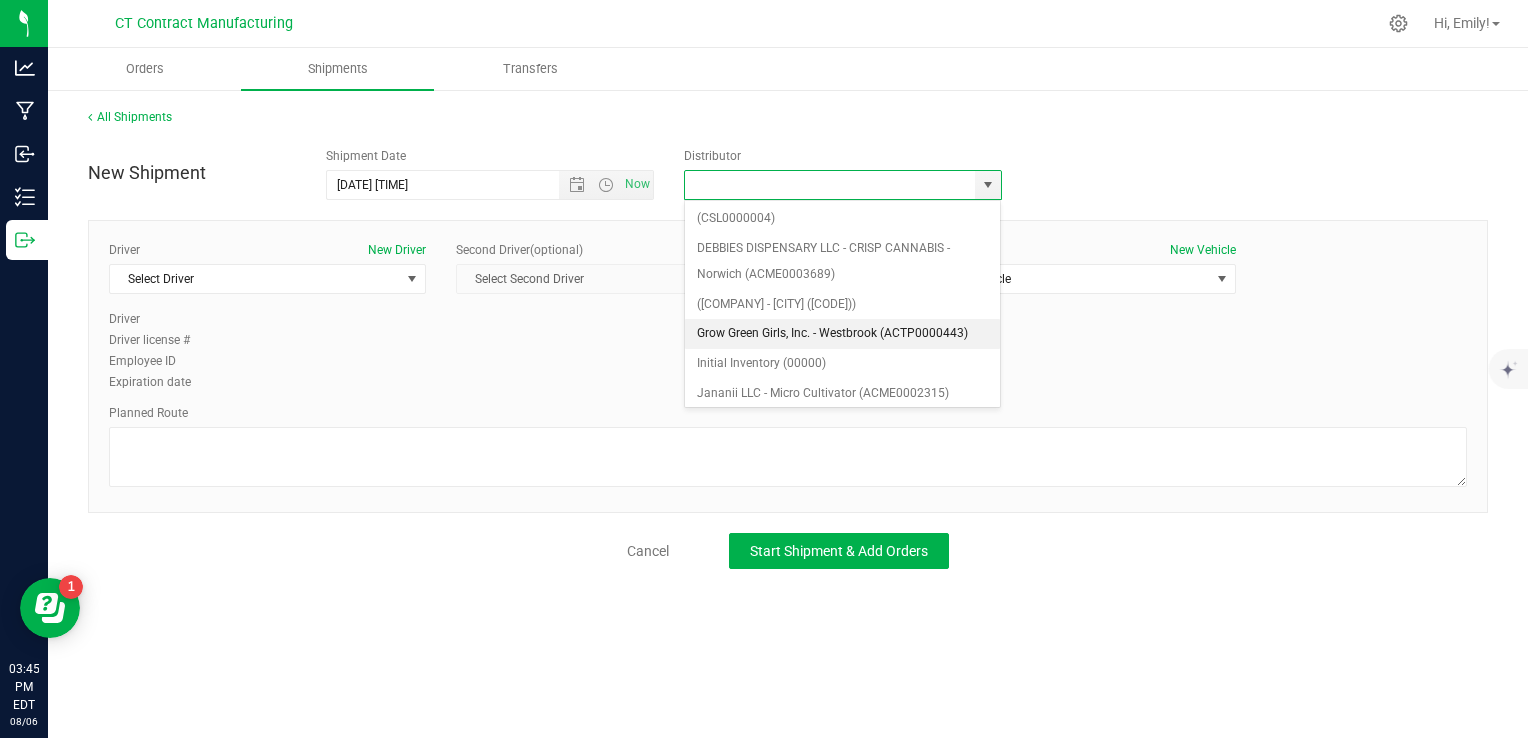 type on "Grow Green Girls, Inc. - Westbrook (ACTP0000443)" 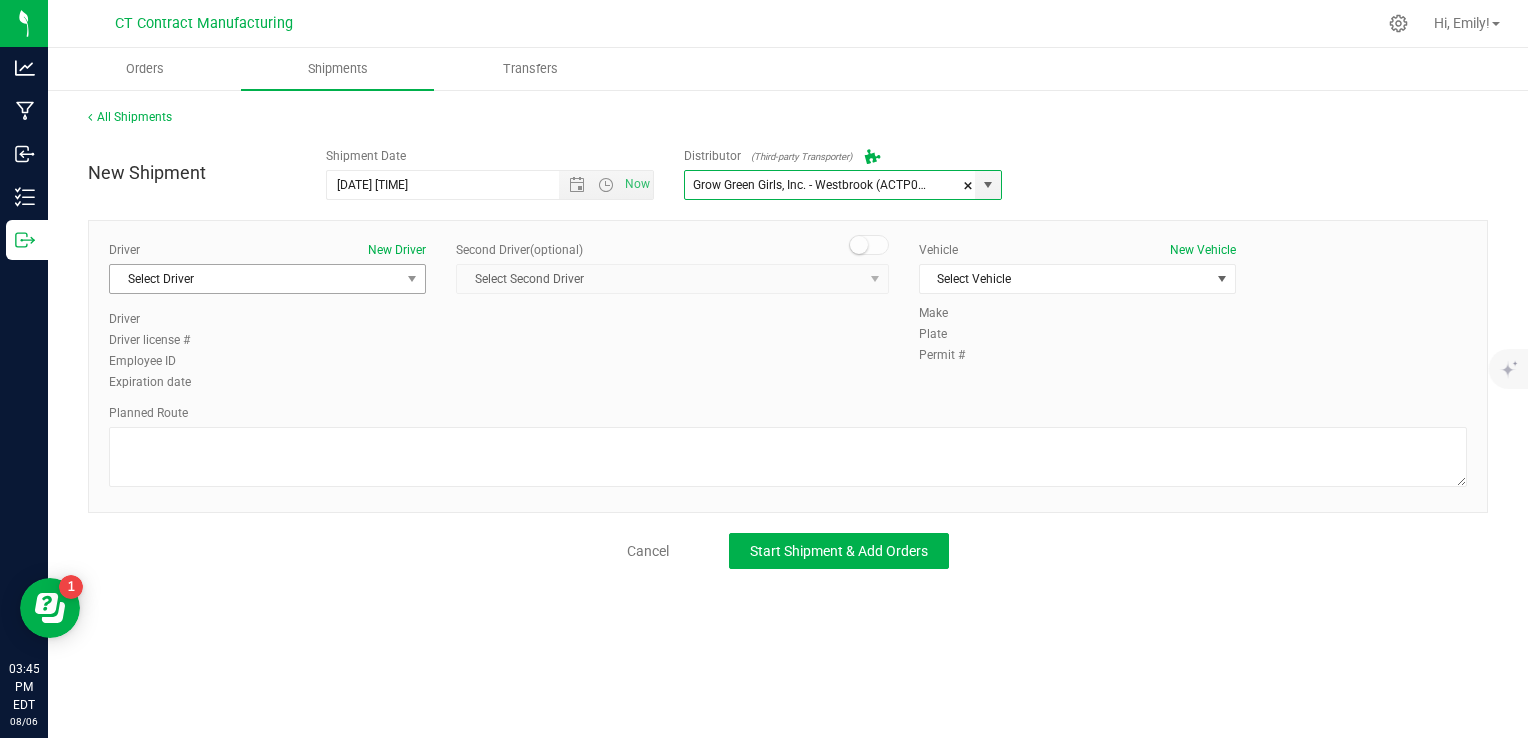 click at bounding box center [412, 279] 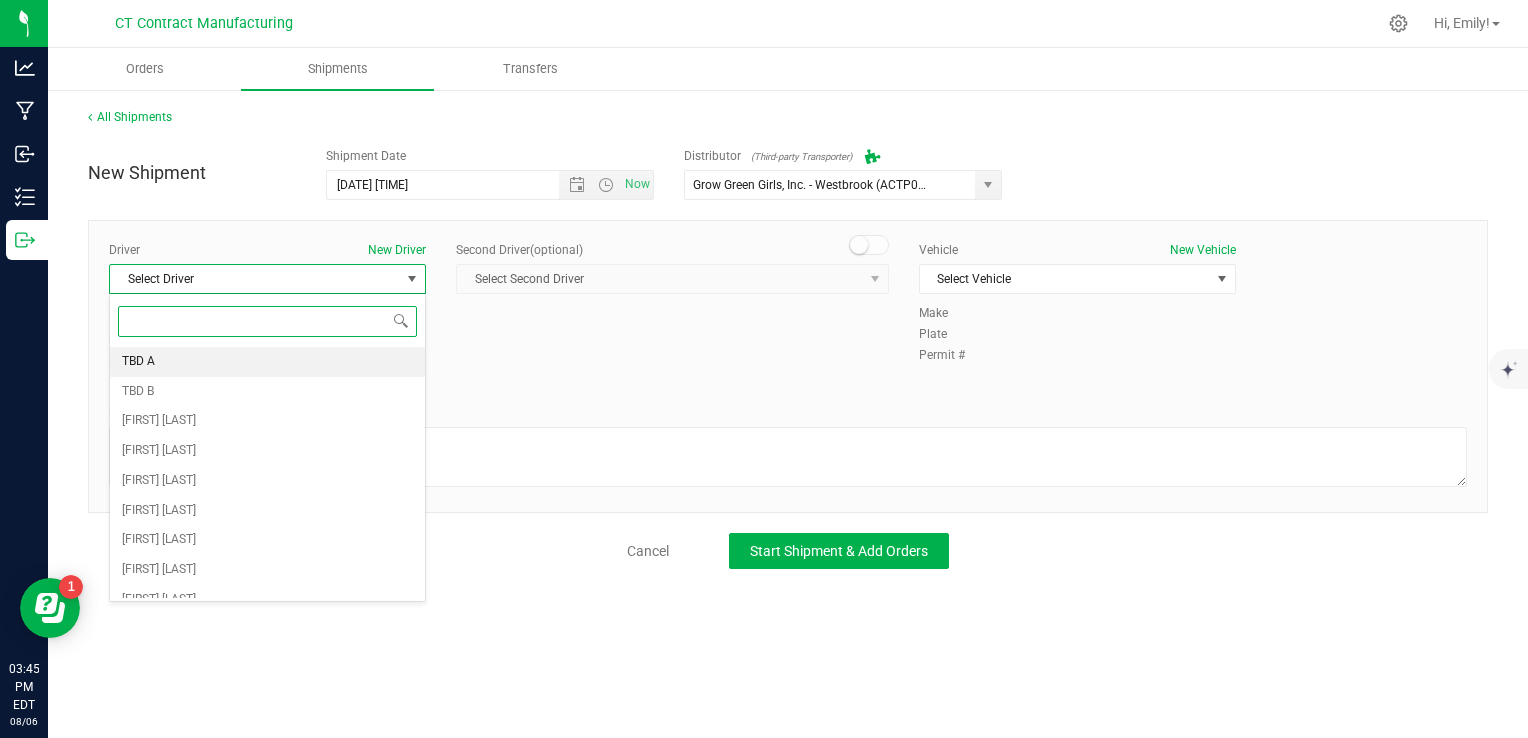 click on "TBD A" at bounding box center [267, 362] 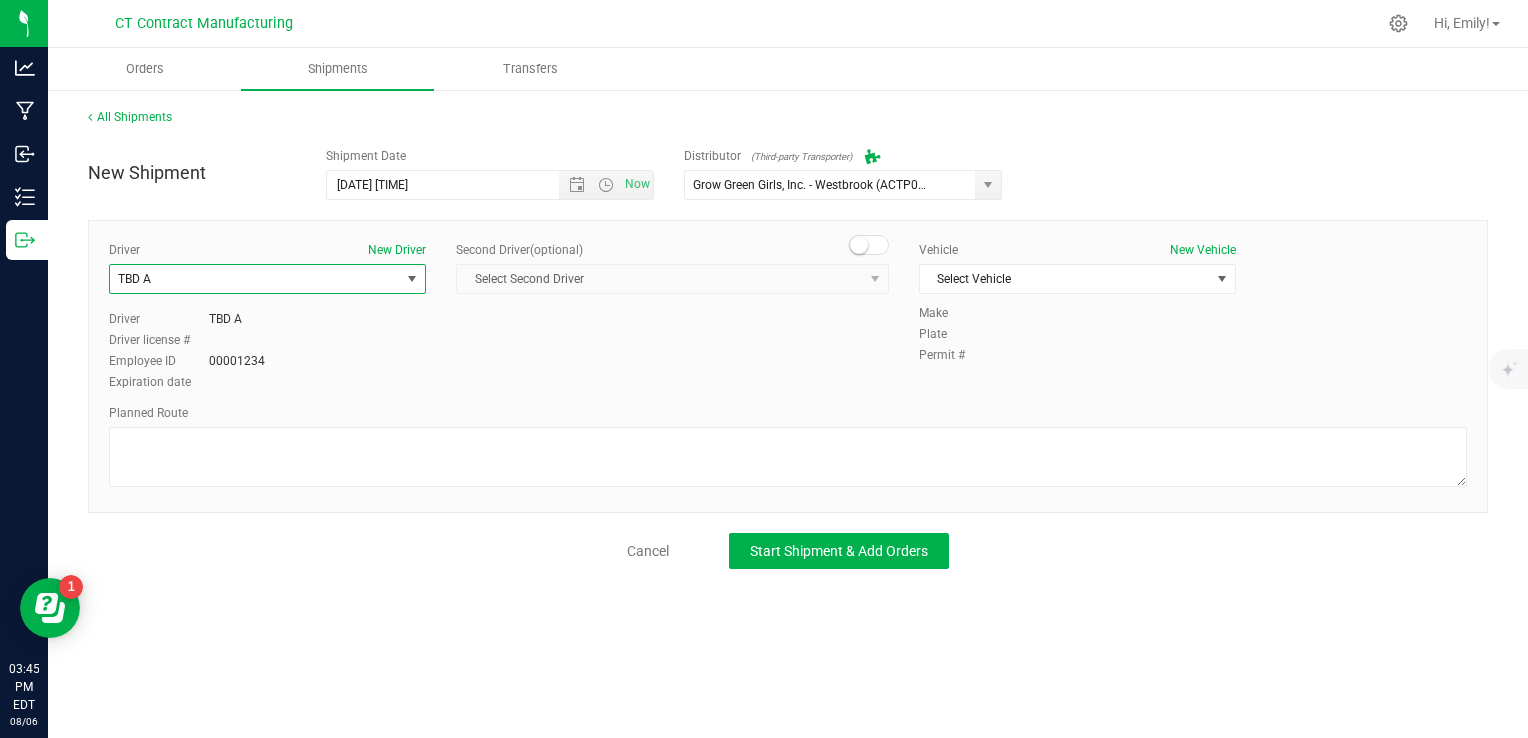 click at bounding box center (859, 245) 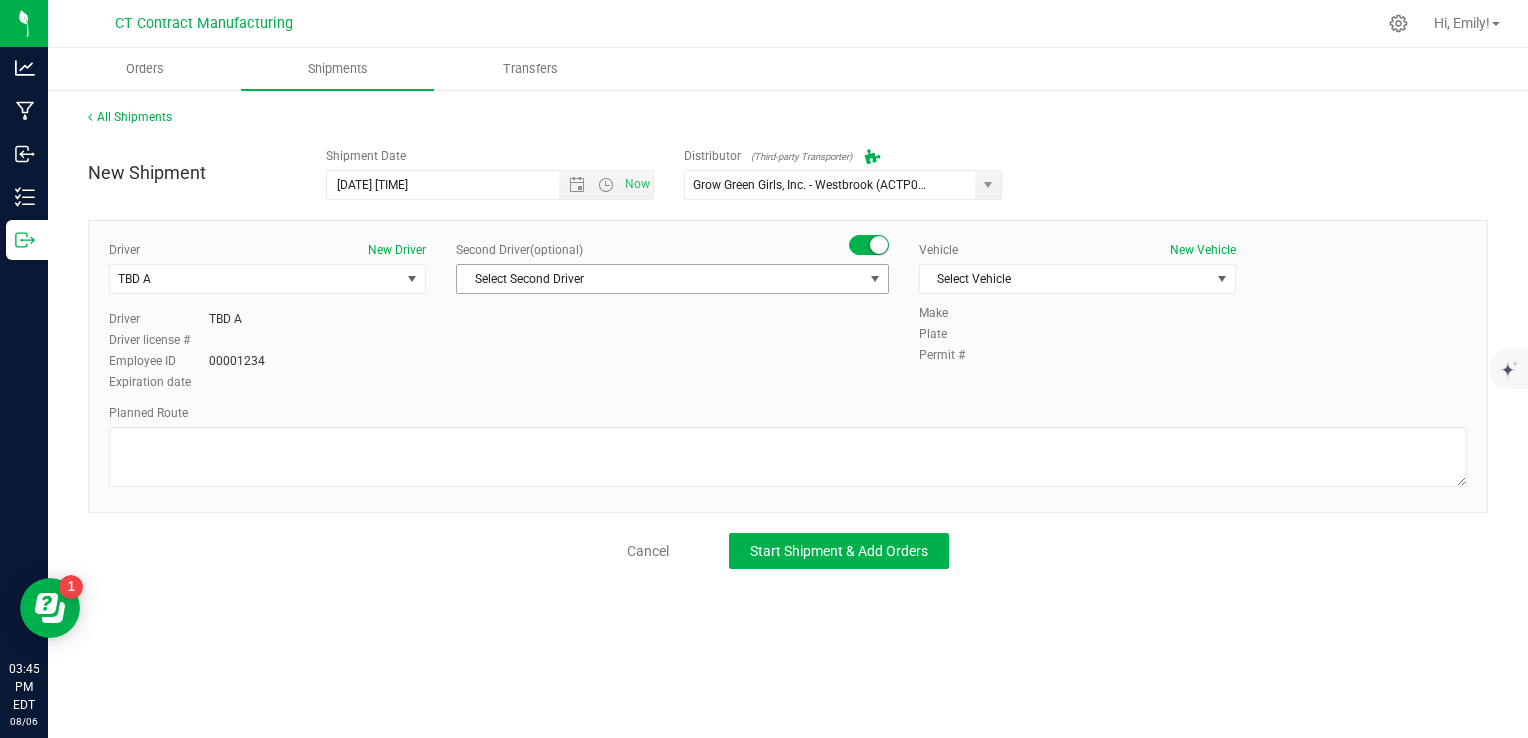 click on "Select Second Driver" at bounding box center (660, 279) 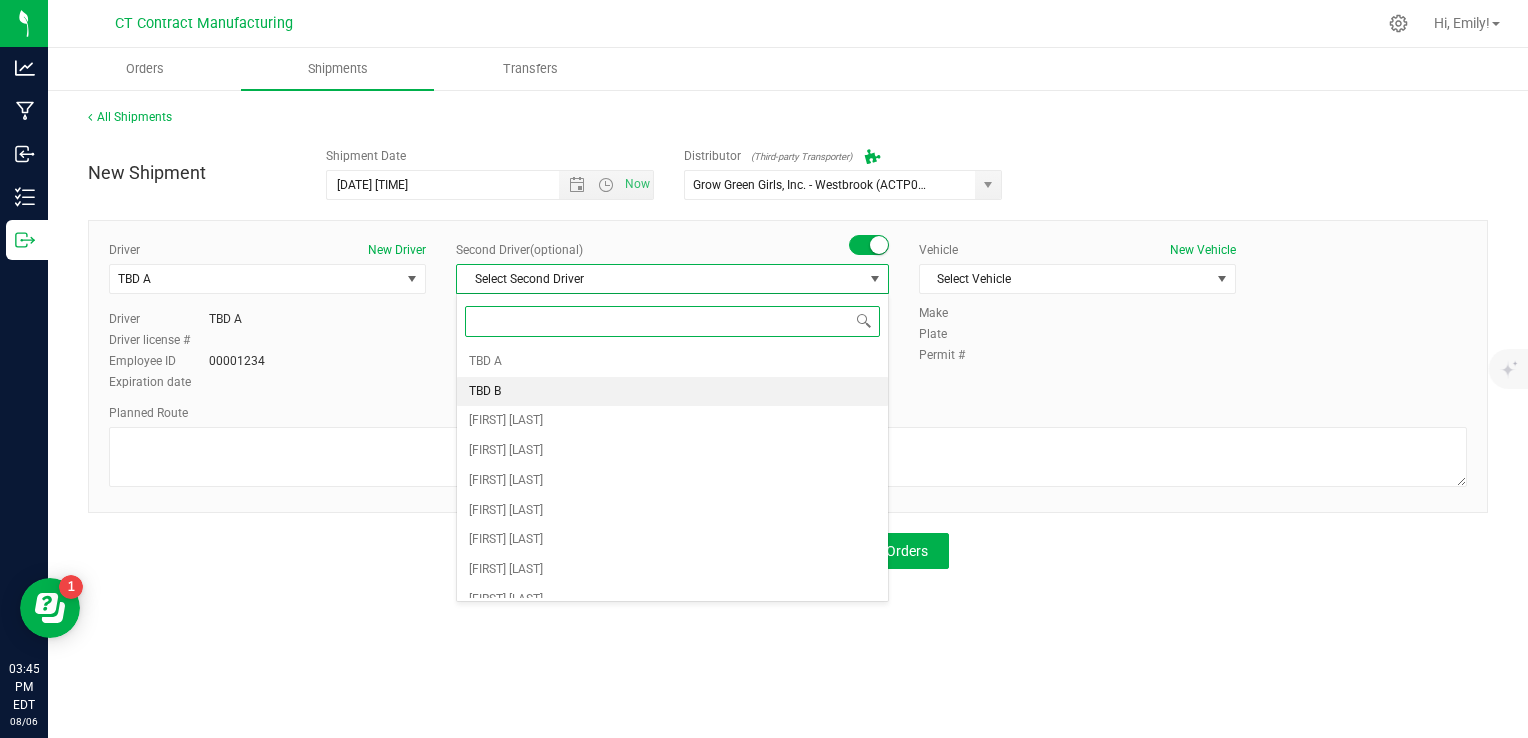 click on "TBD B" at bounding box center [672, 392] 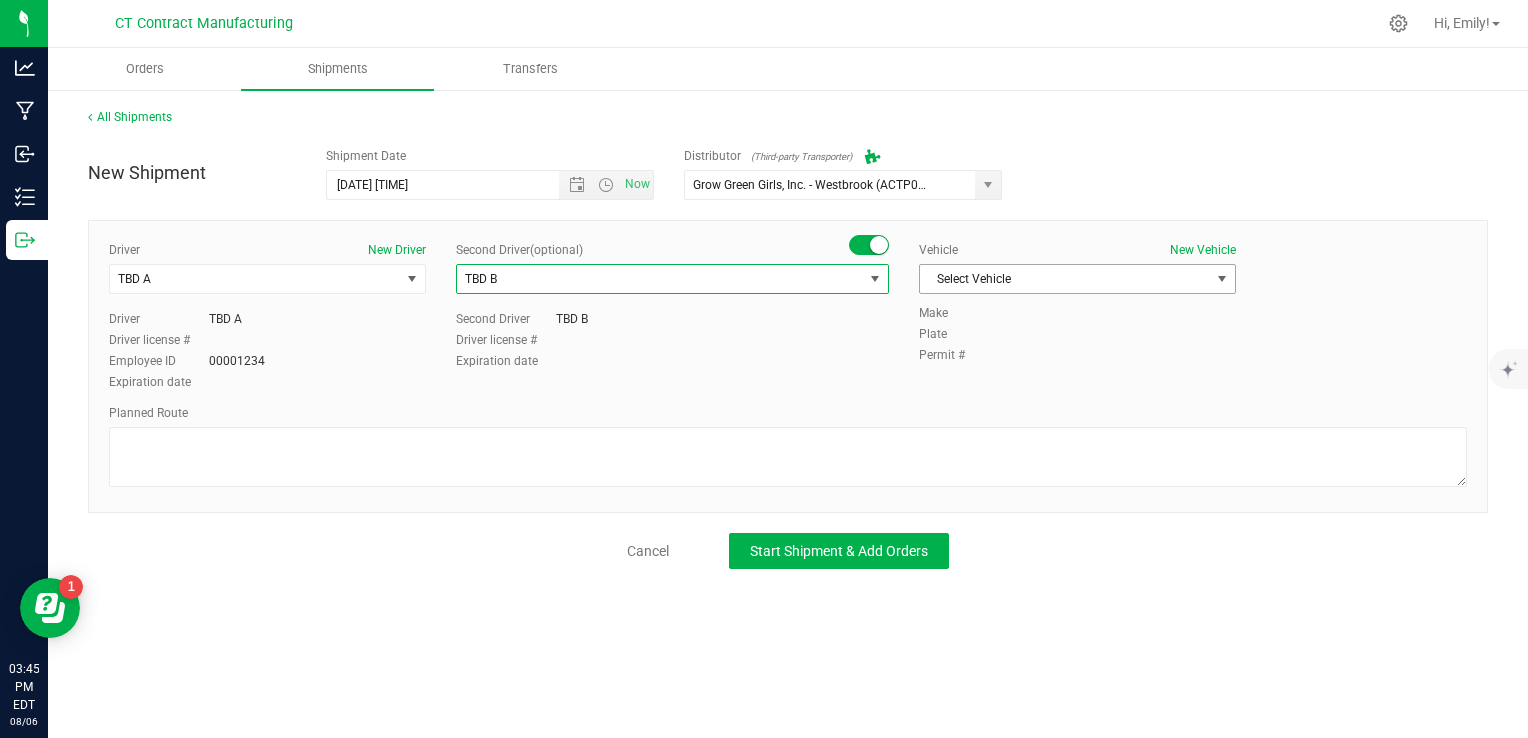 click on "Select Vehicle" at bounding box center (1065, 279) 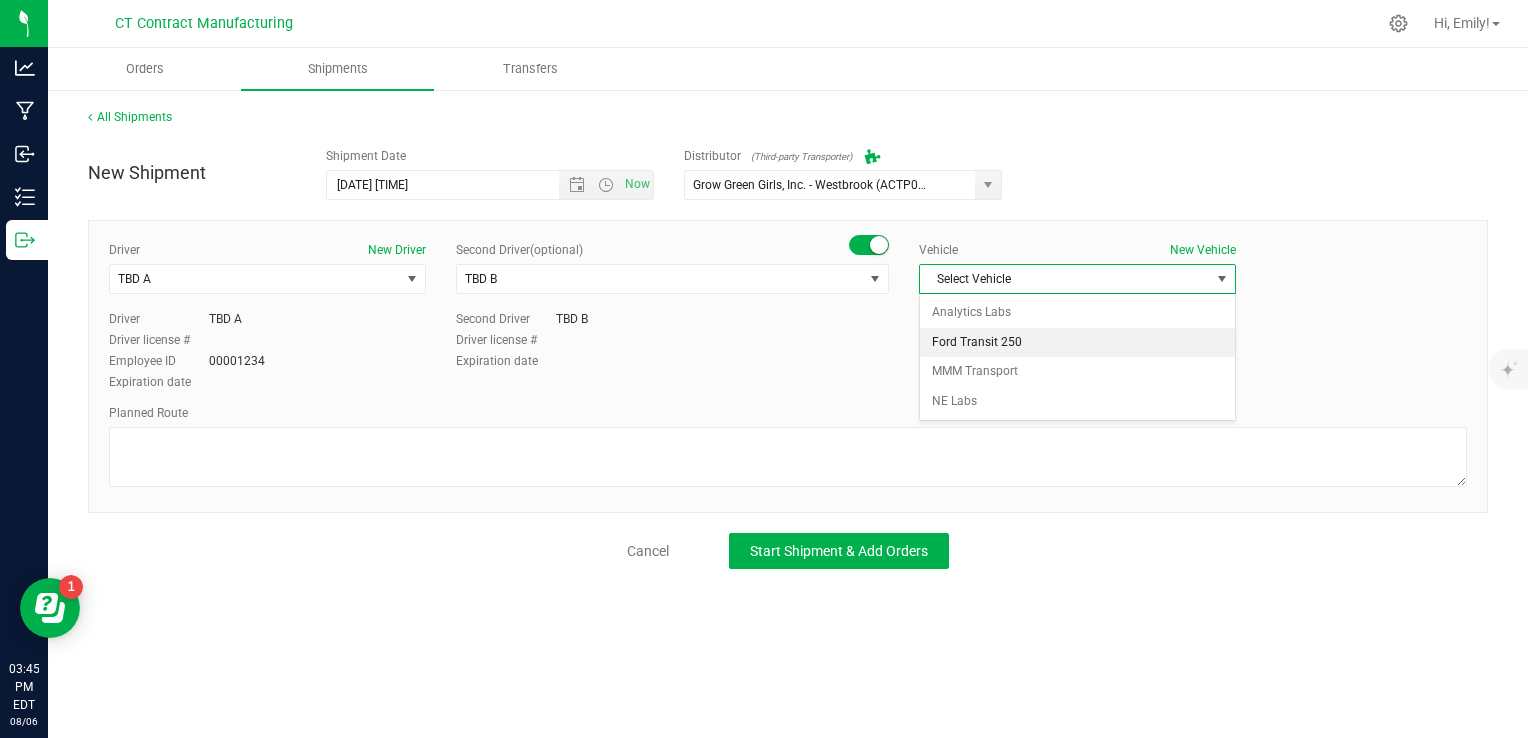 click on "Ford Transit 250" at bounding box center [1077, 343] 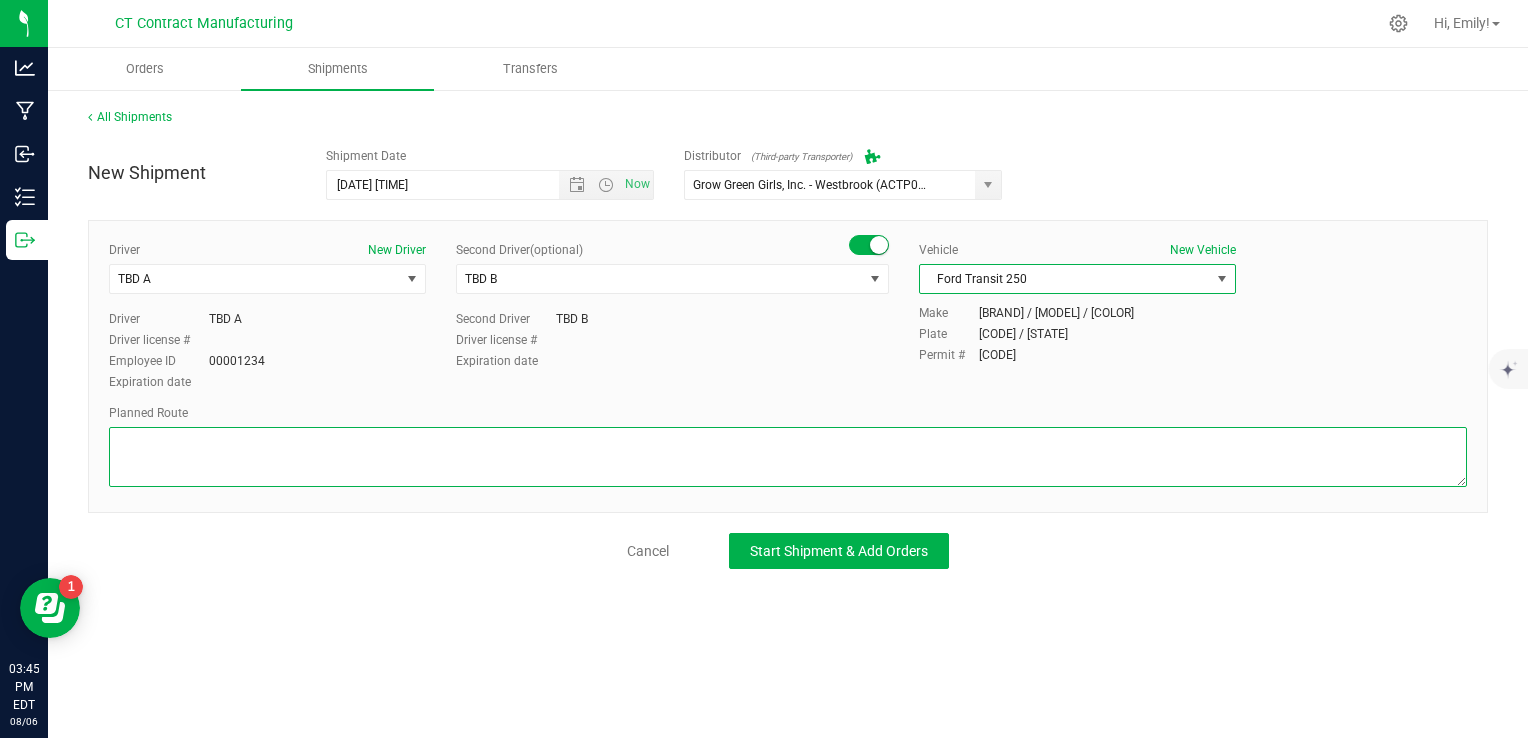 click at bounding box center [788, 457] 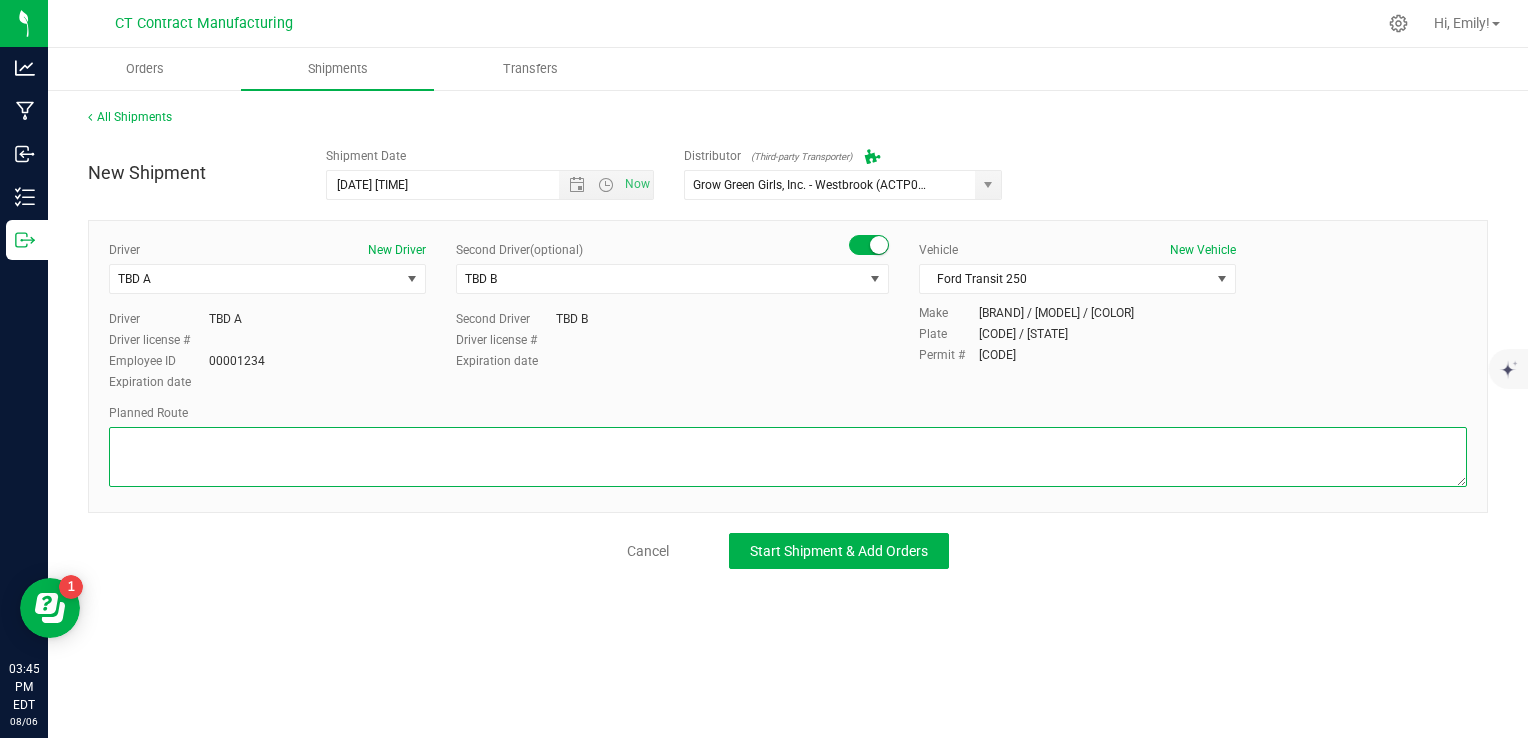 paste on "Randomized route via 3rd party transporter" 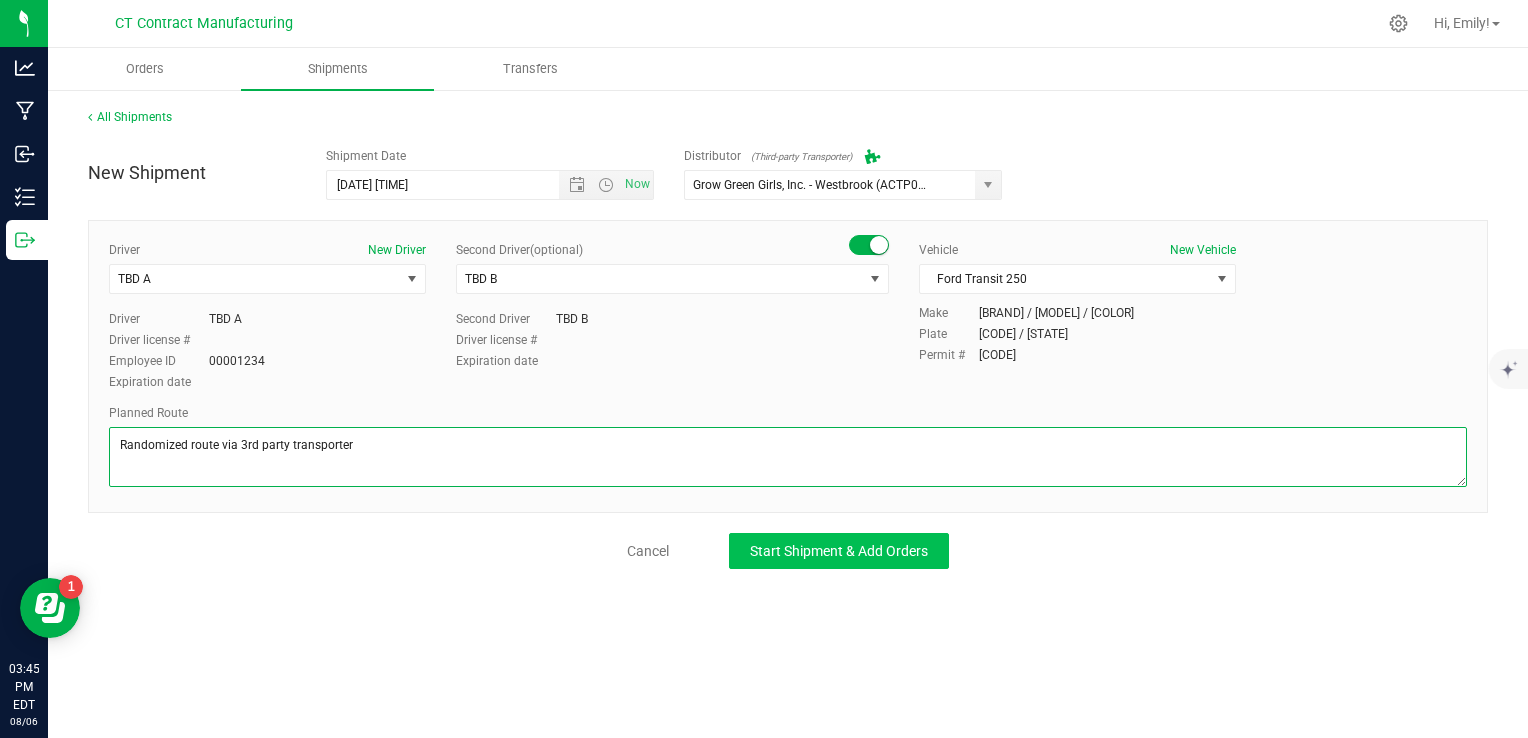 type on "Randomized route via 3rd party transporter" 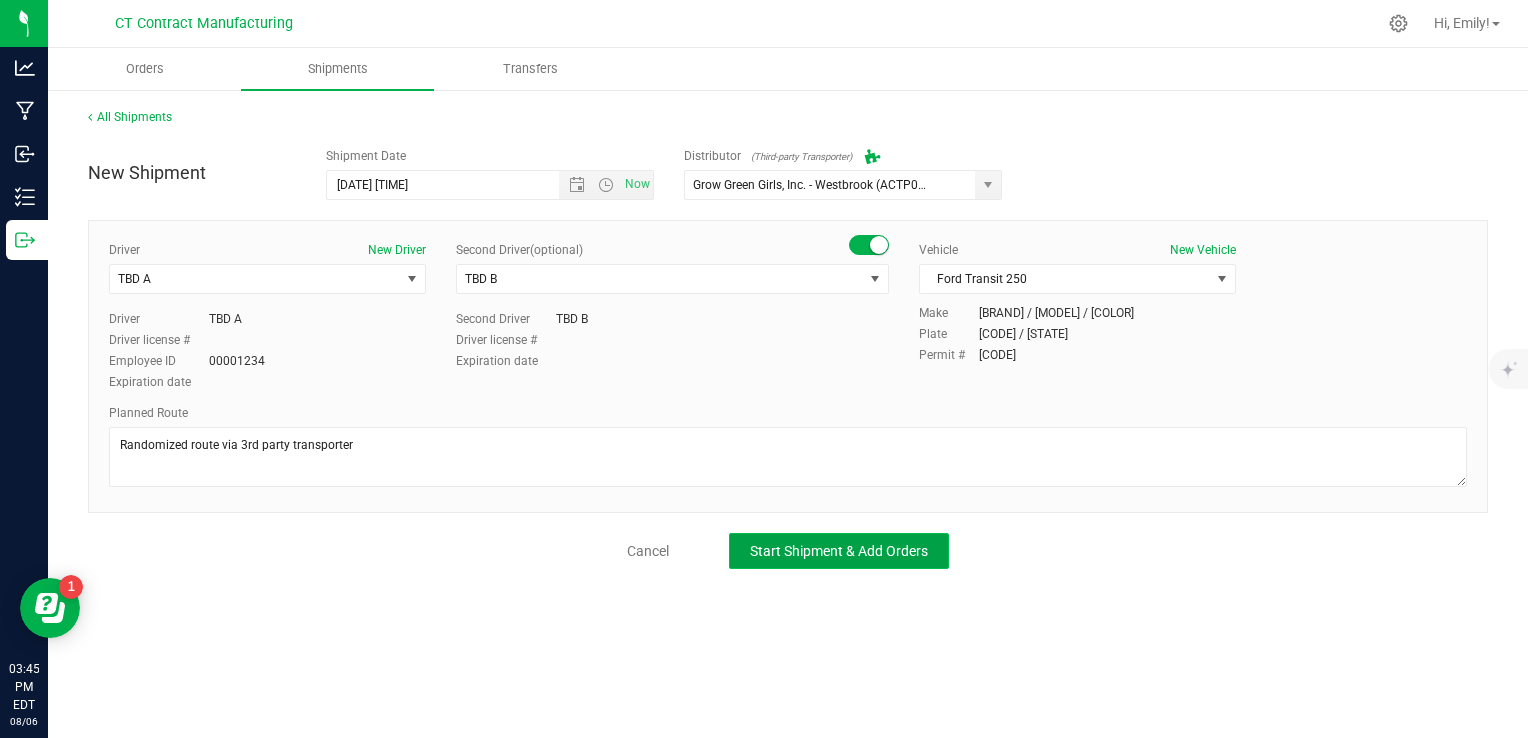 click on "Start Shipment & Add Orders" 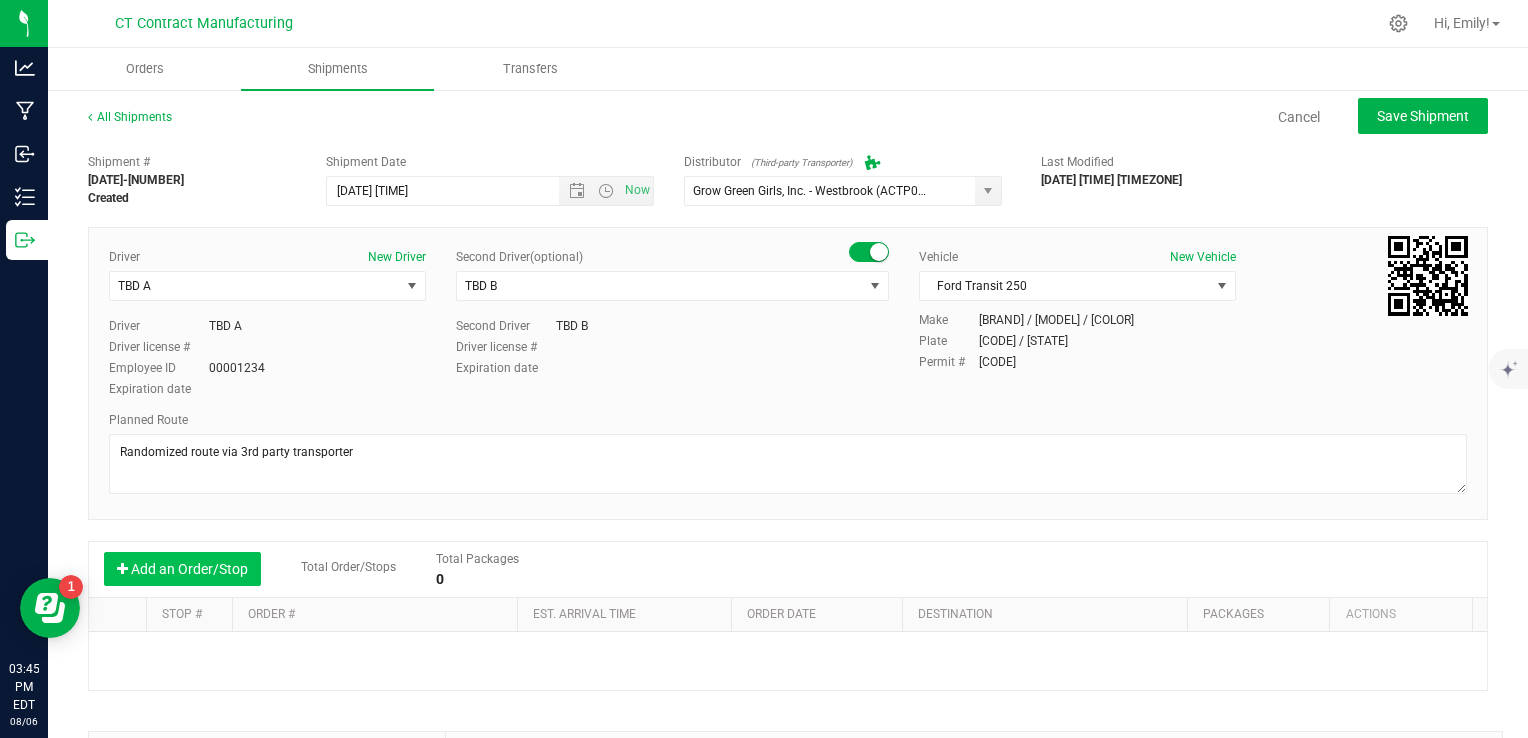 click on "Add an Order/Stop" at bounding box center [182, 569] 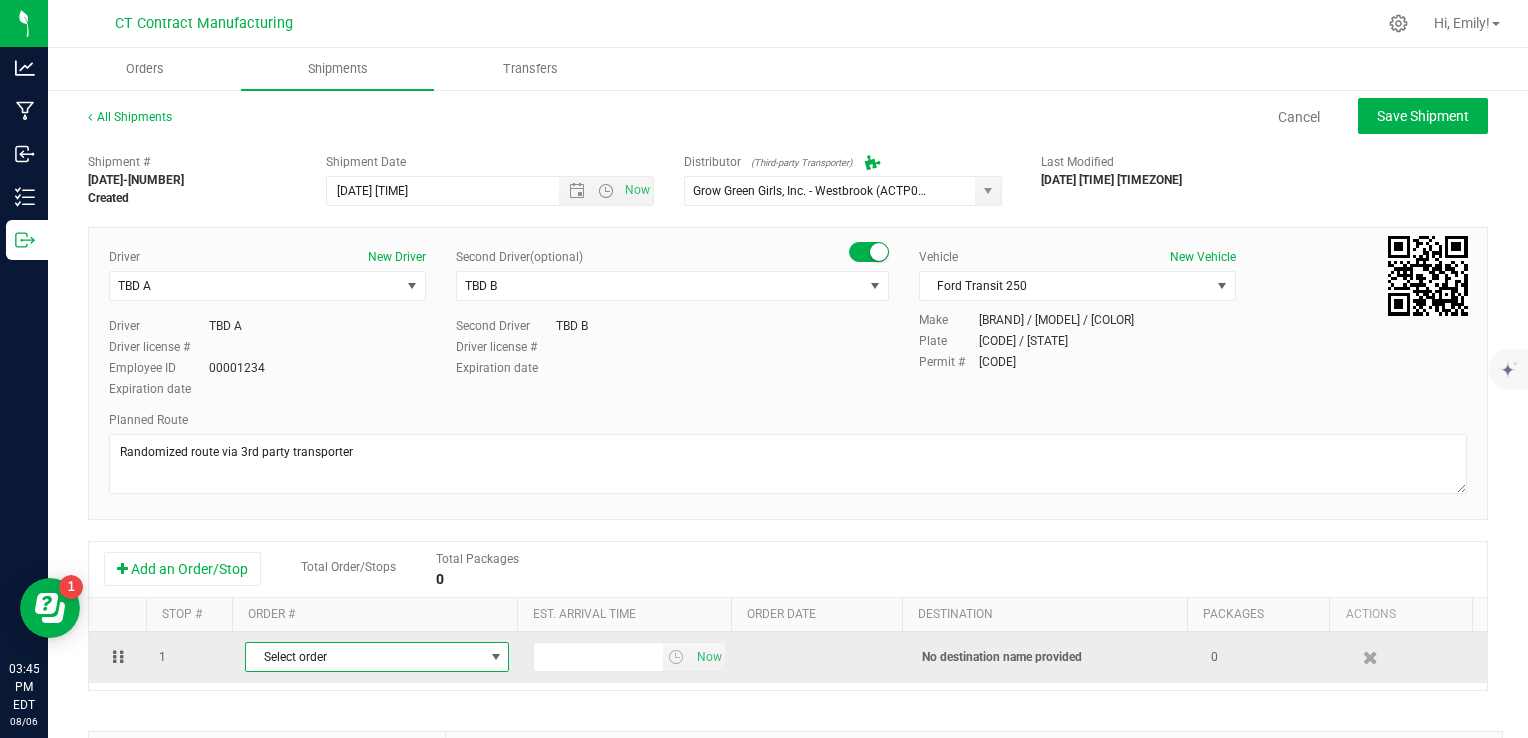 click on "Select order" at bounding box center (364, 657) 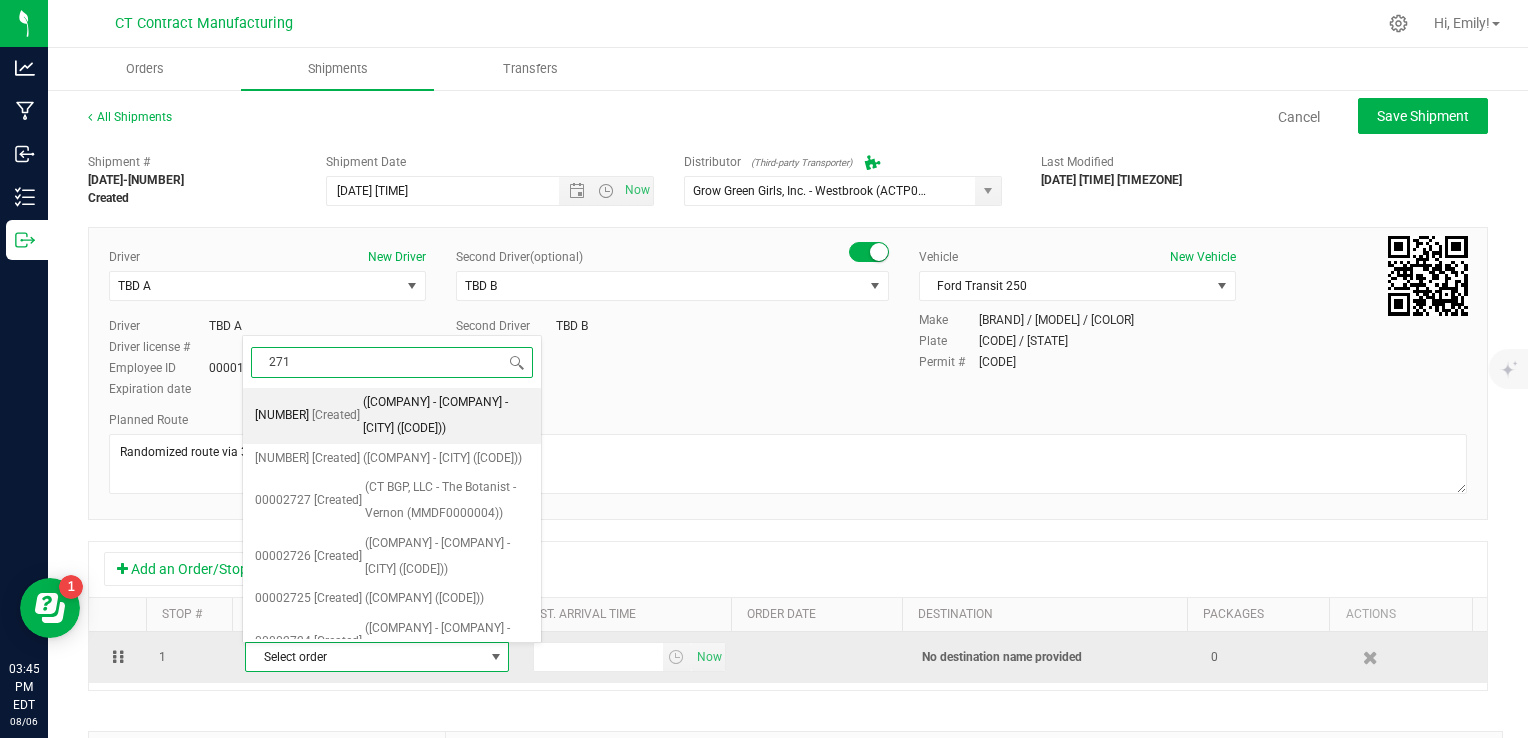 type on "2717" 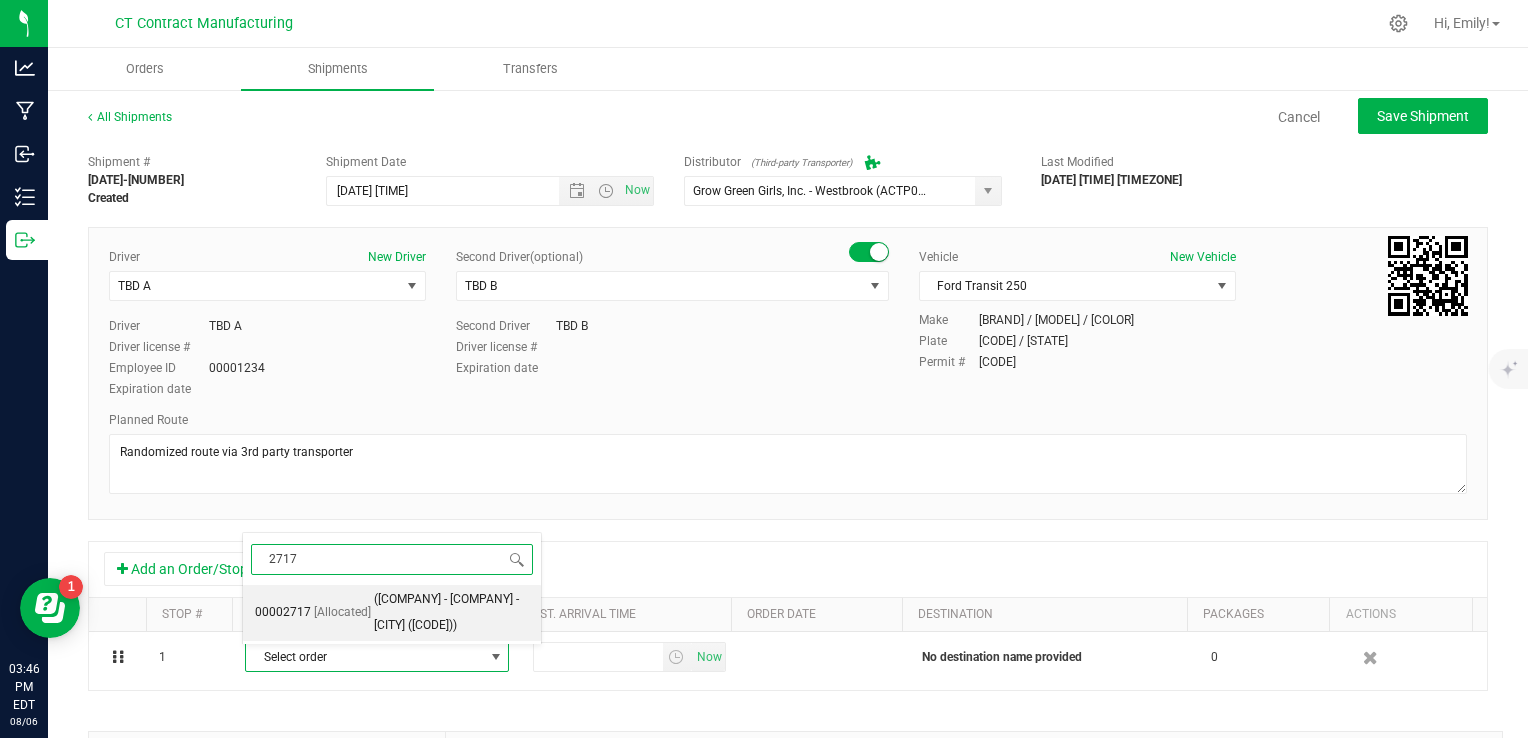 click on "[COMPANY_NAME]" at bounding box center (451, 612) 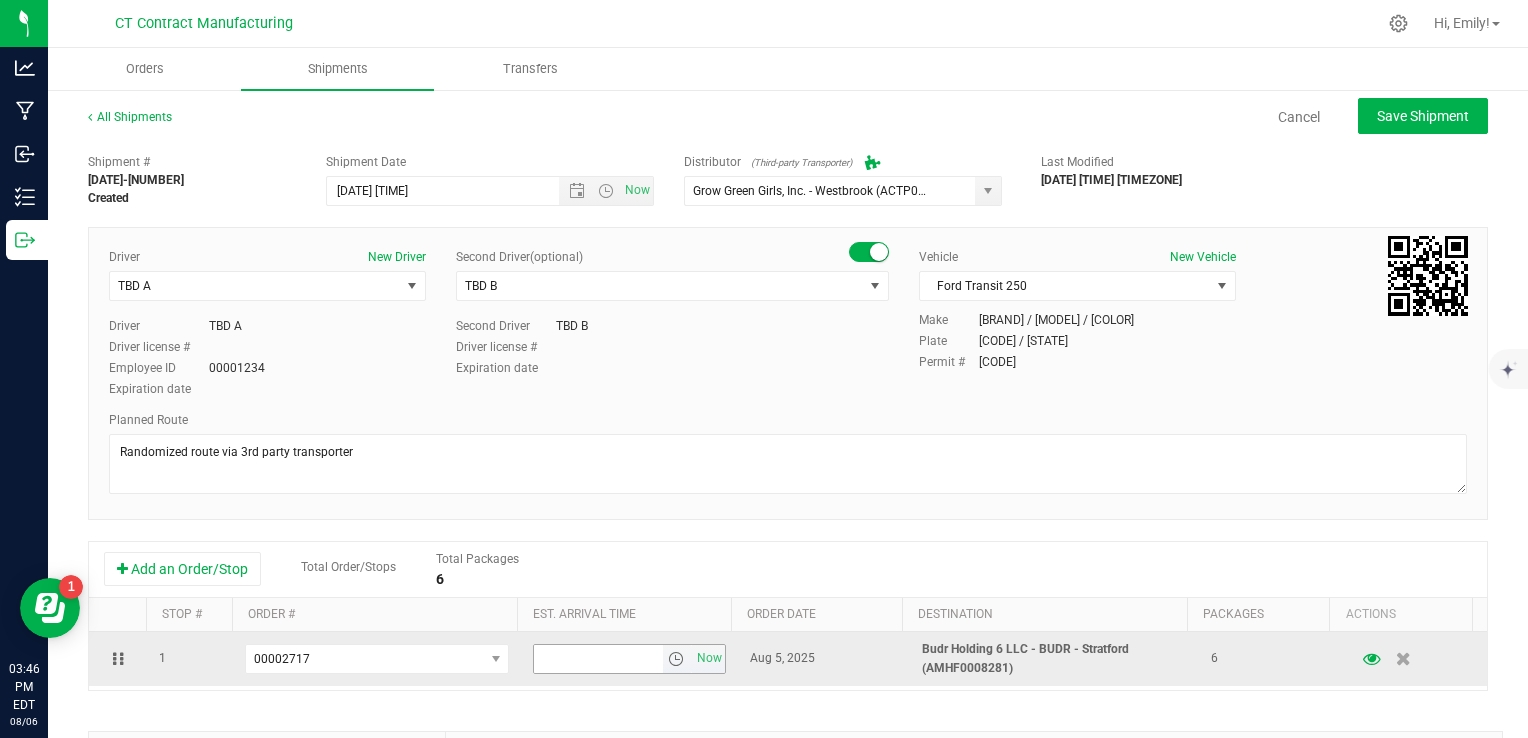 click at bounding box center [676, 659] 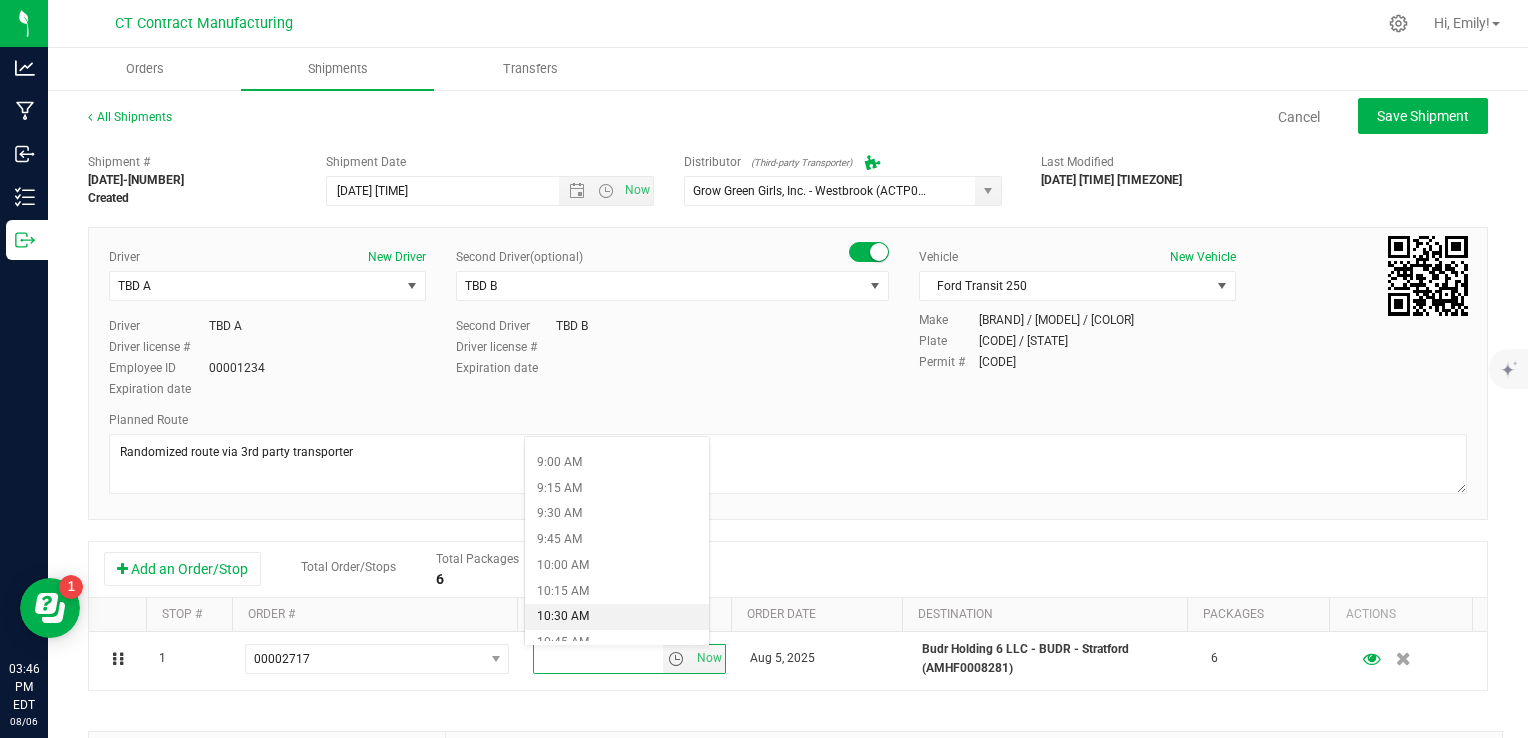 scroll, scrollTop: 800, scrollLeft: 0, axis: vertical 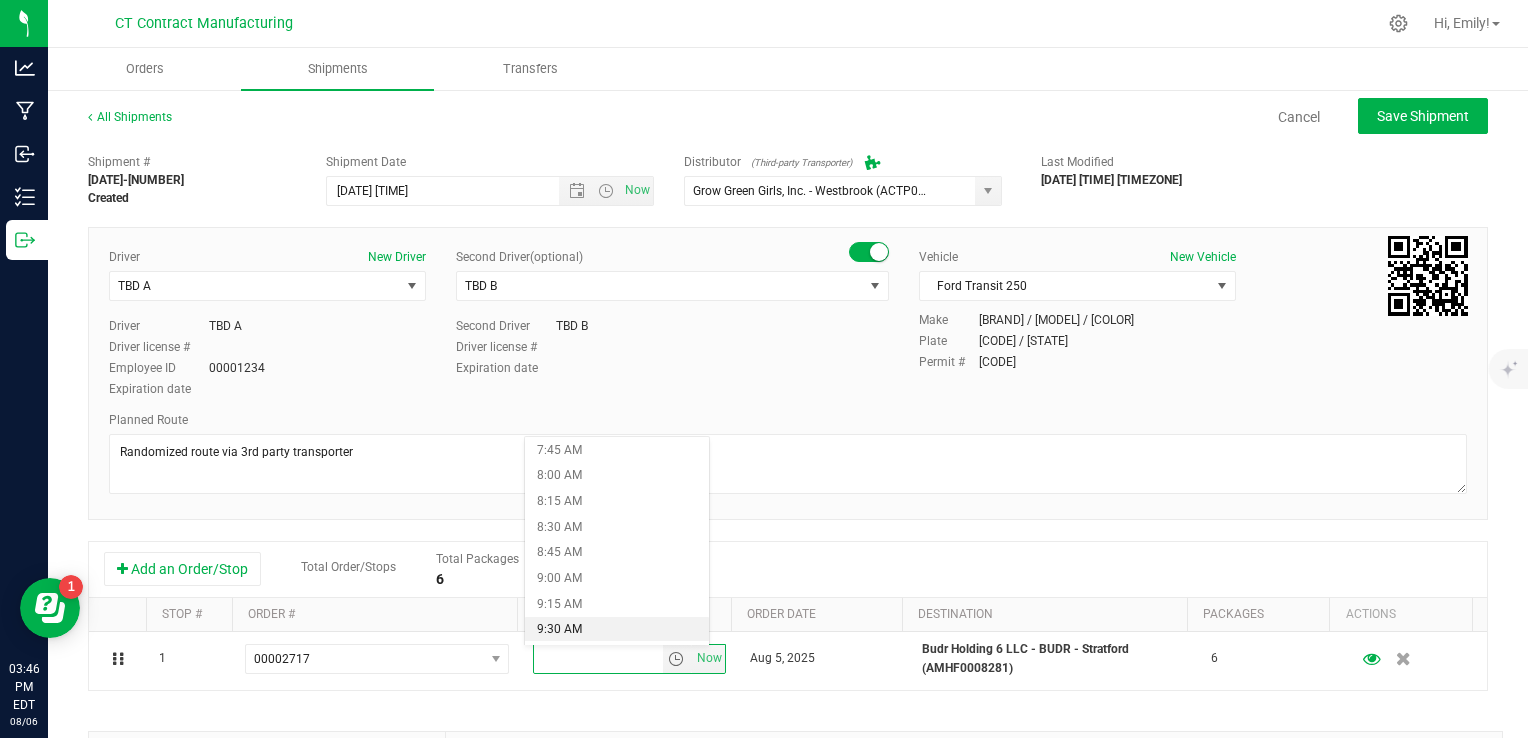 click on "9:30 AM" at bounding box center [617, 630] 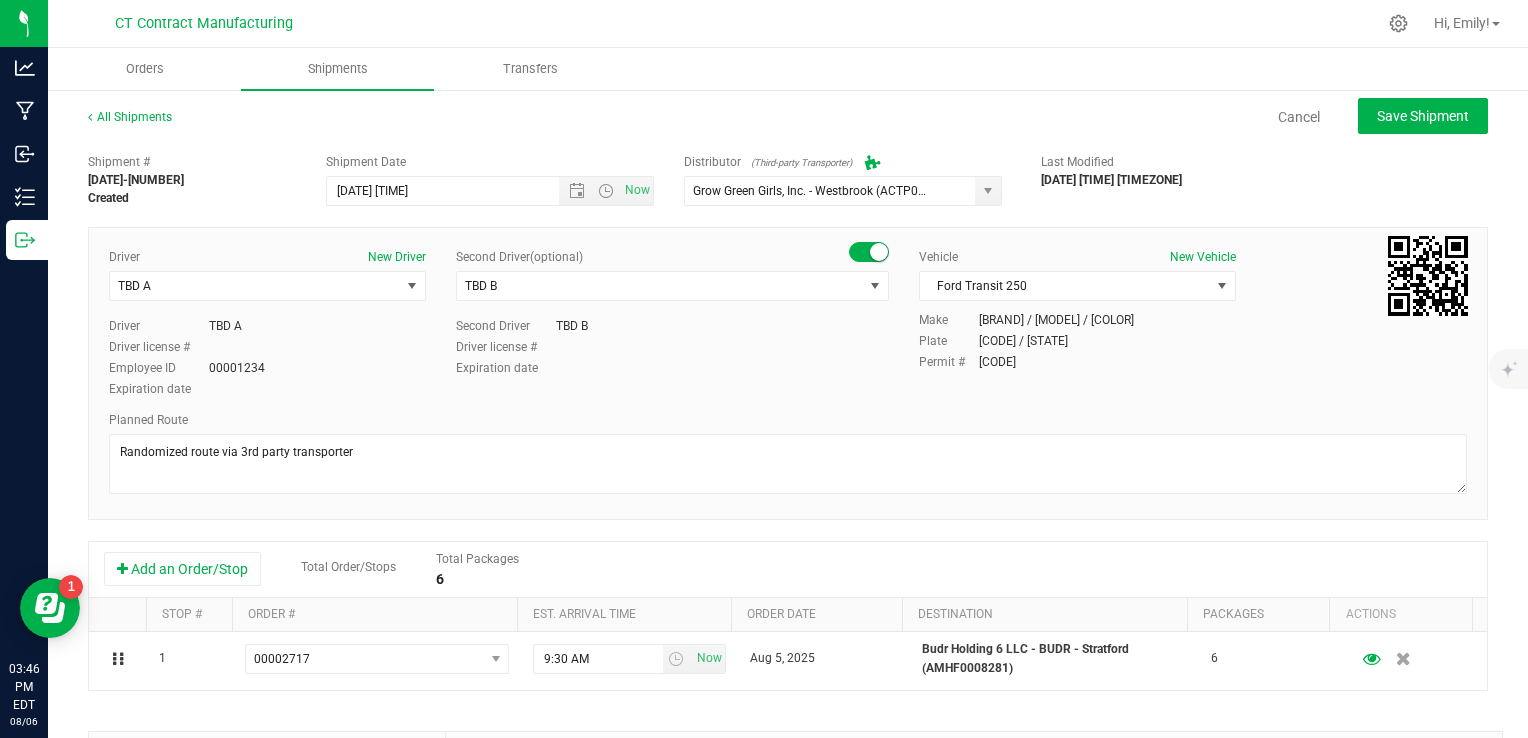 click on "Add an Order/Stop
Total Order/Stops
Total Packages
6" at bounding box center (788, 569) 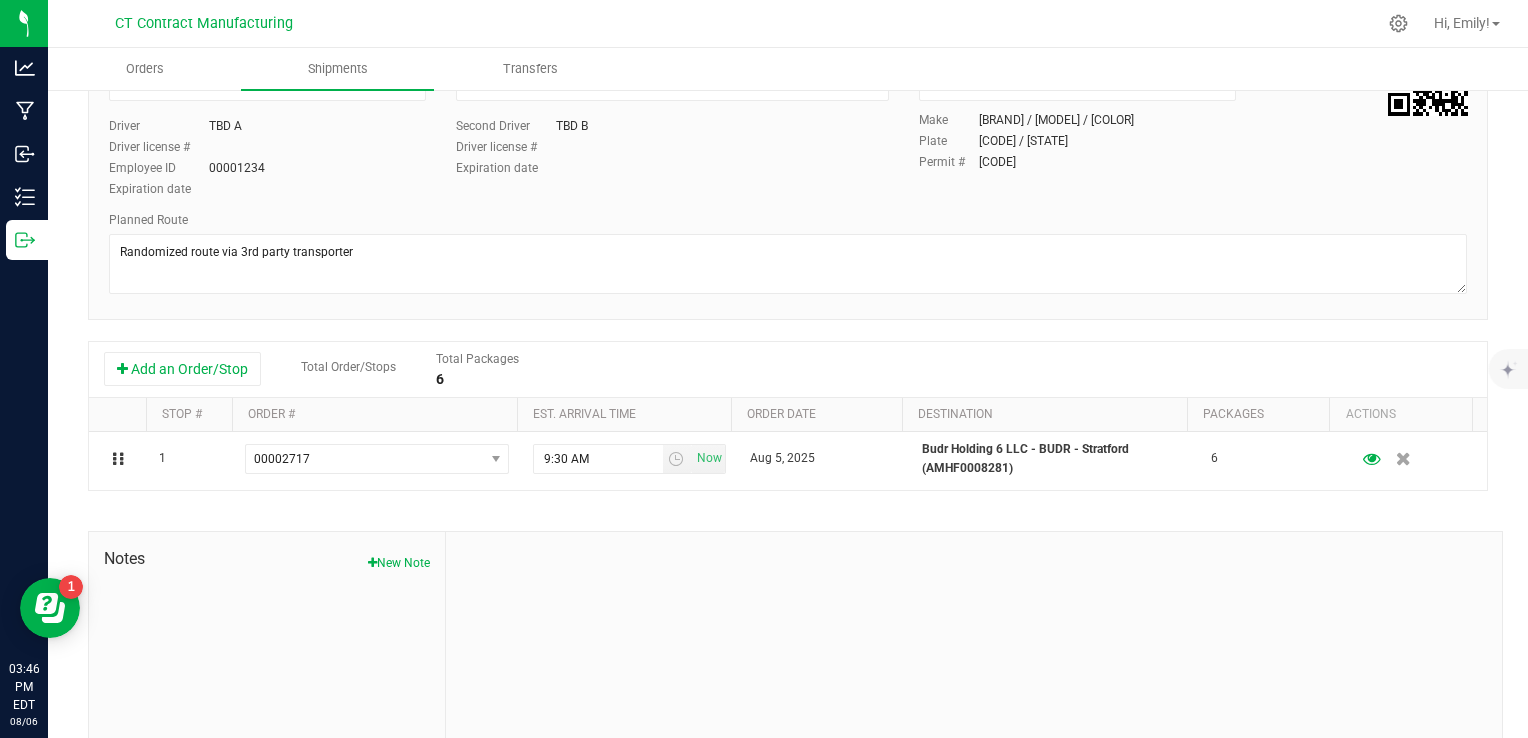 scroll, scrollTop: 0, scrollLeft: 0, axis: both 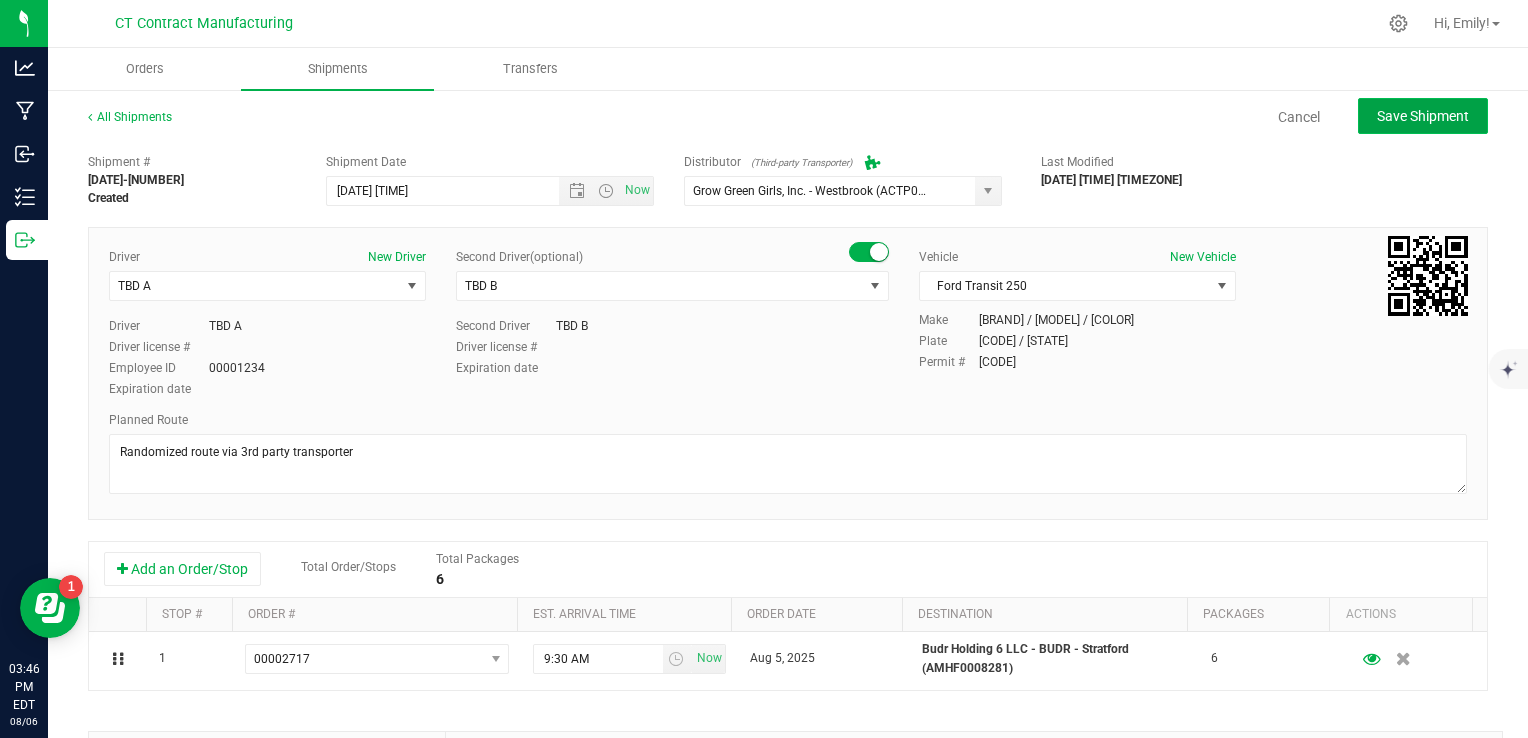 click on "Save Shipment" 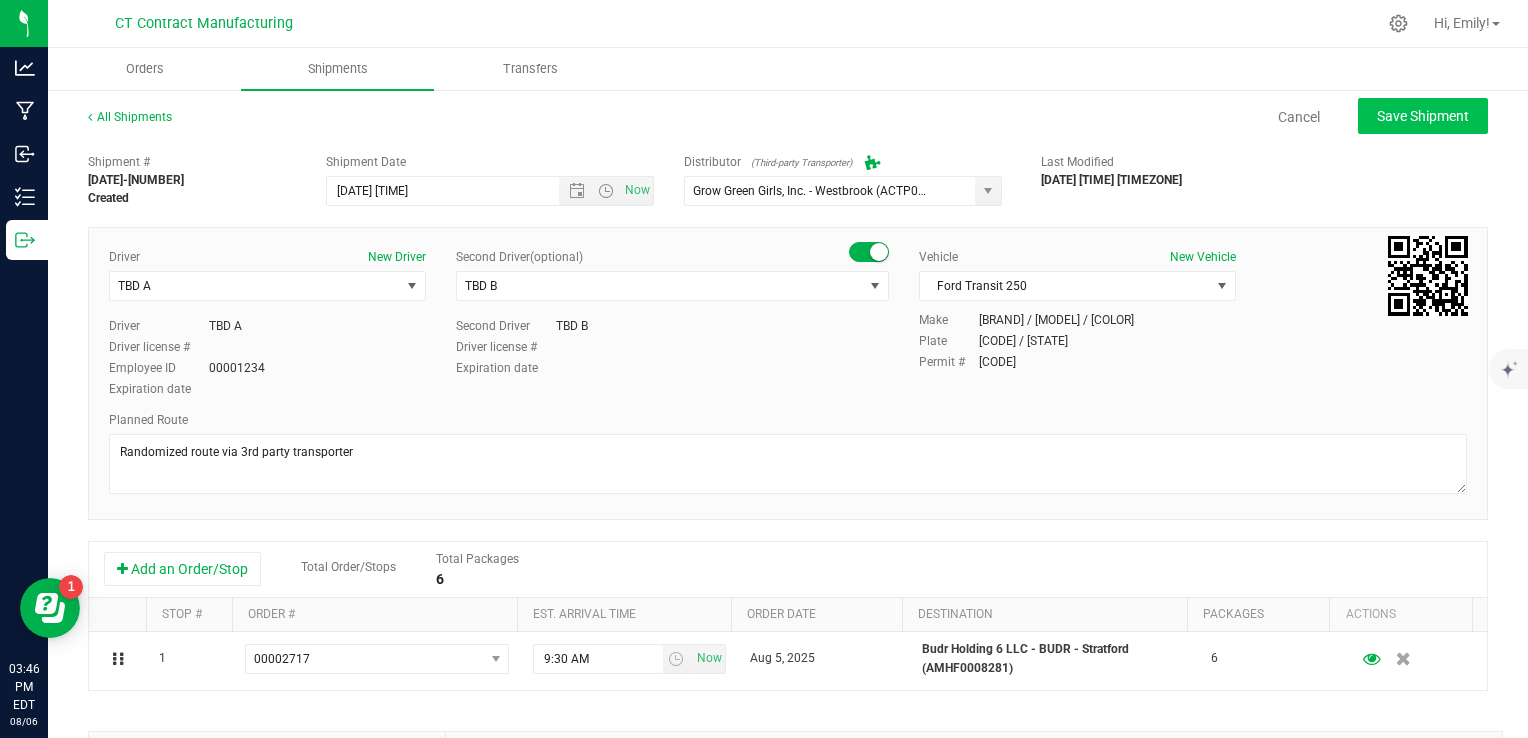 type on "[DATE] [TIME]" 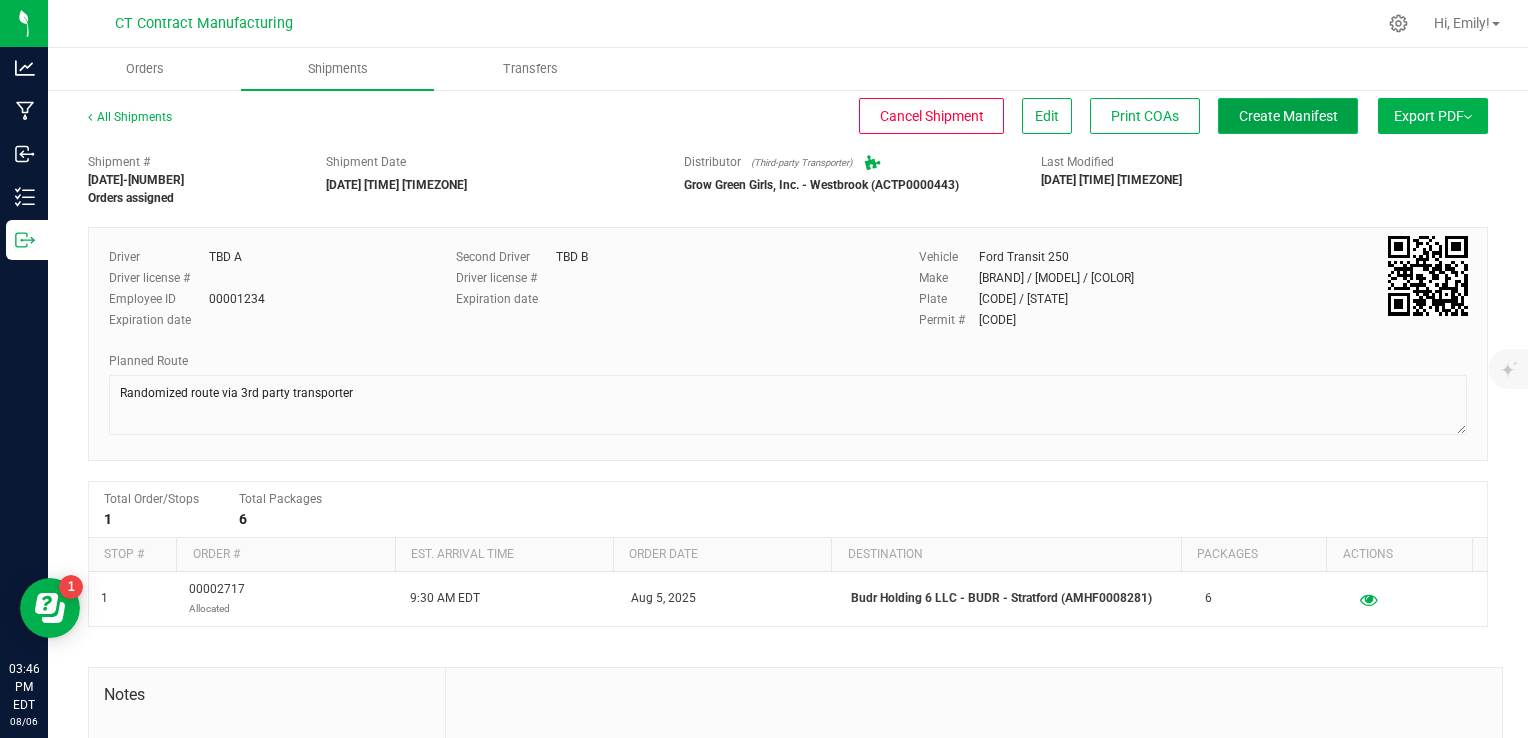 click on "Create Manifest" at bounding box center (1288, 116) 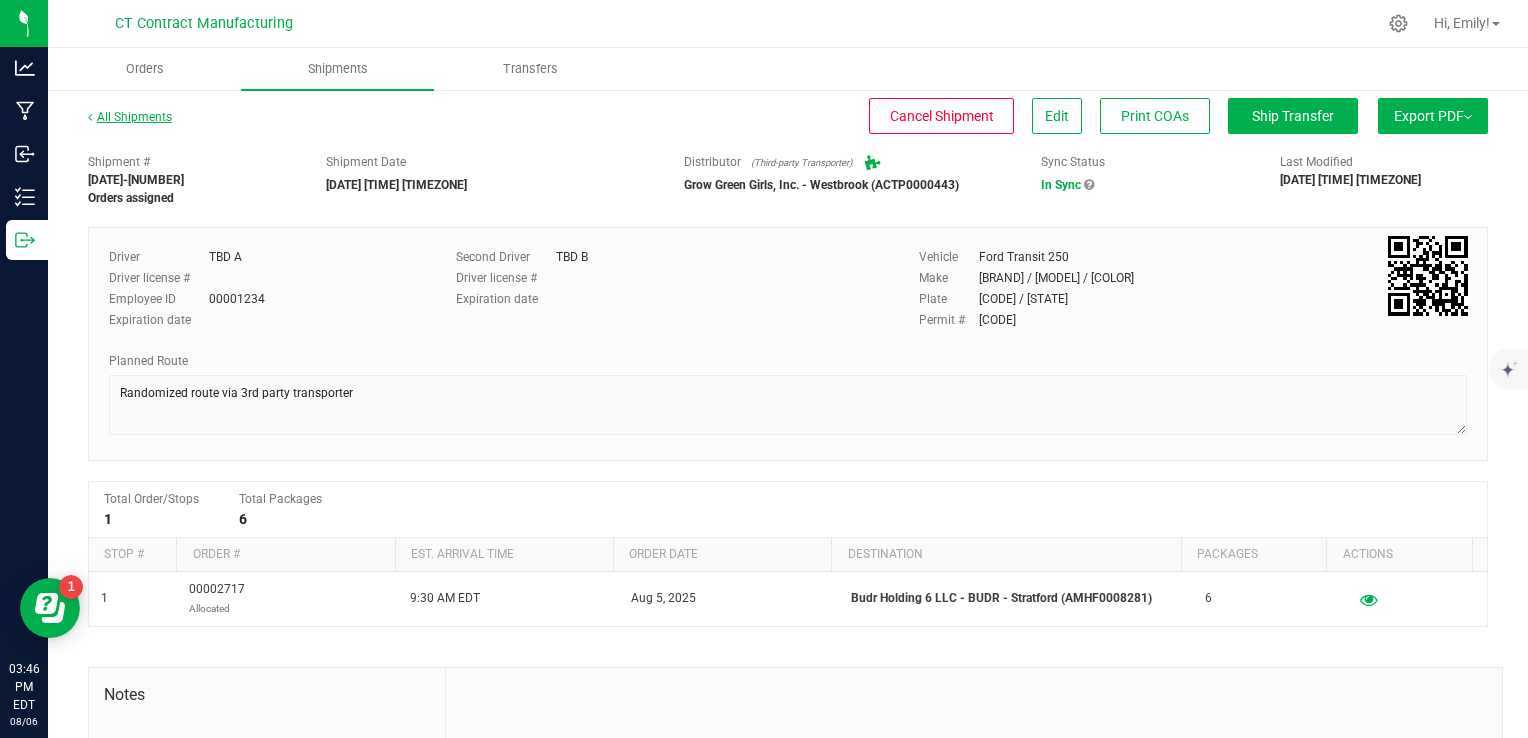click on "All Shipments" at bounding box center [130, 117] 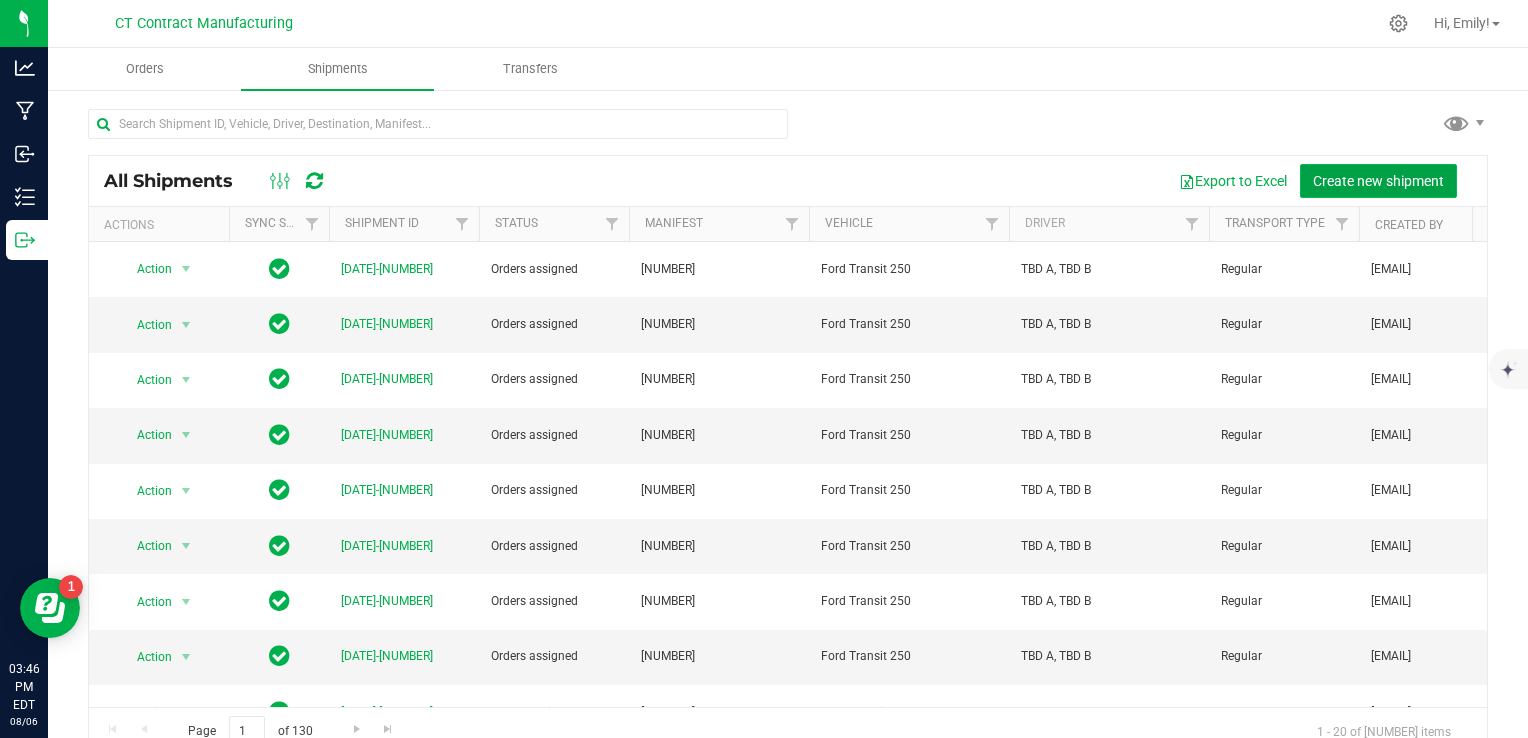 click on "Create new shipment" at bounding box center [1378, 181] 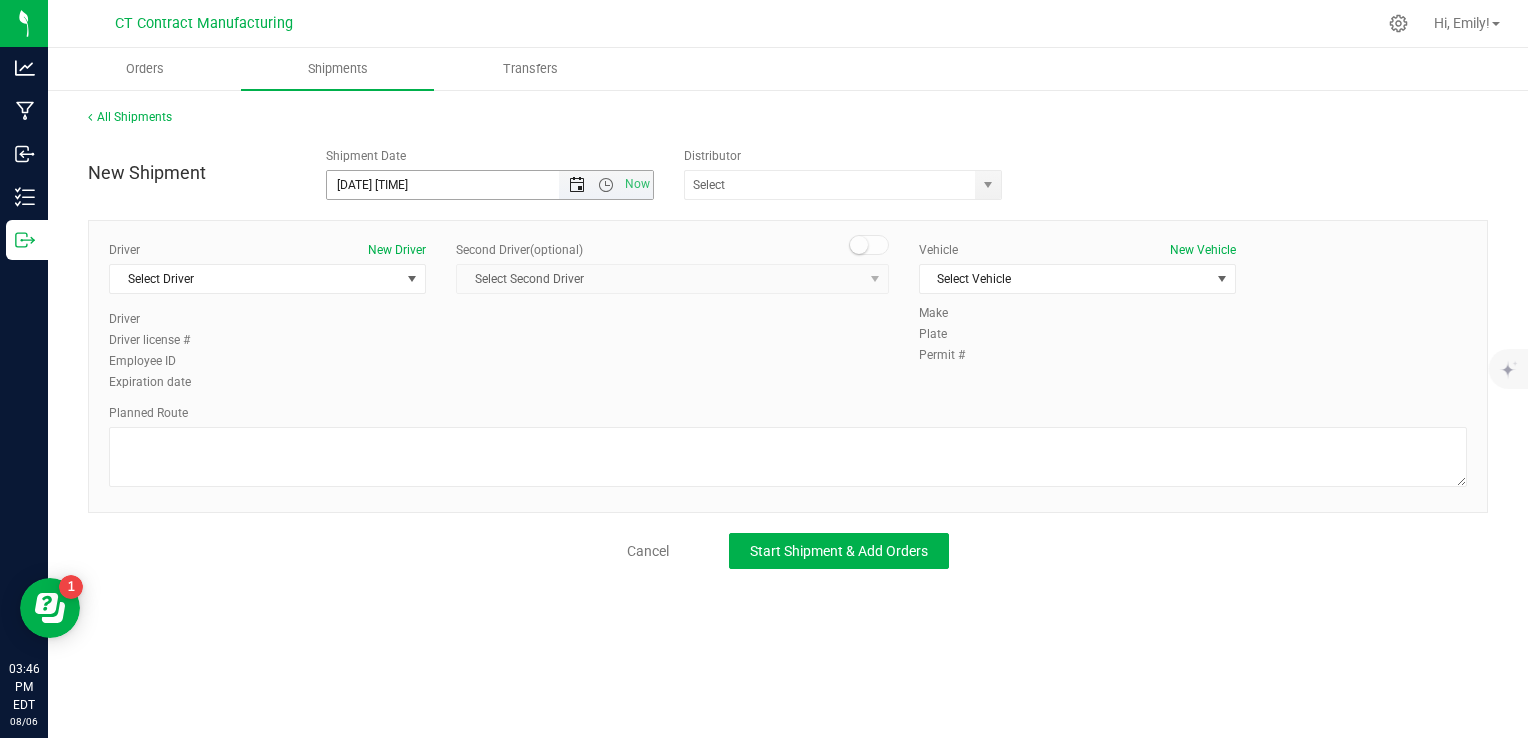 click at bounding box center (577, 185) 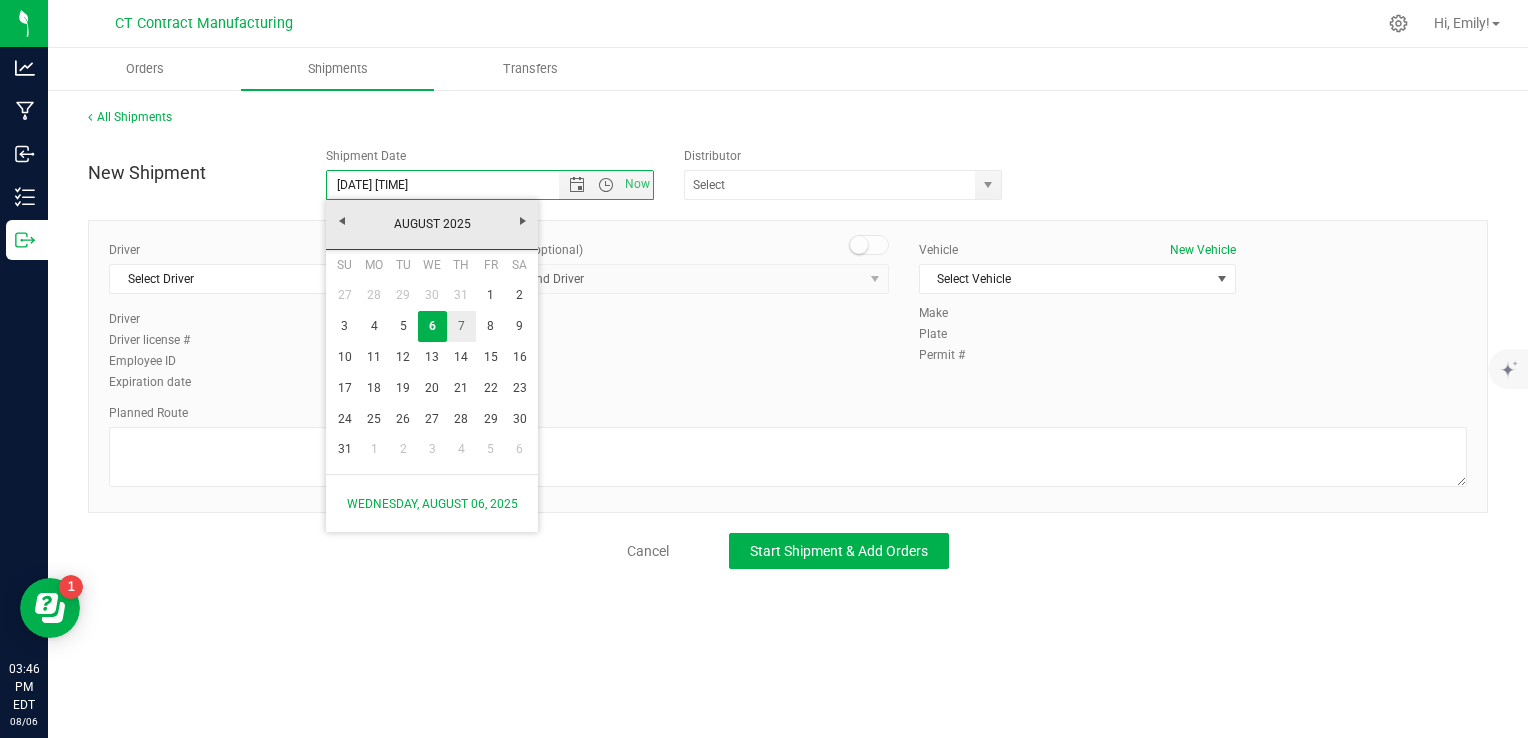 click on "7" at bounding box center [461, 326] 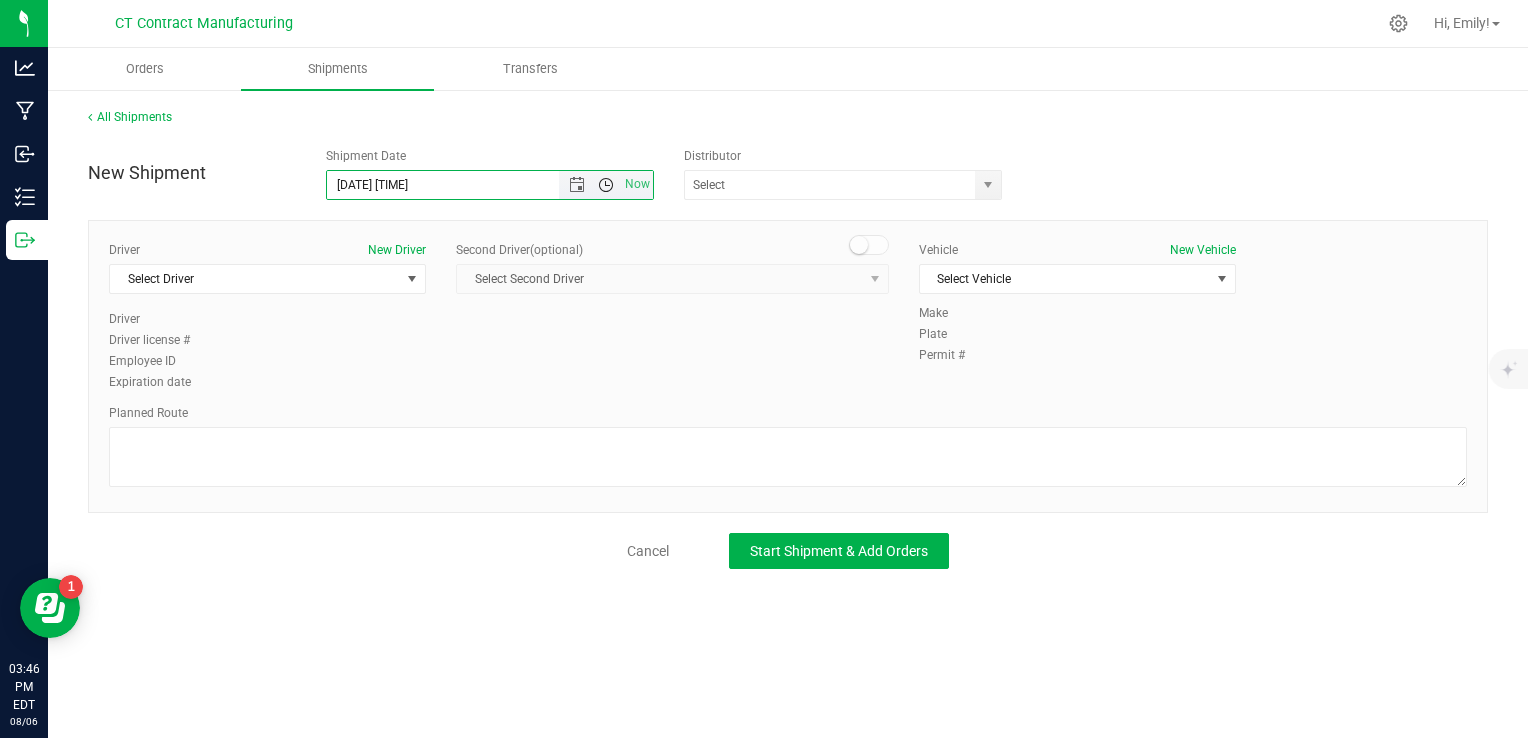 click at bounding box center (606, 185) 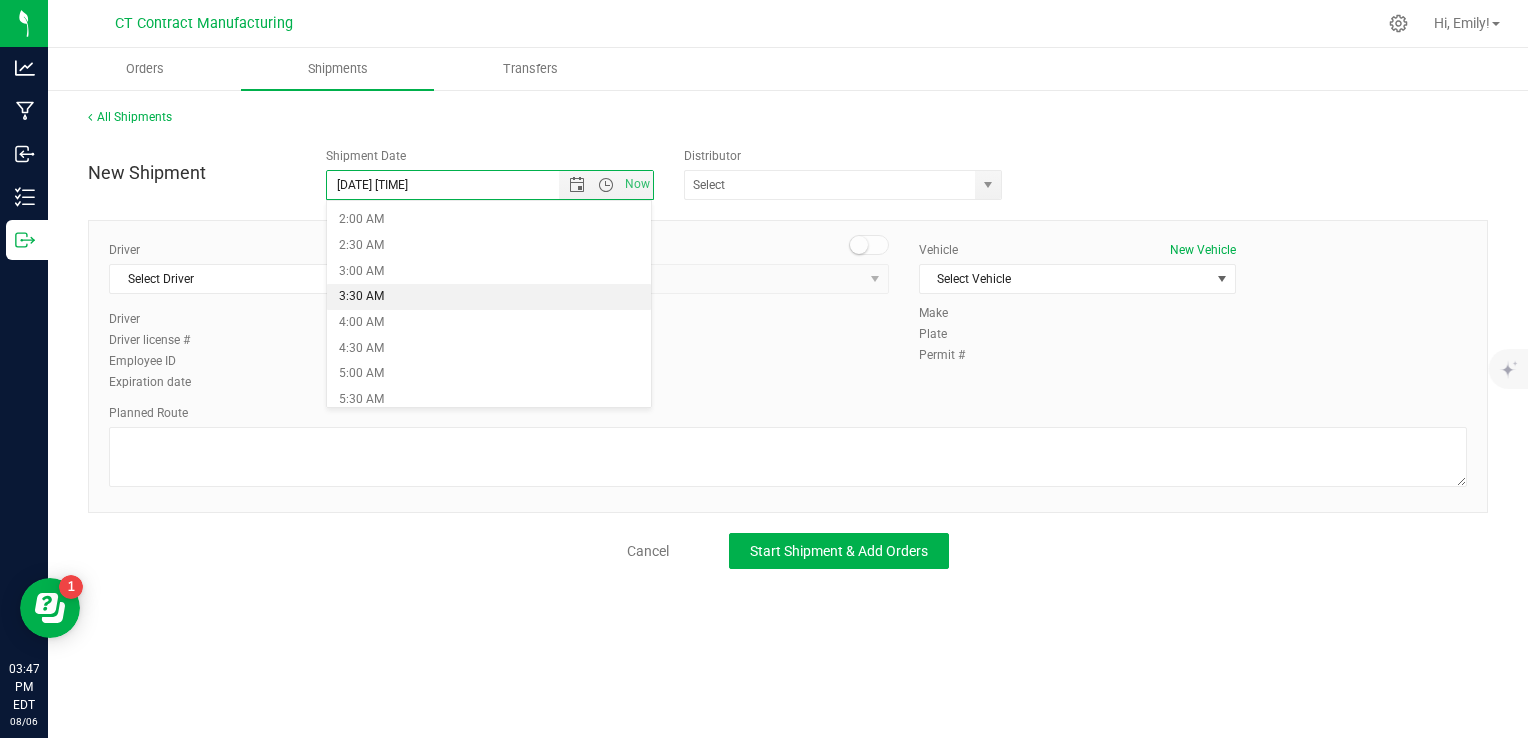 scroll, scrollTop: 300, scrollLeft: 0, axis: vertical 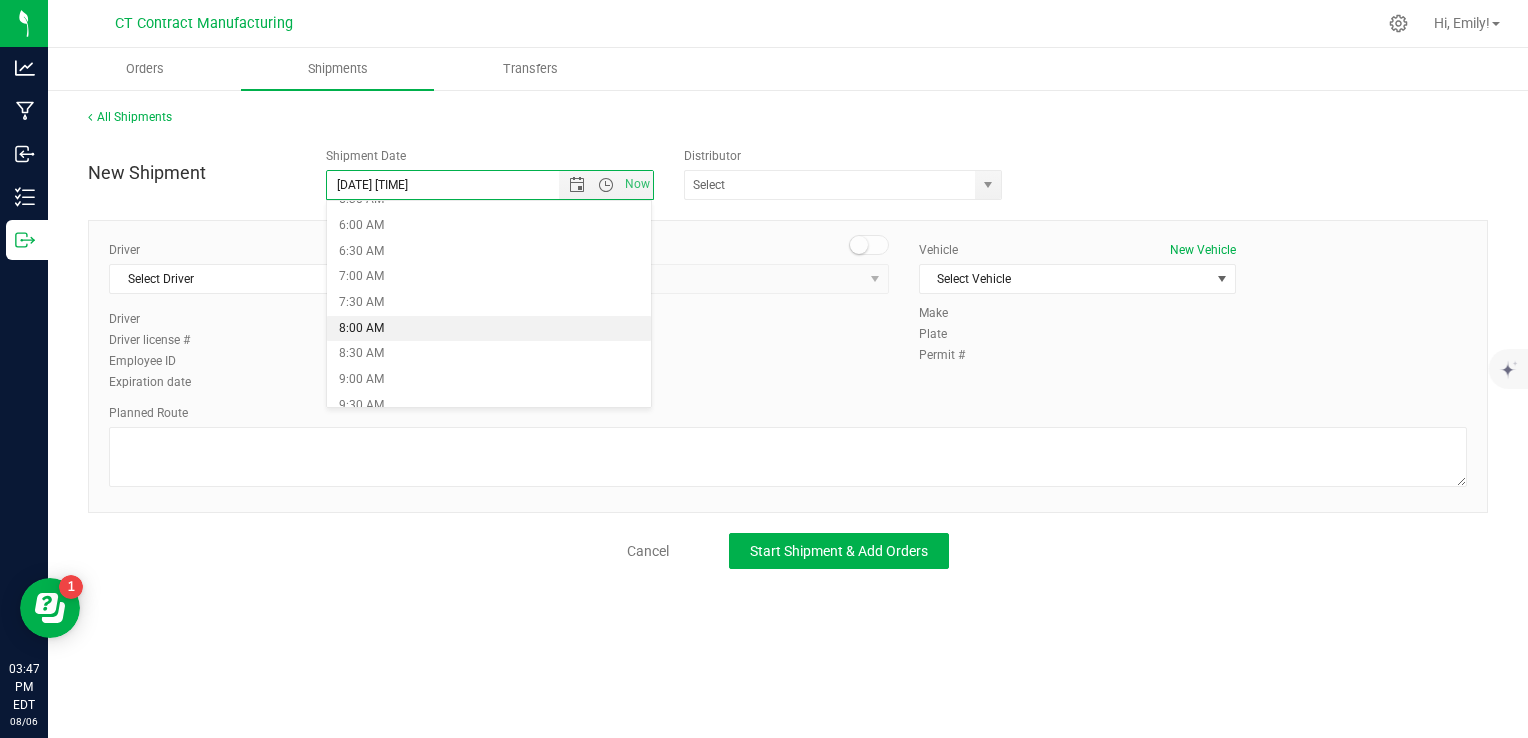 click on "8:00 AM" at bounding box center [489, 329] 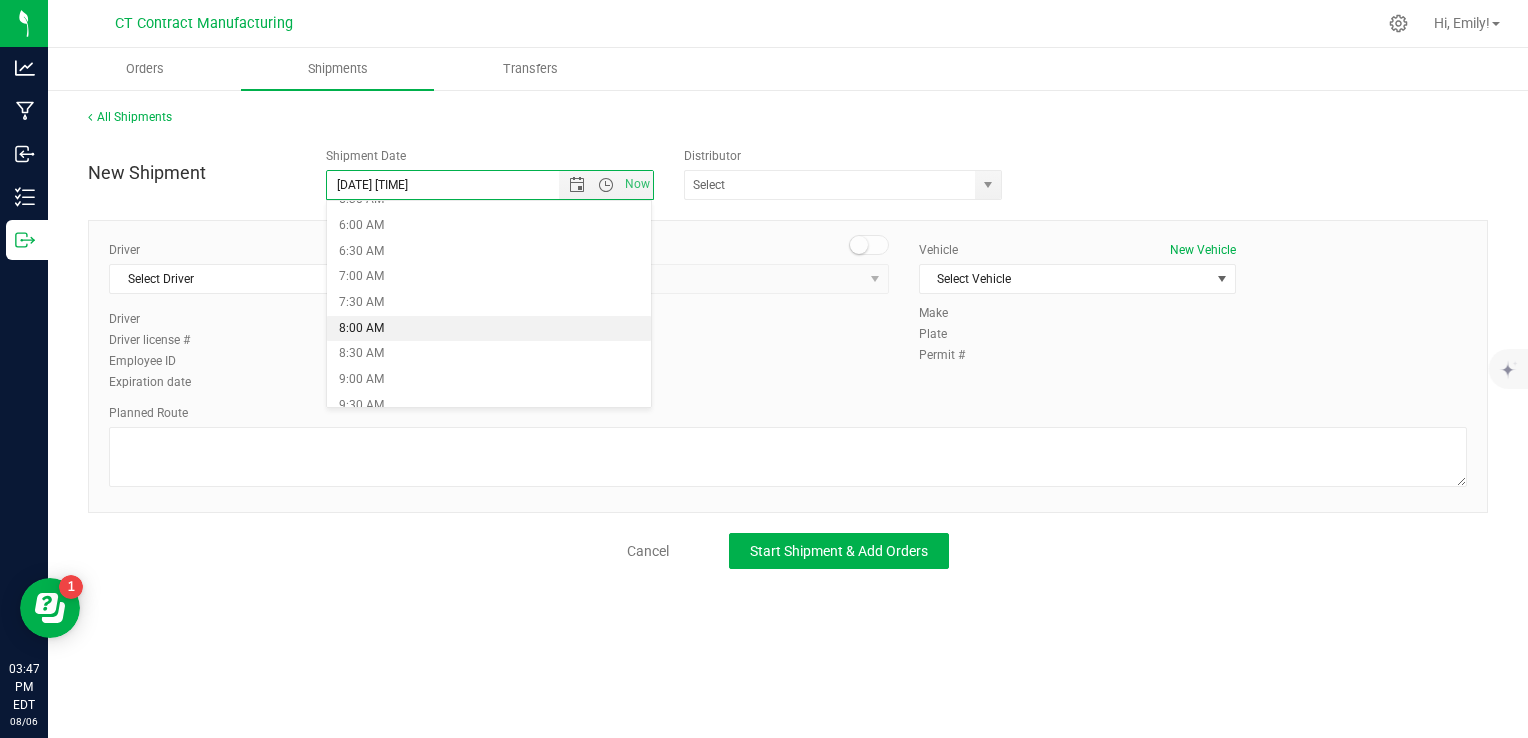 type on "[DATE] [TIME]" 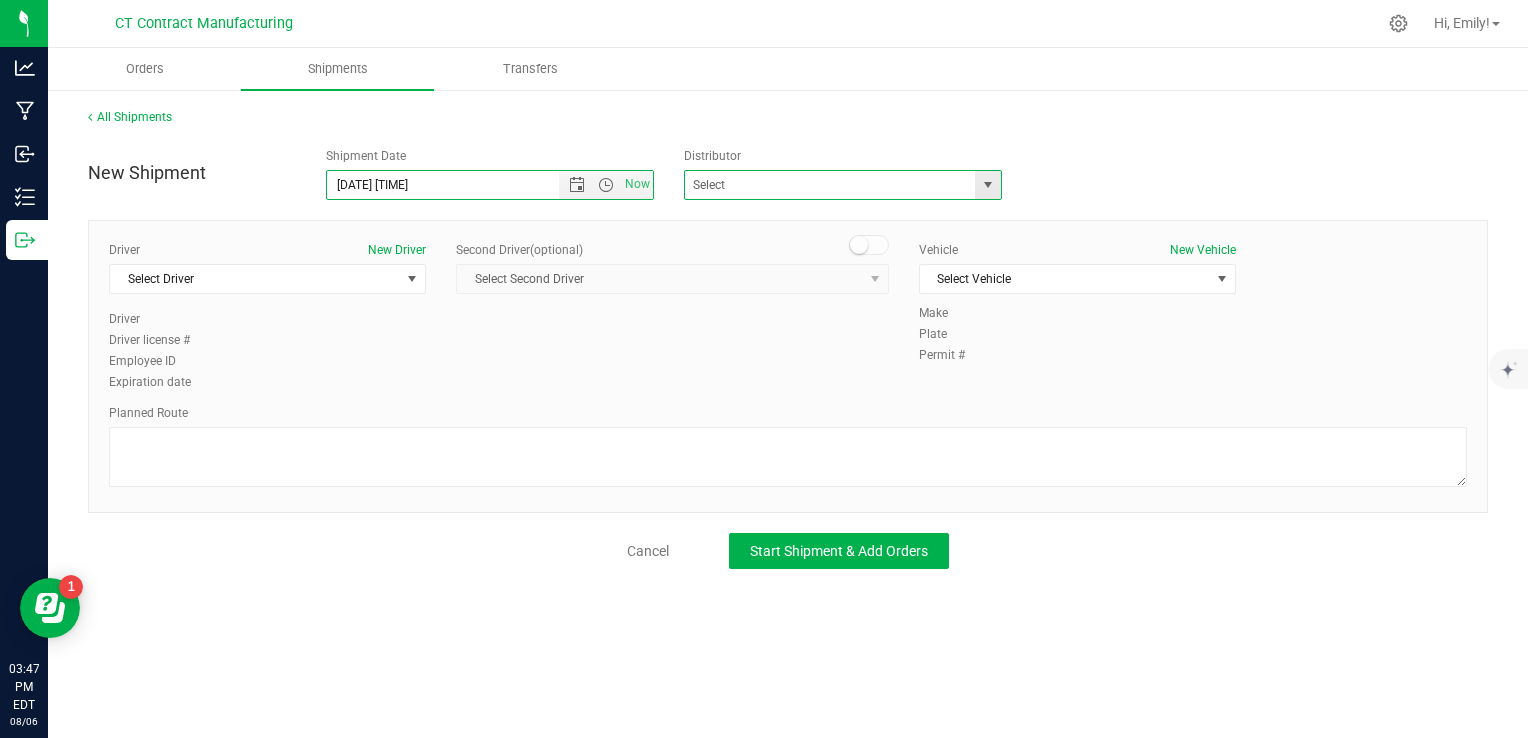 click at bounding box center (843, 185) 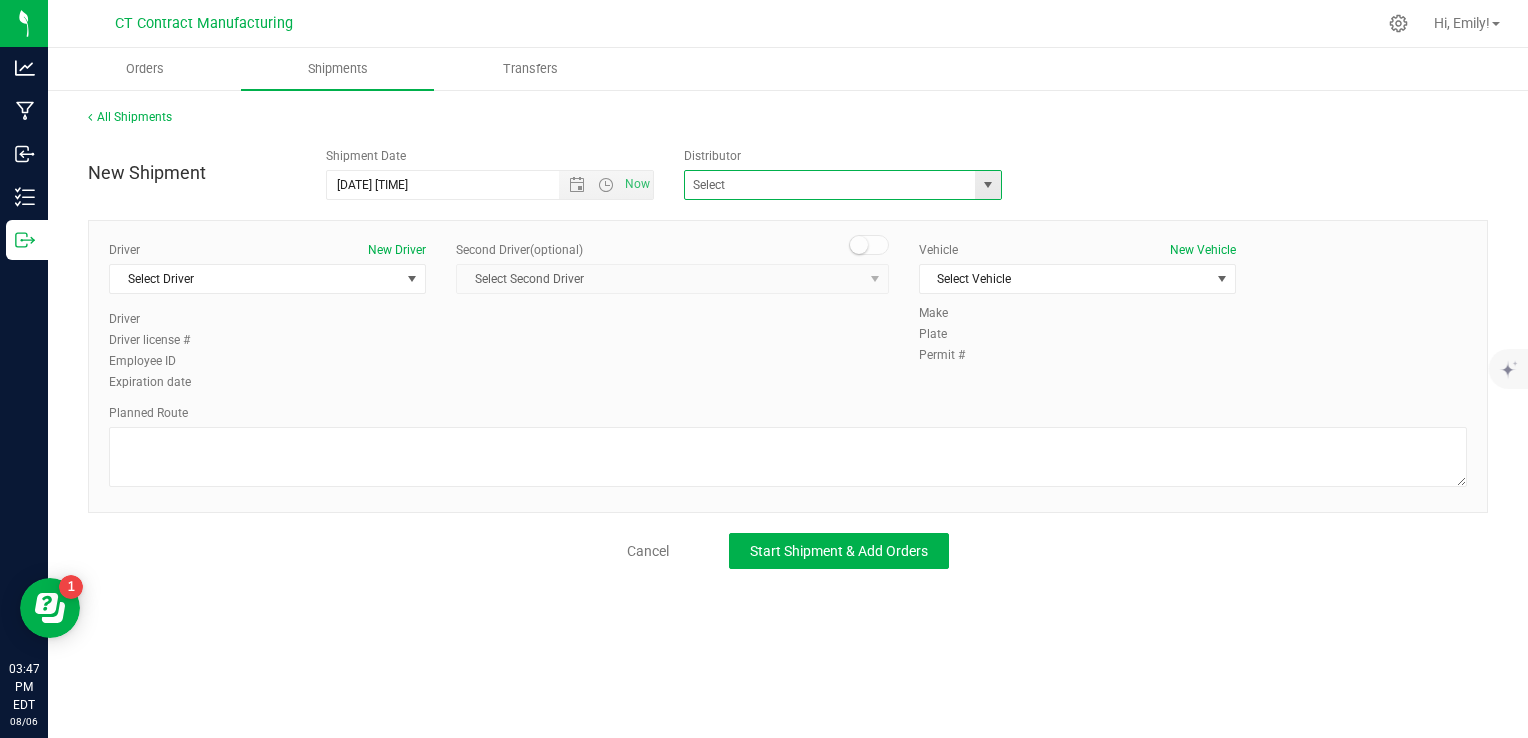 click at bounding box center (988, 185) 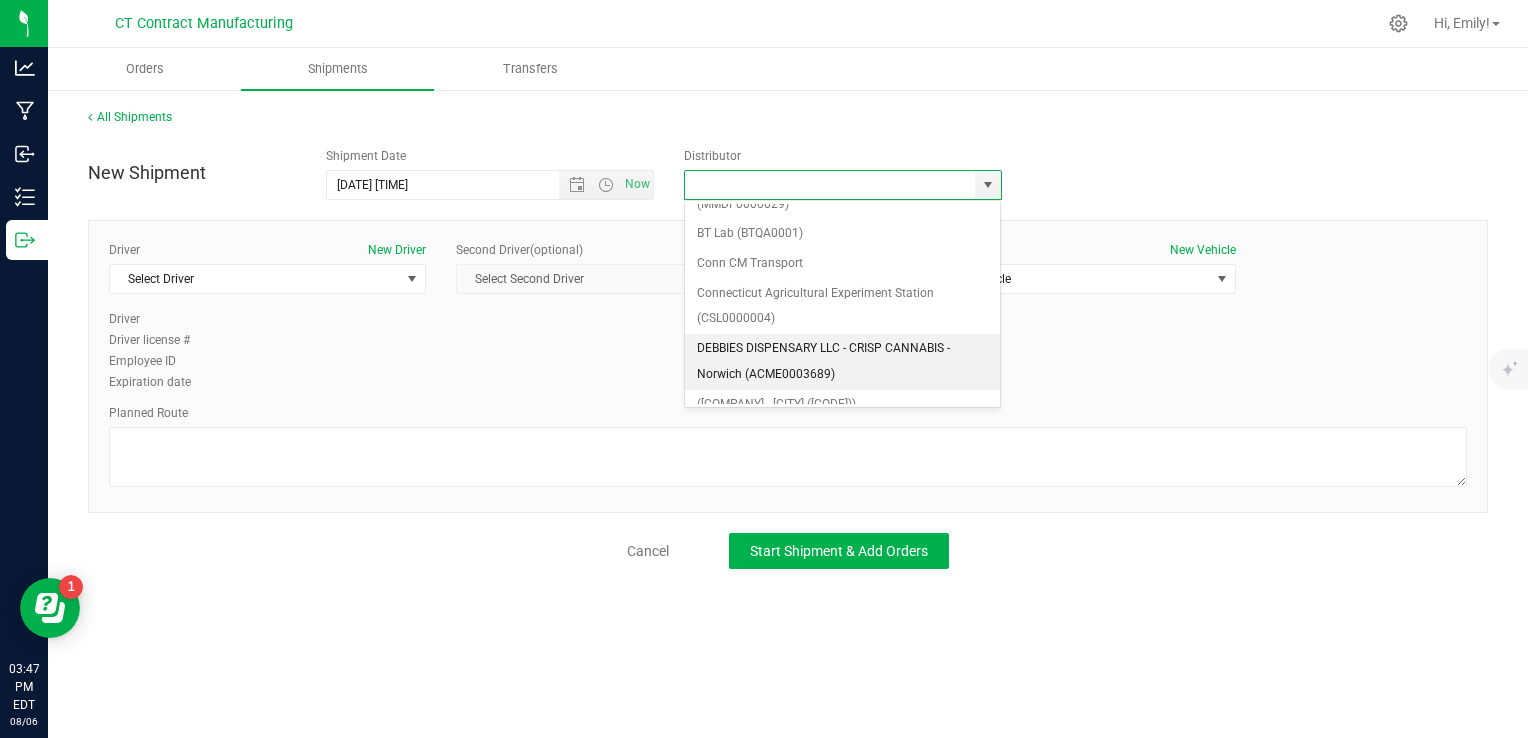 scroll, scrollTop: 200, scrollLeft: 0, axis: vertical 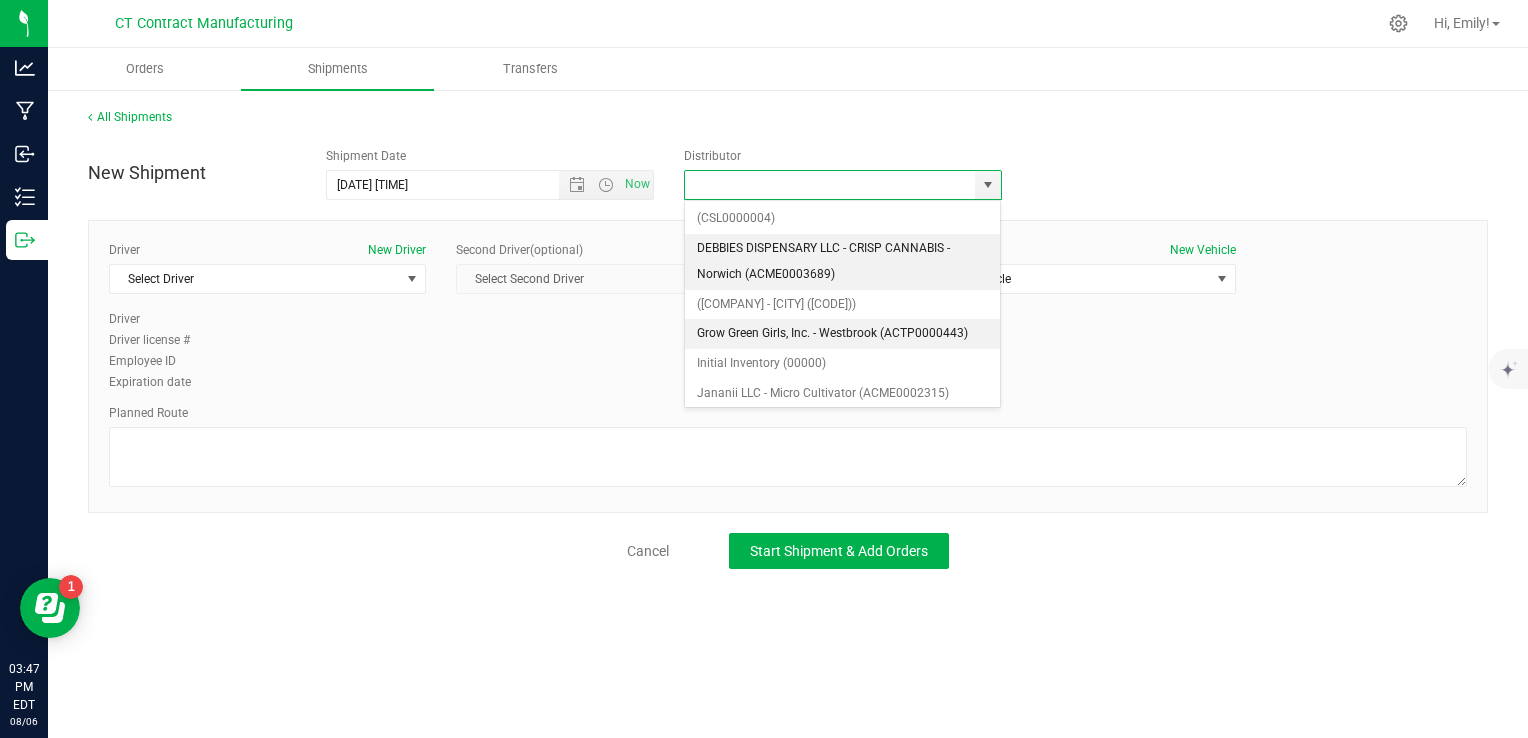 click on "Grow Green Girls, Inc. - Westbrook (ACTP0000443)" at bounding box center (843, 334) 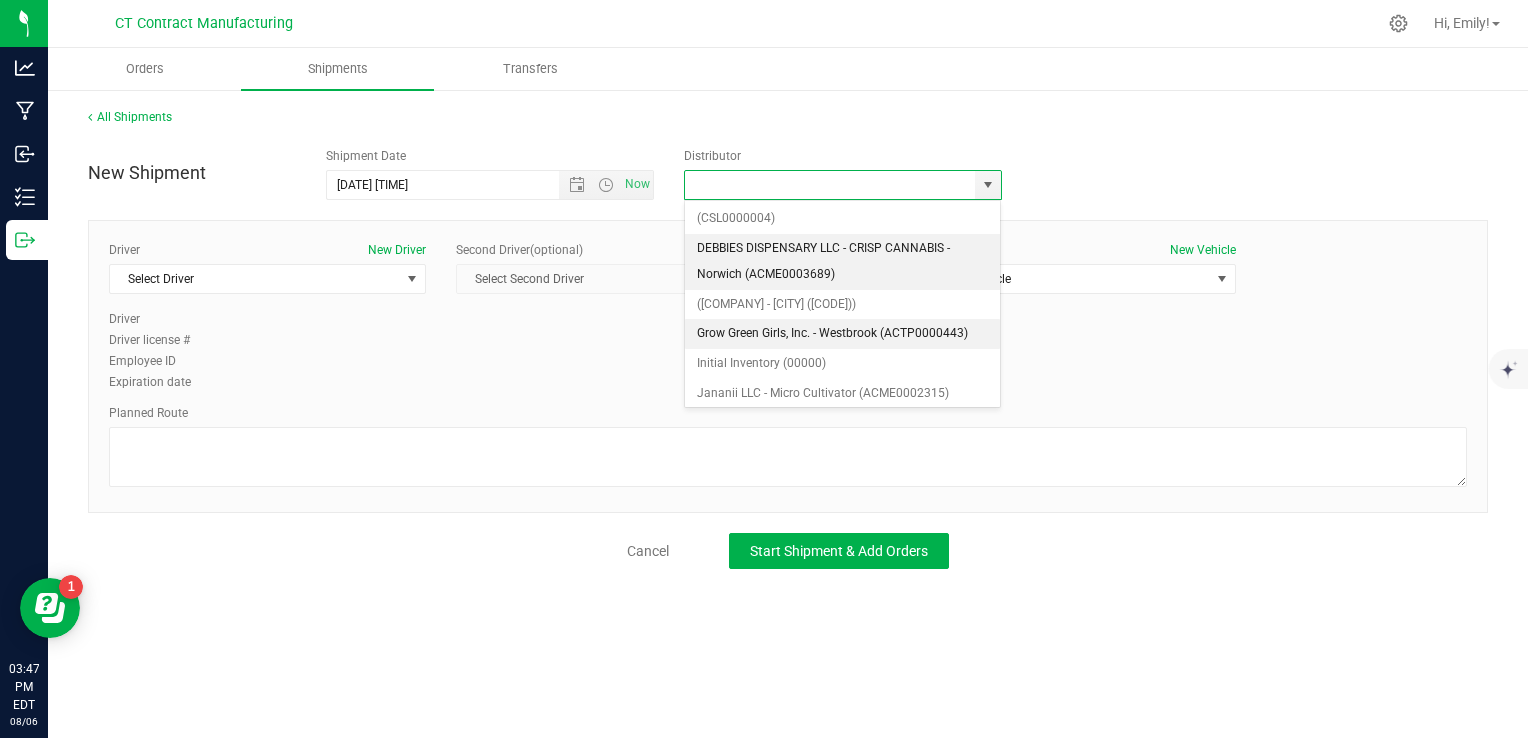 type on "Grow Green Girls, Inc. - Westbrook (ACTP0000443)" 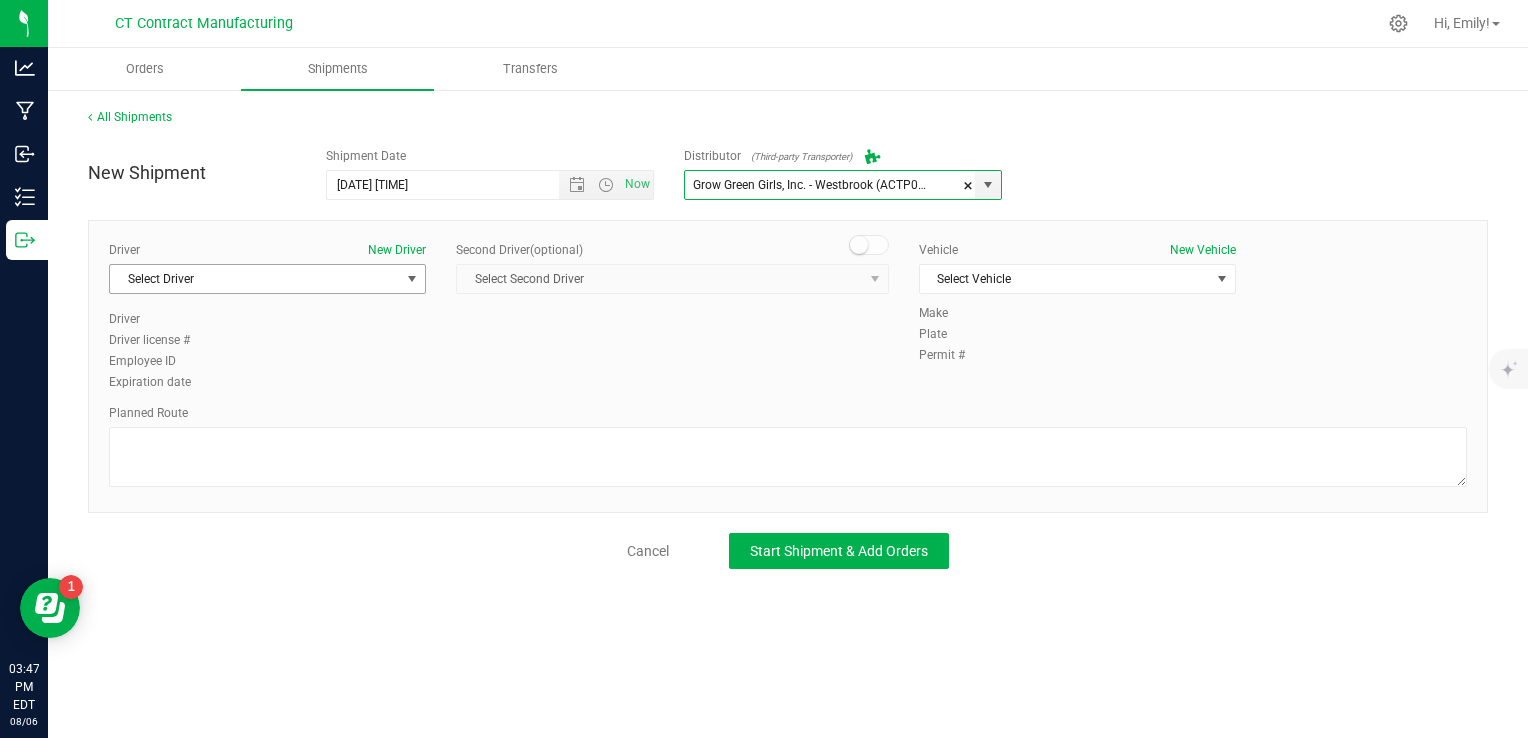 click on "Driver
New Driver
Select Driver Select Driver TBD A TBD B [FIRST] [LAST] [FIRST] [LAST] [FIRST] [LAST] [FIRST] [LAST] [FIRST] [LAST] [FIRST] [LAST] [FIRST] [LAST] [FIRST] [LAST] [FIRST] [LAST] [FIRST] [LAST] [FIRST] [LAST] [FIRST] [LAST] [FIRST] [LAST] [FIRST] [LAST] [FIRST] [LAST] [FIRST] [LAST]" at bounding box center (267, 275) 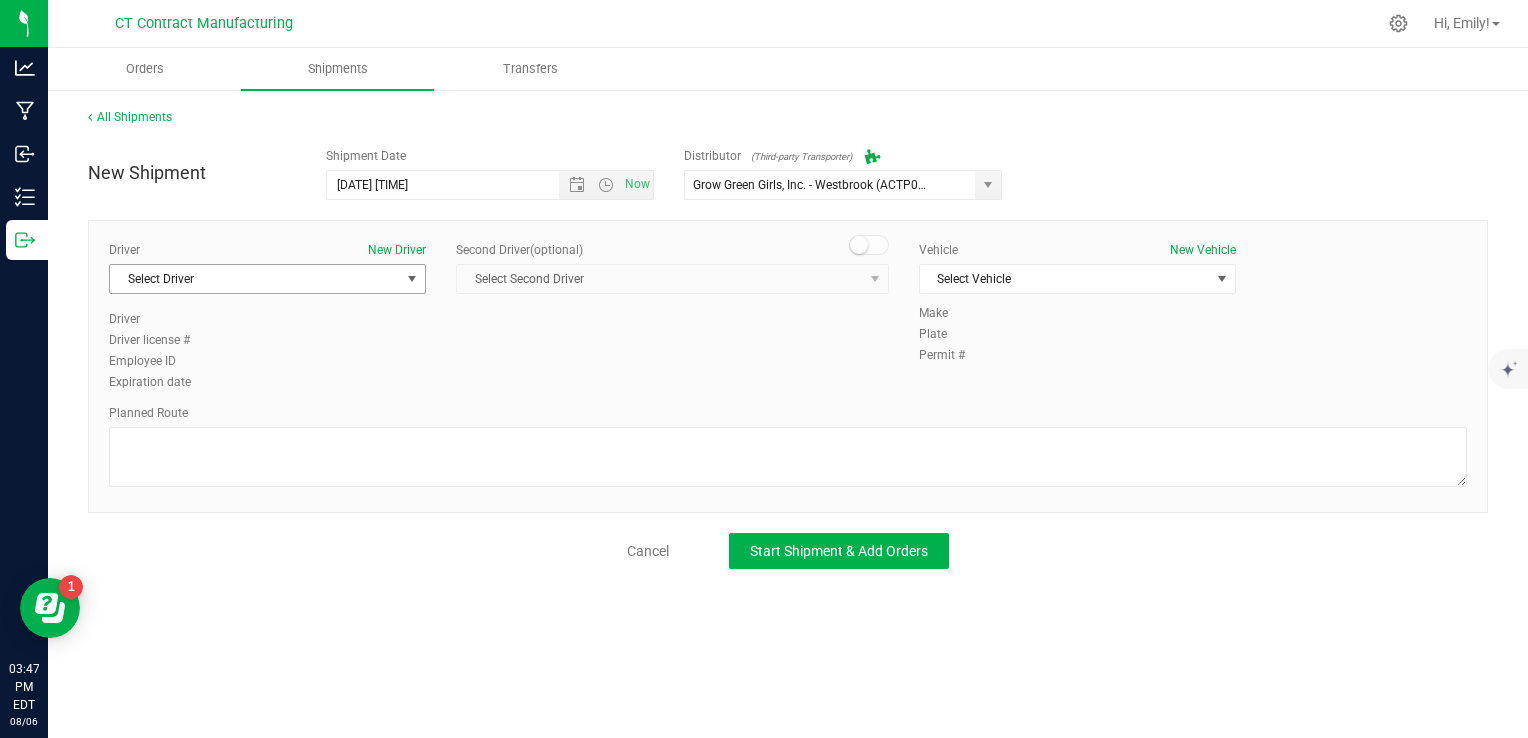 click on "Select Driver" at bounding box center (255, 279) 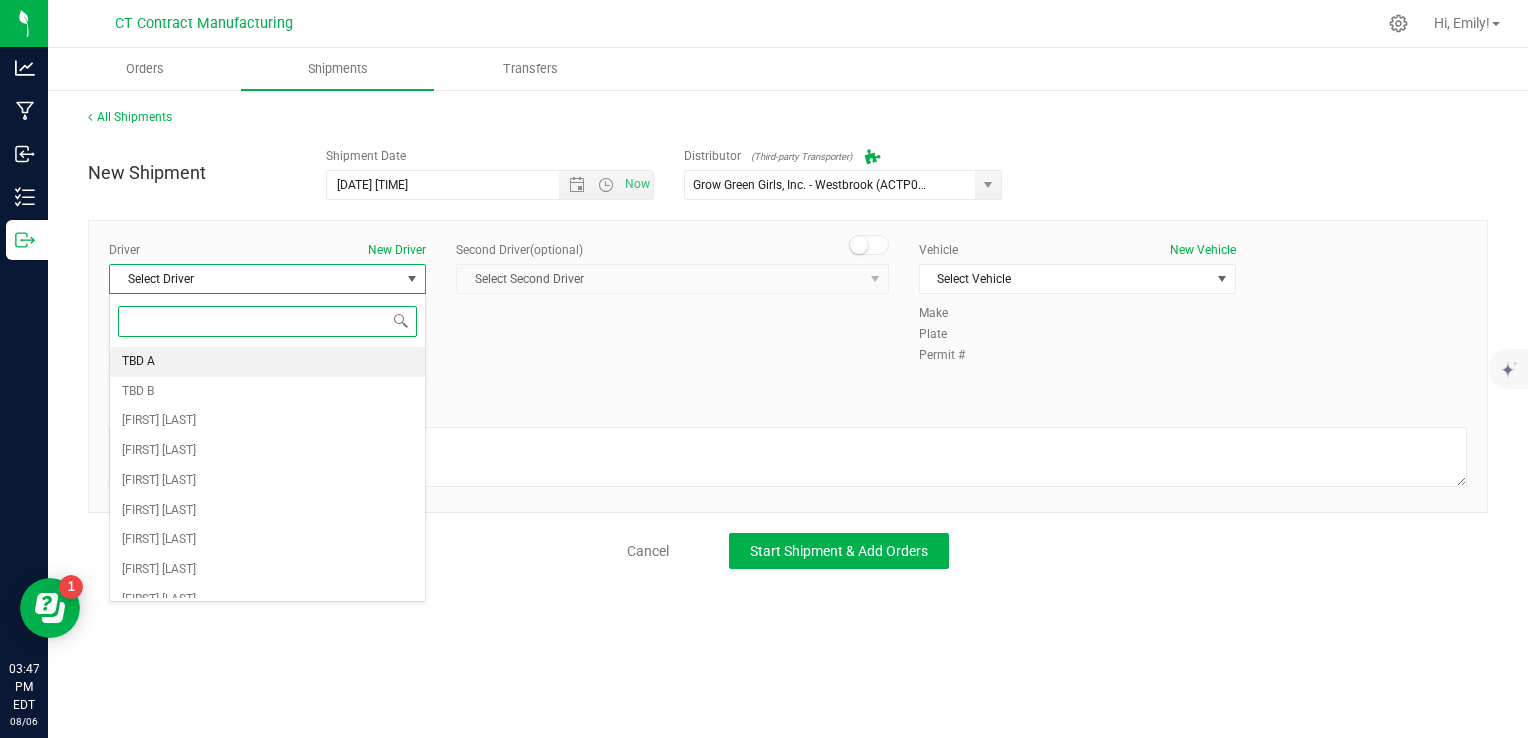 click on "TBD A" at bounding box center (267, 362) 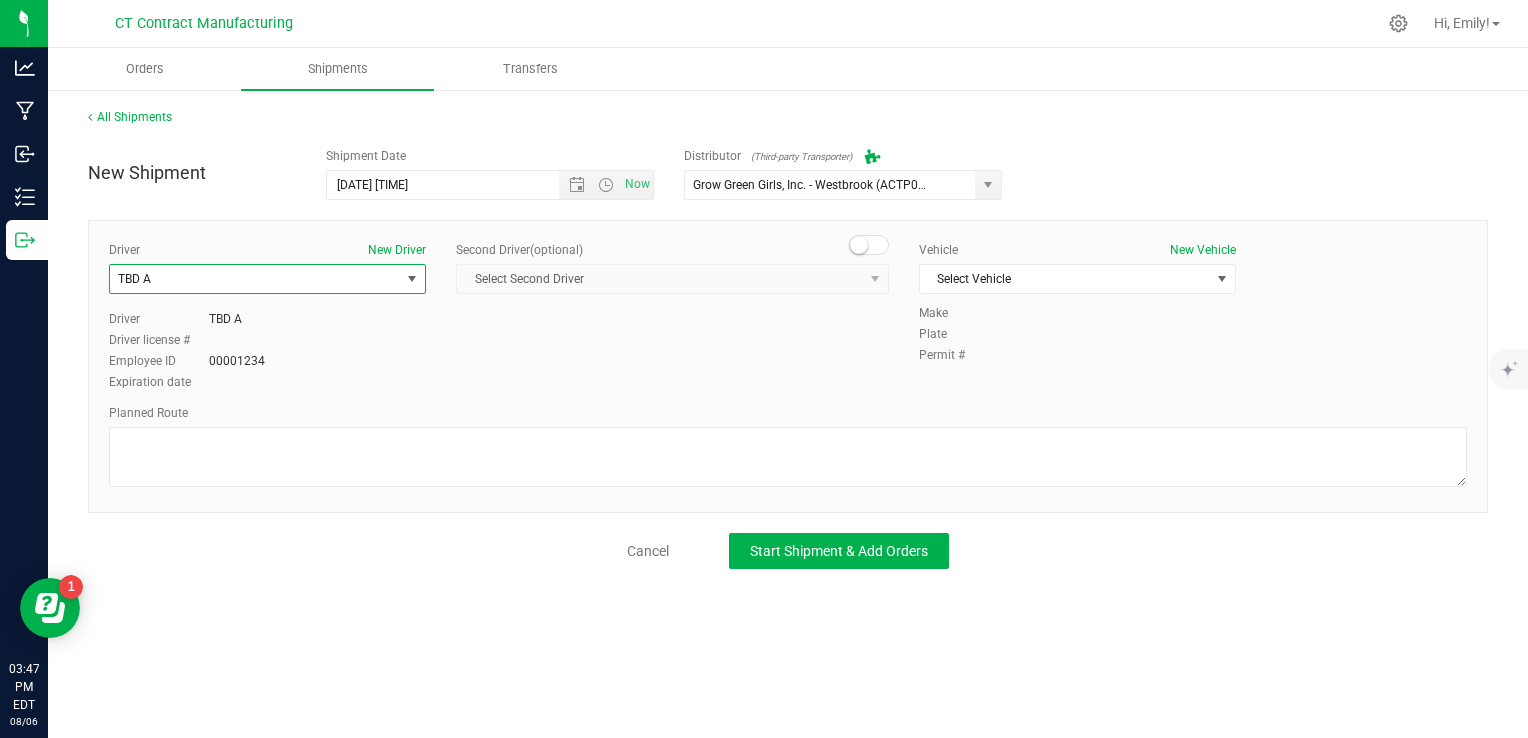 click at bounding box center (869, 245) 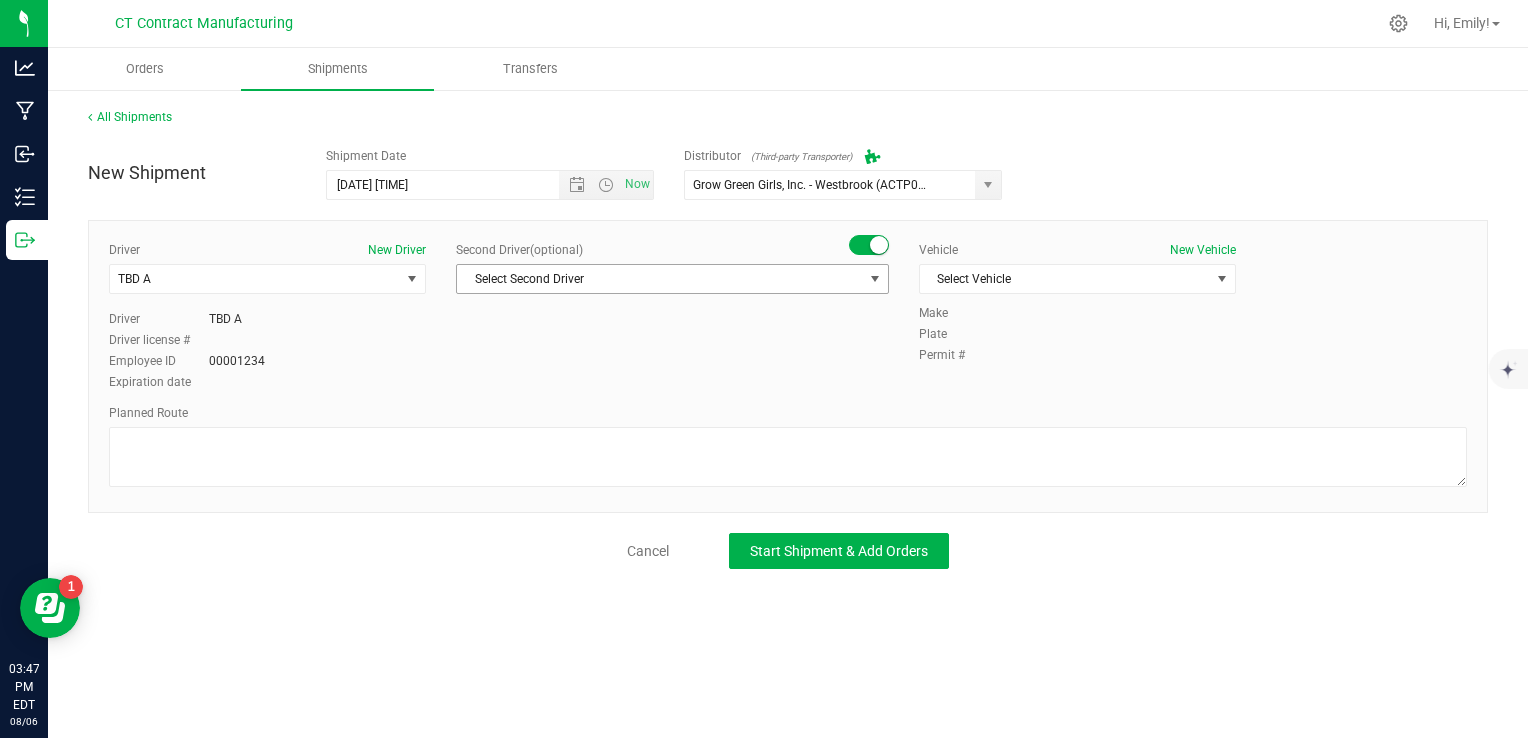 click on "Select Second Driver" at bounding box center [660, 279] 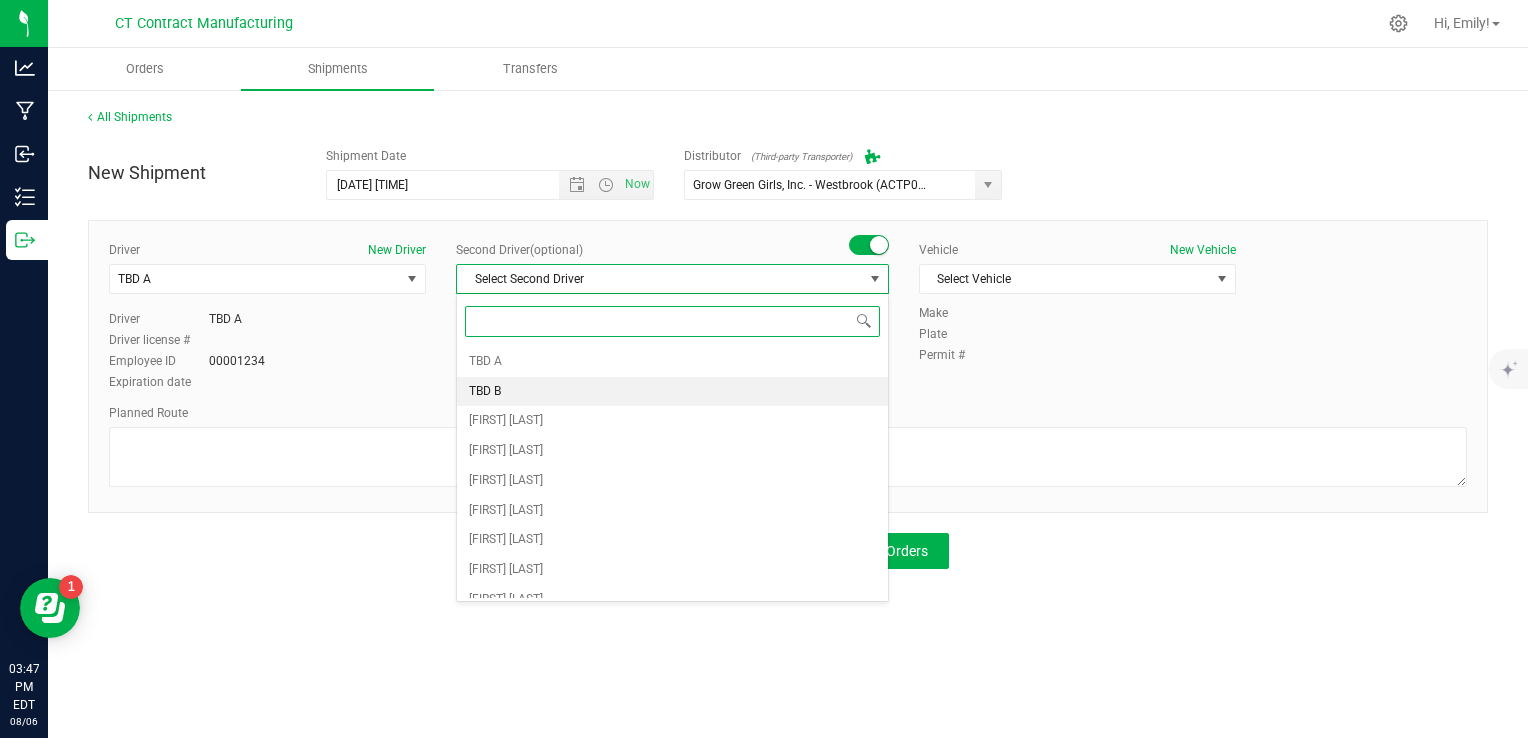 click on "TBD B" at bounding box center (672, 392) 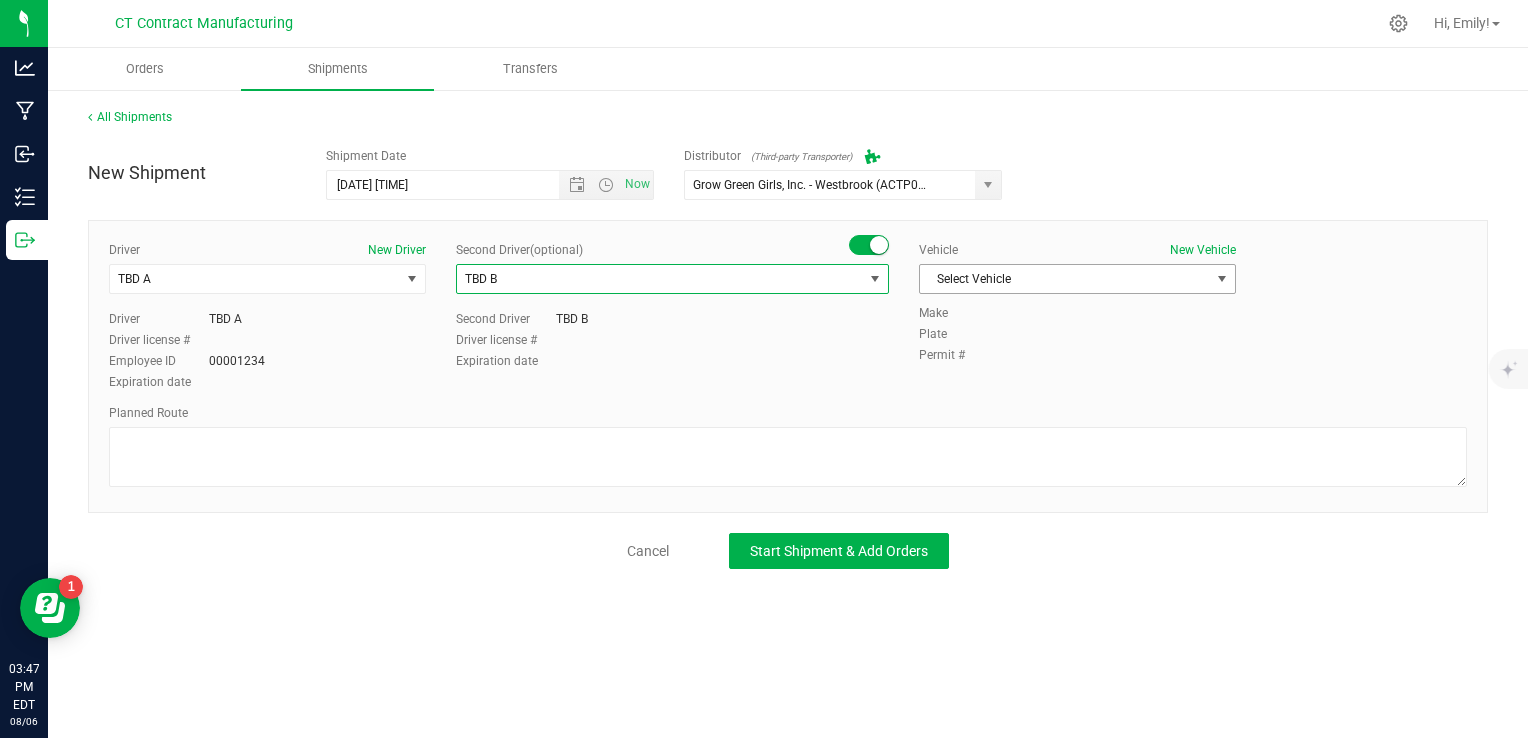 click on "Select Vehicle" at bounding box center (1065, 279) 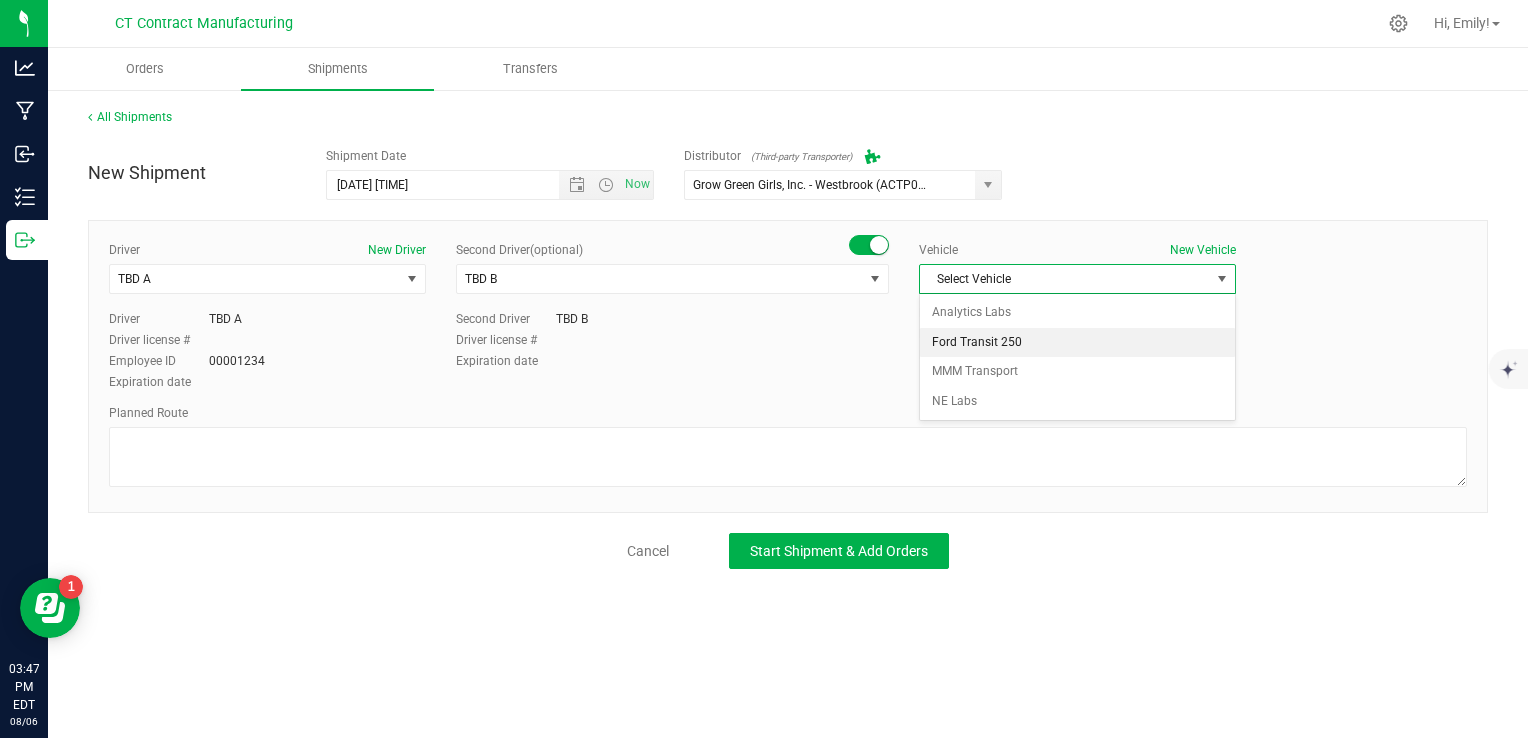 click on "Ford Transit 250" at bounding box center (1077, 343) 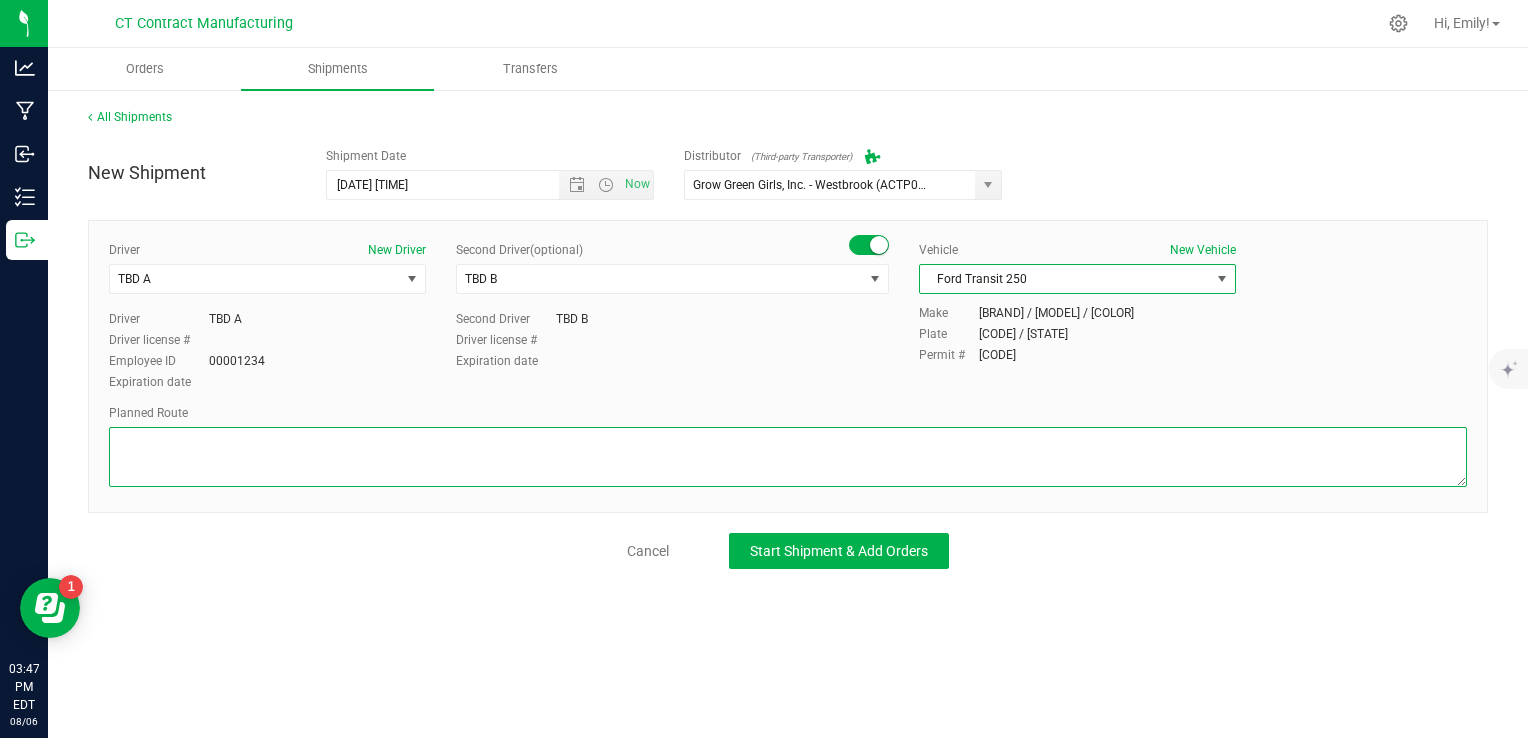 click at bounding box center (788, 457) 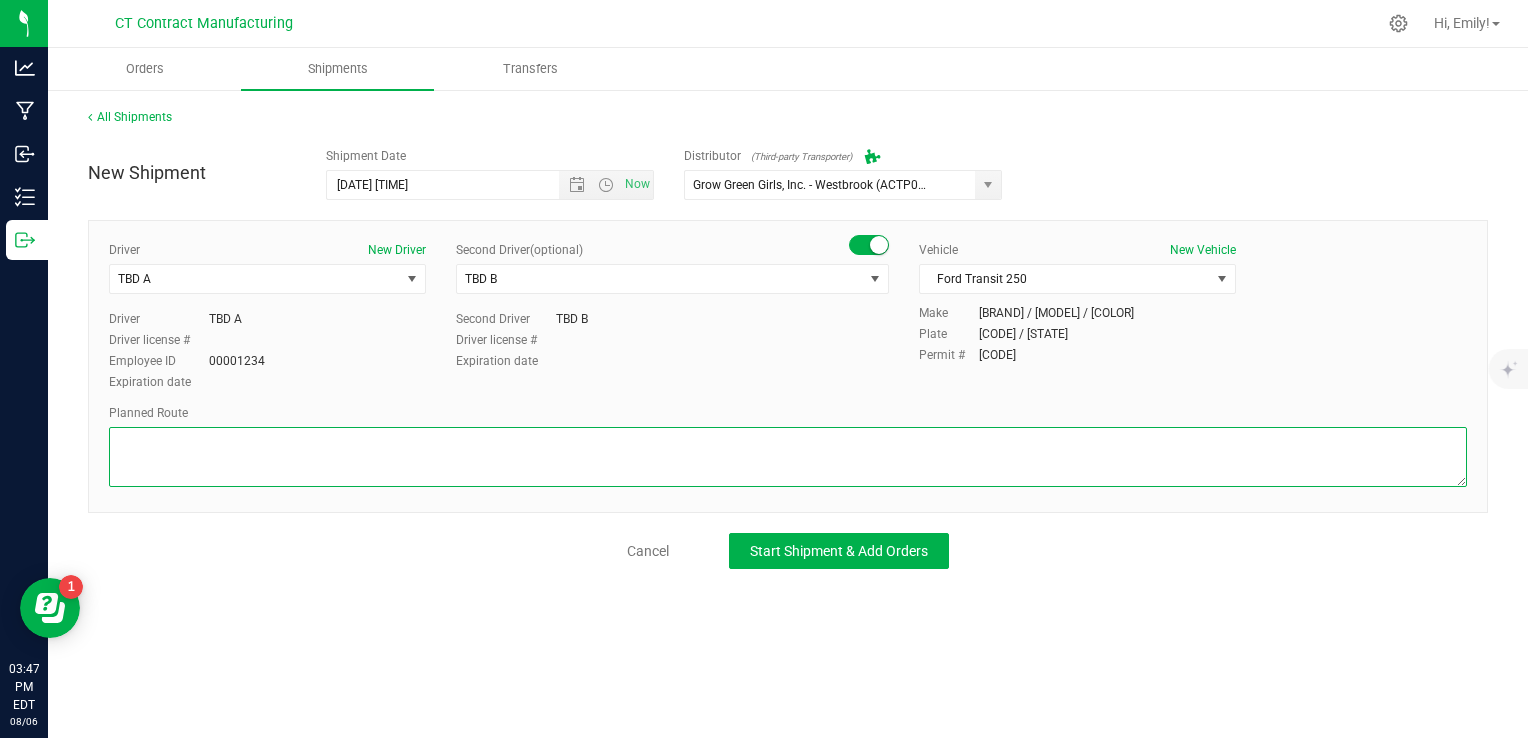 paste on "Randomized route via 3rd party transporter" 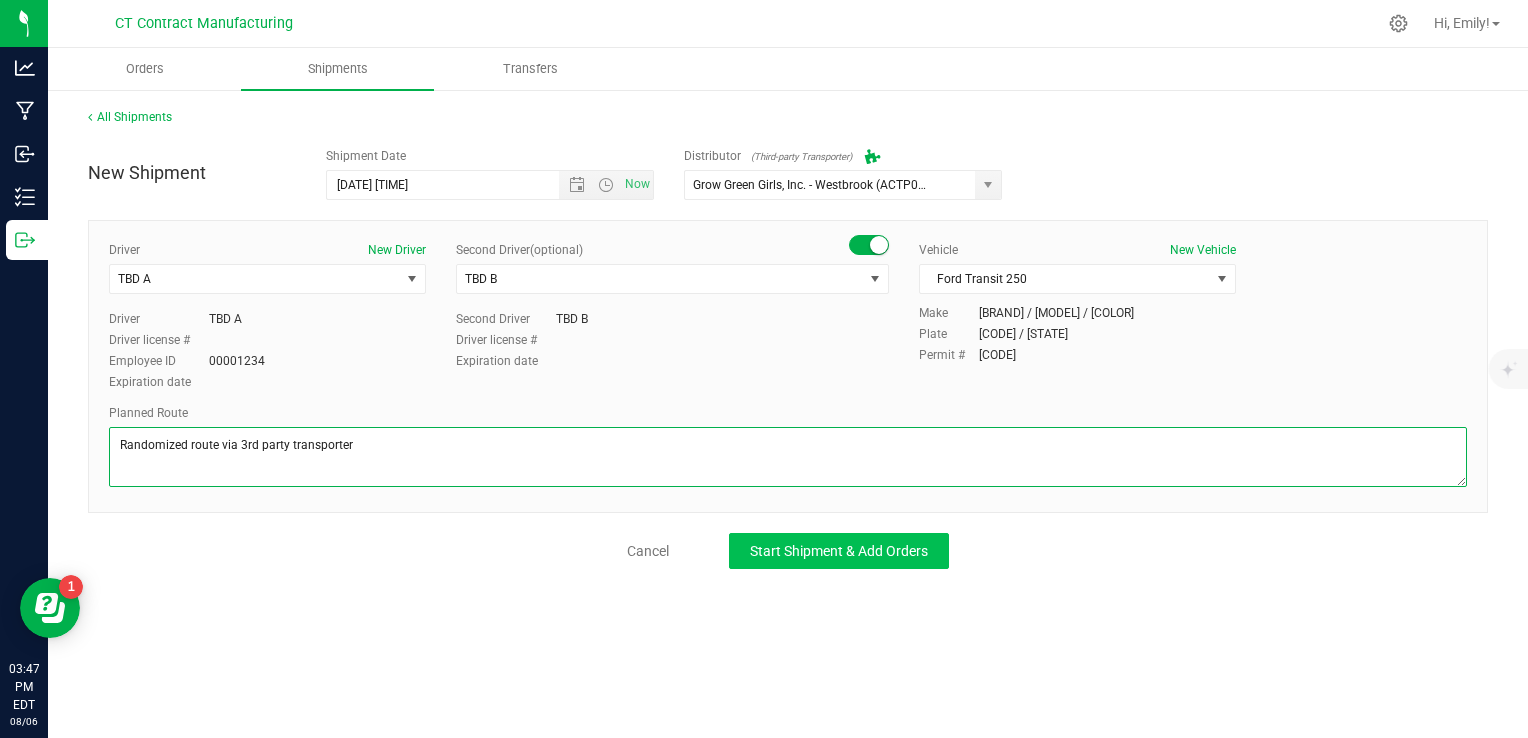 type on "Randomized route via 3rd party transporter" 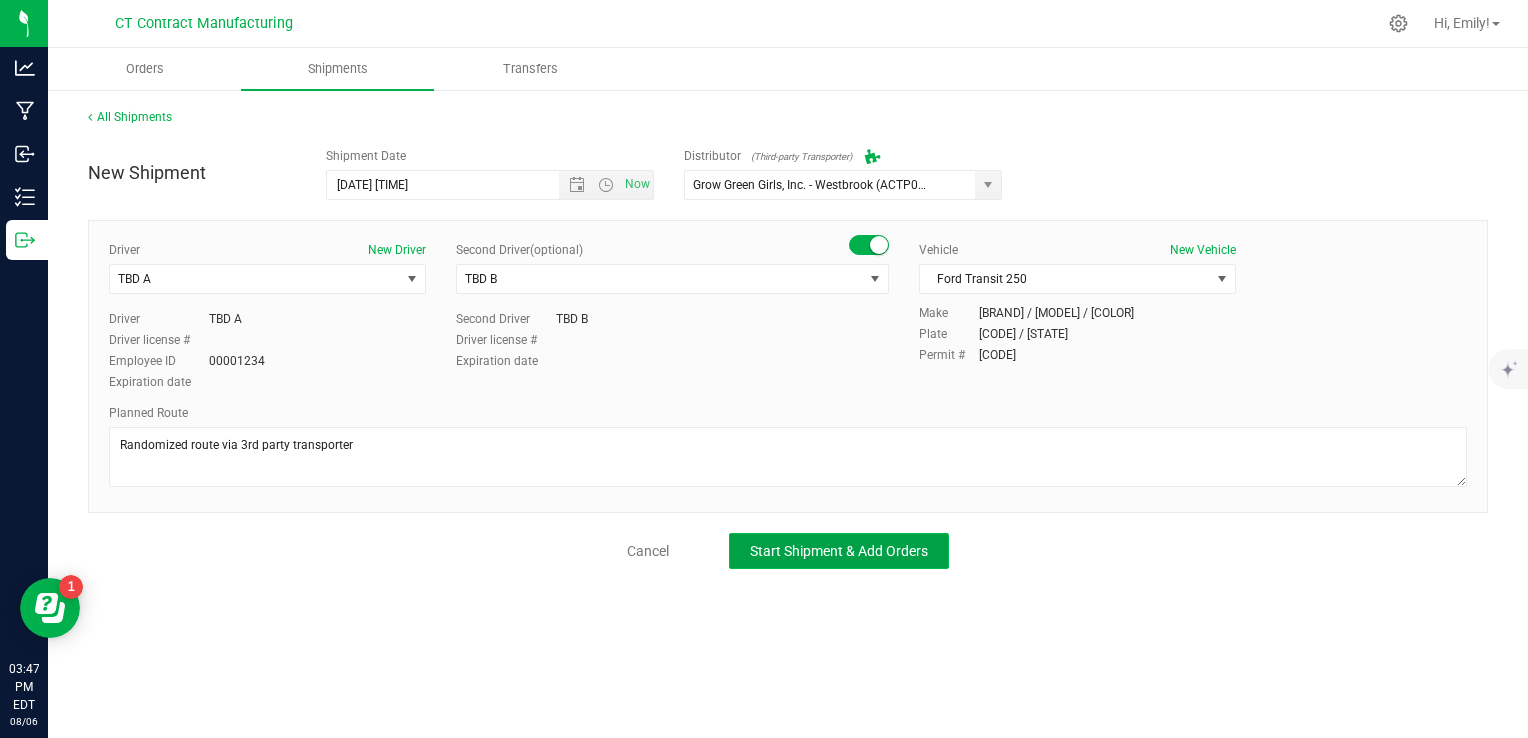 click on "Start Shipment & Add Orders" 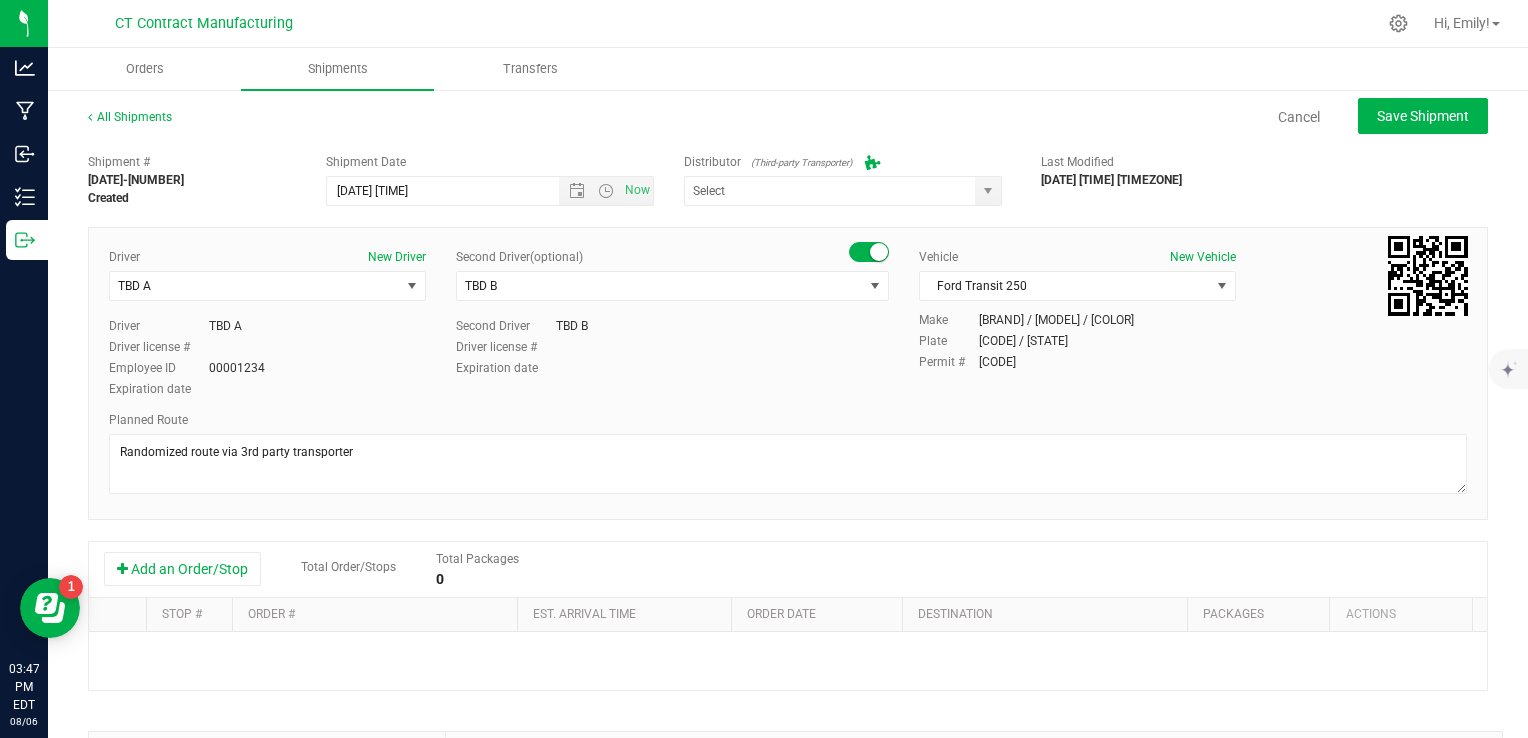 type on "Grow Green Girls, Inc. - Westbrook (ACTP0000443)" 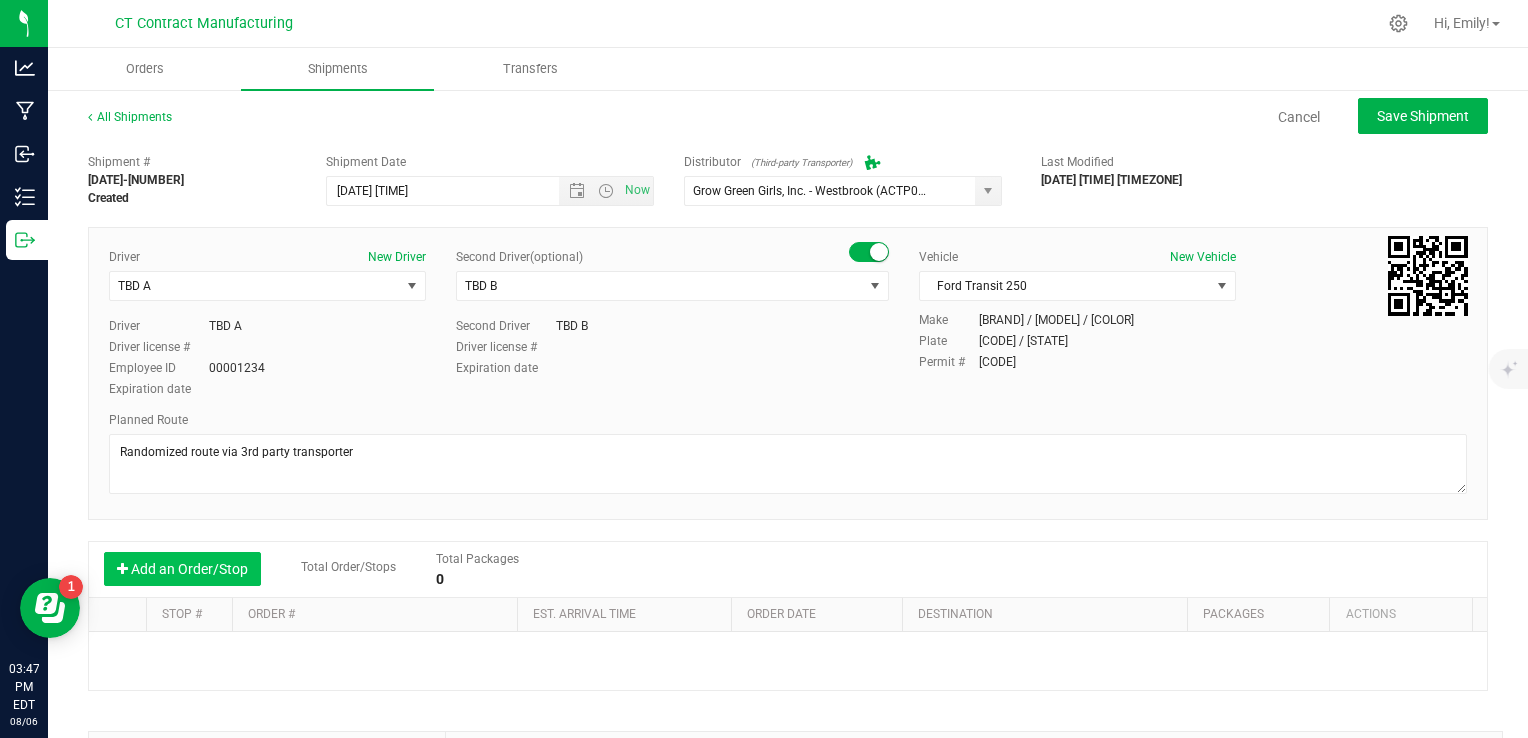 click on "Add an Order/Stop" at bounding box center (182, 569) 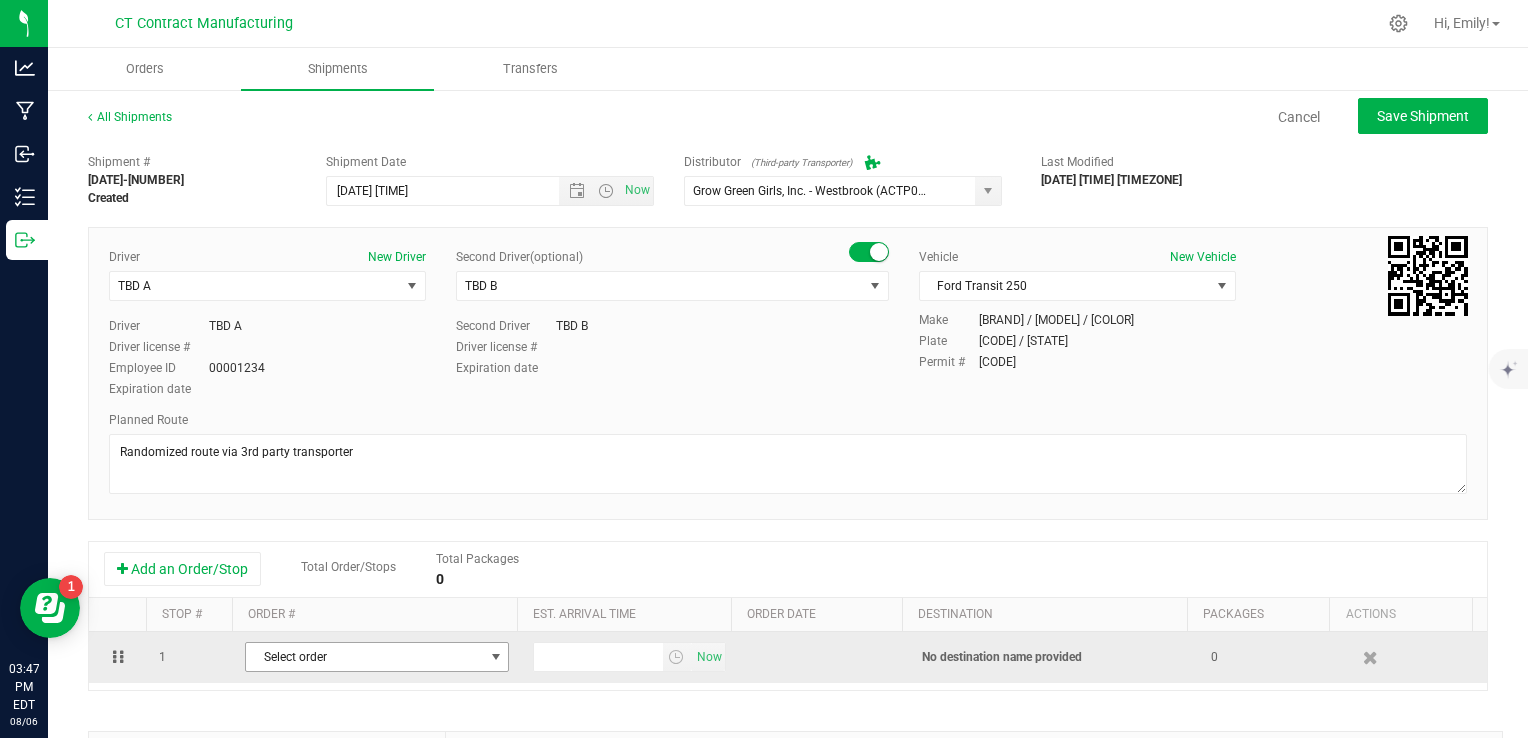 click on "Select order" at bounding box center (364, 657) 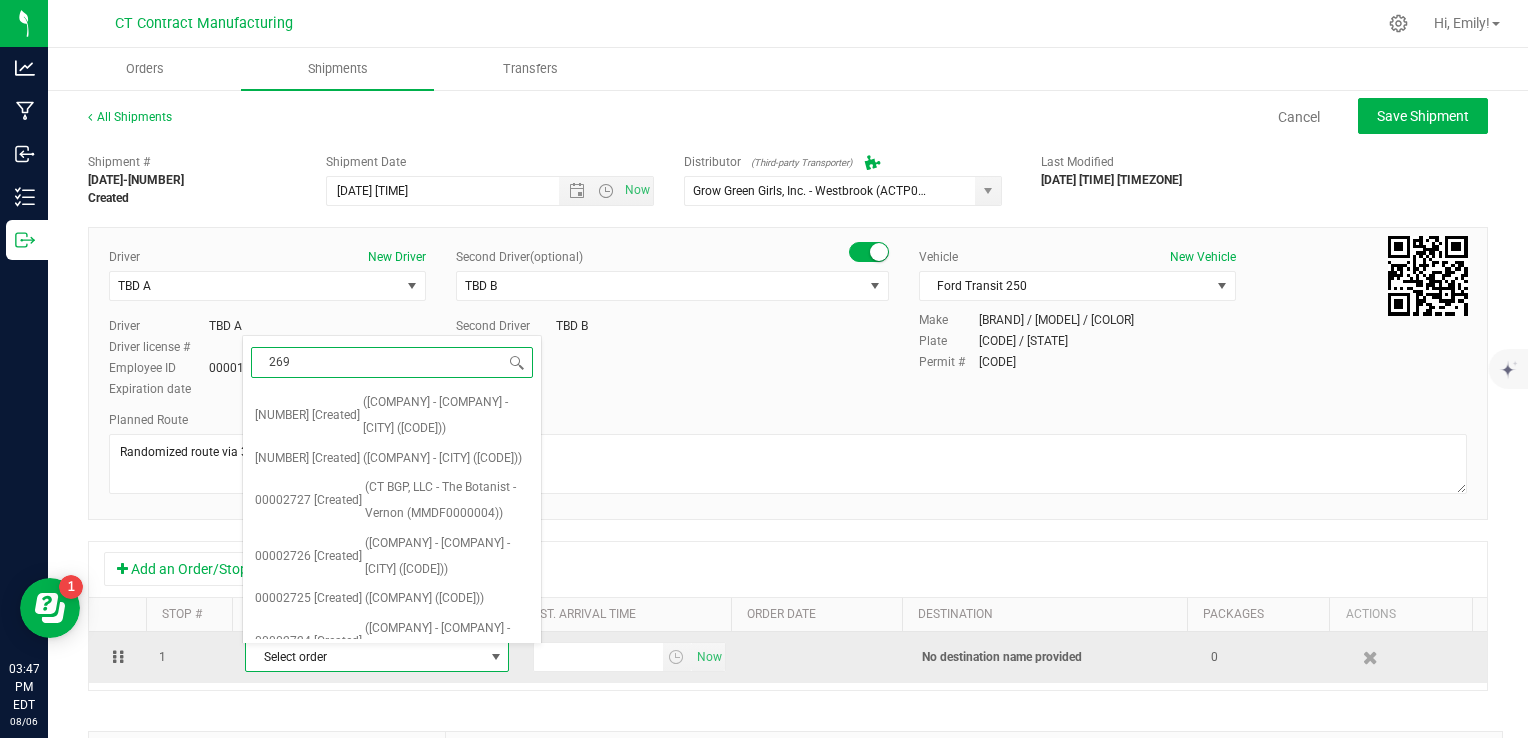 type on "2698" 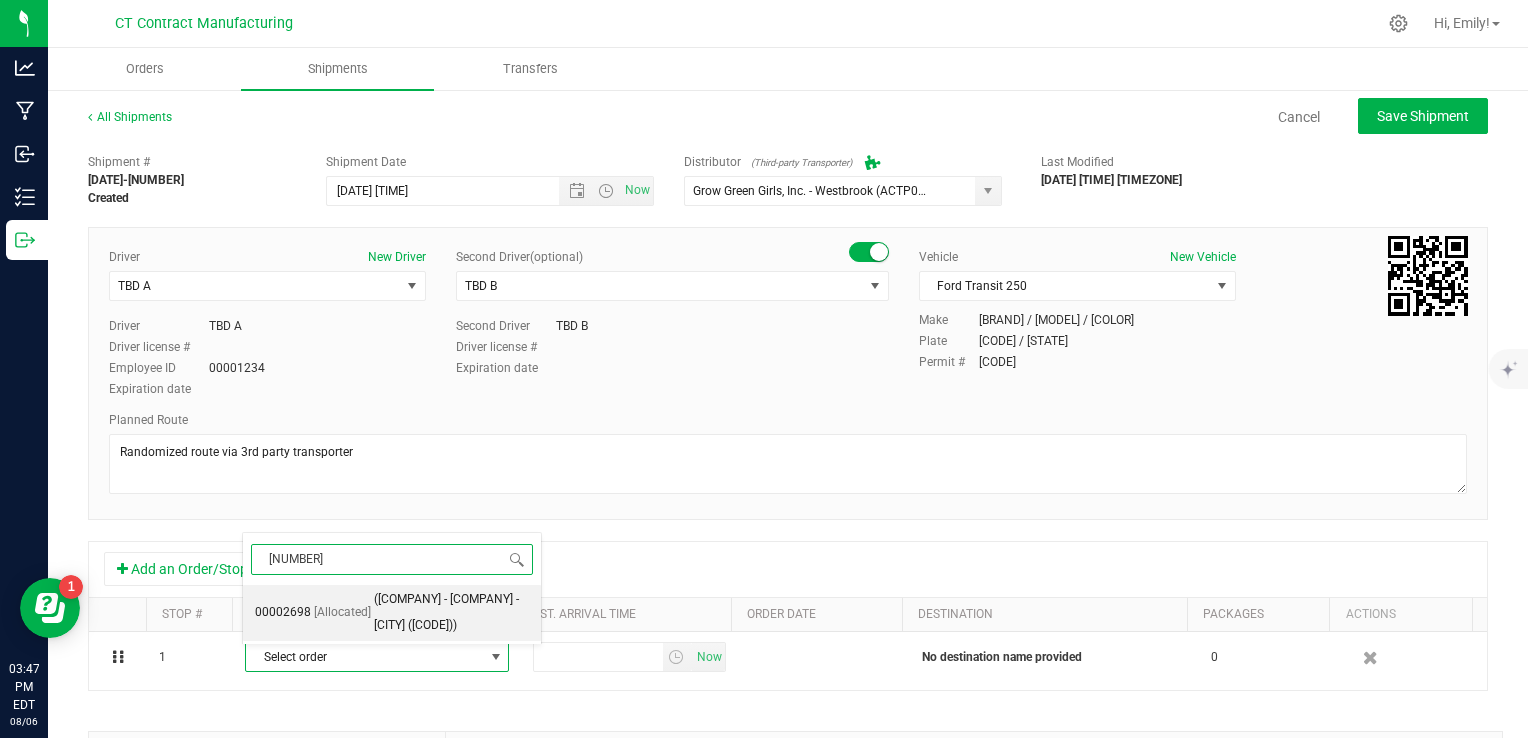 click on "[COMPANY_NAME]" at bounding box center [451, 612] 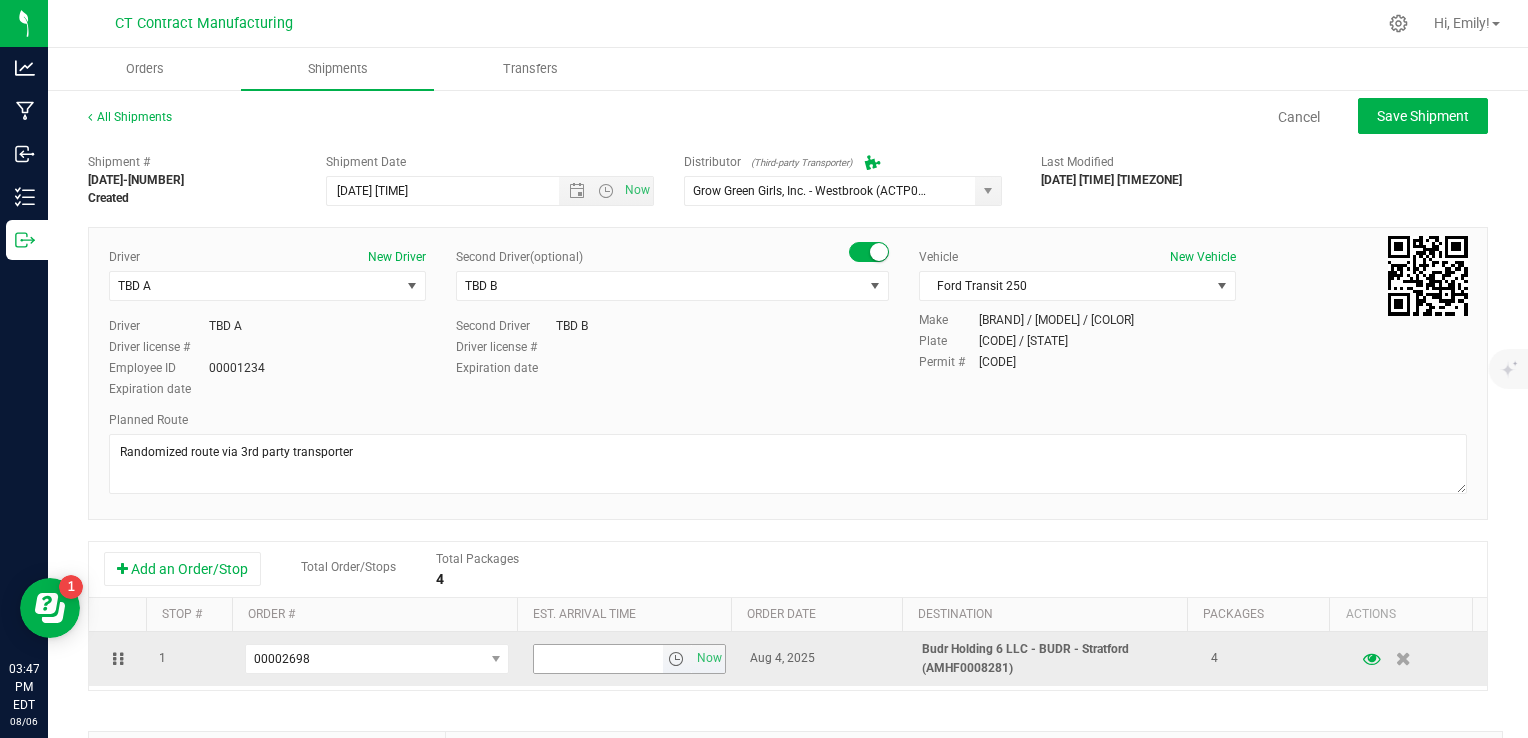 click at bounding box center [676, 659] 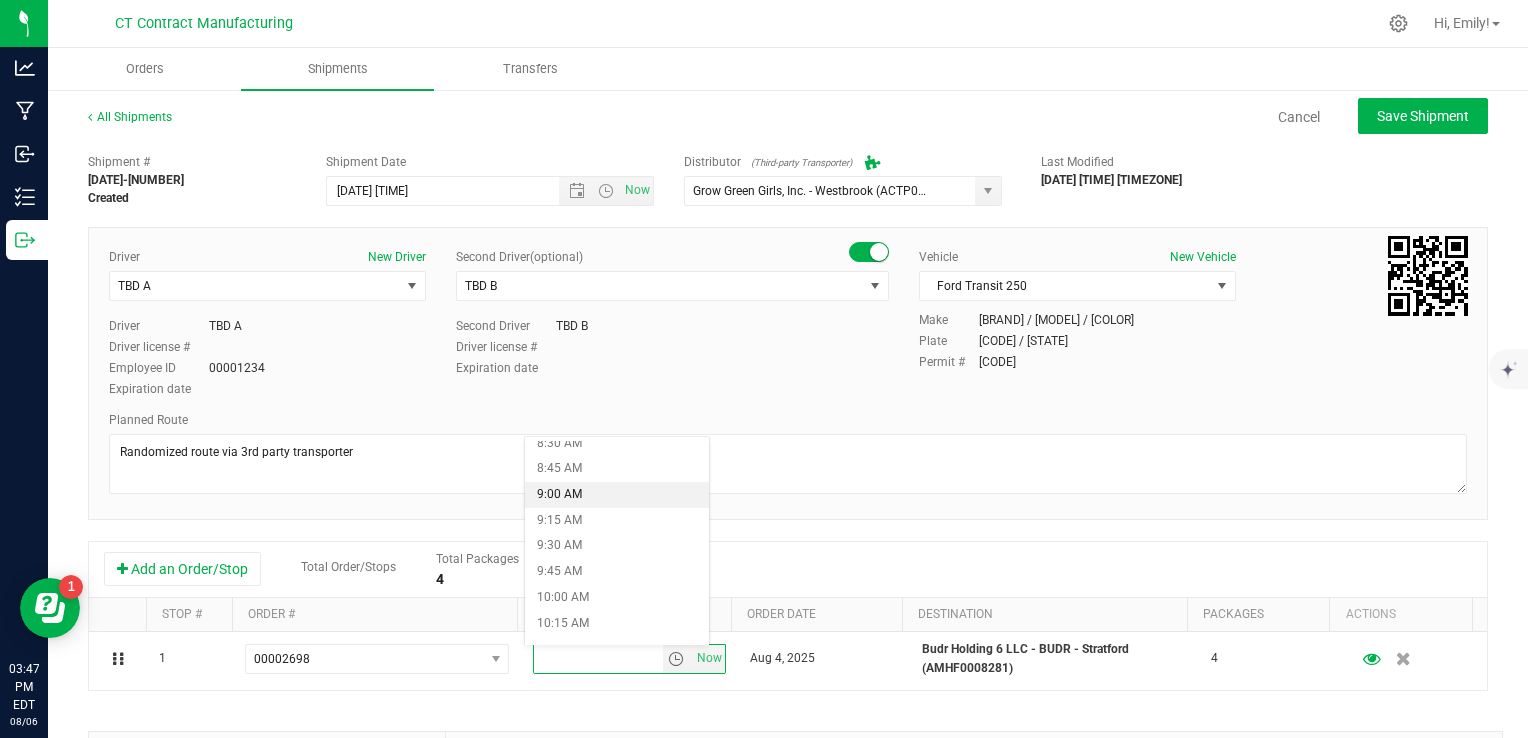 scroll, scrollTop: 900, scrollLeft: 0, axis: vertical 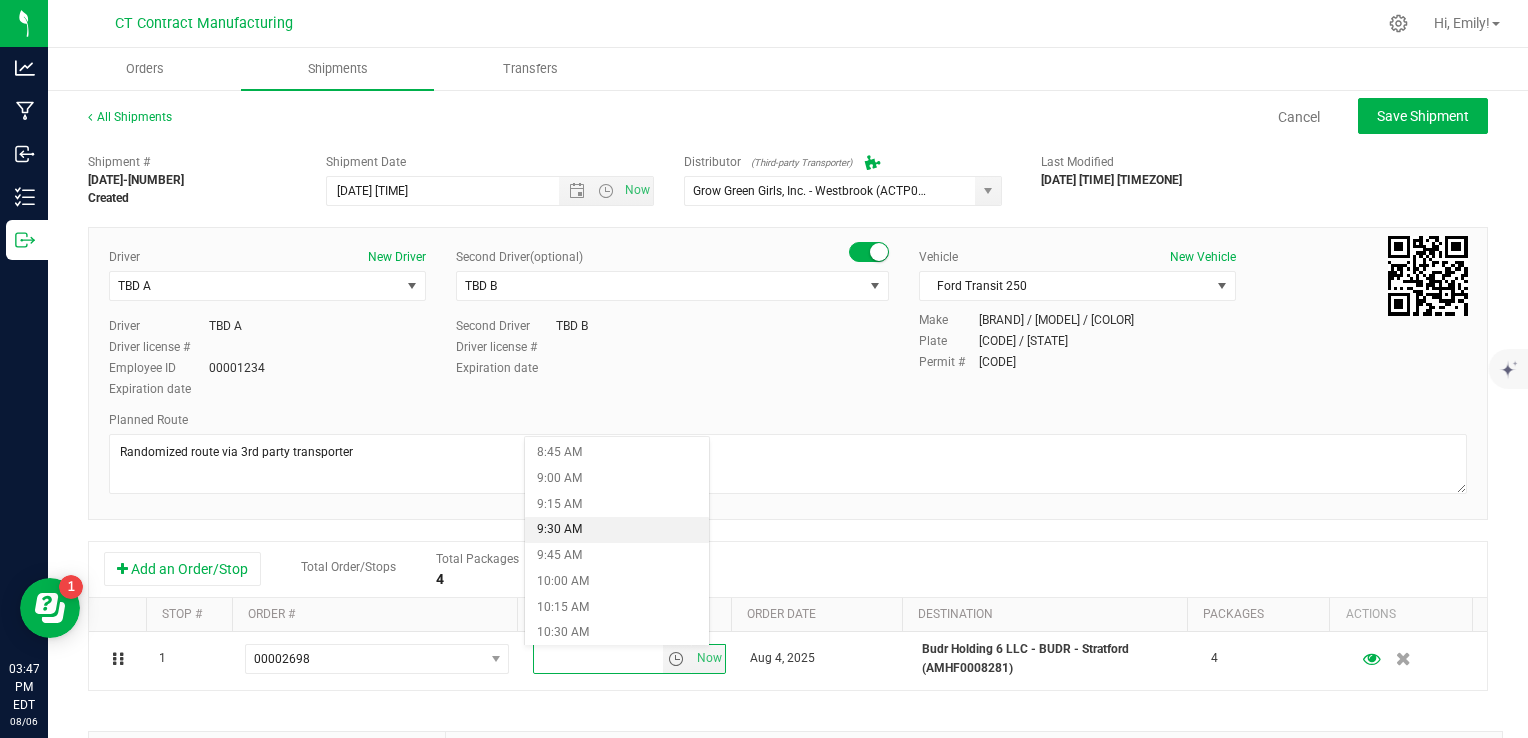 click on "9:30 AM" at bounding box center [617, 530] 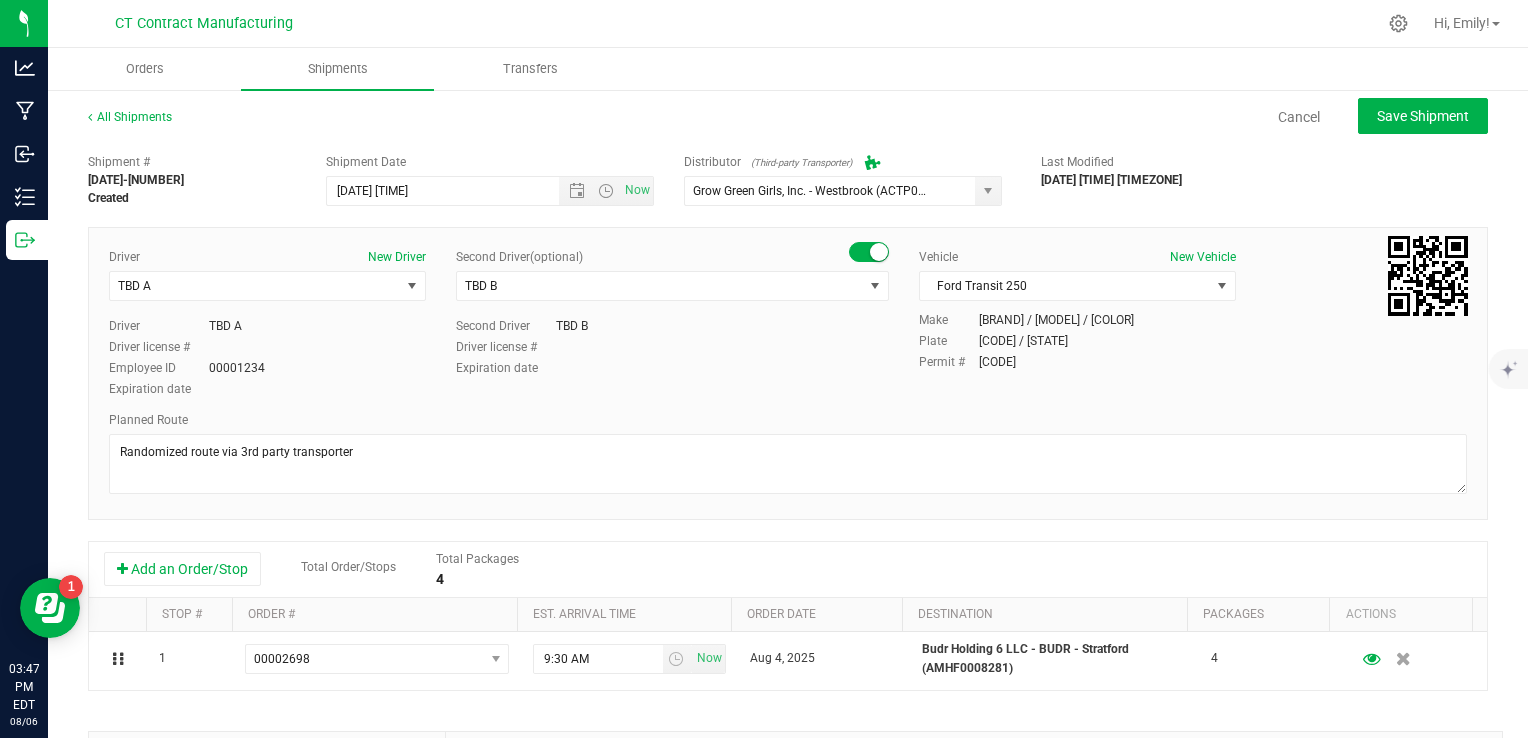 click on "Shipment #
20250806-029
Created
Shipment Date
8/7/2025 8:00 AM
Now
Distributor
(Third-party Transporter)
Grow Green Girls, Inc. - Westbrook (ACTP0000443) ALTASCI LABS (CSL0001049) Analytics Labs CT LLC (ACTL0000005) BLUEPOINT WELLNESS OF WESTPORT LLC (MMDF0000029) BT Lab (BTQA0001) Conn CM Transport Initial Inventory (00000)" at bounding box center (788, 572) 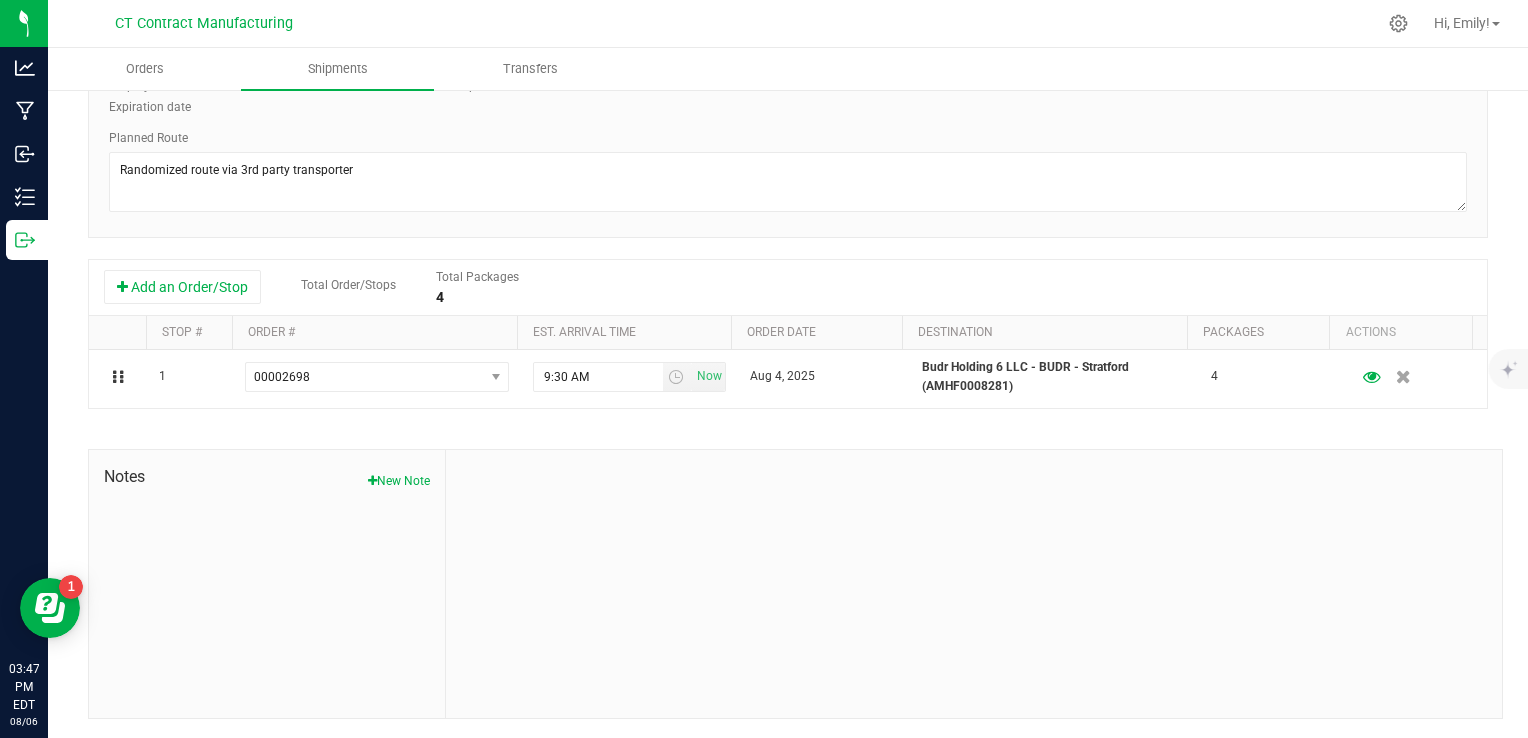 scroll, scrollTop: 0, scrollLeft: 0, axis: both 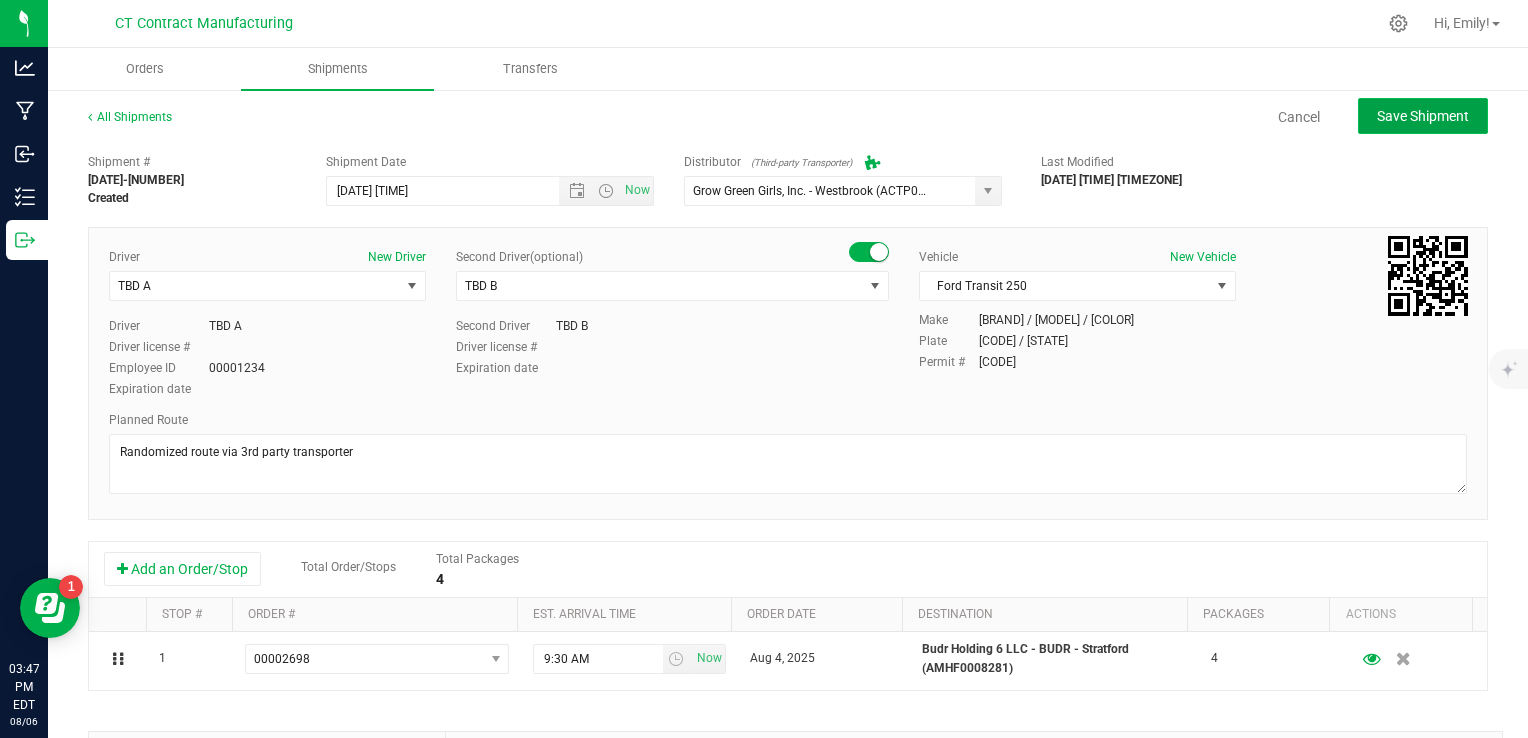 click on "Save Shipment" 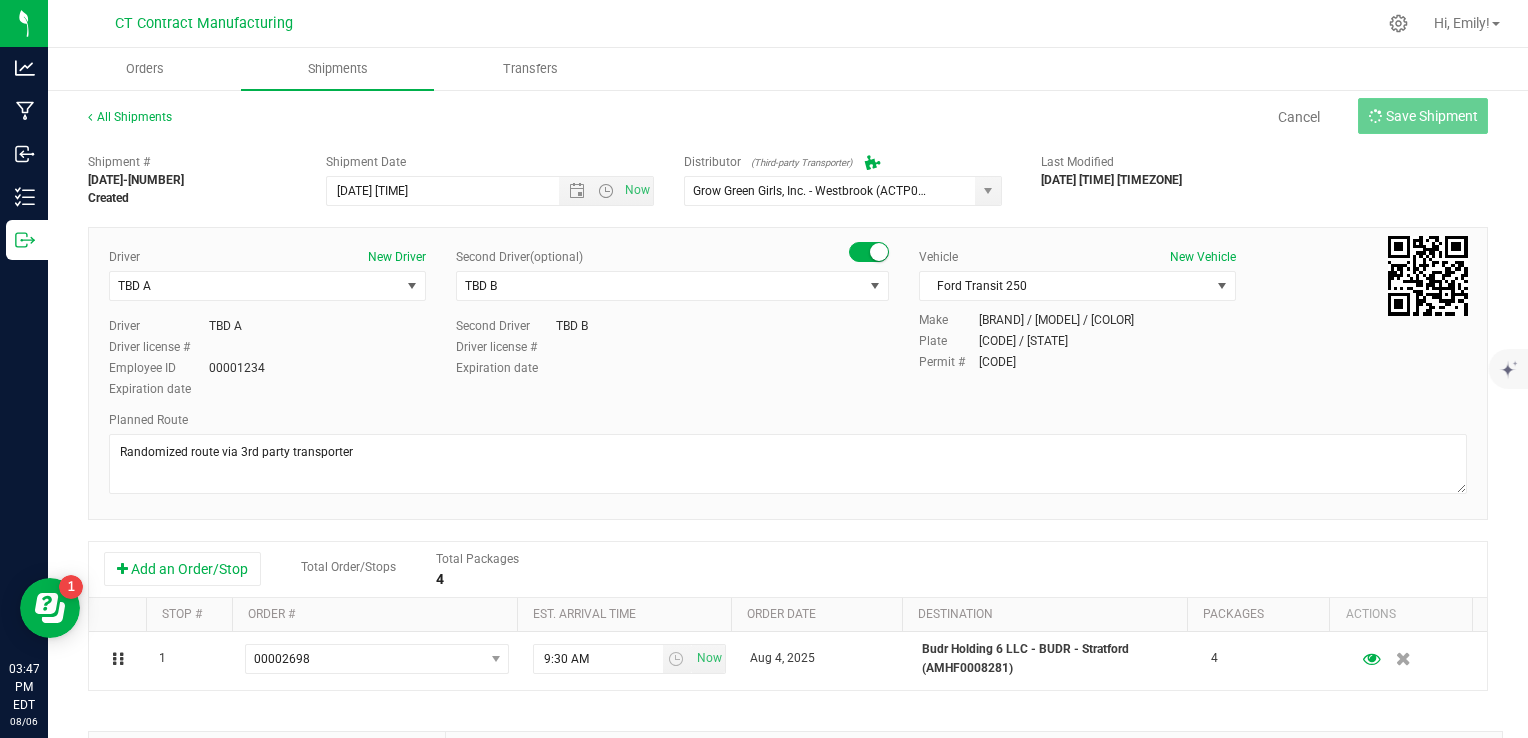 type on "[DATE] [TIME]" 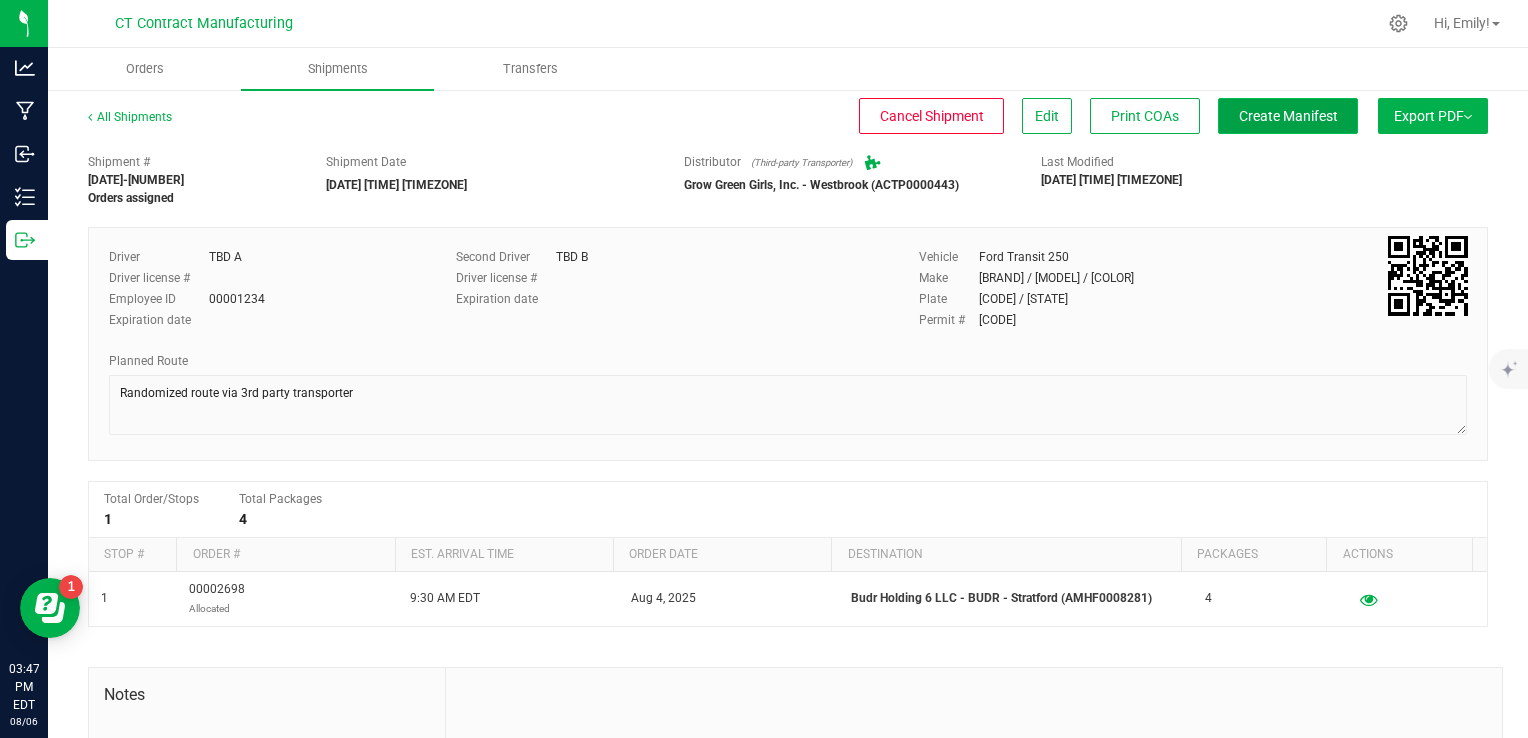 click on "Create Manifest" at bounding box center (1288, 116) 